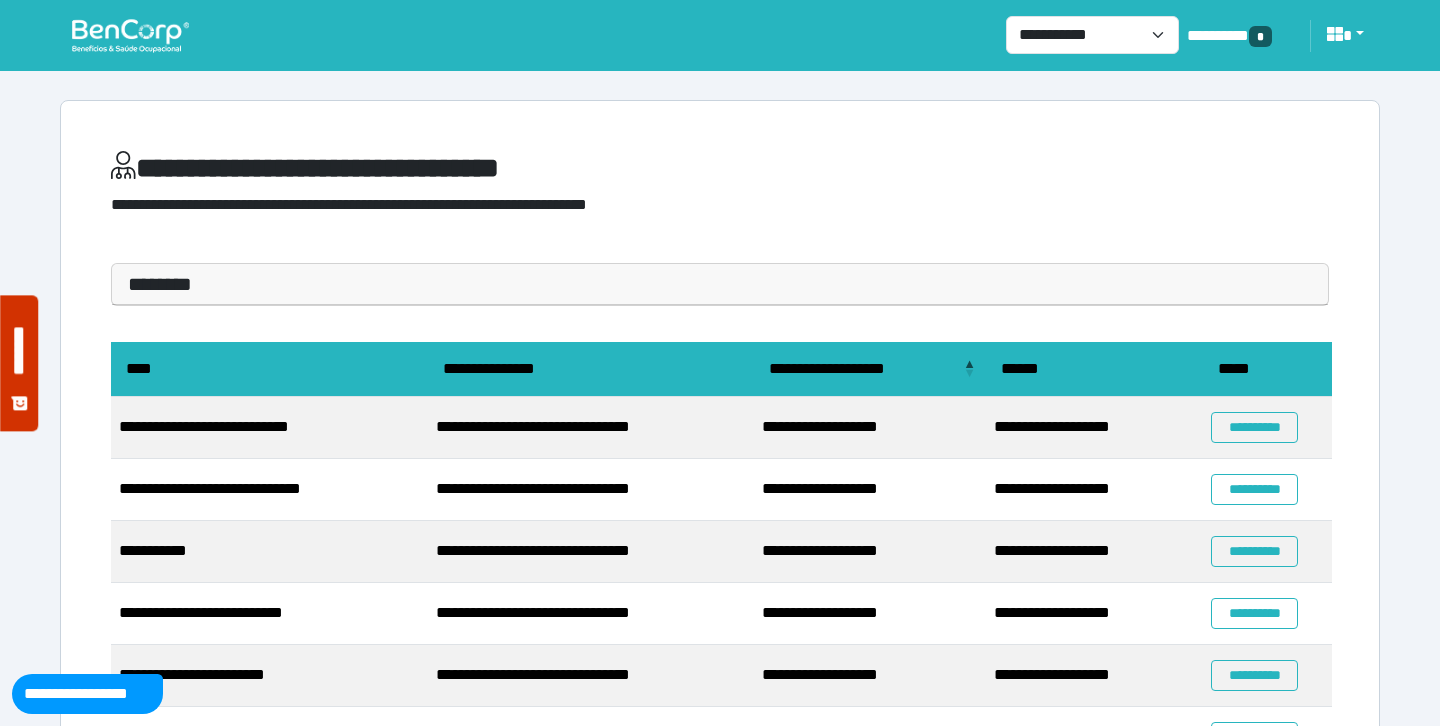 scroll, scrollTop: 0, scrollLeft: 0, axis: both 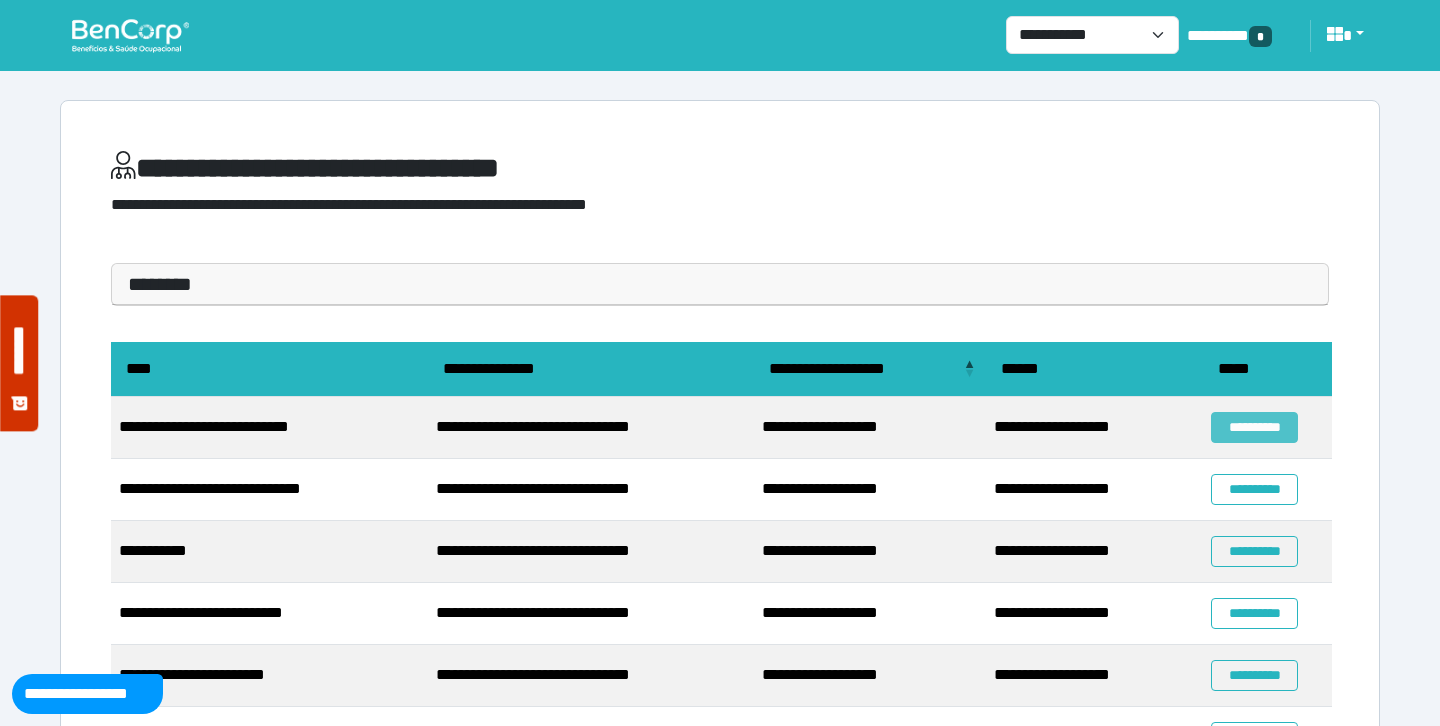 click on "**********" at bounding box center (1254, 427) 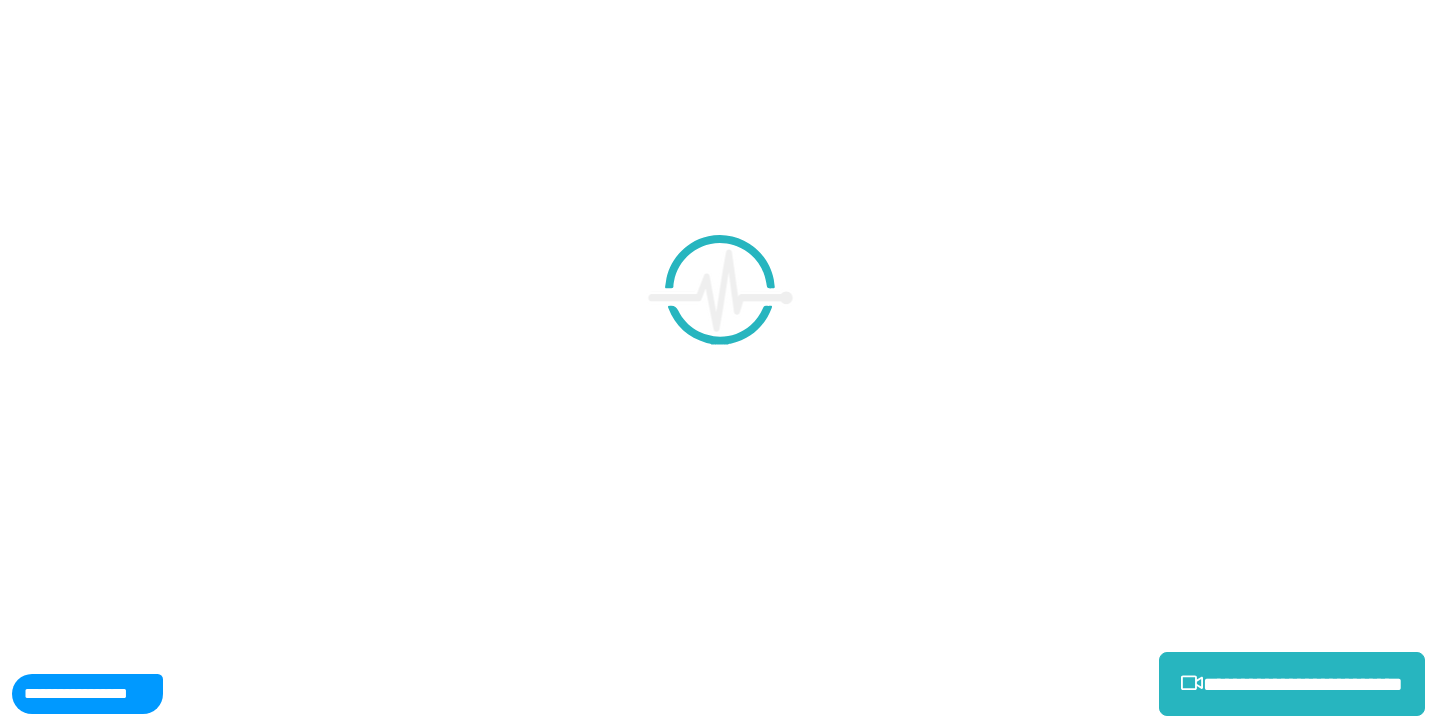 scroll, scrollTop: 0, scrollLeft: 0, axis: both 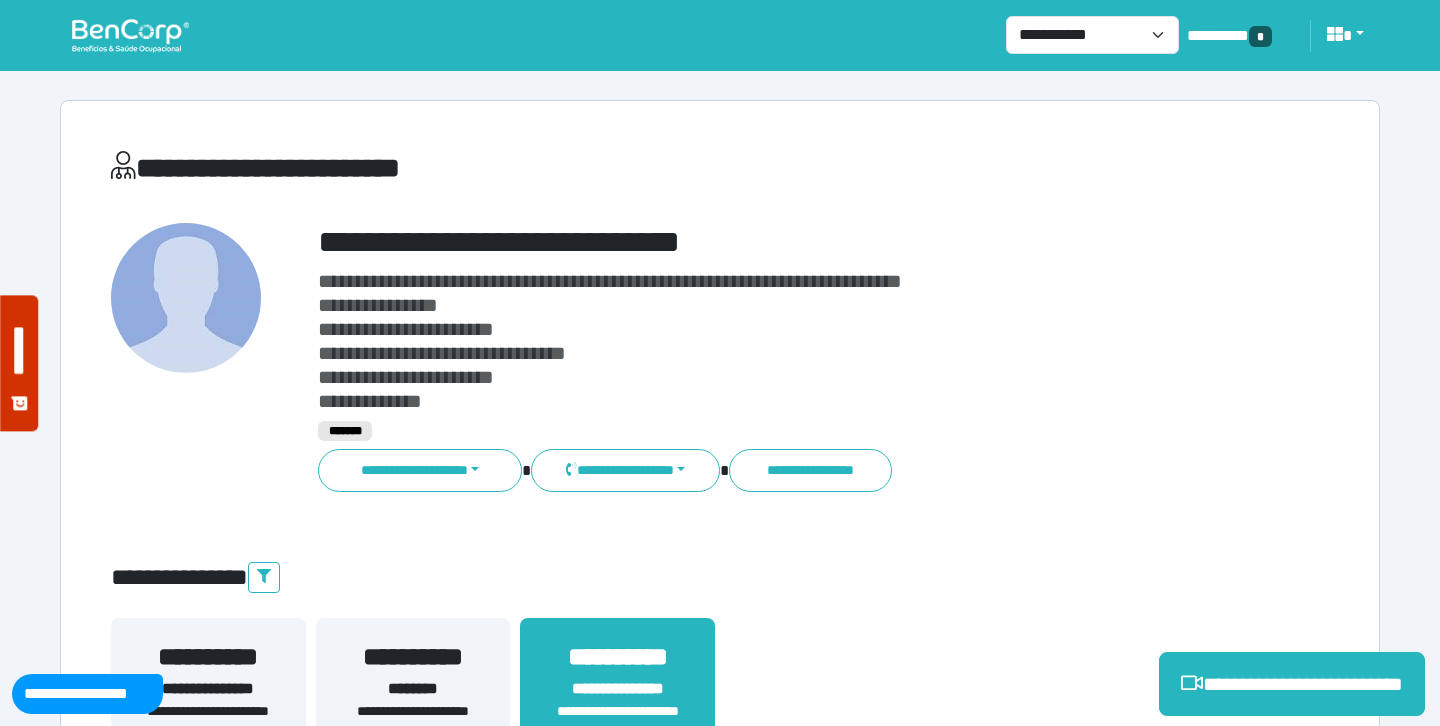 click on "**********" at bounding box center (720, 4537) 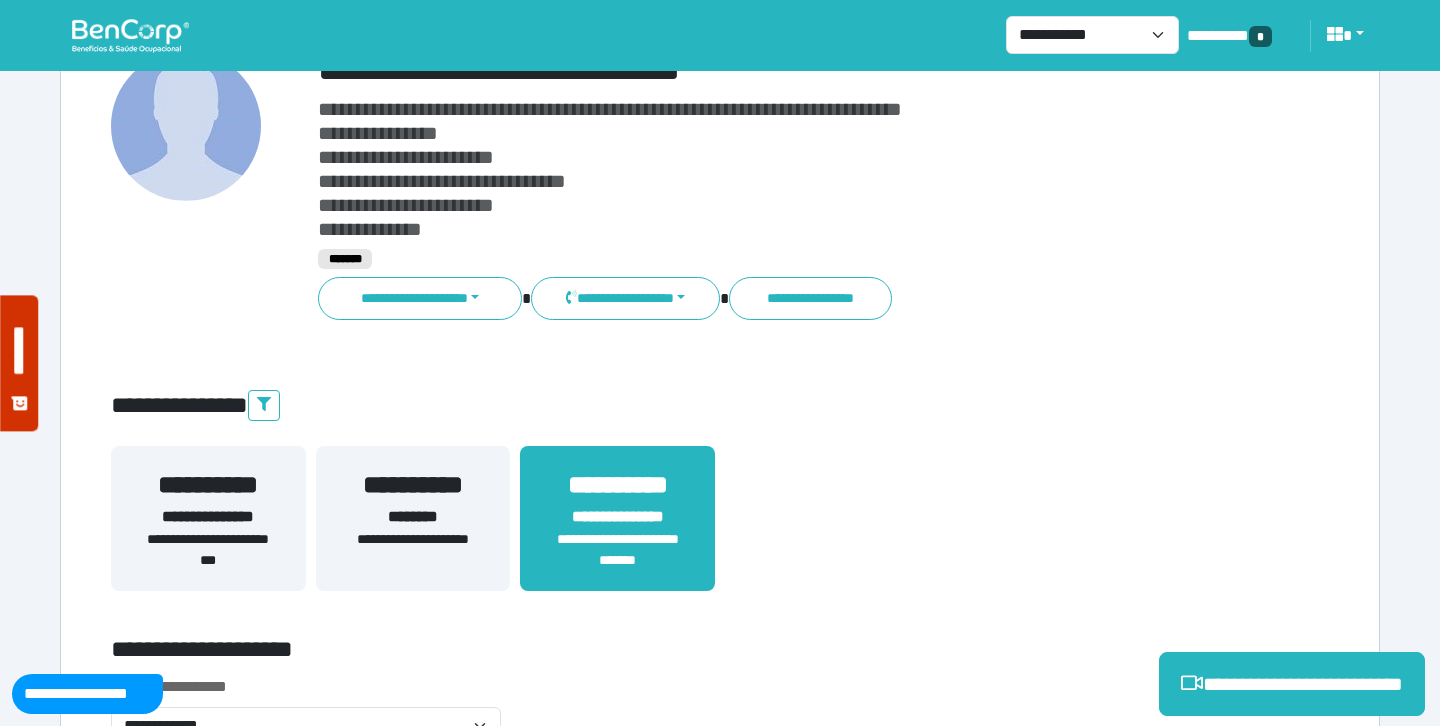 scroll, scrollTop: 232, scrollLeft: 0, axis: vertical 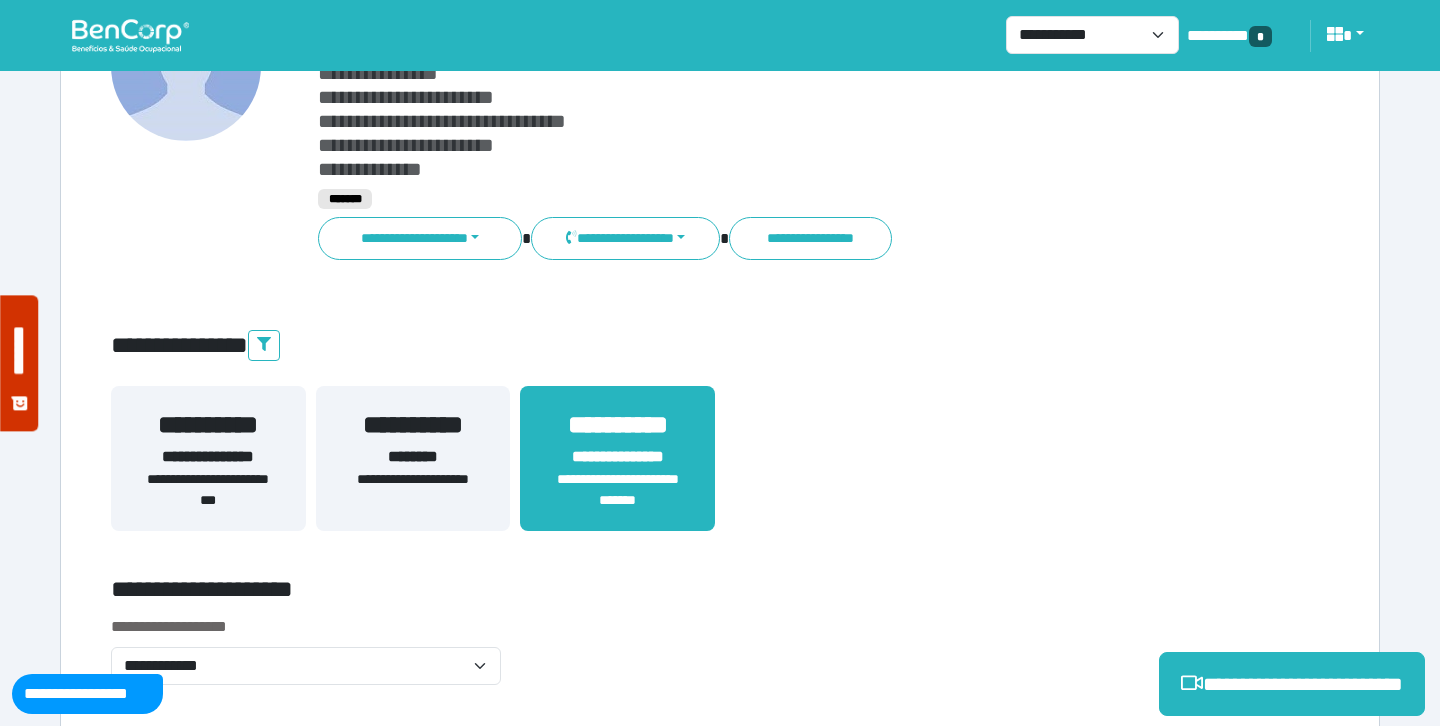 click on "**********" at bounding box center [208, 457] 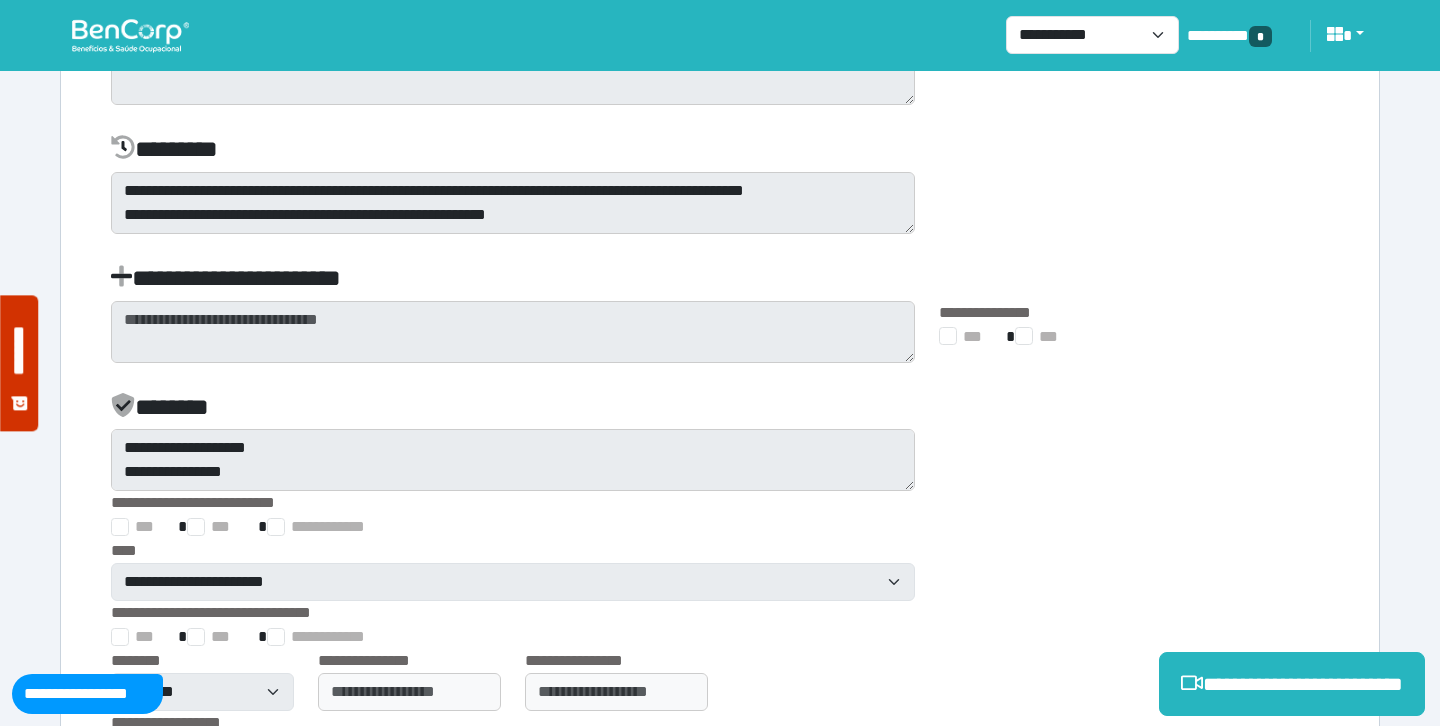 scroll, scrollTop: 4746, scrollLeft: 0, axis: vertical 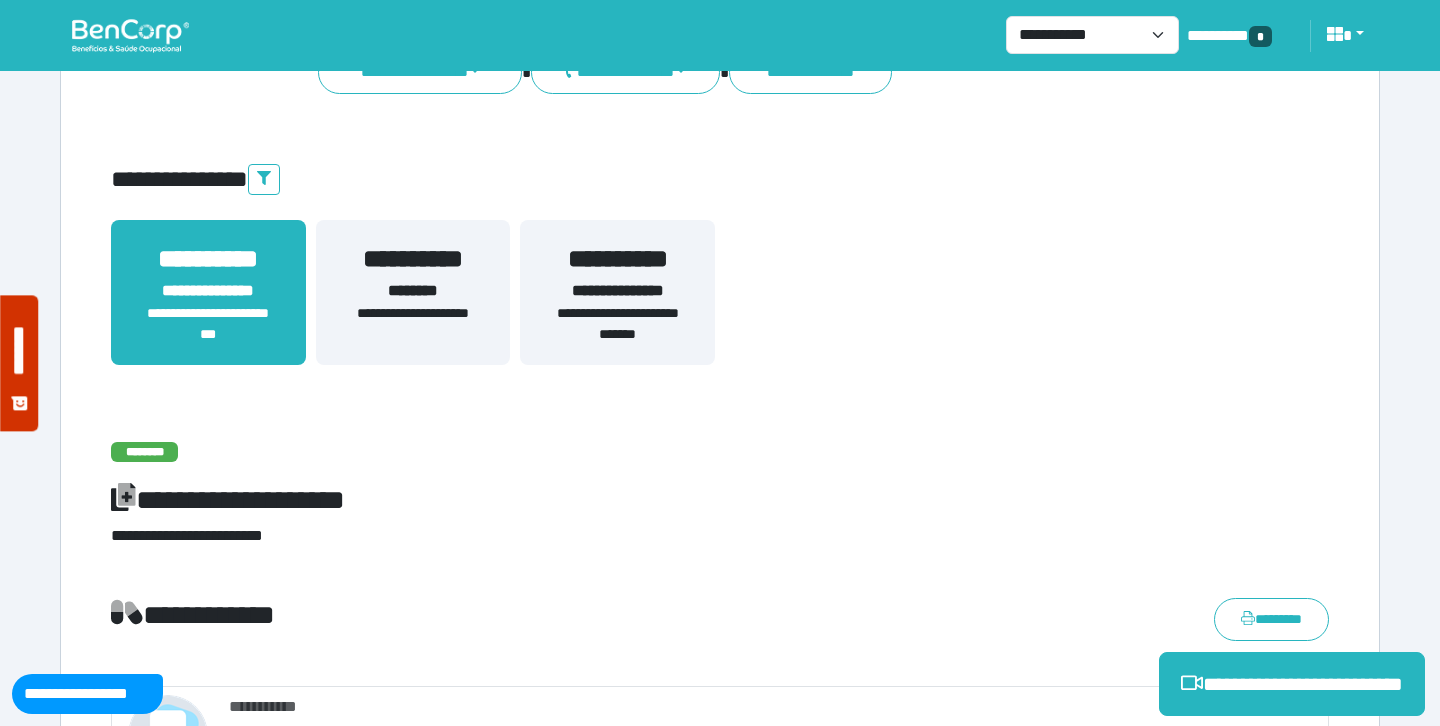 click on "**********" at bounding box center [617, 324] 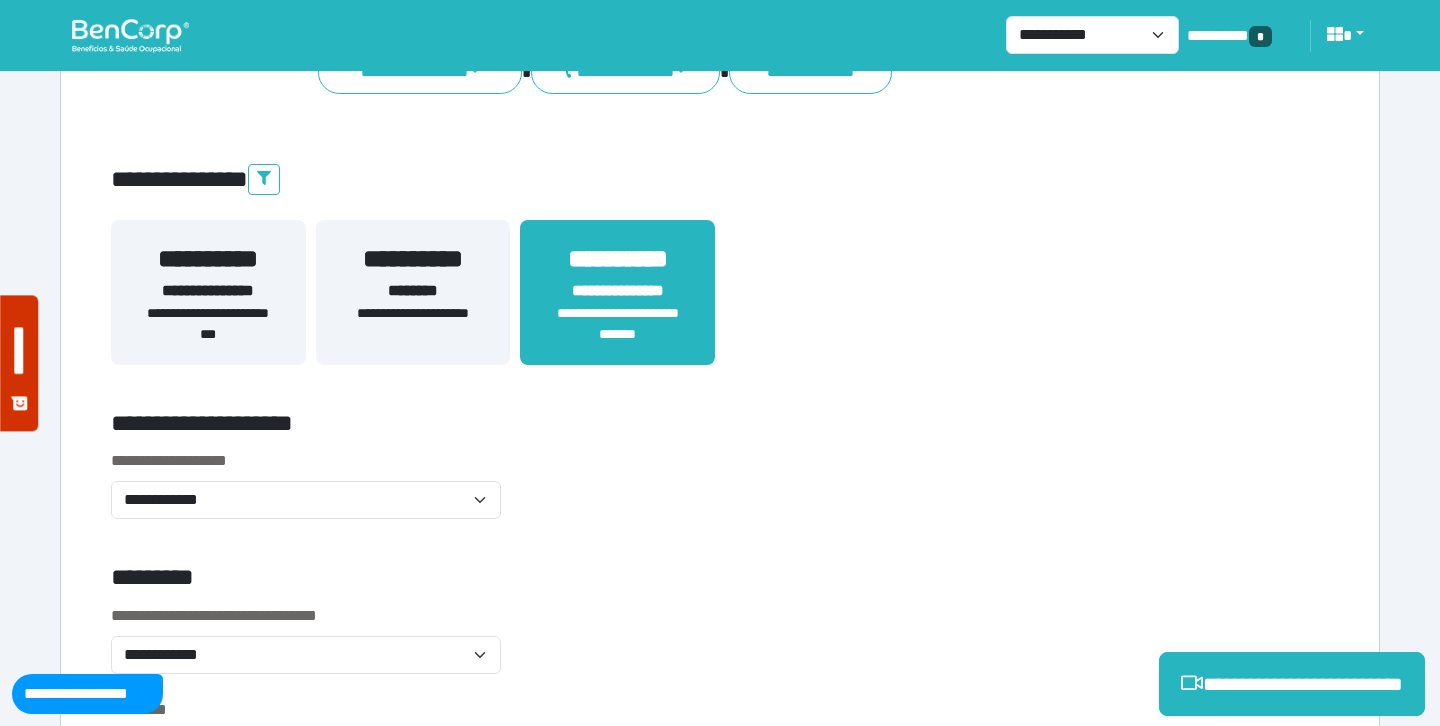 scroll, scrollTop: 0, scrollLeft: 0, axis: both 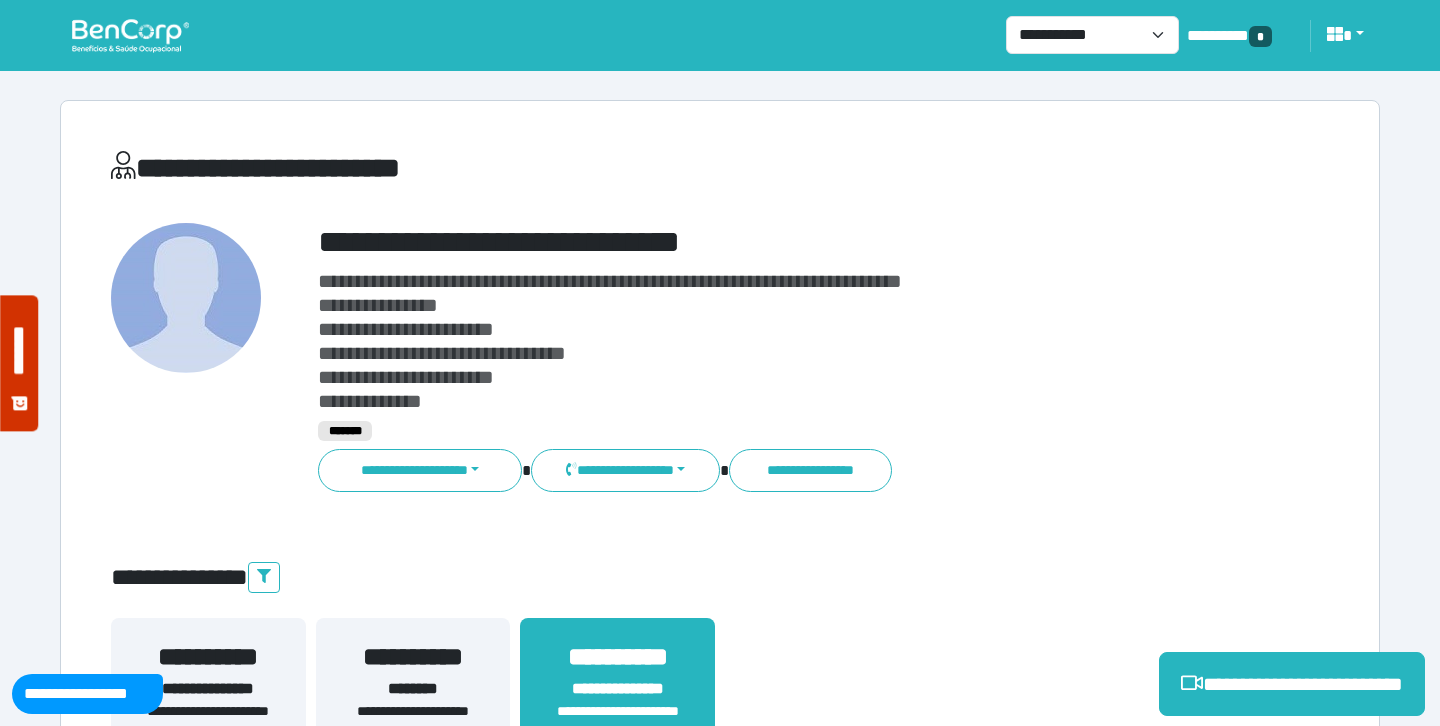 click on "**********" at bounding box center [772, 242] 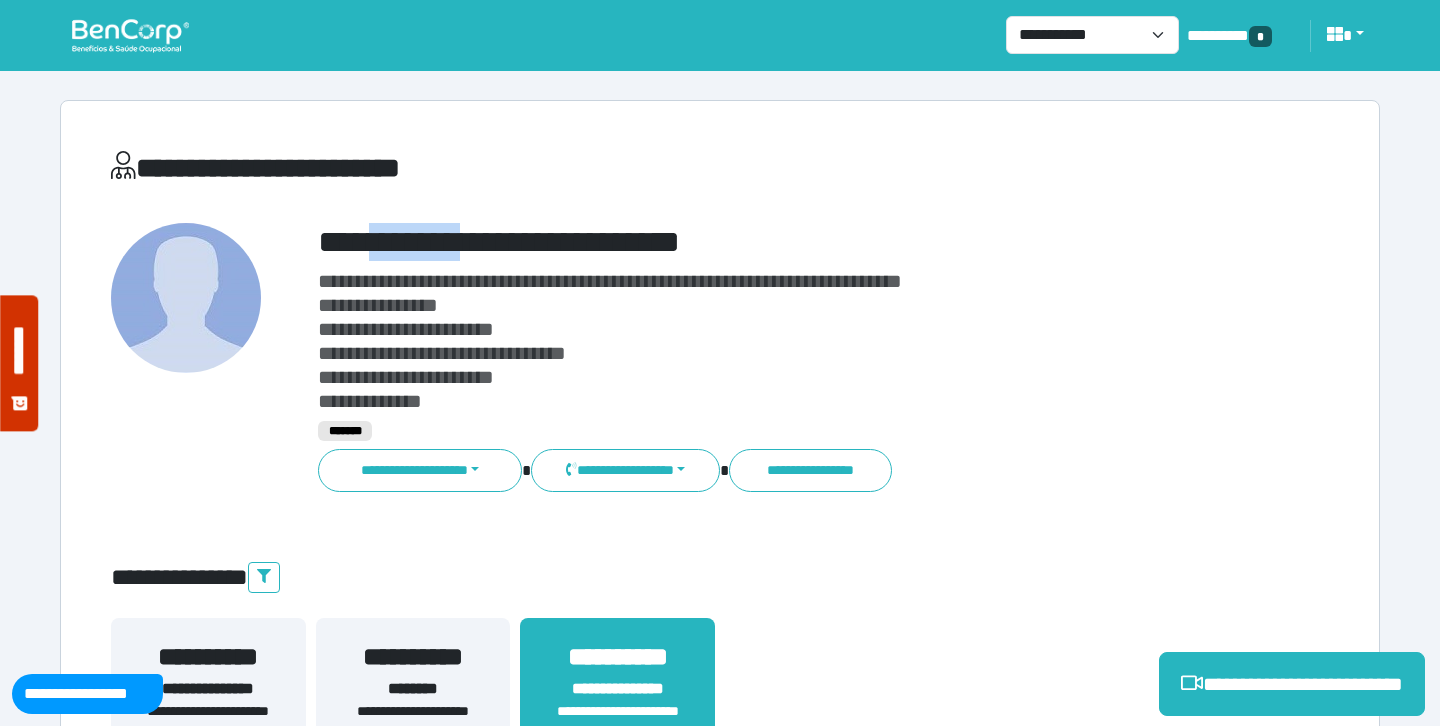 click on "**********" at bounding box center [772, 242] 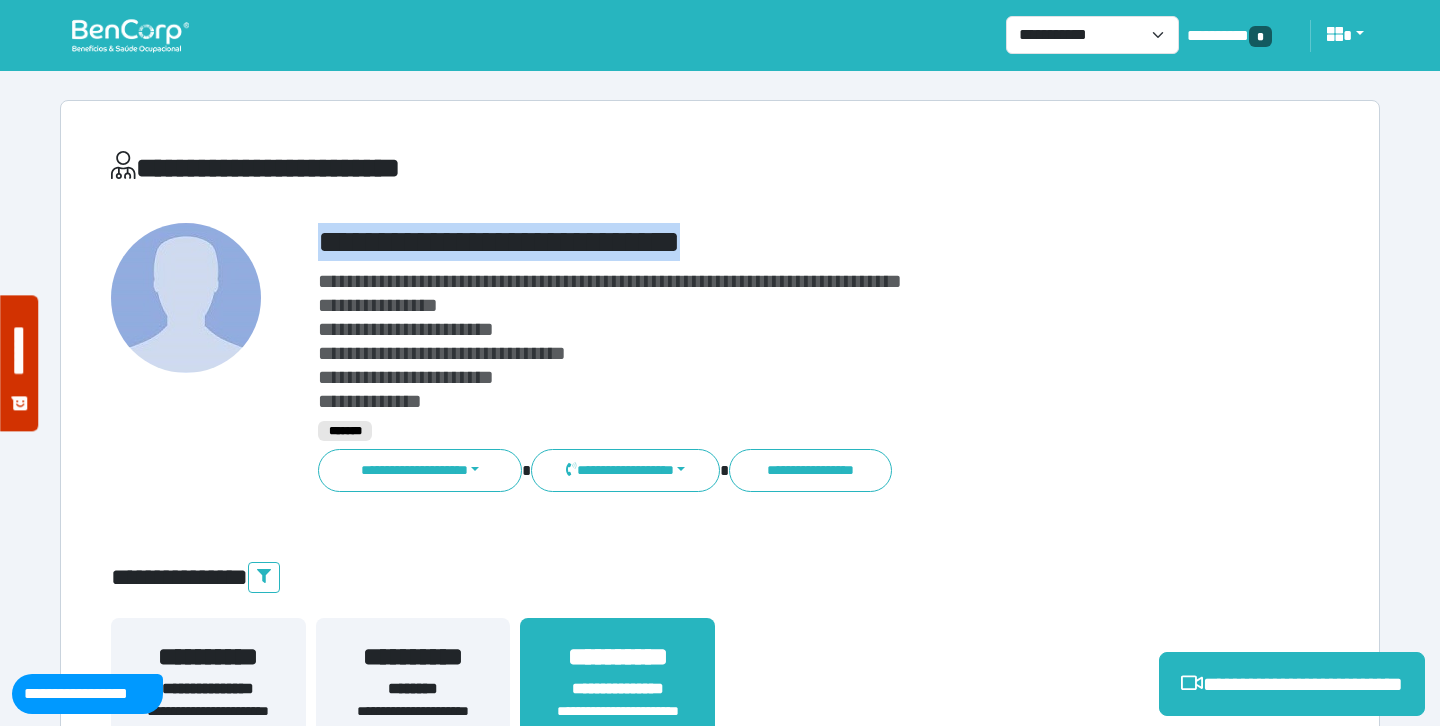 click on "**********" at bounding box center [772, 242] 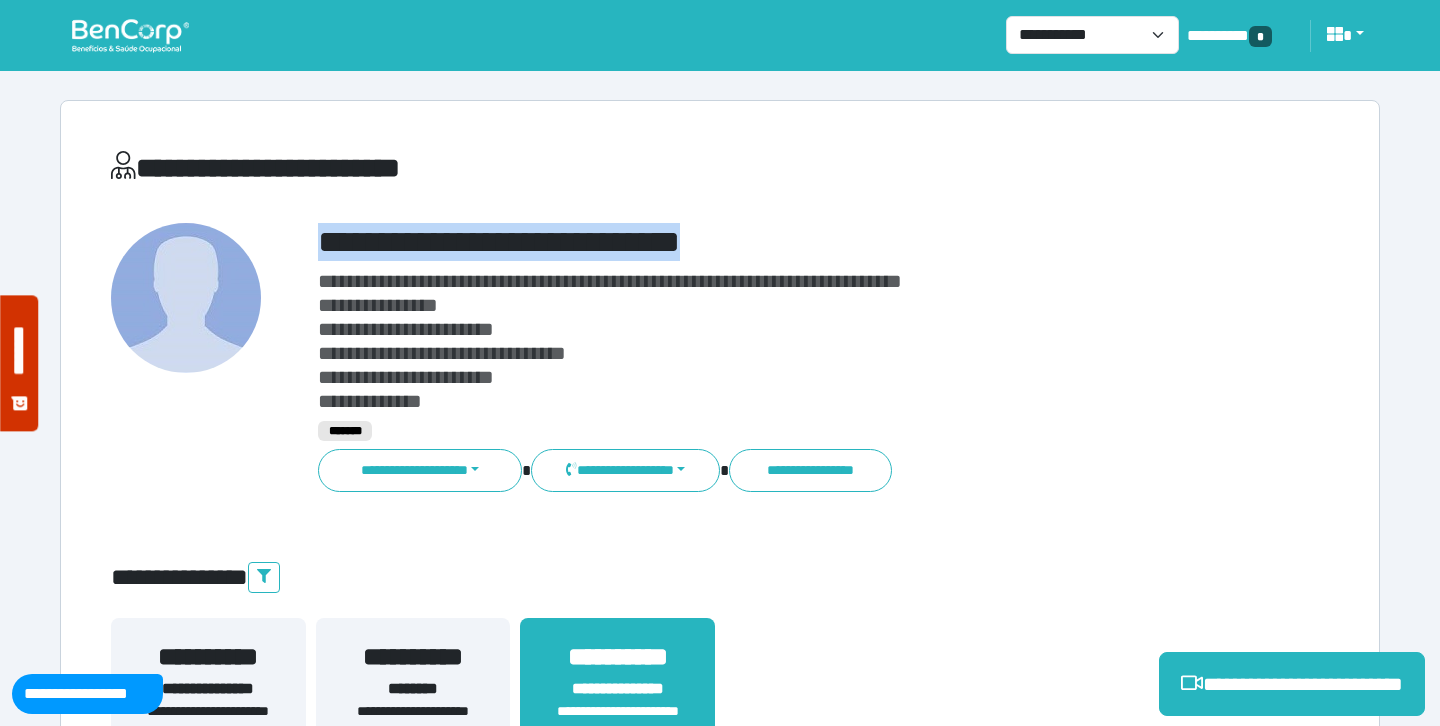 copy on "**********" 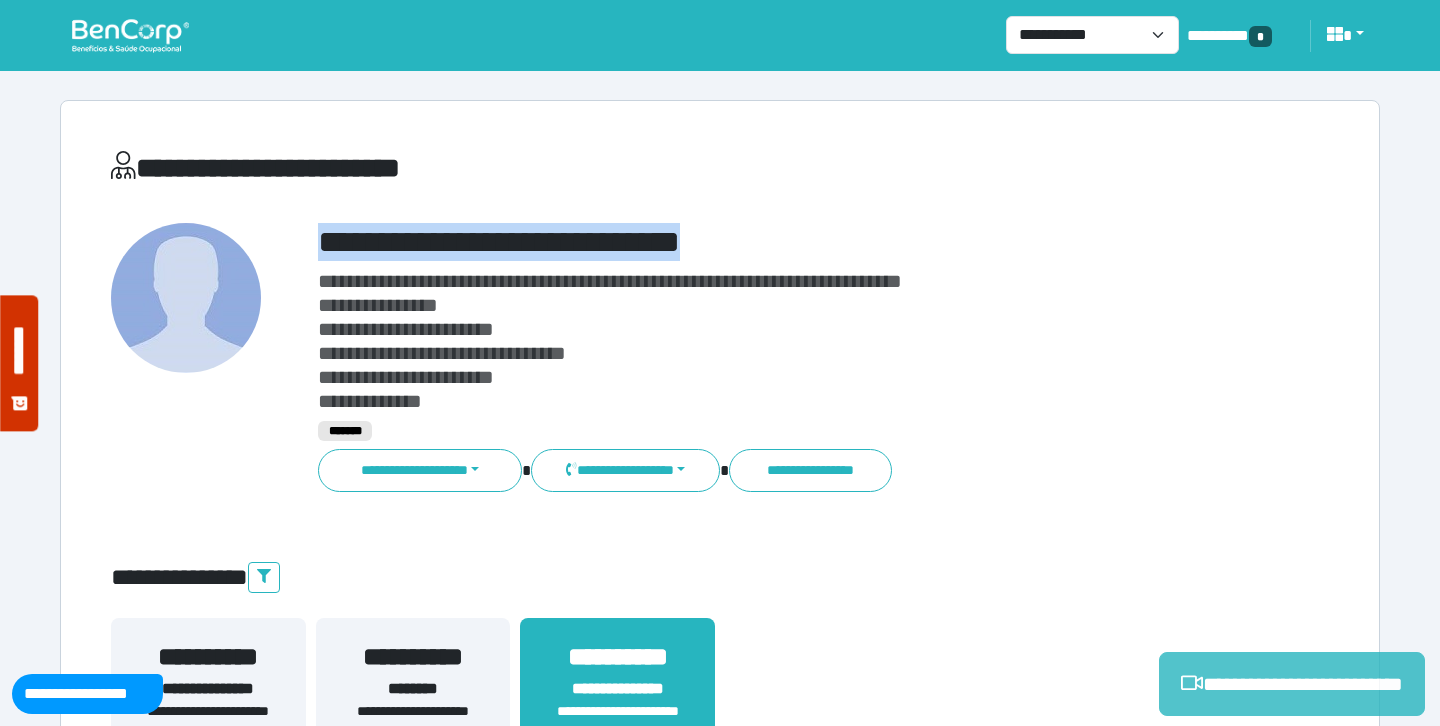 click on "**********" at bounding box center [1292, 684] 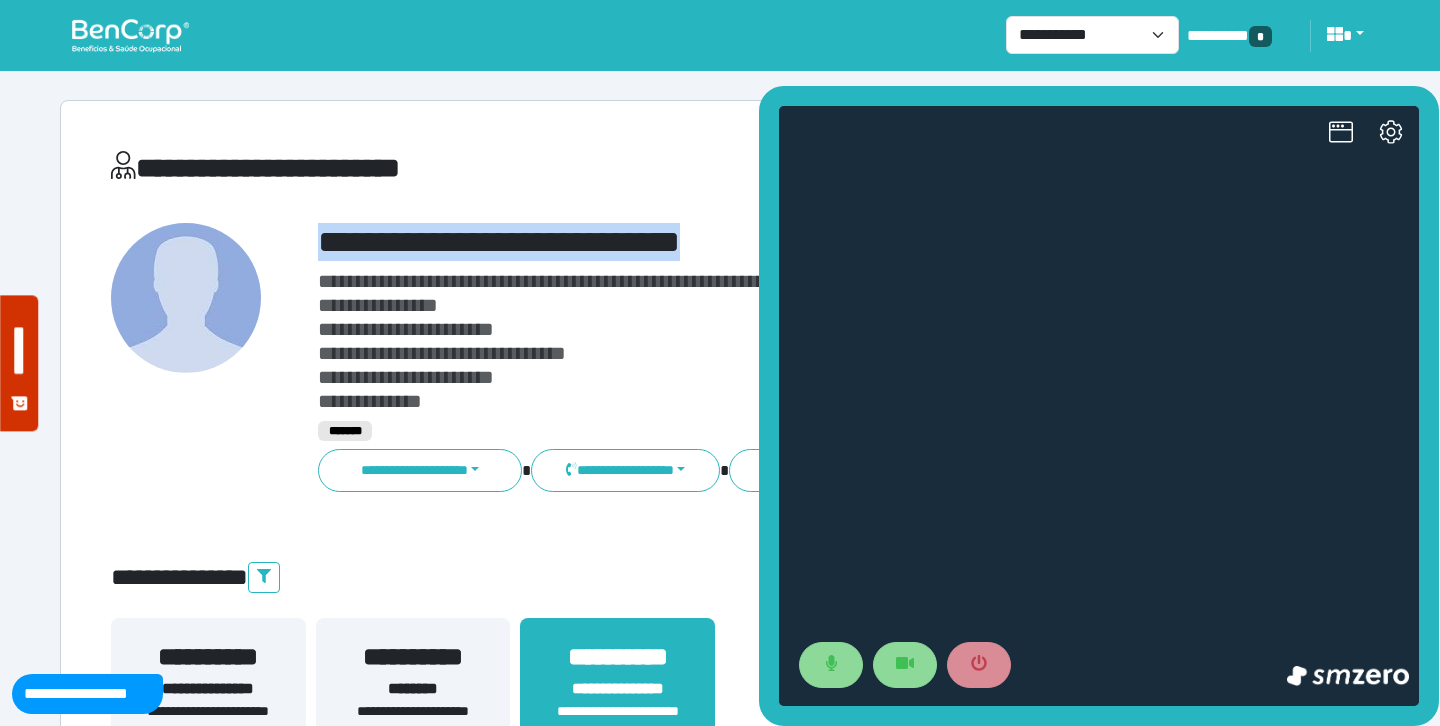 scroll, scrollTop: 0, scrollLeft: 0, axis: both 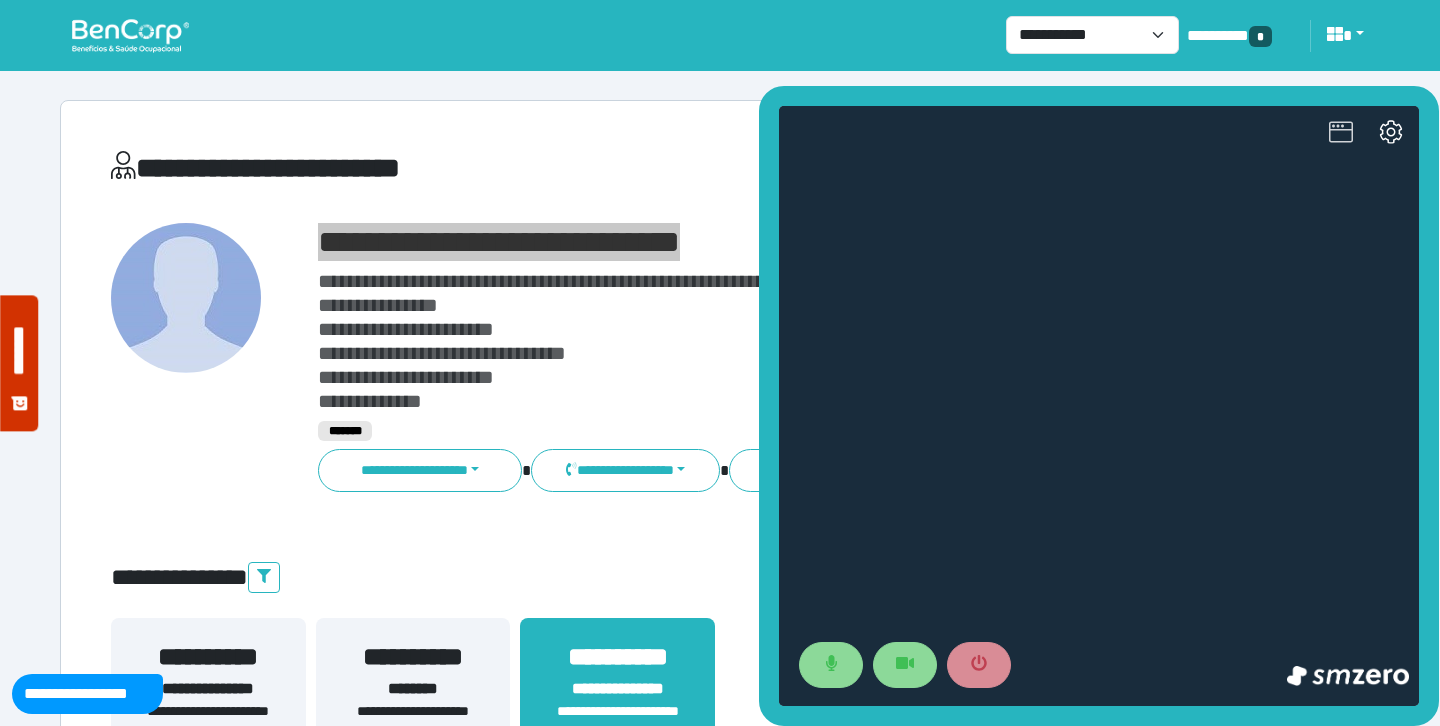 click 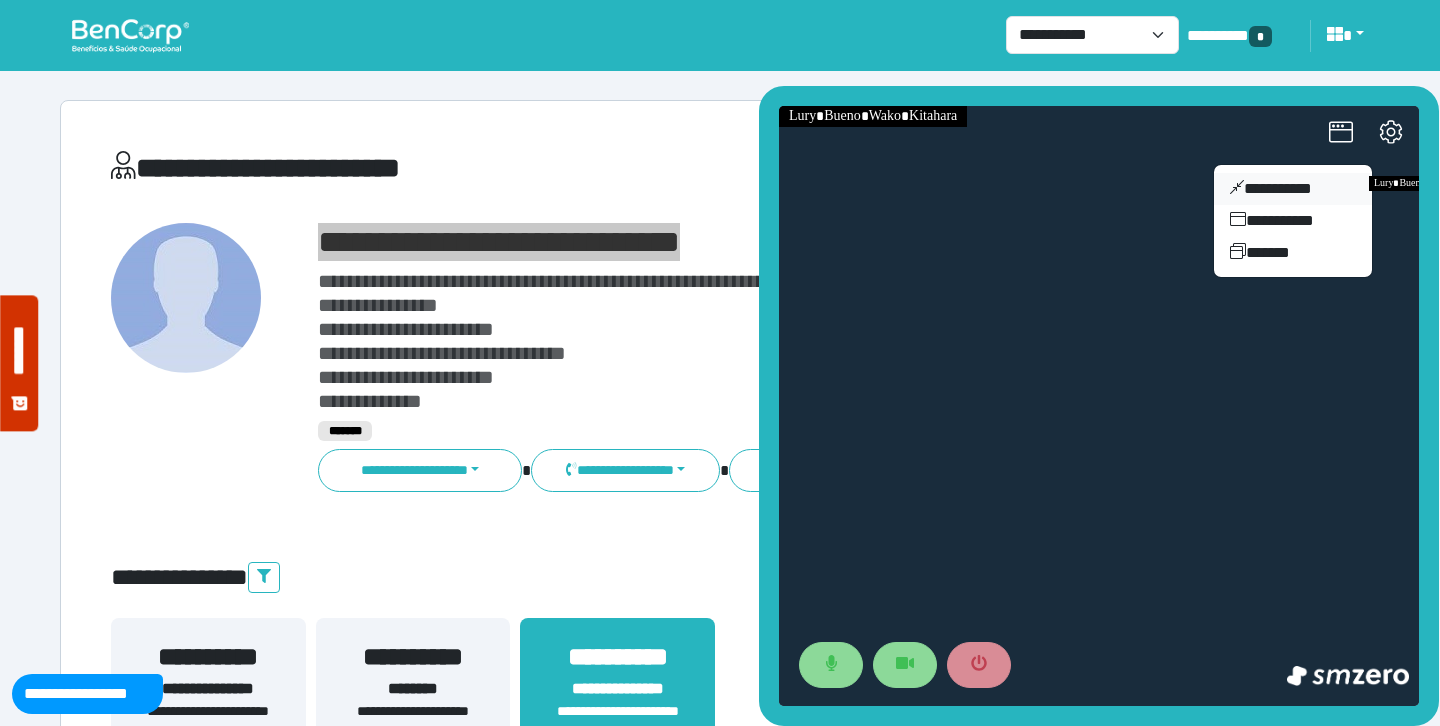 click on "**********" at bounding box center [1293, 189] 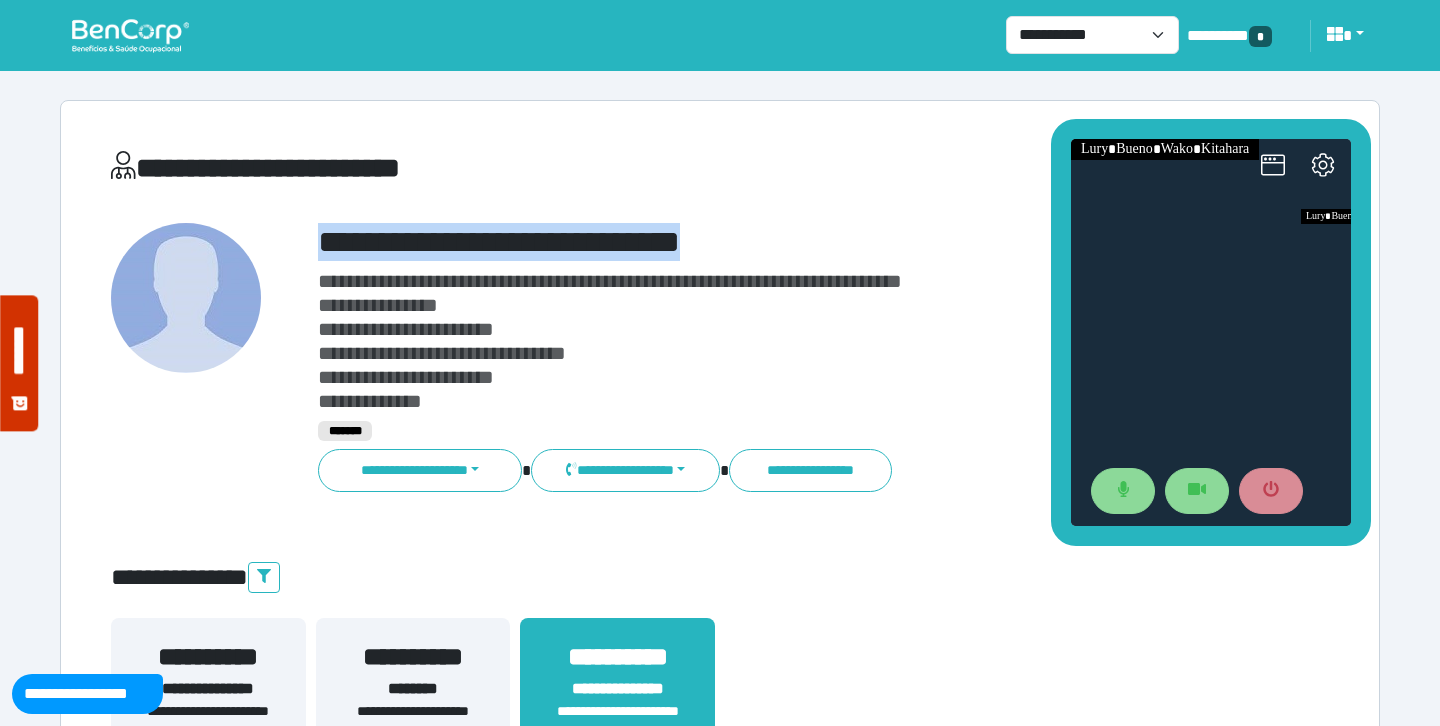 drag, startPoint x: 1281, startPoint y: 305, endPoint x: 1200, endPoint y: 102, distance: 218.56349 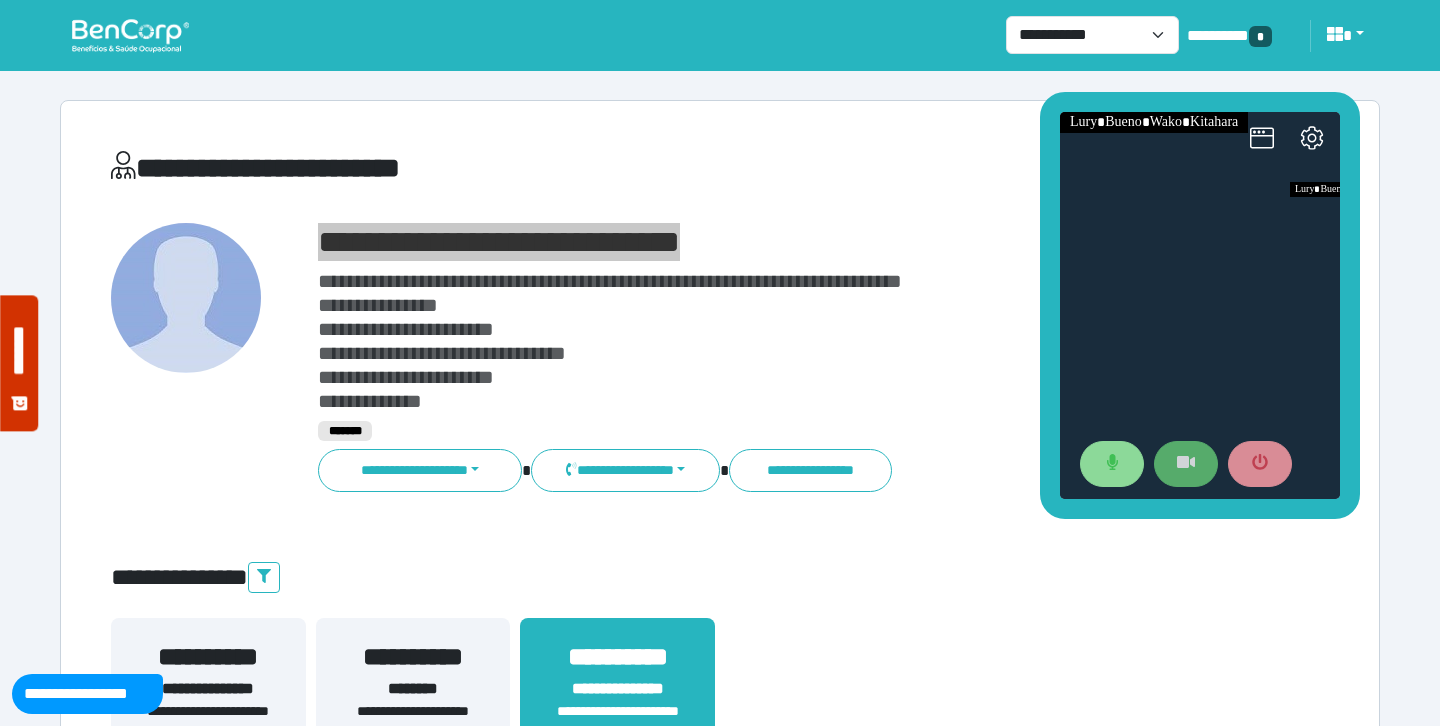 click at bounding box center (1186, 464) 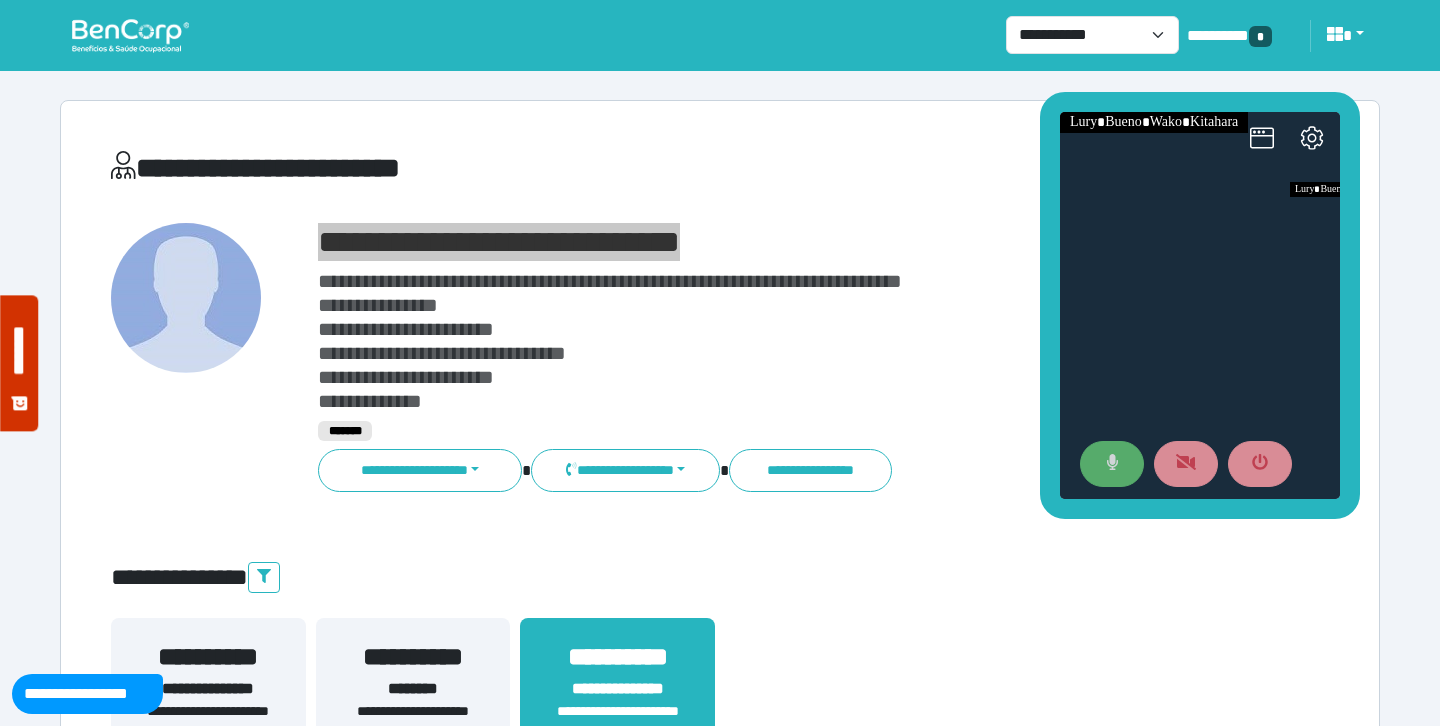 click at bounding box center [1112, 464] 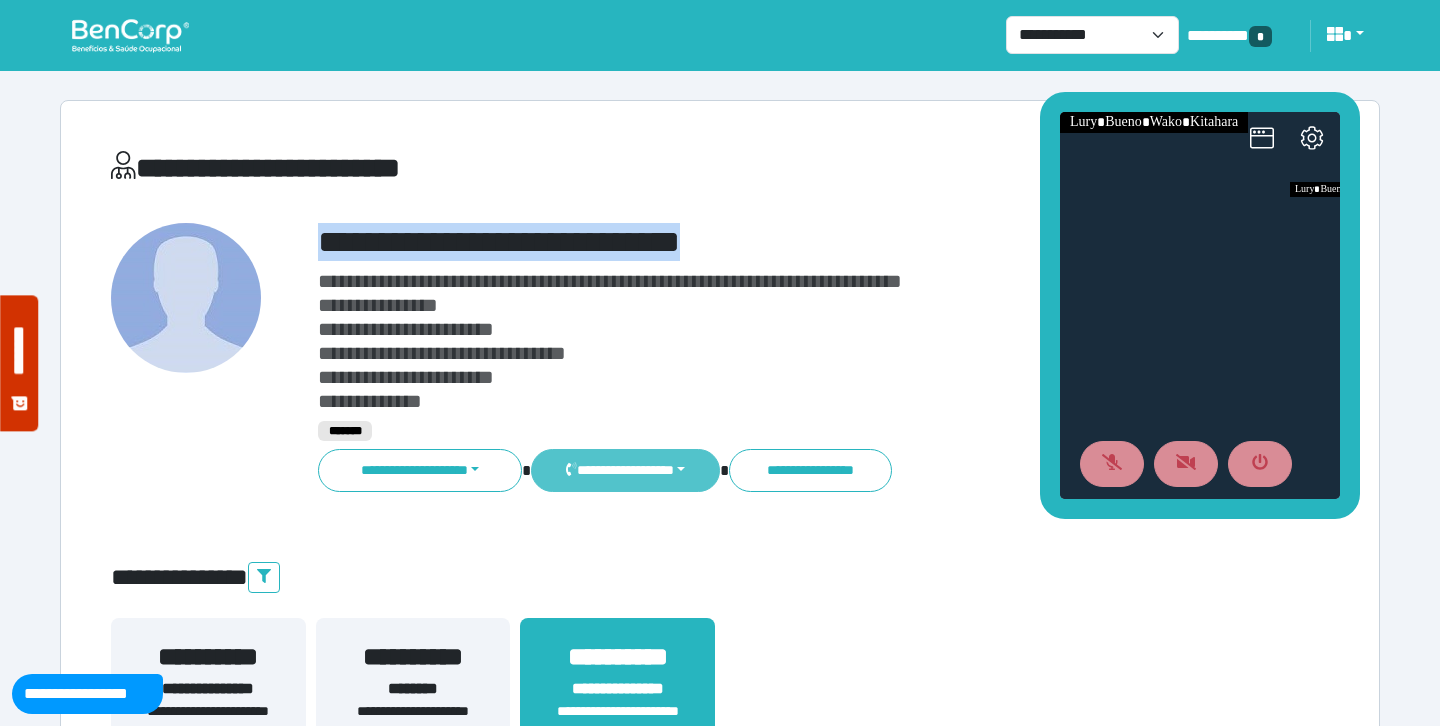 click on "**********" at bounding box center [625, 470] 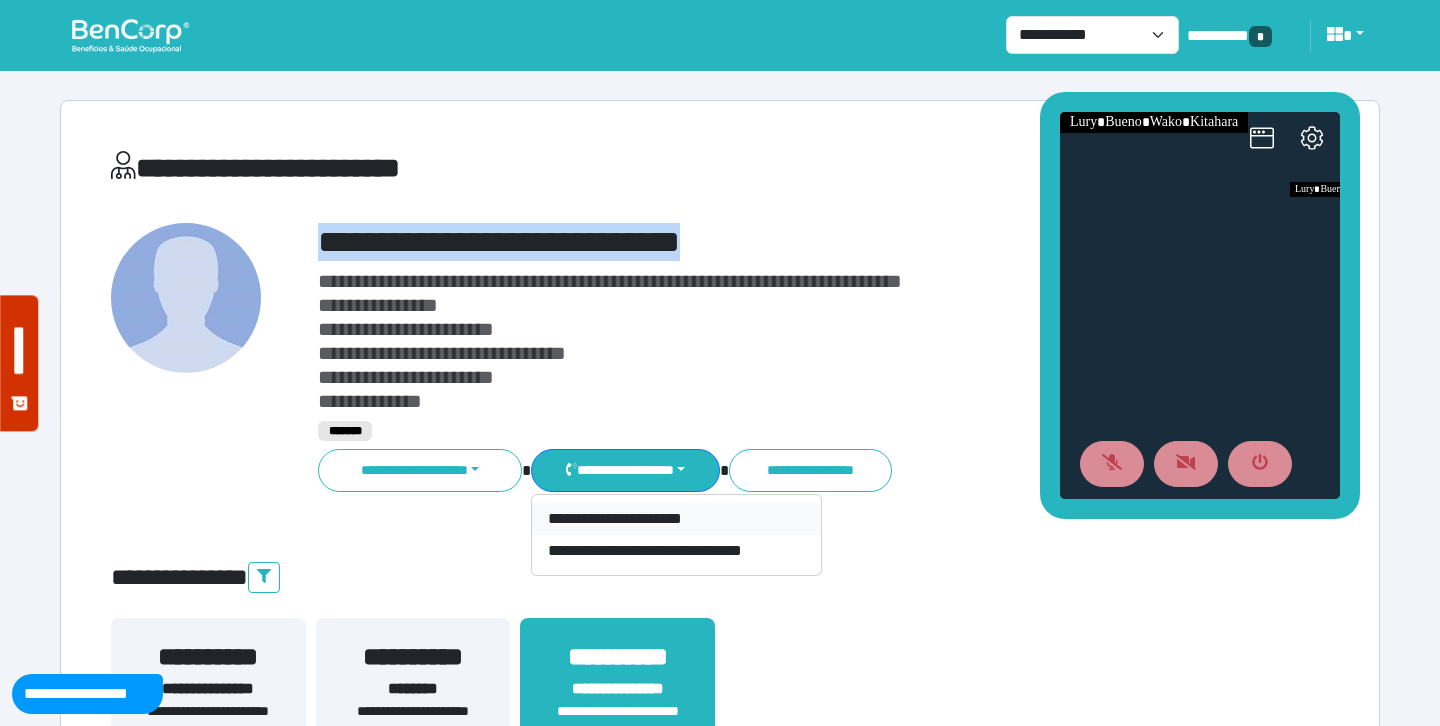 click on "**********" at bounding box center [676, 519] 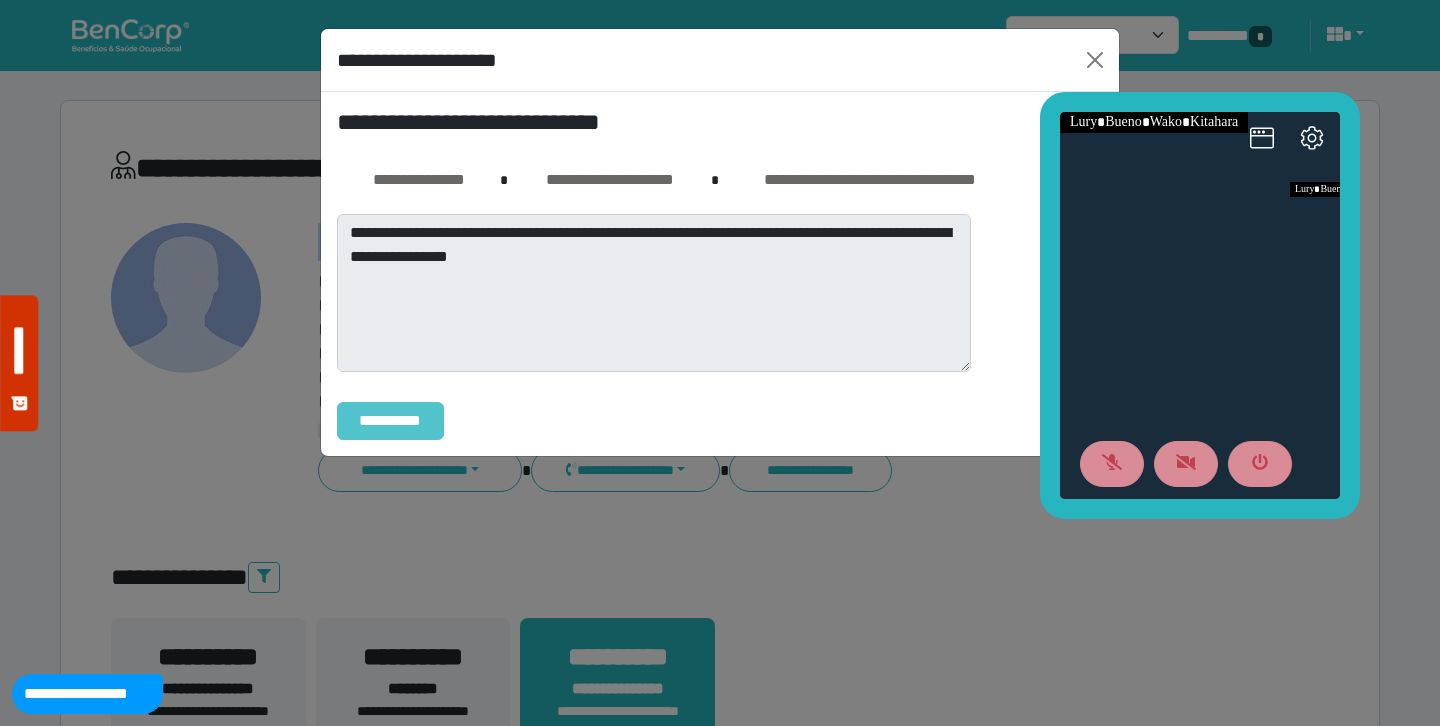 click on "**********" at bounding box center [390, 421] 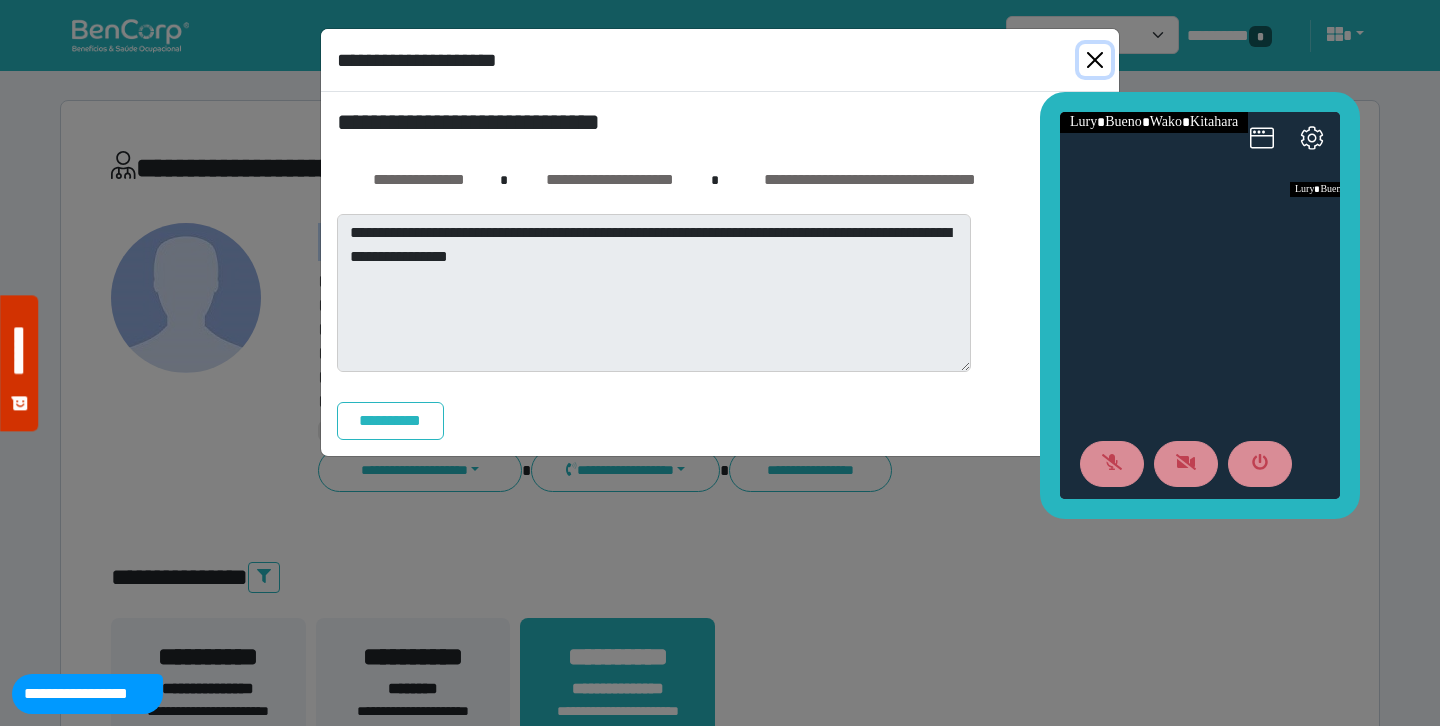 click at bounding box center [1095, 60] 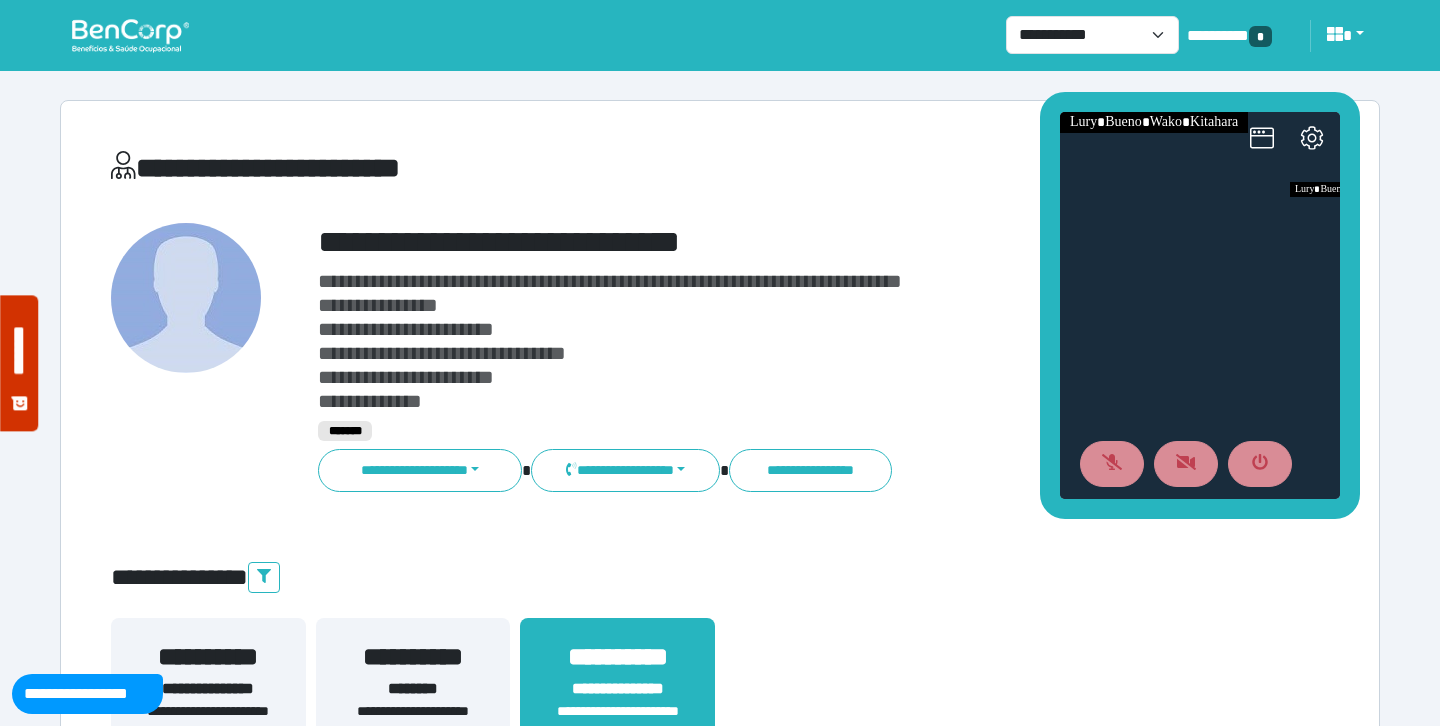 click on "**********" at bounding box center (772, 341) 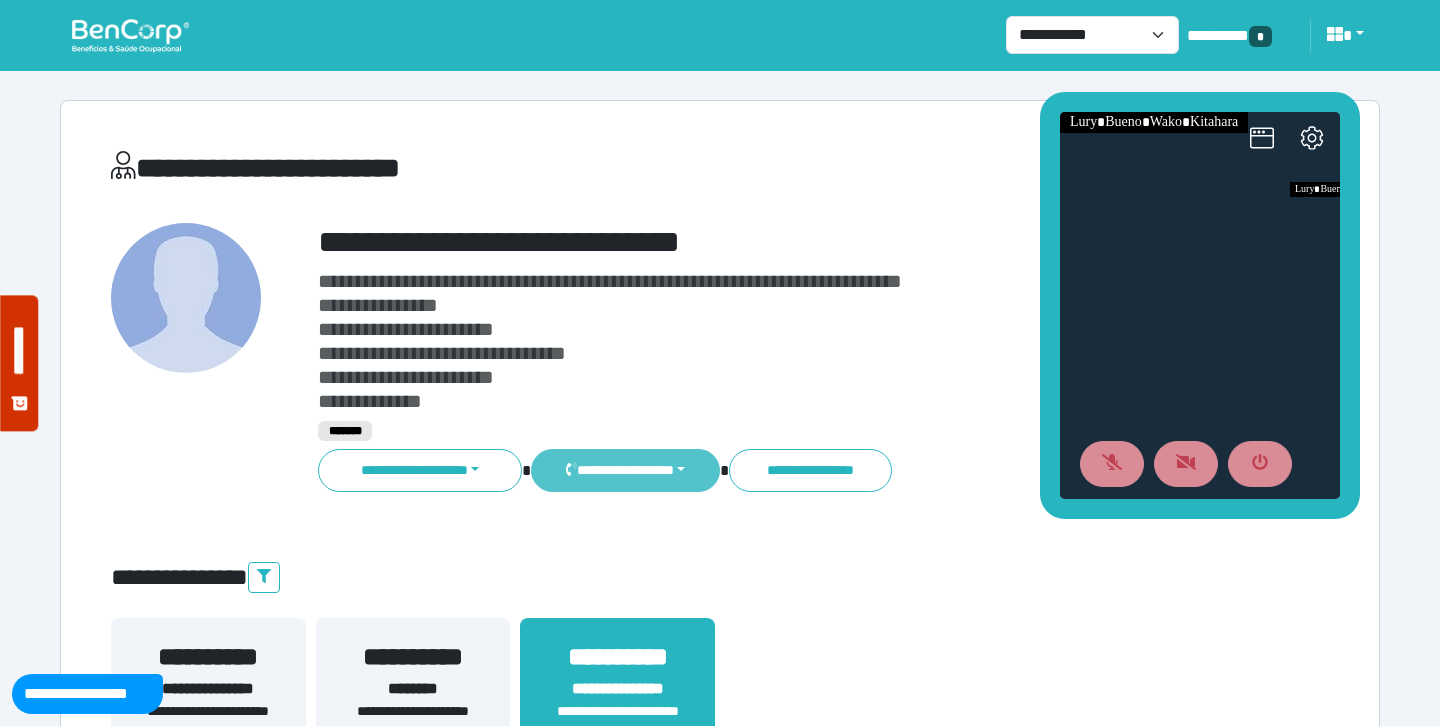 click on "**********" at bounding box center [625, 470] 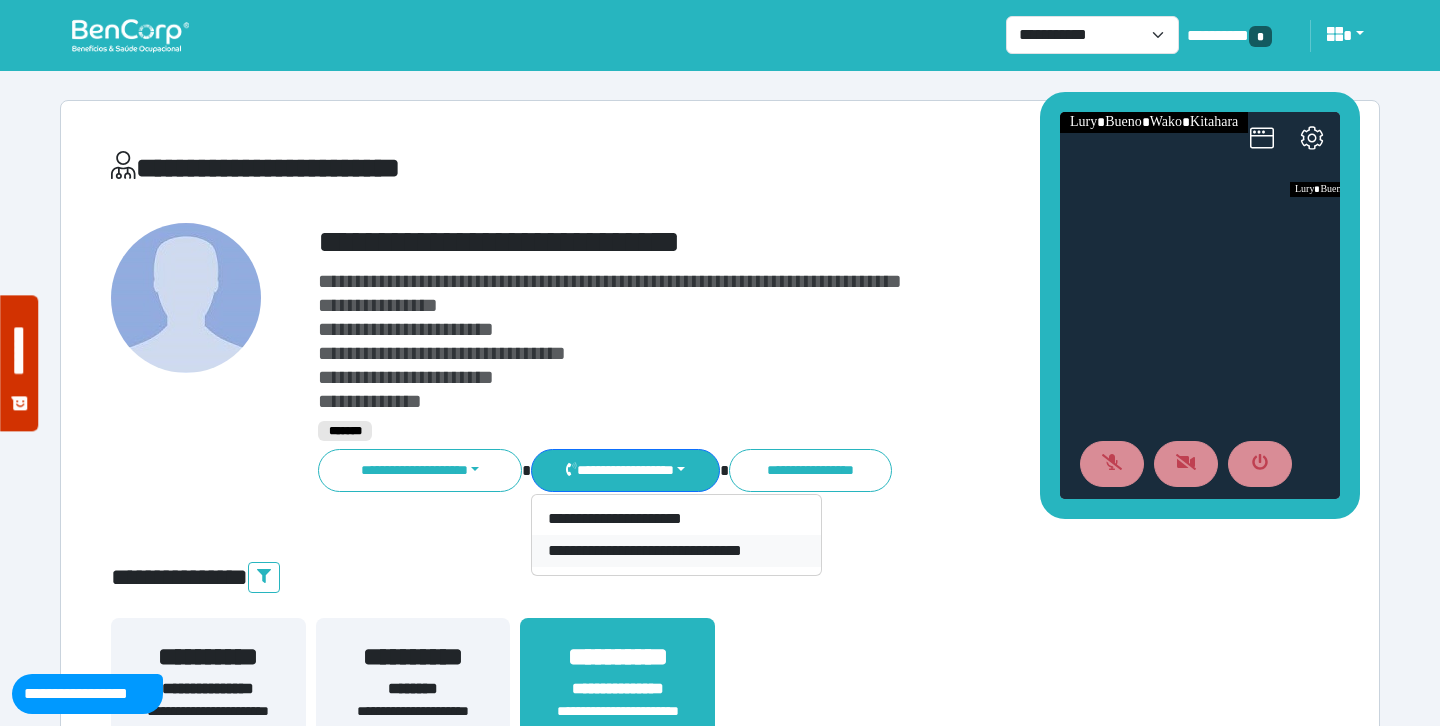 click on "**********" at bounding box center (676, 551) 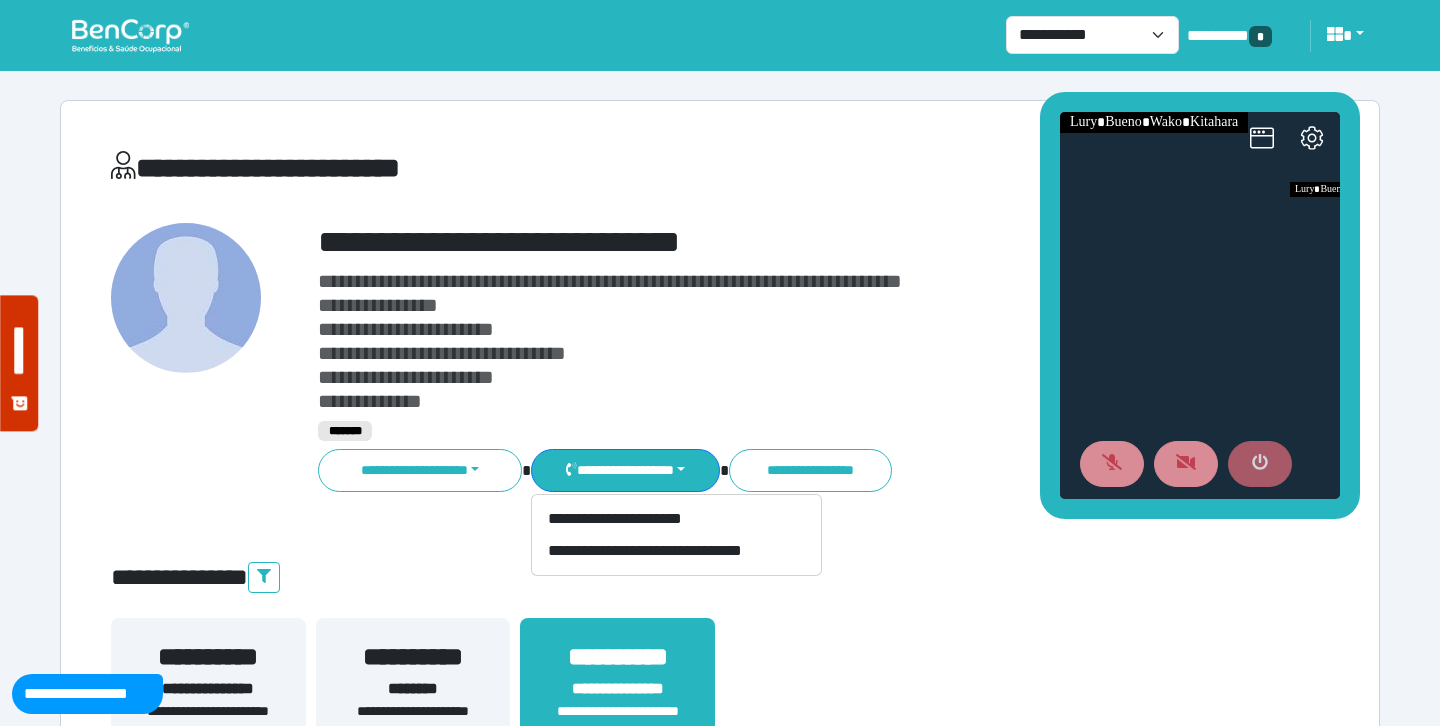 click 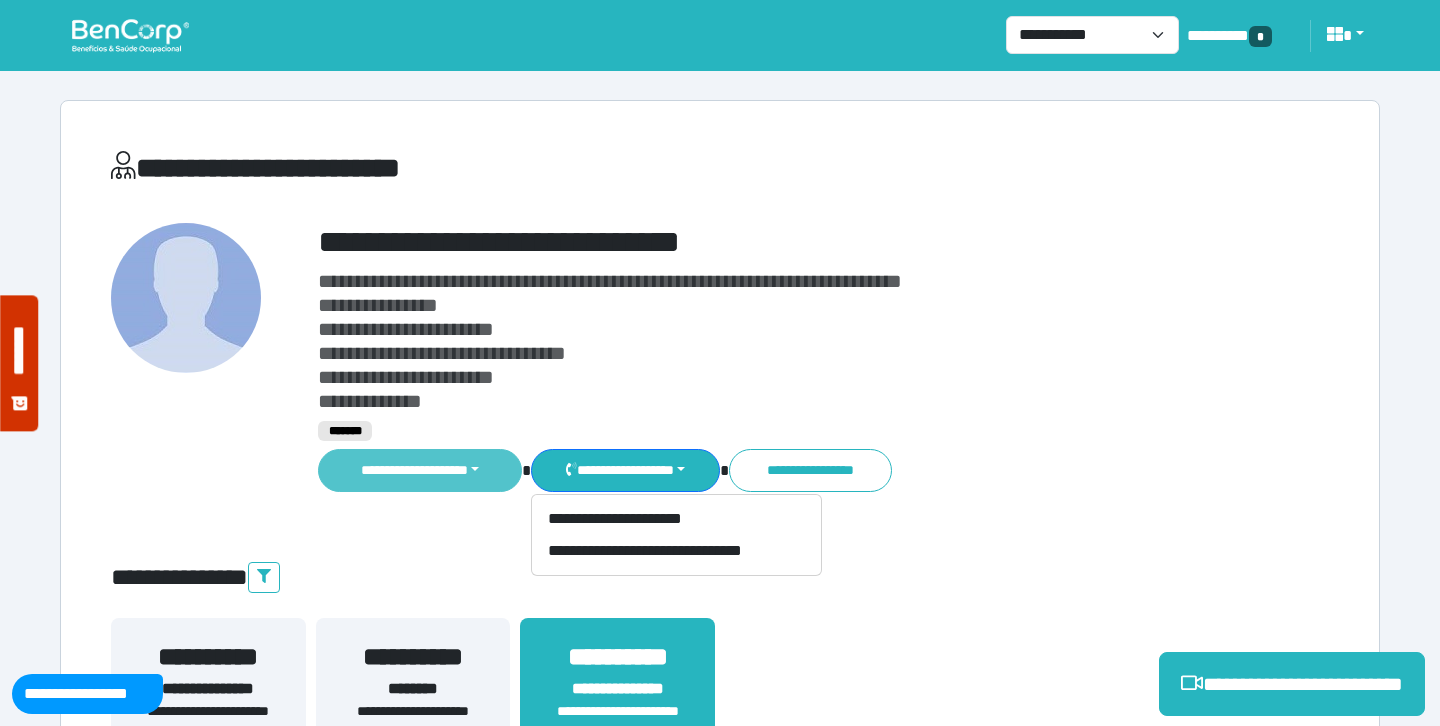 click on "**********" at bounding box center (420, 470) 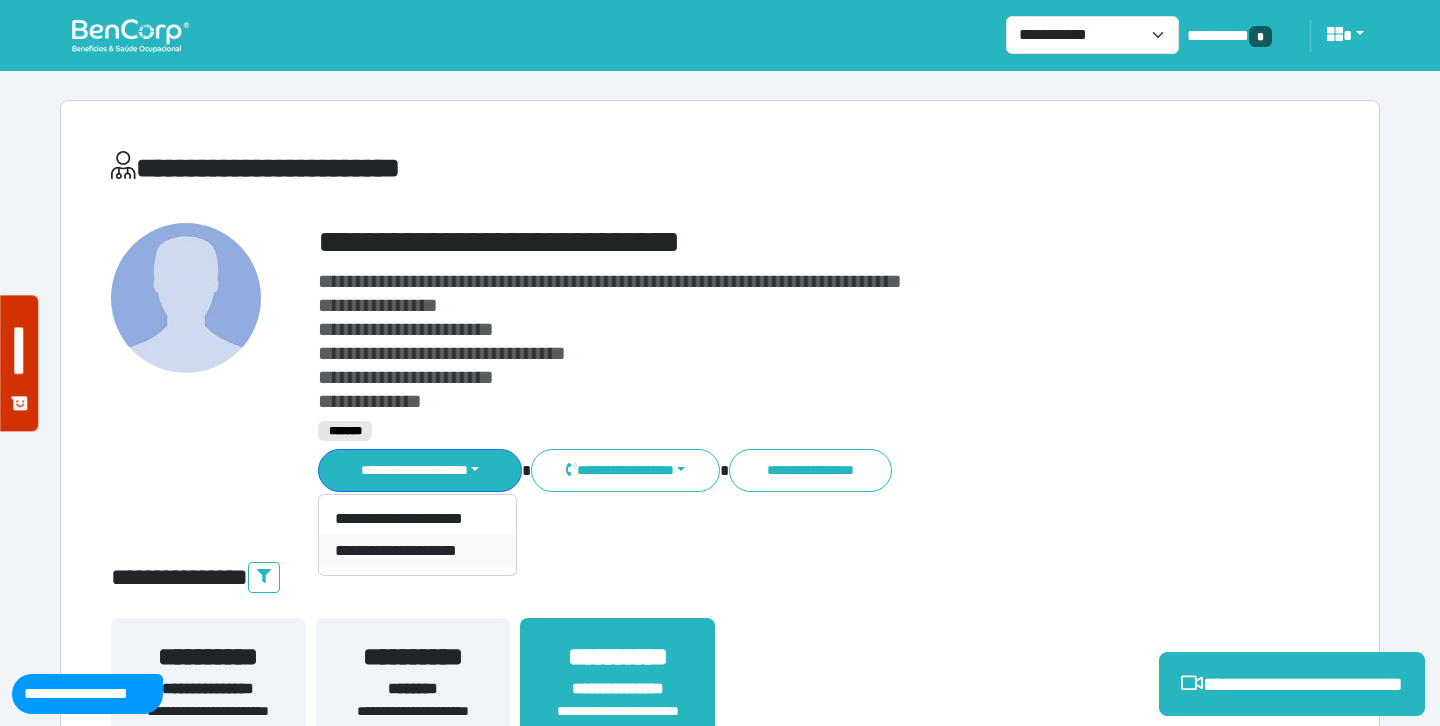 click on "**********" at bounding box center [417, 551] 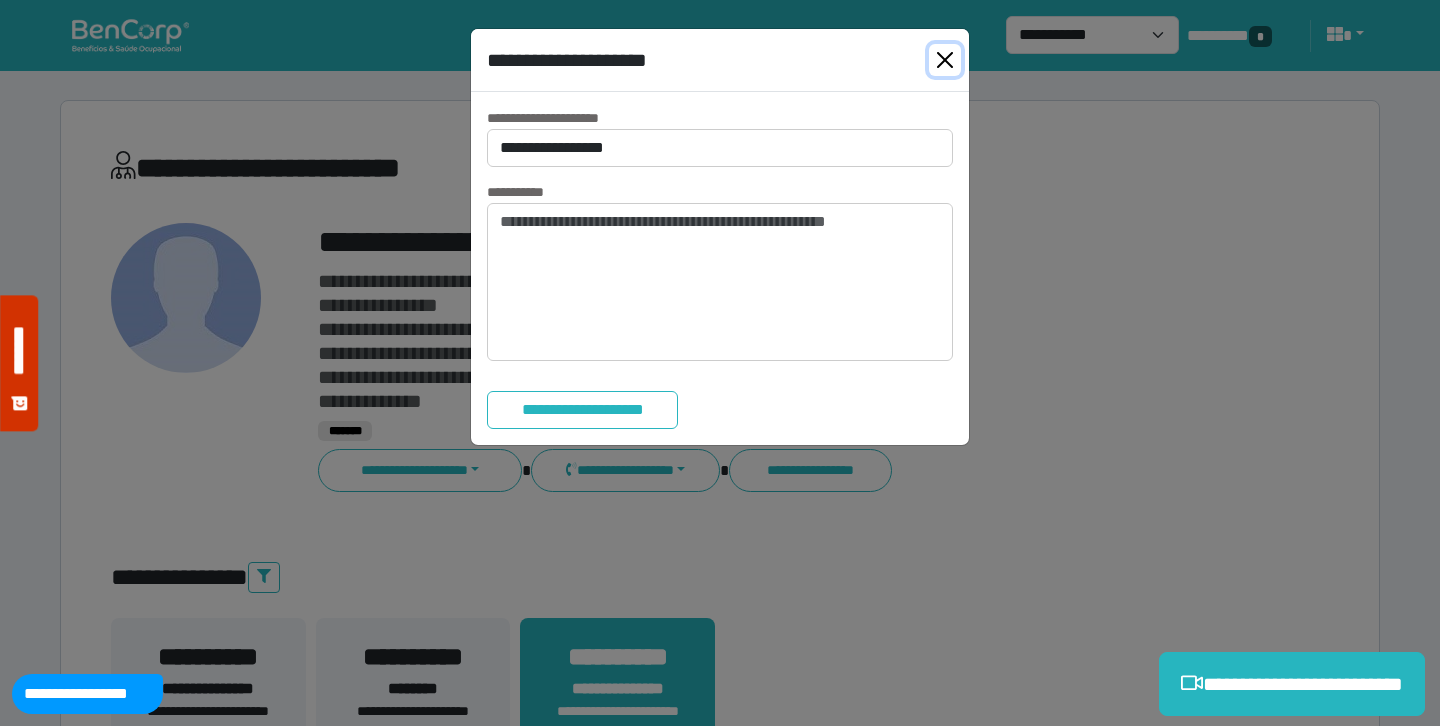 click at bounding box center (945, 60) 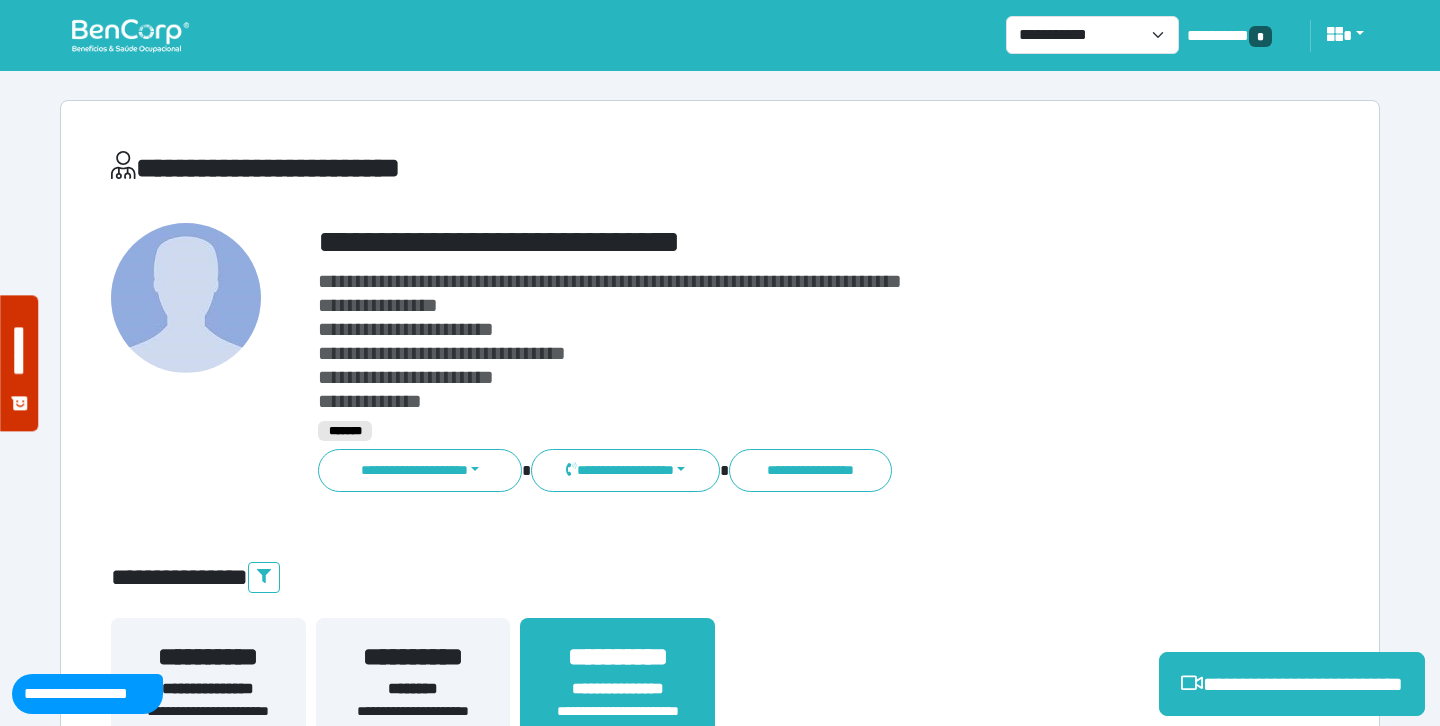 click on "**********" at bounding box center [772, 242] 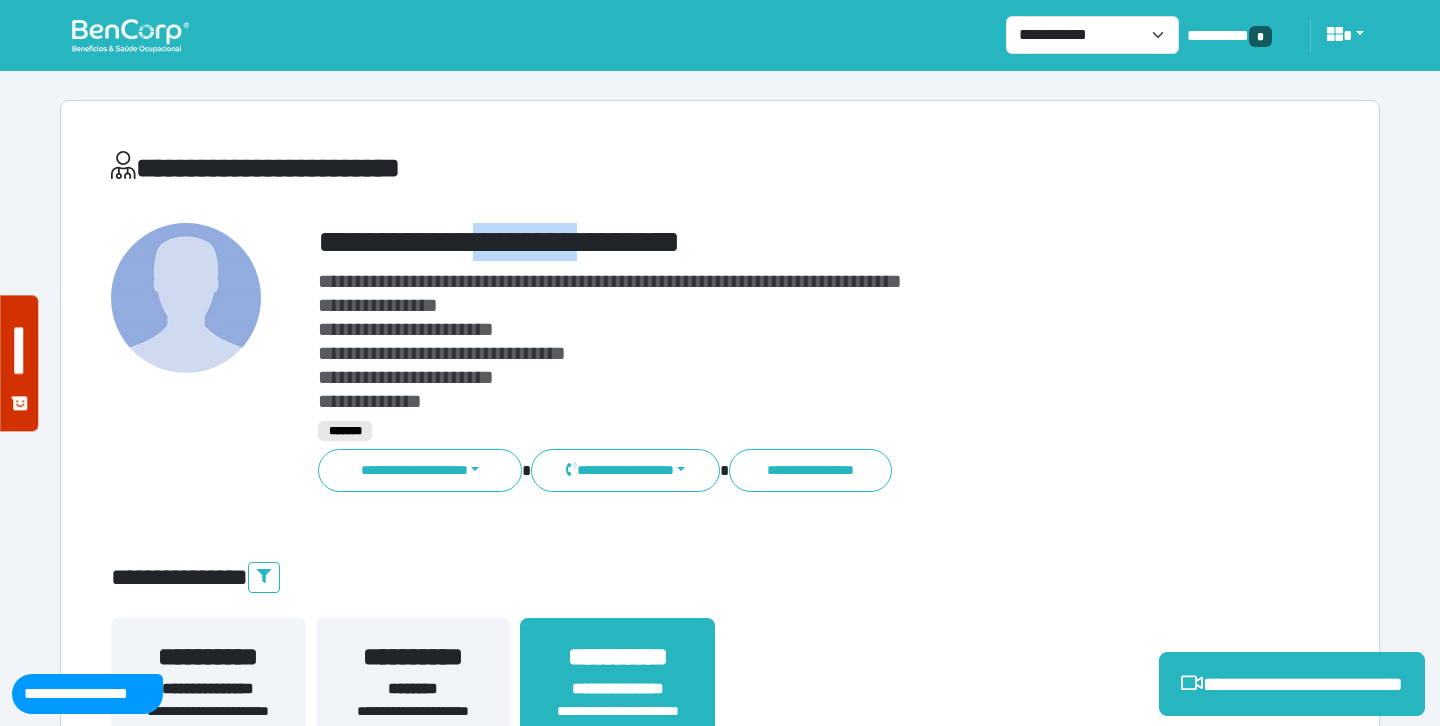 click on "**********" at bounding box center [772, 242] 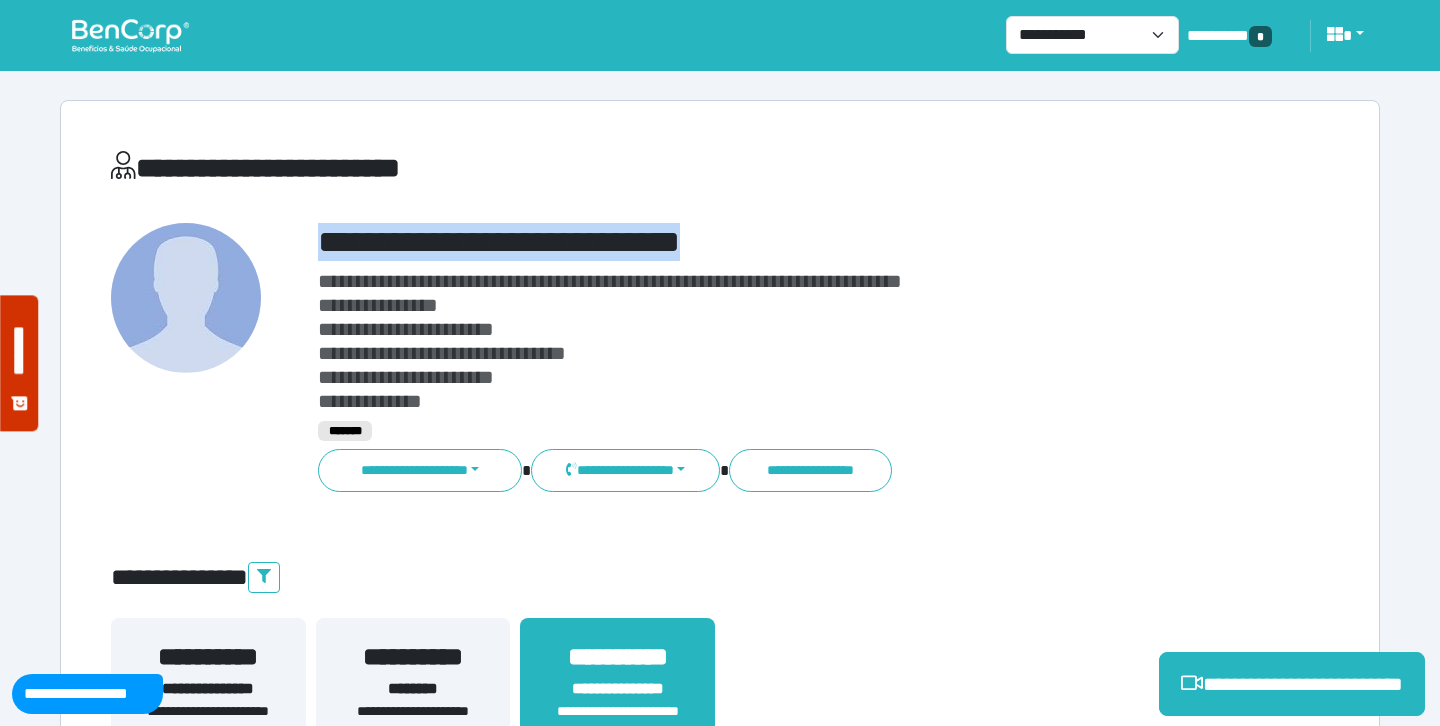 click on "**********" at bounding box center (772, 242) 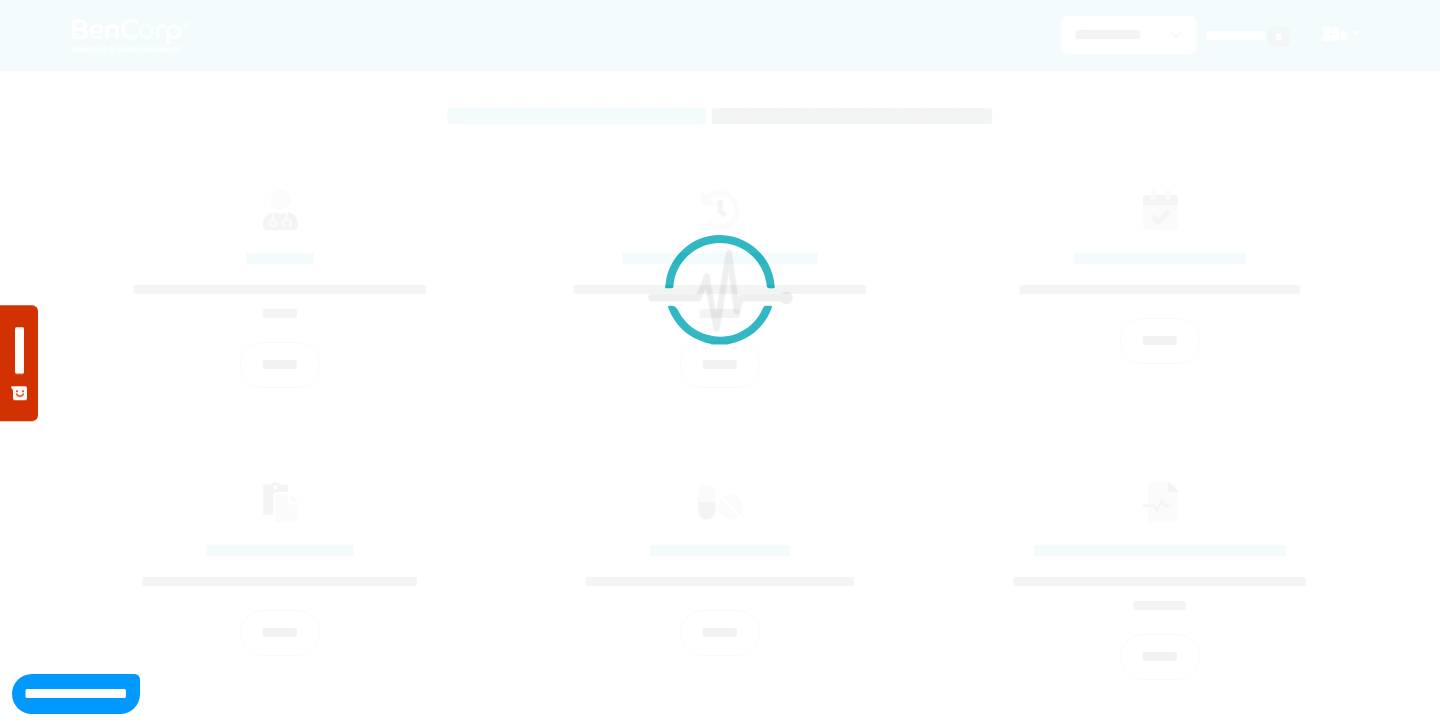 scroll, scrollTop: 0, scrollLeft: 0, axis: both 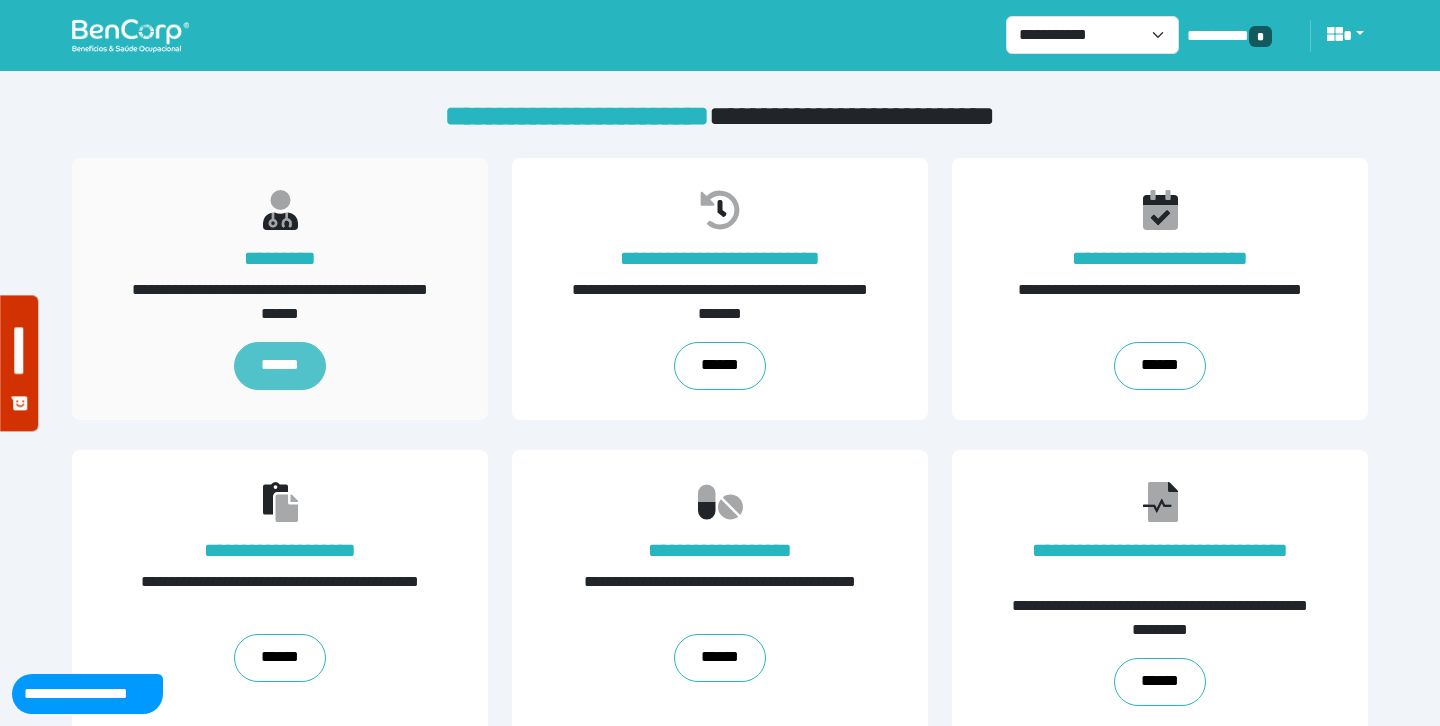 click on "******" at bounding box center [279, 366] 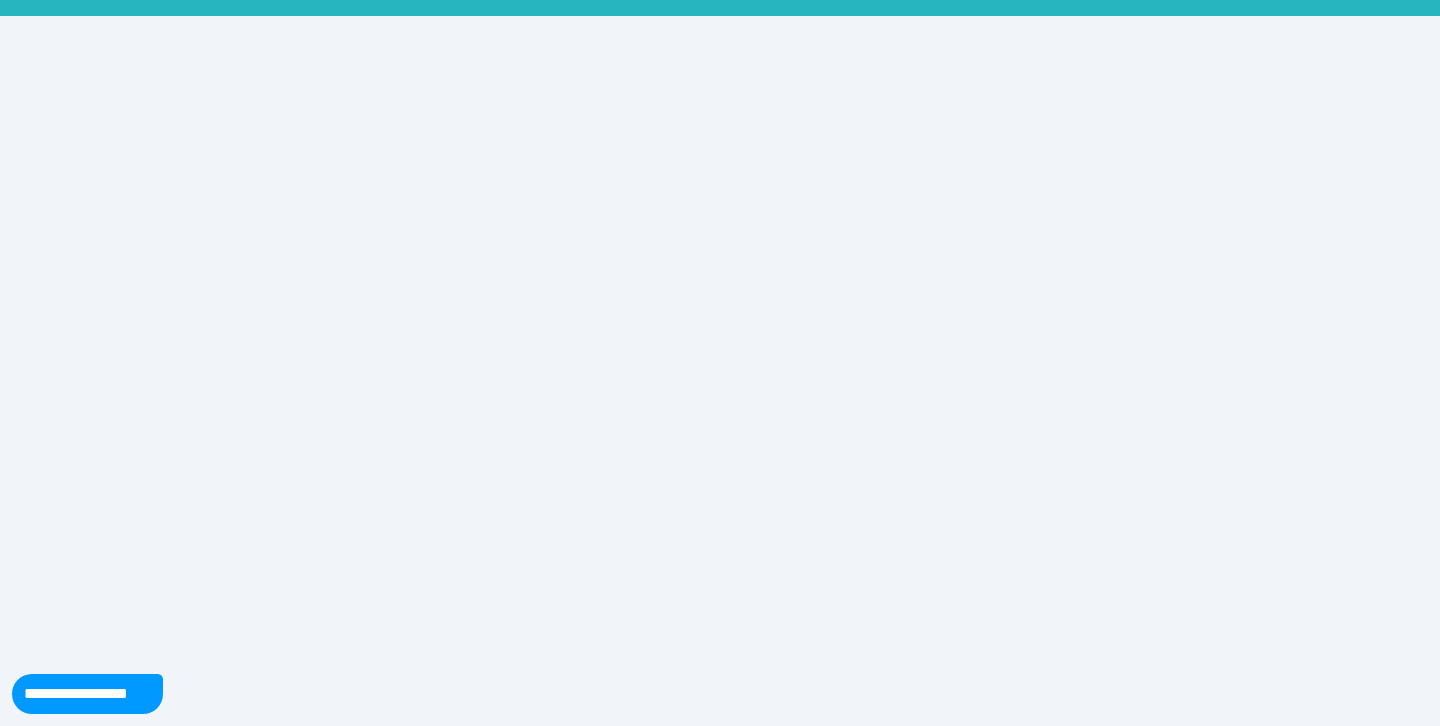 scroll, scrollTop: 0, scrollLeft: 0, axis: both 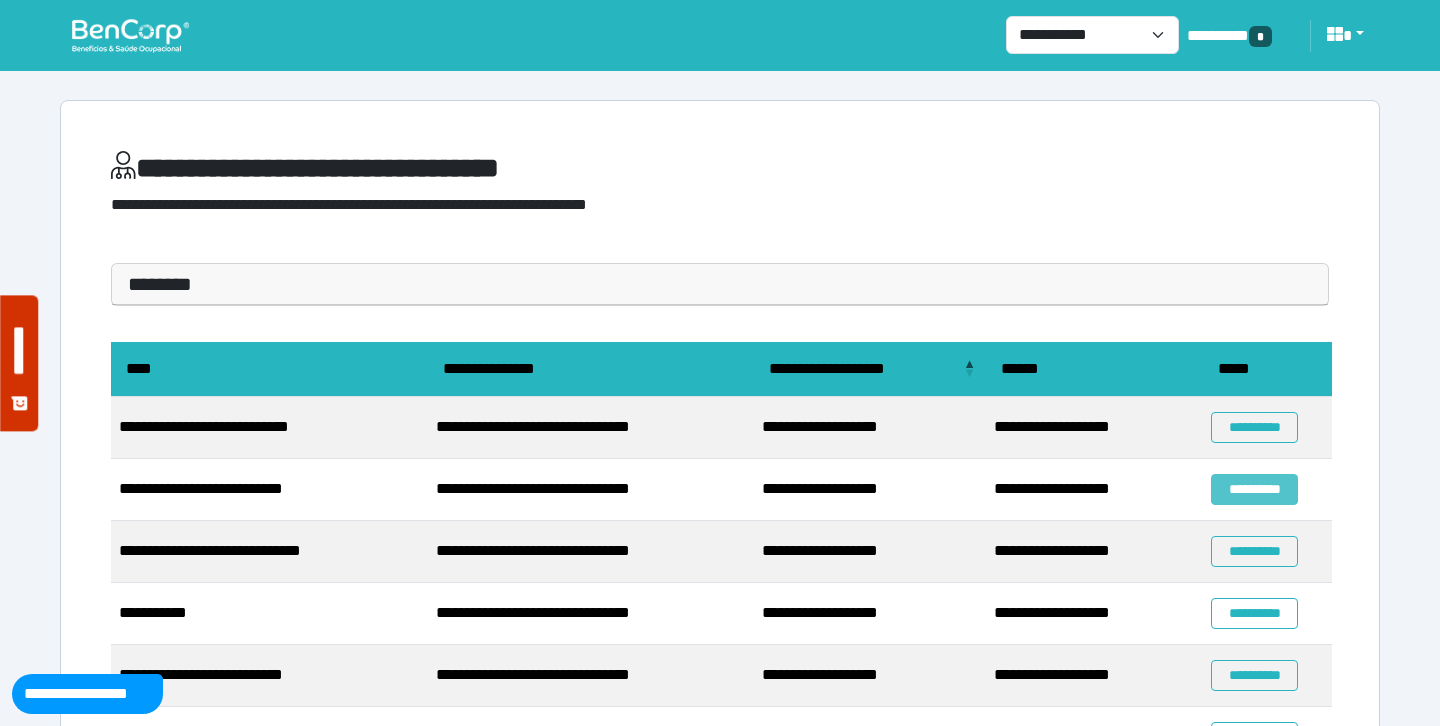 click on "**********" at bounding box center (1254, 489) 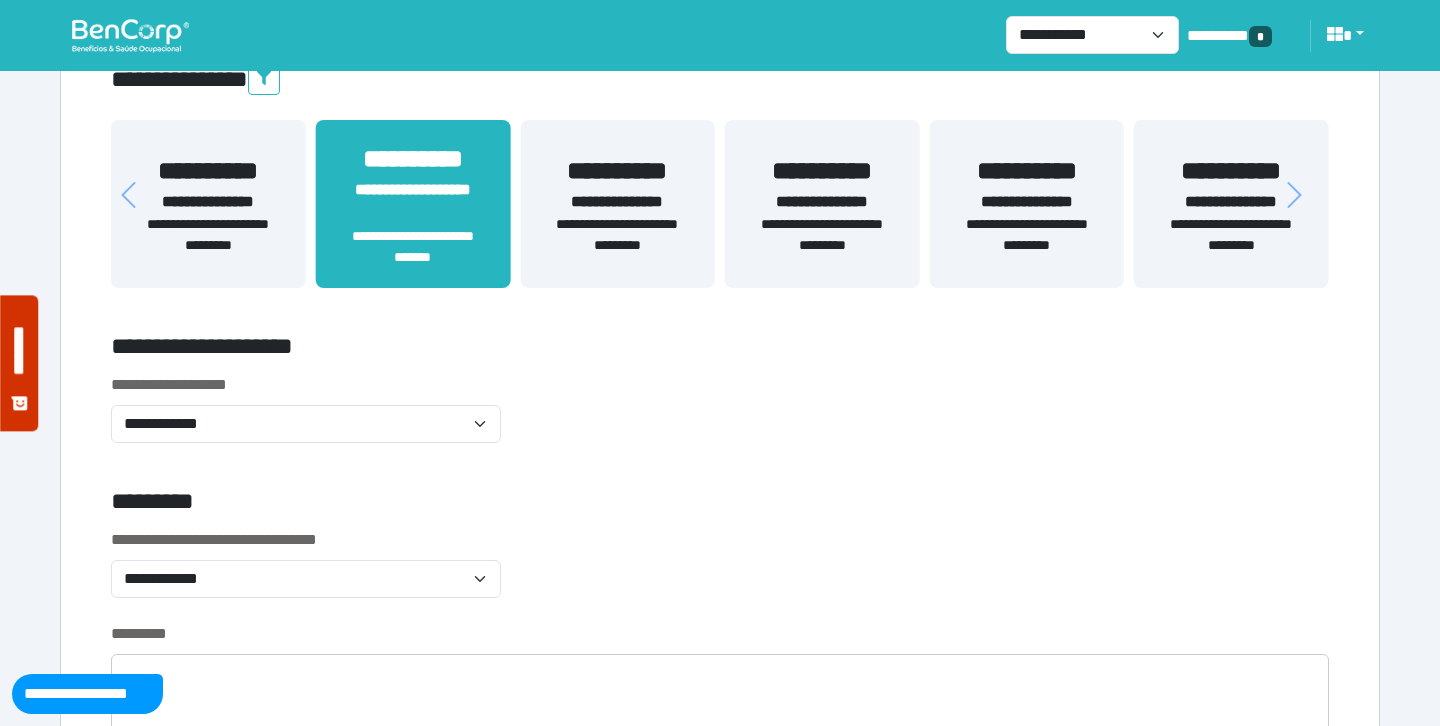 scroll, scrollTop: 399, scrollLeft: 0, axis: vertical 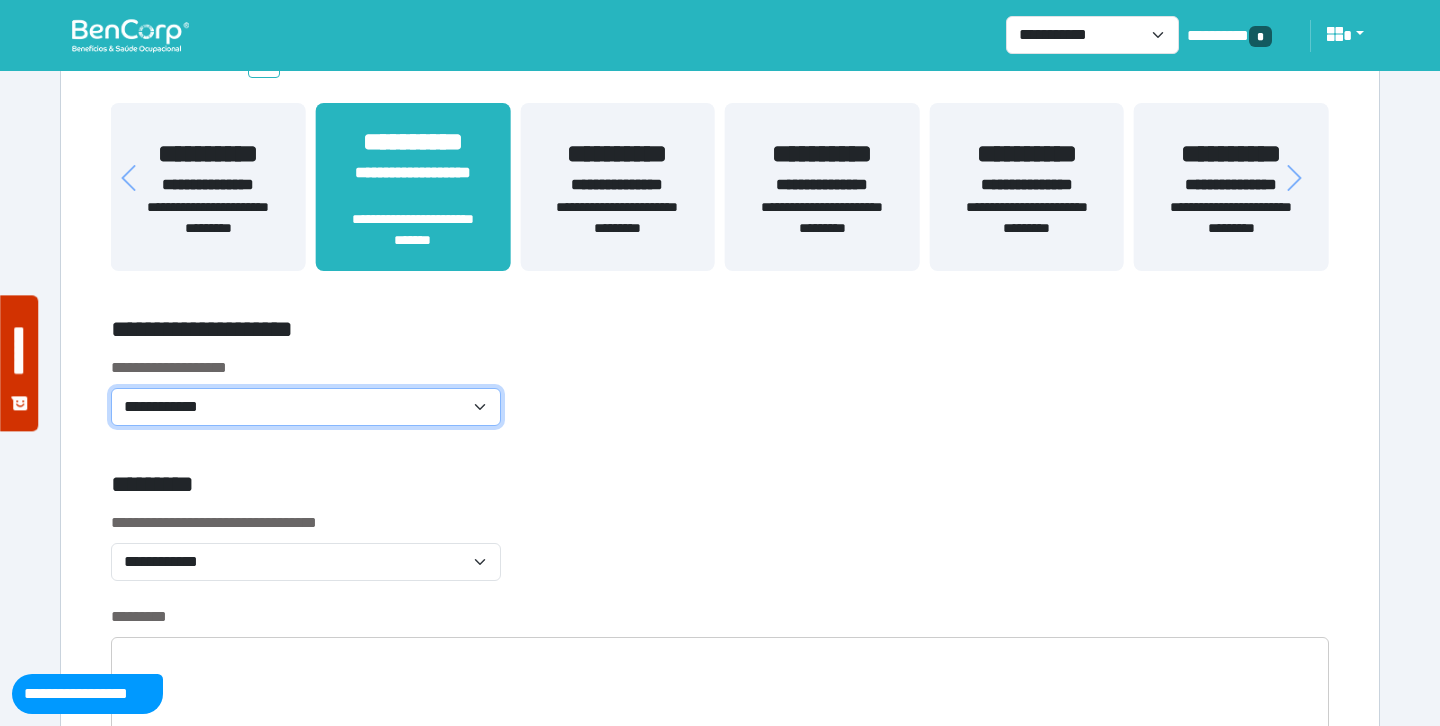 click on "**********" at bounding box center (306, 407) 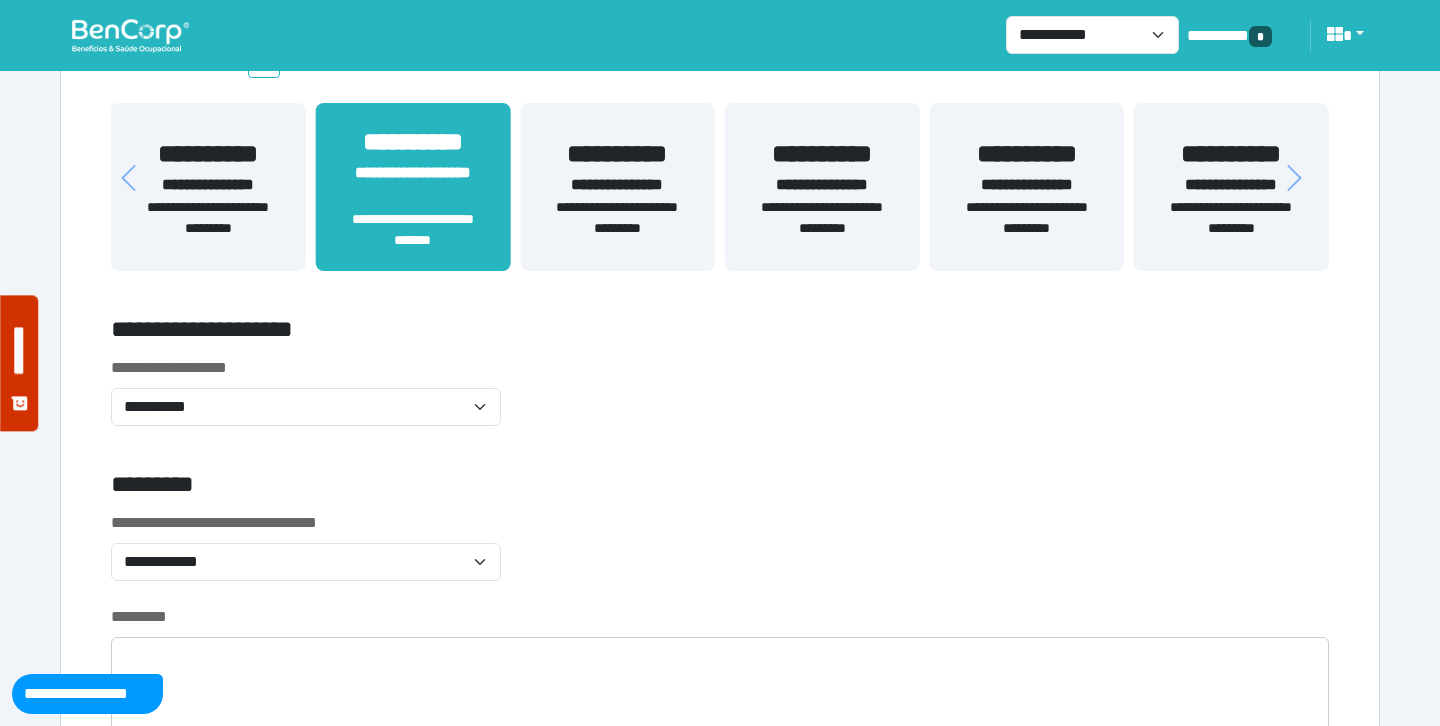 click on "**********" at bounding box center (720, 403) 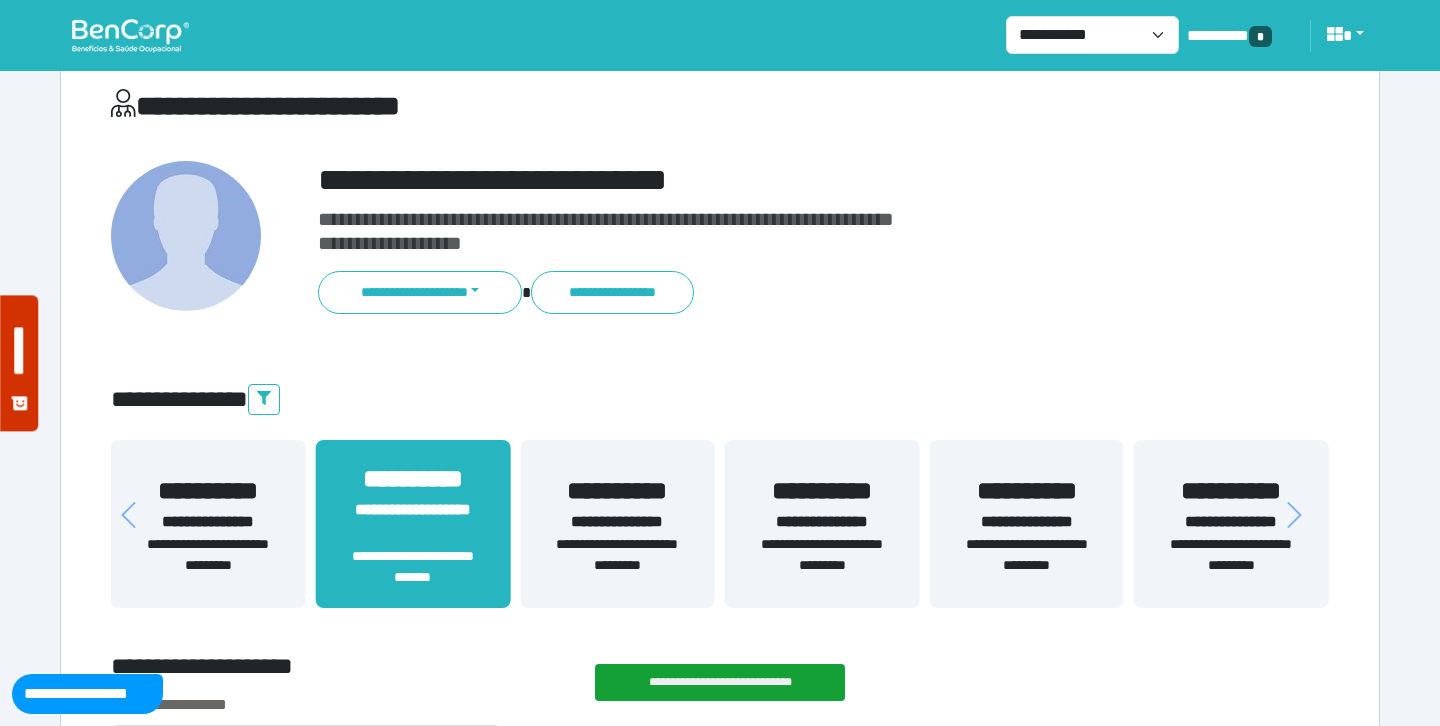 scroll, scrollTop: 0, scrollLeft: 0, axis: both 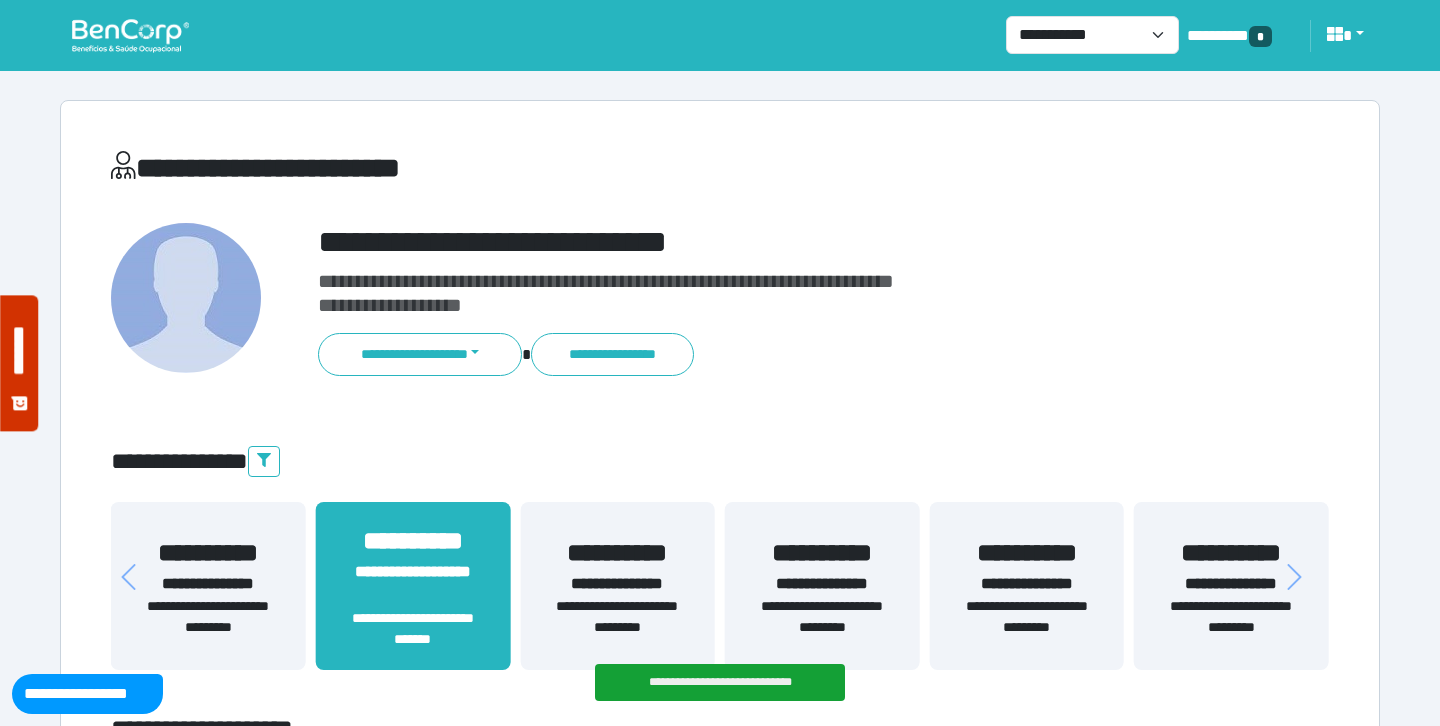 click on "**********" at bounding box center [772, 242] 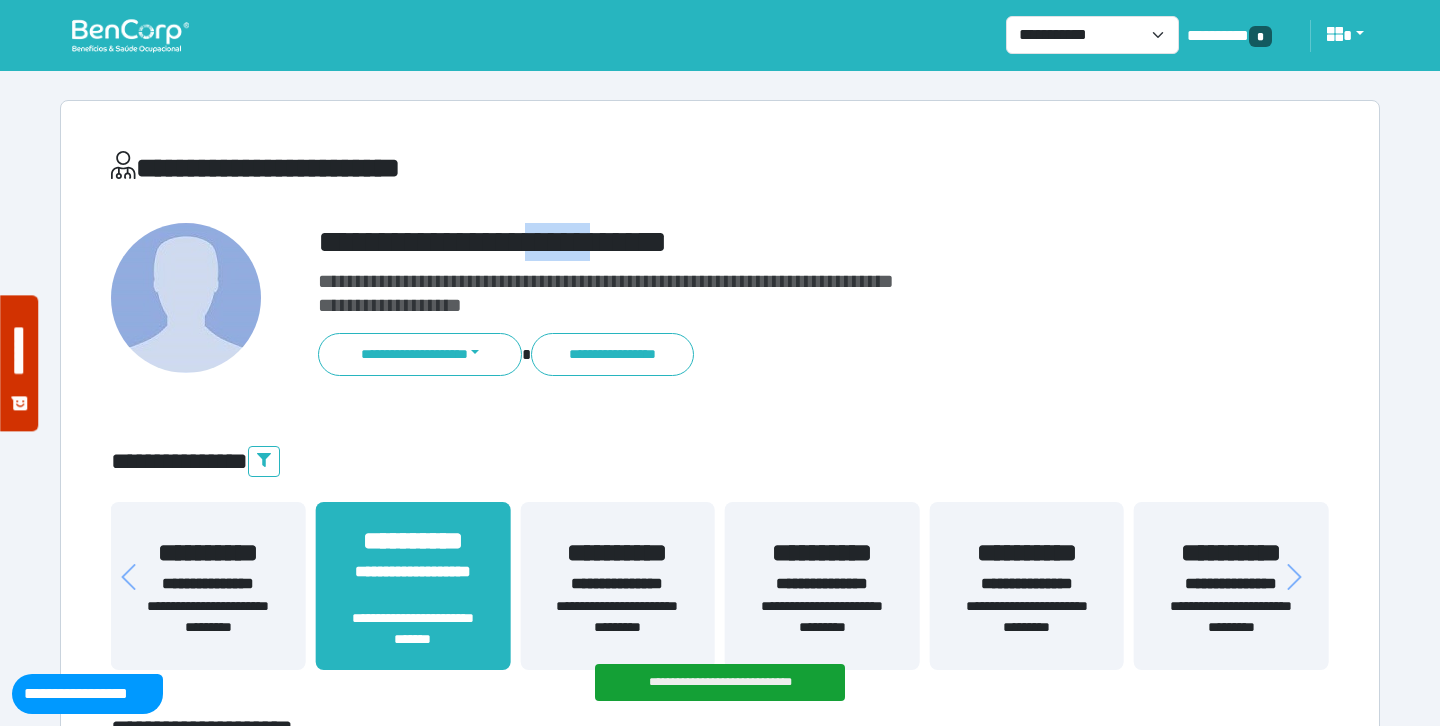 click on "**********" at bounding box center [772, 242] 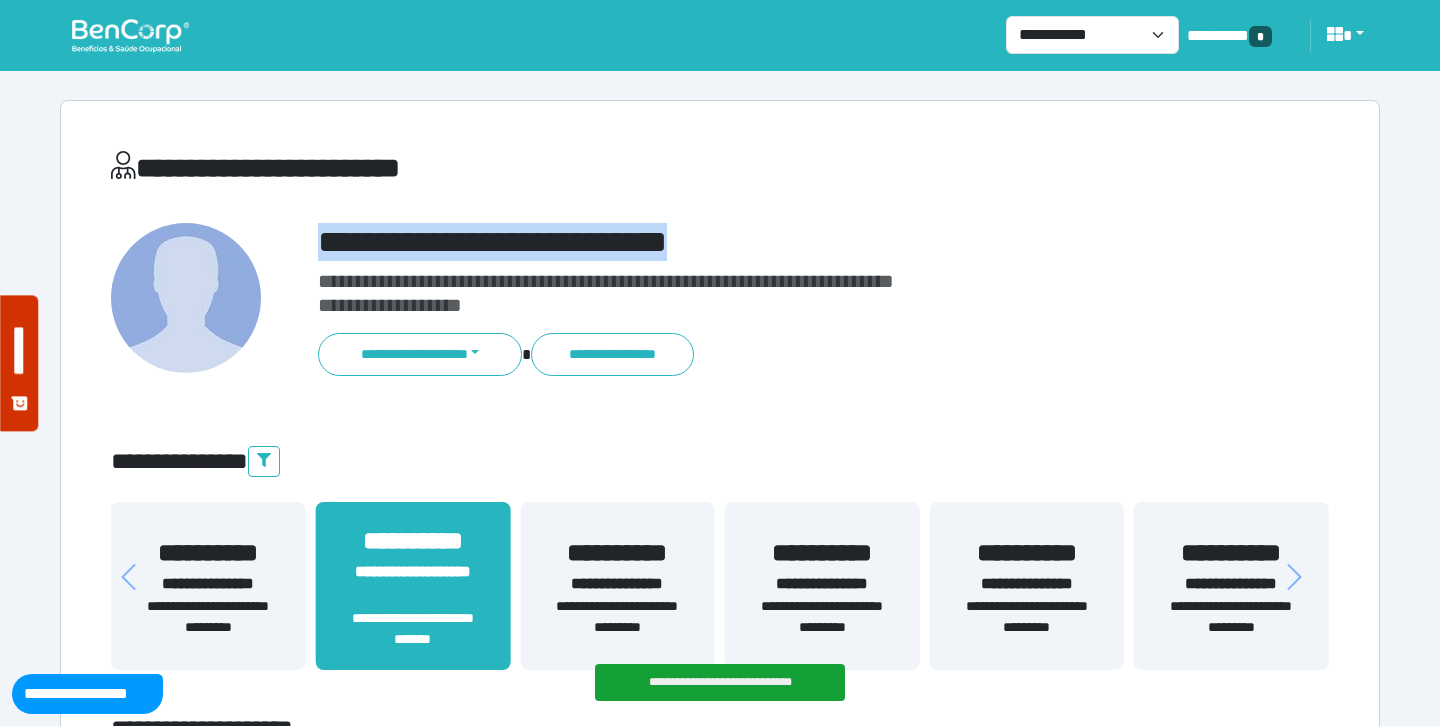 click on "**********" at bounding box center (772, 242) 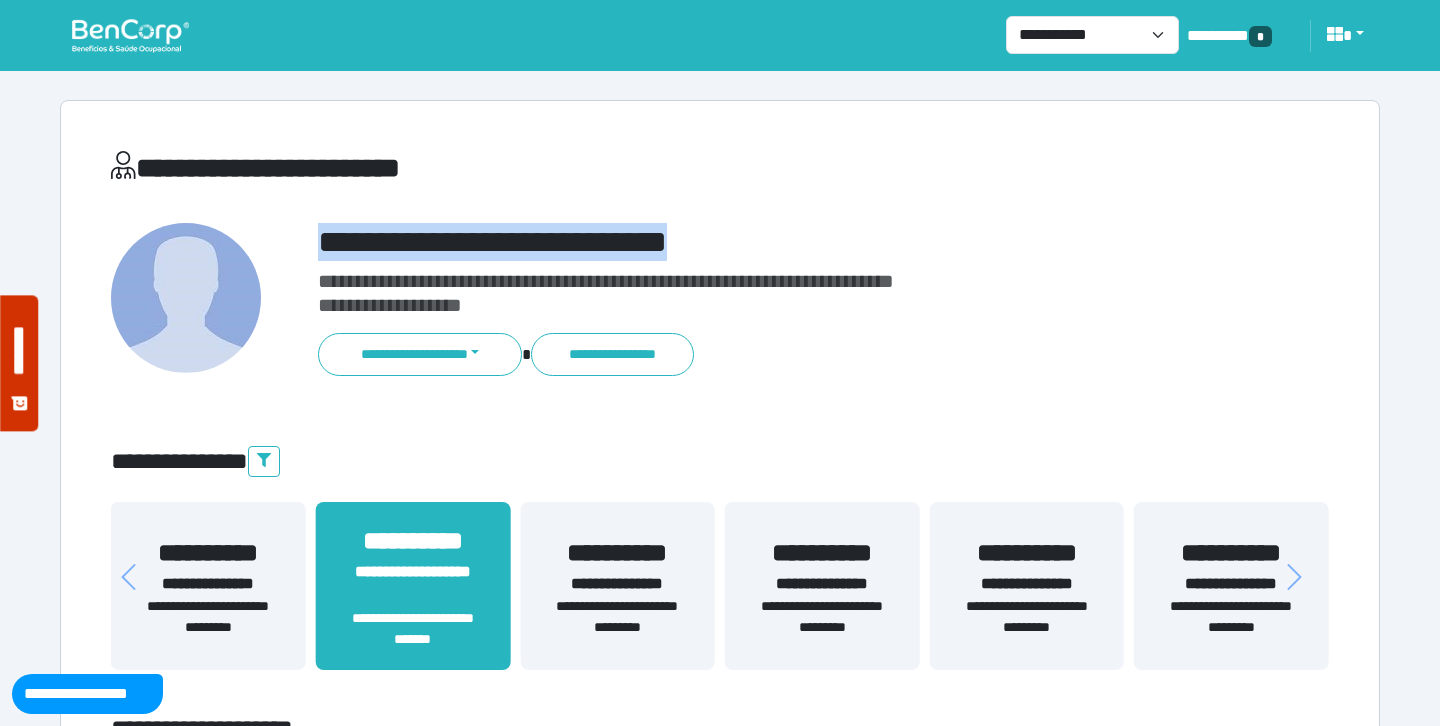 copy on "**********" 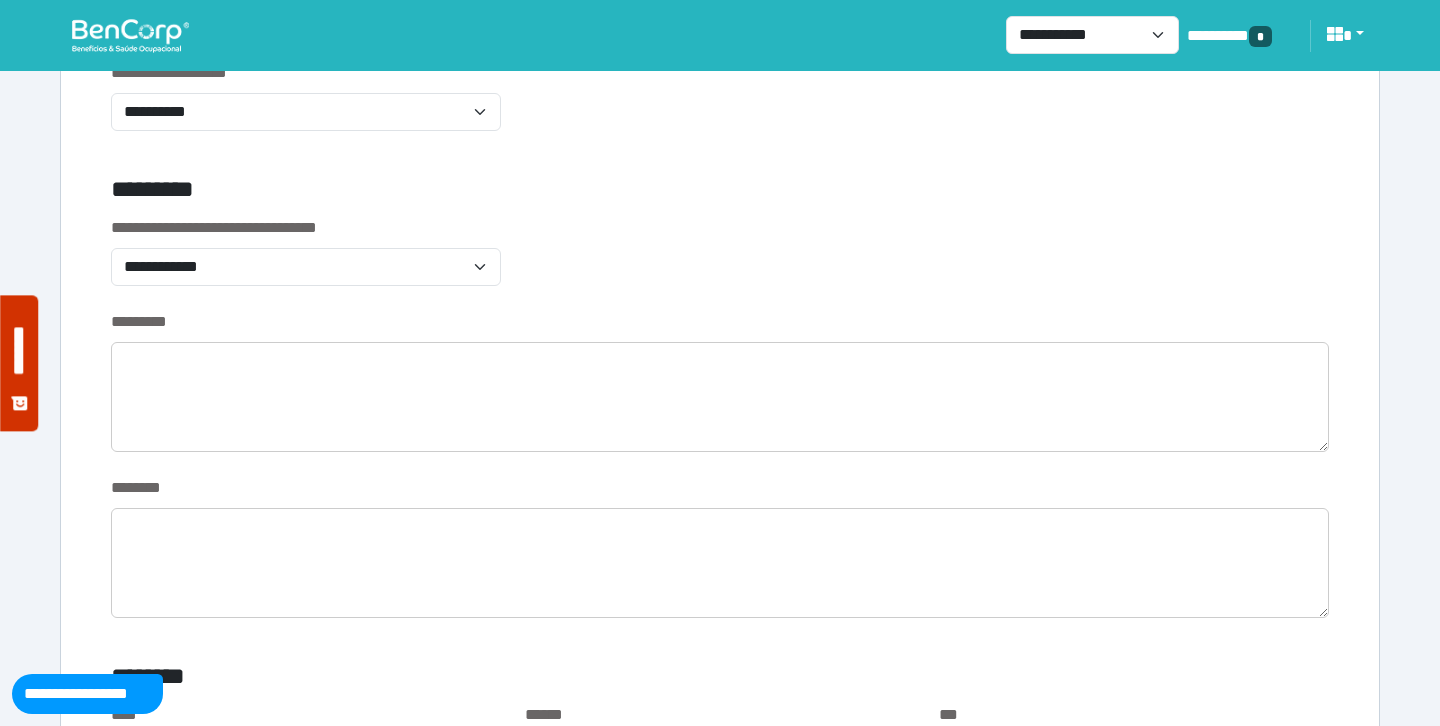 scroll, scrollTop: 716, scrollLeft: 0, axis: vertical 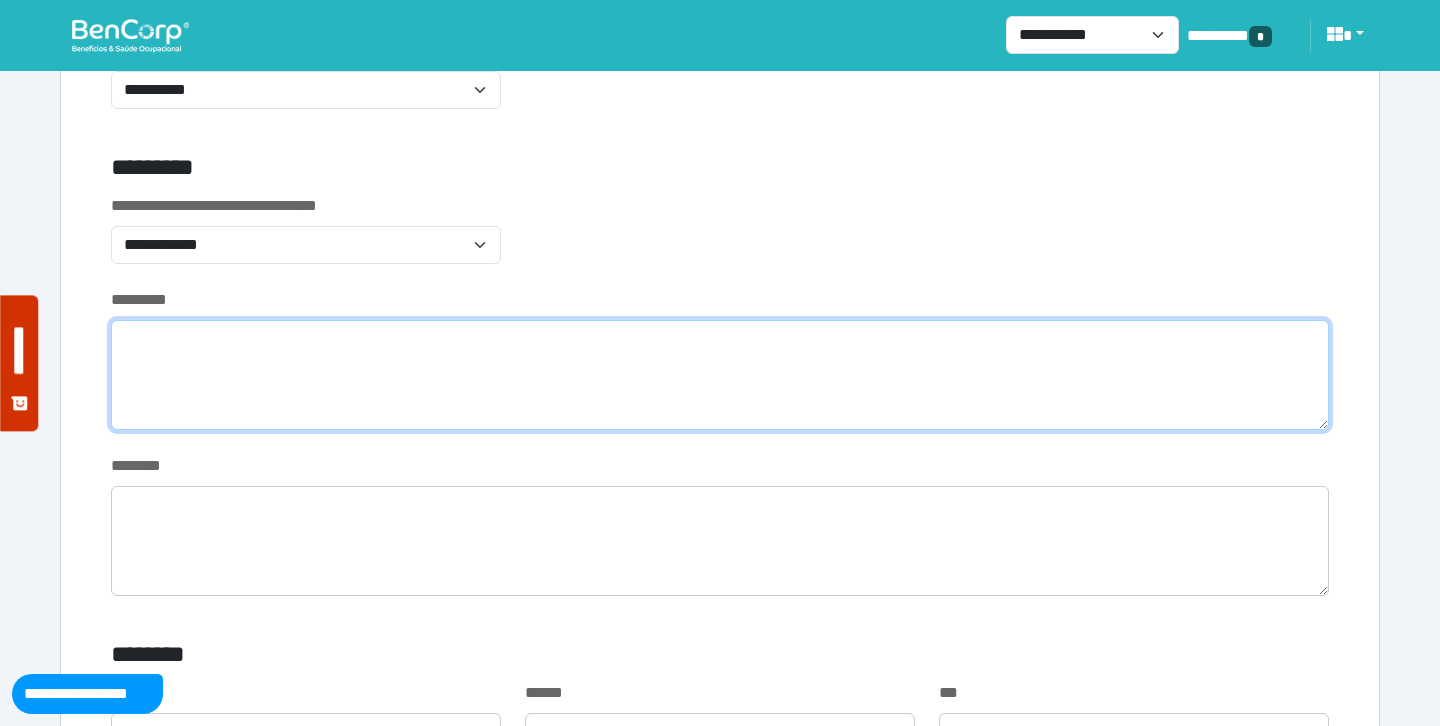 click at bounding box center [720, 375] 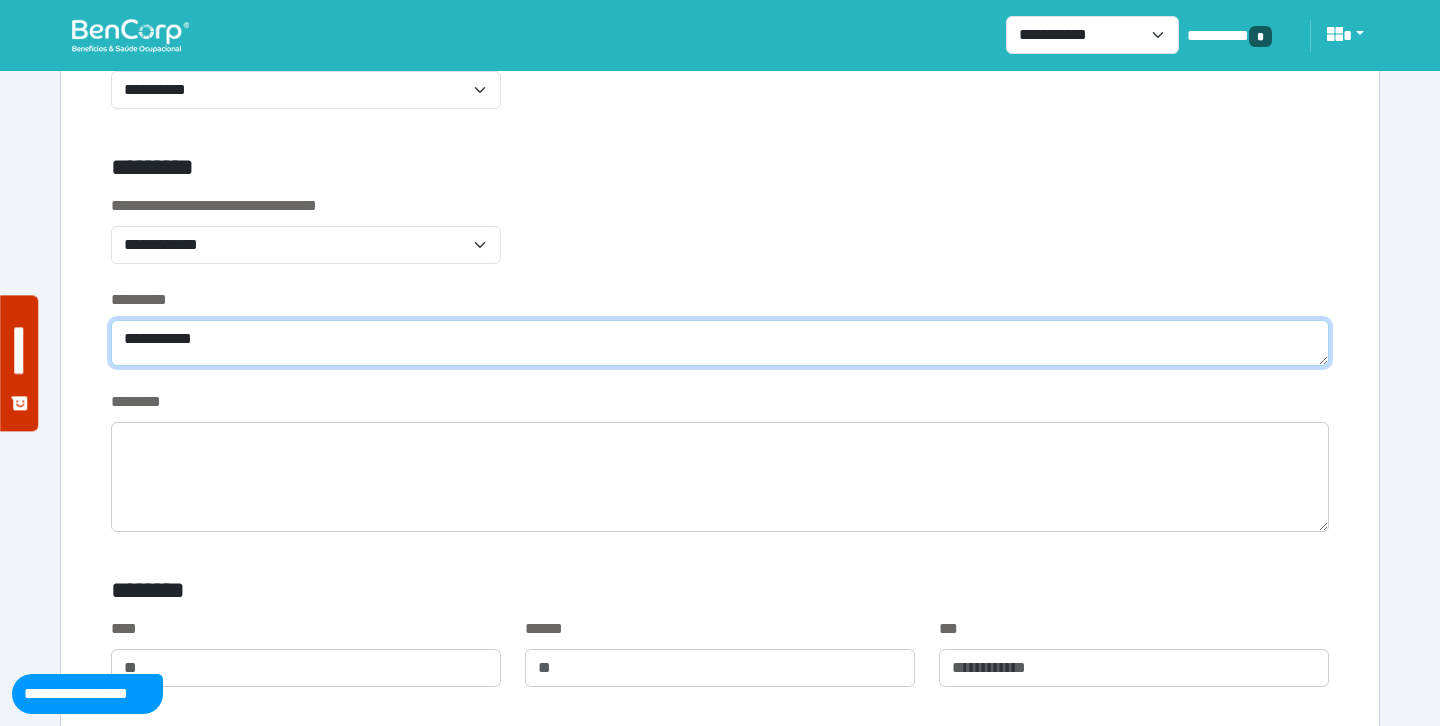 type on "**********" 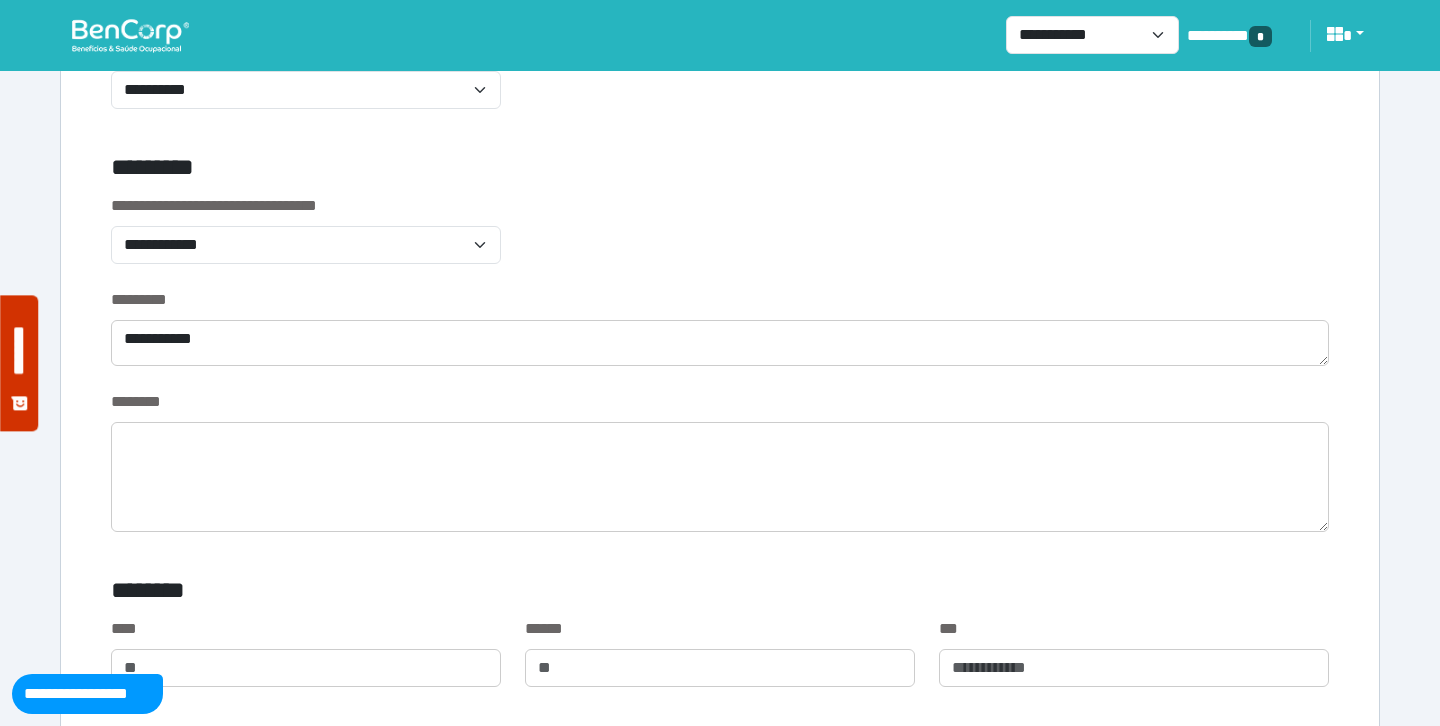 click on "**********" at bounding box center [720, 241] 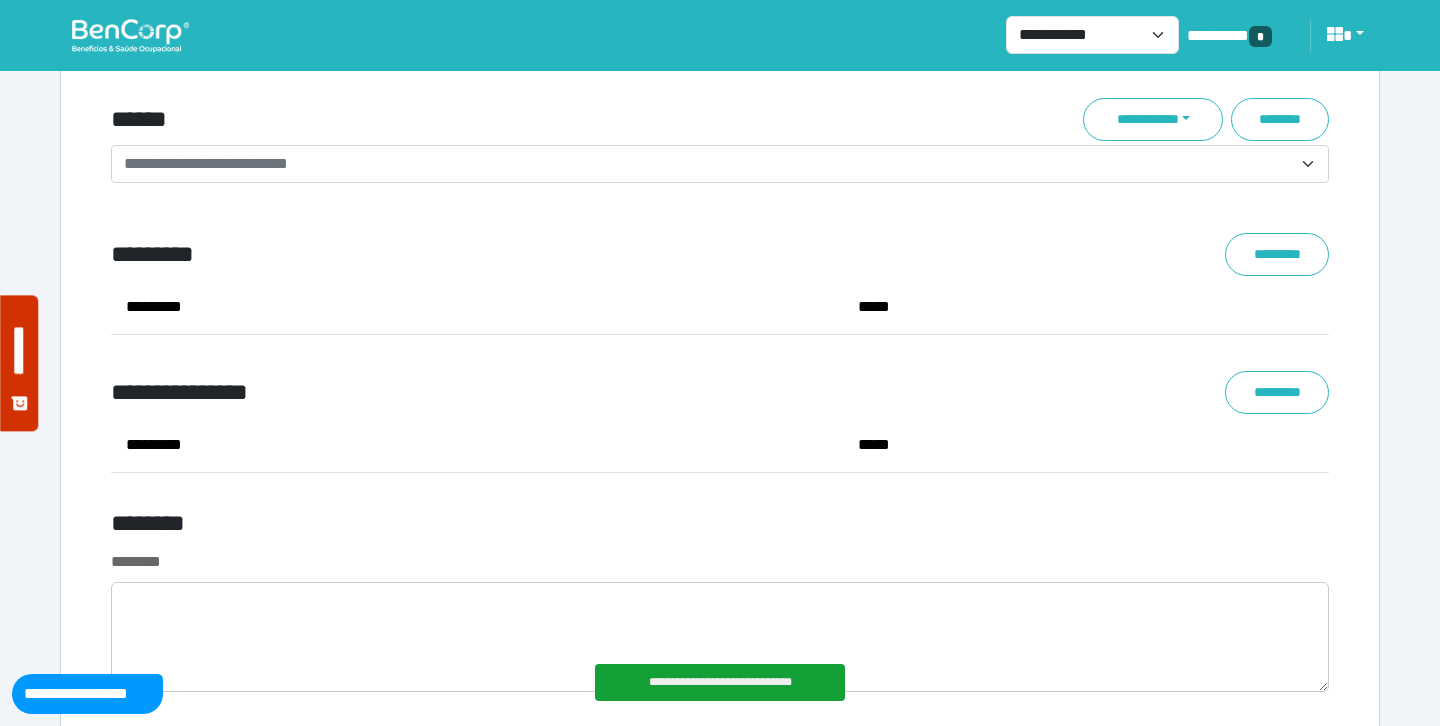 scroll, scrollTop: 7838, scrollLeft: 0, axis: vertical 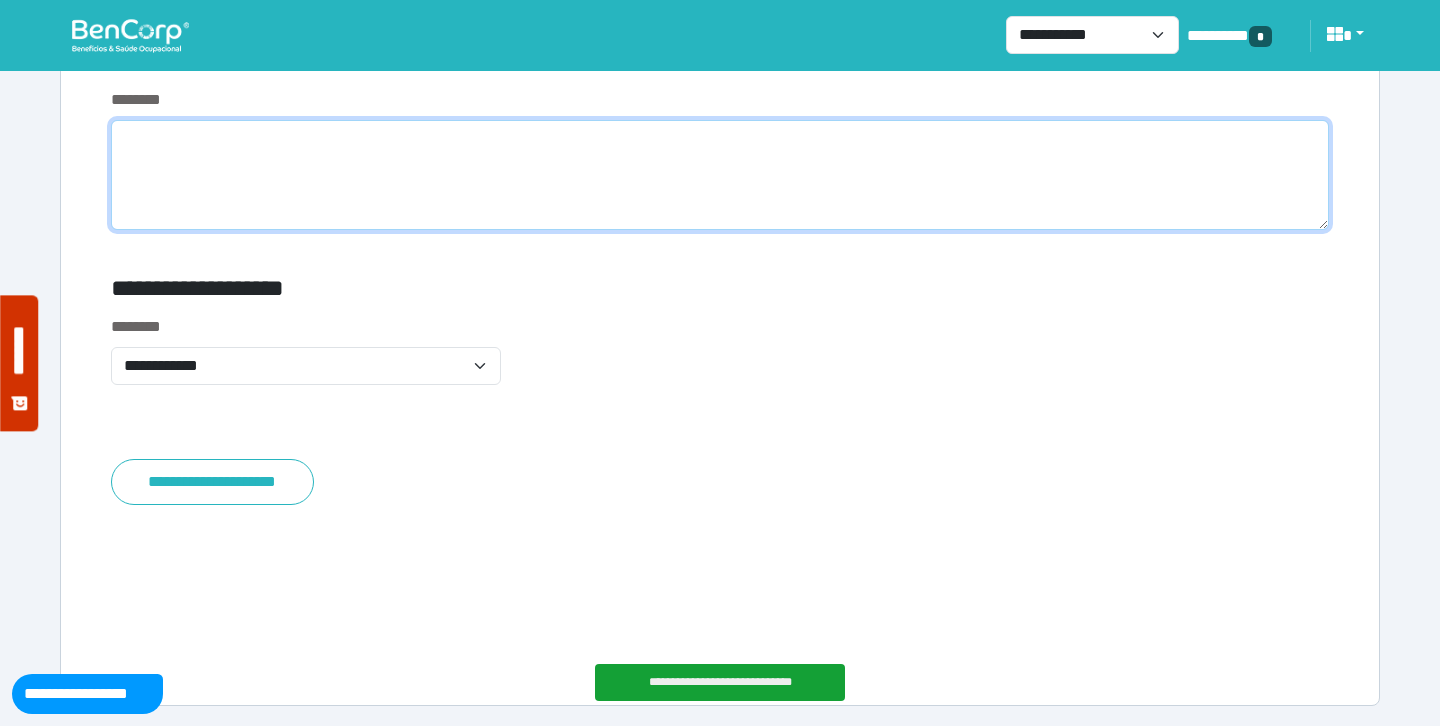 click at bounding box center [720, 175] 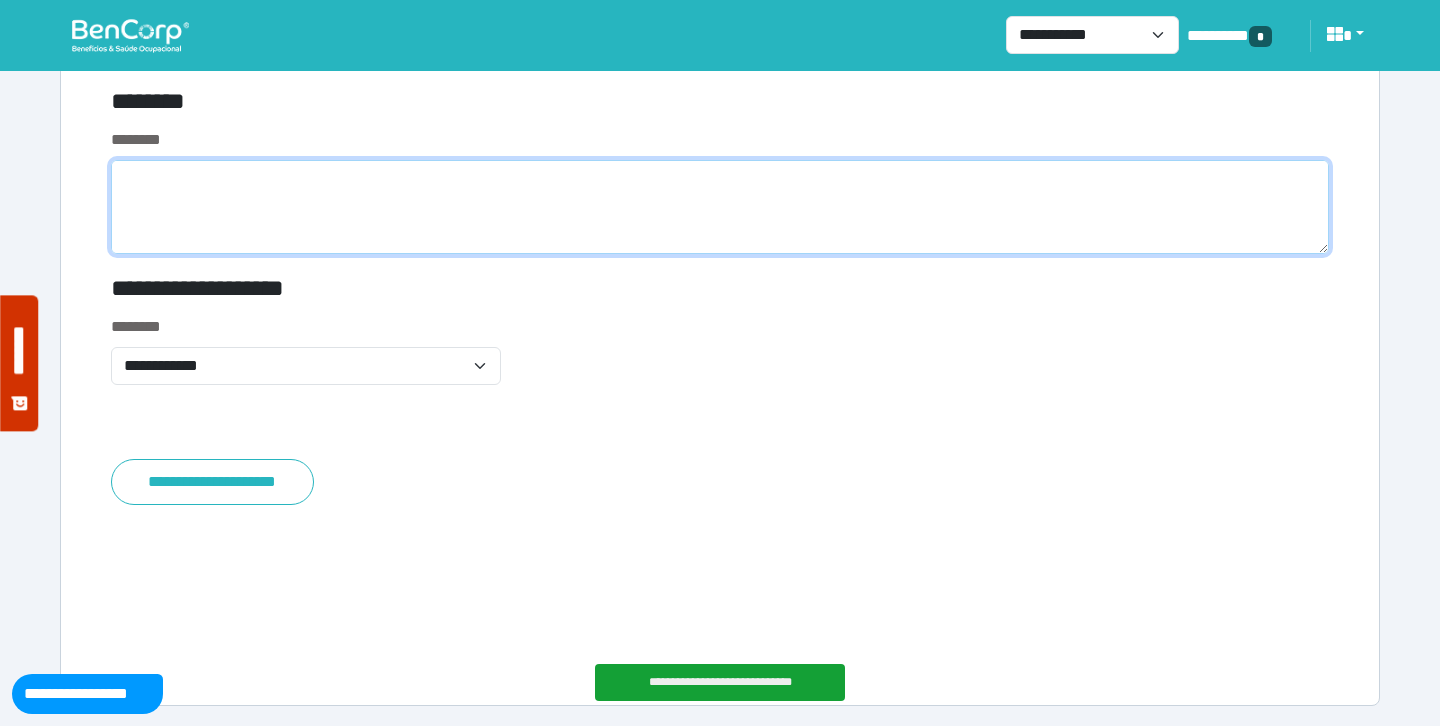 scroll, scrollTop: 0, scrollLeft: 0, axis: both 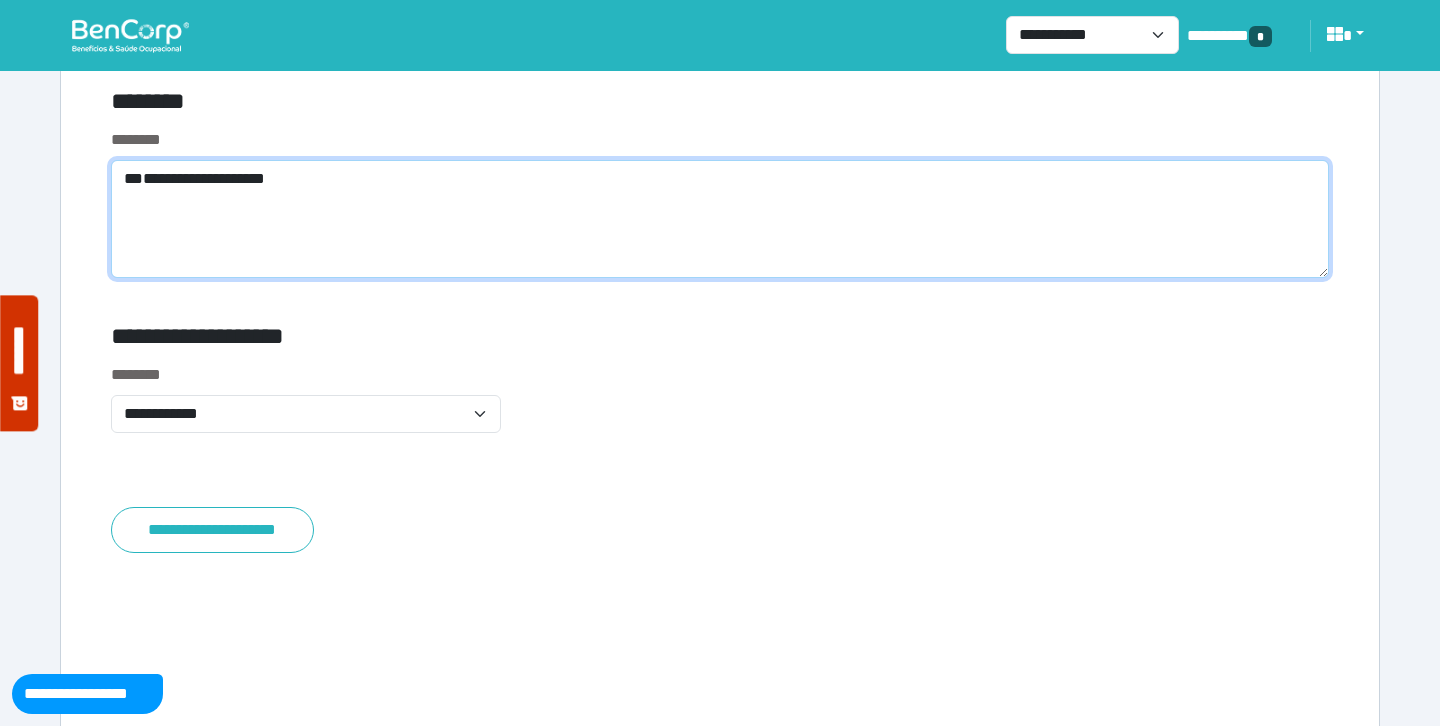 click on "**********" at bounding box center (720, 219) 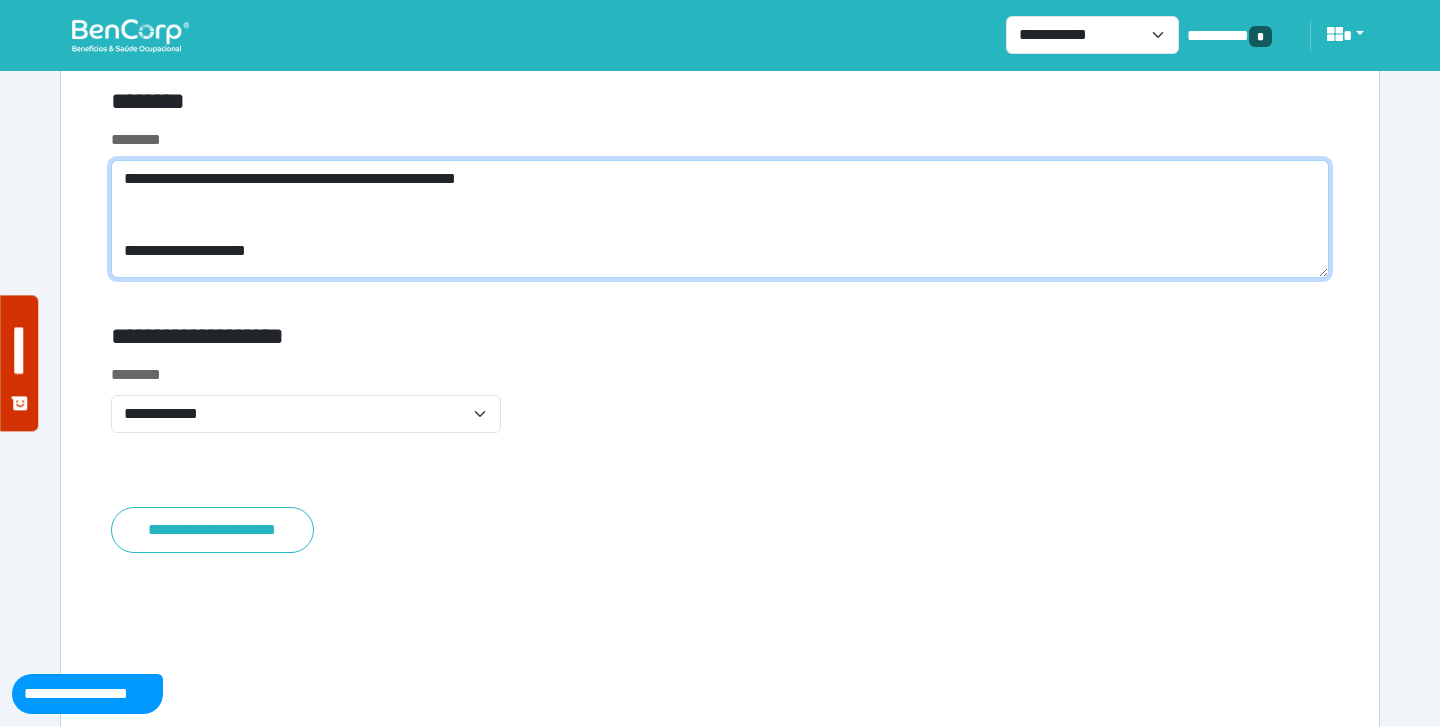 click on "**********" at bounding box center (720, 219) 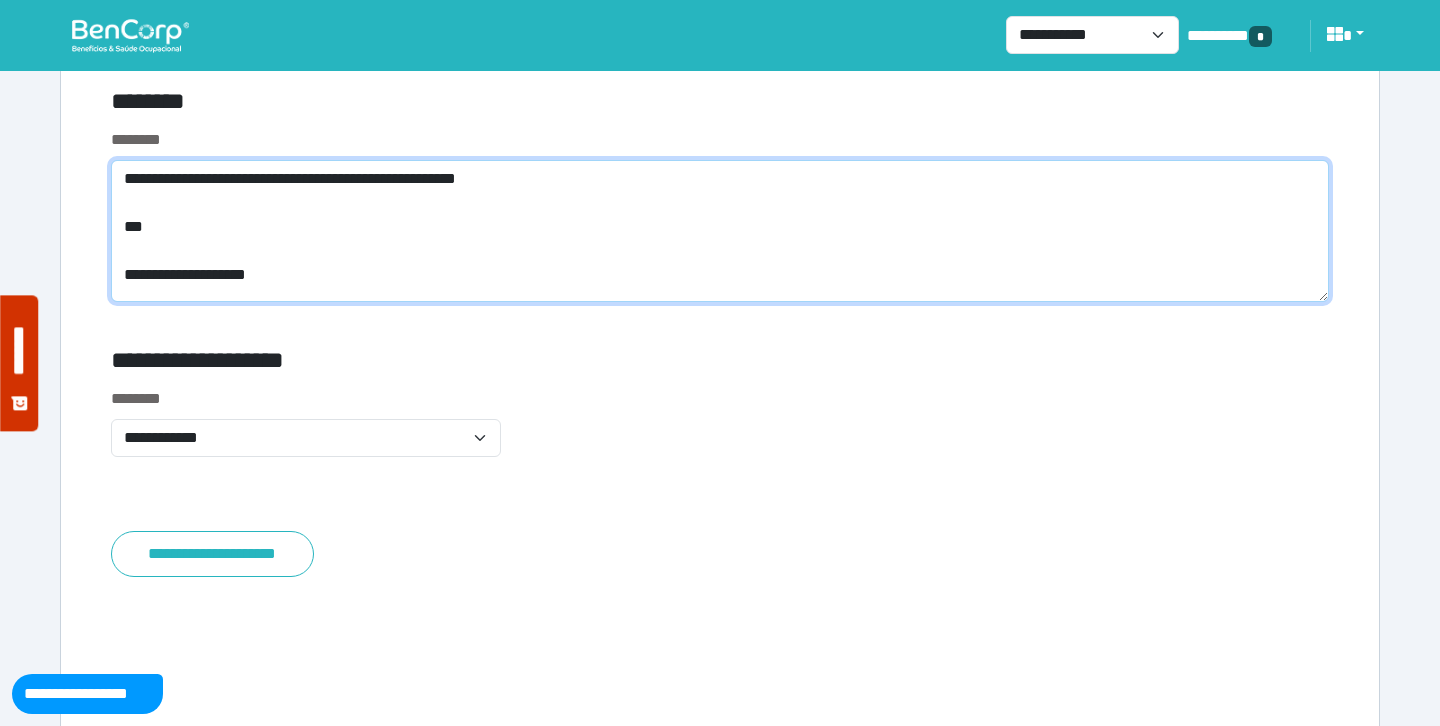 click on "**********" at bounding box center [720, 231] 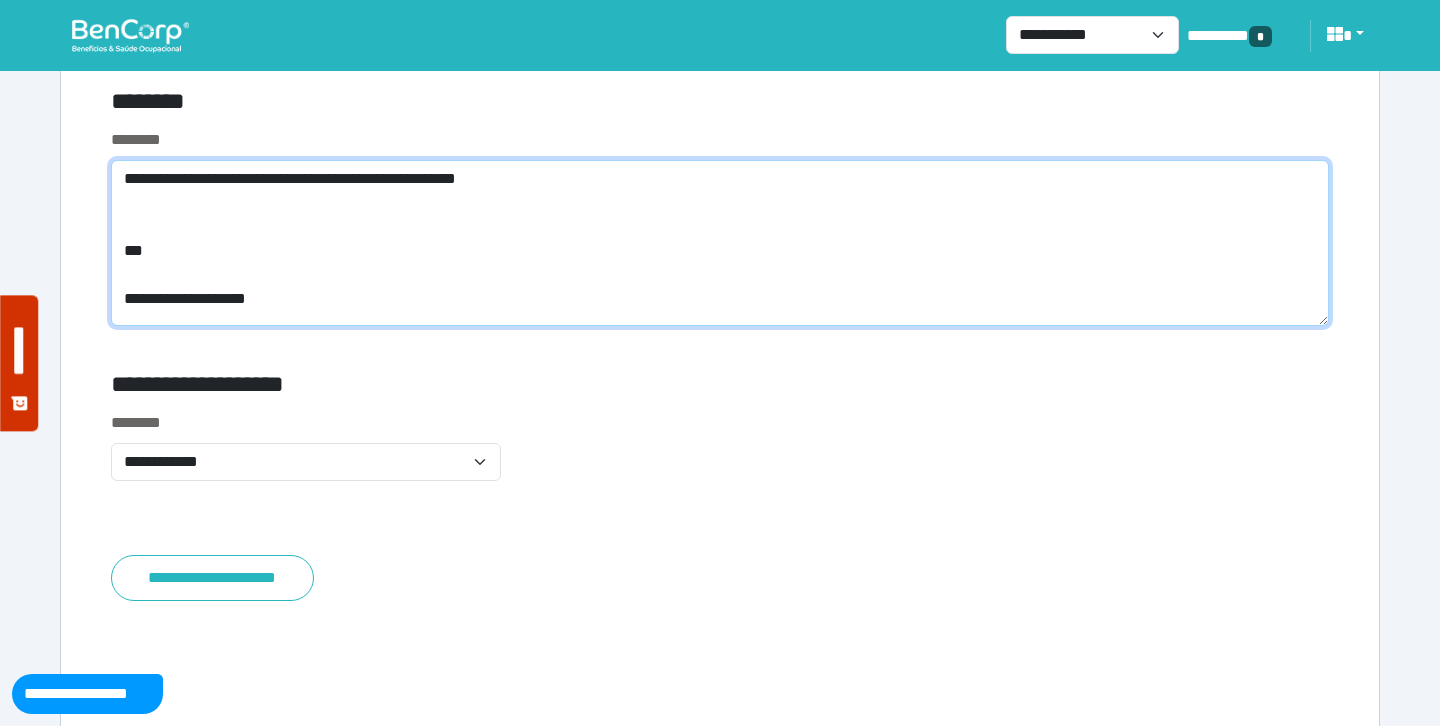 click on "**********" at bounding box center [720, 243] 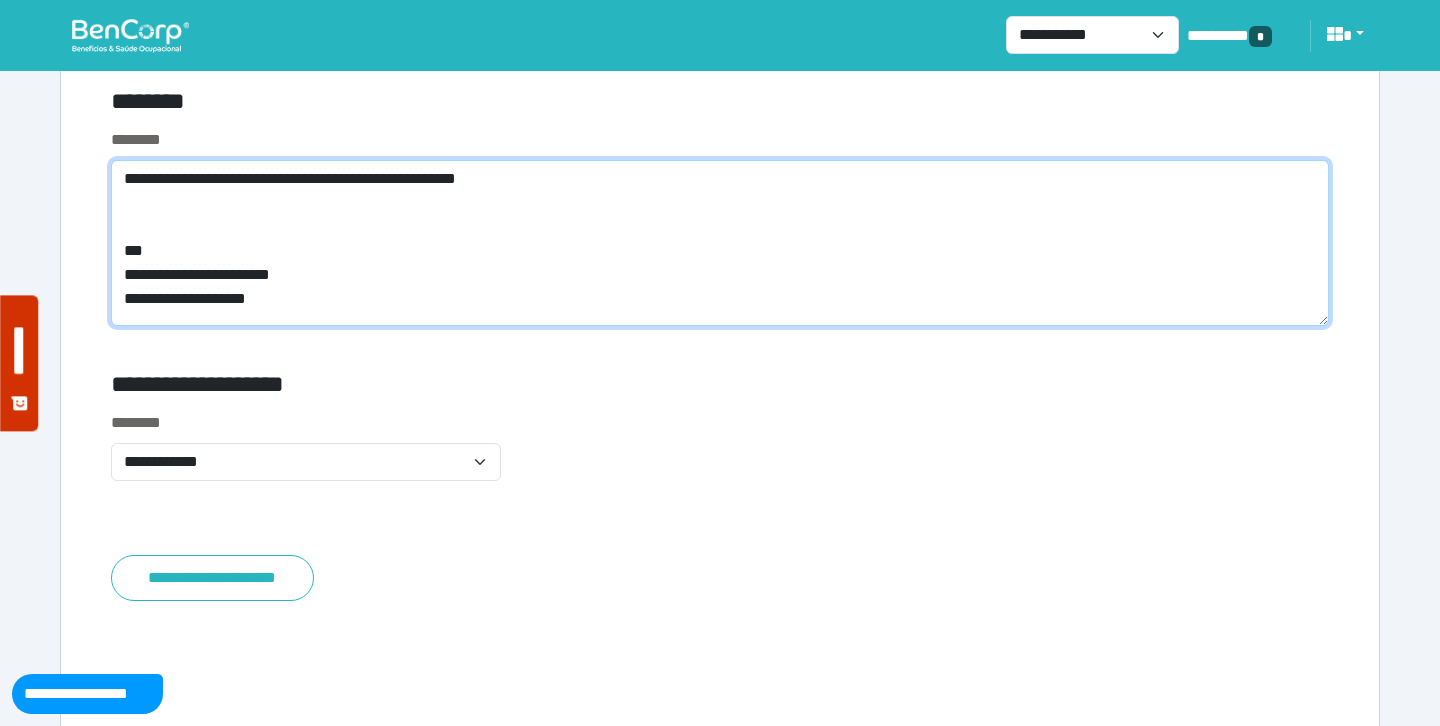 type on "**********" 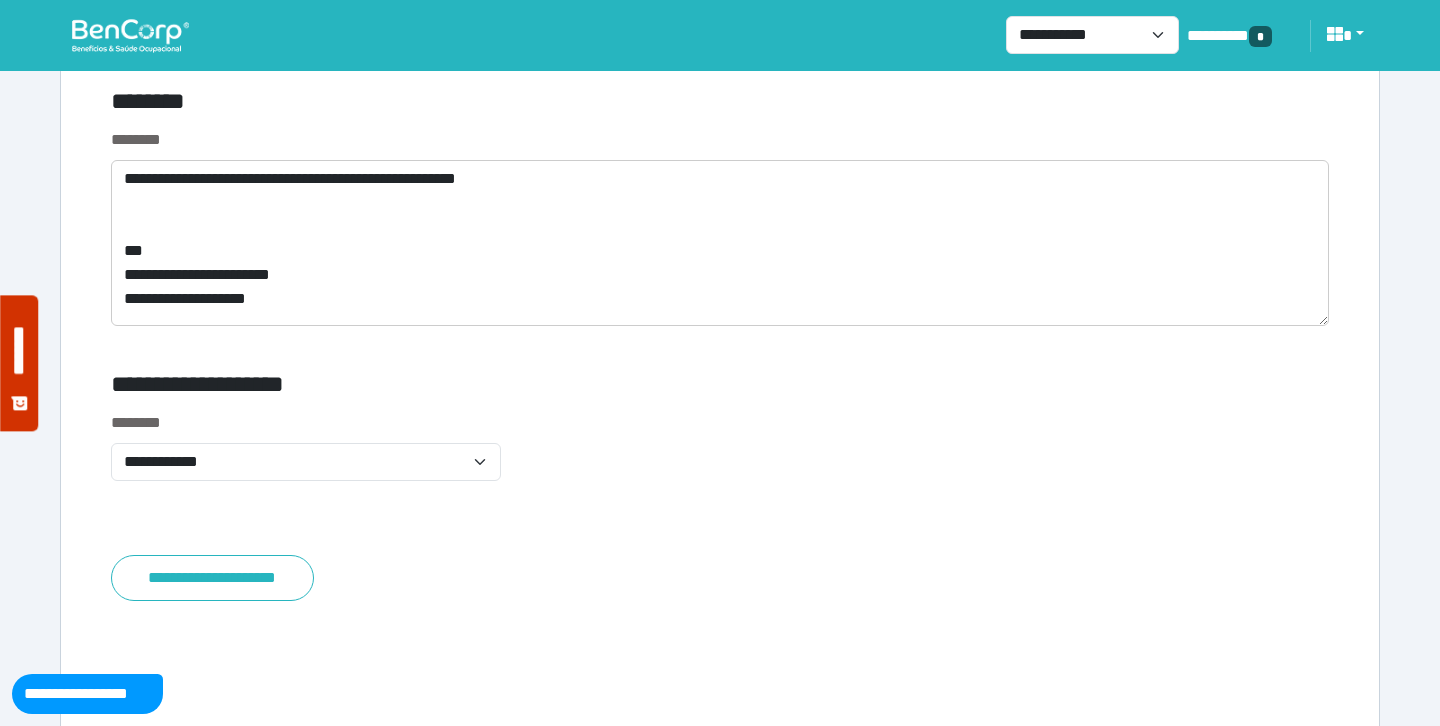 click on "********" at bounding box center (513, 105) 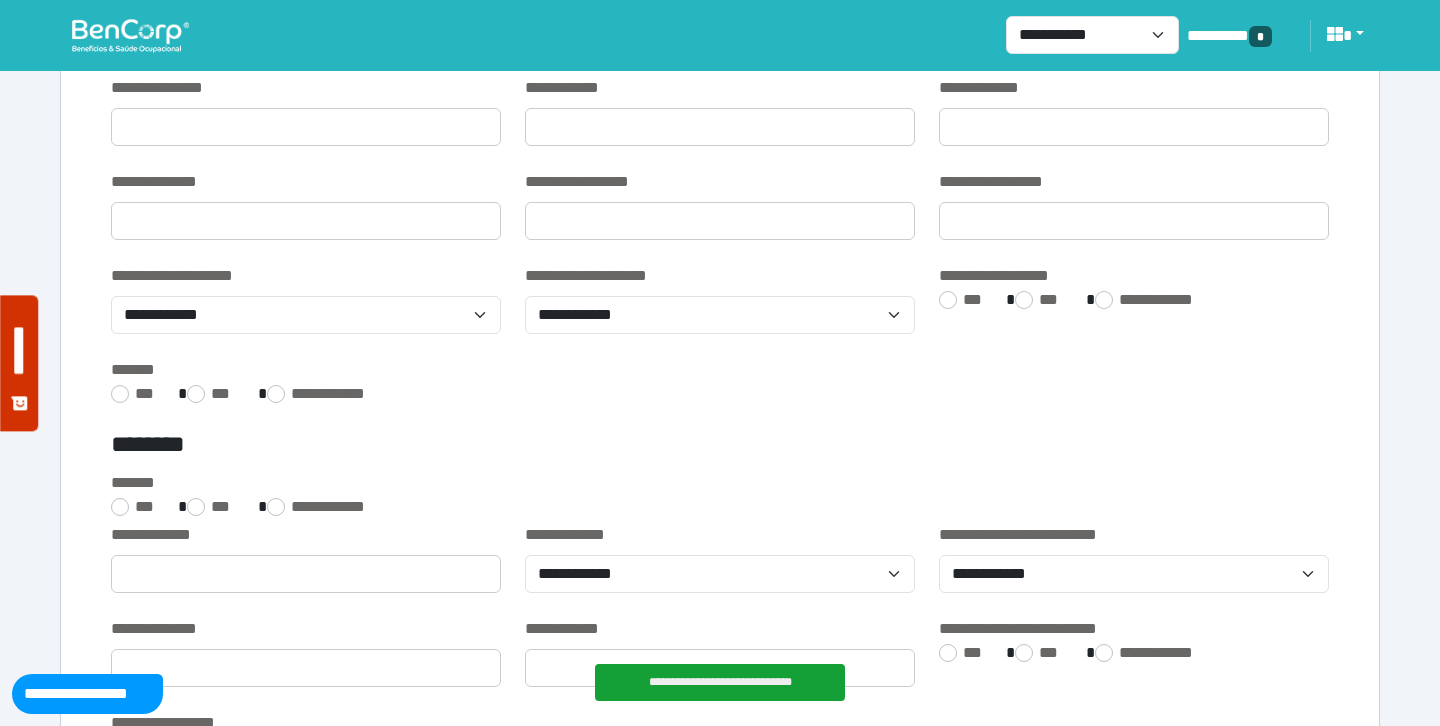 scroll, scrollTop: 0, scrollLeft: 0, axis: both 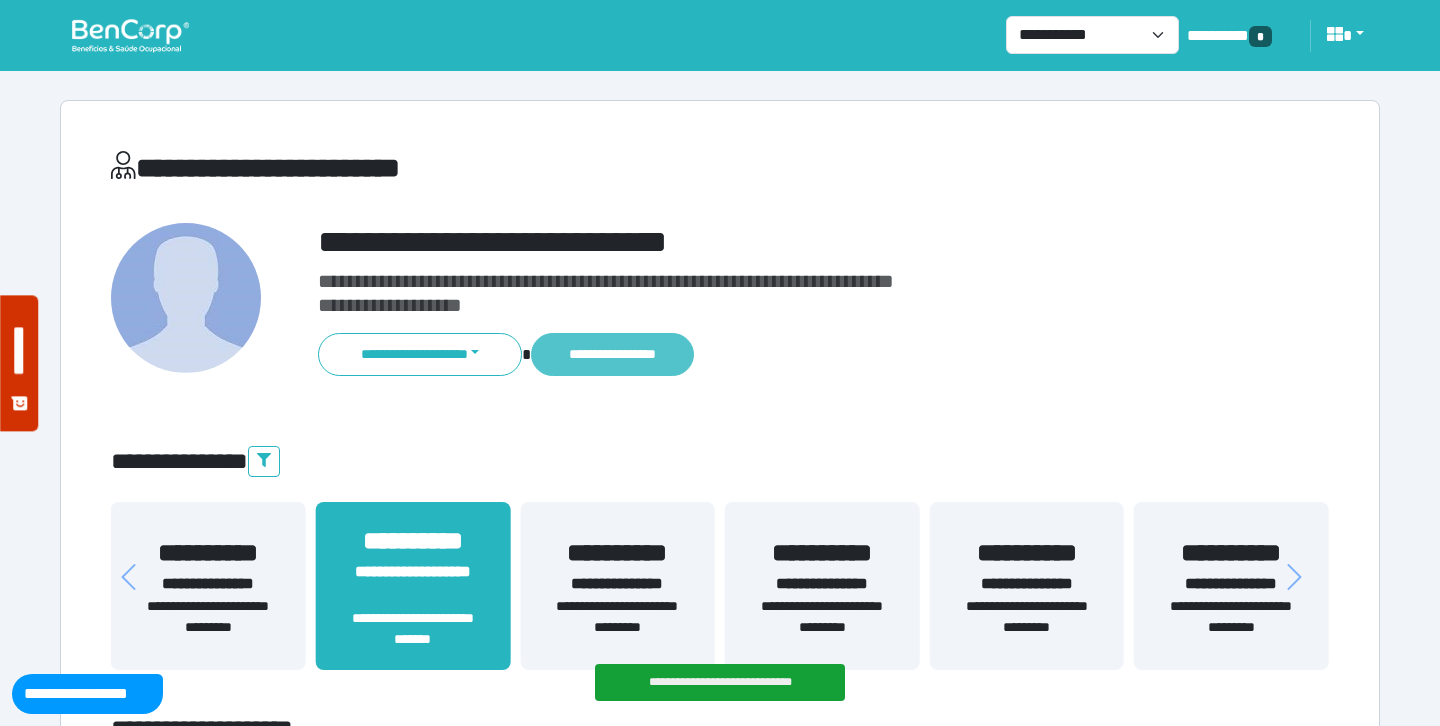 click on "**********" at bounding box center [612, 354] 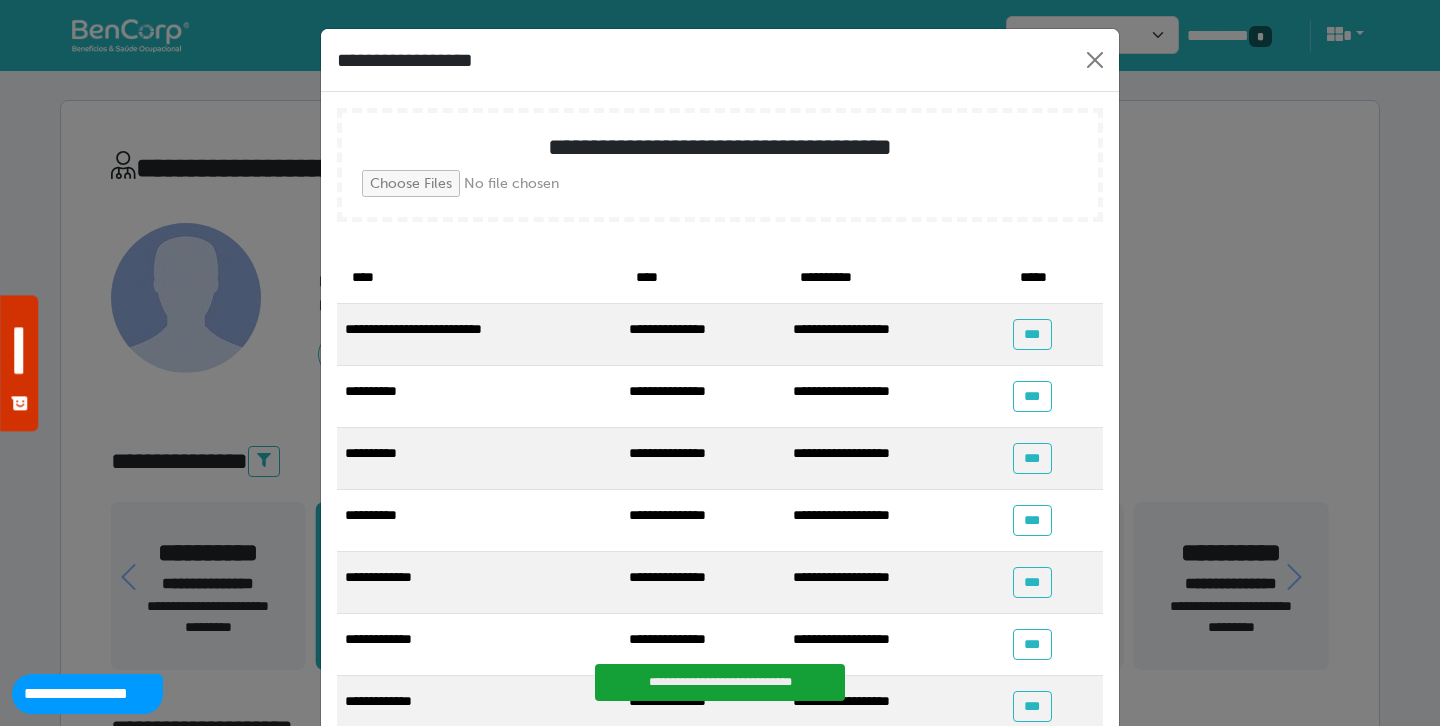 scroll, scrollTop: 73, scrollLeft: 0, axis: vertical 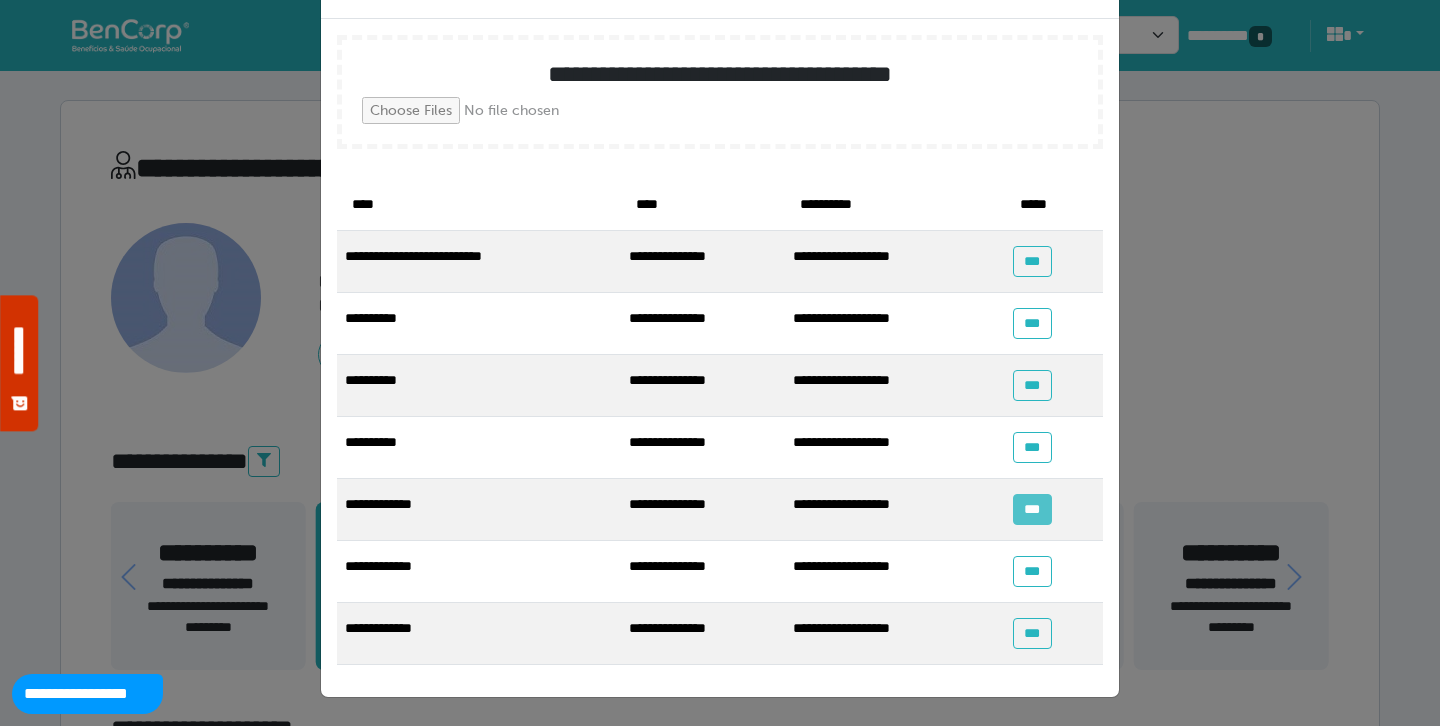 click on "***" at bounding box center [1032, 509] 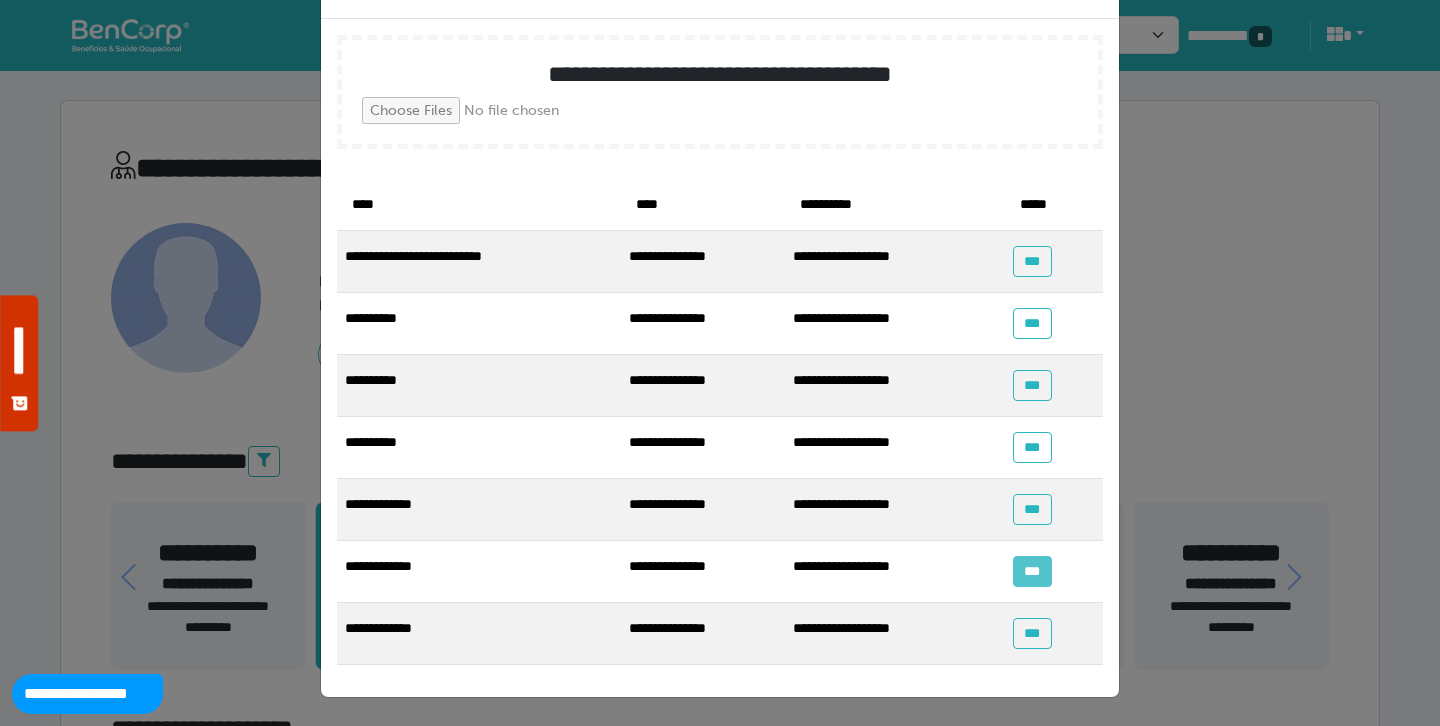 click on "***" at bounding box center (1032, 571) 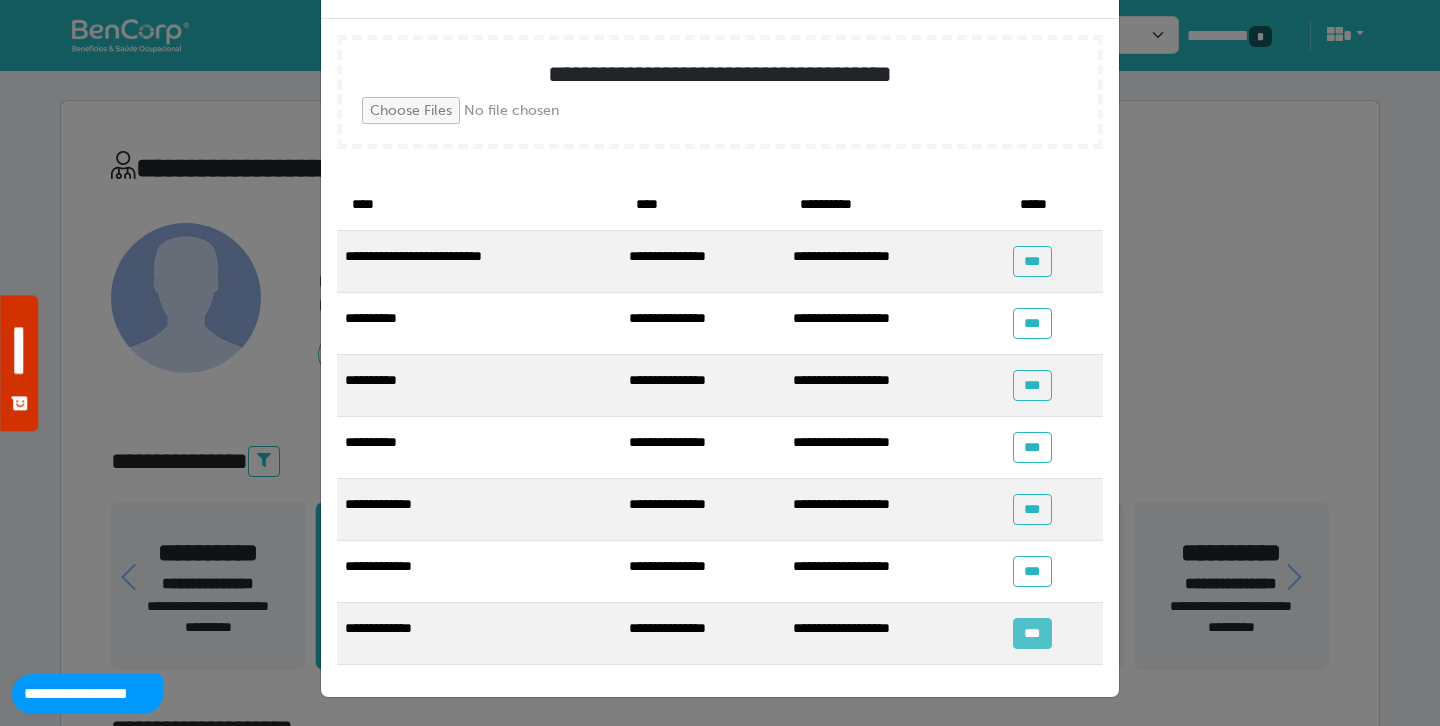 click on "***" at bounding box center [1032, 633] 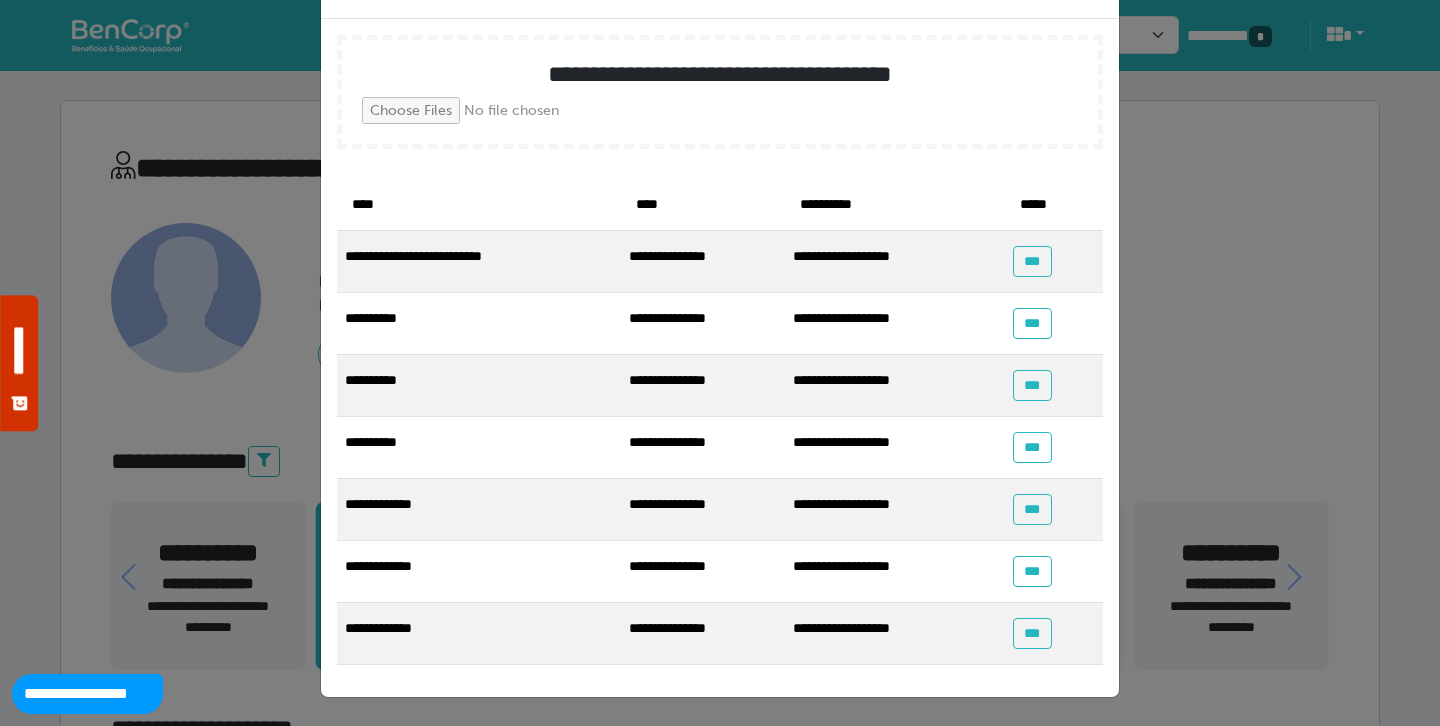 scroll, scrollTop: 0, scrollLeft: 0, axis: both 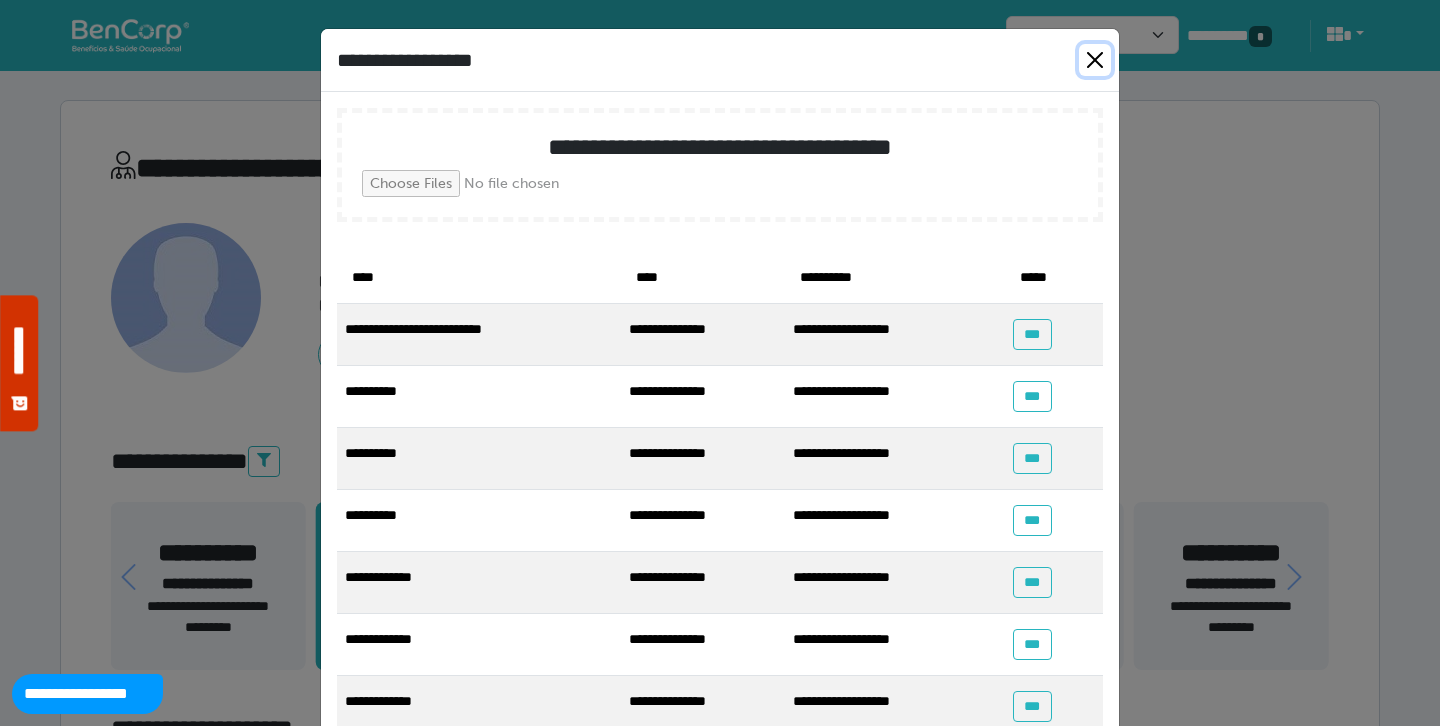 click at bounding box center (1095, 60) 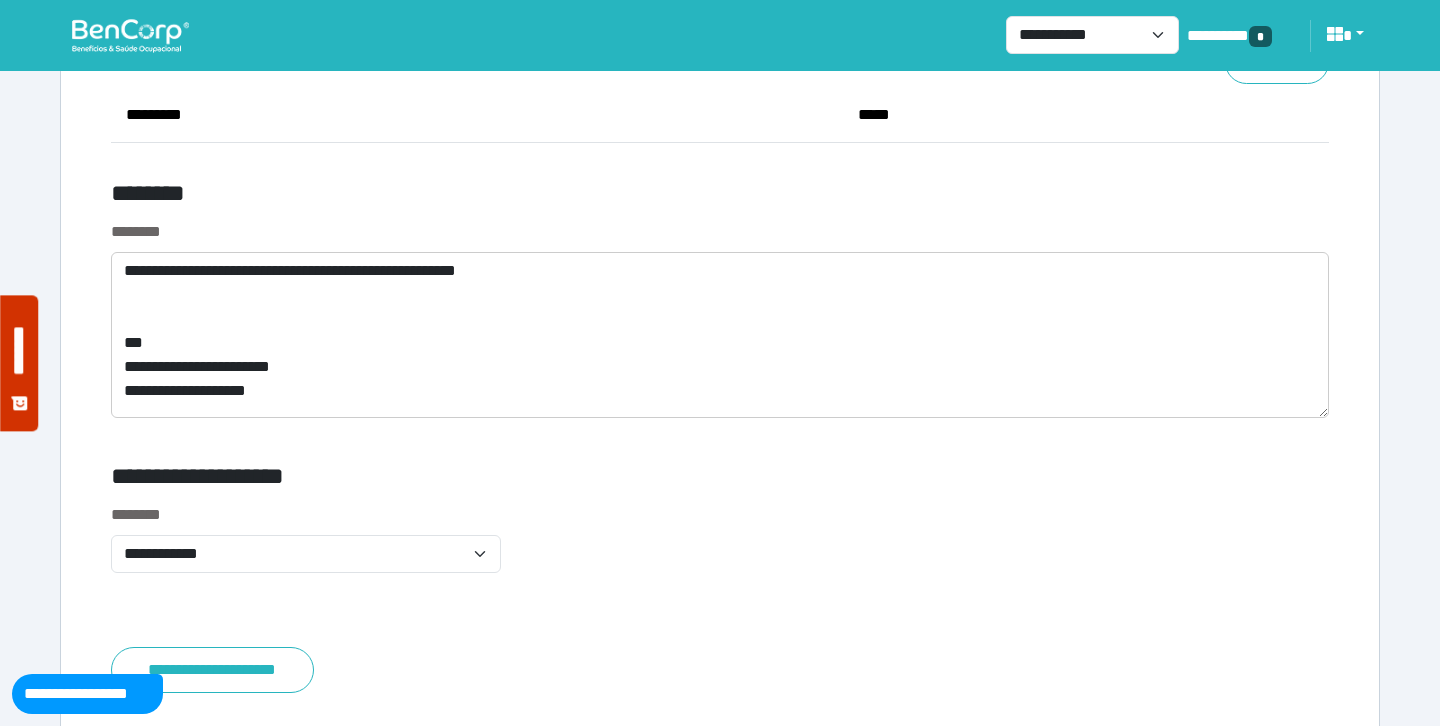 scroll, scrollTop: 7707, scrollLeft: 0, axis: vertical 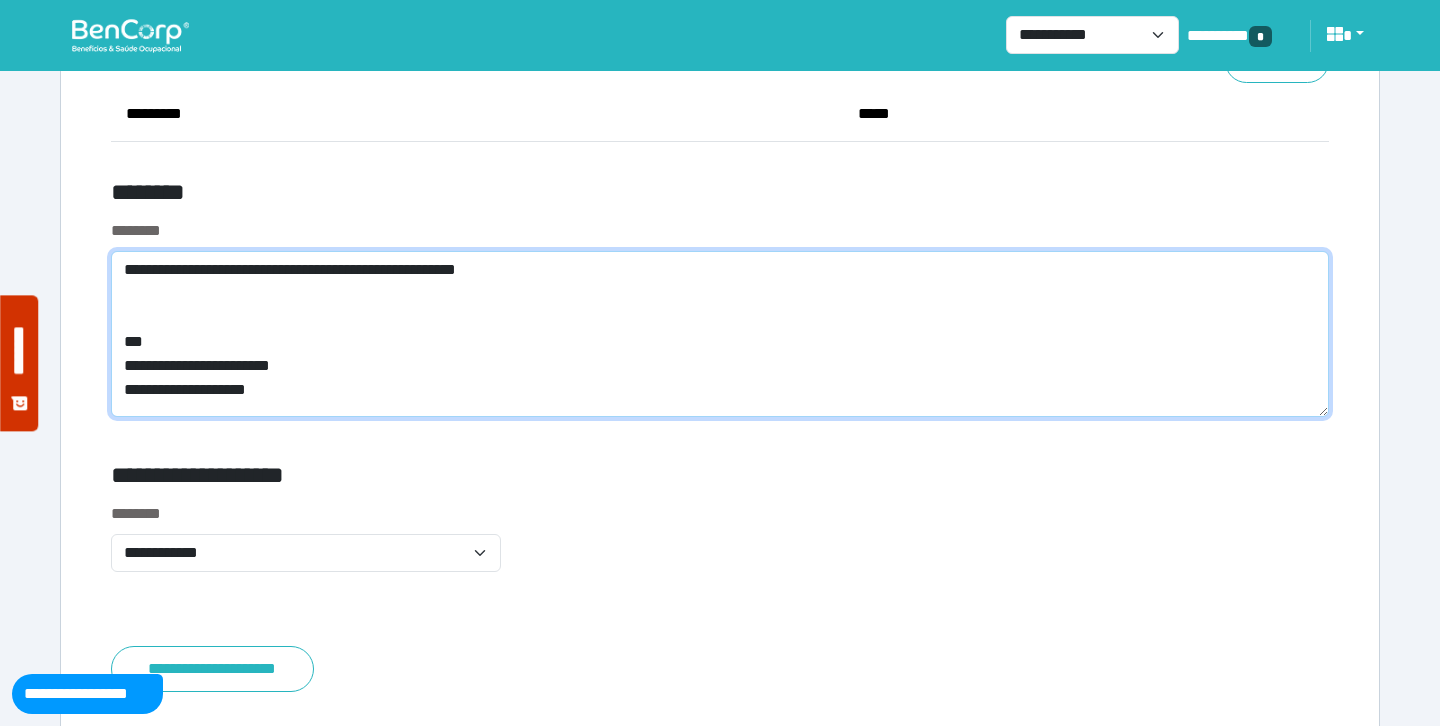 click on "**********" at bounding box center (720, 334) 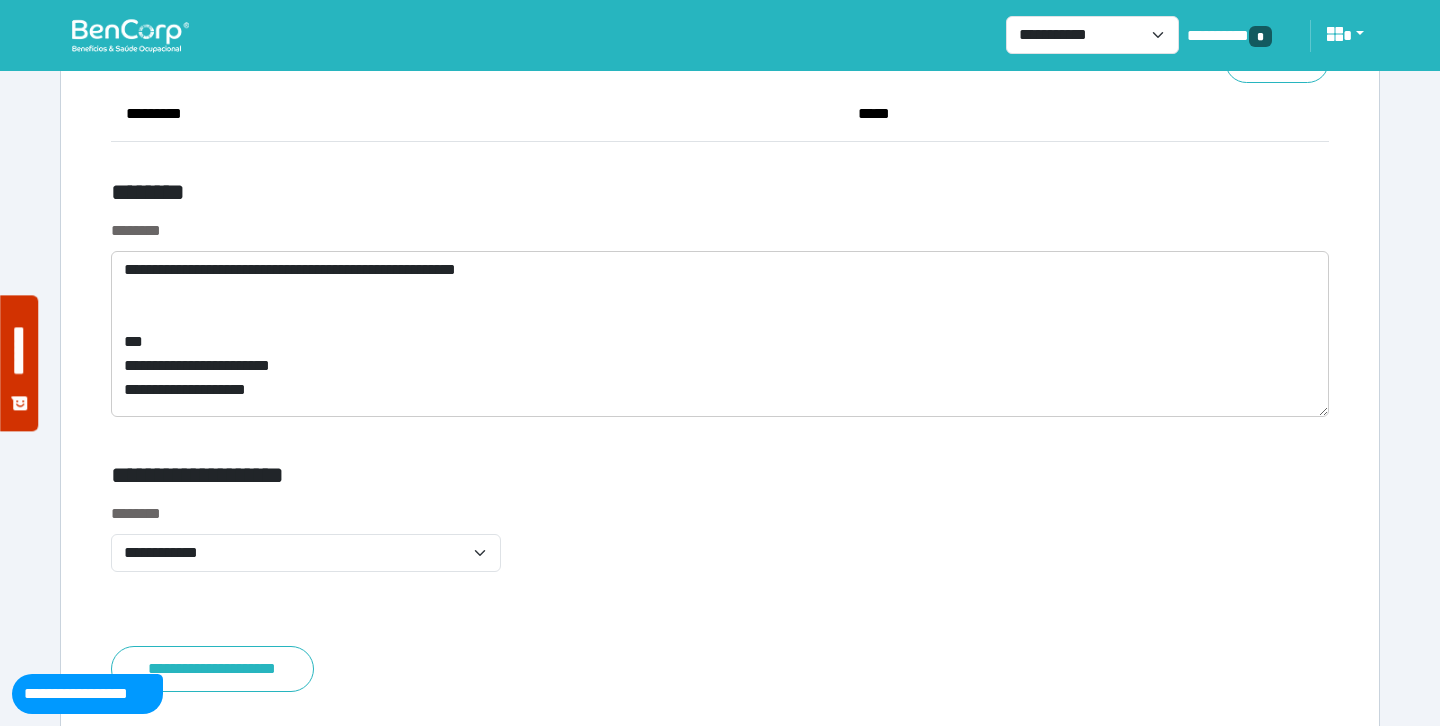 click on "********" at bounding box center [513, 196] 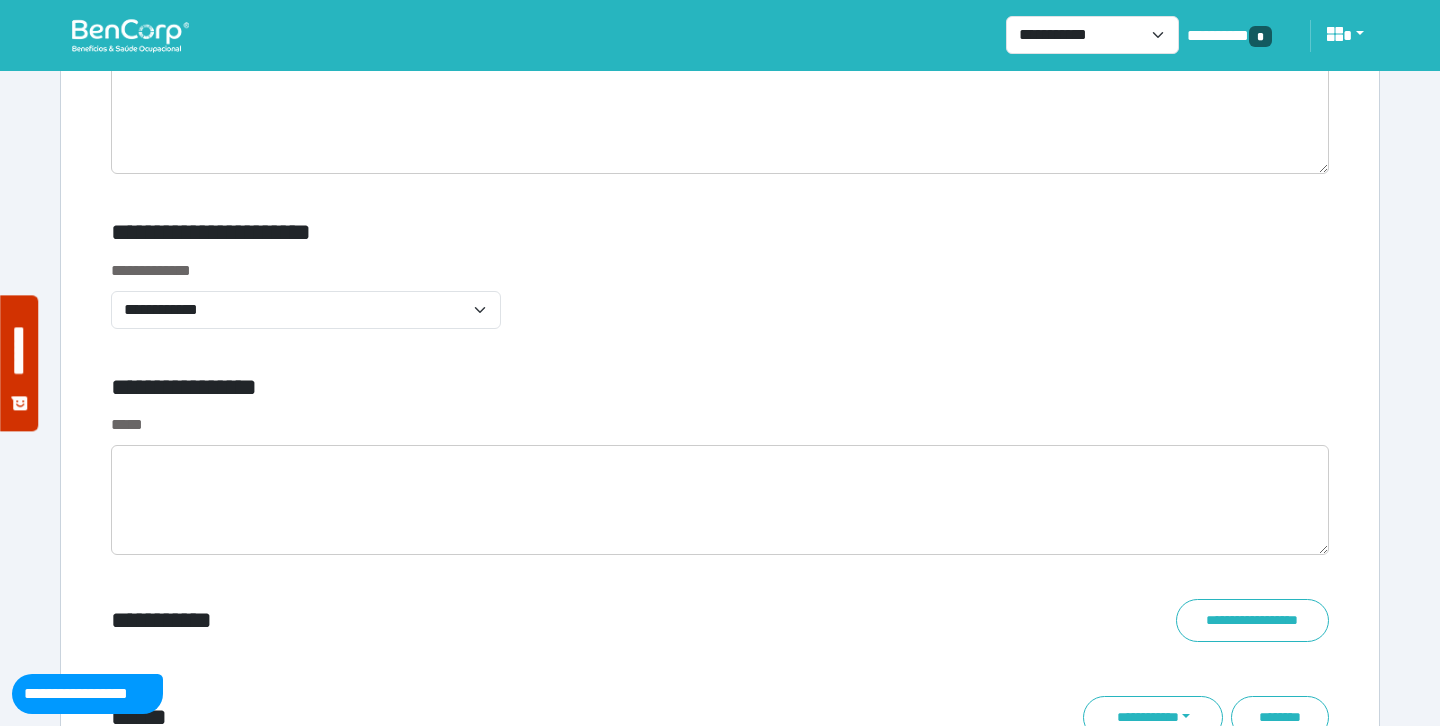 scroll, scrollTop: 6777, scrollLeft: 0, axis: vertical 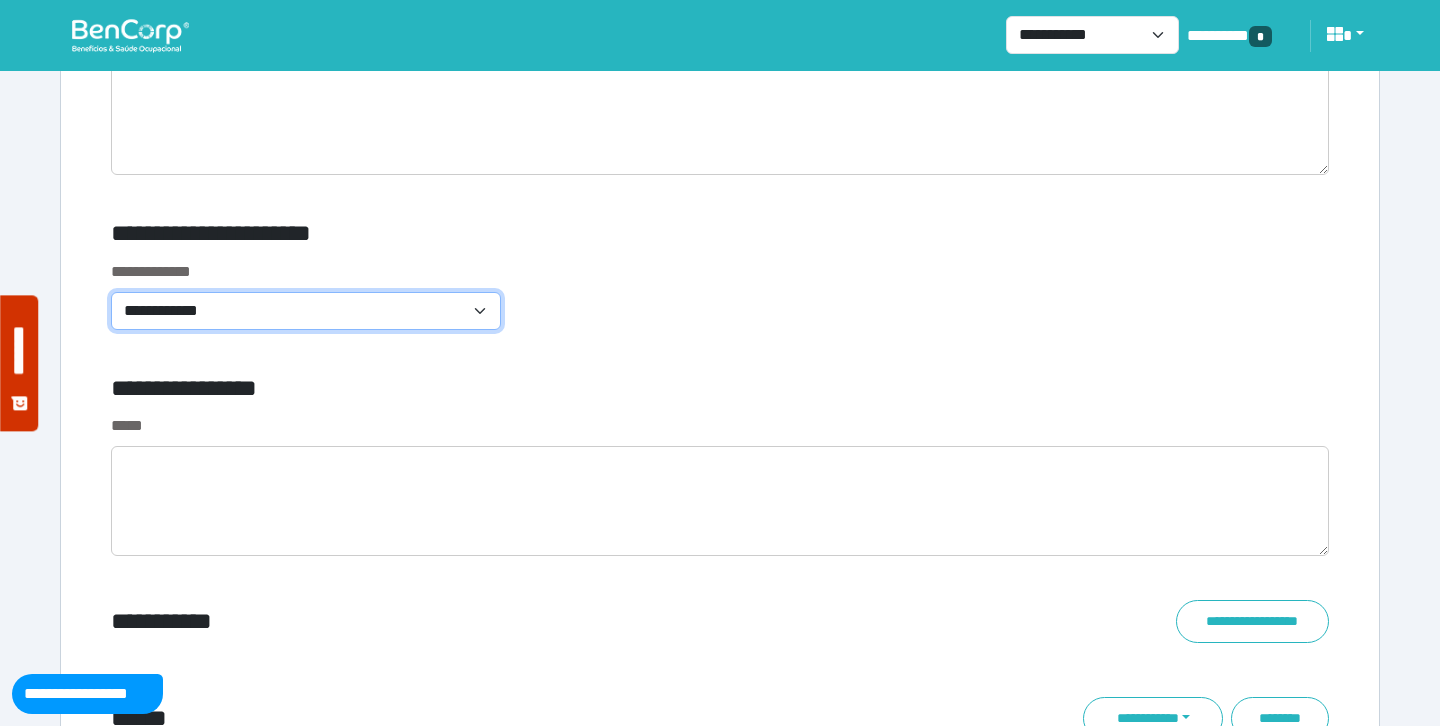 click on "**********" at bounding box center (306, 311) 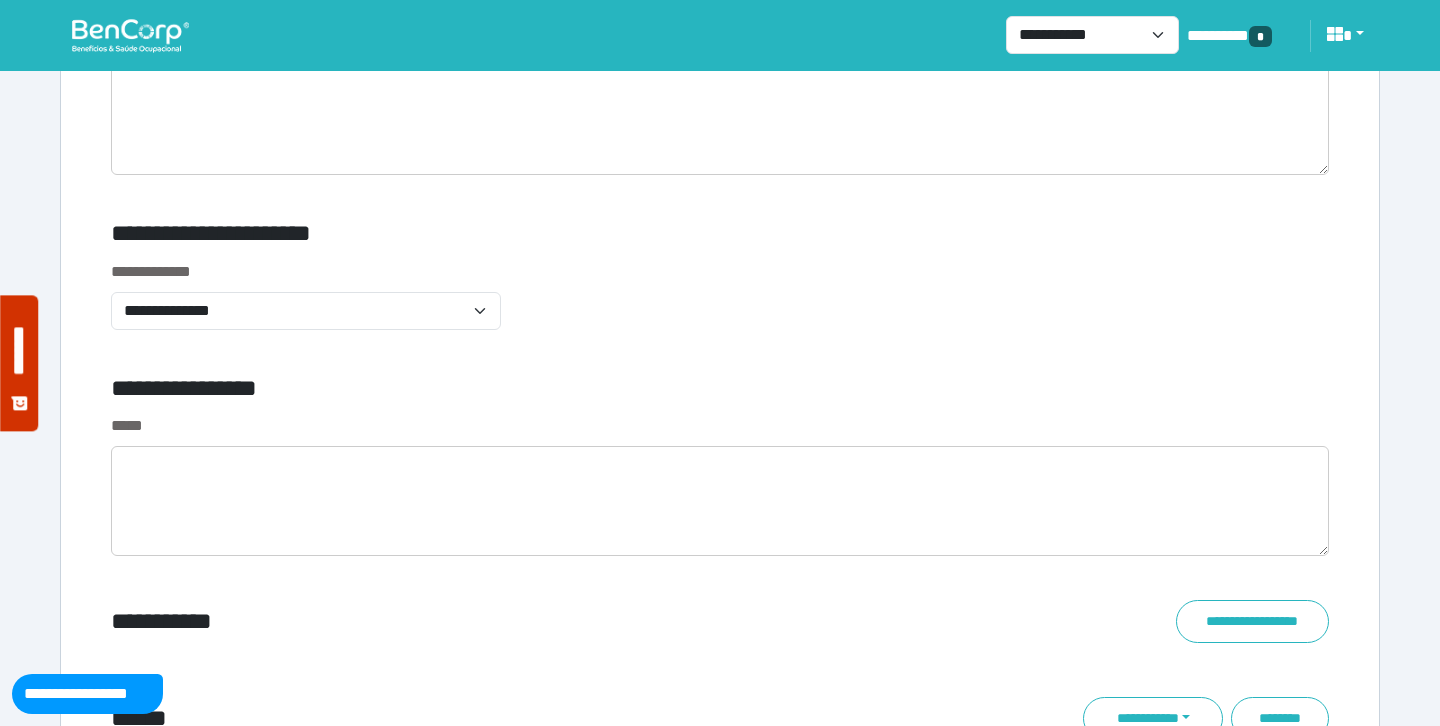 click on "**********" at bounding box center [720, -2221] 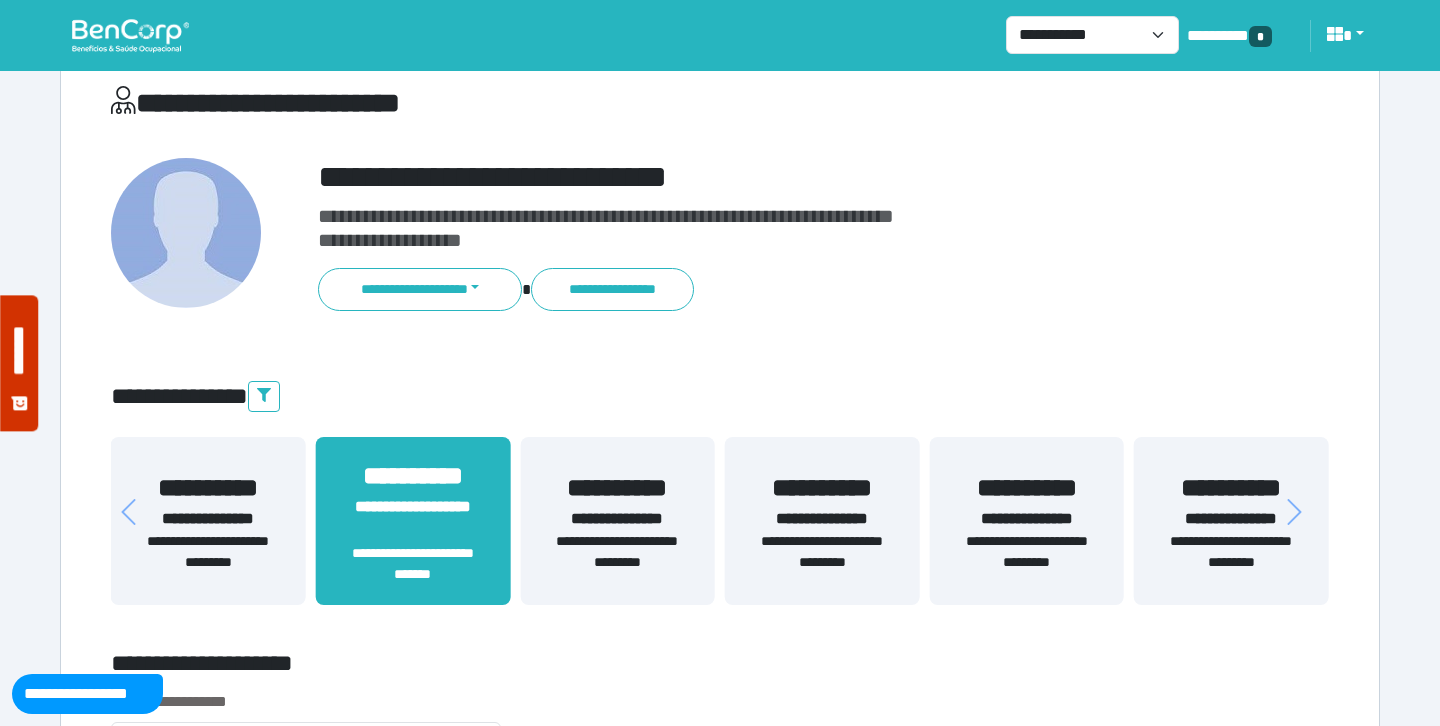 scroll, scrollTop: 0, scrollLeft: 0, axis: both 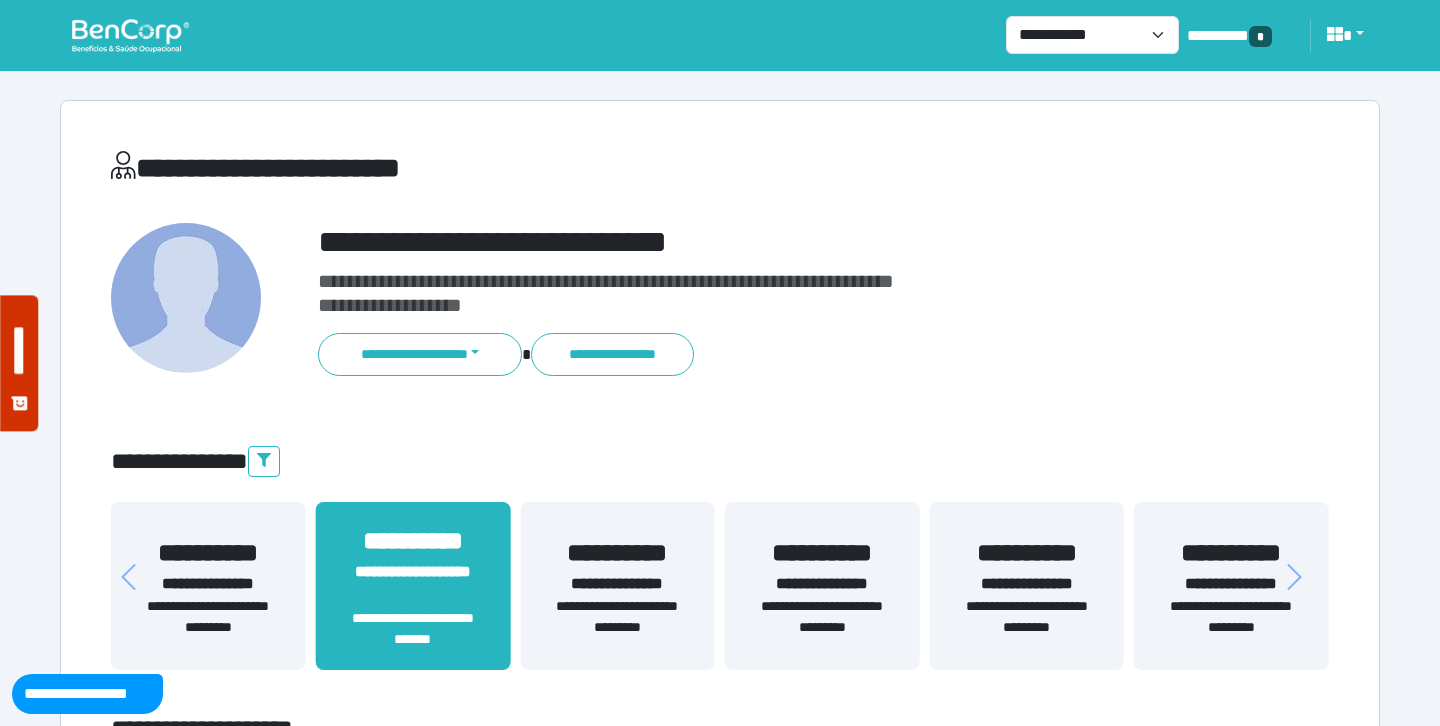 click on "**********" at bounding box center [720, 4350] 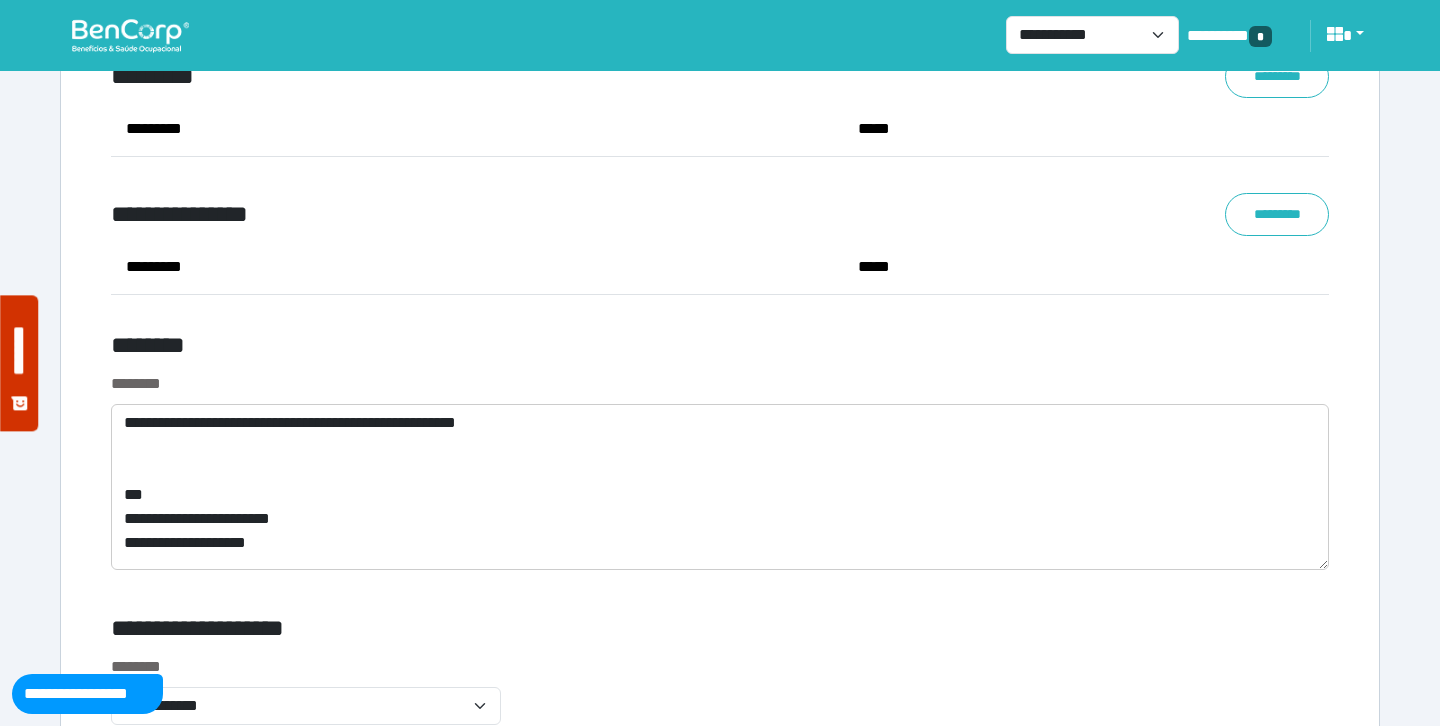 scroll, scrollTop: 7561, scrollLeft: 0, axis: vertical 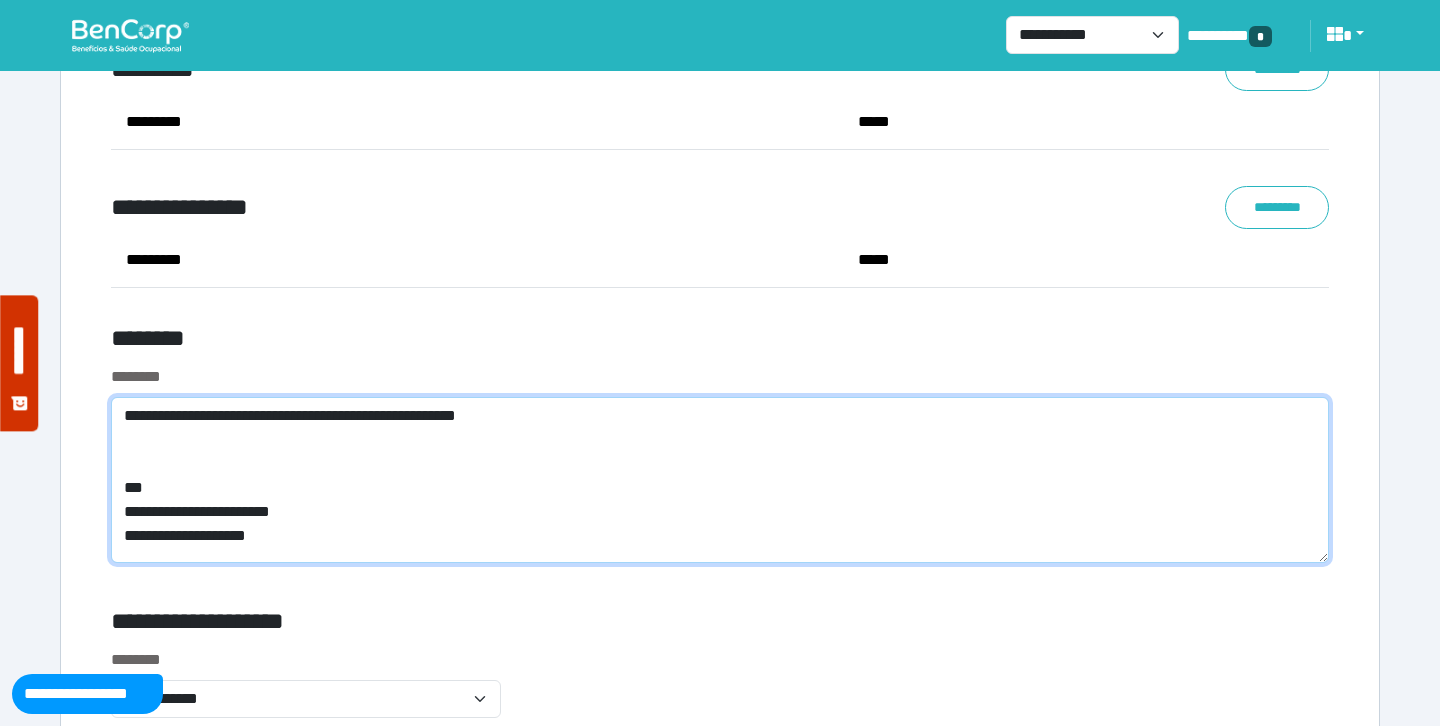 click on "**********" at bounding box center [720, 480] 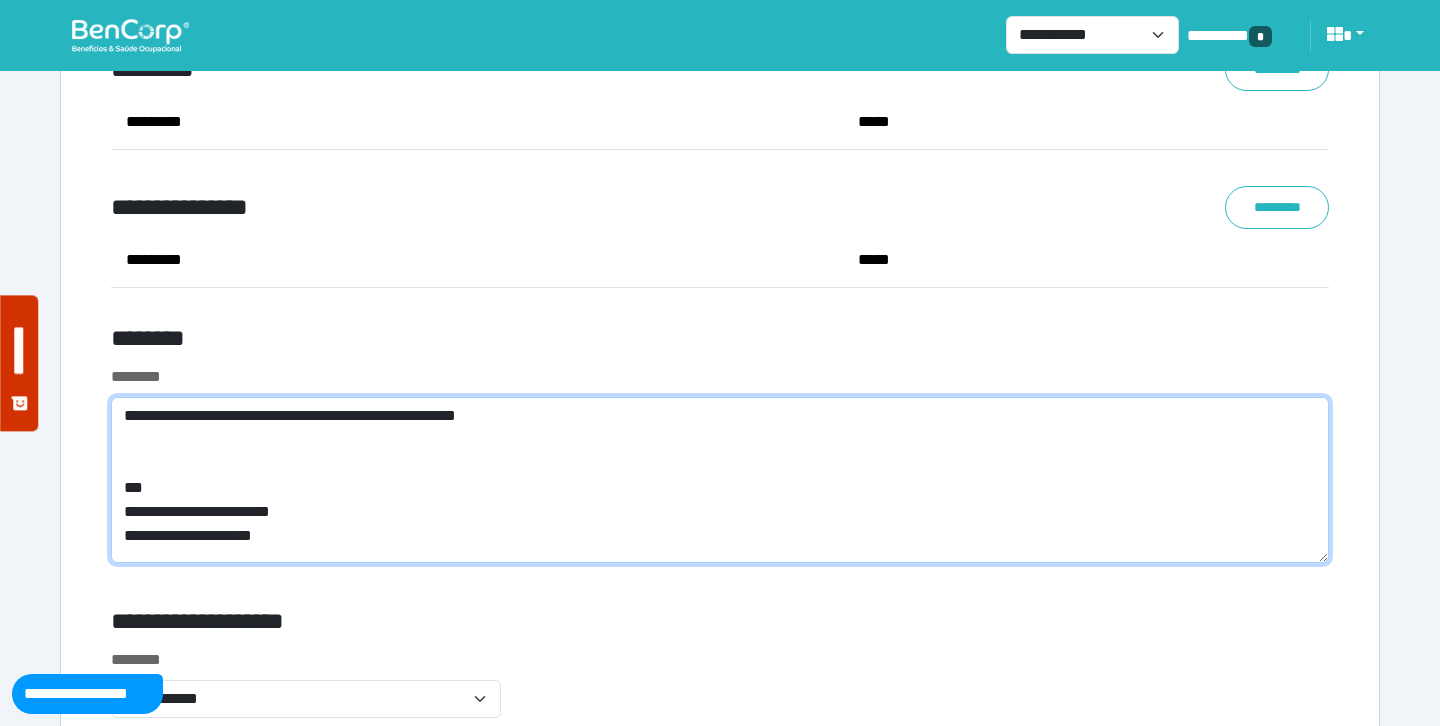 scroll, scrollTop: 0, scrollLeft: 0, axis: both 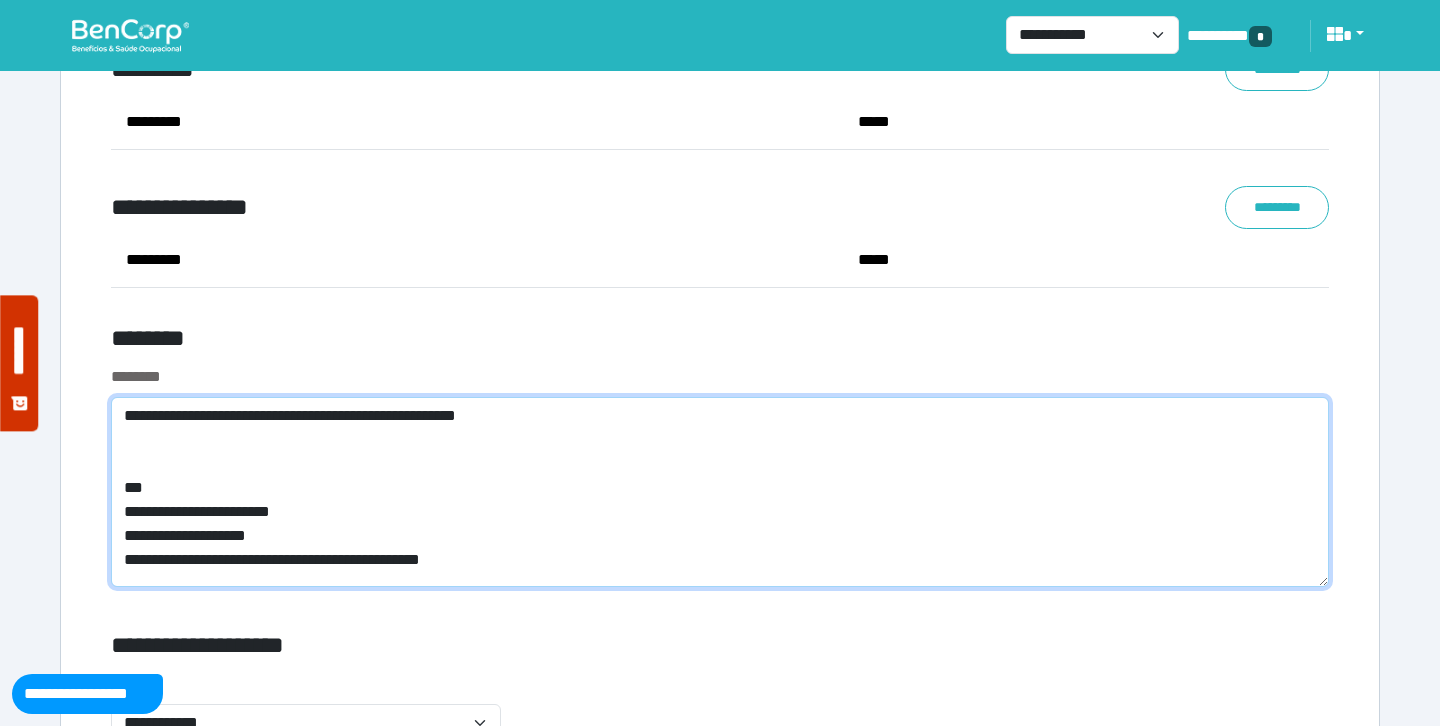 type on "**********" 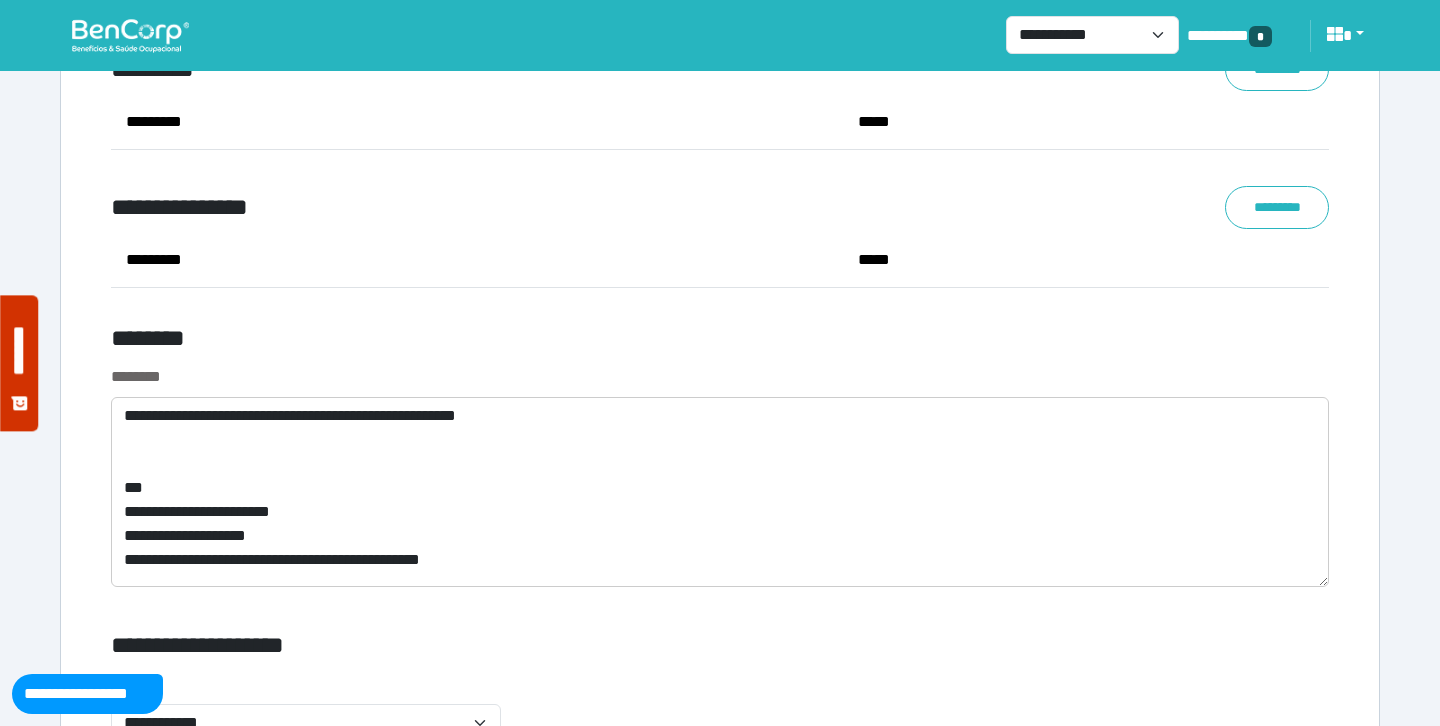 click on "*********
*****" at bounding box center [720, 268] 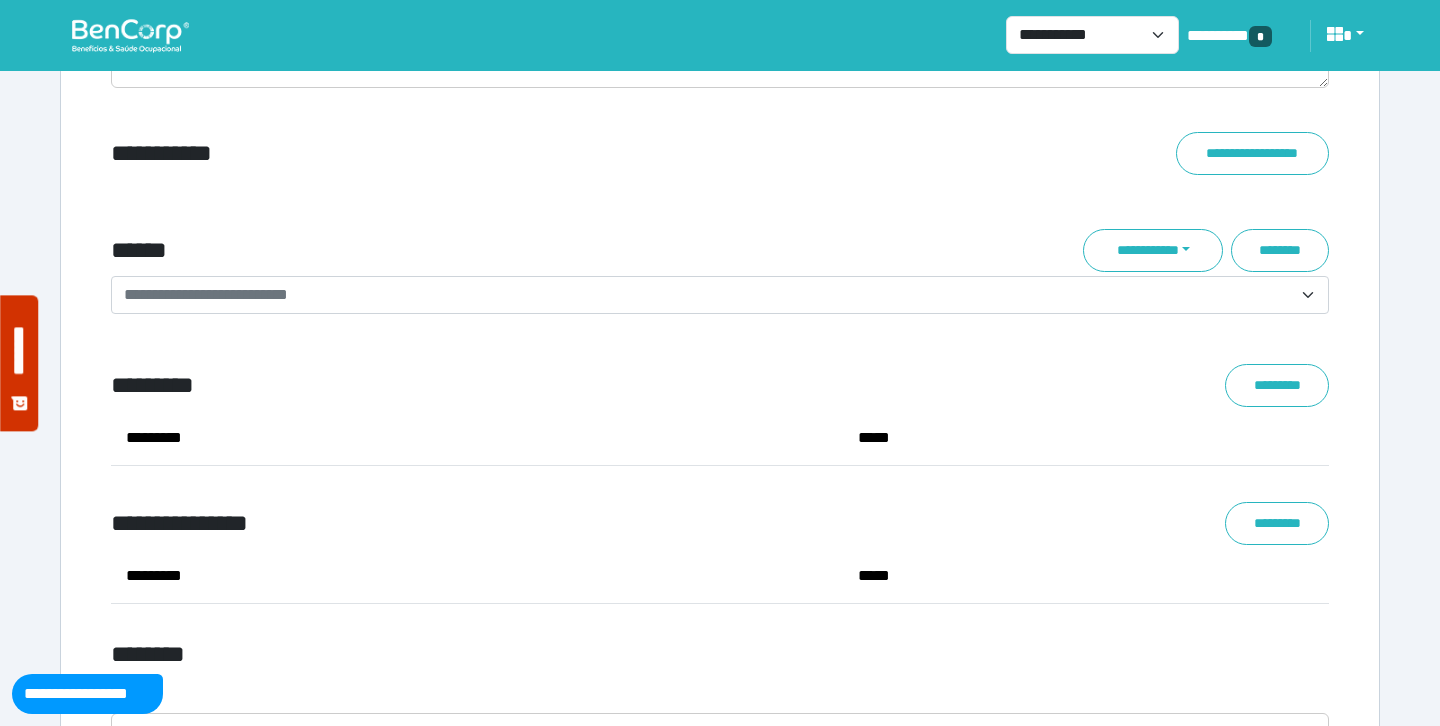 scroll, scrollTop: 7233, scrollLeft: 0, axis: vertical 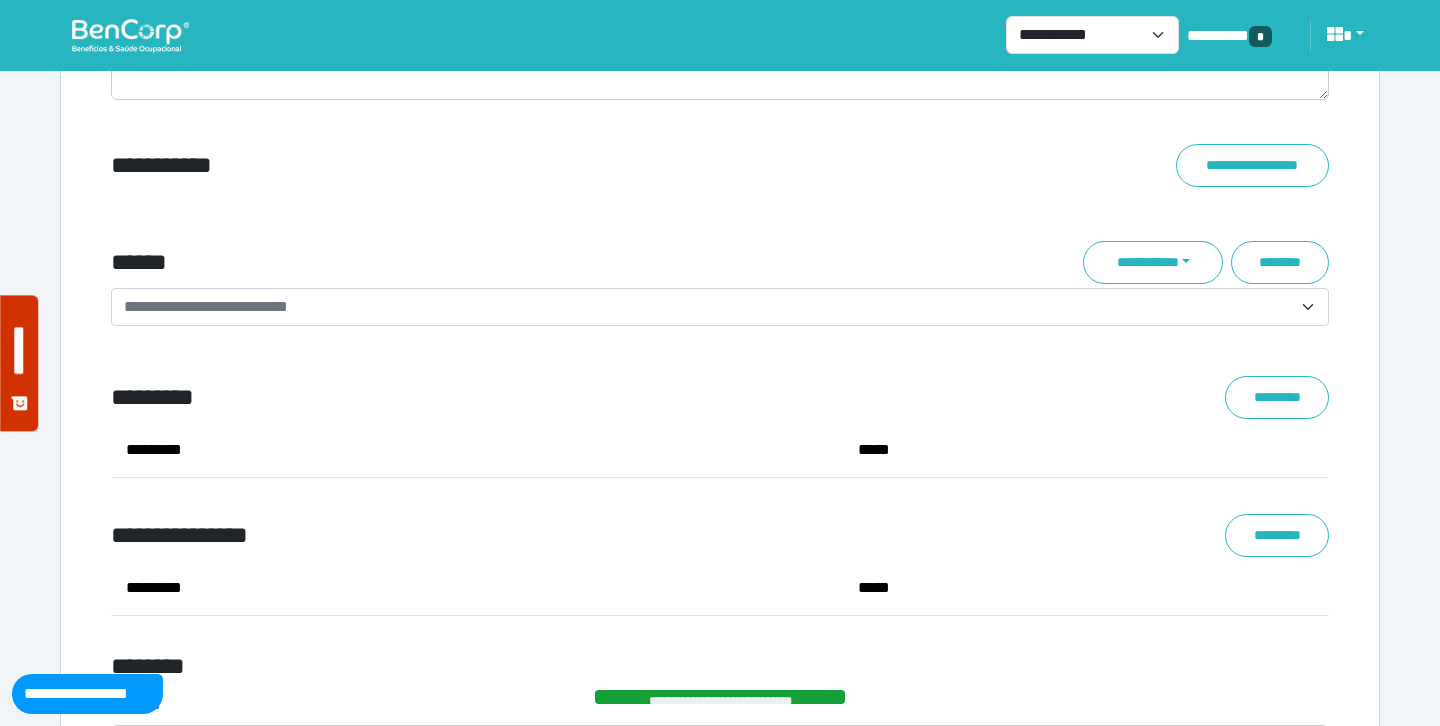 click on "**********" at bounding box center (708, 307) 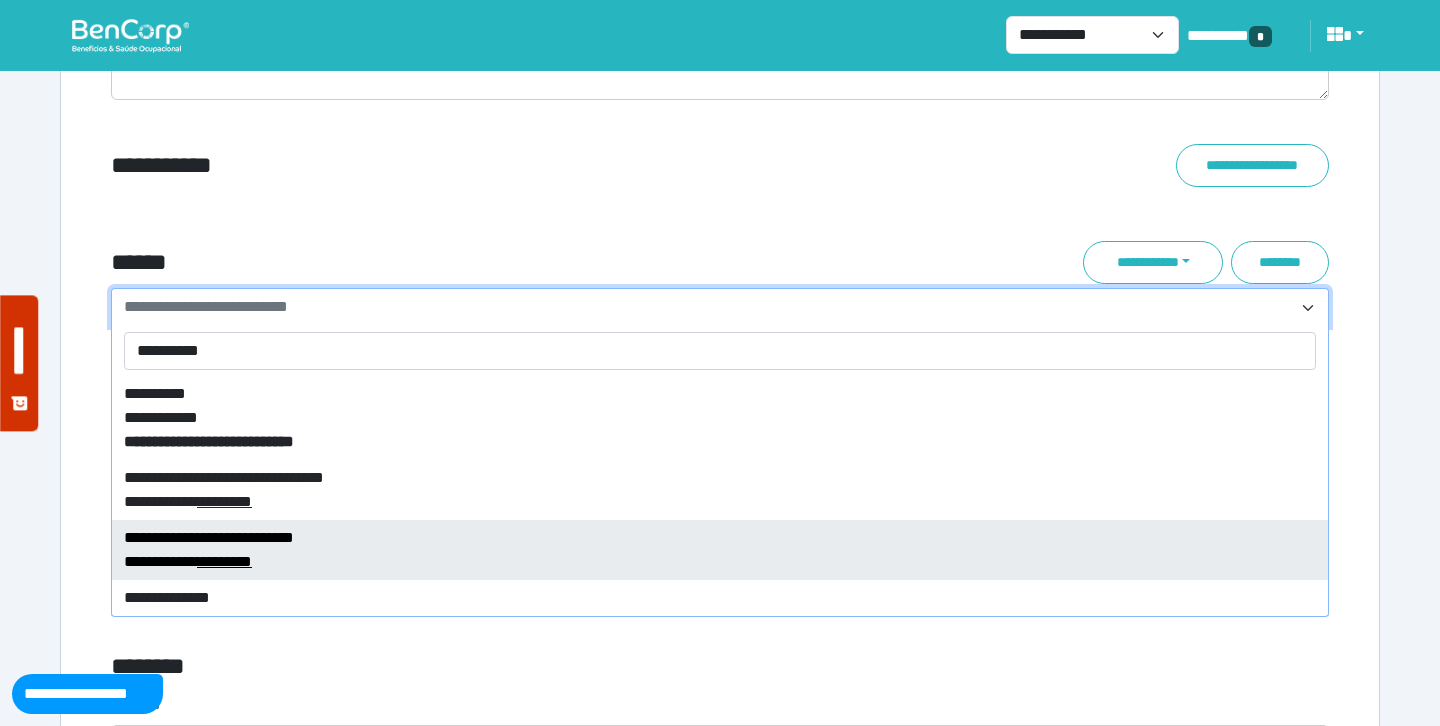 type on "**********" 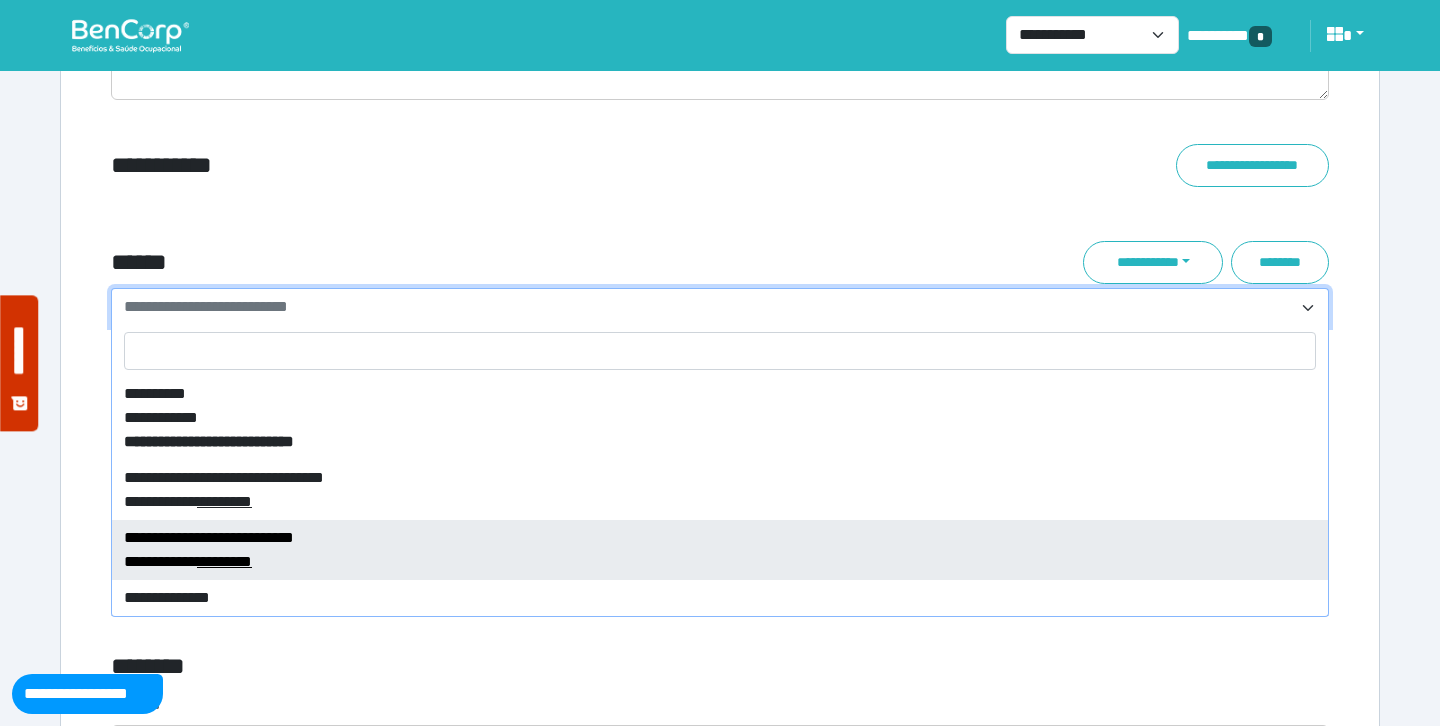 select on "****" 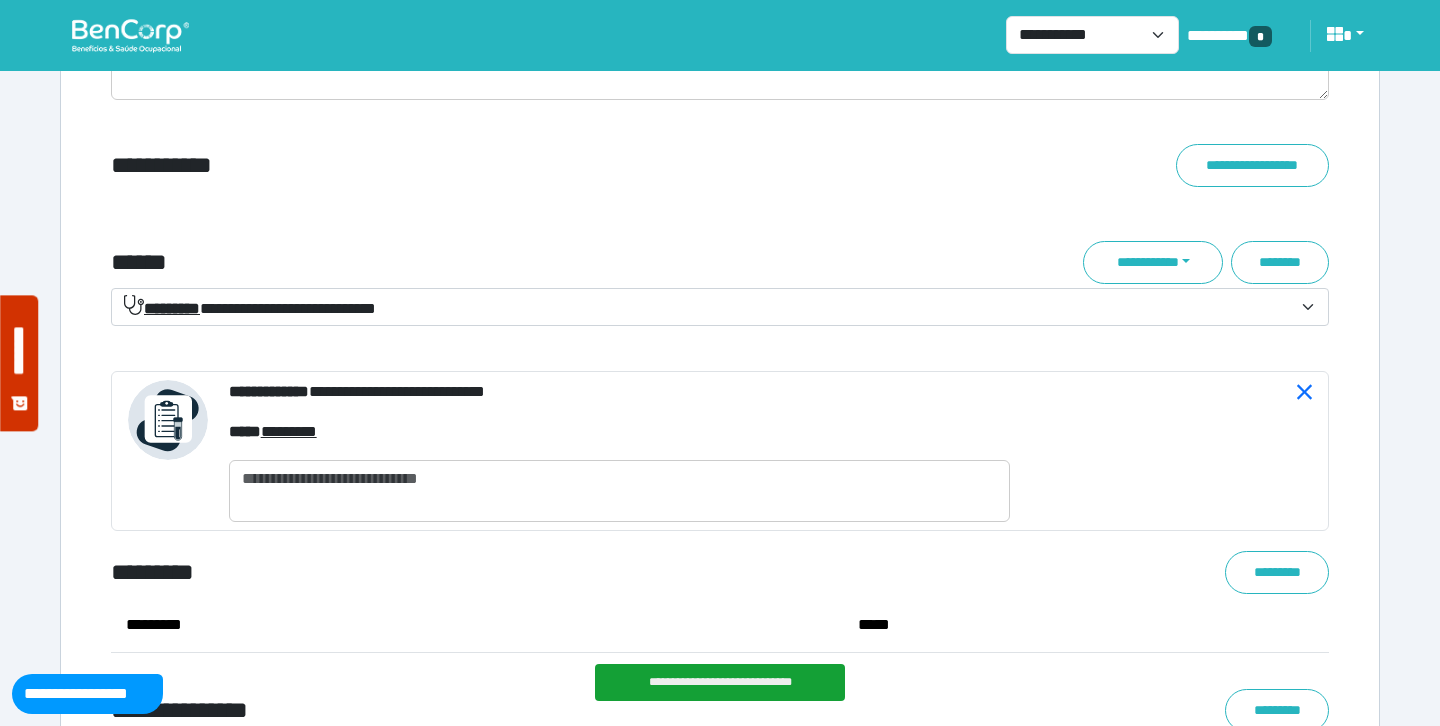 click on "**********" at bounding box center (720, 206) 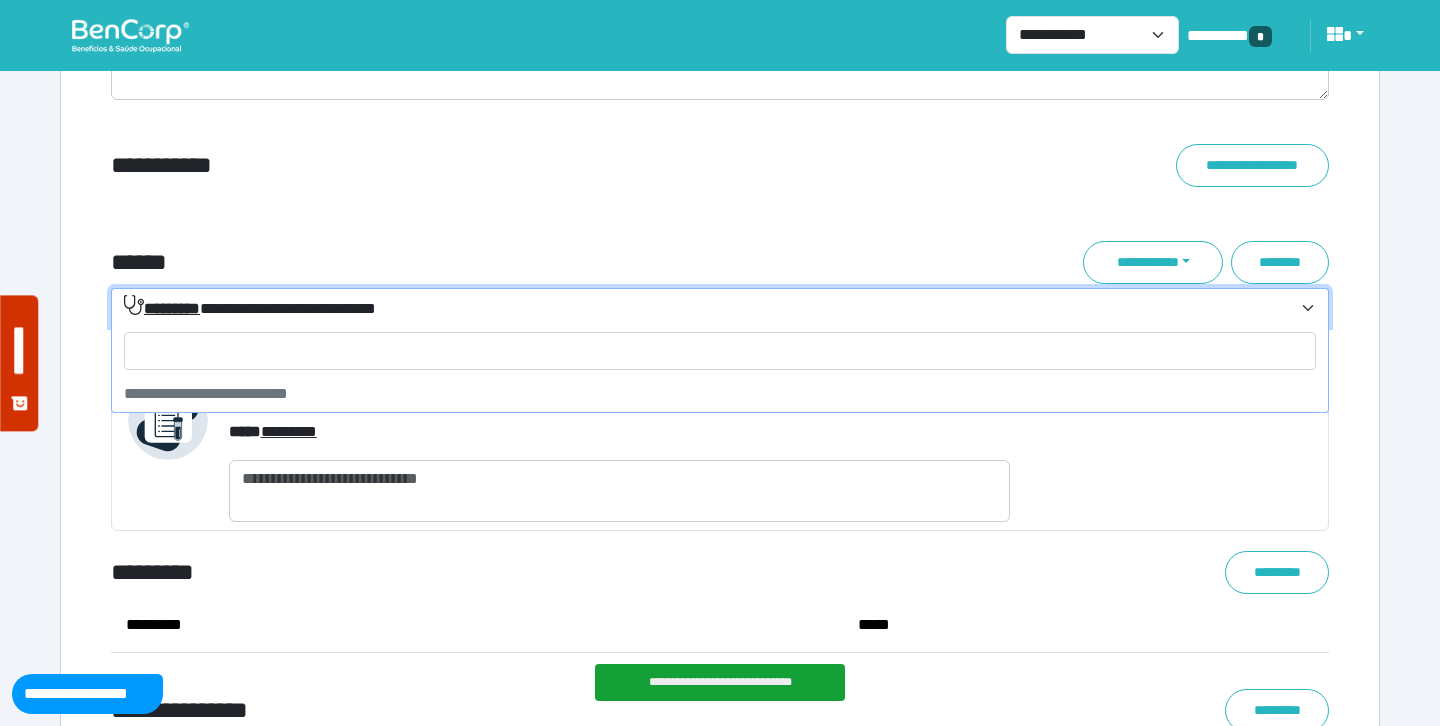 click on "**********" at bounding box center [250, 308] 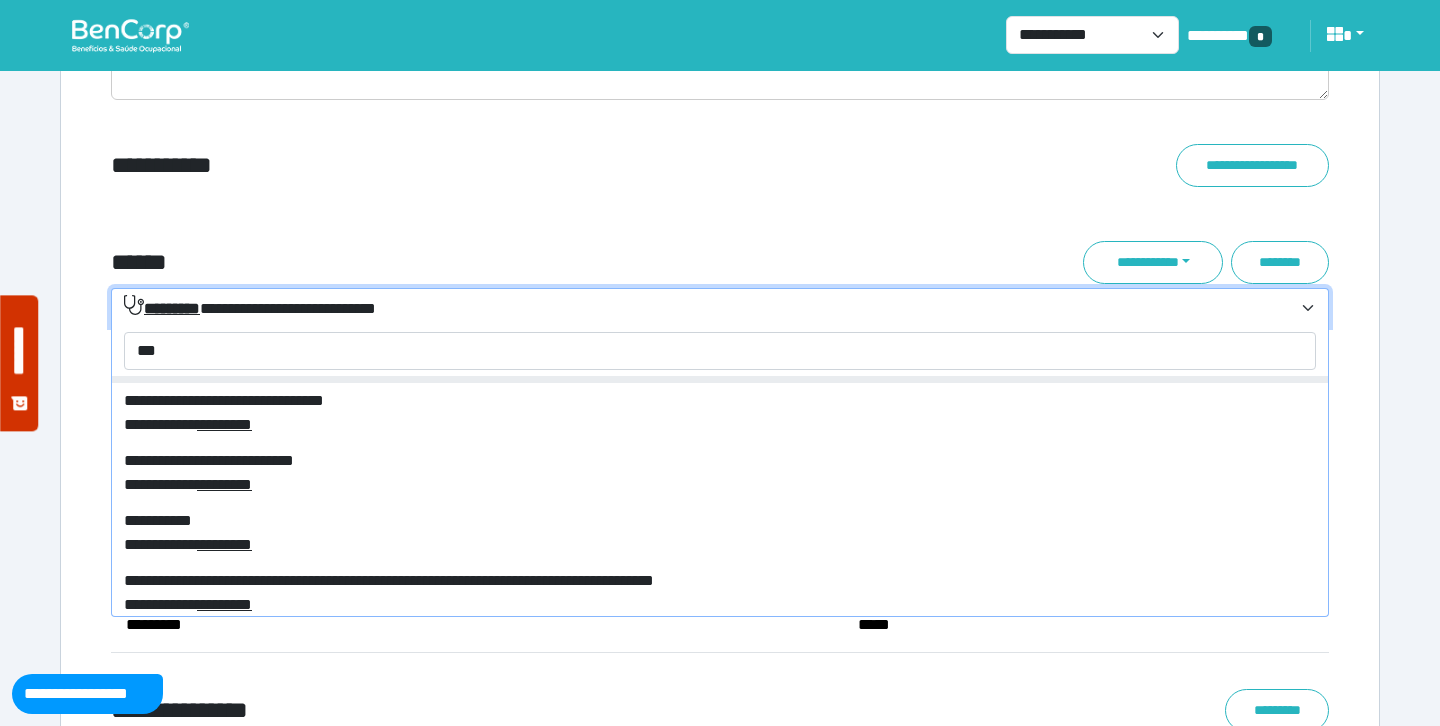 scroll, scrollTop: 212, scrollLeft: 0, axis: vertical 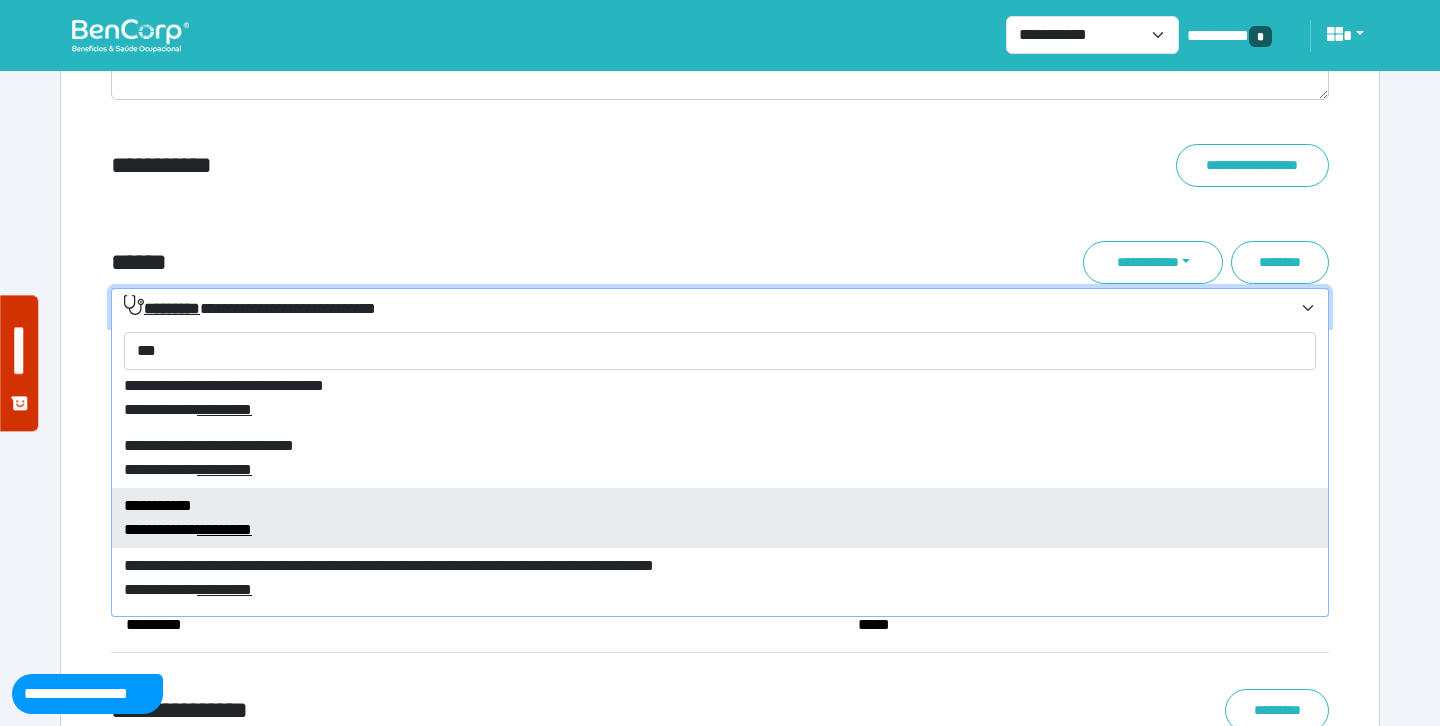 type on "***" 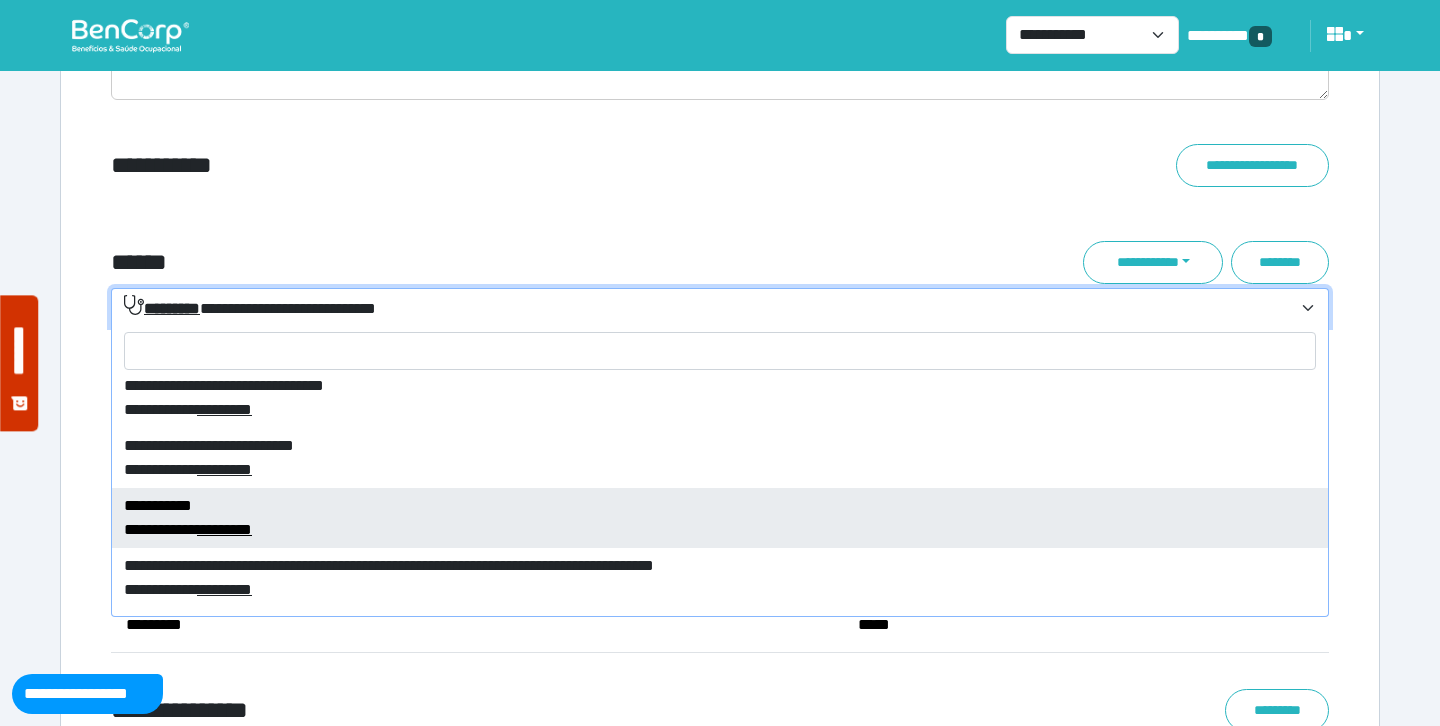 select on "****" 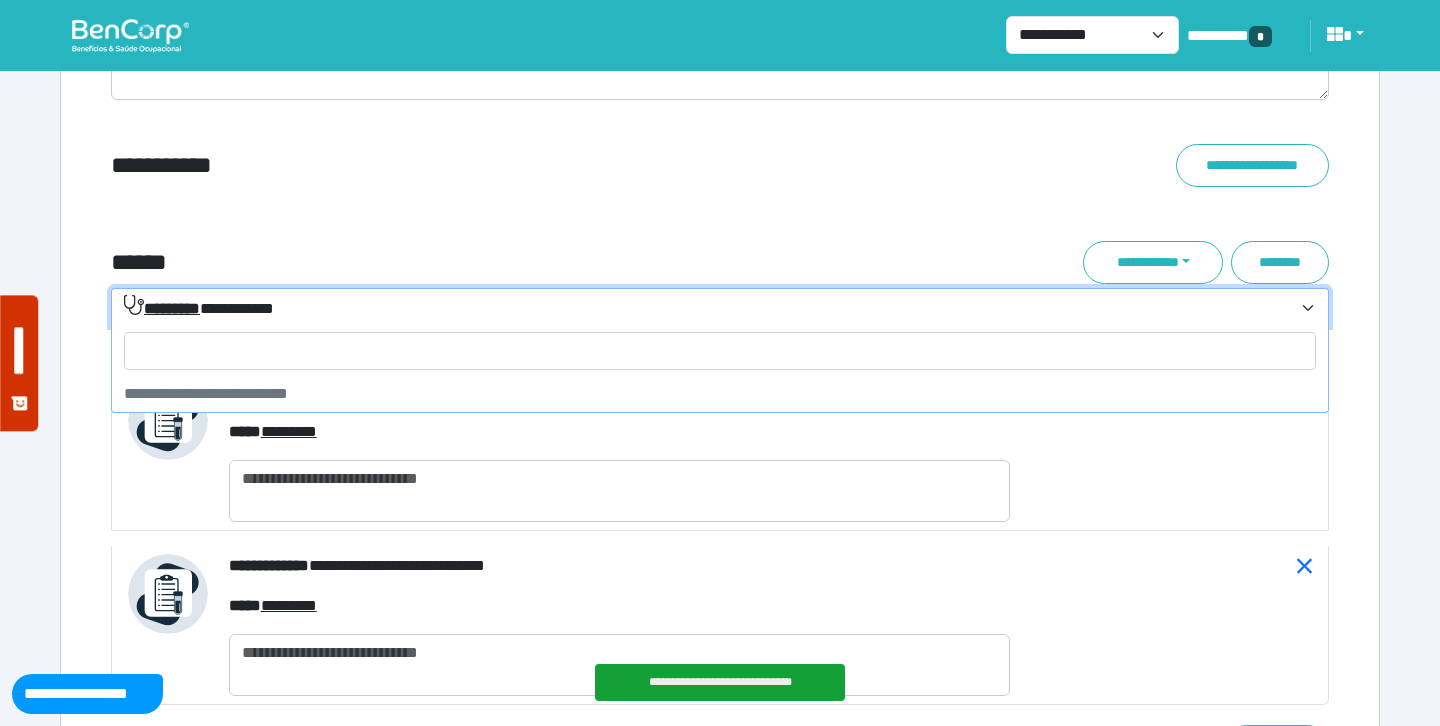 click on "**********" at bounding box center [708, 308] 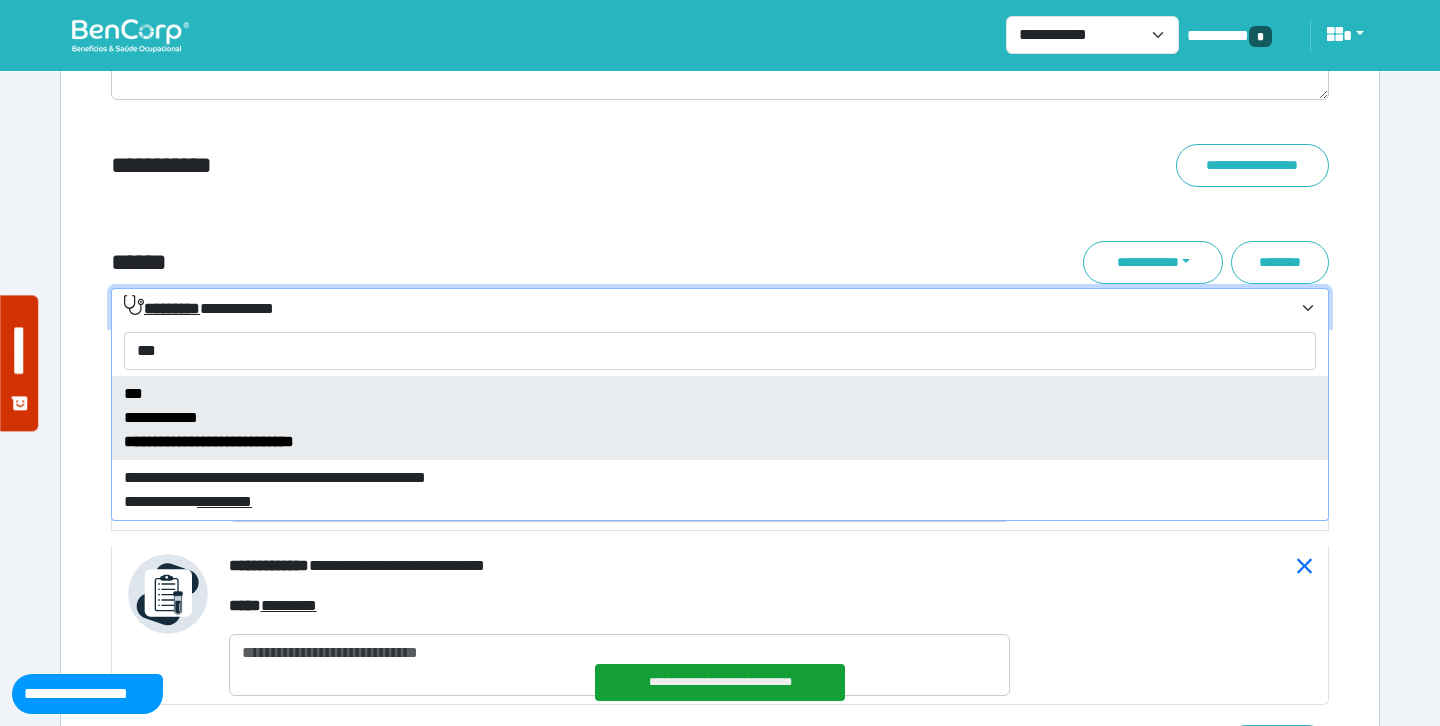 type on "***" 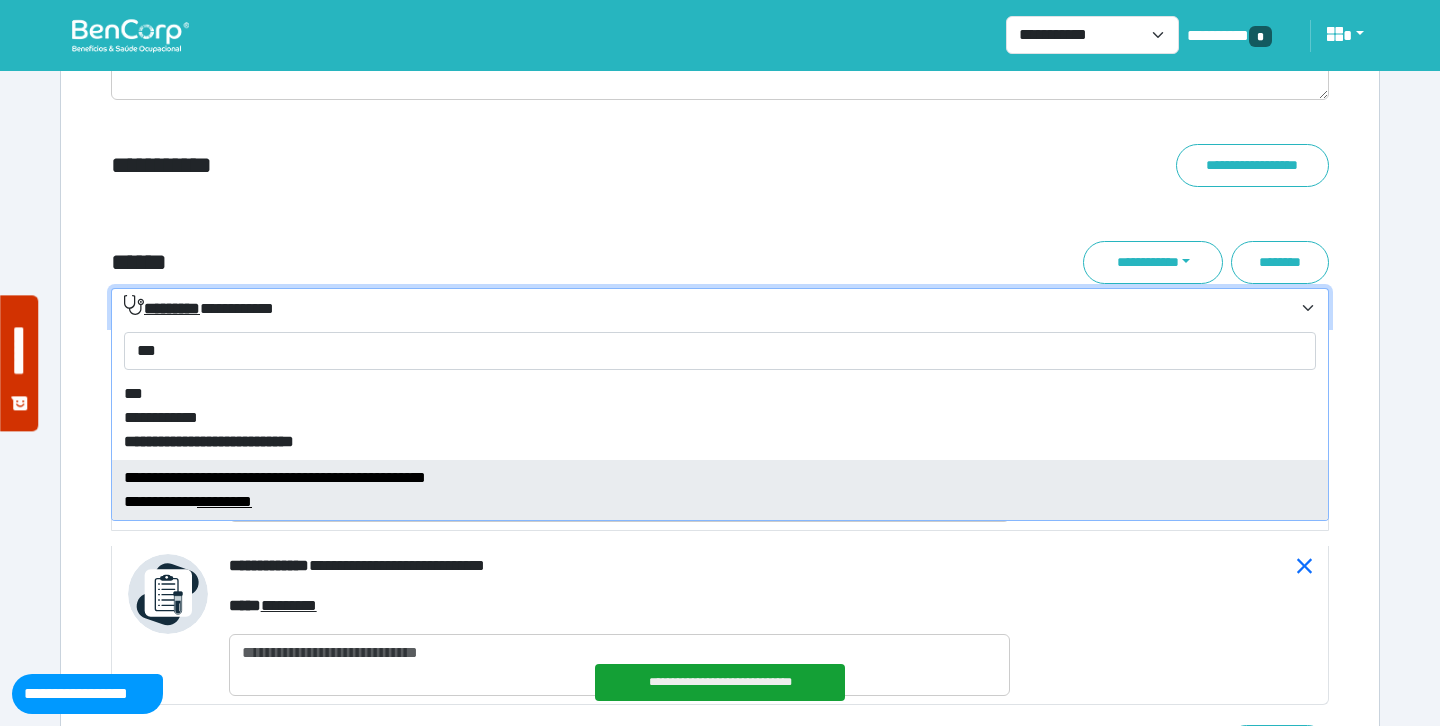 type 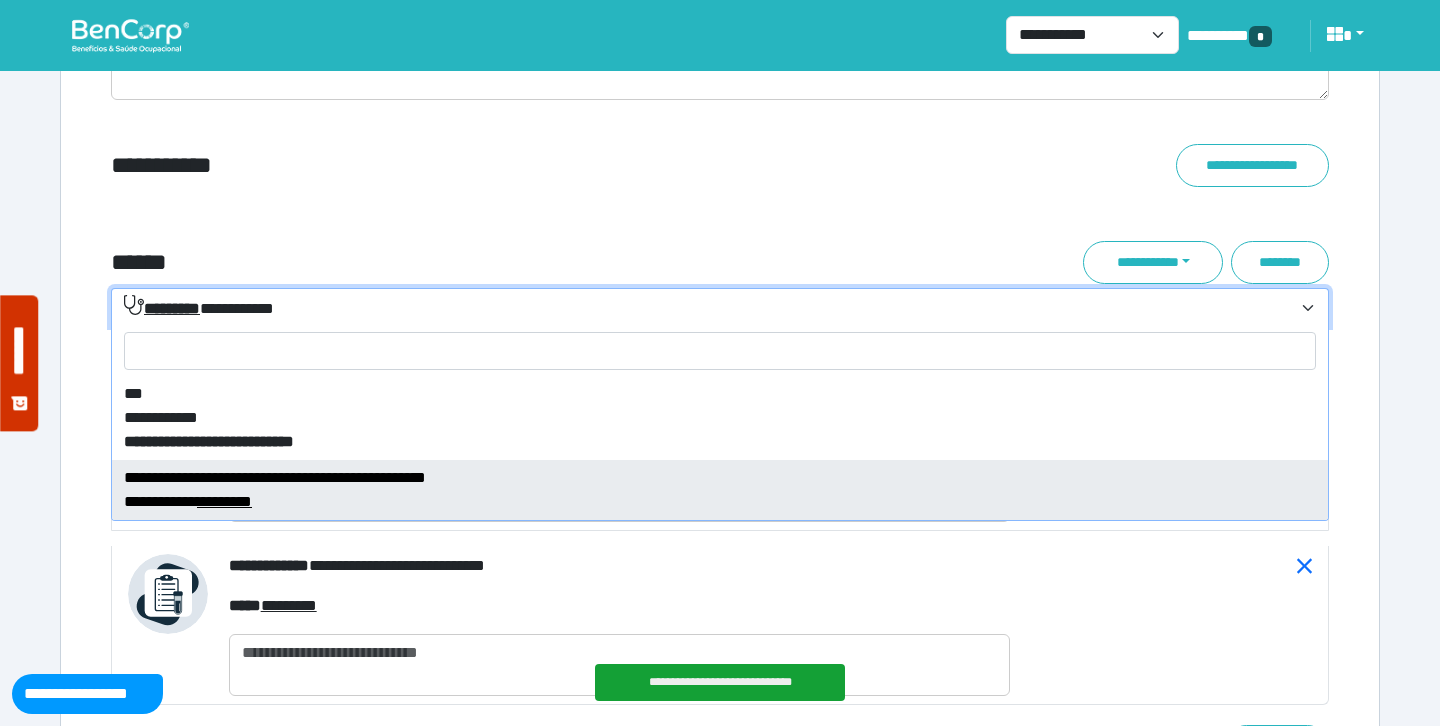 select on "****" 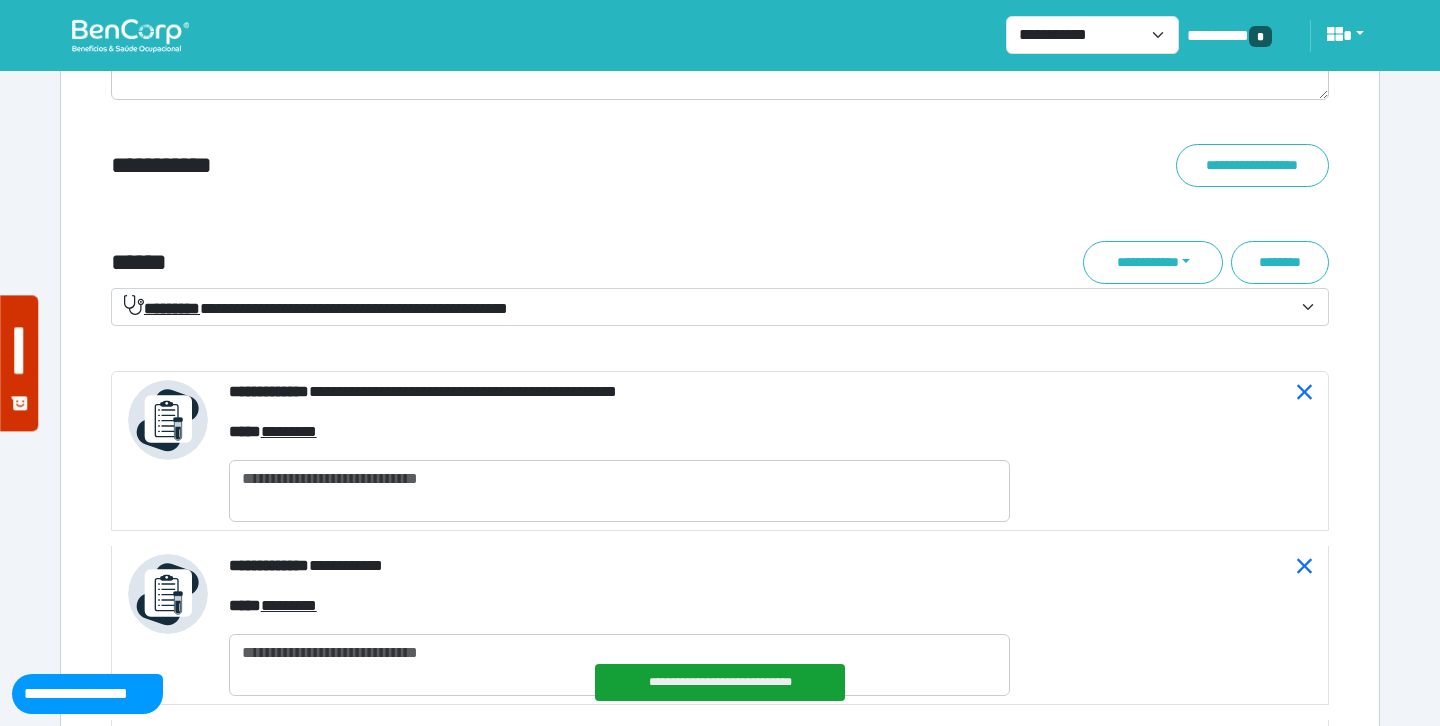 click on "**********" at bounding box center [316, 308] 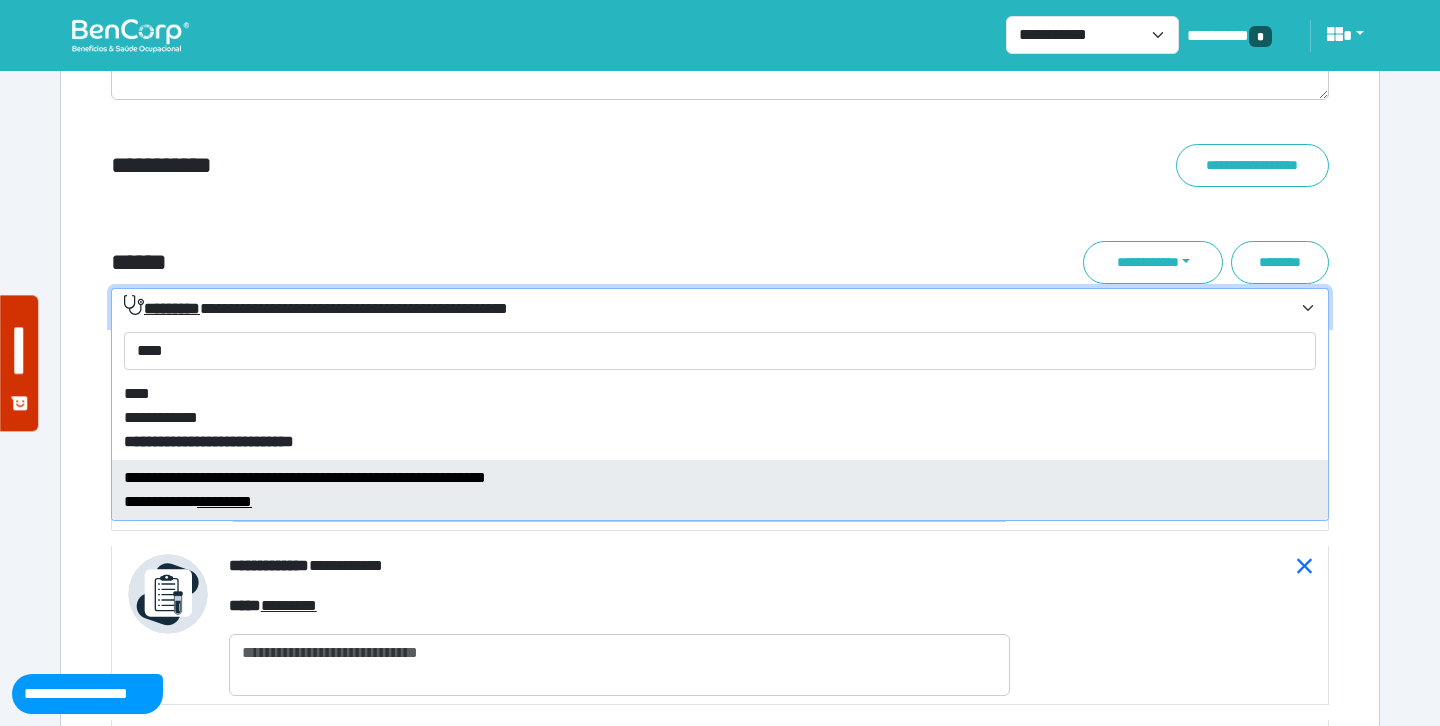 type on "****" 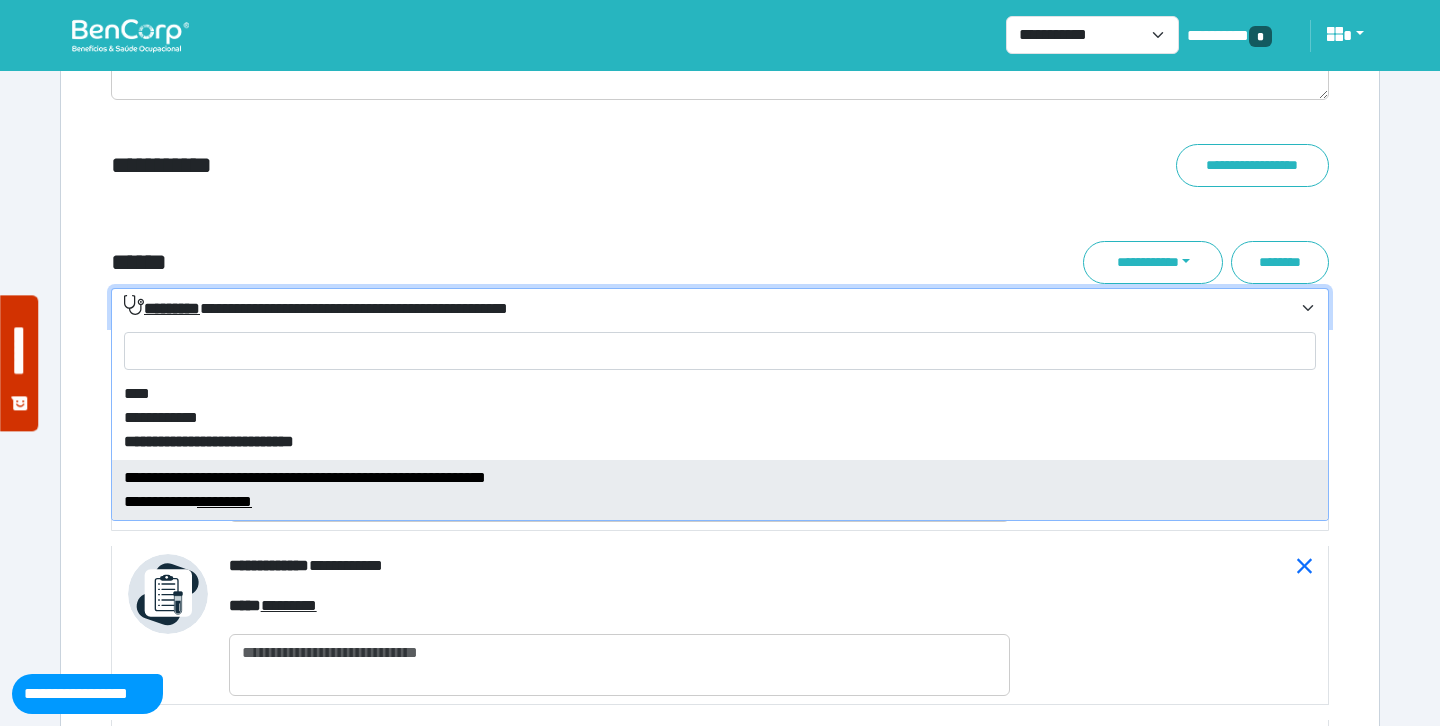 select on "****" 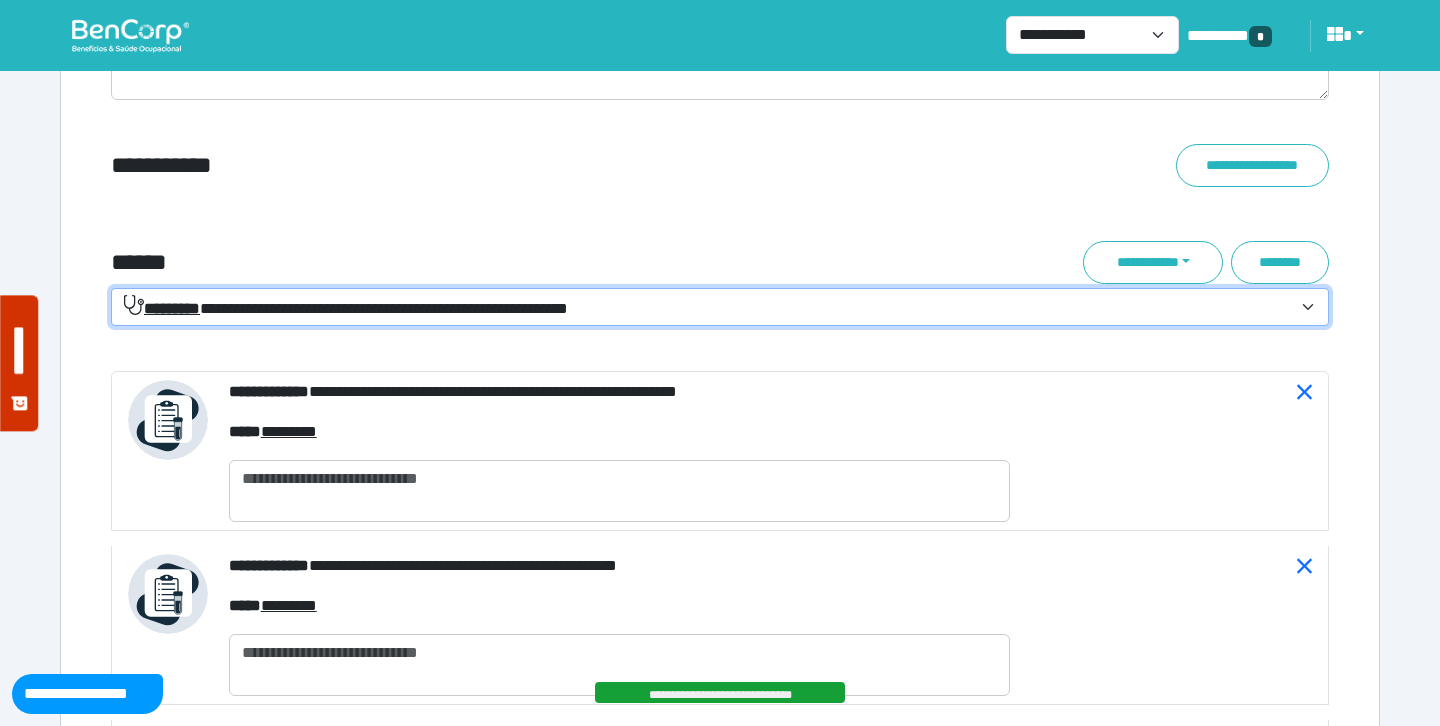 click on "**********" at bounding box center [720, 307] 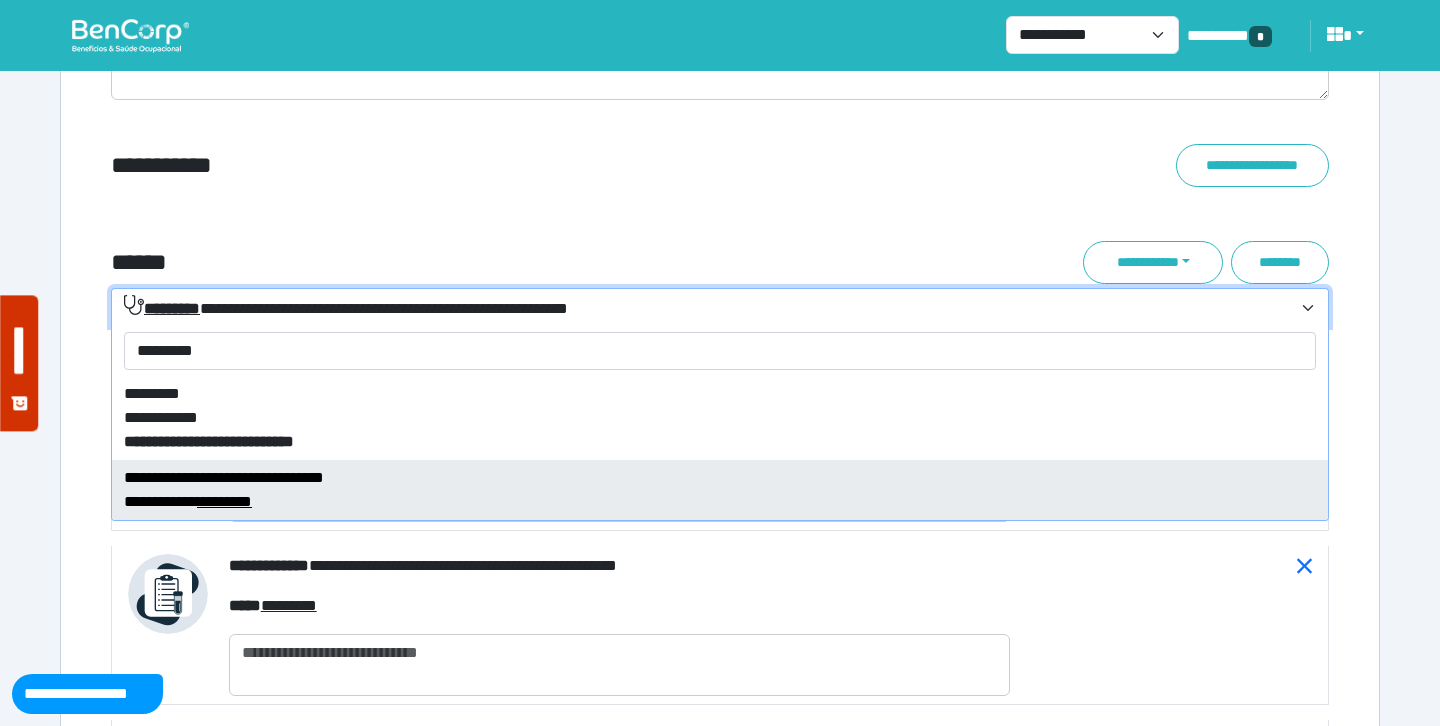 type on "*********" 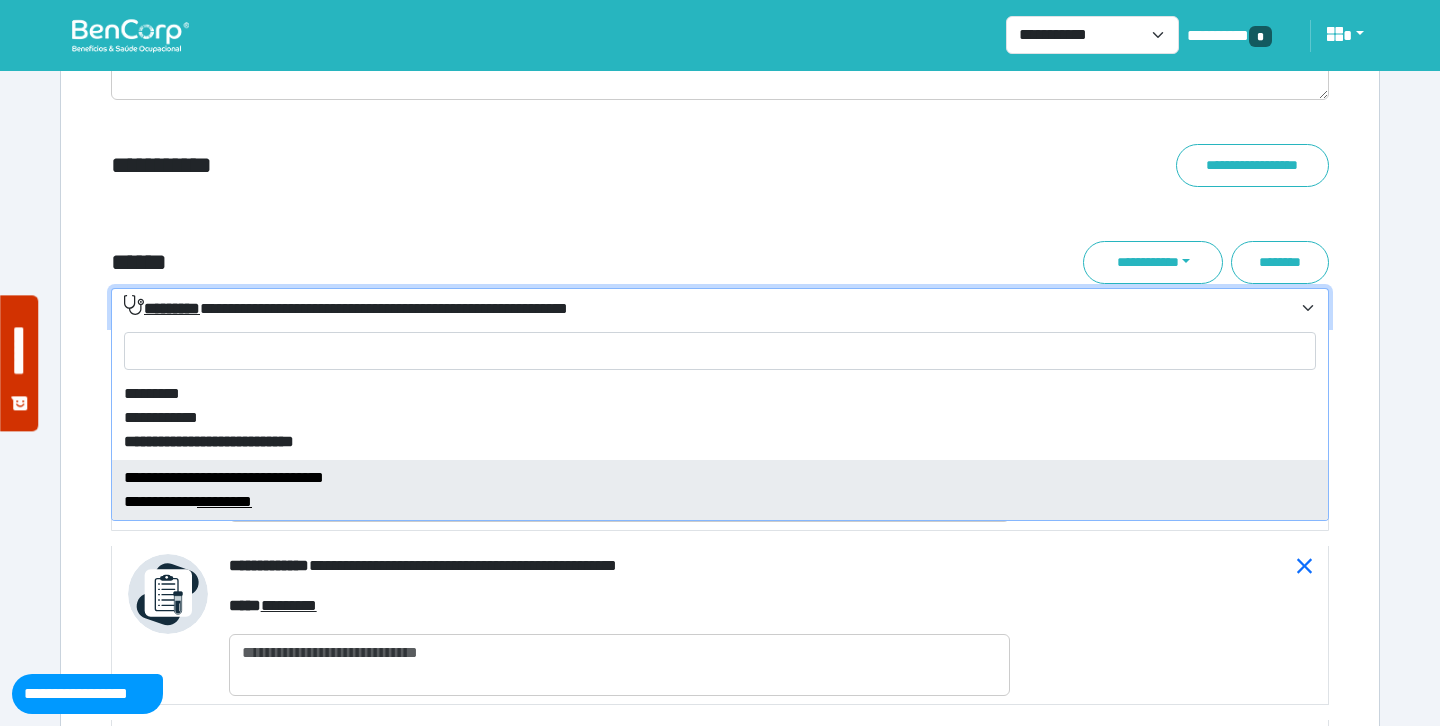 select on "****" 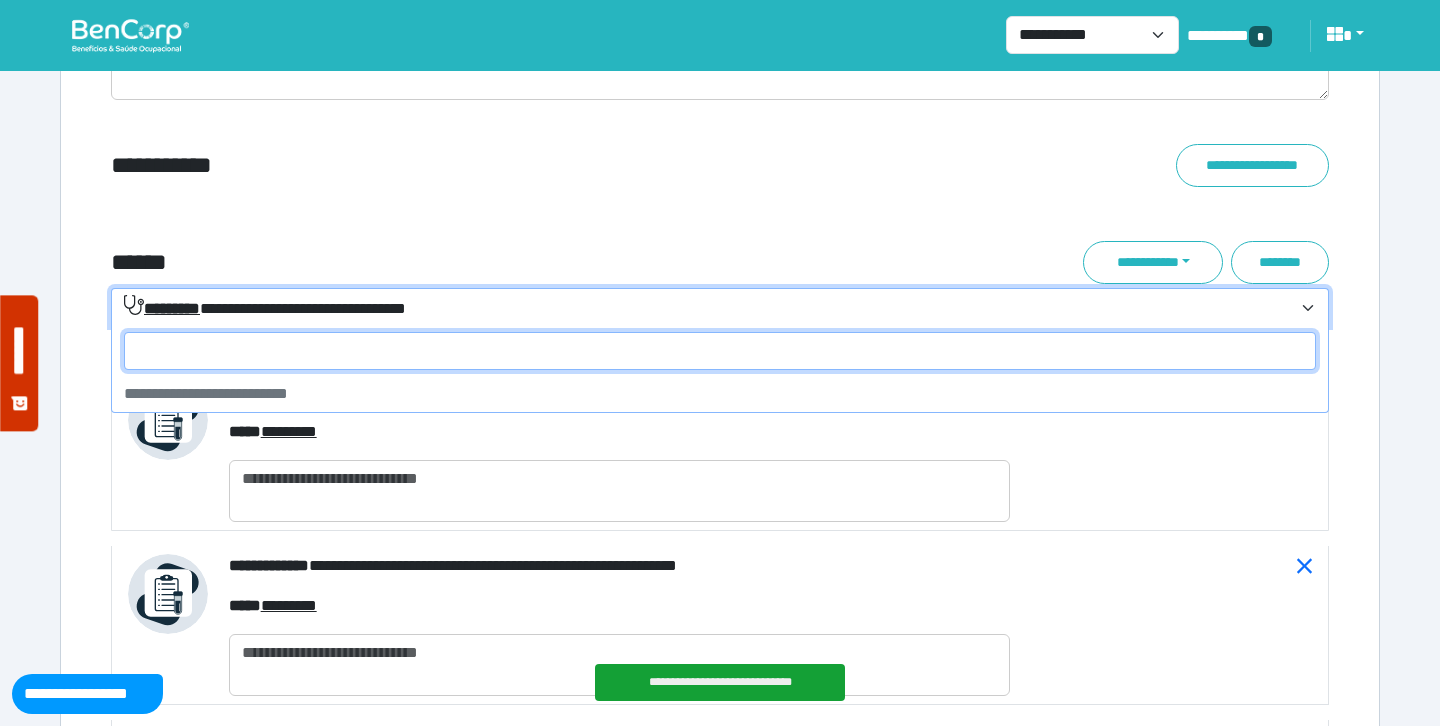 click on "**********" at bounding box center [265, 308] 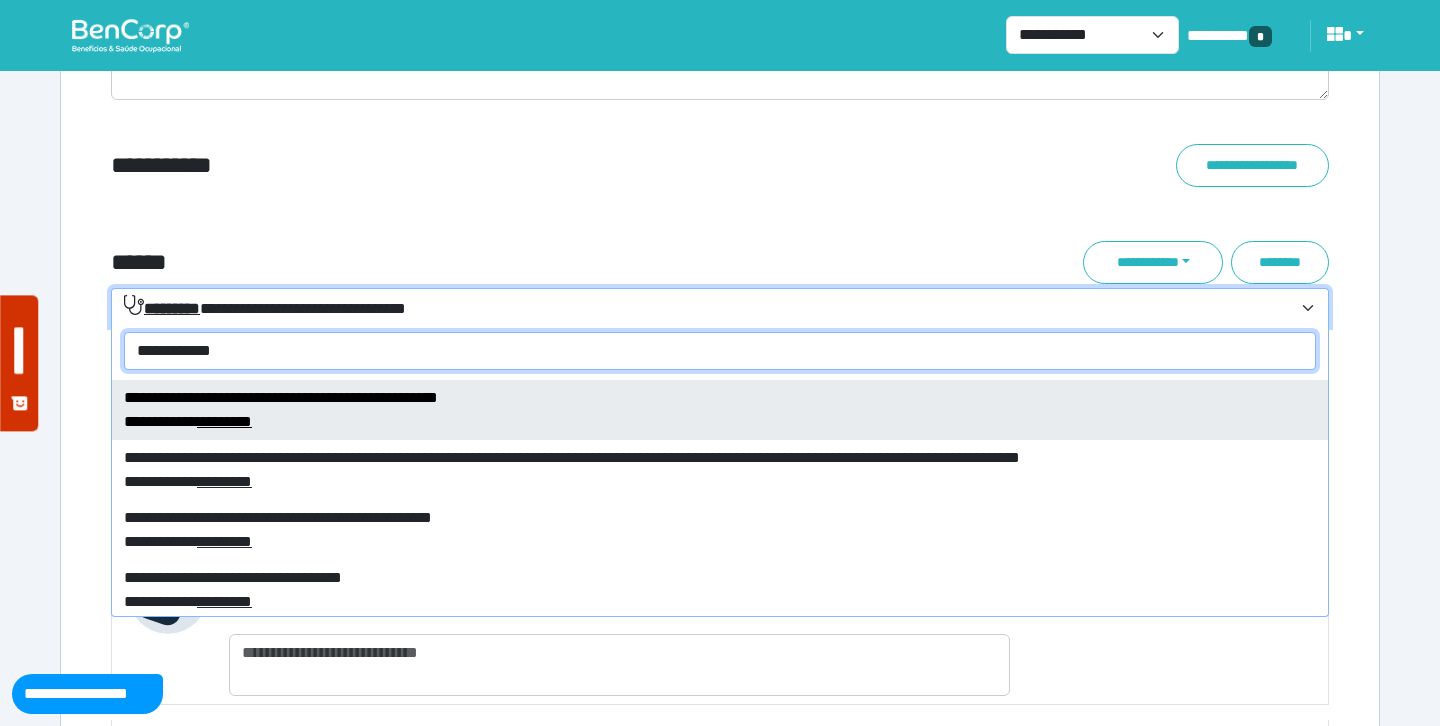 scroll, scrollTop: 144, scrollLeft: 0, axis: vertical 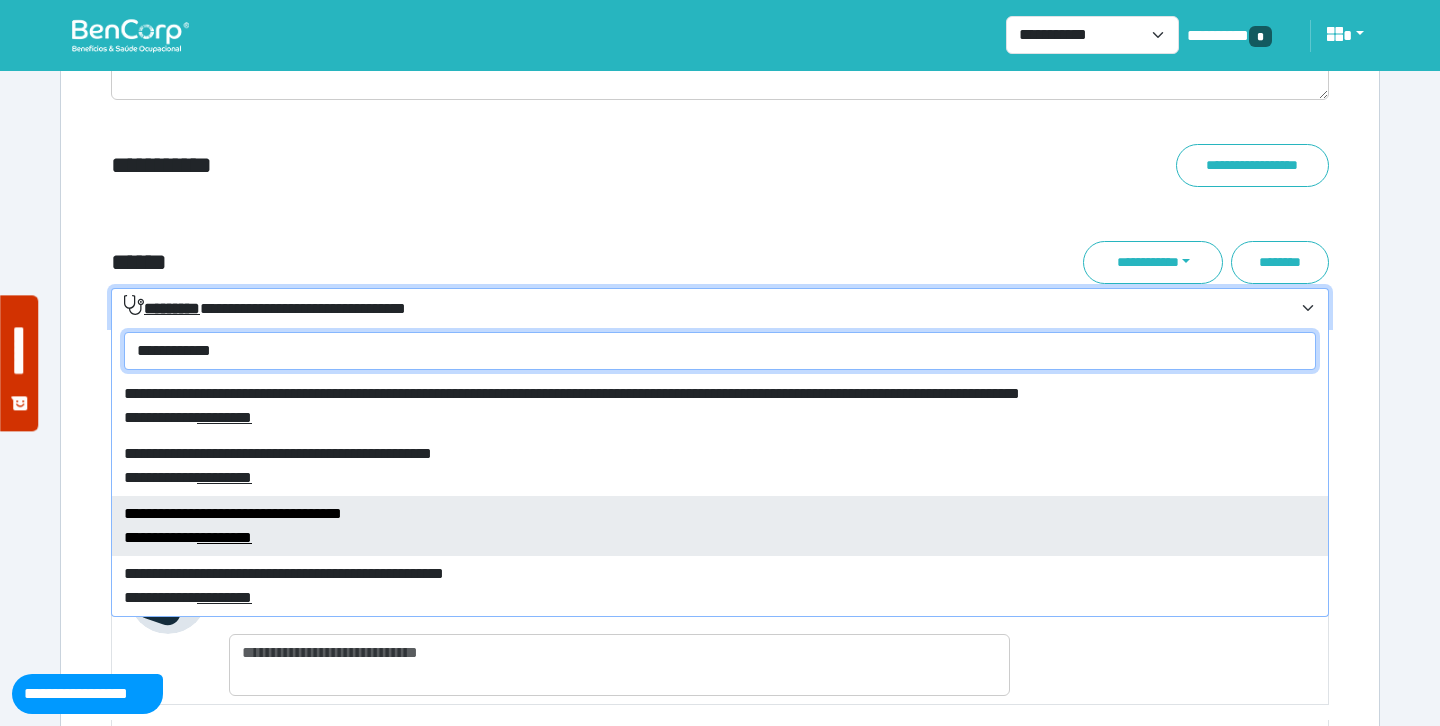 type on "**********" 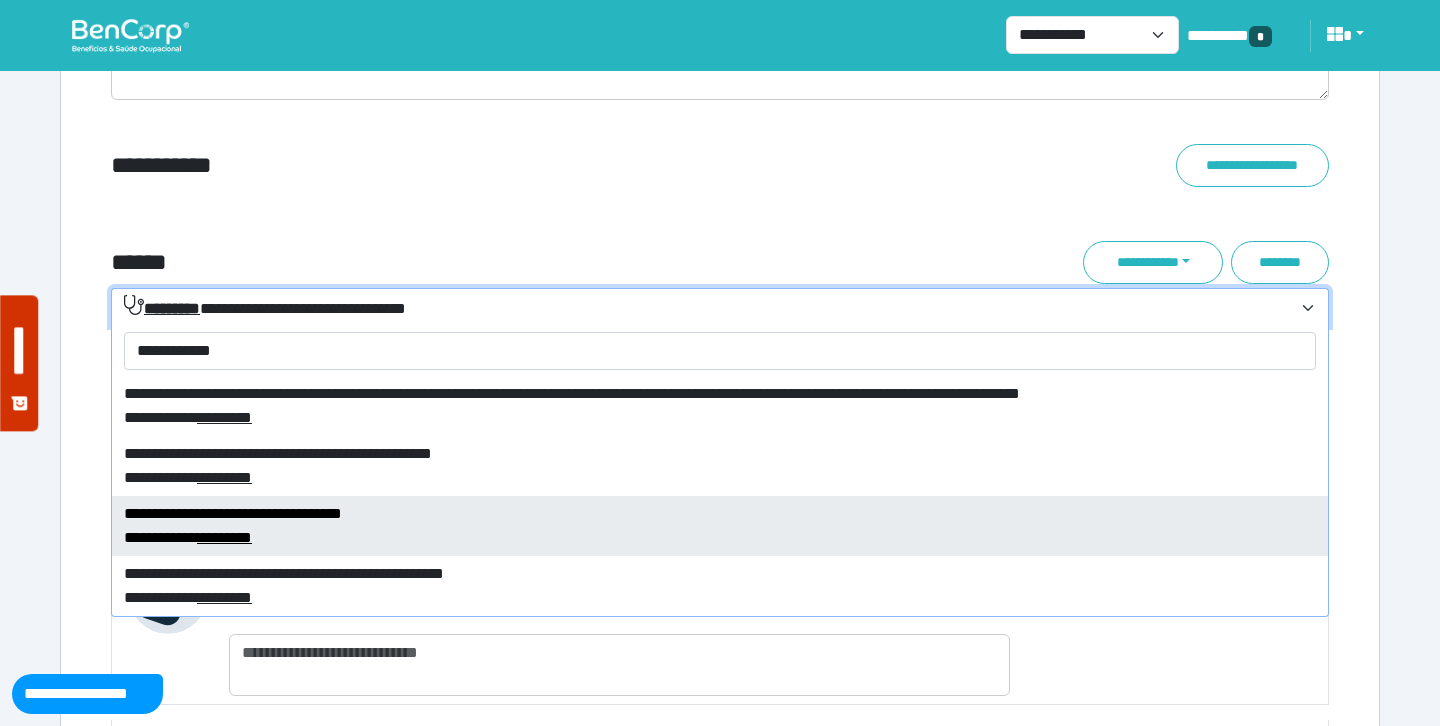 type 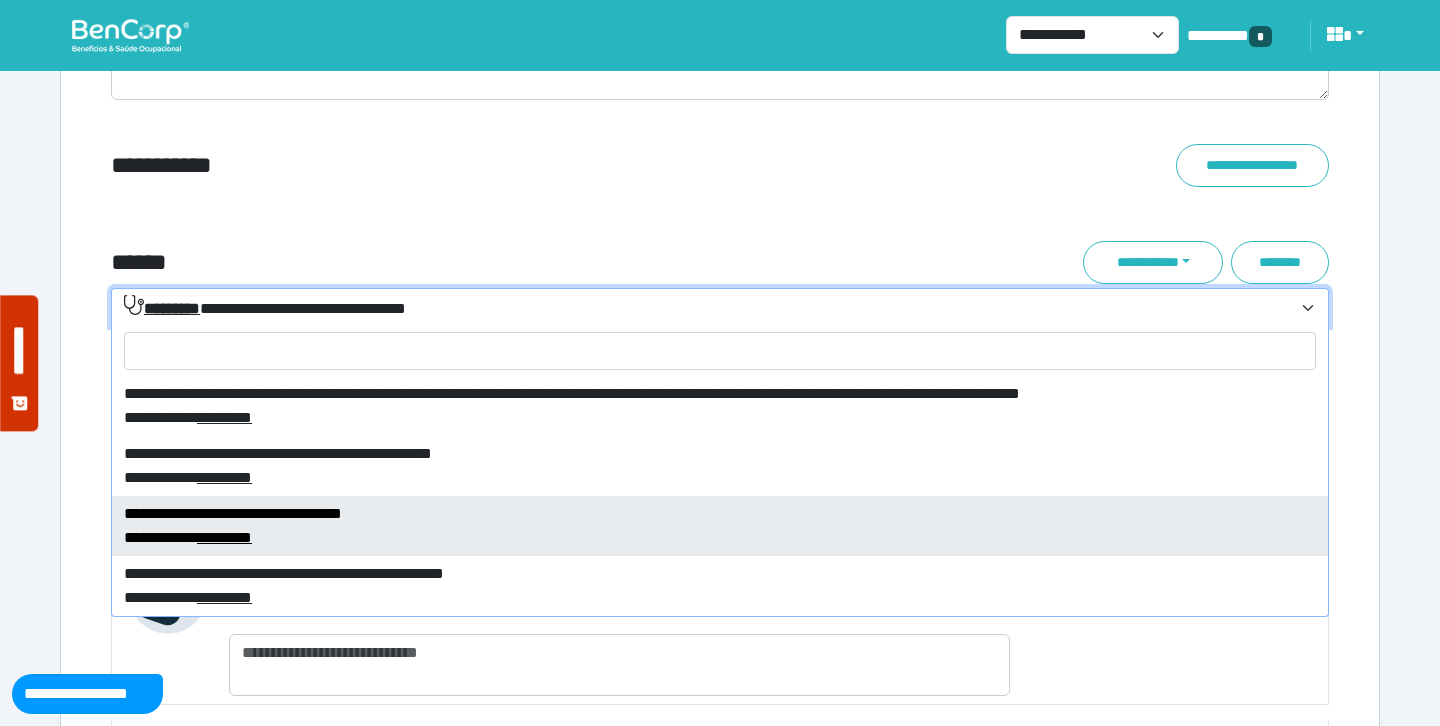 select on "****" 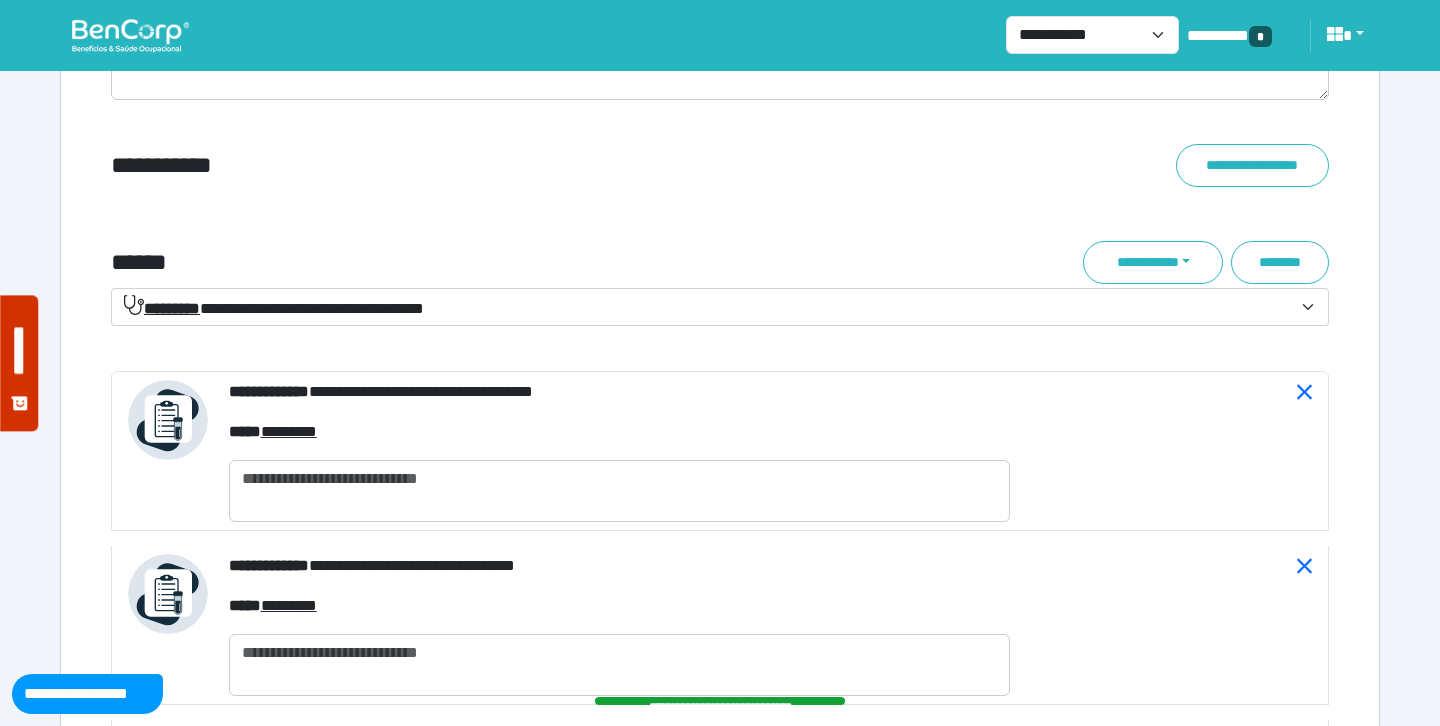 click on "**********" at bounding box center (720, -2142) 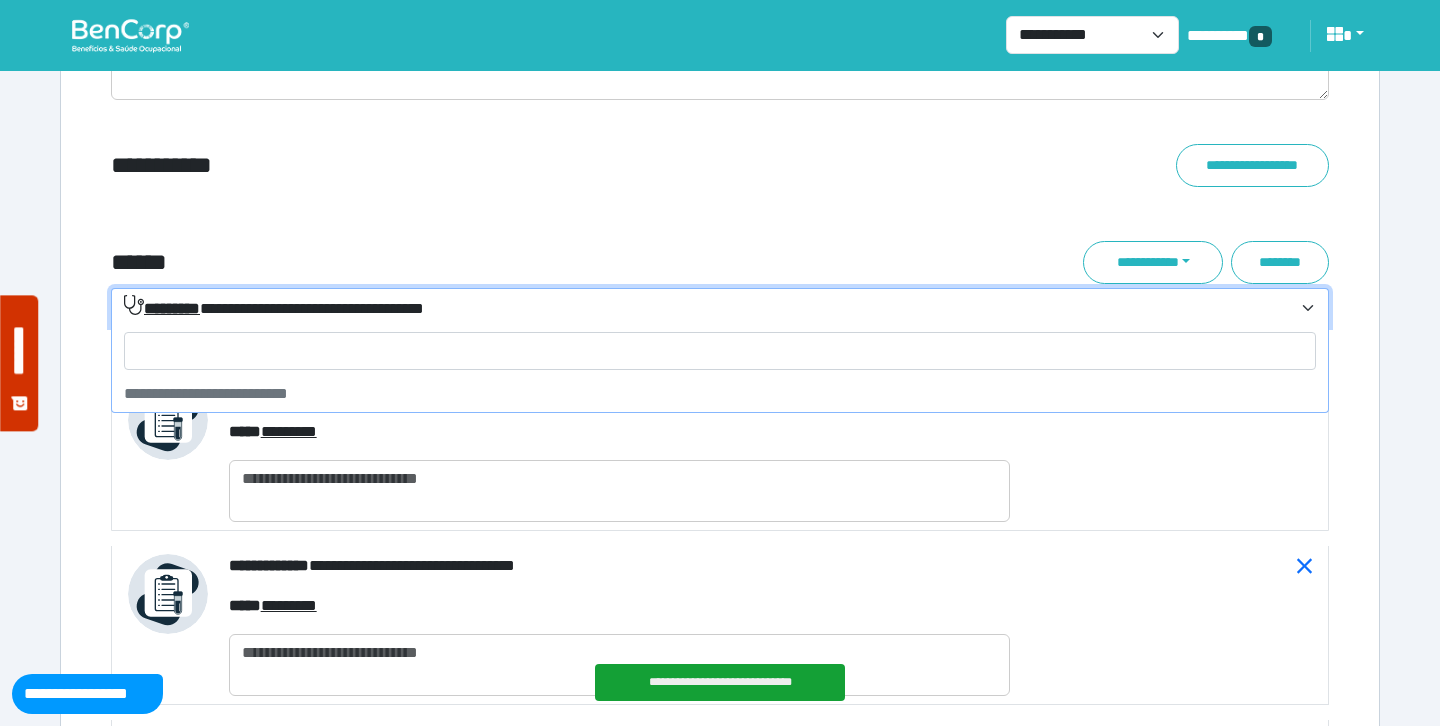 click on "**********" at bounding box center [274, 308] 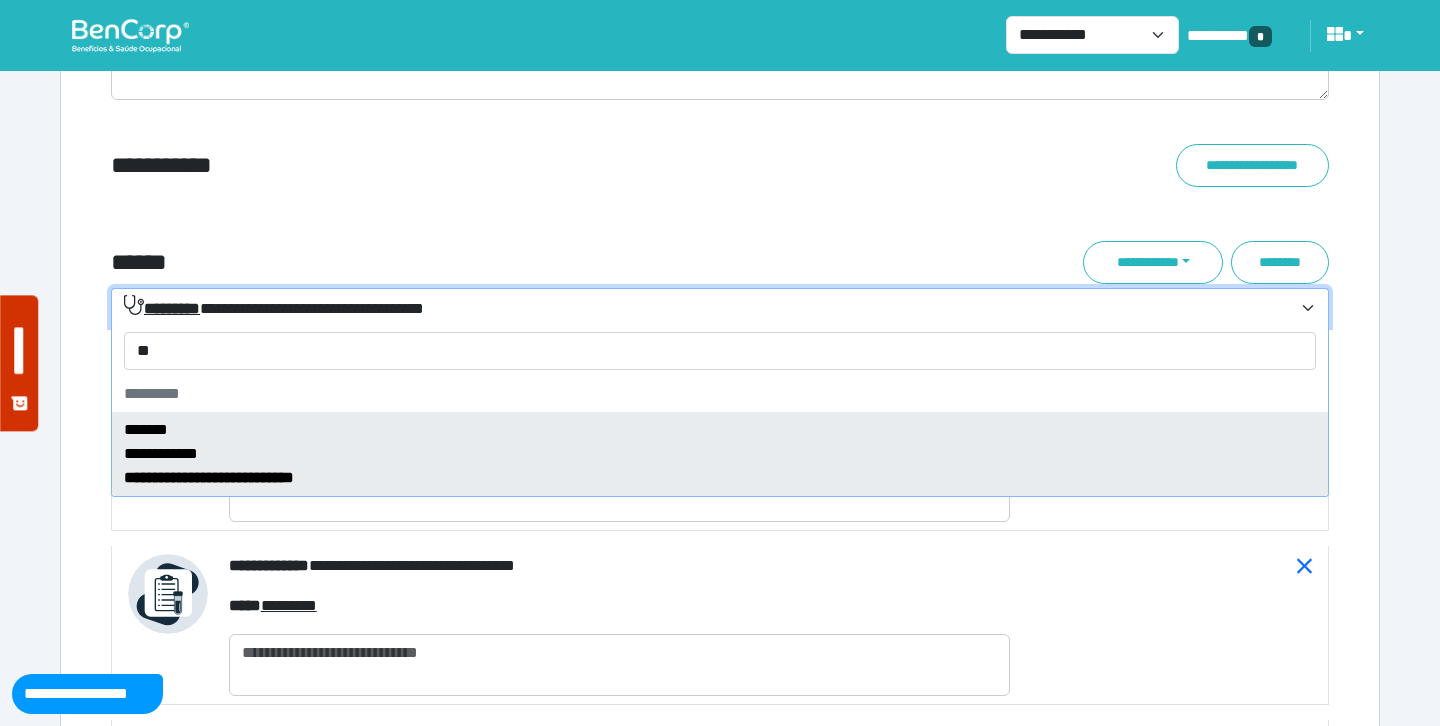 type on "*" 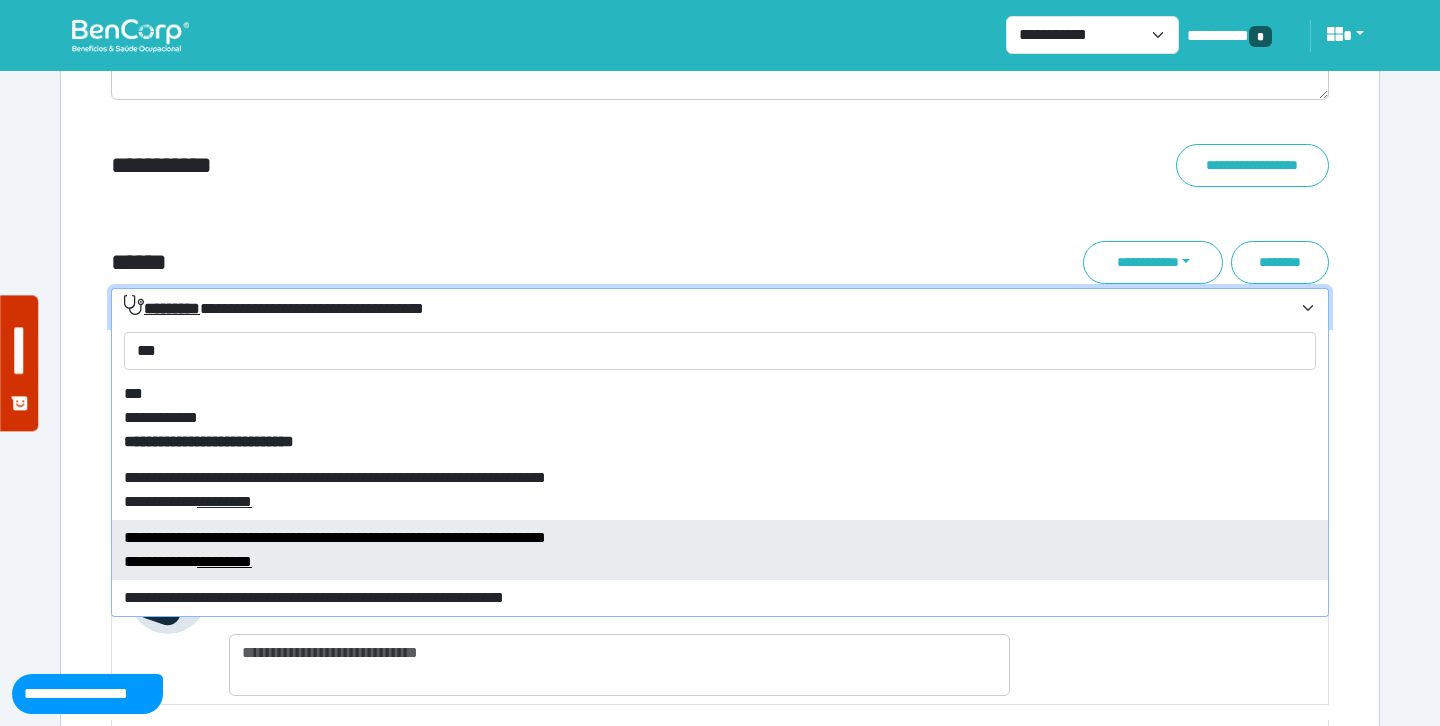 type on "***" 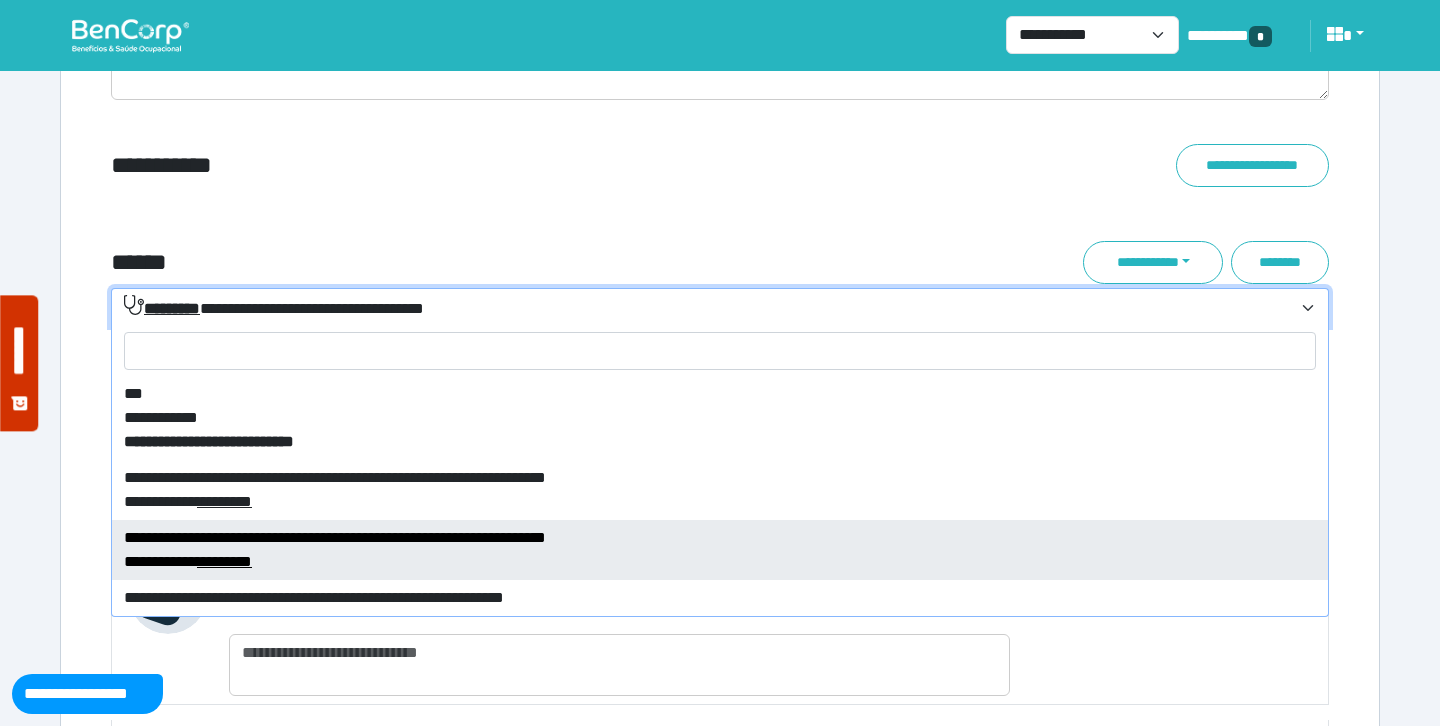 select on "****" 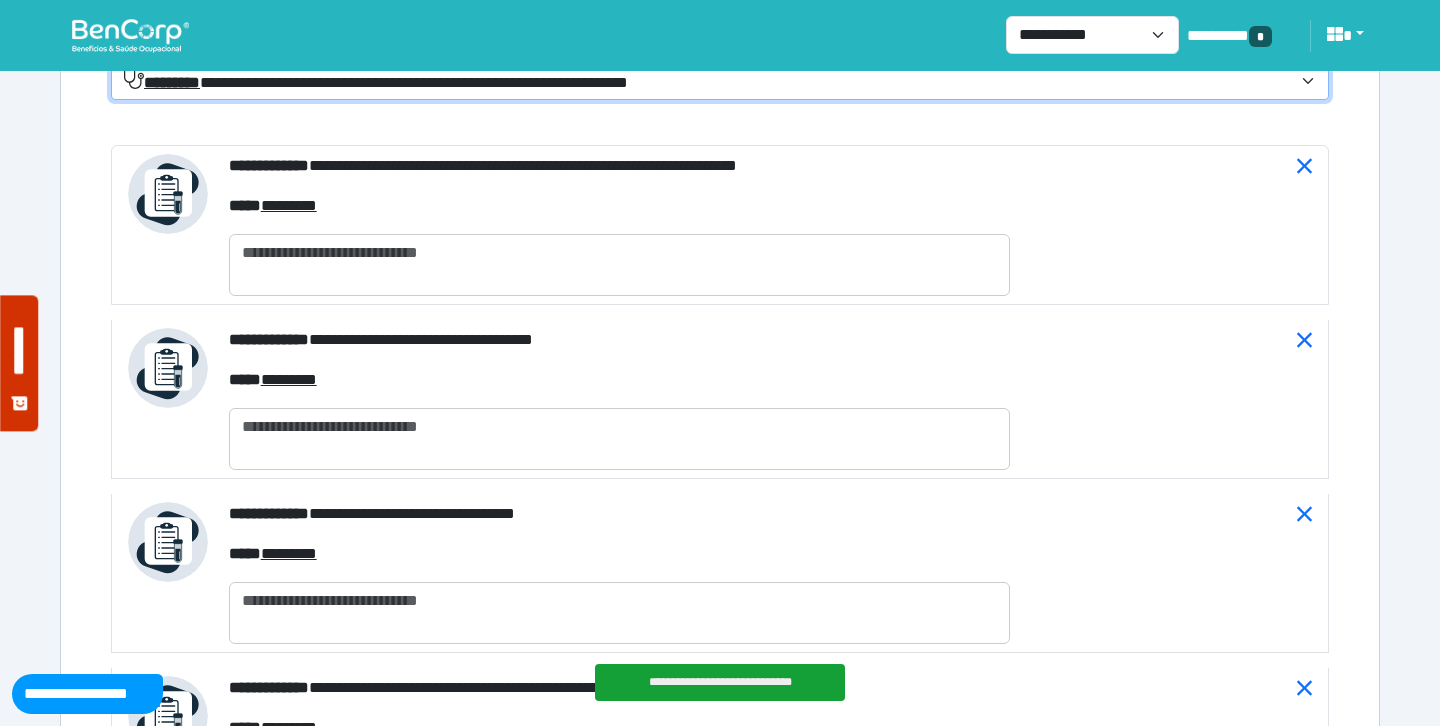 scroll, scrollTop: 7462, scrollLeft: 0, axis: vertical 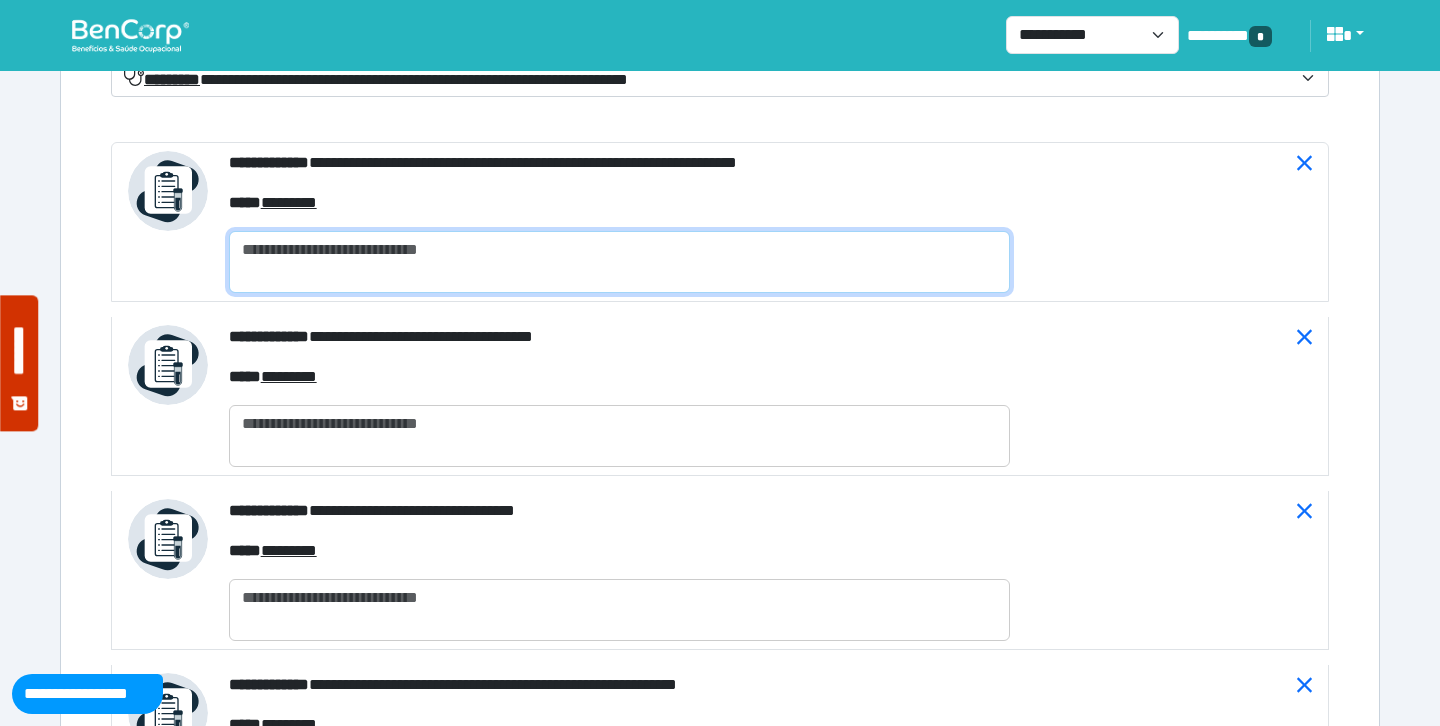 click at bounding box center (619, 262) 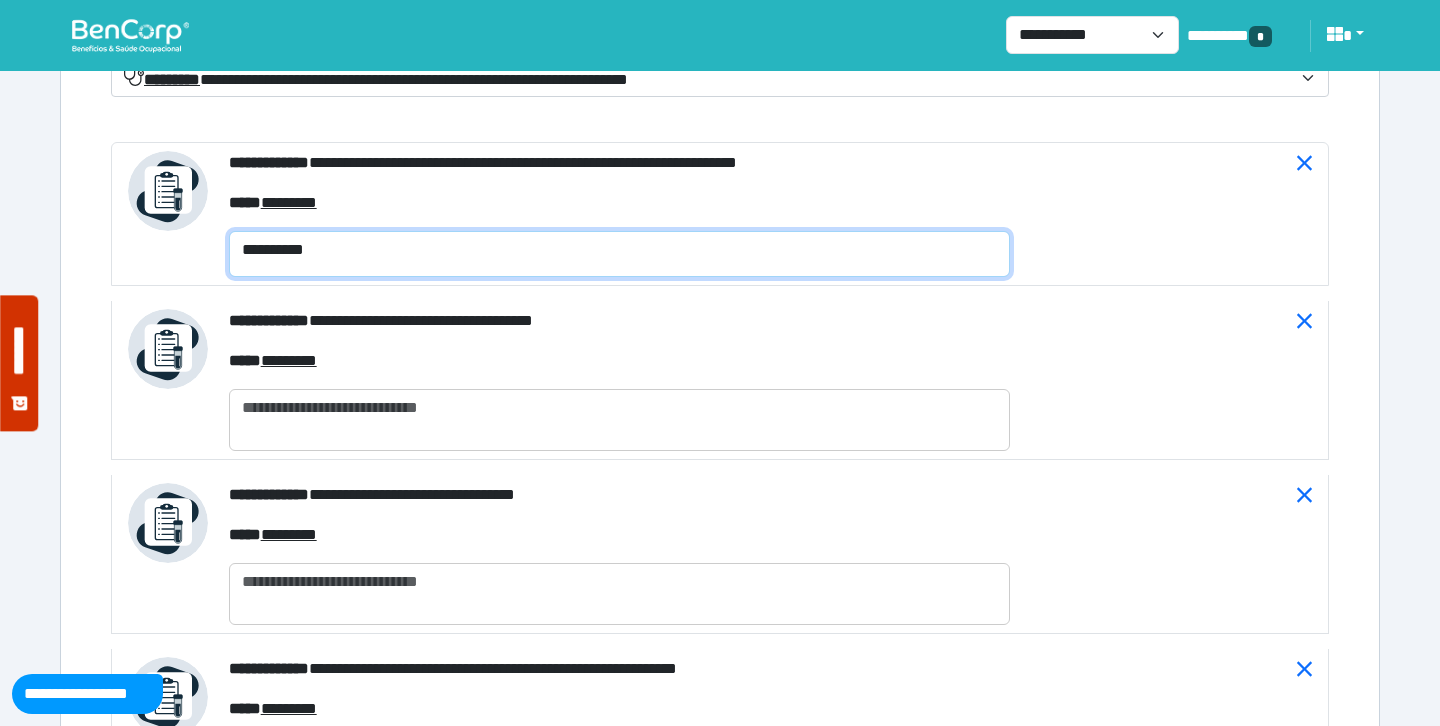 click on "**********" at bounding box center [619, 254] 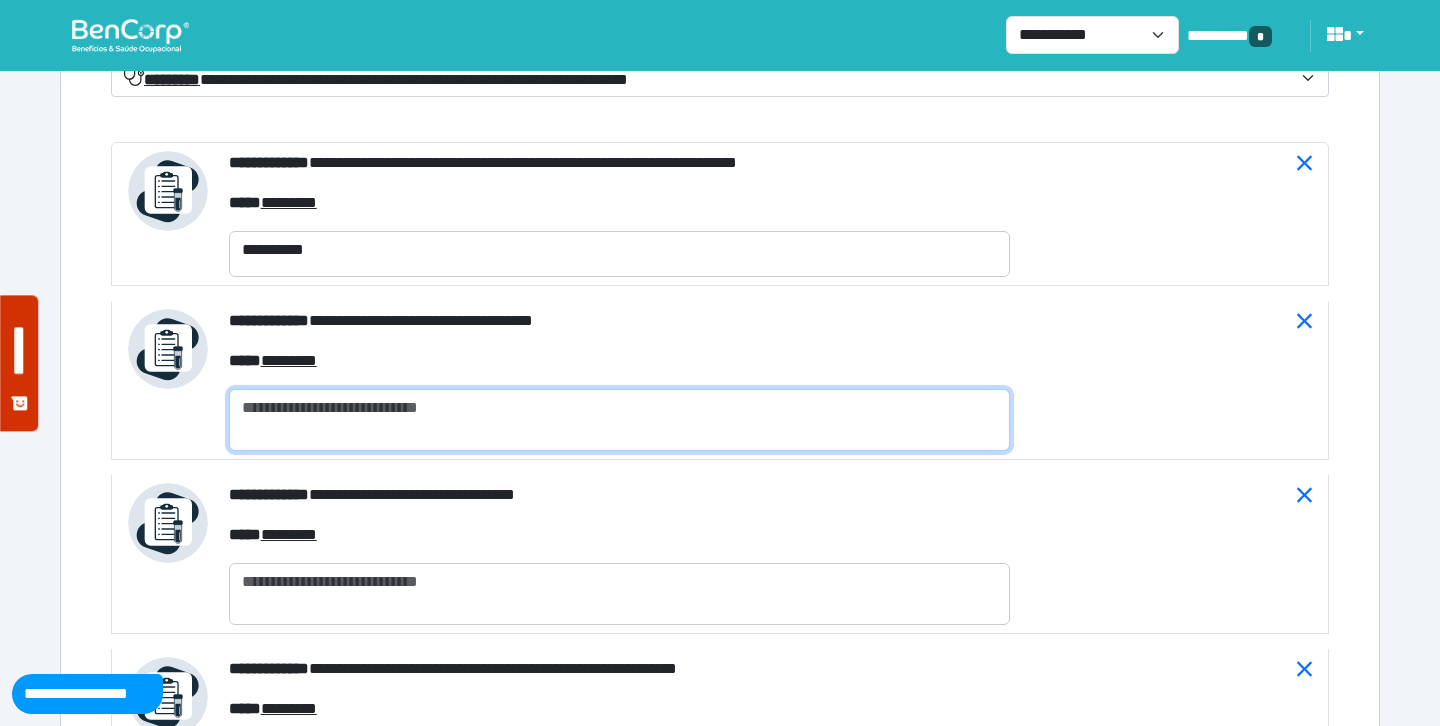 click at bounding box center [619, 420] 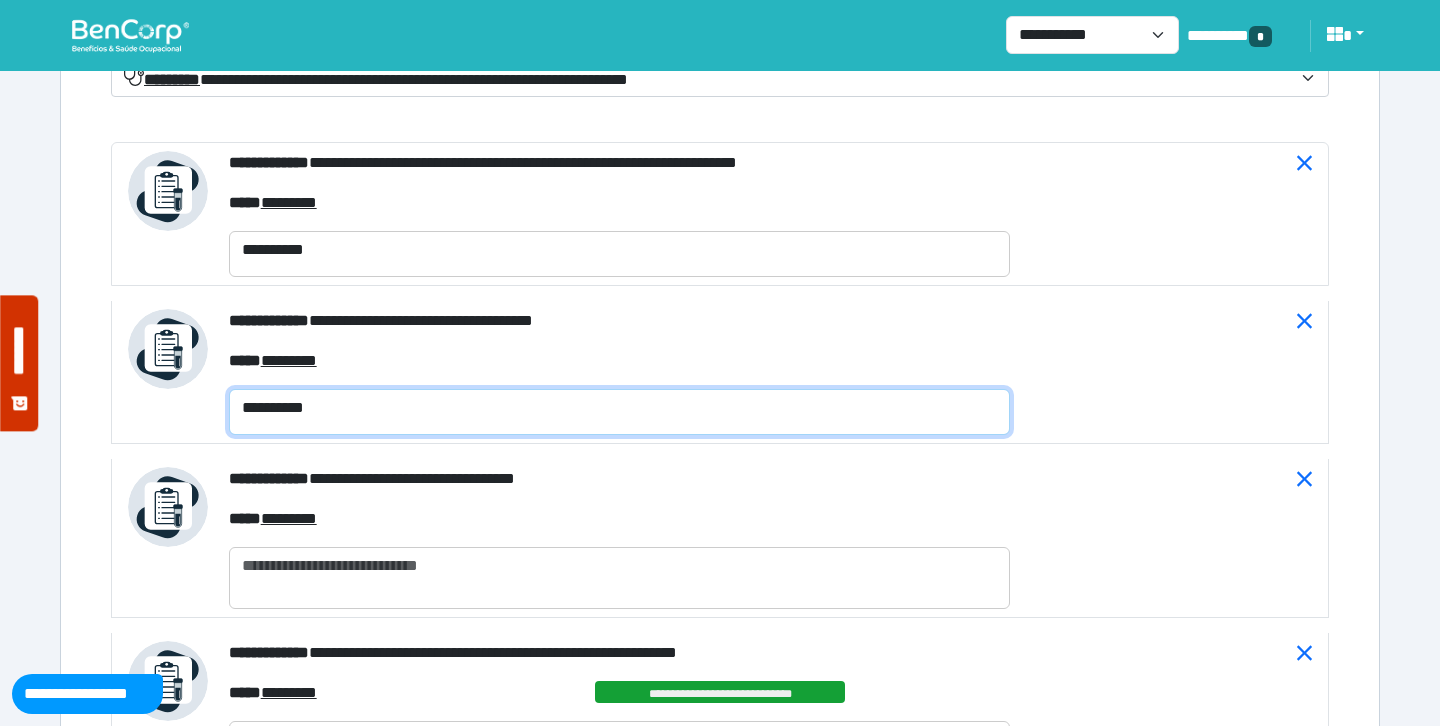 type on "**********" 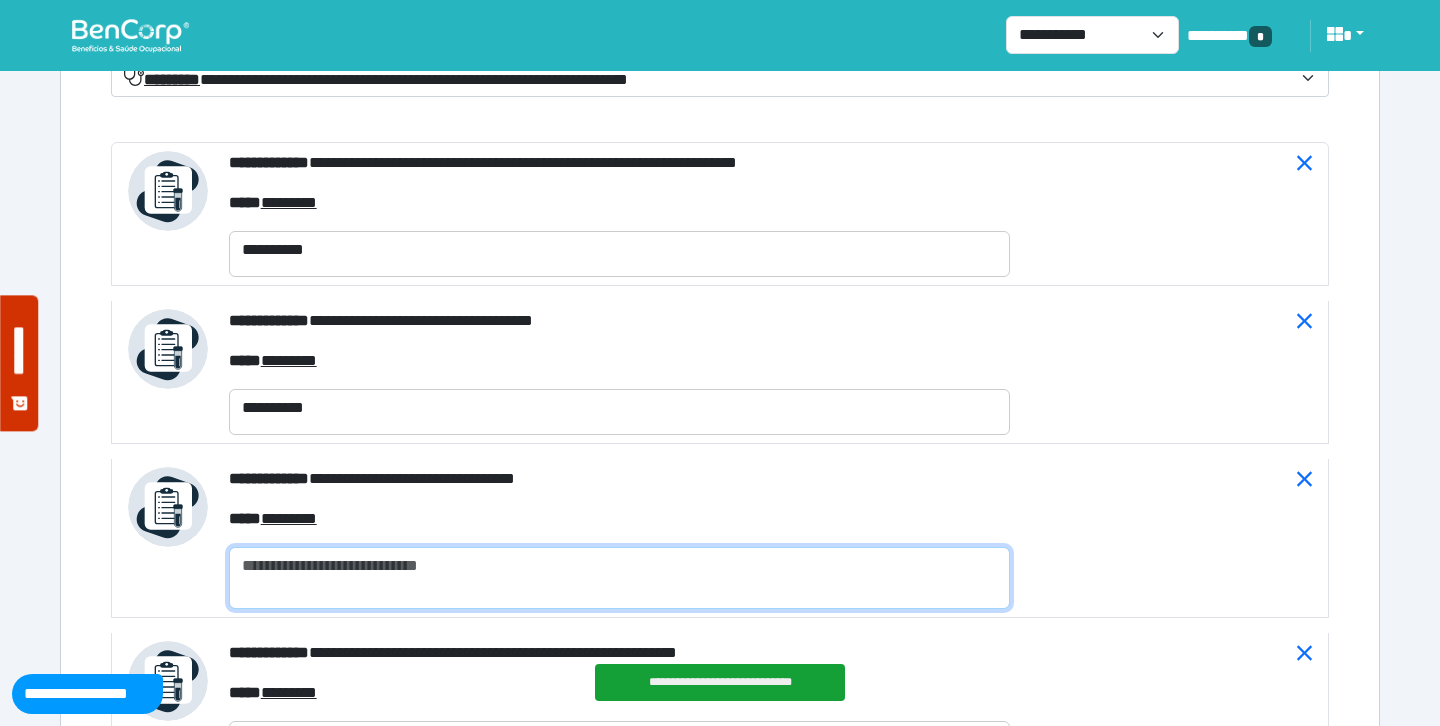 click at bounding box center (619, 578) 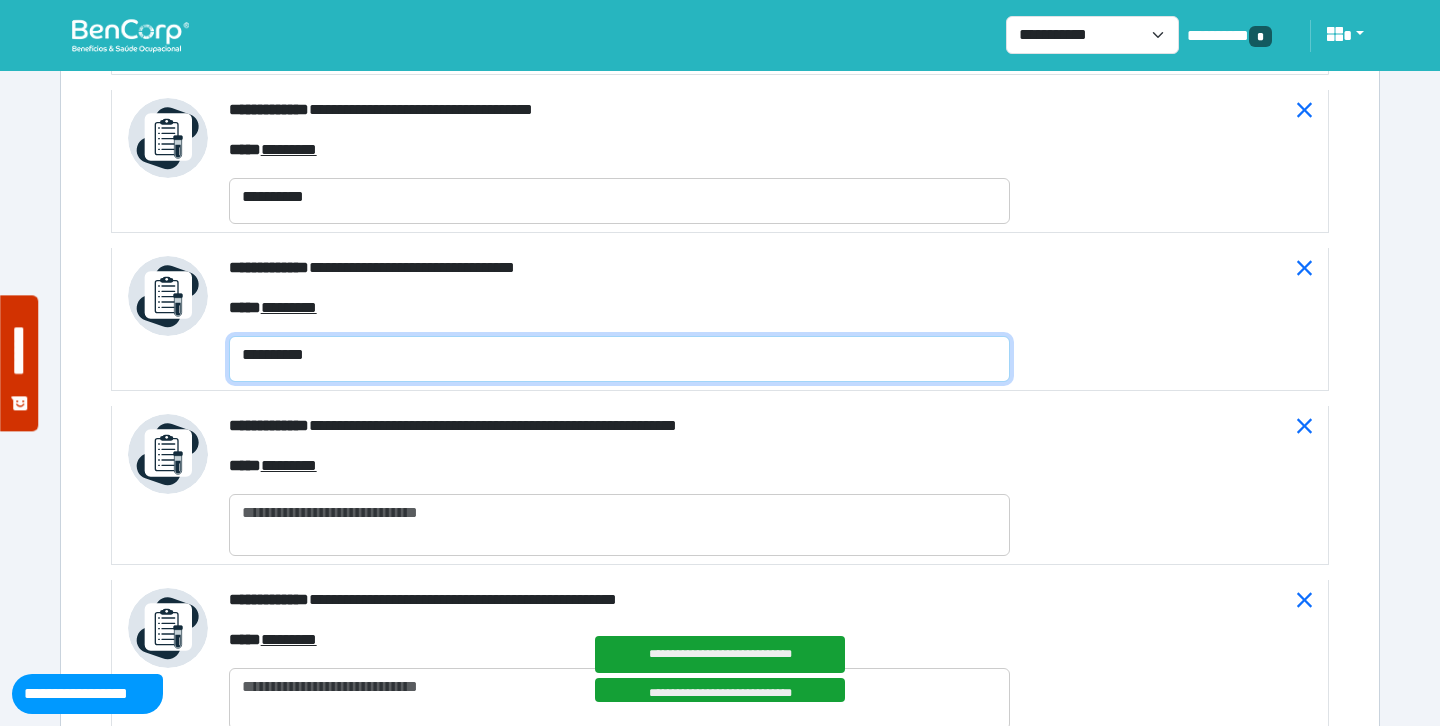 scroll, scrollTop: 7697, scrollLeft: 0, axis: vertical 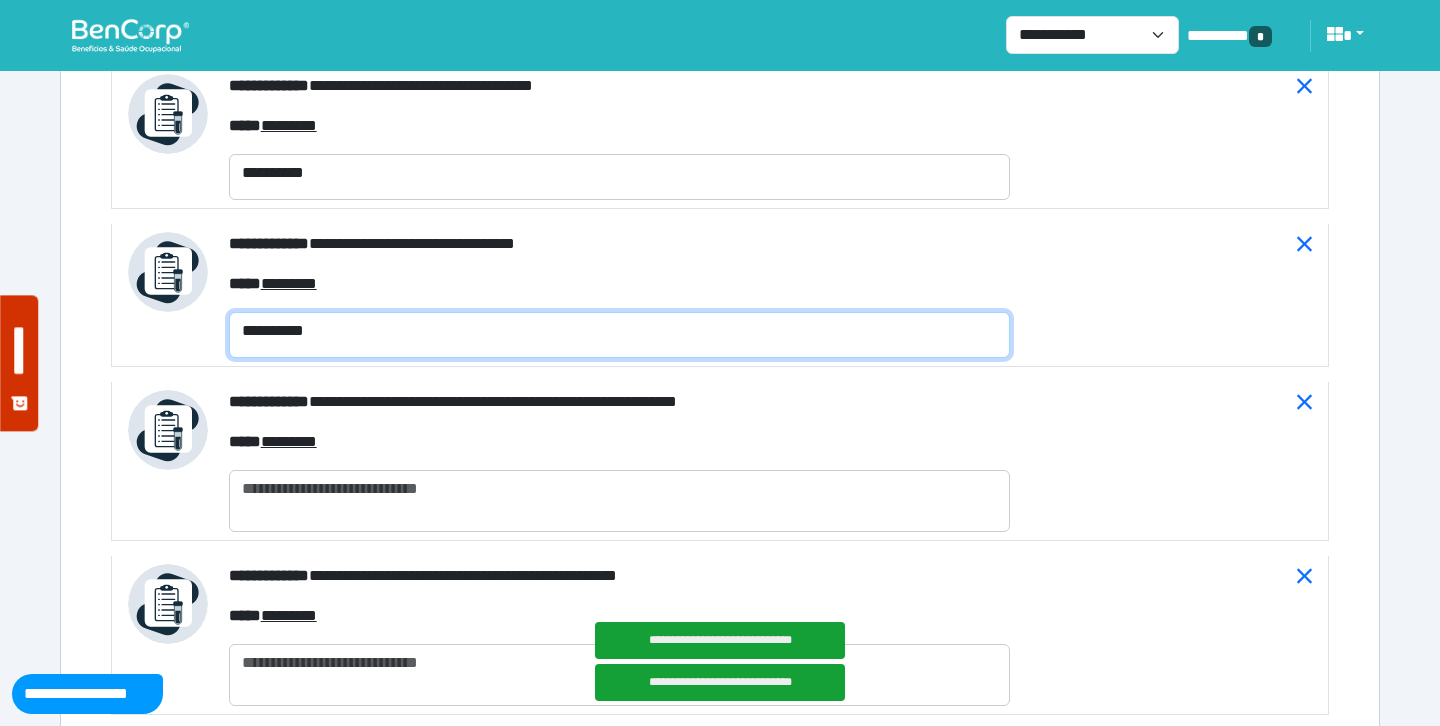 type on "**********" 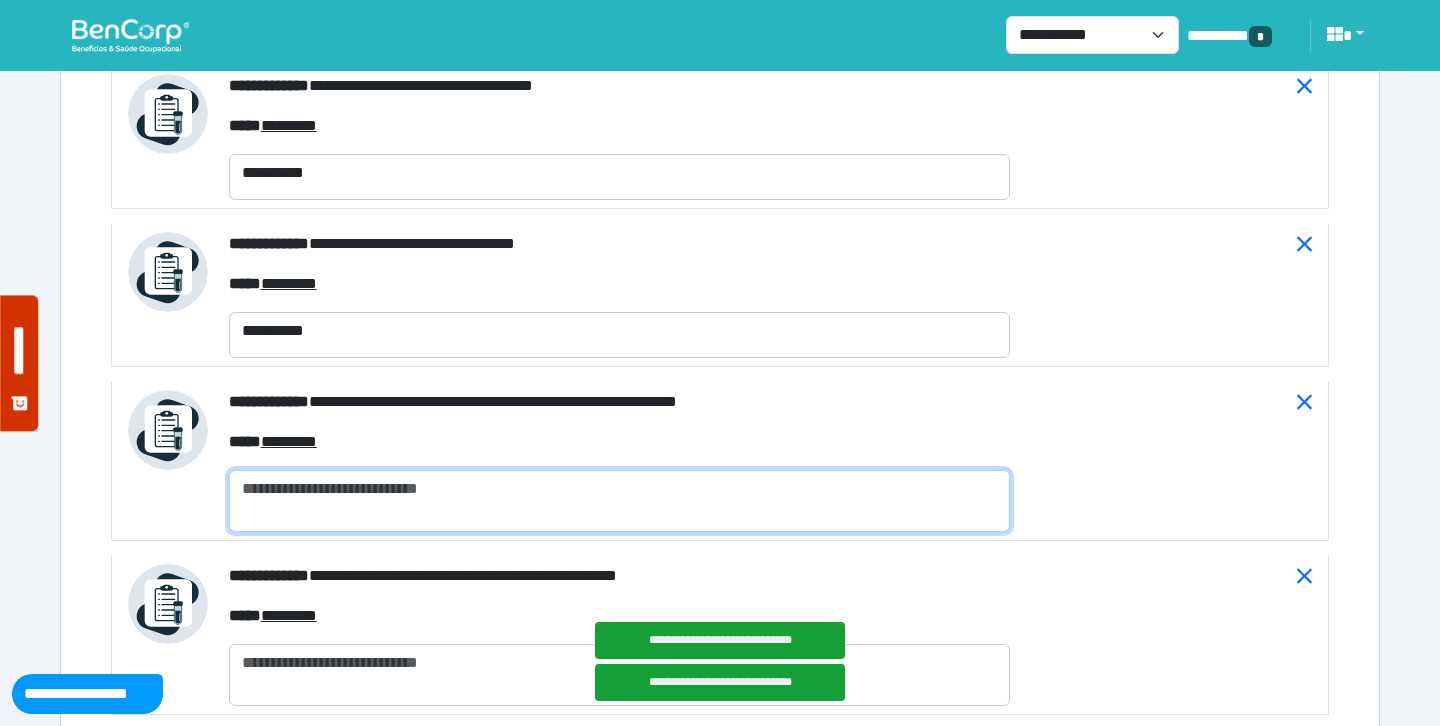 click at bounding box center [619, 501] 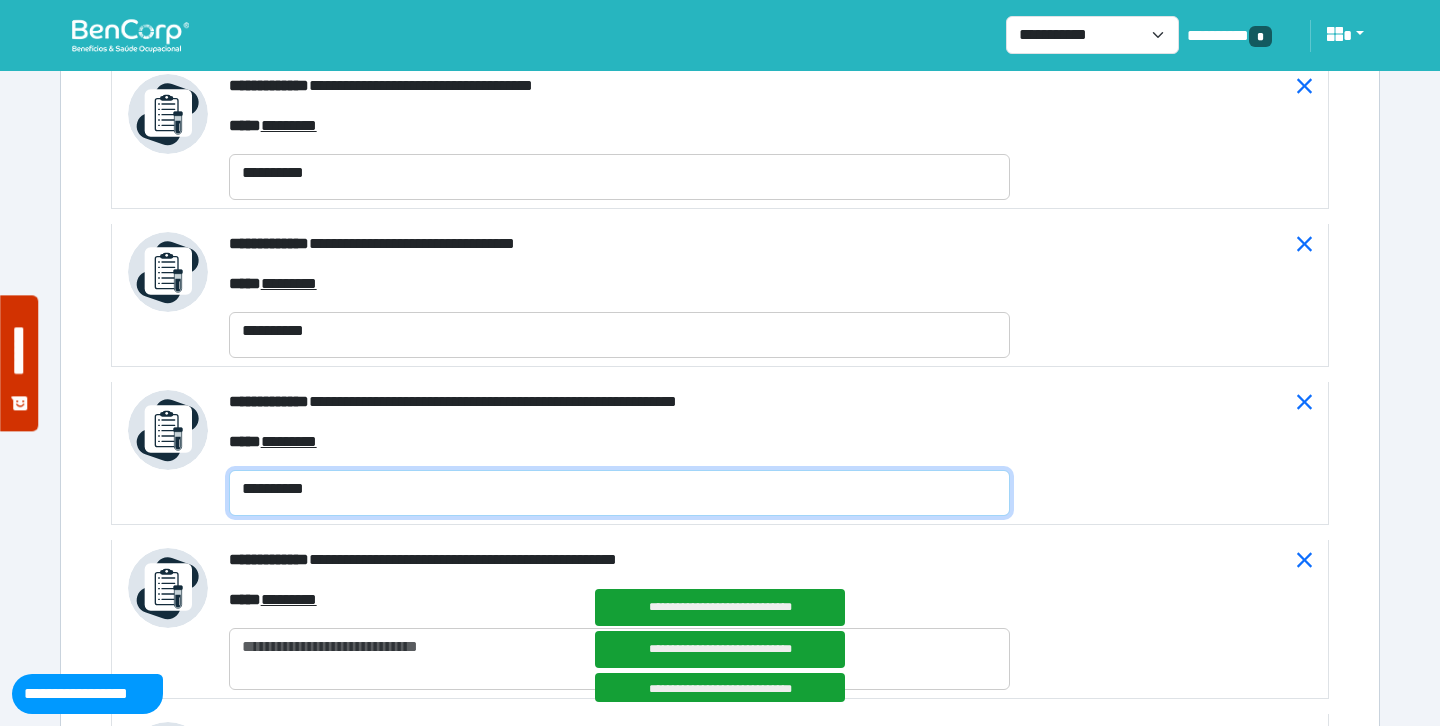 type on "**********" 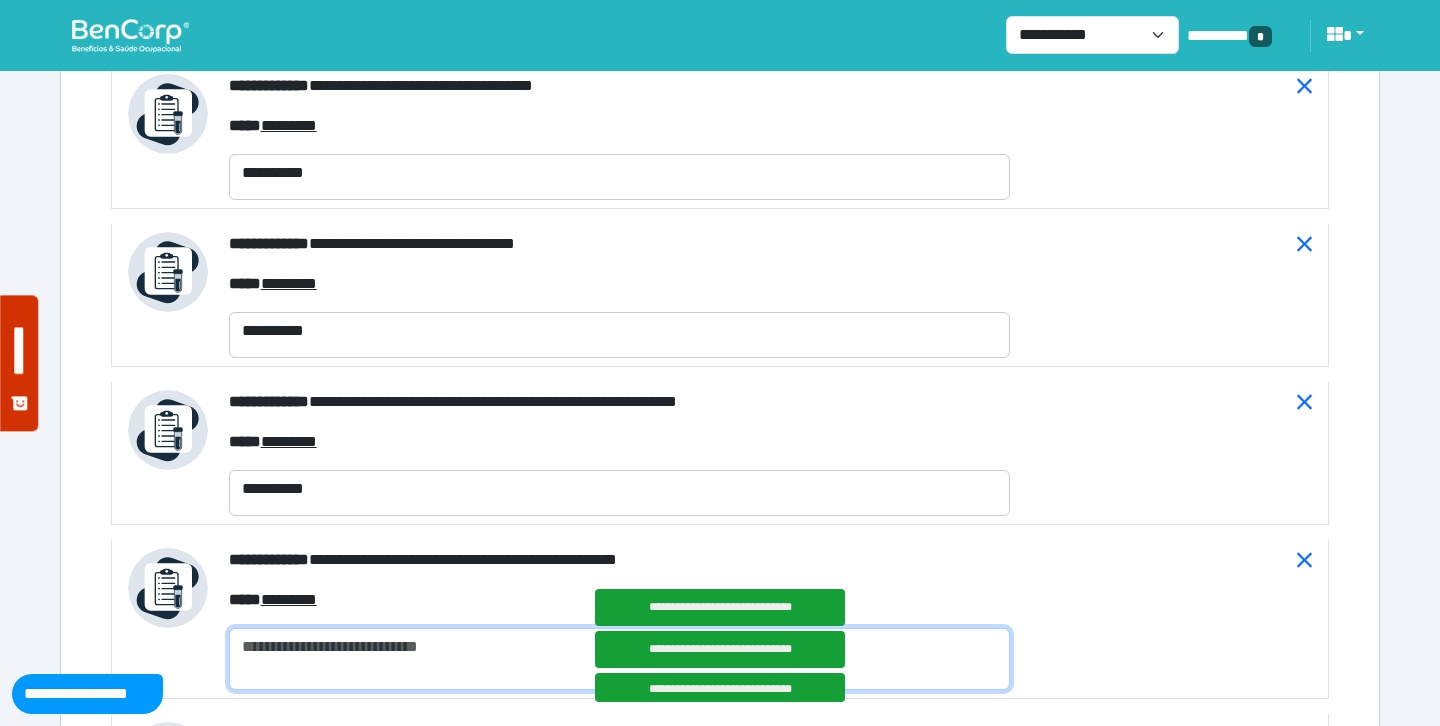 click at bounding box center (619, 659) 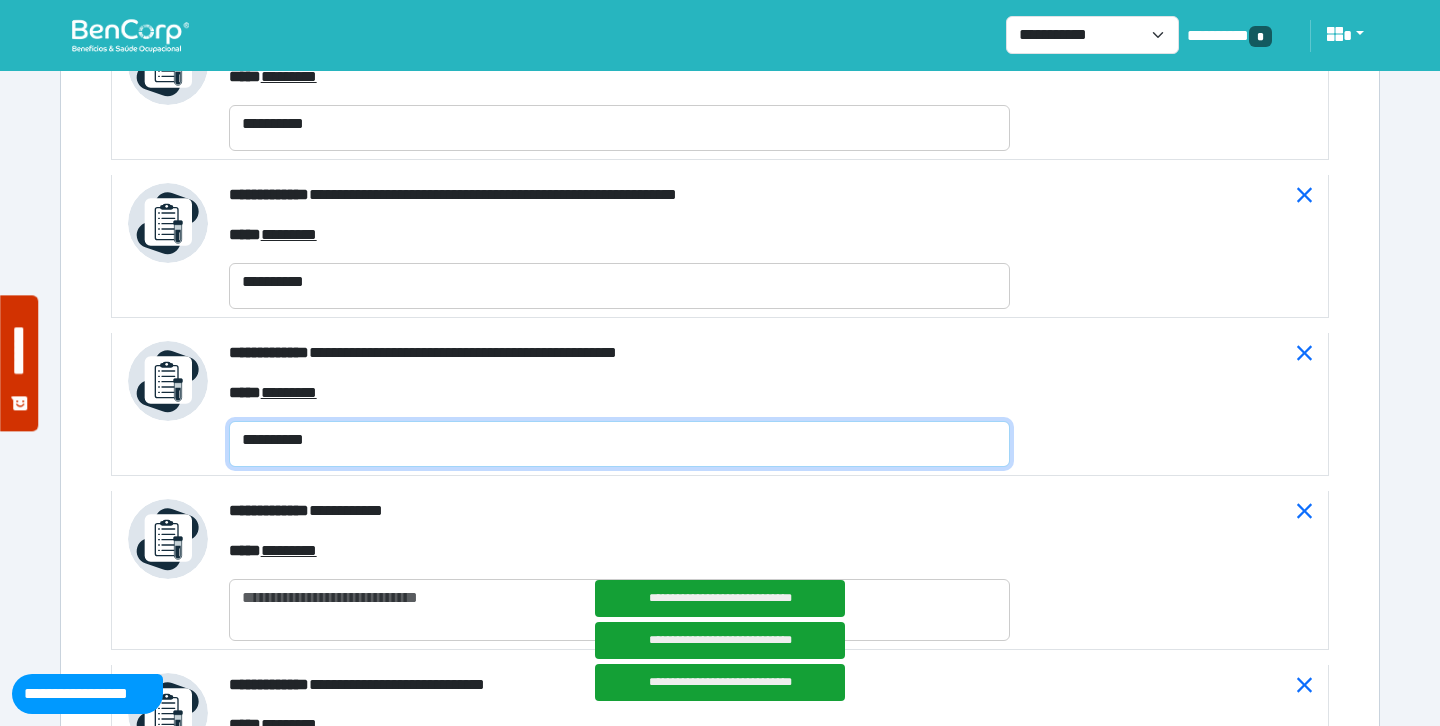 type on "**********" 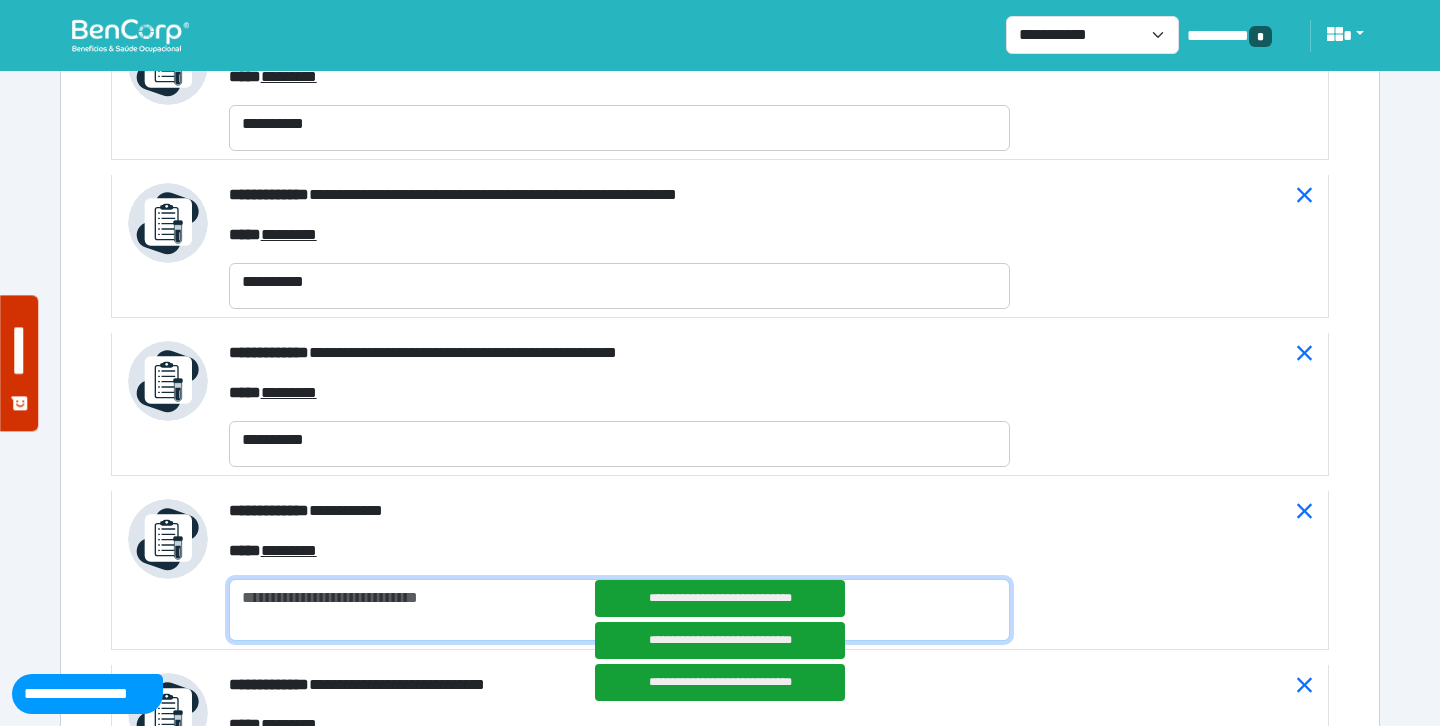 click at bounding box center [619, 610] 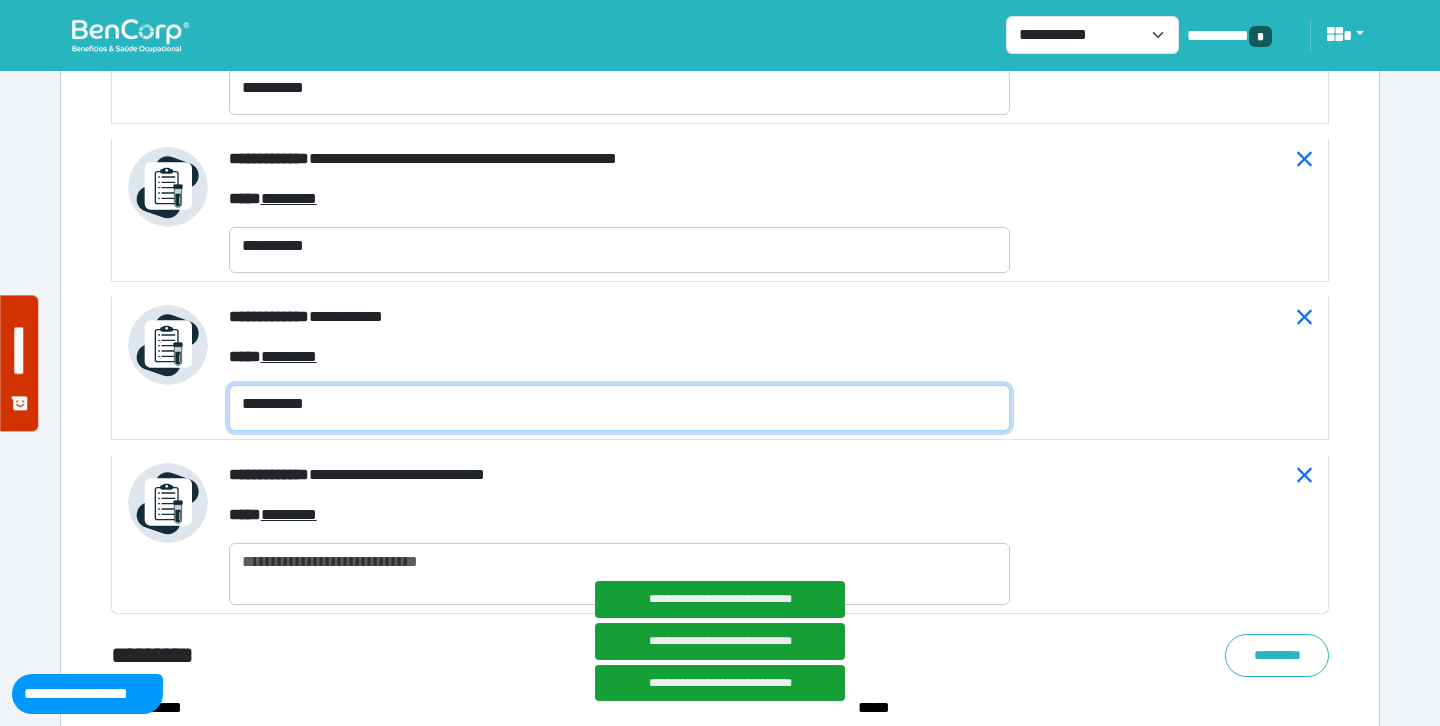 scroll, scrollTop: 8135, scrollLeft: 0, axis: vertical 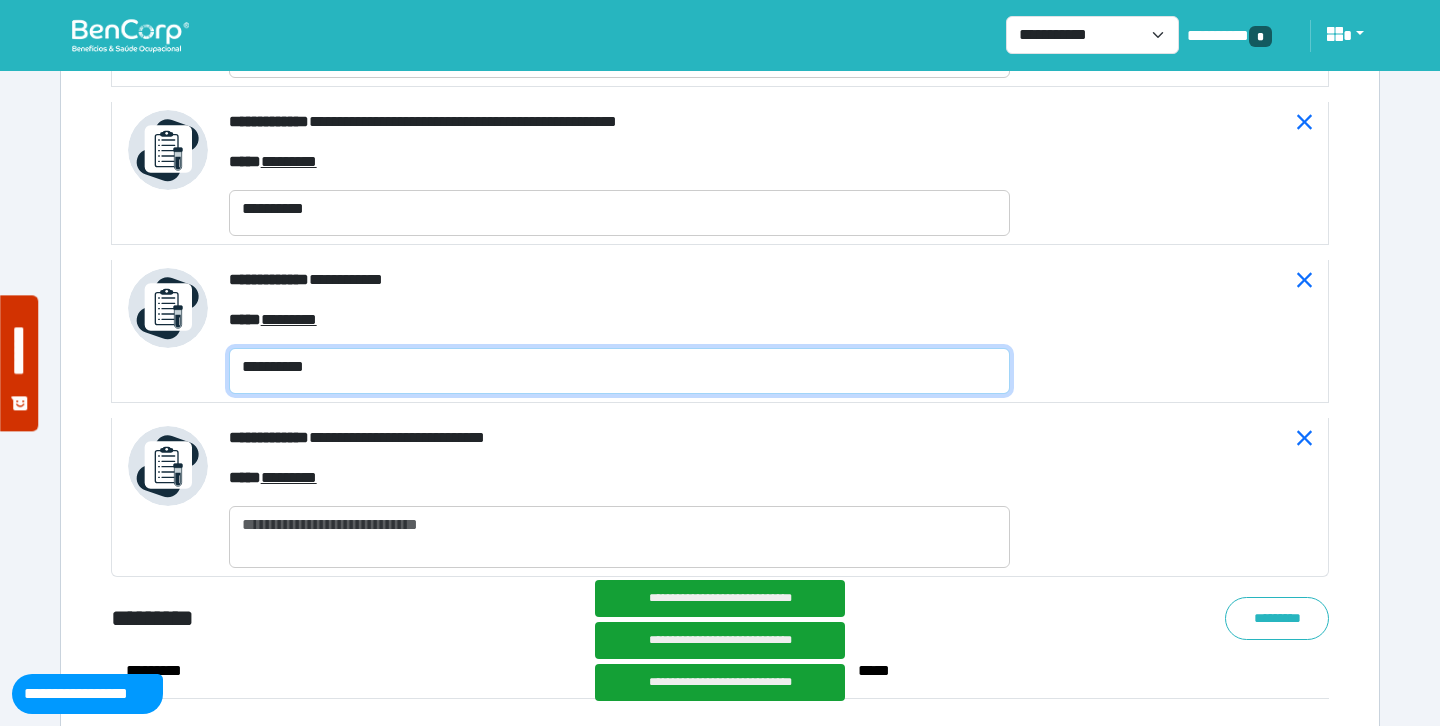 type on "**********" 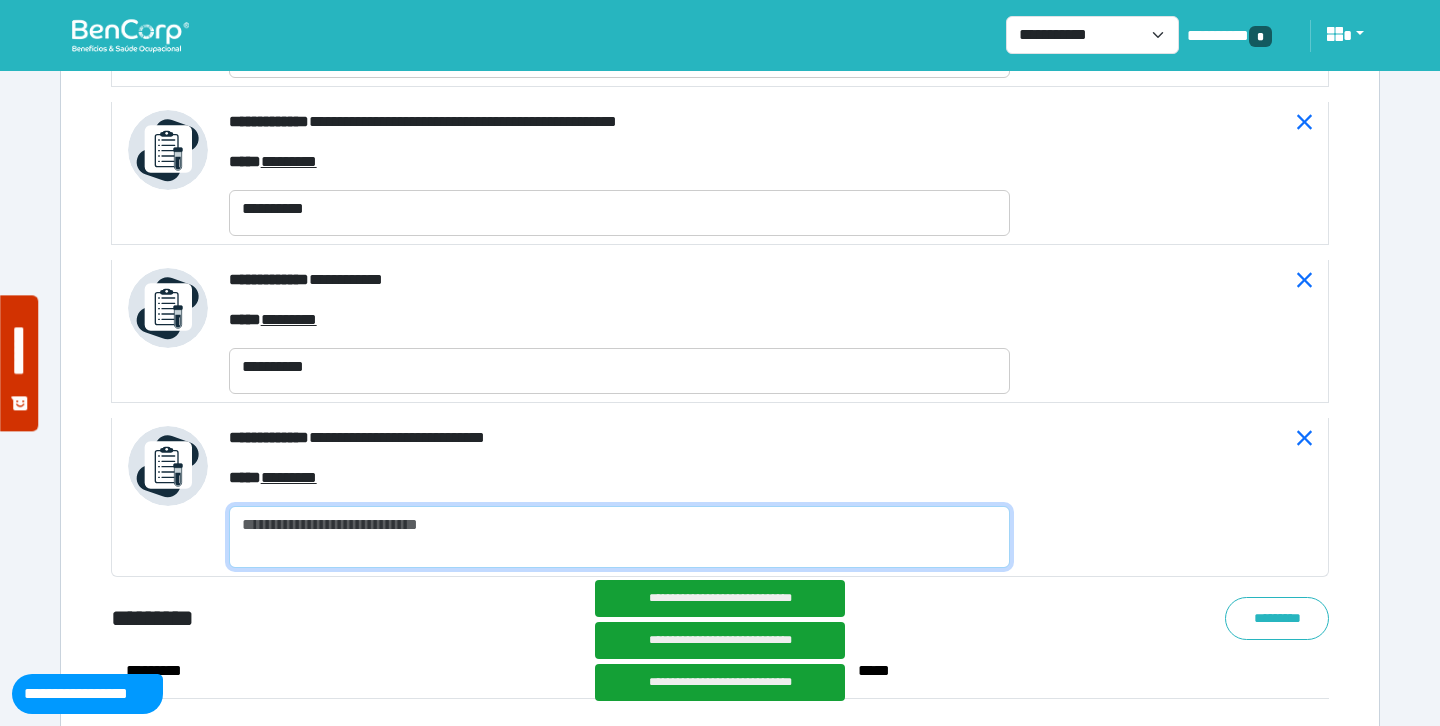 click at bounding box center [619, 537] 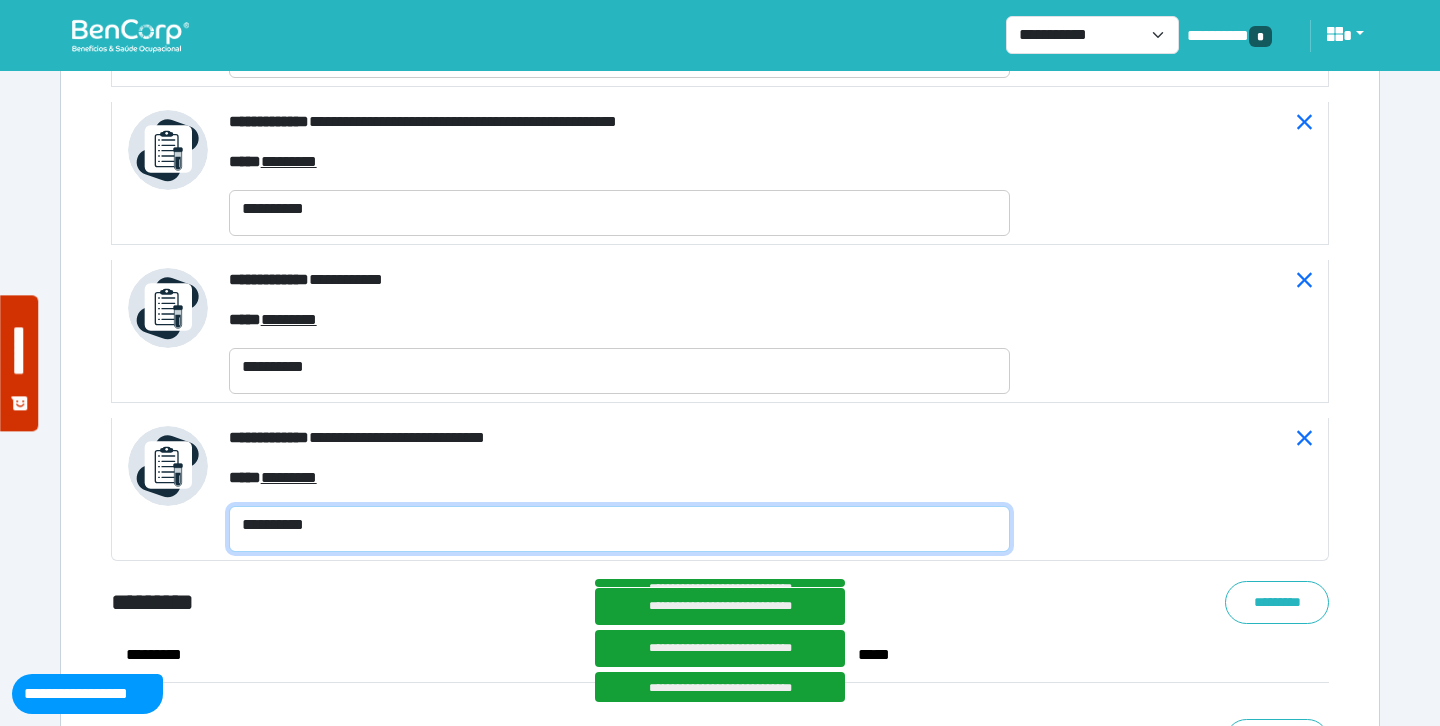 type on "**********" 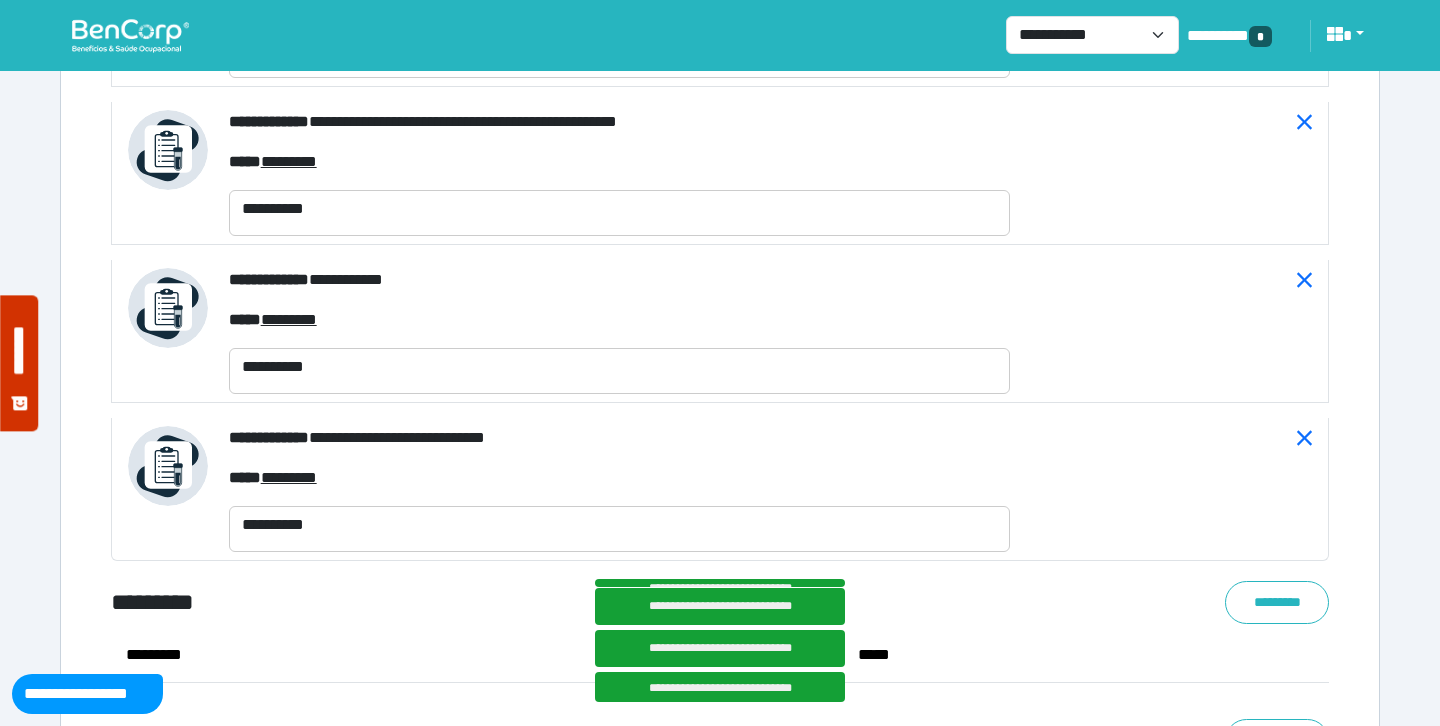 click on "*********" at bounding box center (513, 602) 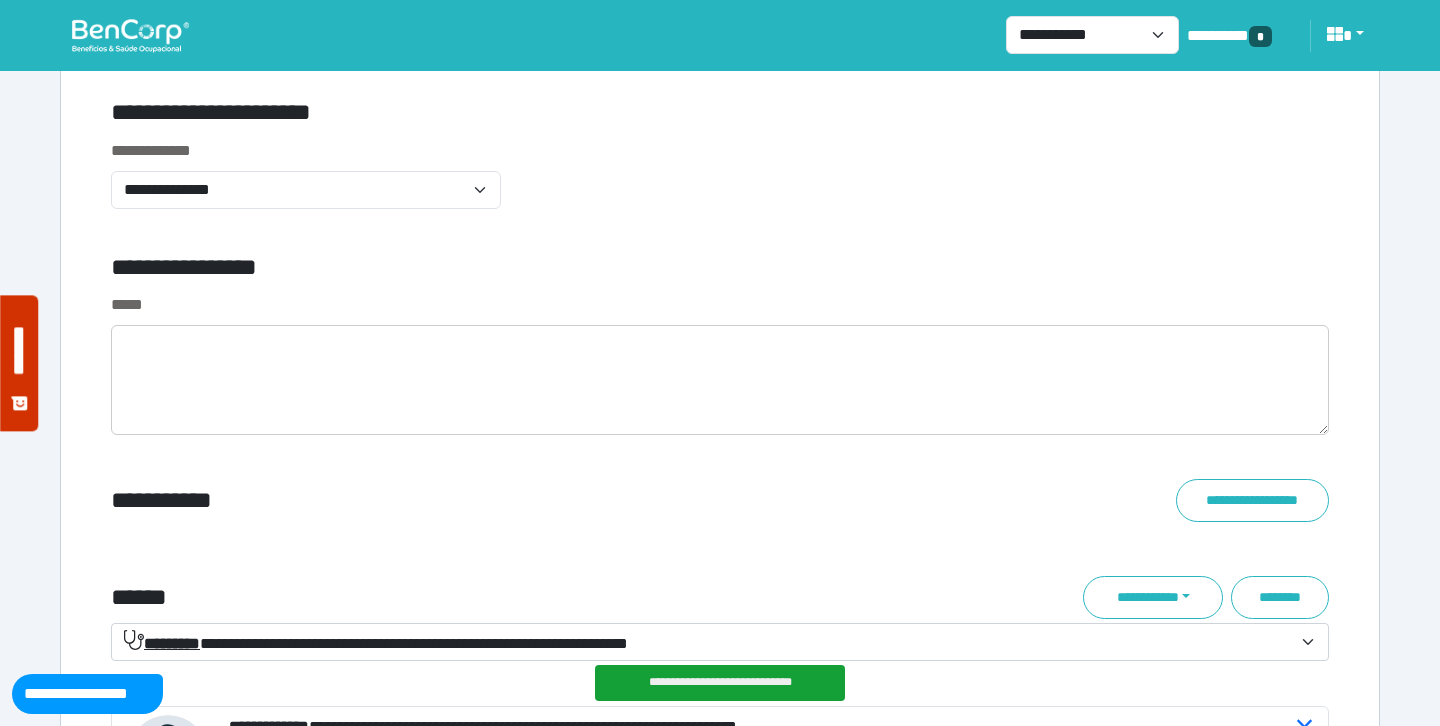 scroll, scrollTop: 6922, scrollLeft: 0, axis: vertical 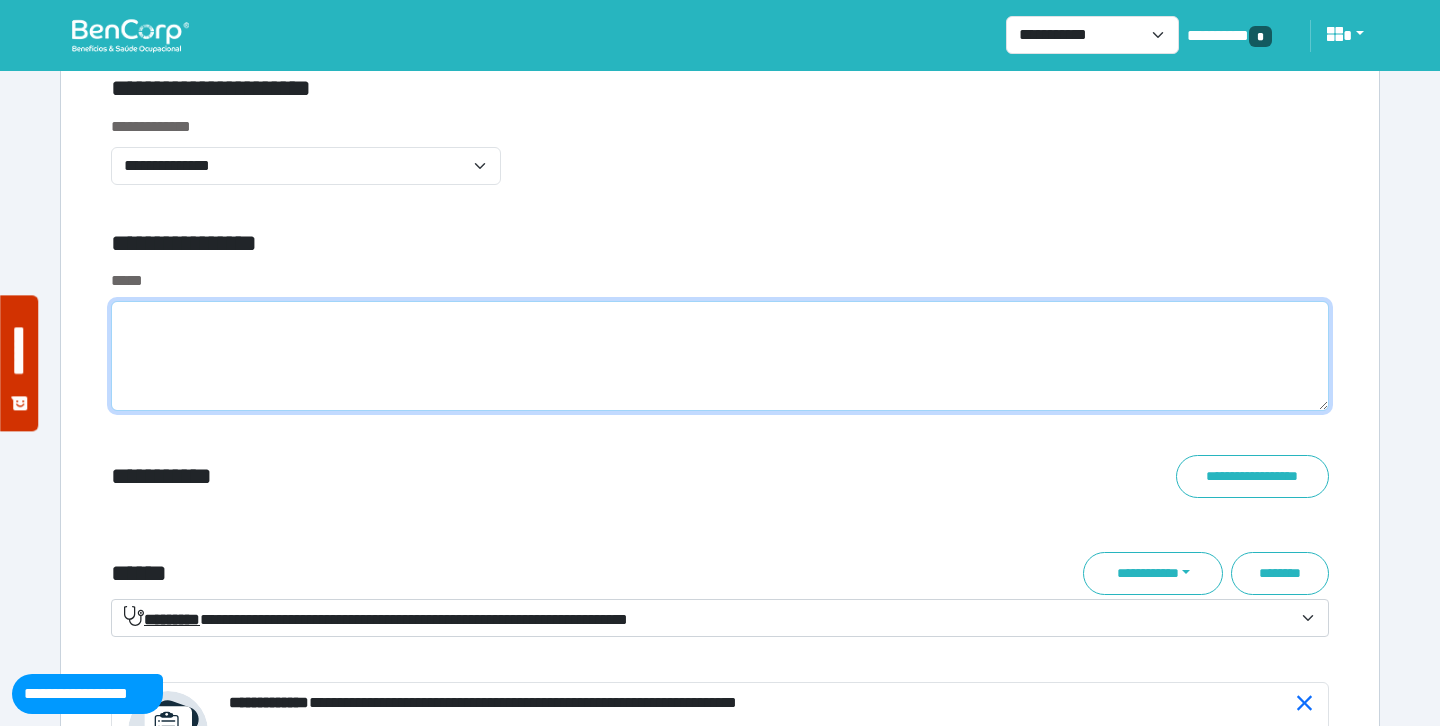 click at bounding box center [720, 356] 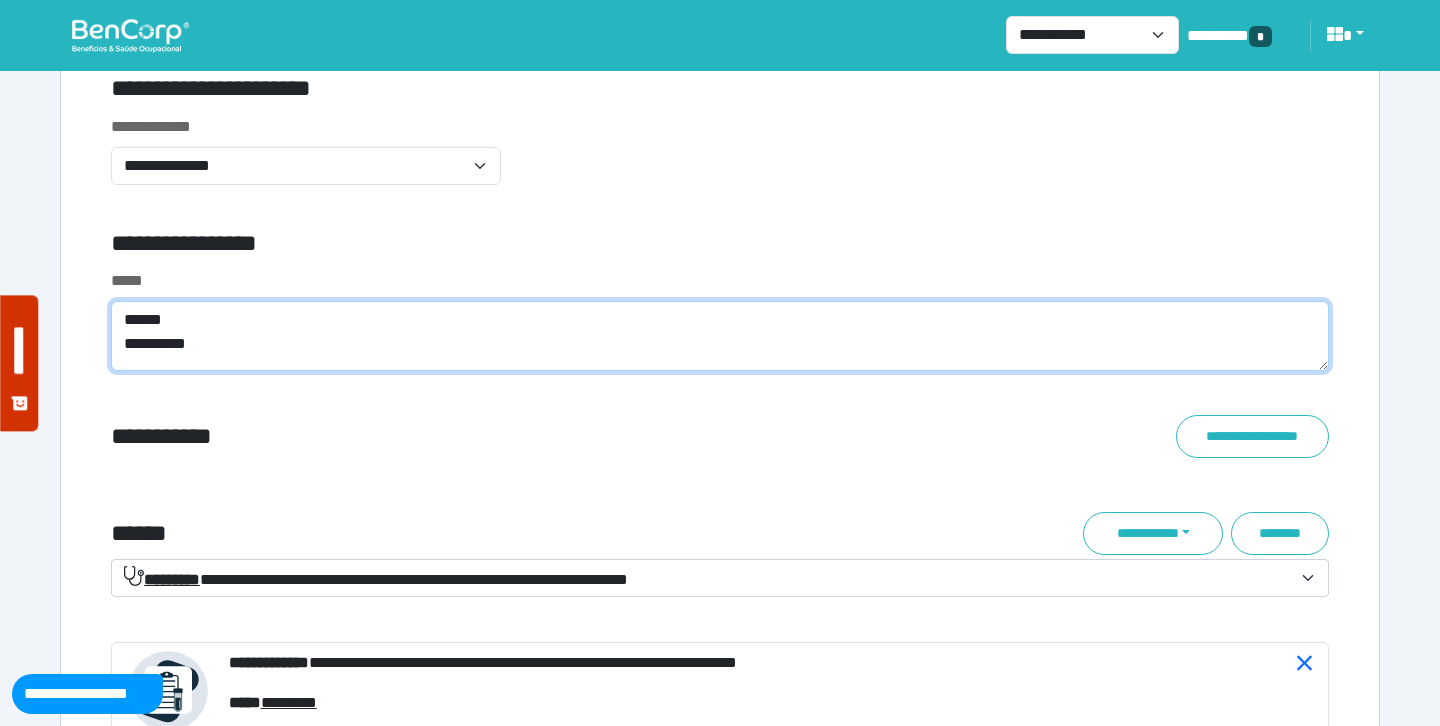 scroll, scrollTop: 0, scrollLeft: 0, axis: both 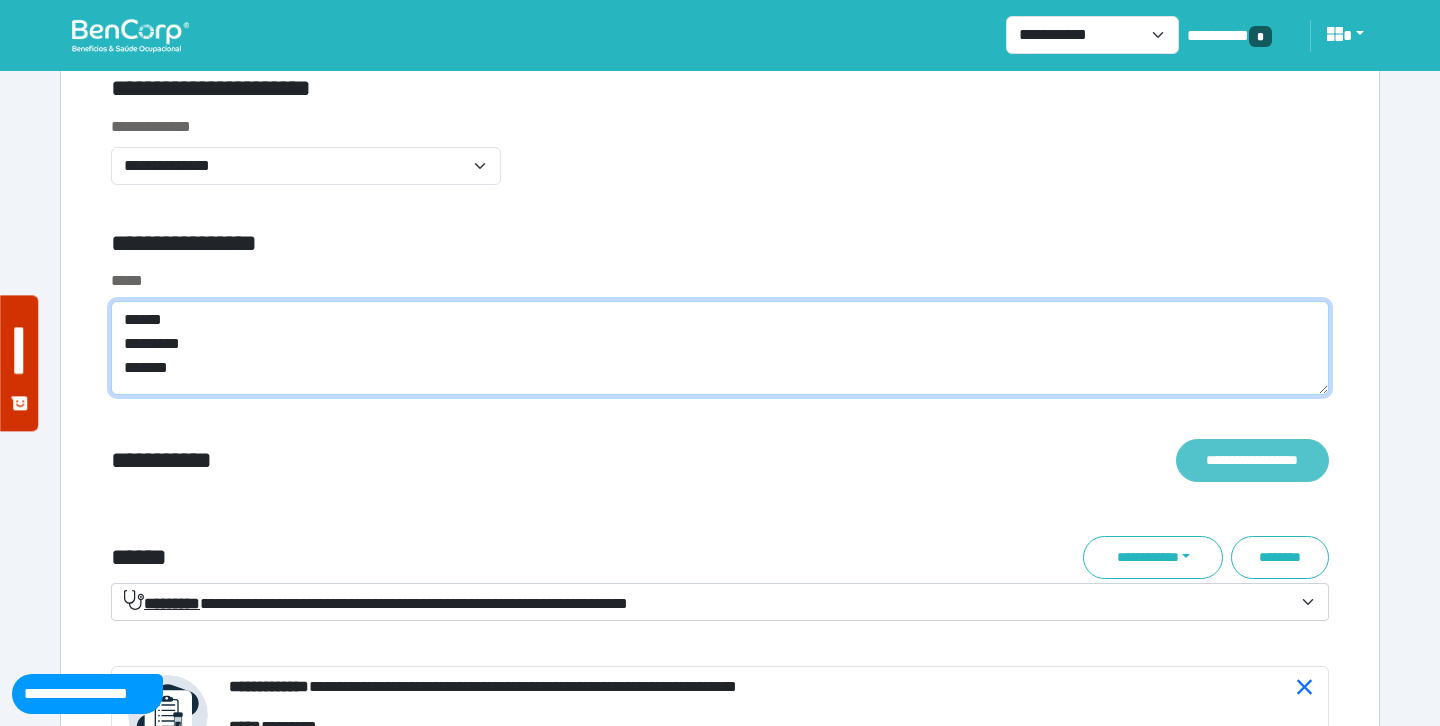 type on "******
*********
*******" 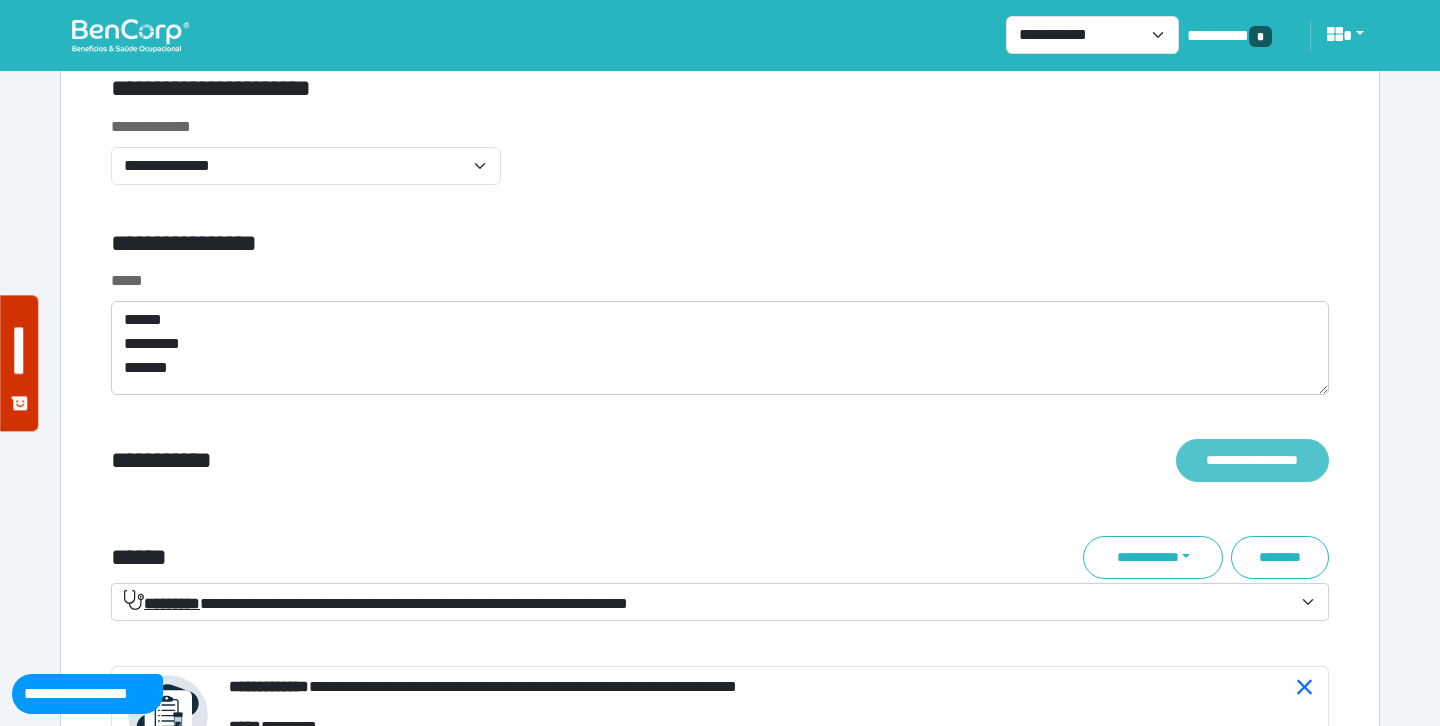 click on "**********" at bounding box center [1252, 460] 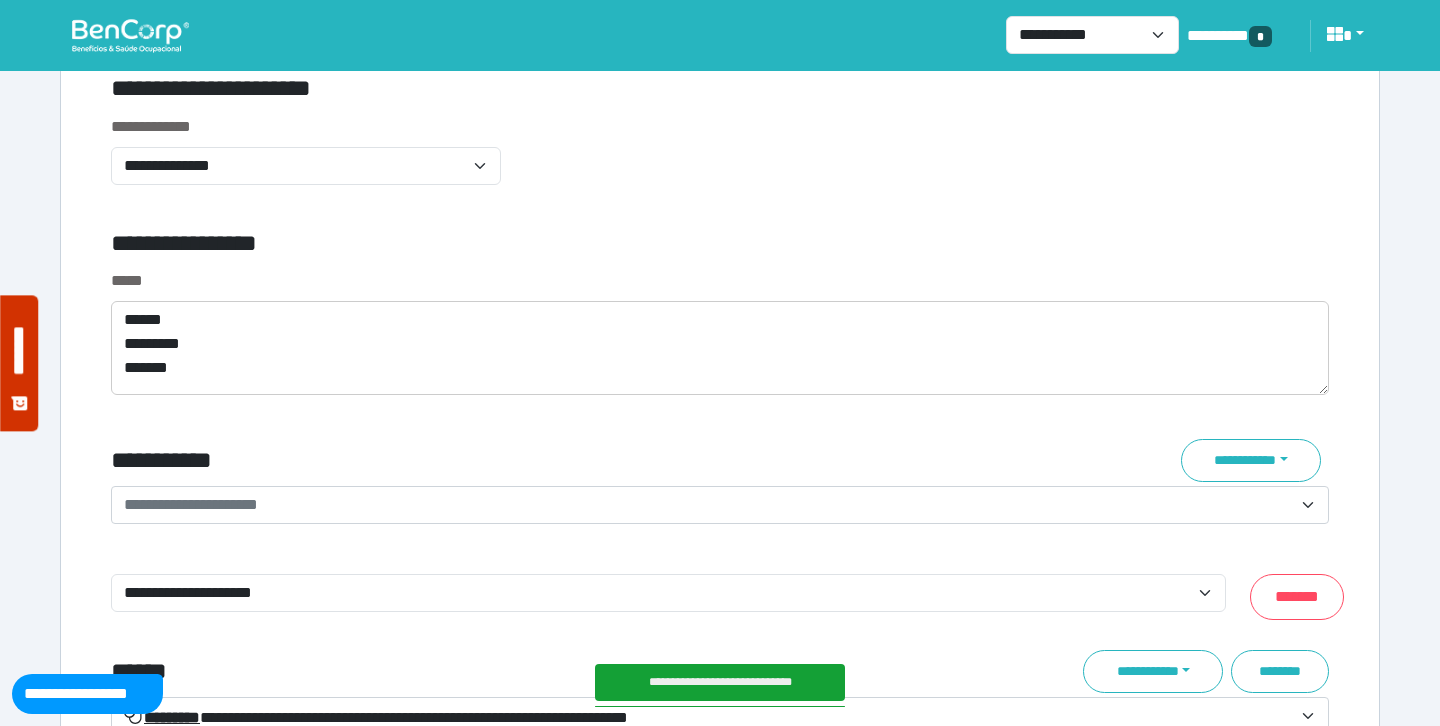 click on "**********" at bounding box center [708, 505] 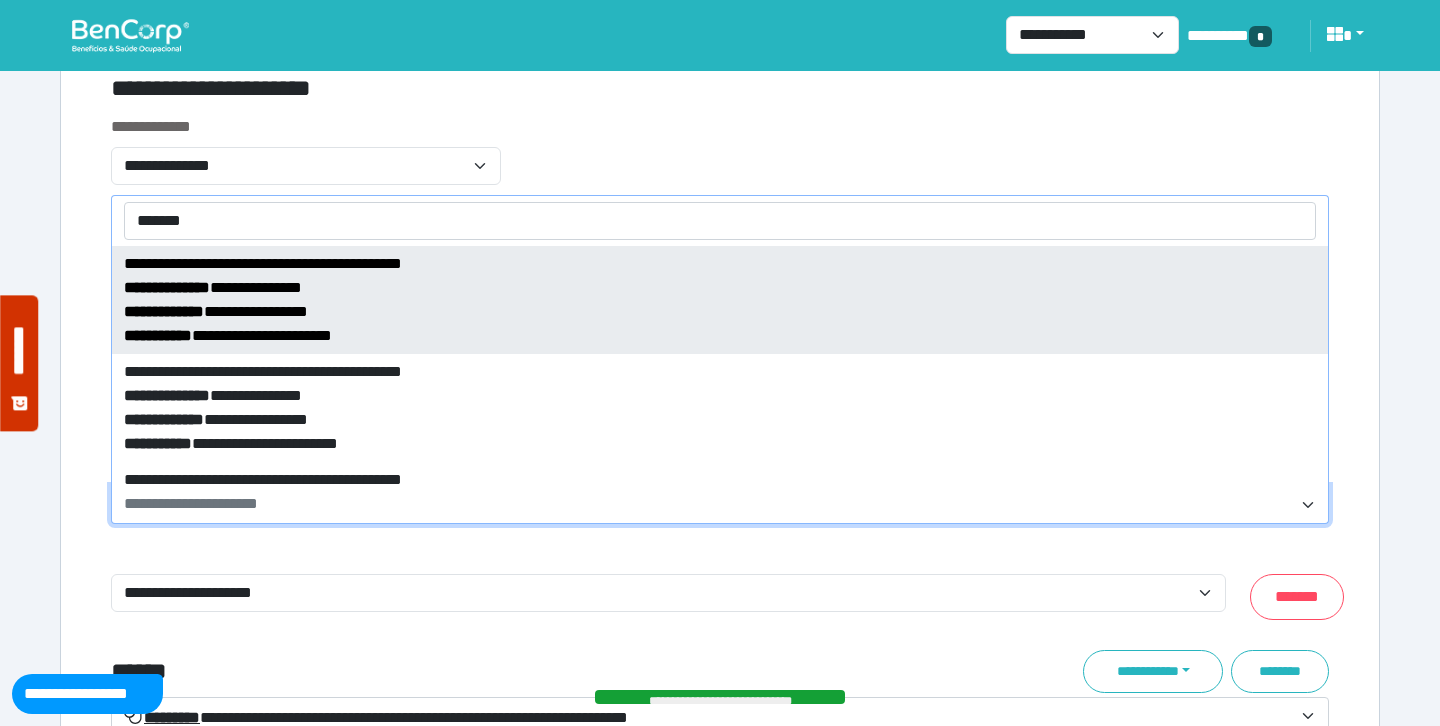 type on "*******" 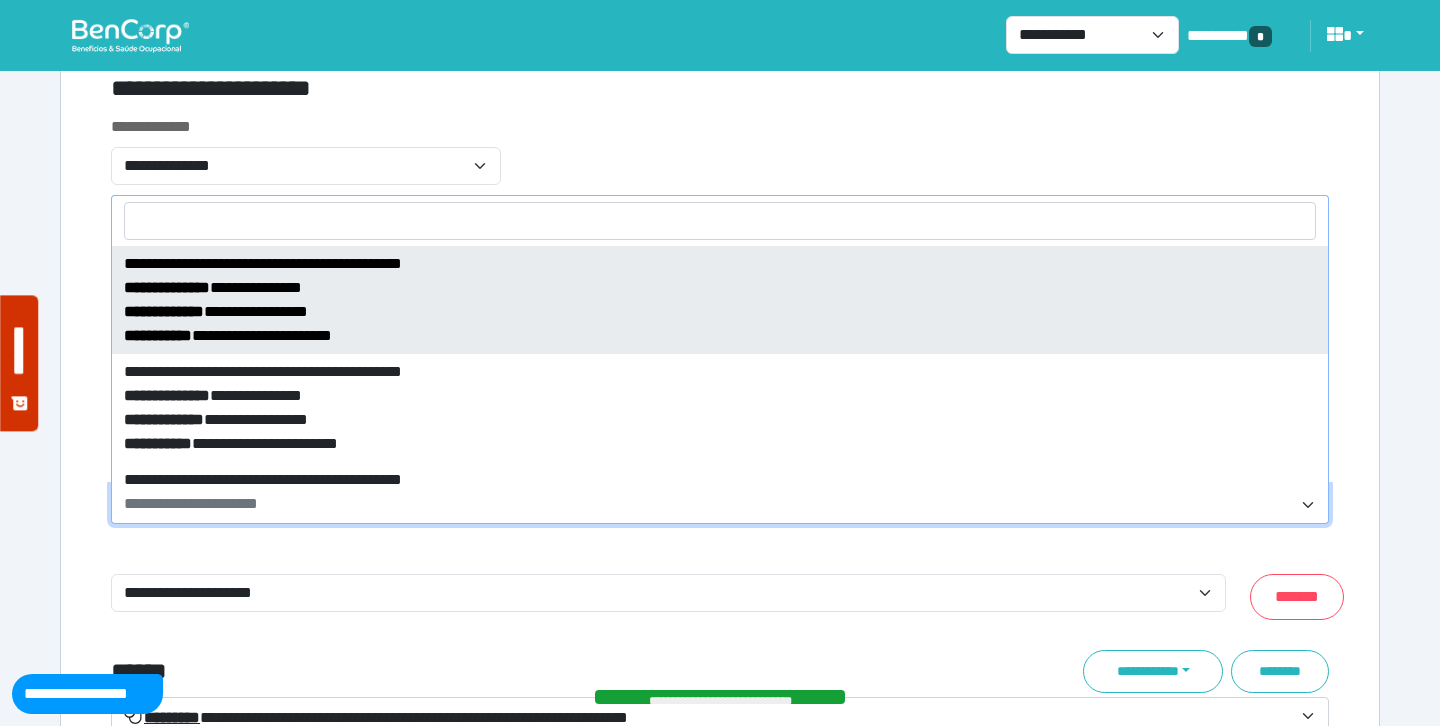 select on "*****" 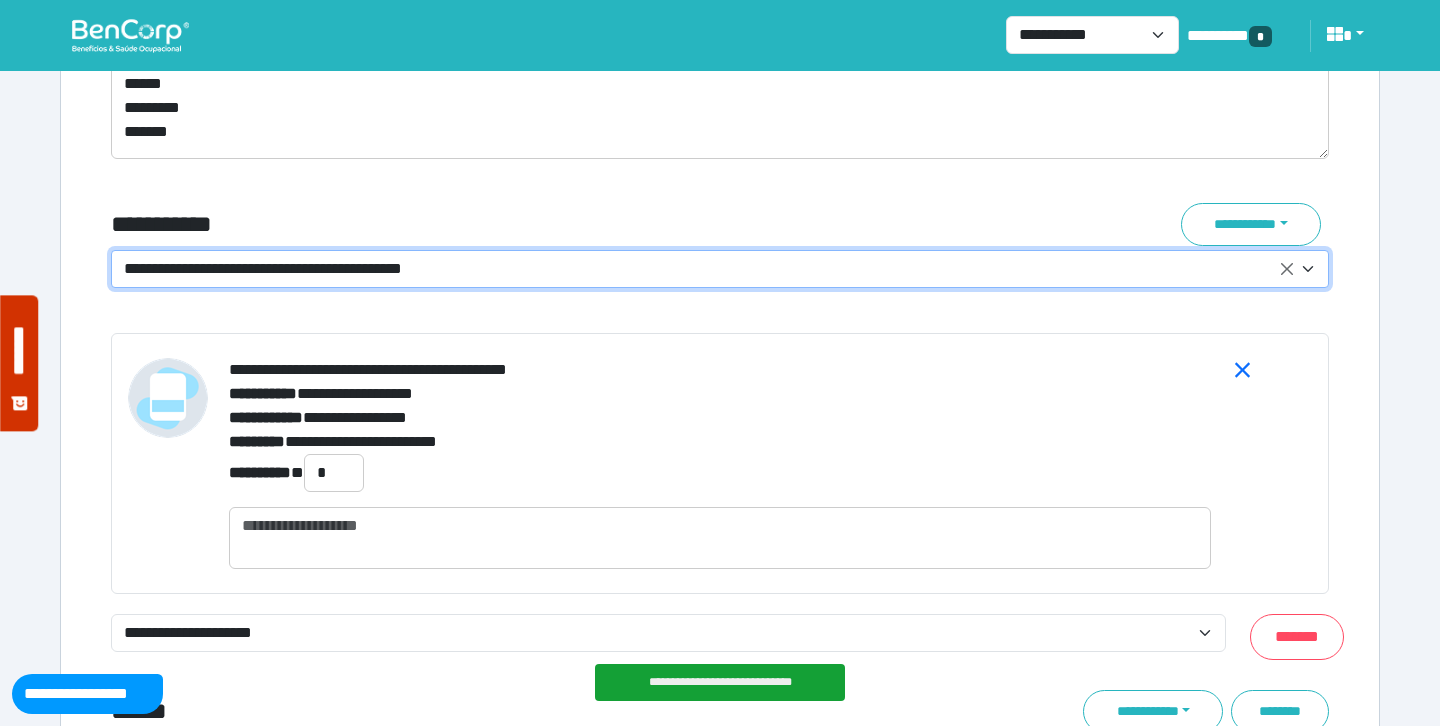 scroll, scrollTop: 7254, scrollLeft: 0, axis: vertical 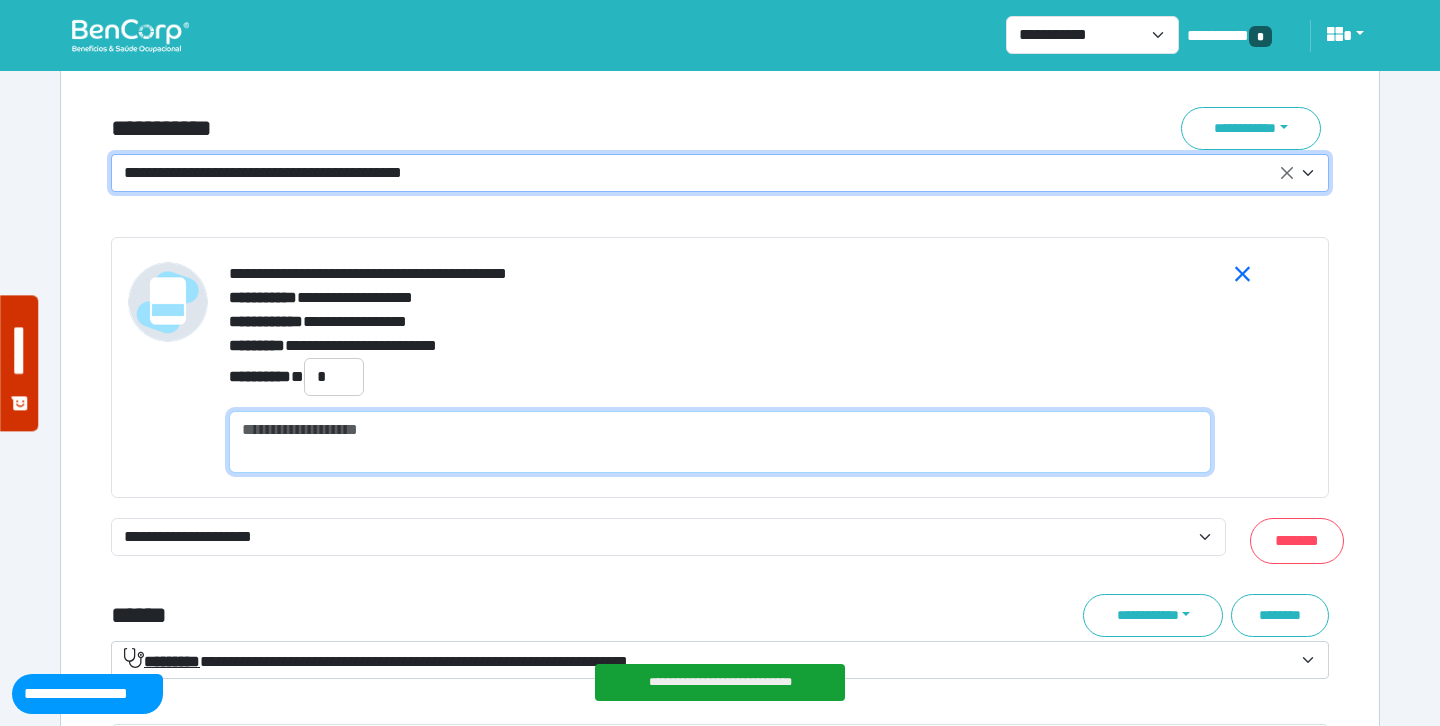 click at bounding box center (720, 442) 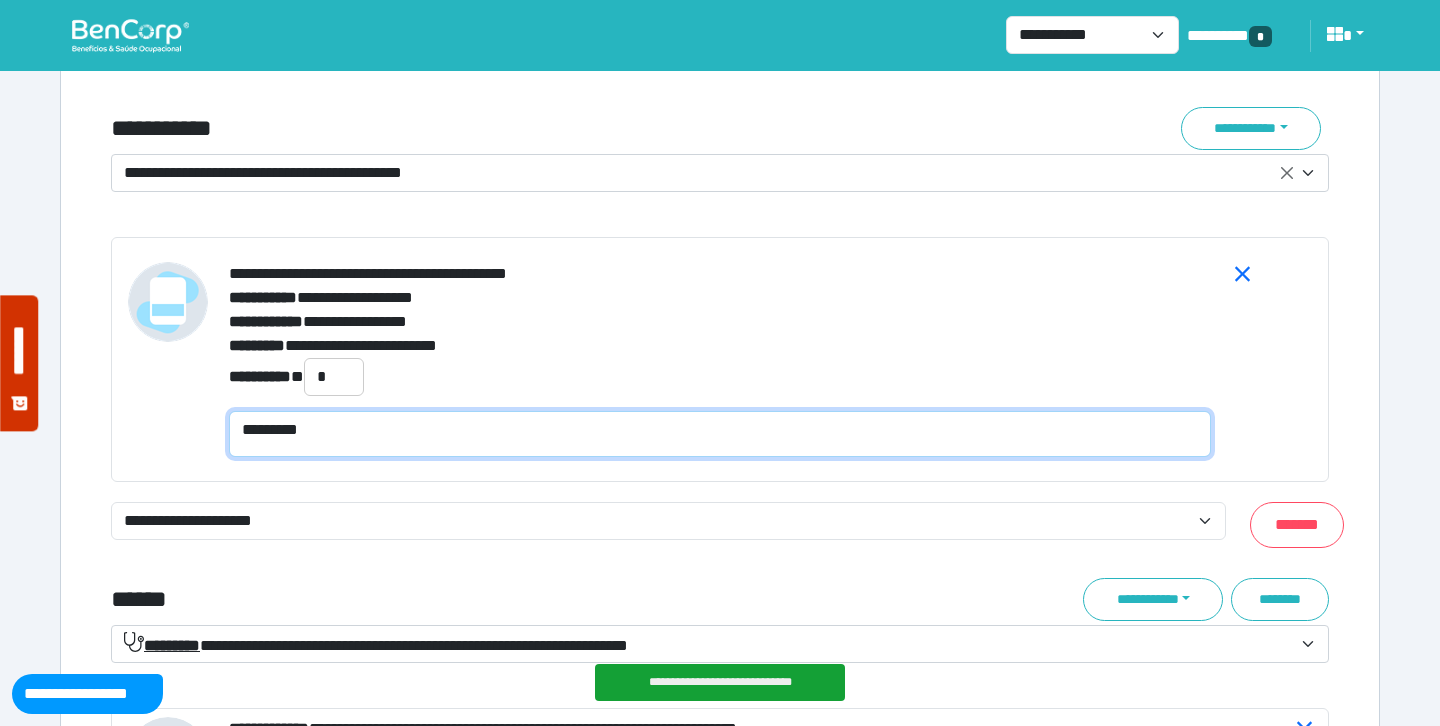 scroll, scrollTop: 0, scrollLeft: 0, axis: both 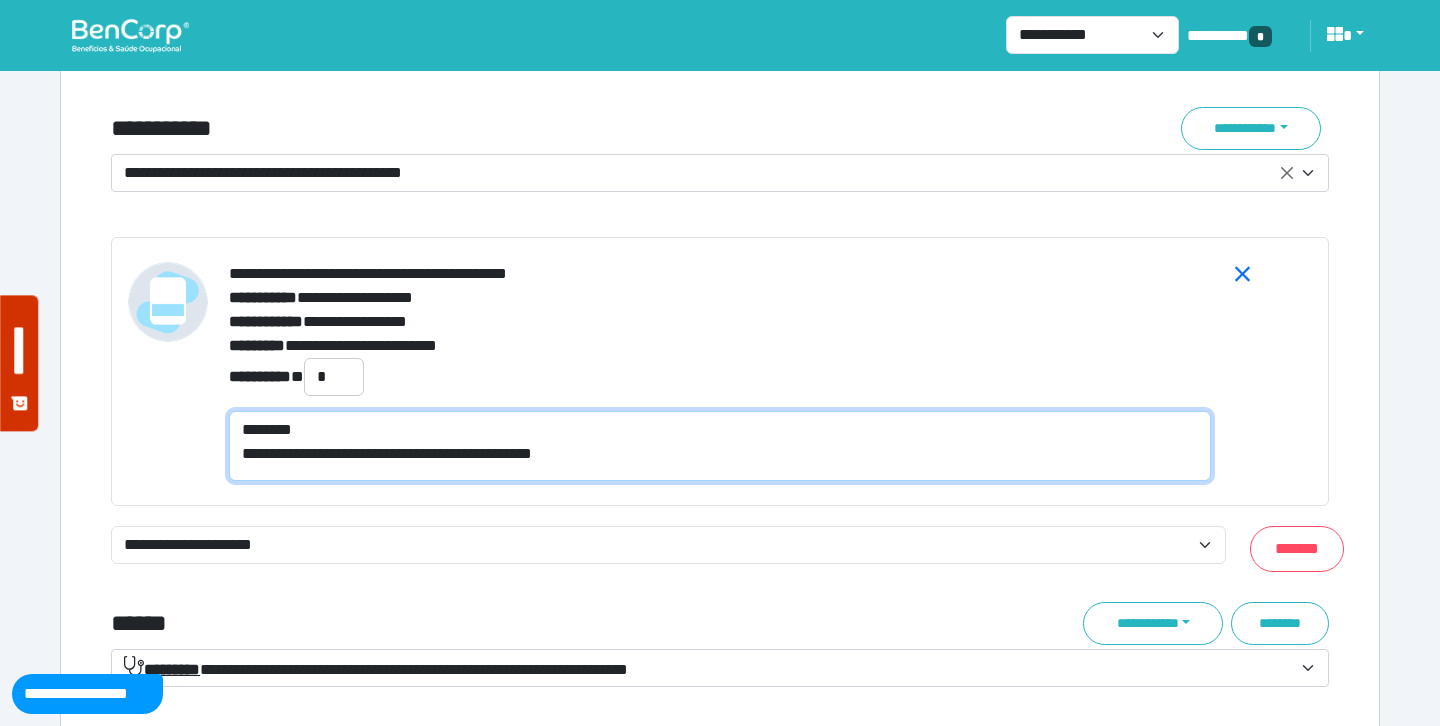 click on "**********" at bounding box center [720, 446] 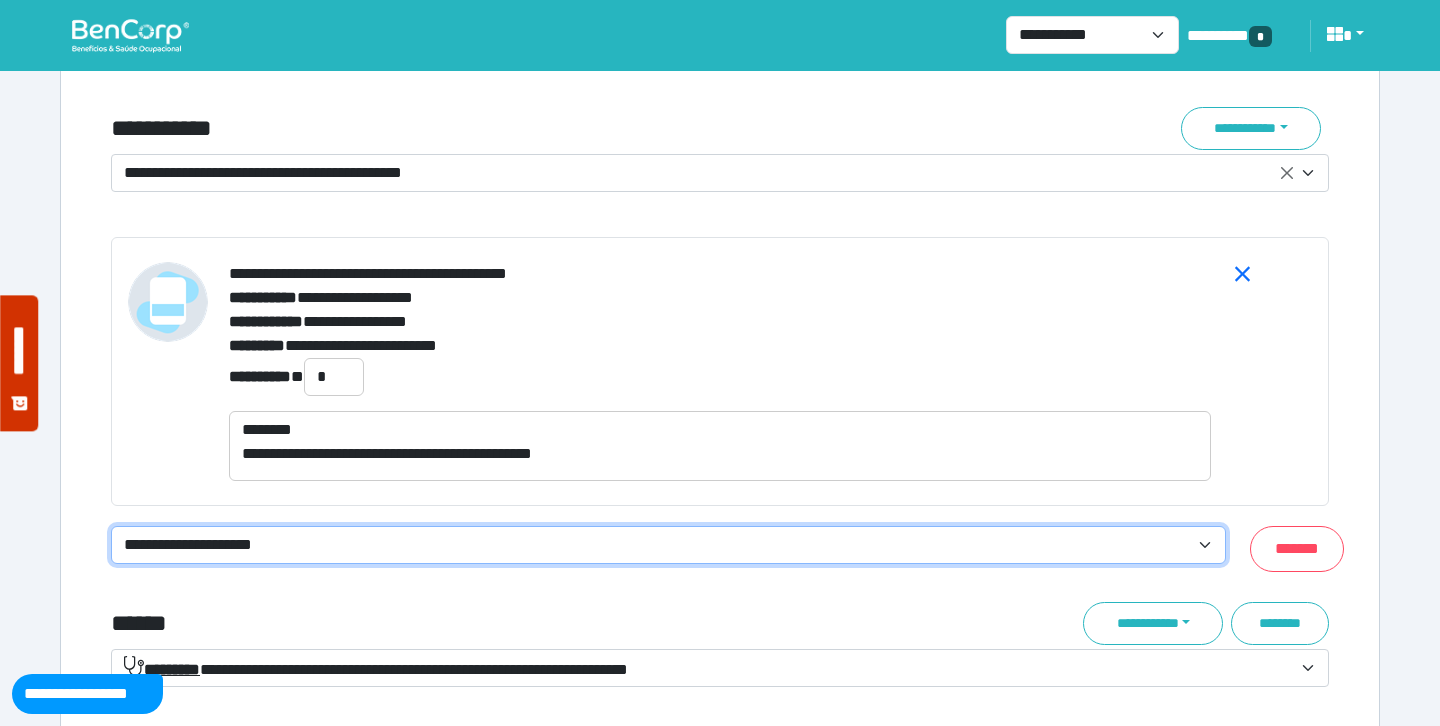 click on "**********" at bounding box center (668, 545) 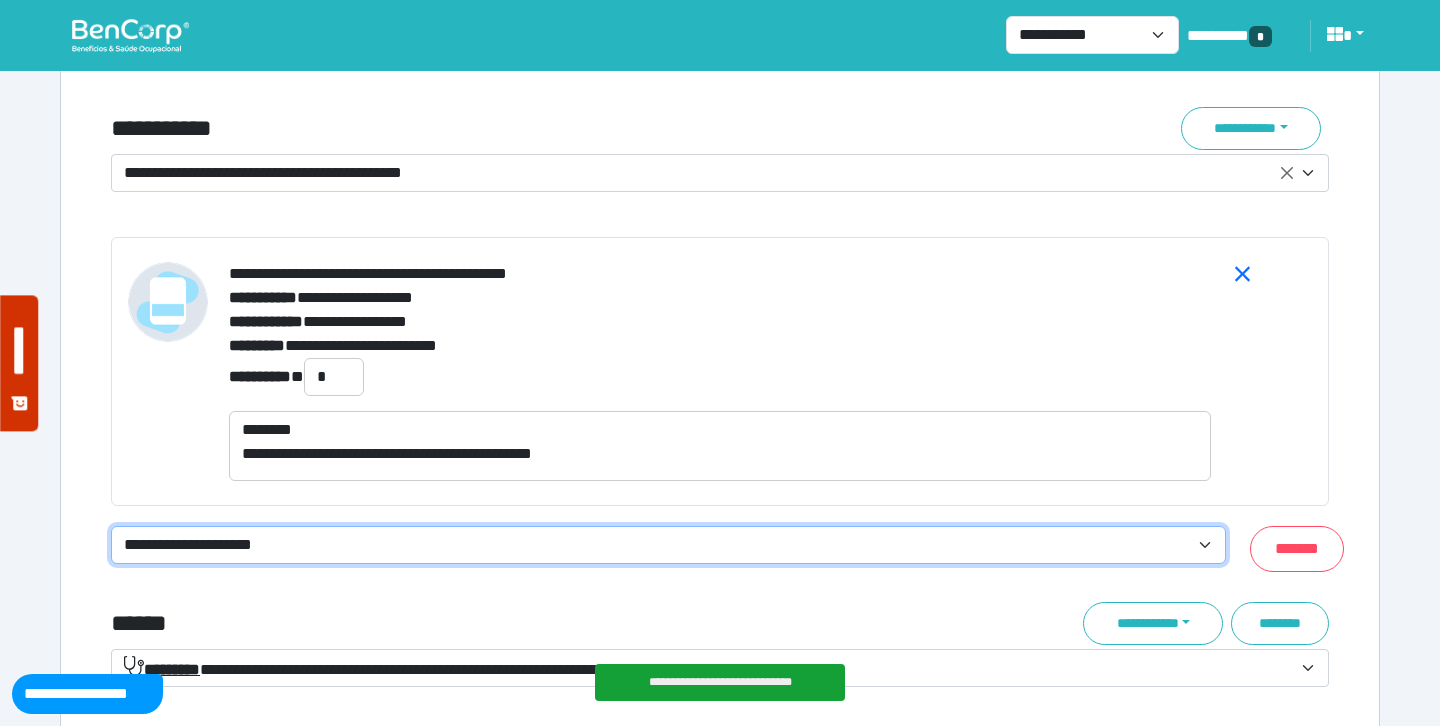 select on "**********" 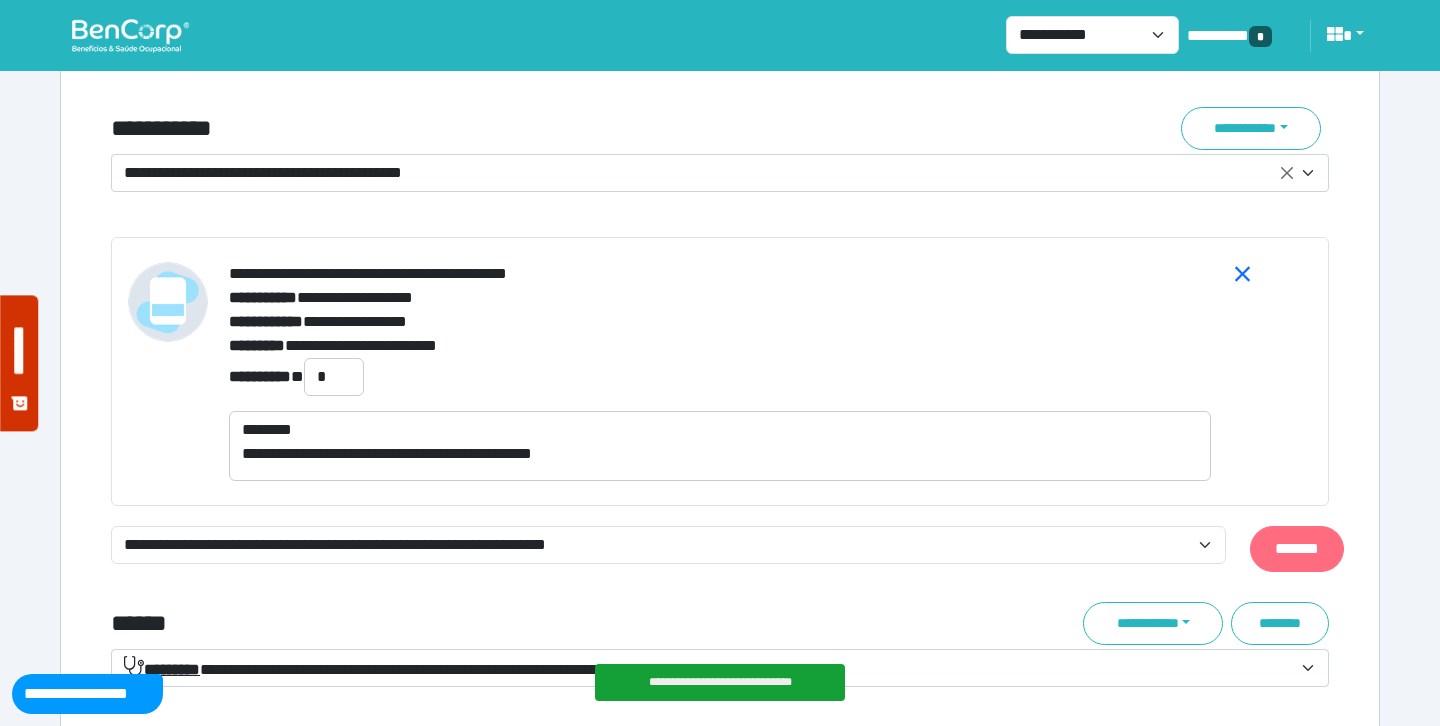 click on "*******" at bounding box center (1297, 549) 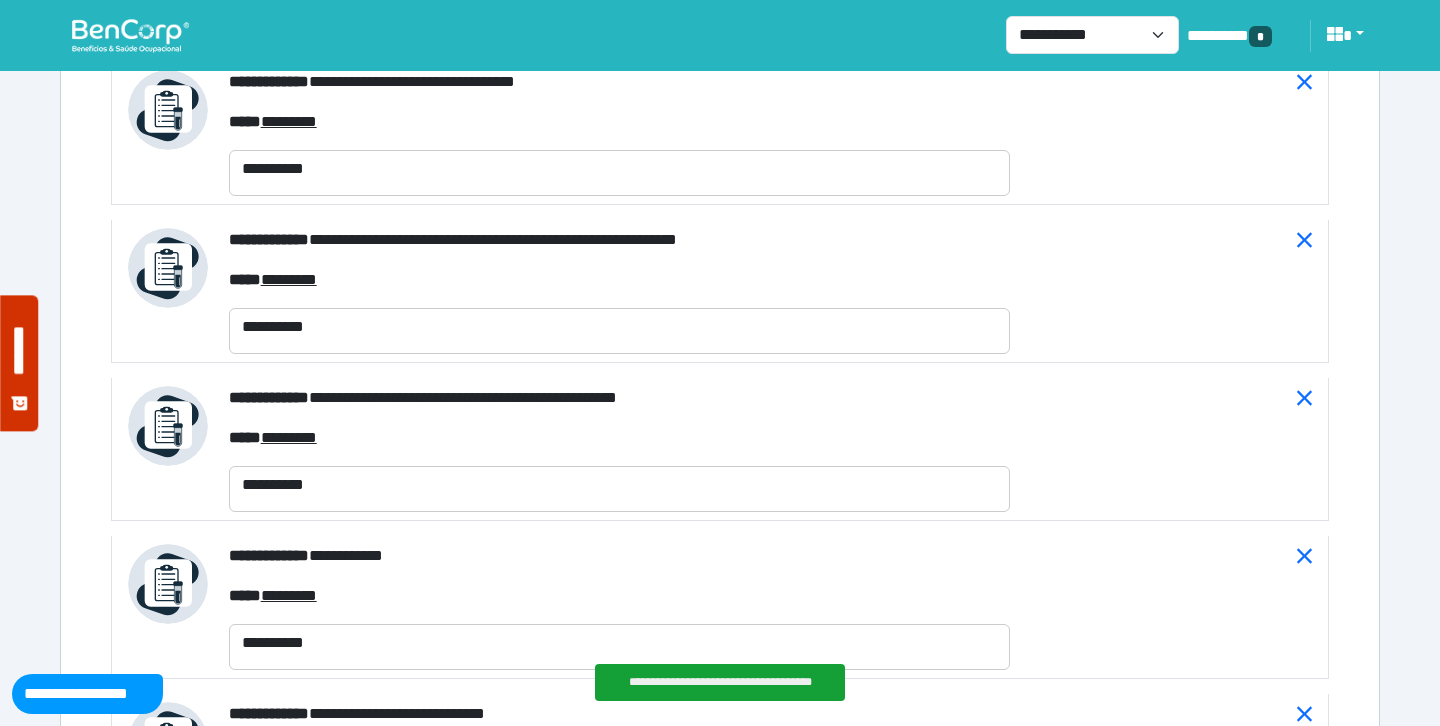 scroll, scrollTop: 9287, scrollLeft: 0, axis: vertical 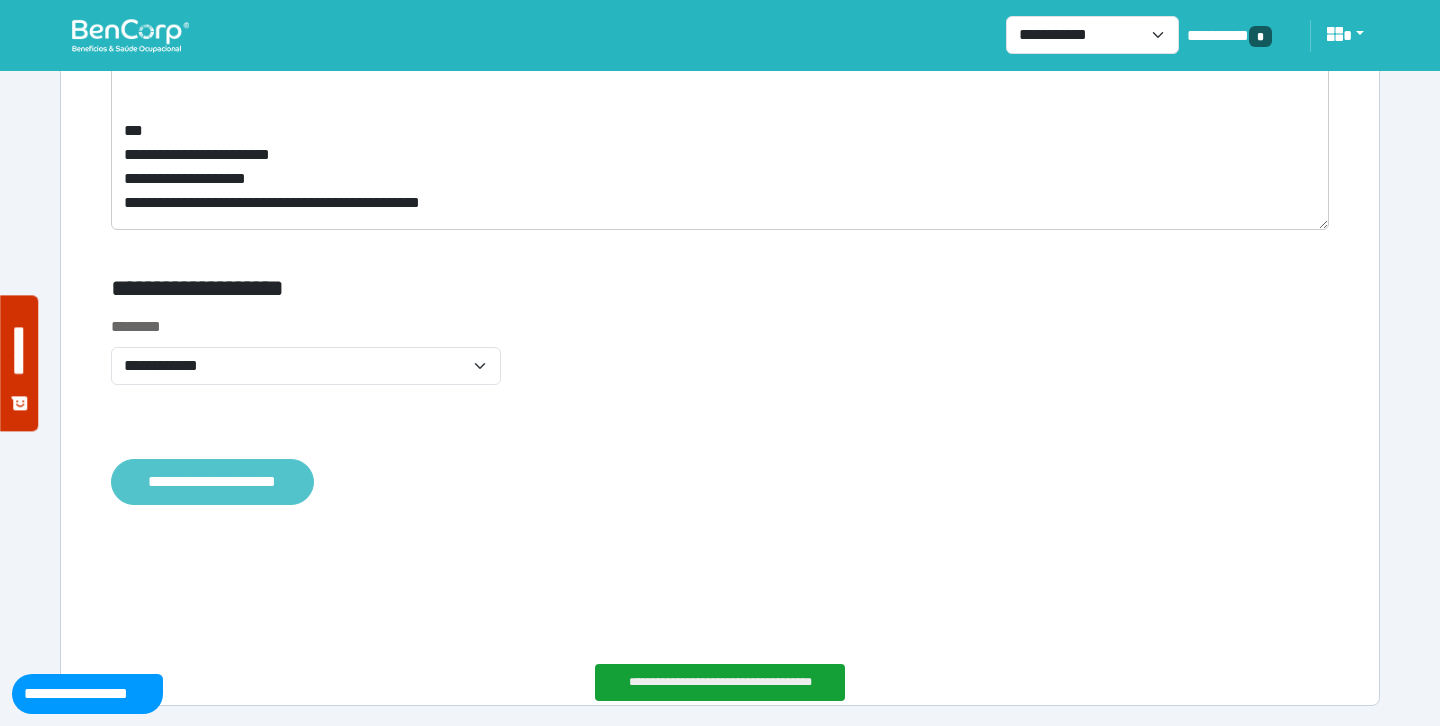 click on "**********" at bounding box center (212, 482) 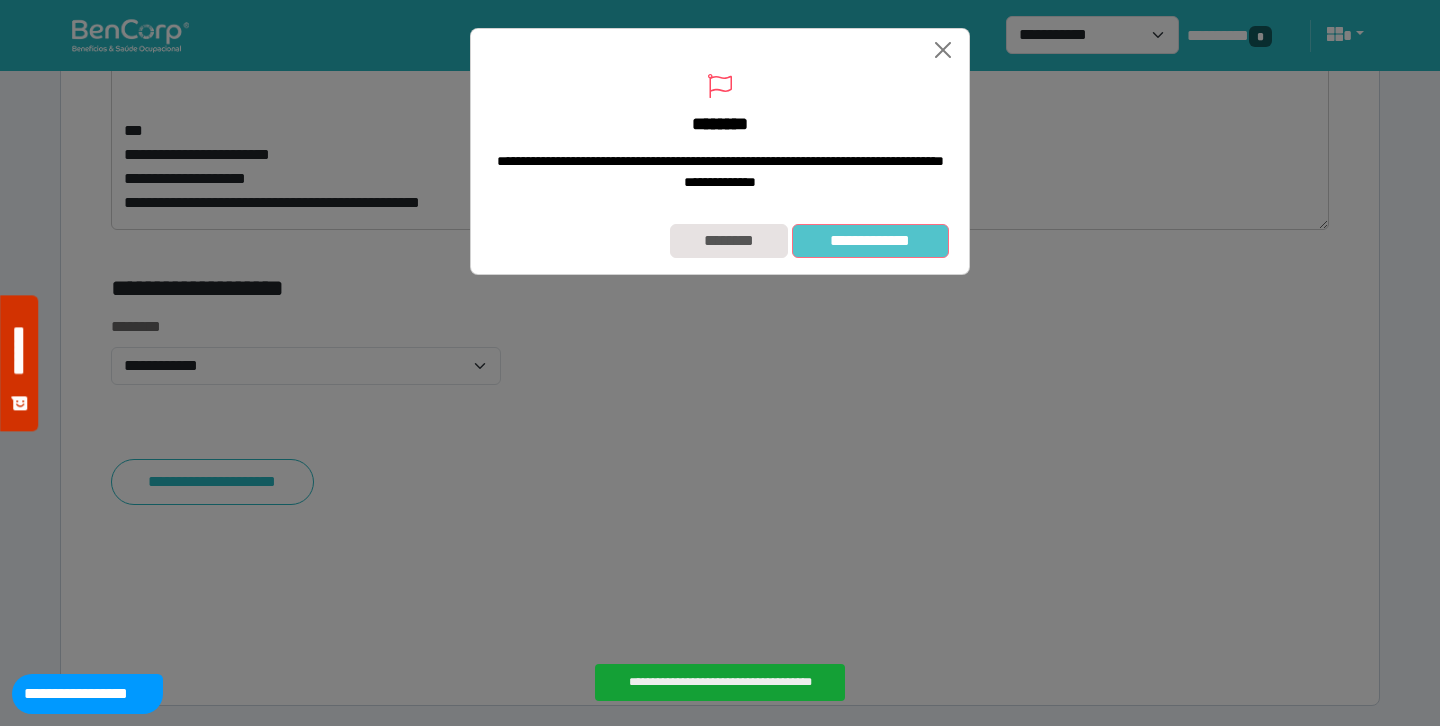 click on "**********" at bounding box center [870, 241] 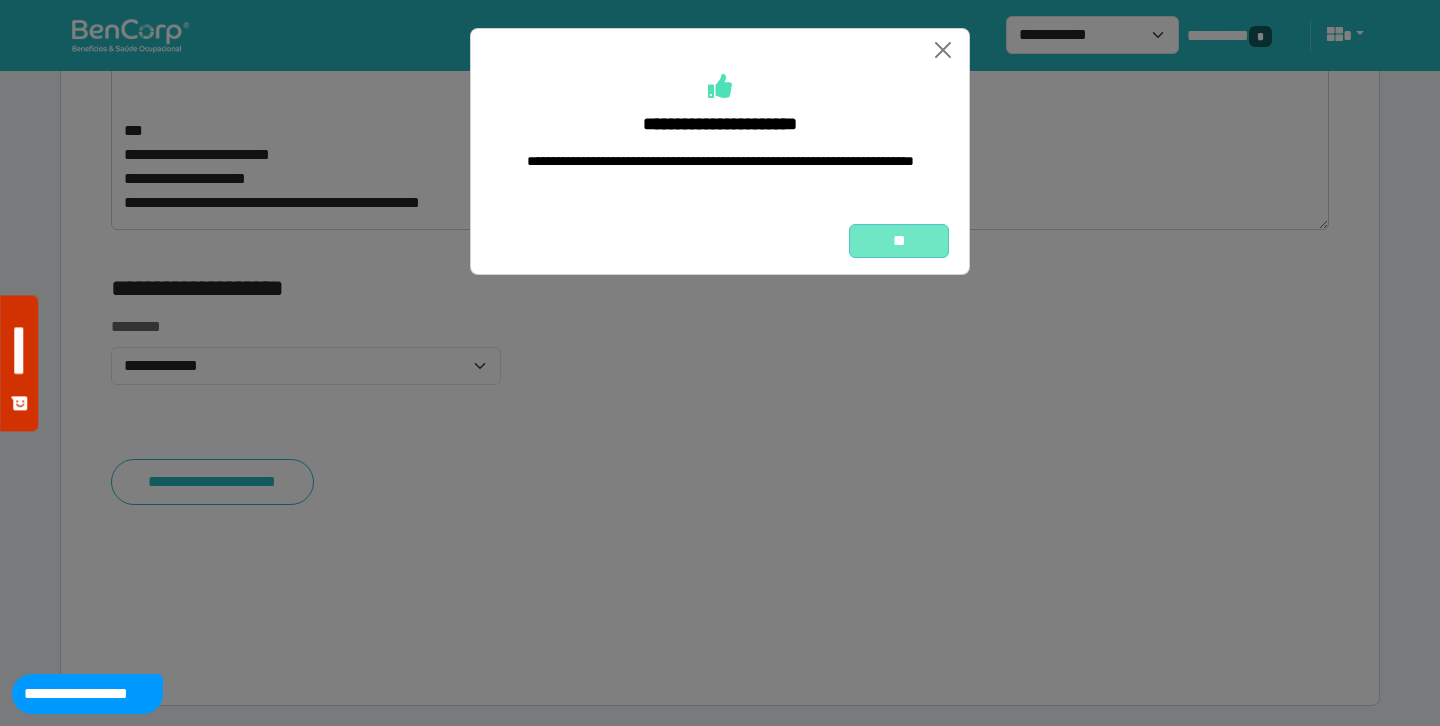click on "**" at bounding box center (899, 241) 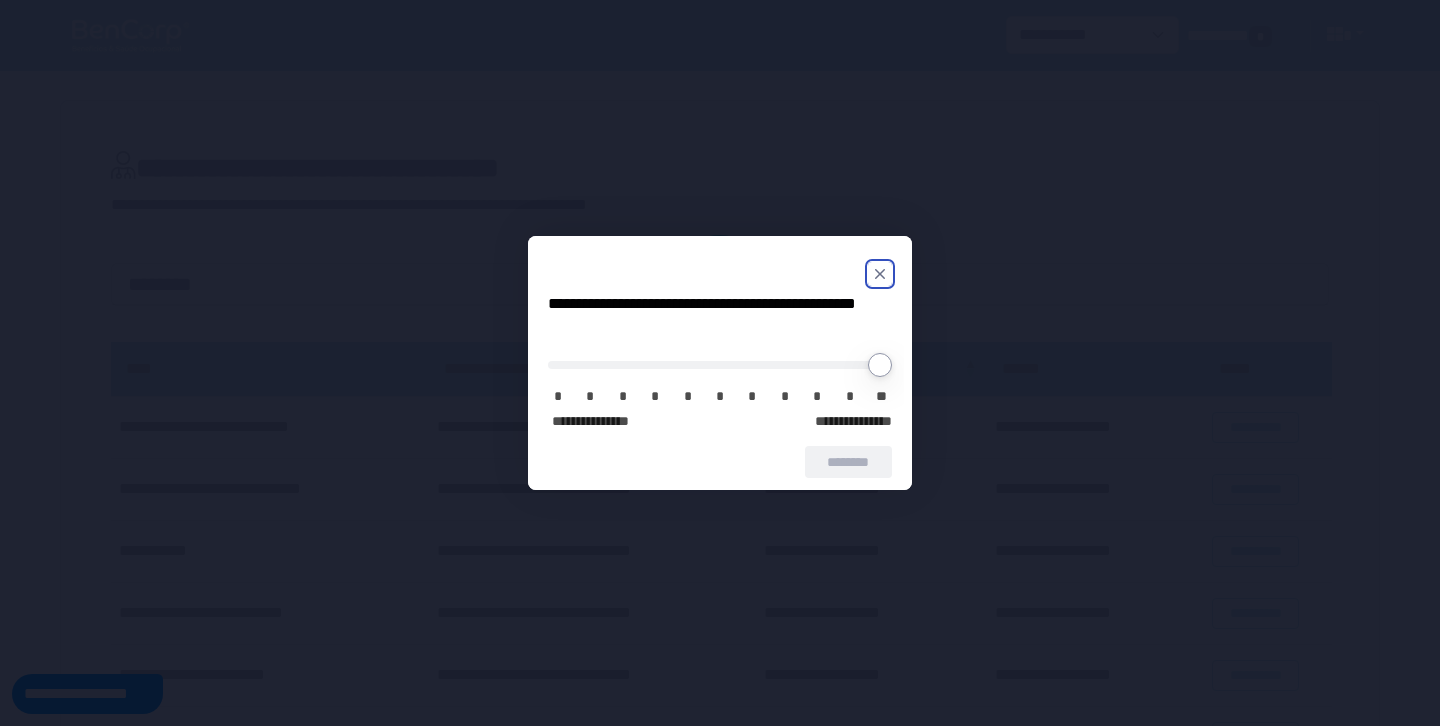 scroll, scrollTop: 0, scrollLeft: 0, axis: both 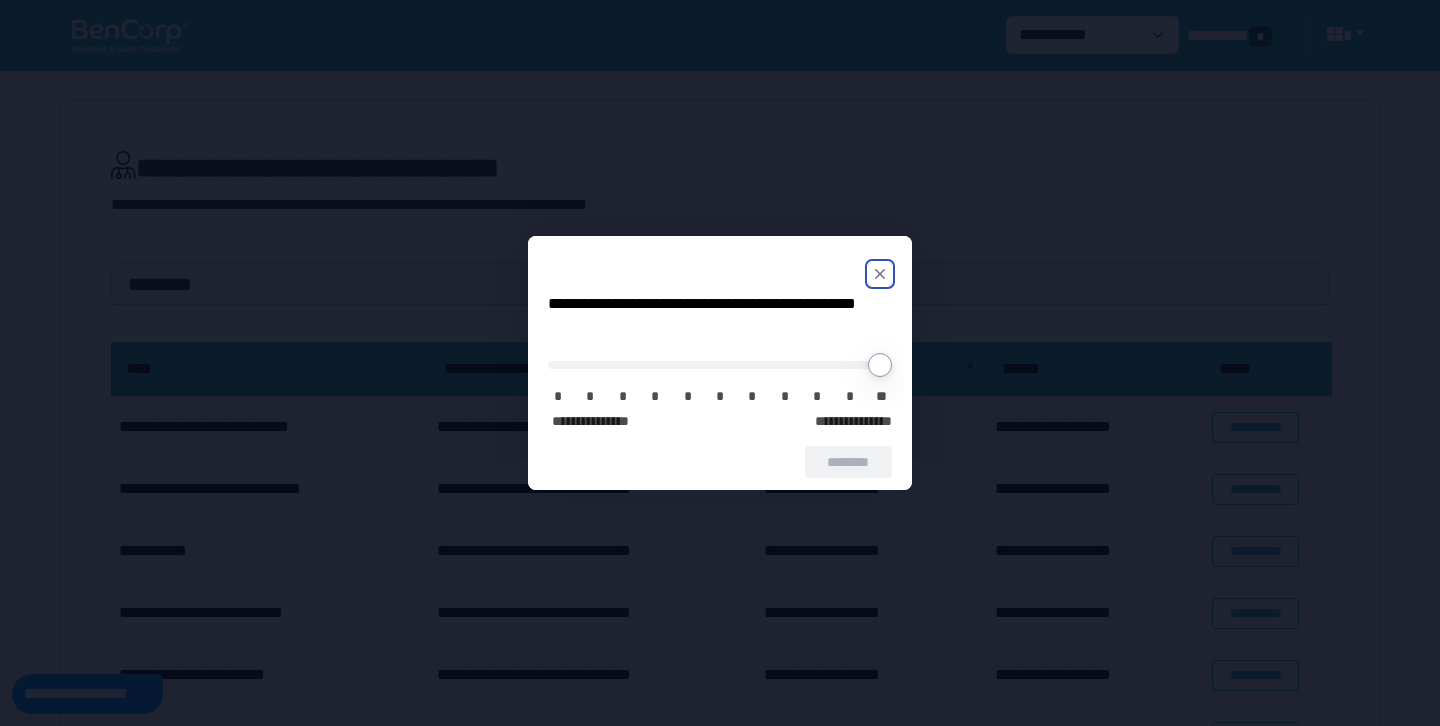 click 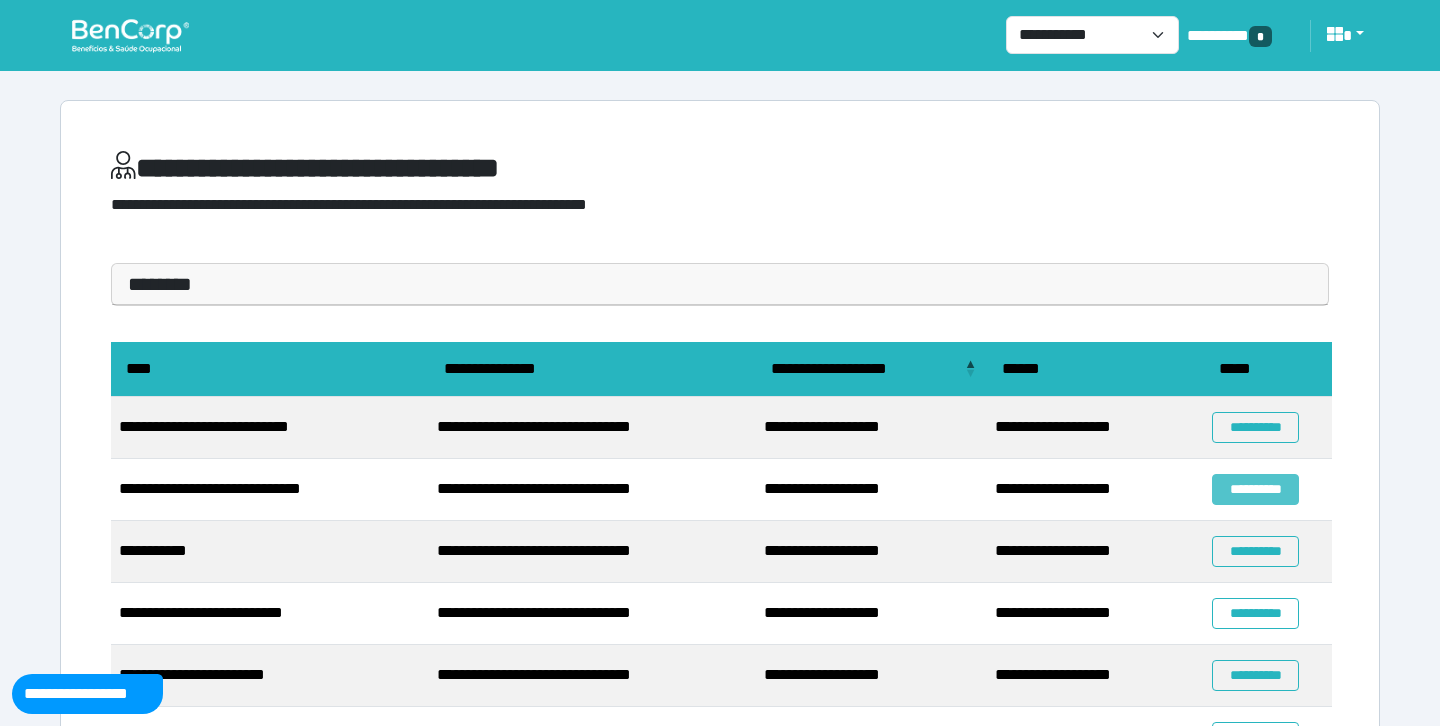 click on "**********" at bounding box center [1255, 489] 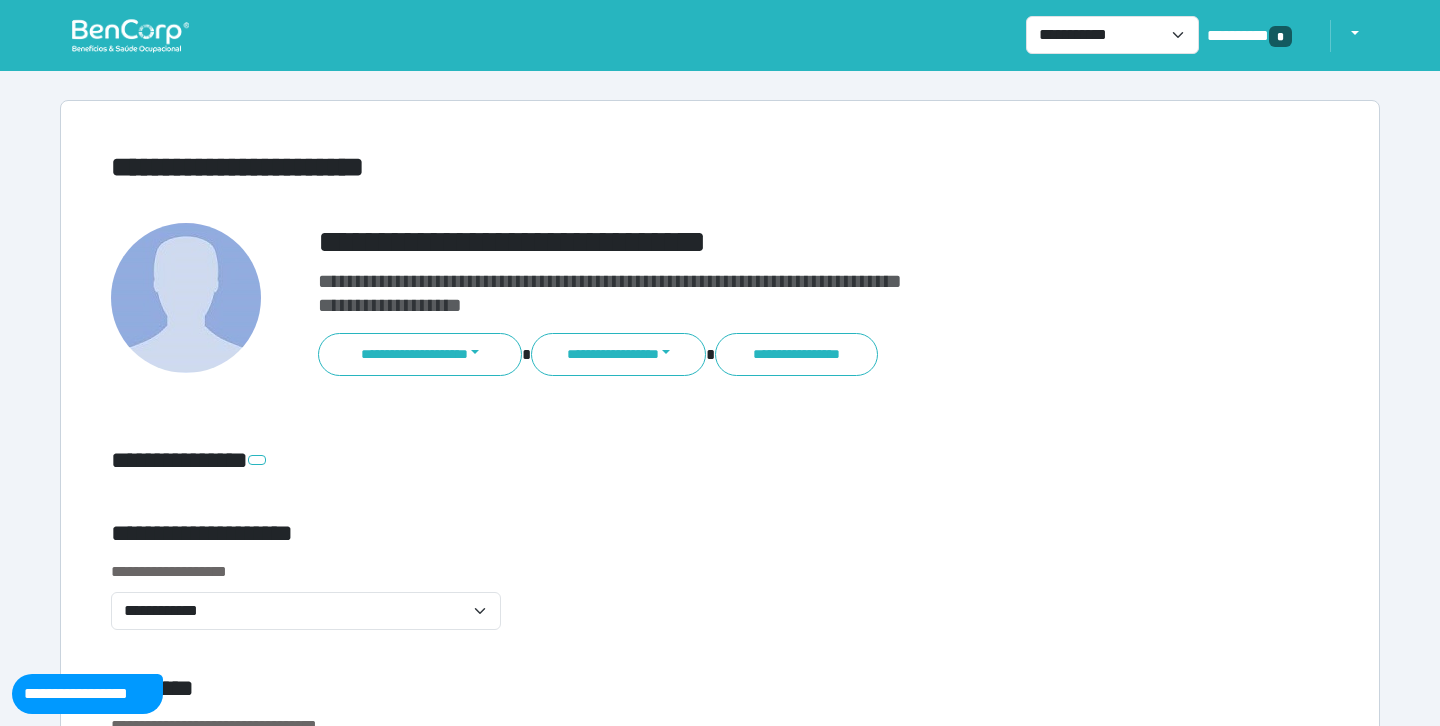 scroll, scrollTop: 0, scrollLeft: 0, axis: both 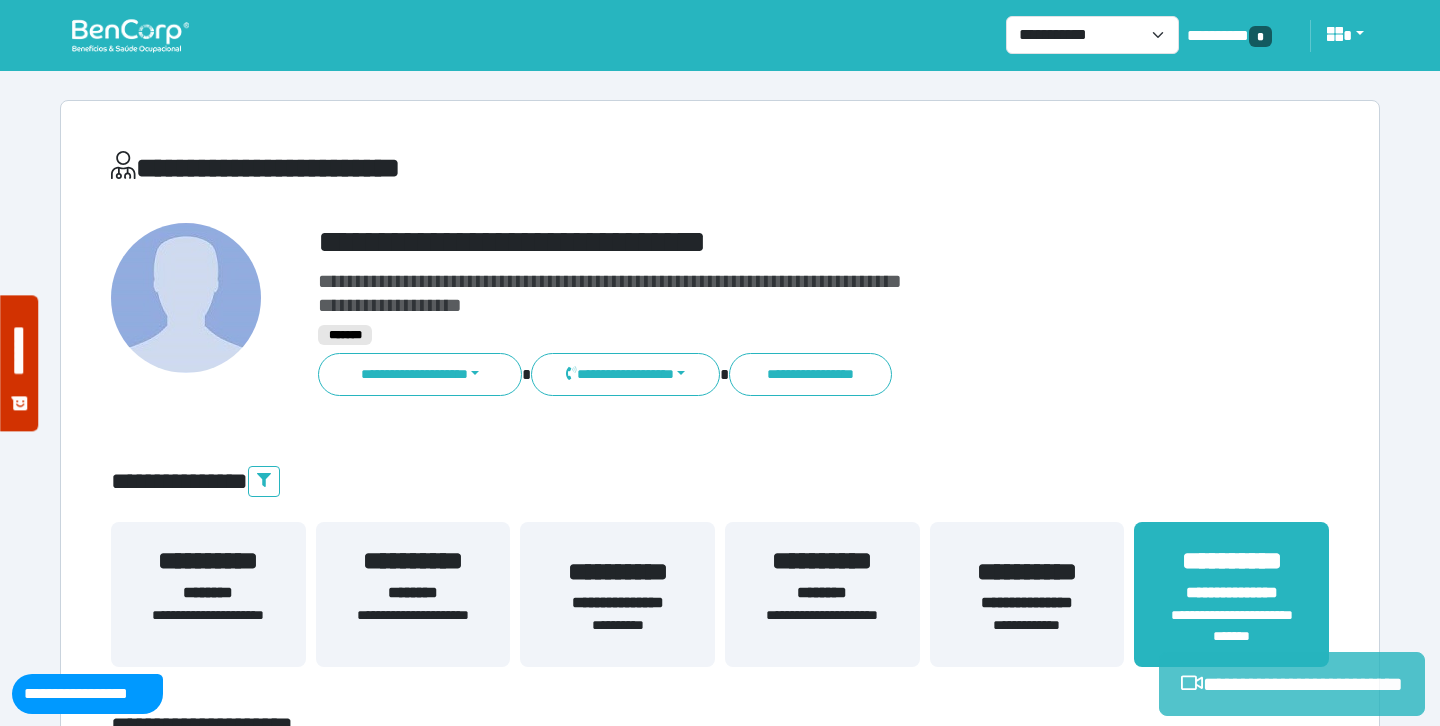 click on "**********" at bounding box center (1292, 684) 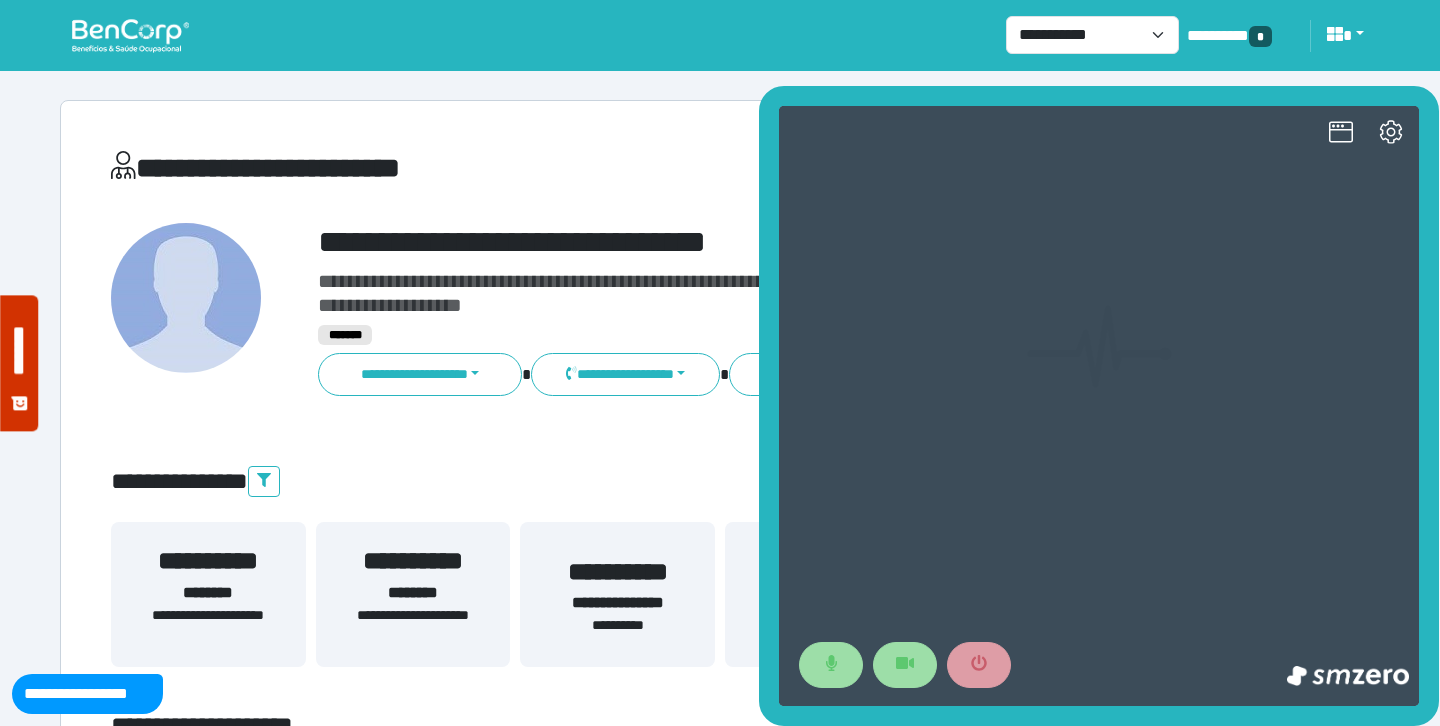 scroll, scrollTop: 0, scrollLeft: 0, axis: both 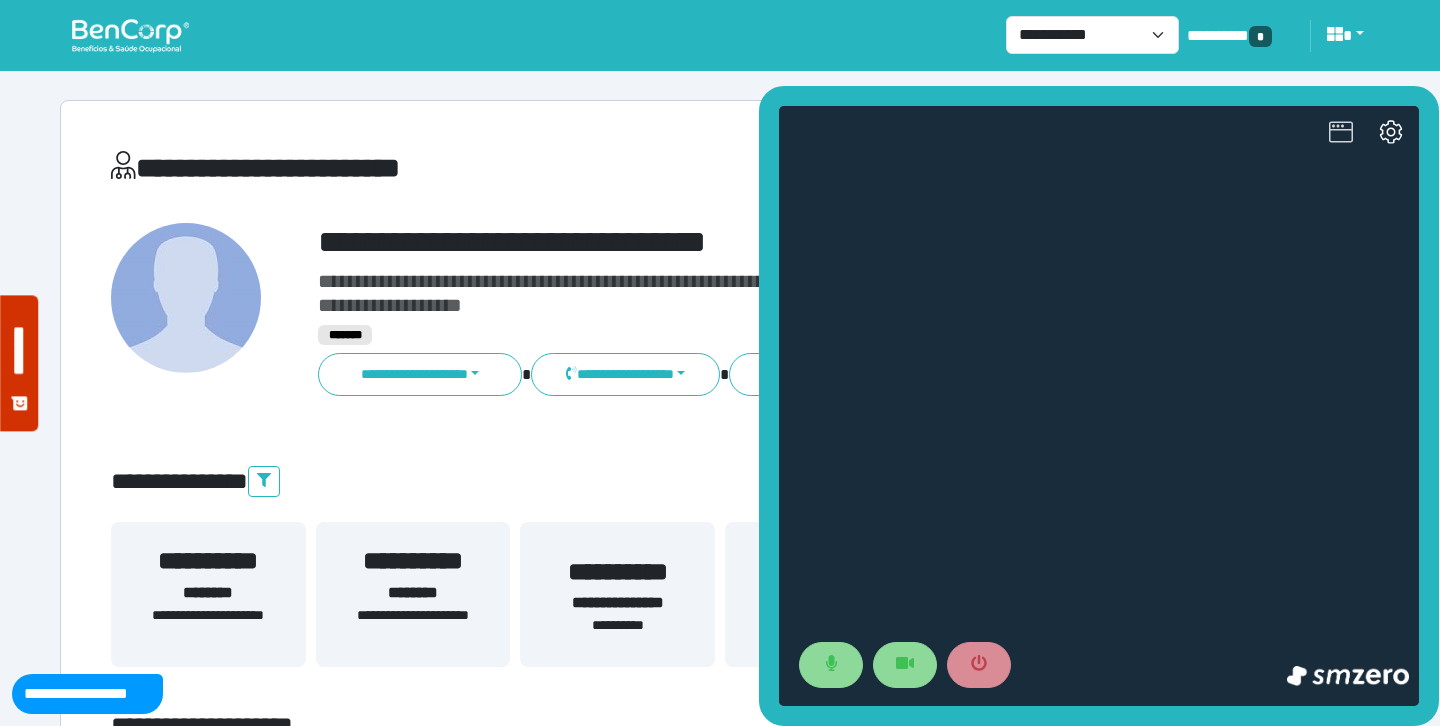 click 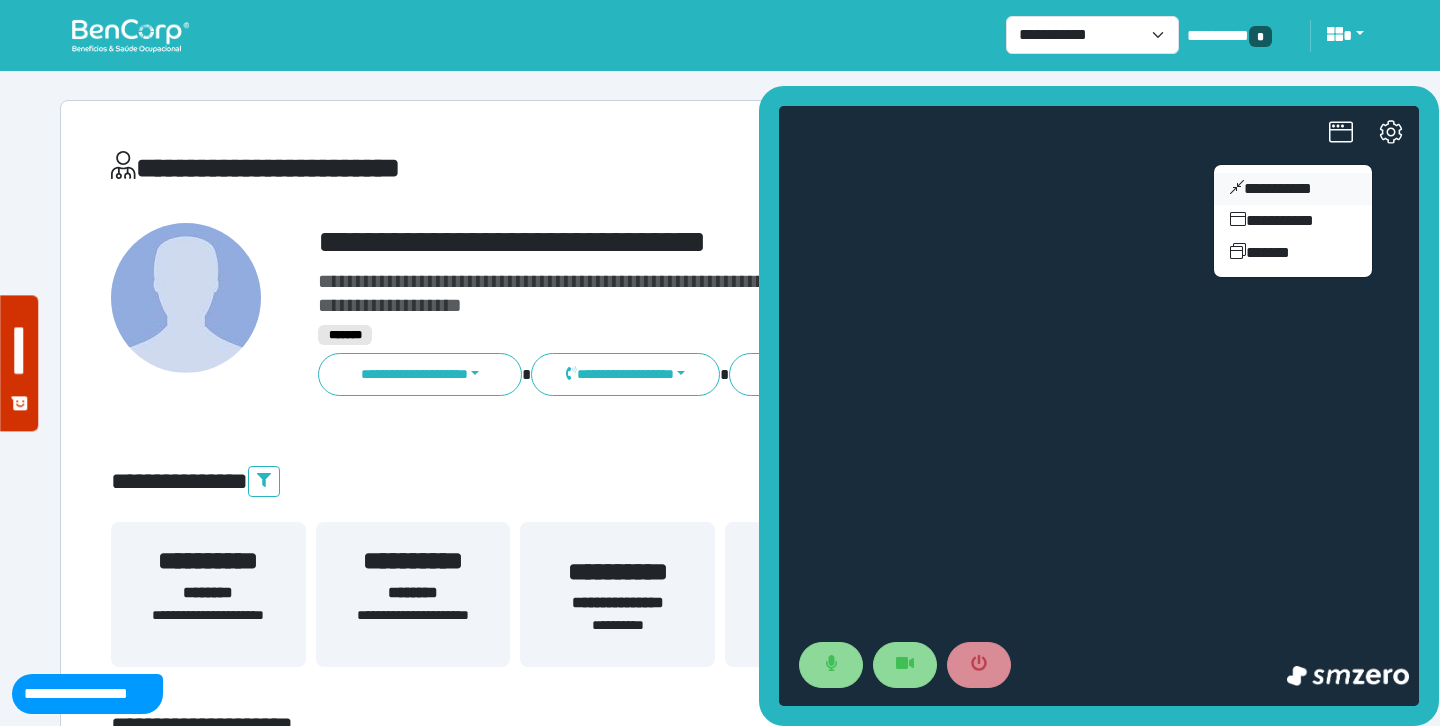 click on "**********" at bounding box center [1293, 189] 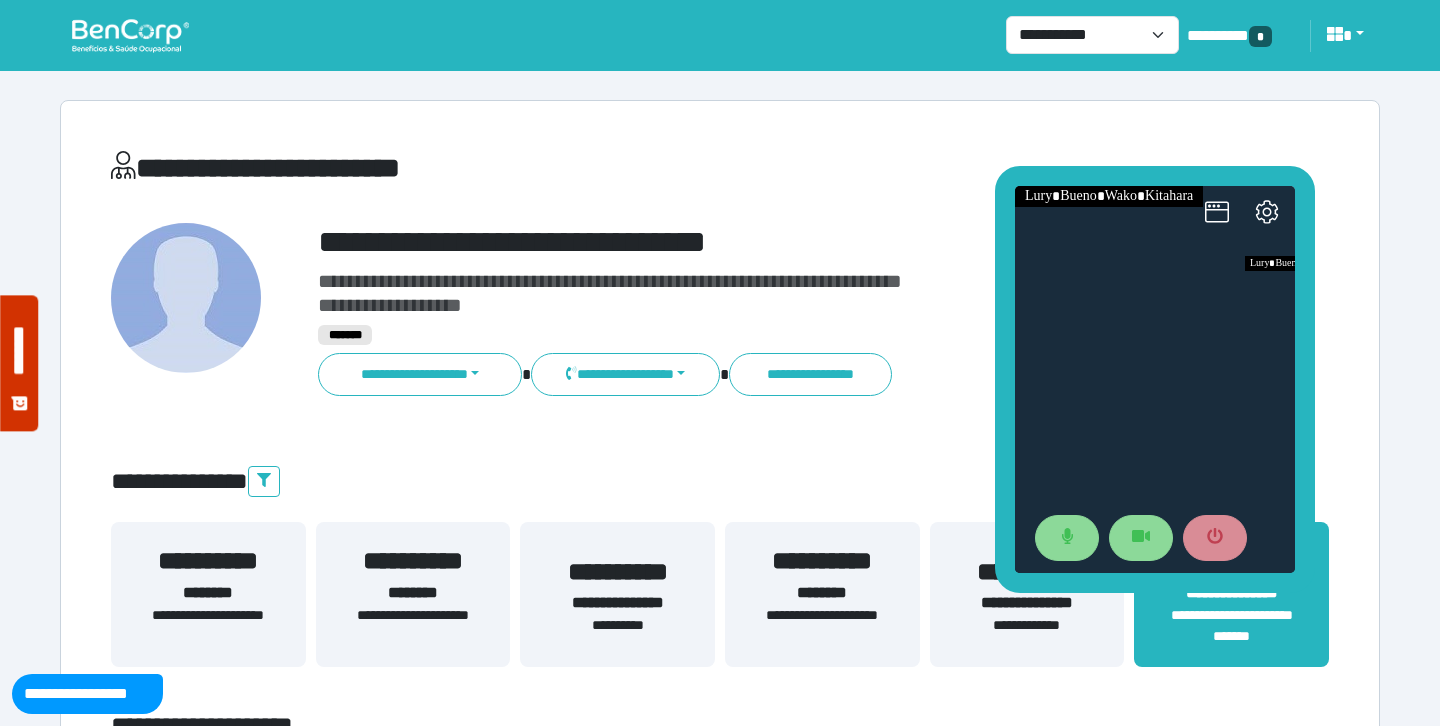drag, startPoint x: 1262, startPoint y: 312, endPoint x: 1120, endPoint y: 96, distance: 258.49564 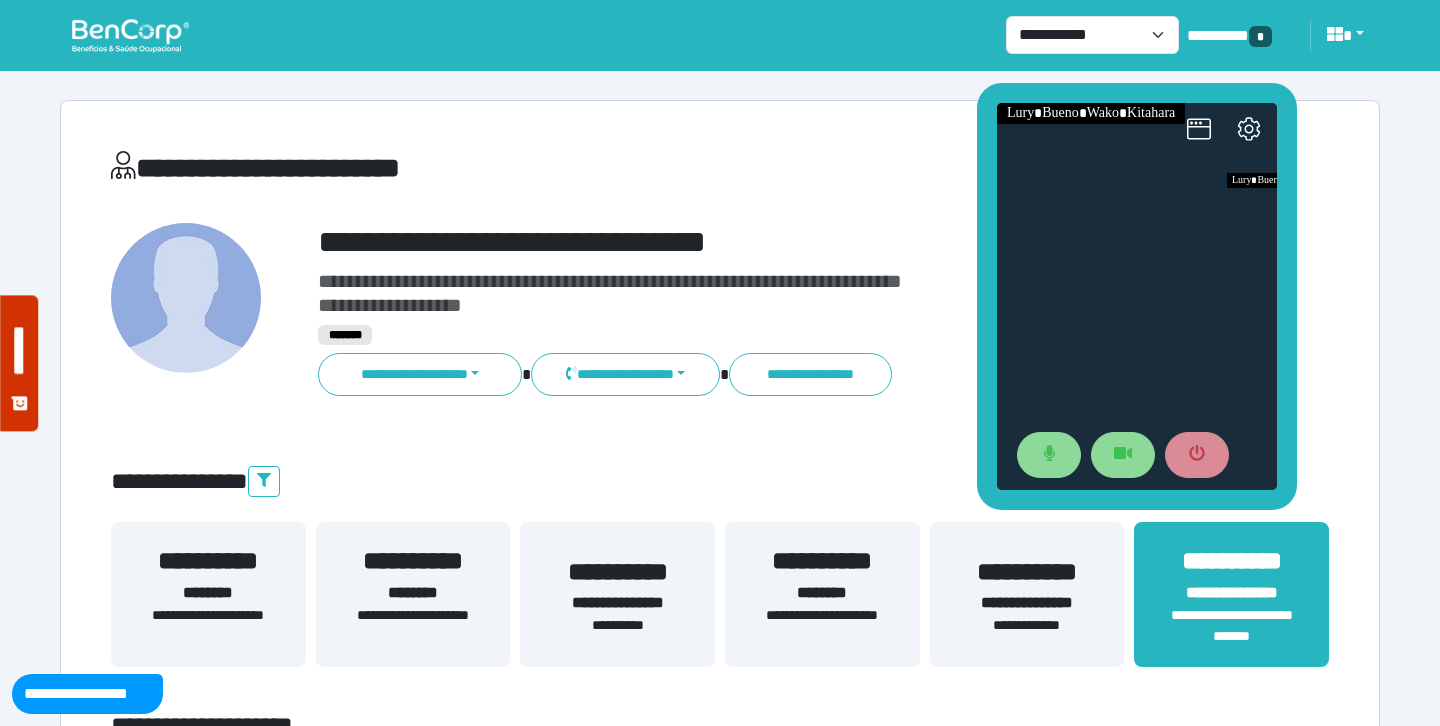 click on "**********" at bounding box center (772, 242) 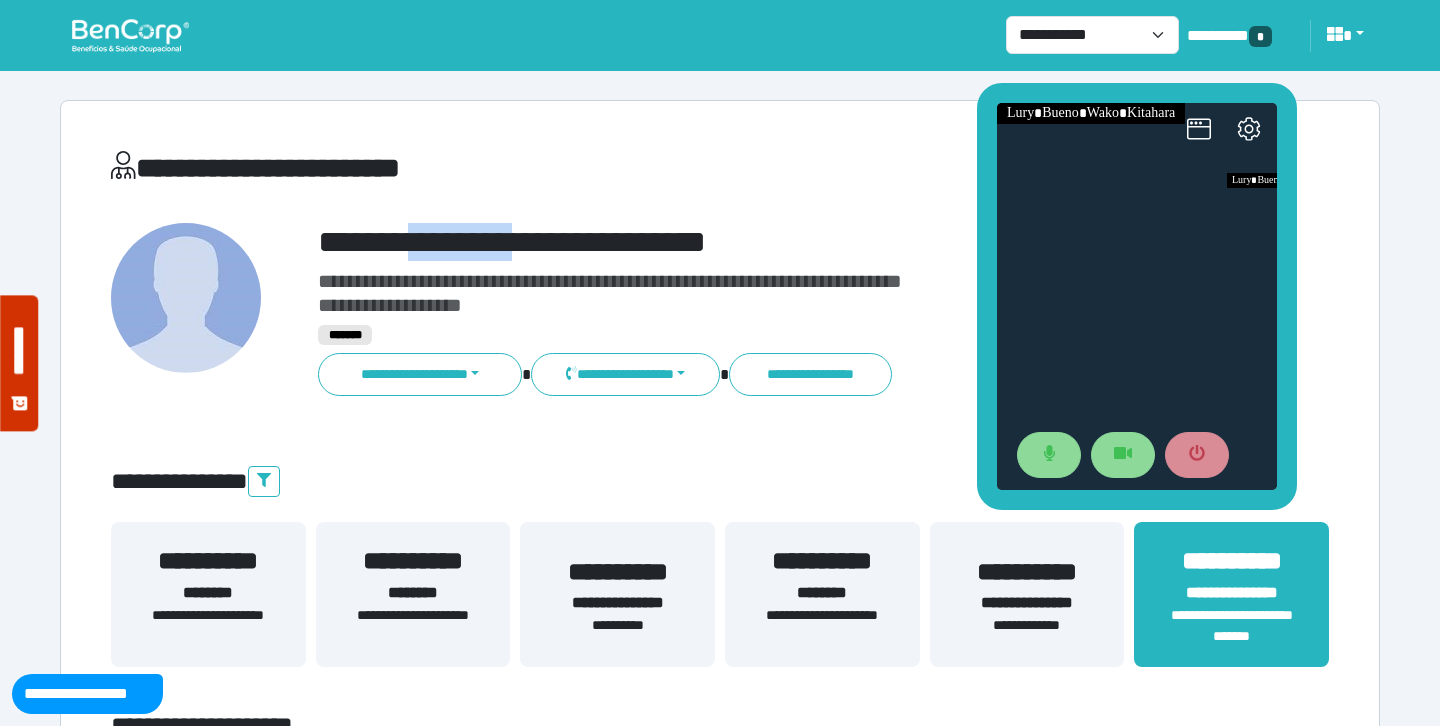 click on "**********" at bounding box center [772, 242] 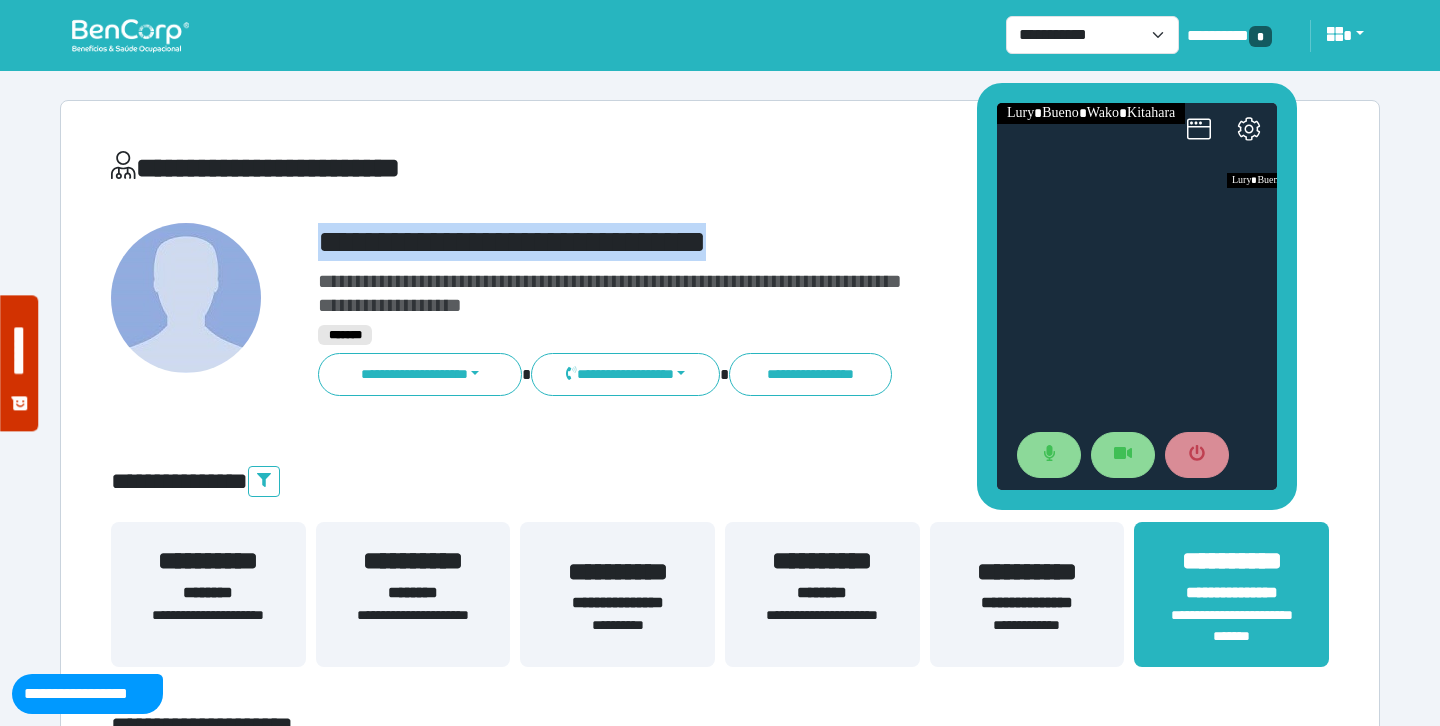 copy on "**********" 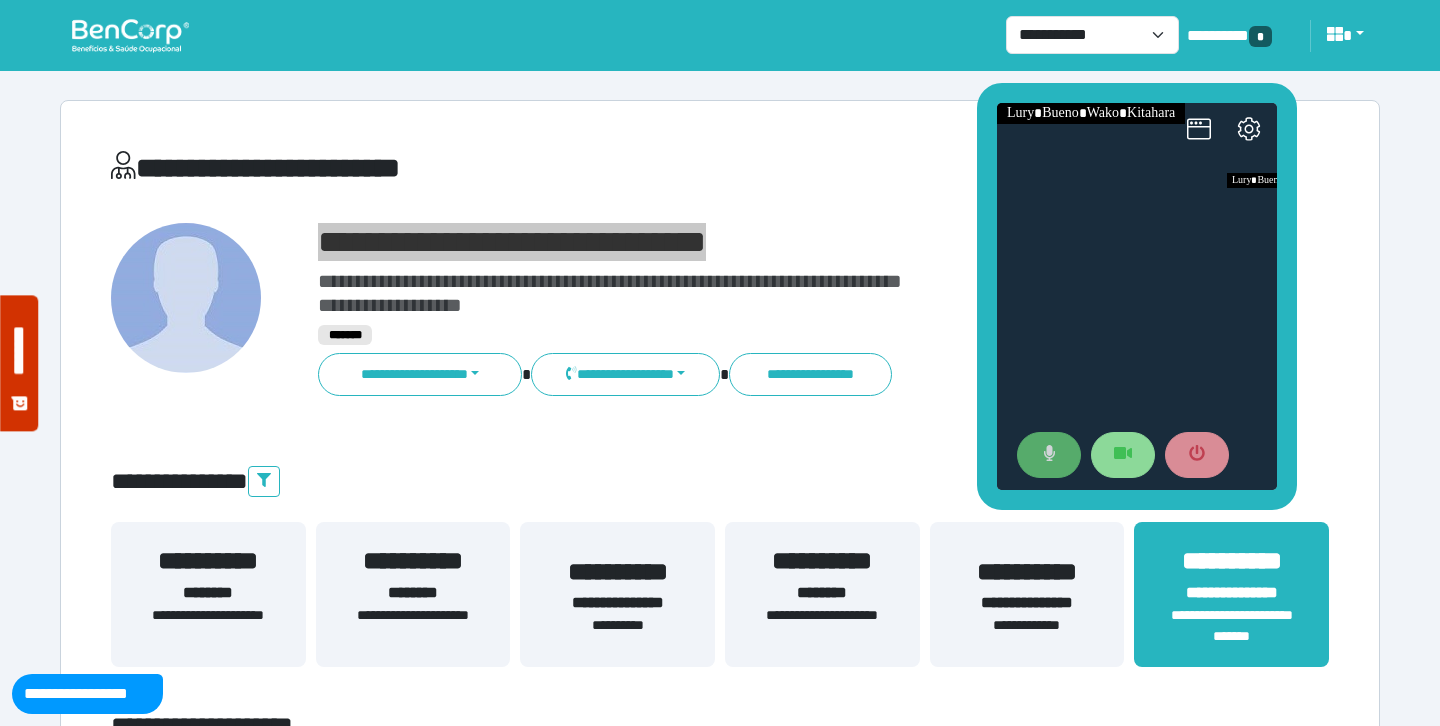 drag, startPoint x: 1048, startPoint y: 448, endPoint x: 1062, endPoint y: 448, distance: 14 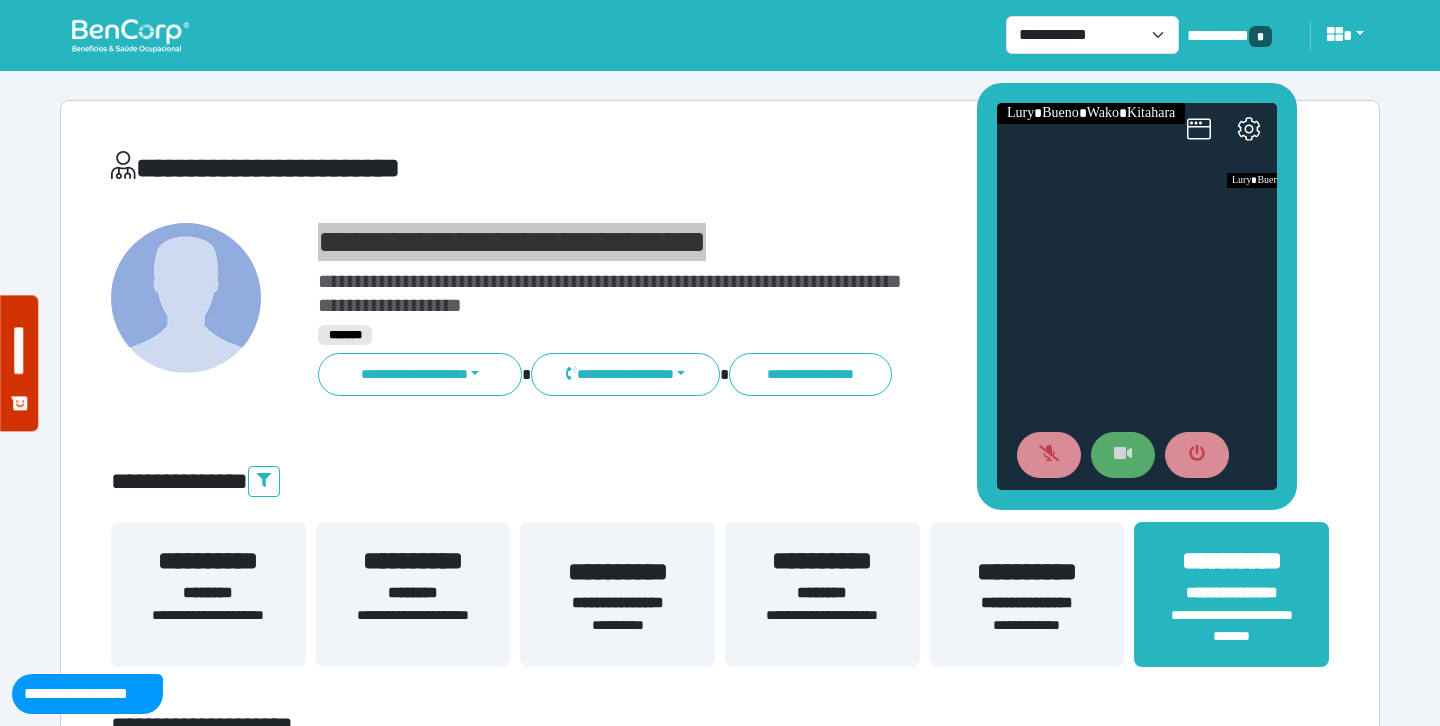 click at bounding box center (1123, 455) 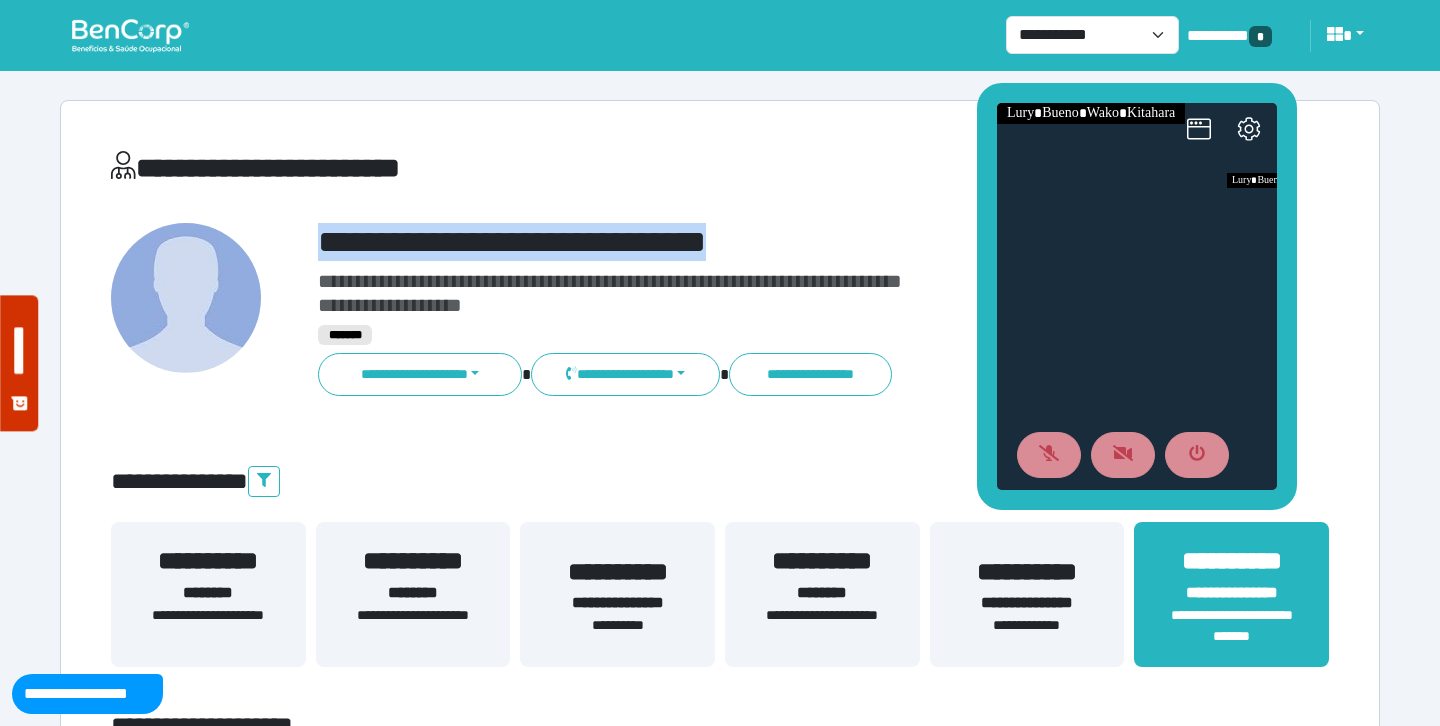 click at bounding box center (130, 35) 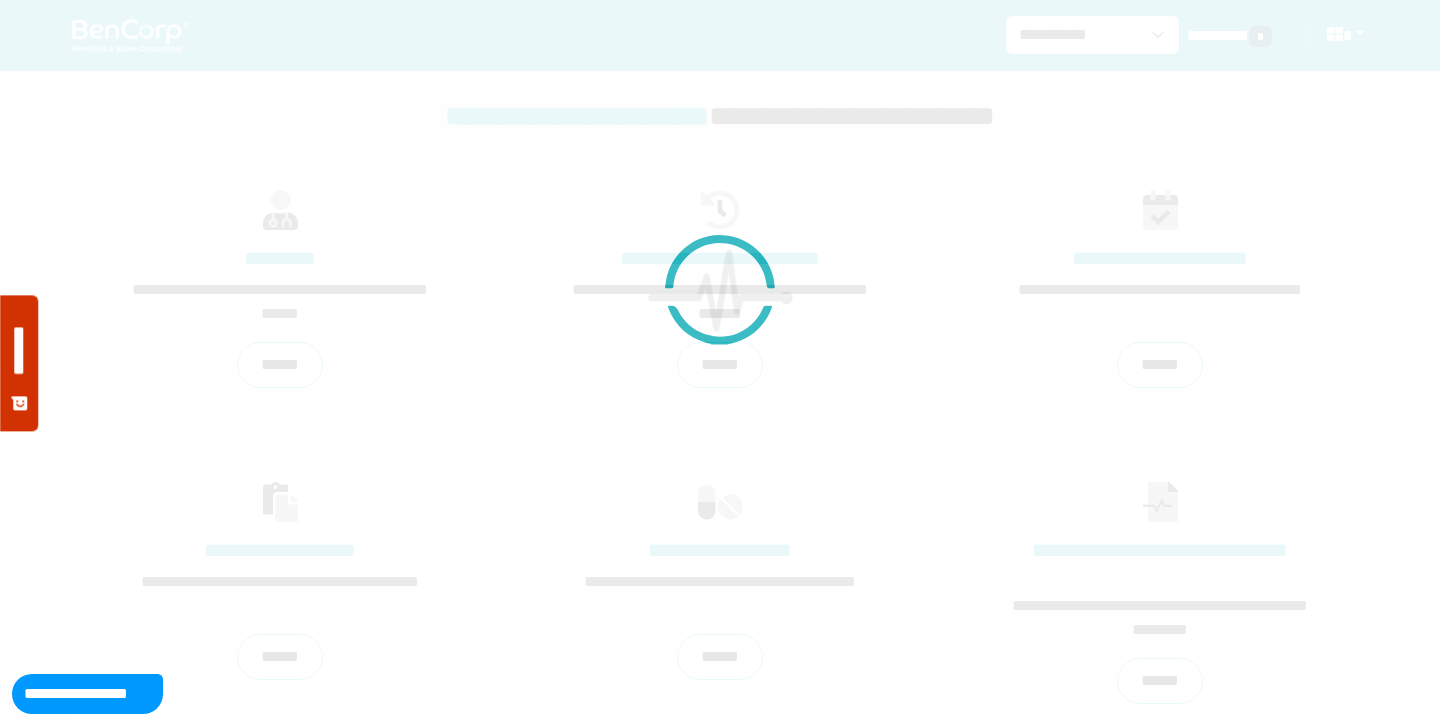 scroll, scrollTop: 0, scrollLeft: 0, axis: both 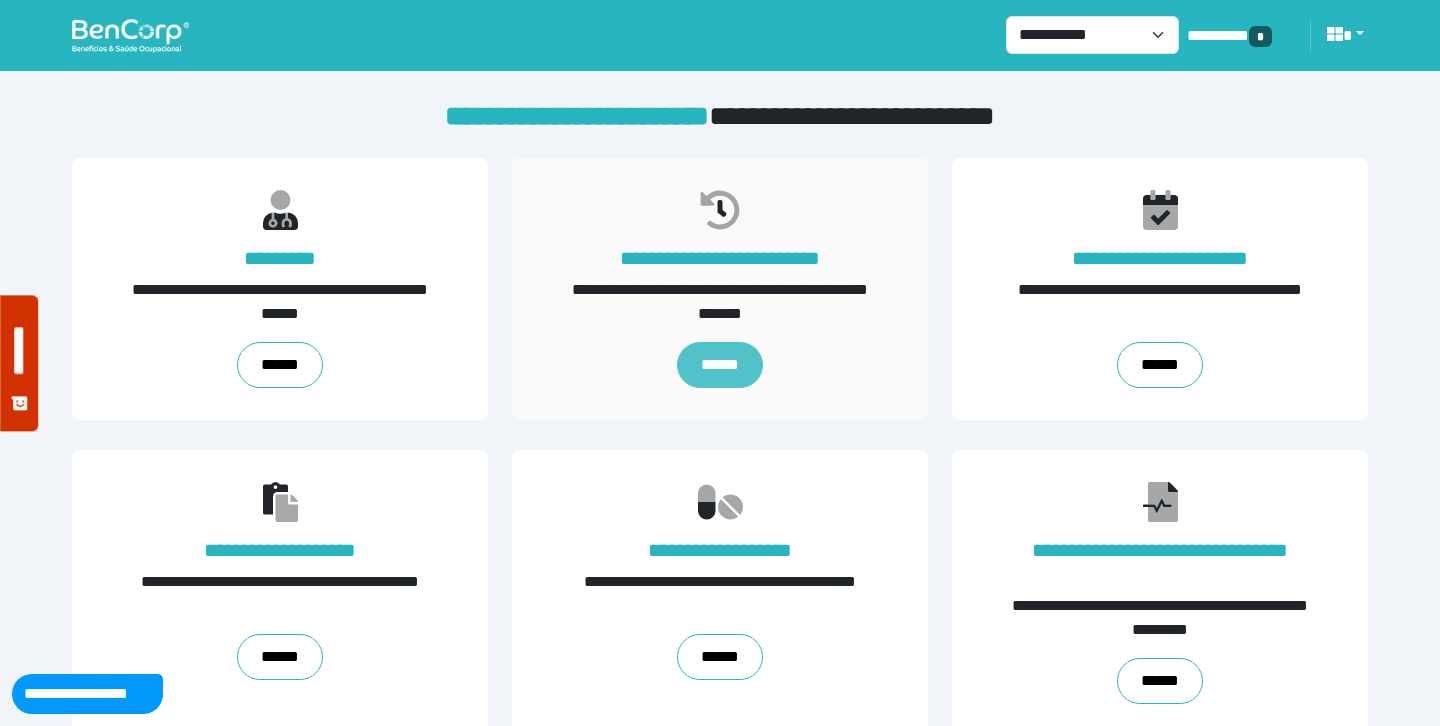 click on "******" at bounding box center (720, 365) 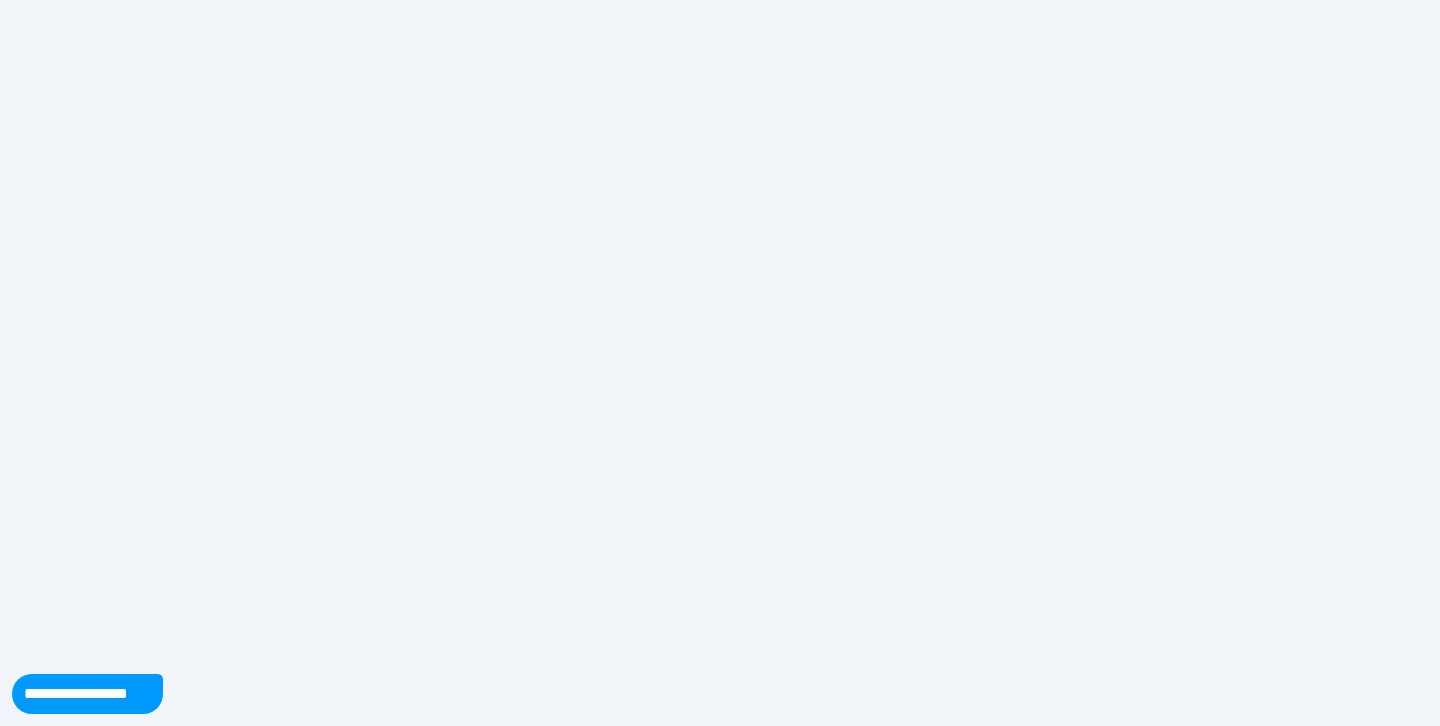 scroll, scrollTop: 0, scrollLeft: 0, axis: both 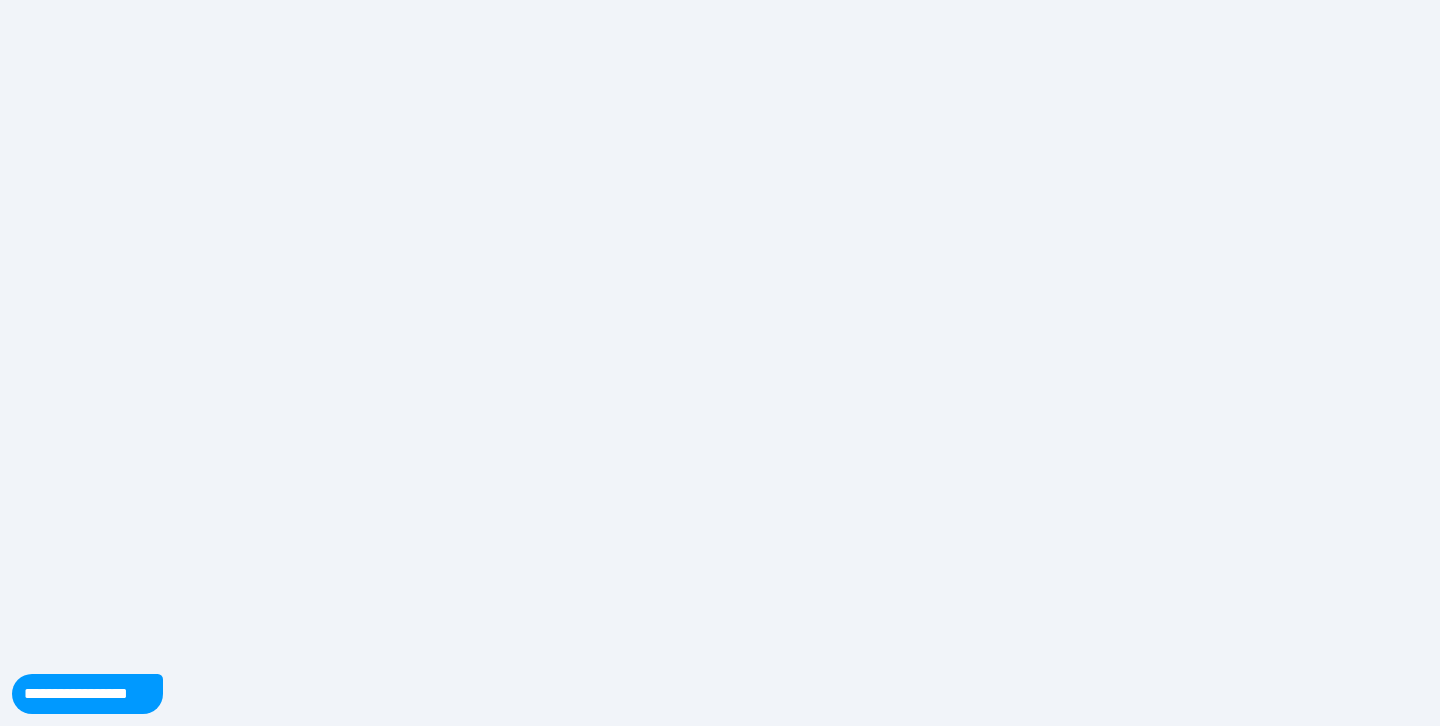 select on "**" 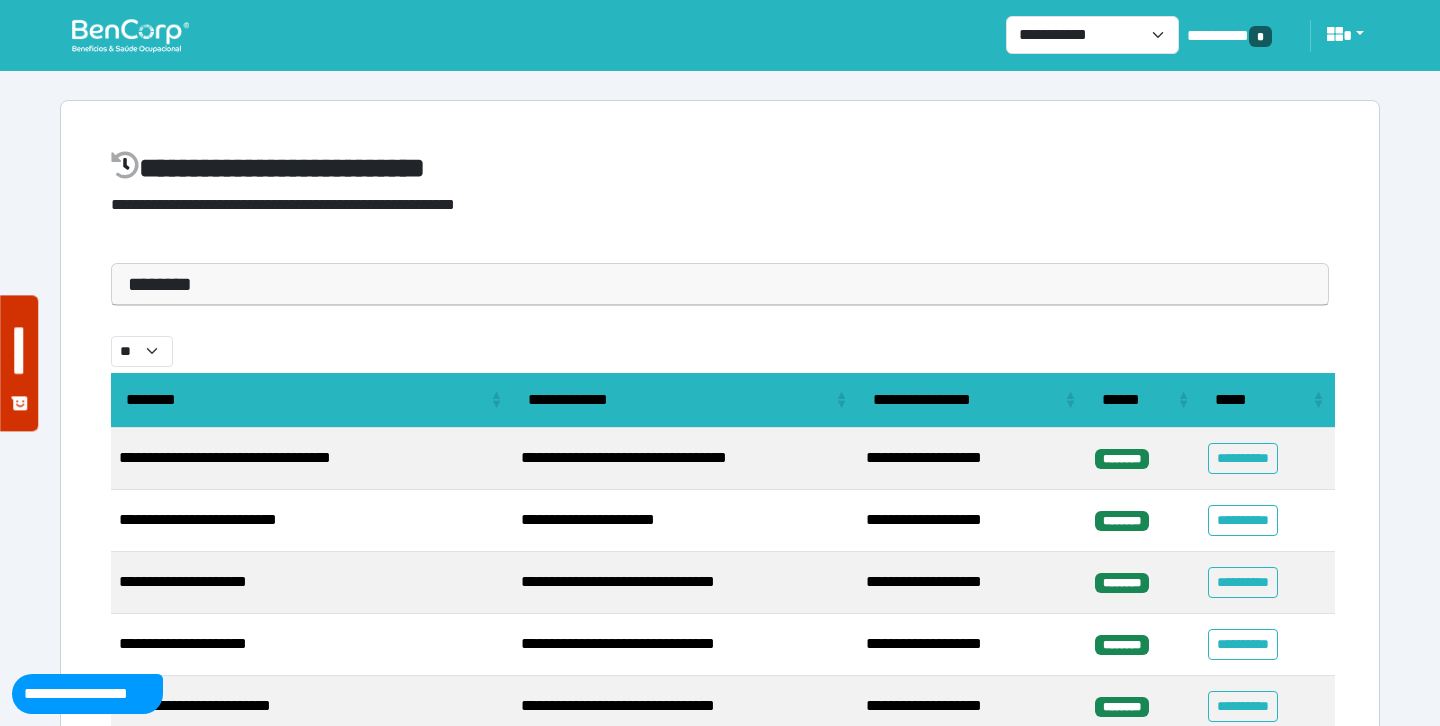 click on "********" at bounding box center [720, 284] 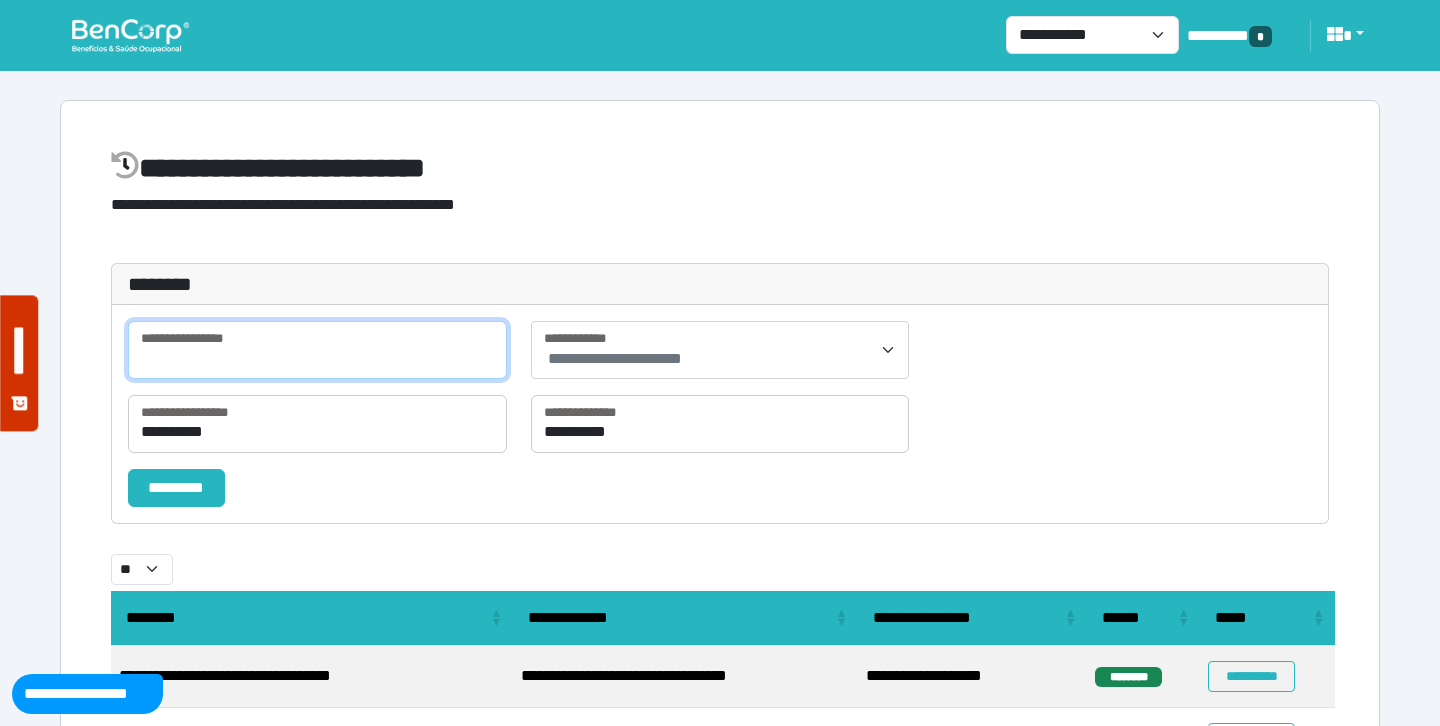 click at bounding box center (317, 350) 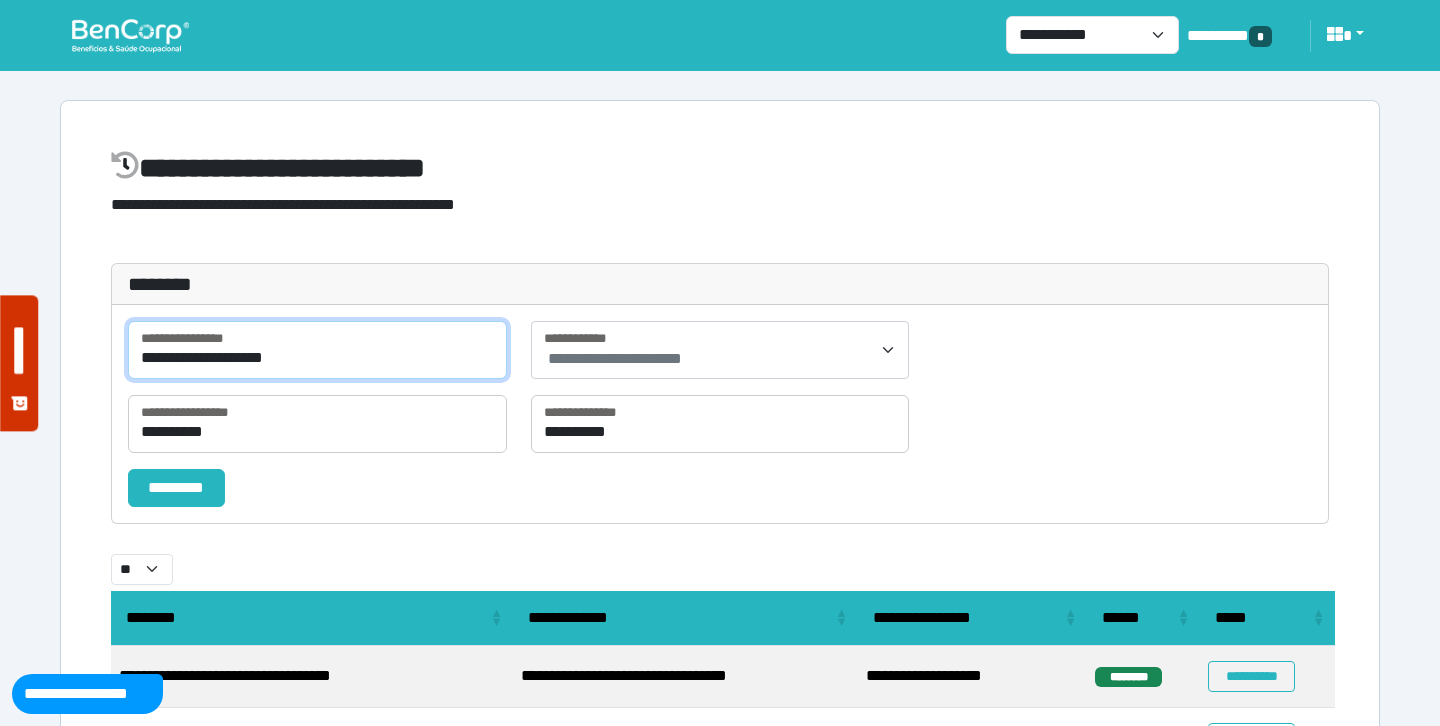 type on "**********" 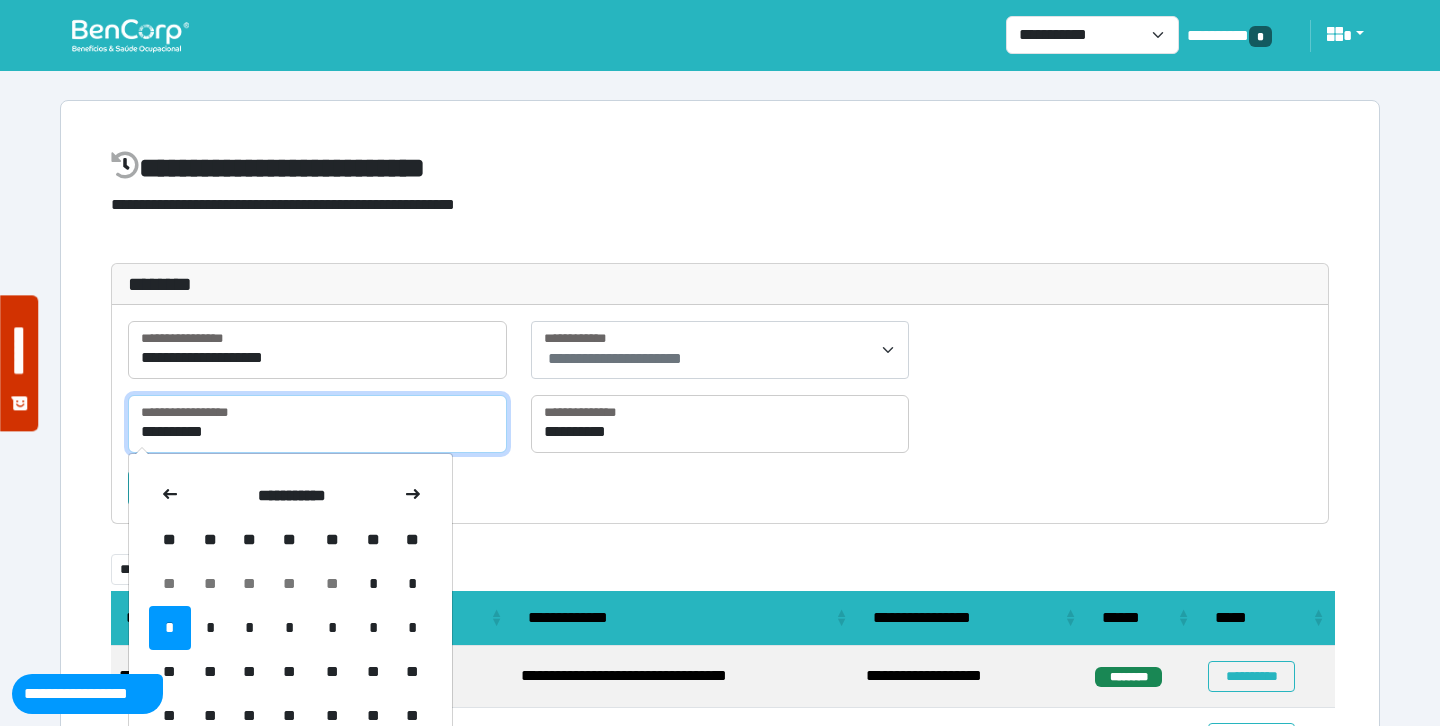 click on "**********" at bounding box center (317, 424) 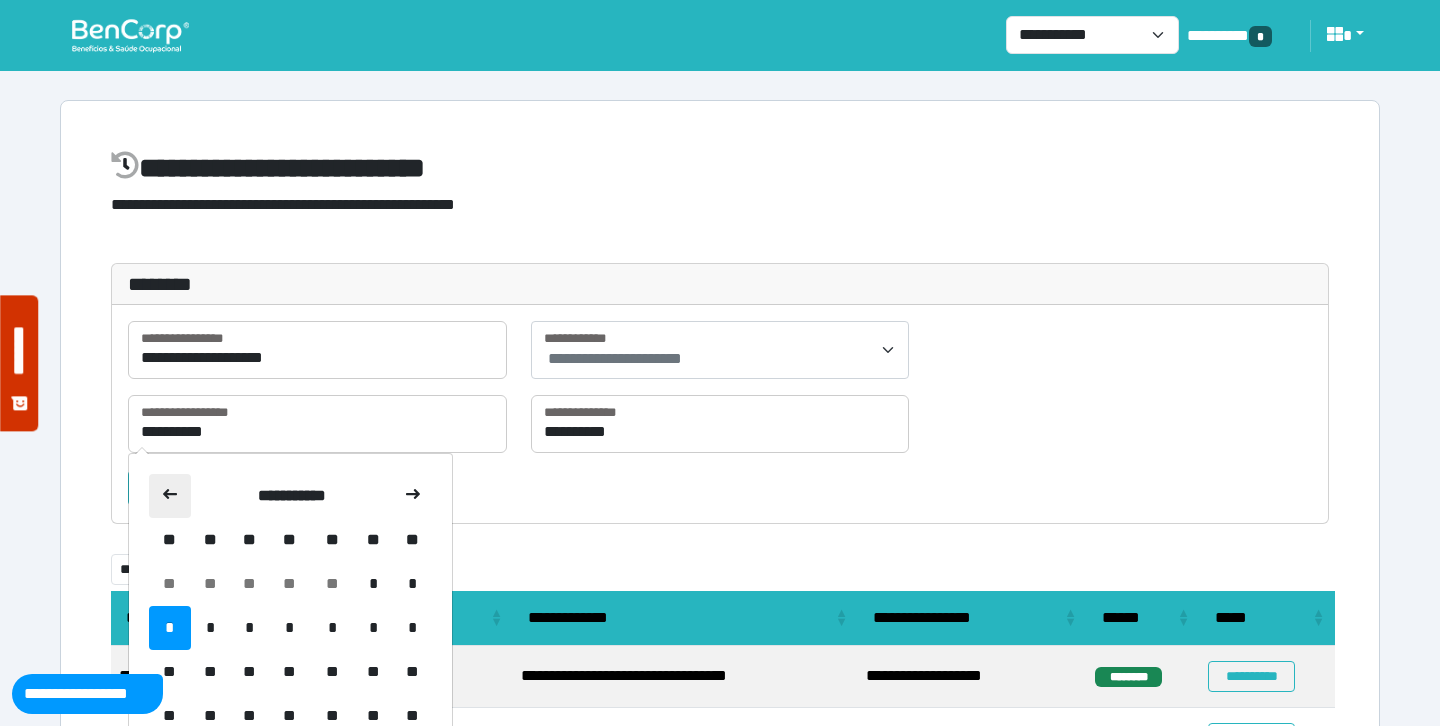 click 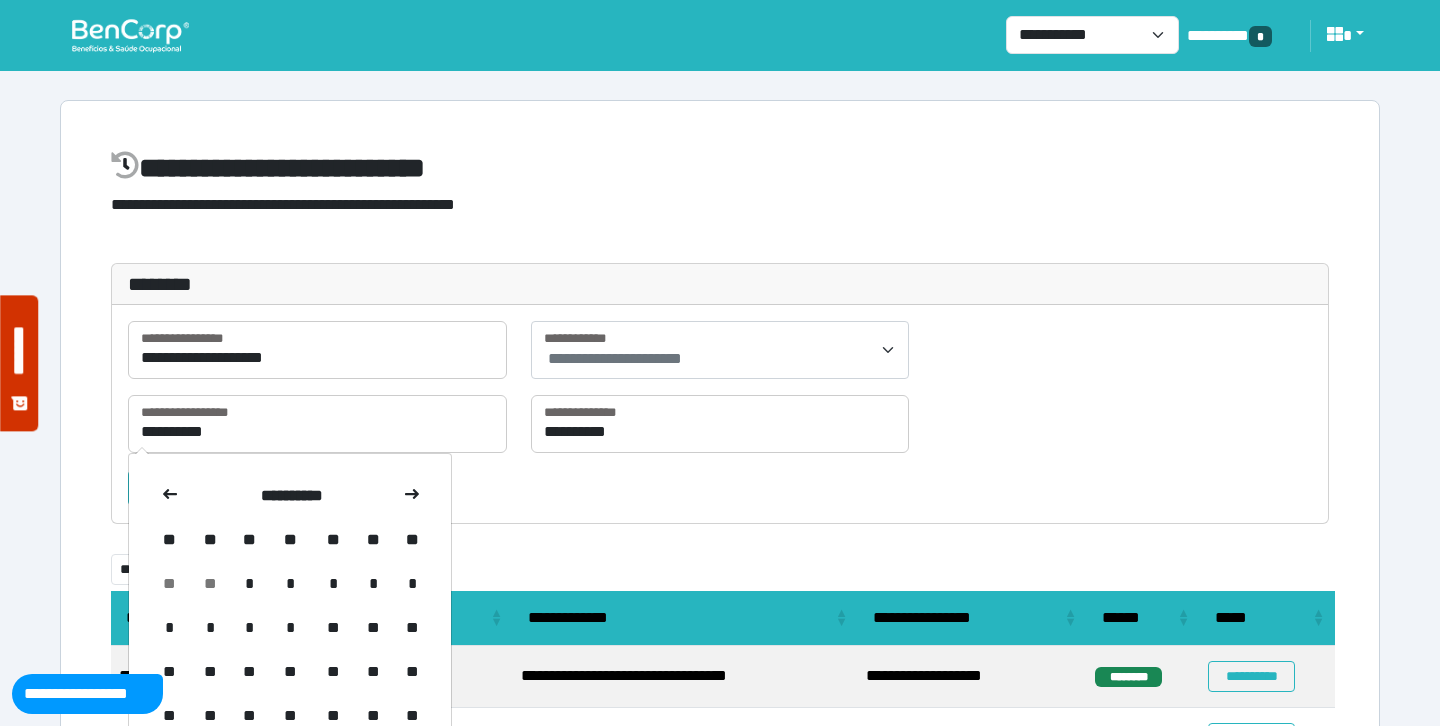 click 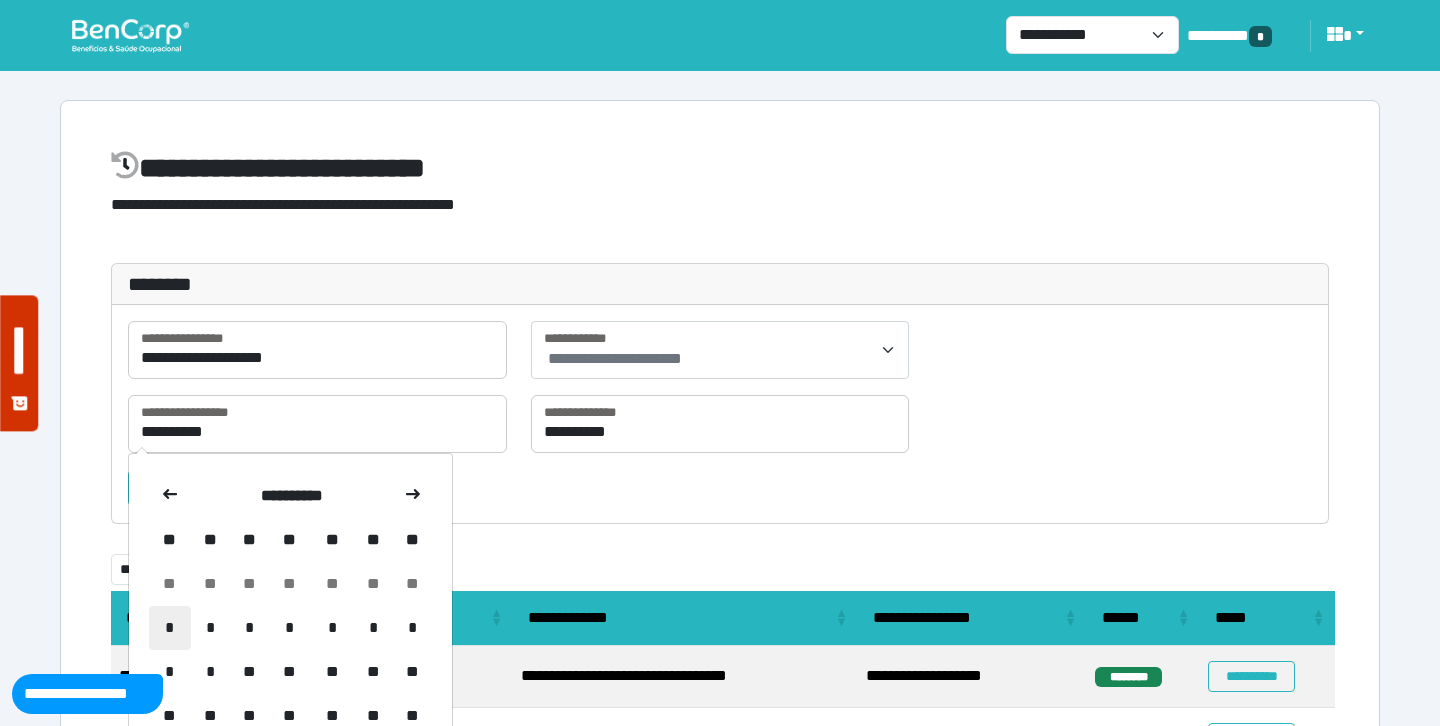 click on "*" at bounding box center [170, 628] 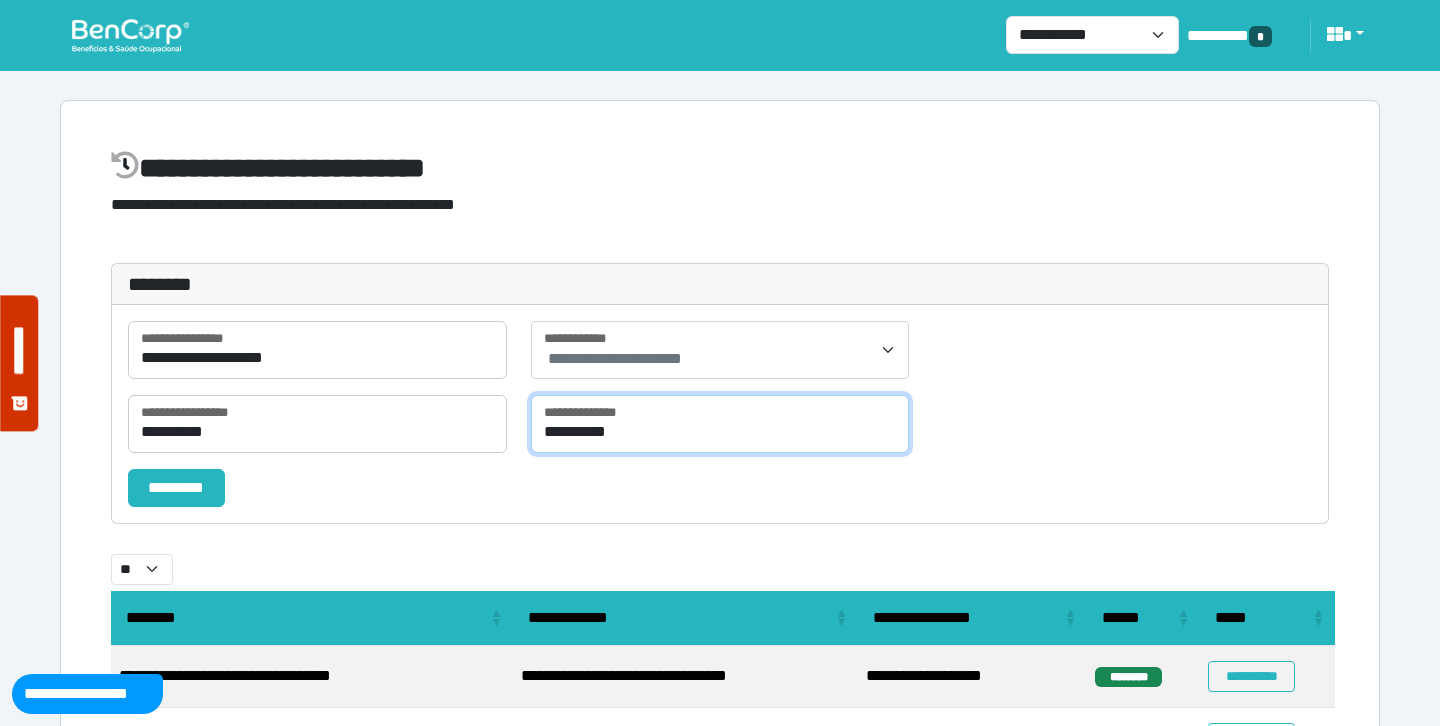 click on "**********" at bounding box center [720, 424] 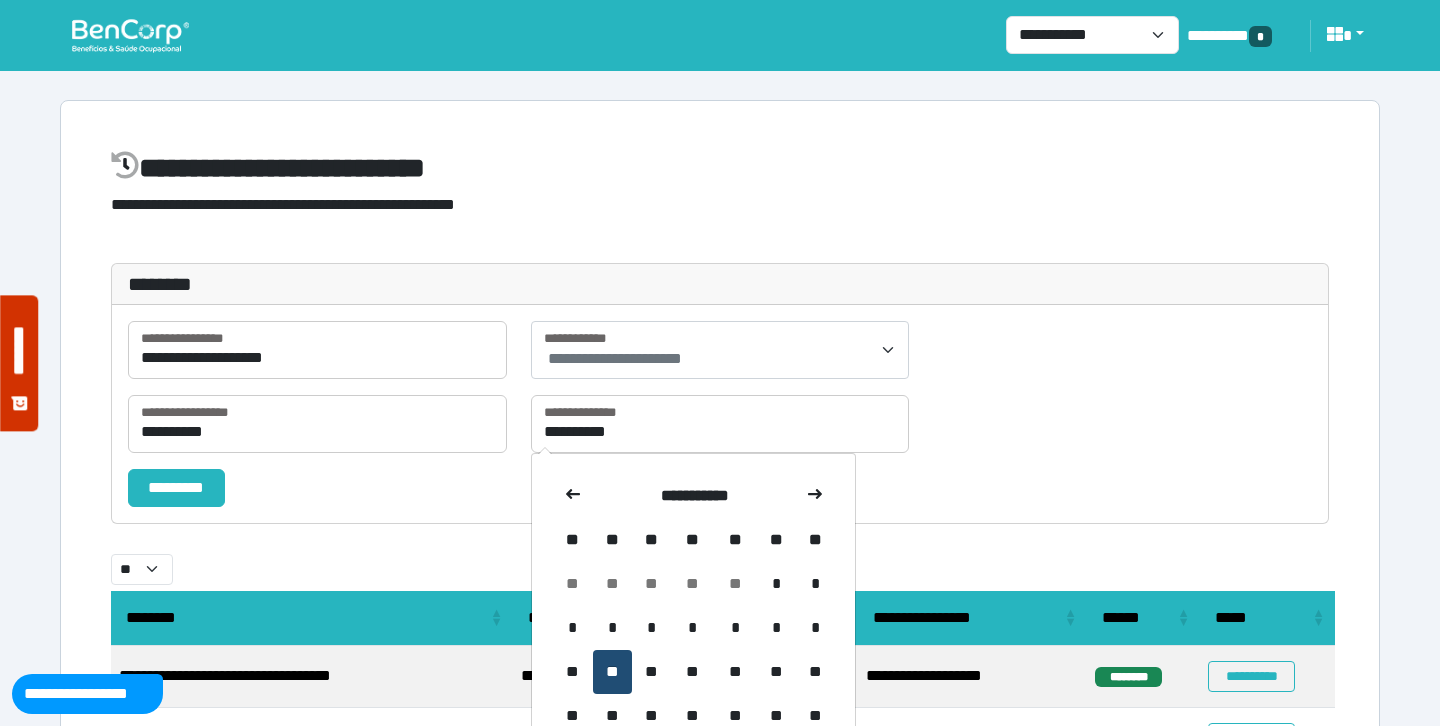 click on "**" at bounding box center (612, 672) 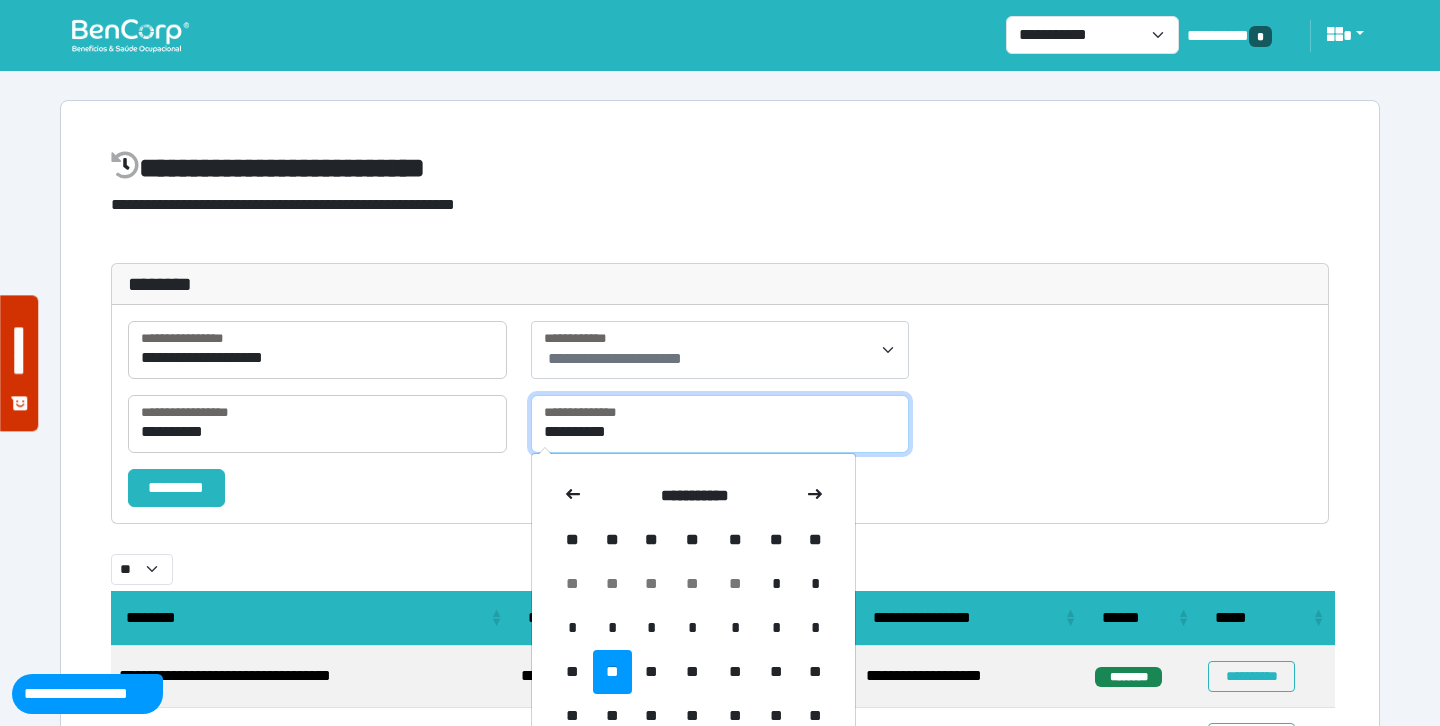 click on "**********" at bounding box center [720, 424] 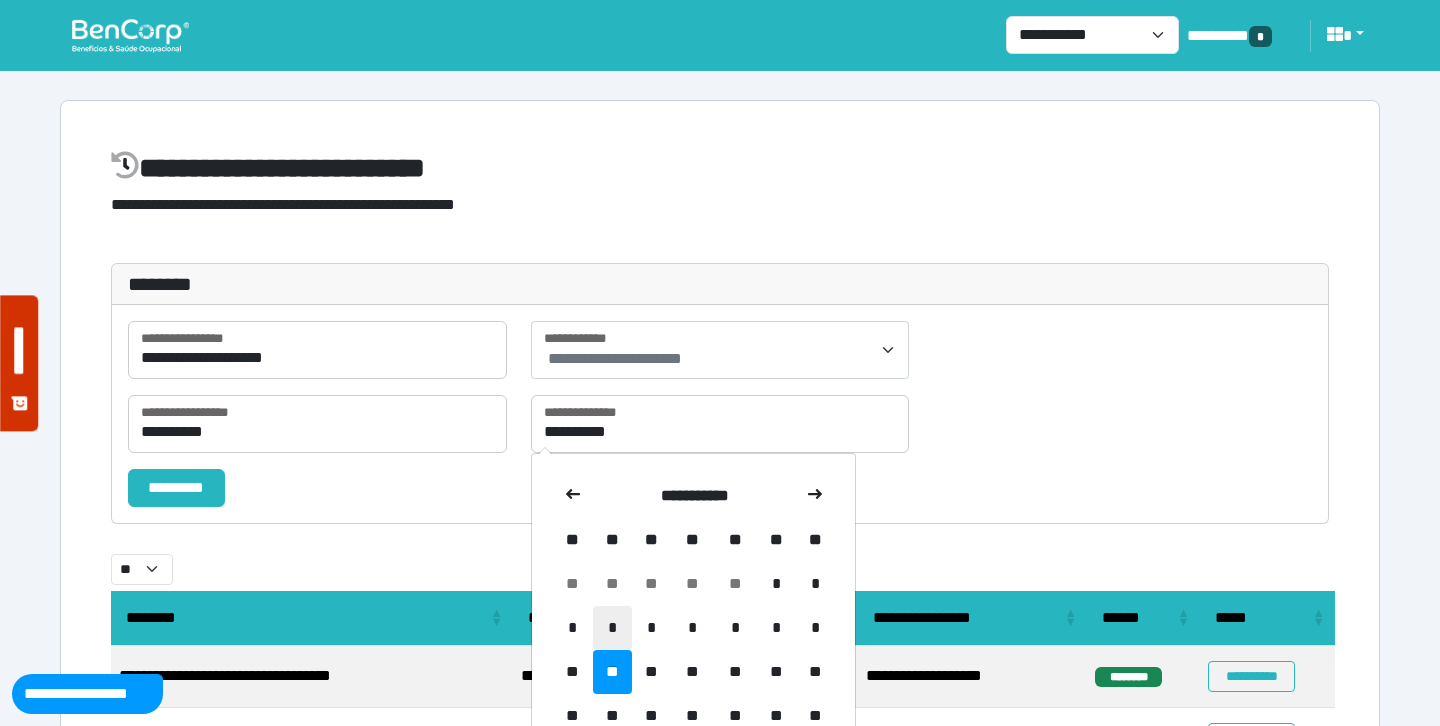 click on "*" at bounding box center [612, 628] 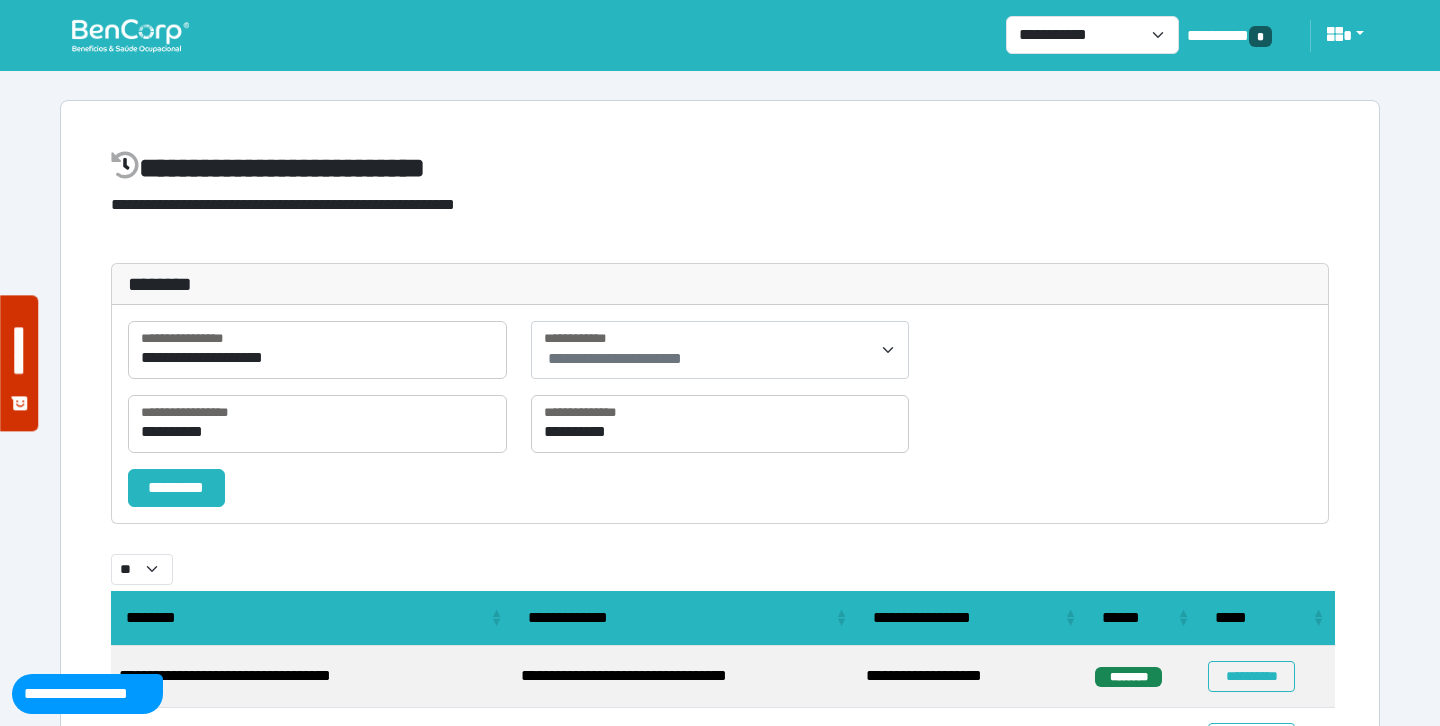 click on "**********" at bounding box center (615, 358) 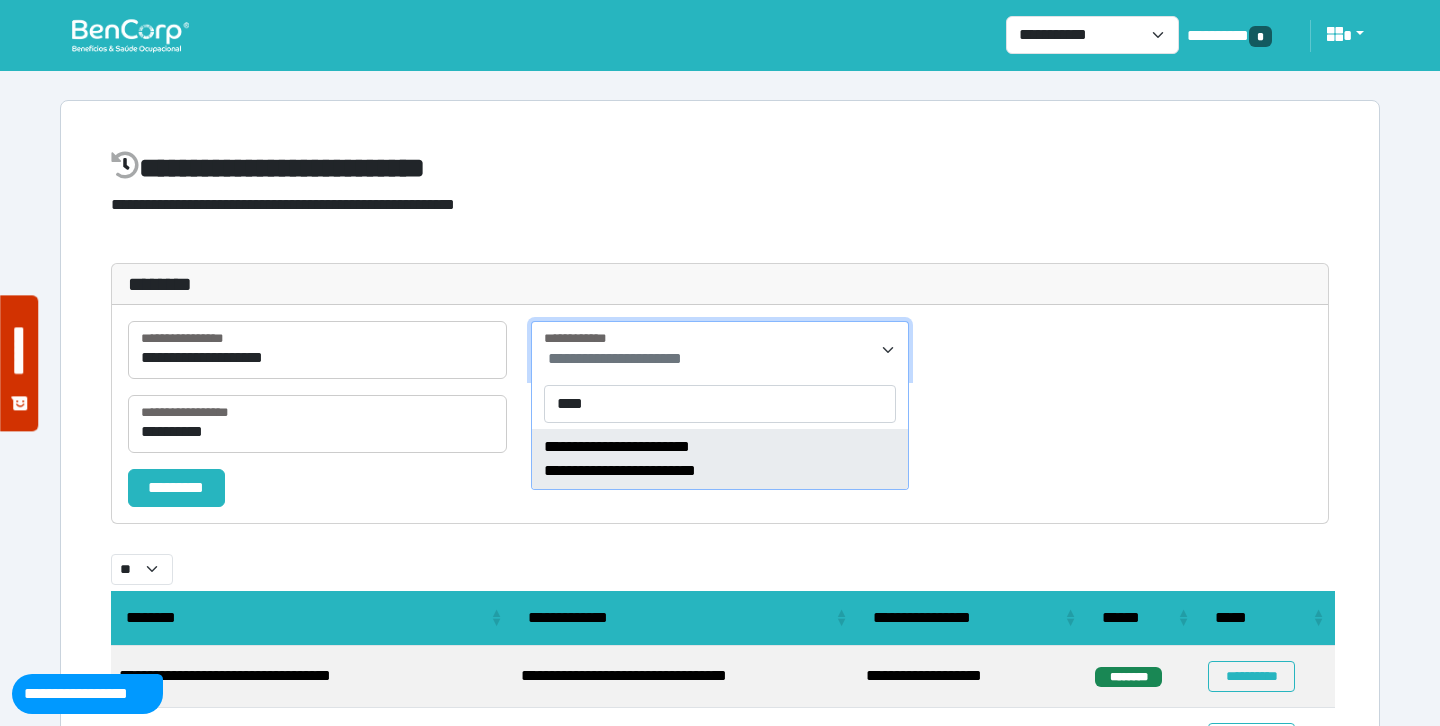 type on "****" 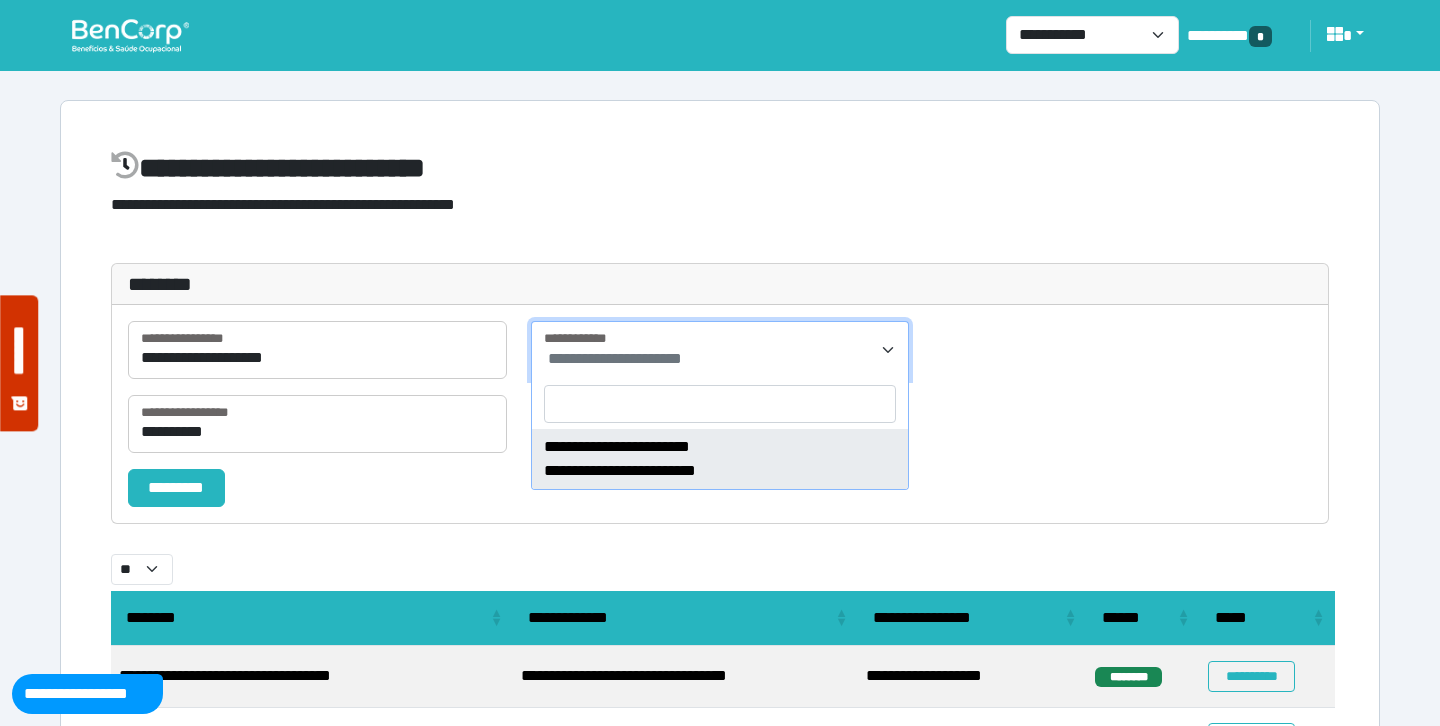 select on "****" 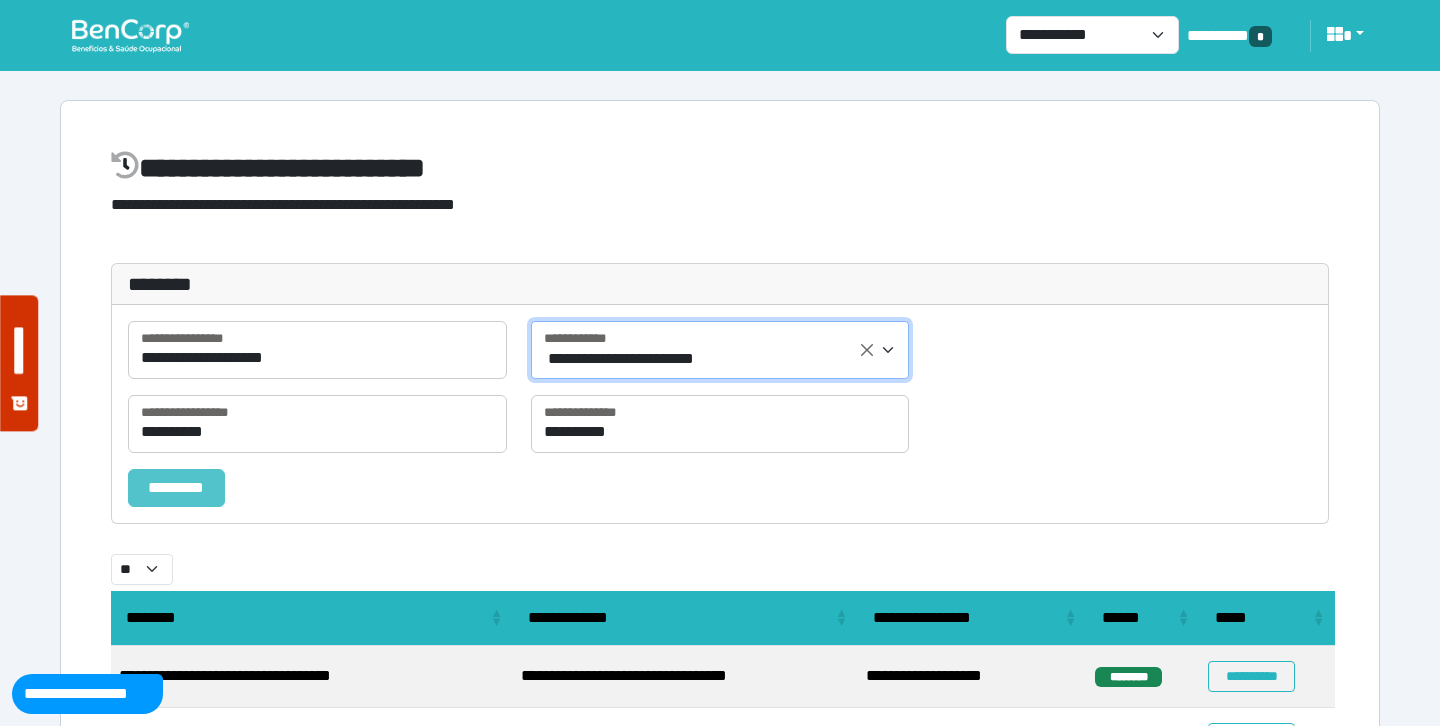 click on "*********" at bounding box center [176, 488] 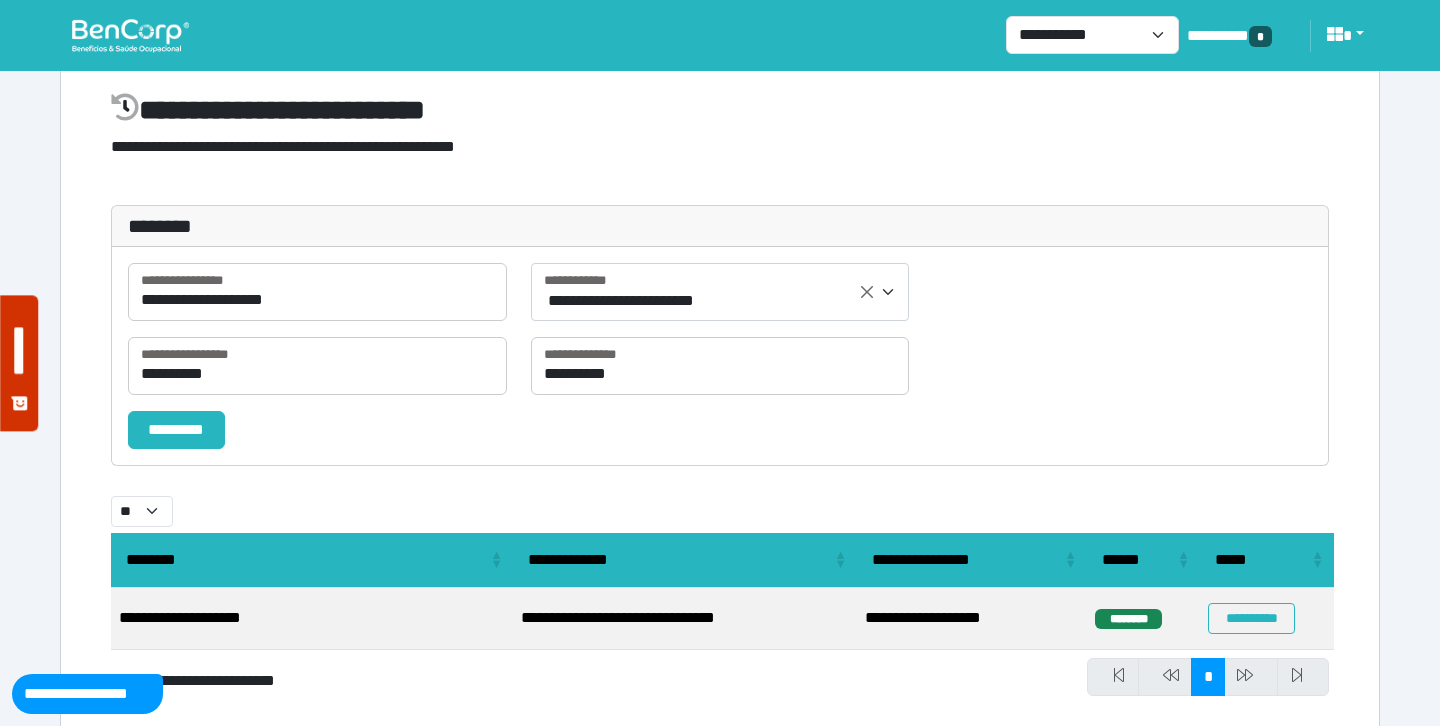 scroll, scrollTop: 116, scrollLeft: 0, axis: vertical 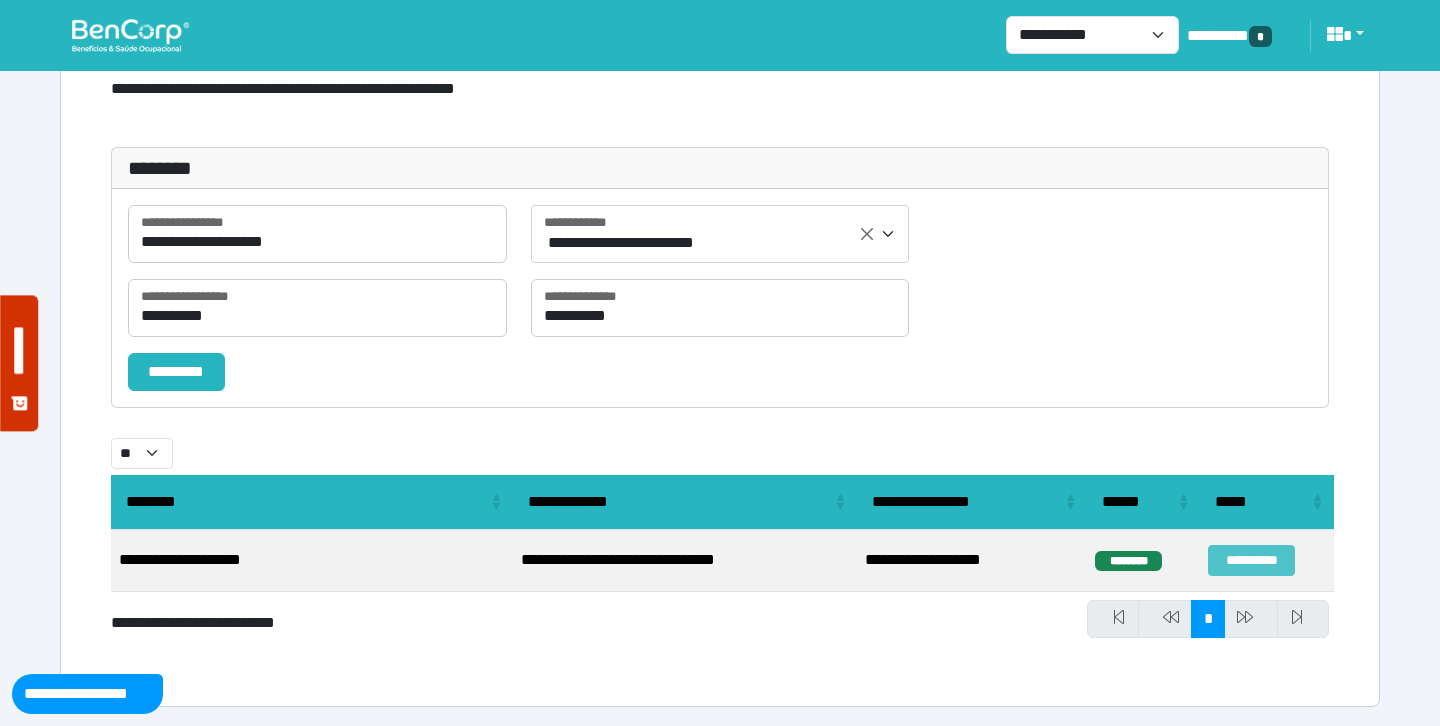 click on "**********" at bounding box center (1251, 560) 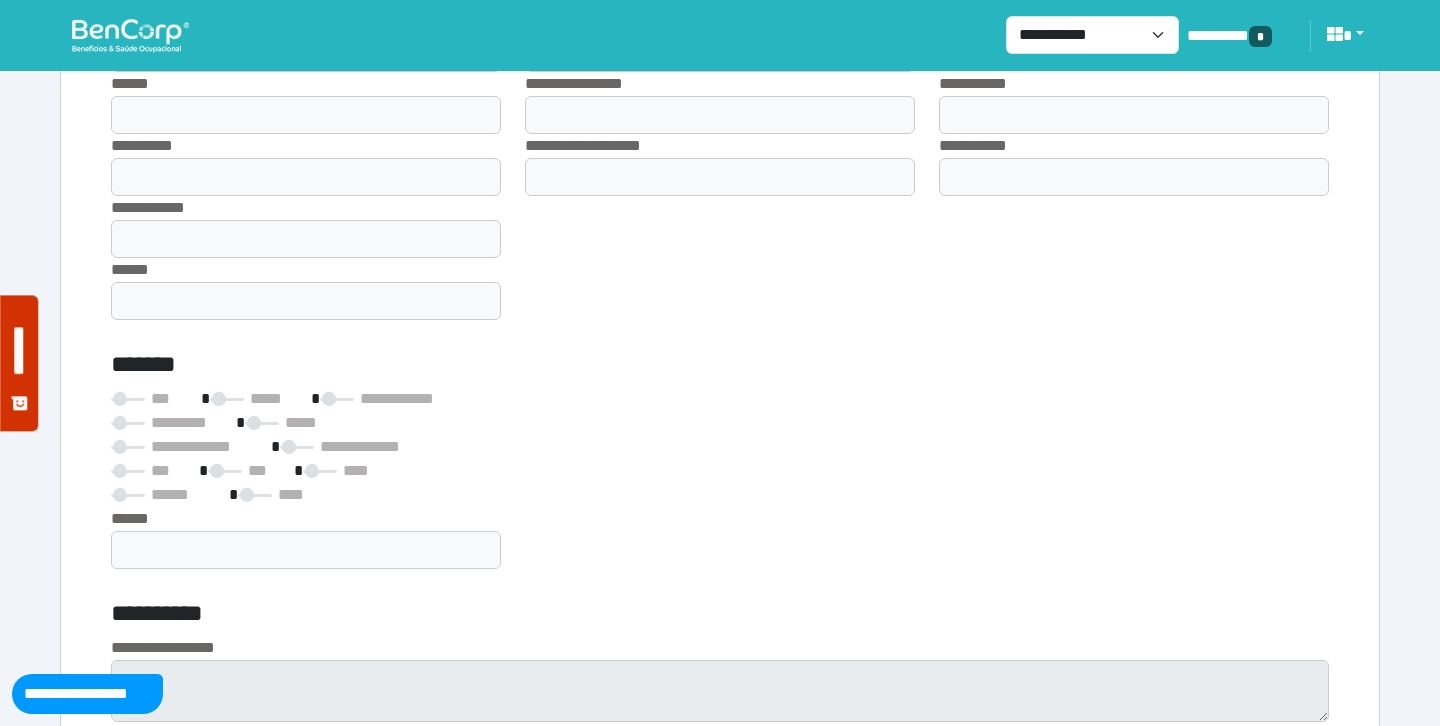 scroll, scrollTop: 7434, scrollLeft: 0, axis: vertical 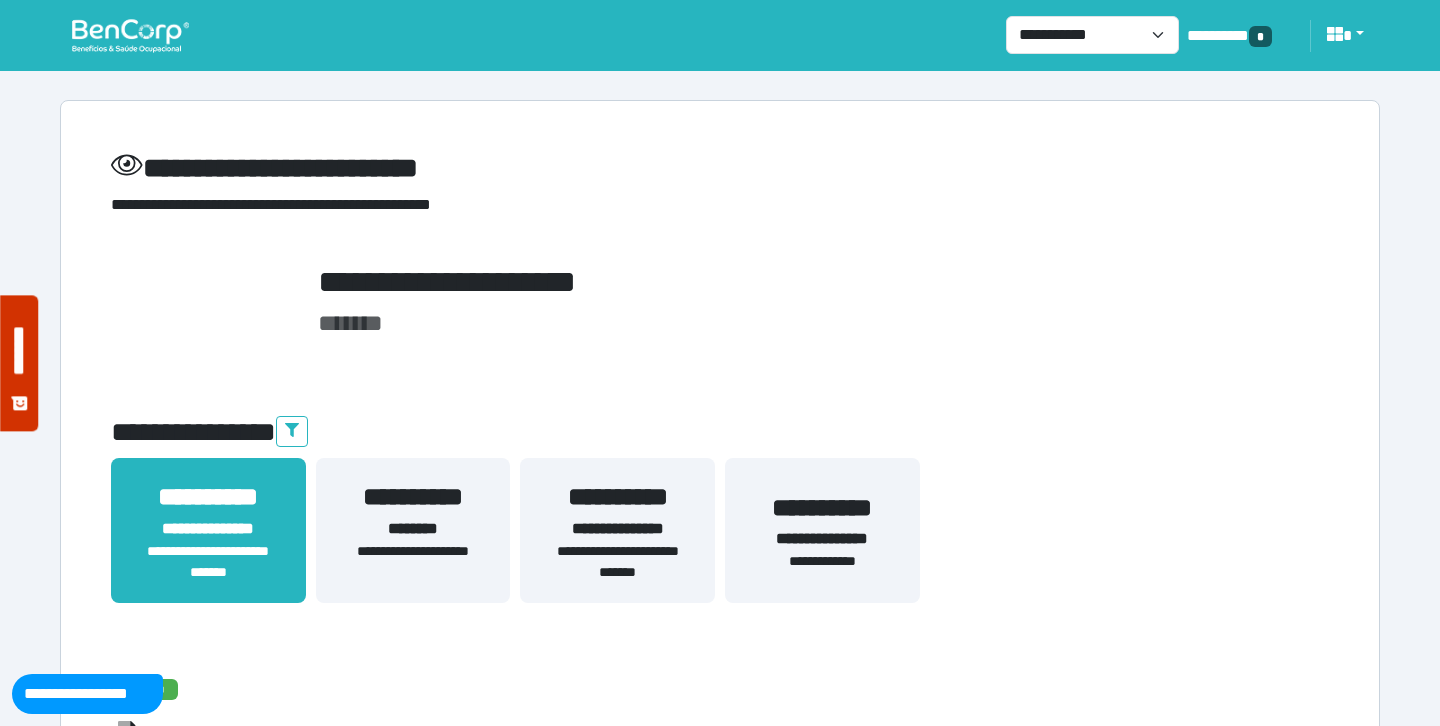 click on "**********" at bounding box center (617, 529) 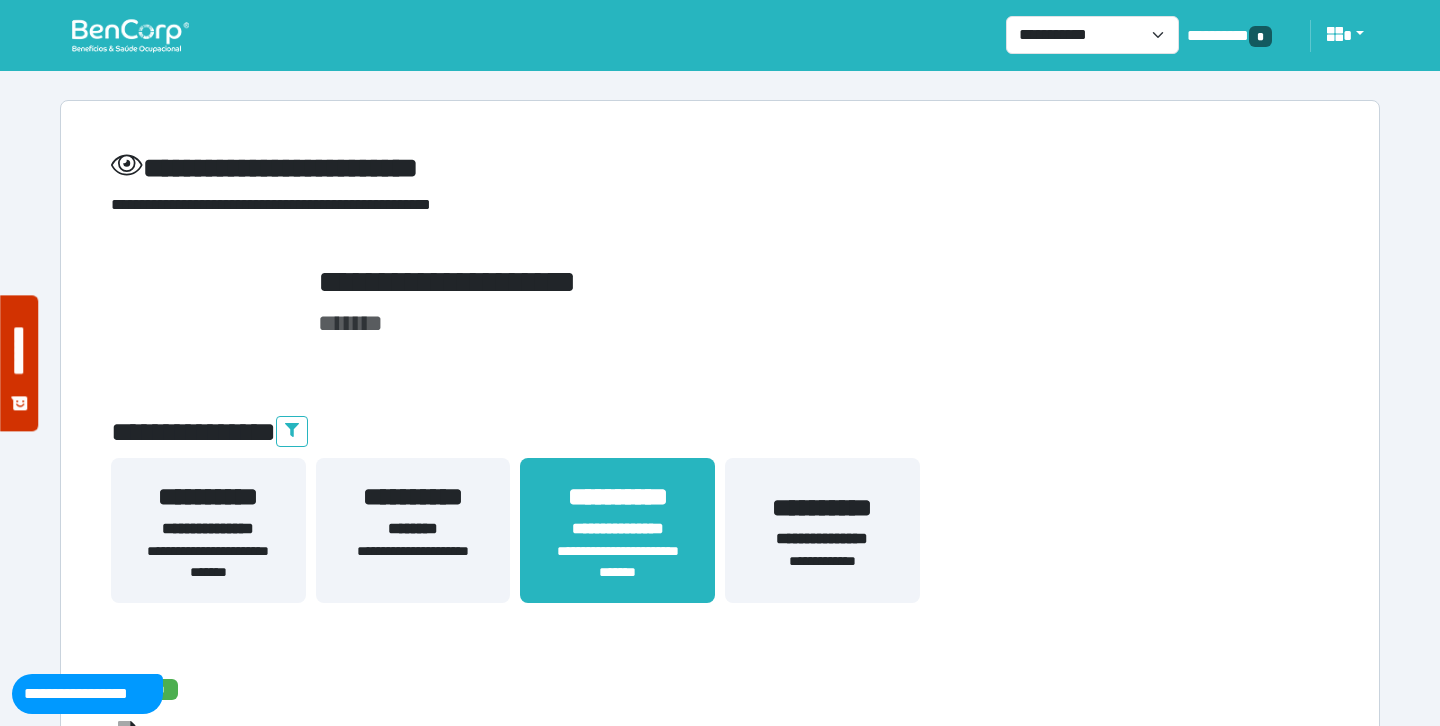 click on "**********" at bounding box center (822, 539) 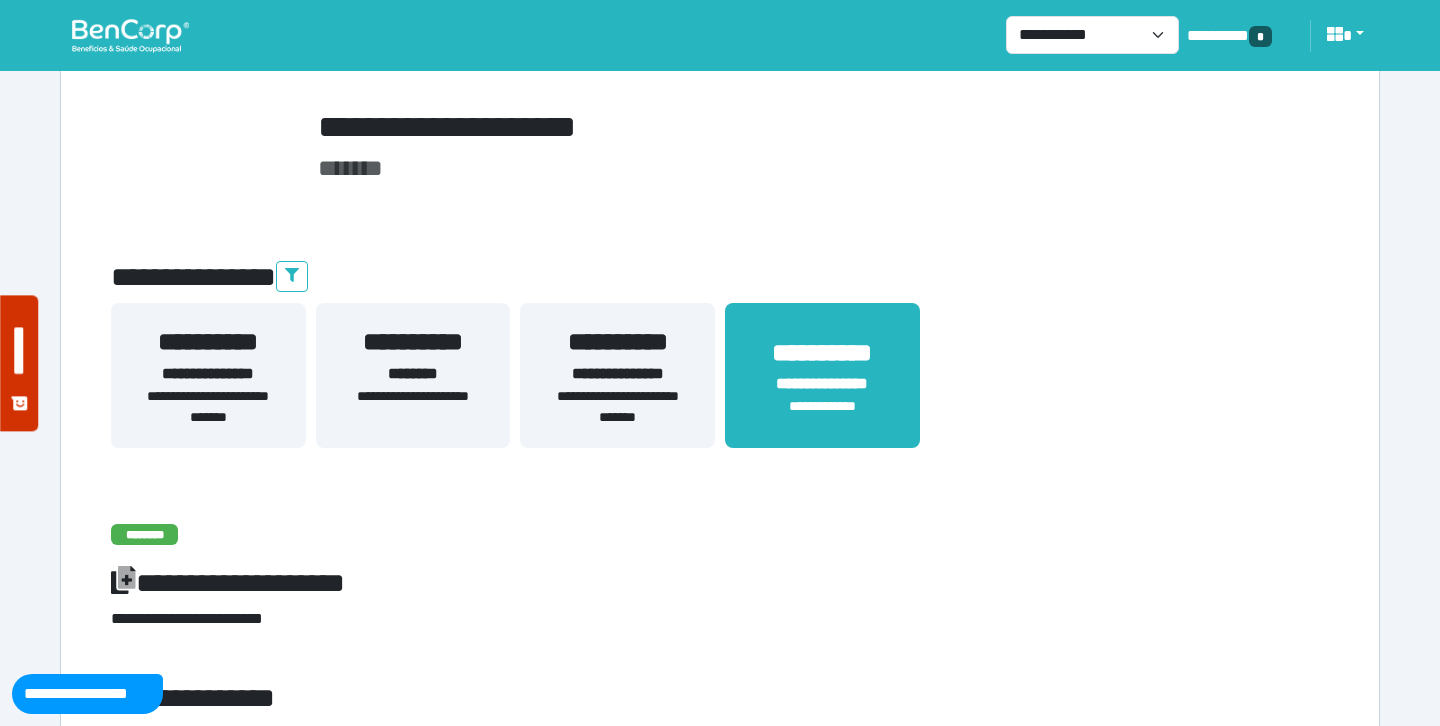 scroll, scrollTop: 0, scrollLeft: 0, axis: both 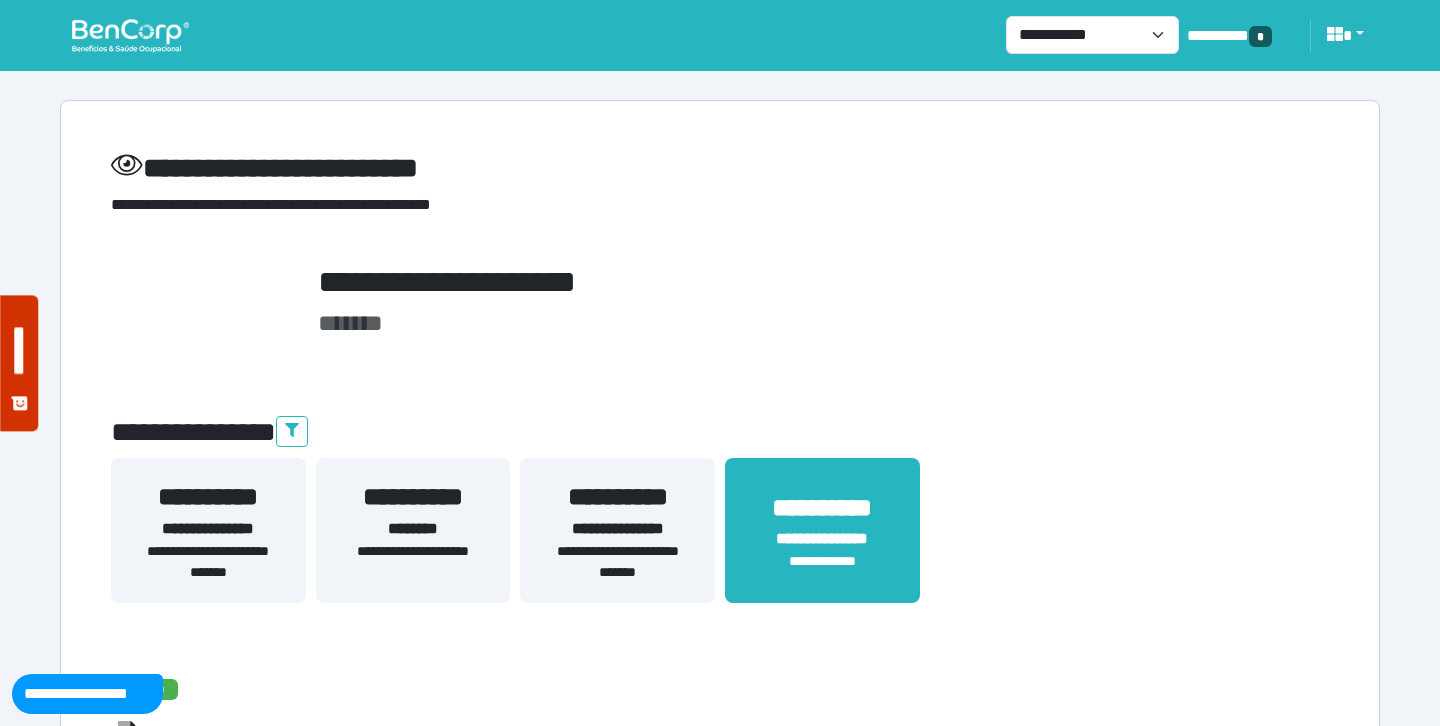 click at bounding box center [130, 35] 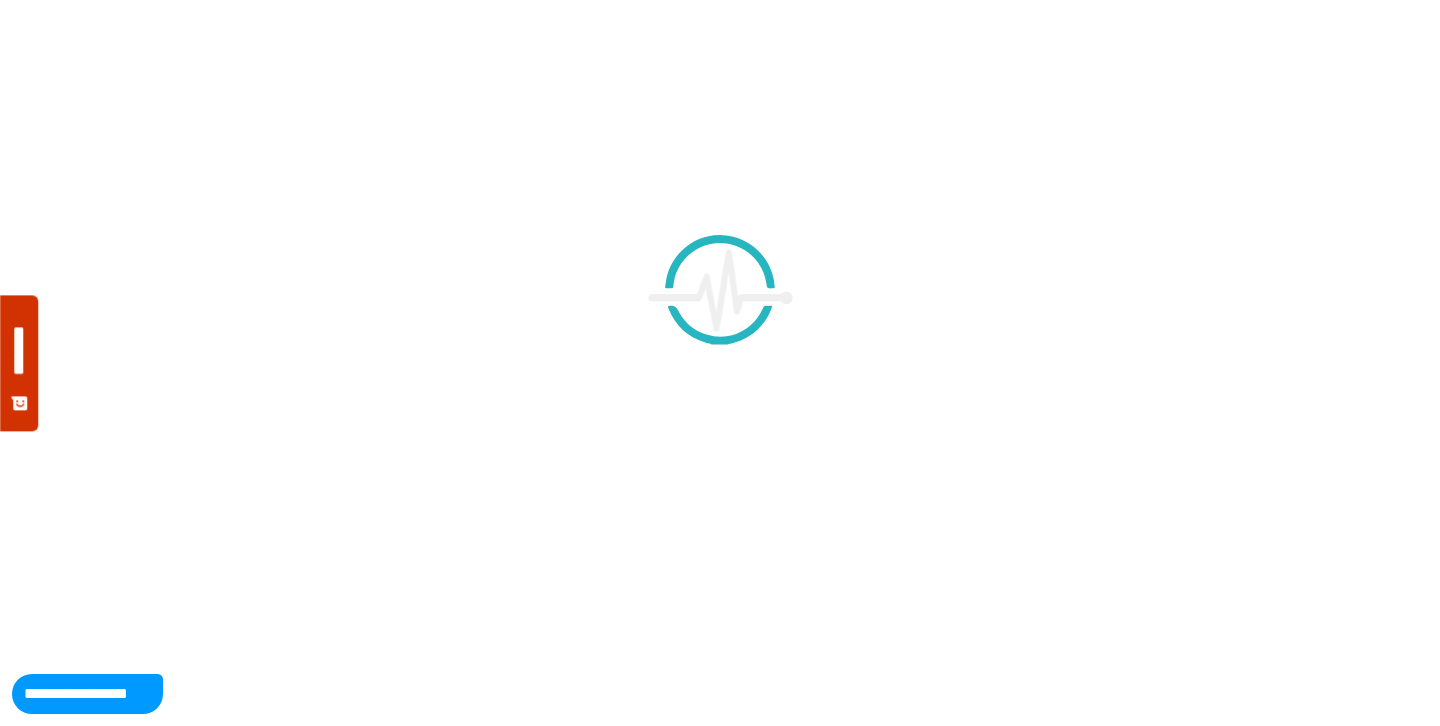 scroll, scrollTop: 0, scrollLeft: 0, axis: both 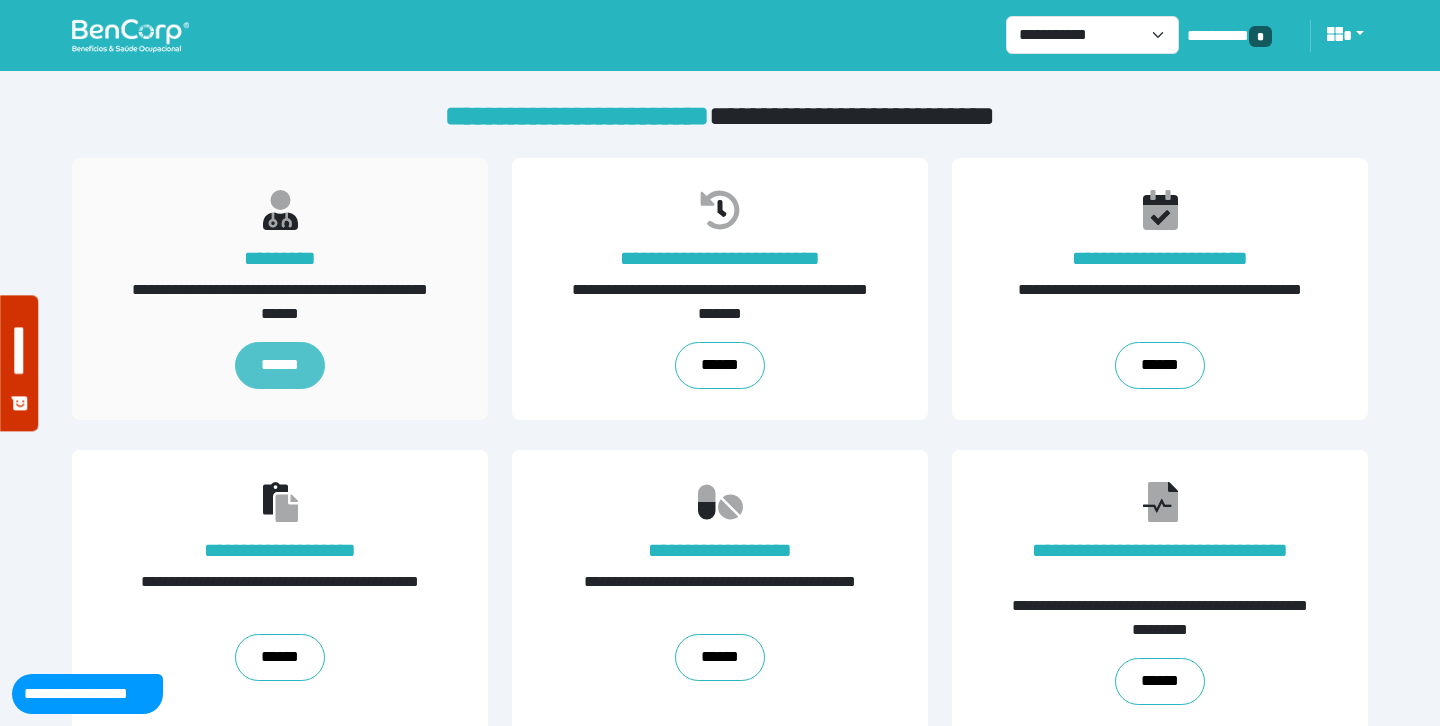 click on "******" at bounding box center [279, 365] 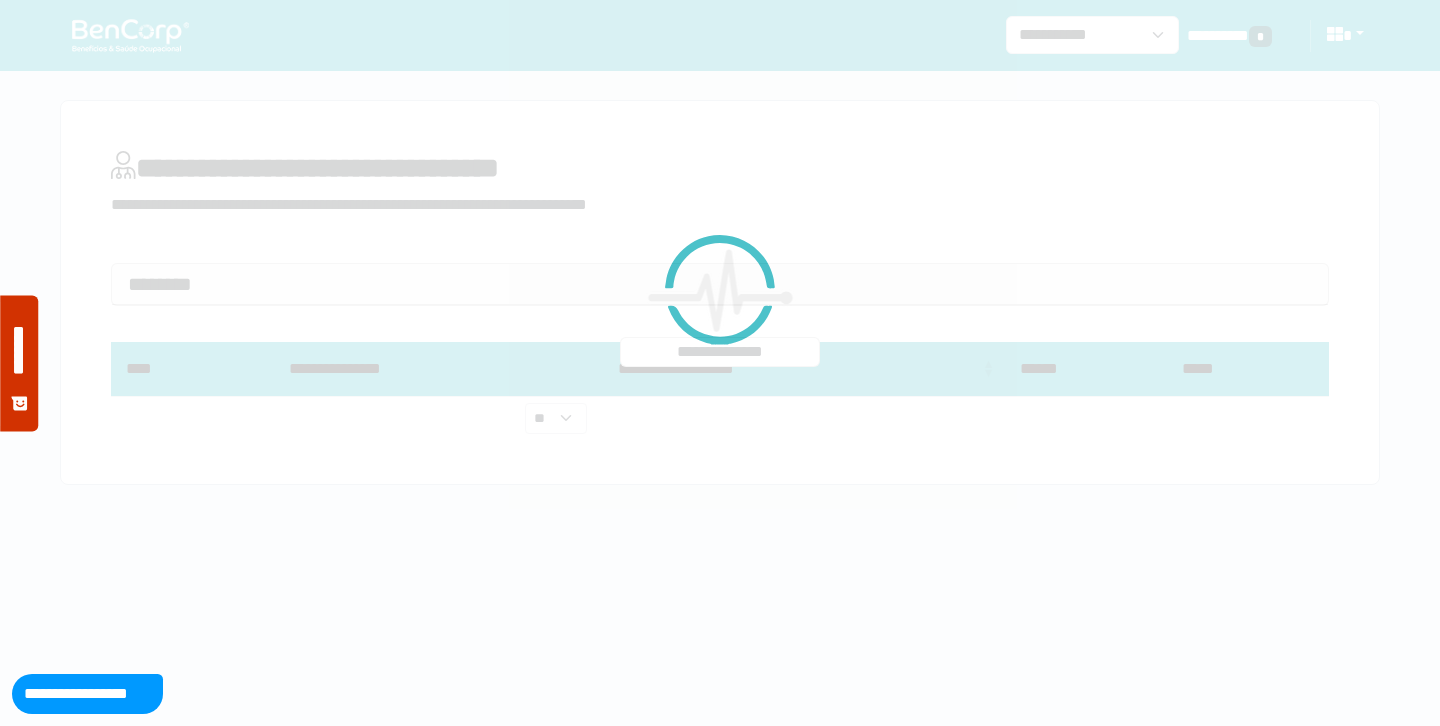 scroll, scrollTop: 0, scrollLeft: 0, axis: both 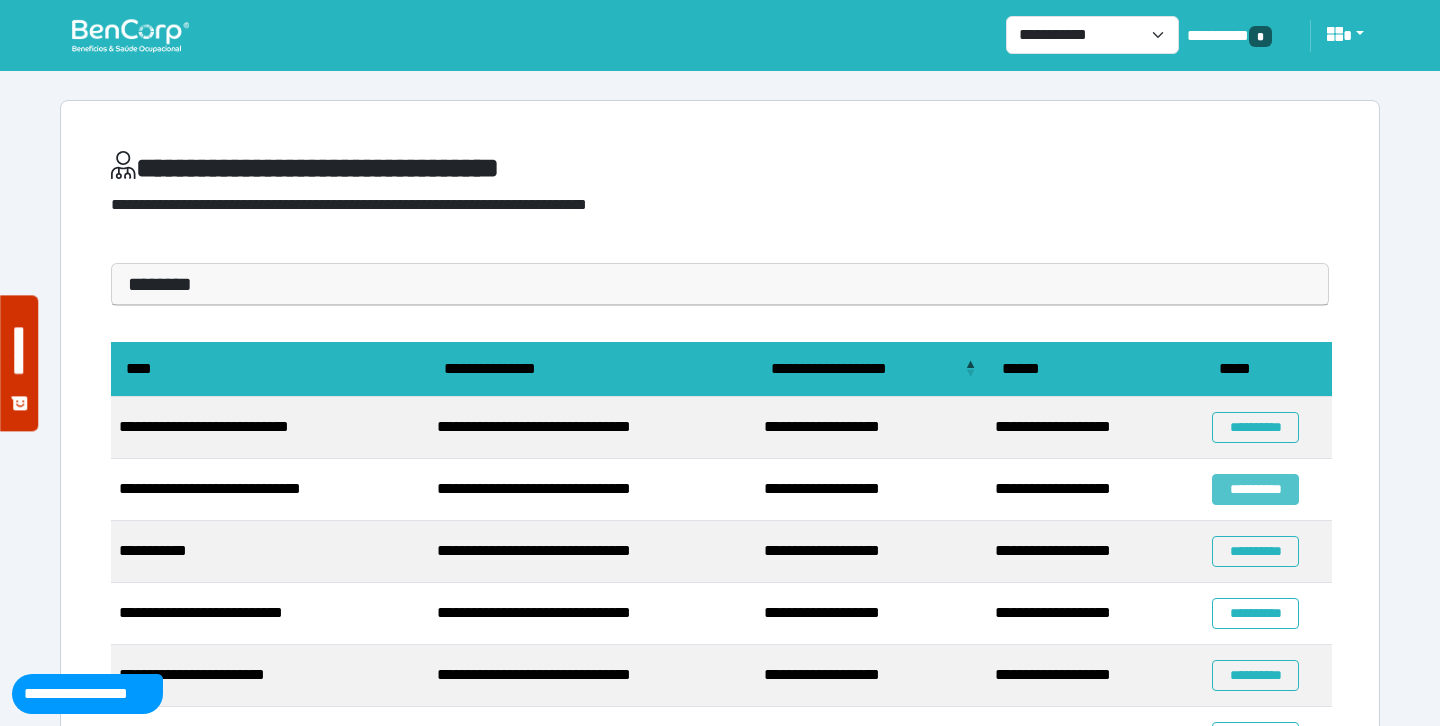 click on "**********" at bounding box center [1255, 489] 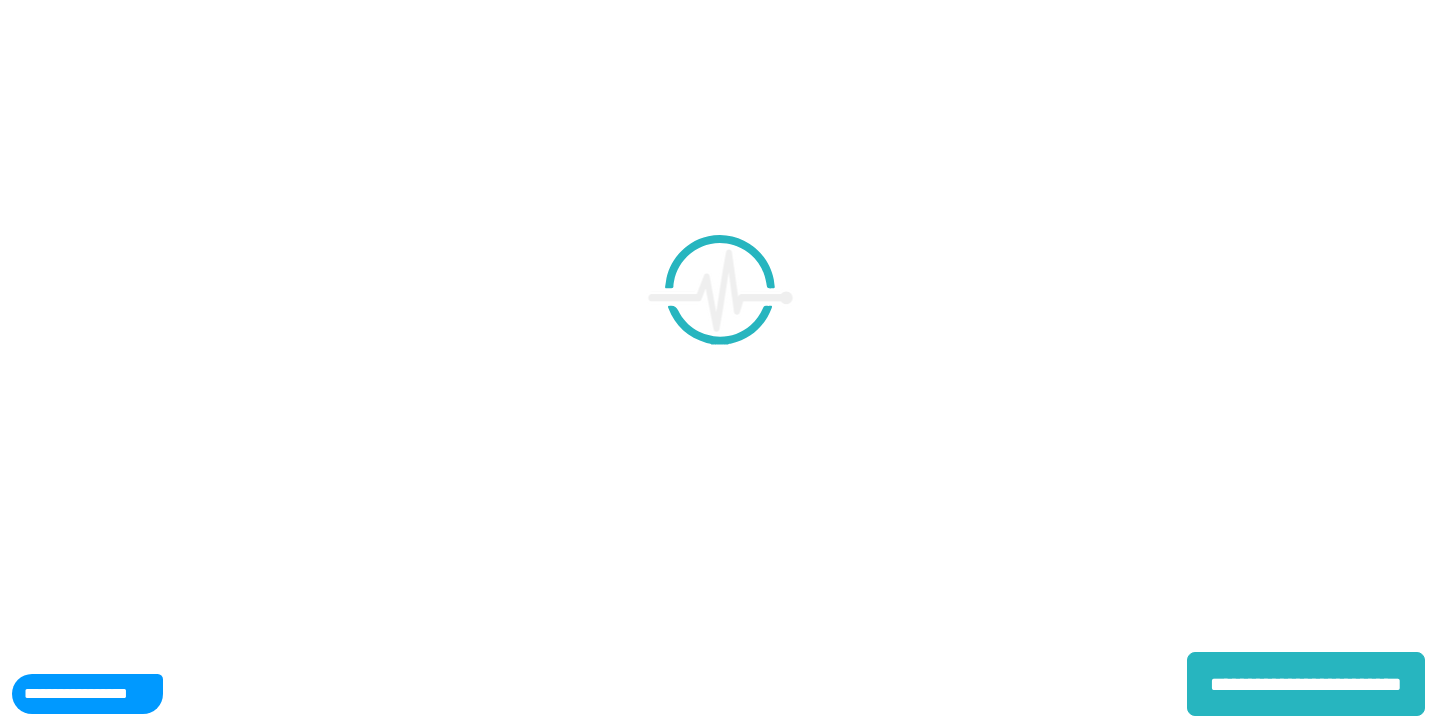 scroll, scrollTop: 0, scrollLeft: 0, axis: both 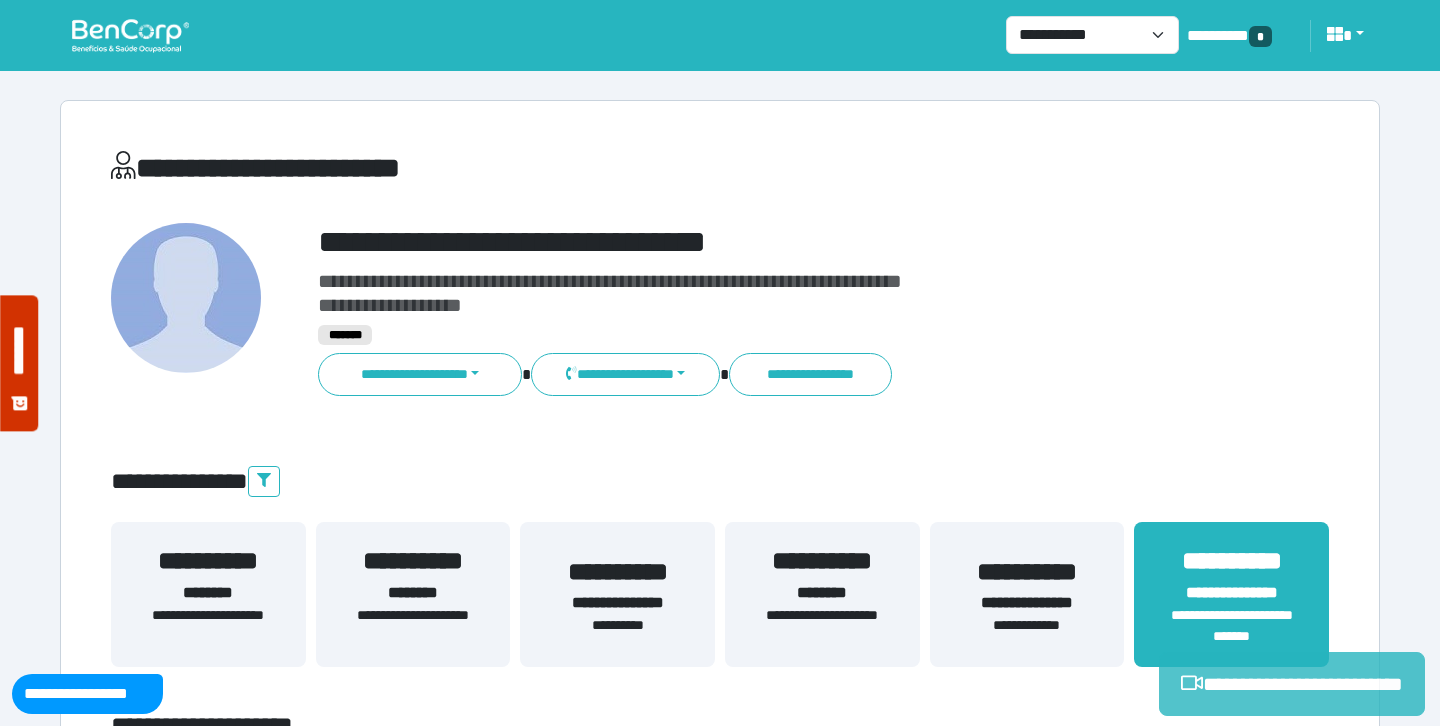 click on "**********" at bounding box center [1292, 684] 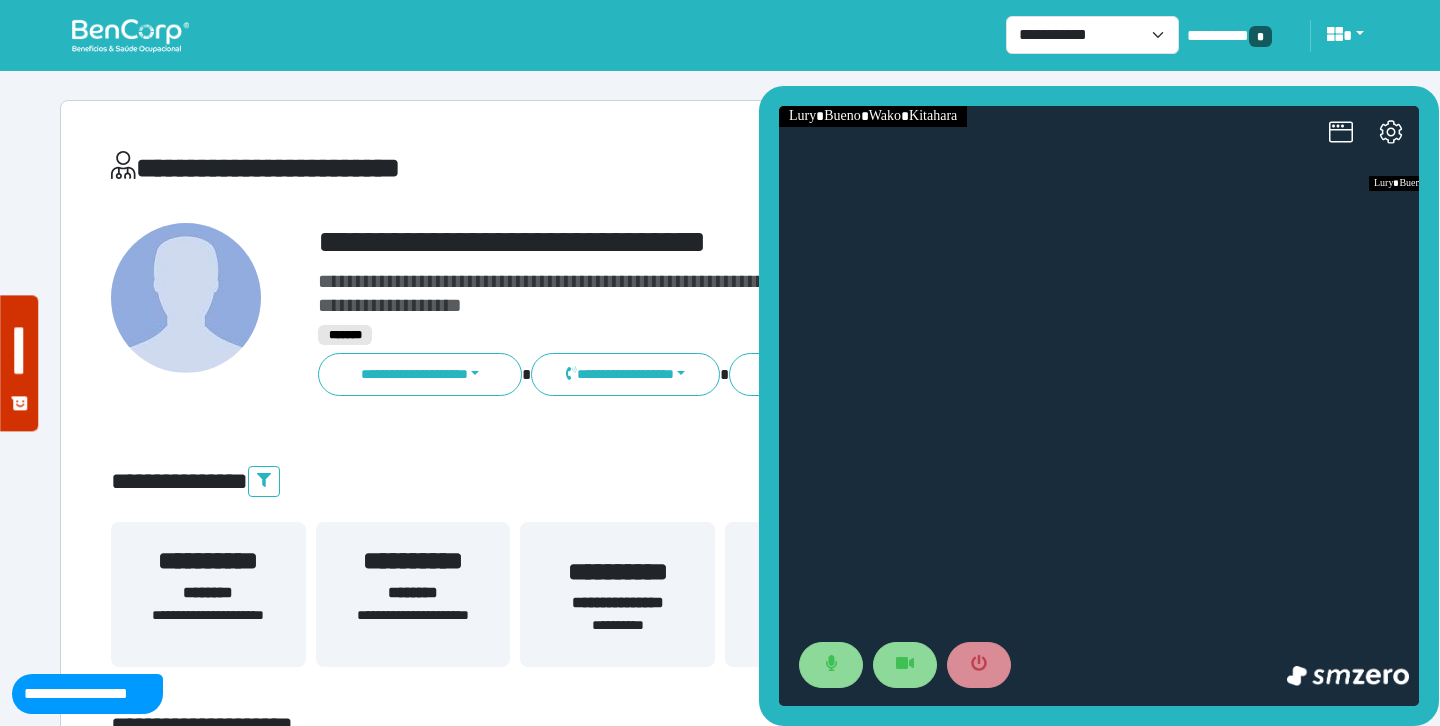 scroll, scrollTop: 0, scrollLeft: 0, axis: both 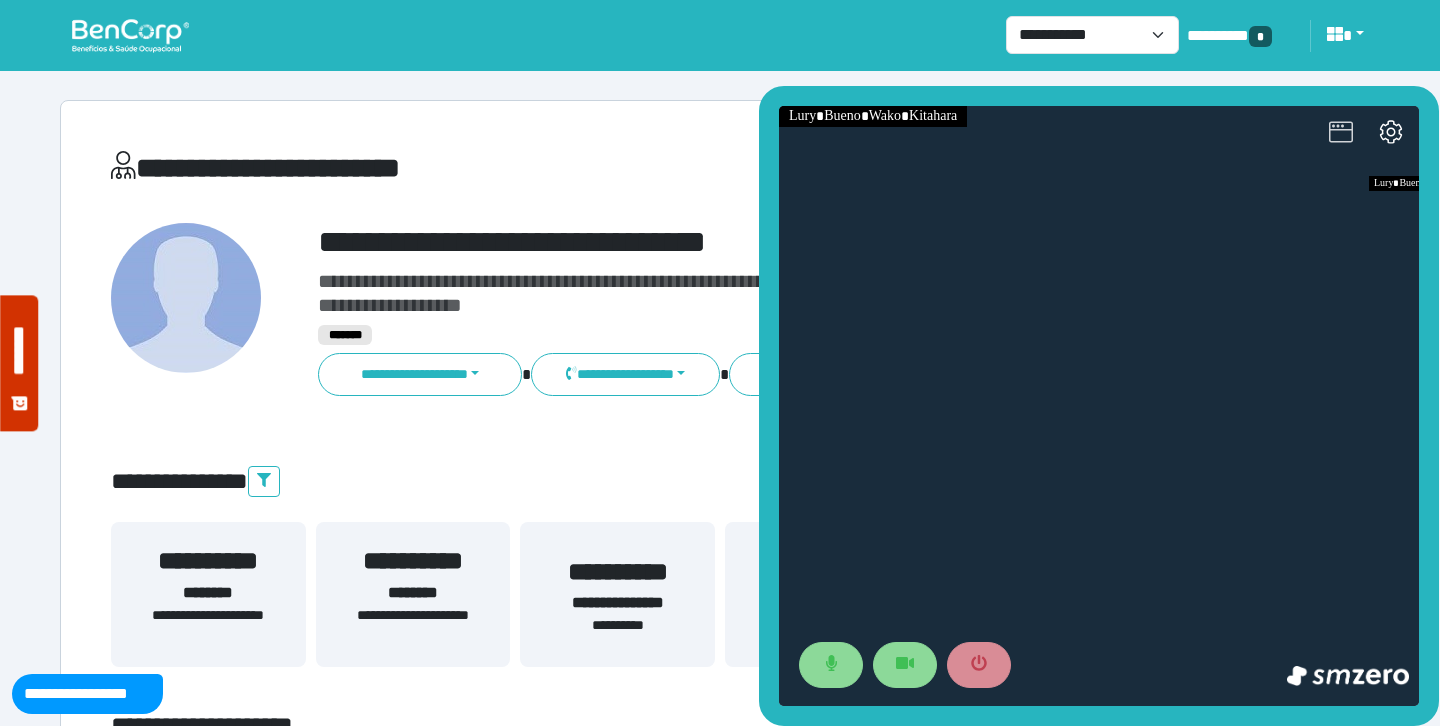 click 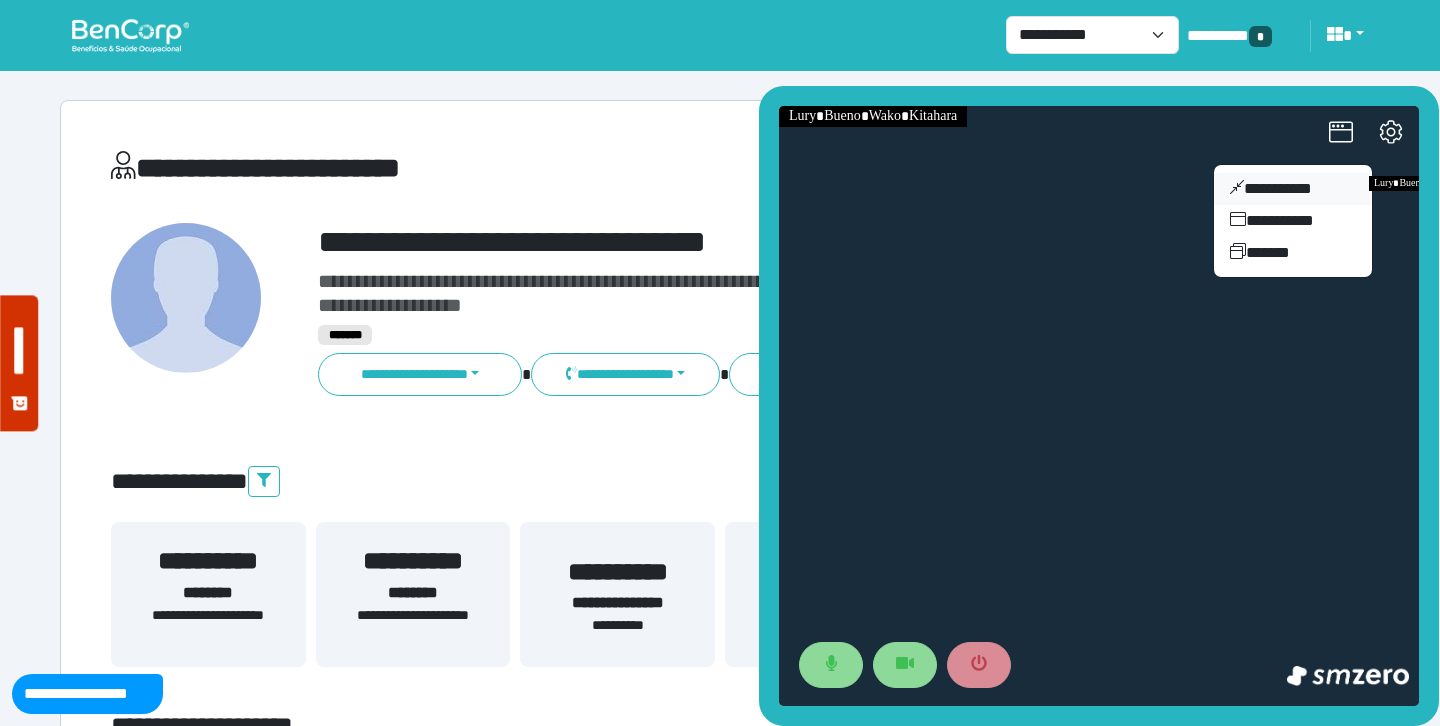 click on "**********" at bounding box center [1293, 189] 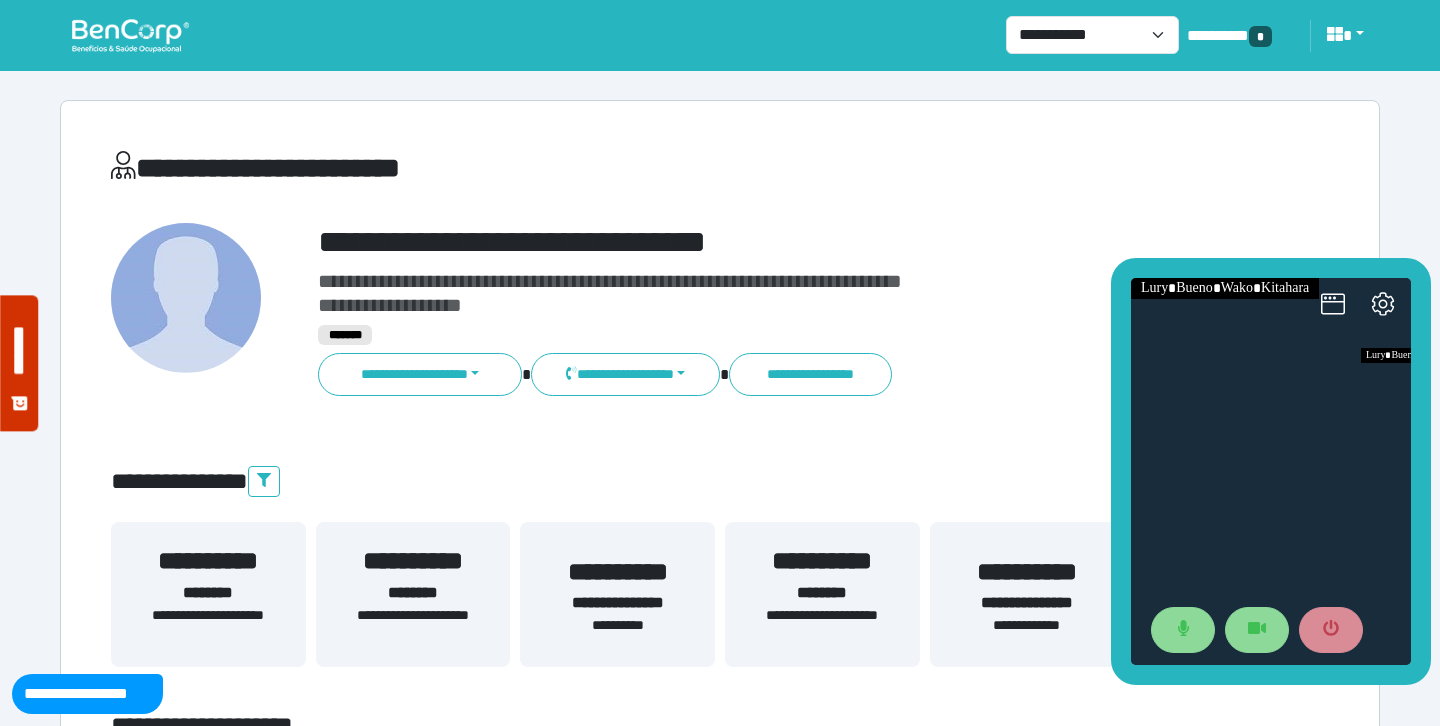 drag, startPoint x: 1266, startPoint y: 304, endPoint x: 1239, endPoint y: 154, distance: 152.41063 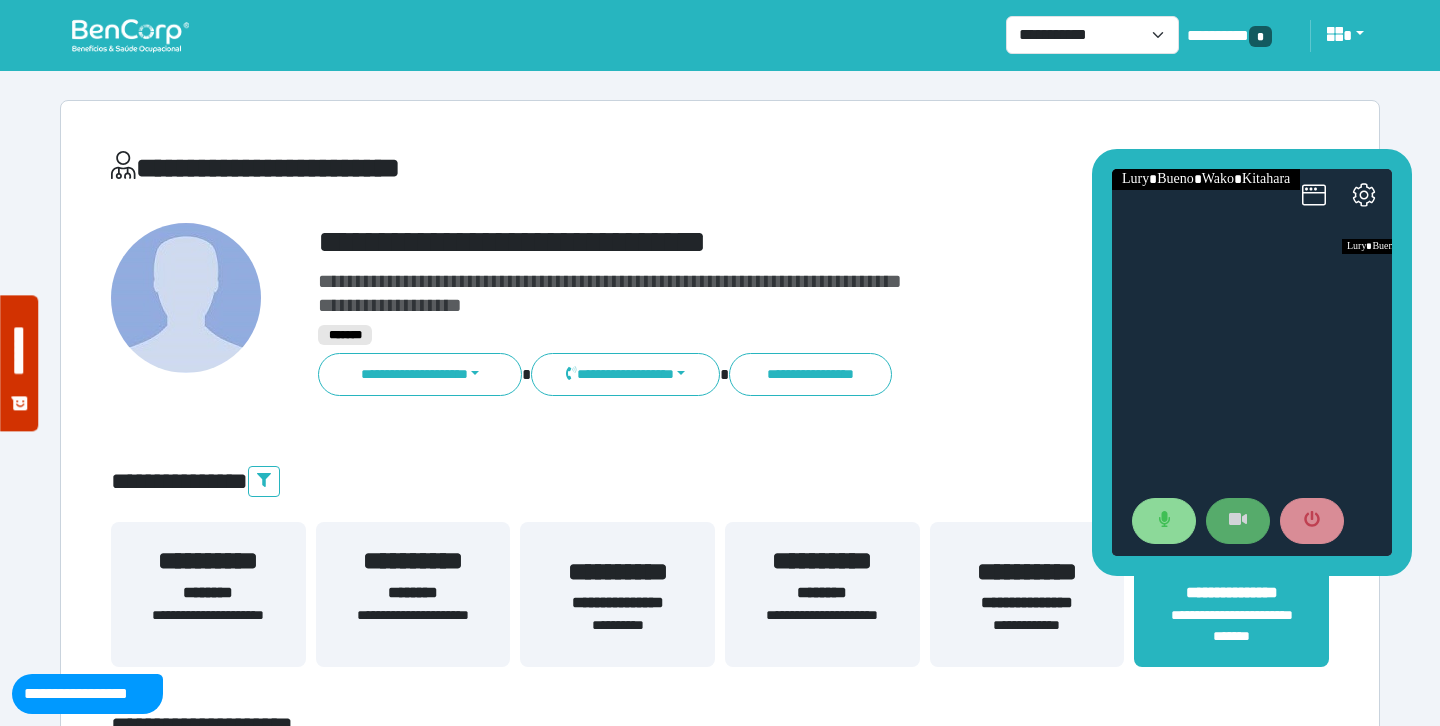 click 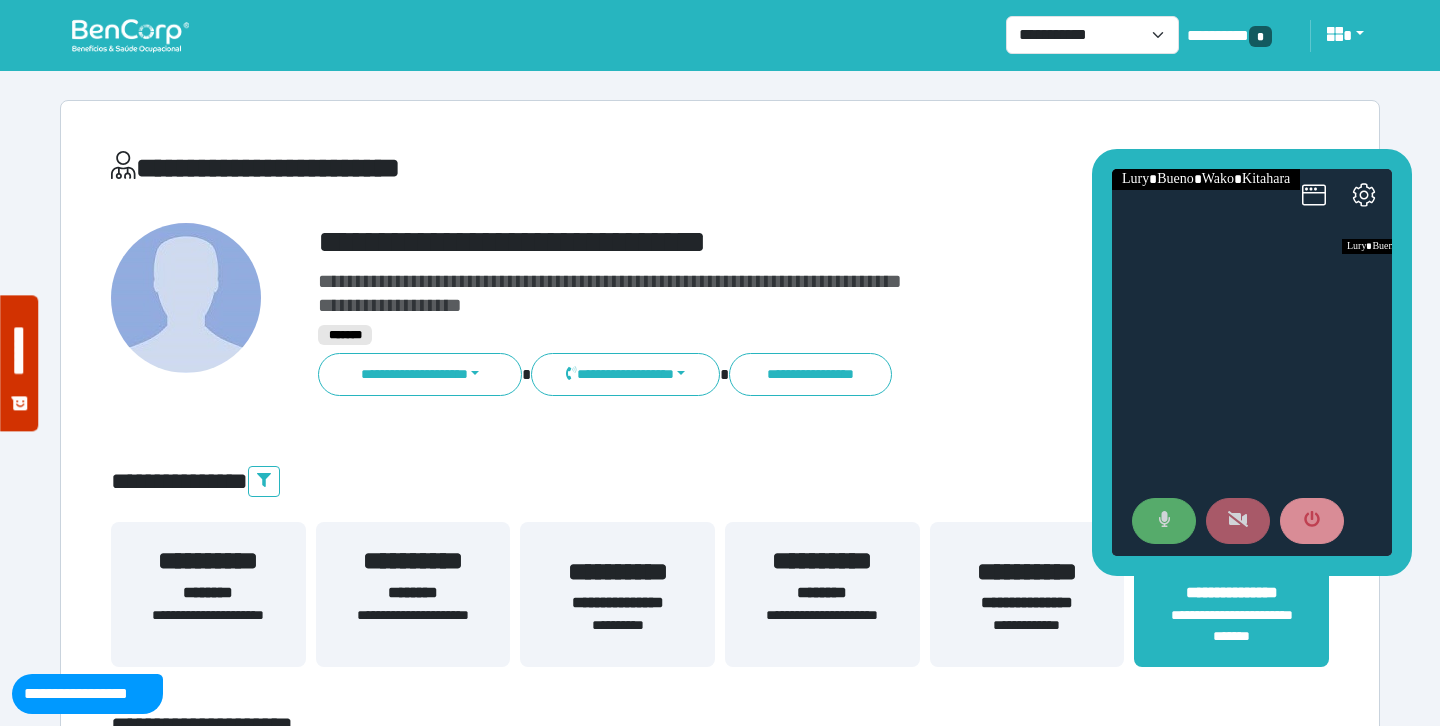 click 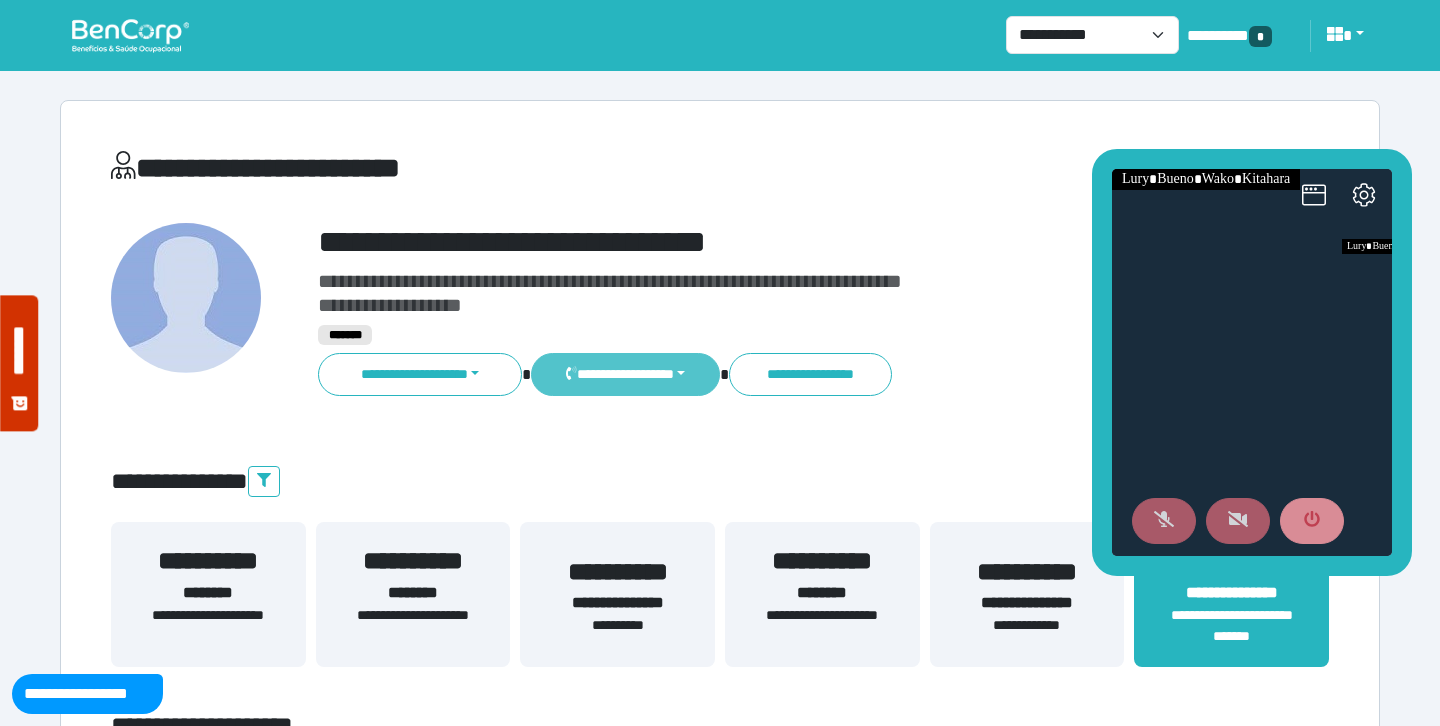 click on "**********" at bounding box center [625, 374] 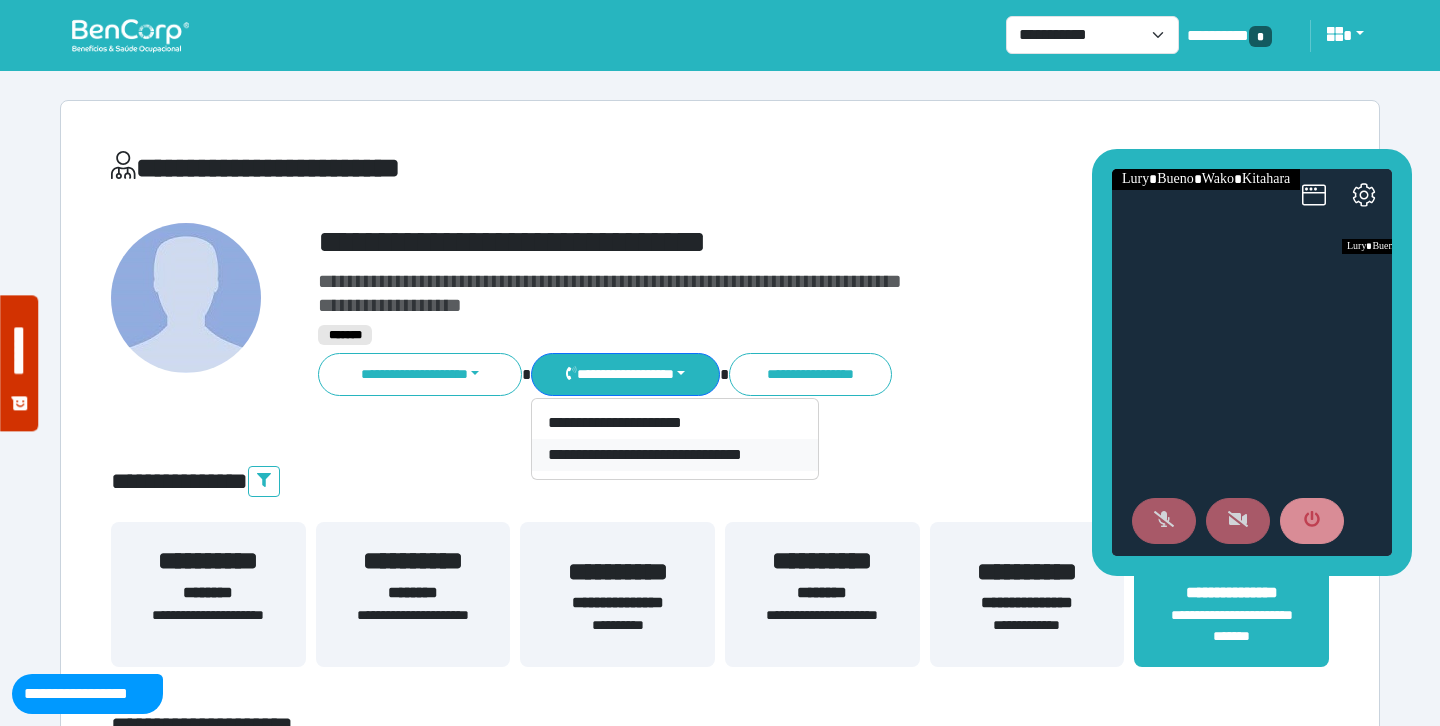 click on "**********" at bounding box center [675, 455] 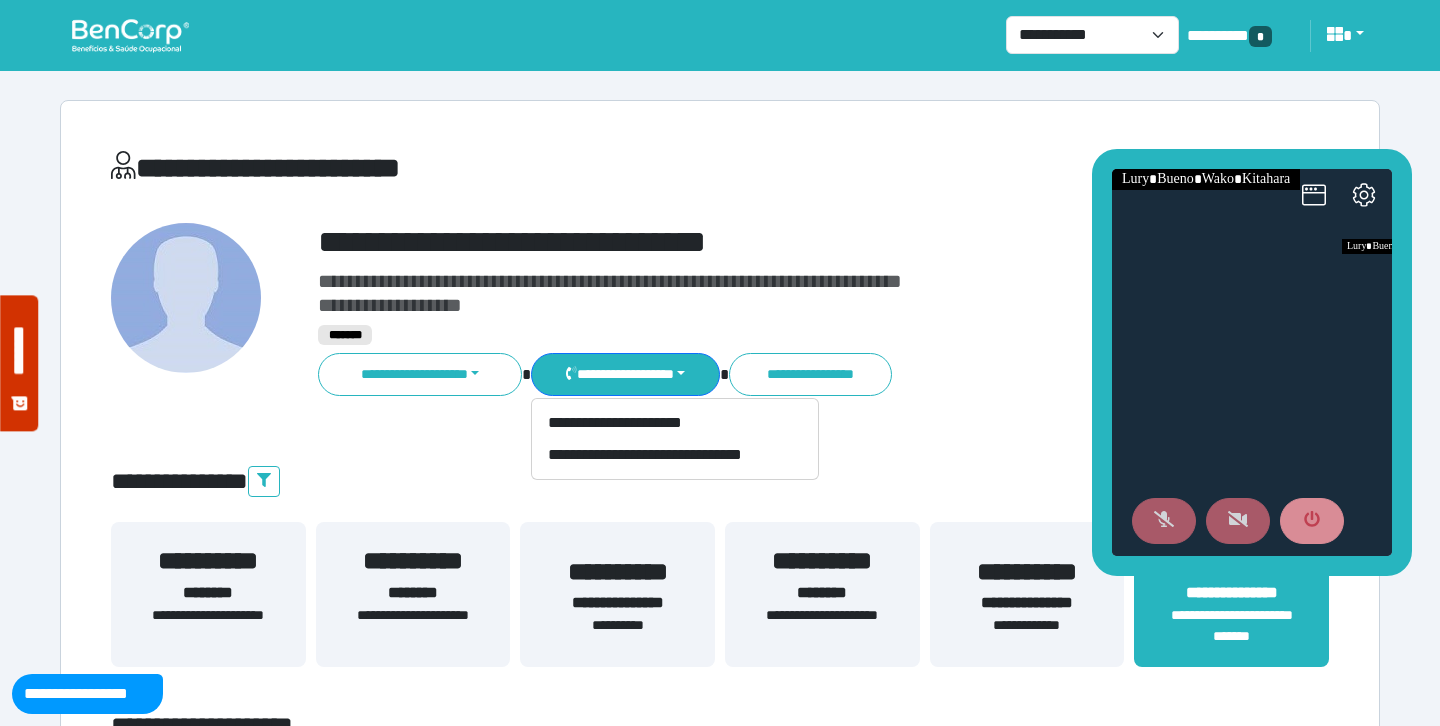 click at bounding box center (130, 35) 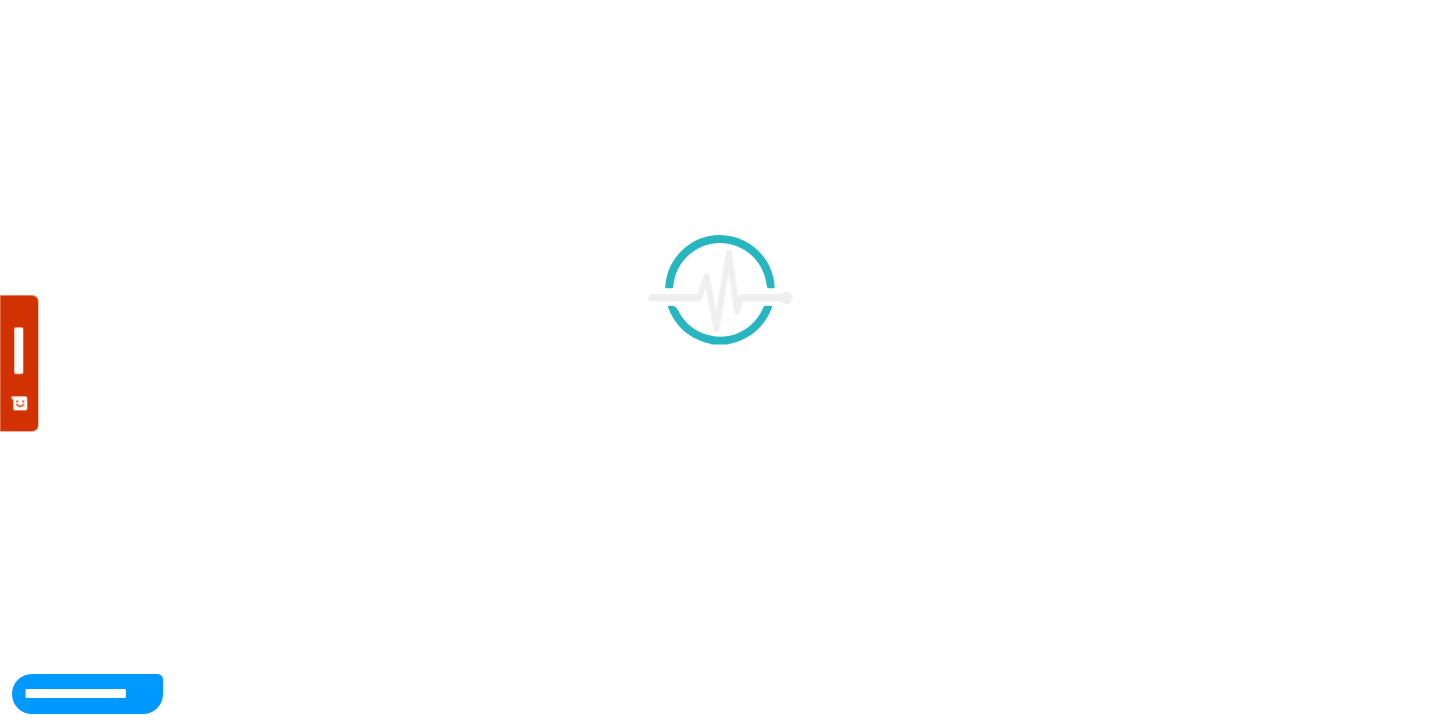 scroll, scrollTop: 0, scrollLeft: 0, axis: both 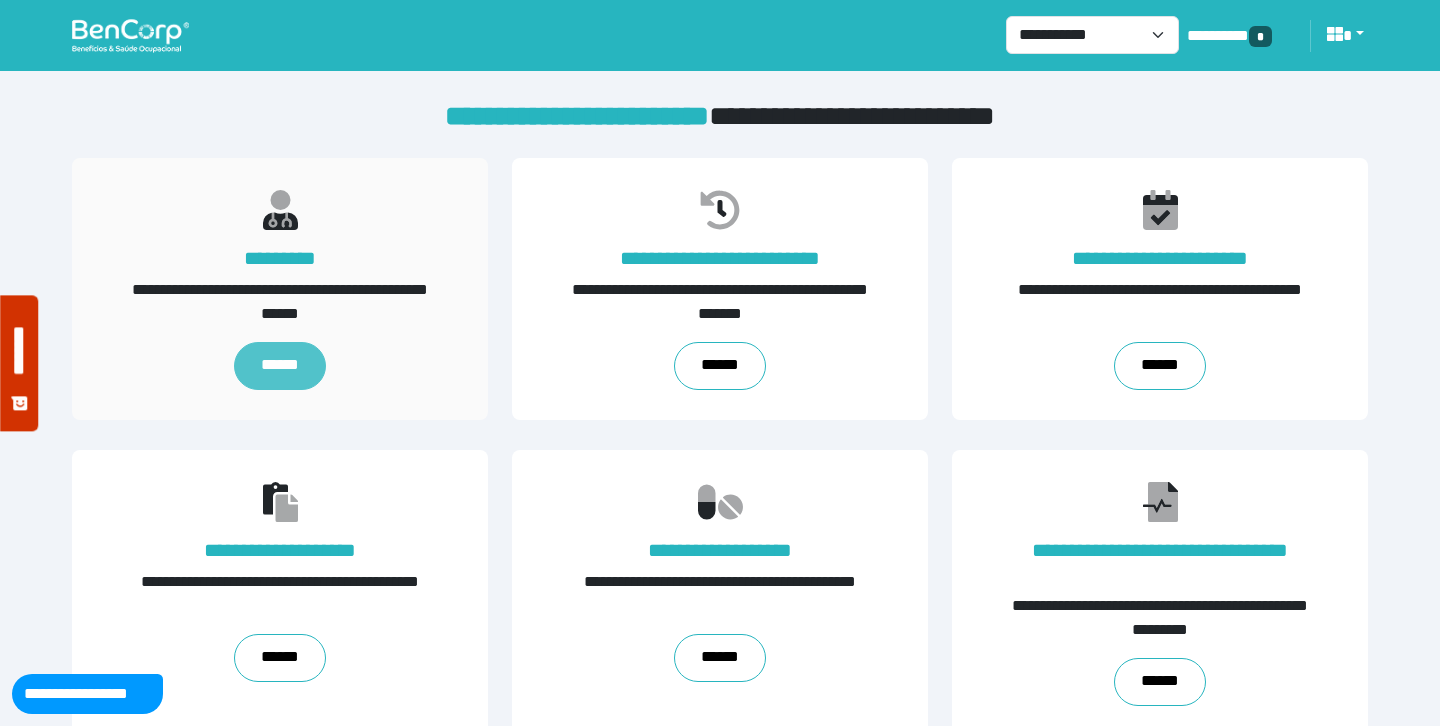 click on "******" at bounding box center (279, 366) 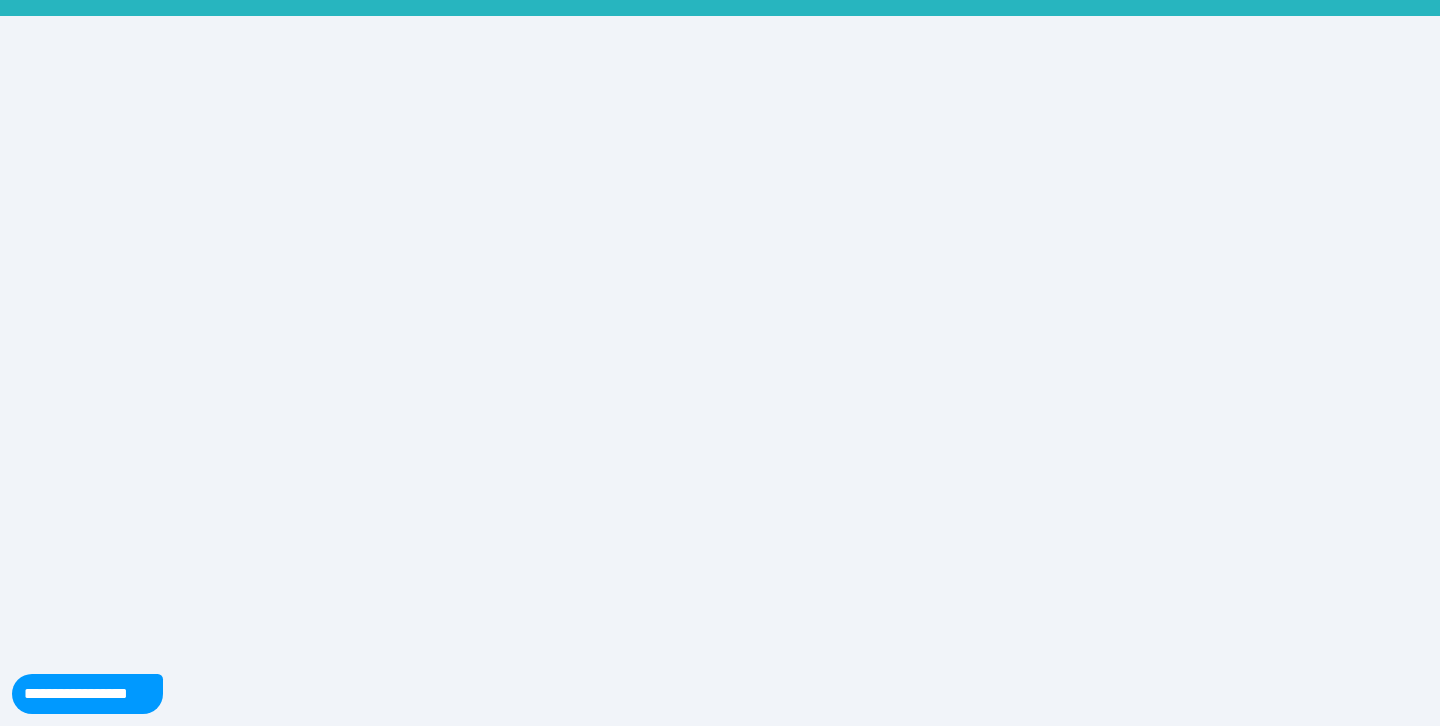 scroll, scrollTop: 0, scrollLeft: 0, axis: both 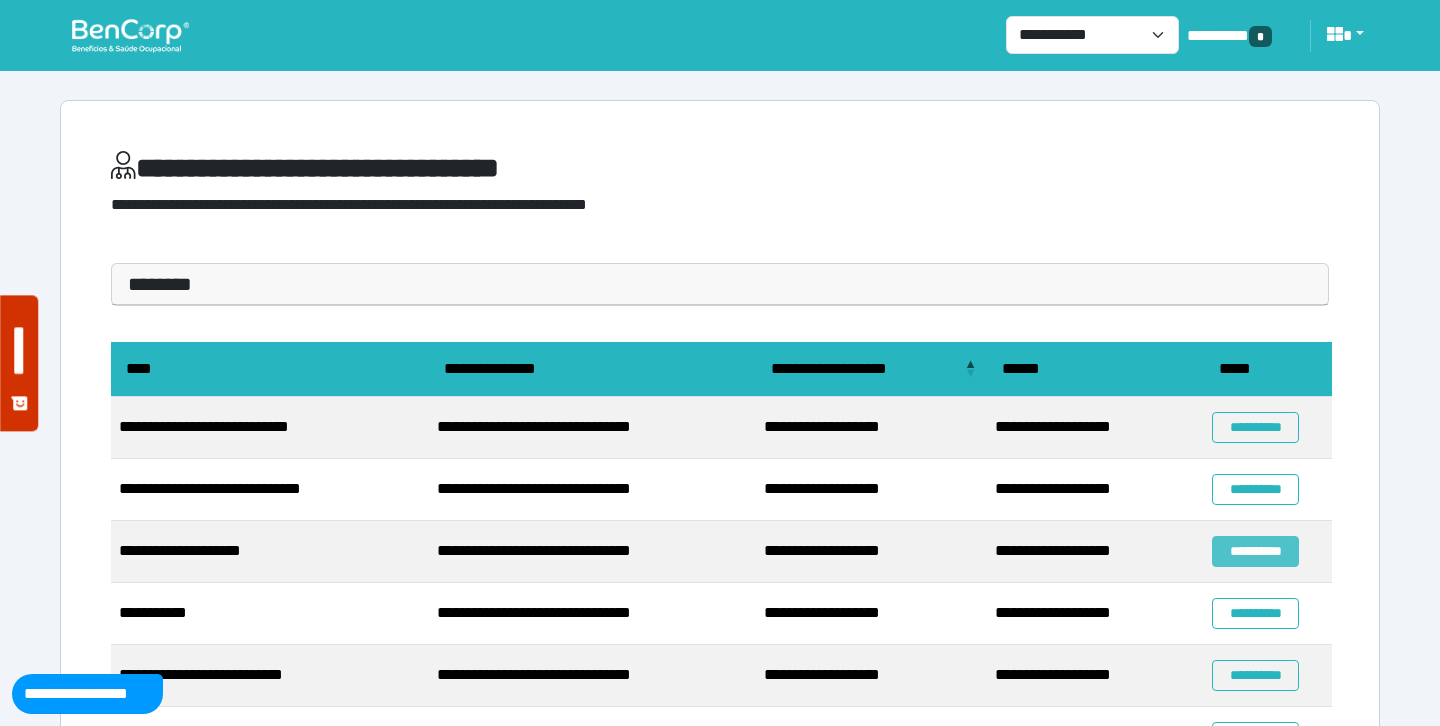 click on "**********" at bounding box center (1255, 551) 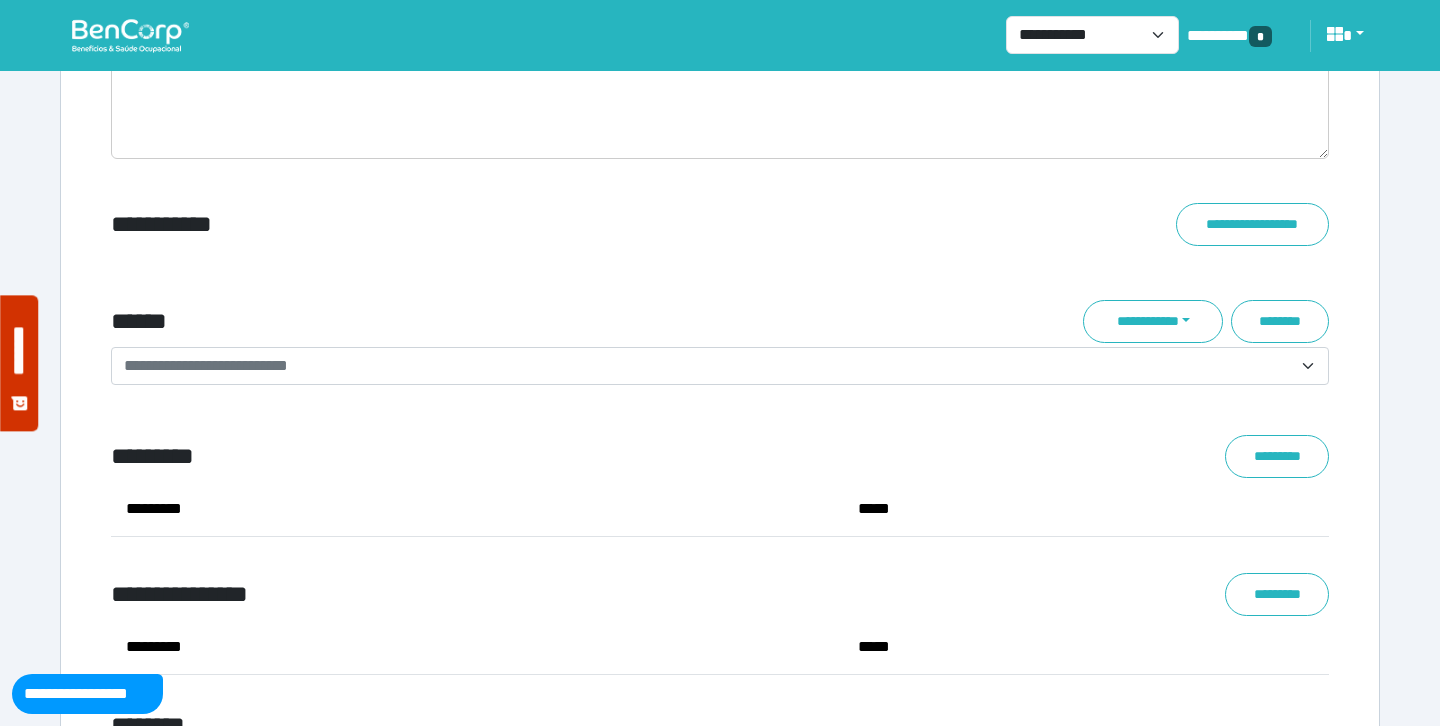 scroll, scrollTop: 7052, scrollLeft: 0, axis: vertical 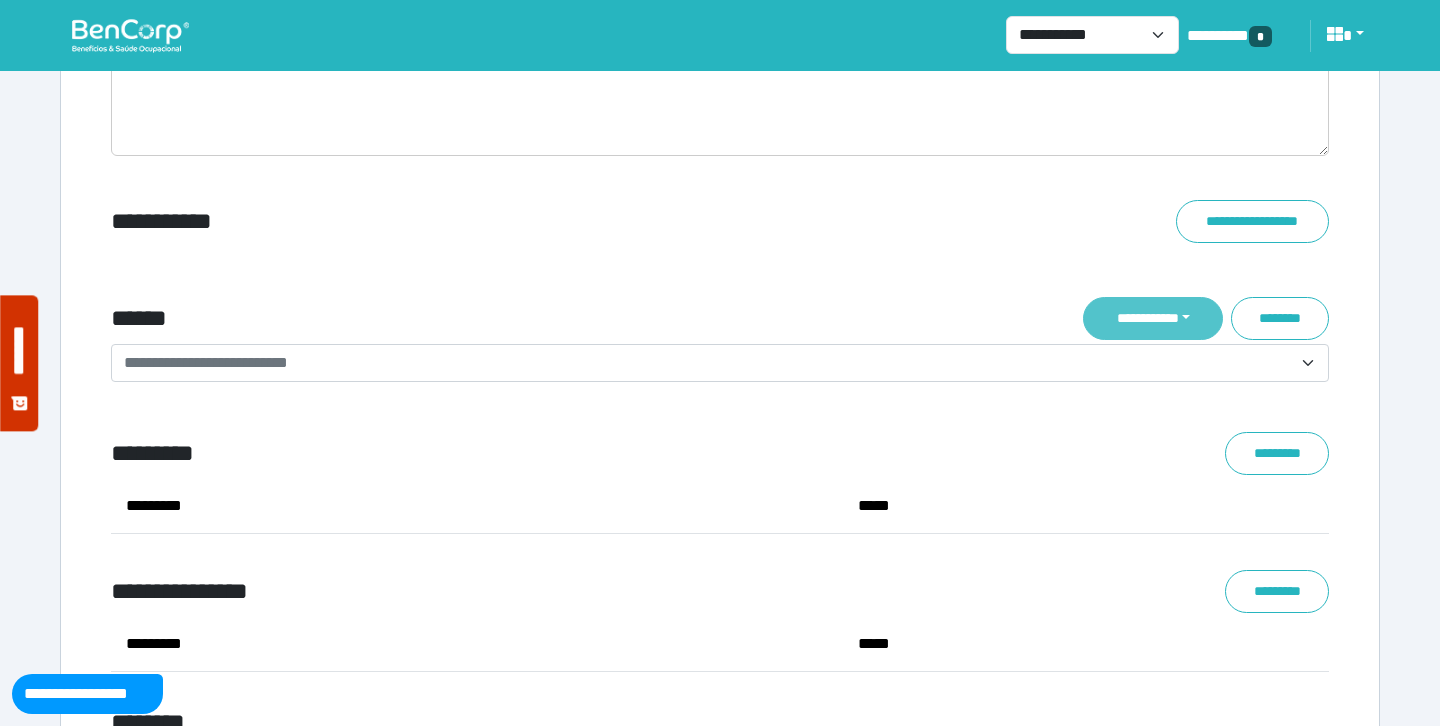 click on "**********" at bounding box center (1153, 318) 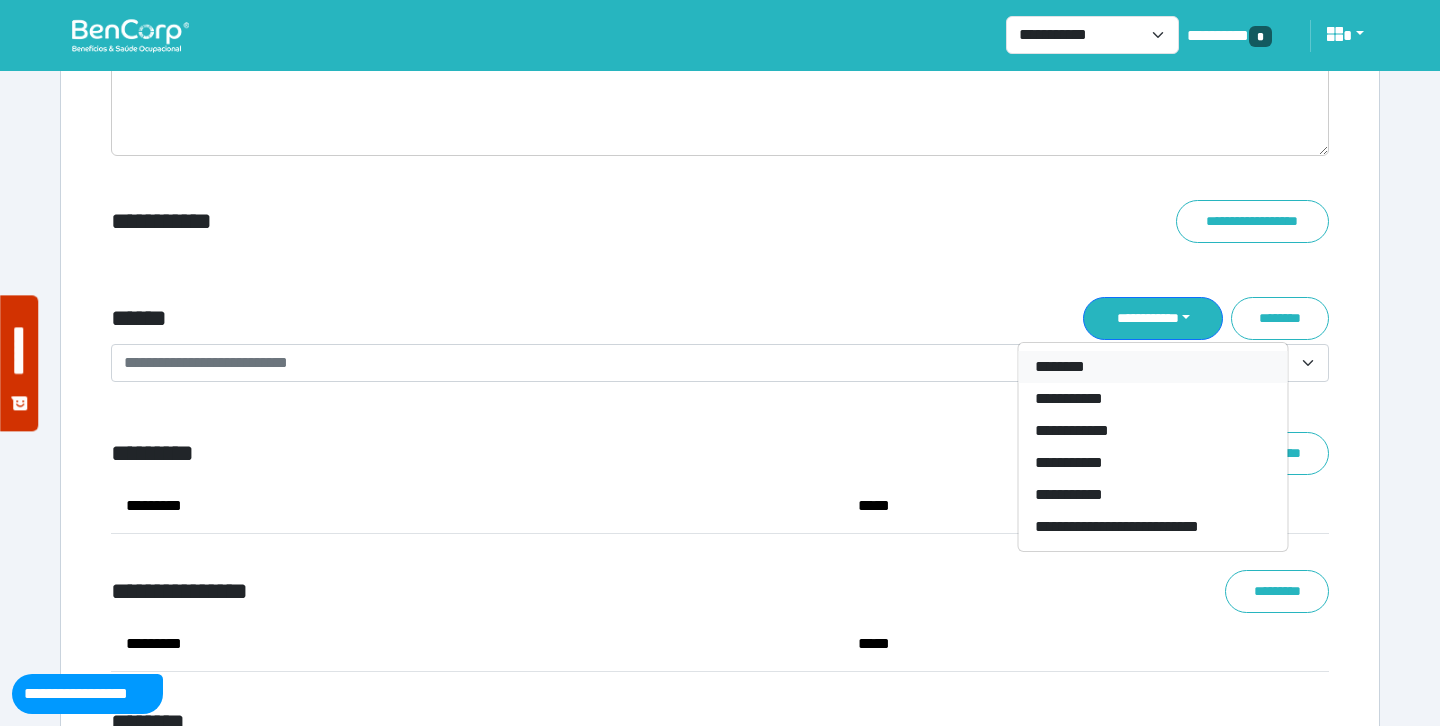 click on "********" at bounding box center (1153, 367) 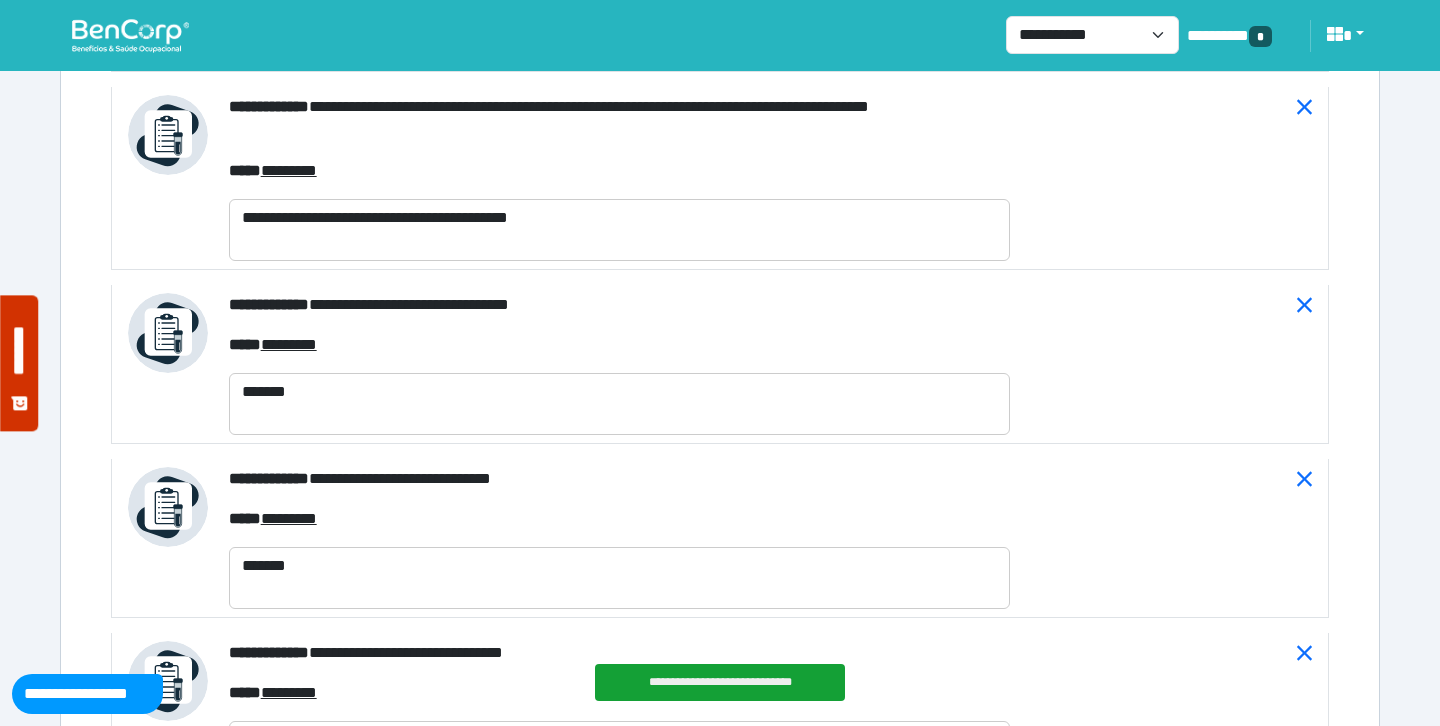 scroll, scrollTop: 8640, scrollLeft: 0, axis: vertical 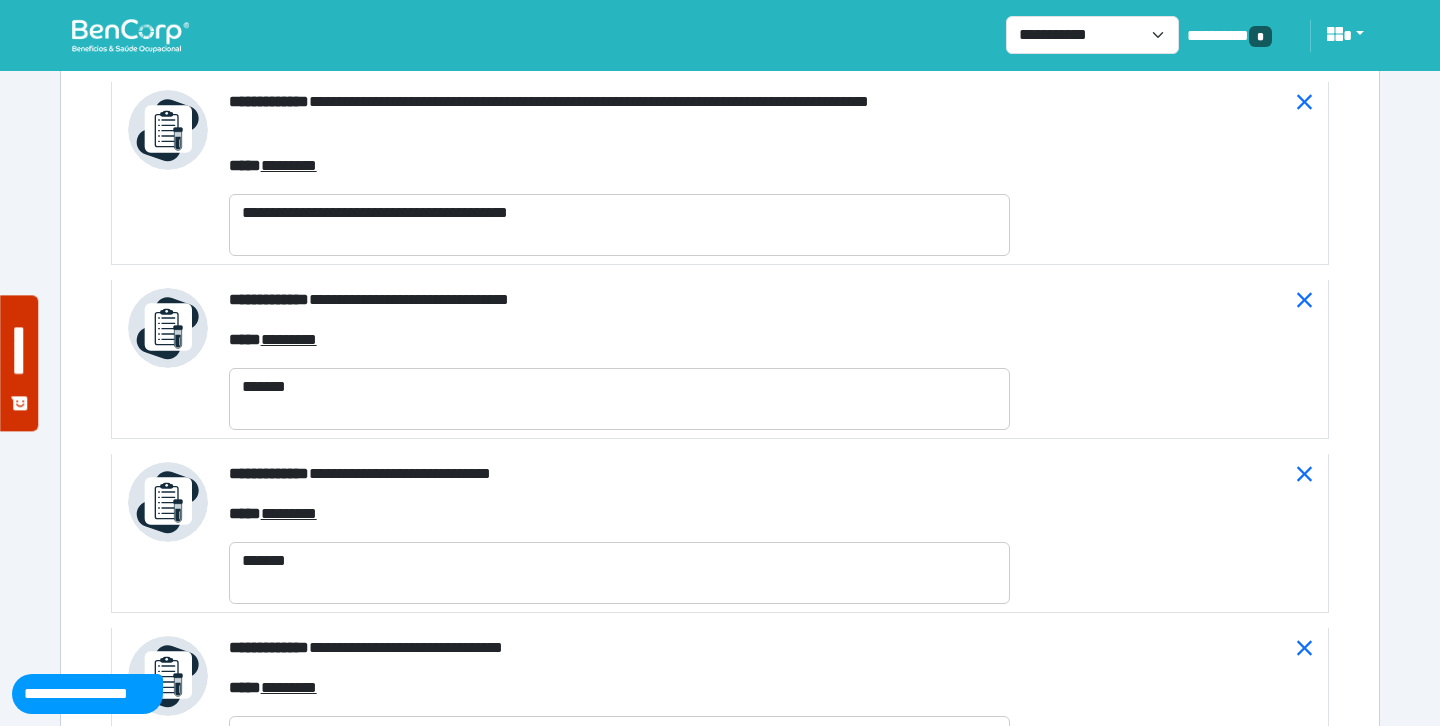 click at bounding box center [1173, 359] 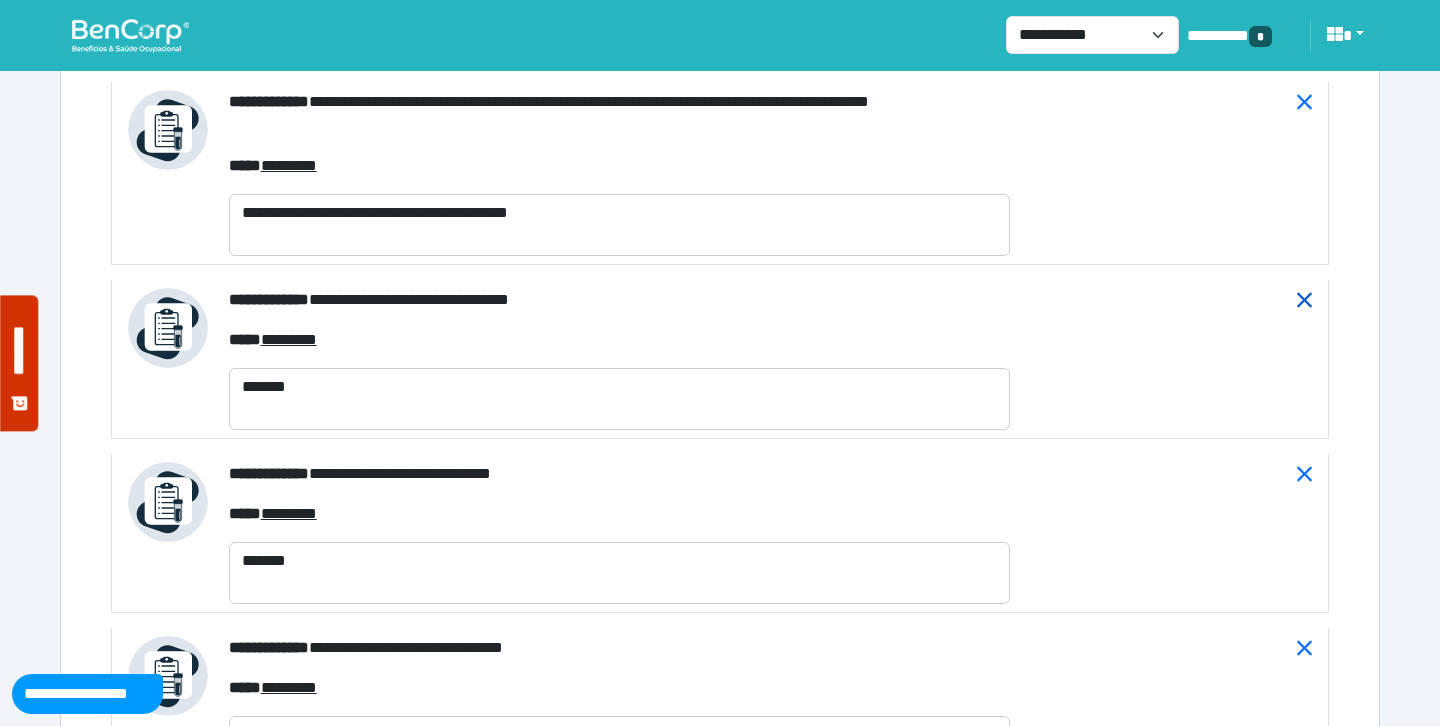 click 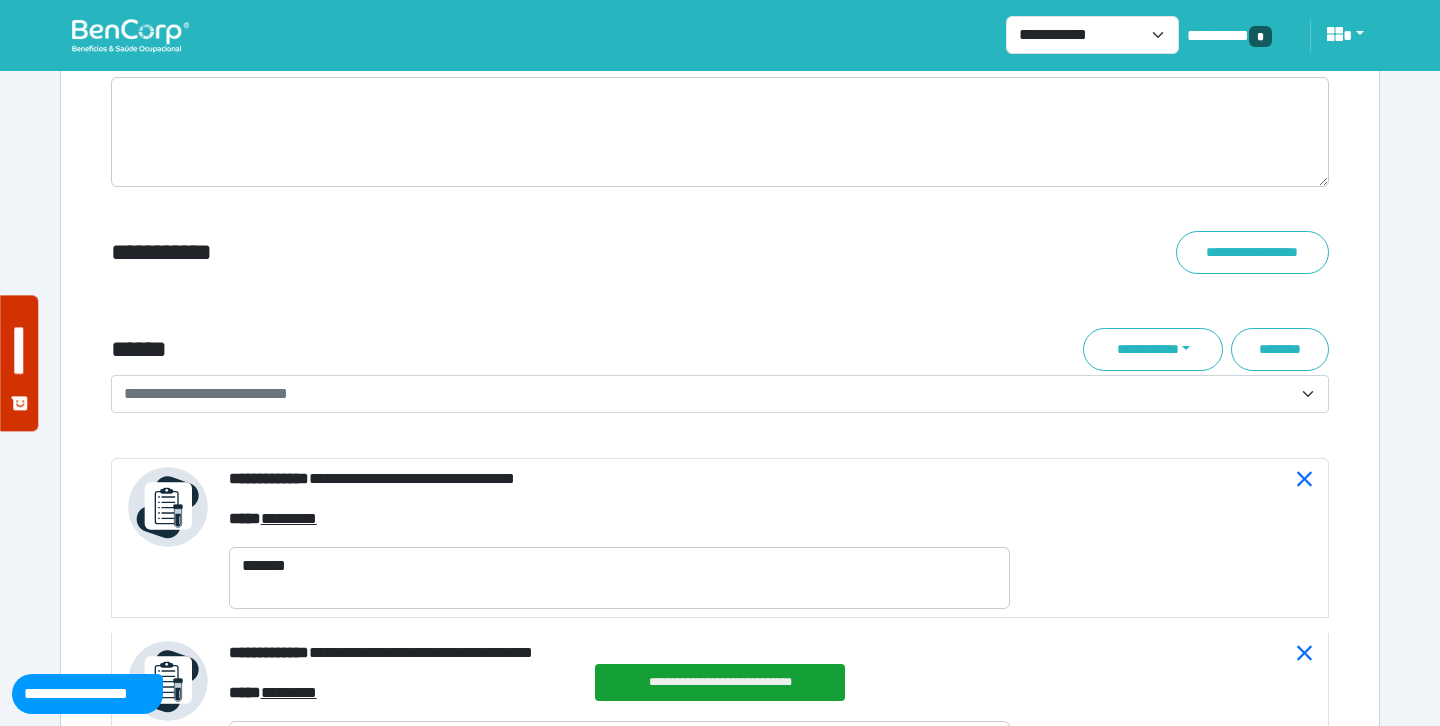 scroll, scrollTop: 7173, scrollLeft: 0, axis: vertical 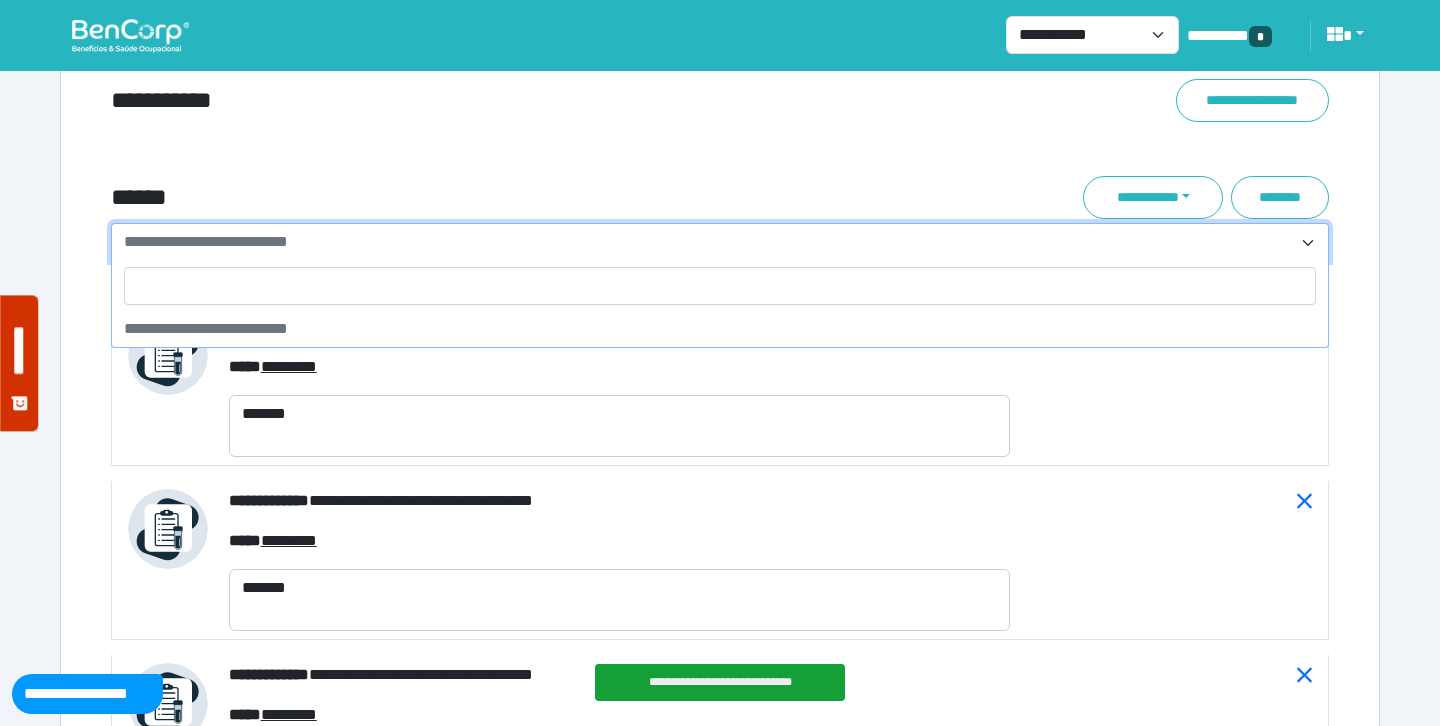 click on "**********" at bounding box center (708, 242) 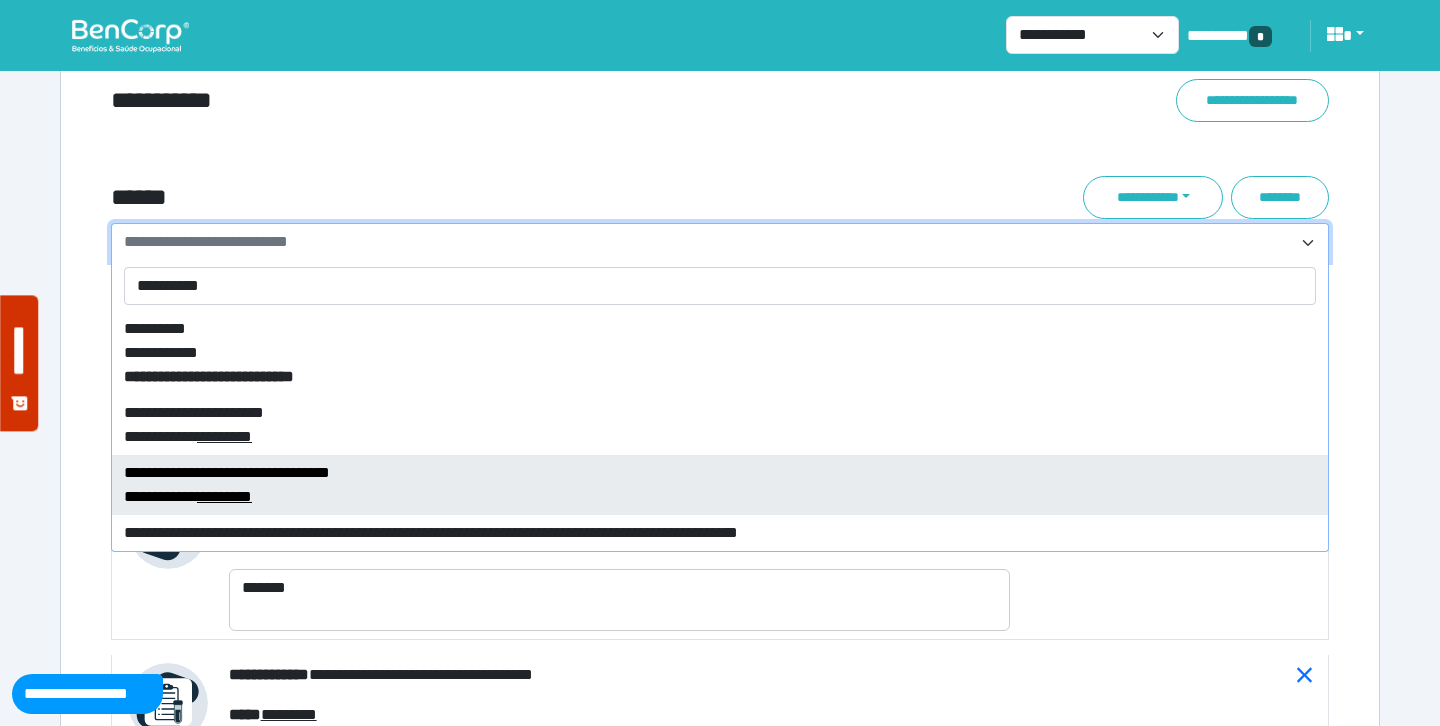 type on "**********" 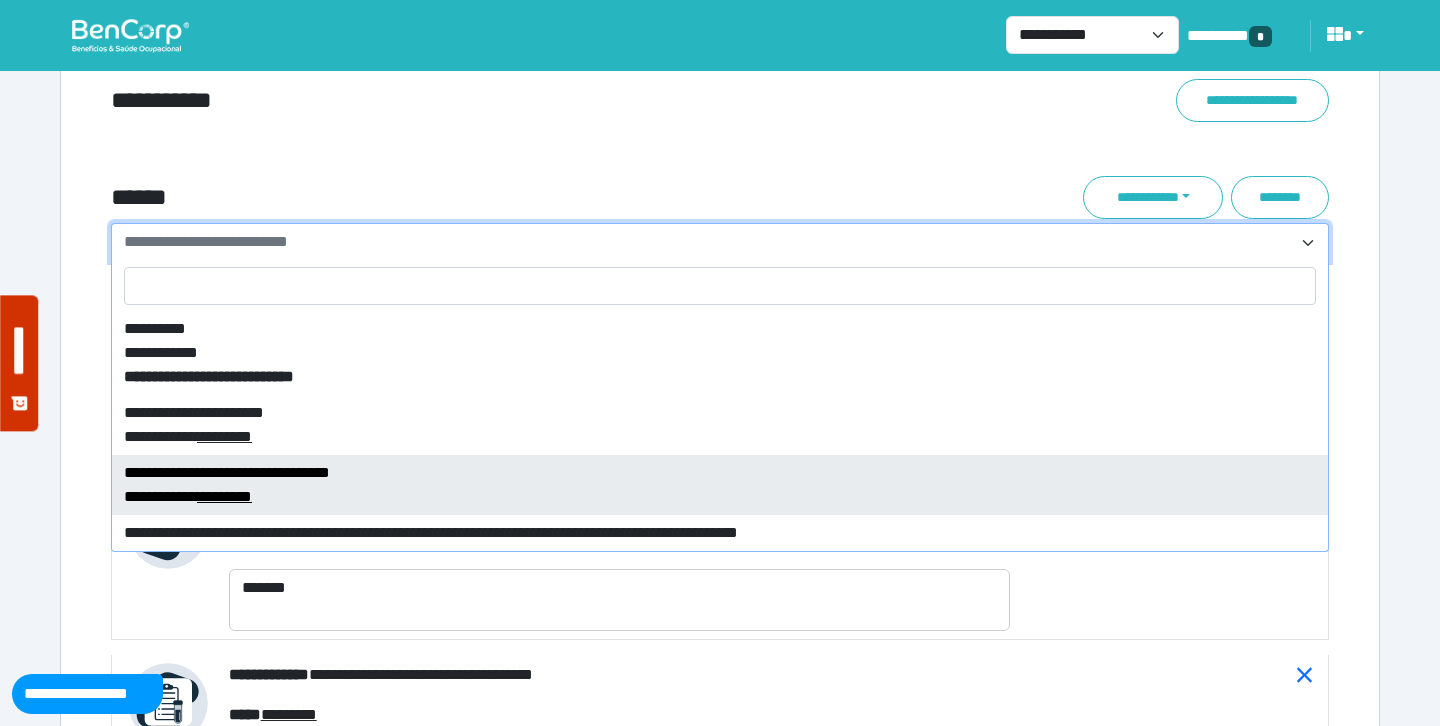 select on "****" 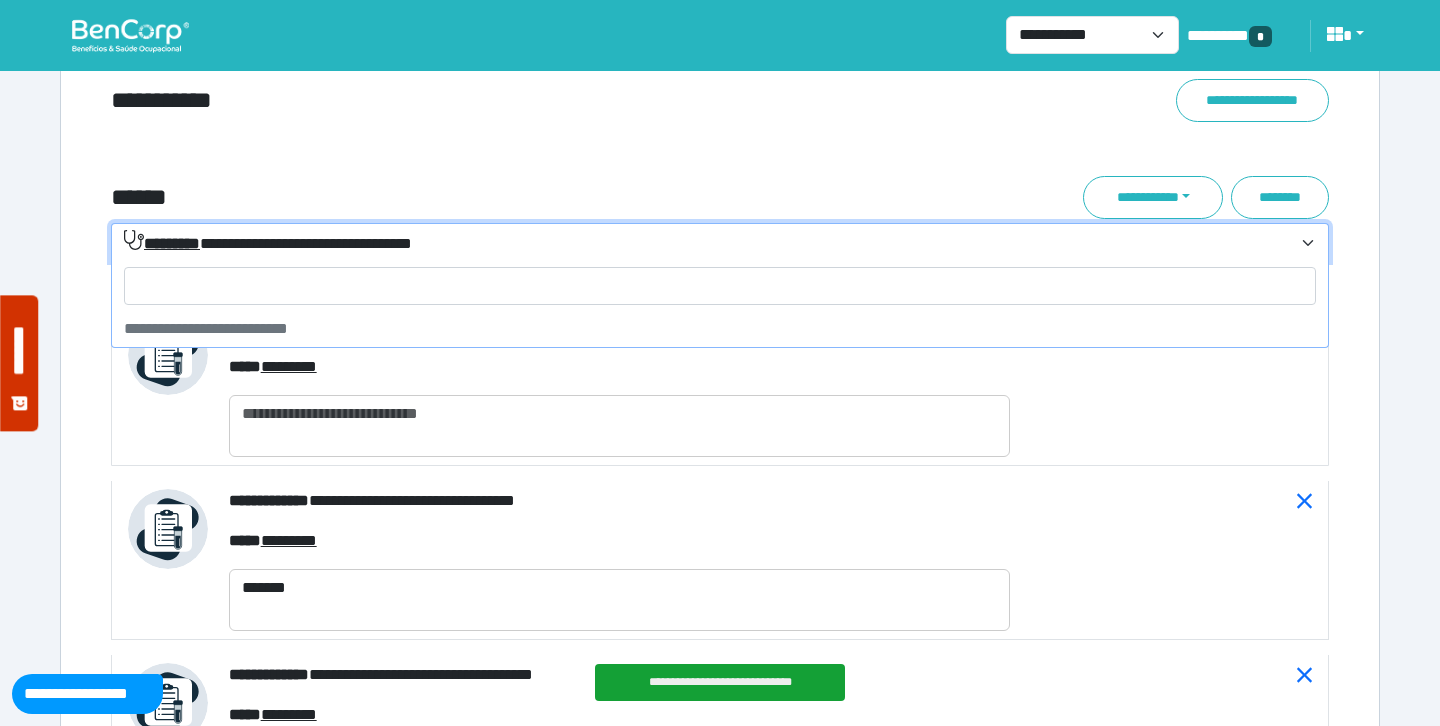 click on "**********" at bounding box center [268, 243] 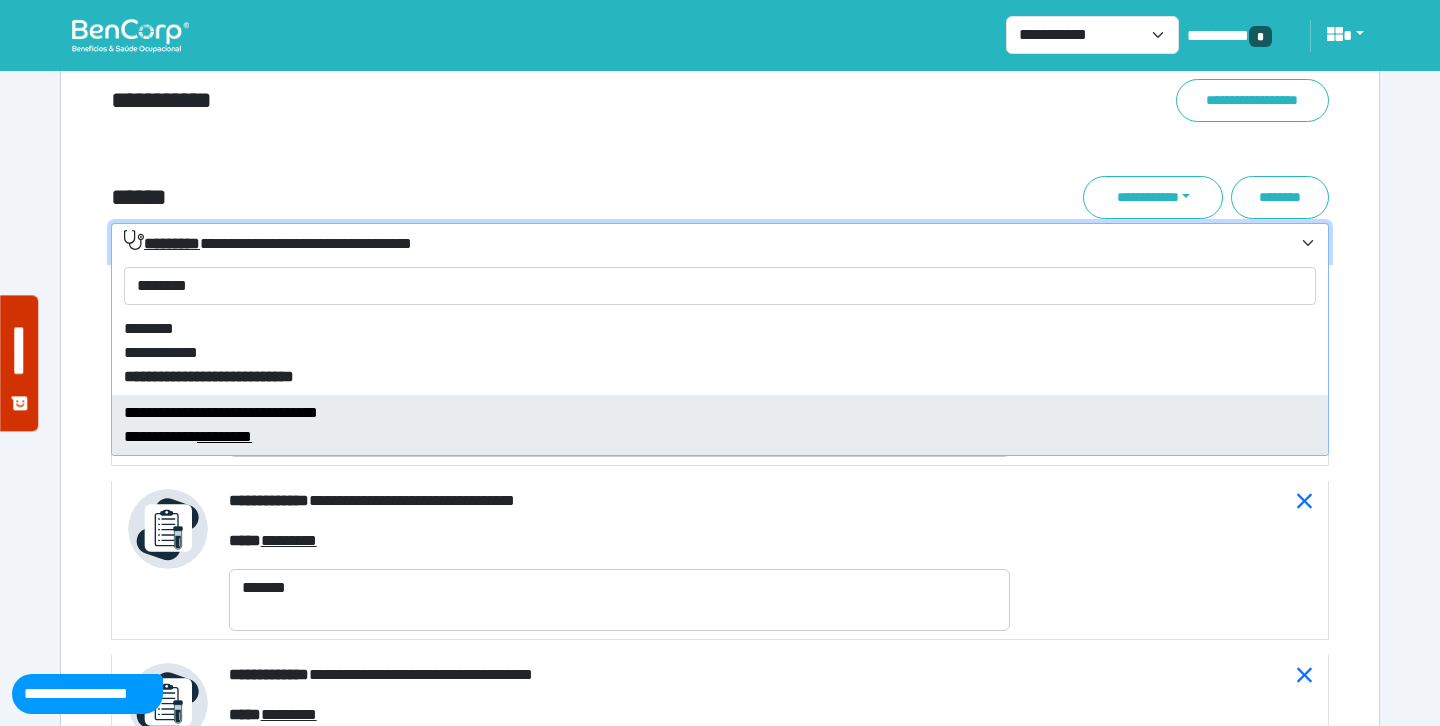 type on "********" 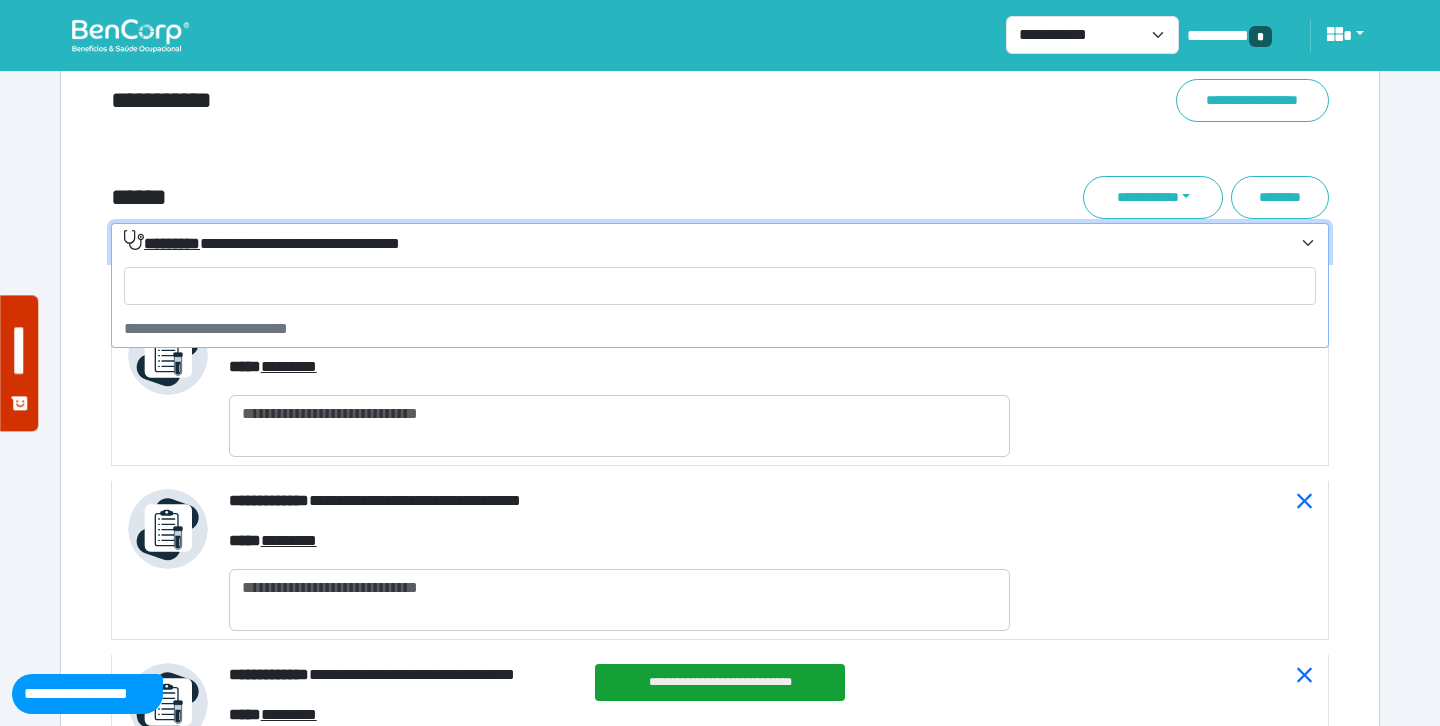 click on "**********" at bounding box center [262, 243] 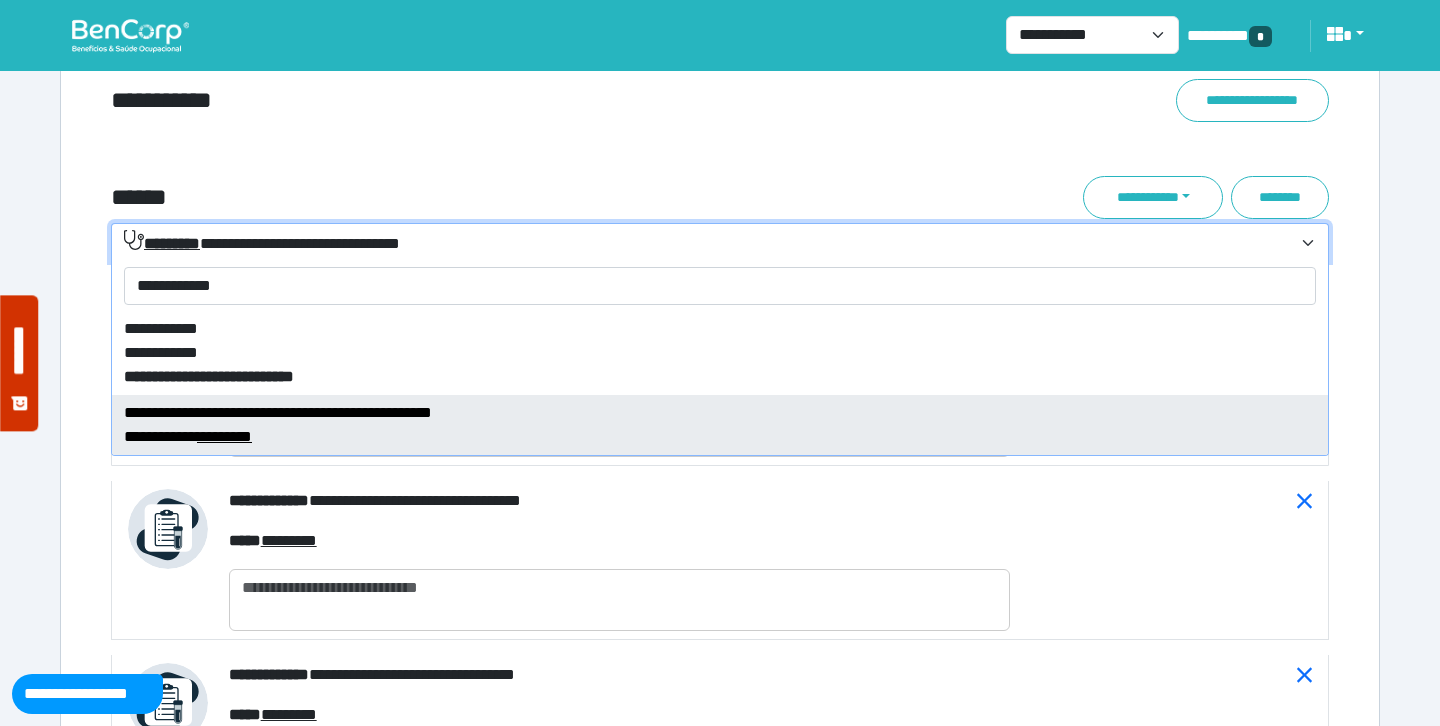 type on "**********" 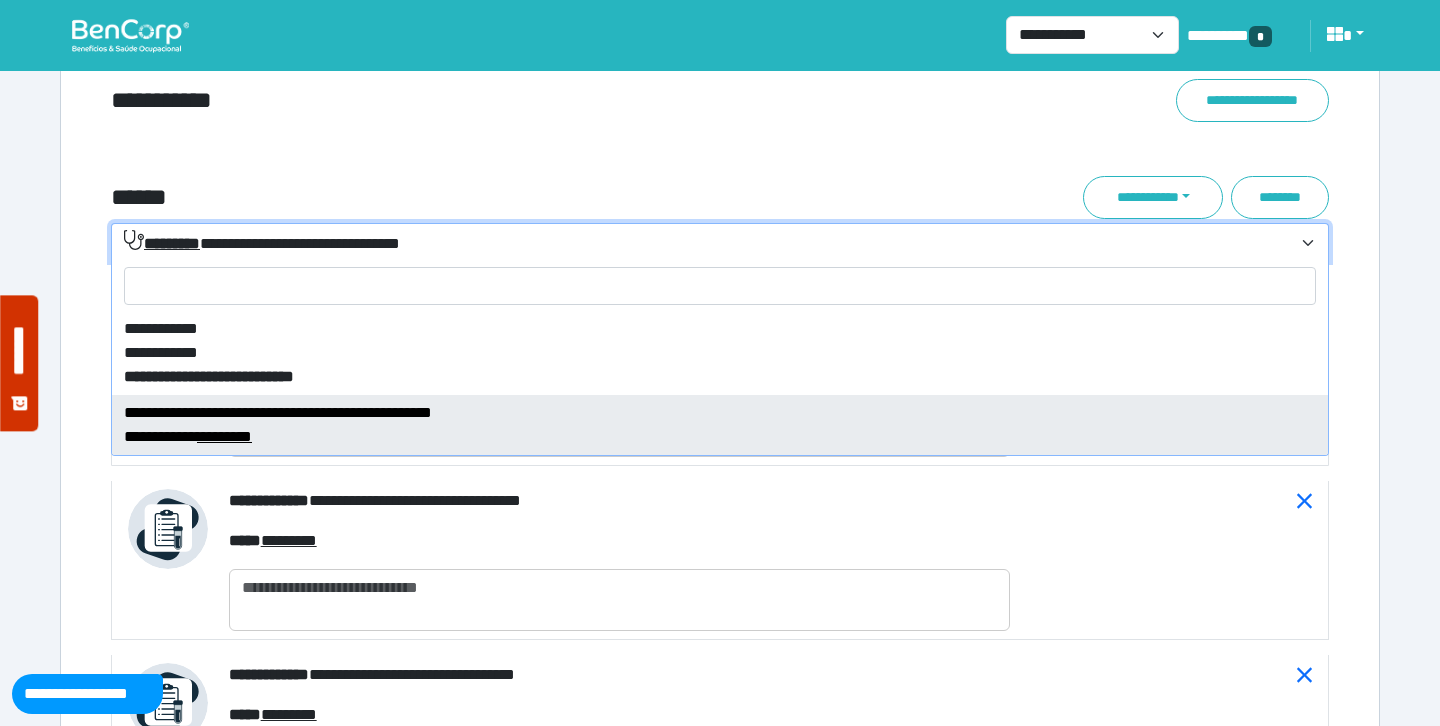 select on "****" 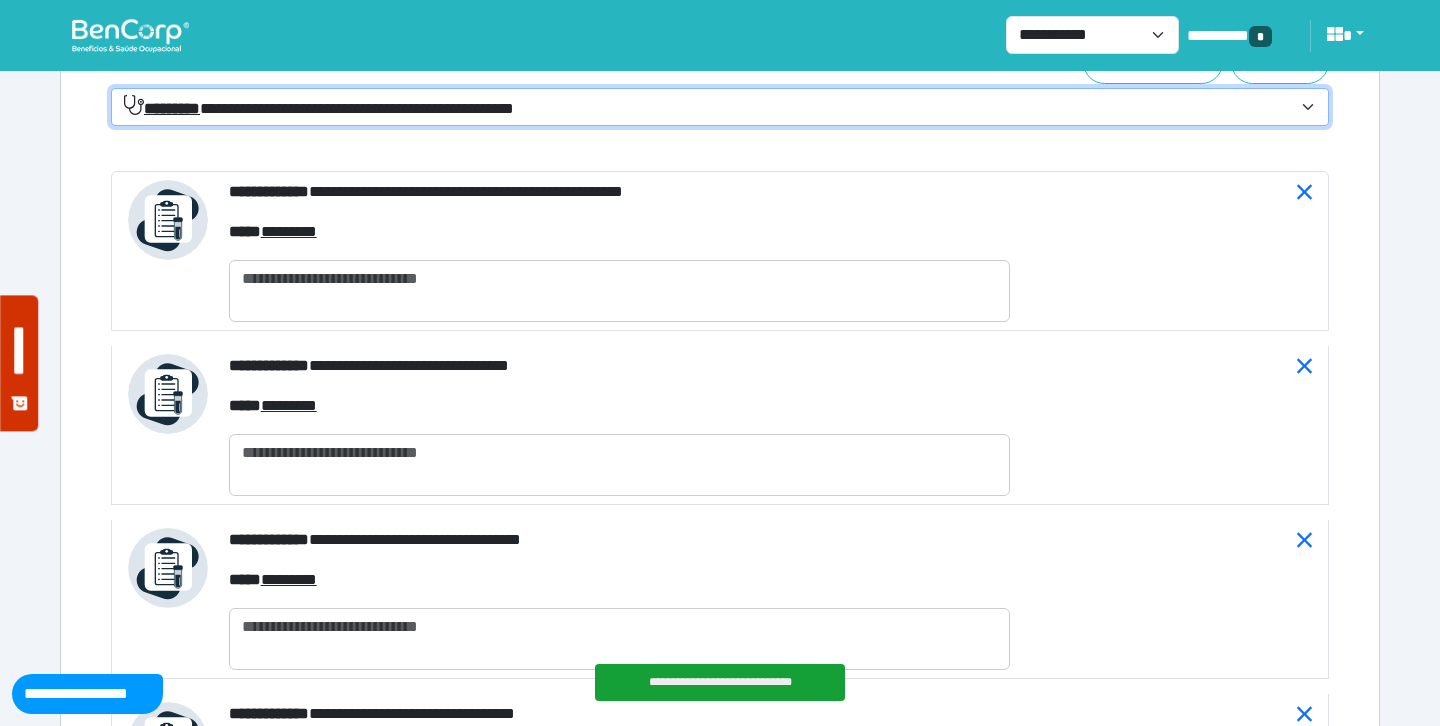 scroll, scrollTop: 7442, scrollLeft: 0, axis: vertical 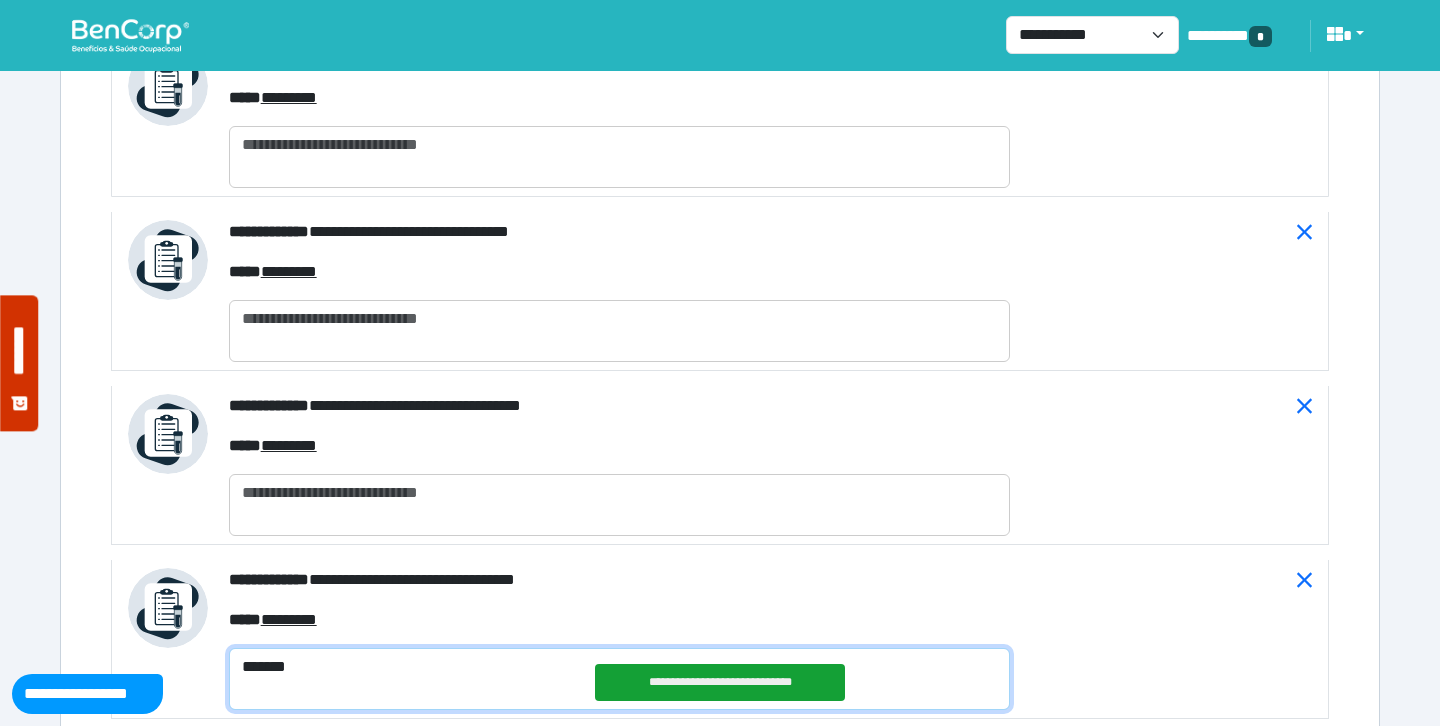 click on "*******" at bounding box center (619, 679) 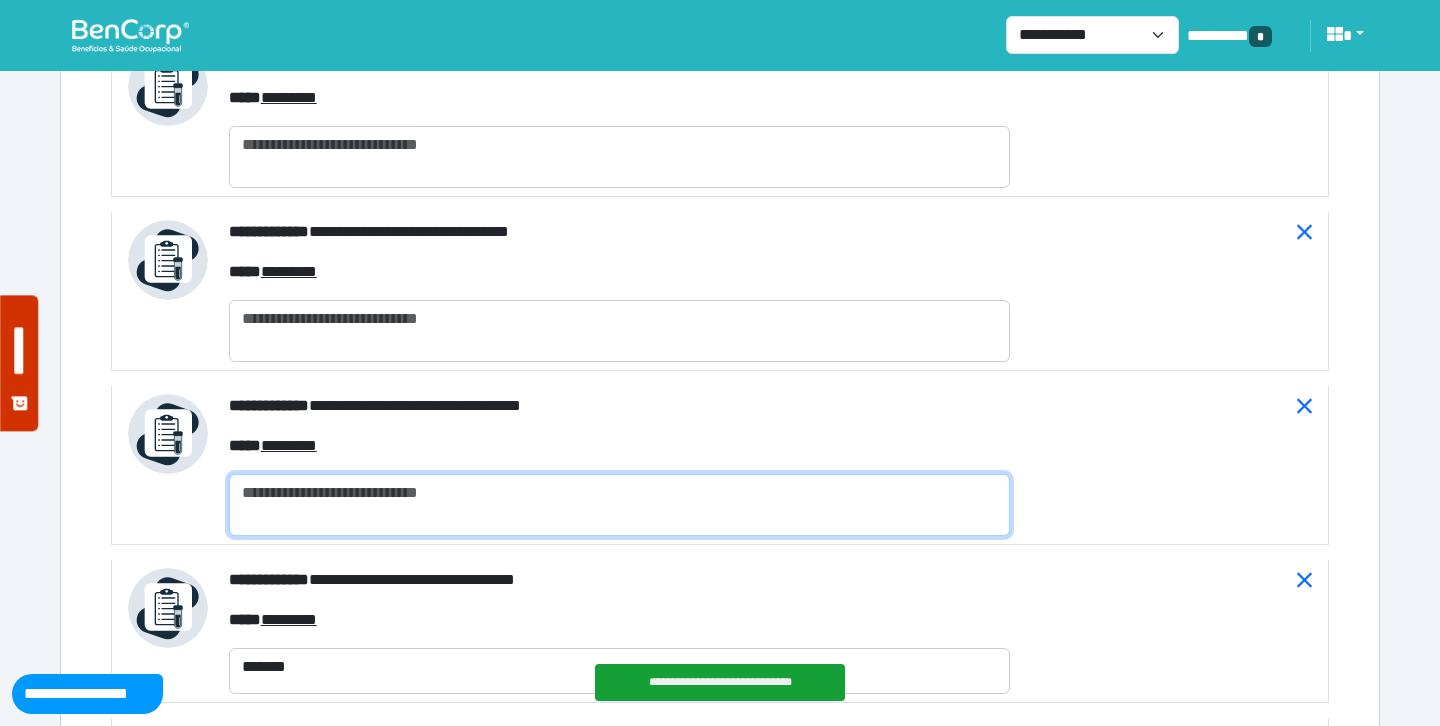 click at bounding box center [619, 505] 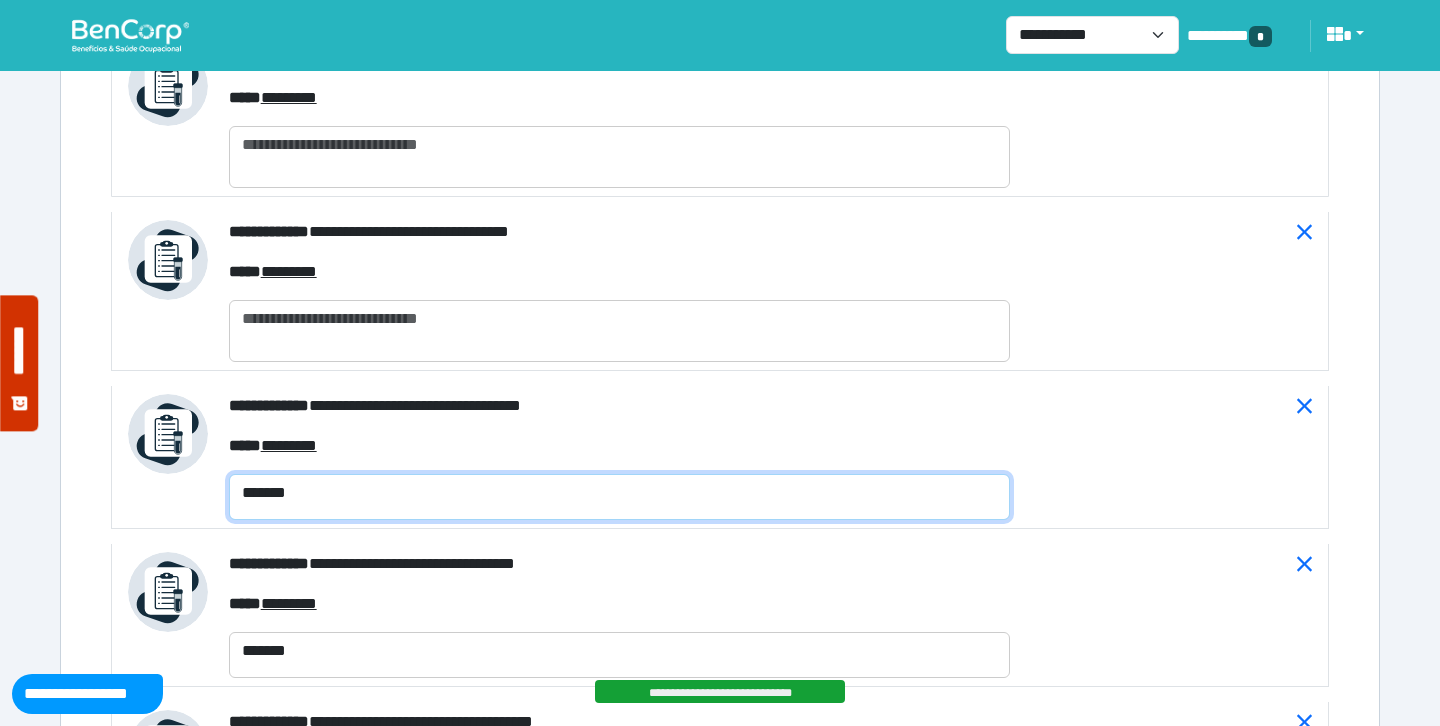 type on "*******" 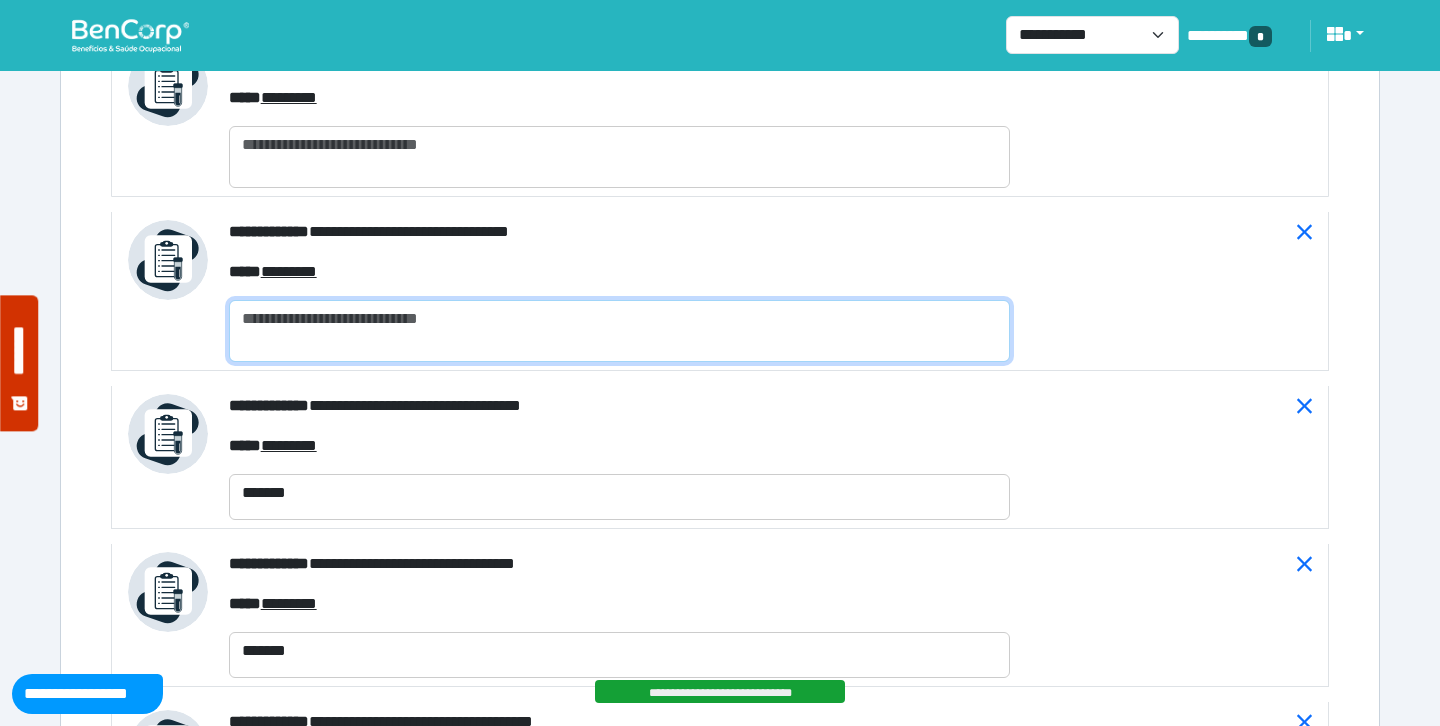 click at bounding box center [619, 331] 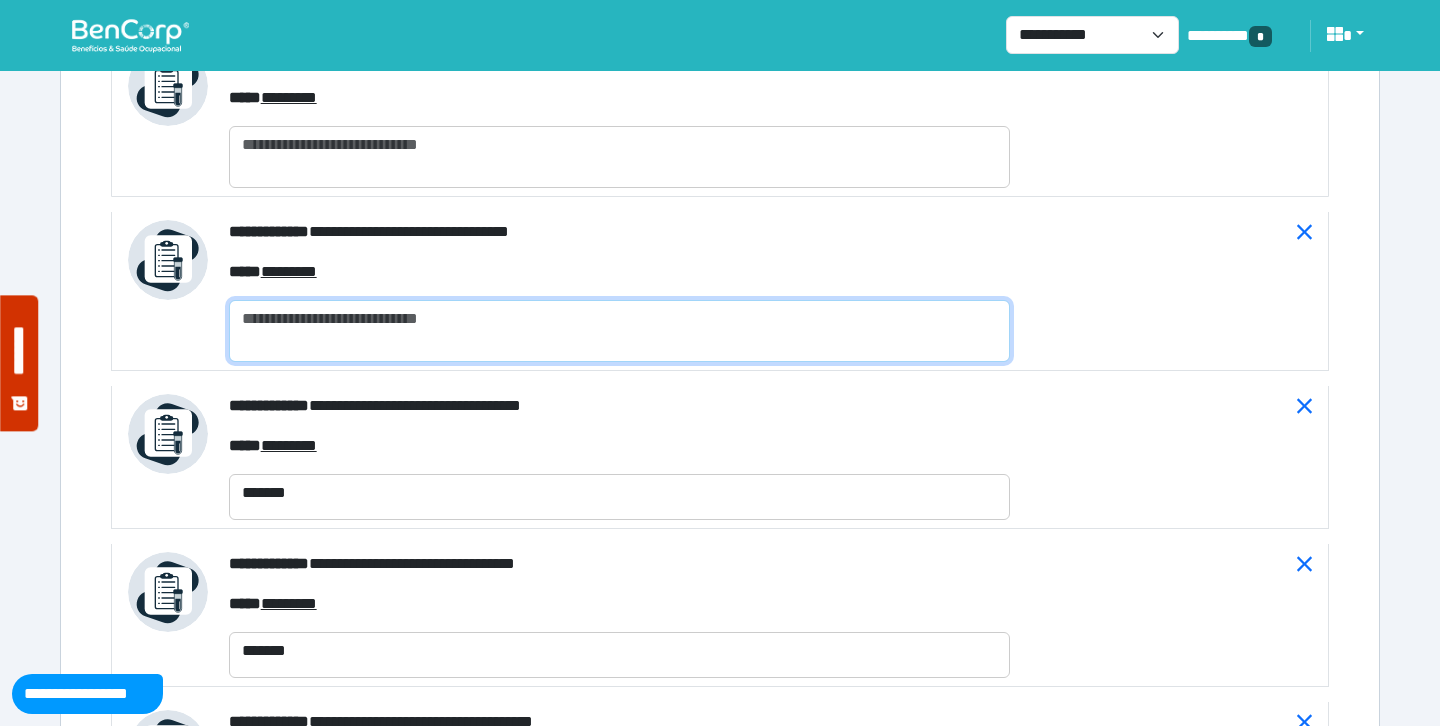 paste on "*******" 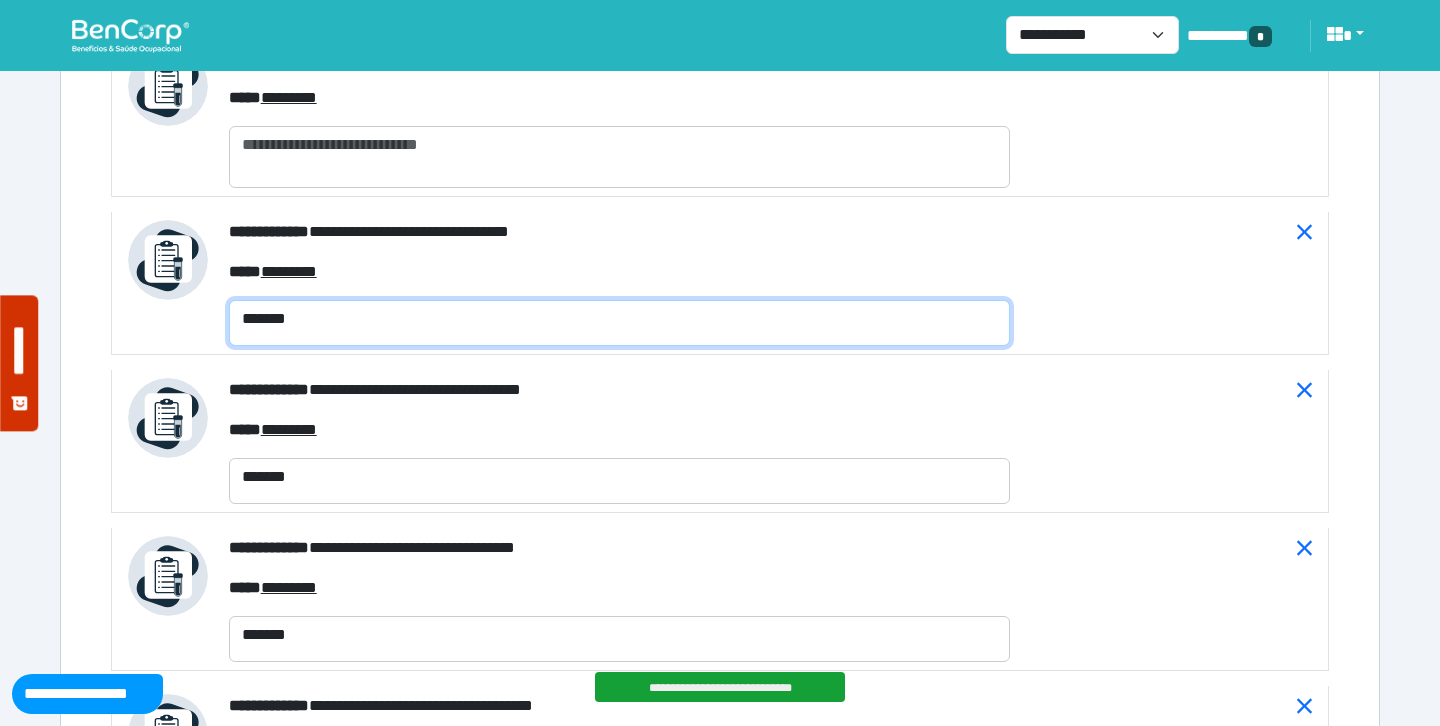 type on "*******" 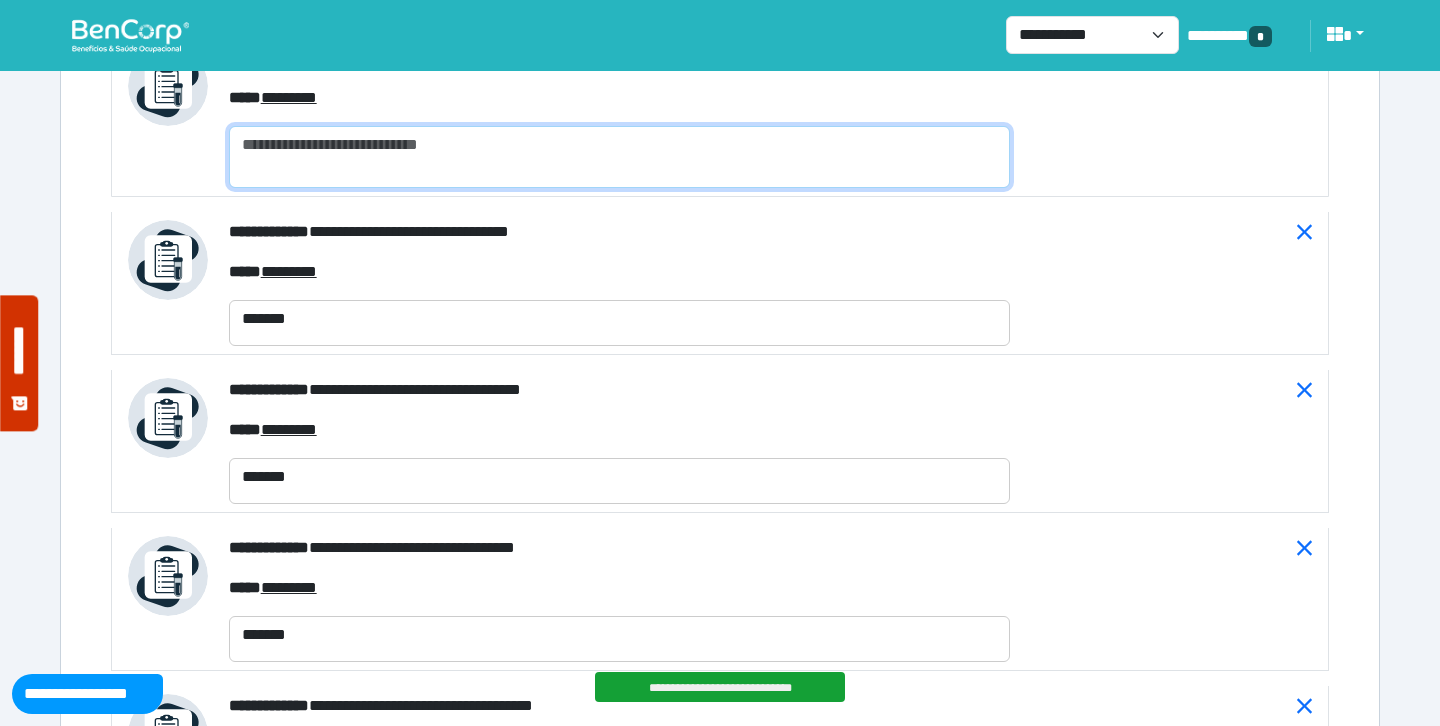 click at bounding box center (619, 157) 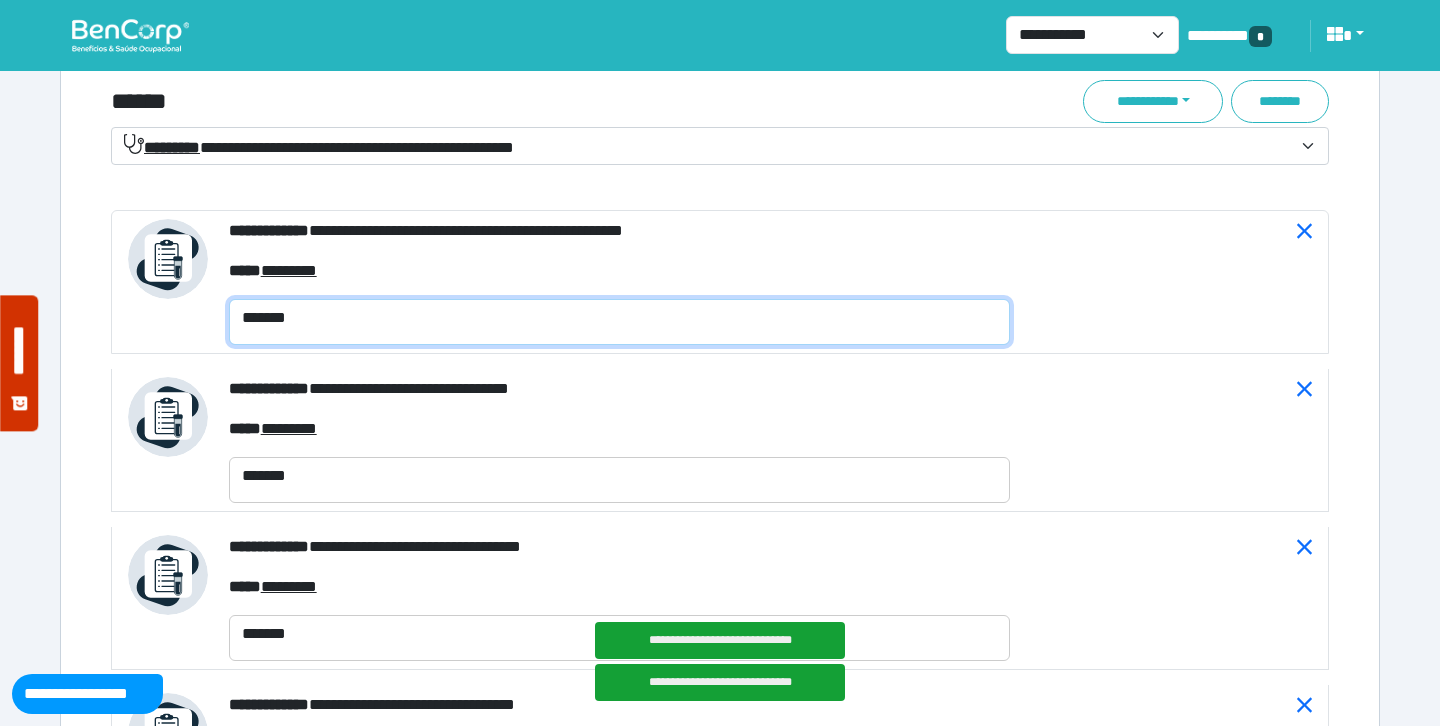 scroll, scrollTop: 7250, scrollLeft: 0, axis: vertical 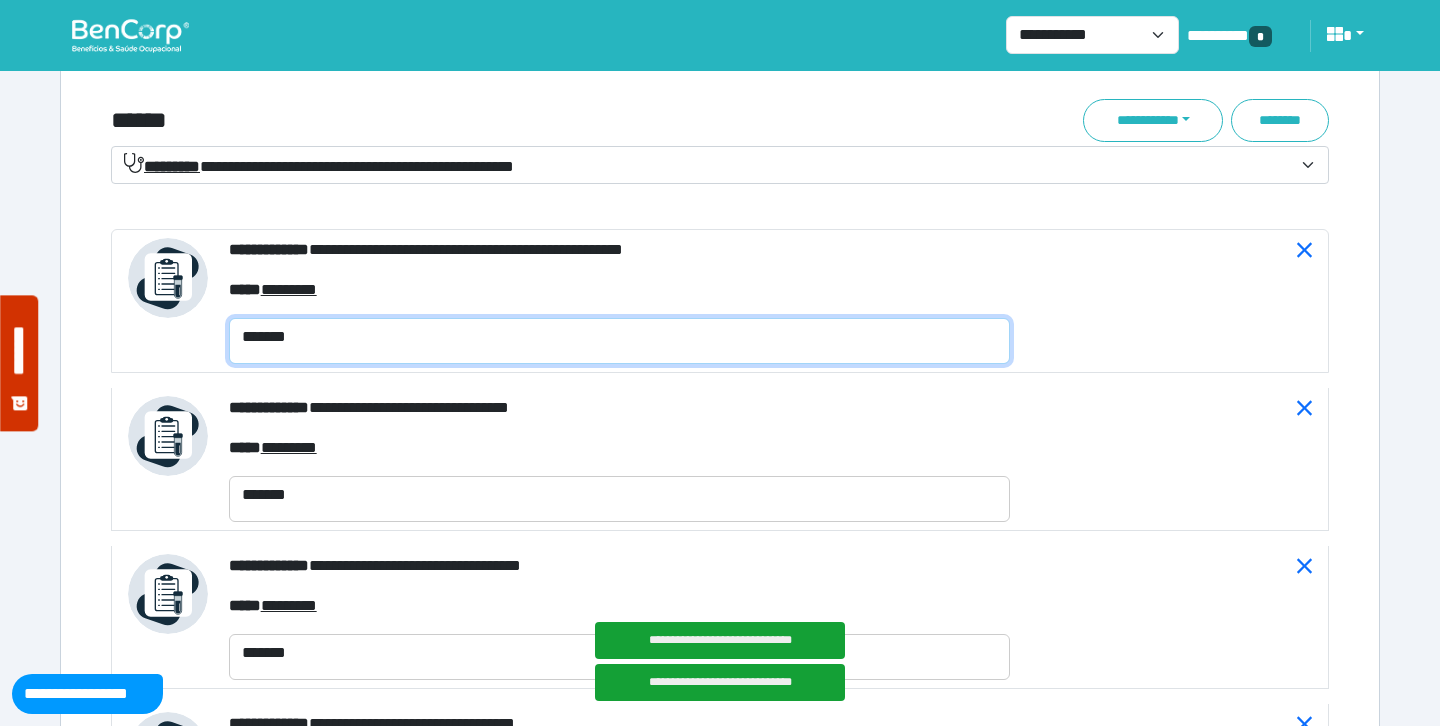 type on "*******" 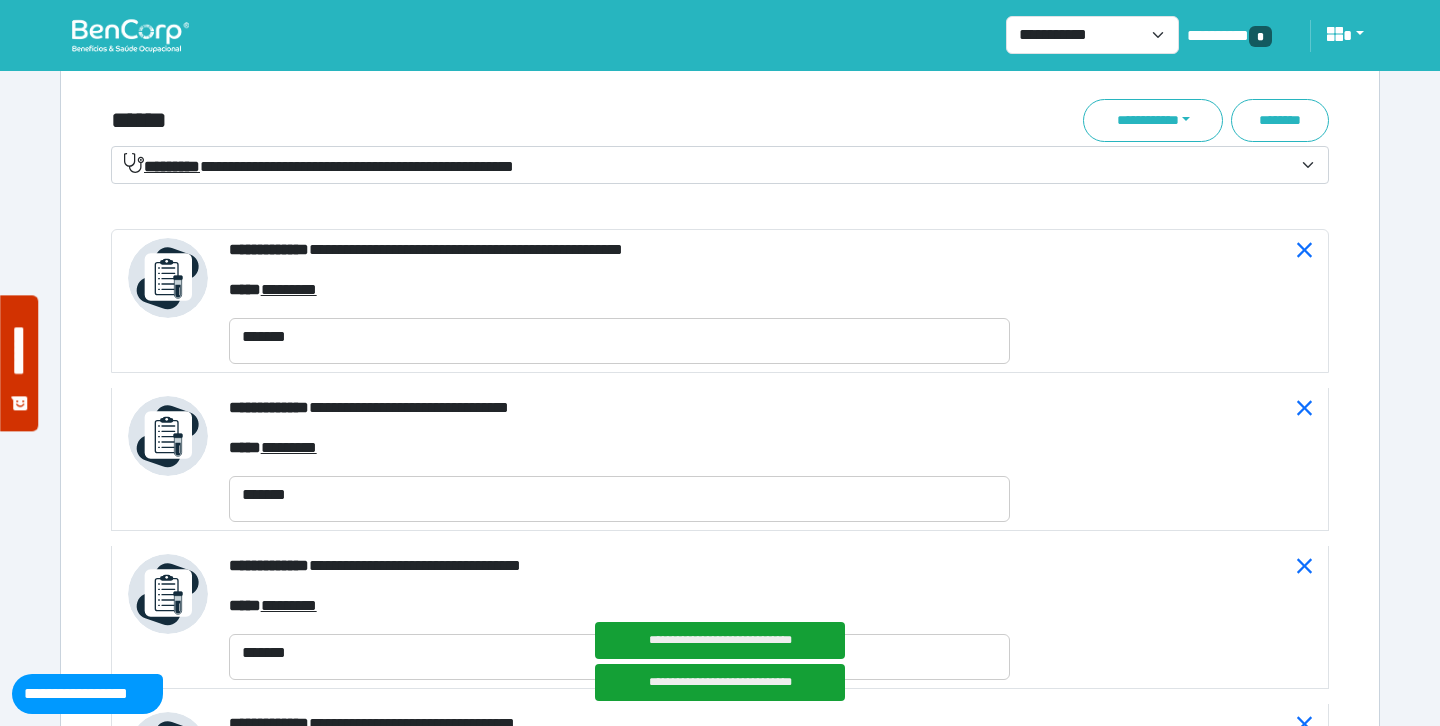 click on "******" at bounding box center (513, 120) 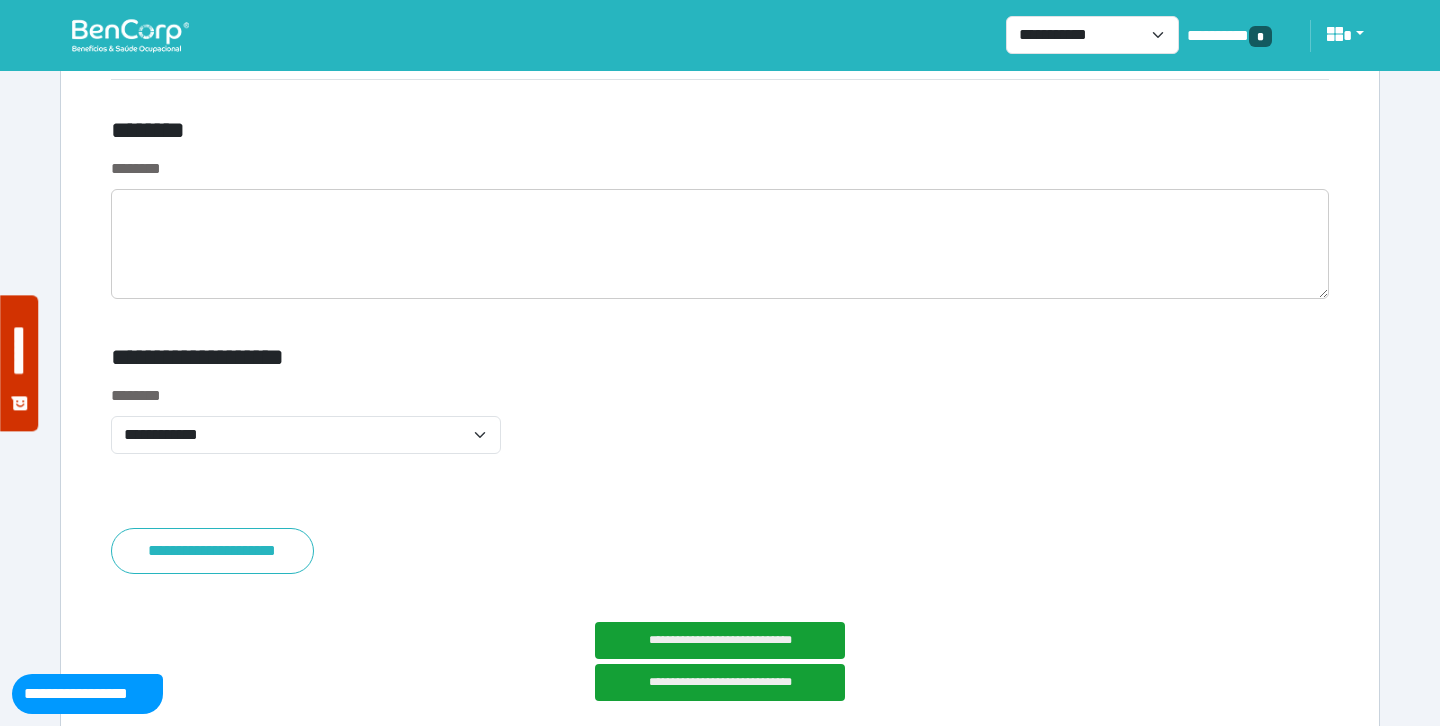 scroll, scrollTop: 10506, scrollLeft: 0, axis: vertical 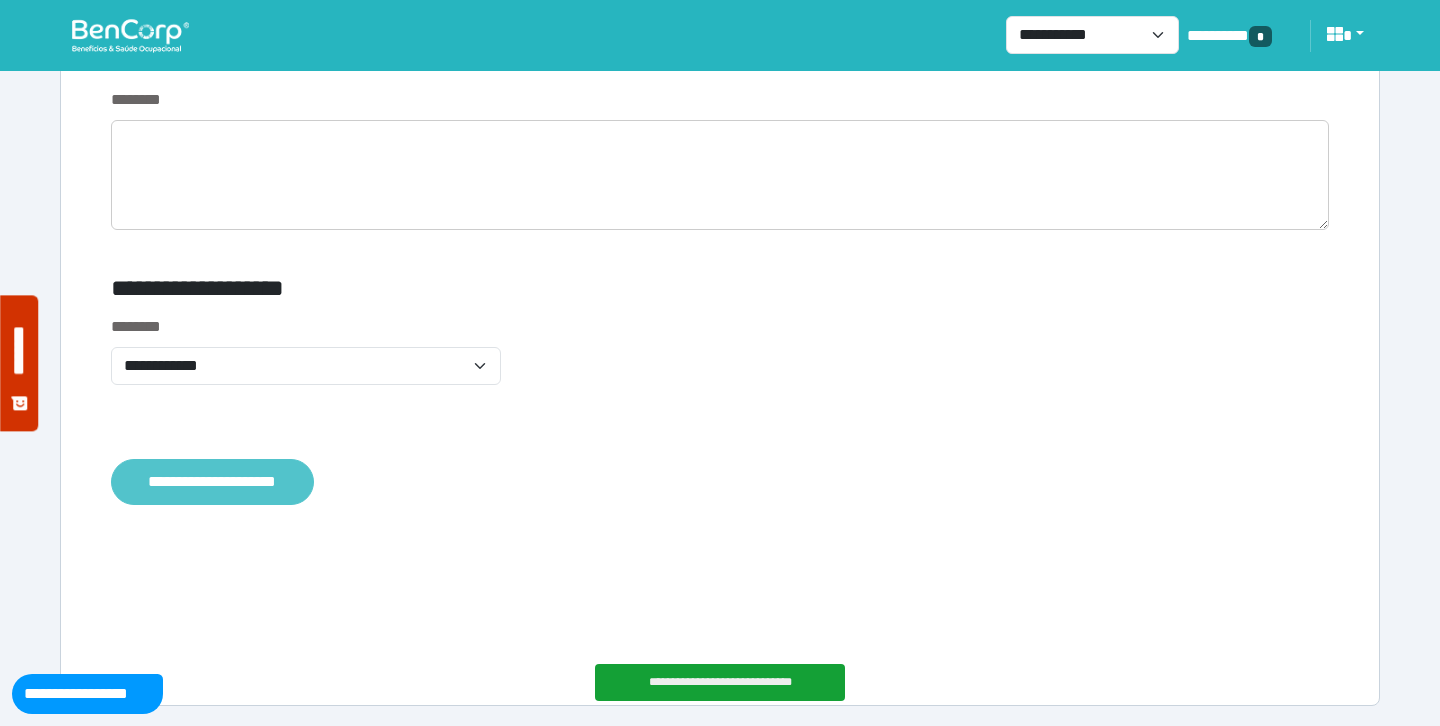 click on "**********" at bounding box center (212, 482) 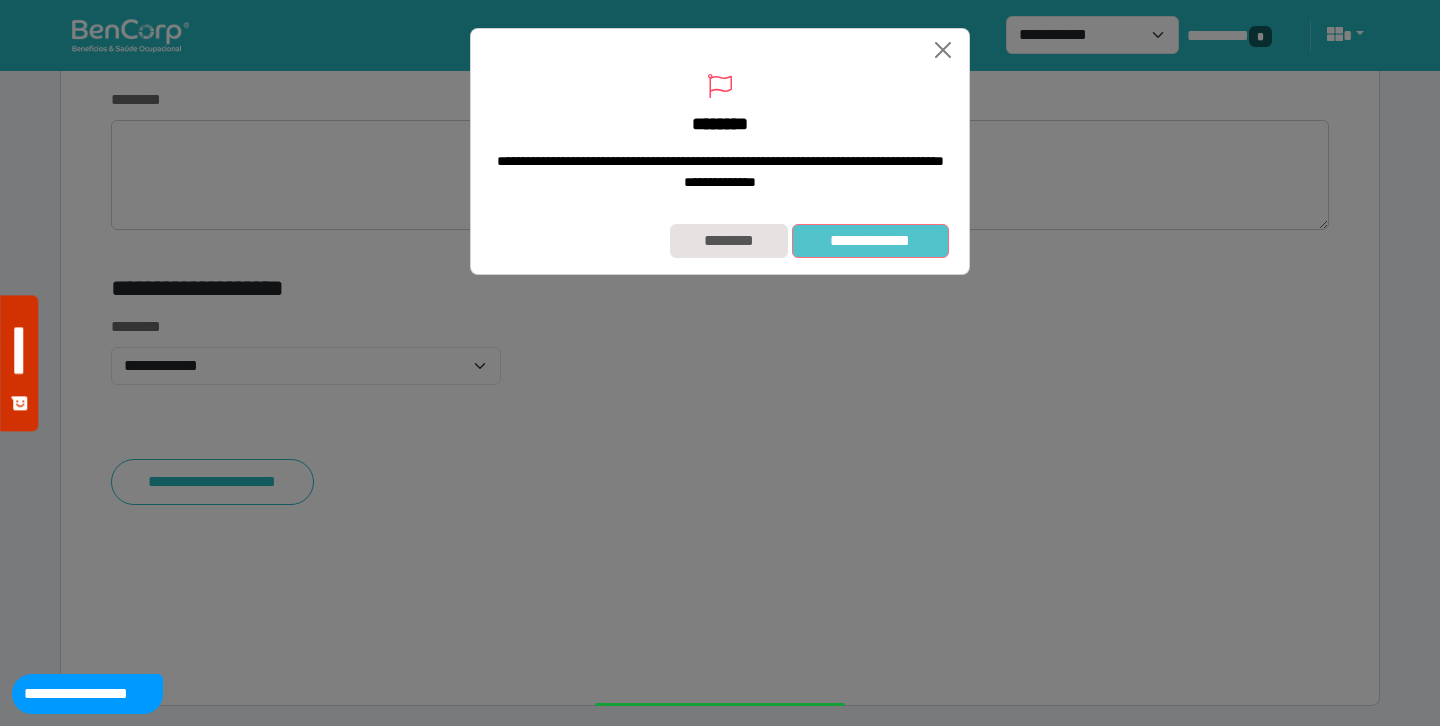 click on "**********" at bounding box center (870, 241) 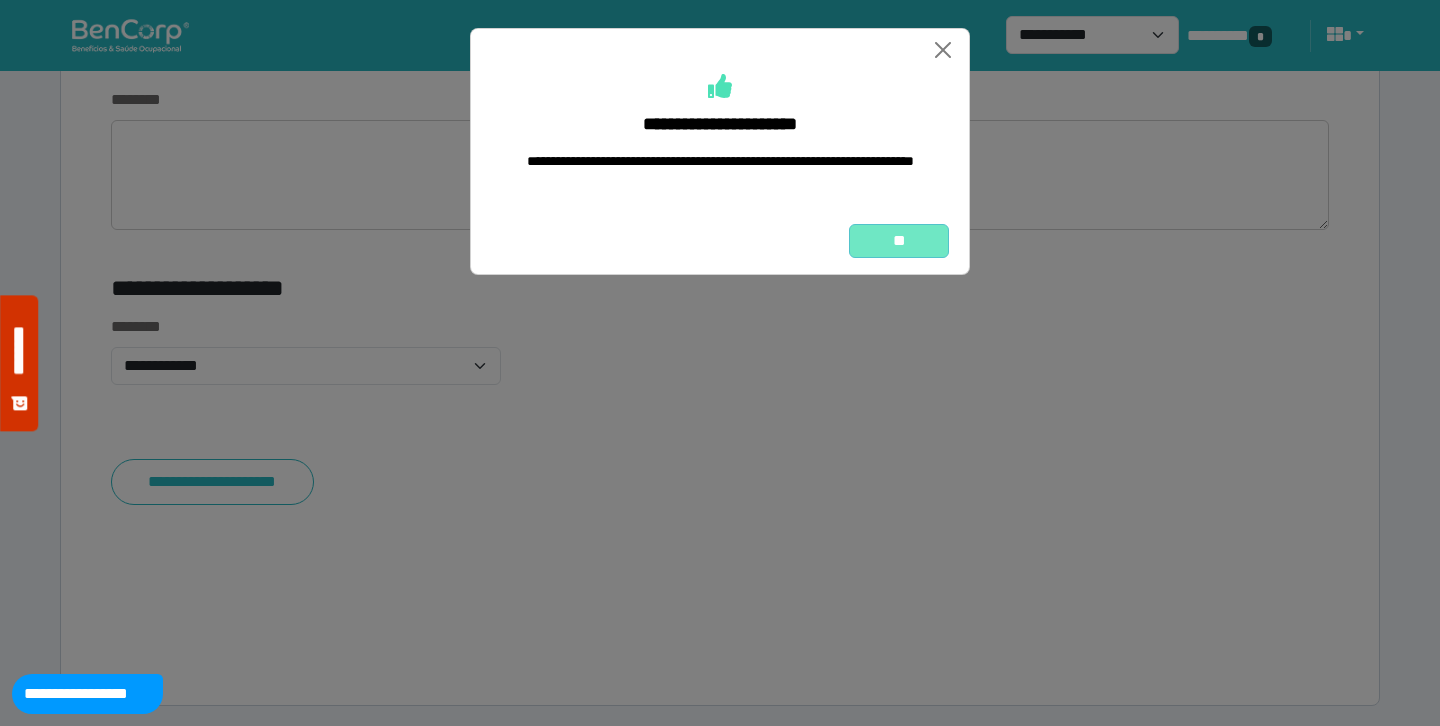 click on "**" at bounding box center (899, 241) 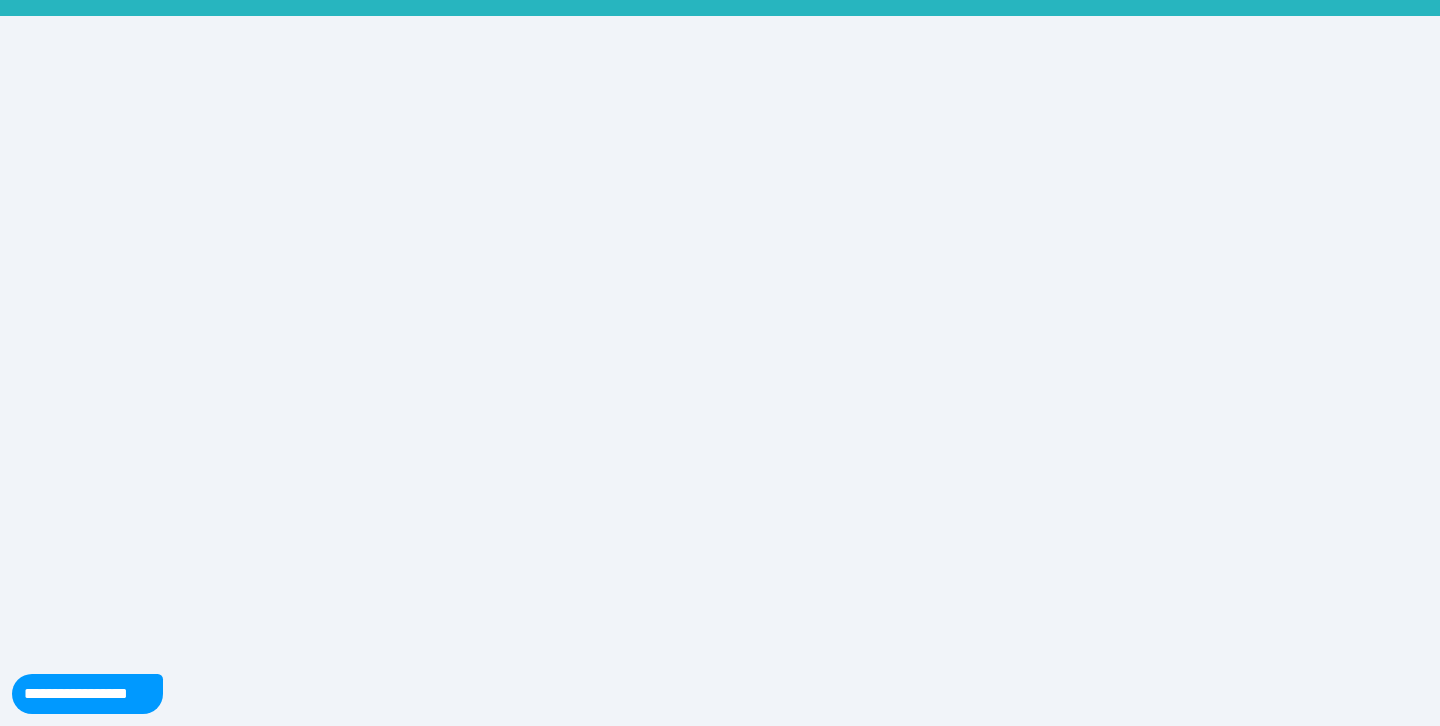 scroll, scrollTop: 0, scrollLeft: 0, axis: both 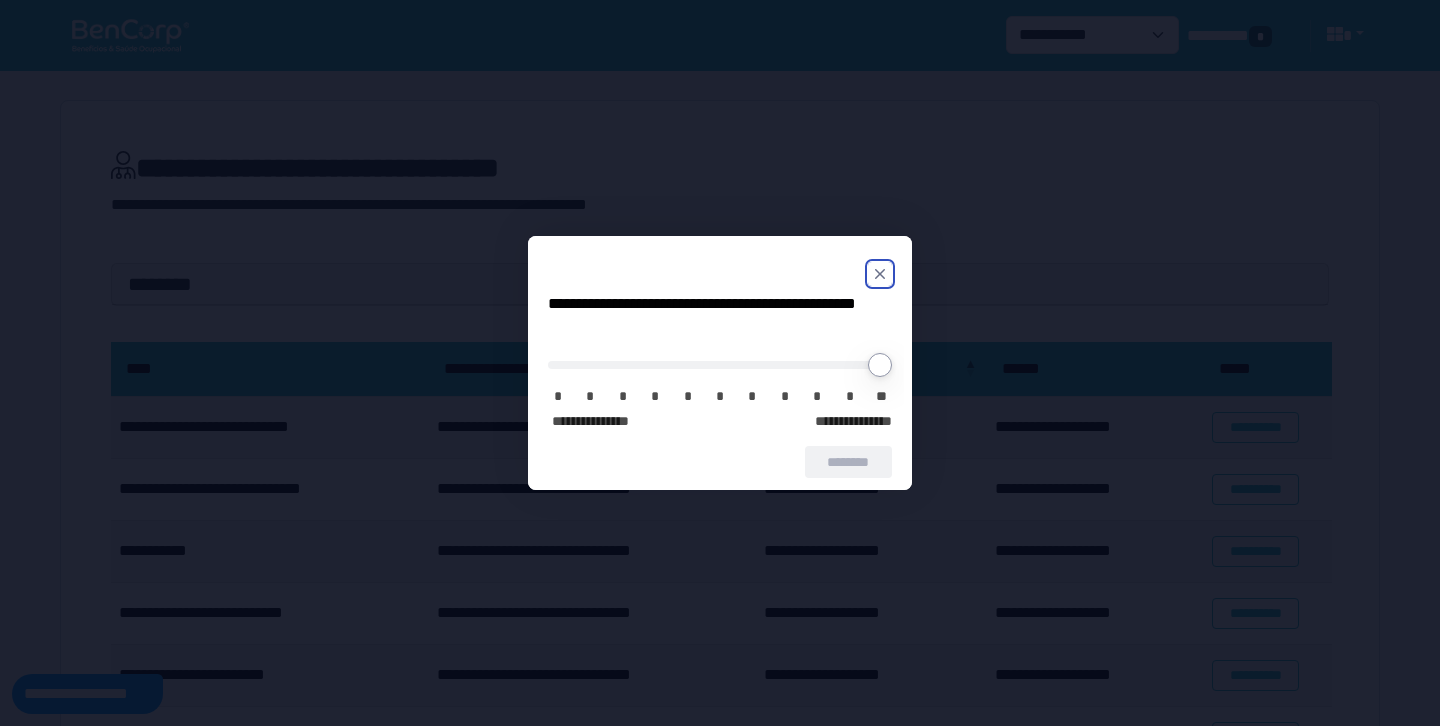click 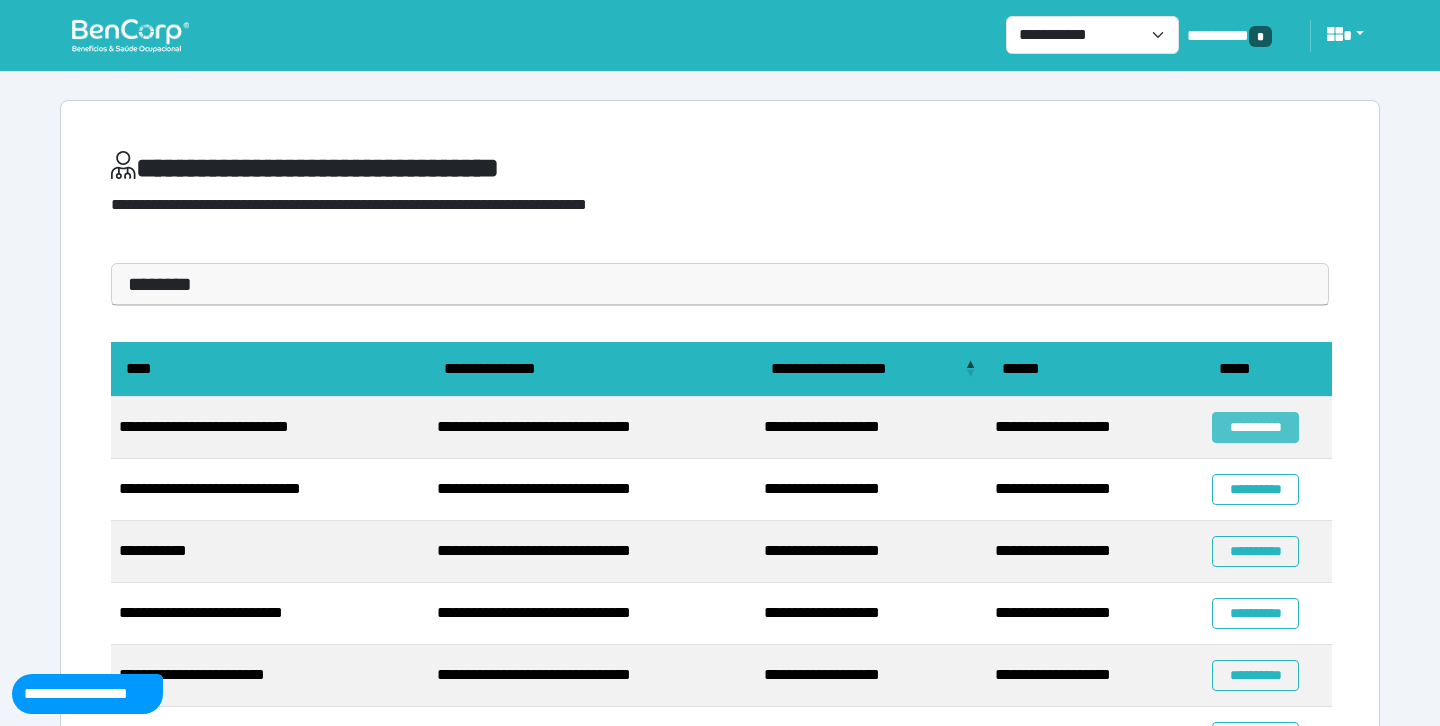 click on "**********" at bounding box center (1255, 427) 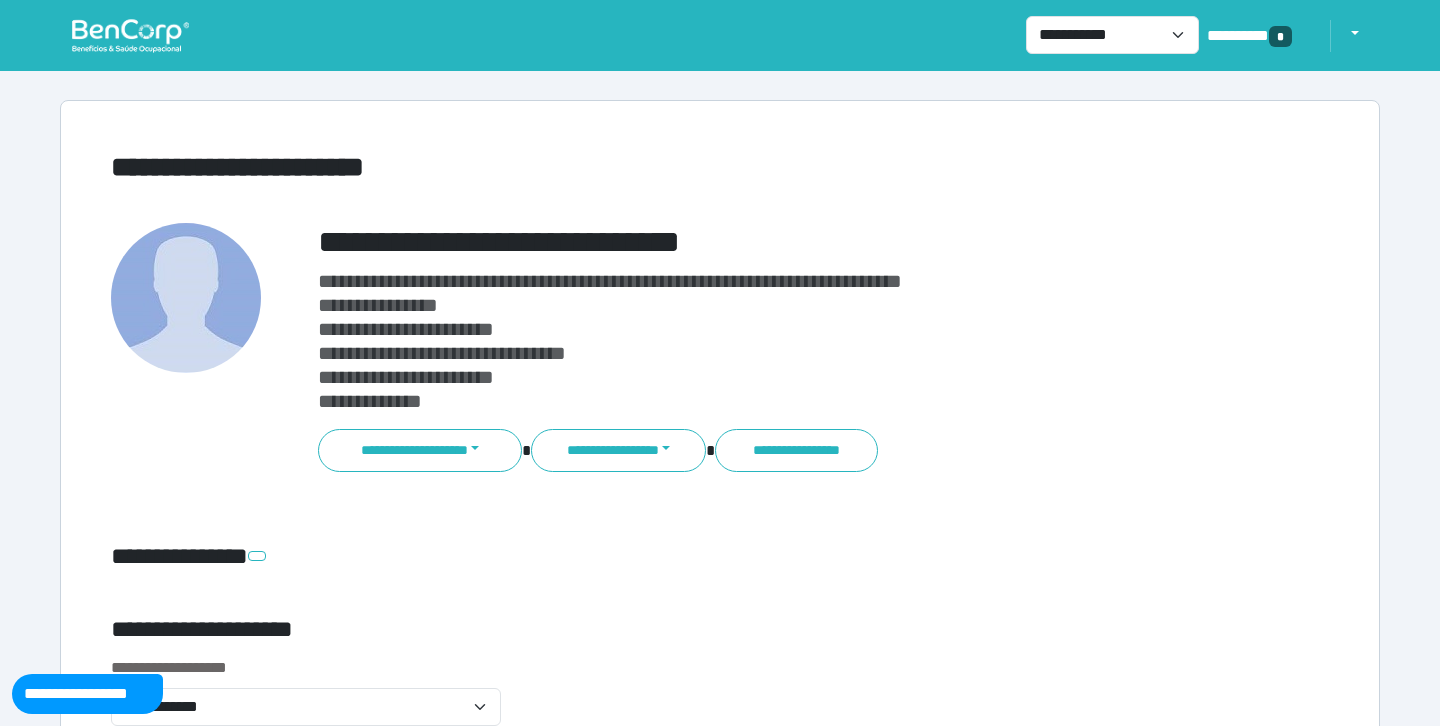 scroll, scrollTop: 0, scrollLeft: 0, axis: both 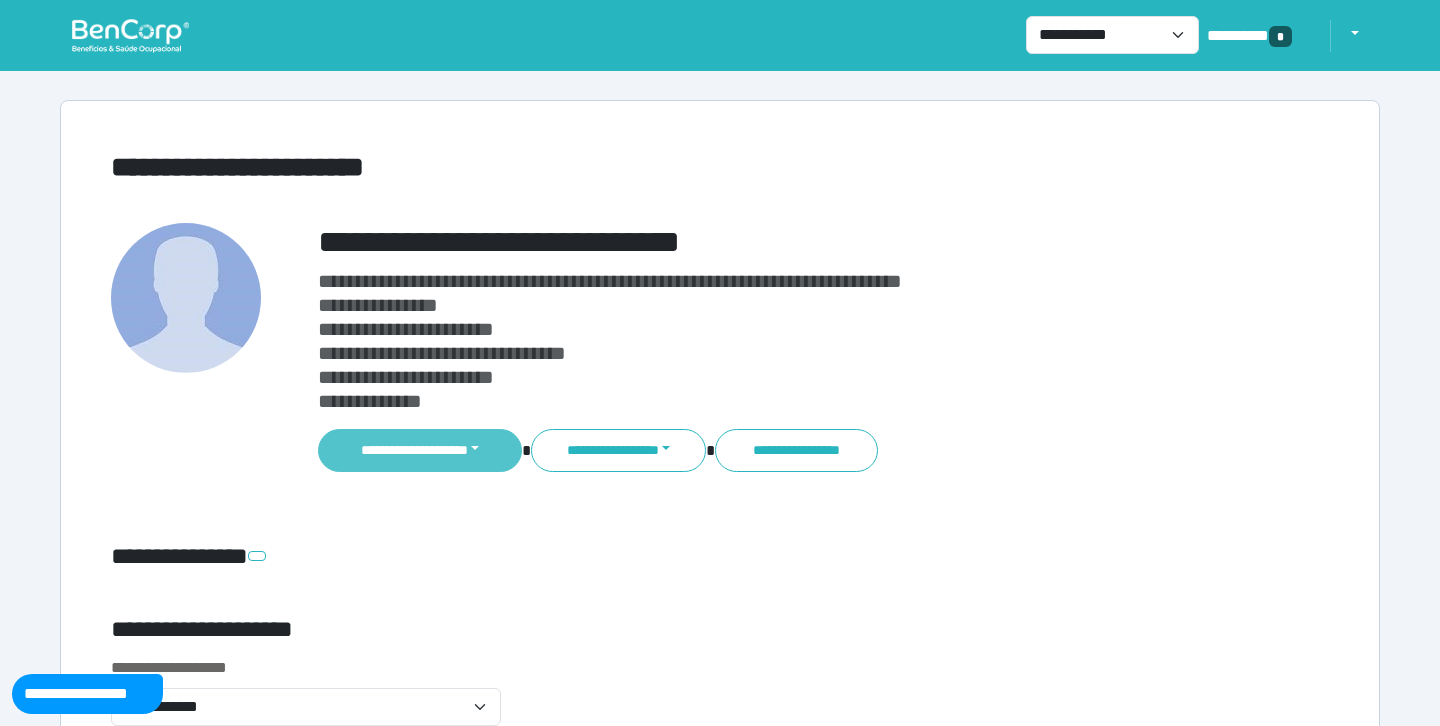 click on "**********" at bounding box center [420, 450] 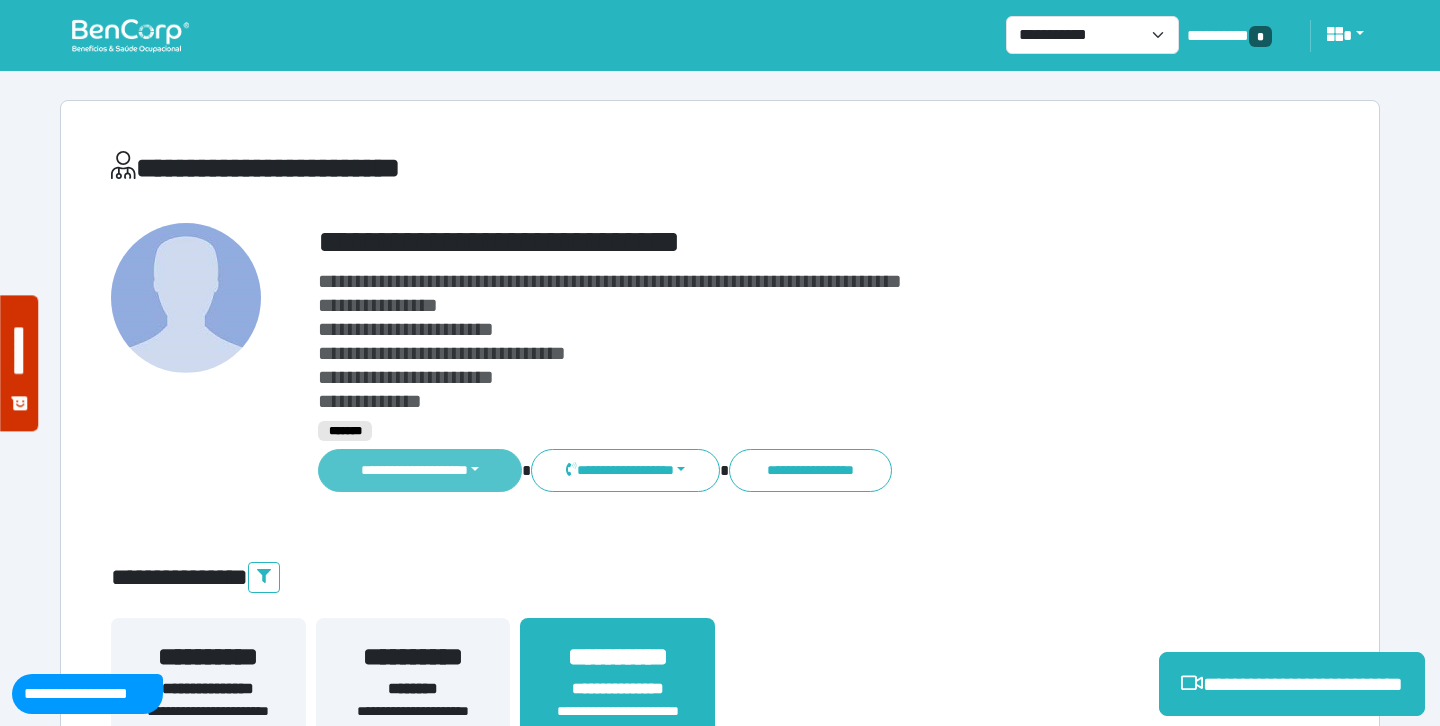 click on "**********" at bounding box center [420, 470] 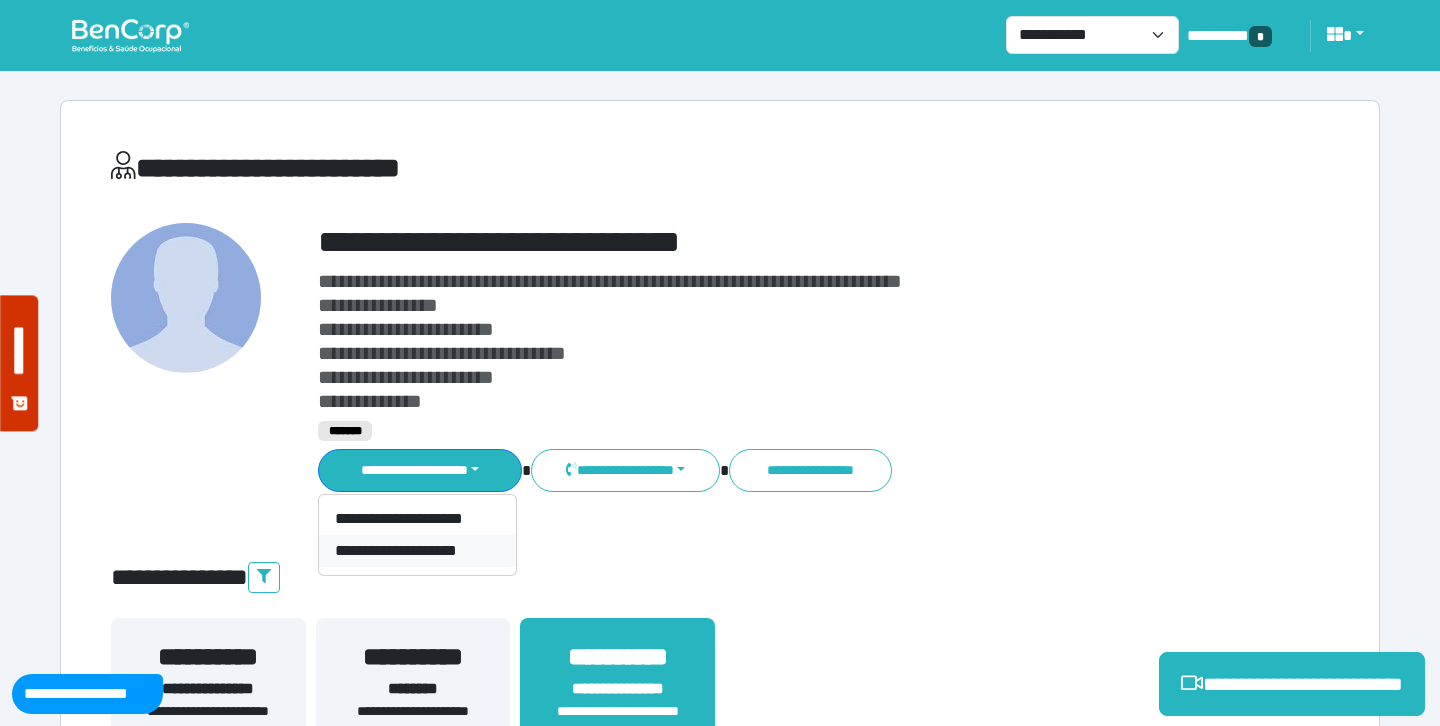 click on "**********" at bounding box center [417, 551] 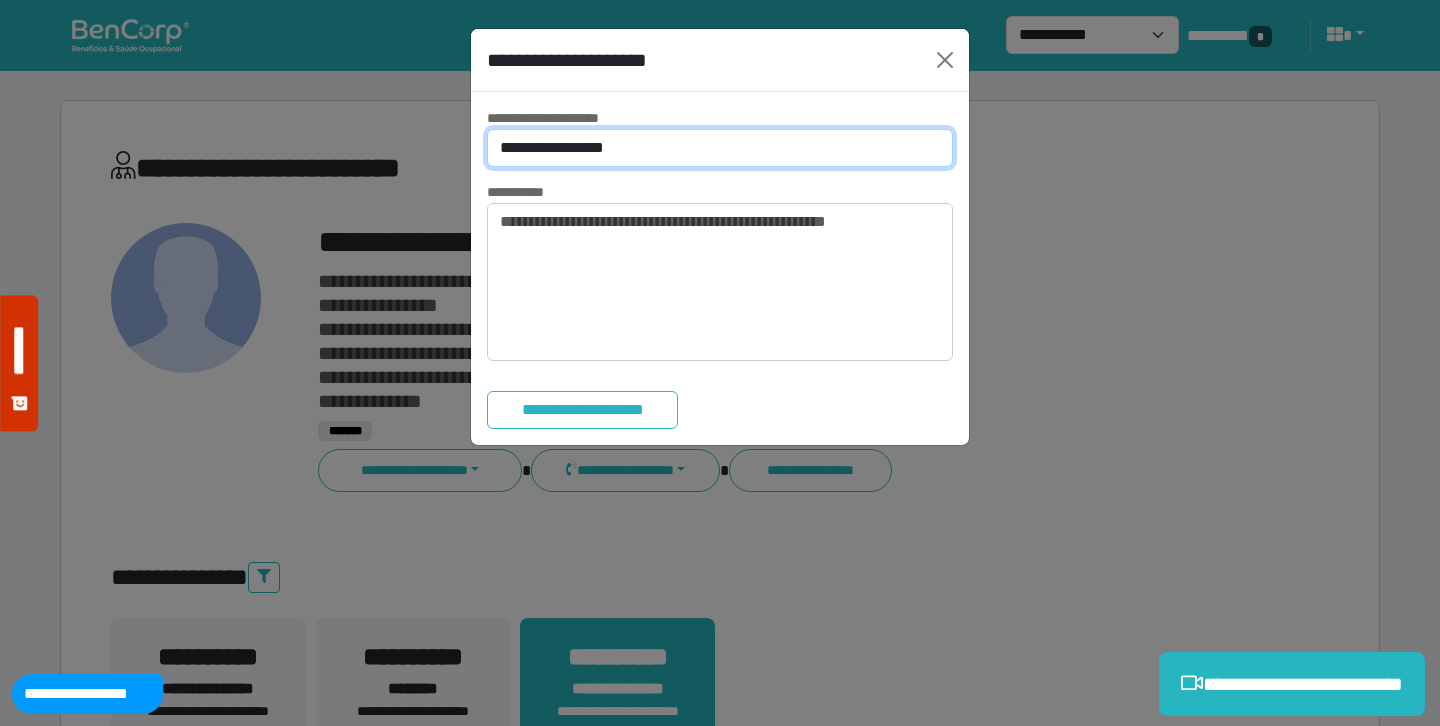 click on "**********" at bounding box center [720, 148] 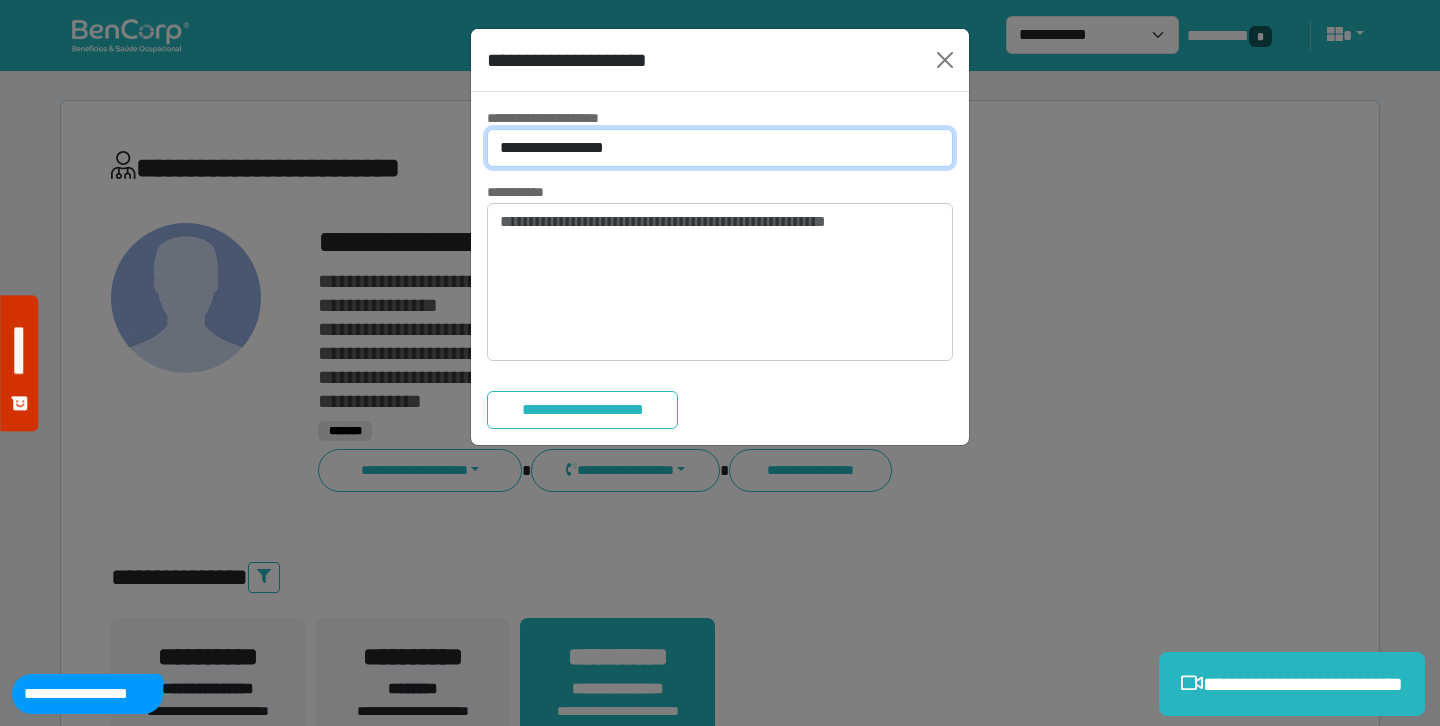 select on "*" 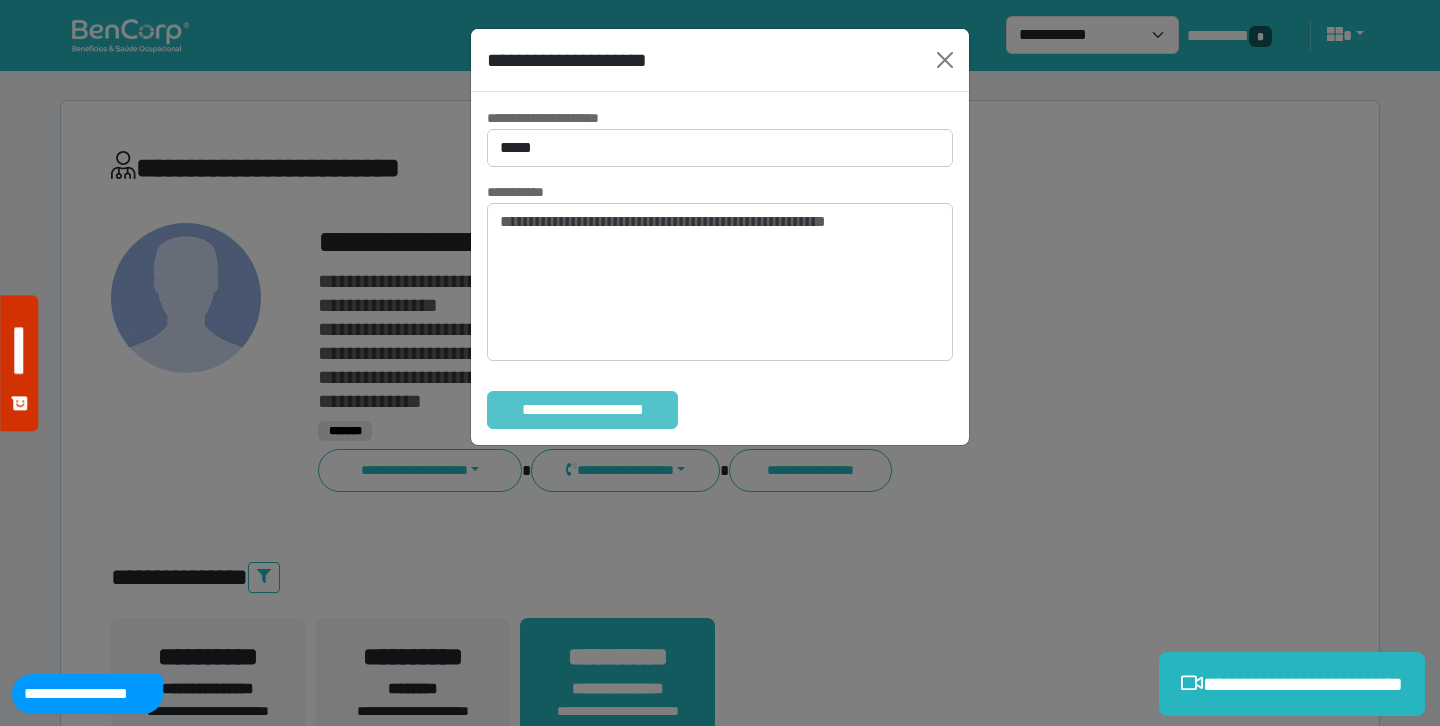 click on "**********" at bounding box center (582, 410) 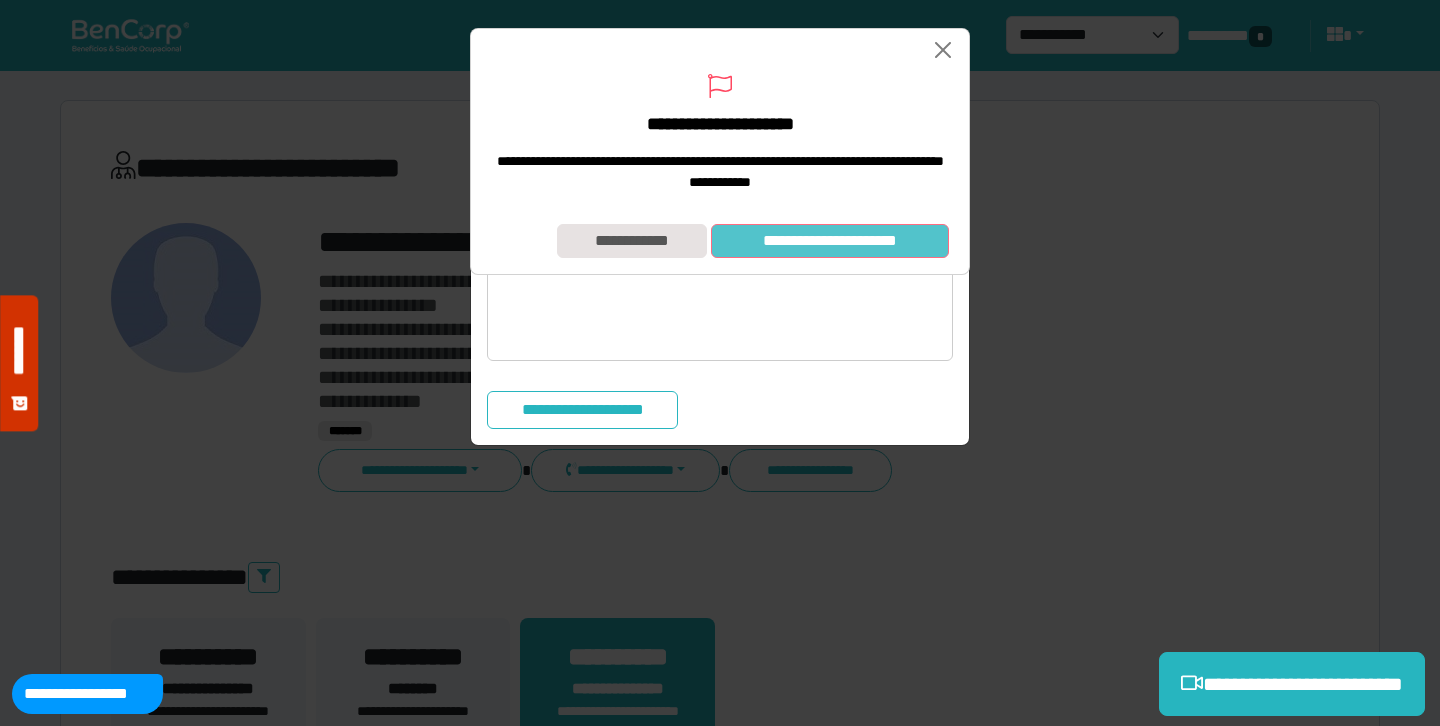click on "**********" at bounding box center [830, 241] 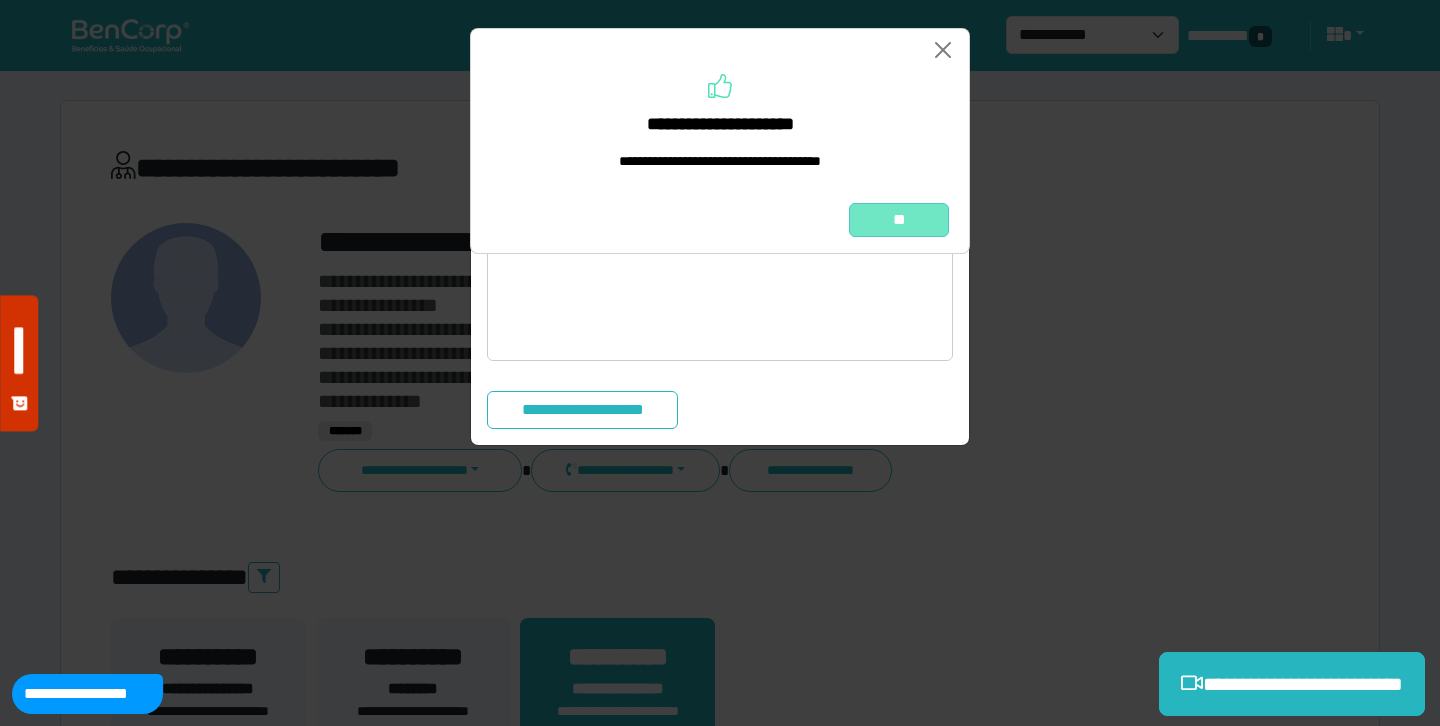 click on "**" at bounding box center (899, 220) 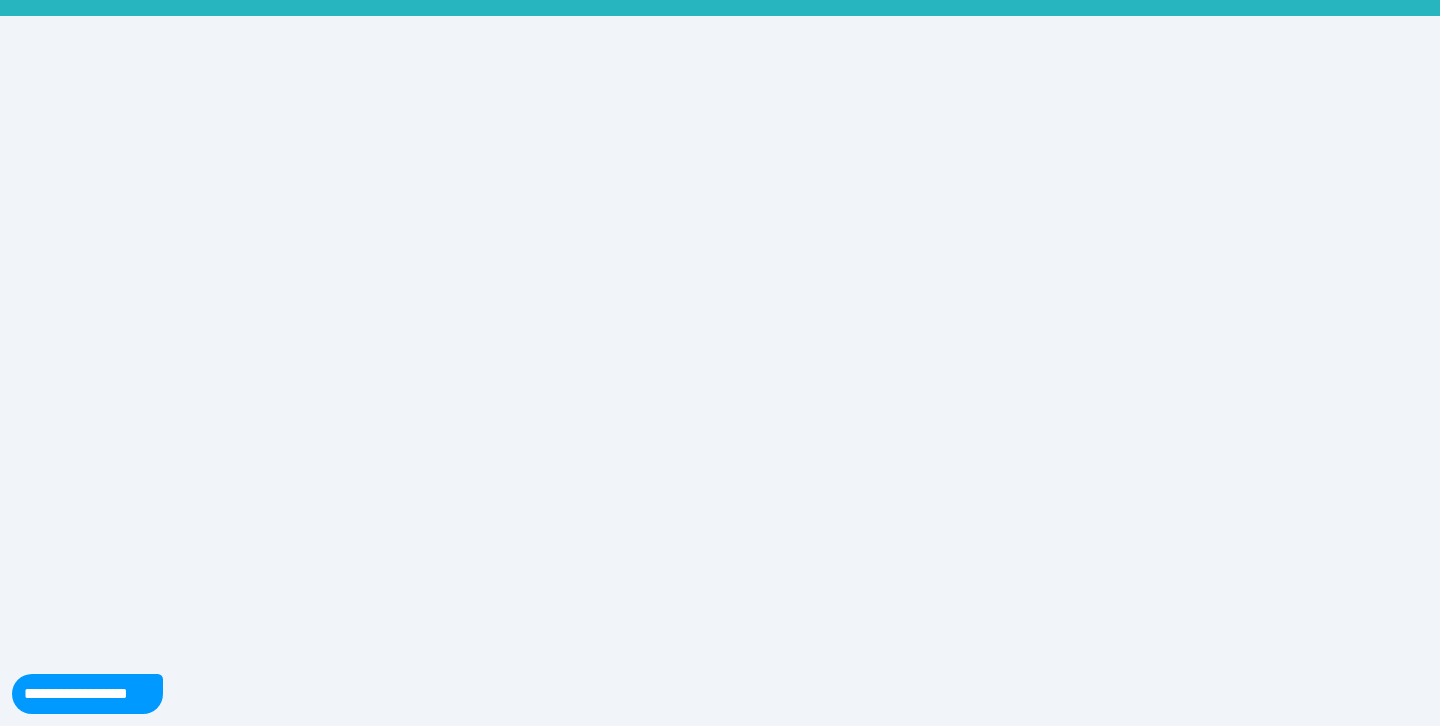 scroll, scrollTop: 0, scrollLeft: 0, axis: both 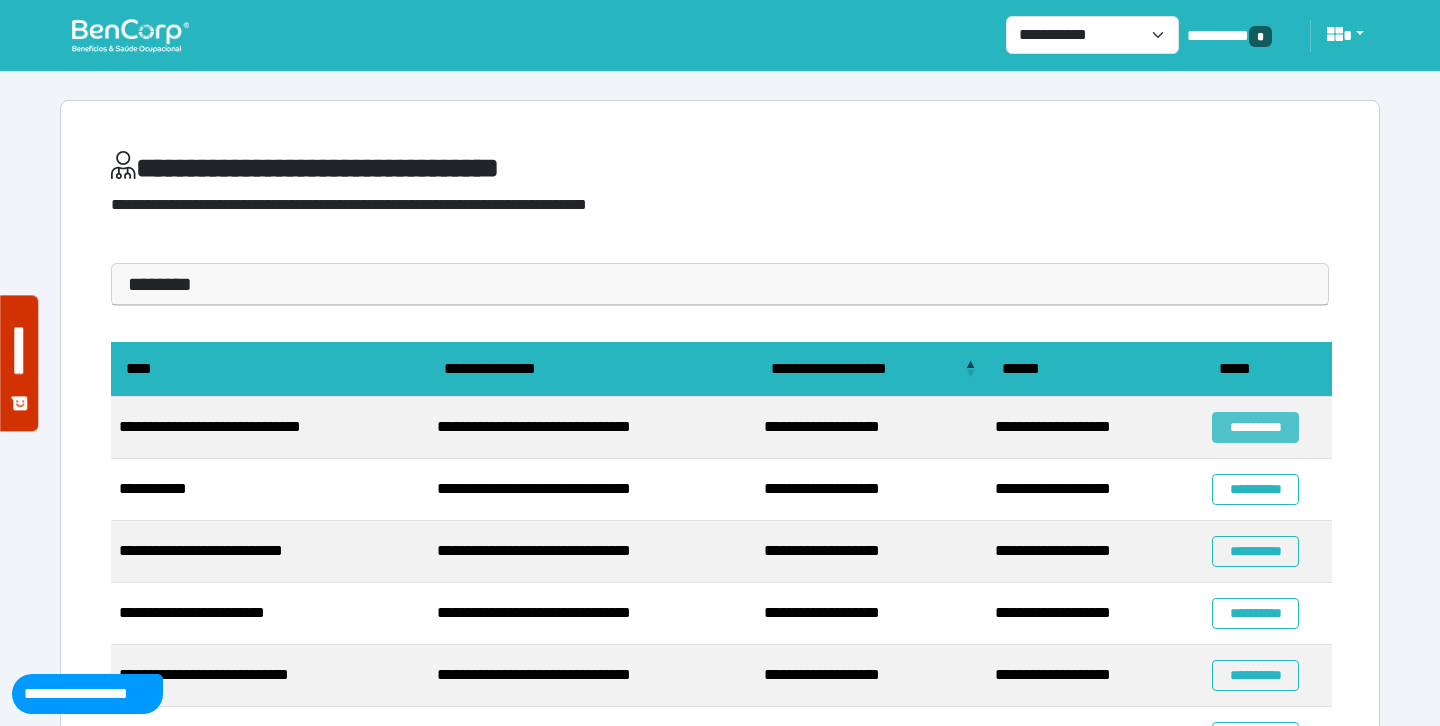 click on "**********" at bounding box center [1255, 427] 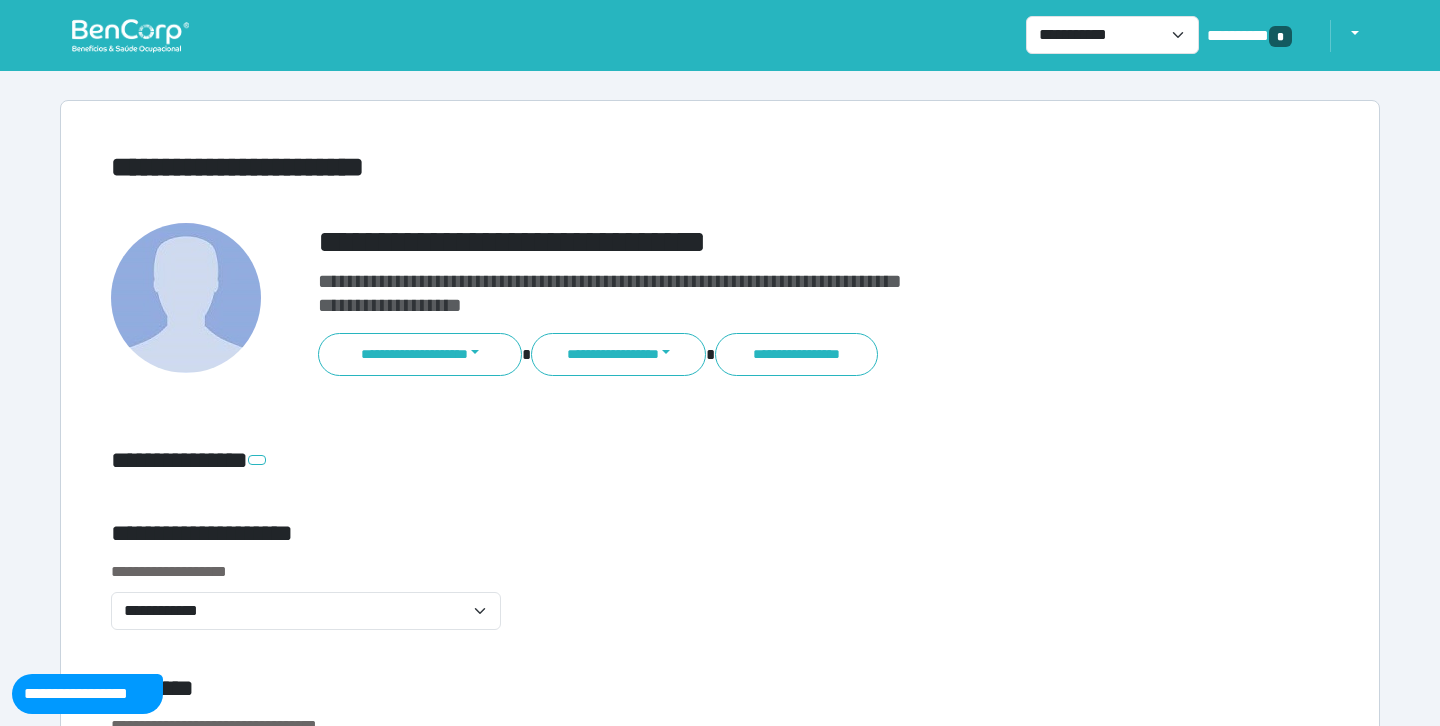 scroll, scrollTop: 0, scrollLeft: 0, axis: both 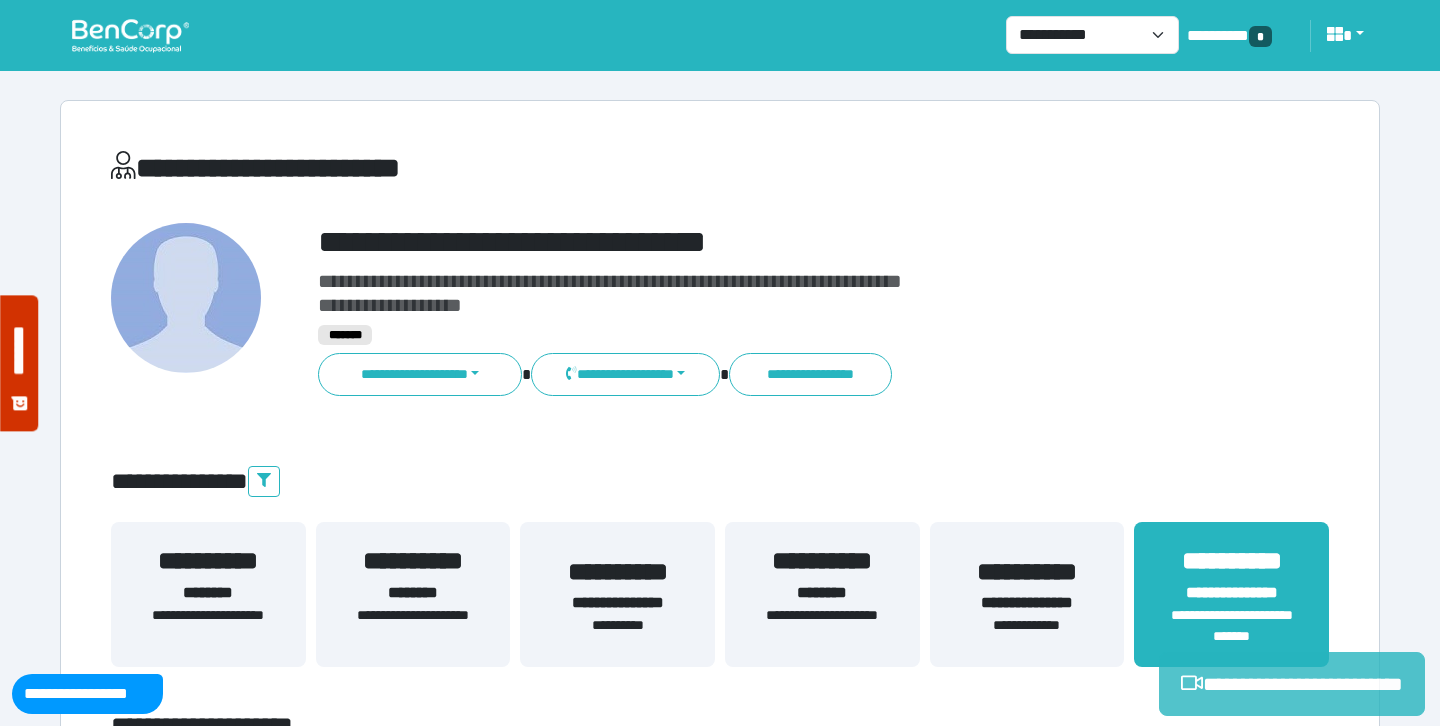 click on "**********" at bounding box center [1292, 684] 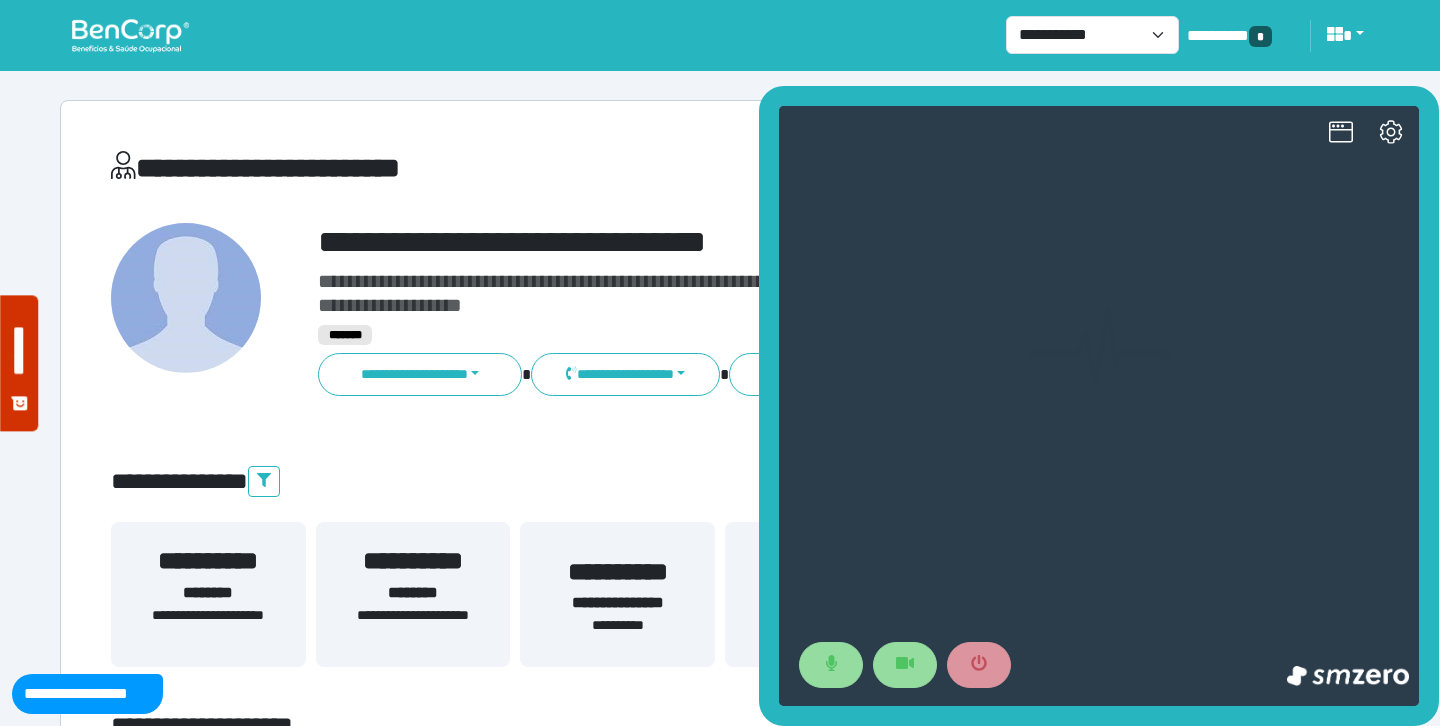 scroll, scrollTop: 0, scrollLeft: 0, axis: both 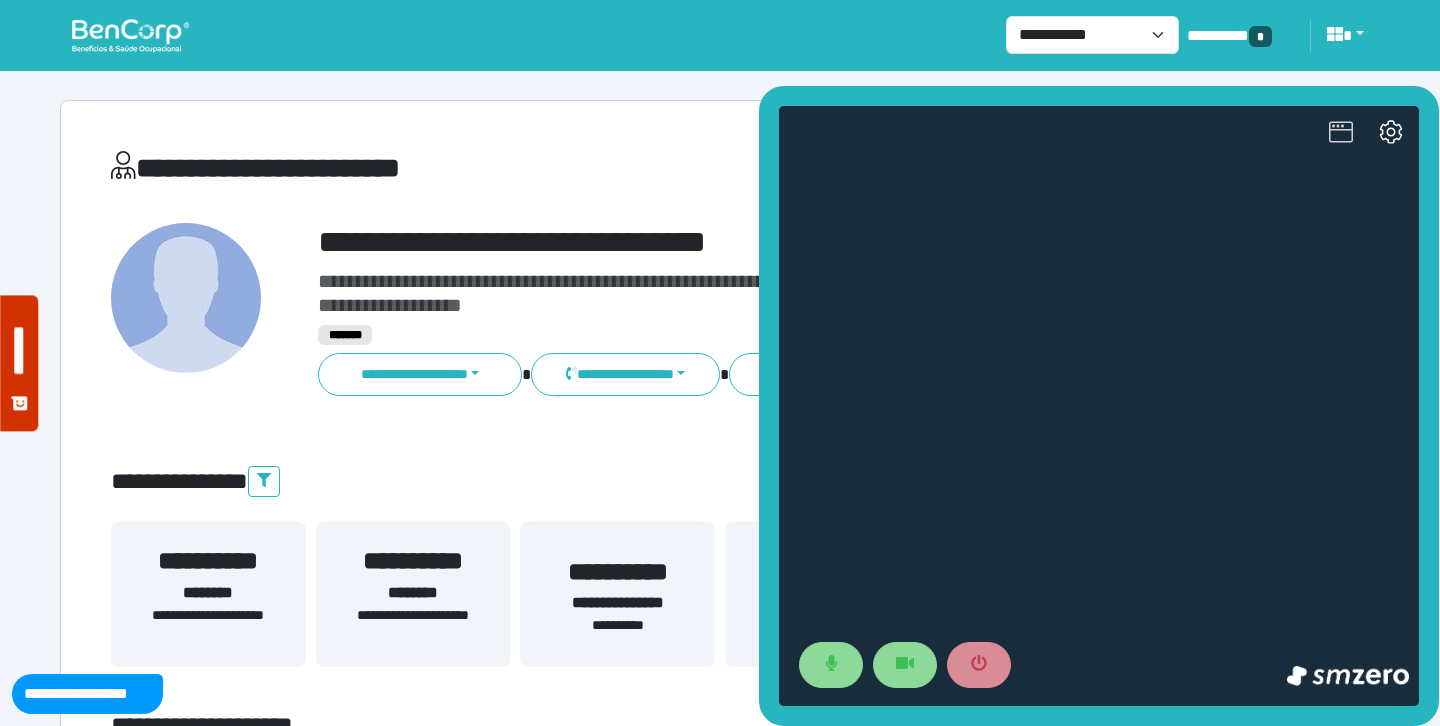 drag, startPoint x: 2140, startPoint y: 114, endPoint x: 1336, endPoint y: 127, distance: 804.1051 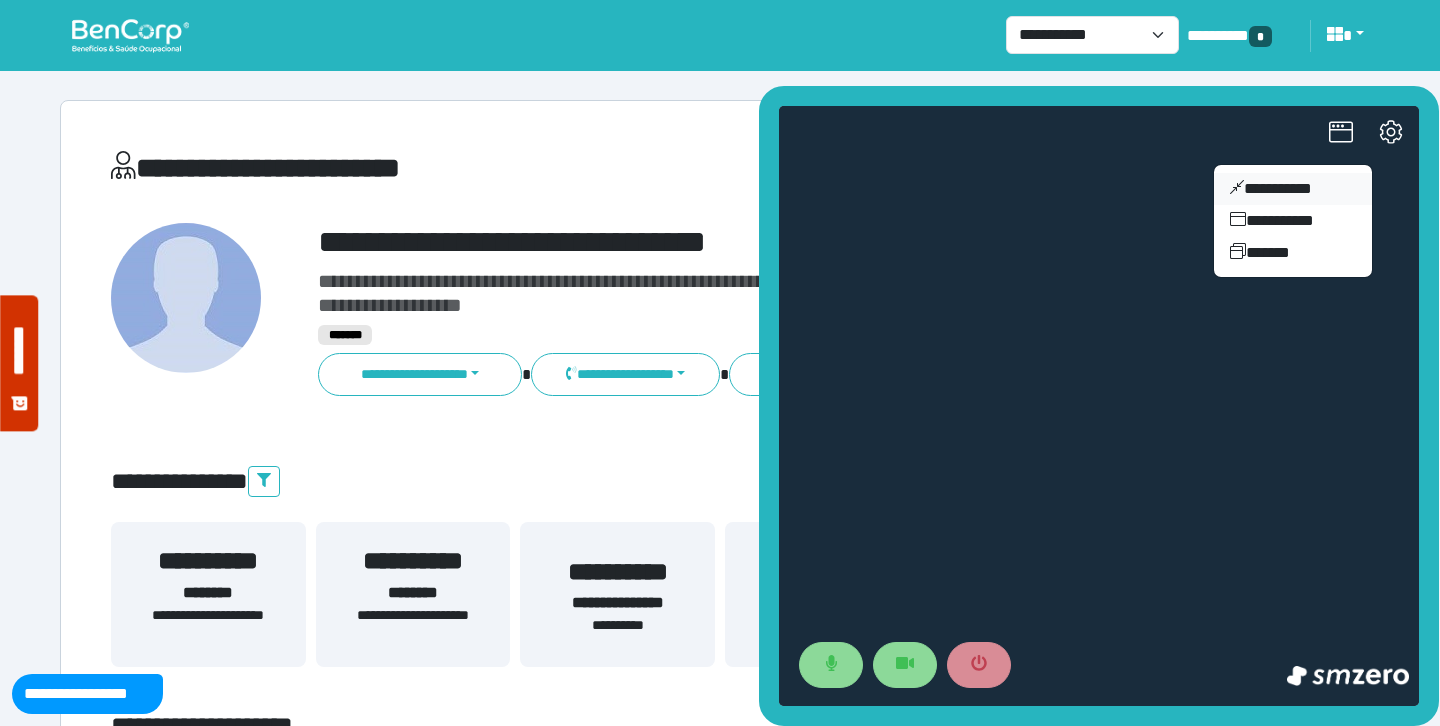 click on "**********" at bounding box center [1293, 189] 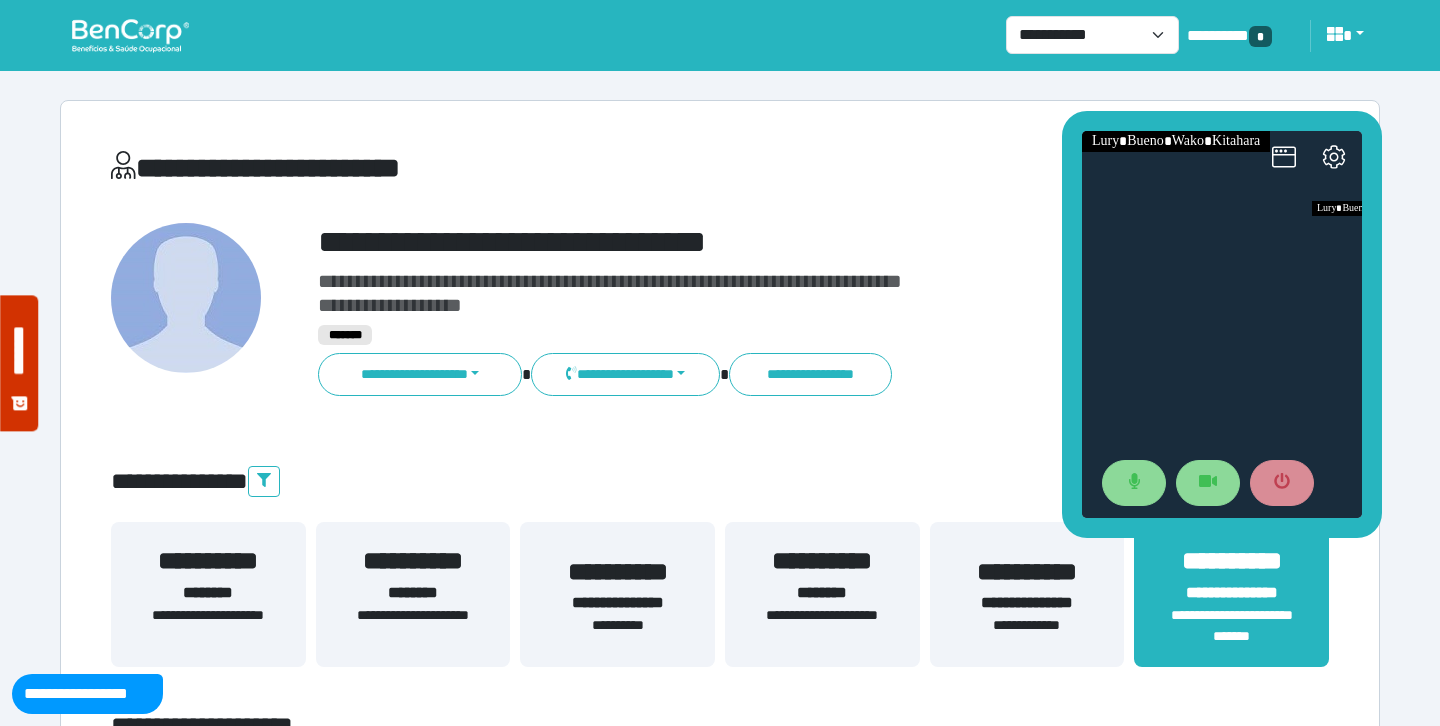drag, startPoint x: 1209, startPoint y: 138, endPoint x: 1190, endPoint y: 66, distance: 74.46476 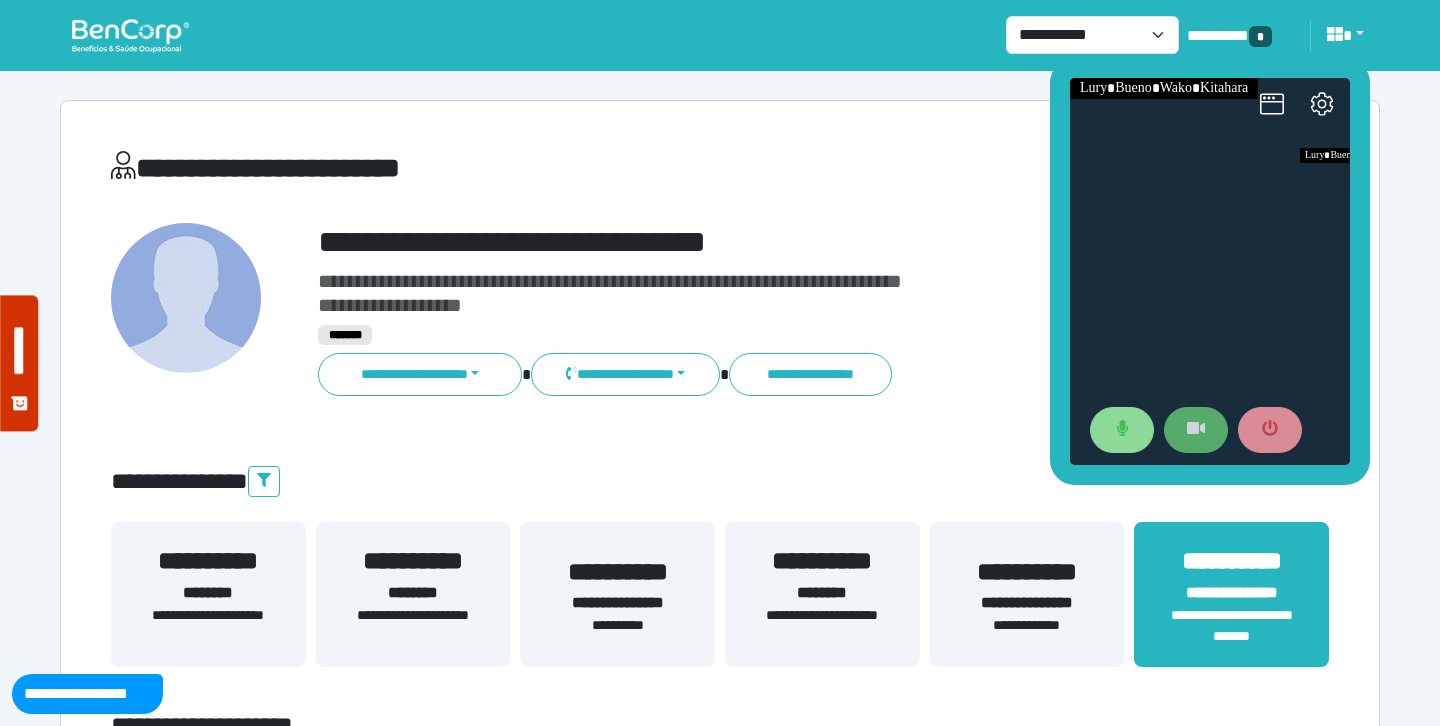 click at bounding box center [1196, 430] 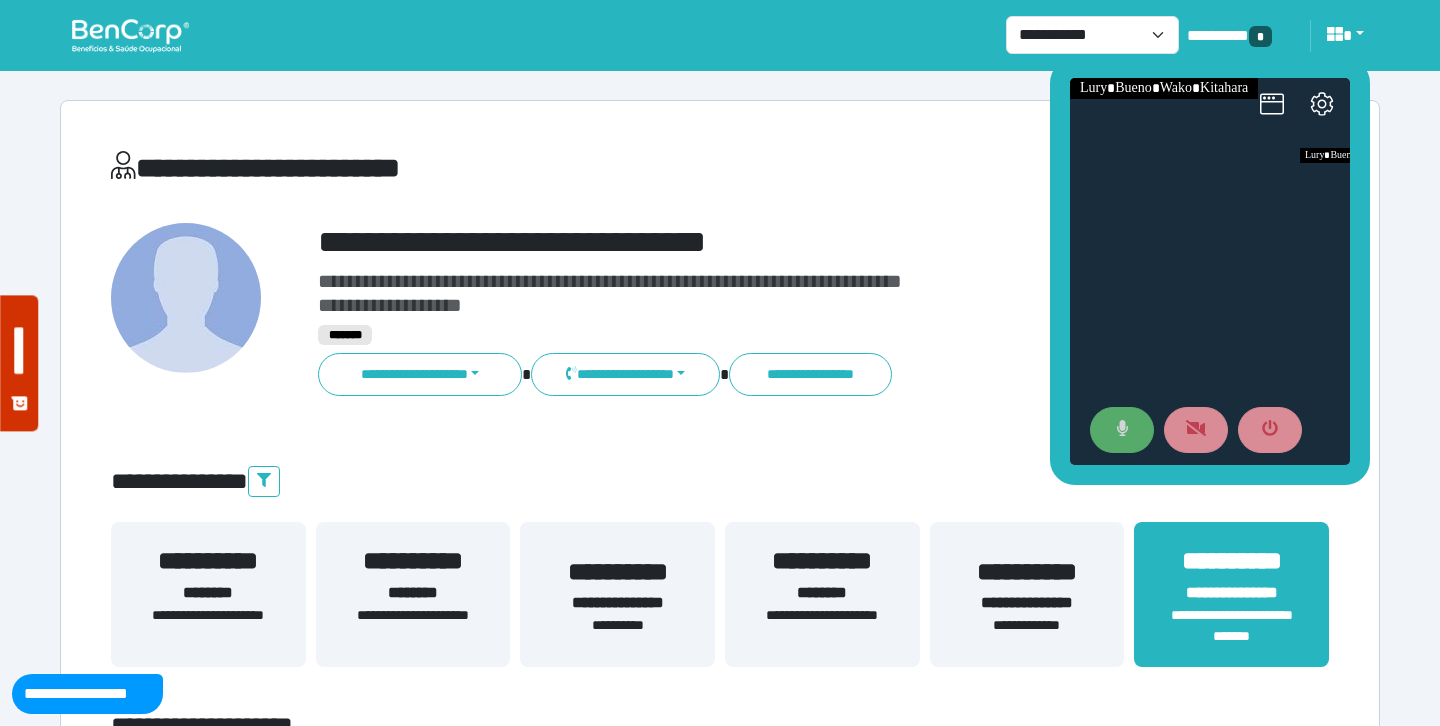 click 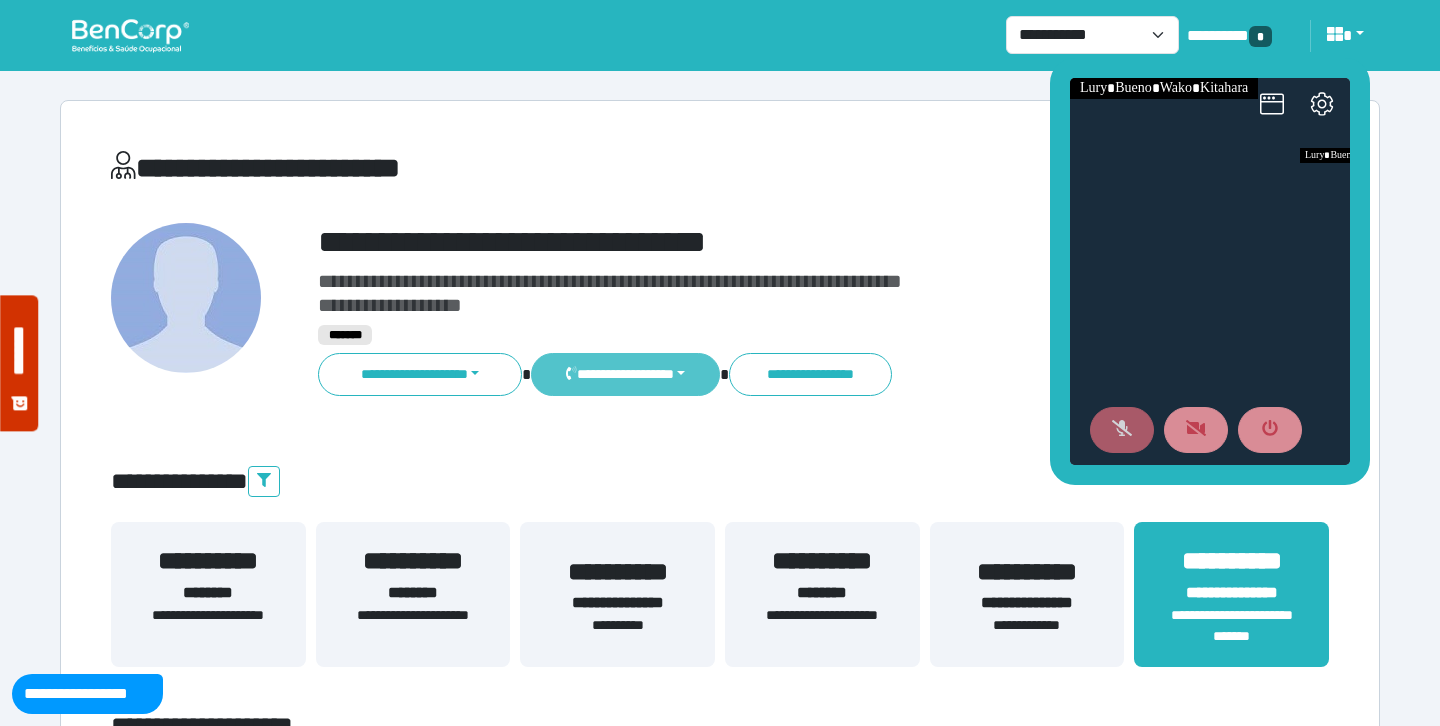 click on "**********" at bounding box center [625, 374] 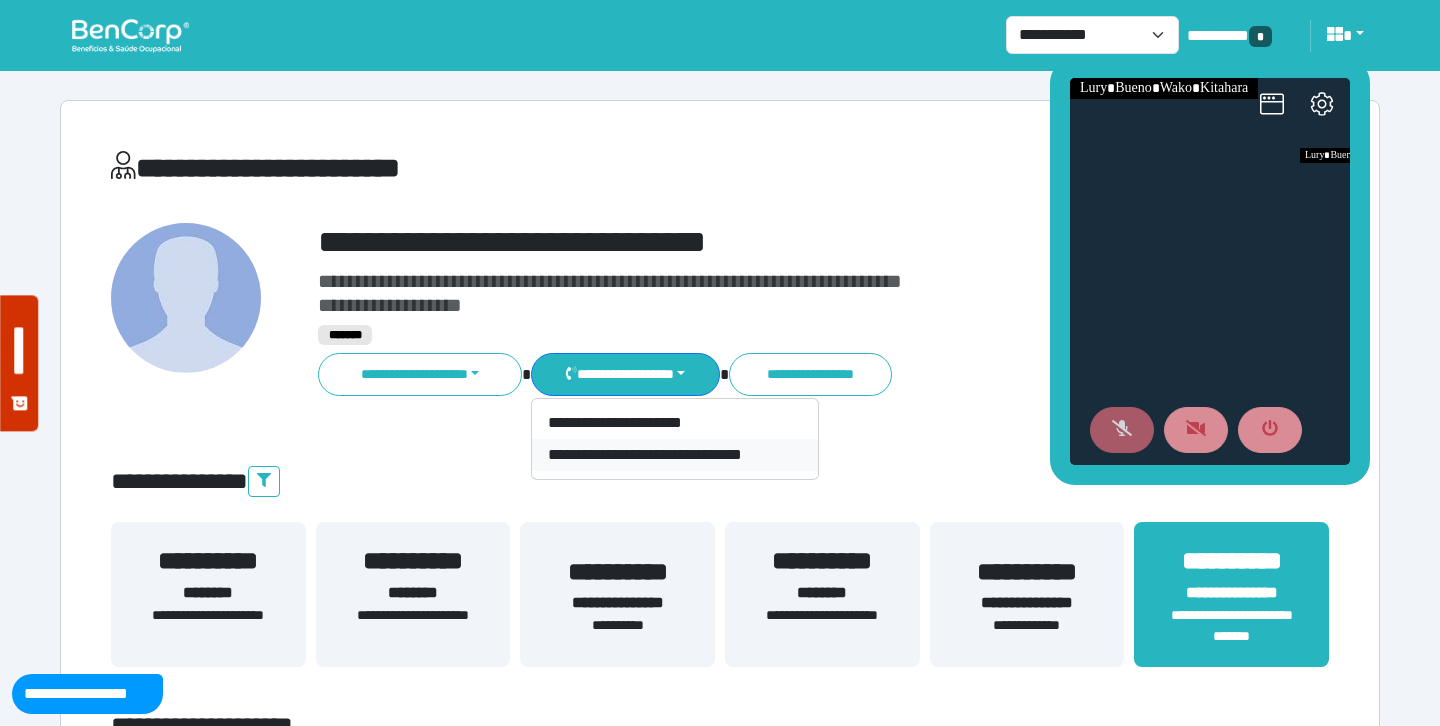 click on "**********" at bounding box center [675, 455] 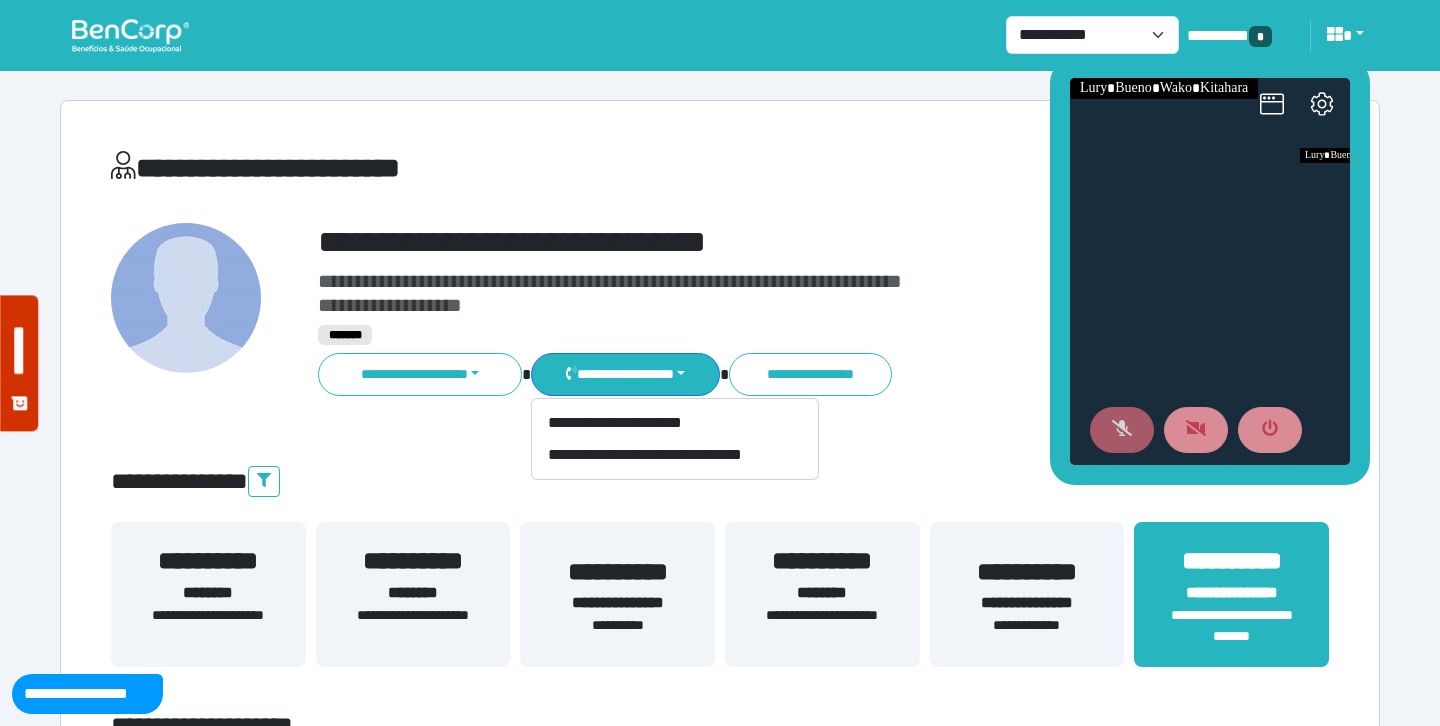 click on "**********" at bounding box center [720, 4324] 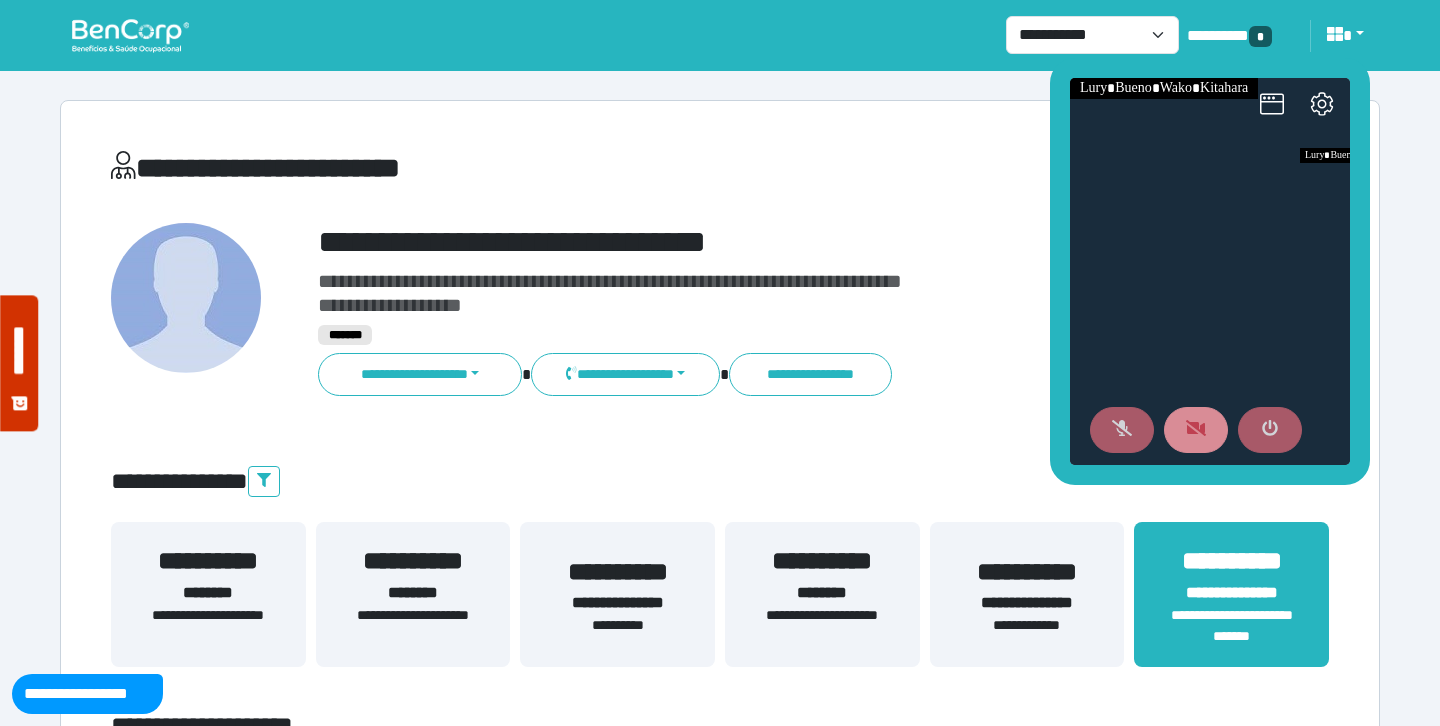 click at bounding box center [1270, 430] 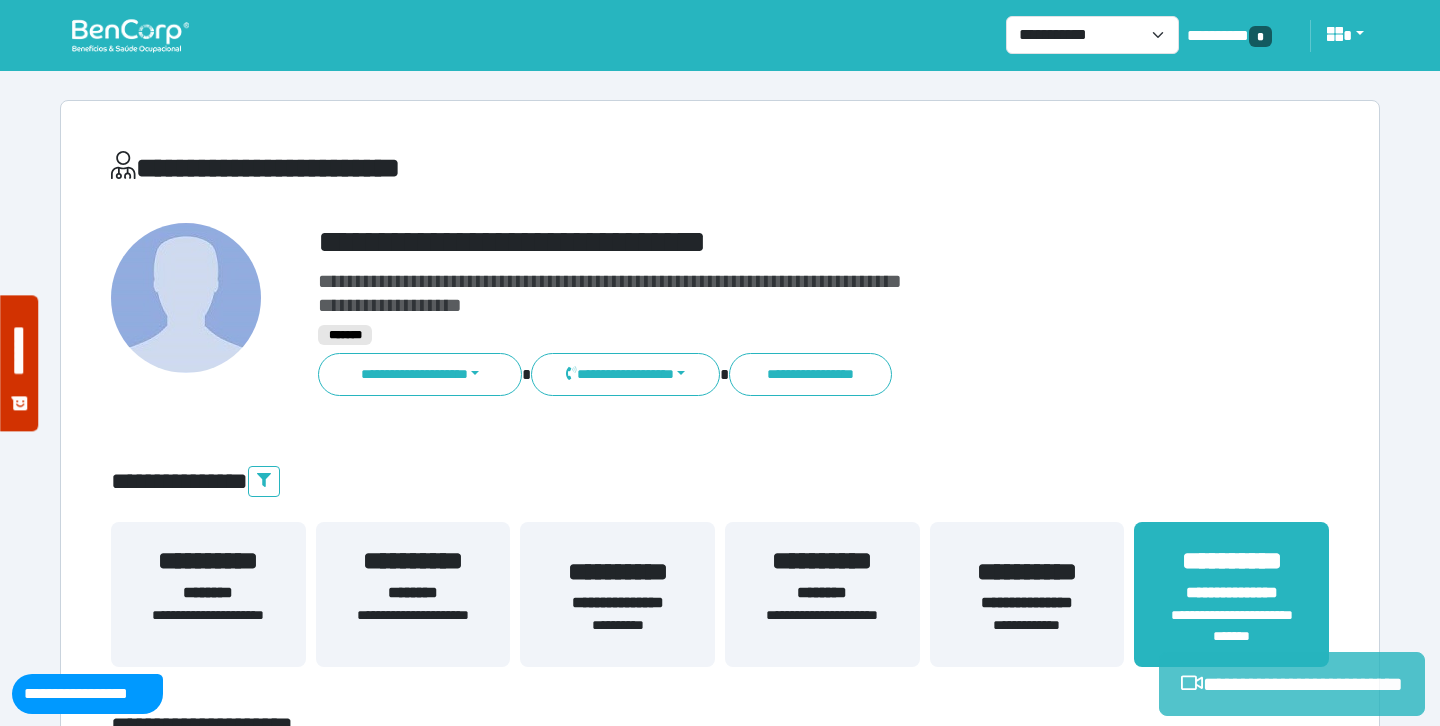 click on "**********" at bounding box center (1292, 684) 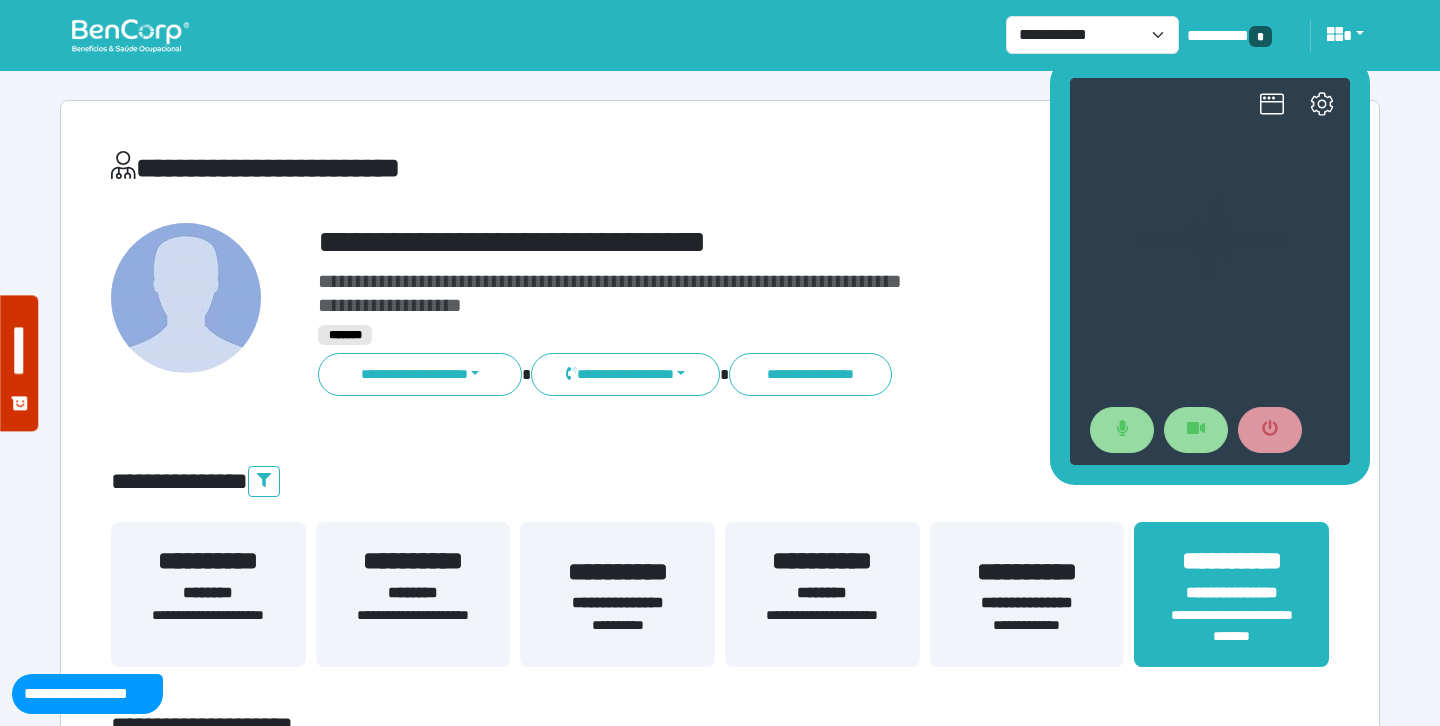 scroll, scrollTop: 0, scrollLeft: 0, axis: both 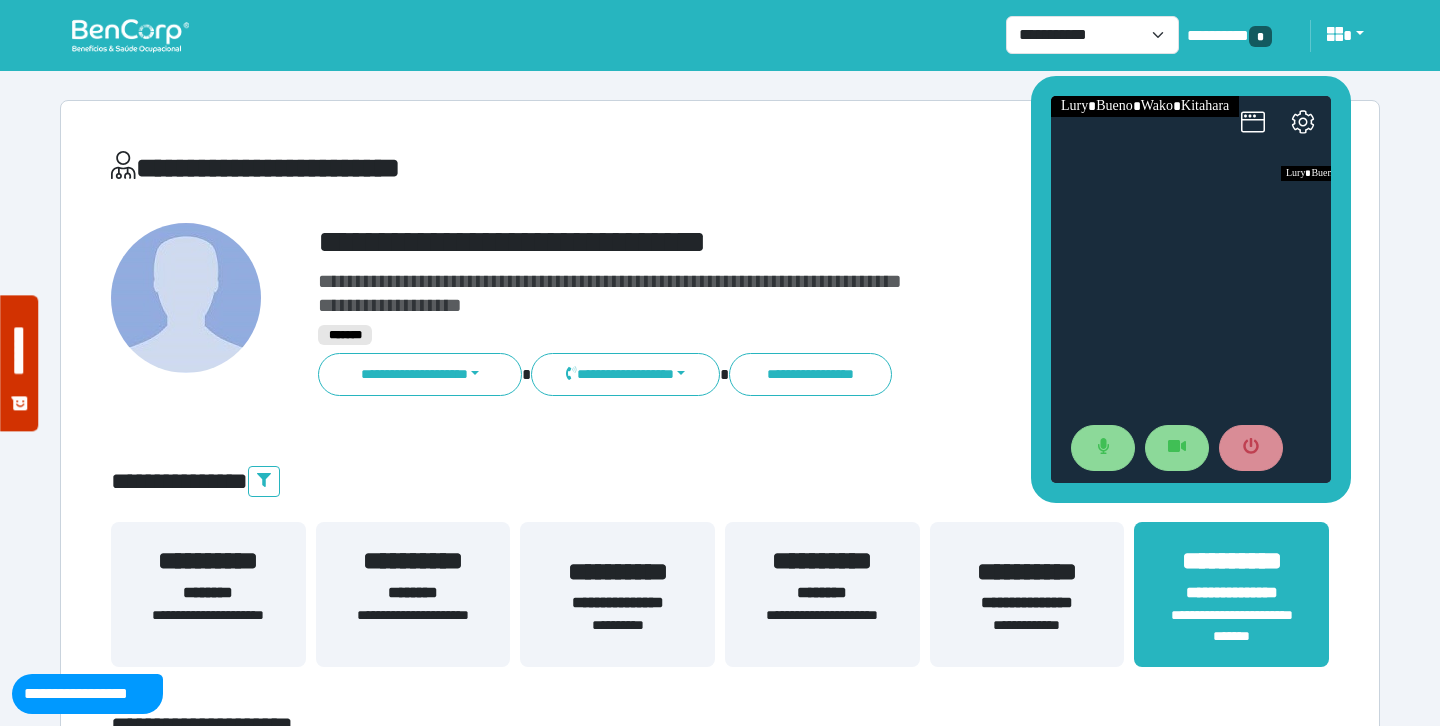 drag, startPoint x: 1065, startPoint y: 115, endPoint x: 1045, endPoint y: 134, distance: 27.58623 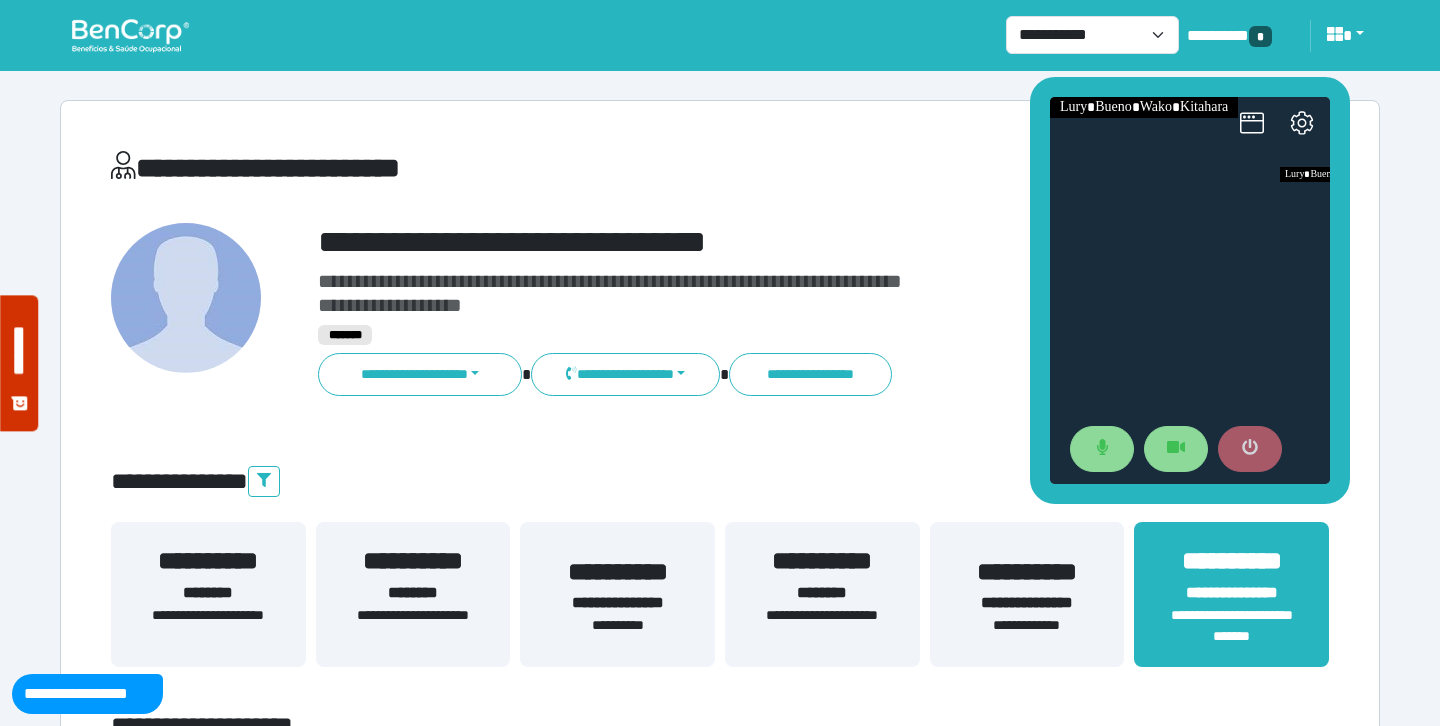 click 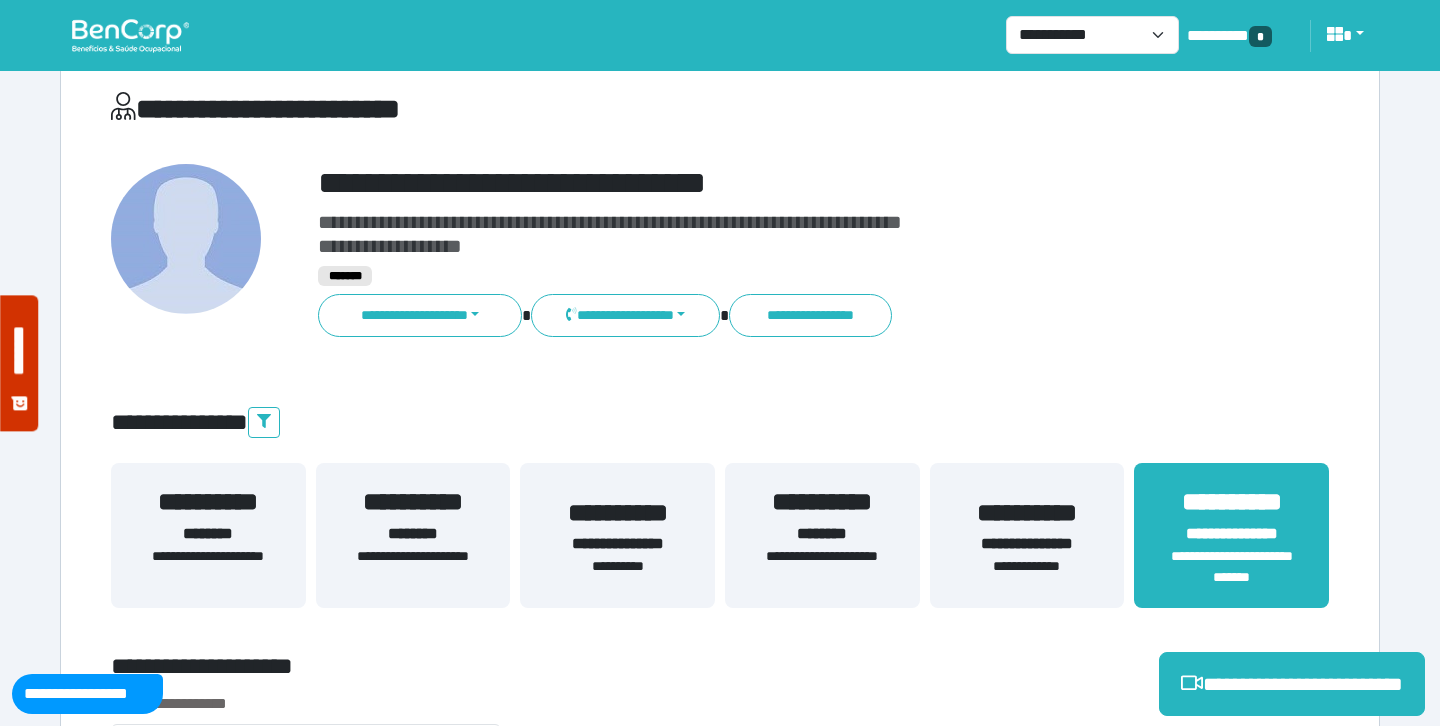 scroll, scrollTop: 74, scrollLeft: 0, axis: vertical 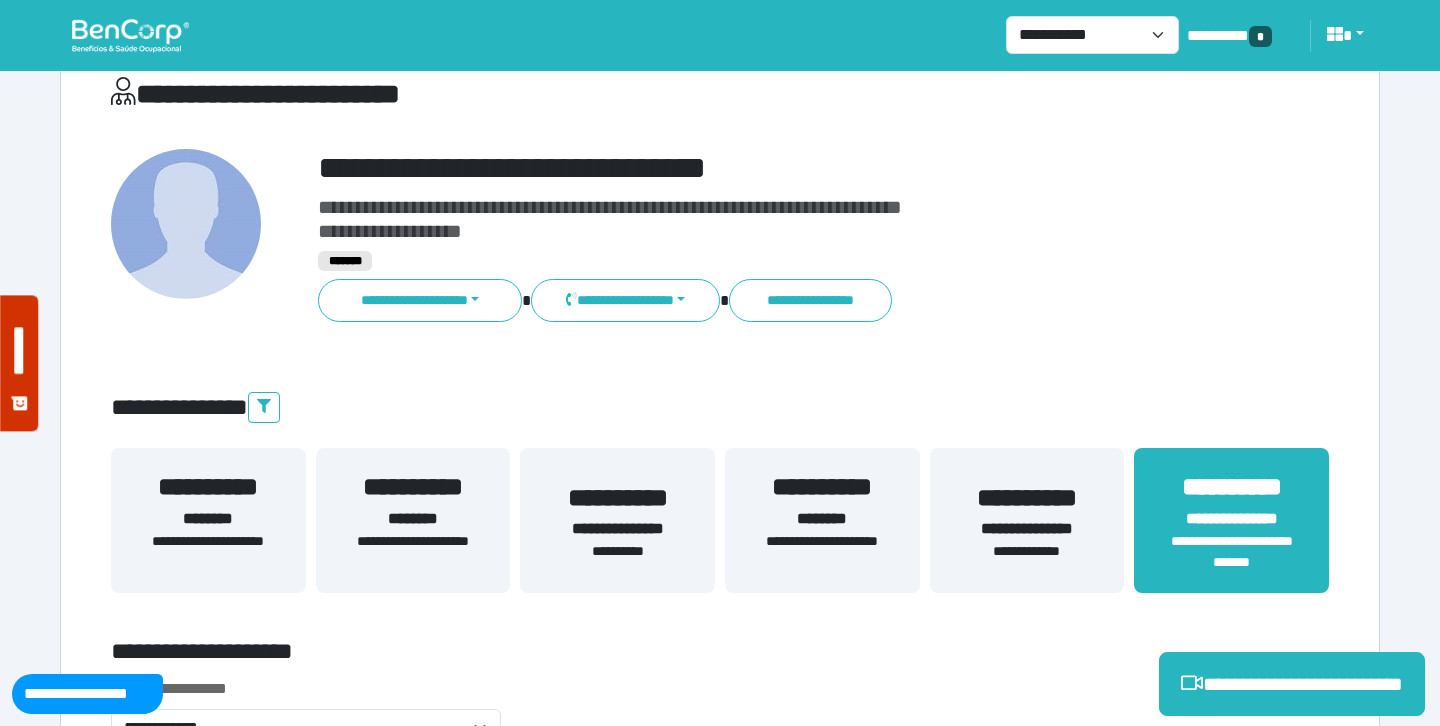 click on "**********" at bounding box center (720, 408) 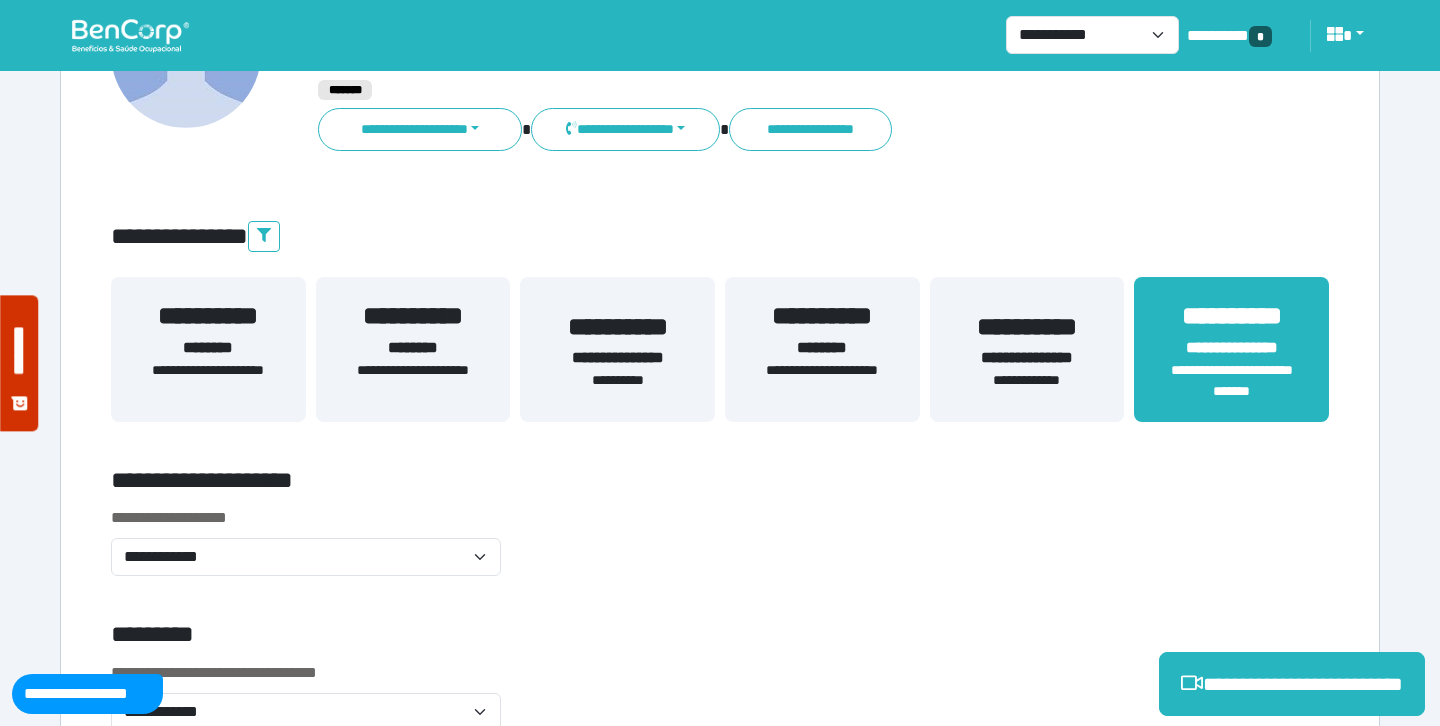 scroll, scrollTop: 411, scrollLeft: 0, axis: vertical 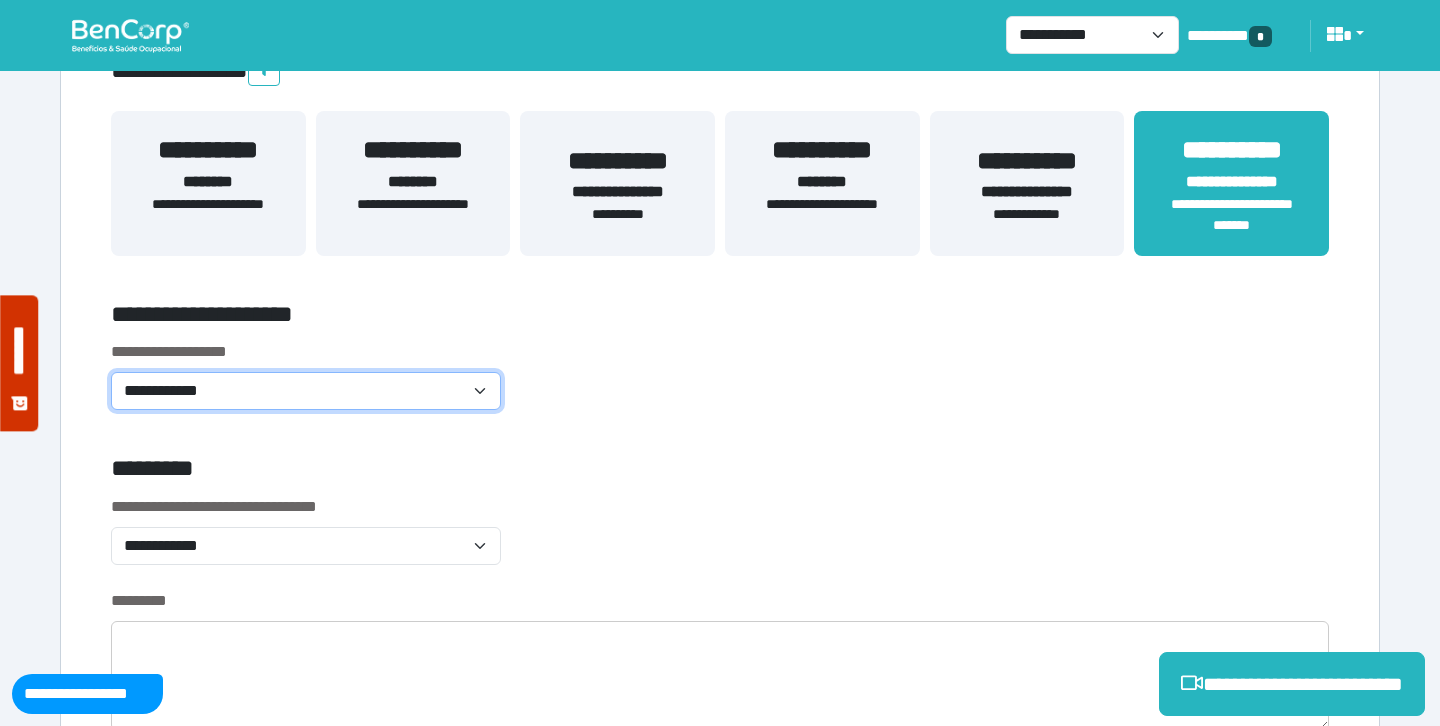 click on "**********" at bounding box center [306, 391] 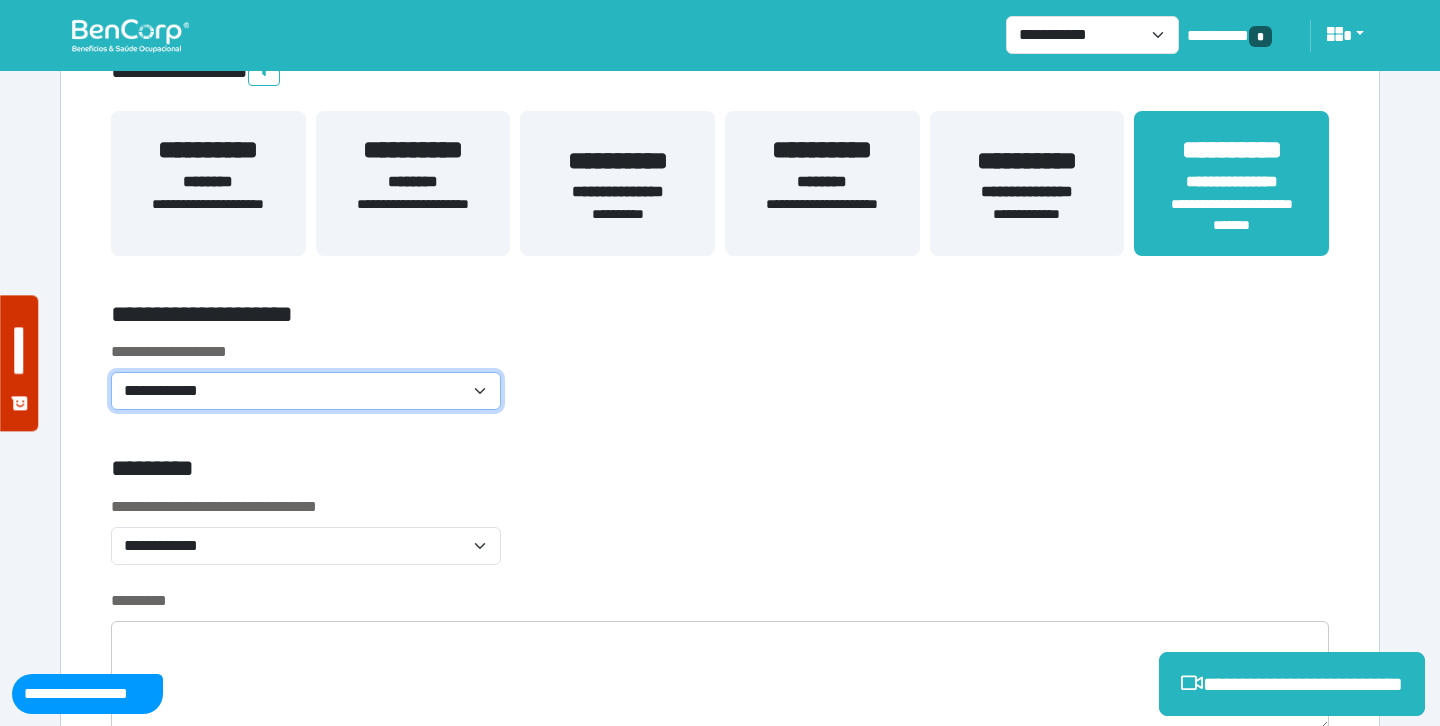 select on "**********" 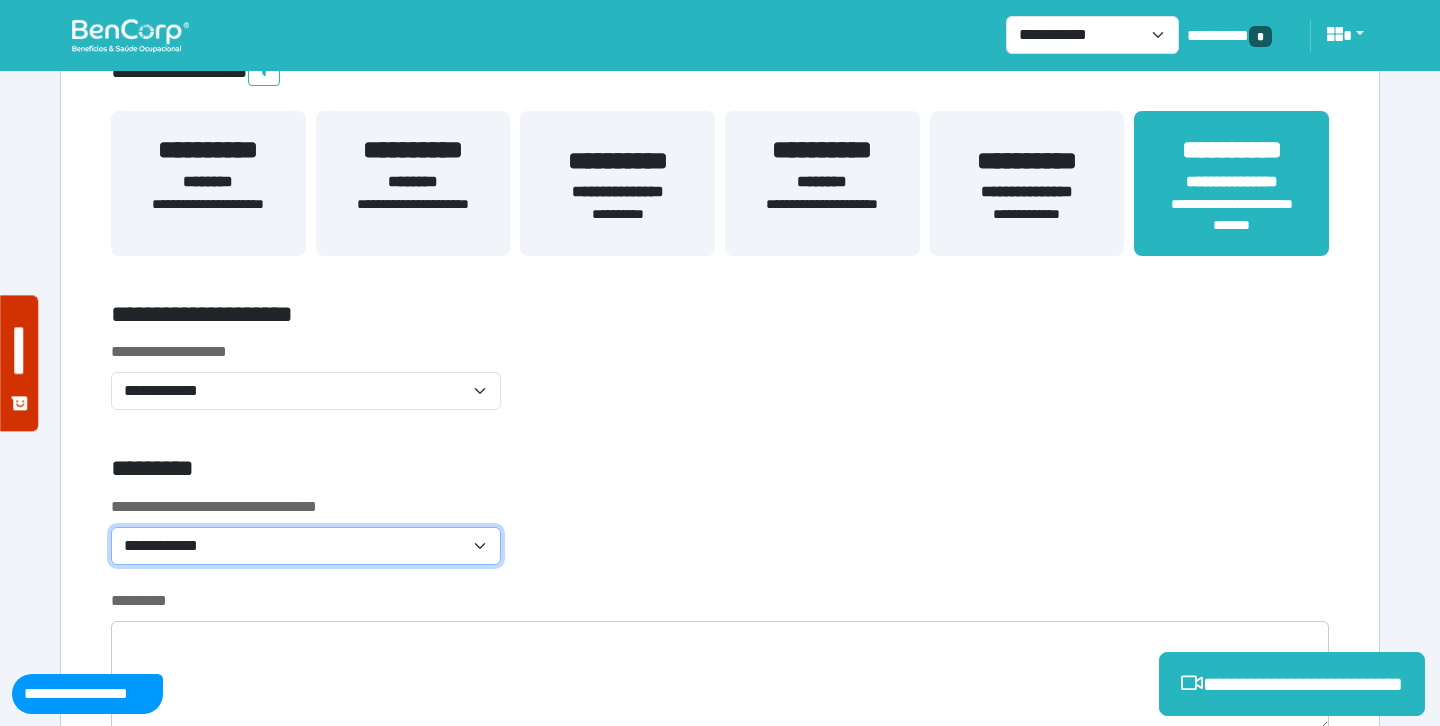 click on "**********" at bounding box center [306, 546] 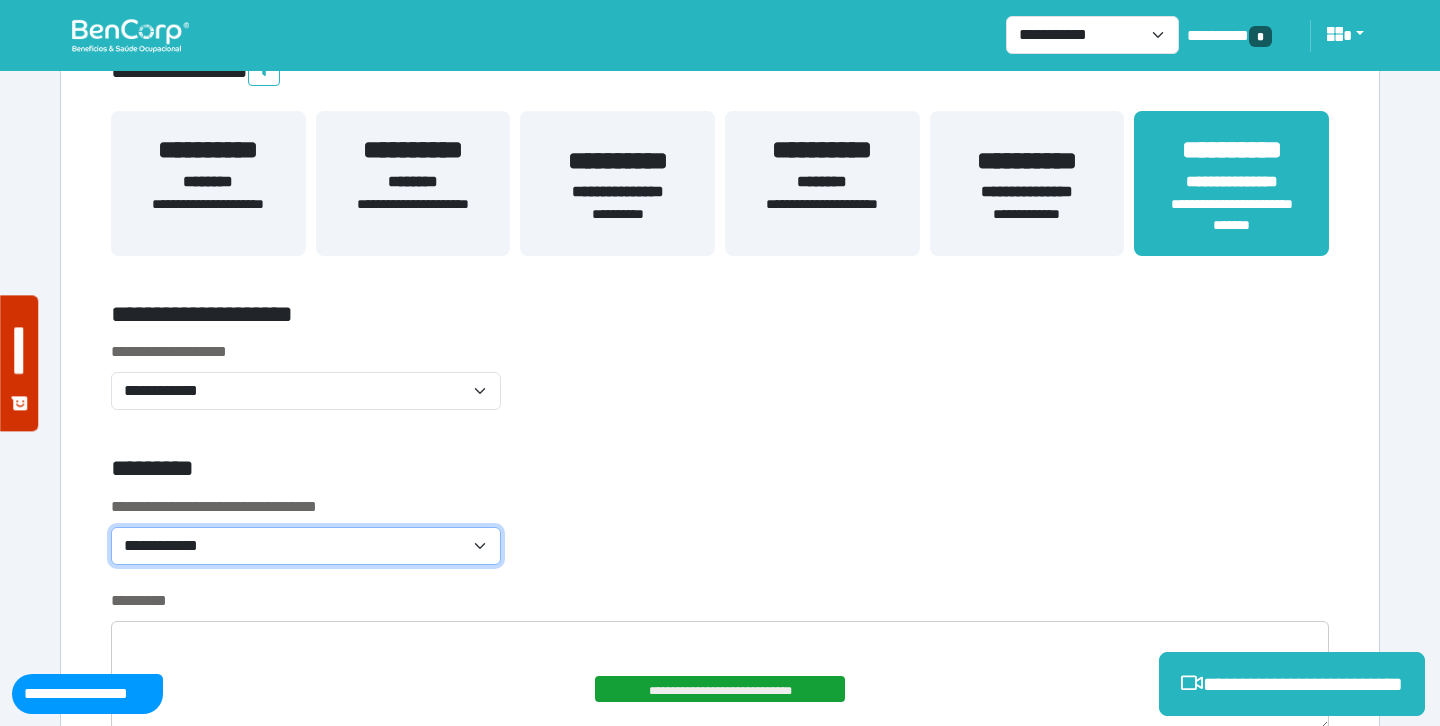select on "*******" 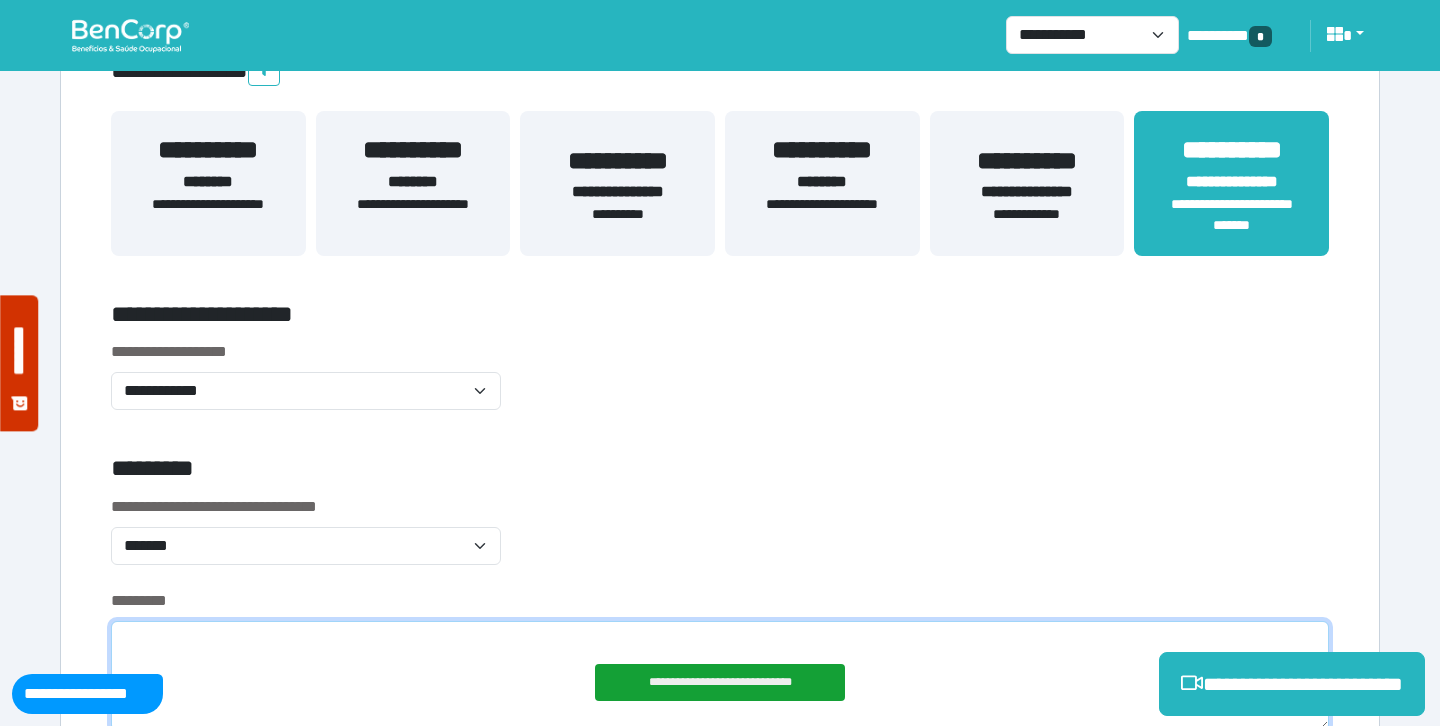 click at bounding box center (720, 676) 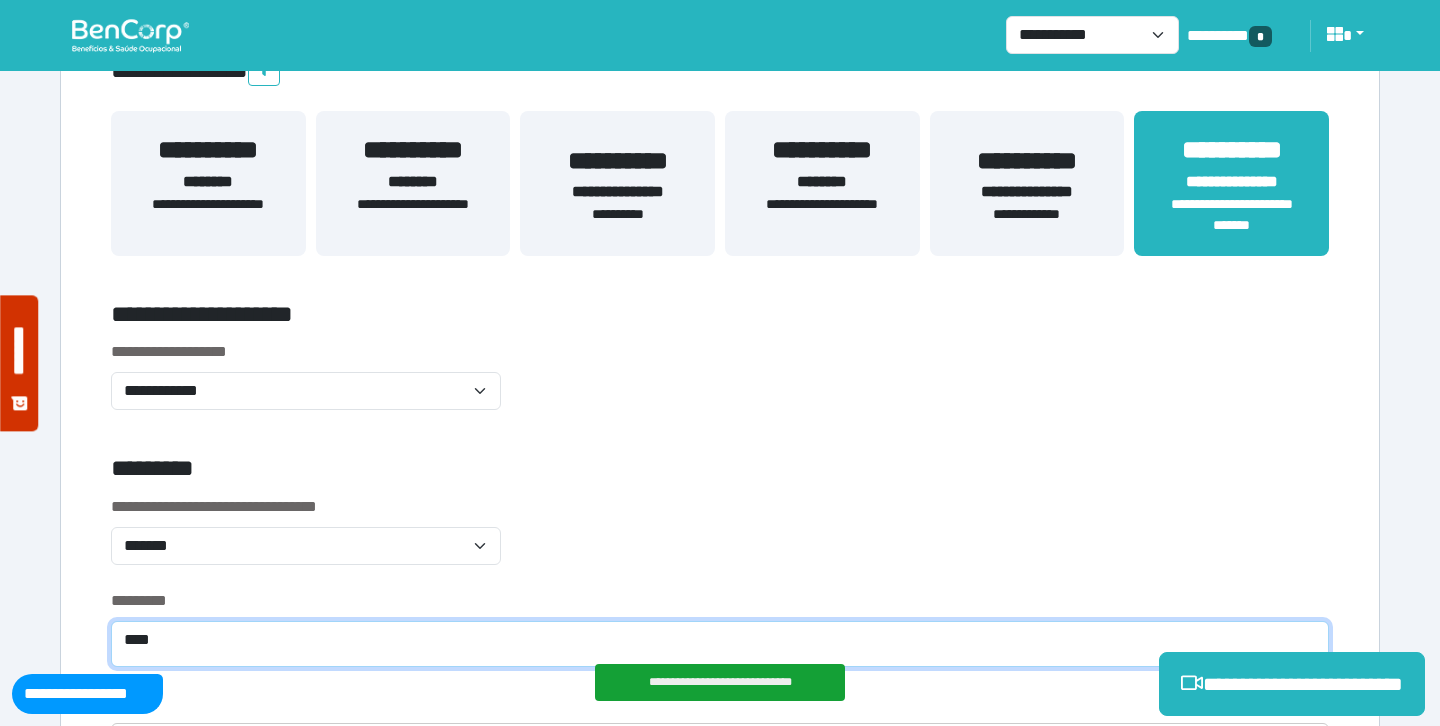 type on "****" 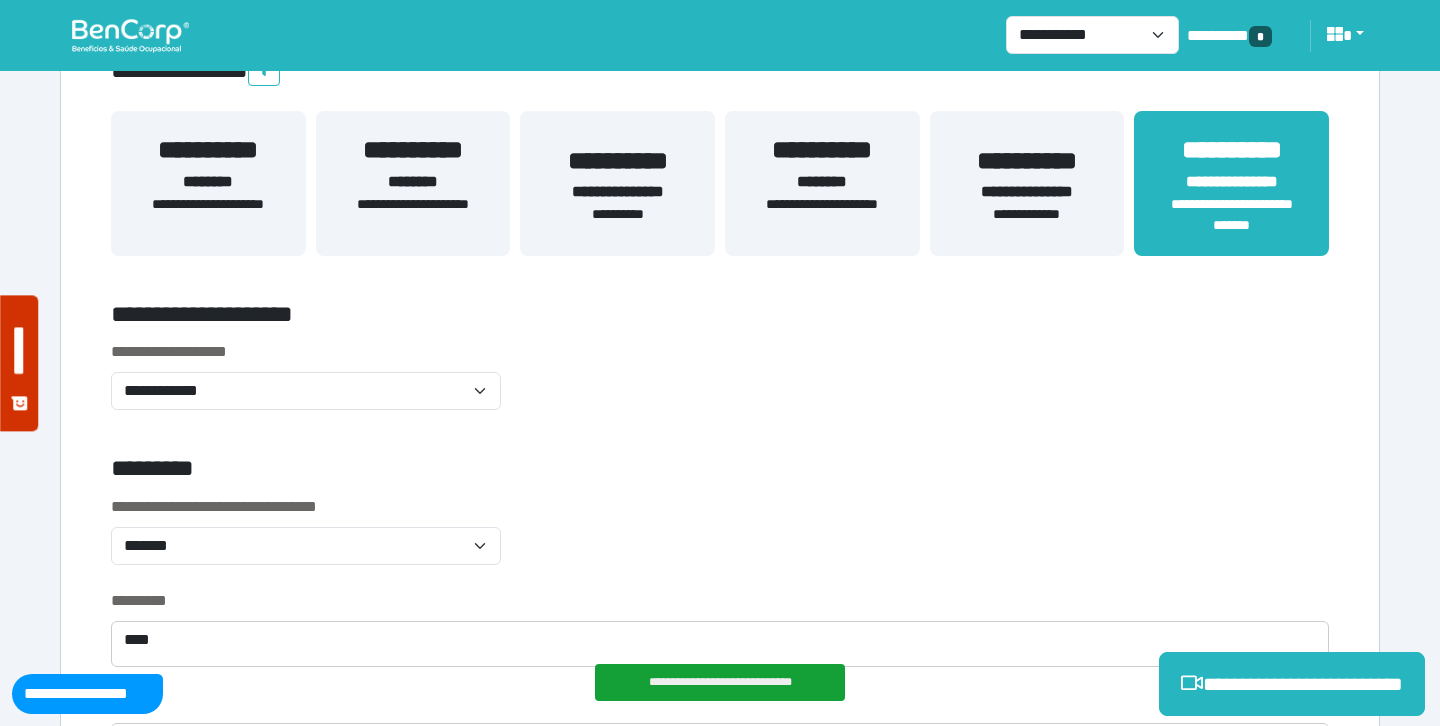 click on "**********" at bounding box center [720, 387] 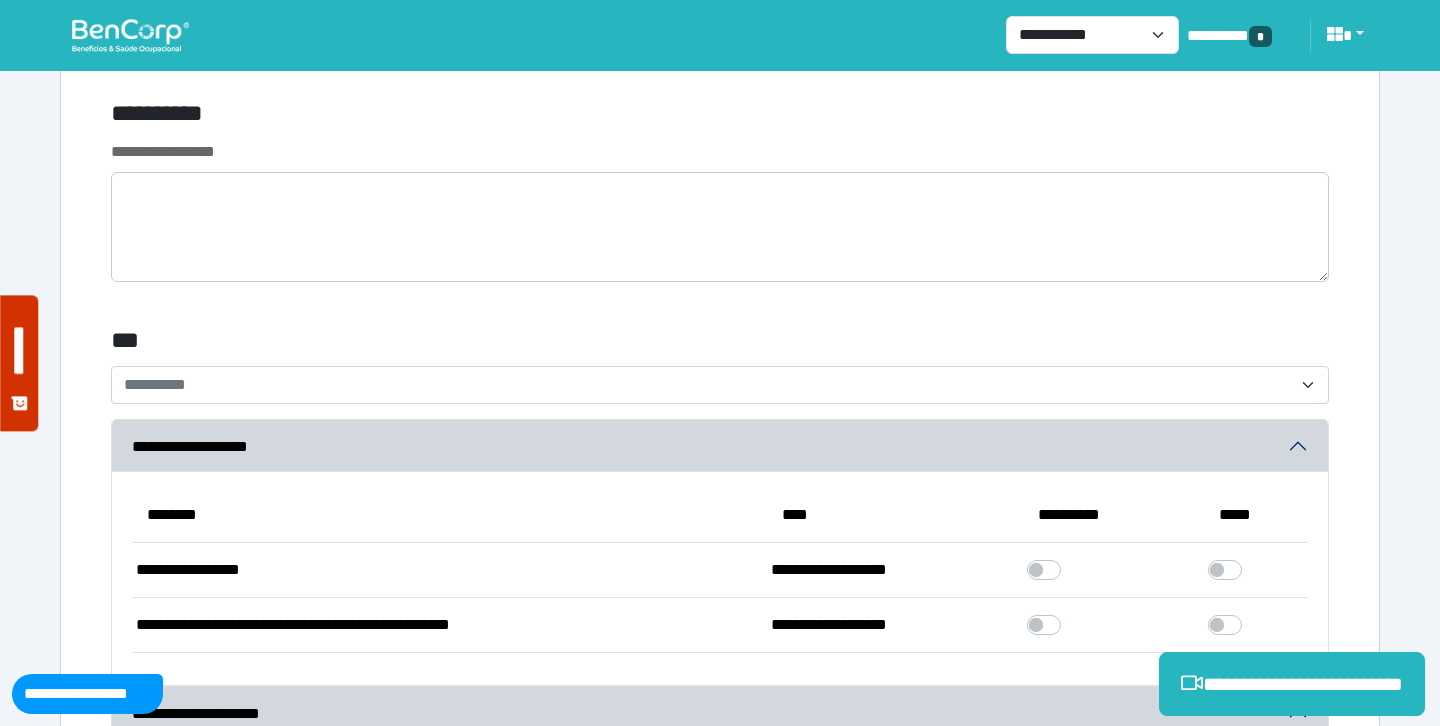 scroll, scrollTop: 5654, scrollLeft: 0, axis: vertical 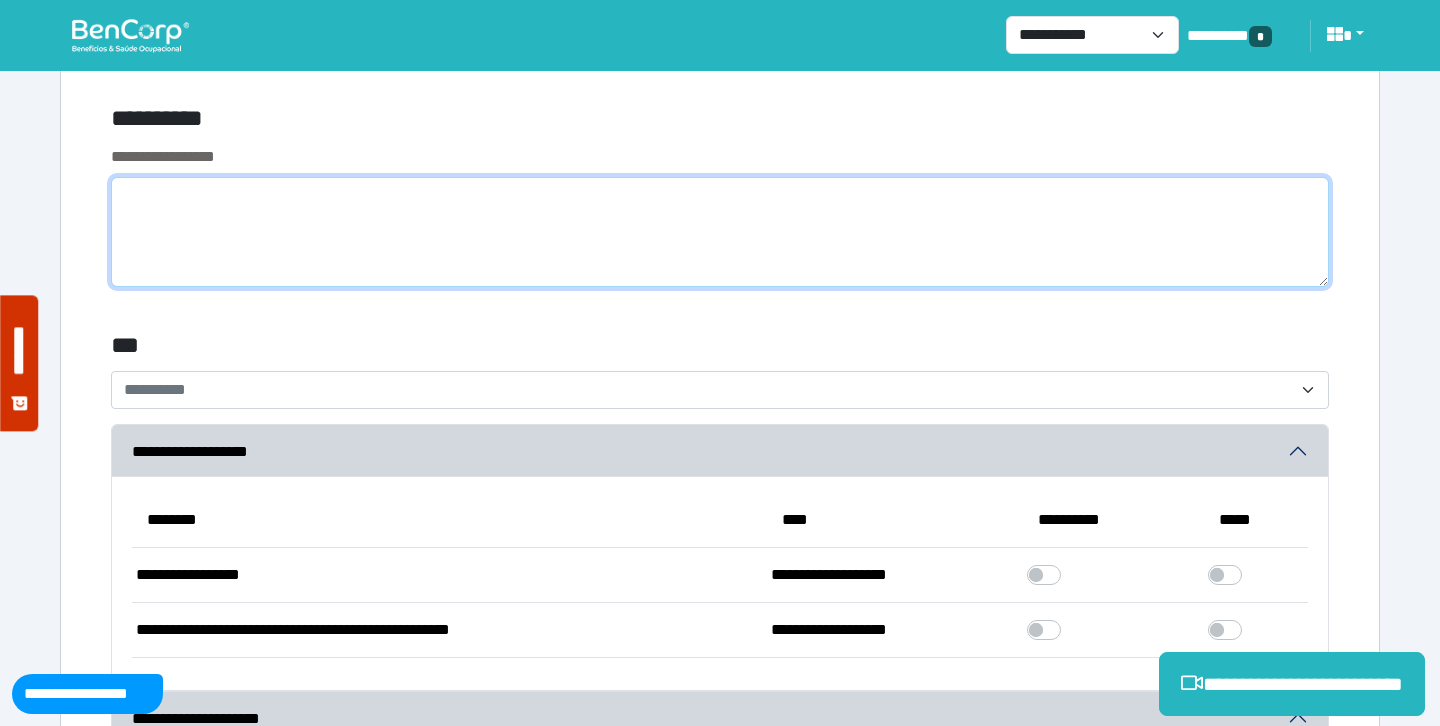 click at bounding box center (720, 232) 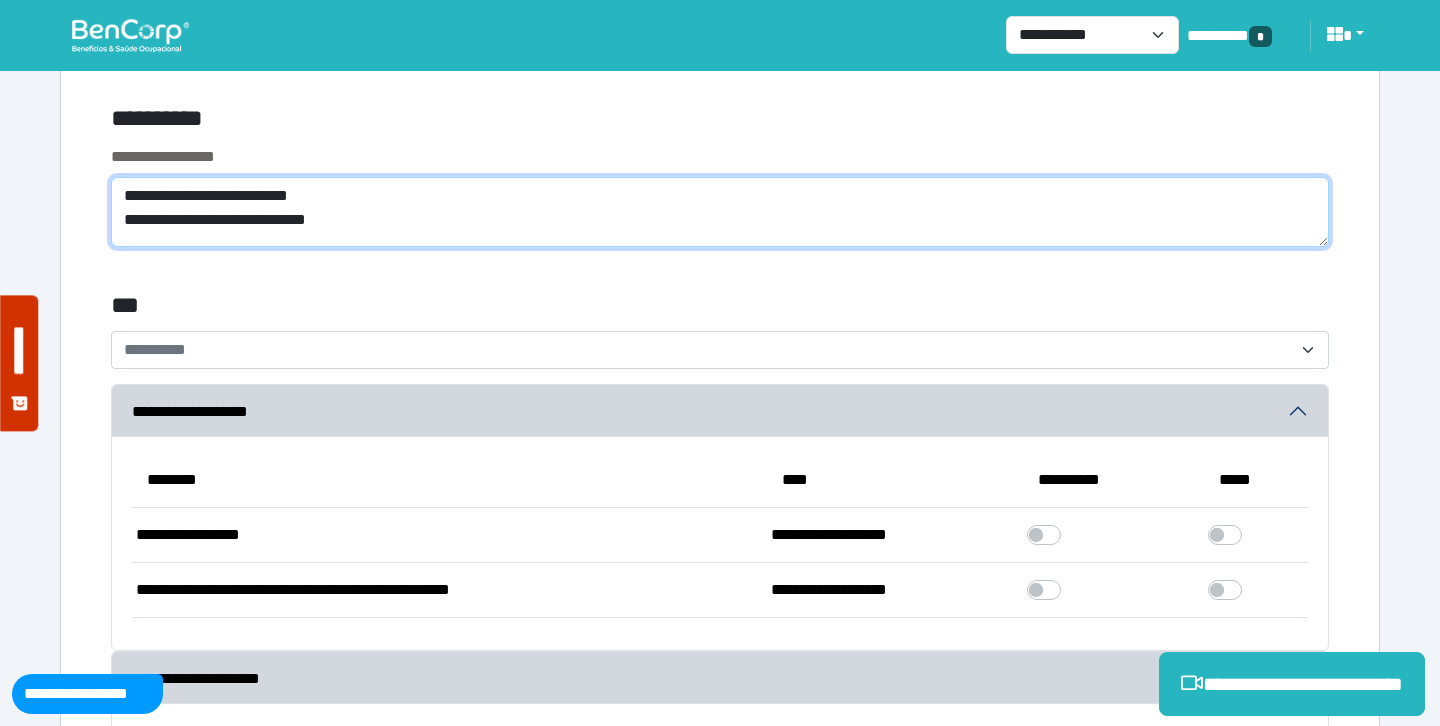 scroll, scrollTop: 0, scrollLeft: 0, axis: both 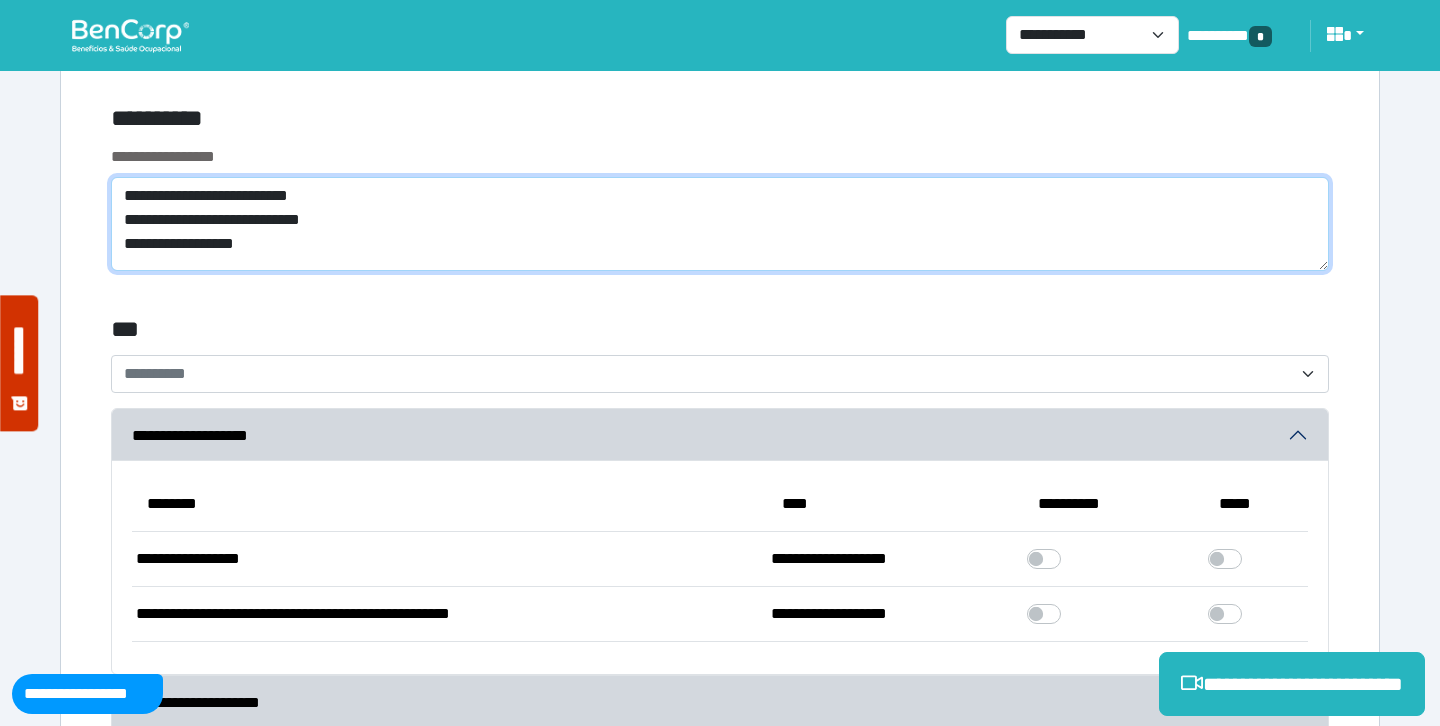 type on "**********" 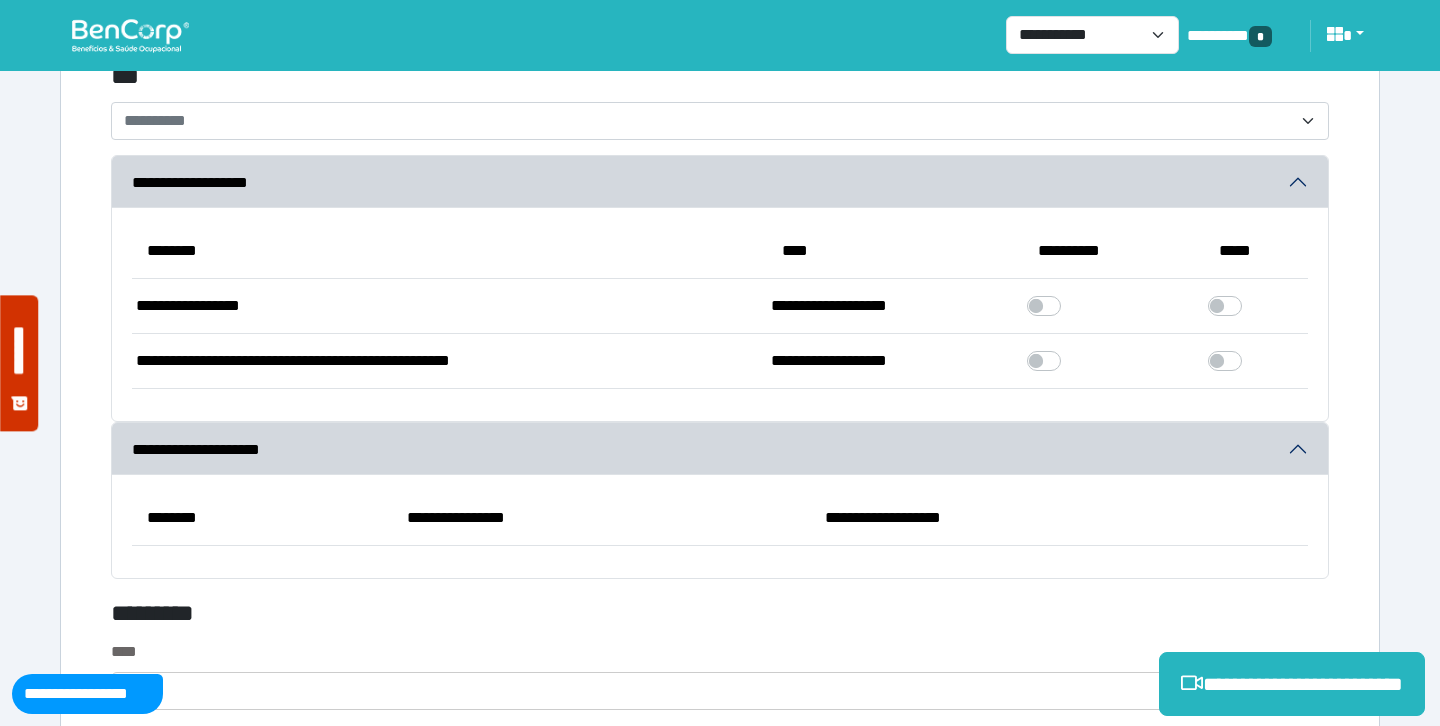 scroll, scrollTop: 5962, scrollLeft: 0, axis: vertical 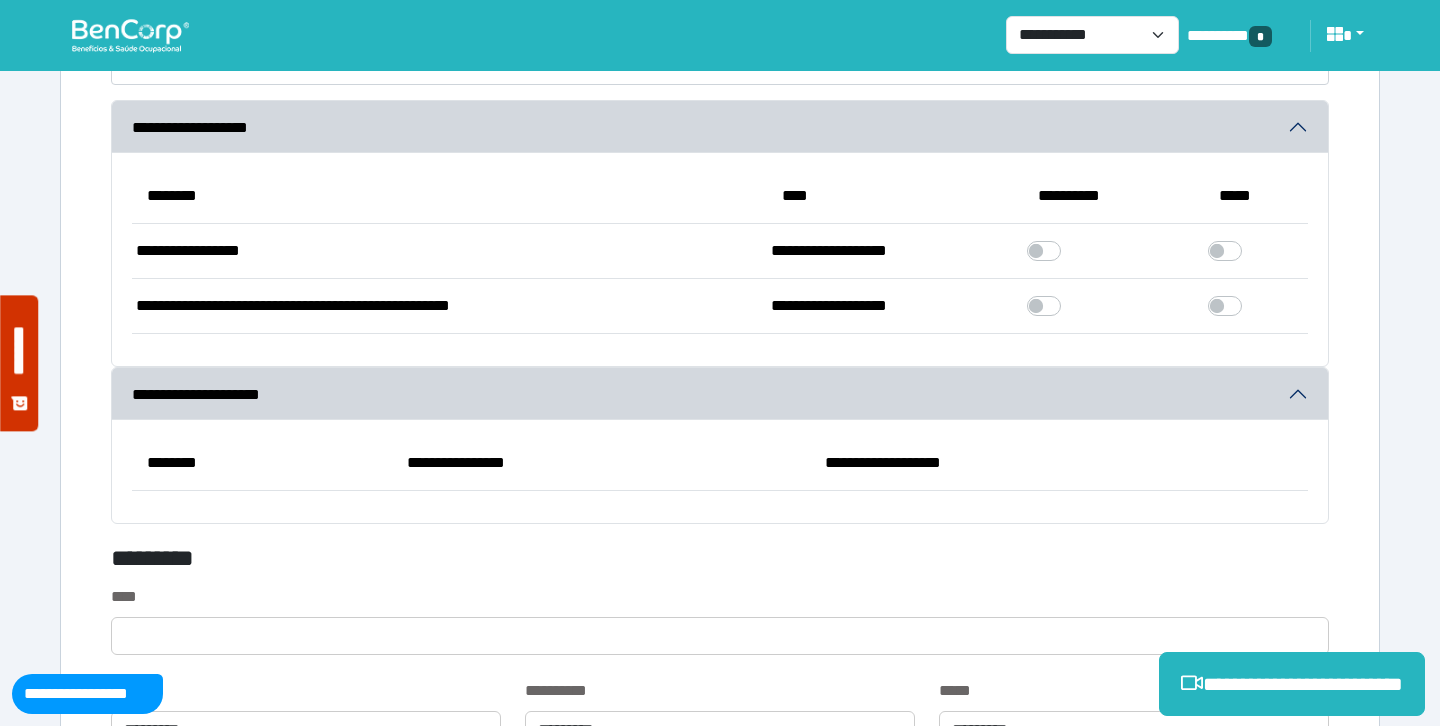 click on "**********" at bounding box center [720, 285] 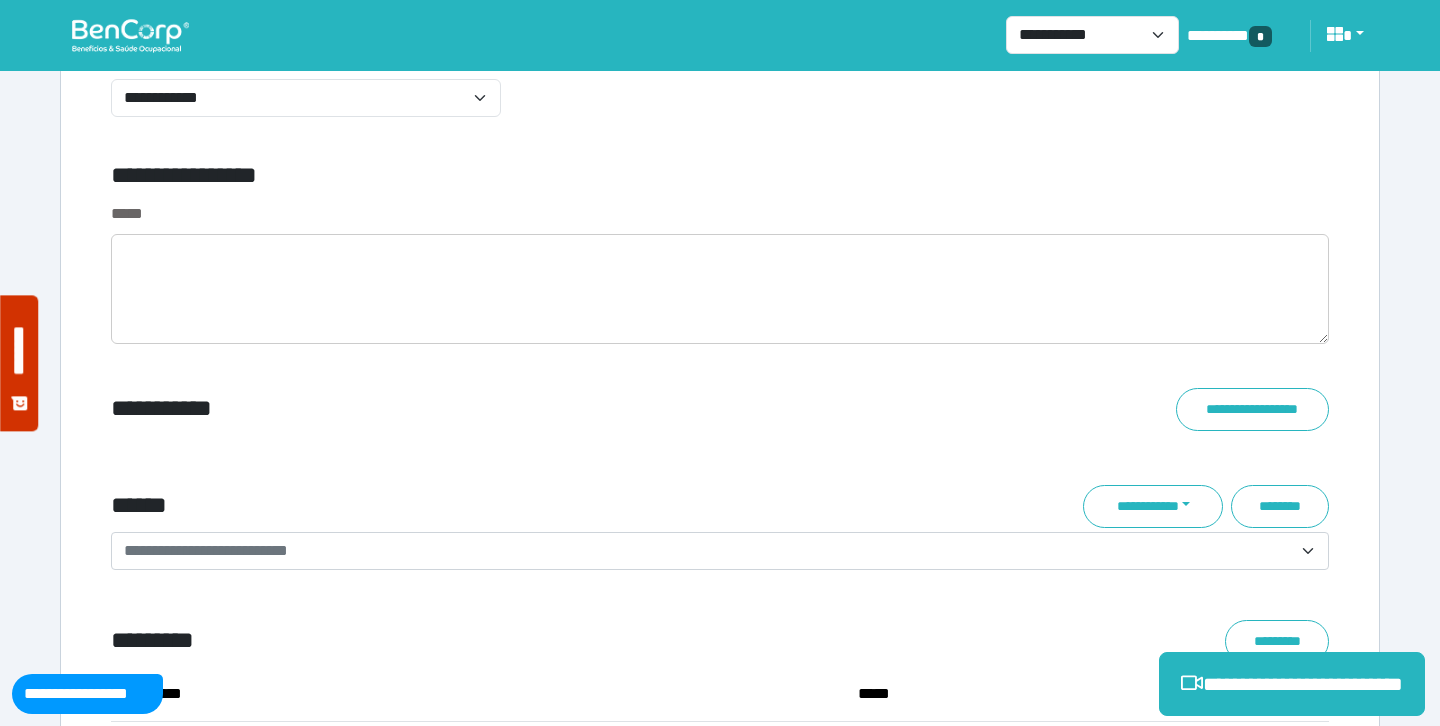 scroll, scrollTop: 6945, scrollLeft: 0, axis: vertical 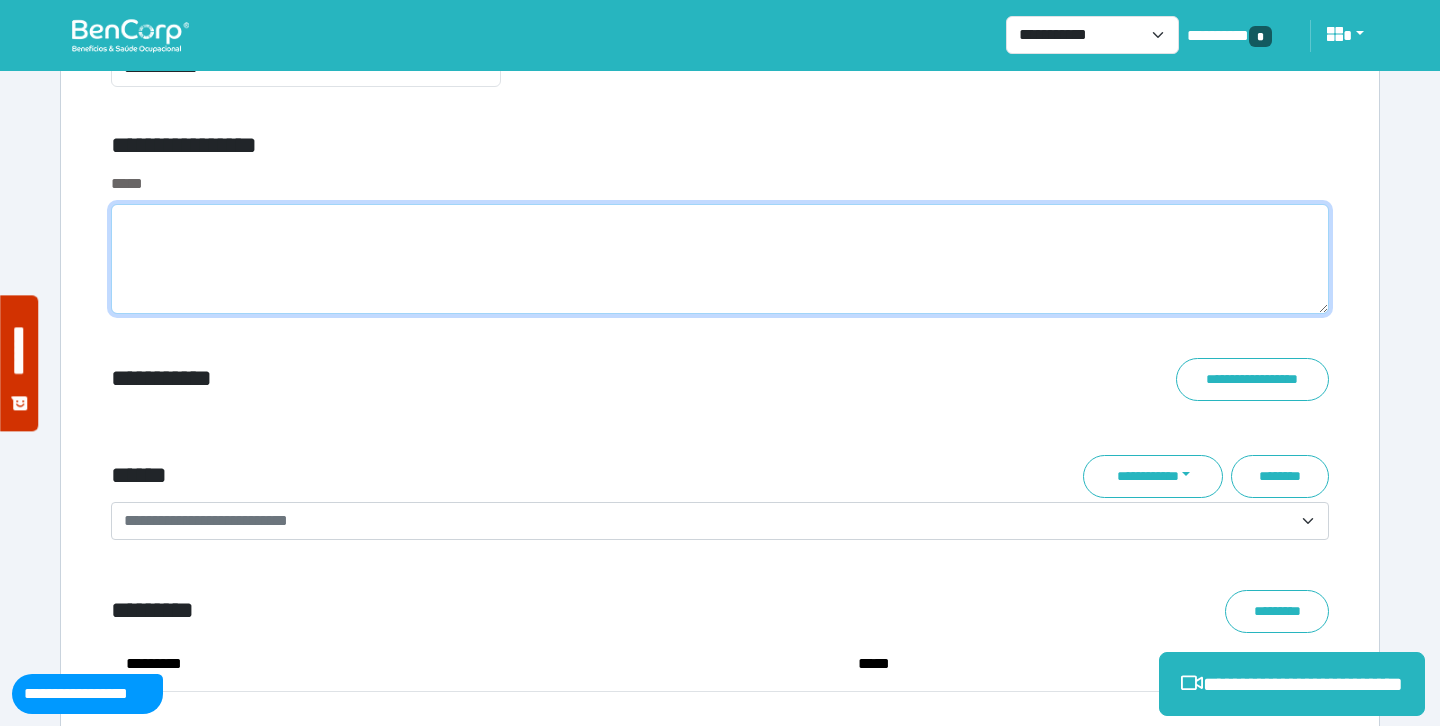 click at bounding box center [720, 259] 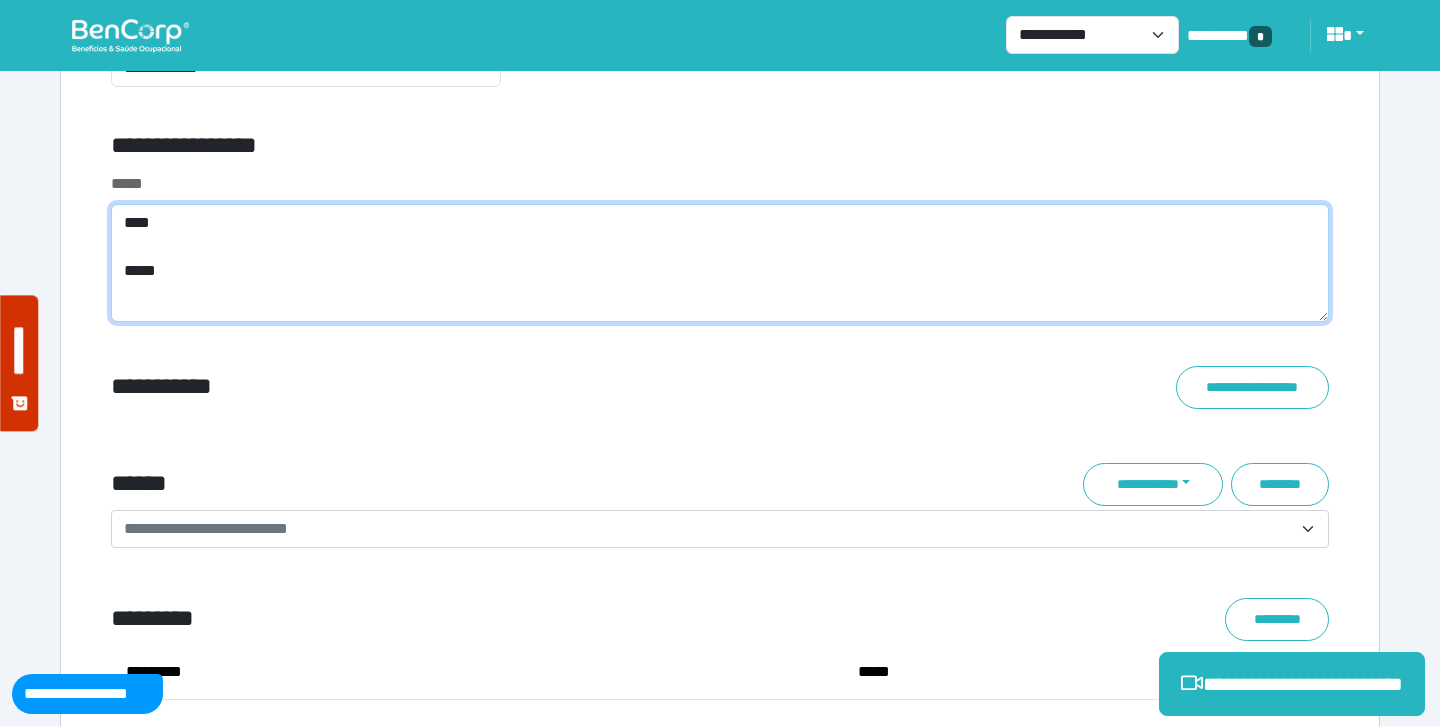 scroll, scrollTop: 0, scrollLeft: 0, axis: both 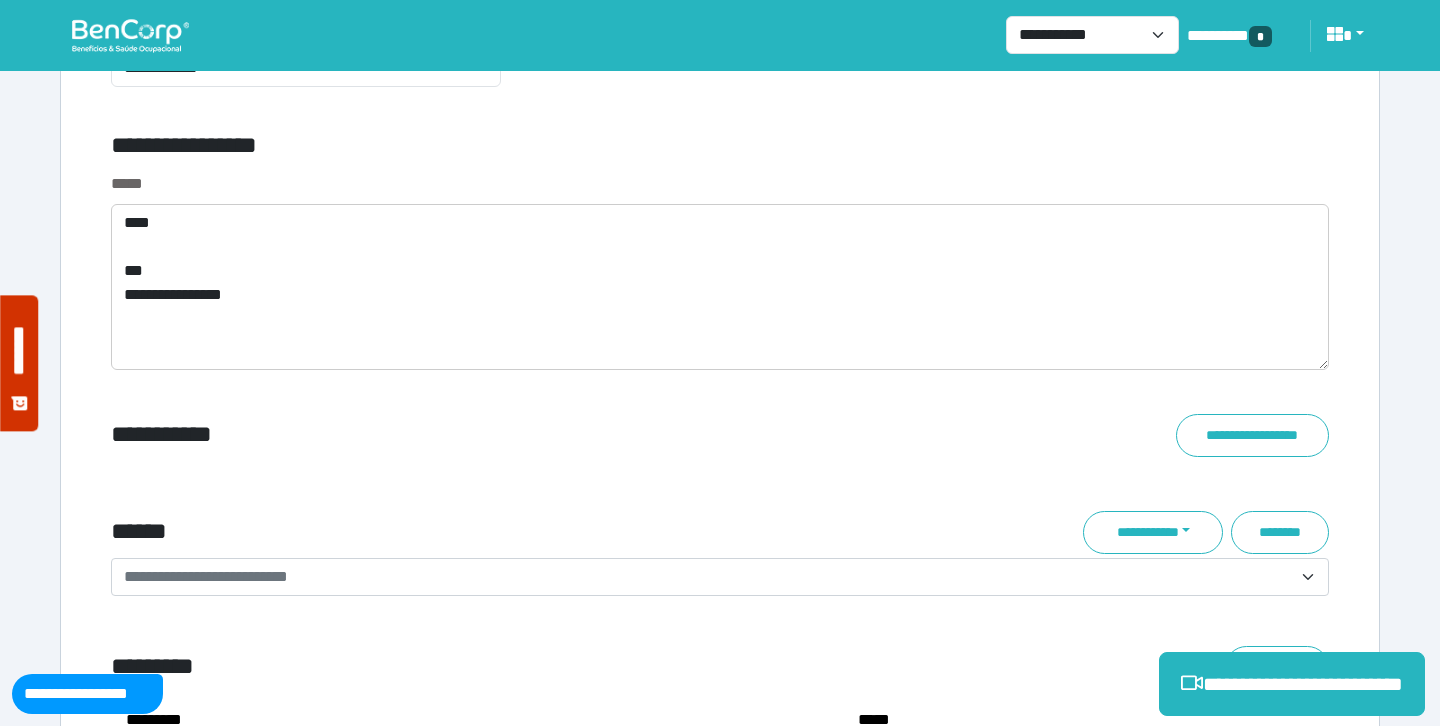 click on "**********" at bounding box center [720, 262] 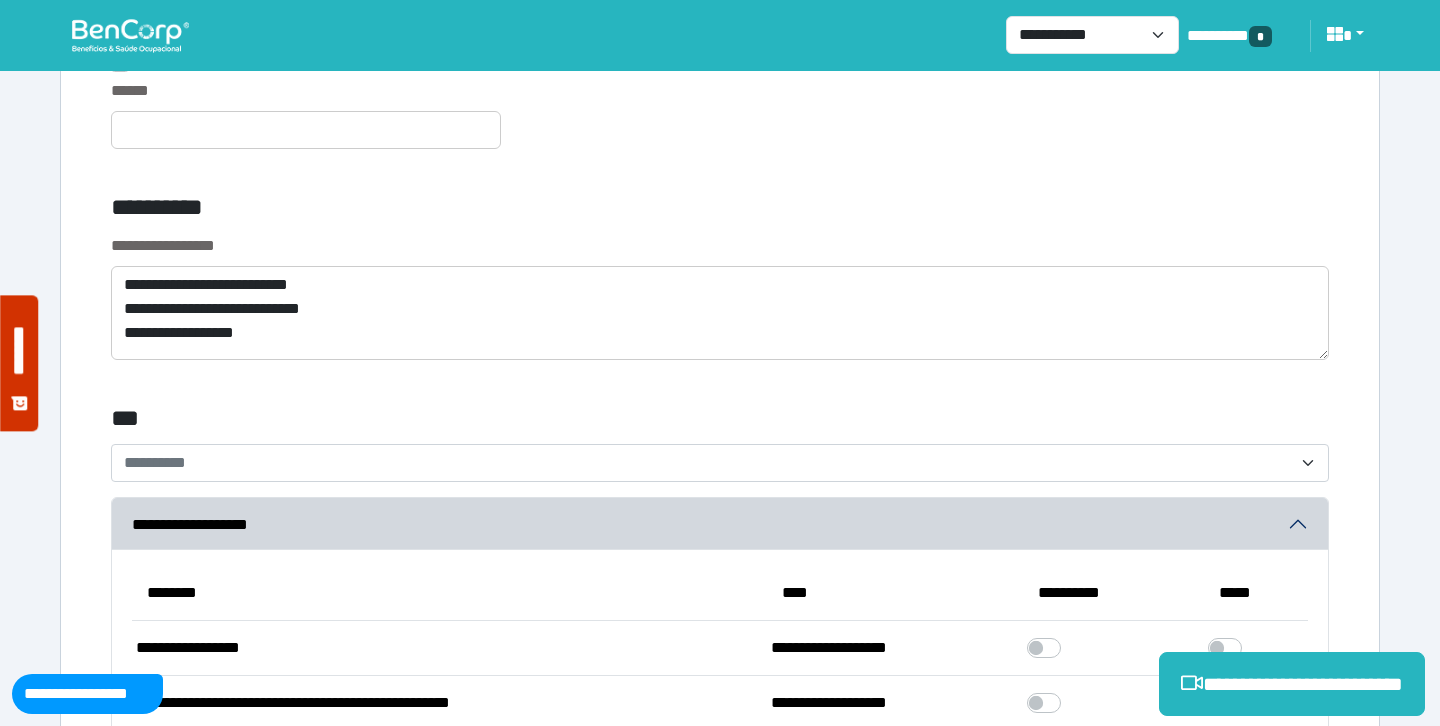 scroll, scrollTop: 5523, scrollLeft: 0, axis: vertical 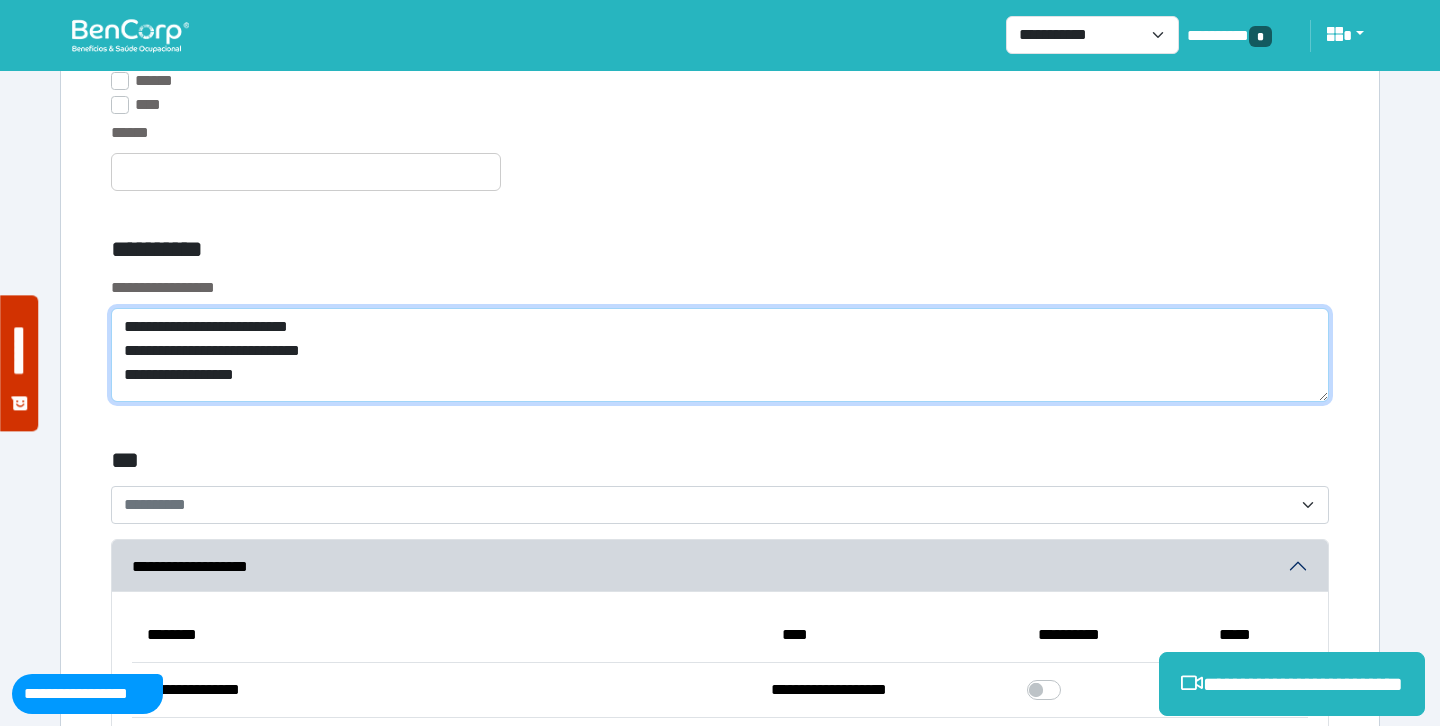 drag, startPoint x: 266, startPoint y: 376, endPoint x: 109, endPoint y: 322, distance: 166.0271 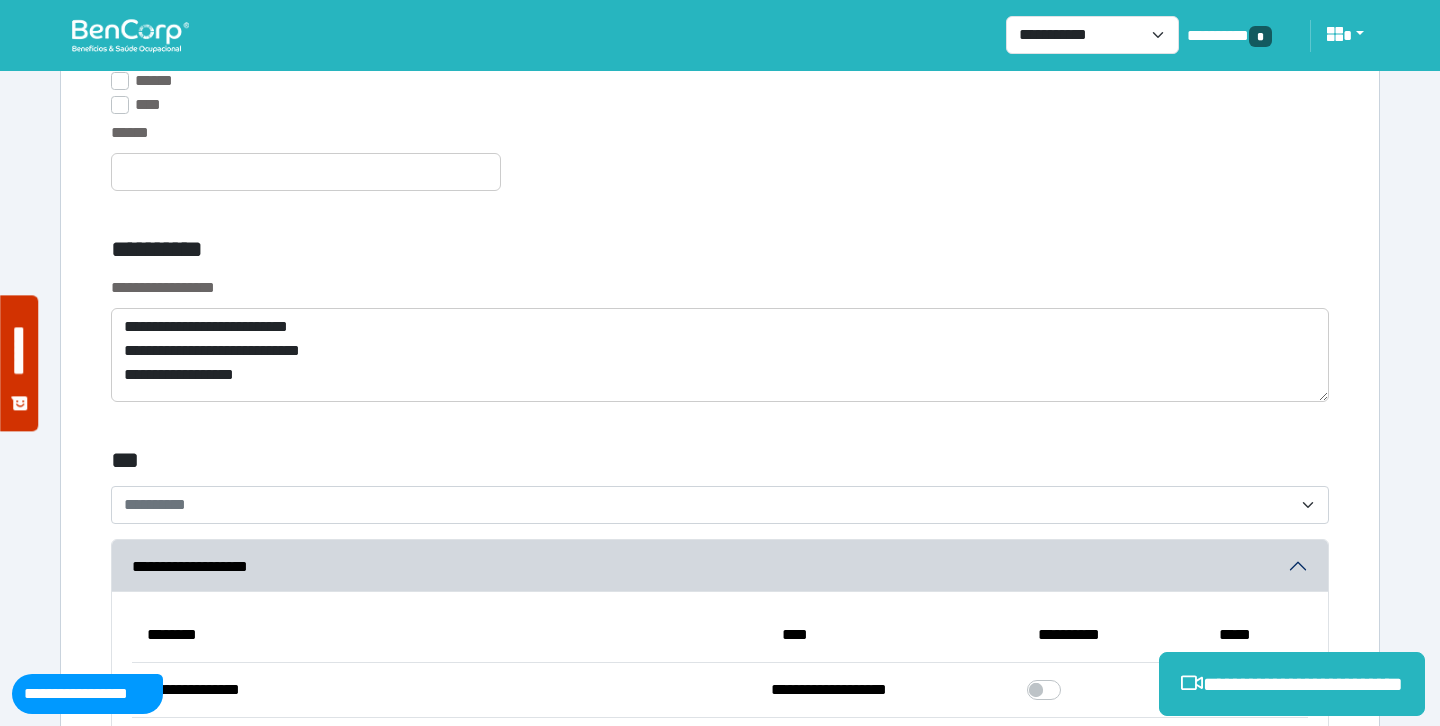 click on "**********" at bounding box center [720, 288] 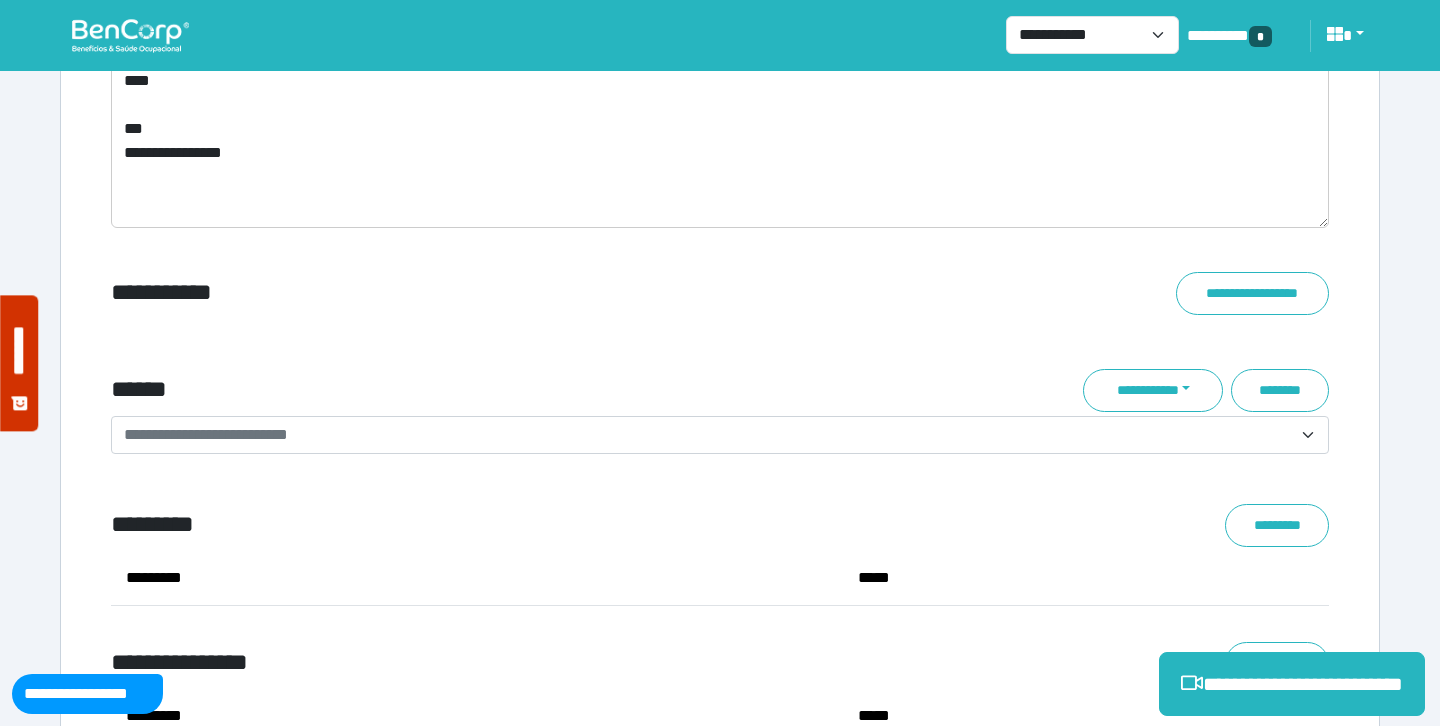 scroll, scrollTop: 7063, scrollLeft: 0, axis: vertical 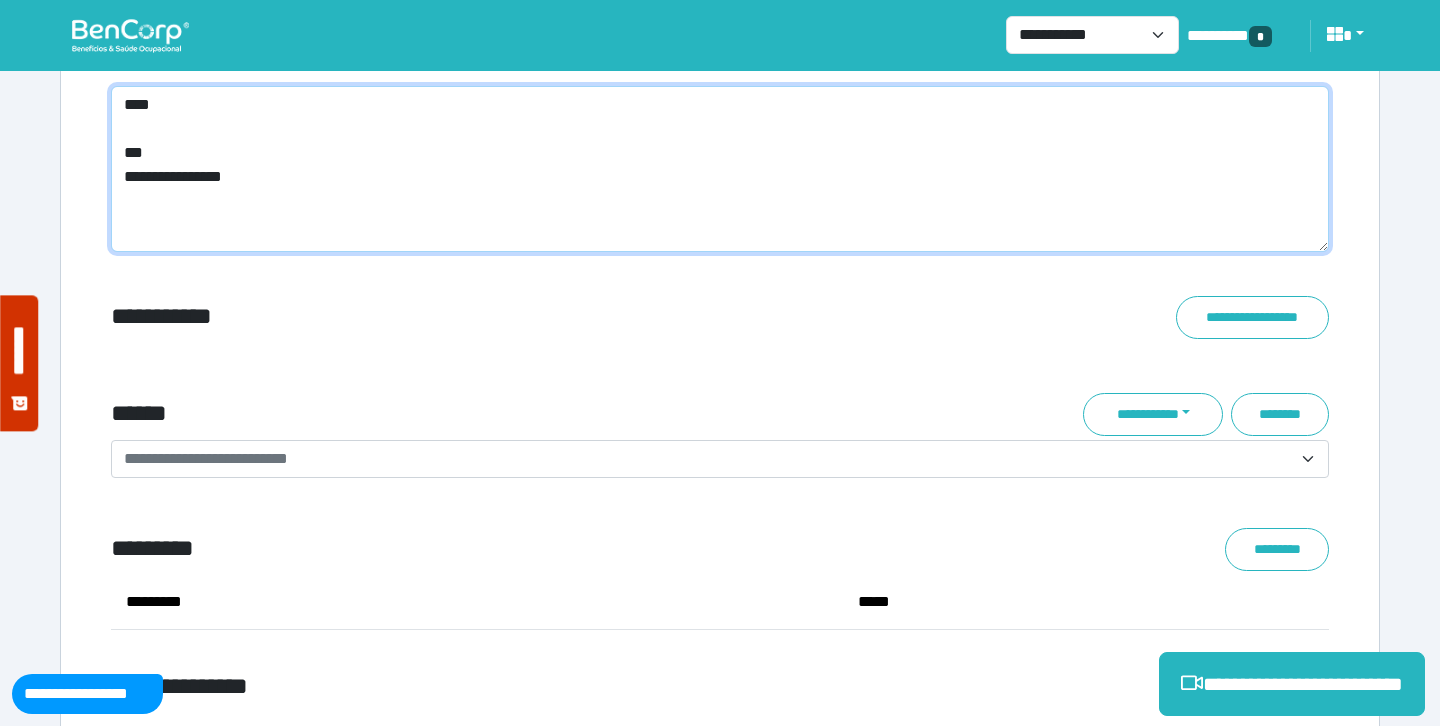 click on "**********" at bounding box center (720, 169) 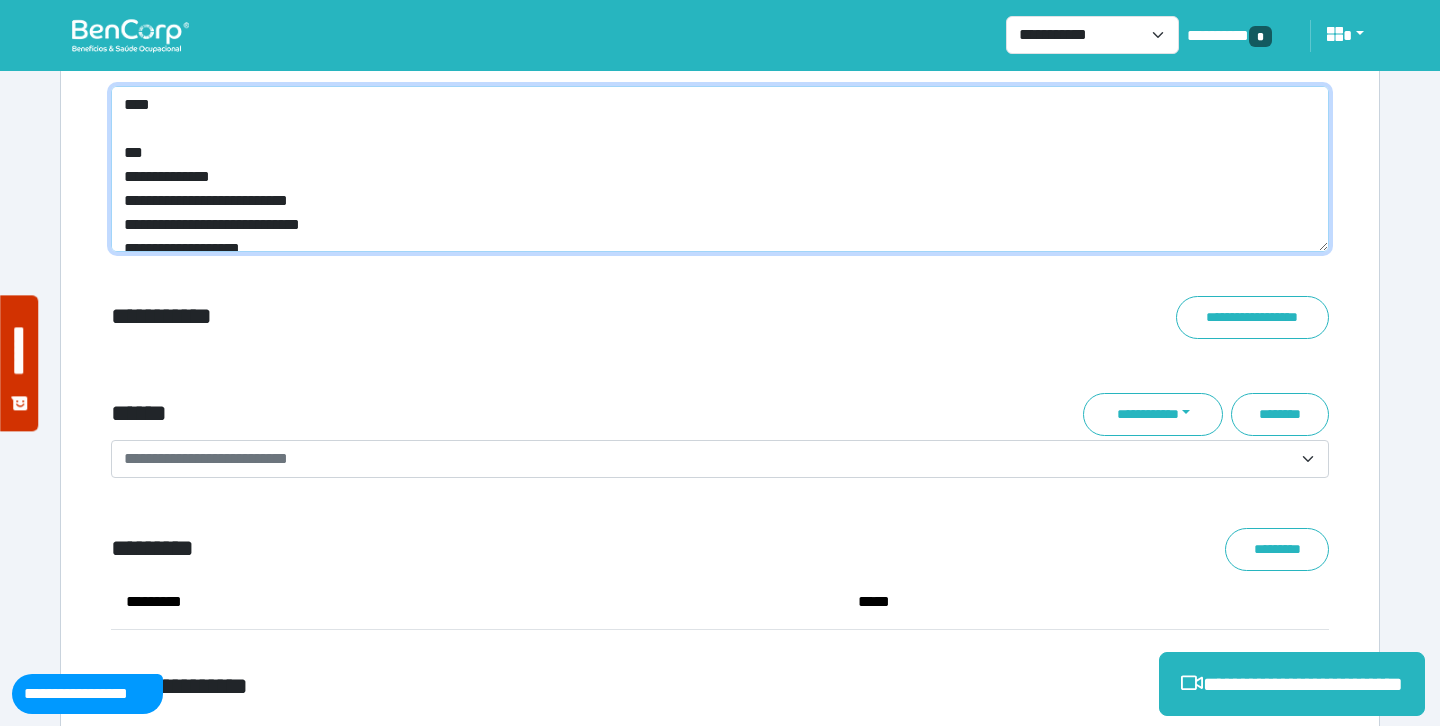scroll, scrollTop: 0, scrollLeft: 0, axis: both 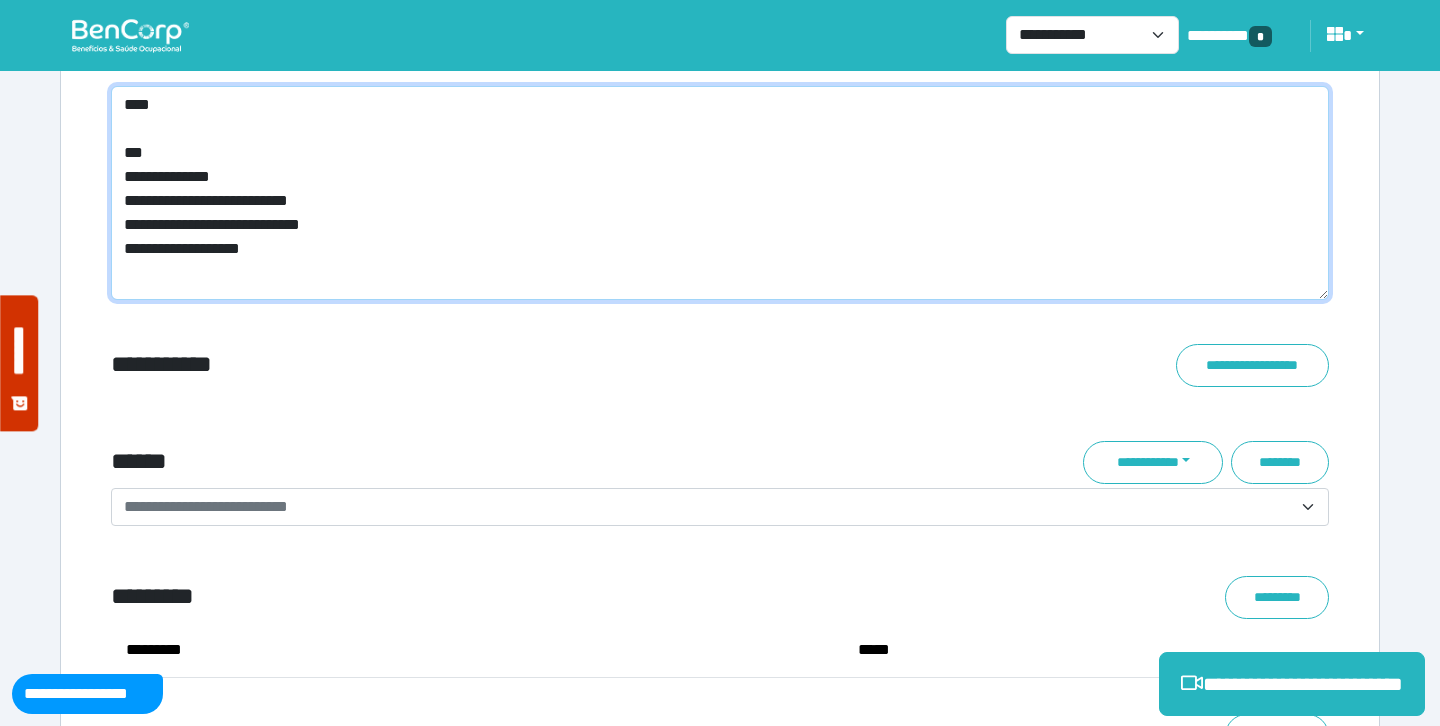 click on "**********" at bounding box center [720, 193] 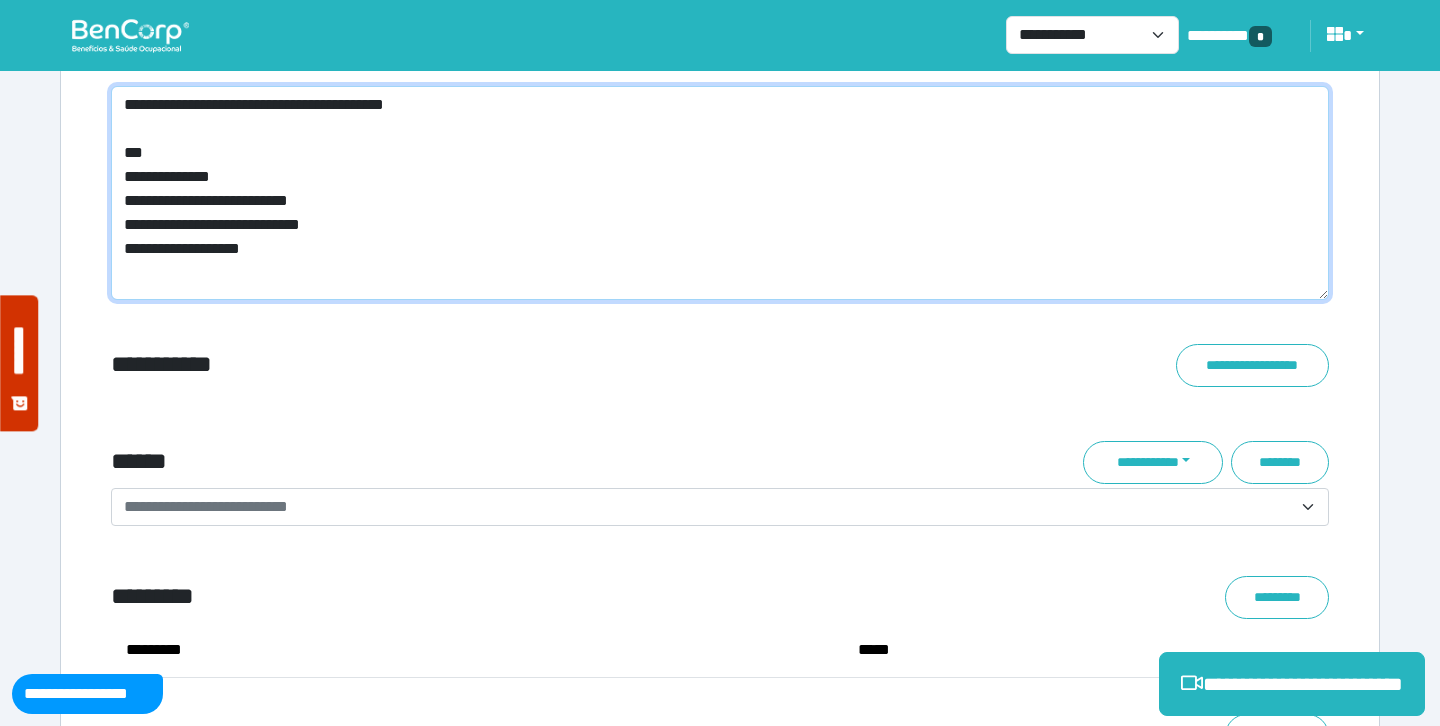 click on "**********" at bounding box center (720, 193) 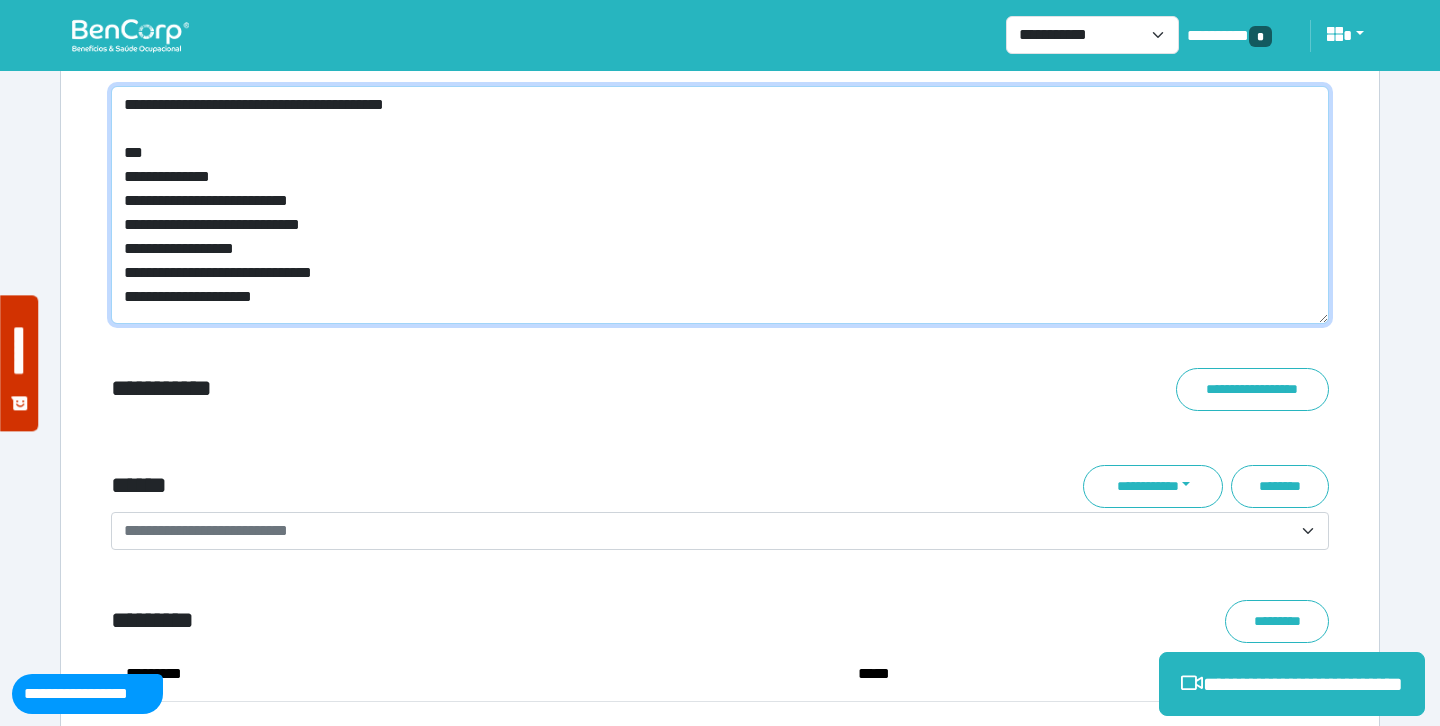 scroll, scrollTop: 0, scrollLeft: 0, axis: both 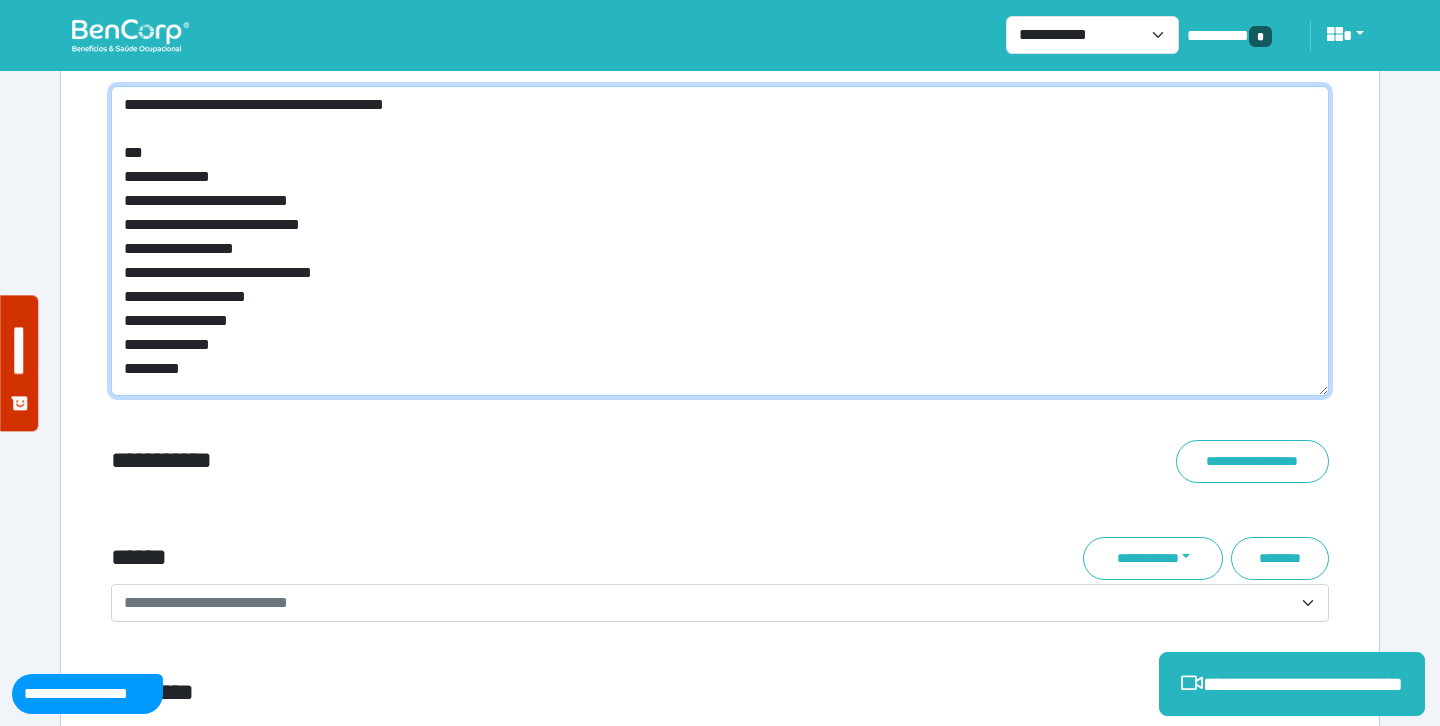 click on "**********" at bounding box center [720, 241] 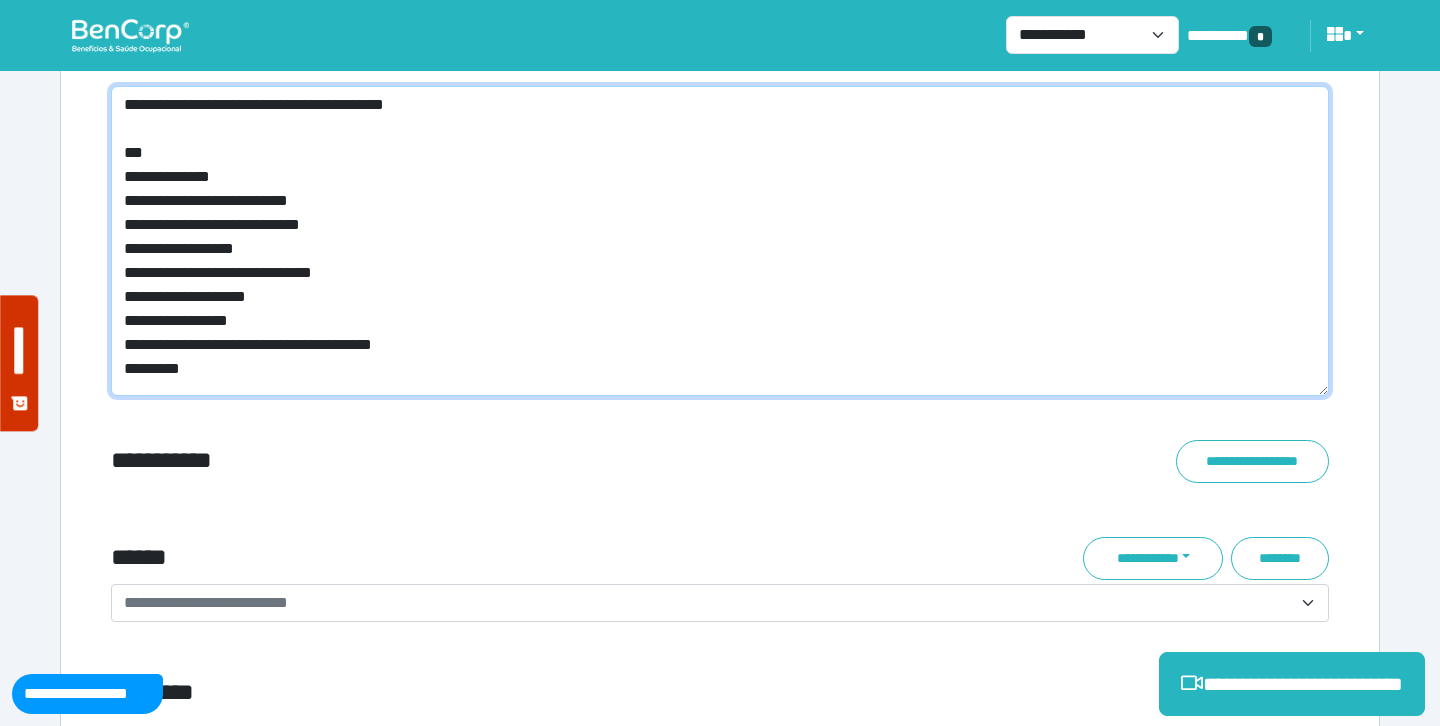 click on "**********" at bounding box center (720, 241) 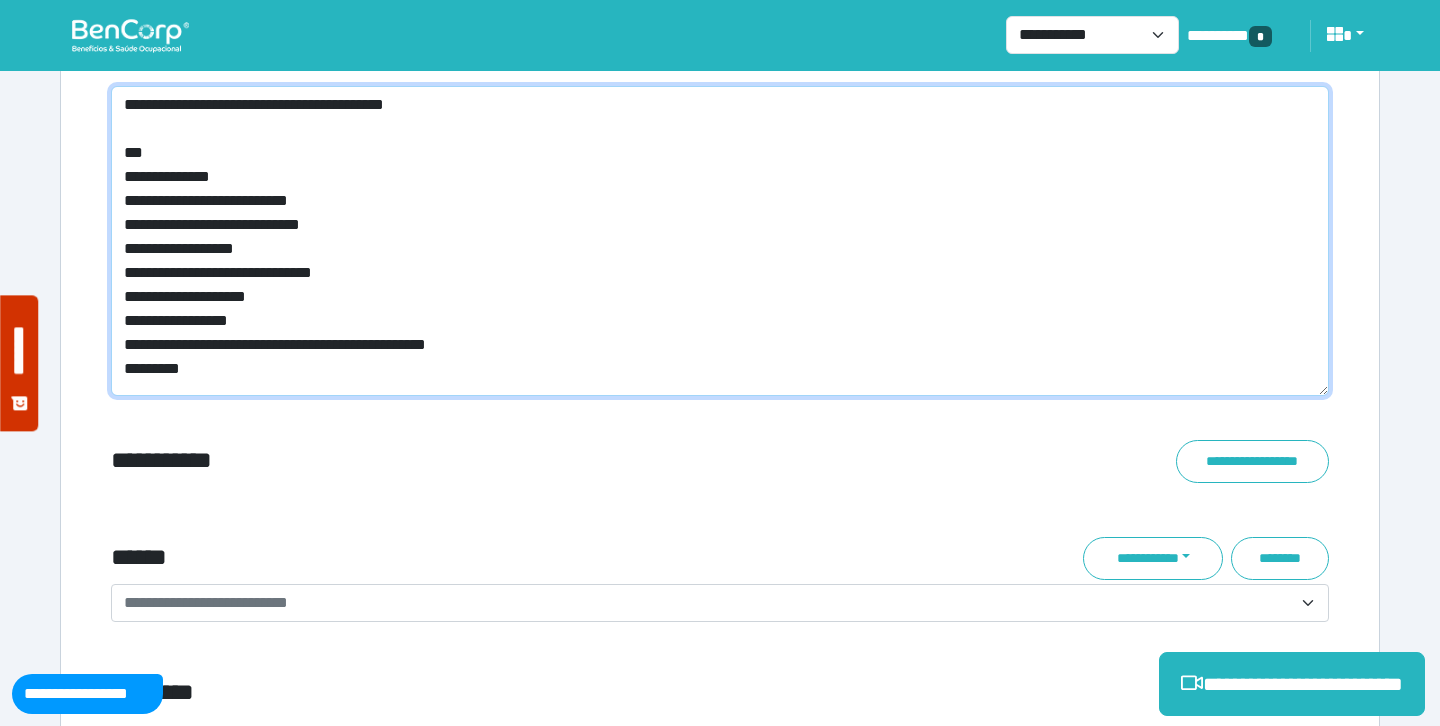 click on "**********" at bounding box center (720, 241) 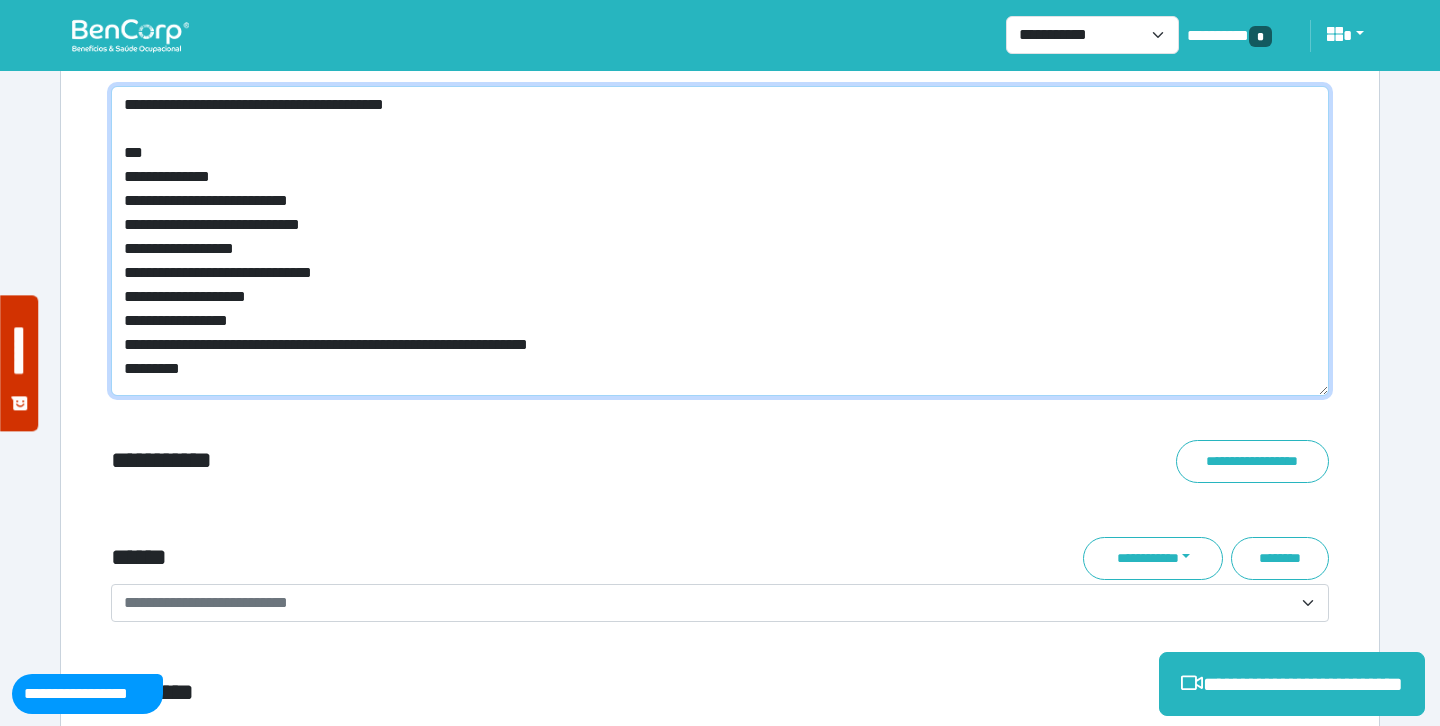 click on "**********" at bounding box center [720, 241] 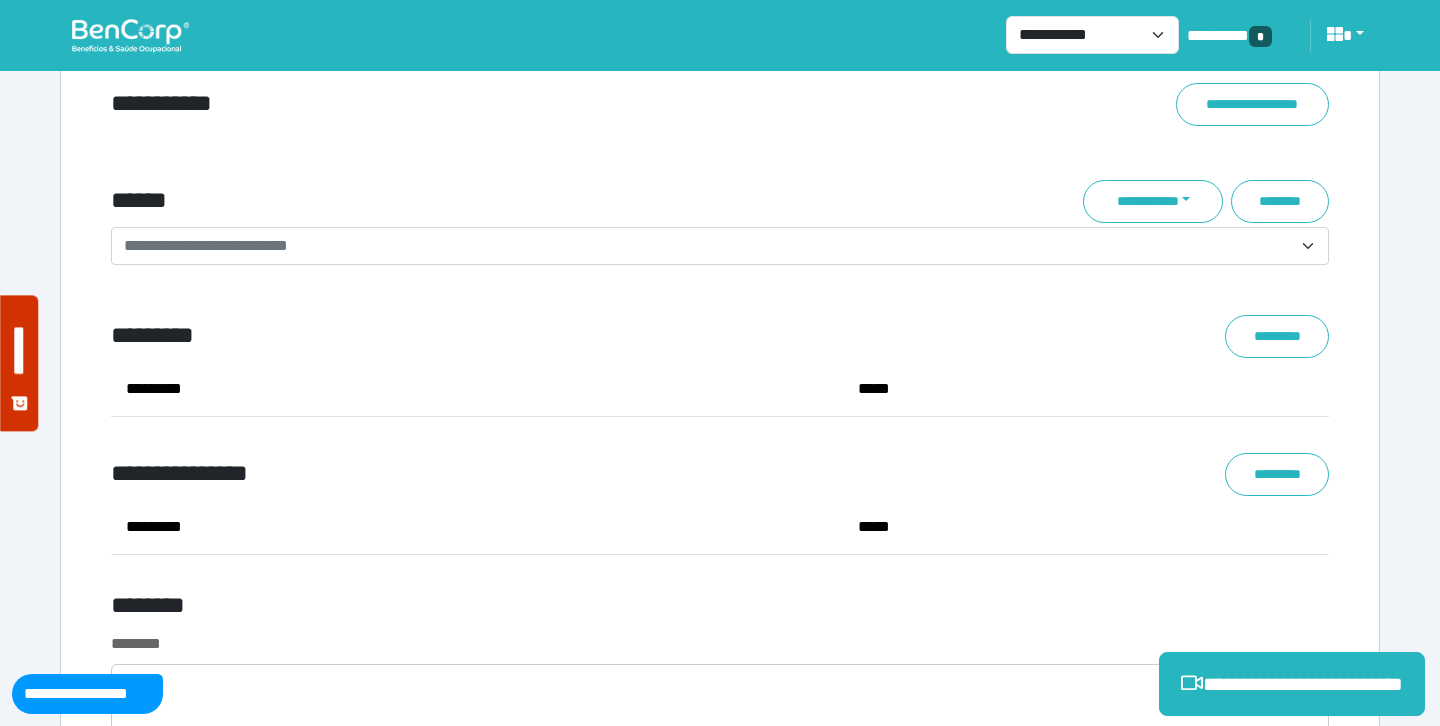 scroll, scrollTop: 7423, scrollLeft: 0, axis: vertical 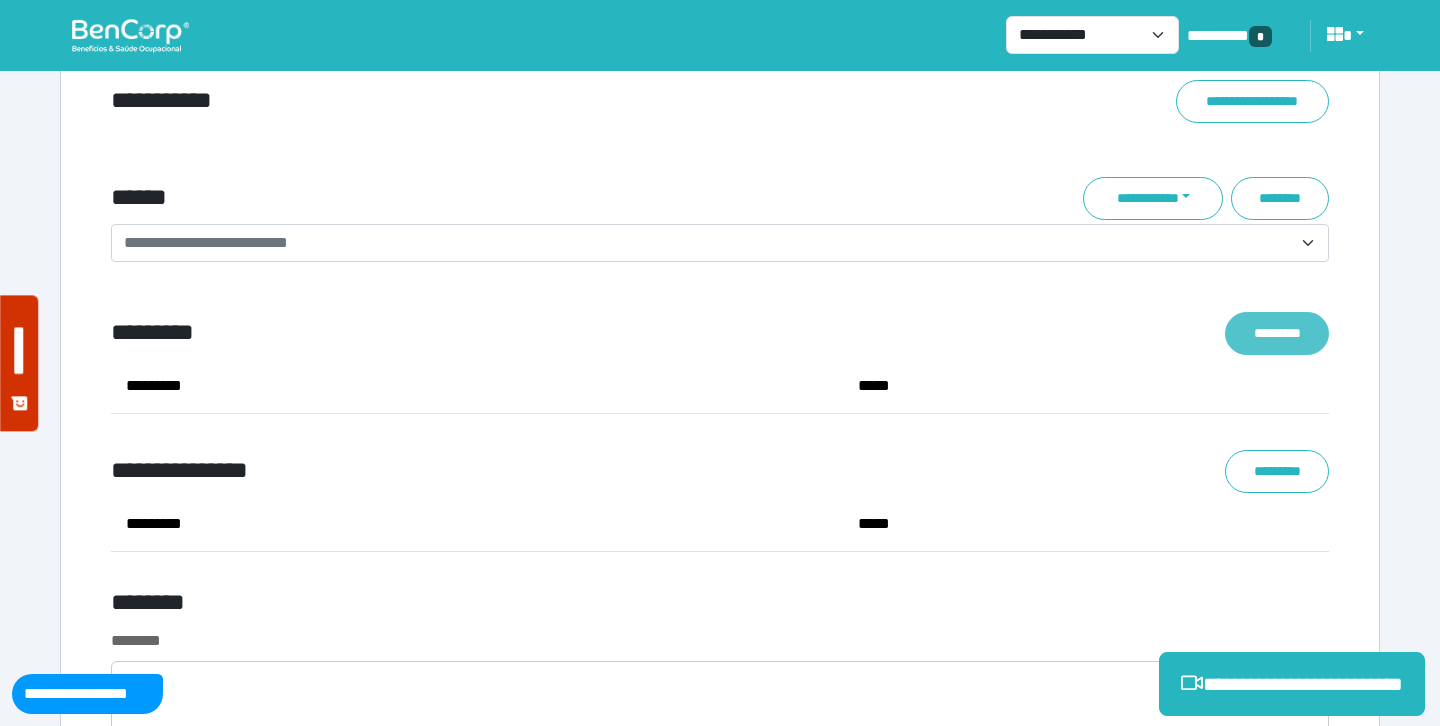 type on "**********" 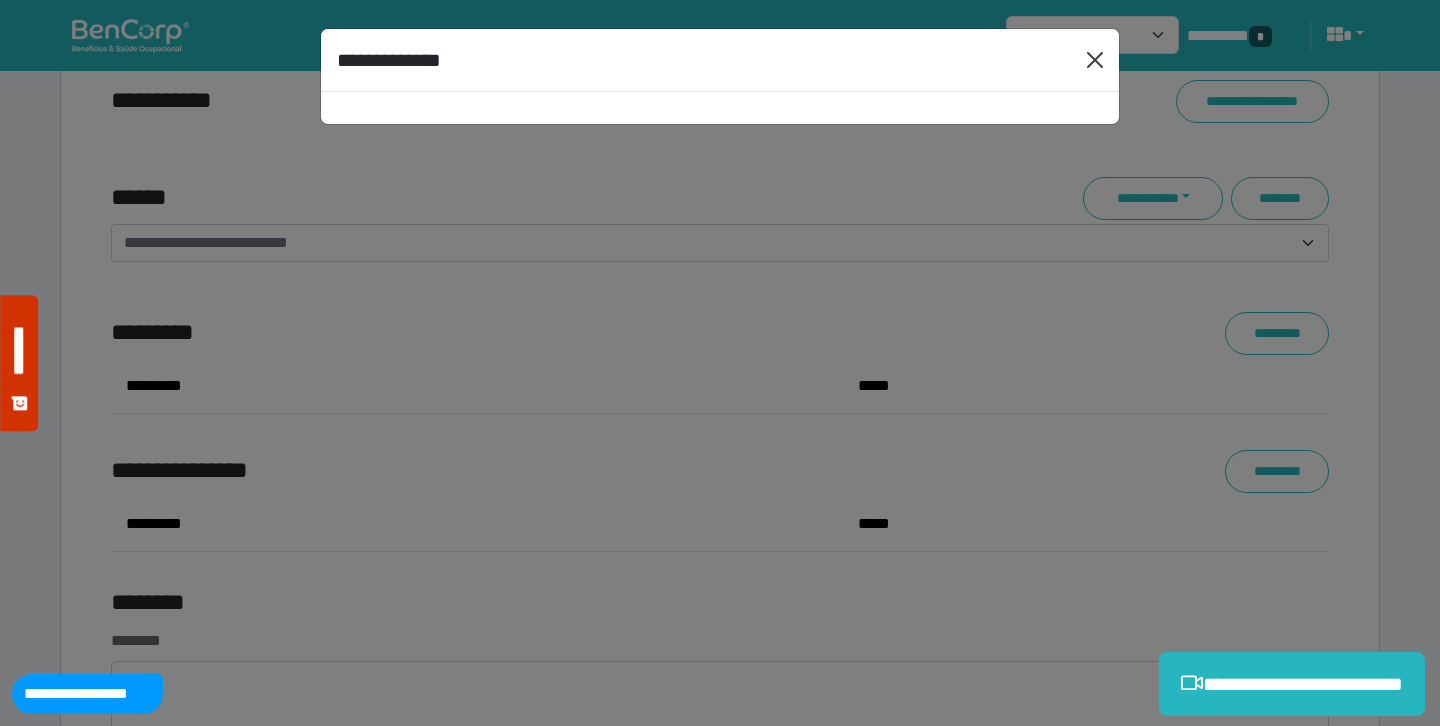 select on "****" 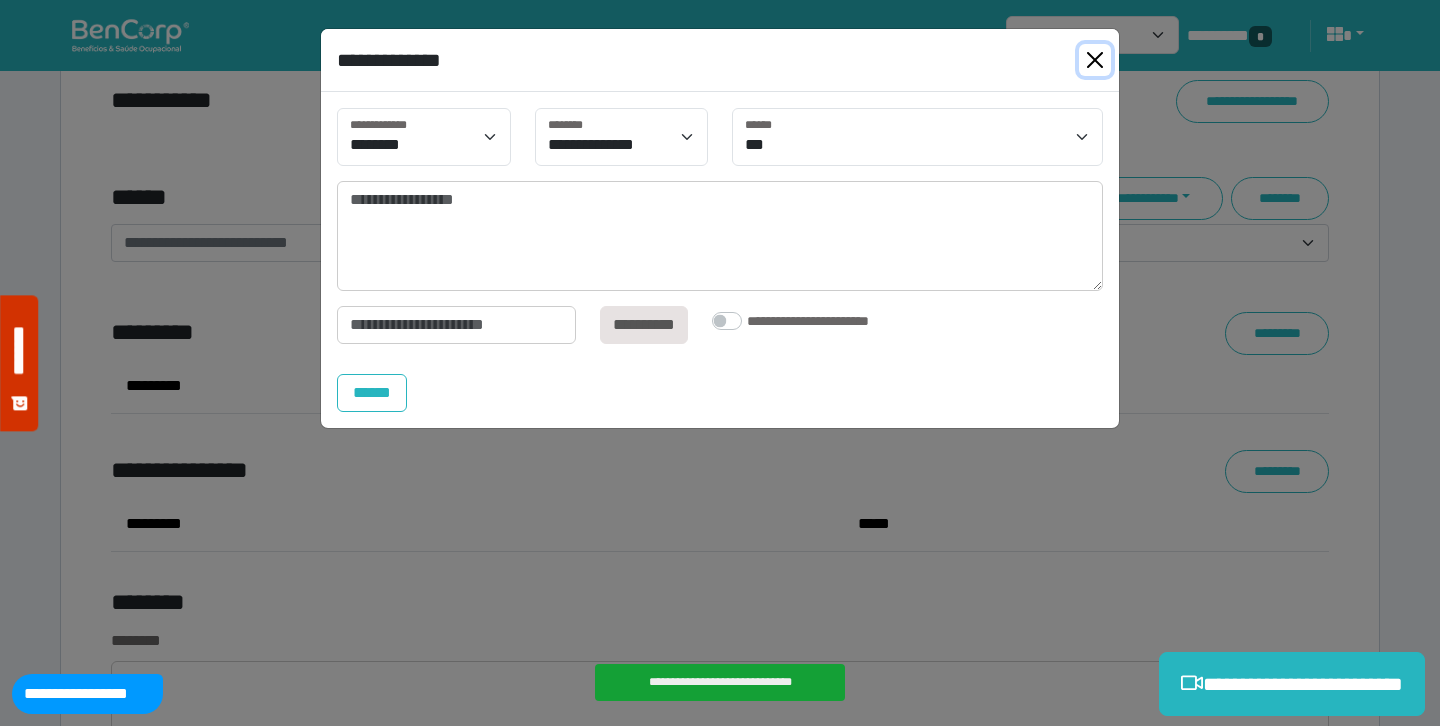 click at bounding box center [1095, 60] 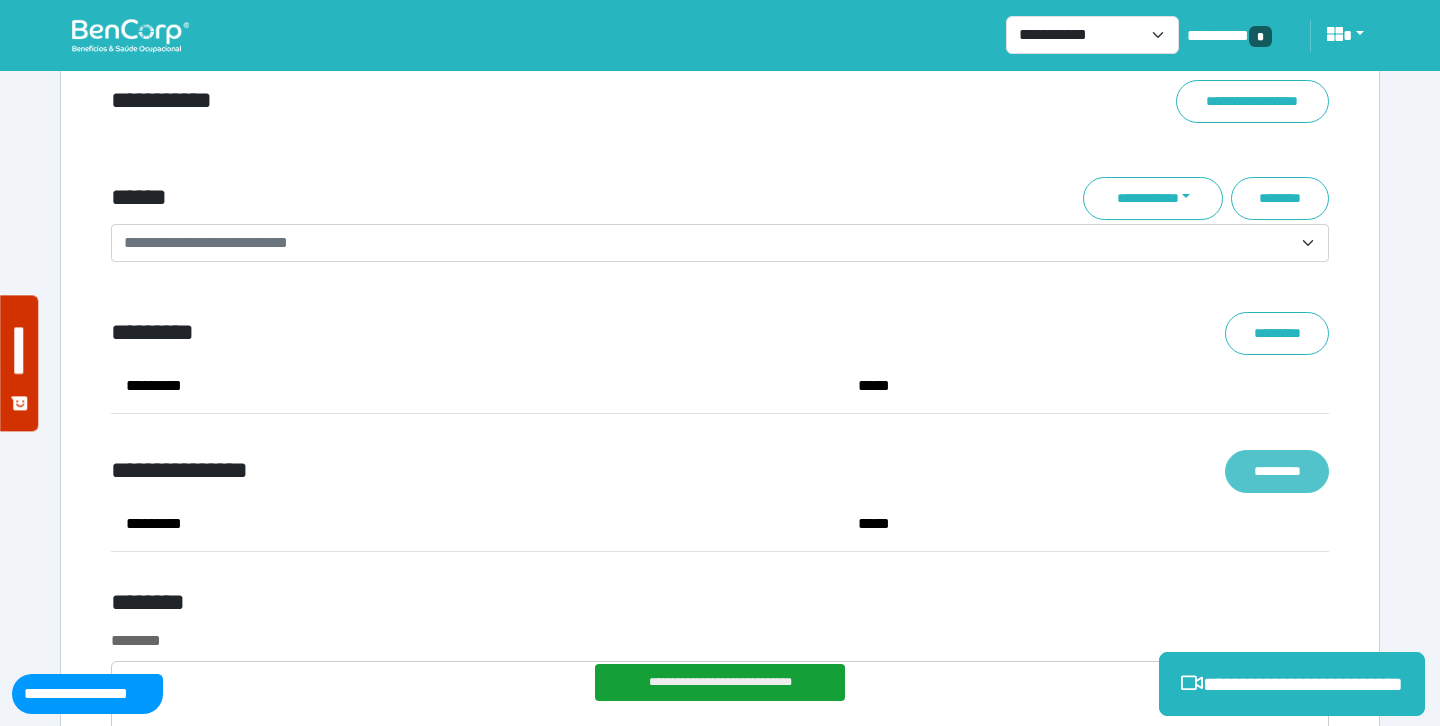click on "*********" at bounding box center (1277, 471) 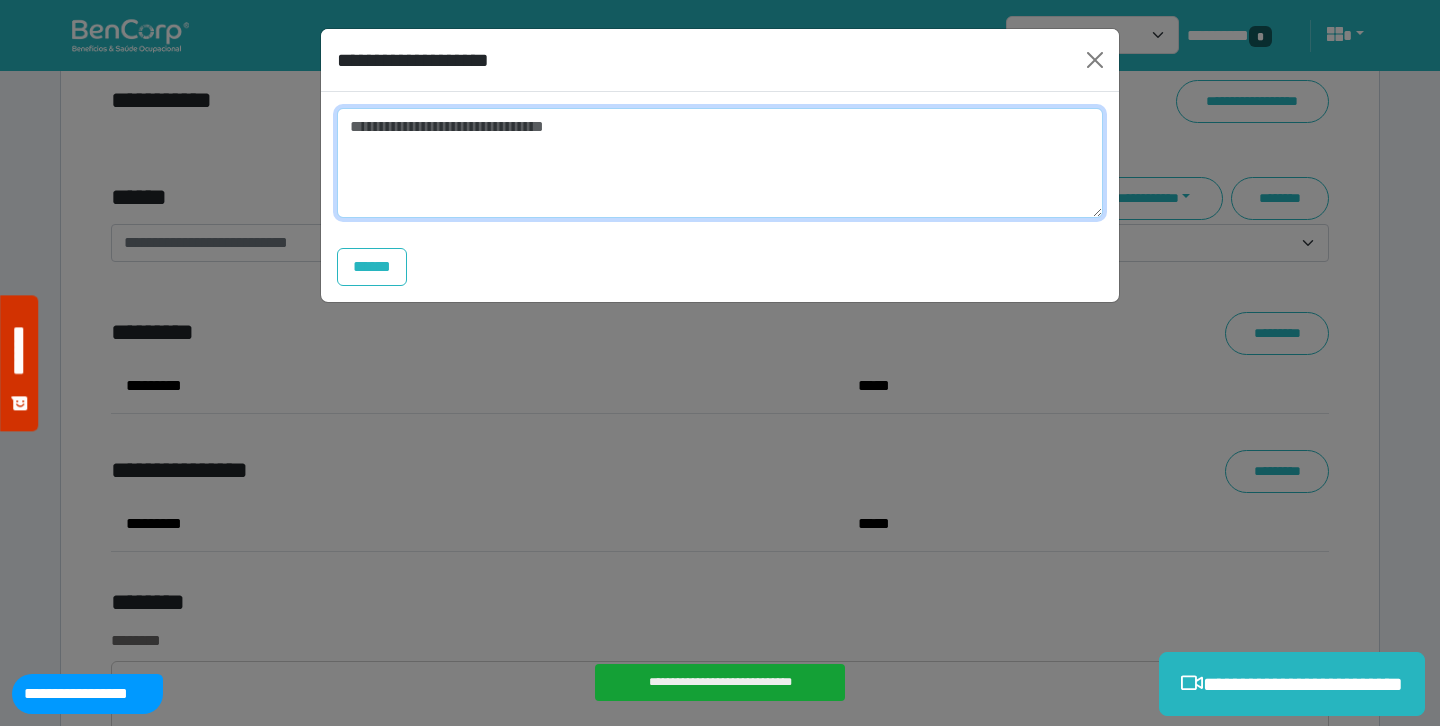 click at bounding box center (720, 163) 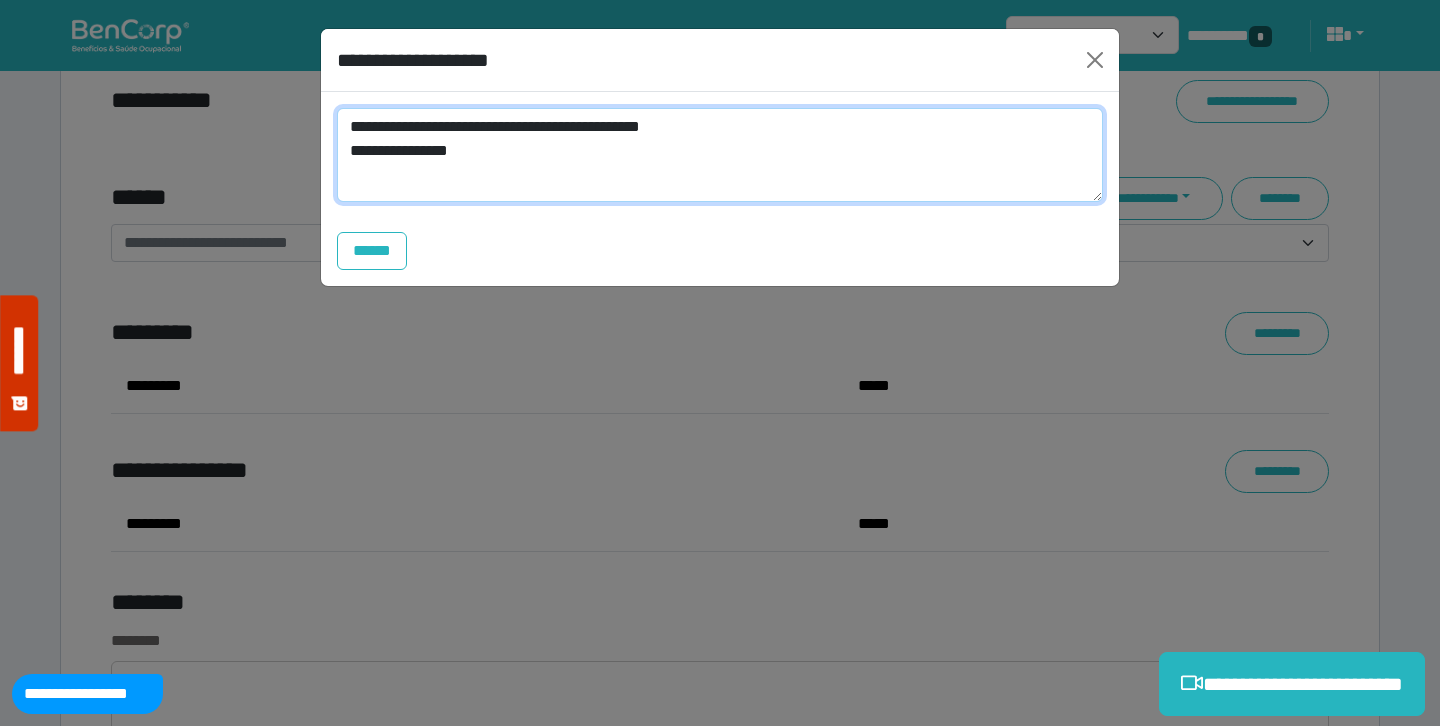 scroll, scrollTop: 0, scrollLeft: 0, axis: both 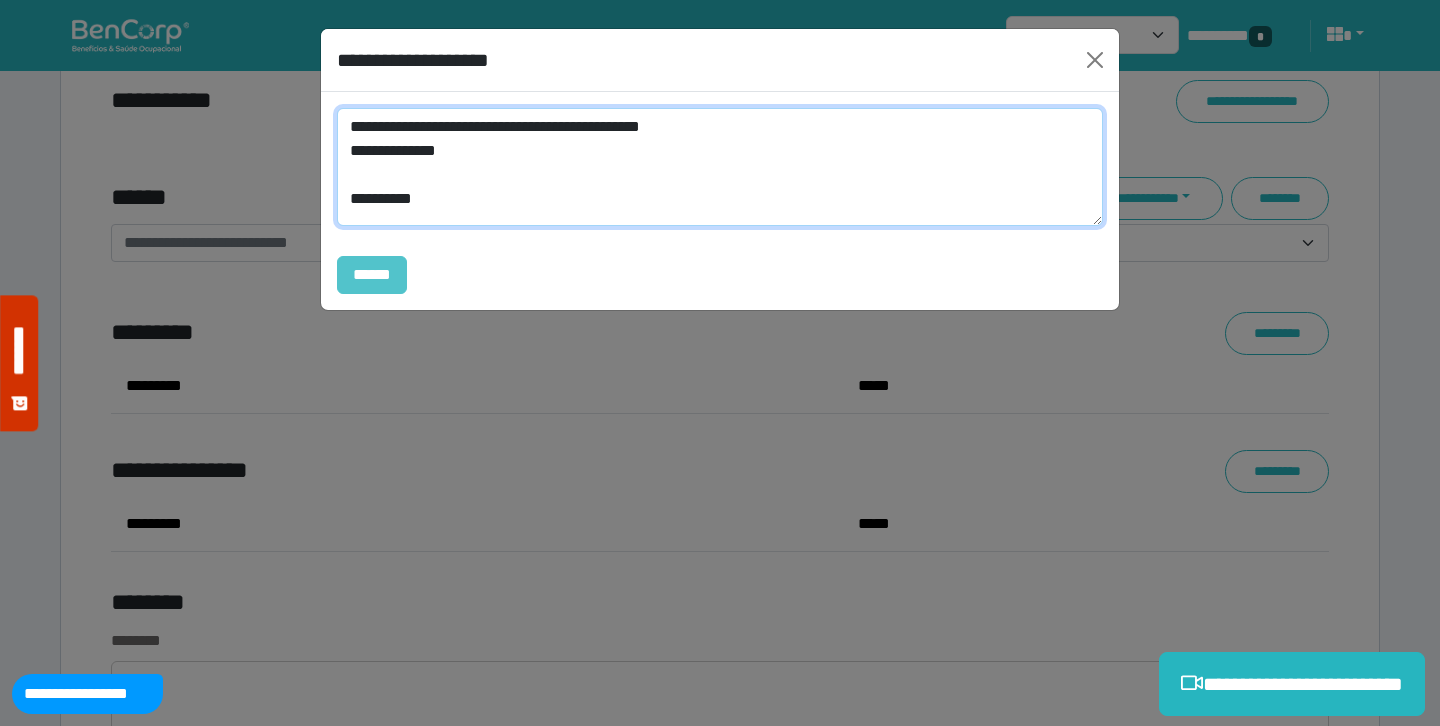 type on "**********" 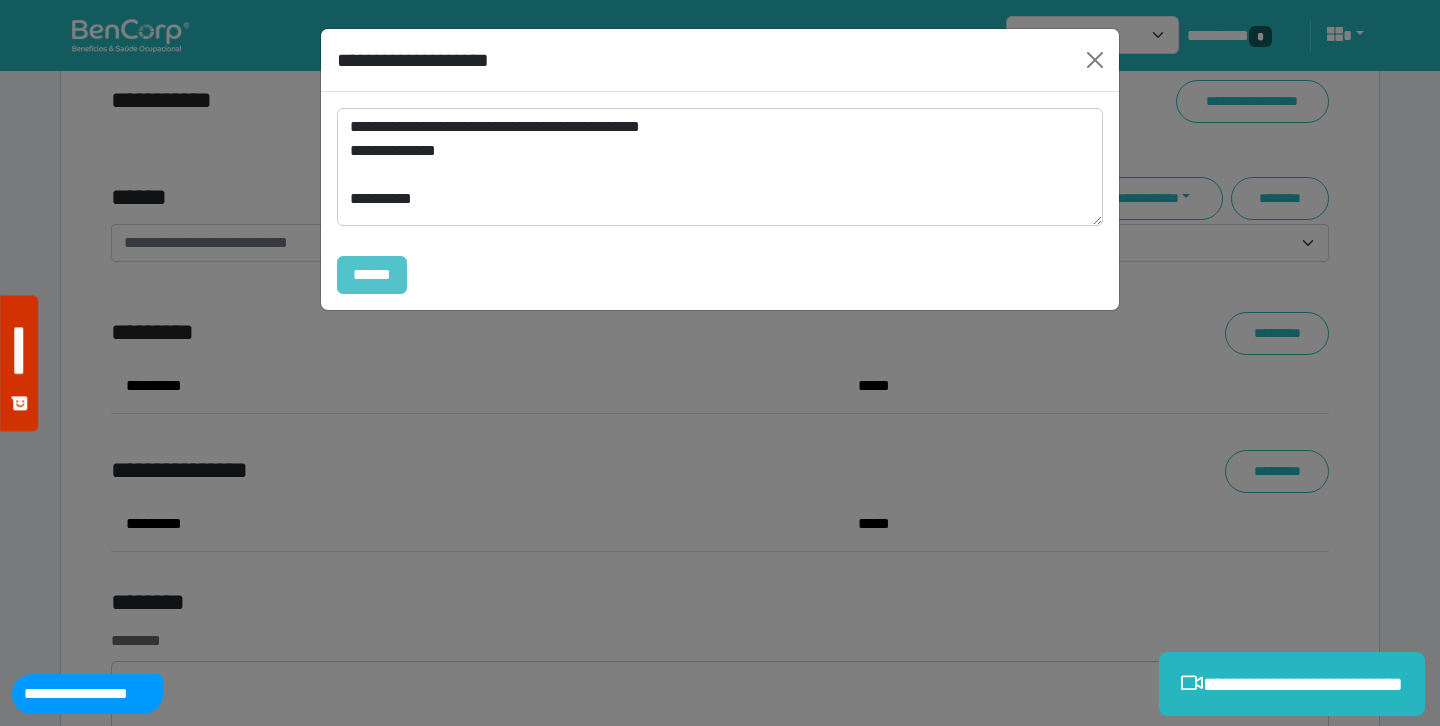 click on "******" at bounding box center [372, 275] 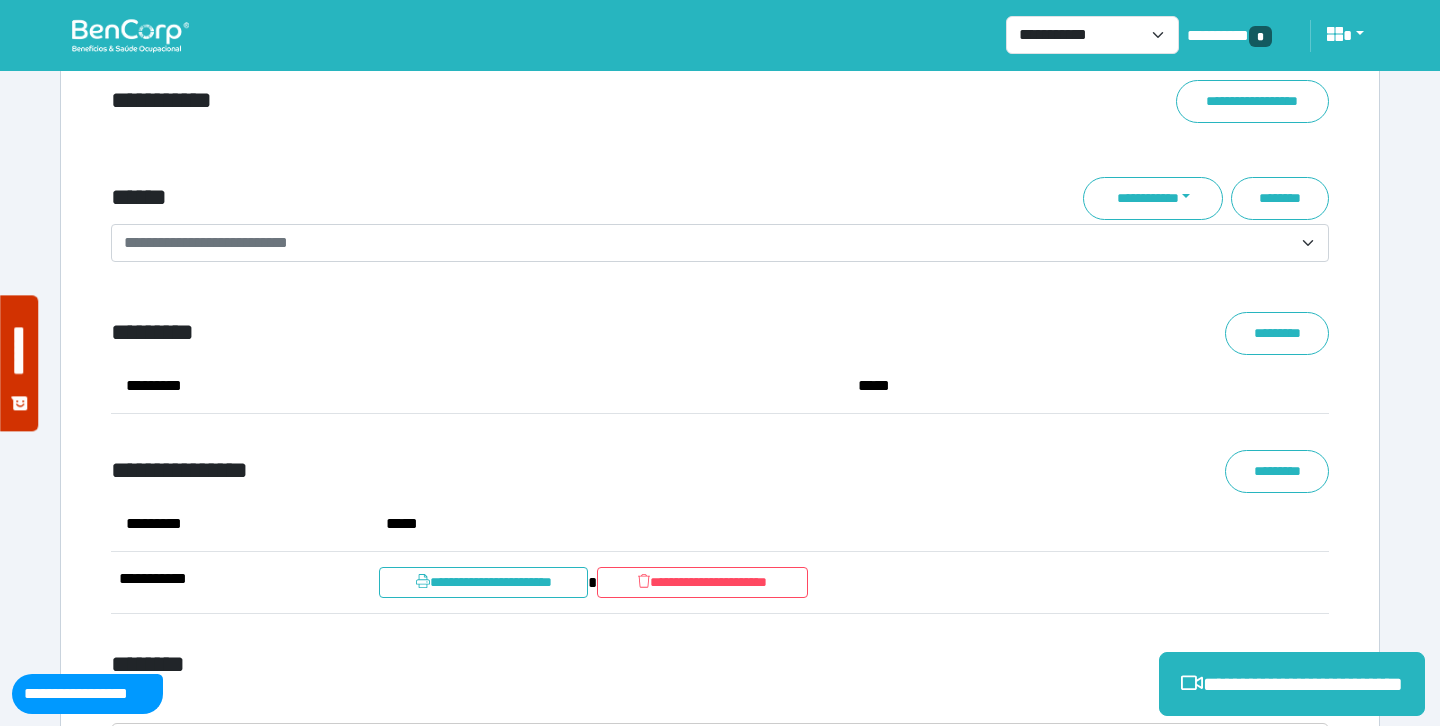 click on "*********" at bounding box center (513, 333) 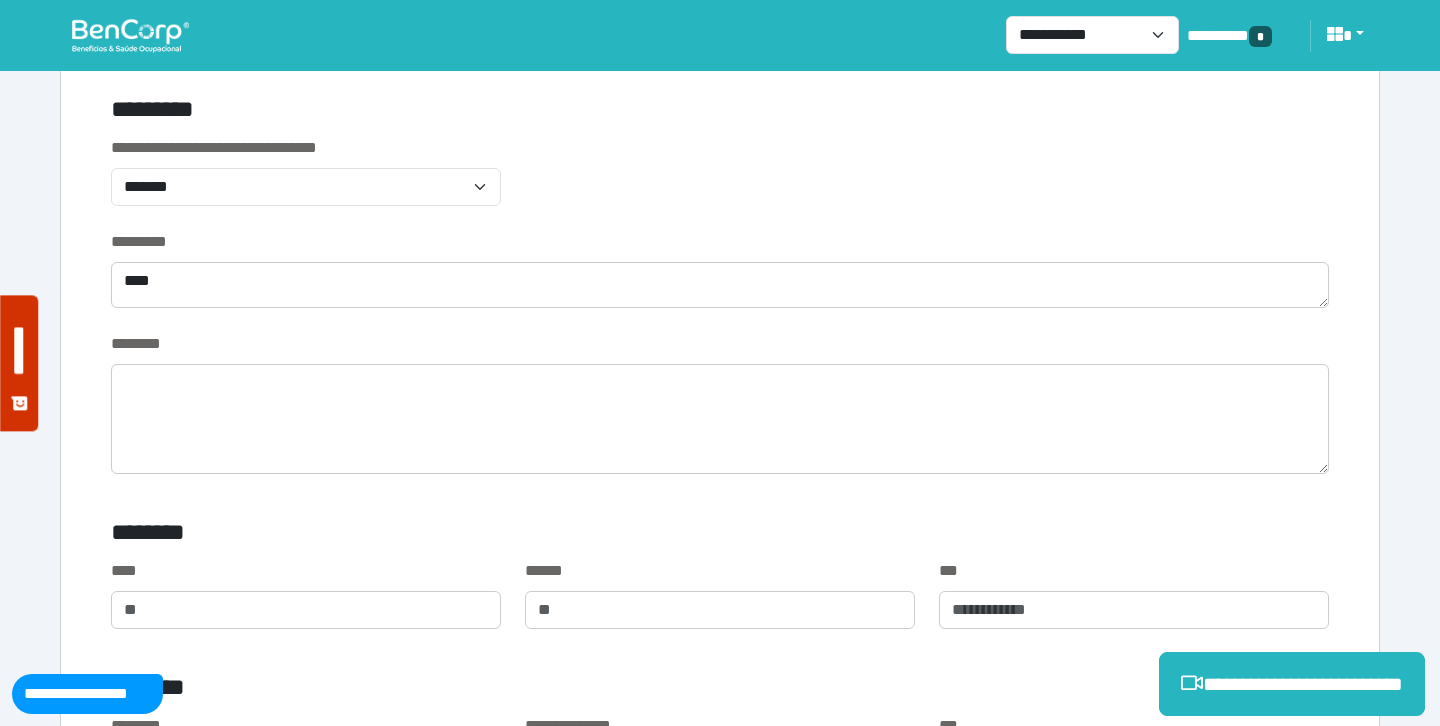 scroll, scrollTop: 0, scrollLeft: 0, axis: both 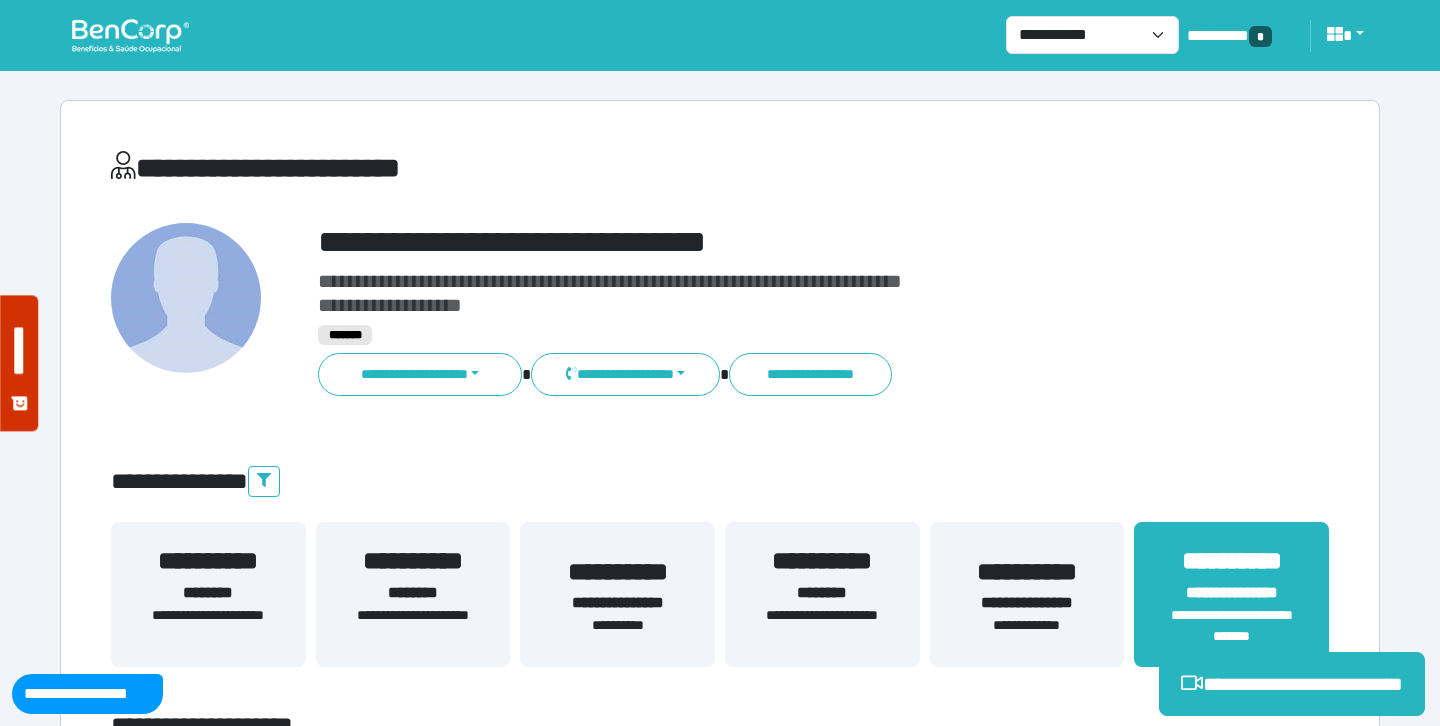 click on "**********" at bounding box center (513, 168) 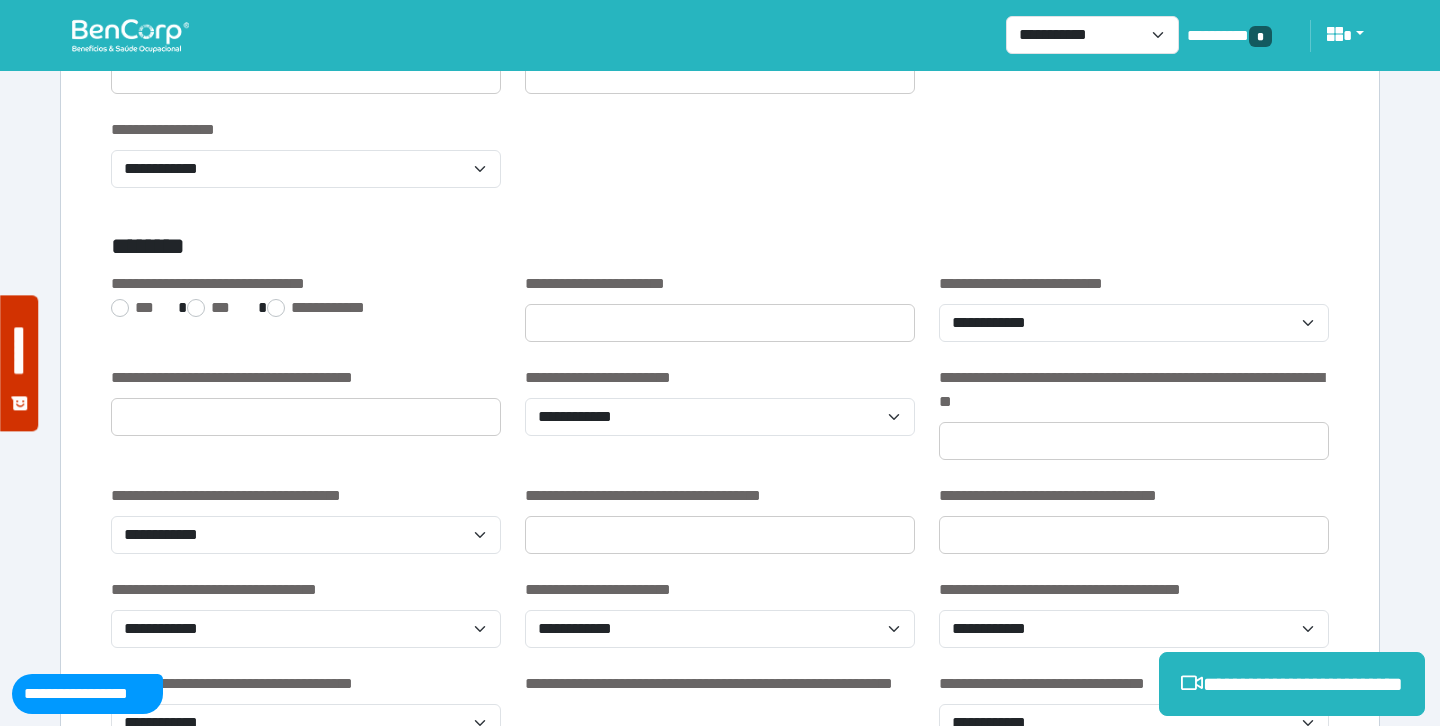 scroll, scrollTop: 2194, scrollLeft: 0, axis: vertical 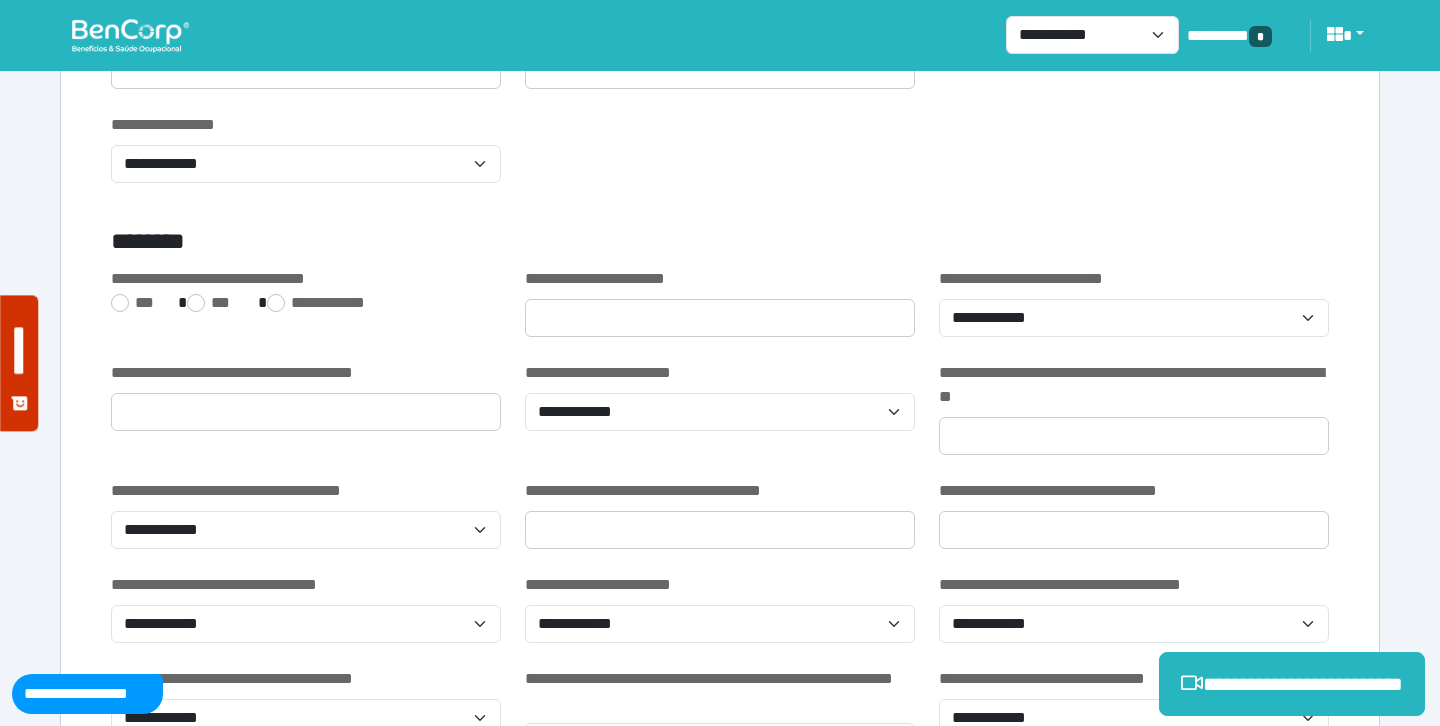 click on "**********" at bounding box center (720, 160) 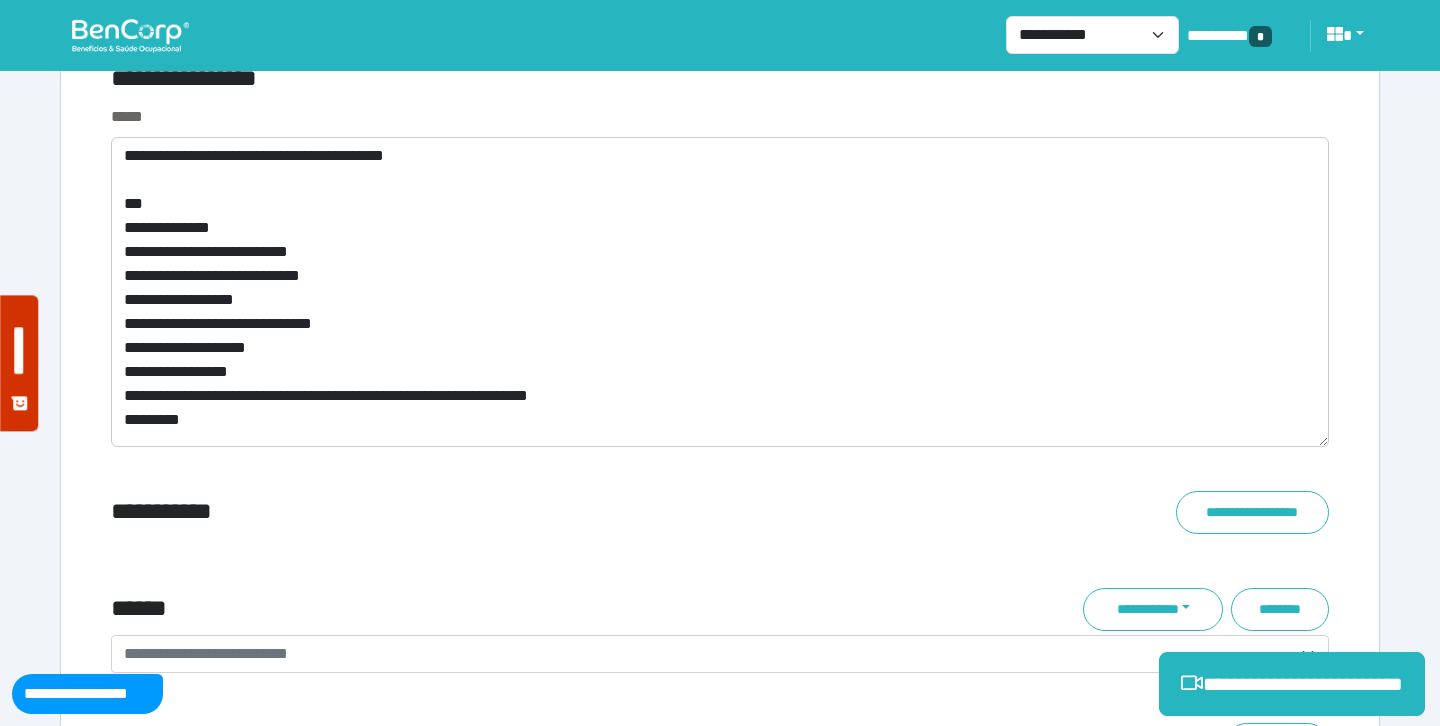 scroll, scrollTop: 7010, scrollLeft: 0, axis: vertical 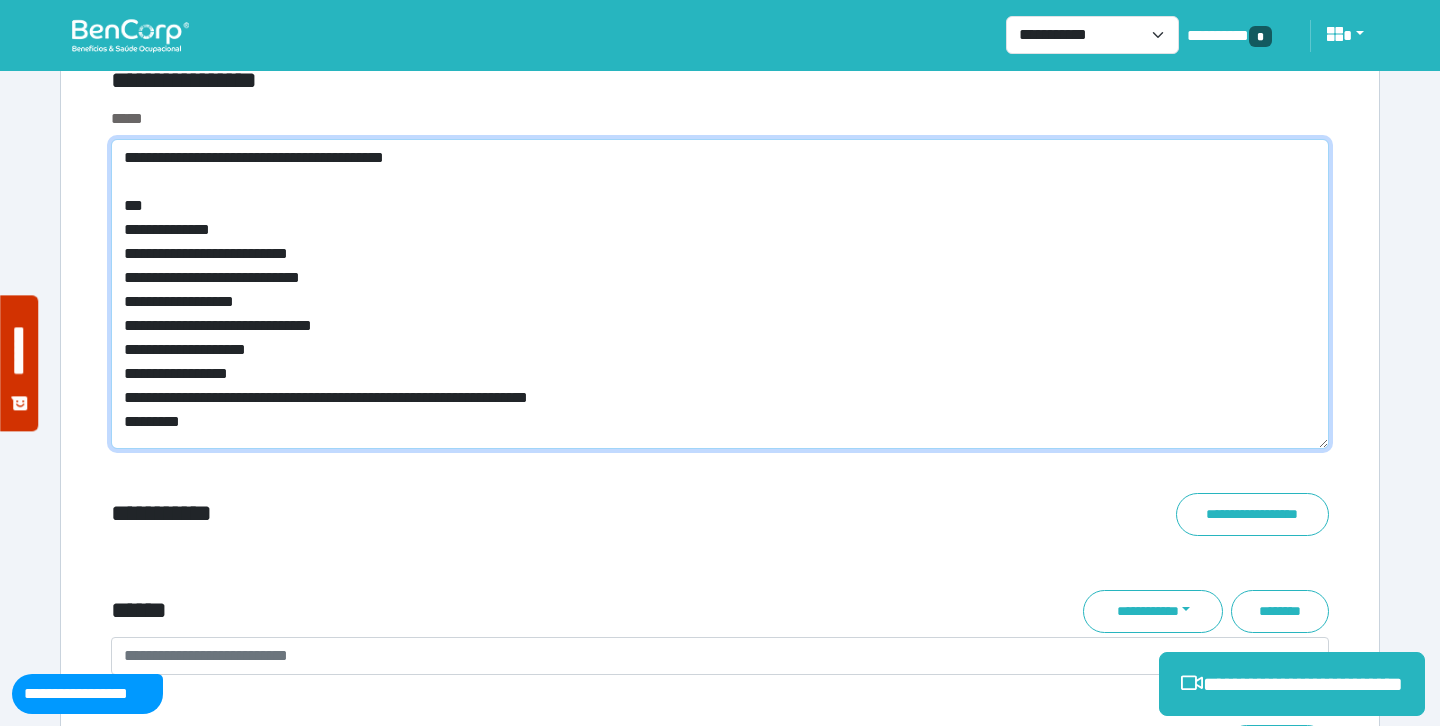 click on "**********" at bounding box center [720, 294] 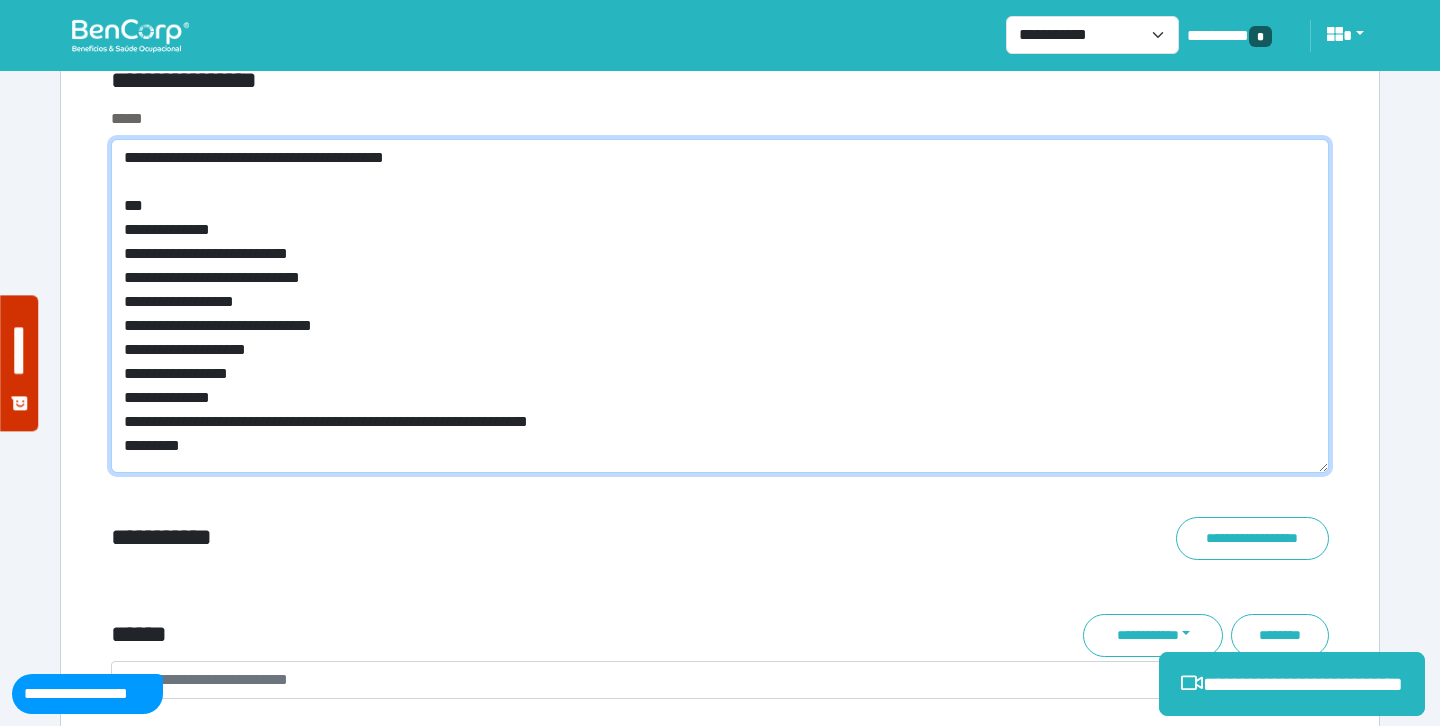 drag, startPoint x: 382, startPoint y: 279, endPoint x: 110, endPoint y: 260, distance: 272.66278 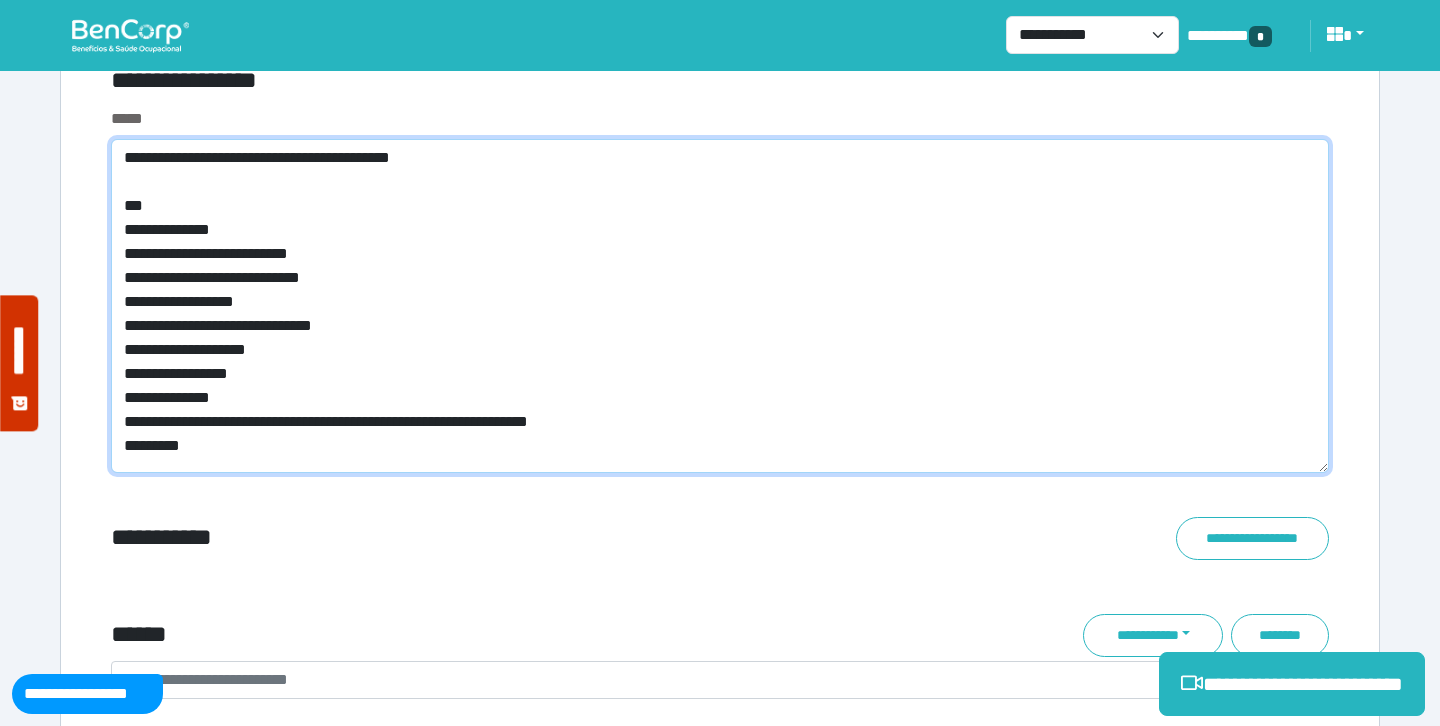 click on "**********" at bounding box center [720, 306] 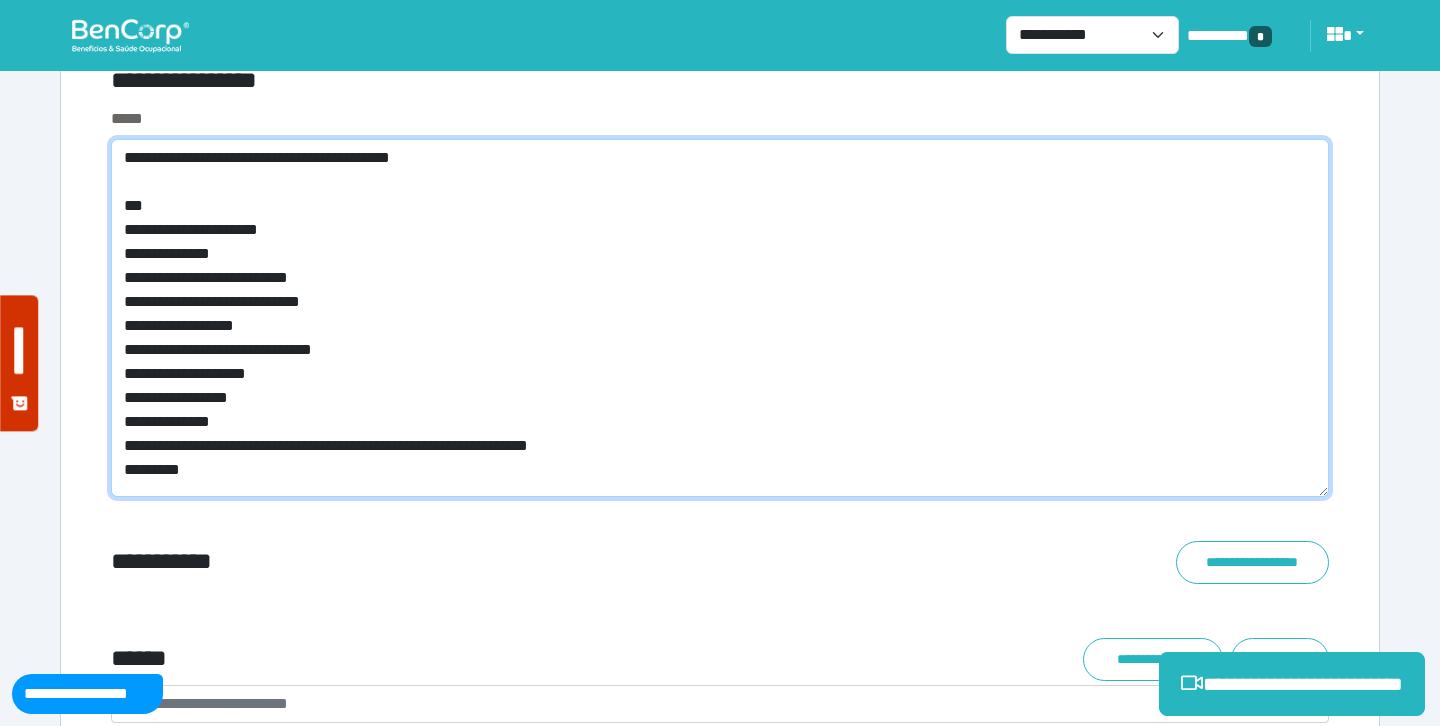 click on "**********" at bounding box center [720, 318] 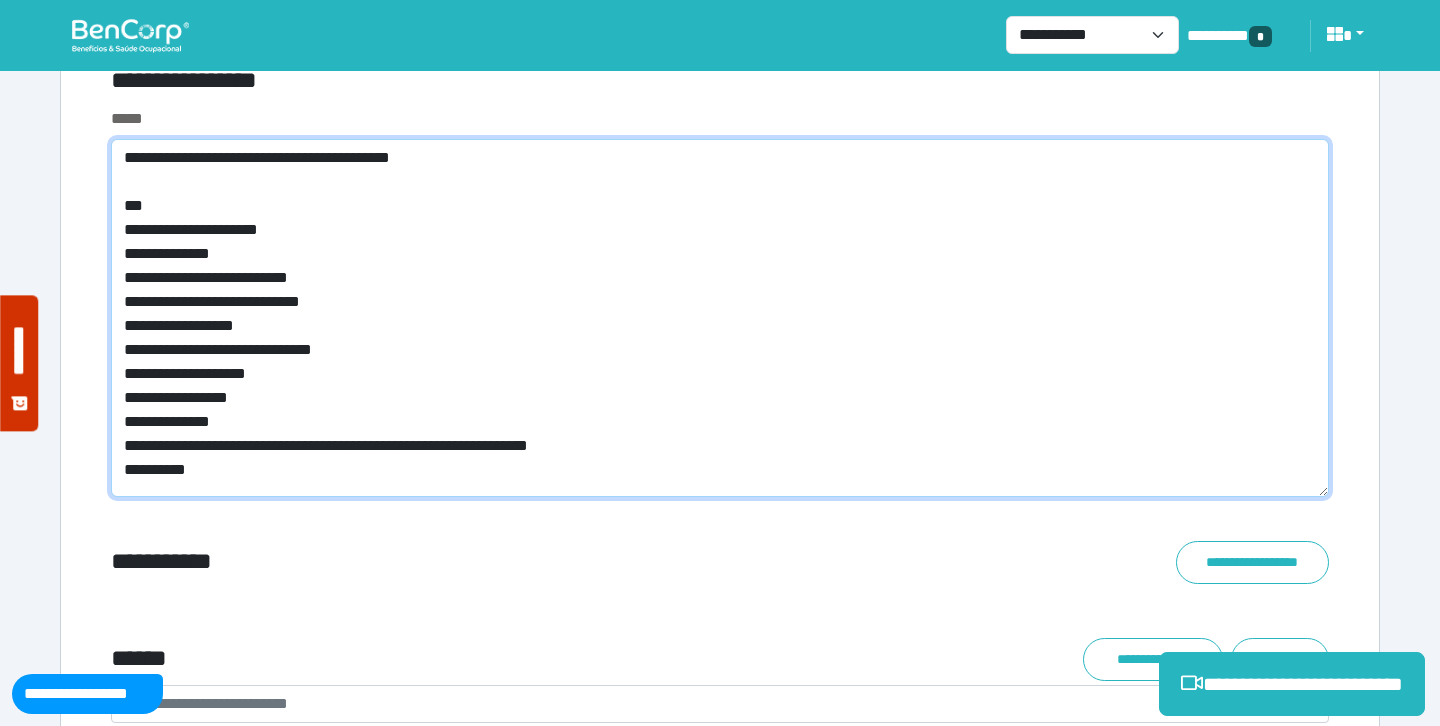 scroll, scrollTop: 0, scrollLeft: 0, axis: both 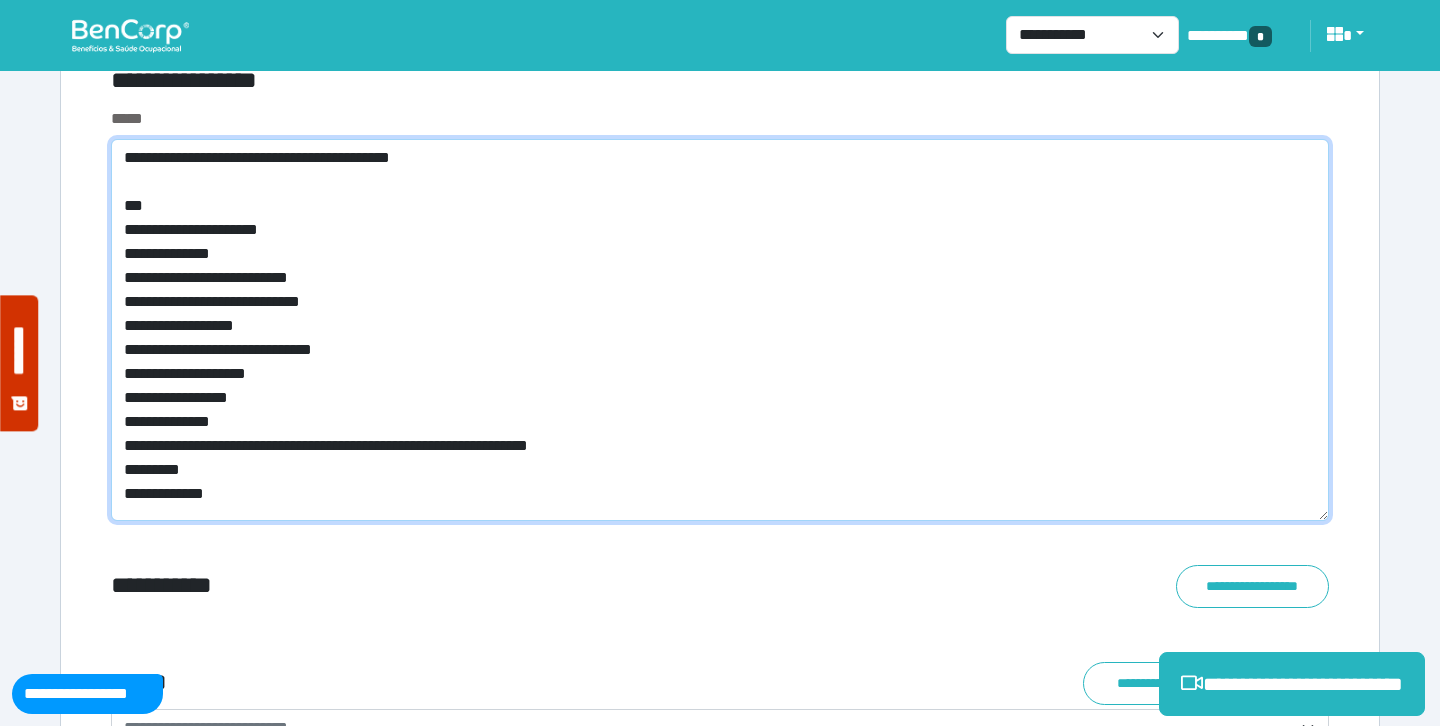 click on "**********" at bounding box center [720, 330] 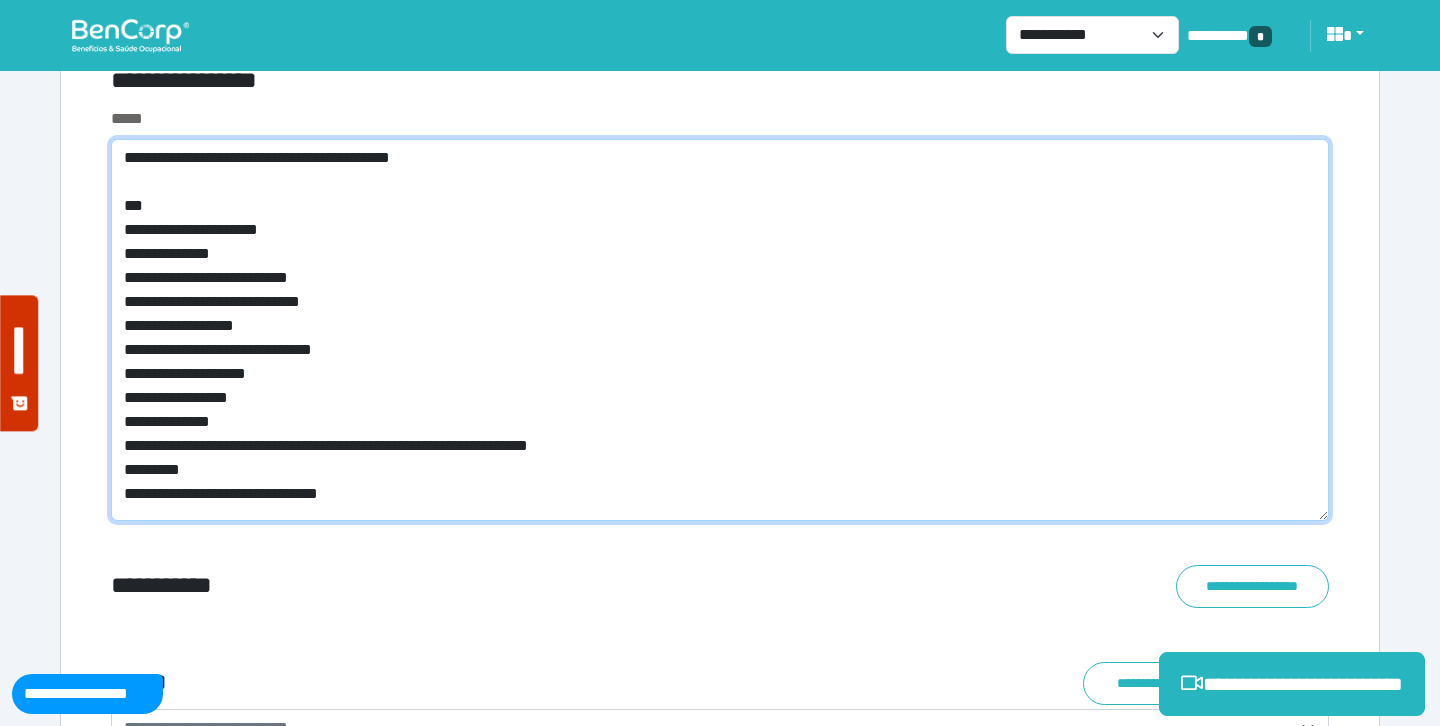 click on "**********" at bounding box center (720, 330) 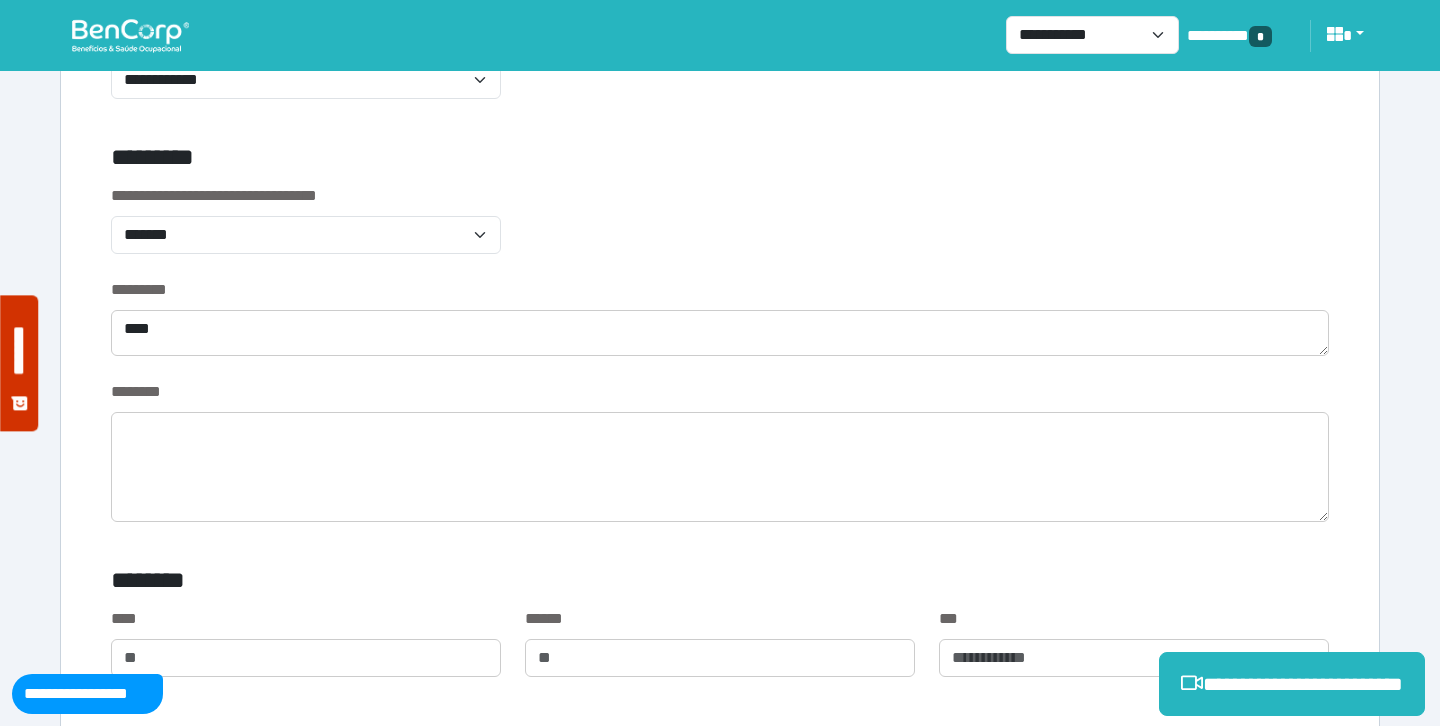 scroll, scrollTop: 0, scrollLeft: 0, axis: both 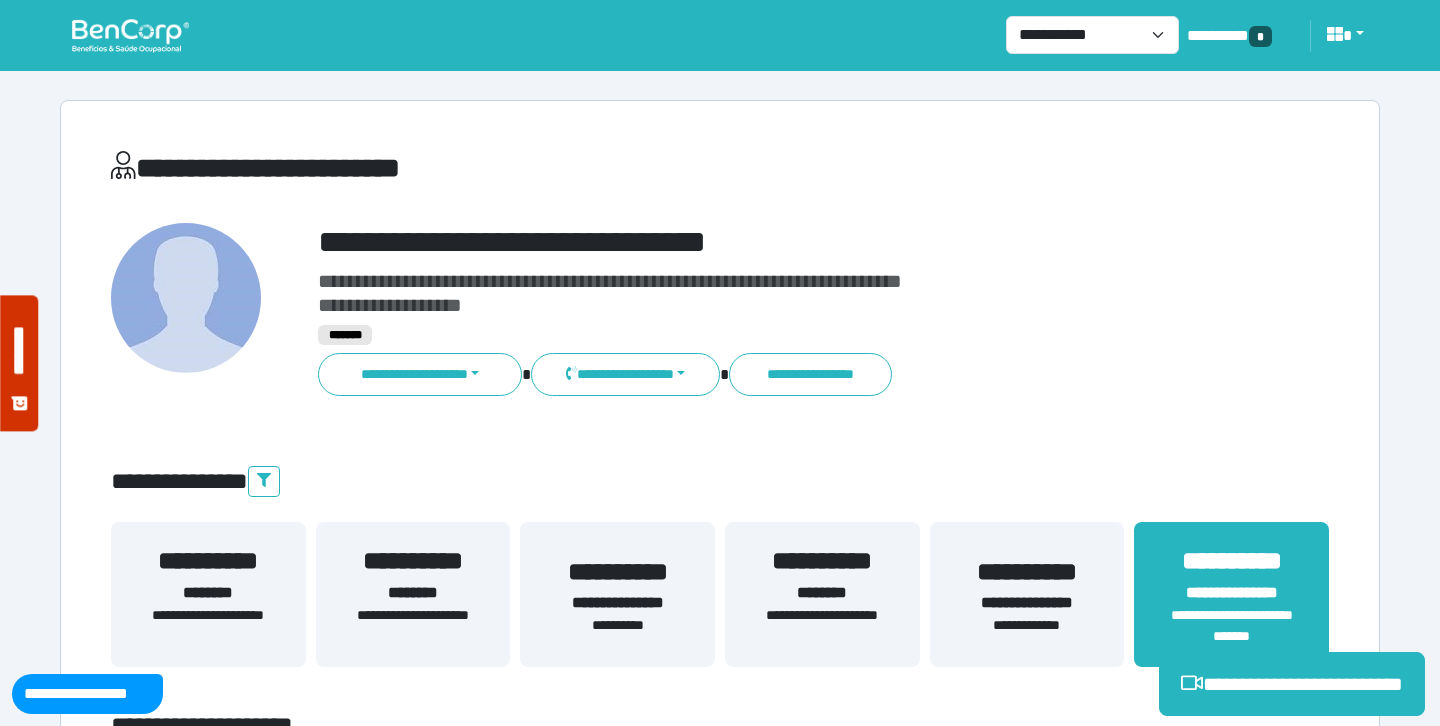 type on "**********" 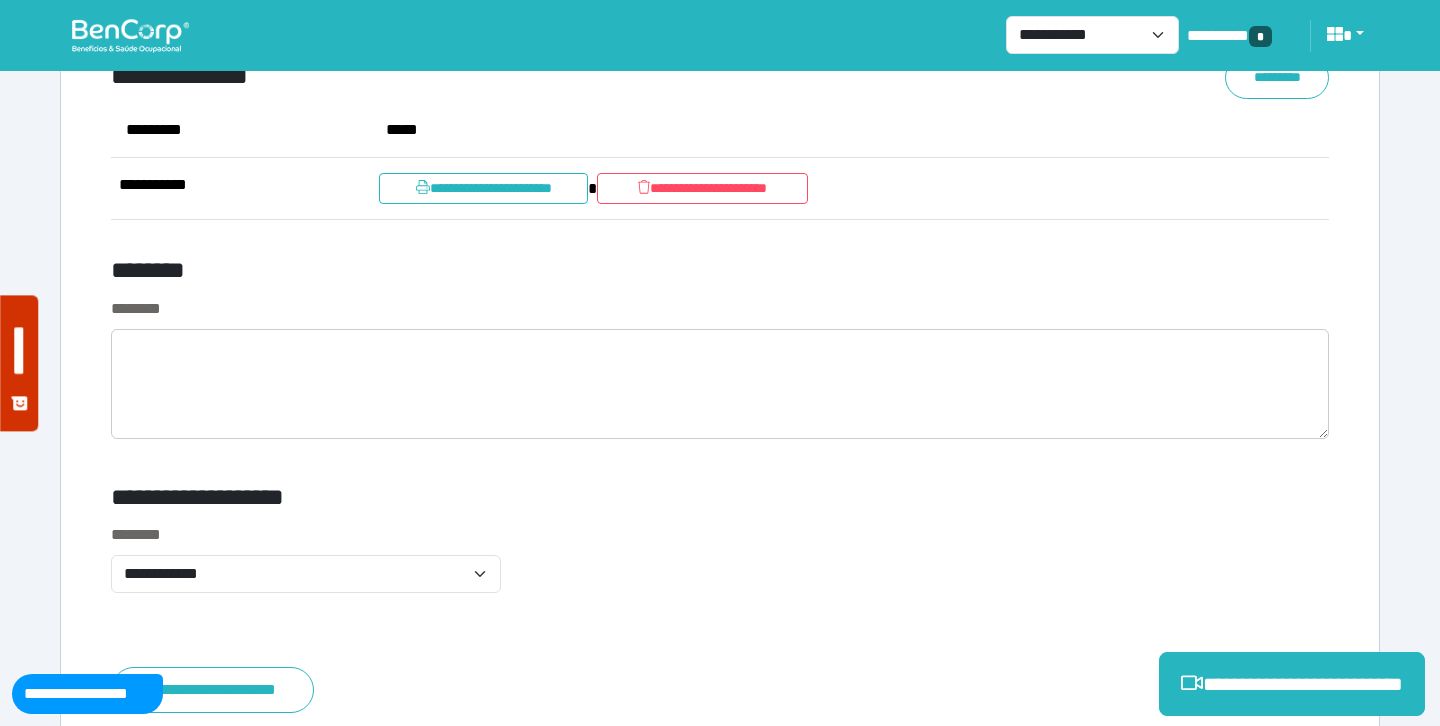 scroll, scrollTop: 7930, scrollLeft: 0, axis: vertical 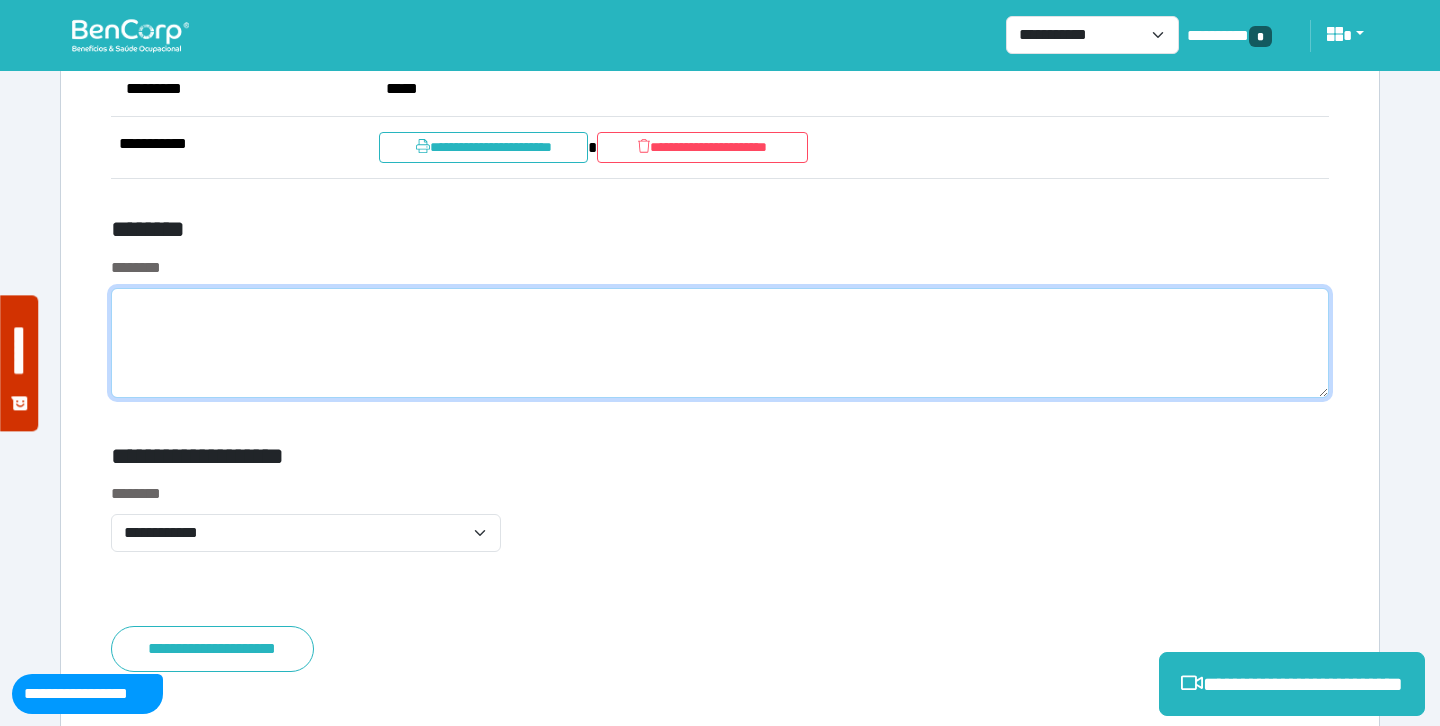 click at bounding box center (720, 343) 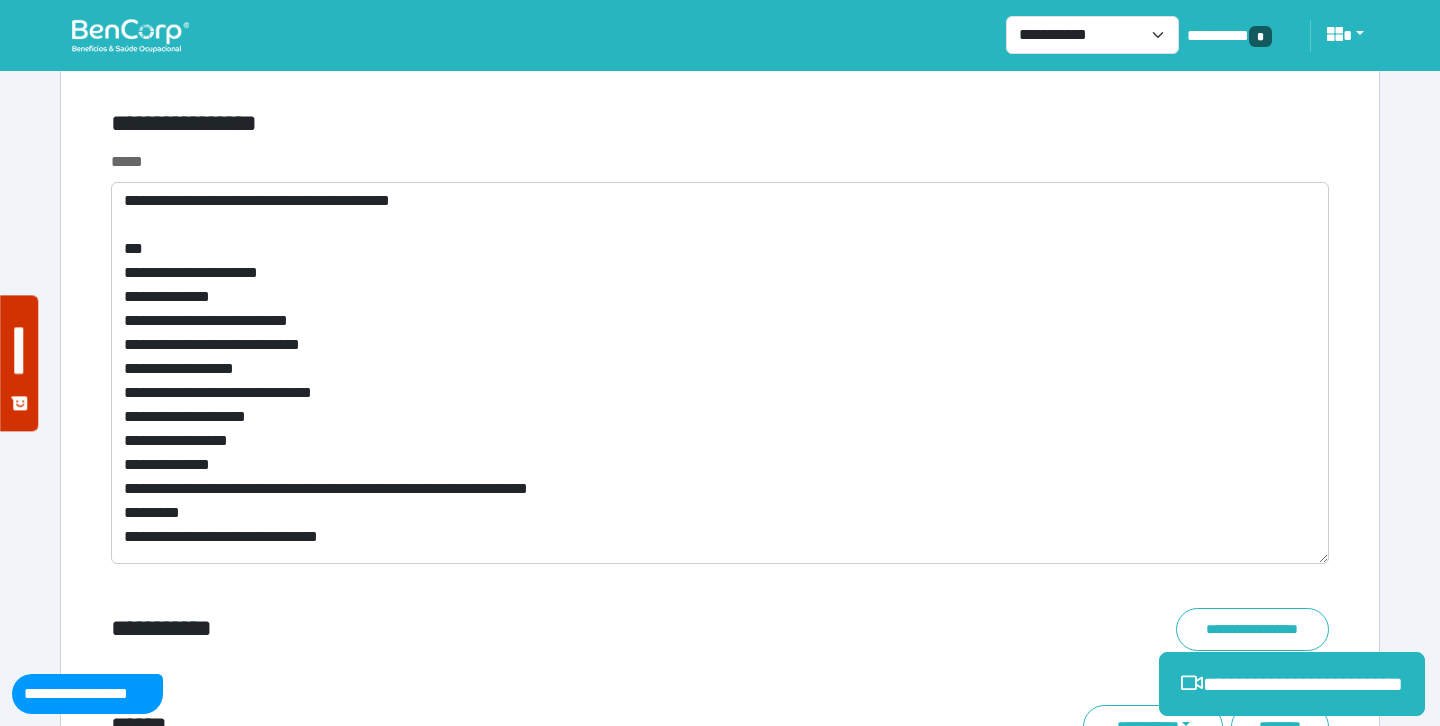 scroll, scrollTop: 7007, scrollLeft: 0, axis: vertical 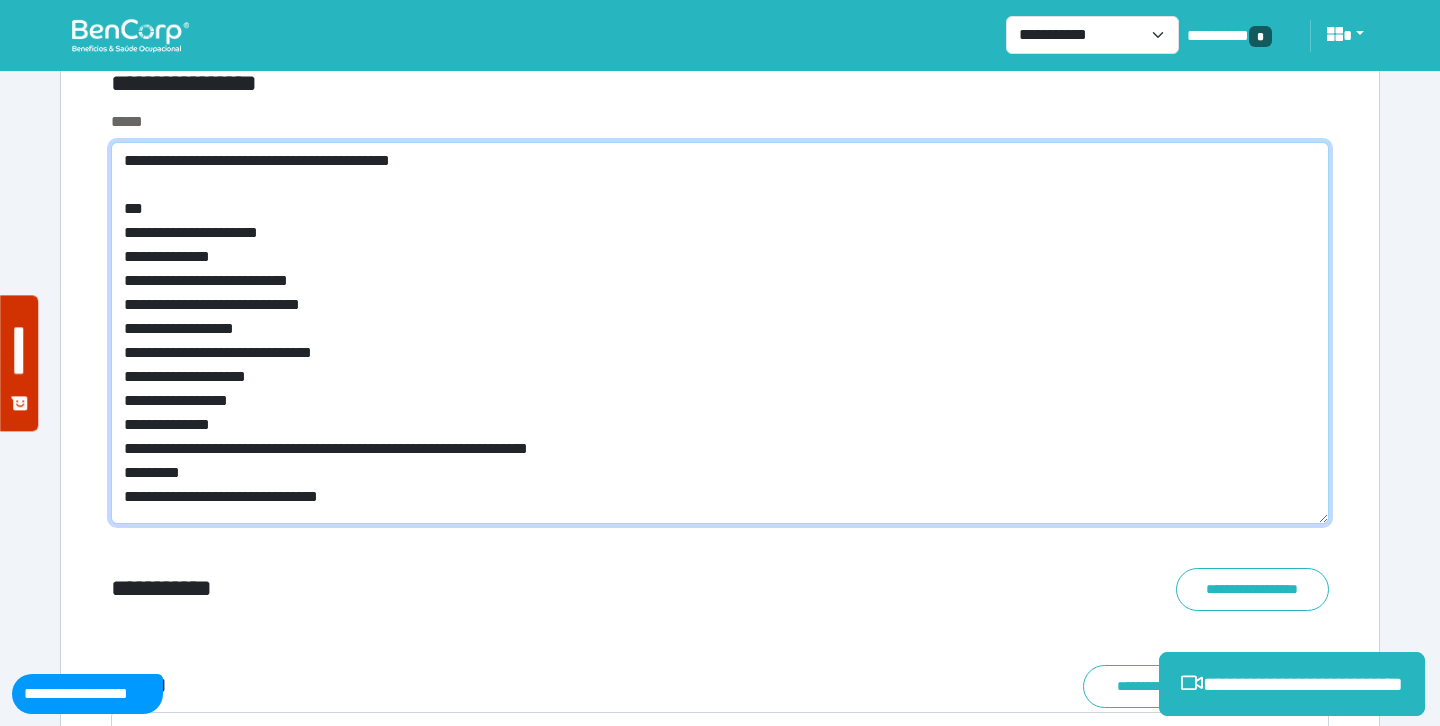 drag, startPoint x: 123, startPoint y: 161, endPoint x: 435, endPoint y: 510, distance: 468.12924 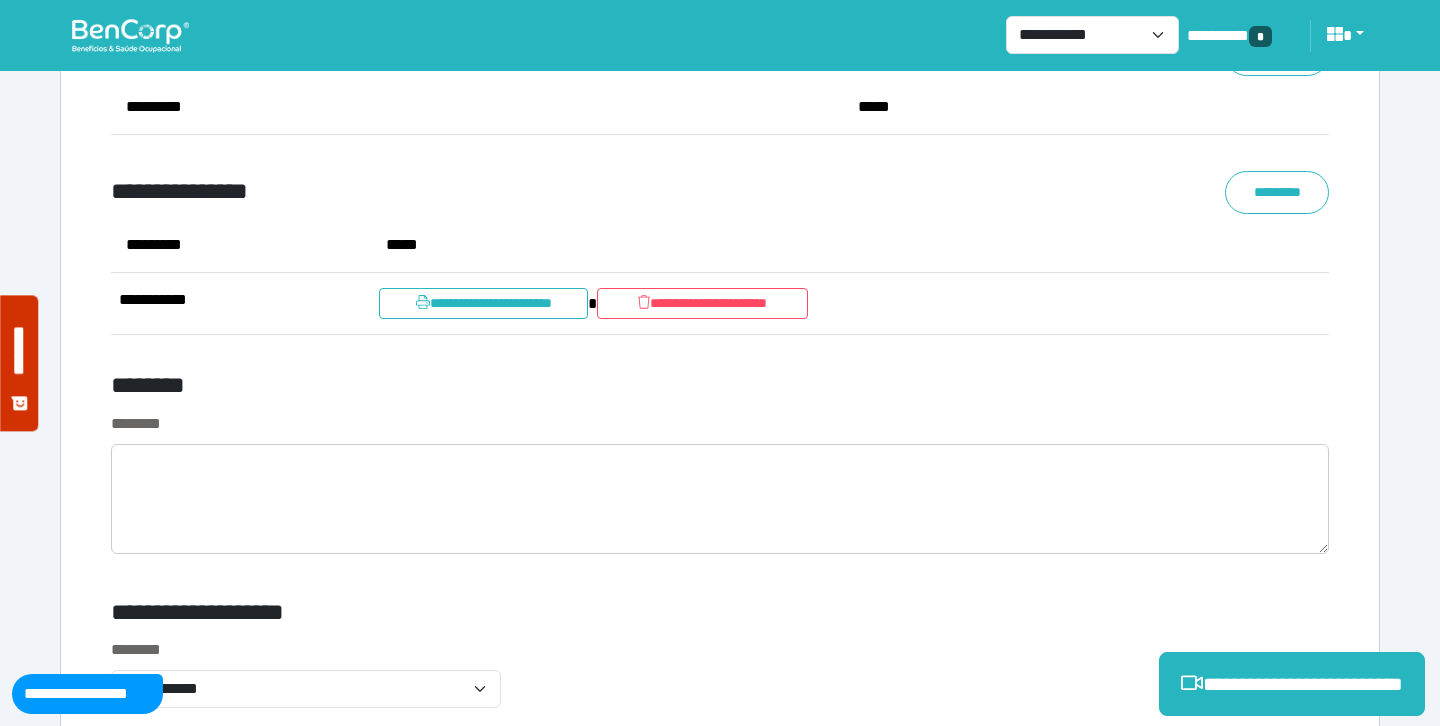 scroll, scrollTop: 7881, scrollLeft: 0, axis: vertical 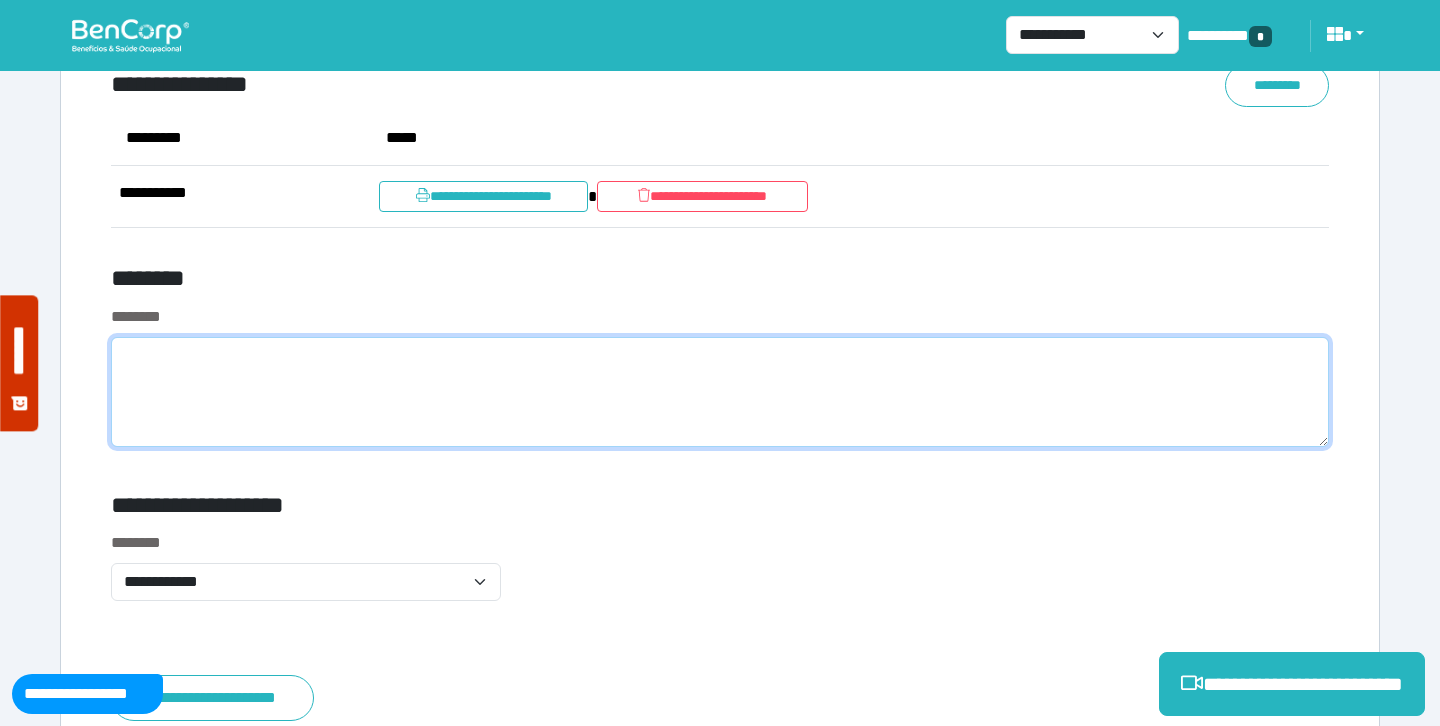 click at bounding box center [720, 392] 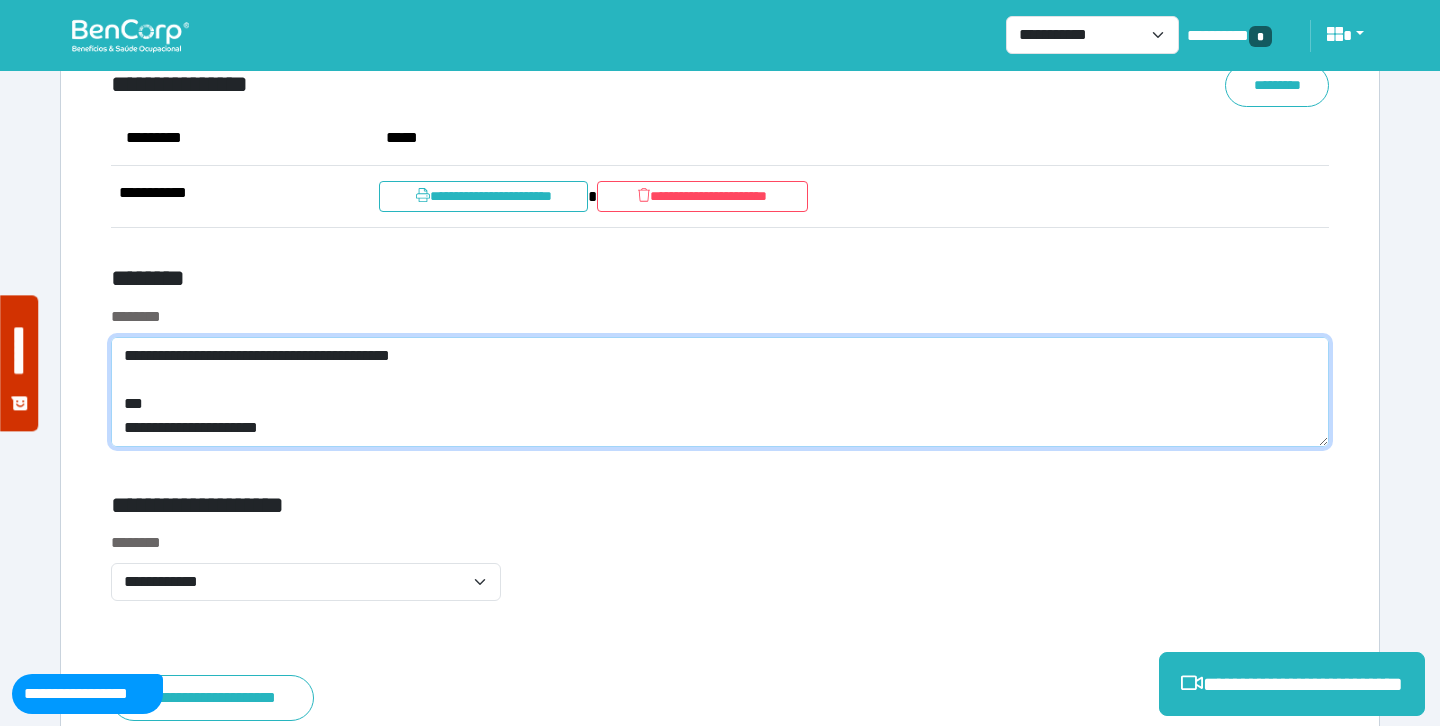 scroll, scrollTop: 0, scrollLeft: 0, axis: both 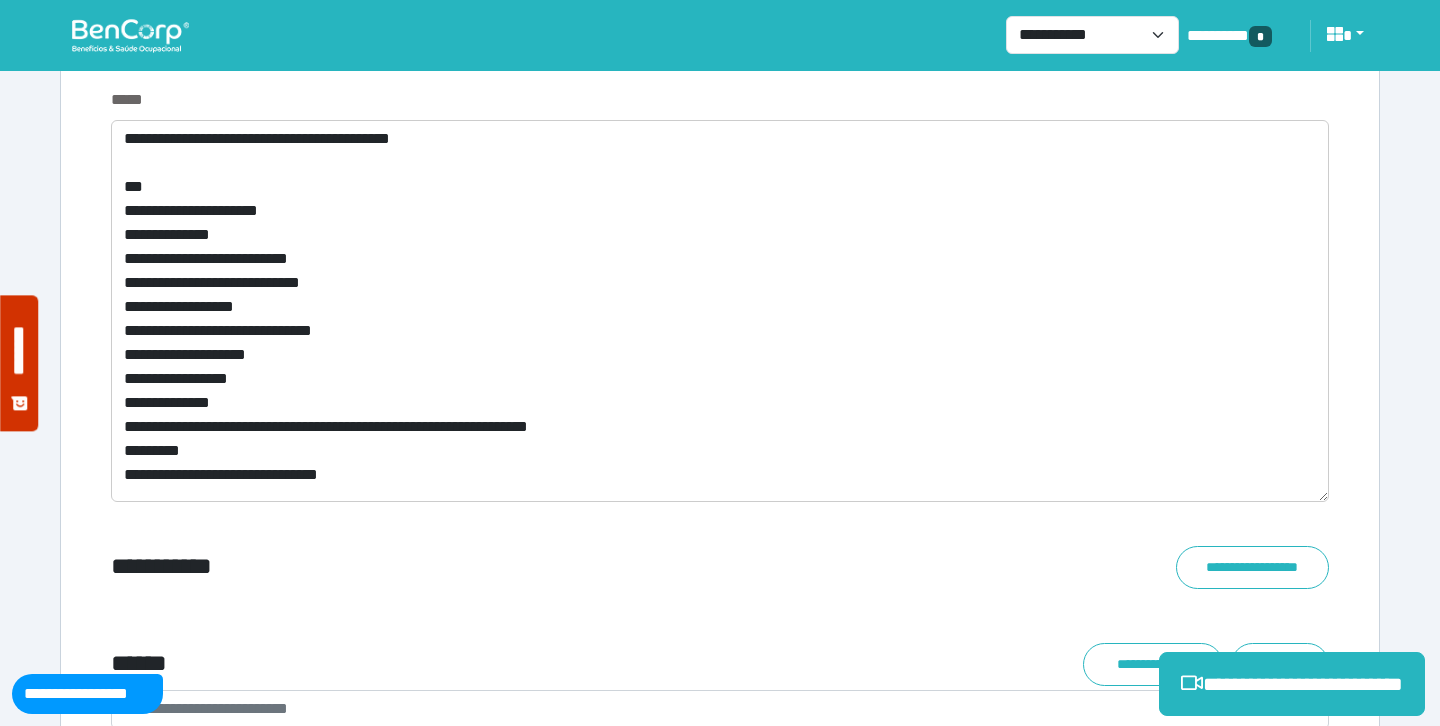 type on "**********" 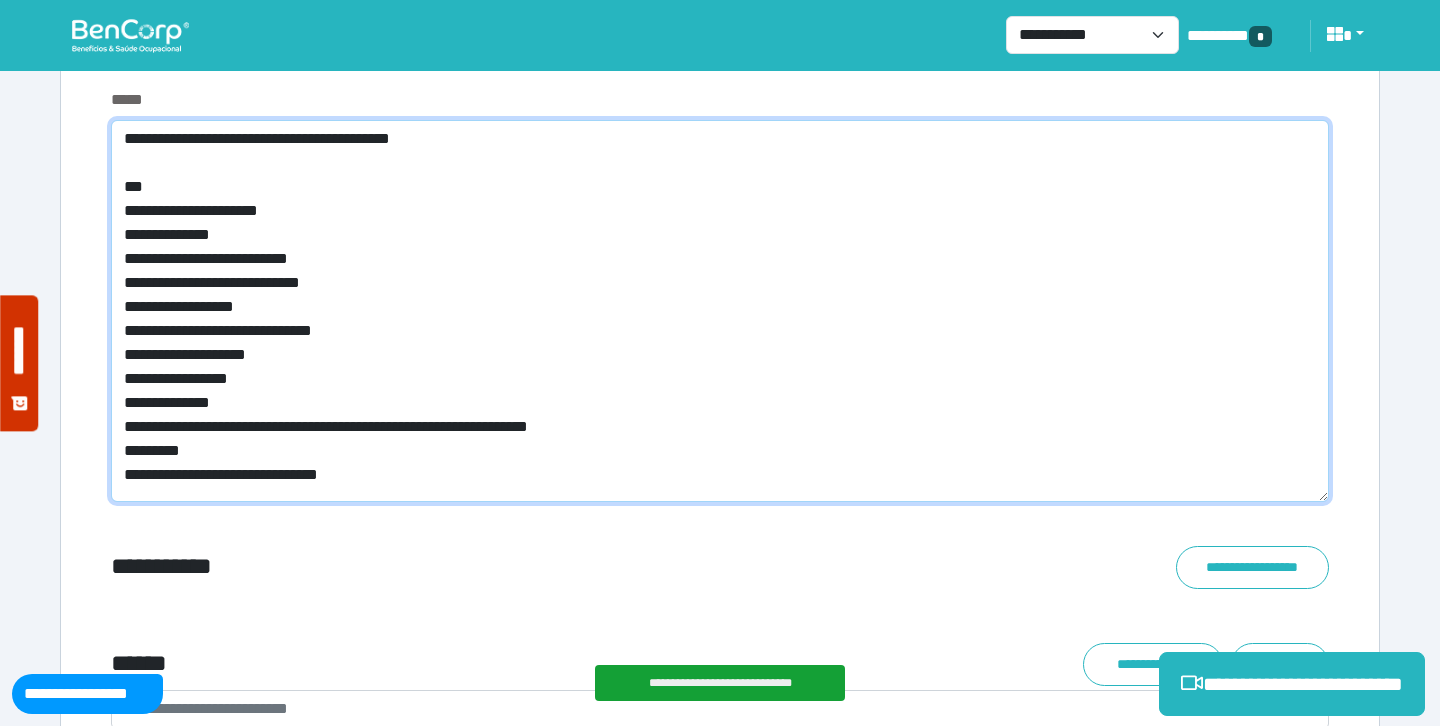 drag, startPoint x: 405, startPoint y: 484, endPoint x: 135, endPoint y: 161, distance: 420.98575 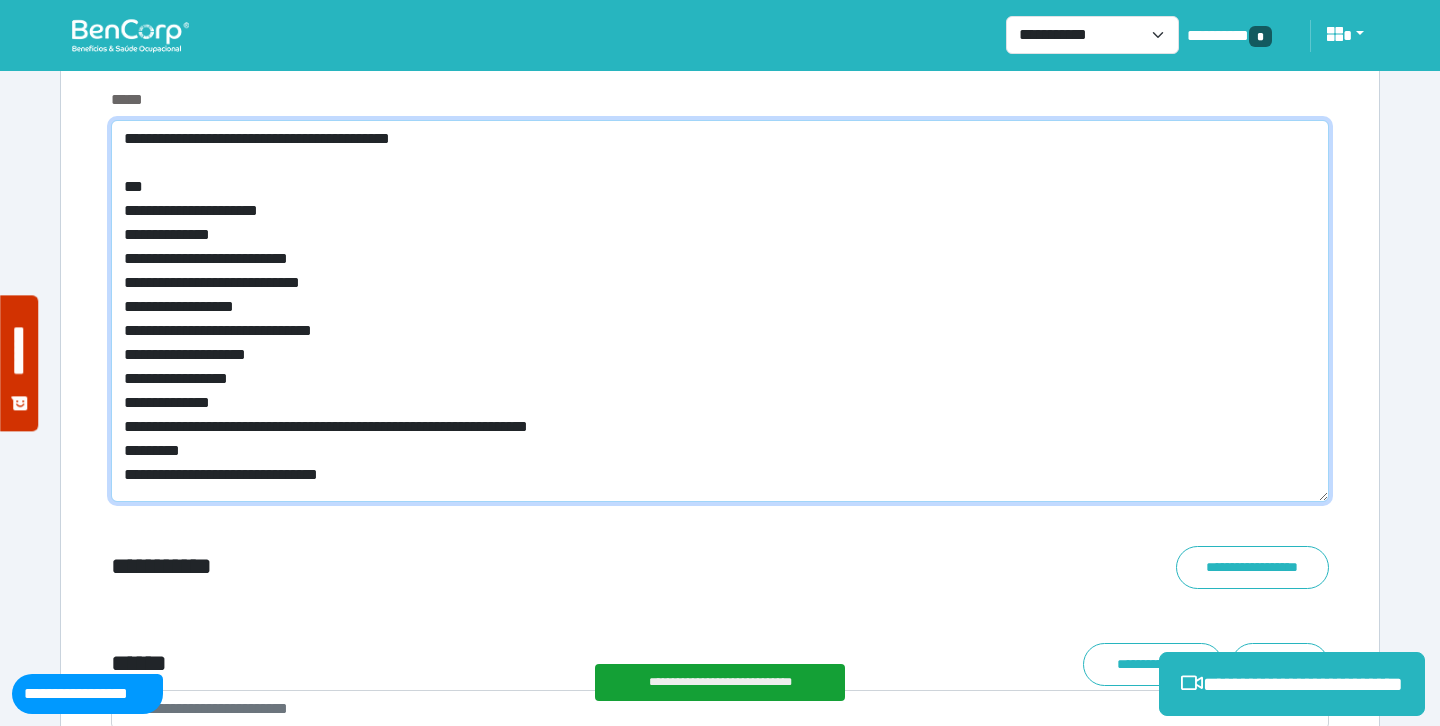 type on "**********" 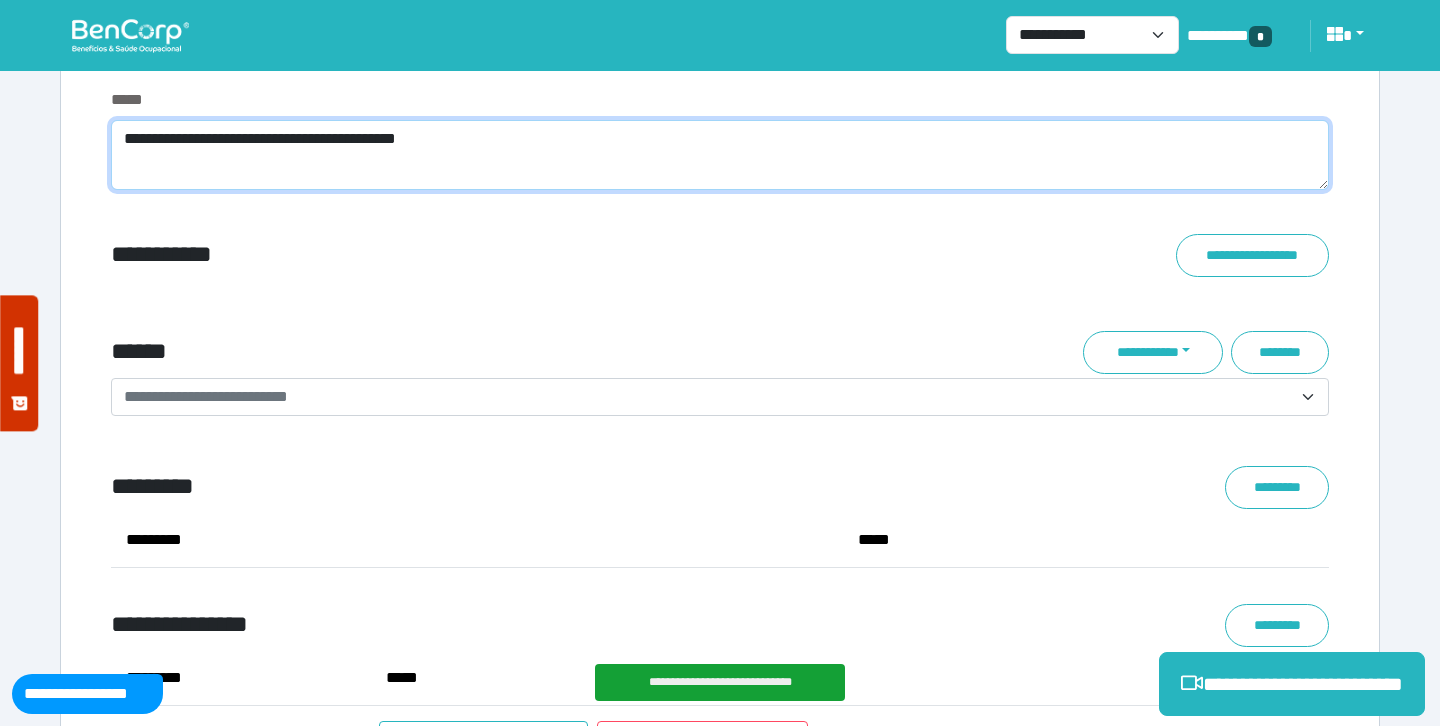 click on "**********" at bounding box center [720, 155] 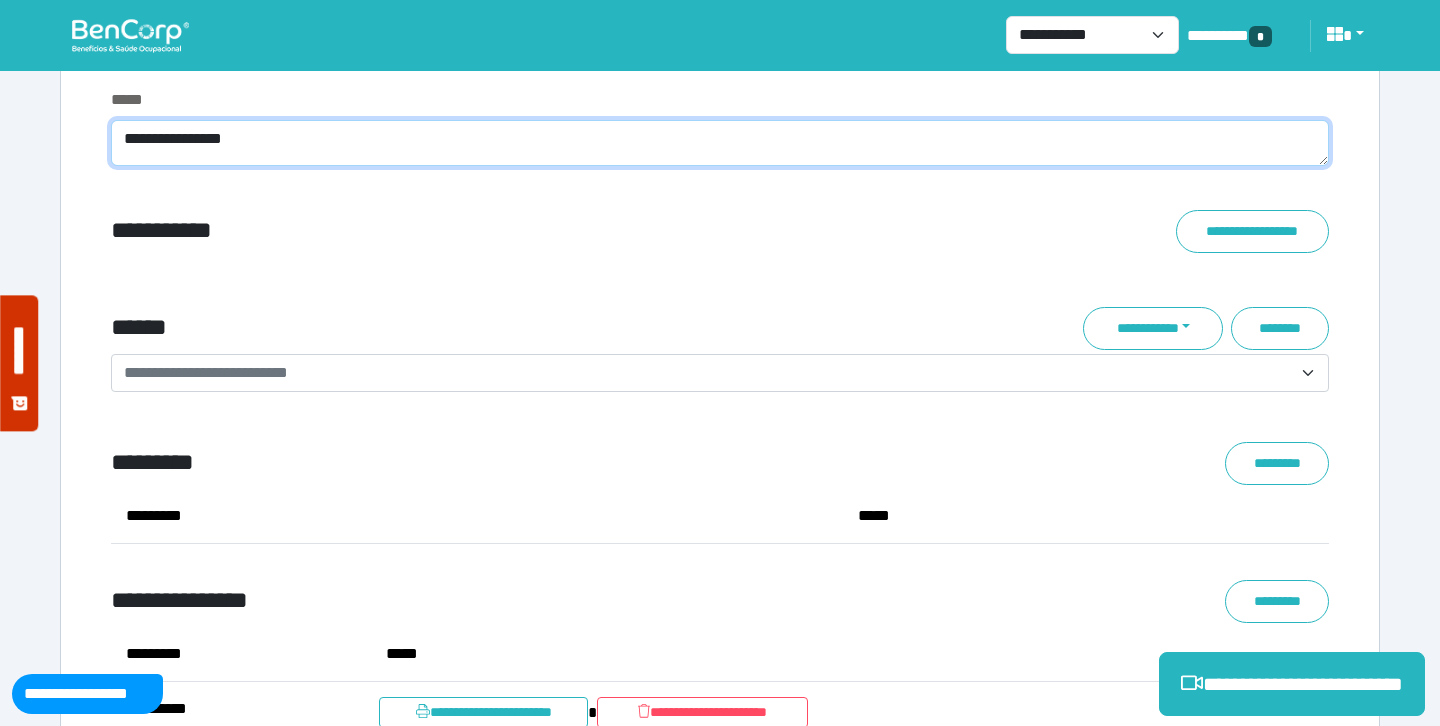 type on "**********" 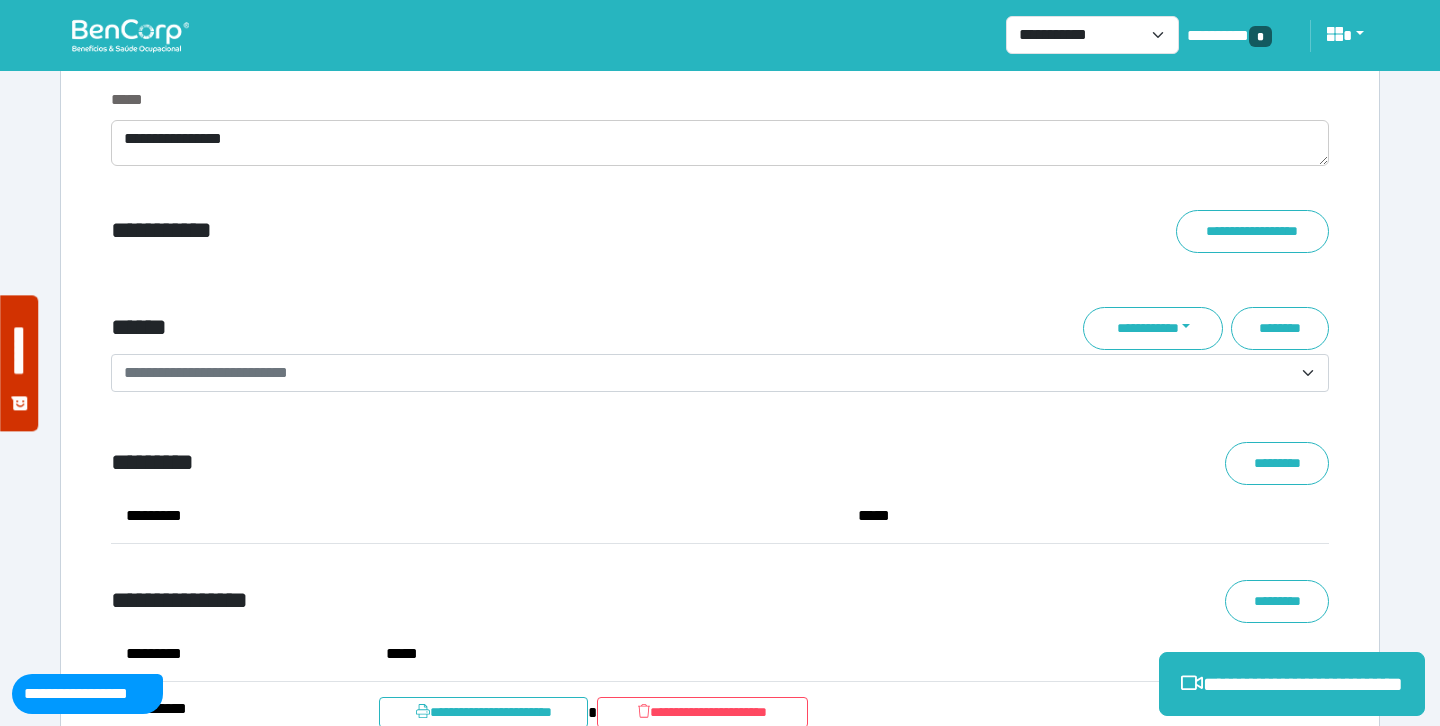 click on "**********" at bounding box center [513, 231] 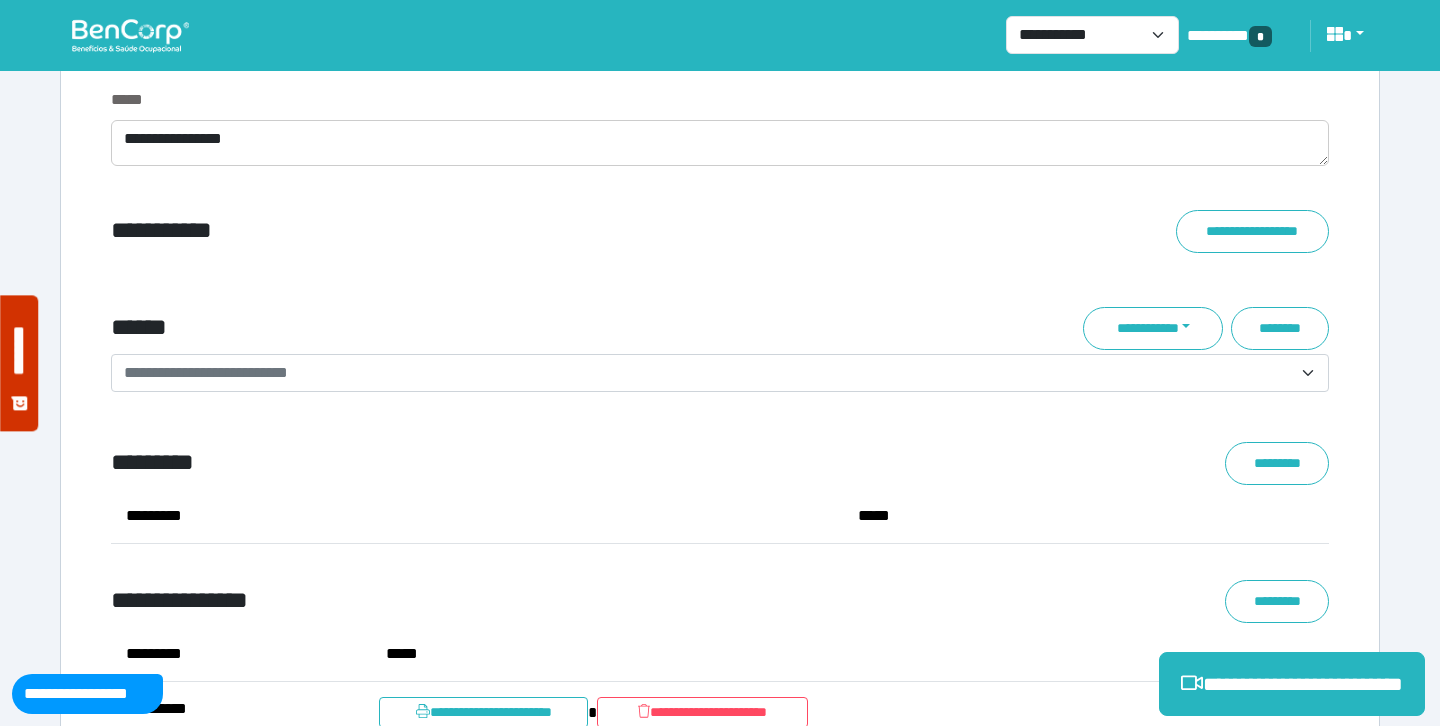 click on "*****" at bounding box center (720, 100) 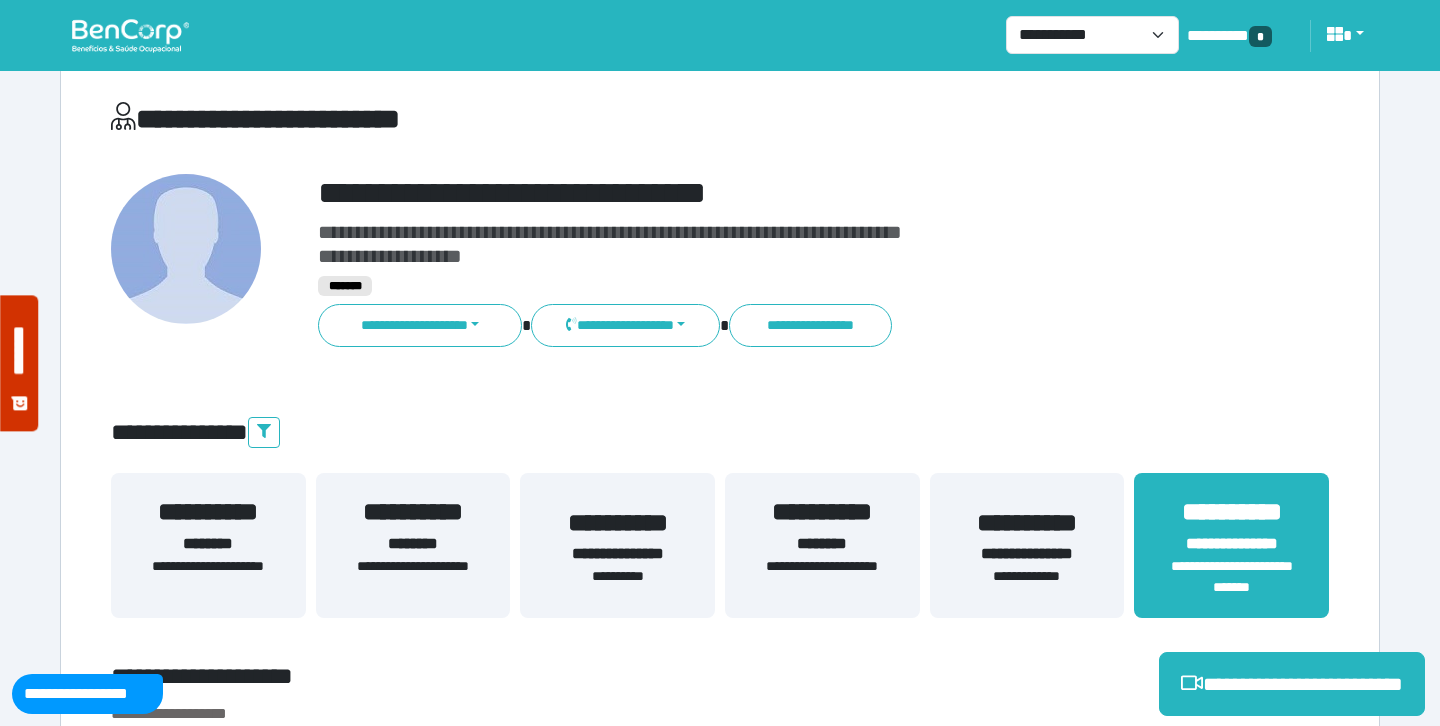 scroll, scrollTop: 0, scrollLeft: 0, axis: both 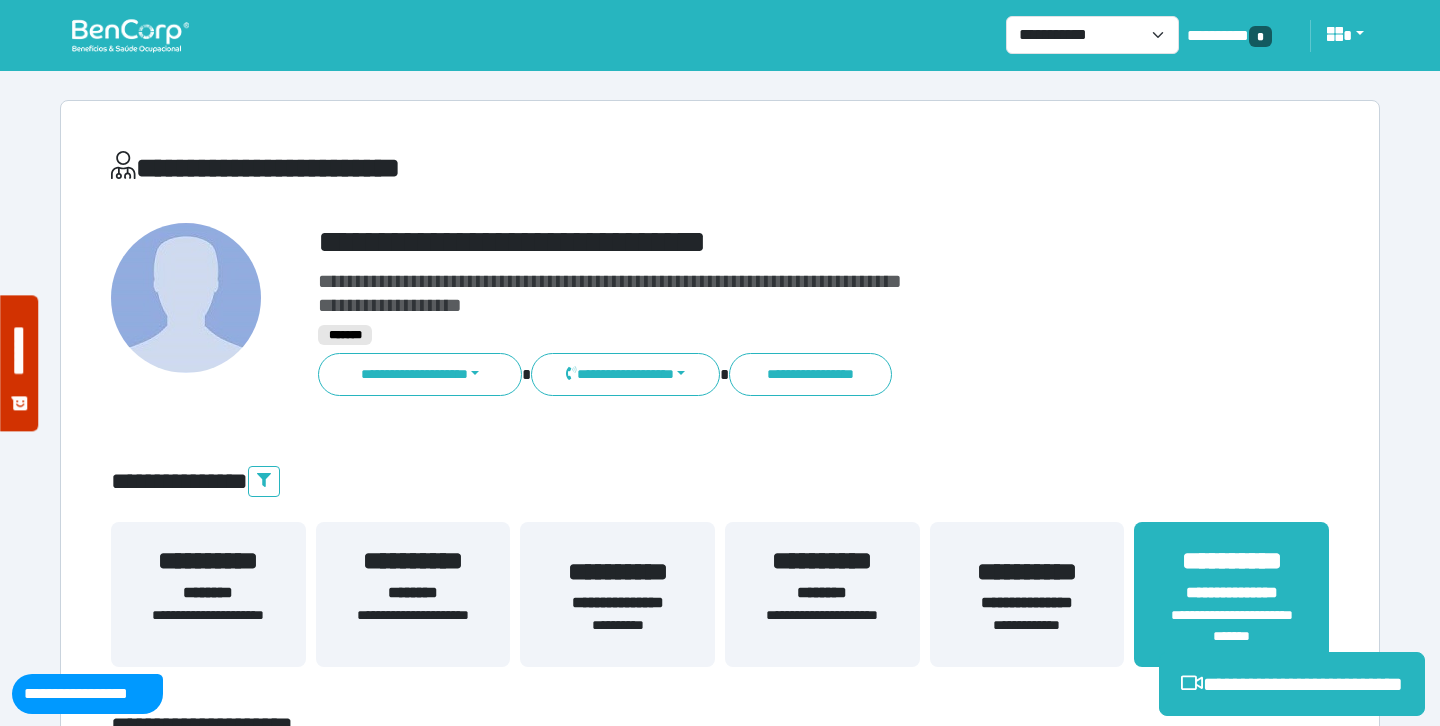 click on "**********" at bounding box center (720, 4419) 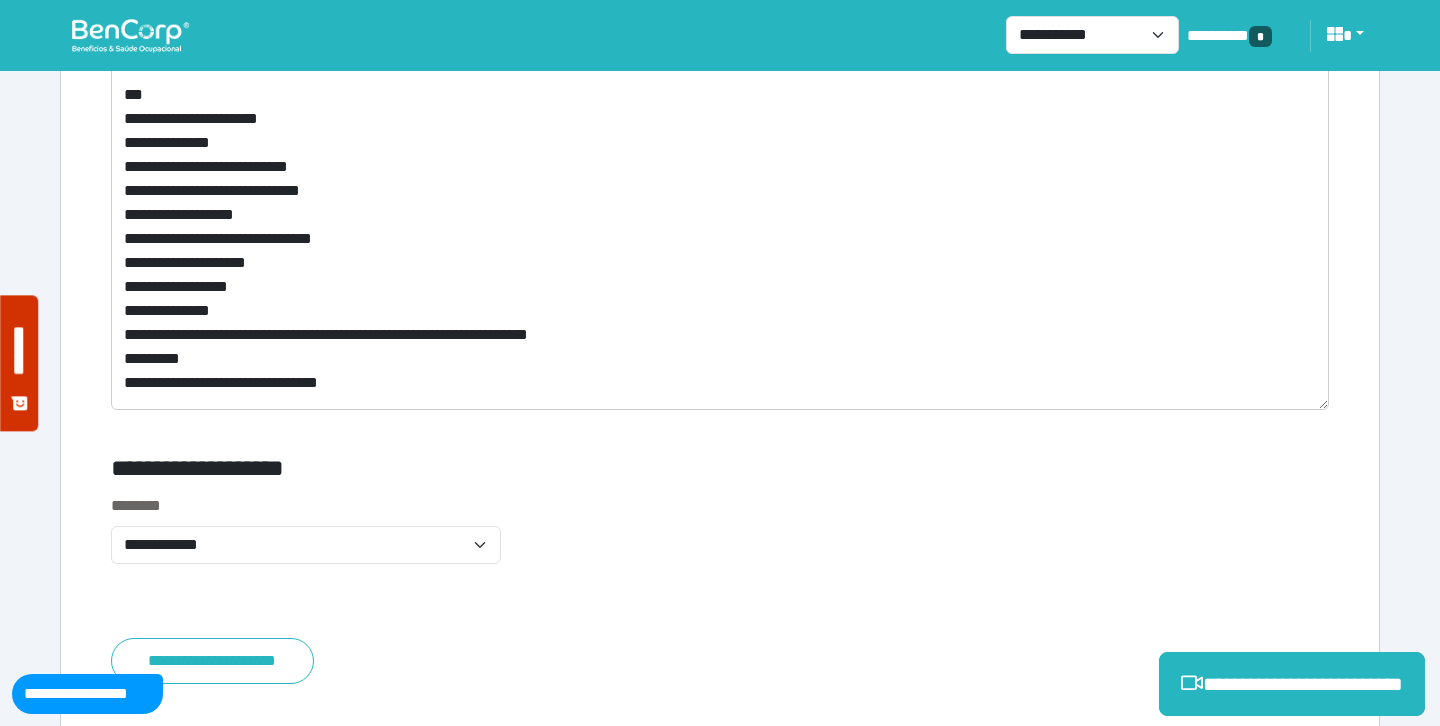 scroll, scrollTop: 8033, scrollLeft: 0, axis: vertical 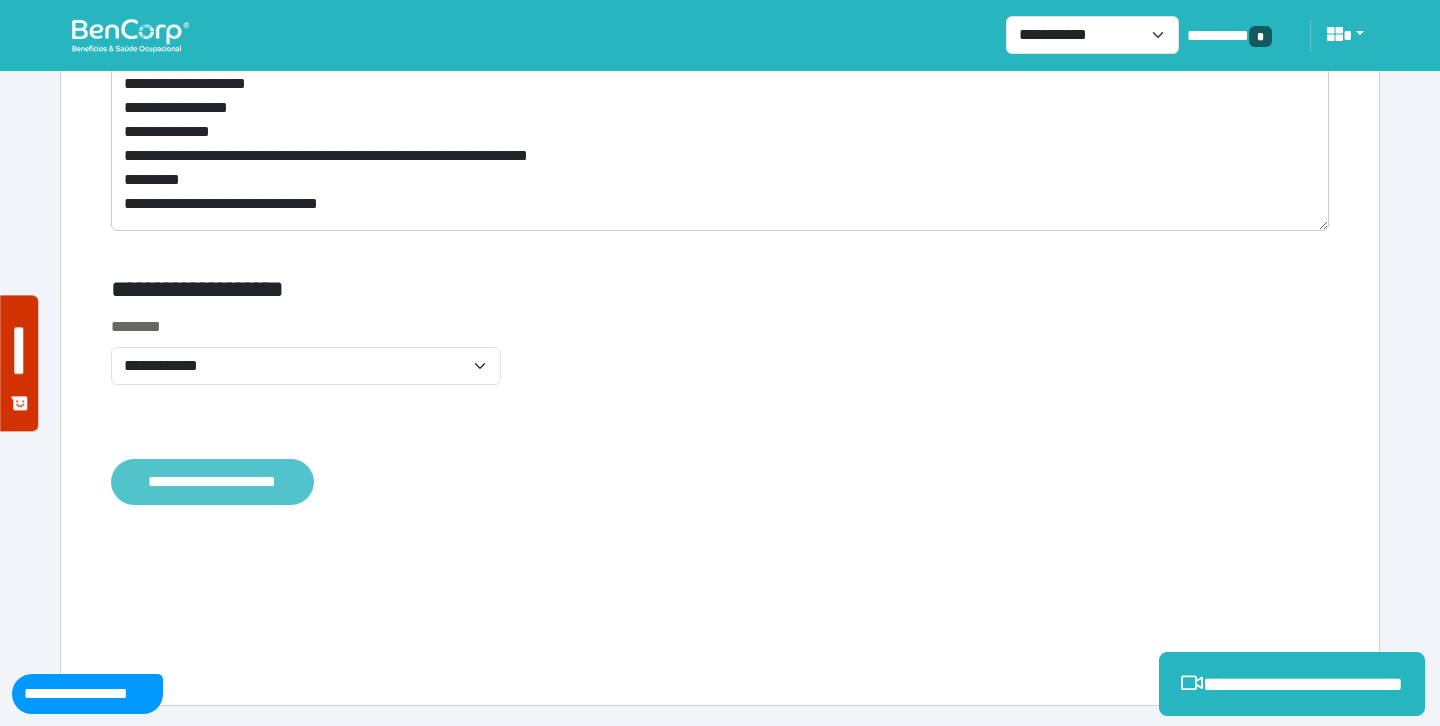 click on "**********" at bounding box center [212, 482] 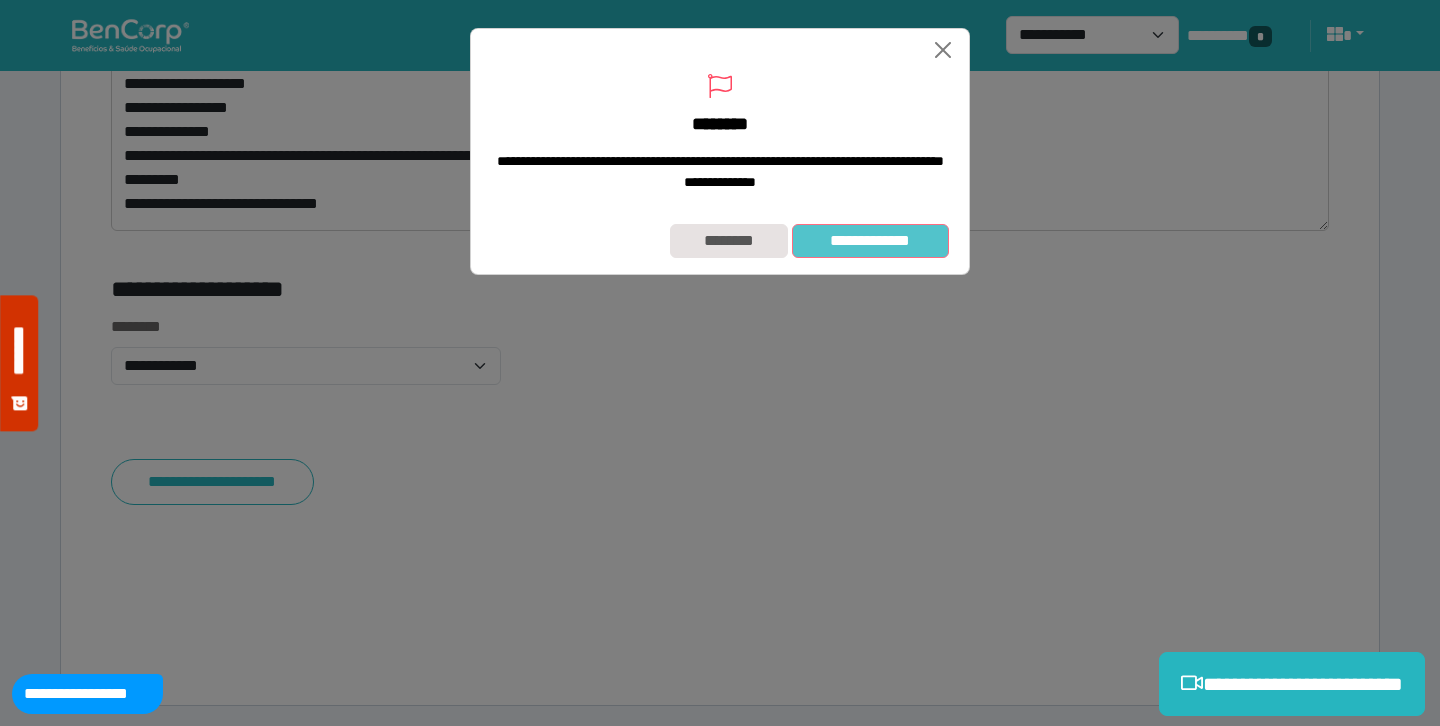 click on "**********" at bounding box center (870, 241) 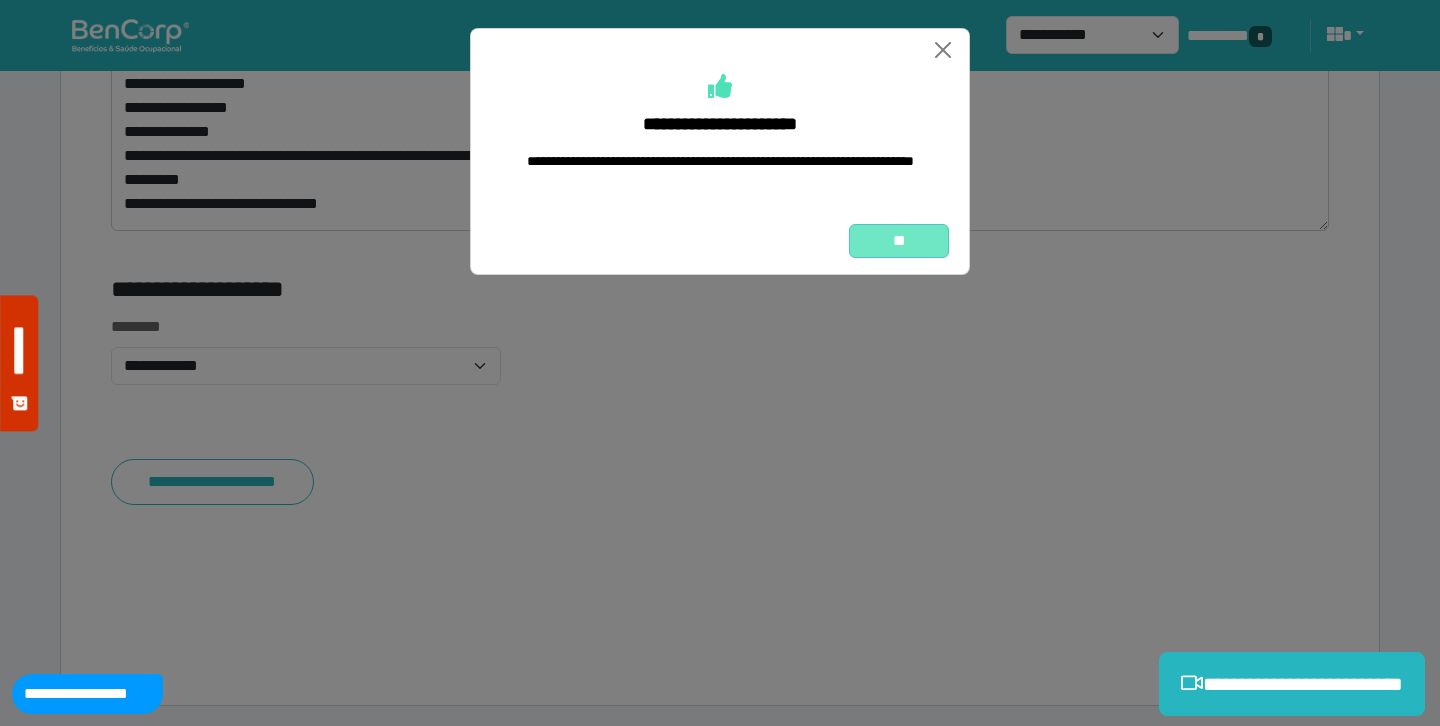 click on "**" at bounding box center [899, 241] 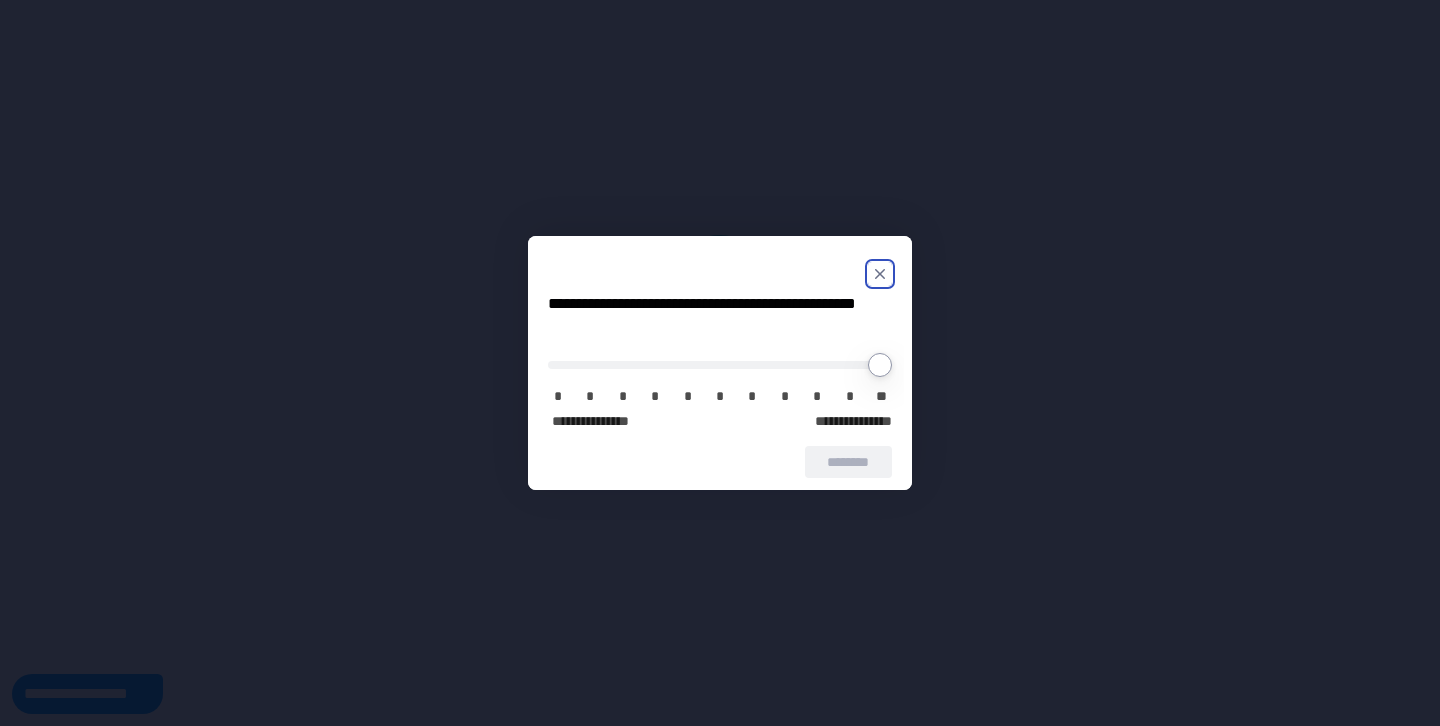 scroll, scrollTop: 0, scrollLeft: 0, axis: both 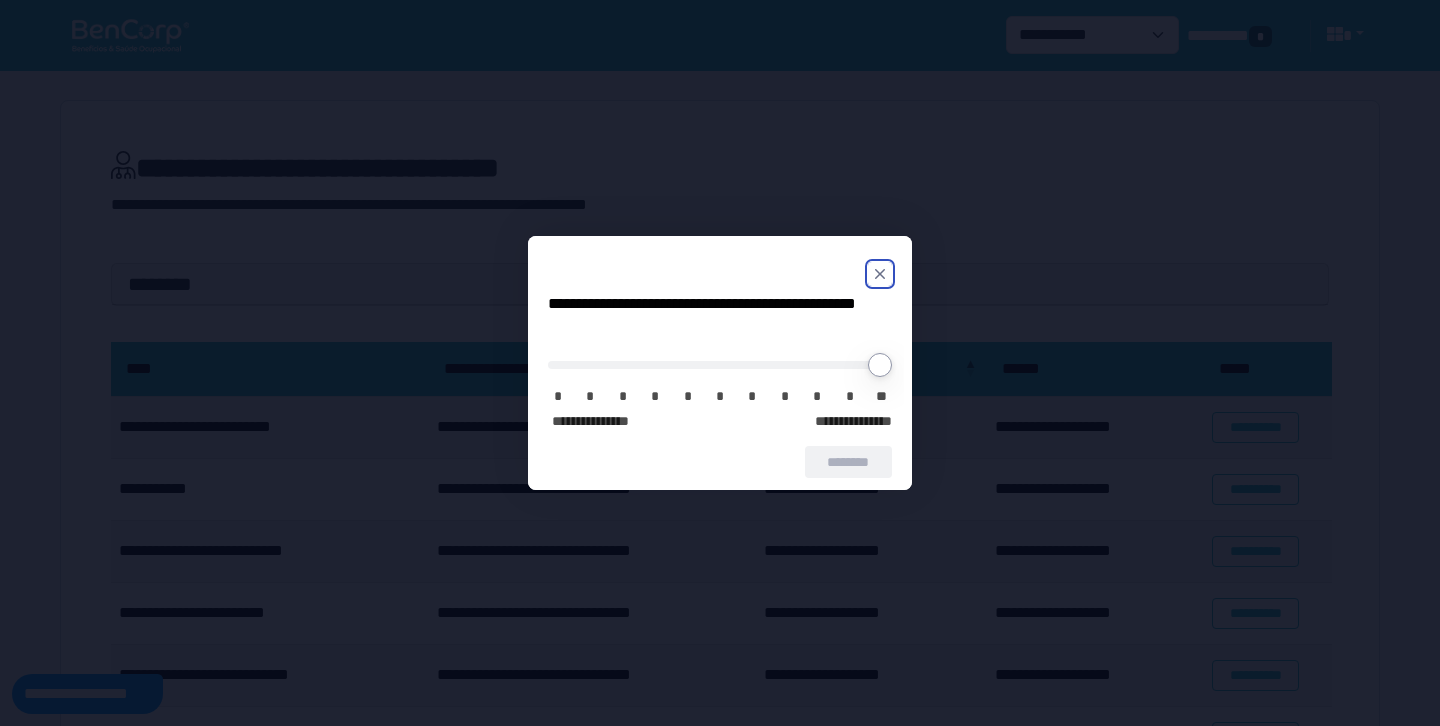 click 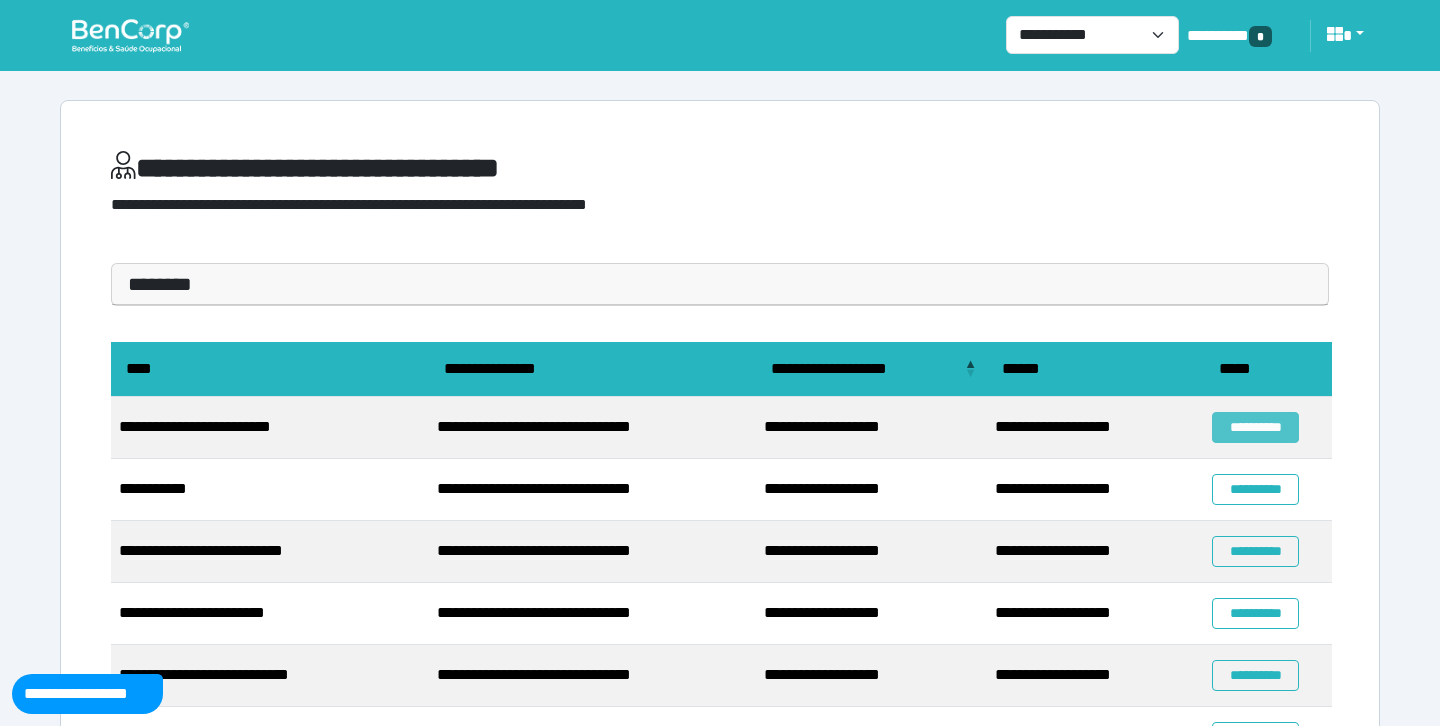 click on "**********" at bounding box center [1255, 427] 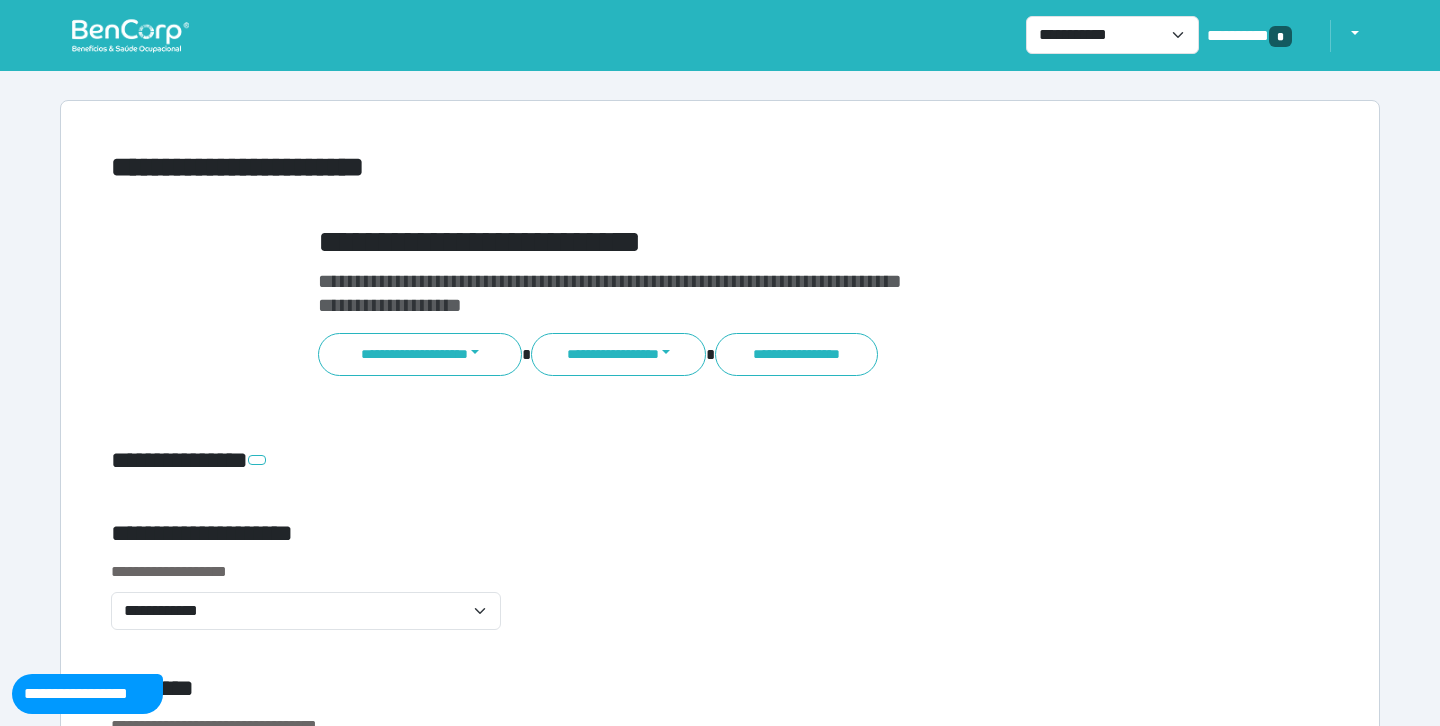 scroll, scrollTop: 0, scrollLeft: 0, axis: both 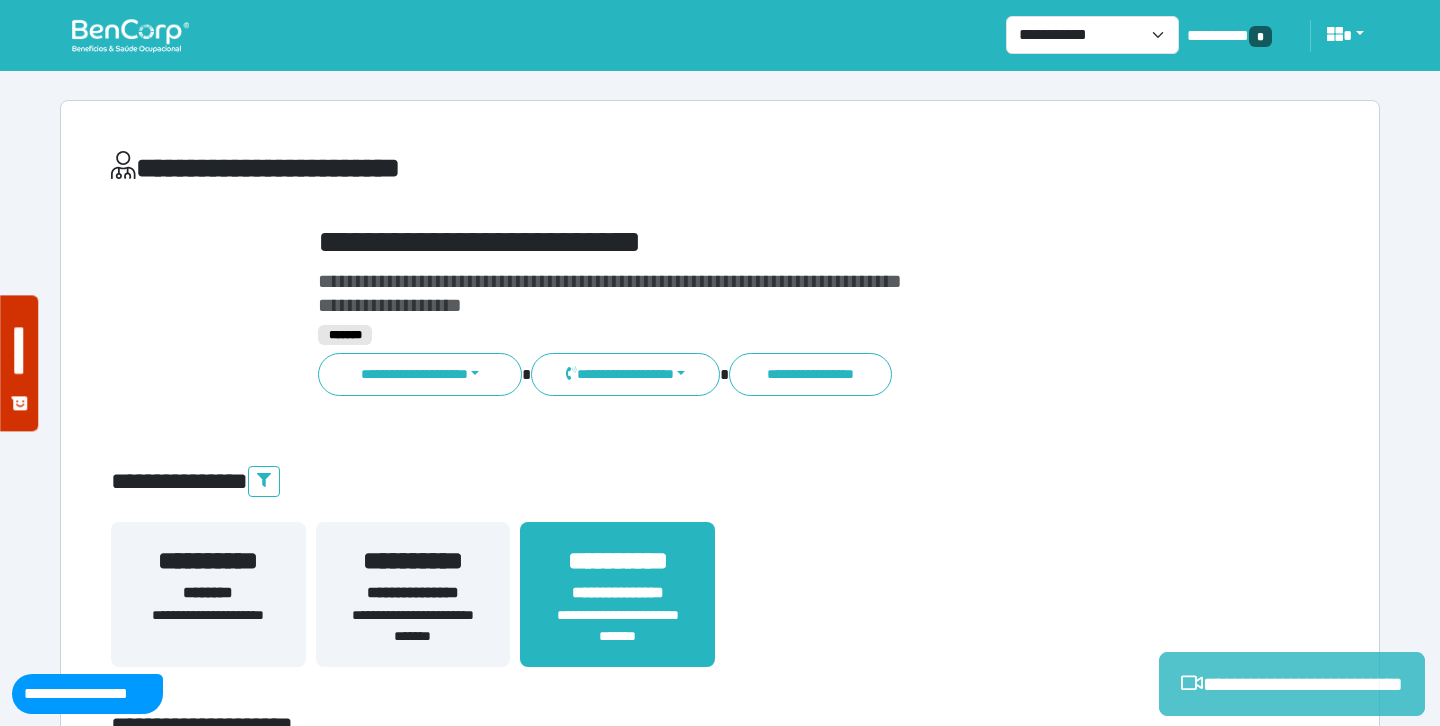 click on "**********" at bounding box center (1292, 684) 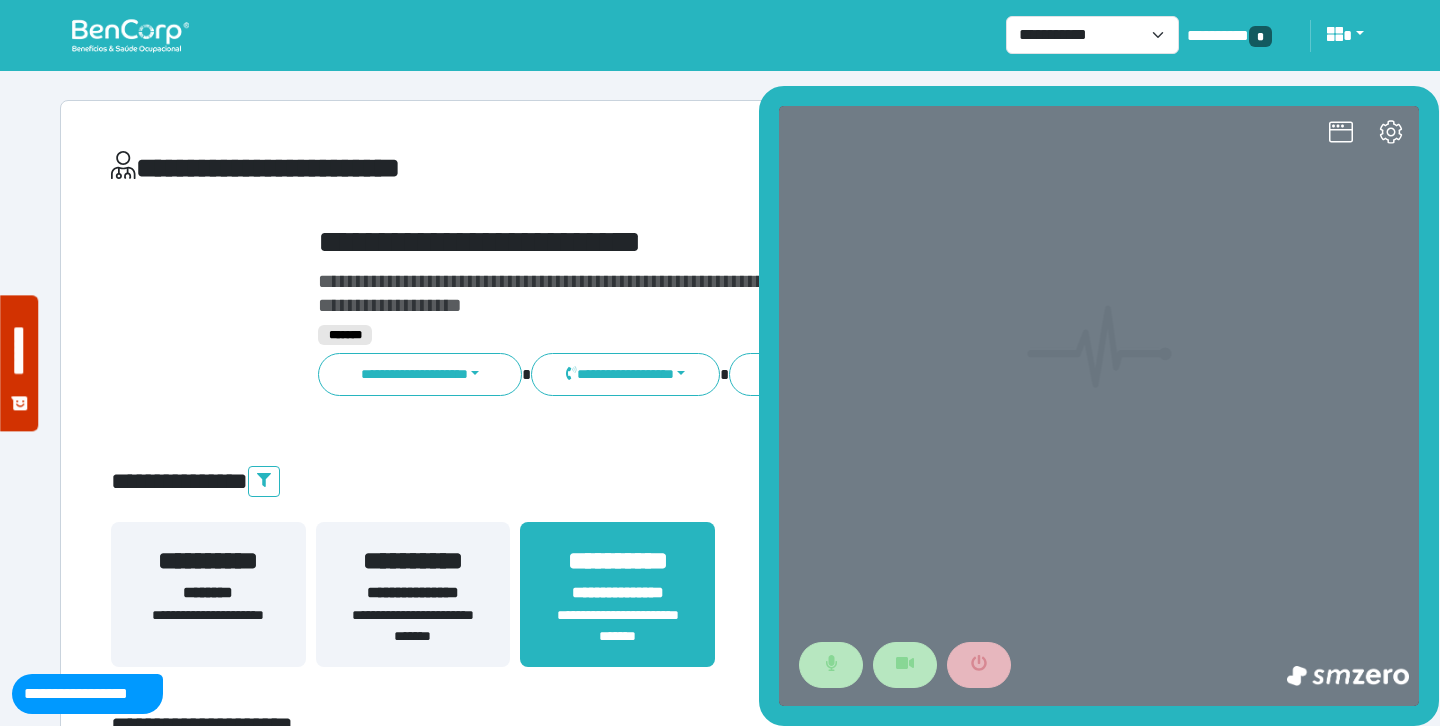 scroll, scrollTop: 0, scrollLeft: 0, axis: both 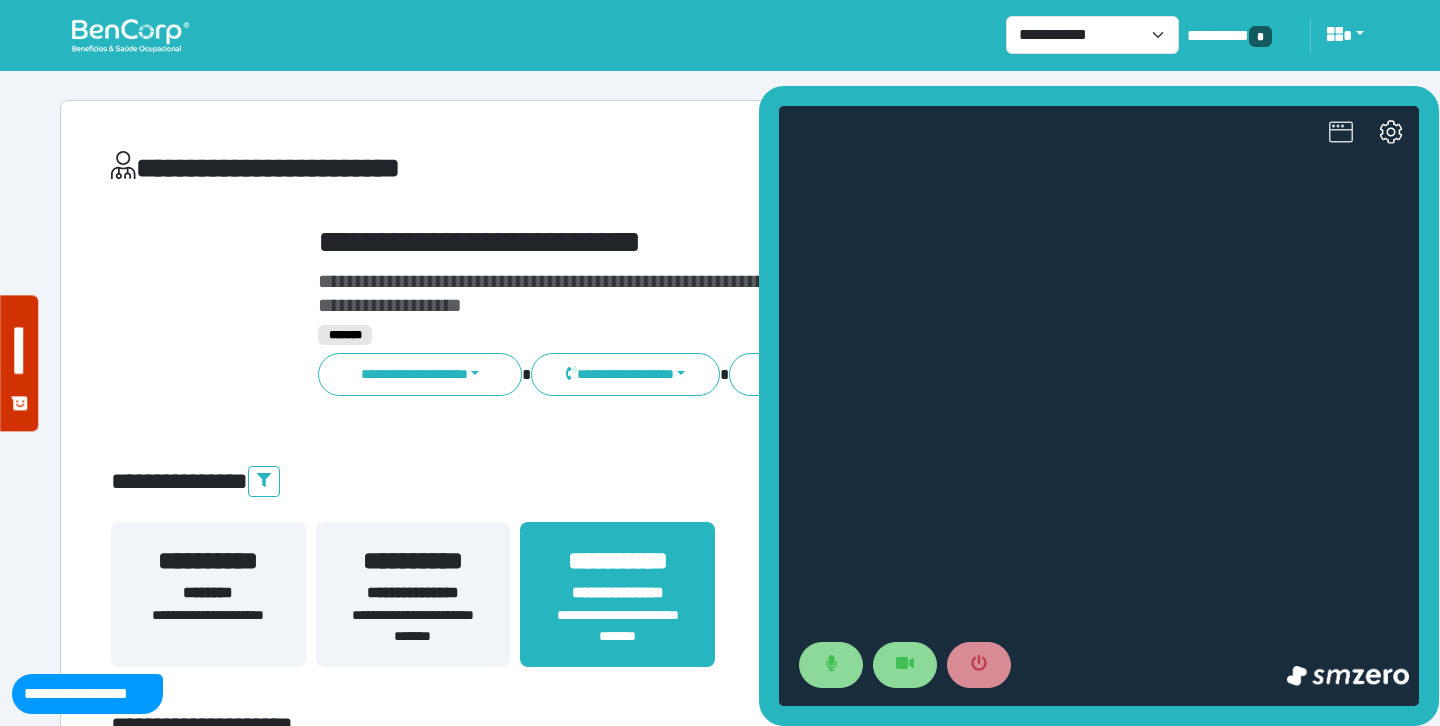 click 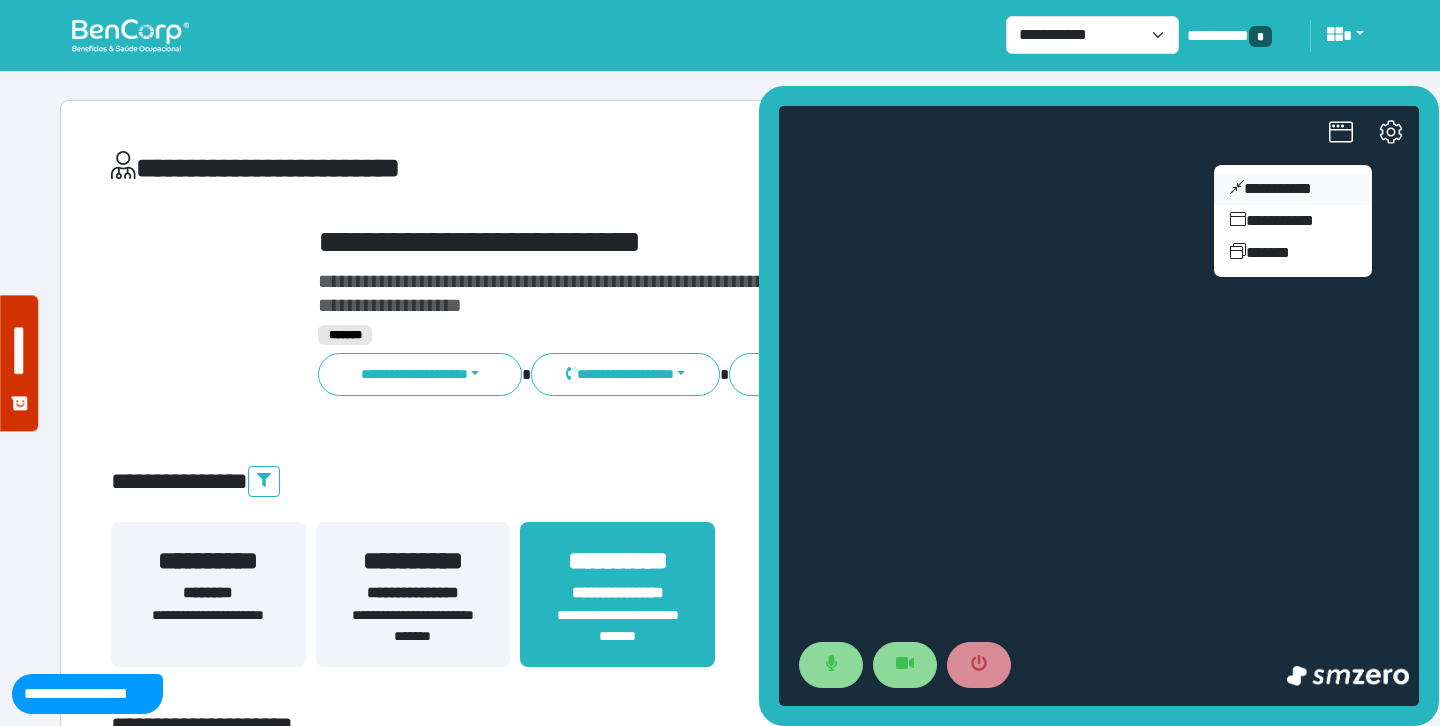 click on "**********" at bounding box center [1293, 189] 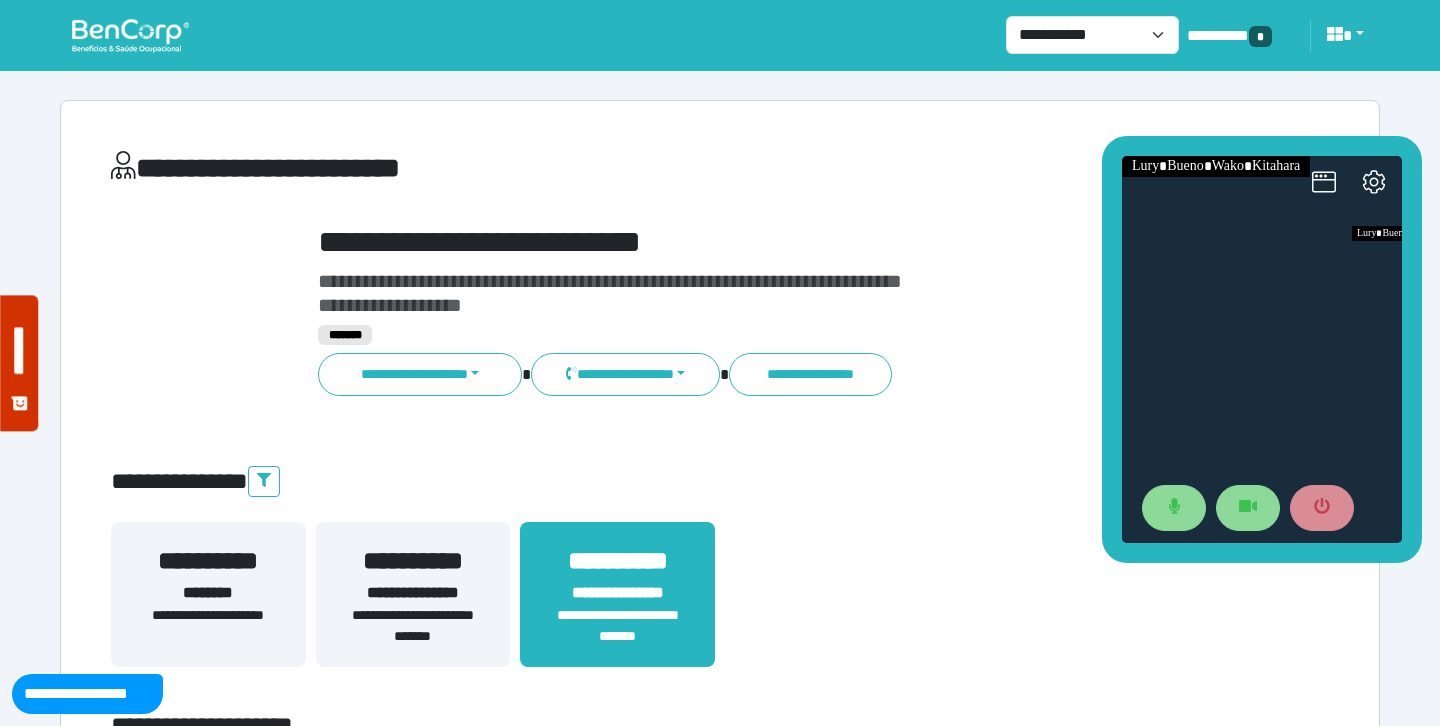 drag, startPoint x: 1271, startPoint y: 304, endPoint x: 1250, endPoint y: 111, distance: 194.13913 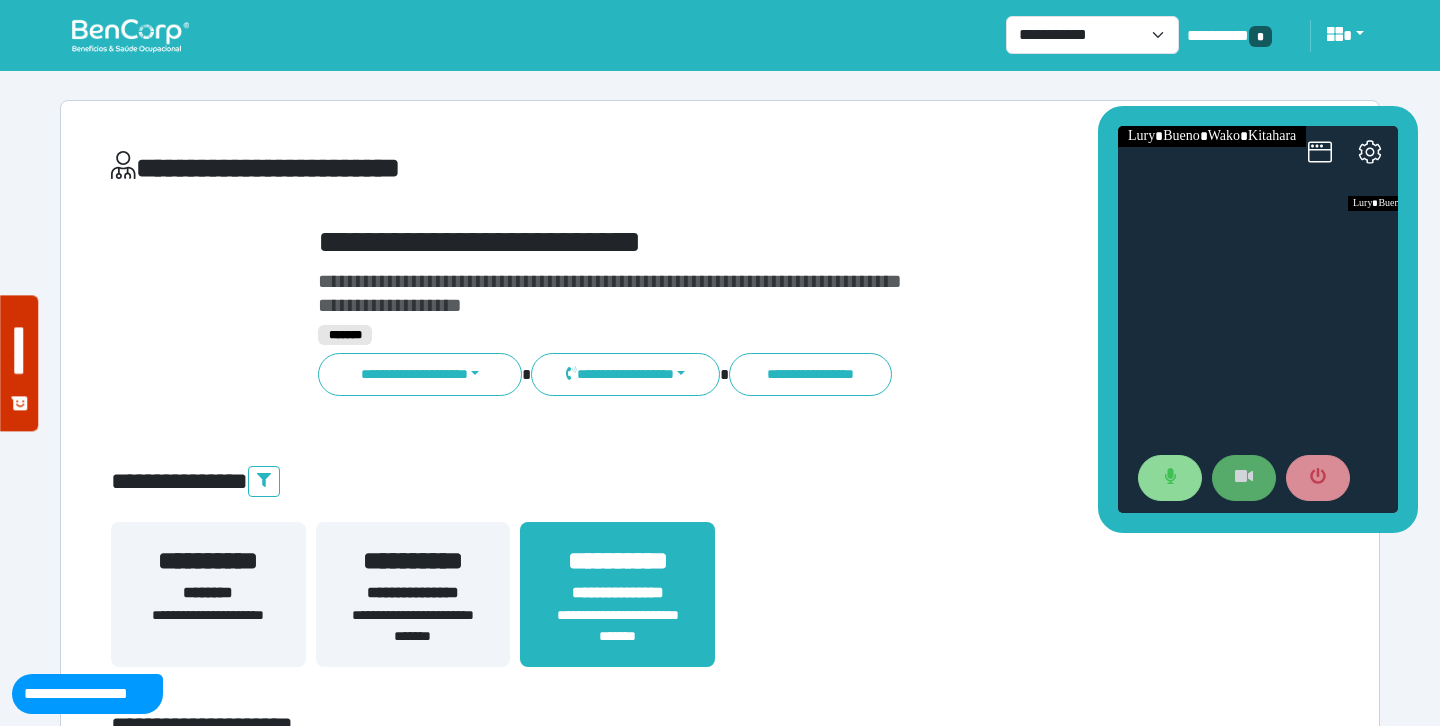 click 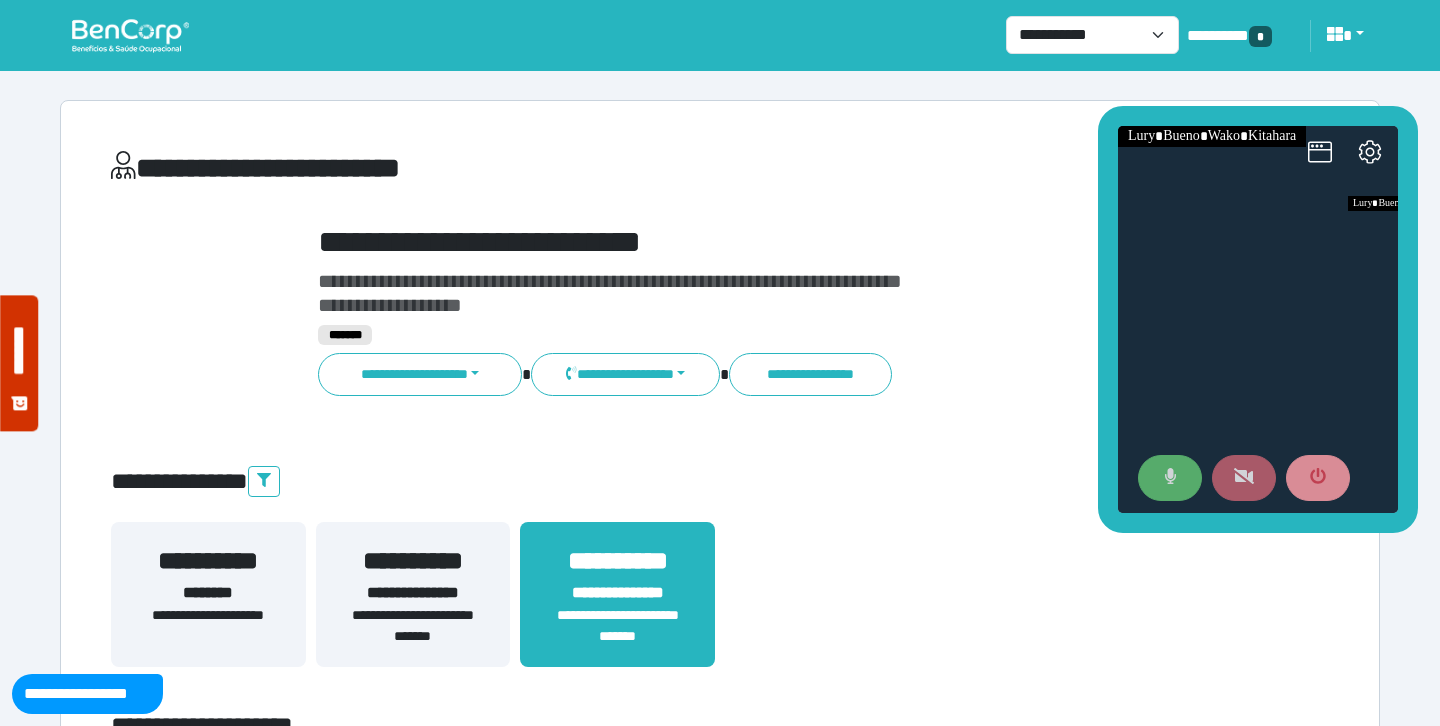click 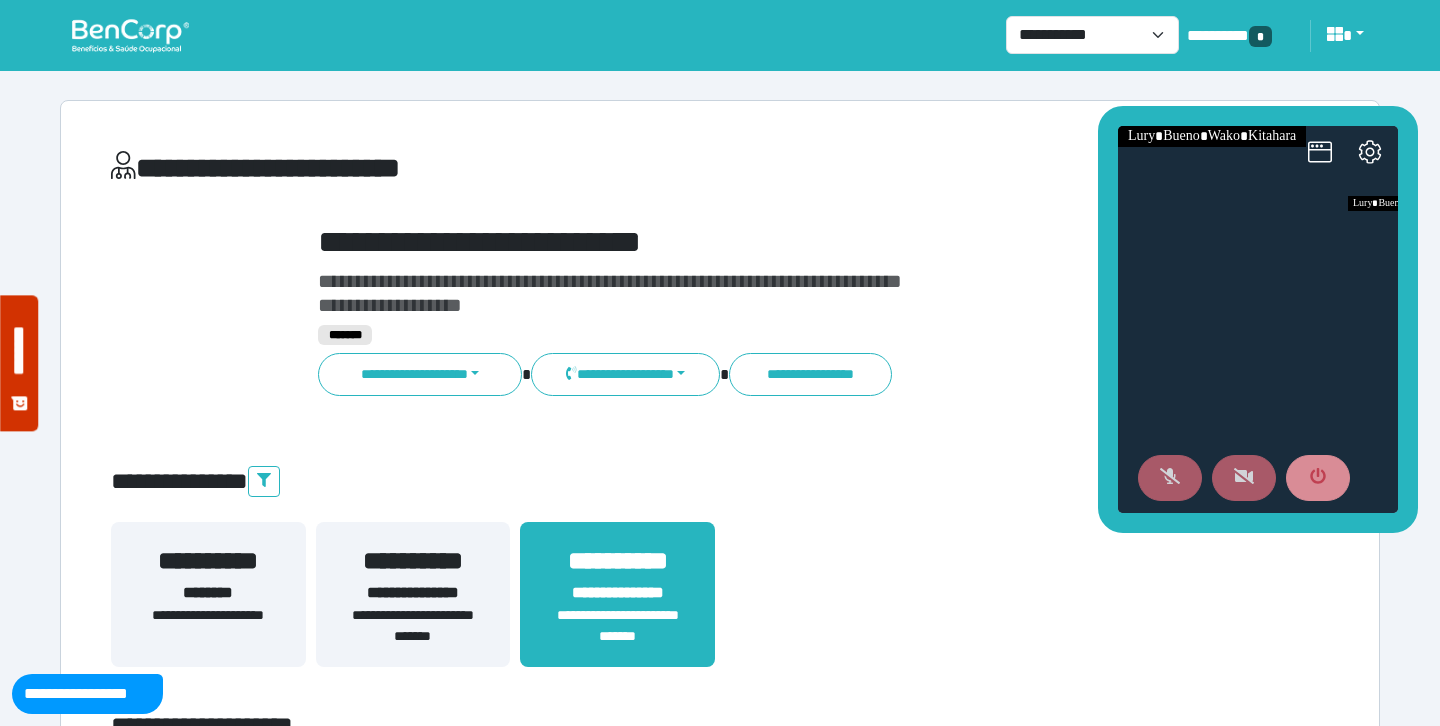 click on "**********" at bounding box center (413, 593) 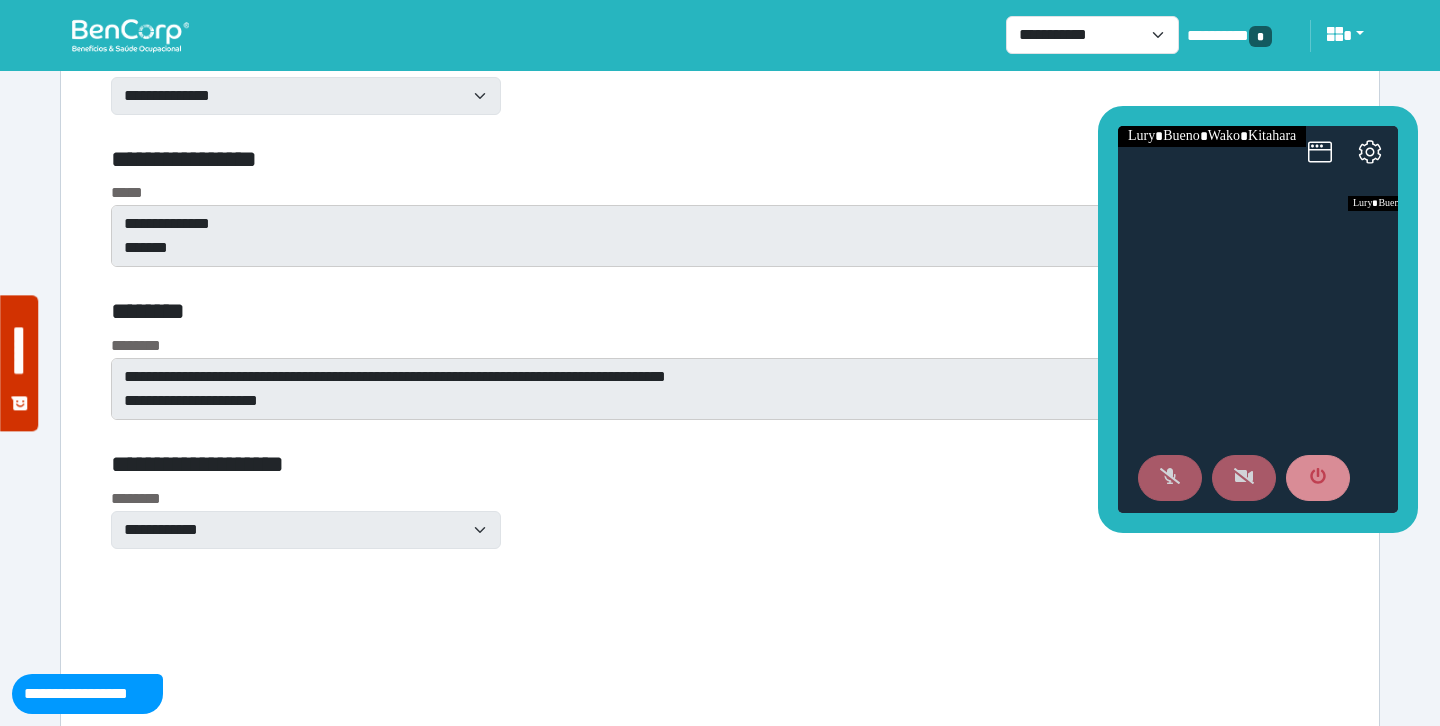scroll, scrollTop: 8921, scrollLeft: 0, axis: vertical 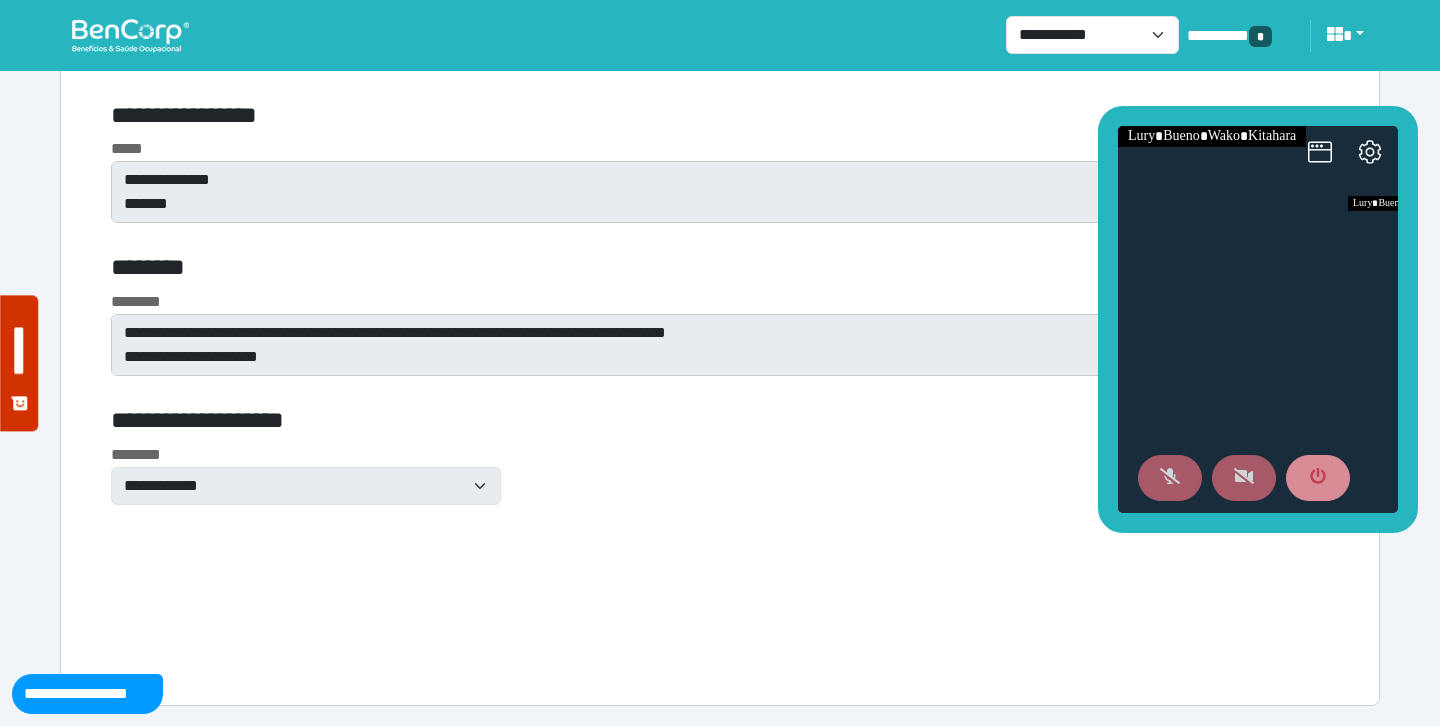 click on "**********" at bounding box center (720, 314) 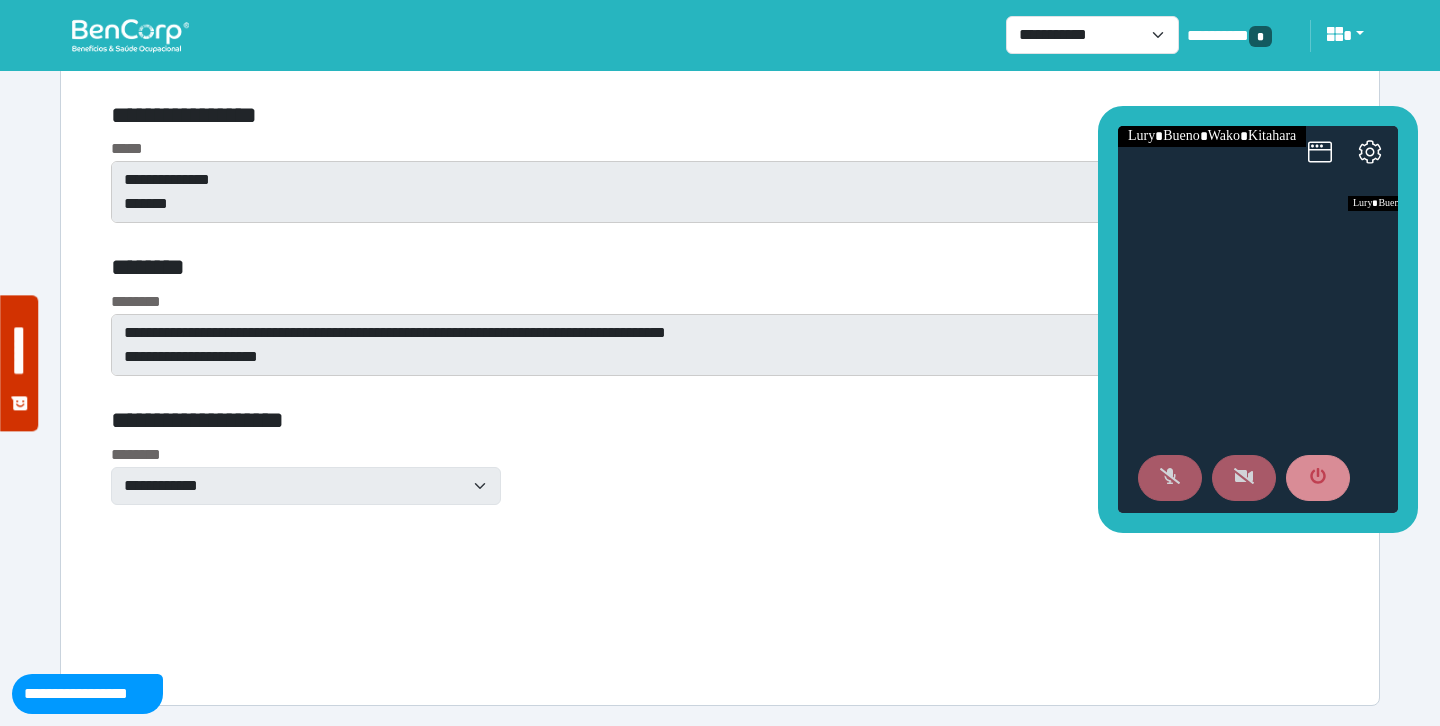 click on "**********" at bounding box center [509, 115] 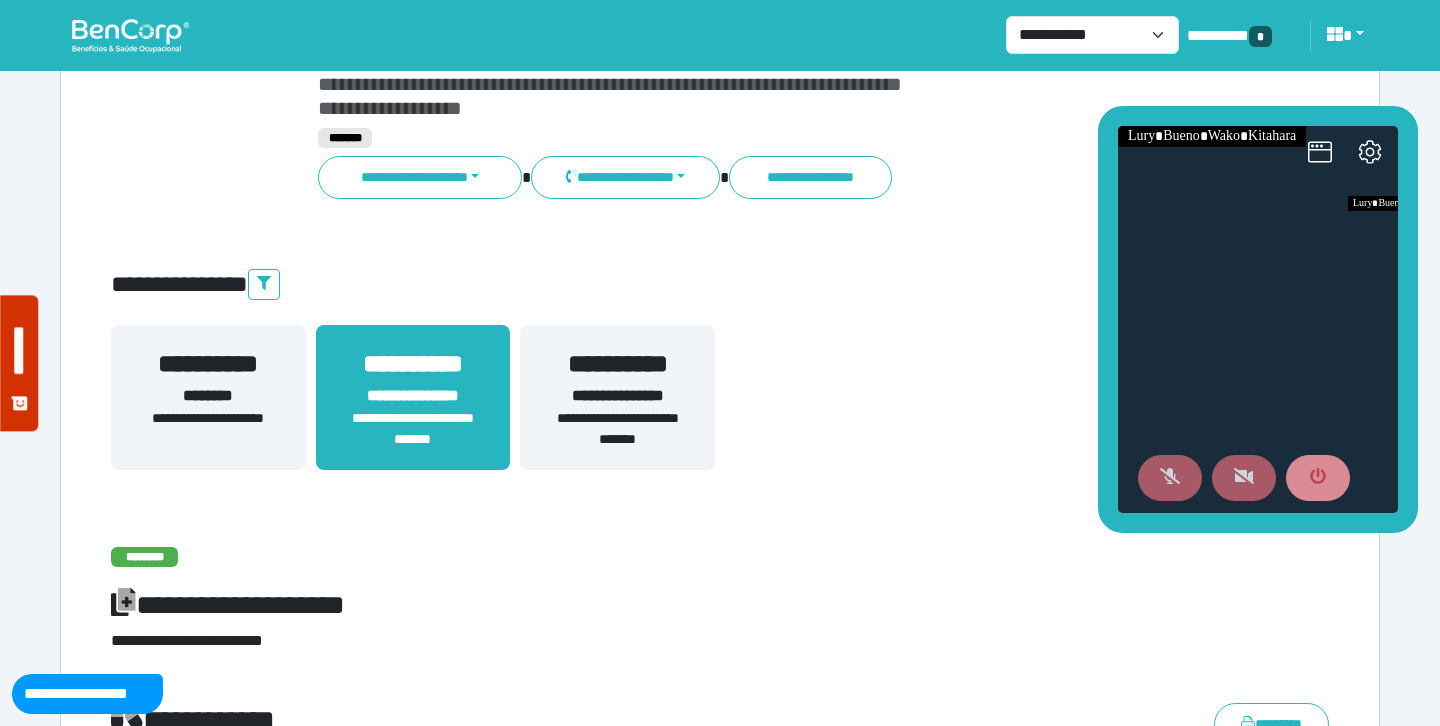 scroll, scrollTop: 0, scrollLeft: 0, axis: both 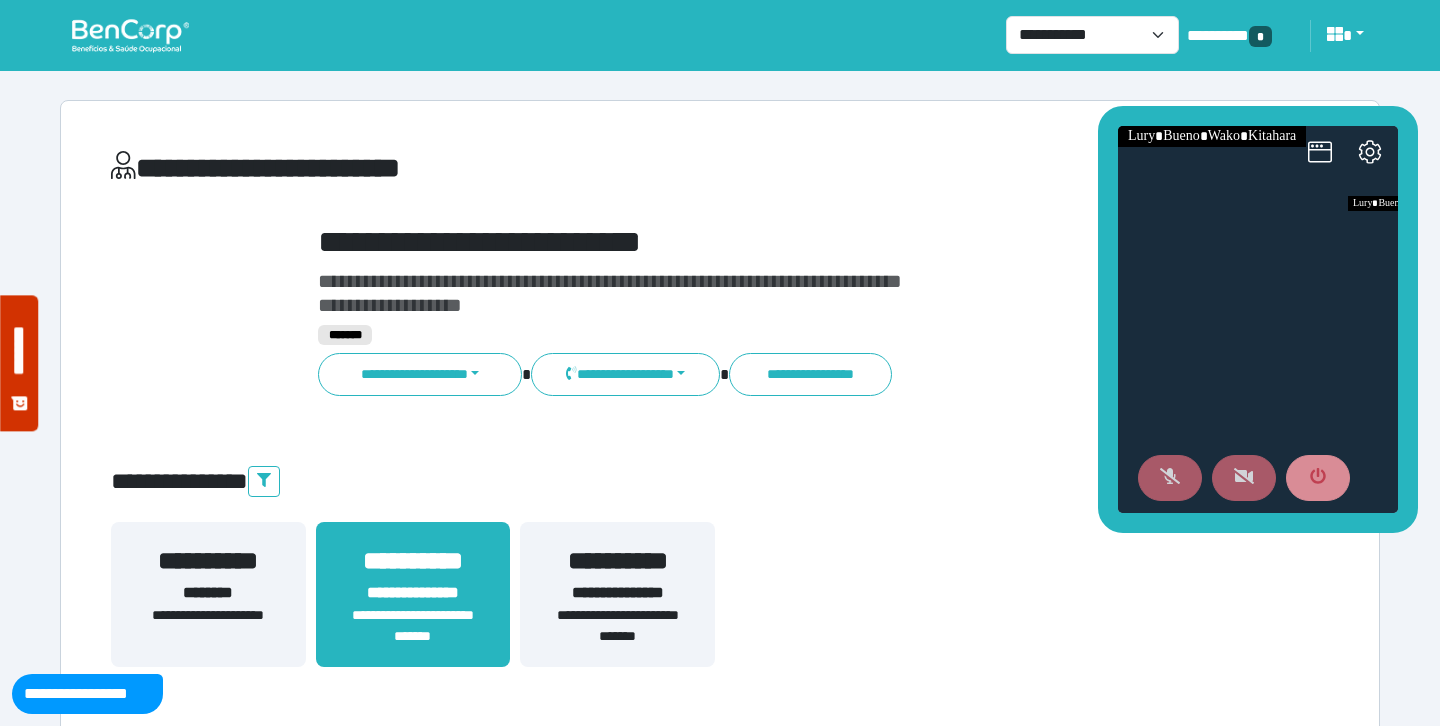 click on "**********" at bounding box center (617, 593) 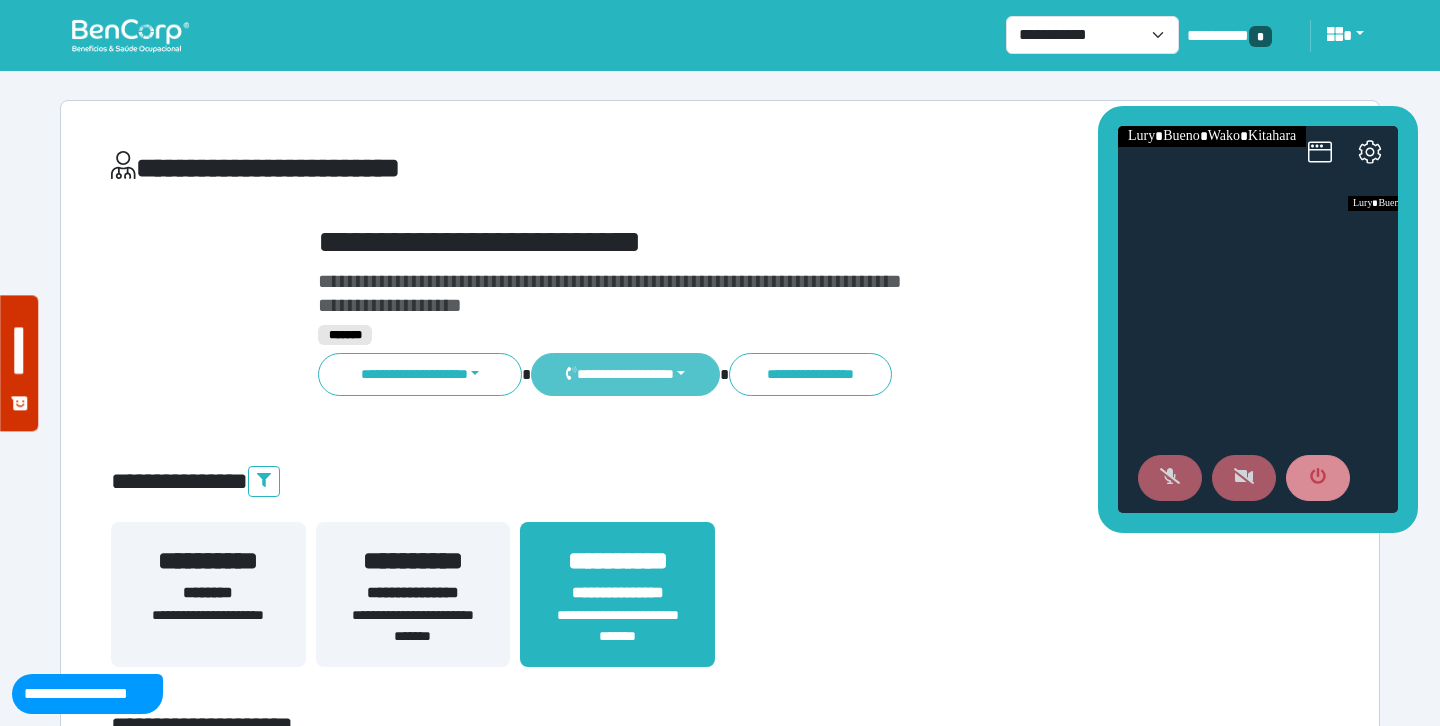 click on "**********" at bounding box center [625, 374] 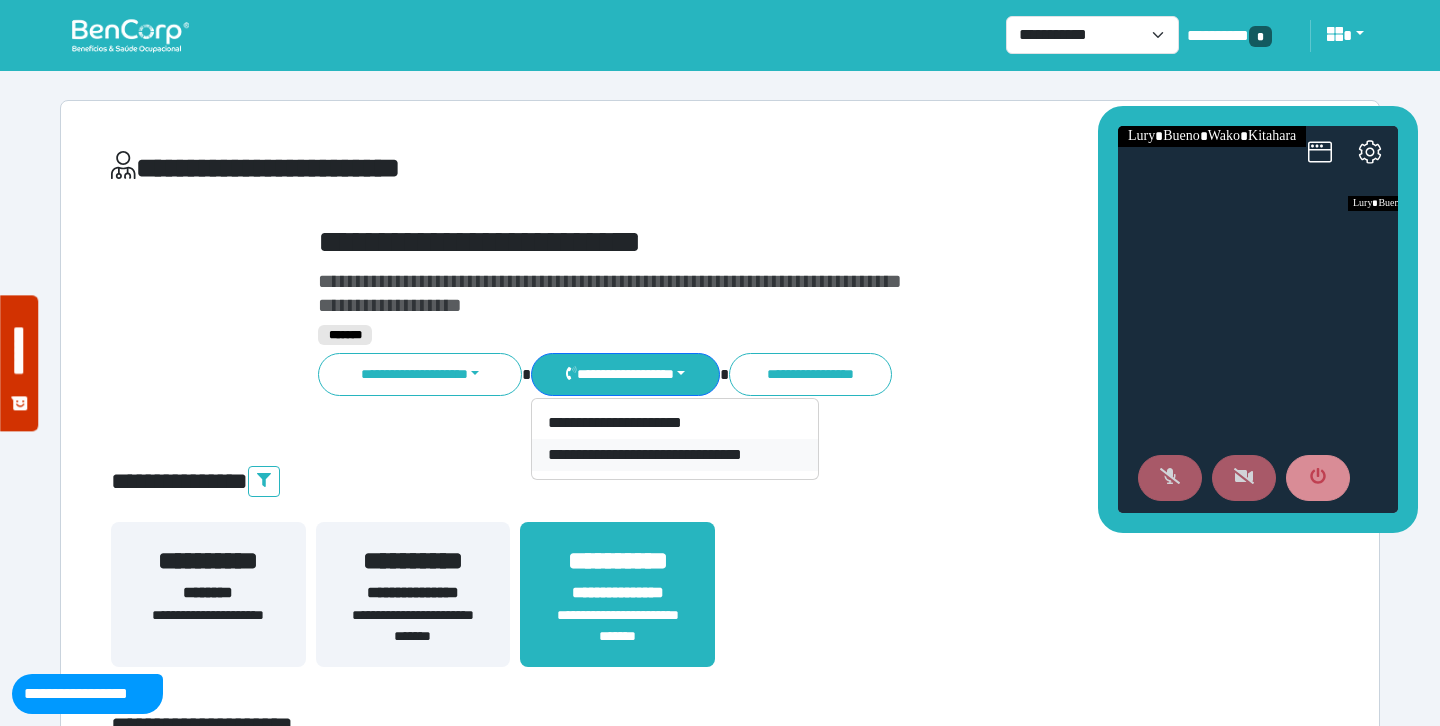 click on "**********" at bounding box center [675, 455] 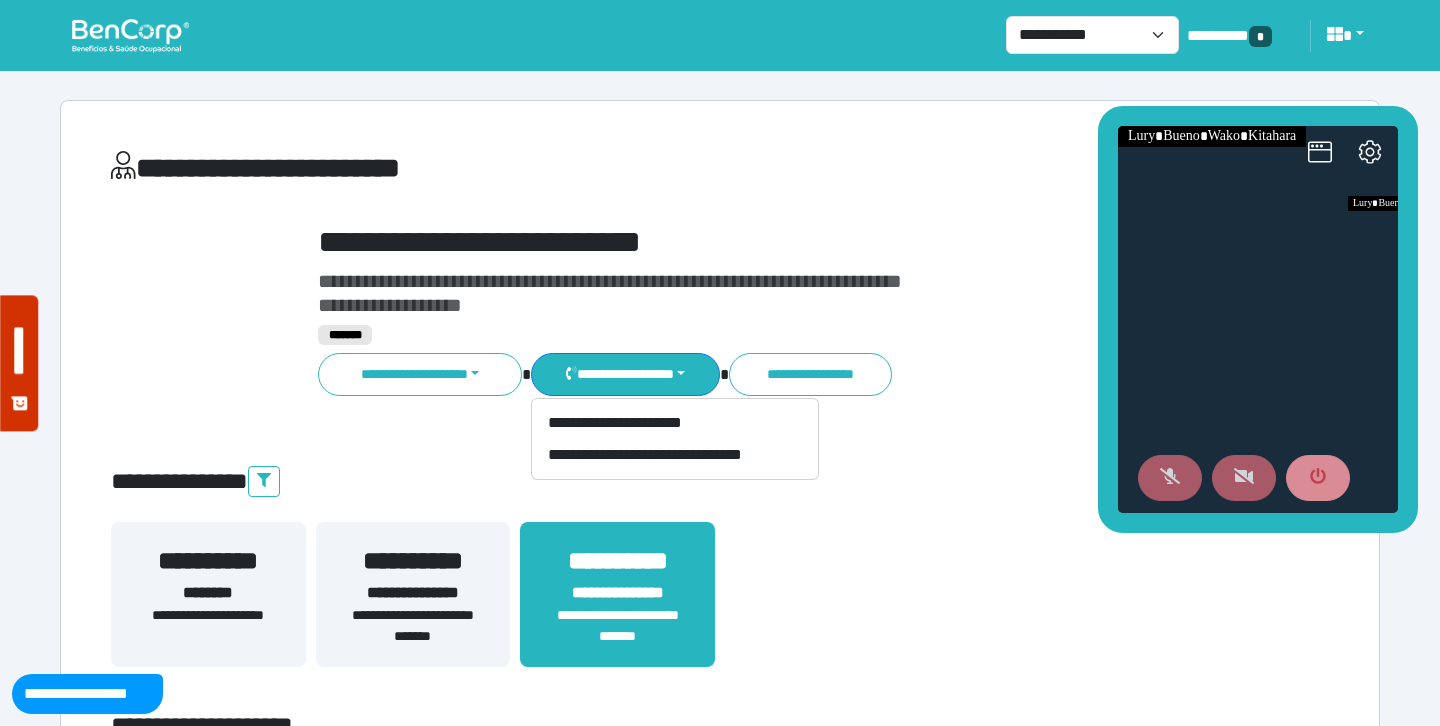 click on "**********" at bounding box center (772, 242) 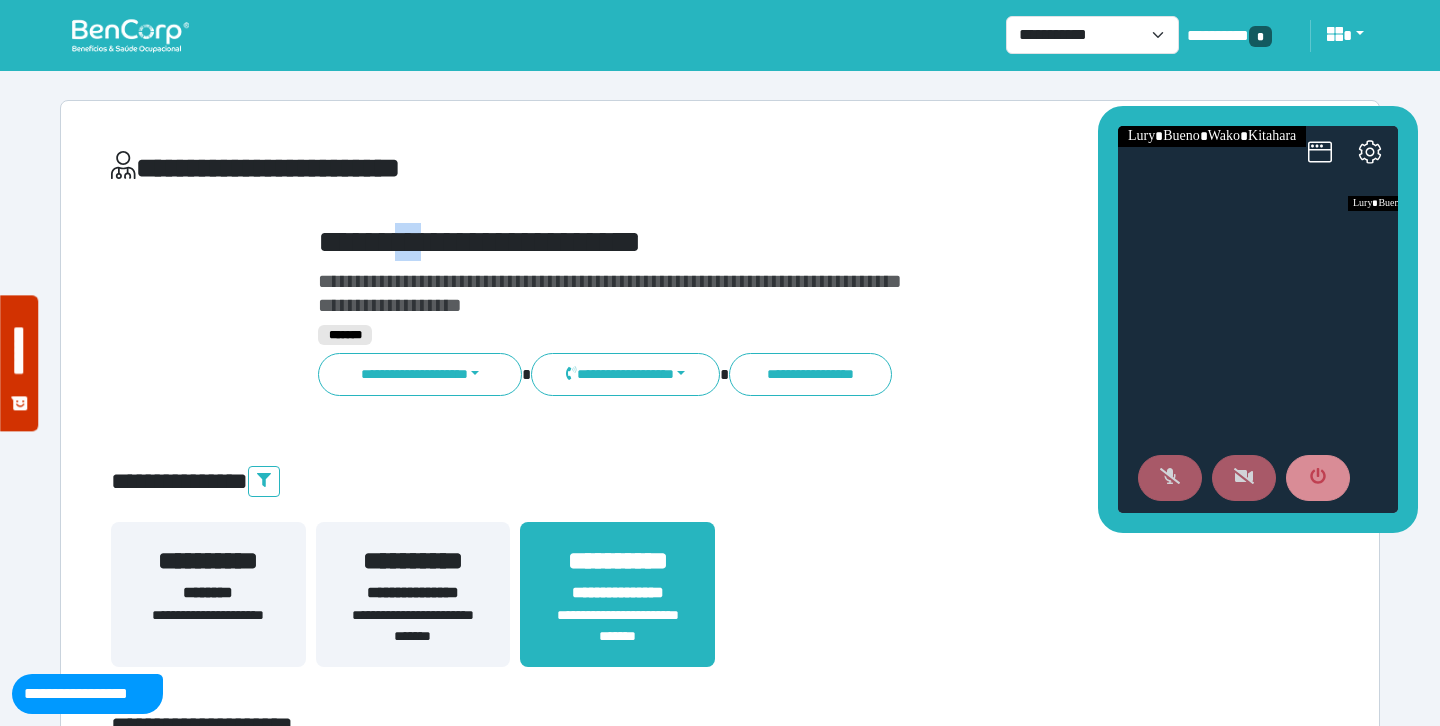 click on "**********" at bounding box center [772, 242] 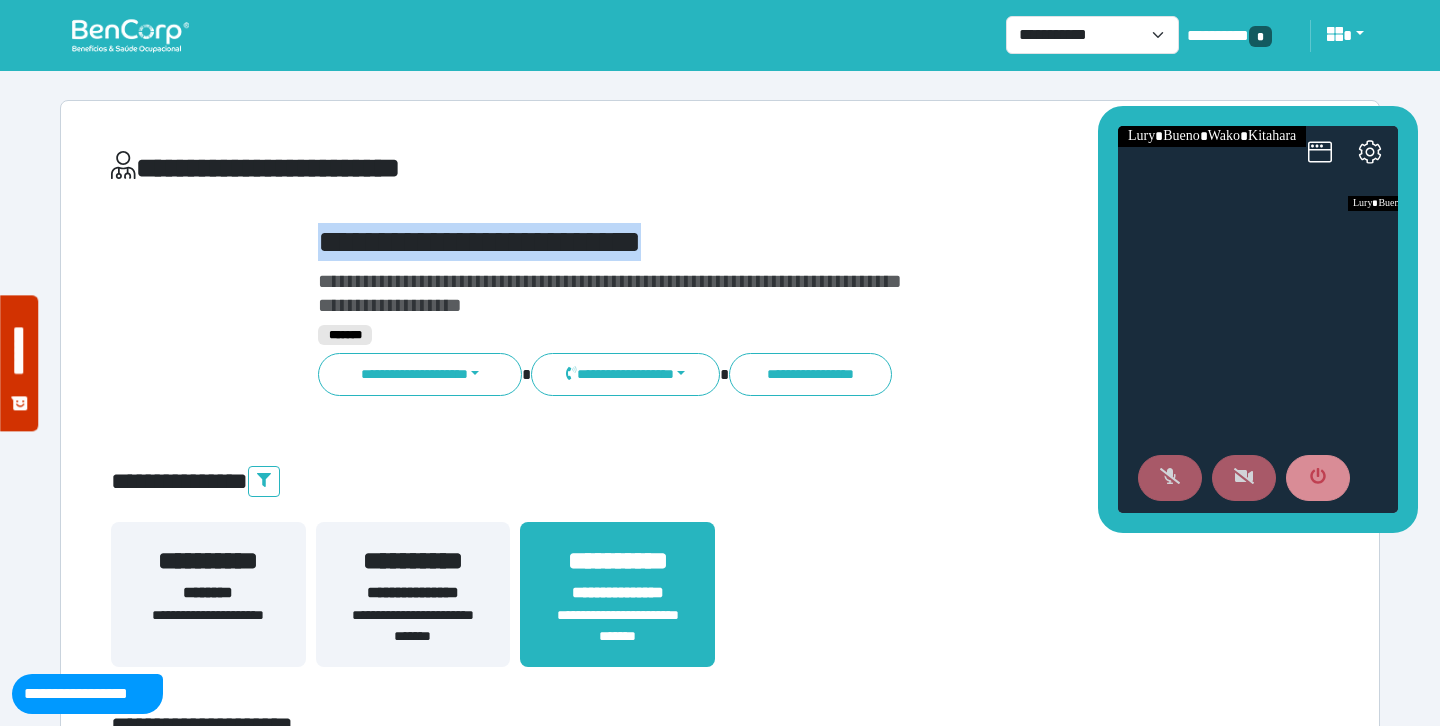 click on "**********" at bounding box center (772, 242) 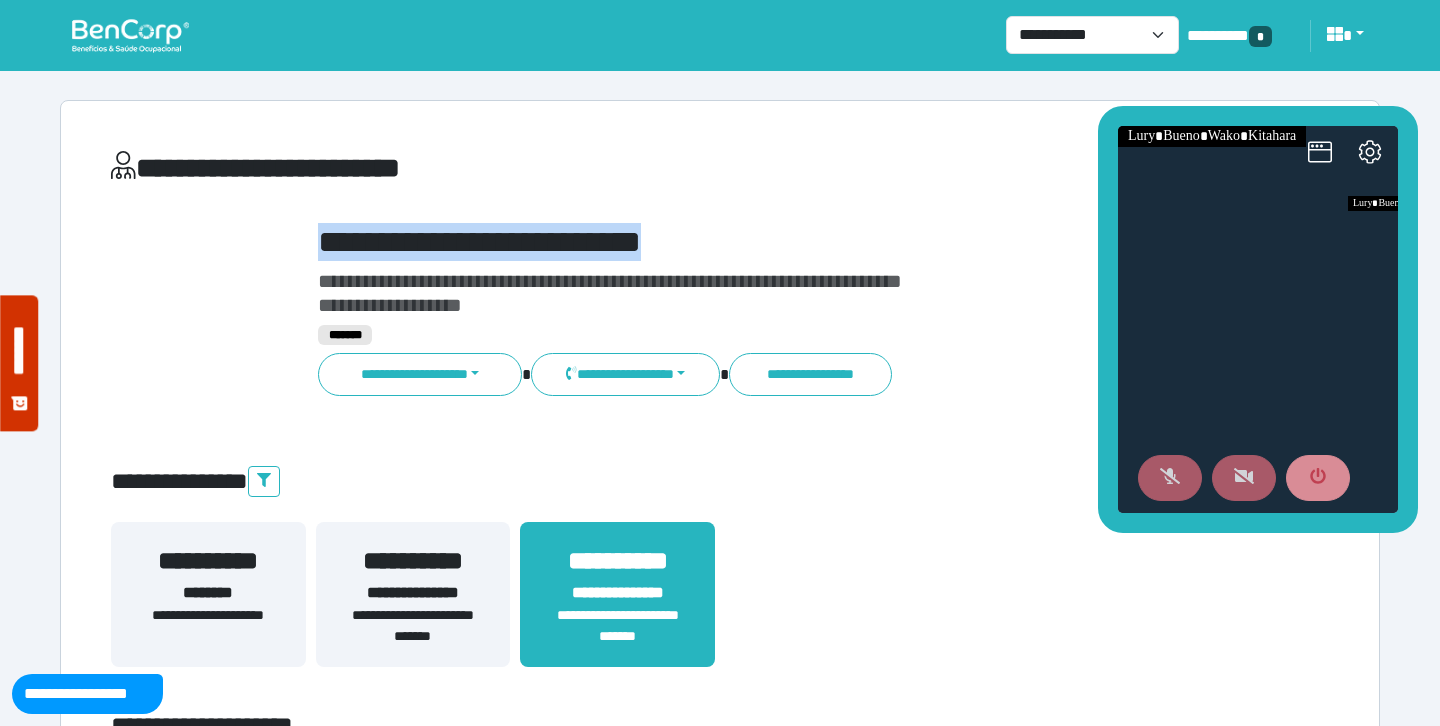 click on "********" at bounding box center [208, 593] 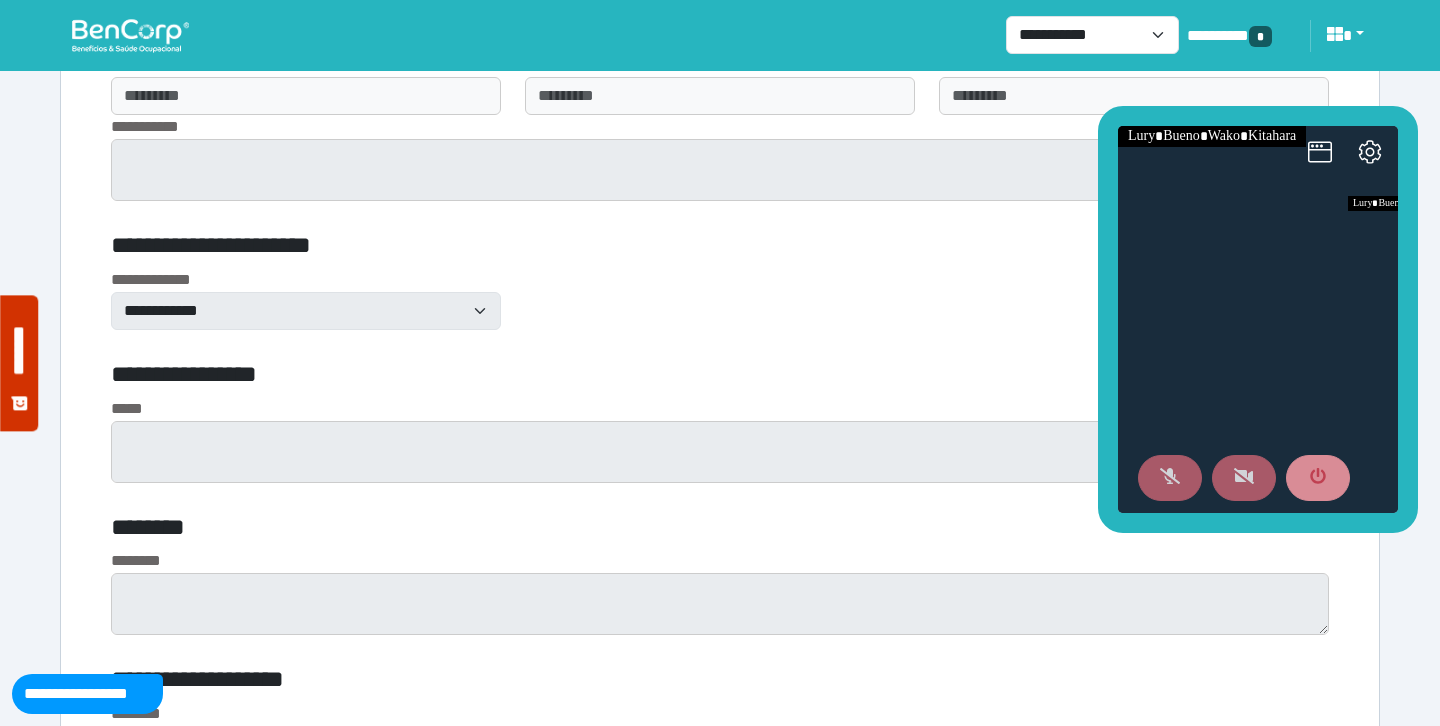 scroll, scrollTop: 5579, scrollLeft: 0, axis: vertical 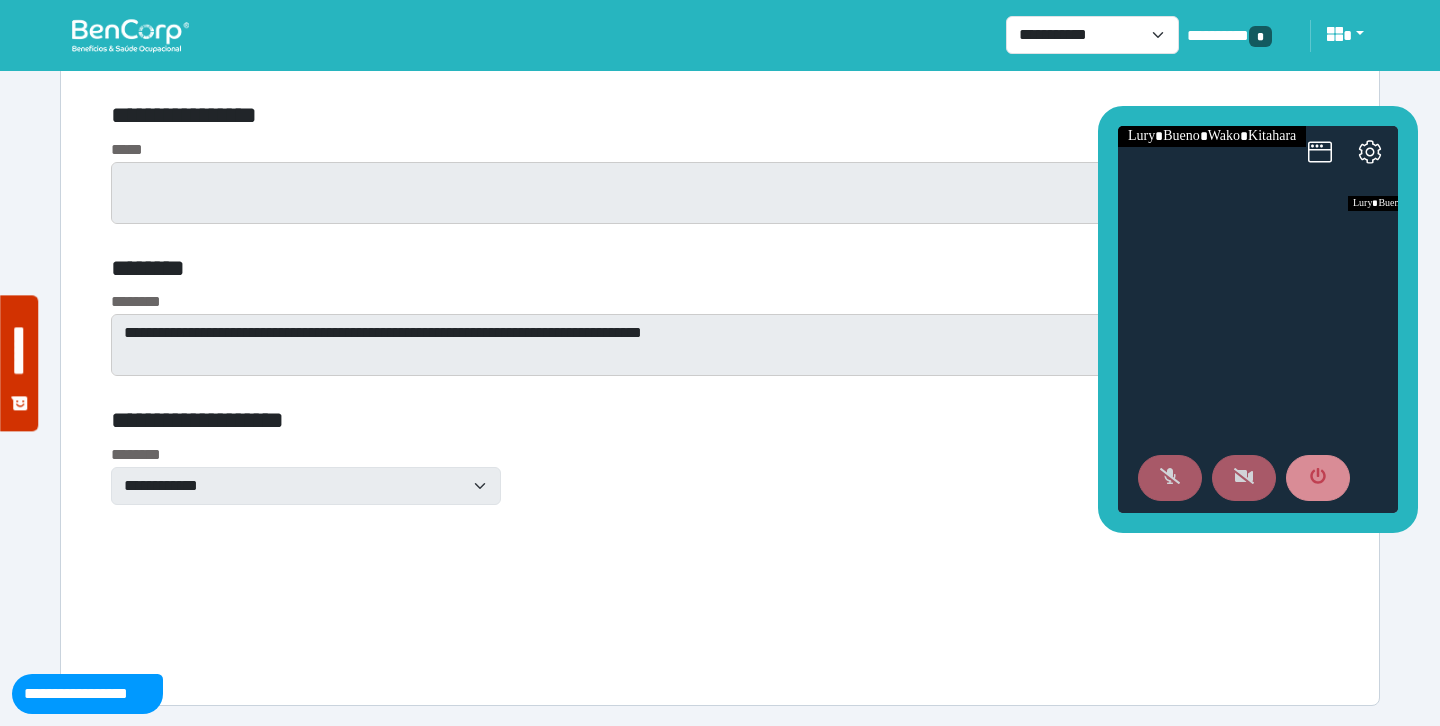 click on "**********" at bounding box center (720, -1733) 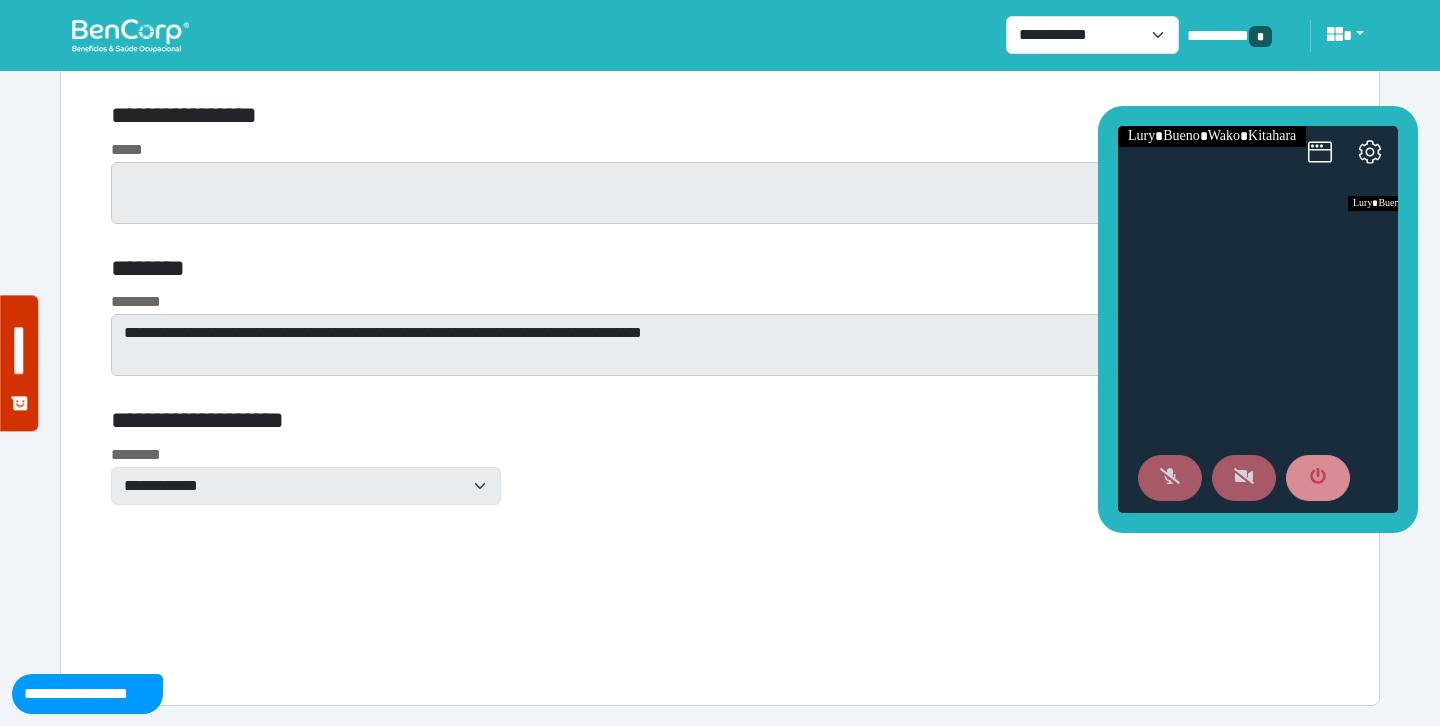 click on "**********" at bounding box center [720, -1733] 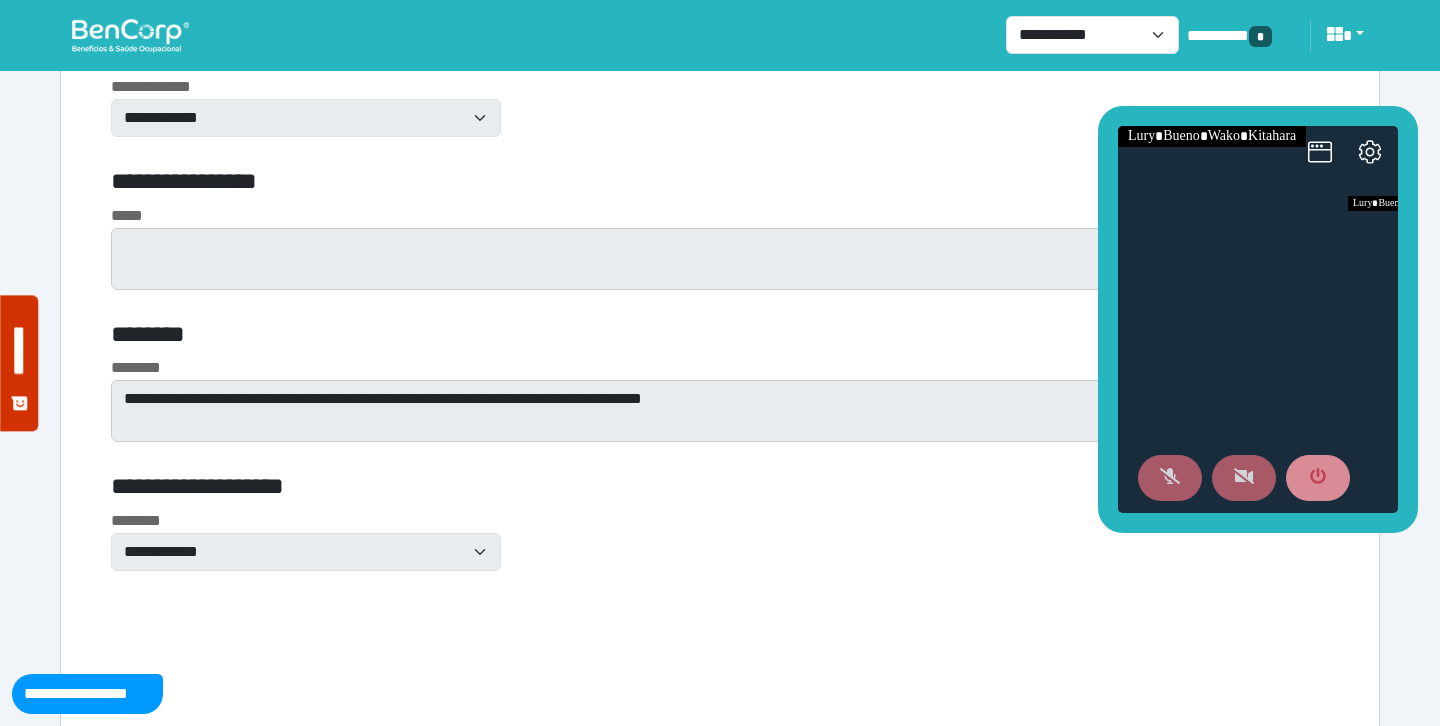 scroll, scrollTop: 5579, scrollLeft: 0, axis: vertical 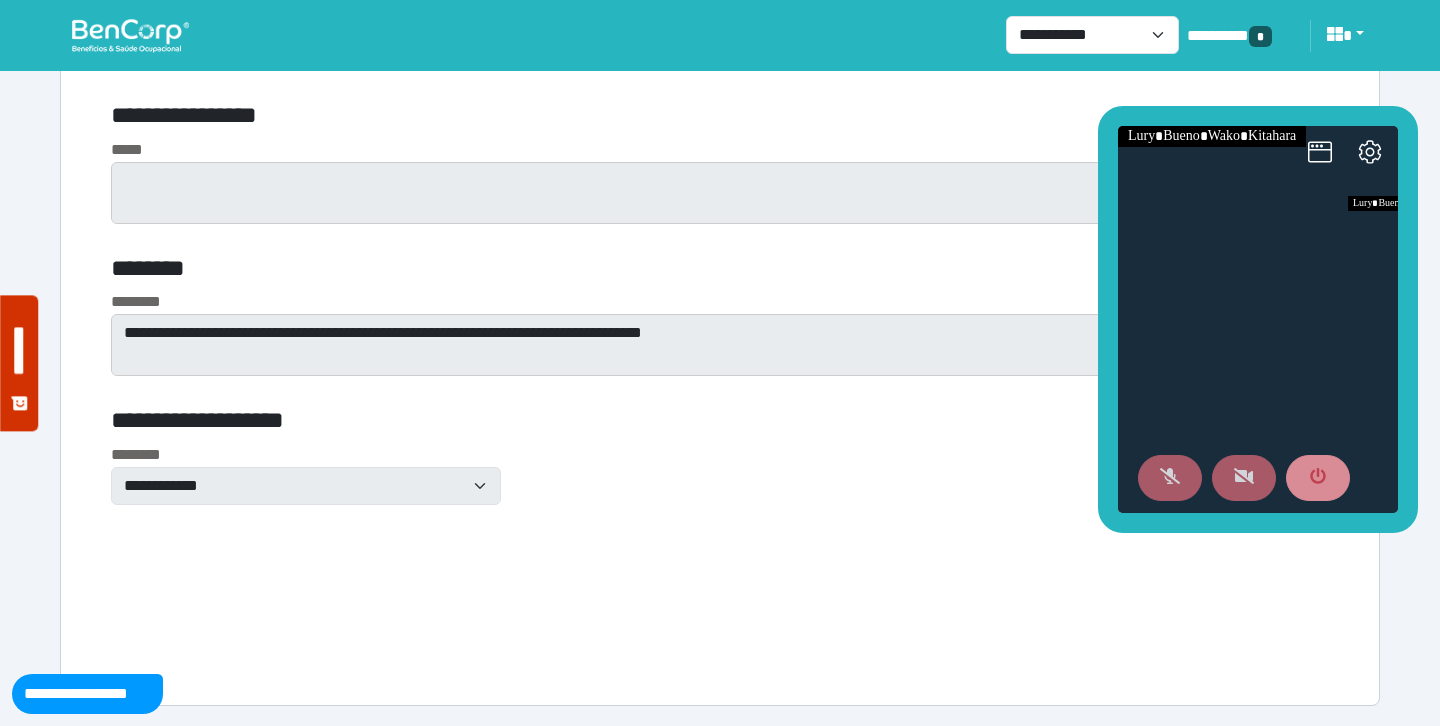 click on "**********" at bounding box center (720, -1733) 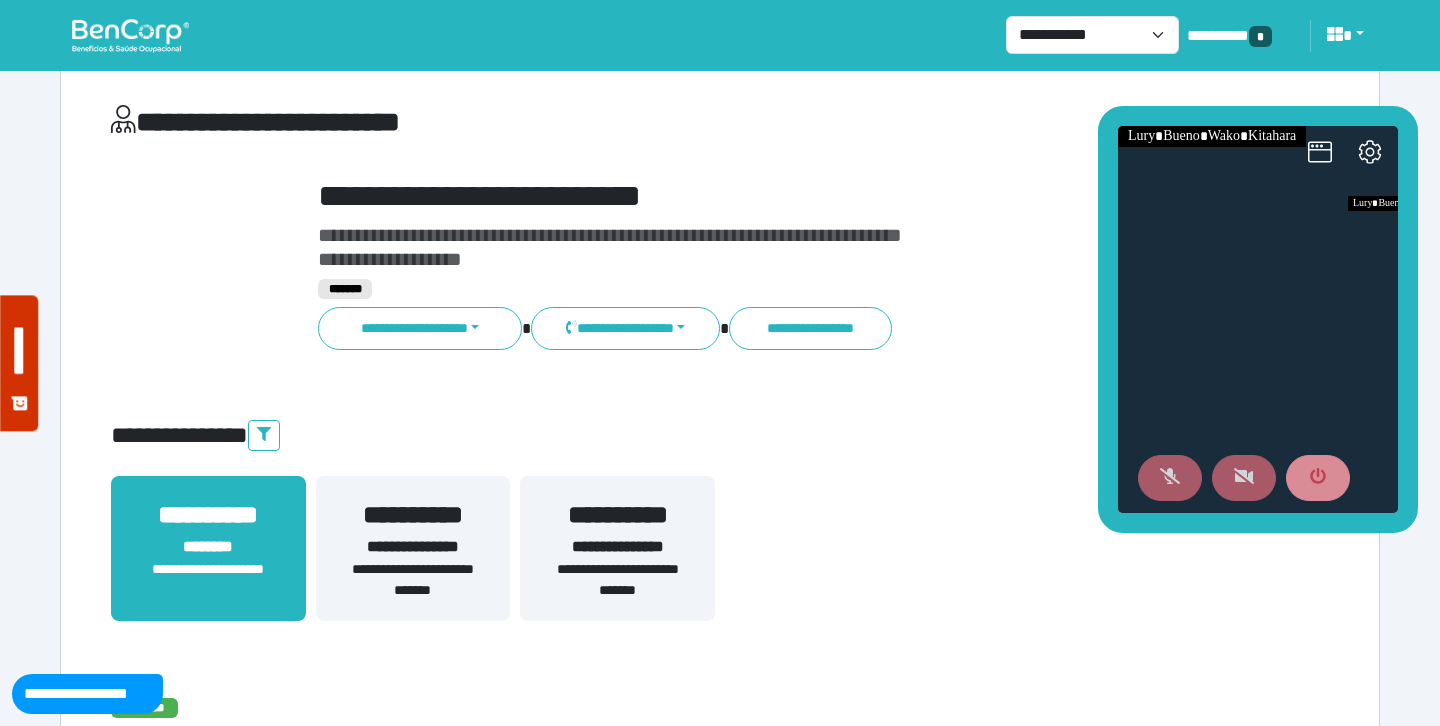 scroll, scrollTop: 75, scrollLeft: 0, axis: vertical 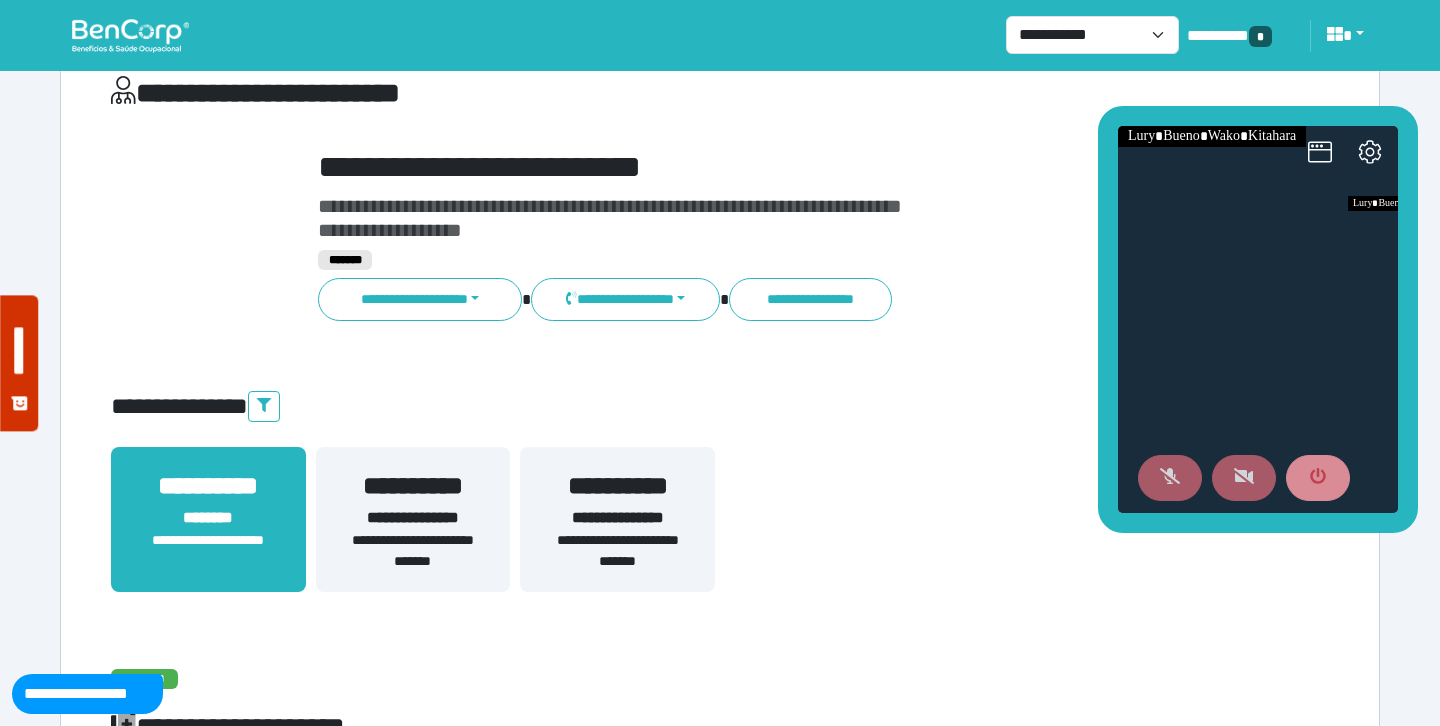 drag, startPoint x: 749, startPoint y: 496, endPoint x: 705, endPoint y: 502, distance: 44.407207 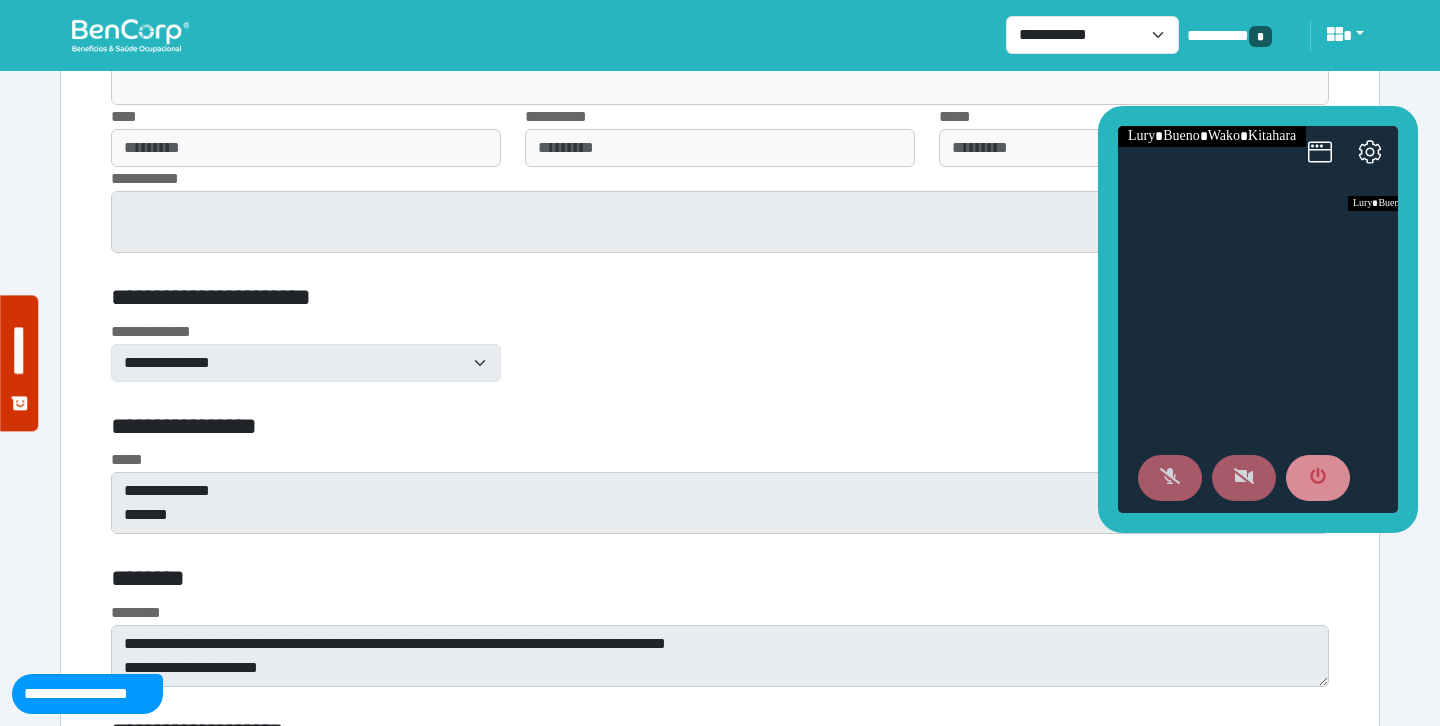 scroll, scrollTop: 8921, scrollLeft: 0, axis: vertical 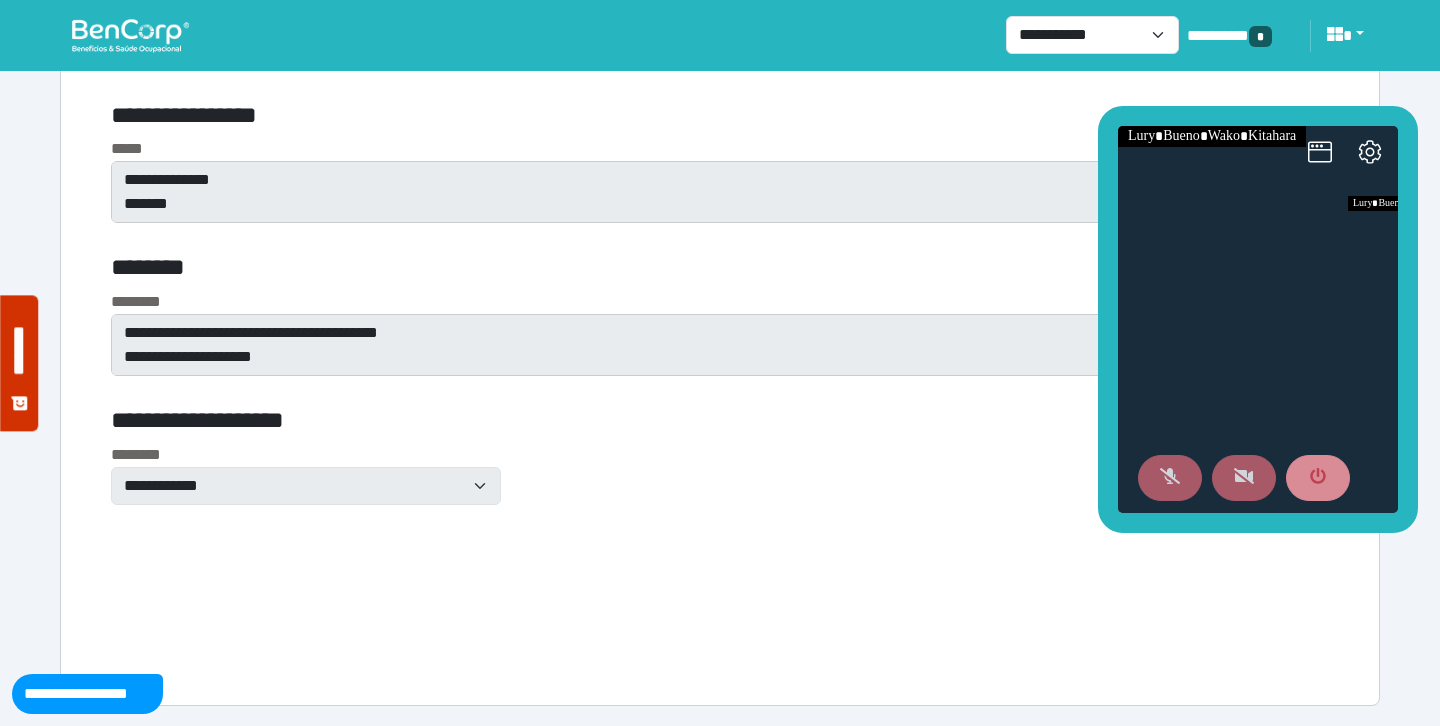 click on "**********" at bounding box center (720, -1733) 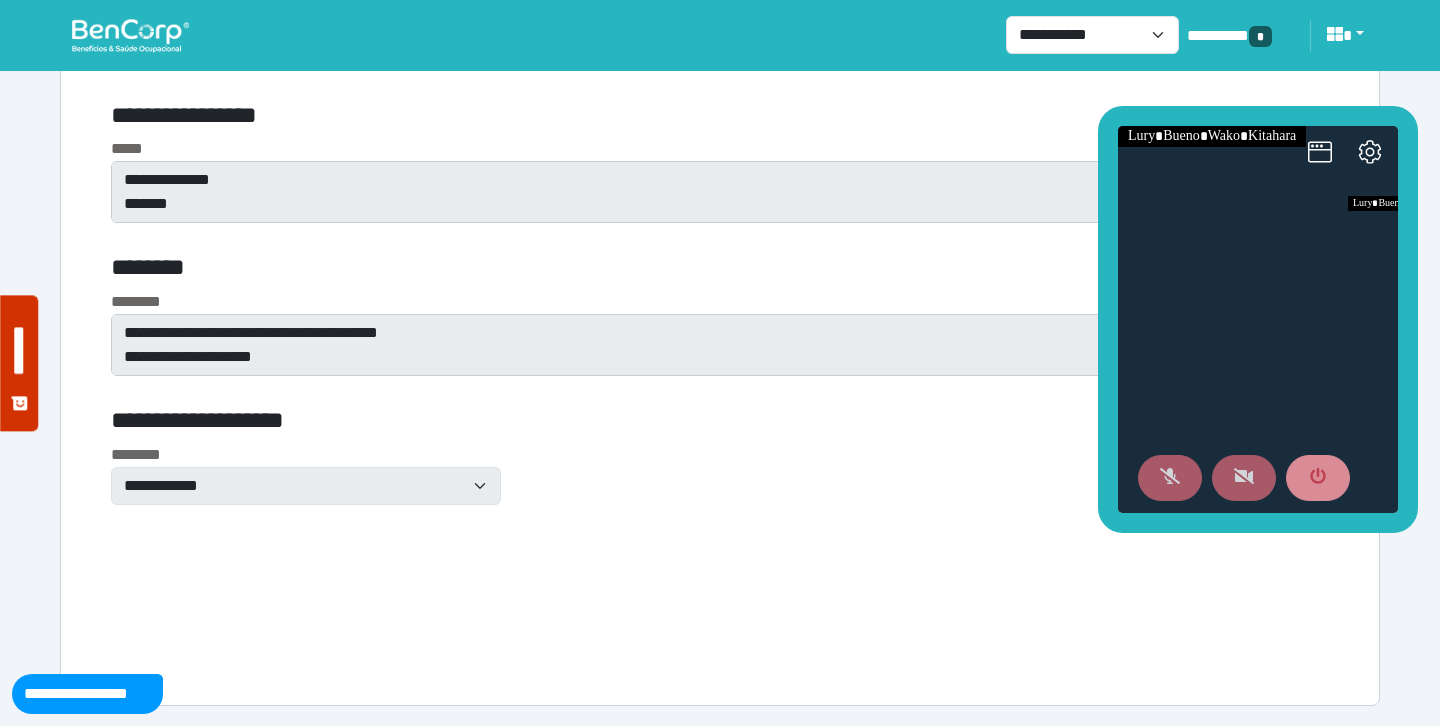 click on "**********" at bounding box center [720, -1733] 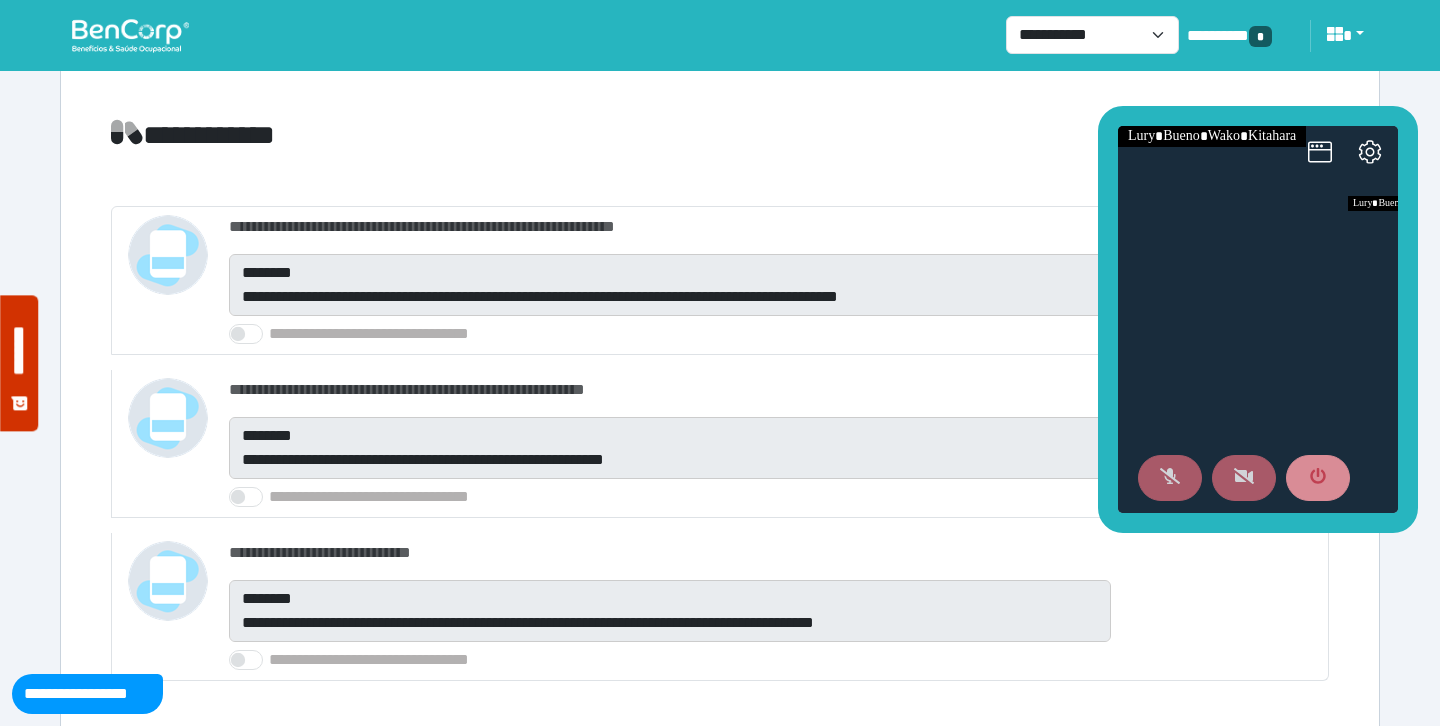 scroll, scrollTop: 0, scrollLeft: 0, axis: both 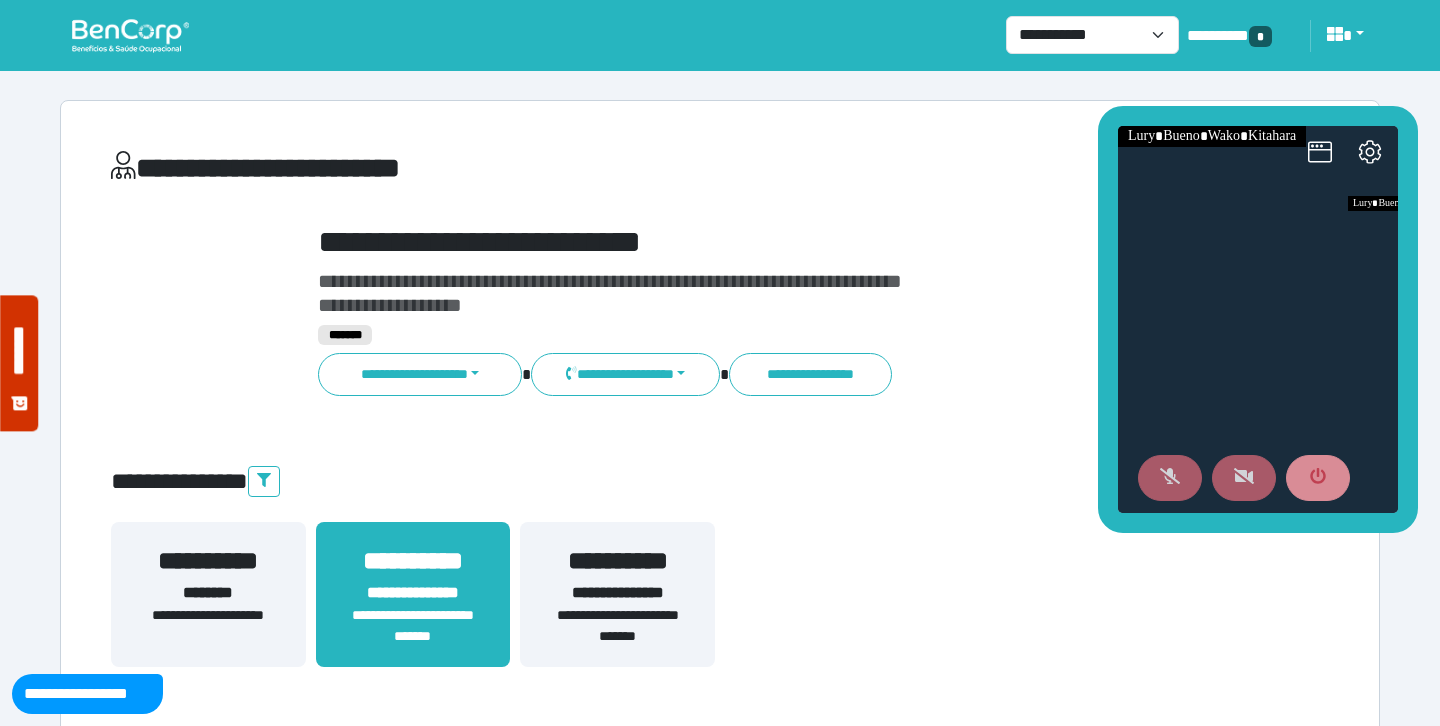 click on "**********" at bounding box center (617, 626) 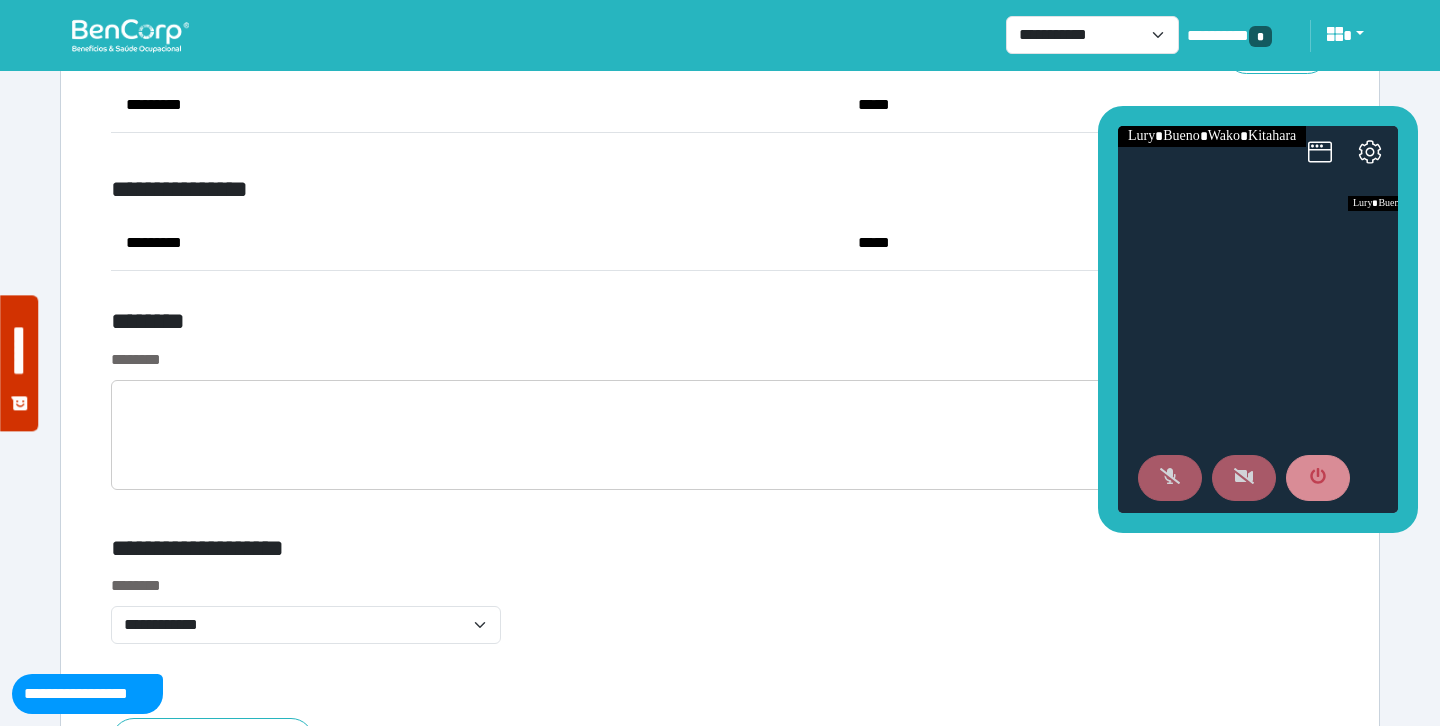 scroll, scrollTop: 7788, scrollLeft: 0, axis: vertical 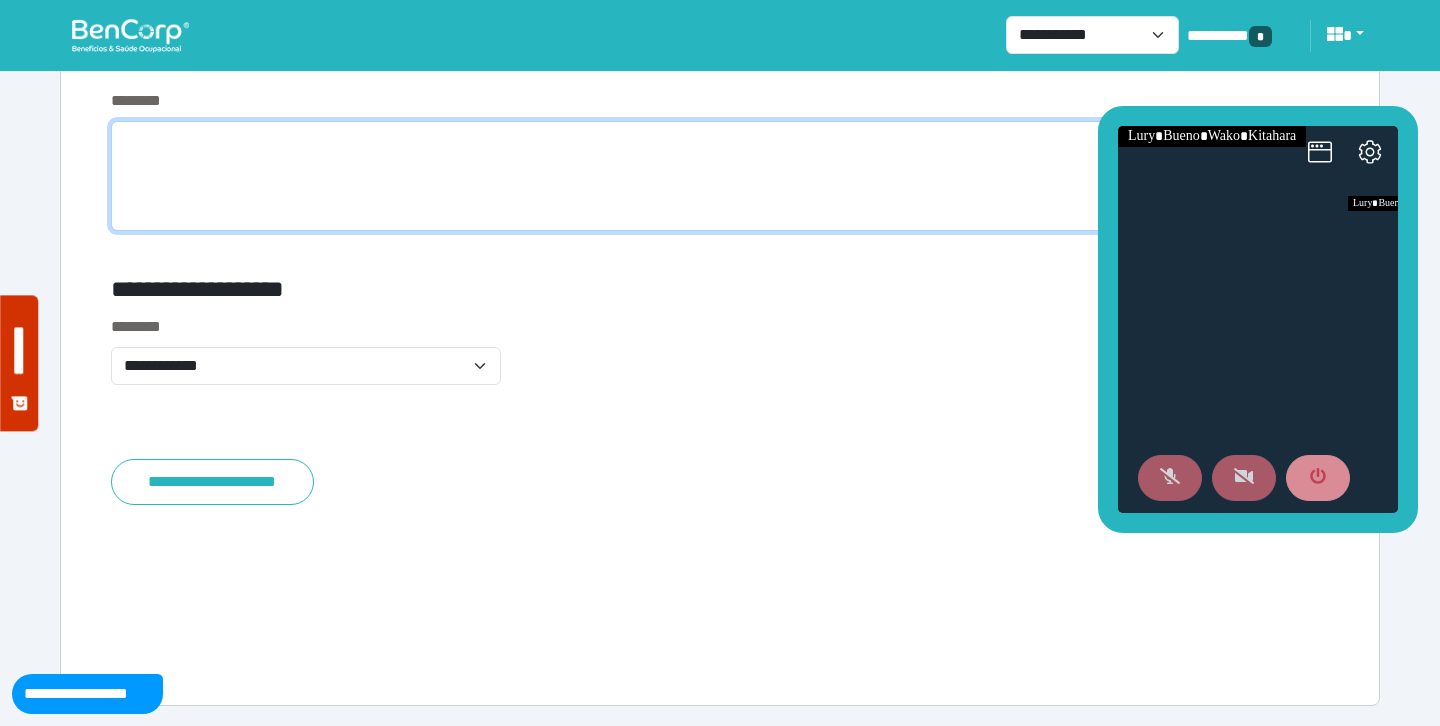 click at bounding box center [720, 176] 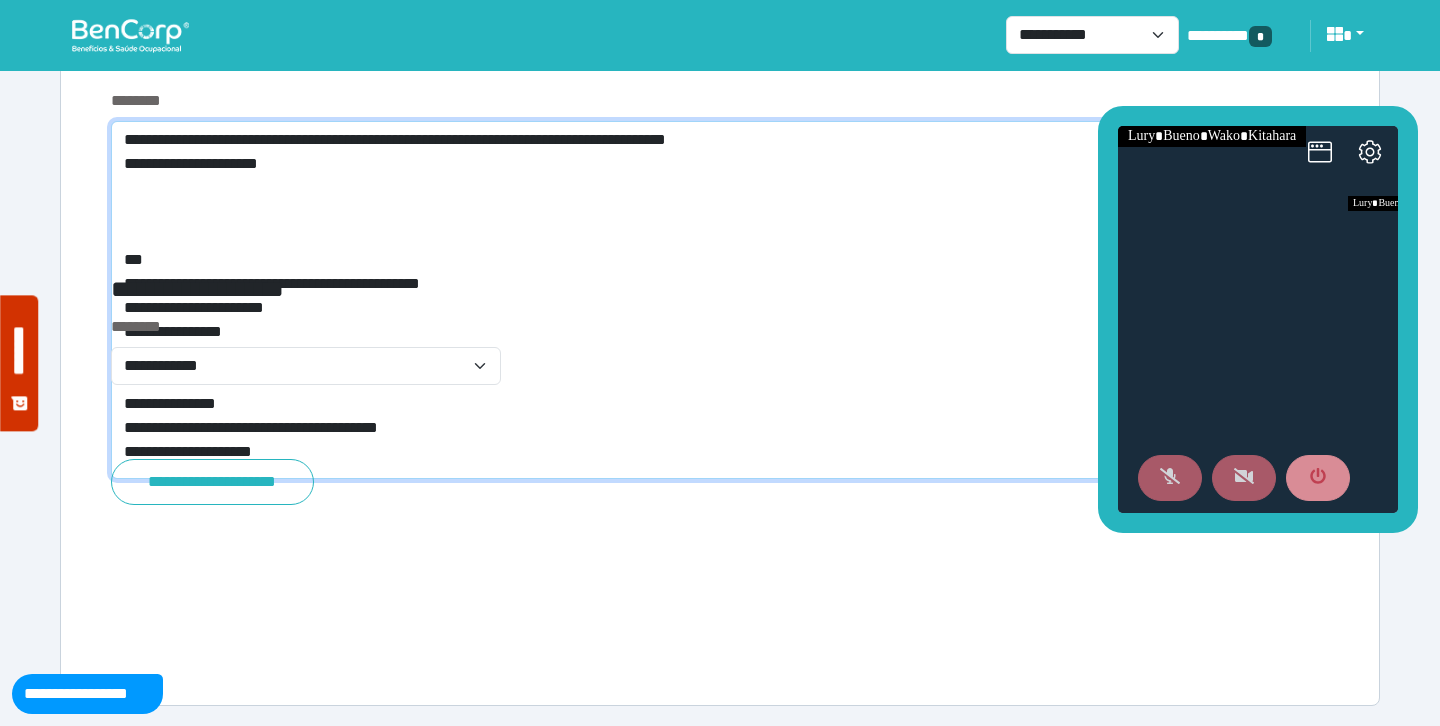 scroll, scrollTop: 0, scrollLeft: 0, axis: both 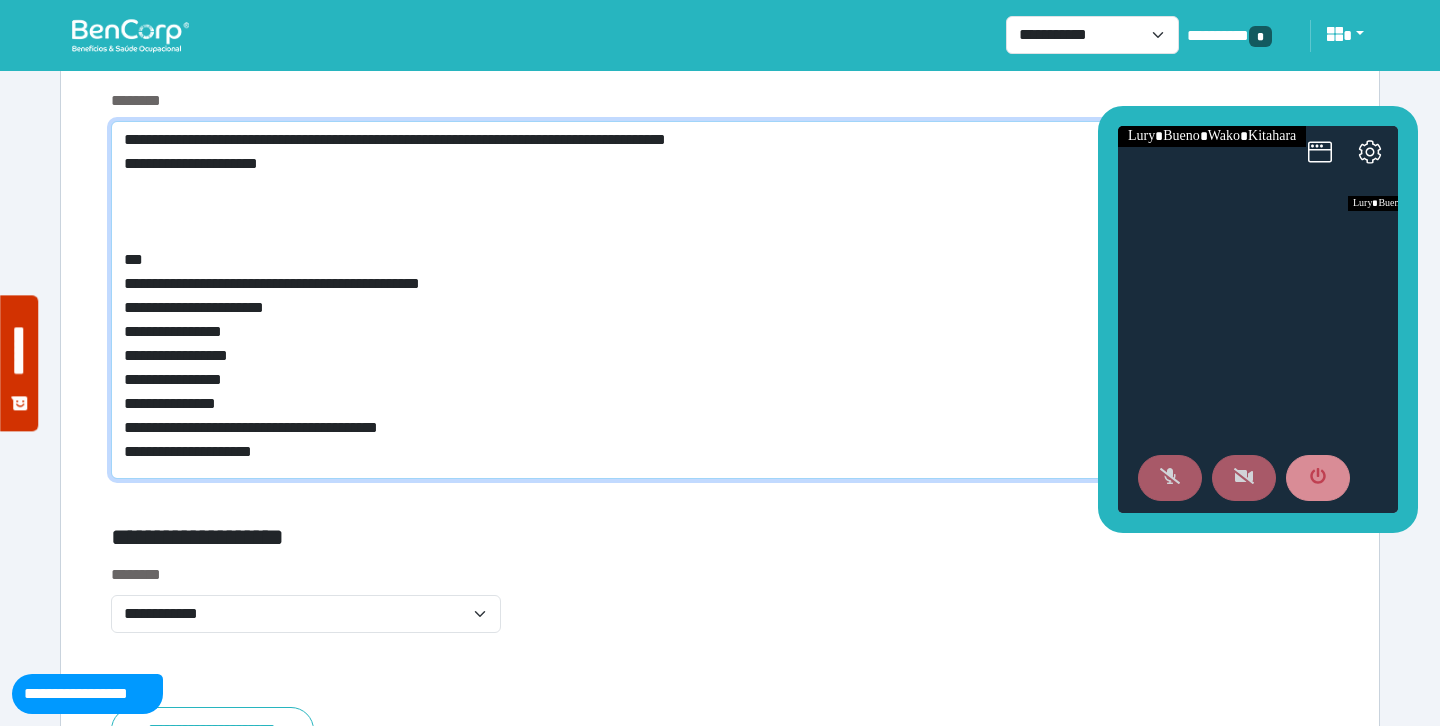drag, startPoint x: 161, startPoint y: 140, endPoint x: 122, endPoint y: 140, distance: 39 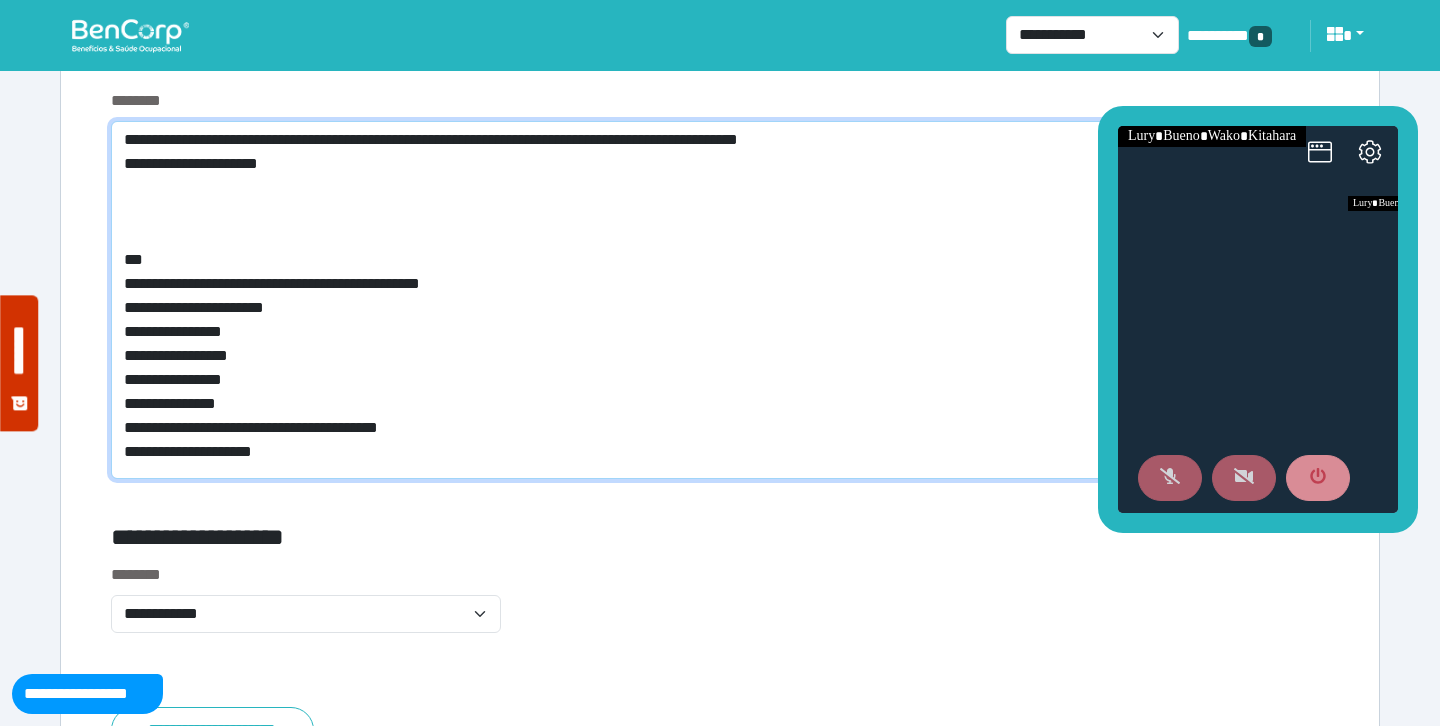 click on "**********" at bounding box center [720, 300] 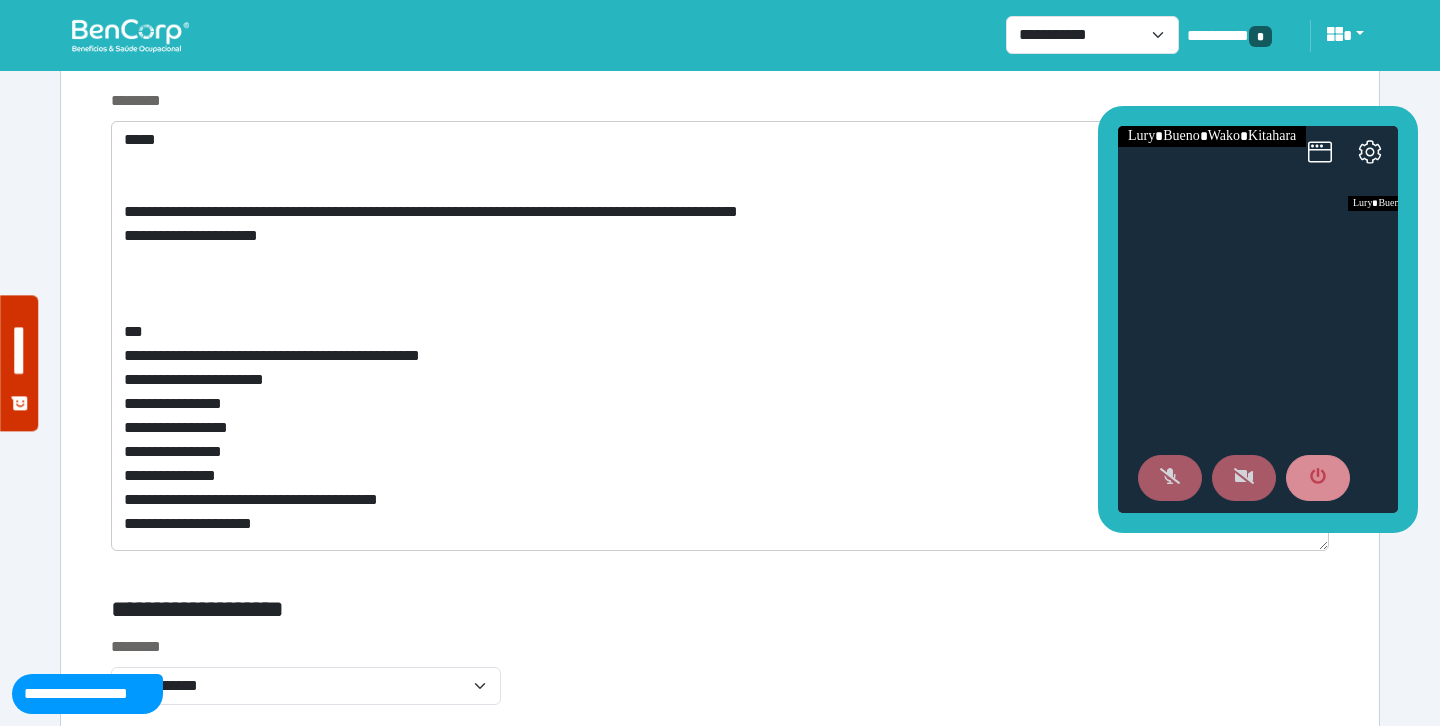 click on "********" at bounding box center [513, 66] 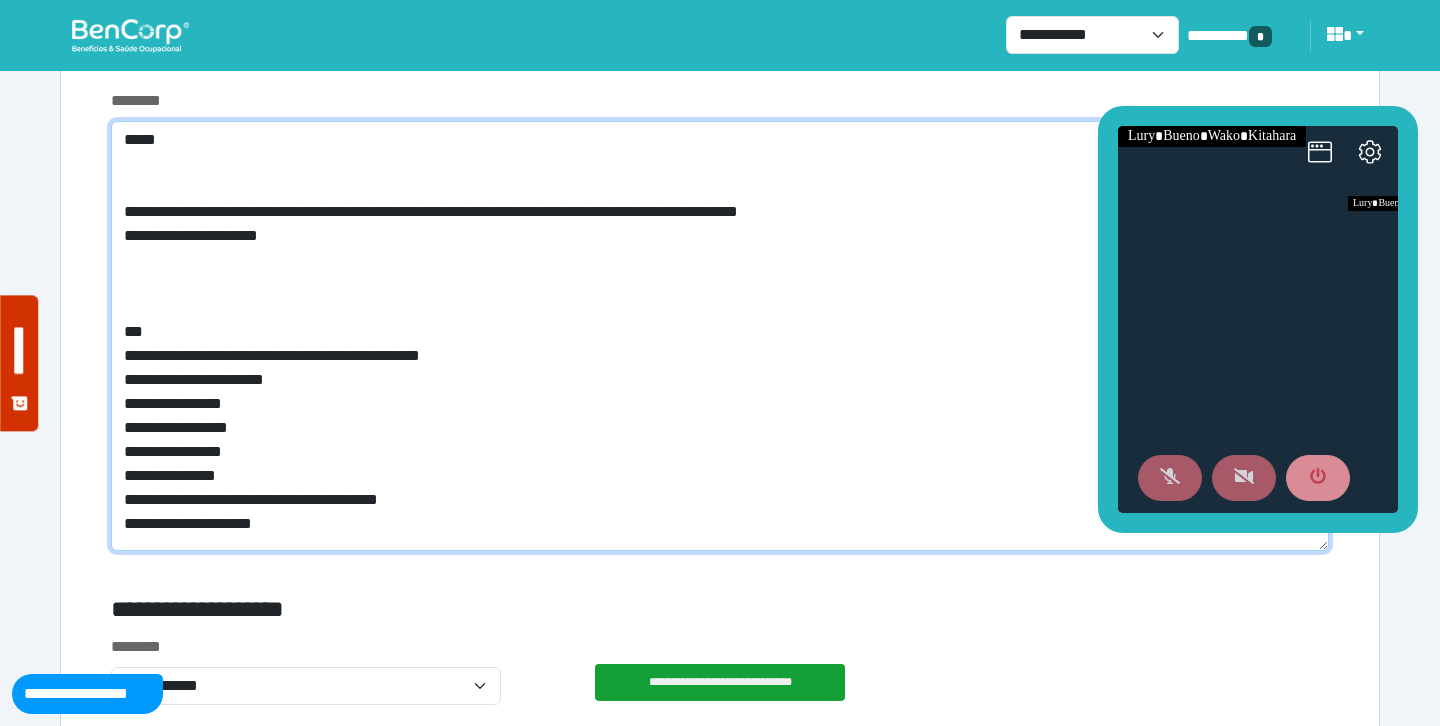 click on "**********" at bounding box center [720, 336] 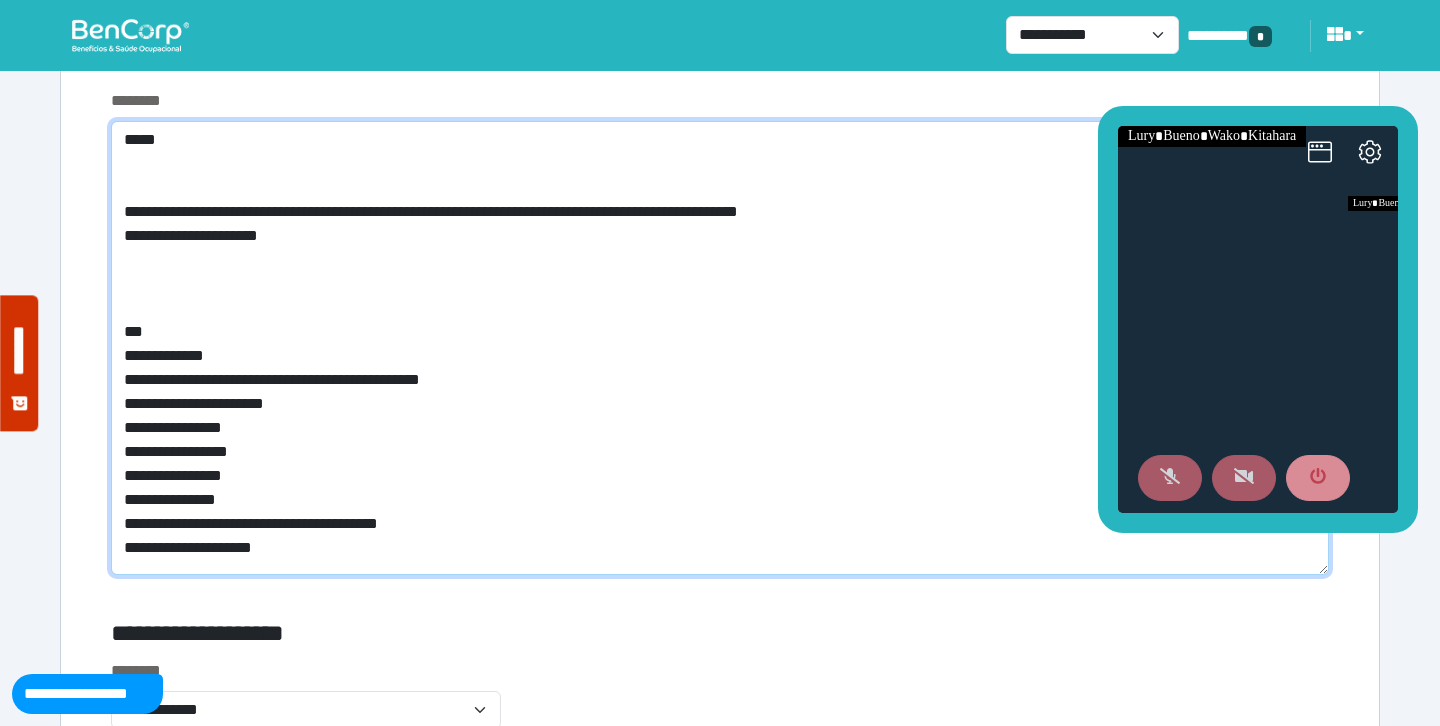 click on "**********" at bounding box center (720, 348) 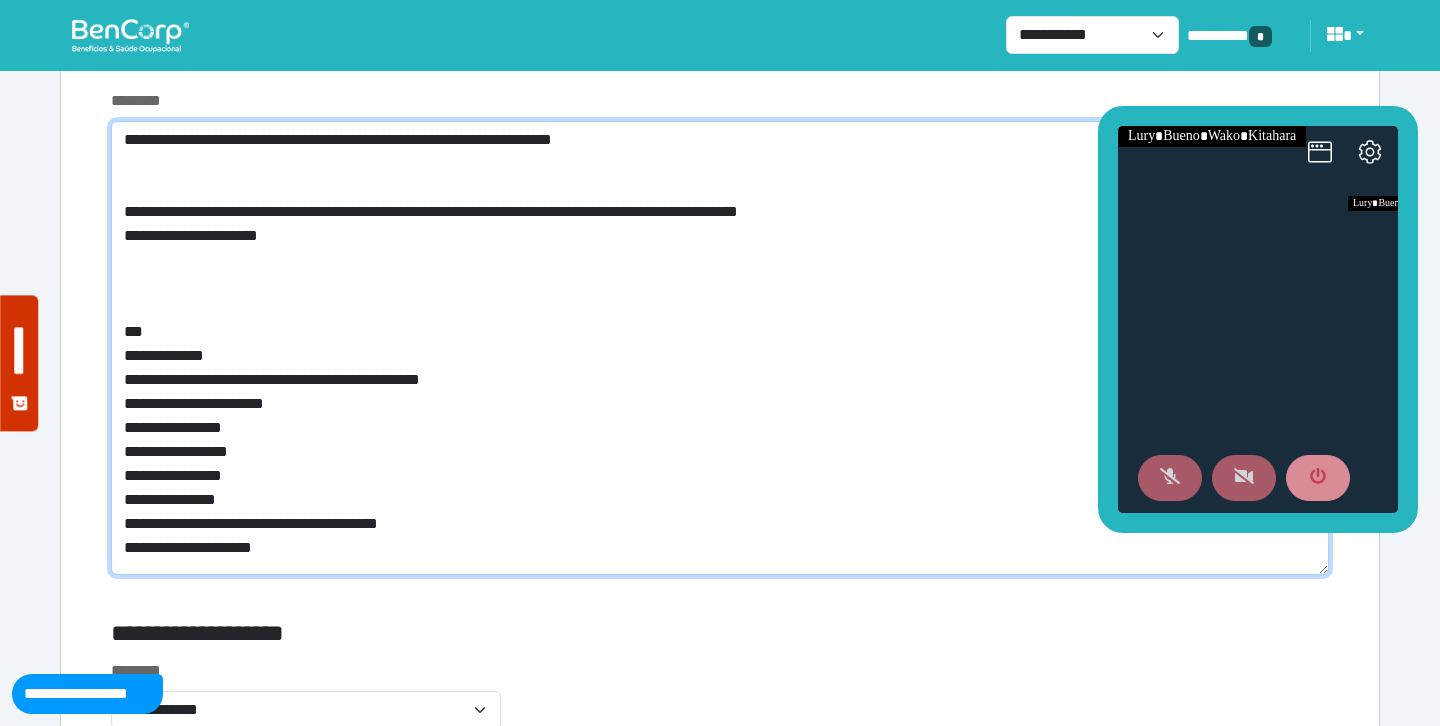 click on "**********" at bounding box center (720, 348) 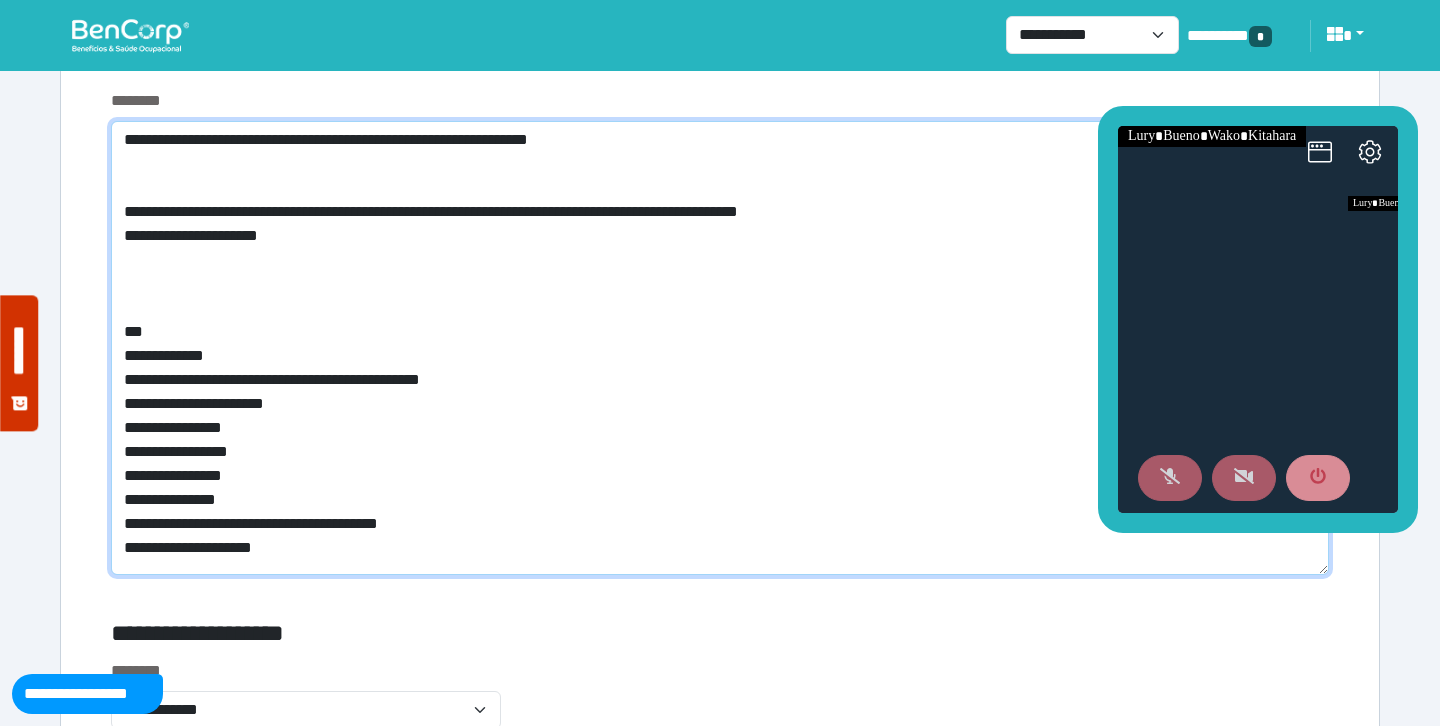 click on "**********" at bounding box center (720, 348) 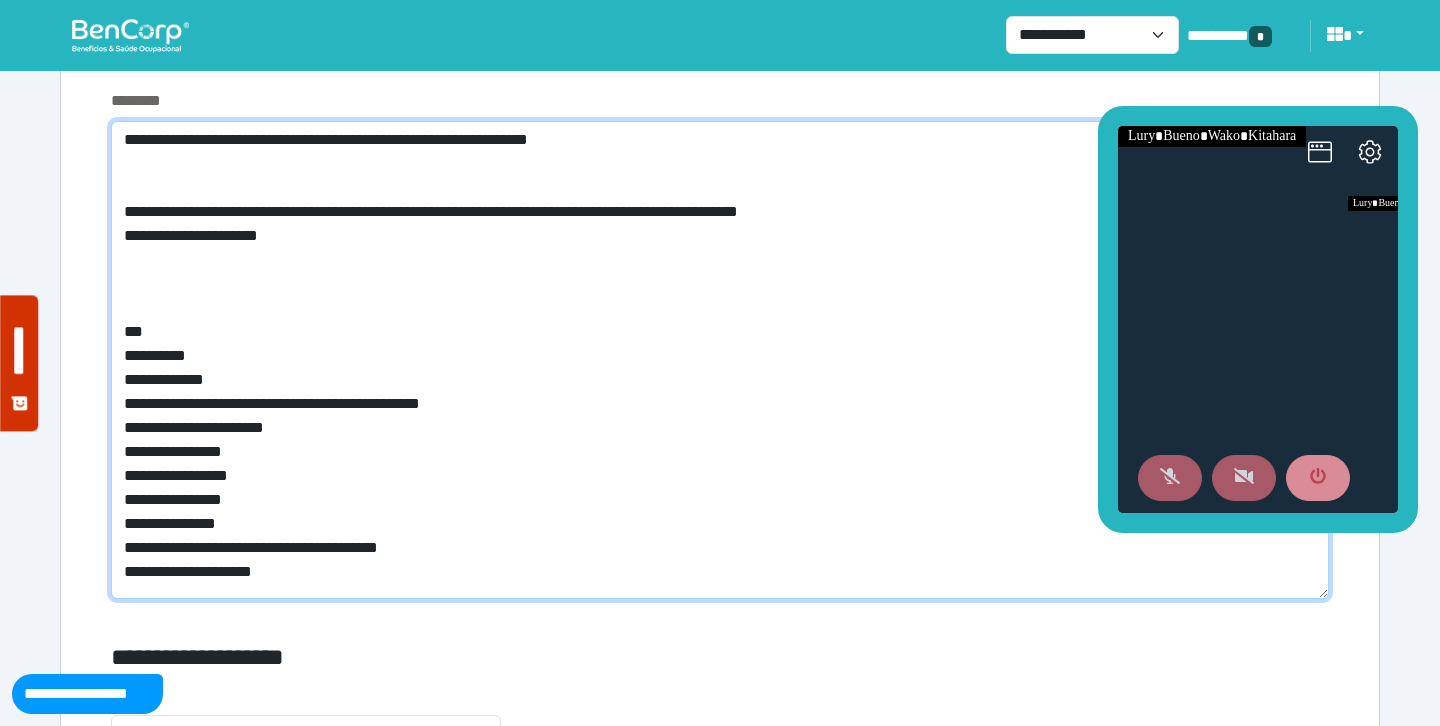 click on "**********" at bounding box center [720, 360] 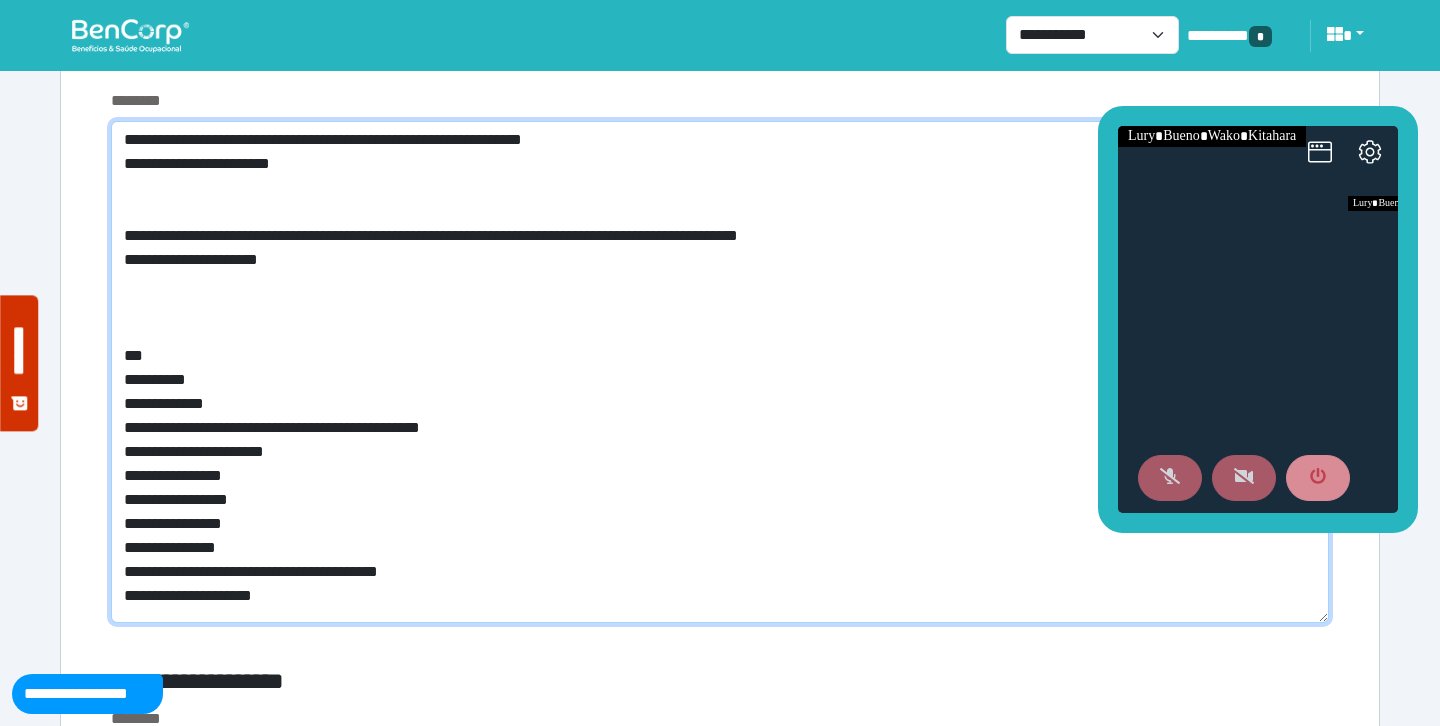click on "**********" at bounding box center (720, 372) 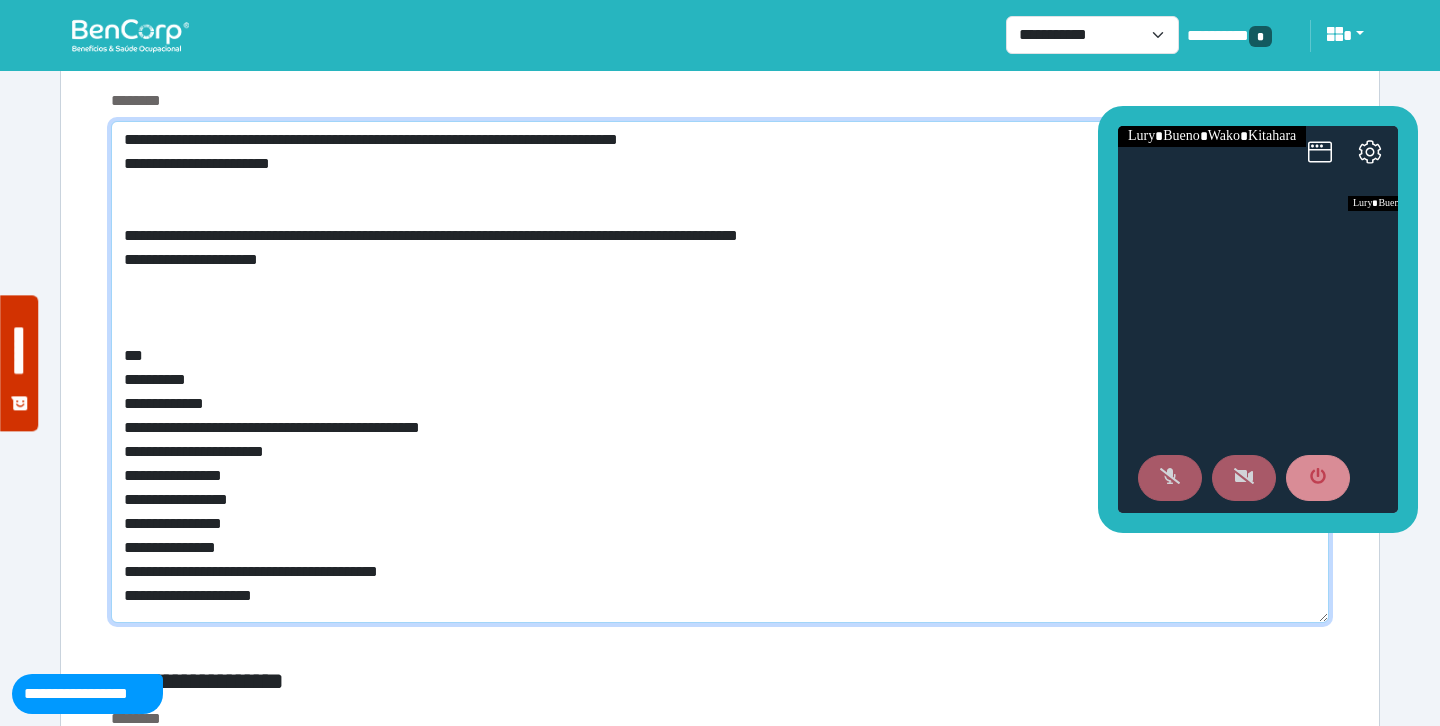 click on "**********" at bounding box center (720, 372) 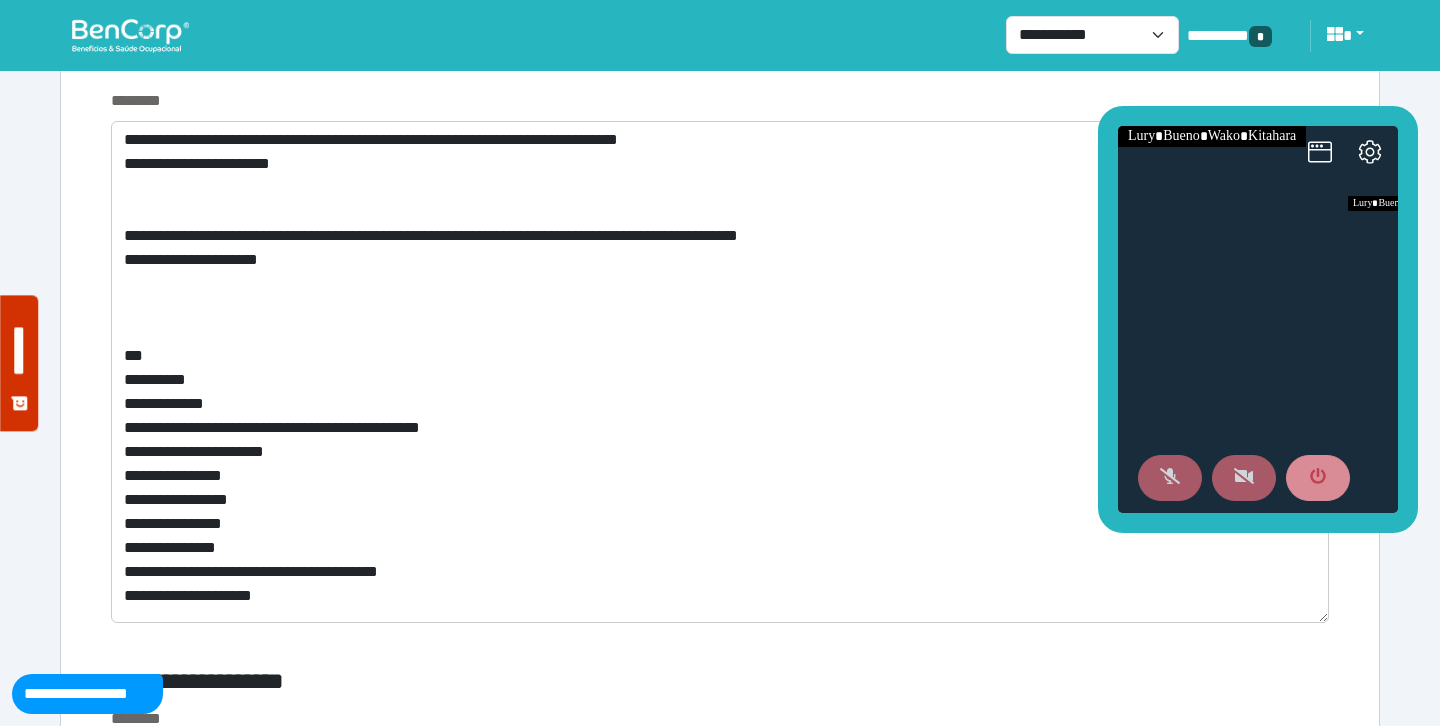 click on "********" at bounding box center (720, 101) 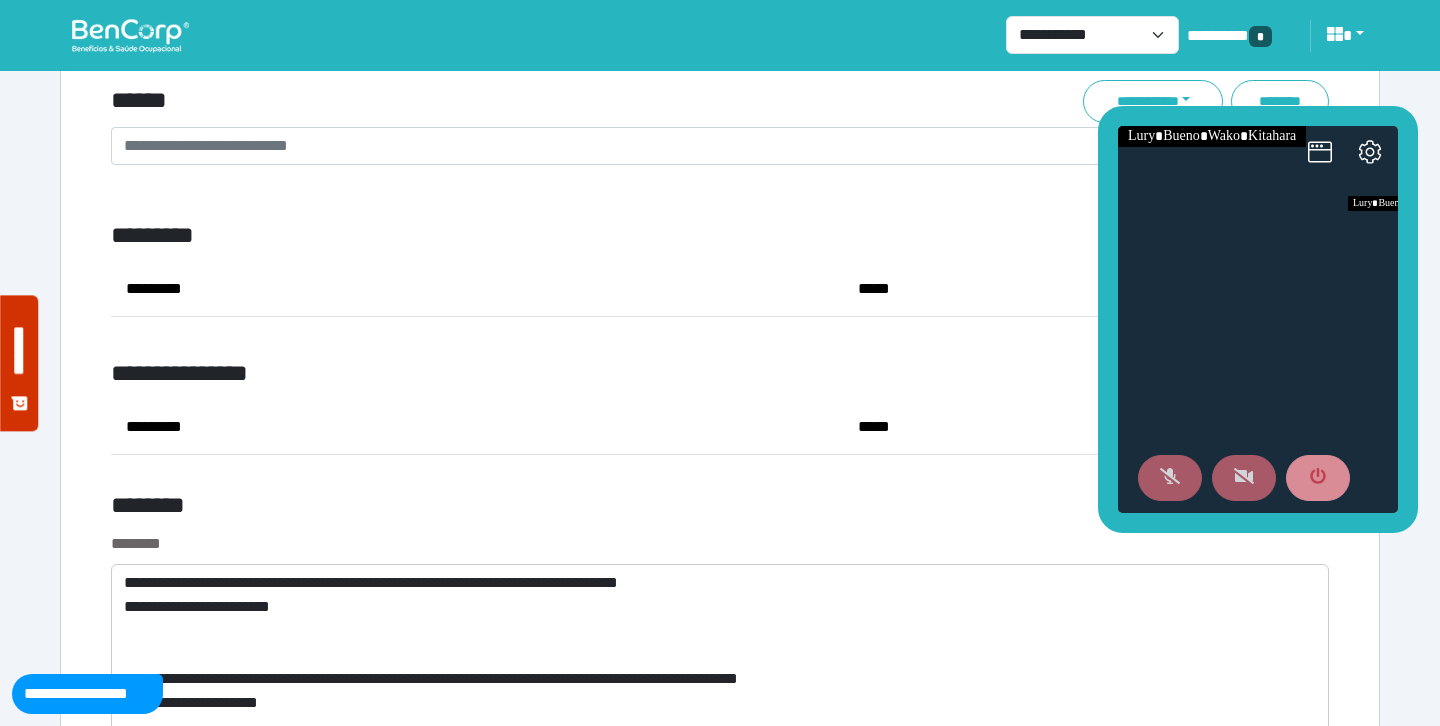 scroll, scrollTop: 7407, scrollLeft: 0, axis: vertical 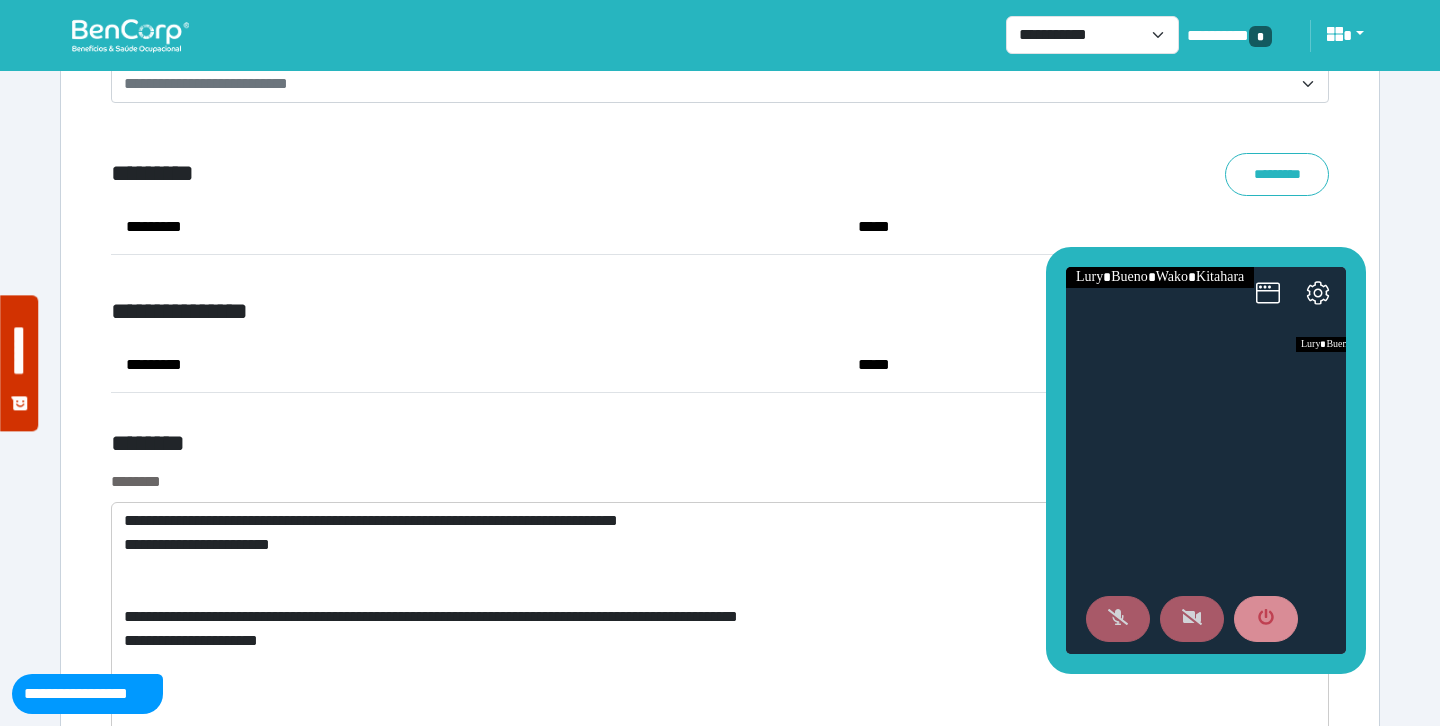 drag, startPoint x: 1109, startPoint y: 206, endPoint x: 1048, endPoint y: 339, distance: 146.32156 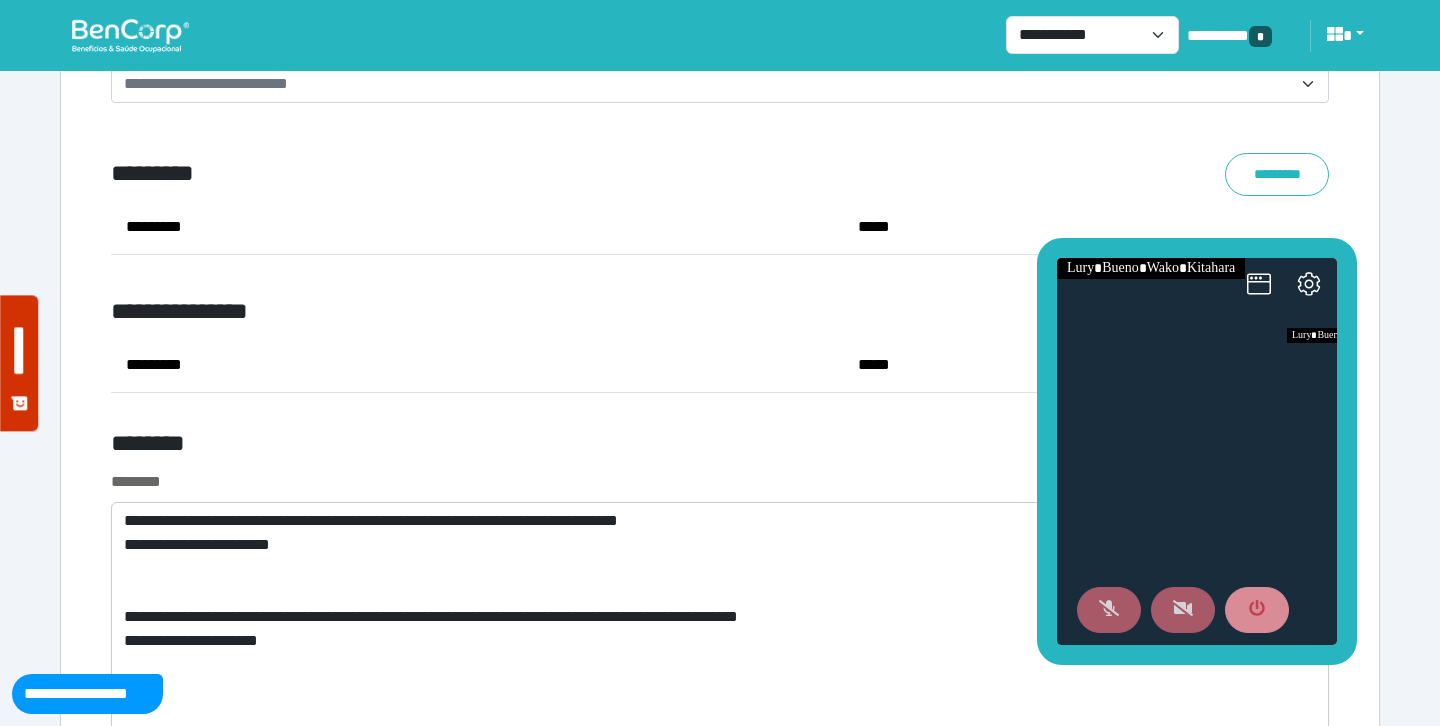 click on "**********" at bounding box center [720, -2709] 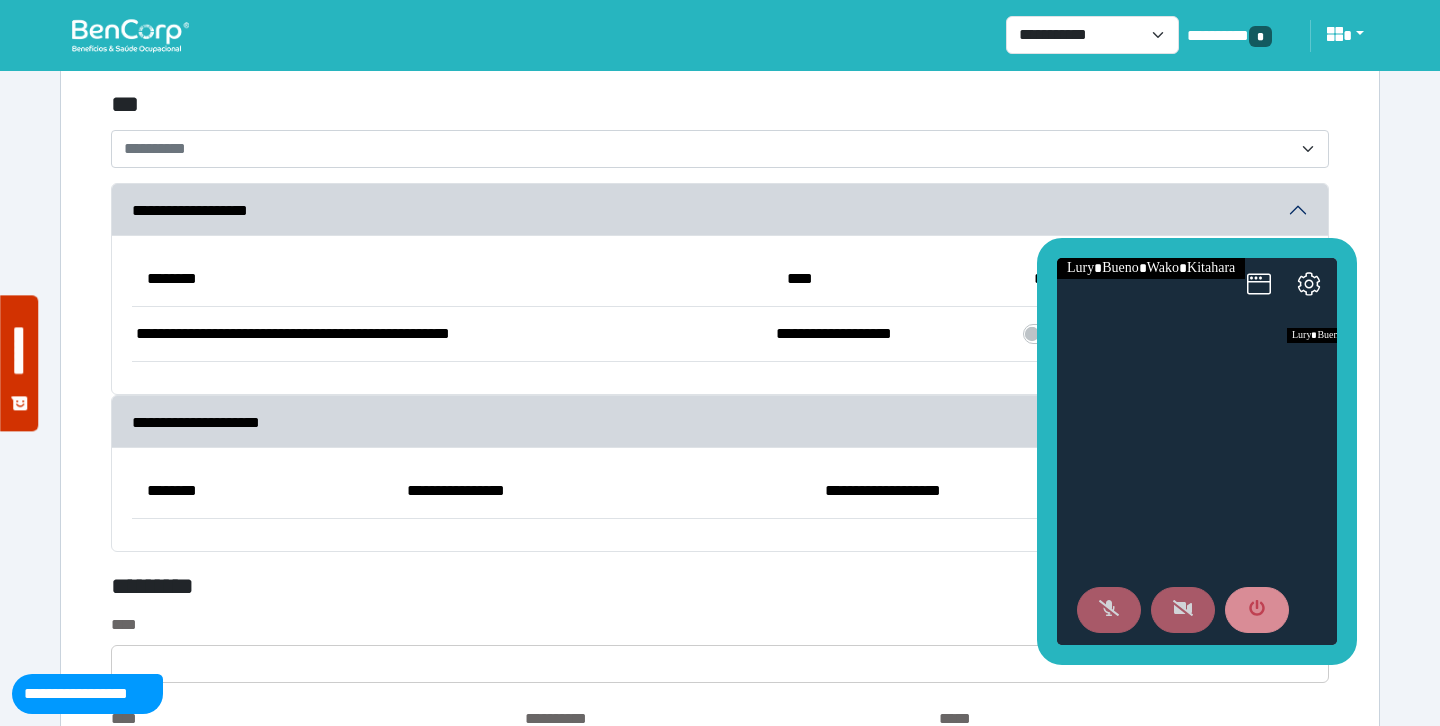 scroll, scrollTop: 5902, scrollLeft: 0, axis: vertical 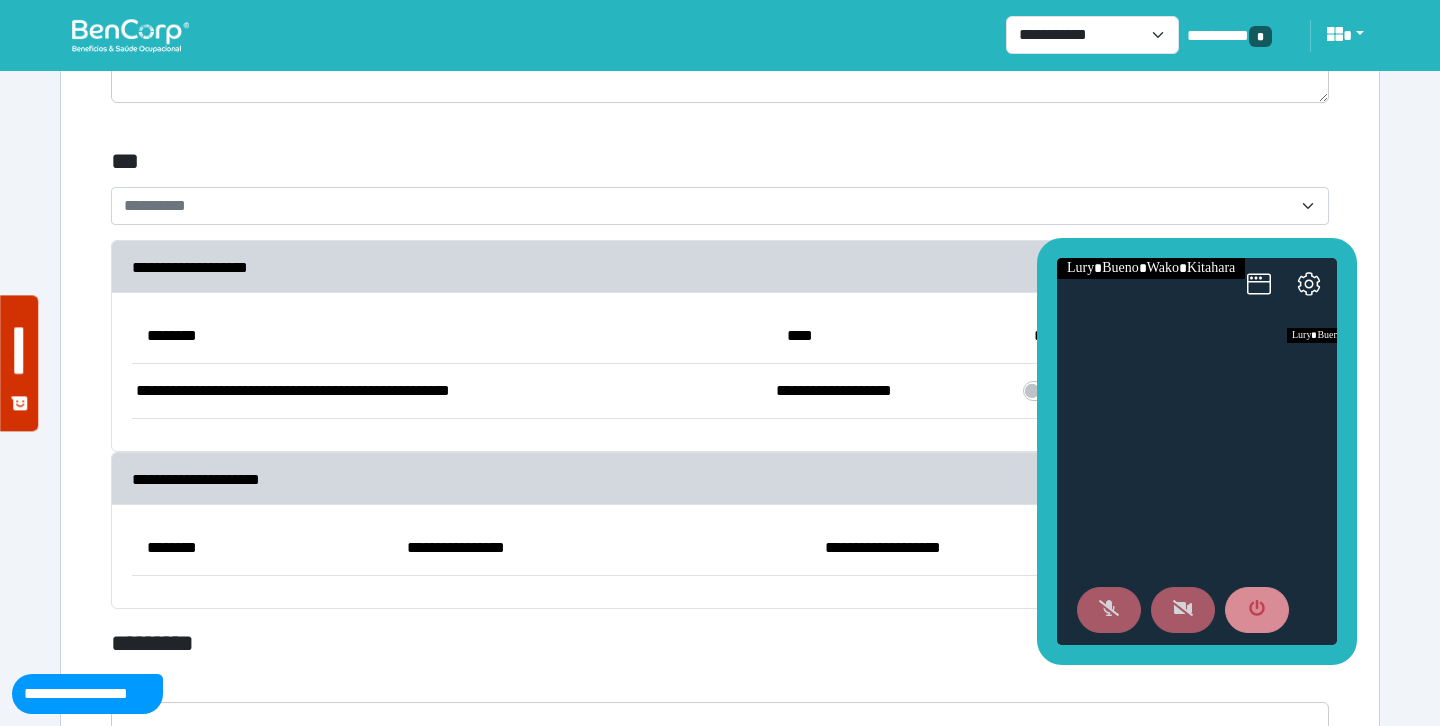 click on "**********" at bounding box center [708, 206] 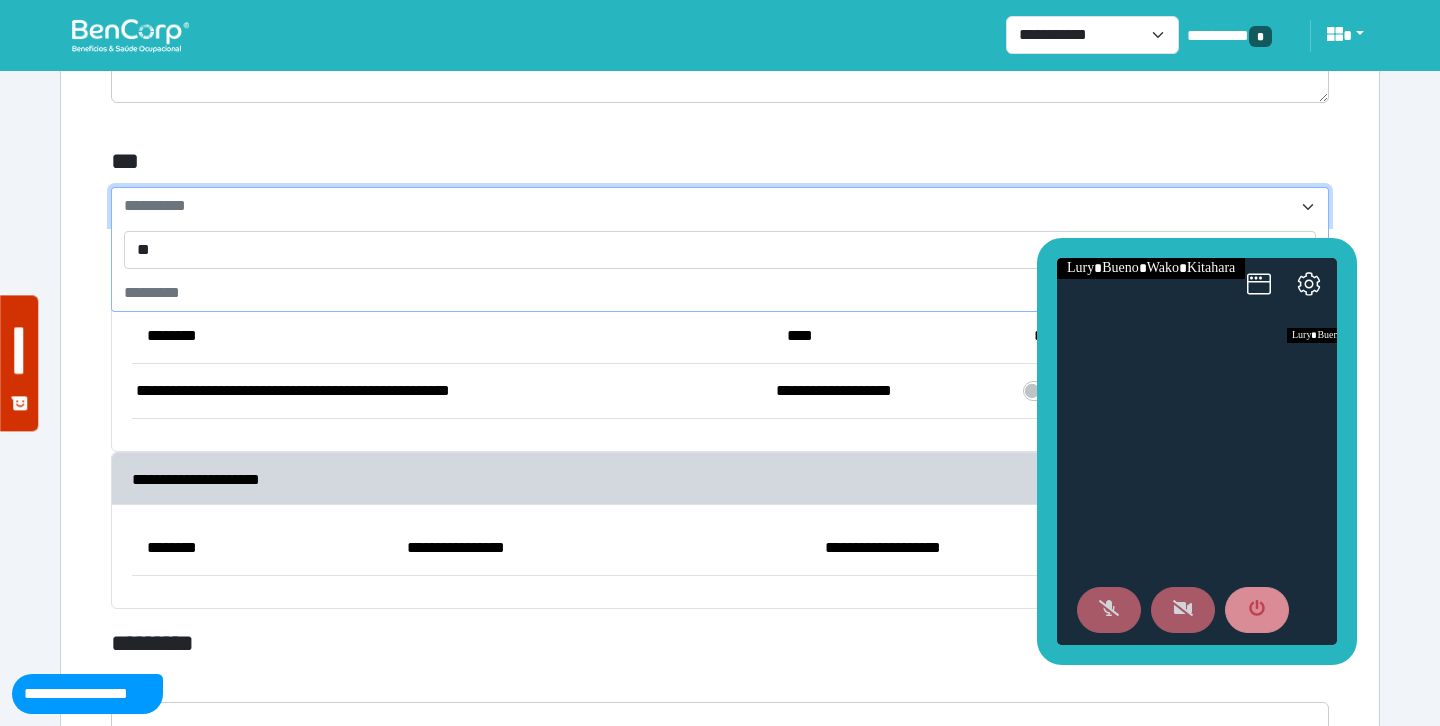 type on "***" 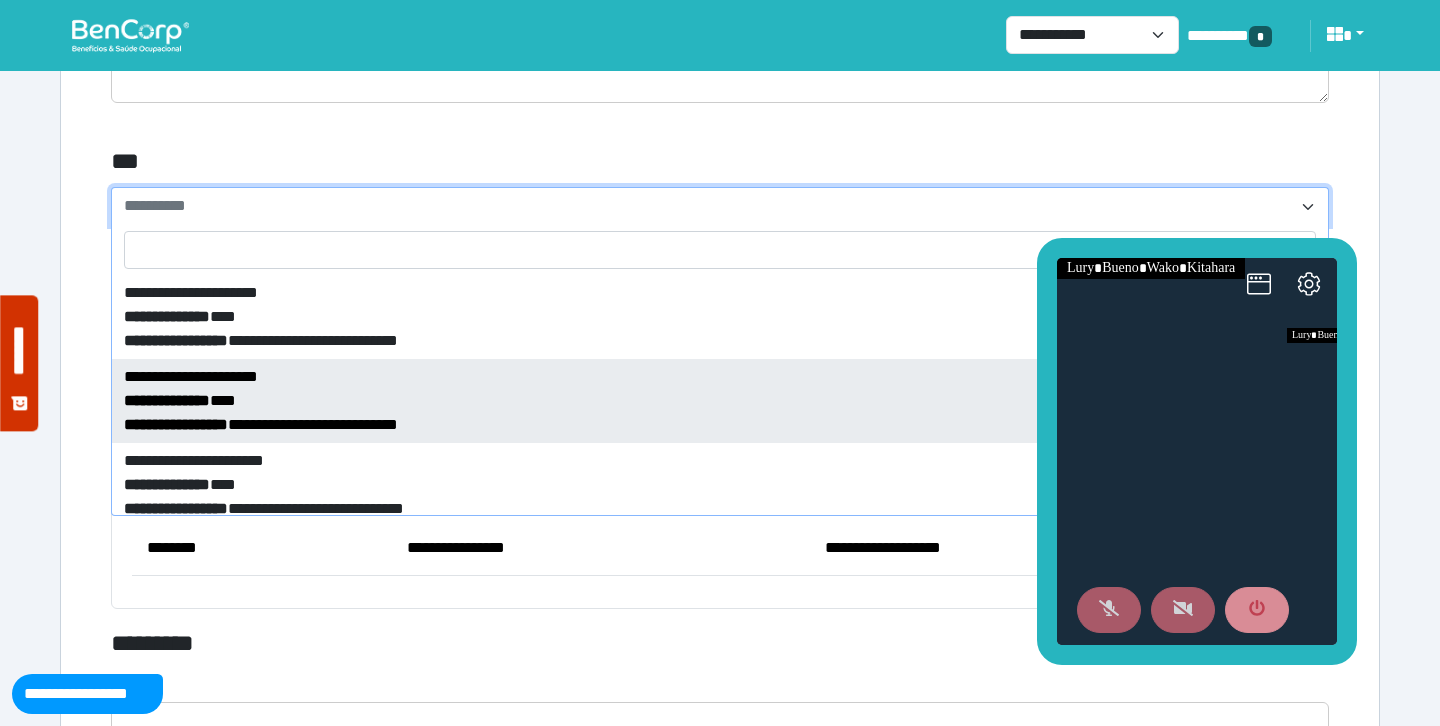 select on "****" 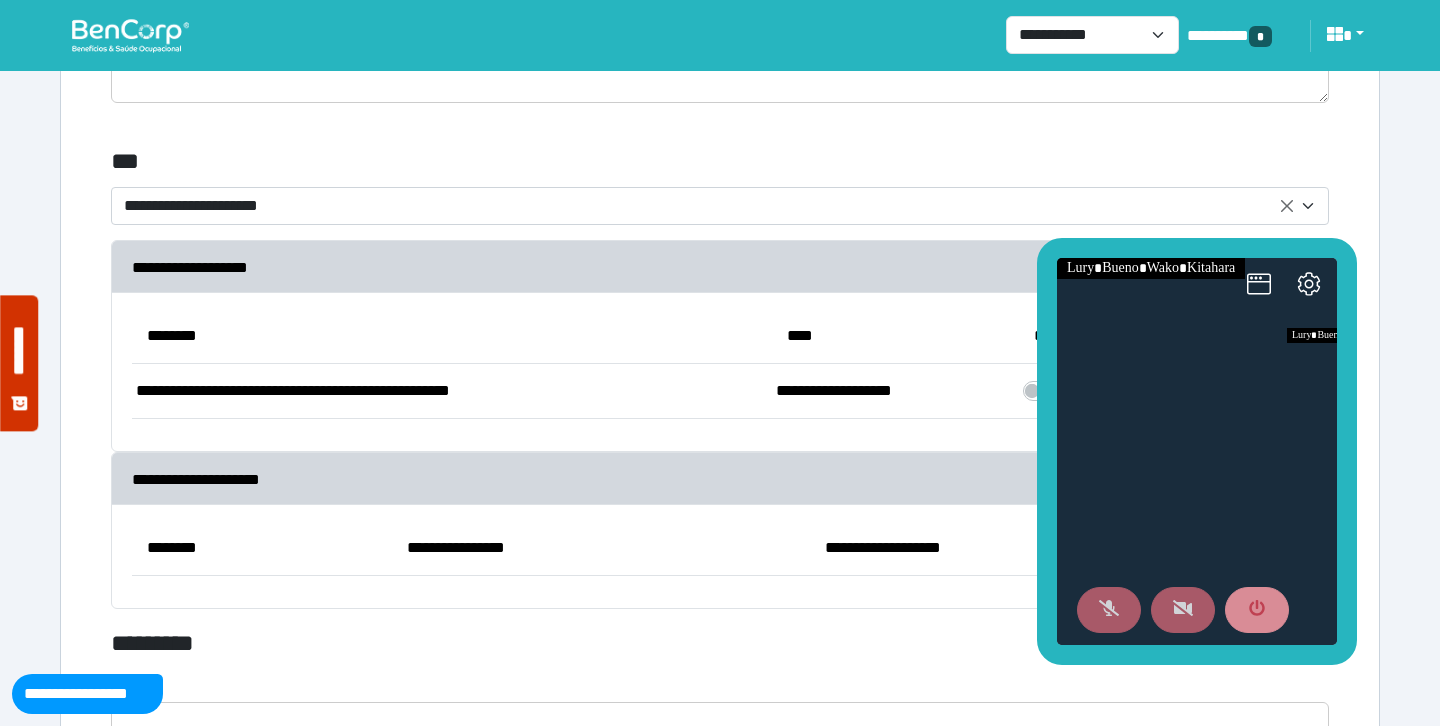 click on "**********" at bounding box center [720, -1204] 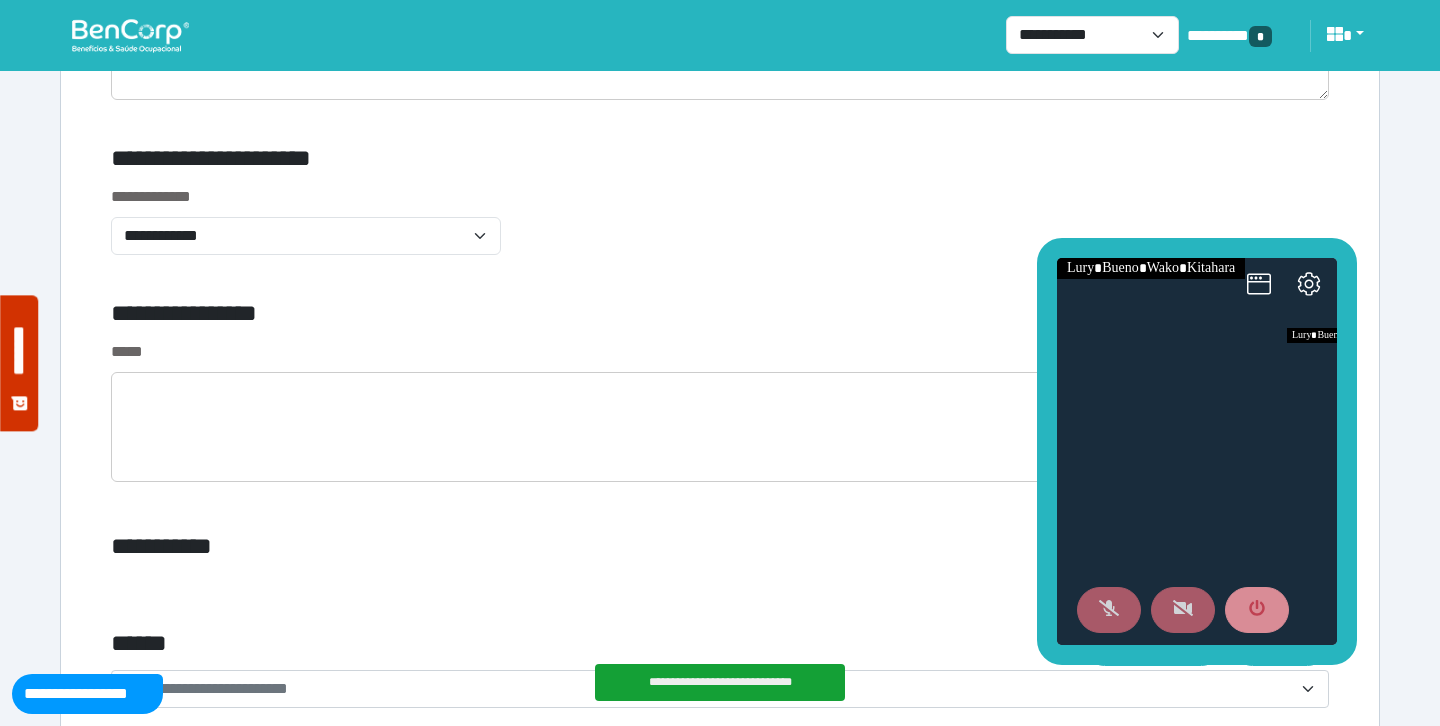 scroll, scrollTop: 6874, scrollLeft: 0, axis: vertical 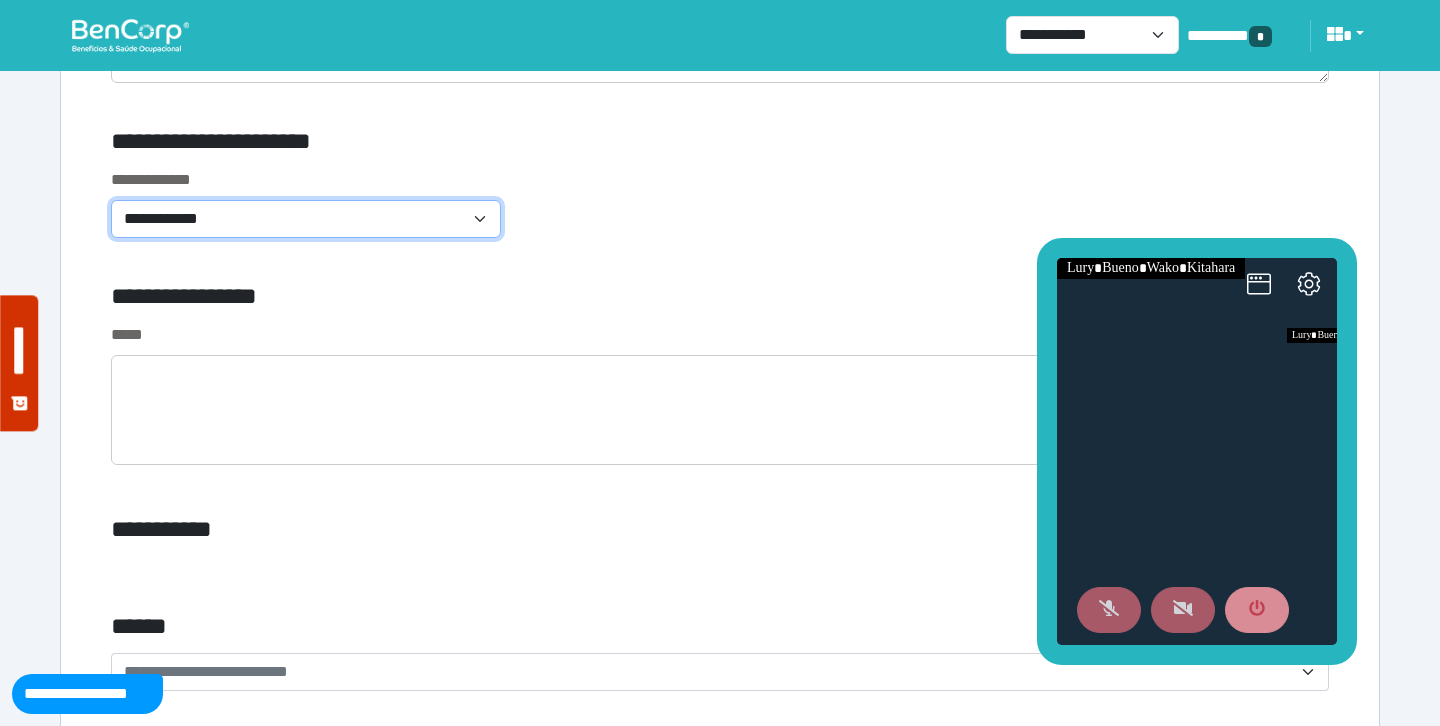 click on "**********" at bounding box center (306, 219) 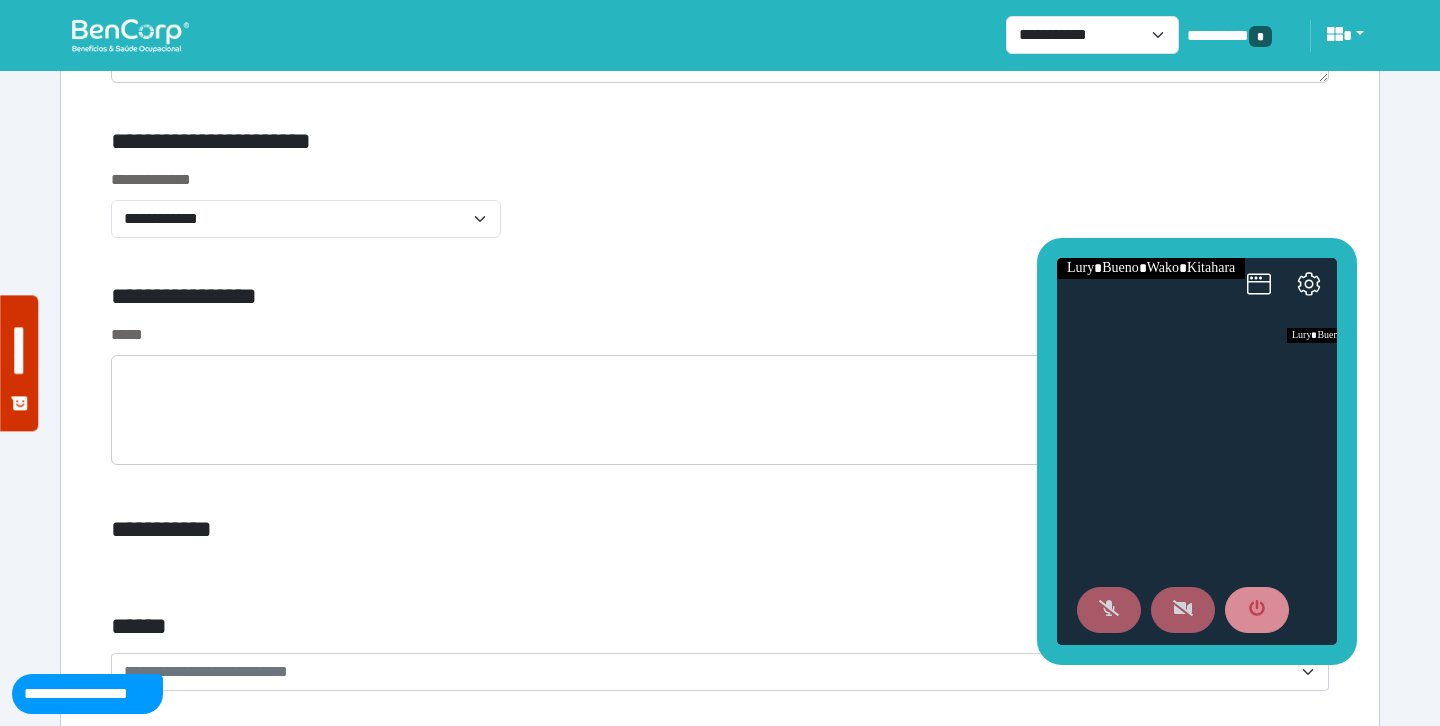 click on "**********" at bounding box center [720, 215] 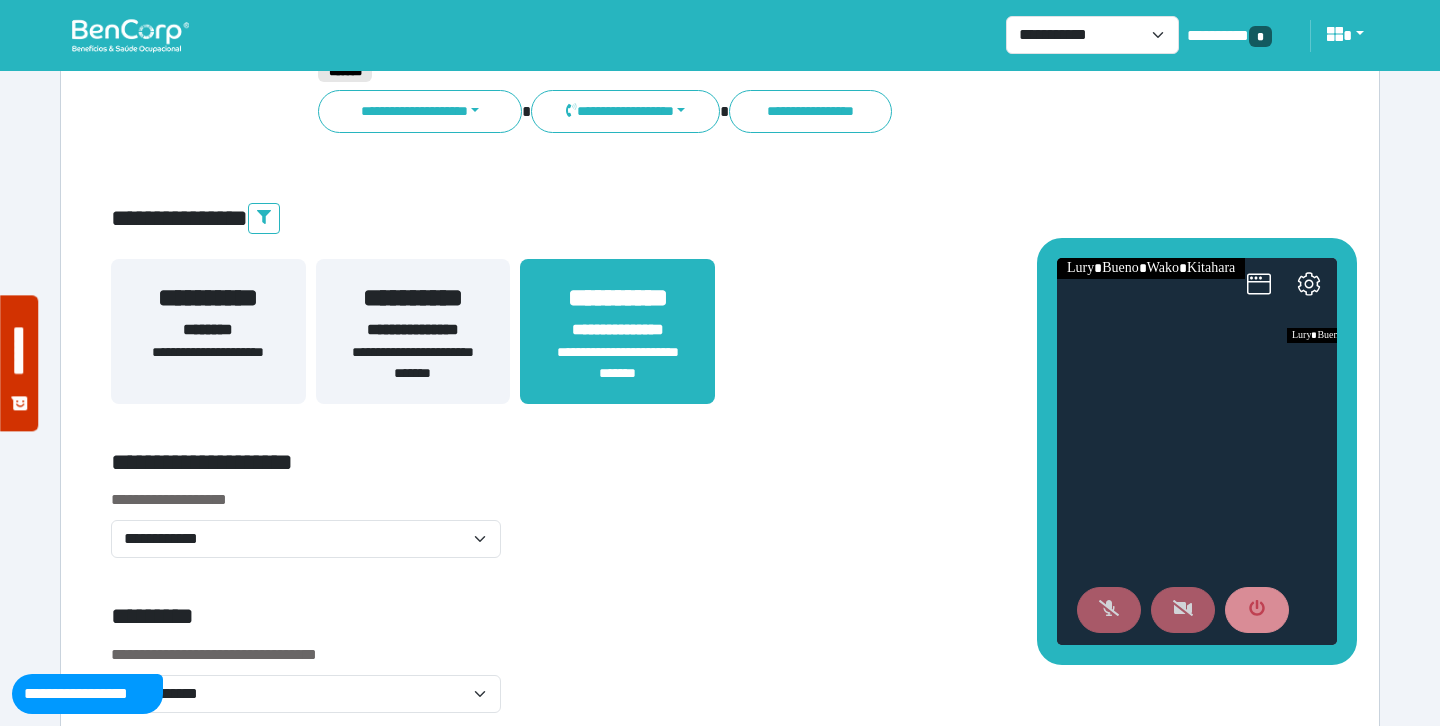 scroll, scrollTop: 267, scrollLeft: 0, axis: vertical 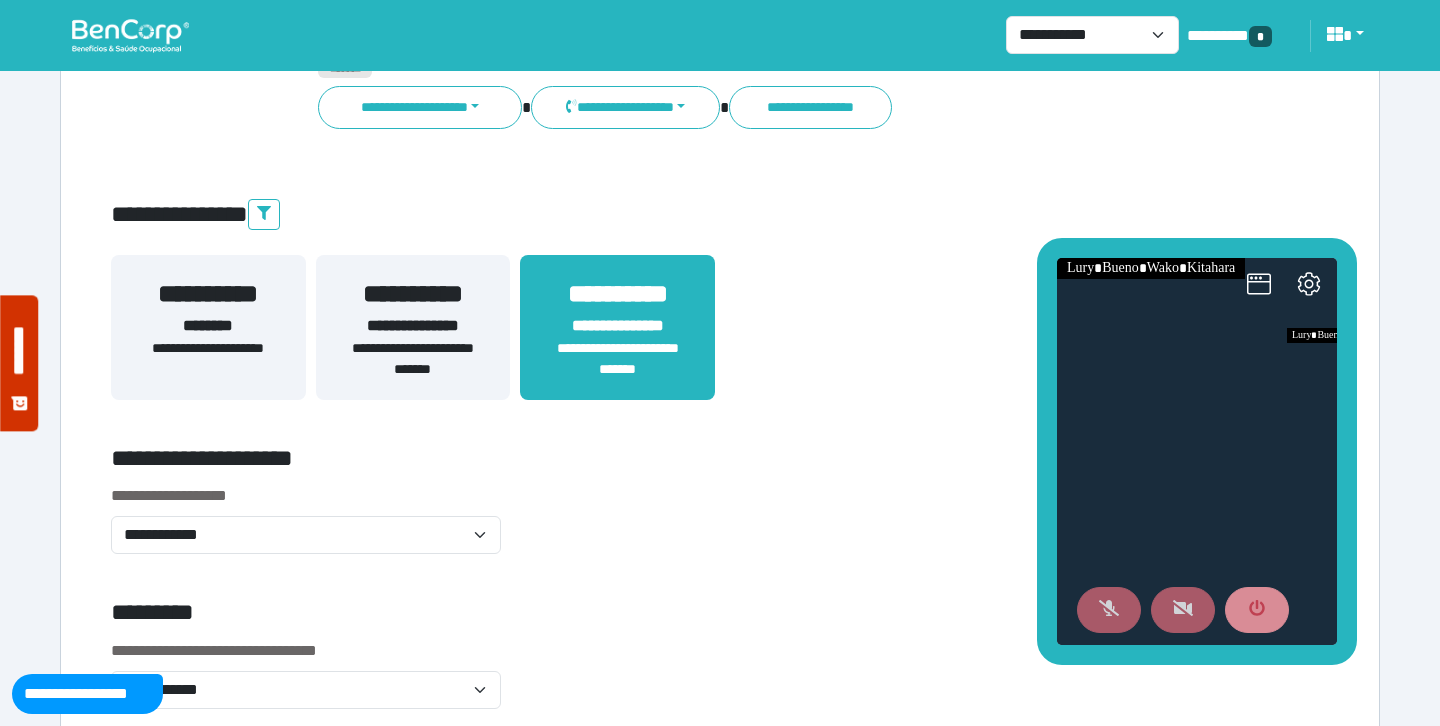 click on "**********" at bounding box center (413, 359) 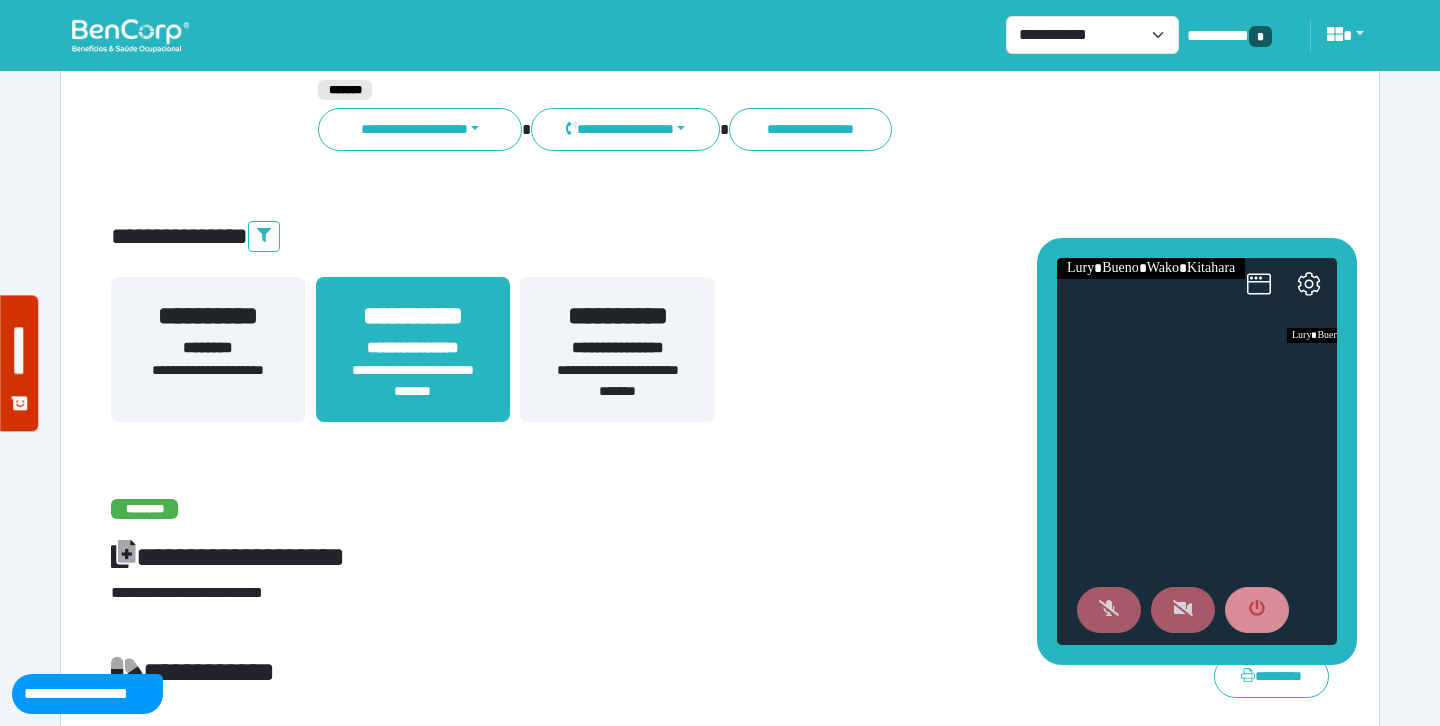scroll, scrollTop: 404, scrollLeft: 0, axis: vertical 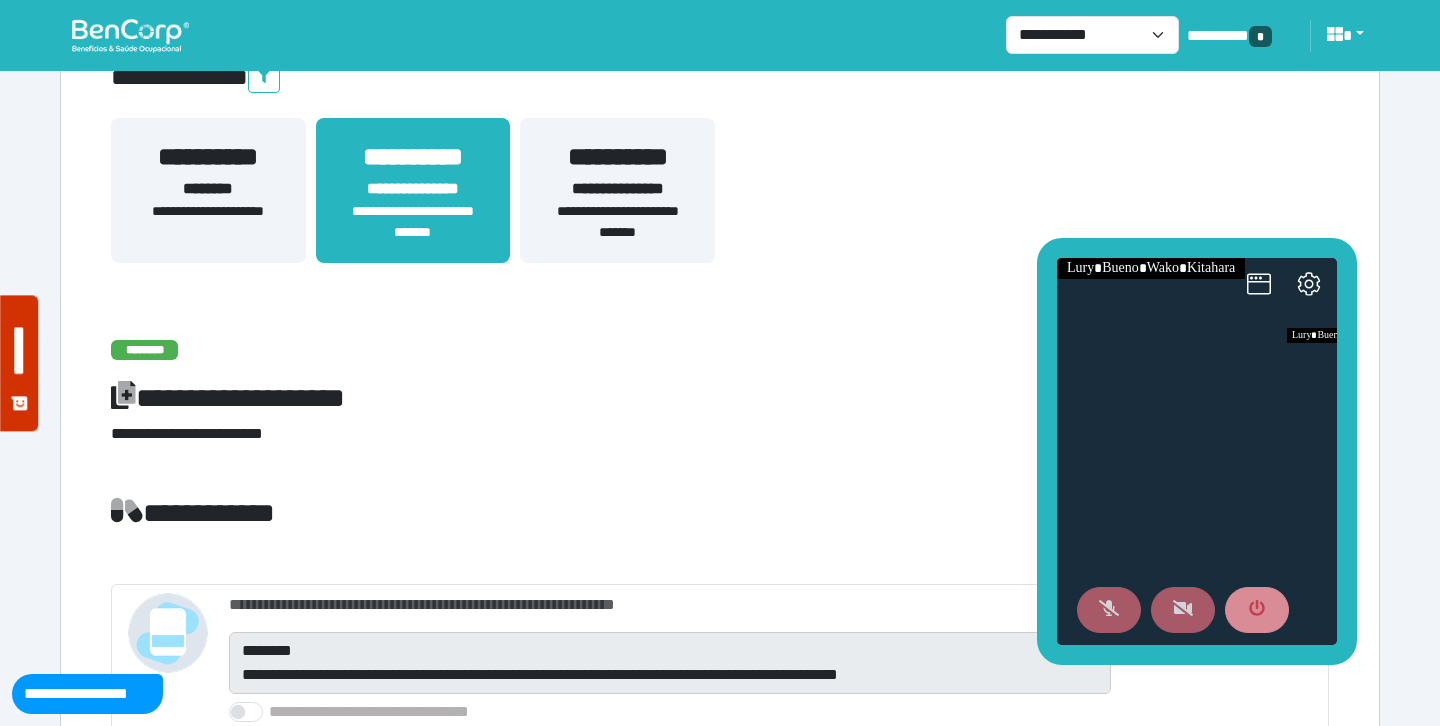 click on "**********" at bounding box center (617, 222) 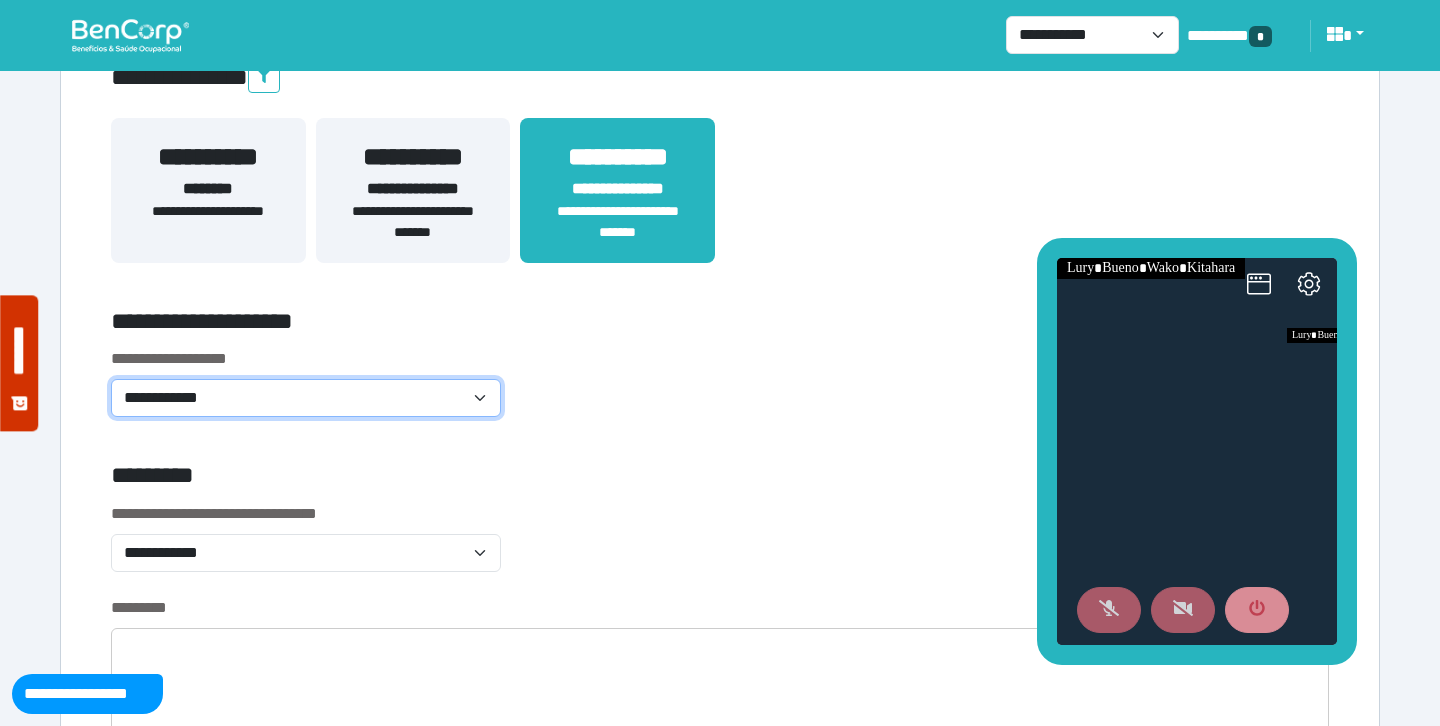click on "**********" at bounding box center (306, 398) 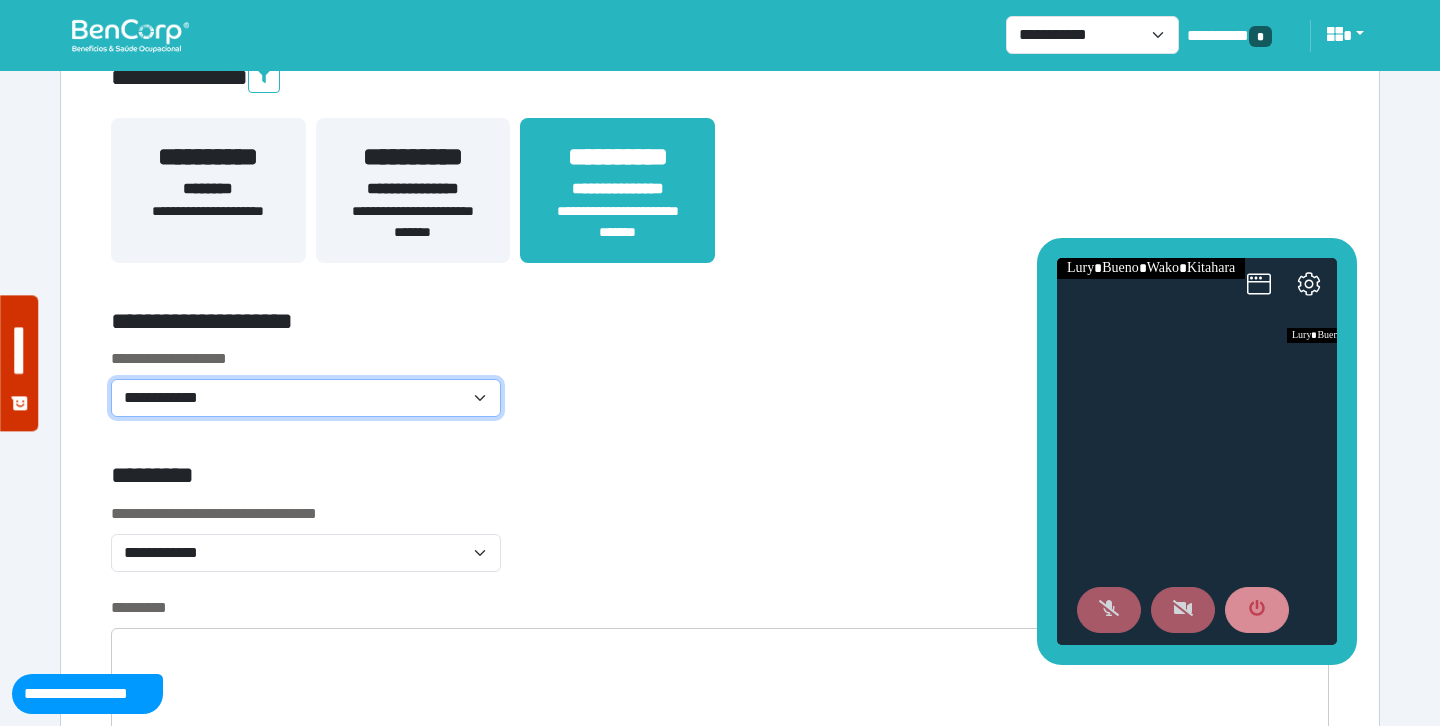 select on "**********" 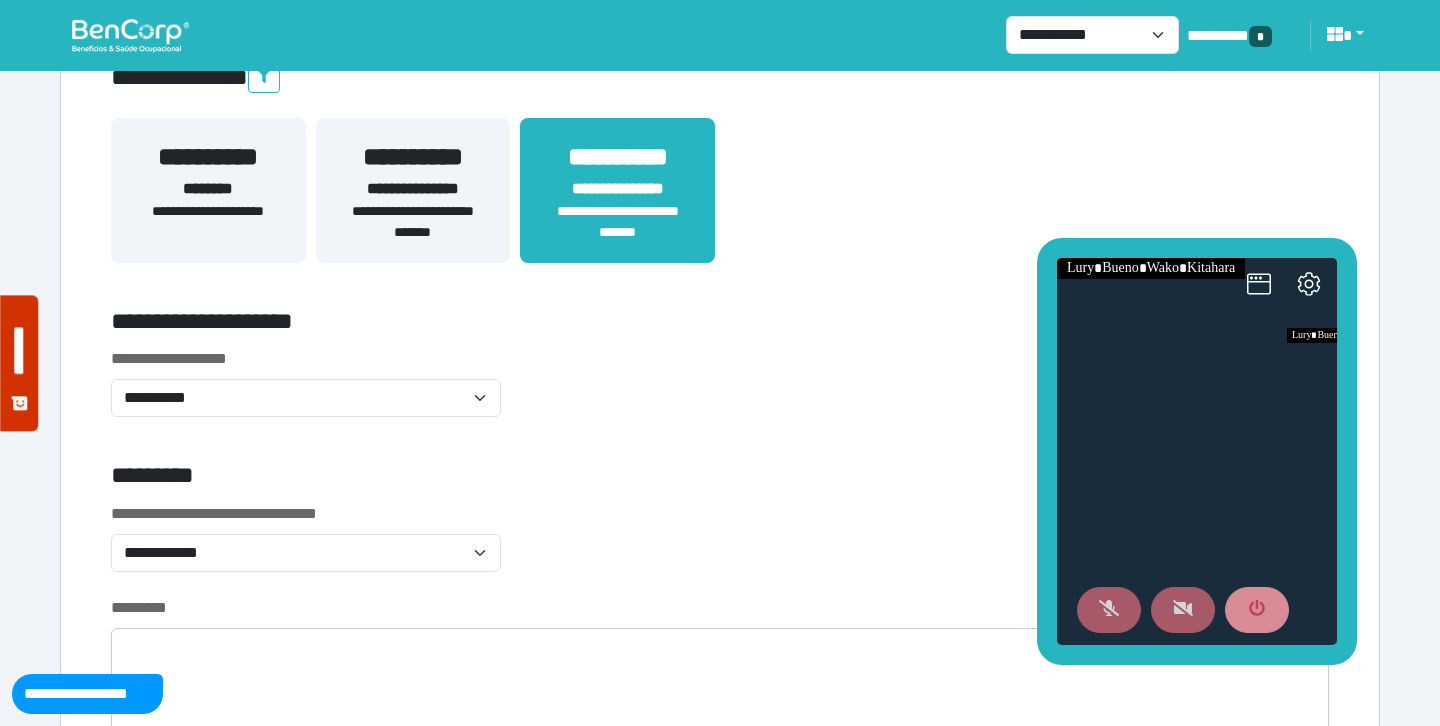 drag, startPoint x: 673, startPoint y: 493, endPoint x: 646, endPoint y: 486, distance: 27.89265 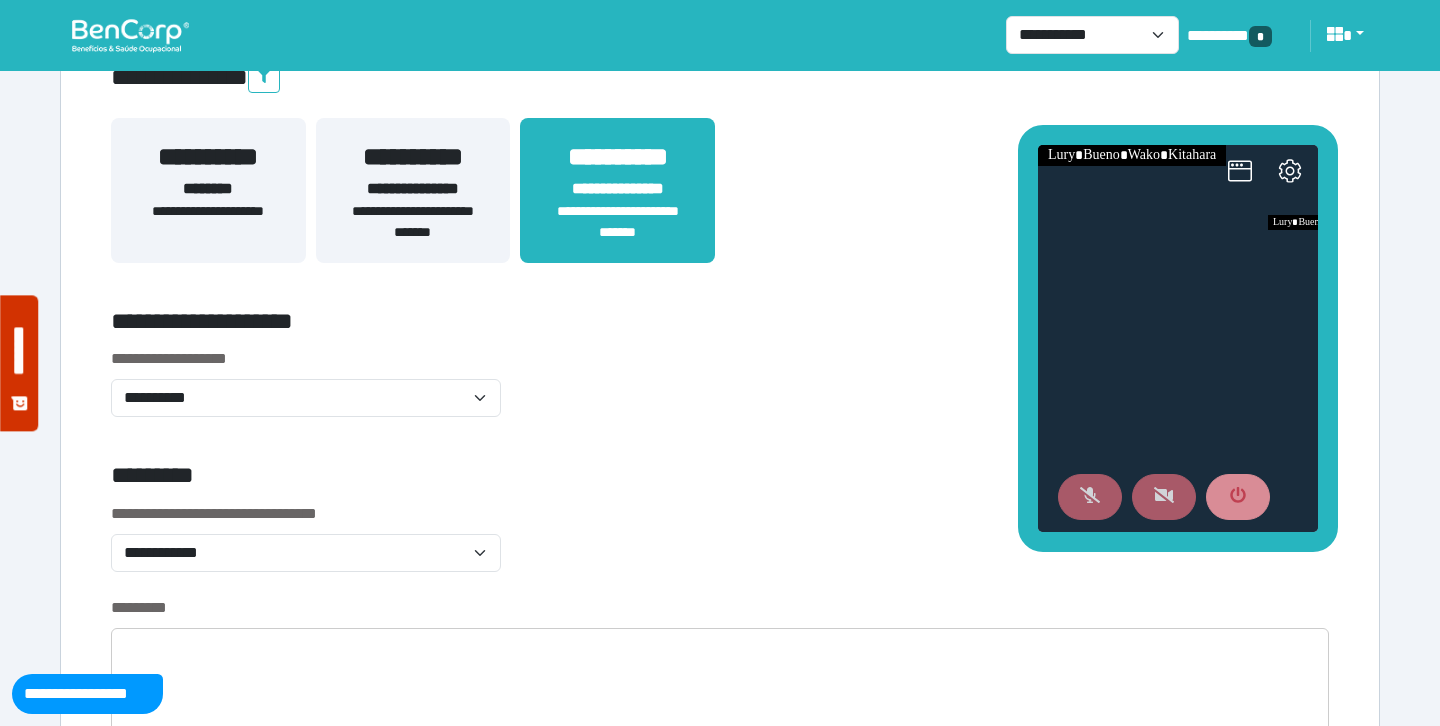 drag, startPoint x: 1050, startPoint y: 348, endPoint x: 1031, endPoint y: 210, distance: 139.30183 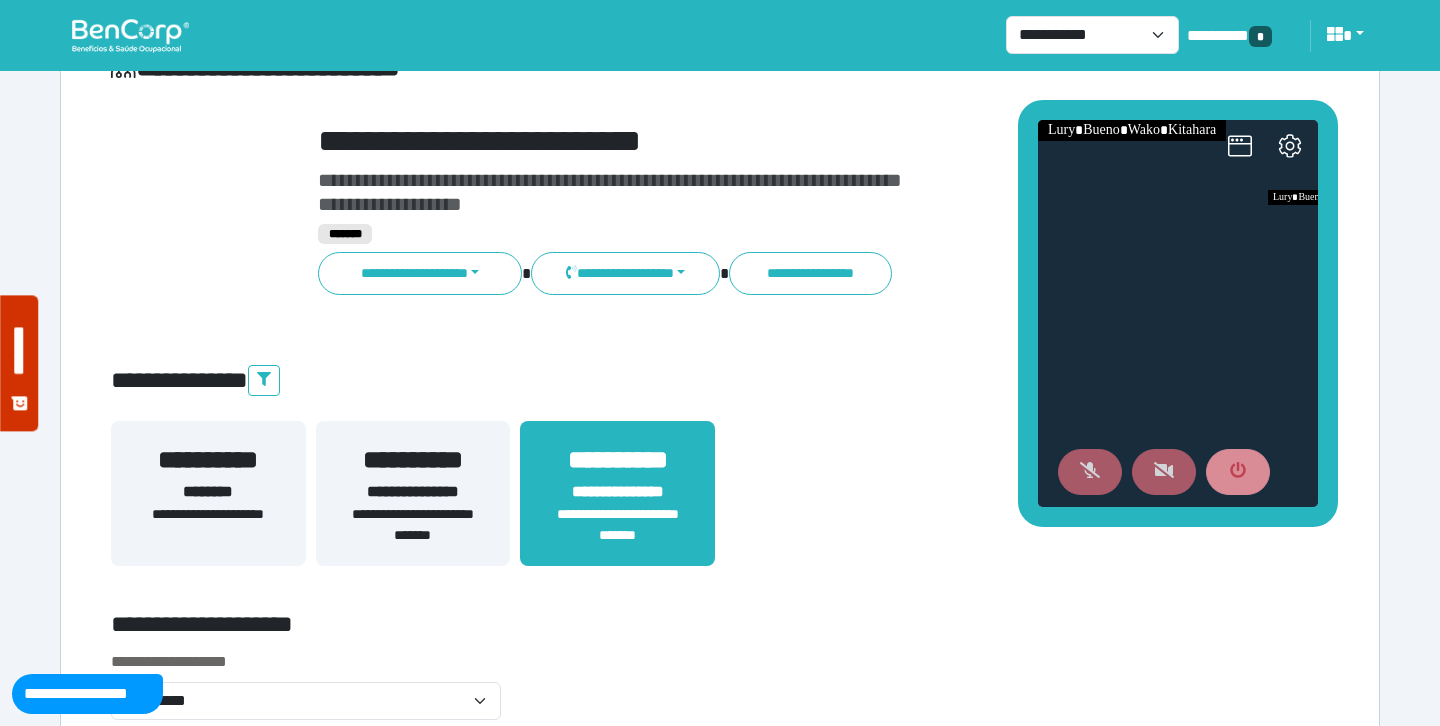 scroll, scrollTop: 0, scrollLeft: 0, axis: both 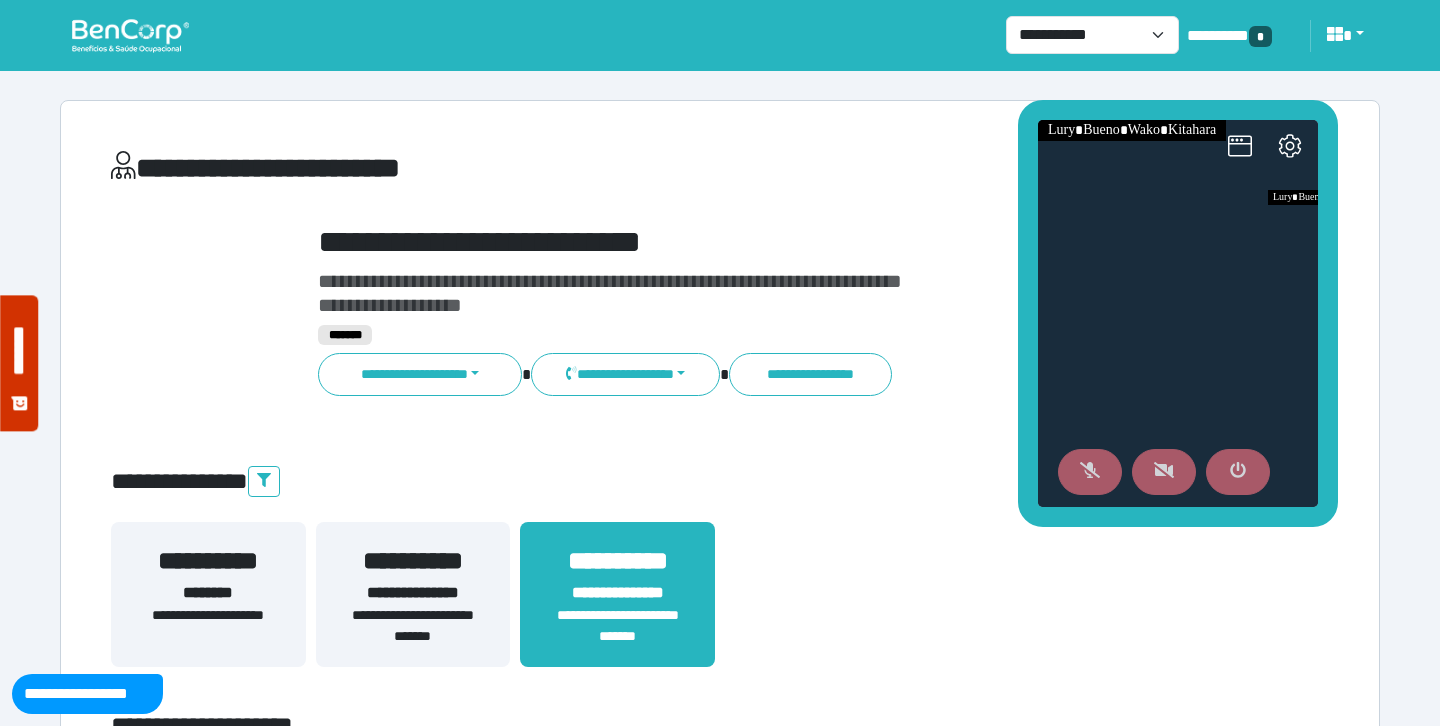 click 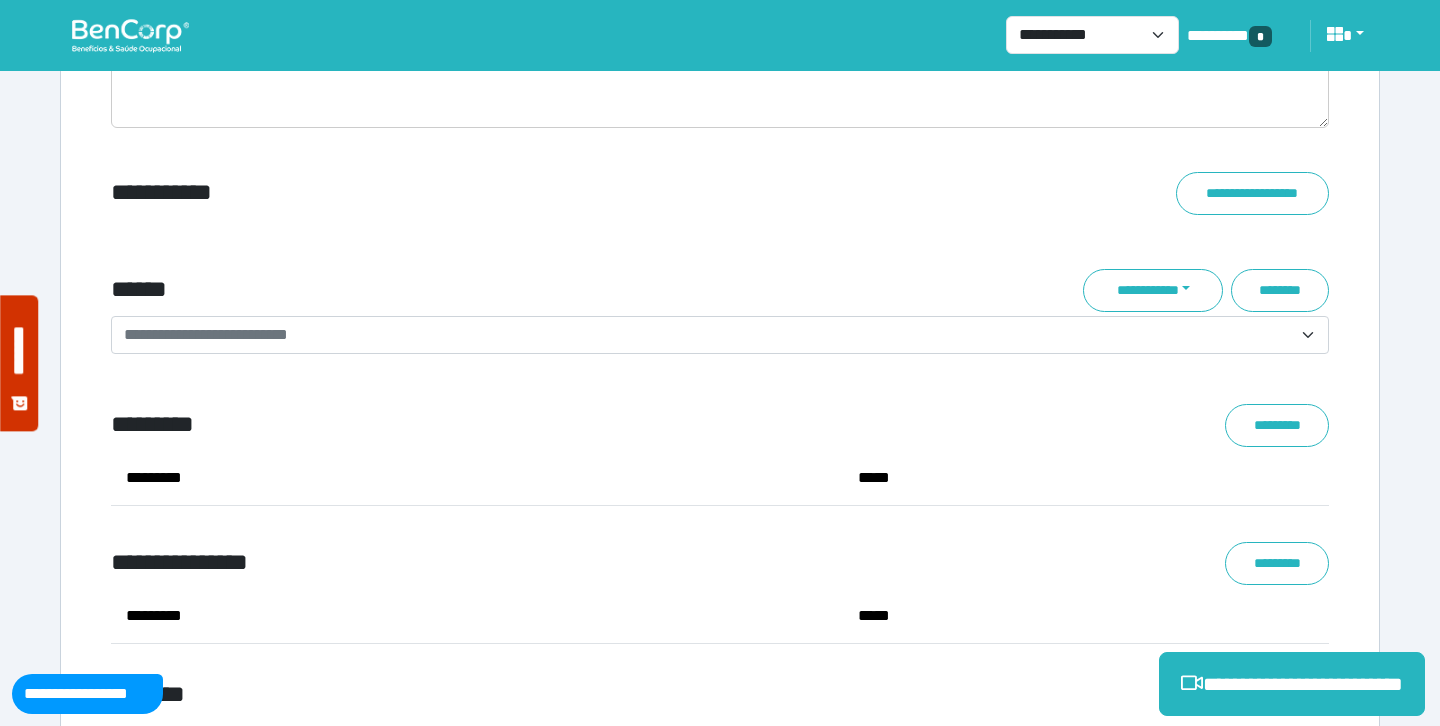 scroll, scrollTop: 7177, scrollLeft: 0, axis: vertical 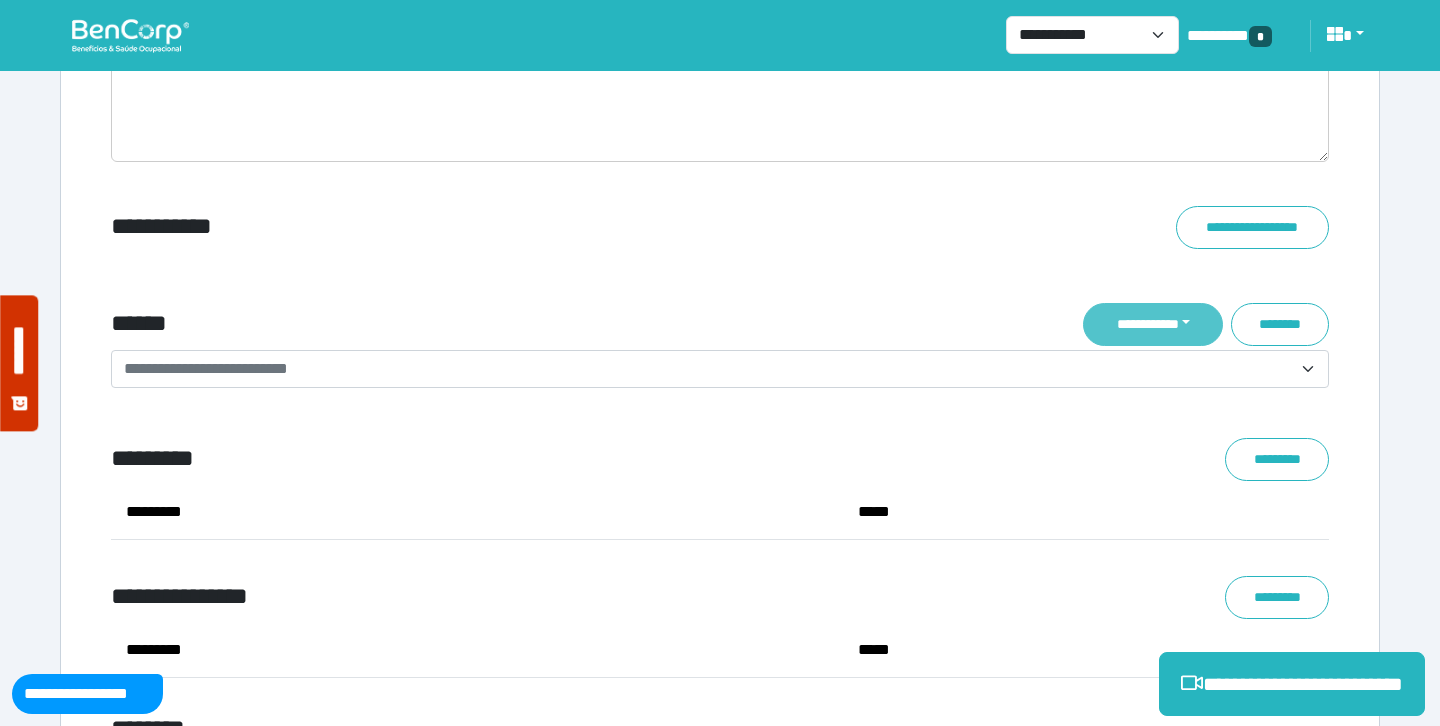 click on "**********" at bounding box center (1153, 324) 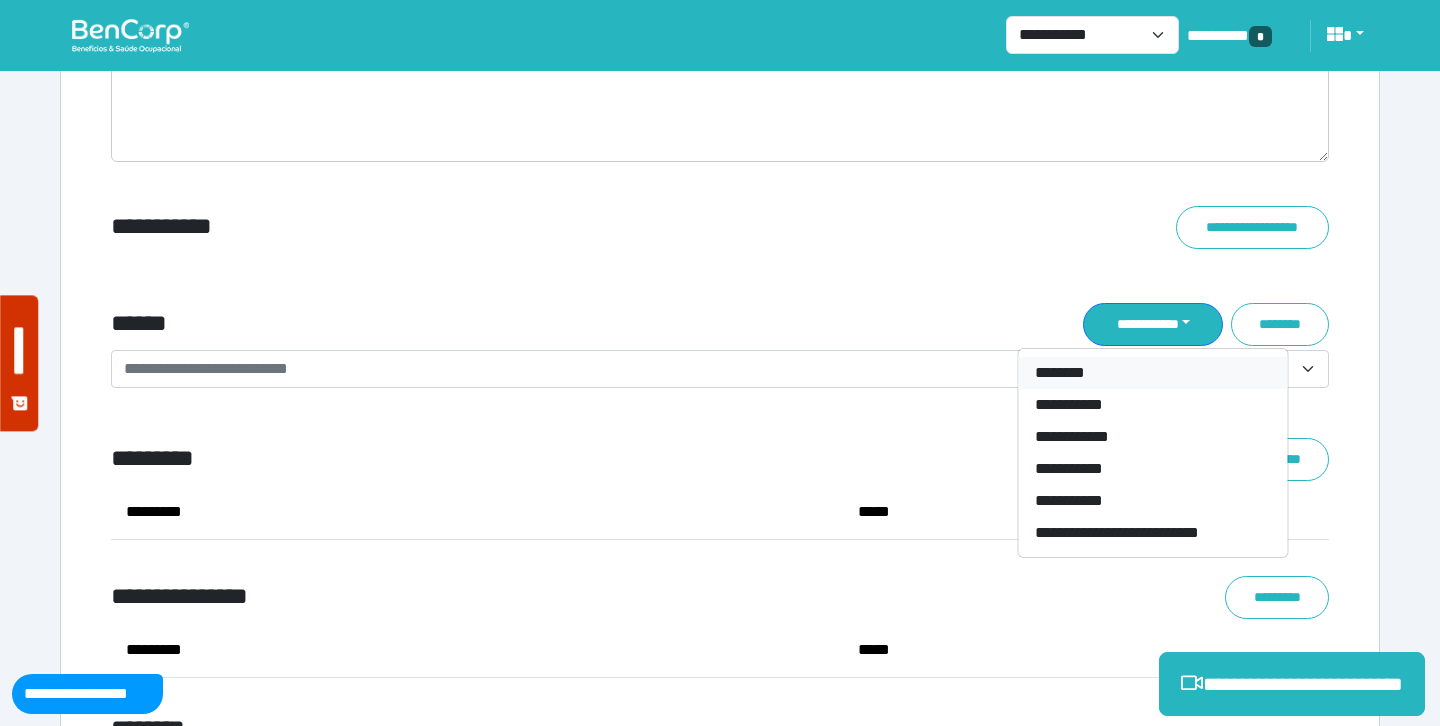 click on "********" at bounding box center (1153, 373) 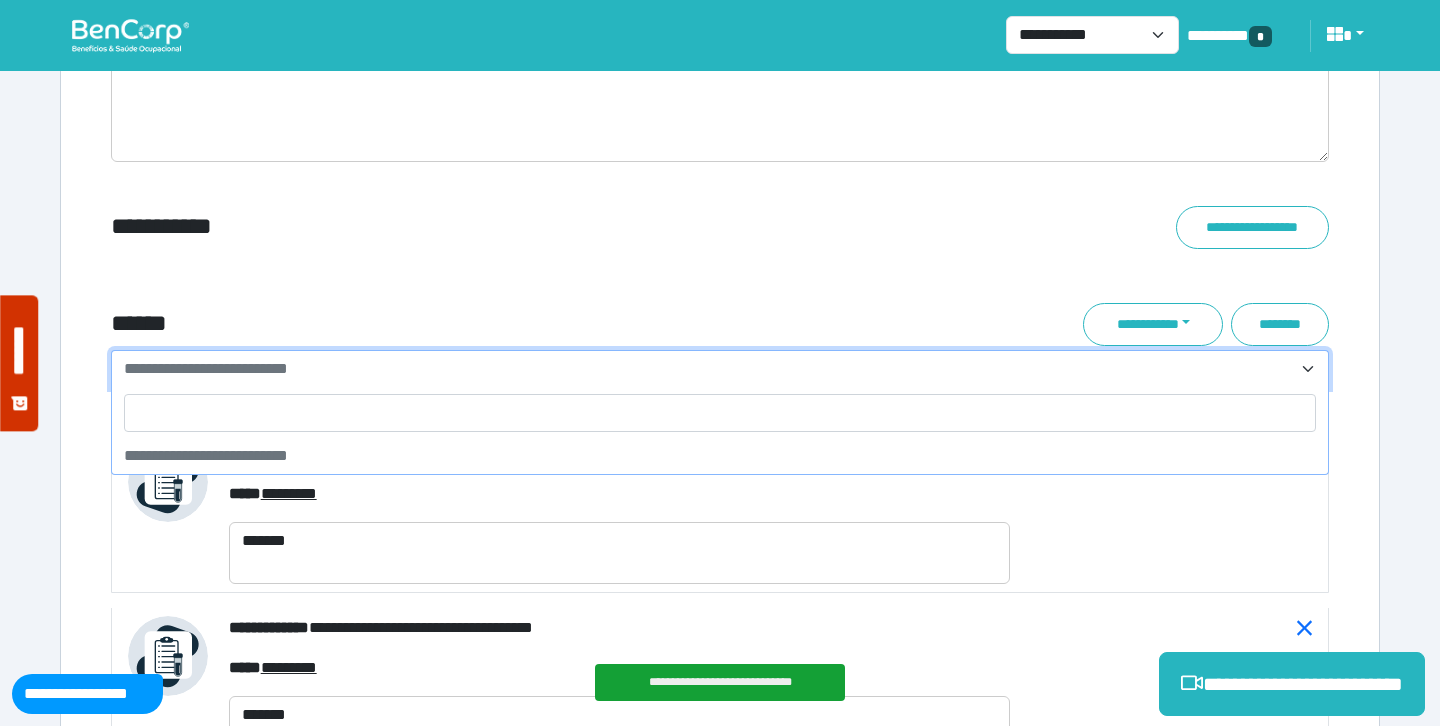 click on "**********" at bounding box center [708, 369] 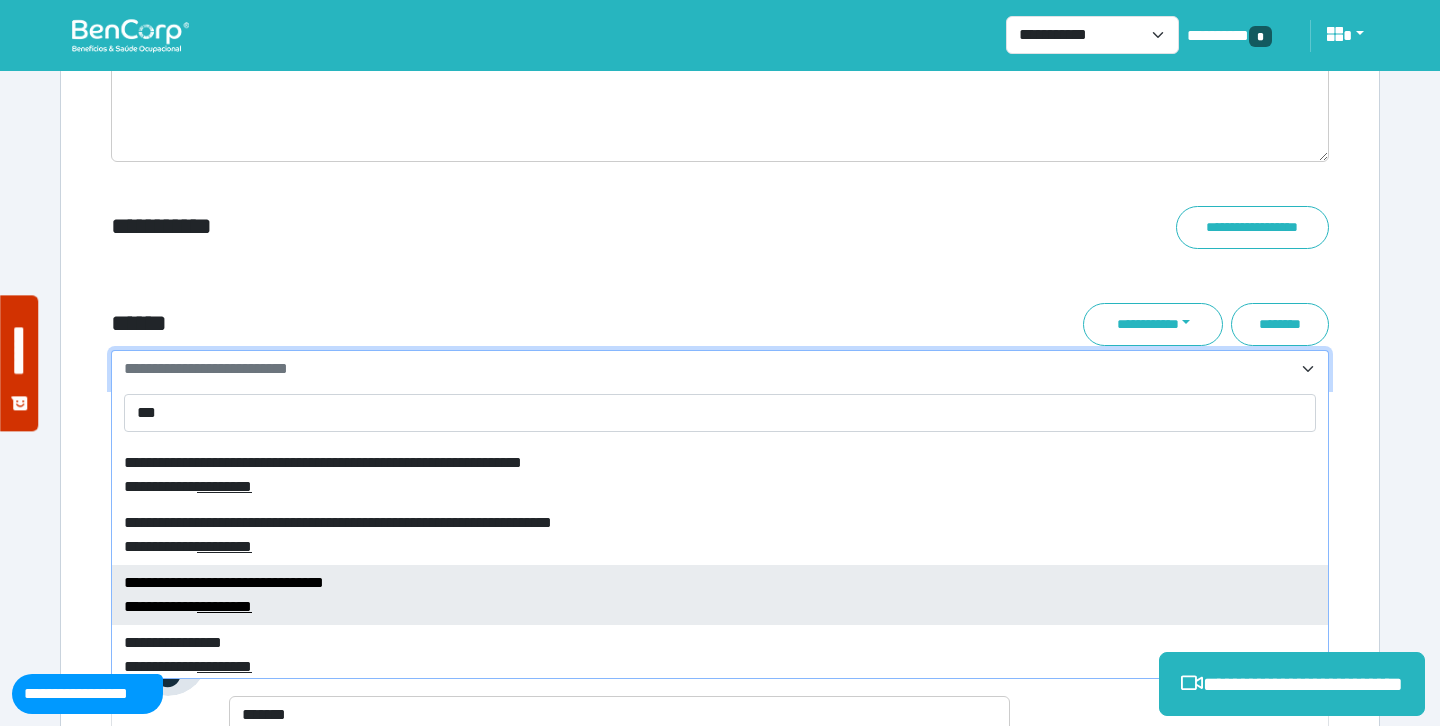scroll, scrollTop: 718, scrollLeft: 0, axis: vertical 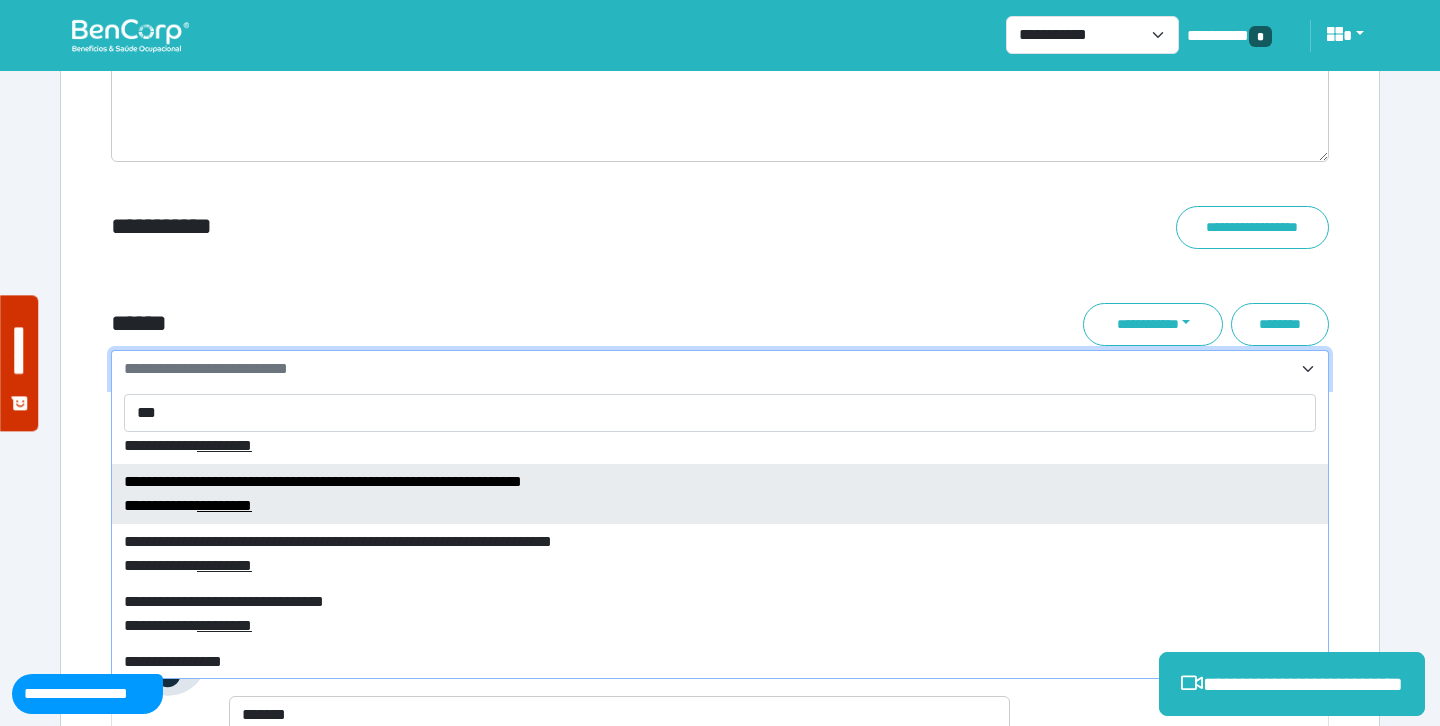 type on "***" 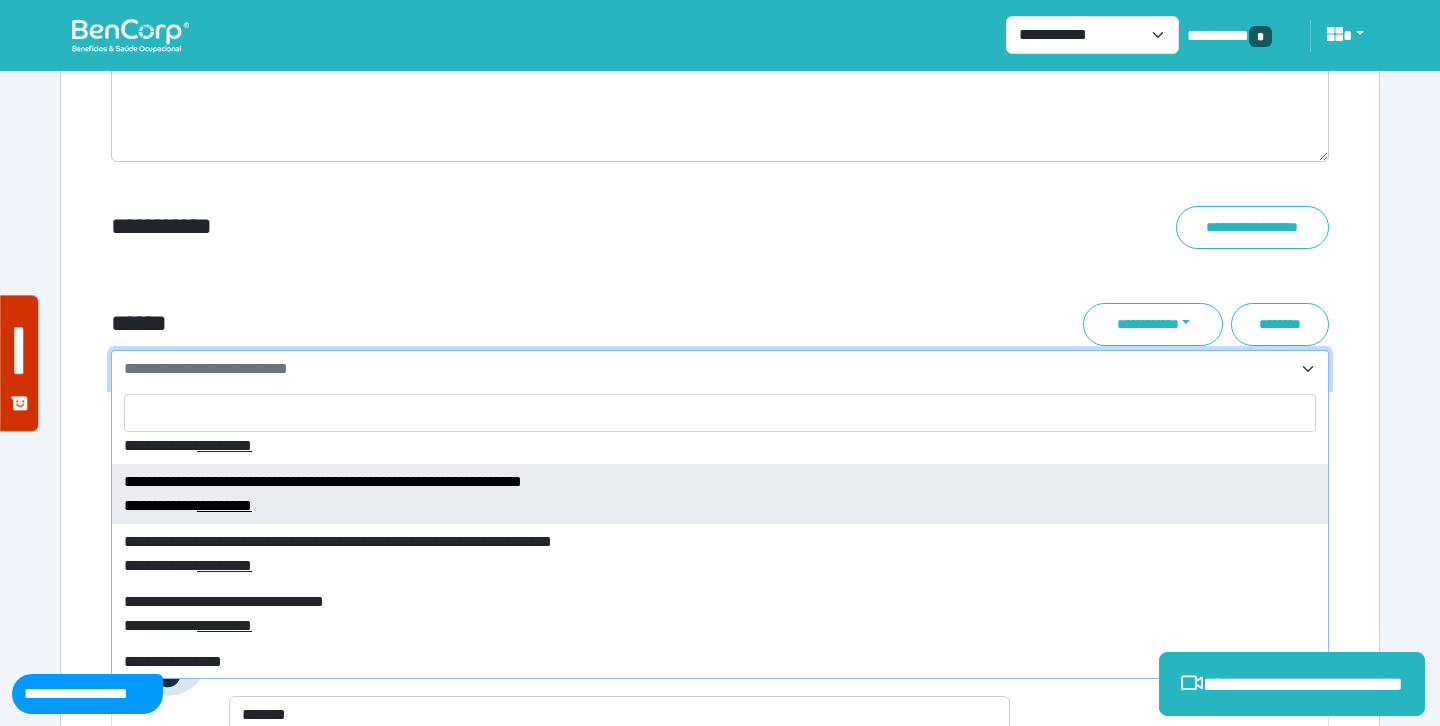 select on "****" 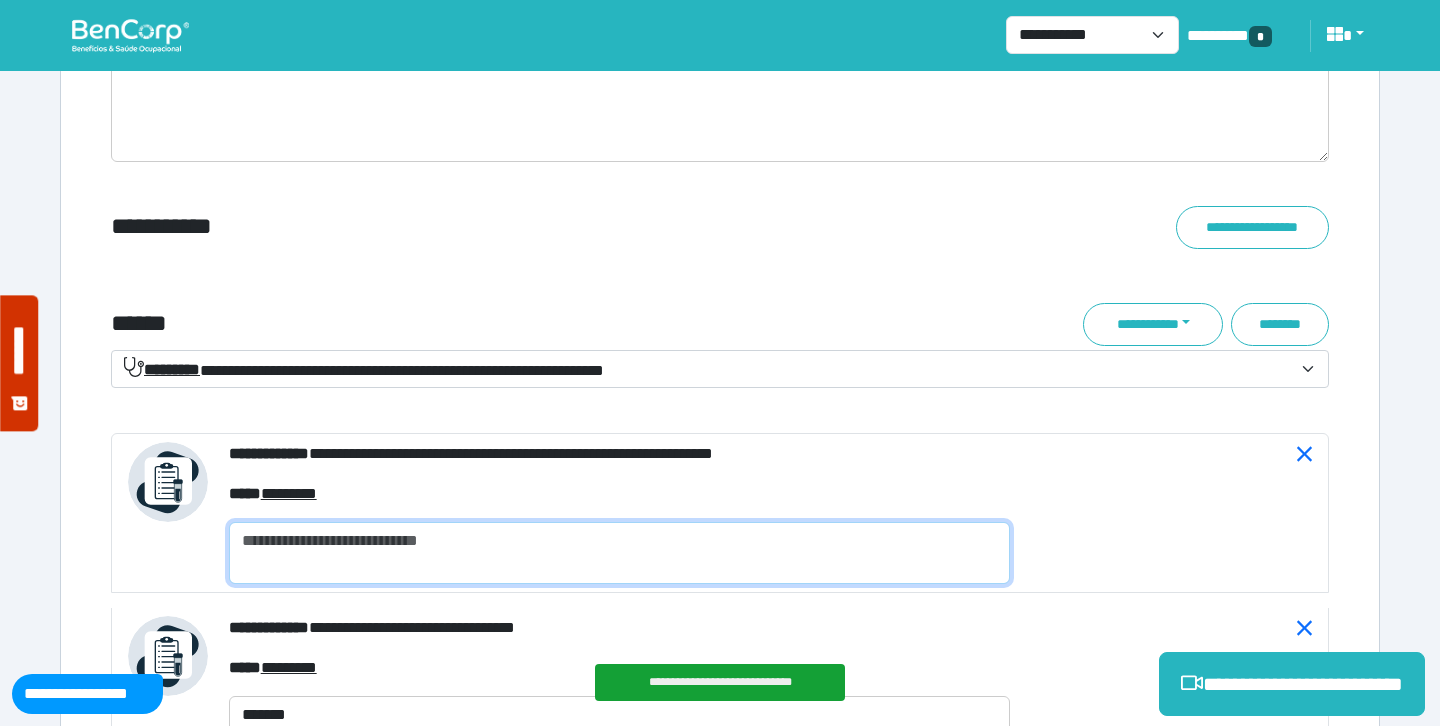 click at bounding box center (619, 553) 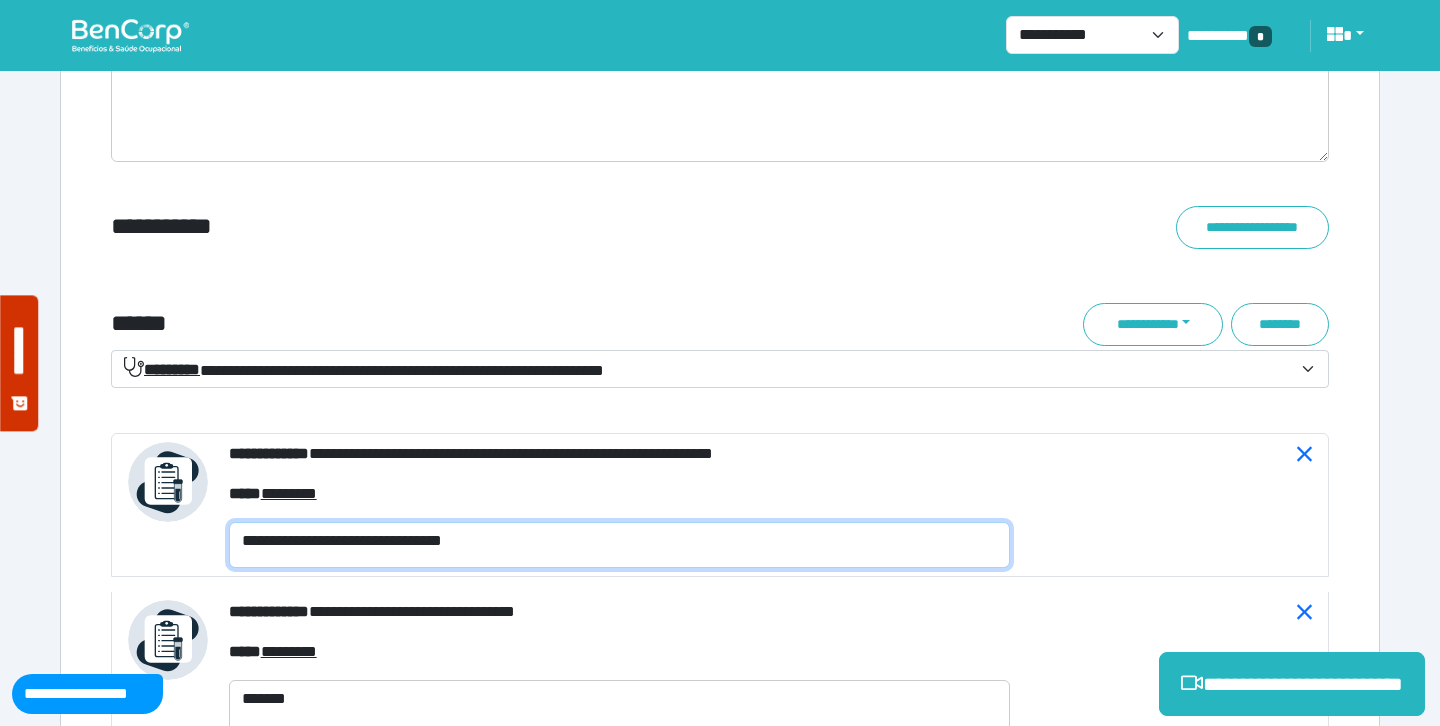 scroll, scrollTop: 0, scrollLeft: 0, axis: both 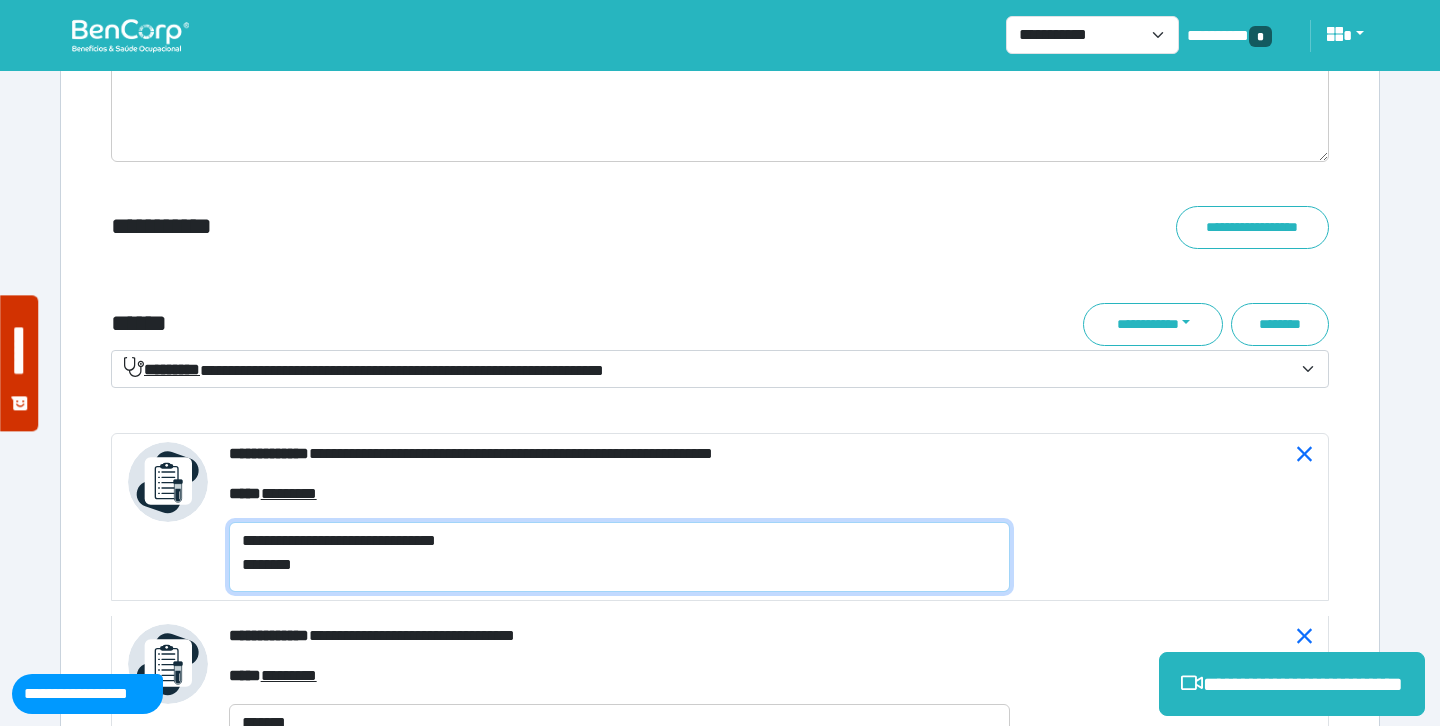 type on "**********" 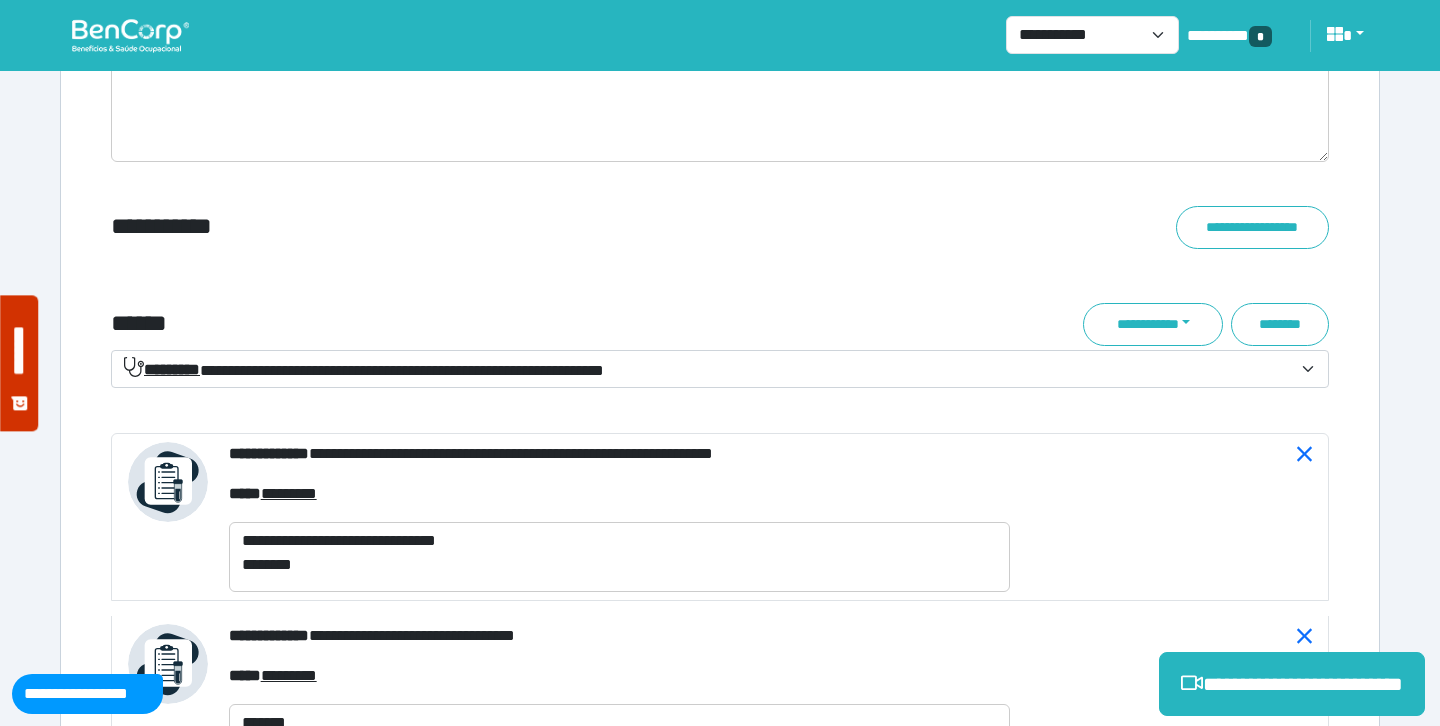 click on "**********" at bounding box center [720, -1106] 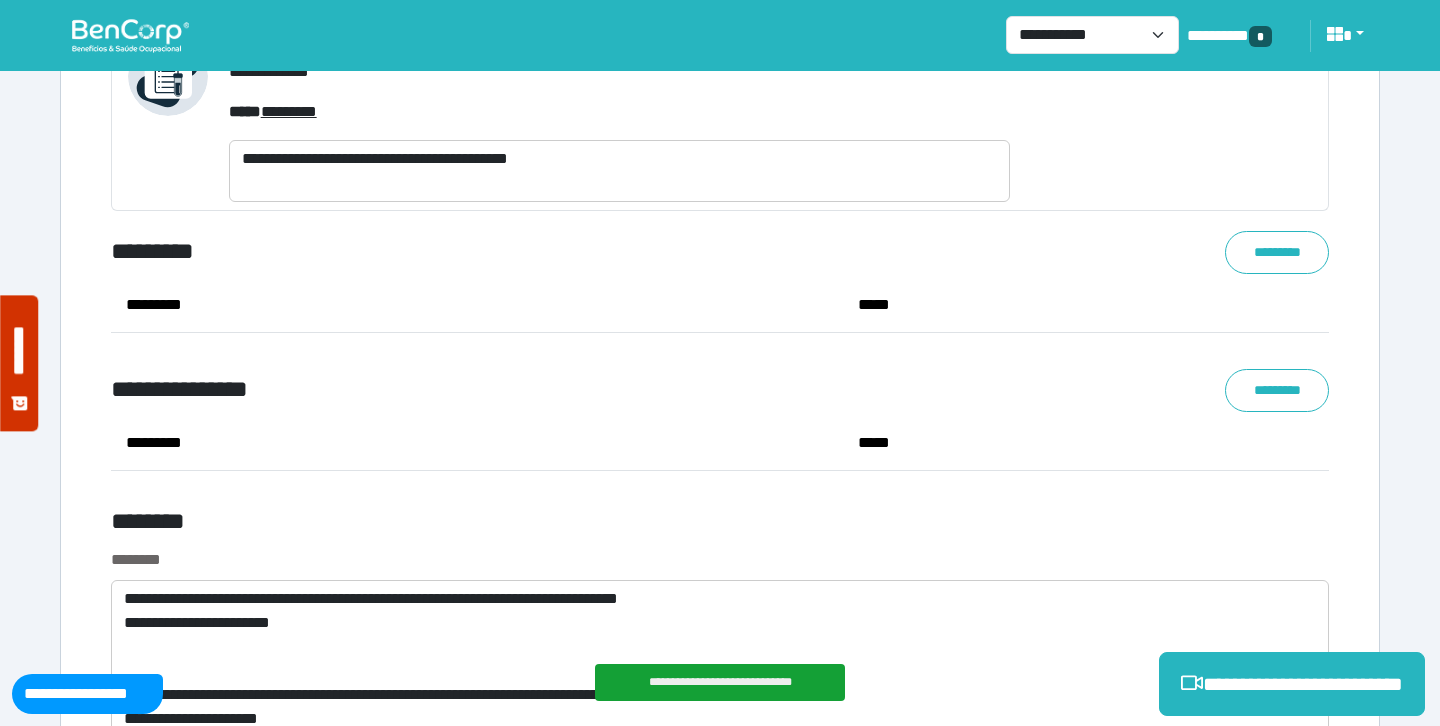 scroll, scrollTop: 10056, scrollLeft: 0, axis: vertical 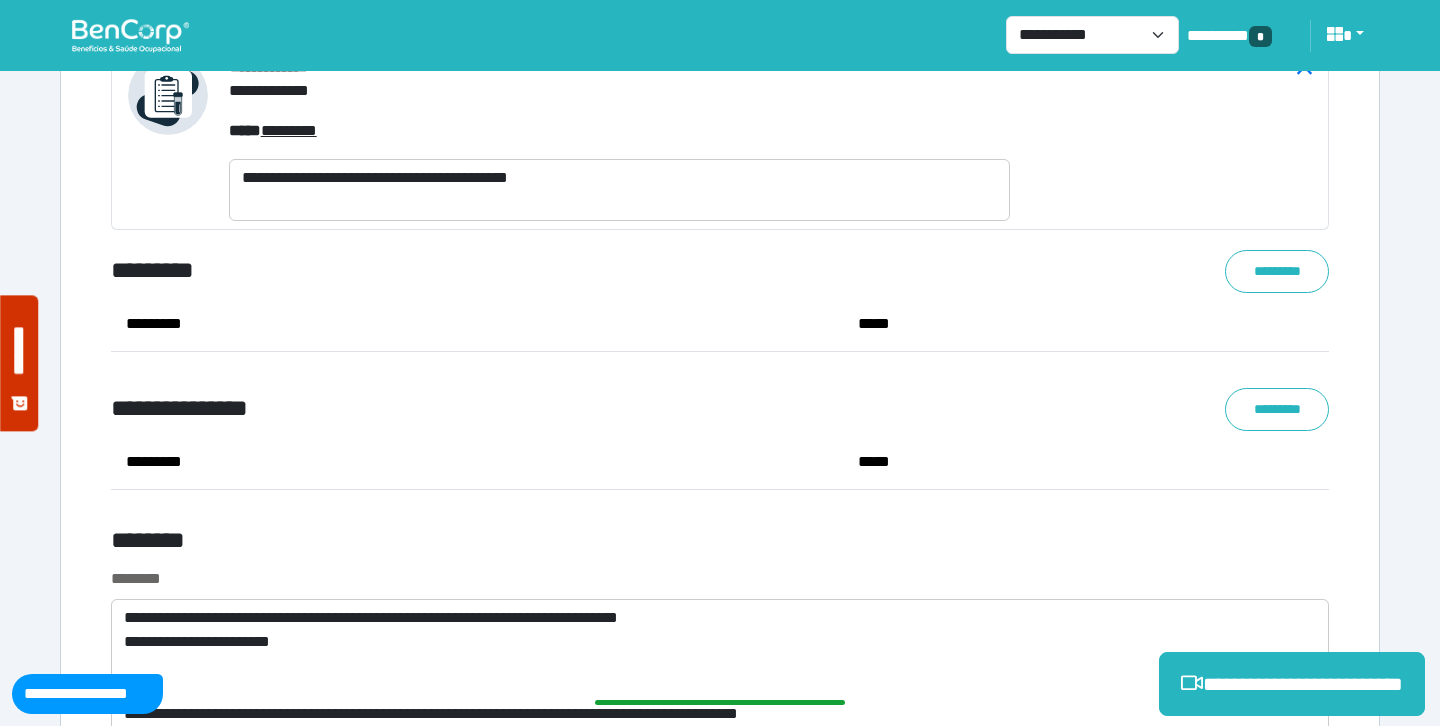 click on "*****" at bounding box center [1086, 324] 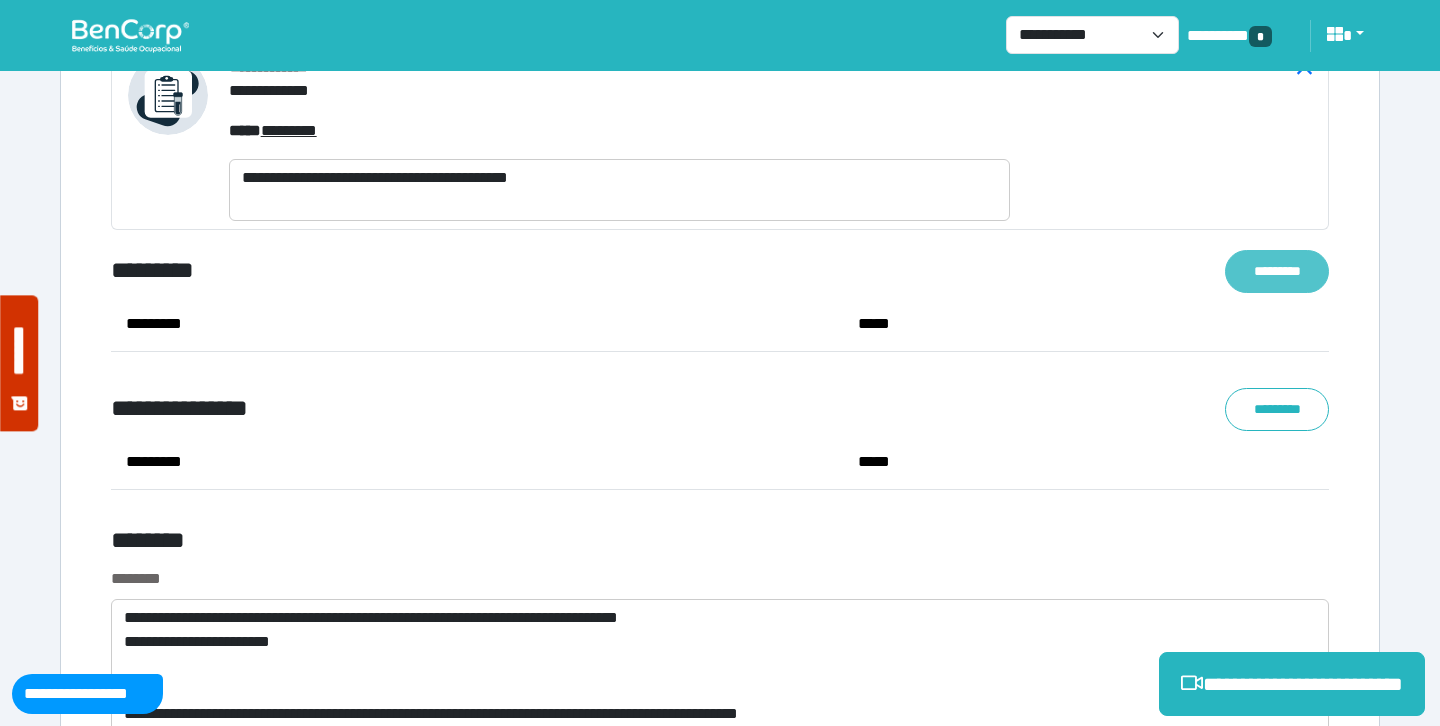click on "*********" at bounding box center (1277, 271) 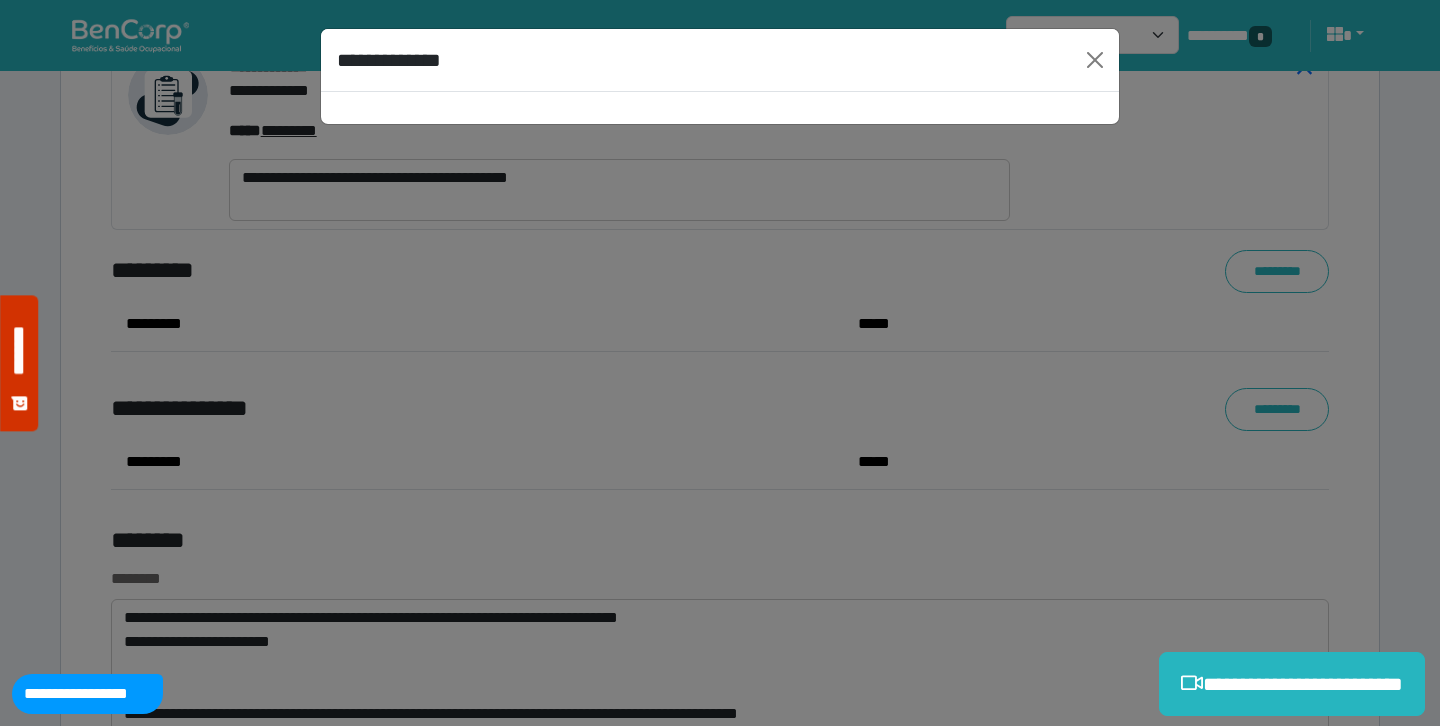 select on "****" 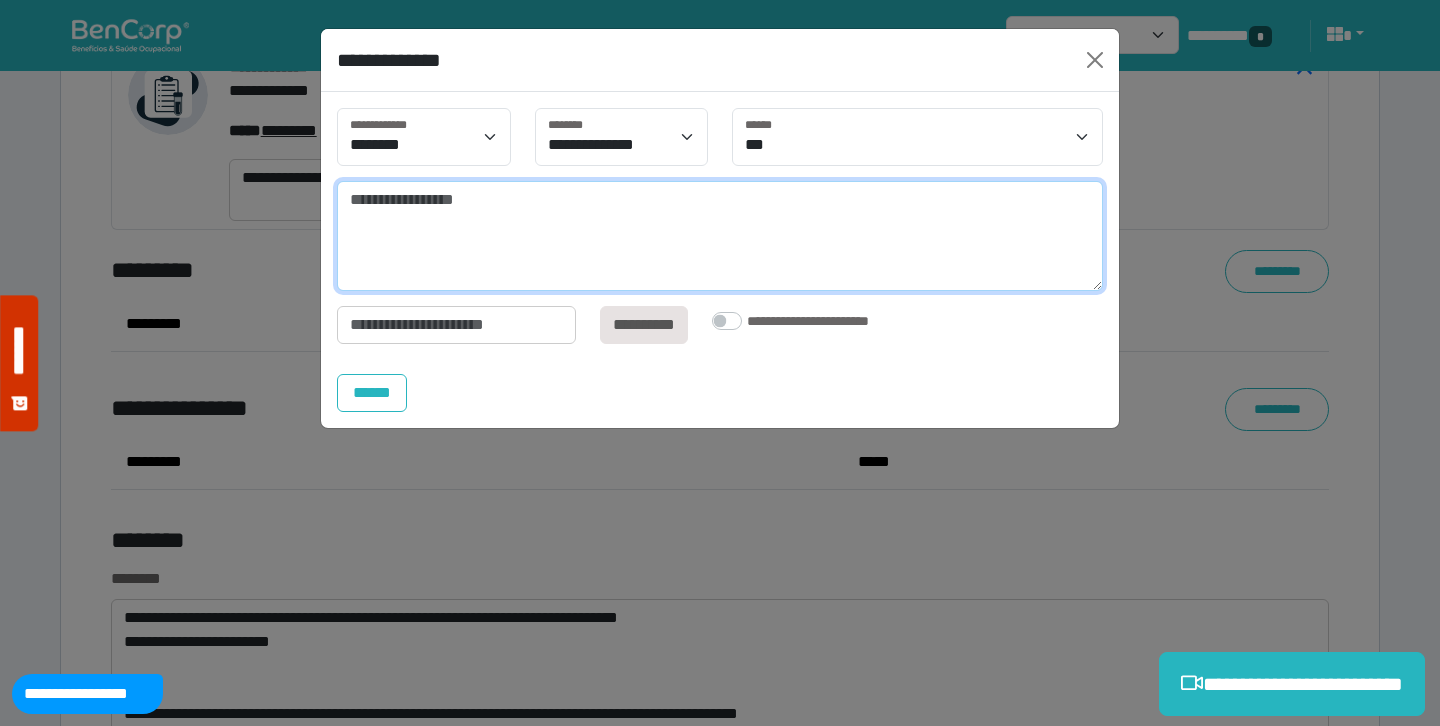 click at bounding box center [720, 236] 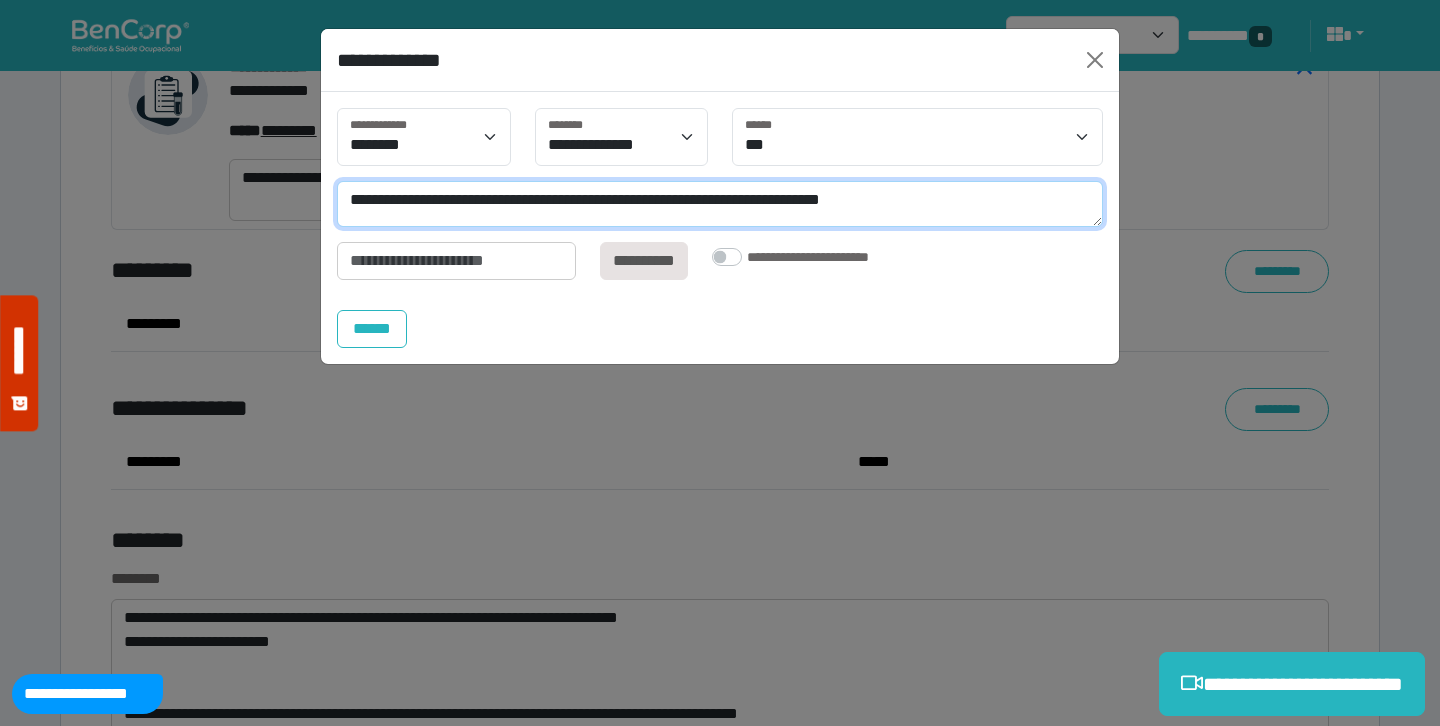 type on "**********" 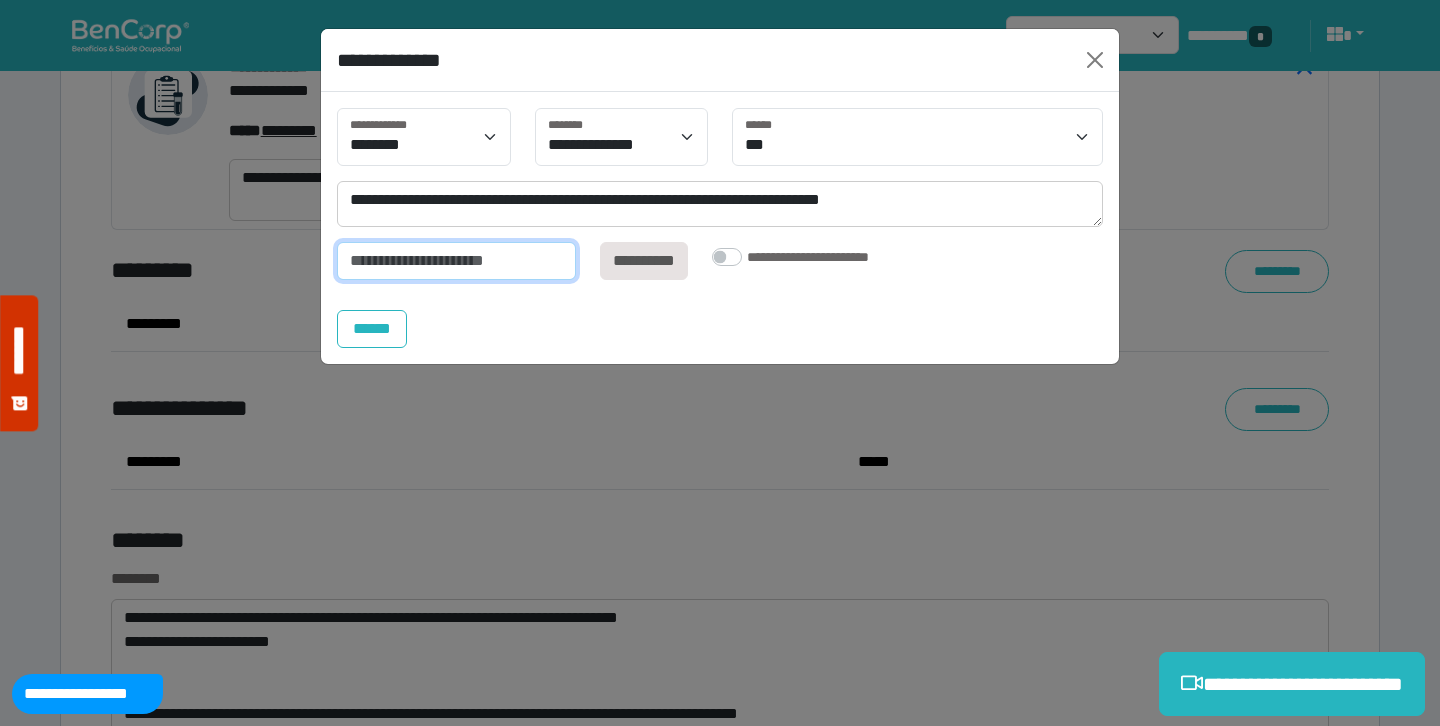 click at bounding box center (456, 261) 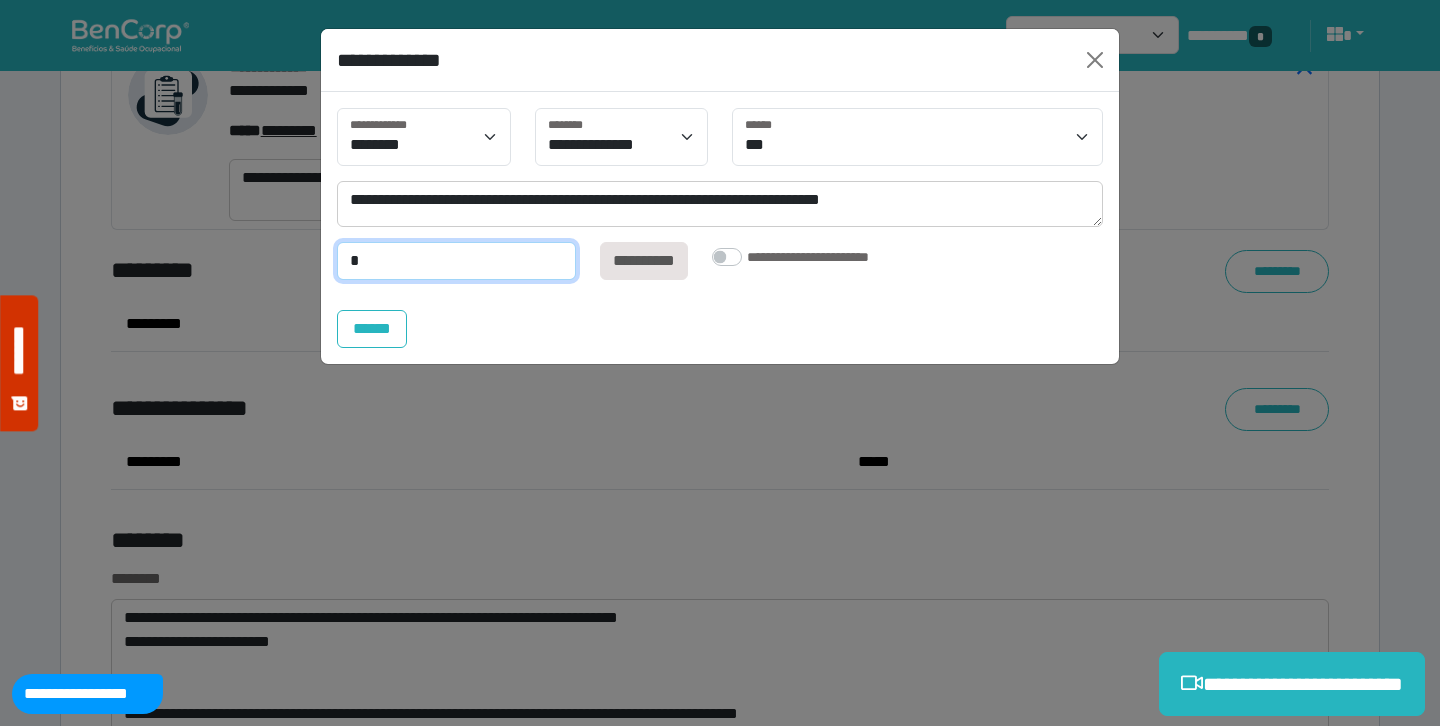 type on "*" 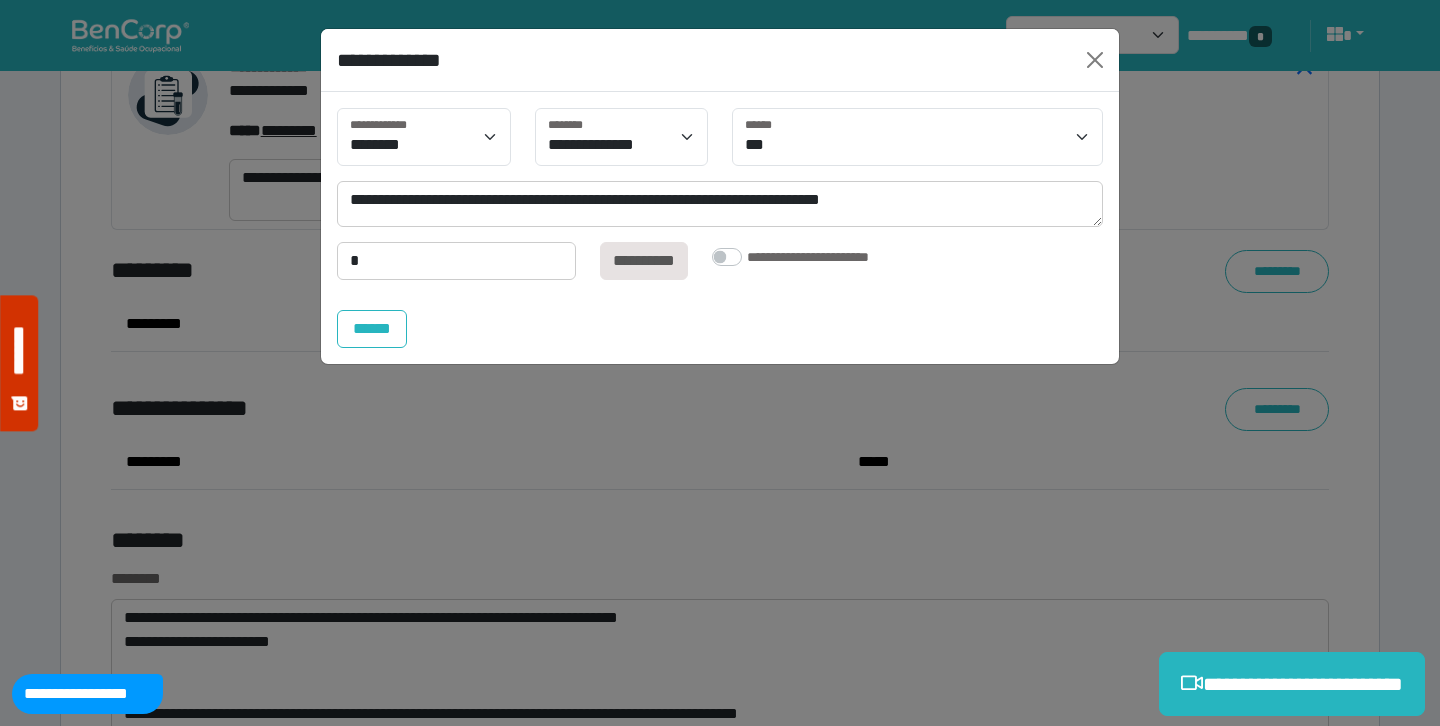 click on "**********" at bounding box center (654, 261) 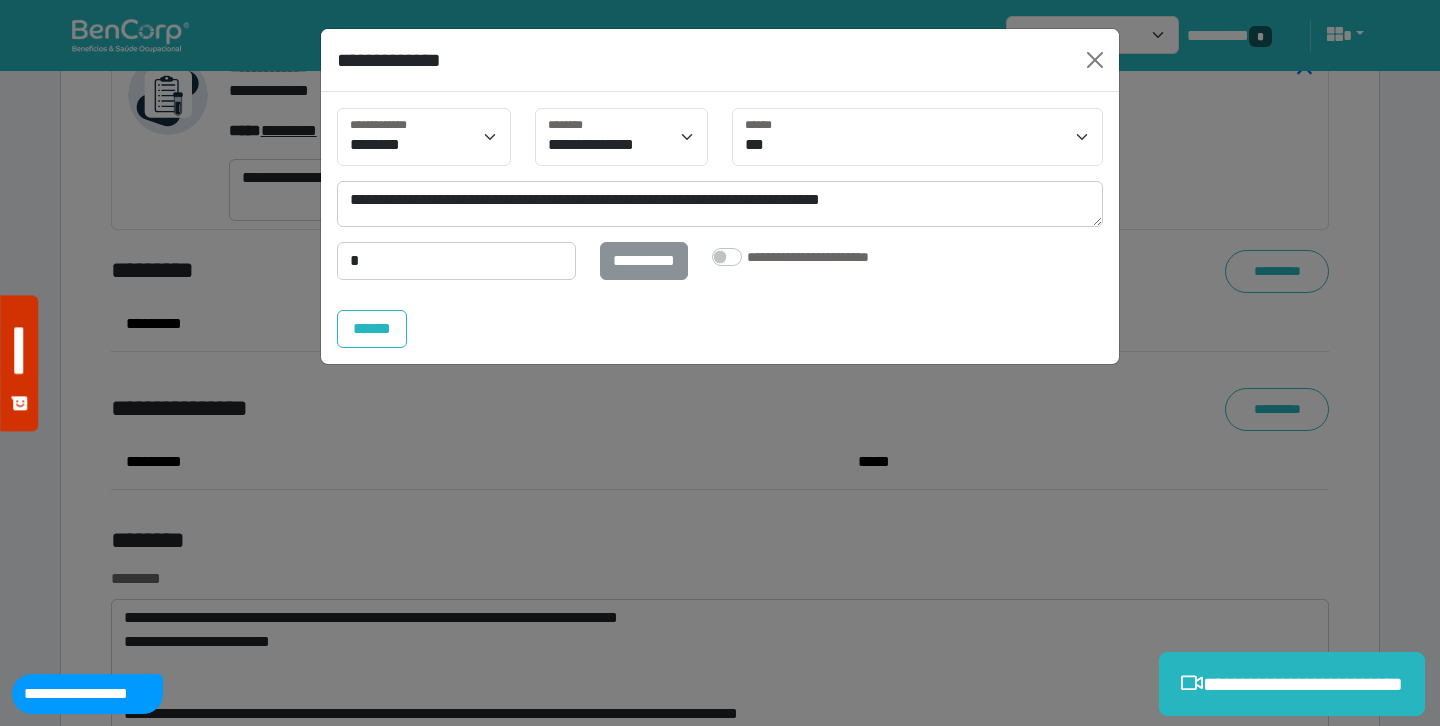 click on "**********" at bounding box center (644, 260) 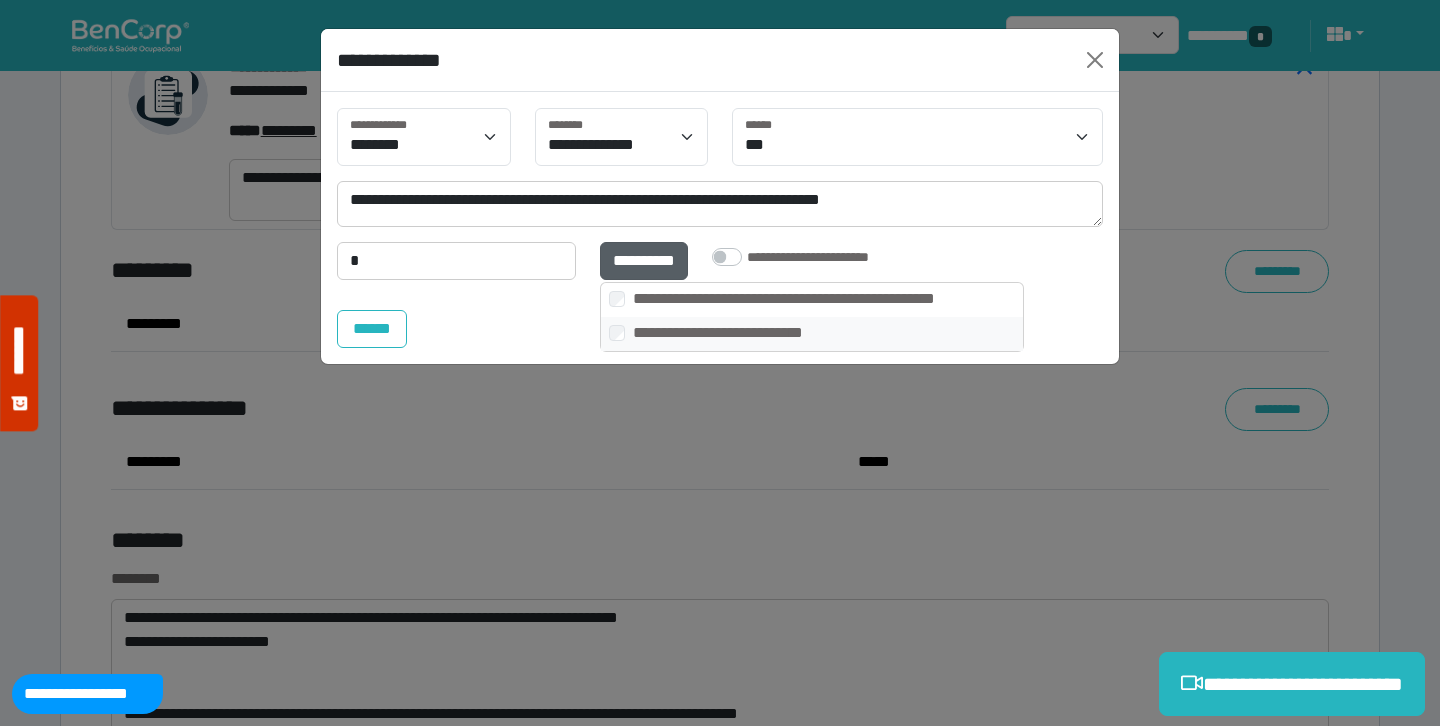click on "**********" at bounding box center (816, 333) 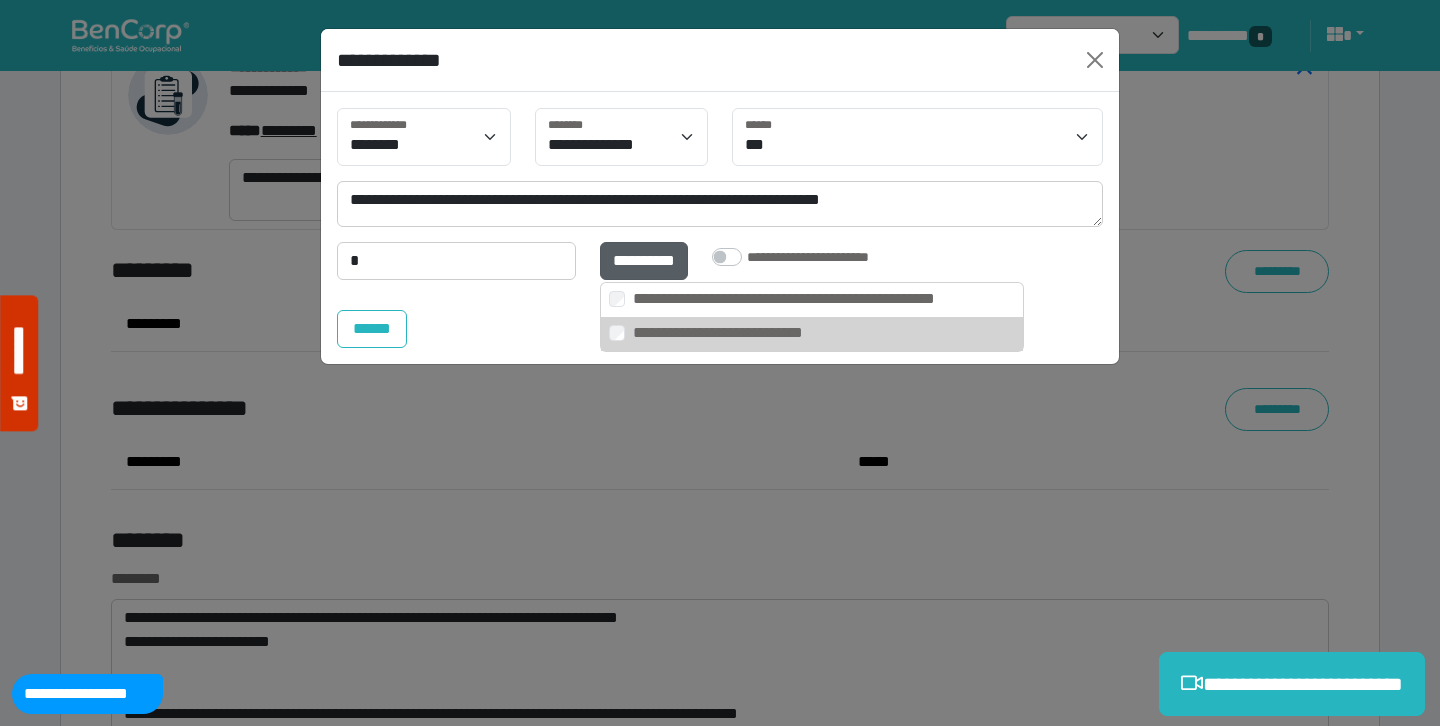 click on "******" at bounding box center (720, 329) 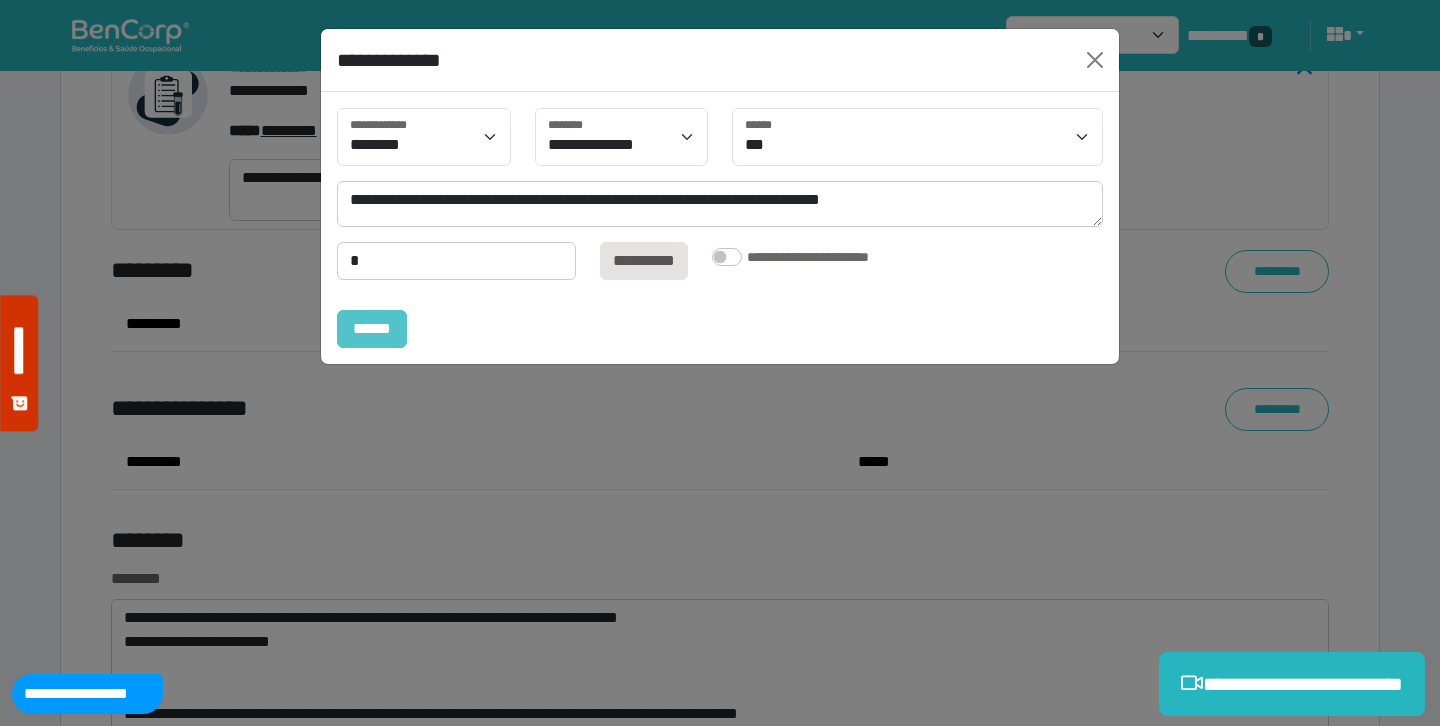 click on "******" at bounding box center (372, 329) 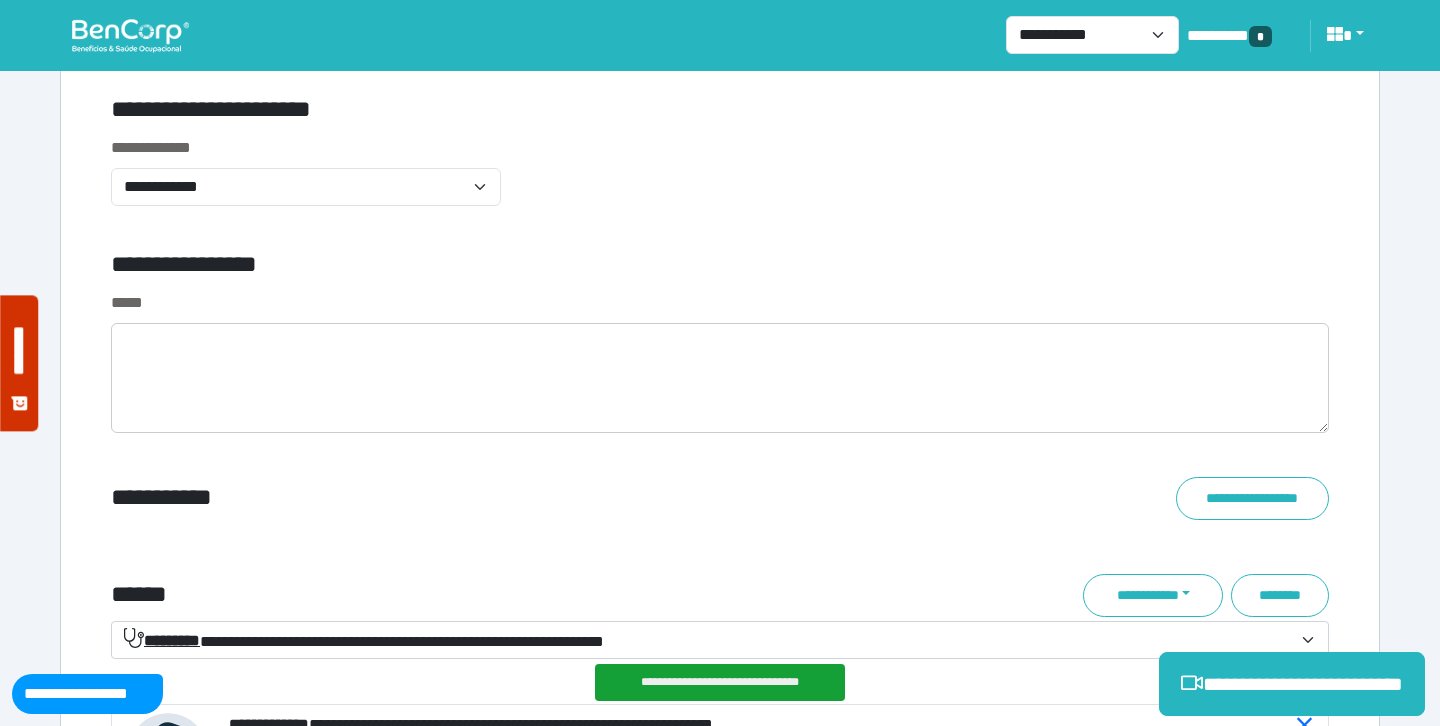 scroll, scrollTop: 6904, scrollLeft: 0, axis: vertical 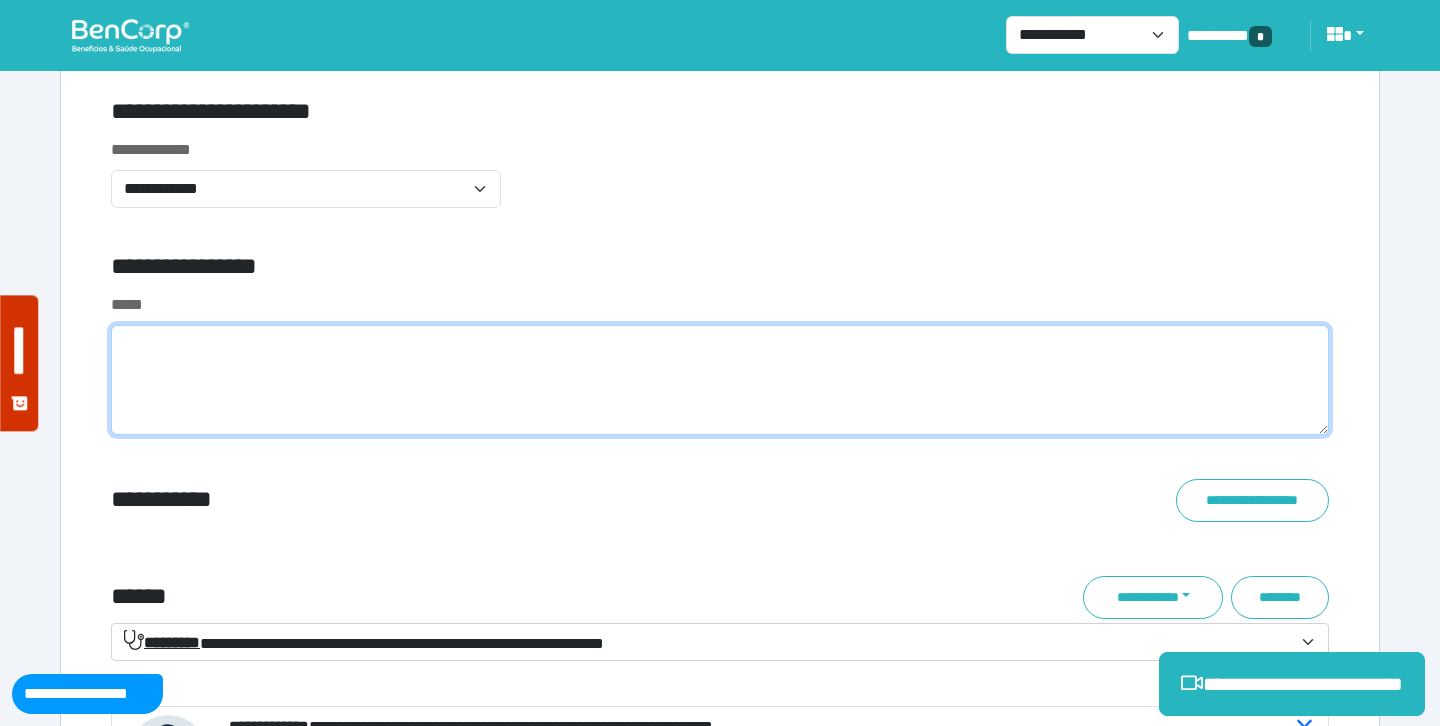 click at bounding box center [720, 380] 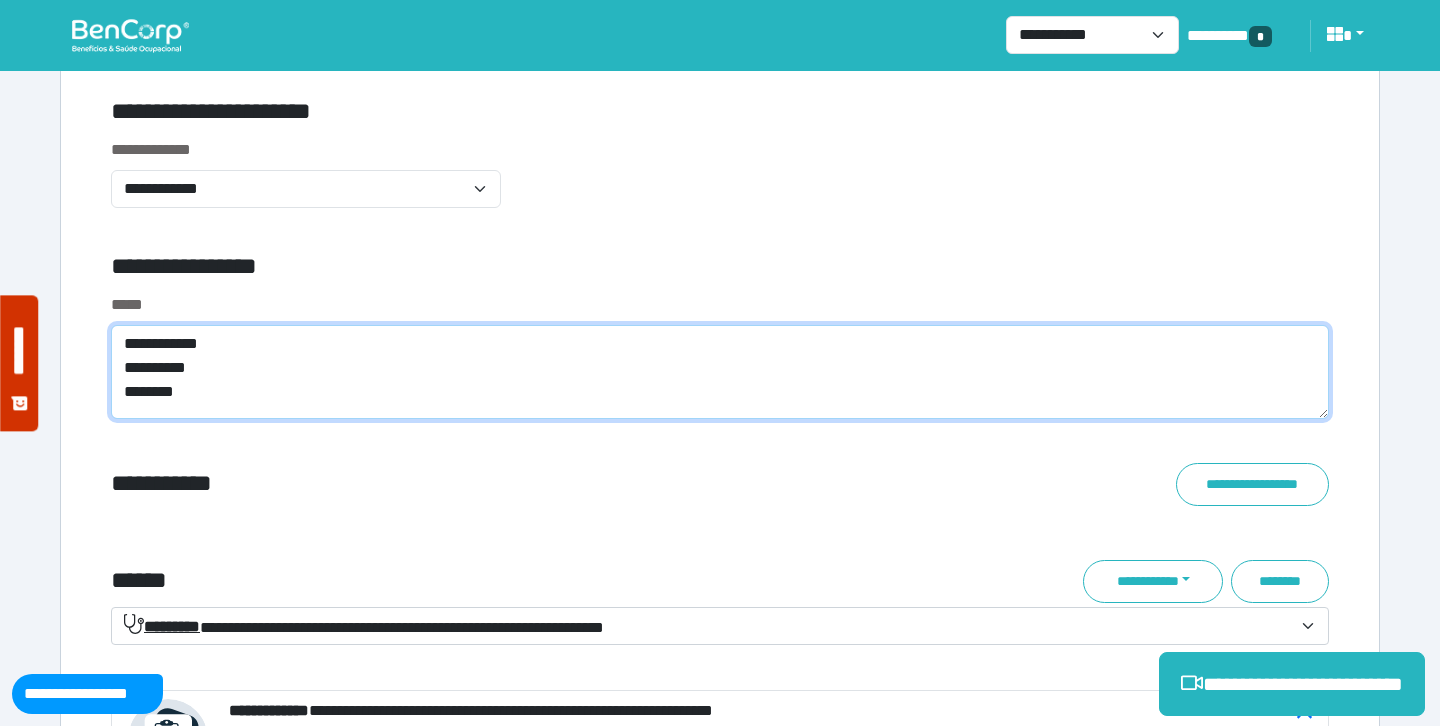 scroll, scrollTop: 0, scrollLeft: 0, axis: both 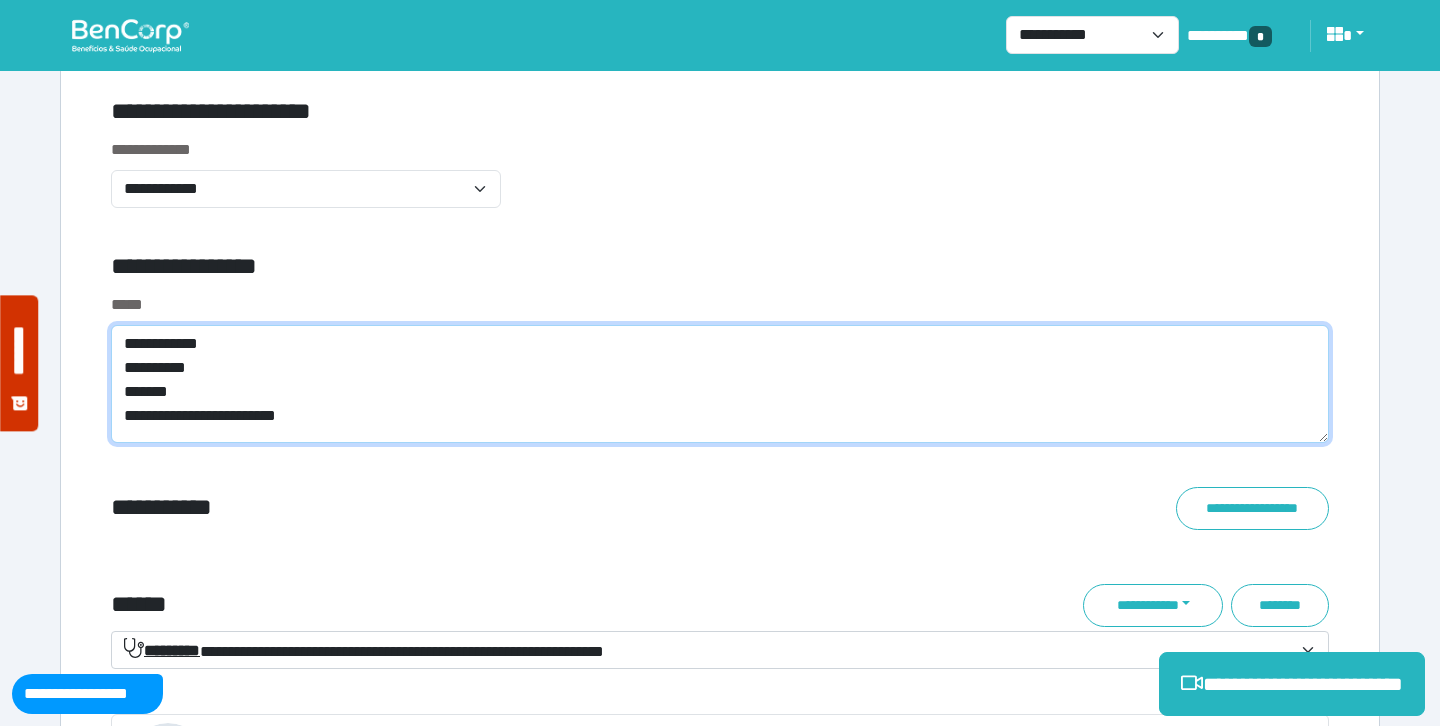 click on "**********" at bounding box center [720, 384] 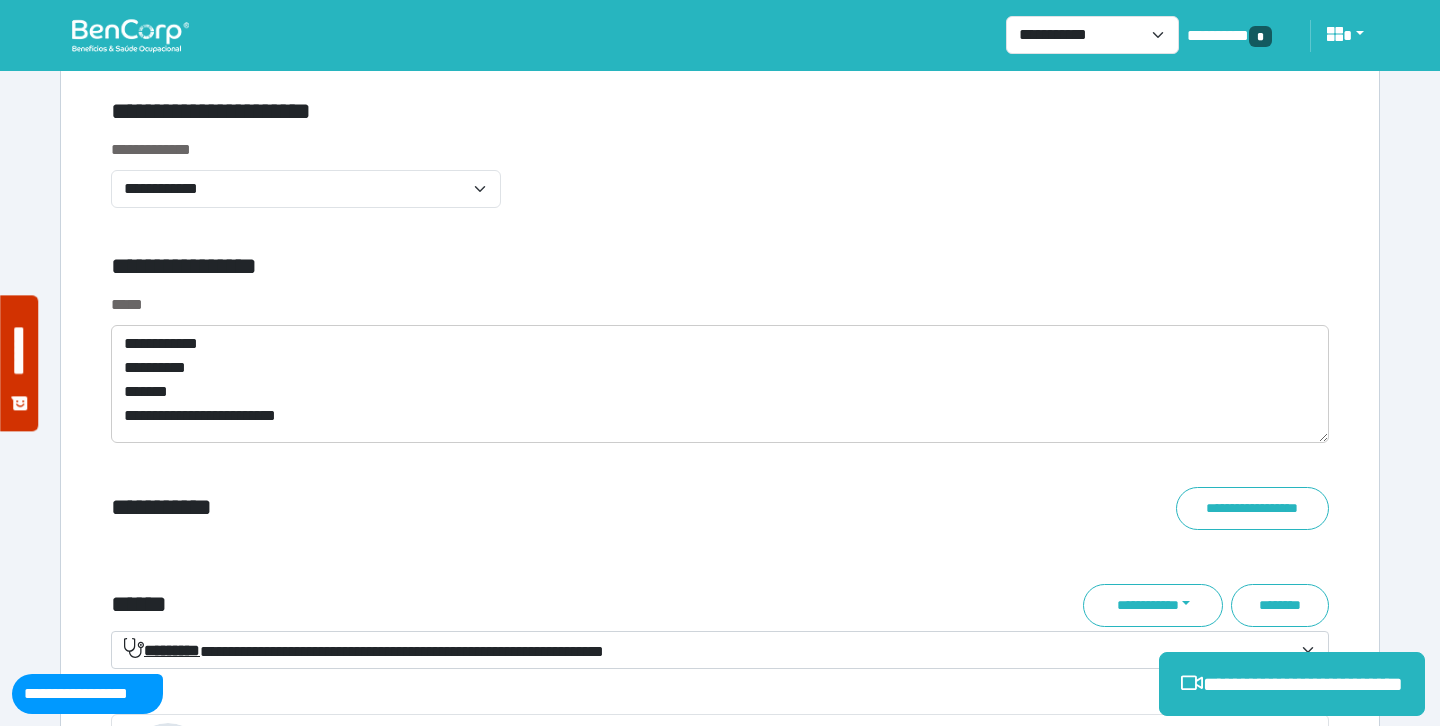 click on "**********" at bounding box center [720, 549] 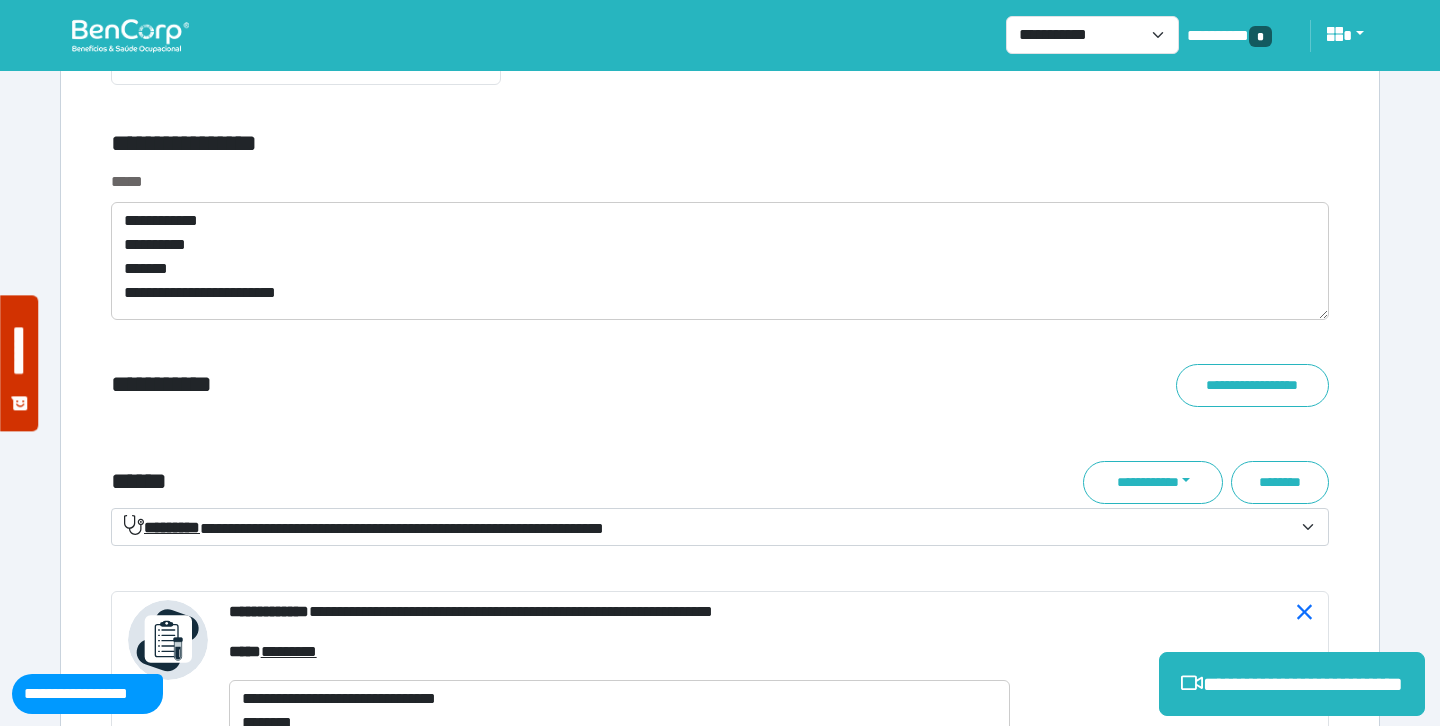 scroll, scrollTop: 7066, scrollLeft: 0, axis: vertical 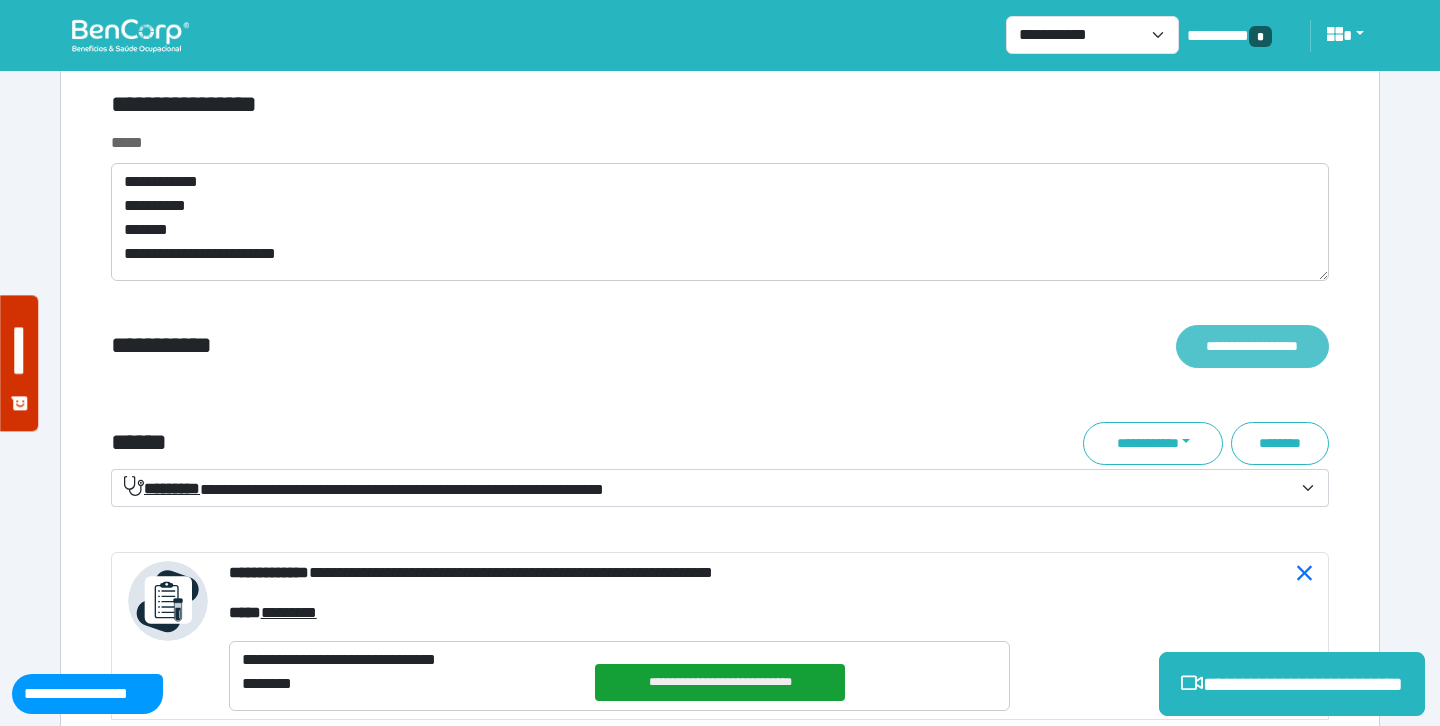 click on "**********" at bounding box center [1252, 346] 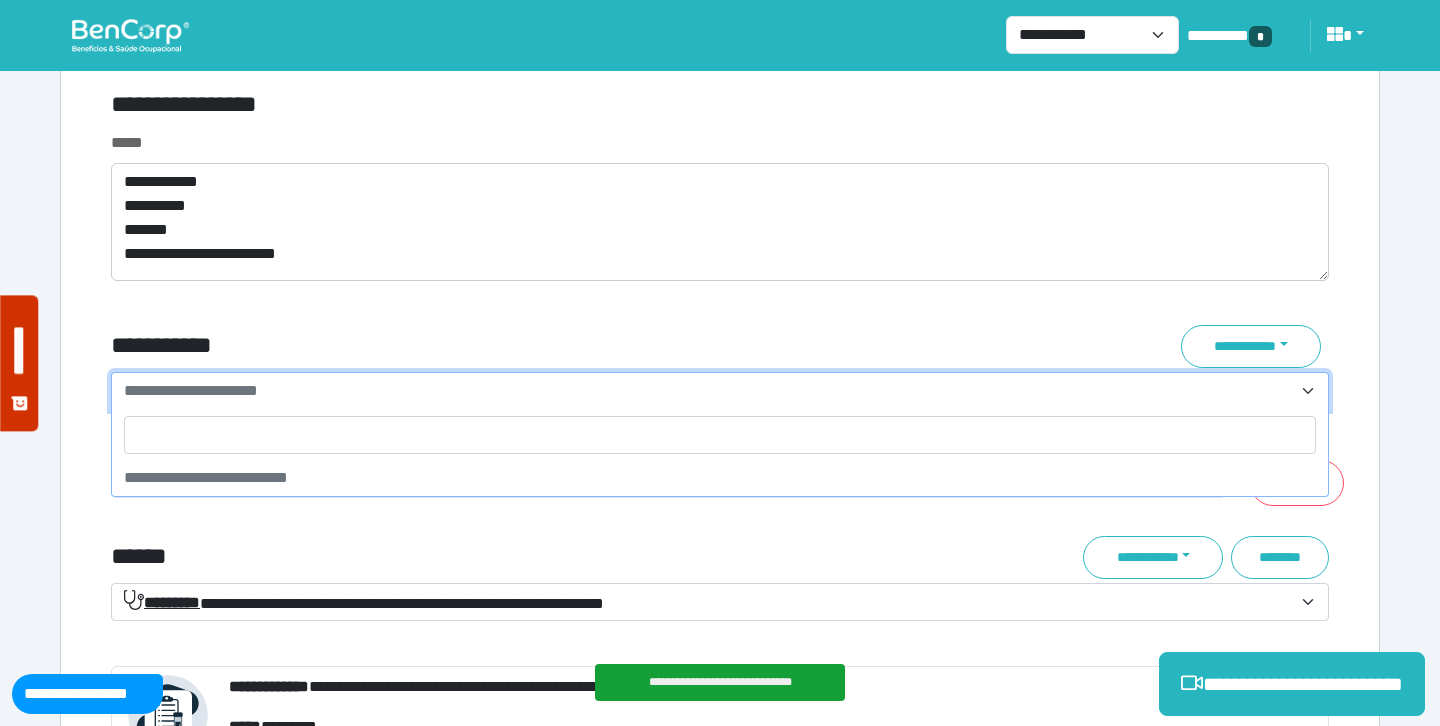click on "**********" at bounding box center (708, 391) 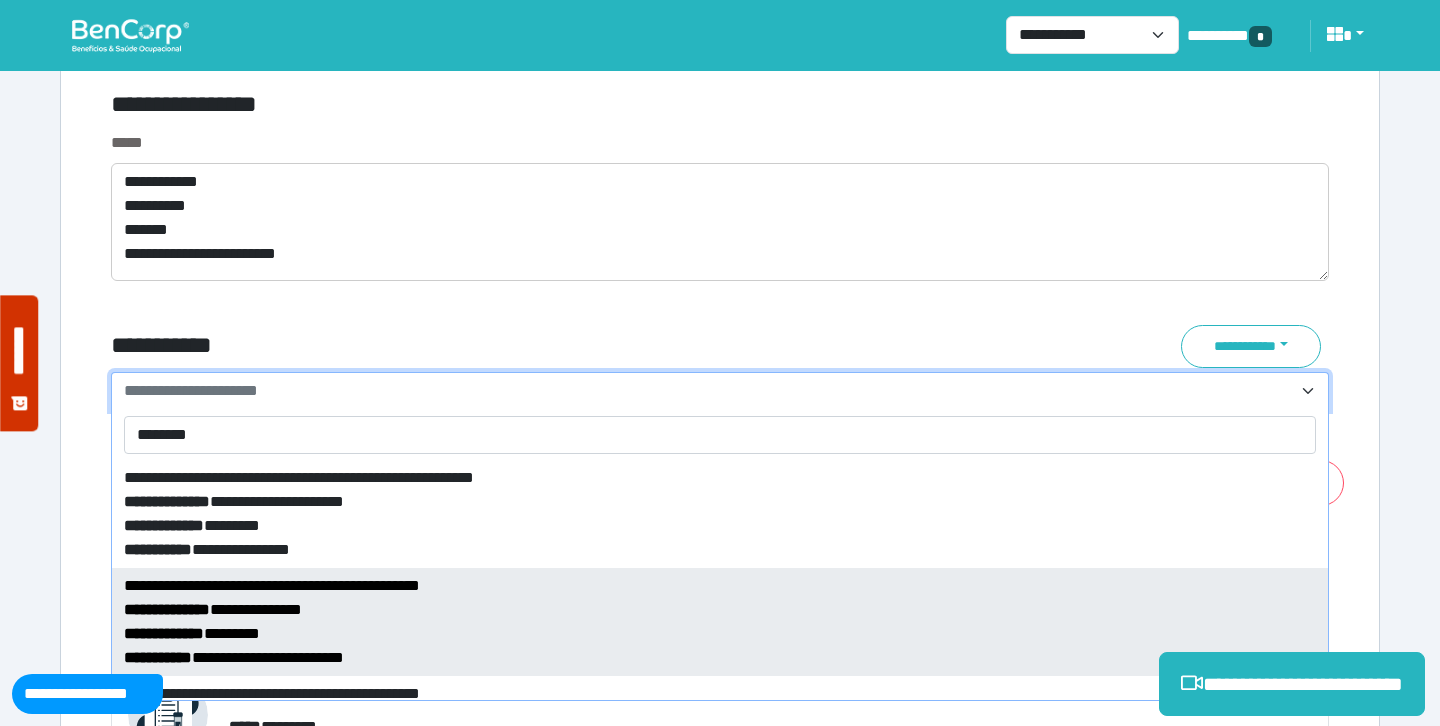 type on "********" 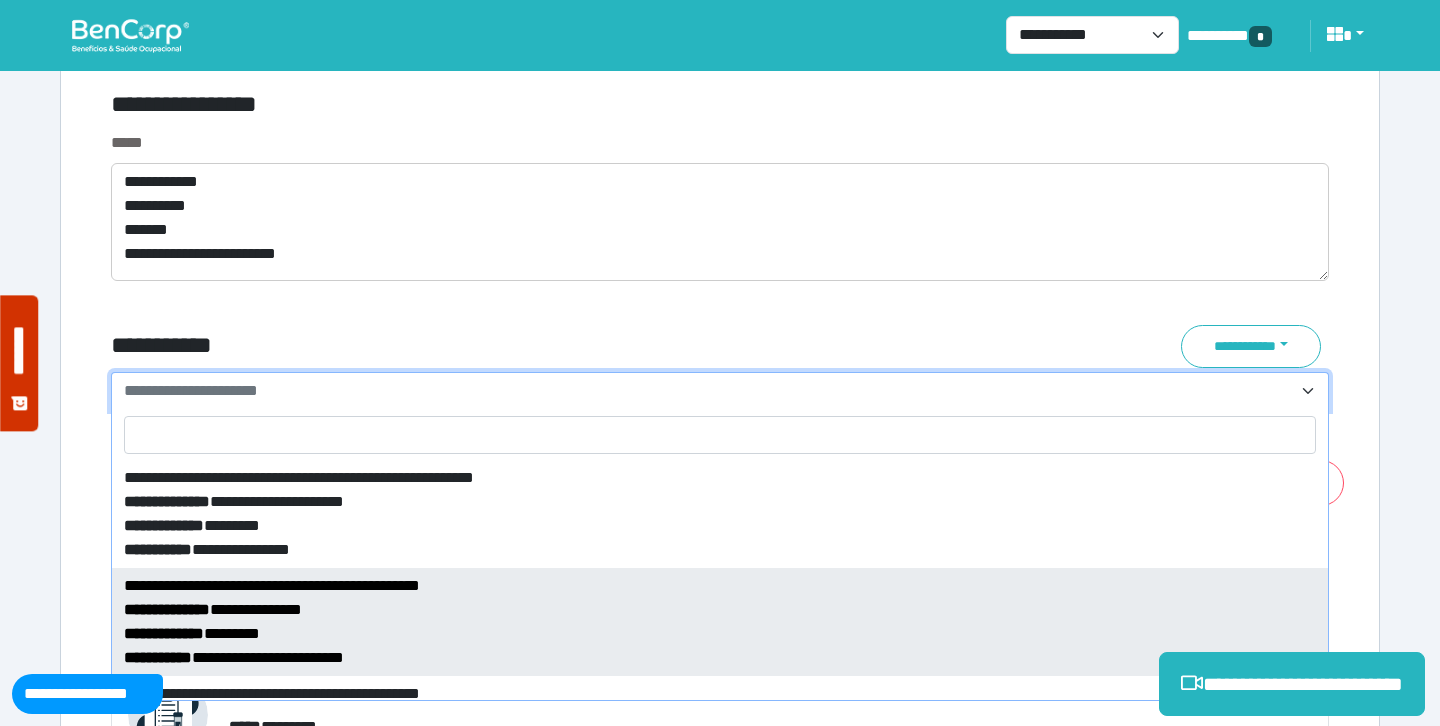 select on "*****" 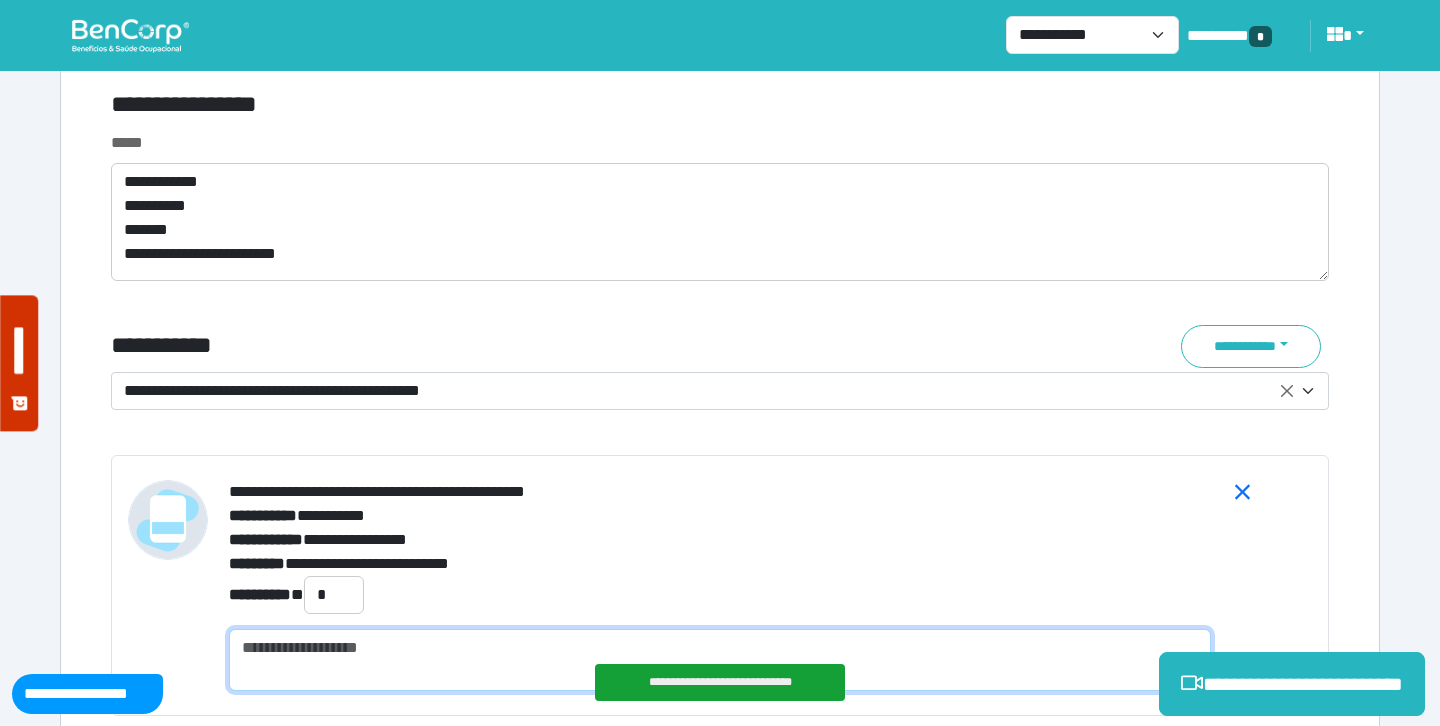 click at bounding box center [720, 660] 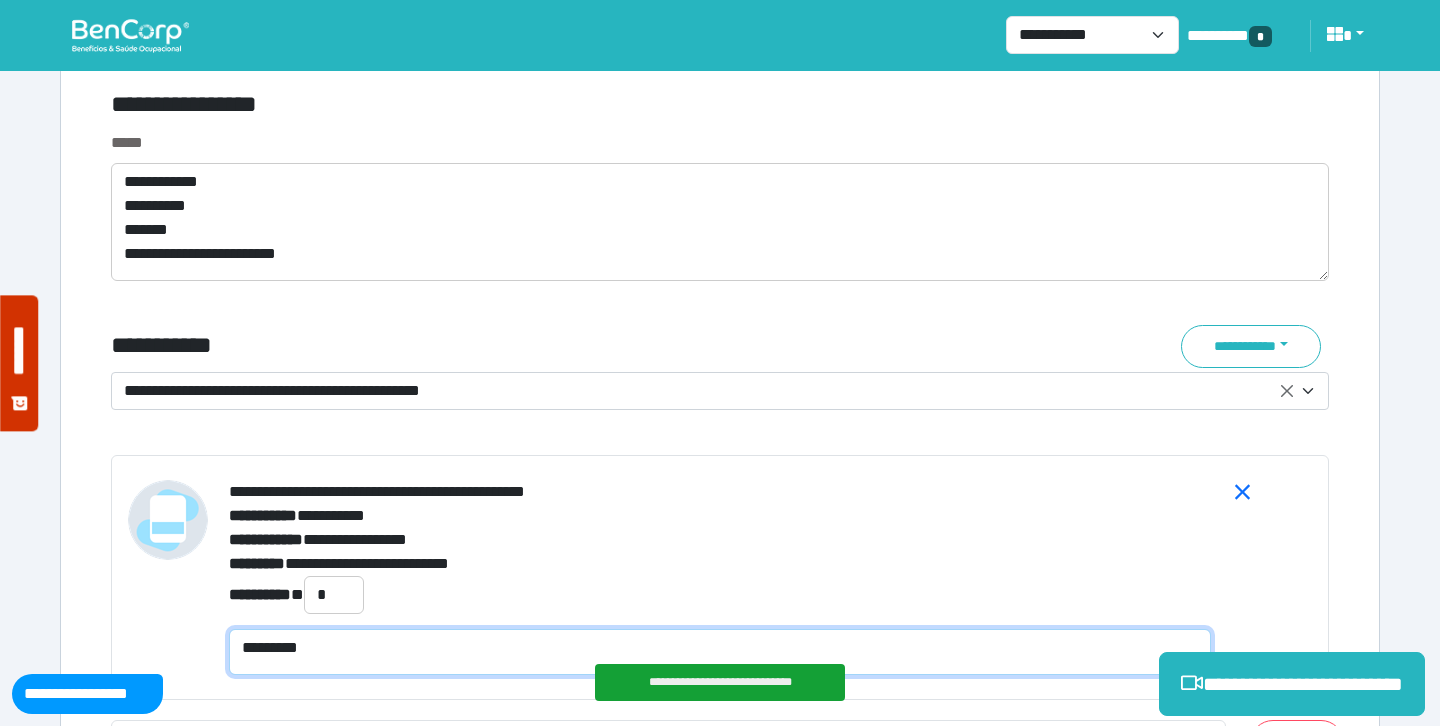 scroll, scrollTop: 0, scrollLeft: 0, axis: both 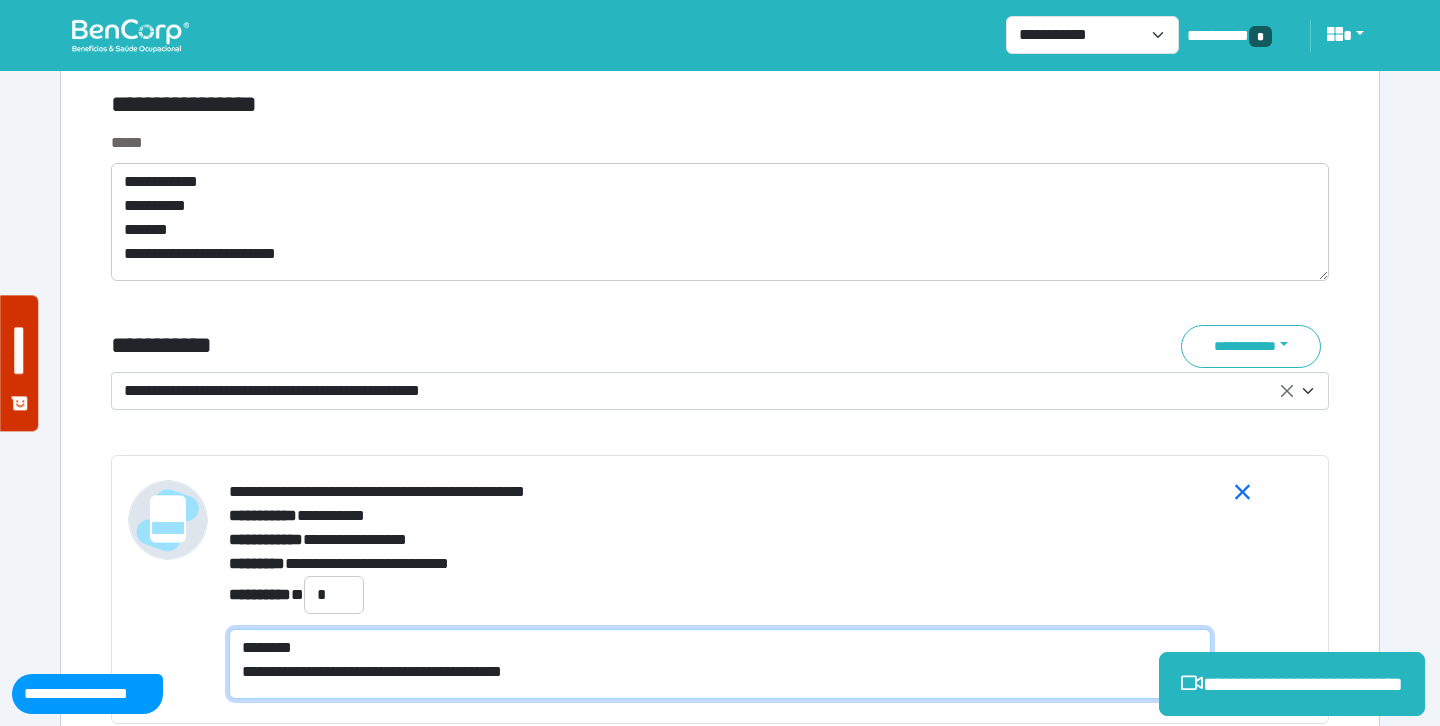 type on "**********" 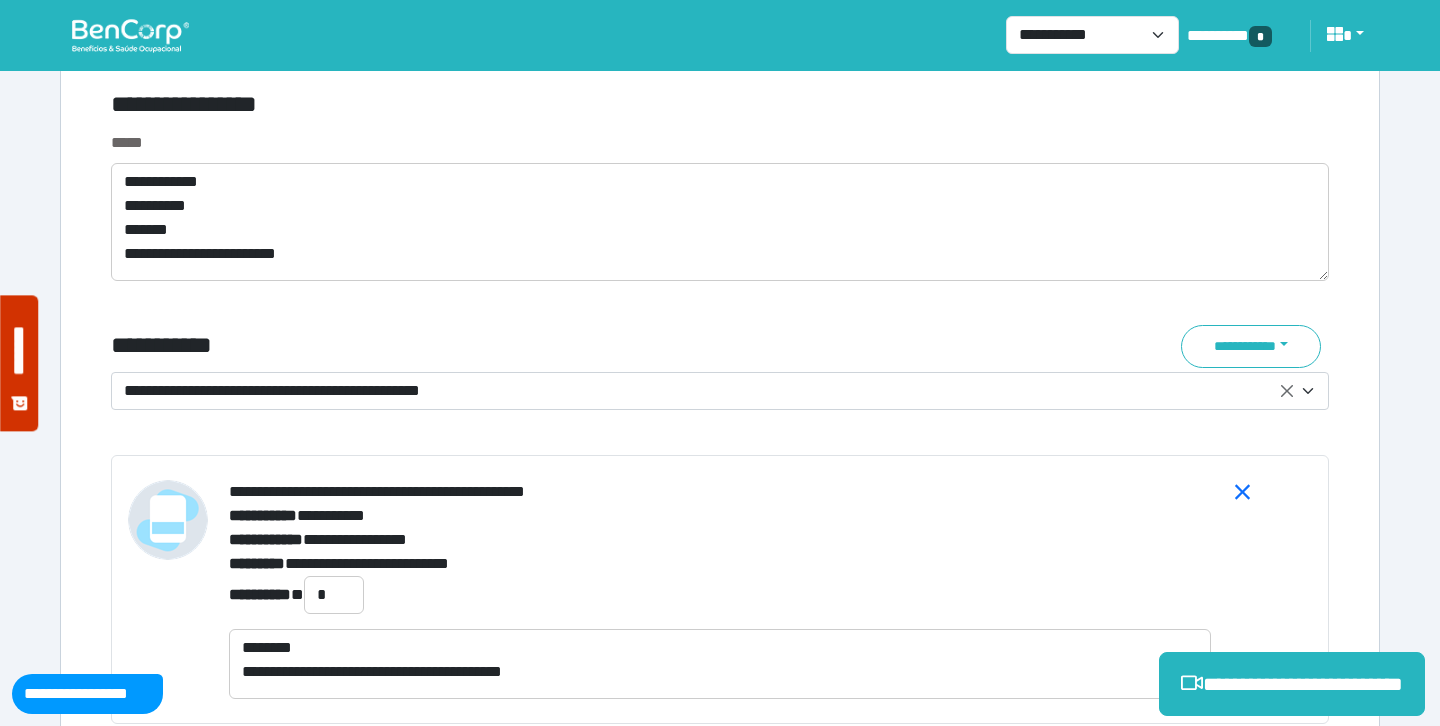 click on "**********" at bounding box center [708, 391] 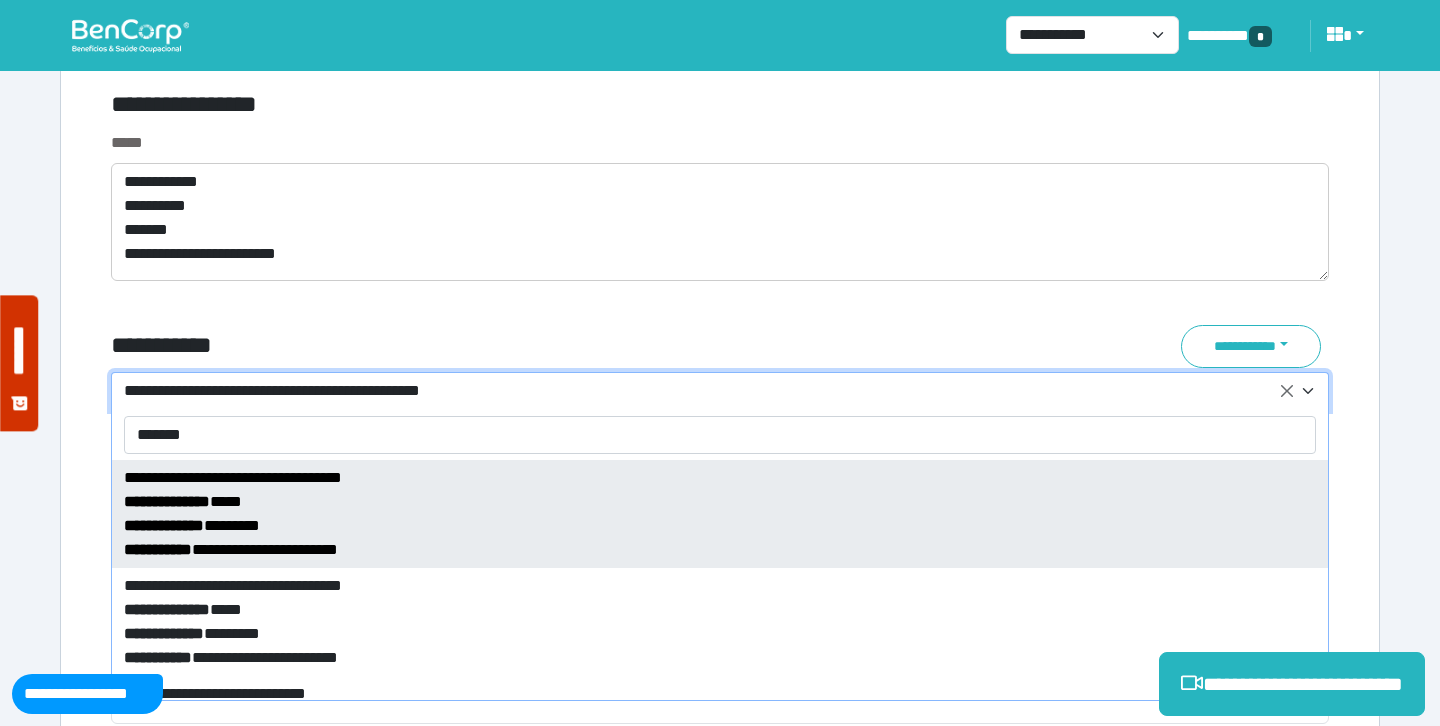 type on "*******" 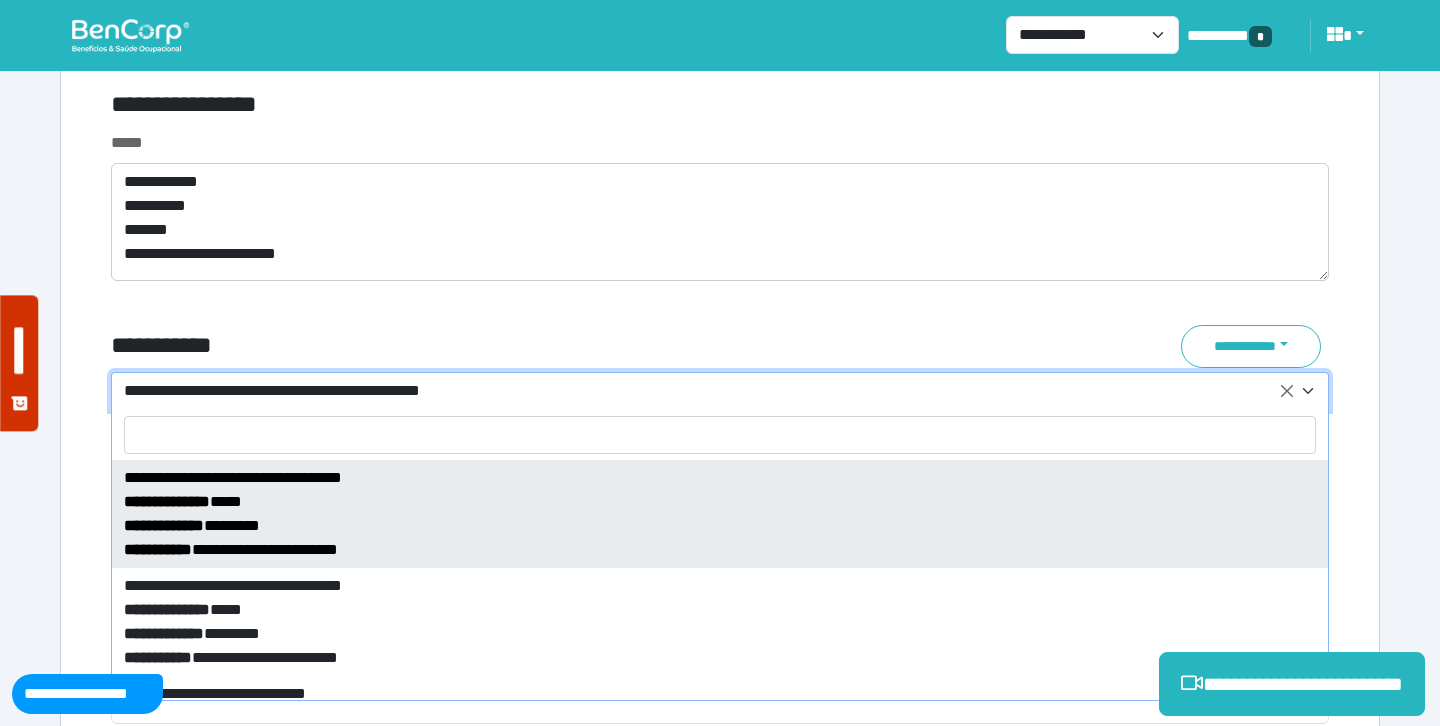 select on "*****" 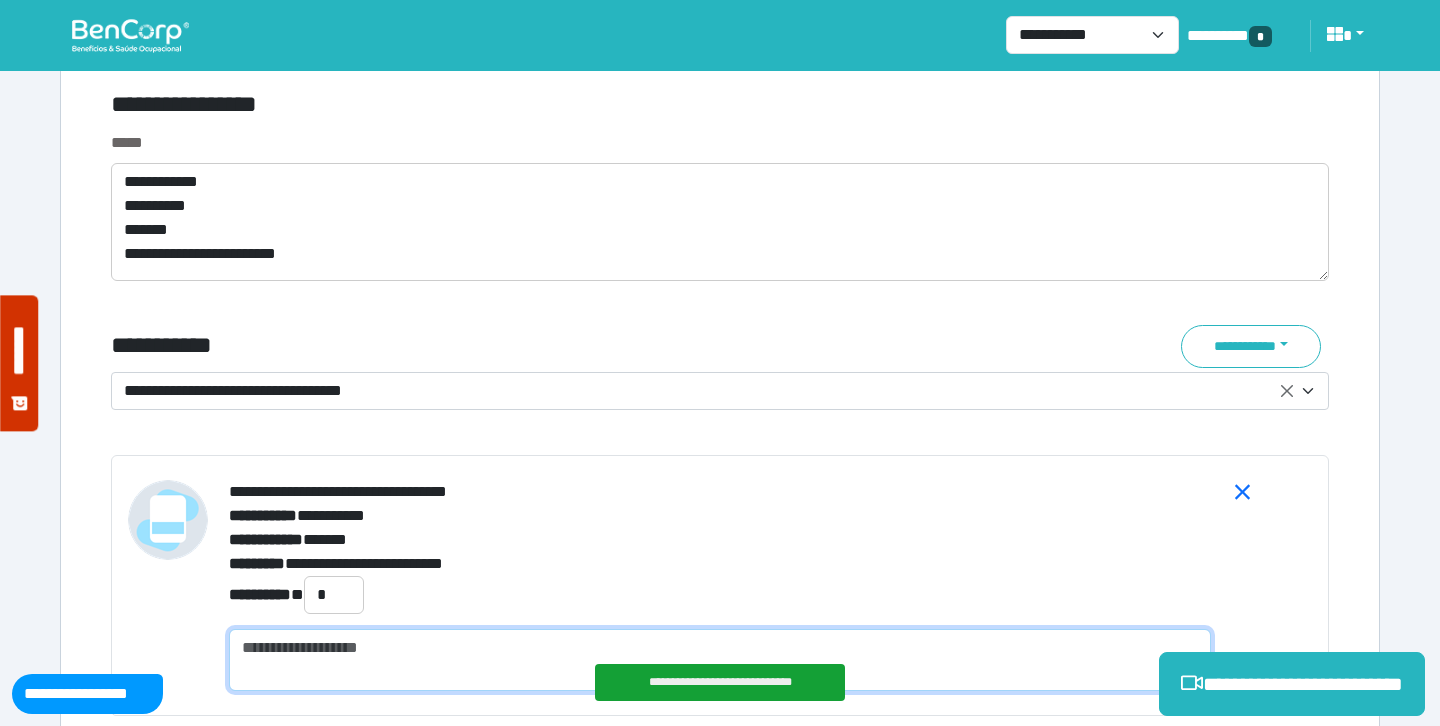 click at bounding box center [720, 660] 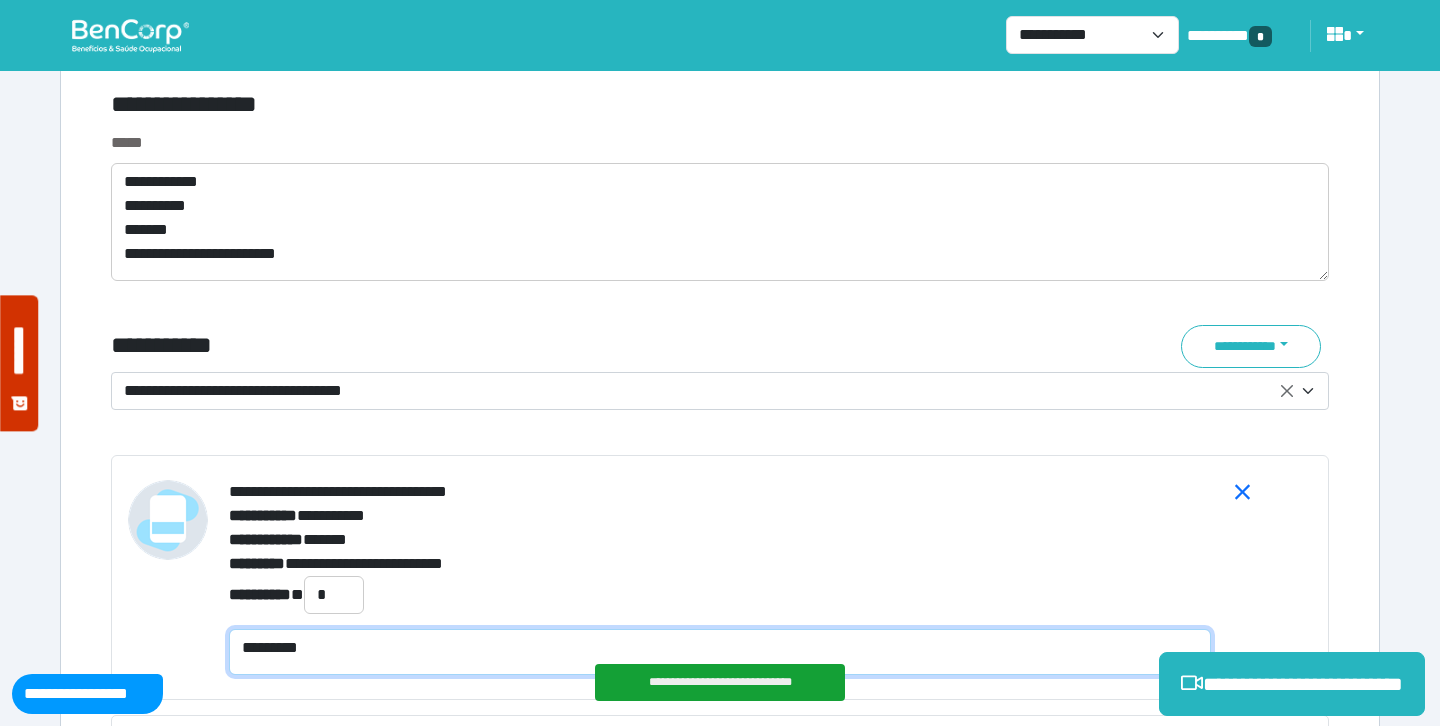 scroll, scrollTop: 0, scrollLeft: 0, axis: both 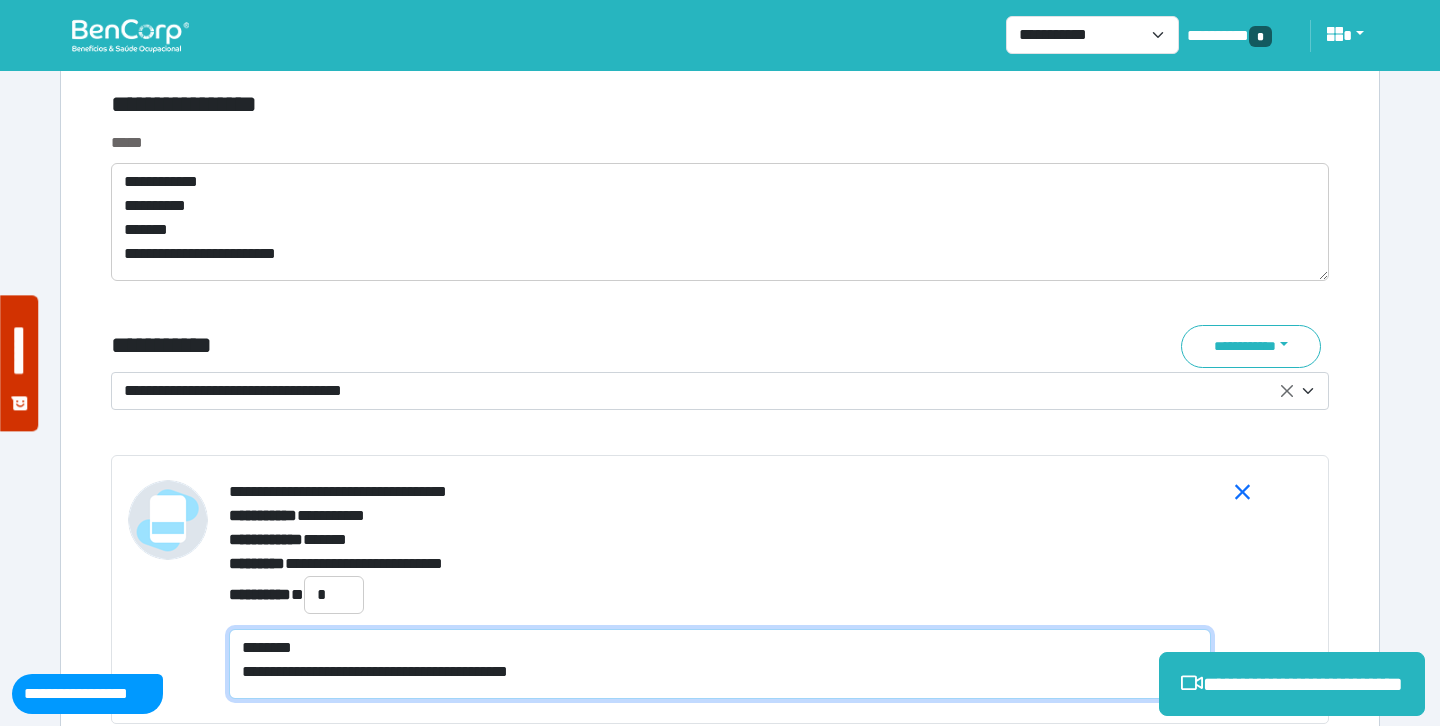 click on "**********" at bounding box center (720, 664) 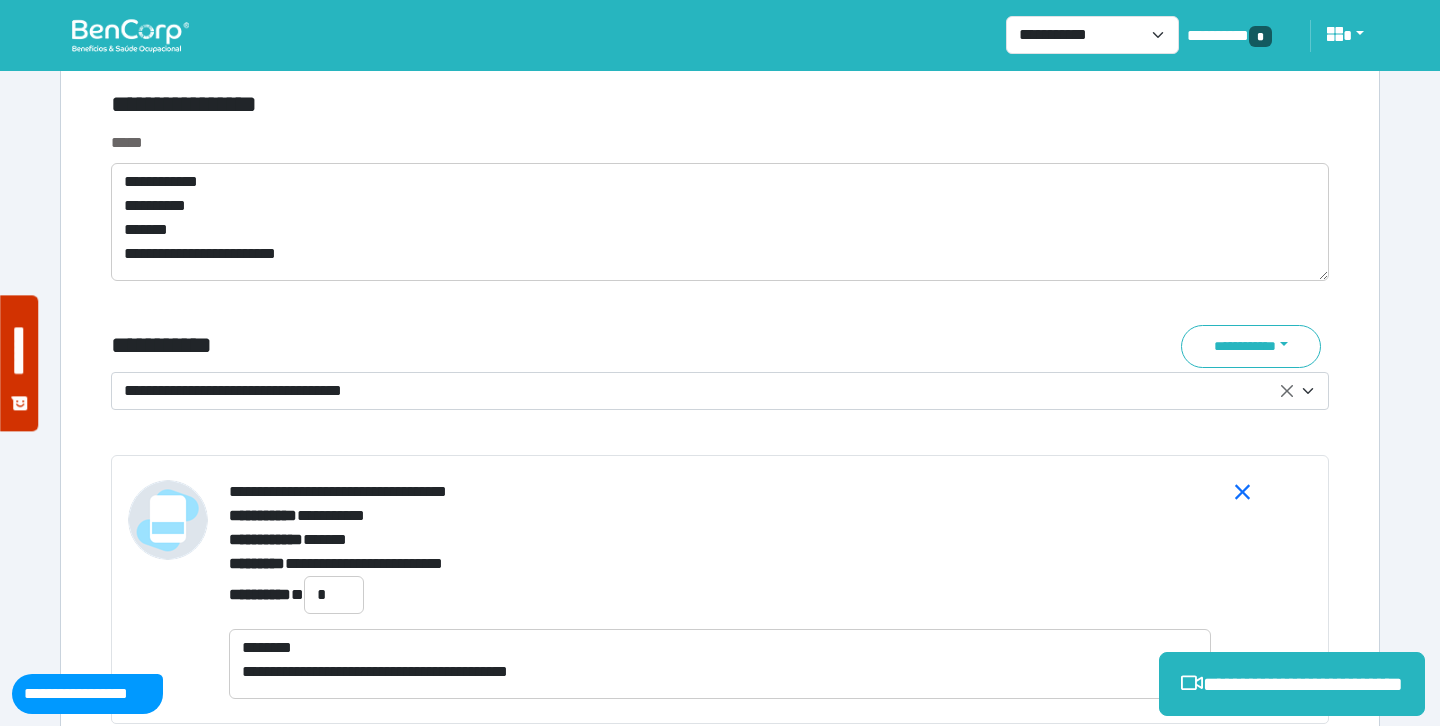 click on "**********" at bounding box center (720, 218) 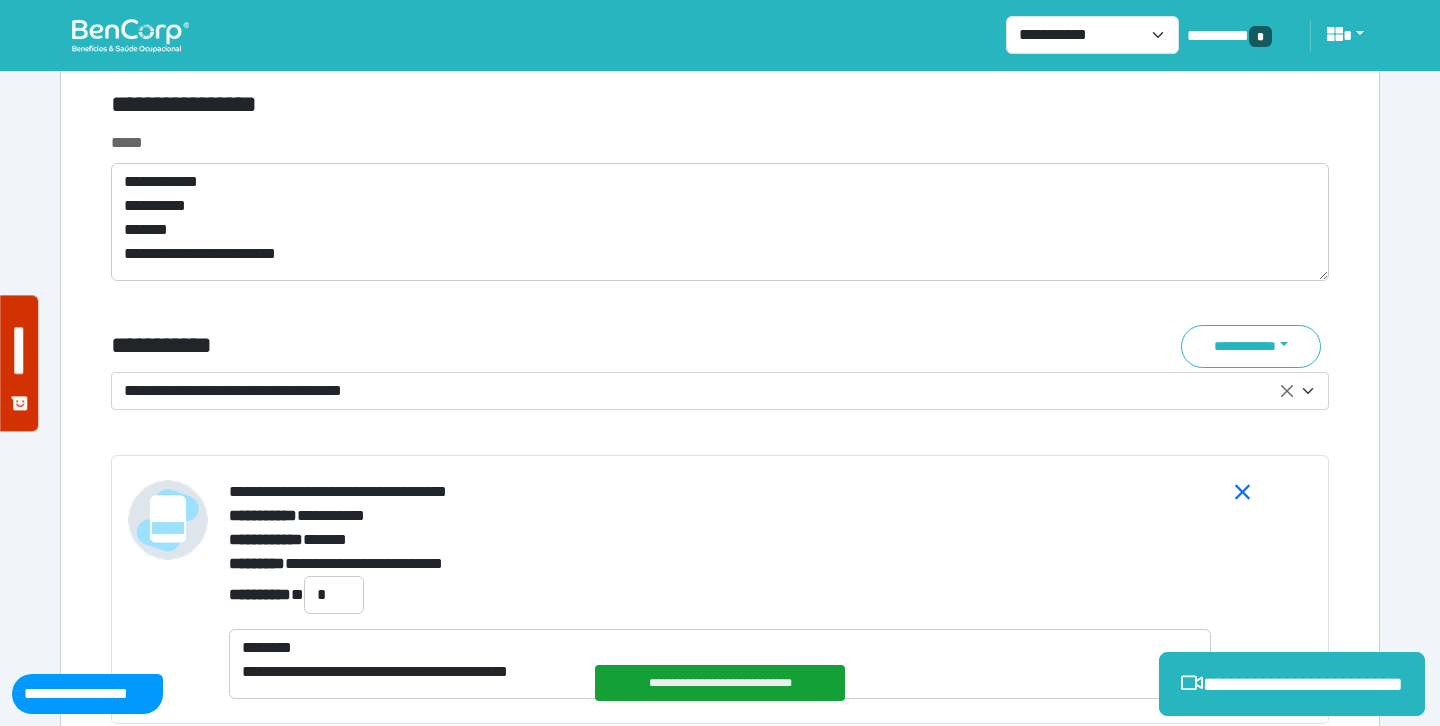 click on "**********" at bounding box center [708, 391] 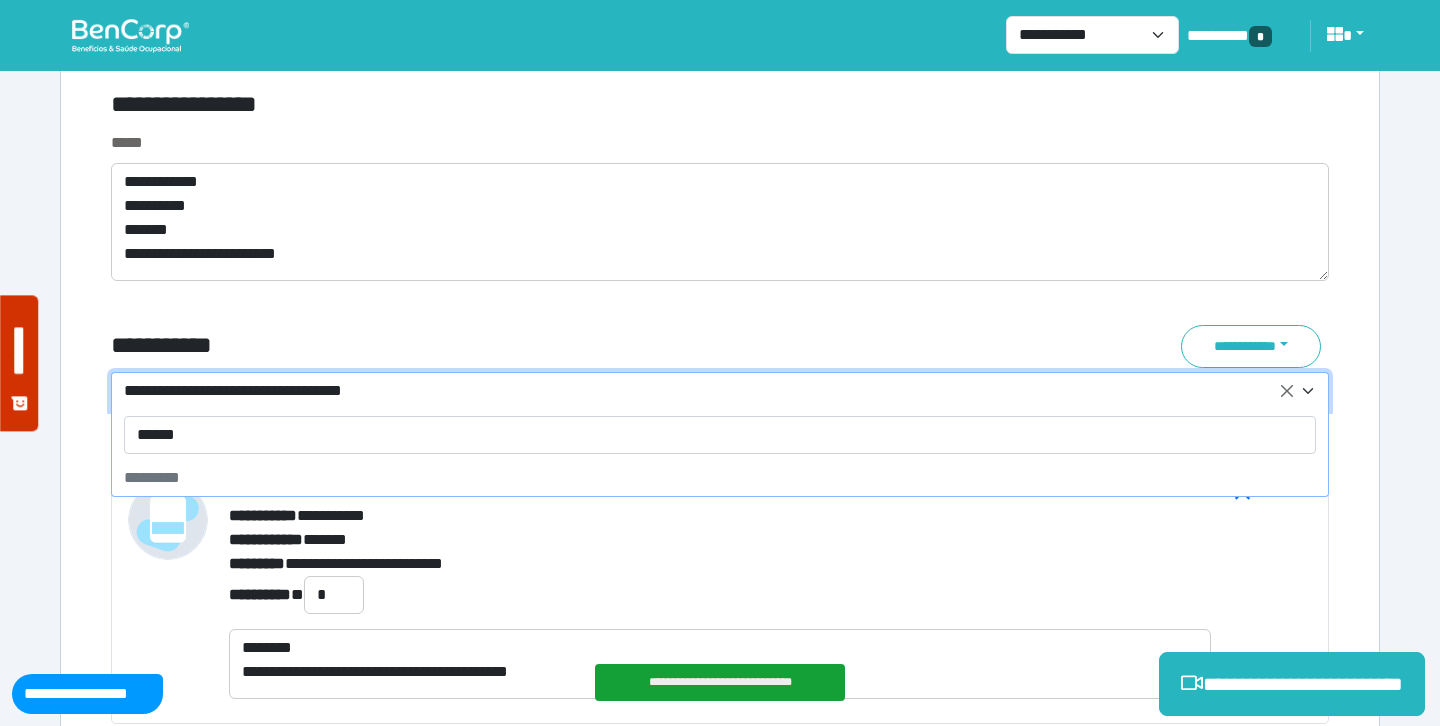 type on "*******" 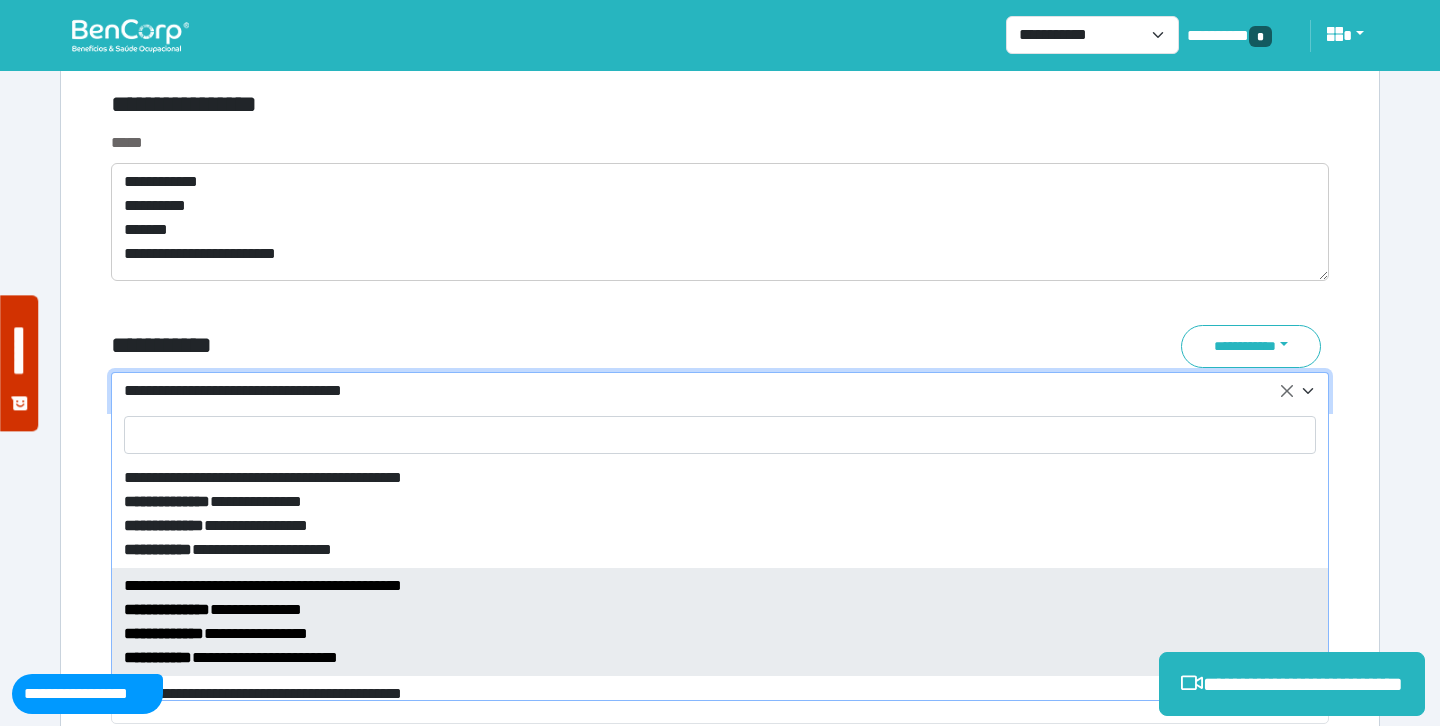 select on "*****" 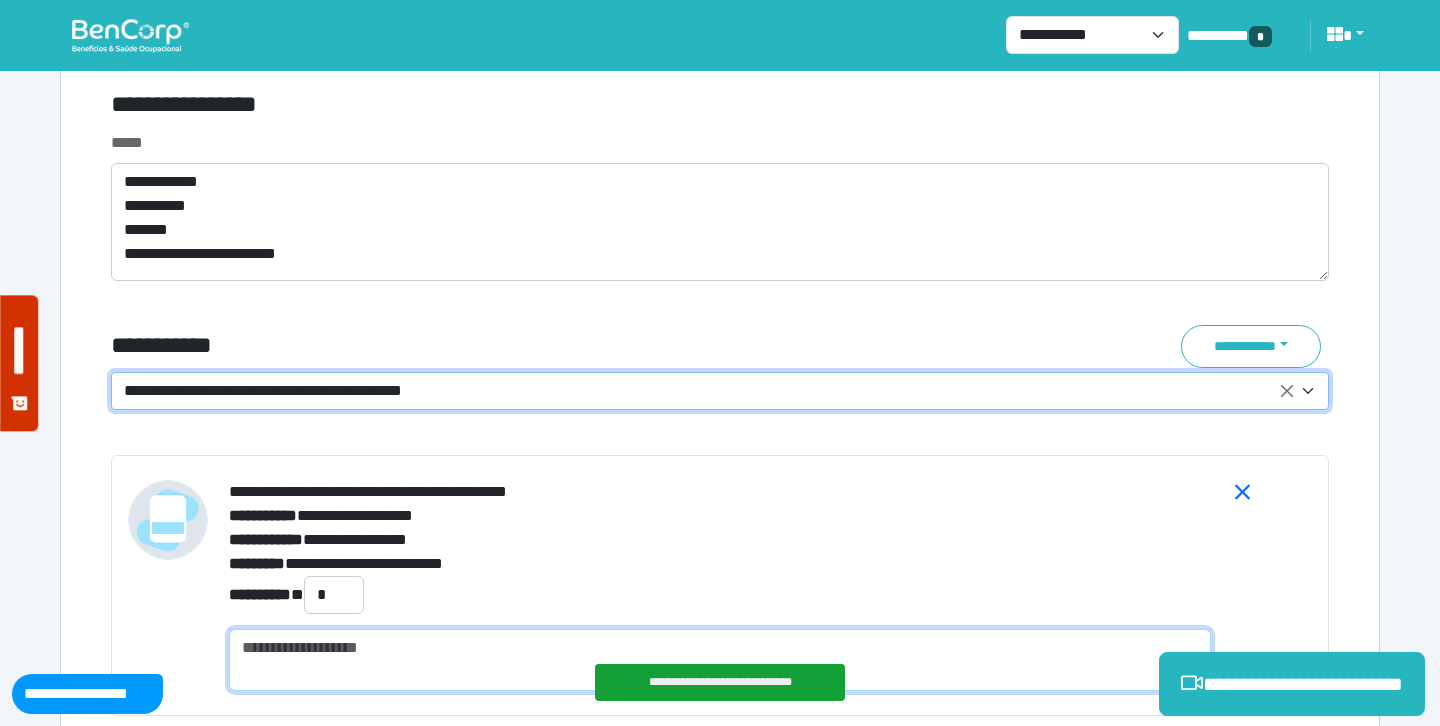 click at bounding box center [720, 660] 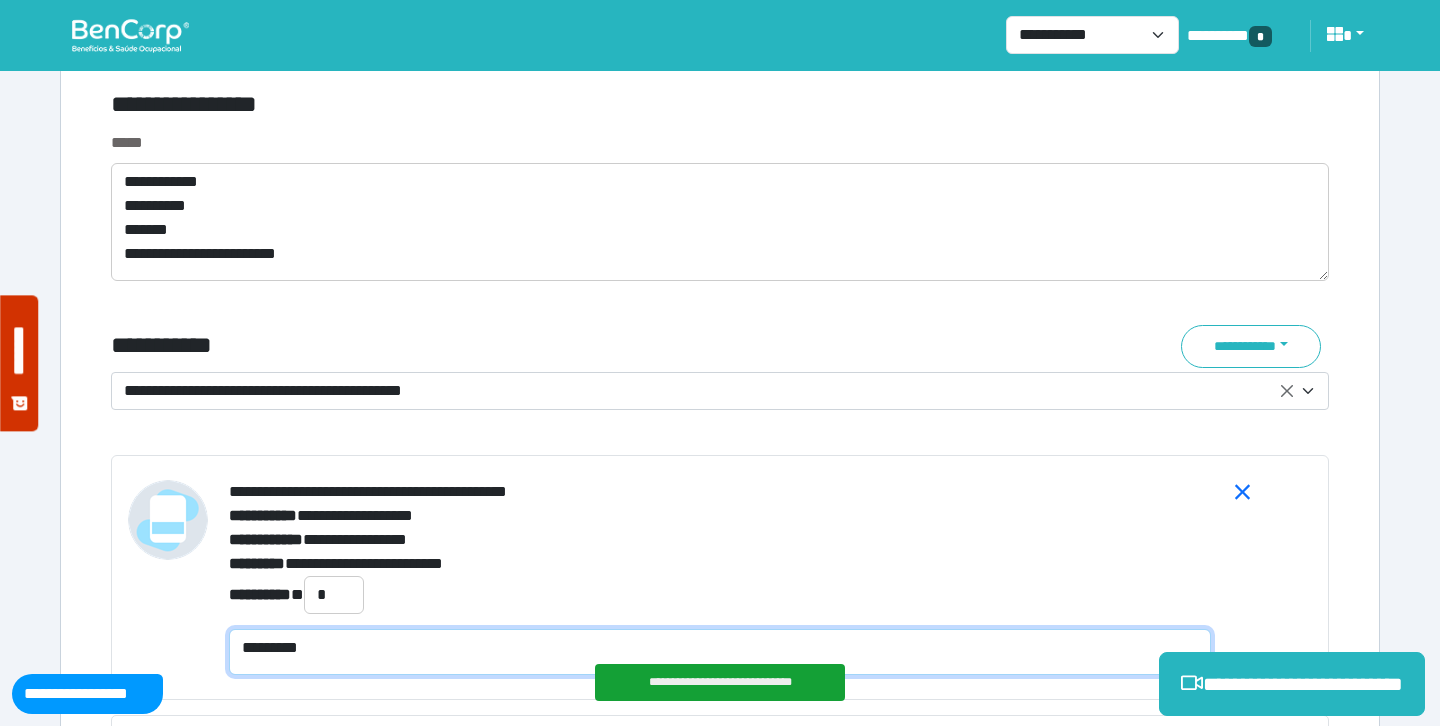 scroll, scrollTop: 0, scrollLeft: 0, axis: both 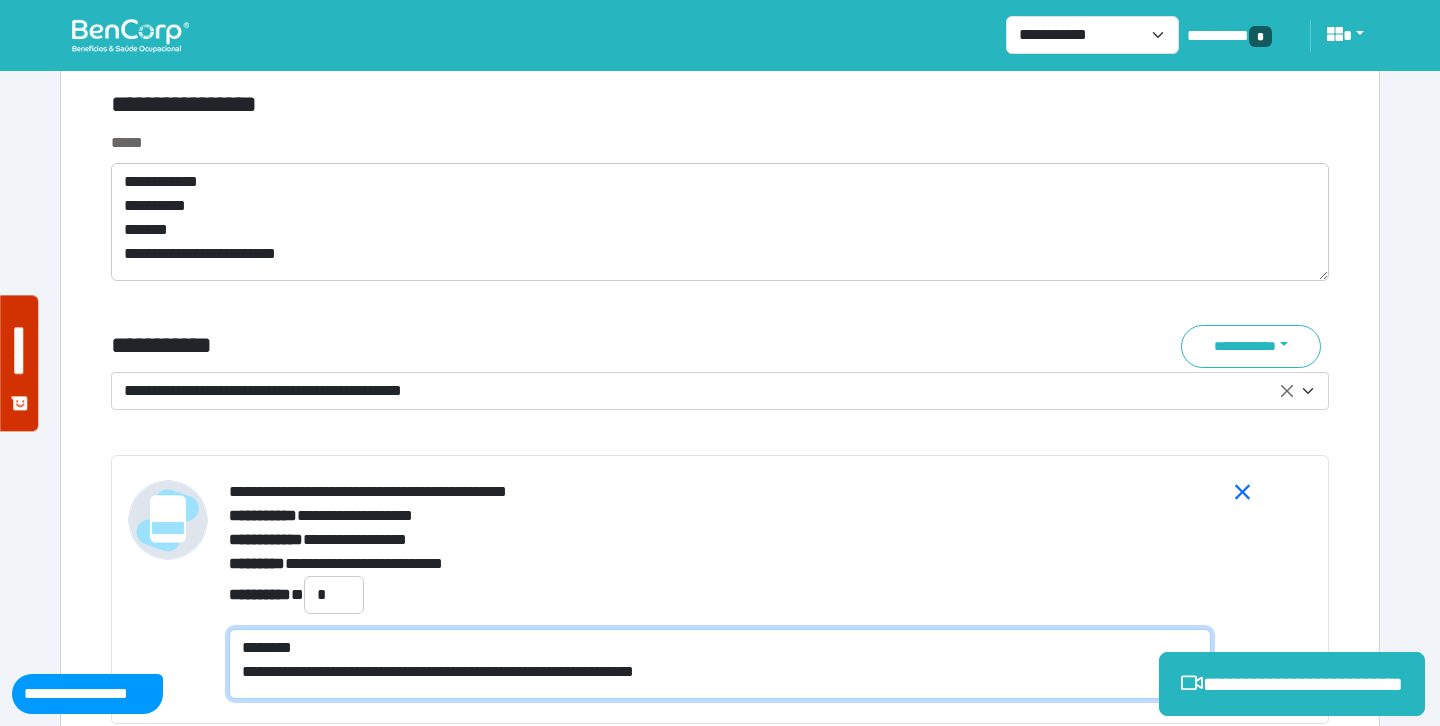 click on "**********" at bounding box center (720, 664) 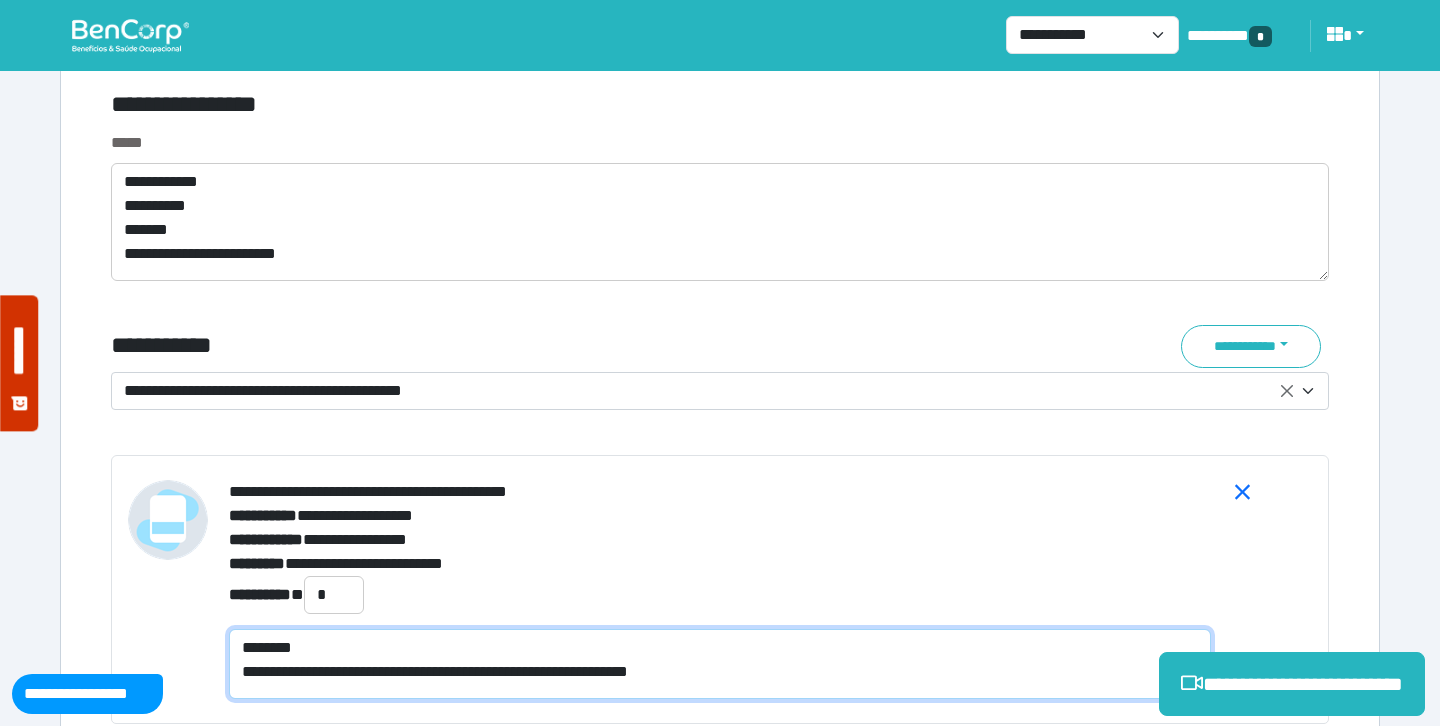 type on "**********" 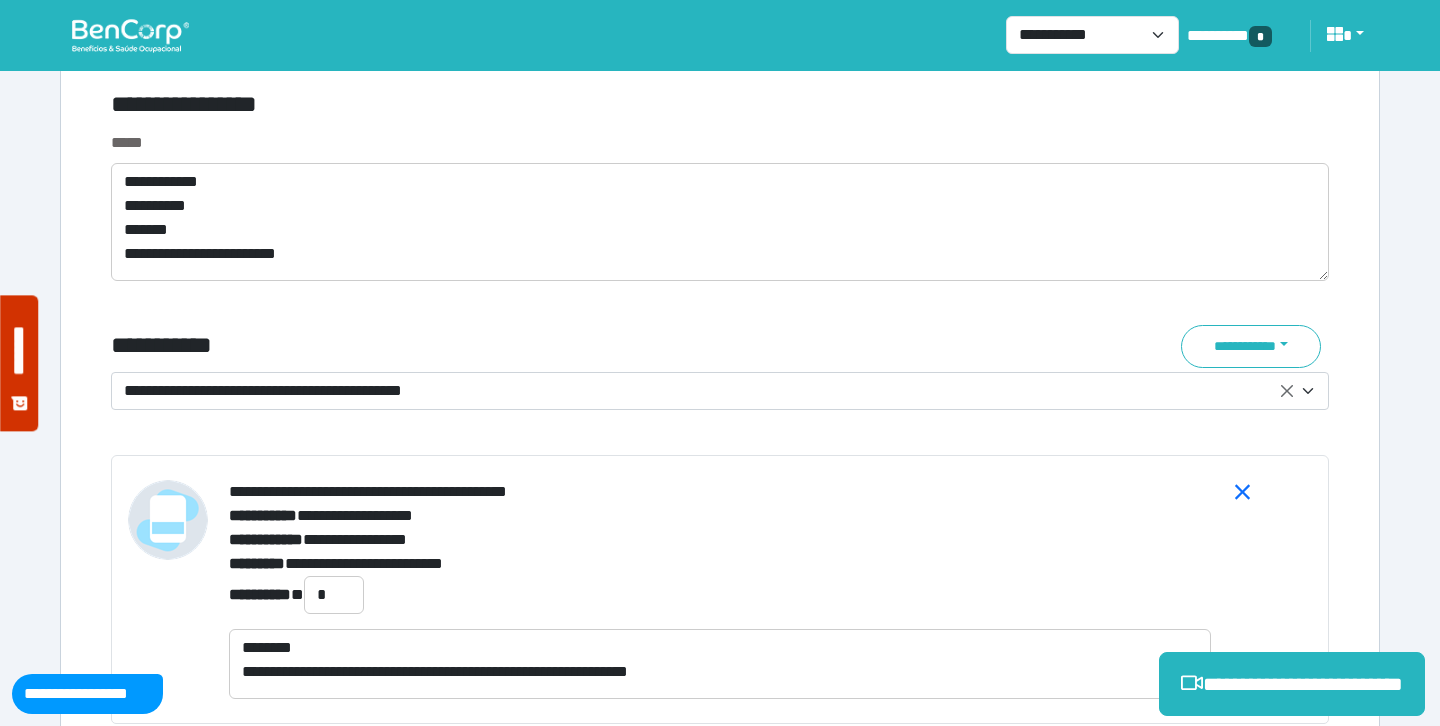 click on "**********" at bounding box center (720, 540) 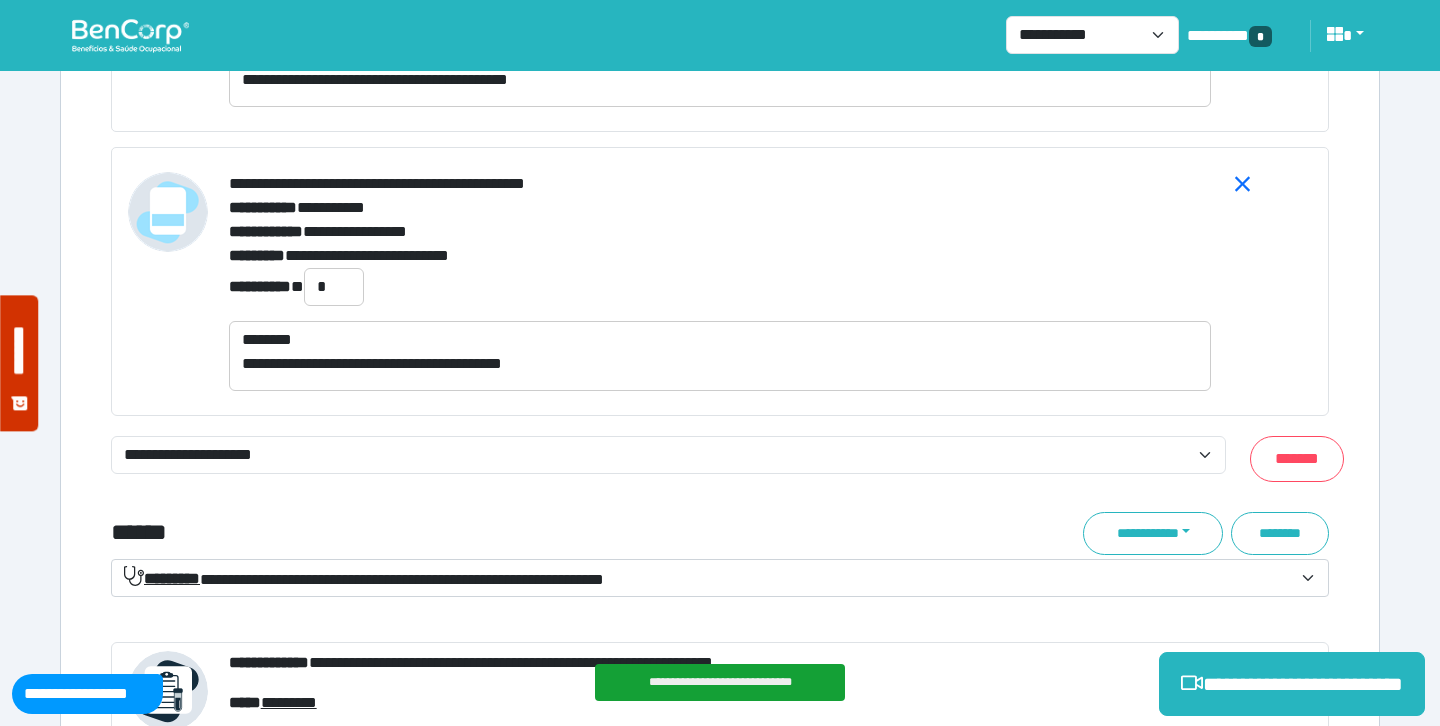 scroll, scrollTop: 7964, scrollLeft: 0, axis: vertical 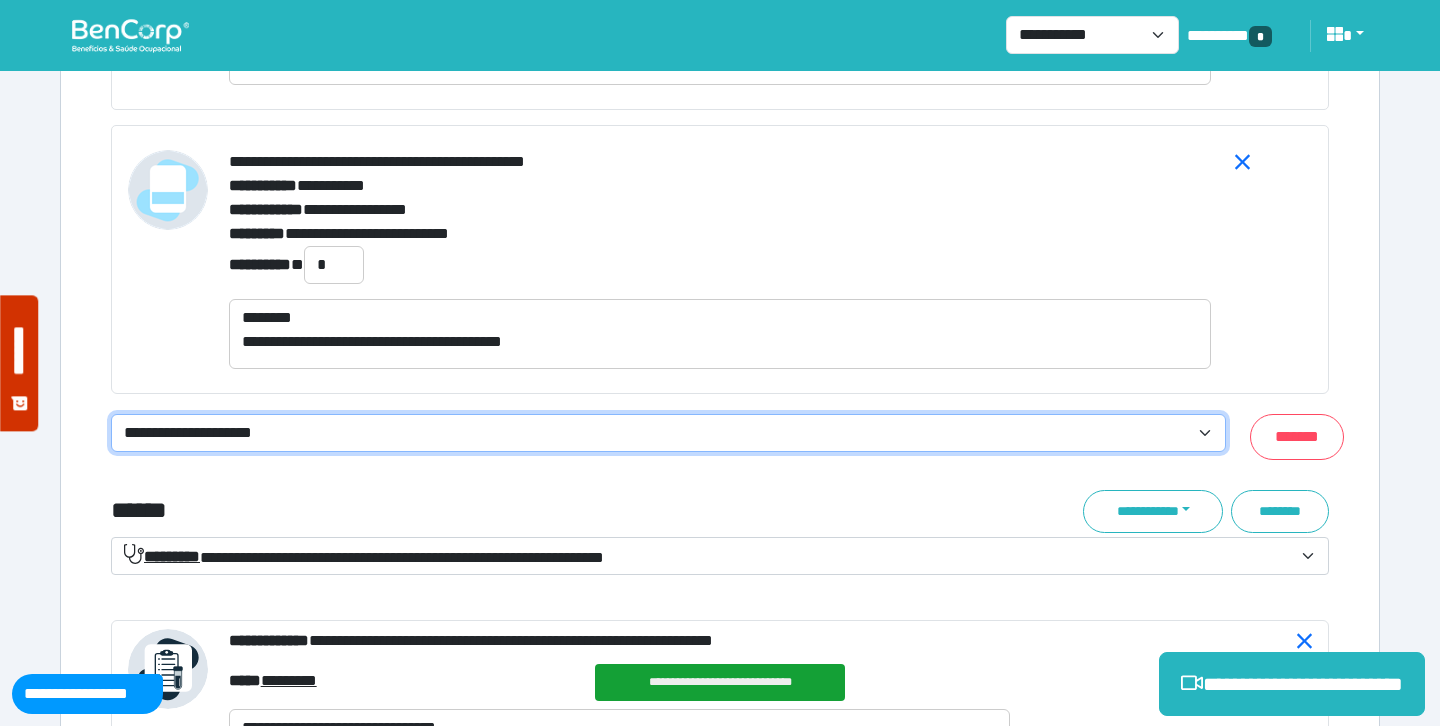 click on "**********" at bounding box center (668, 433) 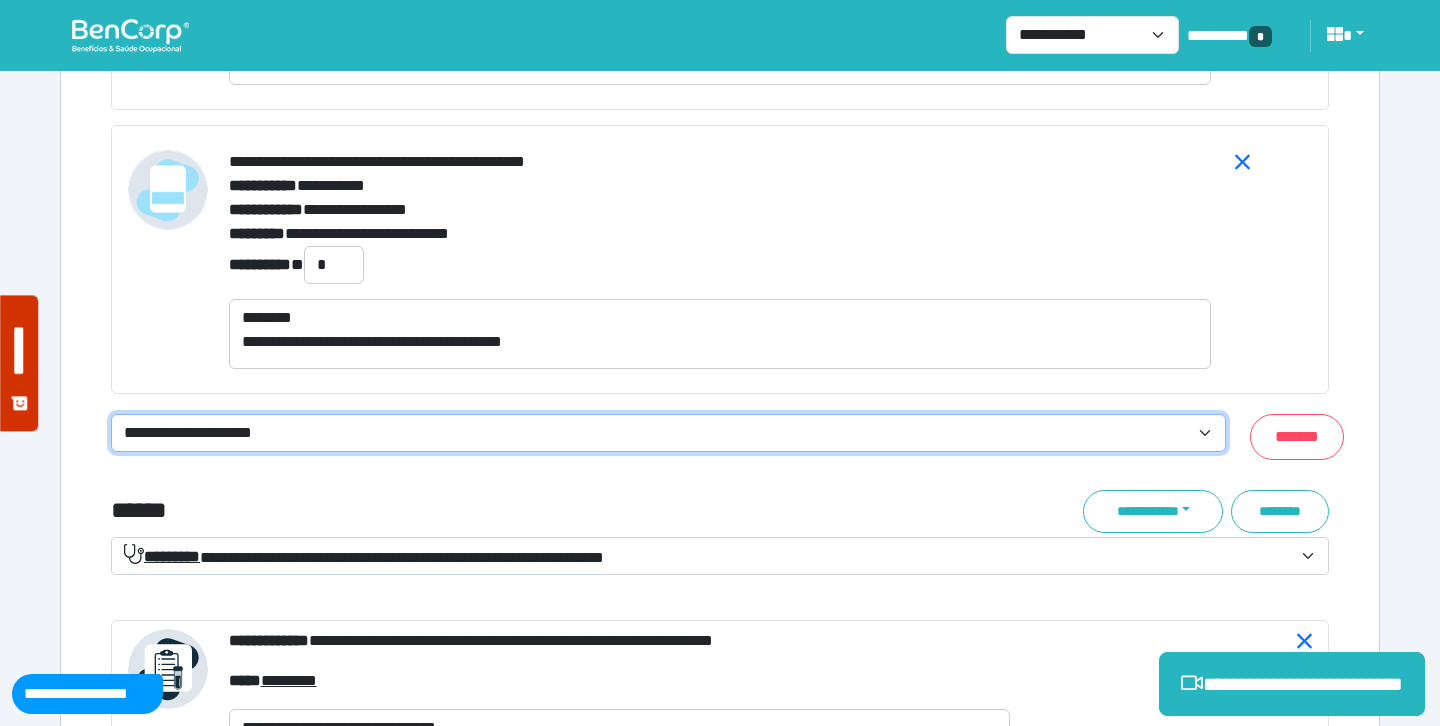 select on "**********" 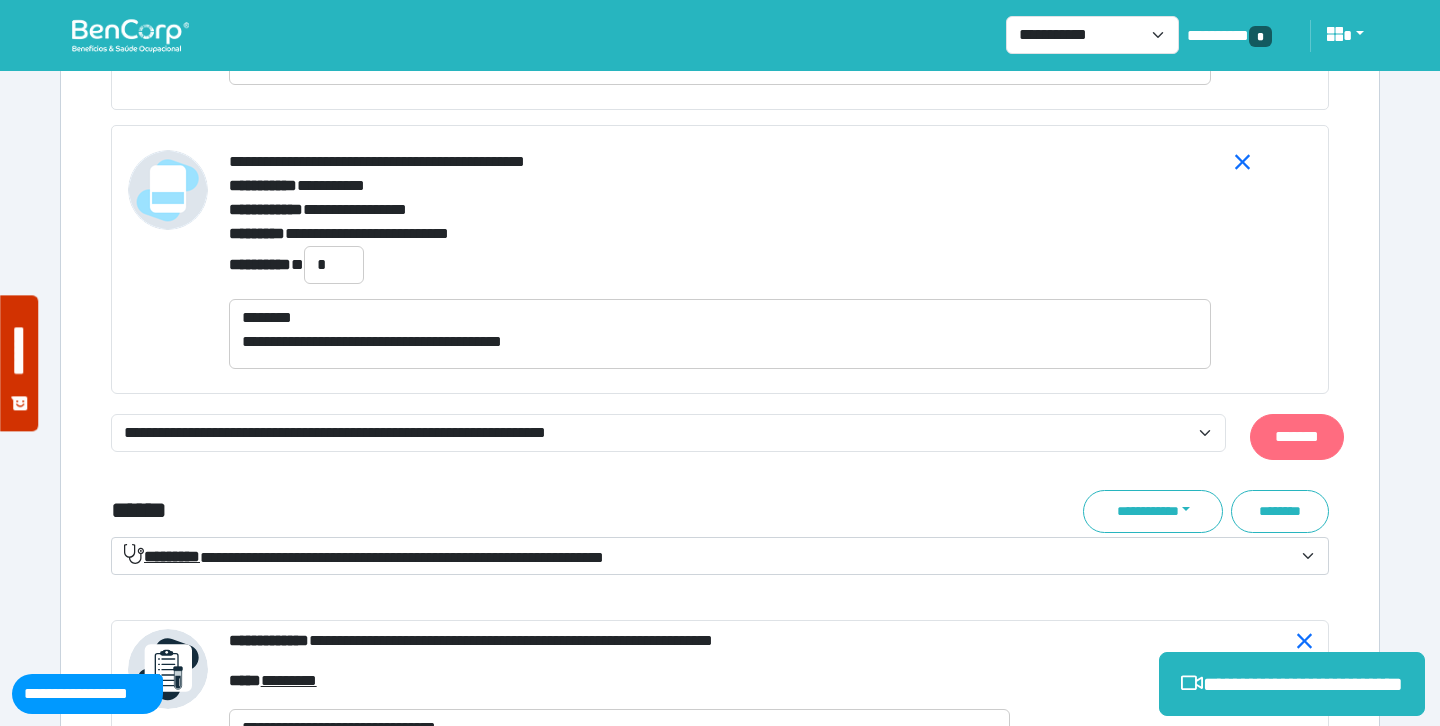 click on "*******" at bounding box center [1297, 437] 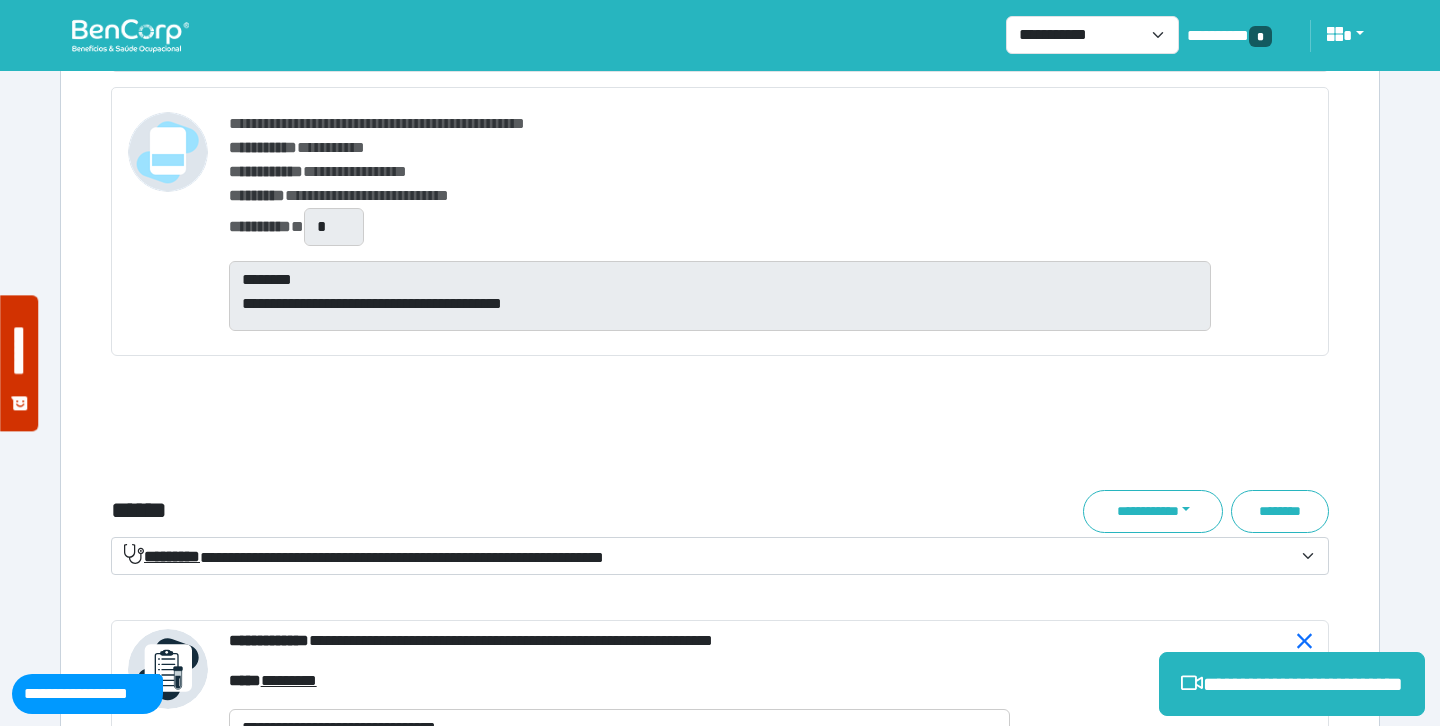 scroll, scrollTop: 7919, scrollLeft: 0, axis: vertical 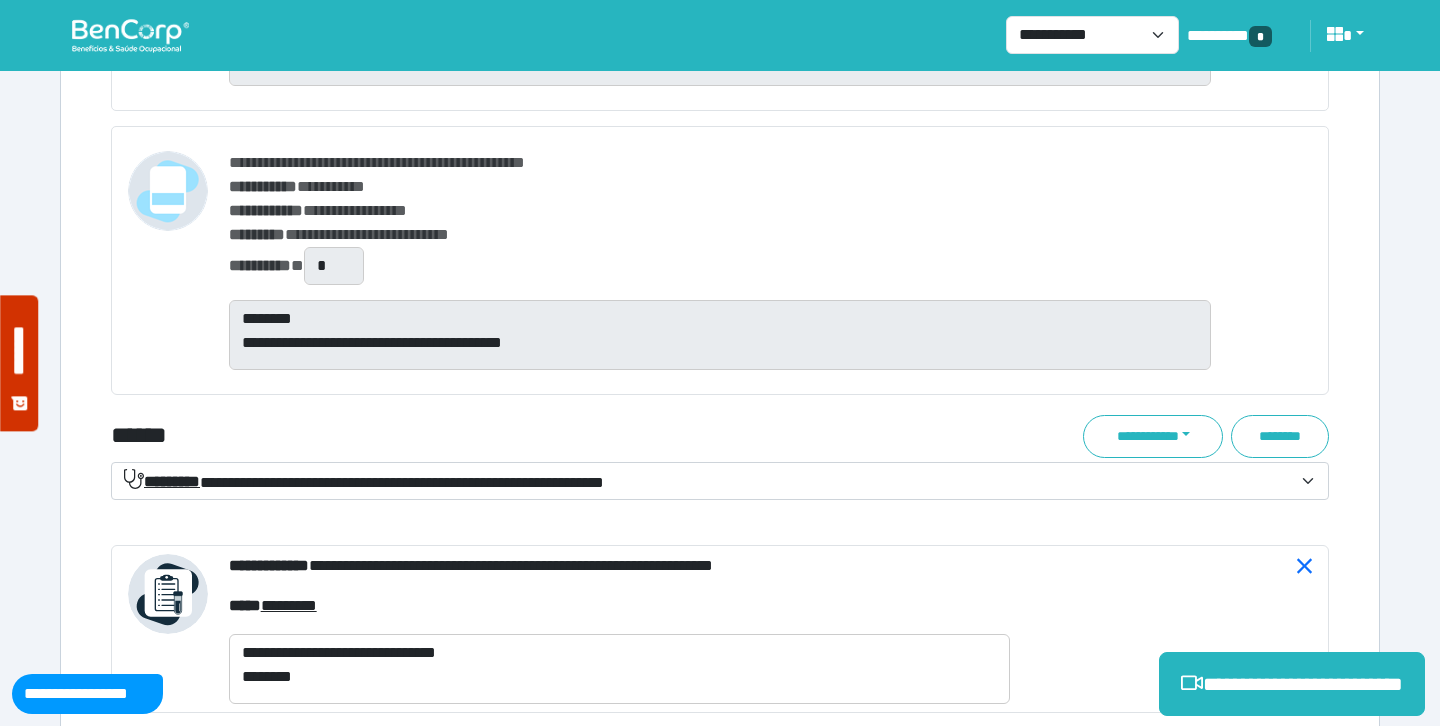 click on "******" at bounding box center [513, 436] 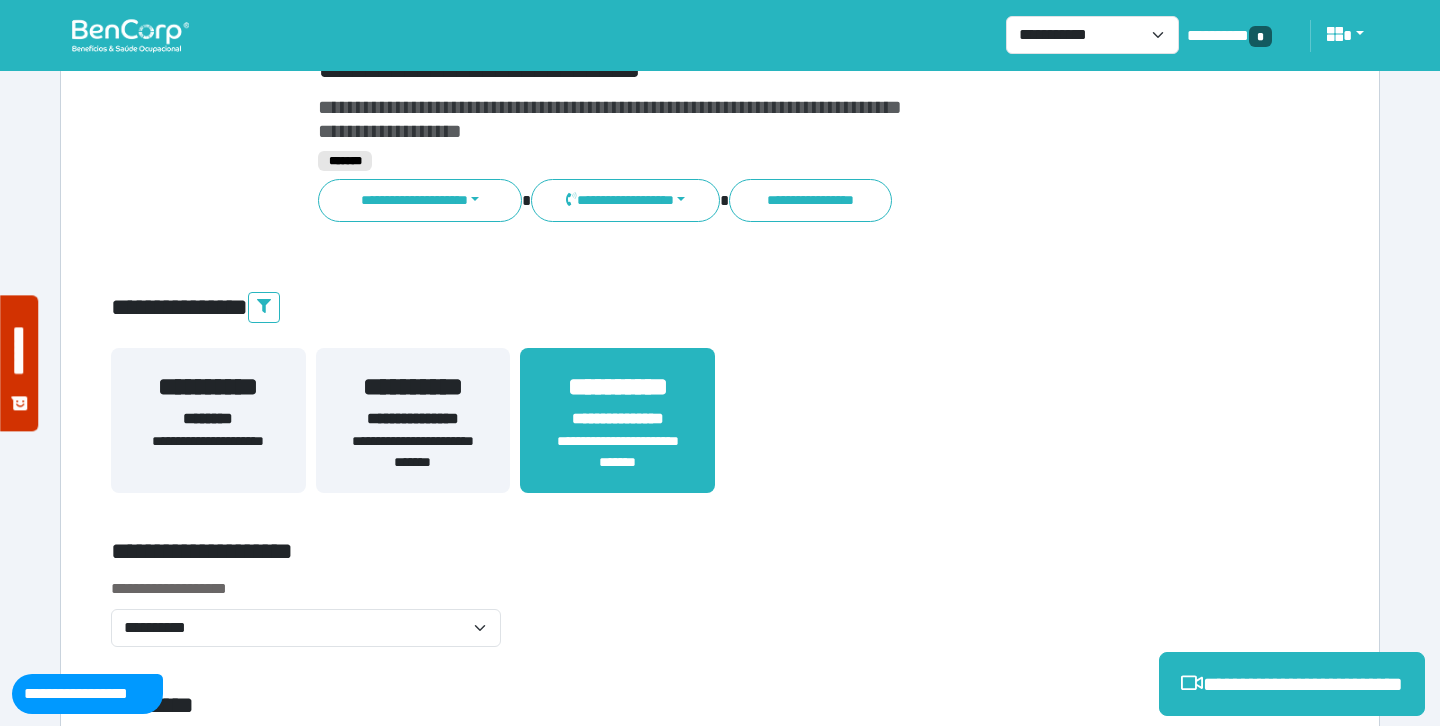 scroll, scrollTop: 0, scrollLeft: 0, axis: both 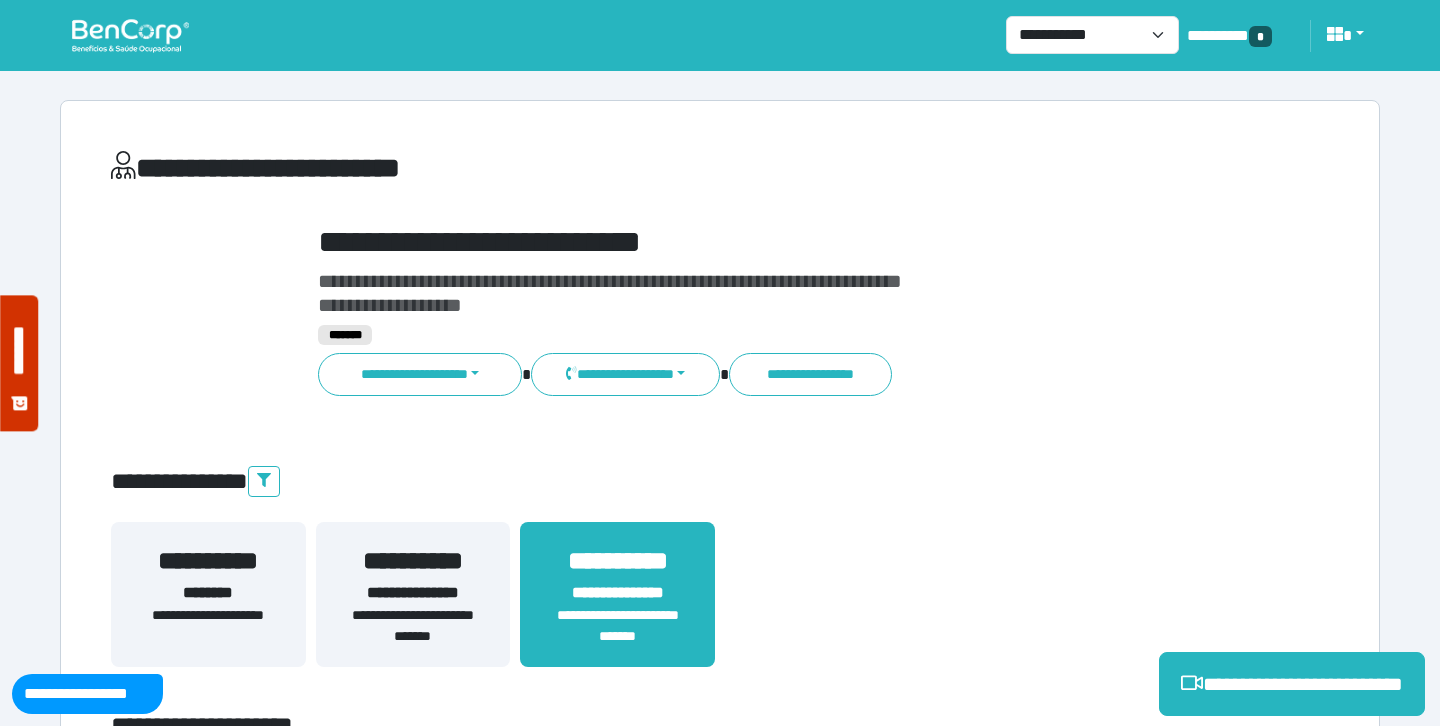 click on "**********" at bounding box center [772, 242] 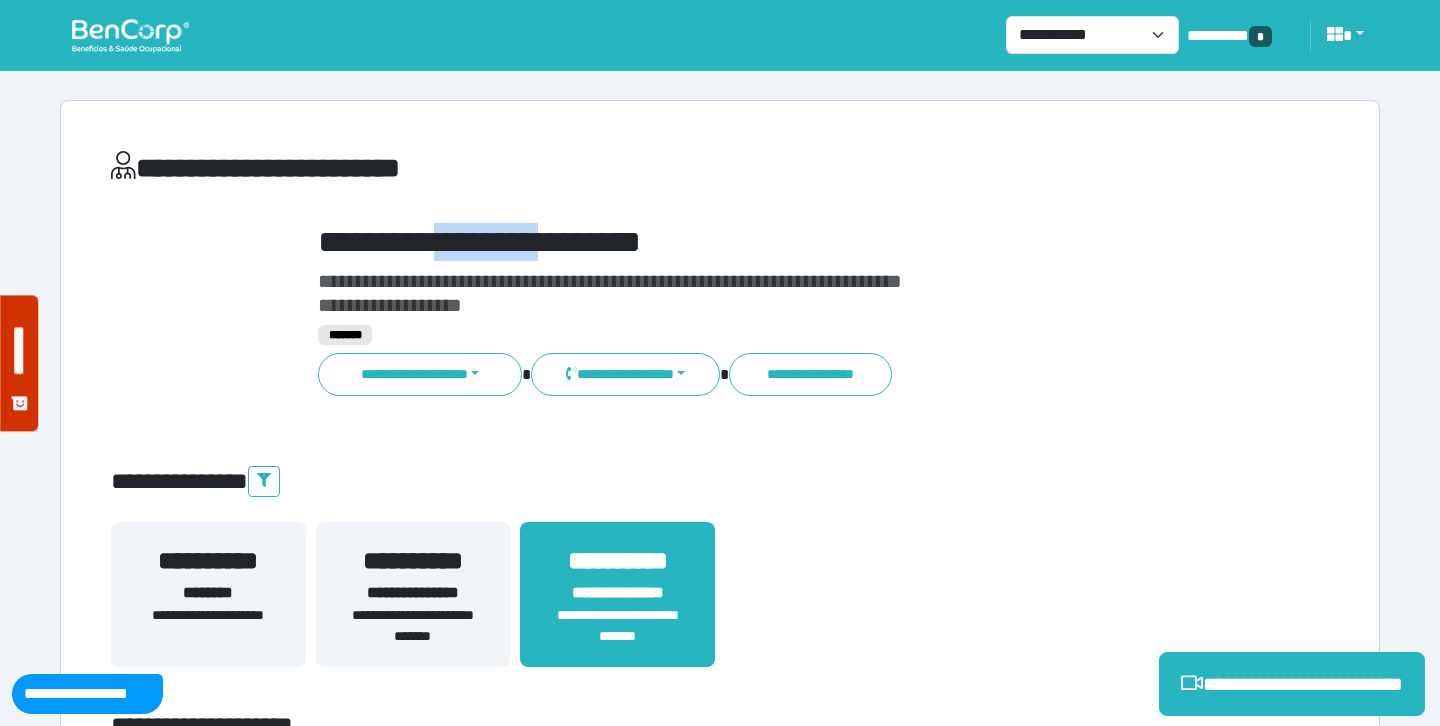 click on "**********" at bounding box center (772, 242) 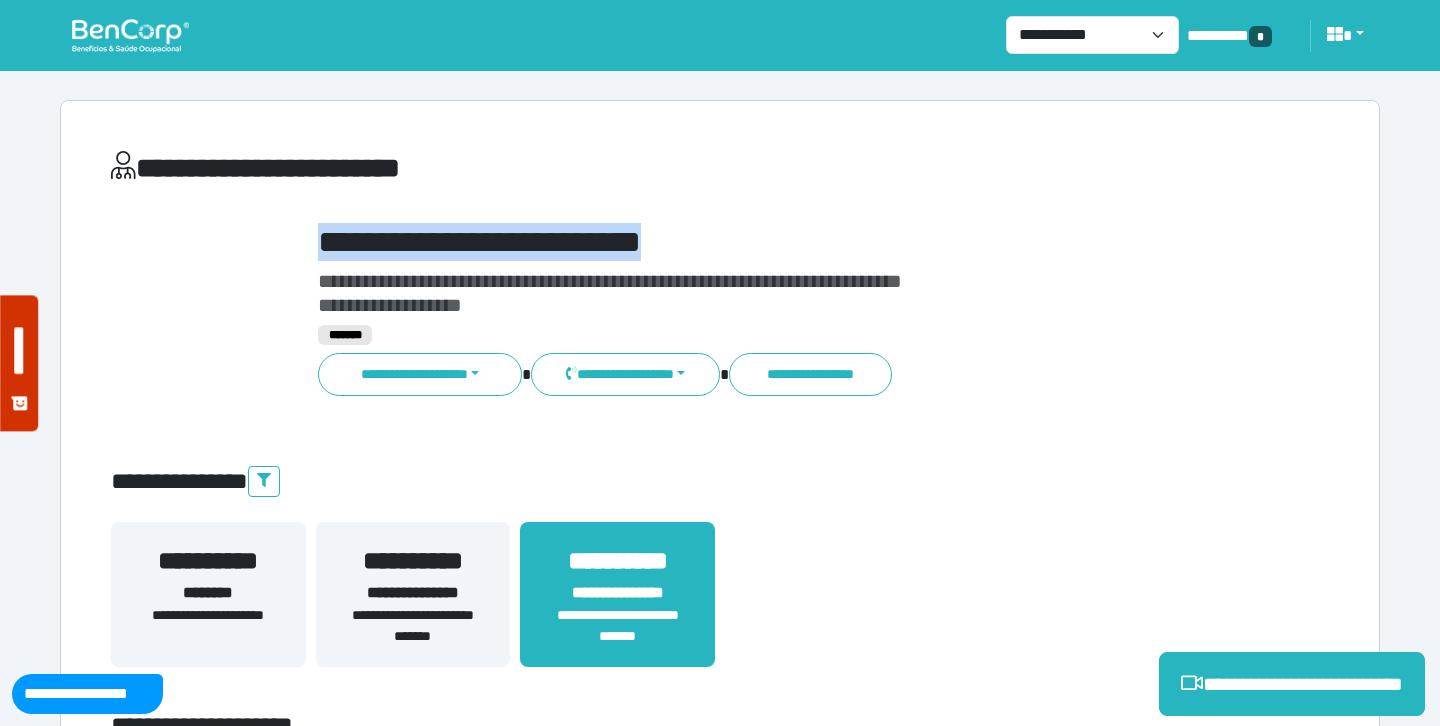 click on "**********" at bounding box center (772, 242) 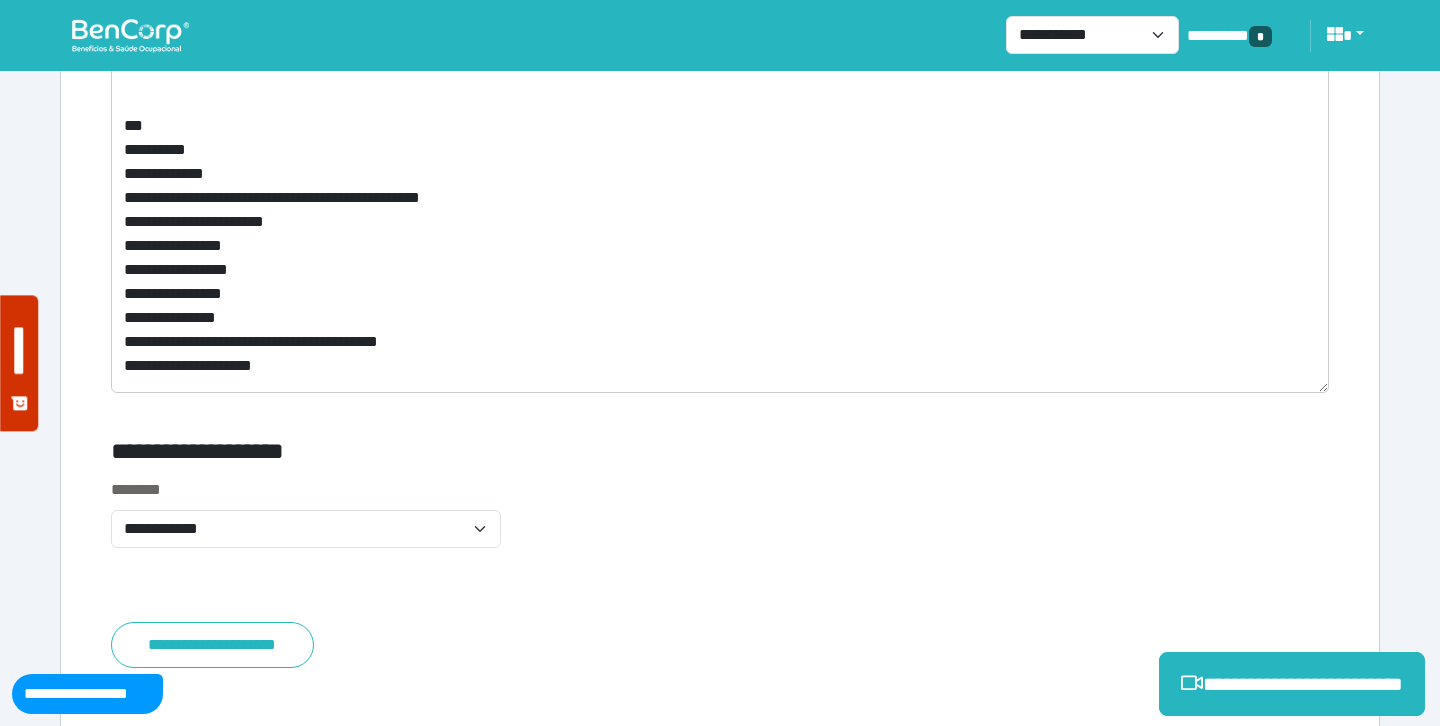 scroll, scrollTop: 11842, scrollLeft: 0, axis: vertical 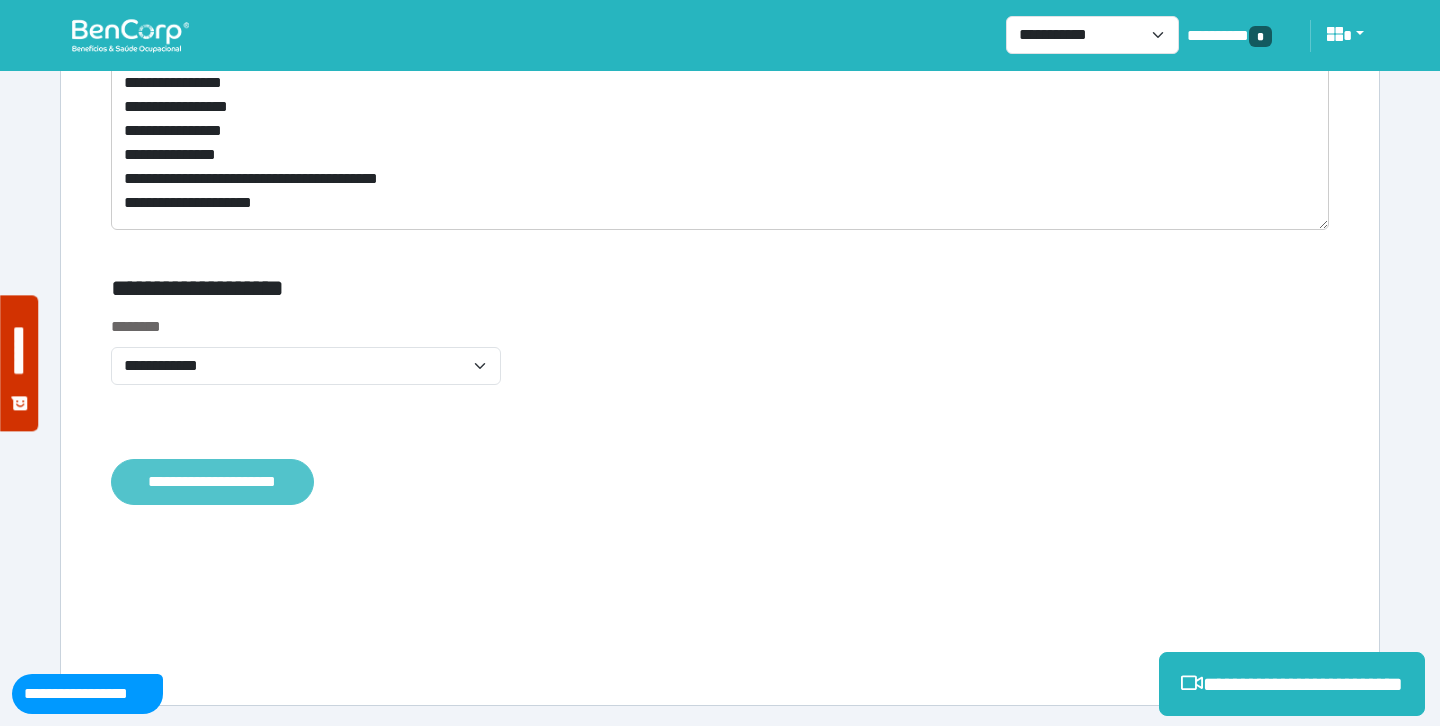 click on "**********" at bounding box center [212, 482] 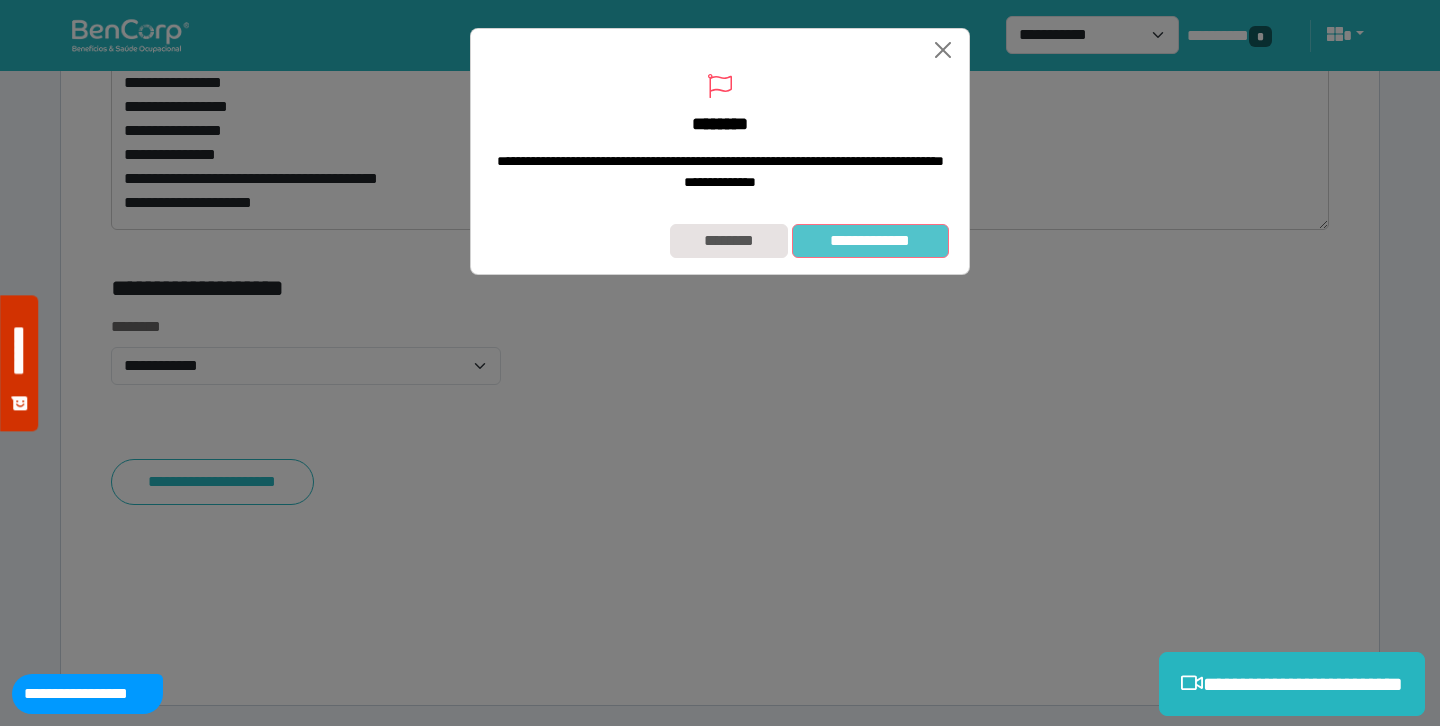 click on "**********" at bounding box center [870, 241] 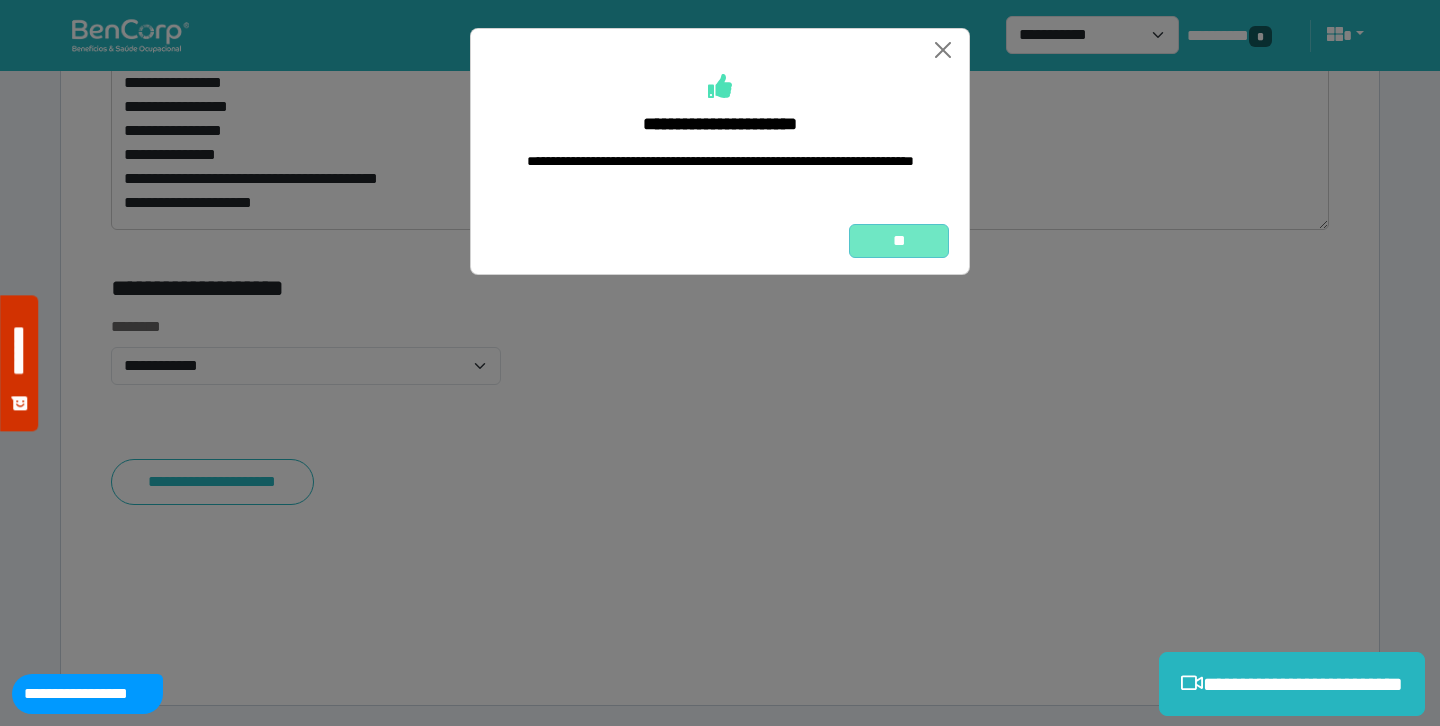 click on "**" at bounding box center (899, 241) 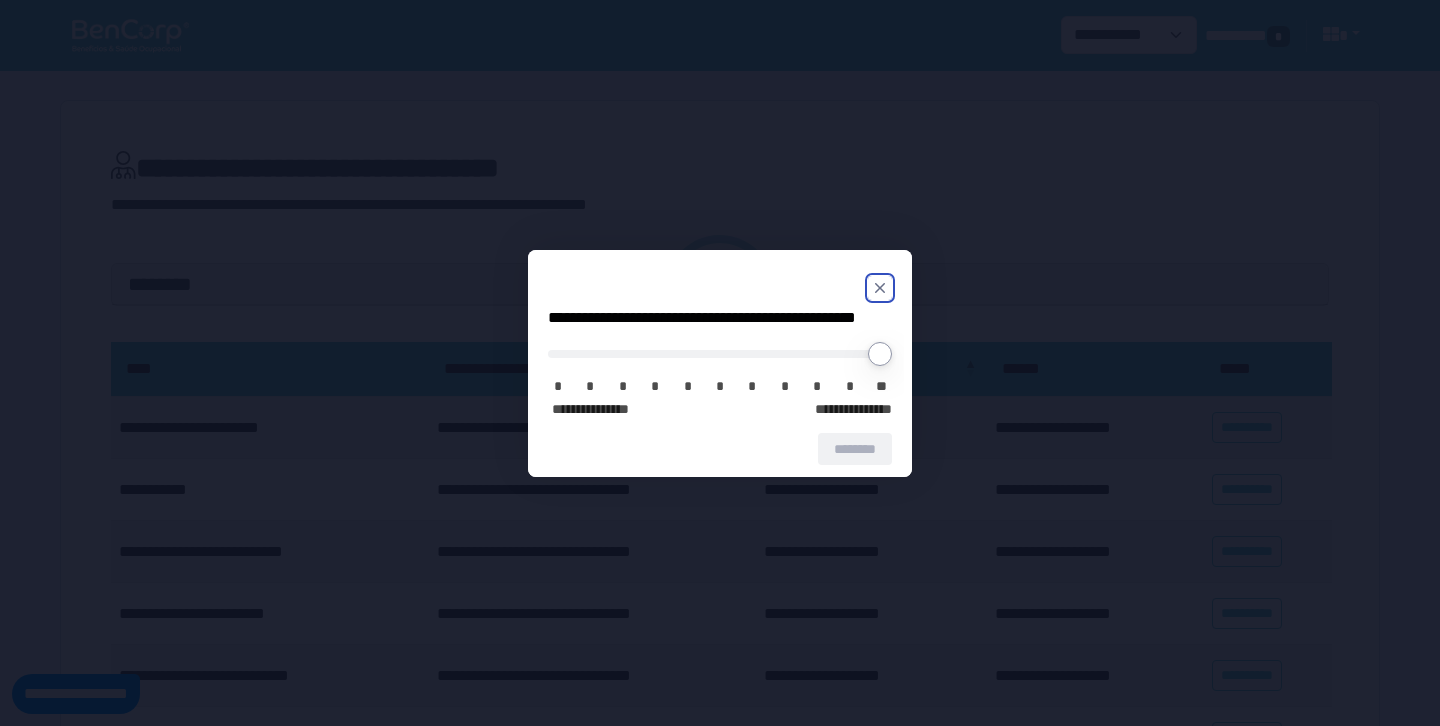 scroll, scrollTop: 0, scrollLeft: 0, axis: both 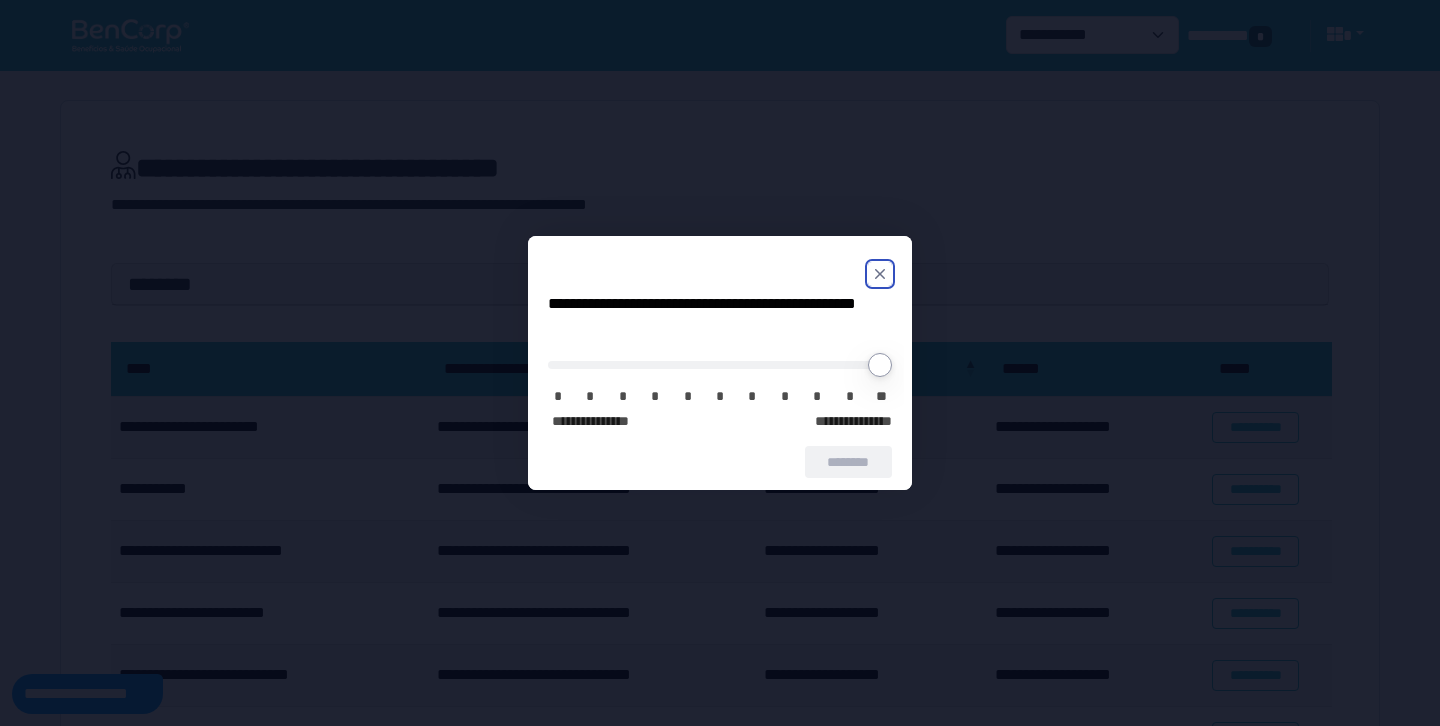 click 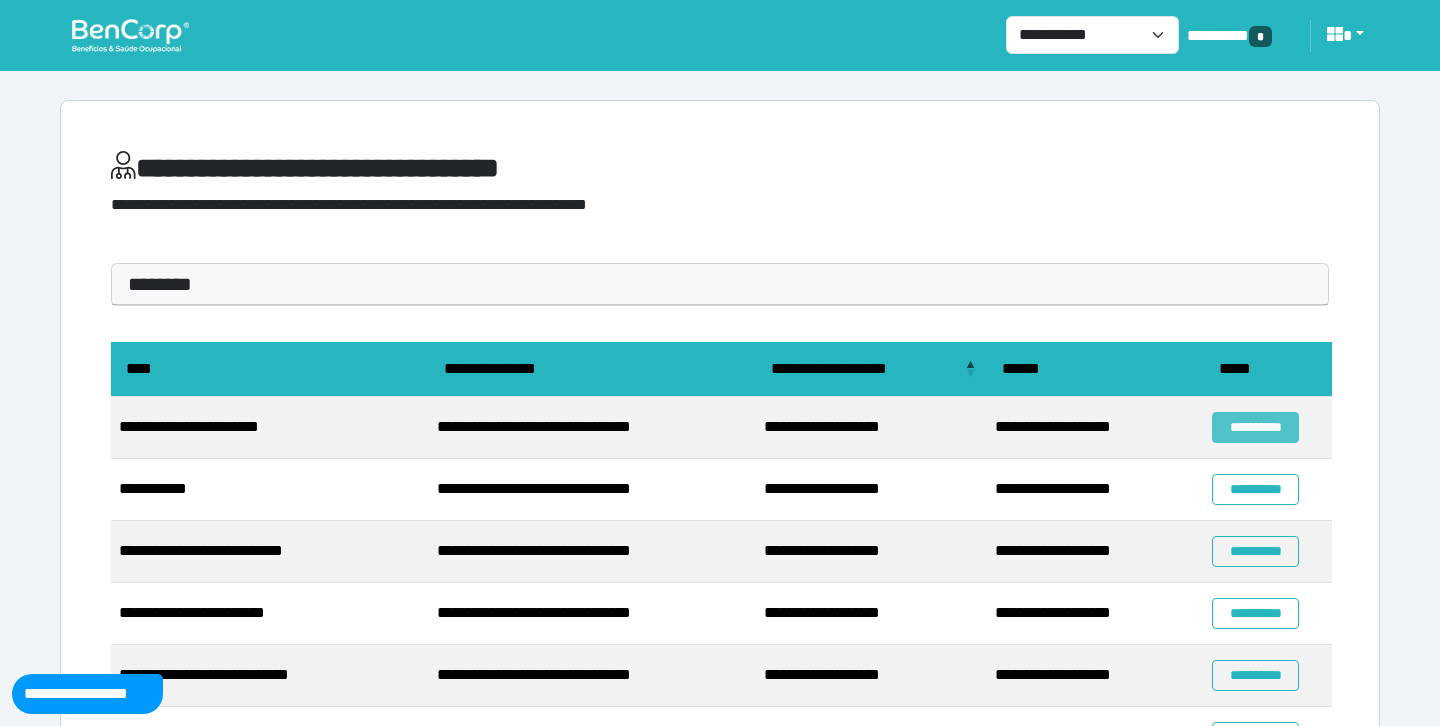 click on "**********" at bounding box center [1255, 427] 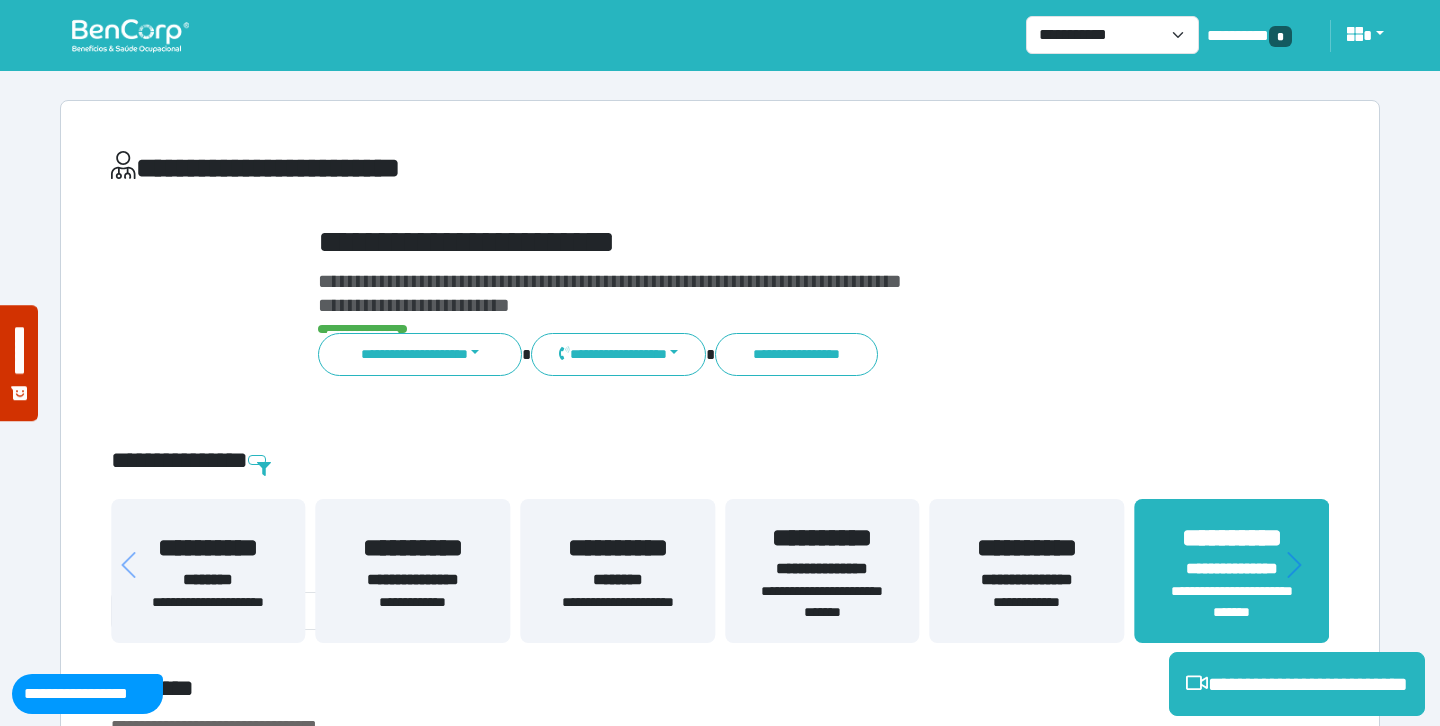 scroll, scrollTop: 0, scrollLeft: 0, axis: both 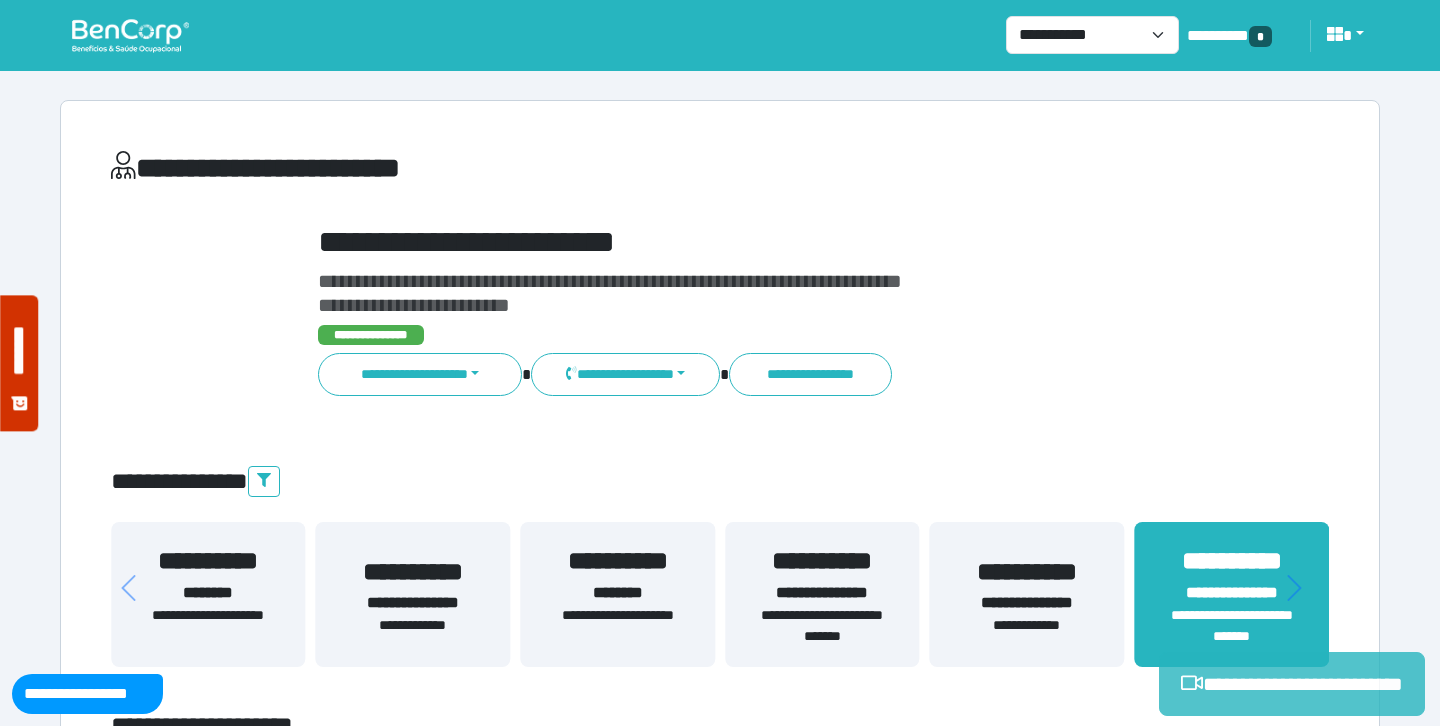 click on "**********" at bounding box center (1292, 684) 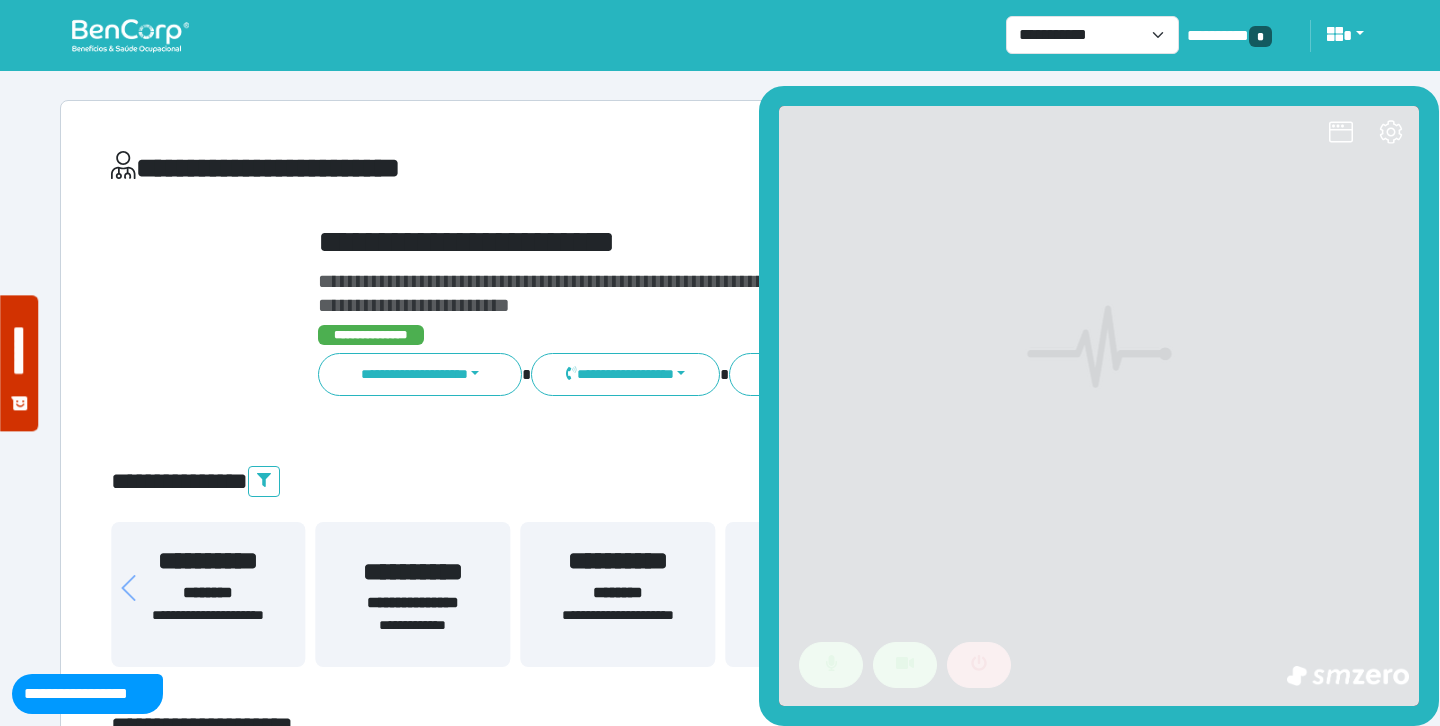 scroll, scrollTop: 0, scrollLeft: 0, axis: both 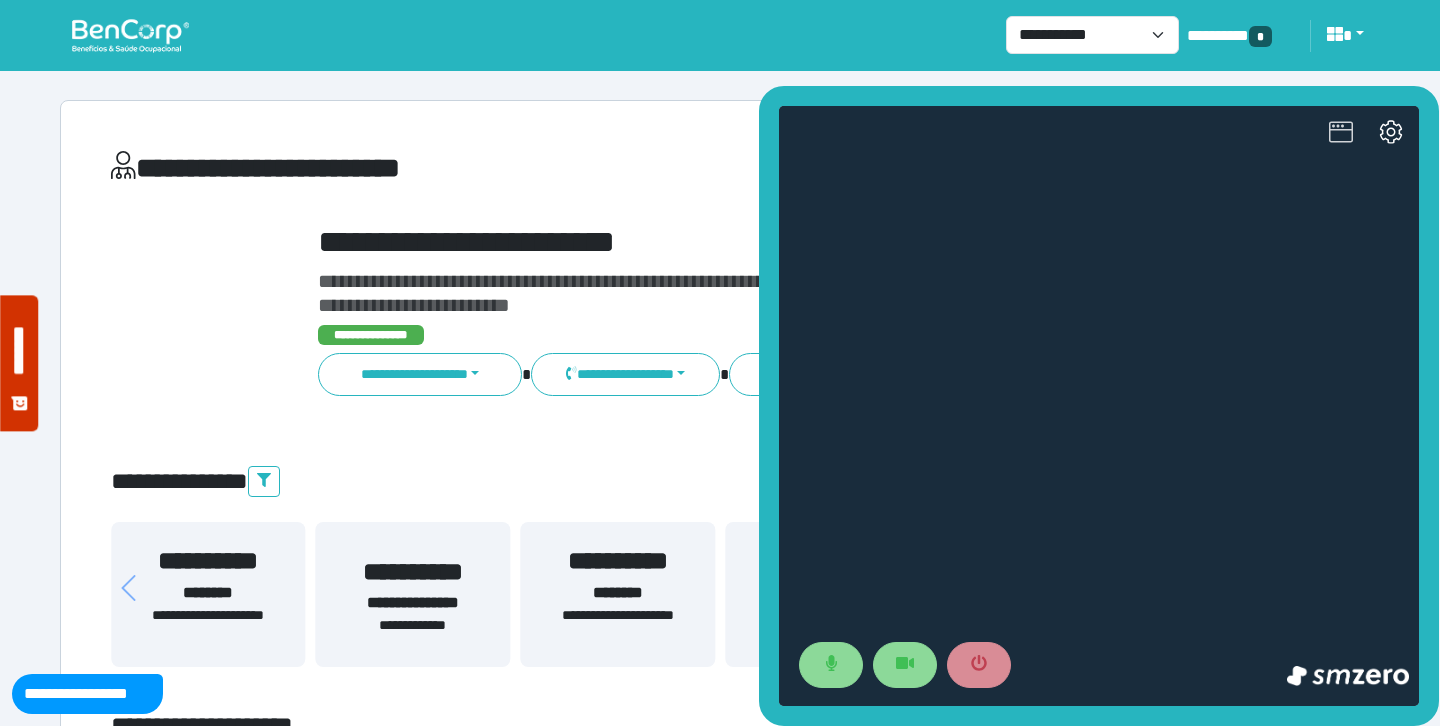 click at bounding box center (1341, 134) 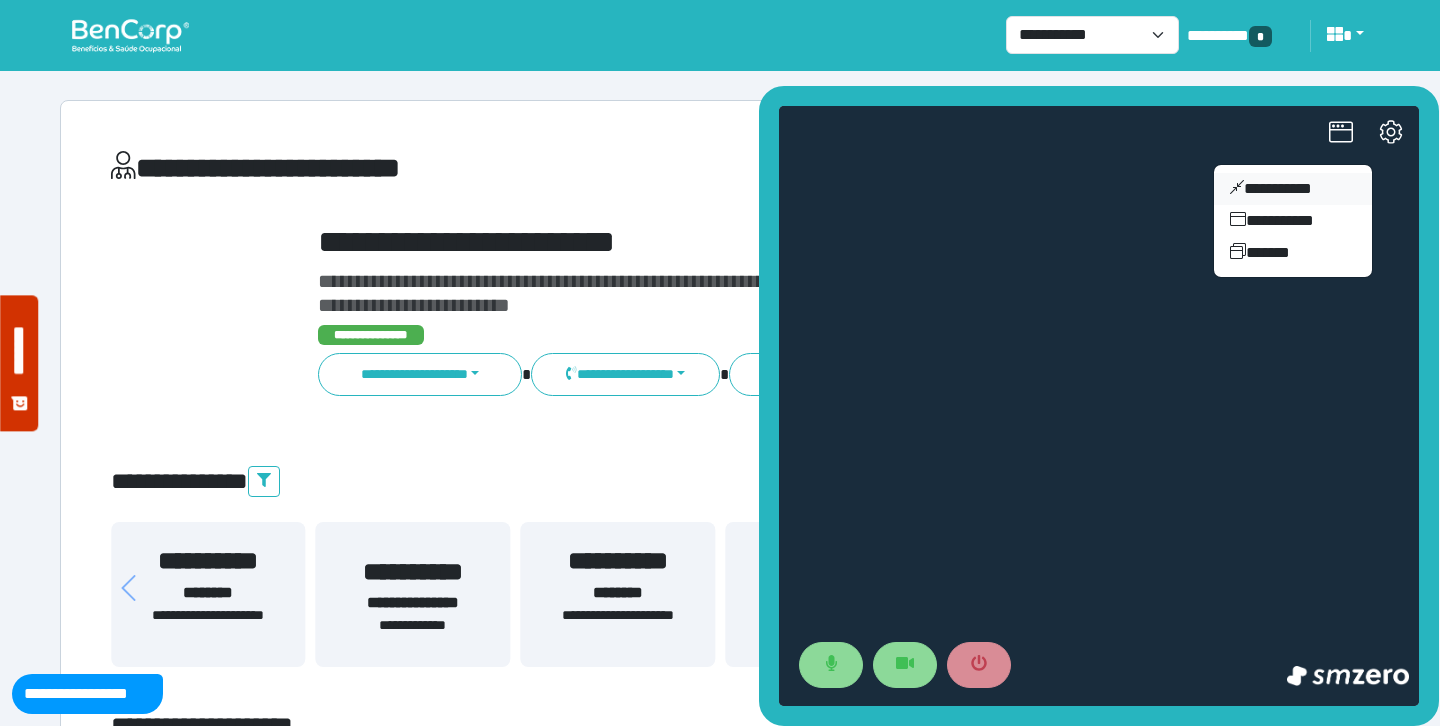click on "**********" at bounding box center [1293, 189] 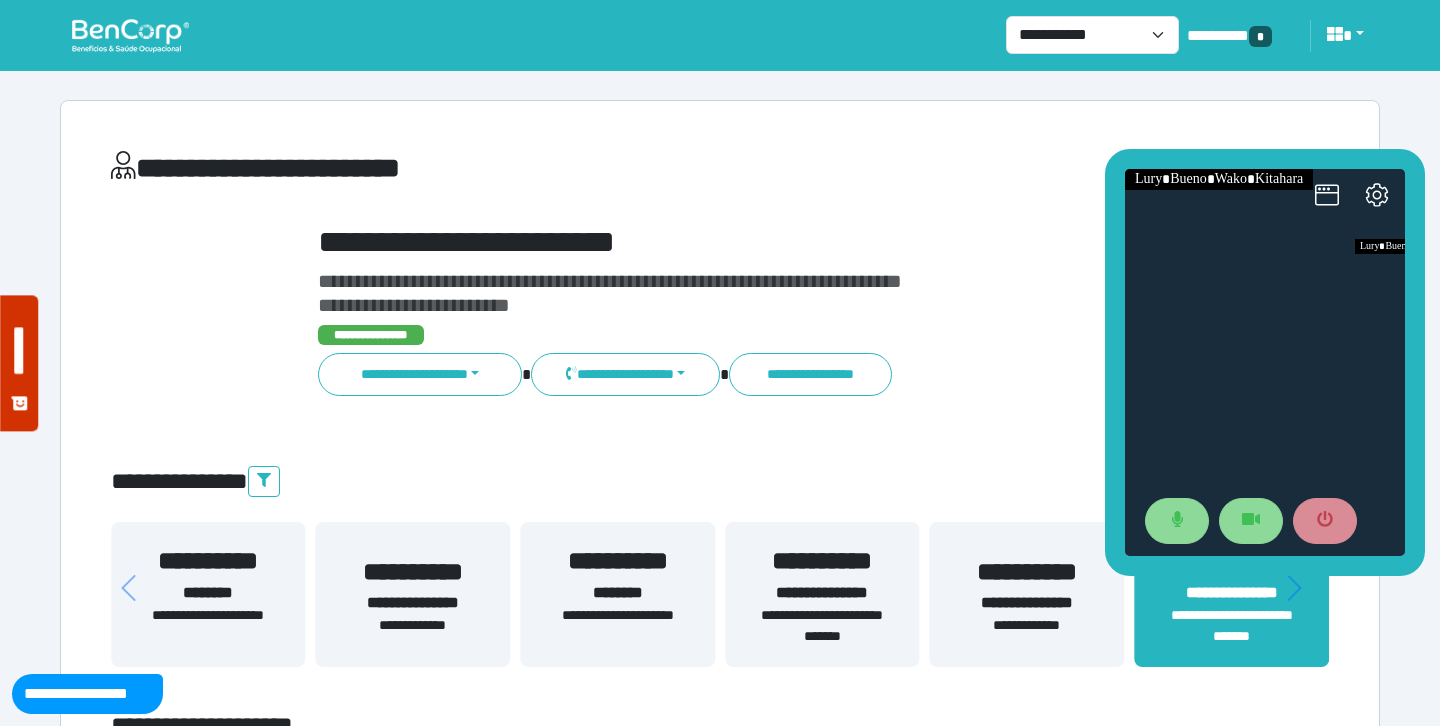 drag, startPoint x: 1273, startPoint y: 311, endPoint x: 1257, endPoint y: 153, distance: 158.80806 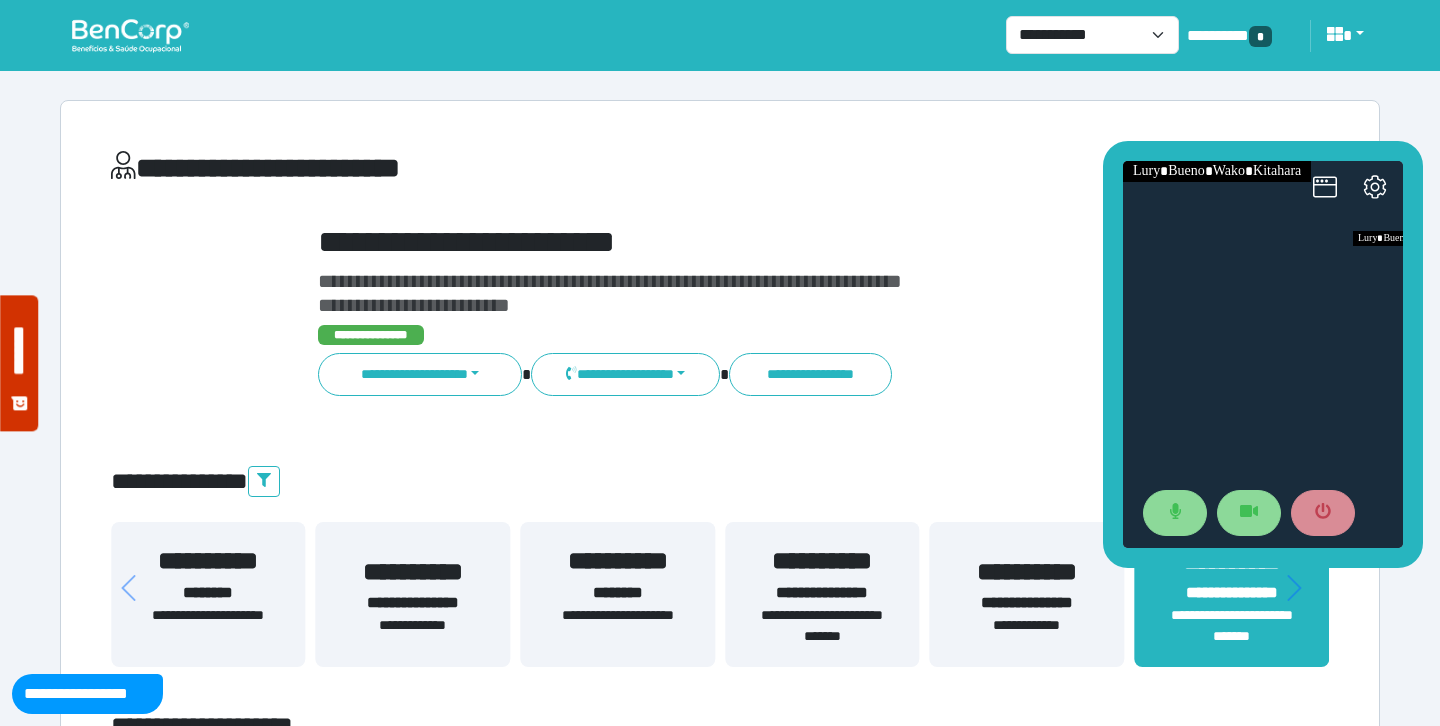 click on "**********" at bounding box center (772, 242) 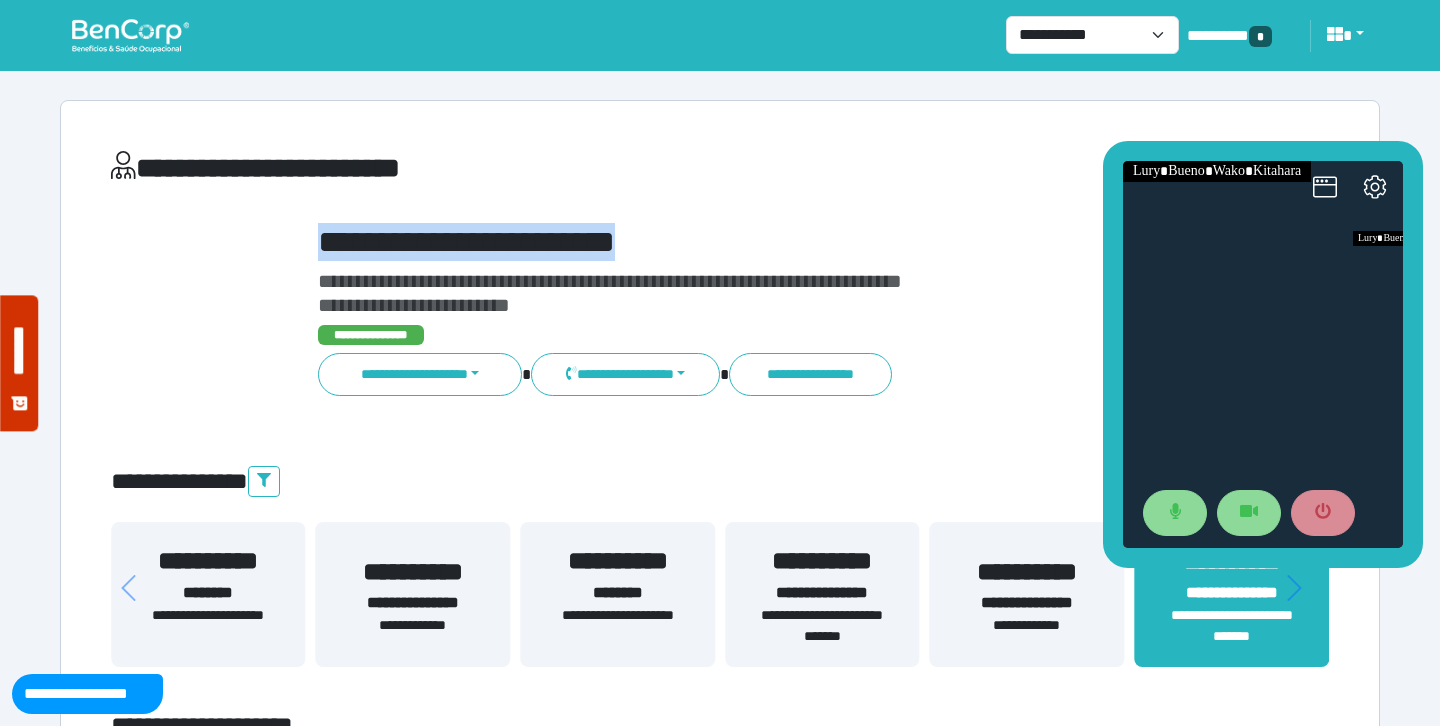 click on "**********" at bounding box center [772, 242] 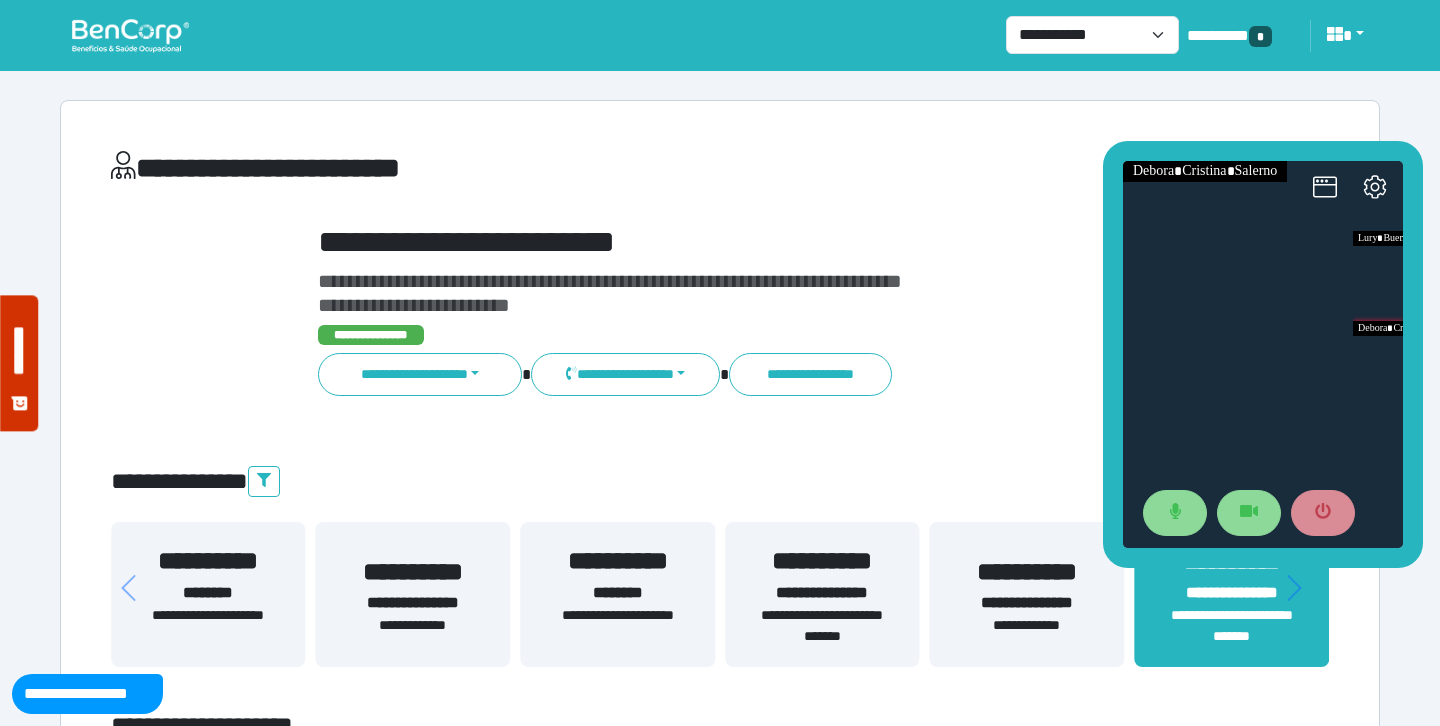 click on "**********" at bounding box center [772, 242] 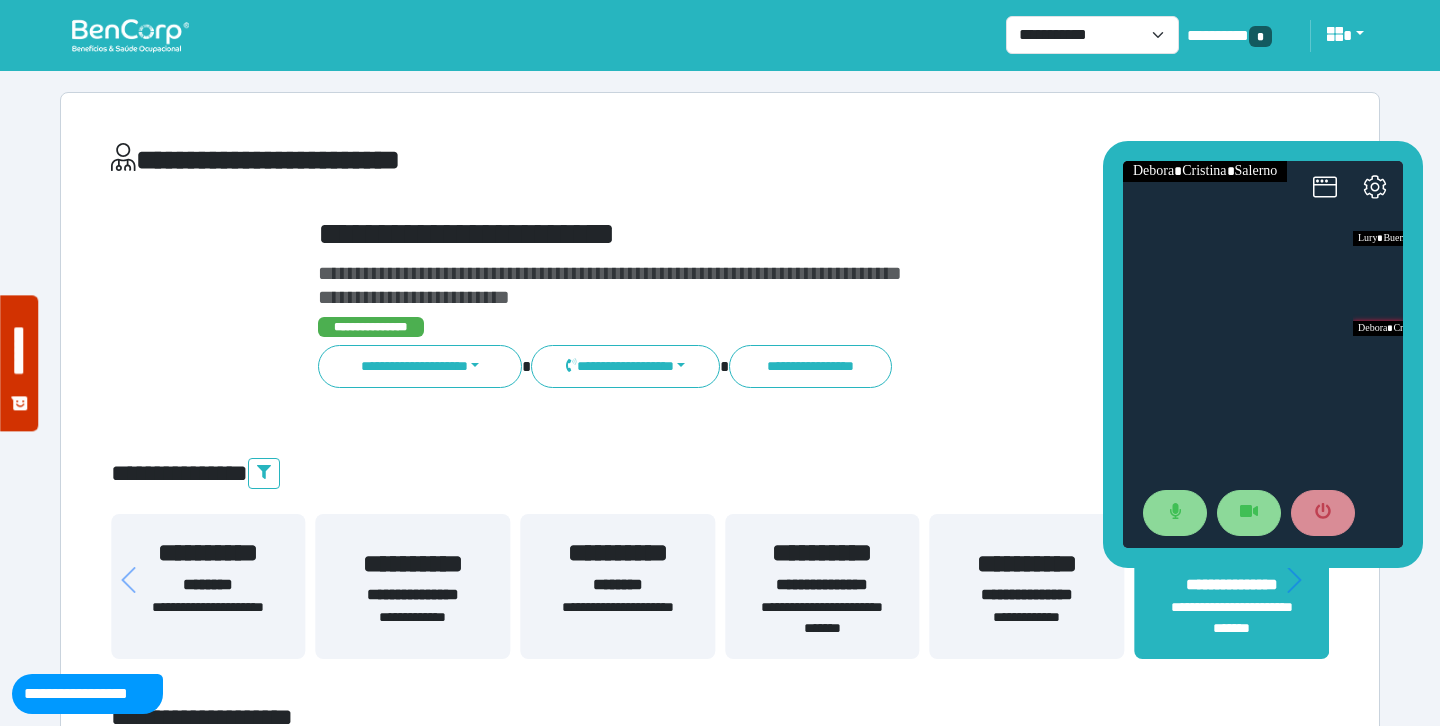scroll, scrollTop: 72, scrollLeft: 0, axis: vertical 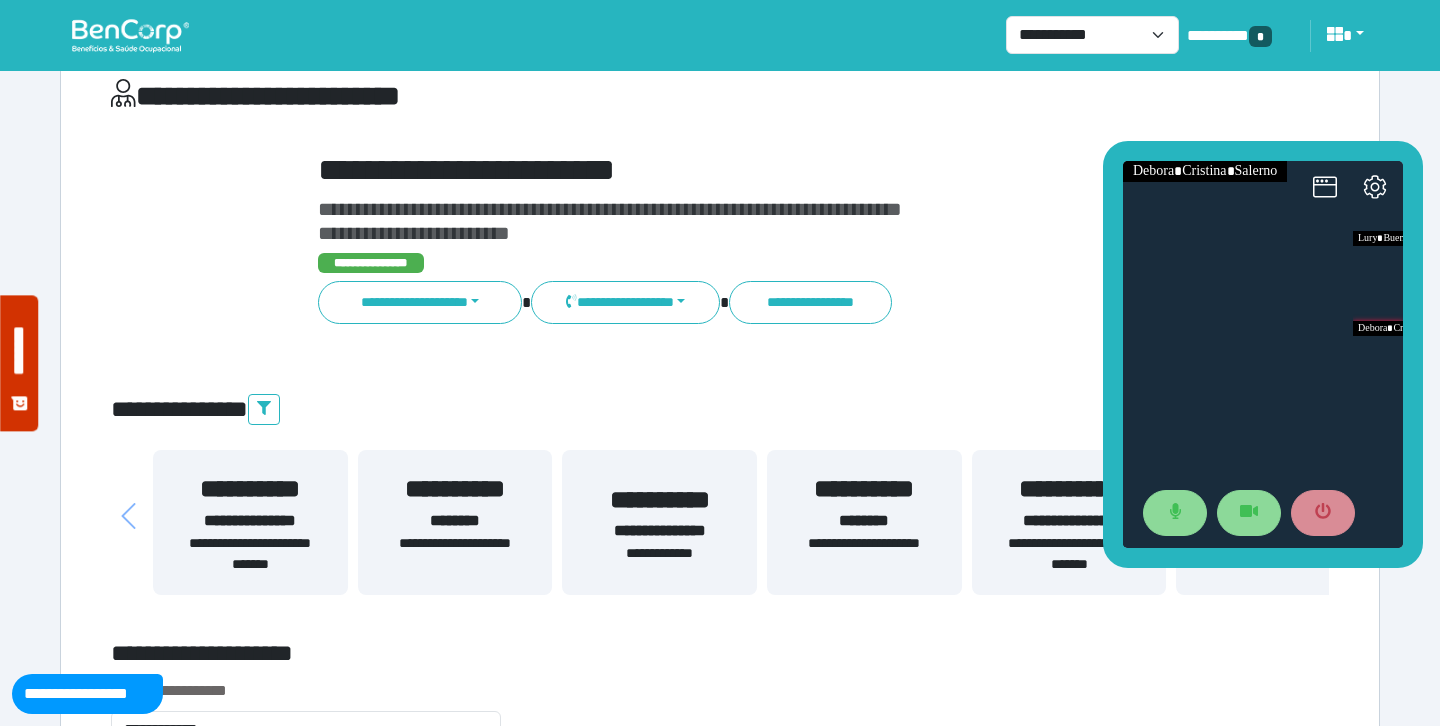 drag, startPoint x: 549, startPoint y: 548, endPoint x: 987, endPoint y: 558, distance: 438.11414 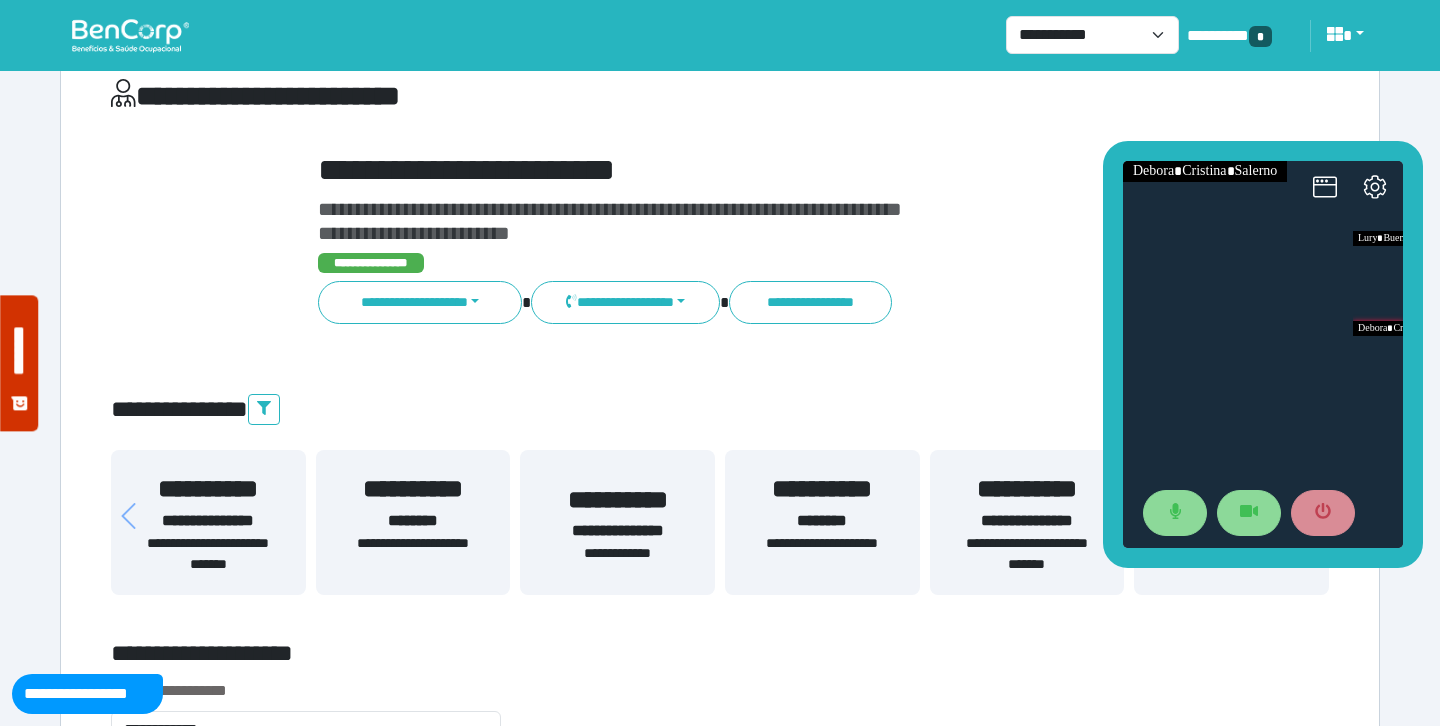 click on "**********" at bounding box center [208, 521] 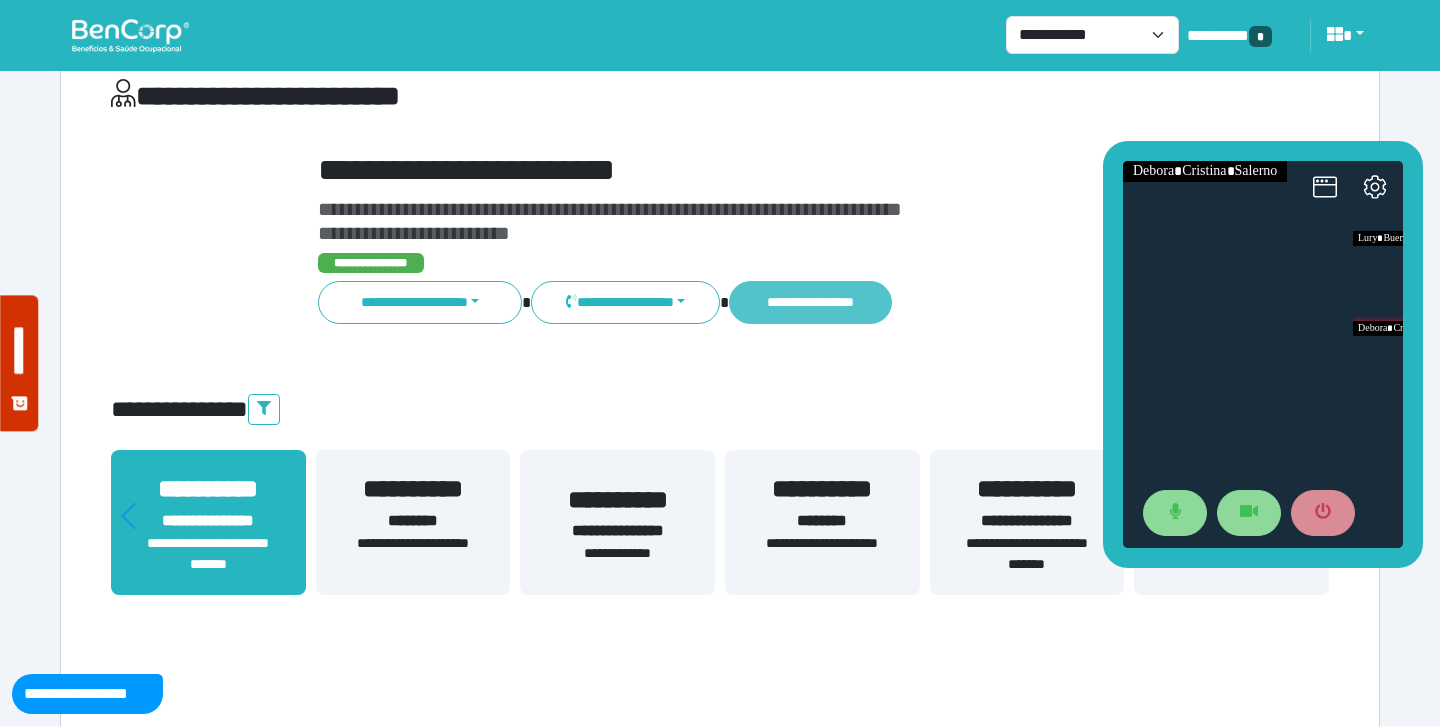 click on "**********" at bounding box center (810, 302) 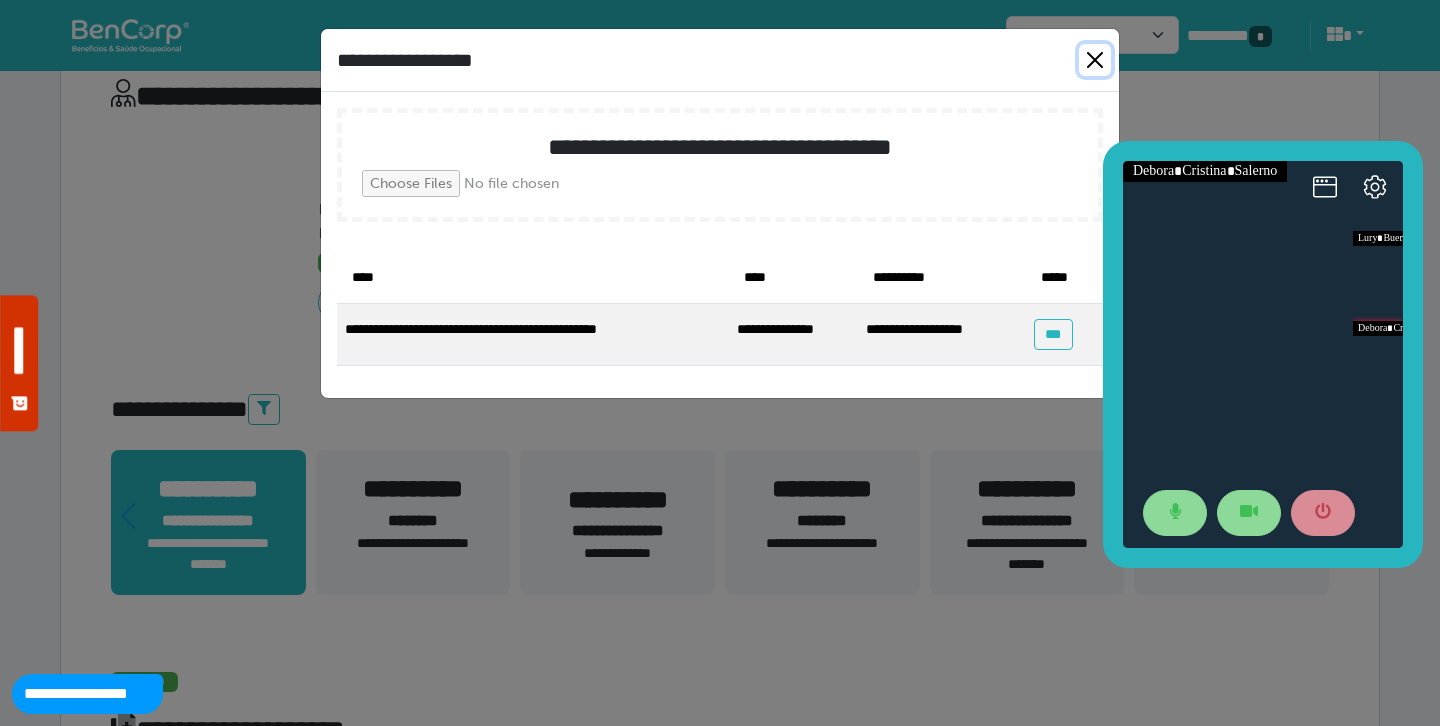 click at bounding box center [1095, 60] 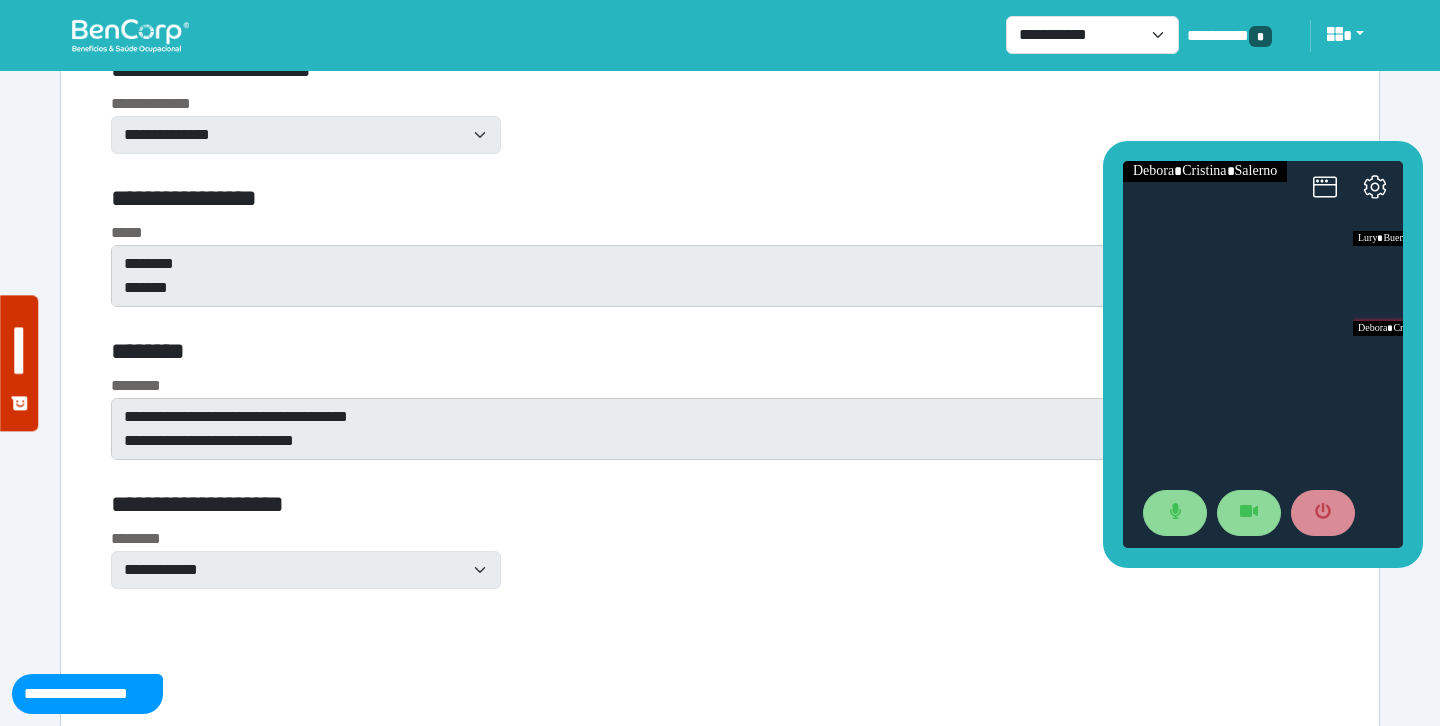 scroll, scrollTop: 9602, scrollLeft: 0, axis: vertical 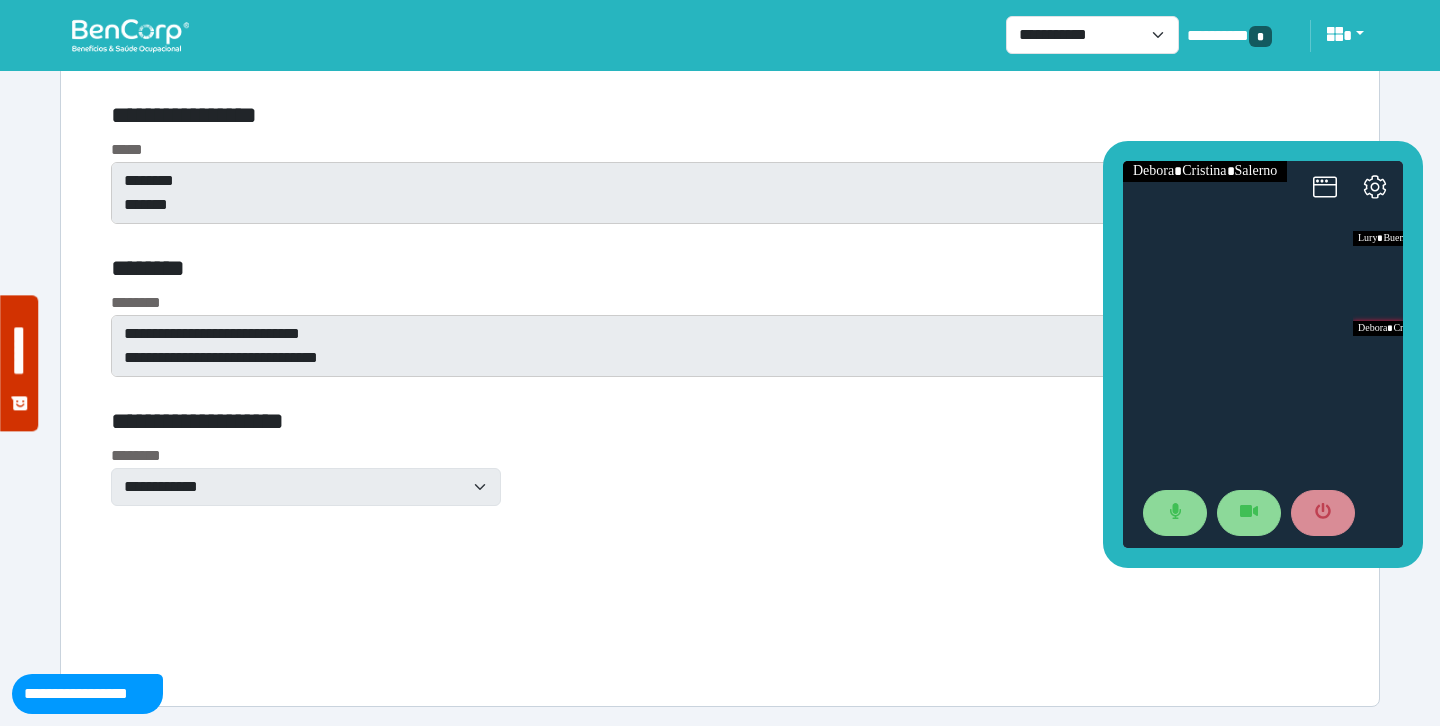 click on "**********" at bounding box center (720, -1732) 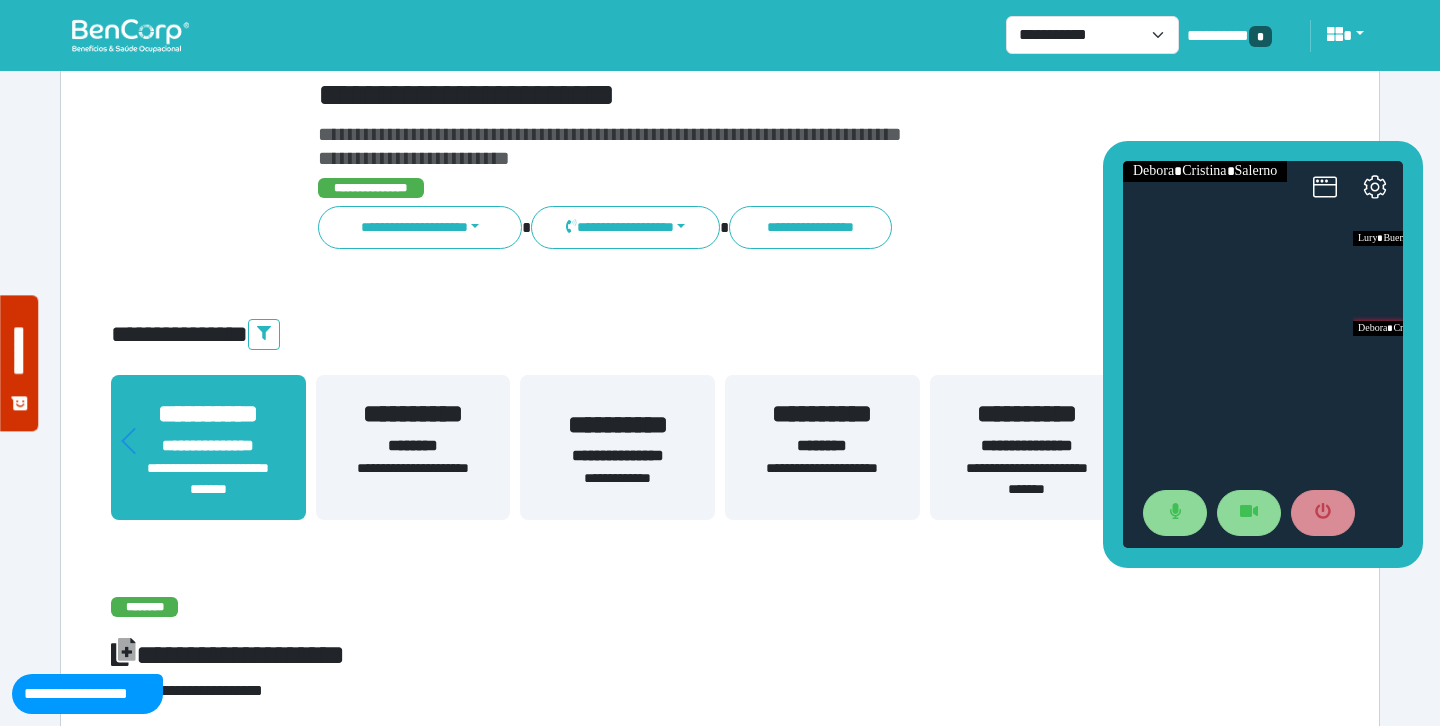 scroll, scrollTop: 0, scrollLeft: 0, axis: both 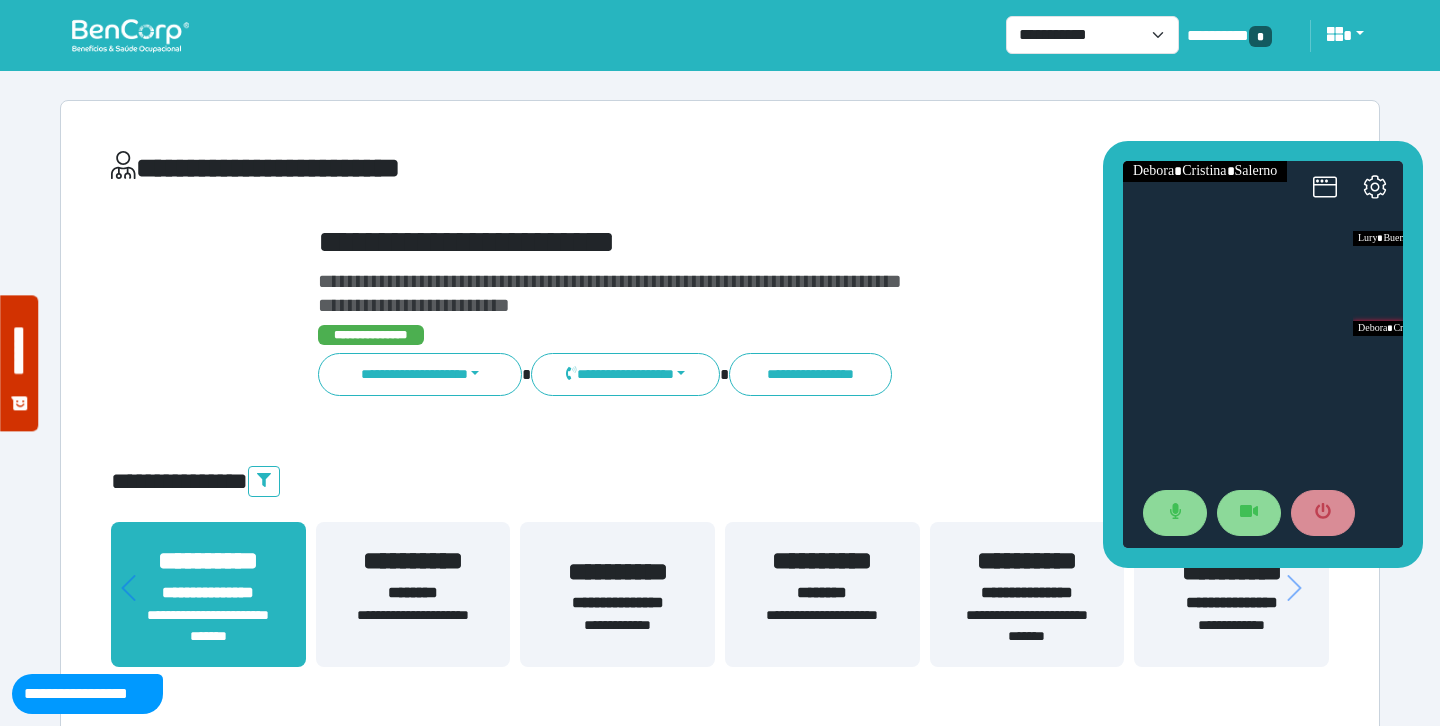 click on "**********" at bounding box center [1027, 594] 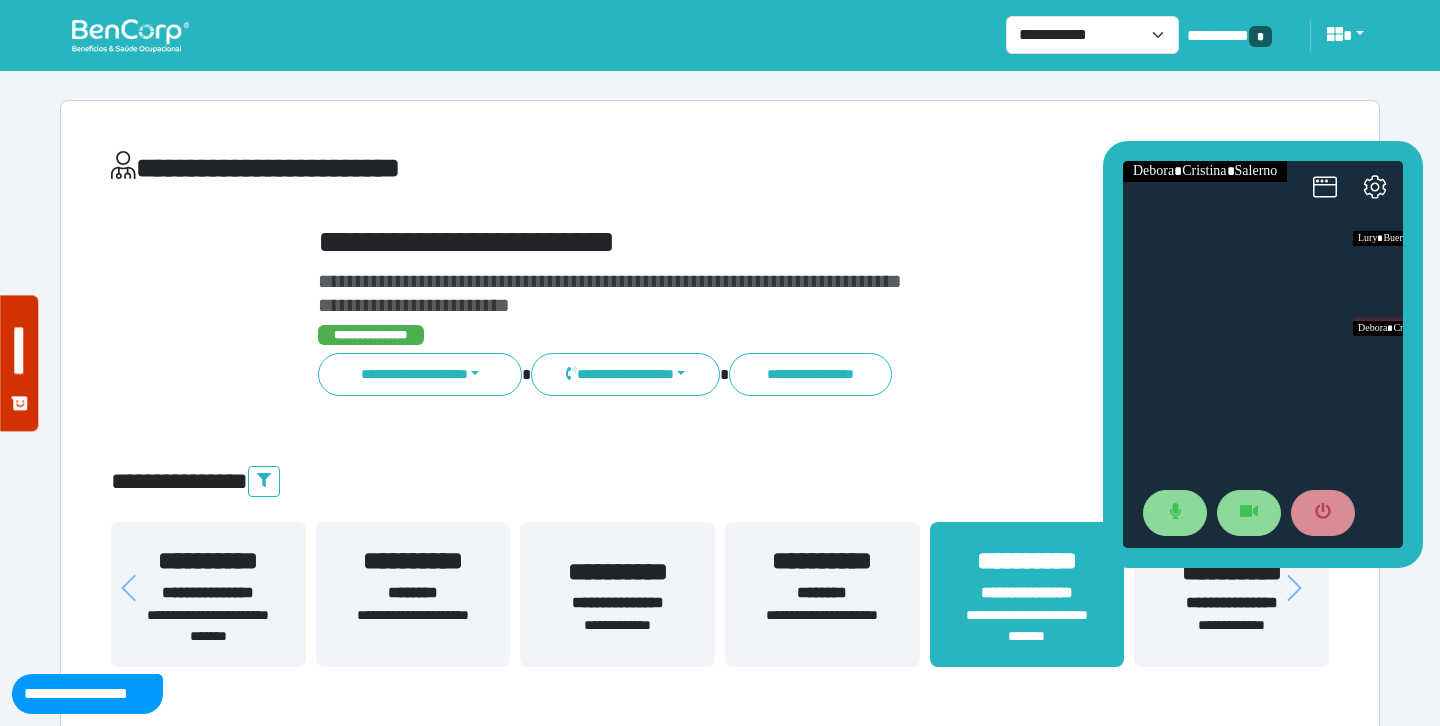 click on "**********" at bounding box center (720, 5204) 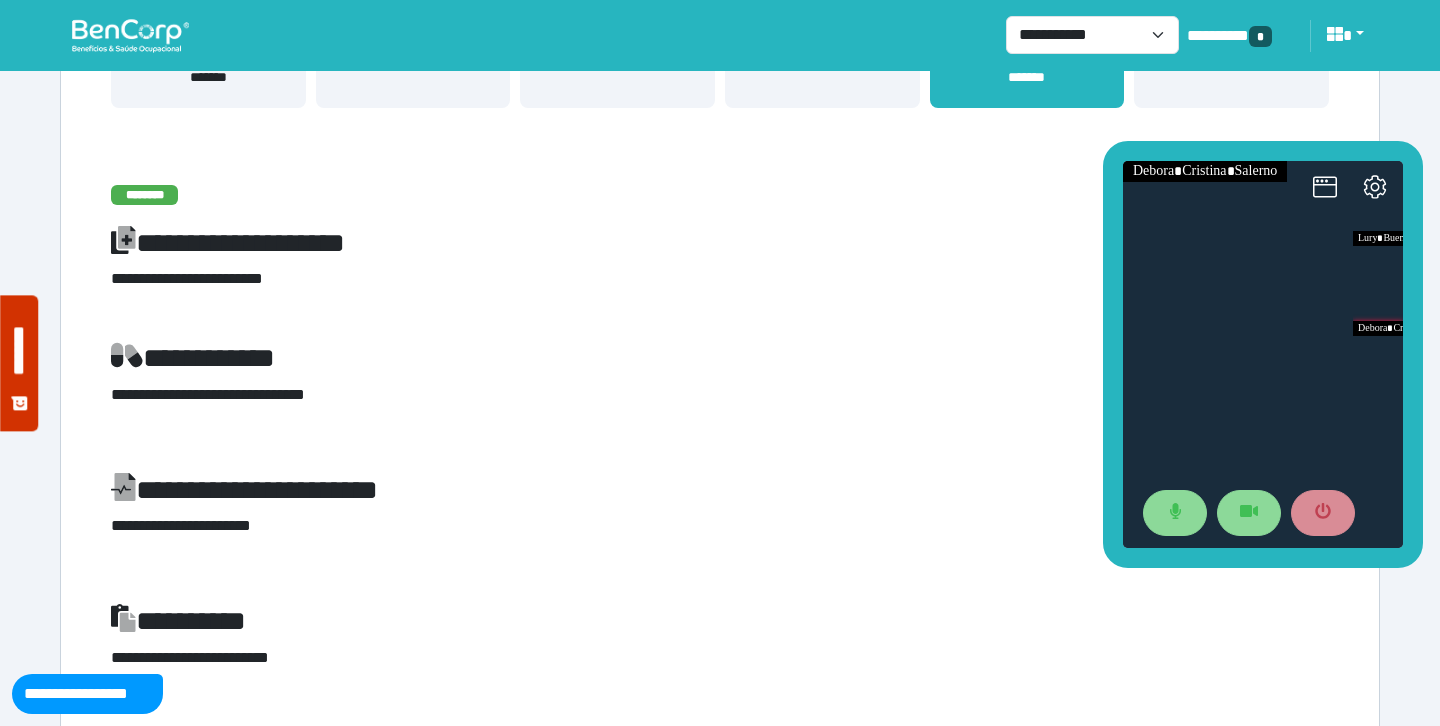 scroll, scrollTop: 0, scrollLeft: 0, axis: both 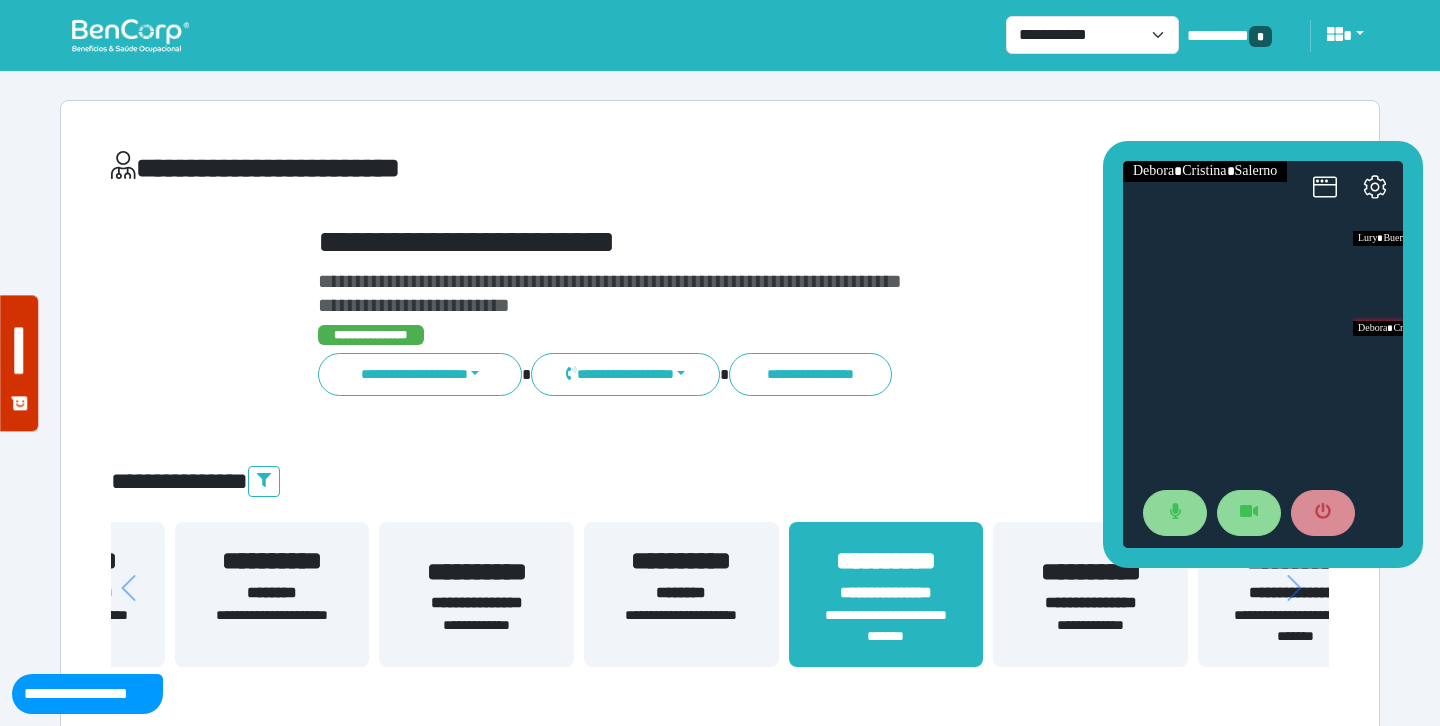 drag, startPoint x: 1221, startPoint y: 613, endPoint x: 699, endPoint y: 595, distance: 522.31024 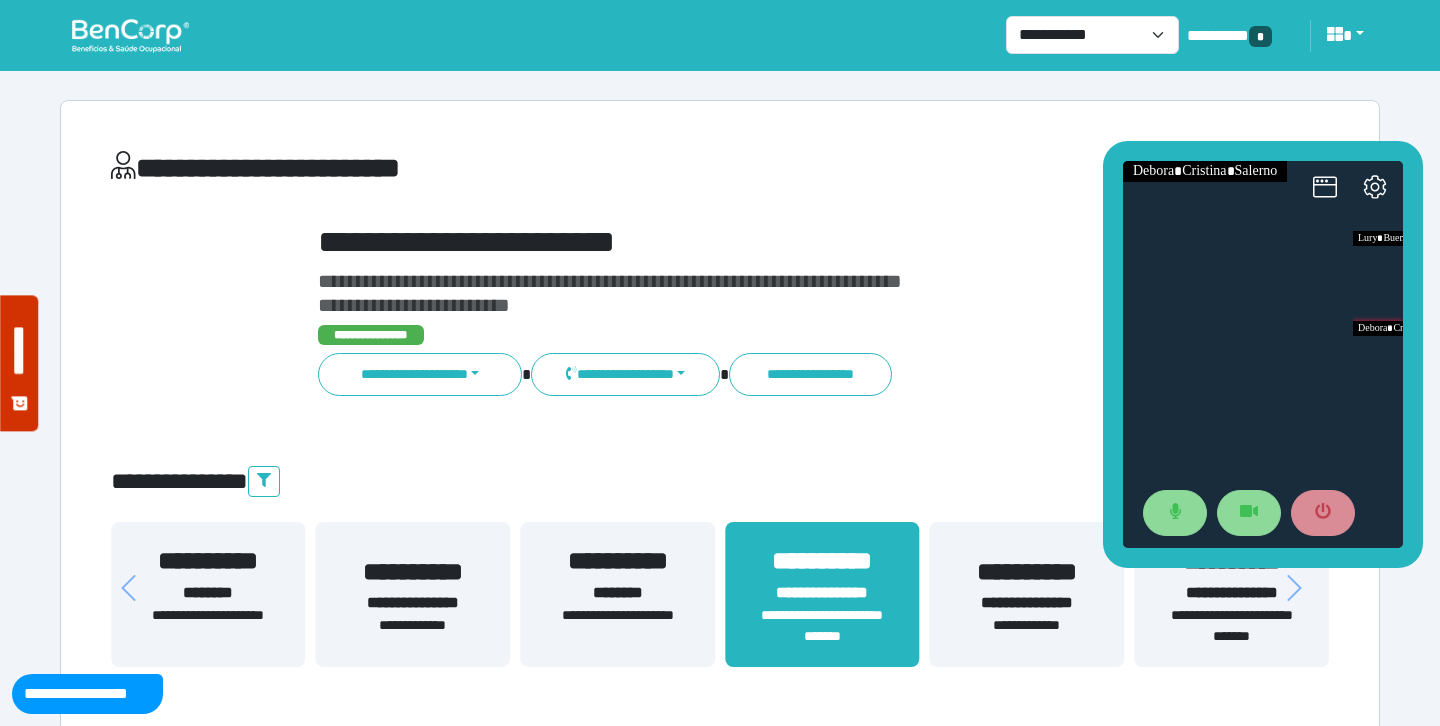 click on "**********" at bounding box center [1231, 626] 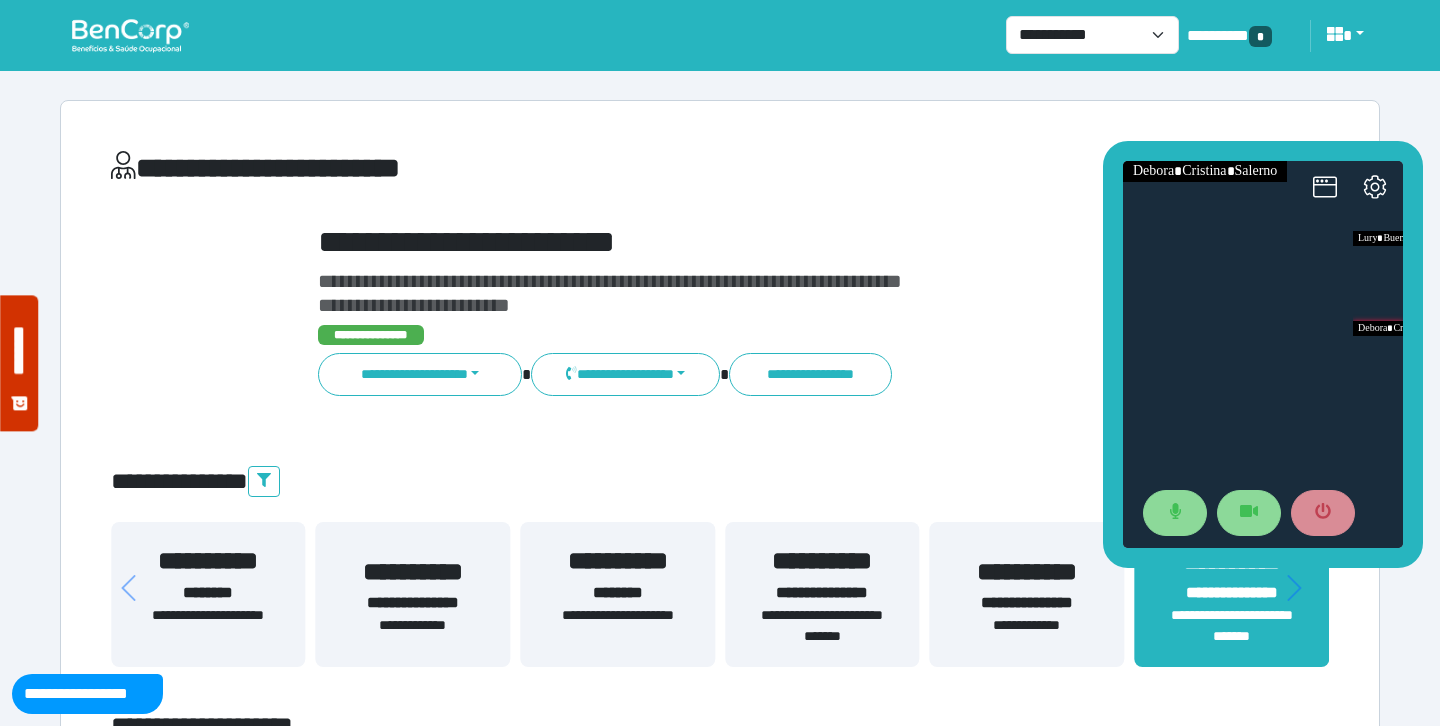 click on "**********" at bounding box center (720, 4269) 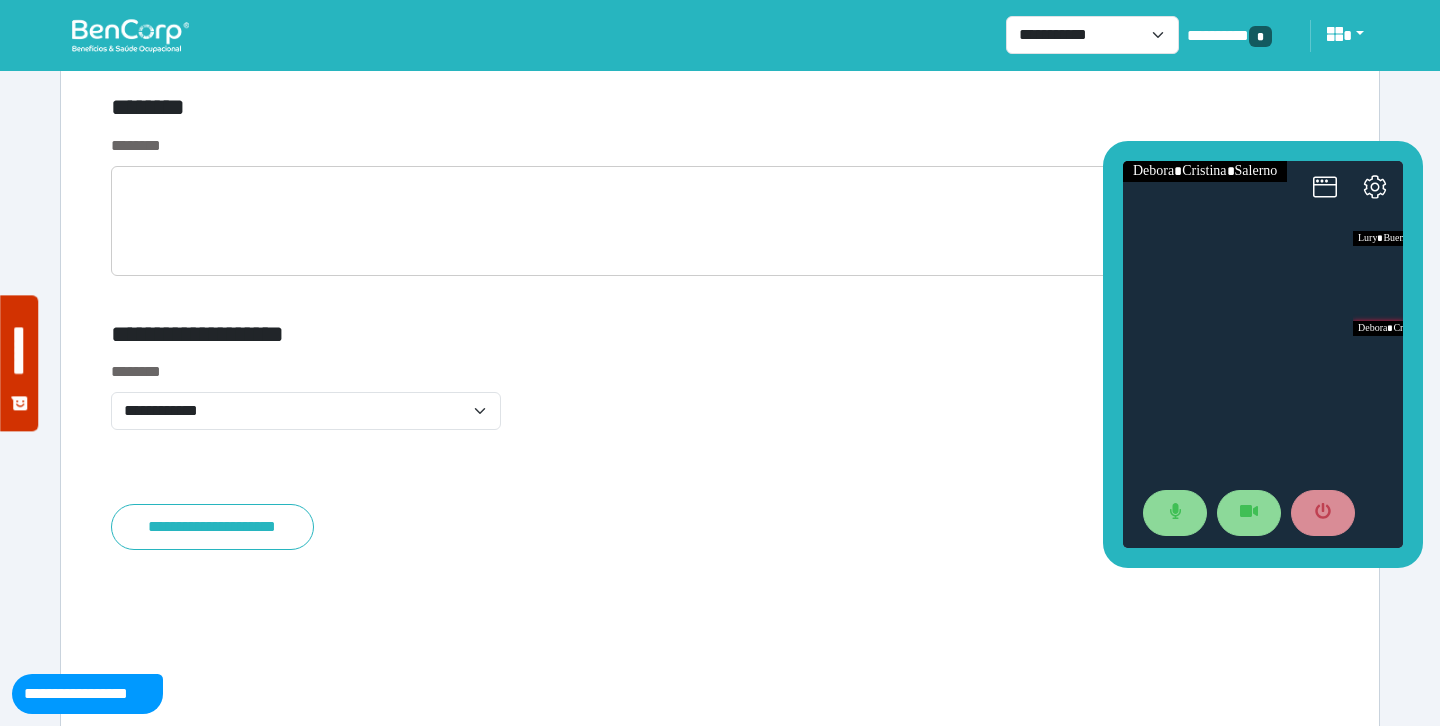 scroll, scrollTop: 7733, scrollLeft: 0, axis: vertical 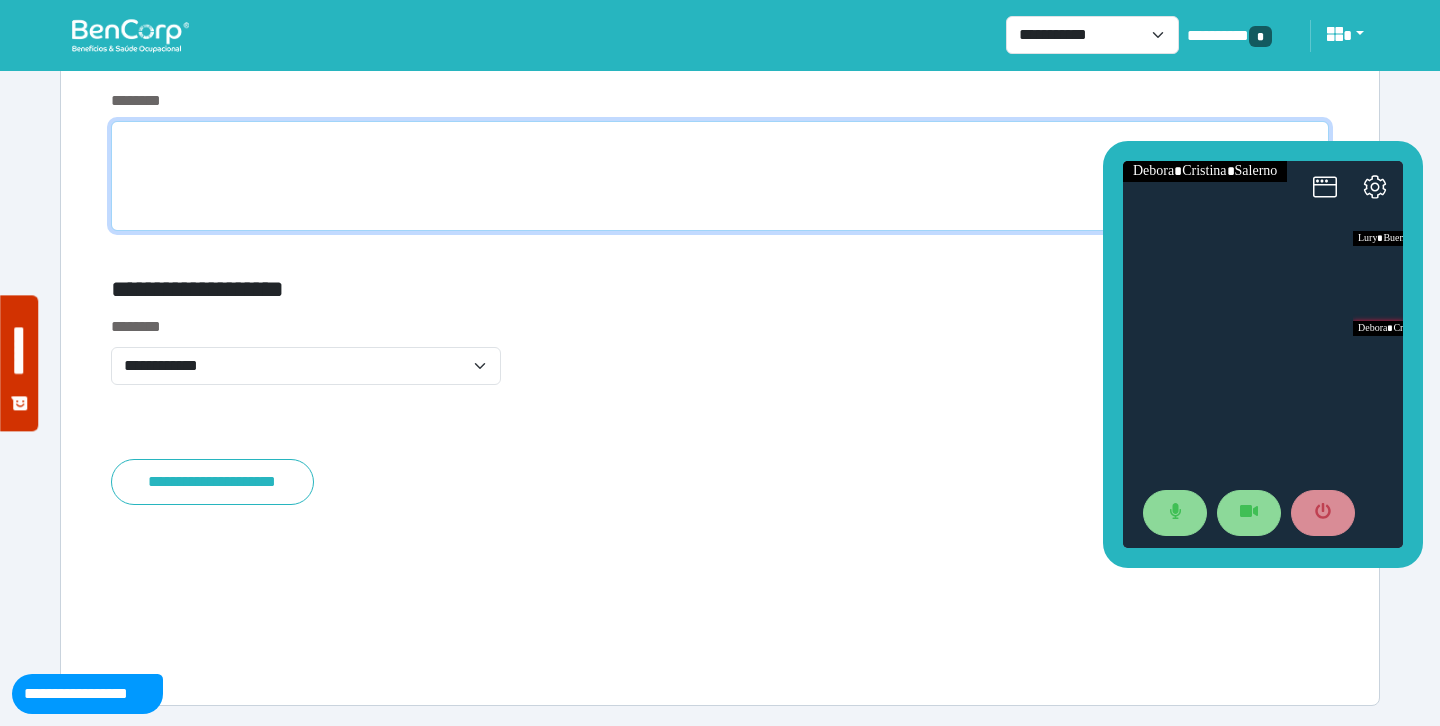 click at bounding box center (720, 176) 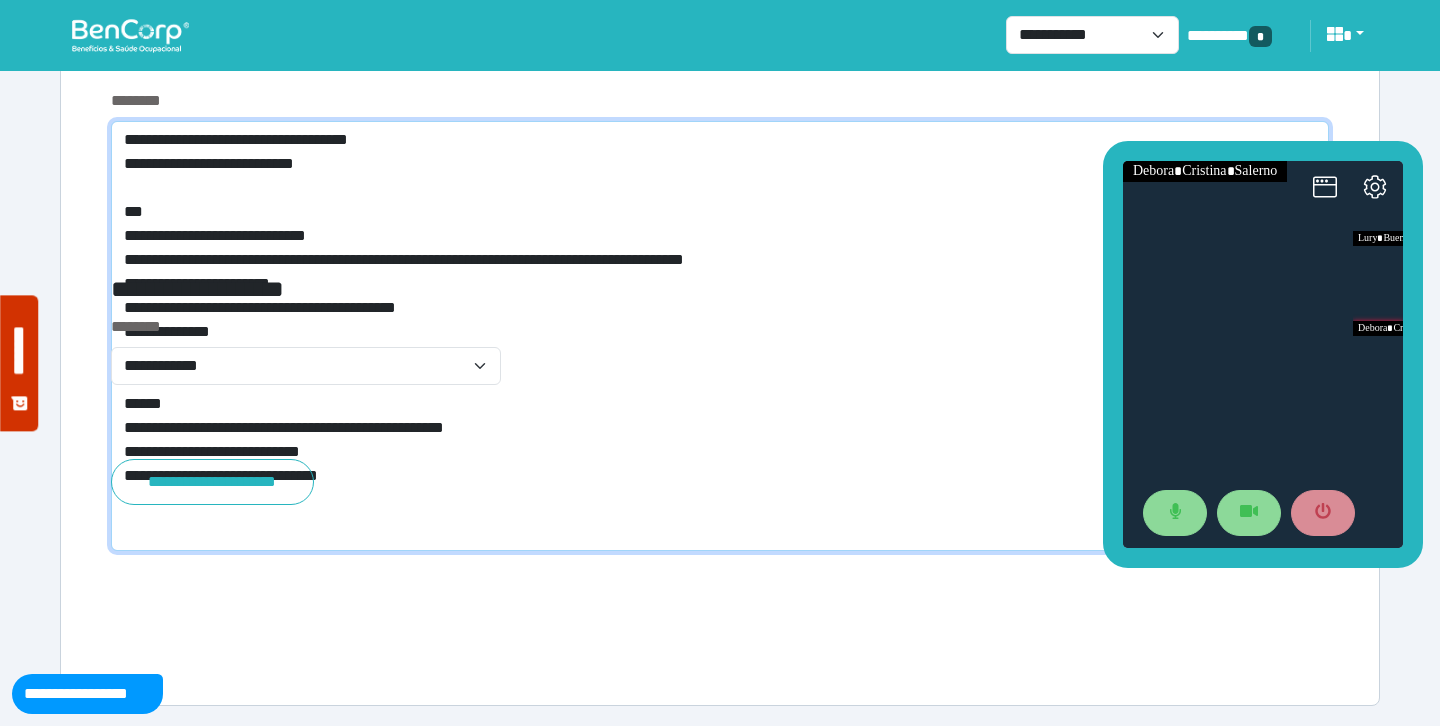 scroll, scrollTop: 0, scrollLeft: 0, axis: both 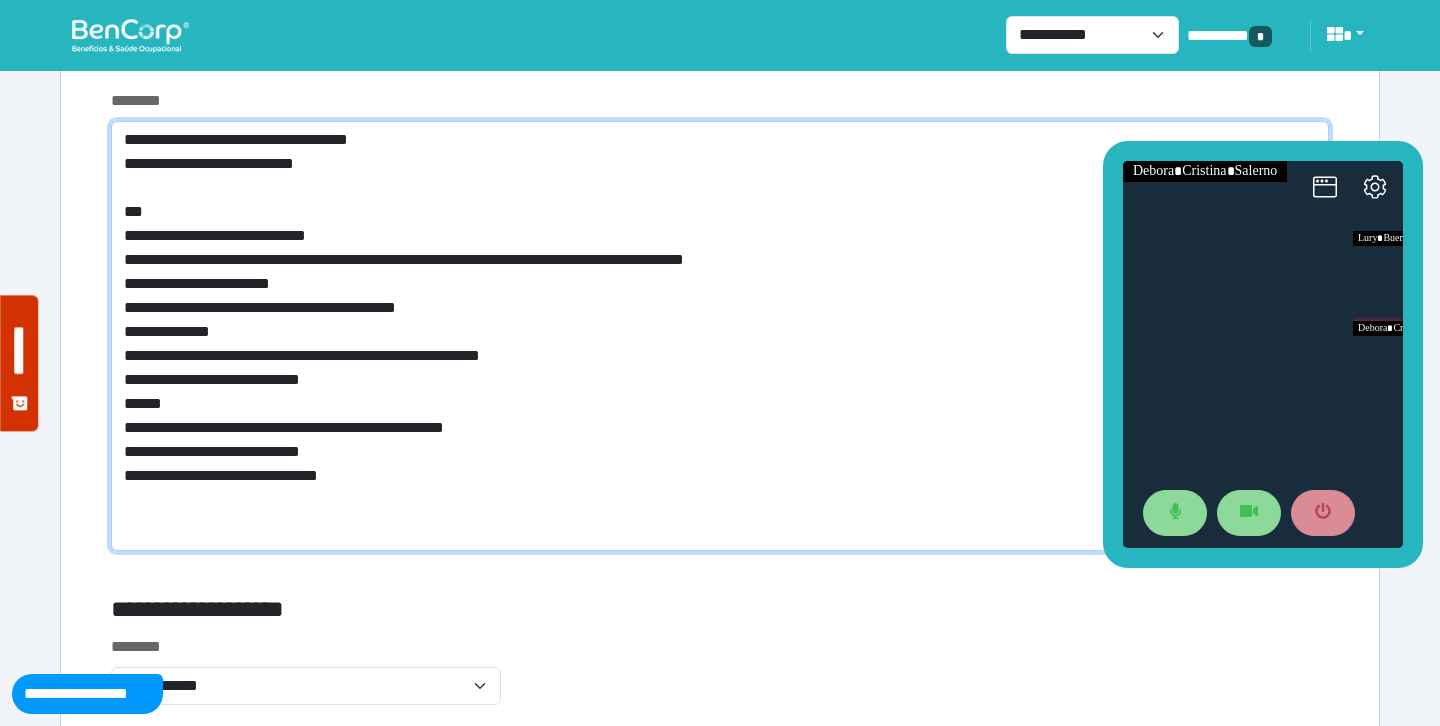 drag, startPoint x: 158, startPoint y: 137, endPoint x: 88, endPoint y: 135, distance: 70.028564 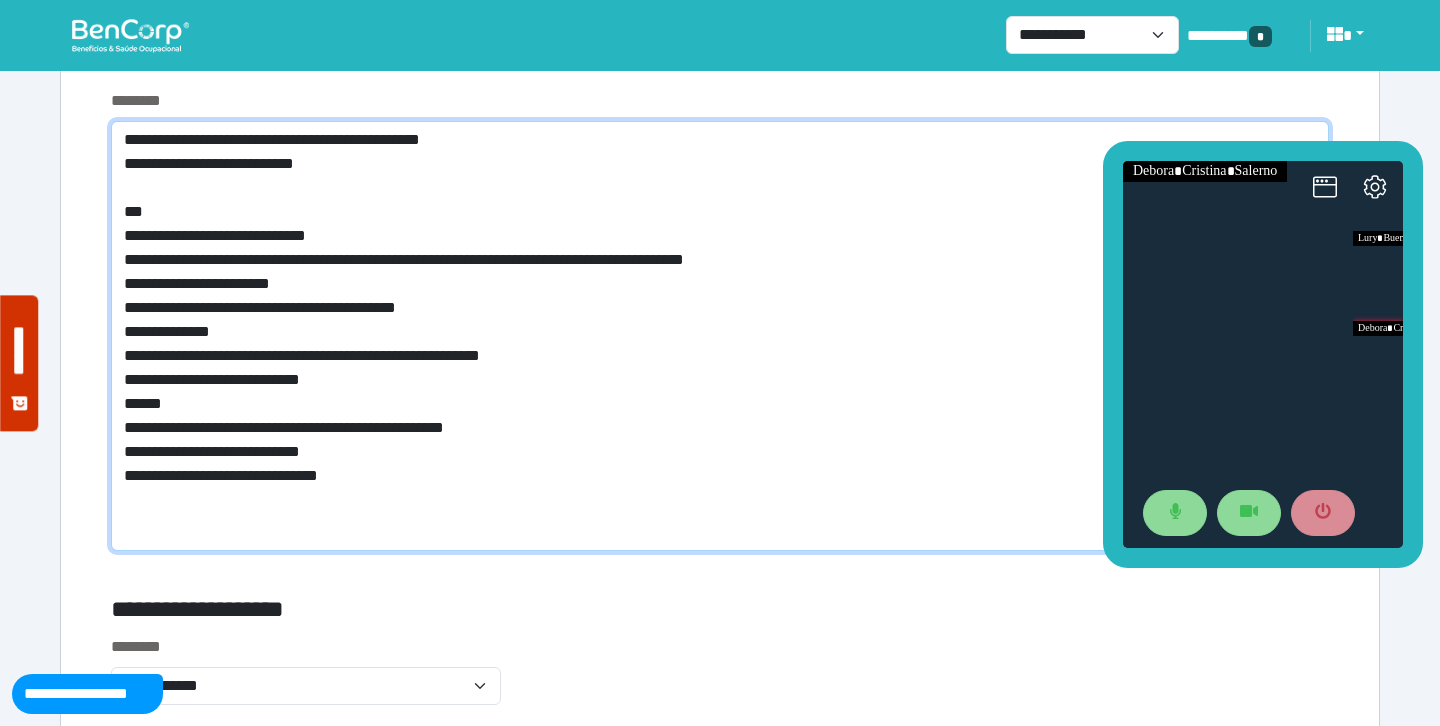 click on "**********" at bounding box center (720, 336) 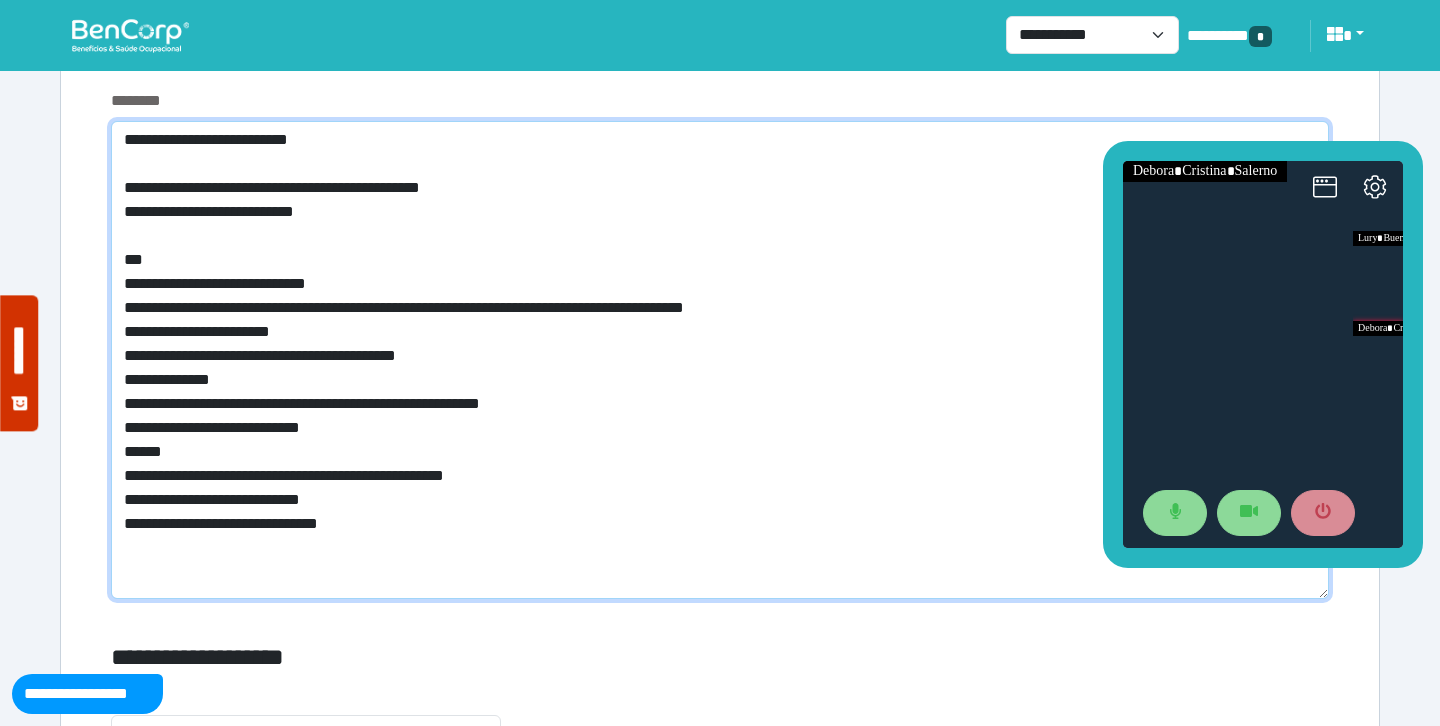 click on "**********" at bounding box center [720, 360] 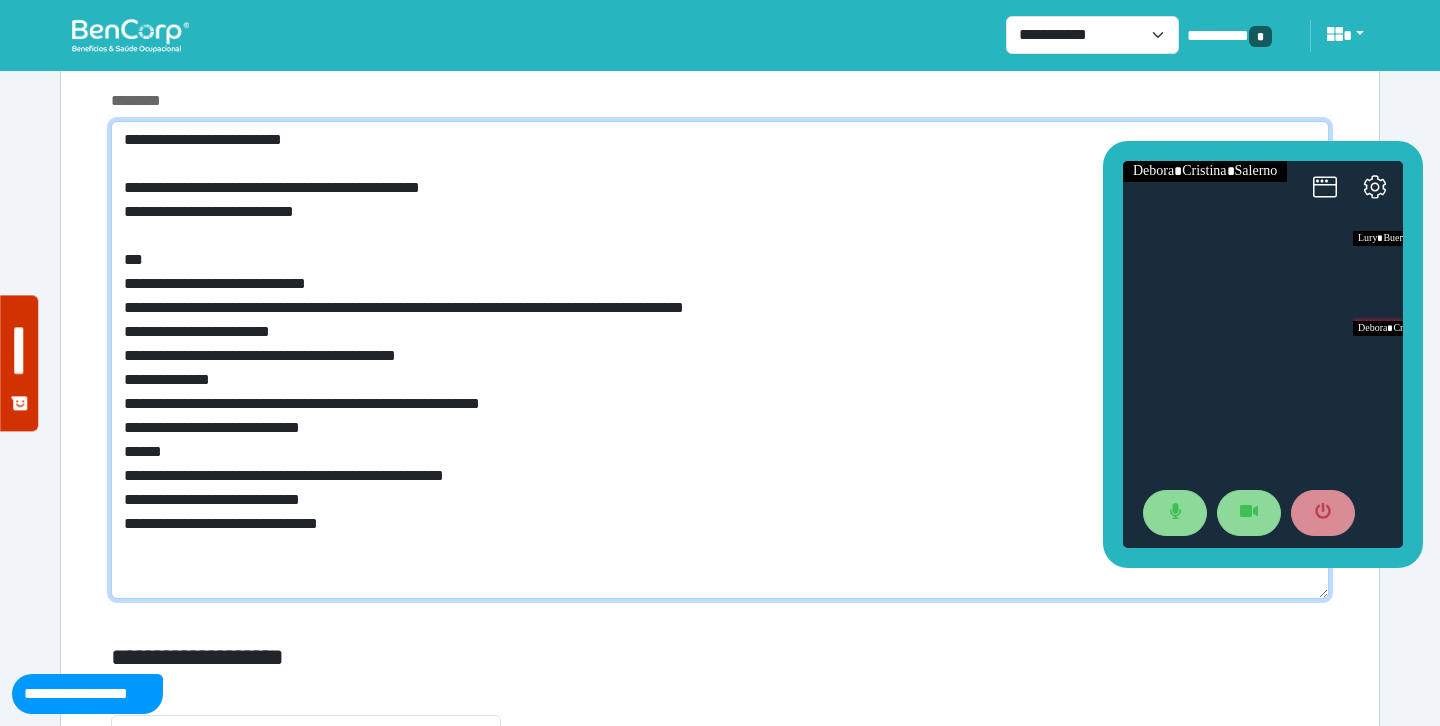 click on "**********" at bounding box center (720, 360) 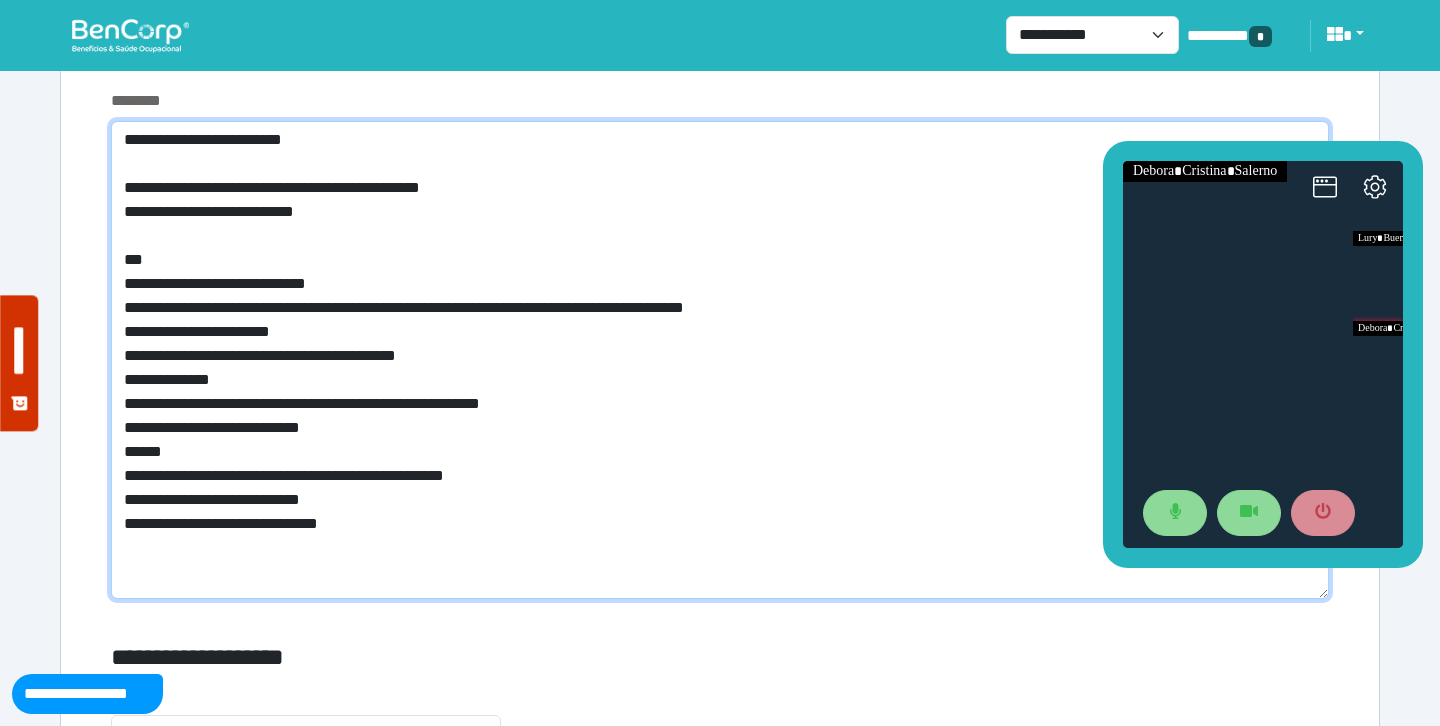 click on "**********" at bounding box center (720, 360) 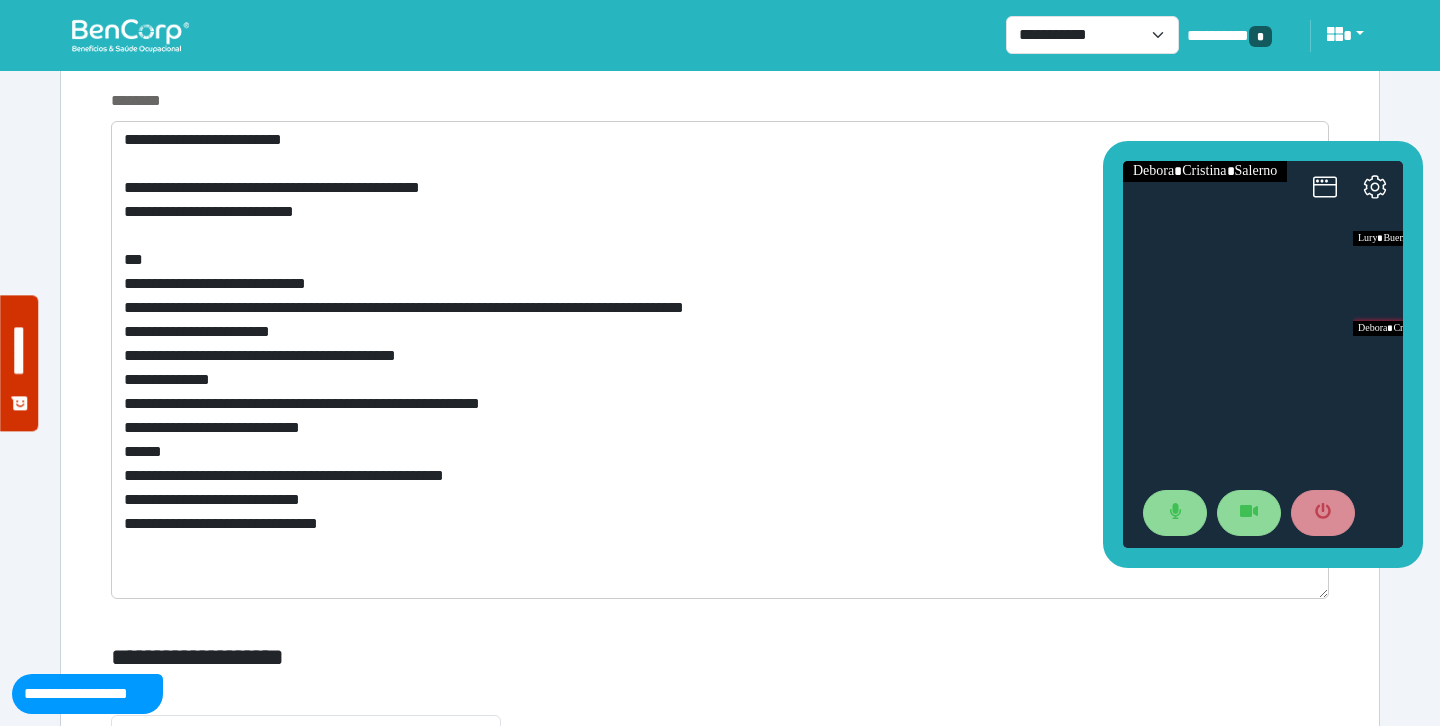 click on "********" at bounding box center (720, 101) 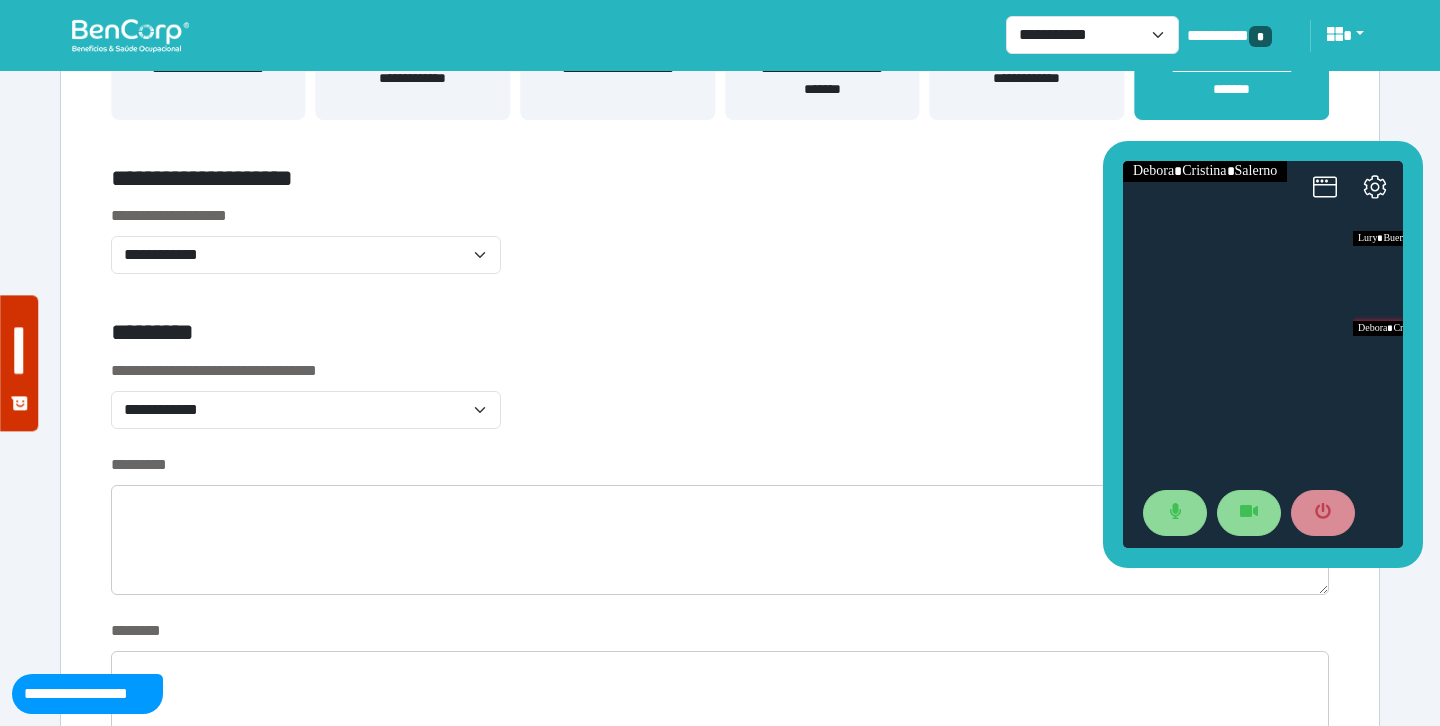 scroll, scrollTop: 0, scrollLeft: 0, axis: both 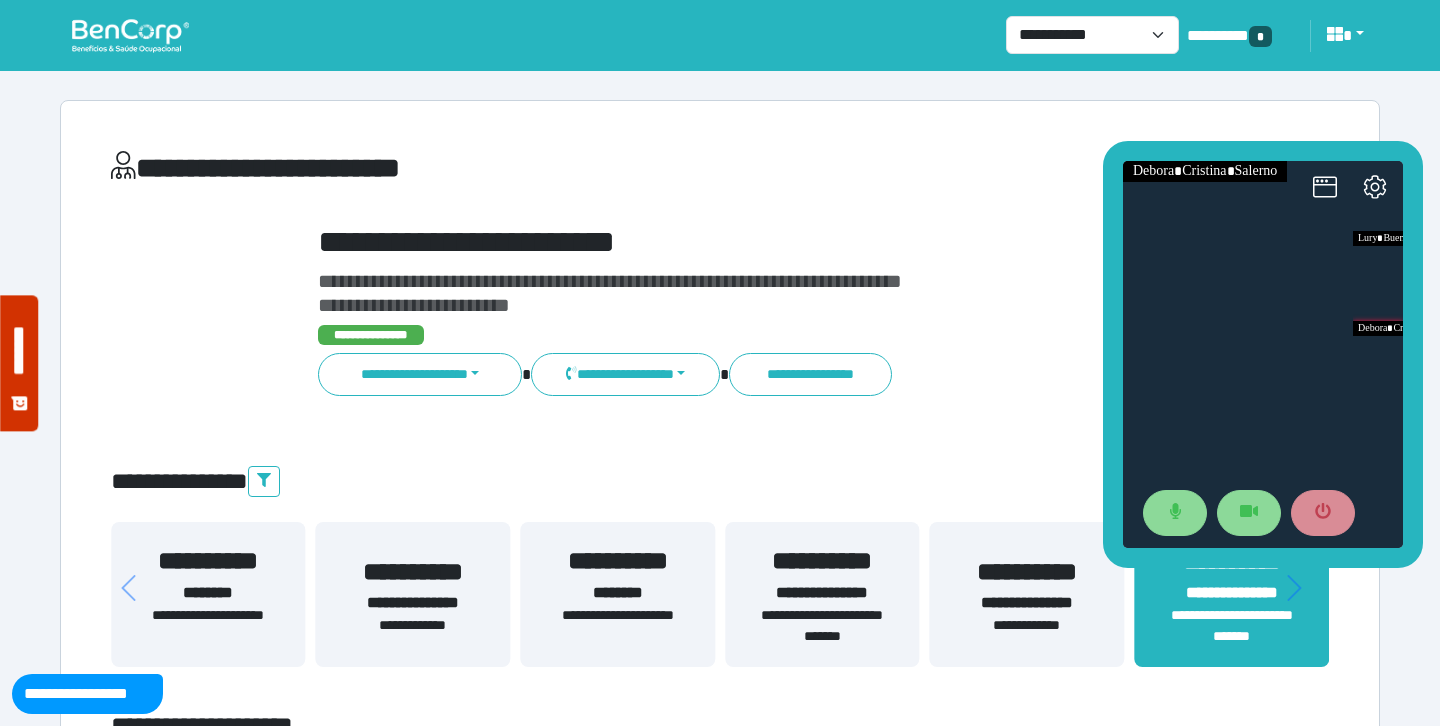 click on "**********" at bounding box center [720, 4453] 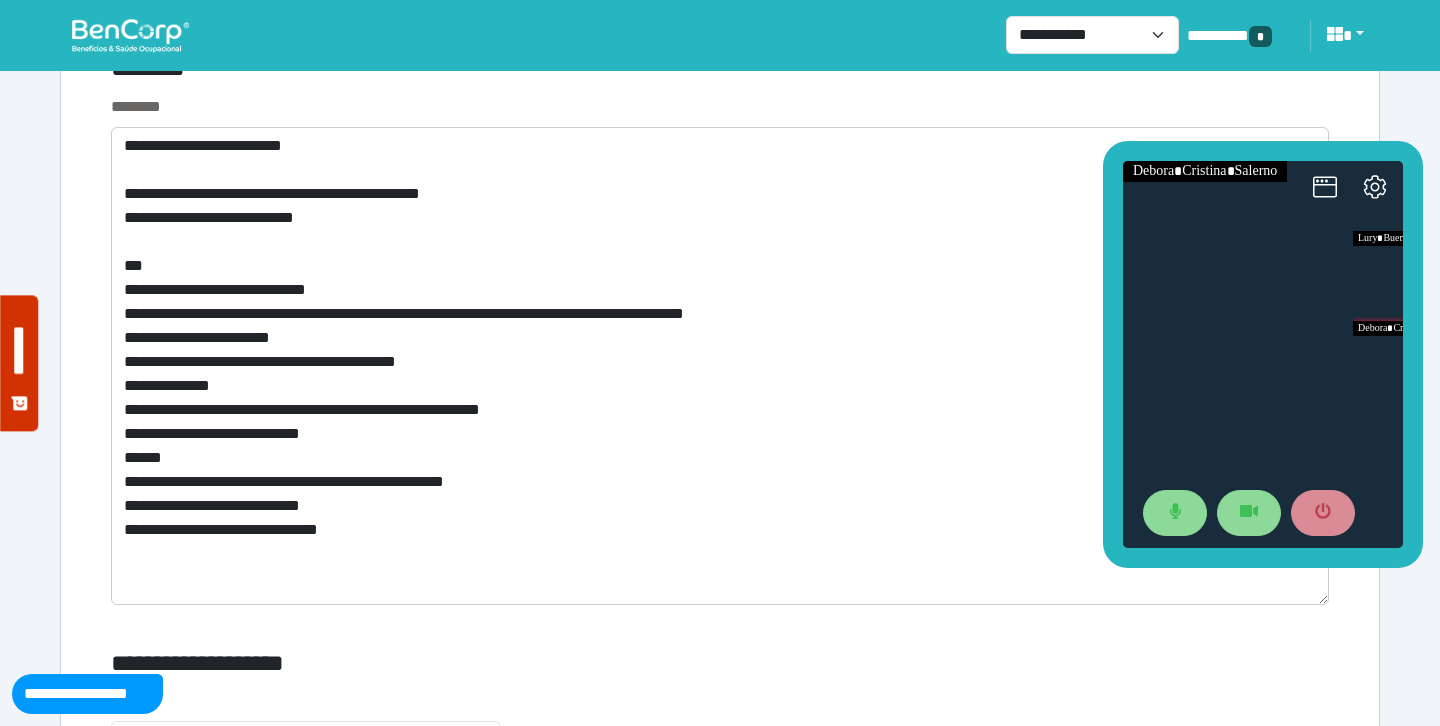 scroll, scrollTop: 7718, scrollLeft: 0, axis: vertical 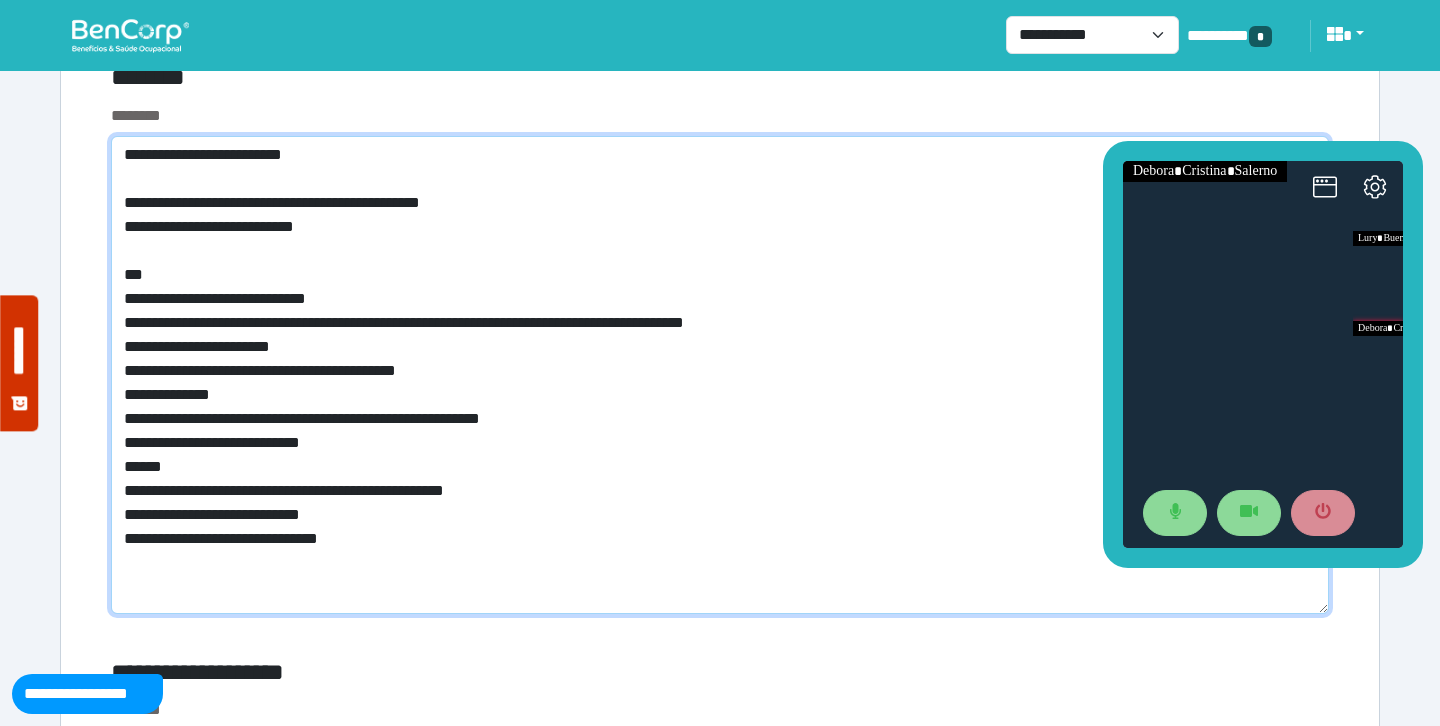 click on "**********" at bounding box center [720, 375] 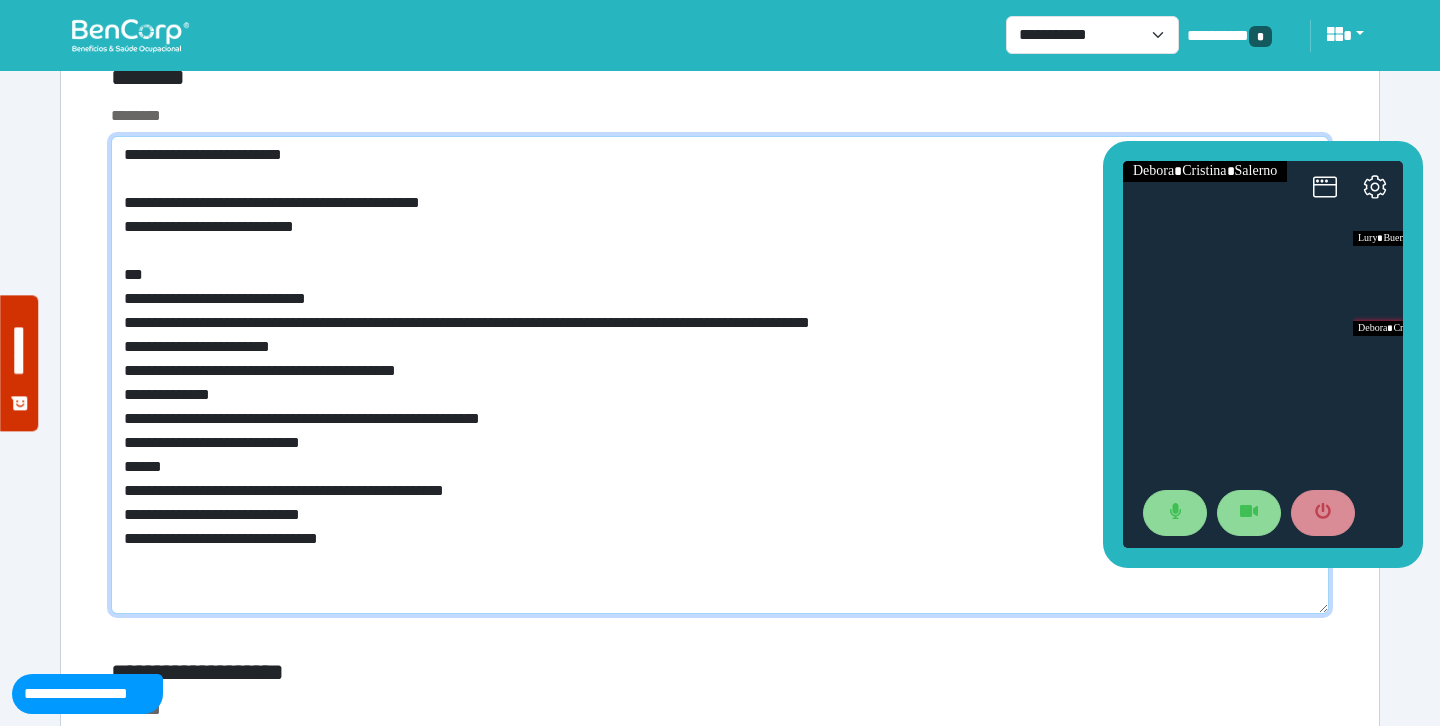 click on "**********" at bounding box center (720, 375) 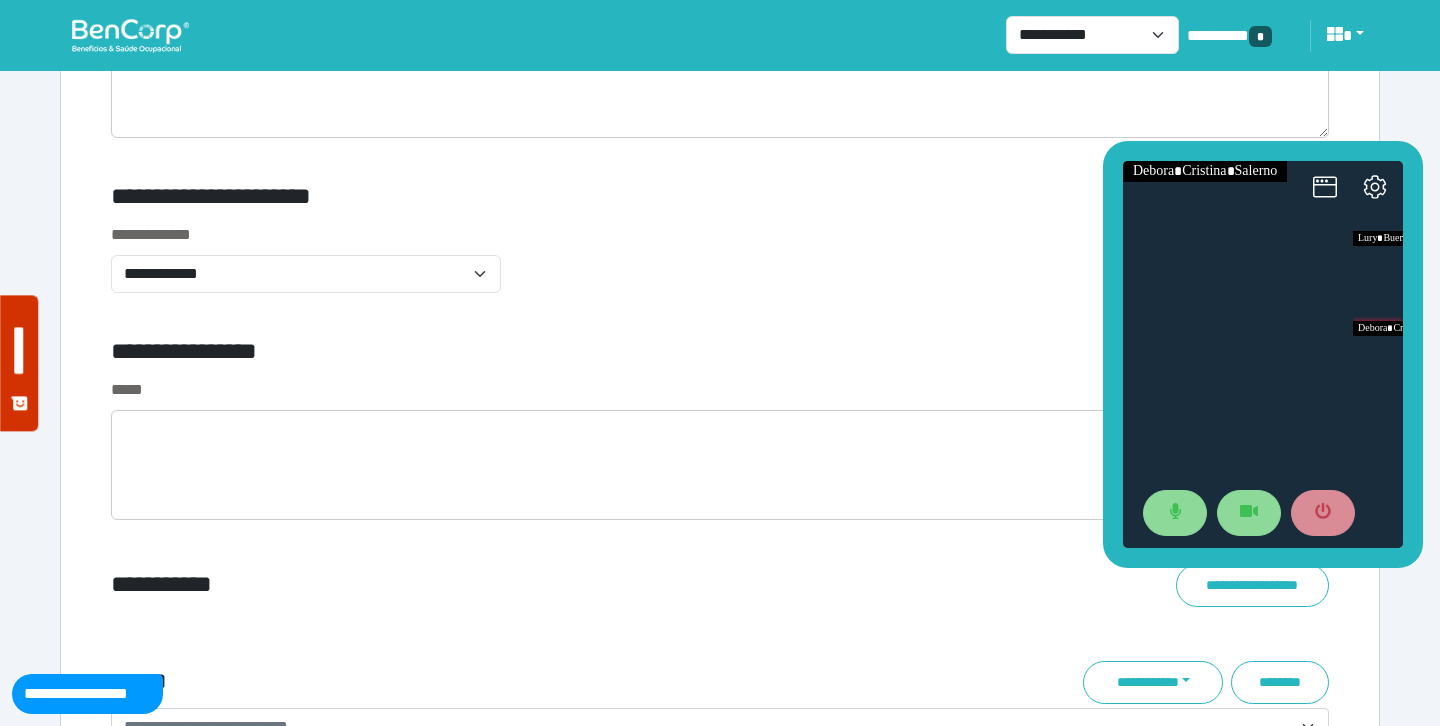 scroll, scrollTop: 6672, scrollLeft: 0, axis: vertical 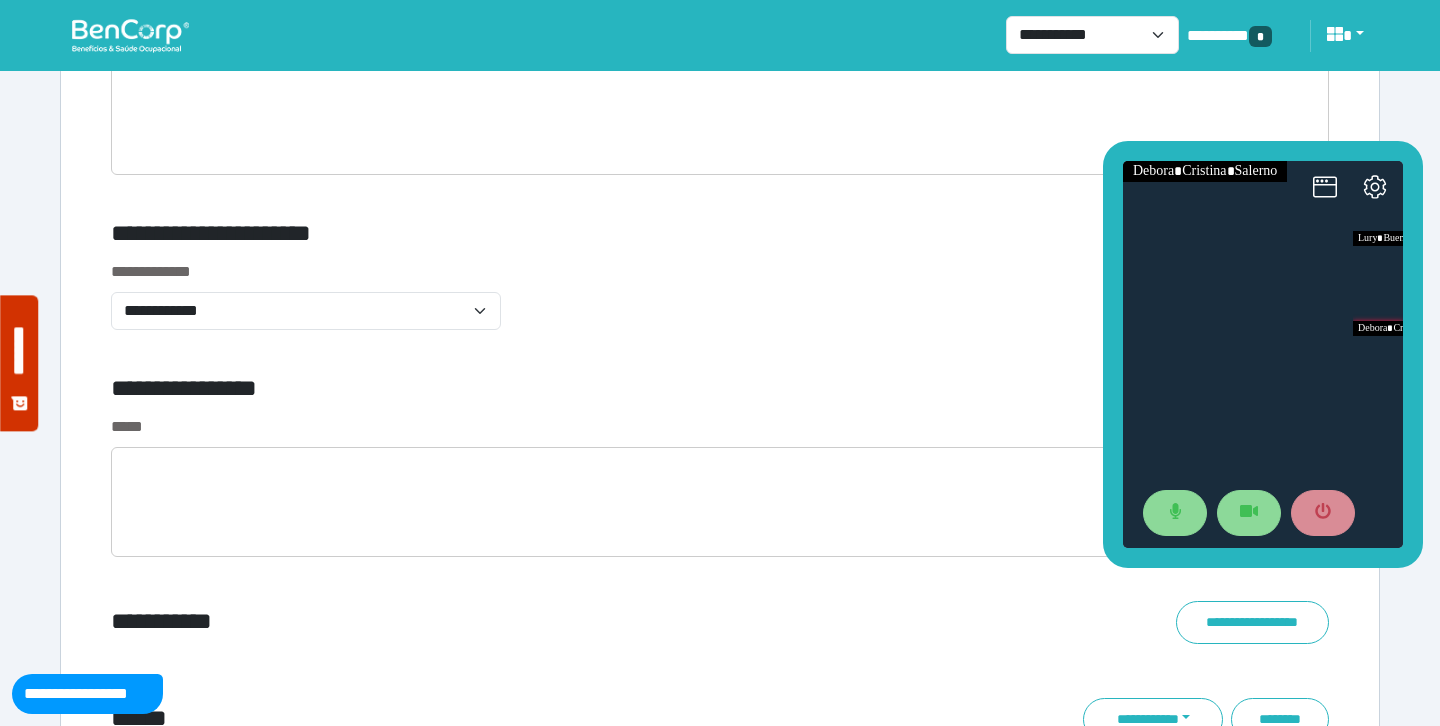 type on "**********" 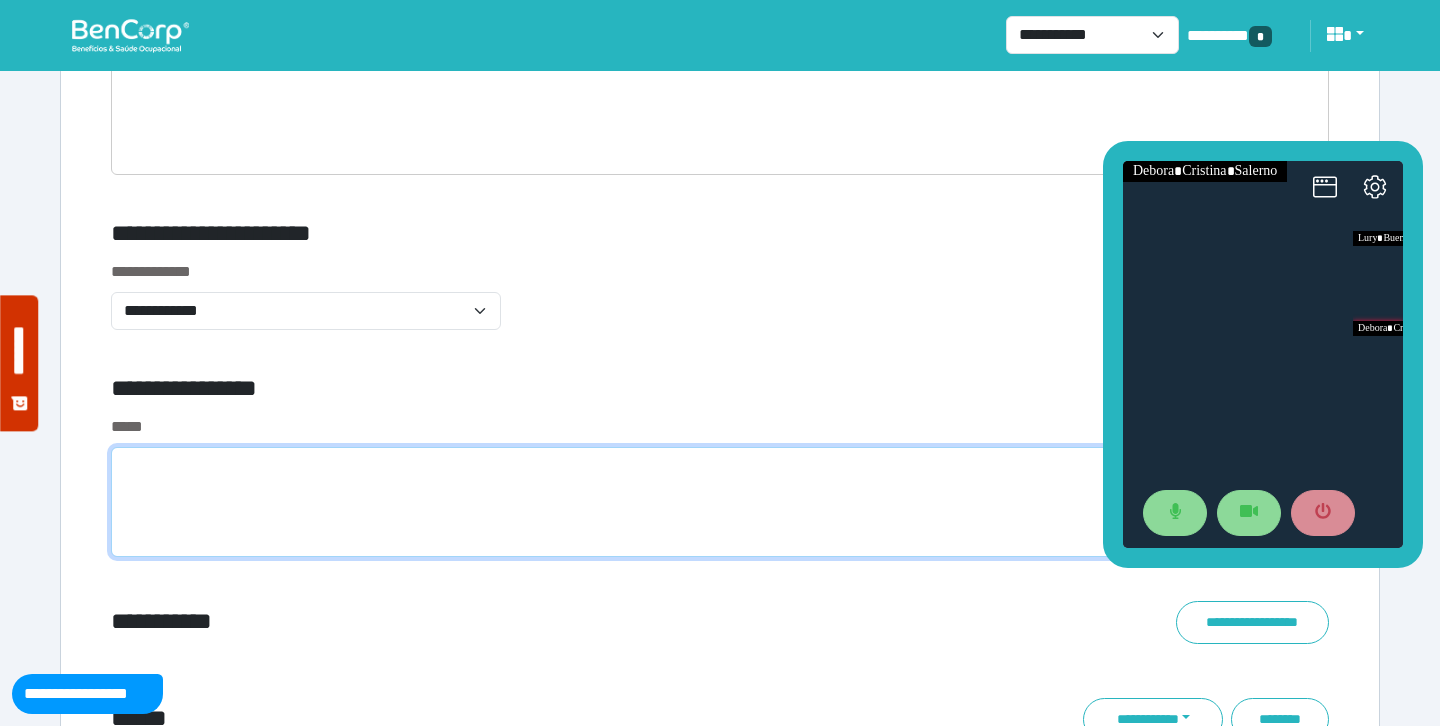 click at bounding box center (720, 502) 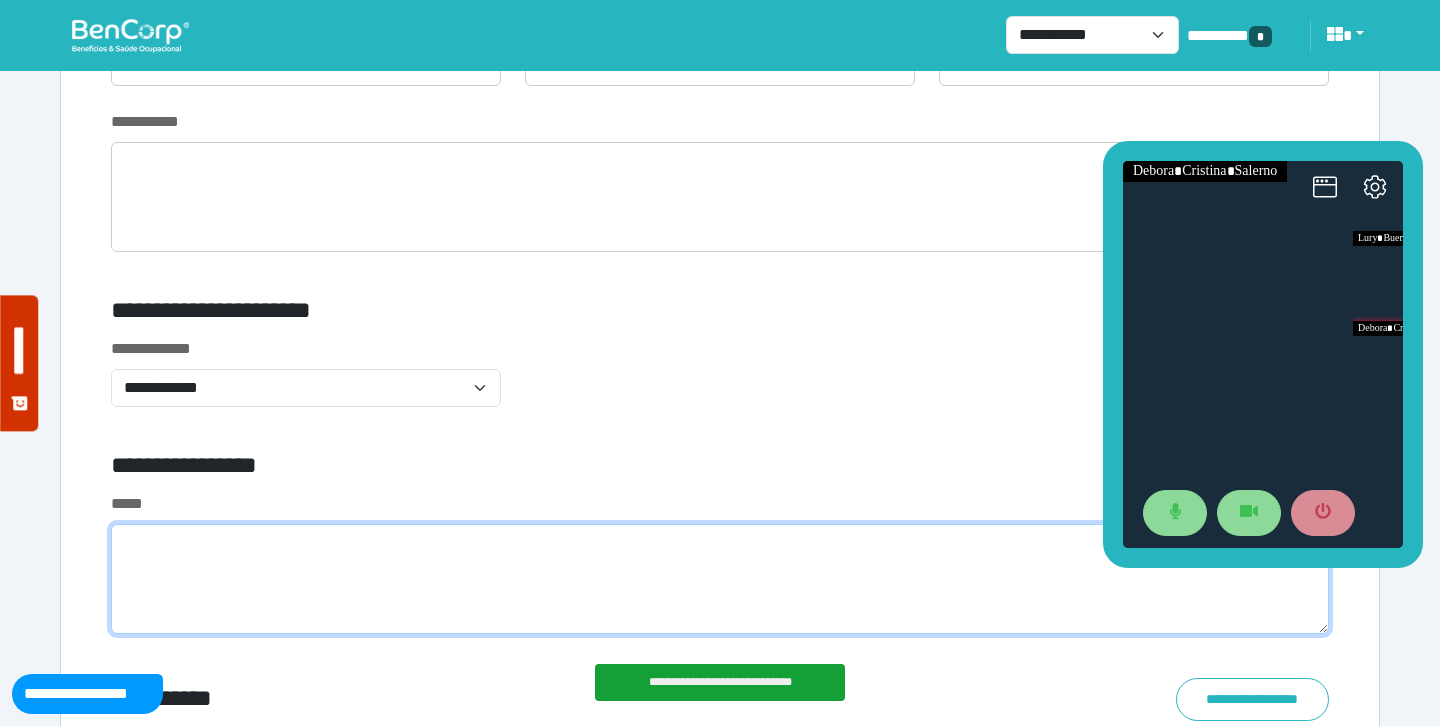 scroll, scrollTop: 6611, scrollLeft: 0, axis: vertical 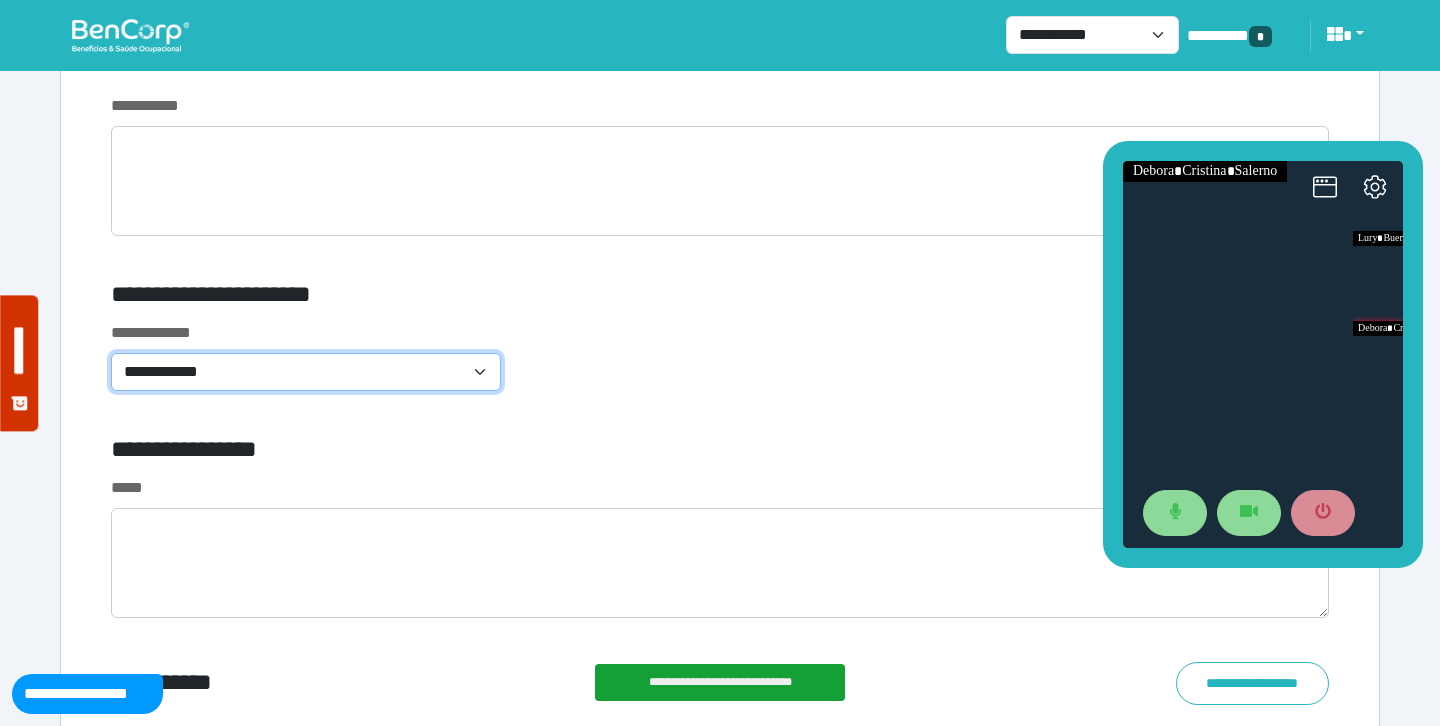 click on "**********" at bounding box center (306, 372) 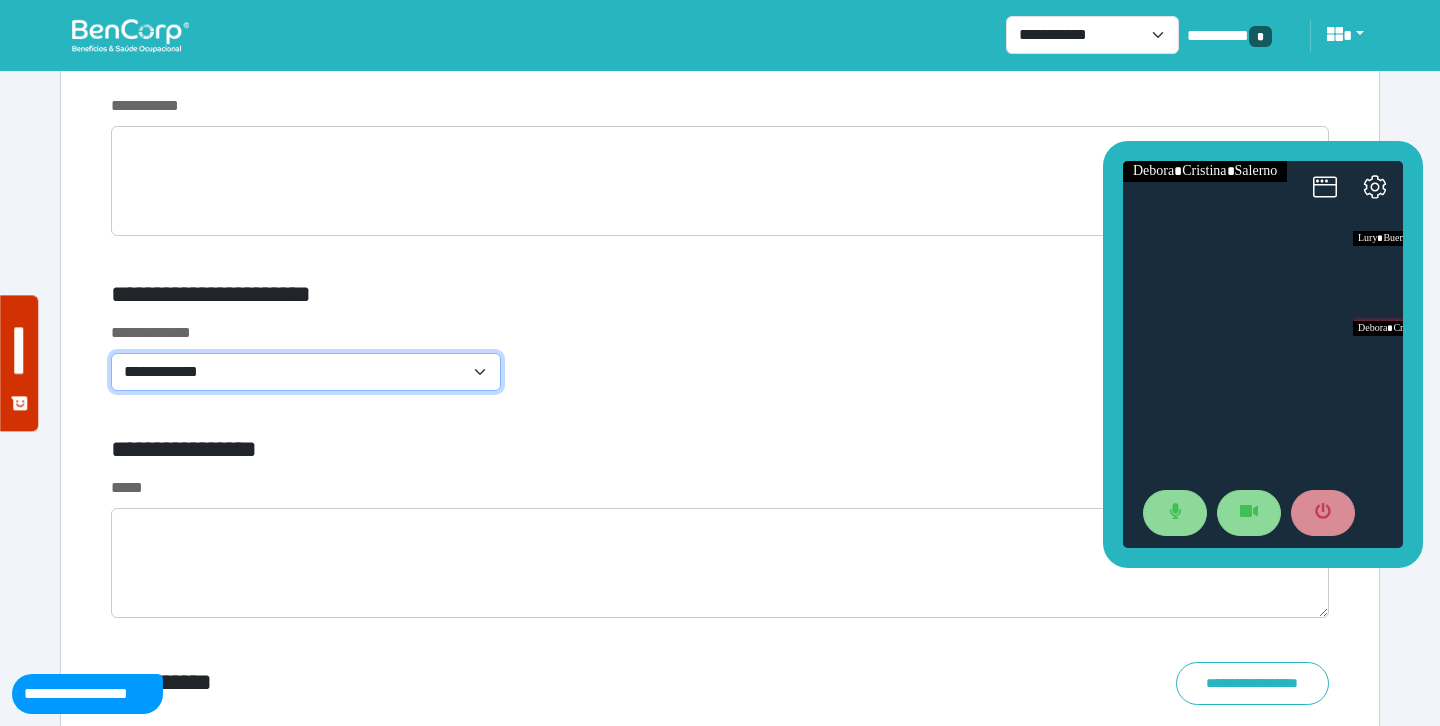 select on "**********" 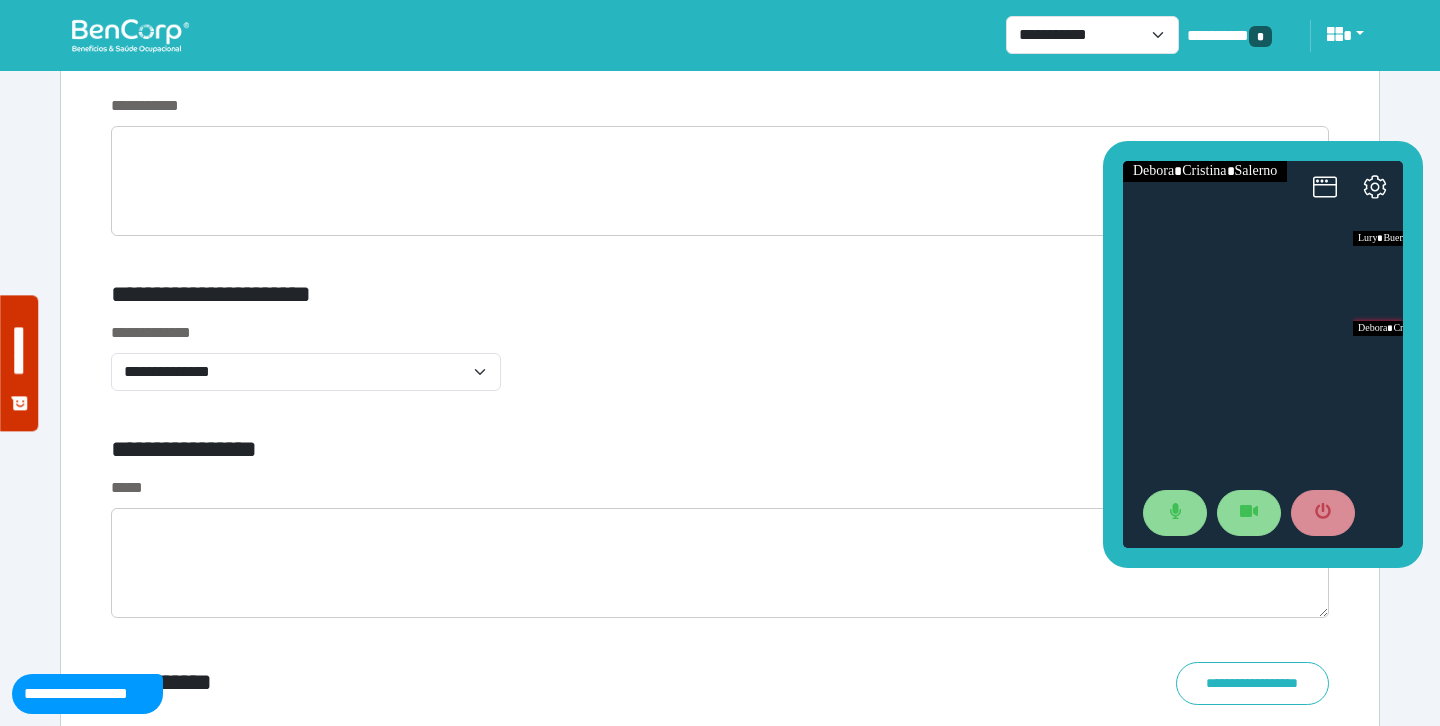 click on "**********" at bounding box center [513, 453] 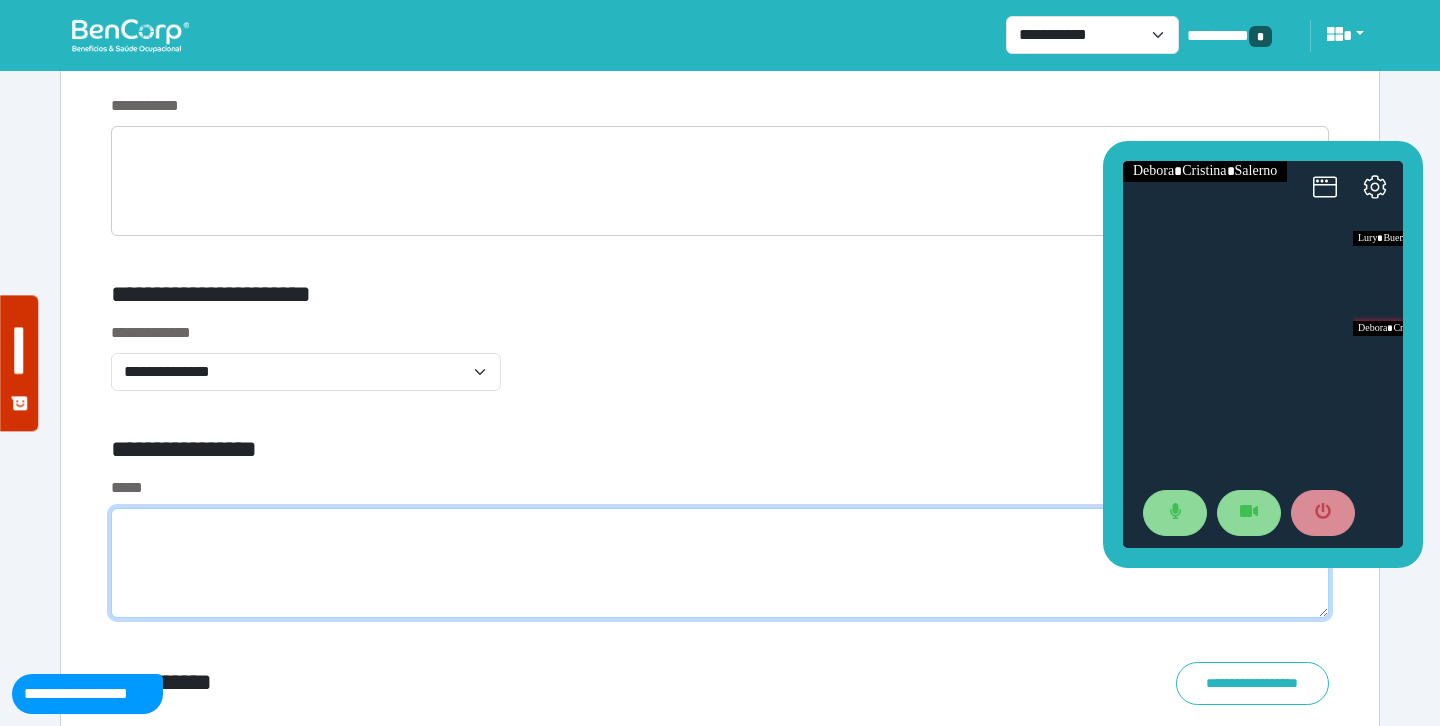 click at bounding box center (720, 563) 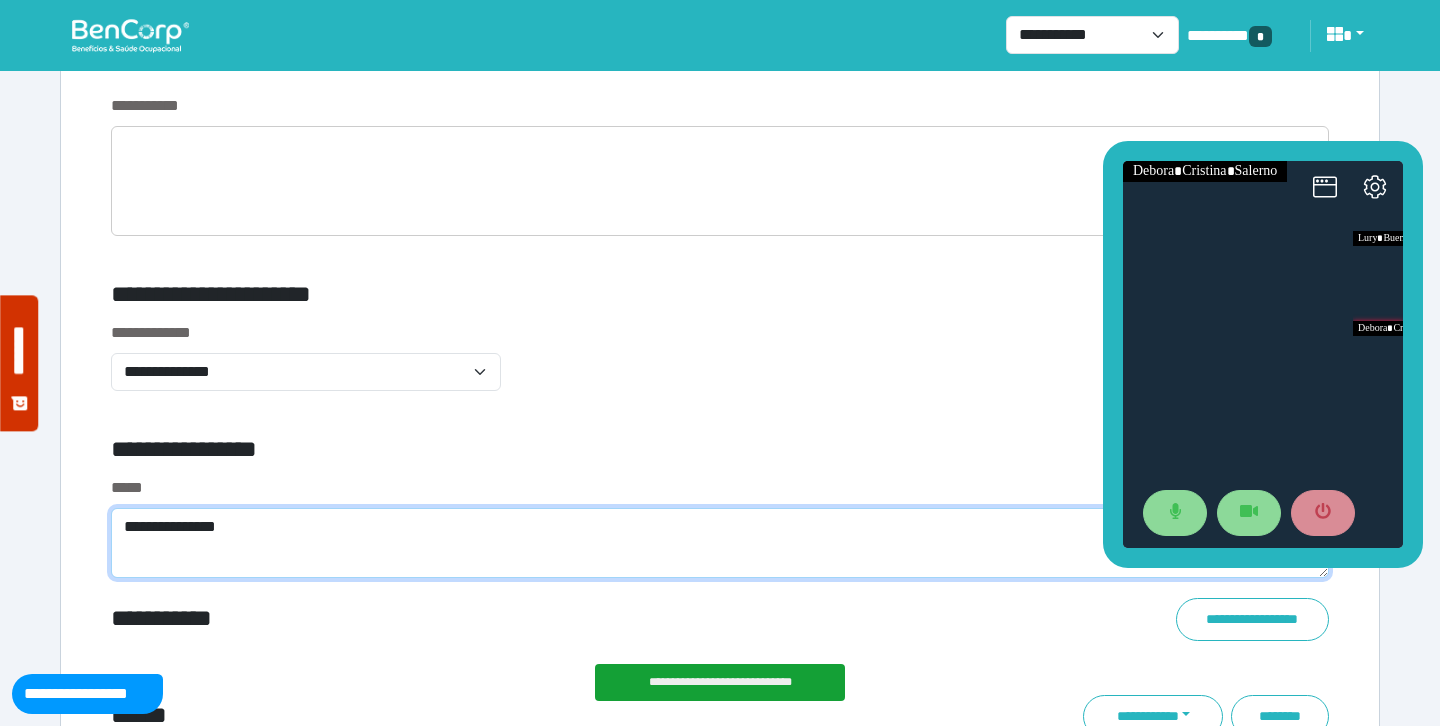 scroll, scrollTop: 0, scrollLeft: 0, axis: both 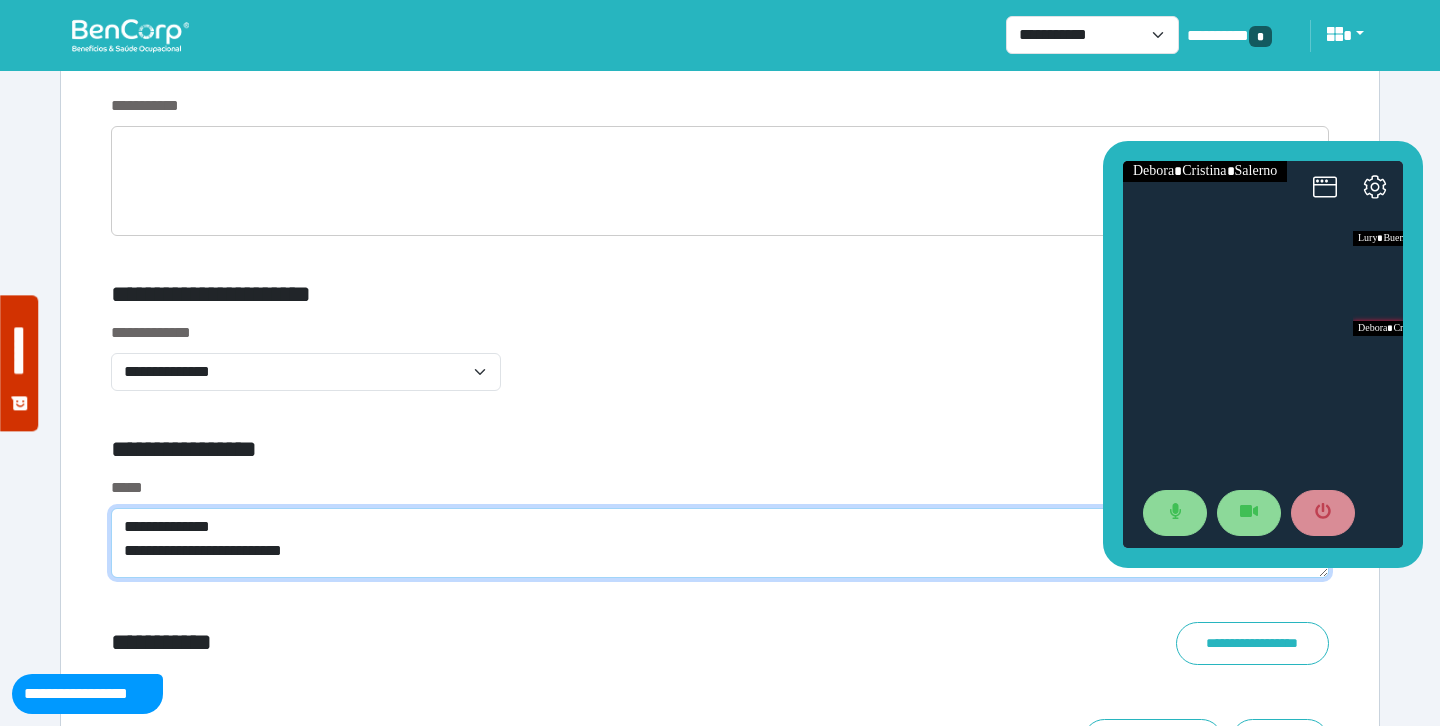 type on "**********" 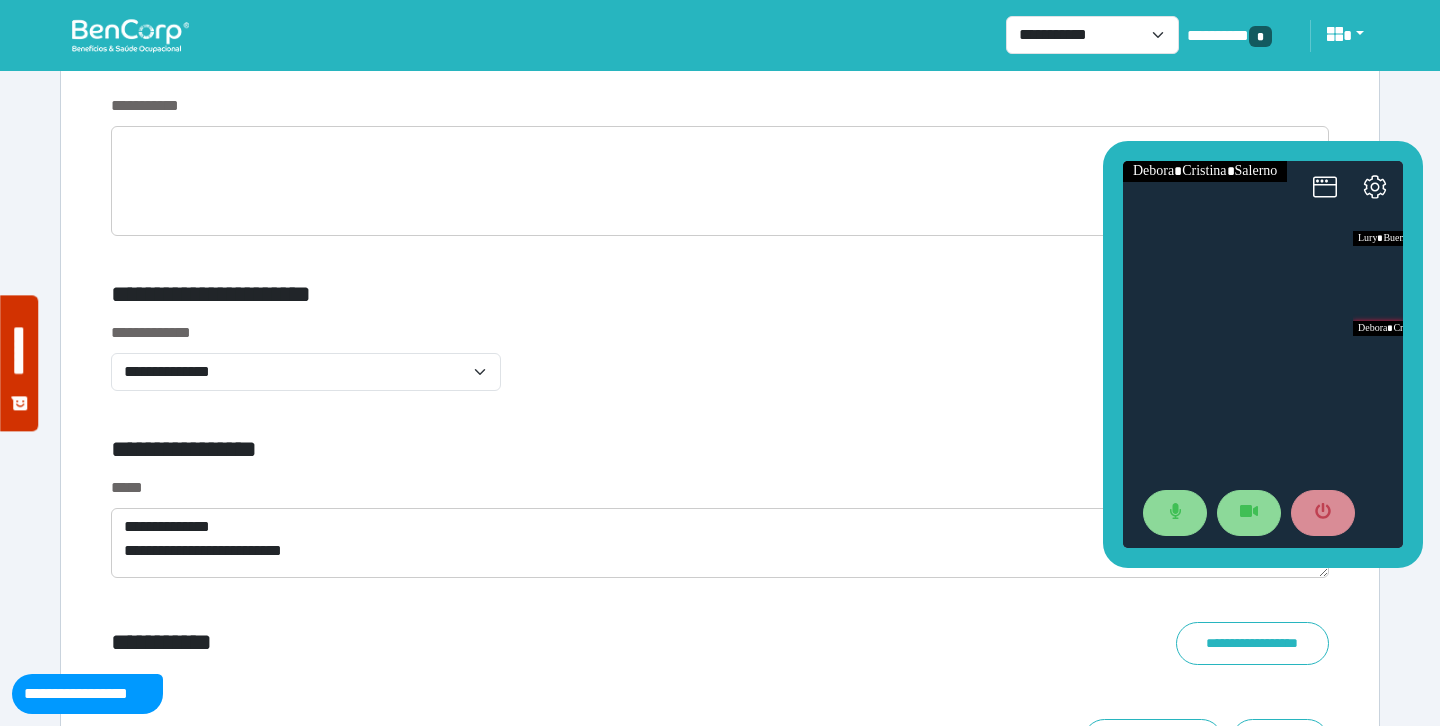 click on "**********" at bounding box center (513, 453) 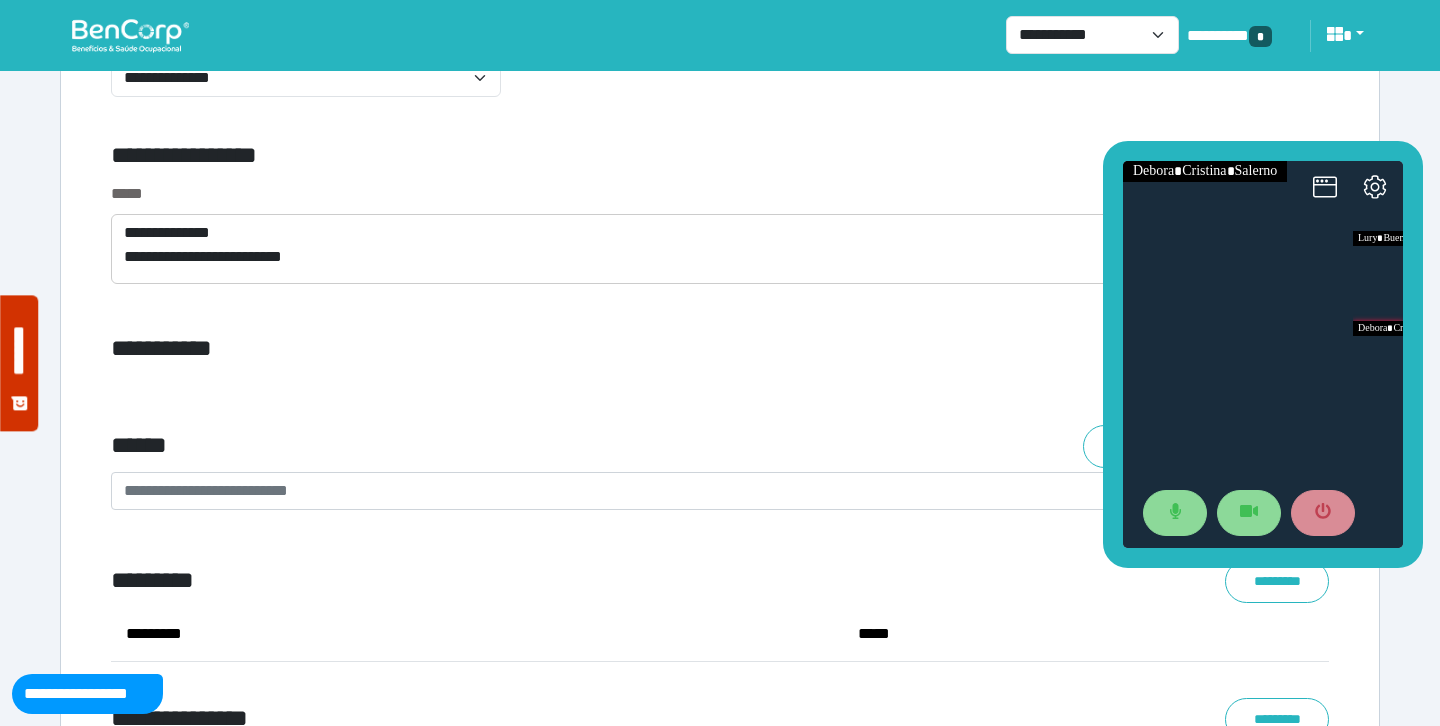 scroll, scrollTop: 6909, scrollLeft: 0, axis: vertical 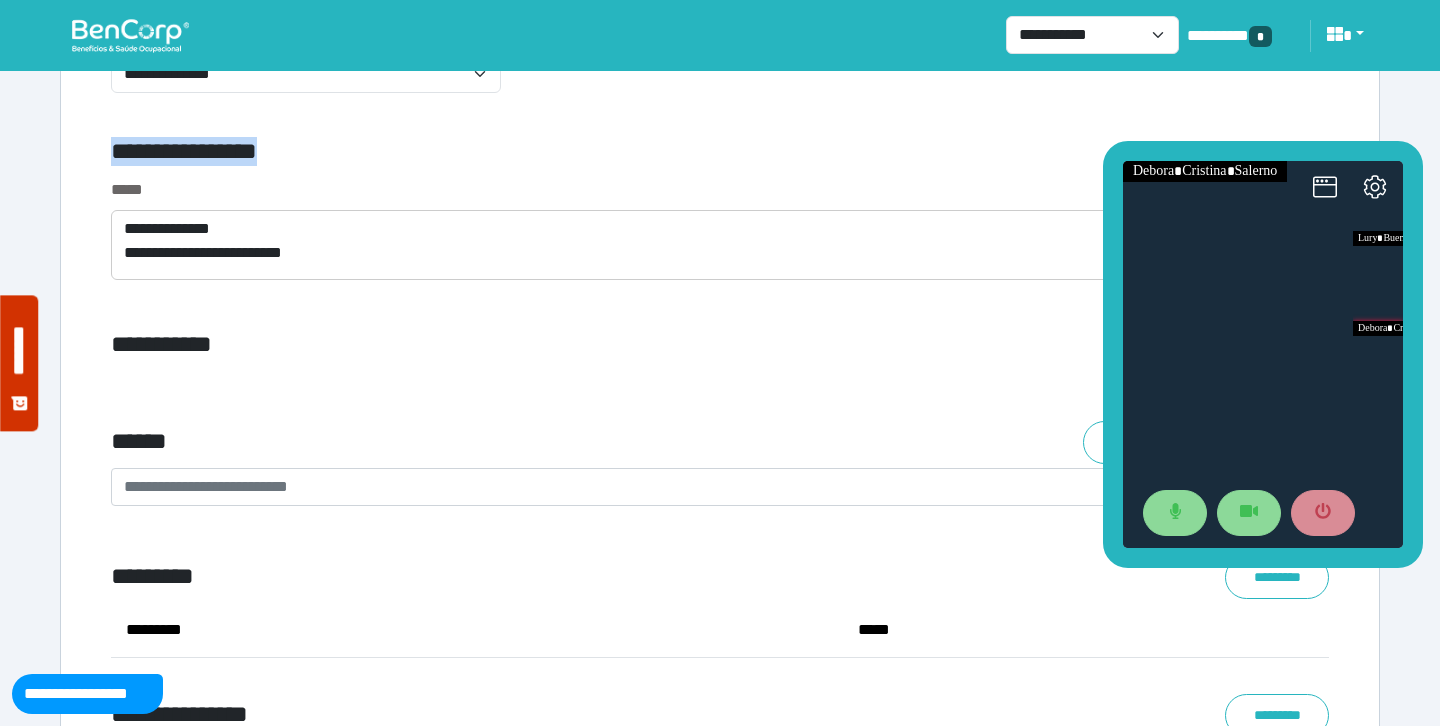 click on "**********" at bounding box center [513, 155] 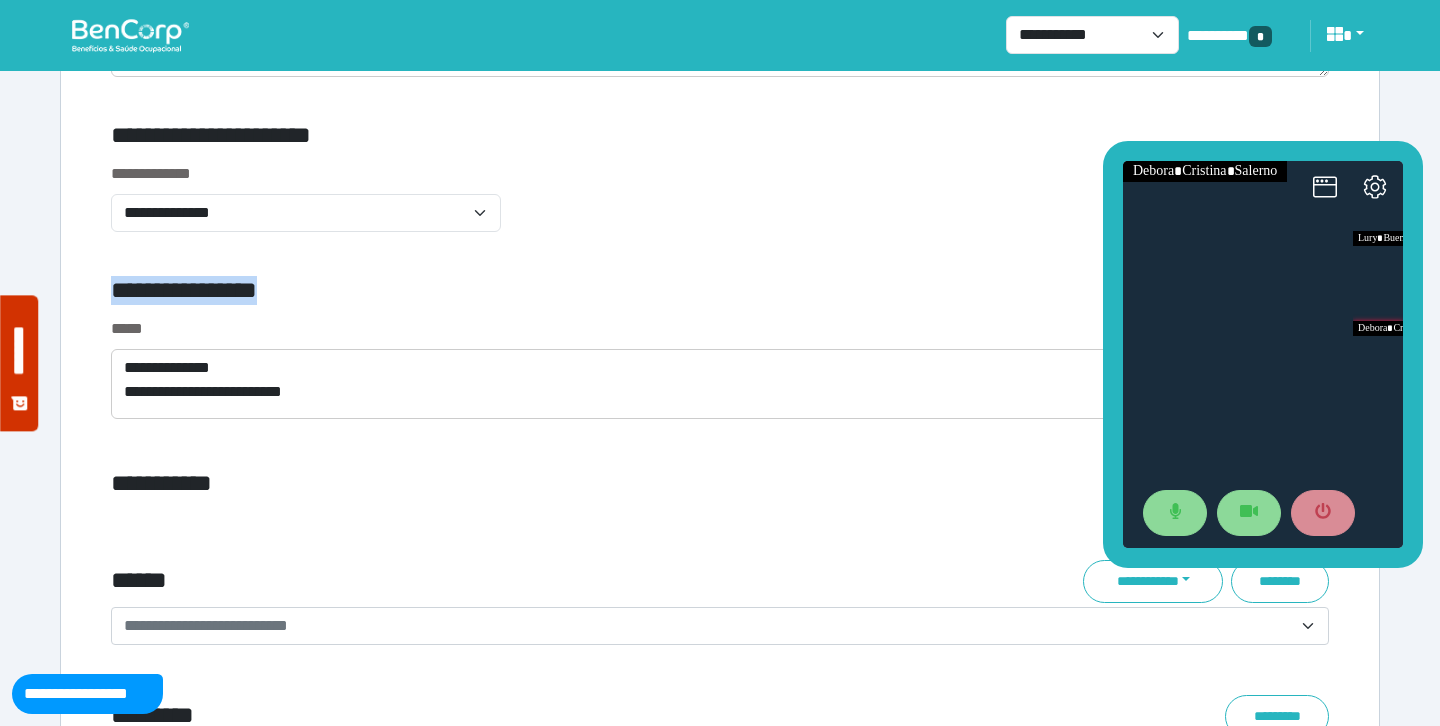 scroll, scrollTop: 6760, scrollLeft: 0, axis: vertical 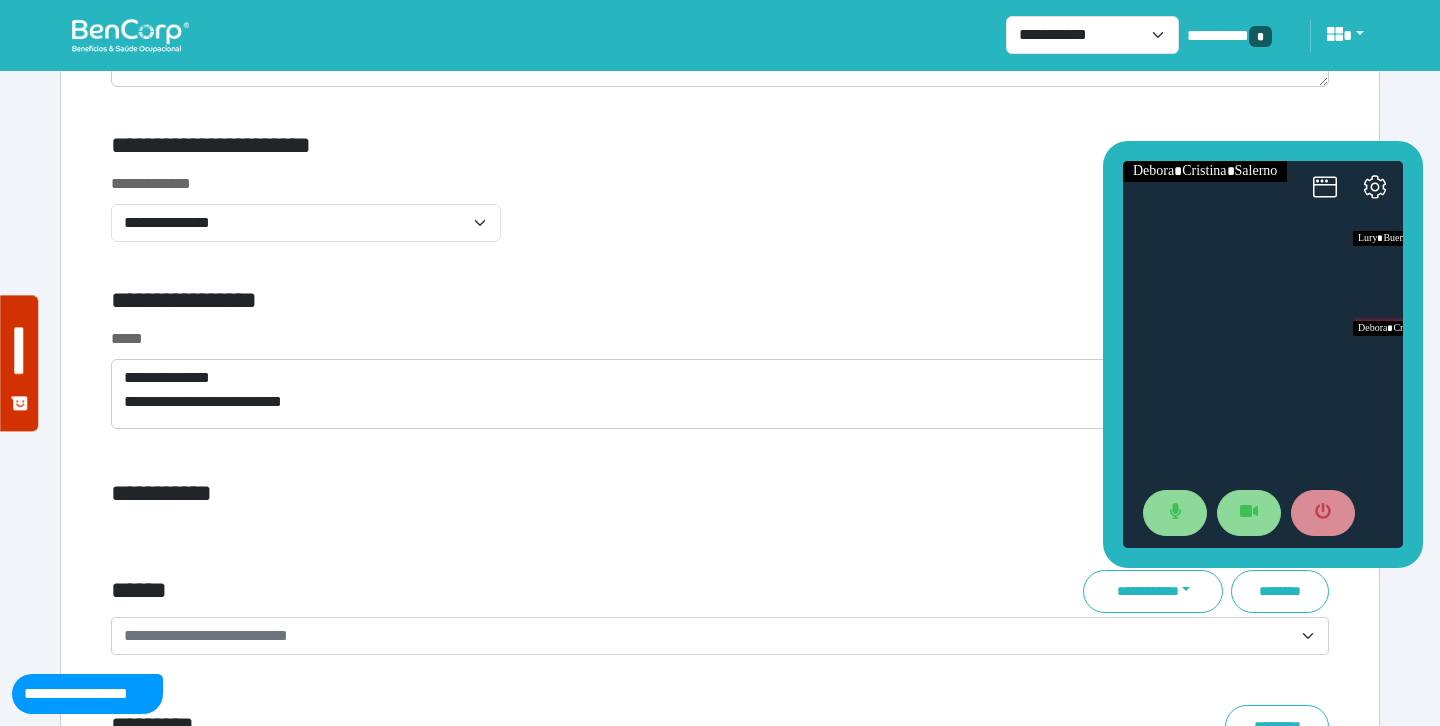 click on "**********" at bounding box center [720, 219] 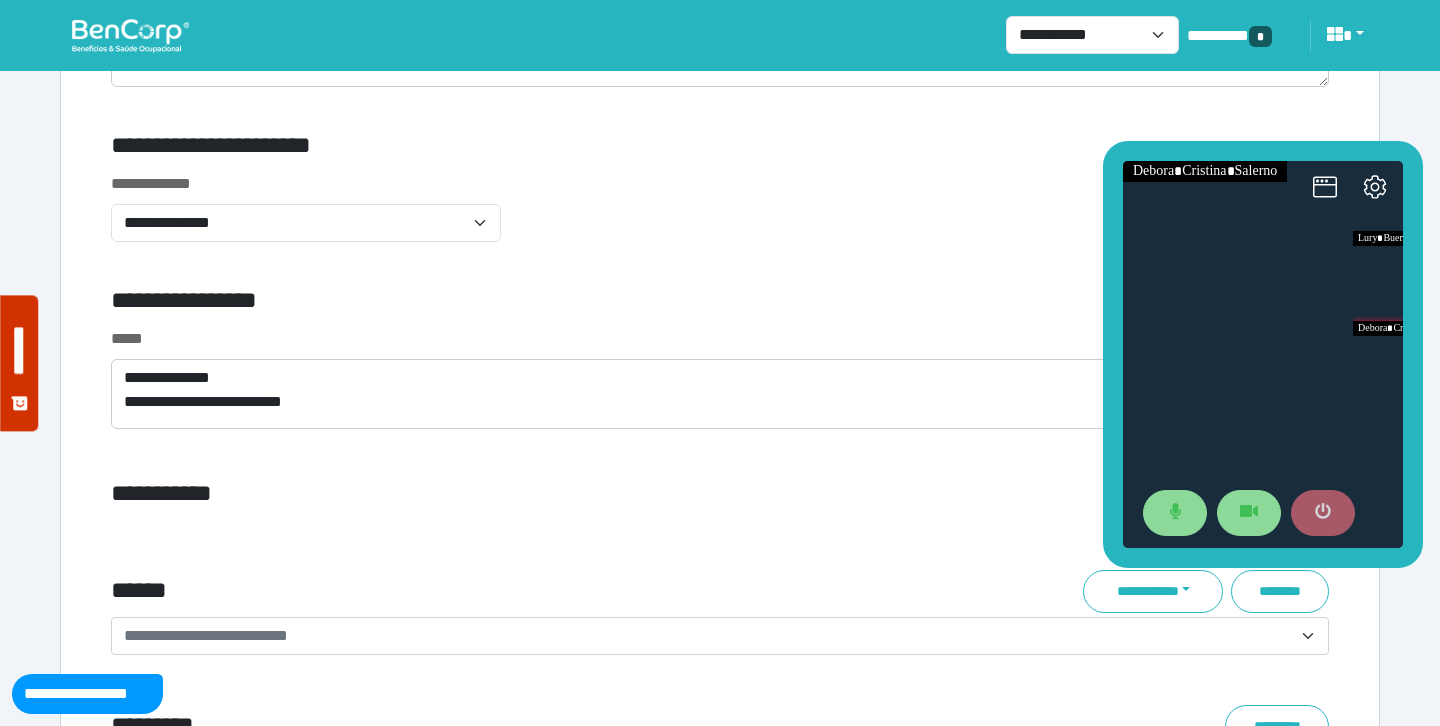 click at bounding box center (1323, 513) 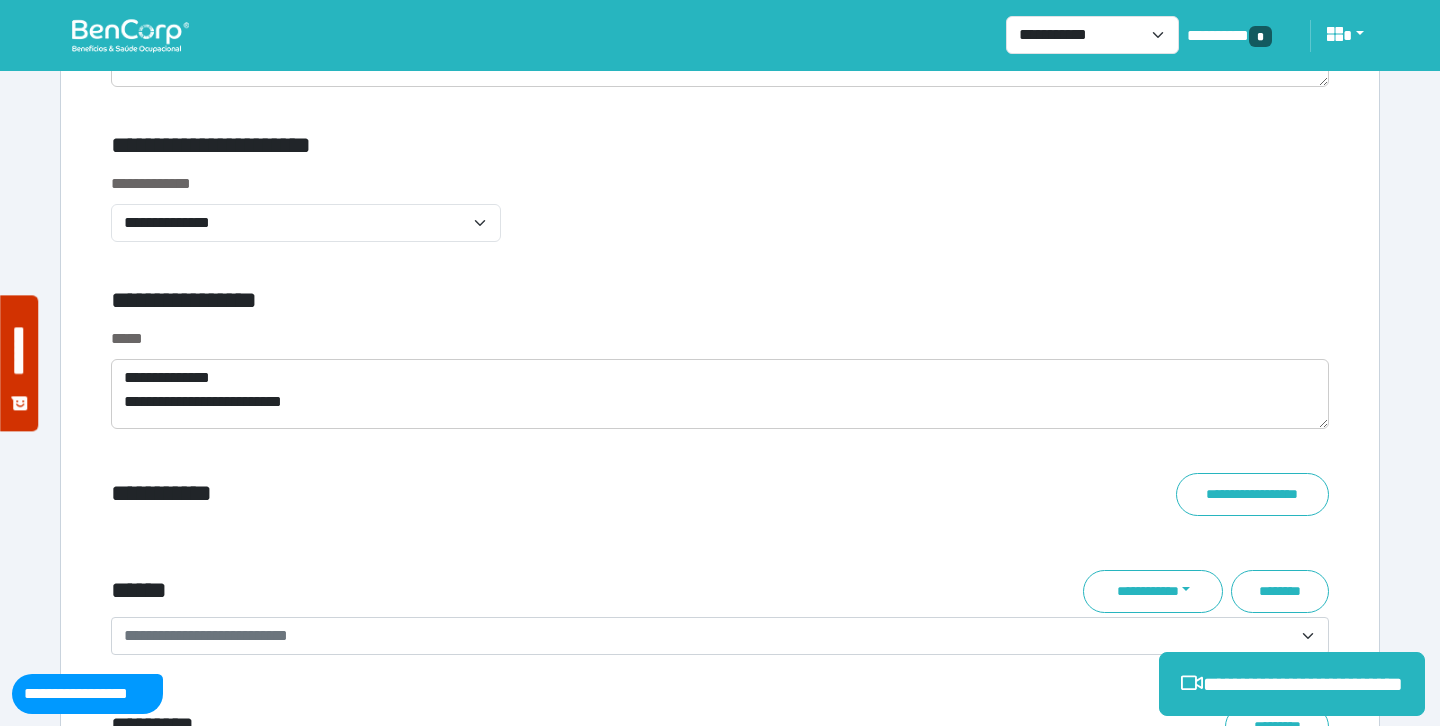 click on "**********" at bounding box center (720, 219) 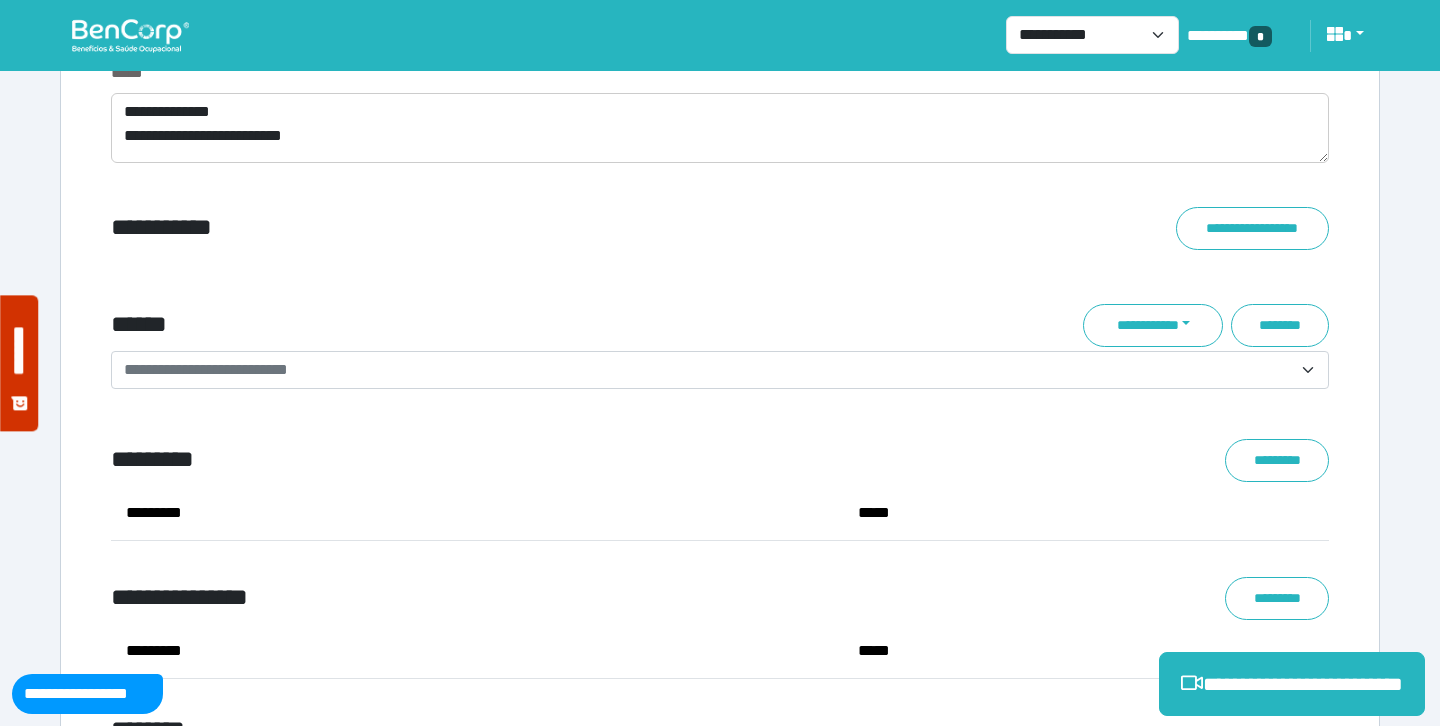 scroll, scrollTop: 6955, scrollLeft: 0, axis: vertical 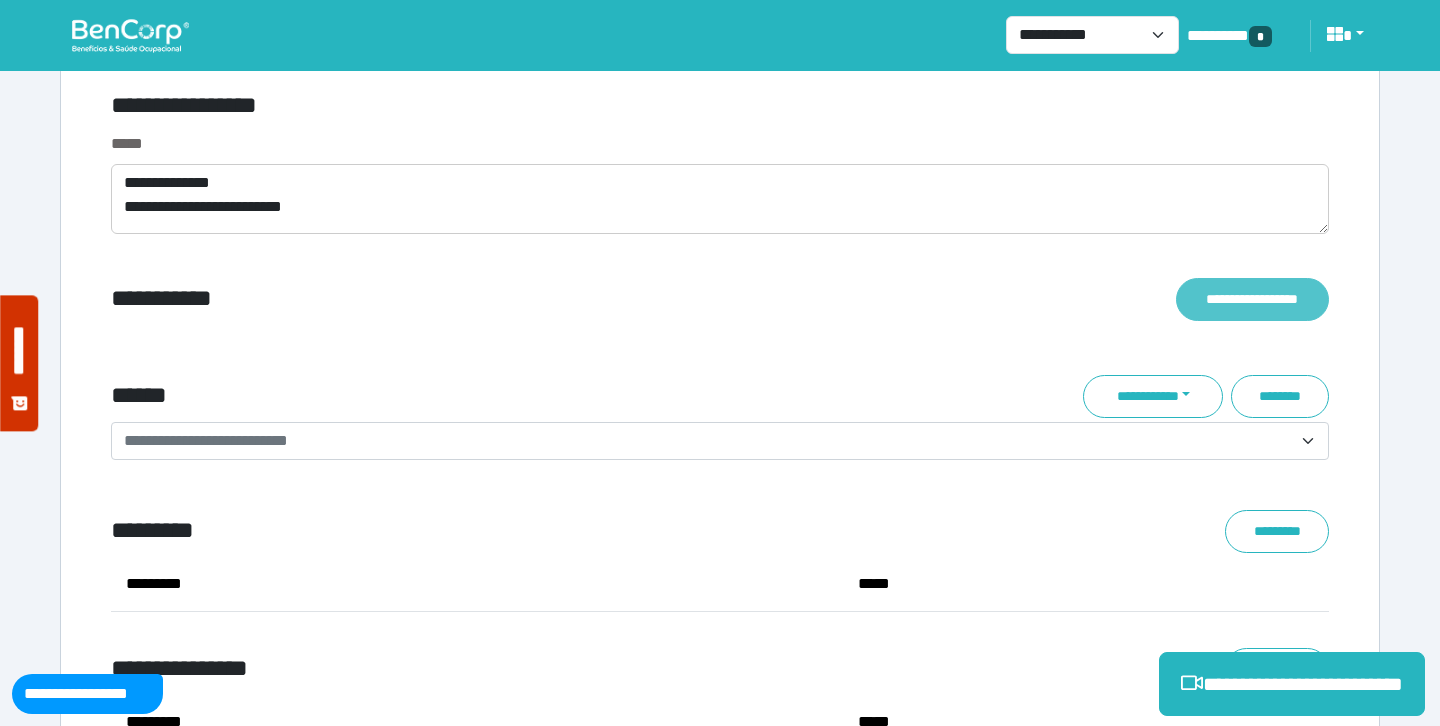 click on "**********" at bounding box center [1252, 299] 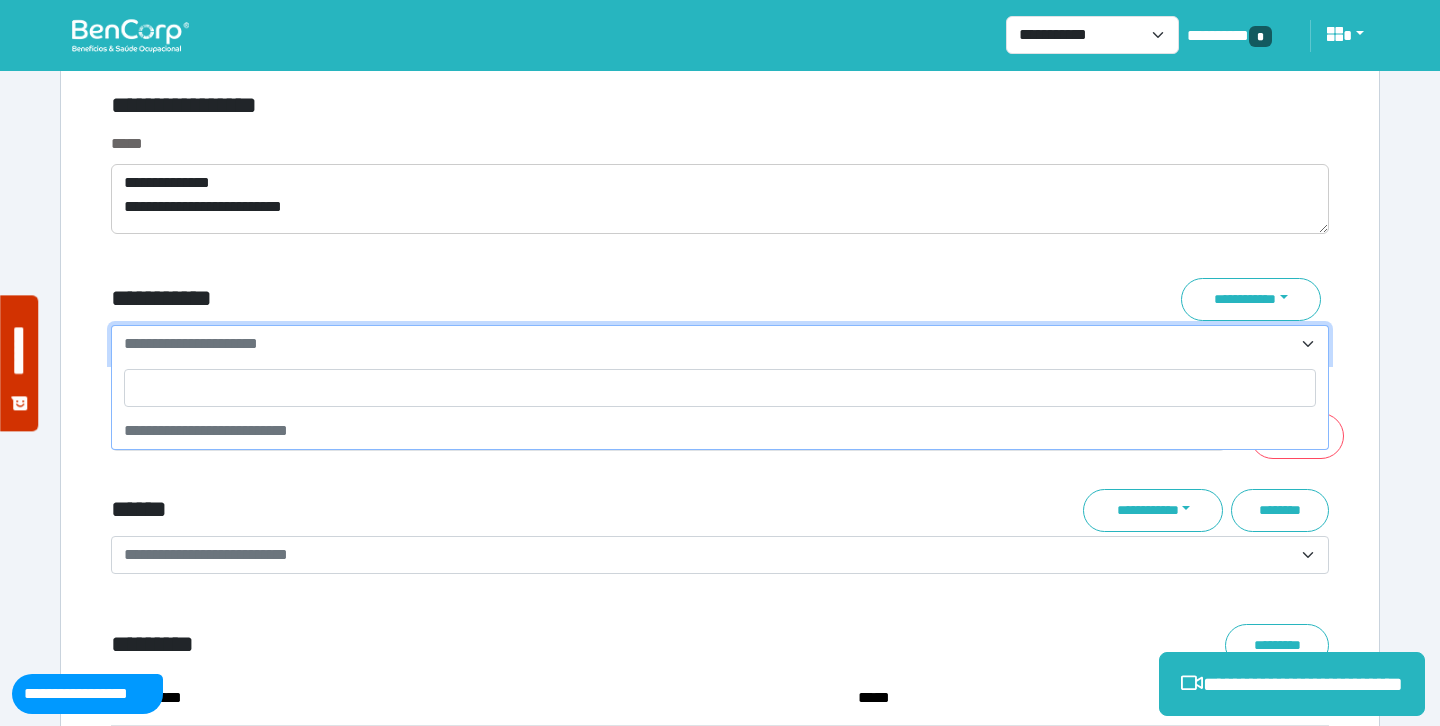click on "**********" at bounding box center [191, 343] 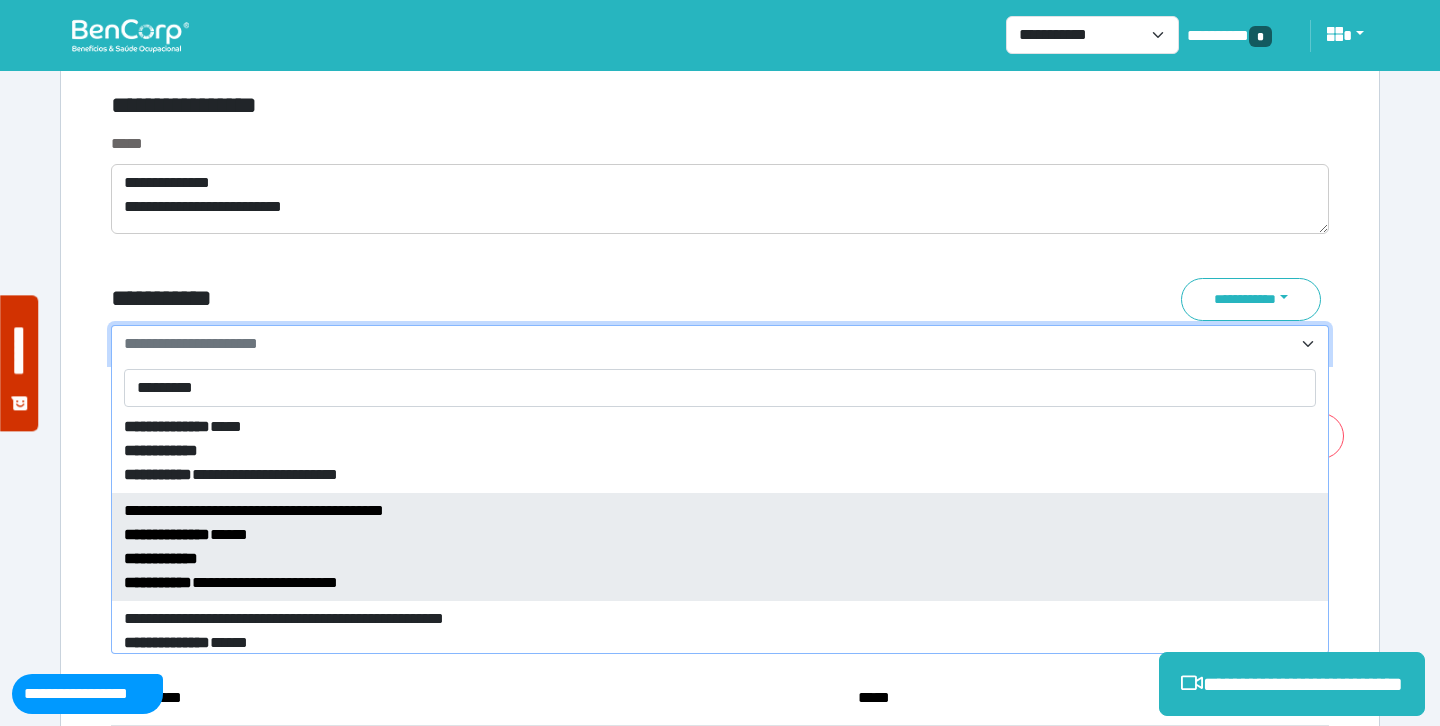 scroll, scrollTop: 354, scrollLeft: 0, axis: vertical 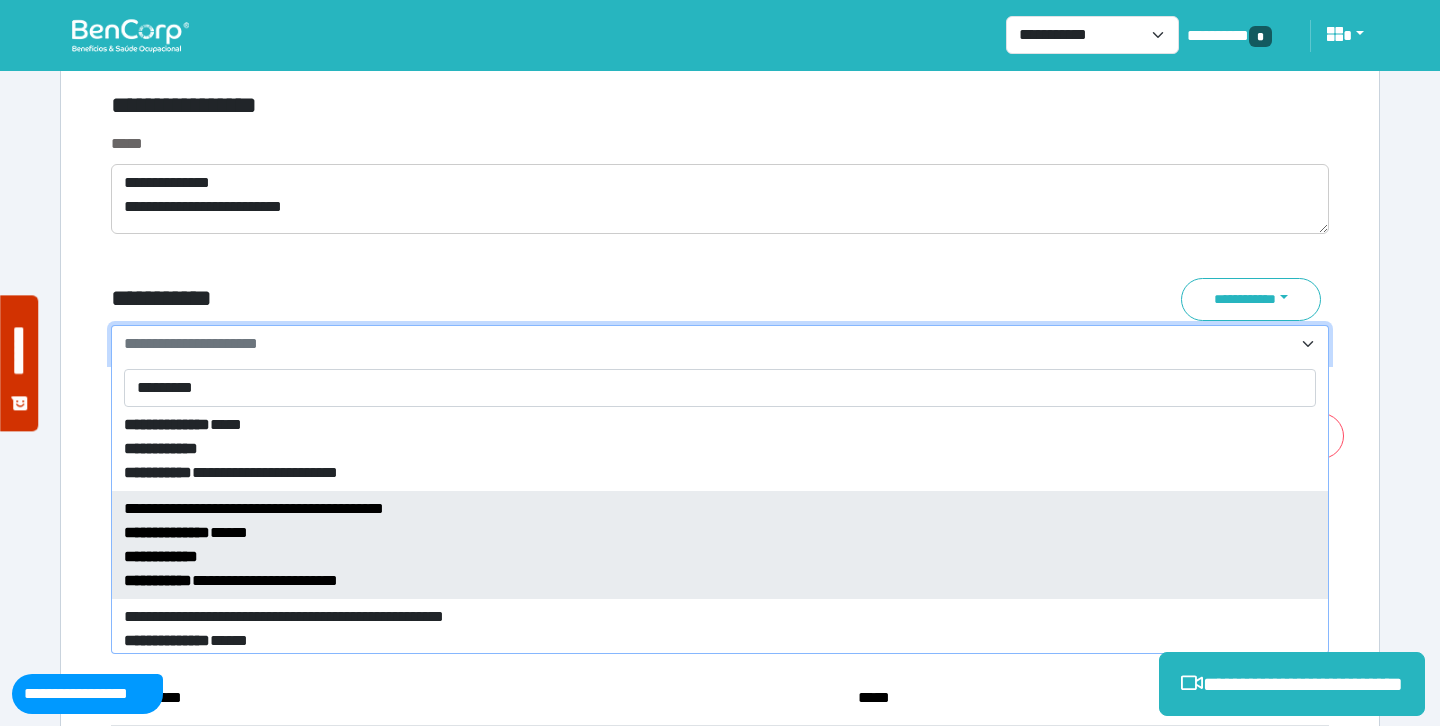 type on "*********" 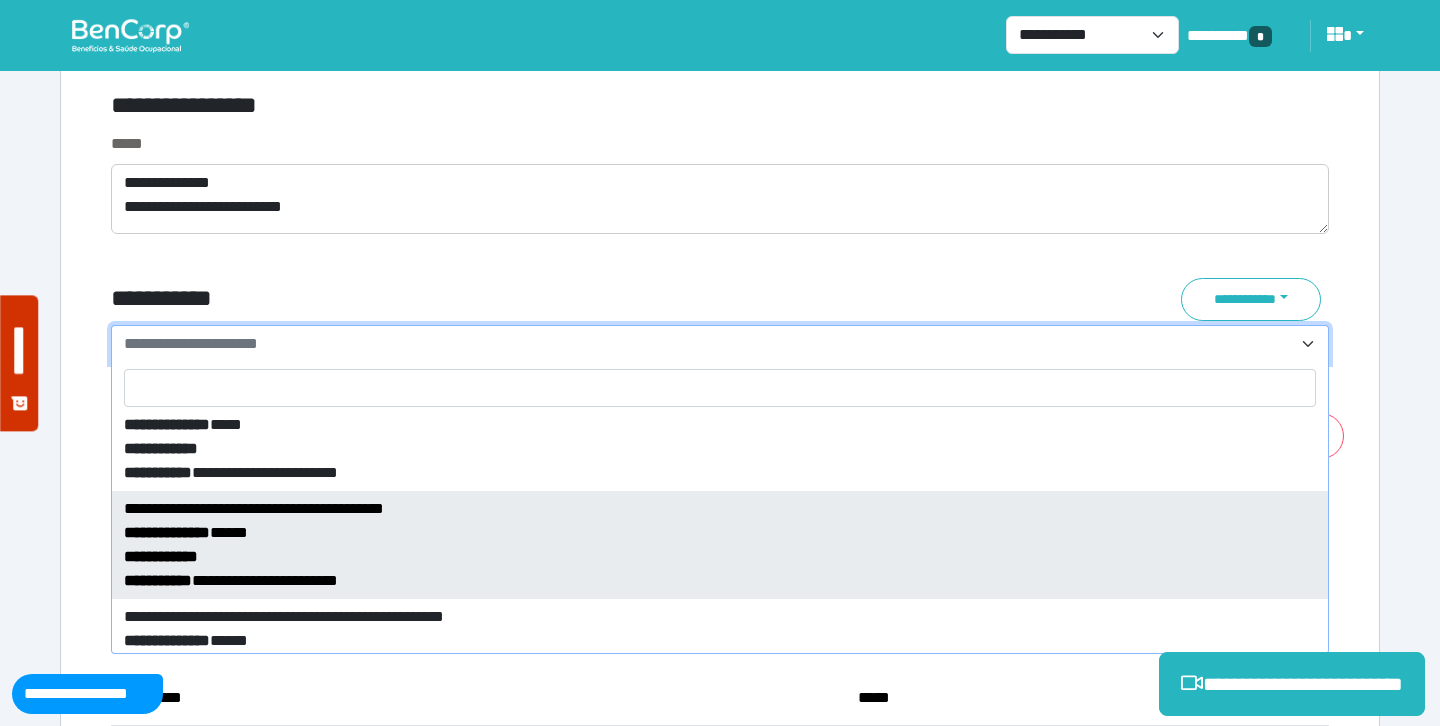 select on "*****" 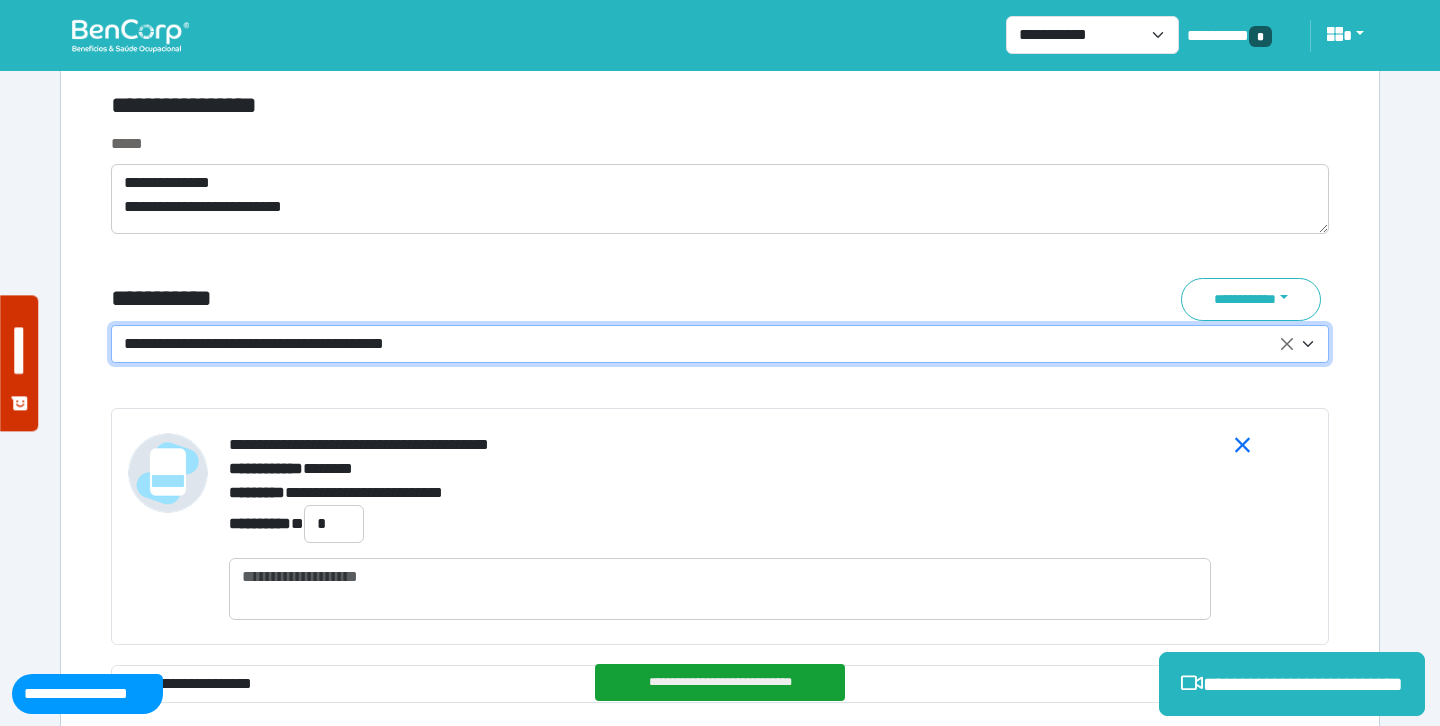 click on "**********" at bounding box center (708, 344) 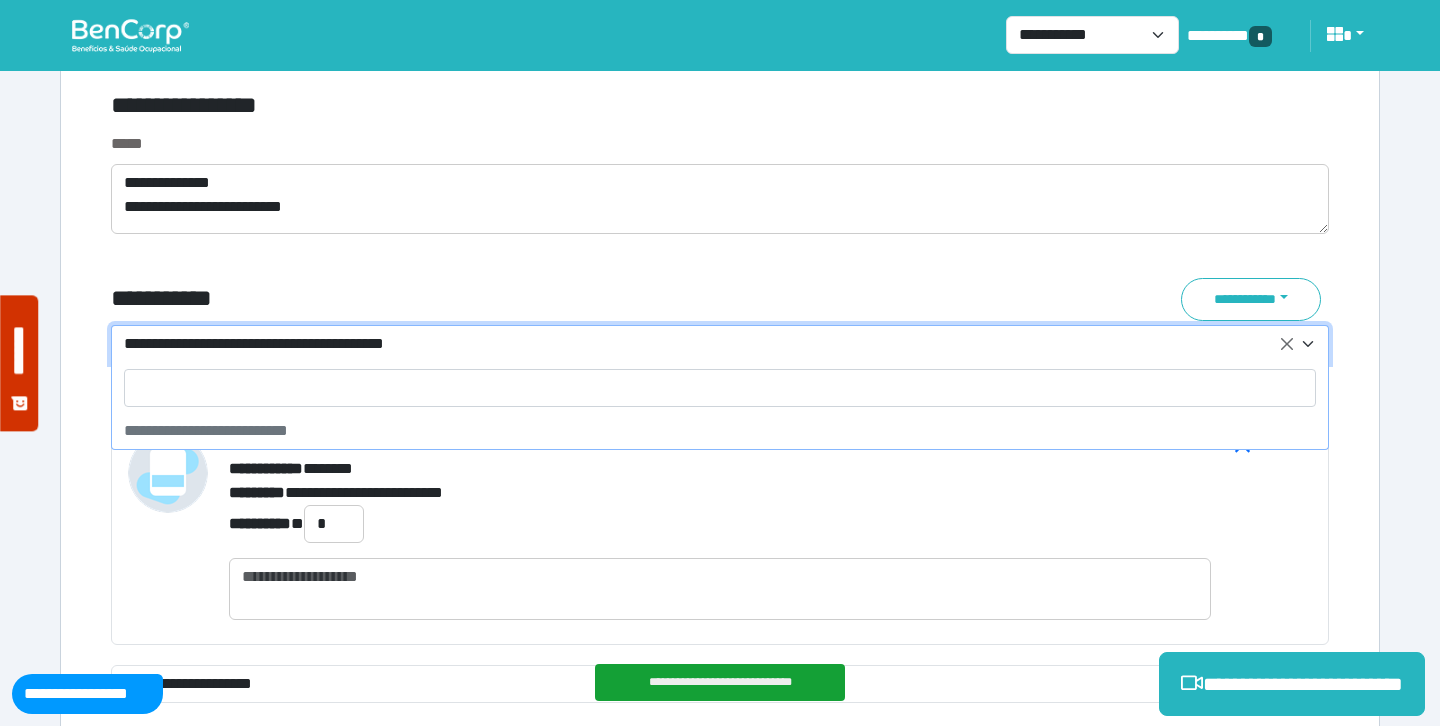 click on "**********" at bounding box center (708, 344) 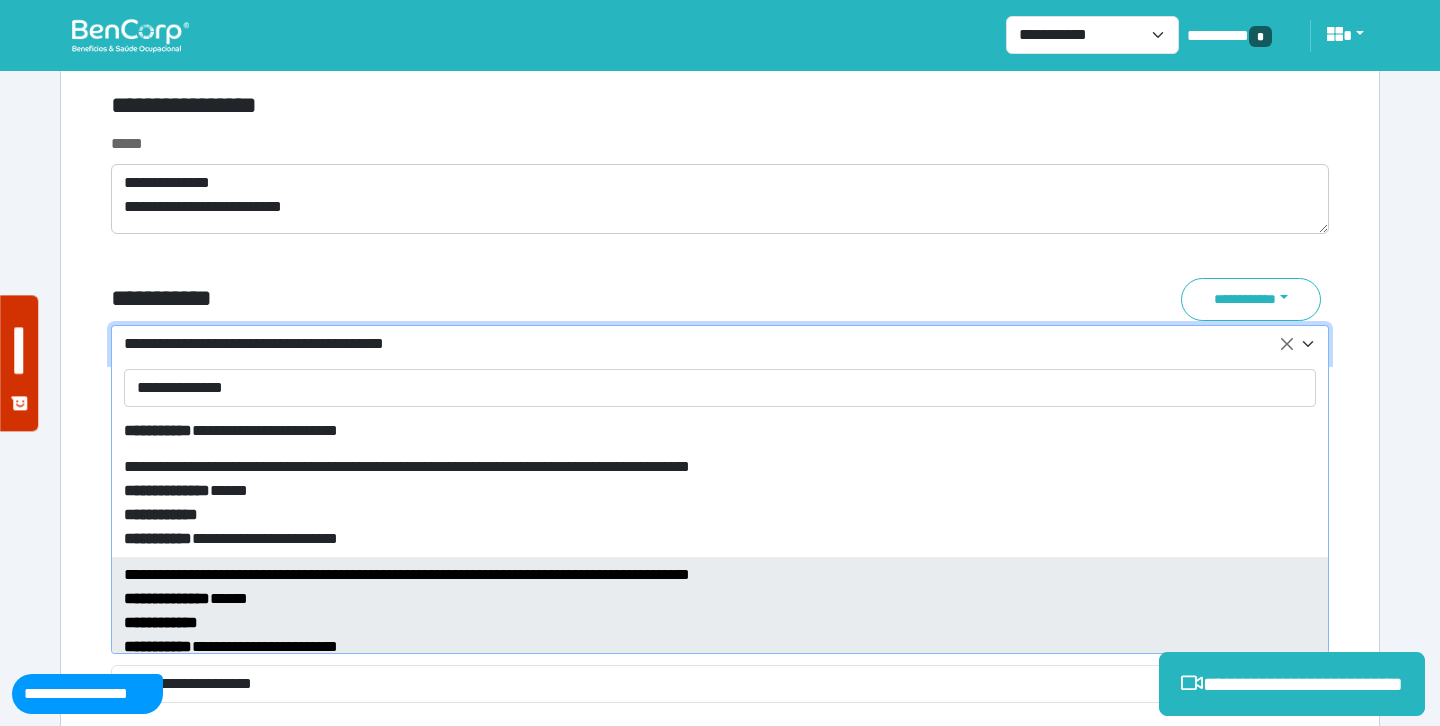 scroll, scrollTop: 495, scrollLeft: 0, axis: vertical 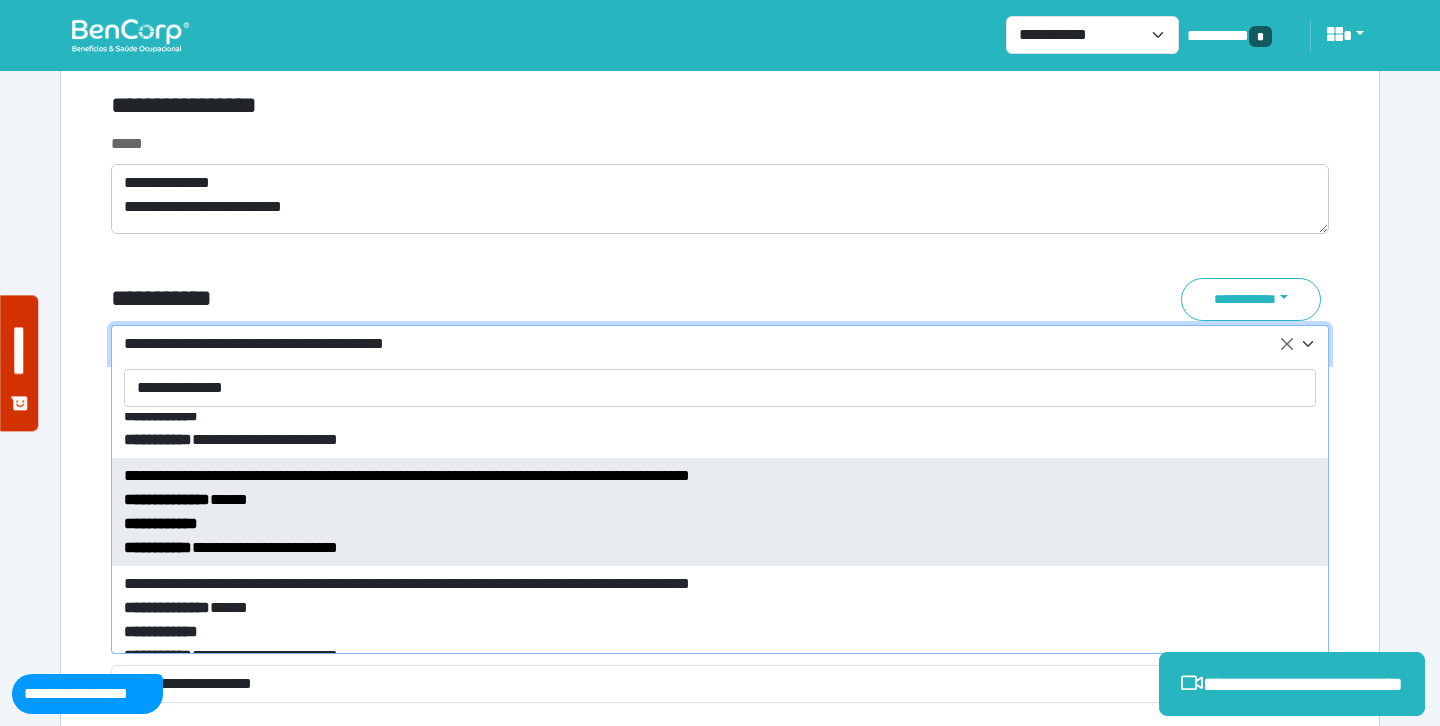type on "**********" 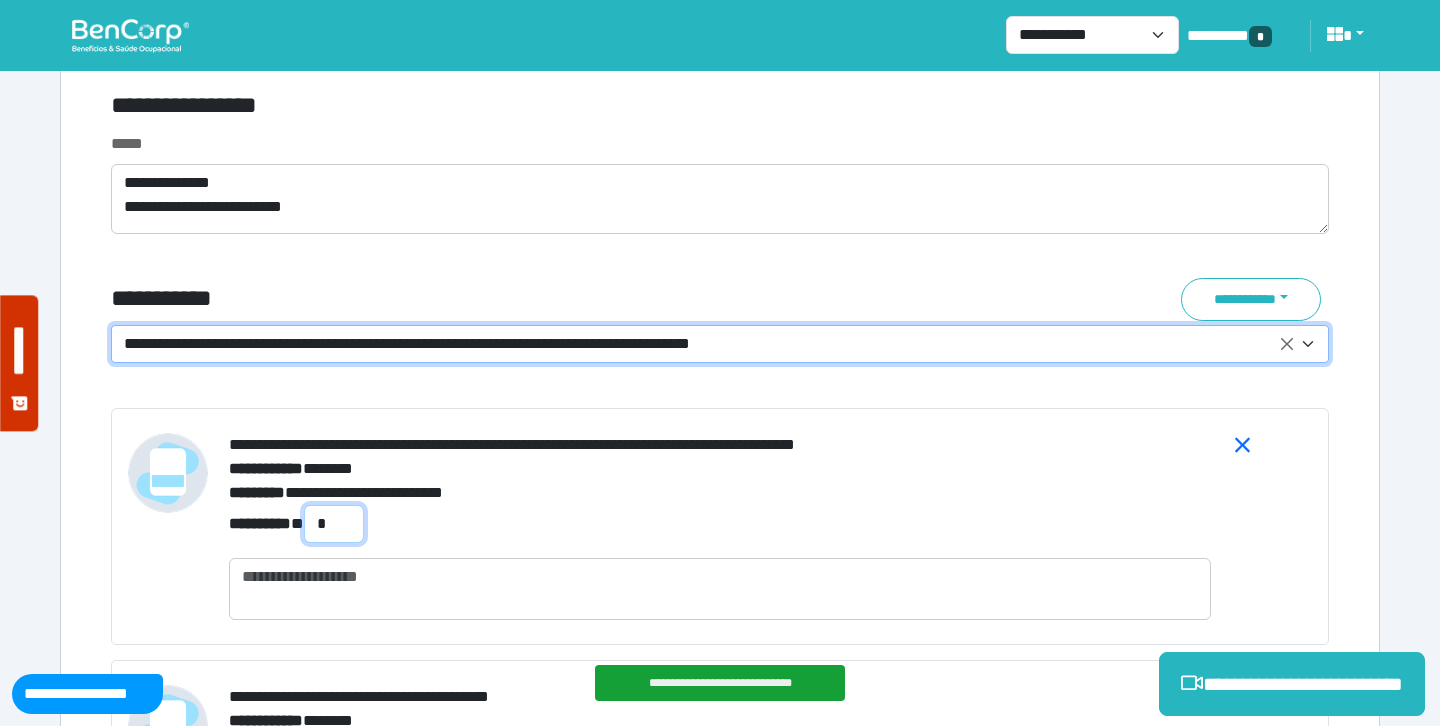 click on "*" at bounding box center [334, 524] 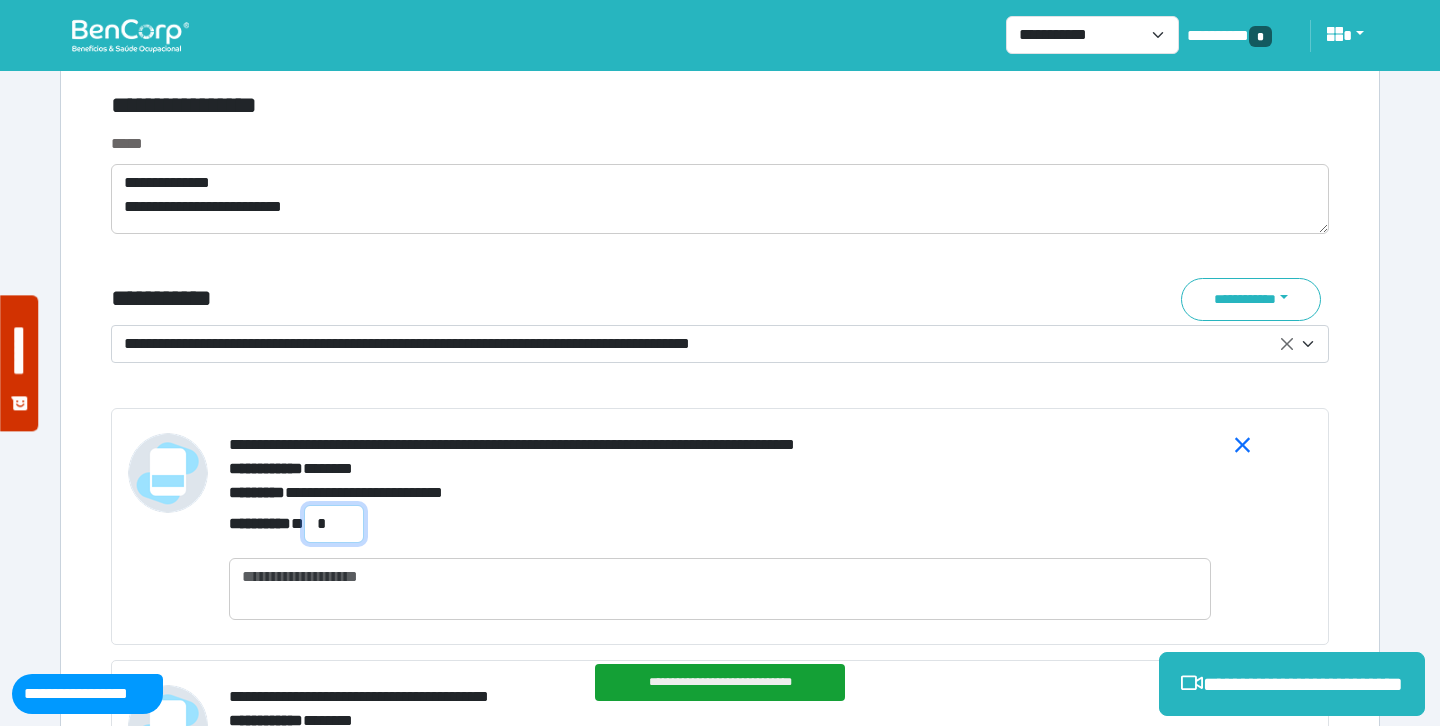 type on "*" 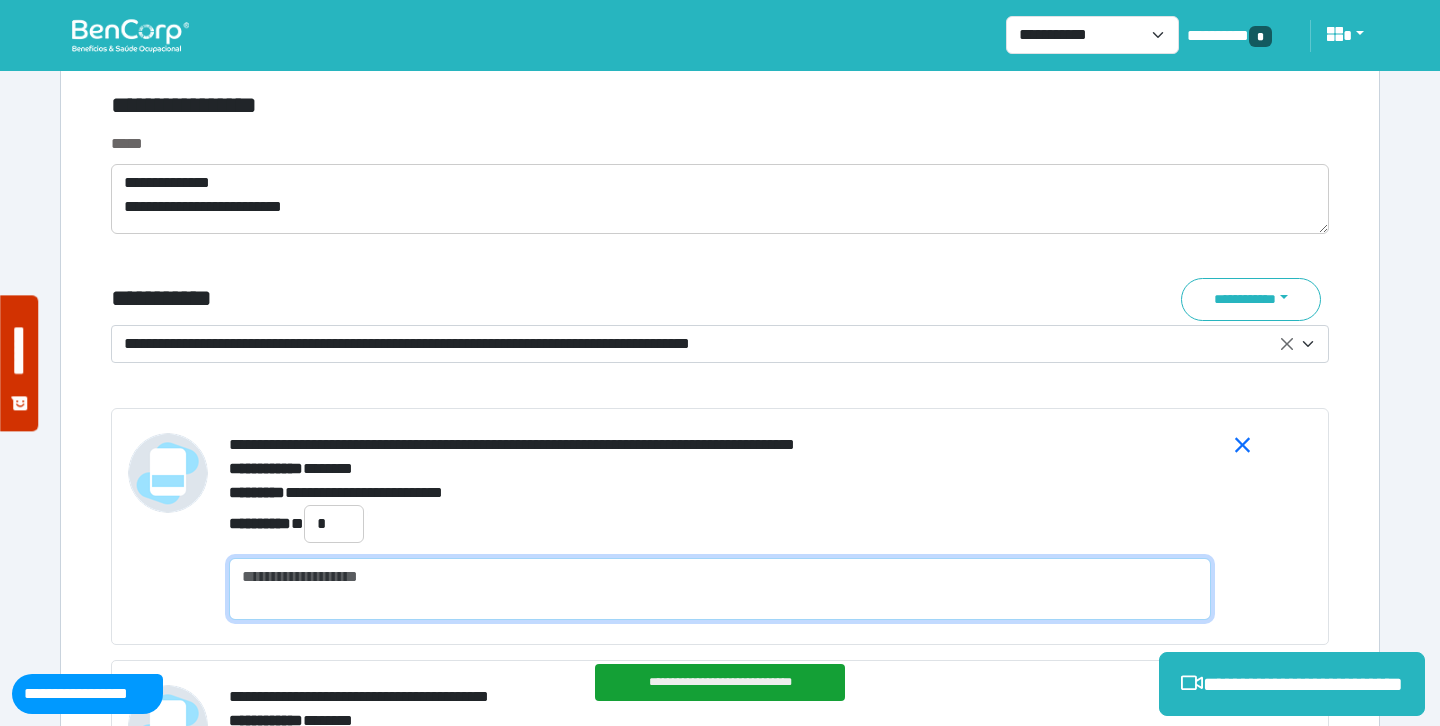 click at bounding box center (720, 589) 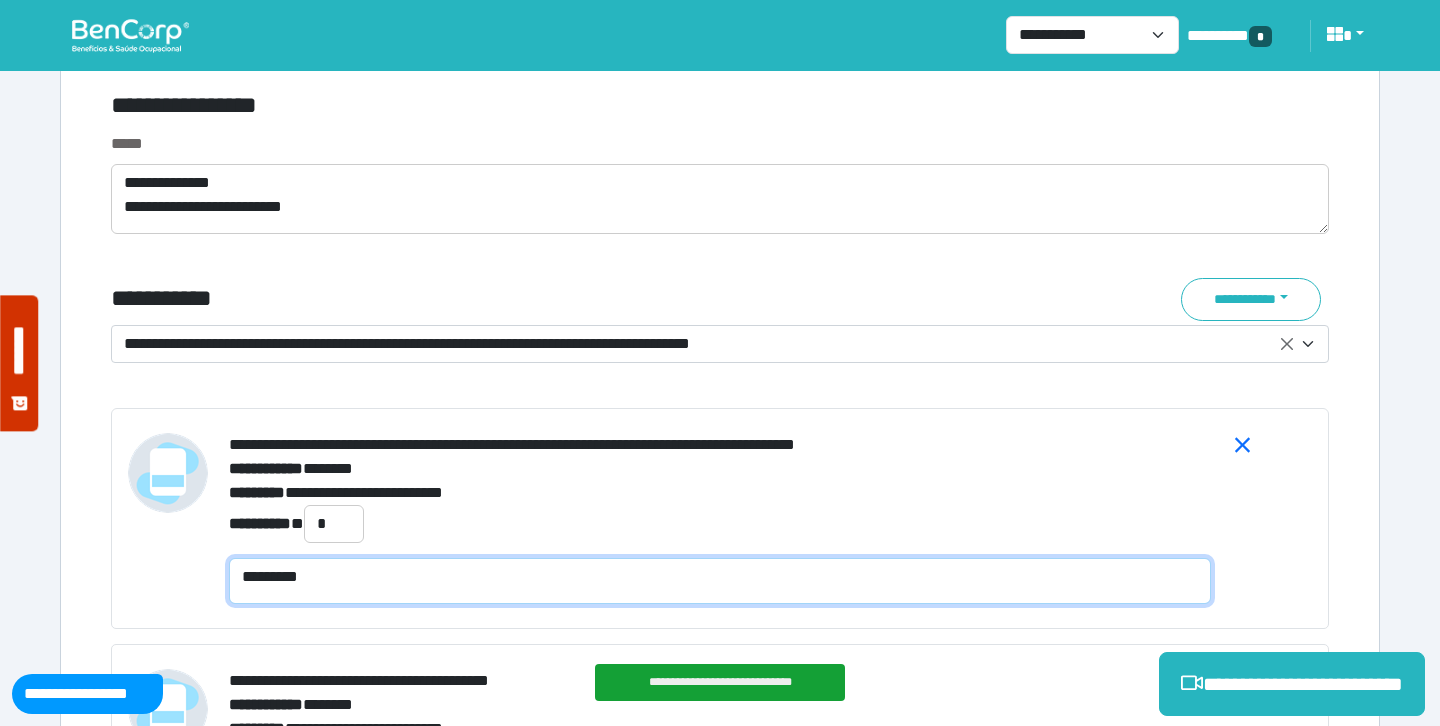 scroll, scrollTop: 0, scrollLeft: 0, axis: both 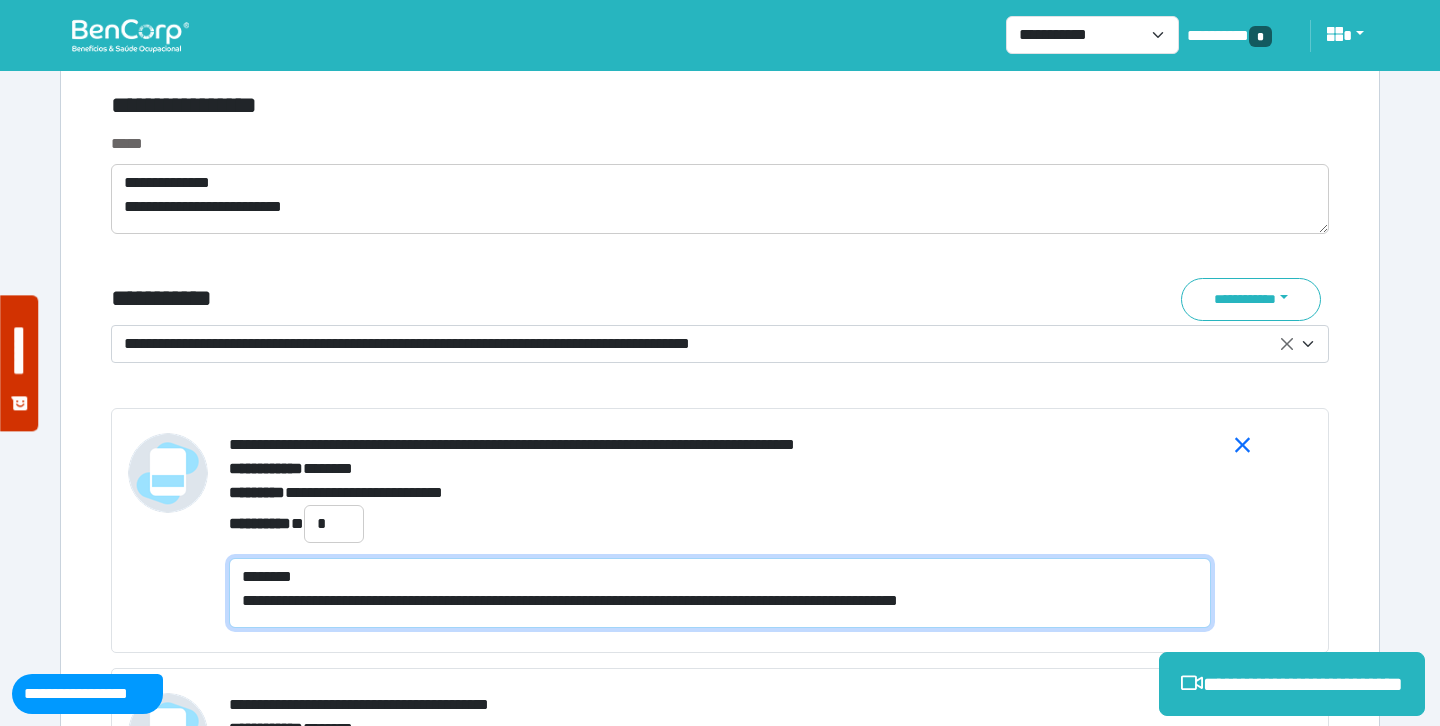 click on "**********" at bounding box center (720, 593) 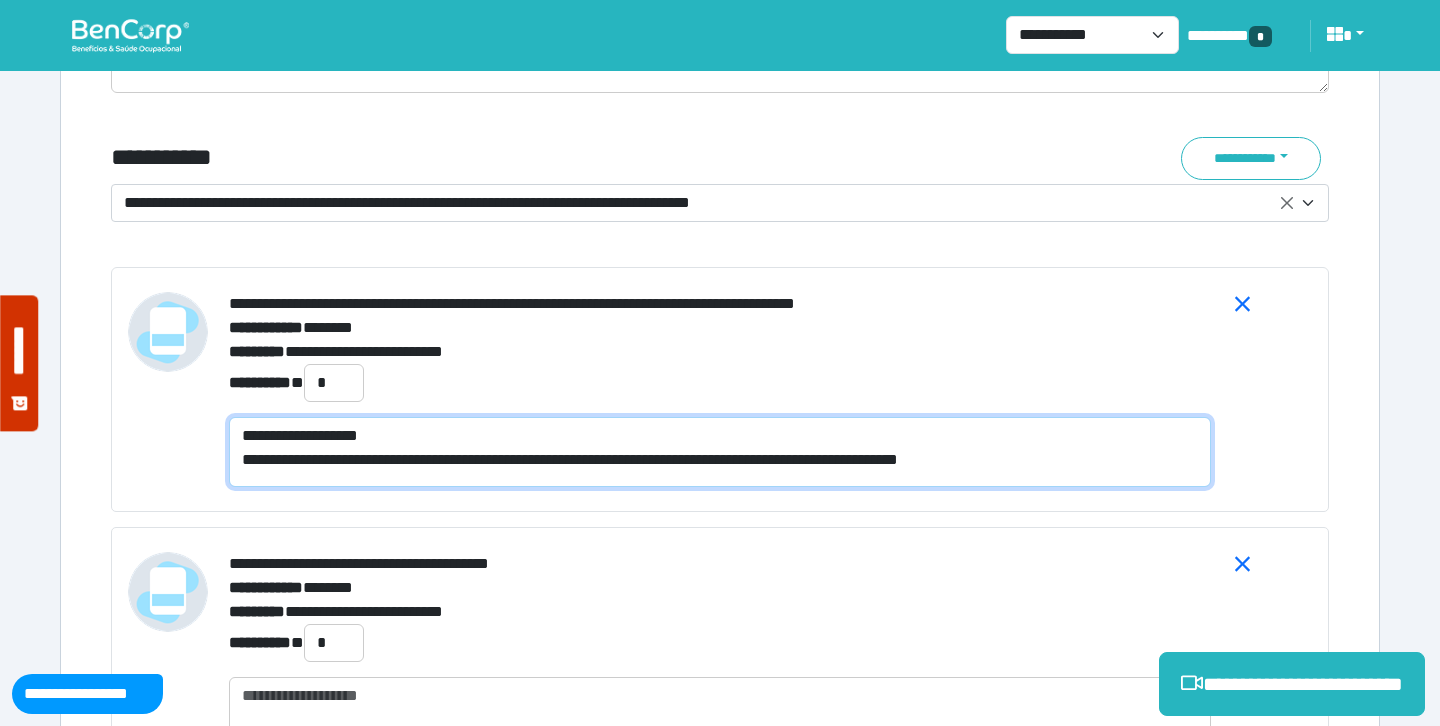 scroll, scrollTop: 7135, scrollLeft: 0, axis: vertical 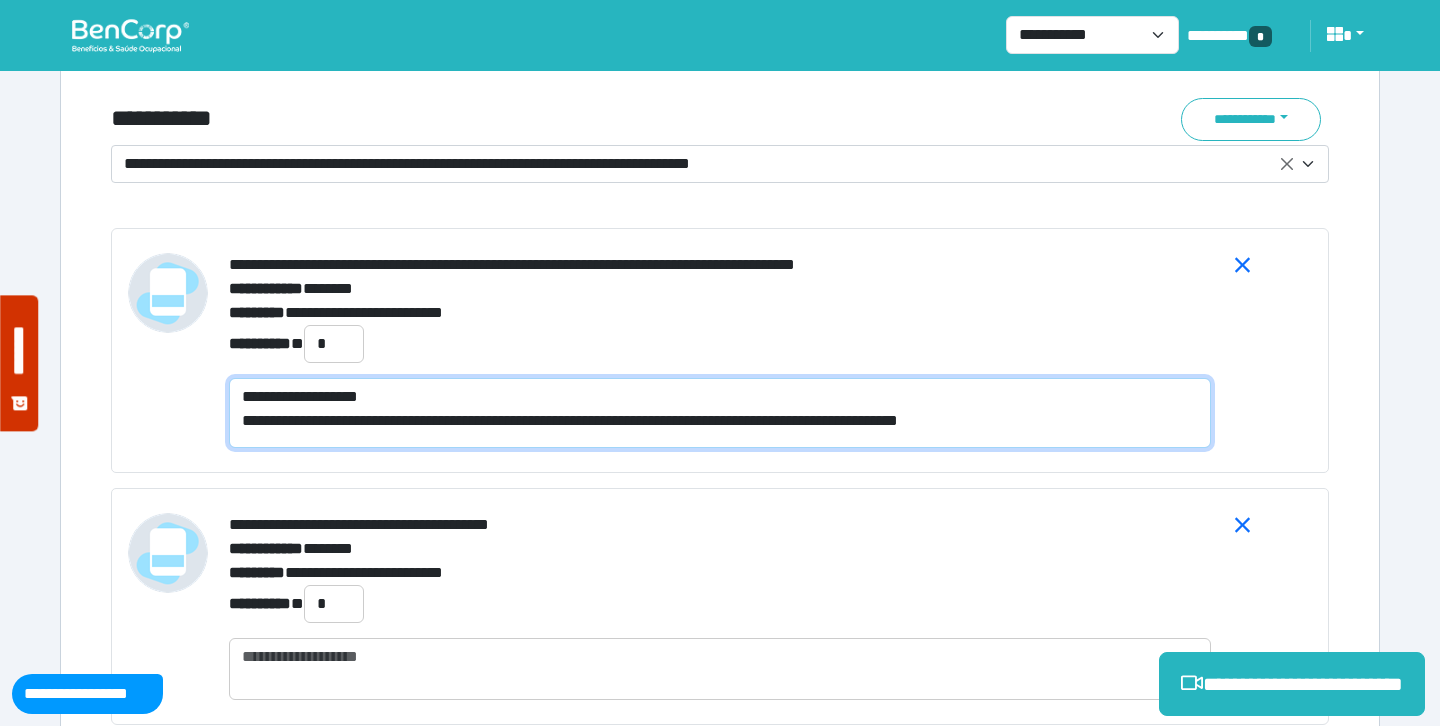 drag, startPoint x: 361, startPoint y: 422, endPoint x: 221, endPoint y: 384, distance: 145.0655 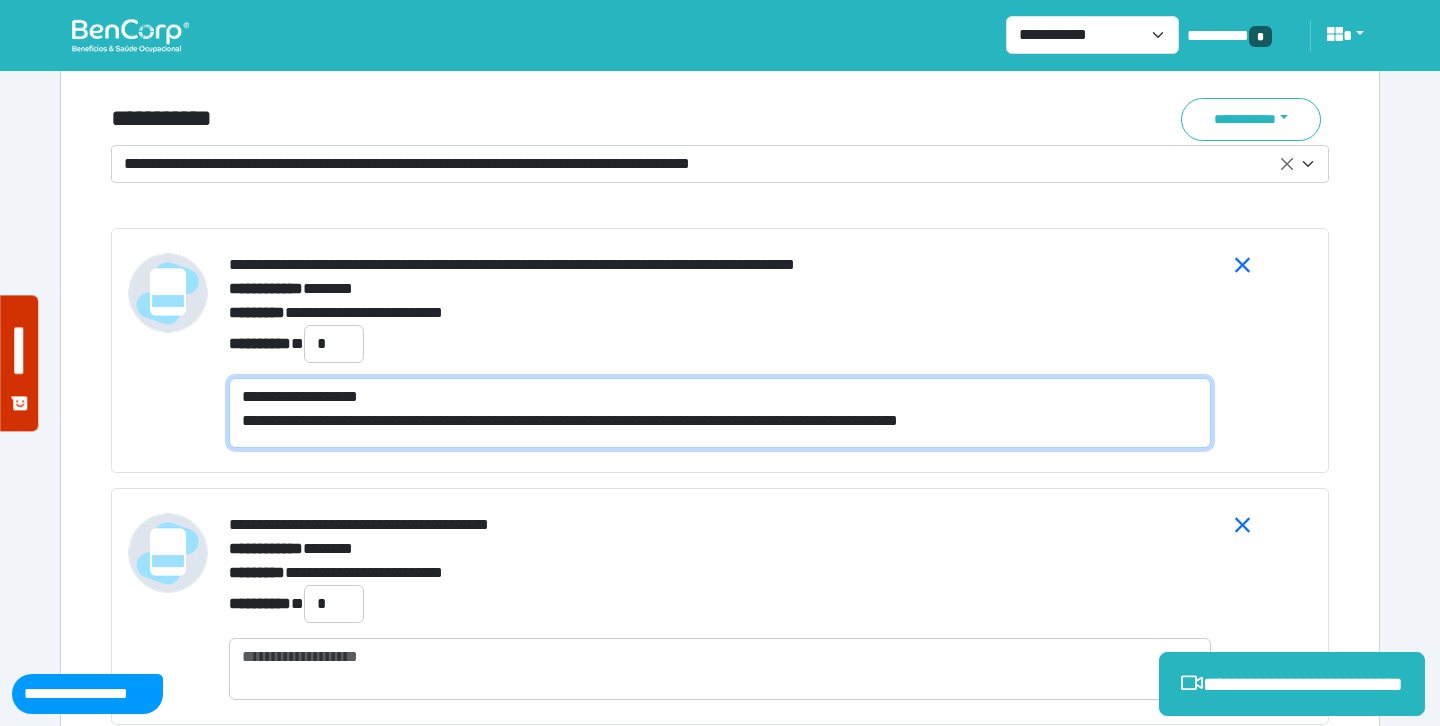 type on "**********" 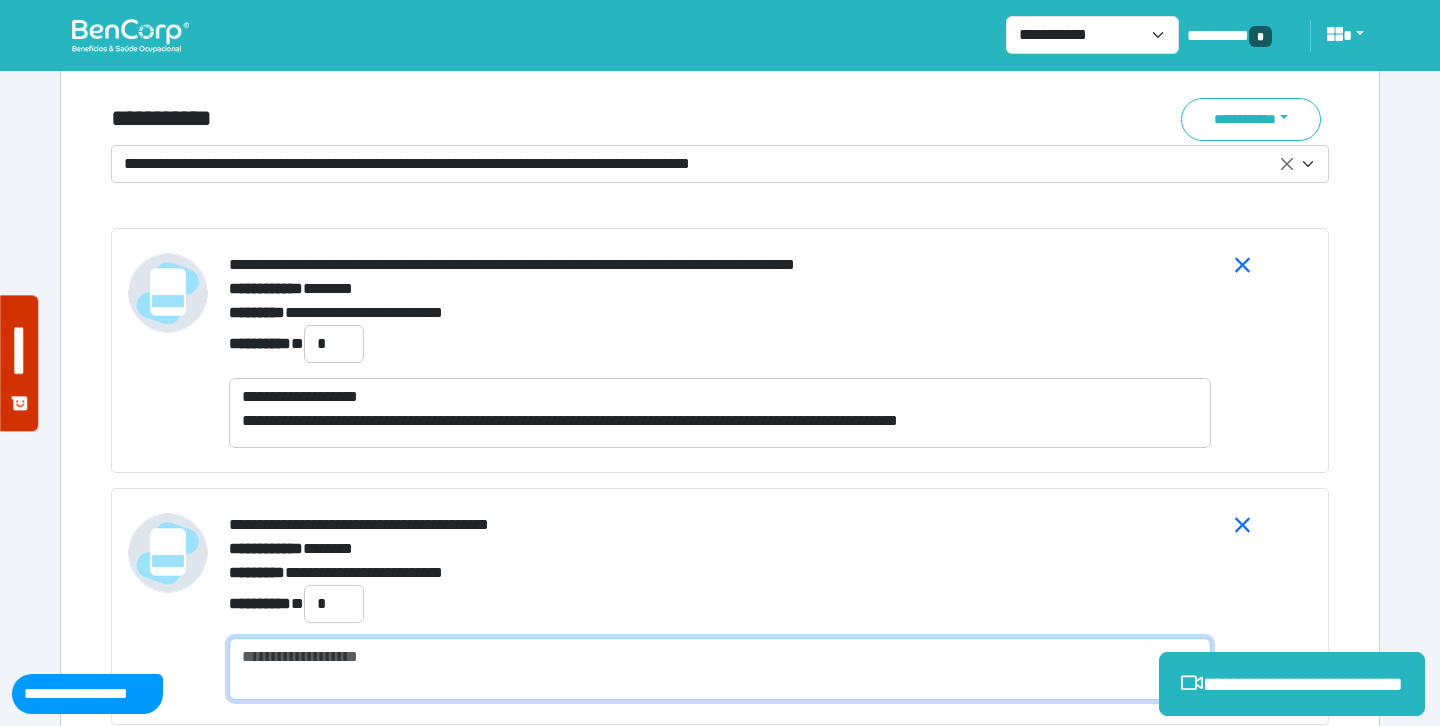 click at bounding box center [720, 669] 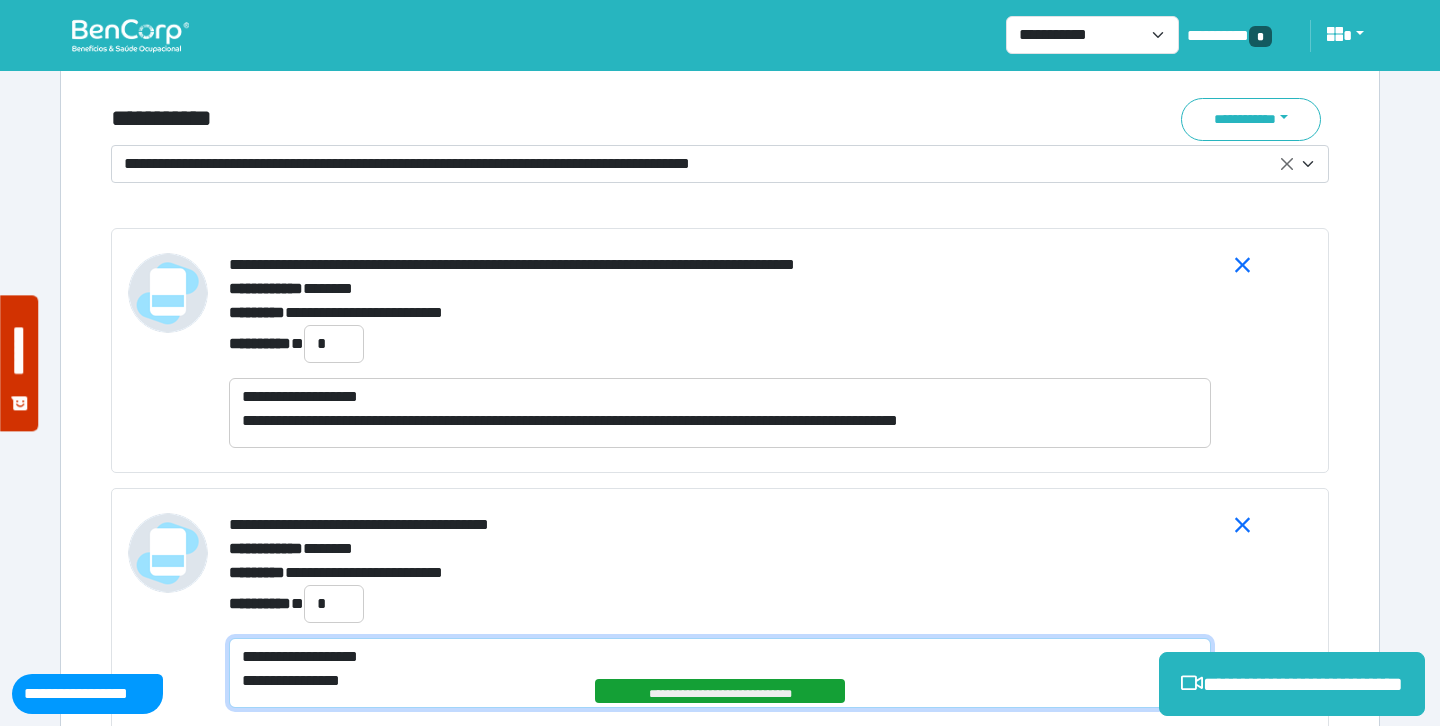 click on "**********" at bounding box center [720, 673] 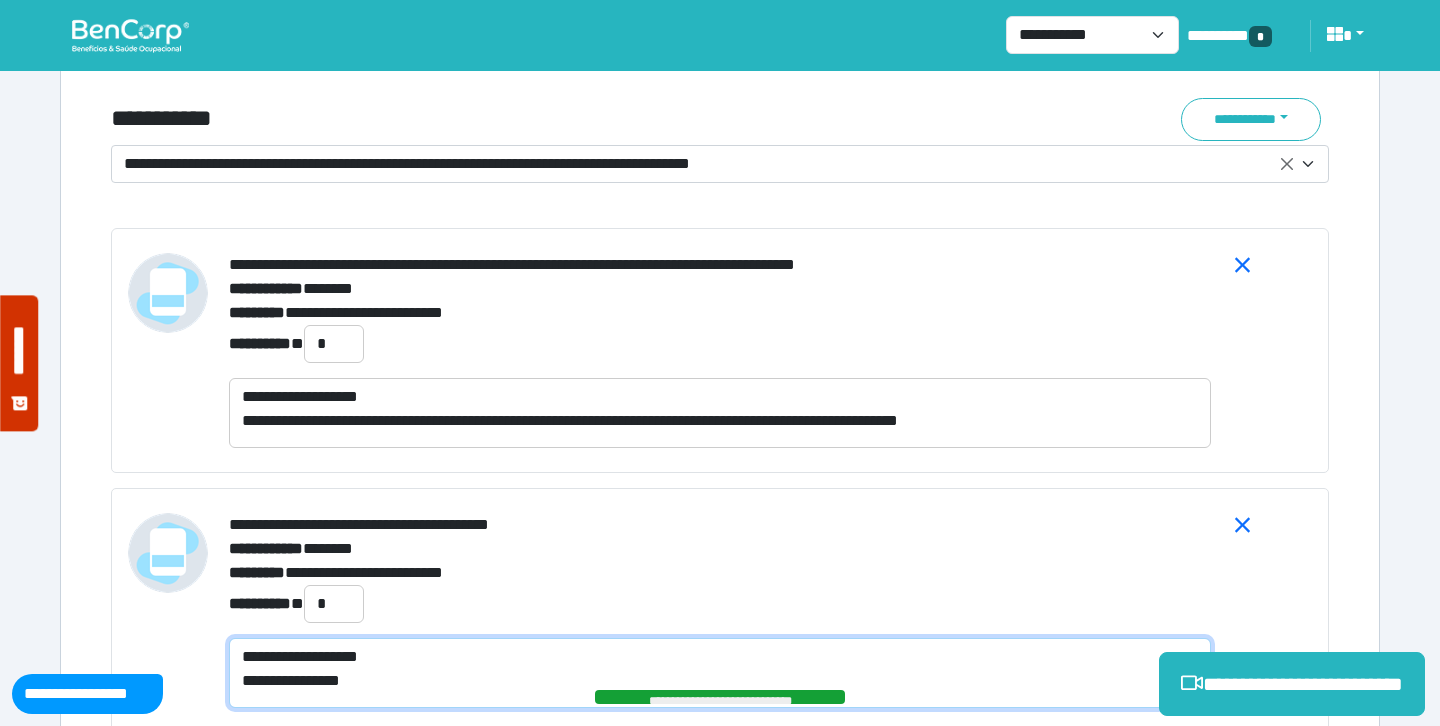 click on "**********" at bounding box center (720, 673) 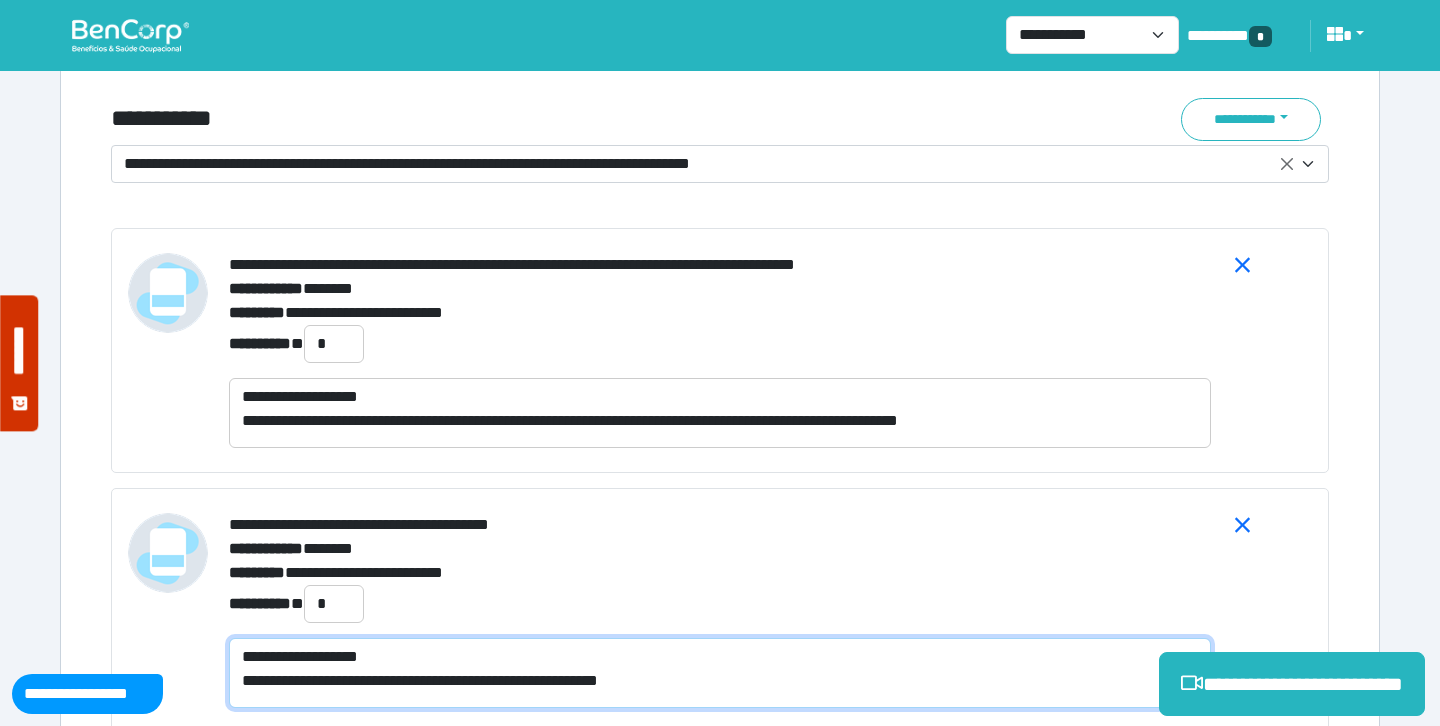 type on "**********" 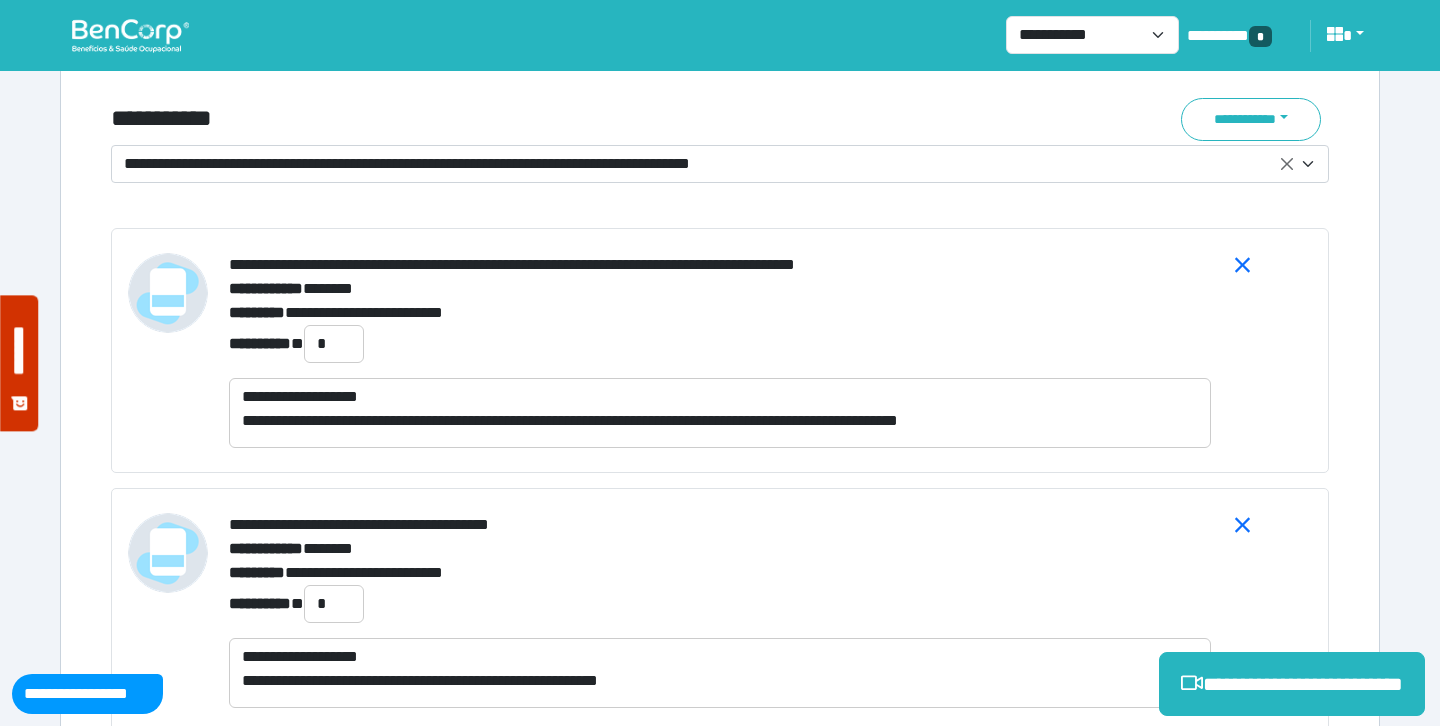click on "**********" at bounding box center [720, 604] 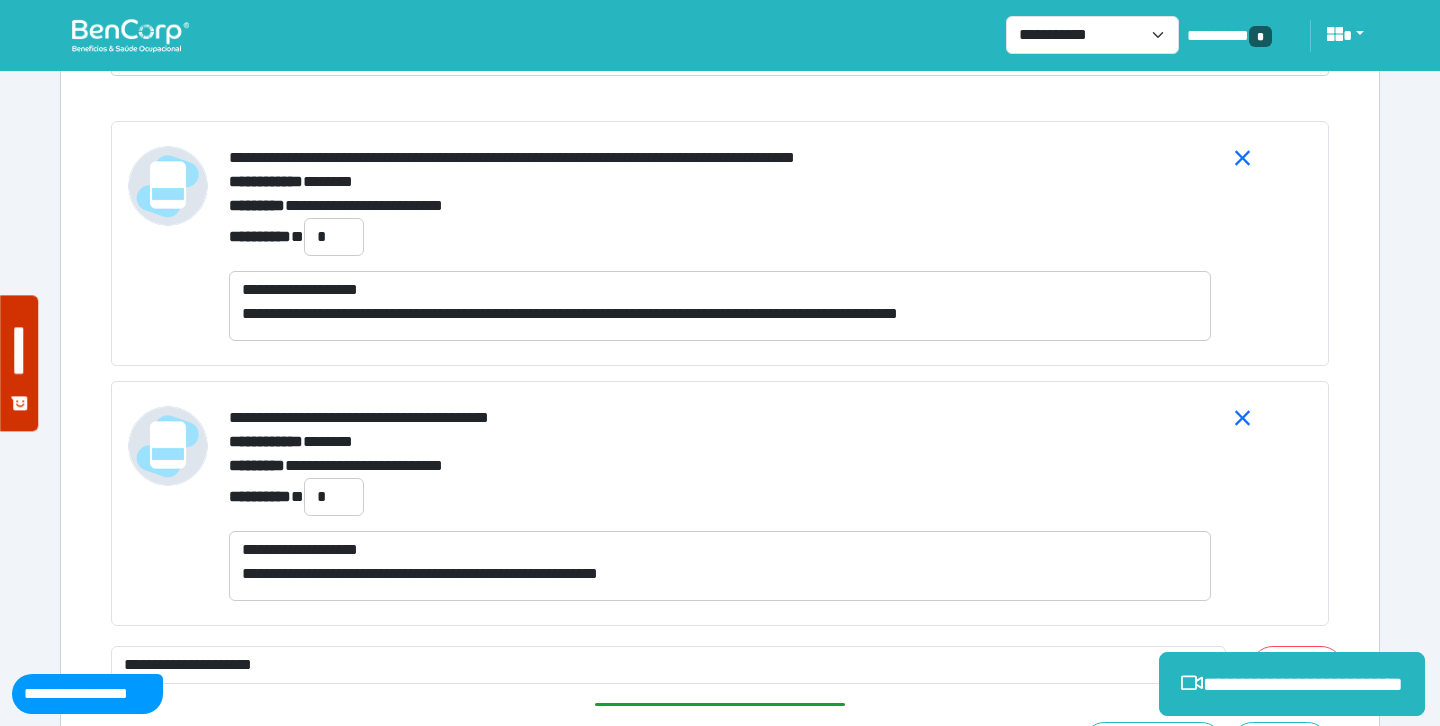 scroll, scrollTop: 7495, scrollLeft: 0, axis: vertical 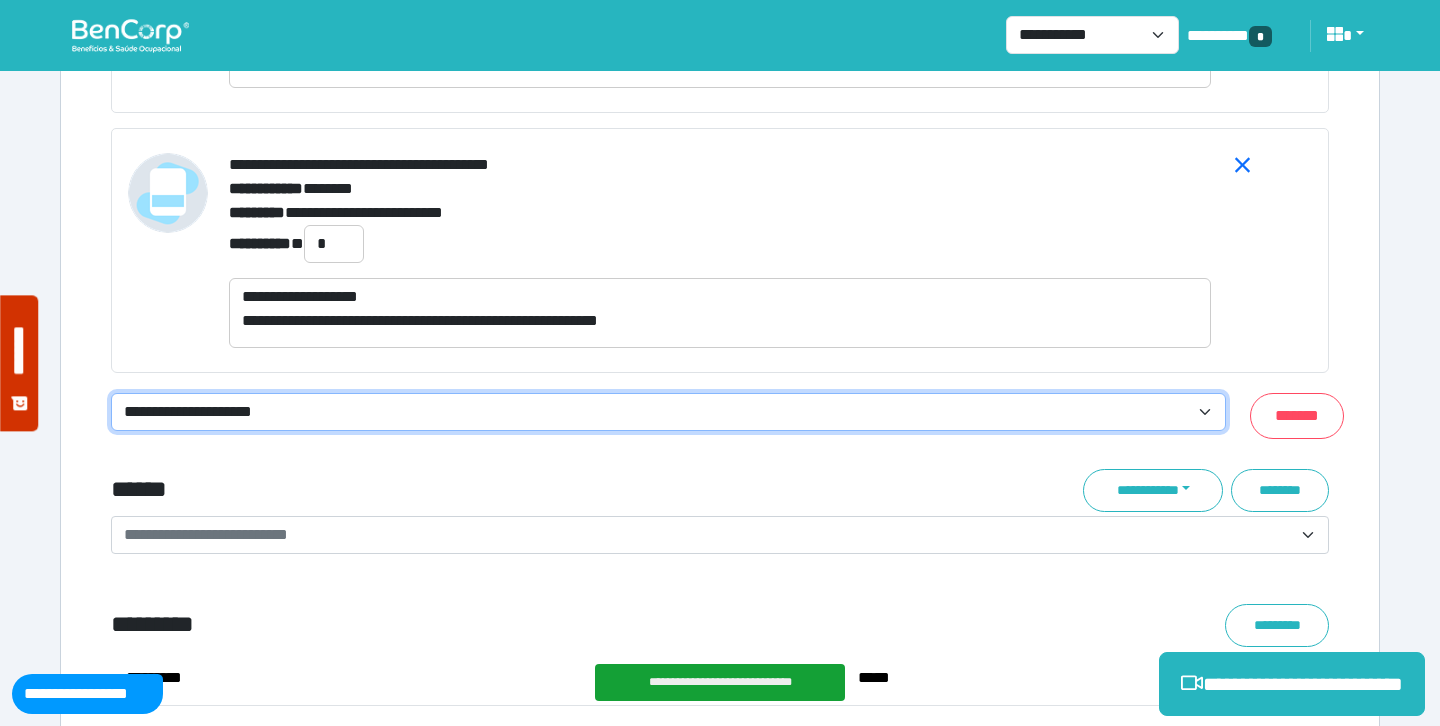 click on "**********" at bounding box center [668, 412] 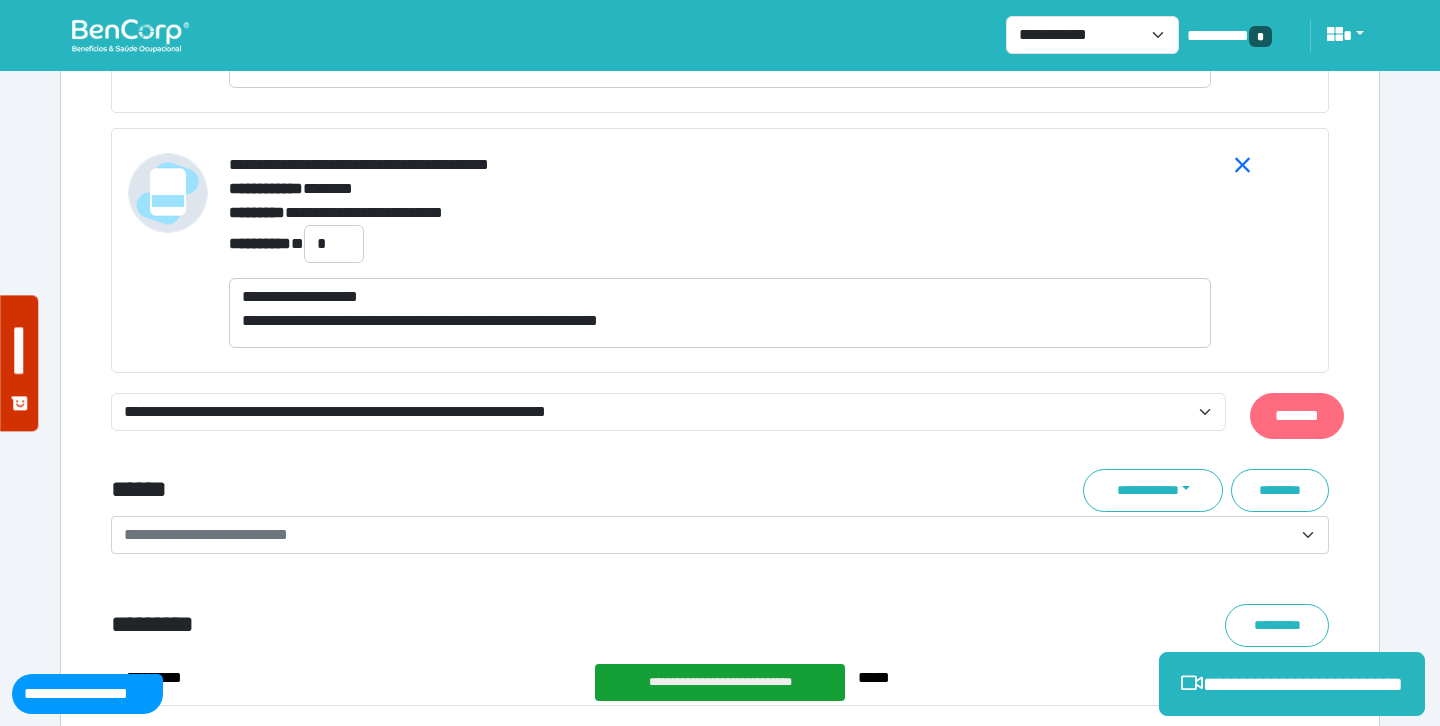 click on "*******" at bounding box center (1297, 416) 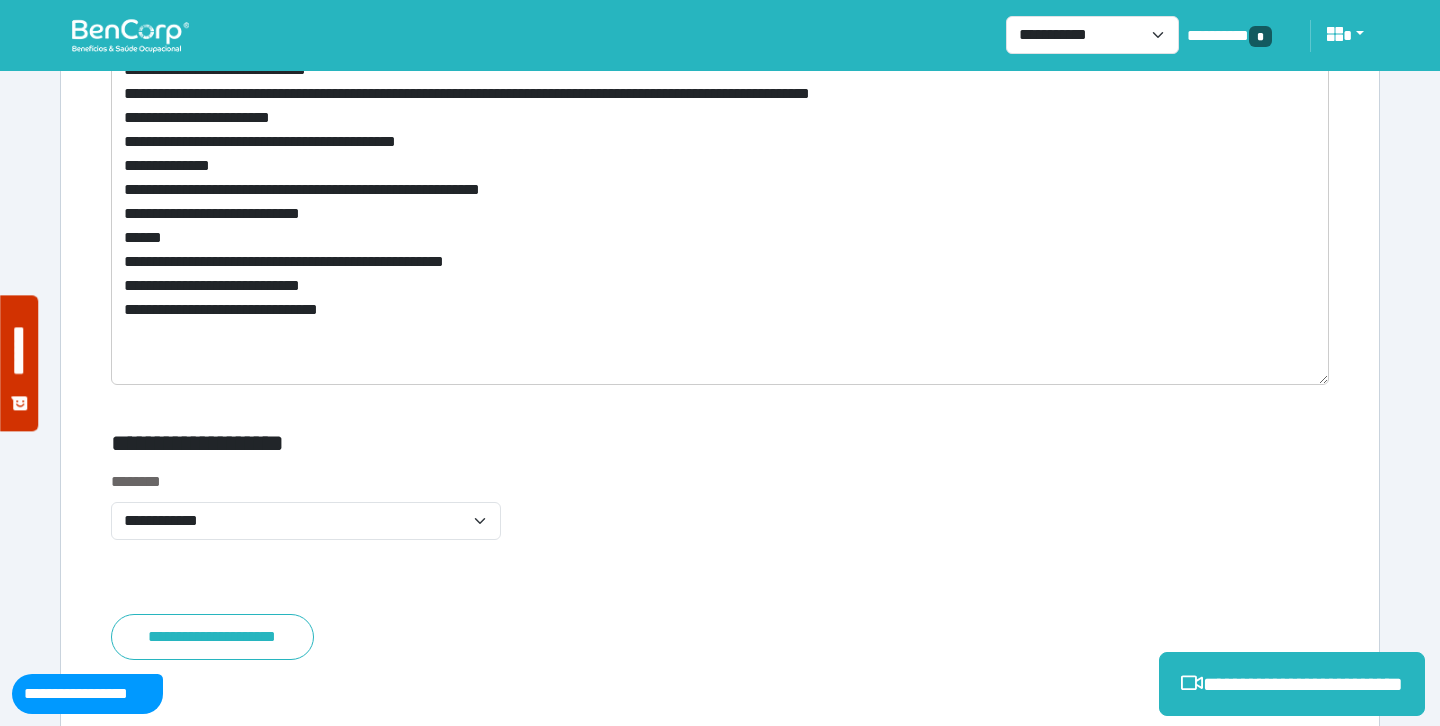 scroll, scrollTop: 8575, scrollLeft: 0, axis: vertical 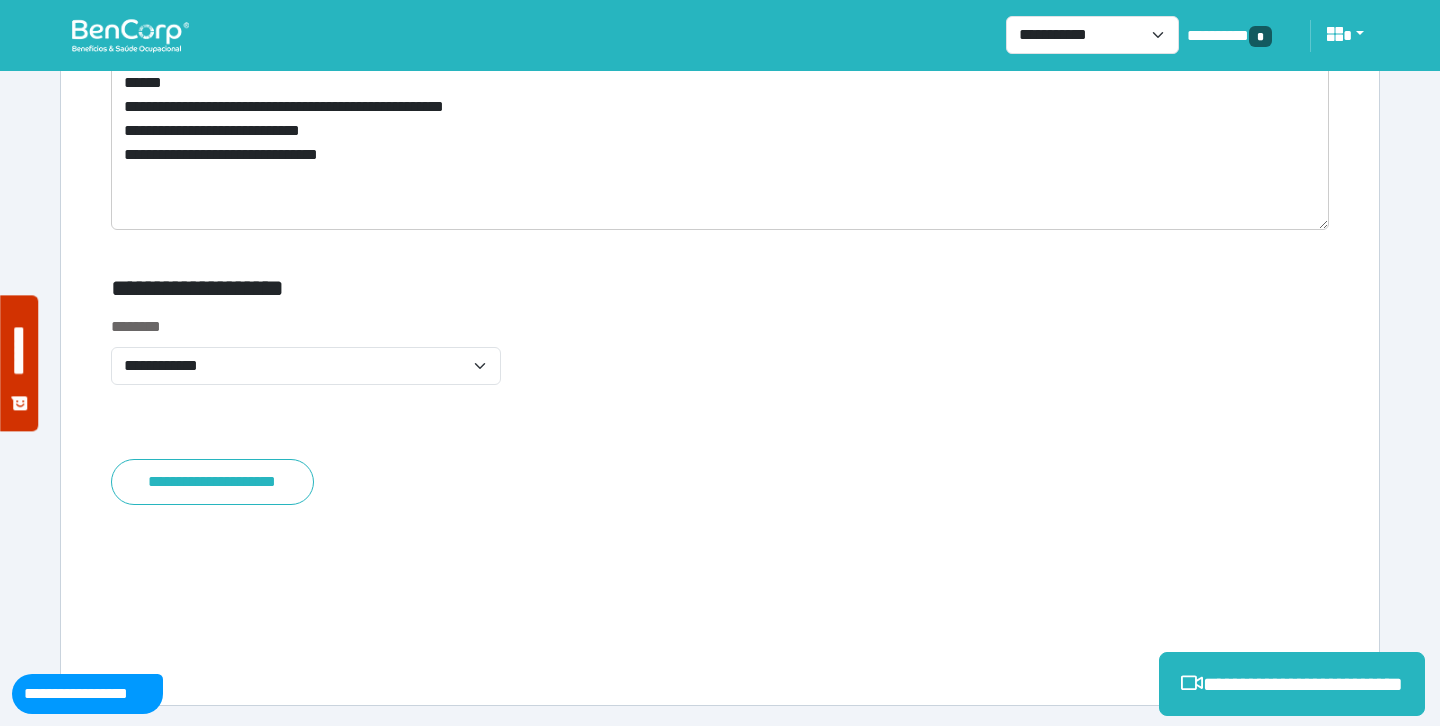 click on "**********" at bounding box center (720, -3885) 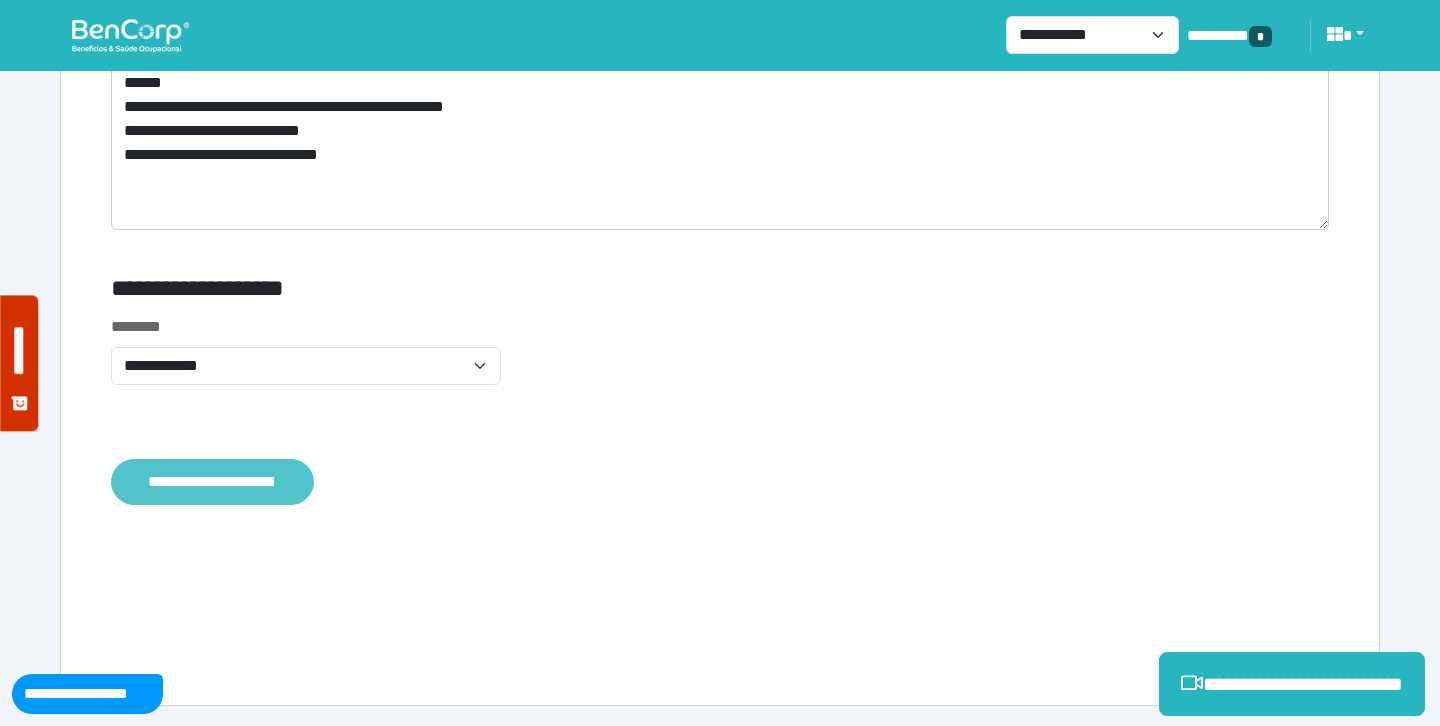 click on "**********" at bounding box center [212, 482] 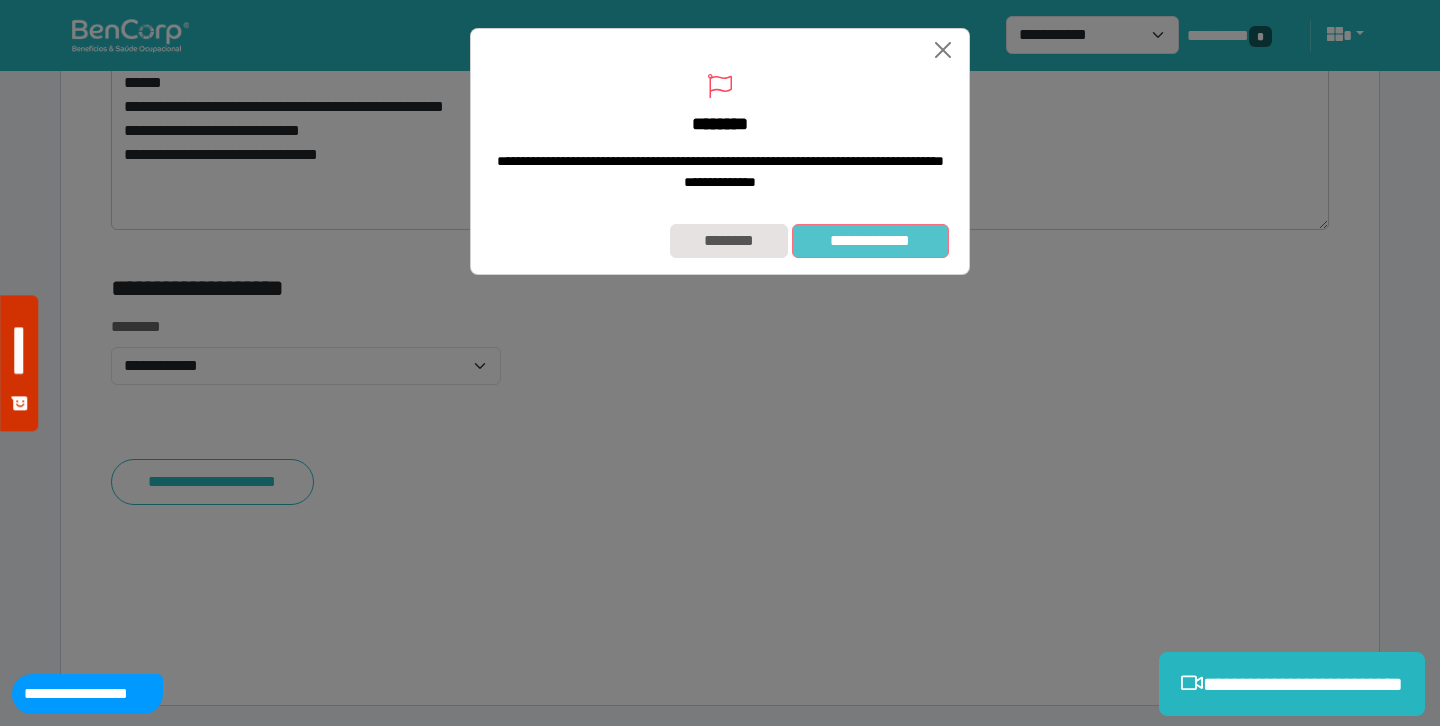 click on "**********" at bounding box center (870, 241) 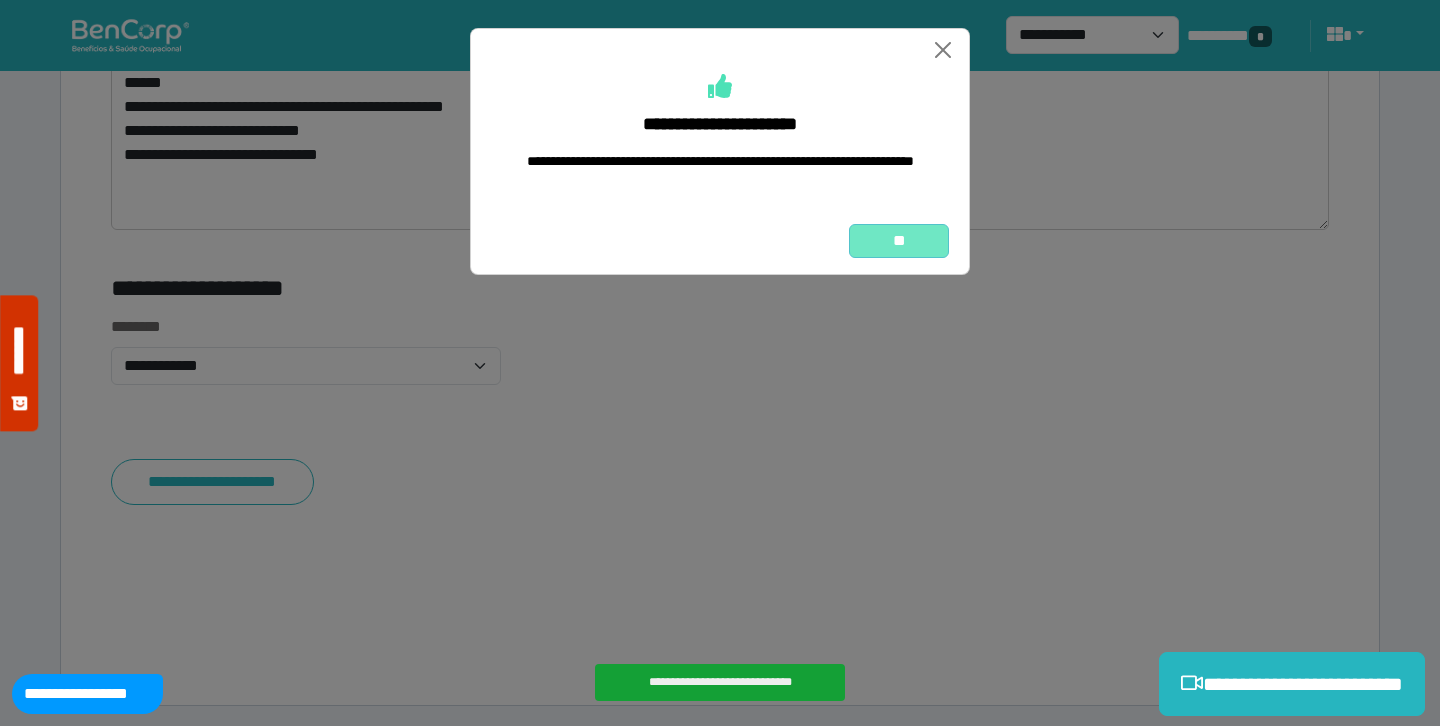 click on "**" at bounding box center [899, 241] 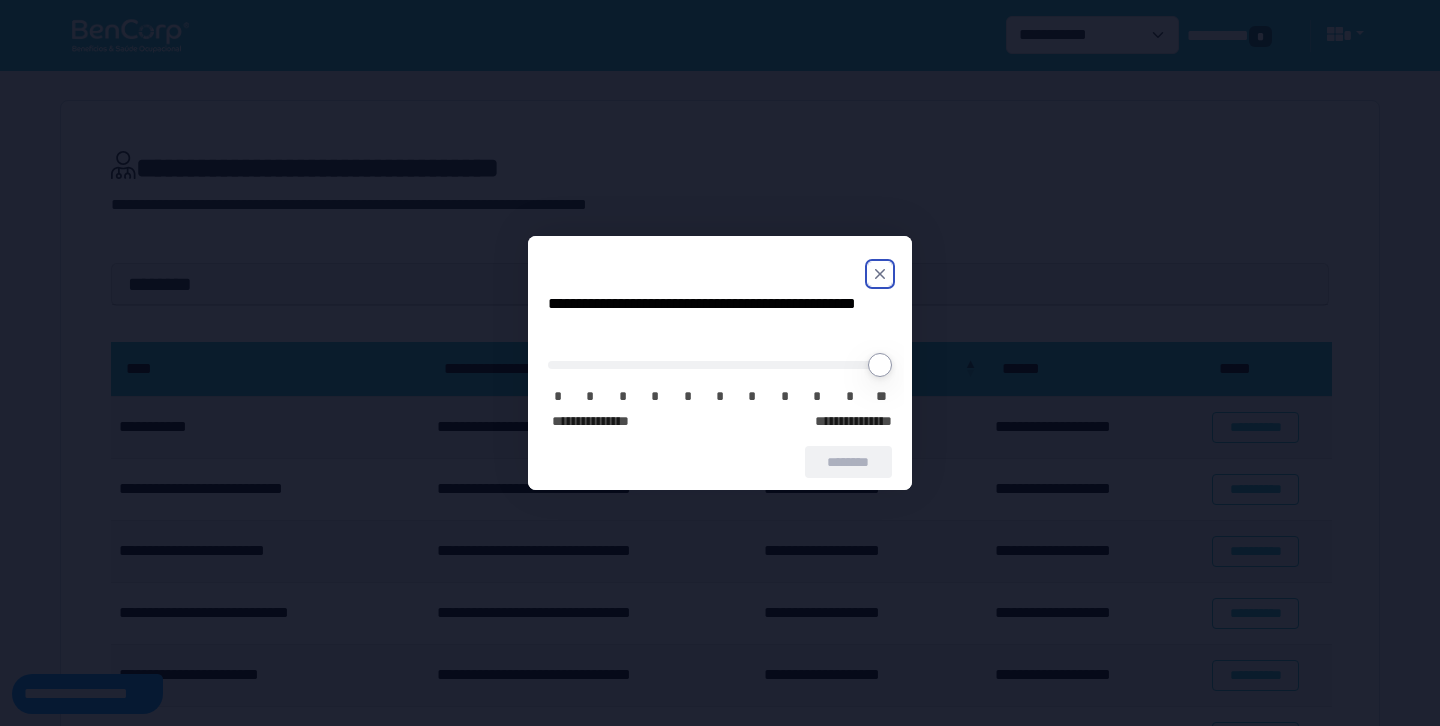 scroll, scrollTop: 0, scrollLeft: 0, axis: both 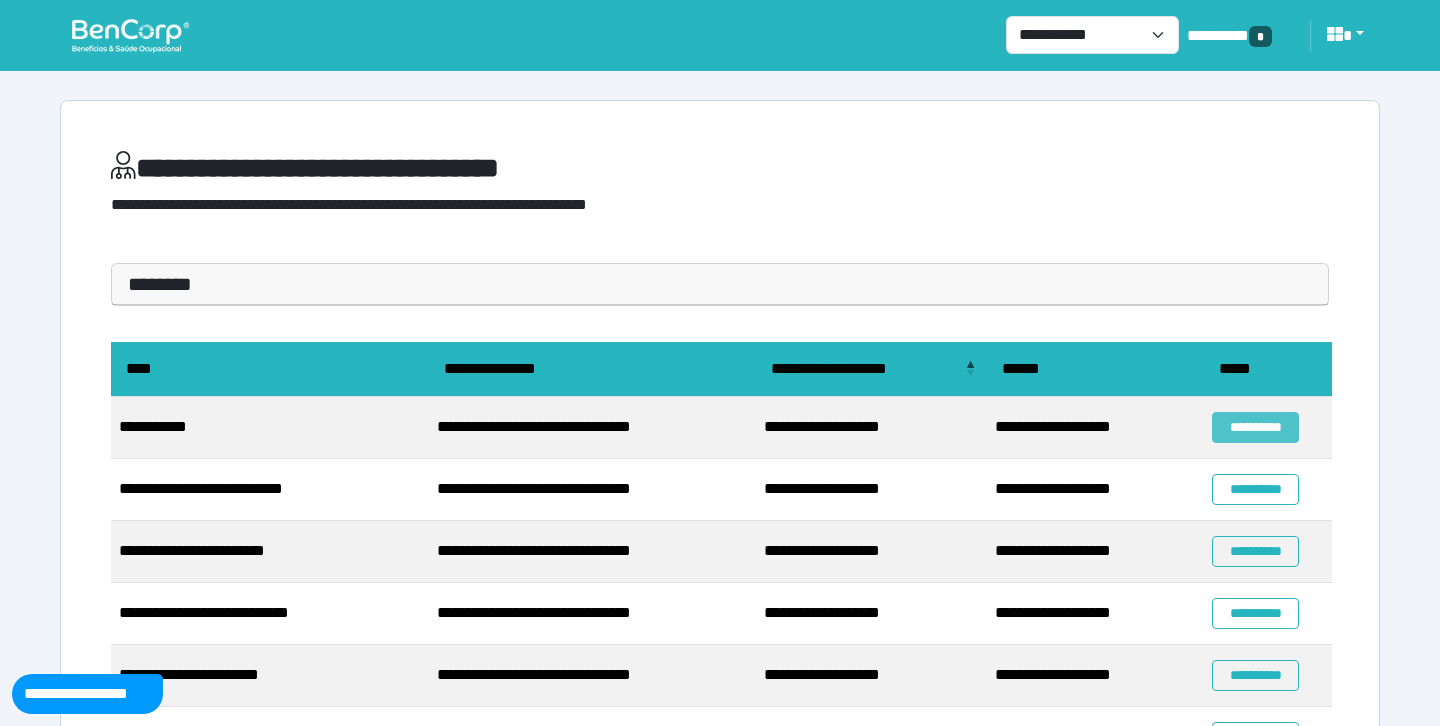 click on "**********" at bounding box center [1255, 427] 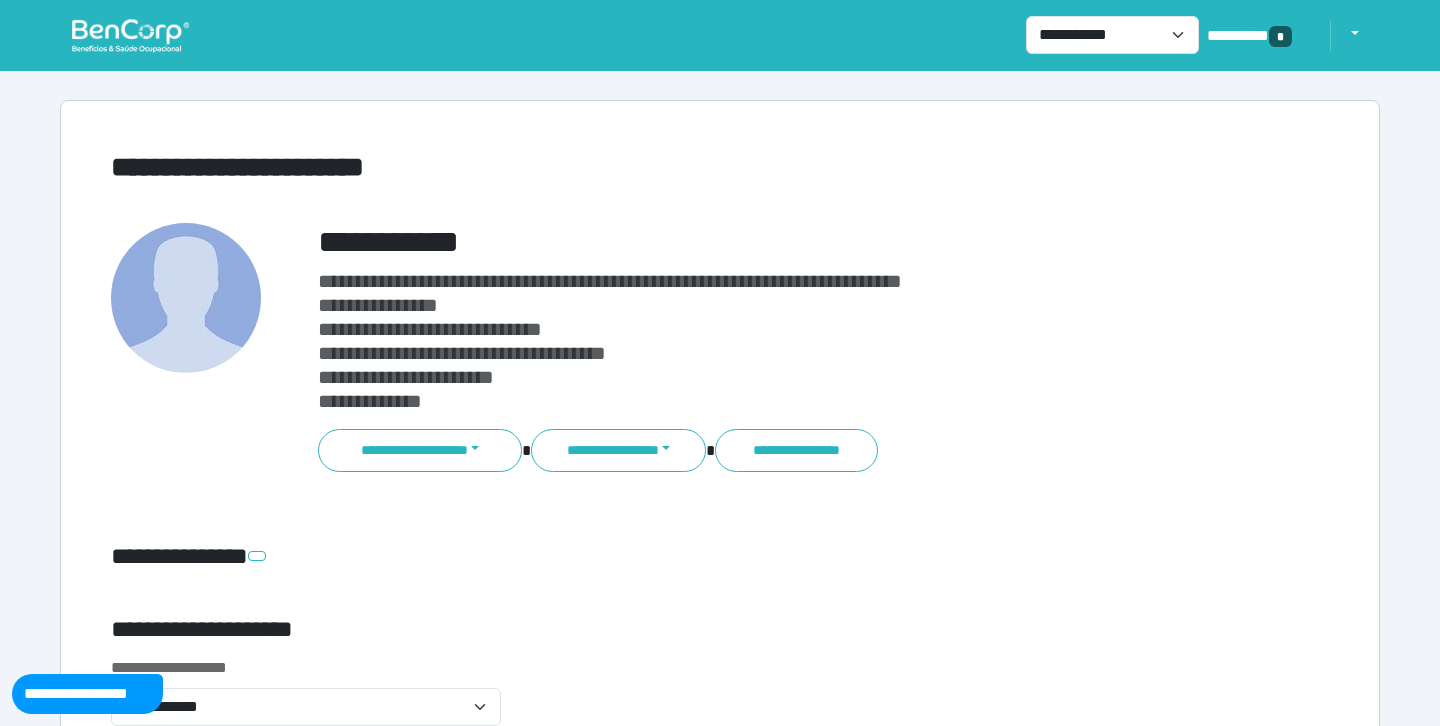 scroll, scrollTop: 0, scrollLeft: 0, axis: both 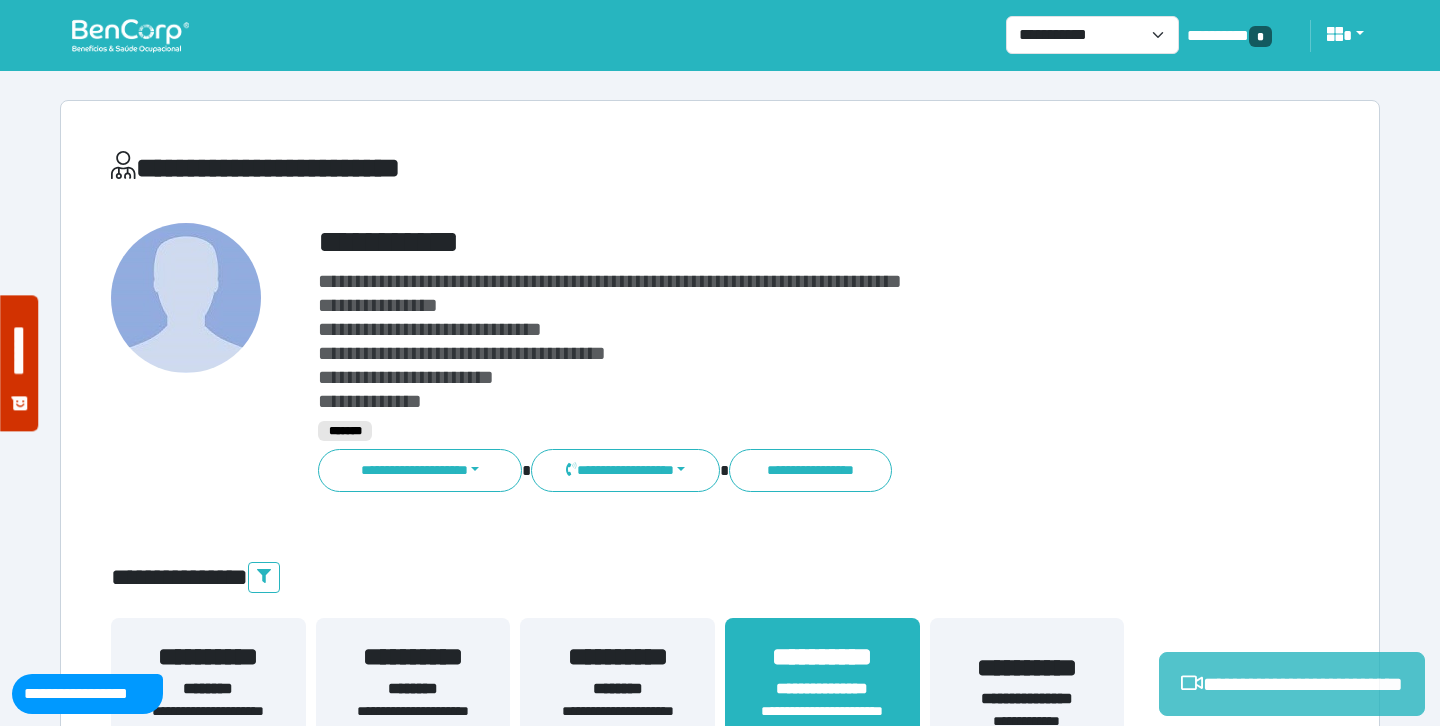 click on "**********" at bounding box center (1292, 684) 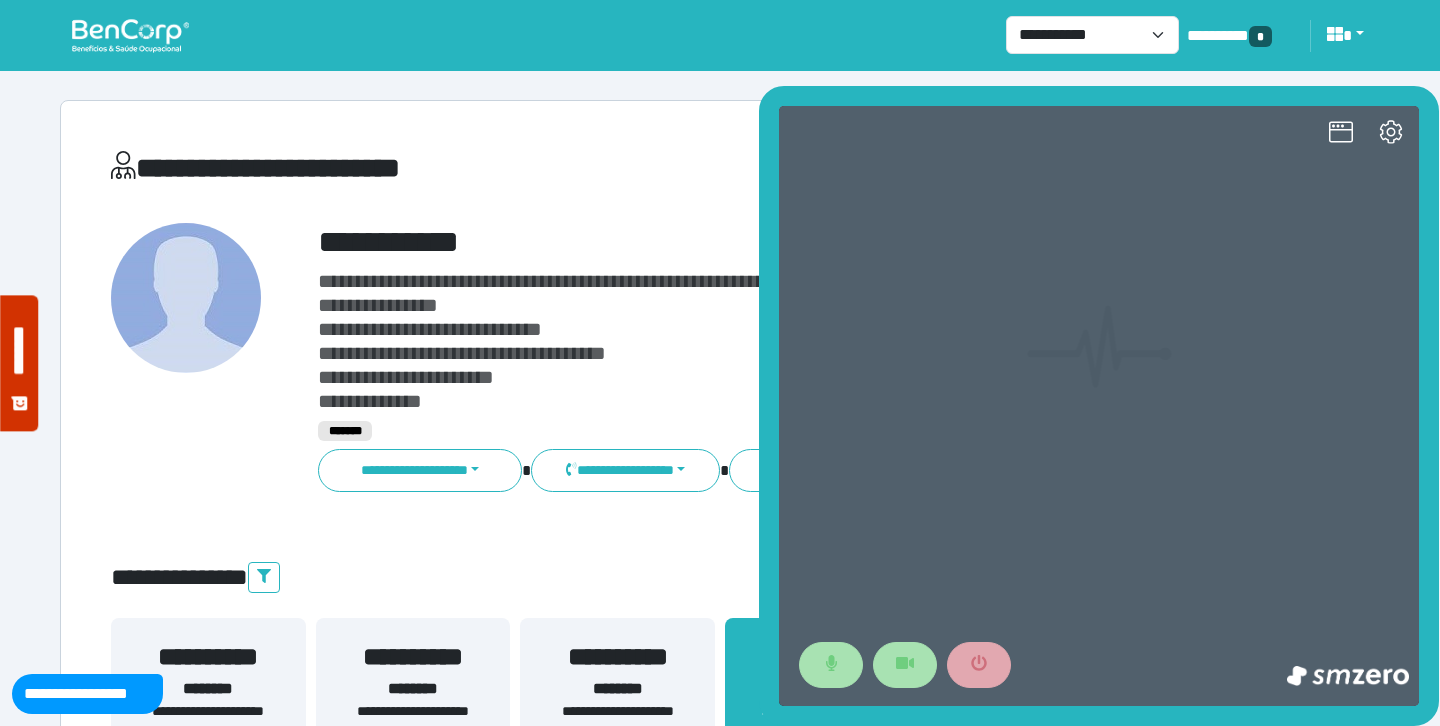 scroll, scrollTop: 0, scrollLeft: 0, axis: both 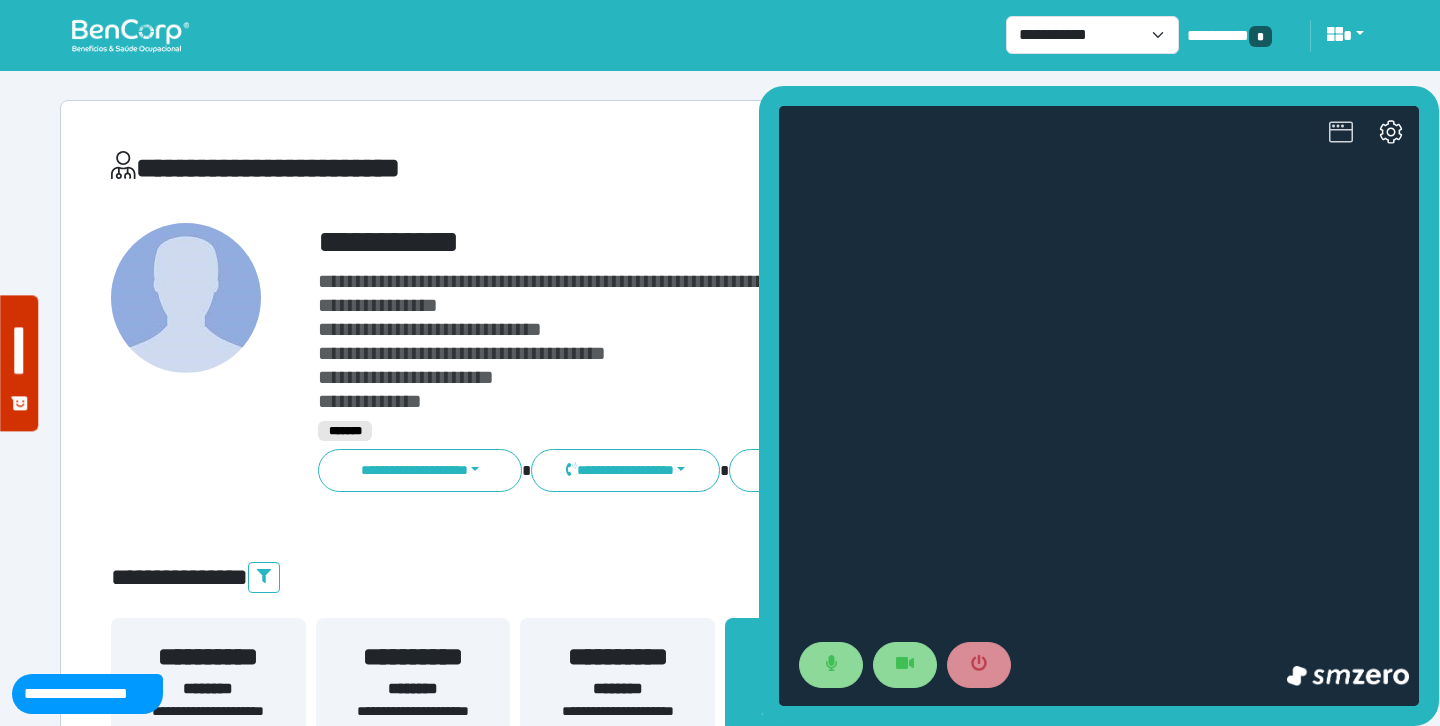 click at bounding box center [1341, 134] 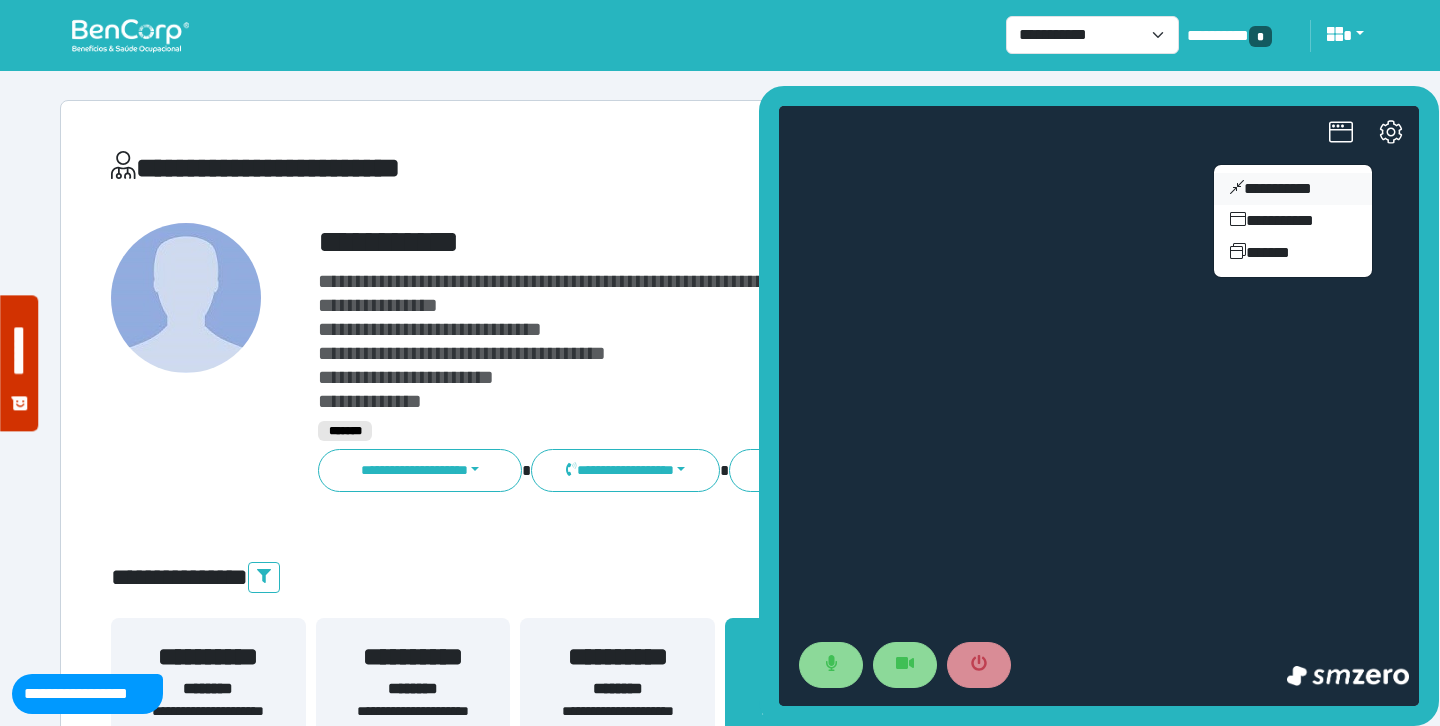 click on "**********" at bounding box center (1293, 189) 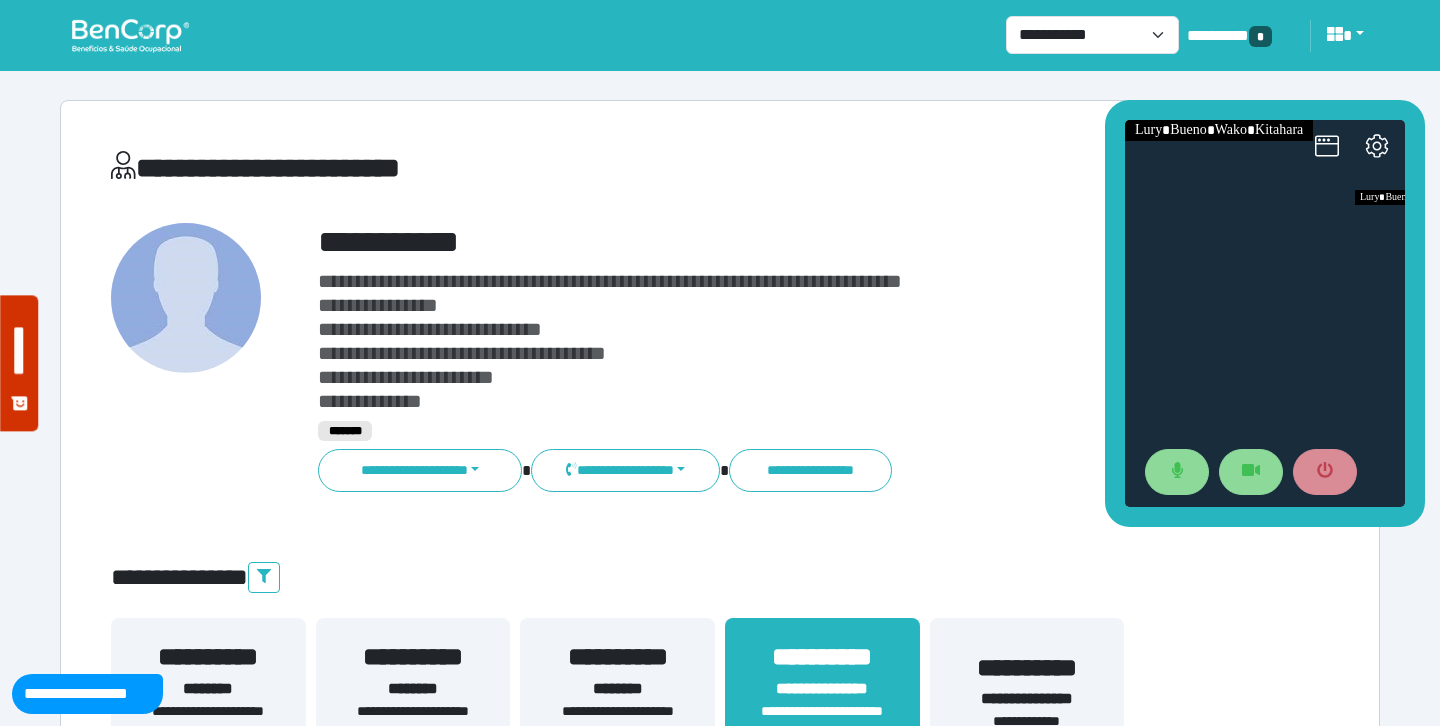 drag, startPoint x: 1257, startPoint y: 310, endPoint x: 1242, endPoint y: 105, distance: 205.54805 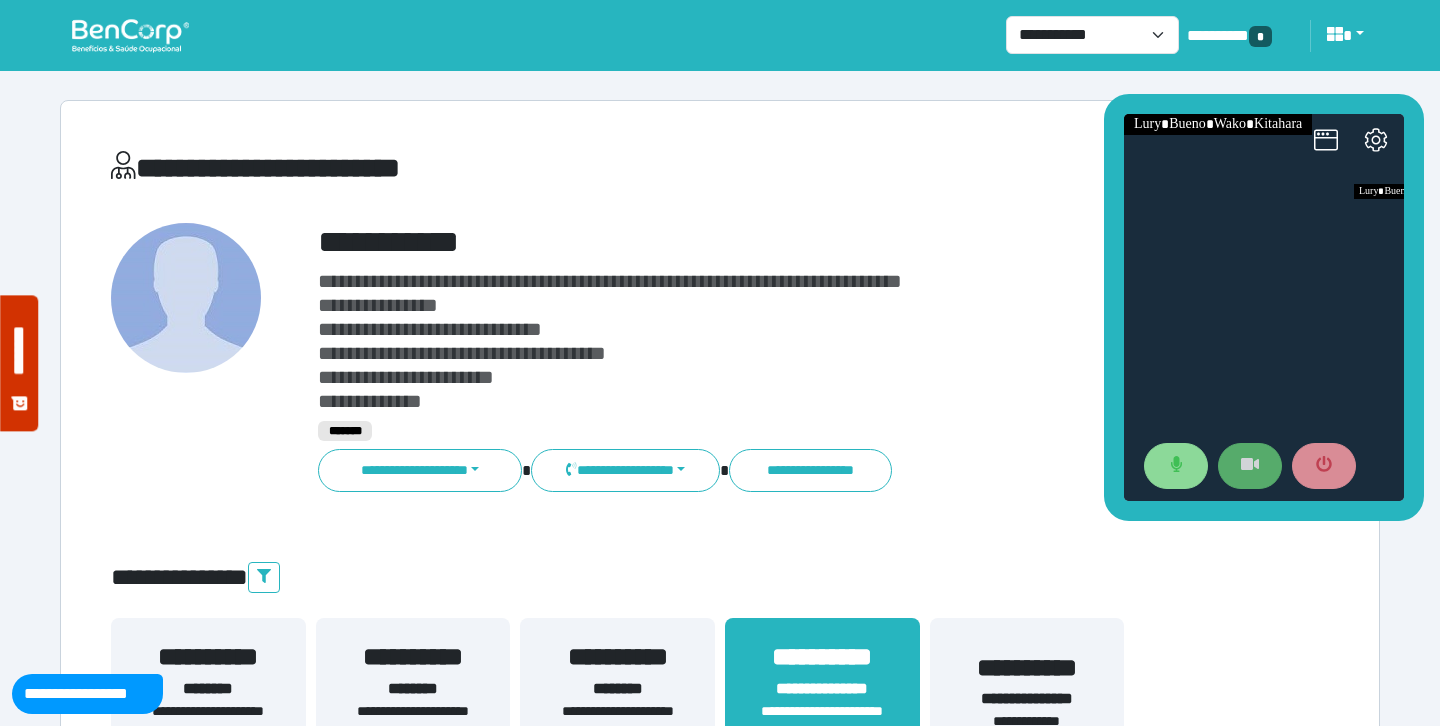drag, startPoint x: 1237, startPoint y: 453, endPoint x: 1207, endPoint y: 453, distance: 30 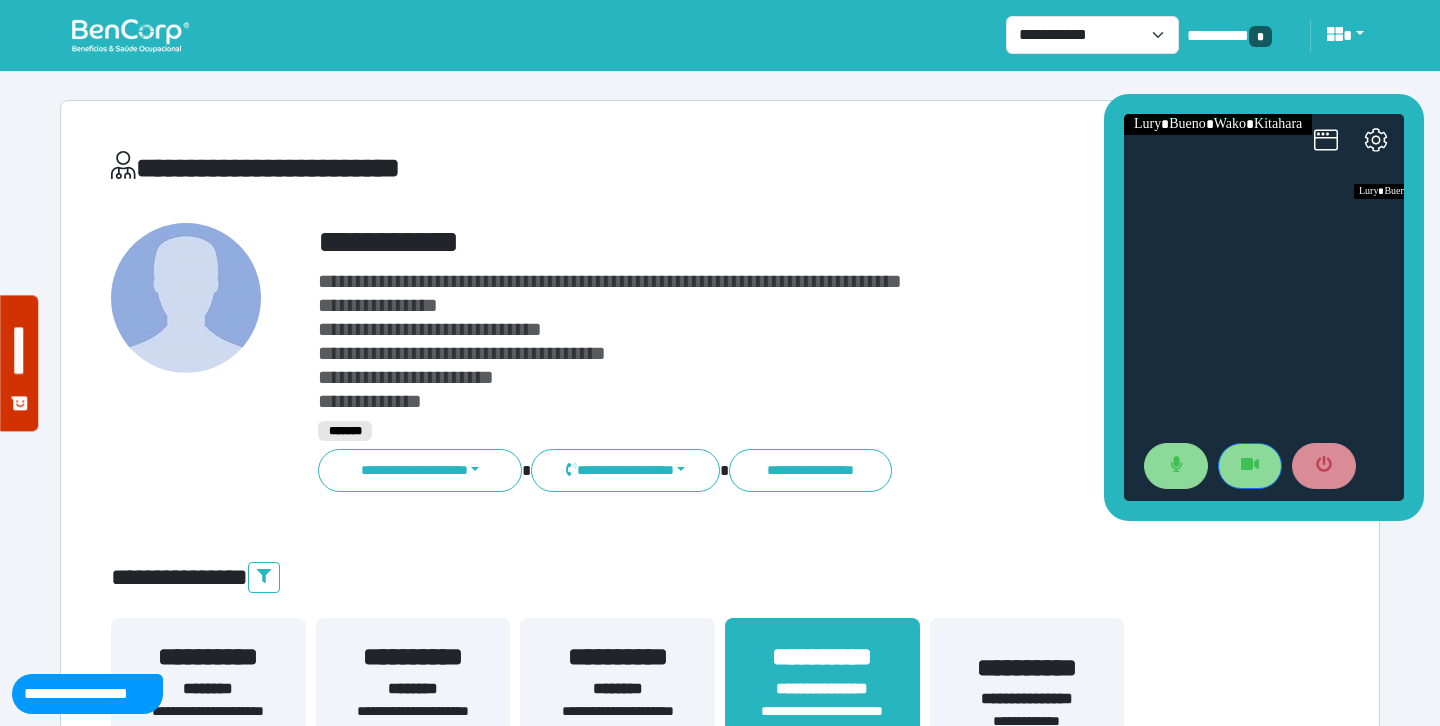 click at bounding box center [1250, 466] 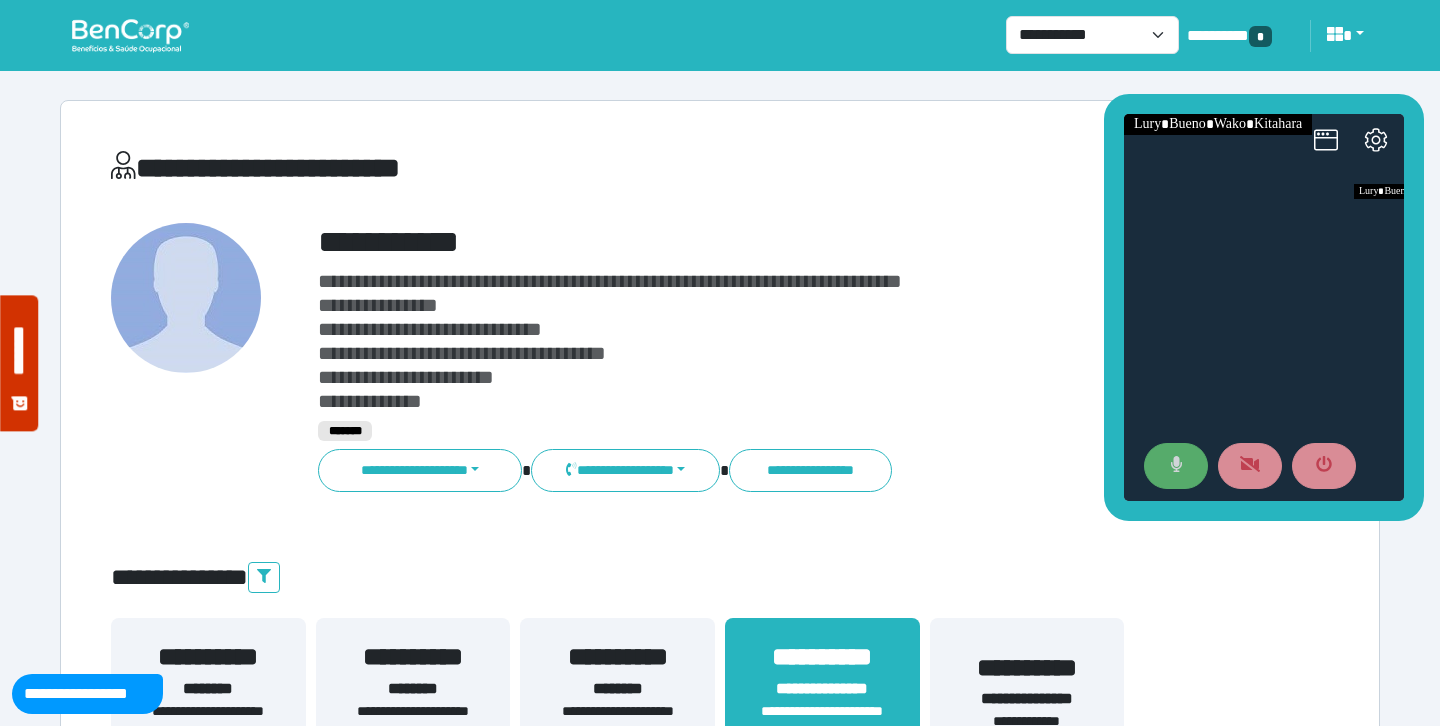 drag, startPoint x: 1183, startPoint y: 460, endPoint x: 1144, endPoint y: 464, distance: 39.20459 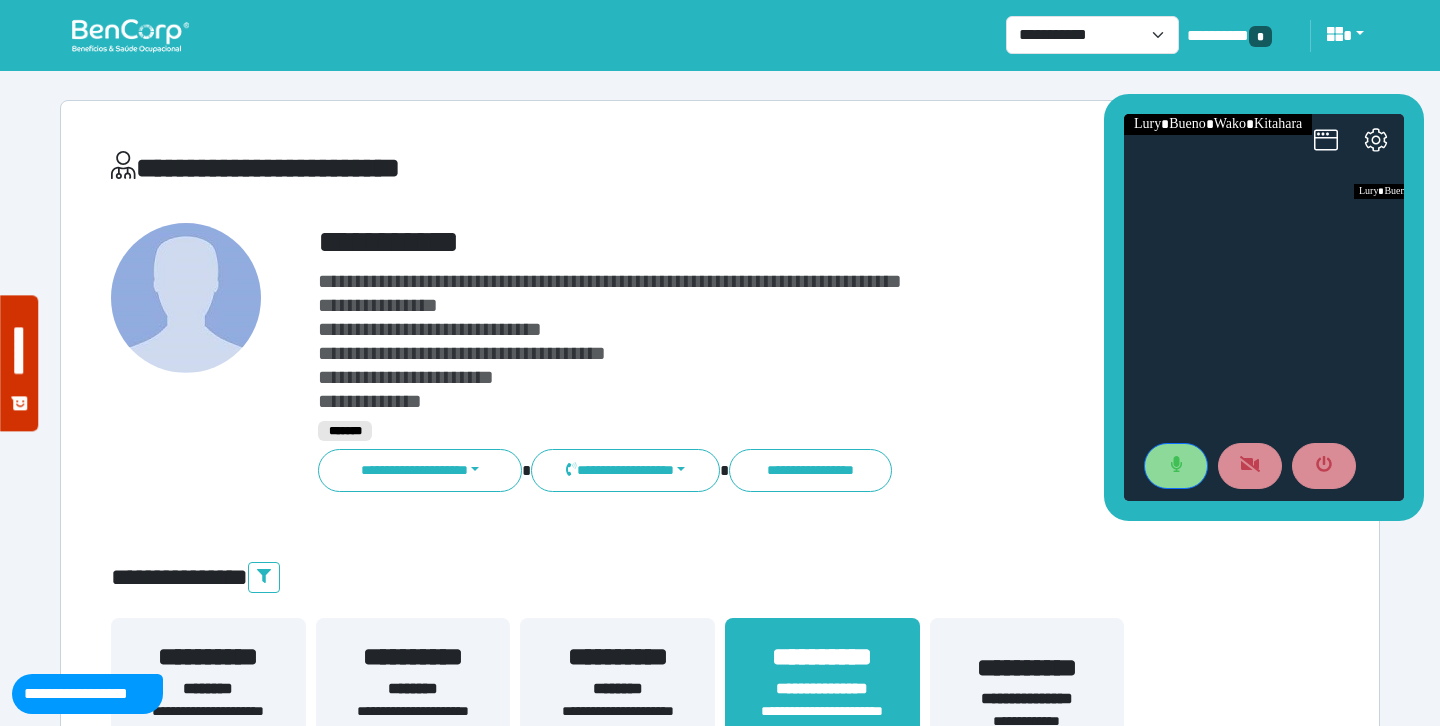 click at bounding box center [1176, 466] 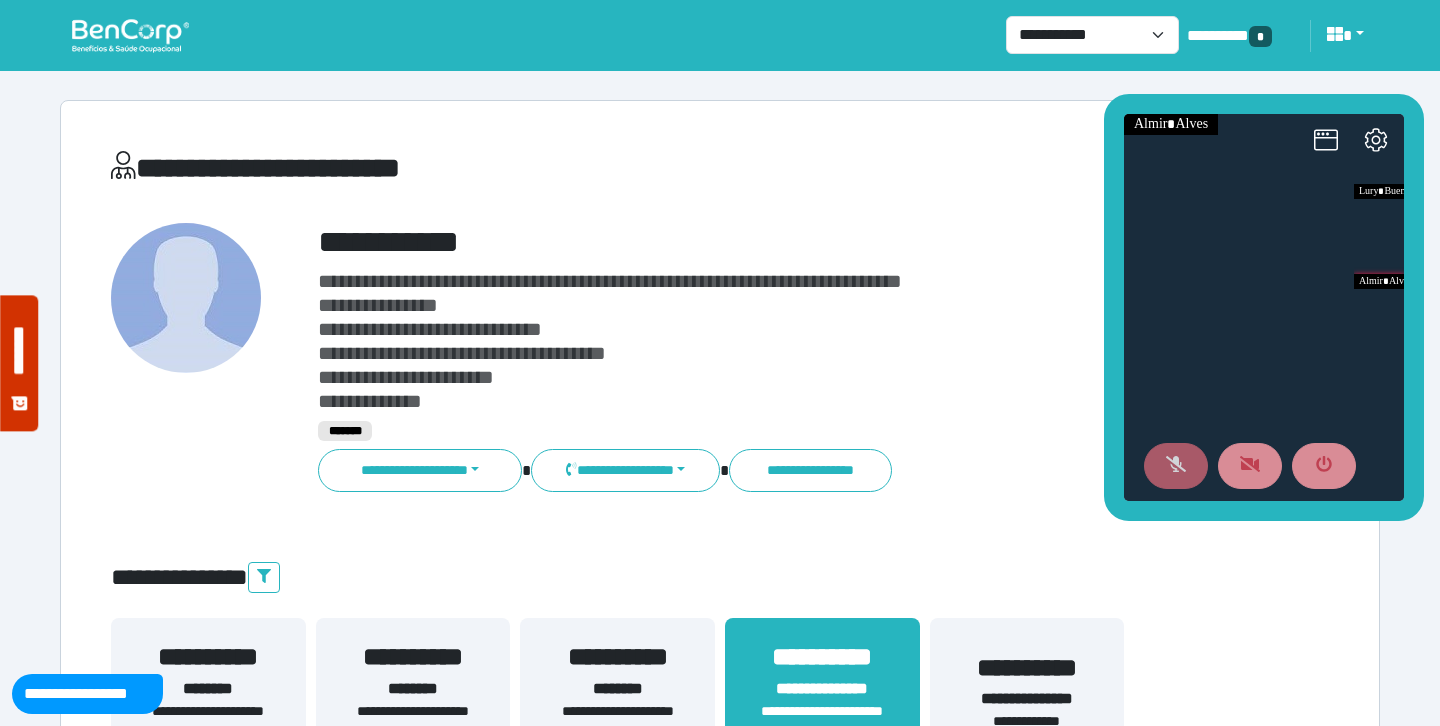 click at bounding box center [1176, 466] 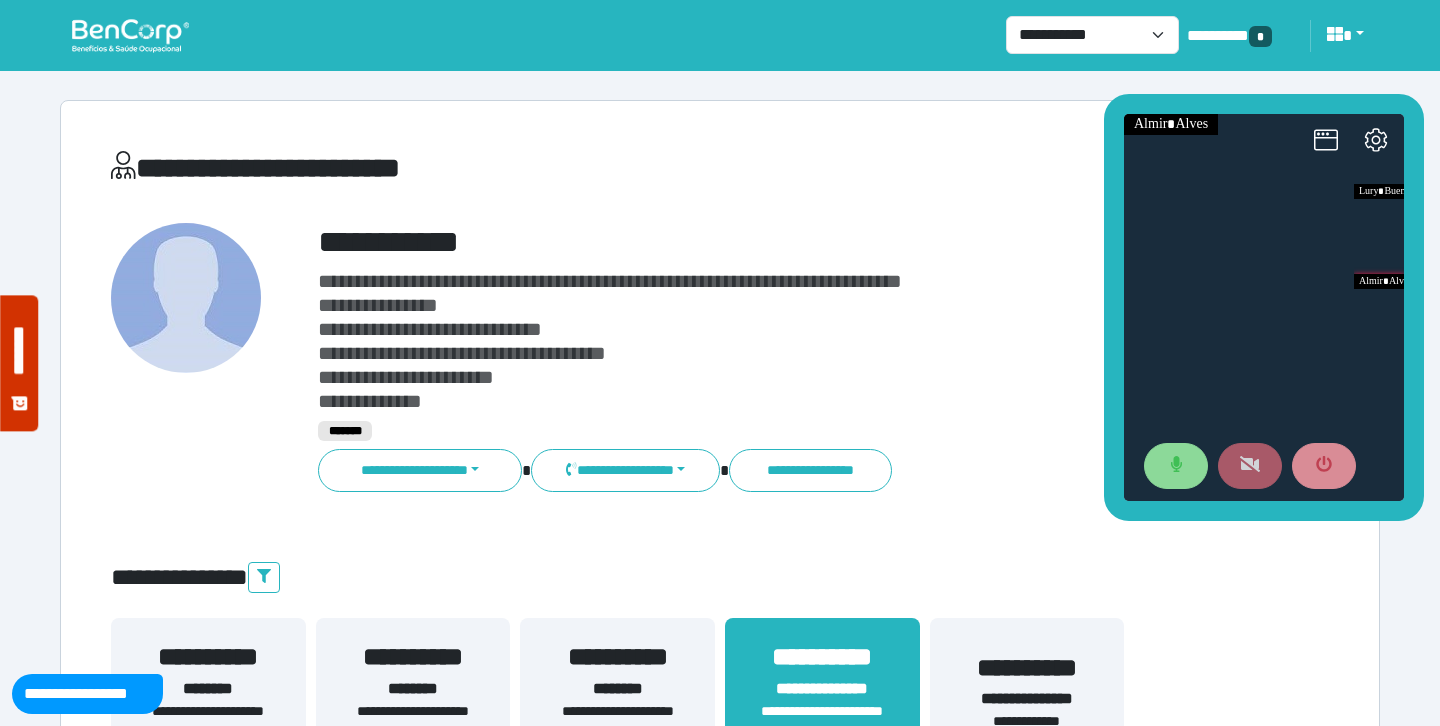 click 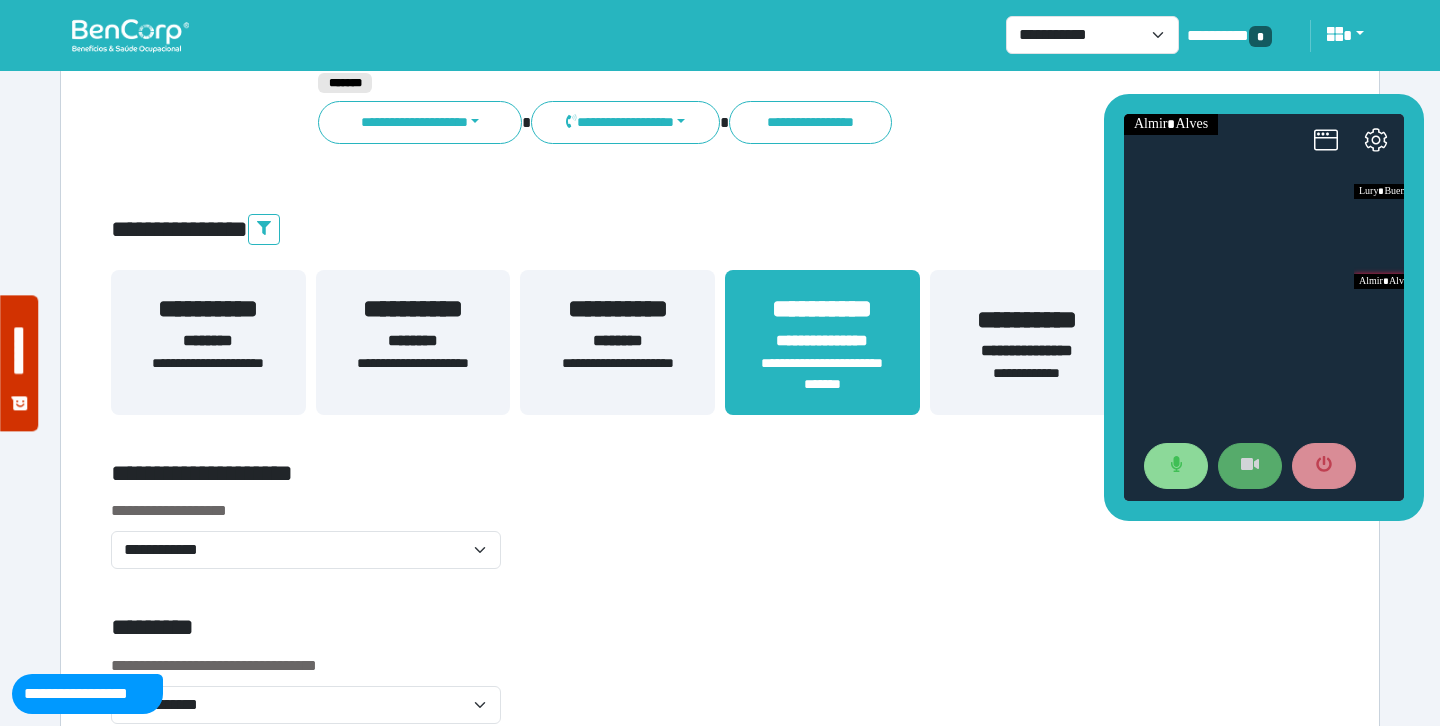 scroll, scrollTop: 325, scrollLeft: 0, axis: vertical 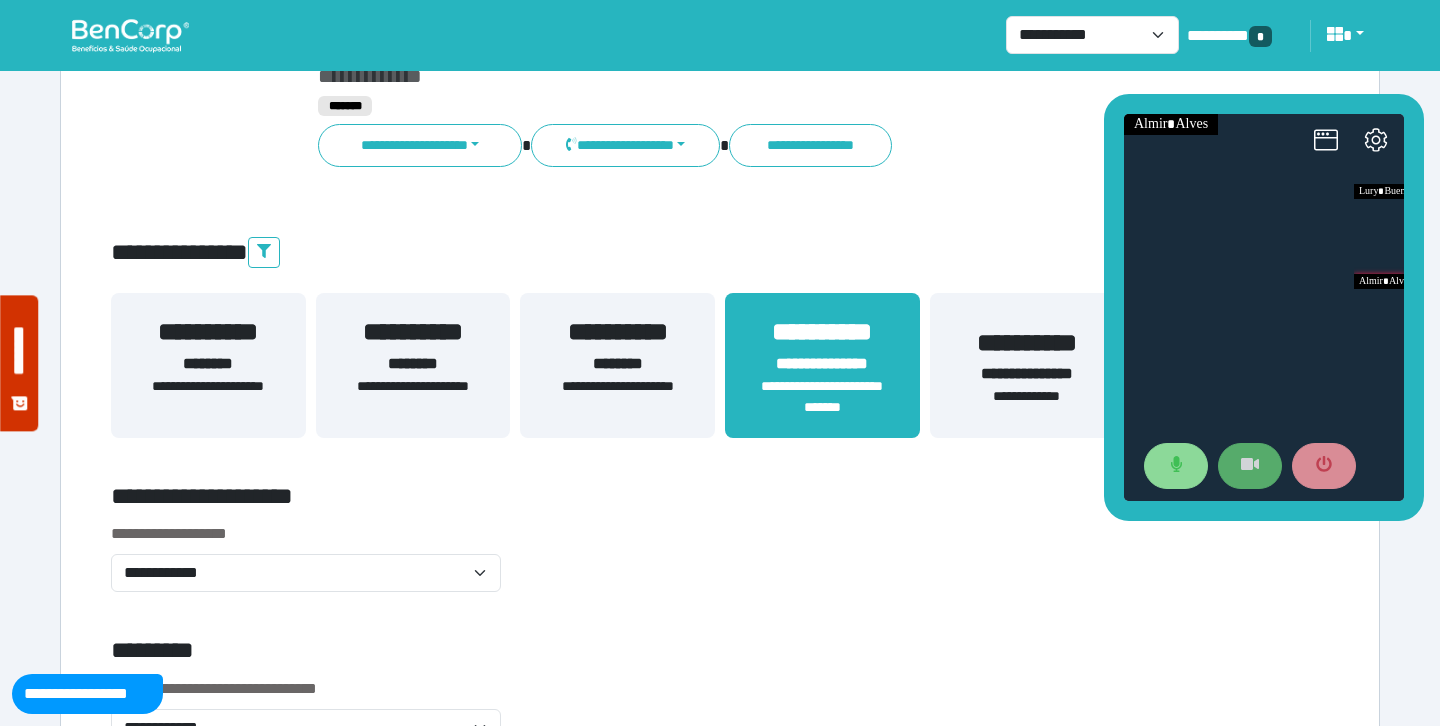 drag, startPoint x: 543, startPoint y: 387, endPoint x: 844, endPoint y: 399, distance: 301.2391 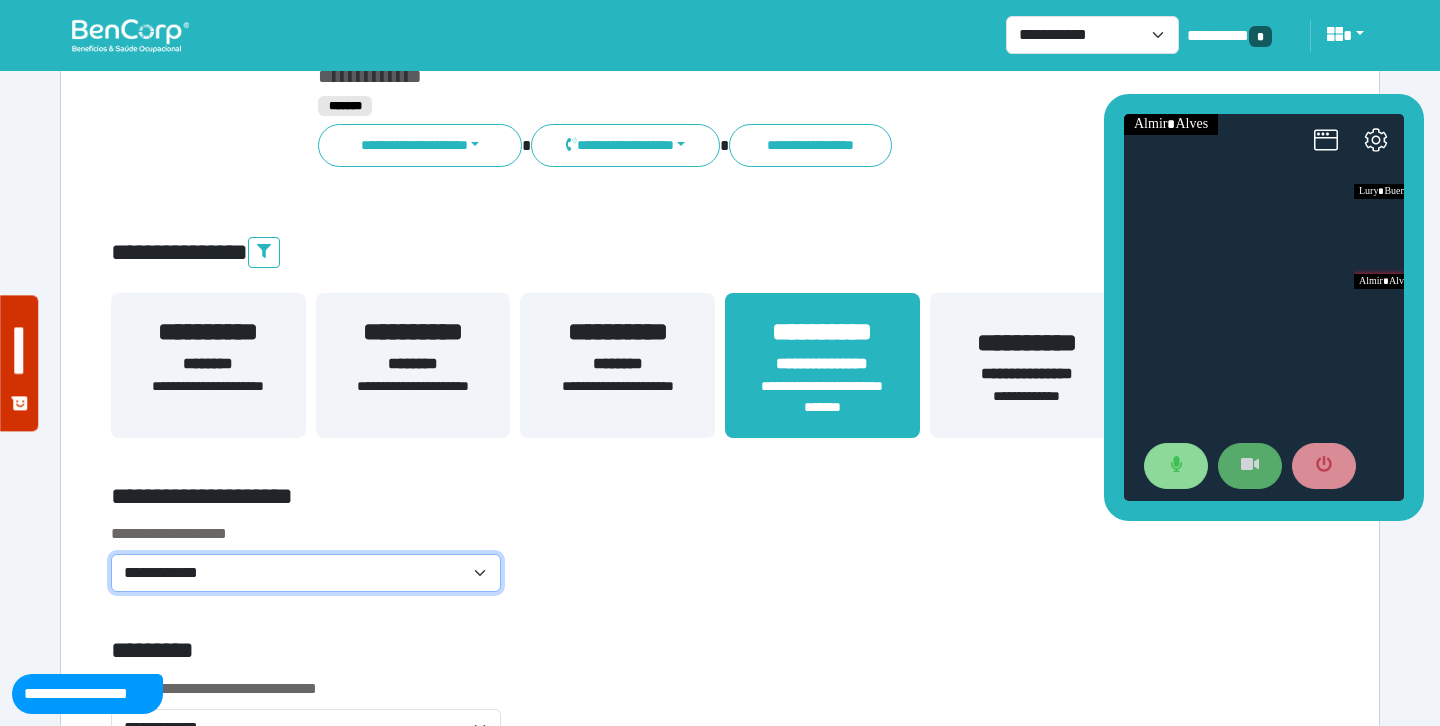 click on "**********" at bounding box center [306, 573] 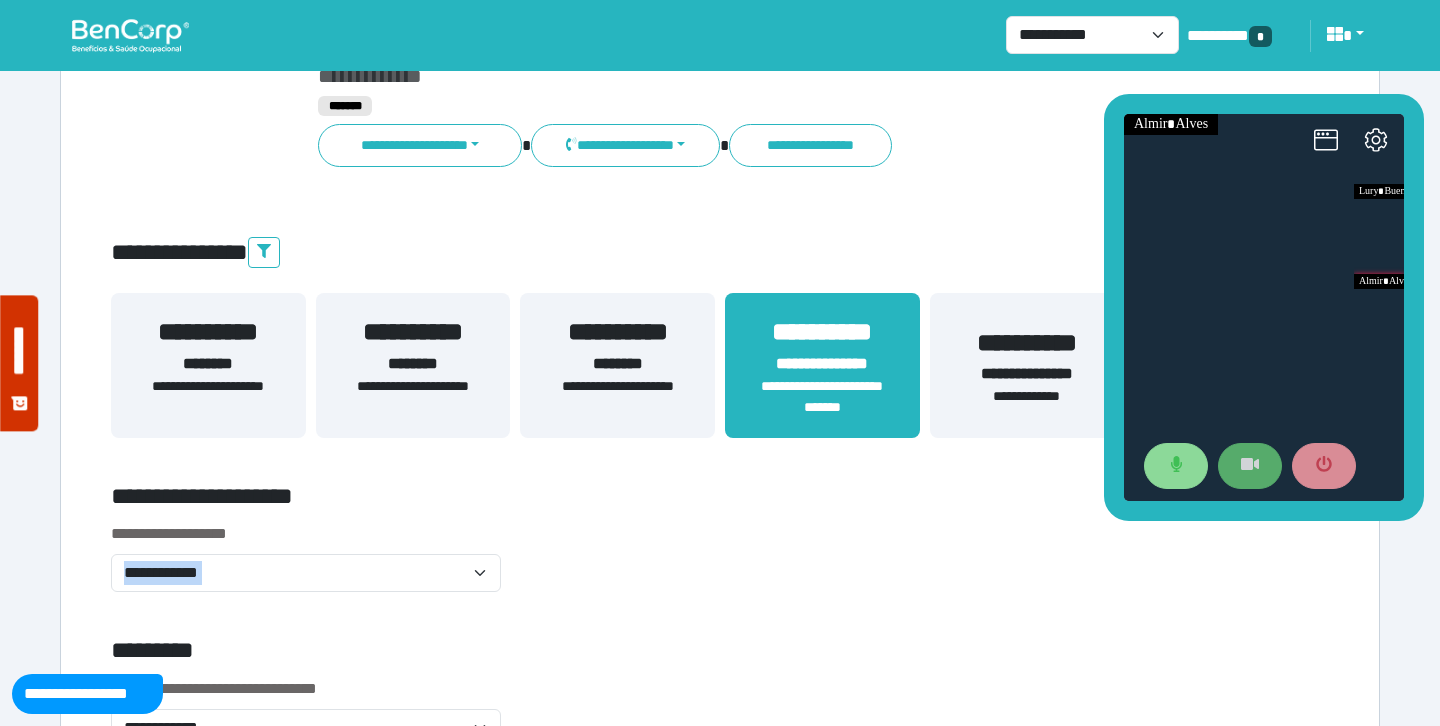 click on "**********" at bounding box center (720, 4246) 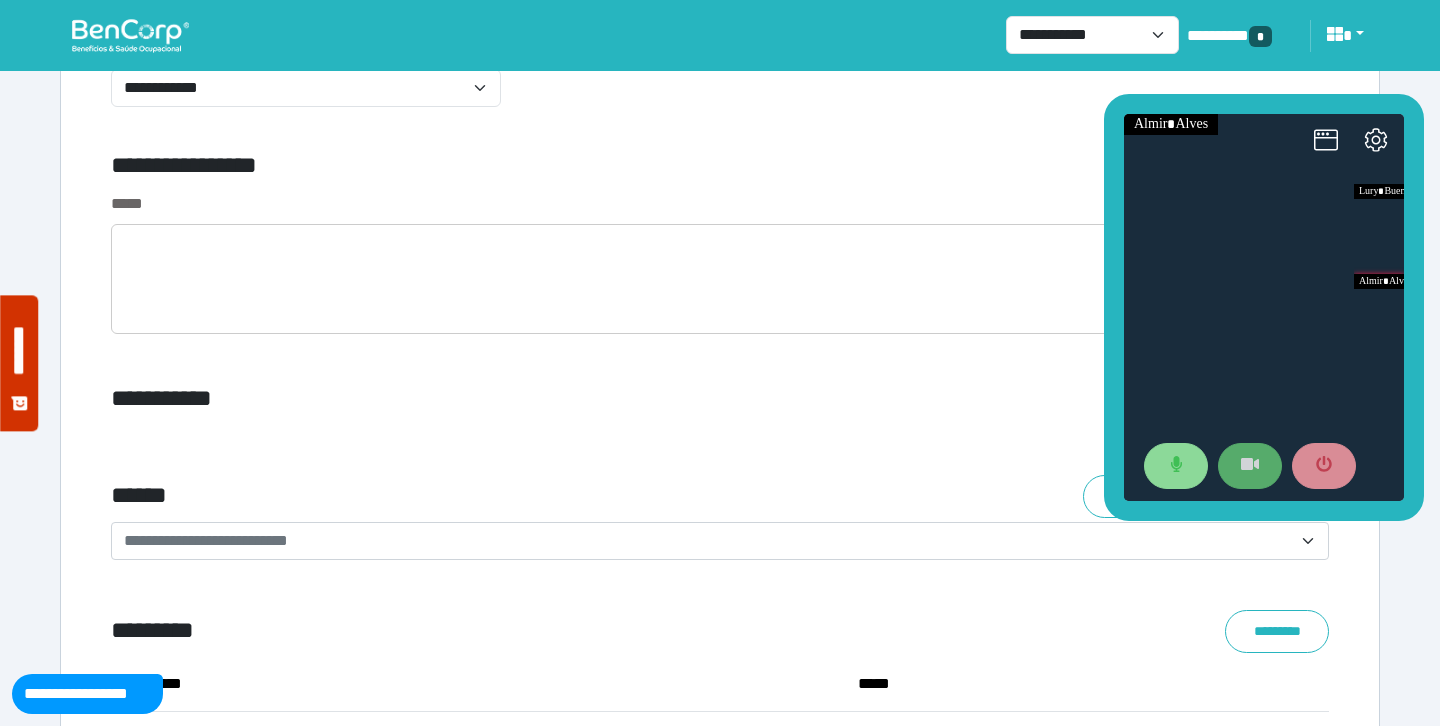 scroll, scrollTop: 7829, scrollLeft: 0, axis: vertical 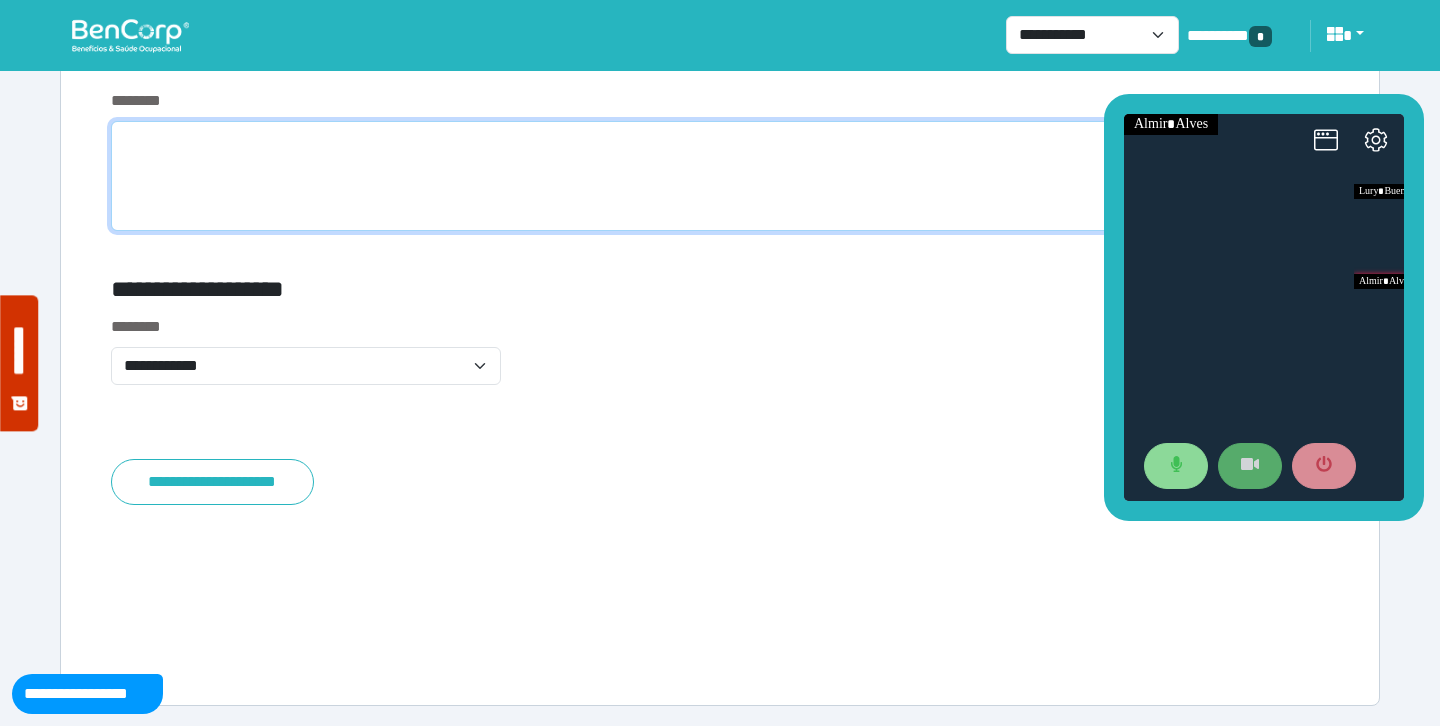click at bounding box center (720, 176) 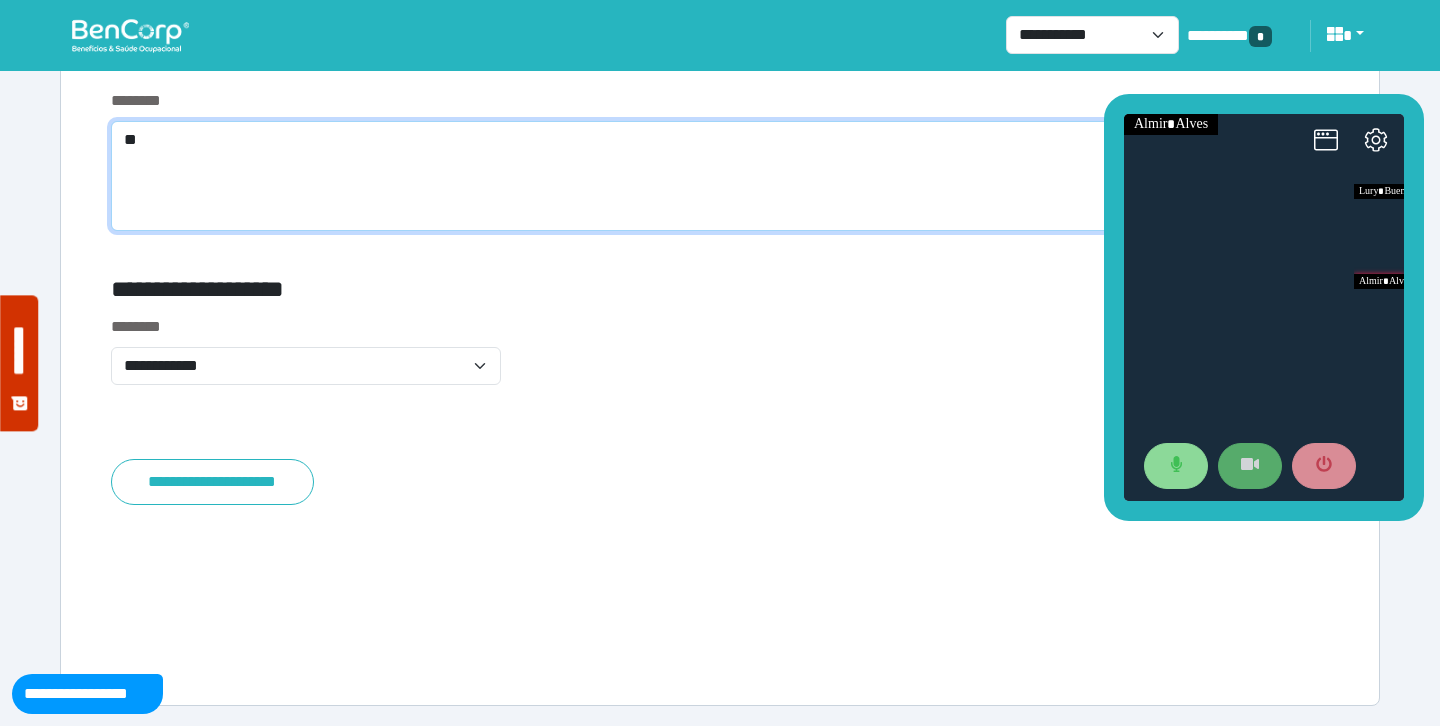 scroll, scrollTop: 7765, scrollLeft: 0, axis: vertical 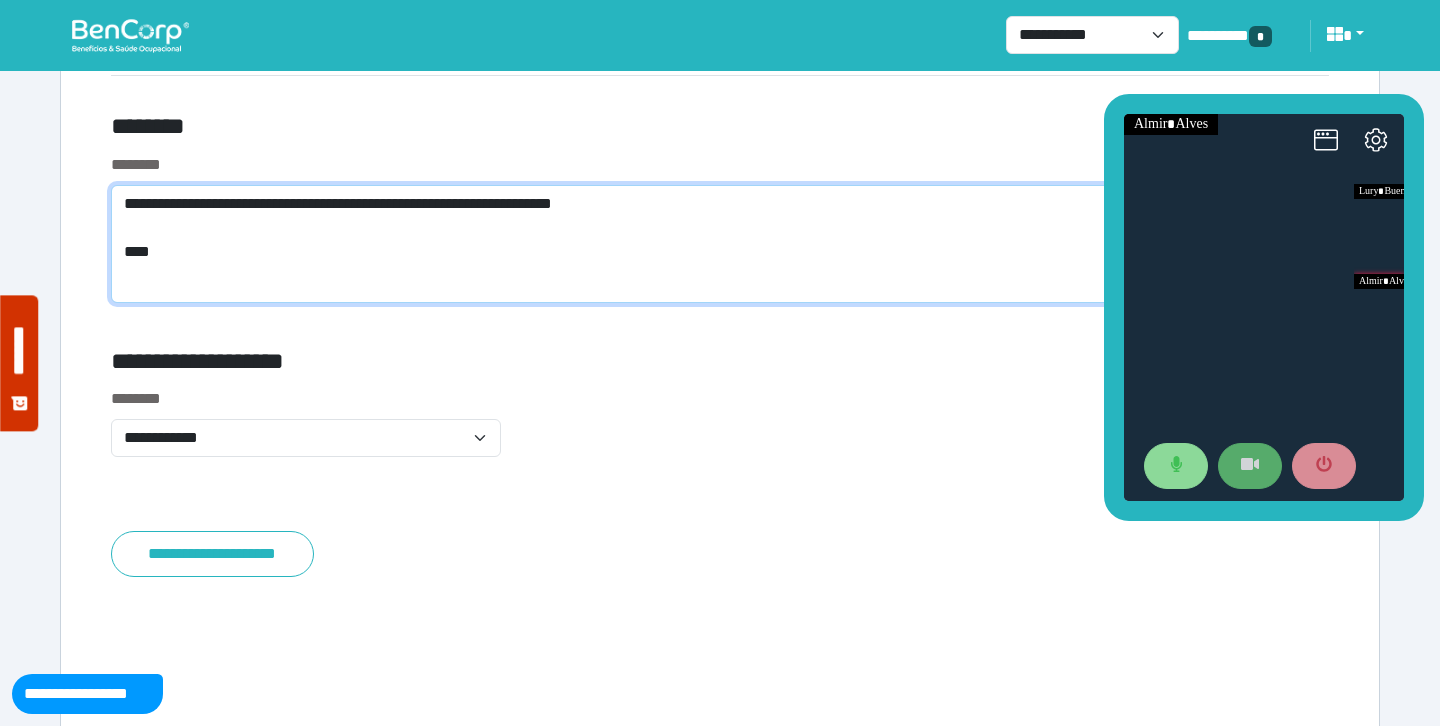 click on "**********" at bounding box center (720, 244) 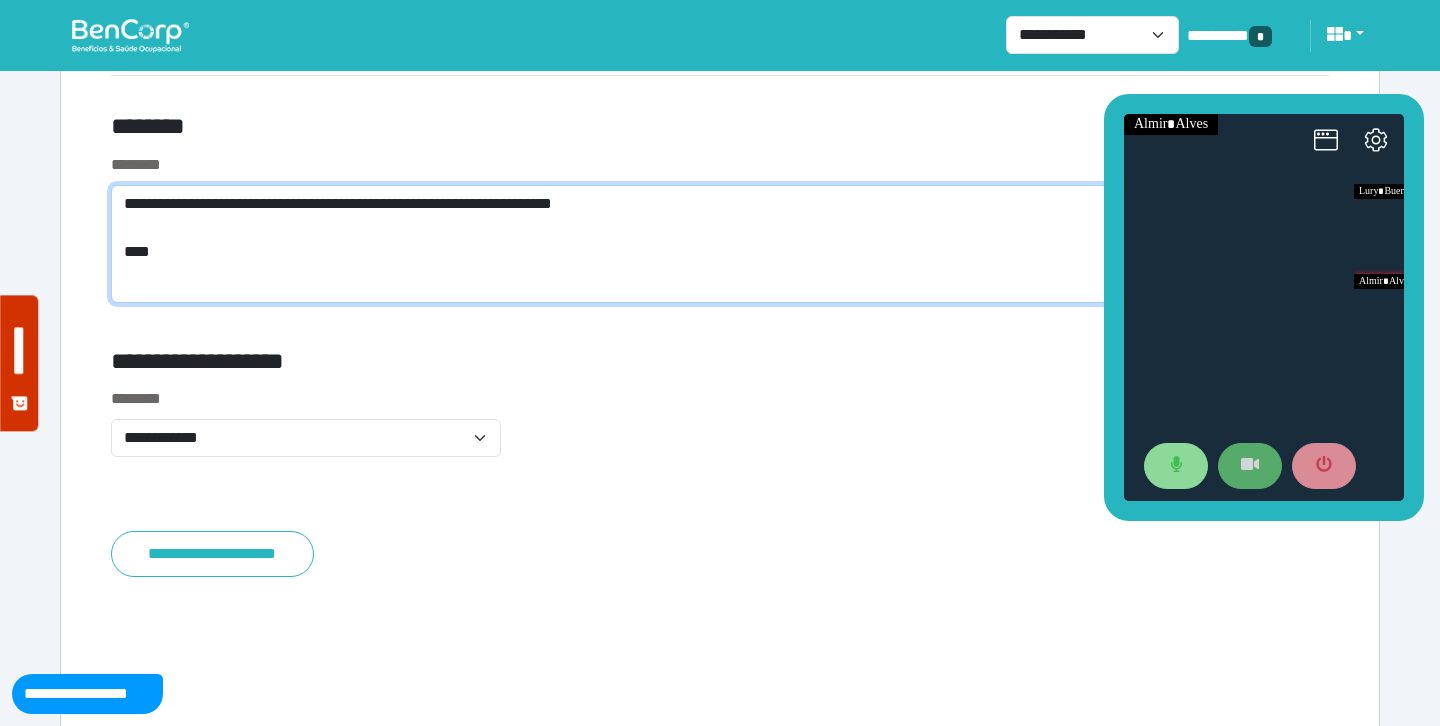 click on "**********" at bounding box center [720, 244] 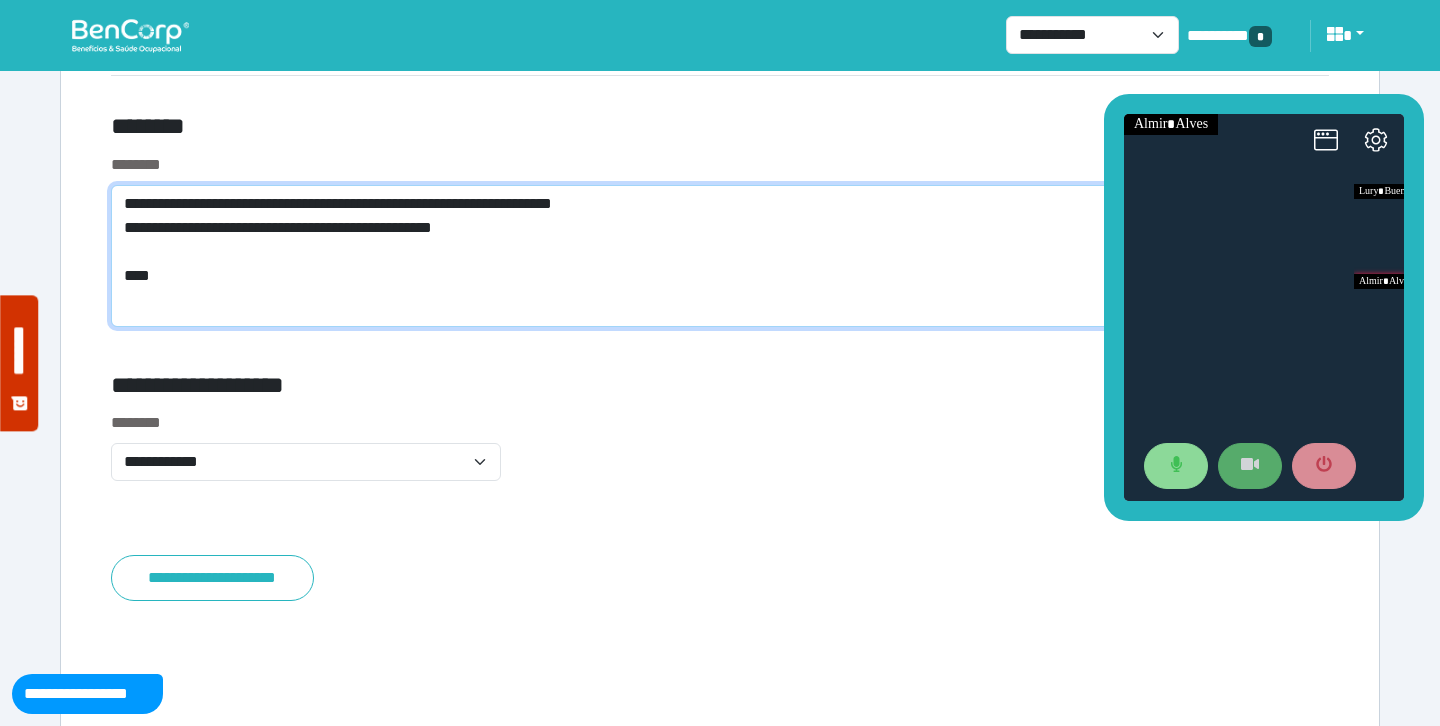 click on "**********" at bounding box center [720, 256] 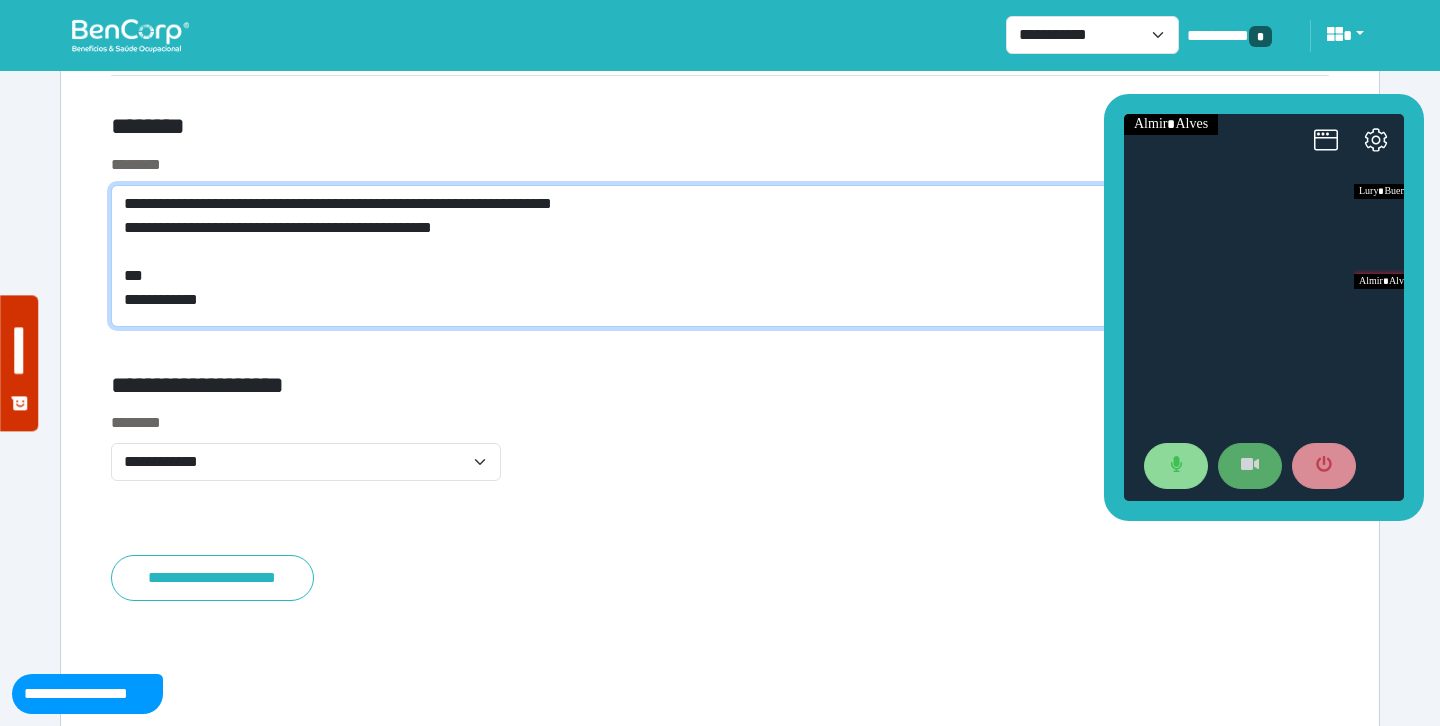 click on "**********" at bounding box center [720, 256] 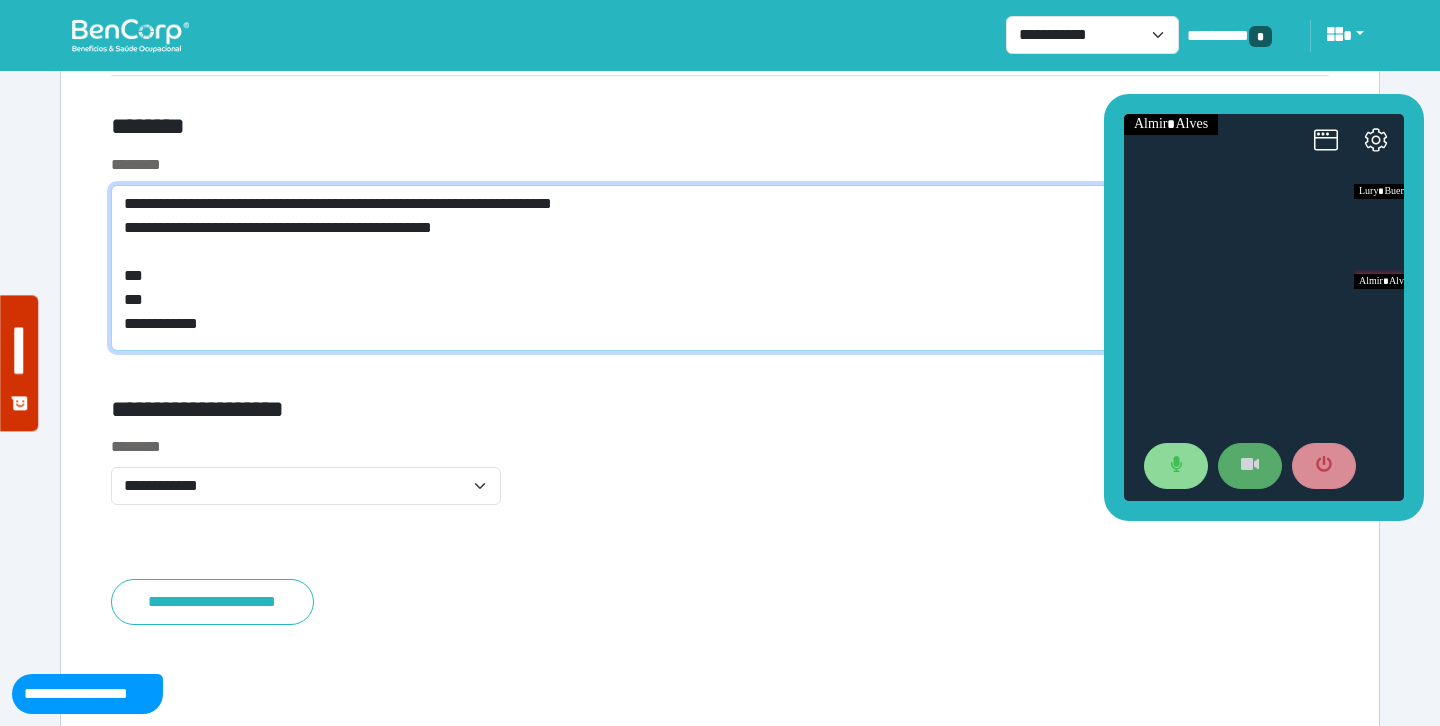 click on "**********" at bounding box center (720, 268) 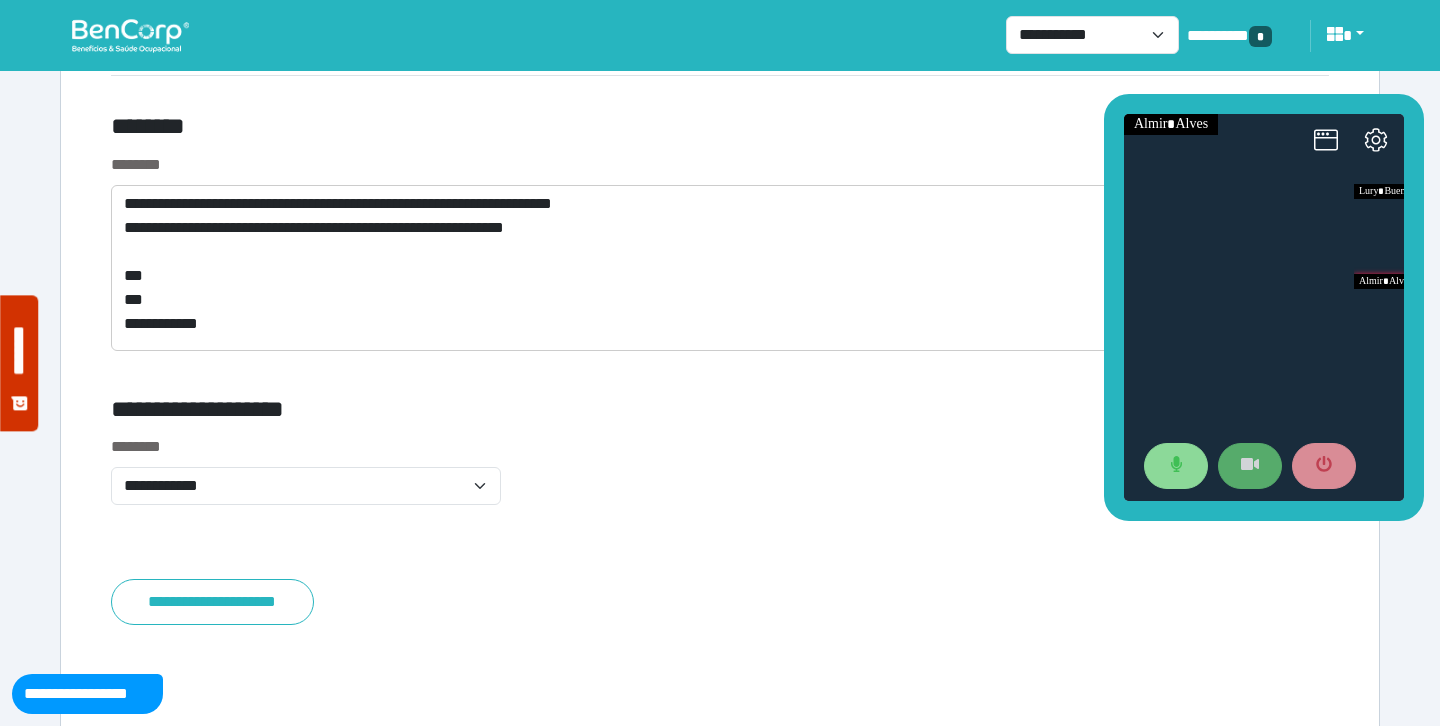 click on "**********" at bounding box center [720, 243] 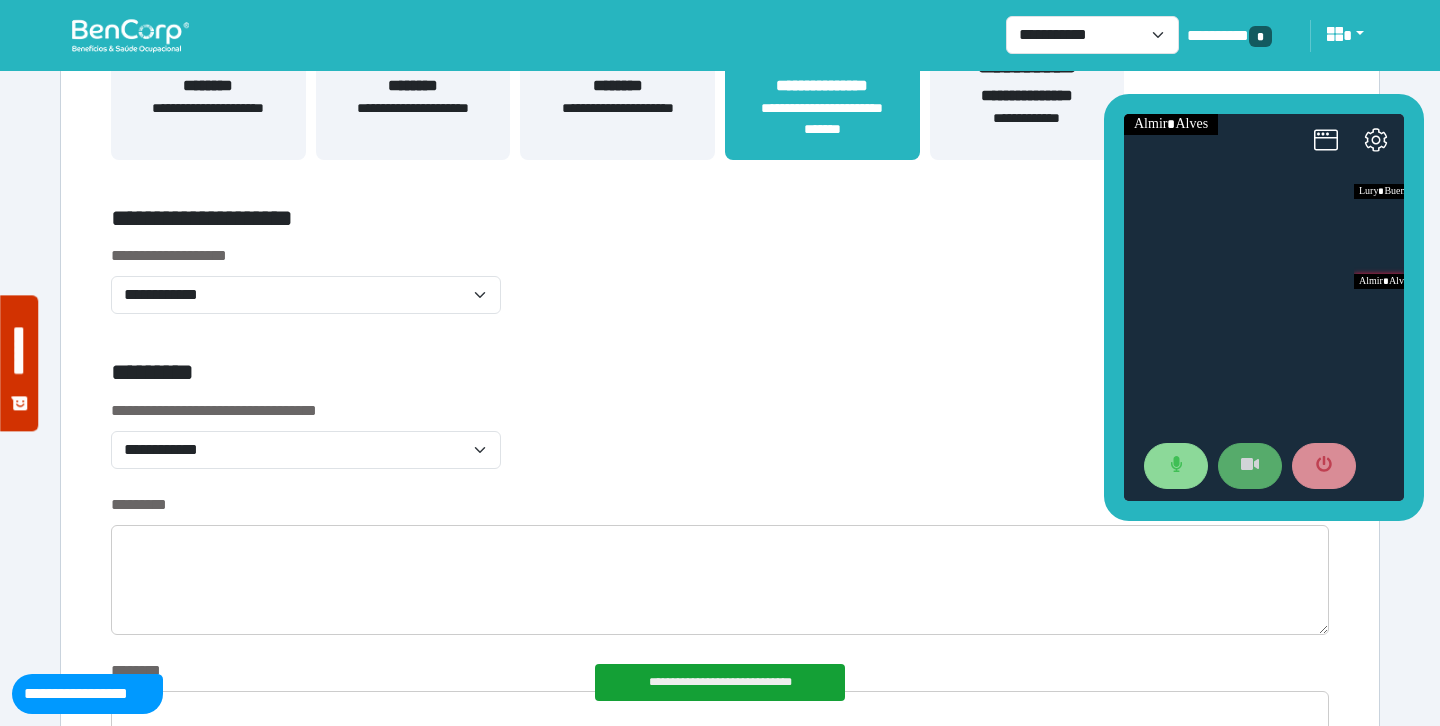 scroll, scrollTop: 0, scrollLeft: 0, axis: both 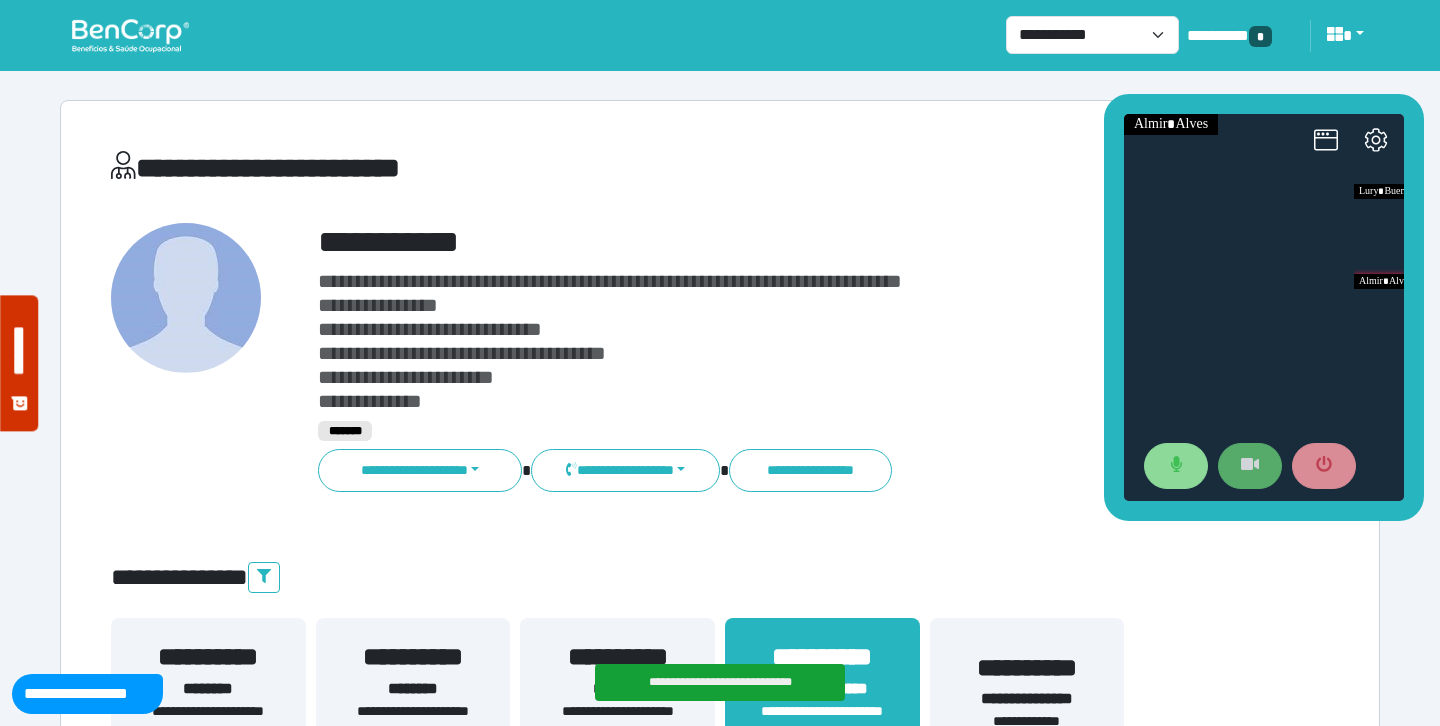 click on "**********" at bounding box center (772, 242) 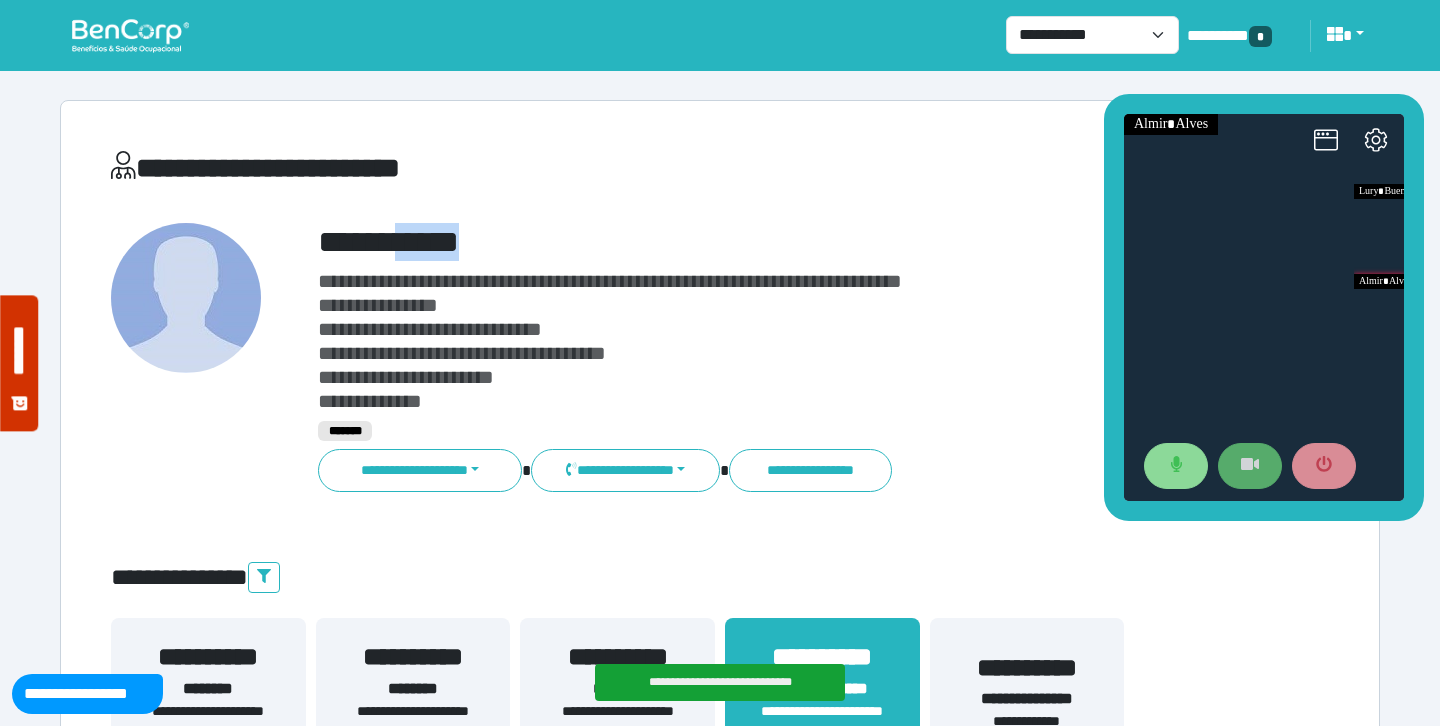 click on "**********" at bounding box center [772, 242] 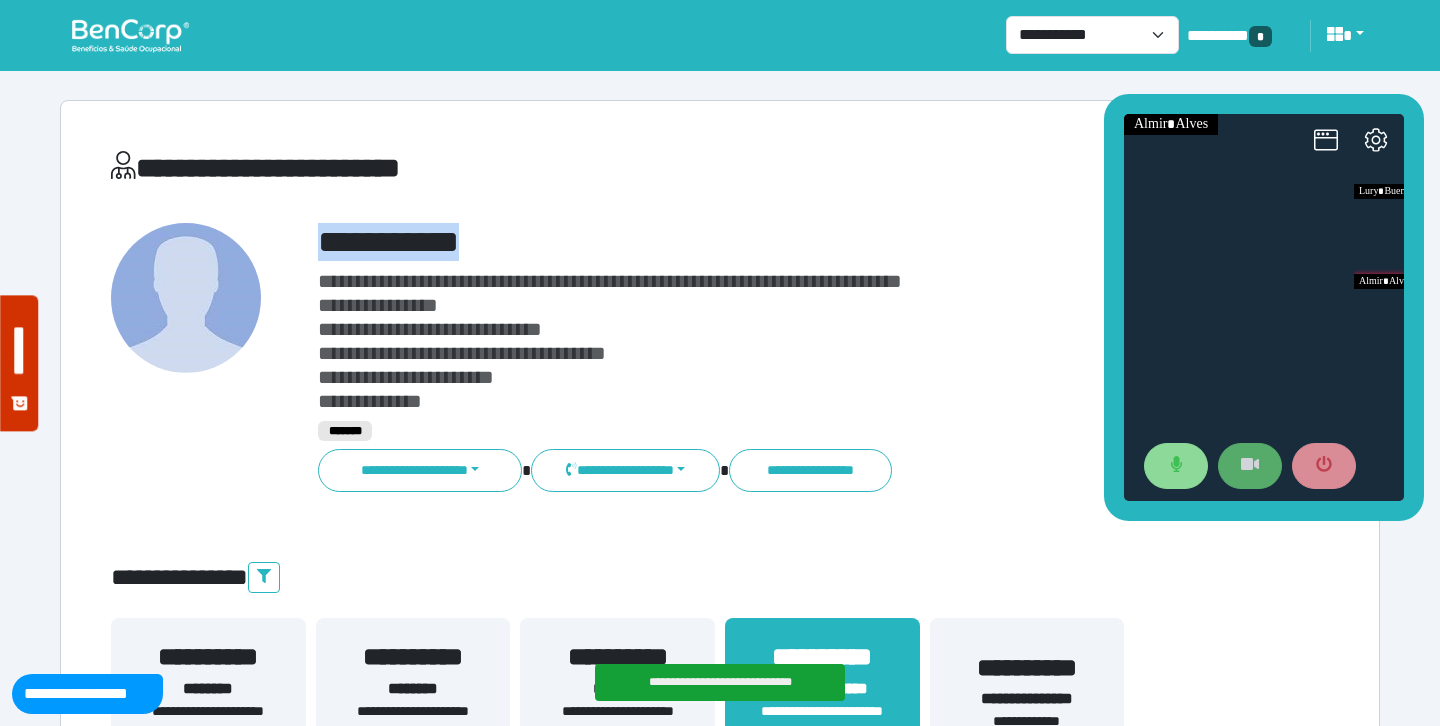 click on "**********" at bounding box center [772, 242] 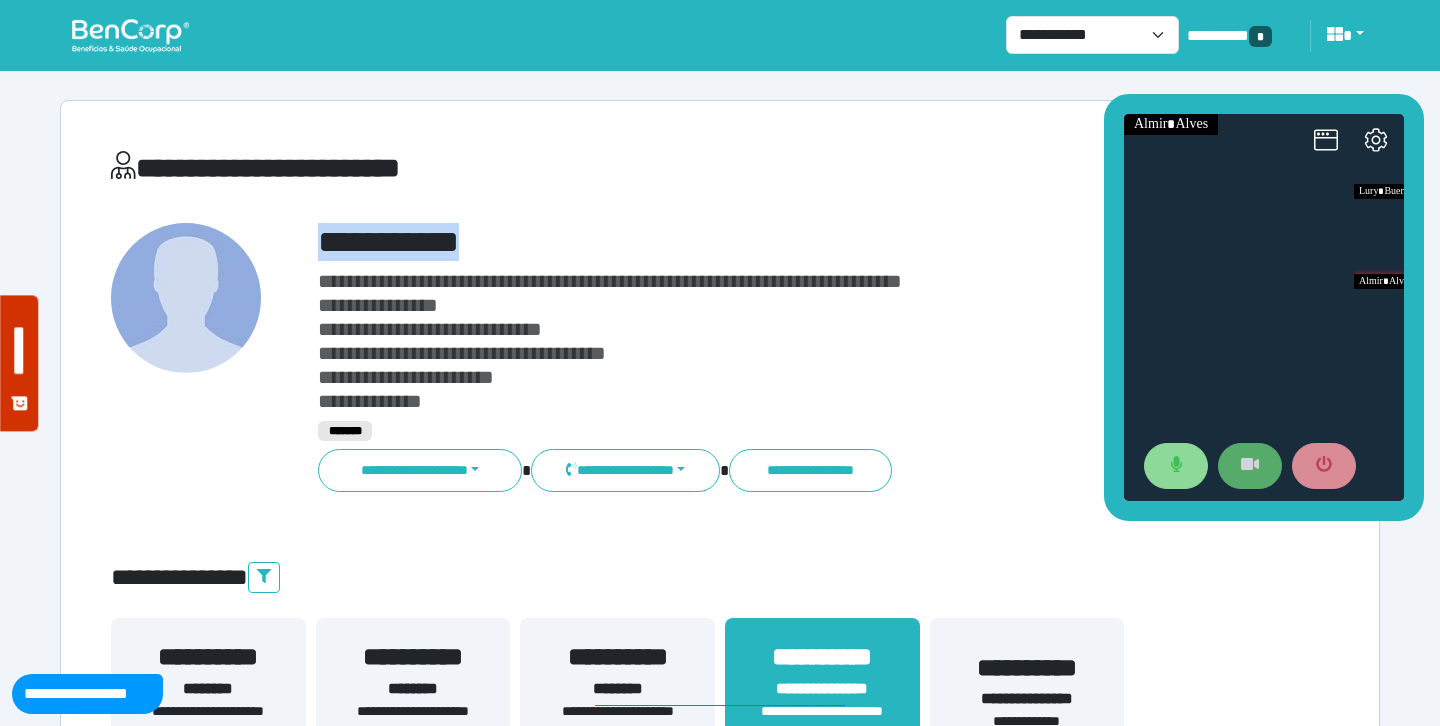 copy on "**********" 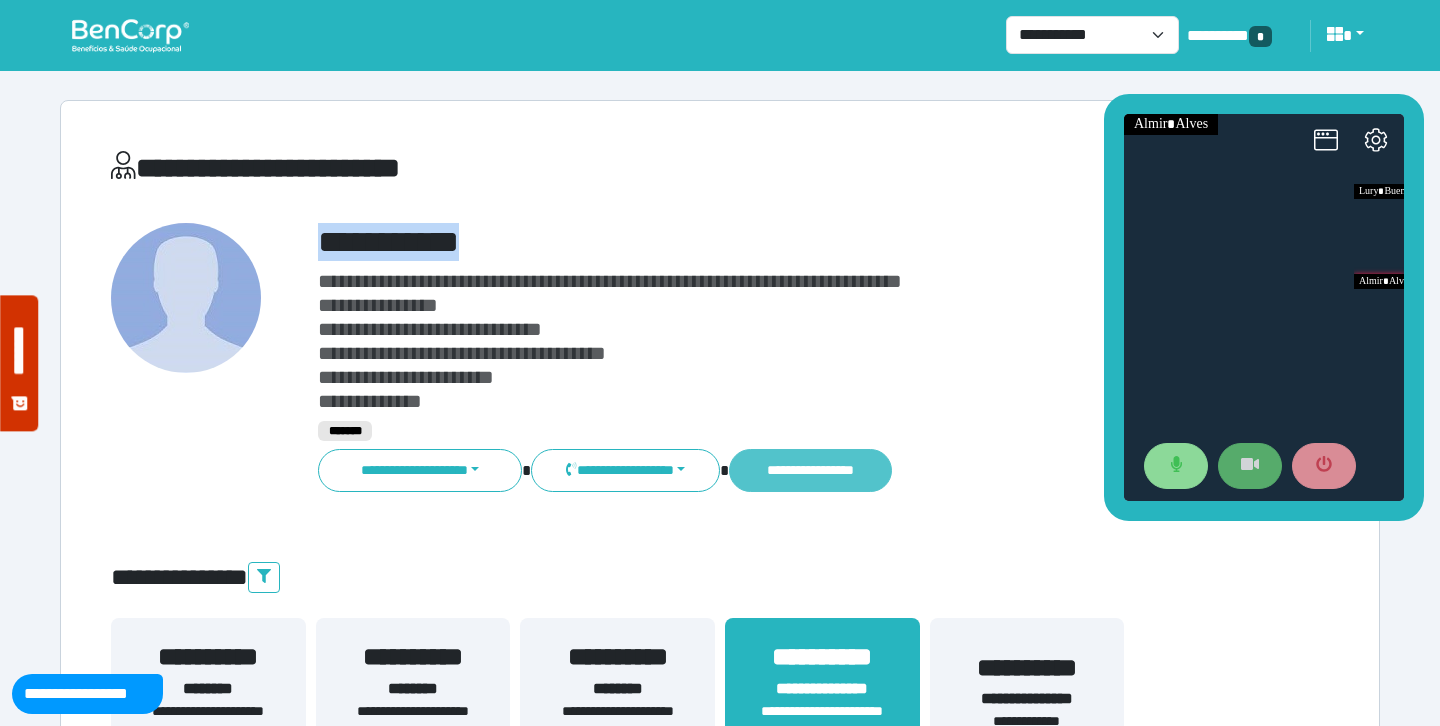 click on "**********" at bounding box center (810, 470) 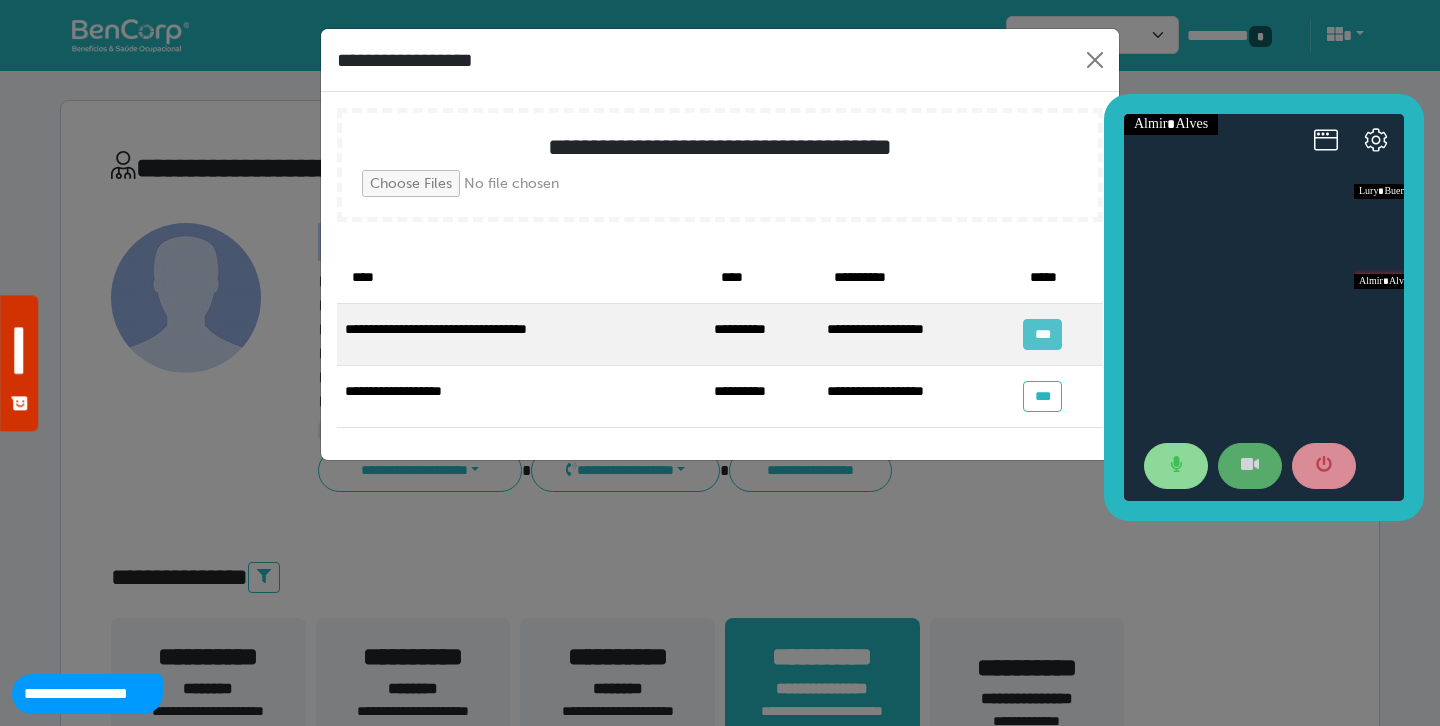 click on "***" at bounding box center (1042, 334) 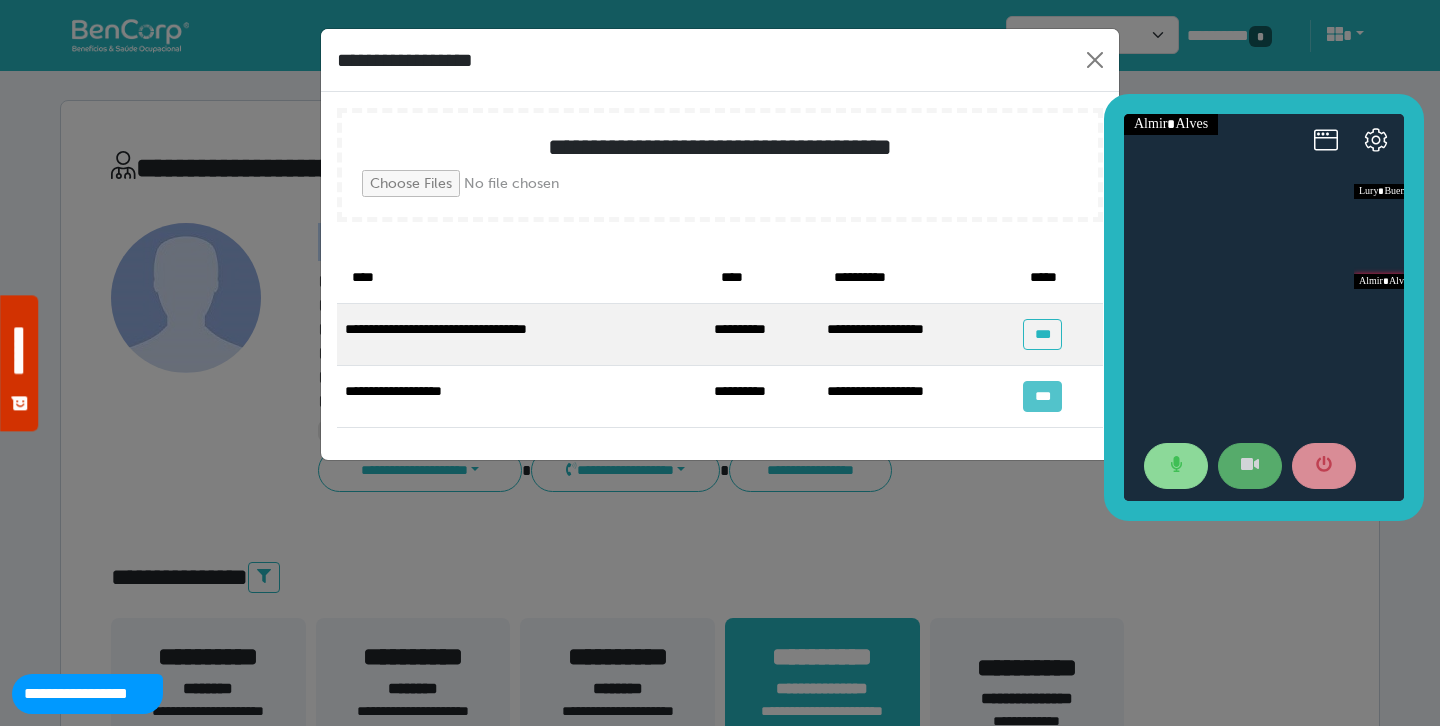 click on "***" at bounding box center [1042, 396] 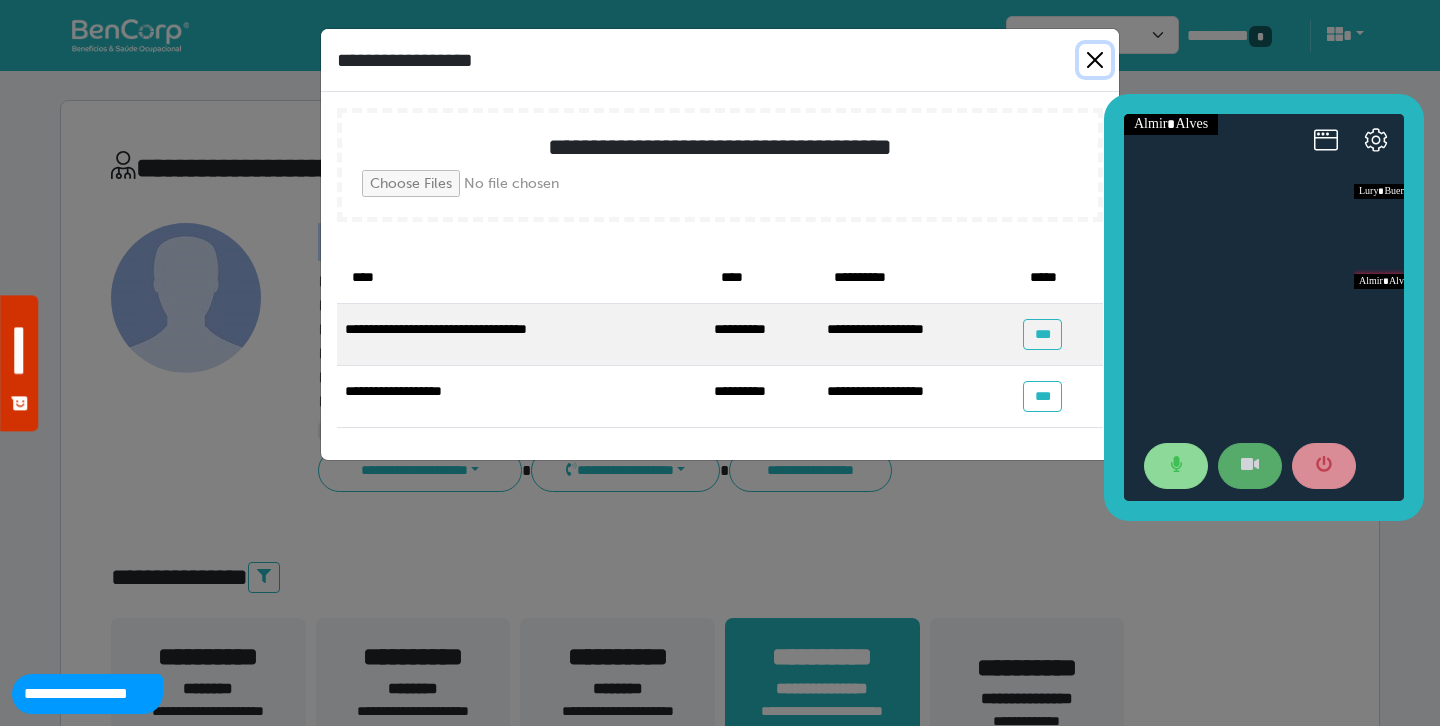 click at bounding box center [1095, 60] 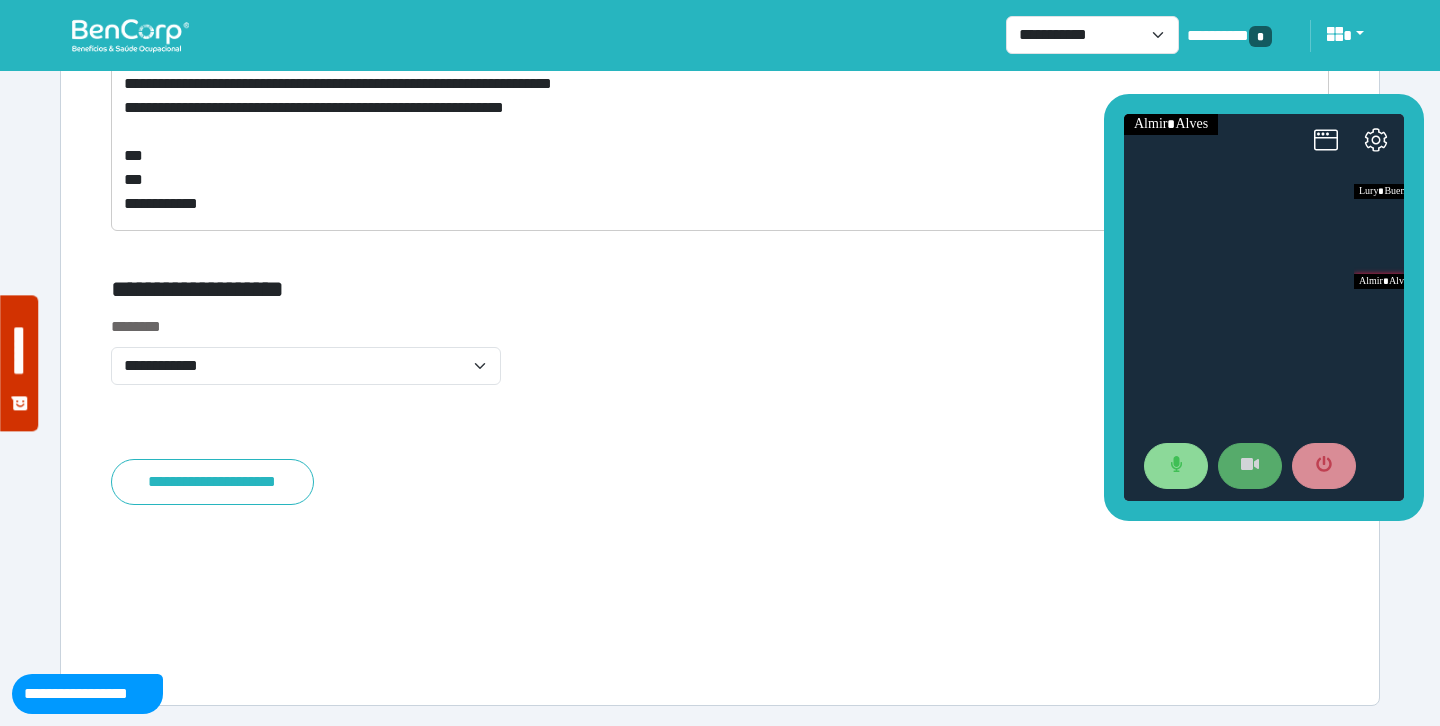 scroll, scrollTop: 7791, scrollLeft: 0, axis: vertical 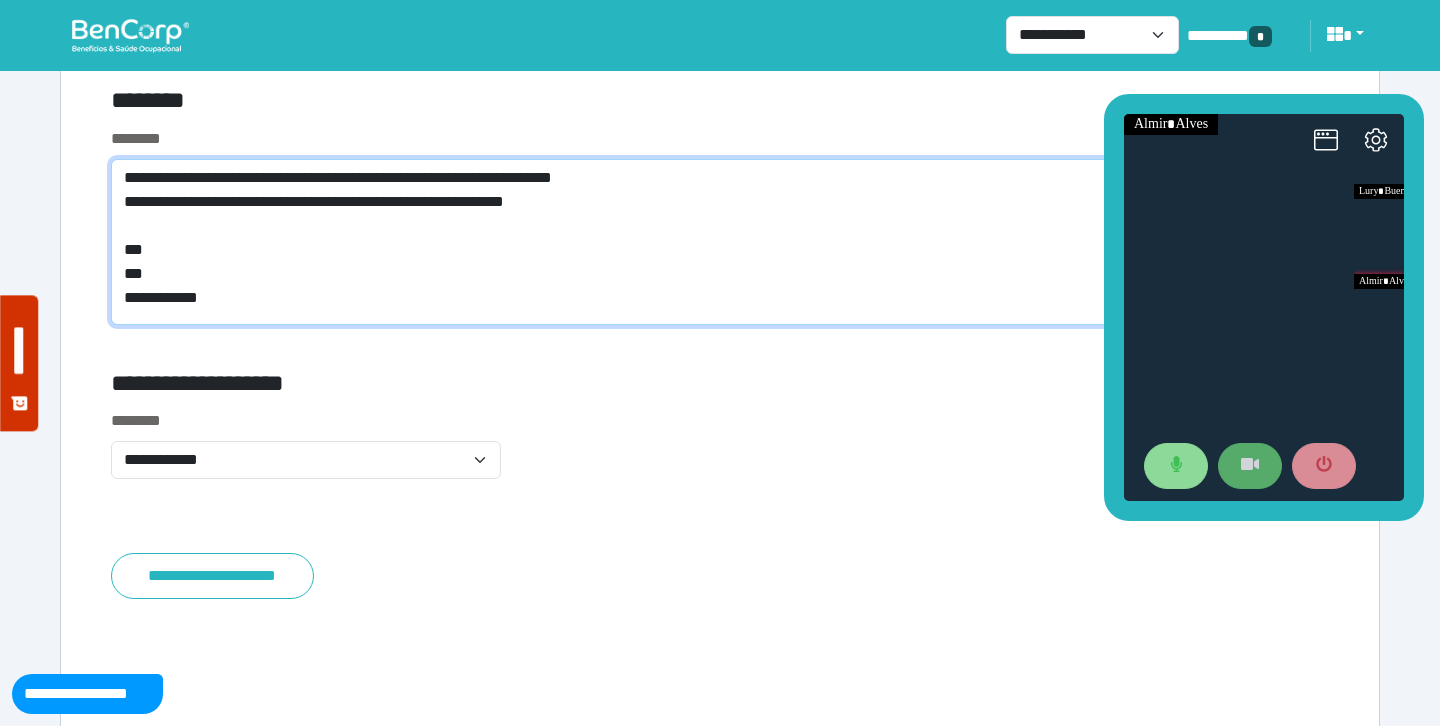 click on "**********" at bounding box center (720, 242) 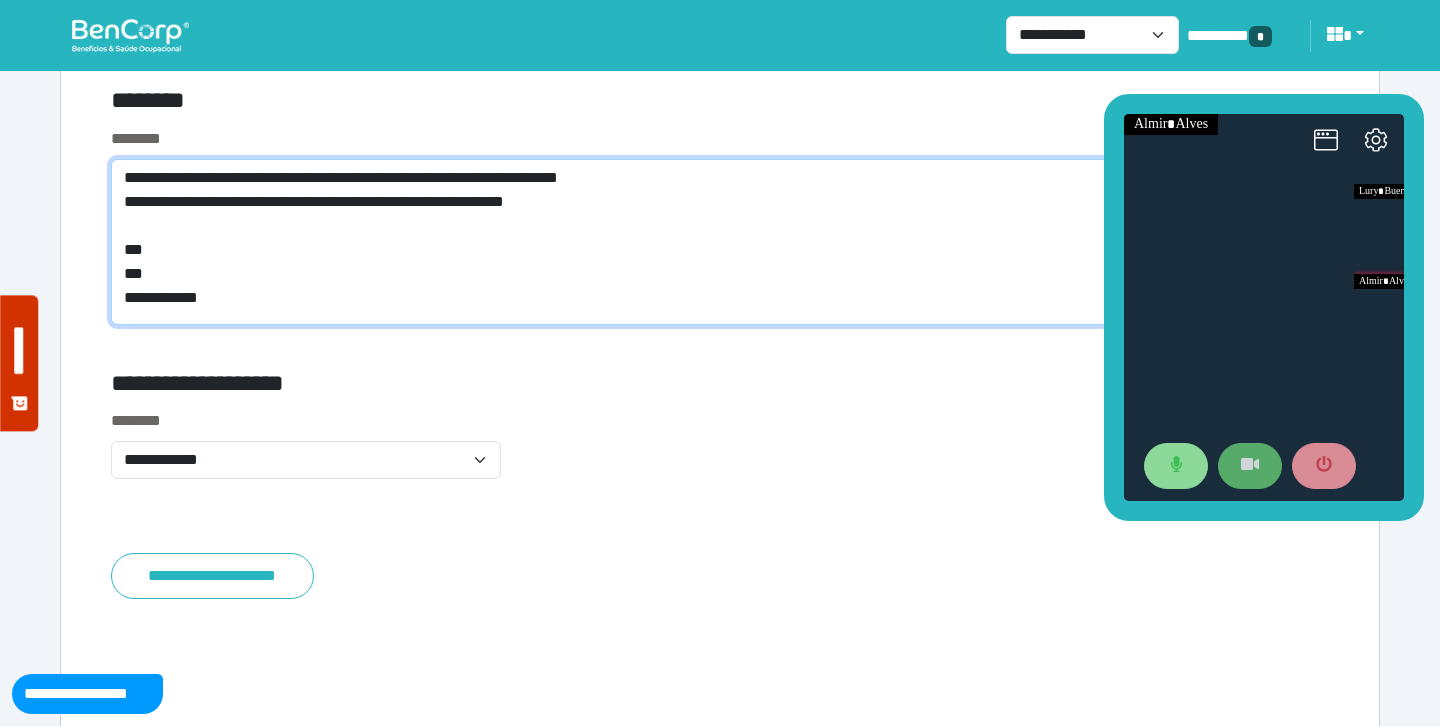 click on "**********" at bounding box center (720, 242) 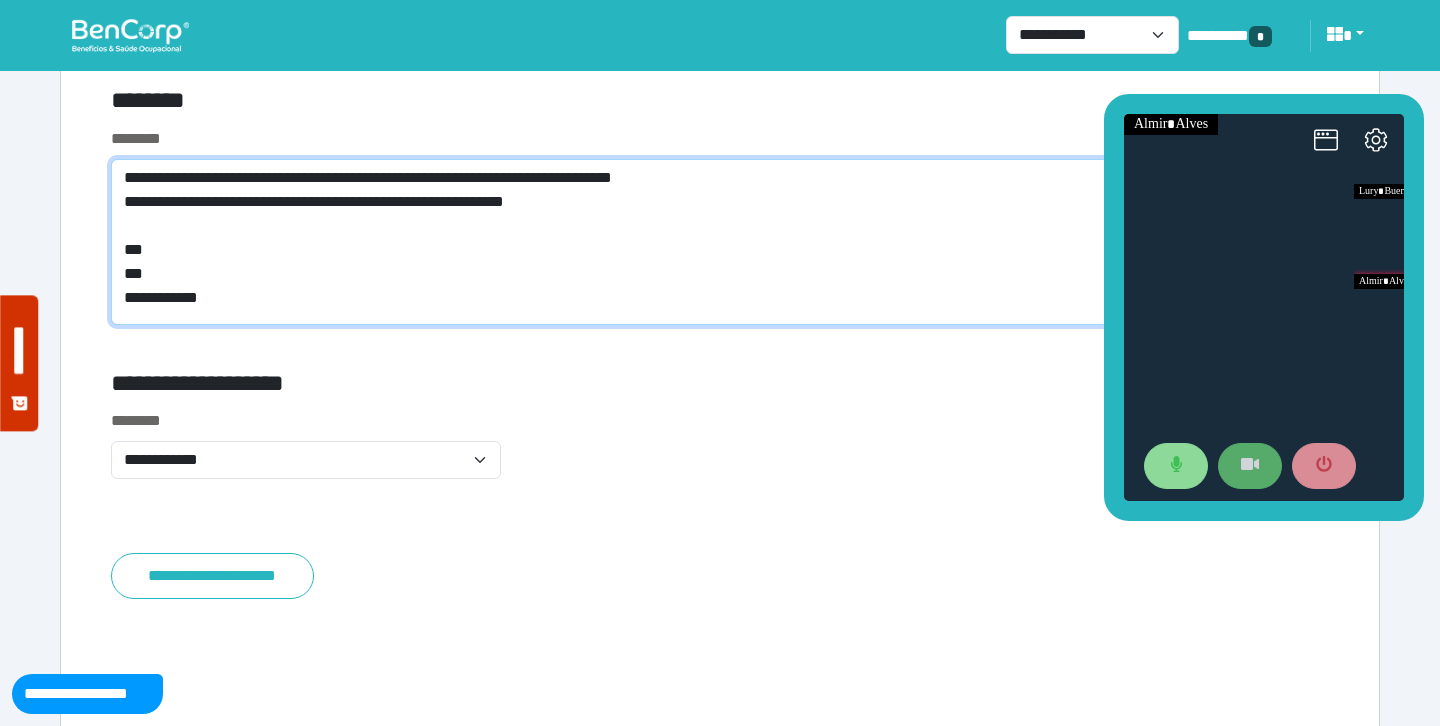click on "**********" at bounding box center (720, 242) 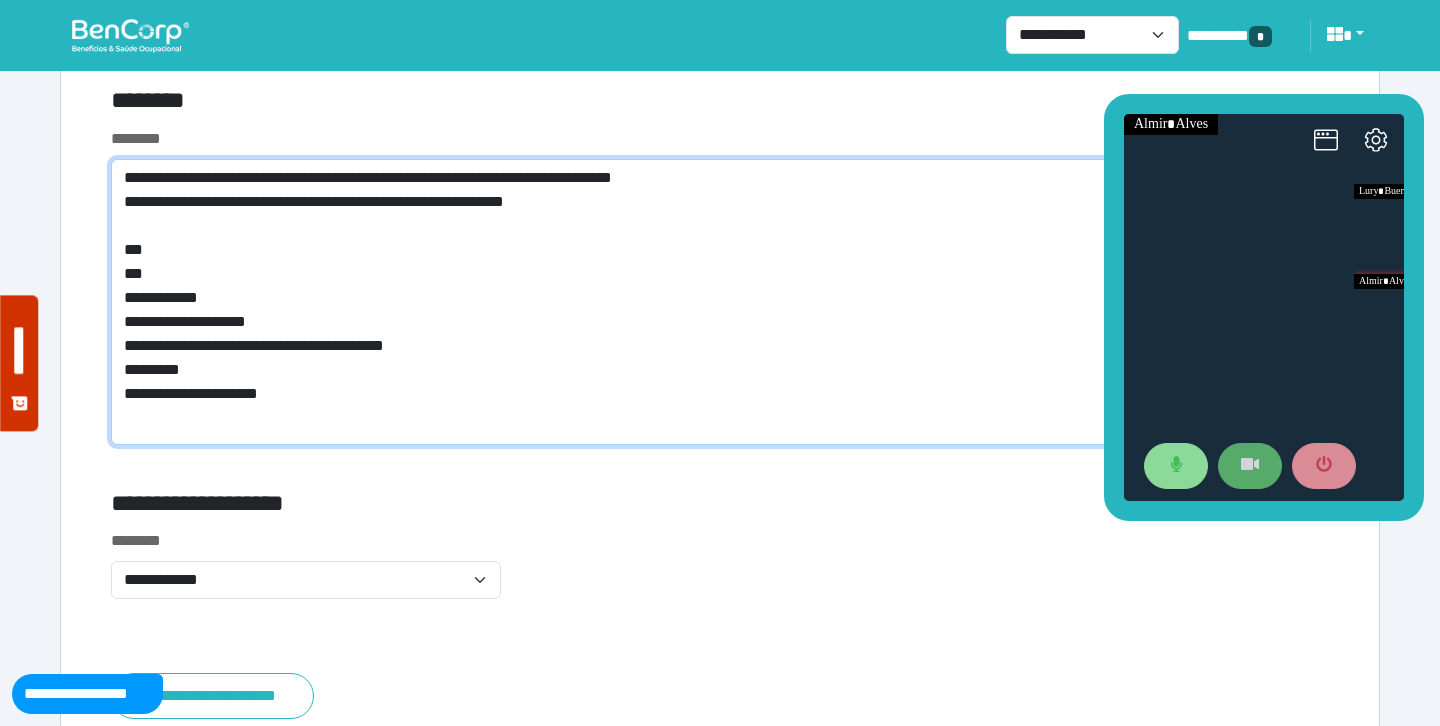 scroll, scrollTop: 0, scrollLeft: 0, axis: both 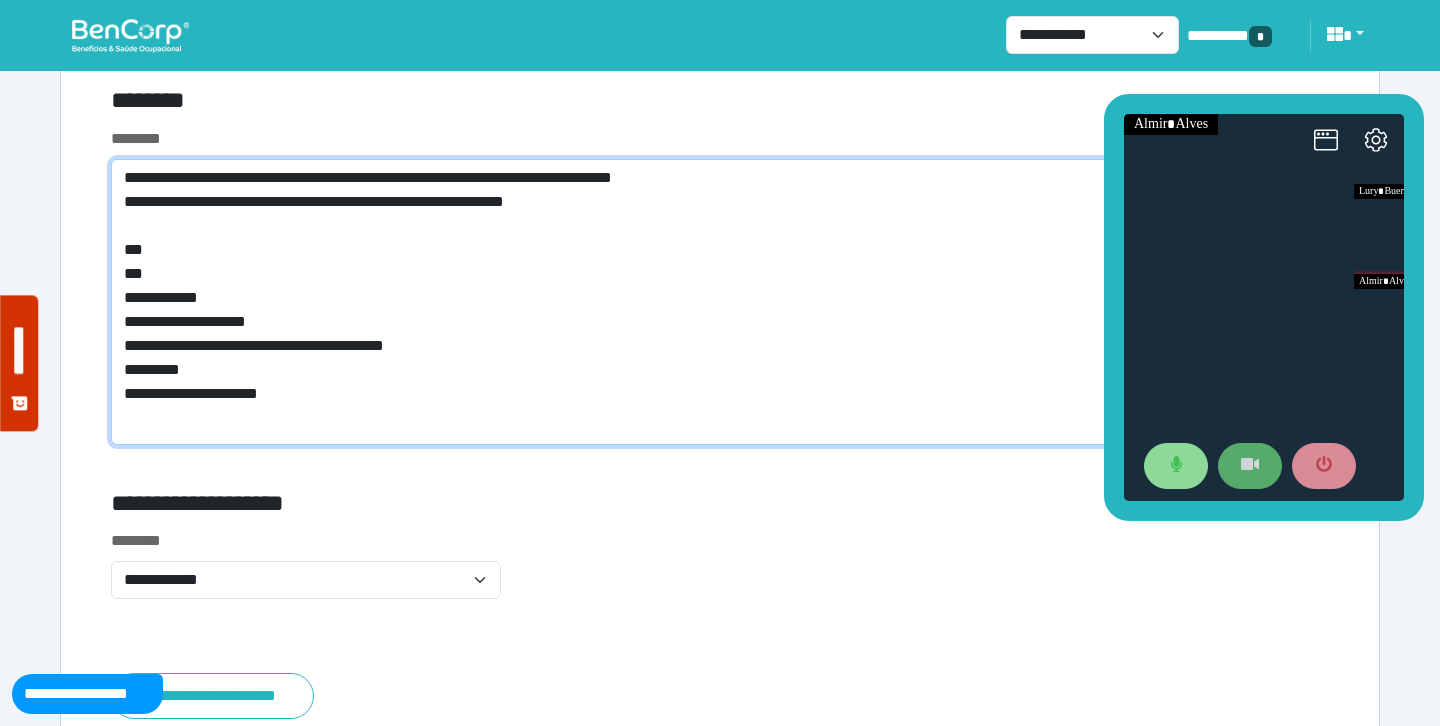 click on "**********" at bounding box center (720, 302) 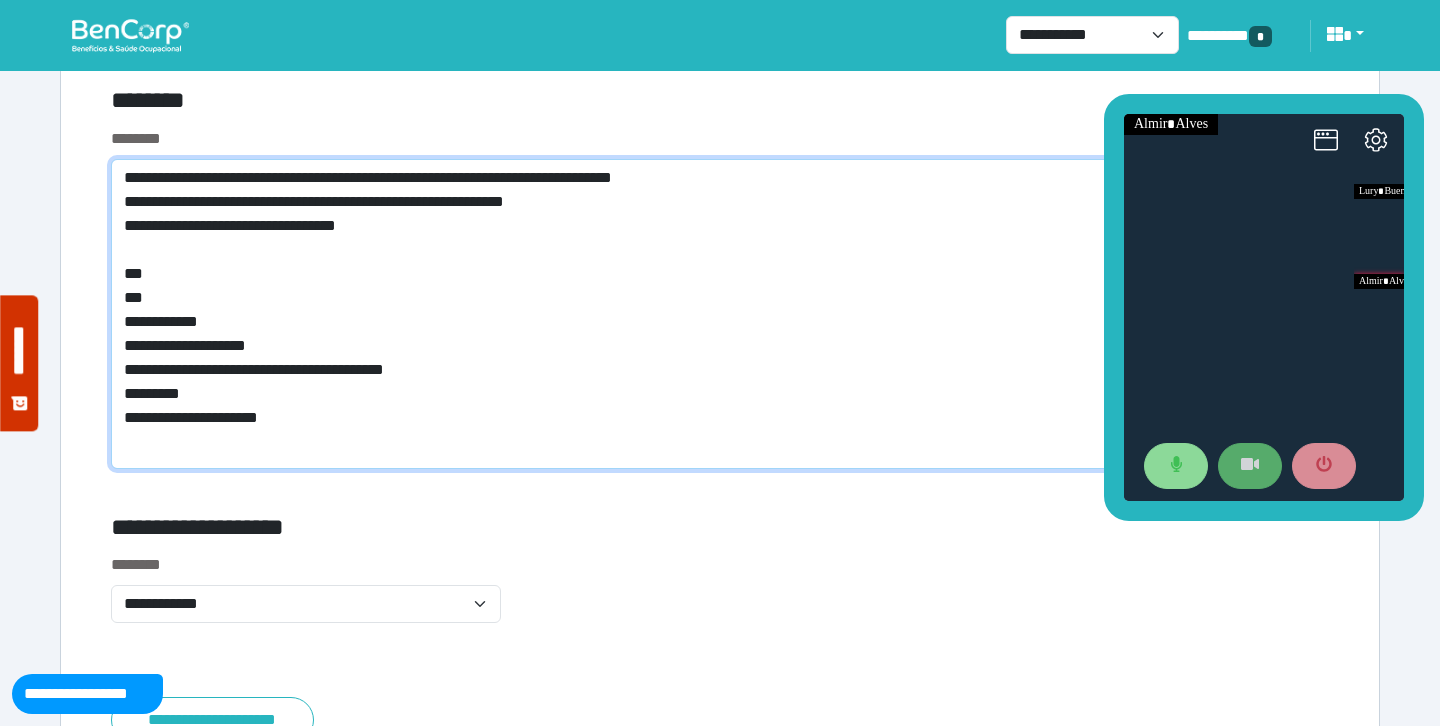 type on "**********" 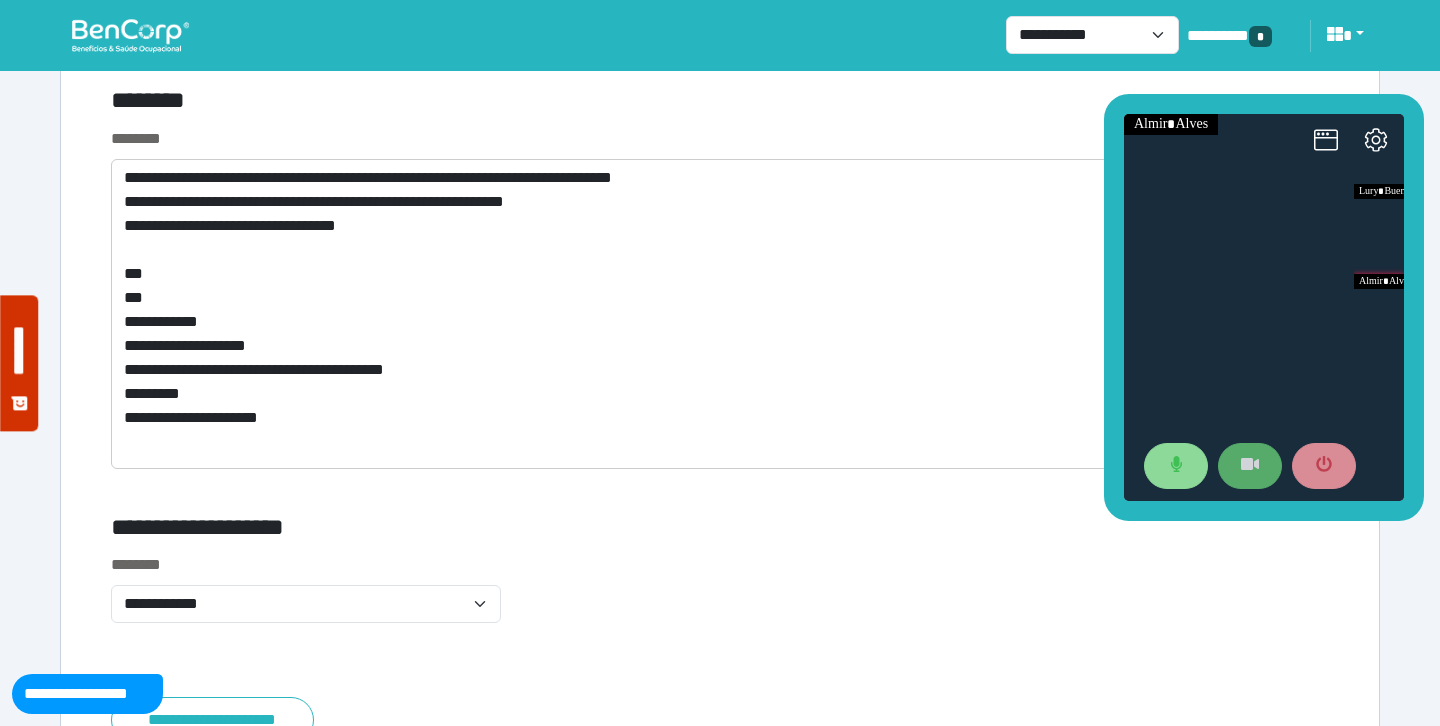 click on "********" at bounding box center [513, 104] 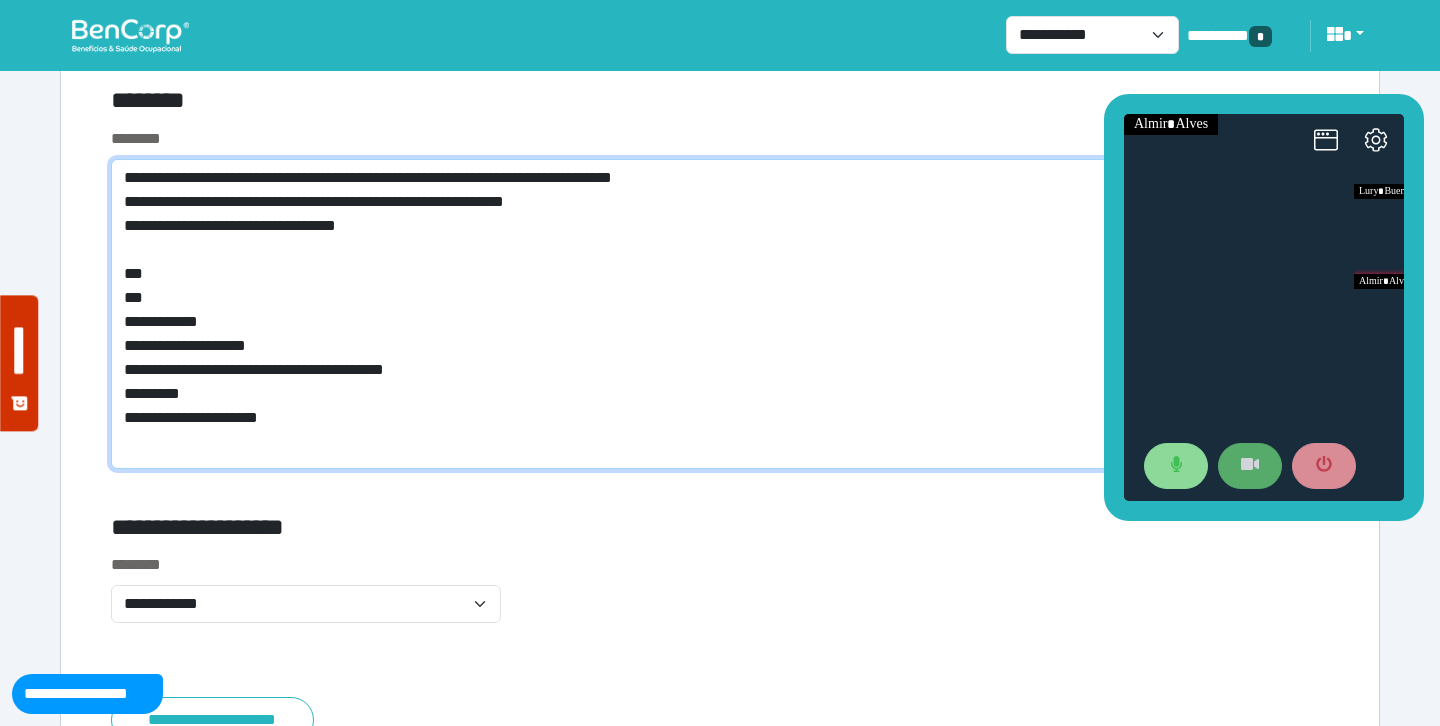 click on "**********" at bounding box center (720, 314) 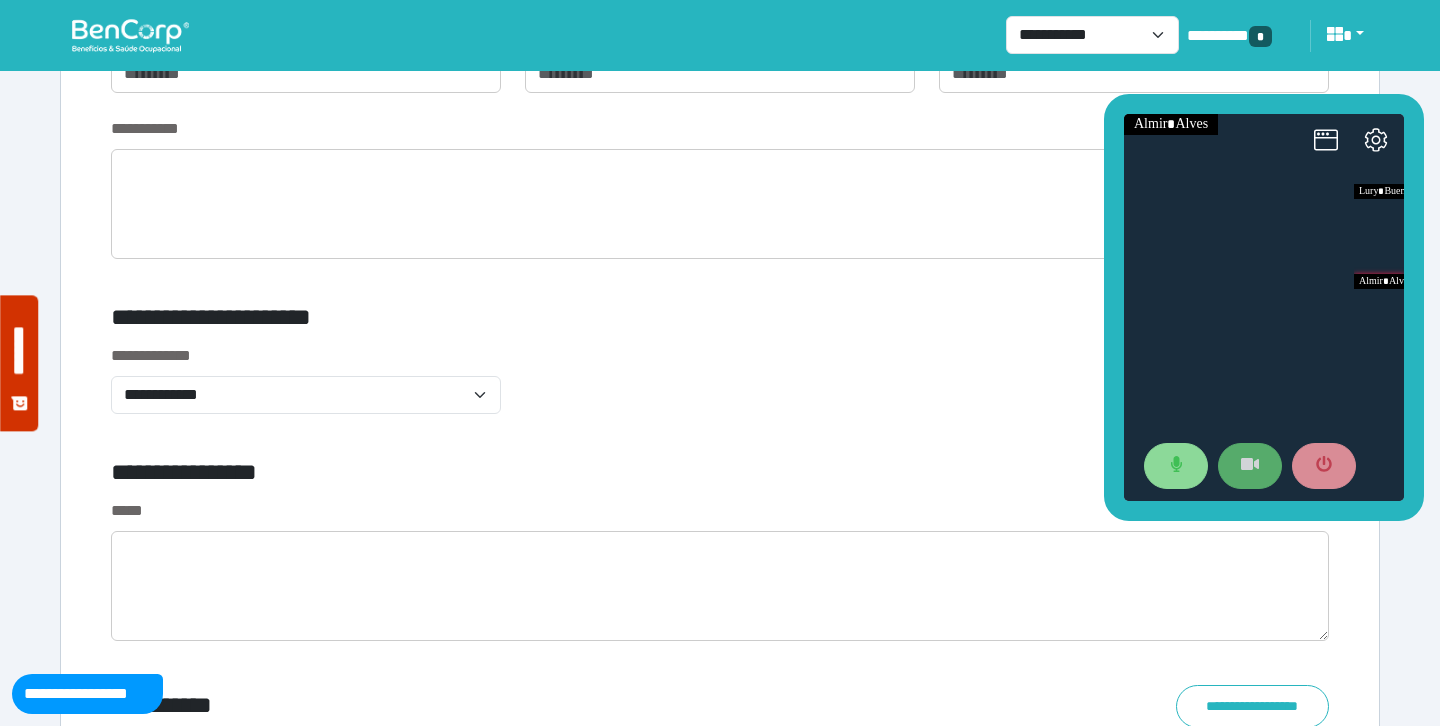 scroll, scrollTop: 6679, scrollLeft: 0, axis: vertical 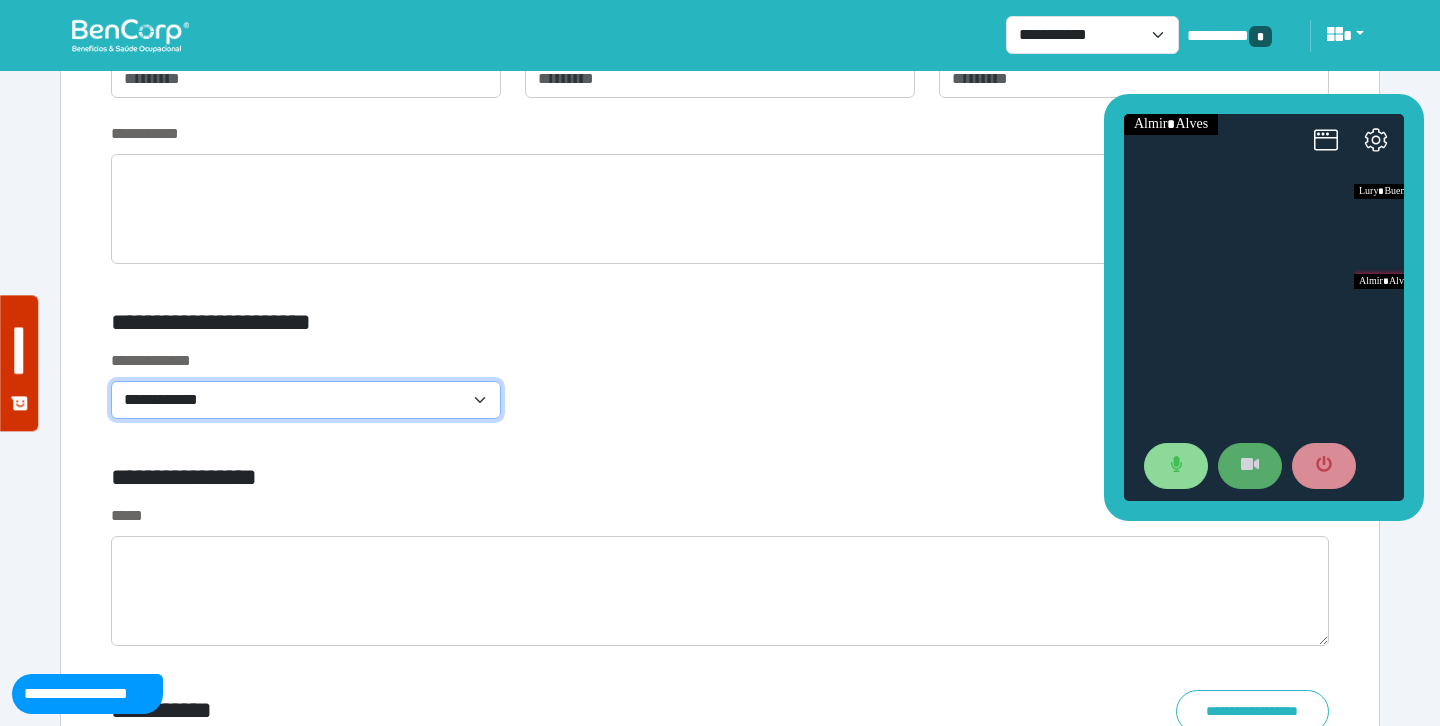 click on "**********" at bounding box center (306, 400) 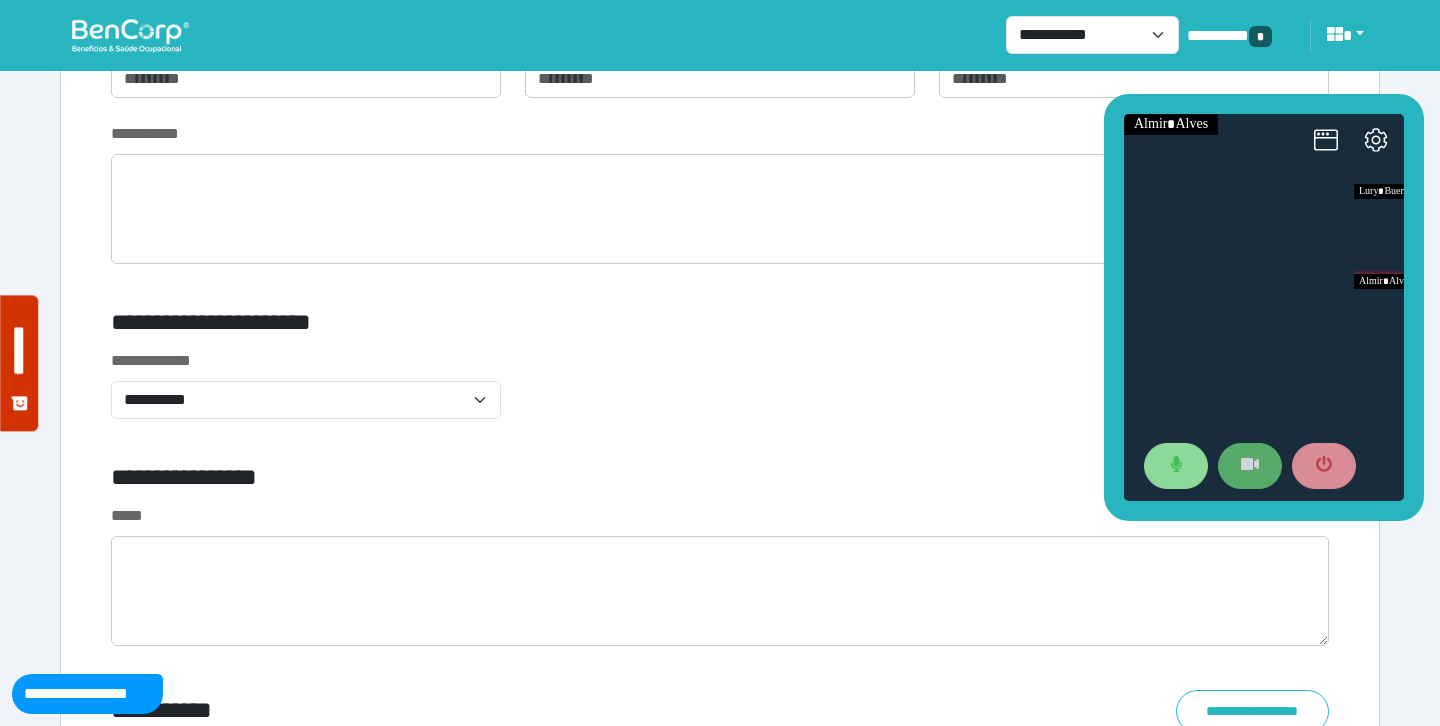 click on "**********" at bounding box center (720, 396) 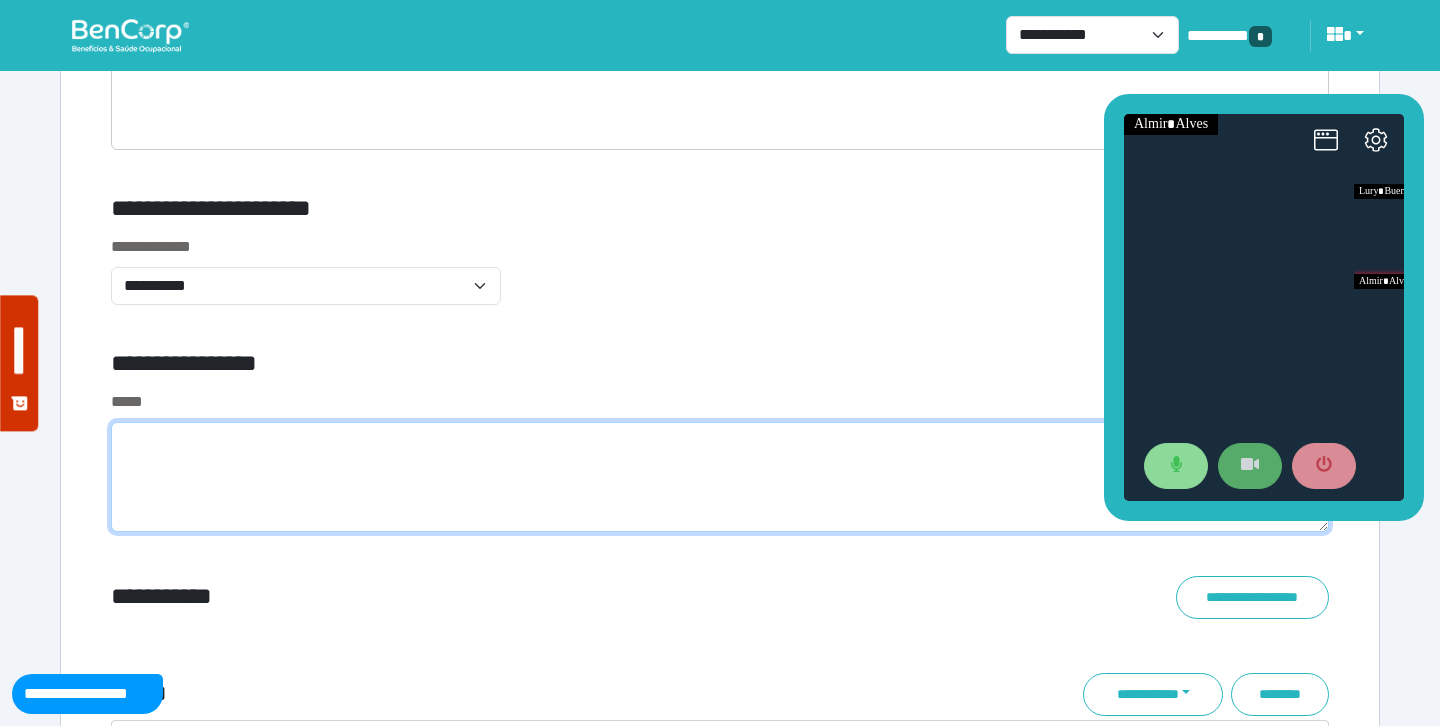 click at bounding box center (720, 477) 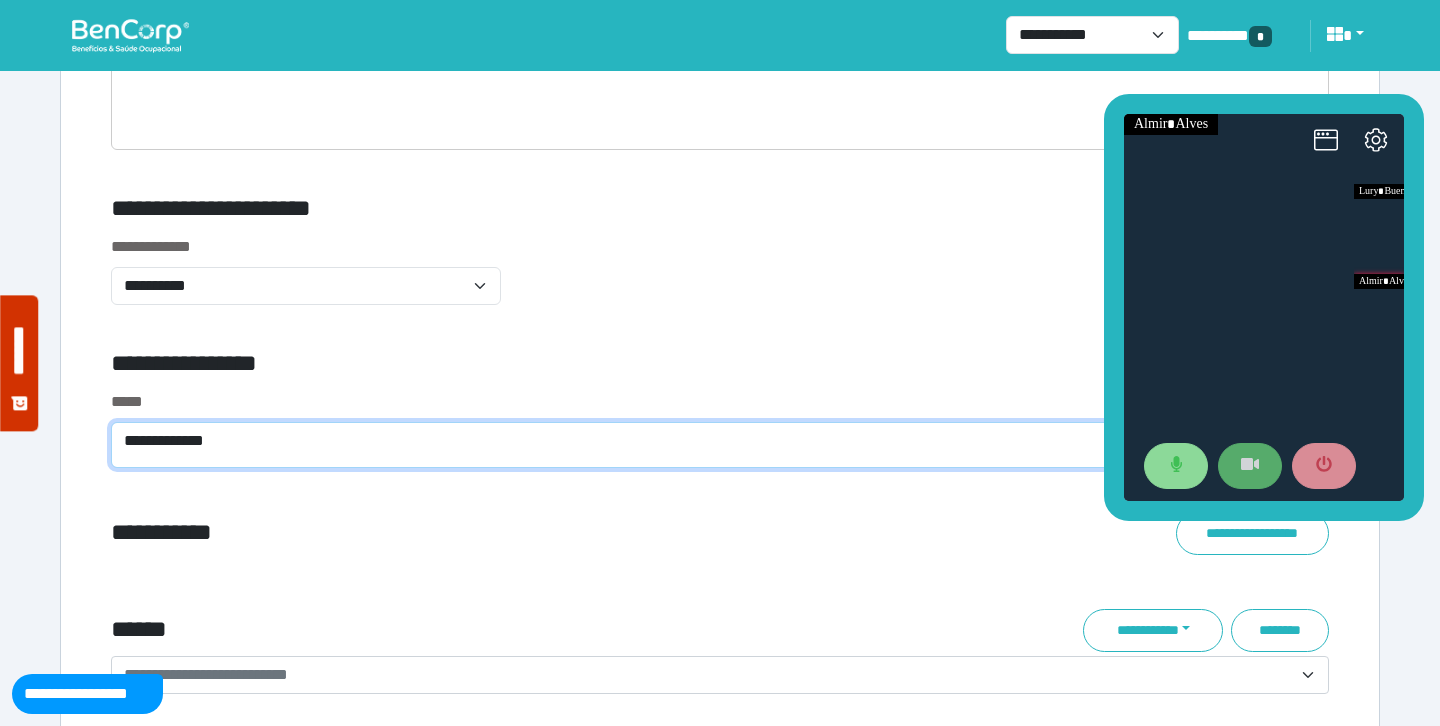 scroll, scrollTop: 0, scrollLeft: 0, axis: both 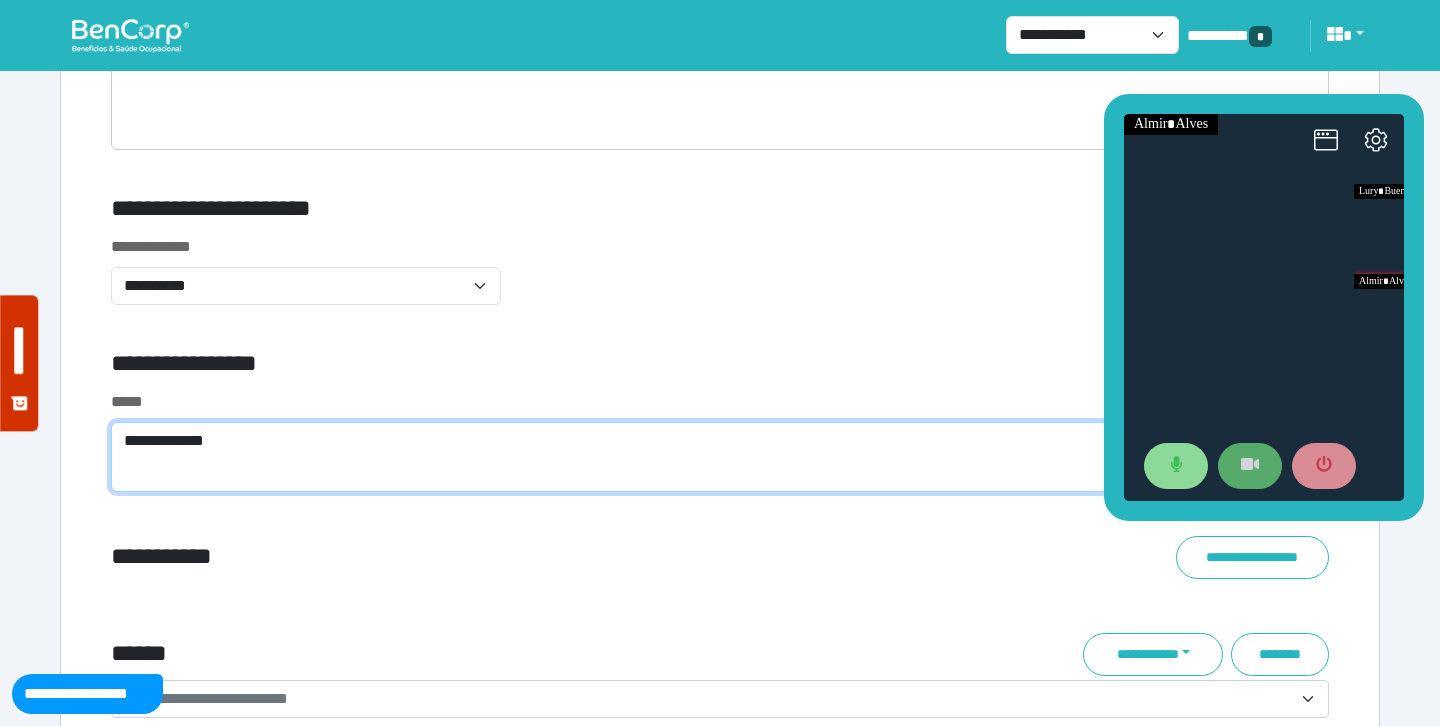 type on "**********" 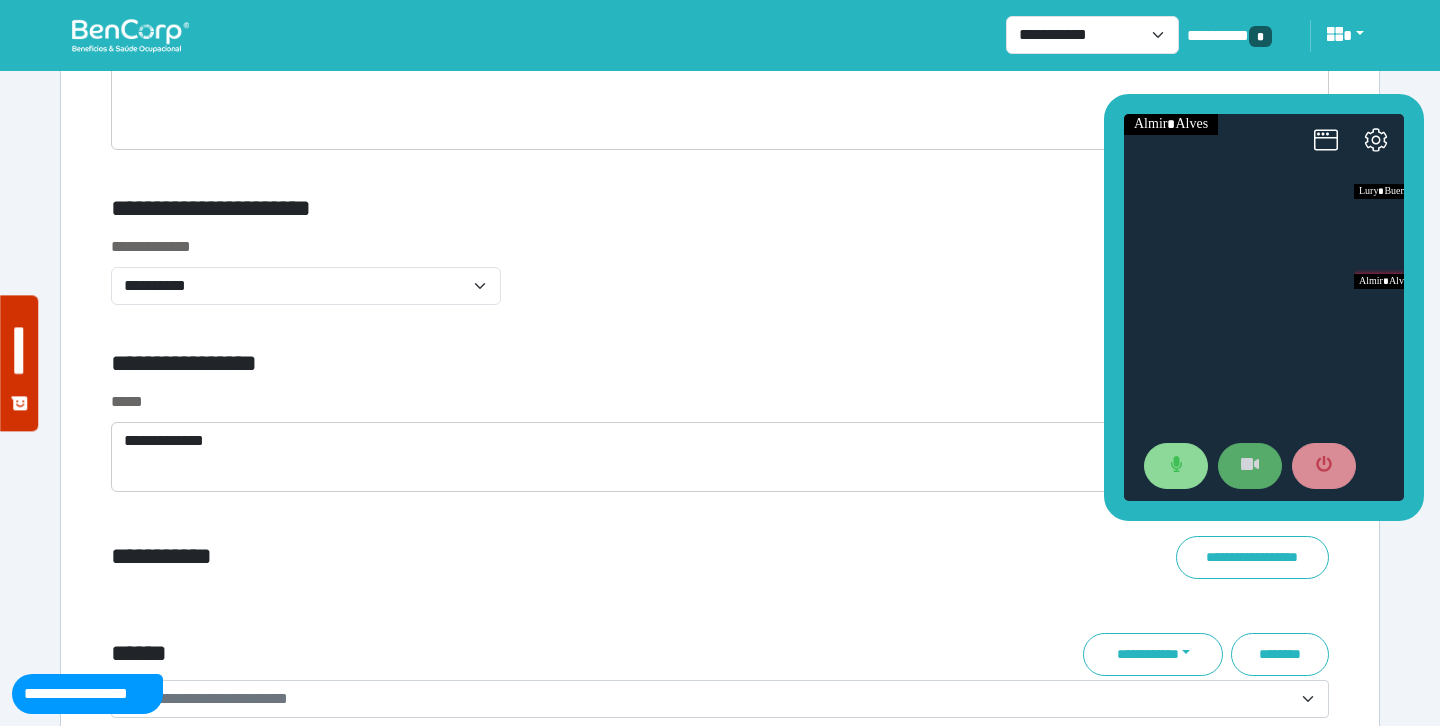 click on "**********" at bounding box center (513, 367) 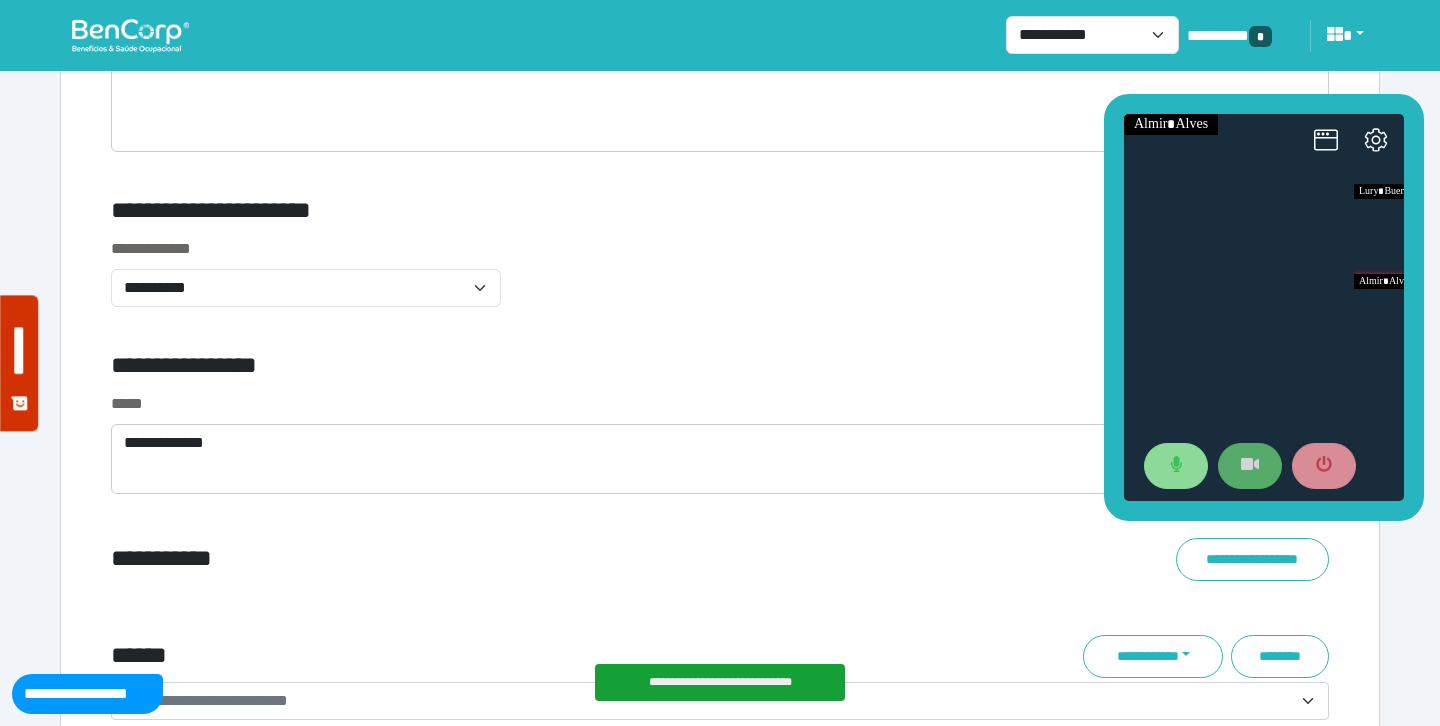 scroll, scrollTop: 6770, scrollLeft: 0, axis: vertical 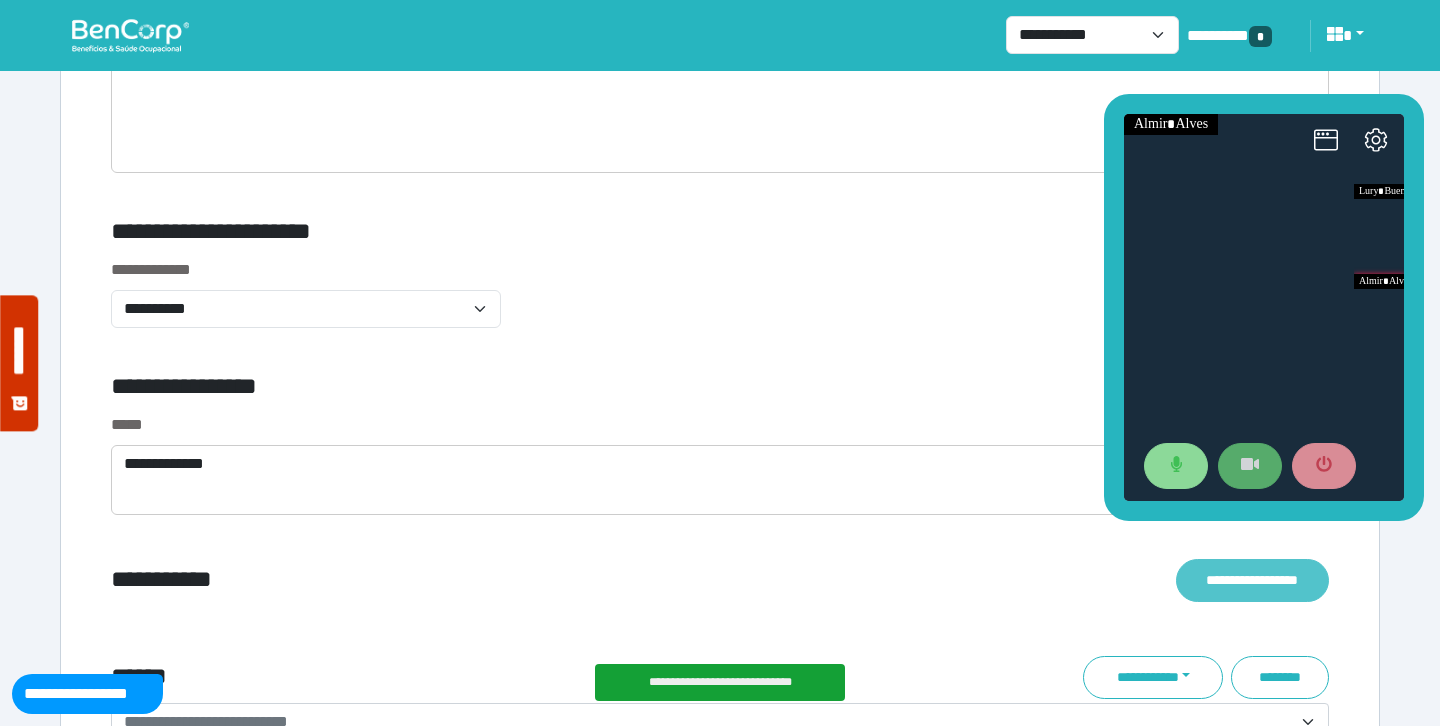 click on "**********" at bounding box center (1252, 580) 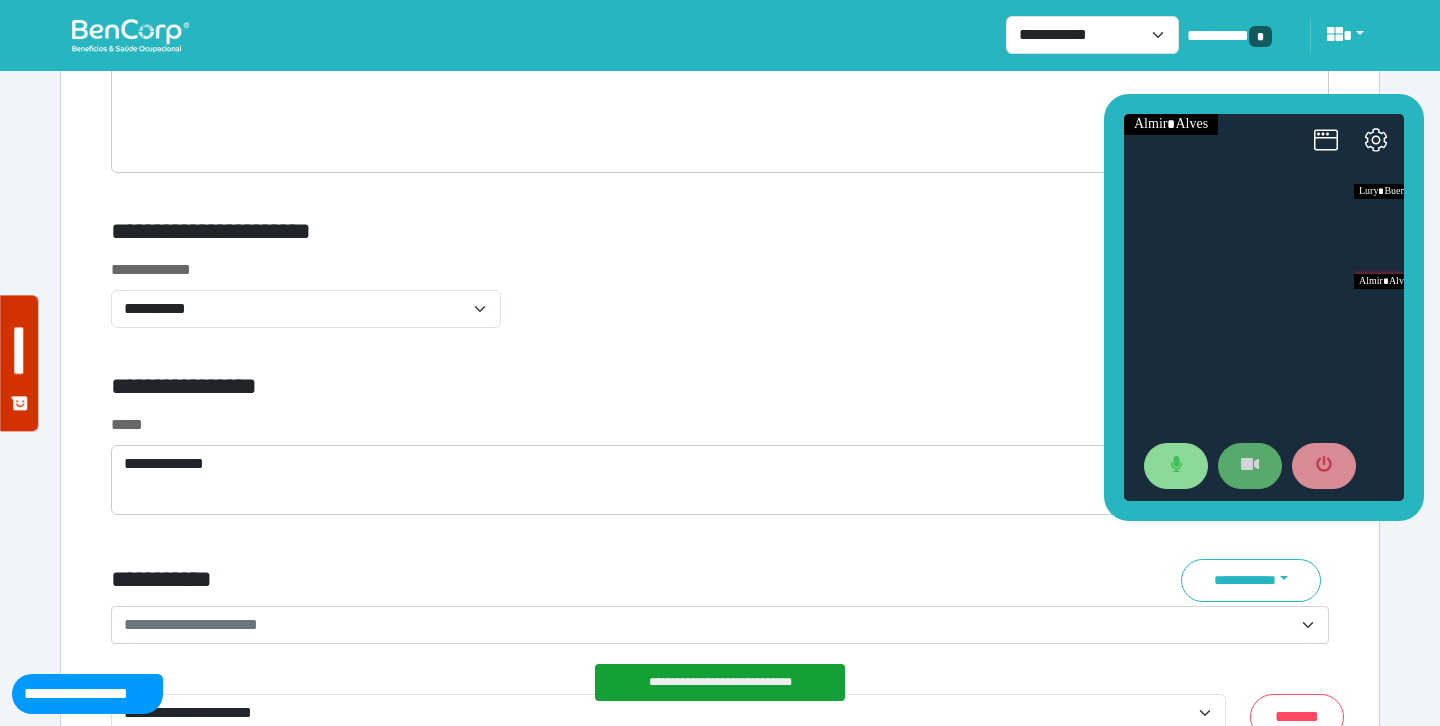 click on "**********" at bounding box center (708, 625) 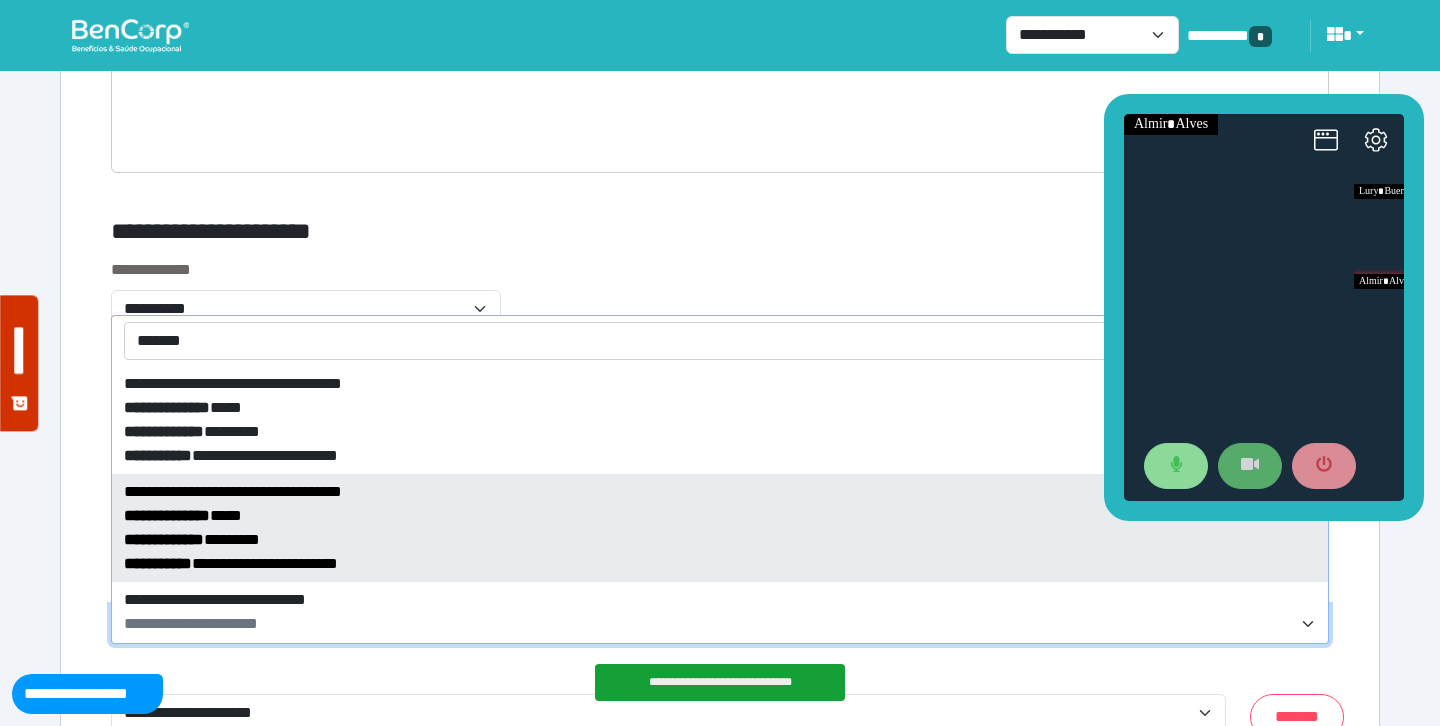 type on "*******" 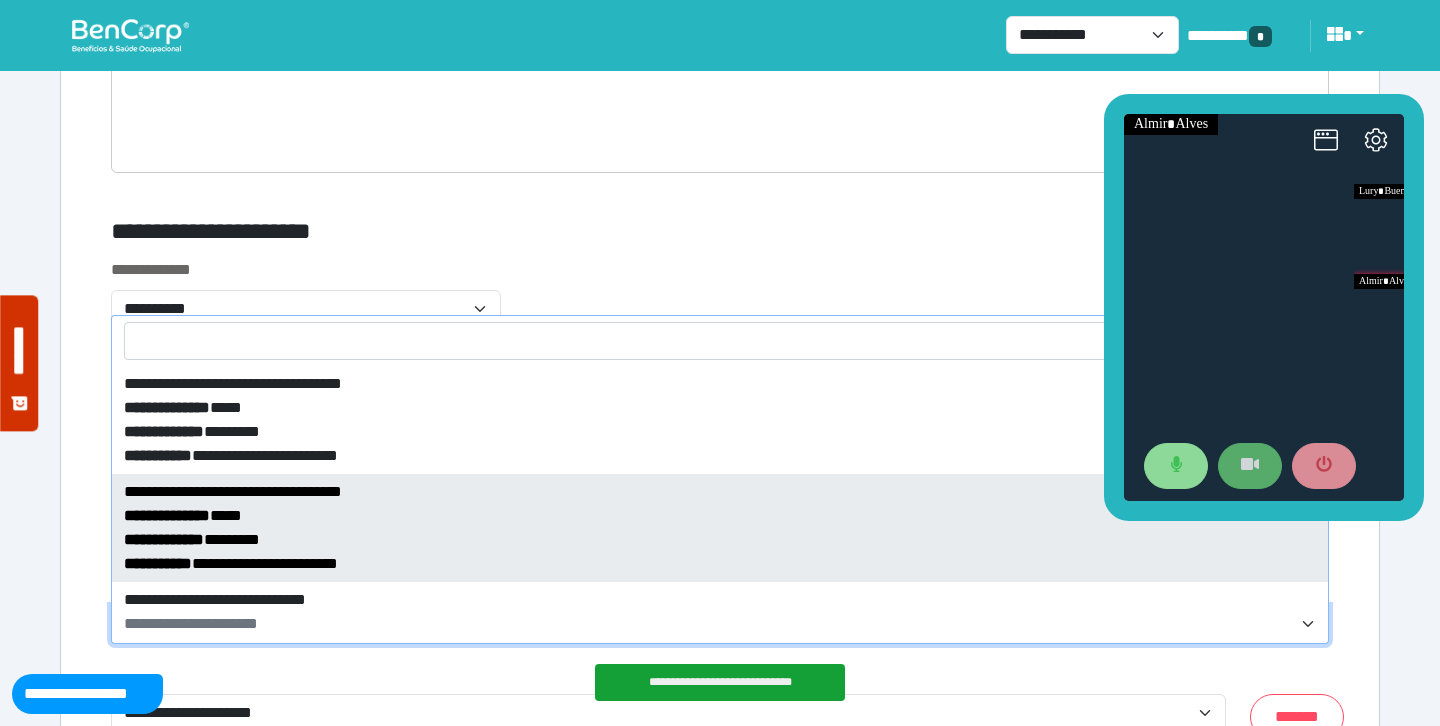 select on "*****" 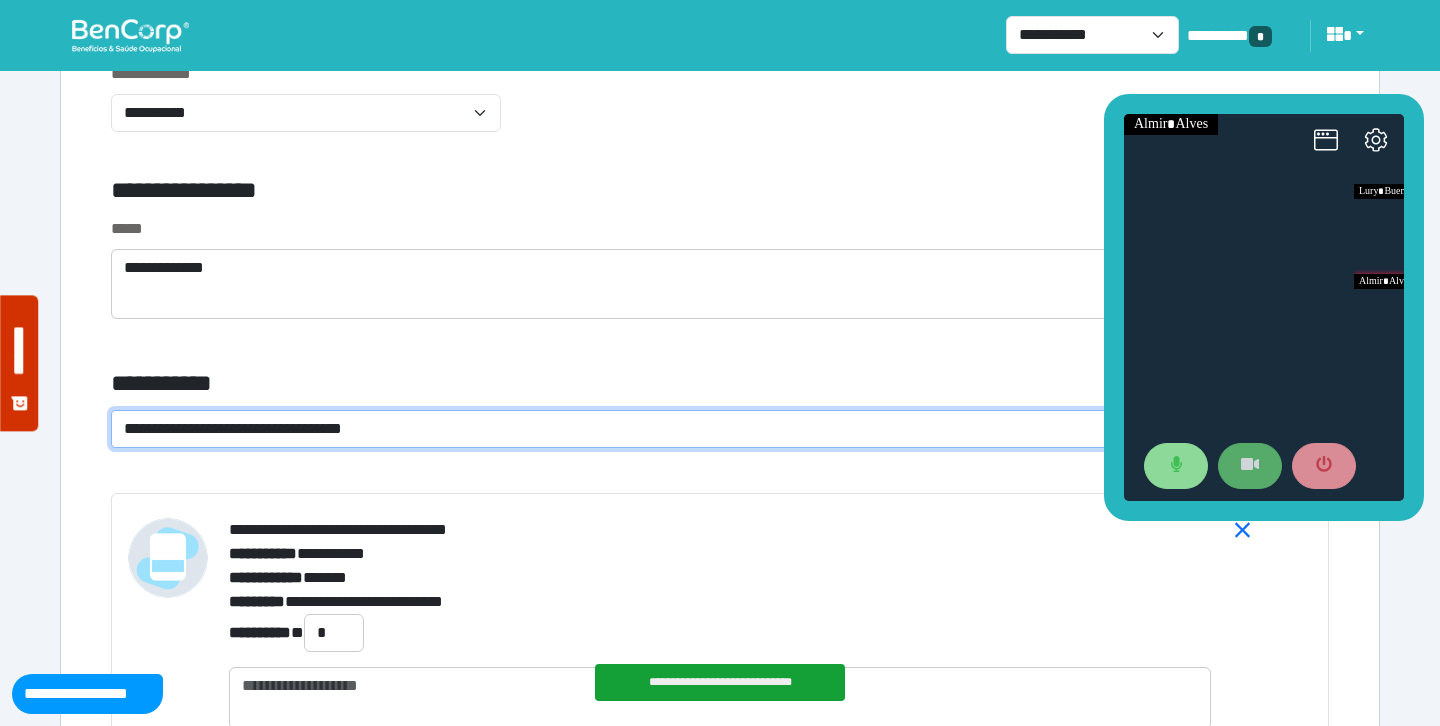 scroll, scrollTop: 6901, scrollLeft: 0, axis: vertical 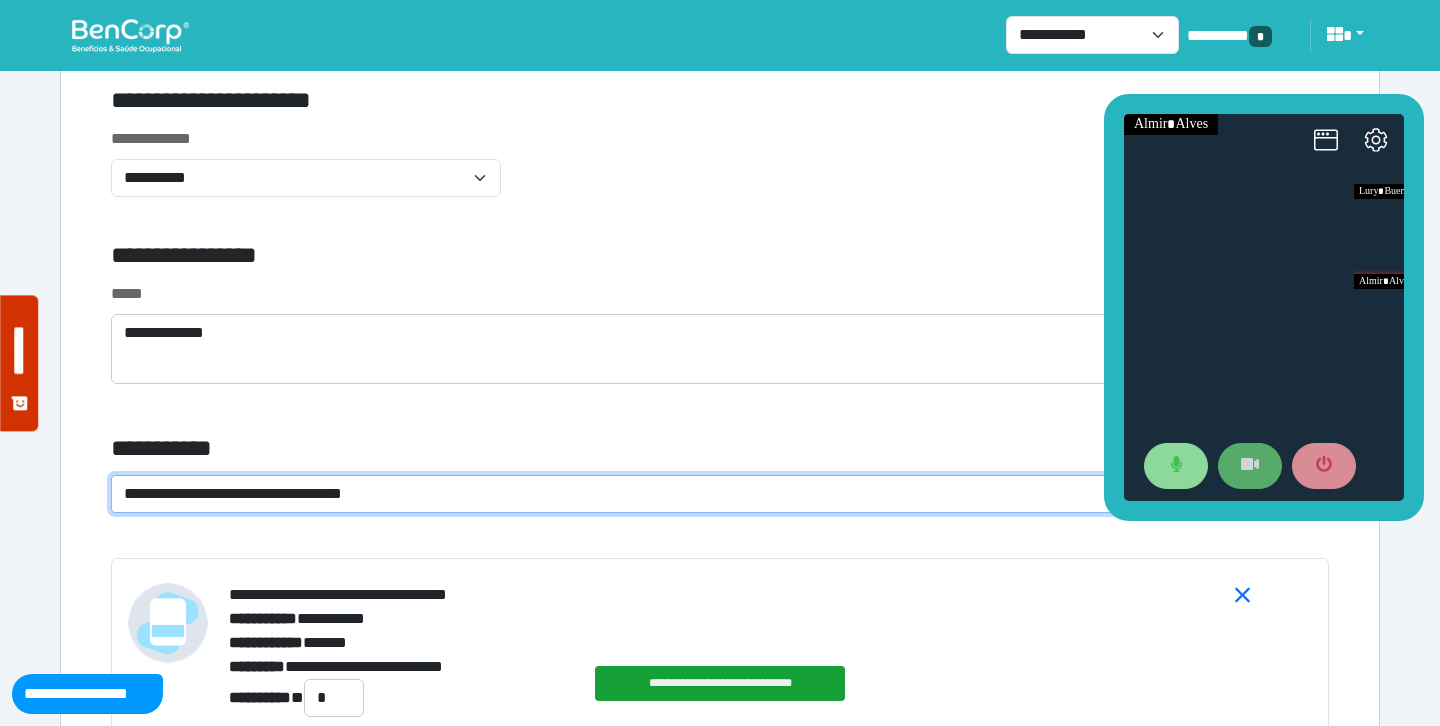click 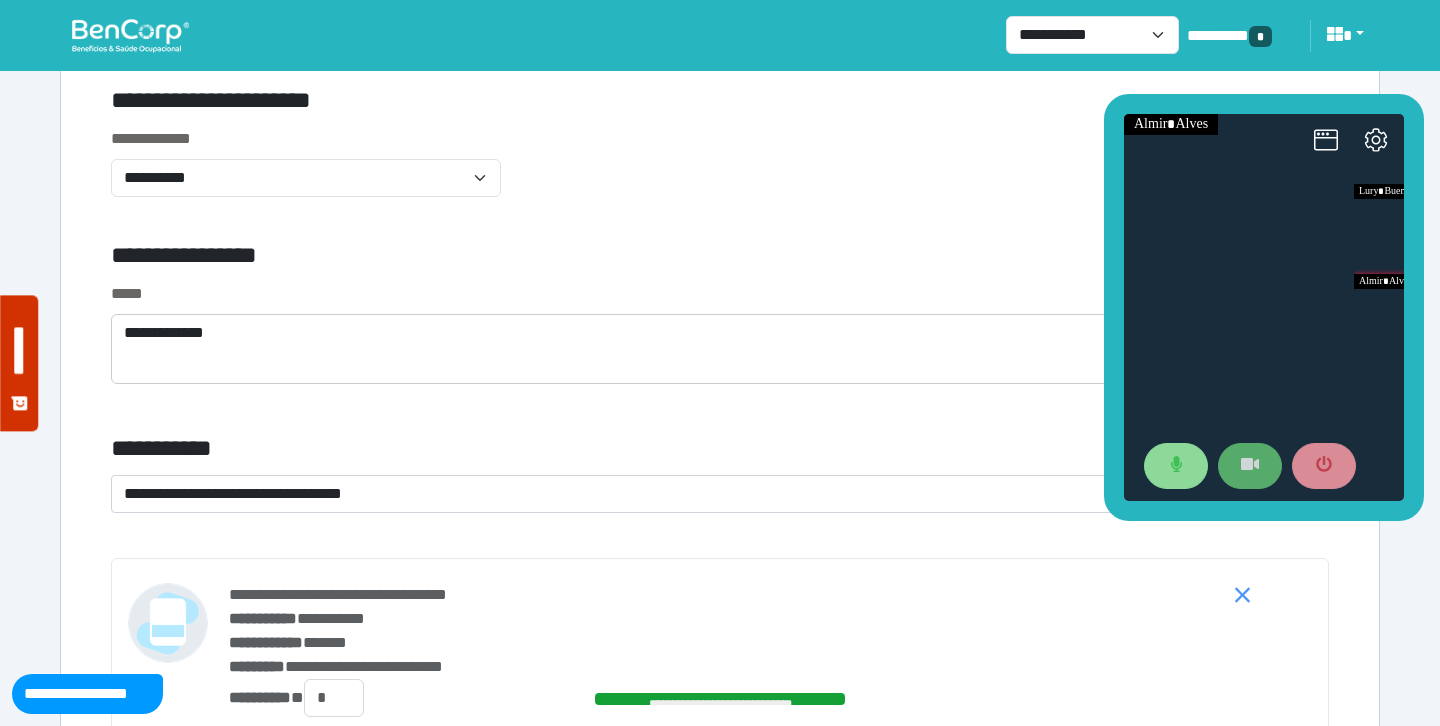 click on "**********" at bounding box center (720, 345) 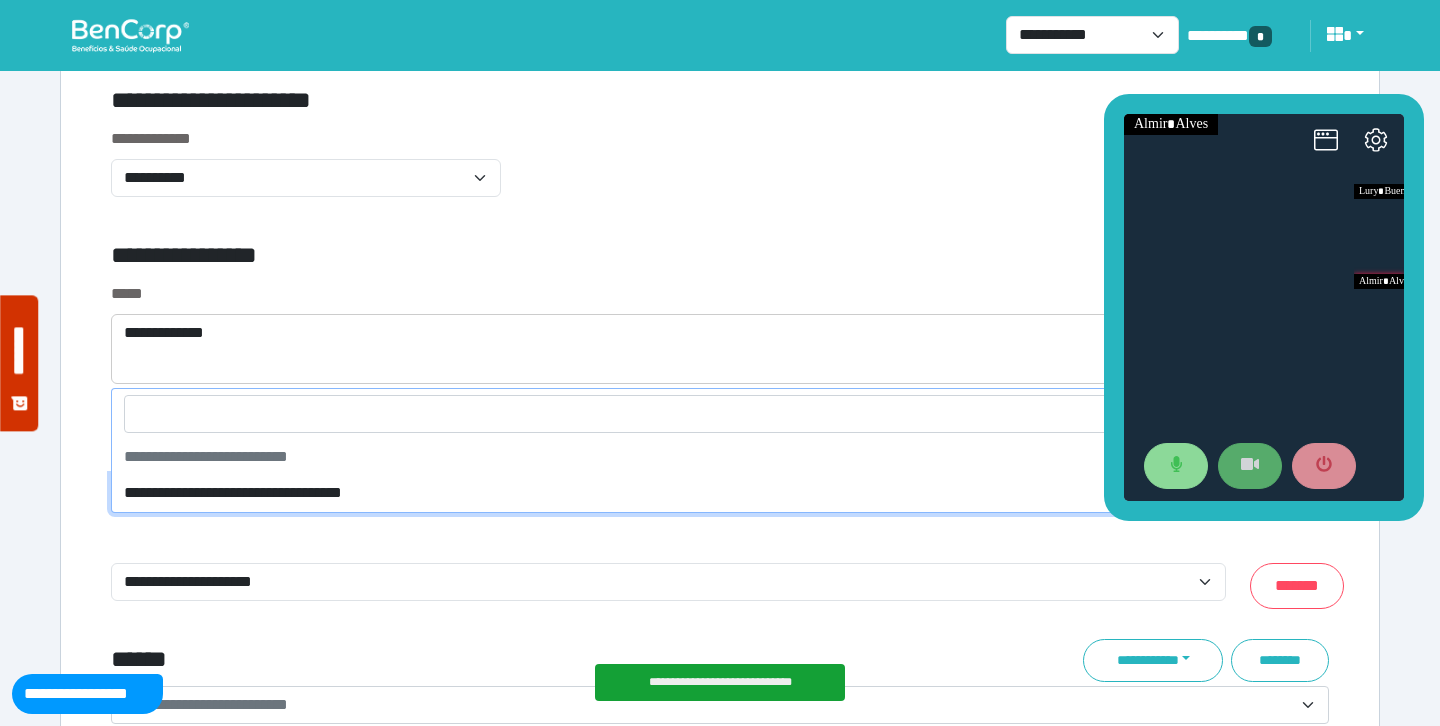 click on "**********" at bounding box center (708, 493) 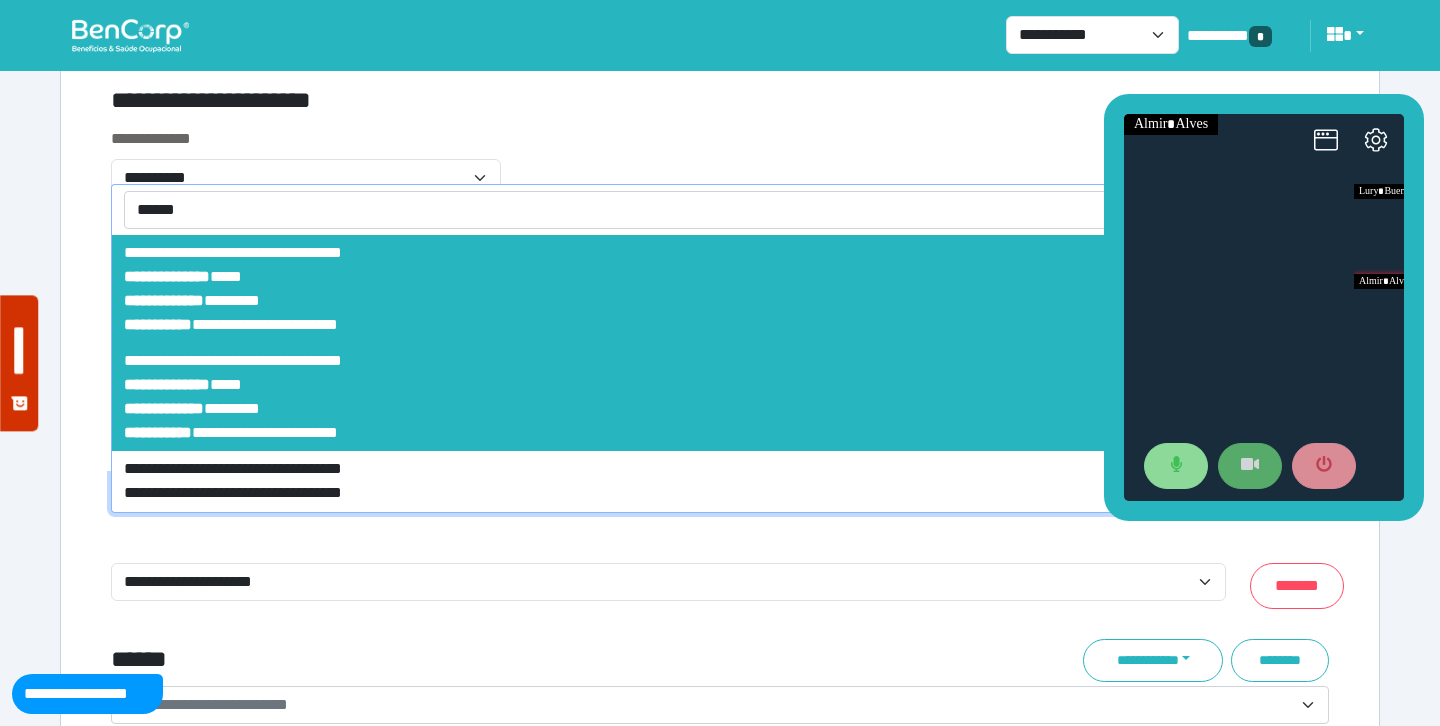 type on "******" 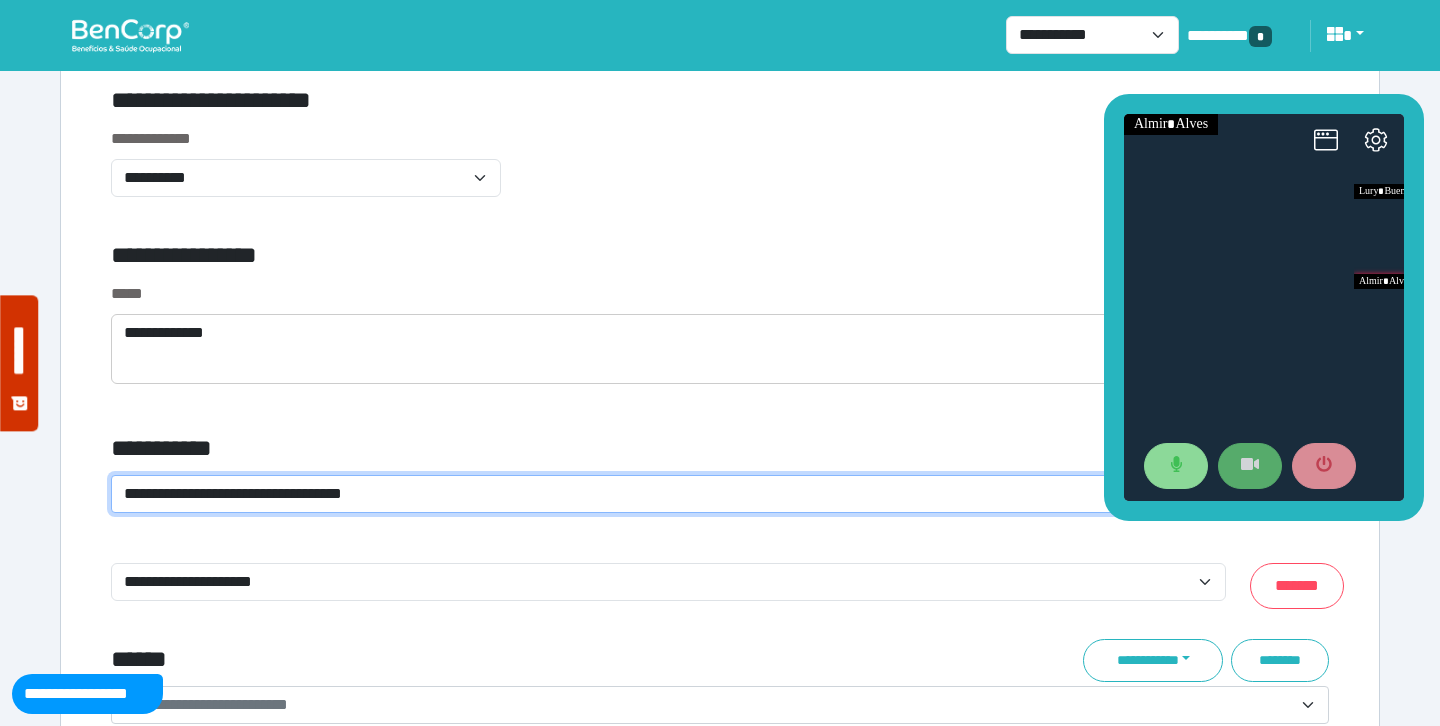 click on "**********" at bounding box center [513, 449] 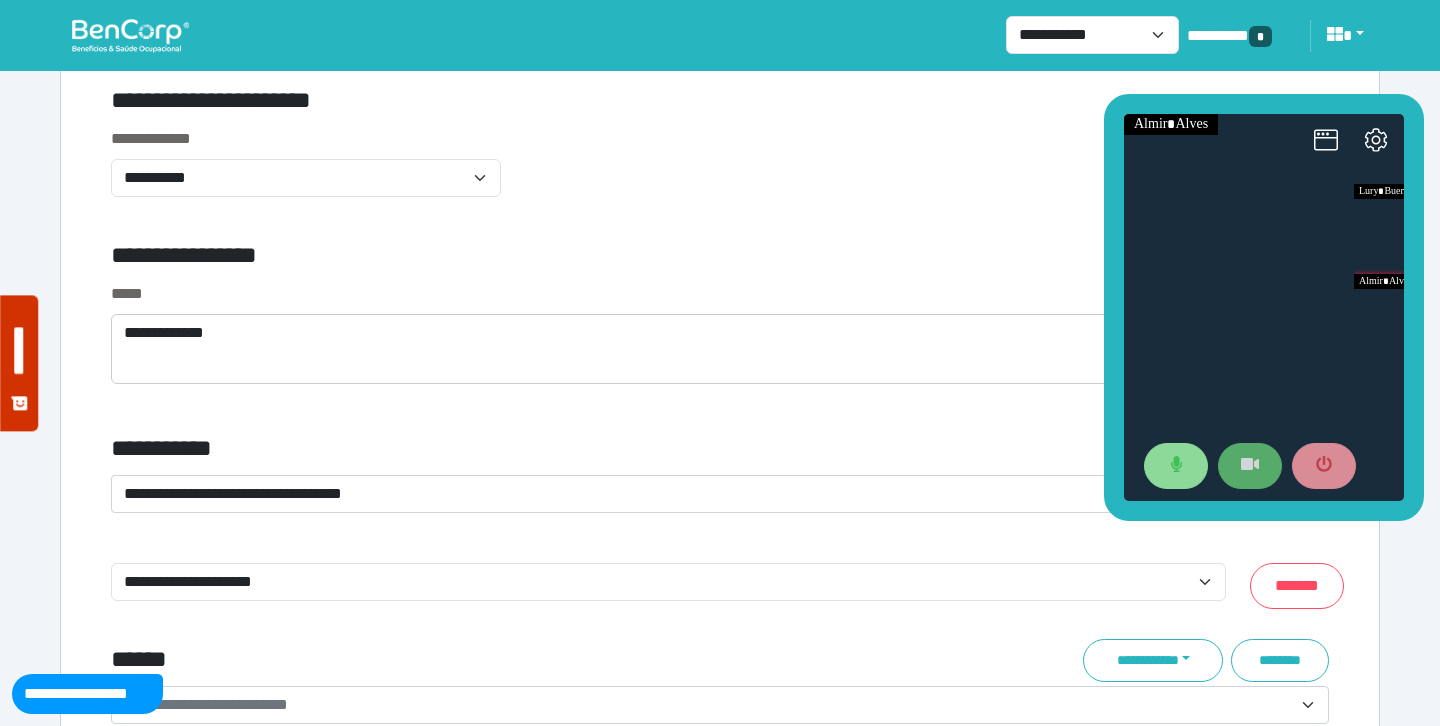 click on "**********" at bounding box center (720, 174) 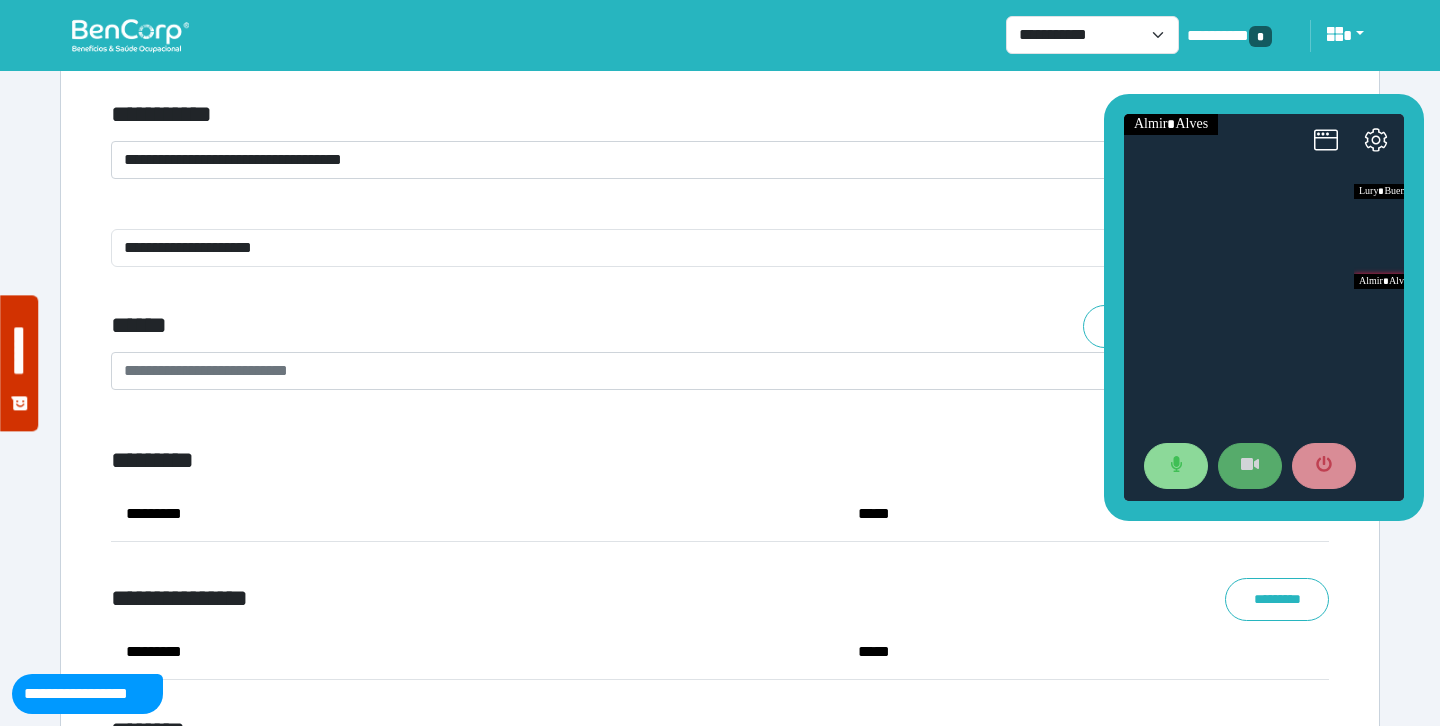 scroll, scrollTop: 7199, scrollLeft: 0, axis: vertical 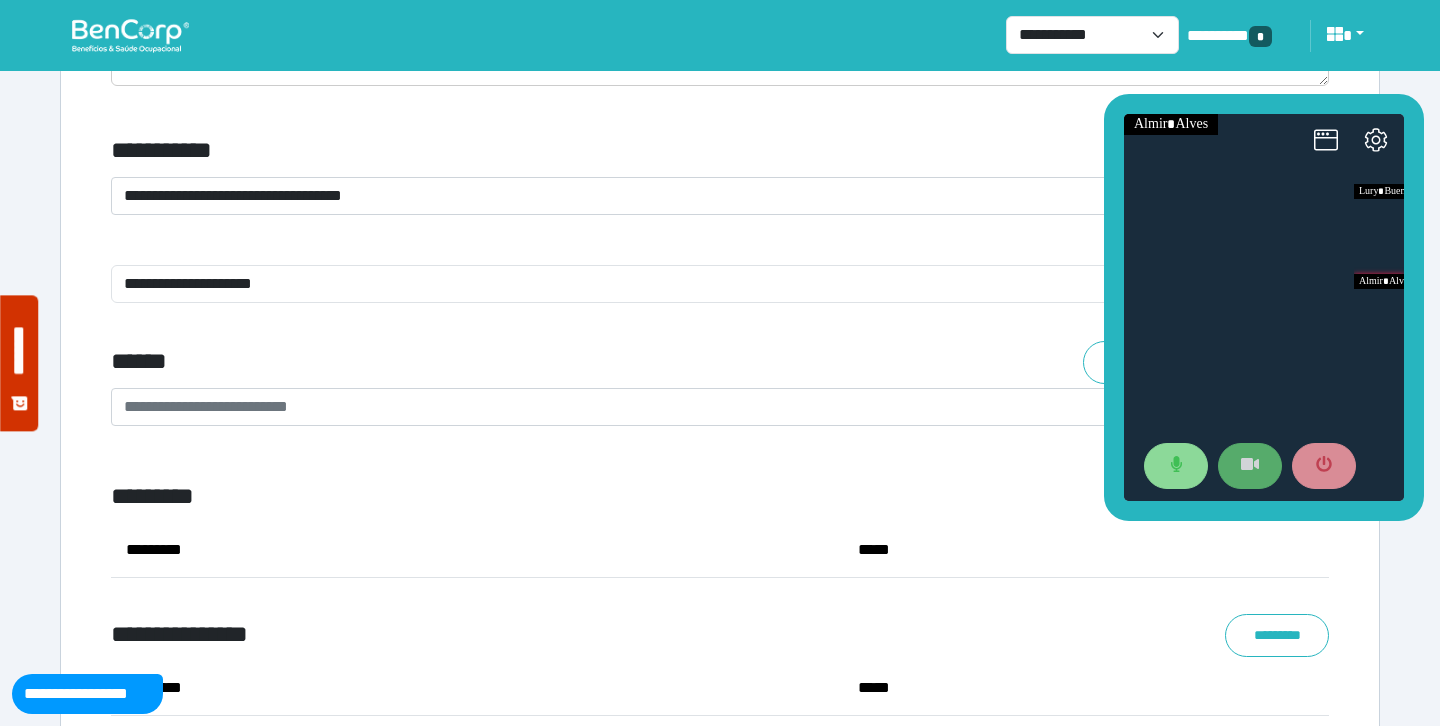 click on "**********" at bounding box center (708, 196) 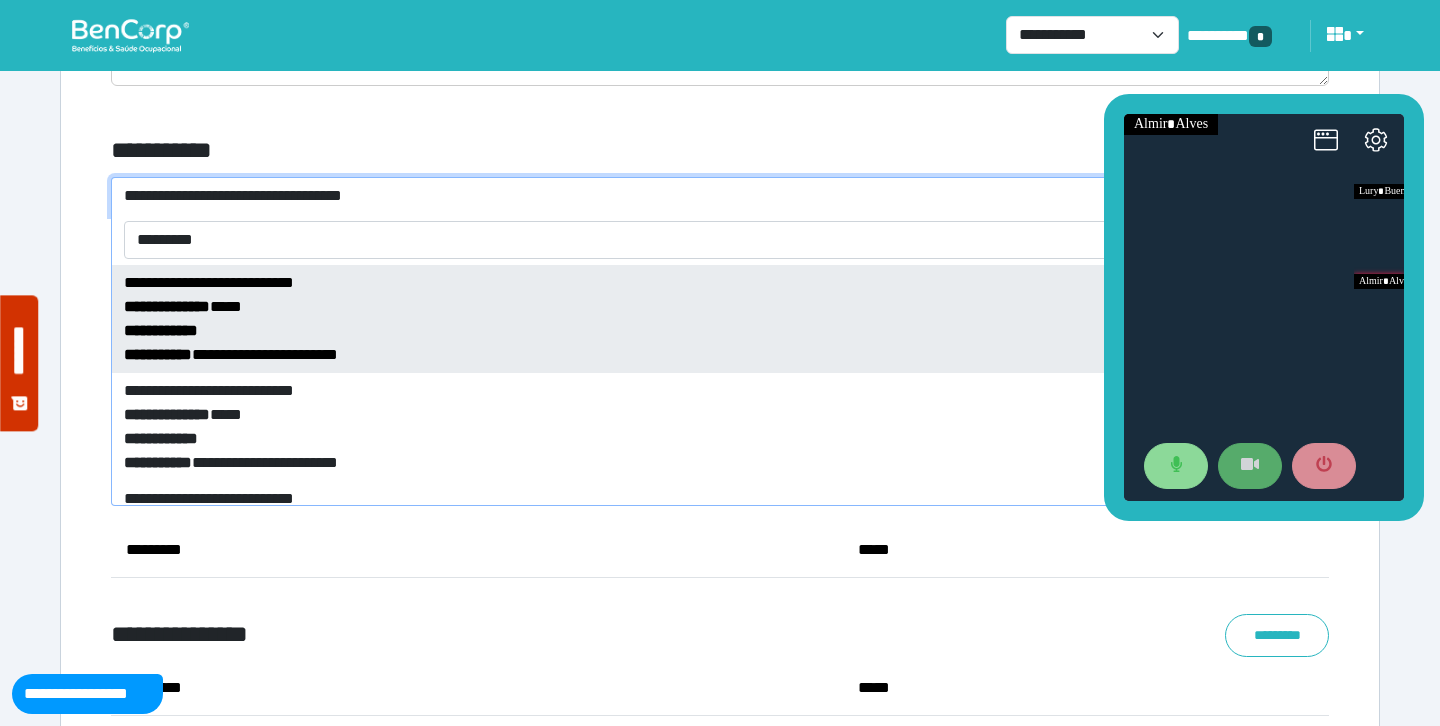 type on "*********" 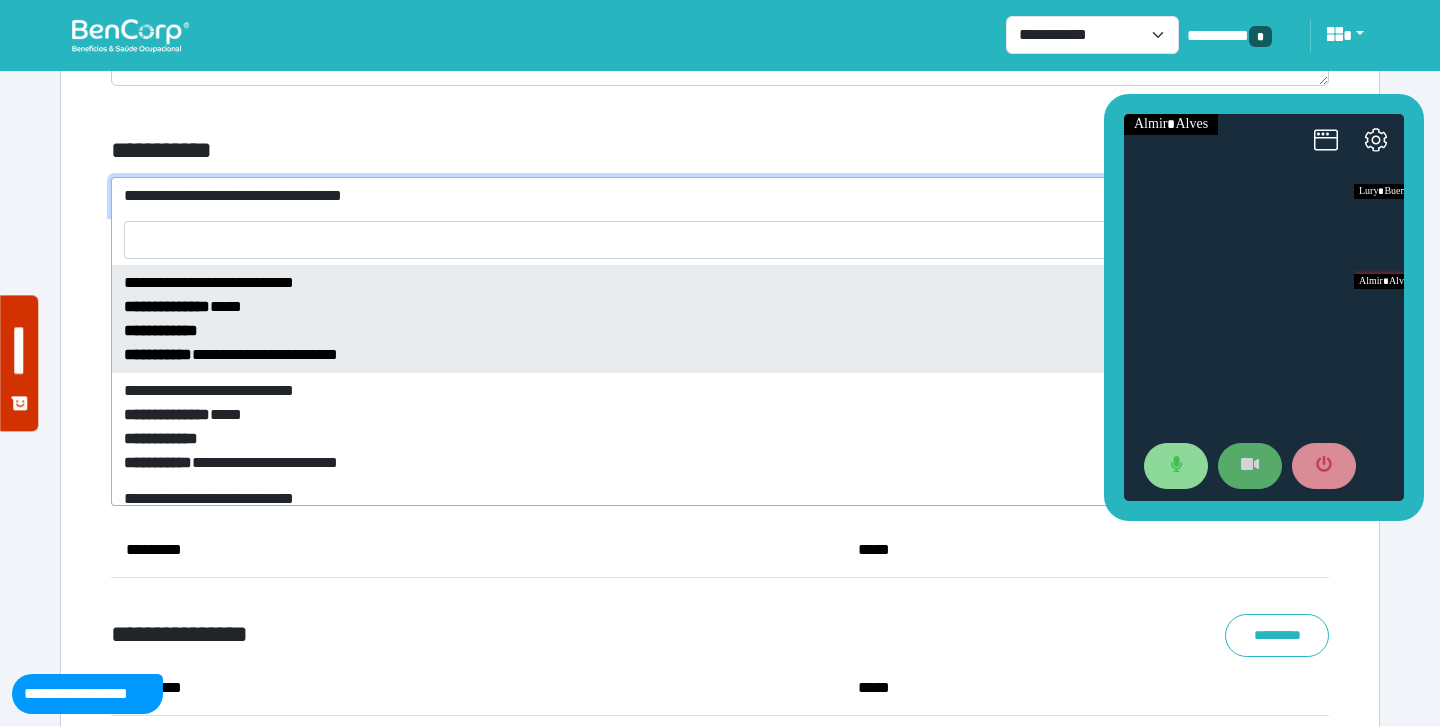 select on "*****" 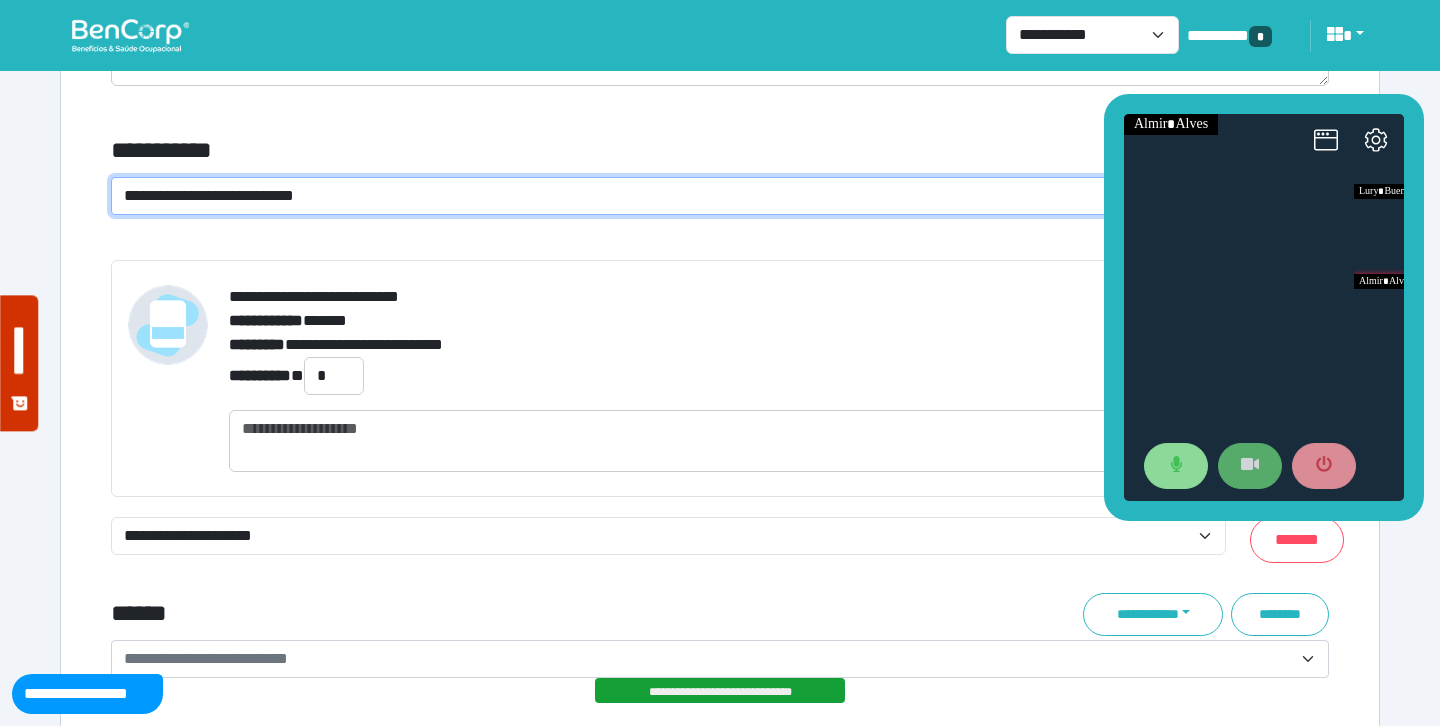 click on "**********" at bounding box center (513, 151) 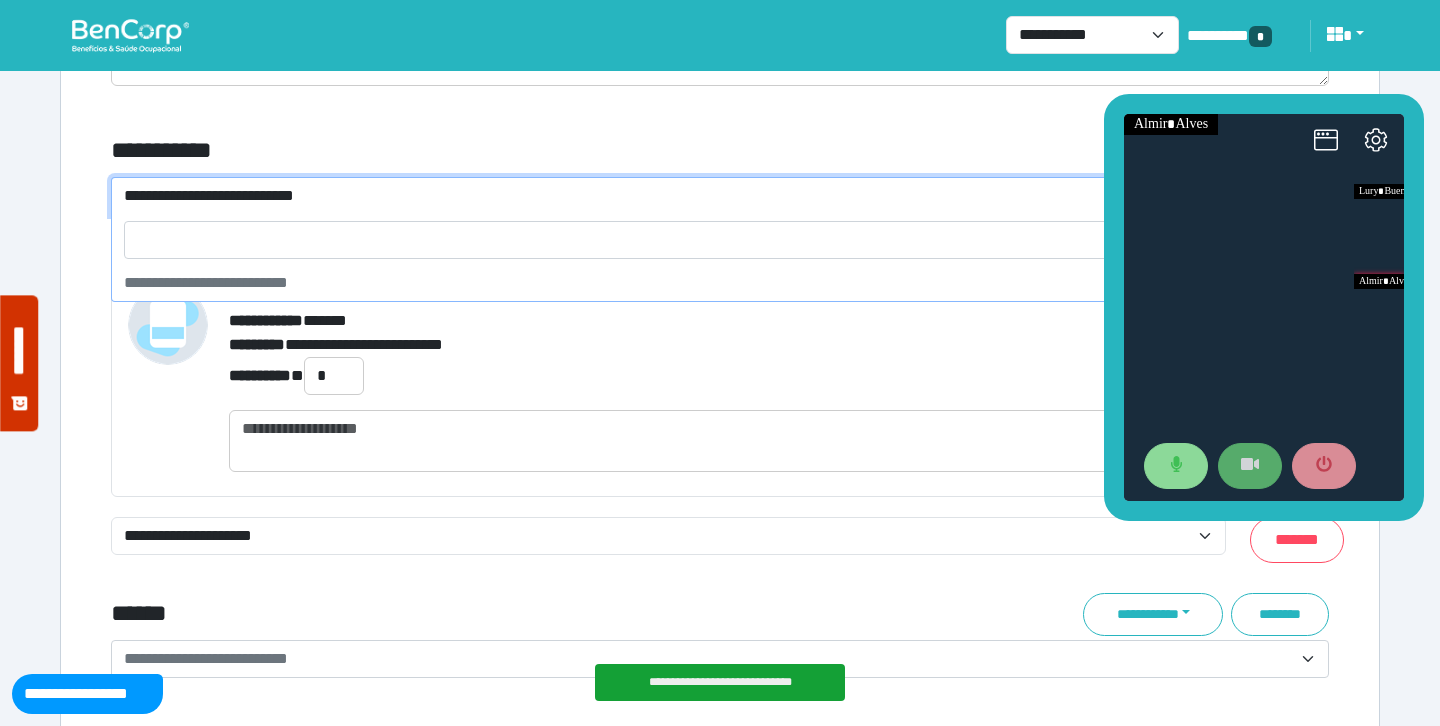 click on "**********" at bounding box center (708, 196) 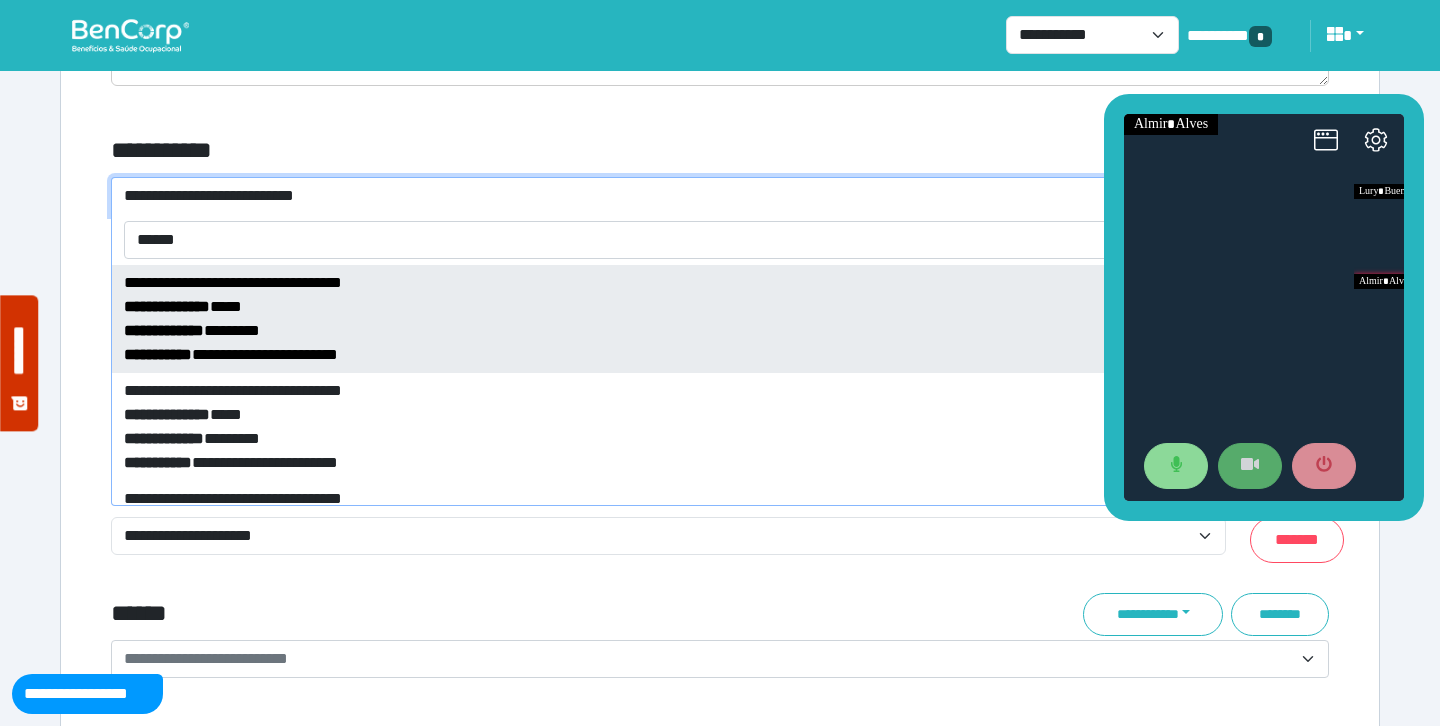 type on "******" 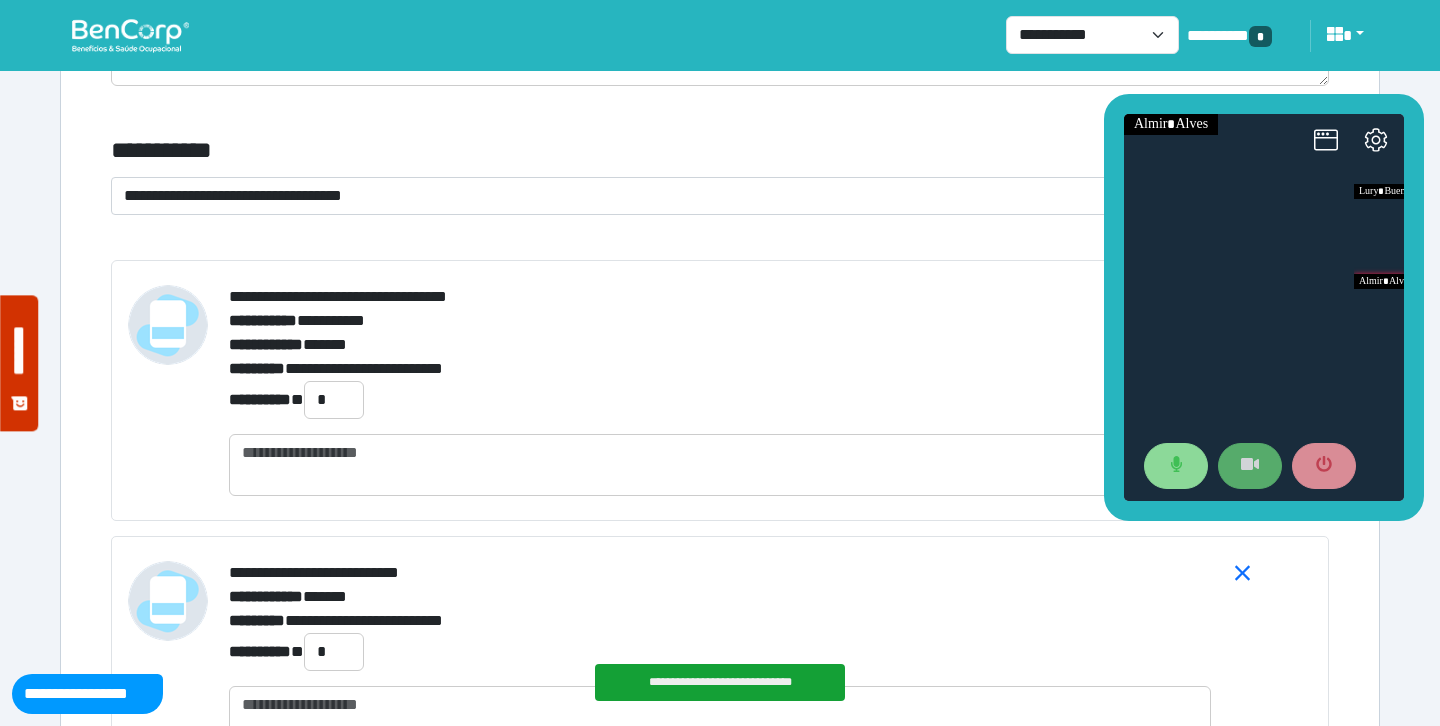 click on "**********" at bounding box center [513, 151] 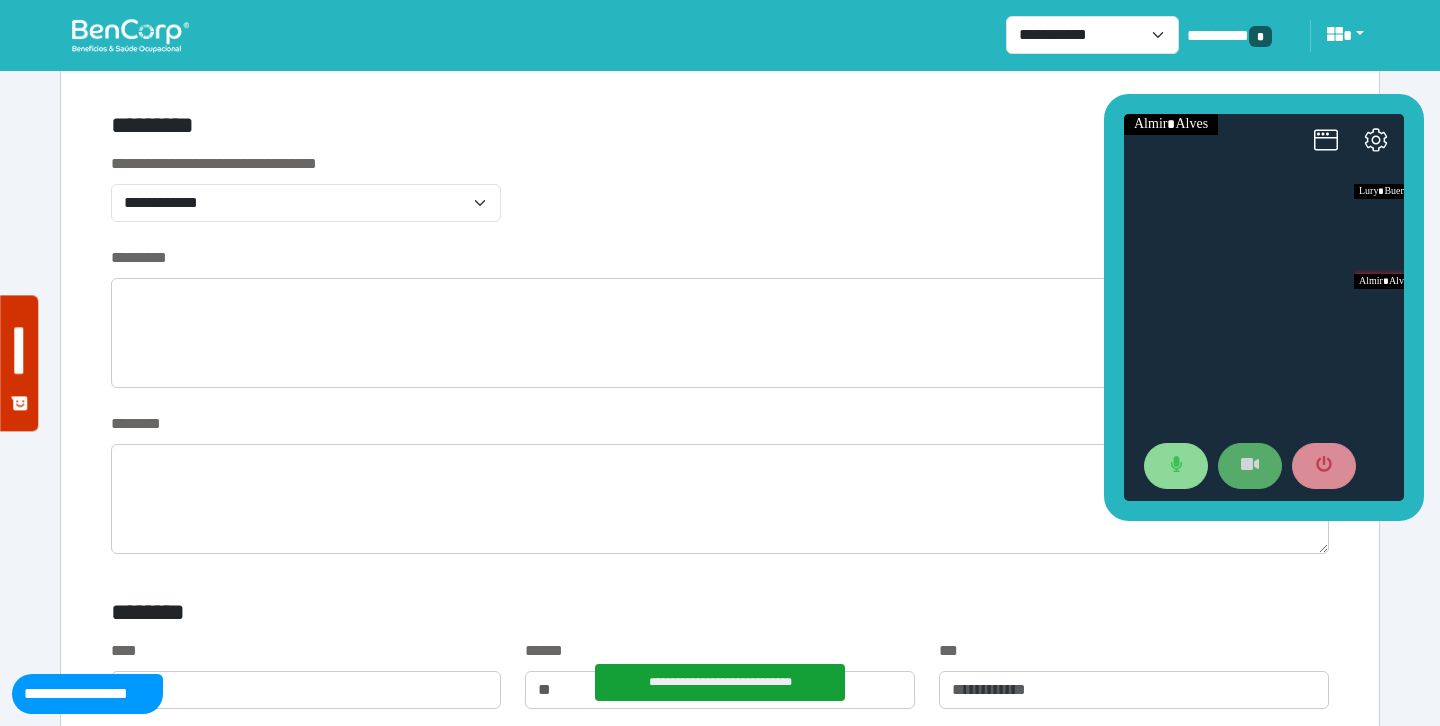 scroll, scrollTop: 0, scrollLeft: 0, axis: both 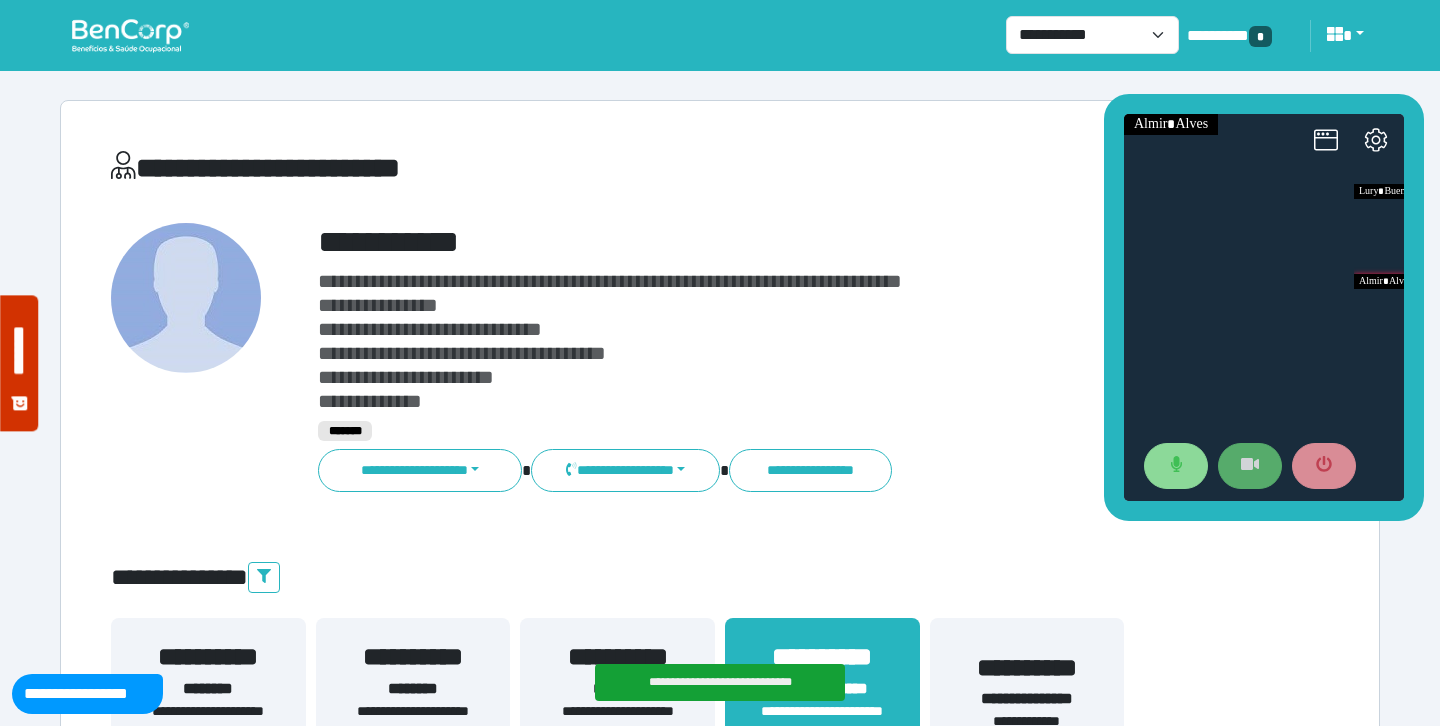 click on "**********" at bounding box center [720, 4718] 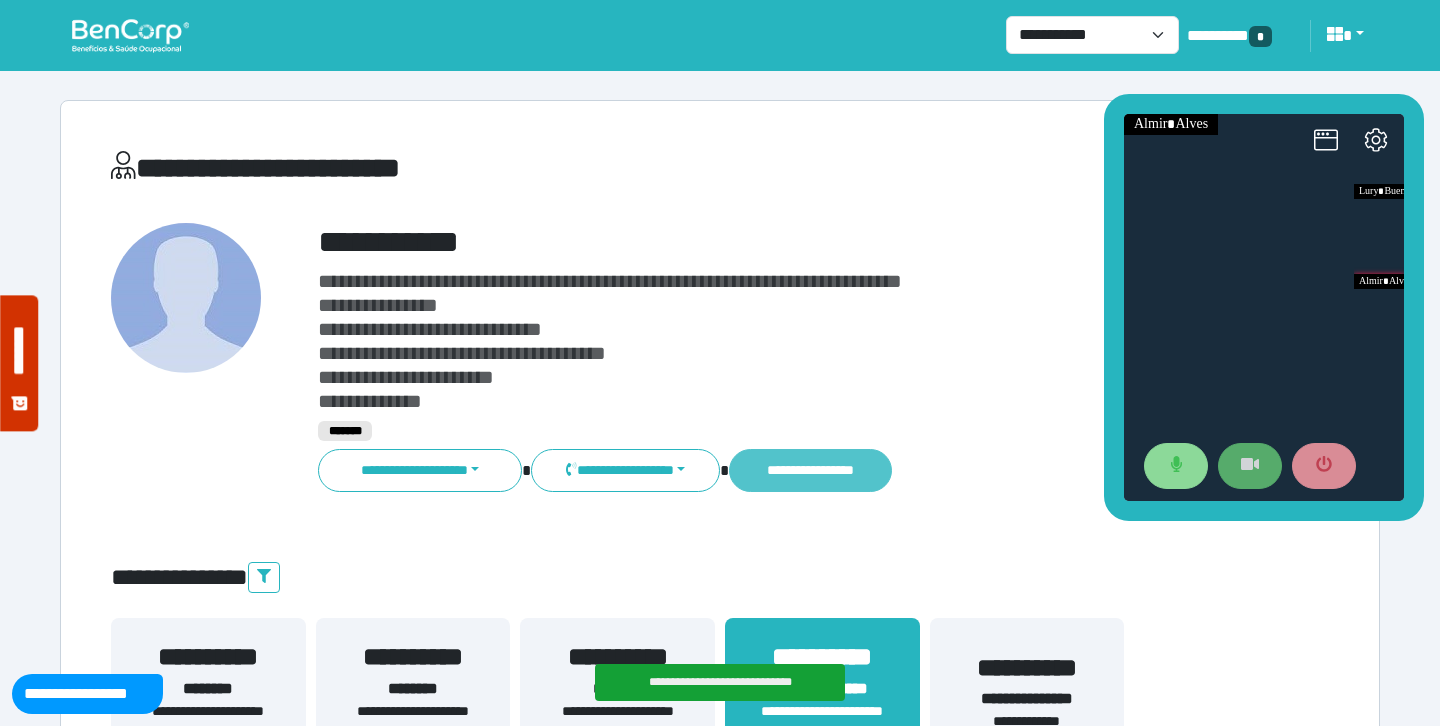 click on "**********" at bounding box center (810, 470) 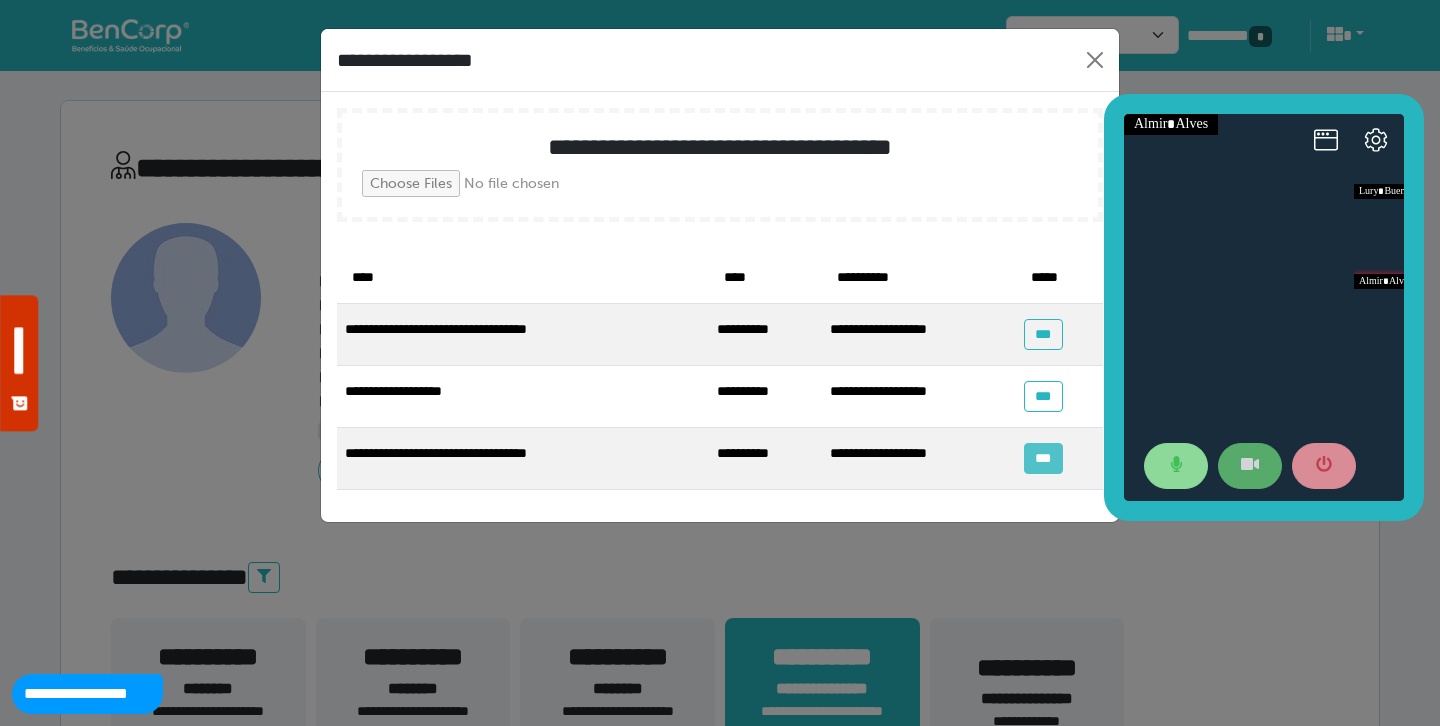 click on "***" at bounding box center [1043, 458] 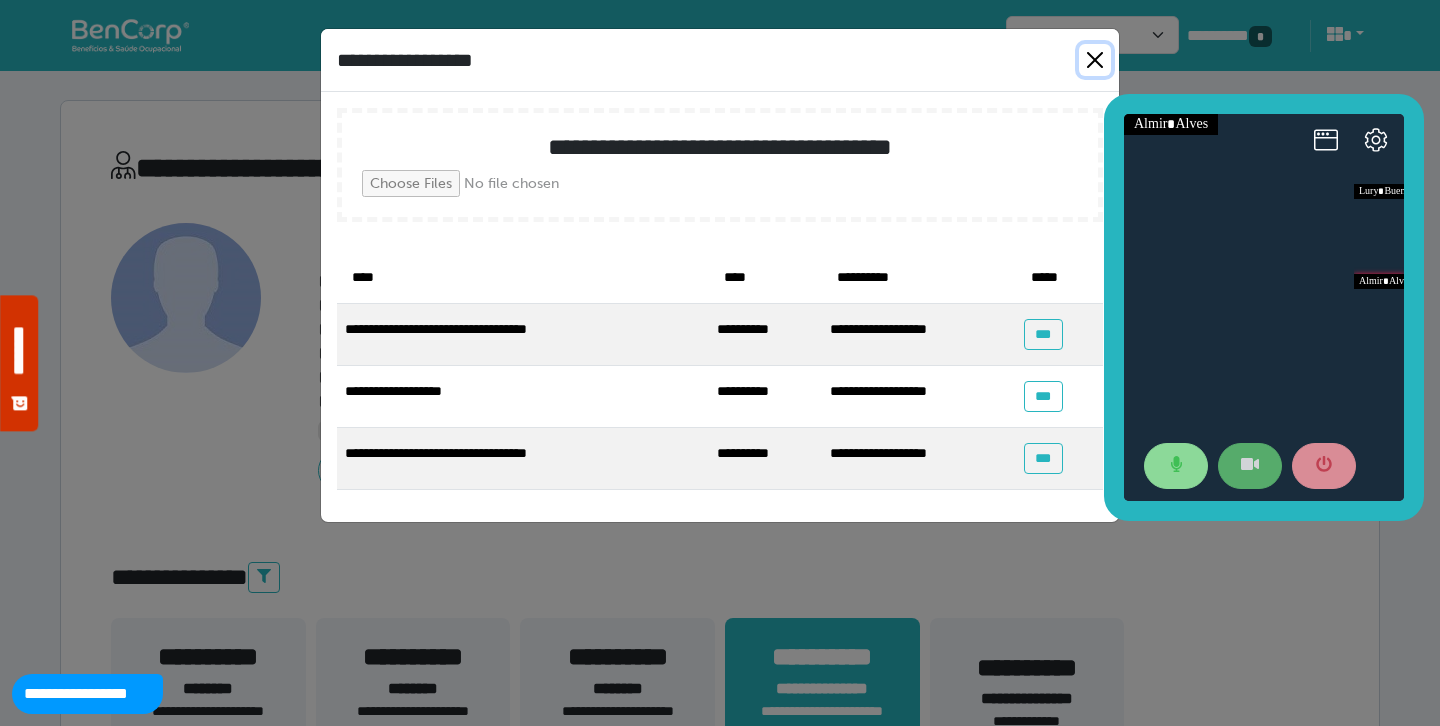 click at bounding box center [1095, 60] 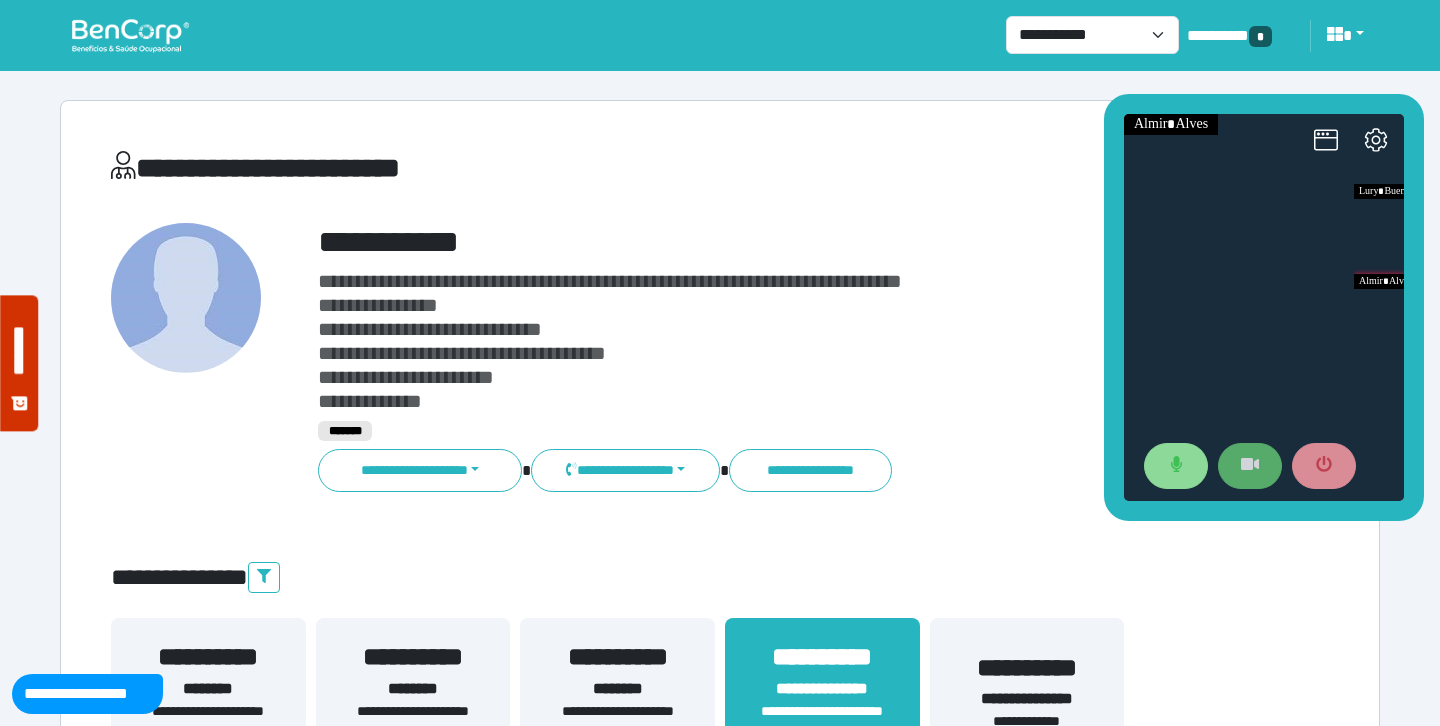 click on "**********" at bounding box center [720, 4718] 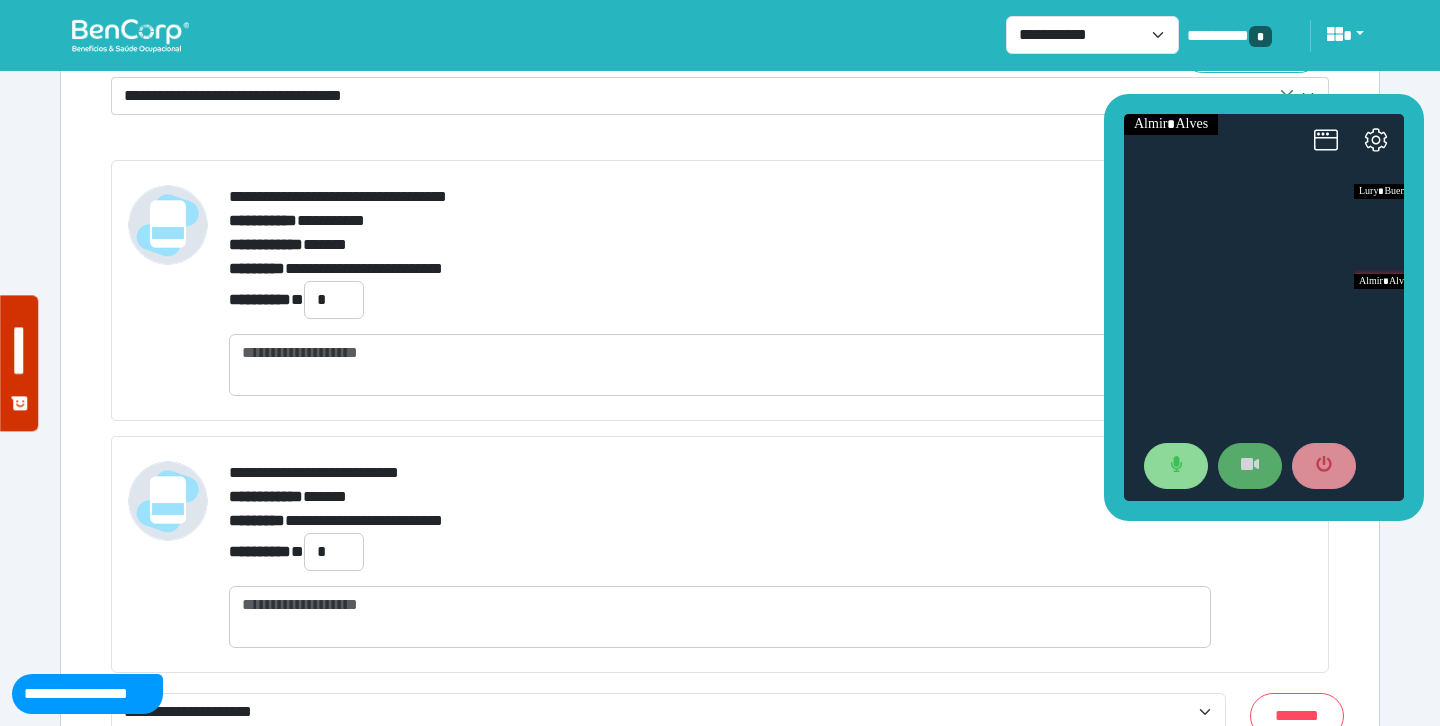 scroll, scrollTop: 7143, scrollLeft: 0, axis: vertical 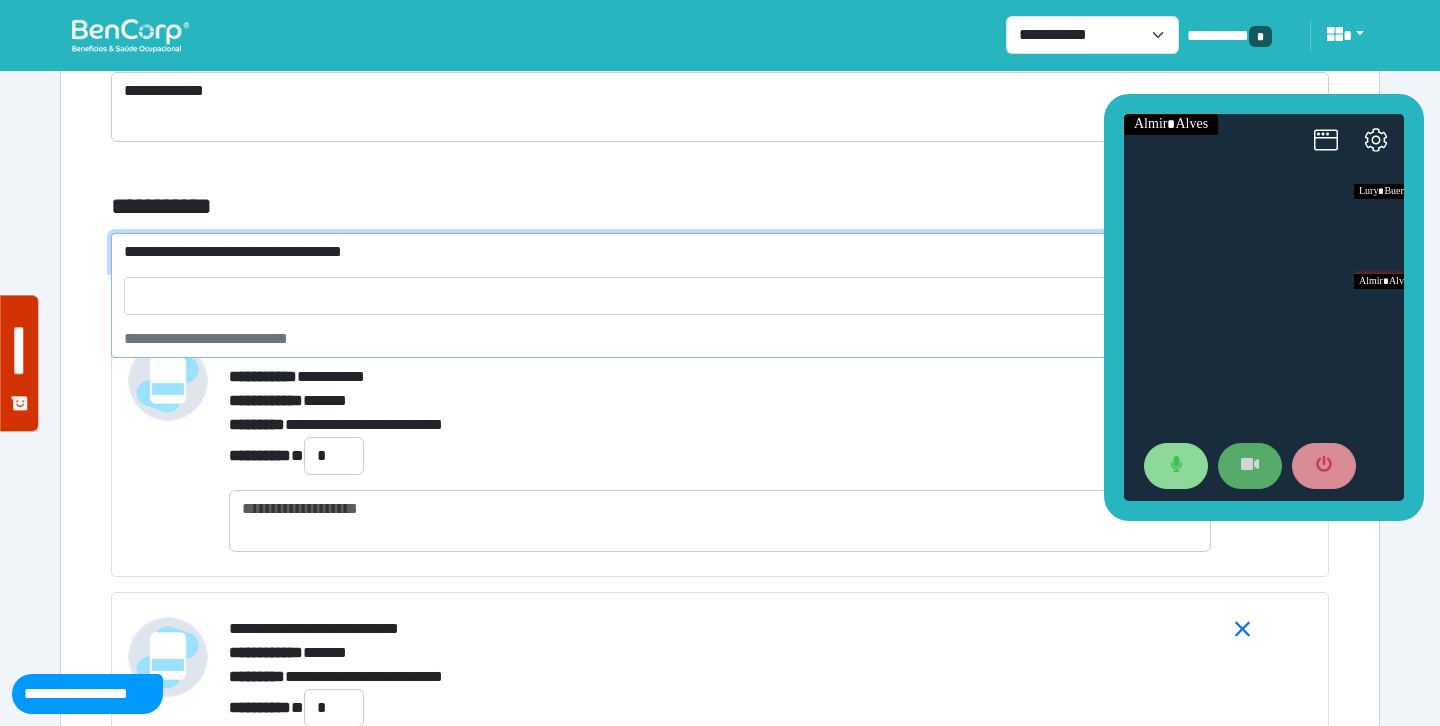 click on "**********" at bounding box center (708, 252) 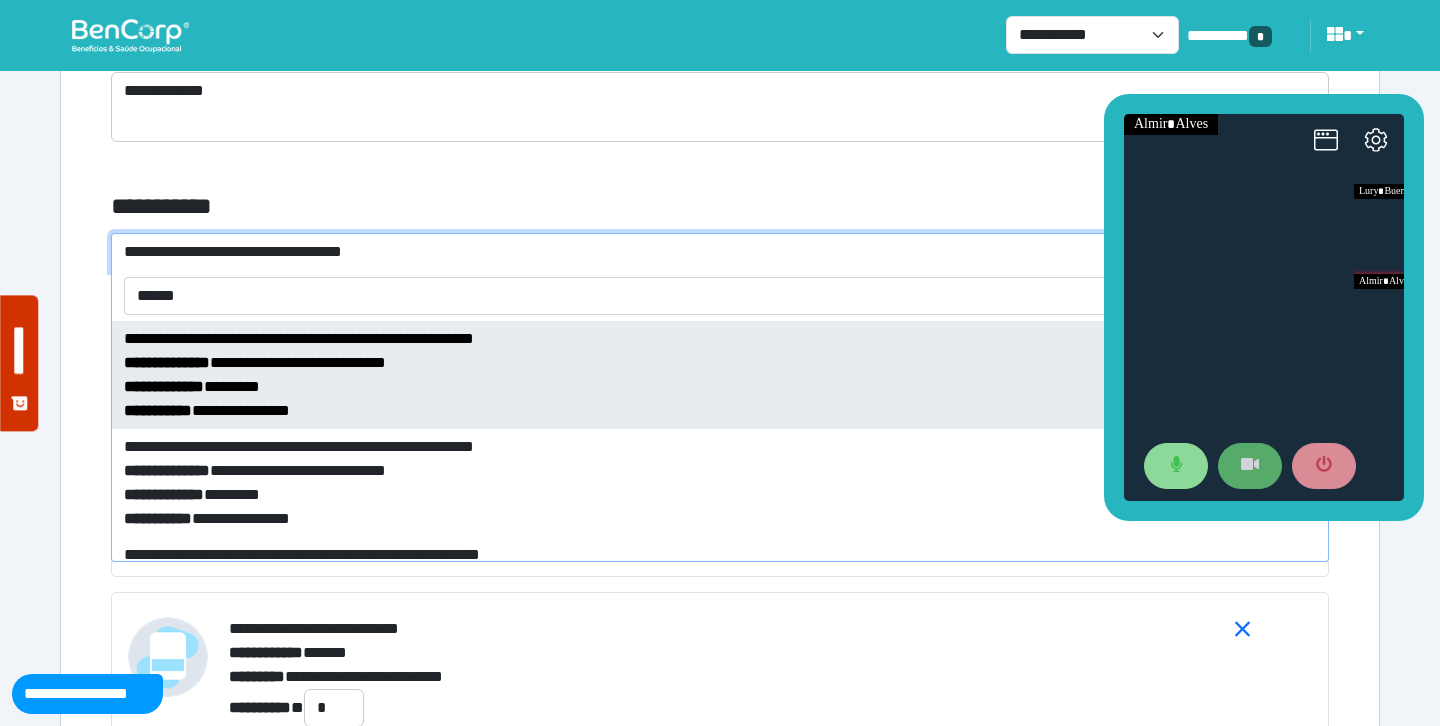 type on "******" 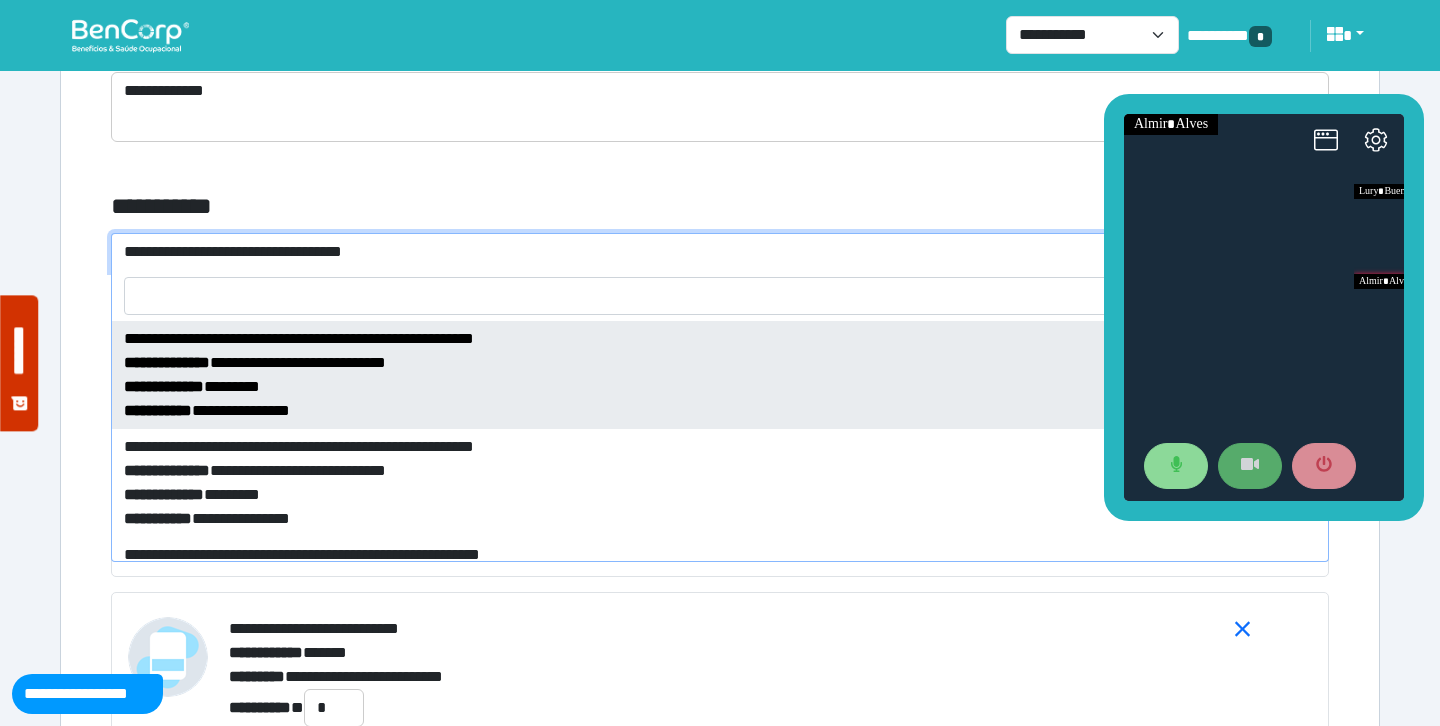 select on "*****" 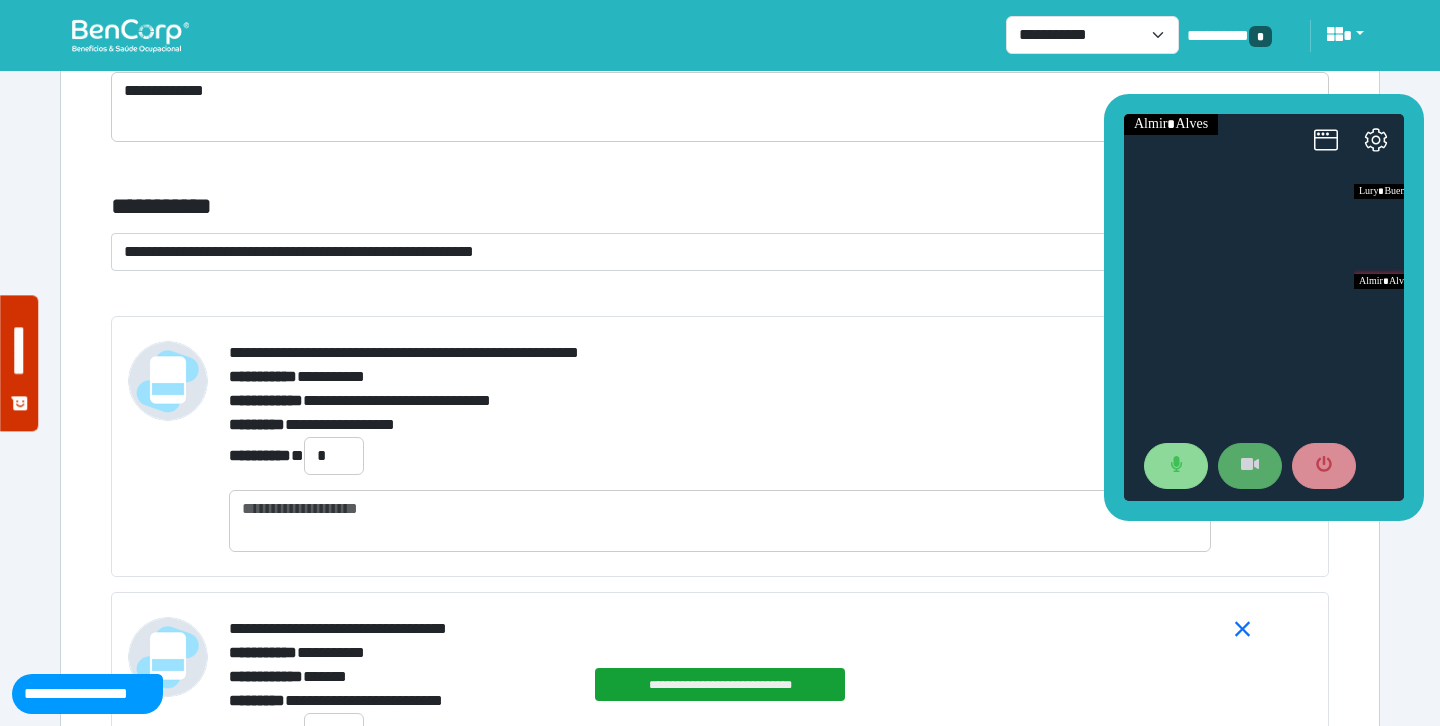 click on "**********" at bounding box center (720, -2033) 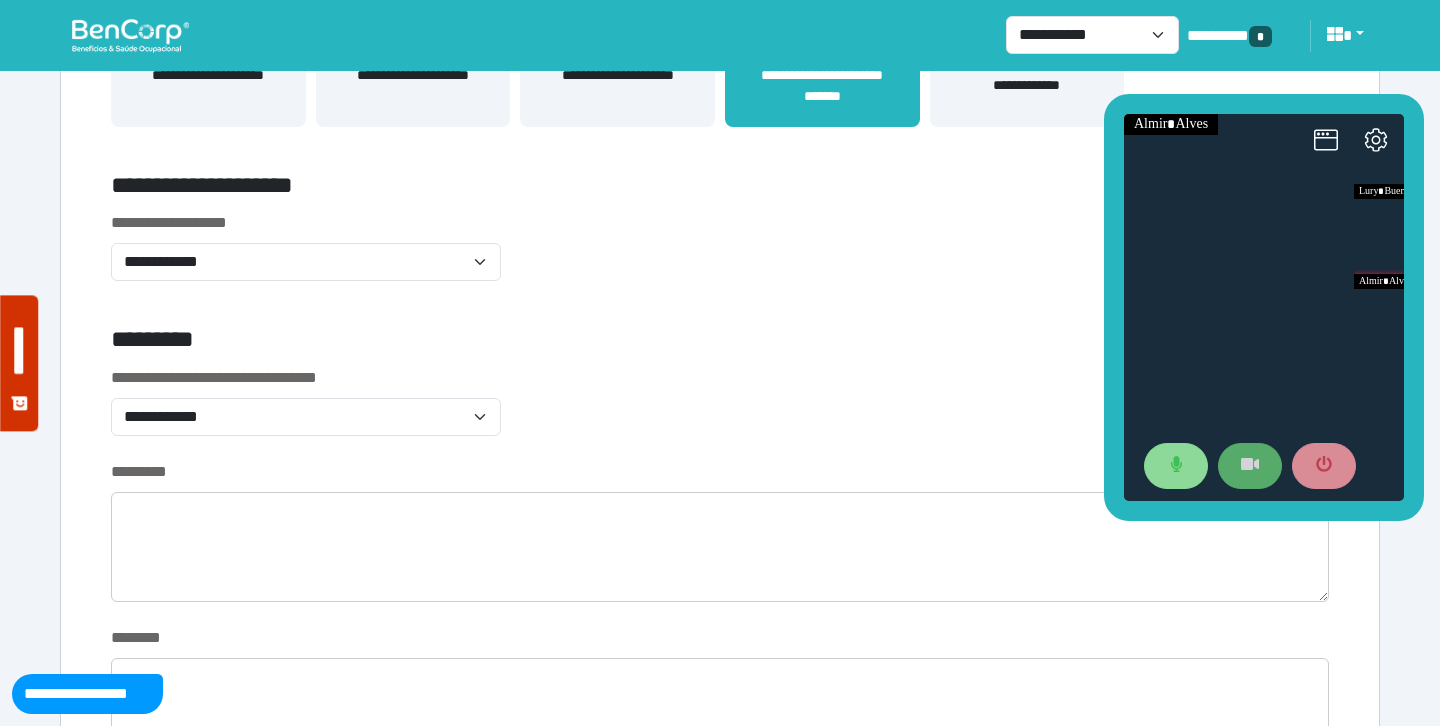 scroll, scrollTop: 0, scrollLeft: 0, axis: both 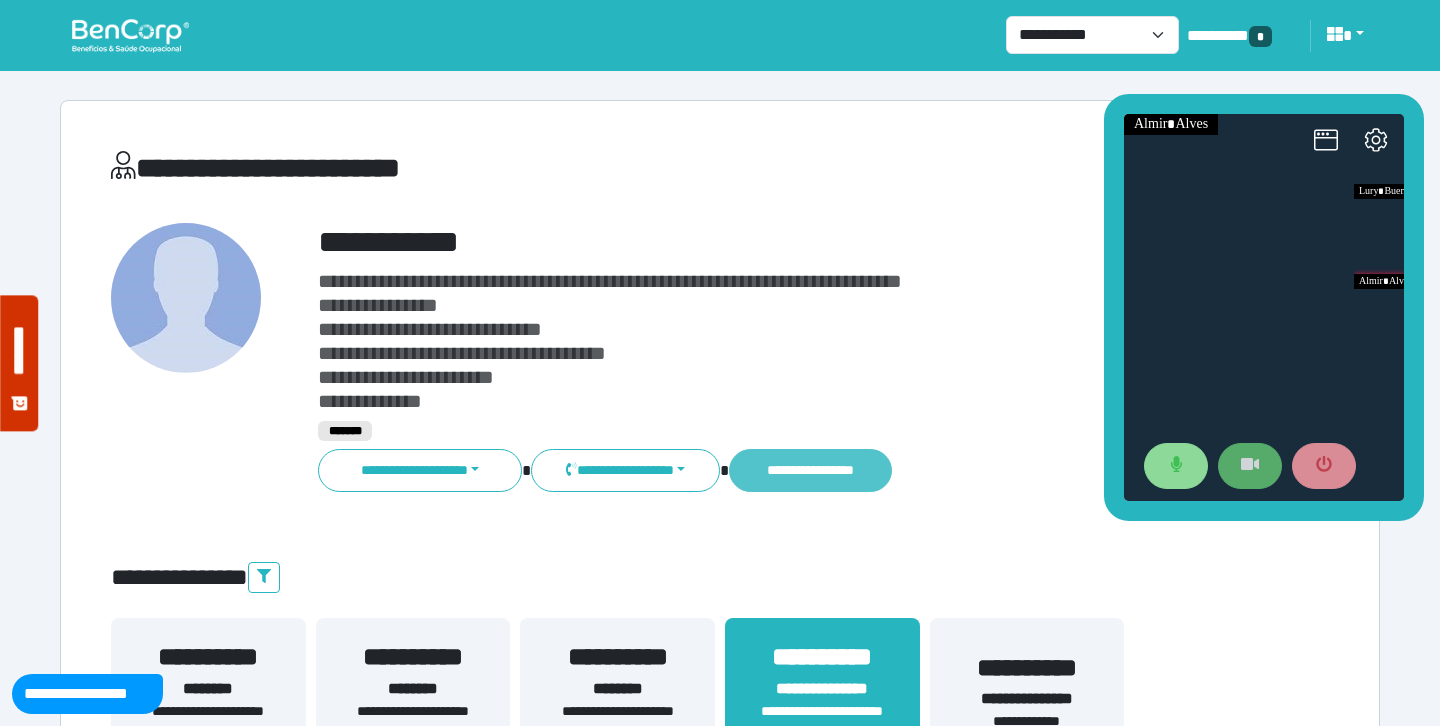 click on "**********" at bounding box center [810, 470] 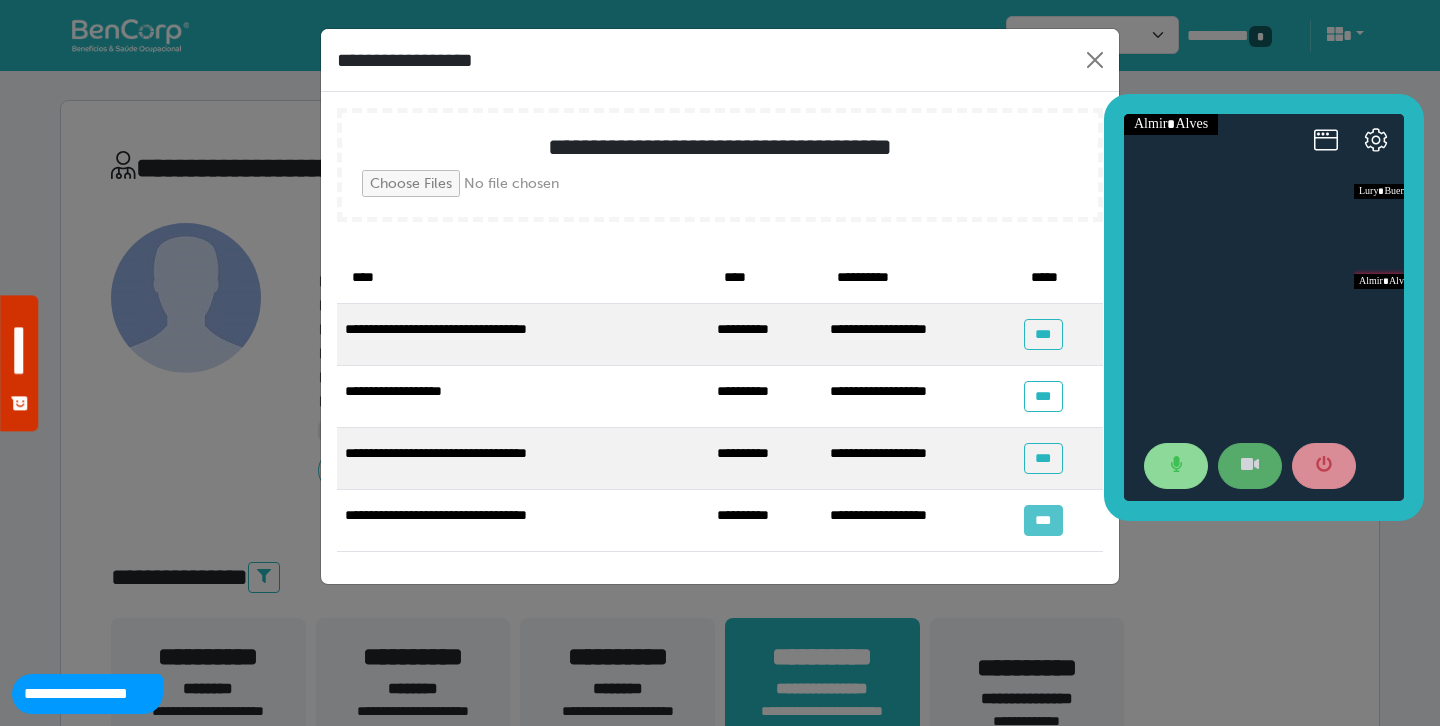 click on "***" at bounding box center [1043, 520] 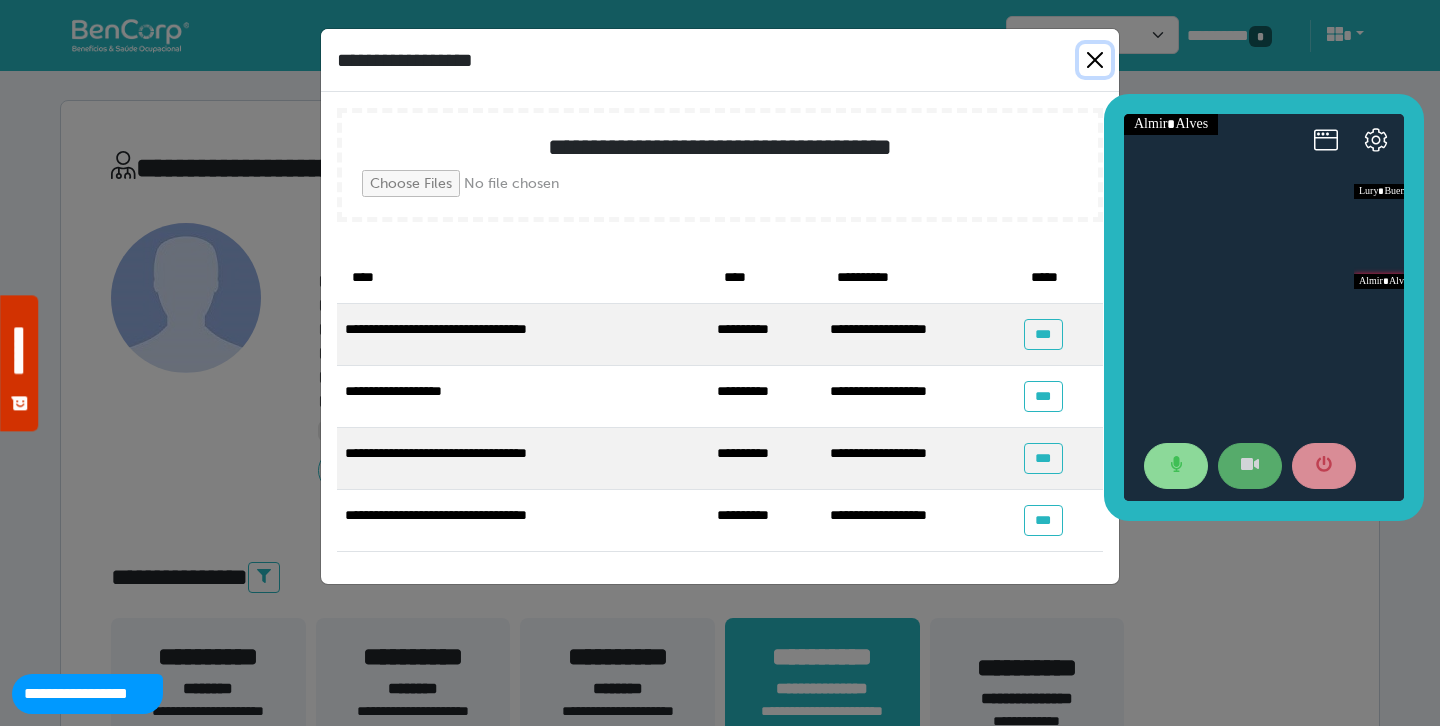 click at bounding box center [1095, 60] 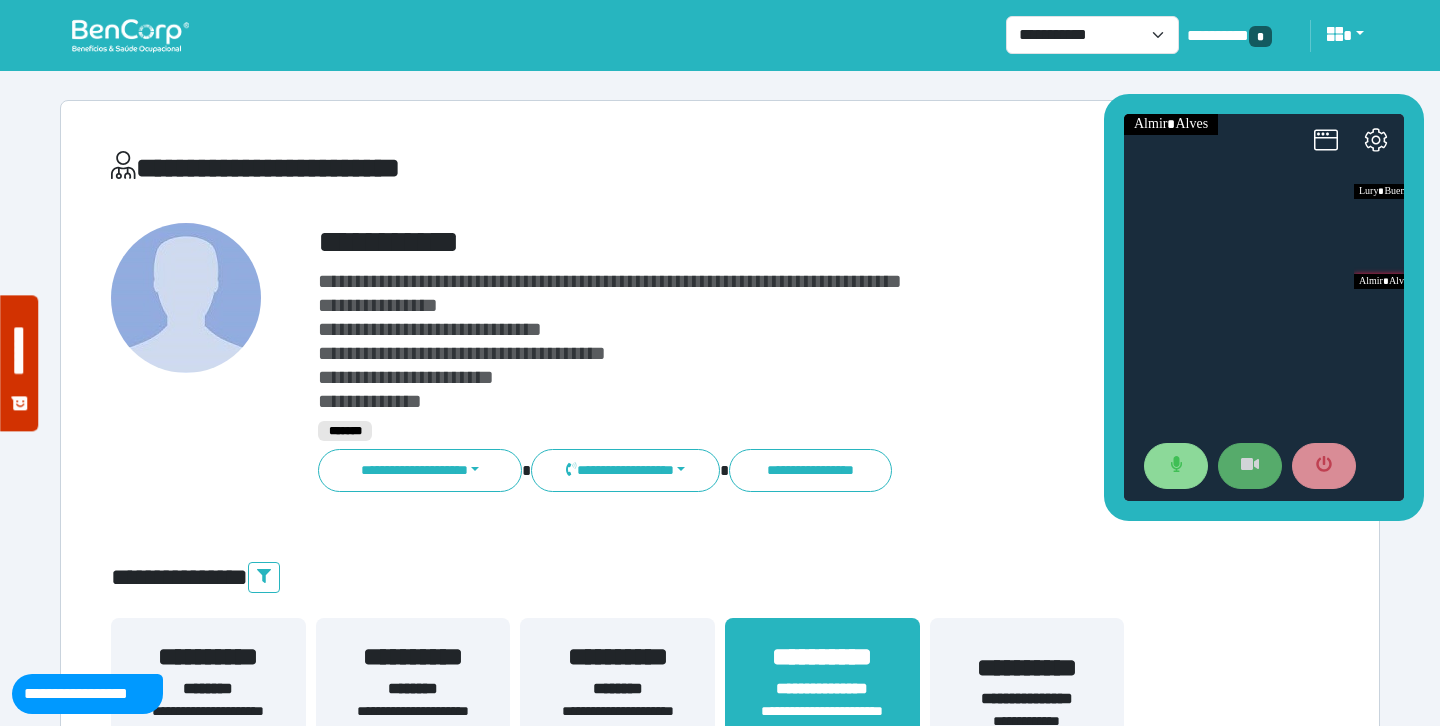 click on "**********" at bounding box center (720, 172) 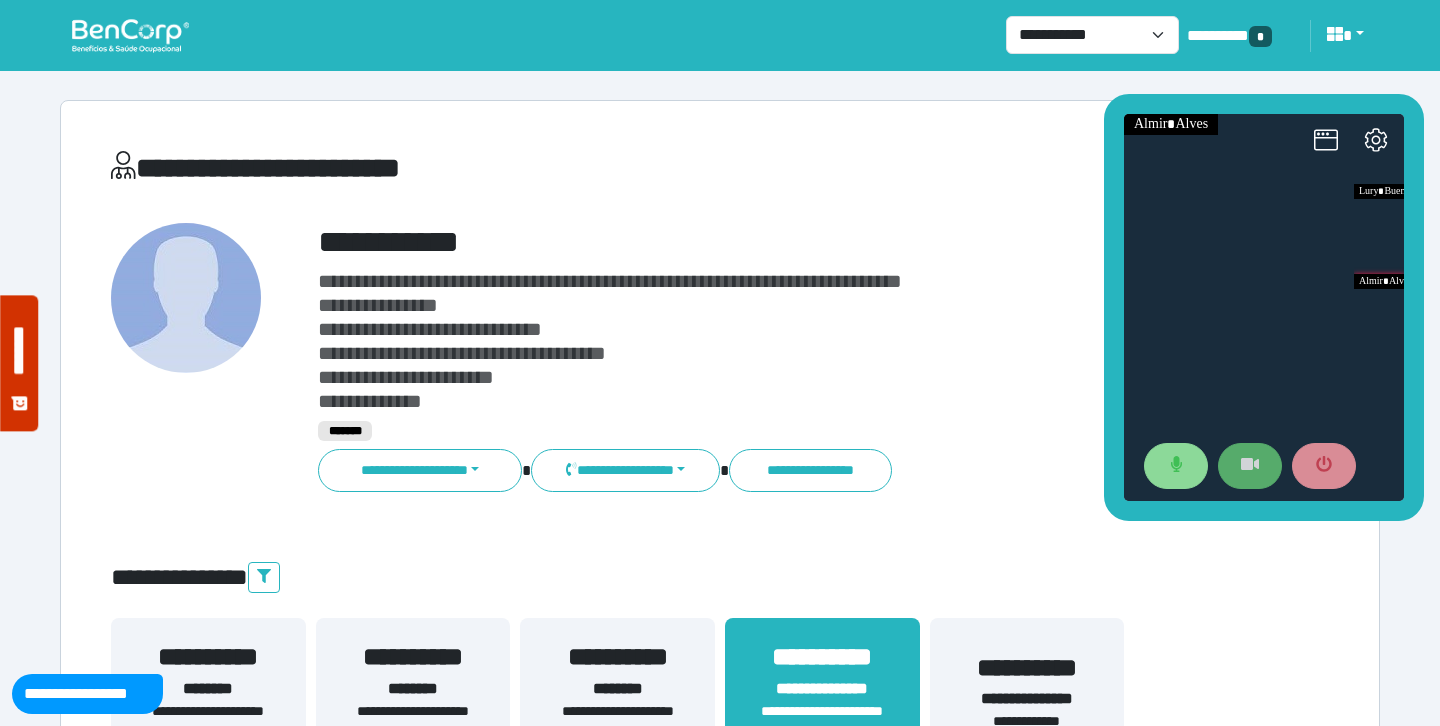 click on "**********" at bounding box center [772, 341] 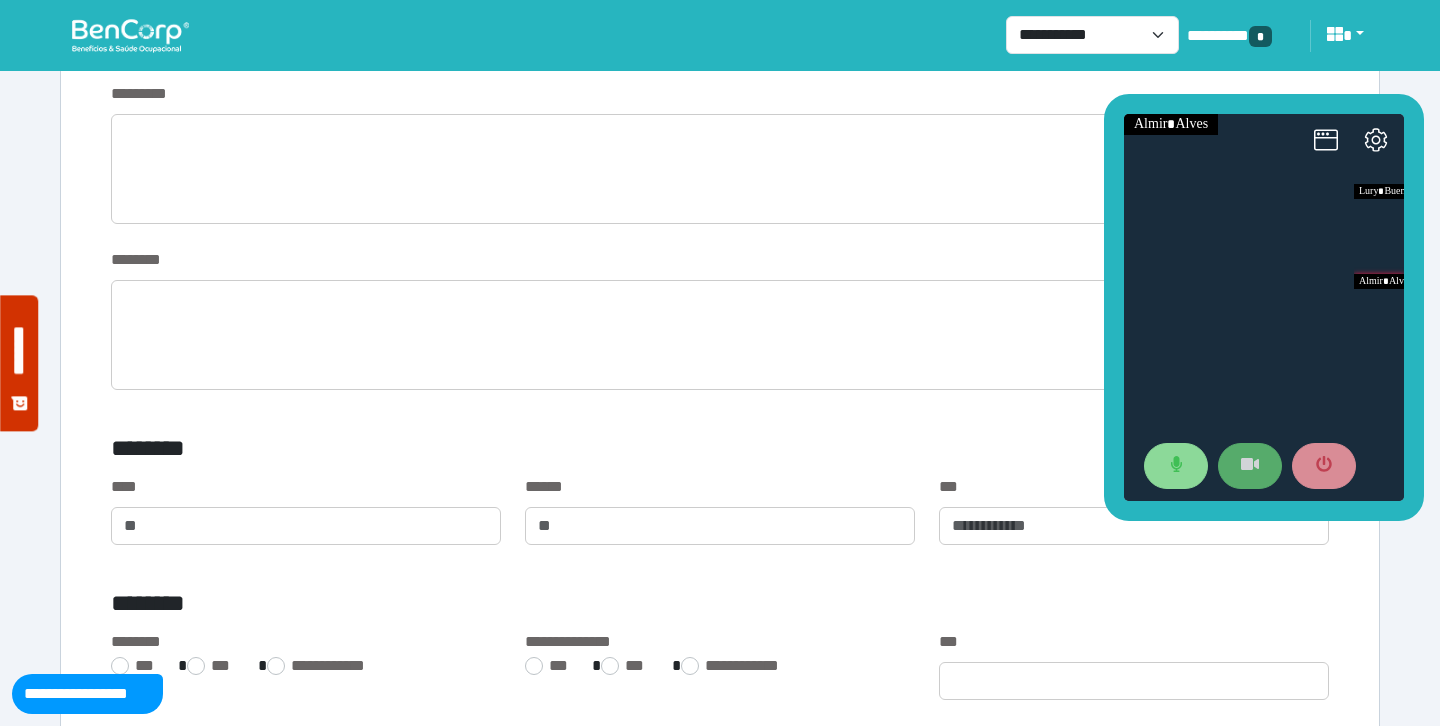 scroll, scrollTop: 739, scrollLeft: 0, axis: vertical 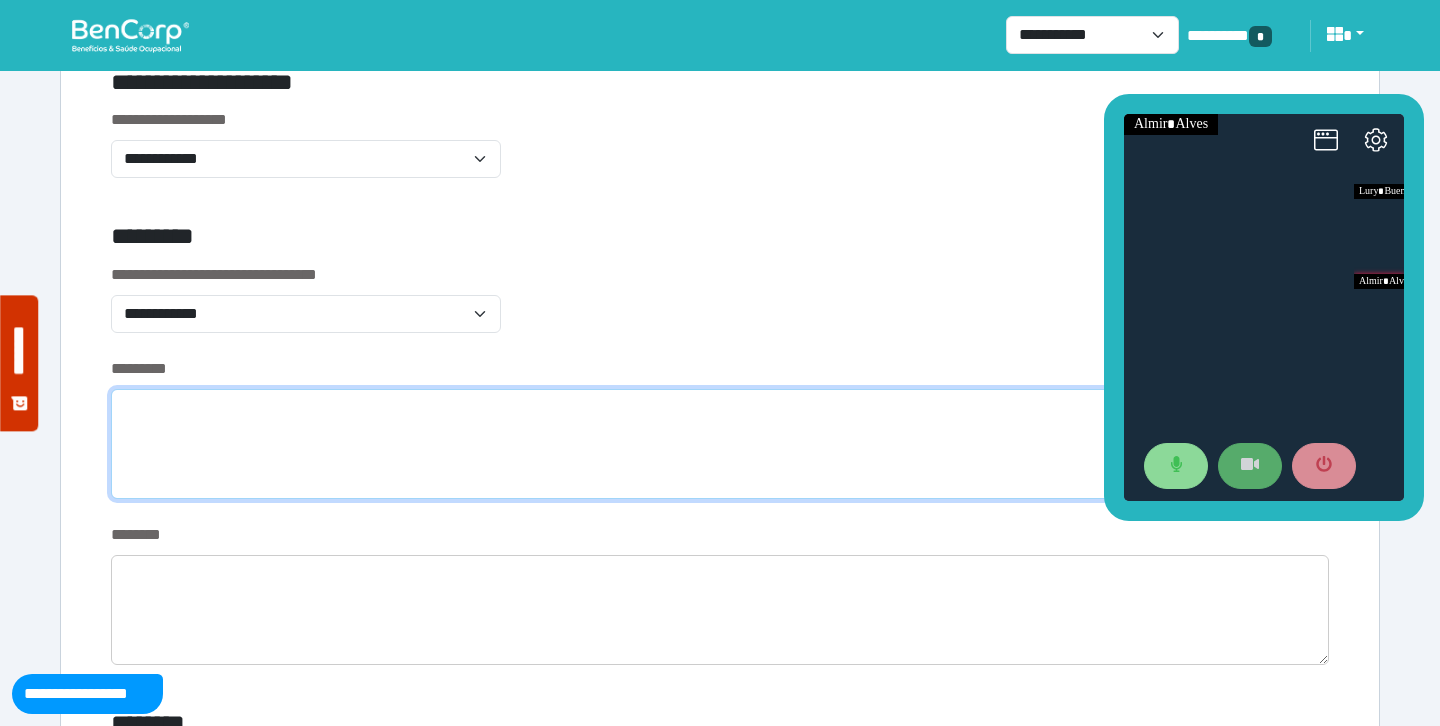 click at bounding box center [720, 444] 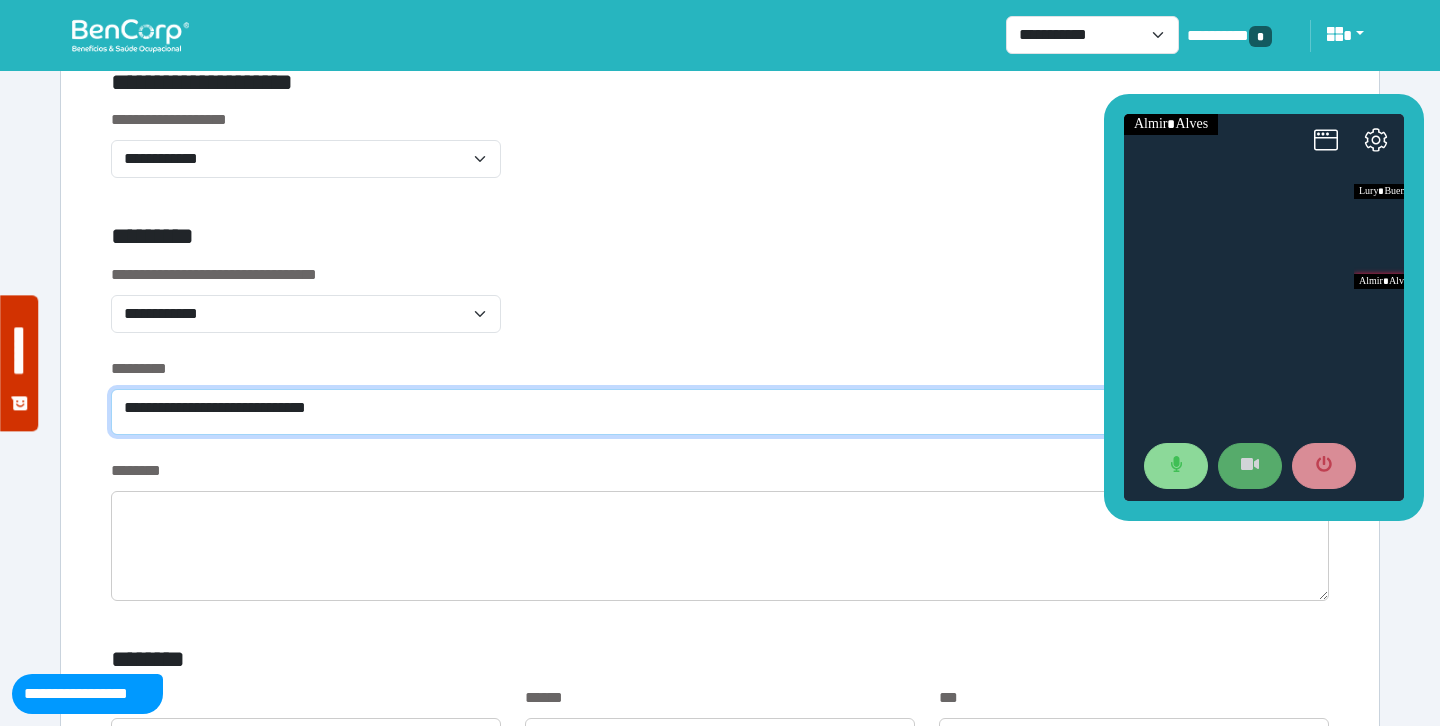 type on "**********" 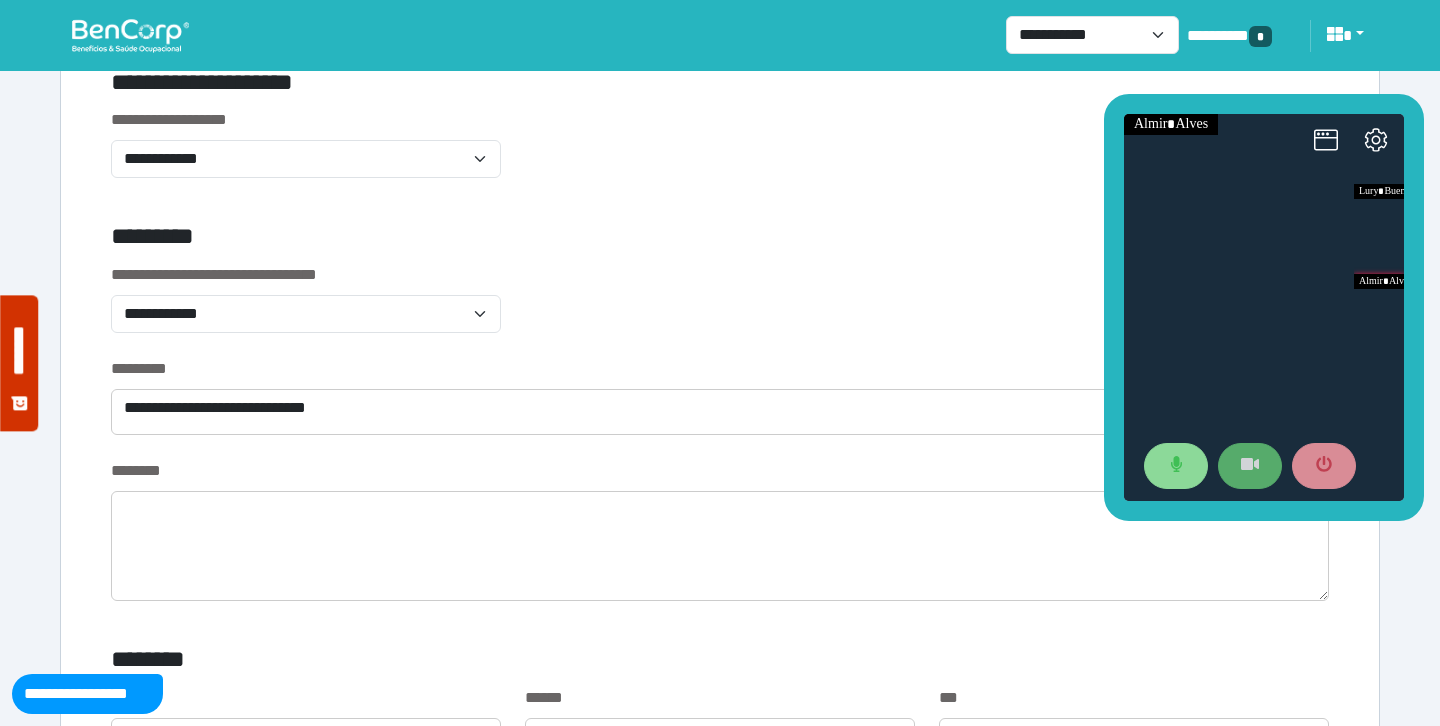 click on "**********" at bounding box center (720, 310) 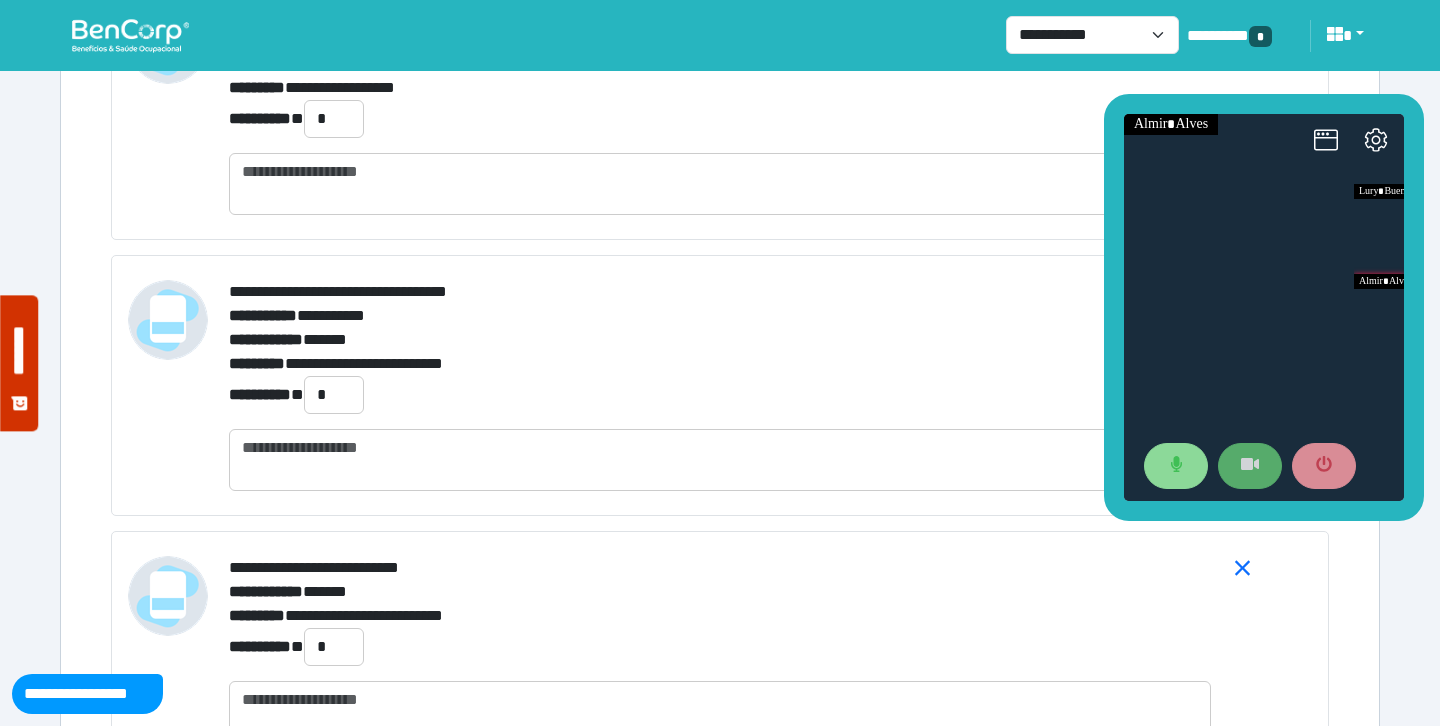 scroll, scrollTop: 7418, scrollLeft: 0, axis: vertical 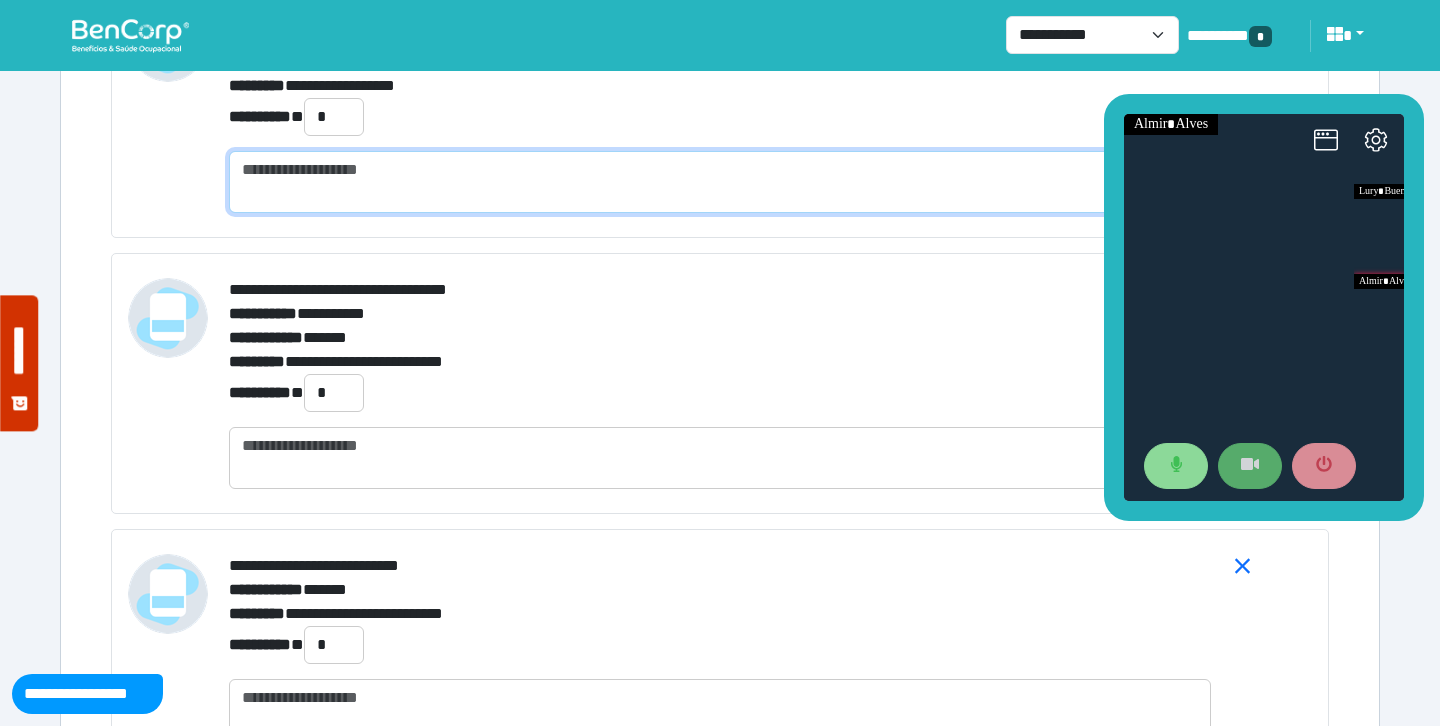 click at bounding box center [720, 182] 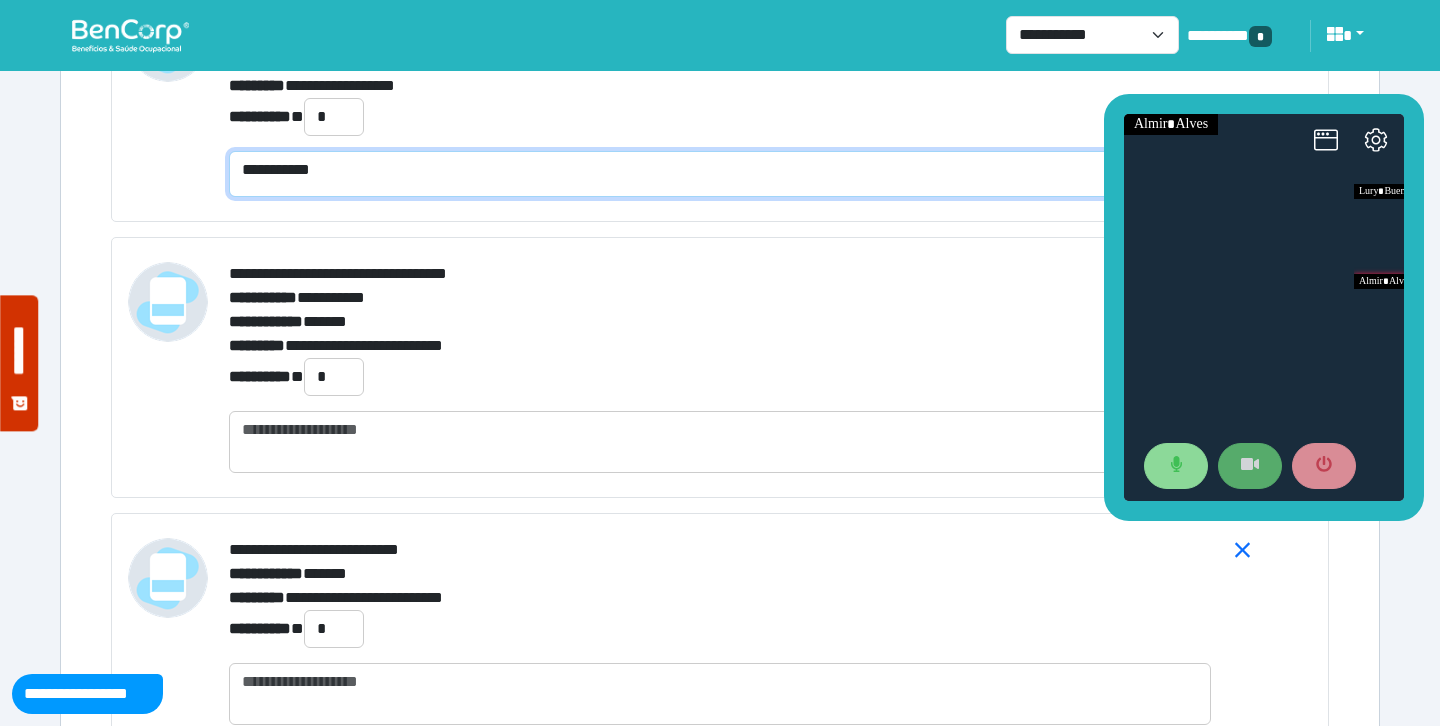 scroll, scrollTop: 0, scrollLeft: 0, axis: both 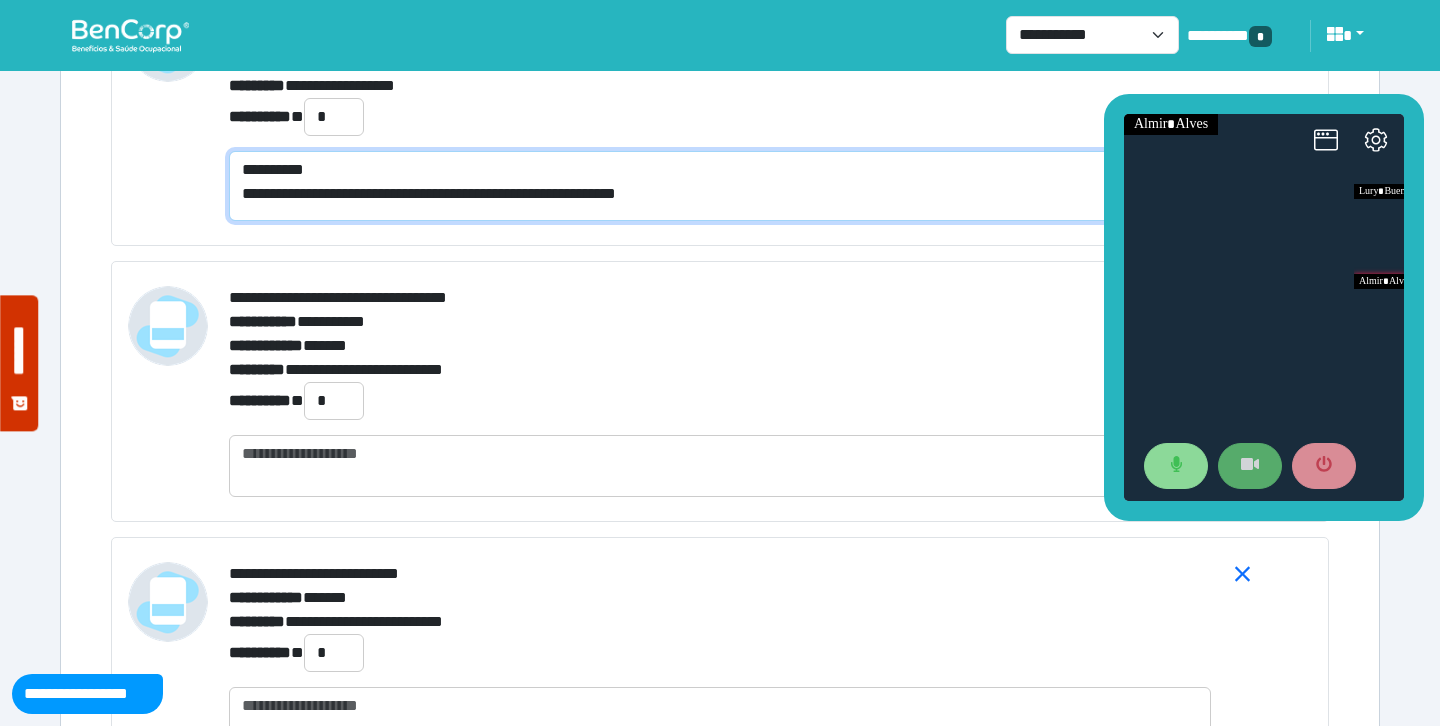 type on "**********" 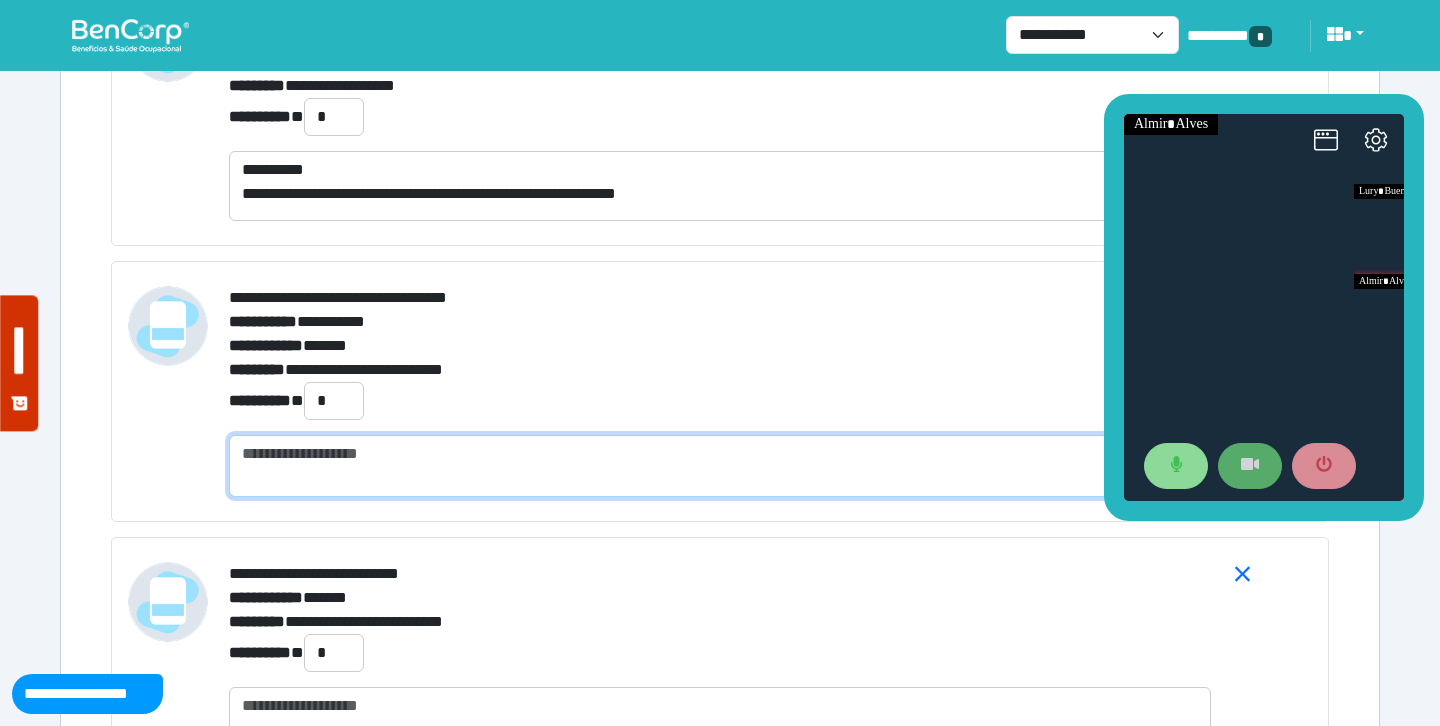 click at bounding box center (720, 466) 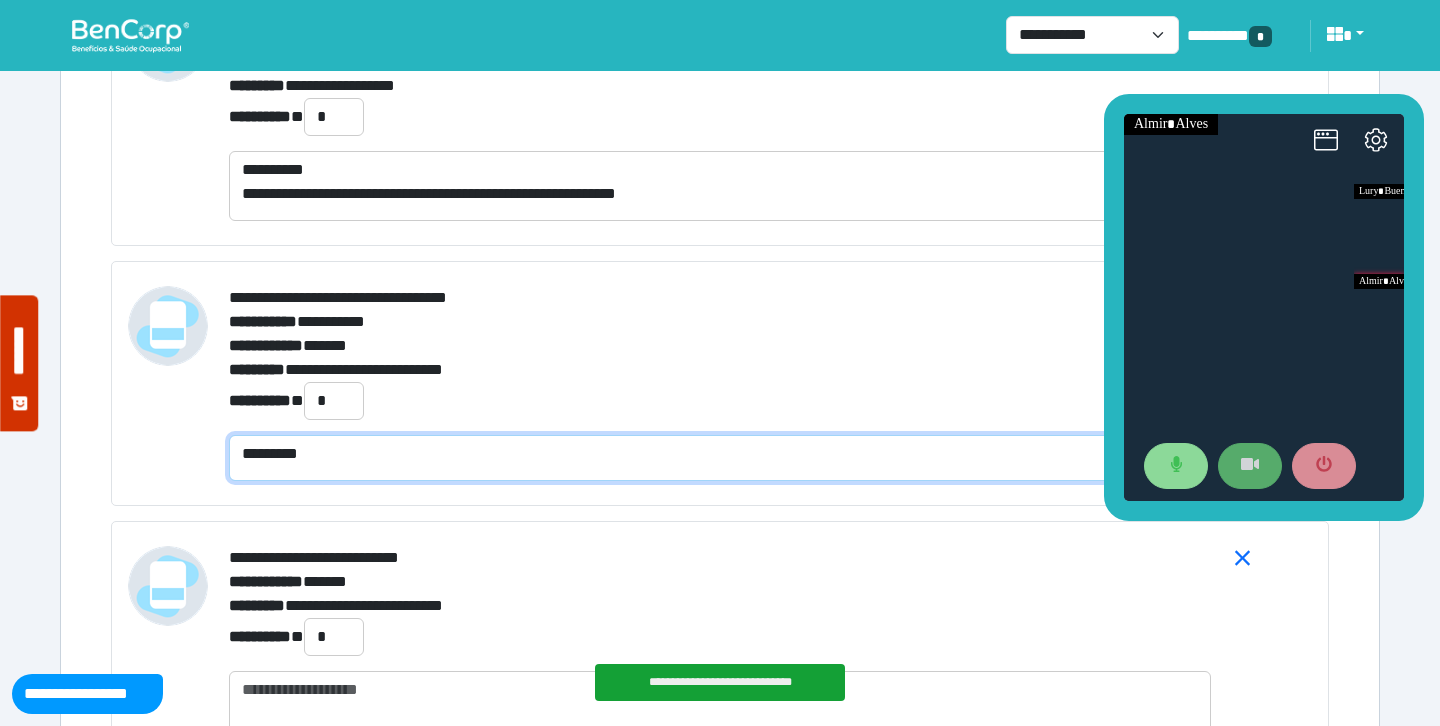 scroll, scrollTop: 0, scrollLeft: 0, axis: both 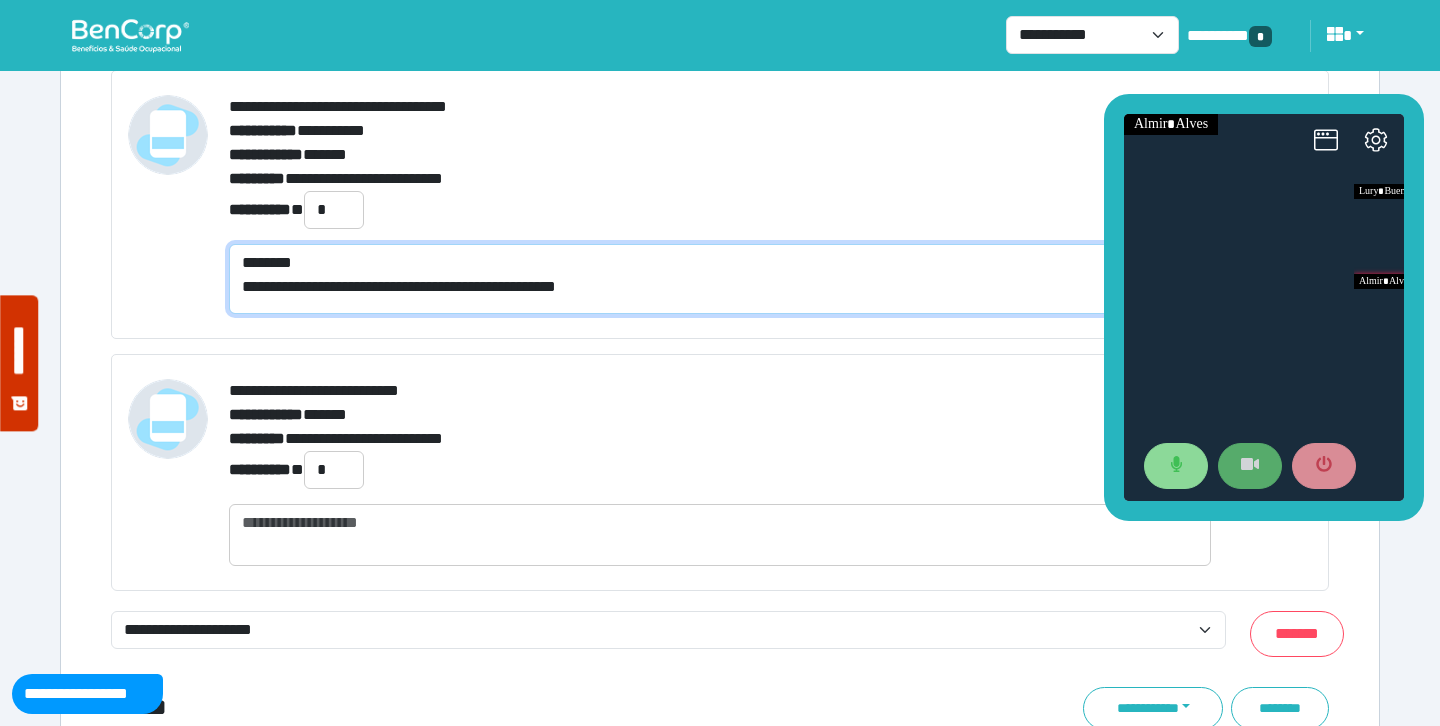 type on "**********" 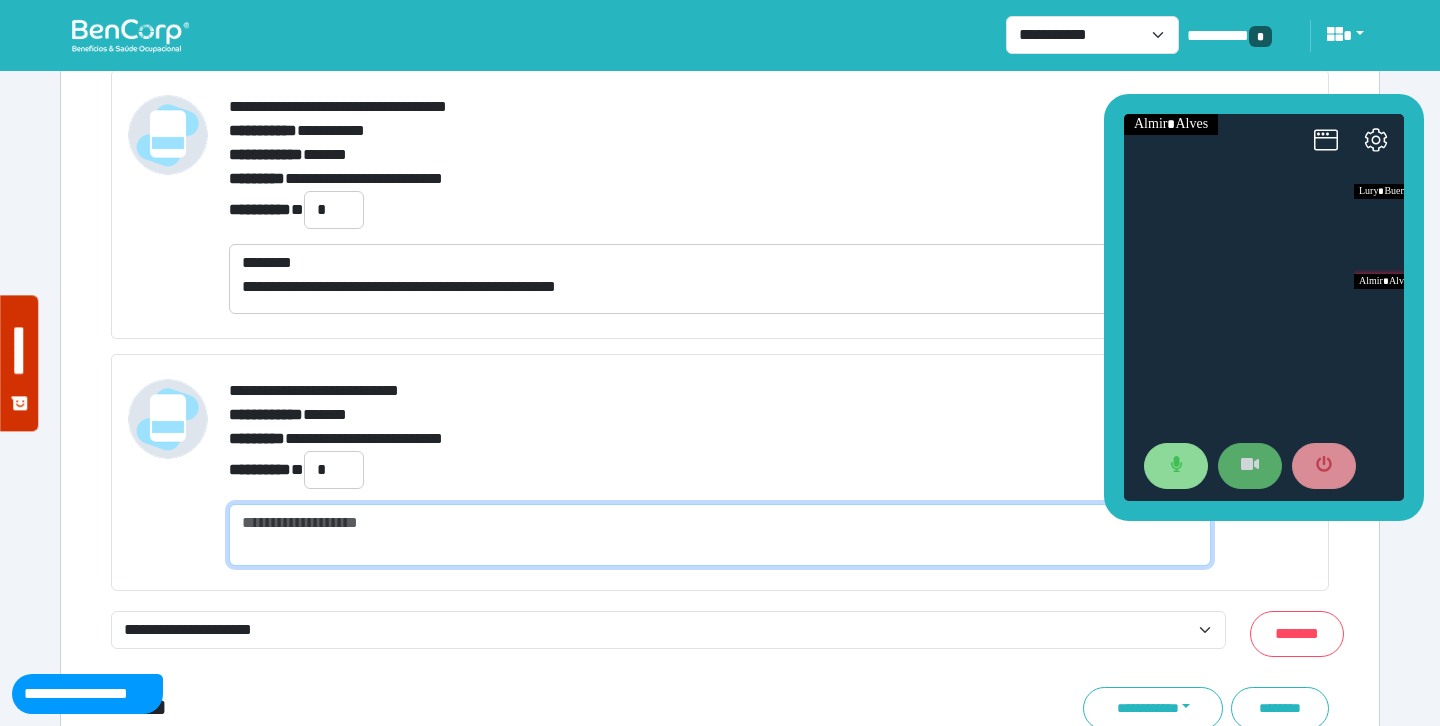click at bounding box center [720, 535] 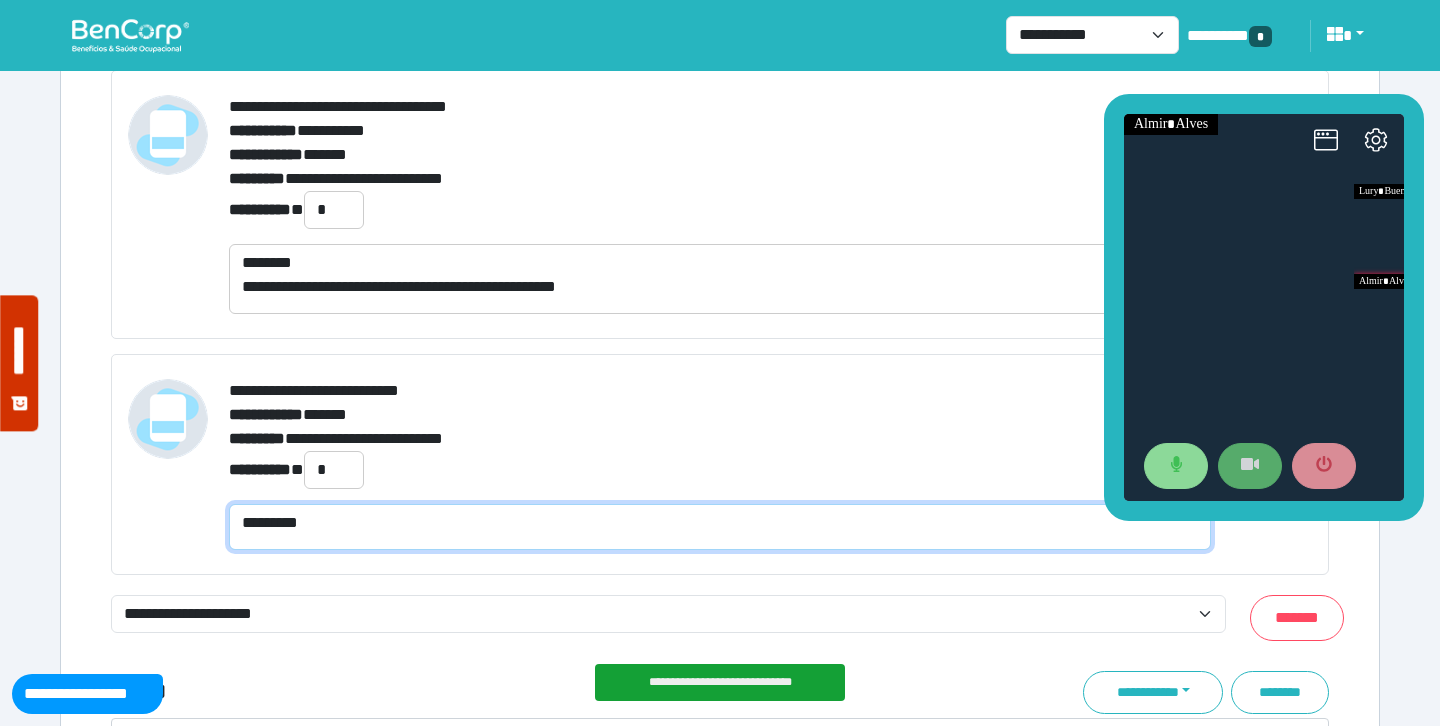 scroll, scrollTop: 0, scrollLeft: 0, axis: both 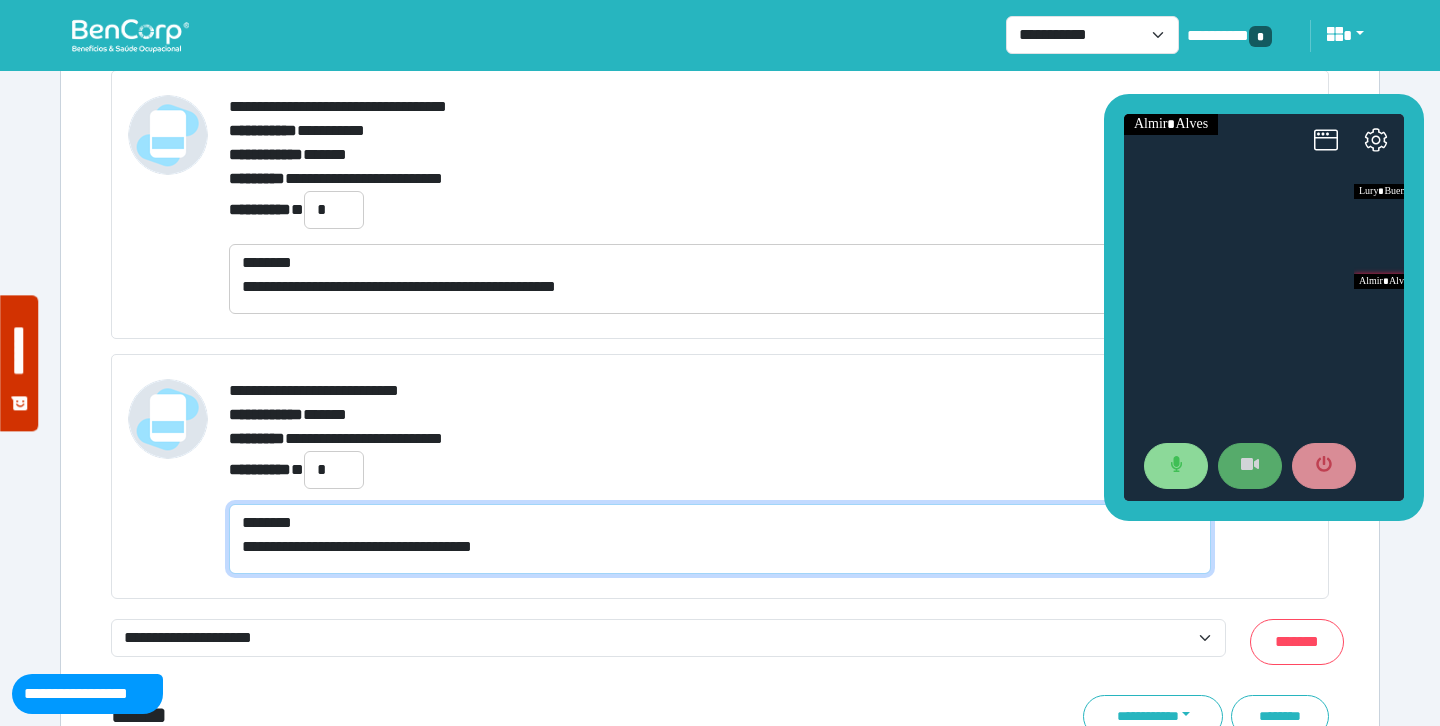 type on "**********" 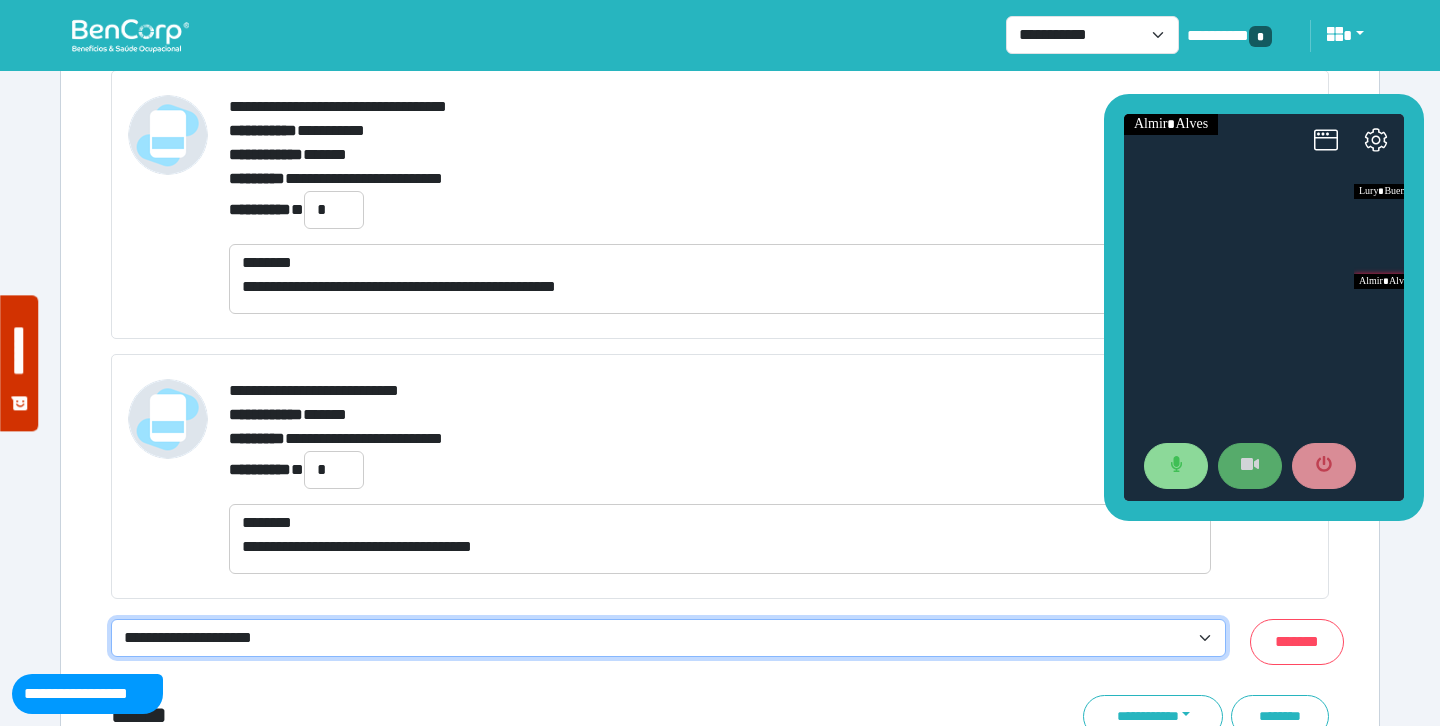 click on "**********" at bounding box center (668, 638) 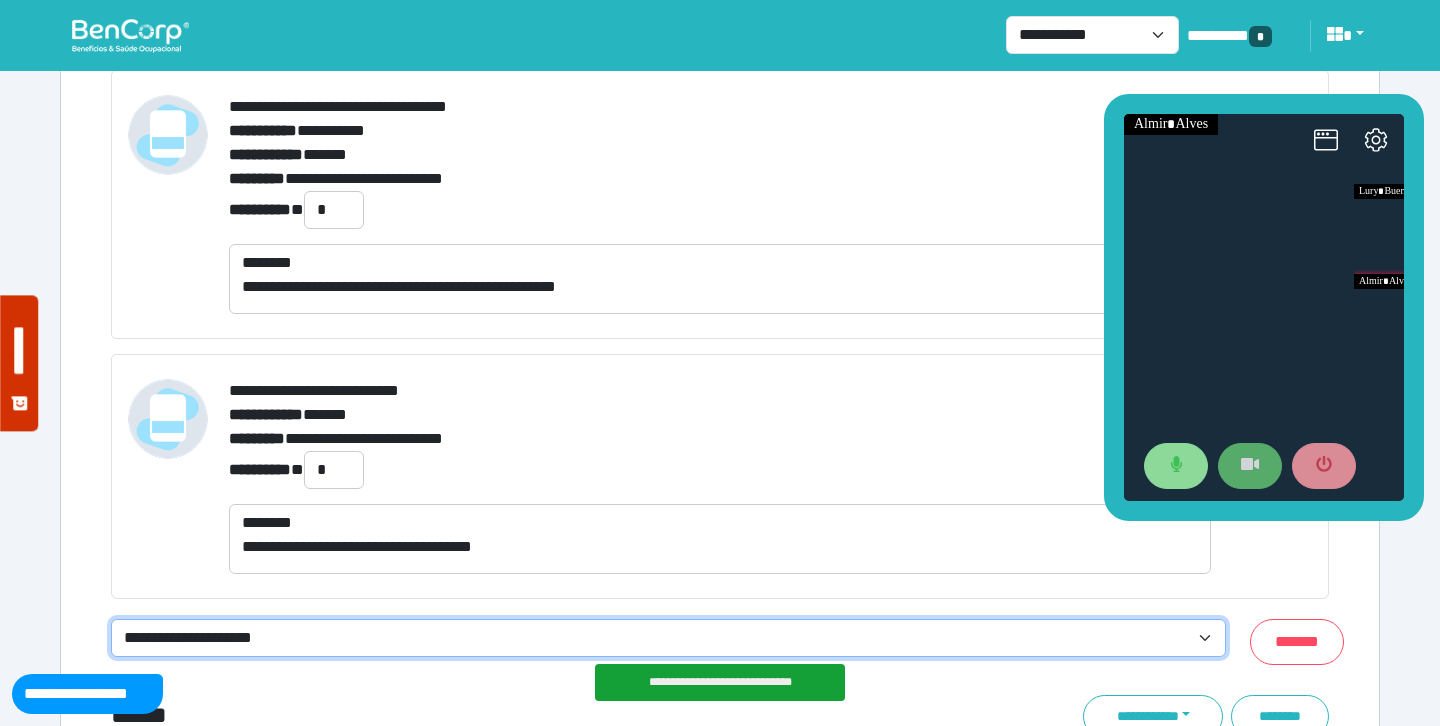 select on "**********" 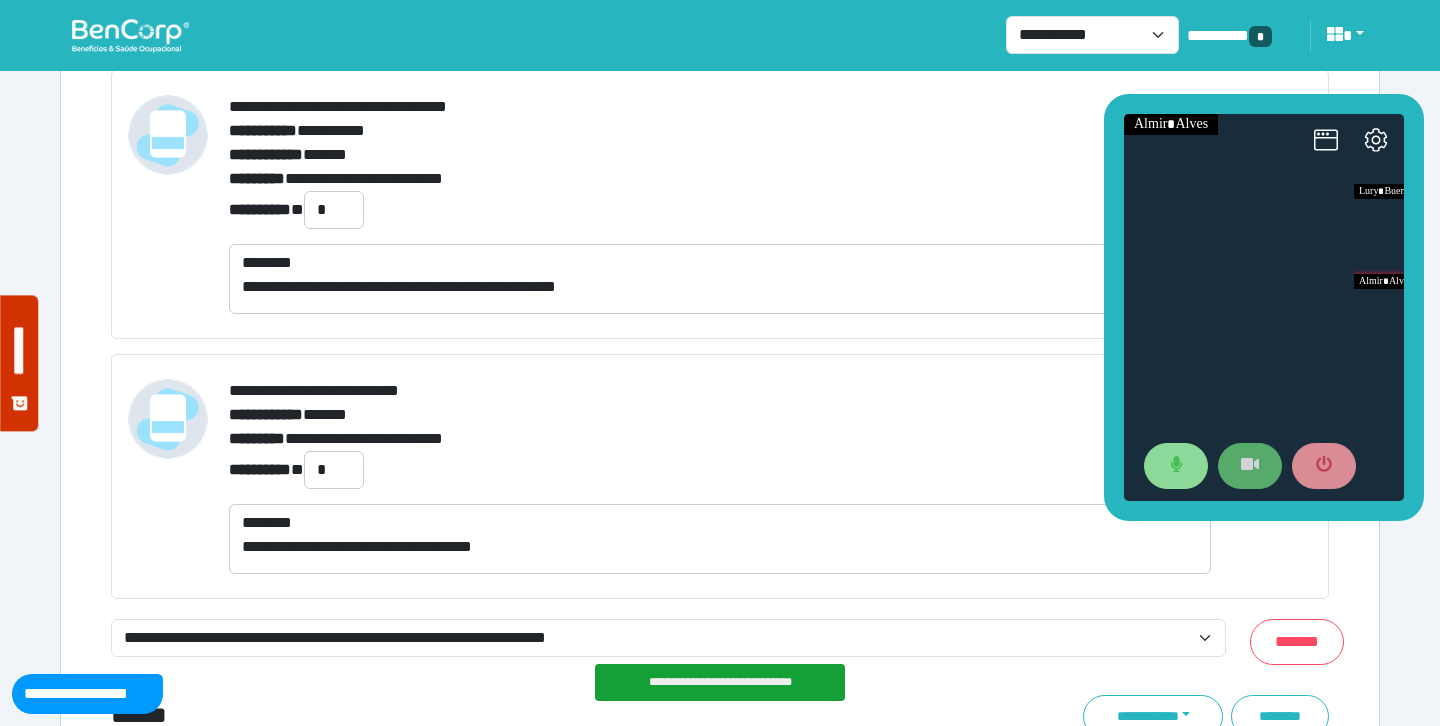click on "**********" at bounding box center [720, 189] 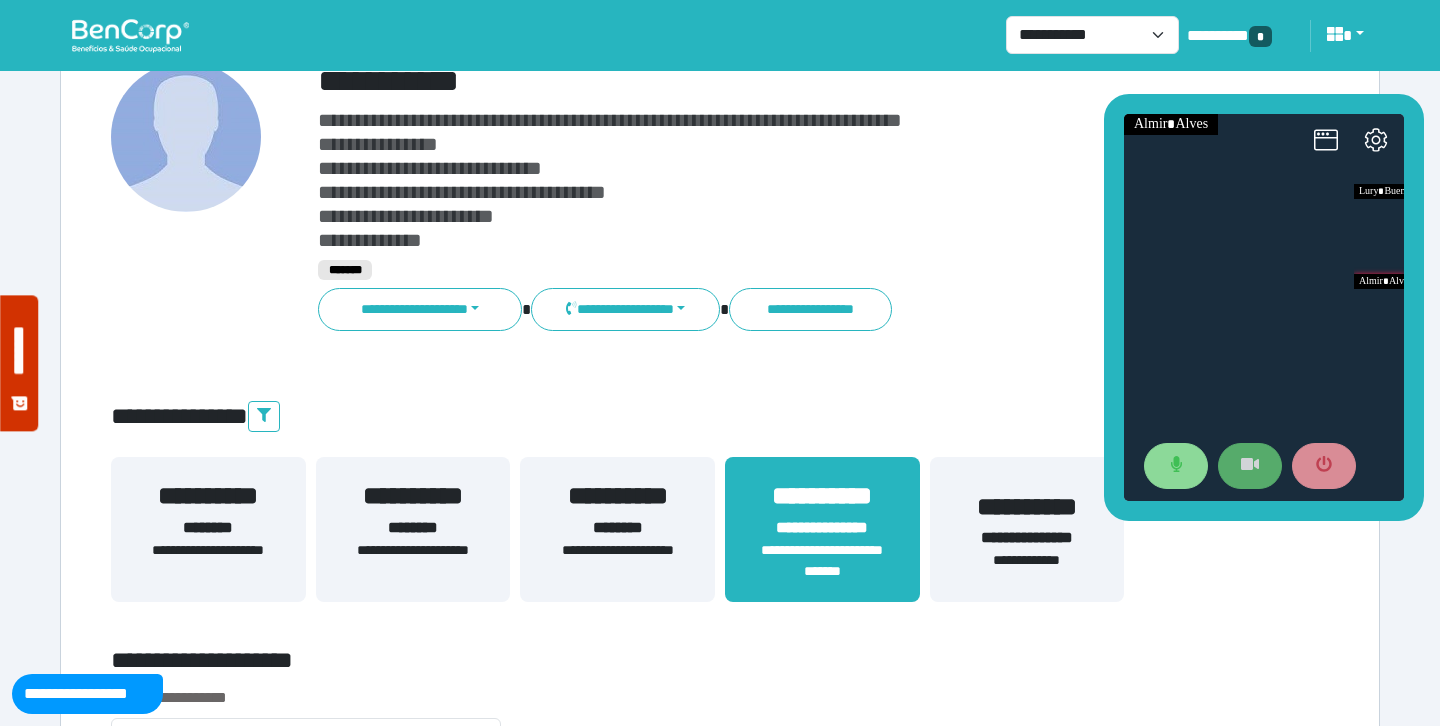 scroll, scrollTop: 0, scrollLeft: 0, axis: both 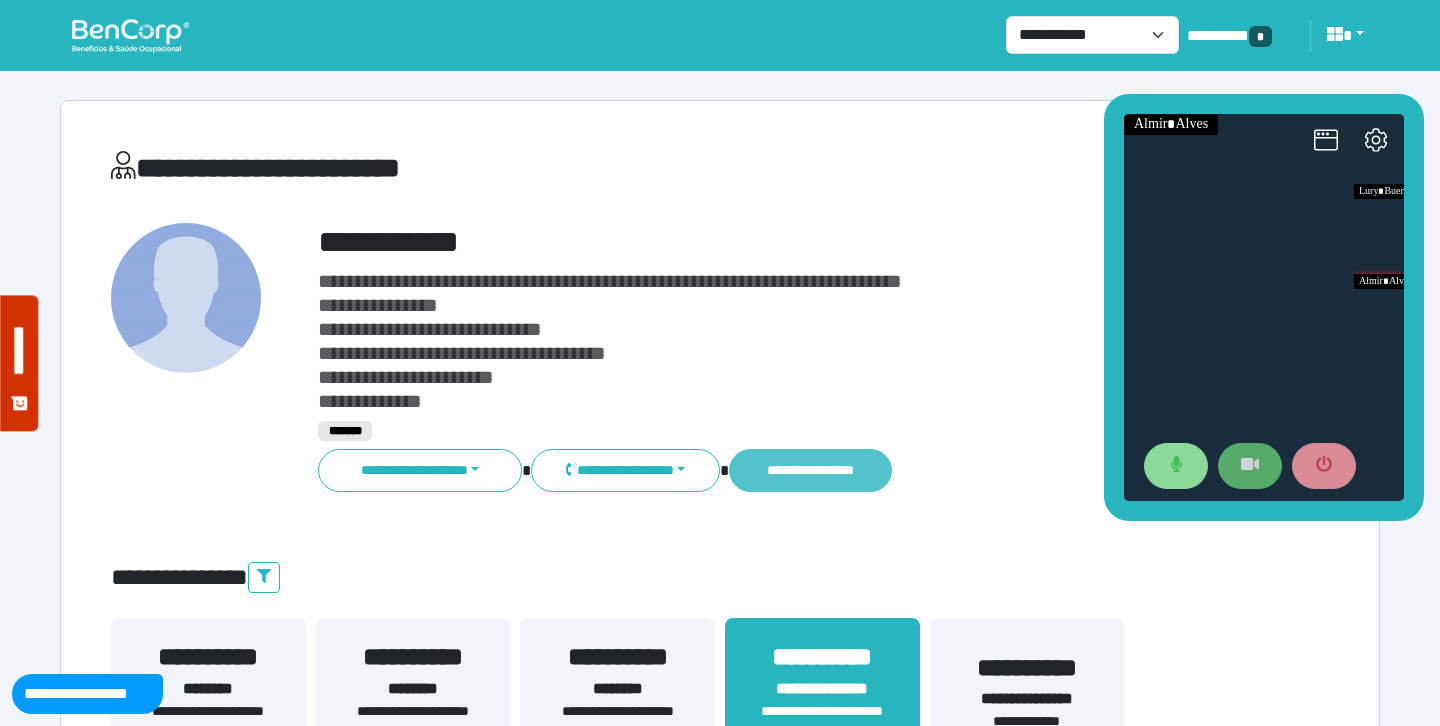 click on "**********" at bounding box center (810, 470) 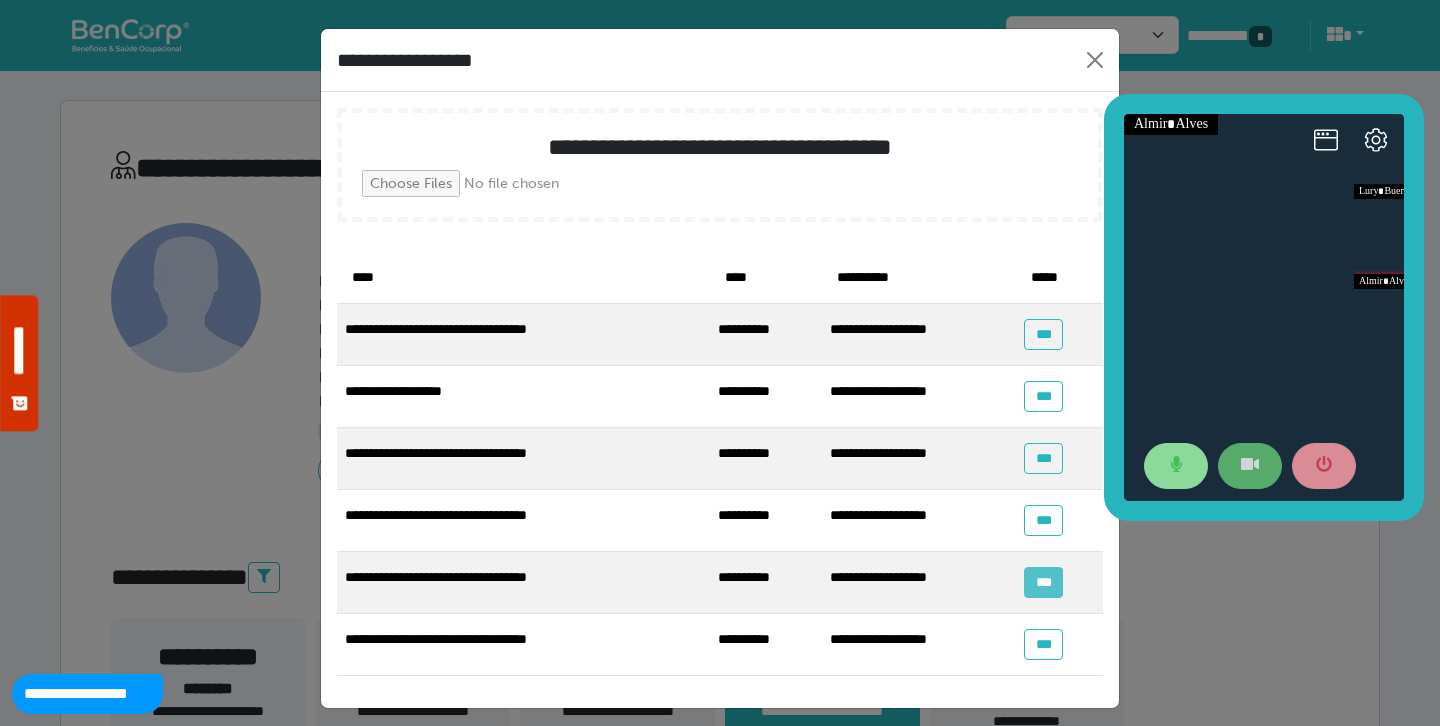 click on "***" at bounding box center (1043, 582) 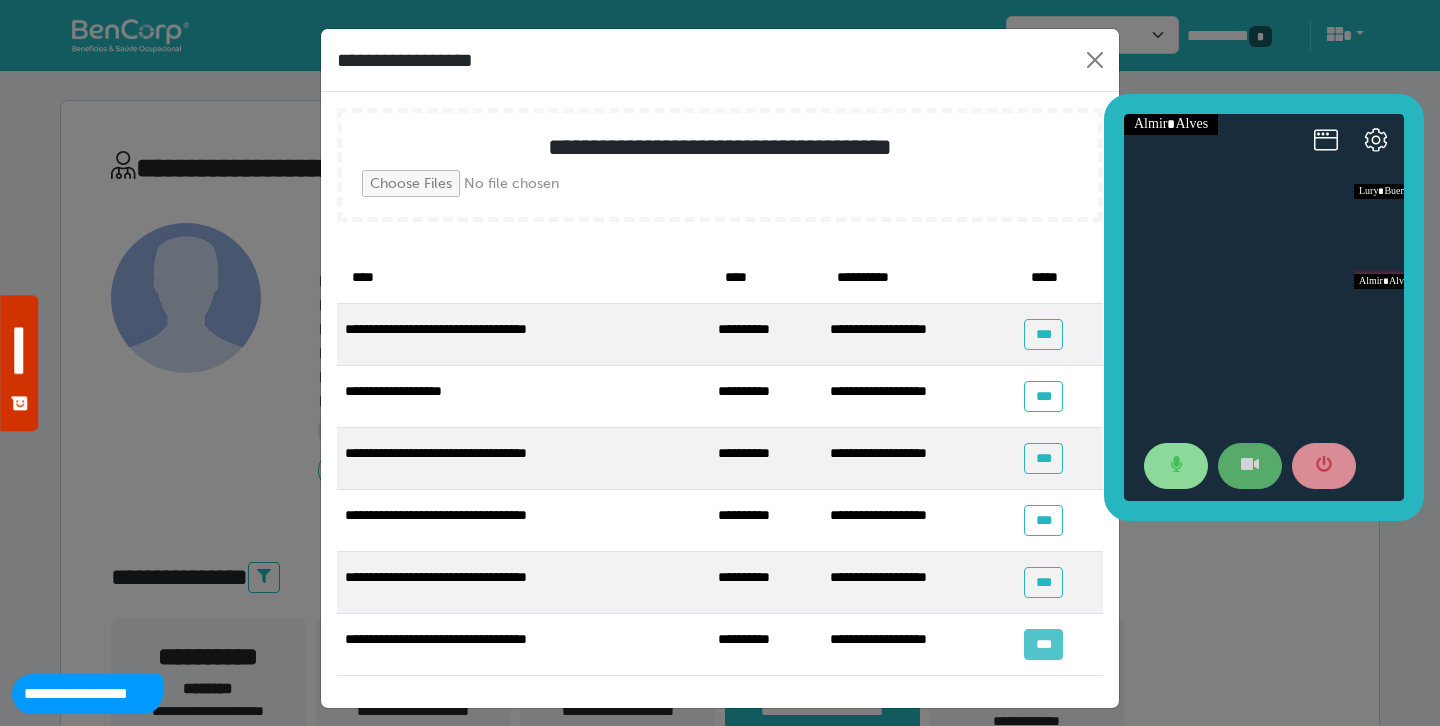 click on "***" at bounding box center (1043, 644) 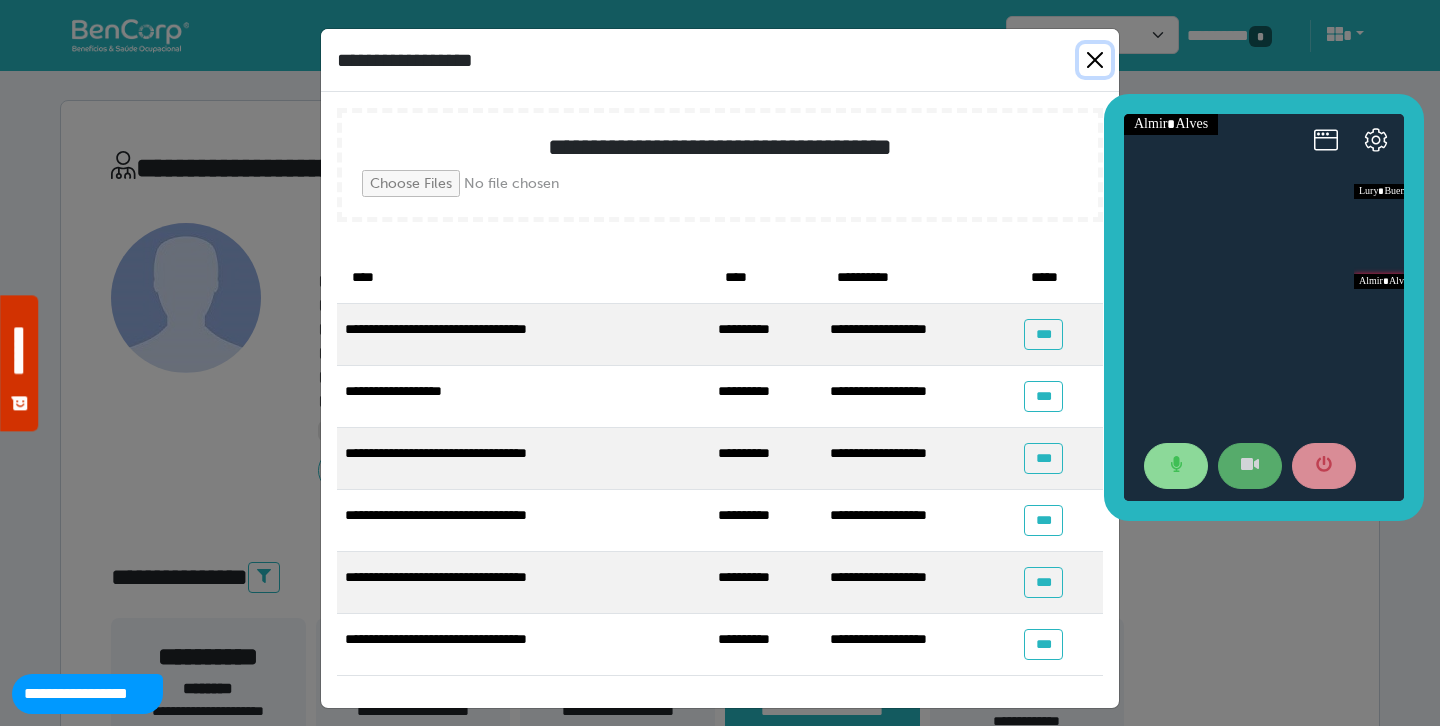 click at bounding box center [1095, 60] 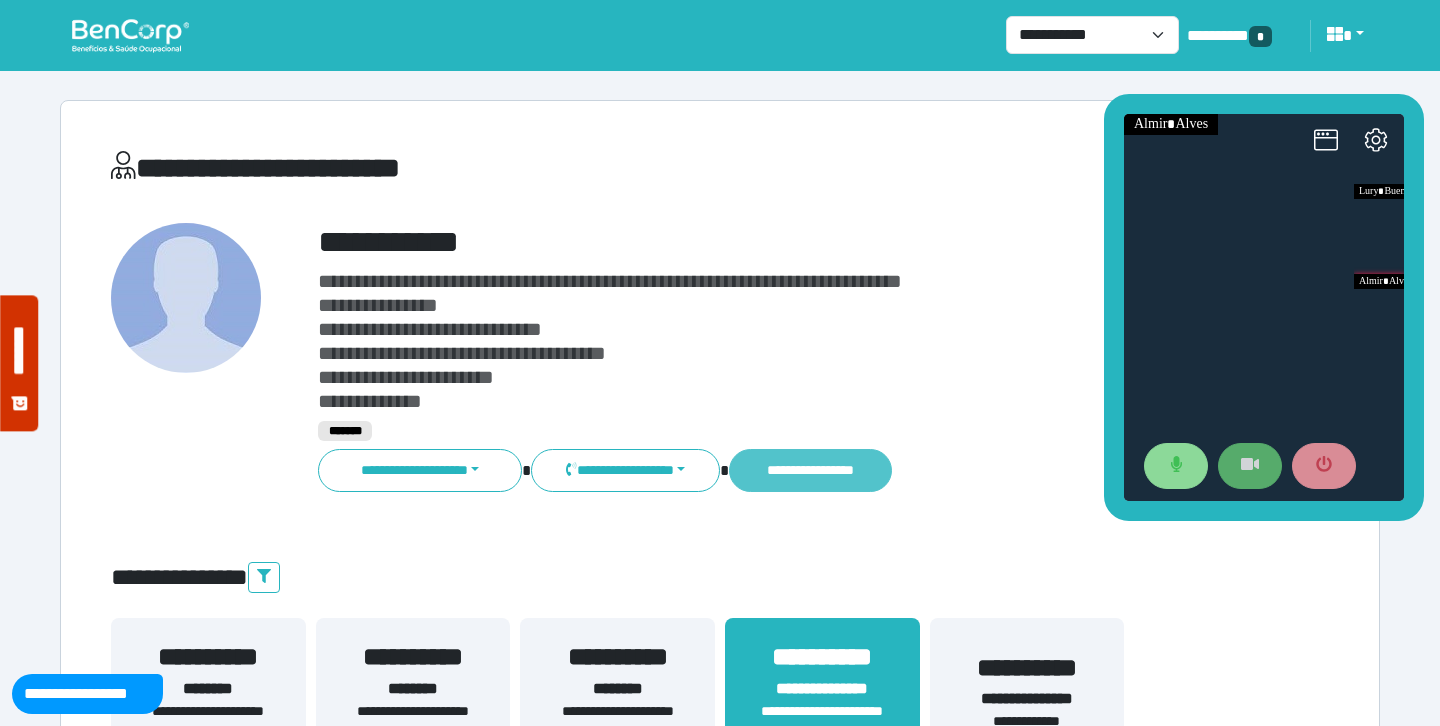 click on "**********" at bounding box center (810, 470) 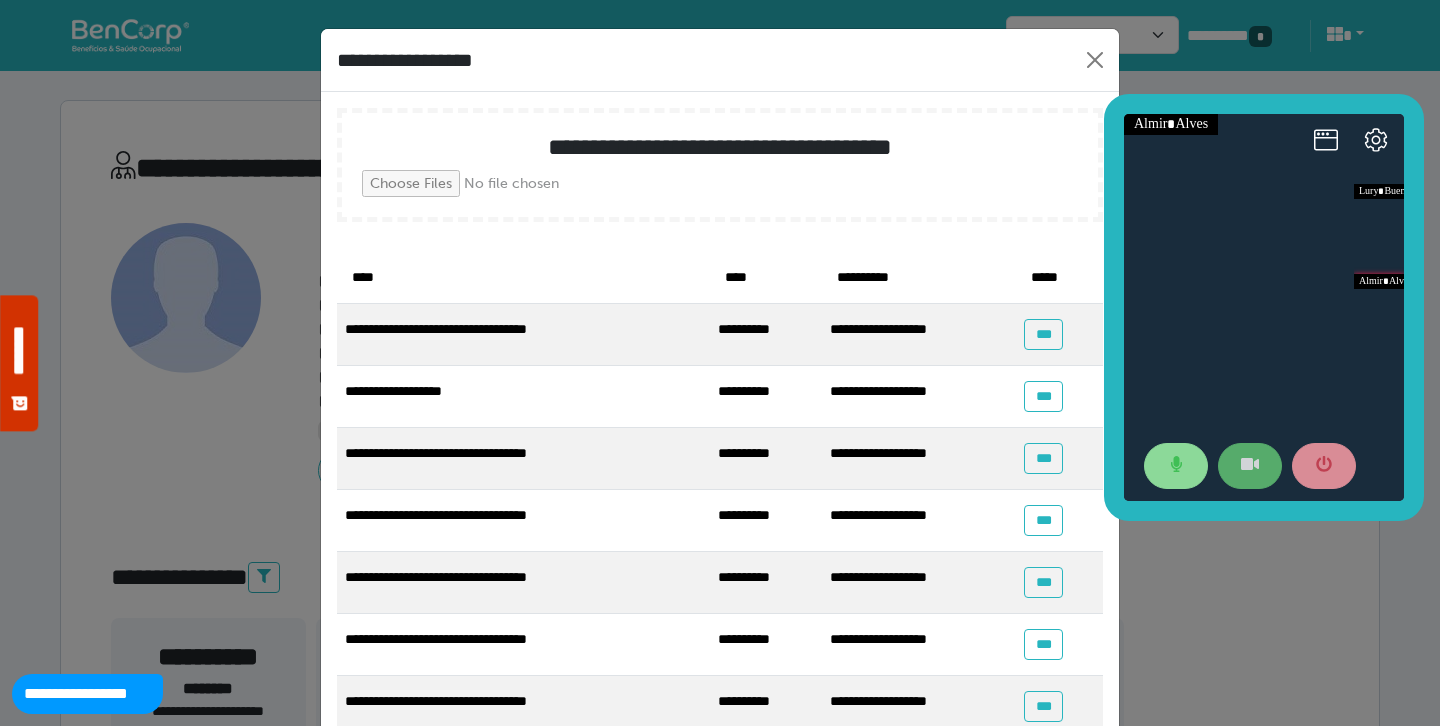 scroll, scrollTop: 73, scrollLeft: 0, axis: vertical 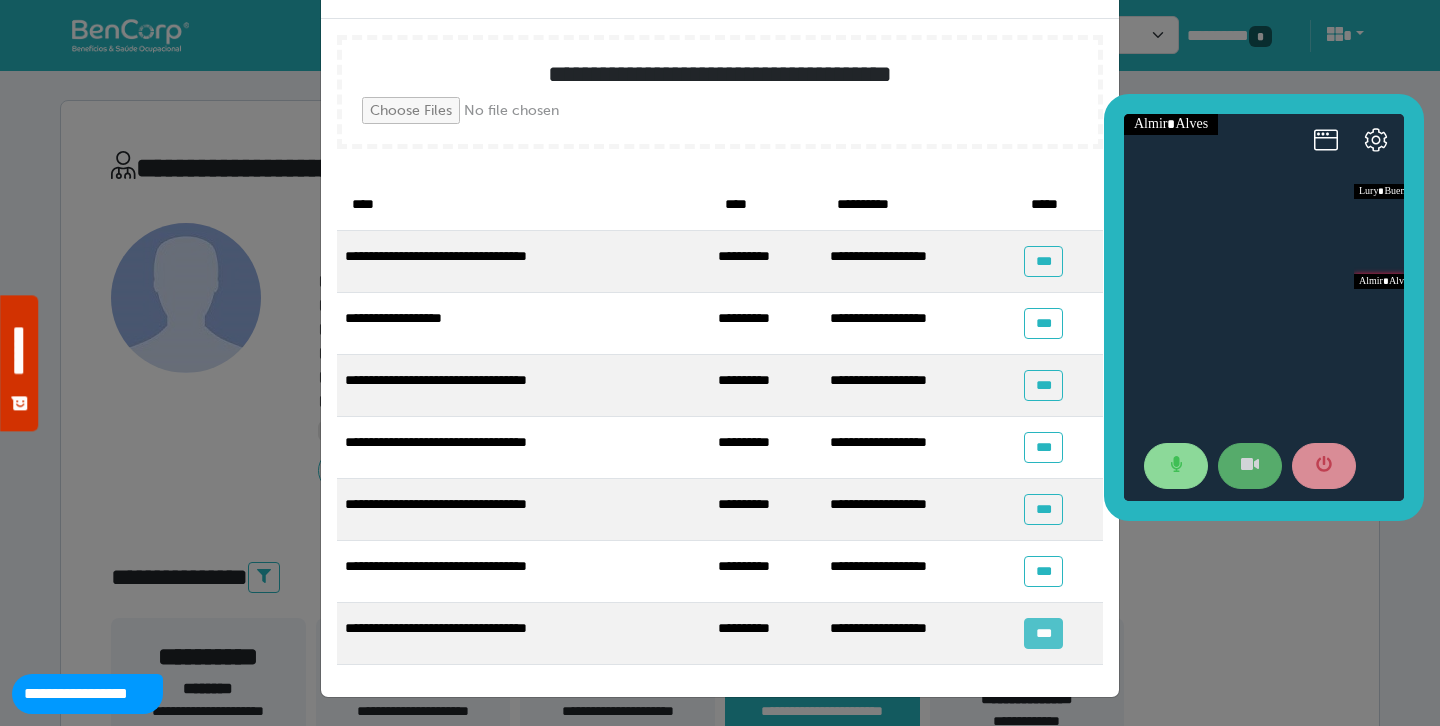 click on "***" at bounding box center [1043, 633] 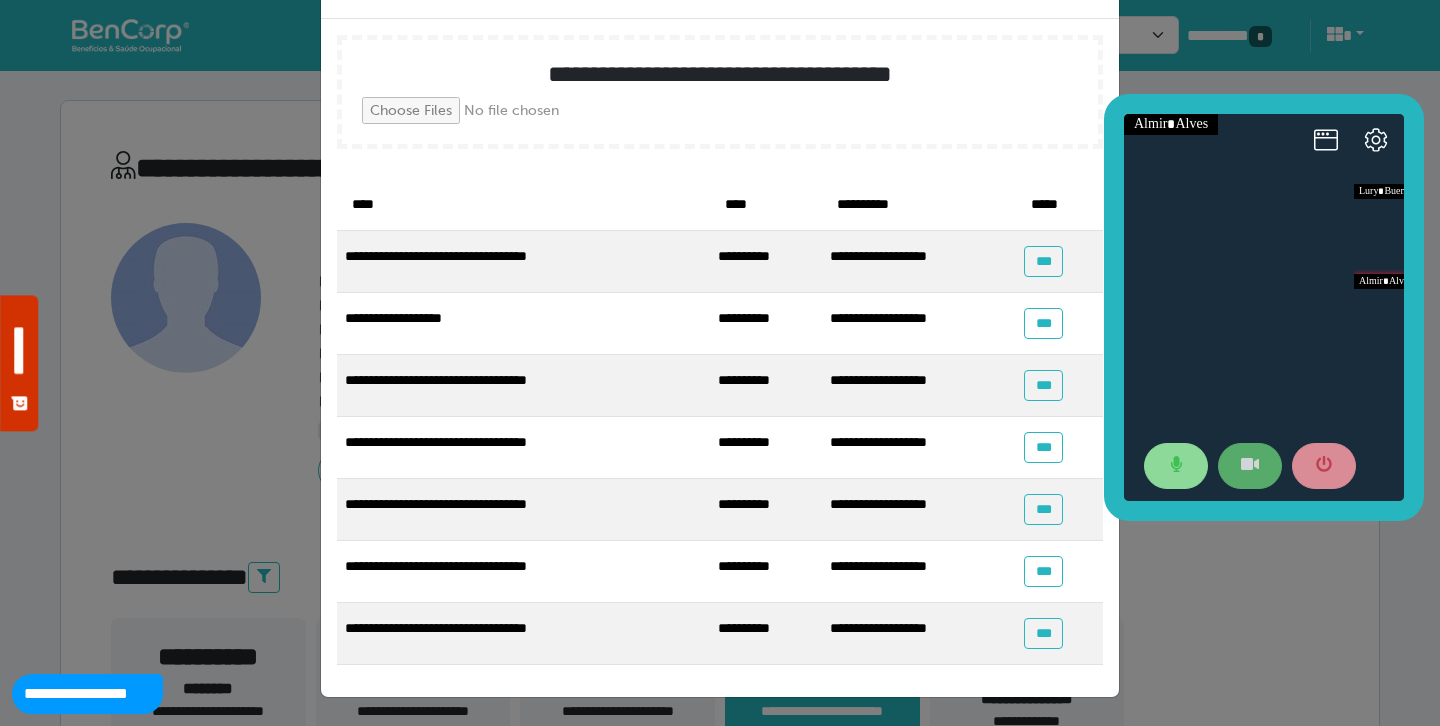 scroll, scrollTop: 0, scrollLeft: 0, axis: both 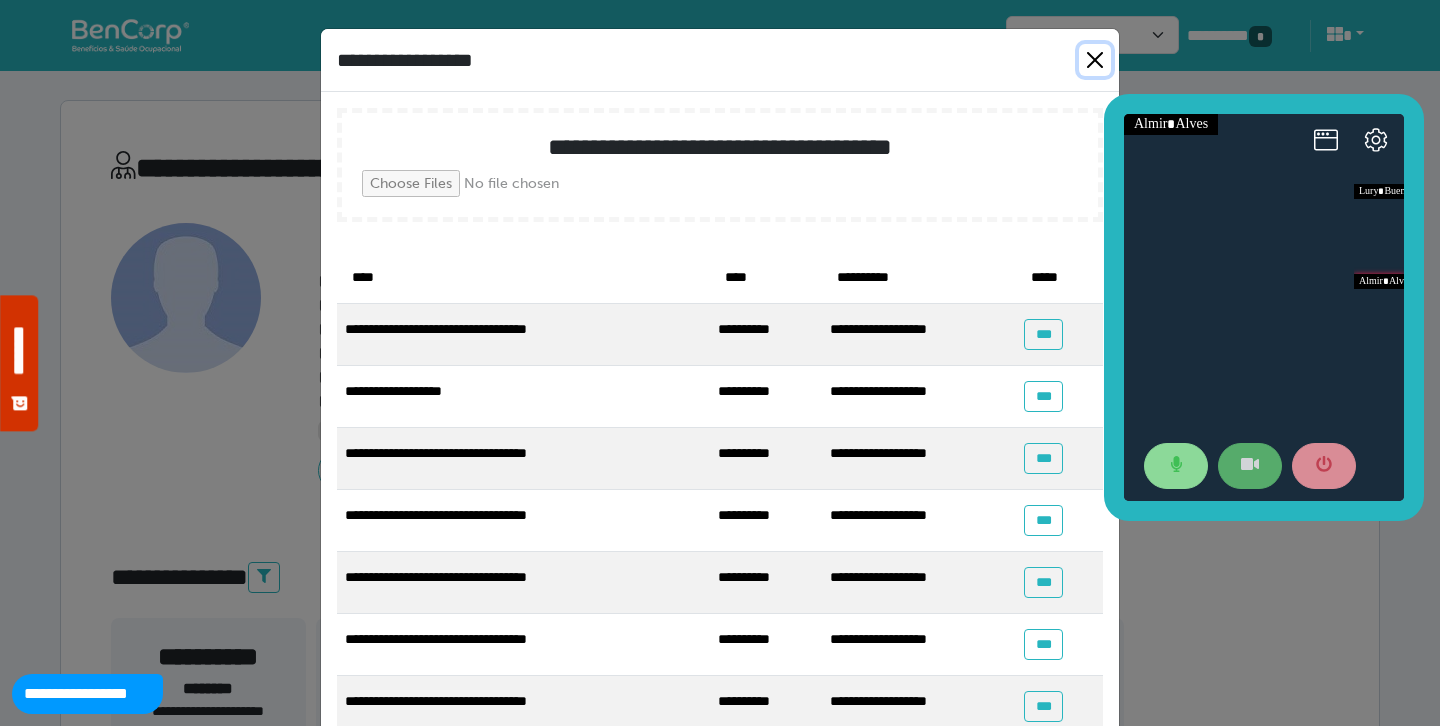 click at bounding box center [1095, 60] 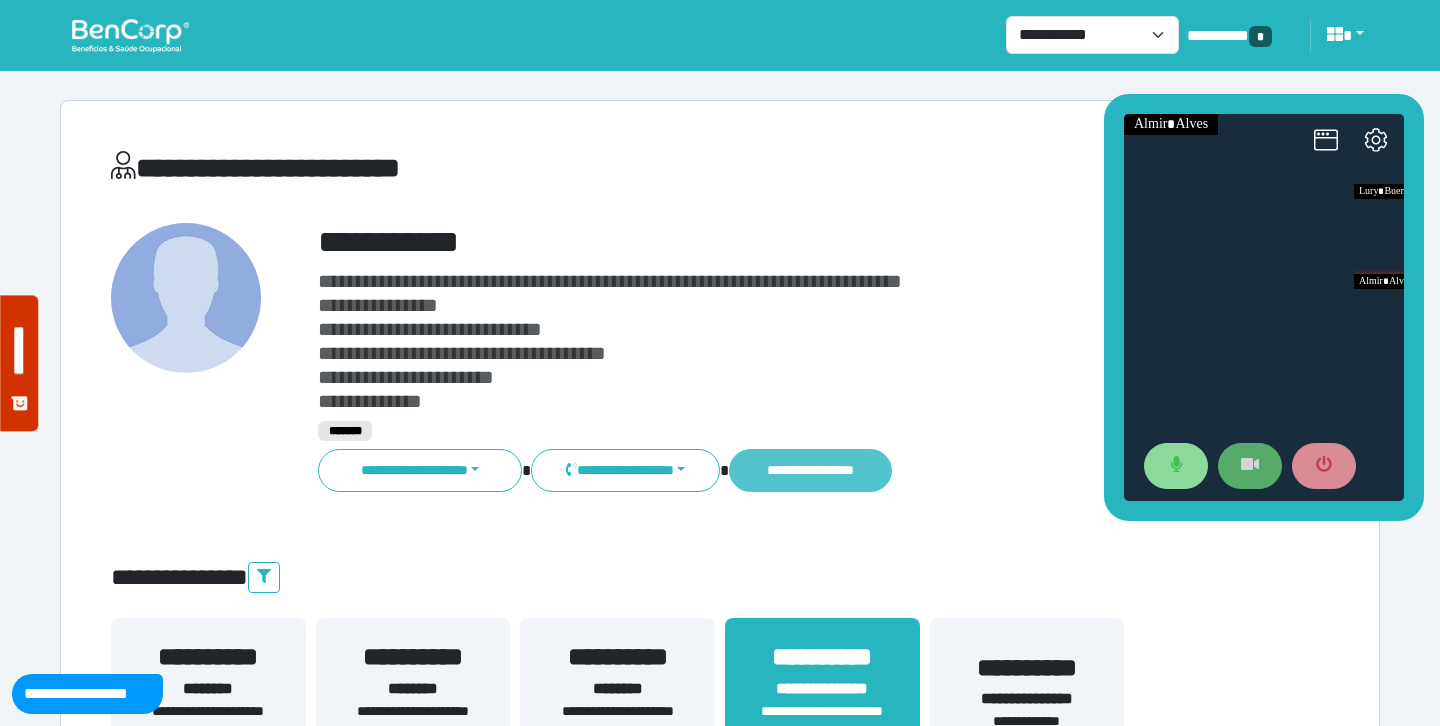 click on "**********" at bounding box center [810, 470] 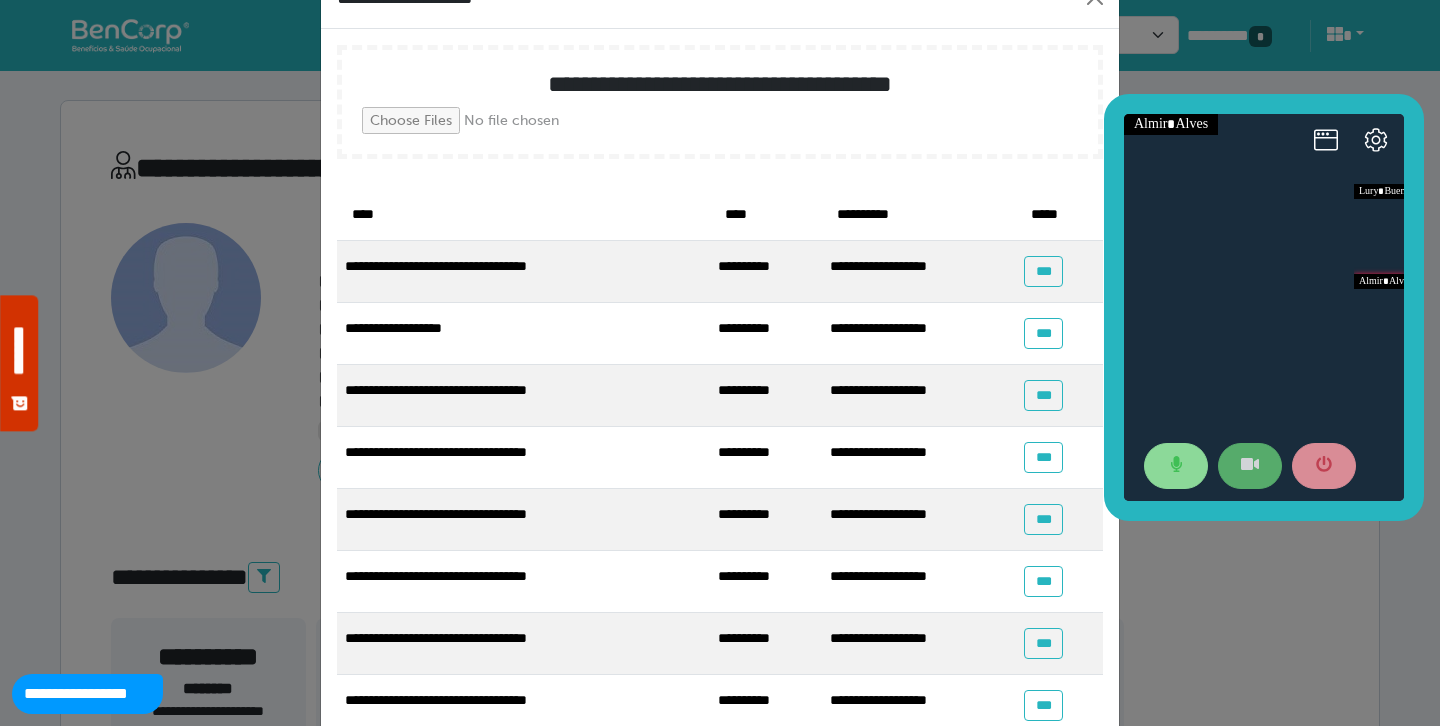scroll, scrollTop: 197, scrollLeft: 0, axis: vertical 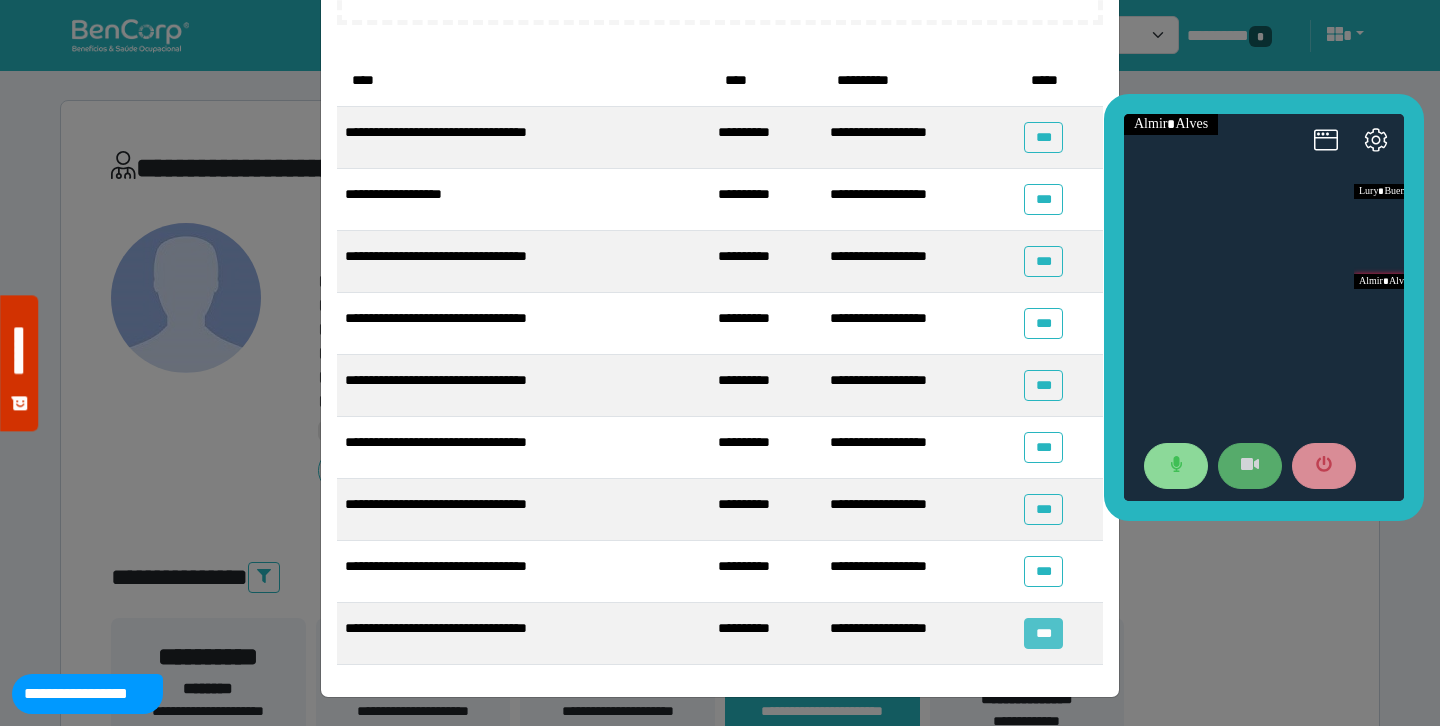 click on "***" at bounding box center [1043, 633] 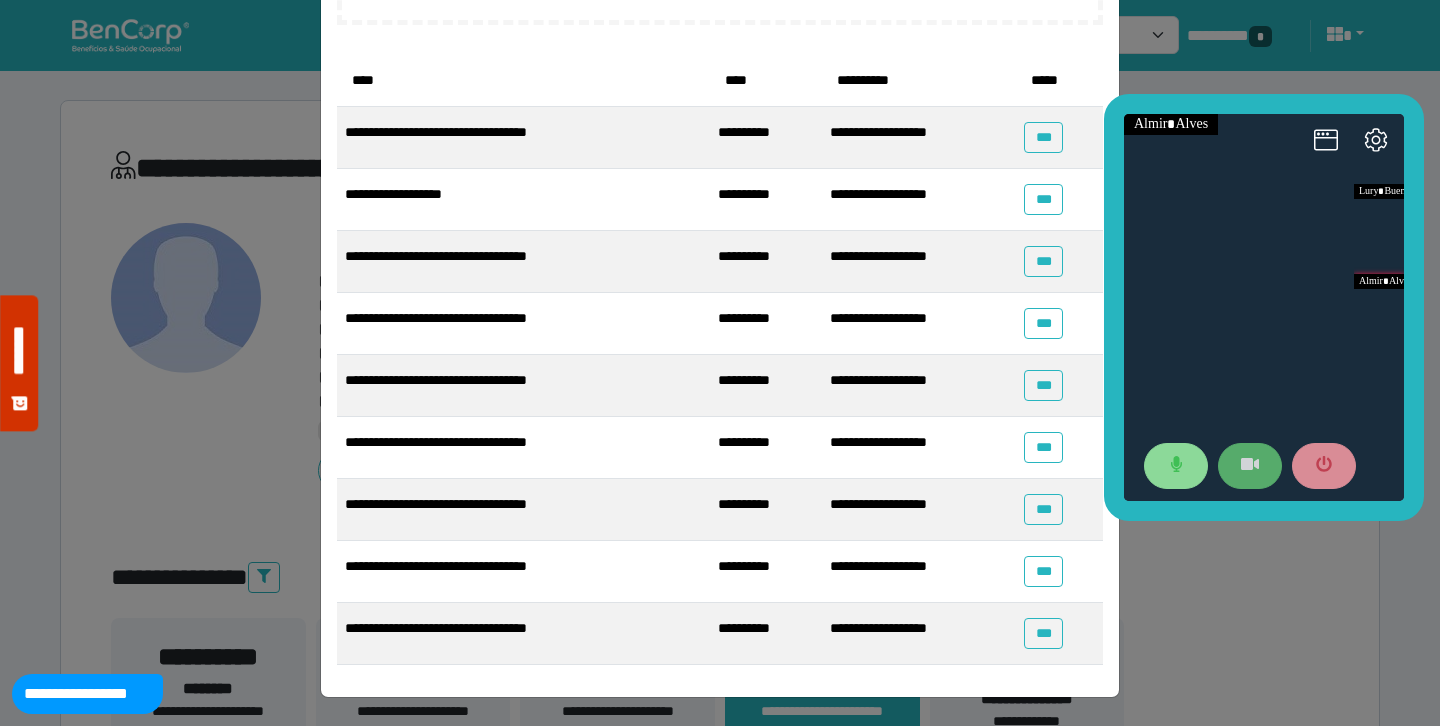 scroll, scrollTop: 0, scrollLeft: 0, axis: both 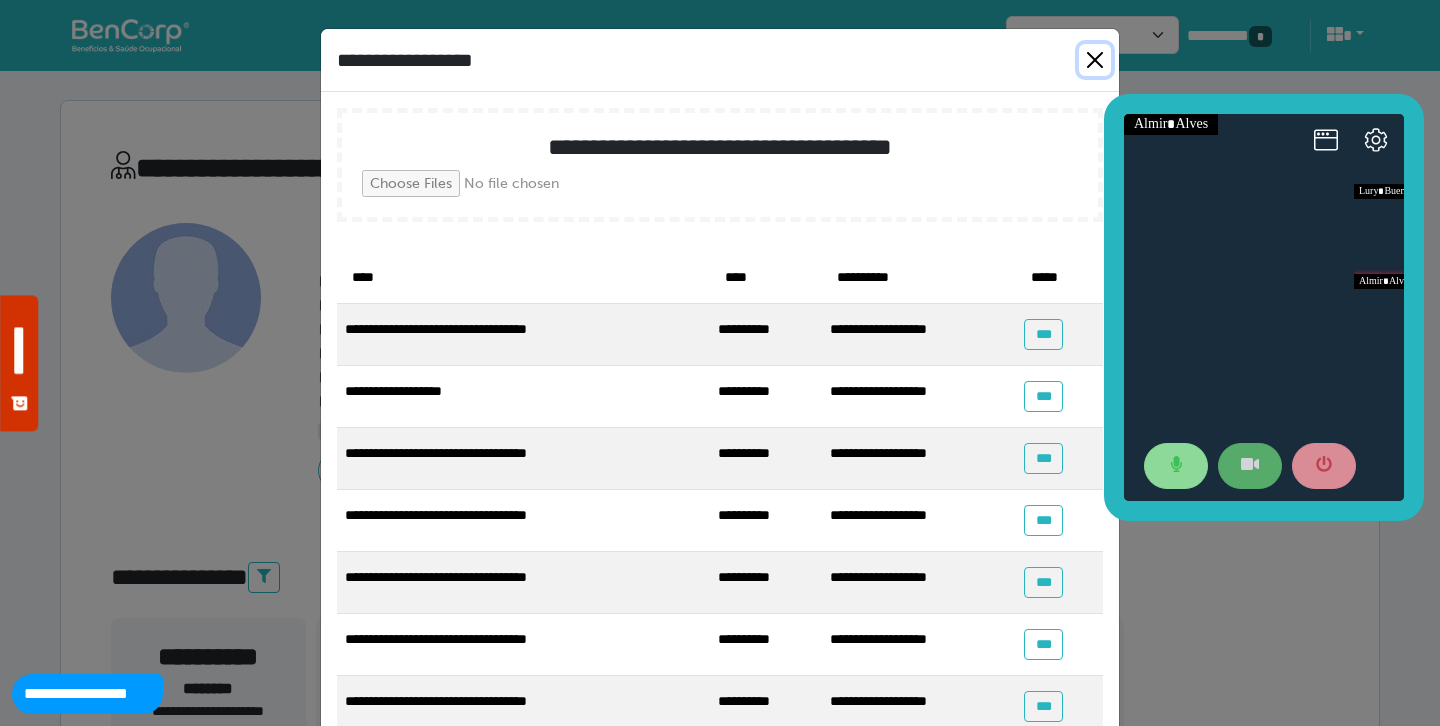 click at bounding box center (1095, 60) 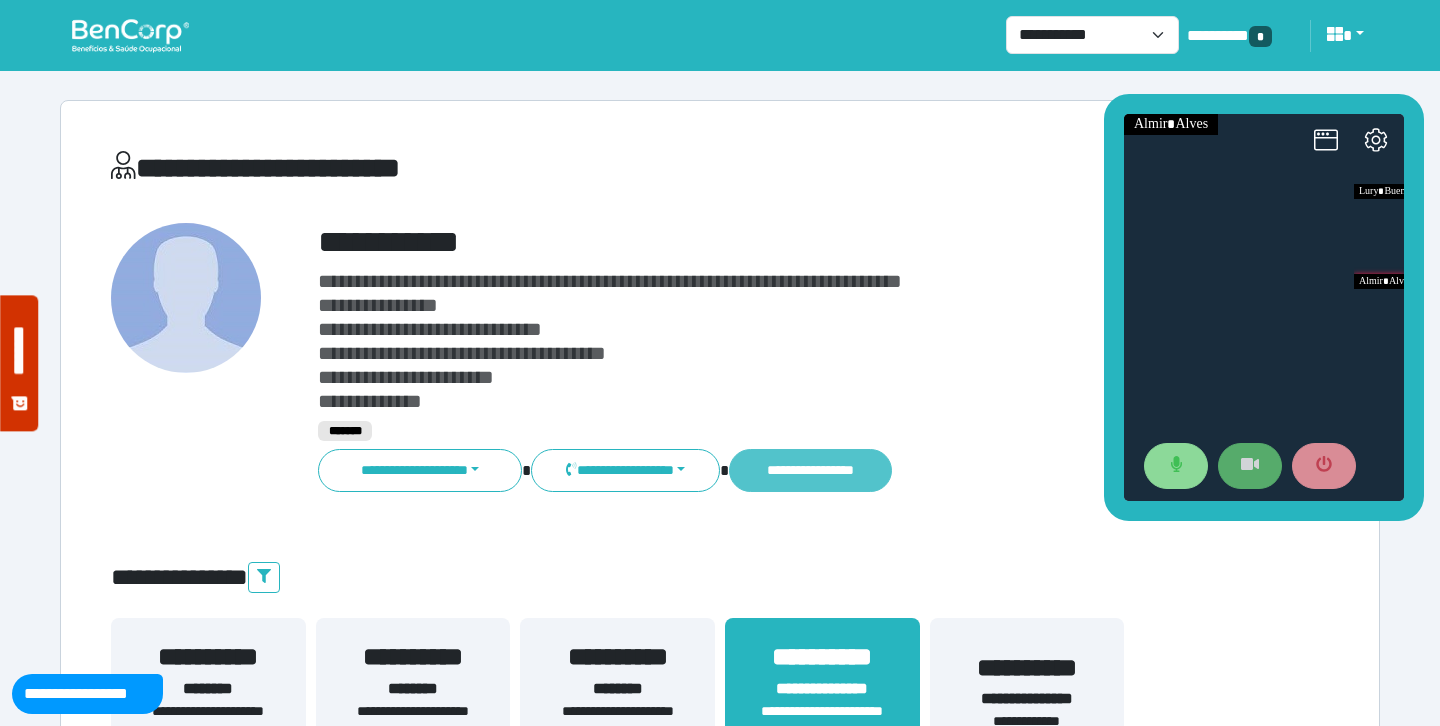 click on "**********" at bounding box center [810, 470] 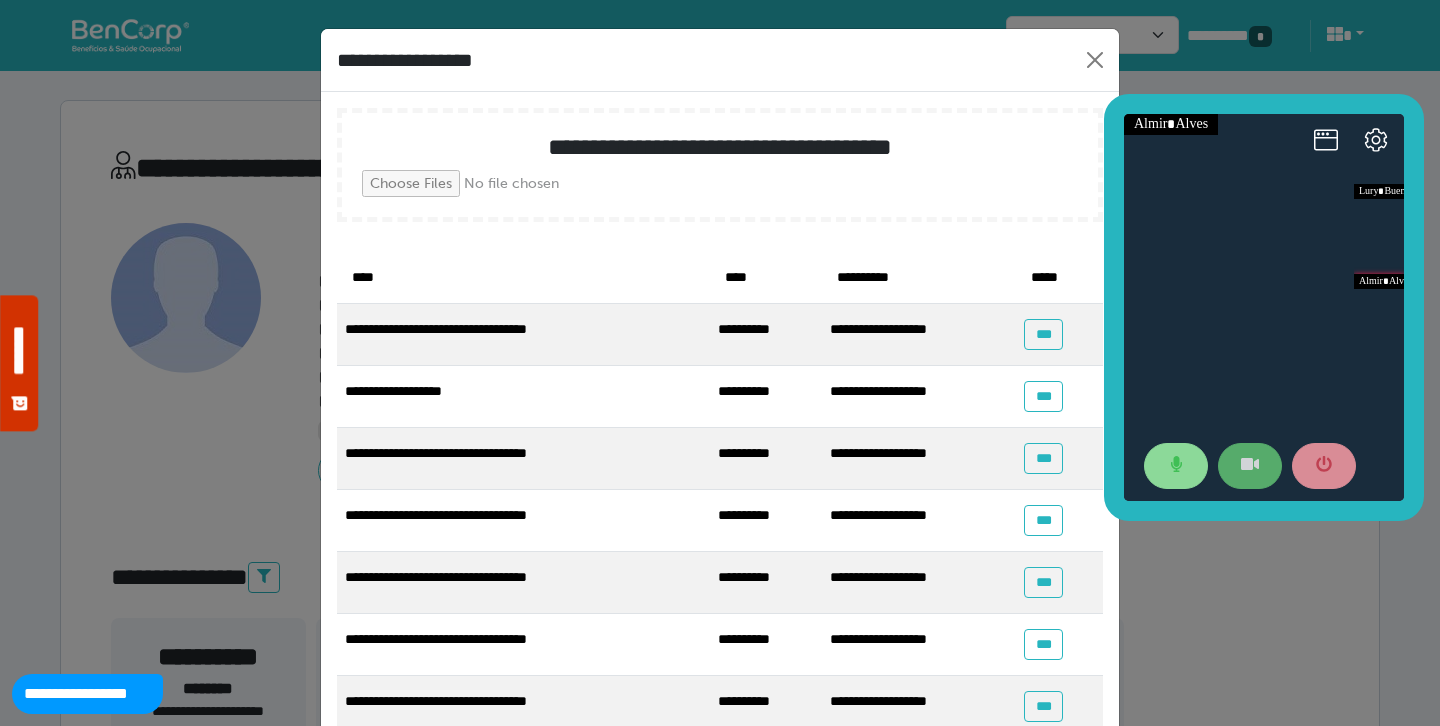 scroll, scrollTop: 197, scrollLeft: 0, axis: vertical 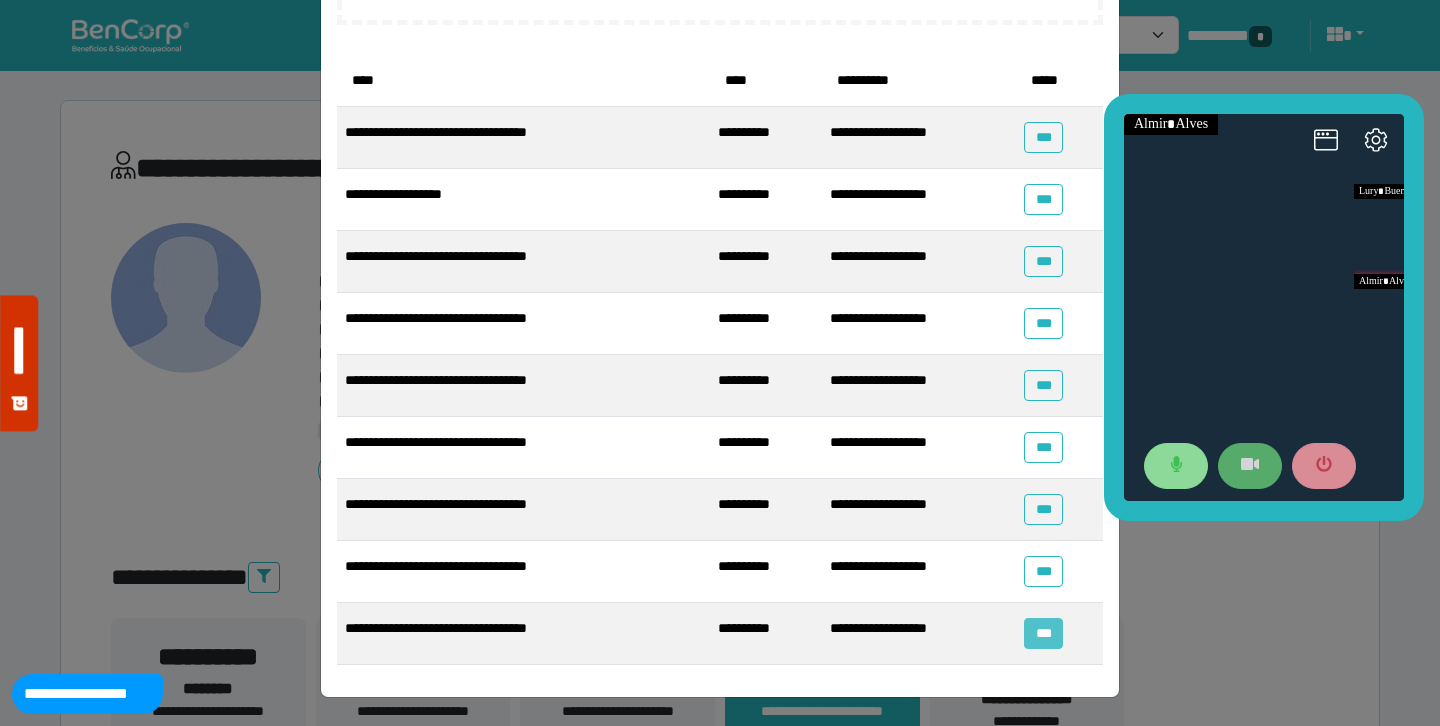 click on "***" at bounding box center (1043, 633) 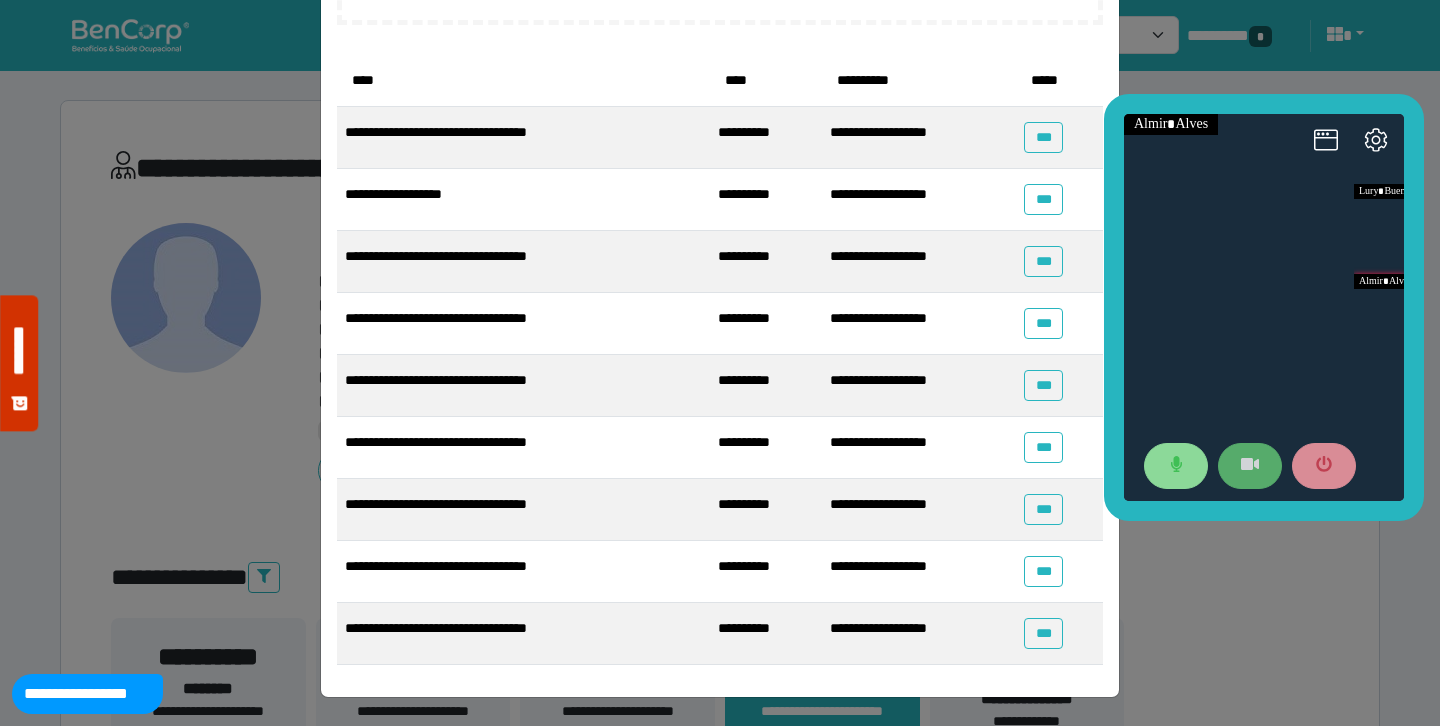 scroll, scrollTop: 0, scrollLeft: 0, axis: both 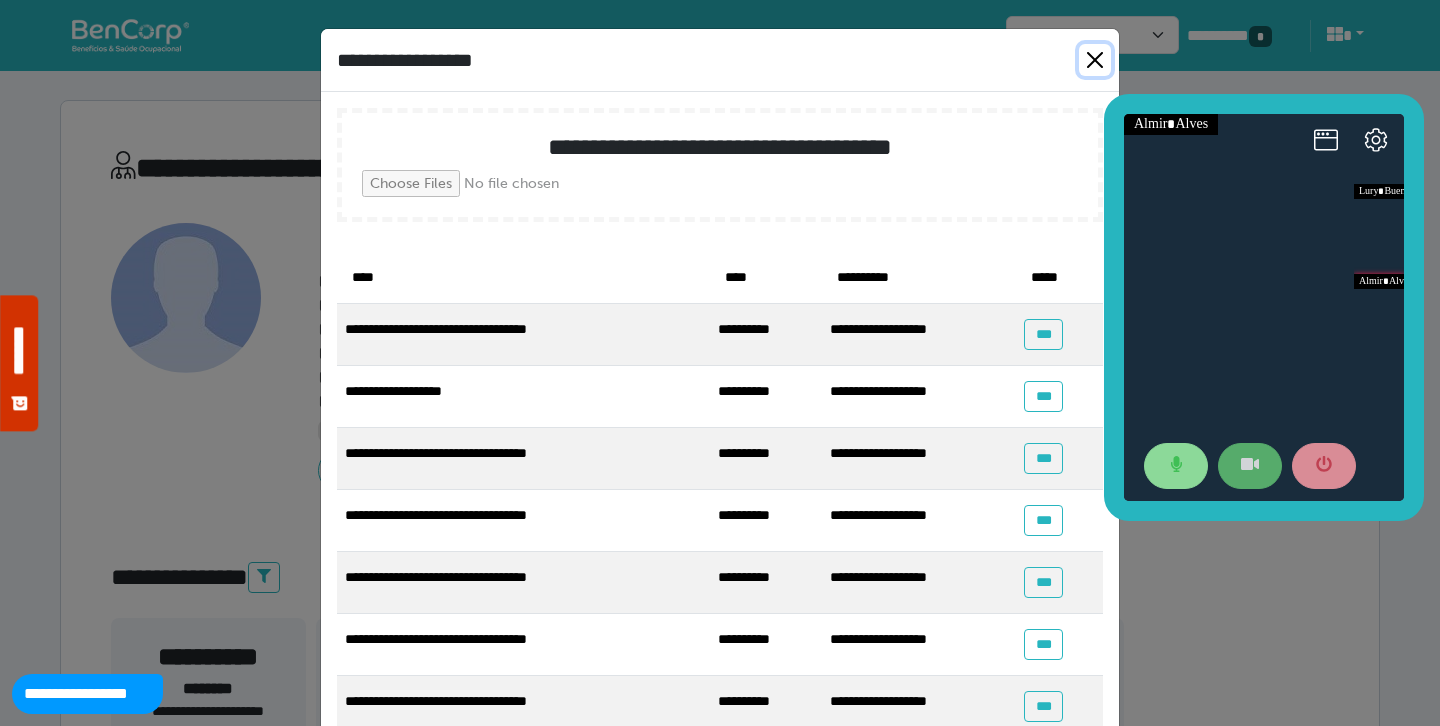 click at bounding box center (1095, 60) 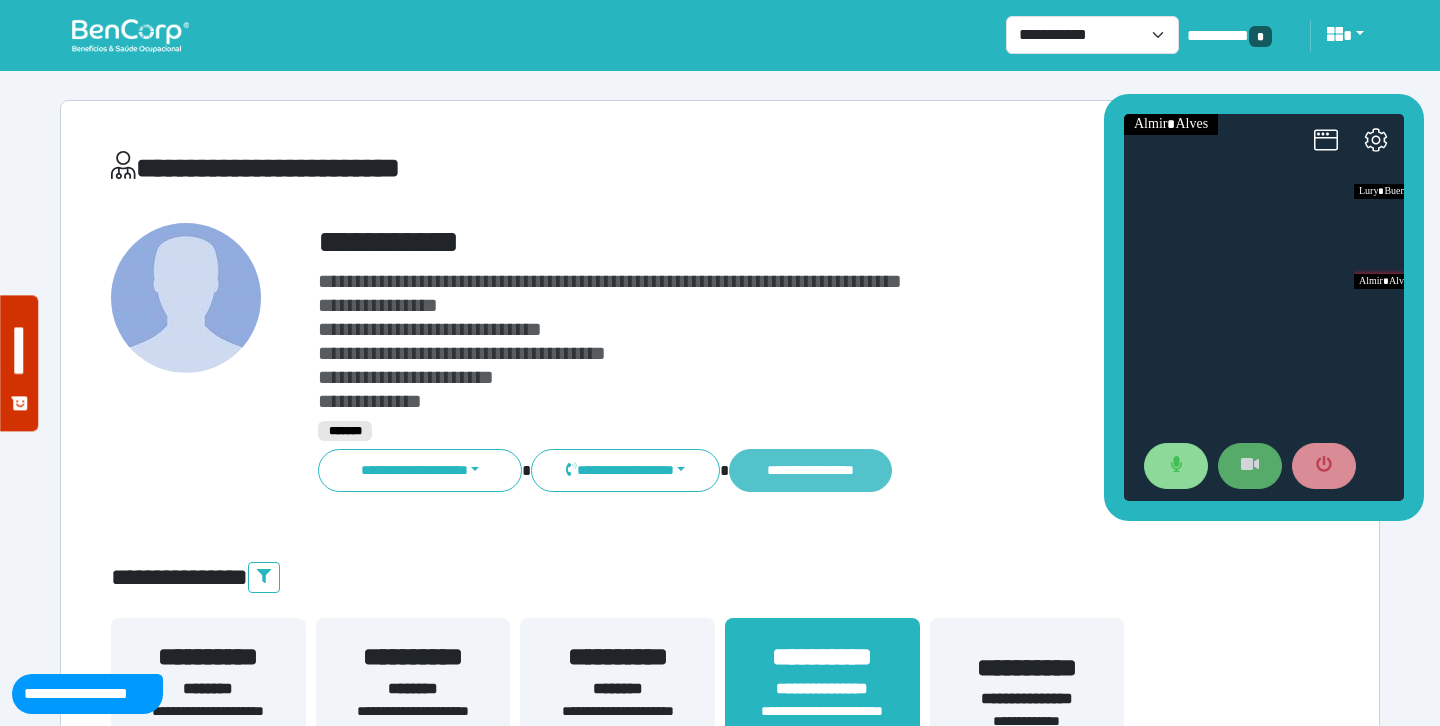 click on "**********" at bounding box center [810, 470] 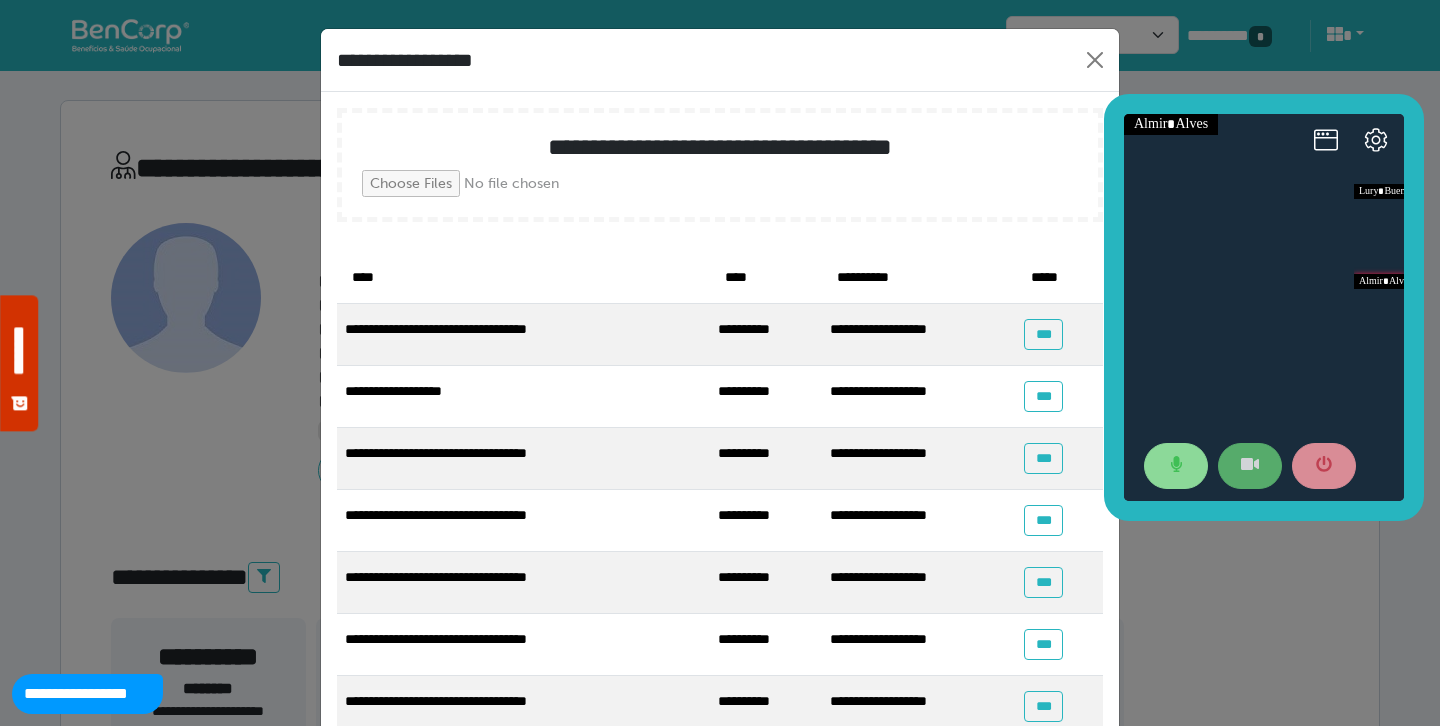 scroll, scrollTop: 259, scrollLeft: 0, axis: vertical 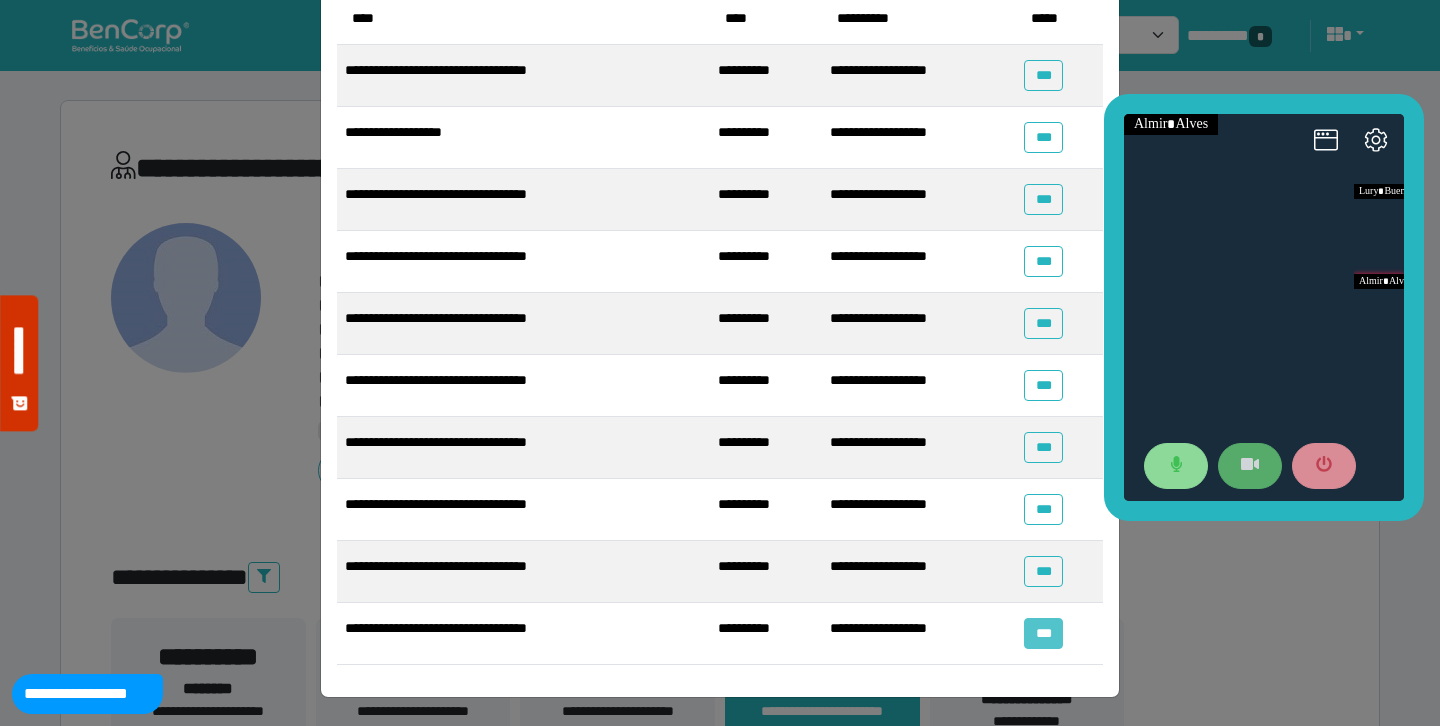 click on "***" at bounding box center [1043, 633] 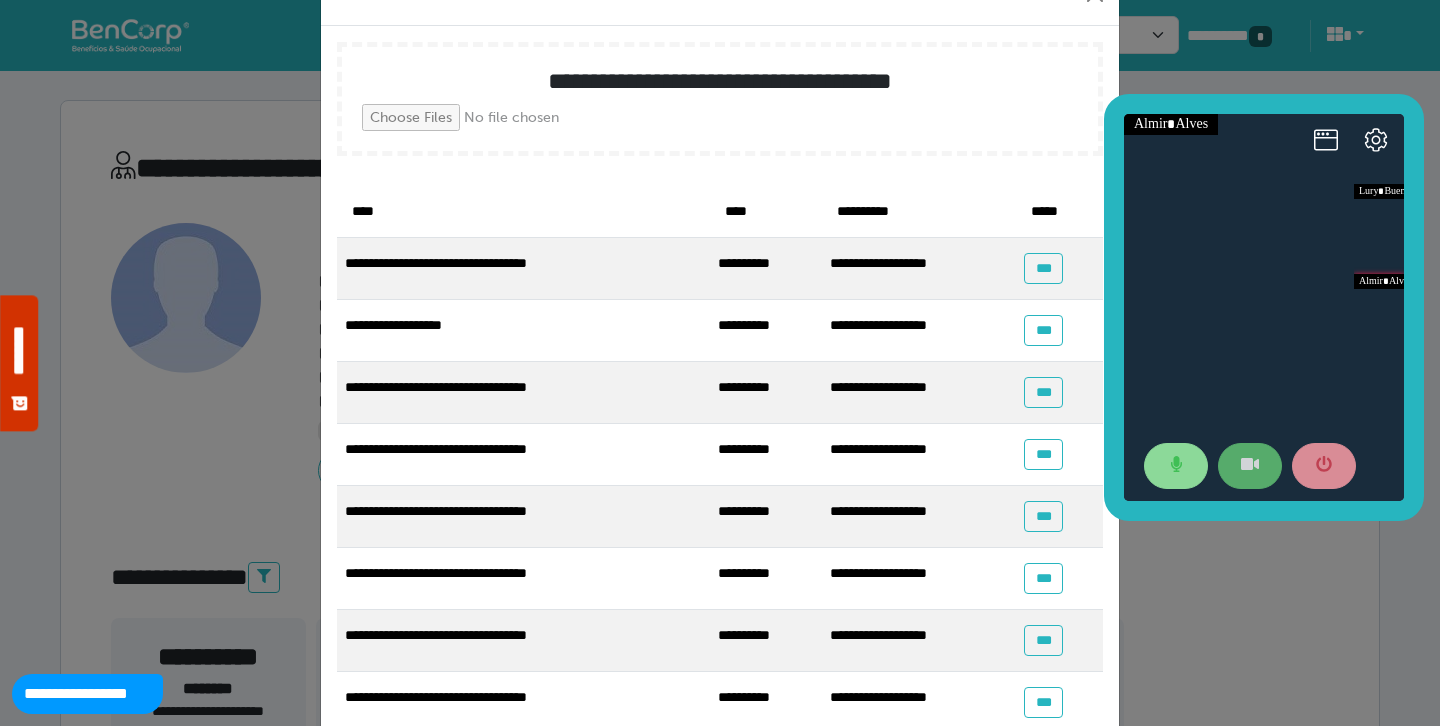 scroll, scrollTop: 47, scrollLeft: 0, axis: vertical 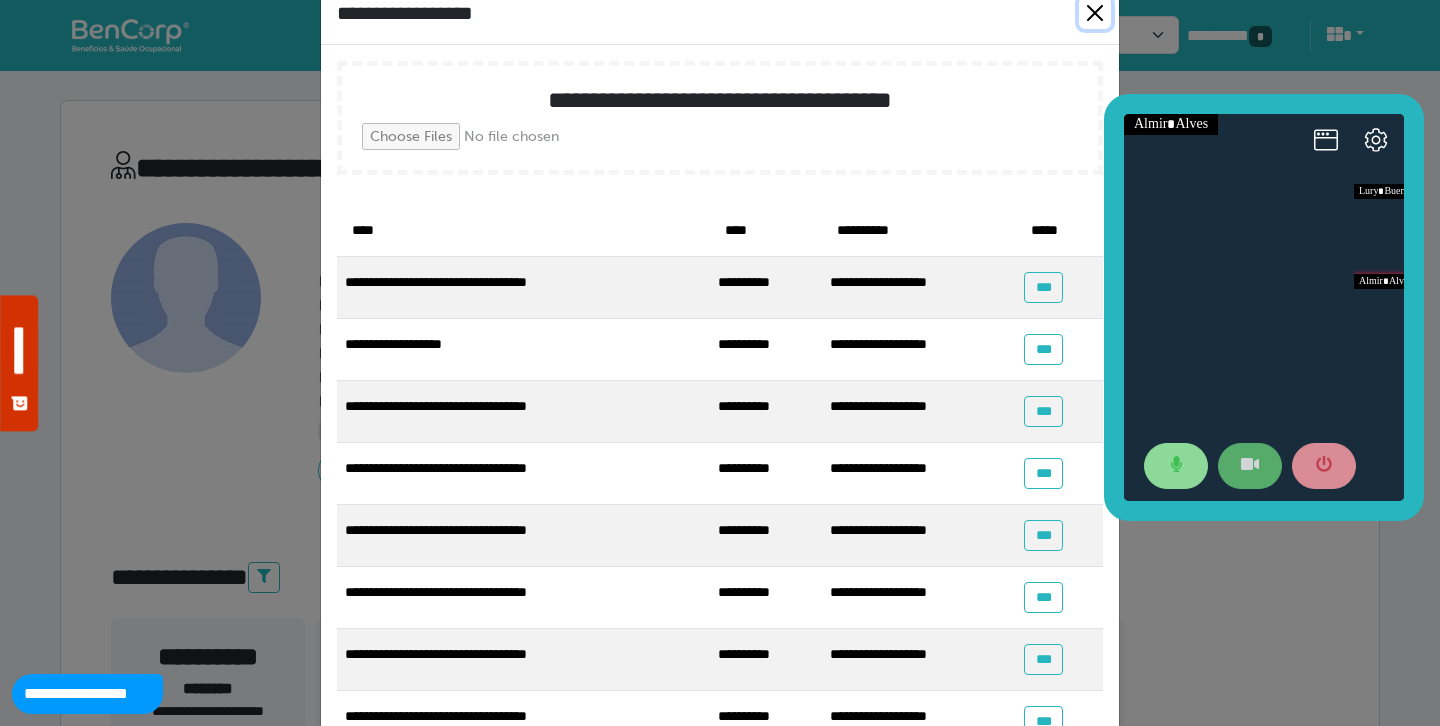 click at bounding box center [1095, 13] 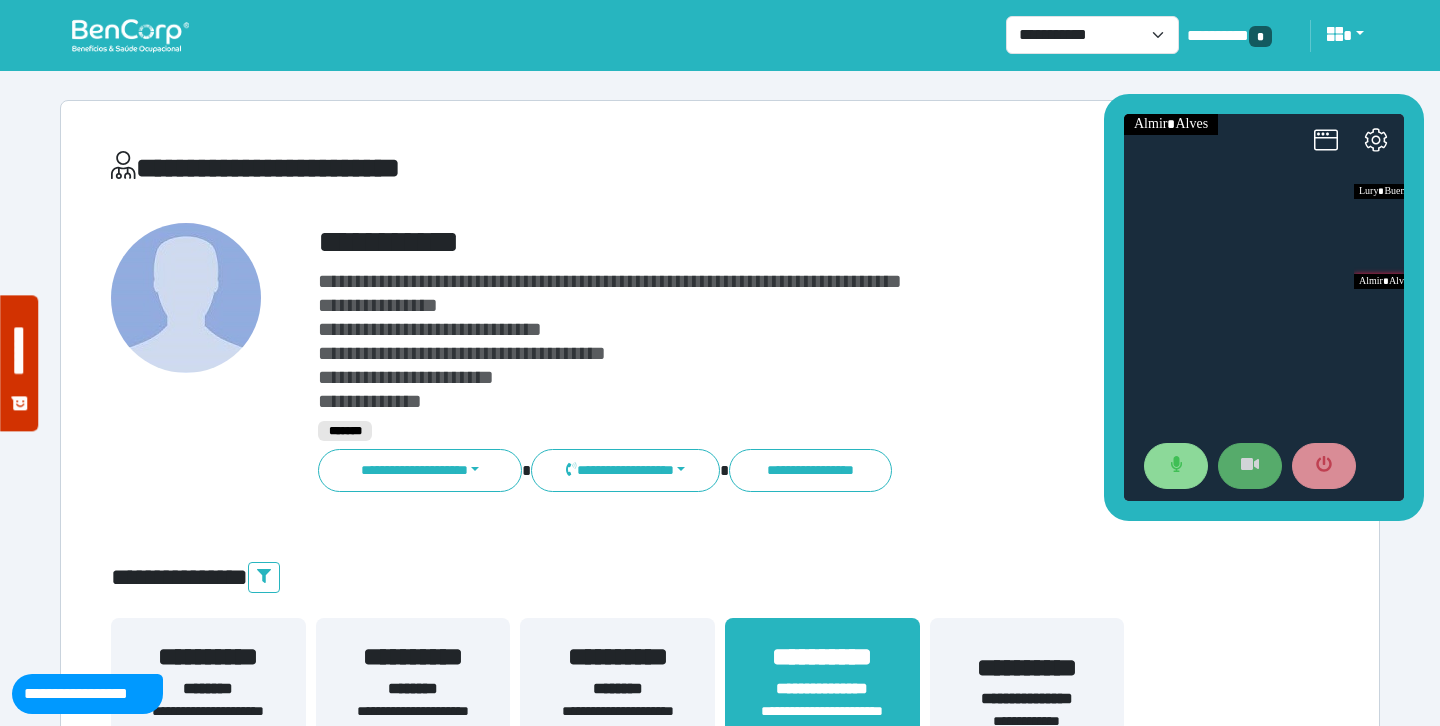 click on "**********" at bounding box center (772, 341) 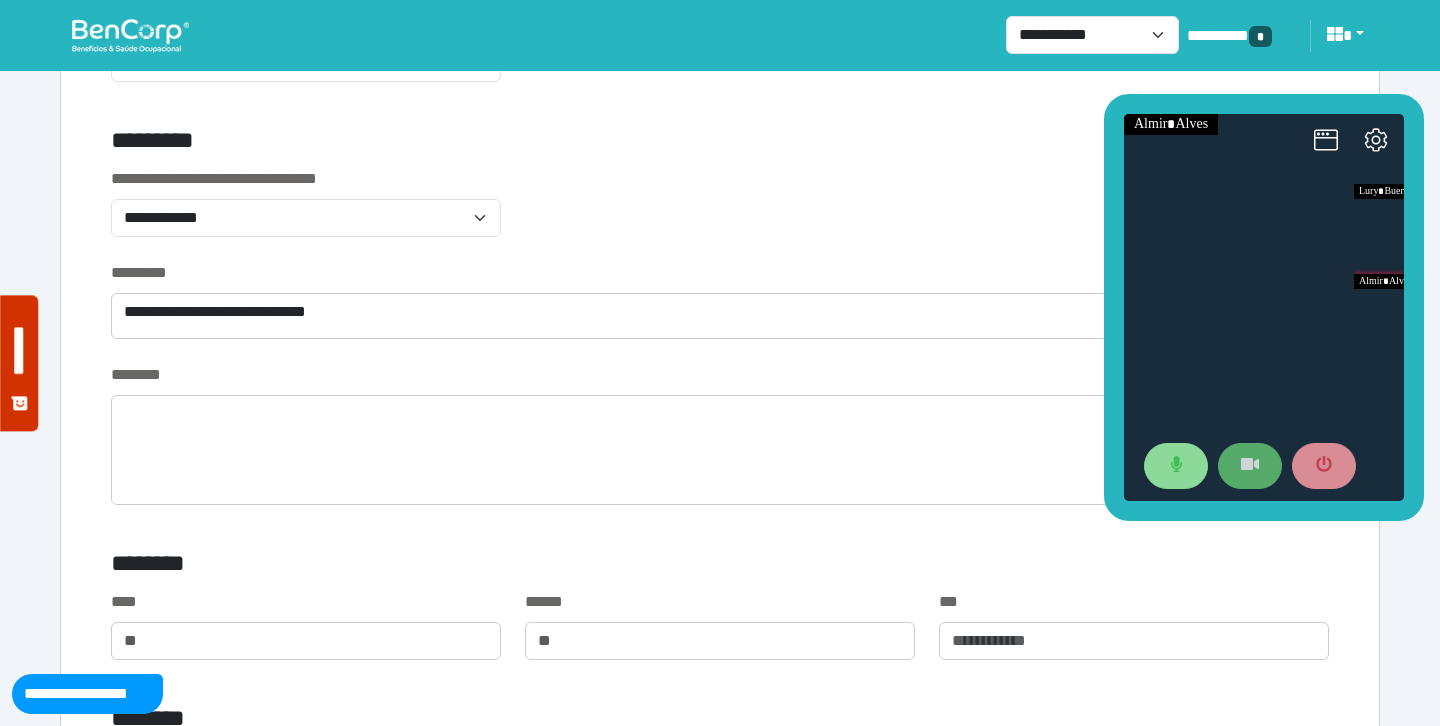 scroll, scrollTop: 838, scrollLeft: 0, axis: vertical 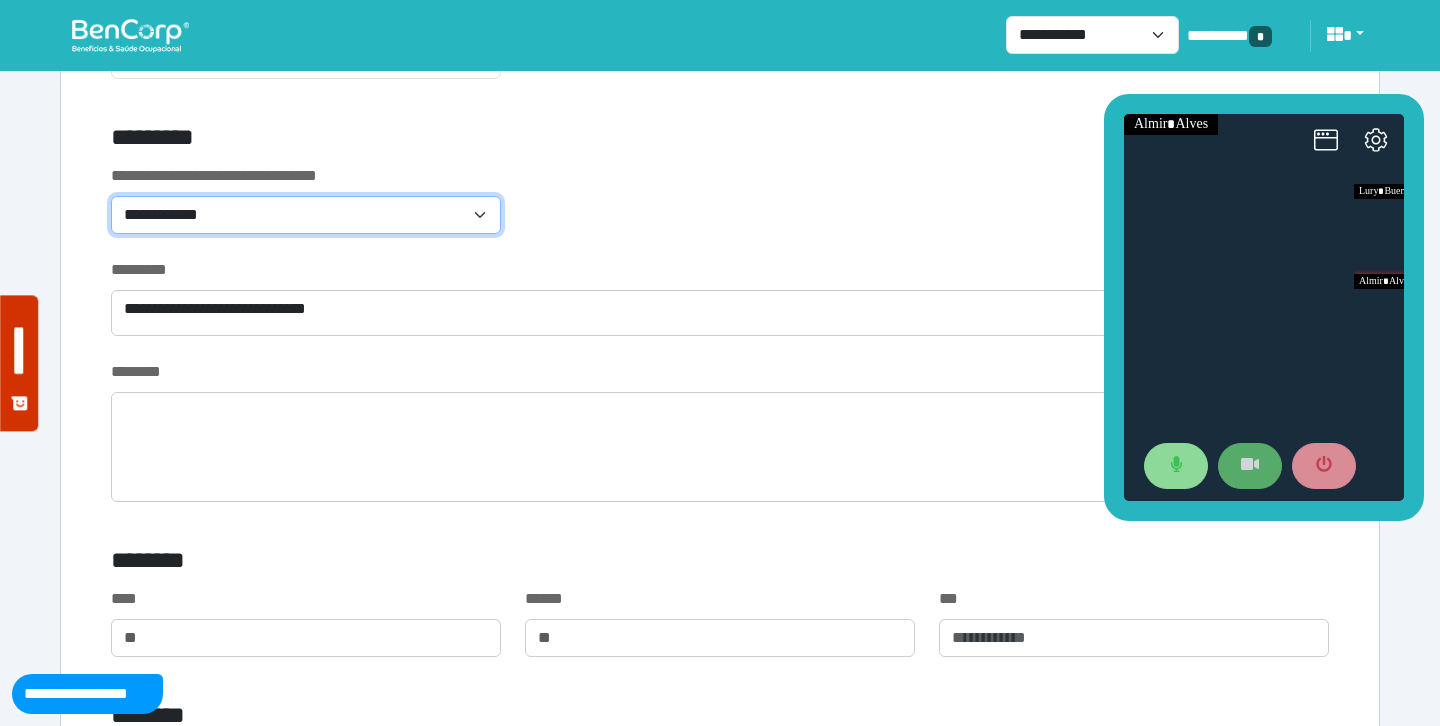 click on "**********" at bounding box center [306, 215] 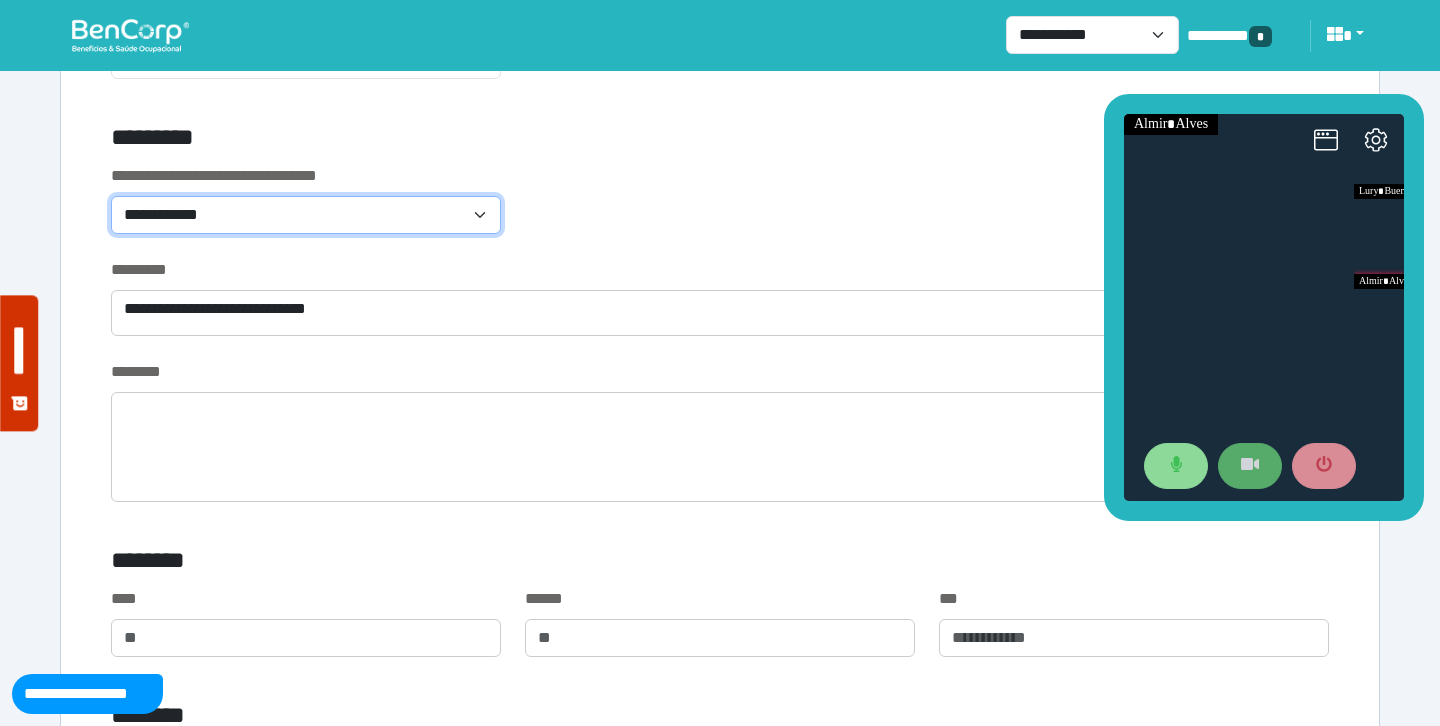 select on "*******" 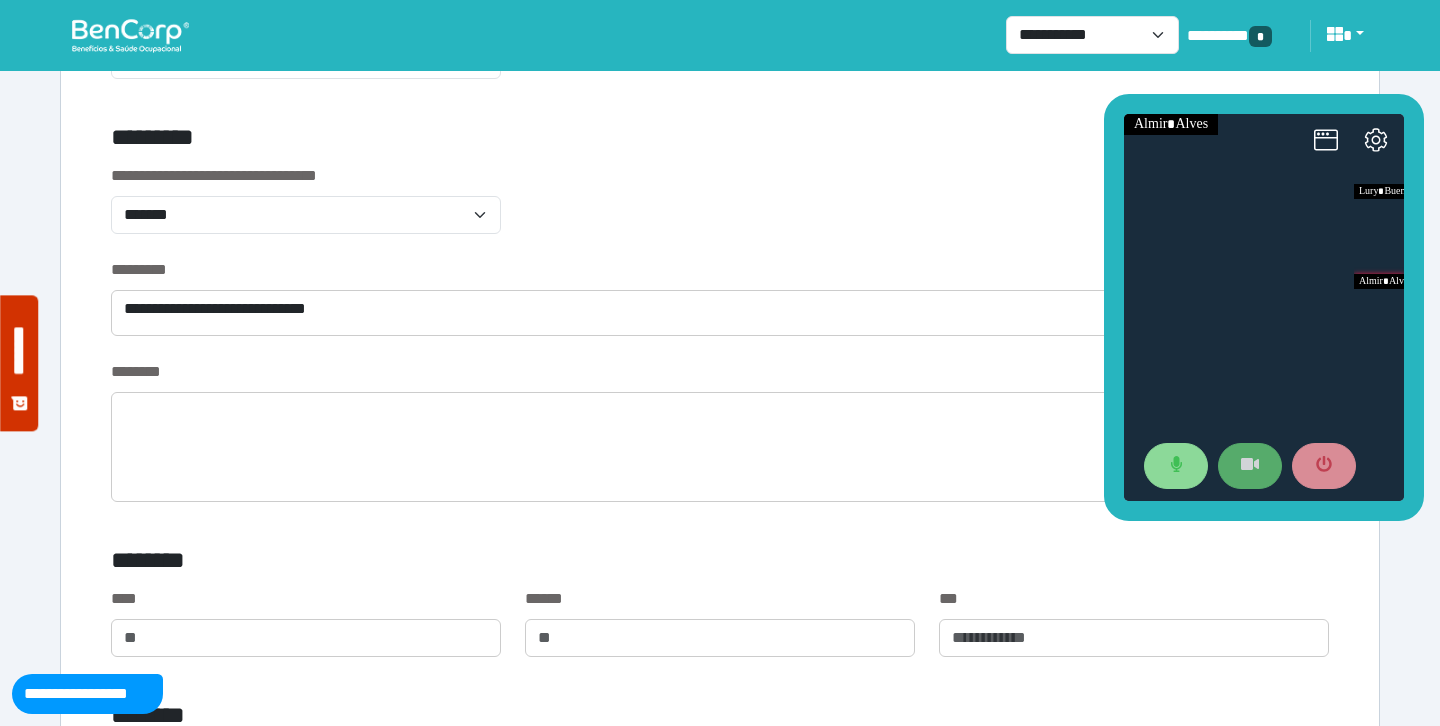 click on "**********" at bounding box center [720, 211] 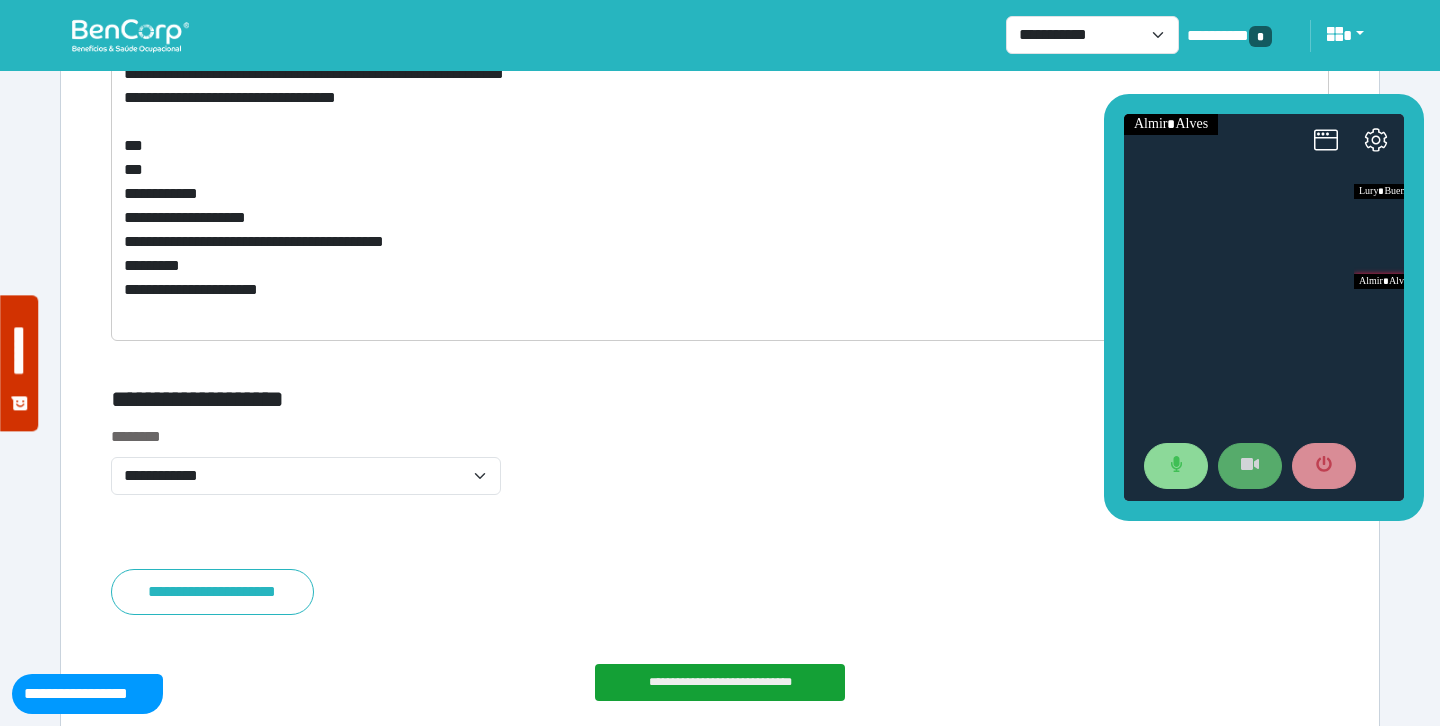scroll, scrollTop: 8767, scrollLeft: 0, axis: vertical 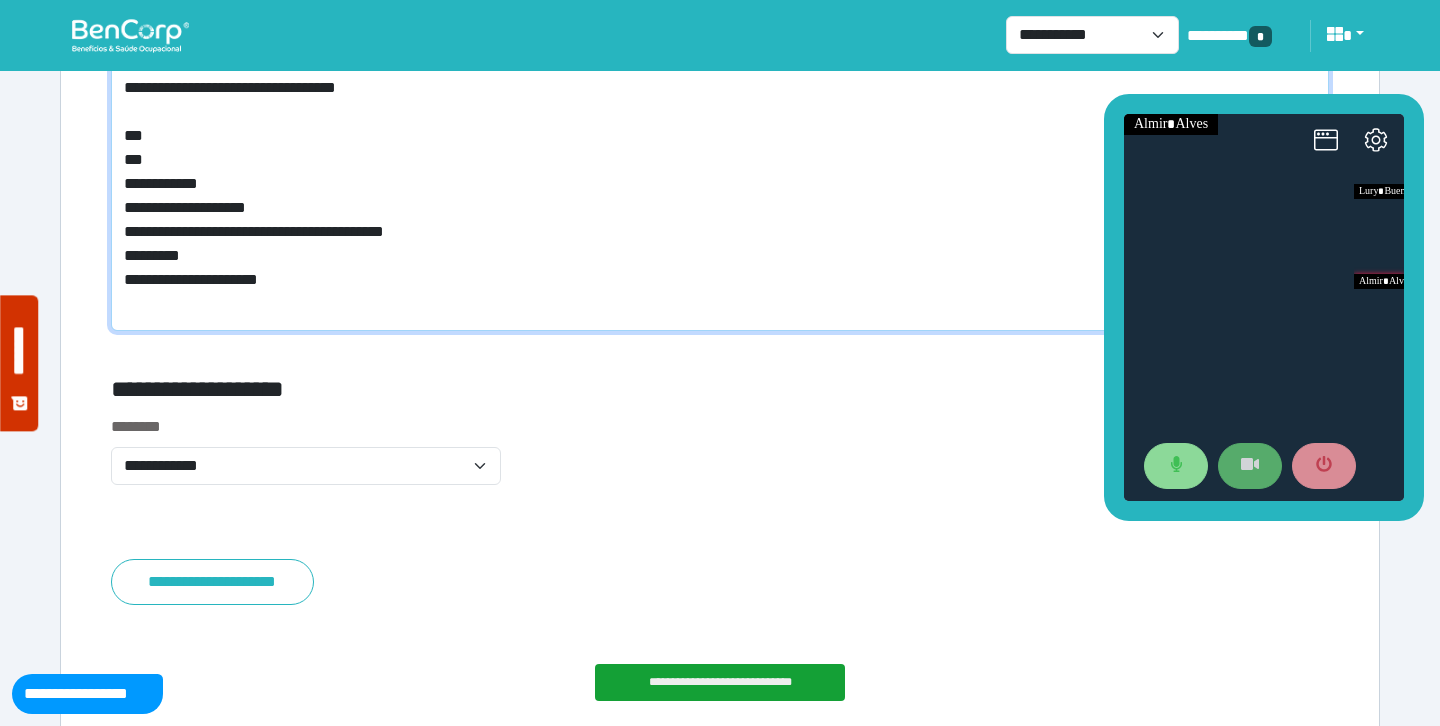 click on "**********" at bounding box center (720, 176) 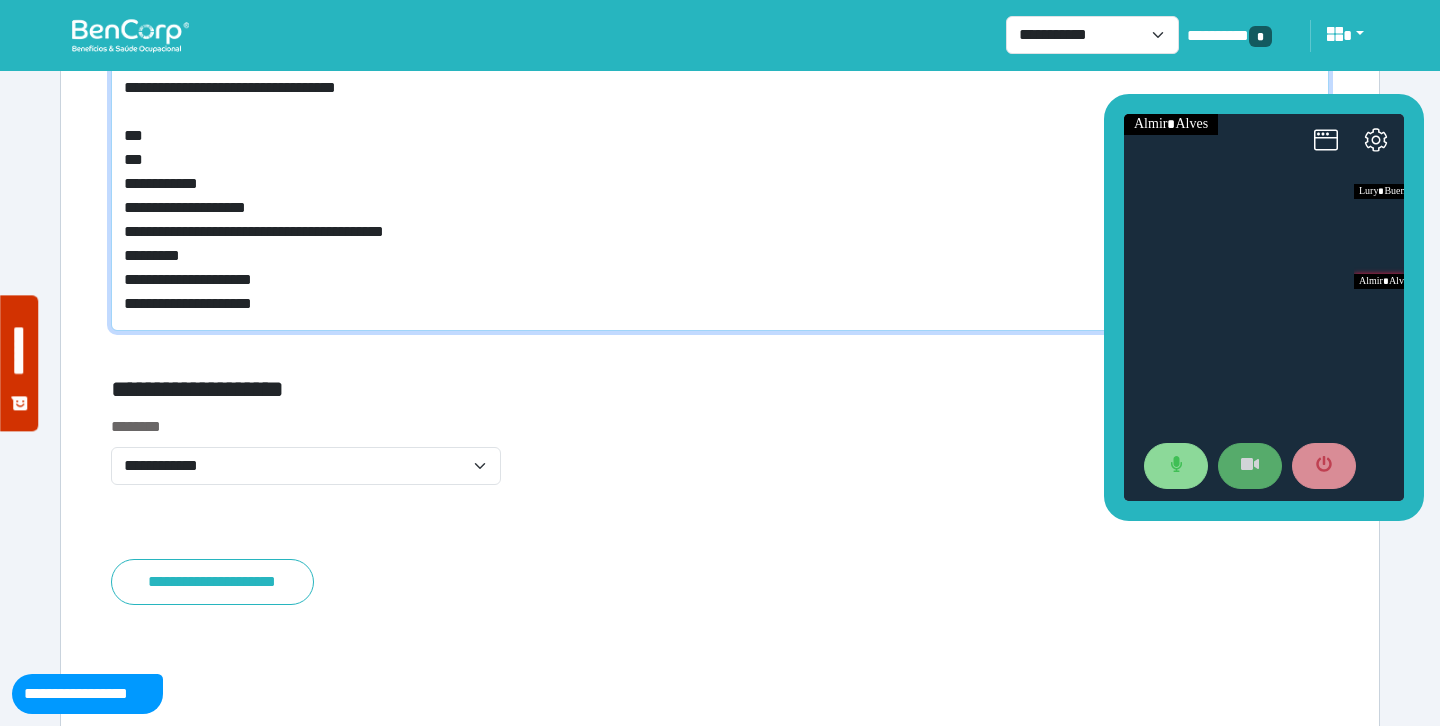 click on "**********" at bounding box center (720, 176) 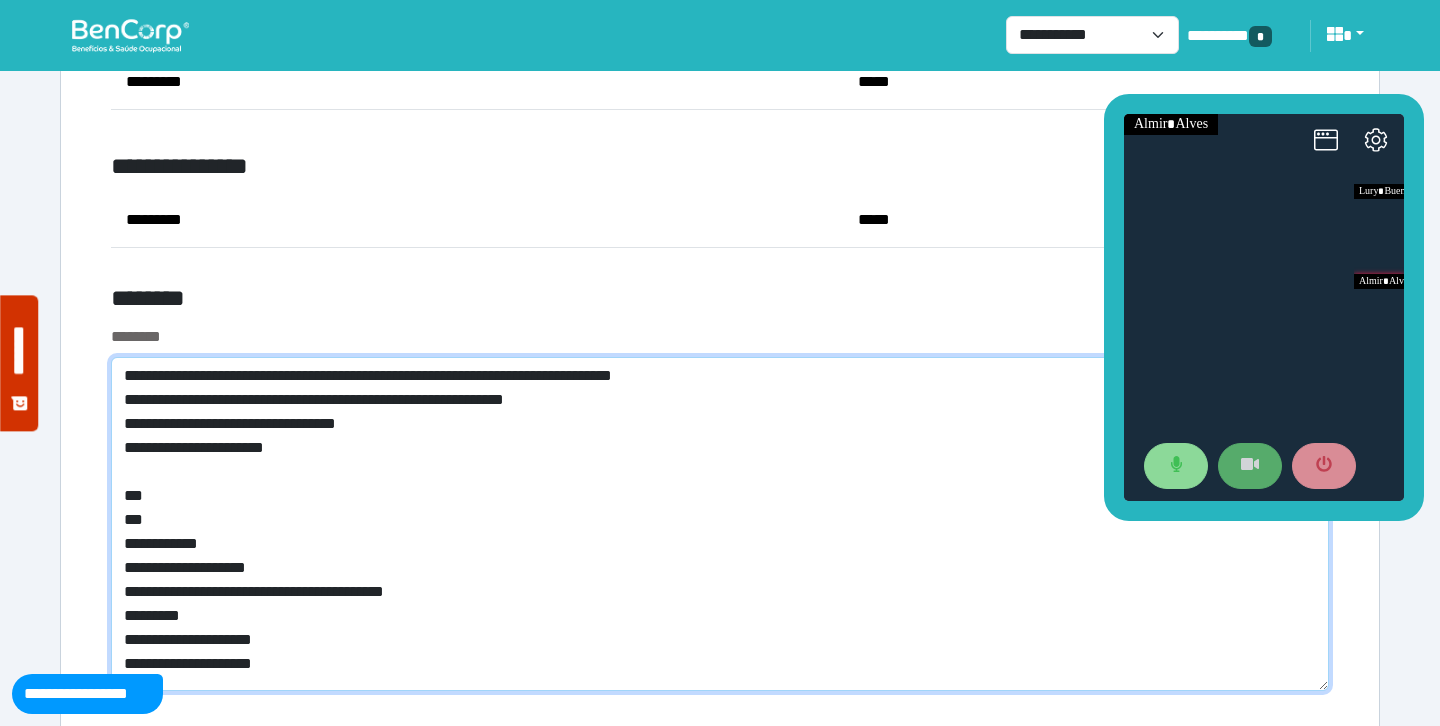scroll, scrollTop: 8427, scrollLeft: 0, axis: vertical 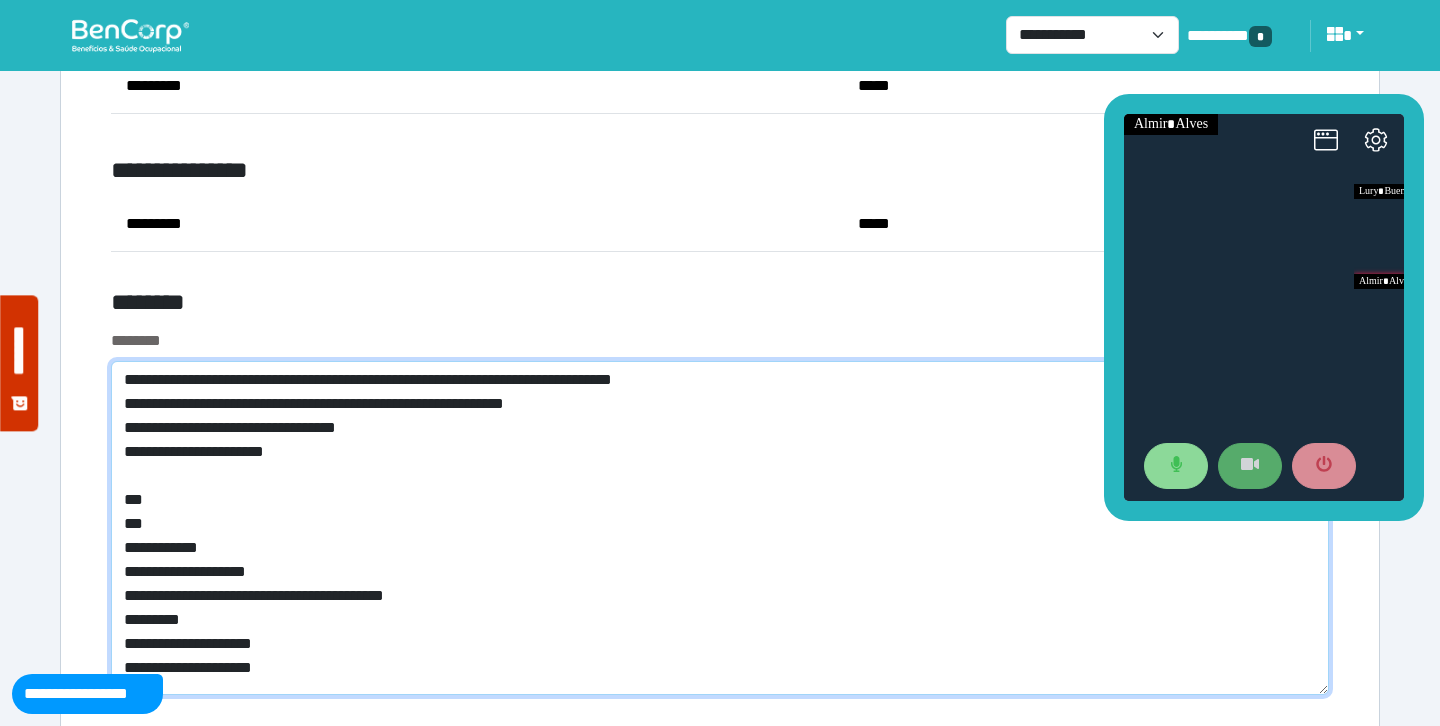 type on "**********" 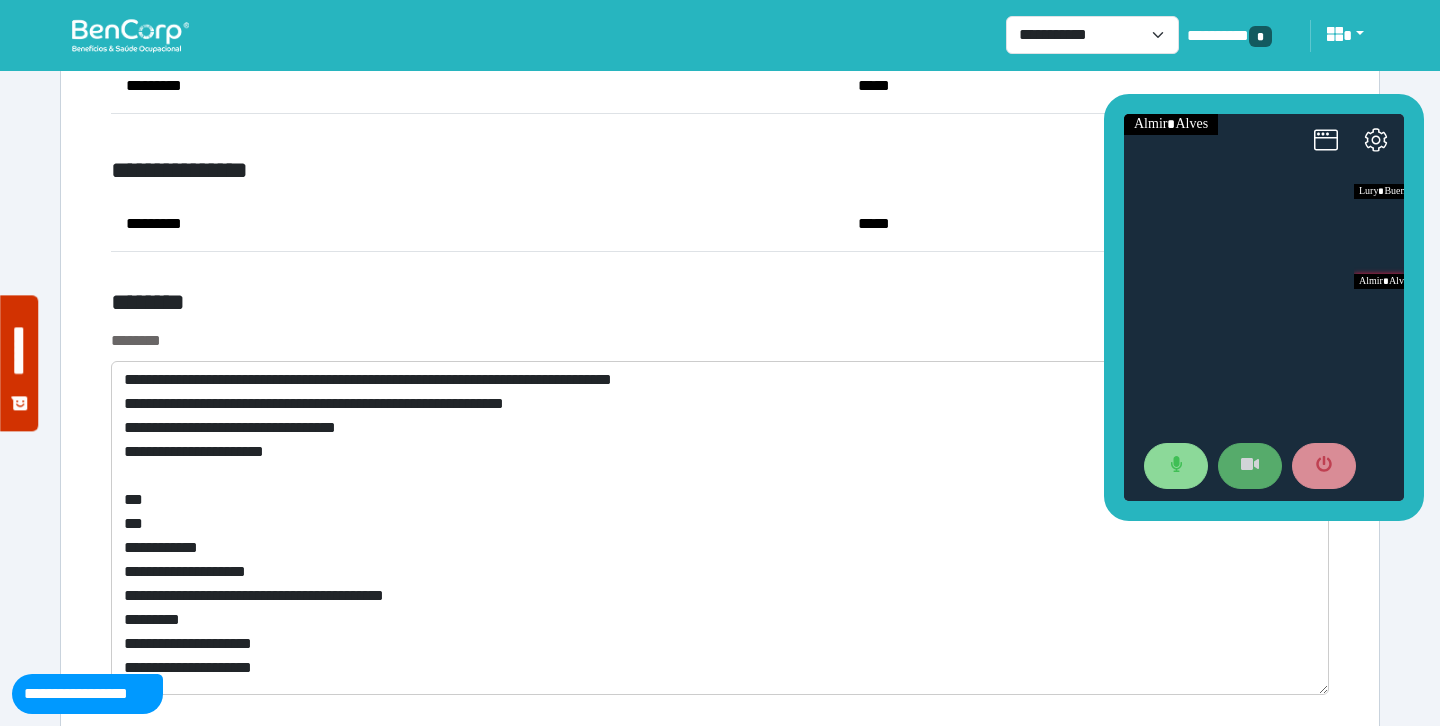 click on "********" at bounding box center (513, 306) 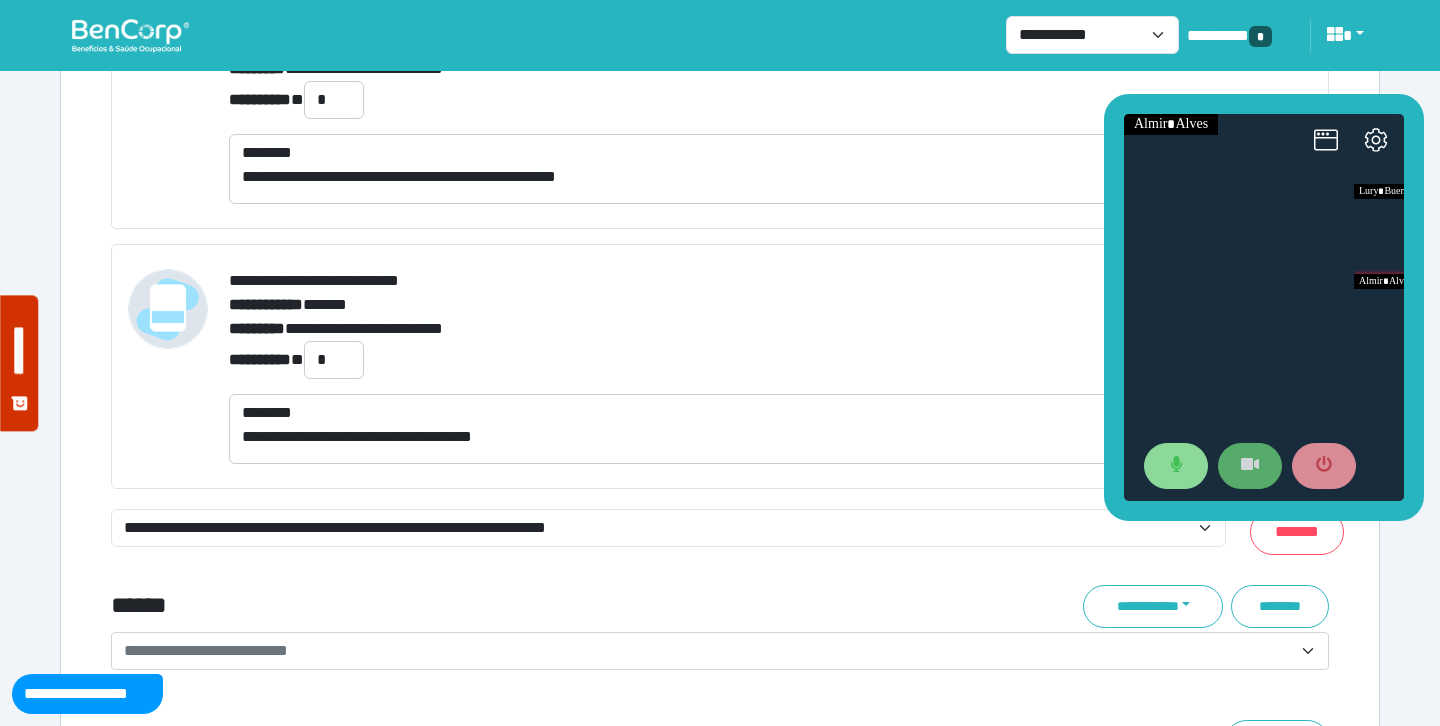 scroll, scrollTop: 7718, scrollLeft: 0, axis: vertical 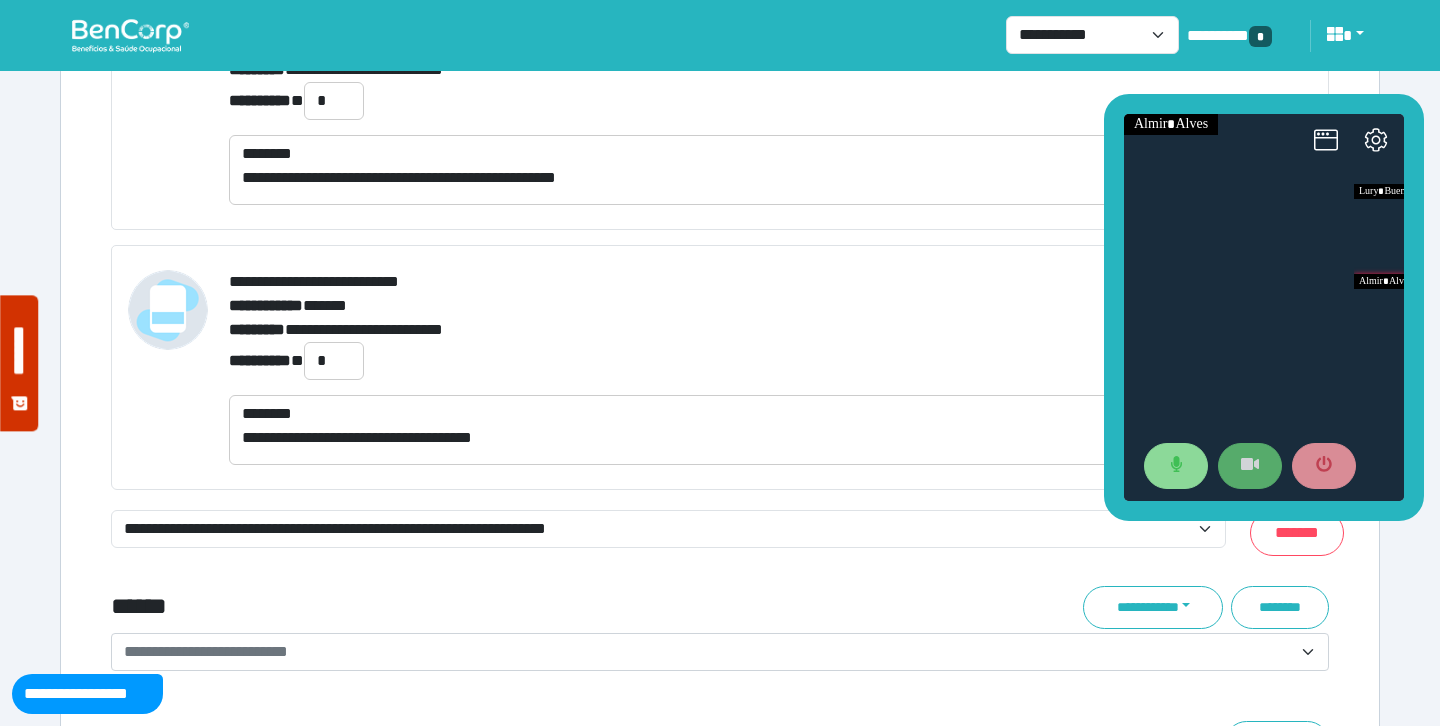 click on "**********" at bounding box center [720, 306] 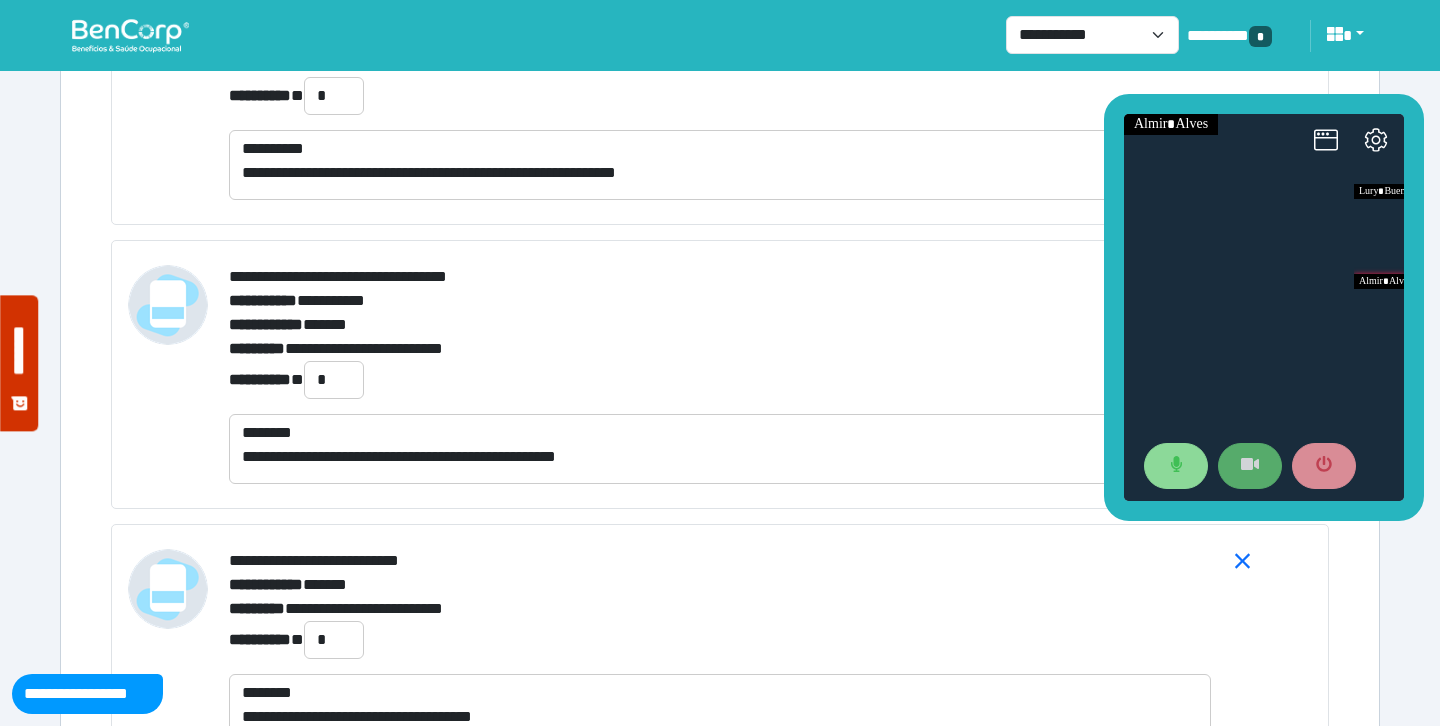 scroll, scrollTop: 7440, scrollLeft: 0, axis: vertical 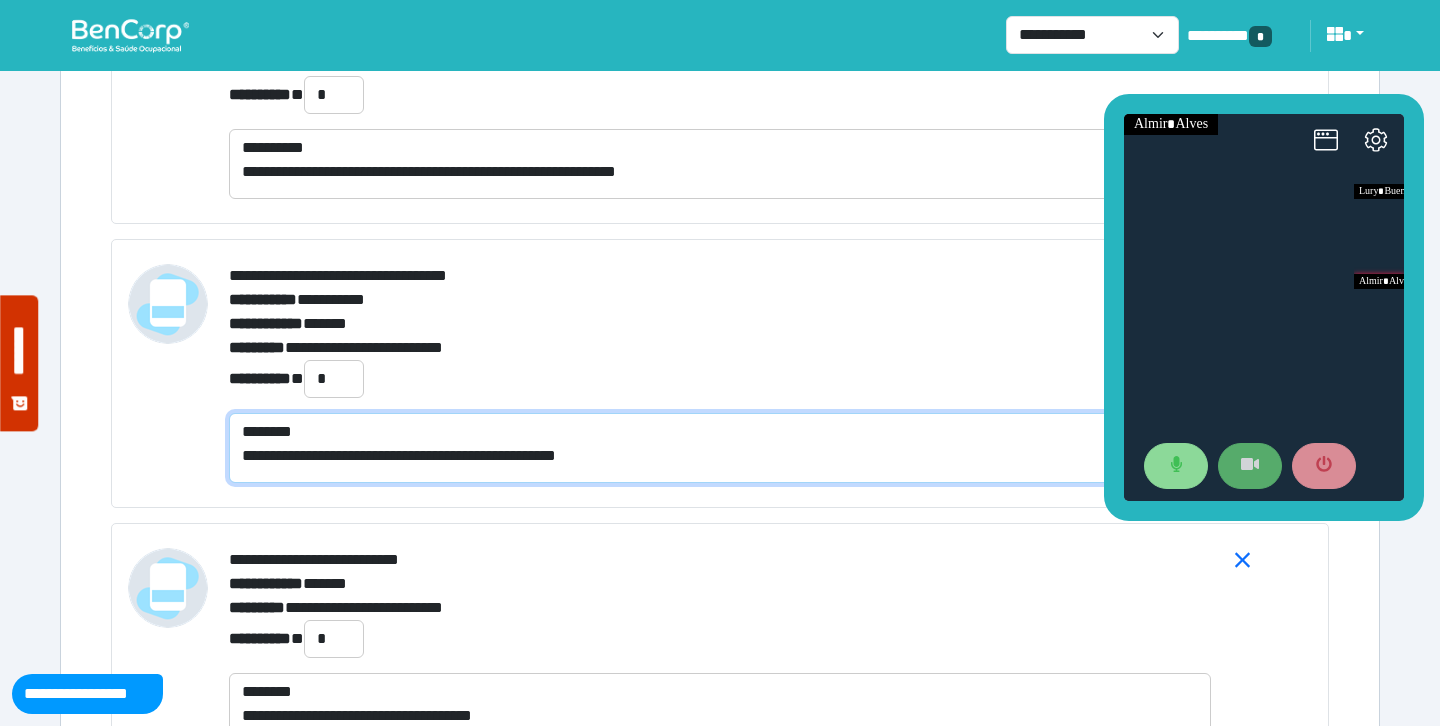 click on "**********" at bounding box center [720, 448] 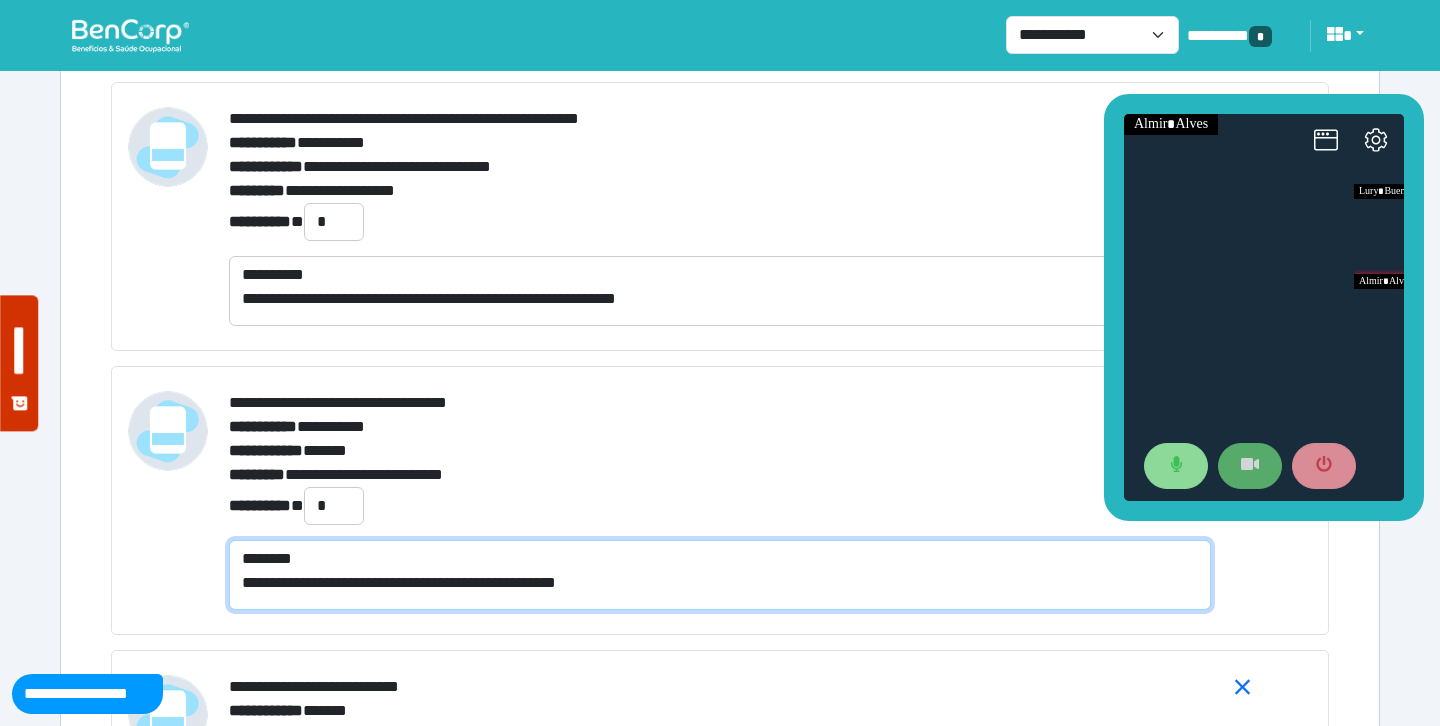 scroll, scrollTop: 7292, scrollLeft: 0, axis: vertical 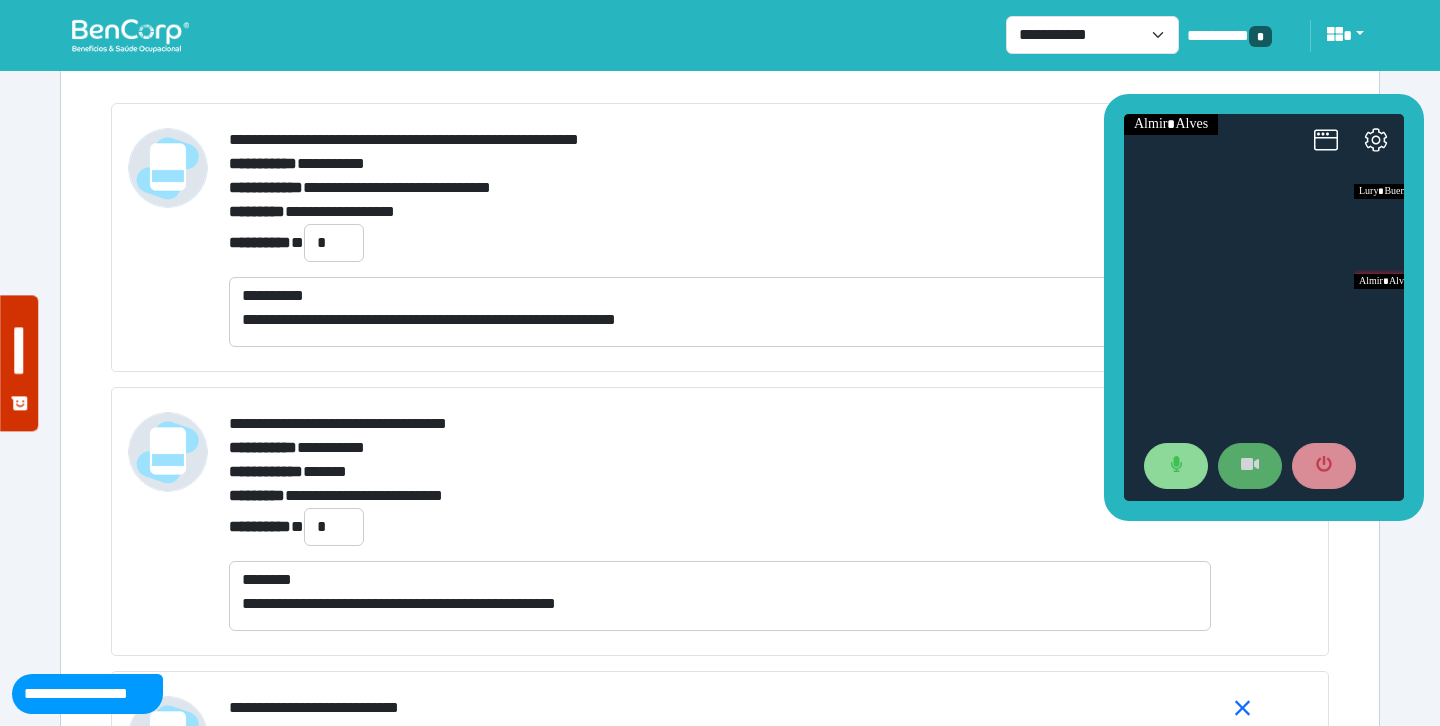 click on "**********" at bounding box center [720, 243] 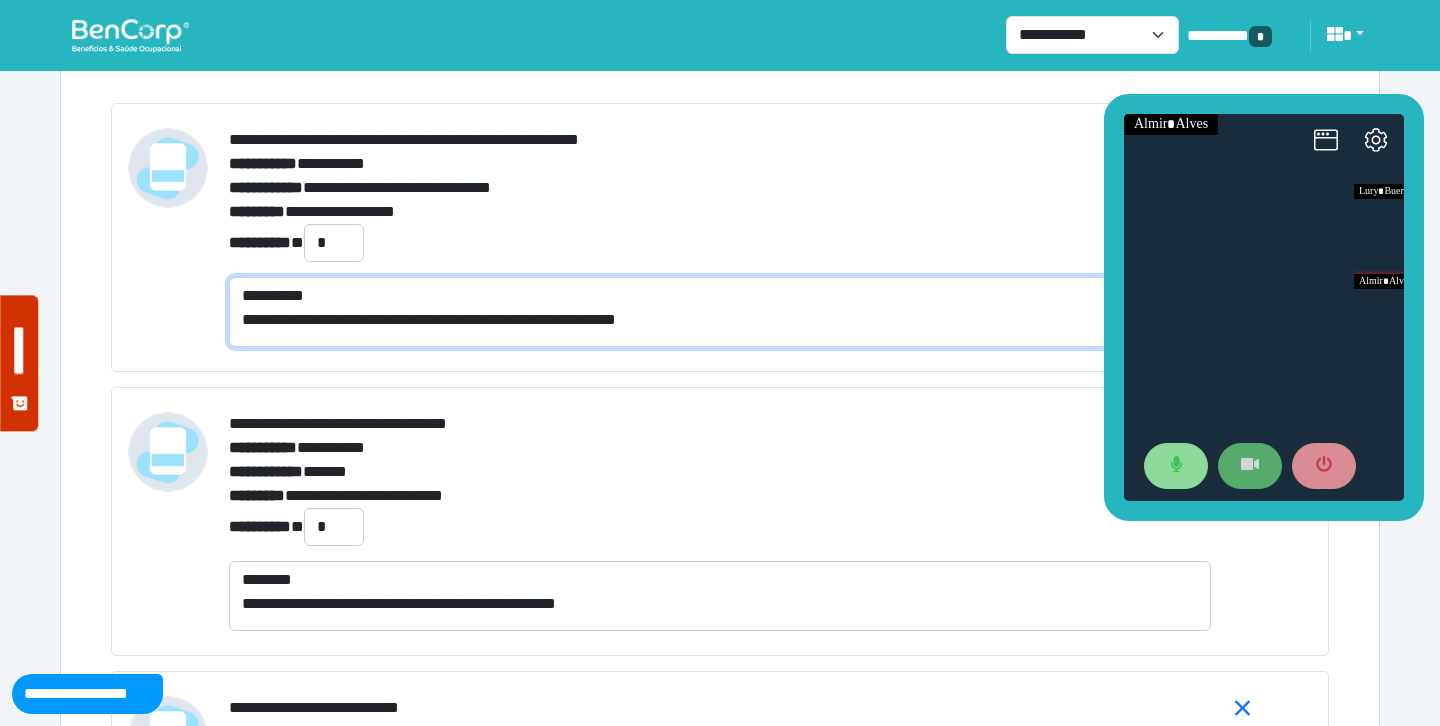 click on "**********" at bounding box center [720, 312] 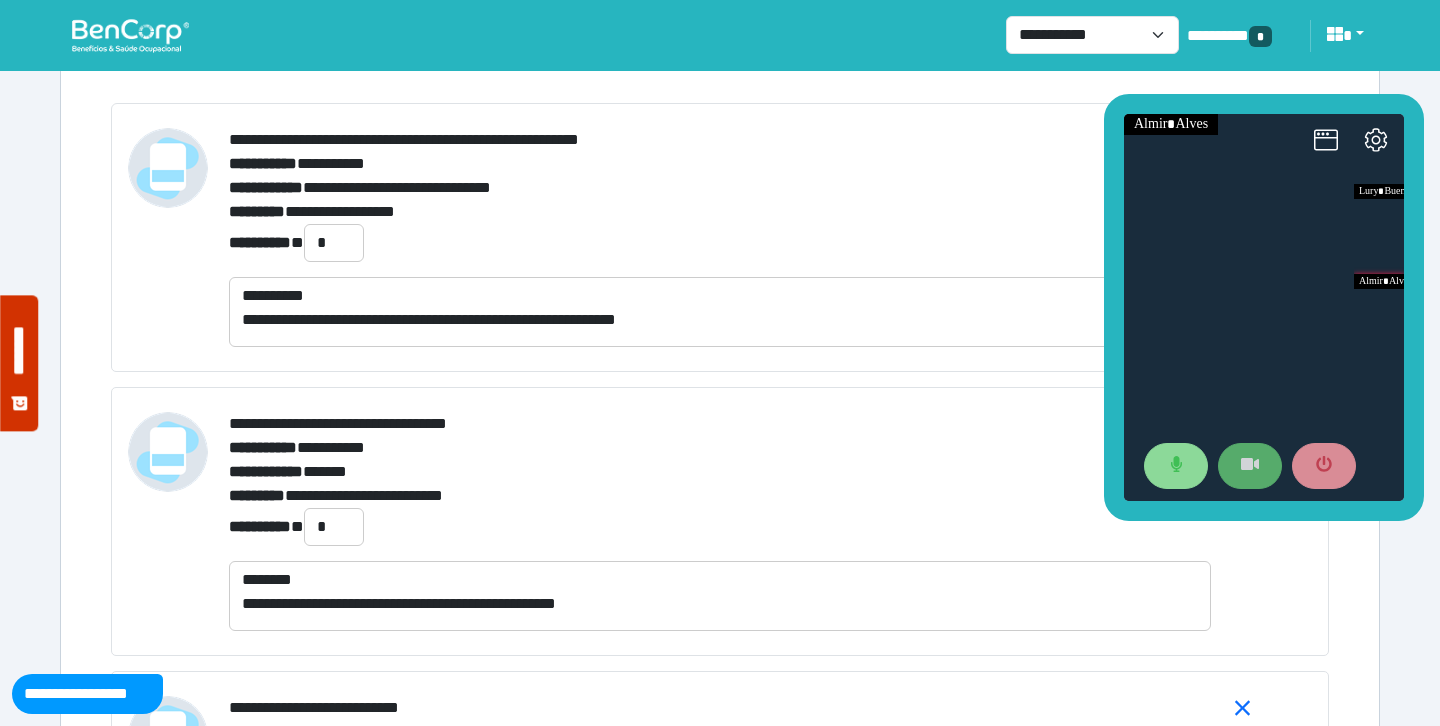 click on "**********" at bounding box center (720, 188) 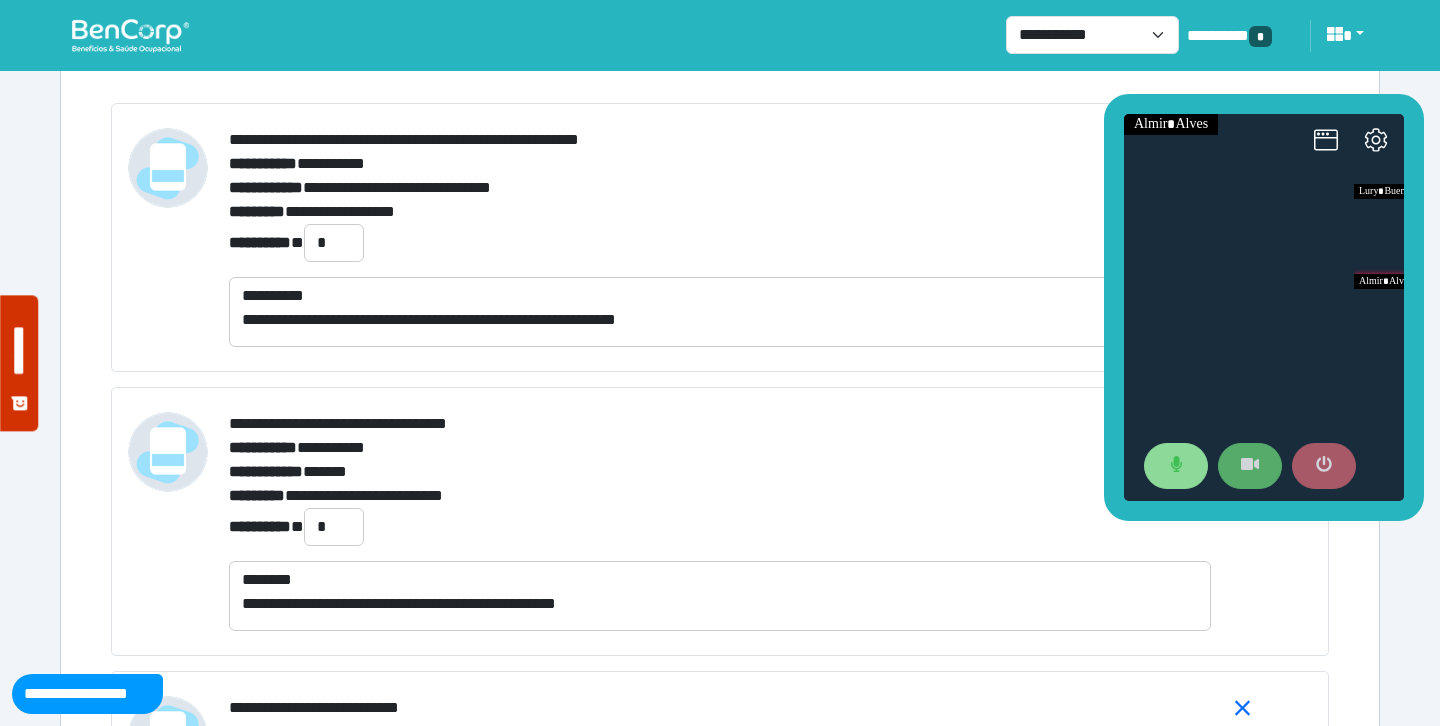 click at bounding box center [1324, 466] 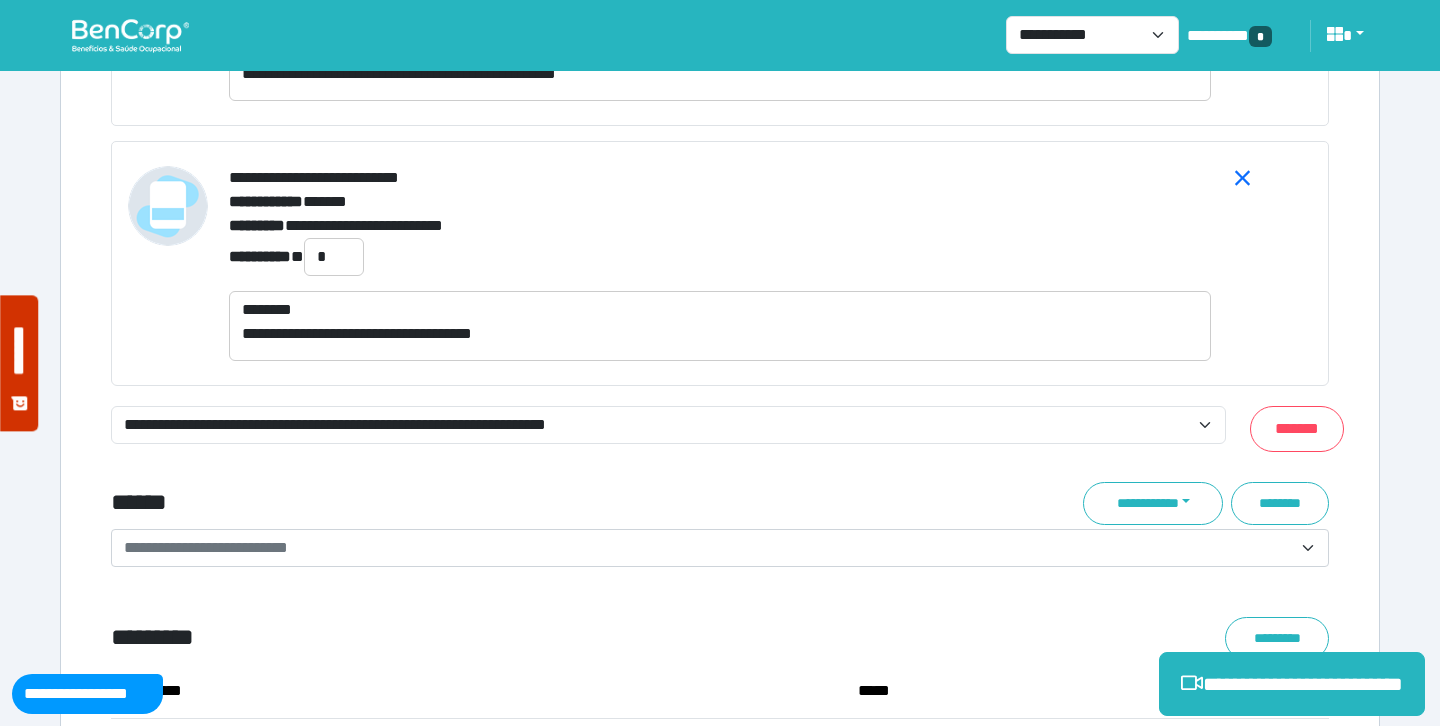 scroll, scrollTop: 7855, scrollLeft: 0, axis: vertical 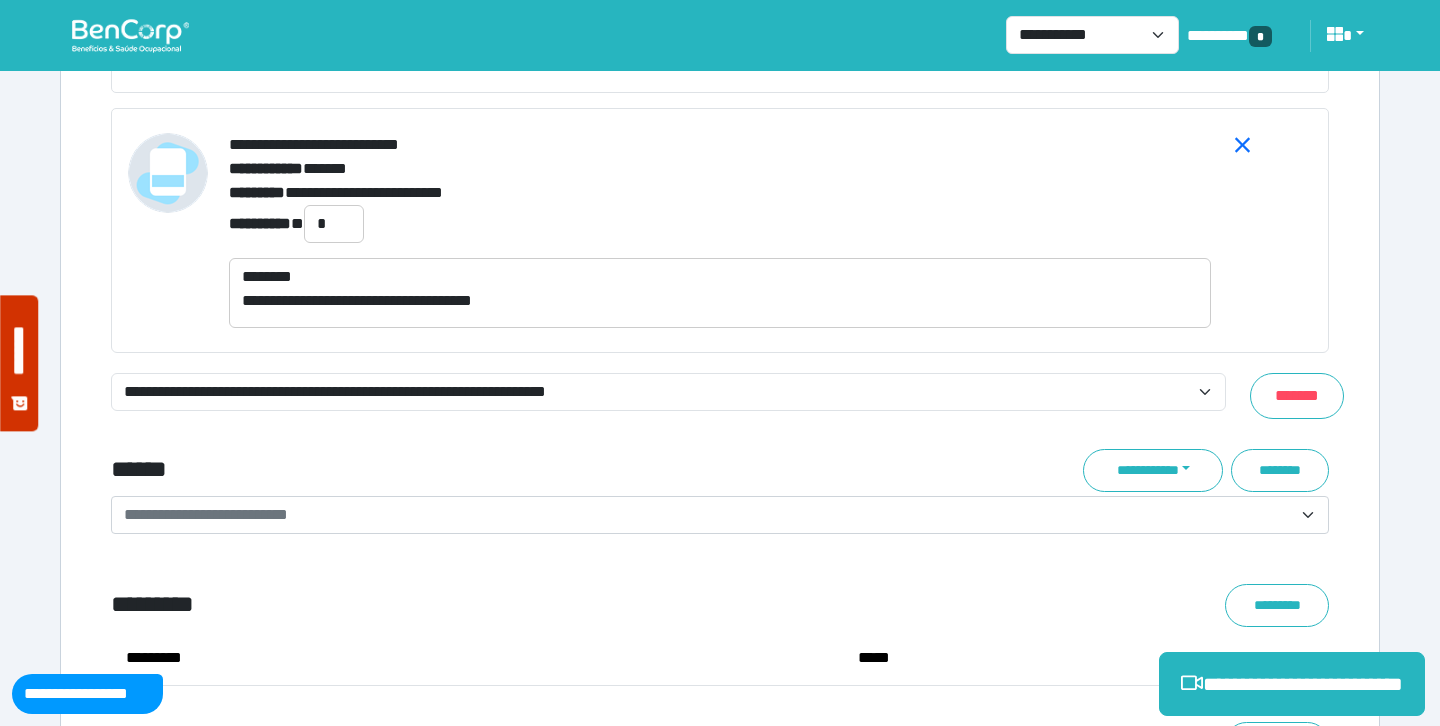 click on "*******" at bounding box center (1297, 396) 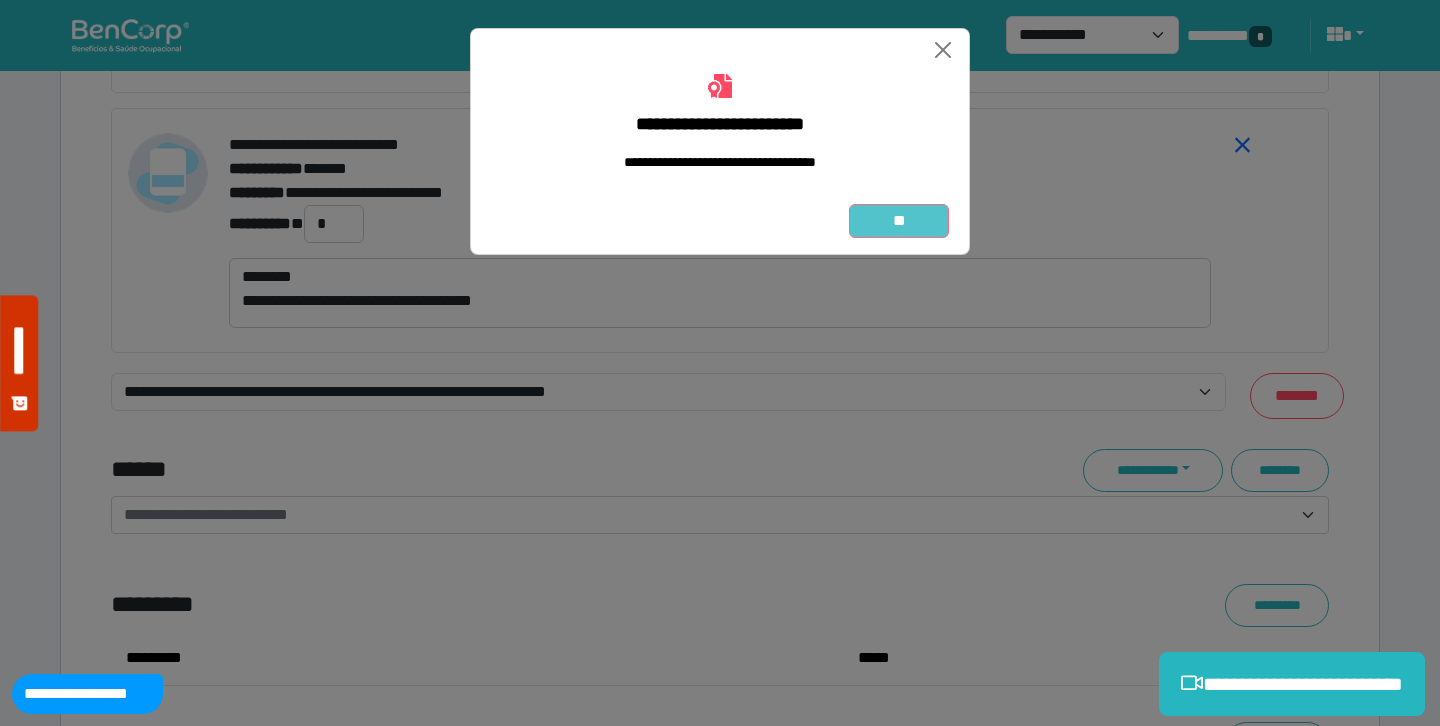 click on "**" at bounding box center (899, 221) 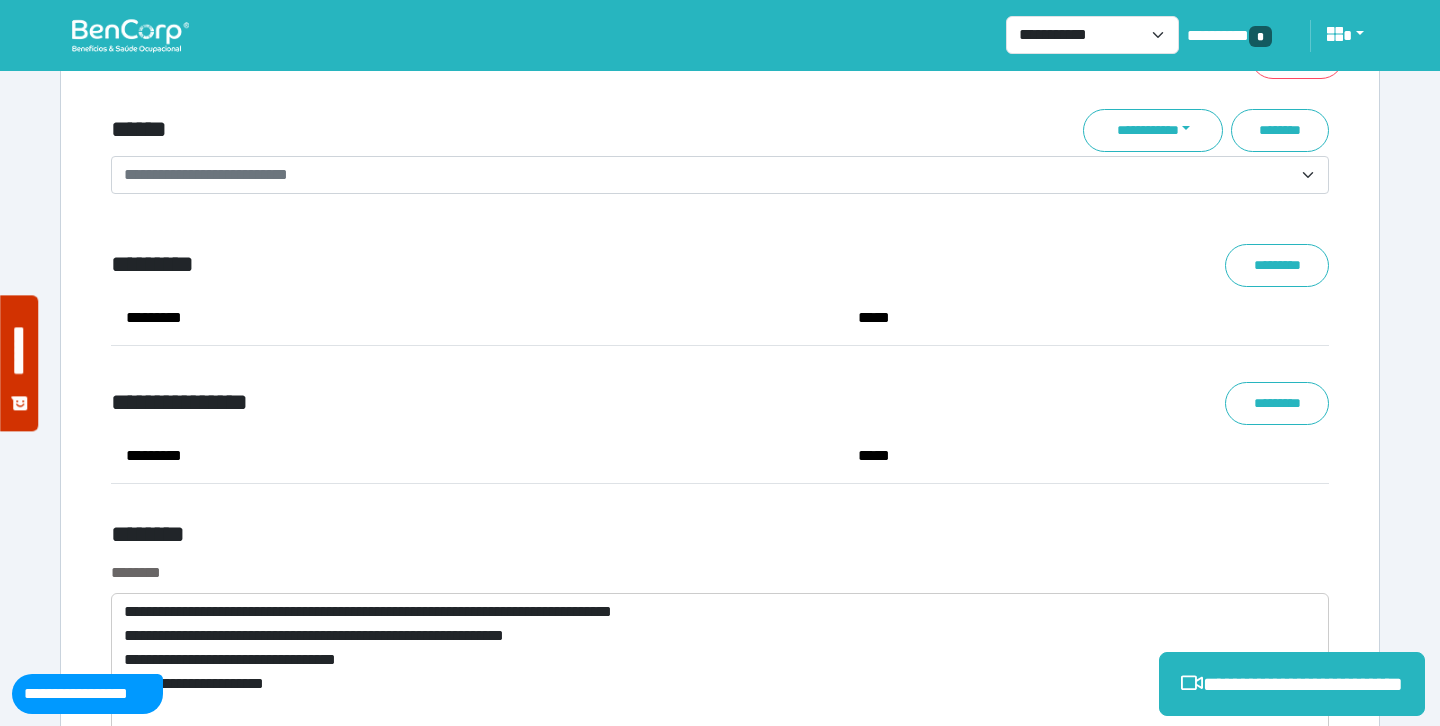 scroll, scrollTop: 8298, scrollLeft: 0, axis: vertical 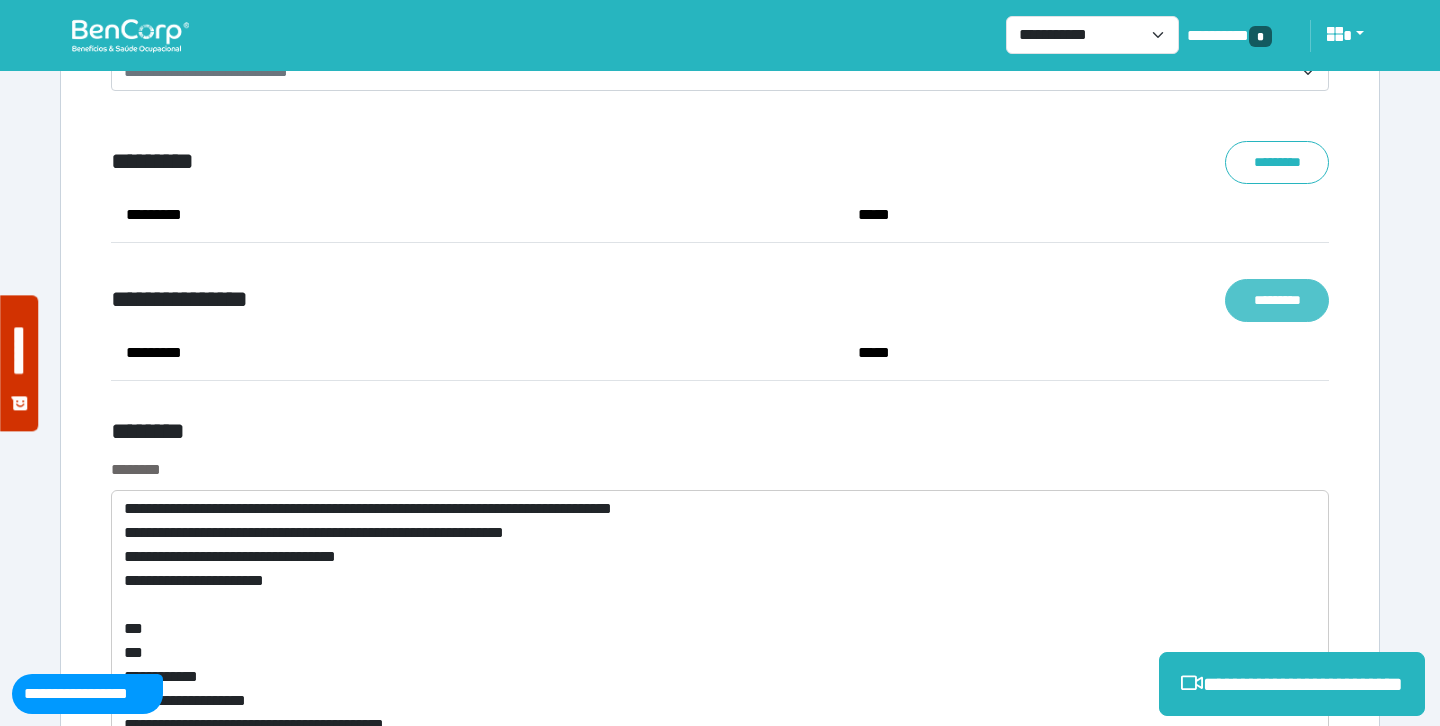 click on "*********" at bounding box center [1277, 300] 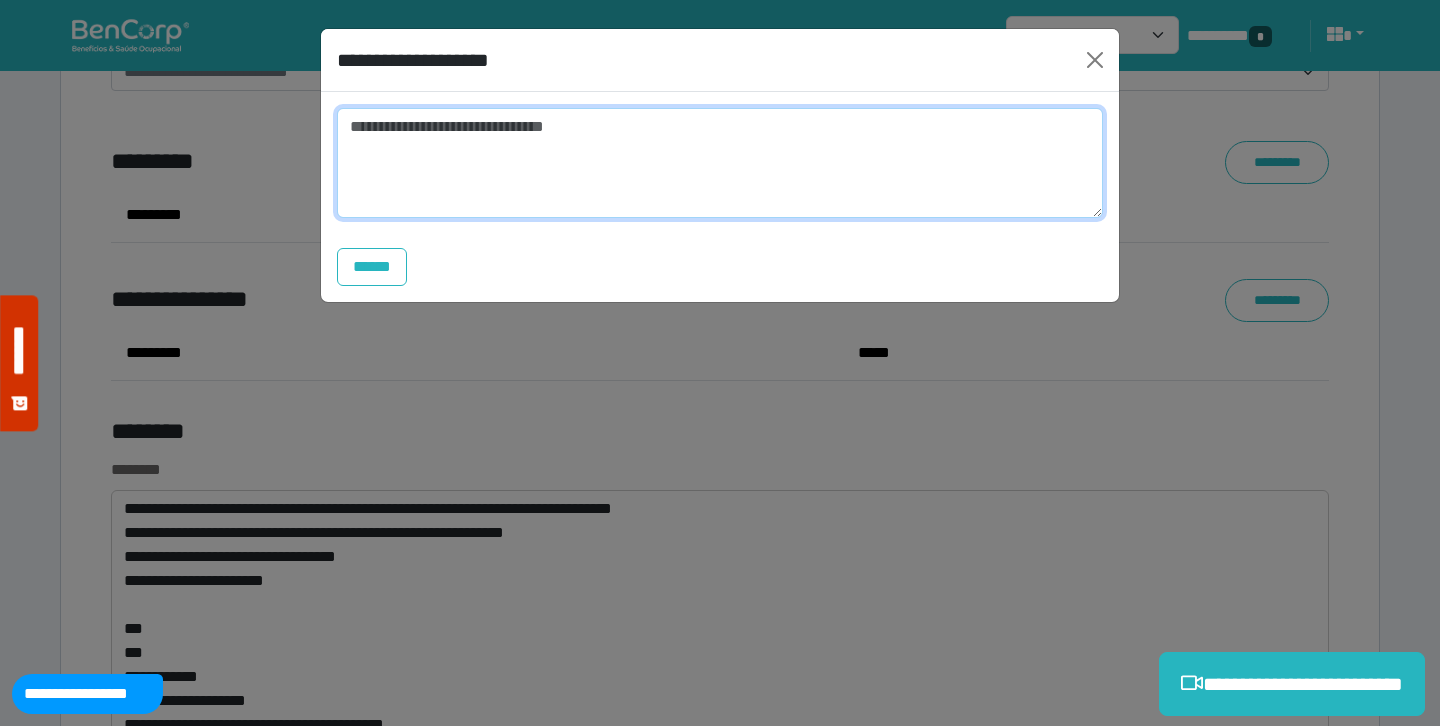 click at bounding box center (720, 163) 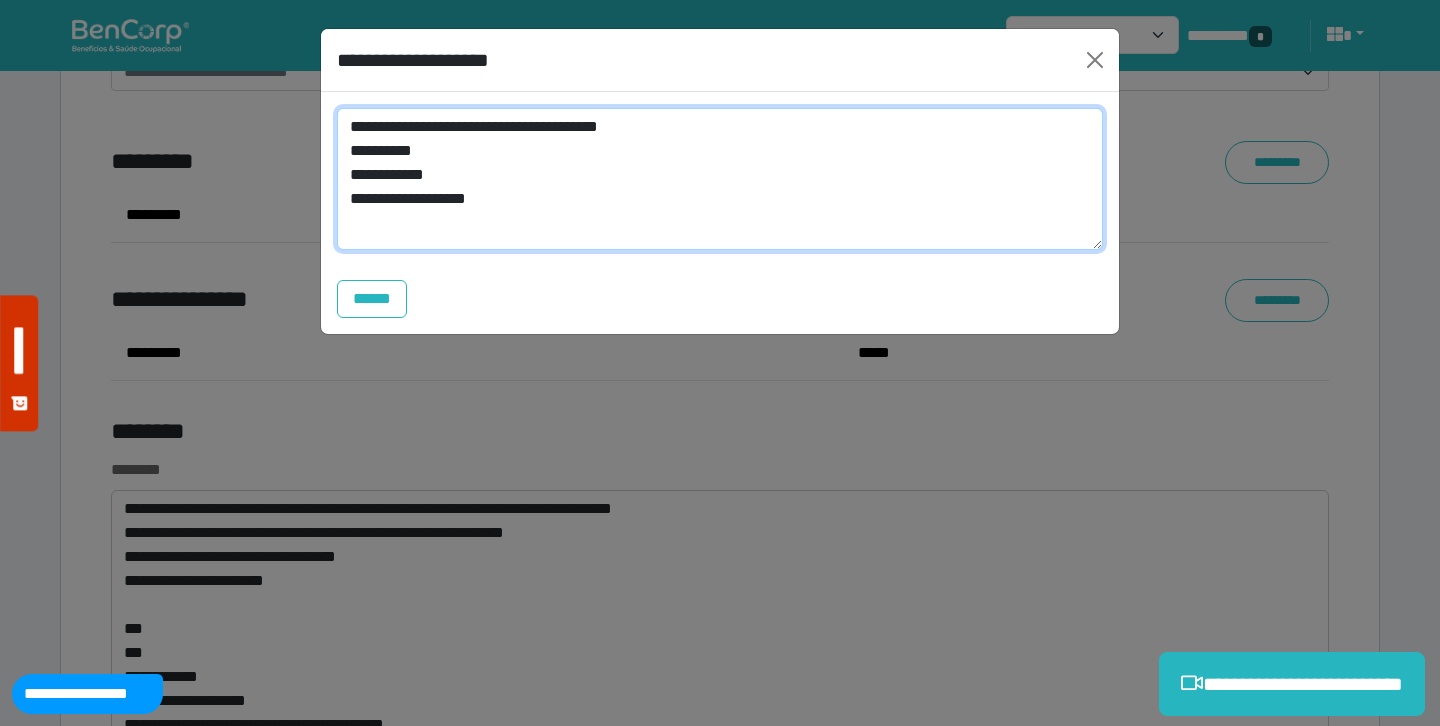 scroll, scrollTop: 0, scrollLeft: 0, axis: both 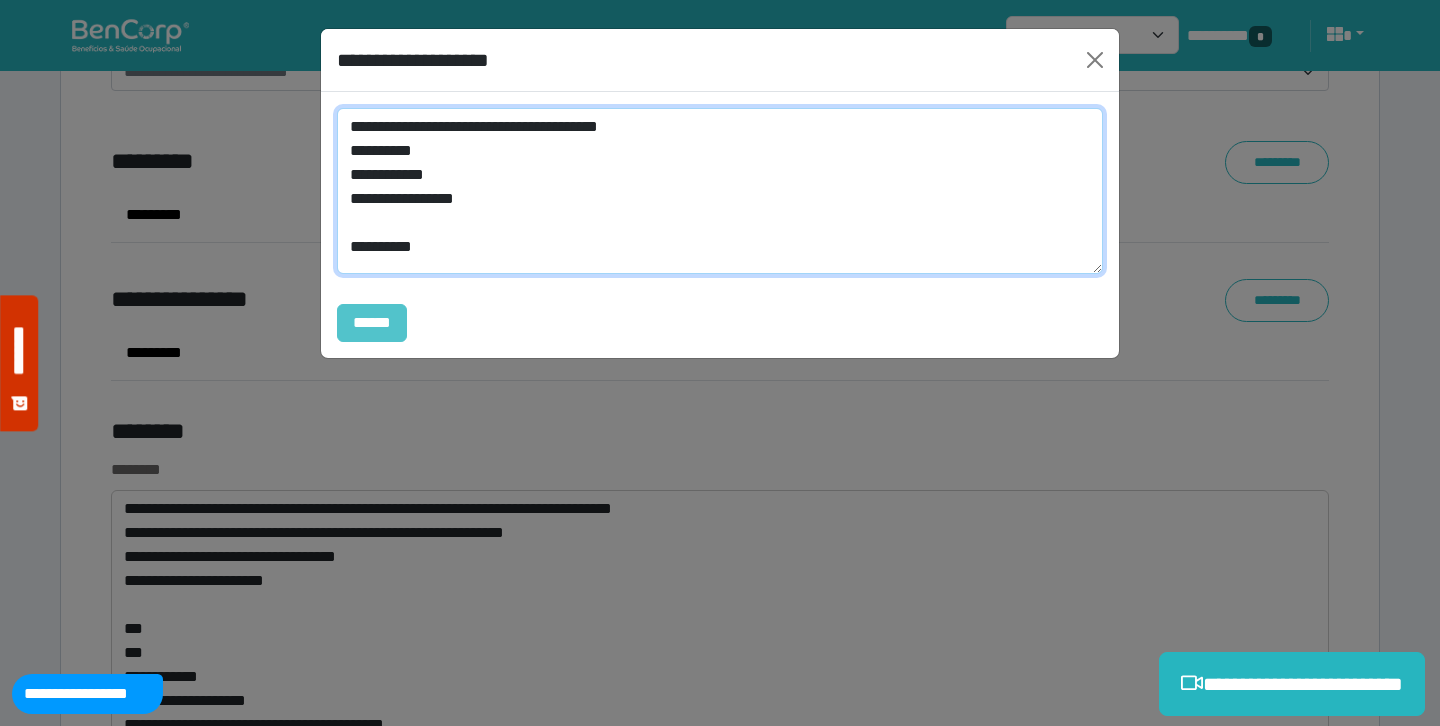 type on "**********" 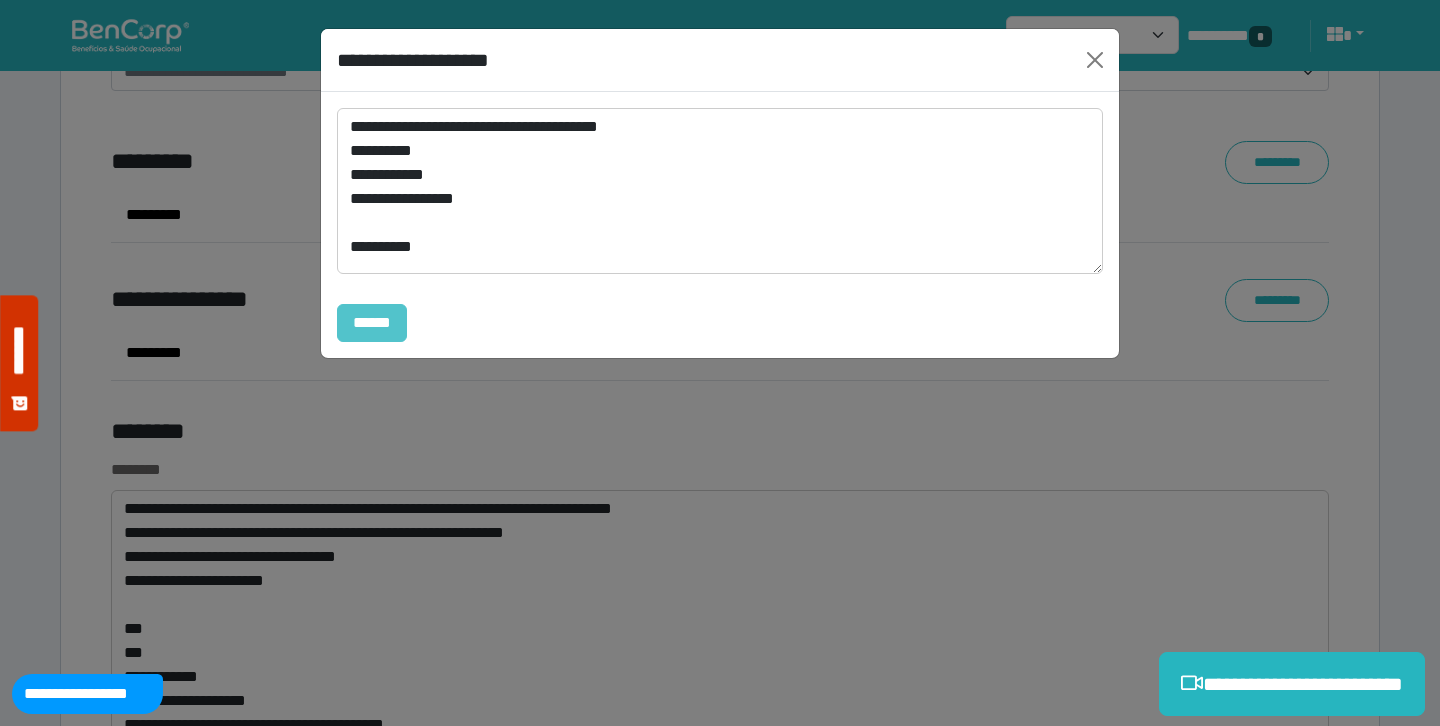 click on "******" at bounding box center (372, 323) 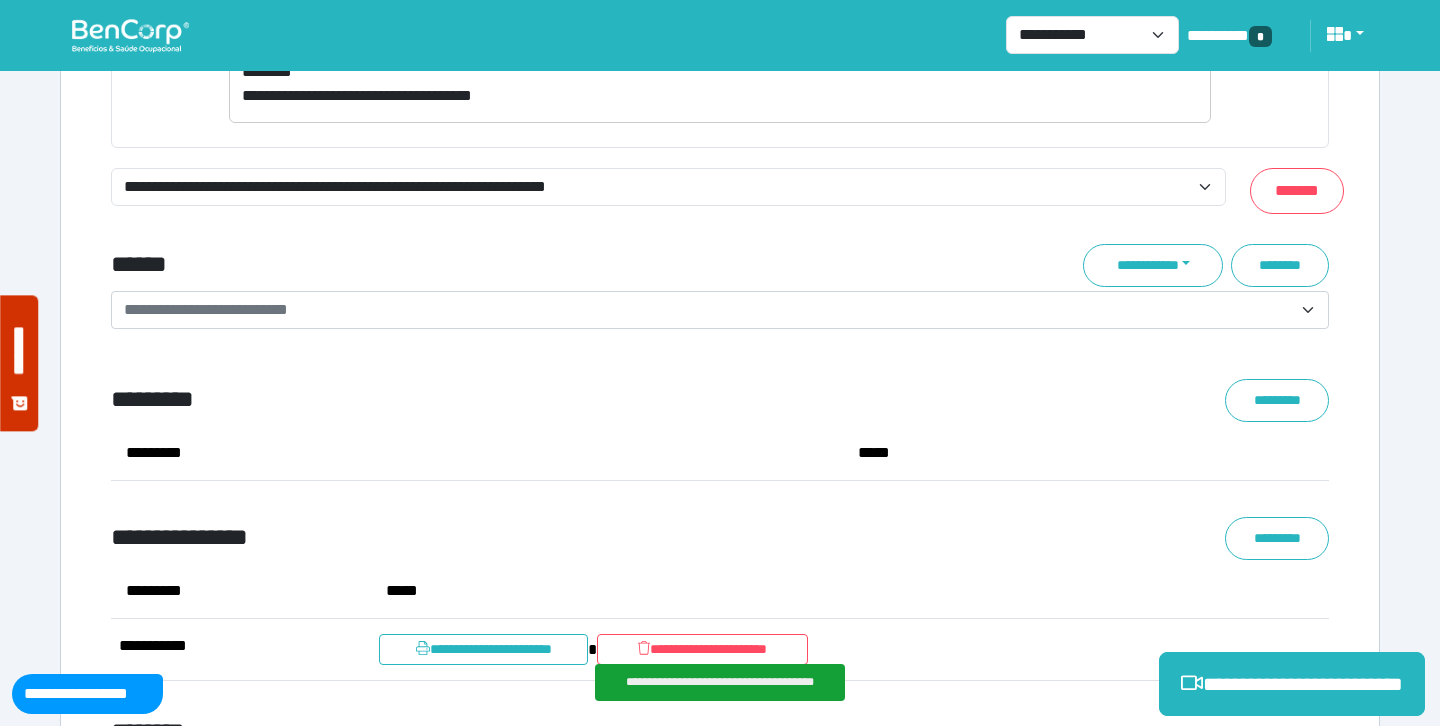 scroll, scrollTop: 7987, scrollLeft: 0, axis: vertical 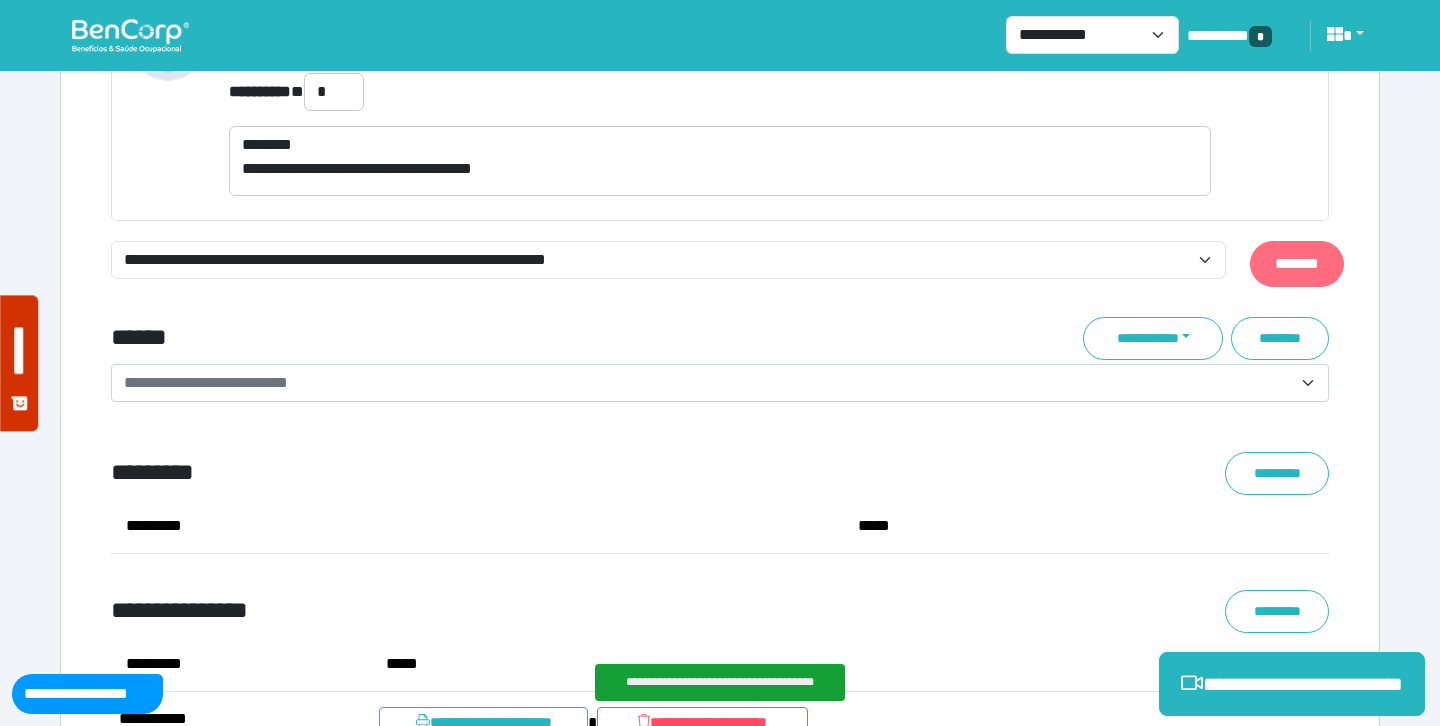 click on "*******" at bounding box center (1297, 264) 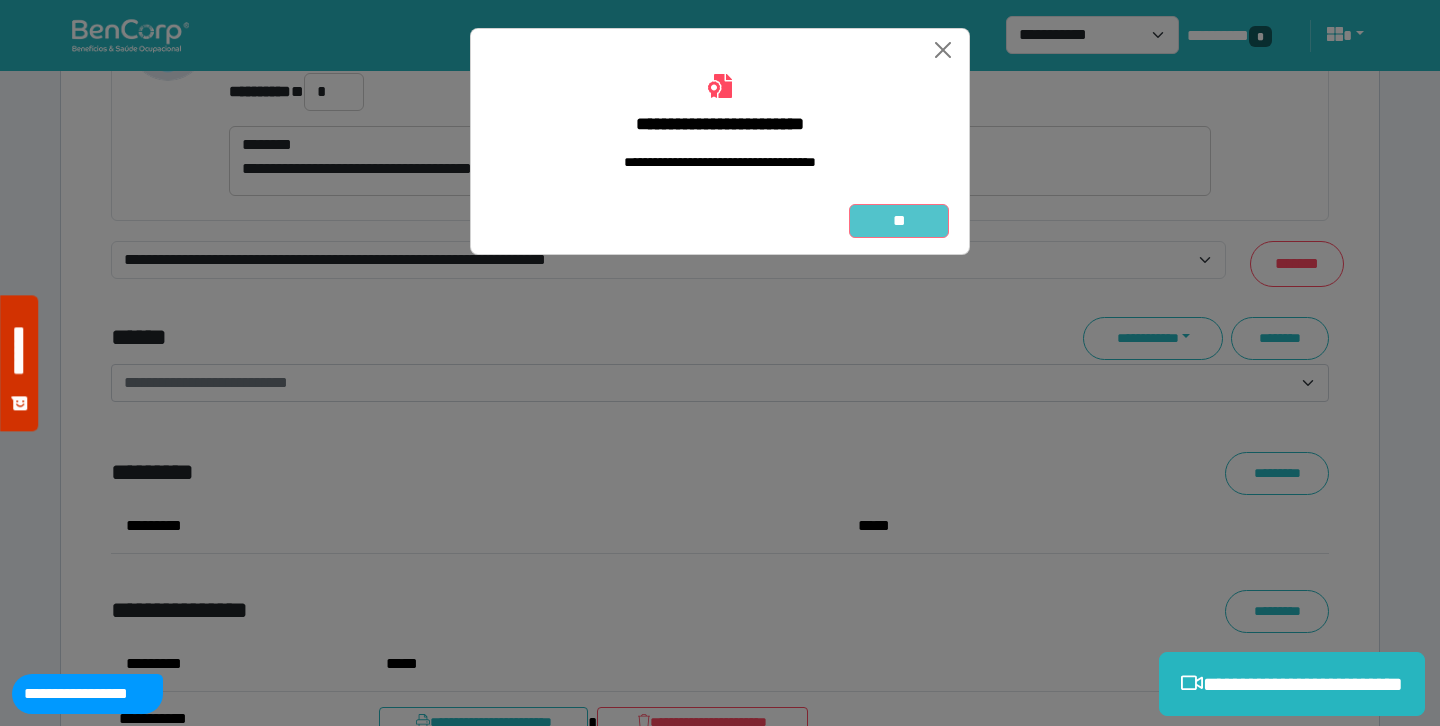 click on "**" at bounding box center [899, 221] 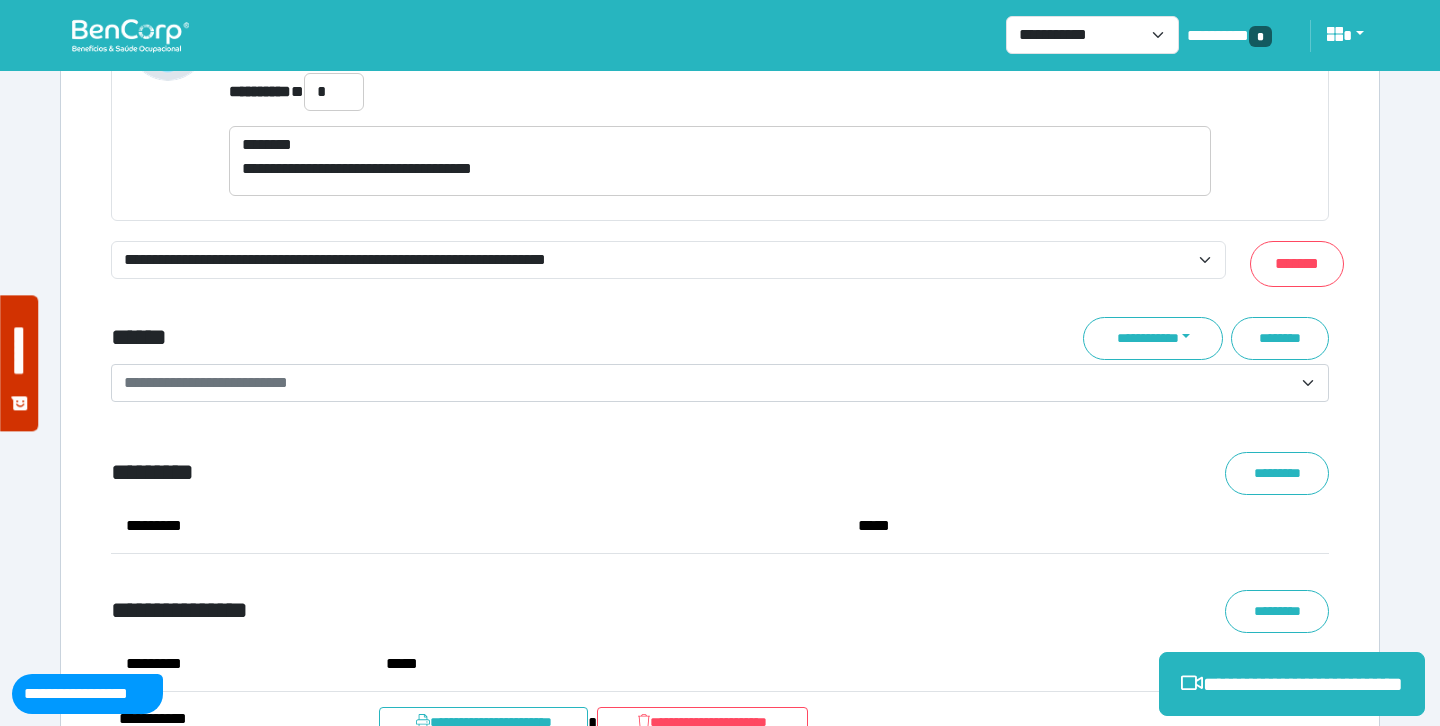 click at bounding box center (130, 35) 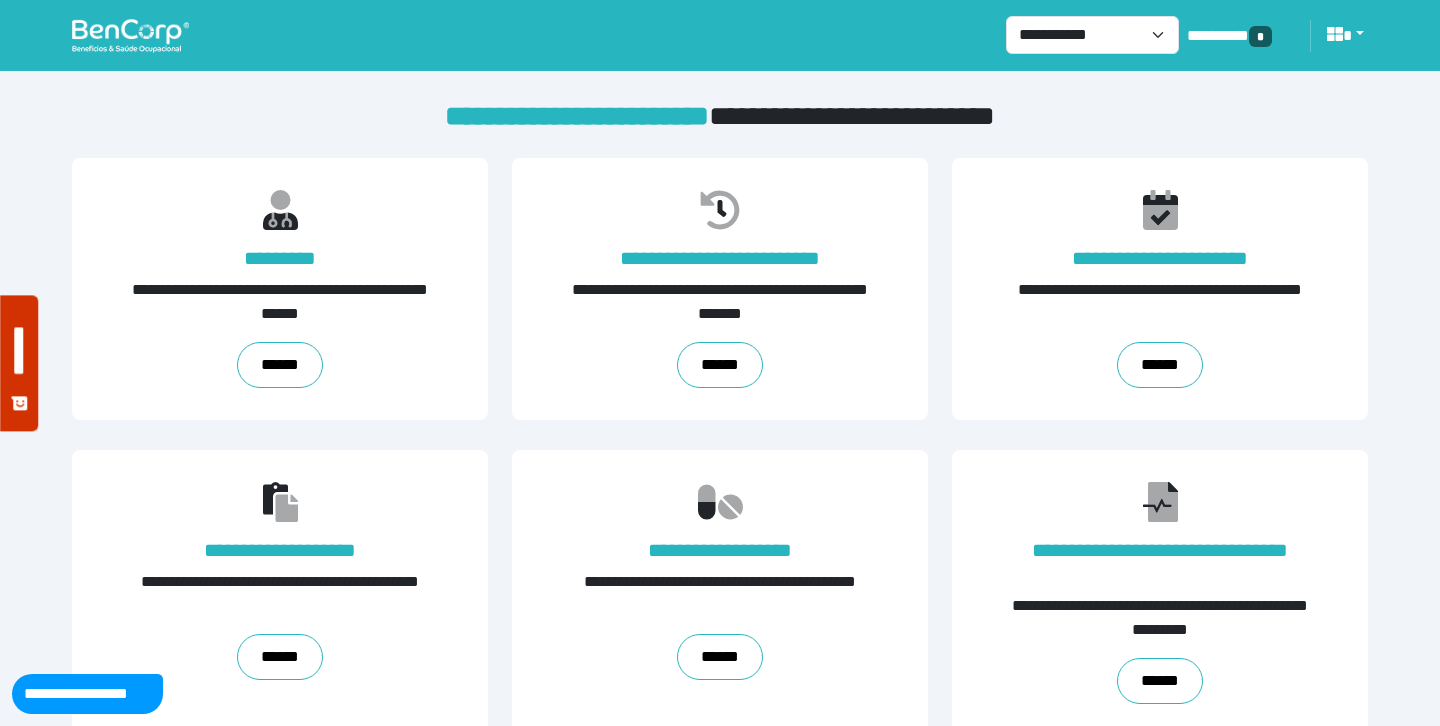 scroll, scrollTop: 0, scrollLeft: 0, axis: both 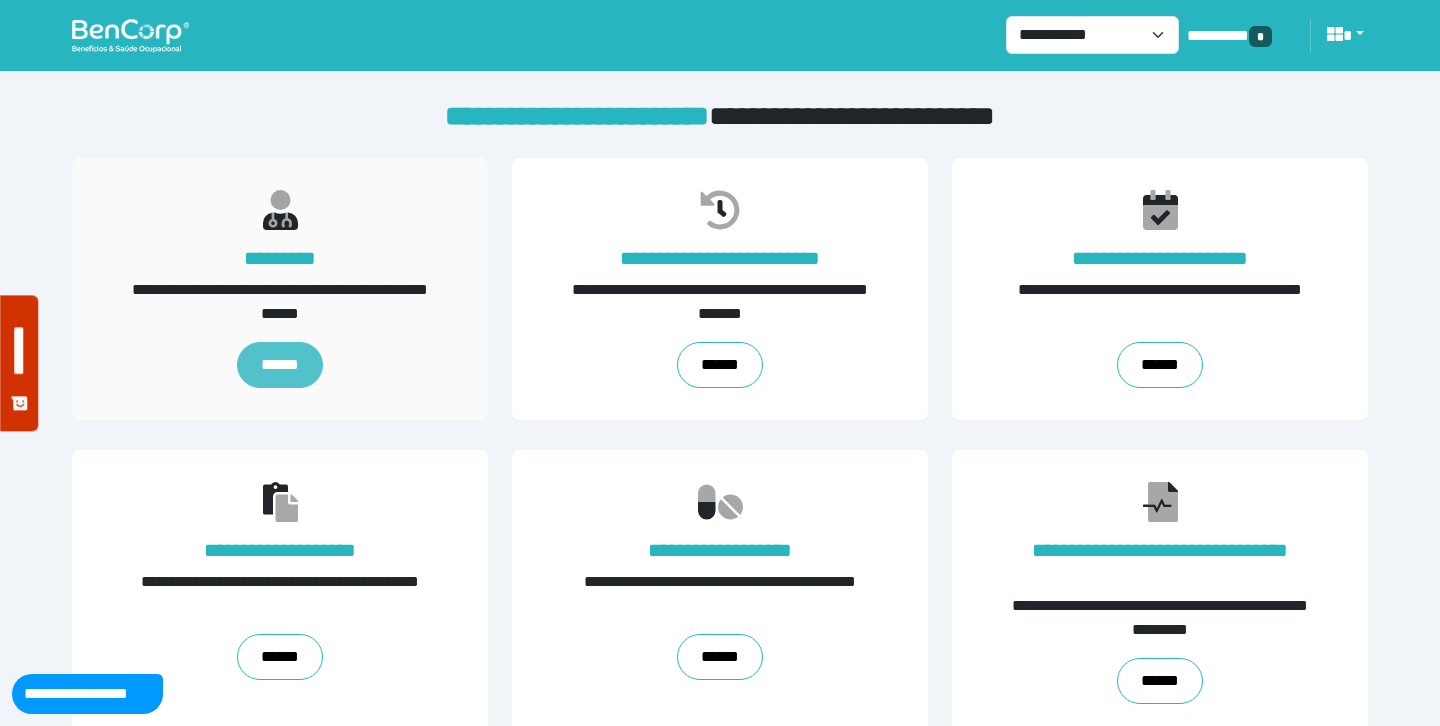 click on "******" at bounding box center [280, 365] 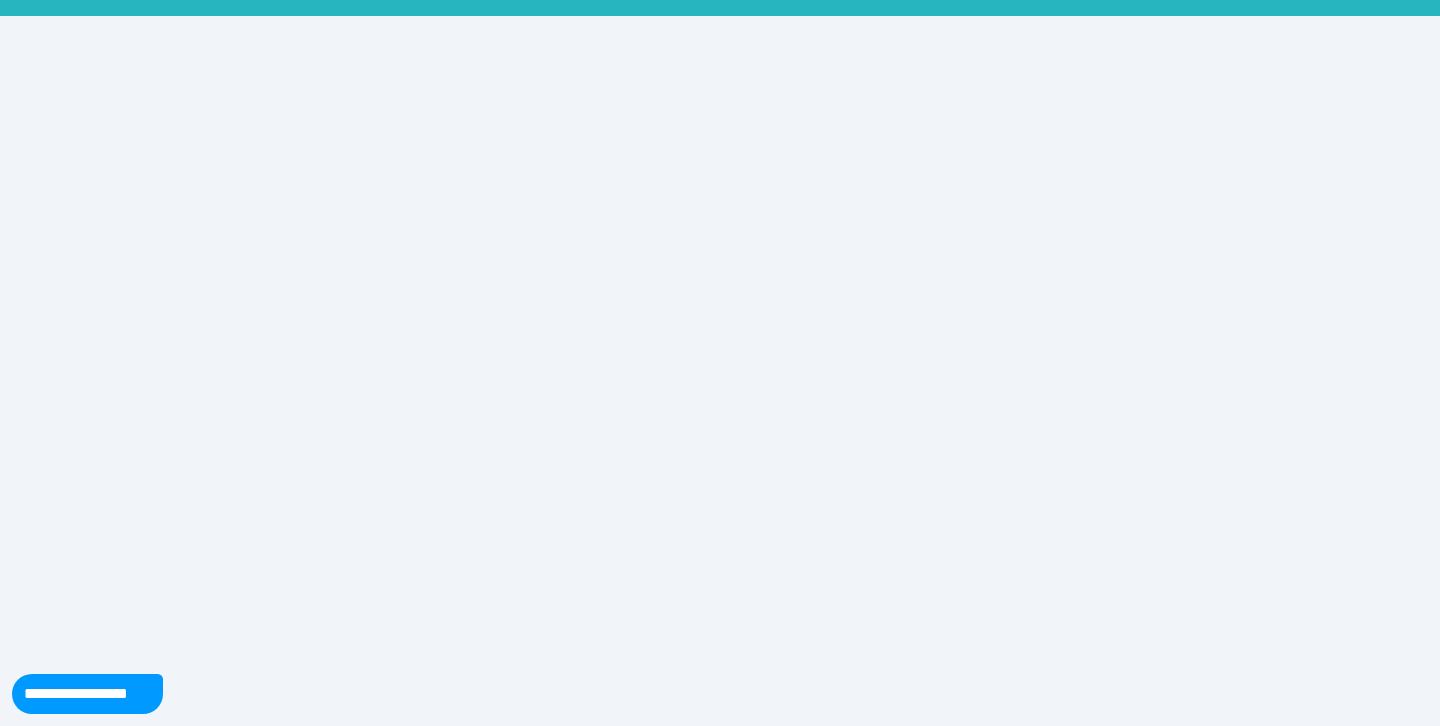 scroll, scrollTop: 0, scrollLeft: 0, axis: both 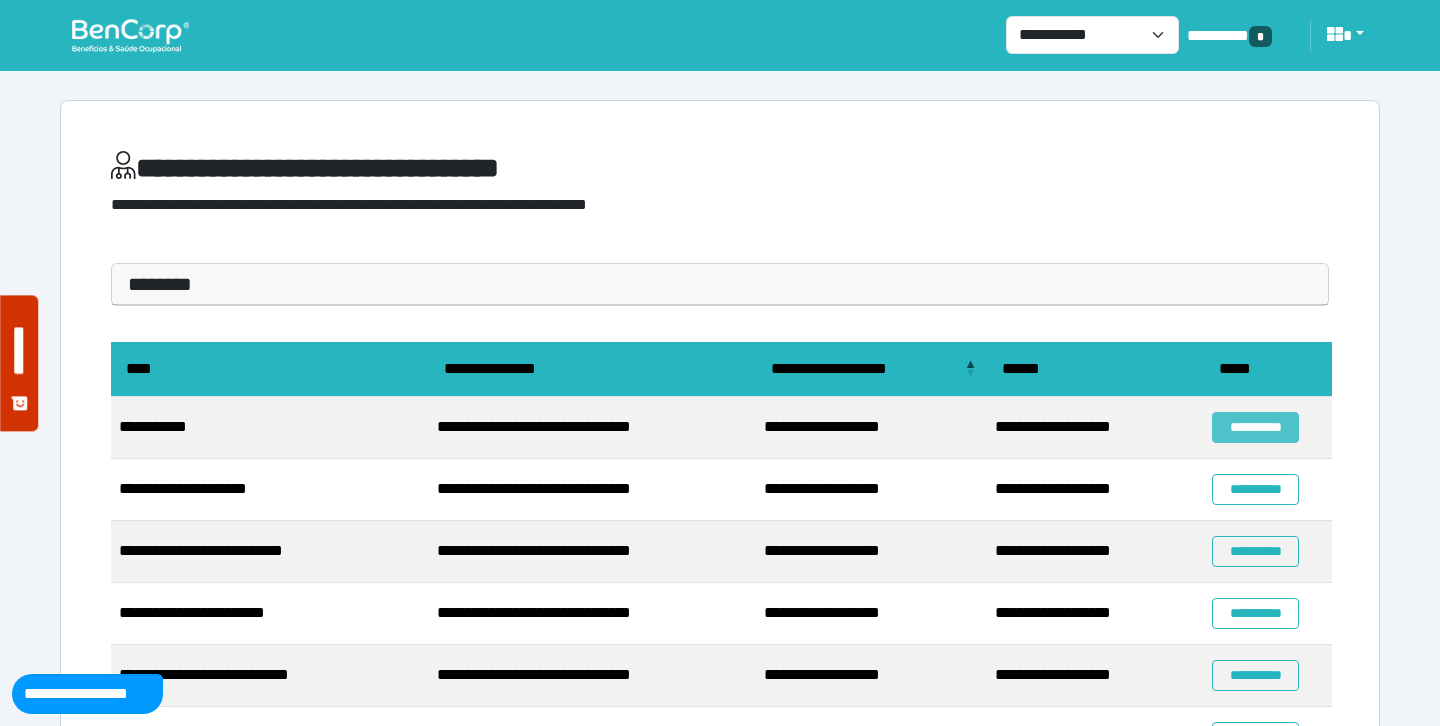 click on "**********" at bounding box center [1255, 427] 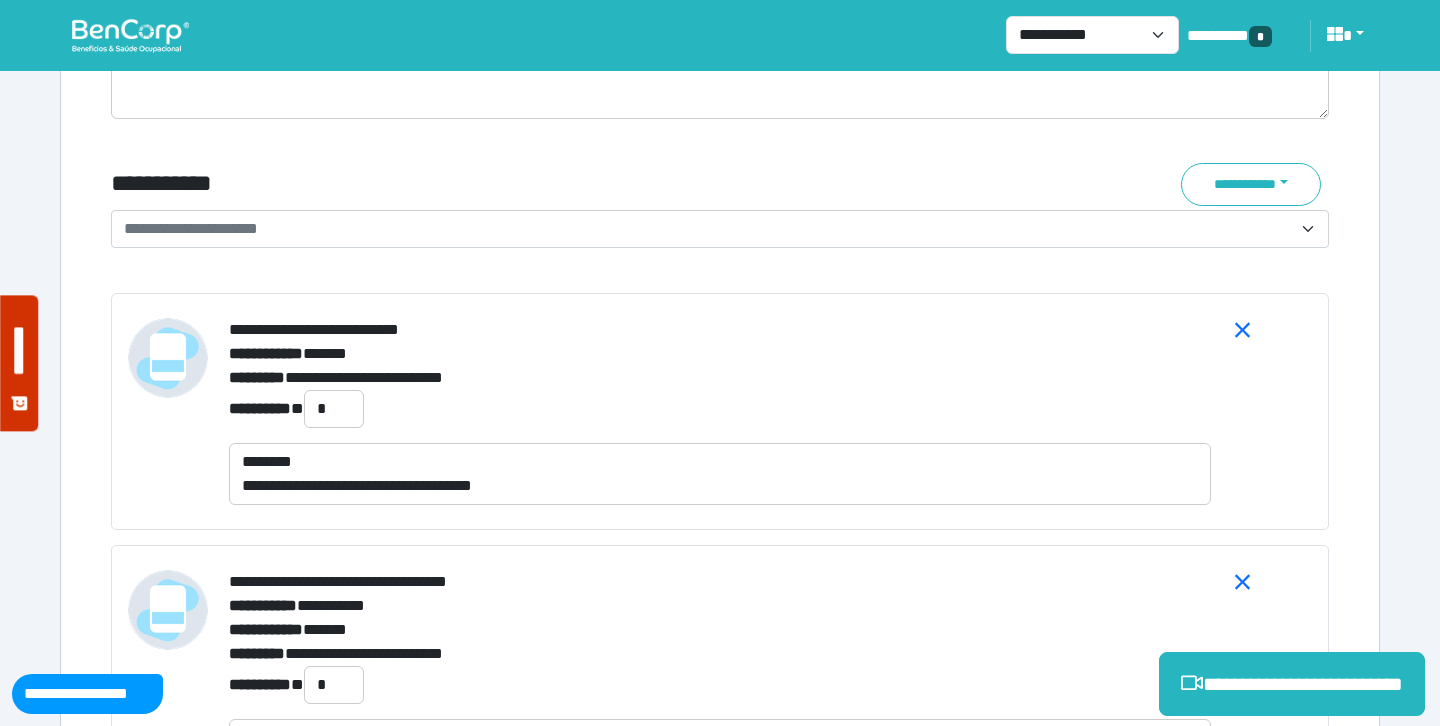 scroll, scrollTop: 6830, scrollLeft: 0, axis: vertical 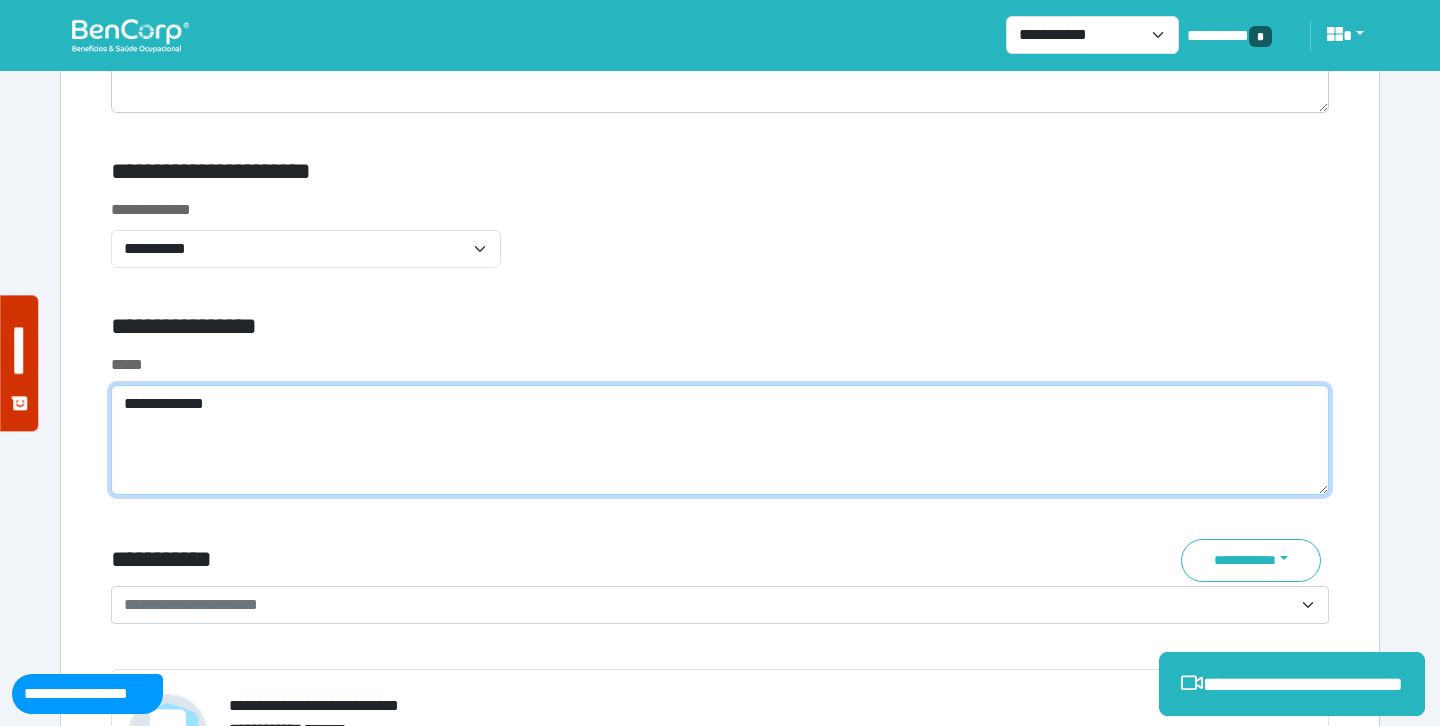 click on "**********" at bounding box center (720, 440) 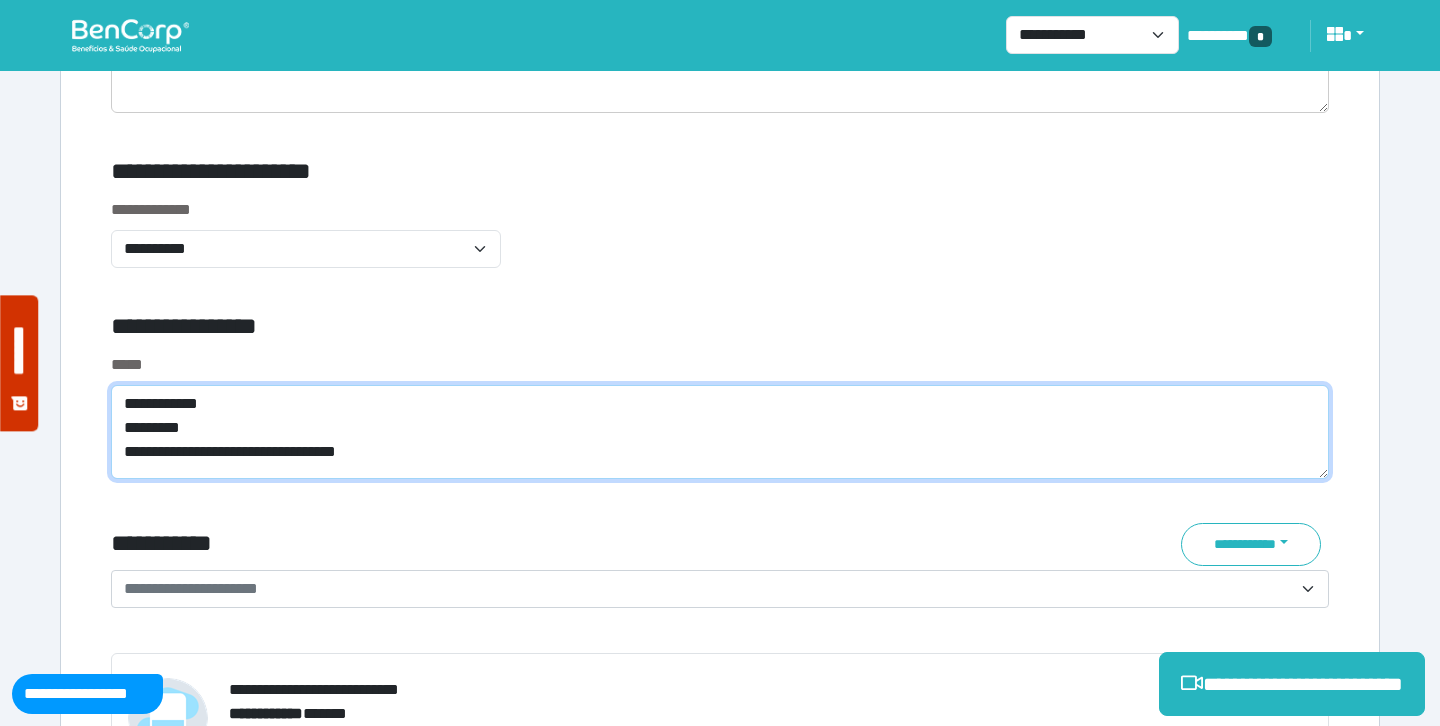 scroll, scrollTop: 0, scrollLeft: 0, axis: both 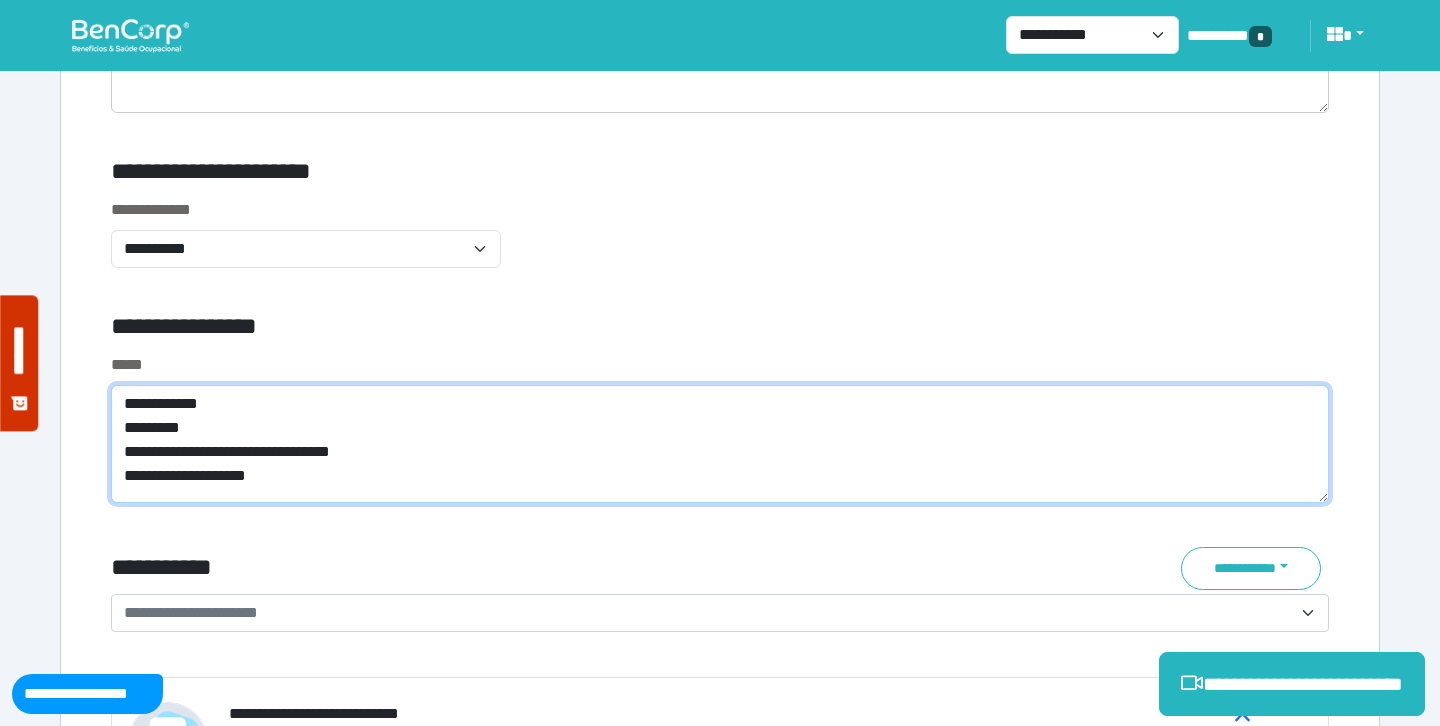 type on "This is a sample text with a name like John Doe." 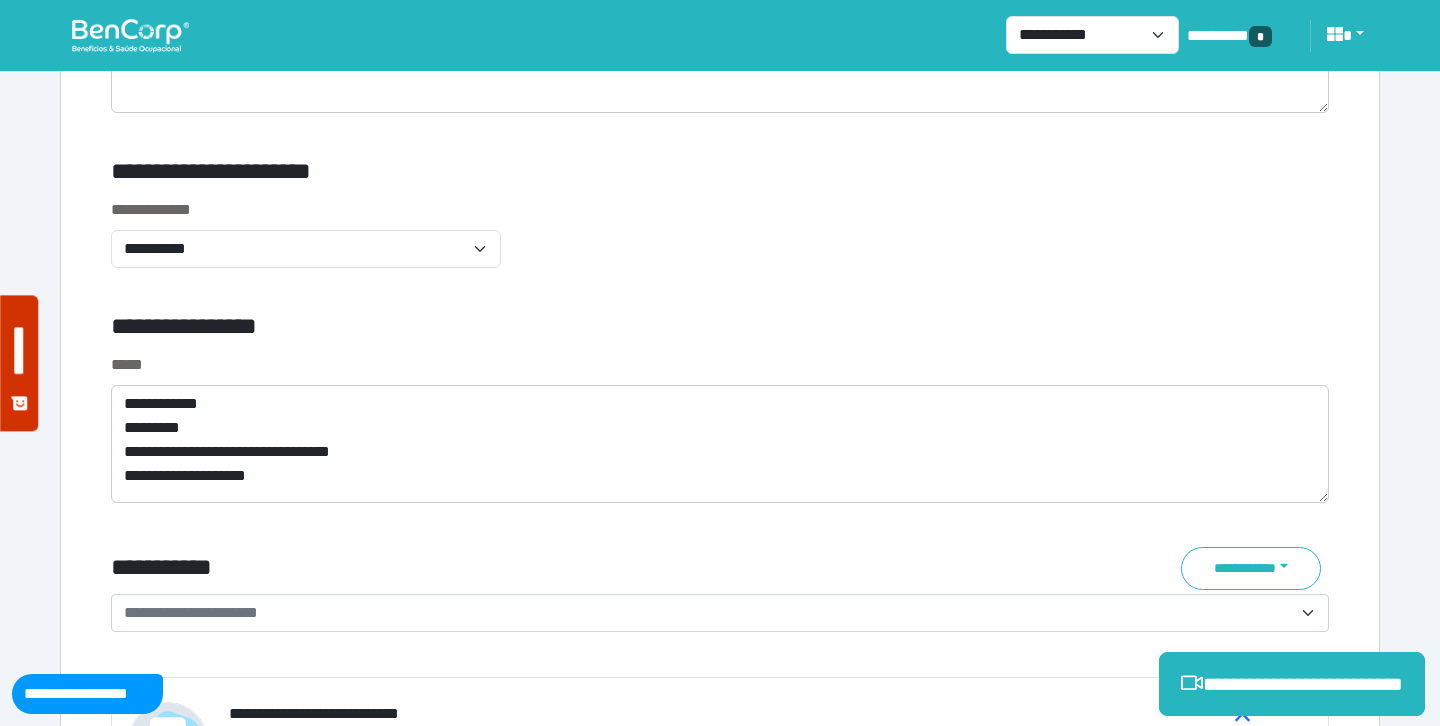 click at bounding box center [1134, 175] 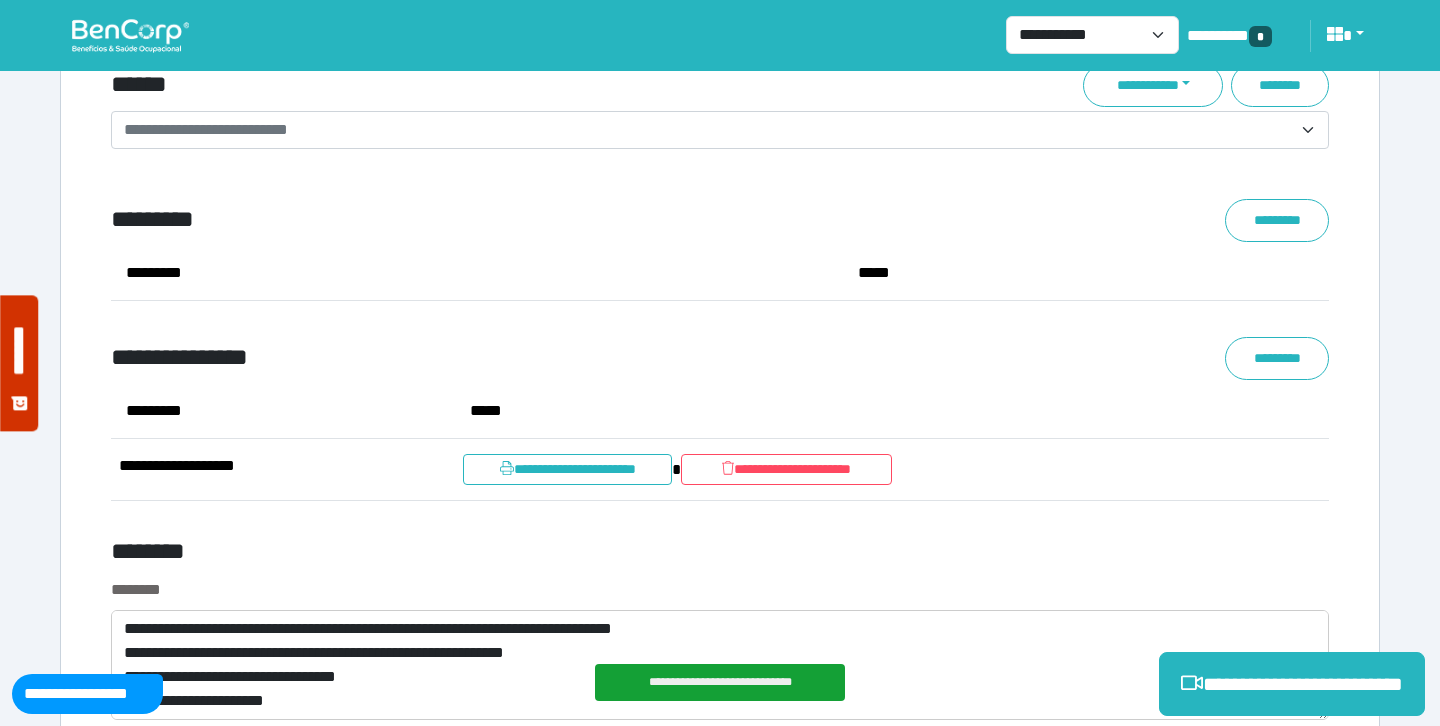 scroll, scrollTop: 8322, scrollLeft: 0, axis: vertical 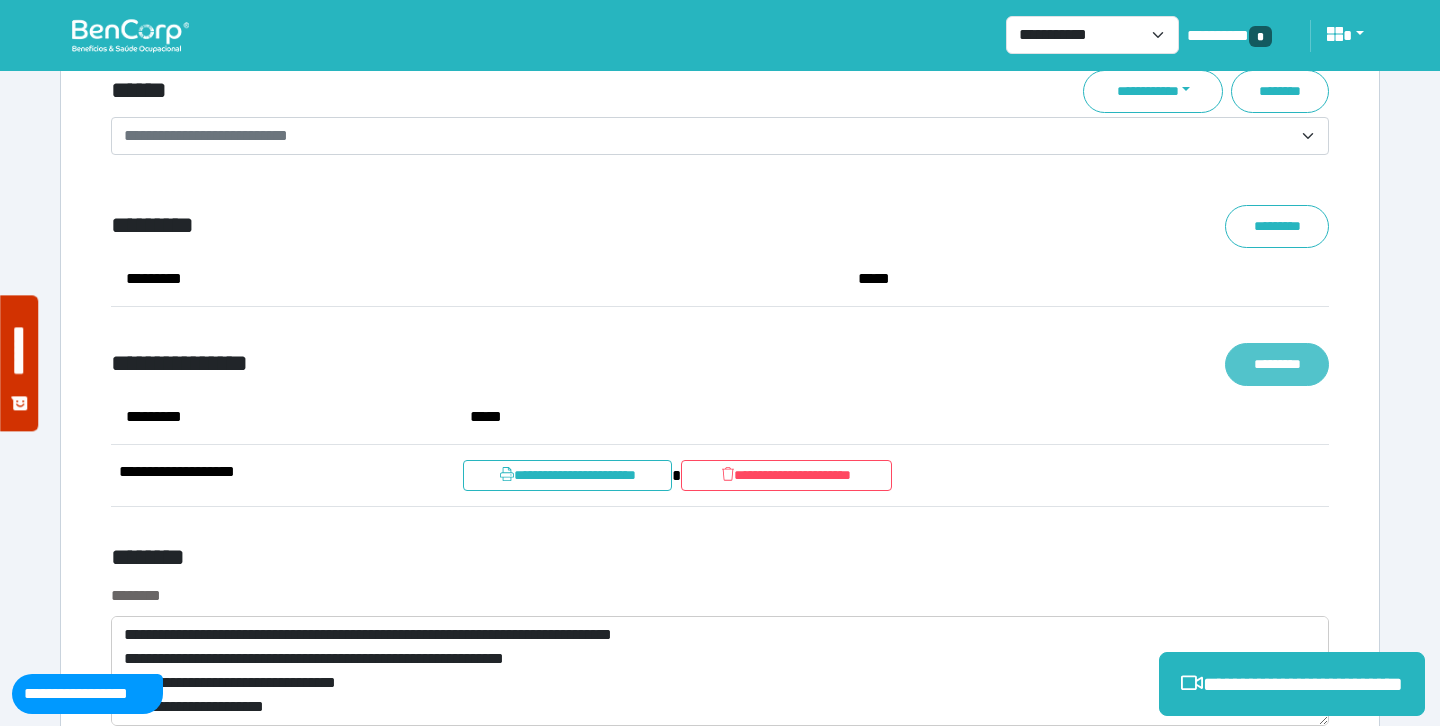 click on "*********" at bounding box center (1277, 364) 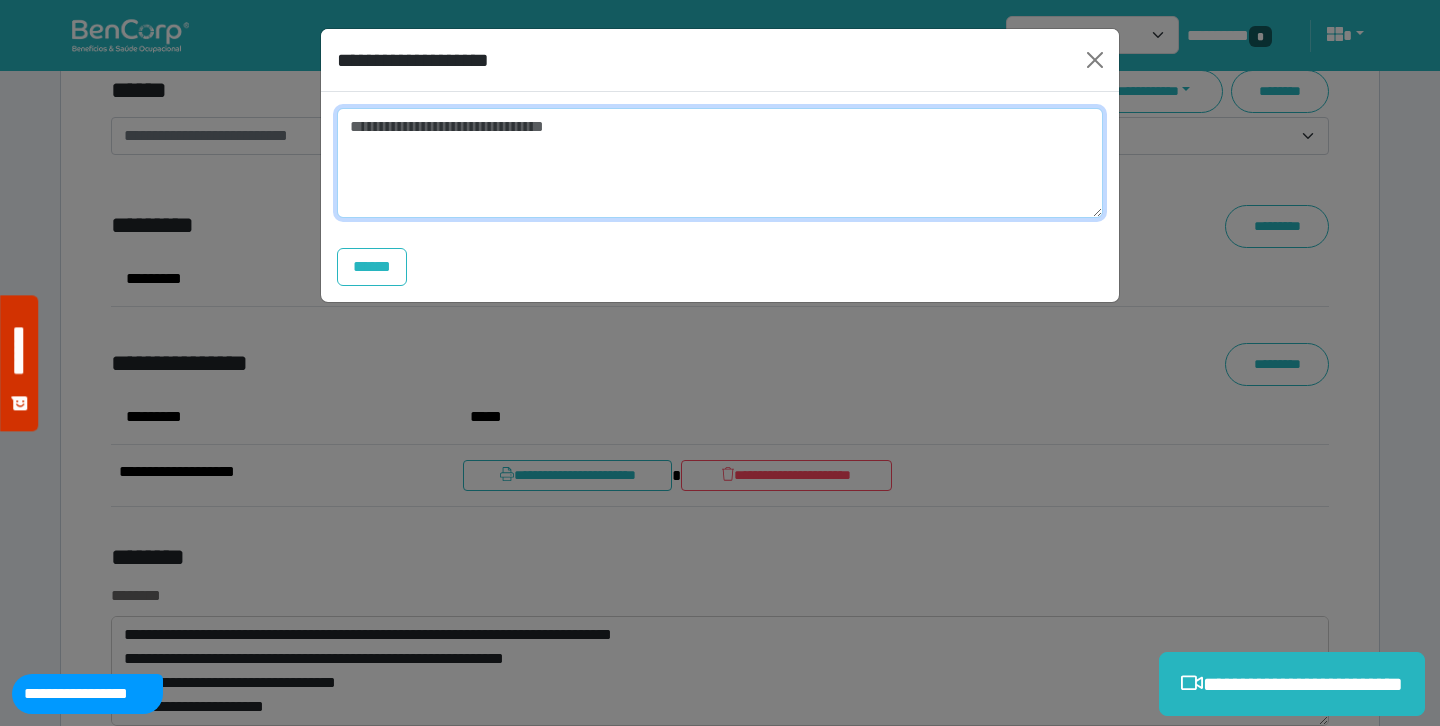 click at bounding box center [720, 163] 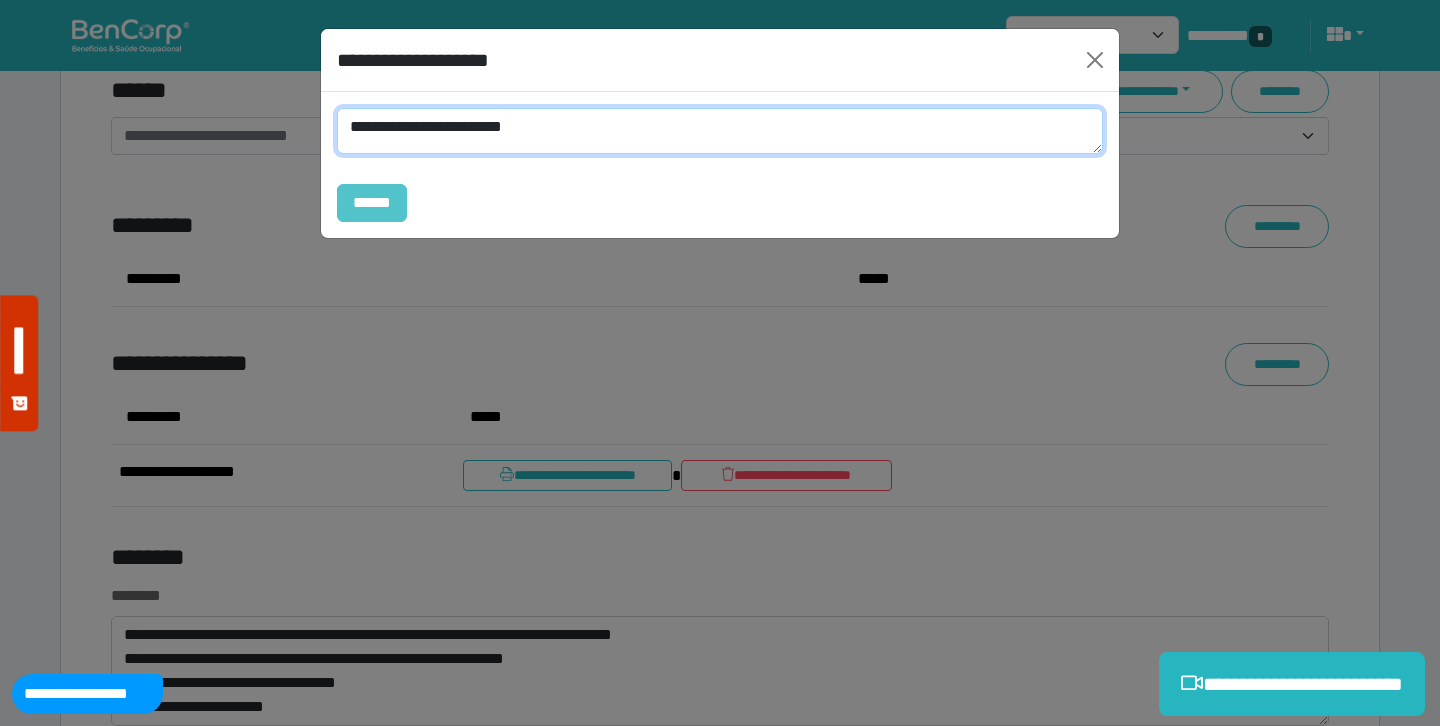 type on "**********" 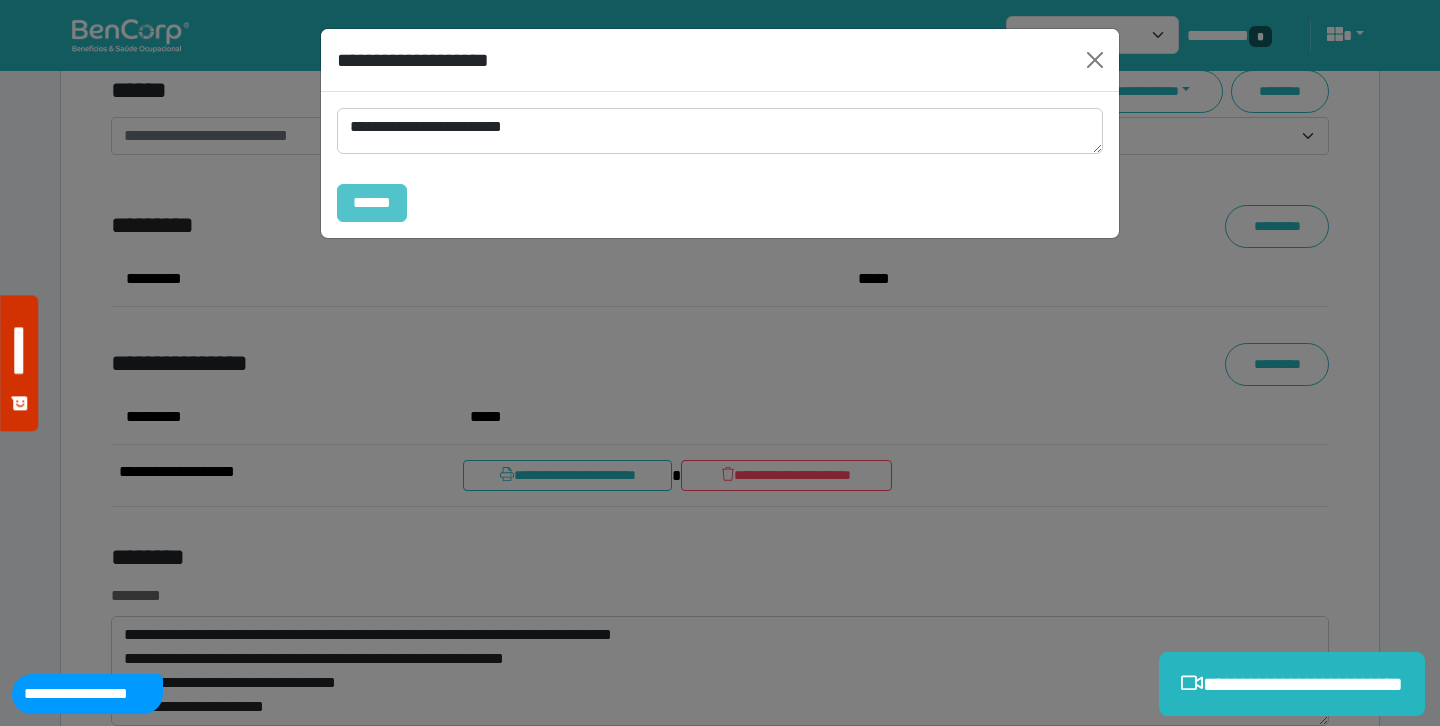 click on "******" at bounding box center (372, 203) 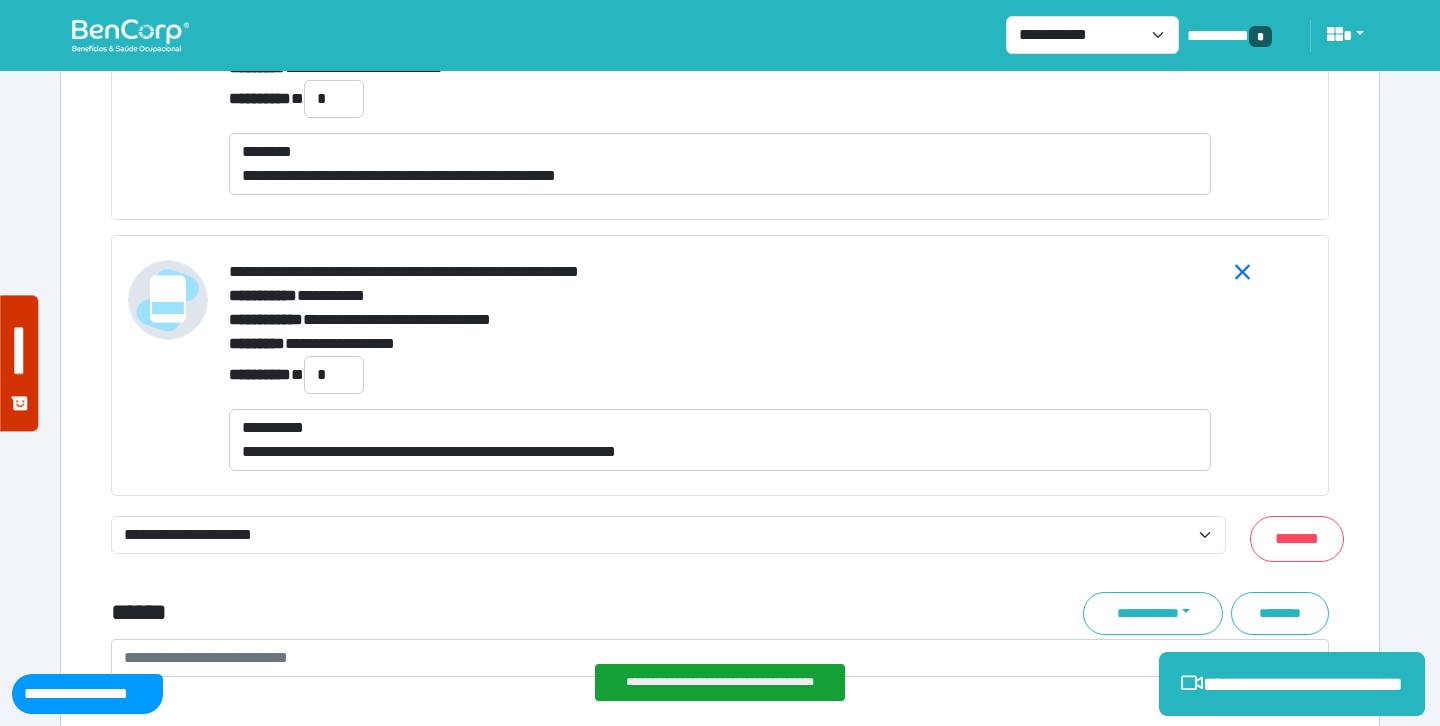scroll, scrollTop: 7722, scrollLeft: 0, axis: vertical 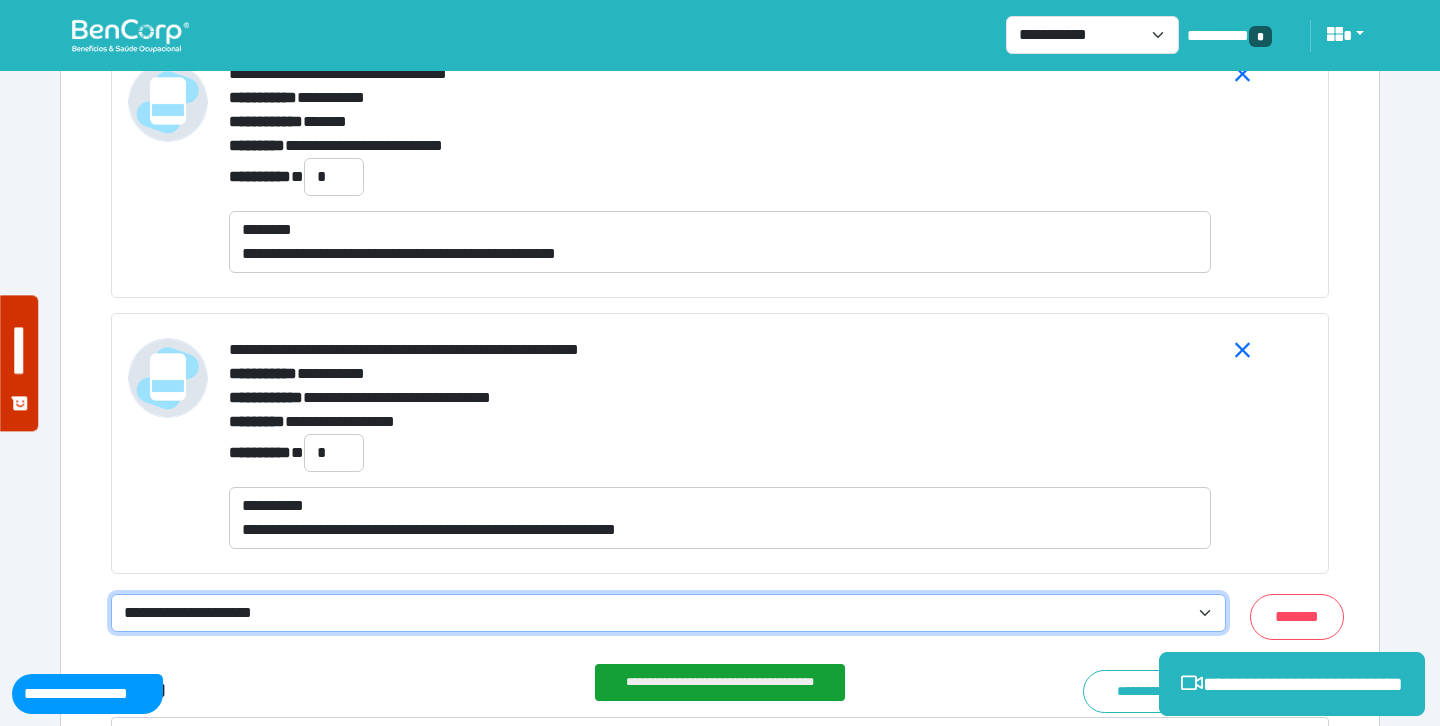 click on "**********" at bounding box center (668, 613) 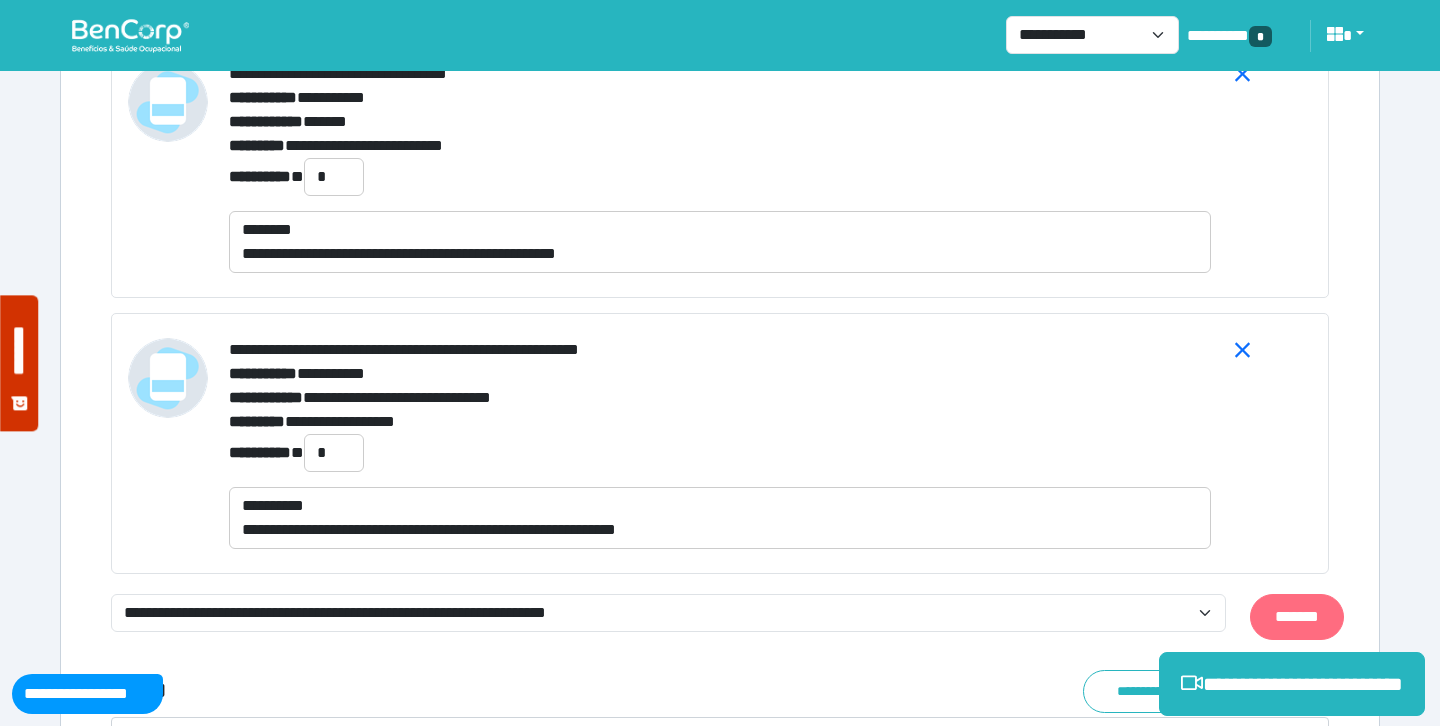 click on "*******" at bounding box center (1297, 617) 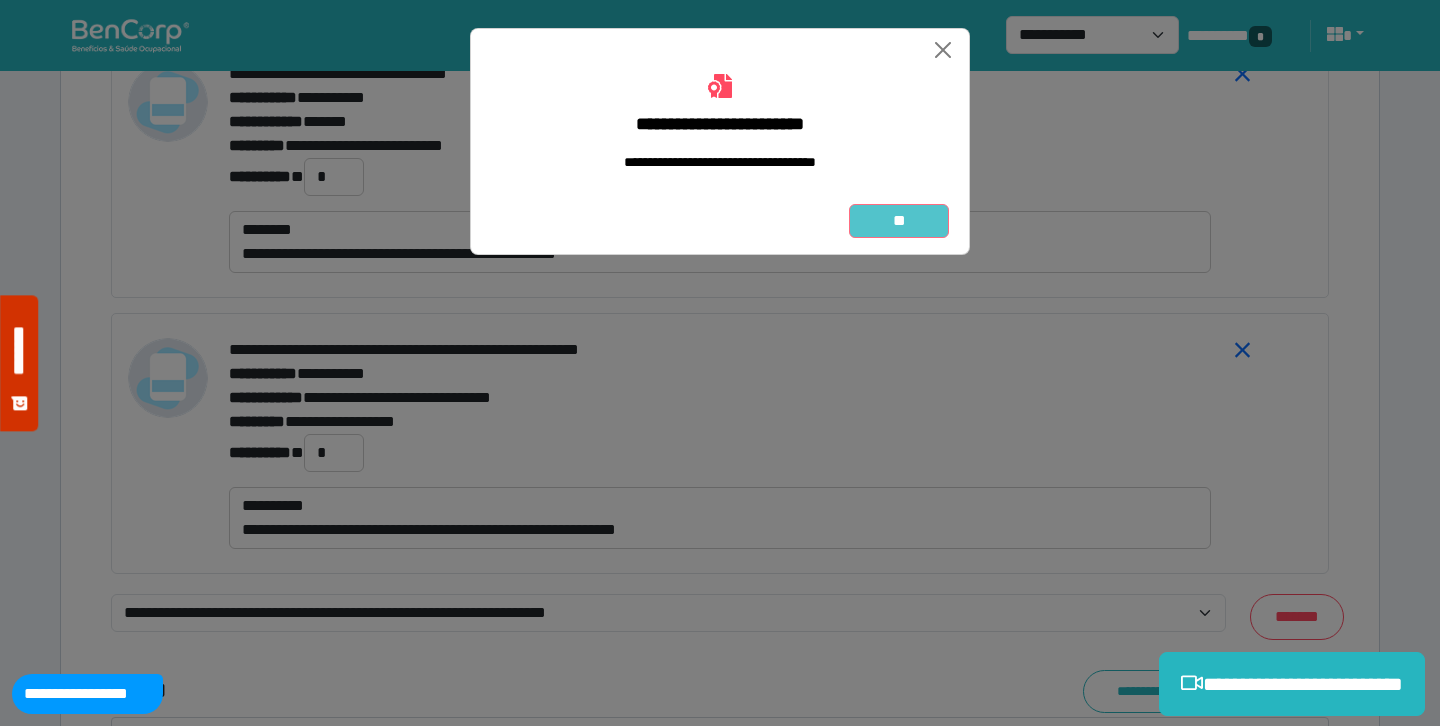 click on "**" at bounding box center [899, 221] 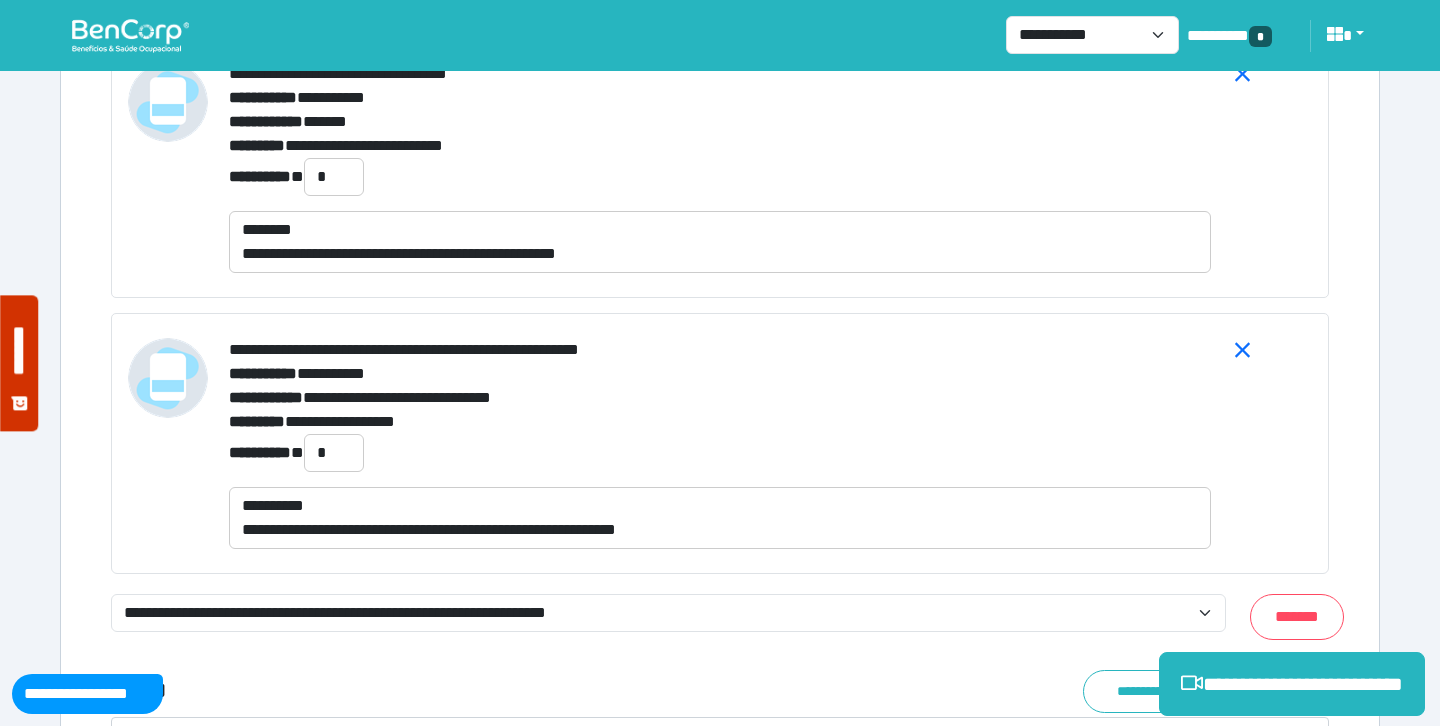 click at bounding box center [130, 35] 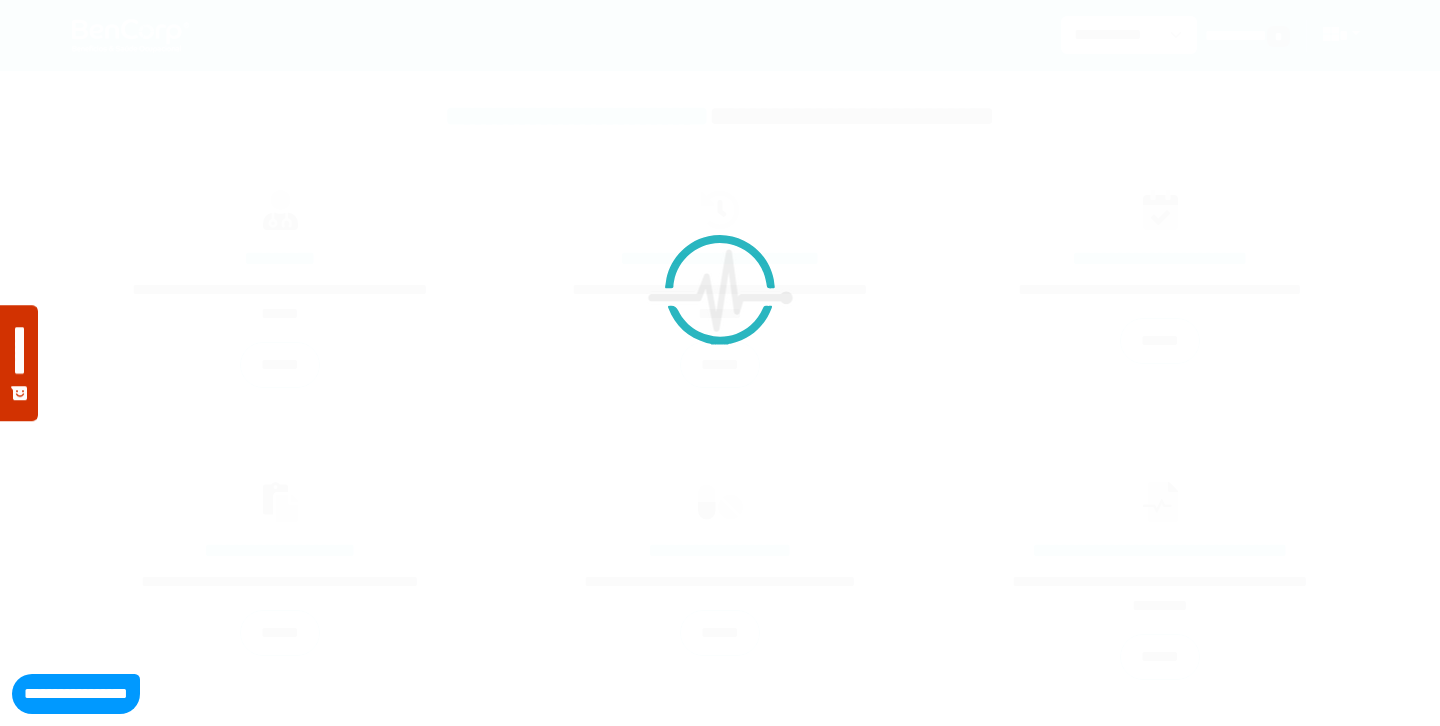 scroll, scrollTop: 0, scrollLeft: 0, axis: both 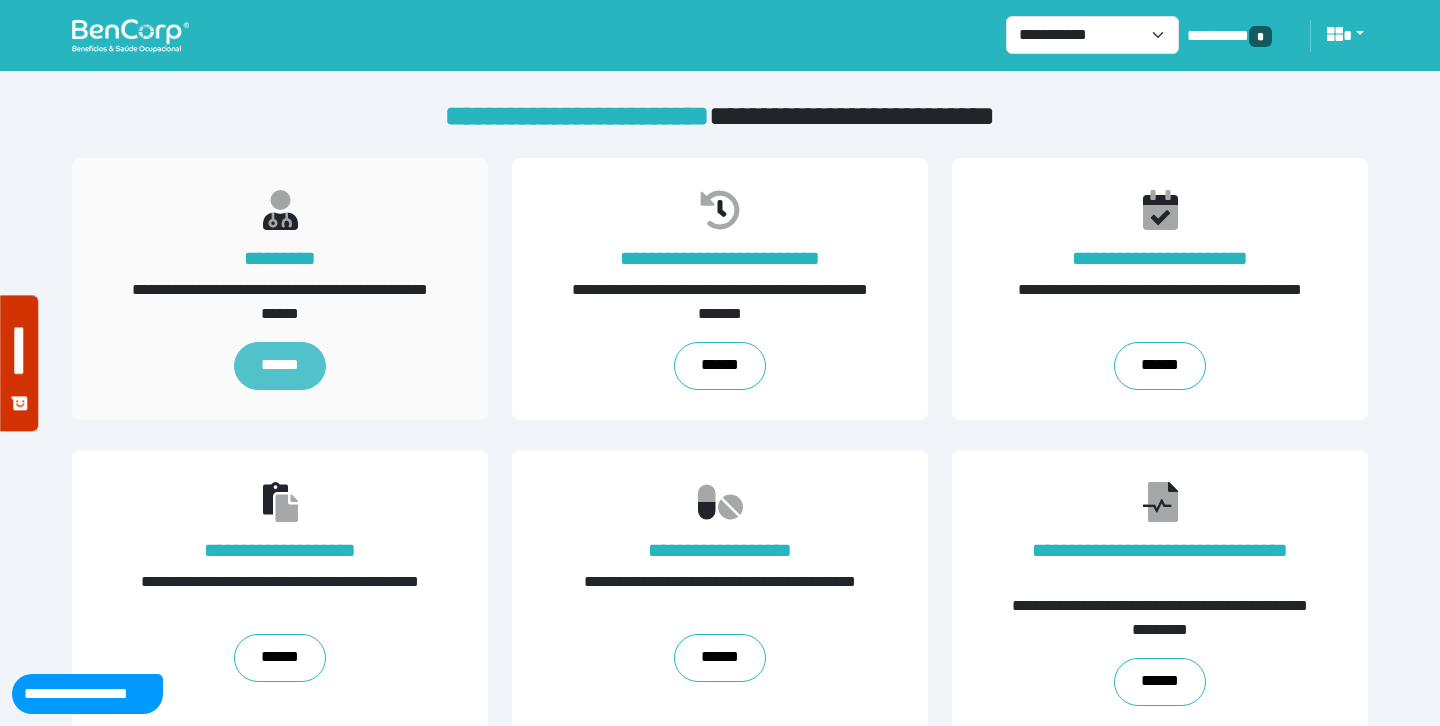 click on "******" at bounding box center [279, 366] 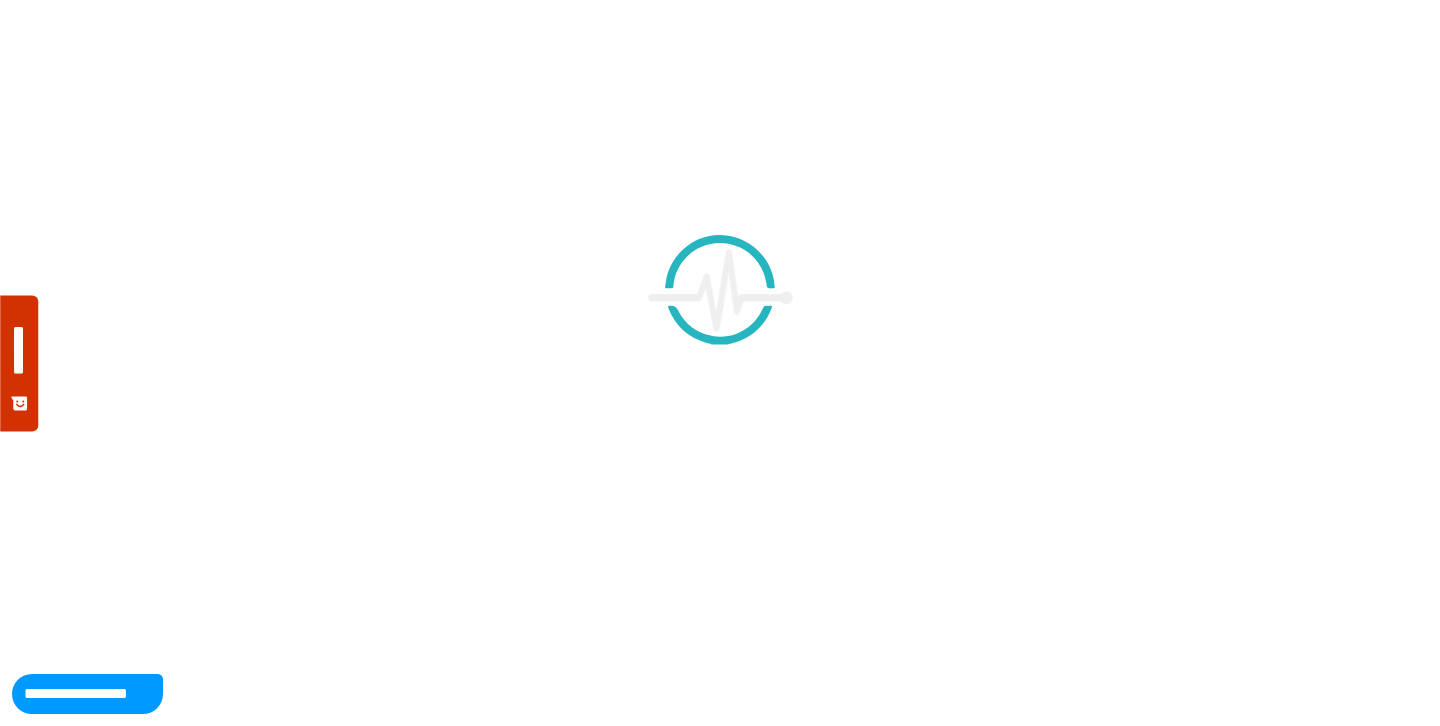 scroll, scrollTop: 0, scrollLeft: 0, axis: both 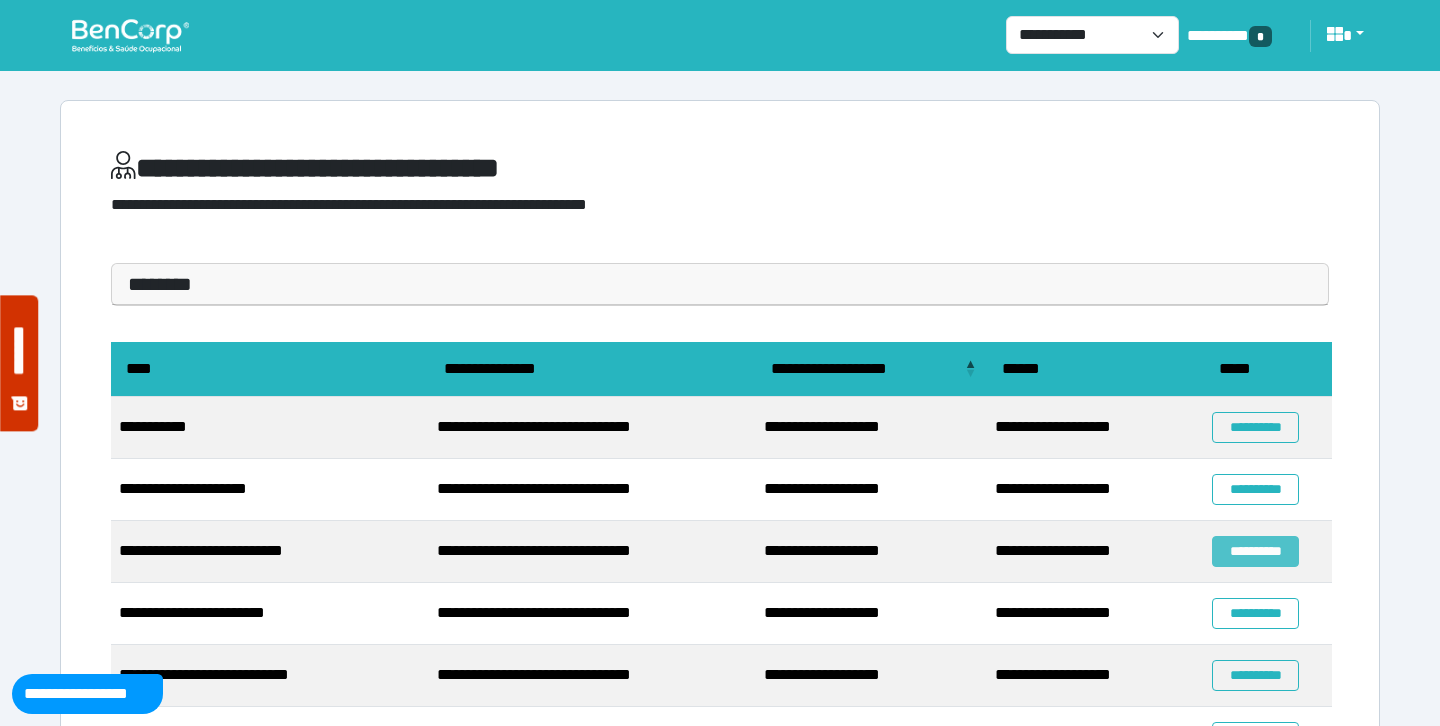 click on "**********" at bounding box center [1255, 551] 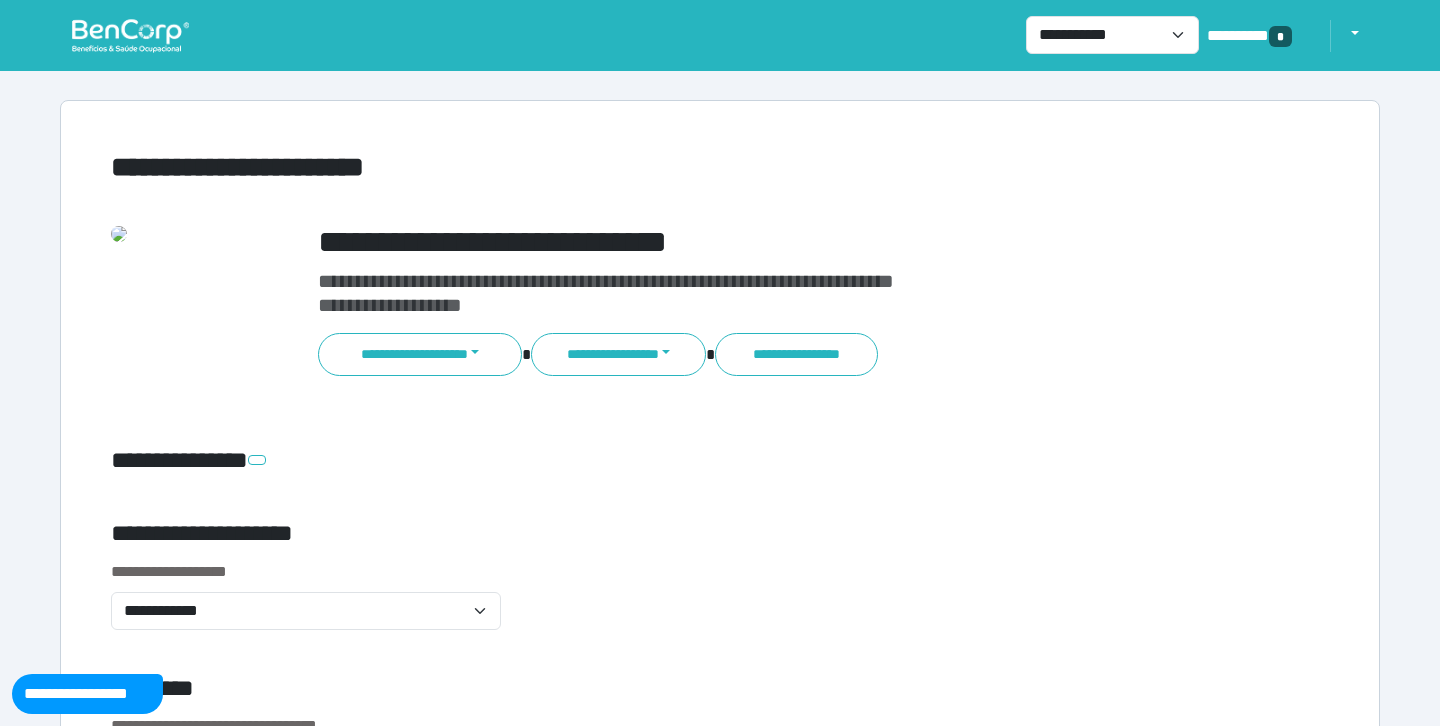 scroll, scrollTop: 0, scrollLeft: 0, axis: both 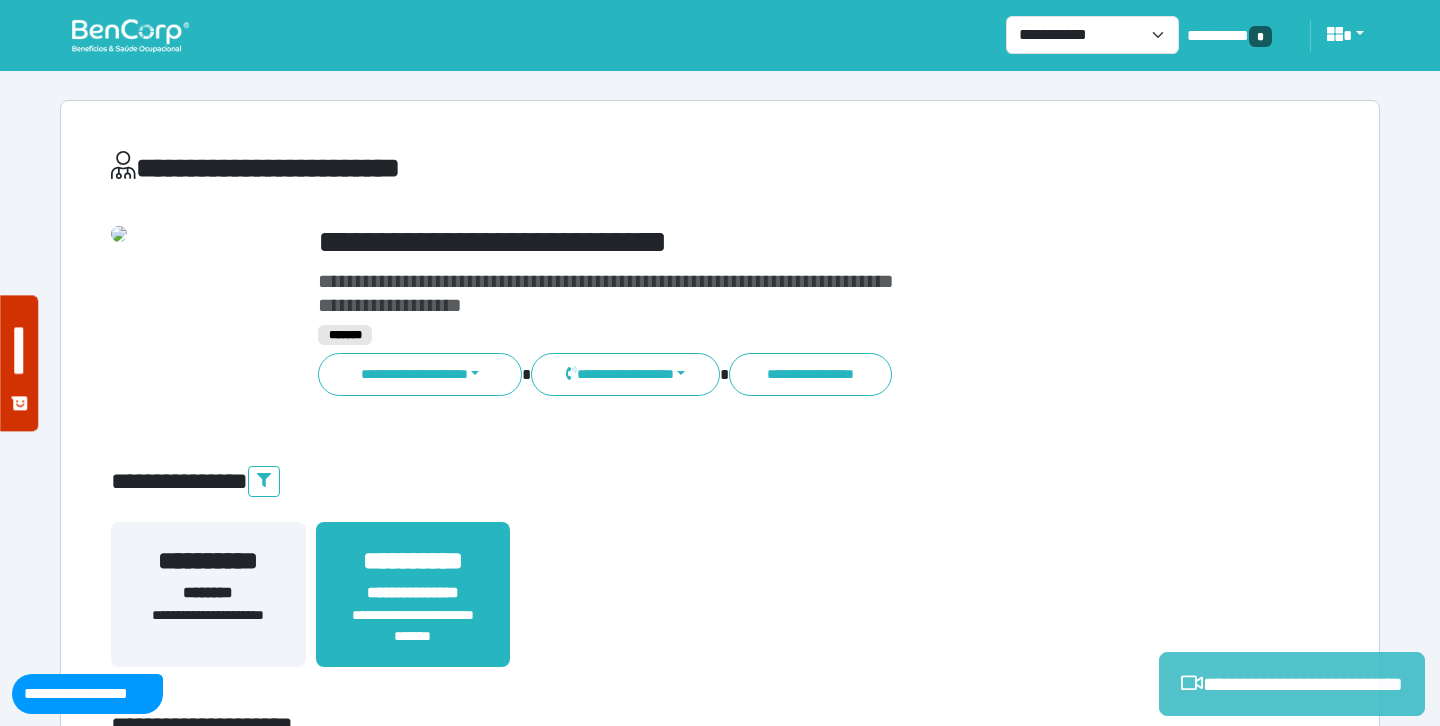 click on "**********" at bounding box center [1292, 684] 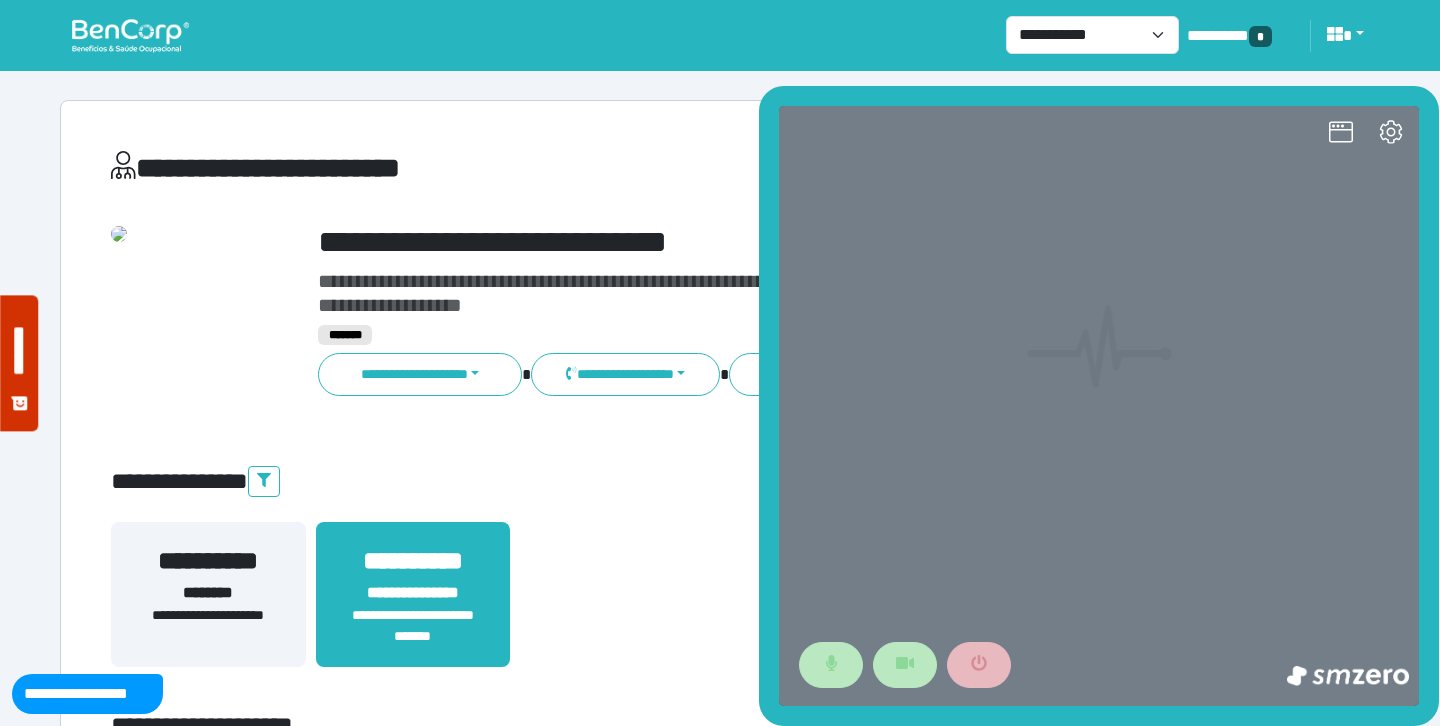 scroll, scrollTop: 0, scrollLeft: 0, axis: both 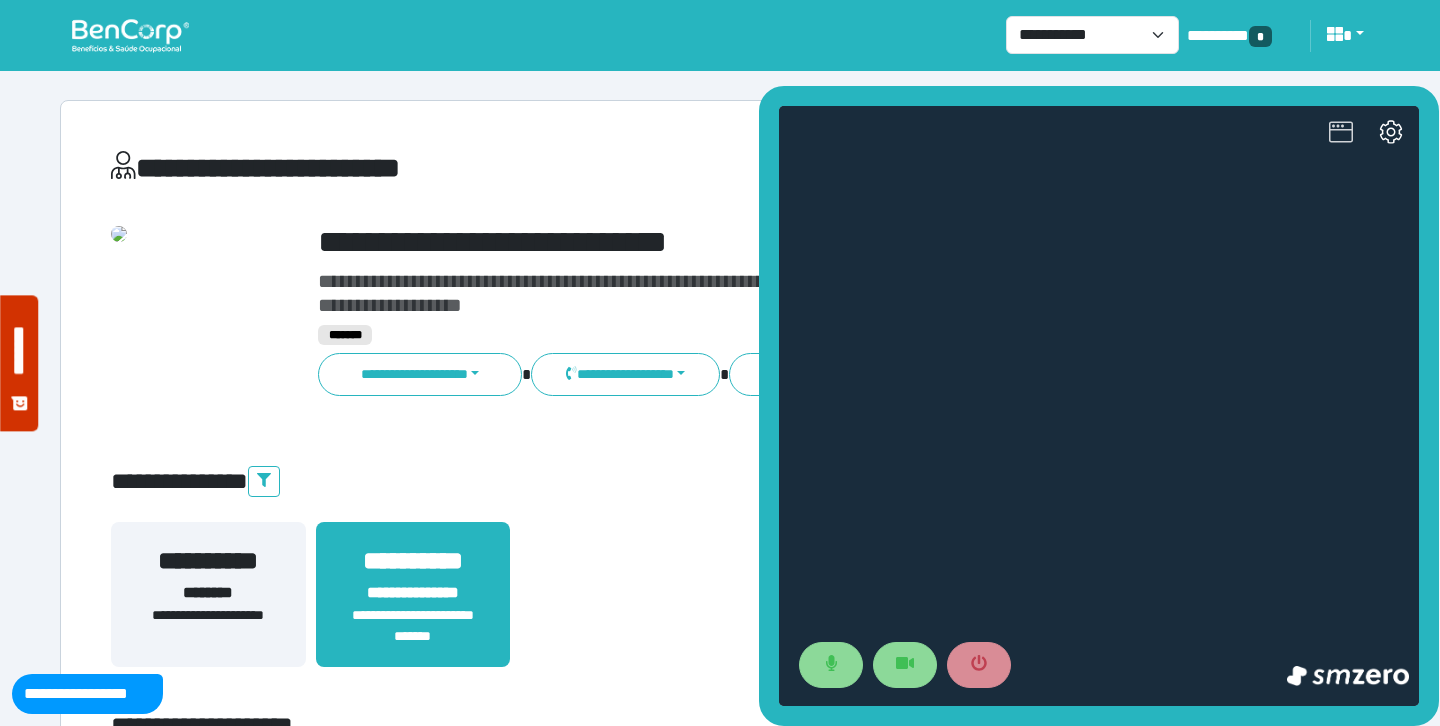 click 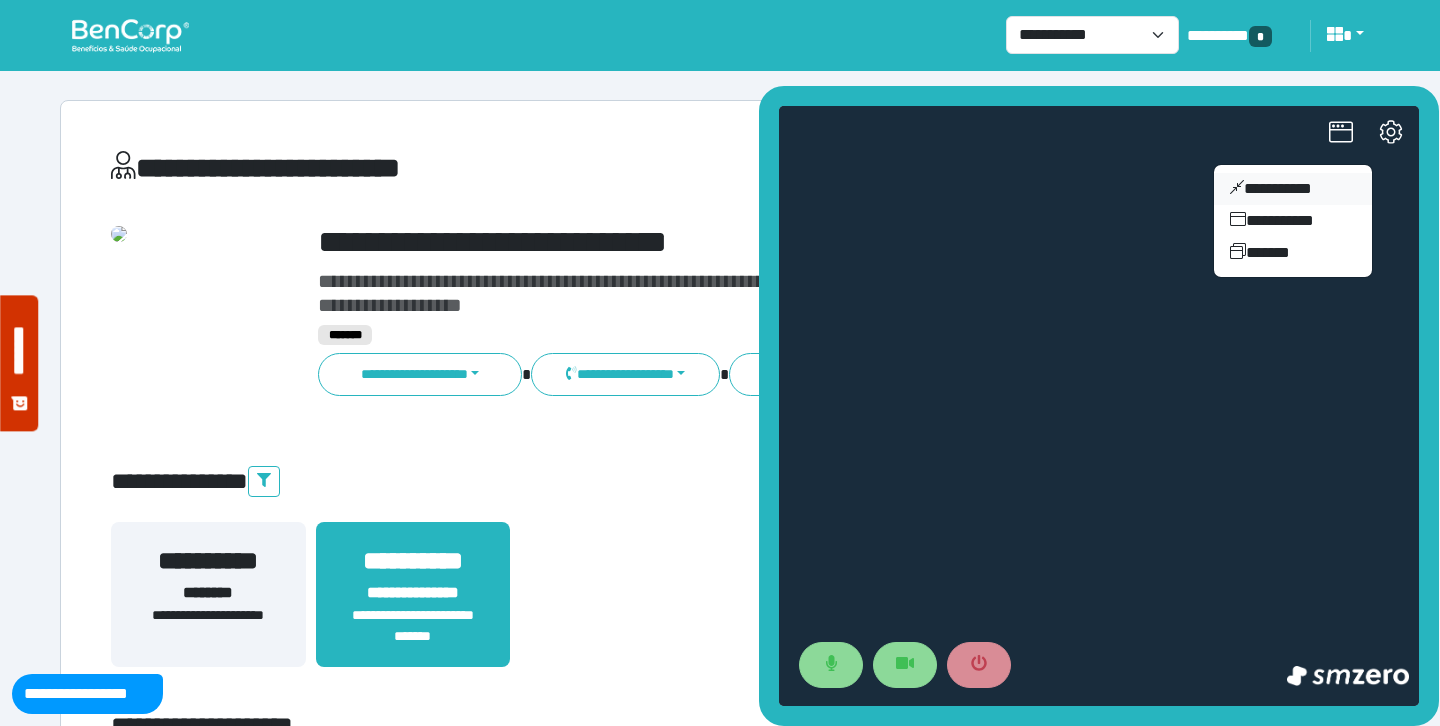 click on "**********" at bounding box center [1293, 189] 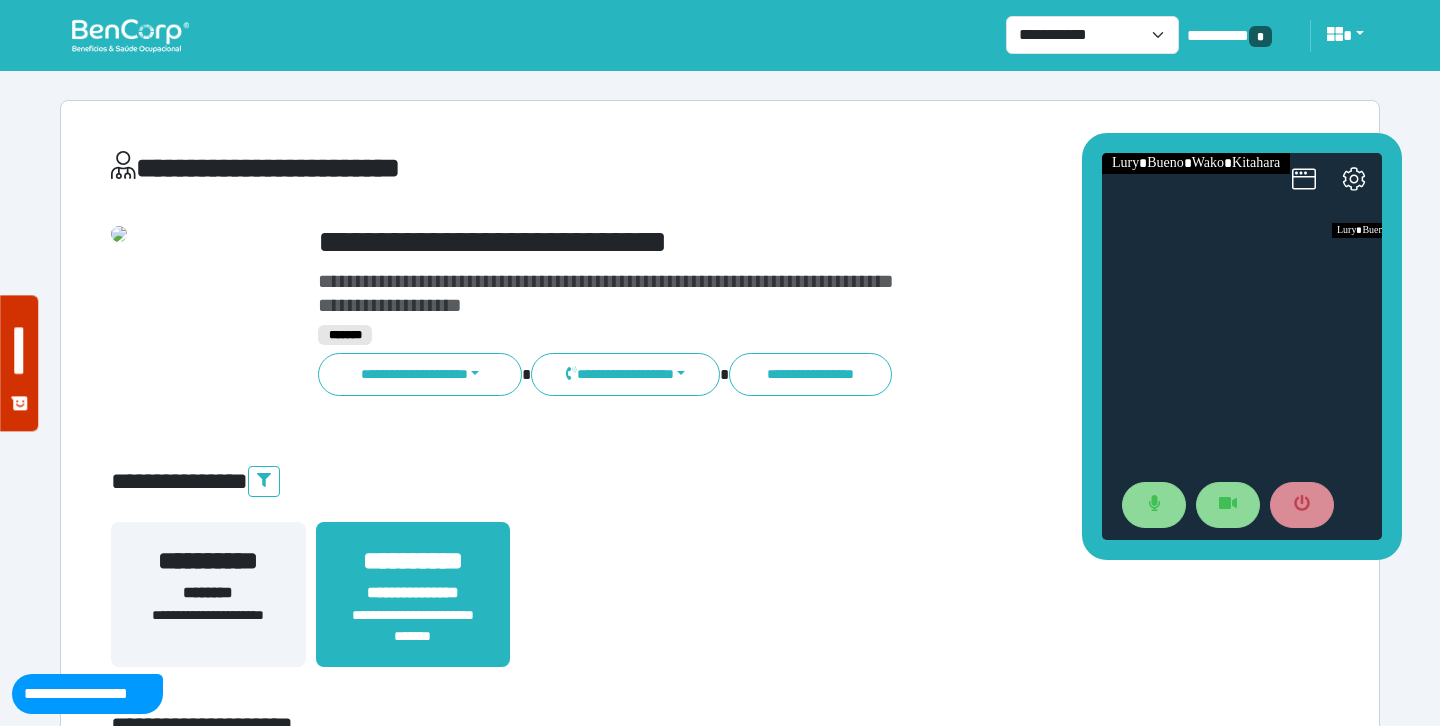 drag, startPoint x: 1293, startPoint y: 302, endPoint x: 1254, endPoint y: 132, distance: 174.41617 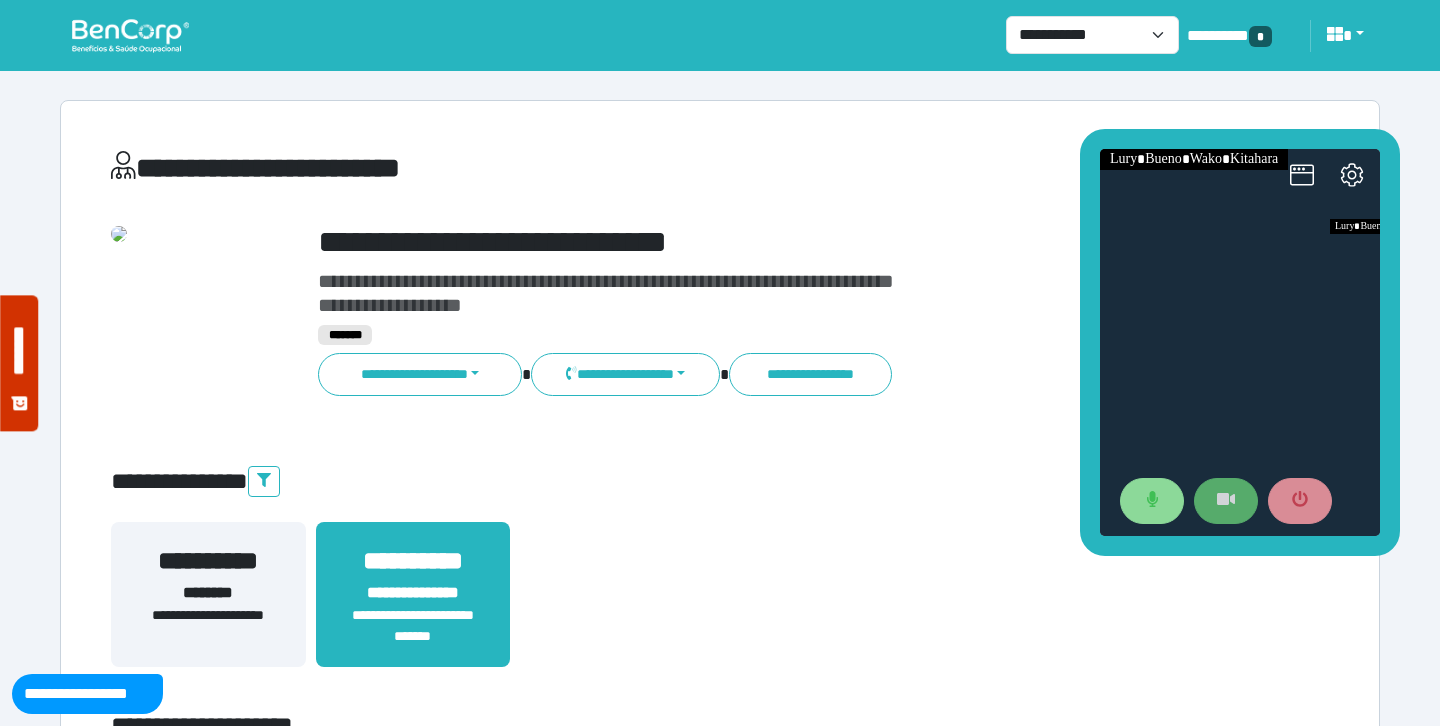 click 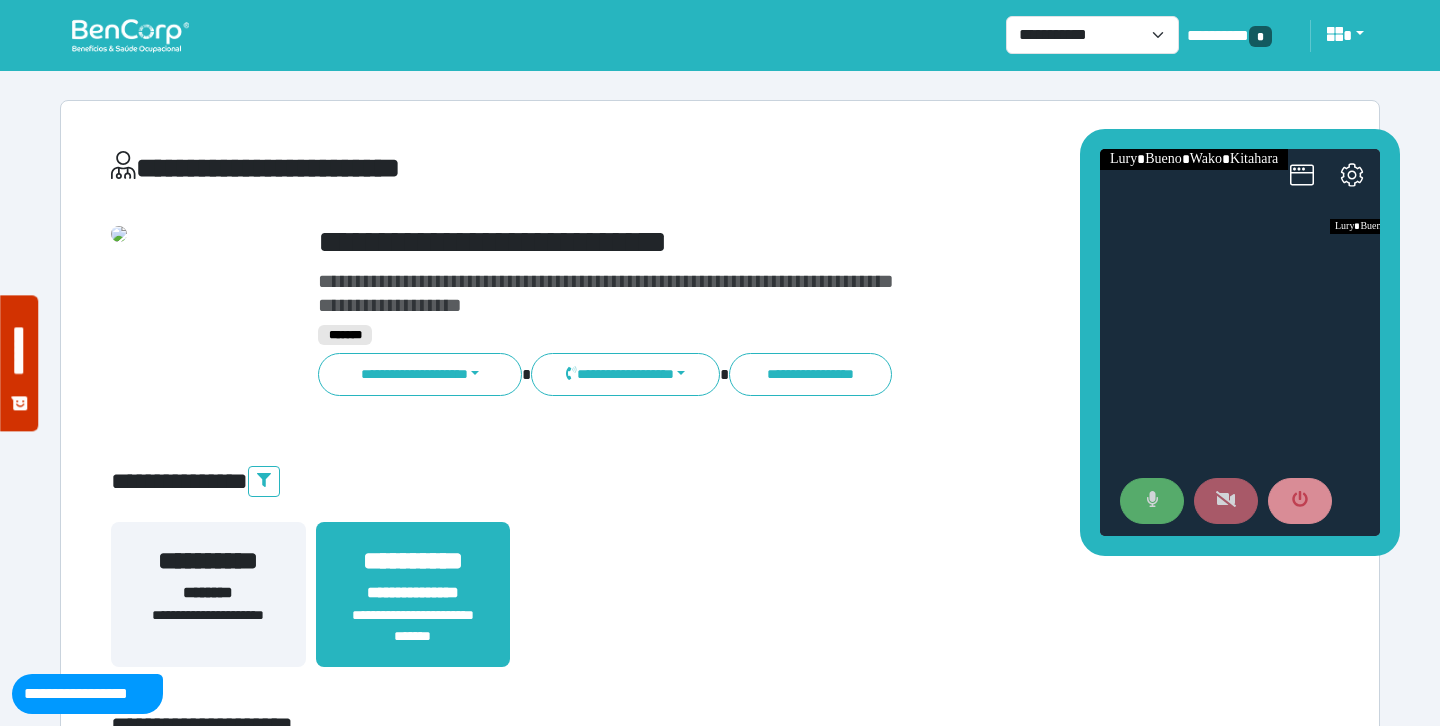 click at bounding box center (1152, 501) 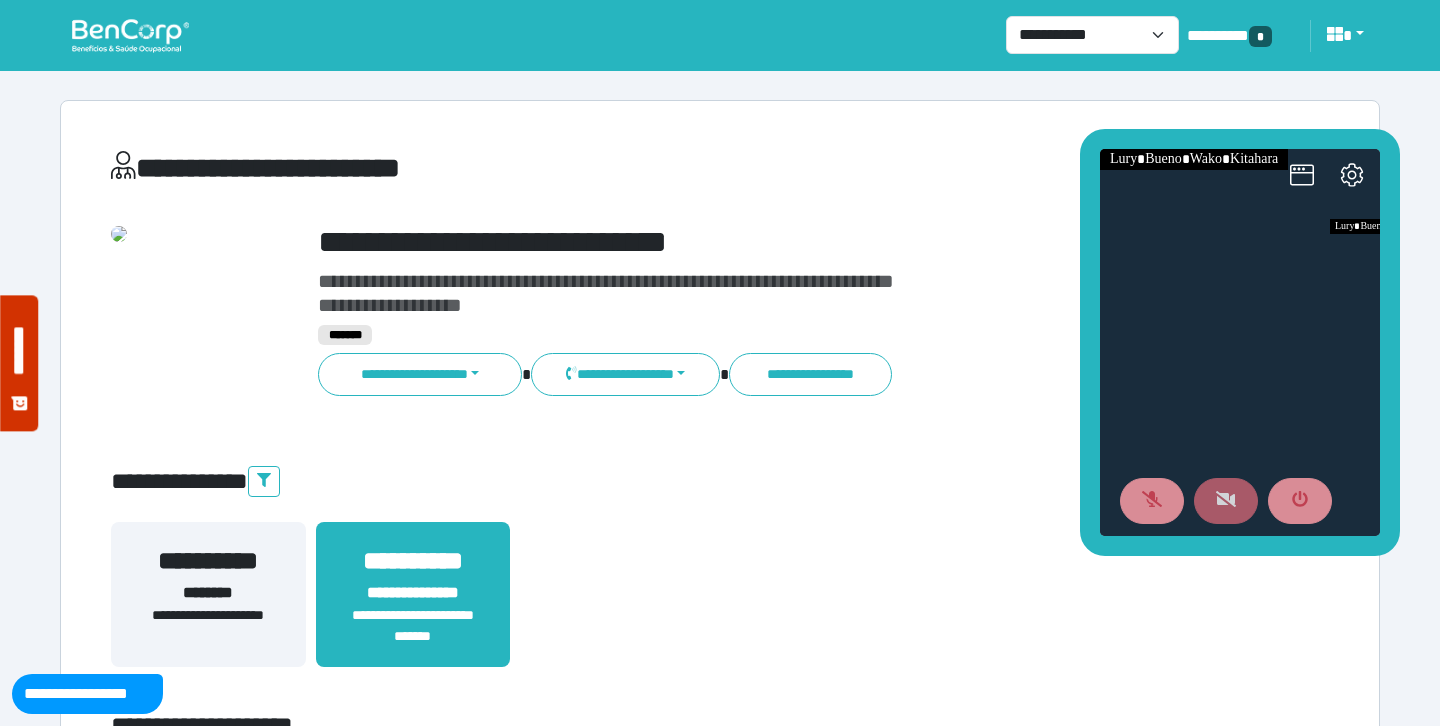 click on "**********" at bounding box center [772, 242] 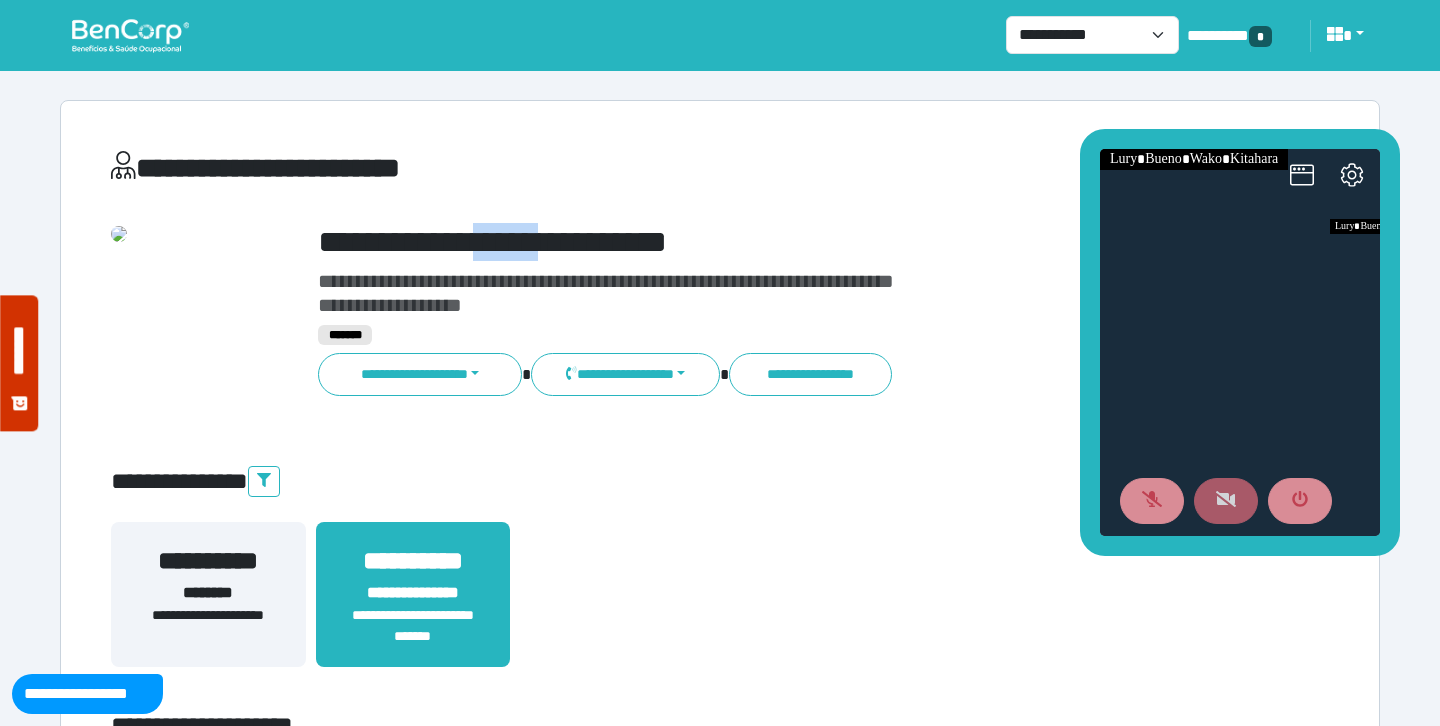click on "**********" at bounding box center (772, 242) 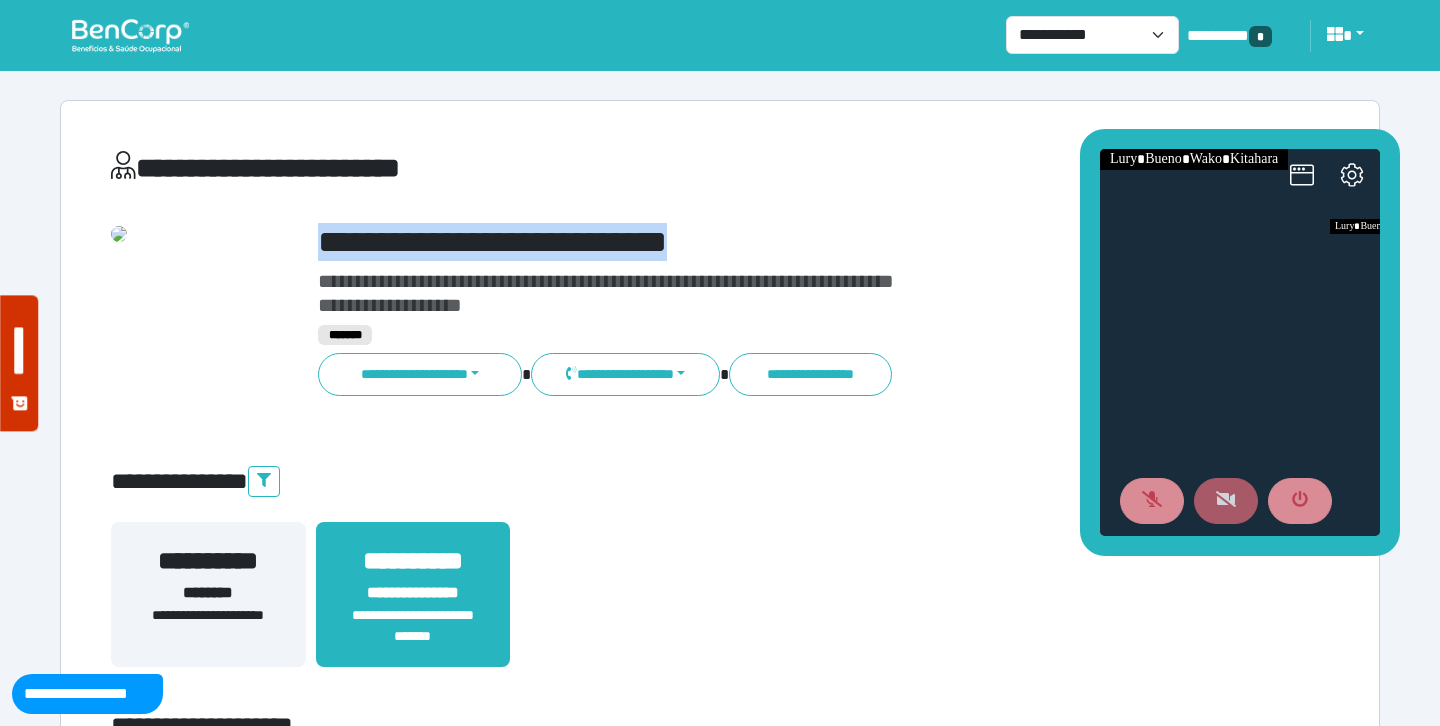 click on "**********" at bounding box center (772, 242) 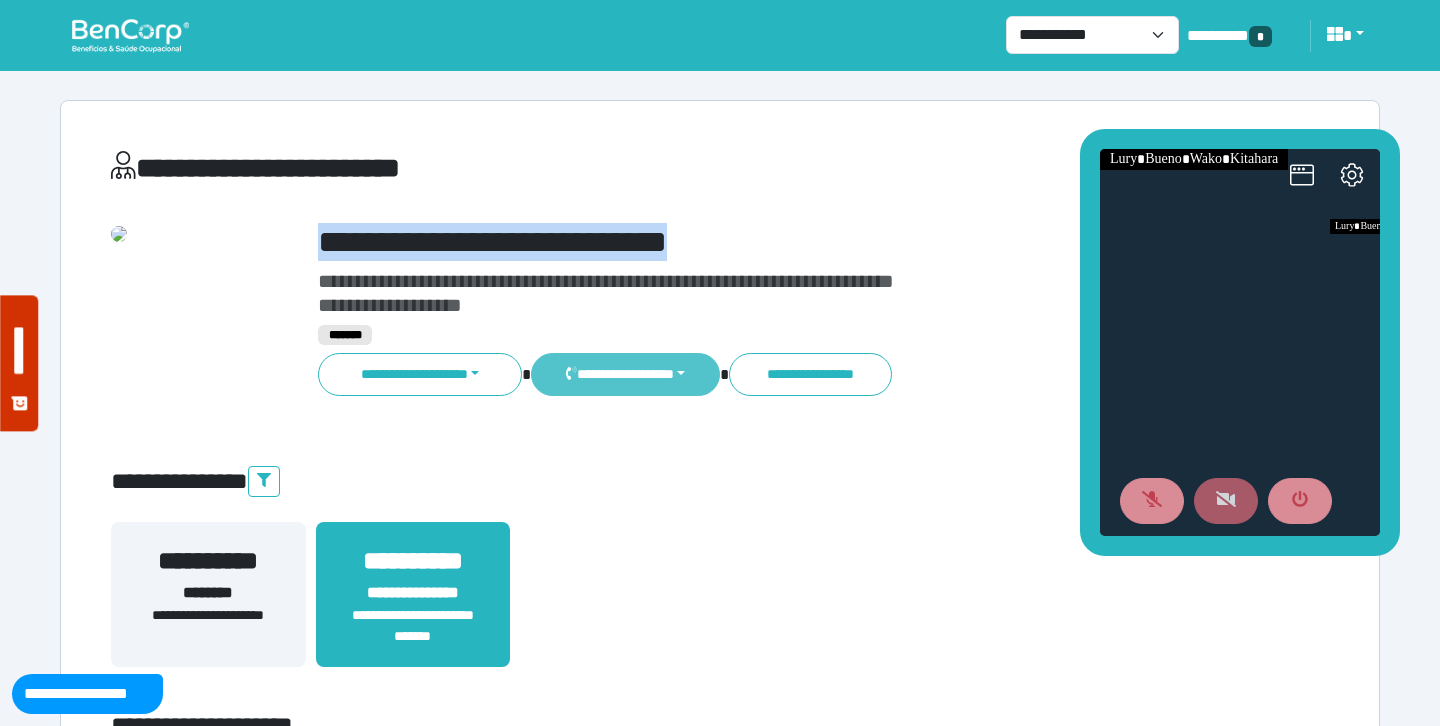 click on "**********" at bounding box center [625, 374] 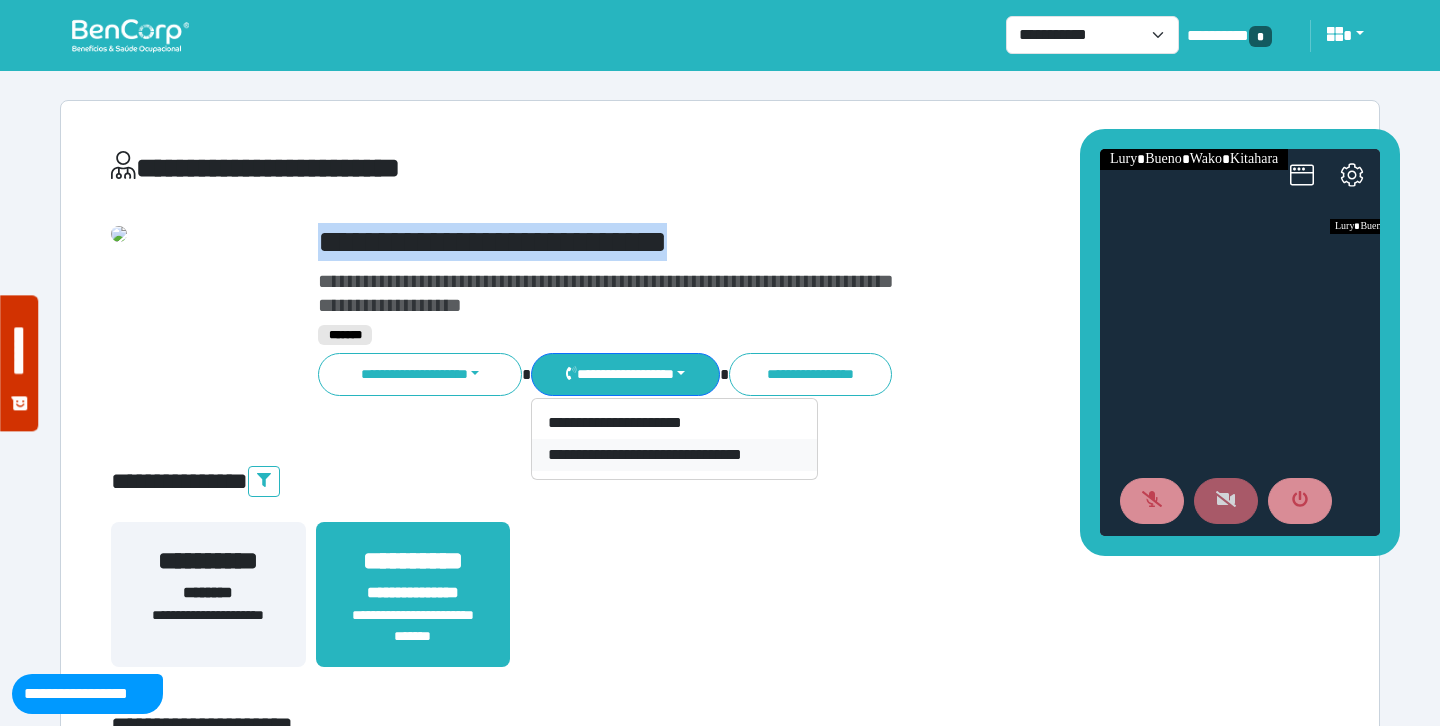 click on "**********" at bounding box center (674, 455) 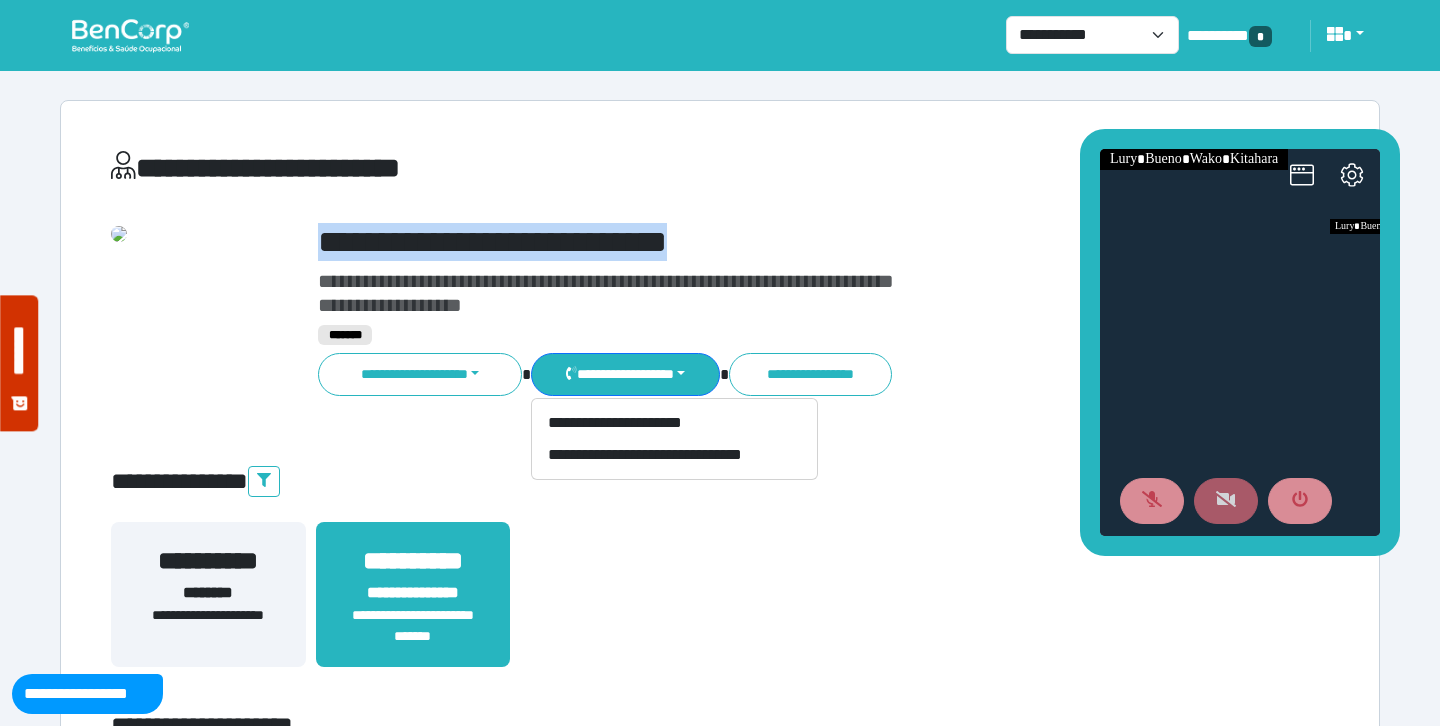 click on "**********" at bounding box center (720, 4407) 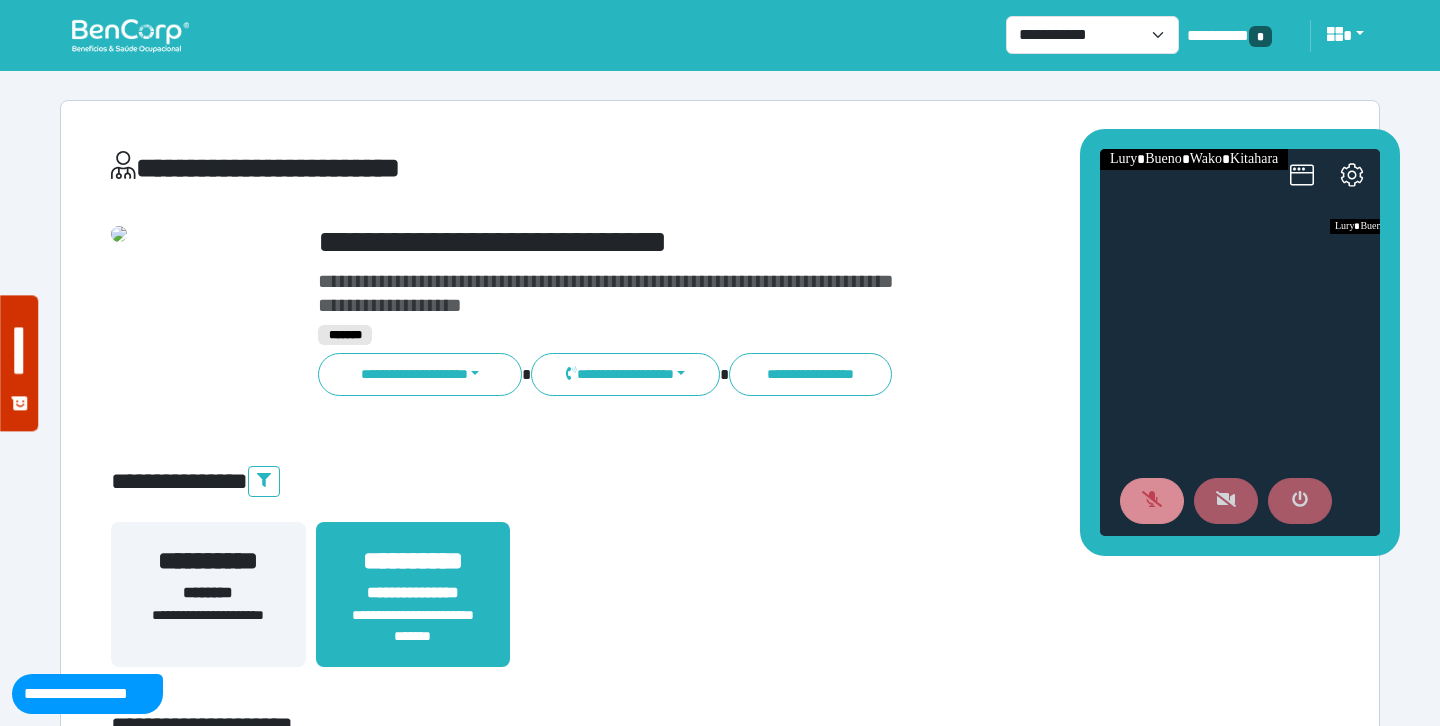 click at bounding box center (1300, 501) 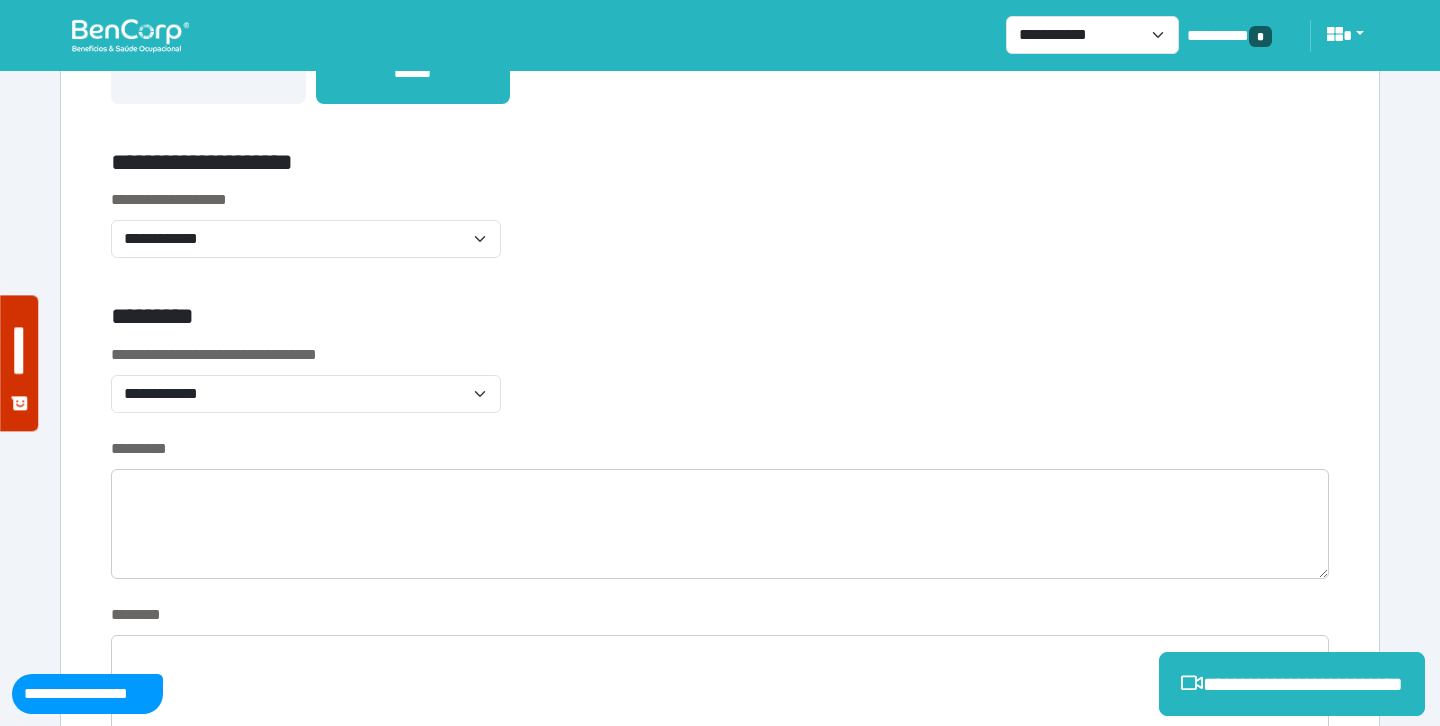 scroll, scrollTop: 573, scrollLeft: 0, axis: vertical 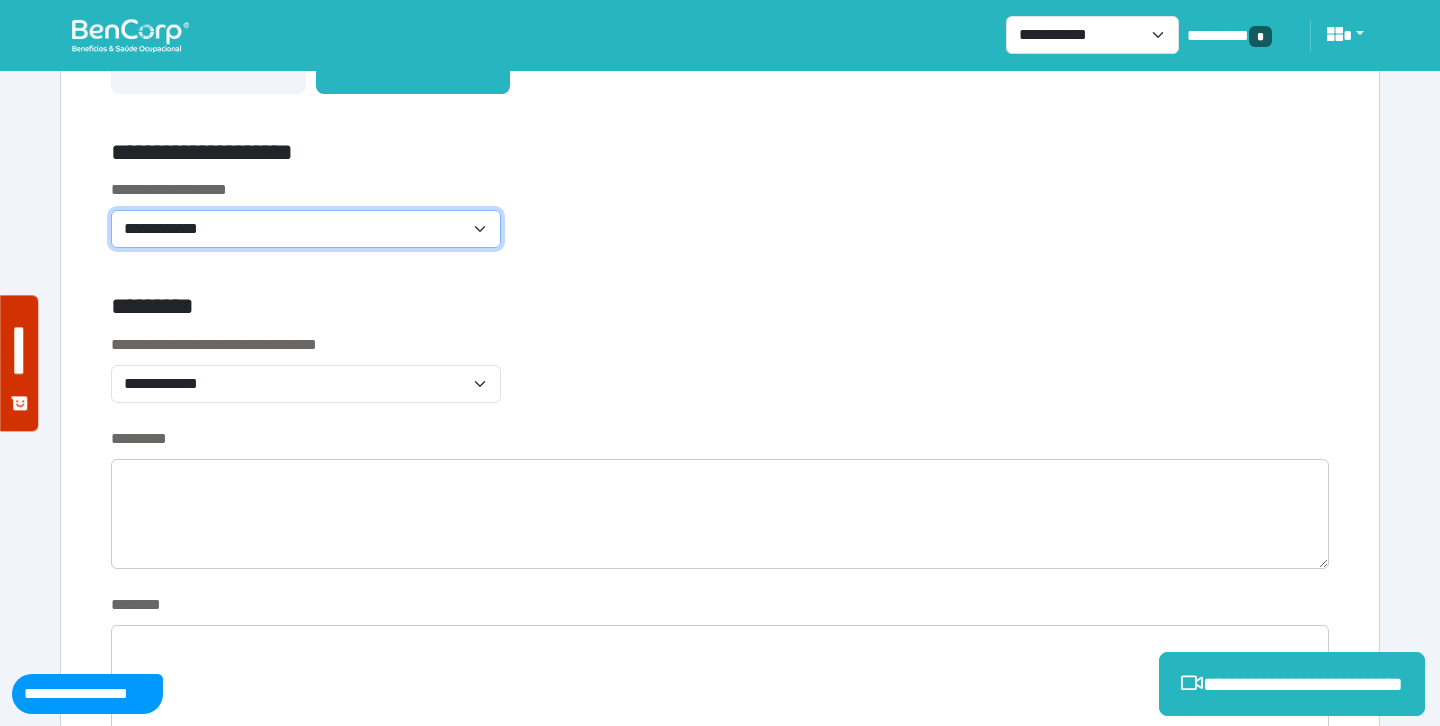 click on "**********" at bounding box center [306, 229] 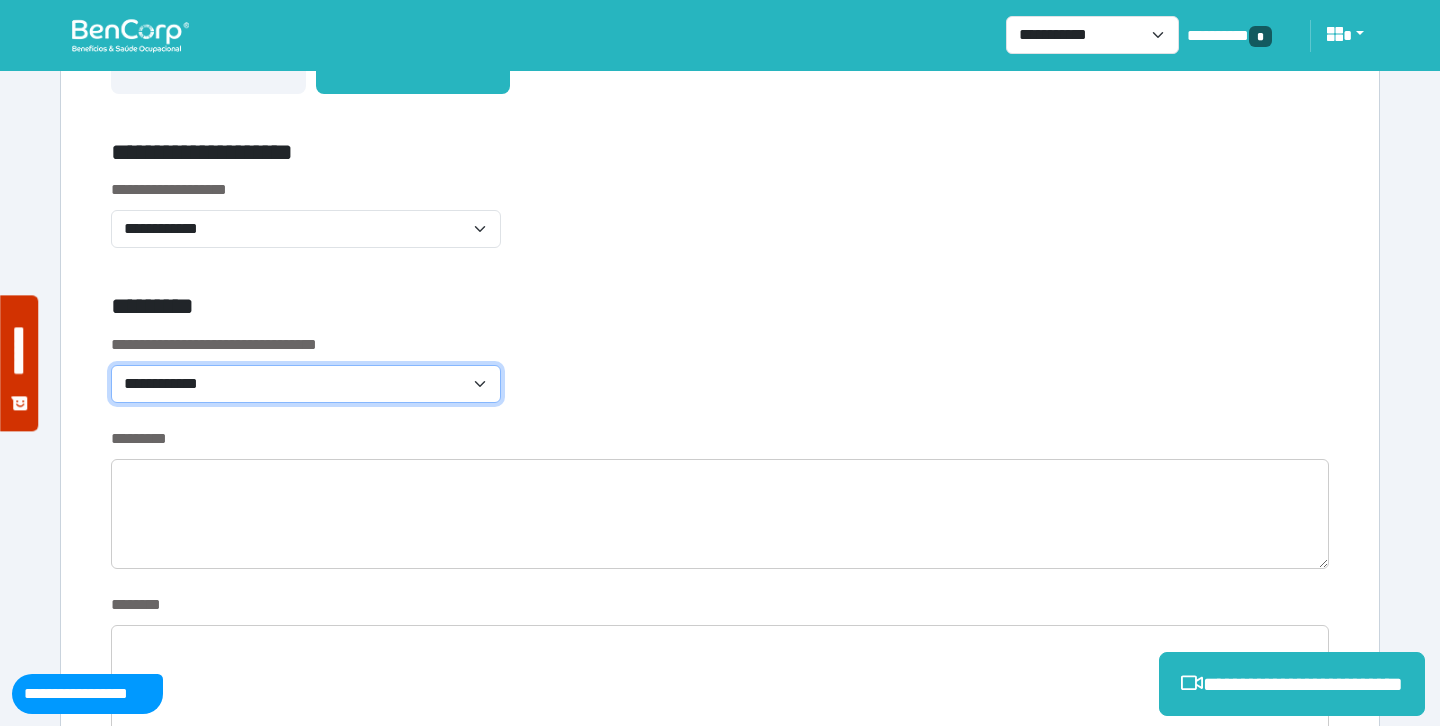 click on "**********" at bounding box center [306, 384] 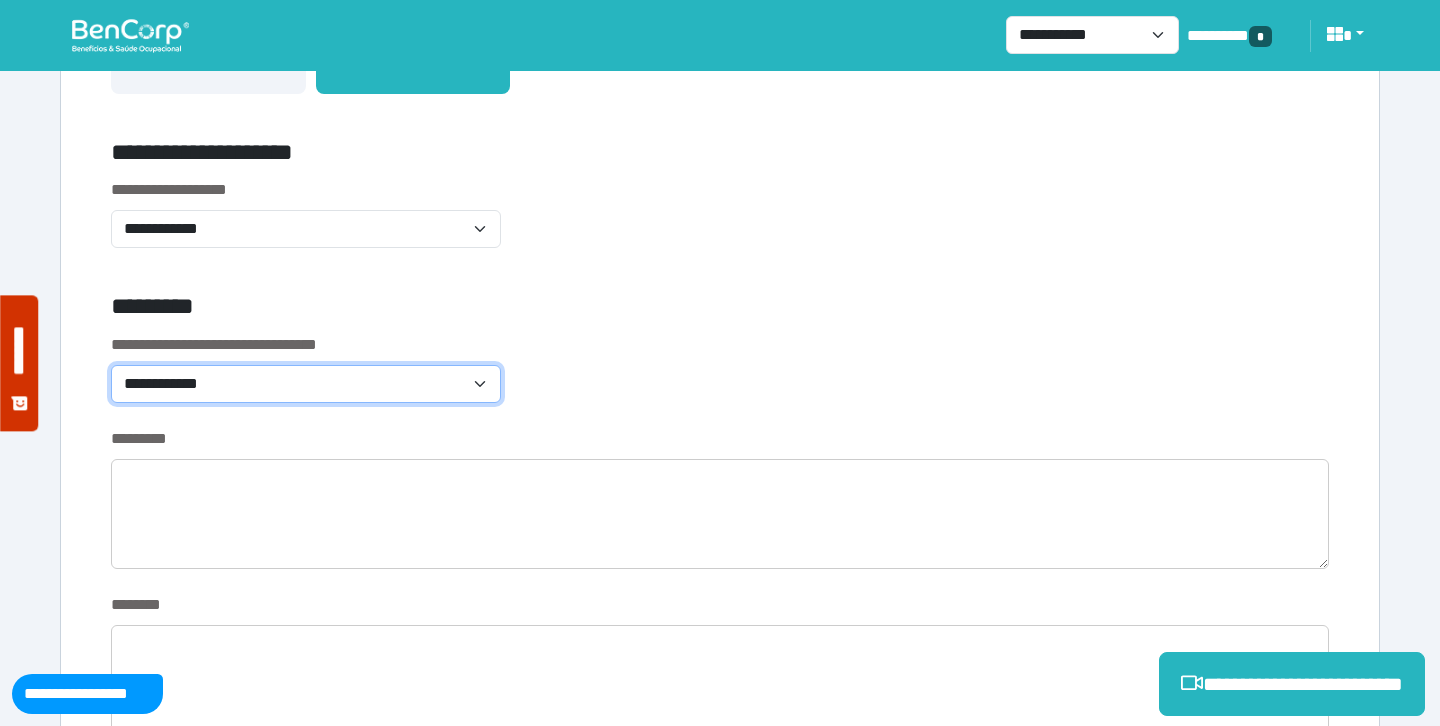 select on "*******" 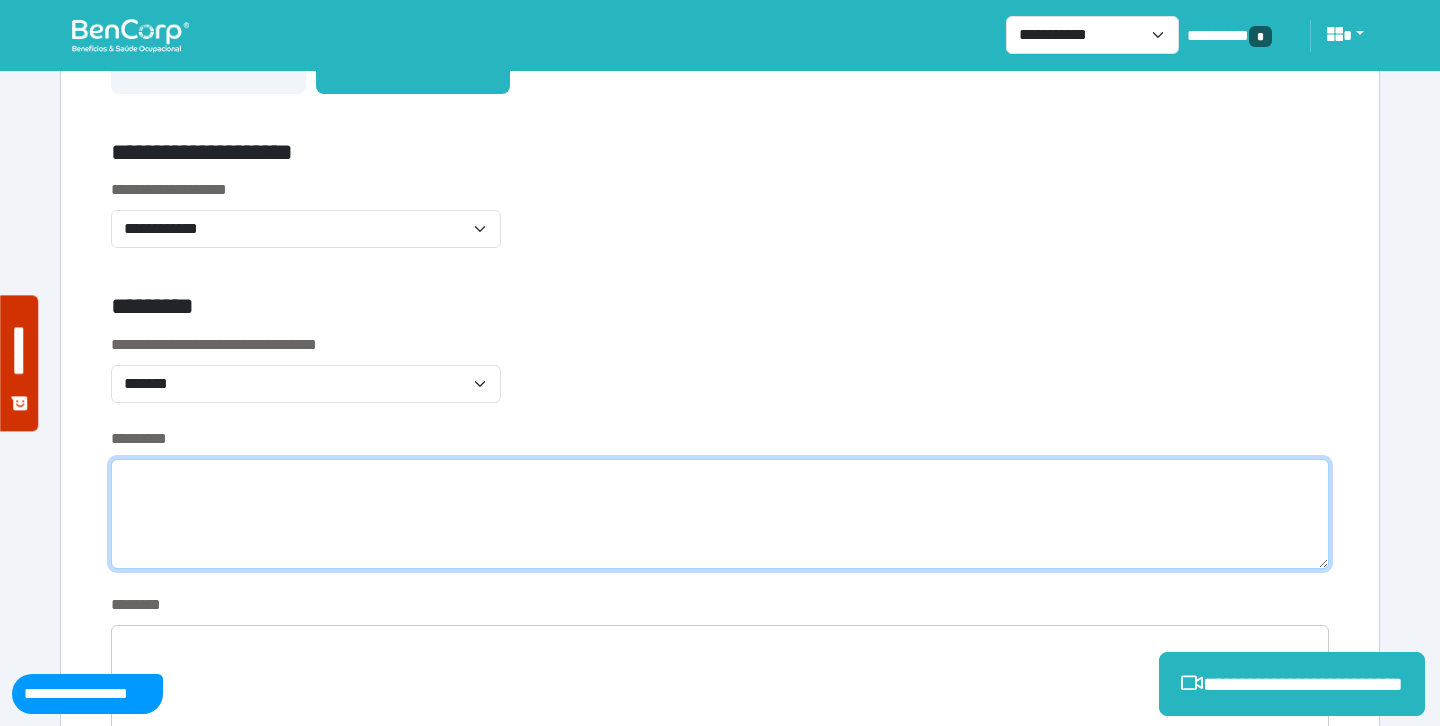 click at bounding box center [720, 514] 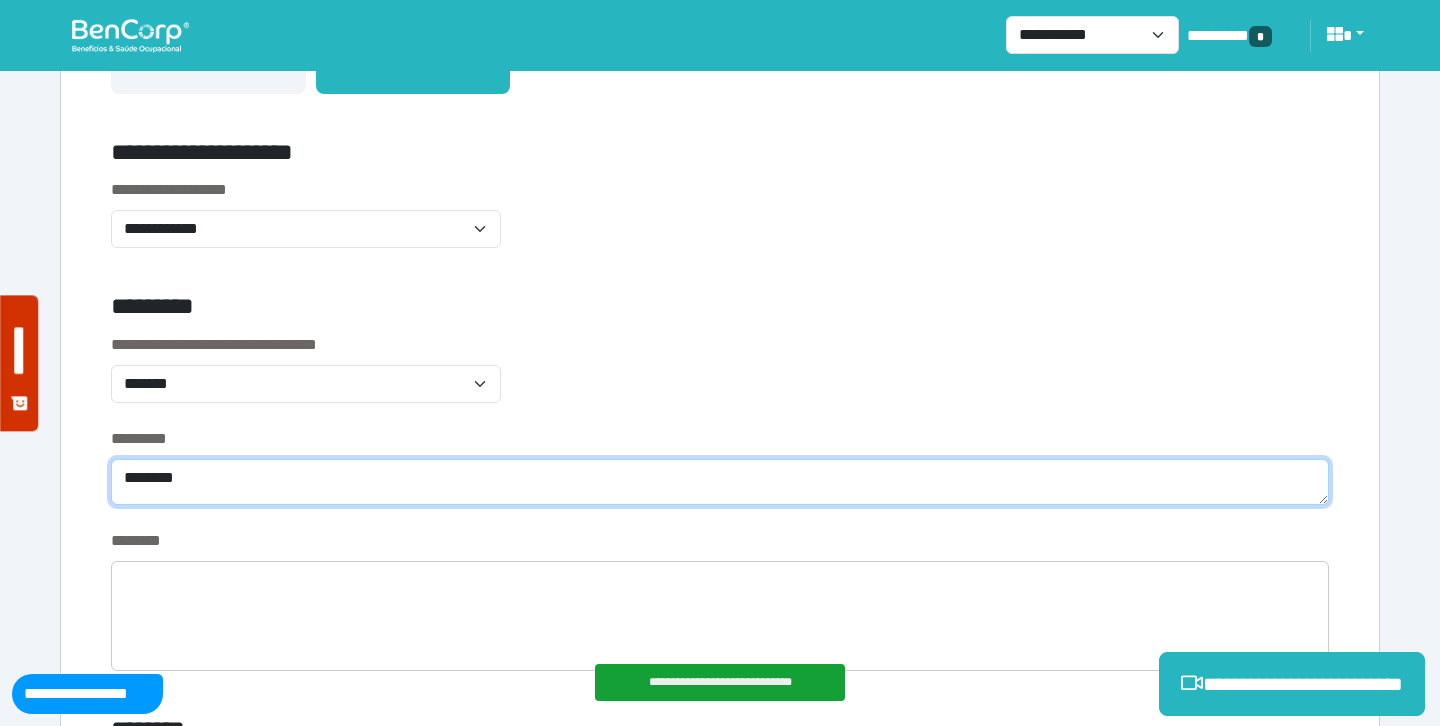 type on "********" 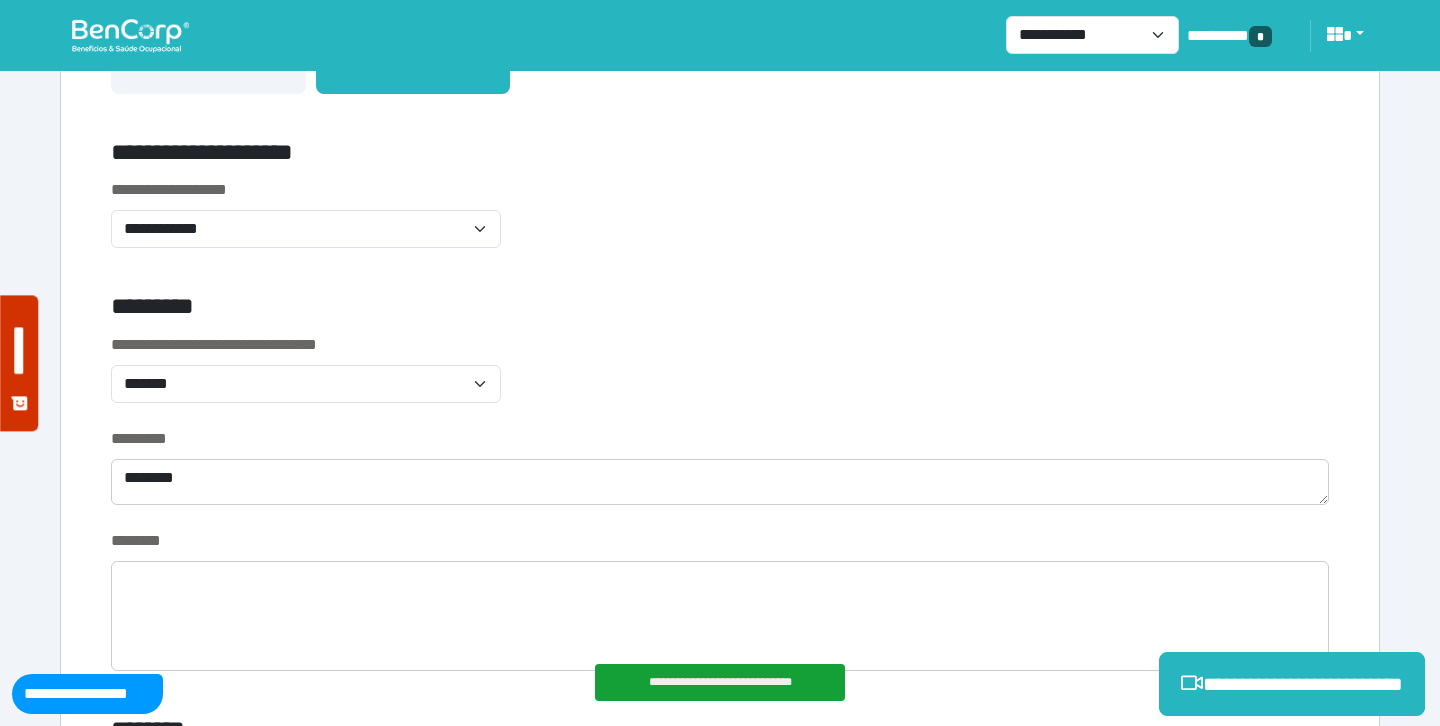 click on "**********" at bounding box center (720, 493) 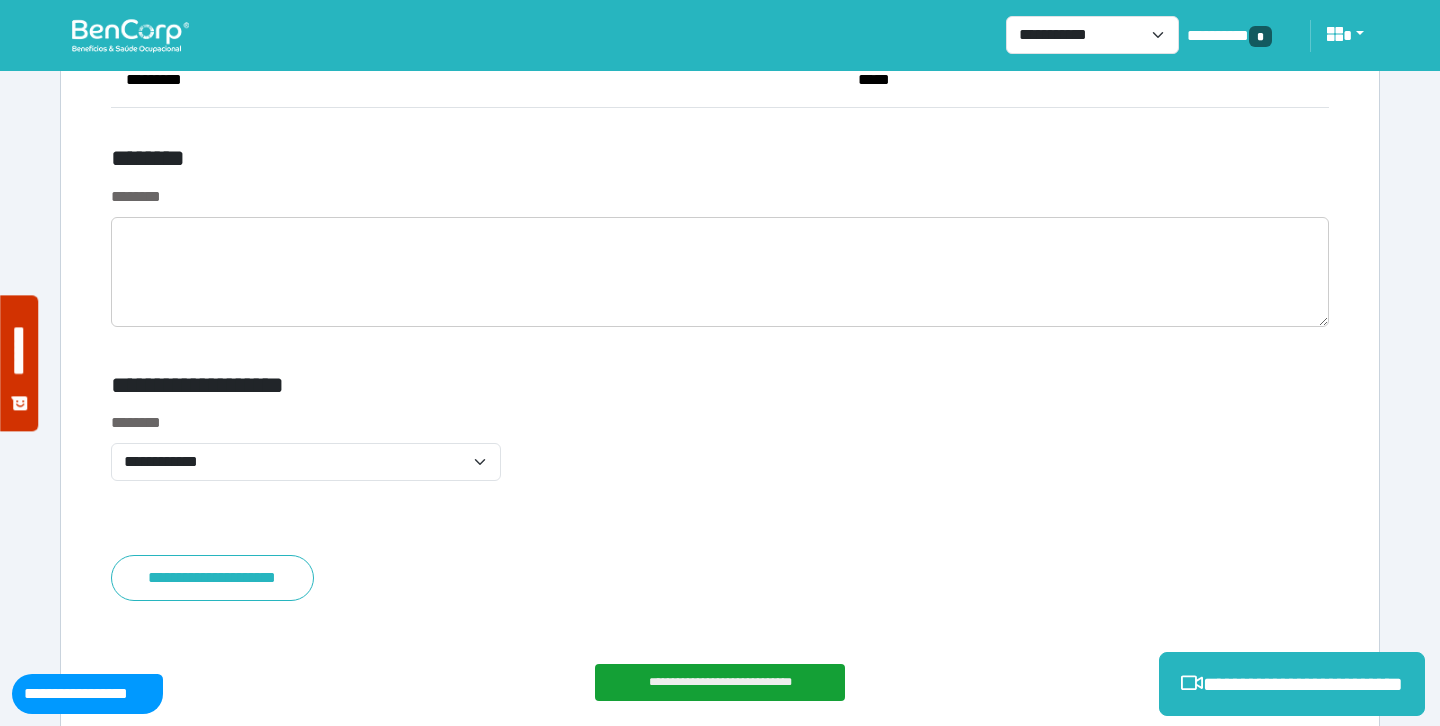 scroll, scrollTop: 7944, scrollLeft: 0, axis: vertical 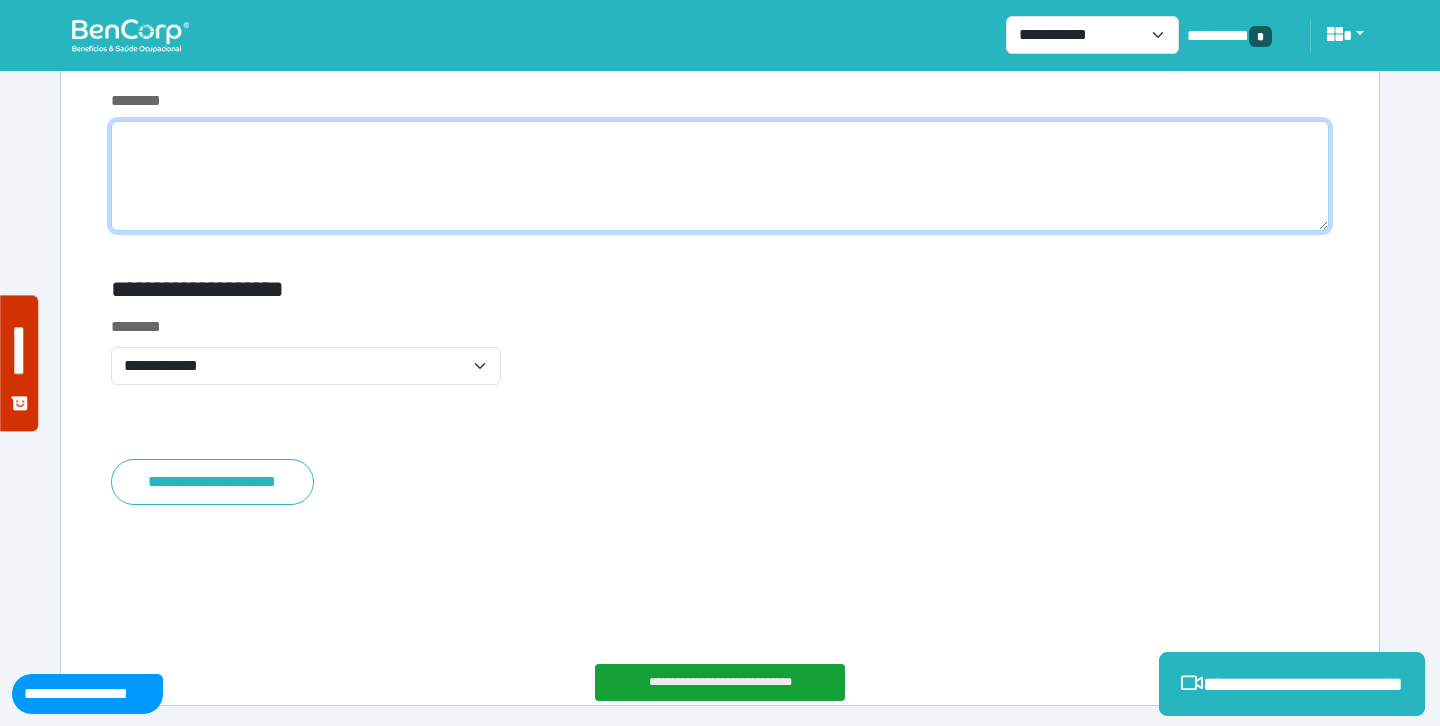 click at bounding box center (720, 176) 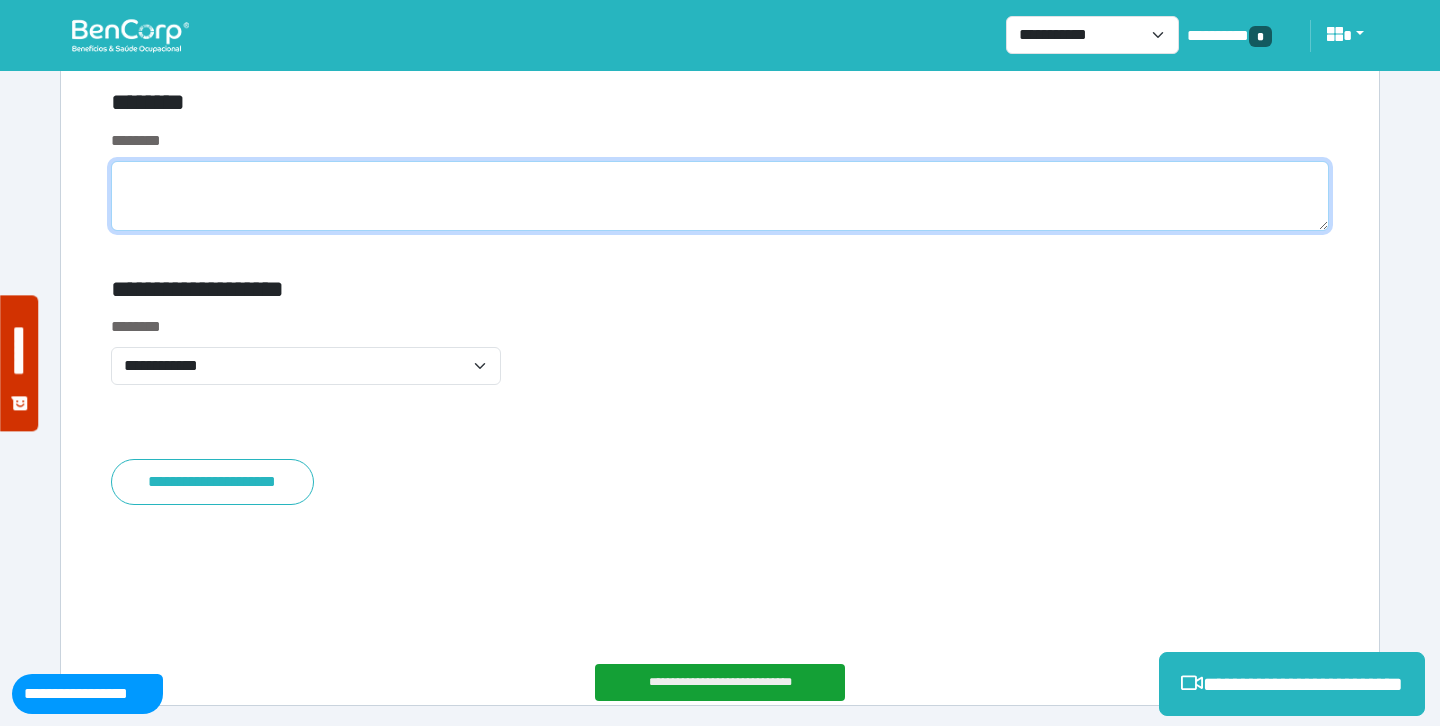 scroll, scrollTop: 7904, scrollLeft: 0, axis: vertical 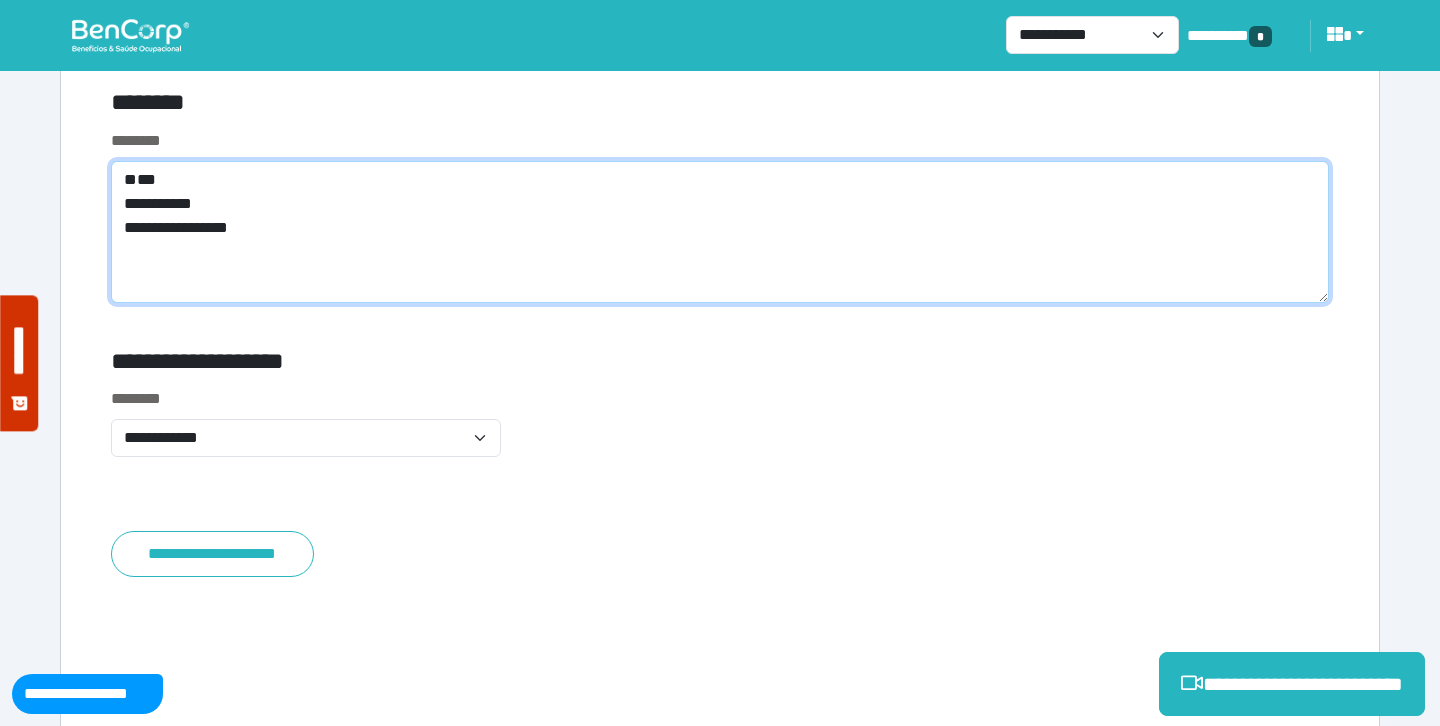 click on "**********" at bounding box center (720, 232) 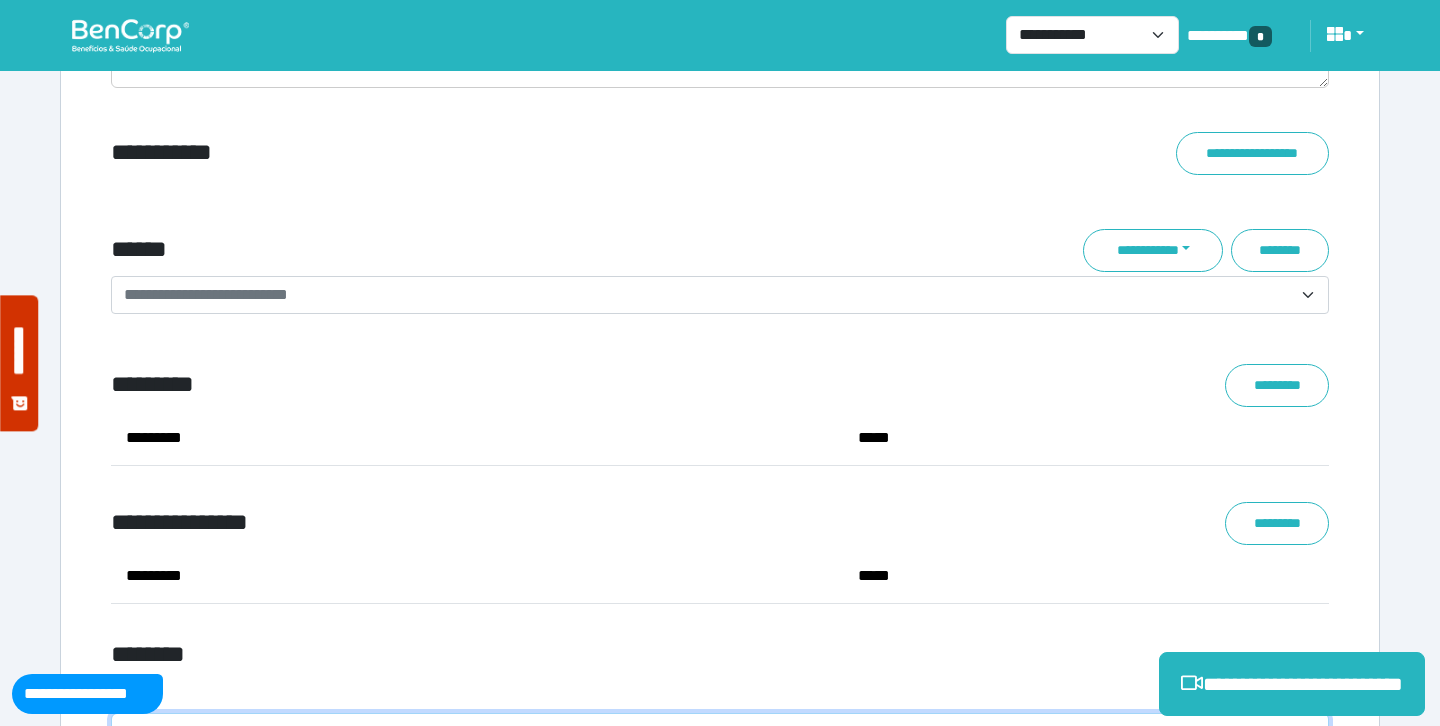 scroll, scrollTop: 7348, scrollLeft: 0, axis: vertical 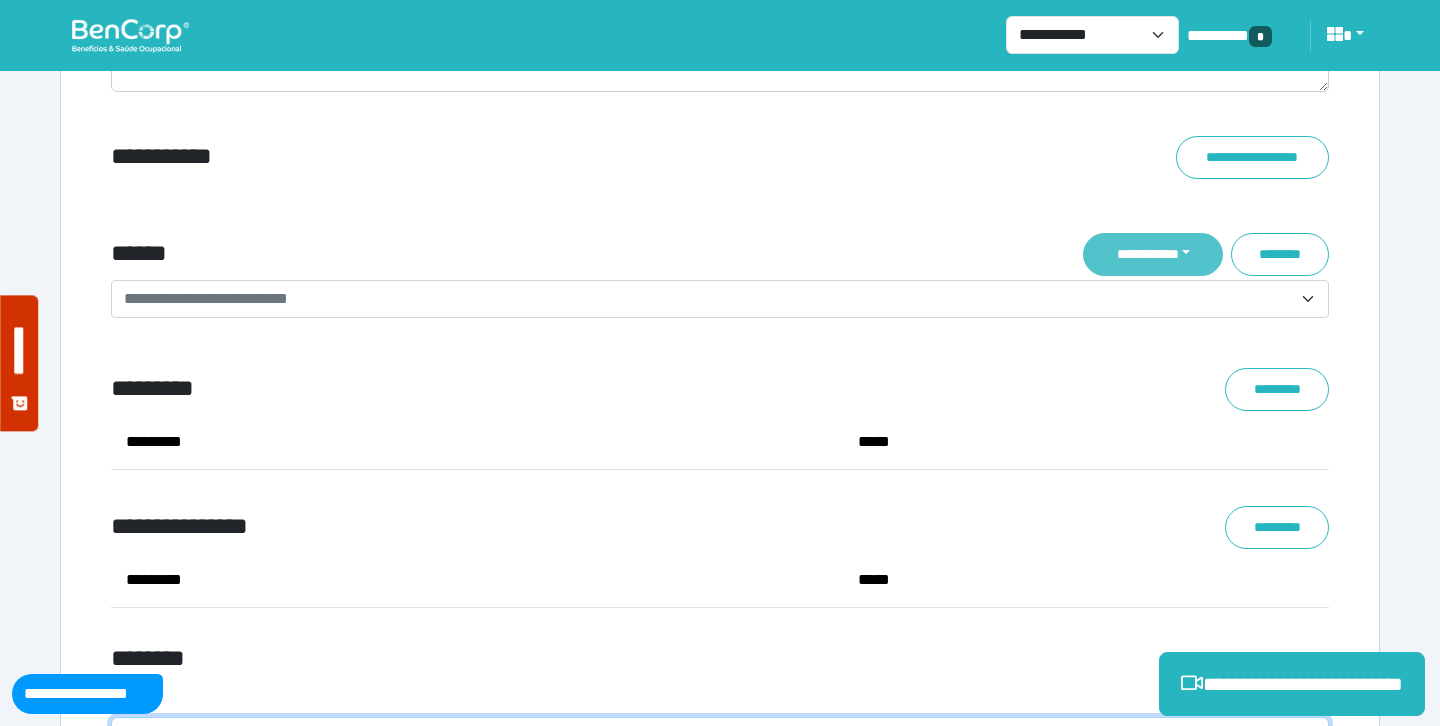 type on "**********" 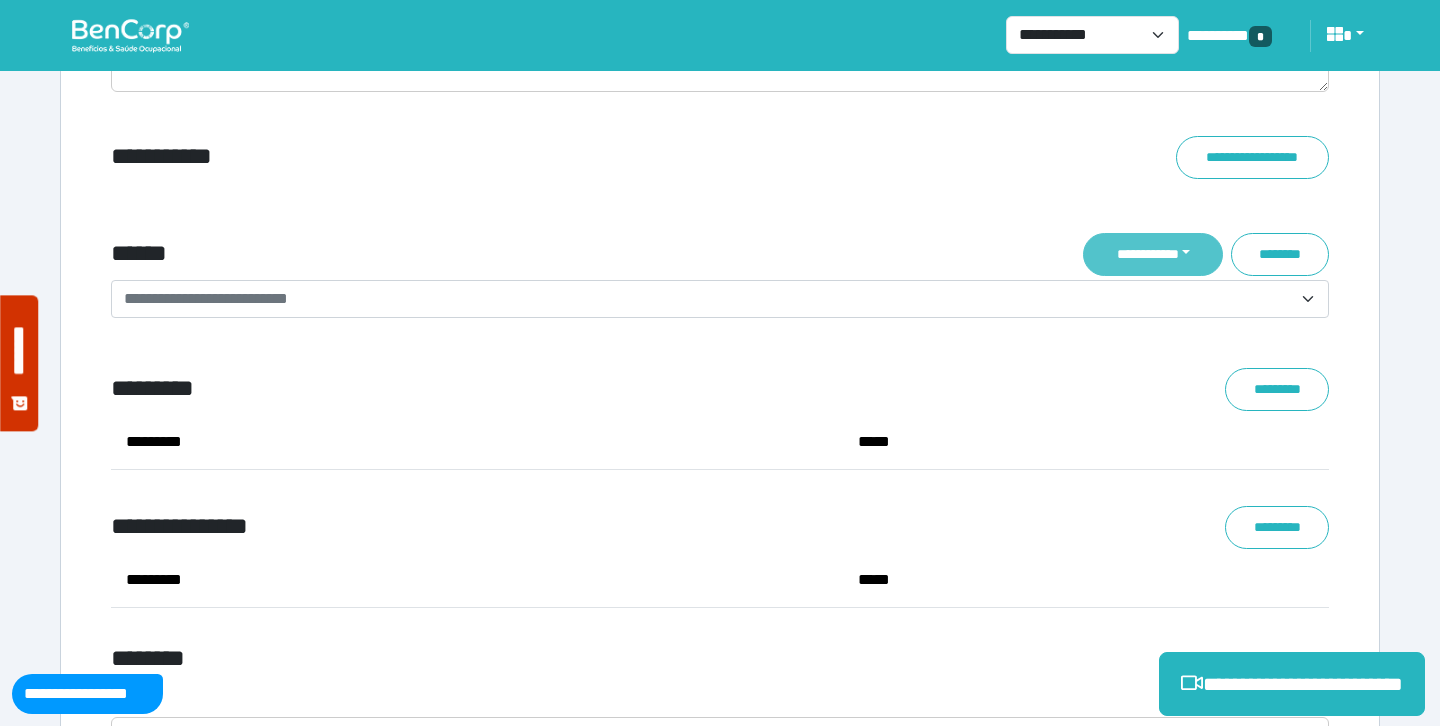 click on "**********" at bounding box center [1153, 254] 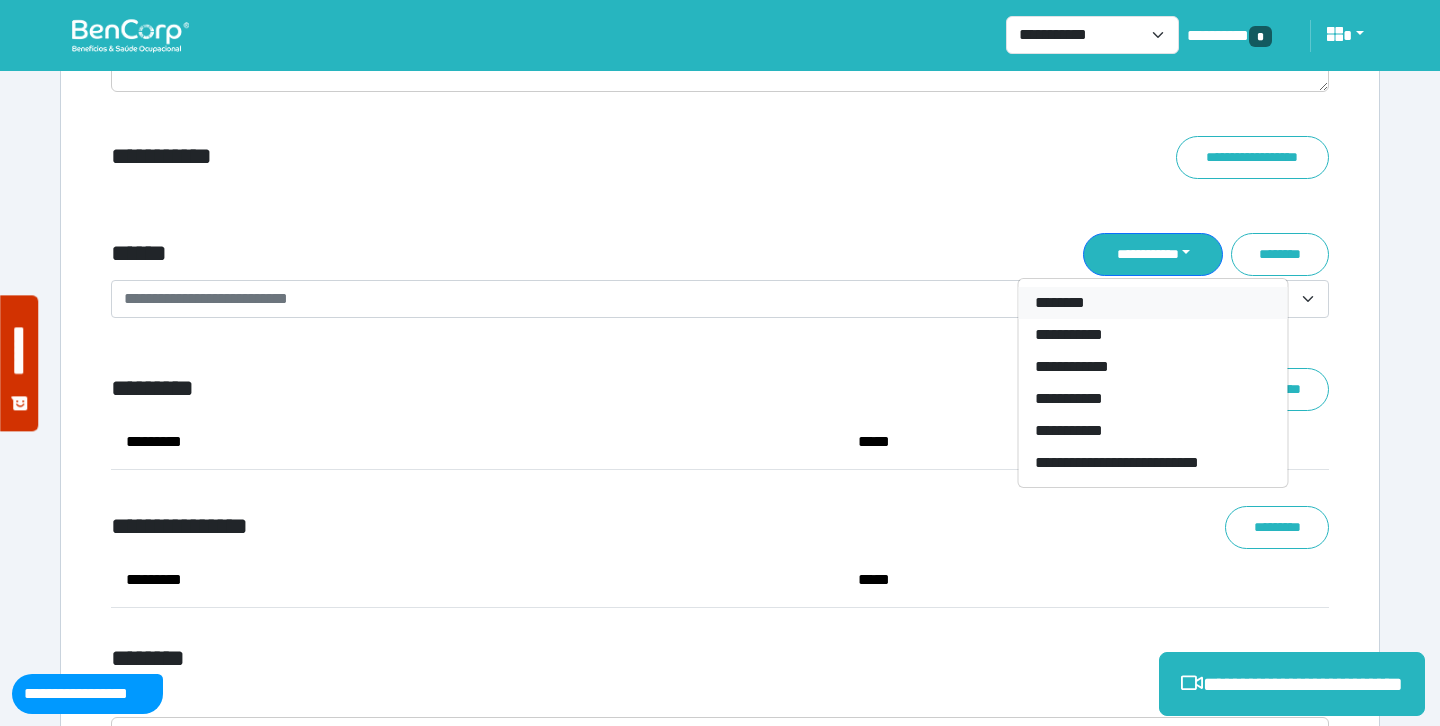 click on "********" at bounding box center [1153, 303] 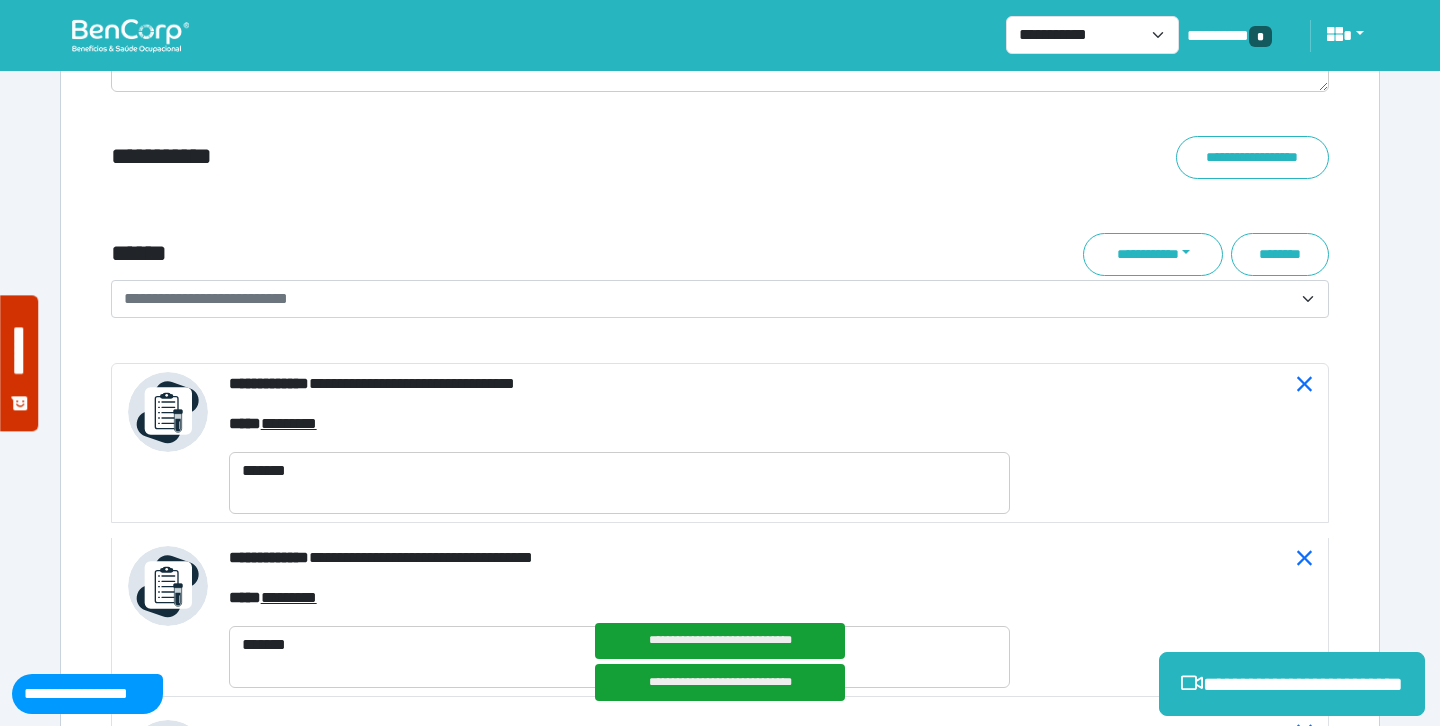 click on "**********" at bounding box center (708, 299) 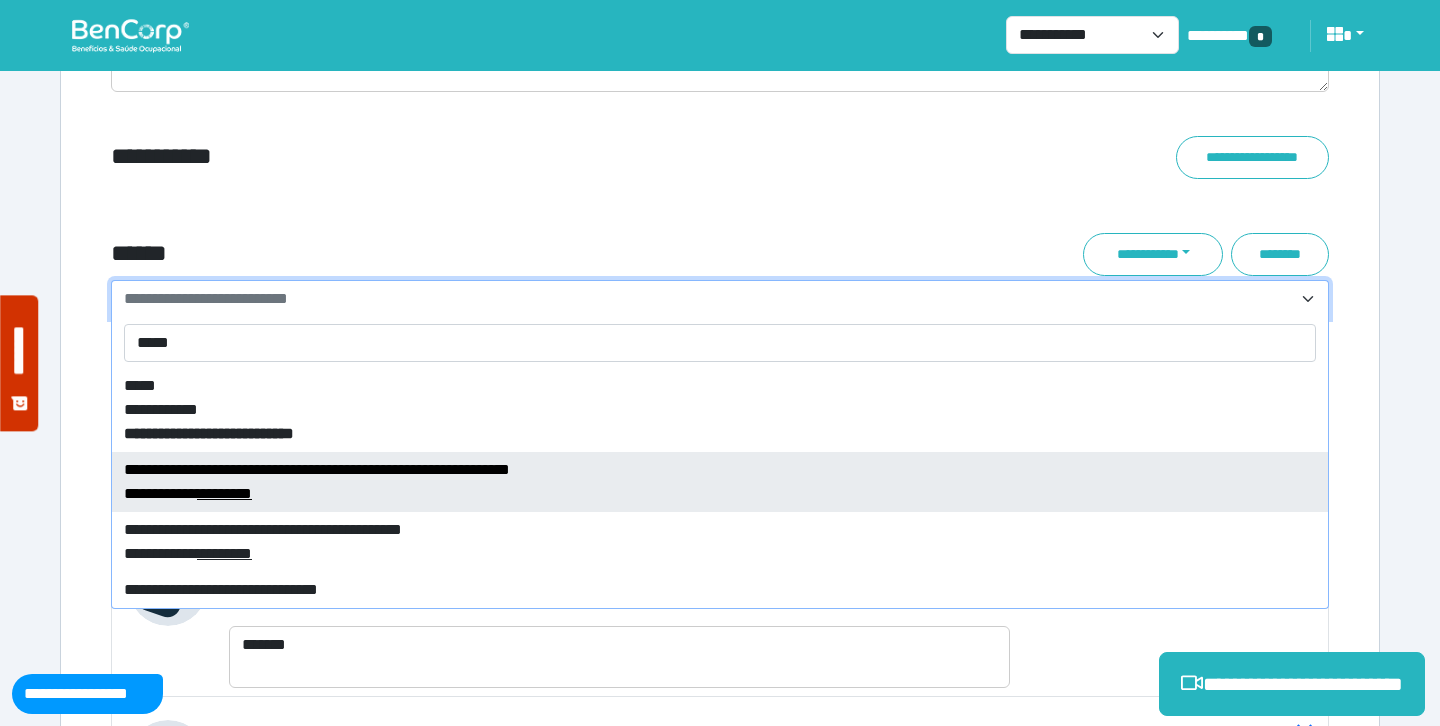 scroll, scrollTop: 24, scrollLeft: 0, axis: vertical 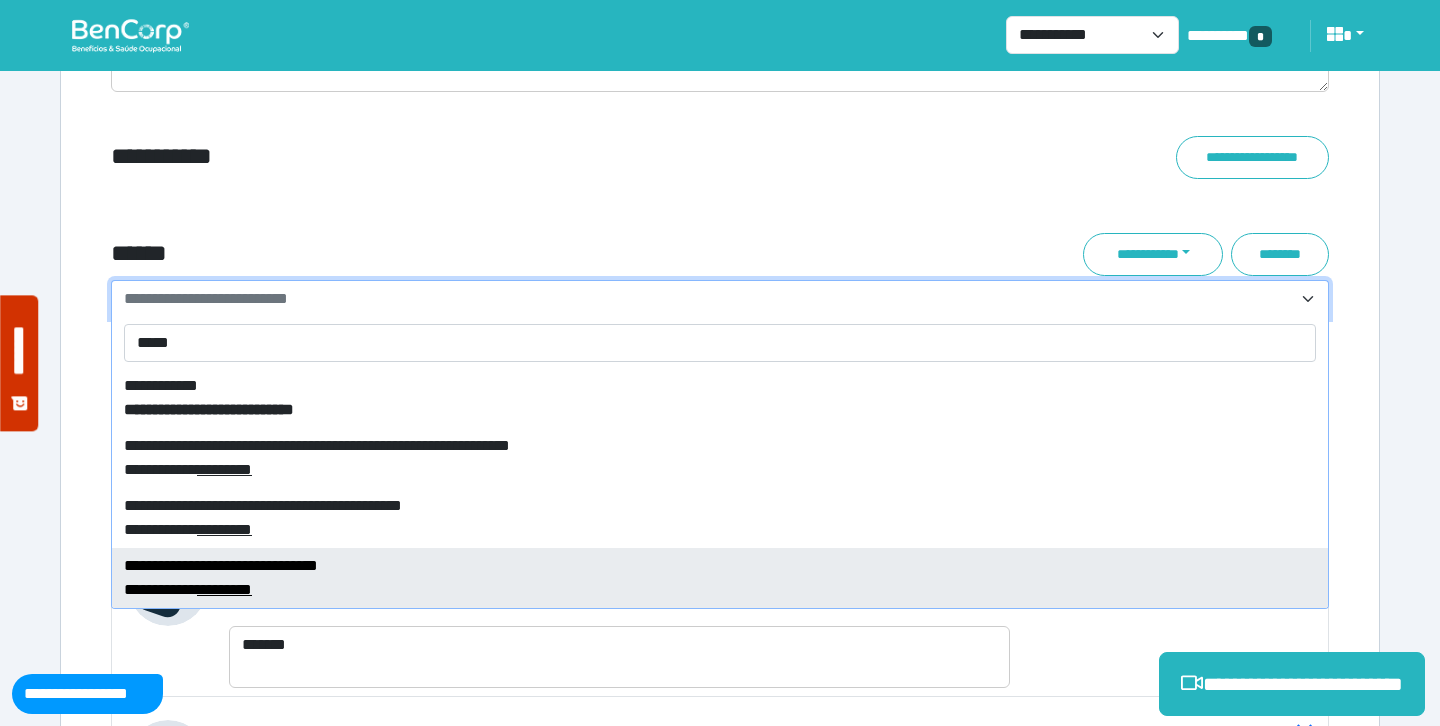 type on "*****" 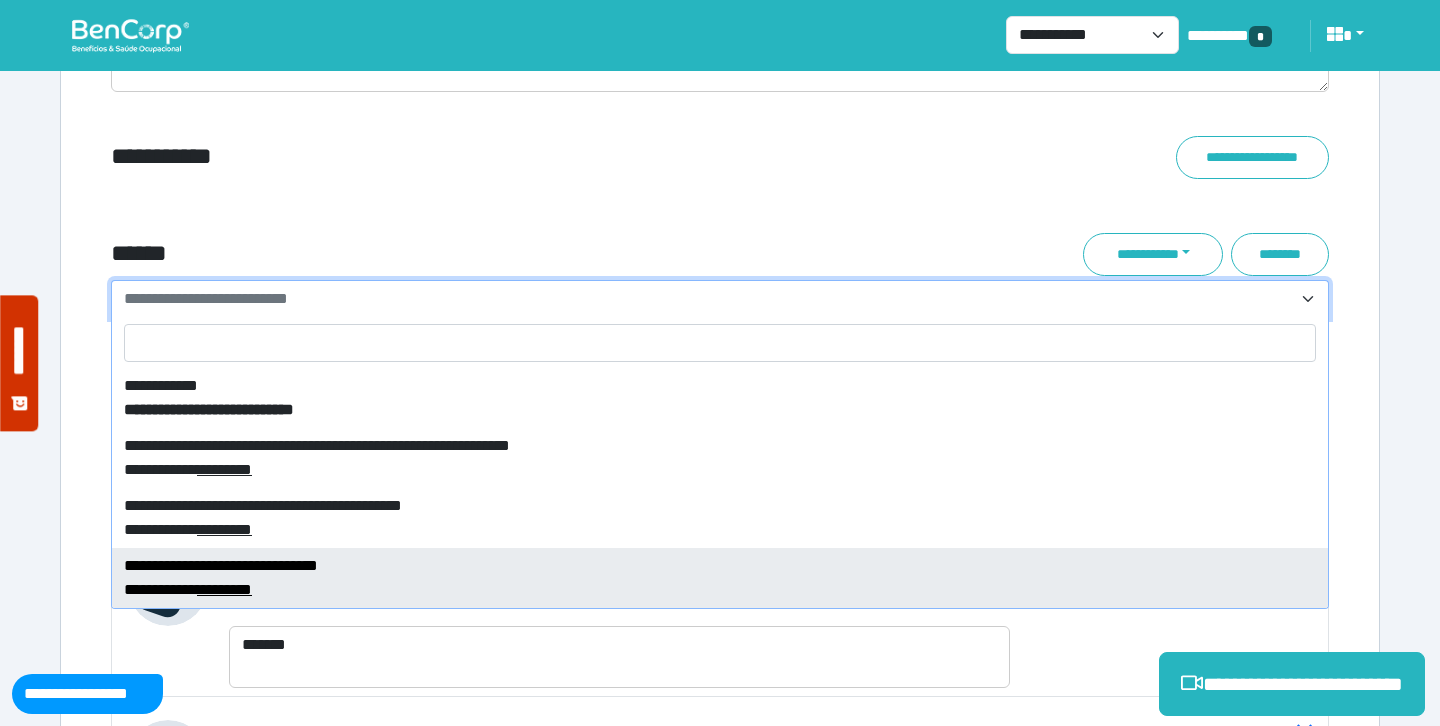 select on "****" 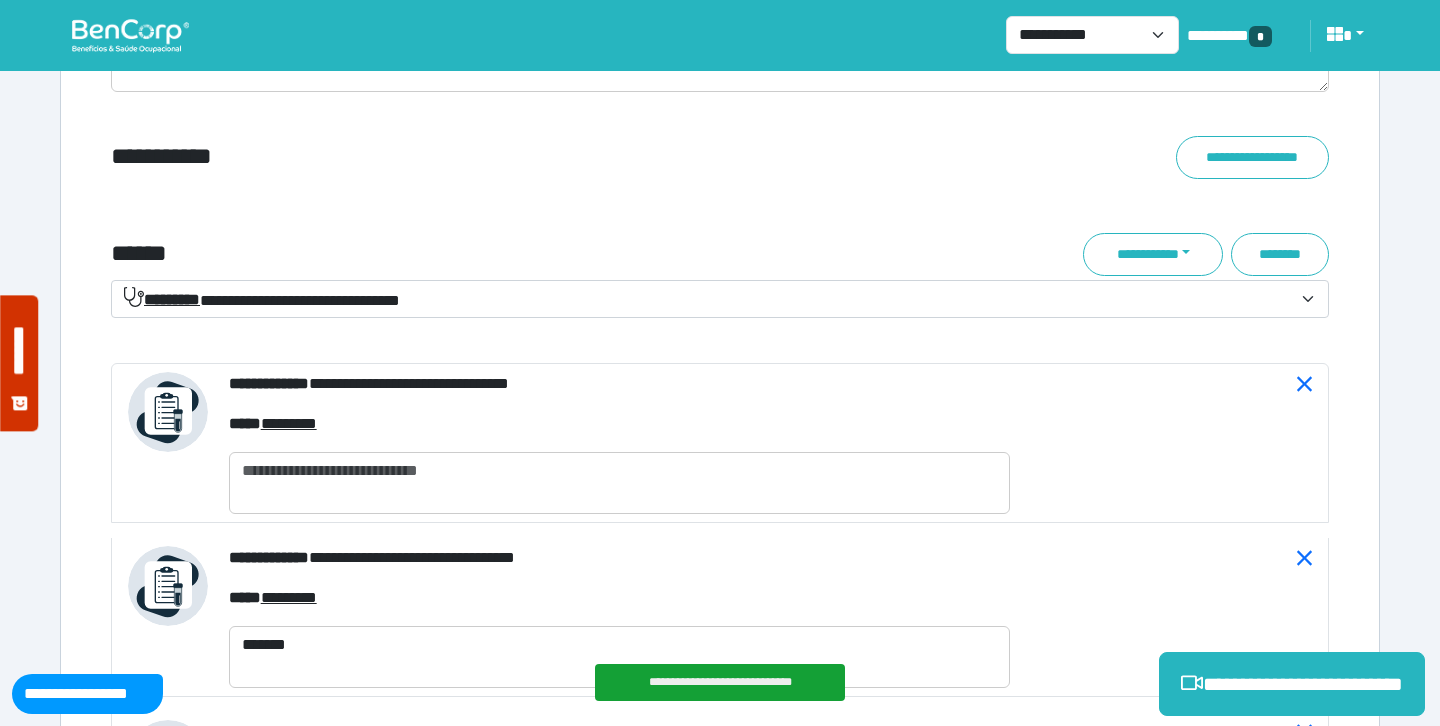 click on "**********" at bounding box center (262, 299) 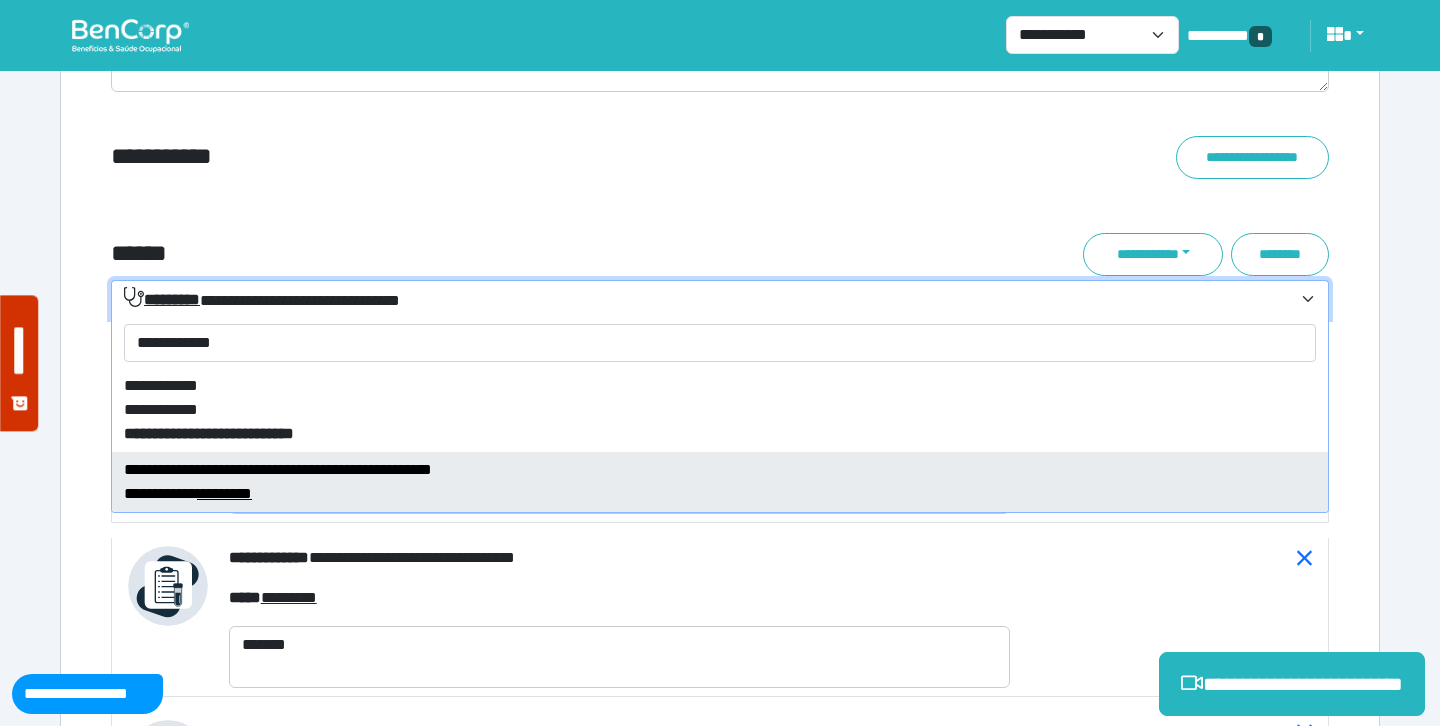 type on "**********" 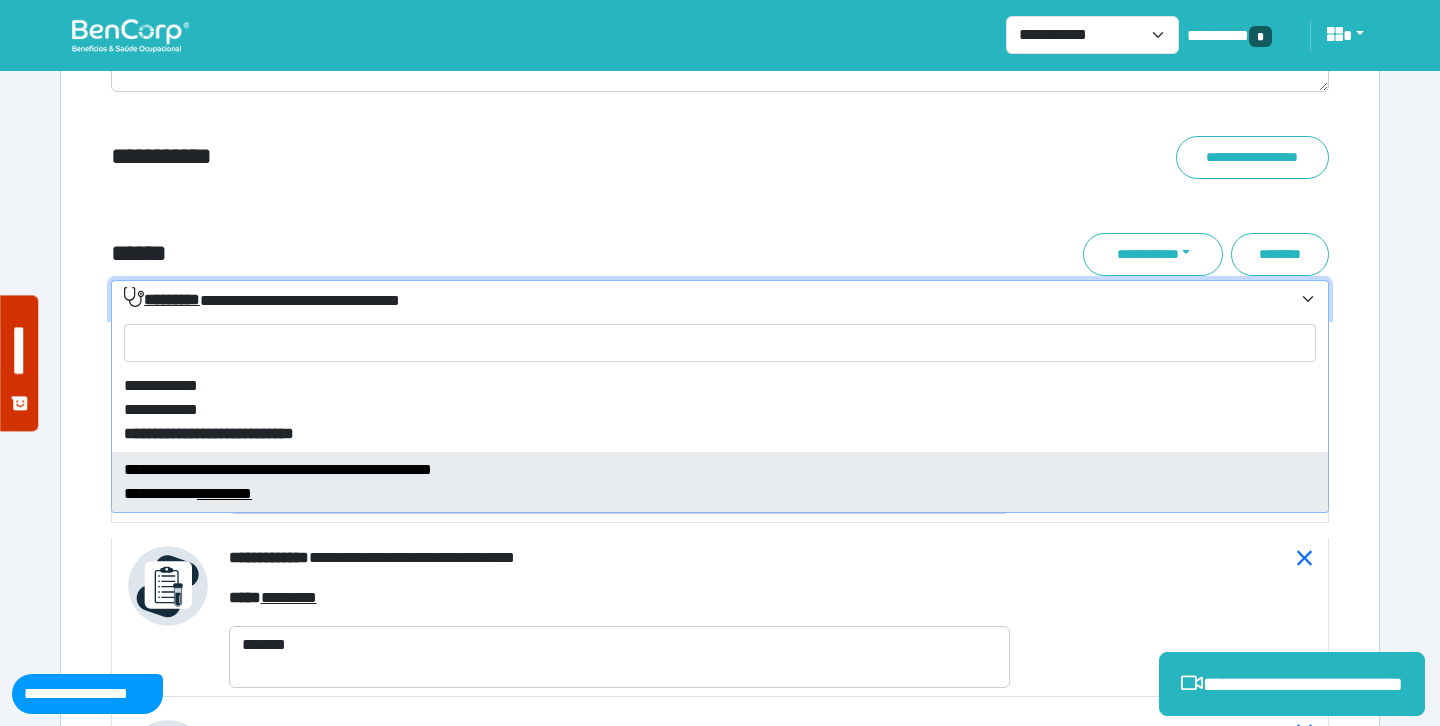 select on "****" 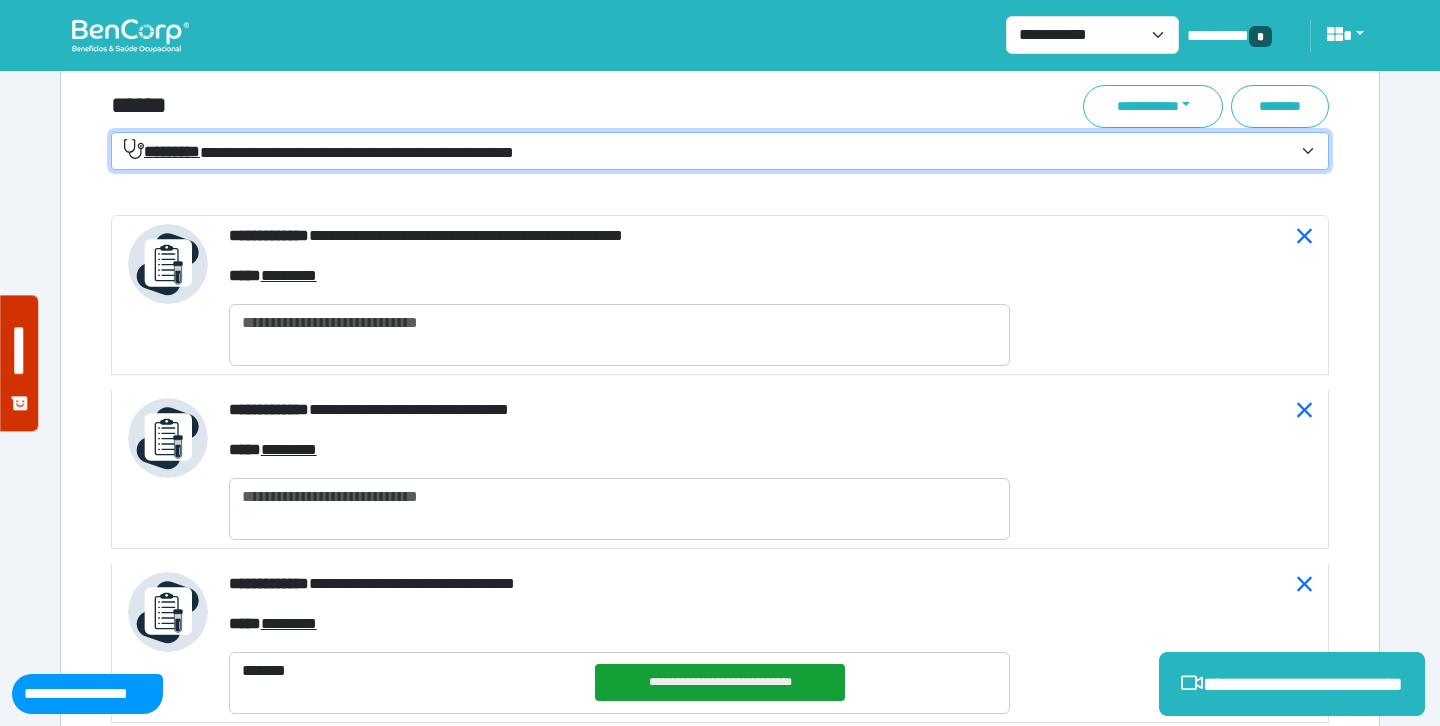 scroll, scrollTop: 7550, scrollLeft: 0, axis: vertical 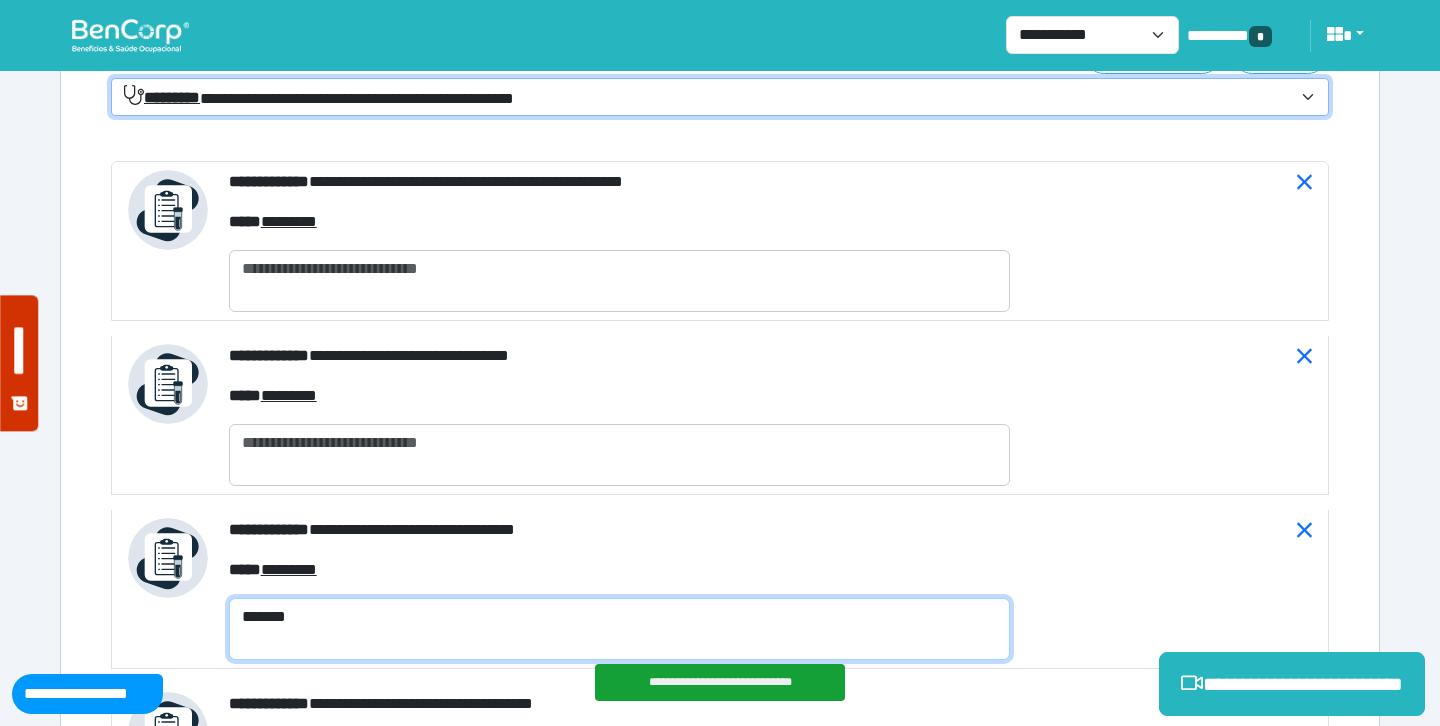 click on "*******" at bounding box center [619, 629] 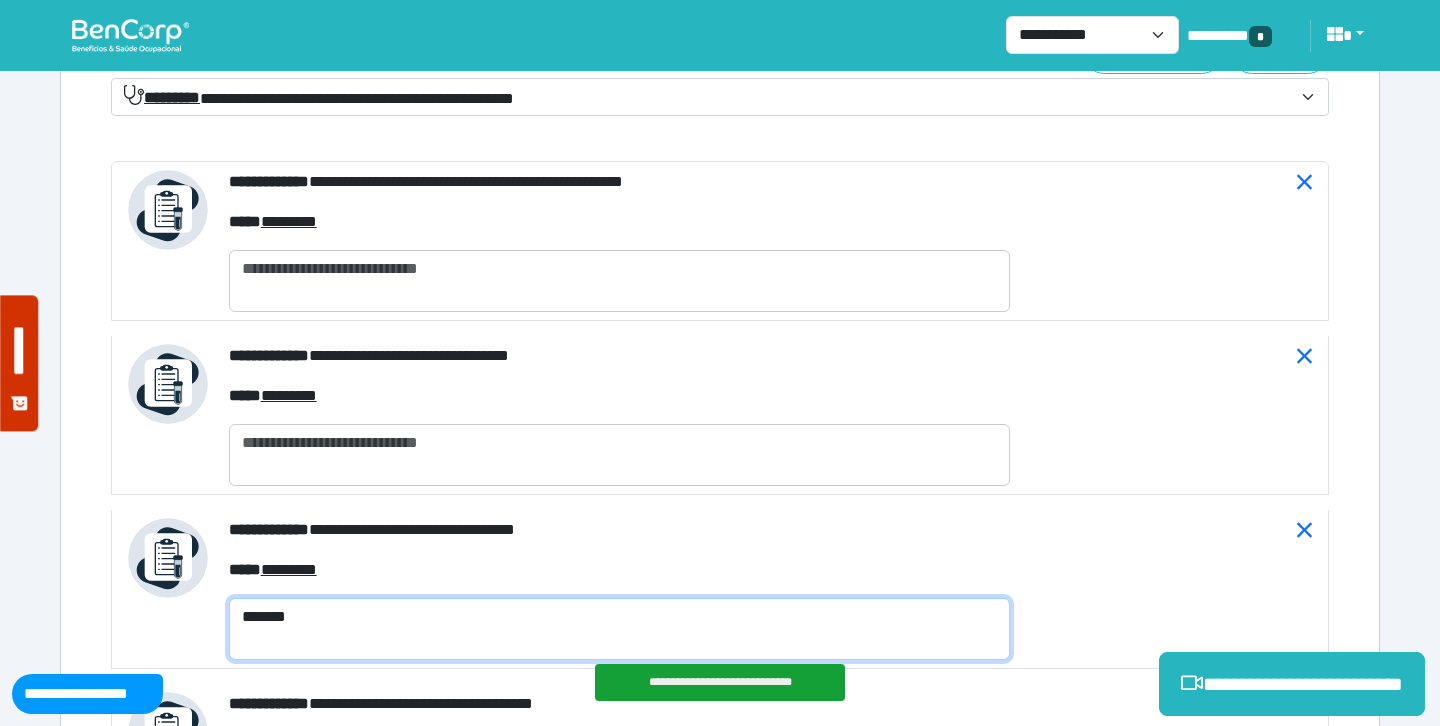click on "*******" at bounding box center [619, 629] 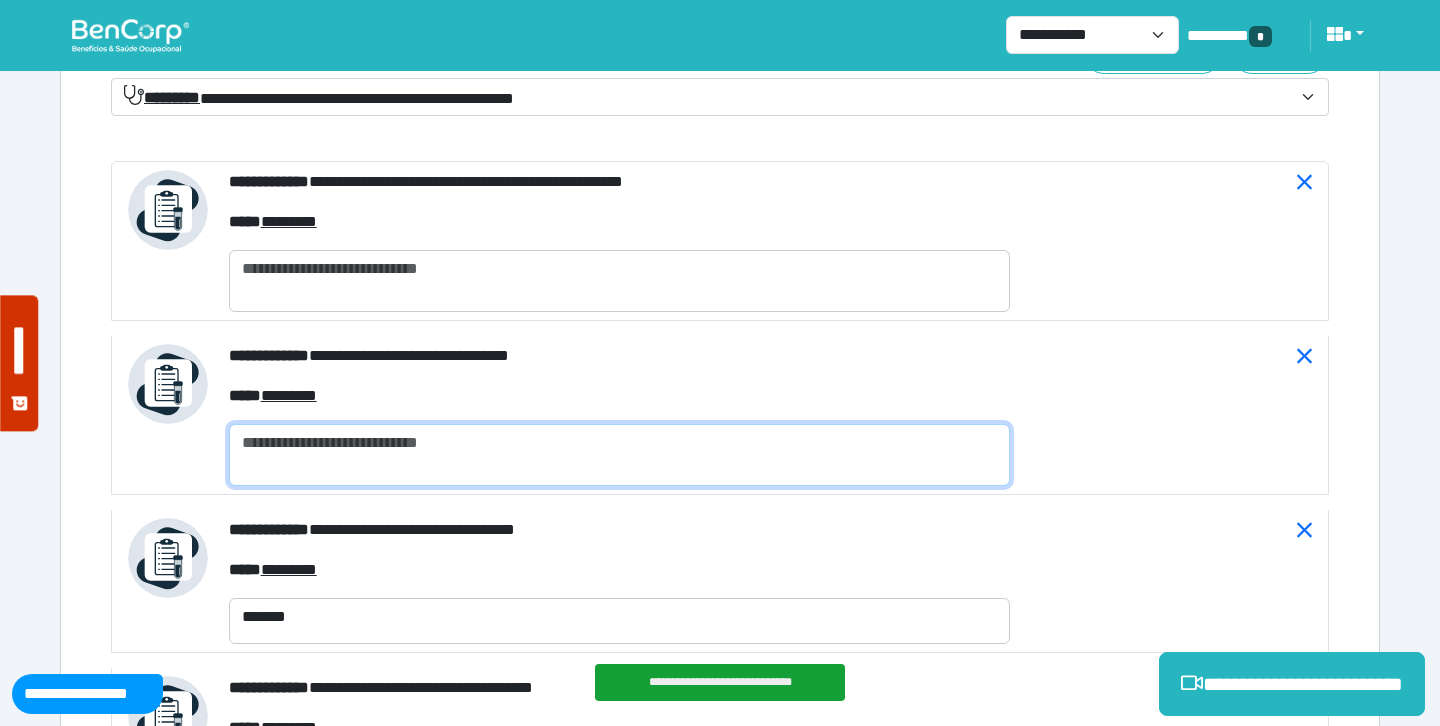 click at bounding box center (619, 455) 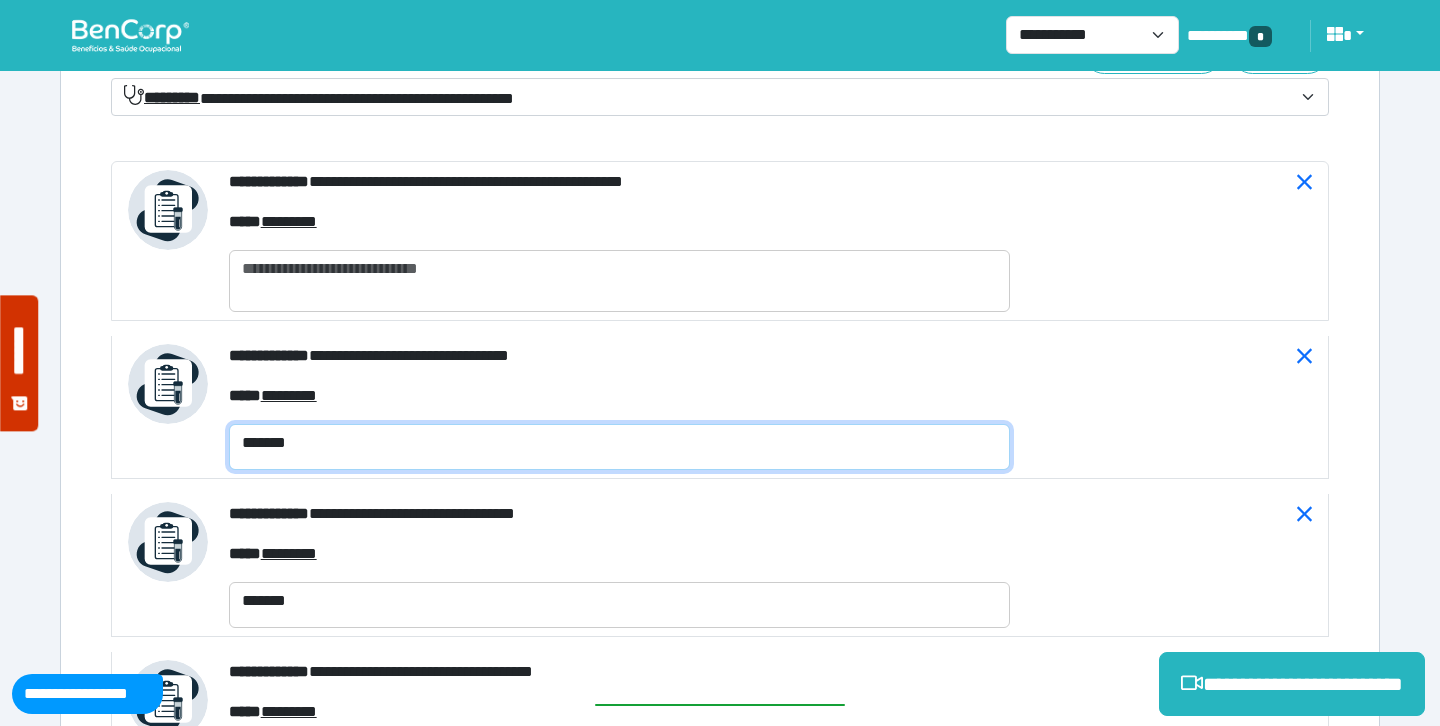 type on "*******" 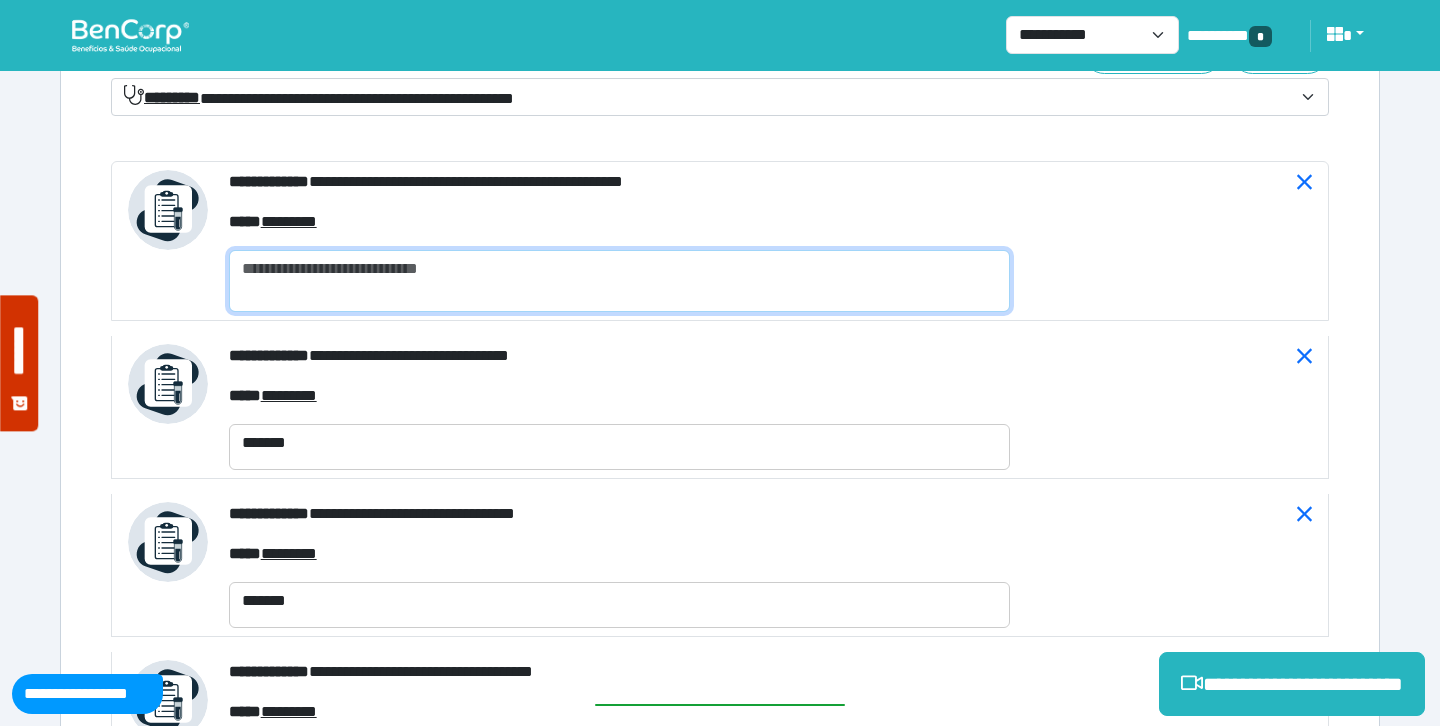 click at bounding box center [619, 281] 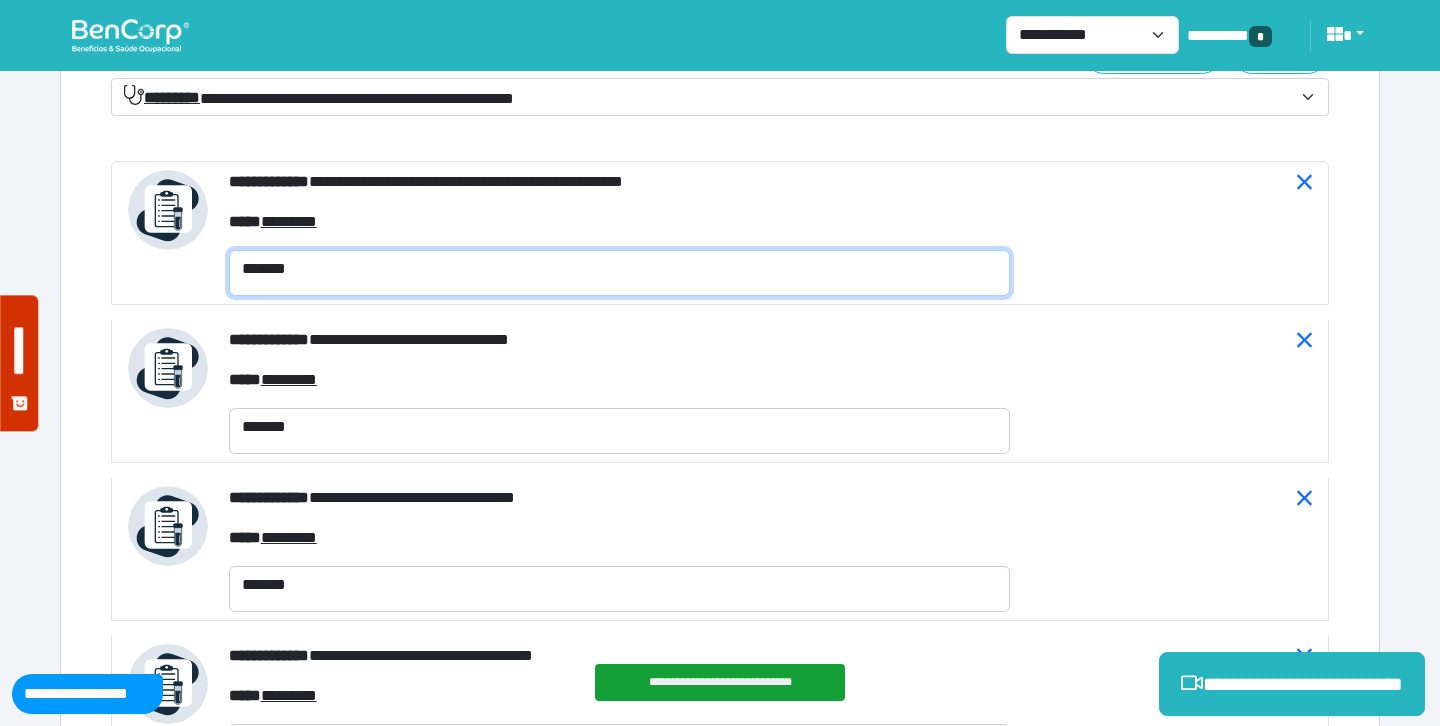type on "*******" 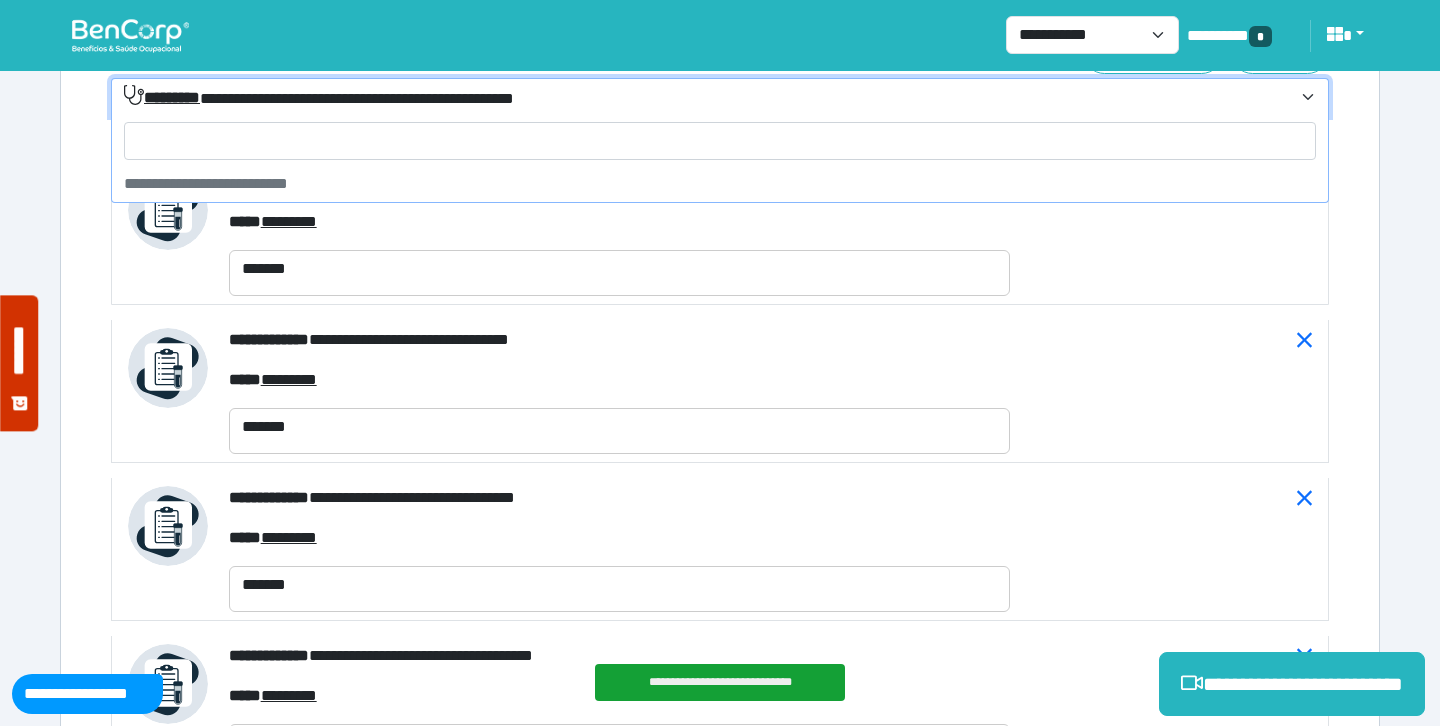 click on "**********" at bounding box center [720, 97] 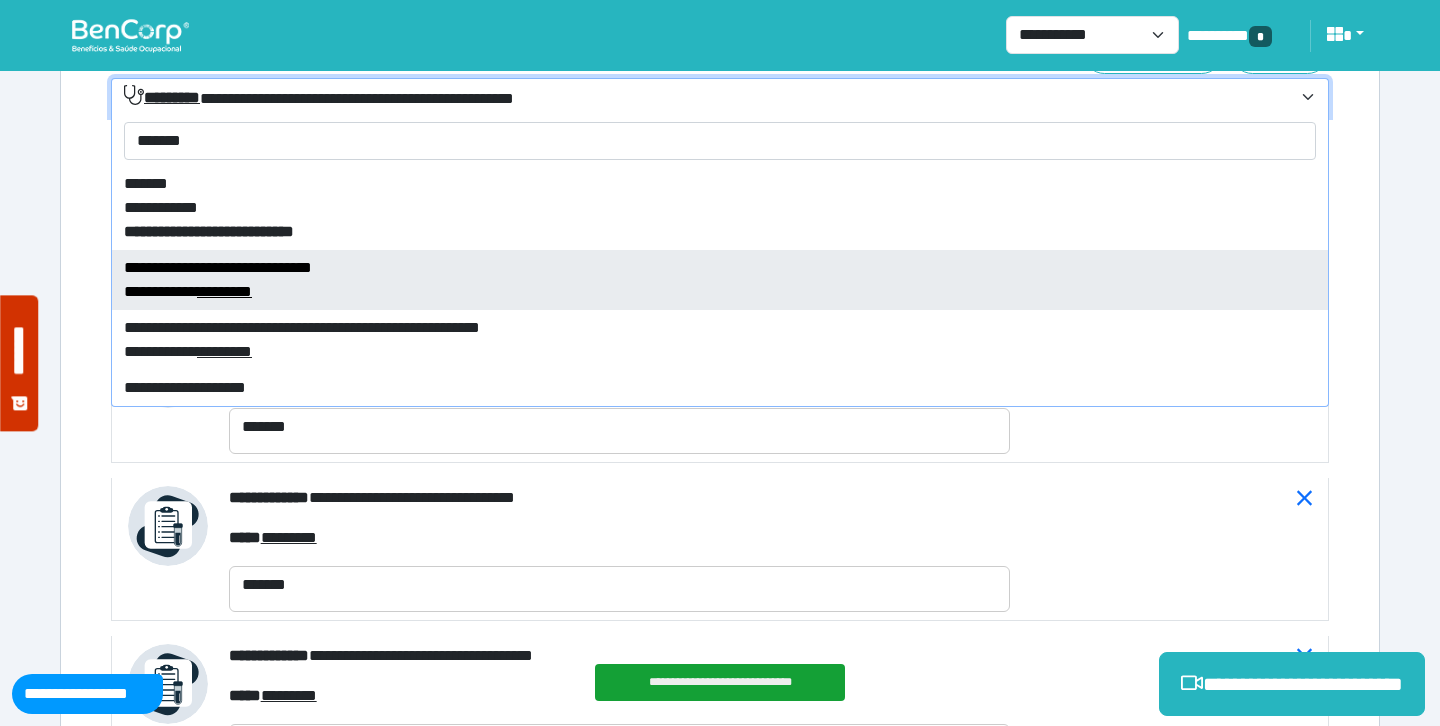 type on "*******" 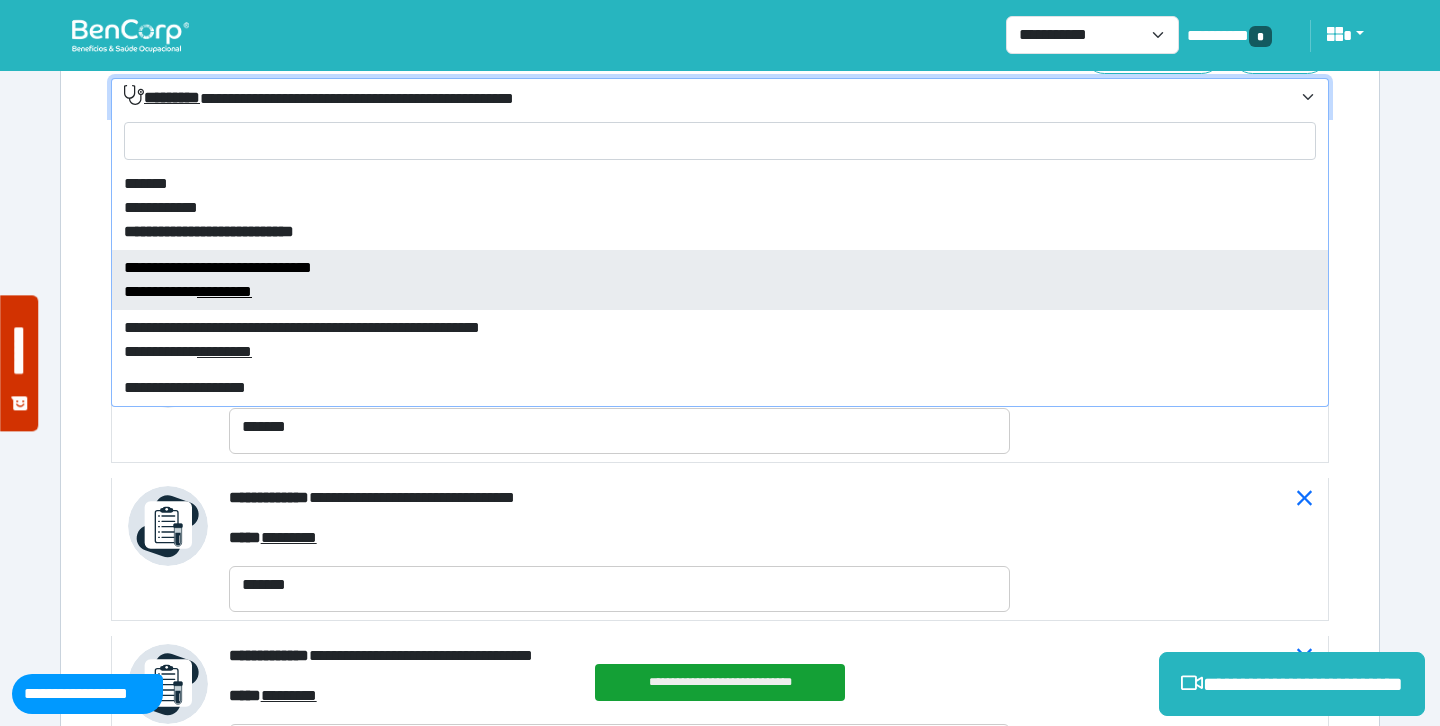 select on "****" 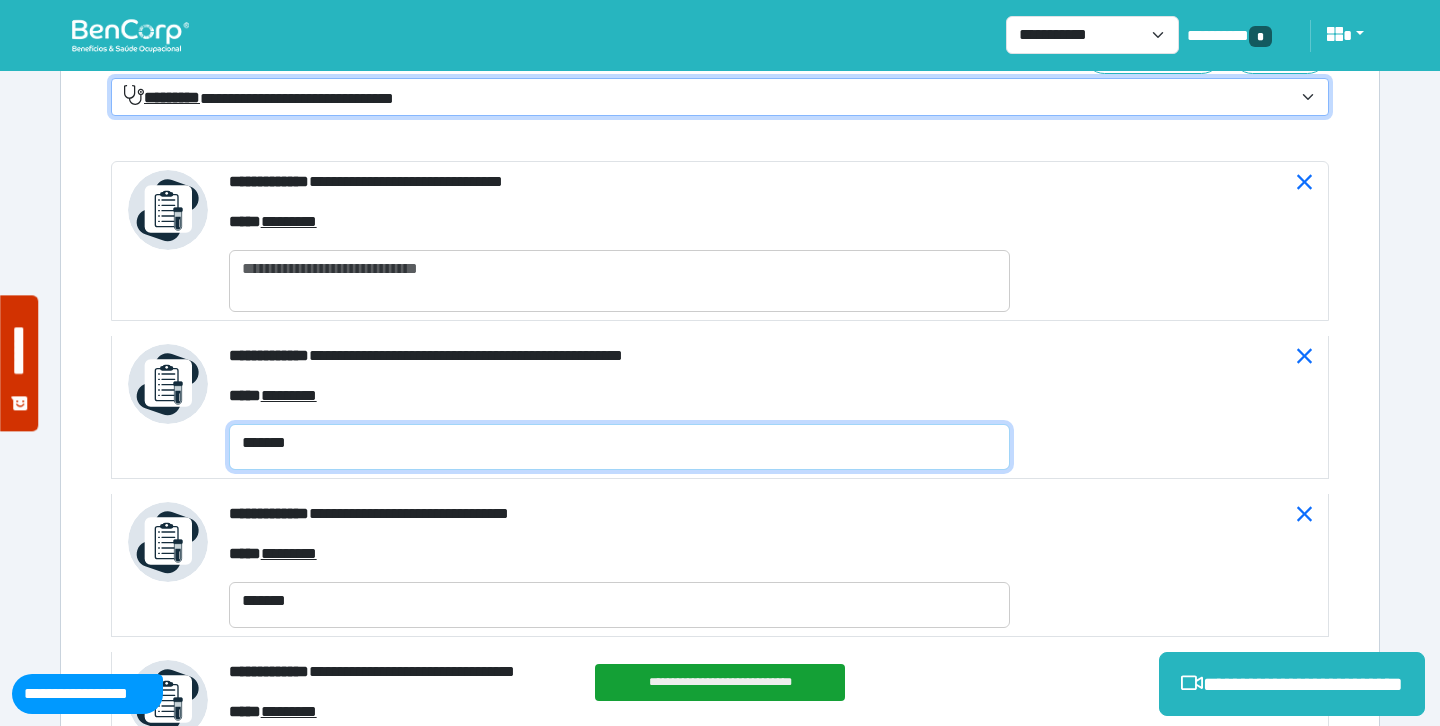 click on "*******" at bounding box center (619, 447) 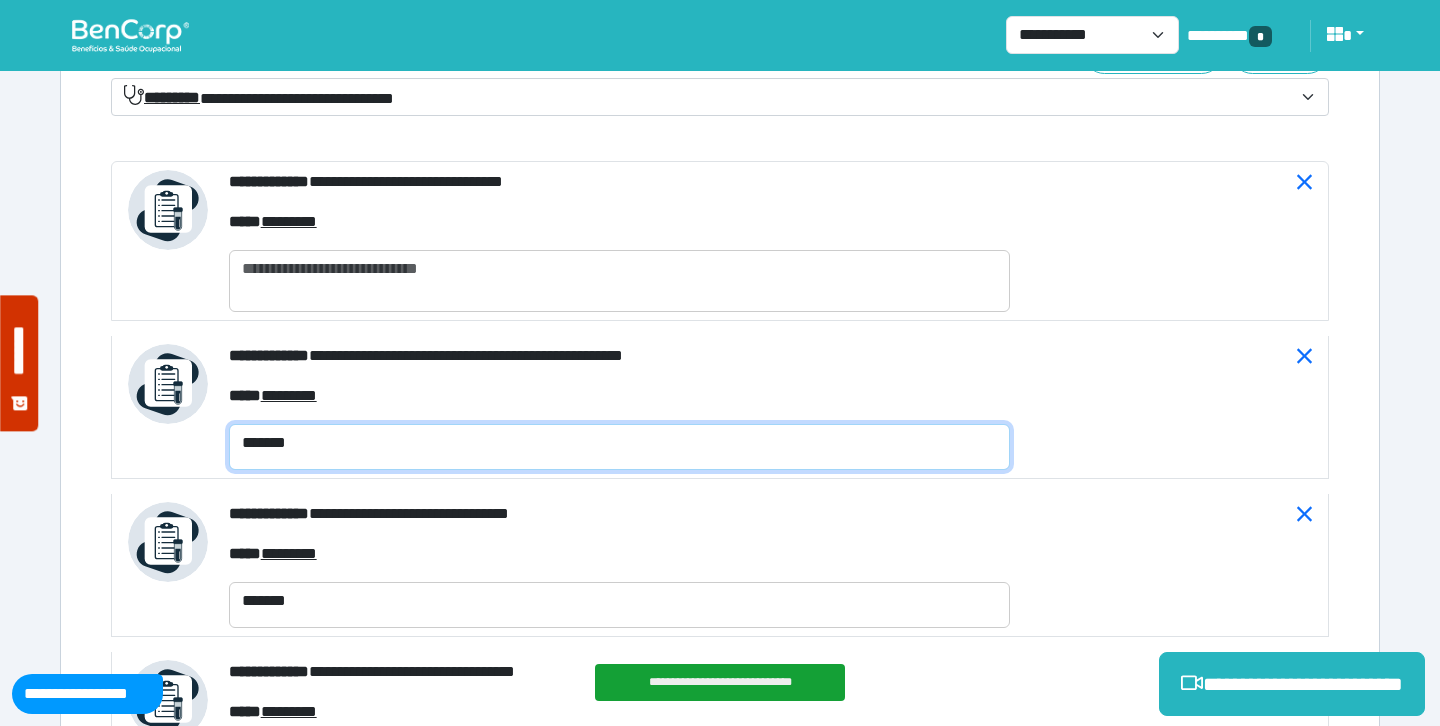 click on "*******" at bounding box center (619, 447) 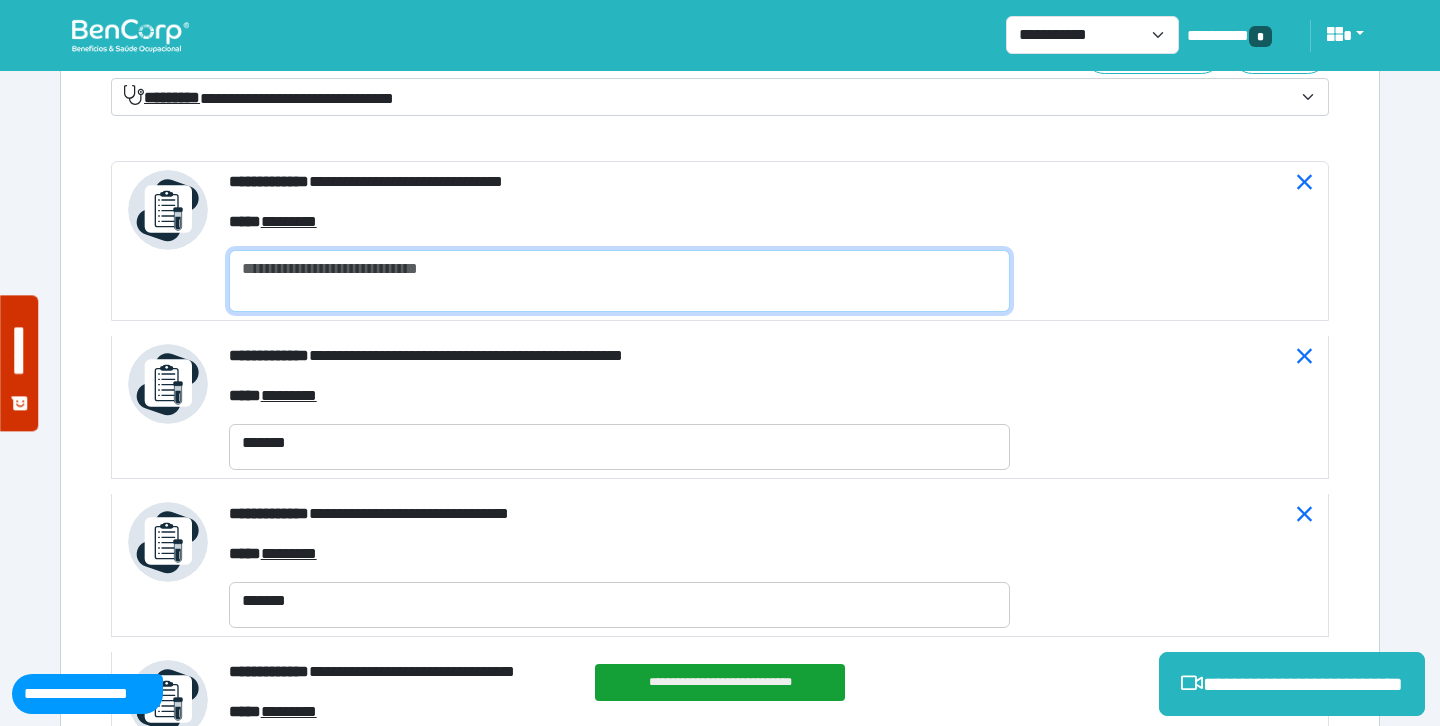 click at bounding box center (619, 281) 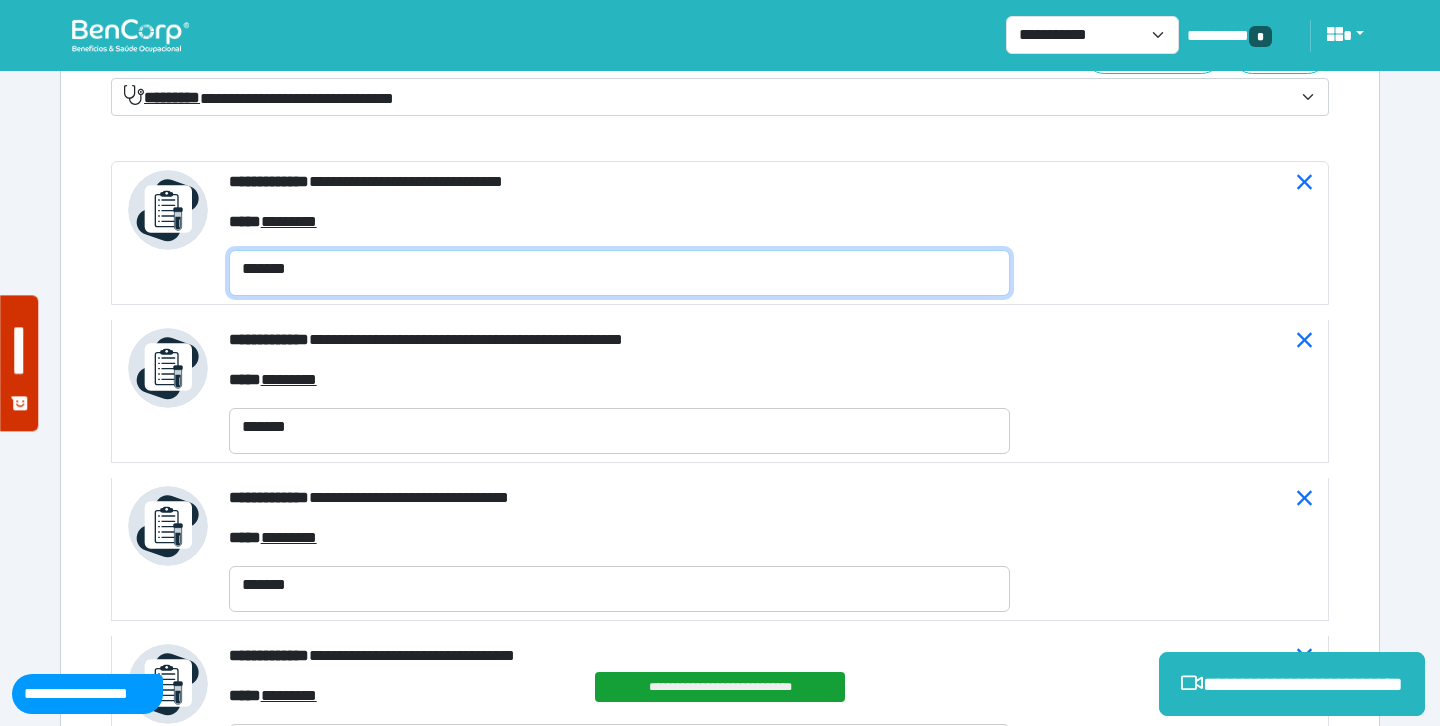 type on "*******" 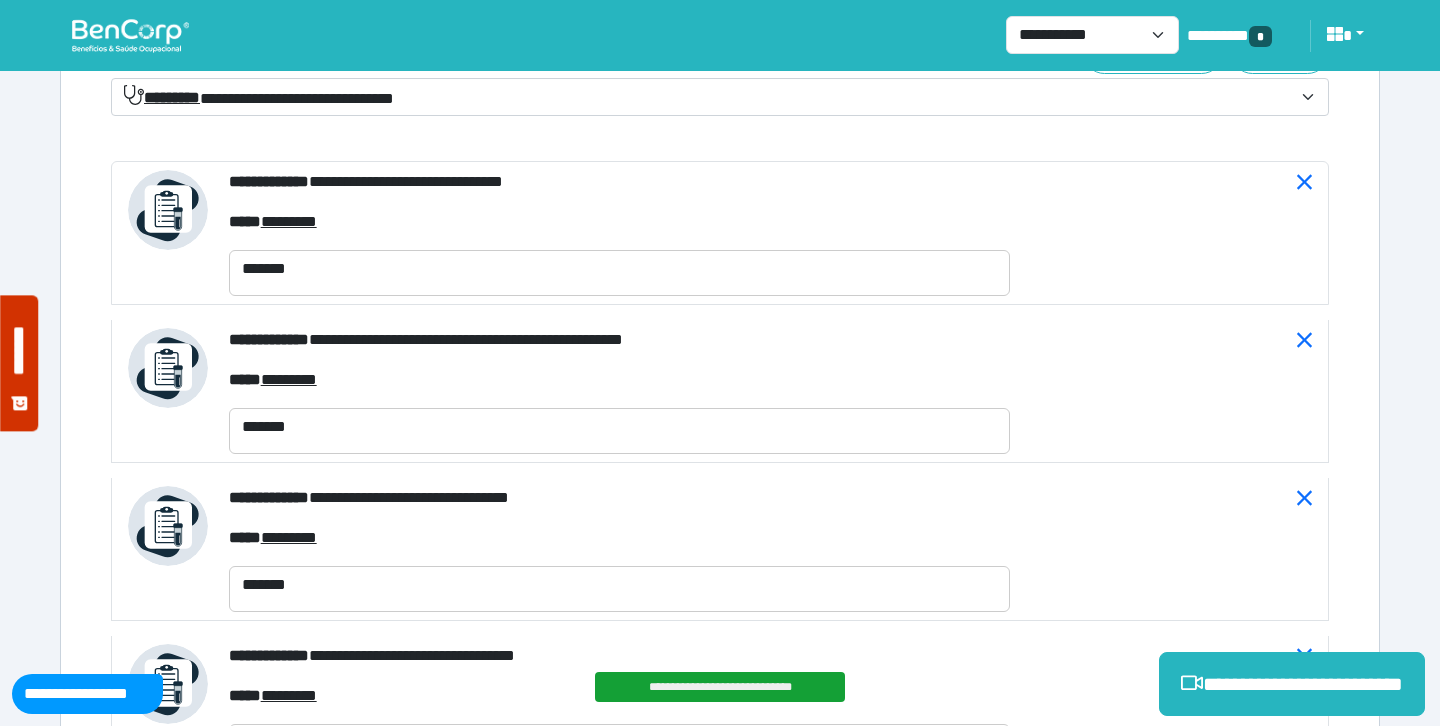 click on "**********" at bounding box center (720, 1595) 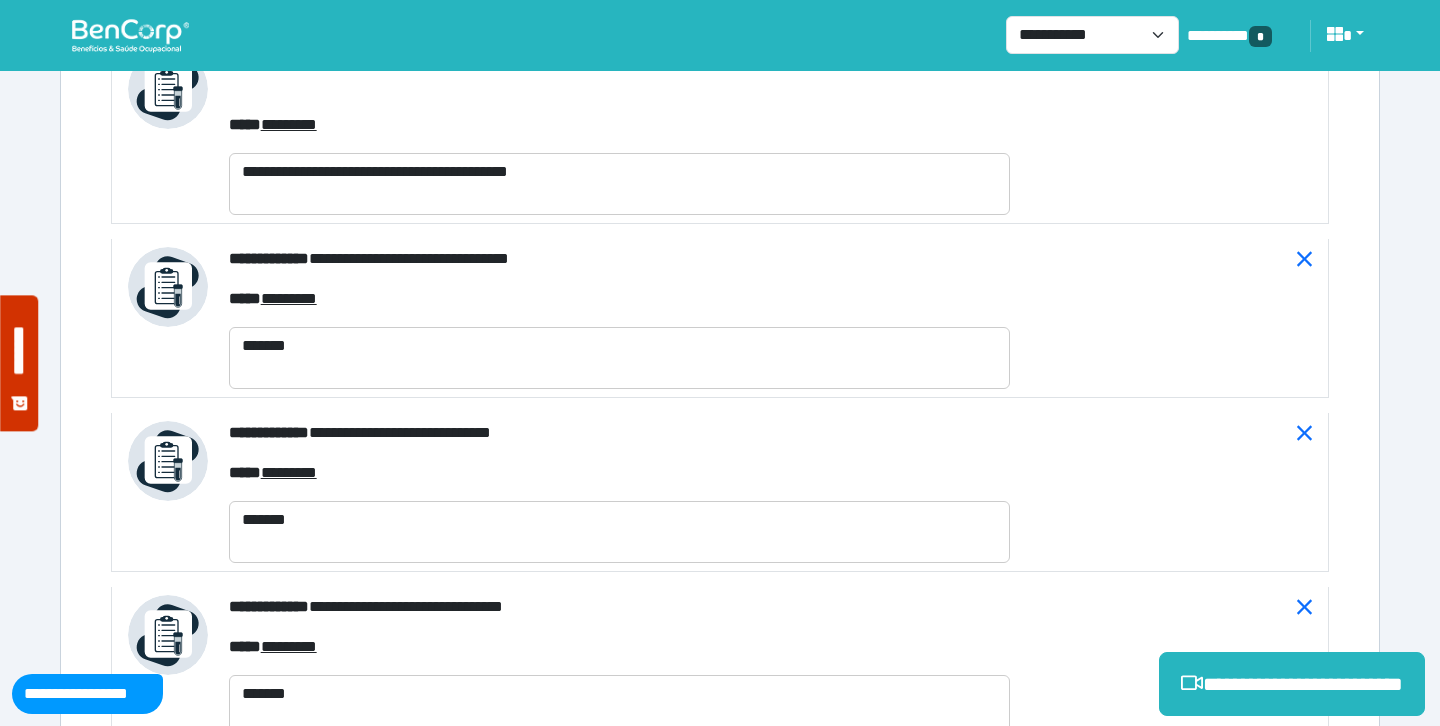 scroll, scrollTop: 9360, scrollLeft: 0, axis: vertical 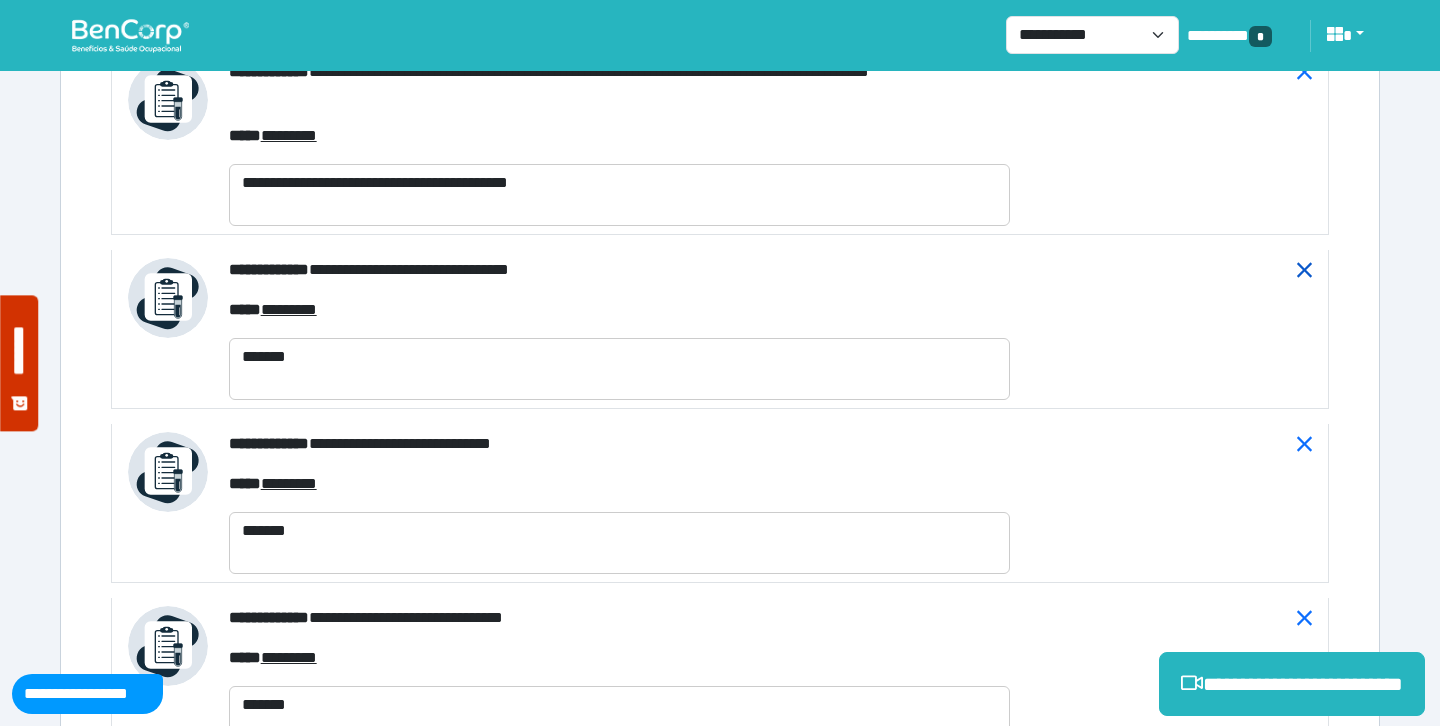 click 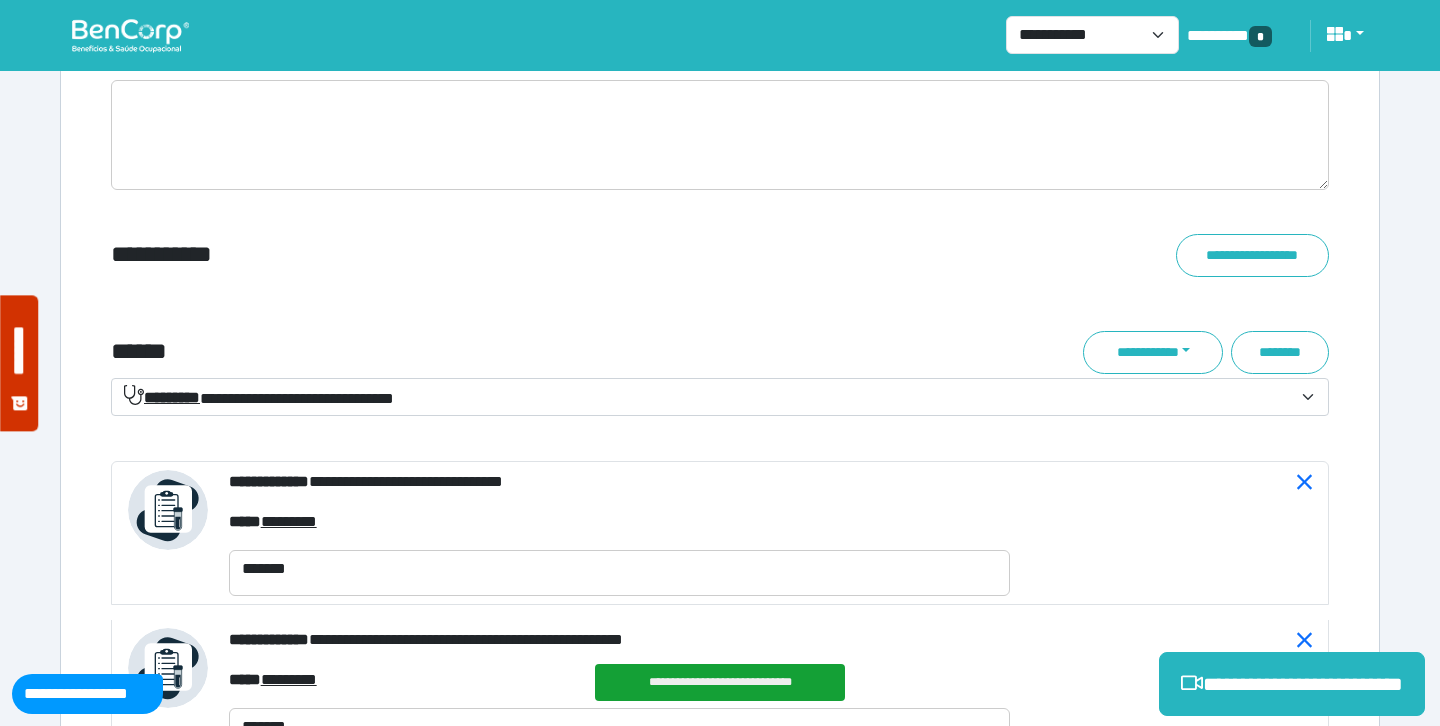 scroll, scrollTop: 7226, scrollLeft: 0, axis: vertical 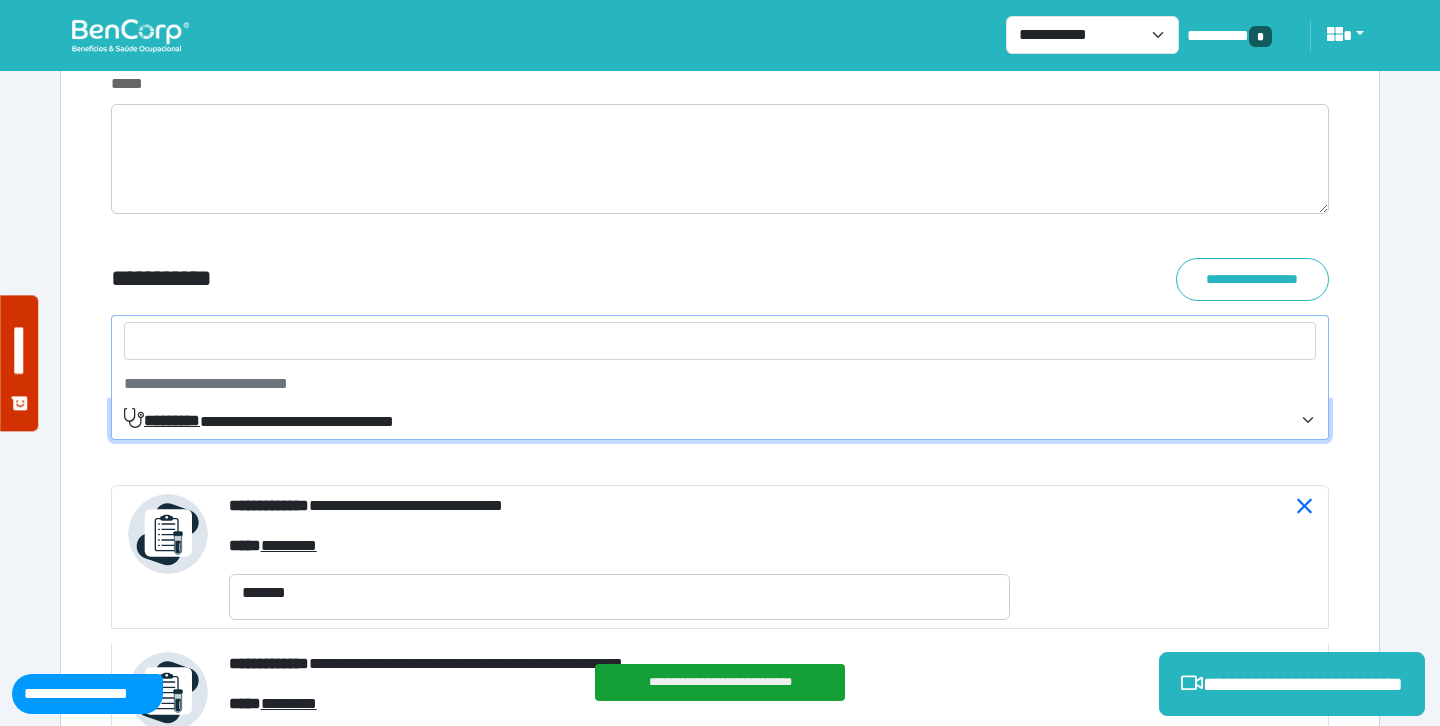 click on "**********" at bounding box center [708, 421] 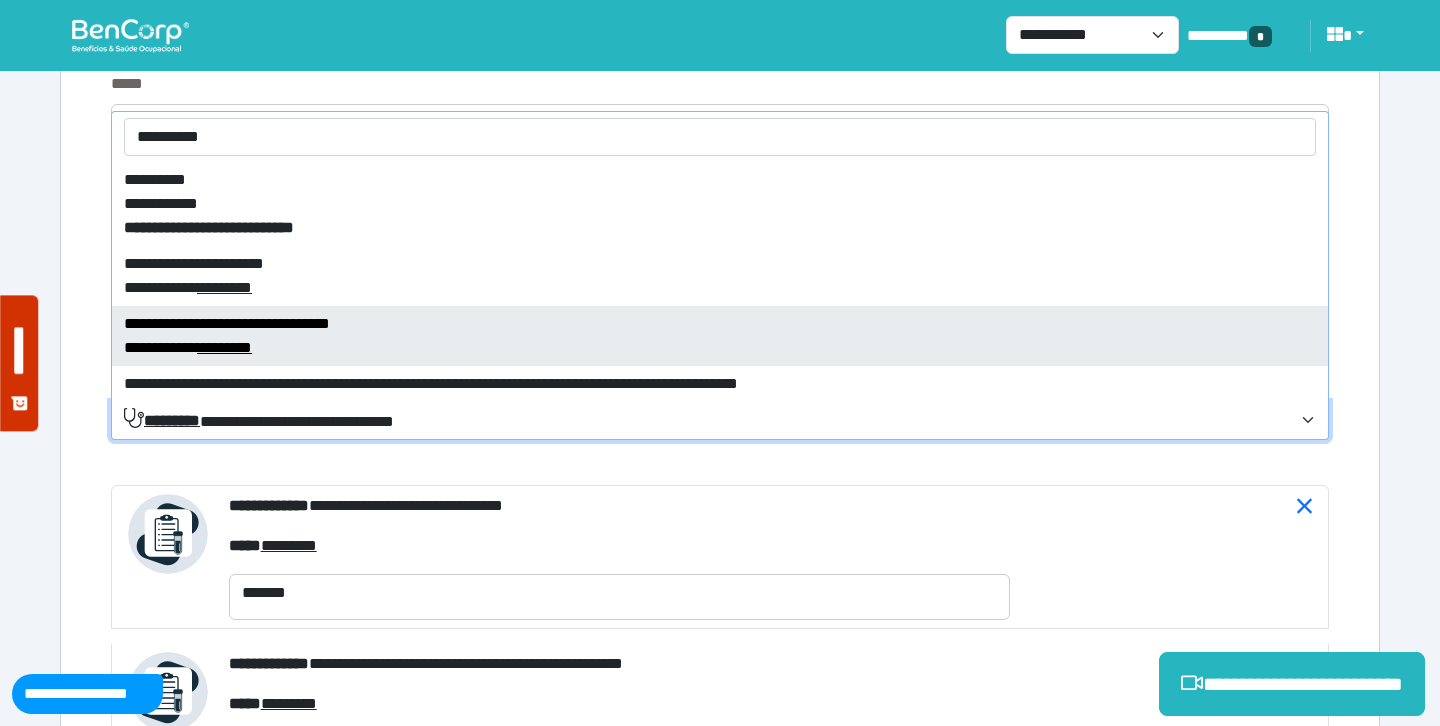 type on "**********" 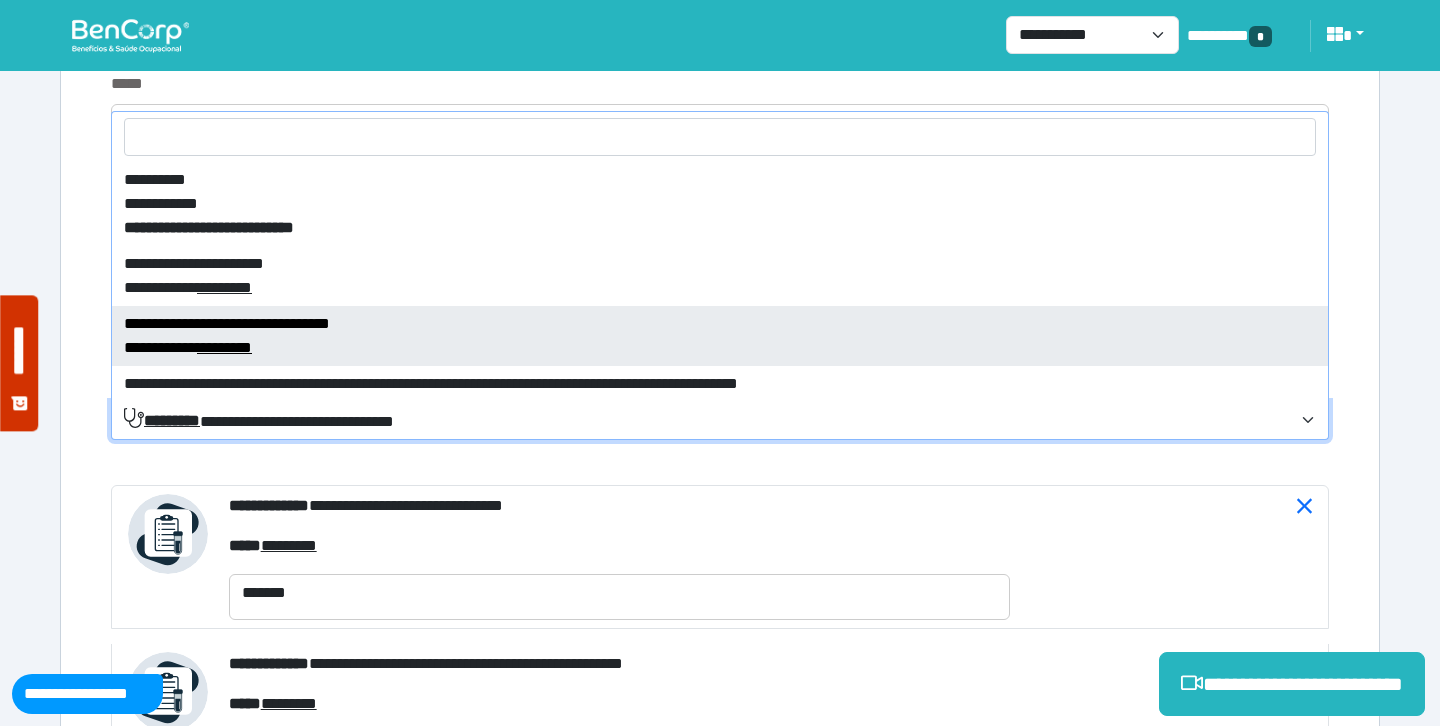 select on "****" 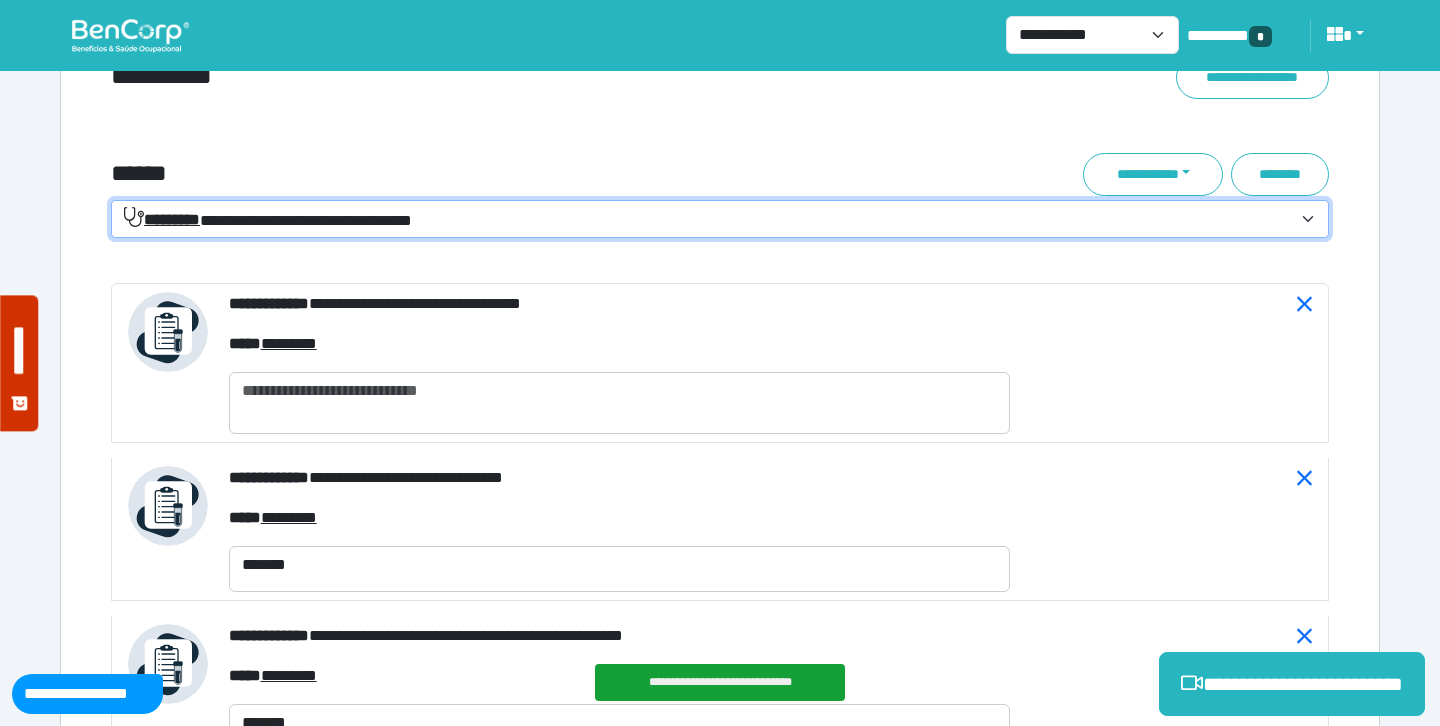 scroll, scrollTop: 7493, scrollLeft: 0, axis: vertical 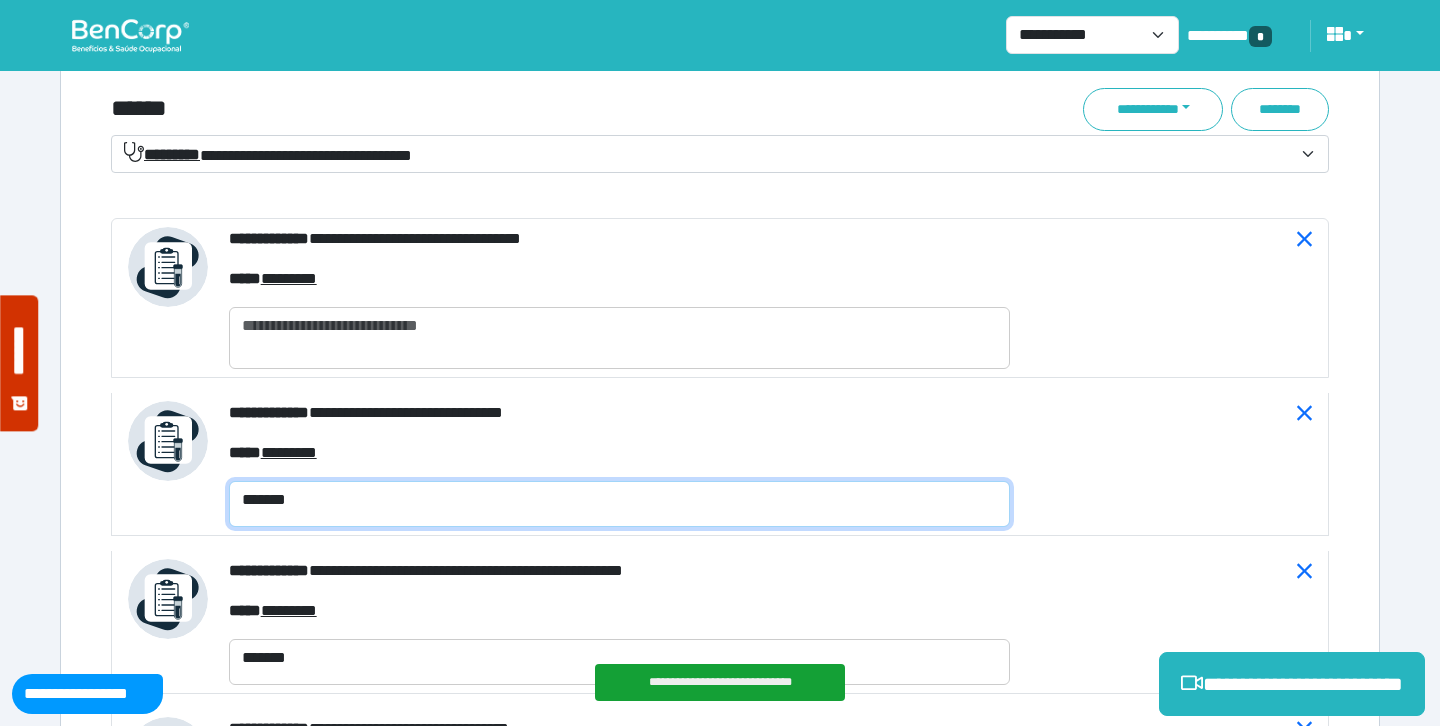 click on "*******" at bounding box center [619, 504] 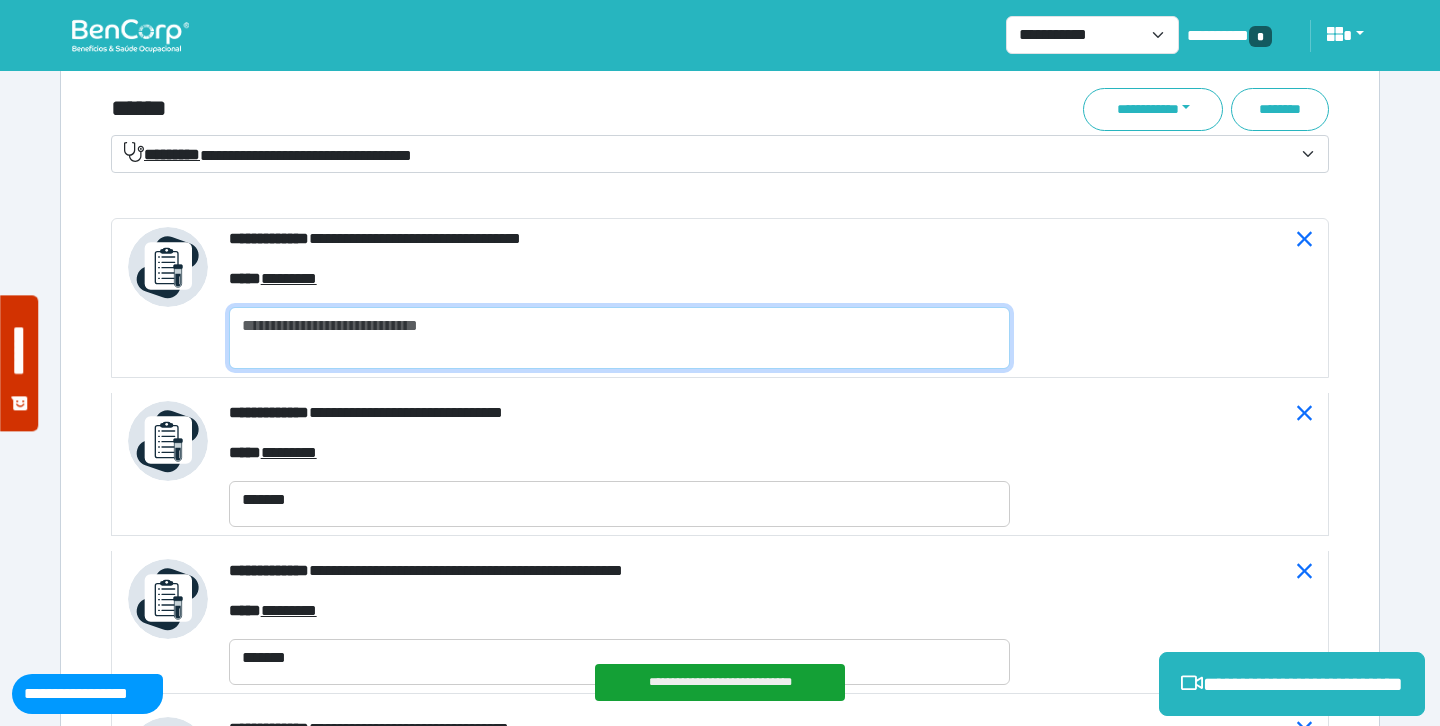 click at bounding box center (619, 338) 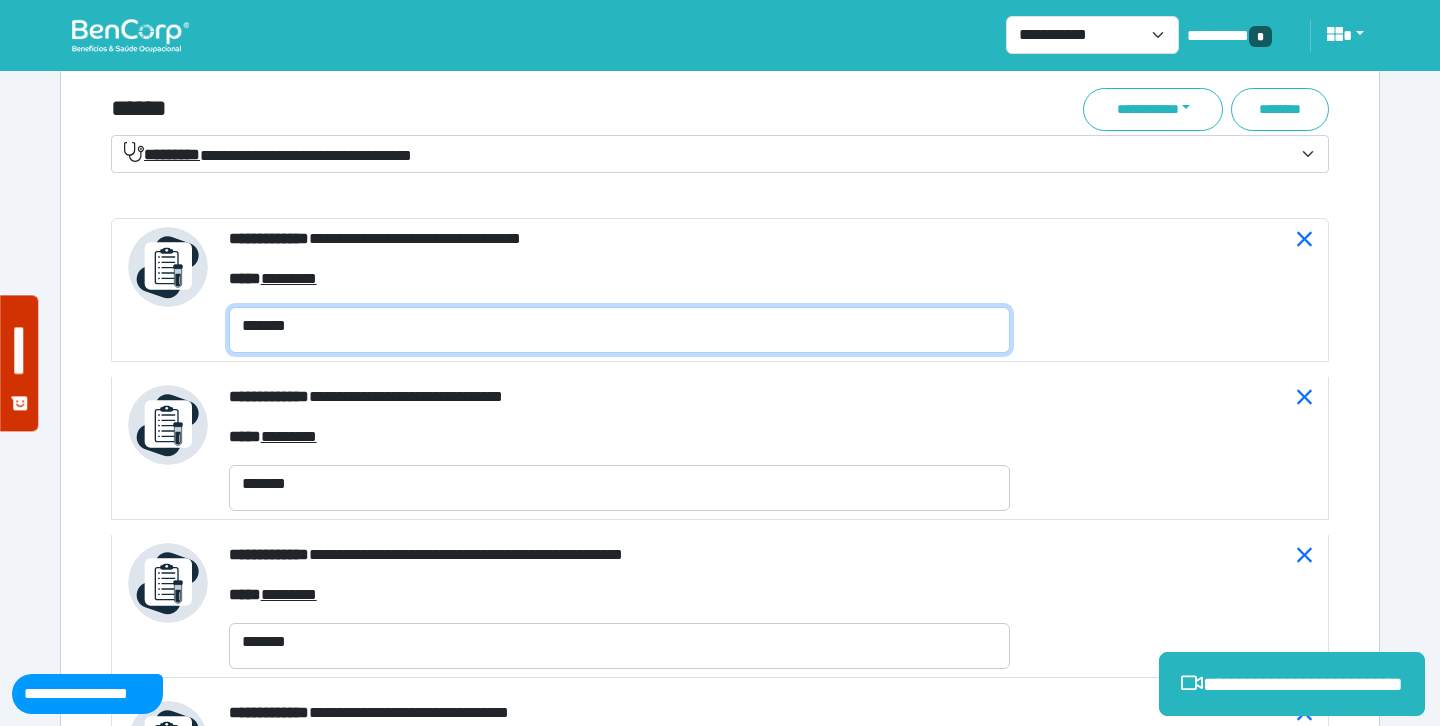 type on "*******" 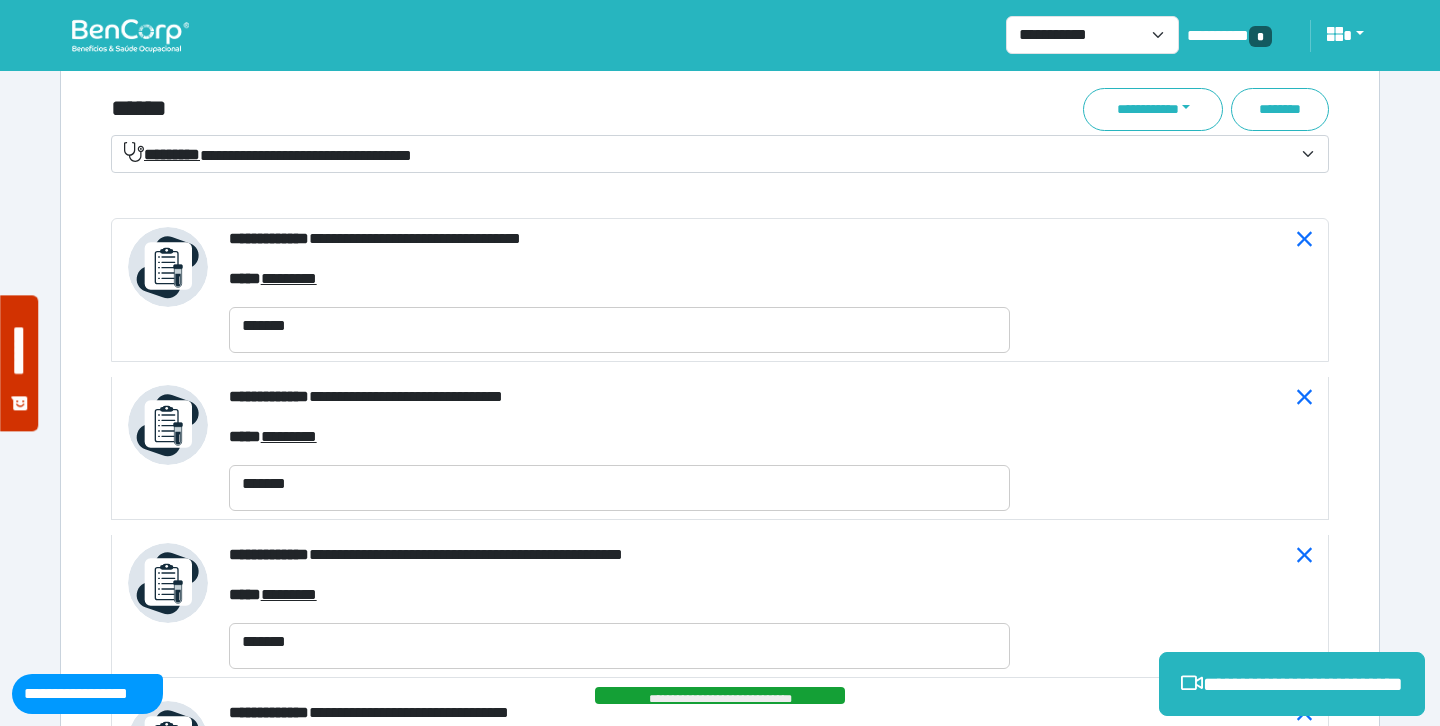 click on "**********" at bounding box center (268, 154) 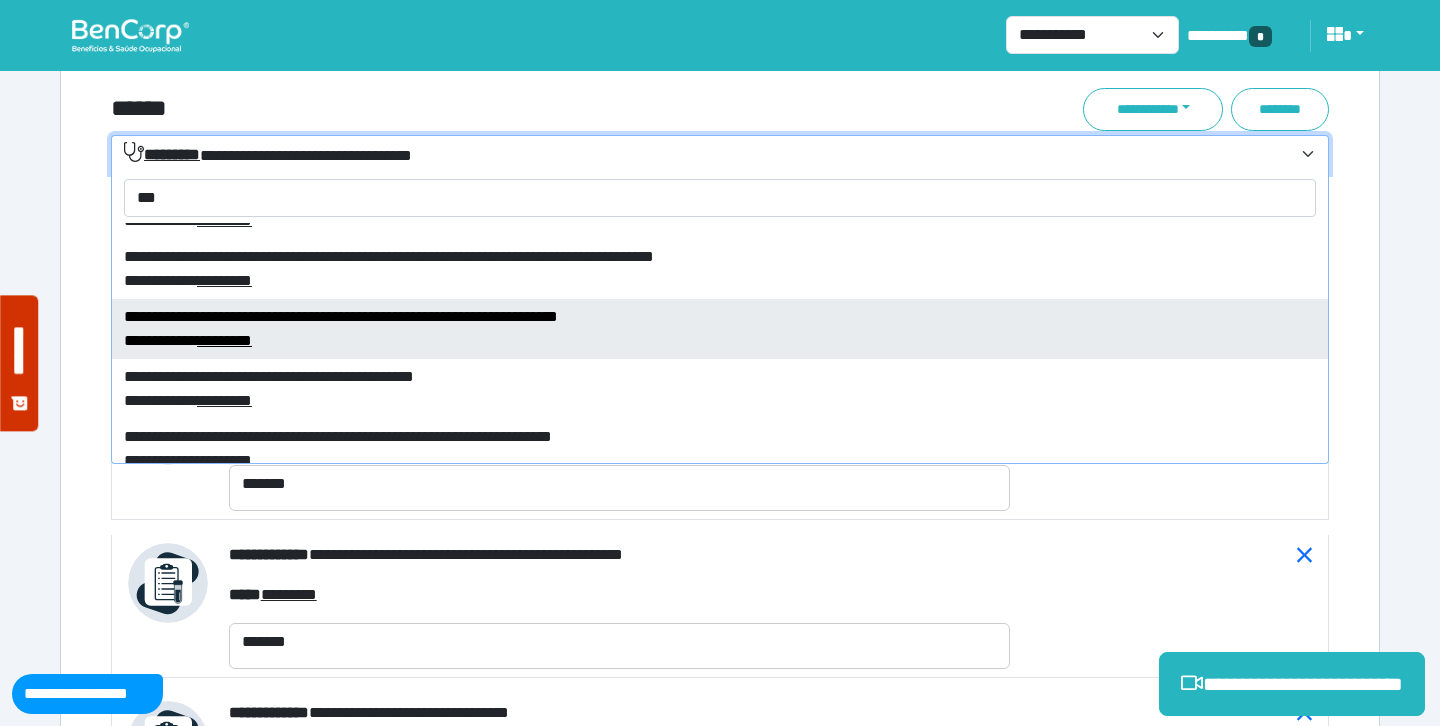 scroll, scrollTop: 371, scrollLeft: 0, axis: vertical 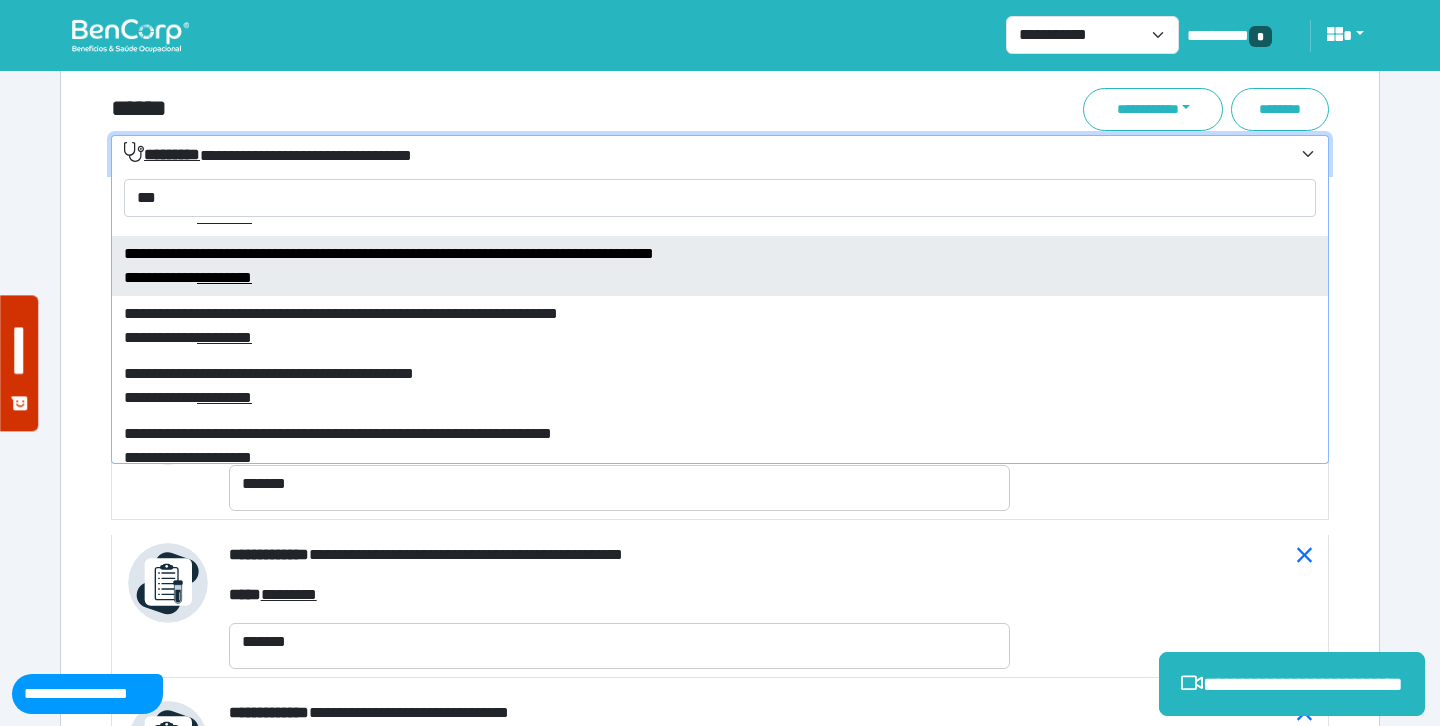 type on "***" 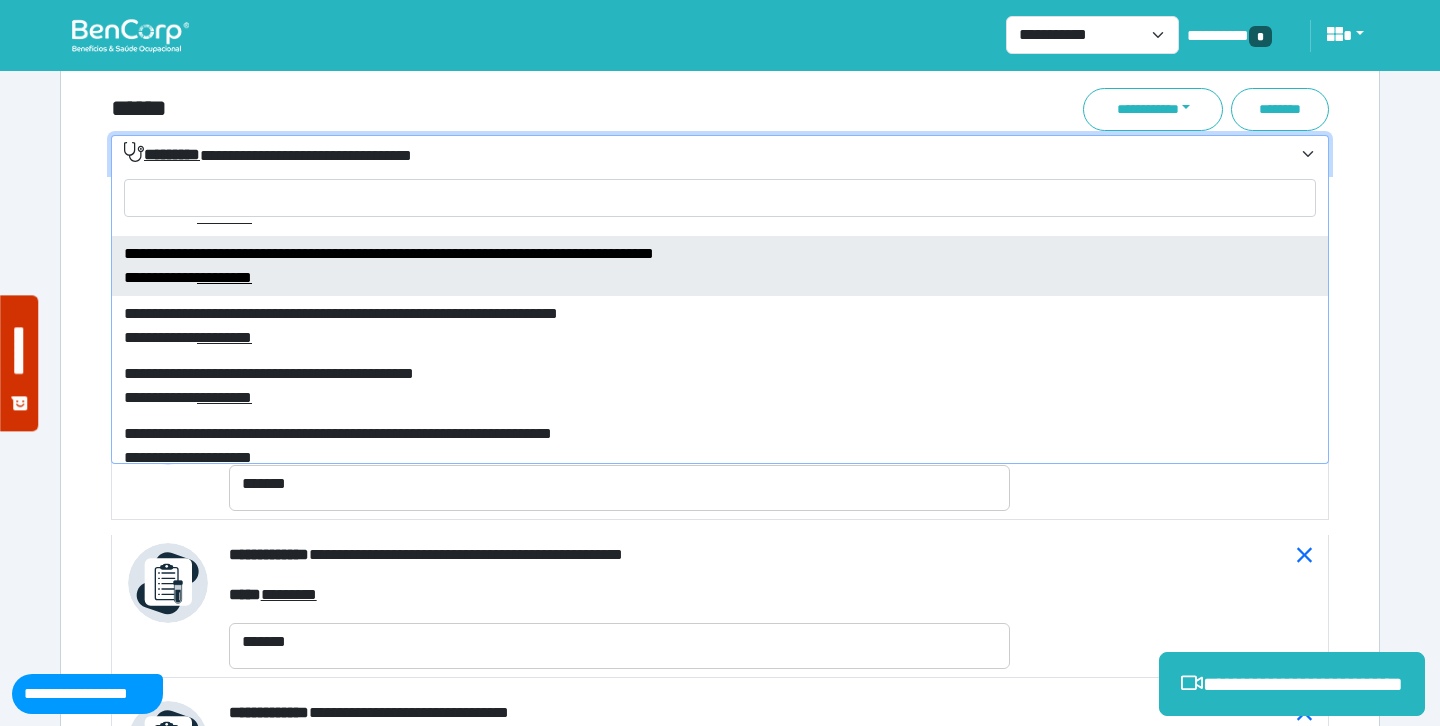 select on "****" 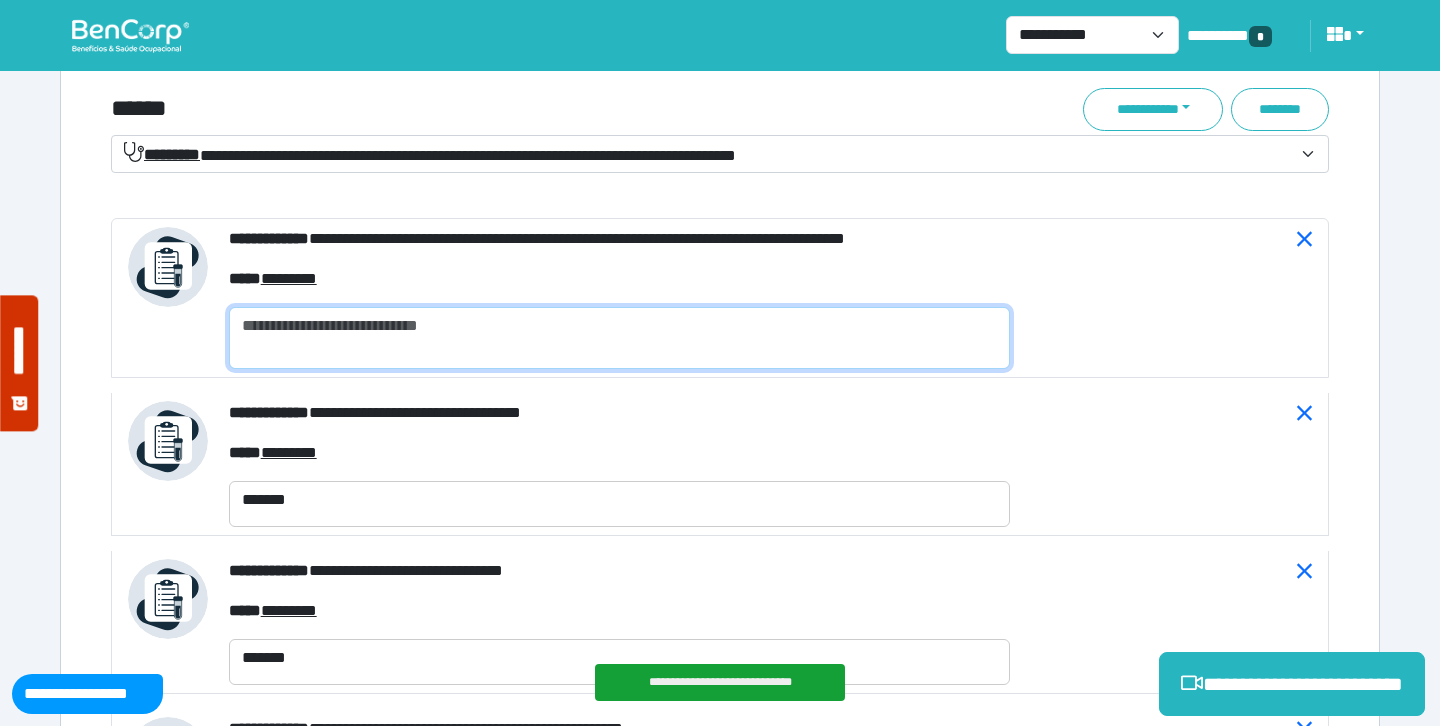 click at bounding box center (619, 338) 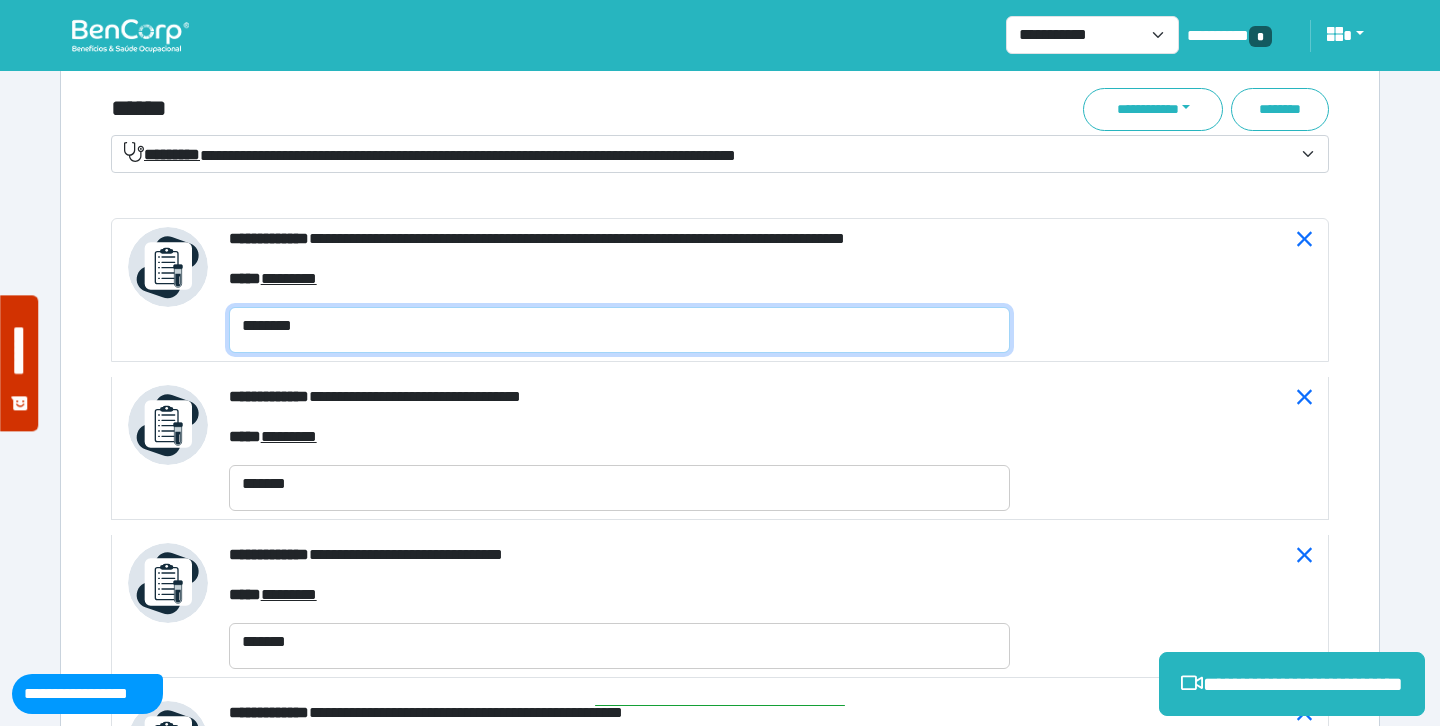 type on "********" 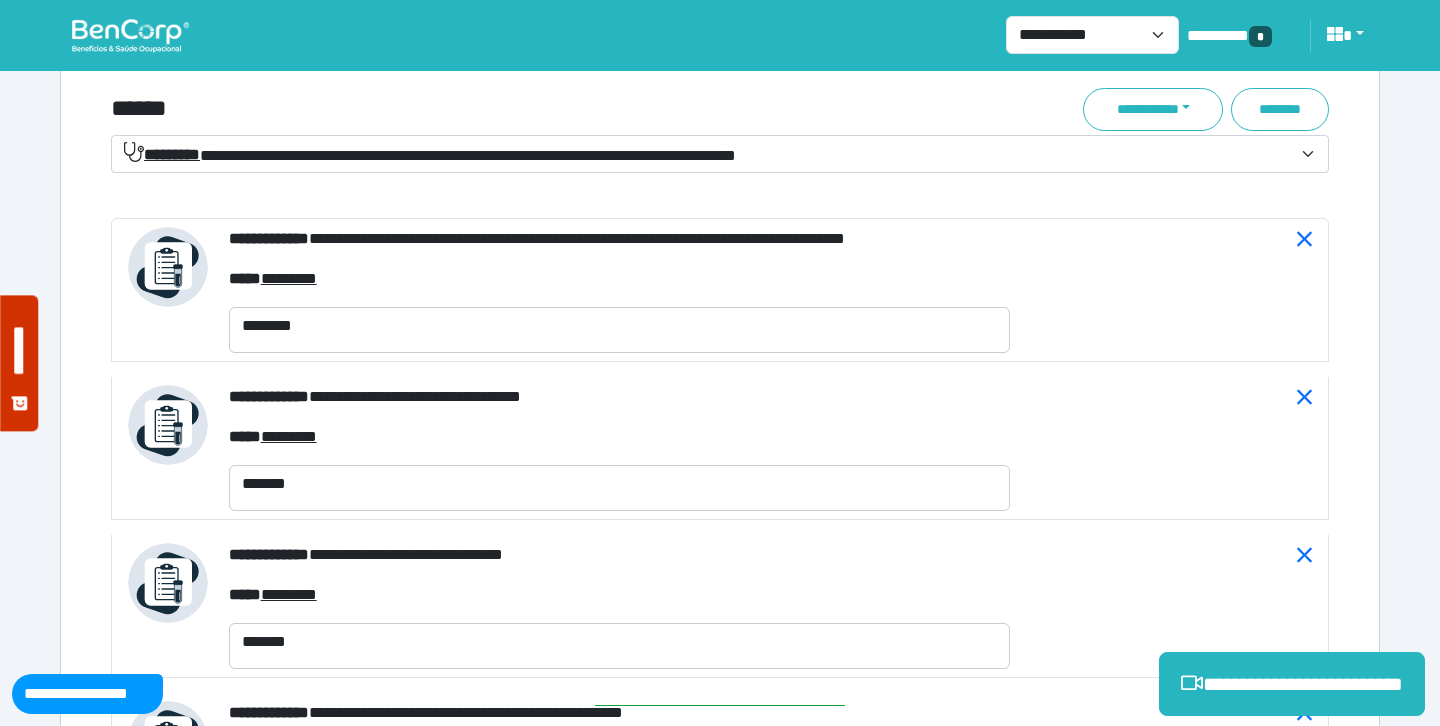click on "******" at bounding box center (513, 109) 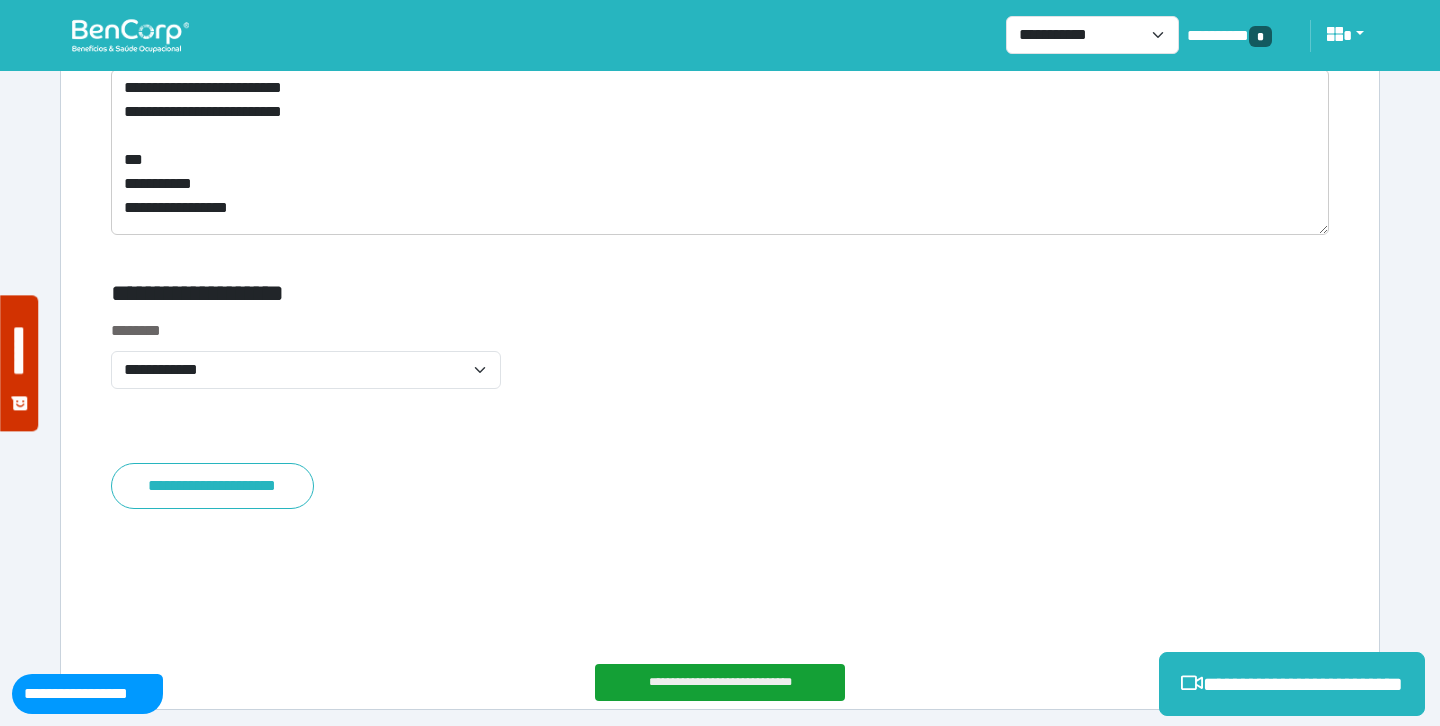 scroll, scrollTop: 11044, scrollLeft: 0, axis: vertical 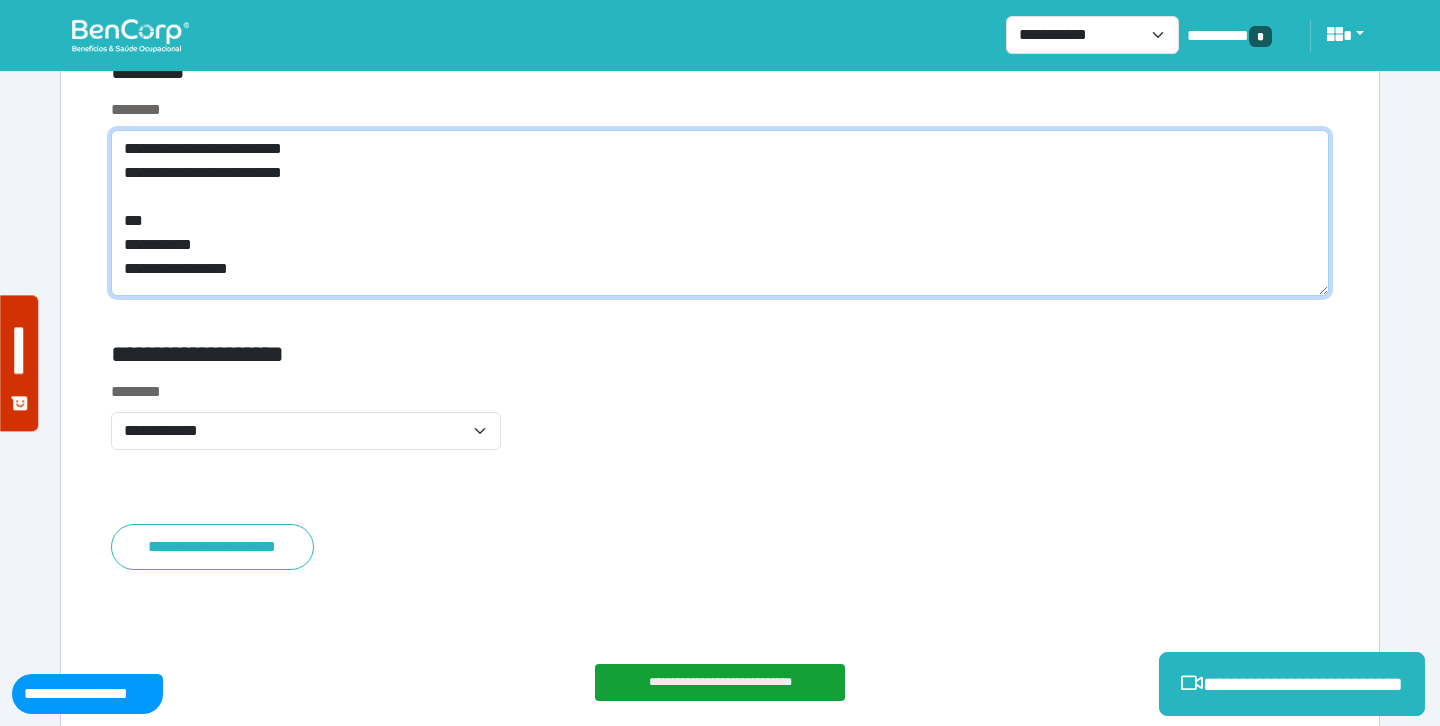 click on "**********" at bounding box center [720, 213] 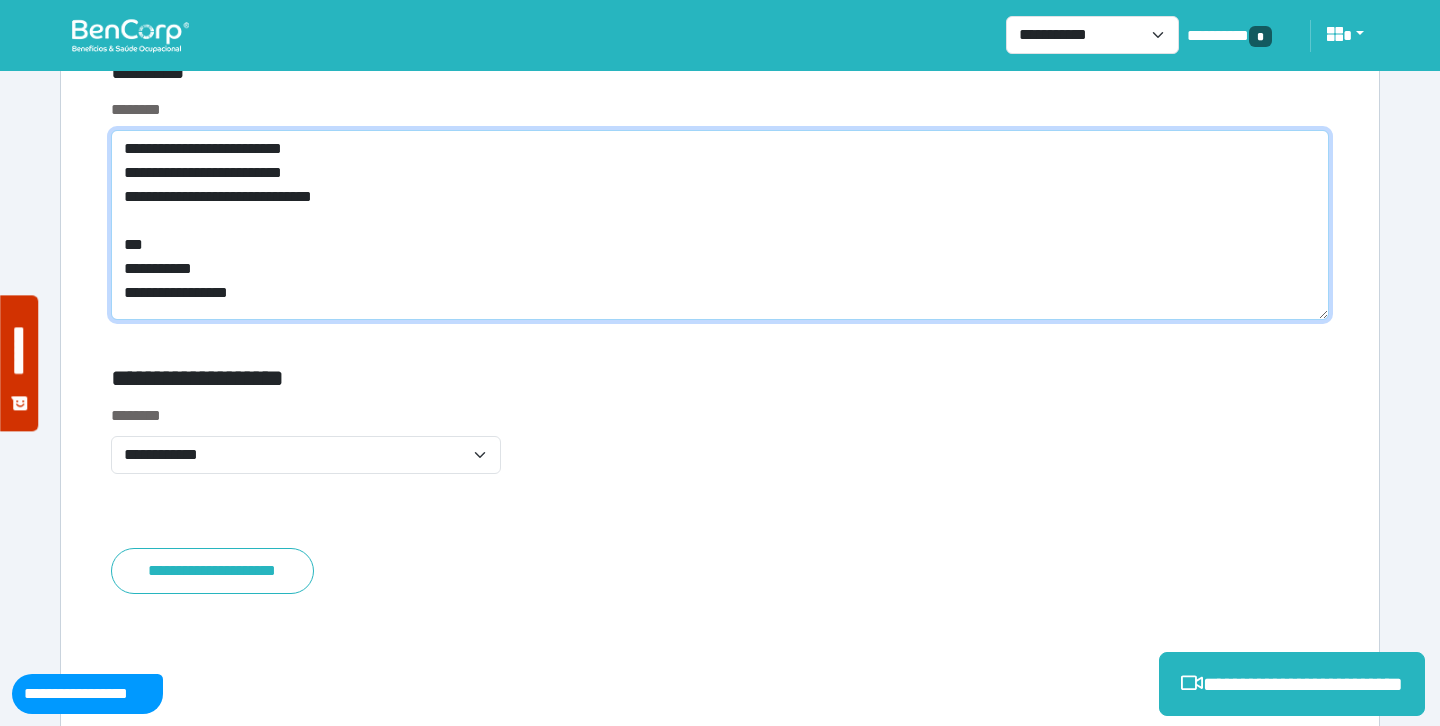 click on "**********" at bounding box center [720, 225] 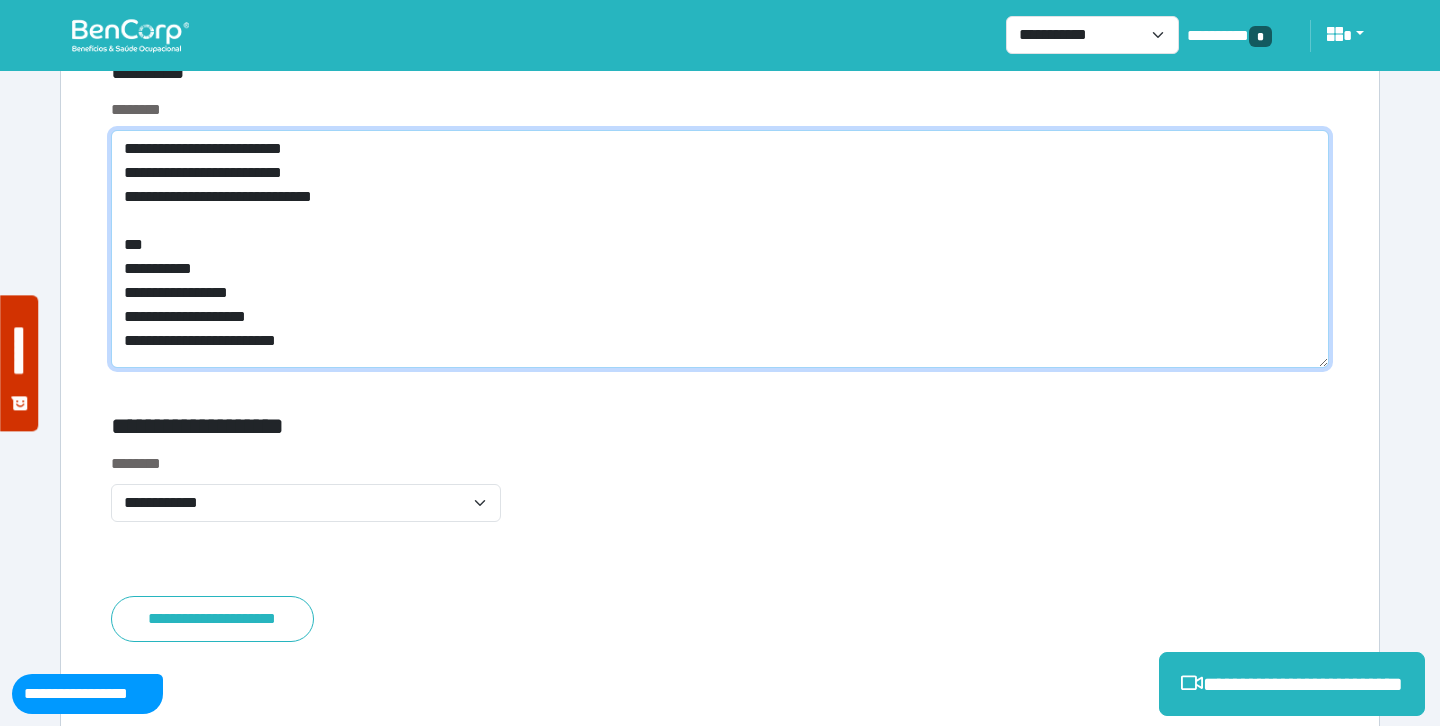 scroll, scrollTop: 0, scrollLeft: 0, axis: both 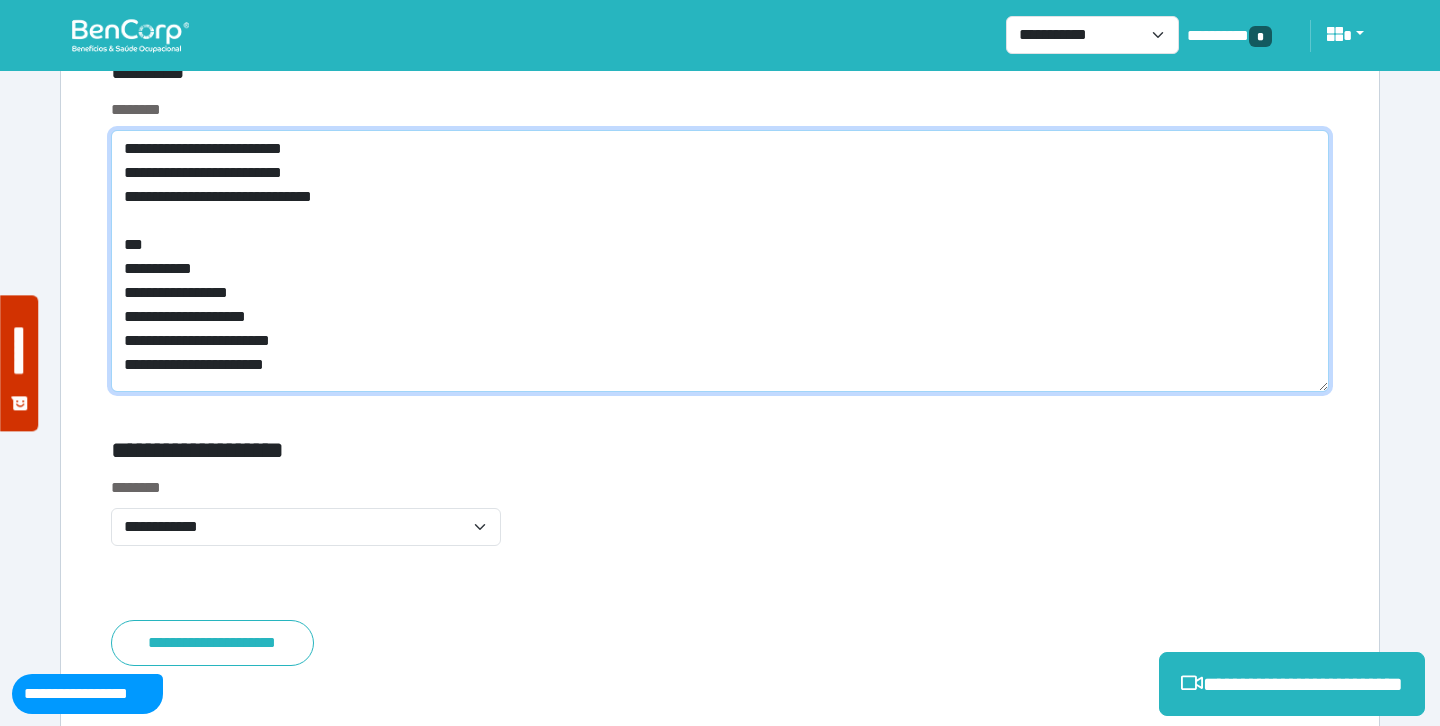 type on "**********" 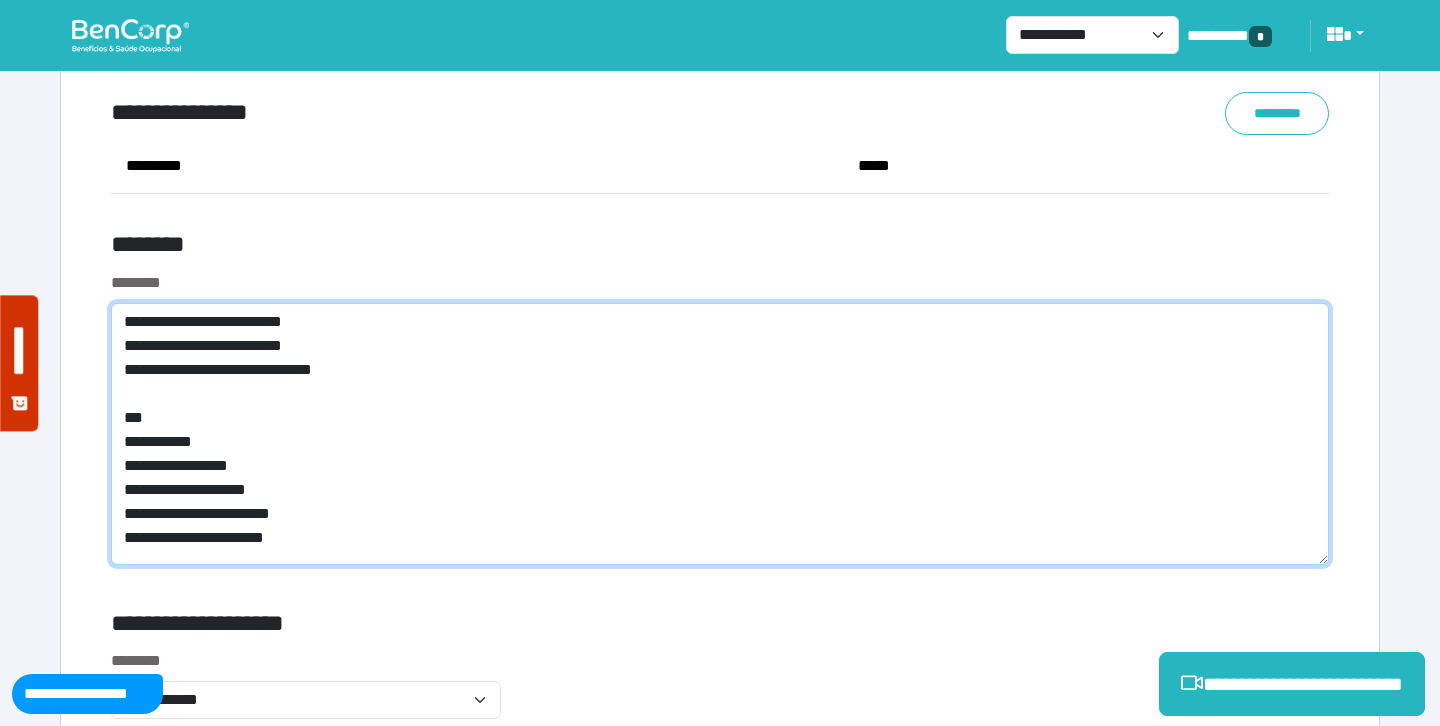 scroll, scrollTop: 10838, scrollLeft: 0, axis: vertical 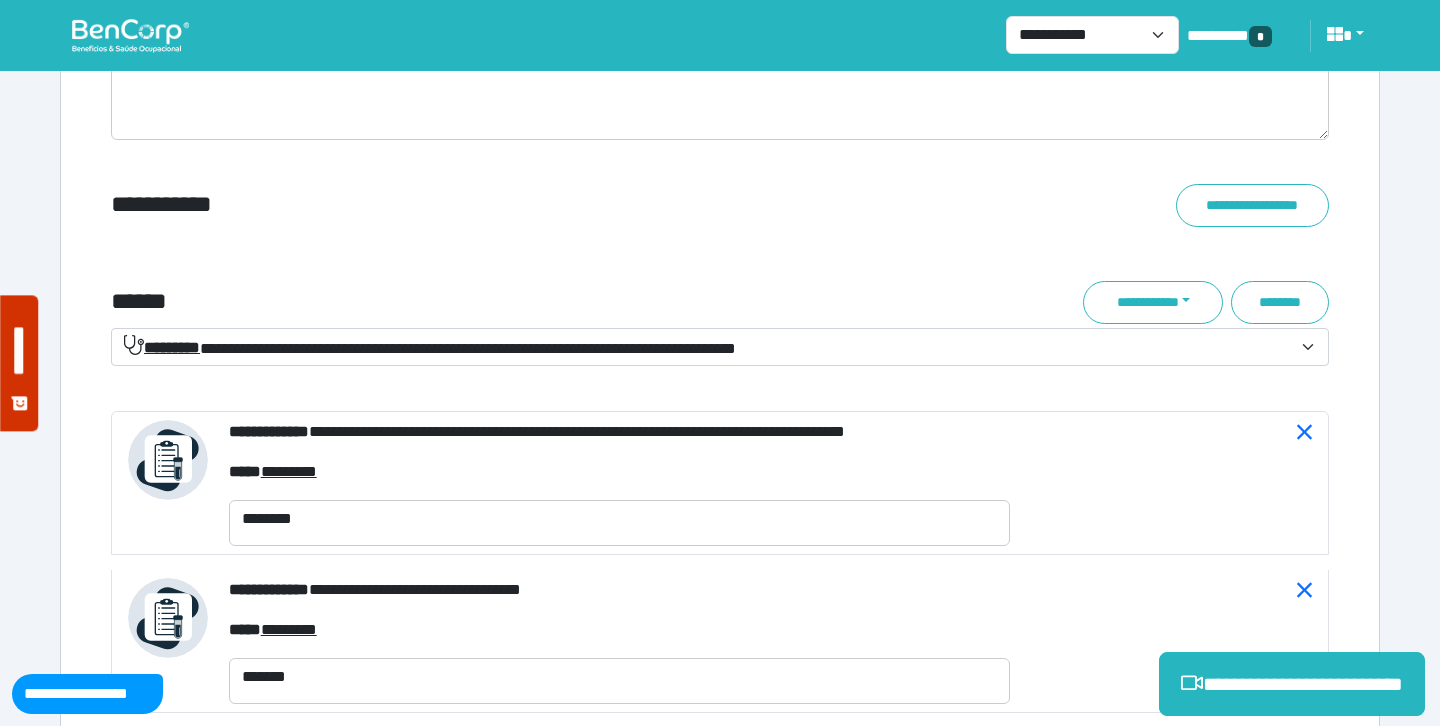 click on "**********" at bounding box center (708, 348) 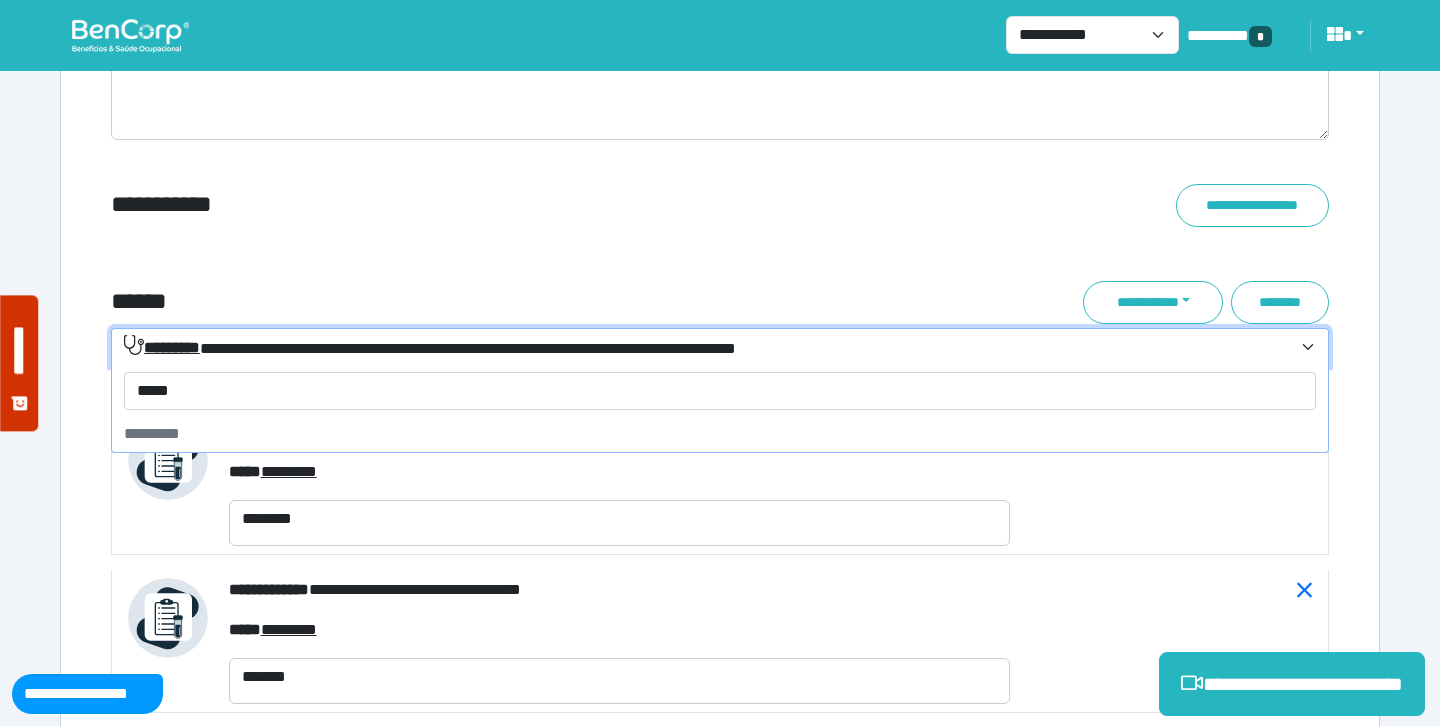 type on "******" 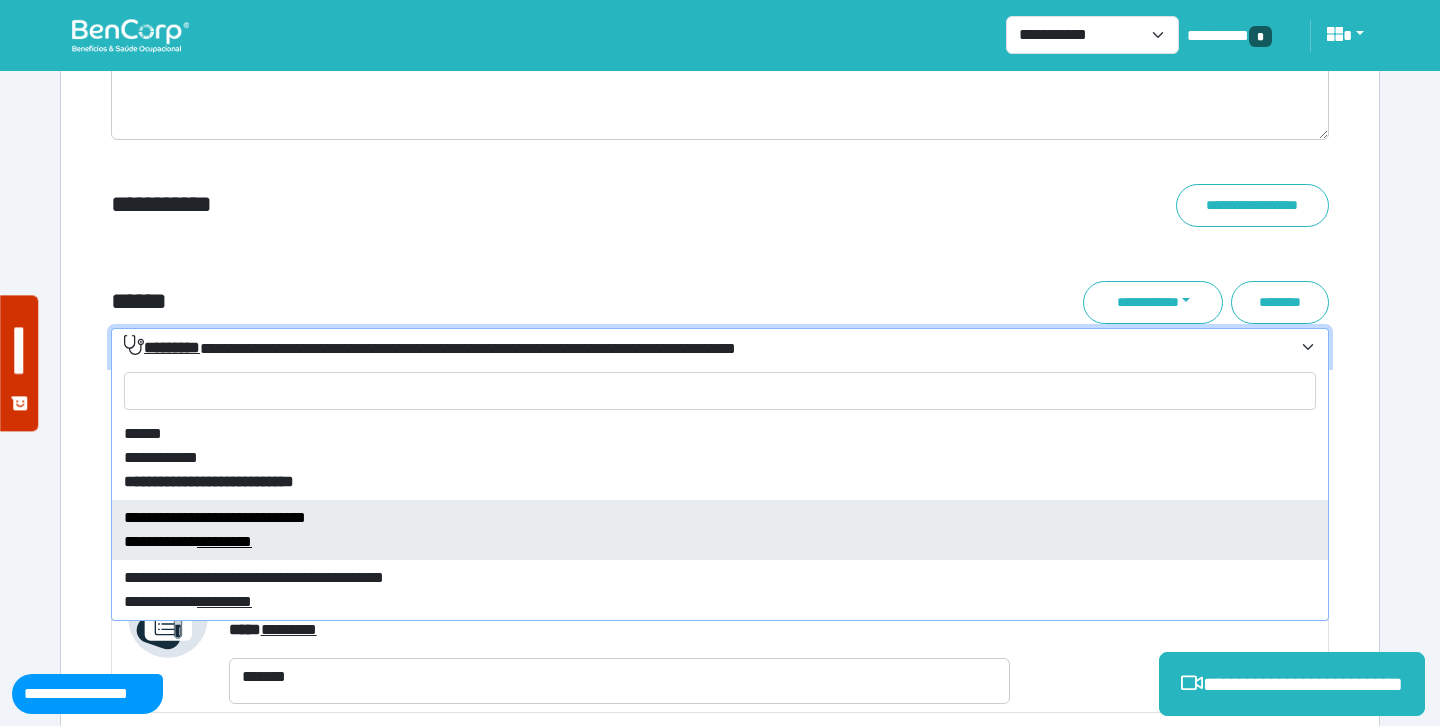 select on "****" 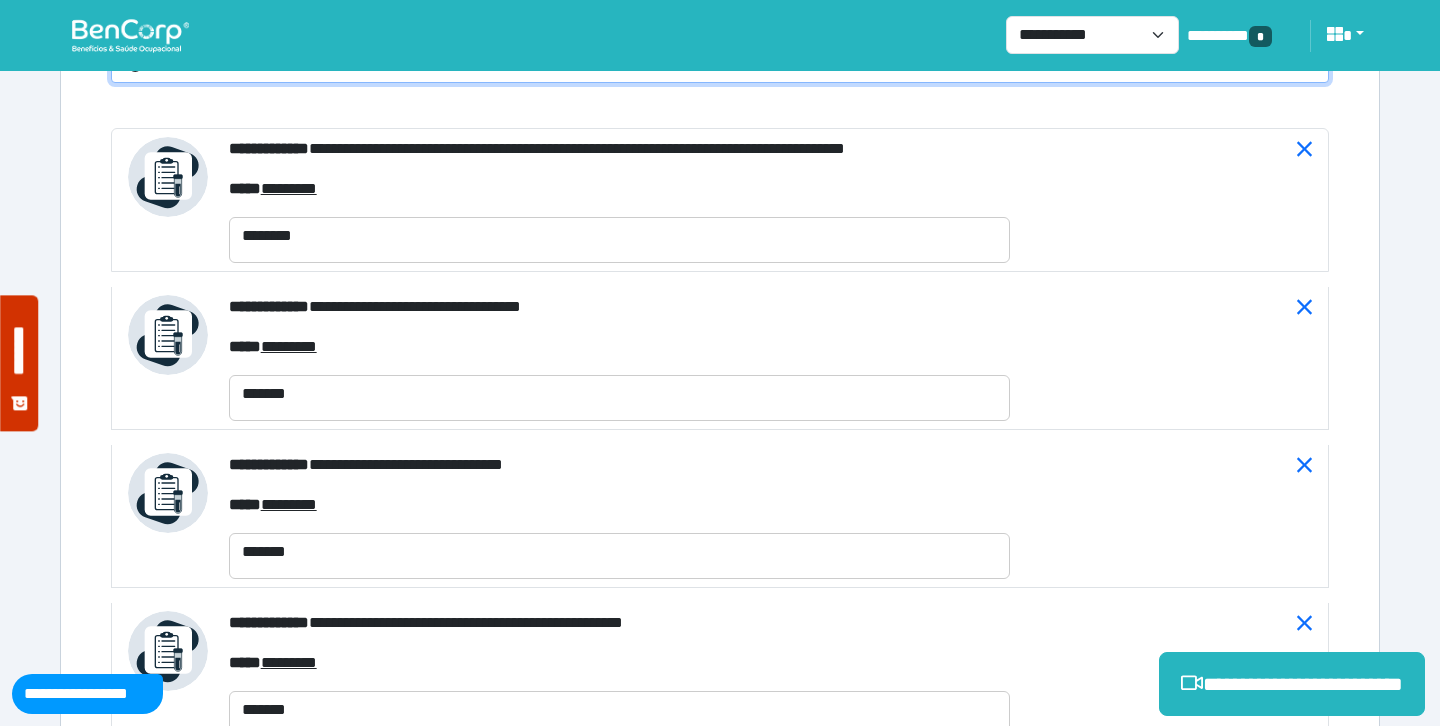 scroll, scrollTop: 7585, scrollLeft: 0, axis: vertical 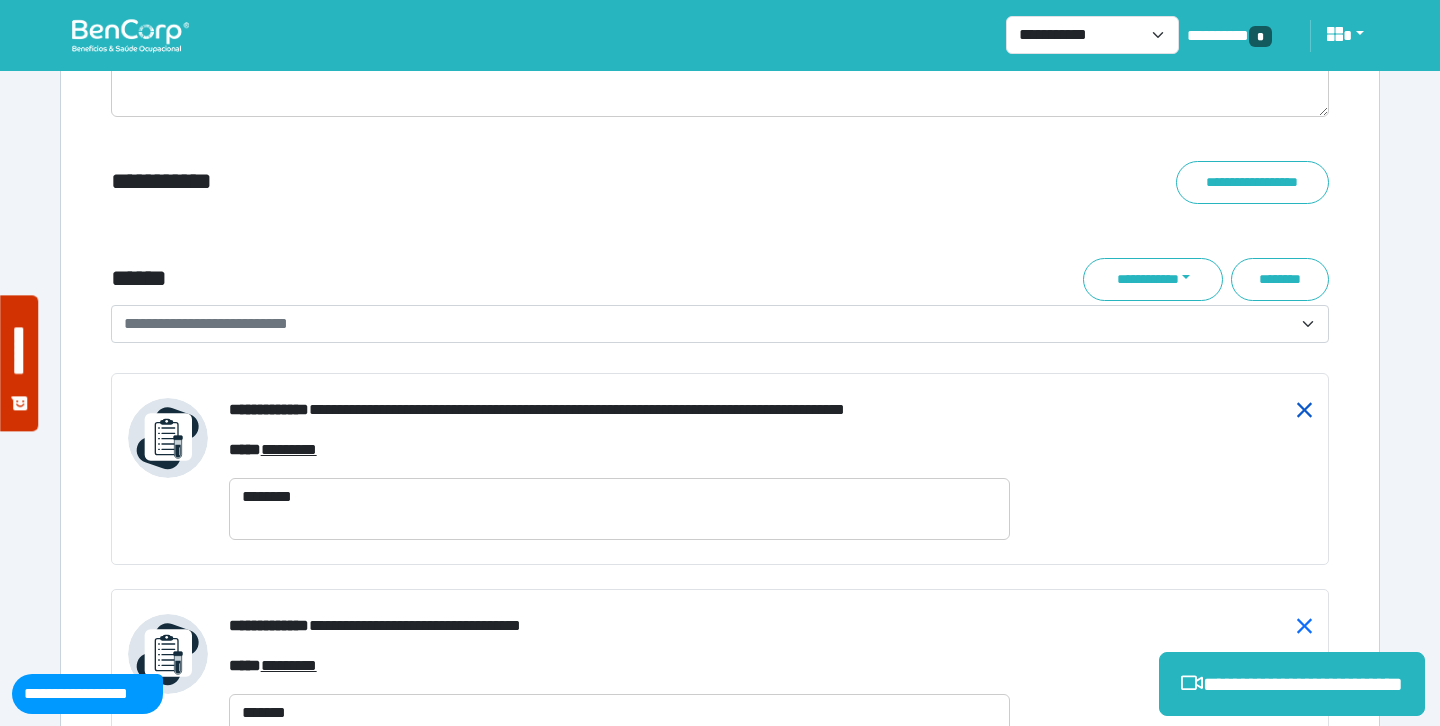 click 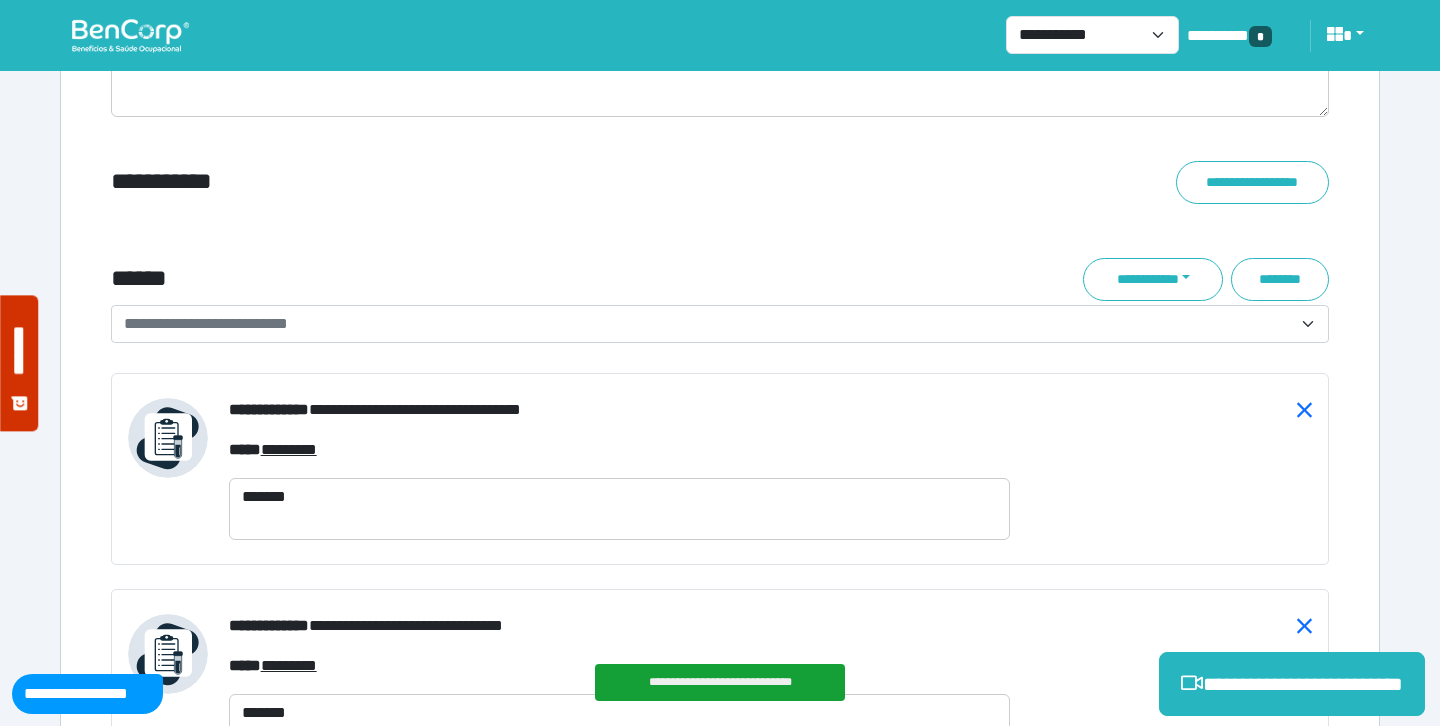 click on "**********" at bounding box center [708, 324] 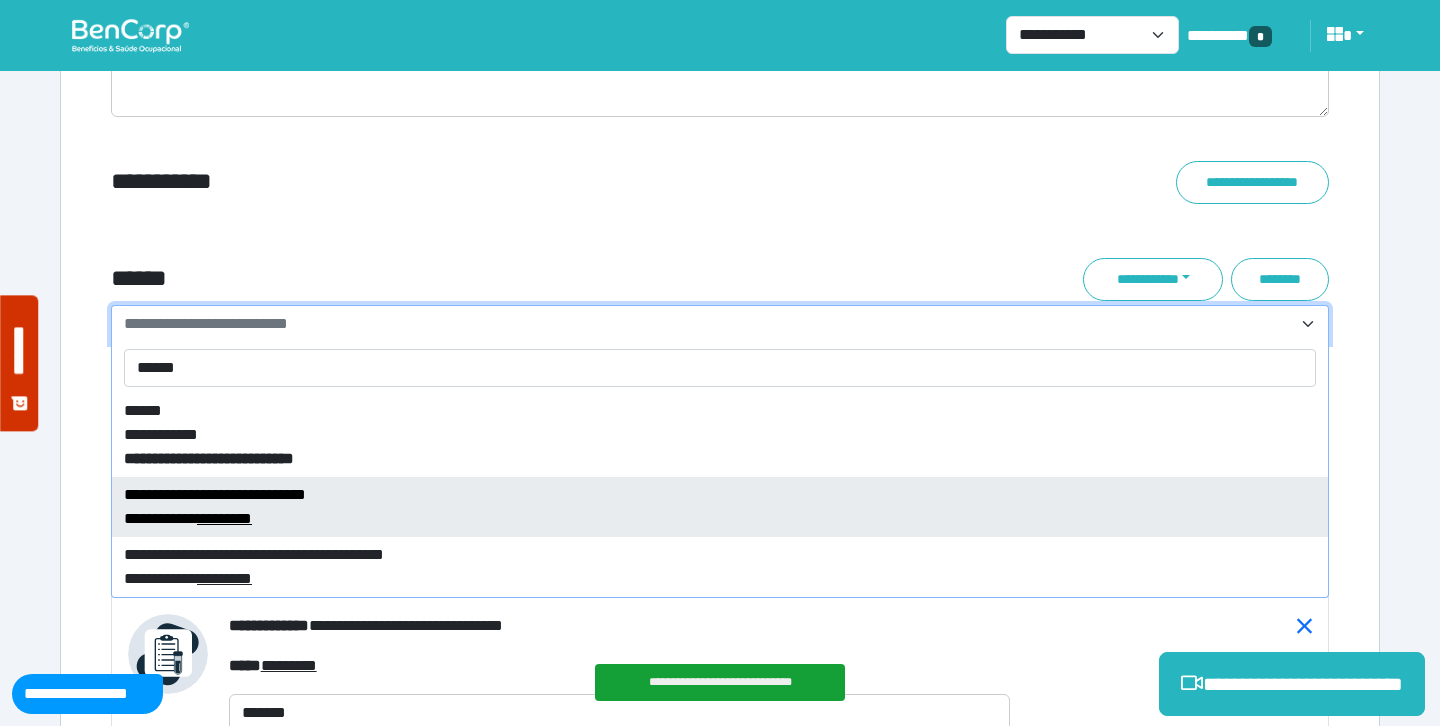 type on "******" 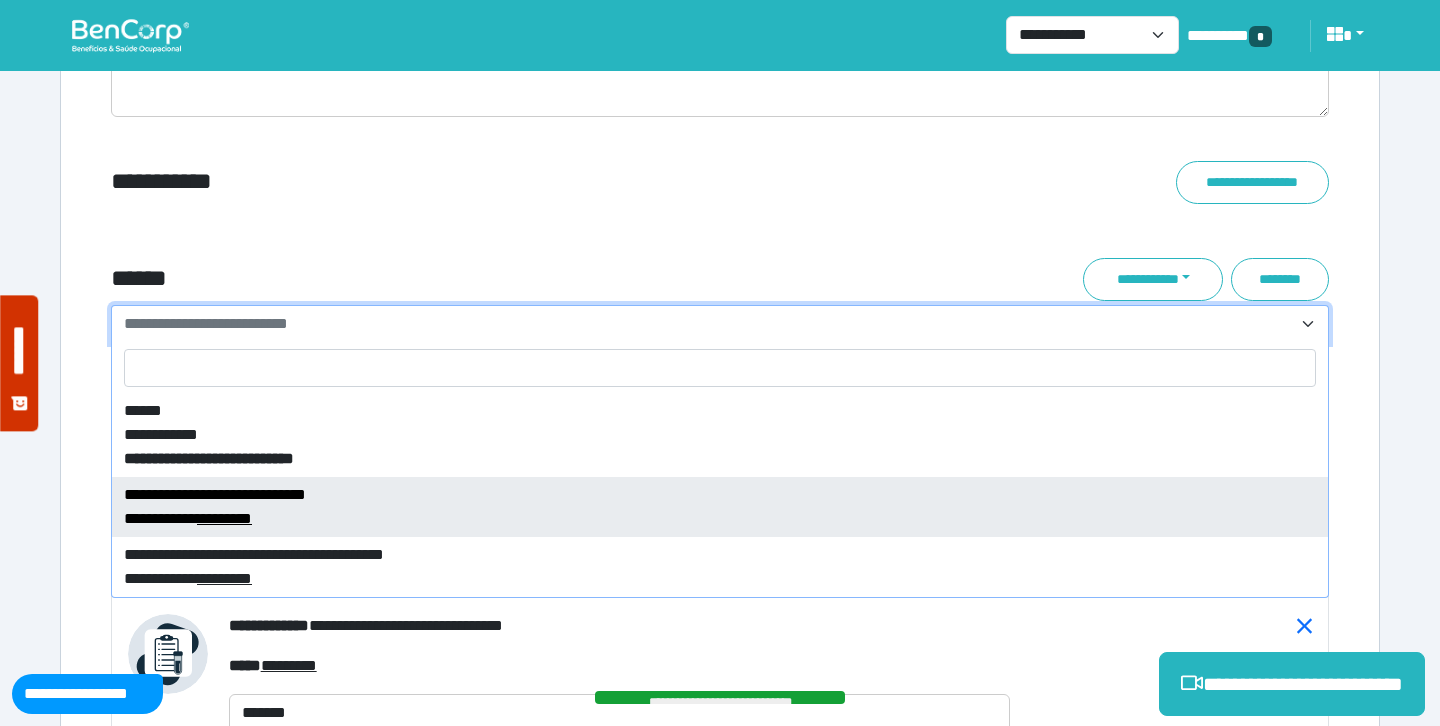 select on "****" 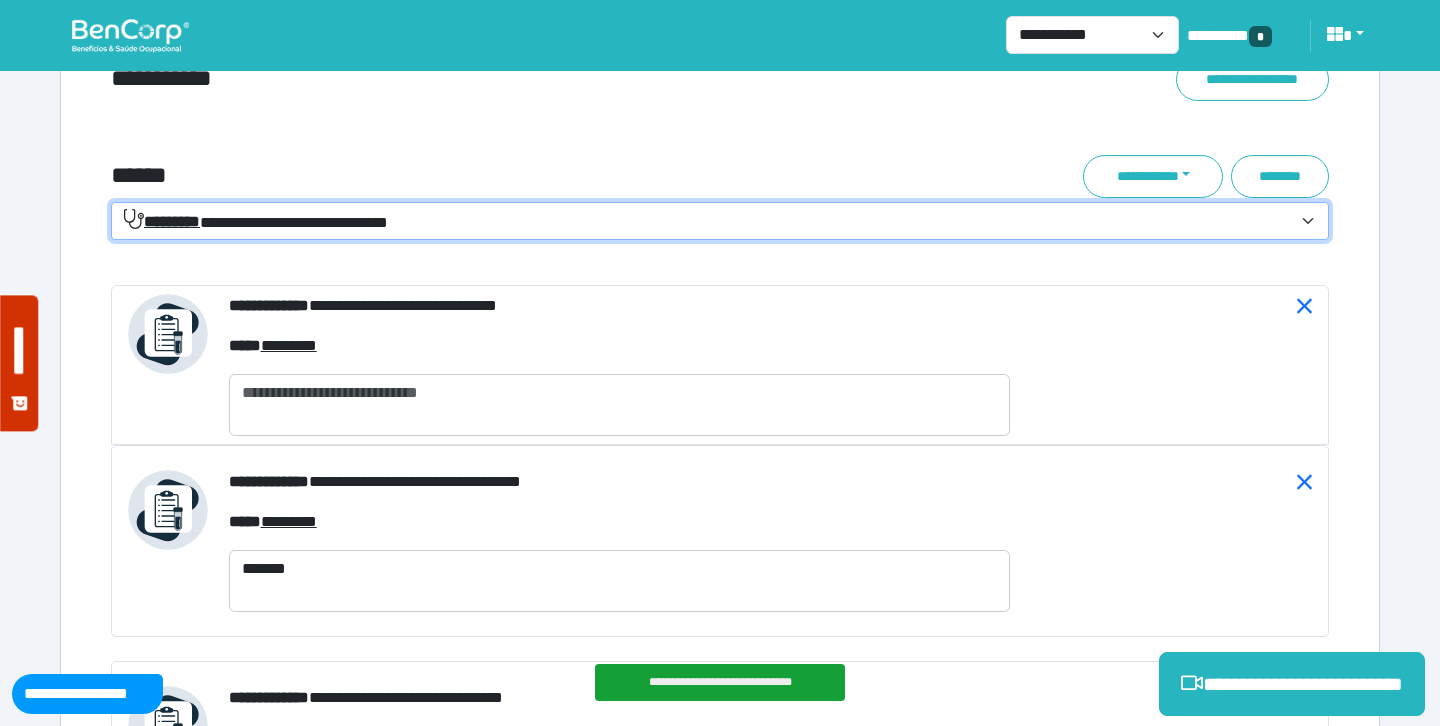 scroll, scrollTop: 7499, scrollLeft: 0, axis: vertical 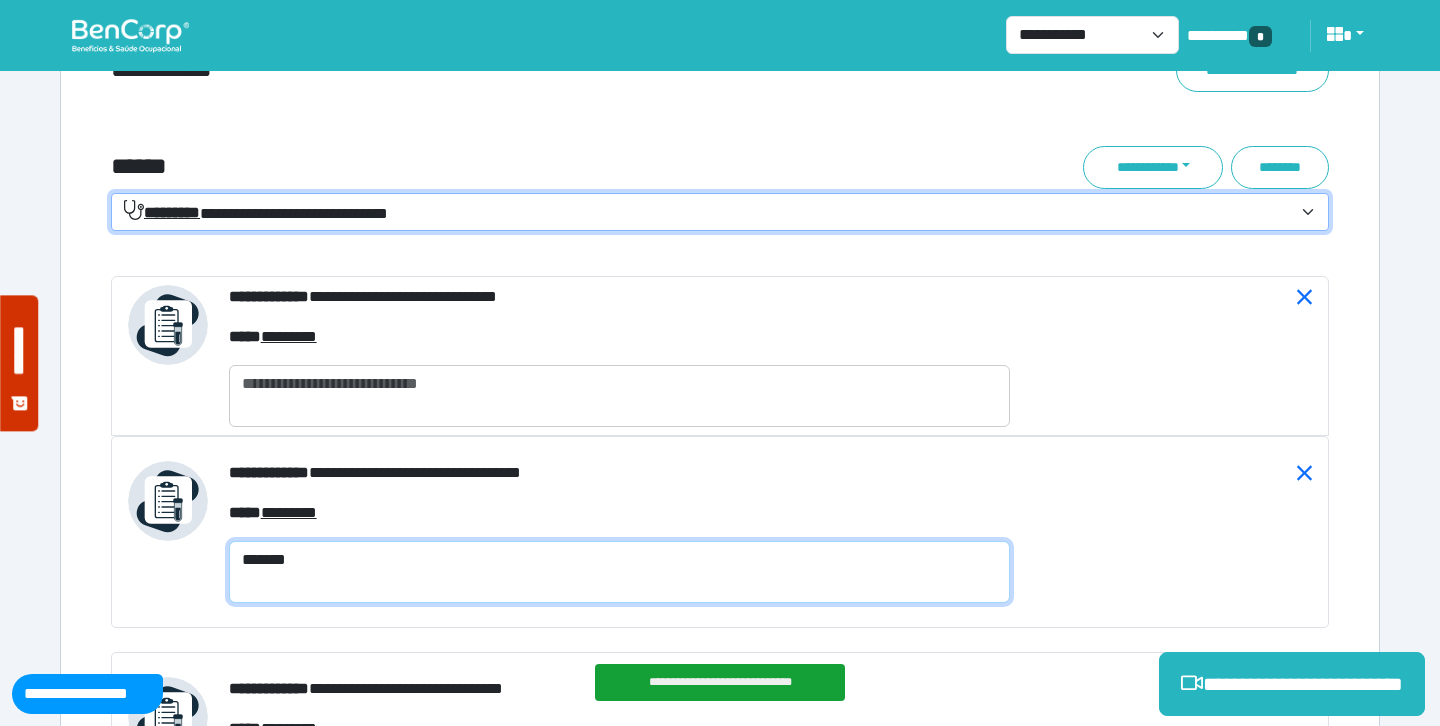 click on "*******" at bounding box center [619, 572] 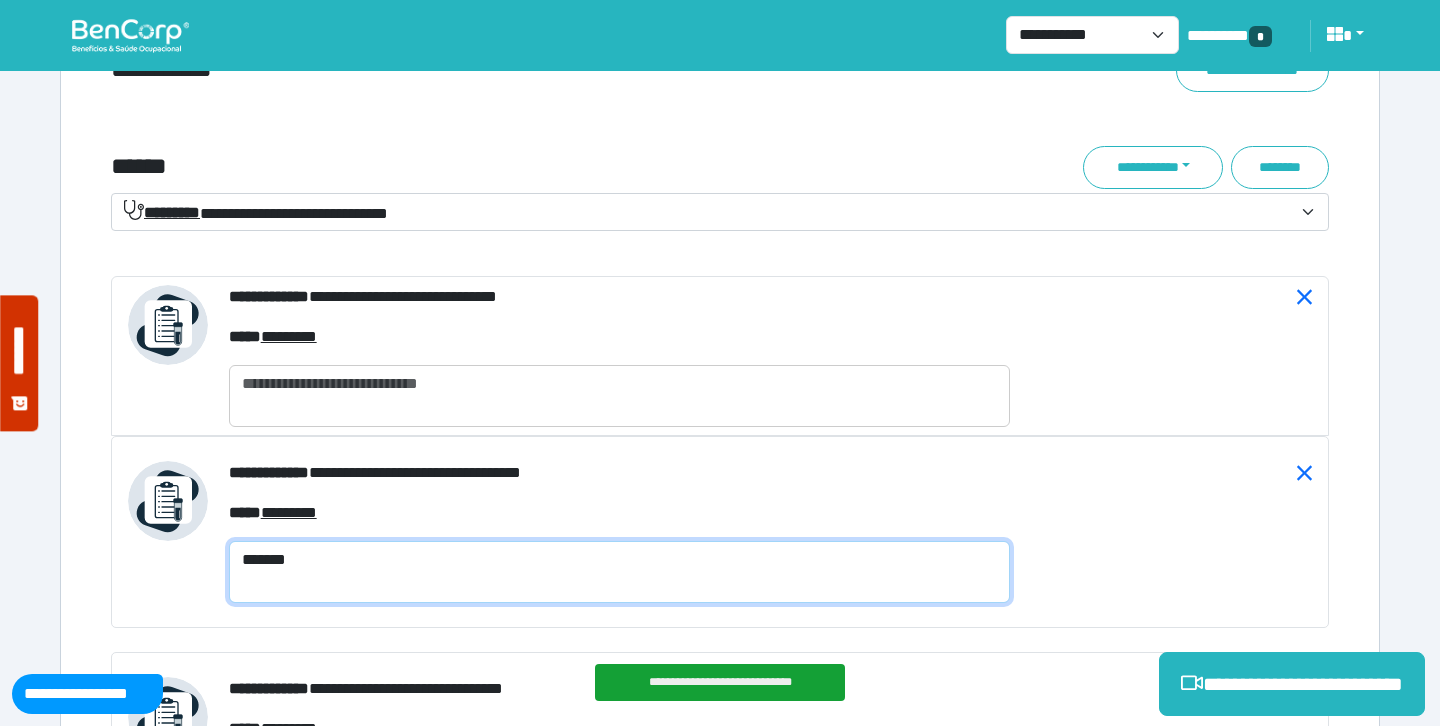 click on "*******" at bounding box center (619, 572) 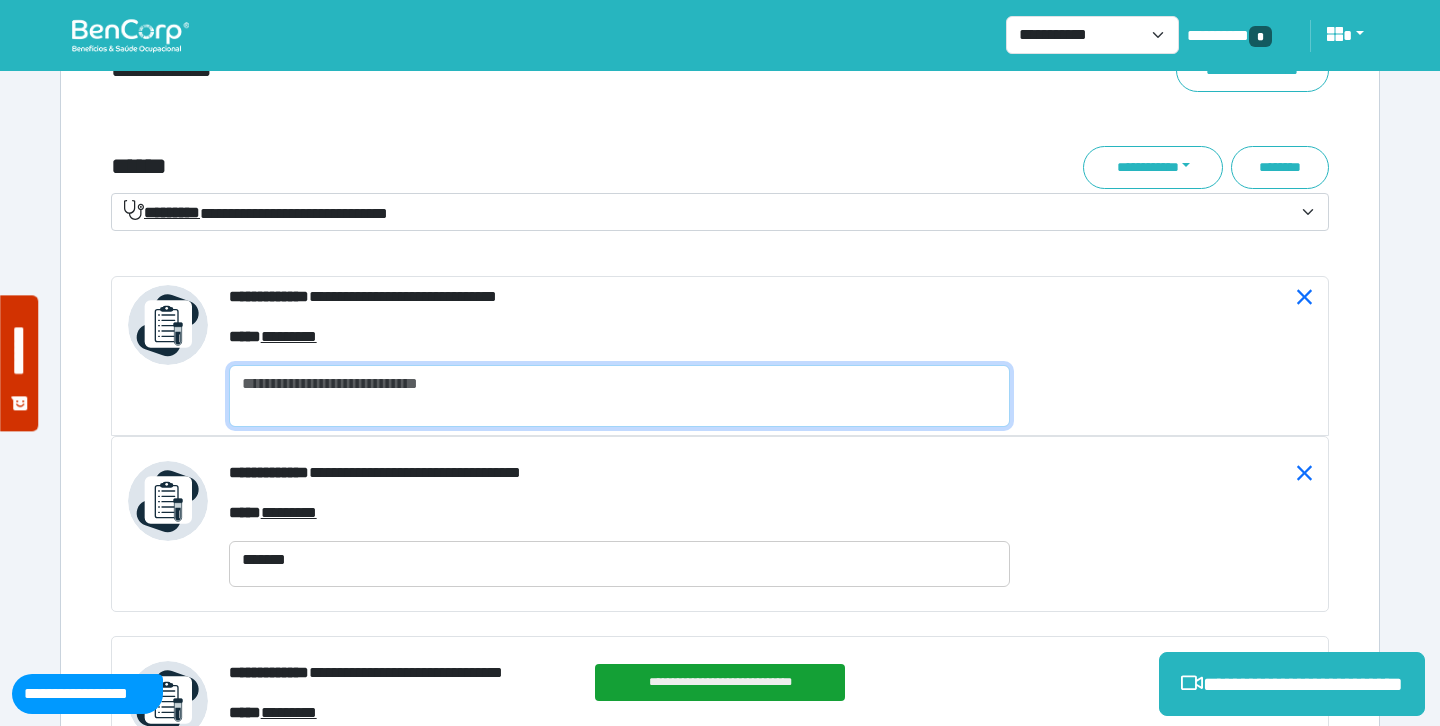 click at bounding box center (619, 396) 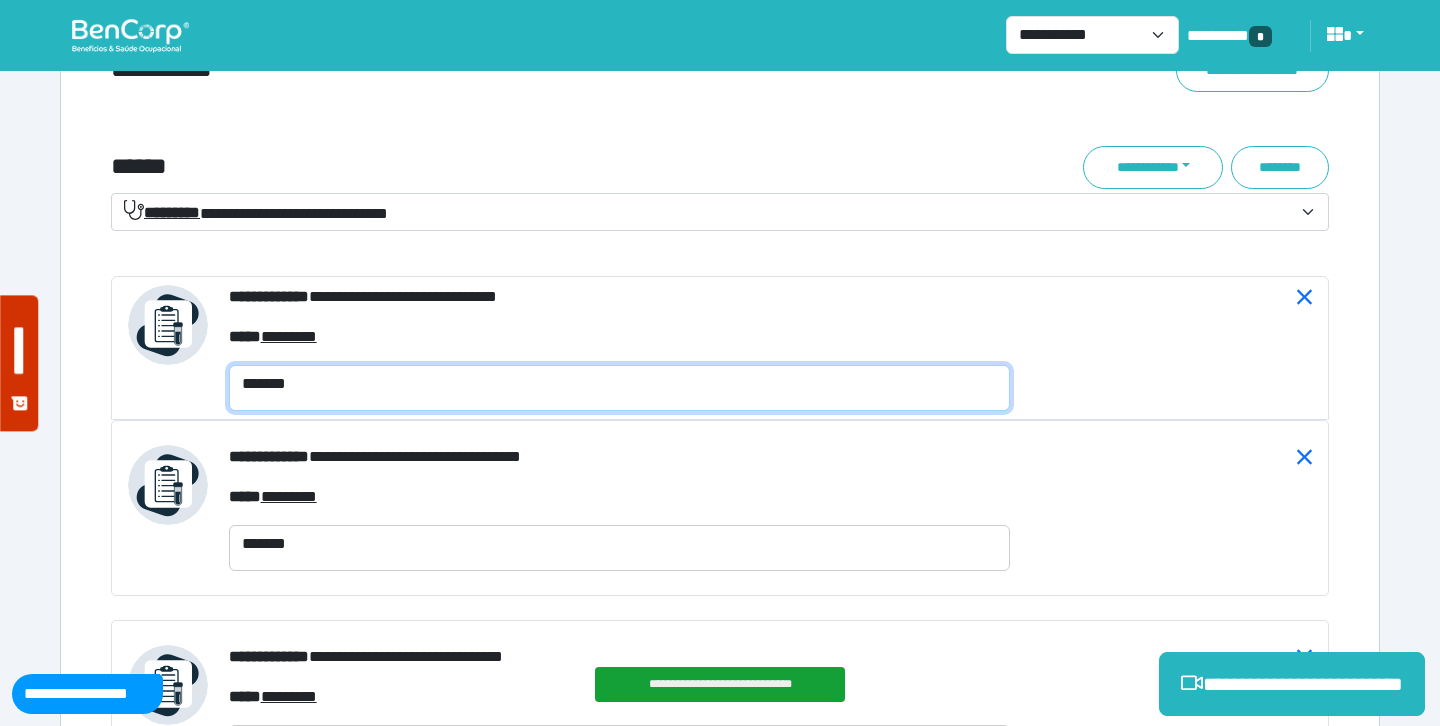 type on "*******" 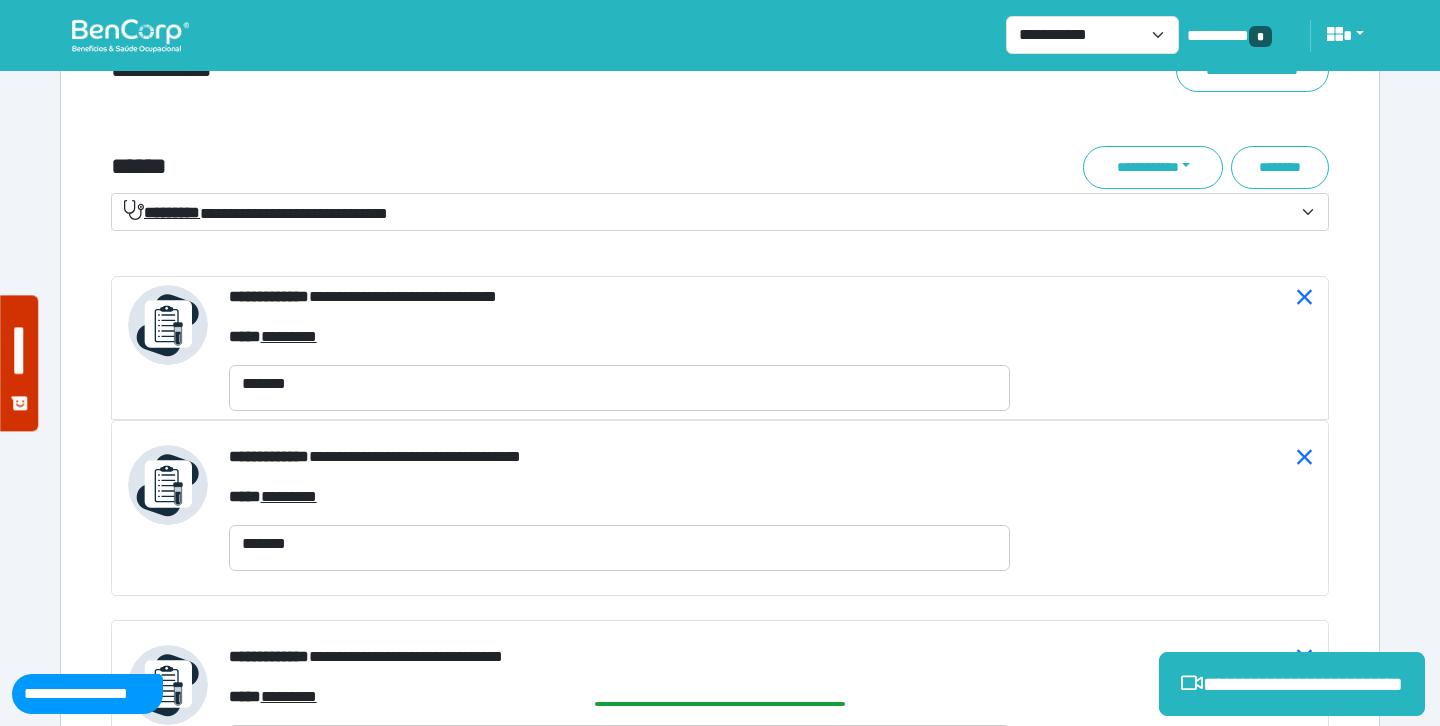 click on "**********" at bounding box center (720, 111) 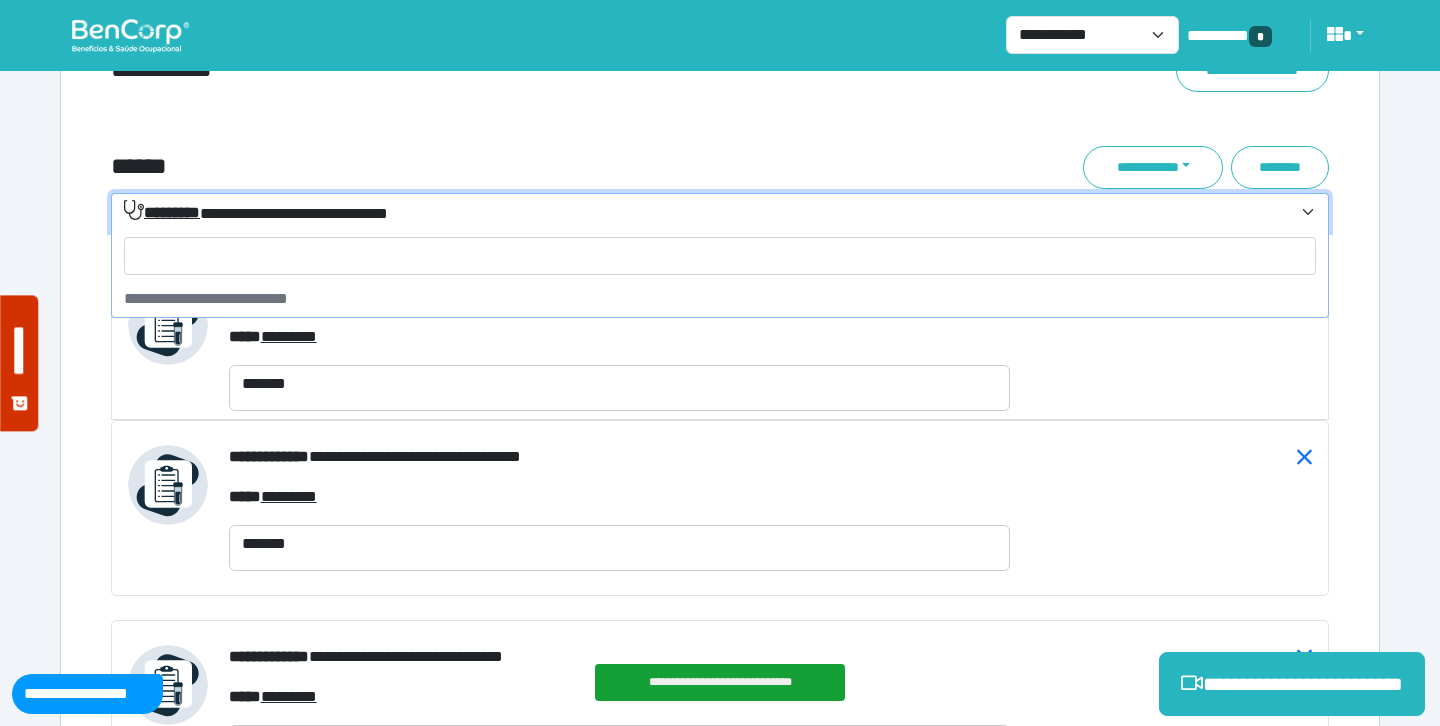 click on "**********" at bounding box center (256, 212) 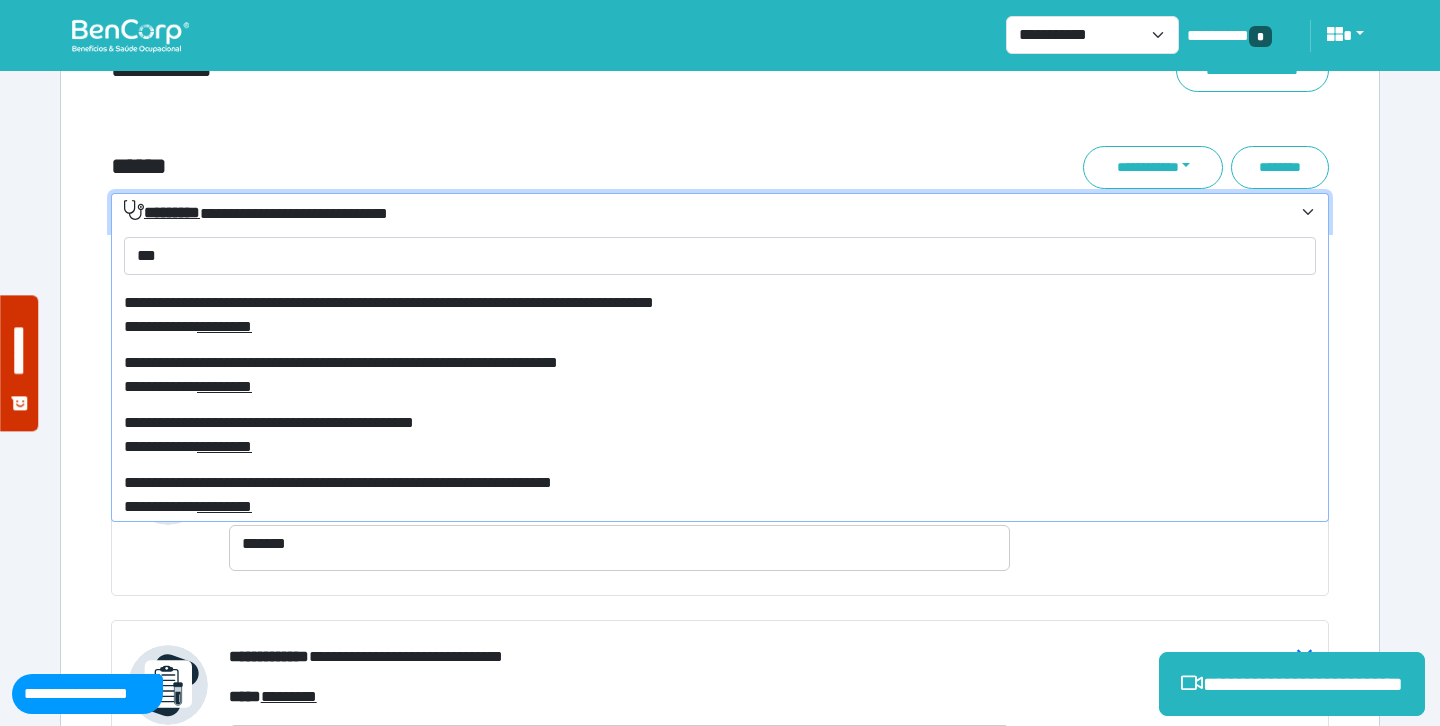 scroll, scrollTop: 394, scrollLeft: 0, axis: vertical 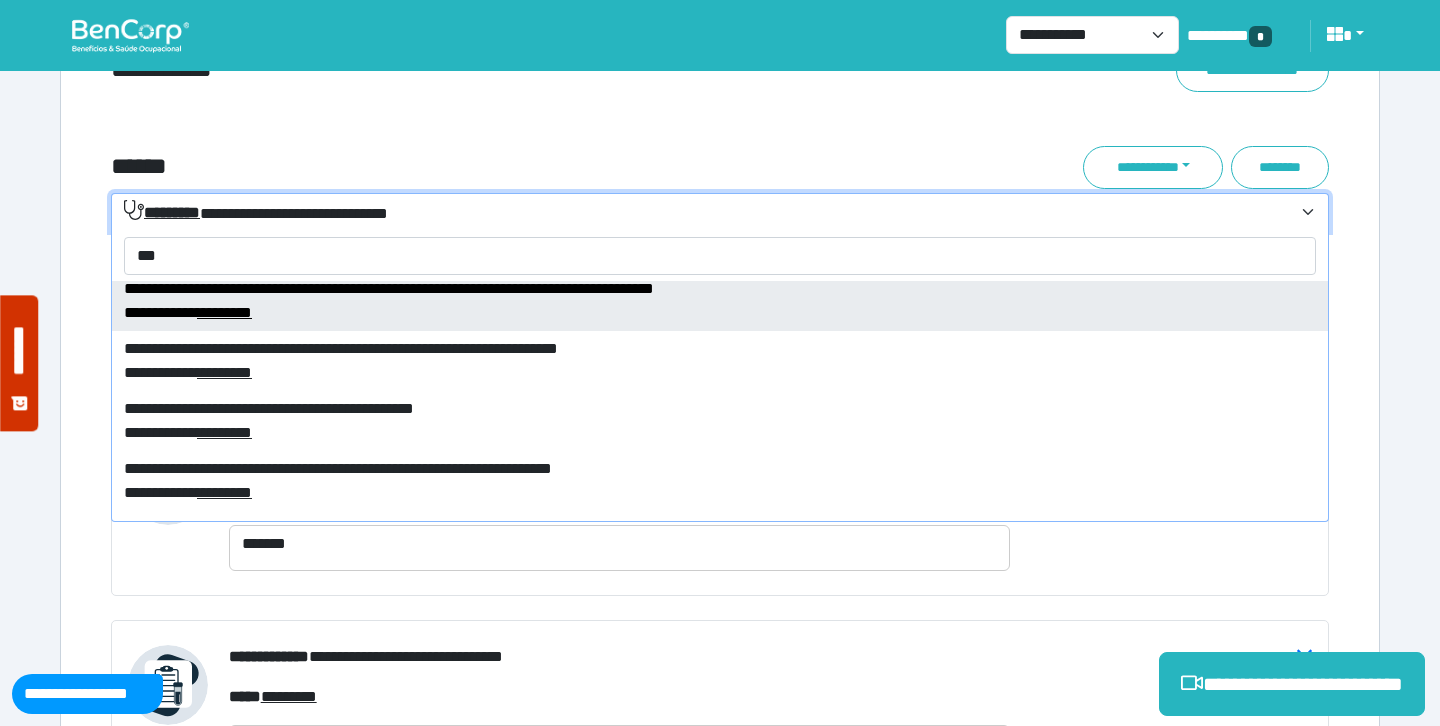 type on "***" 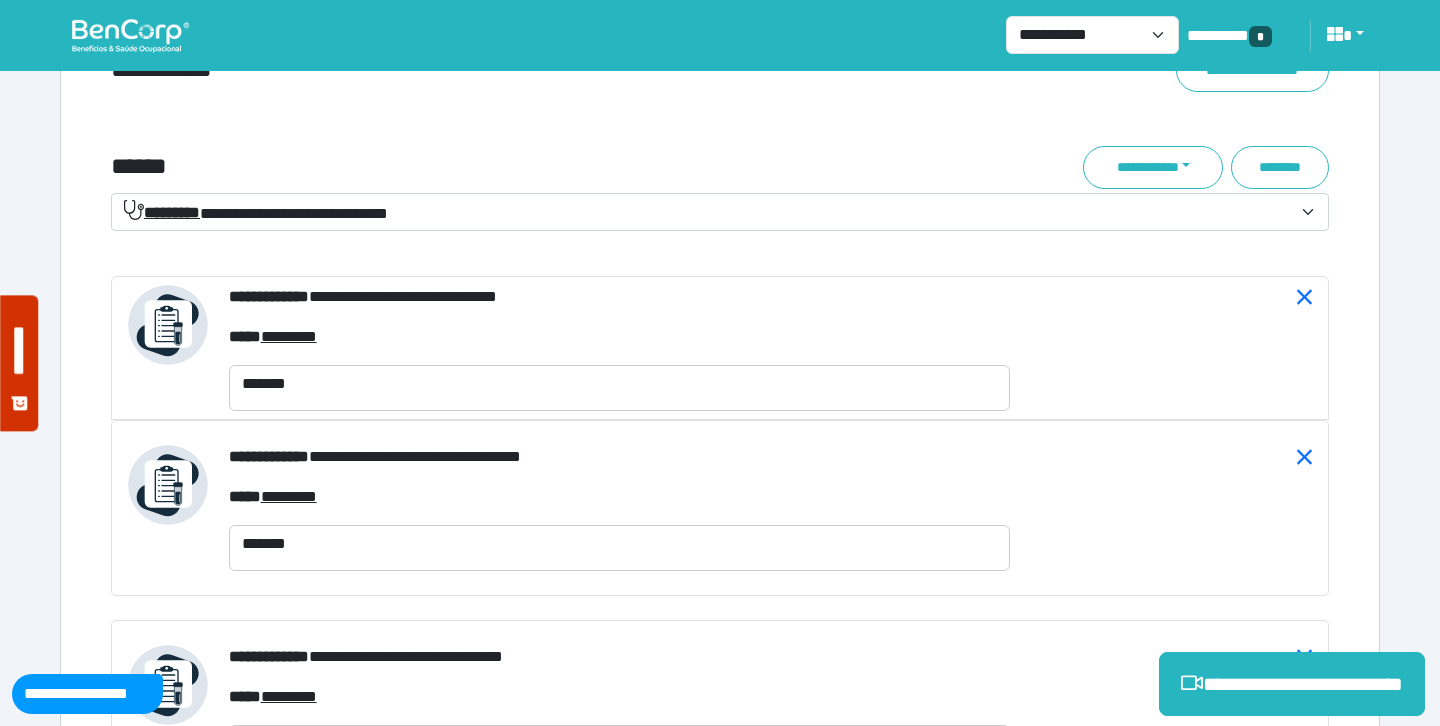 click on "******" at bounding box center (513, 167) 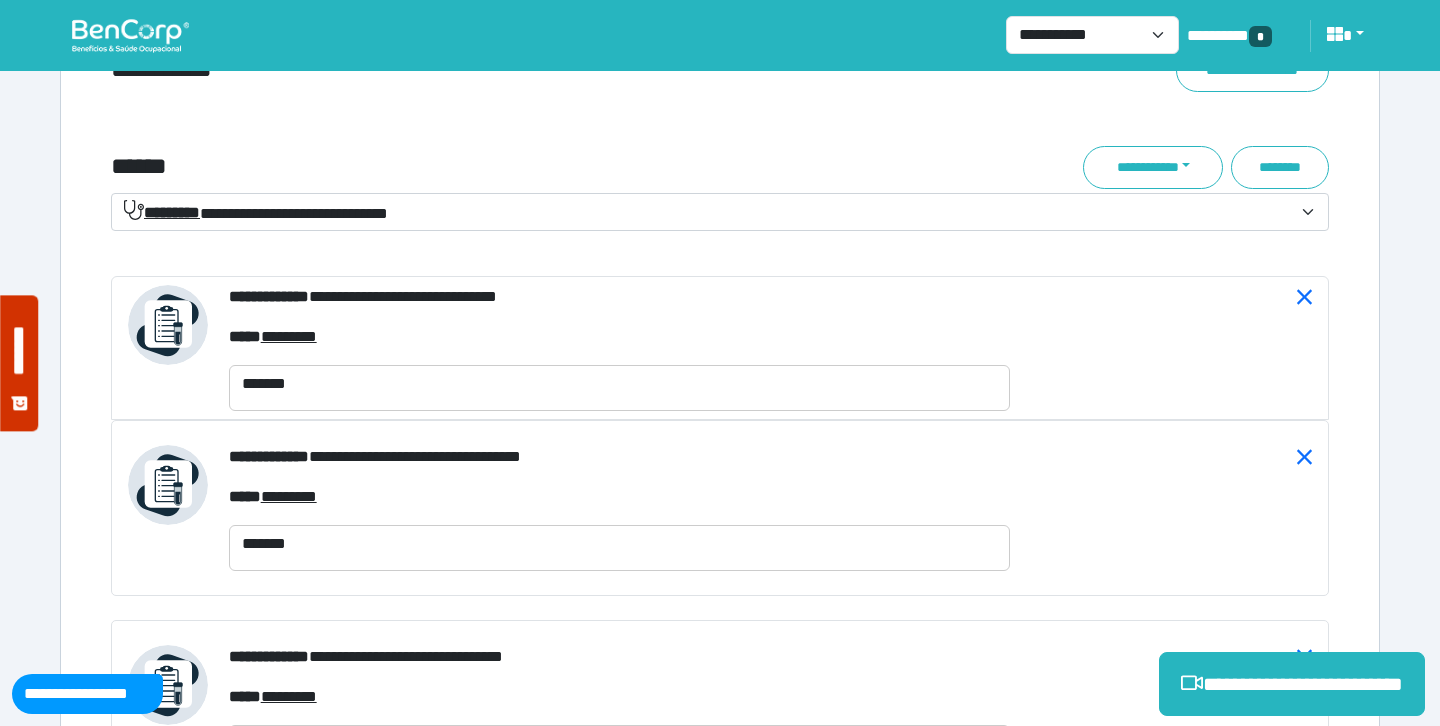 click on "**********" at bounding box center [256, 212] 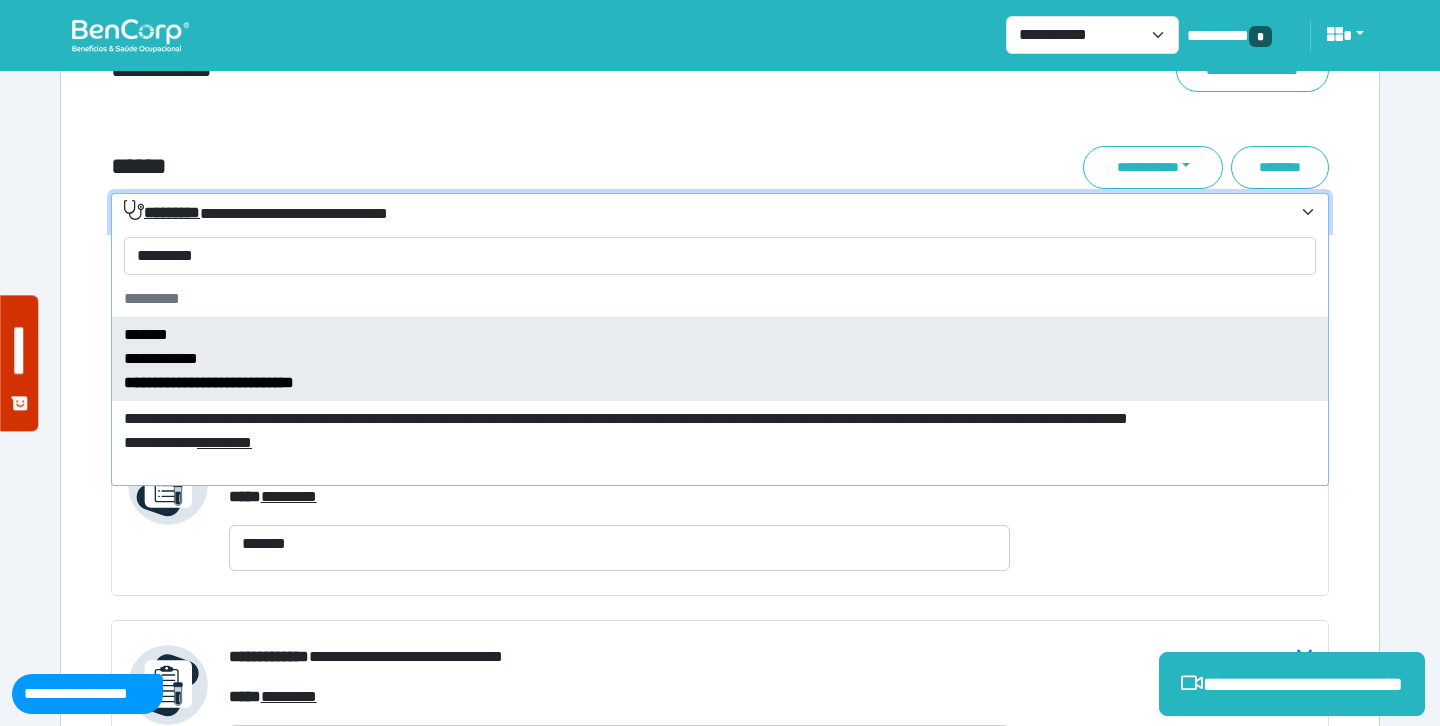 type on "**********" 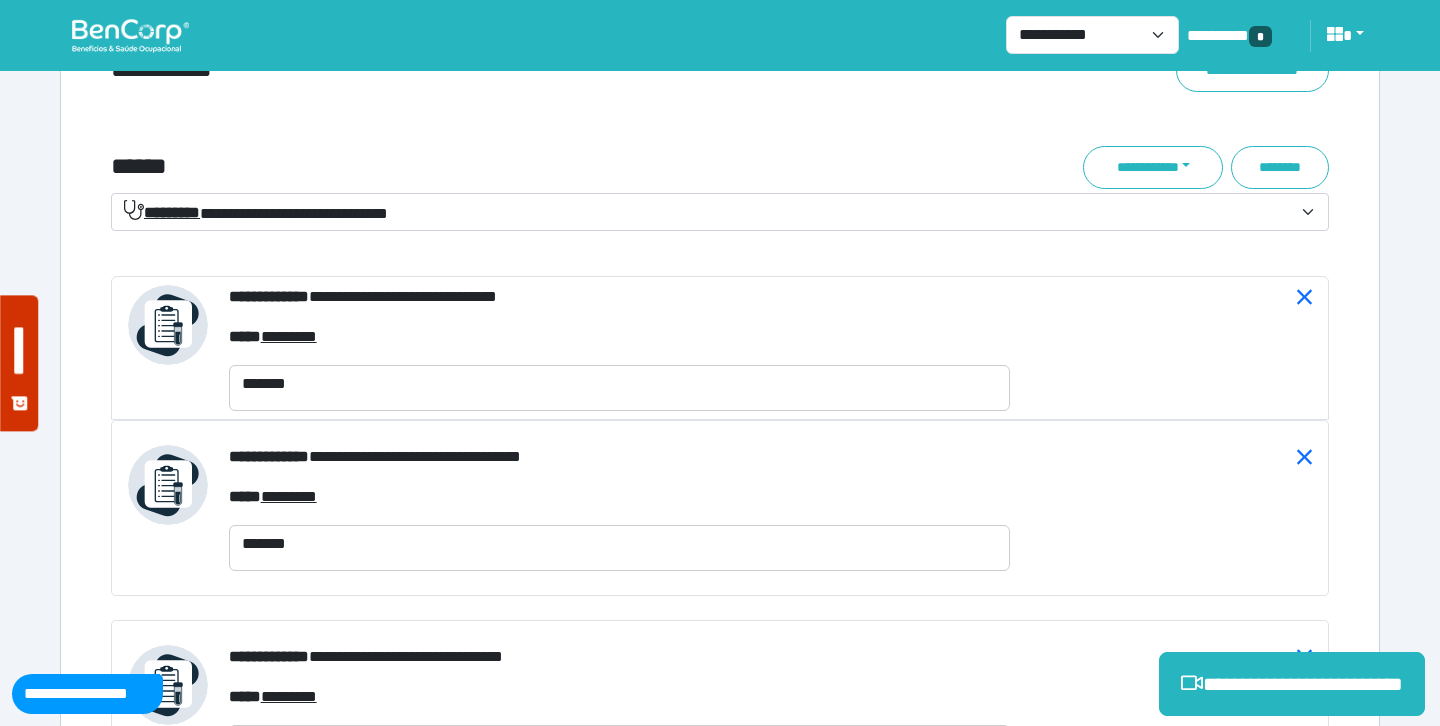 click on "**********" at bounding box center [720, 111] 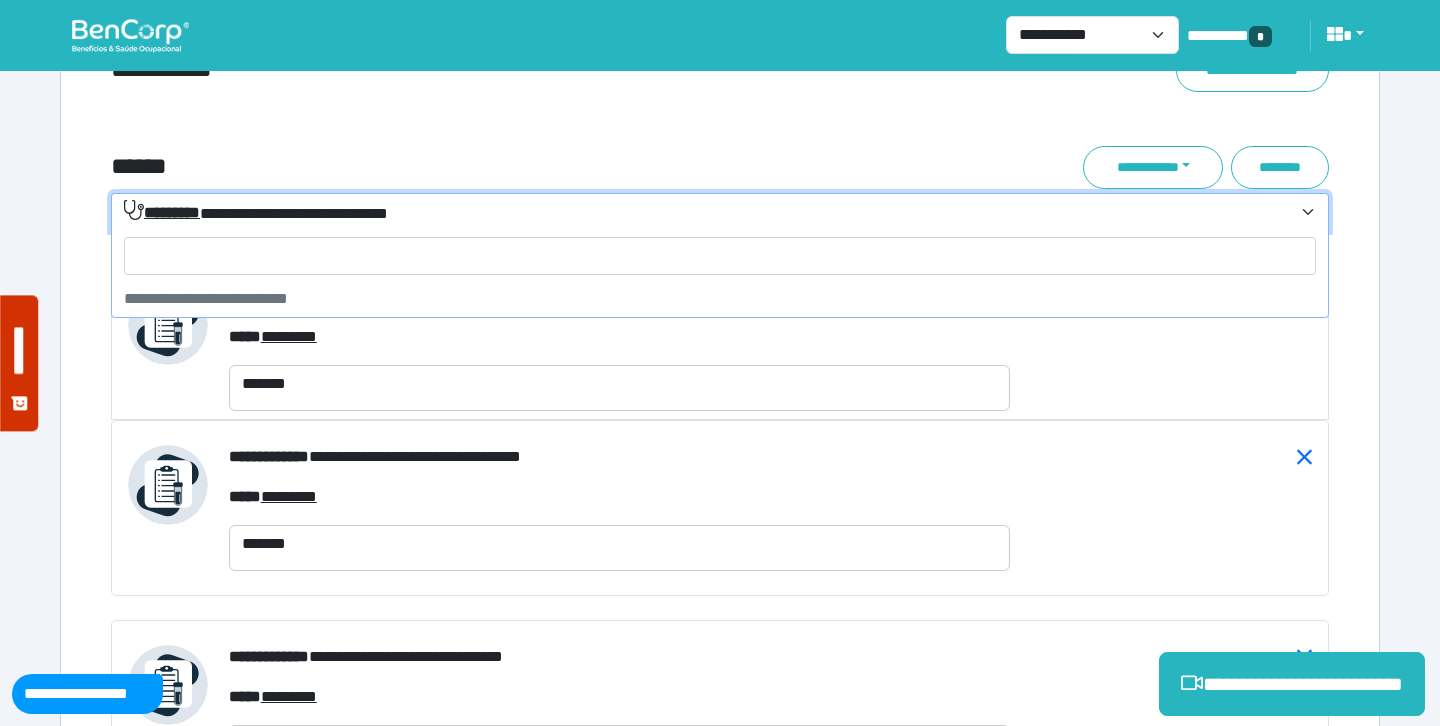 click on "**********" at bounding box center (256, 212) 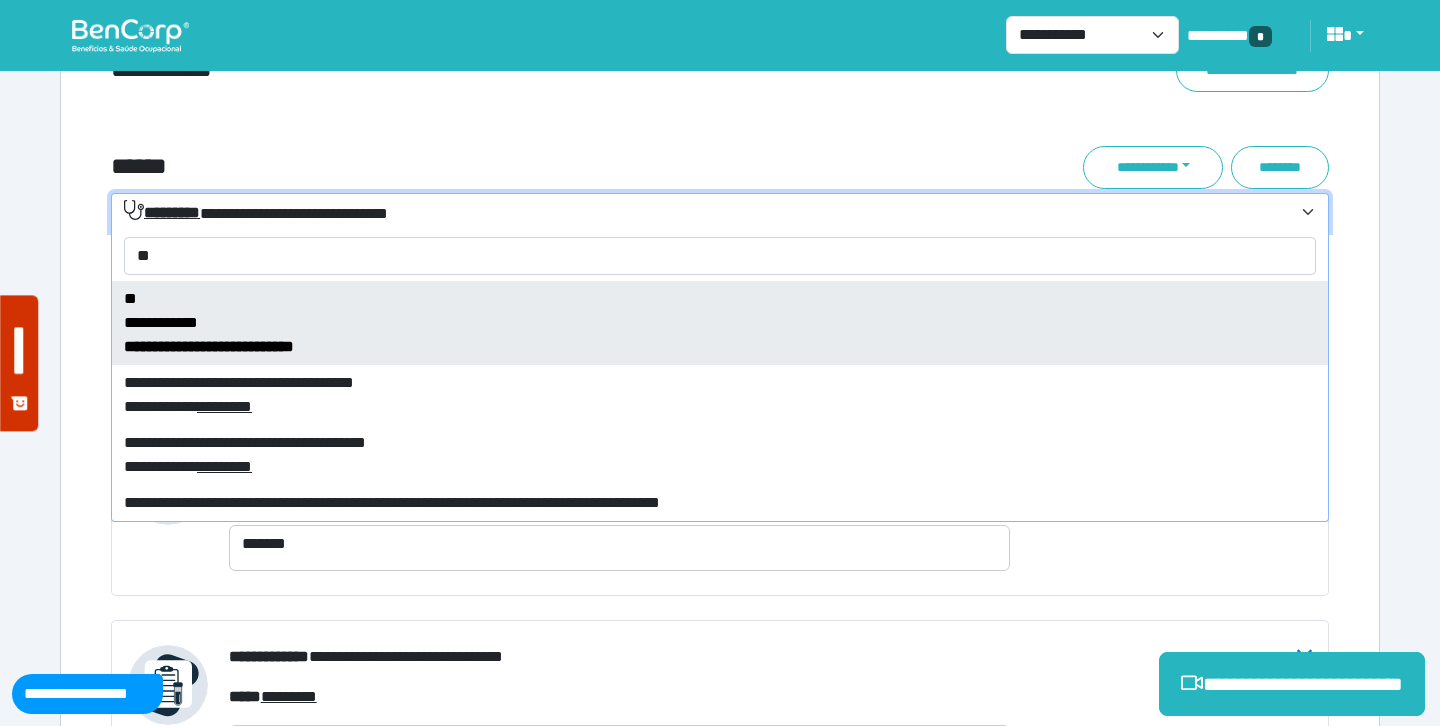 type on "*" 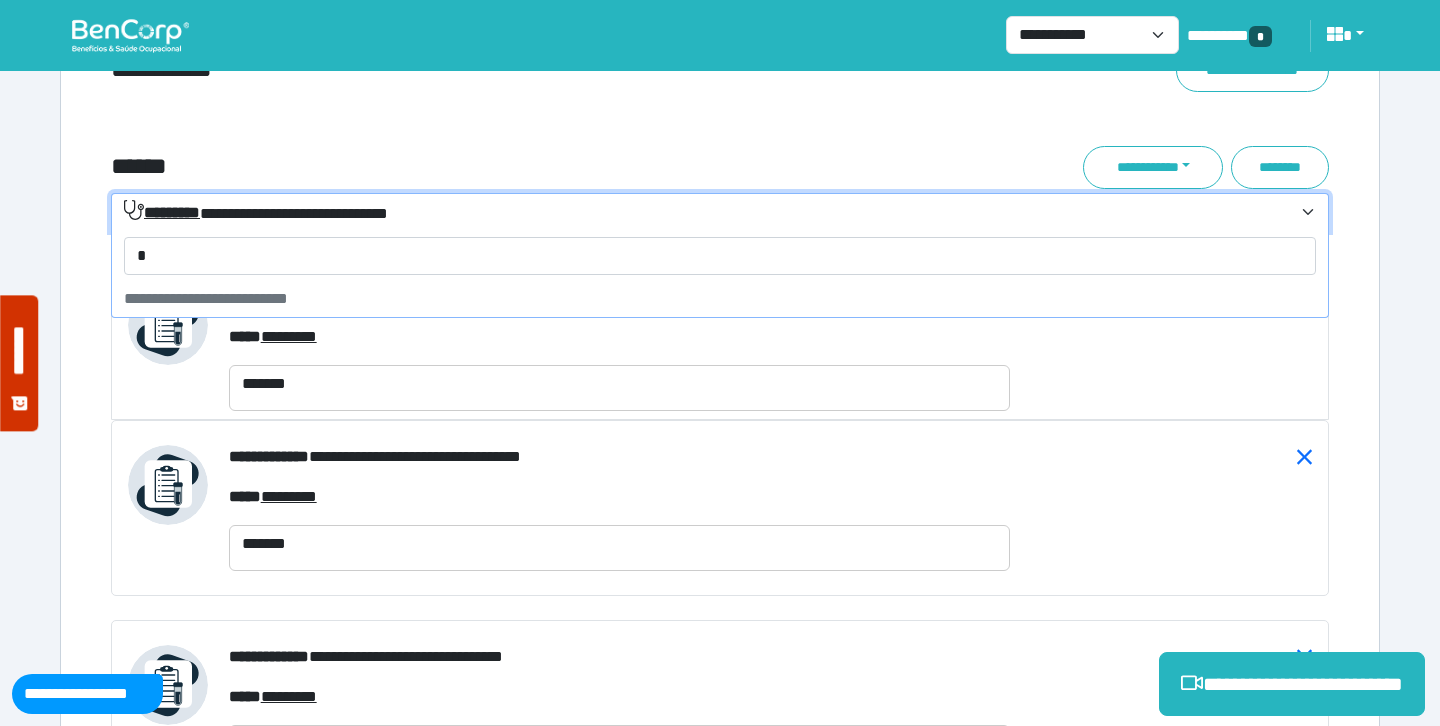 type 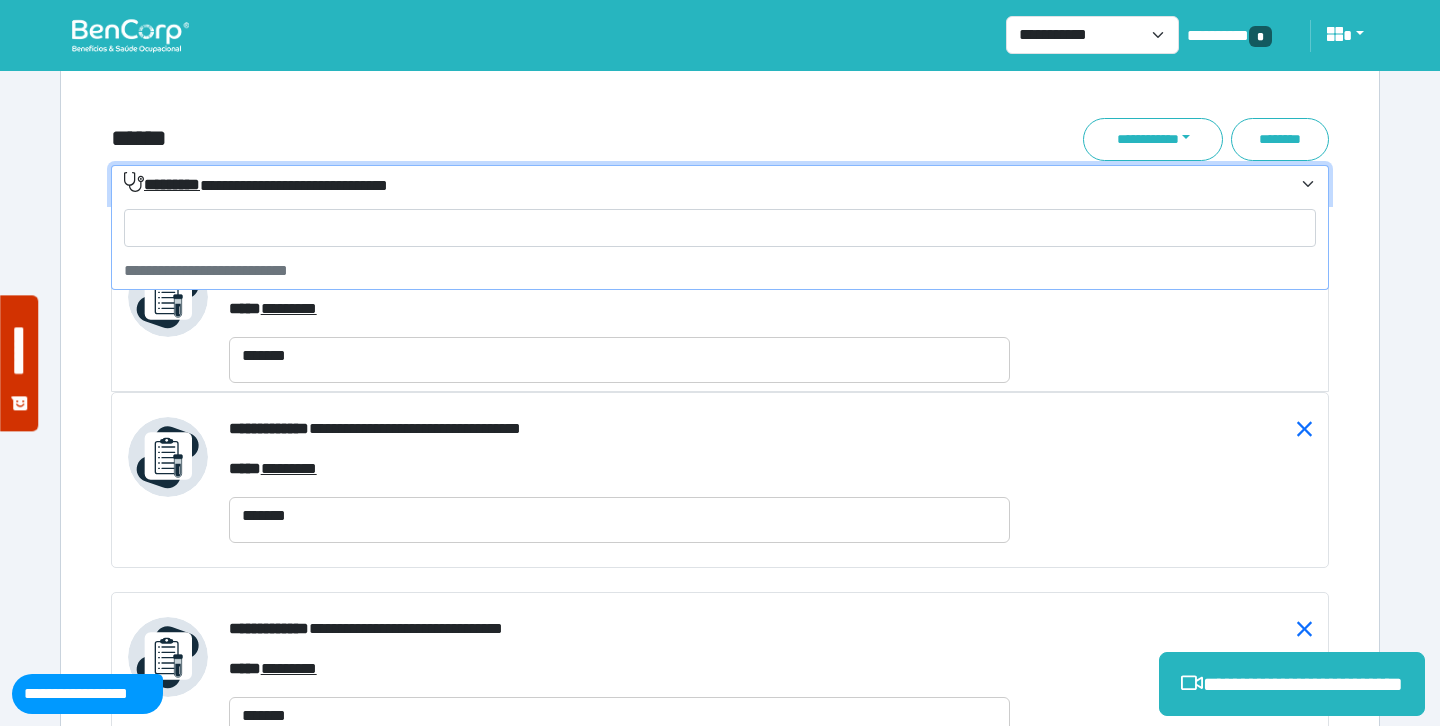 scroll, scrollTop: 7500, scrollLeft: 0, axis: vertical 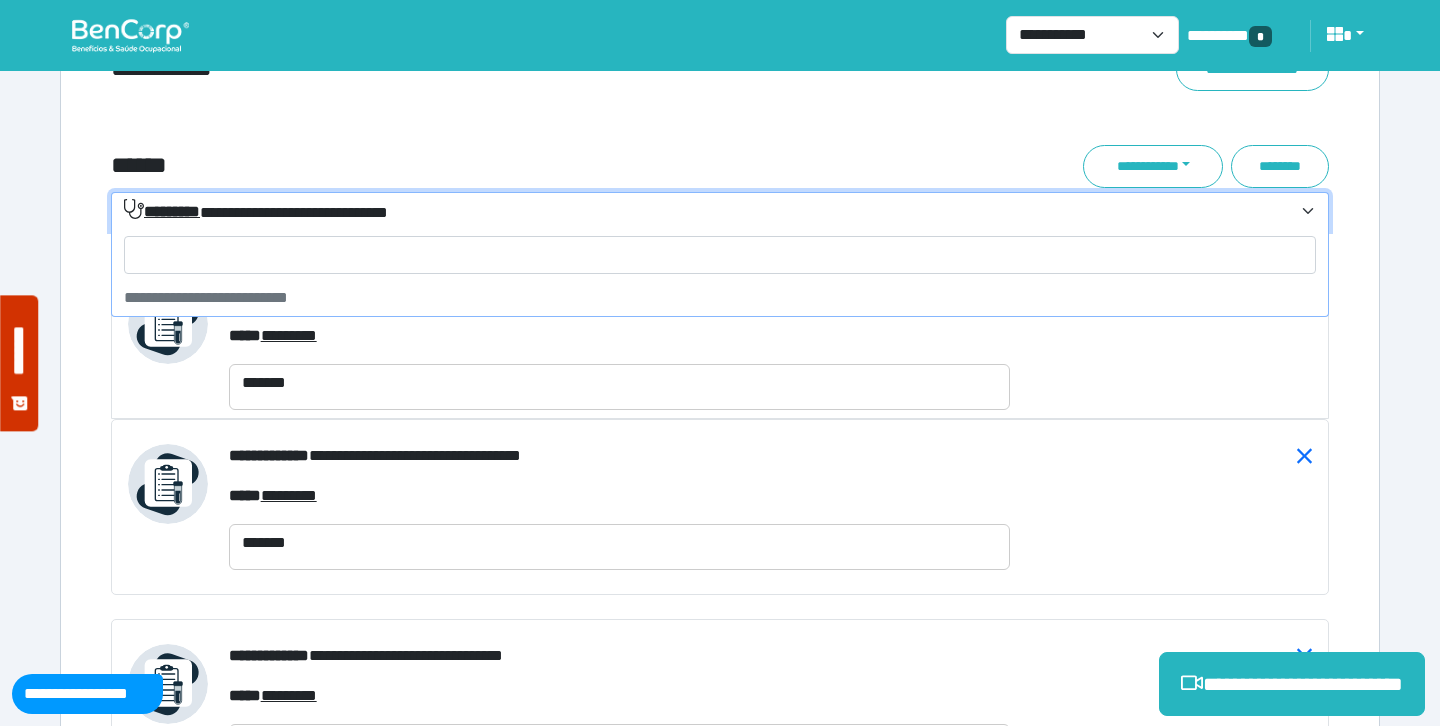 click on "**********" at bounding box center [720, -836] 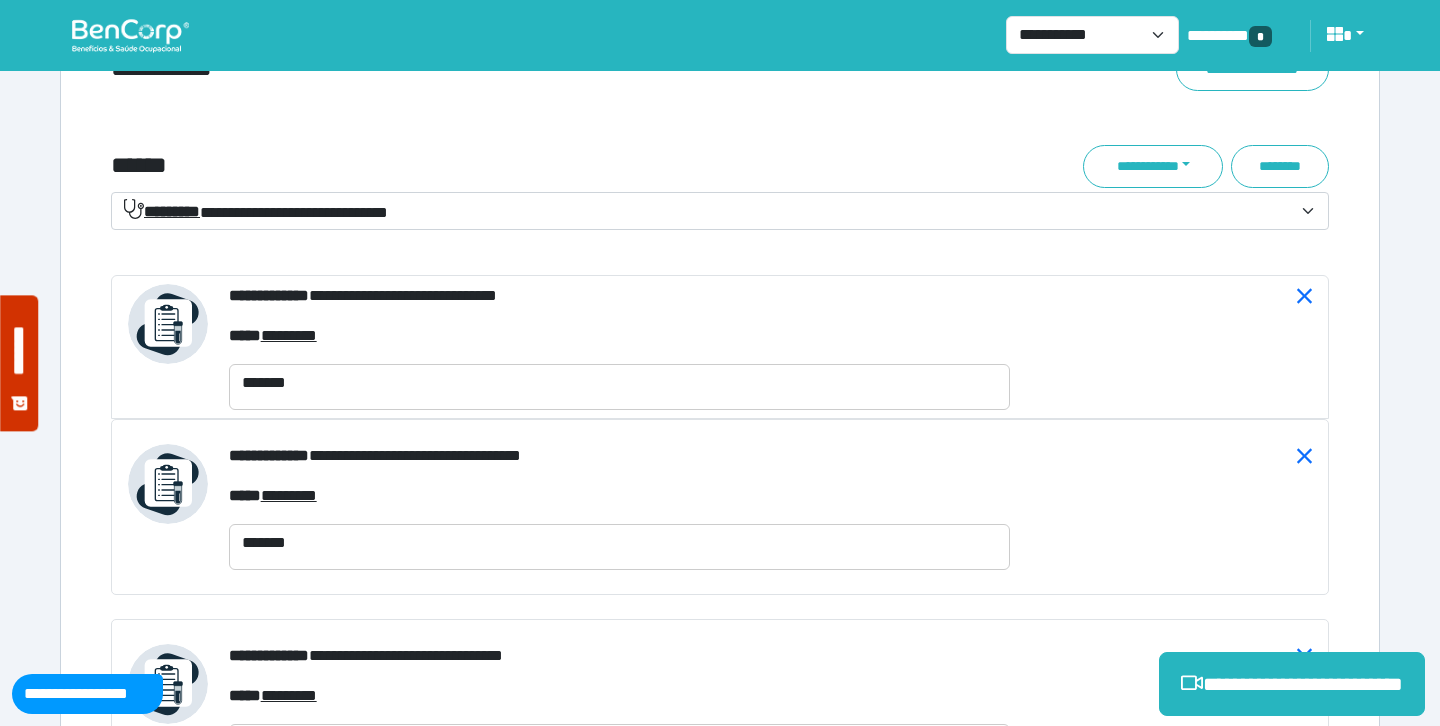click on "**********" at bounding box center [708, 212] 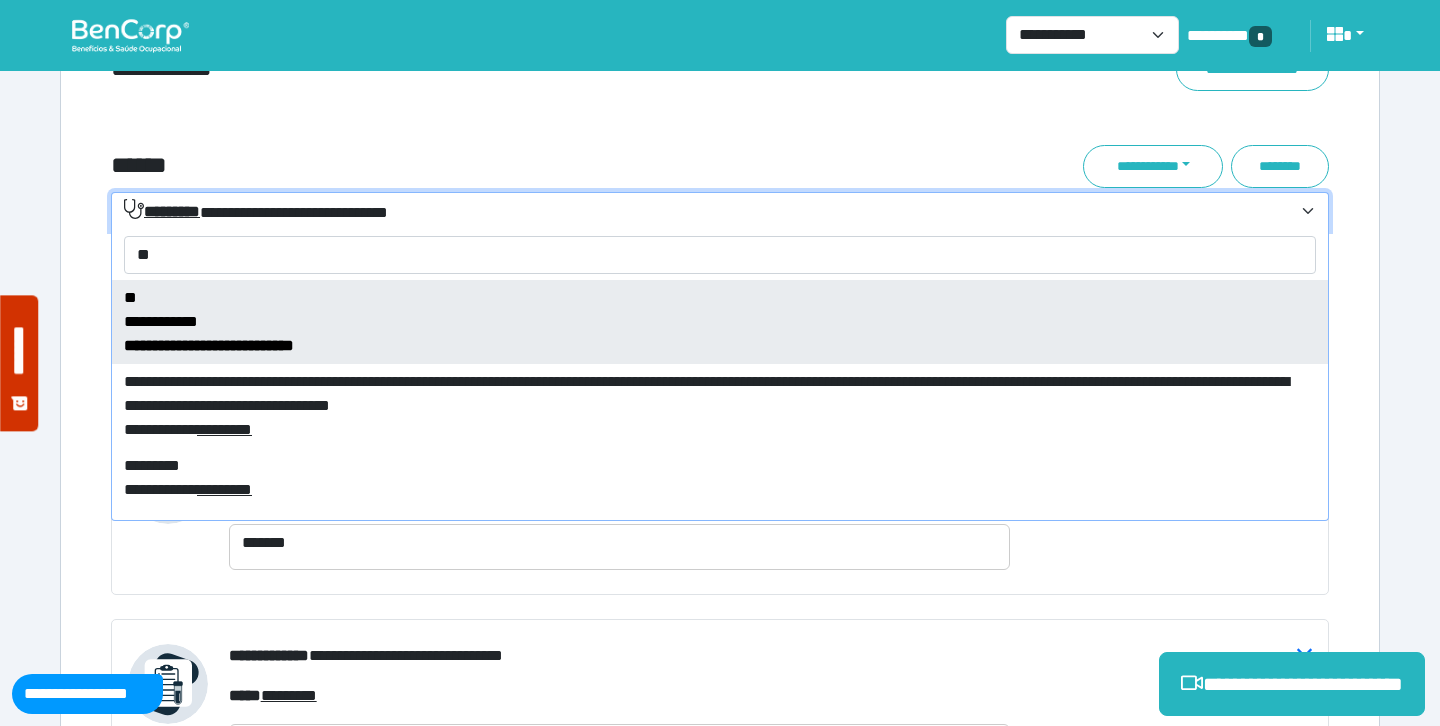 type on "*" 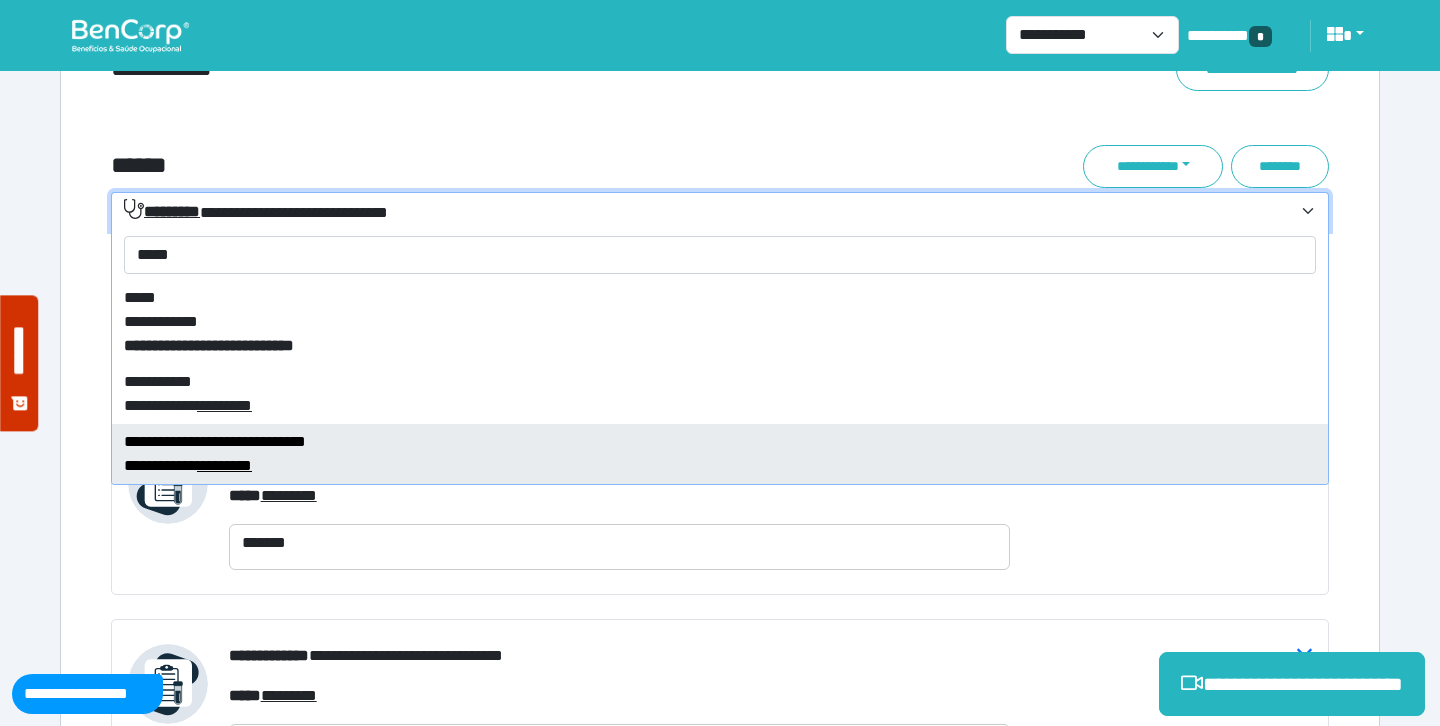 type on "*****" 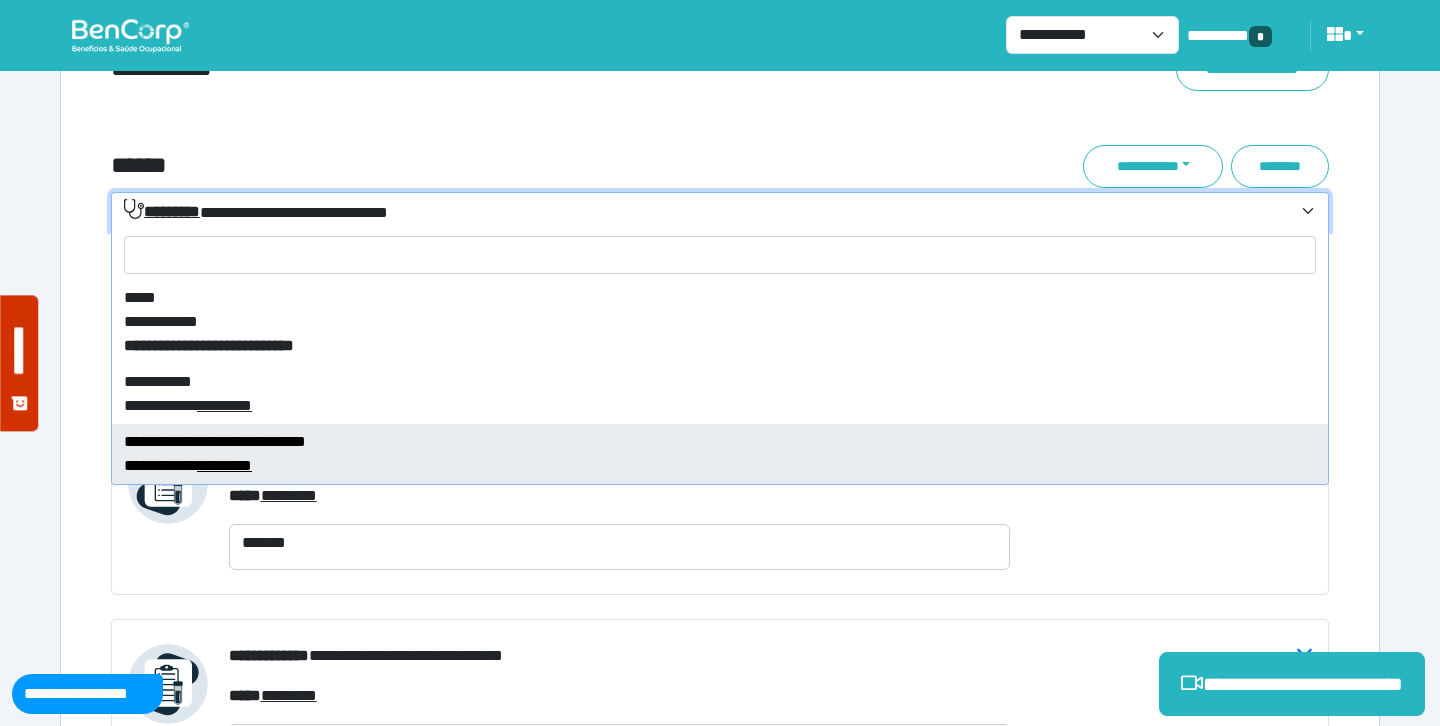 select on "****" 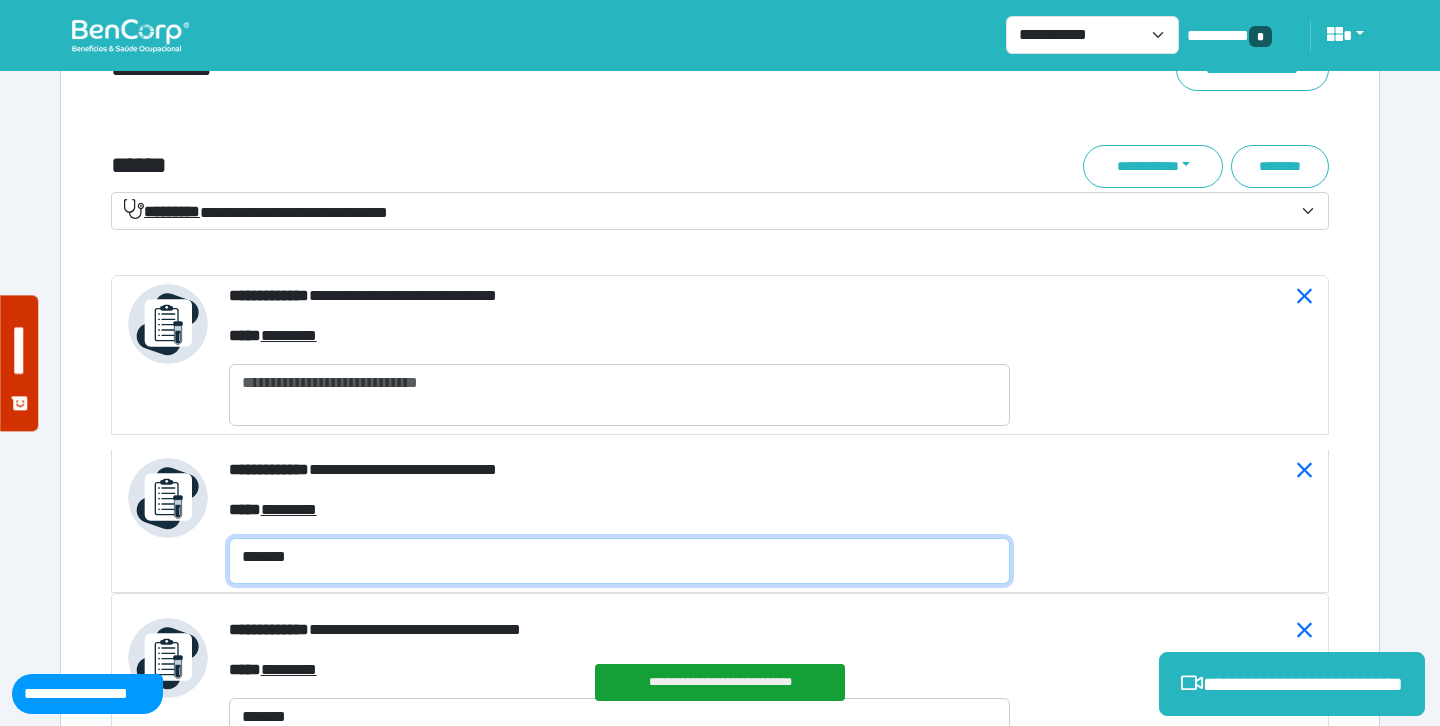click on "*******" at bounding box center [619, 561] 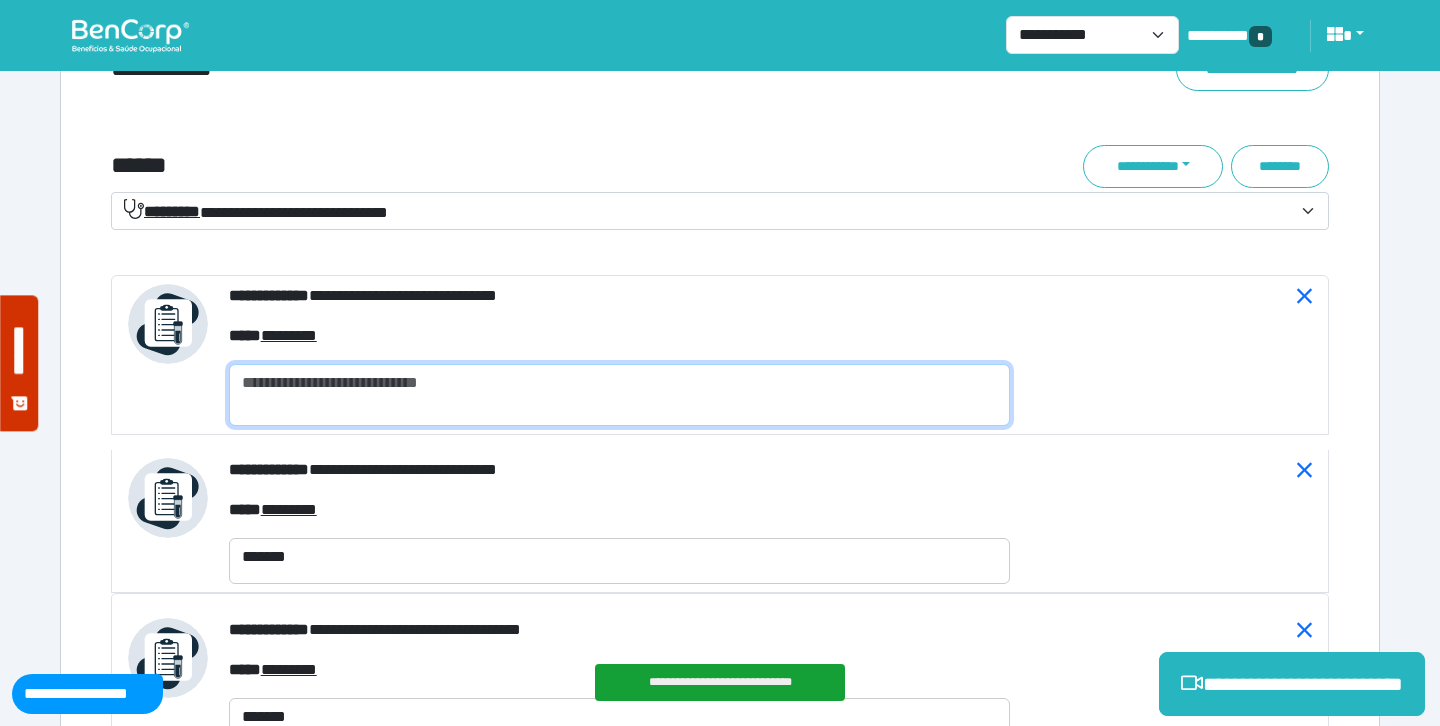 click at bounding box center [619, 395] 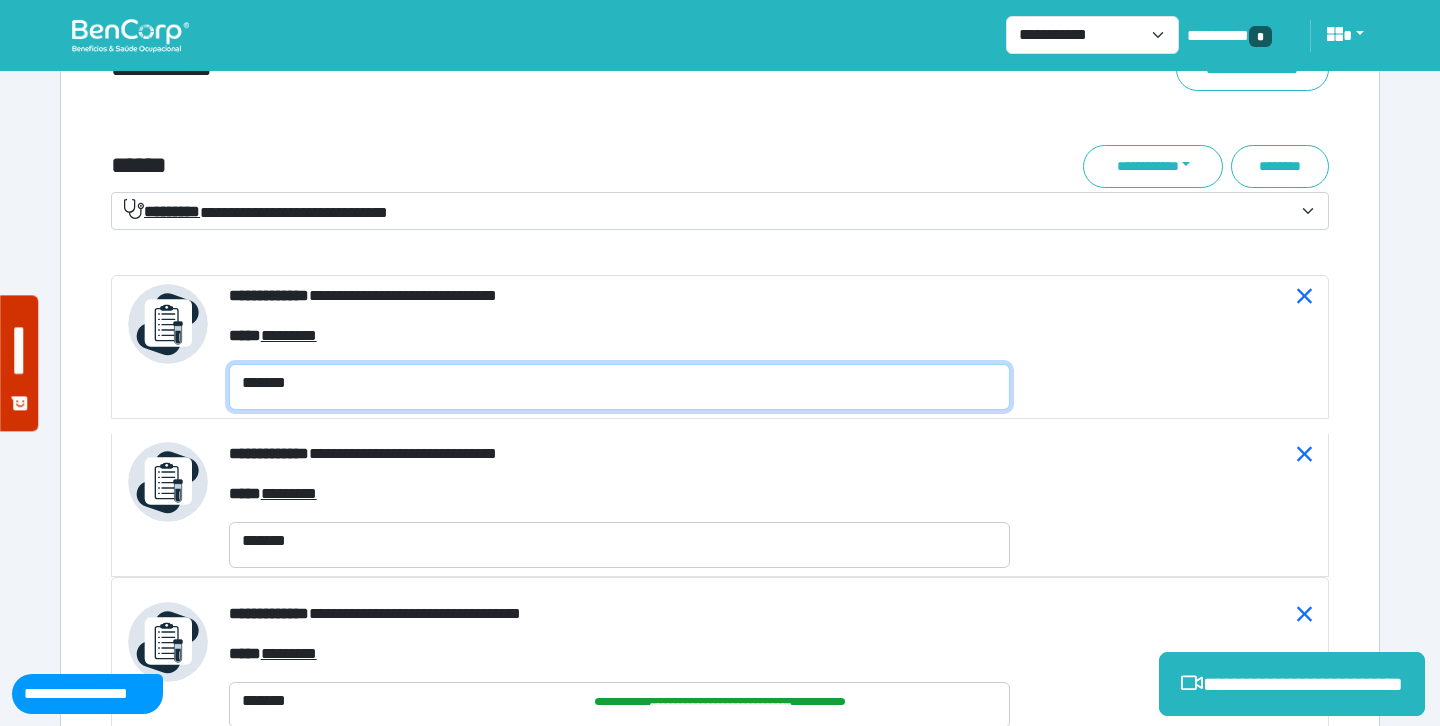 type on "*******" 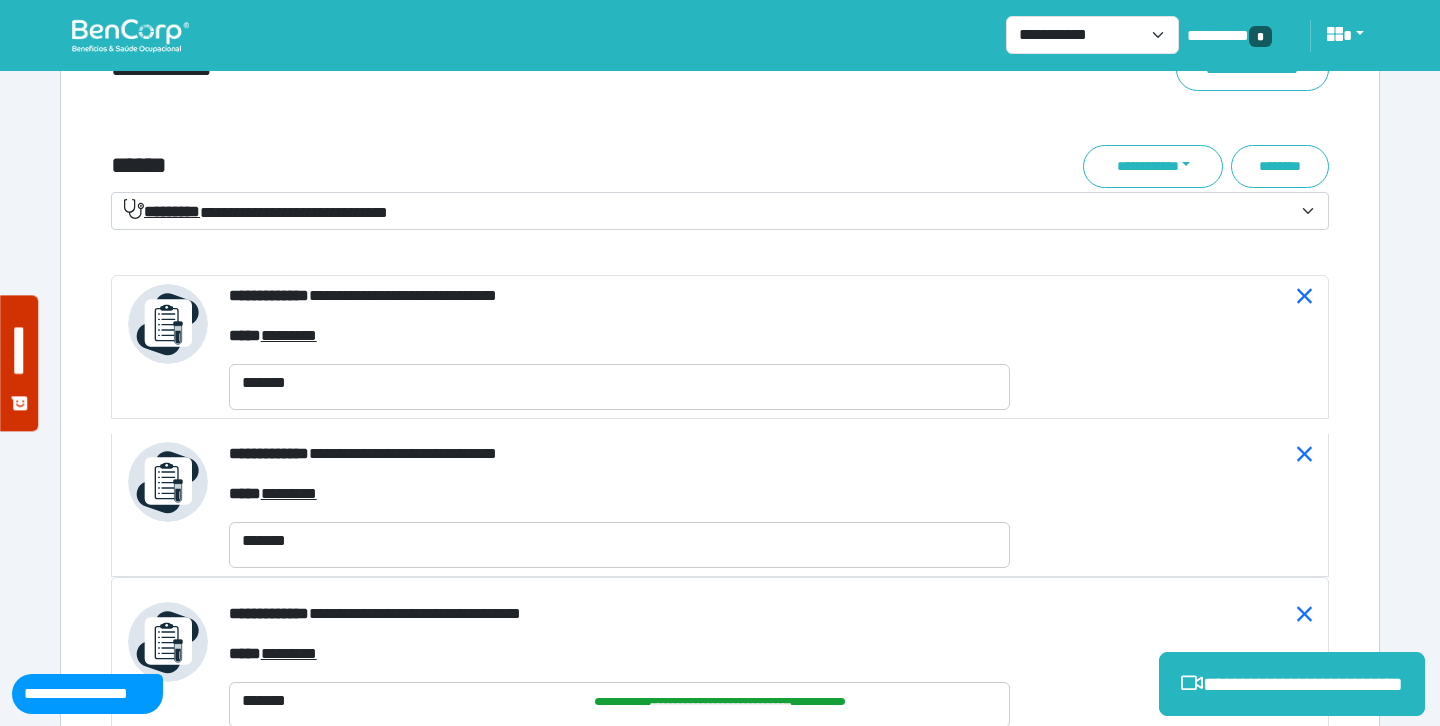 click on "**********" at bounding box center (720, 110) 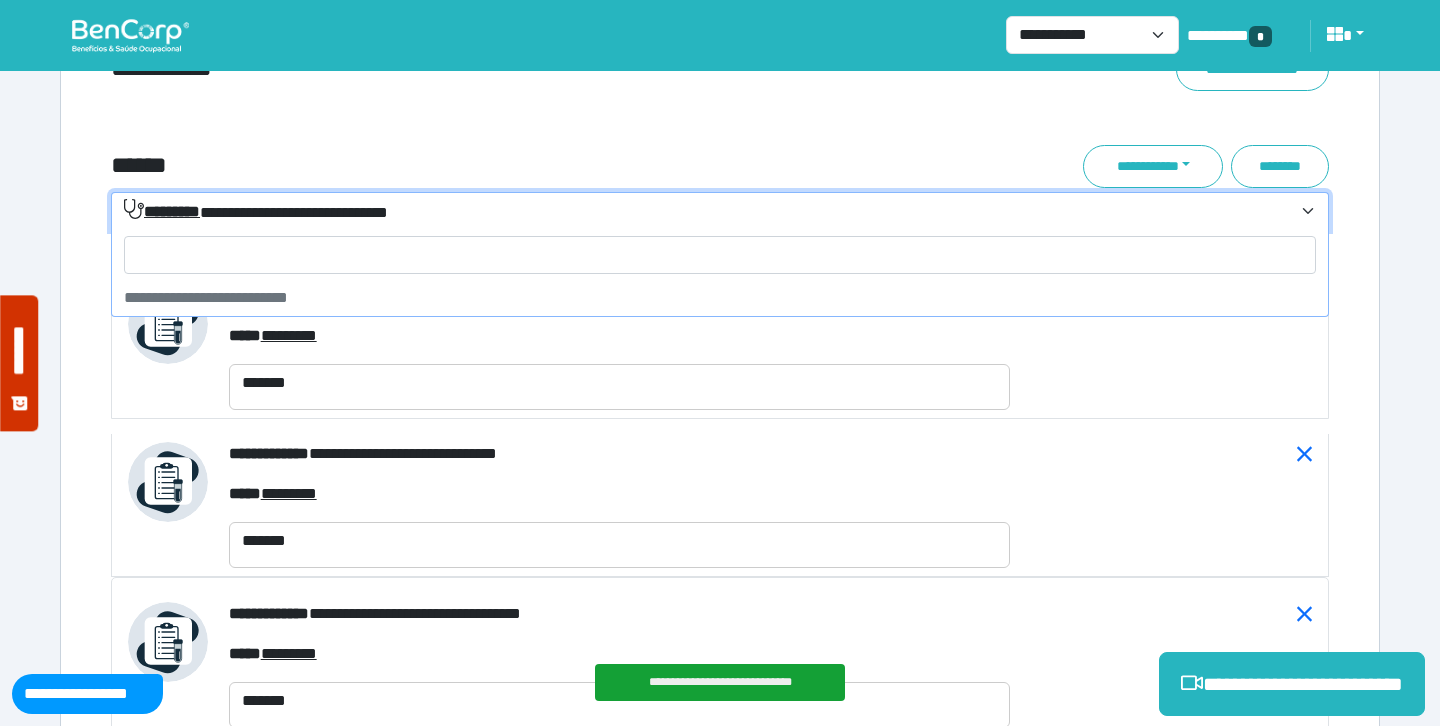click on "**********" at bounding box center (256, 211) 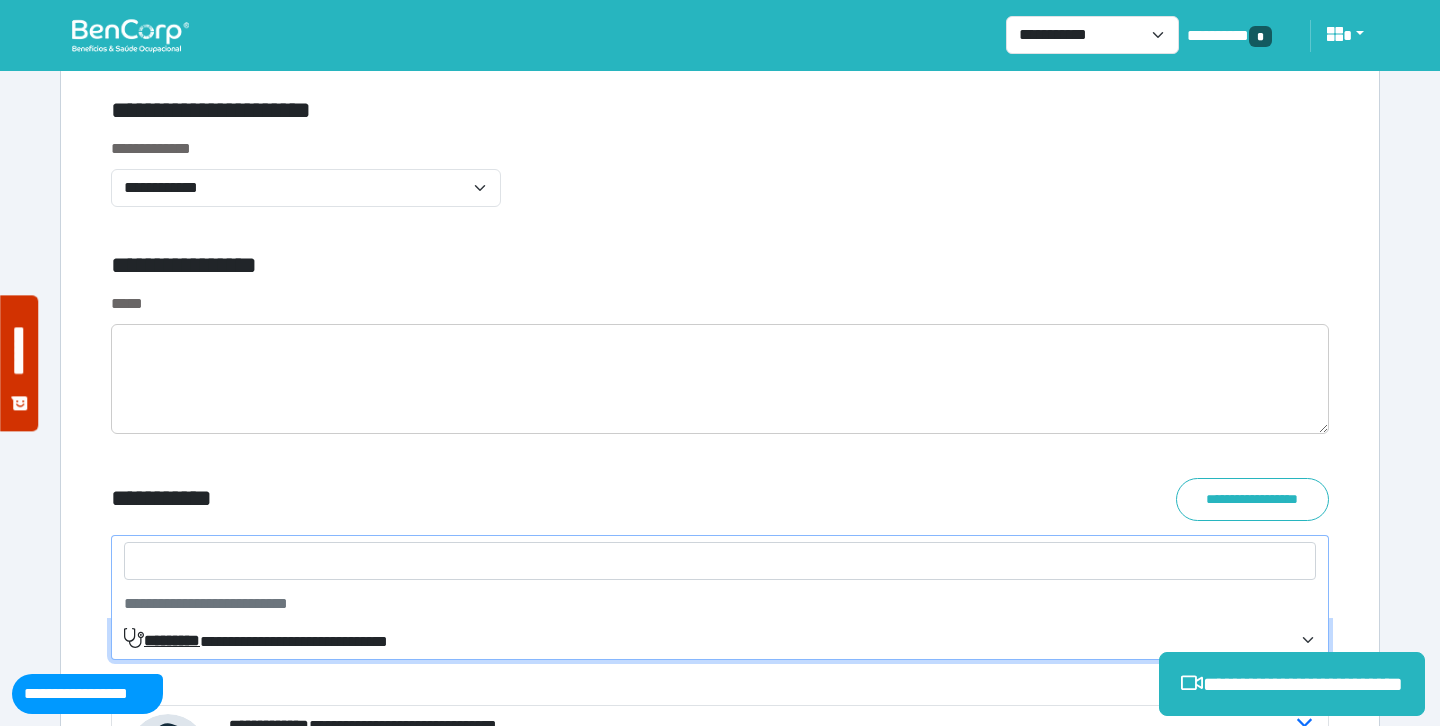 scroll, scrollTop: 7069, scrollLeft: 0, axis: vertical 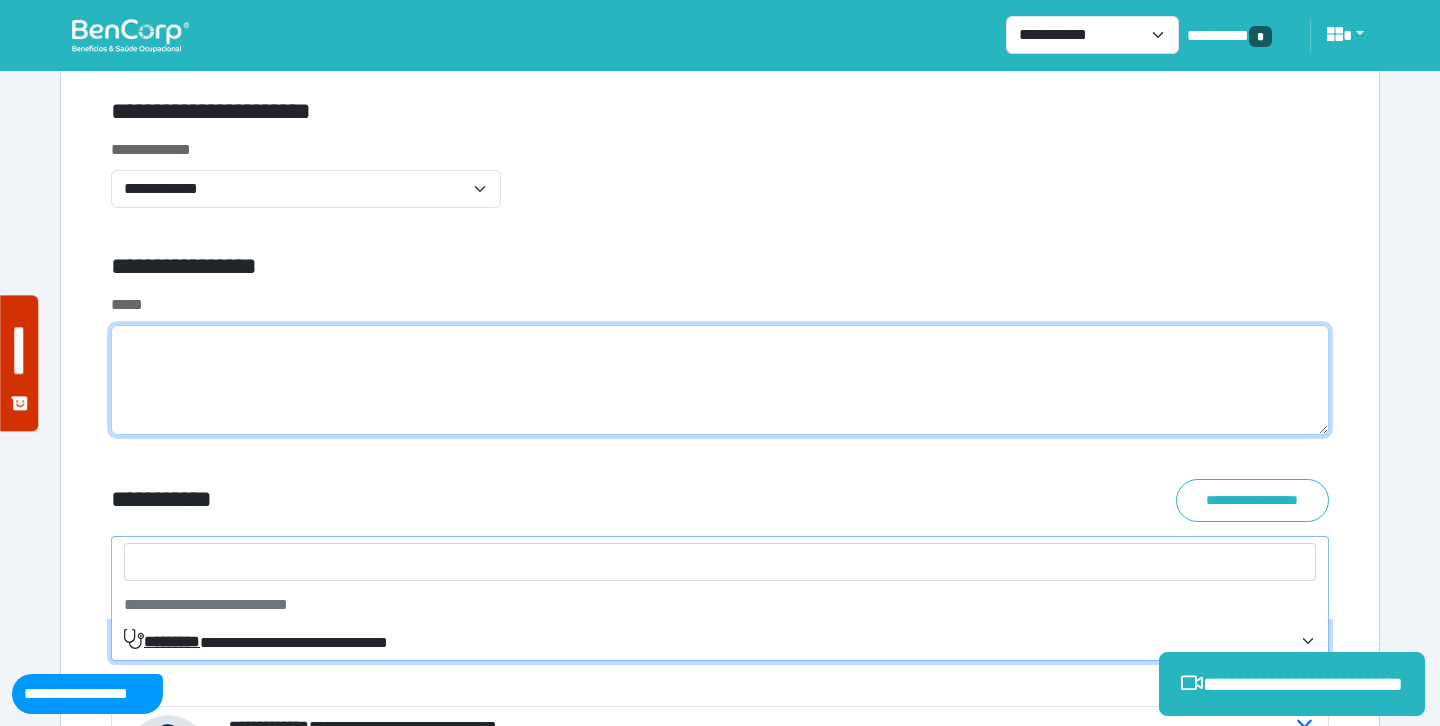 click at bounding box center [720, 380] 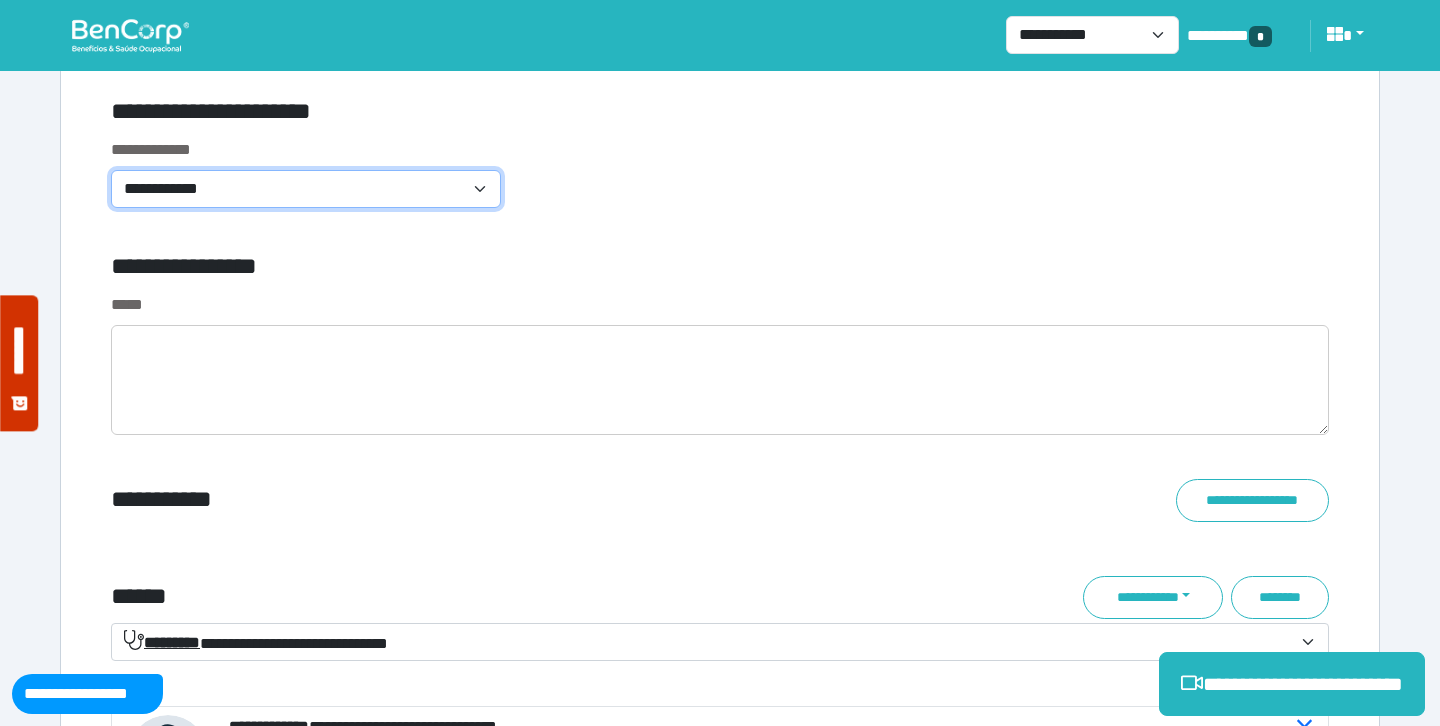 click on "**********" at bounding box center [306, 189] 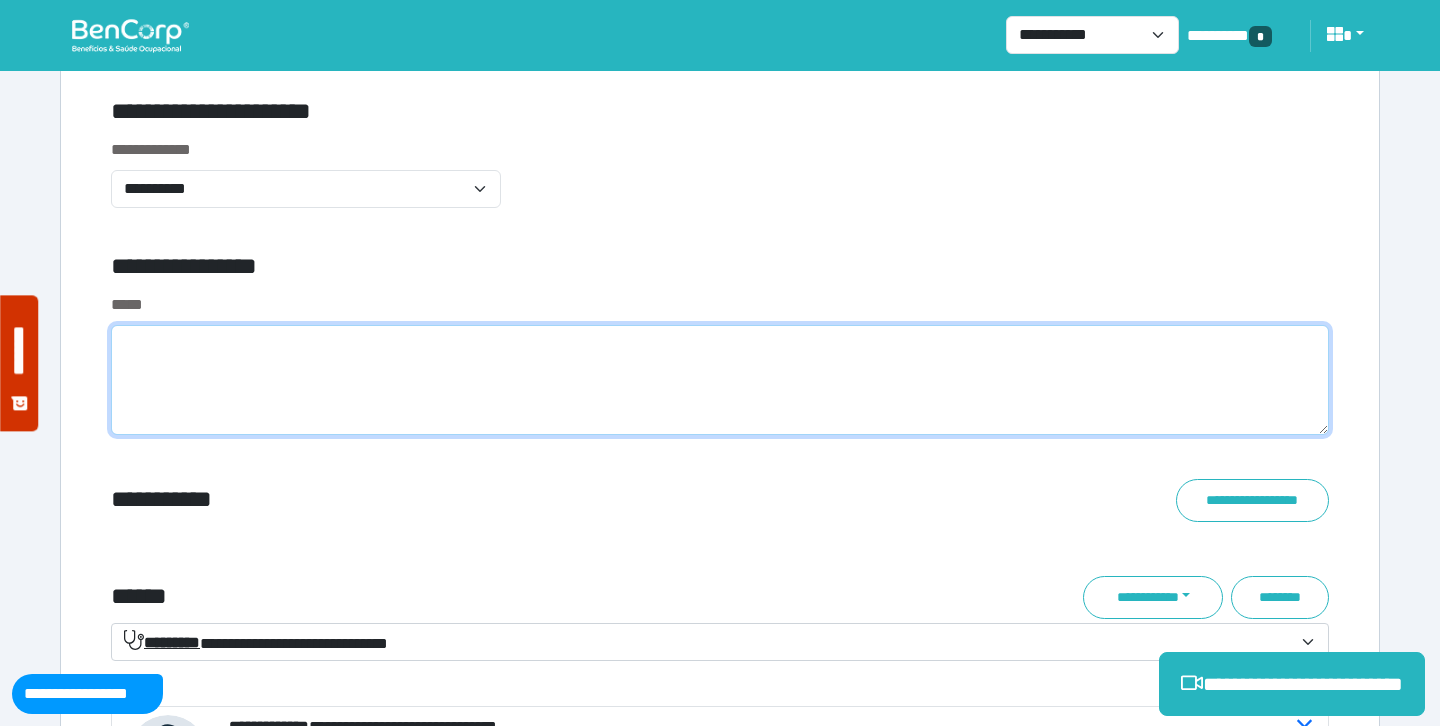 click at bounding box center [720, 380] 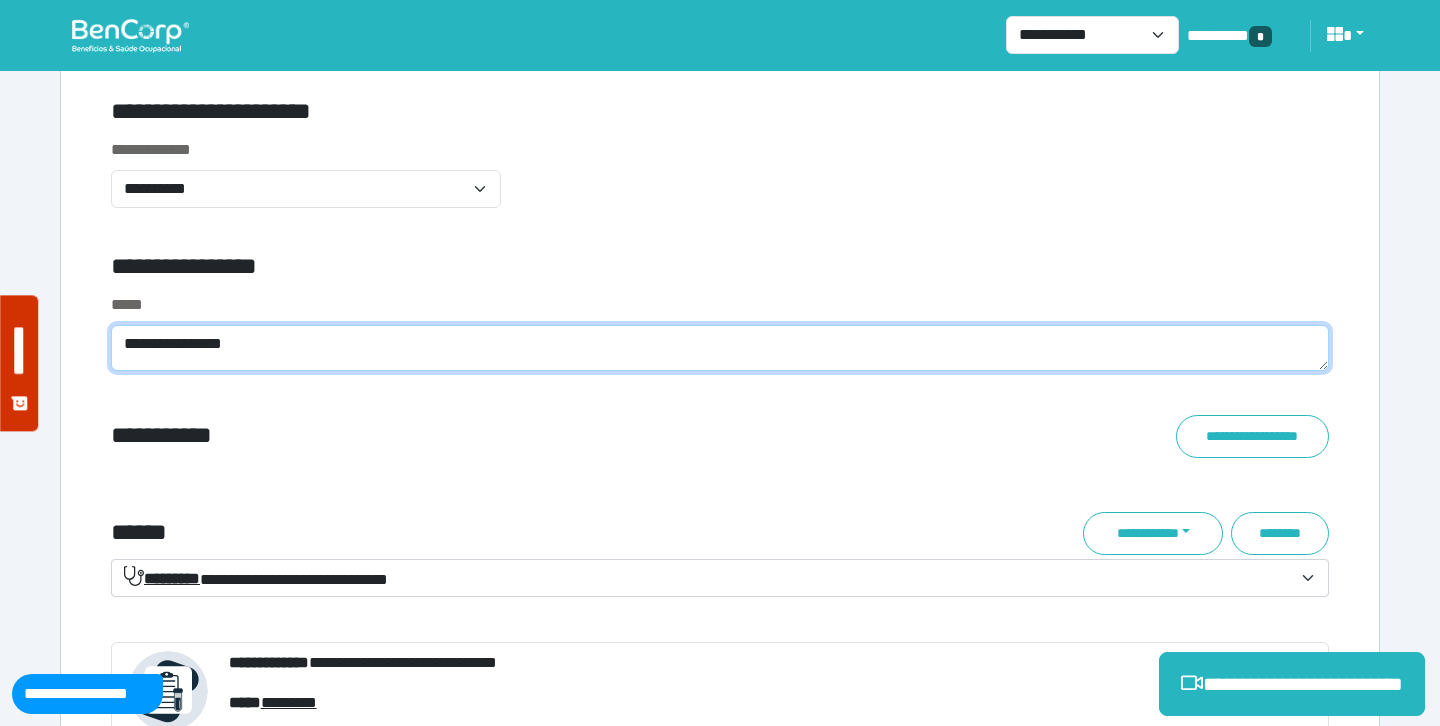 type on "**********" 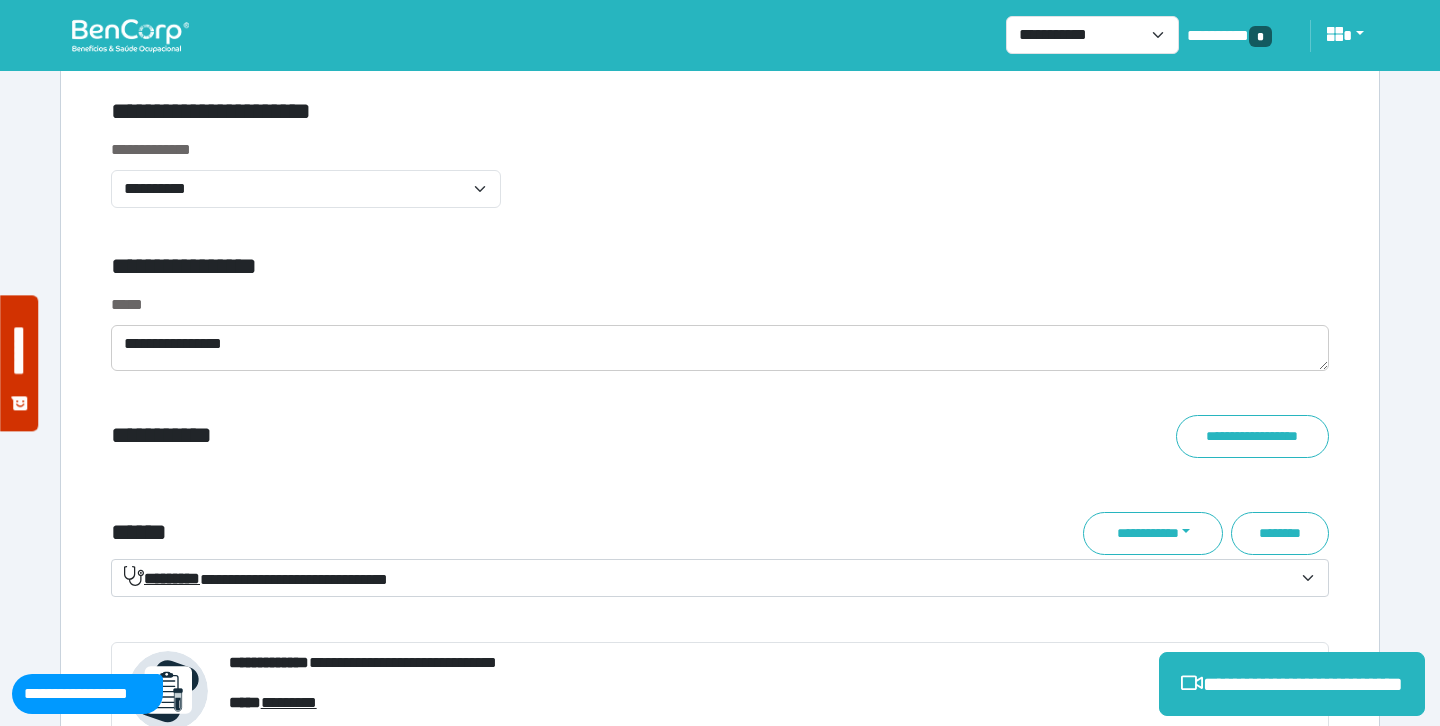 click on "**********" at bounding box center [720, -358] 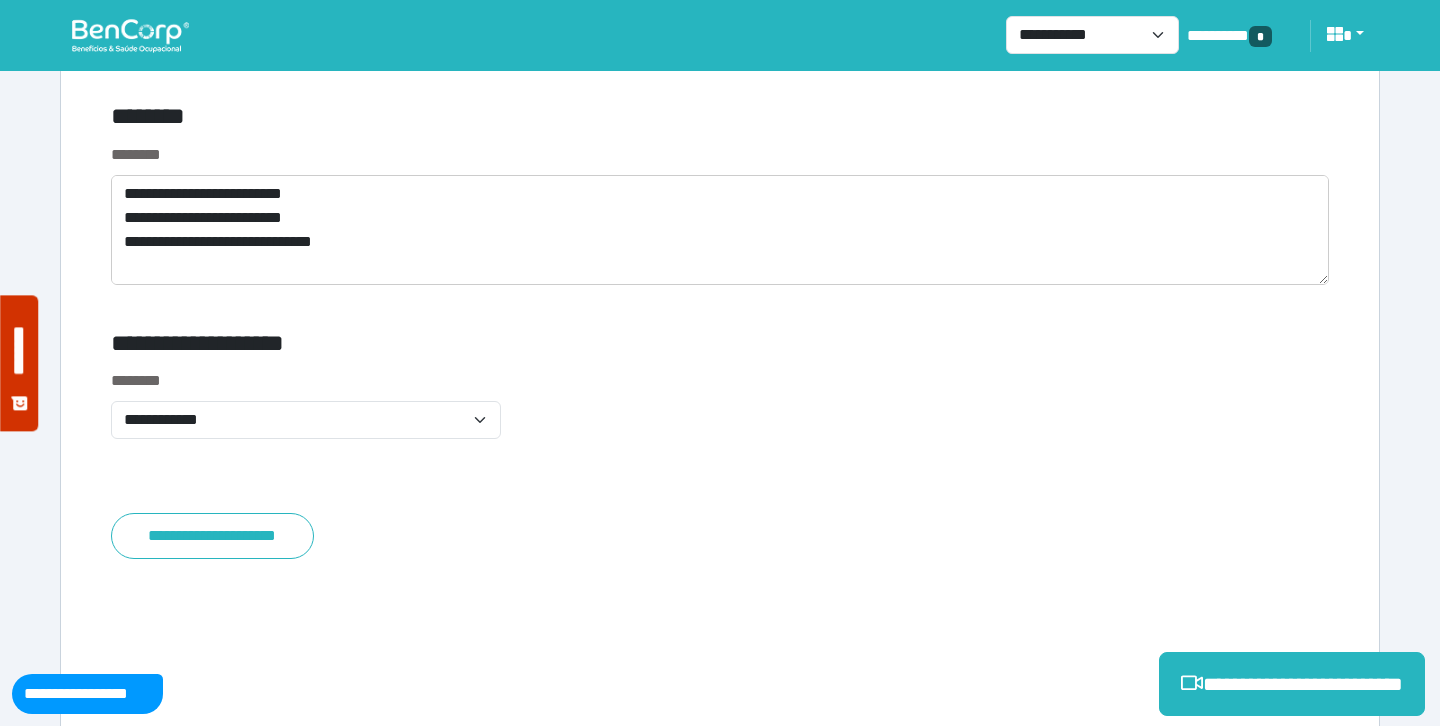 scroll, scrollTop: 12174, scrollLeft: 0, axis: vertical 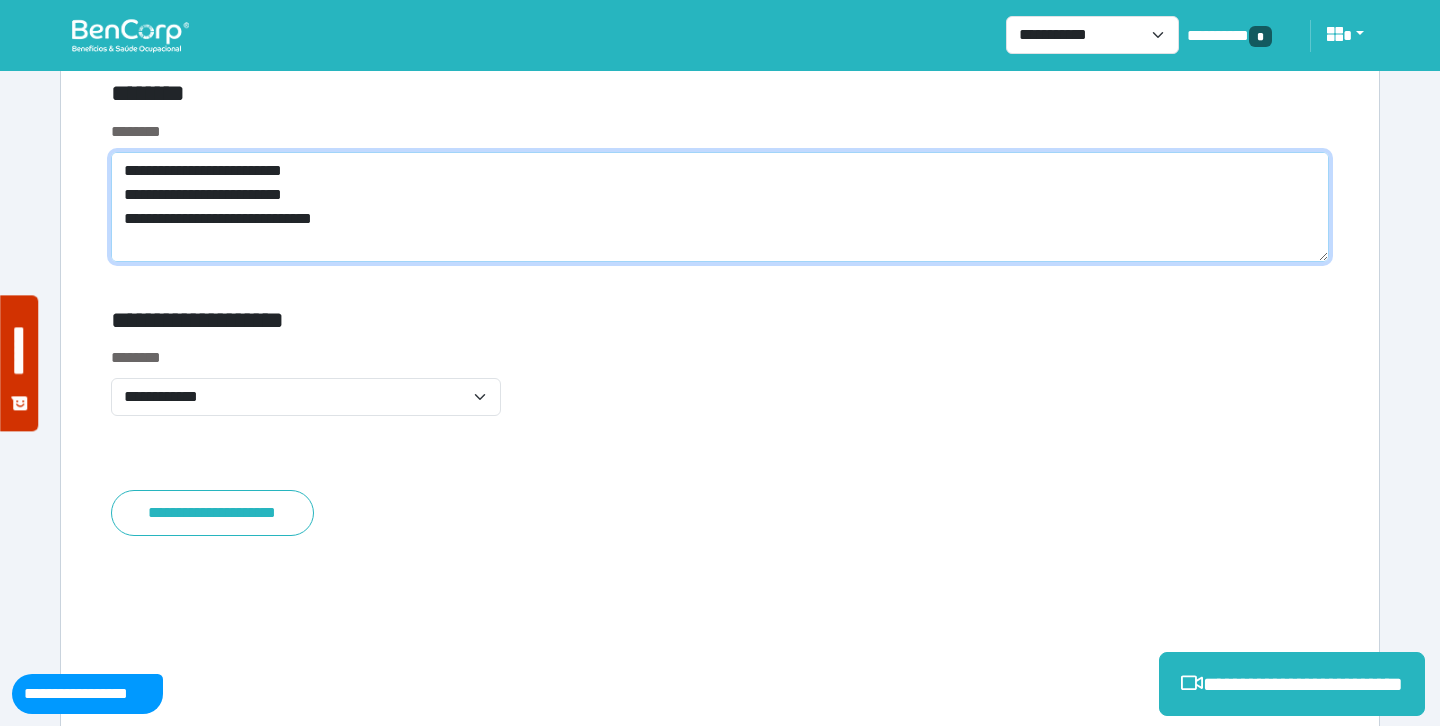 click on "**********" at bounding box center [720, 207] 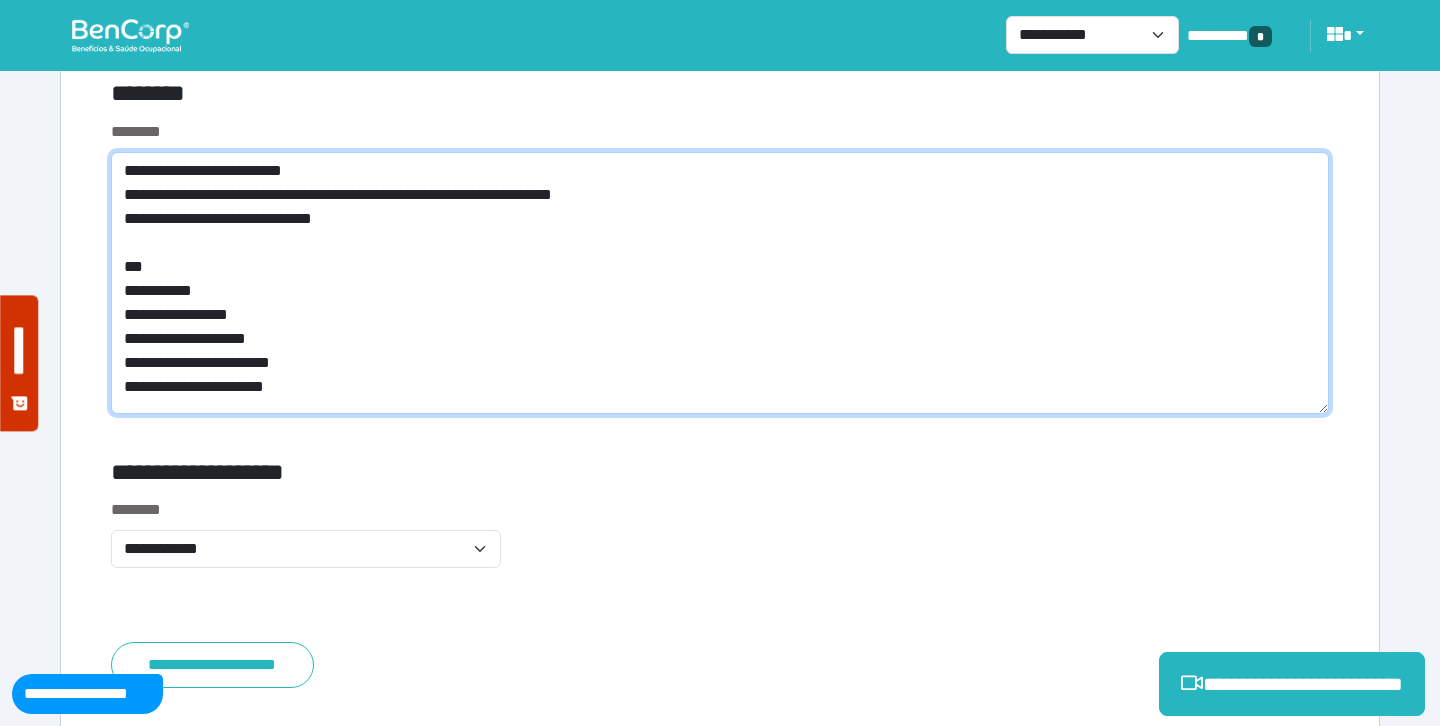 type on "**********" 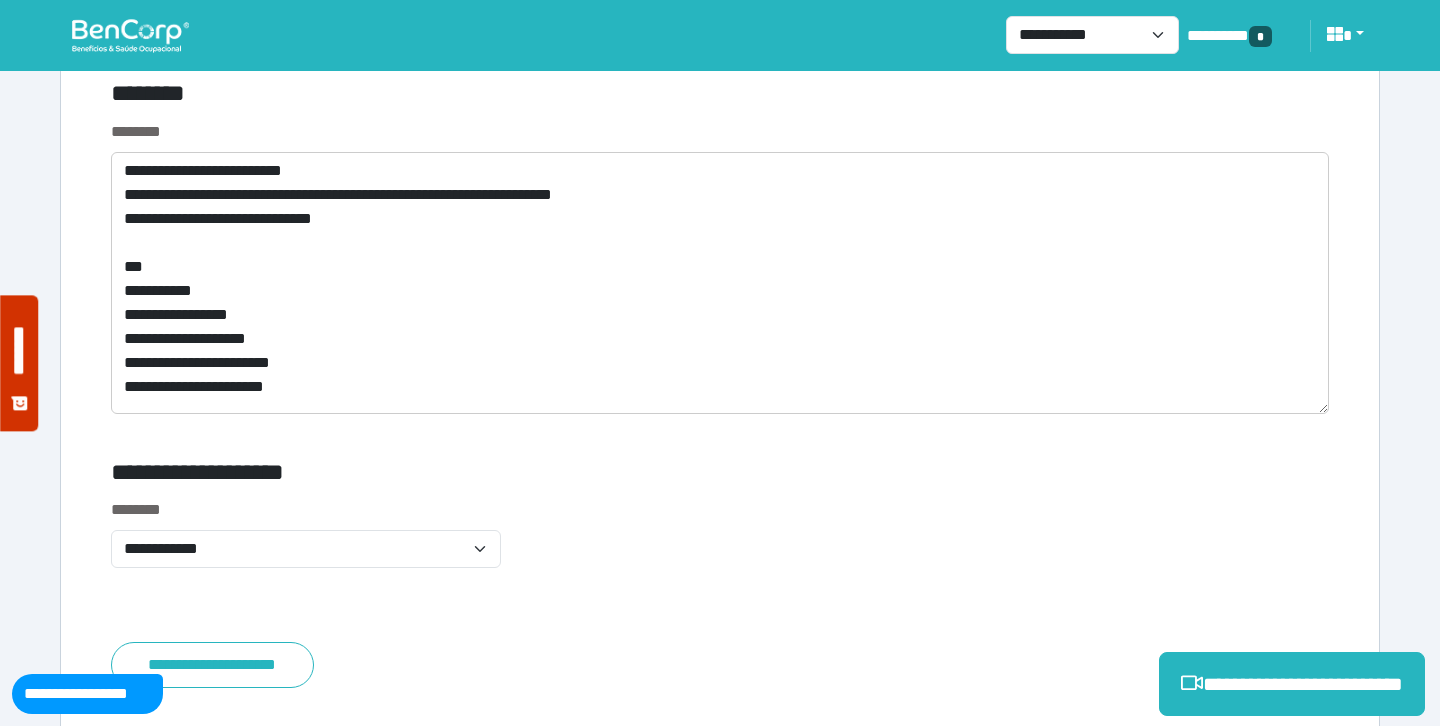 click on "********" at bounding box center (720, 132) 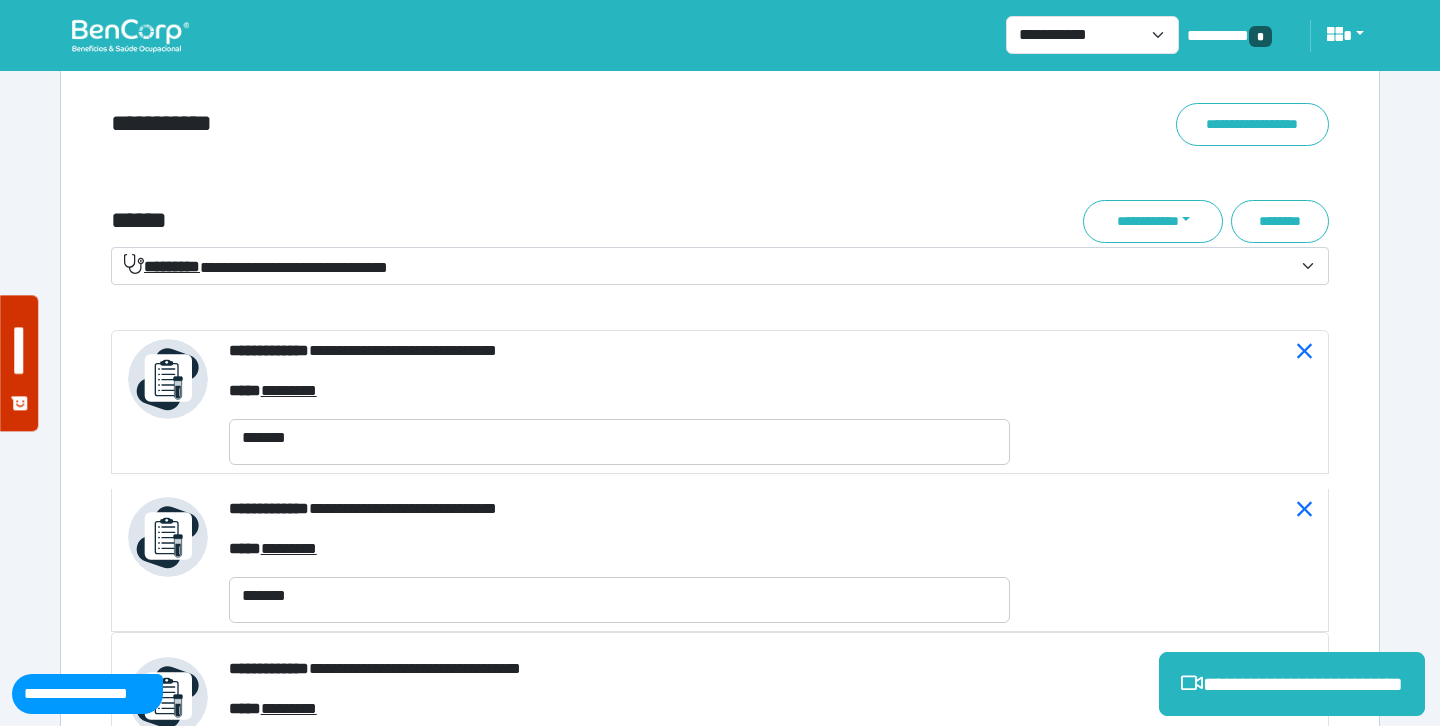 scroll, scrollTop: 7399, scrollLeft: 0, axis: vertical 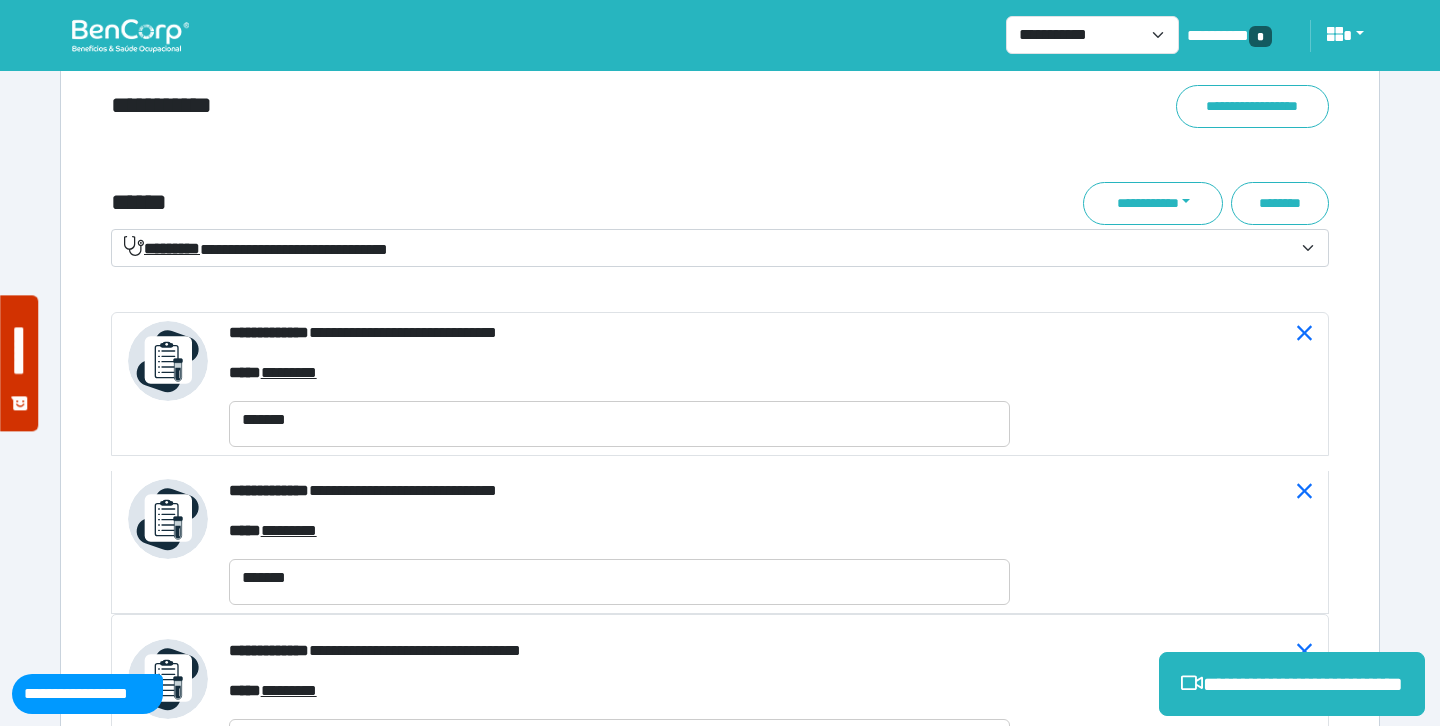 click on "**********" at bounding box center [256, 248] 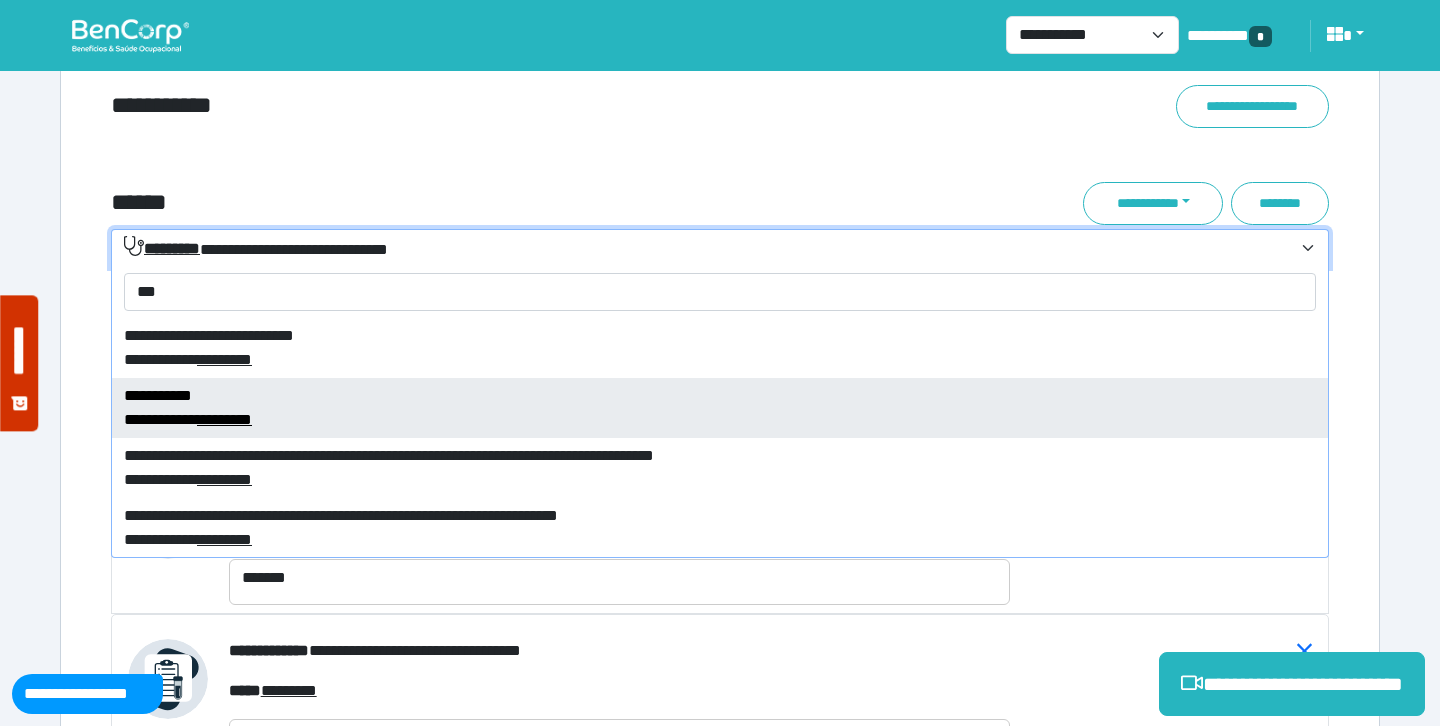 scroll, scrollTop: 278, scrollLeft: 0, axis: vertical 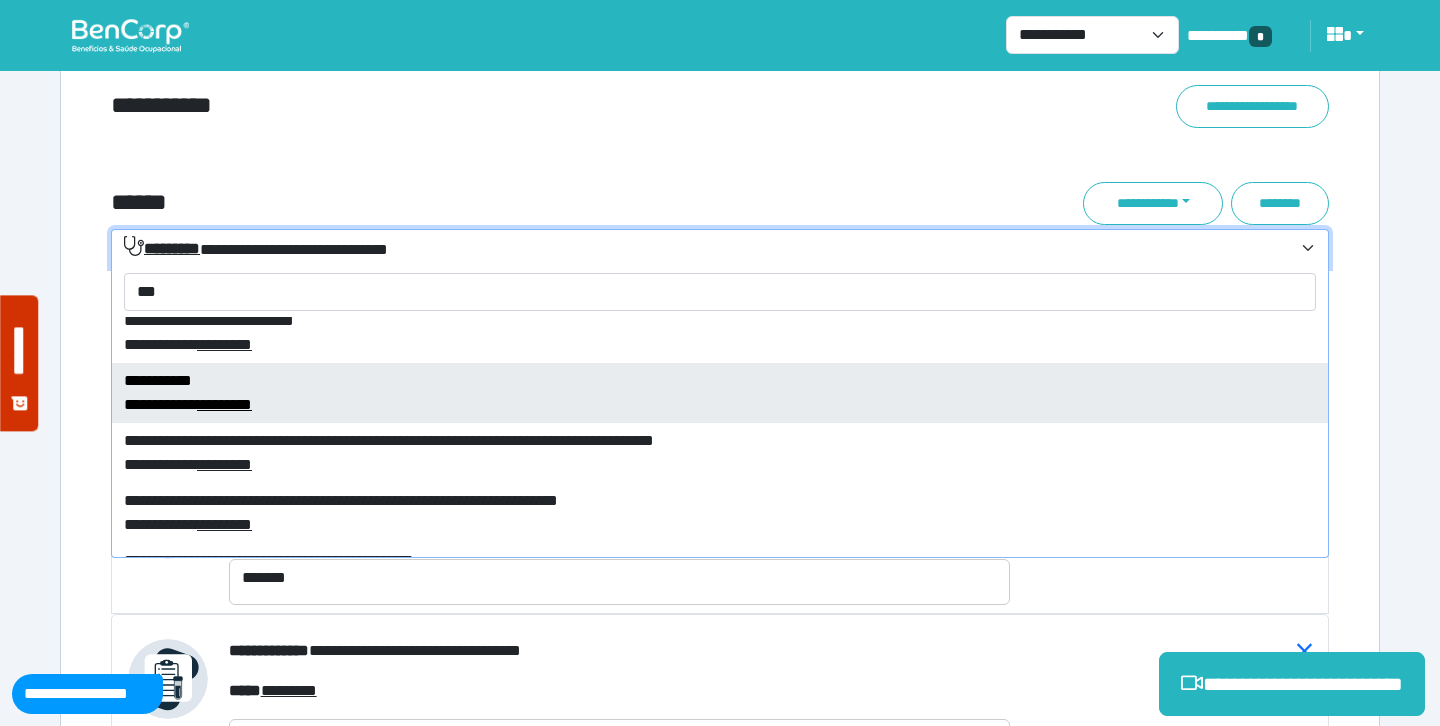 type on "***" 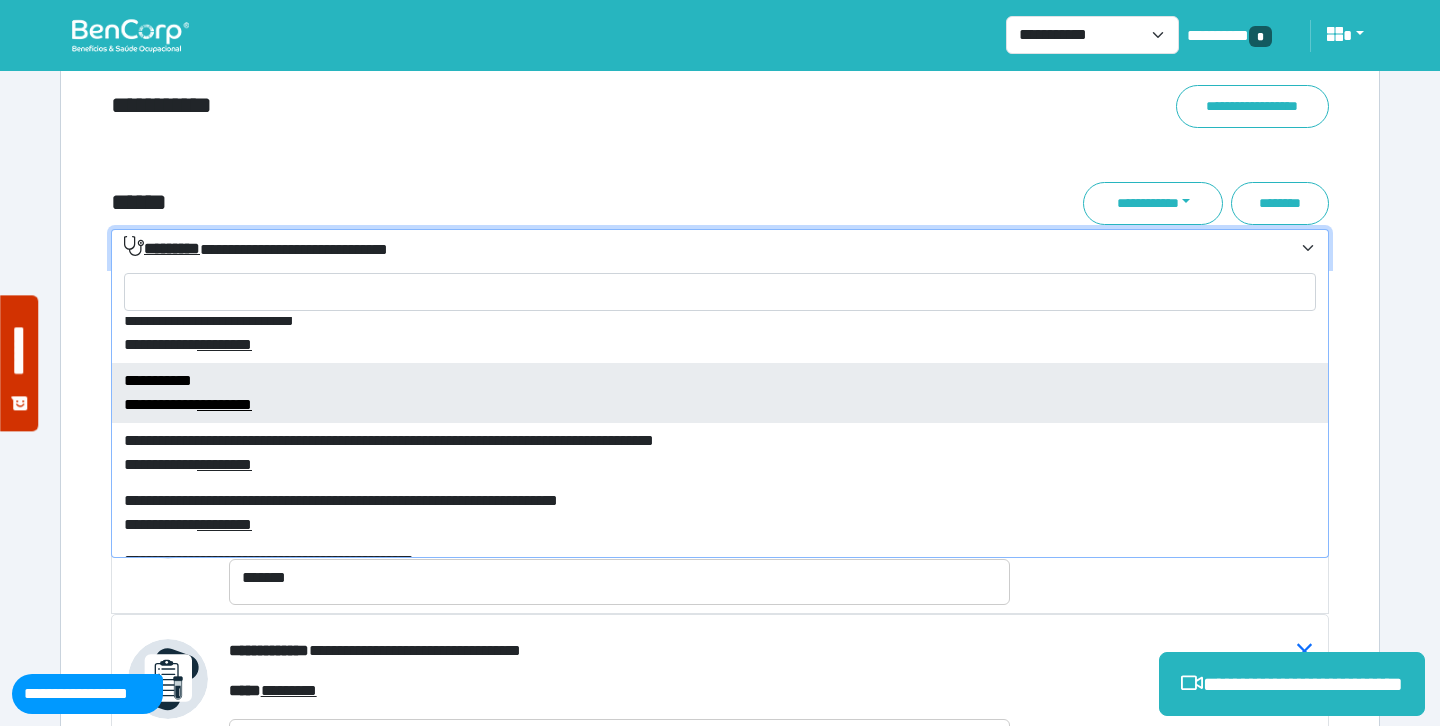 select on "****" 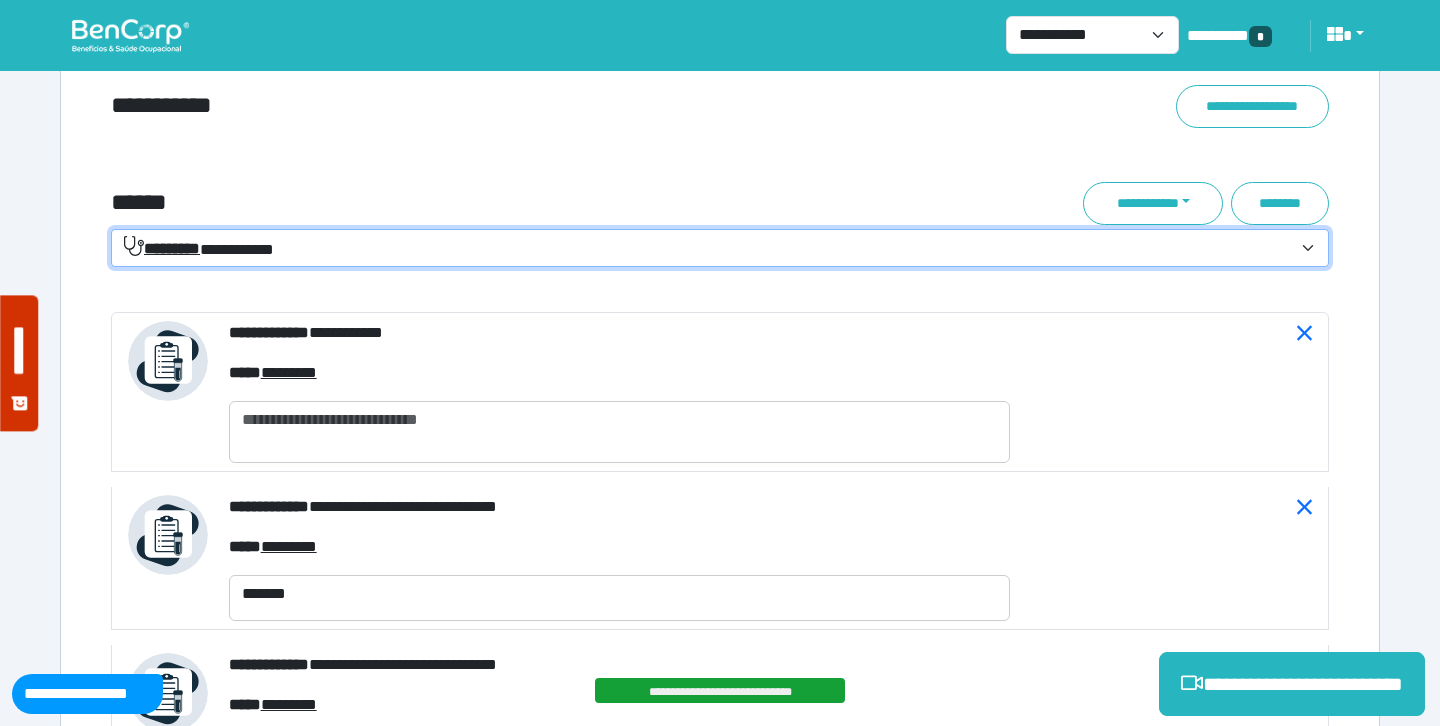 click on "**********" at bounding box center [720, -525] 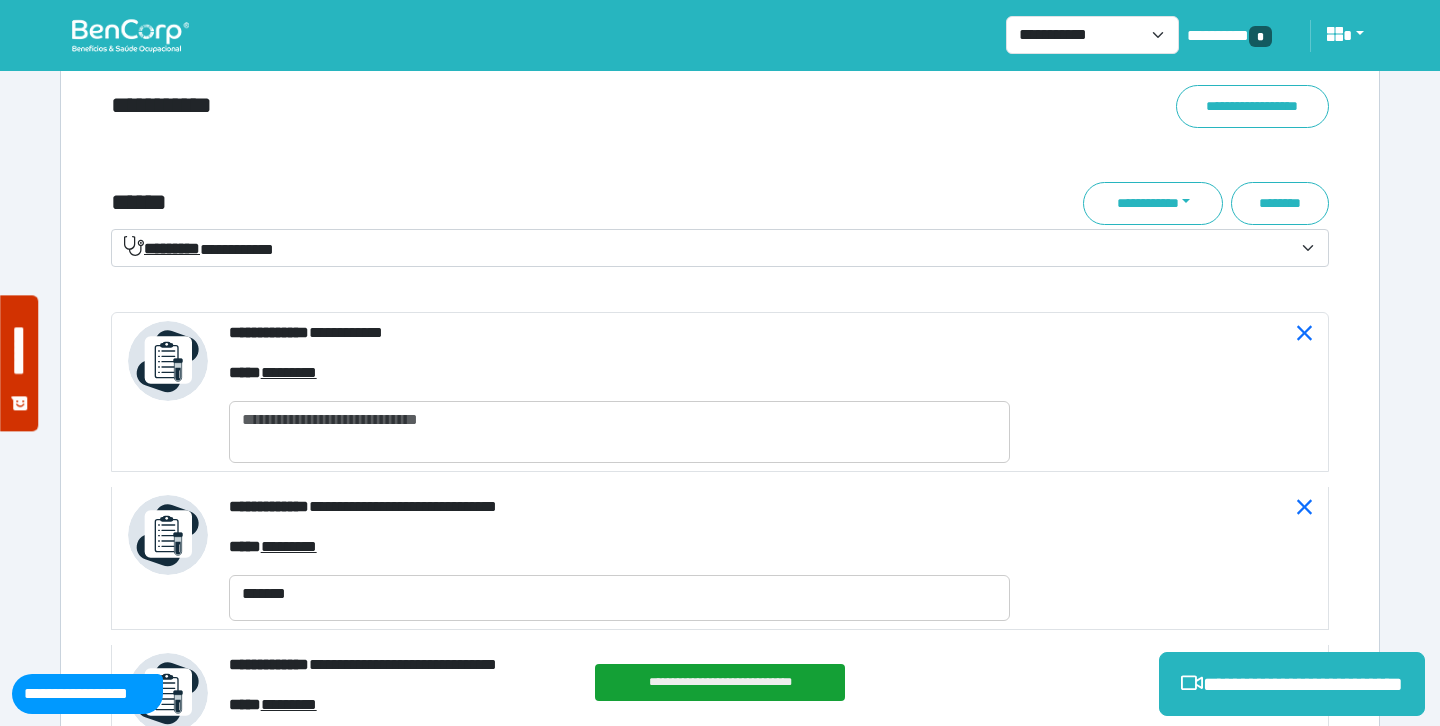 click on "**********" at bounding box center [708, 249] 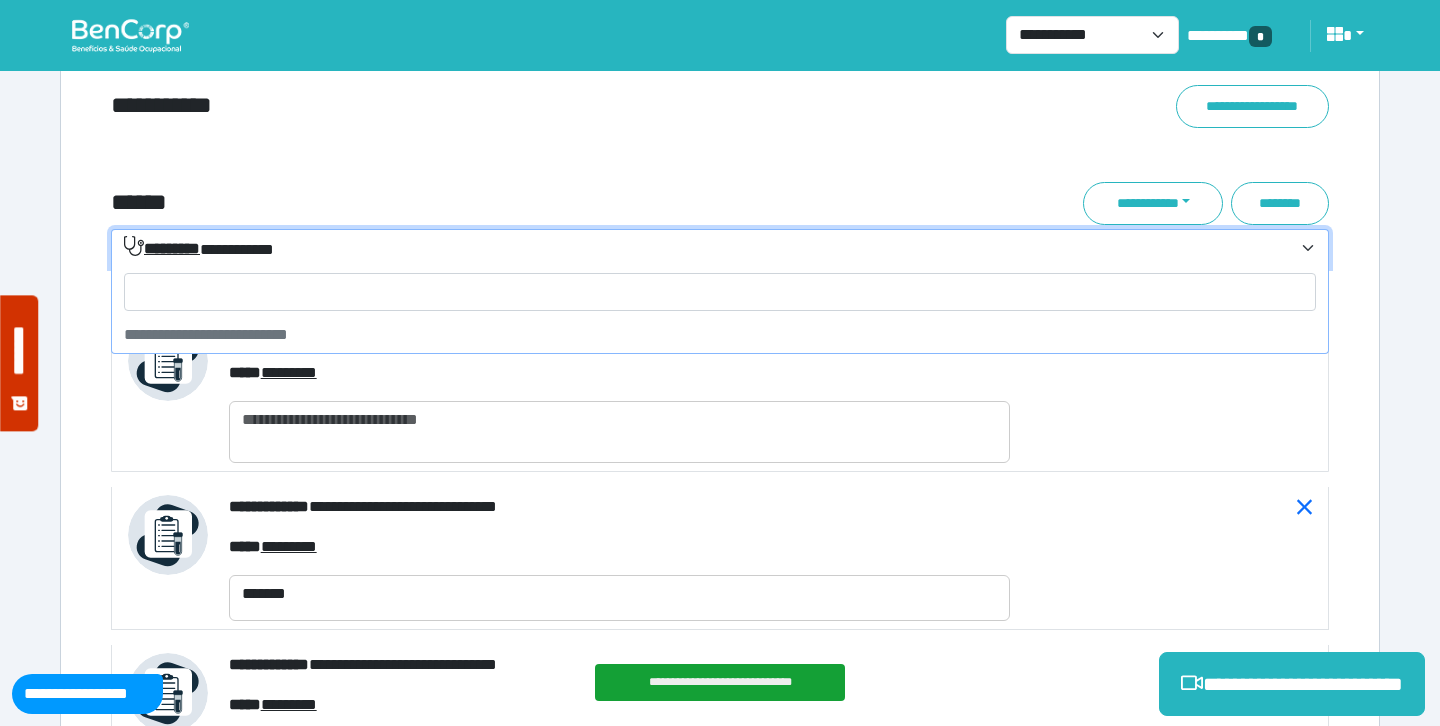 click on "**********" at bounding box center [708, 249] 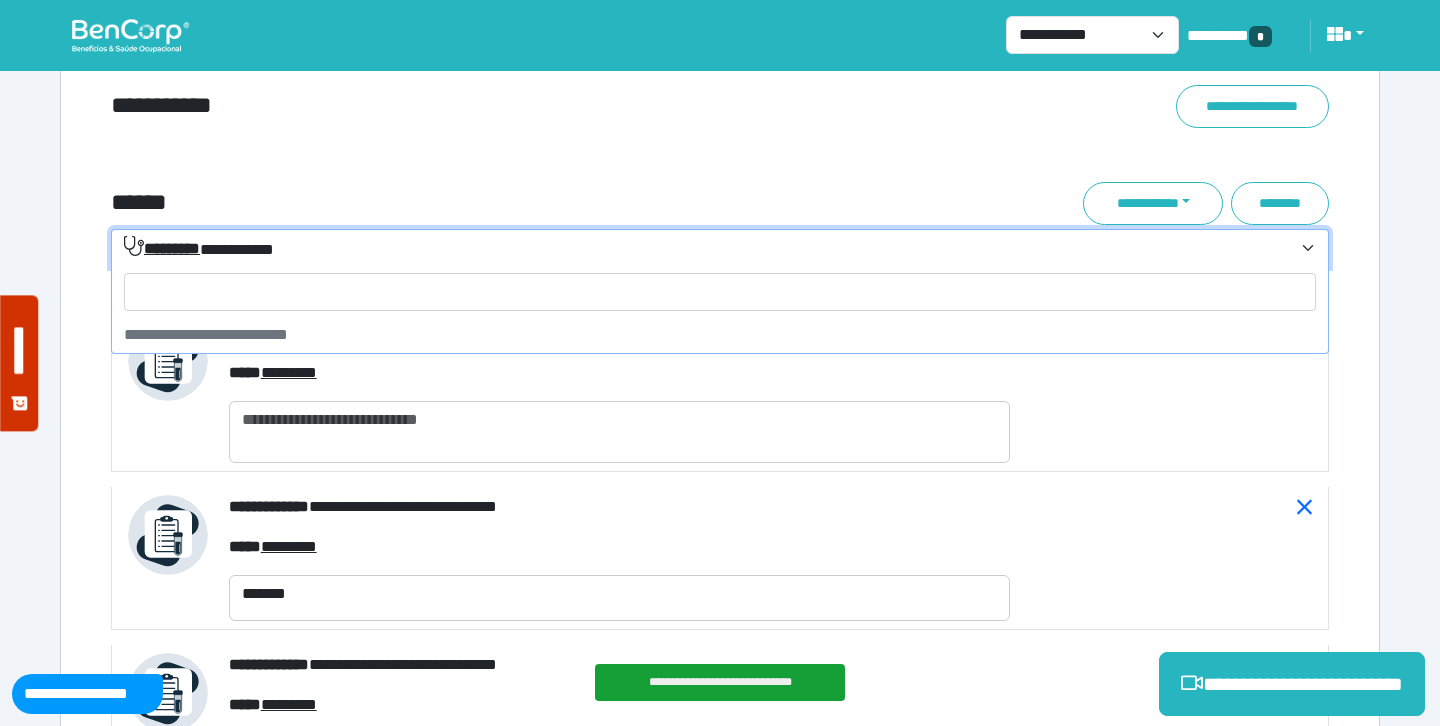 click on "**********" at bounding box center [708, 249] 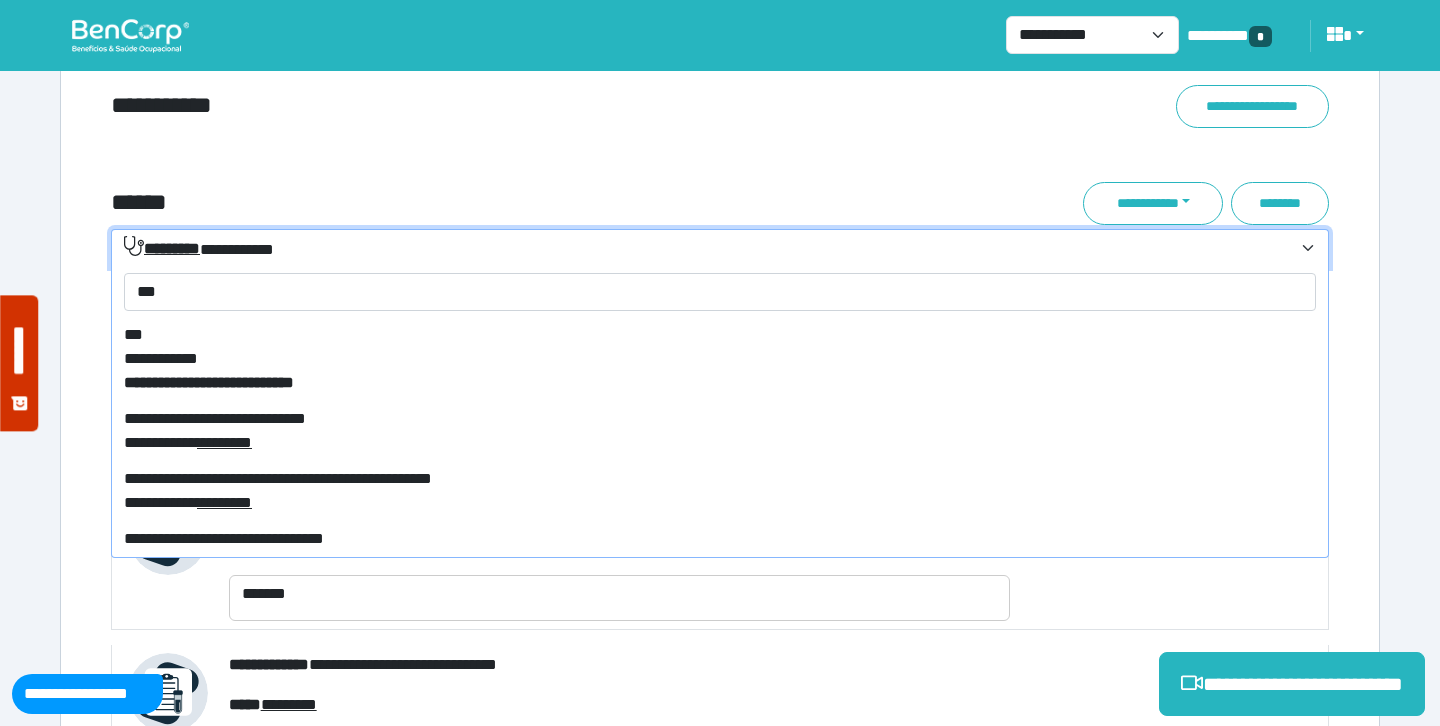 scroll, scrollTop: 204, scrollLeft: 0, axis: vertical 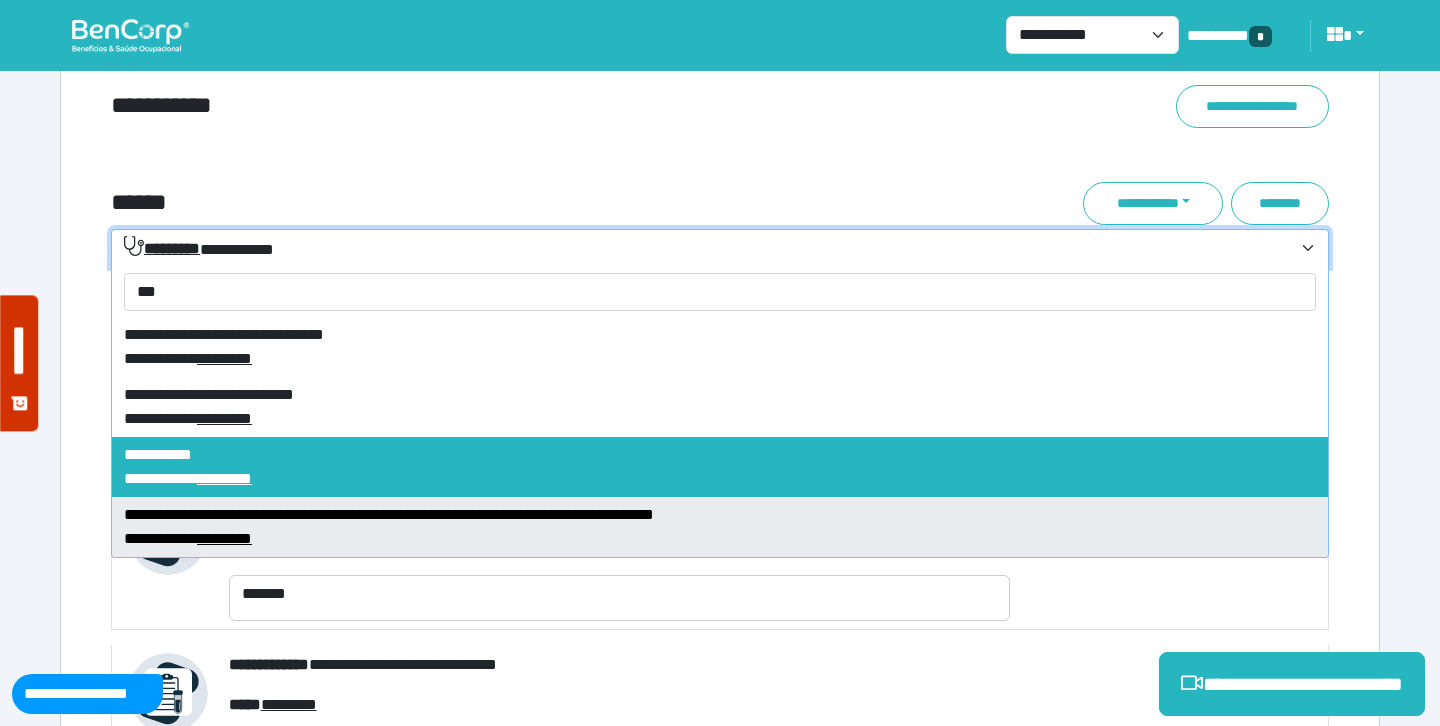 type on "***" 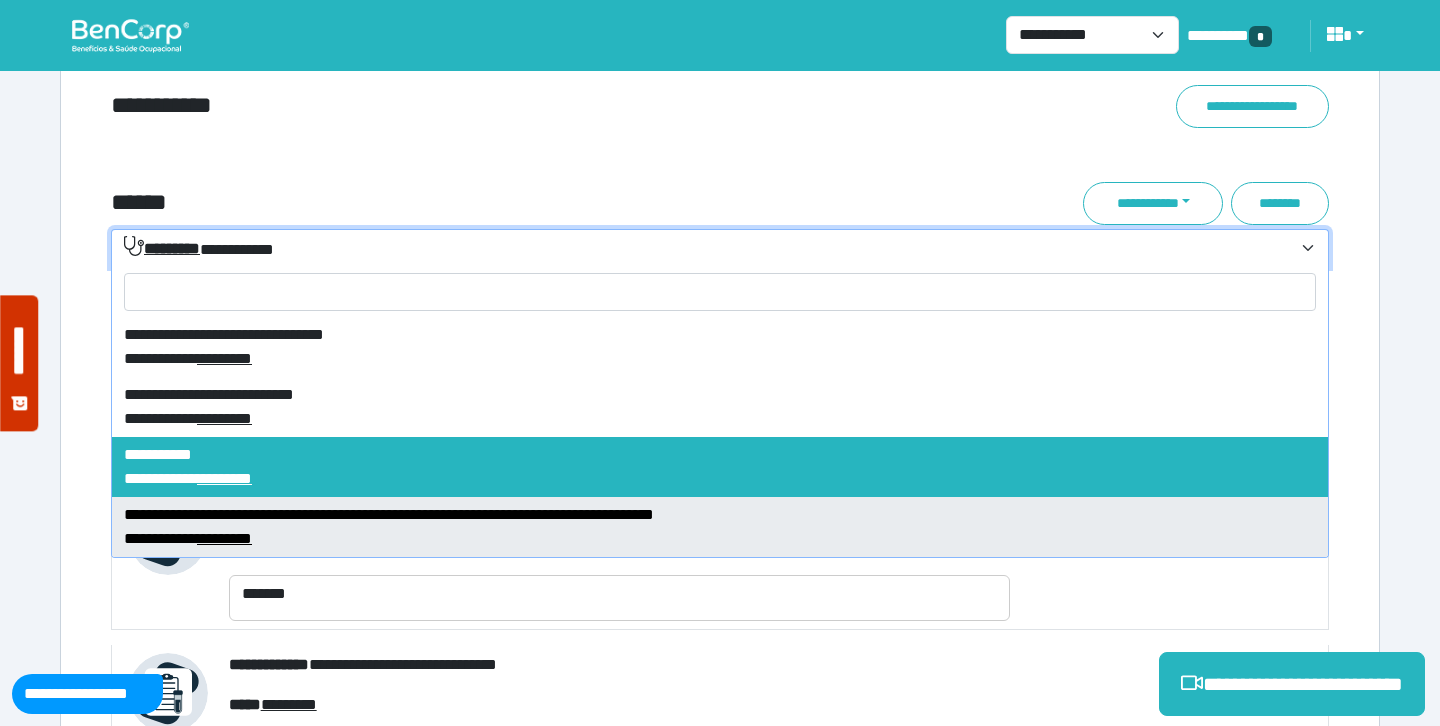 select on "****" 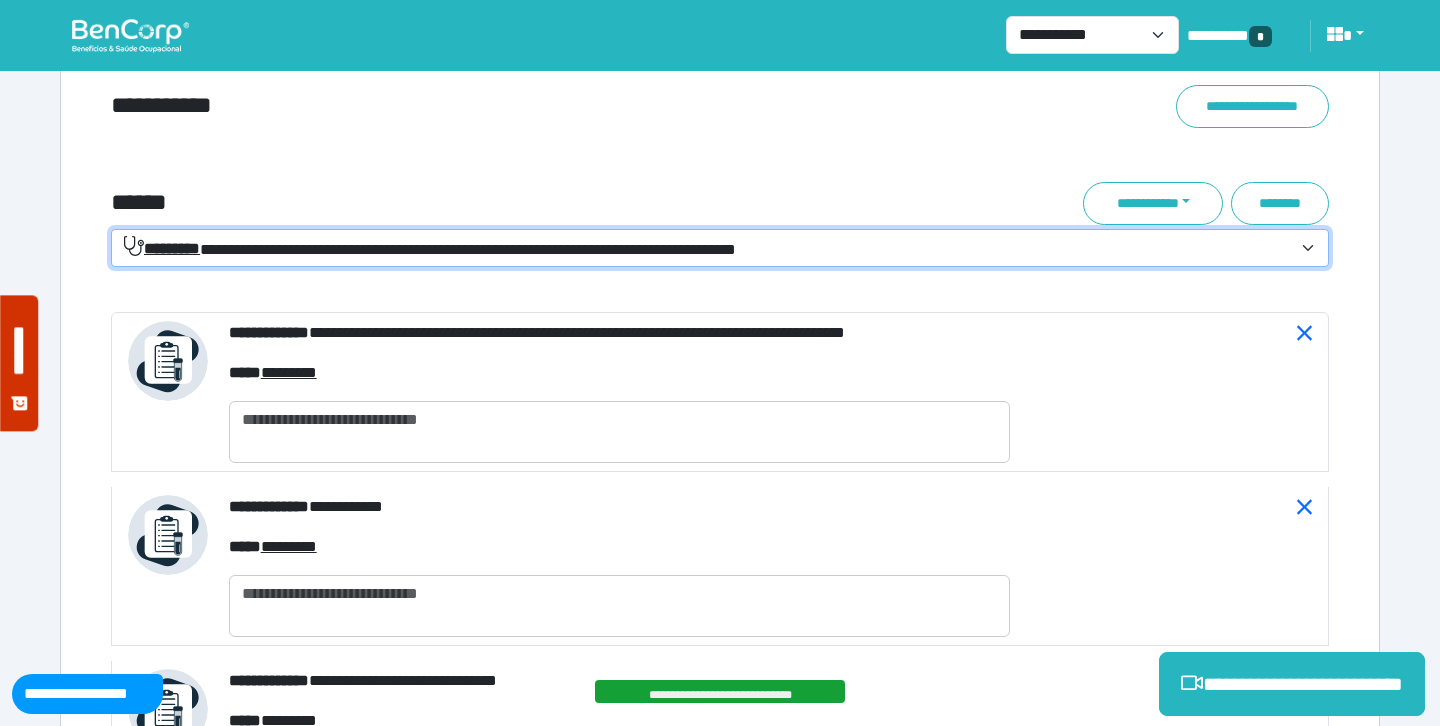 click on "**********" at bounding box center (720, 147) 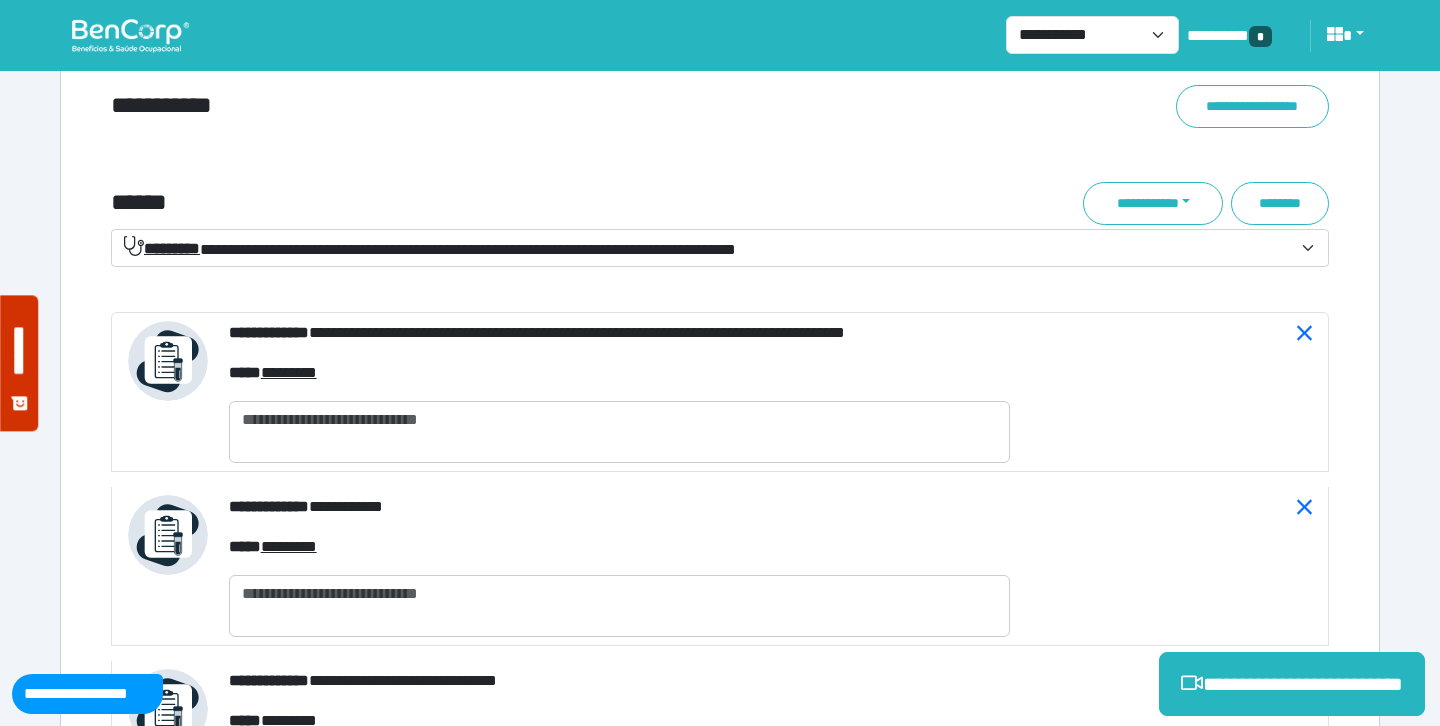 click on "******" at bounding box center [513, 203] 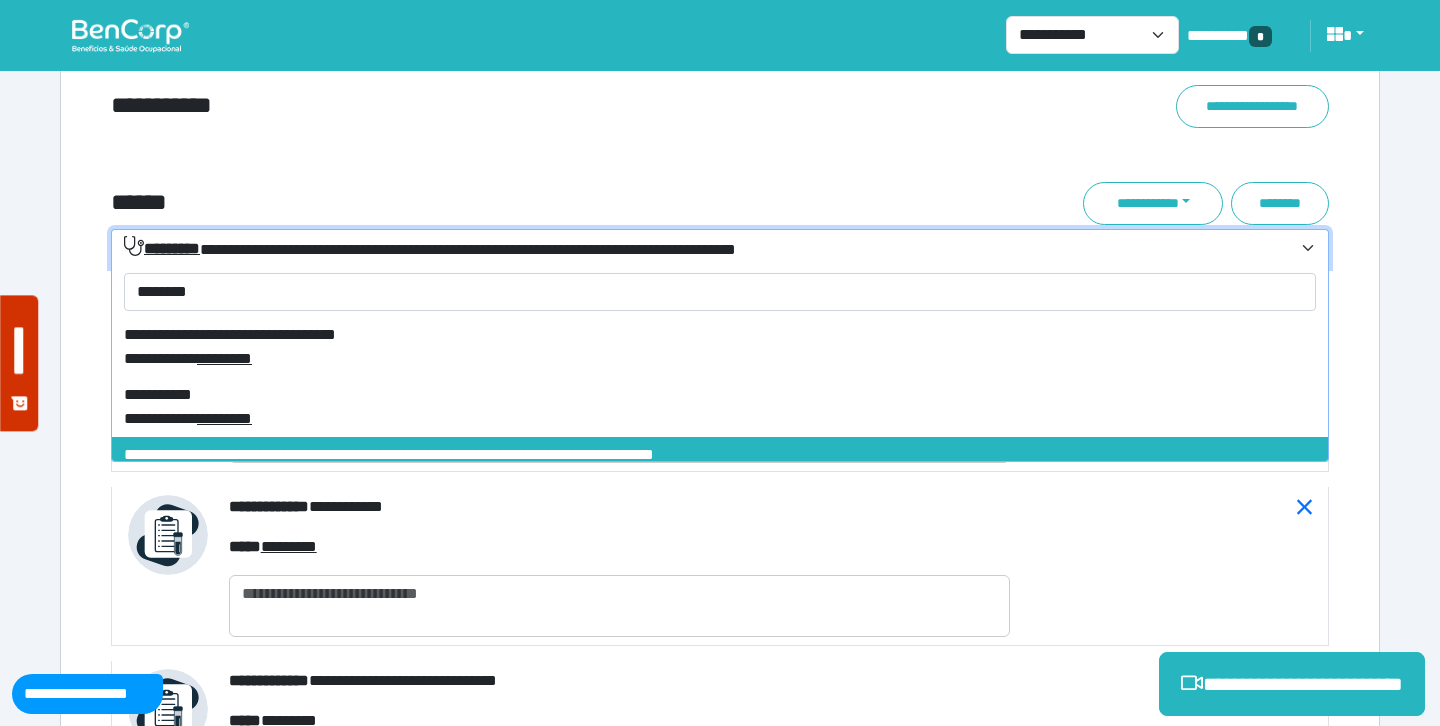 scroll, scrollTop: 0, scrollLeft: 0, axis: both 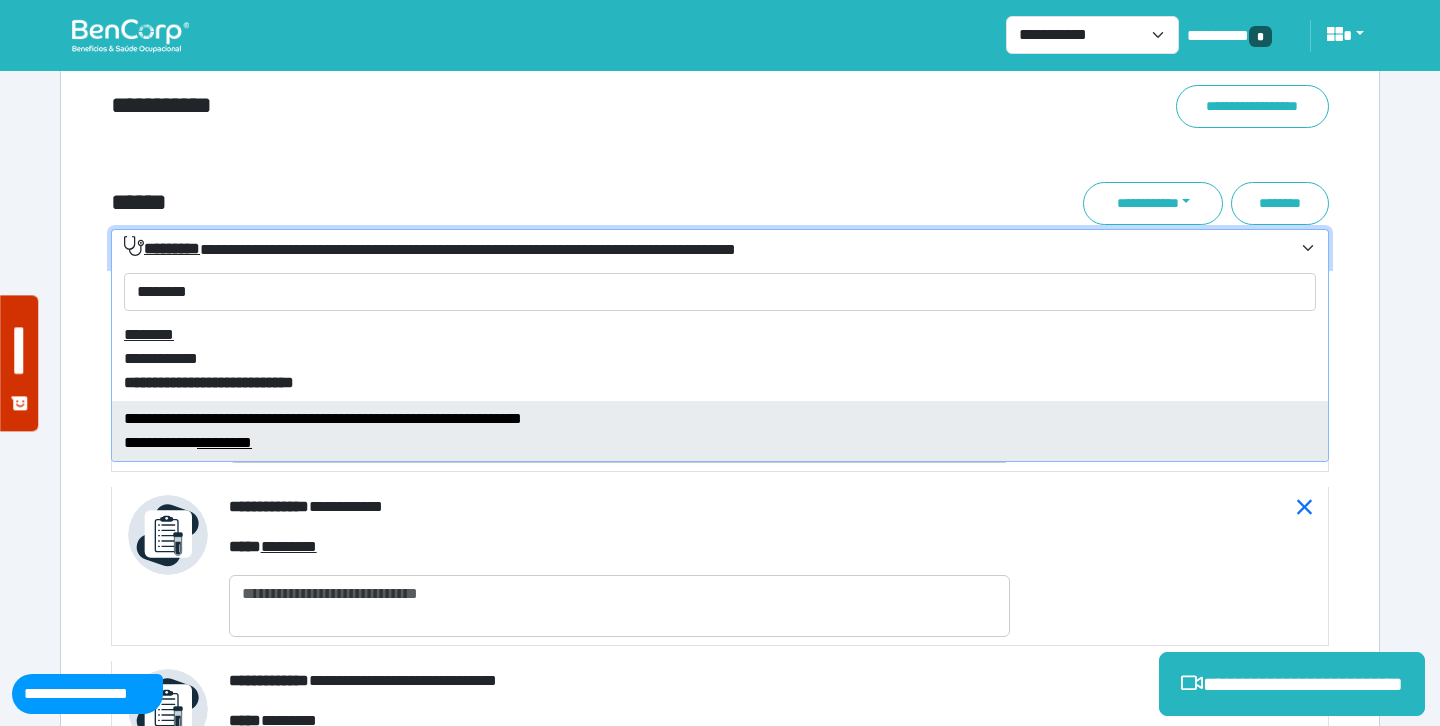 type on "********" 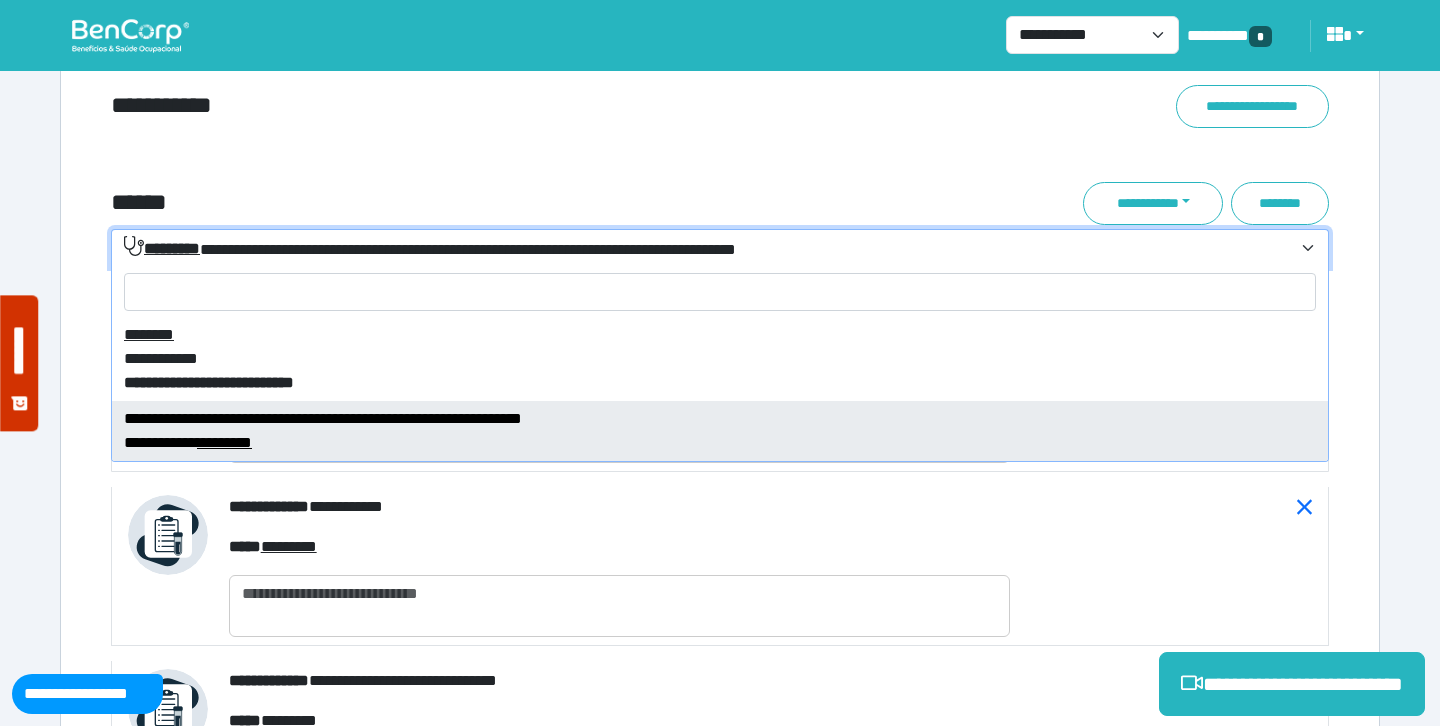 select on "****" 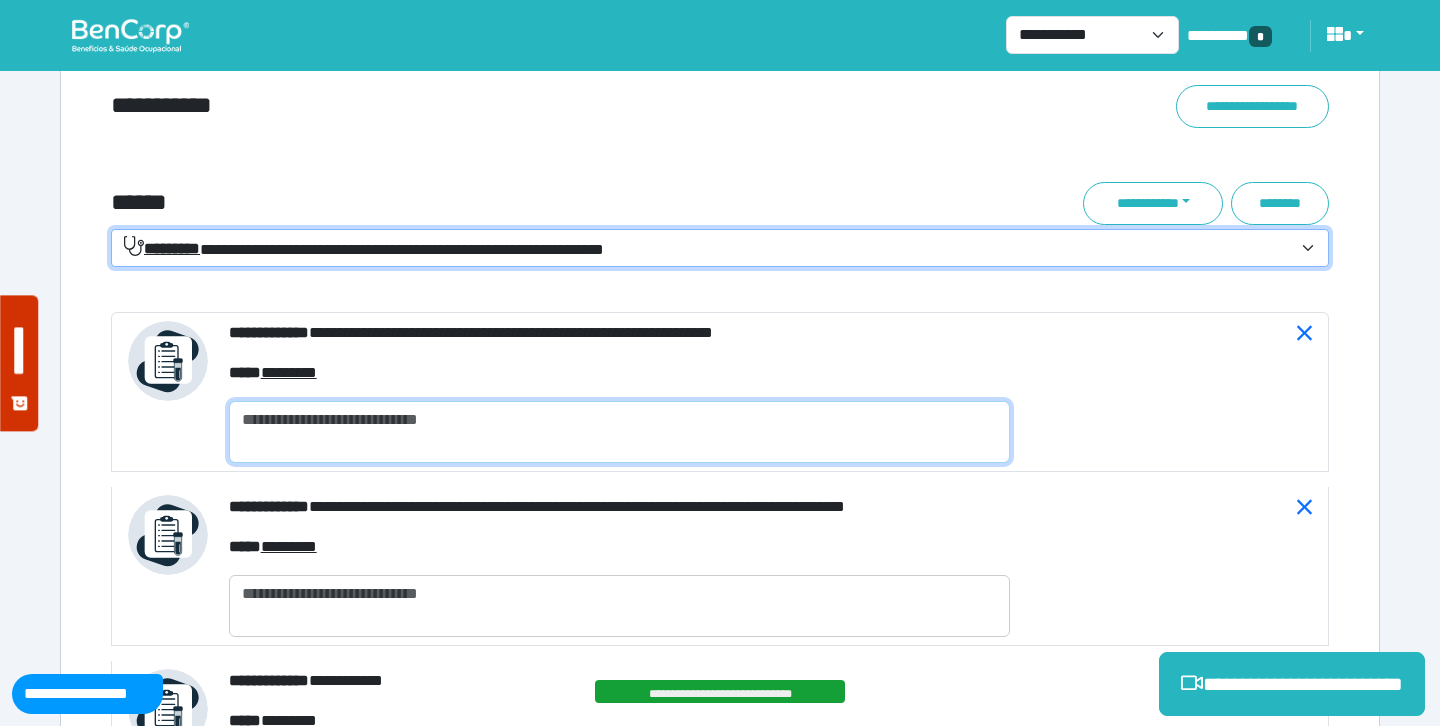 click at bounding box center (619, 432) 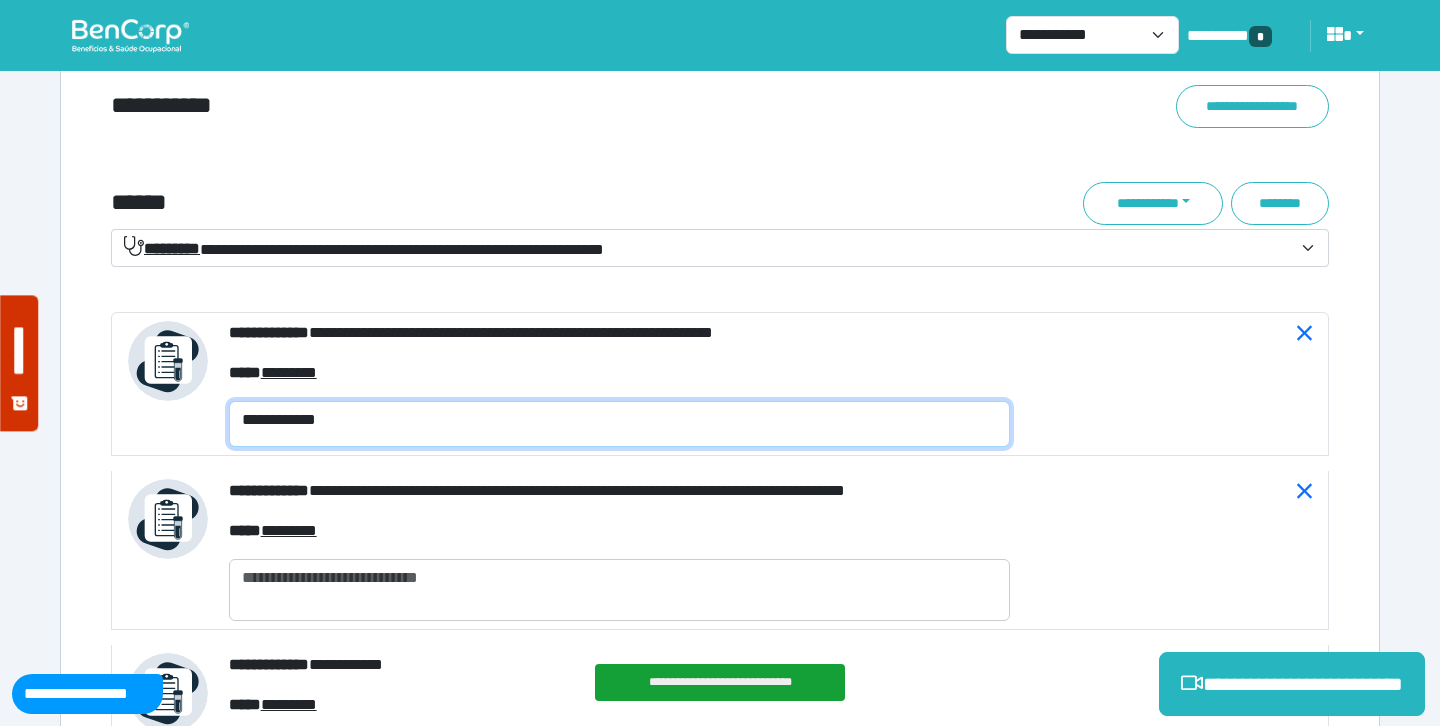 scroll, scrollTop: 0, scrollLeft: 0, axis: both 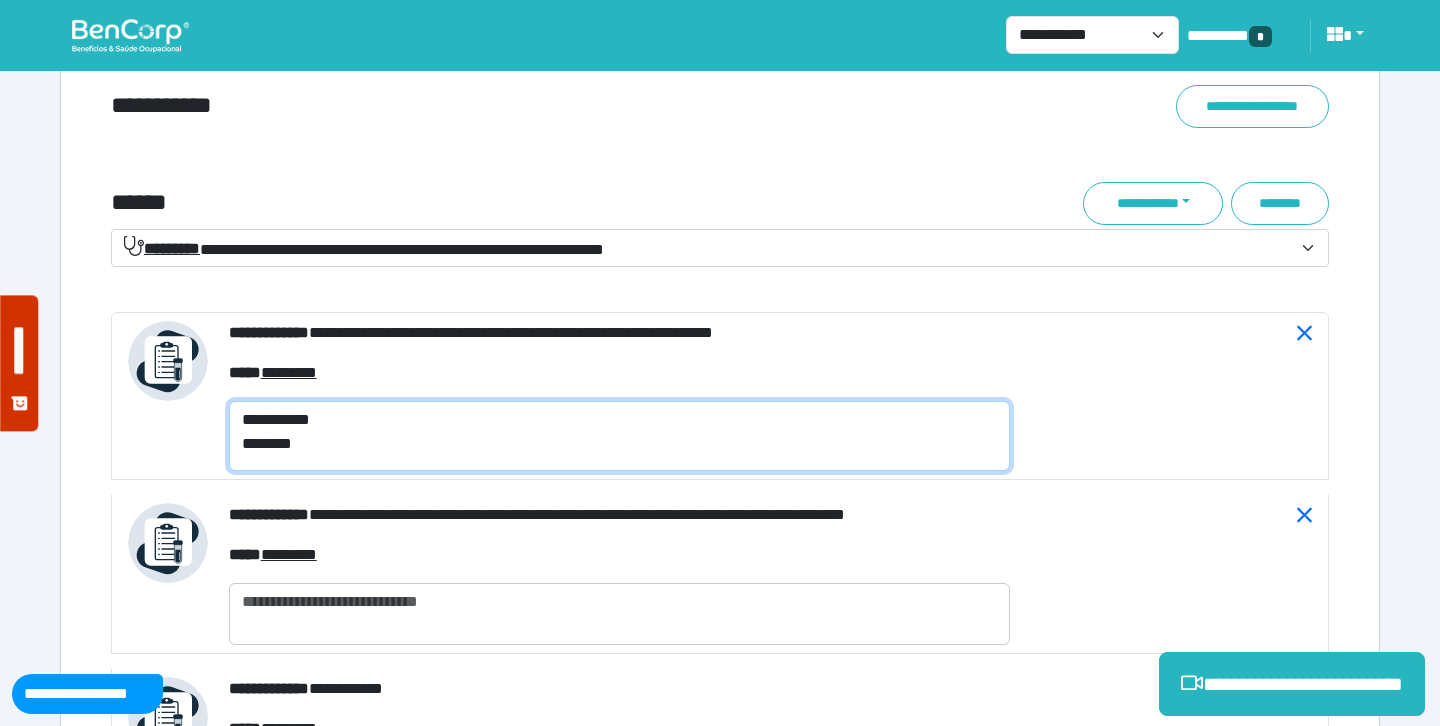 drag, startPoint x: 328, startPoint y: 455, endPoint x: 219, endPoint y: 452, distance: 109.041275 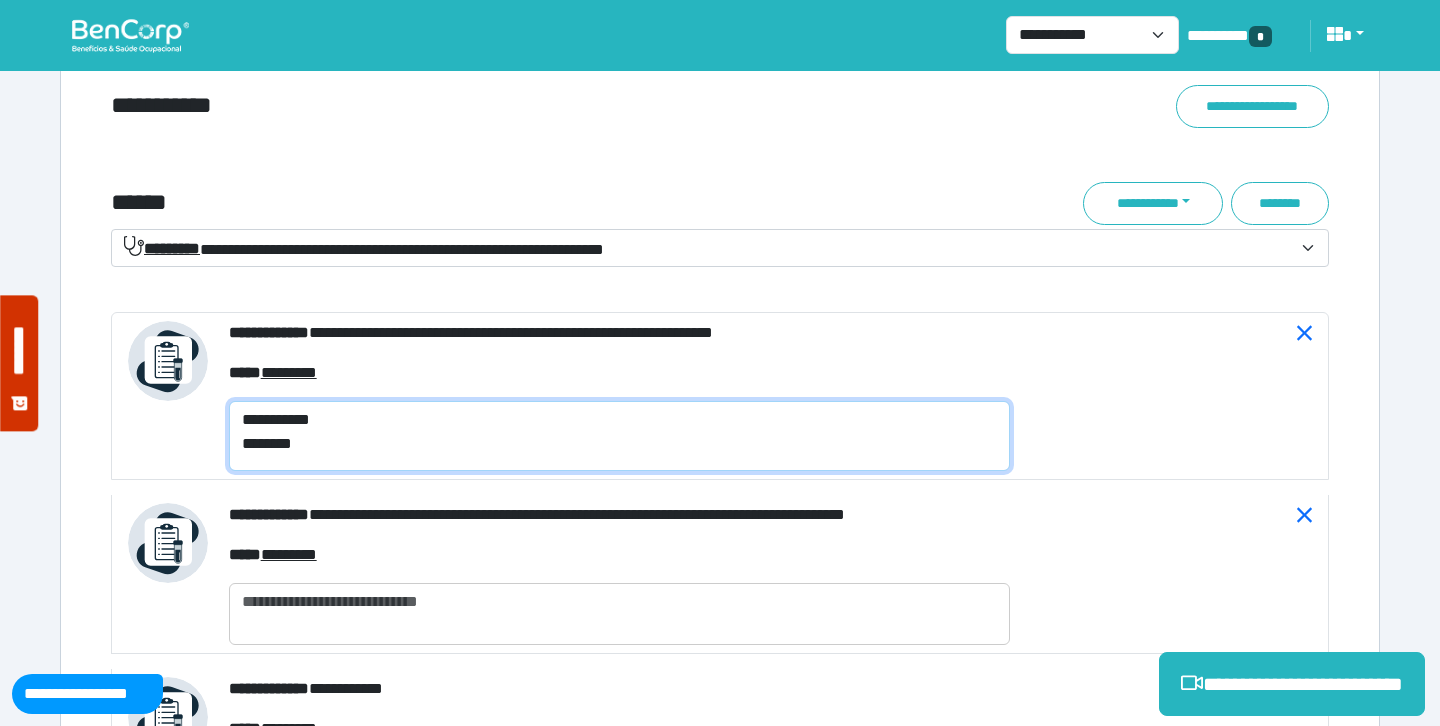 type on "**********" 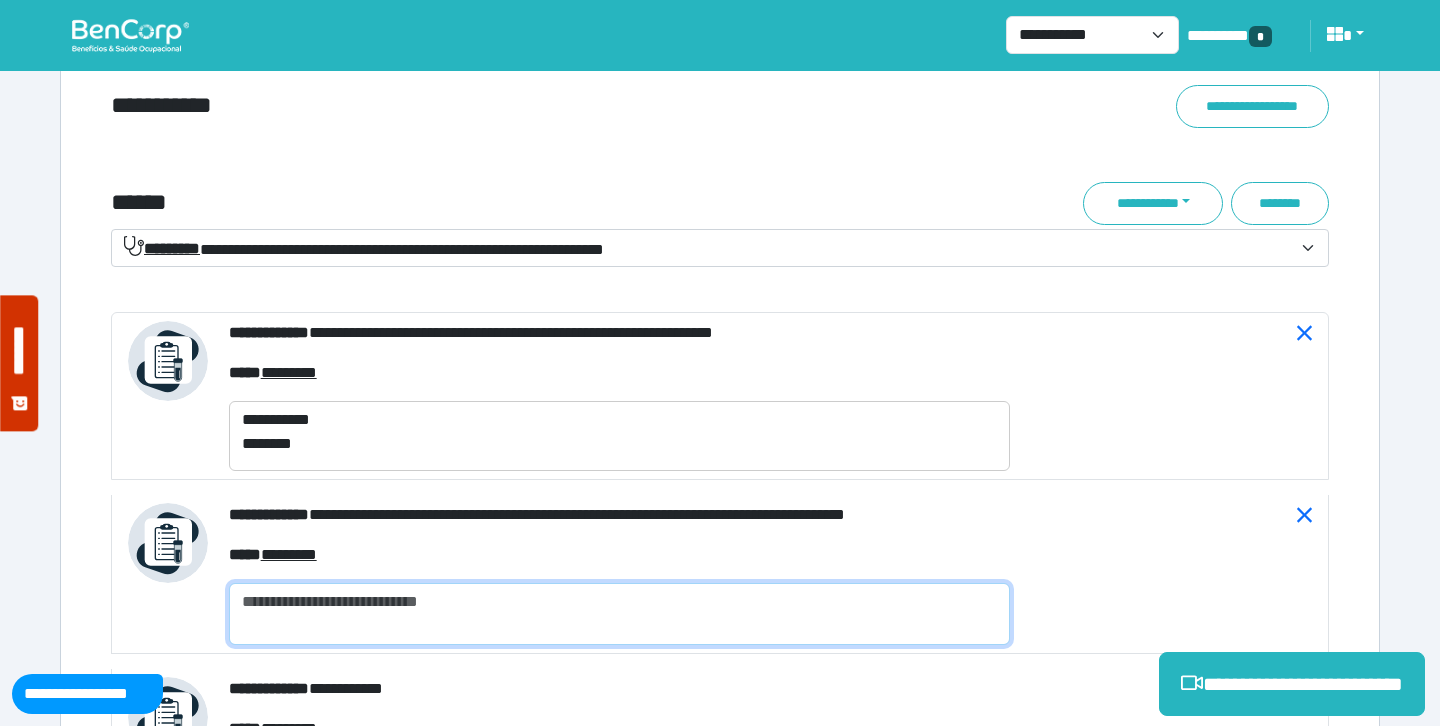 click at bounding box center (619, 614) 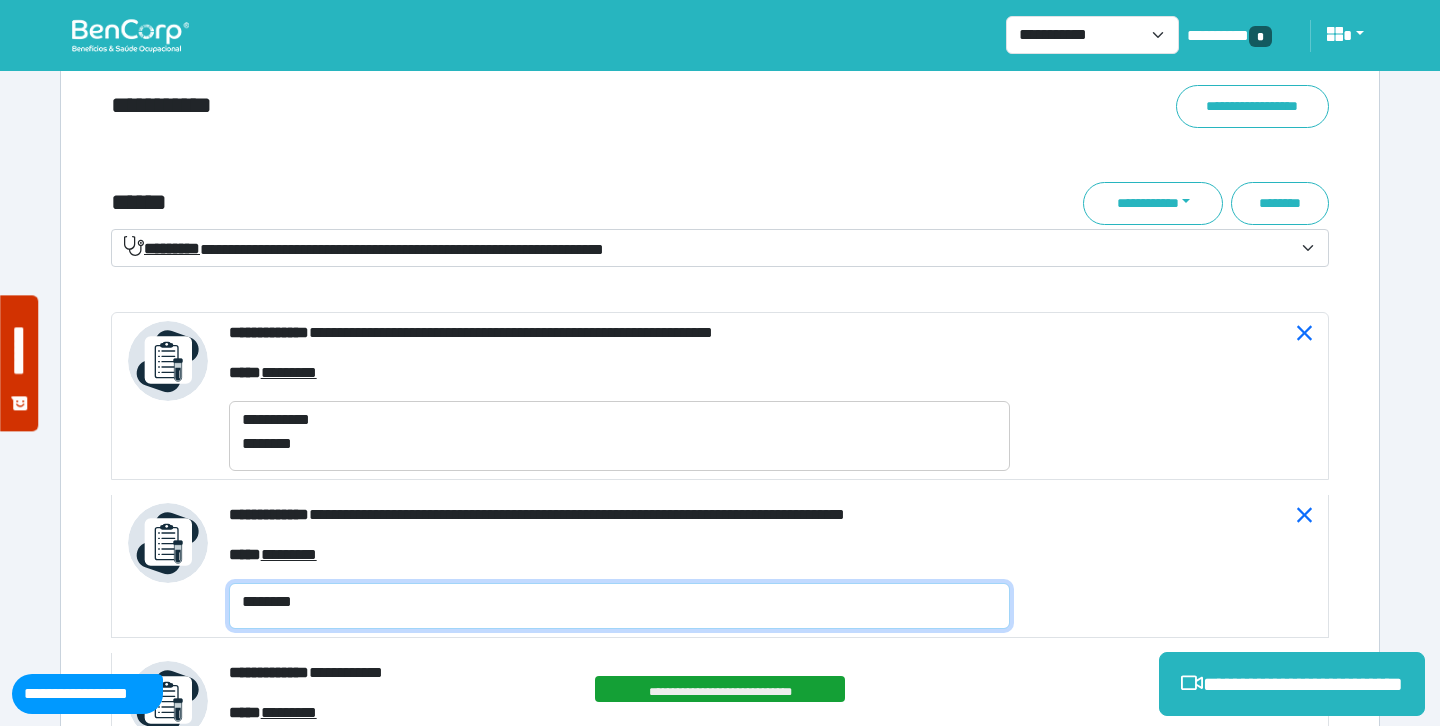scroll, scrollTop: 7534, scrollLeft: 0, axis: vertical 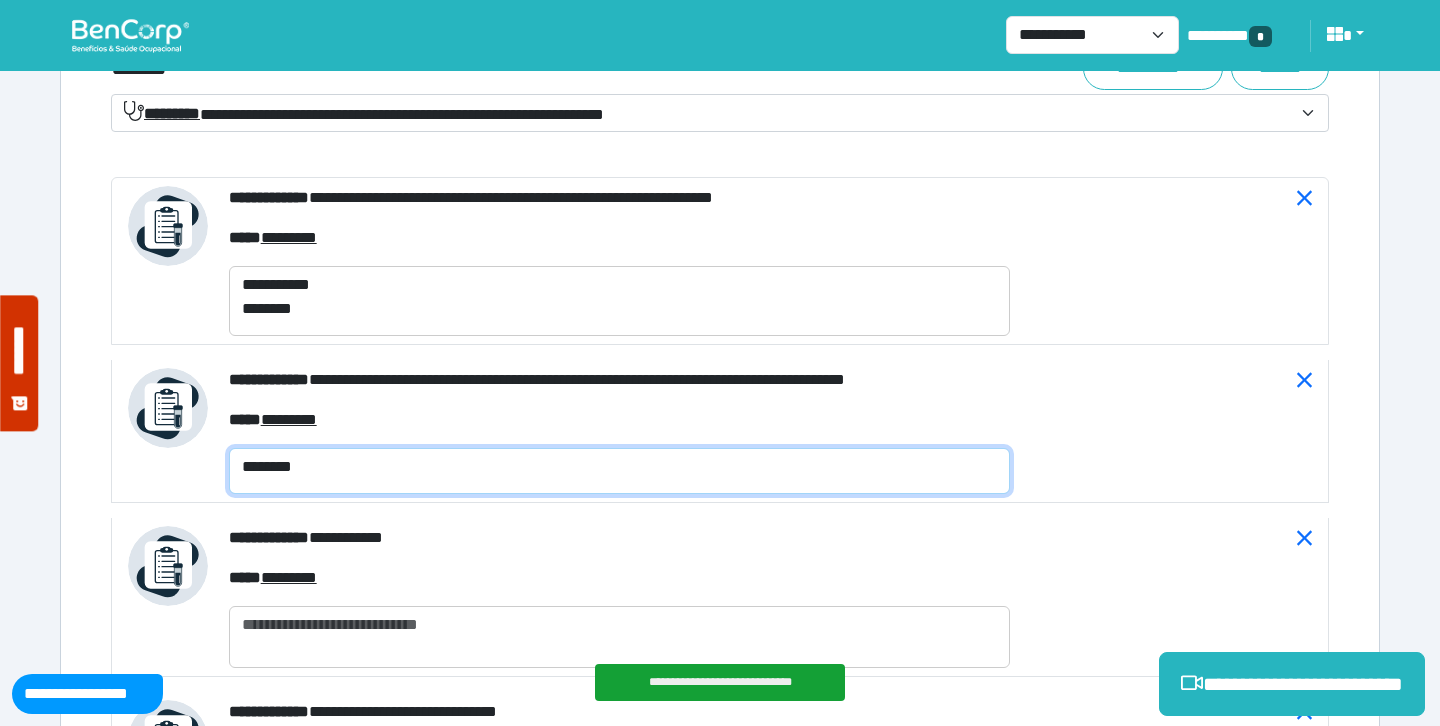 type on "********" 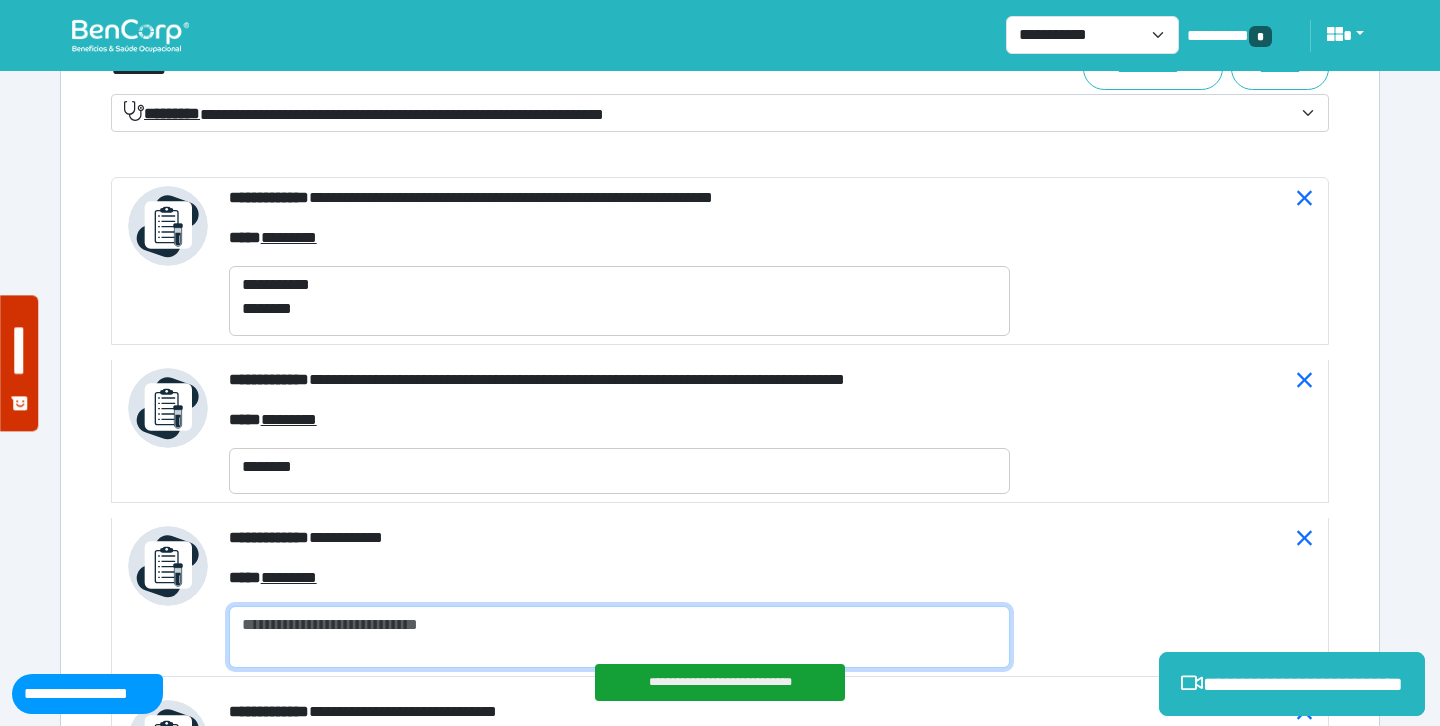 click at bounding box center [619, 637] 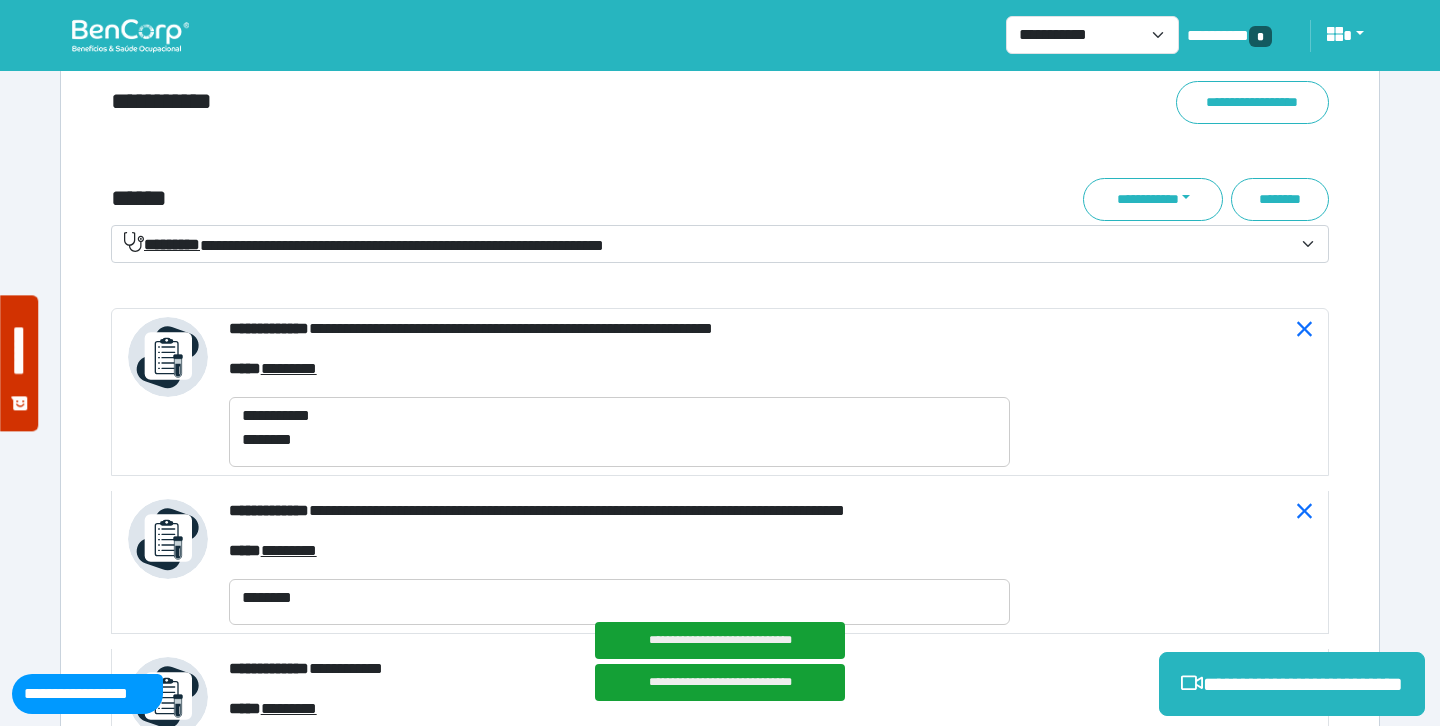 scroll, scrollTop: 7390, scrollLeft: 0, axis: vertical 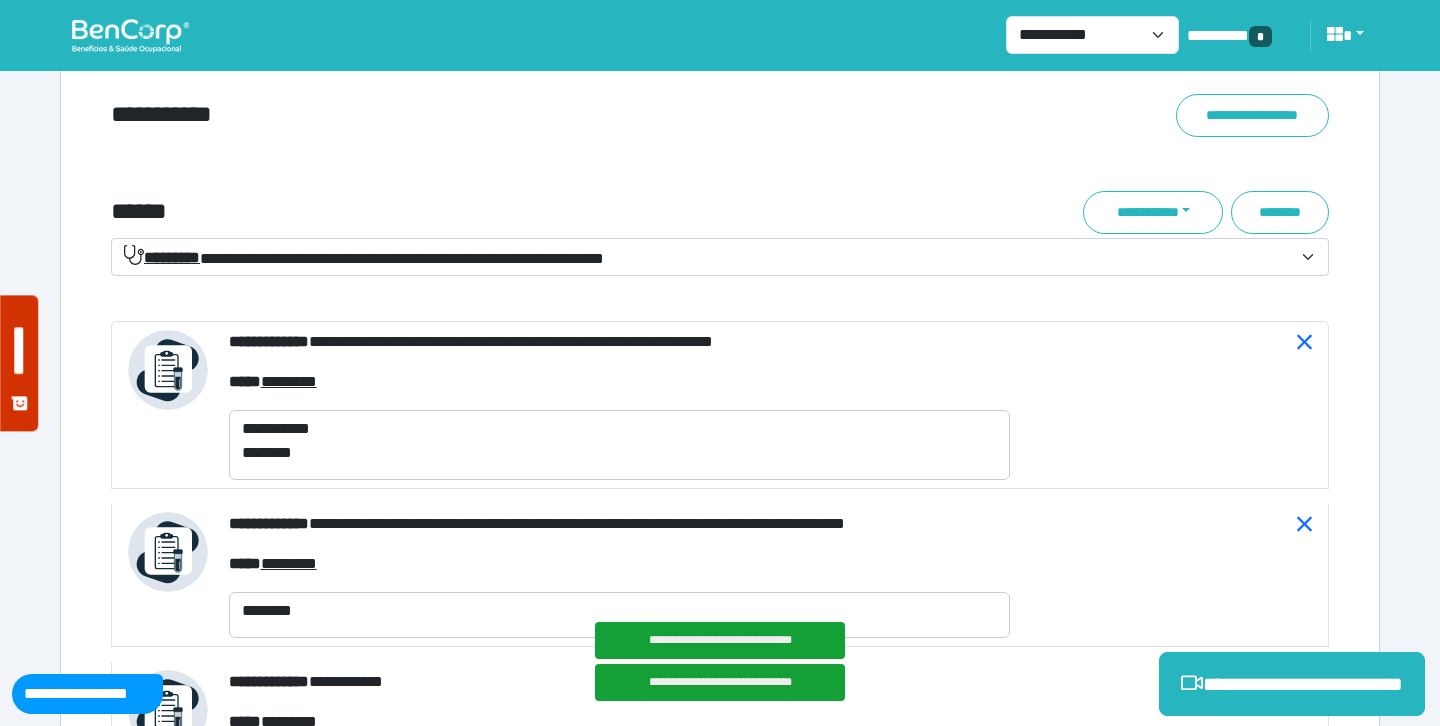 type on "********" 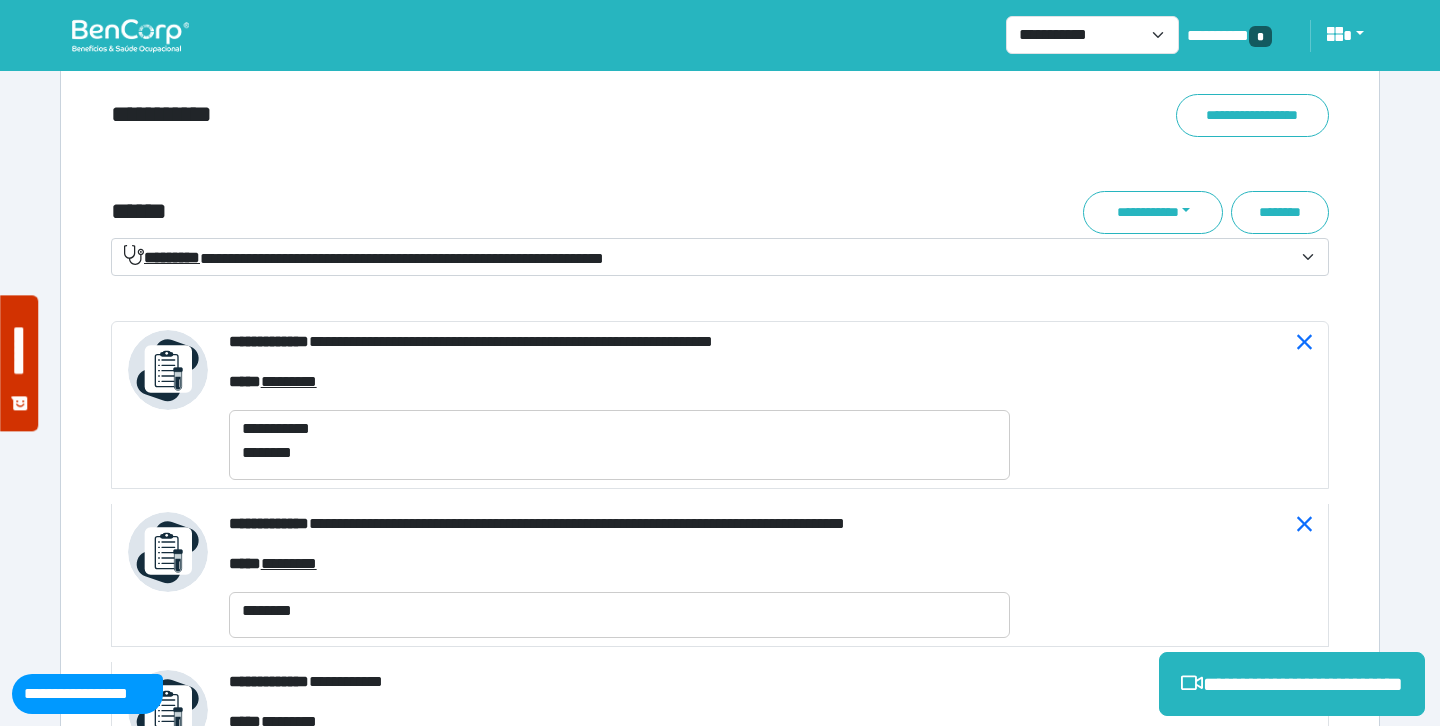 click on "**********" at bounding box center (720, -354) 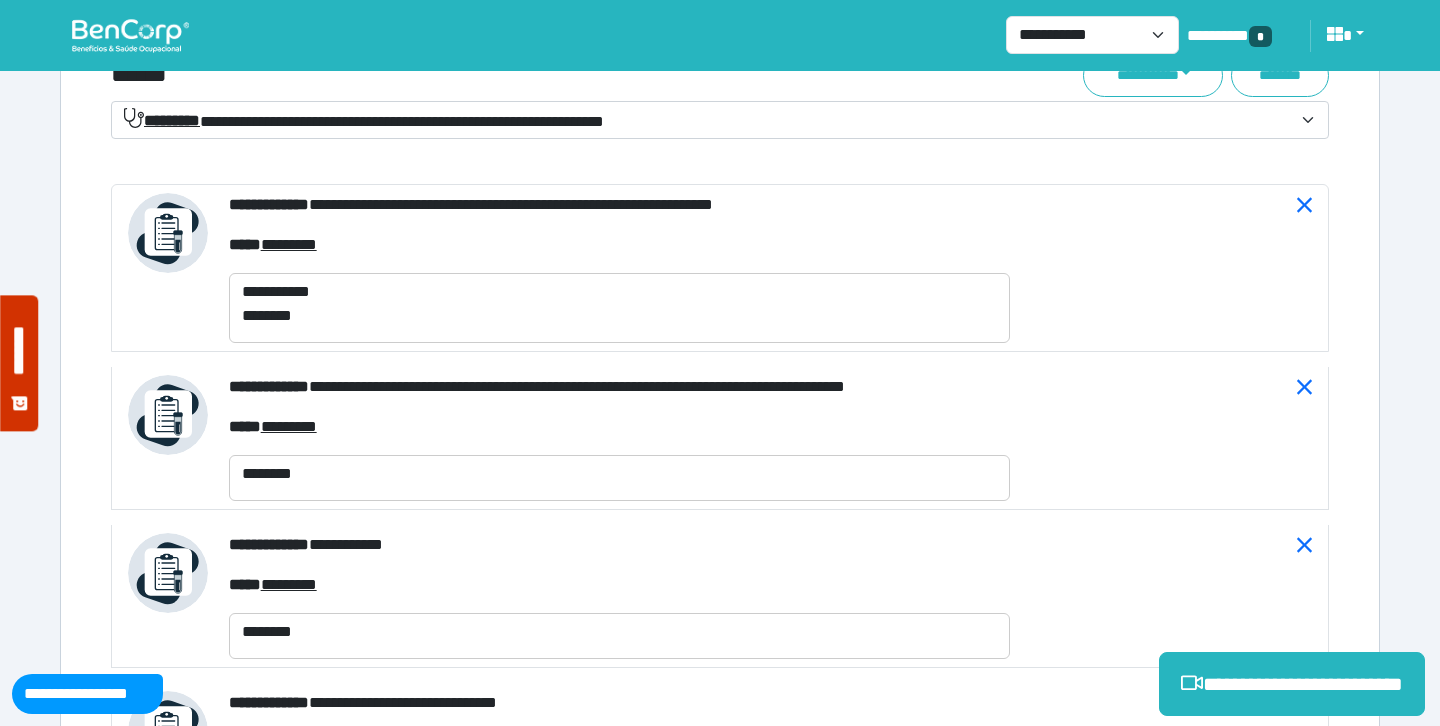 scroll, scrollTop: 7401, scrollLeft: 0, axis: vertical 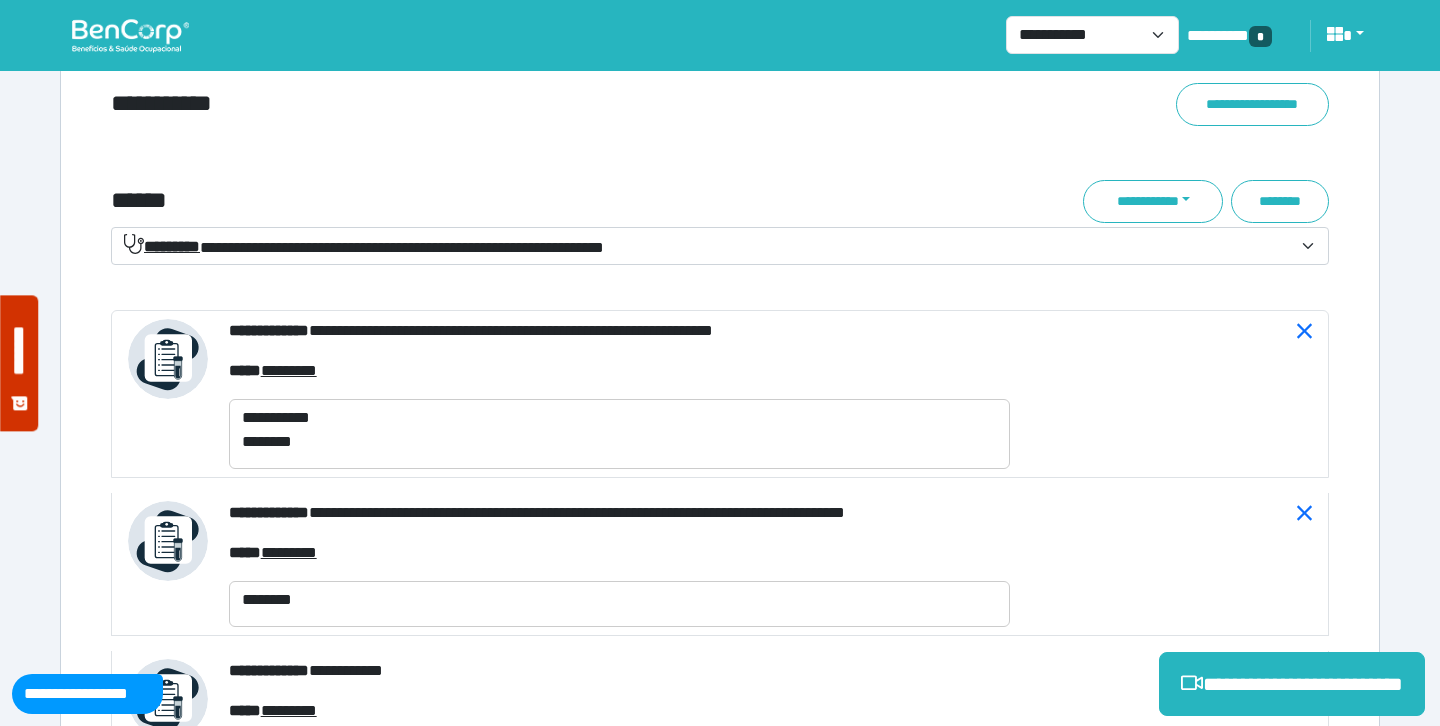 click on "**********" at bounding box center [708, 247] 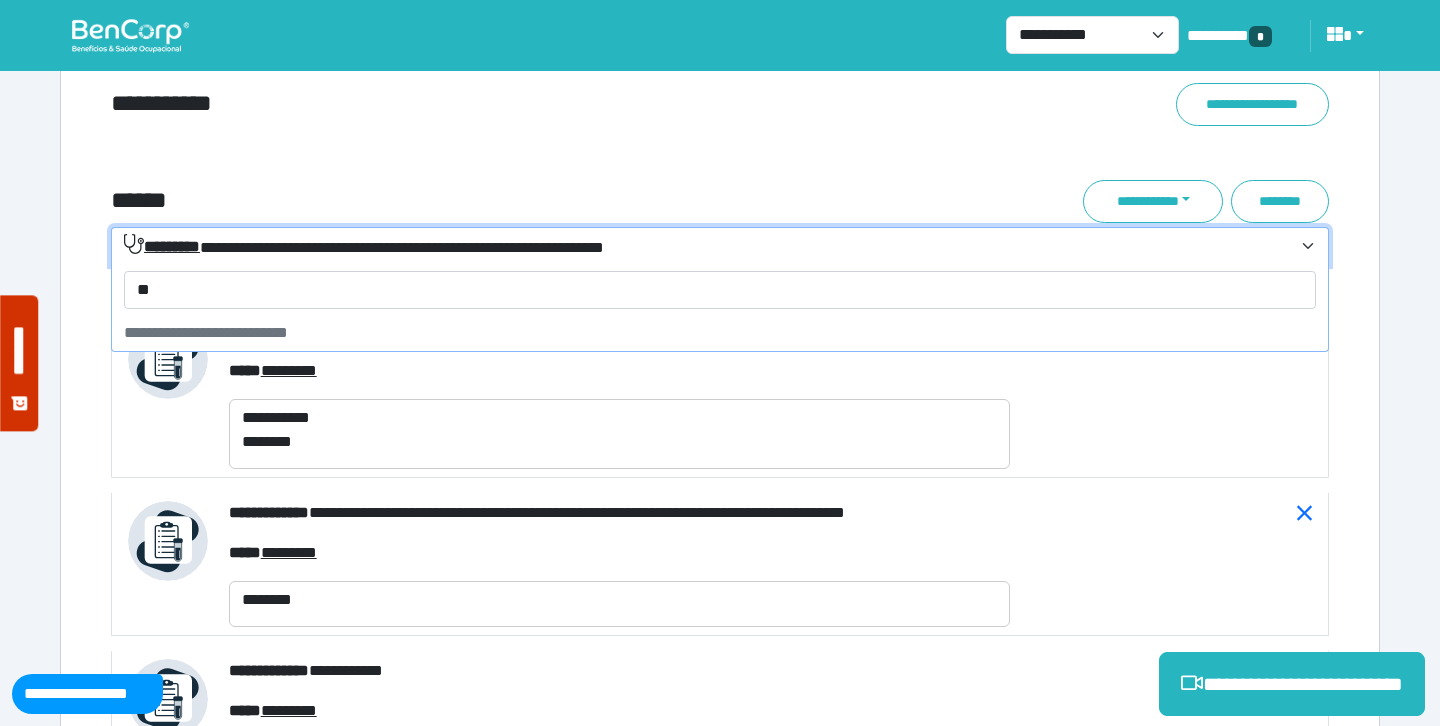 type on "***" 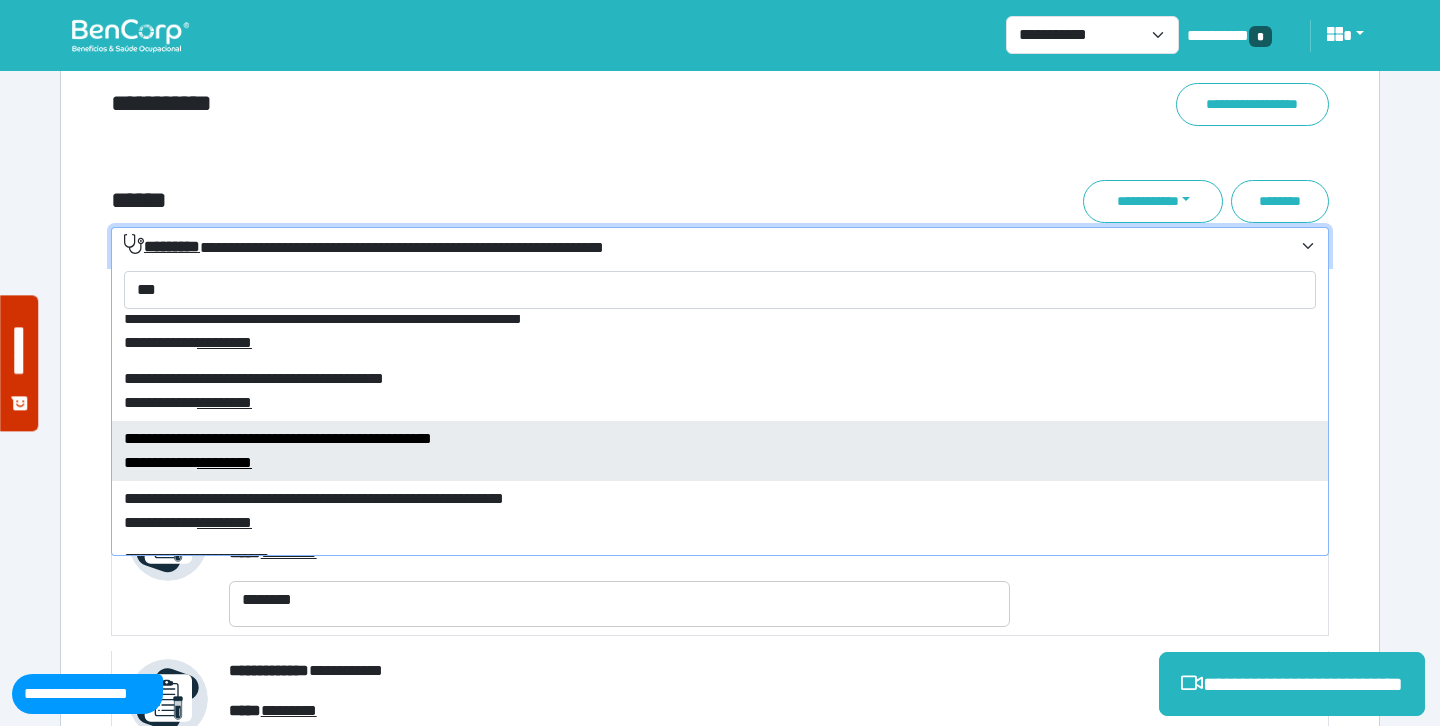 scroll, scrollTop: 1240, scrollLeft: 0, axis: vertical 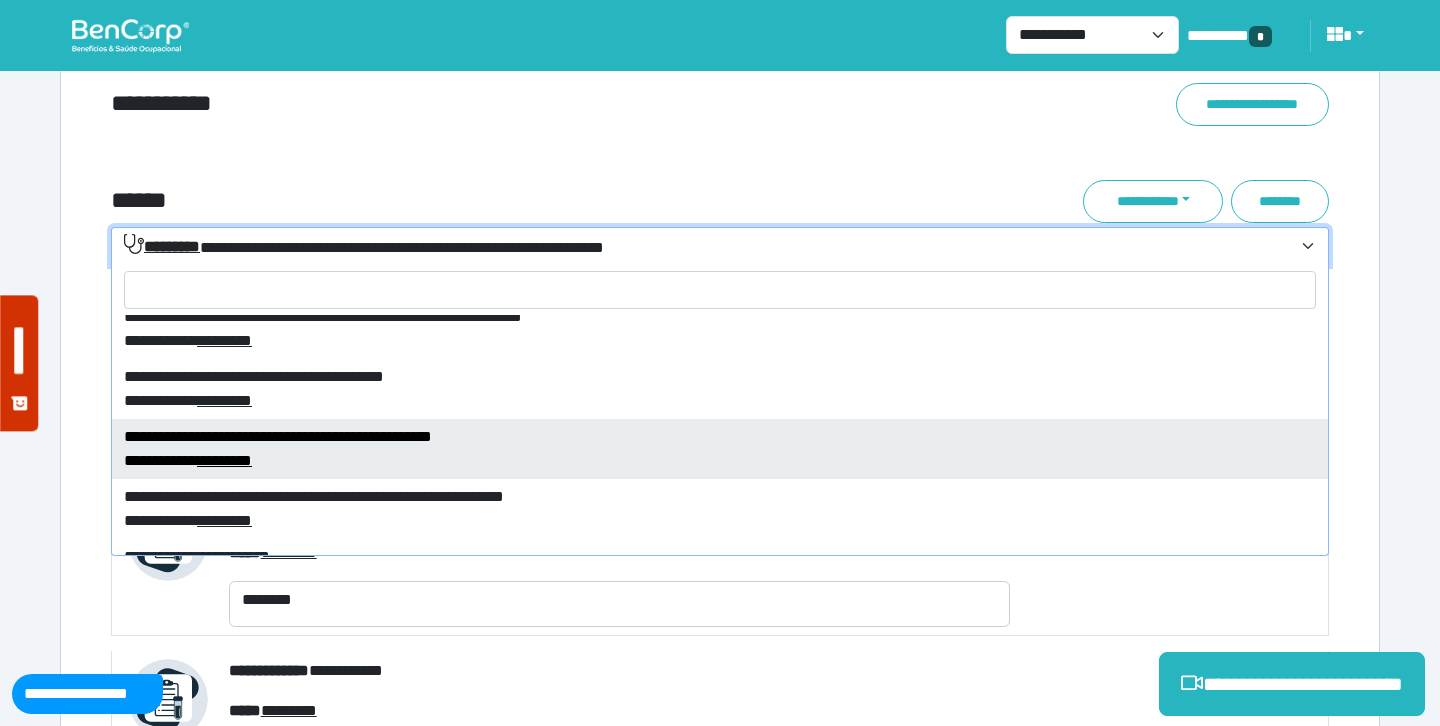 select on "****" 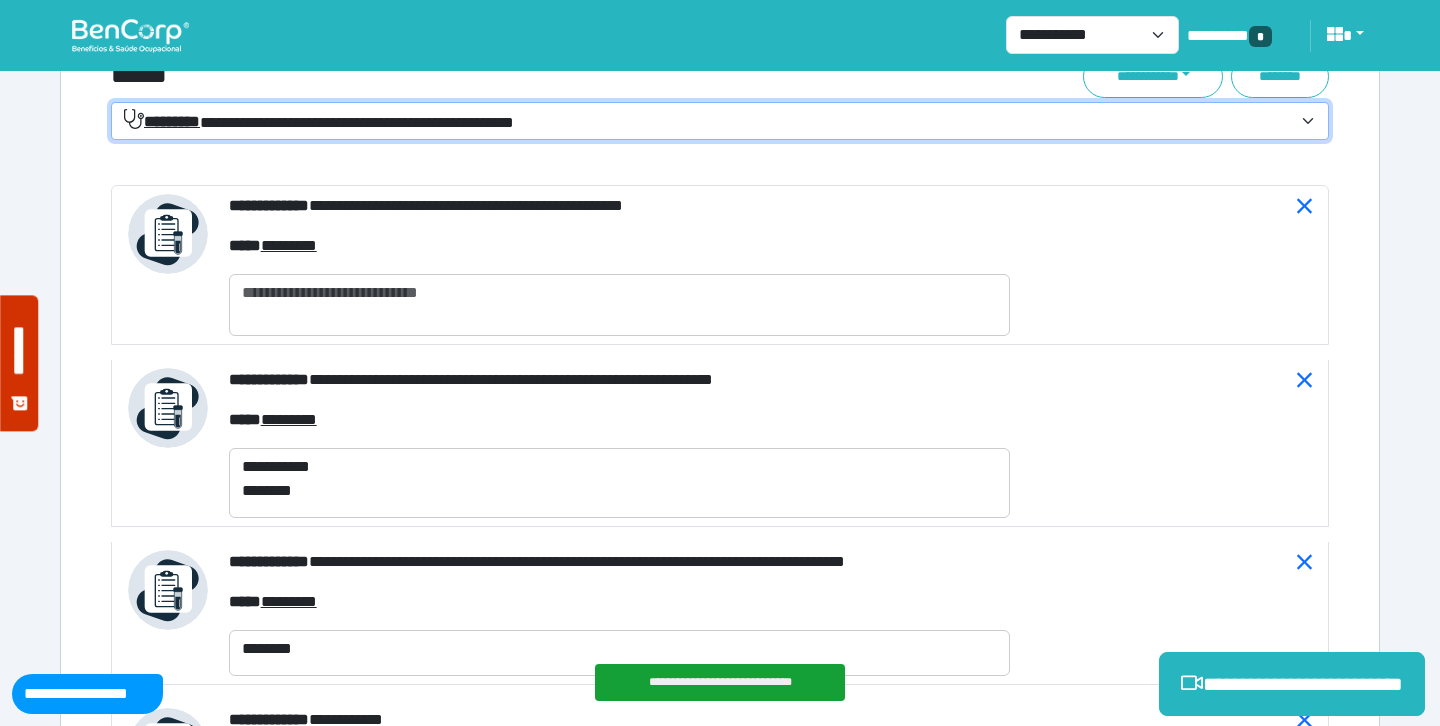 scroll, scrollTop: 7577, scrollLeft: 0, axis: vertical 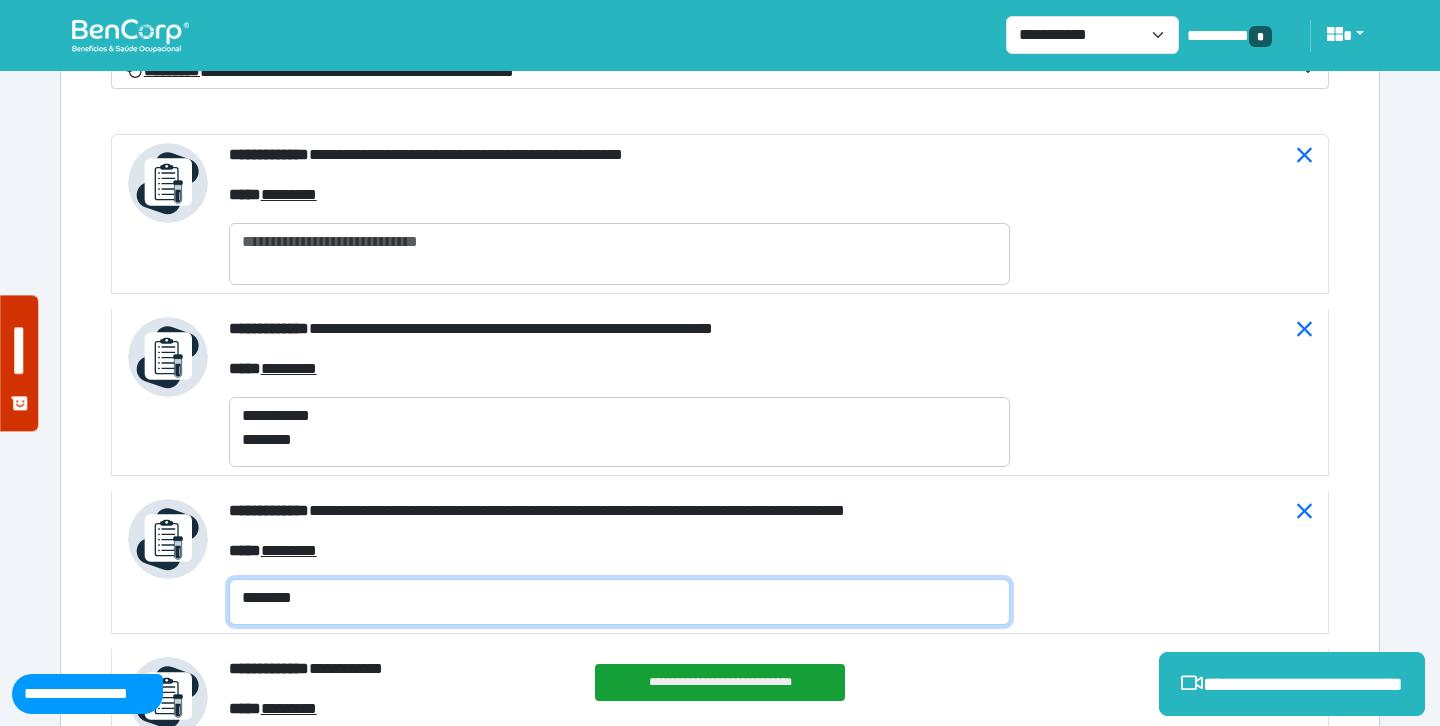 drag, startPoint x: 304, startPoint y: 603, endPoint x: 183, endPoint y: 602, distance: 121.004135 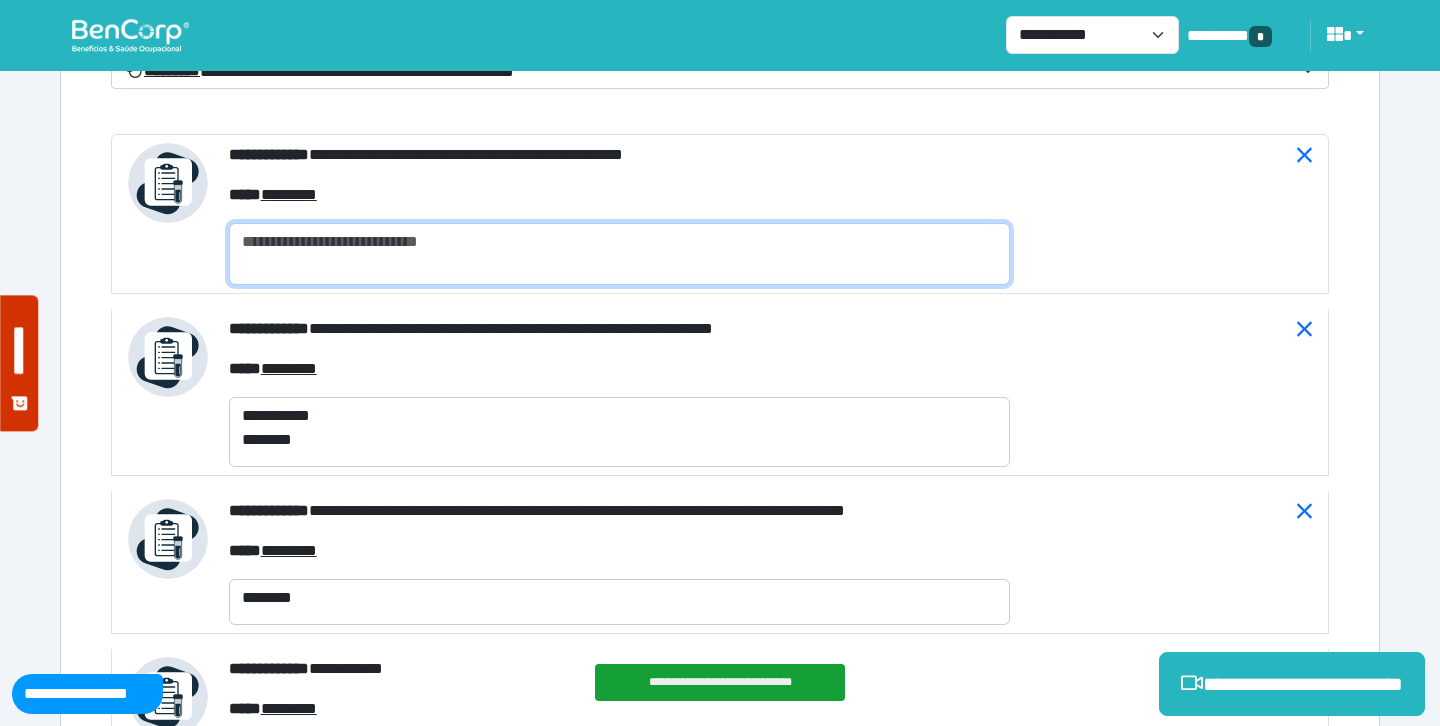 click at bounding box center [619, 254] 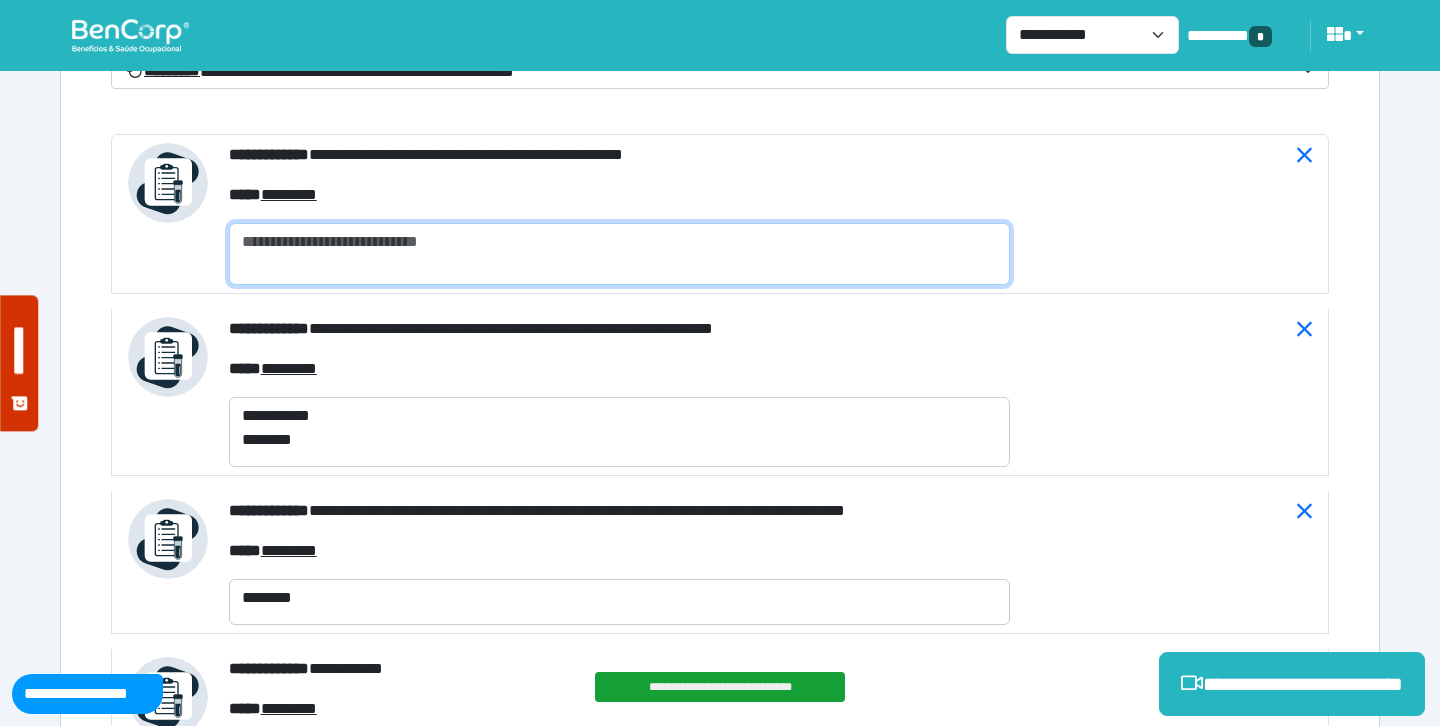 paste on "********" 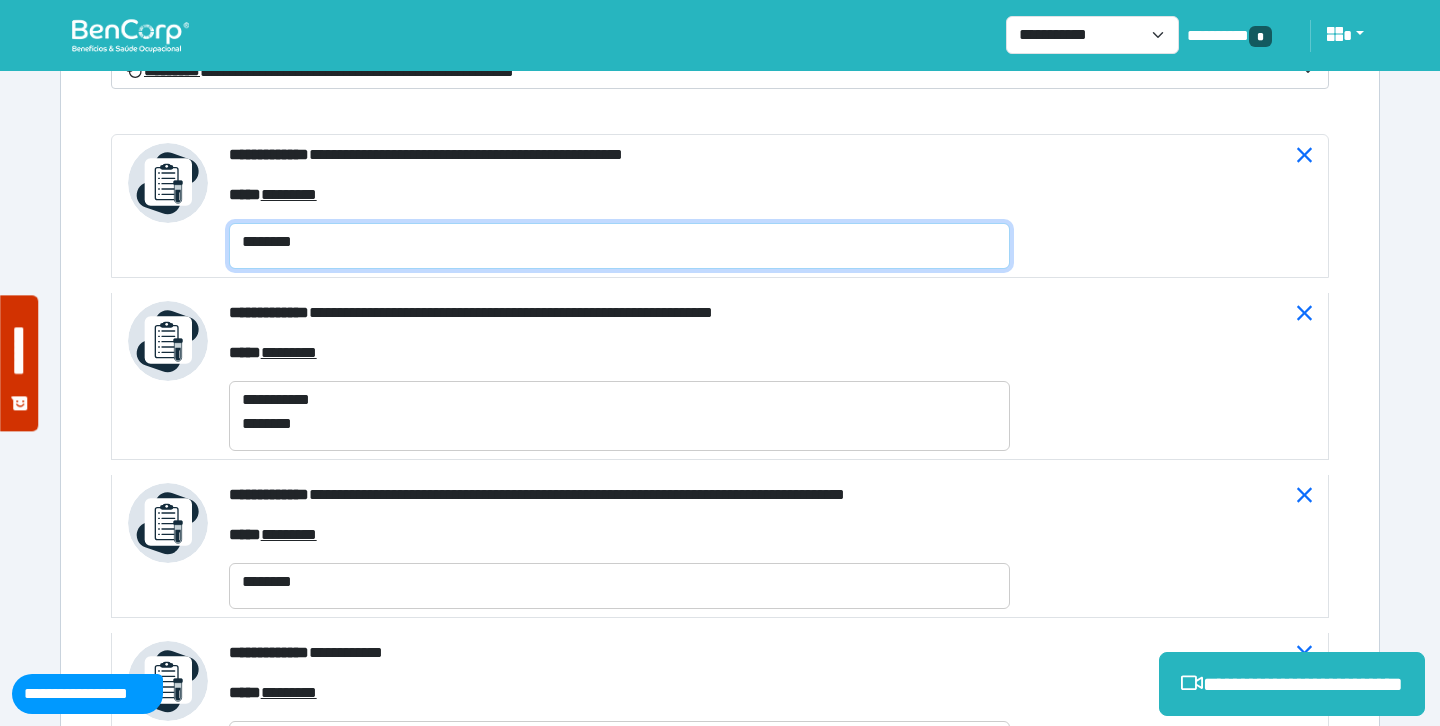 type on "********" 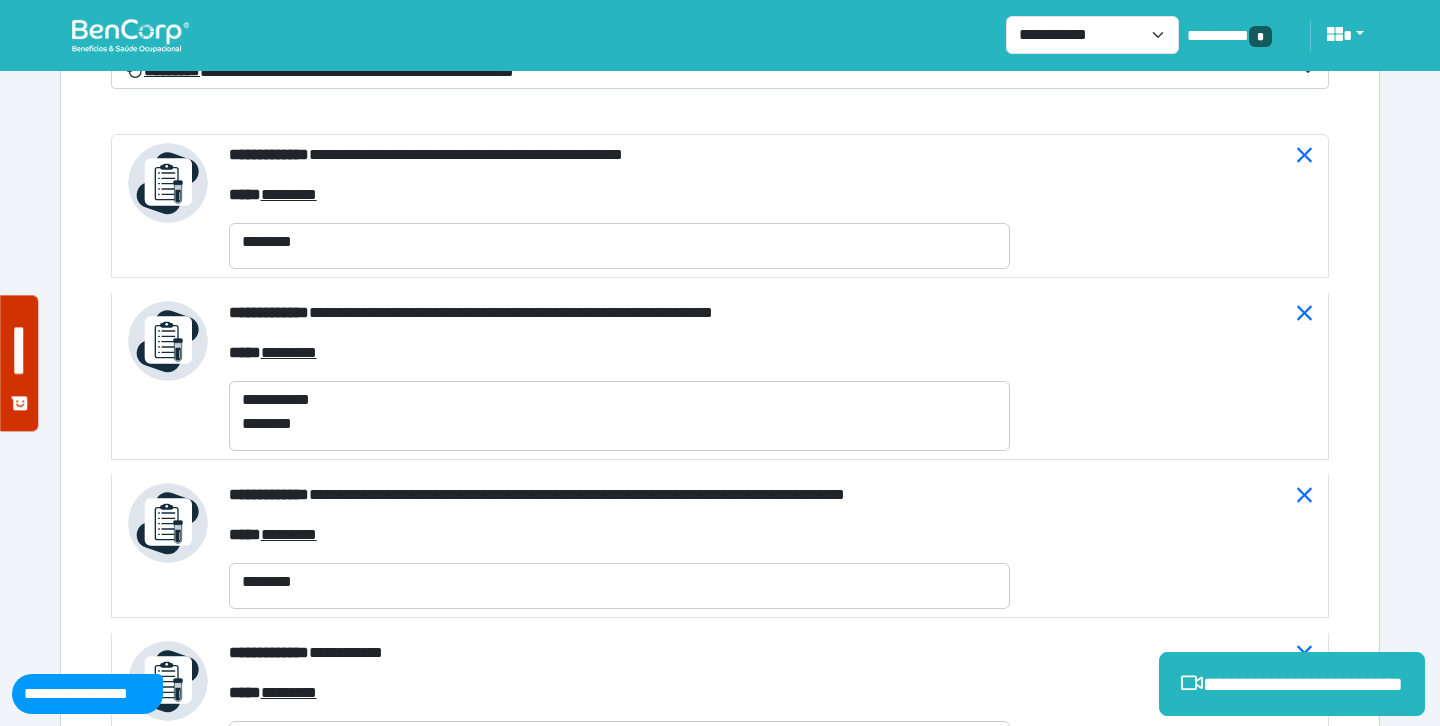 click on "**********" at bounding box center [720, -668] 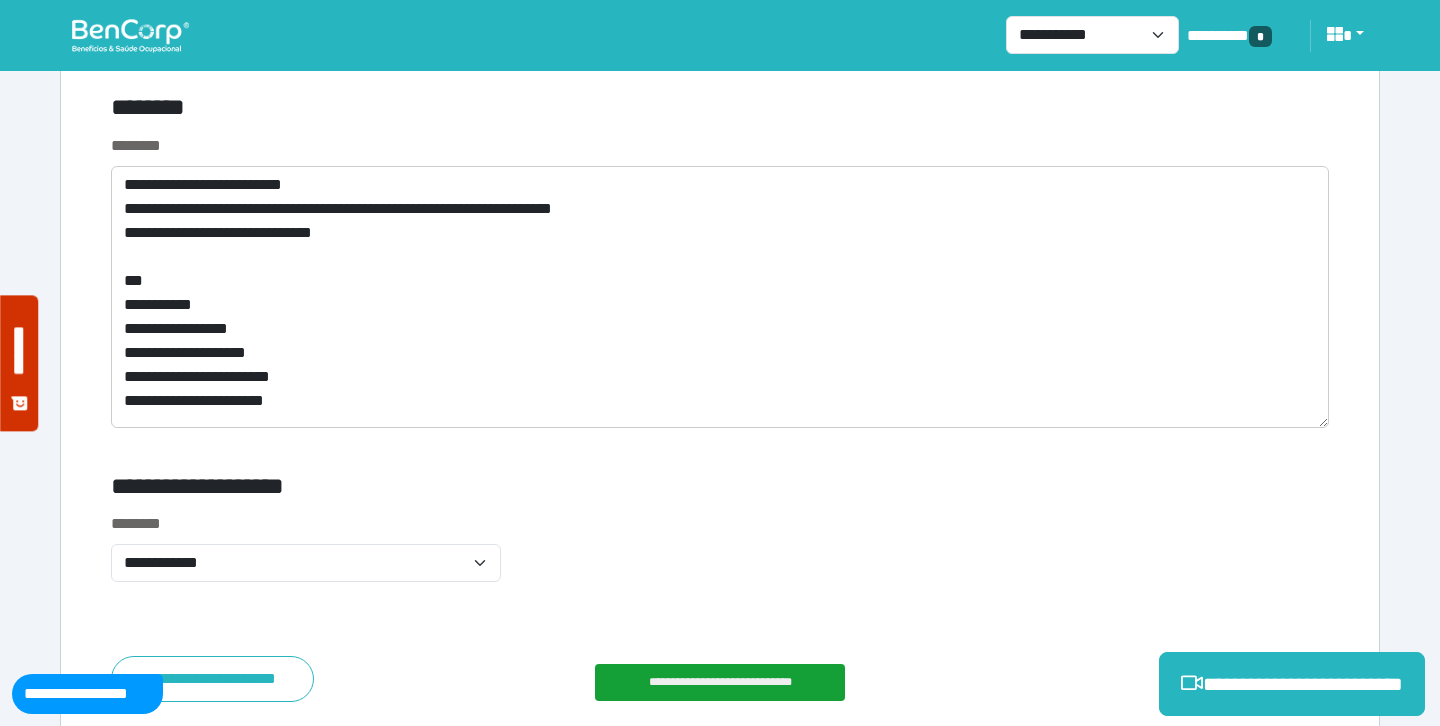 scroll, scrollTop: 13013, scrollLeft: 0, axis: vertical 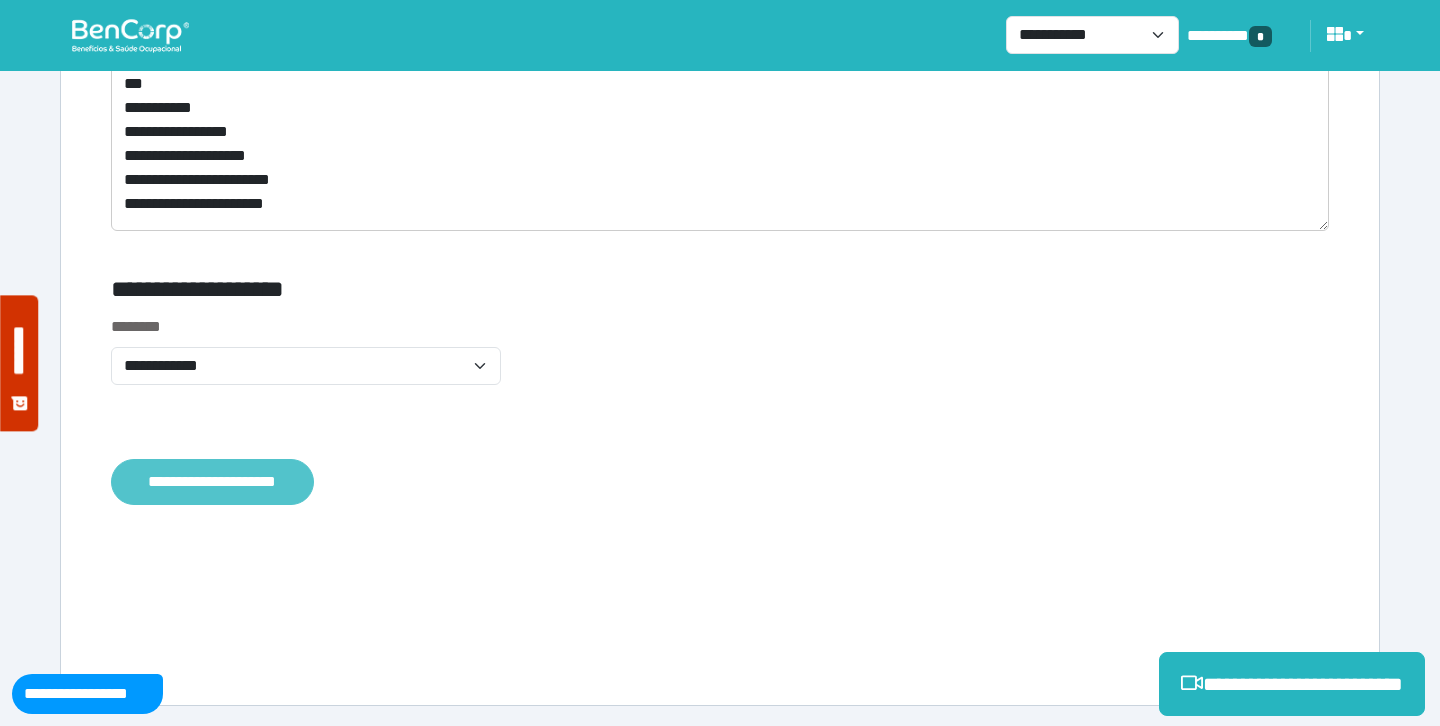 click on "**********" at bounding box center [212, 482] 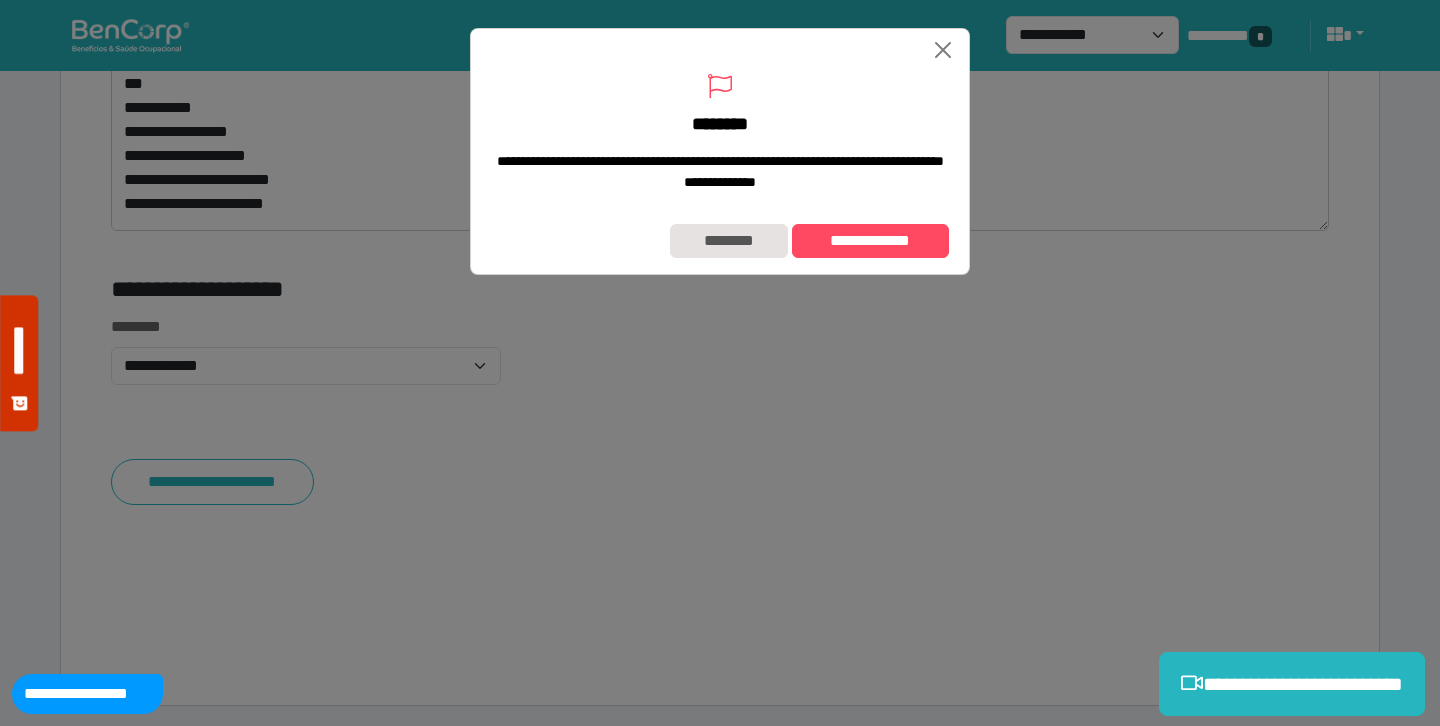 click on "**********" at bounding box center [720, 241] 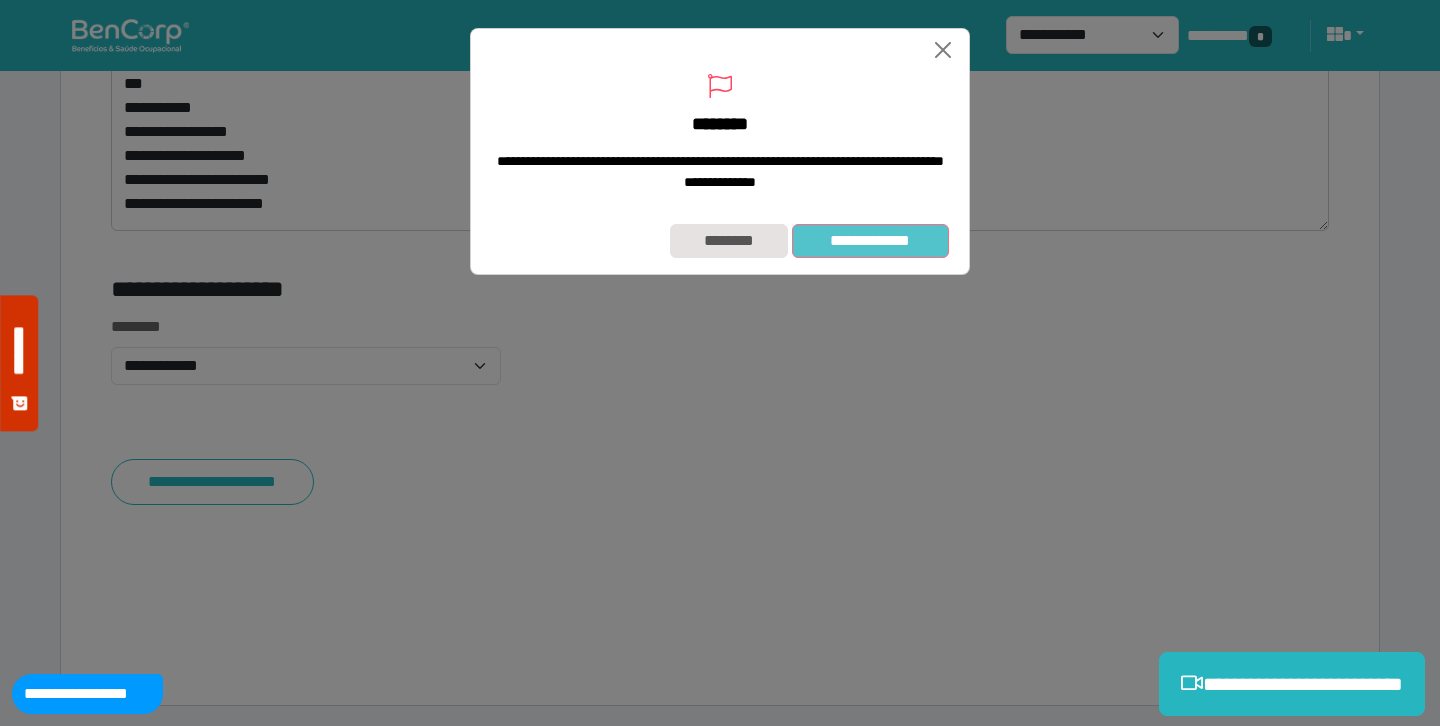 click on "**********" at bounding box center [870, 241] 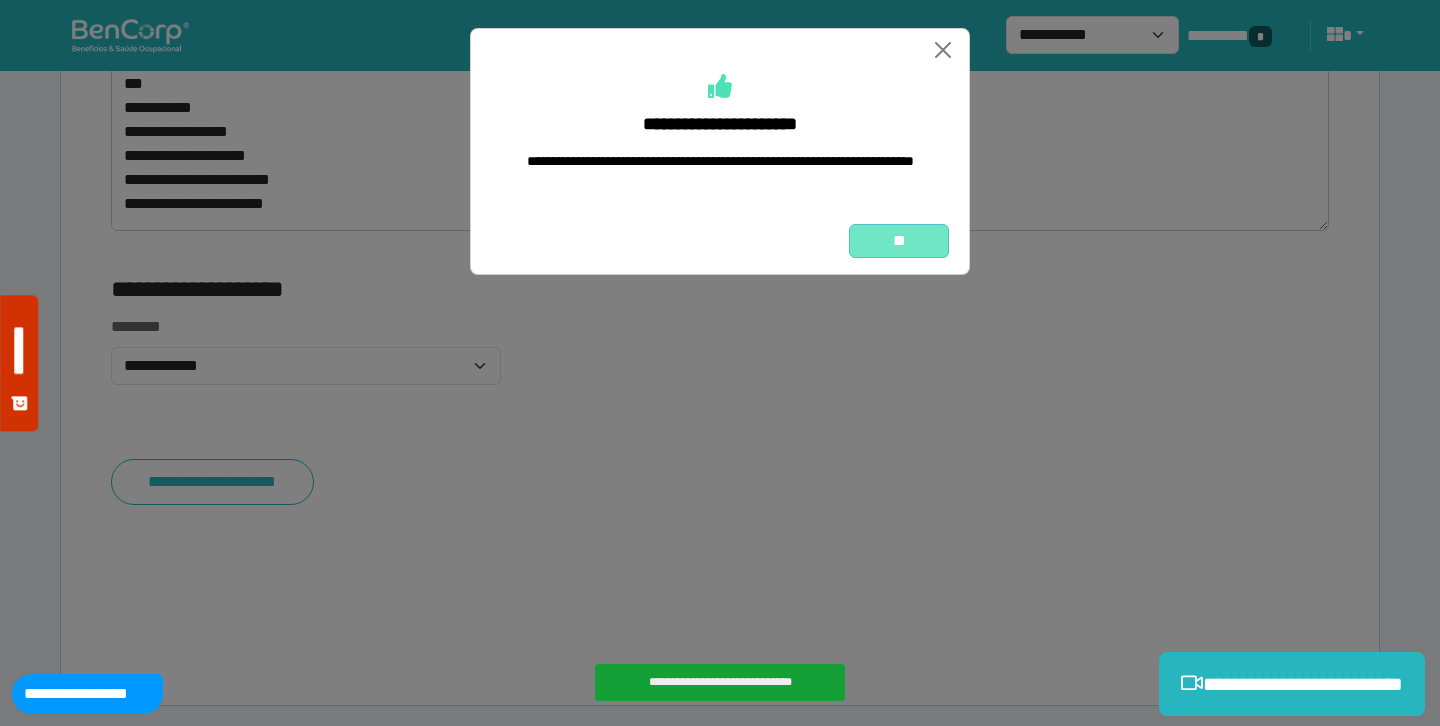 click on "**" at bounding box center (899, 241) 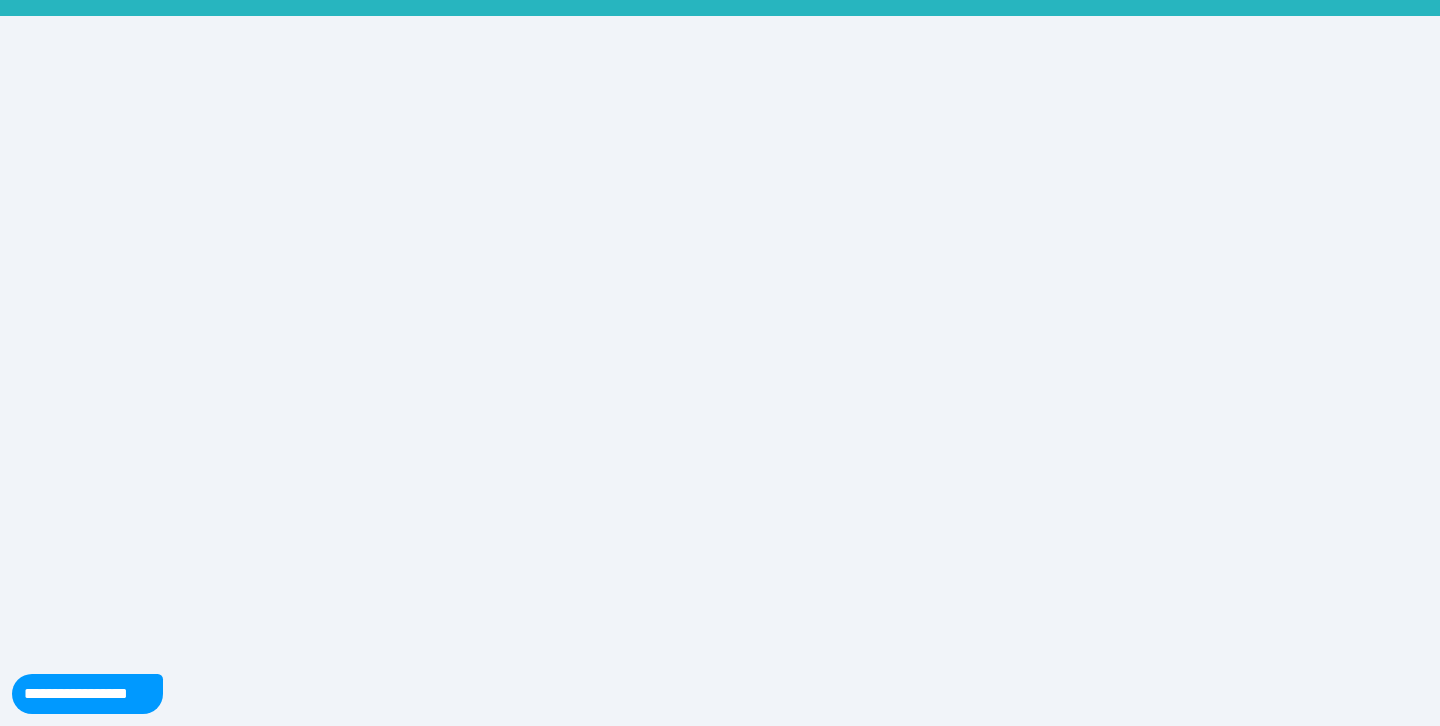 scroll, scrollTop: 0, scrollLeft: 0, axis: both 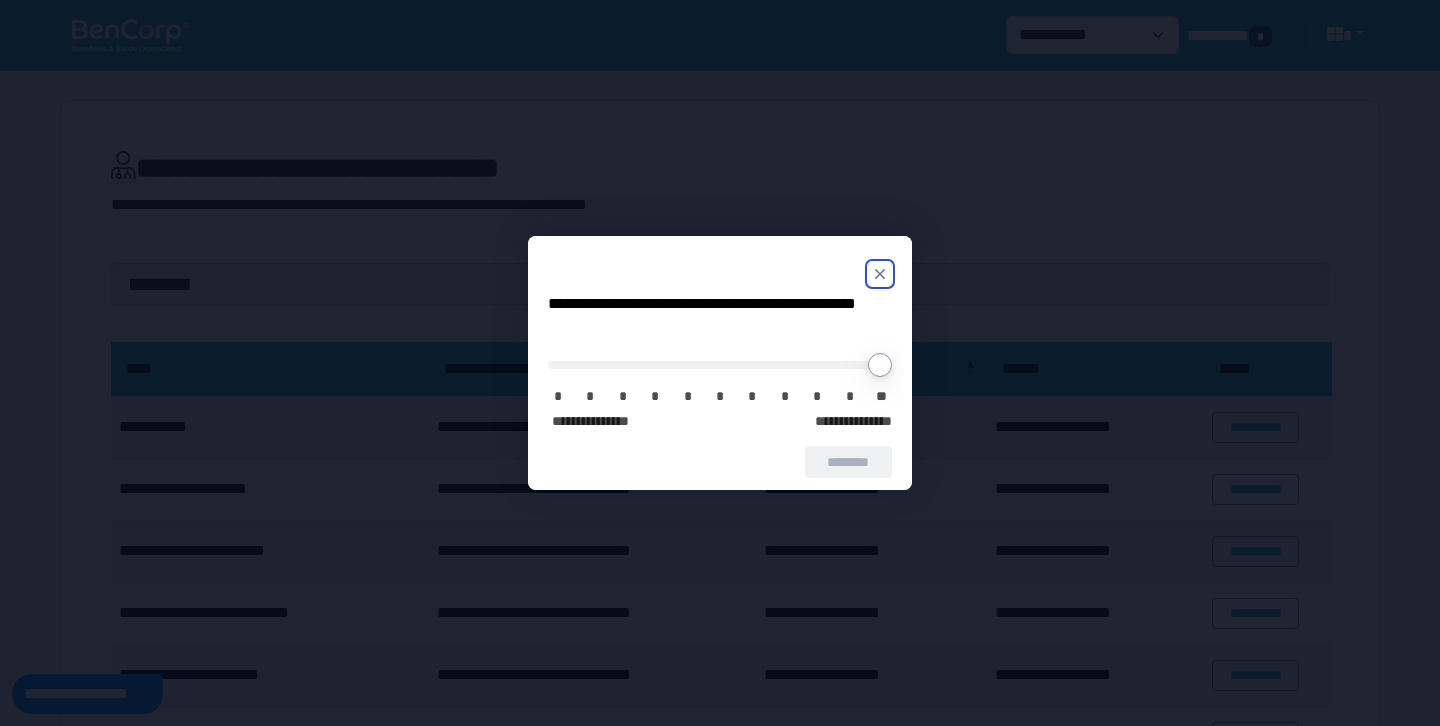 click 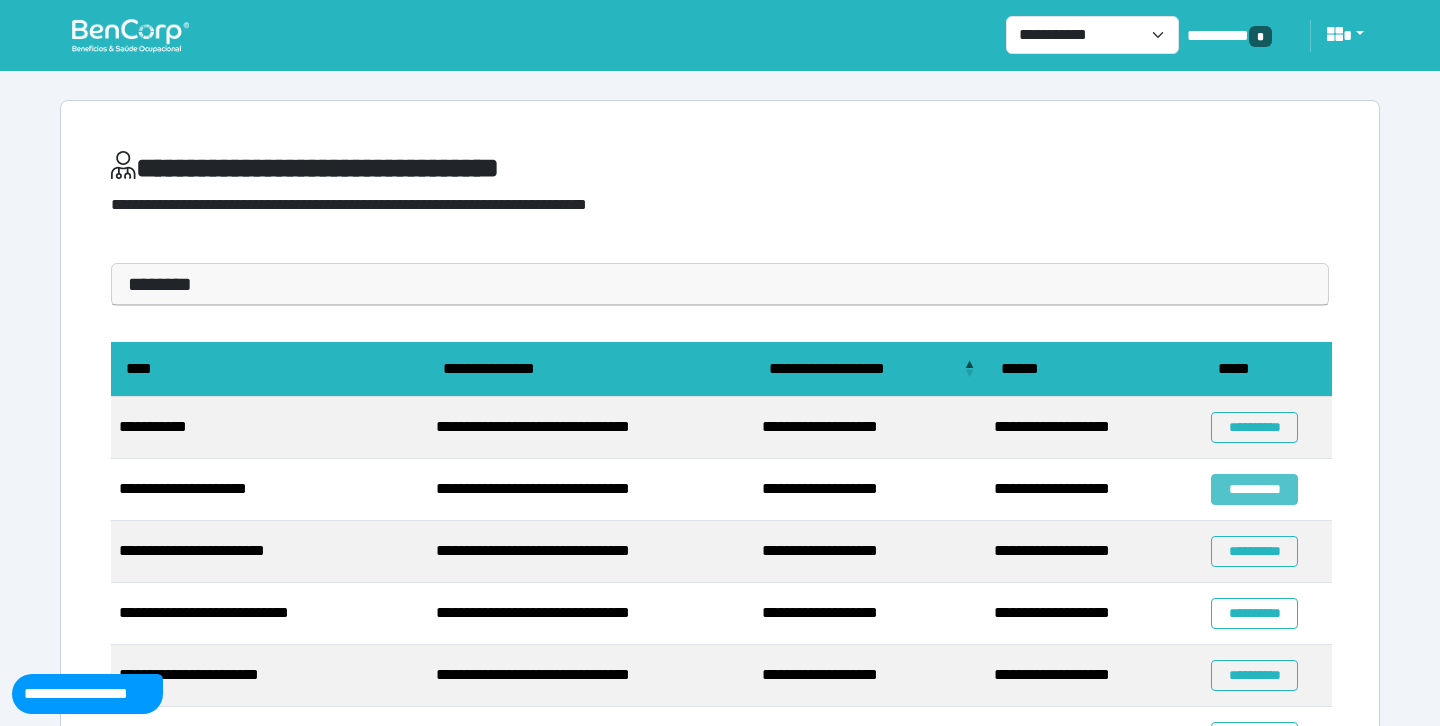 click on "**********" at bounding box center [1254, 489] 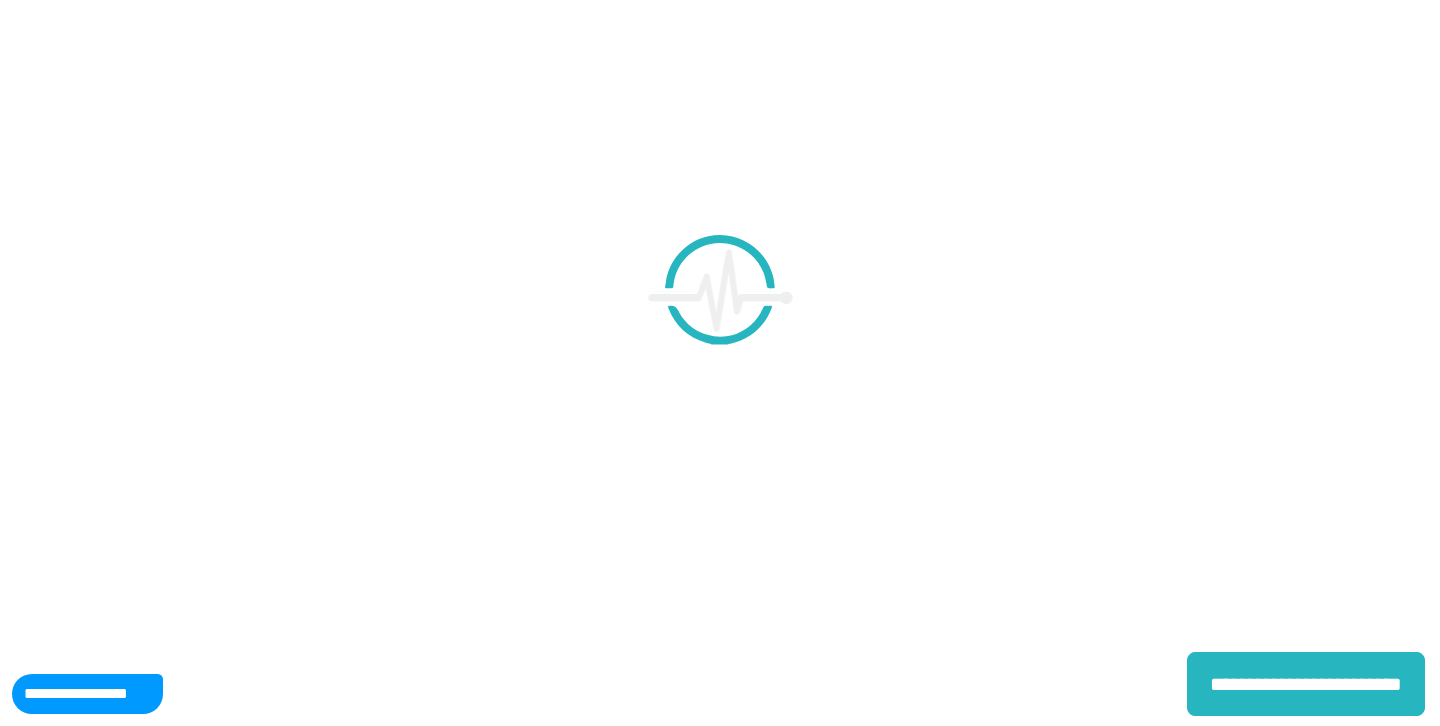 scroll, scrollTop: 0, scrollLeft: 0, axis: both 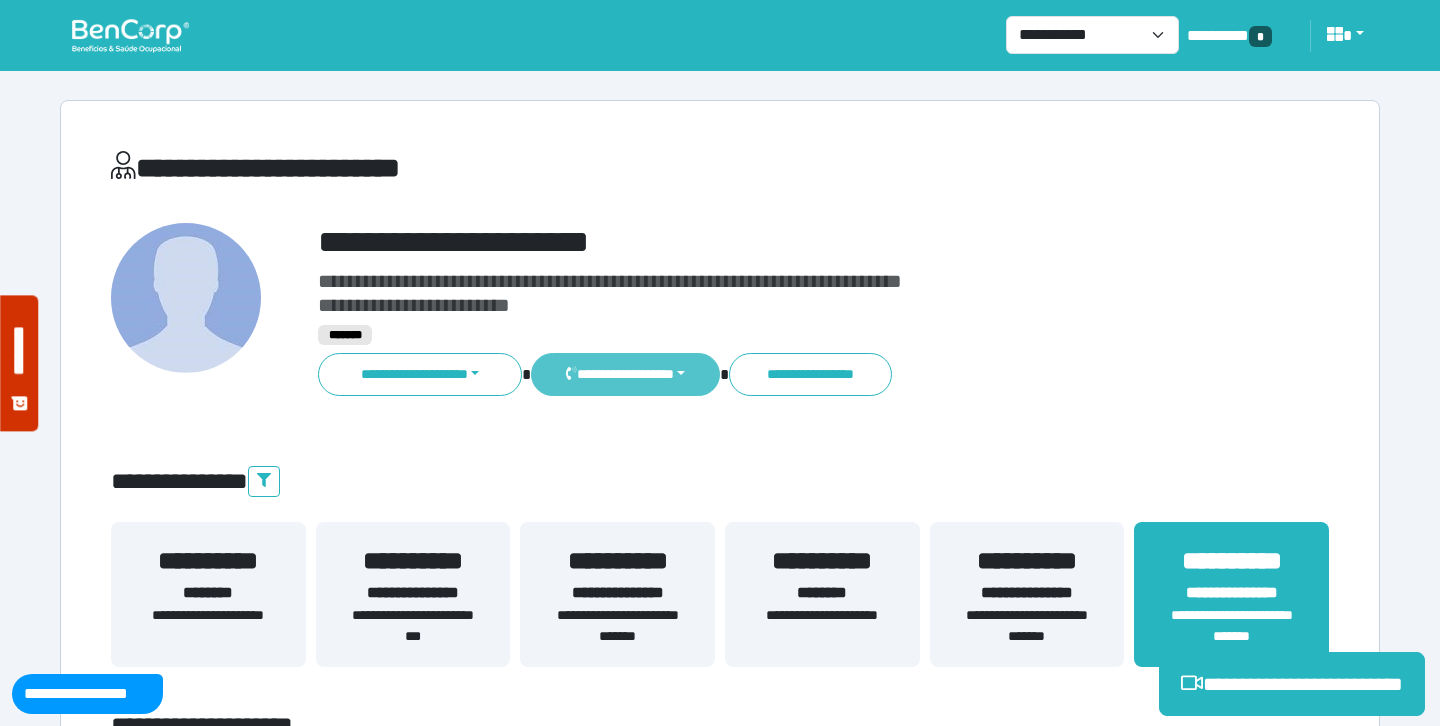 click on "**********" at bounding box center [625, 374] 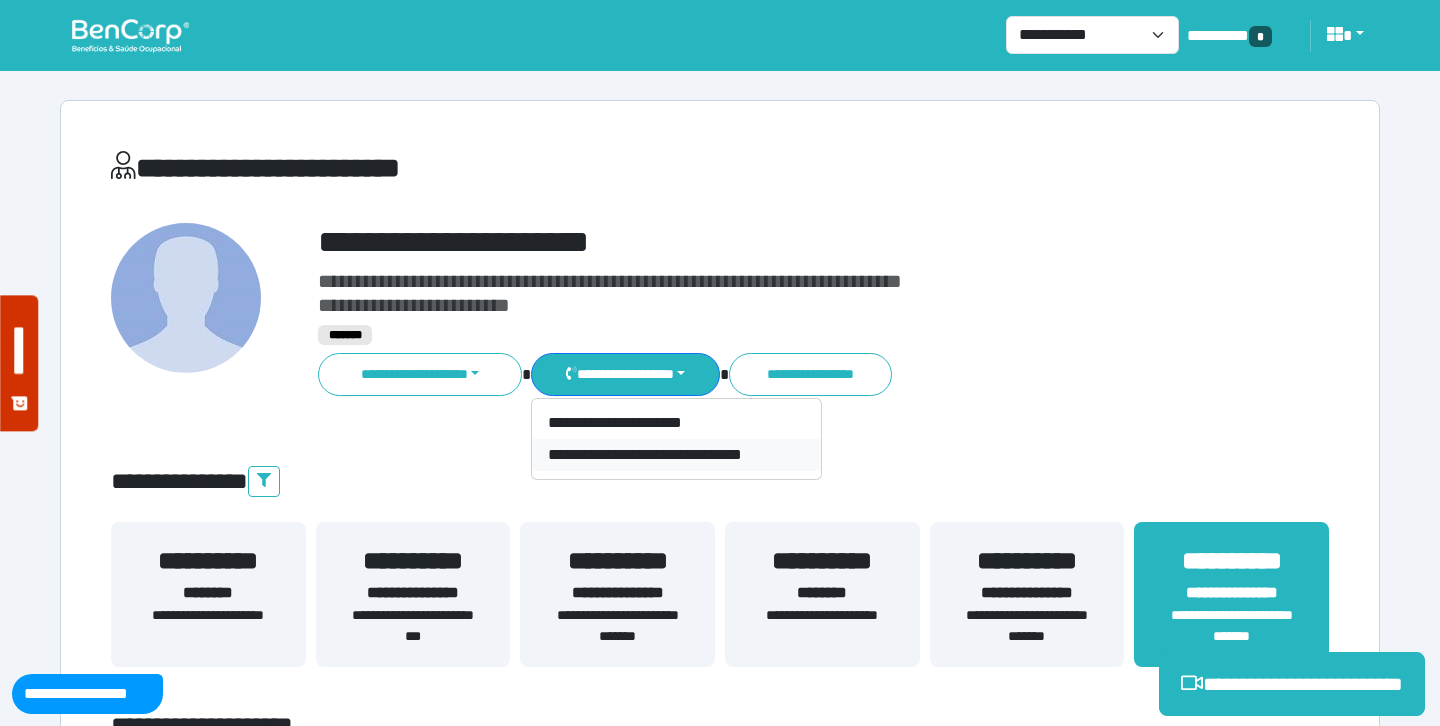 click on "**********" at bounding box center [676, 455] 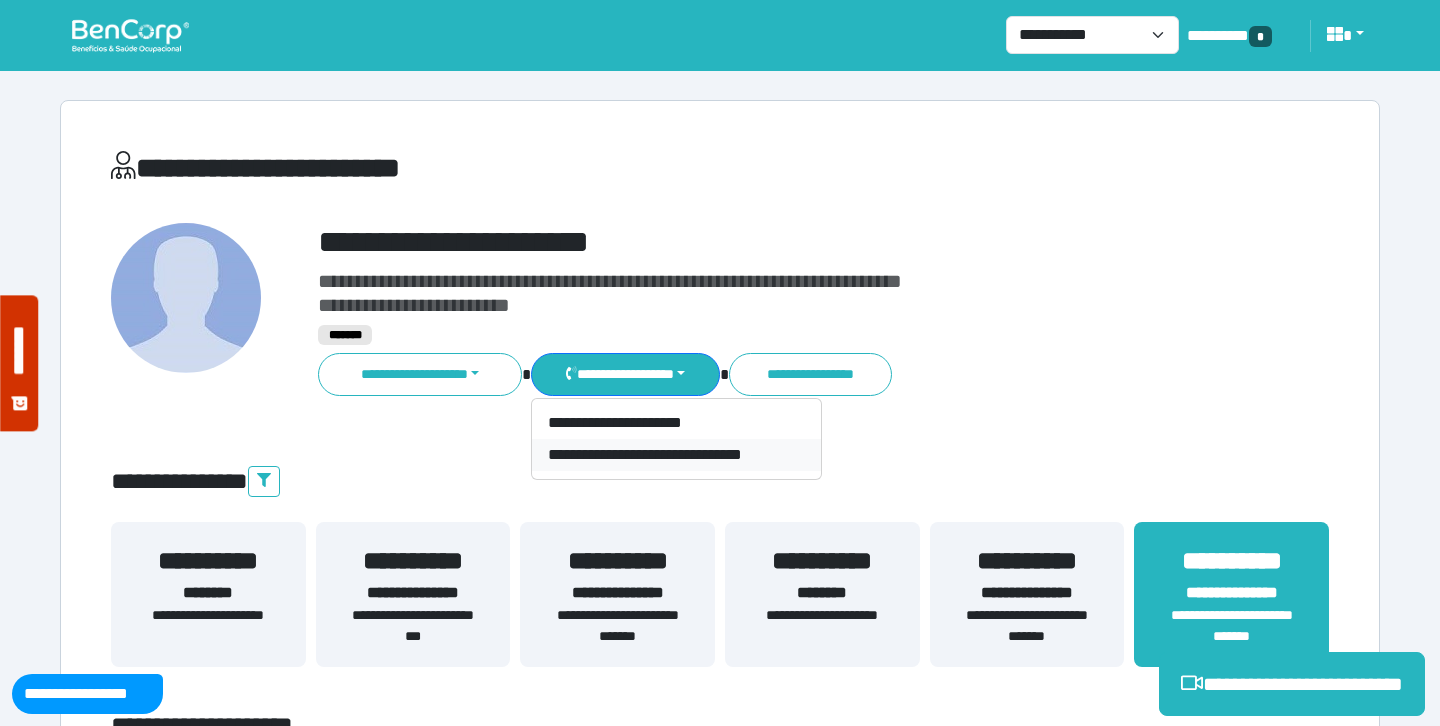 click on "**********" at bounding box center (617, 626) 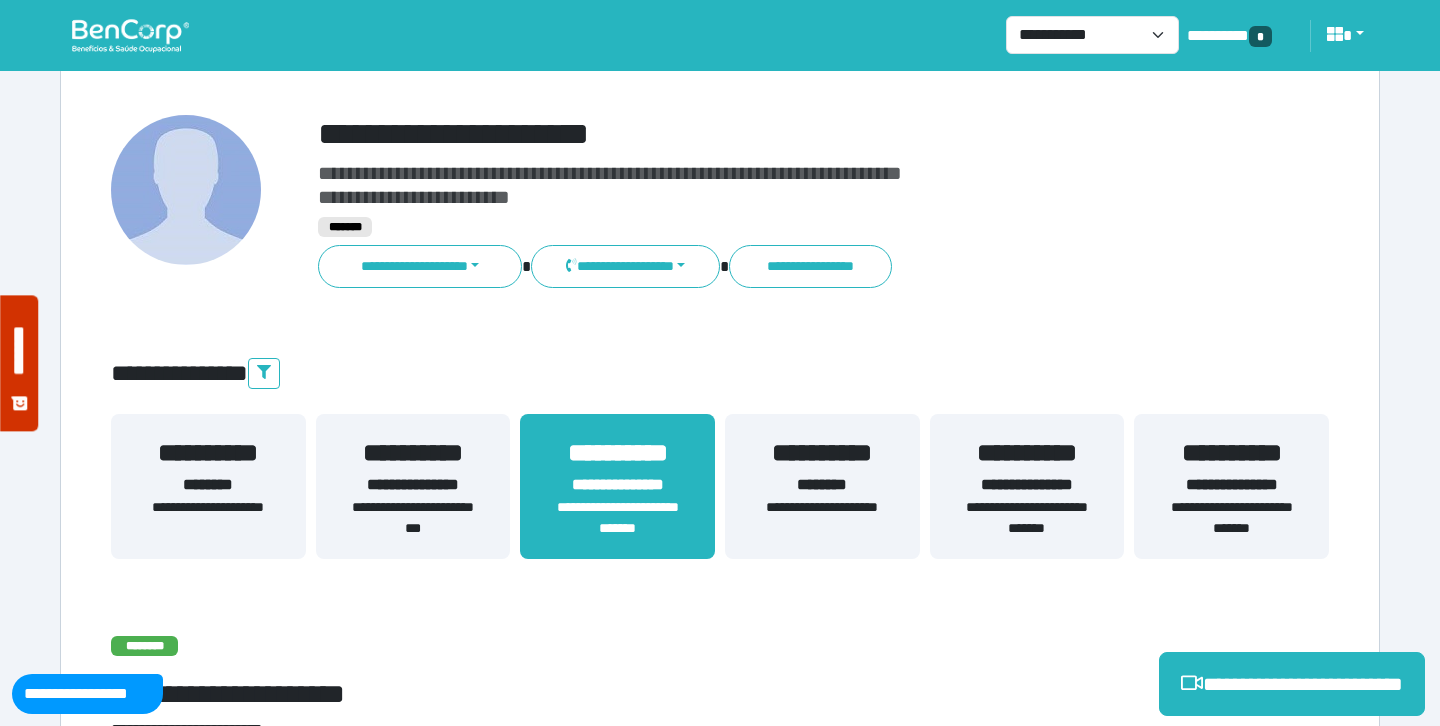 scroll, scrollTop: 122, scrollLeft: 0, axis: vertical 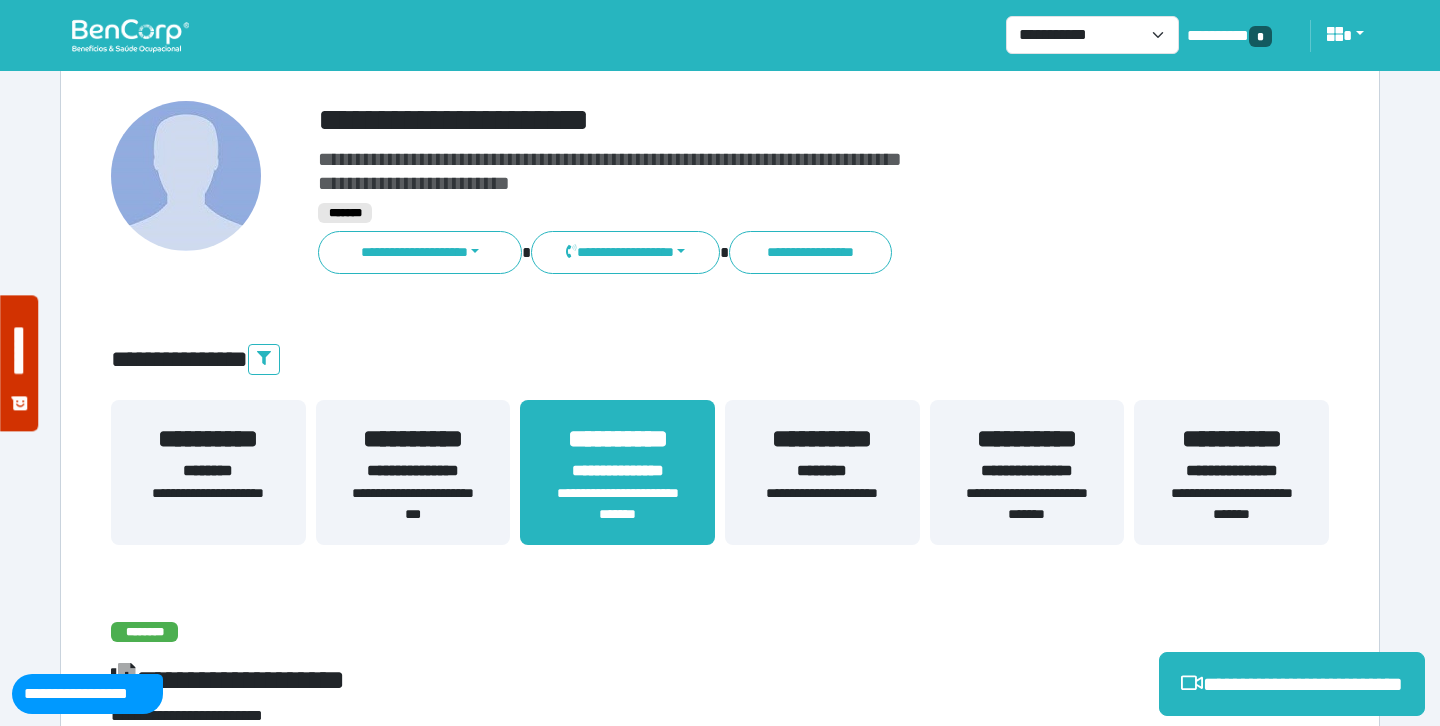 click on "**********" at bounding box center [413, 504] 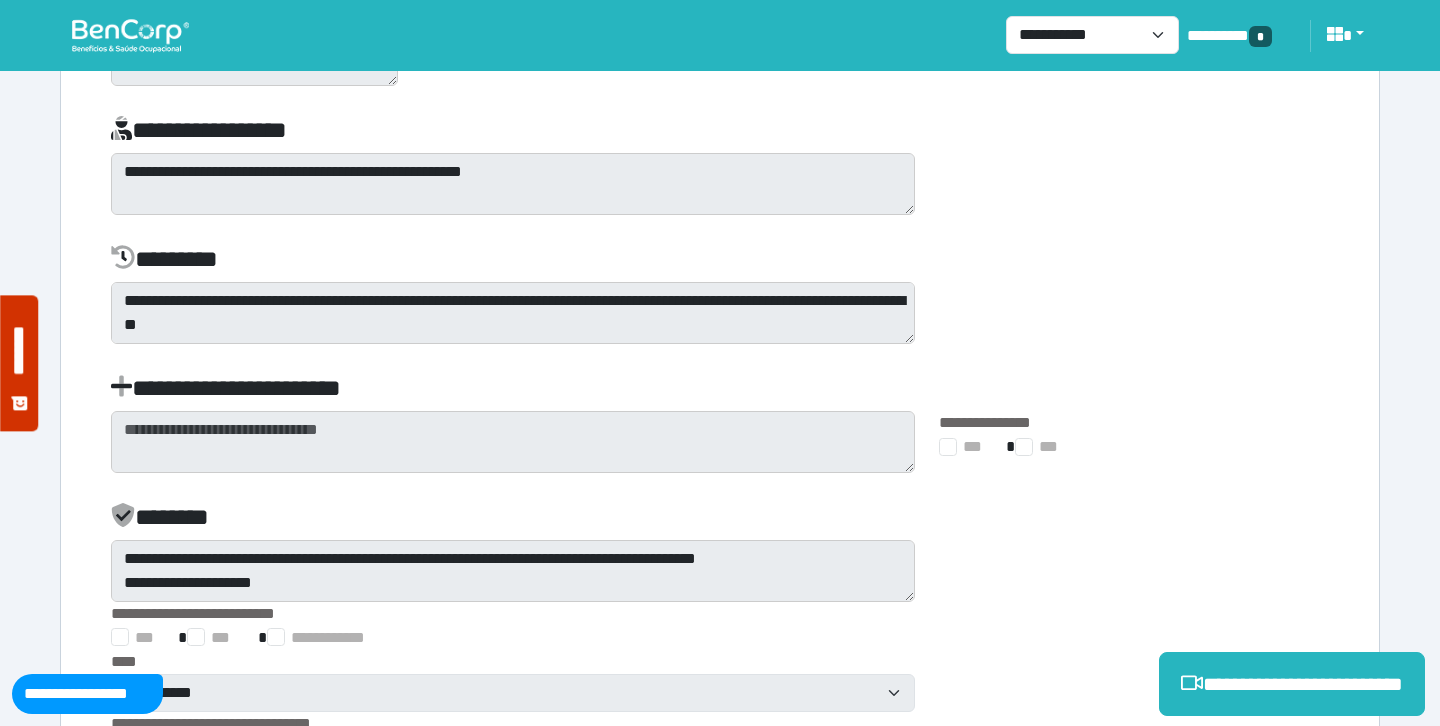 scroll, scrollTop: 3388, scrollLeft: 0, axis: vertical 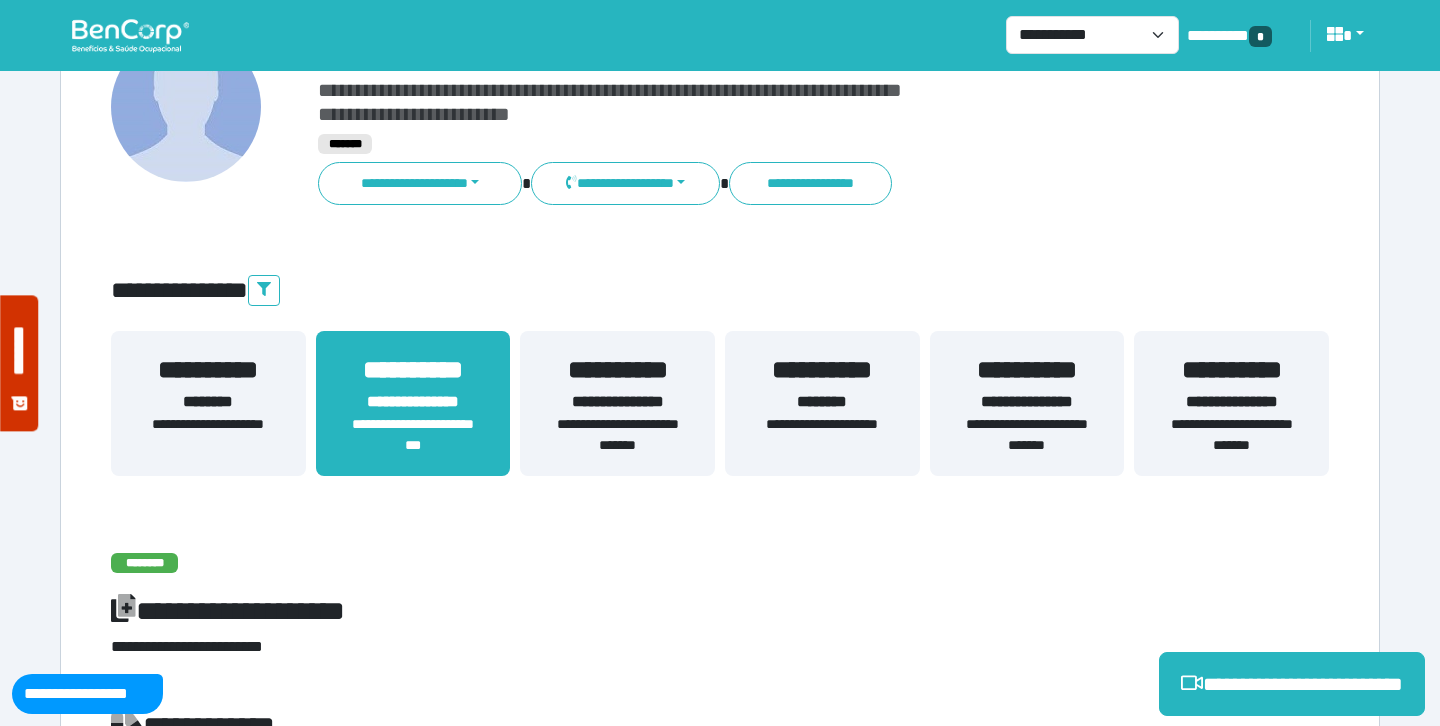 click on "**********" at bounding box center [617, 435] 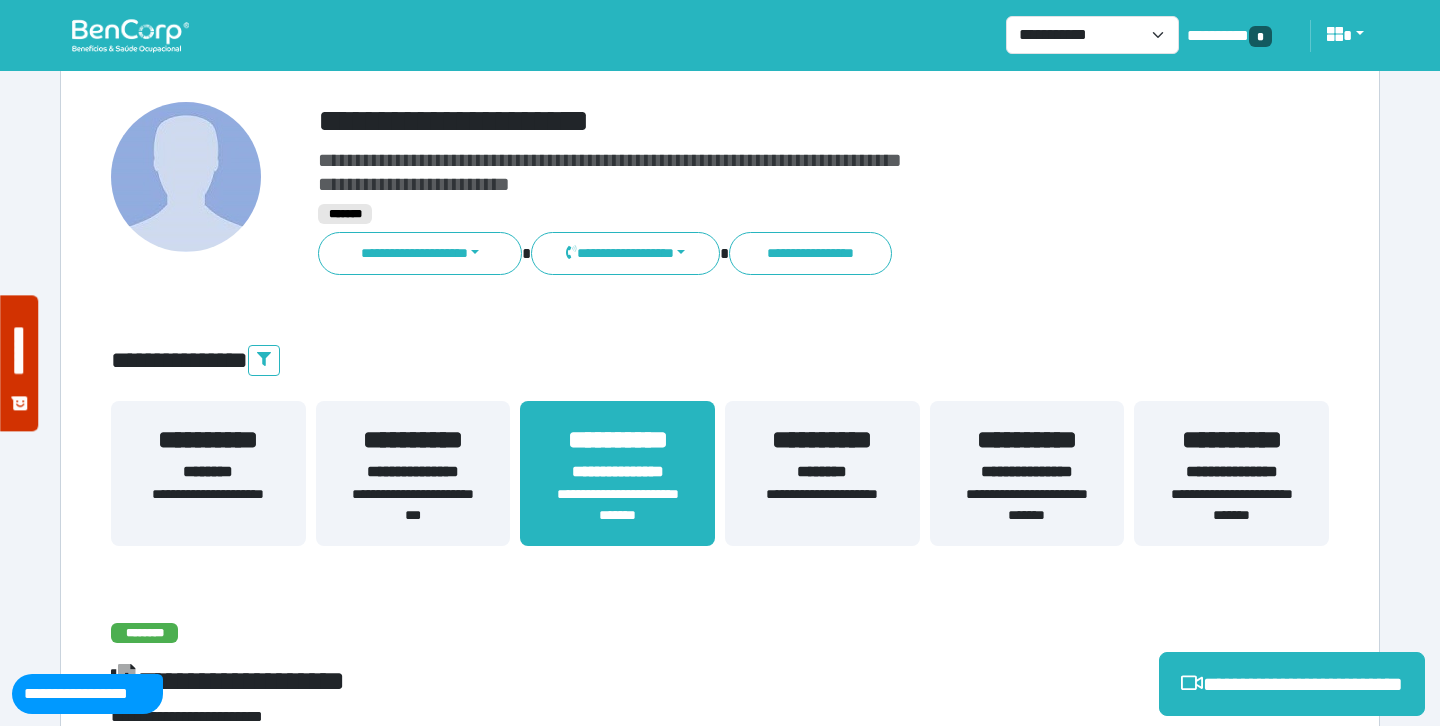 scroll, scrollTop: 173, scrollLeft: 0, axis: vertical 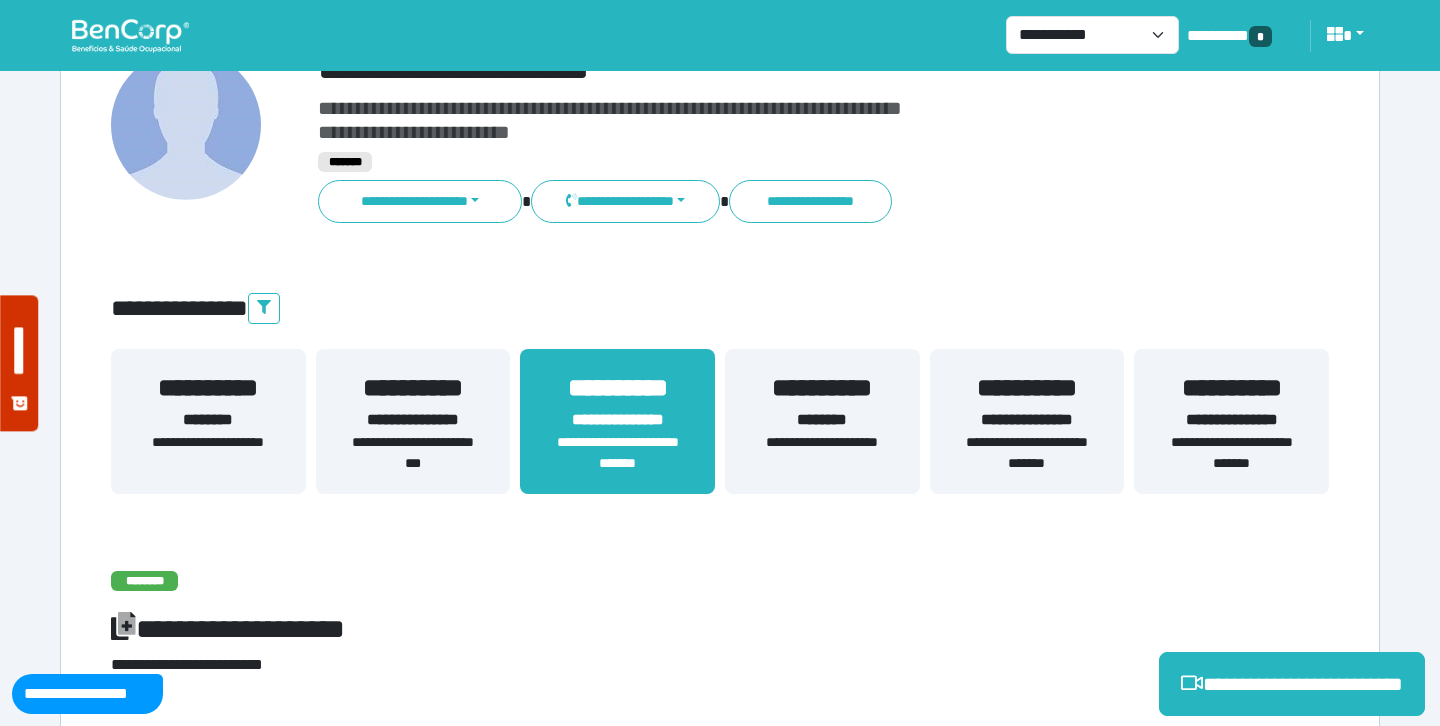 click on "**********" at bounding box center [1231, 453] 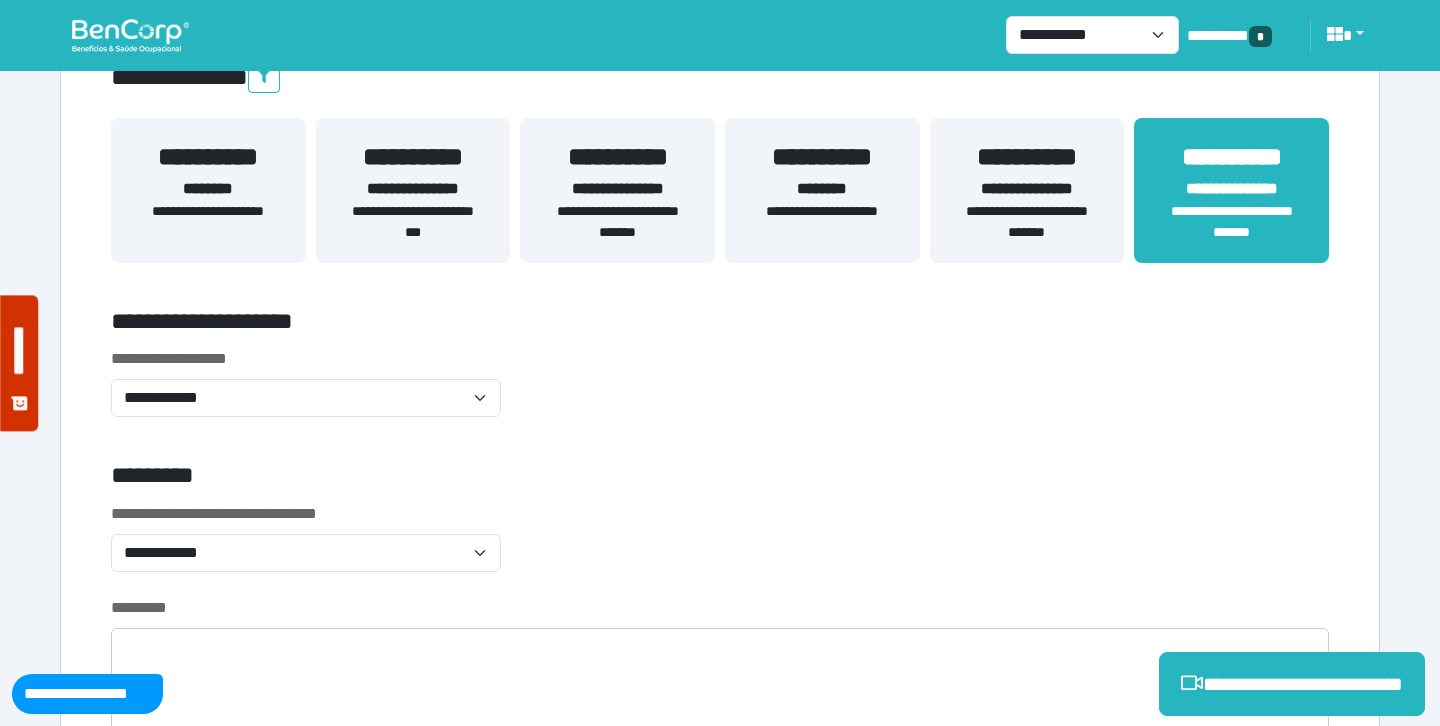 scroll, scrollTop: 271, scrollLeft: 0, axis: vertical 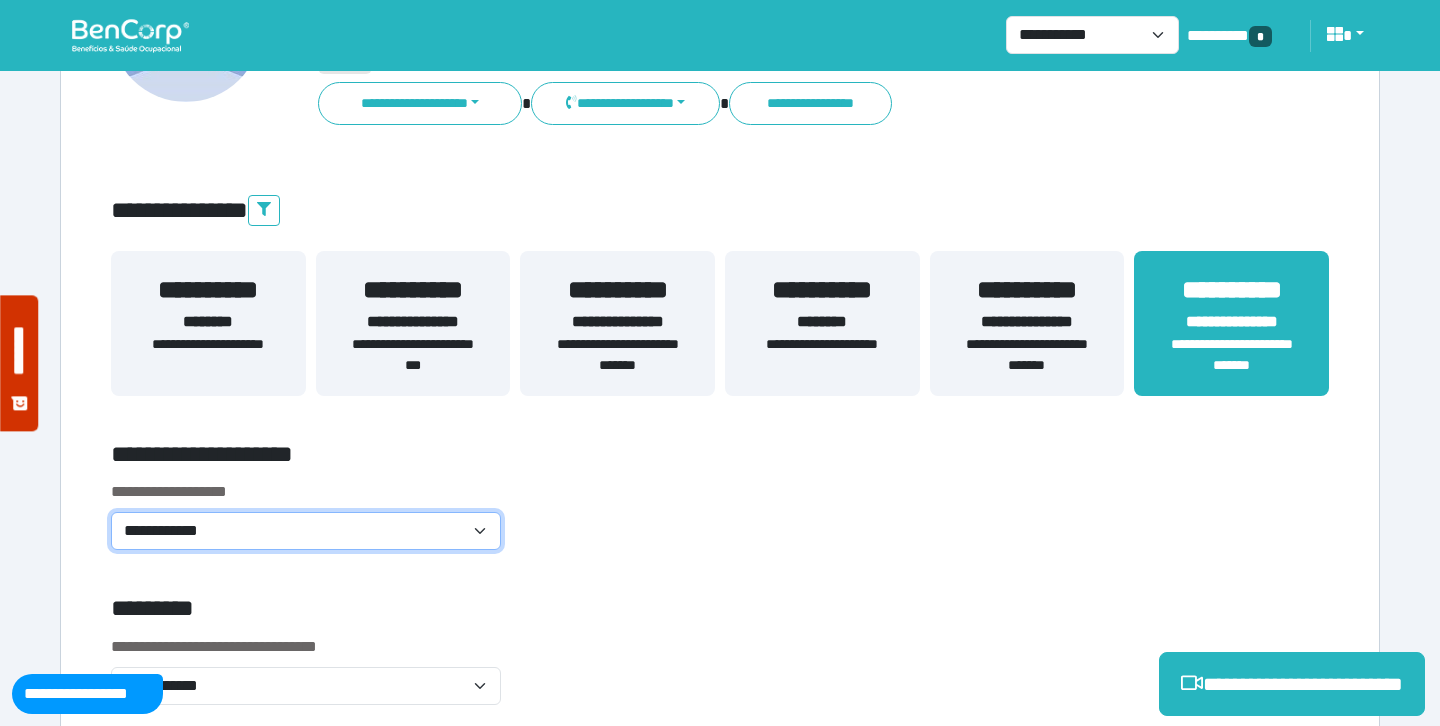 click on "**********" at bounding box center [306, 531] 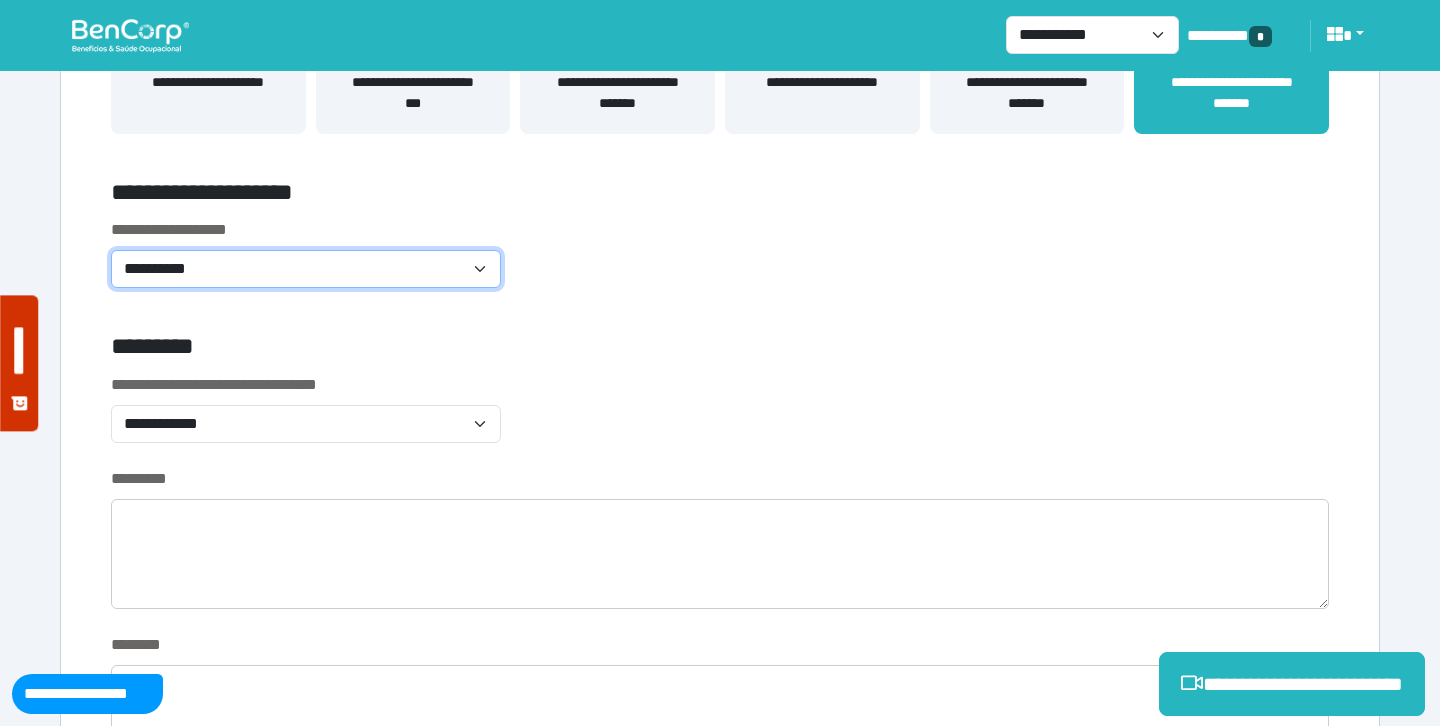 scroll, scrollTop: 629, scrollLeft: 0, axis: vertical 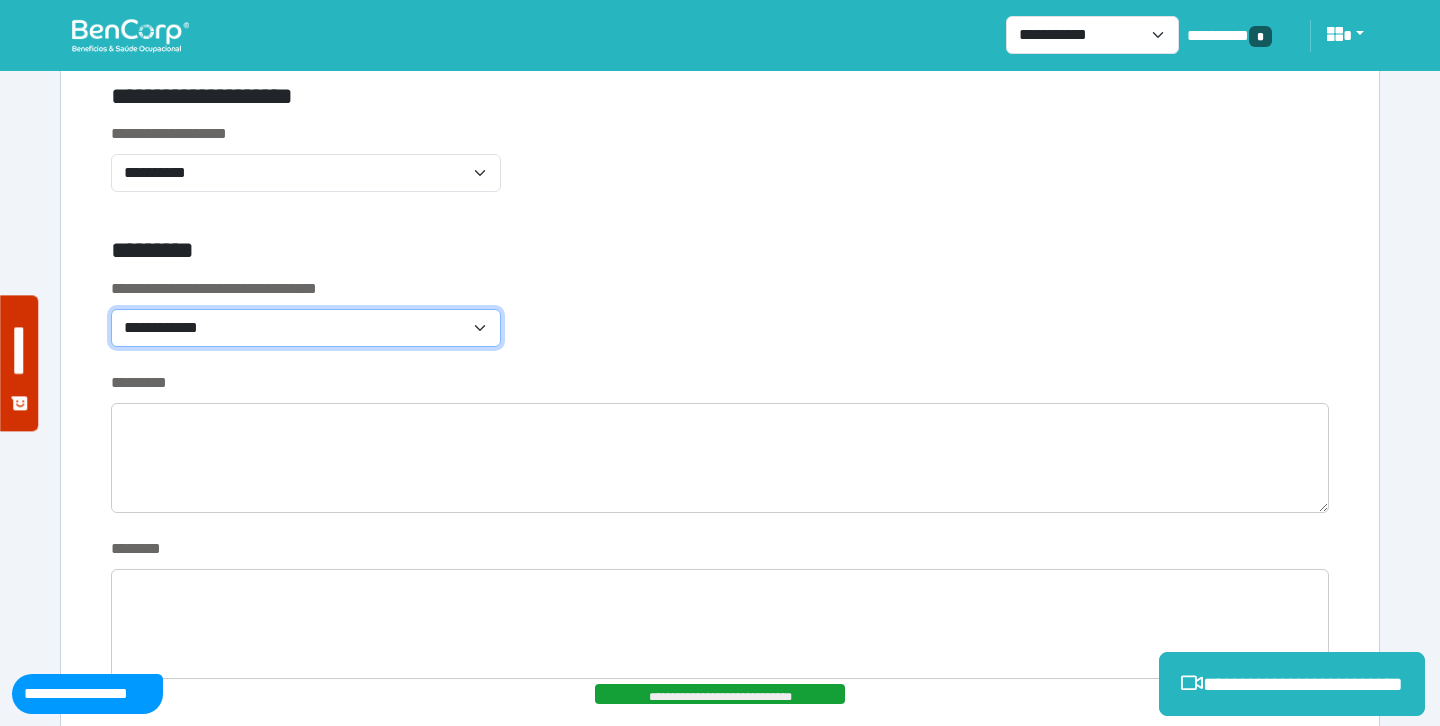 click on "**********" at bounding box center [306, 328] 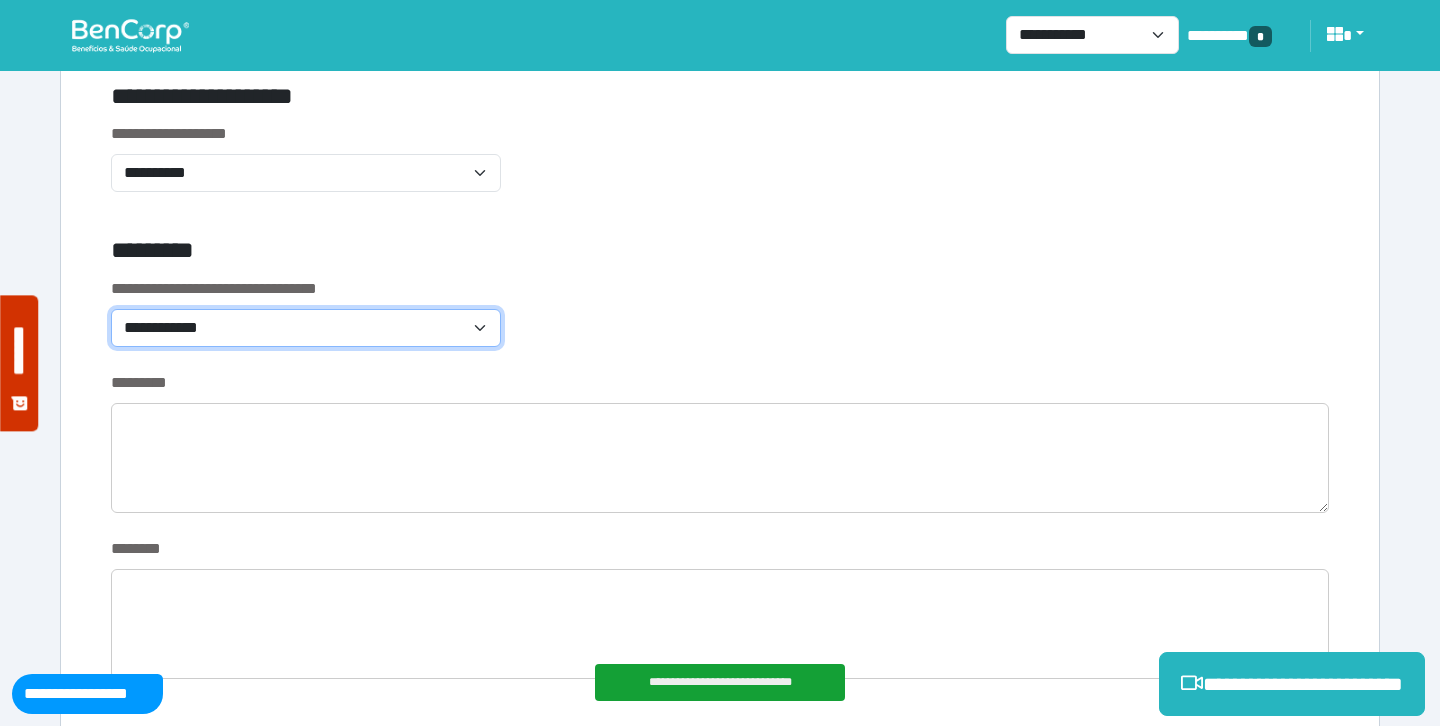 select on "*******" 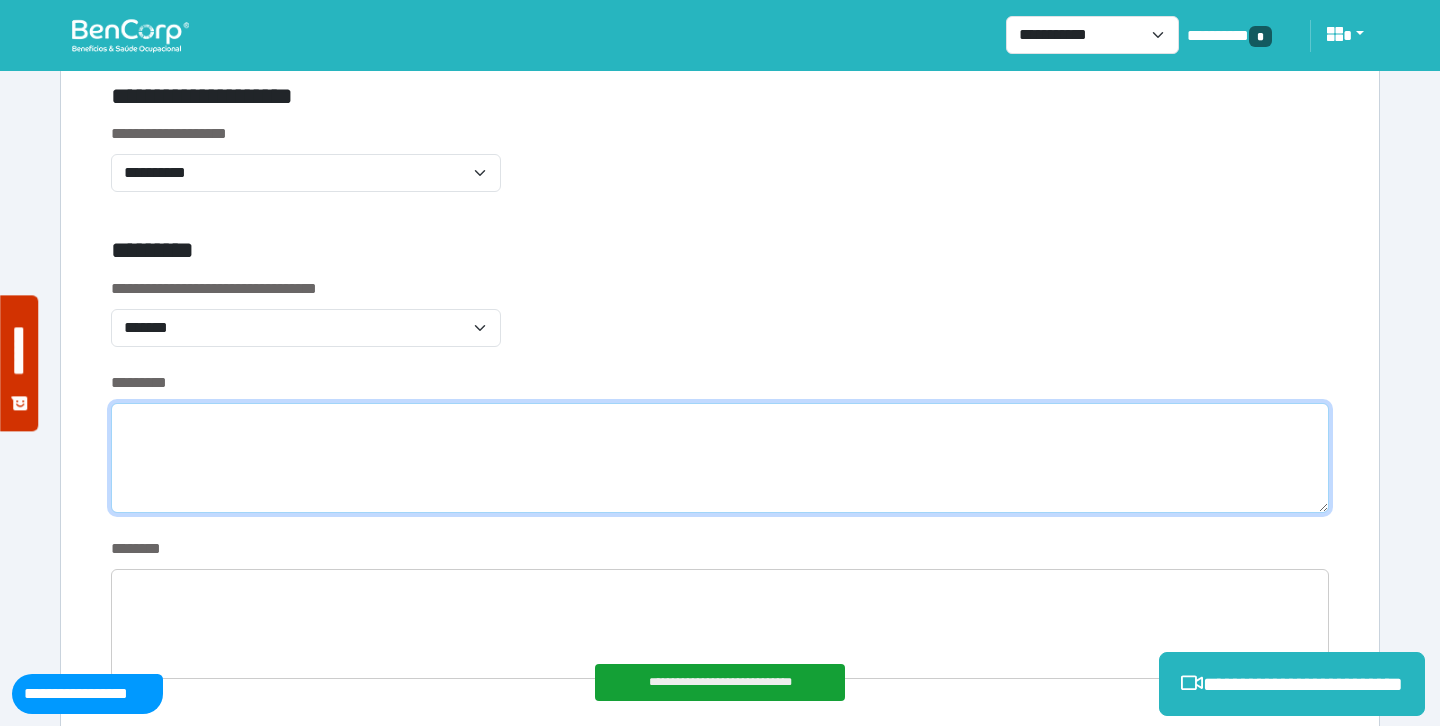 click at bounding box center [720, 458] 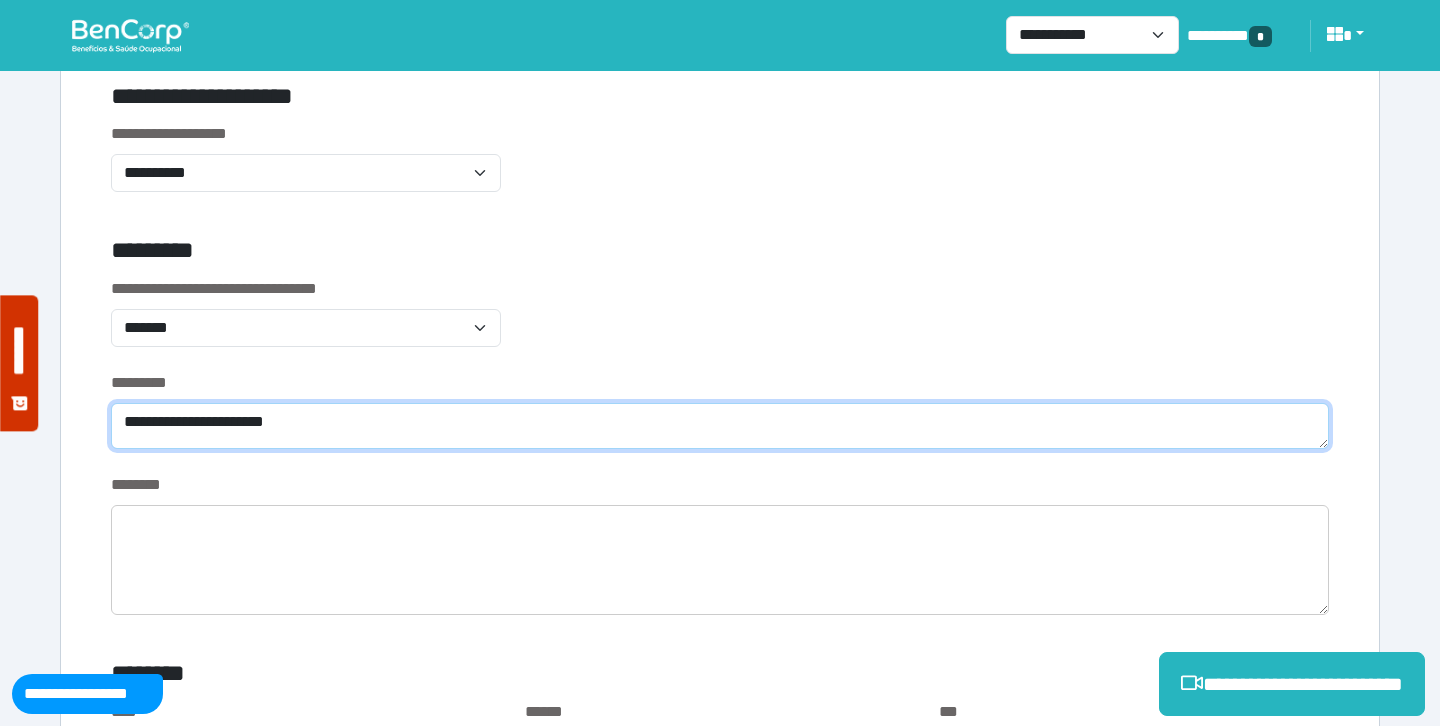 type on "**********" 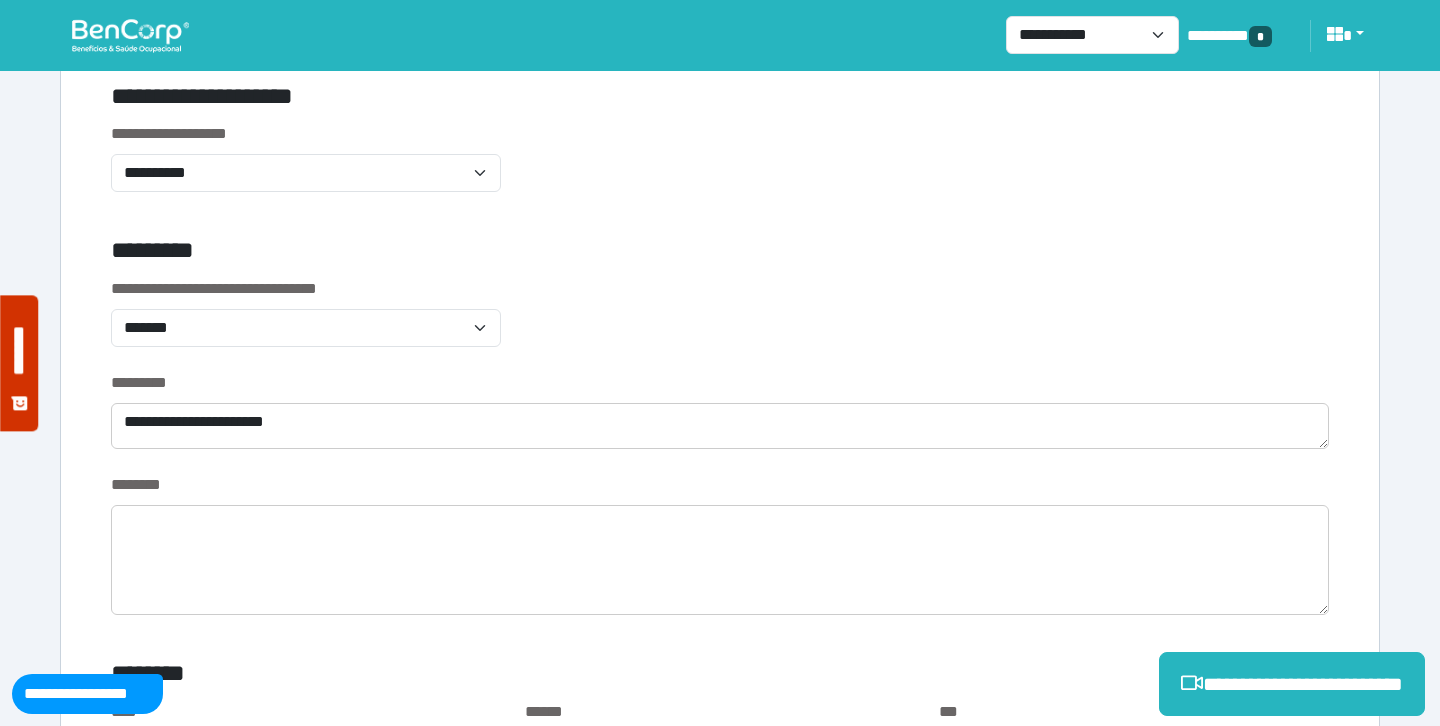 click on "**********" at bounding box center [720, 324] 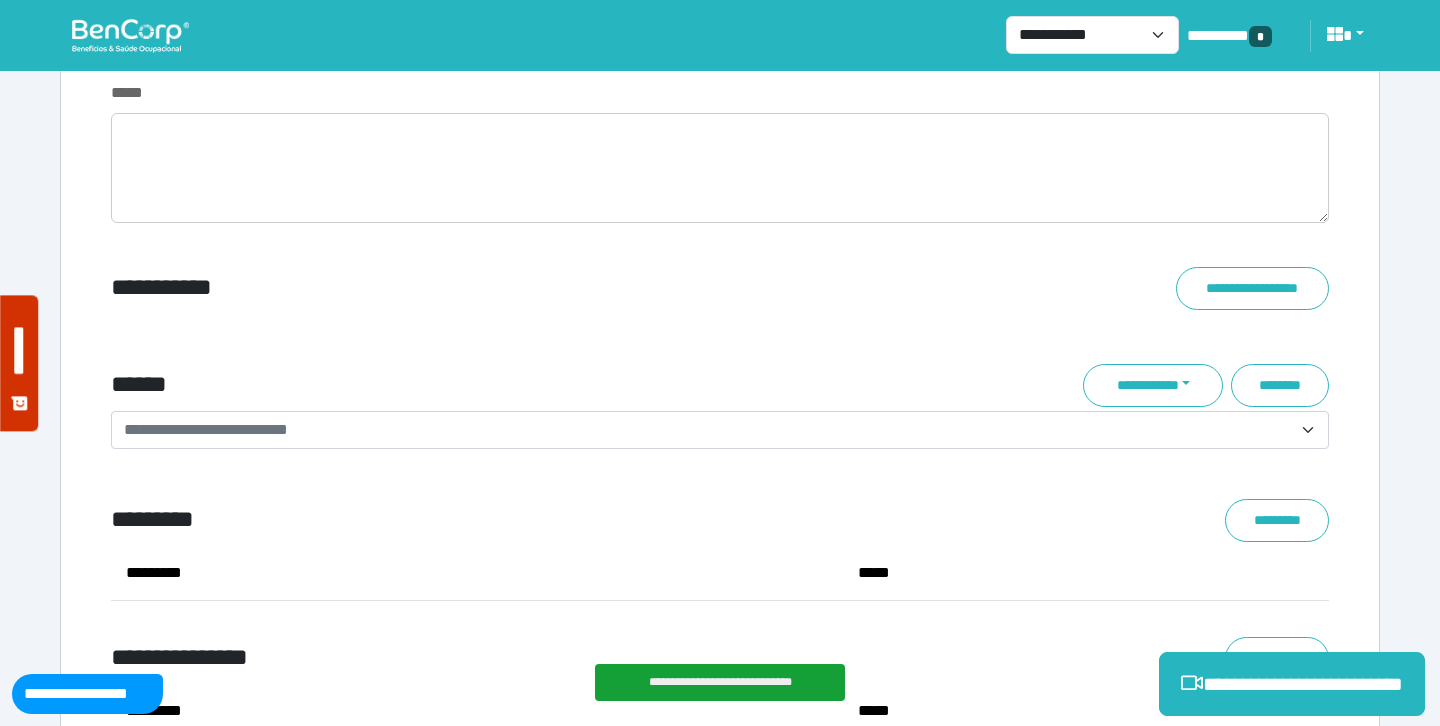scroll, scrollTop: 7669, scrollLeft: 0, axis: vertical 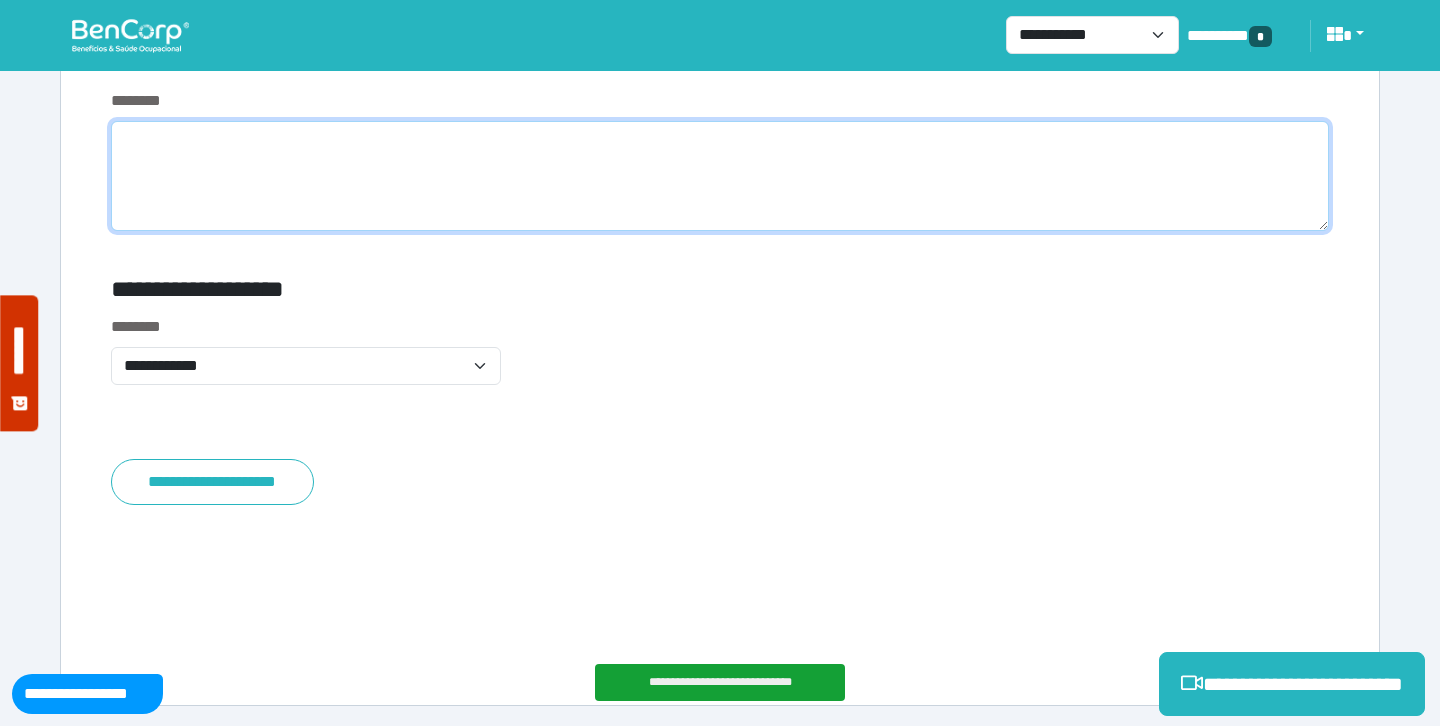 click at bounding box center [720, 176] 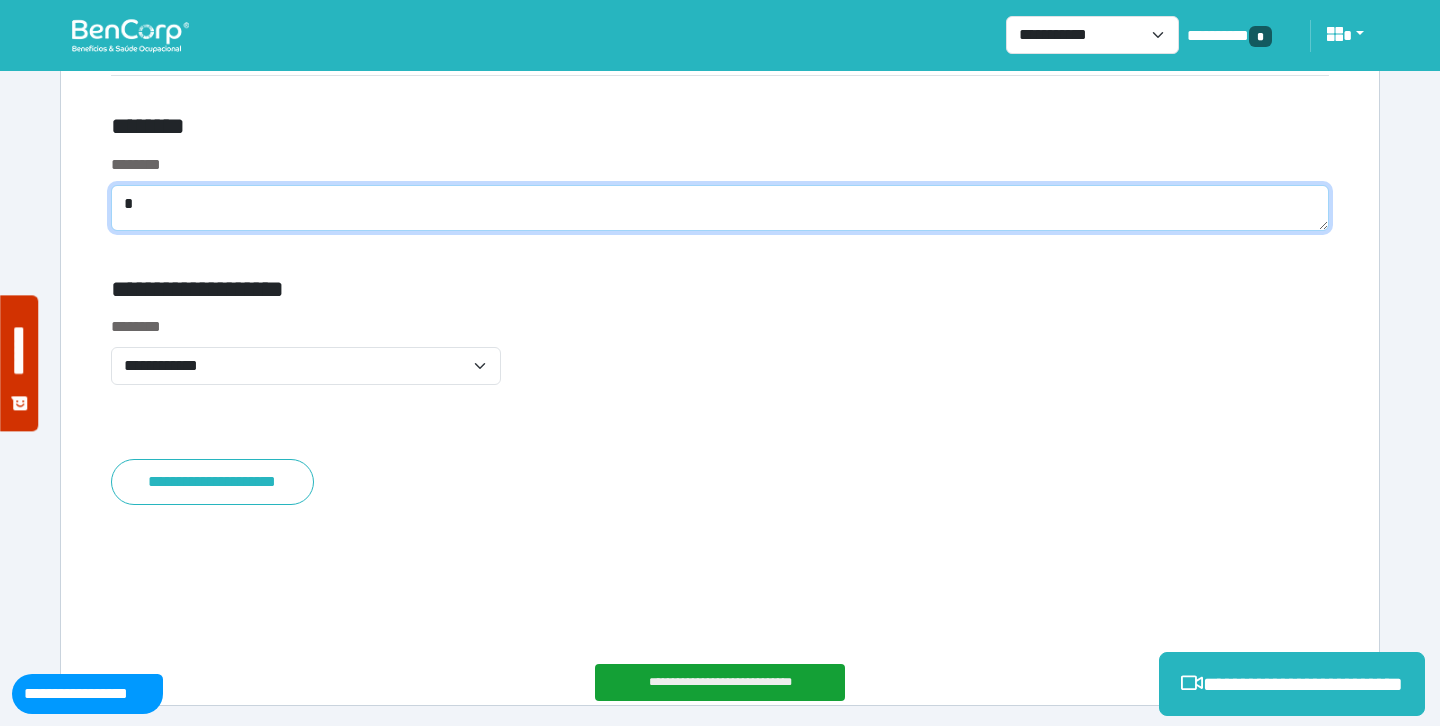 scroll, scrollTop: 7605, scrollLeft: 0, axis: vertical 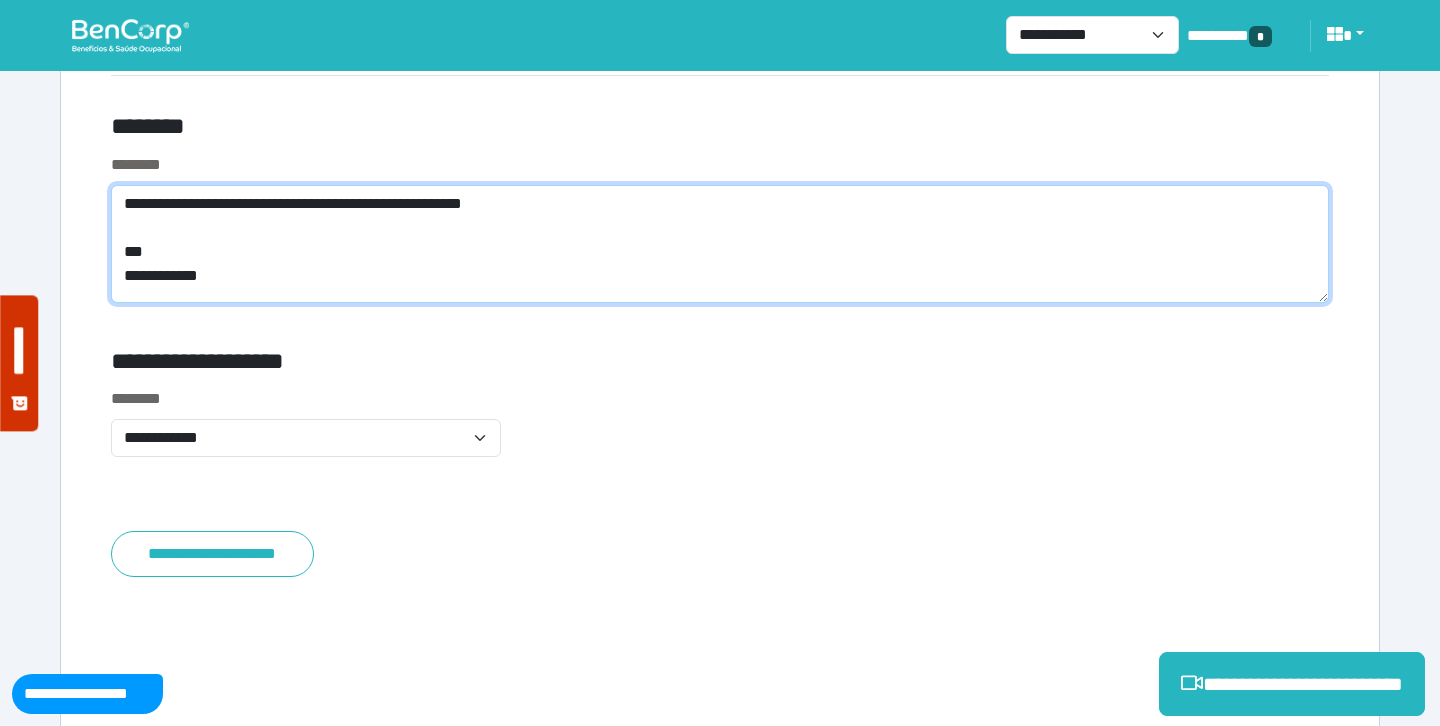 click on "**********" at bounding box center [720, 244] 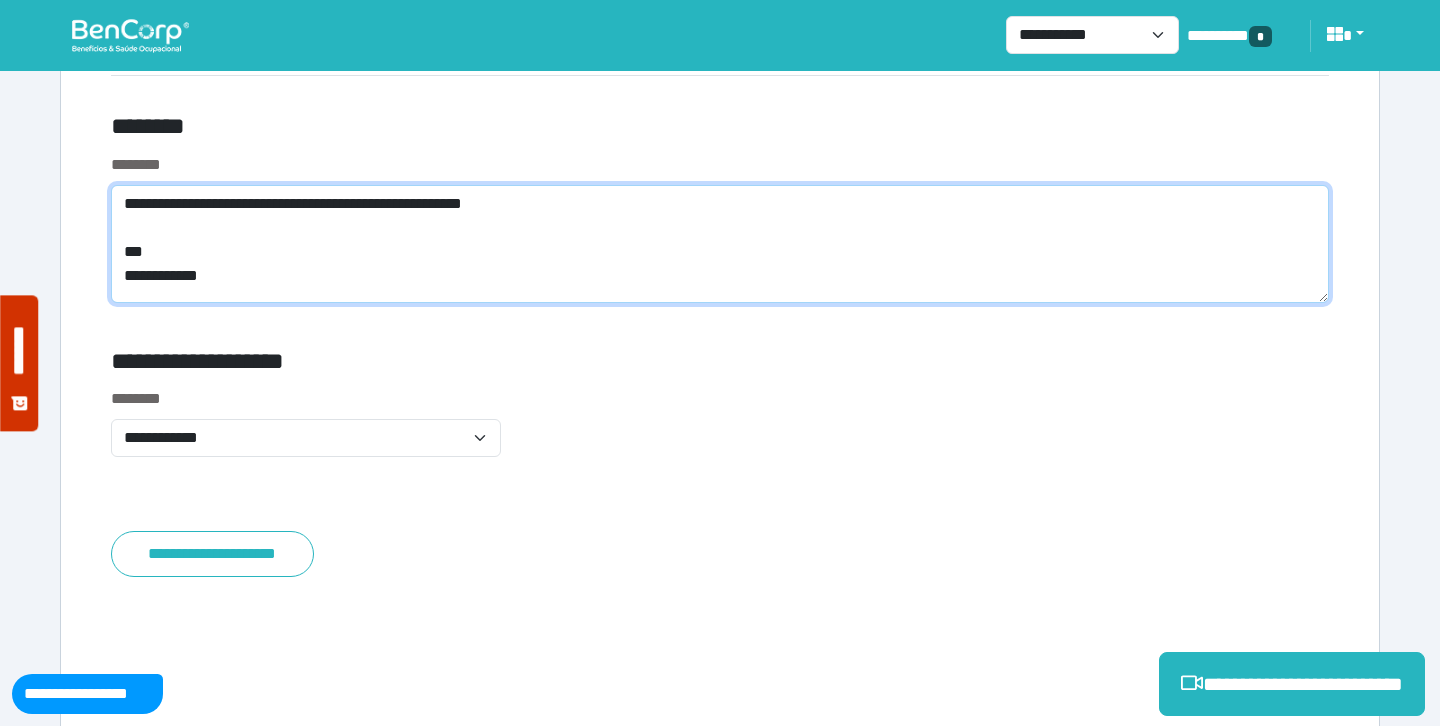 drag, startPoint x: 429, startPoint y: 206, endPoint x: 390, endPoint y: 205, distance: 39.012817 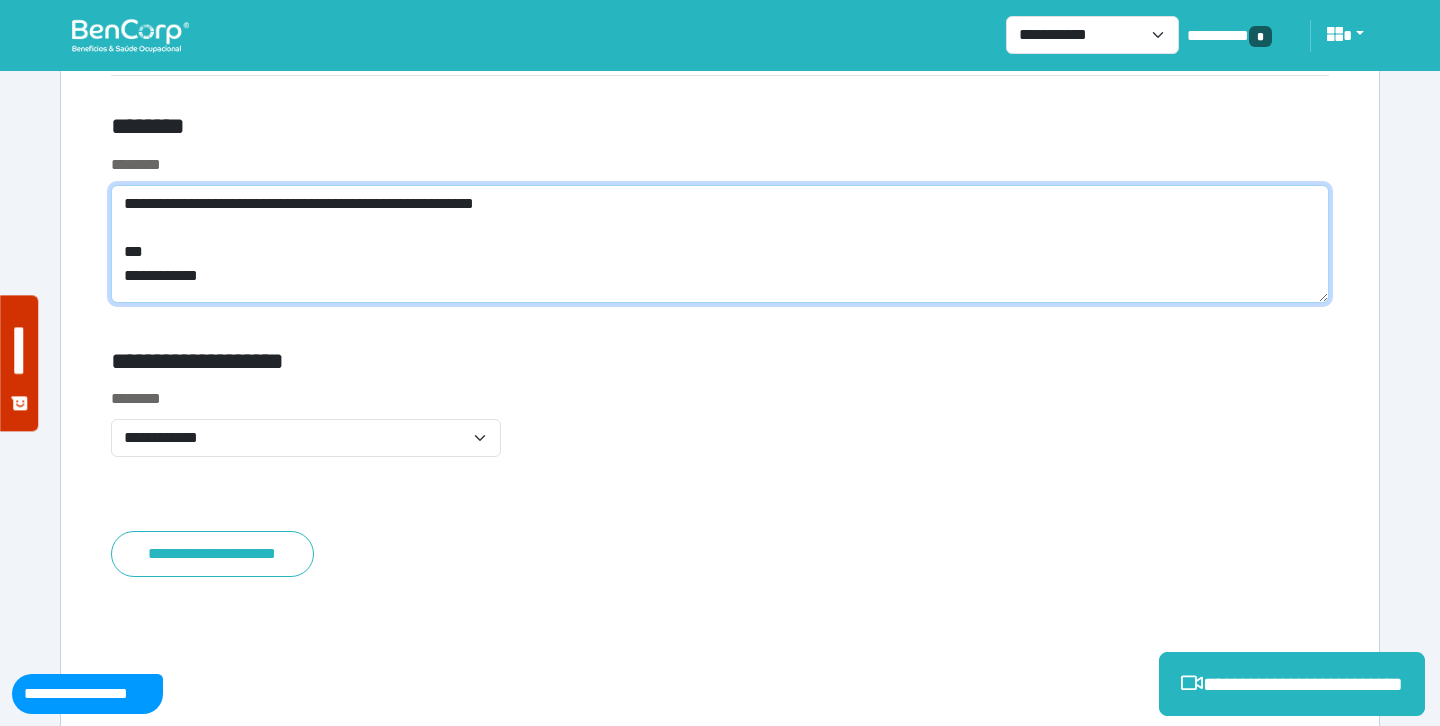 click on "**********" at bounding box center [720, 244] 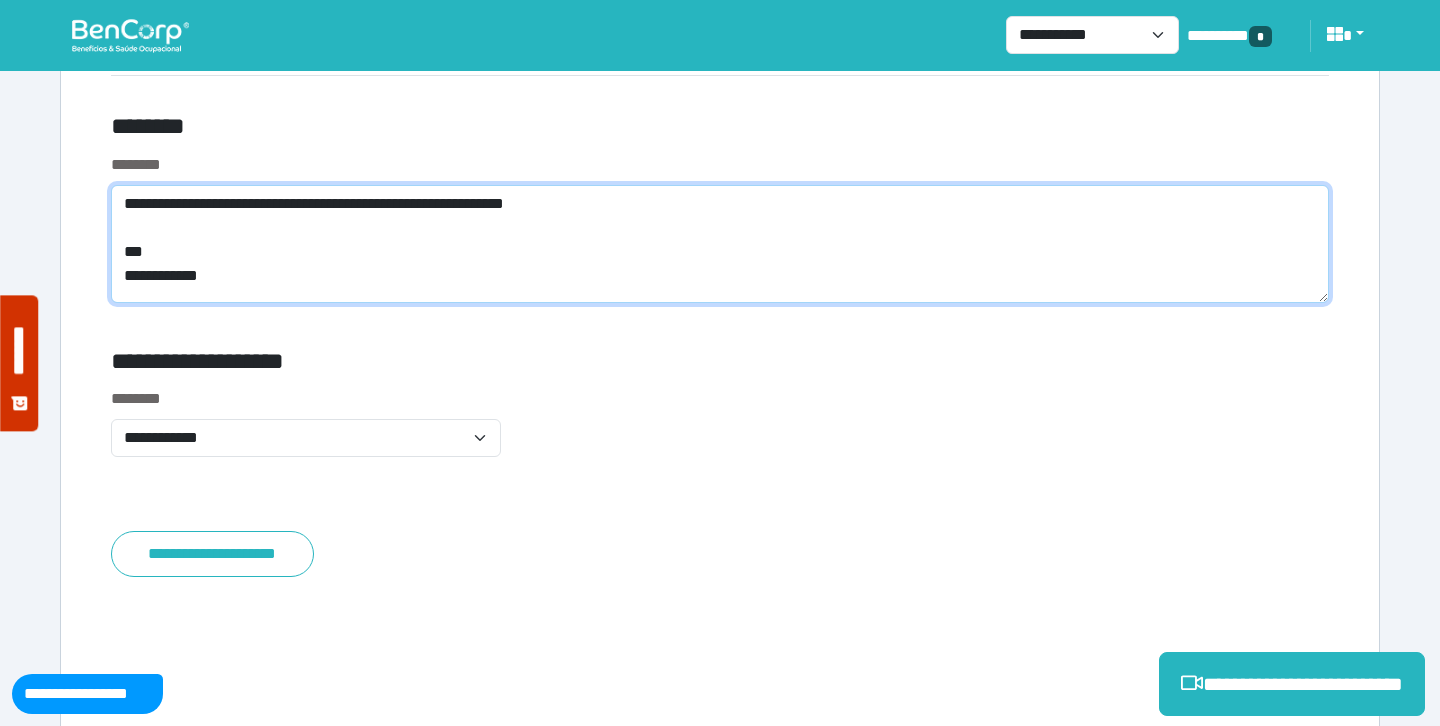 click on "**********" at bounding box center [720, 244] 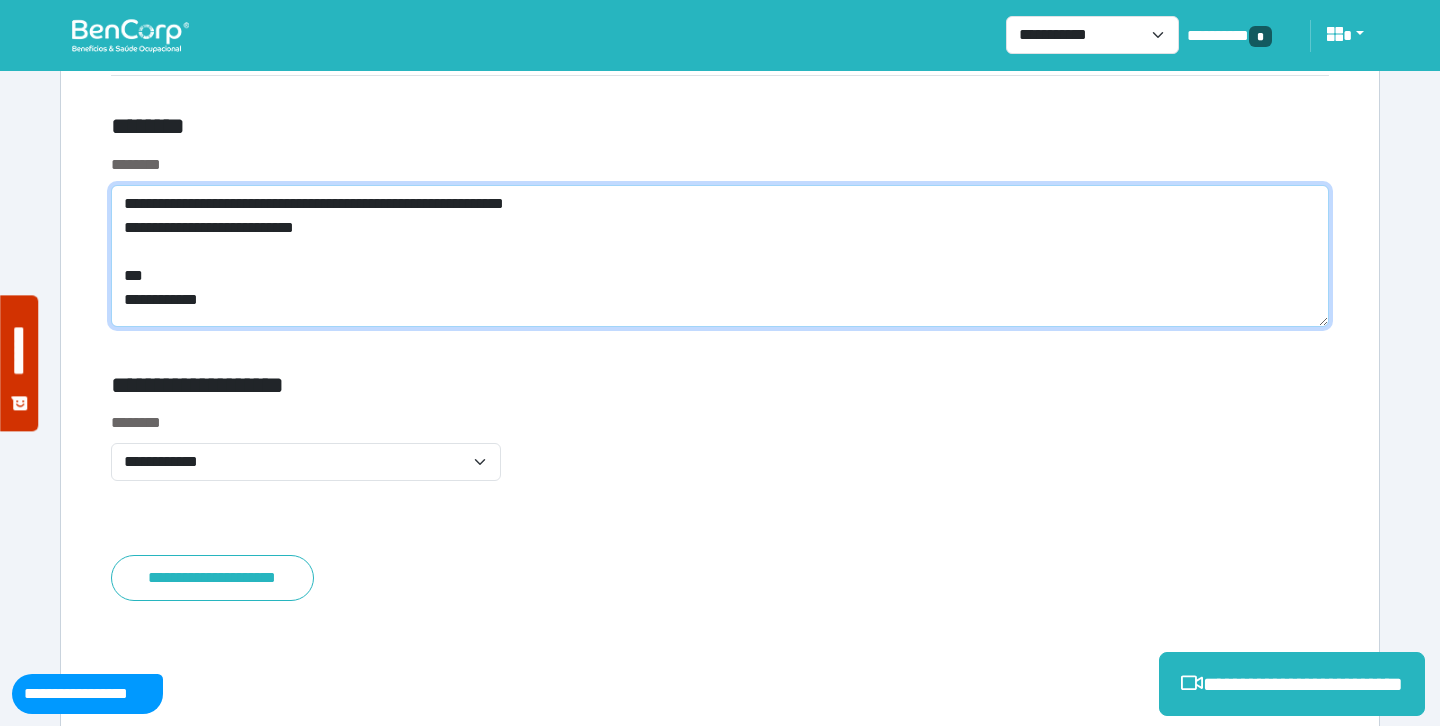click on "**********" at bounding box center [720, 256] 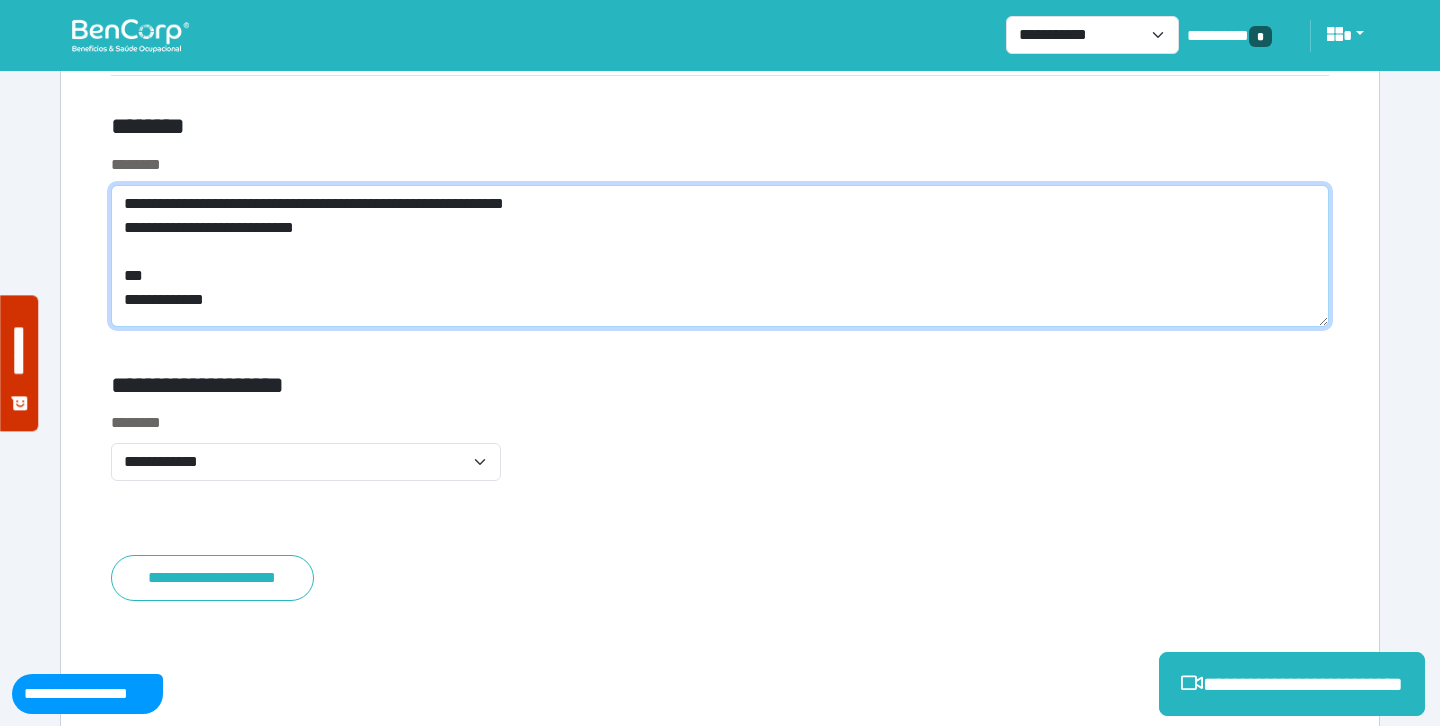 scroll, scrollTop: 0, scrollLeft: 0, axis: both 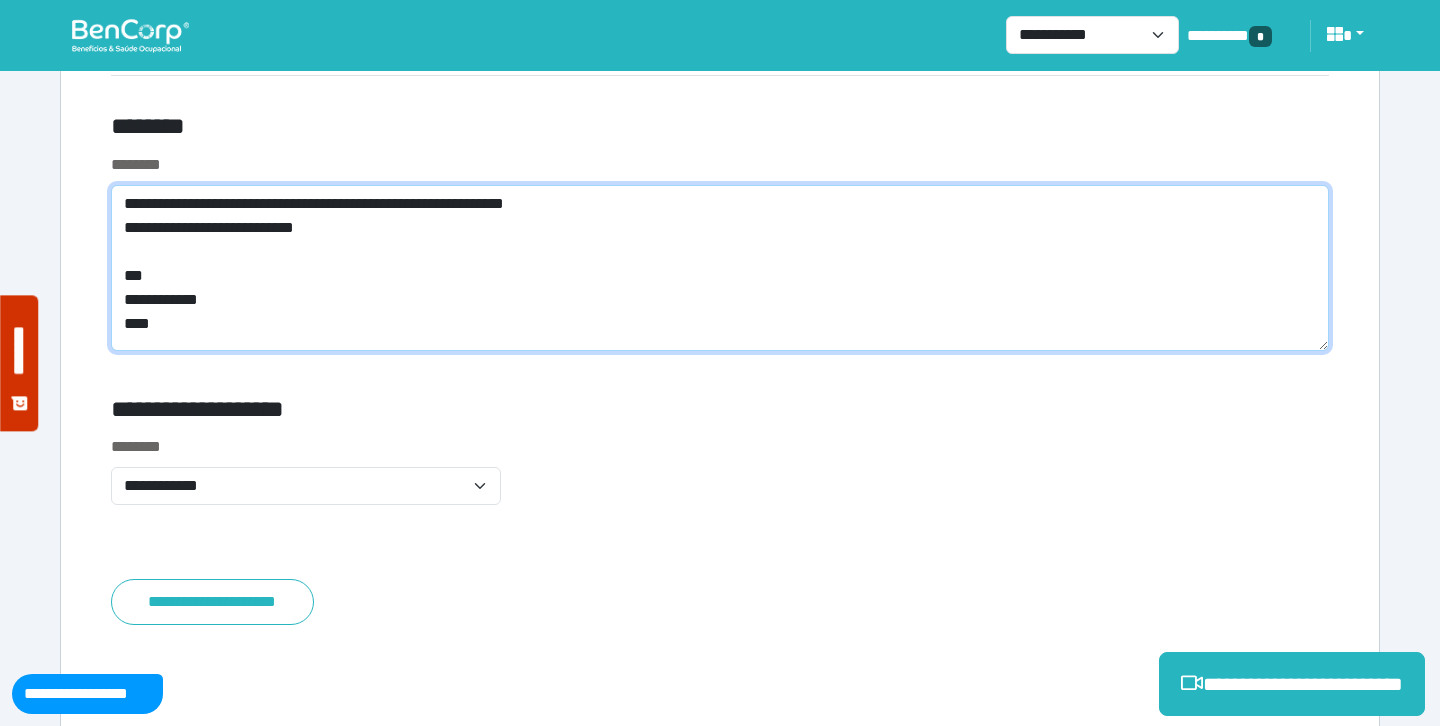 click on "**********" at bounding box center [720, 268] 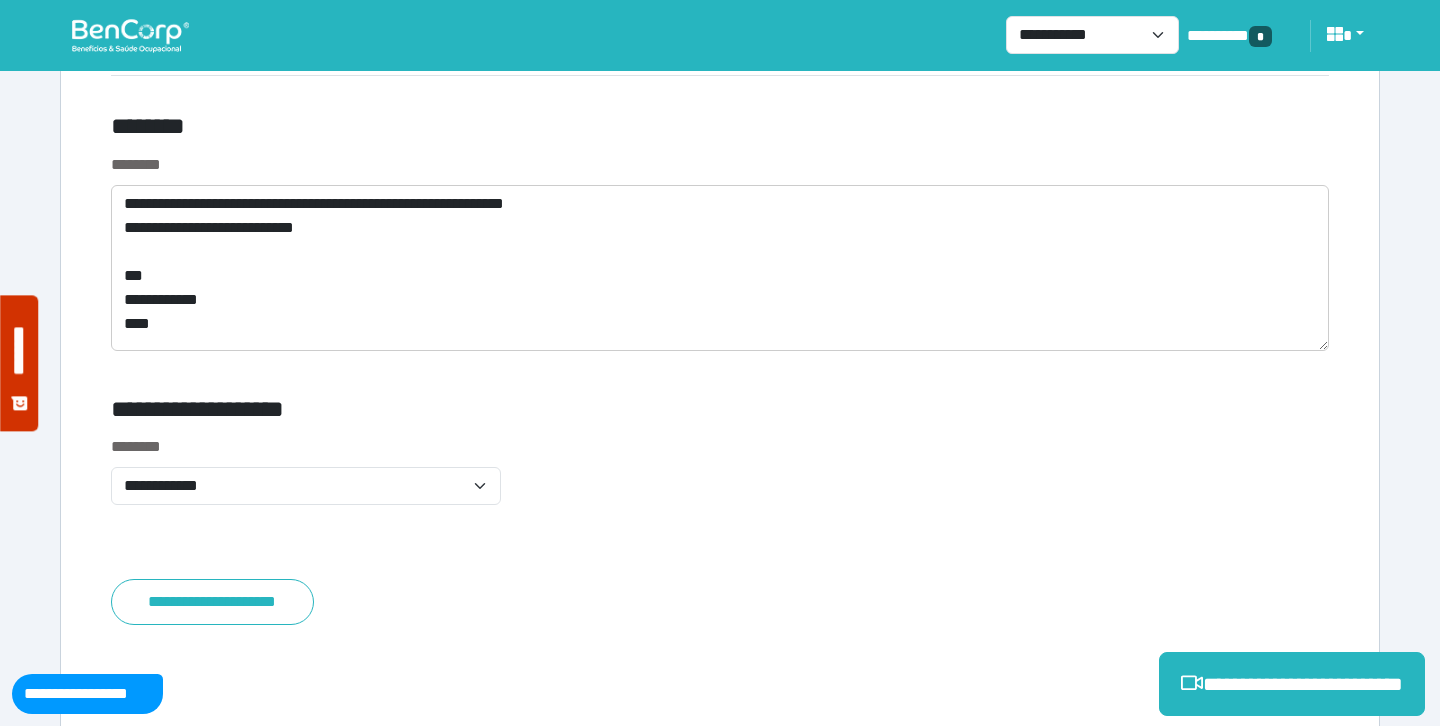 click on "********" at bounding box center (513, 130) 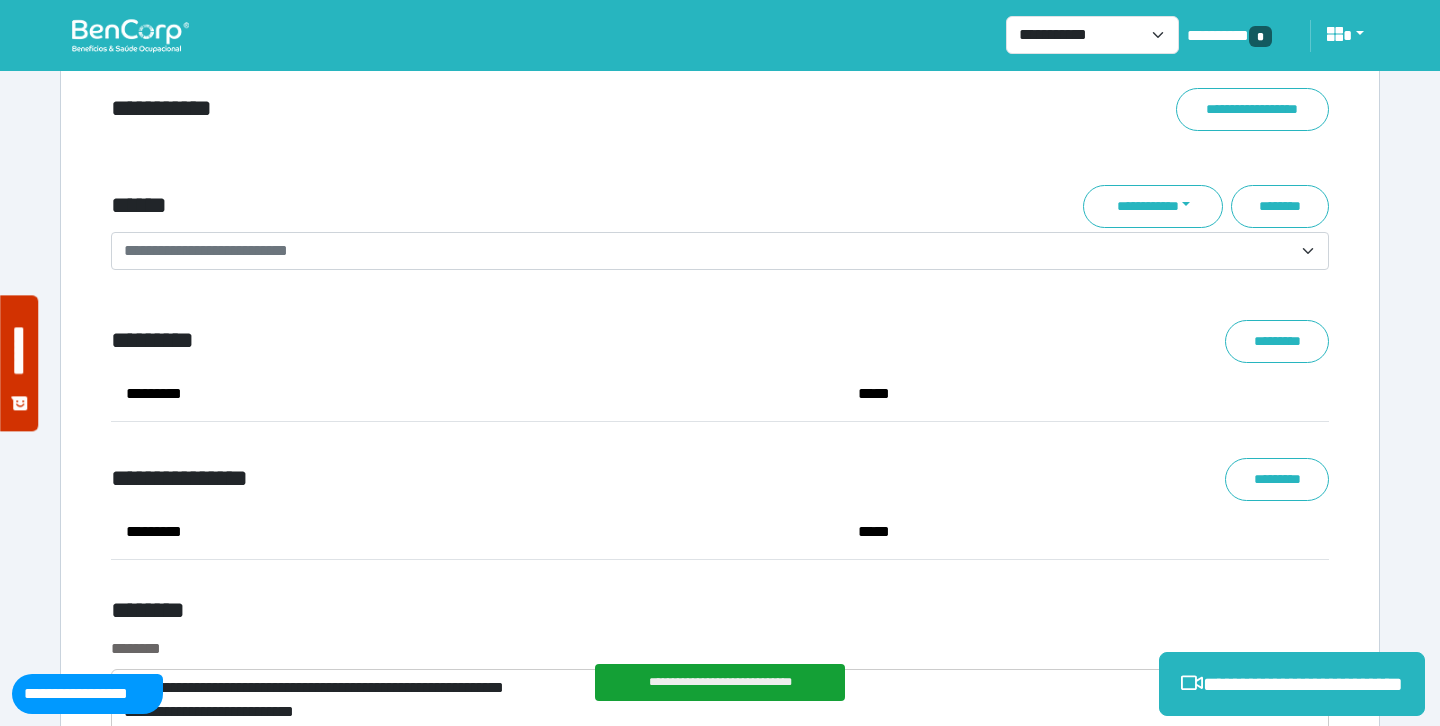 scroll, scrollTop: 7122, scrollLeft: 0, axis: vertical 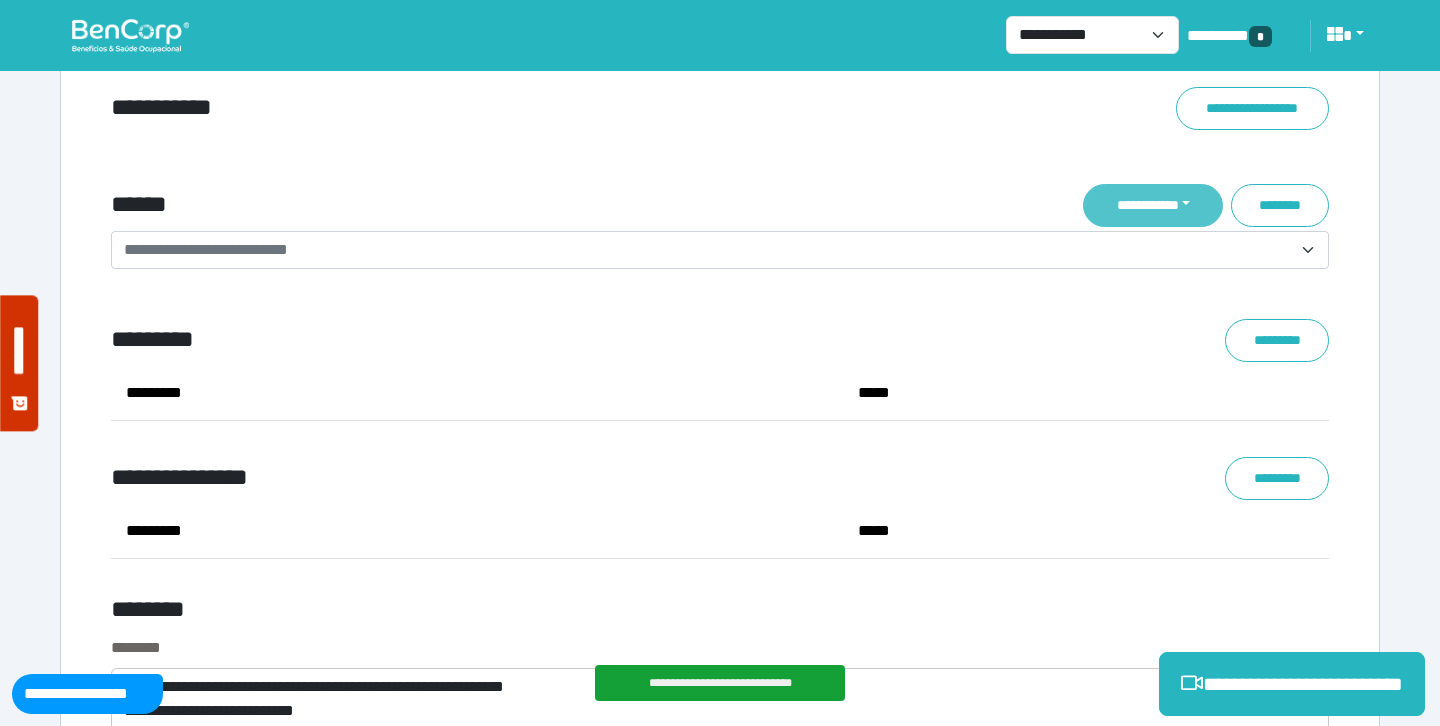 click on "**********" at bounding box center [1153, 205] 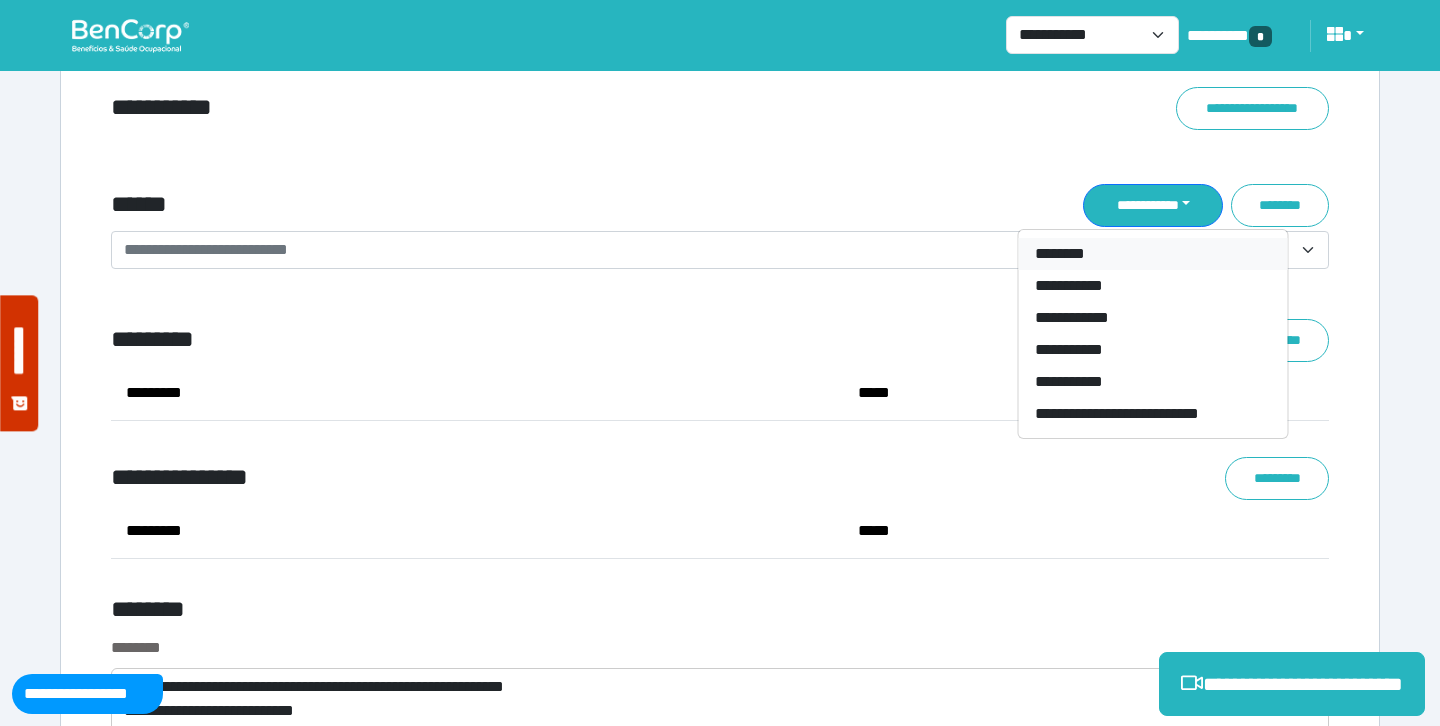 click on "********" at bounding box center (1153, 254) 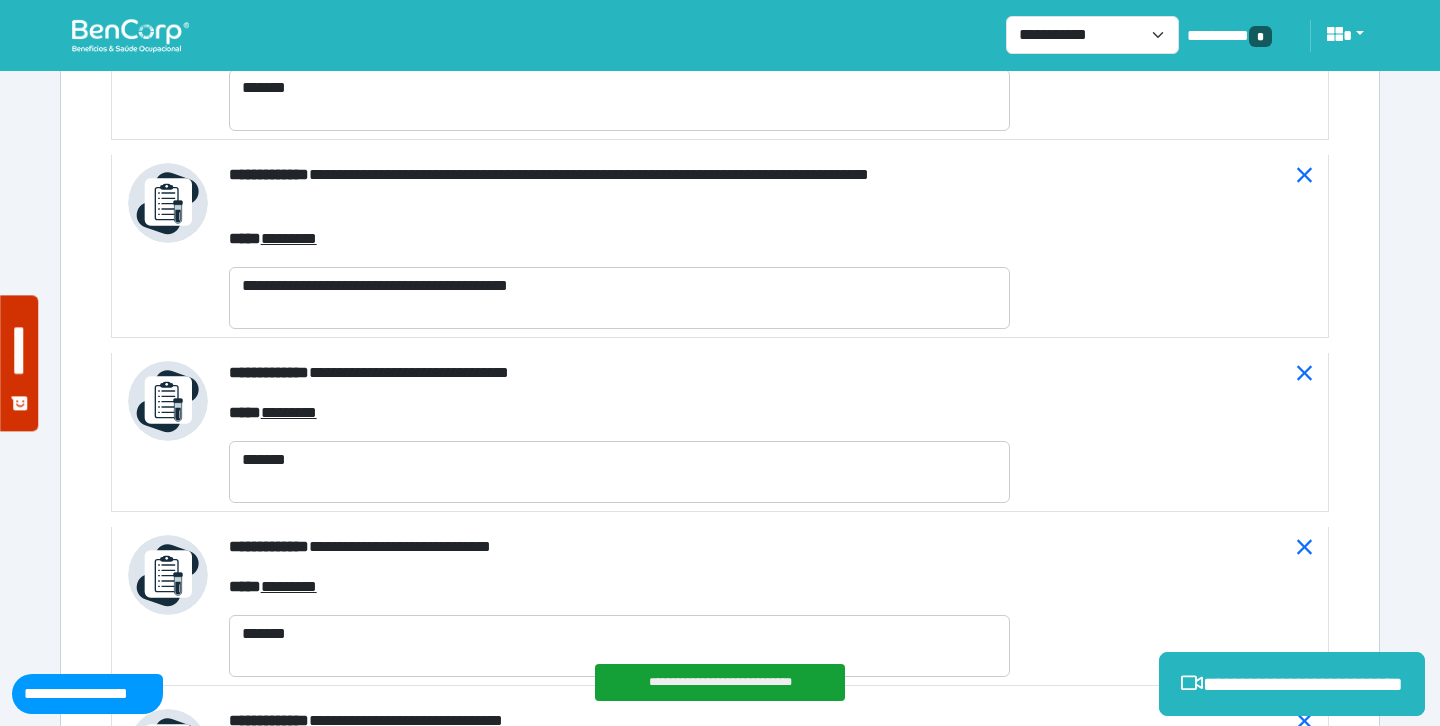 scroll, scrollTop: 8535, scrollLeft: 0, axis: vertical 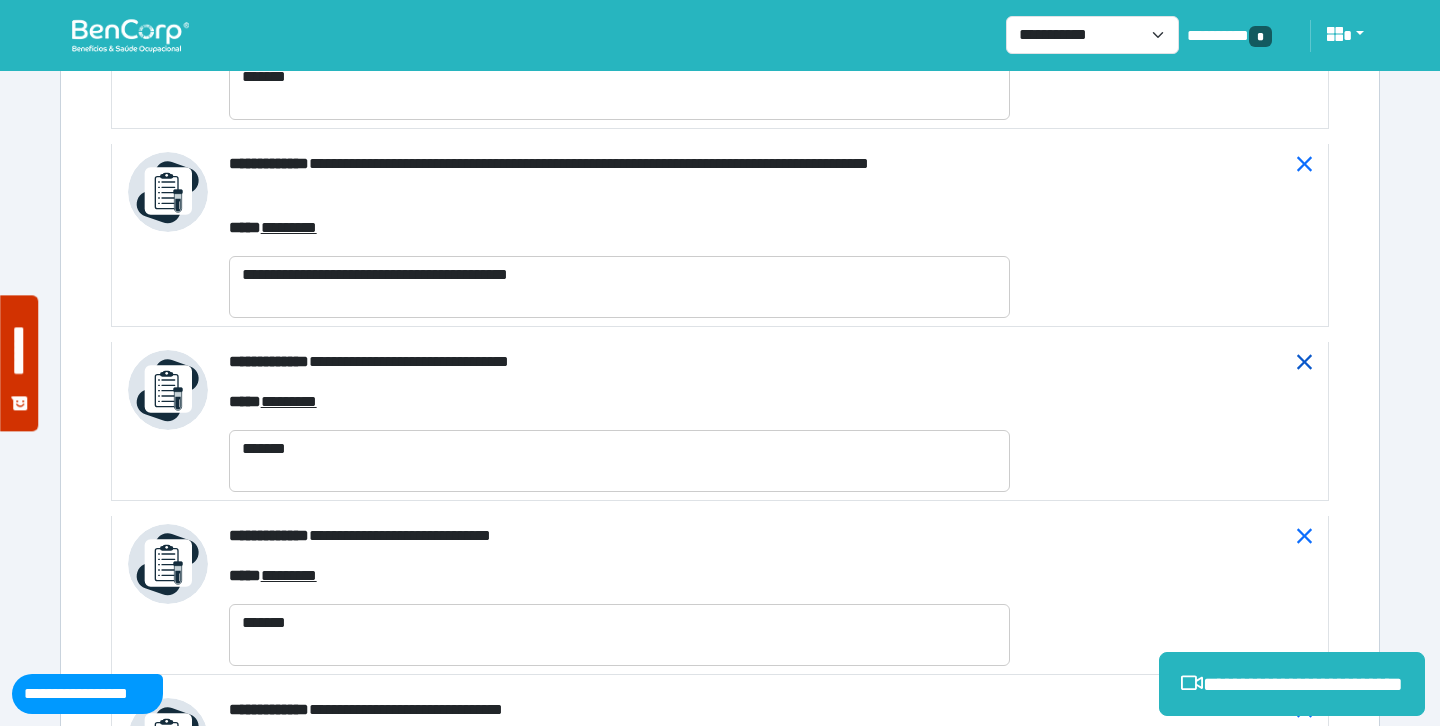 click 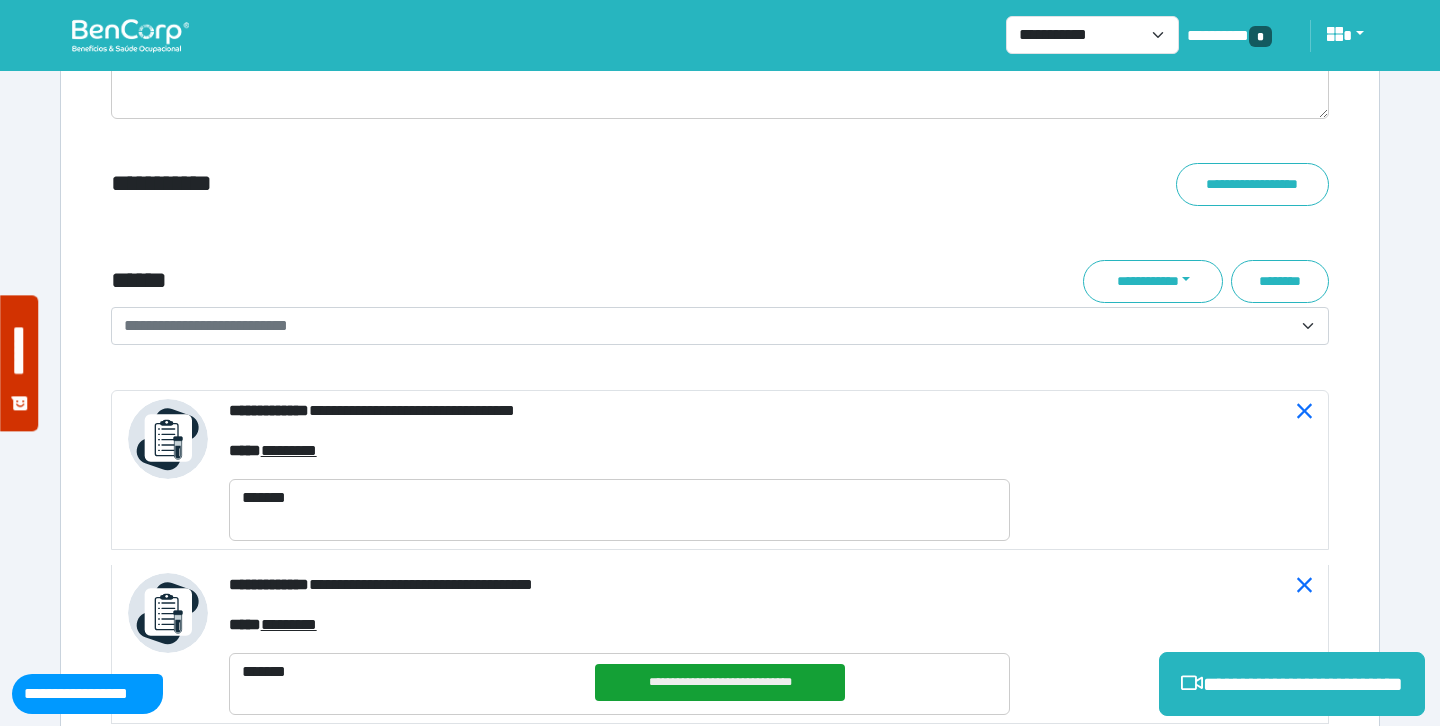 scroll, scrollTop: 6999, scrollLeft: 0, axis: vertical 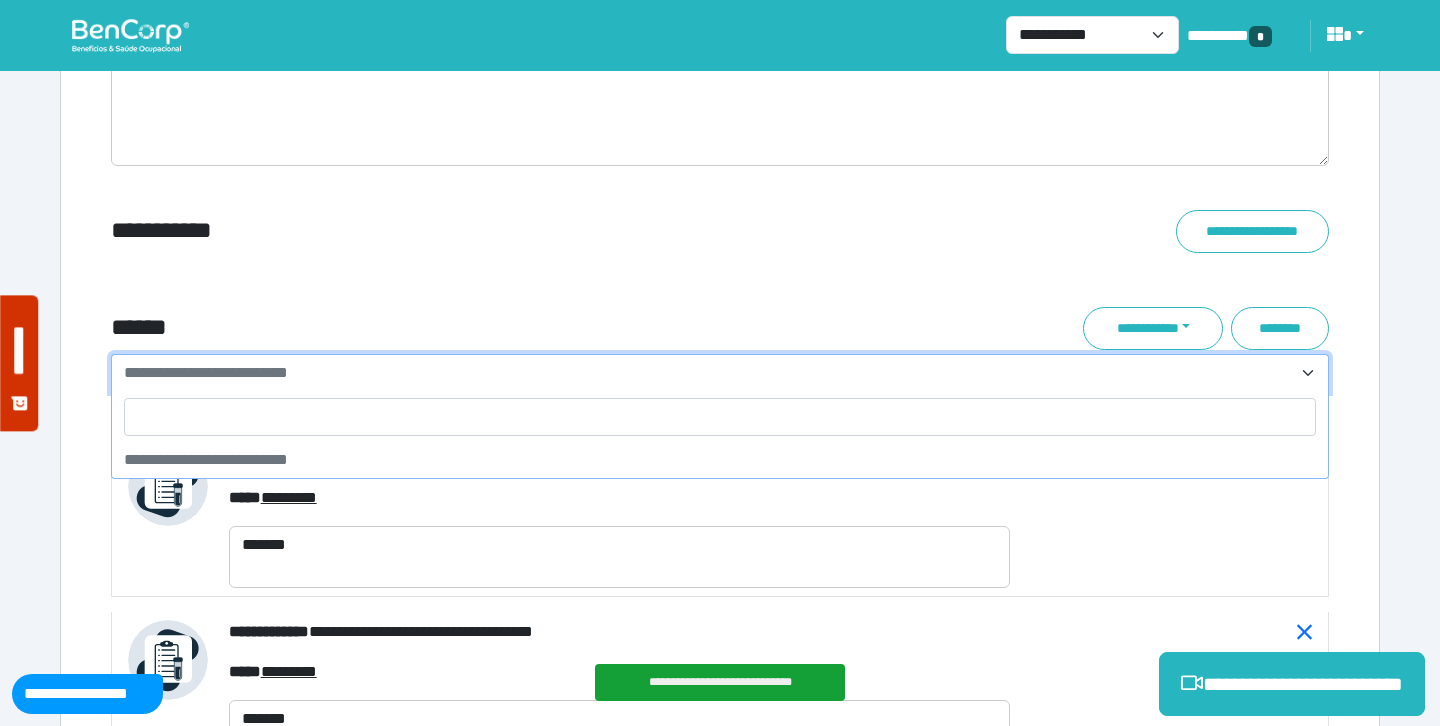 click on "**********" at bounding box center (708, 373) 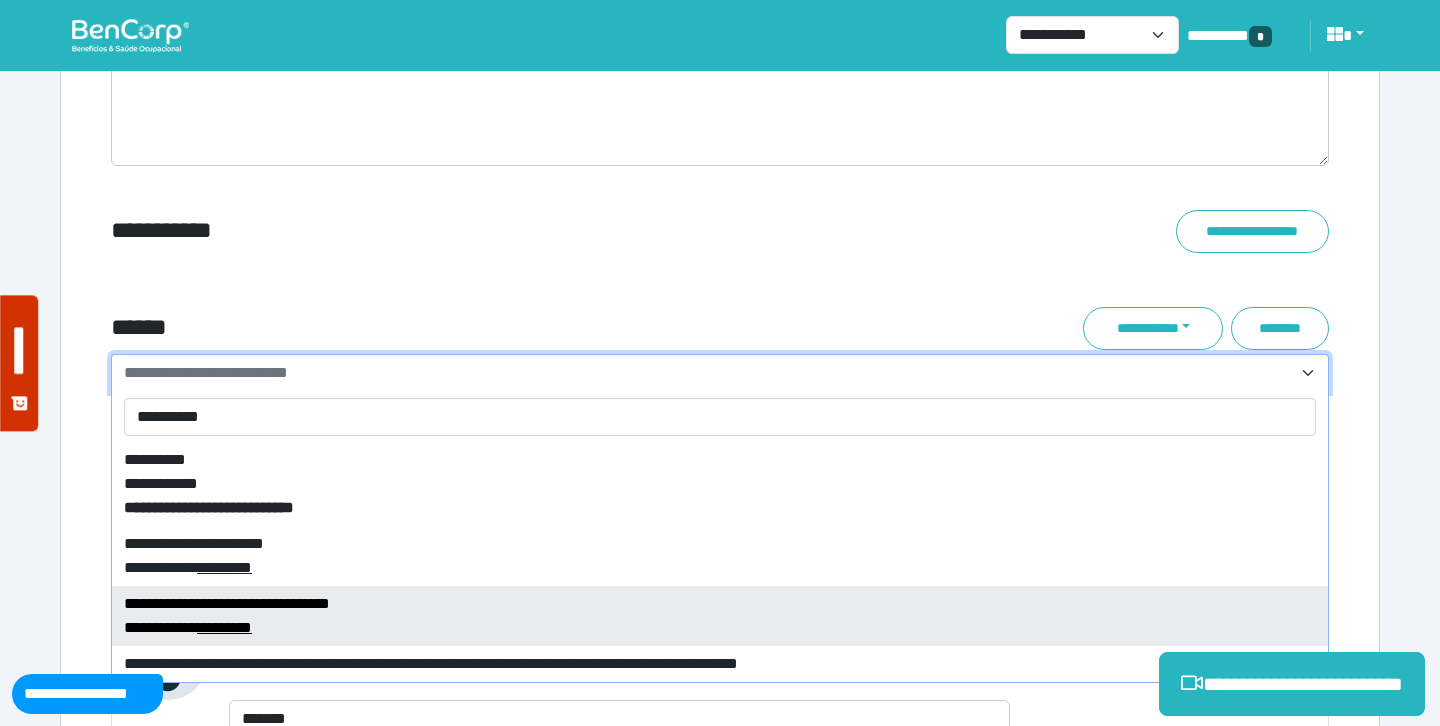 type on "**********" 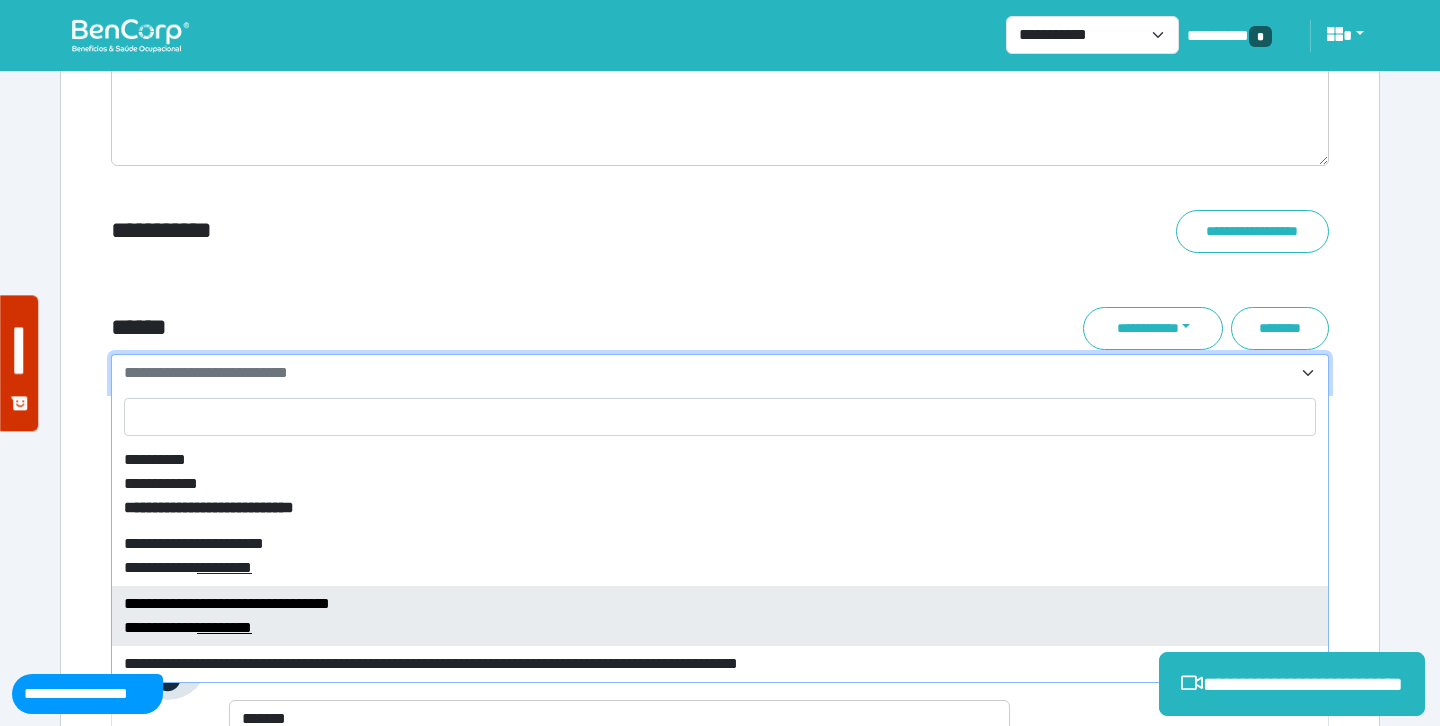 select on "****" 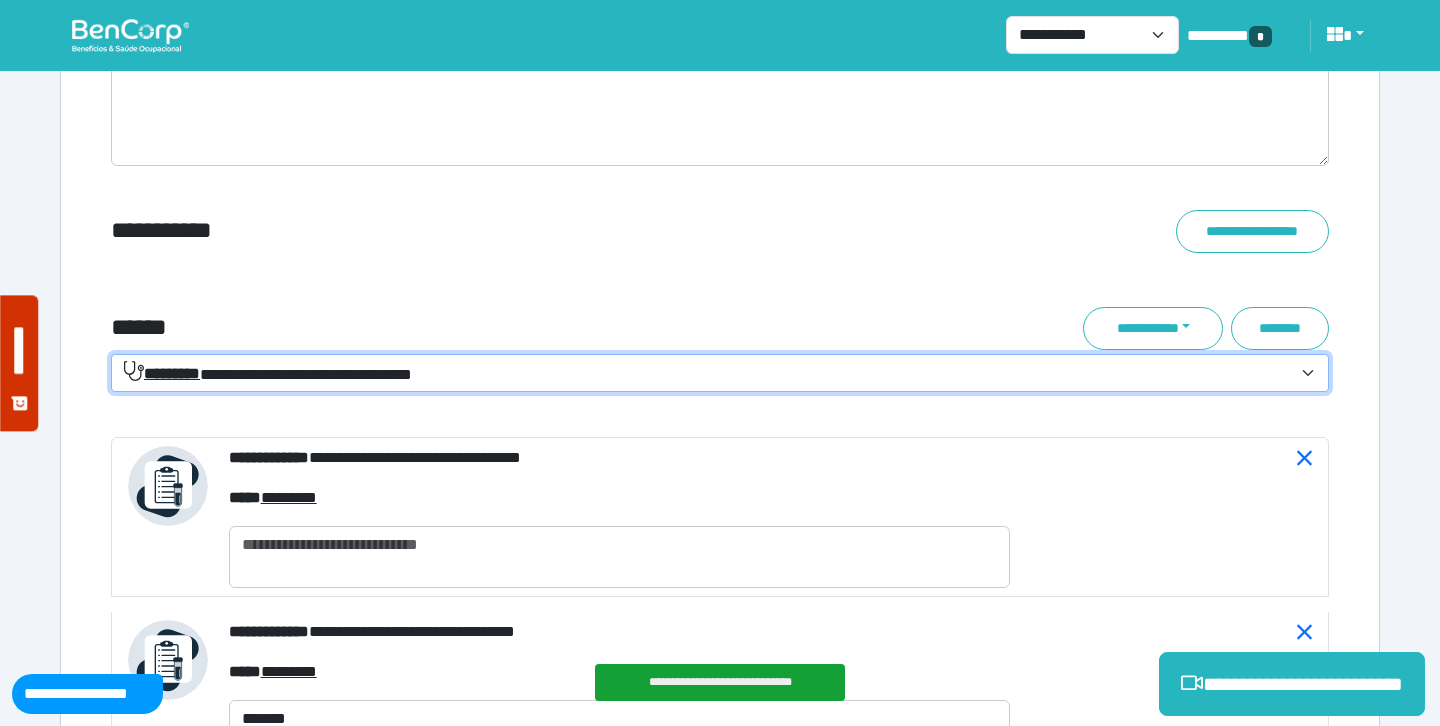 scroll, scrollTop: 7132, scrollLeft: 0, axis: vertical 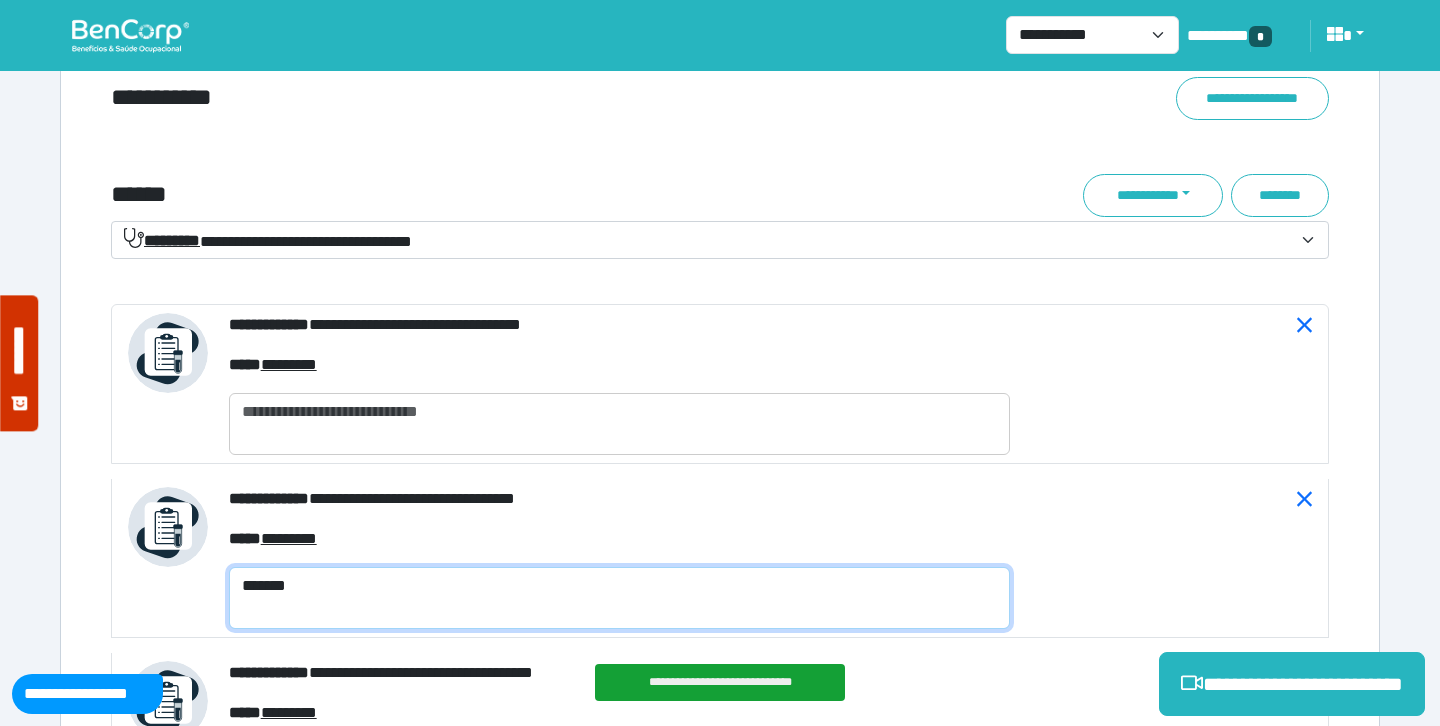 drag, startPoint x: 313, startPoint y: 589, endPoint x: 212, endPoint y: 583, distance: 101.17806 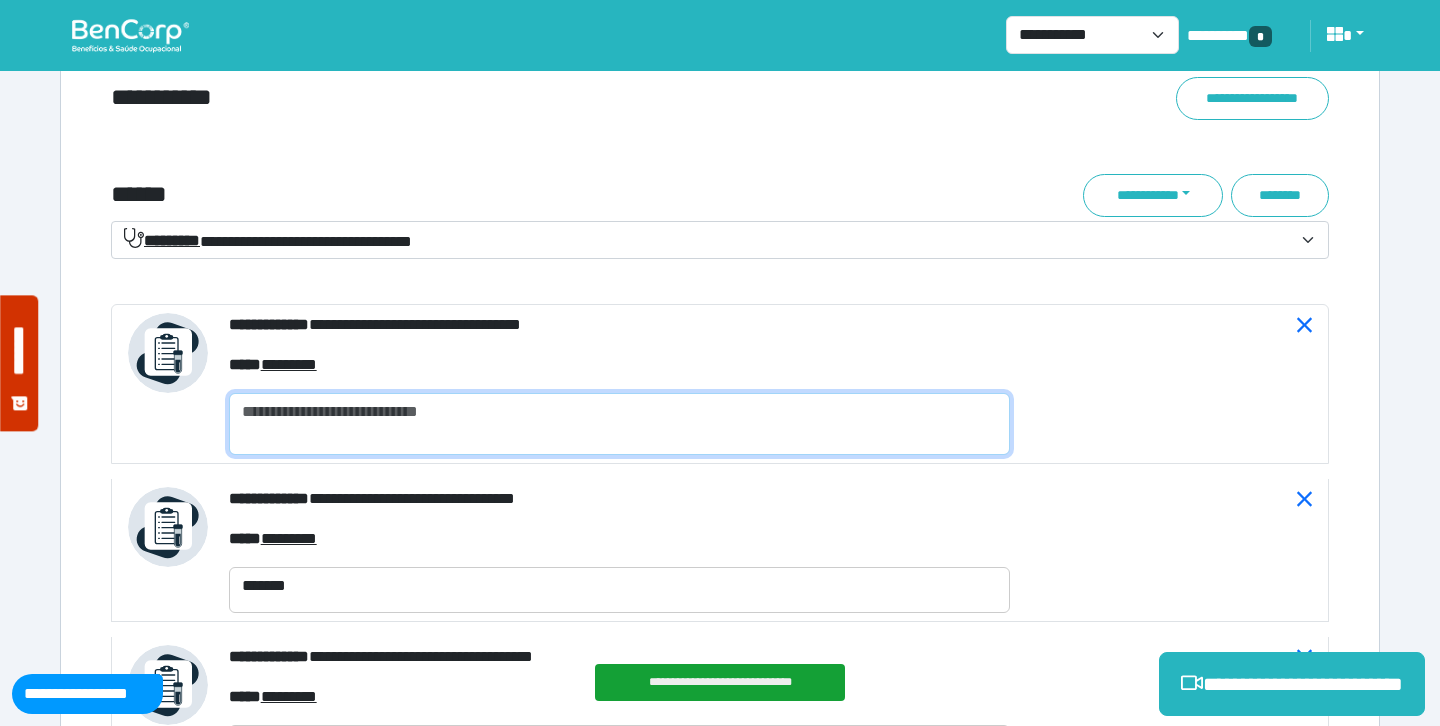 click at bounding box center [619, 424] 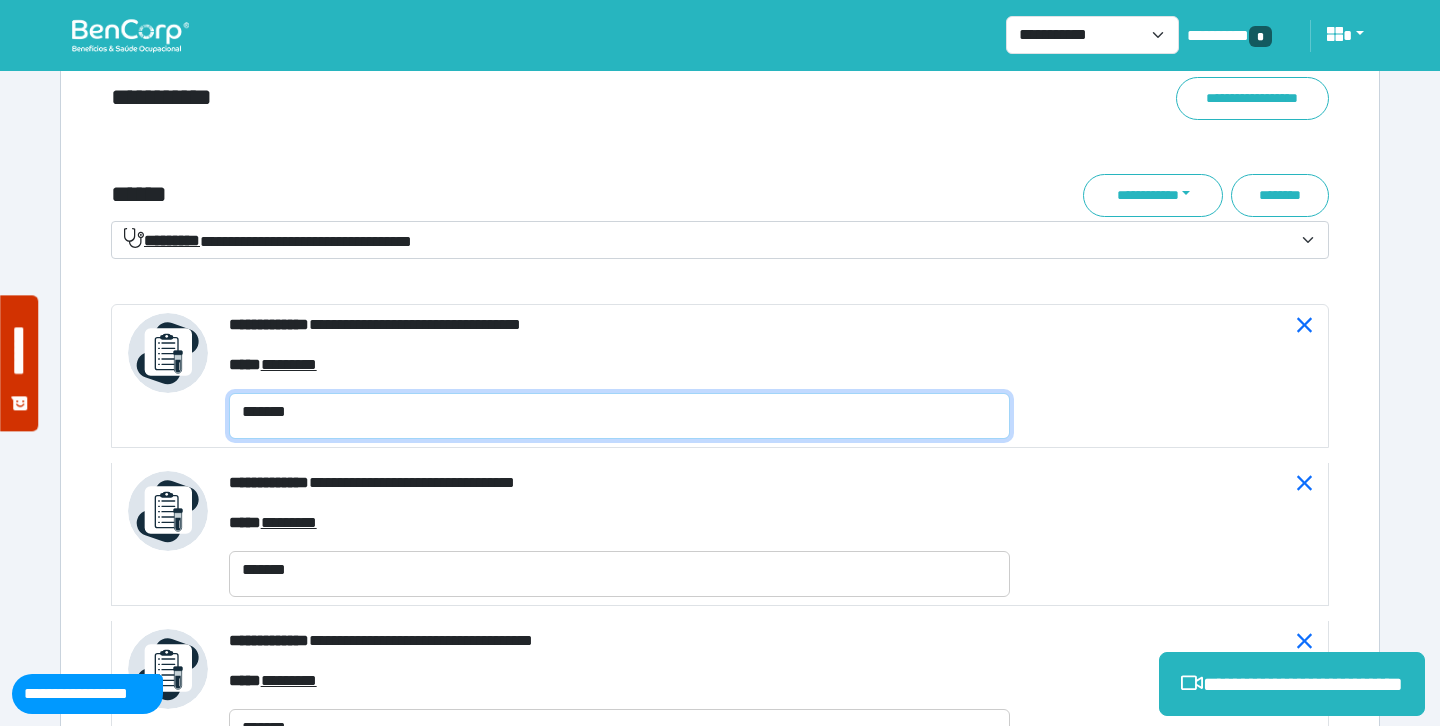 type on "*******" 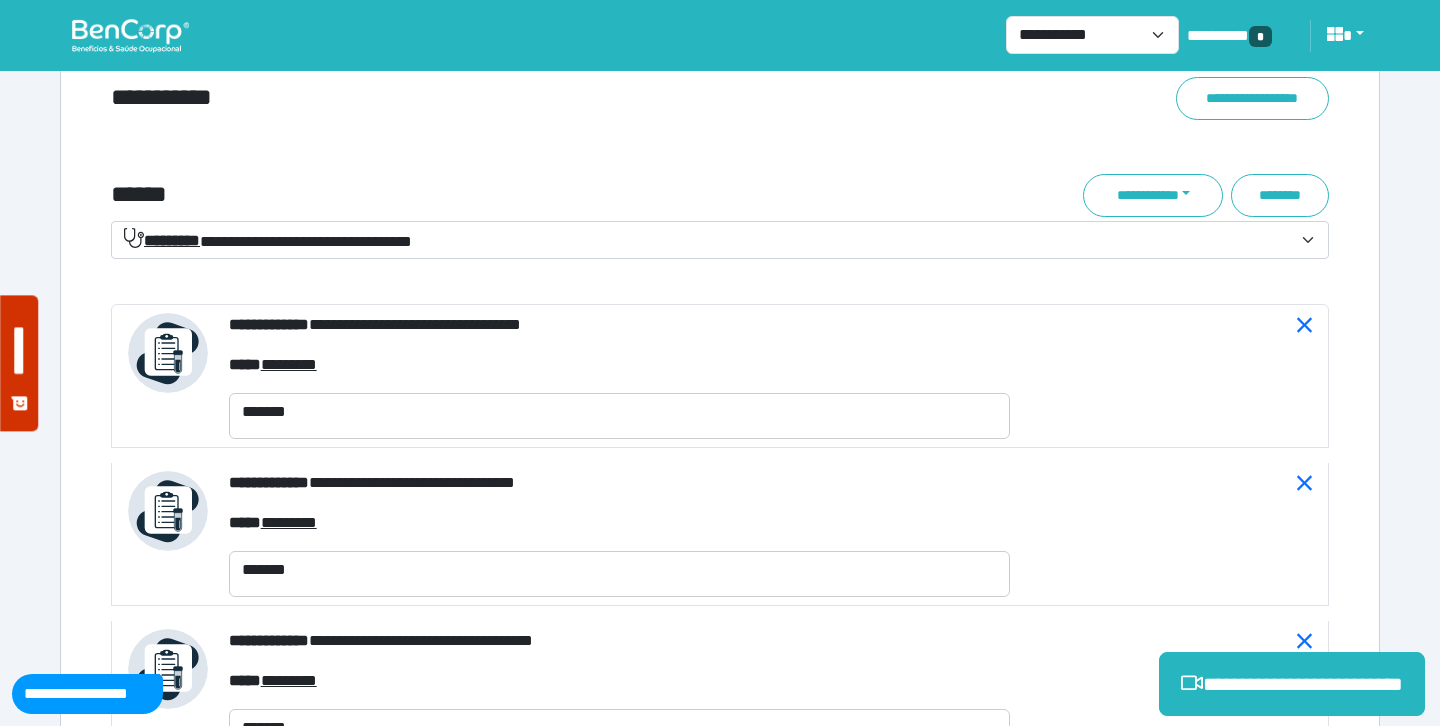 click on "******" at bounding box center (513, 195) 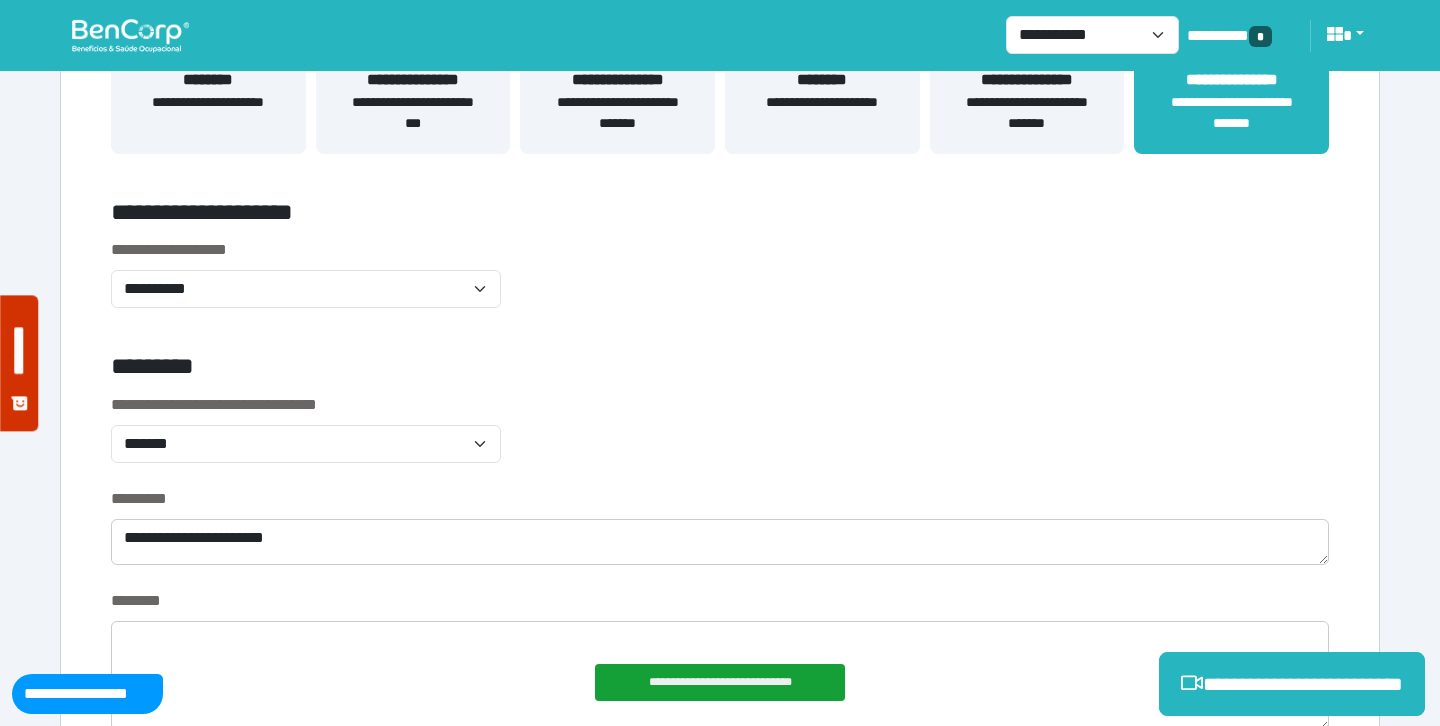 scroll, scrollTop: 0, scrollLeft: 0, axis: both 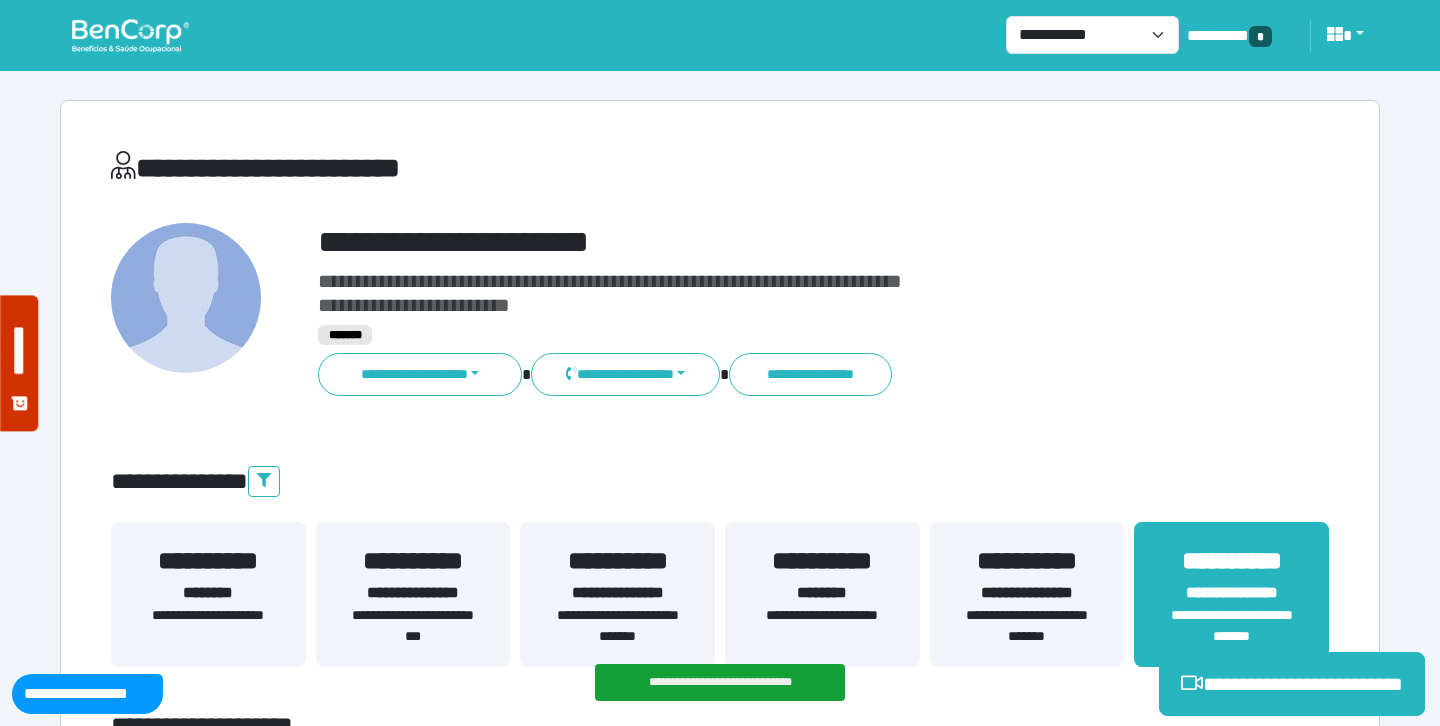 click on "**********" at bounding box center [772, 242] 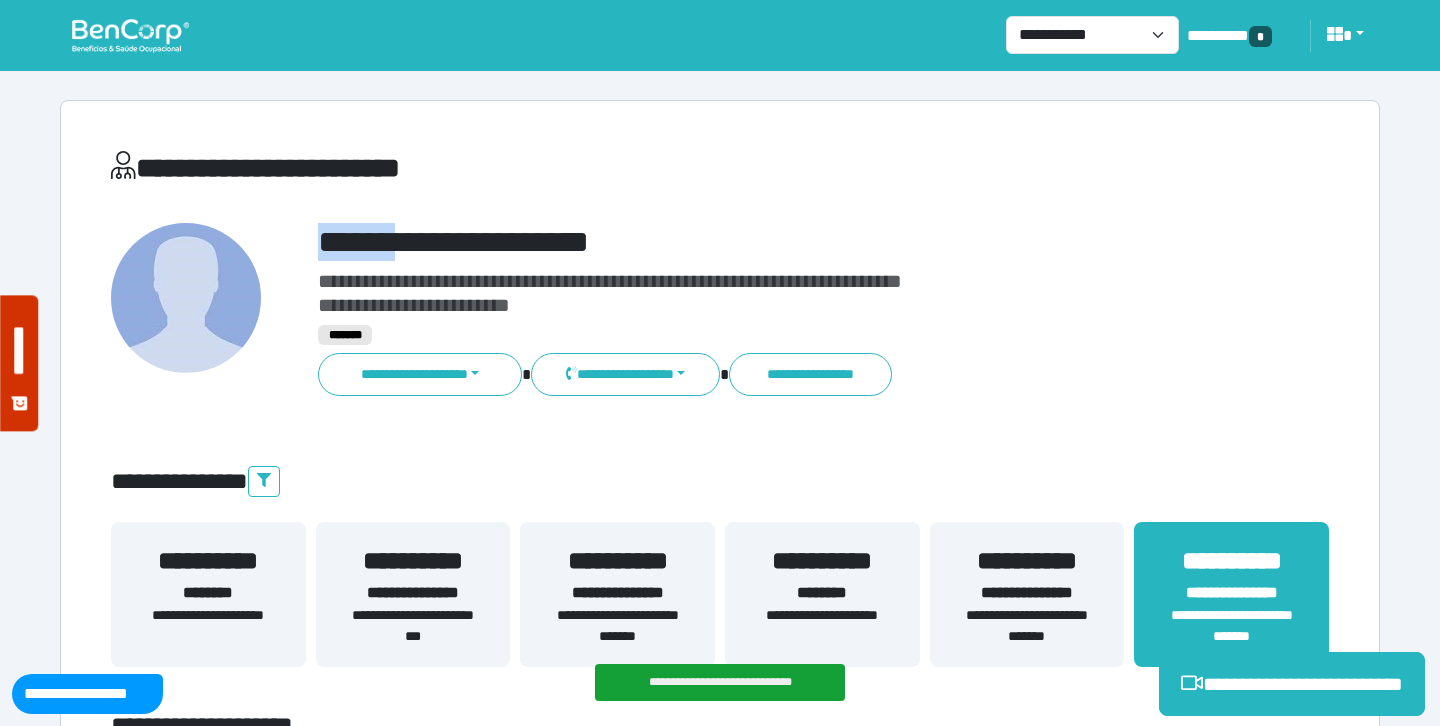 click on "**********" at bounding box center (772, 242) 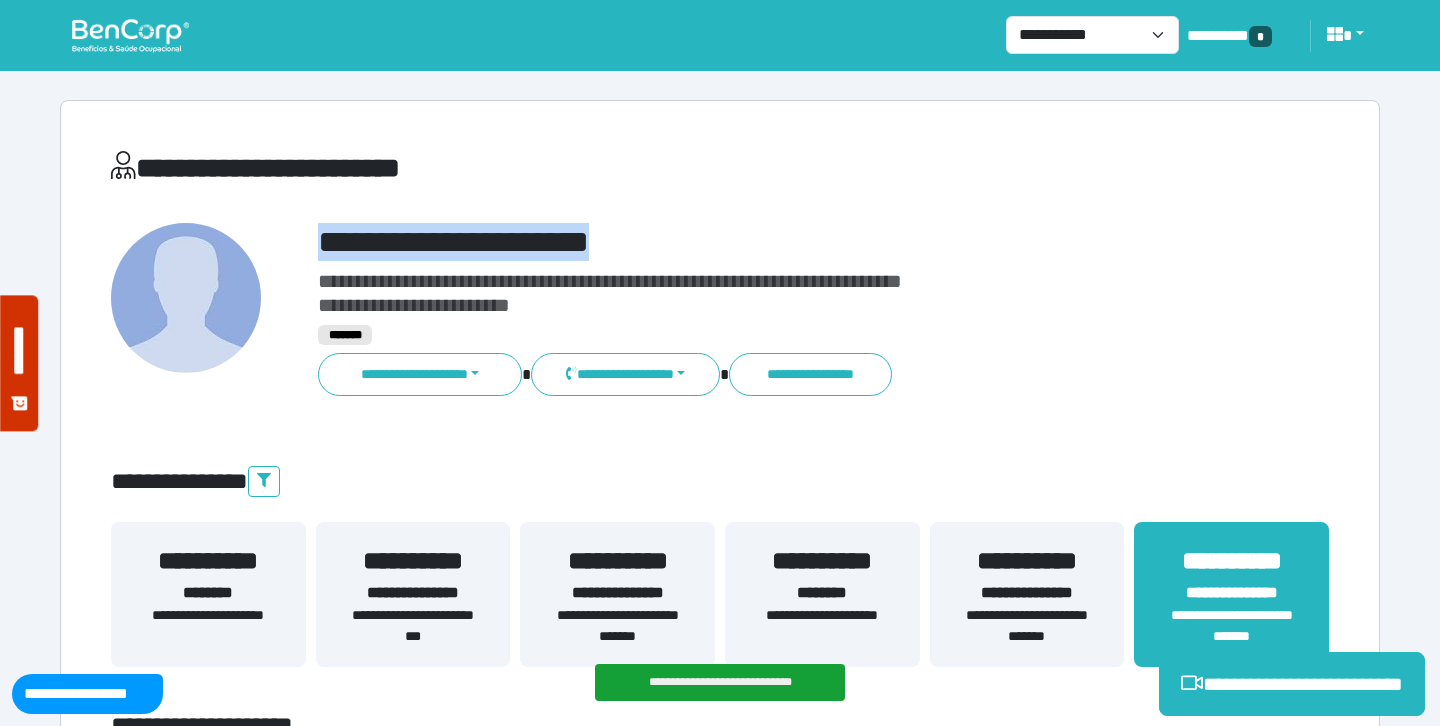 click on "**********" at bounding box center [772, 242] 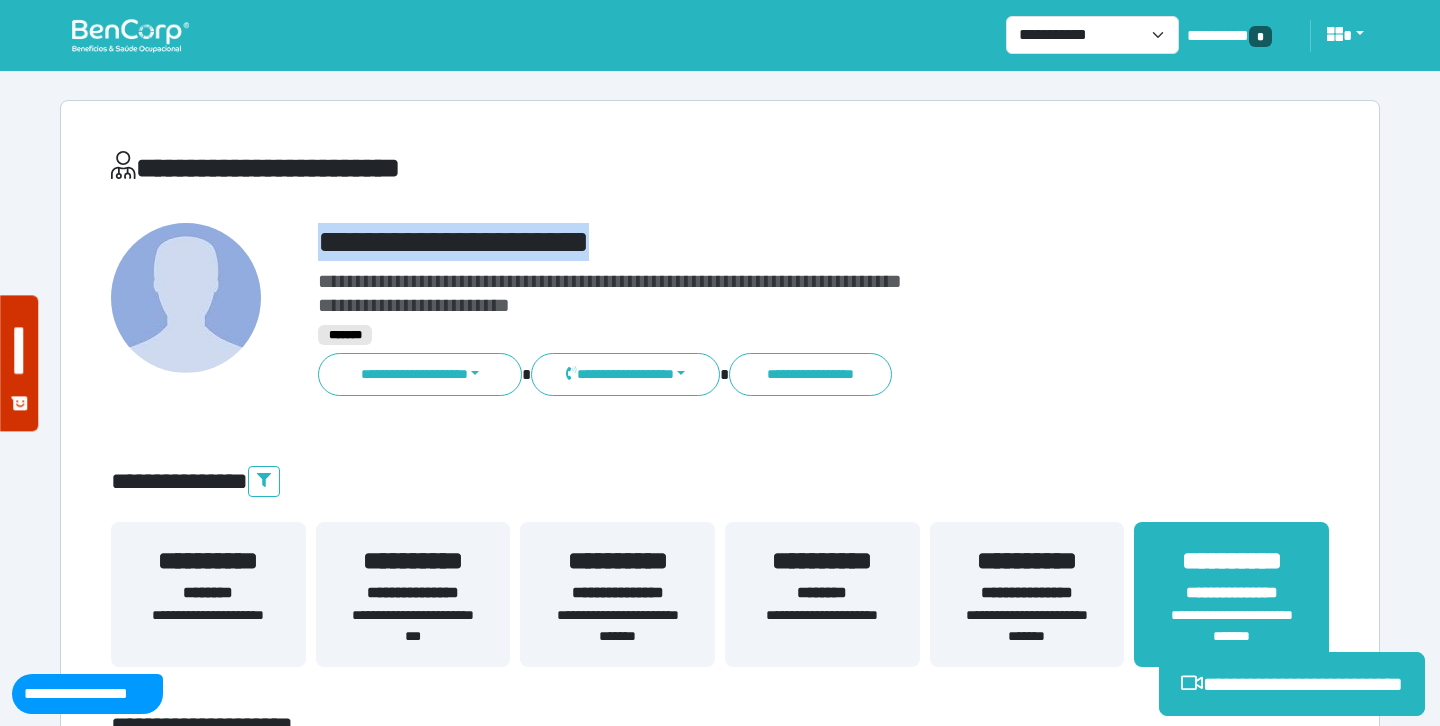 copy on "**********" 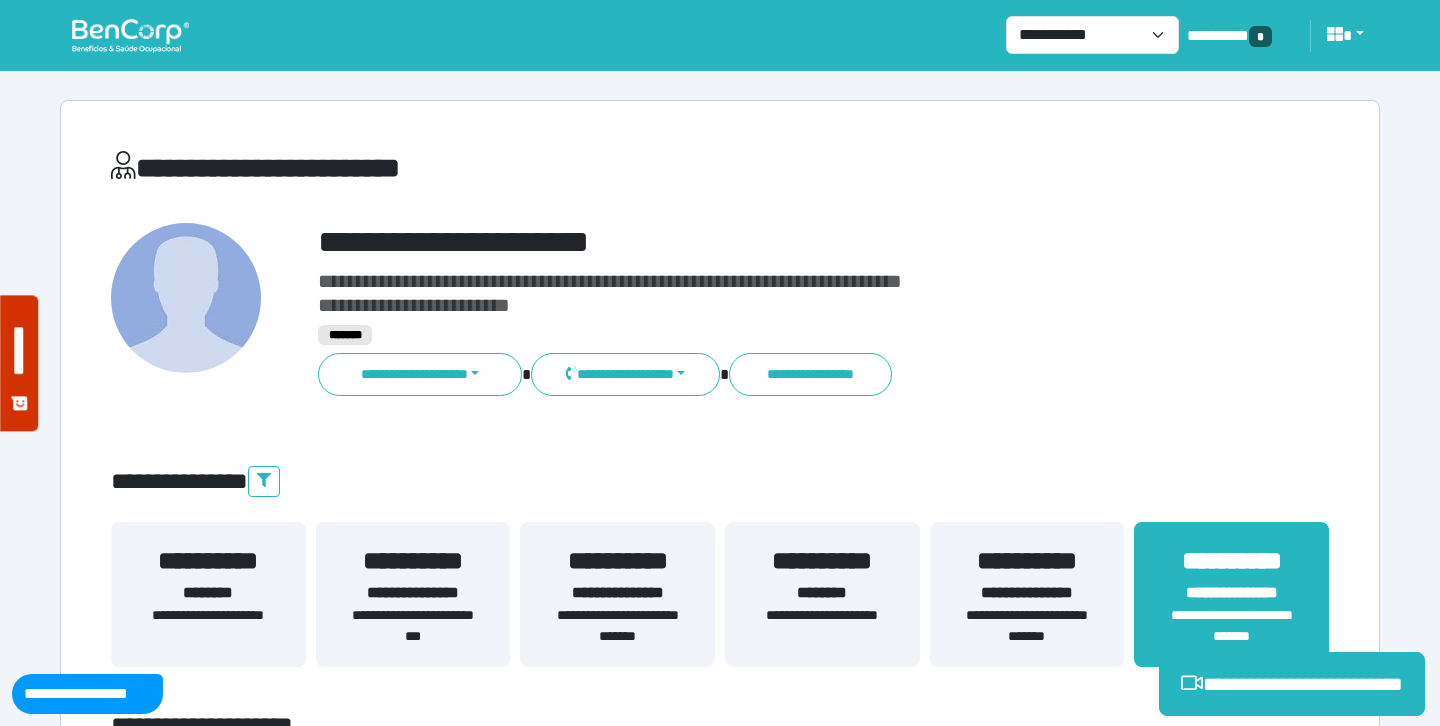 click on "**********" at bounding box center [720, 5504] 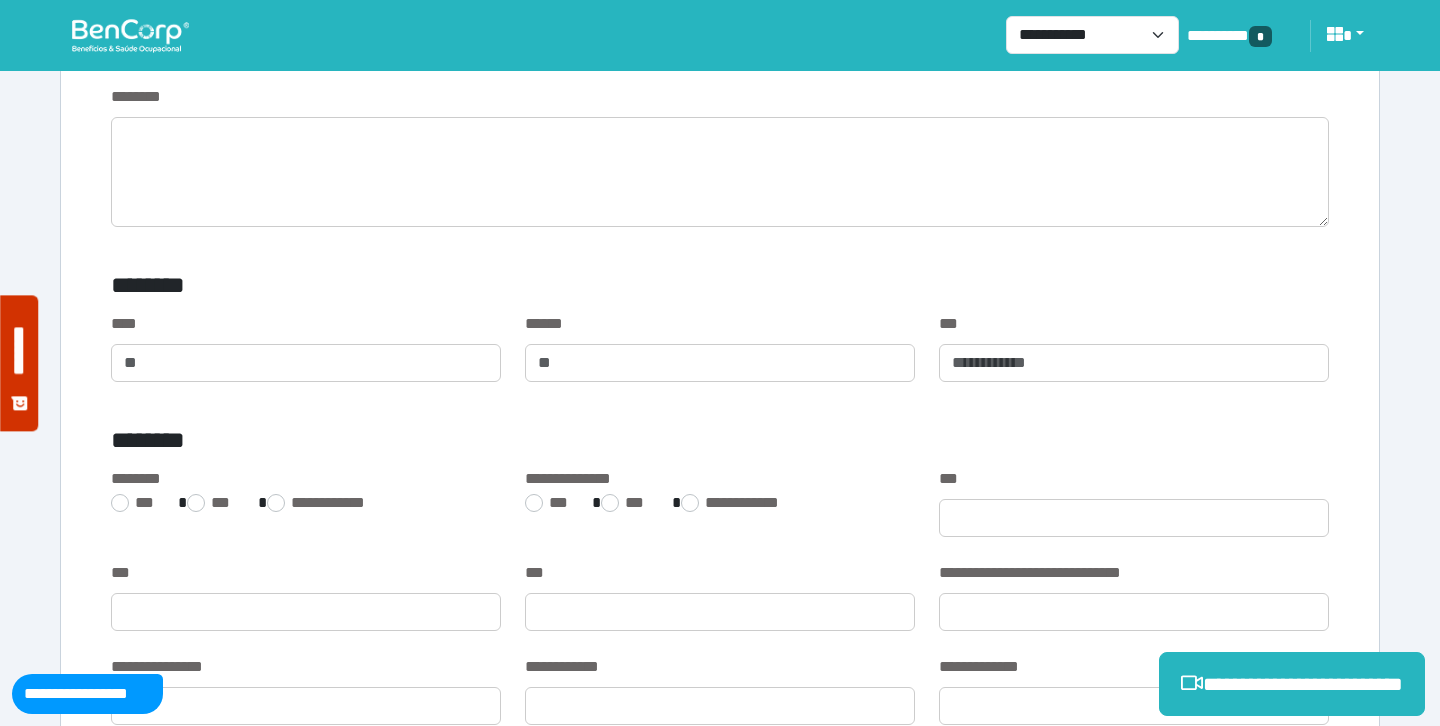 scroll, scrollTop: 928, scrollLeft: 0, axis: vertical 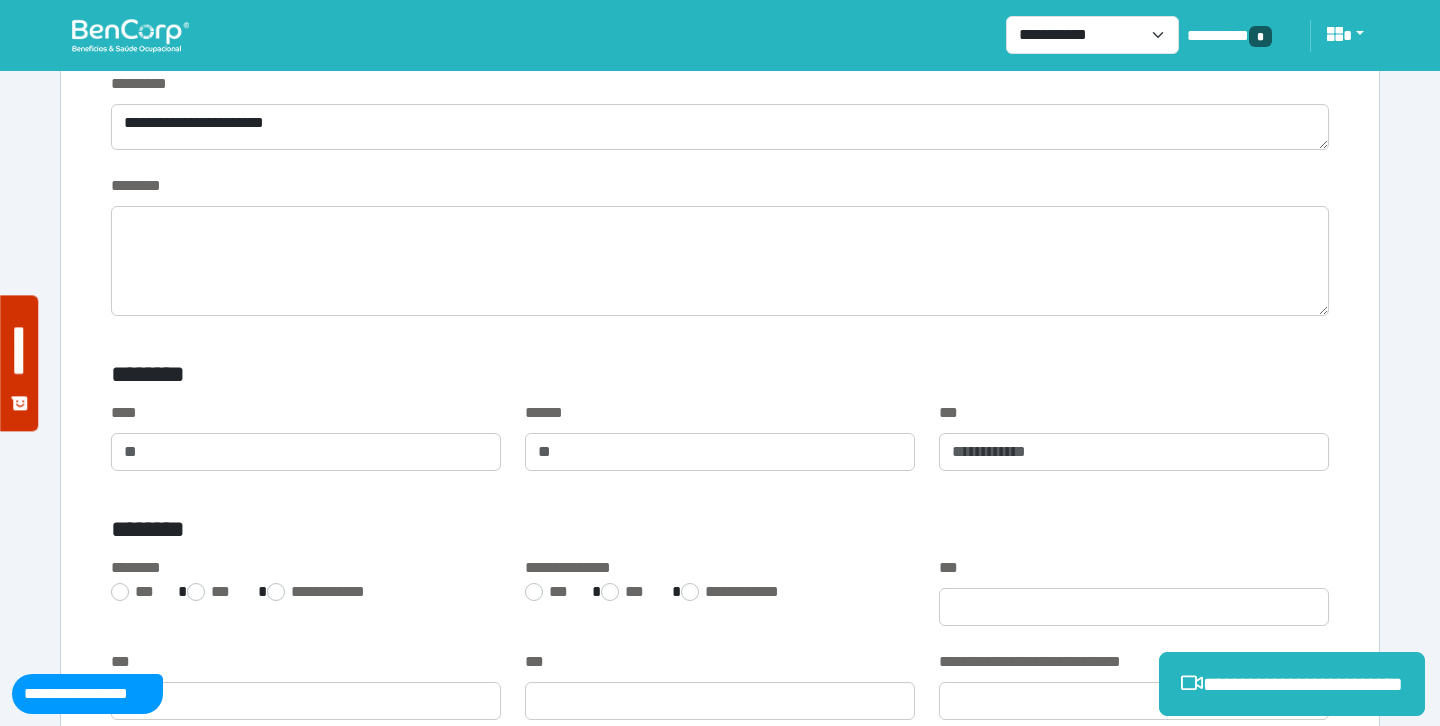 click on "********" at bounding box center [720, 186] 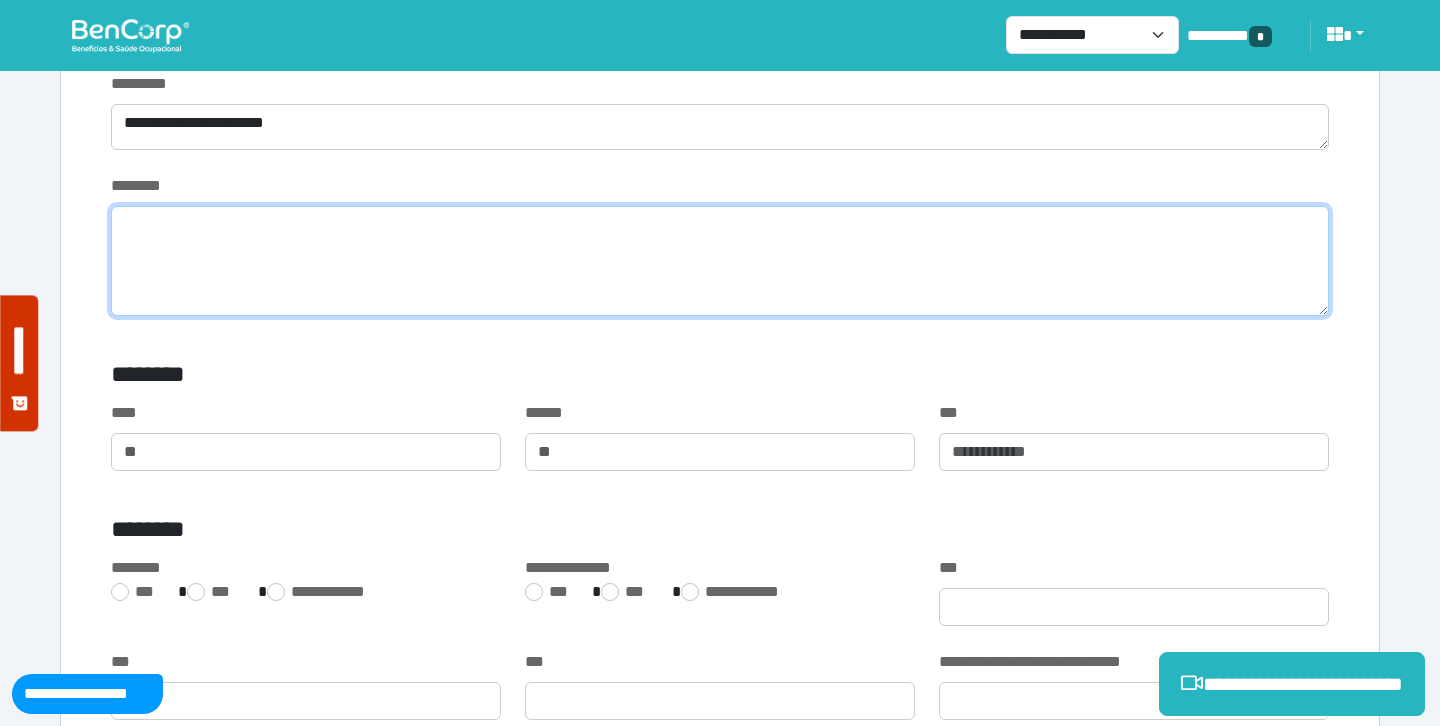 click at bounding box center (720, 261) 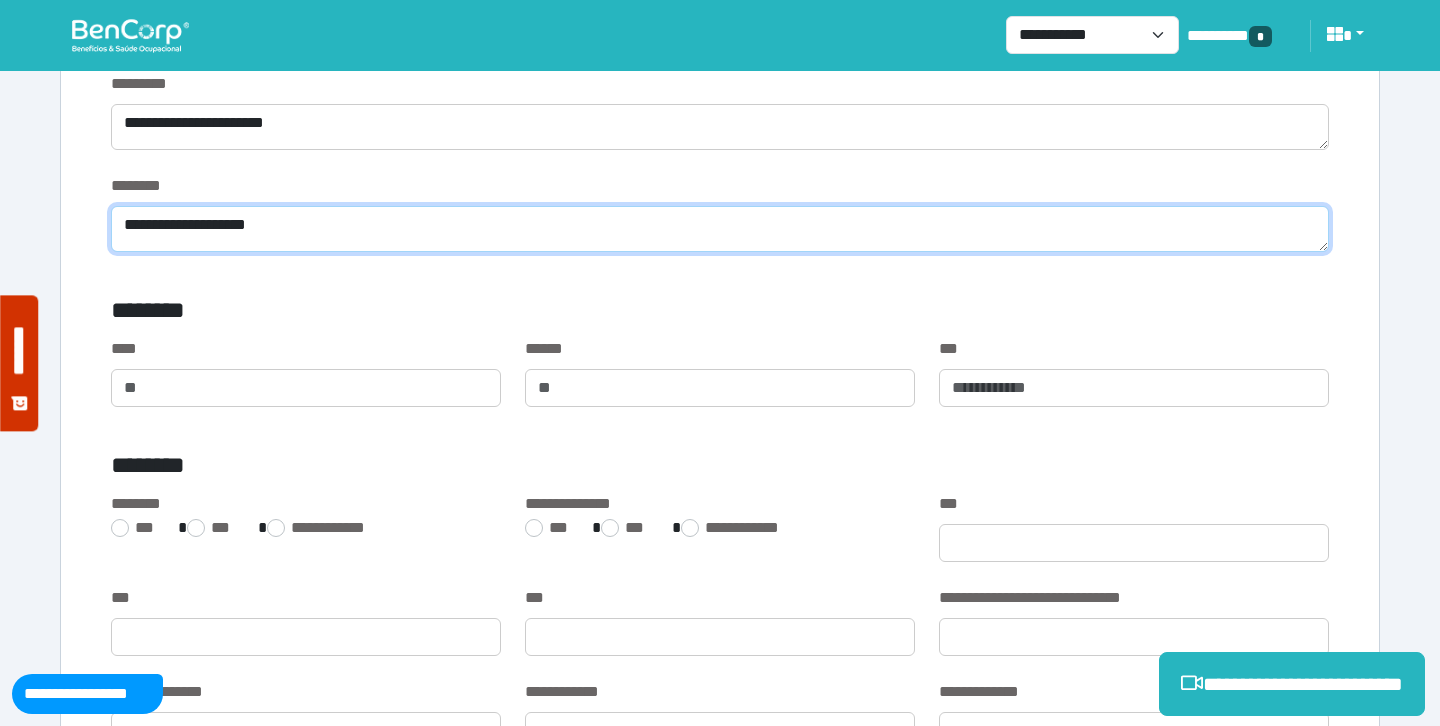 type on "**********" 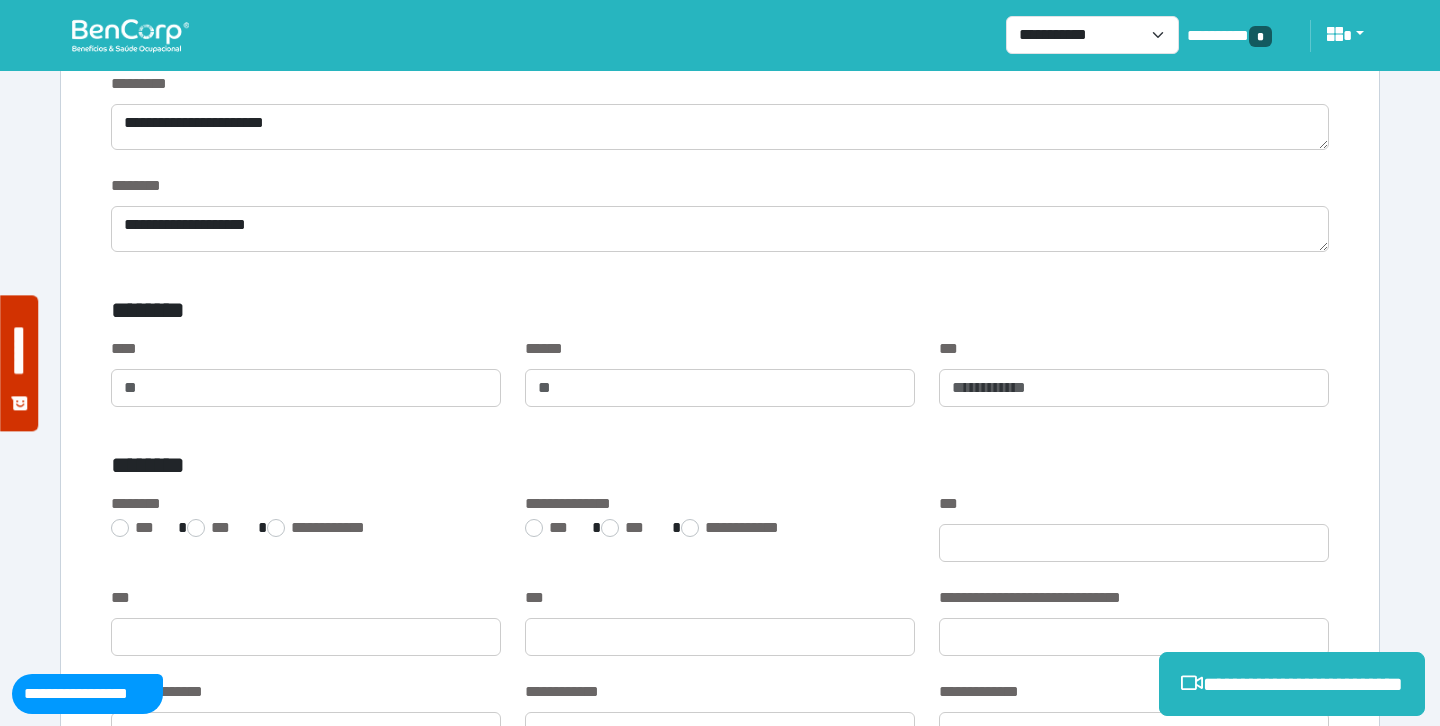 click on "********" at bounding box center [720, 186] 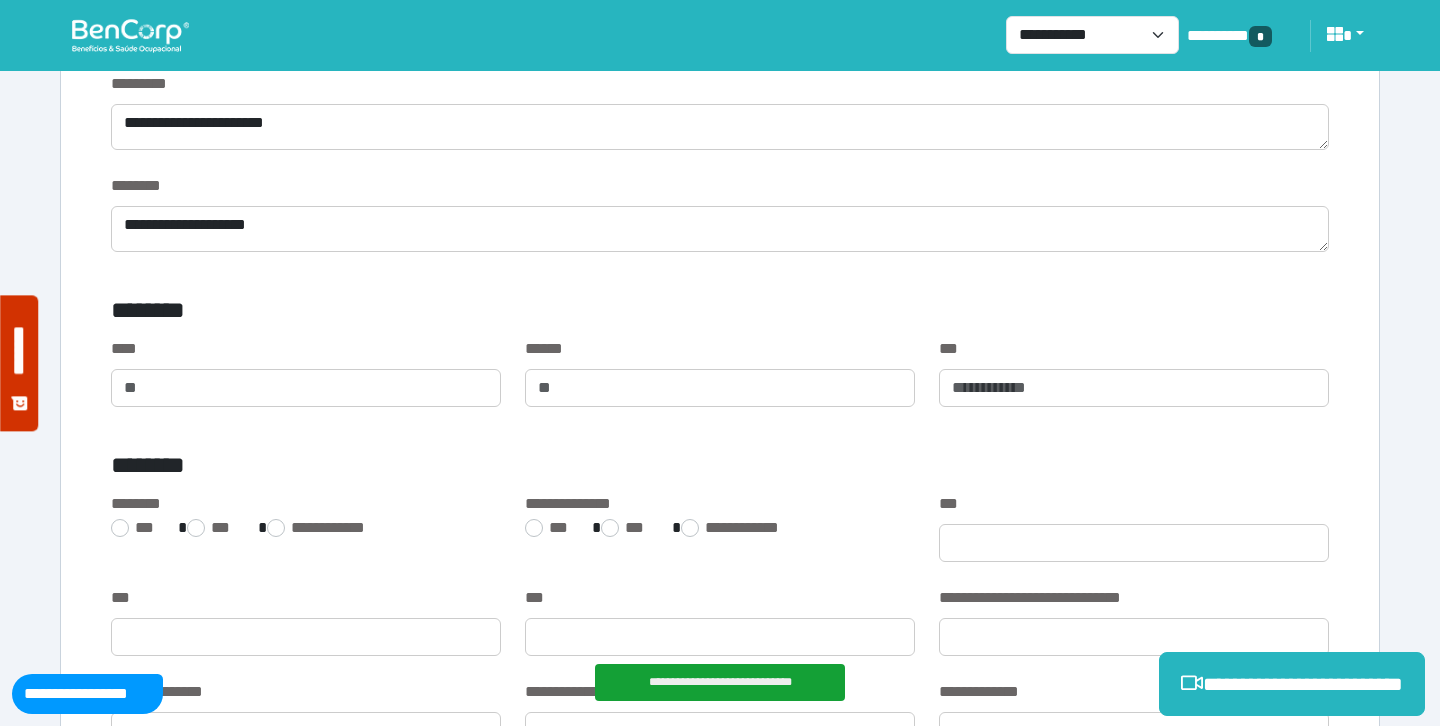 click on "********" at bounding box center (513, 314) 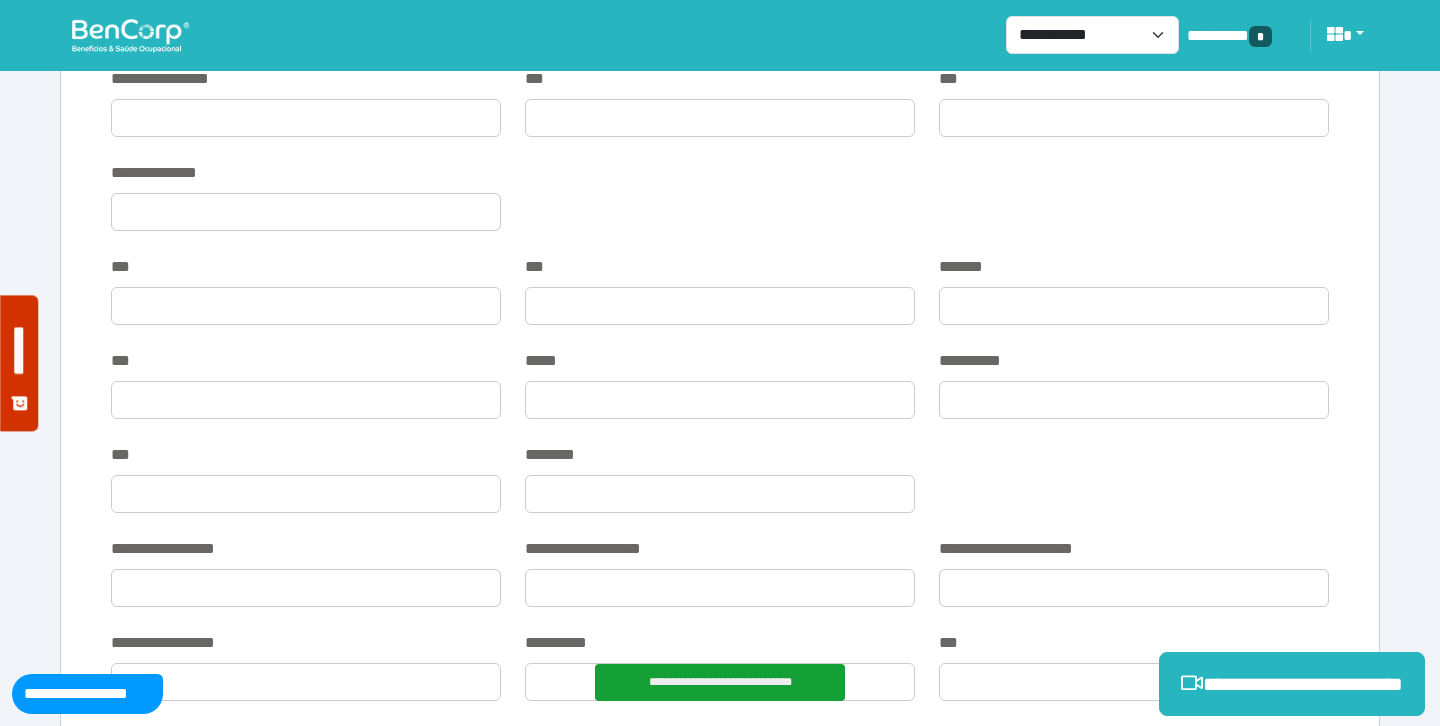 scroll, scrollTop: 3853, scrollLeft: 0, axis: vertical 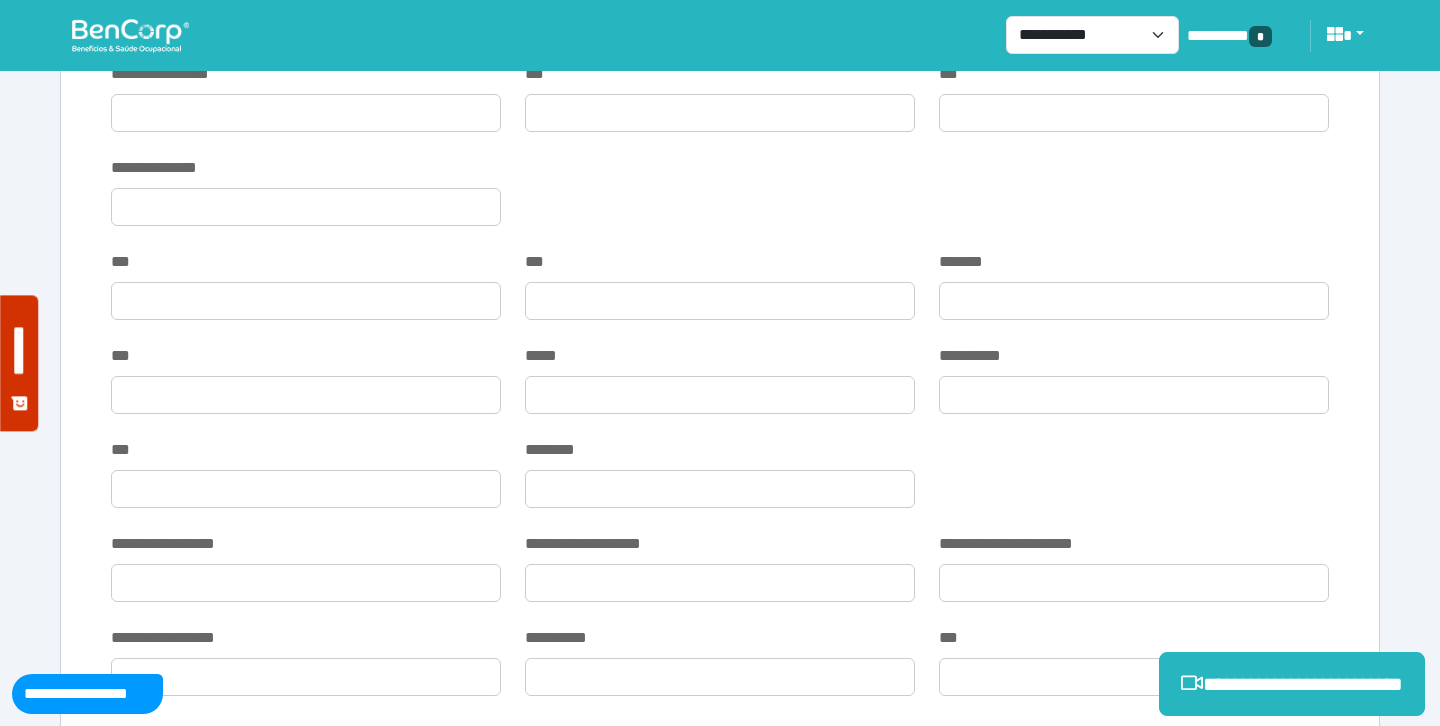 click on "**********" at bounding box center (720, 203) 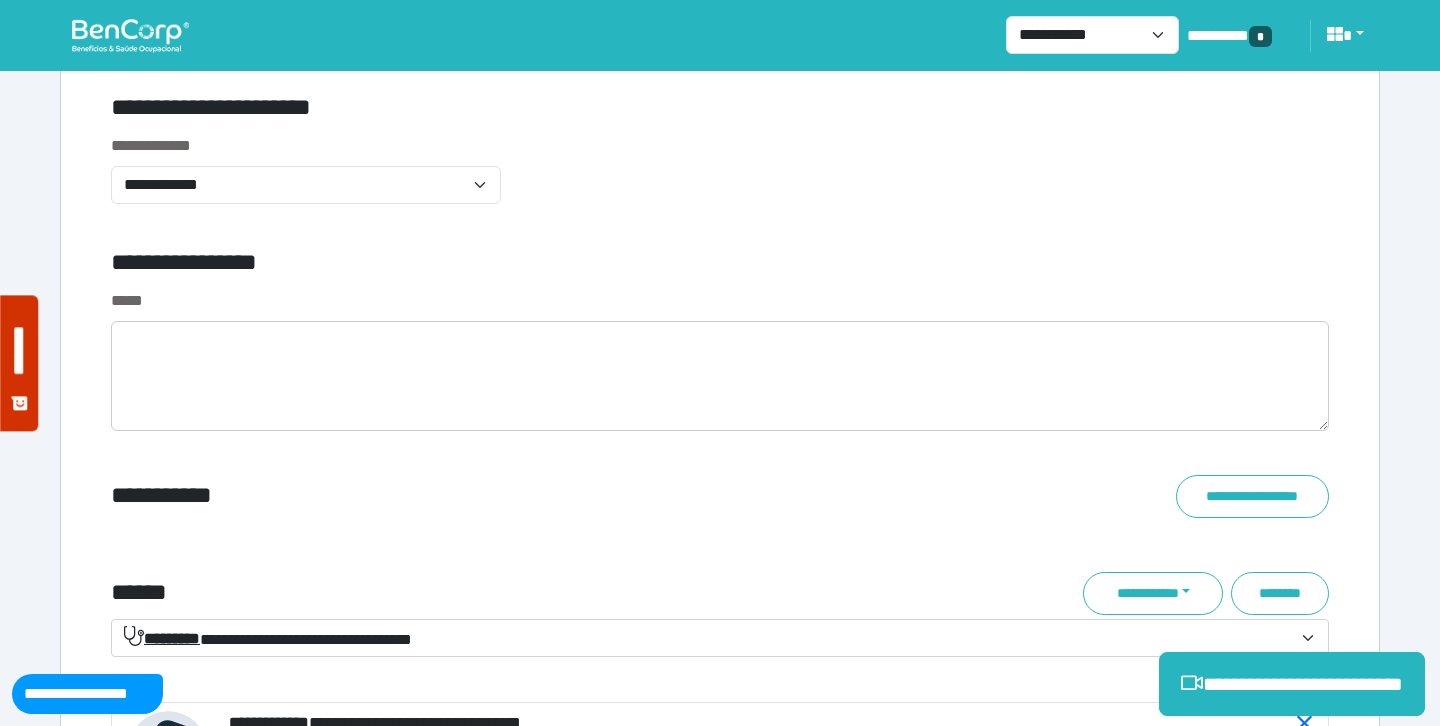 scroll, scrollTop: 6704, scrollLeft: 0, axis: vertical 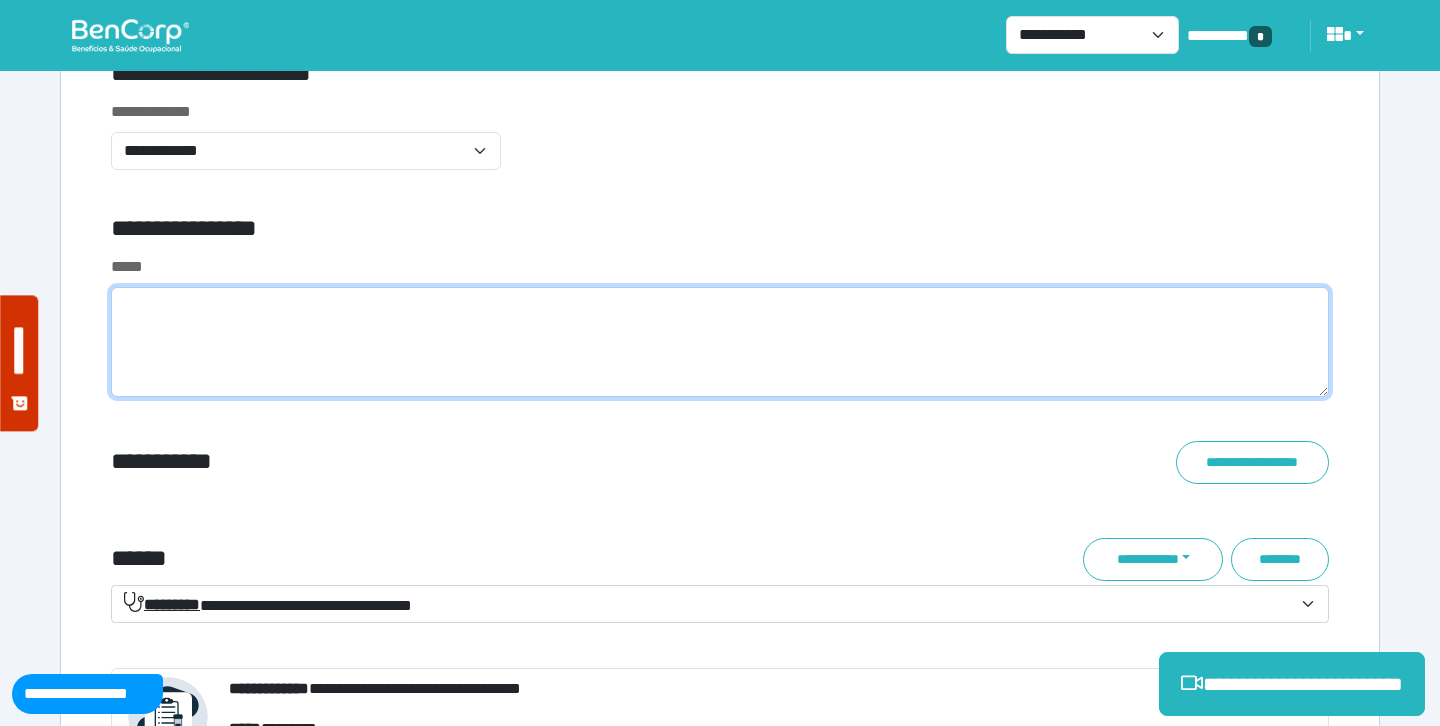 click at bounding box center [720, 342] 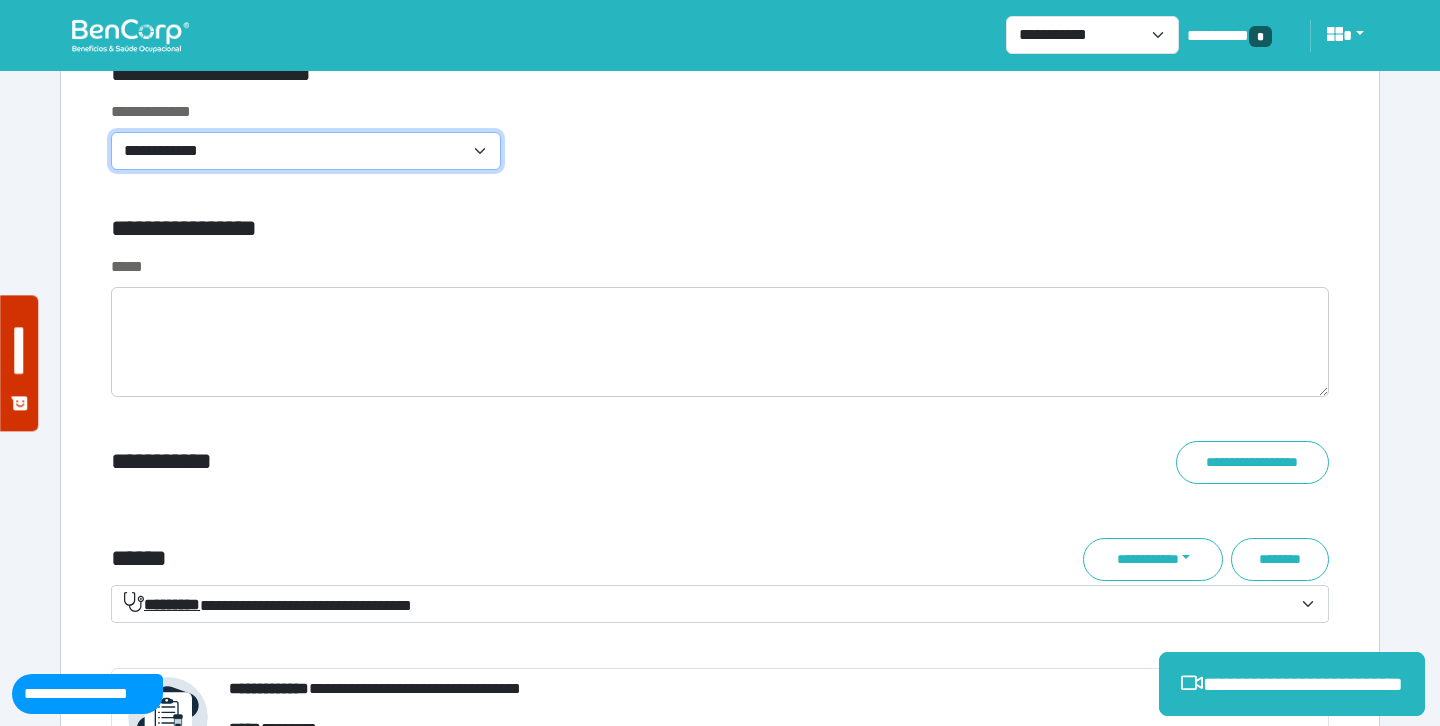 click on "**********" at bounding box center (306, 151) 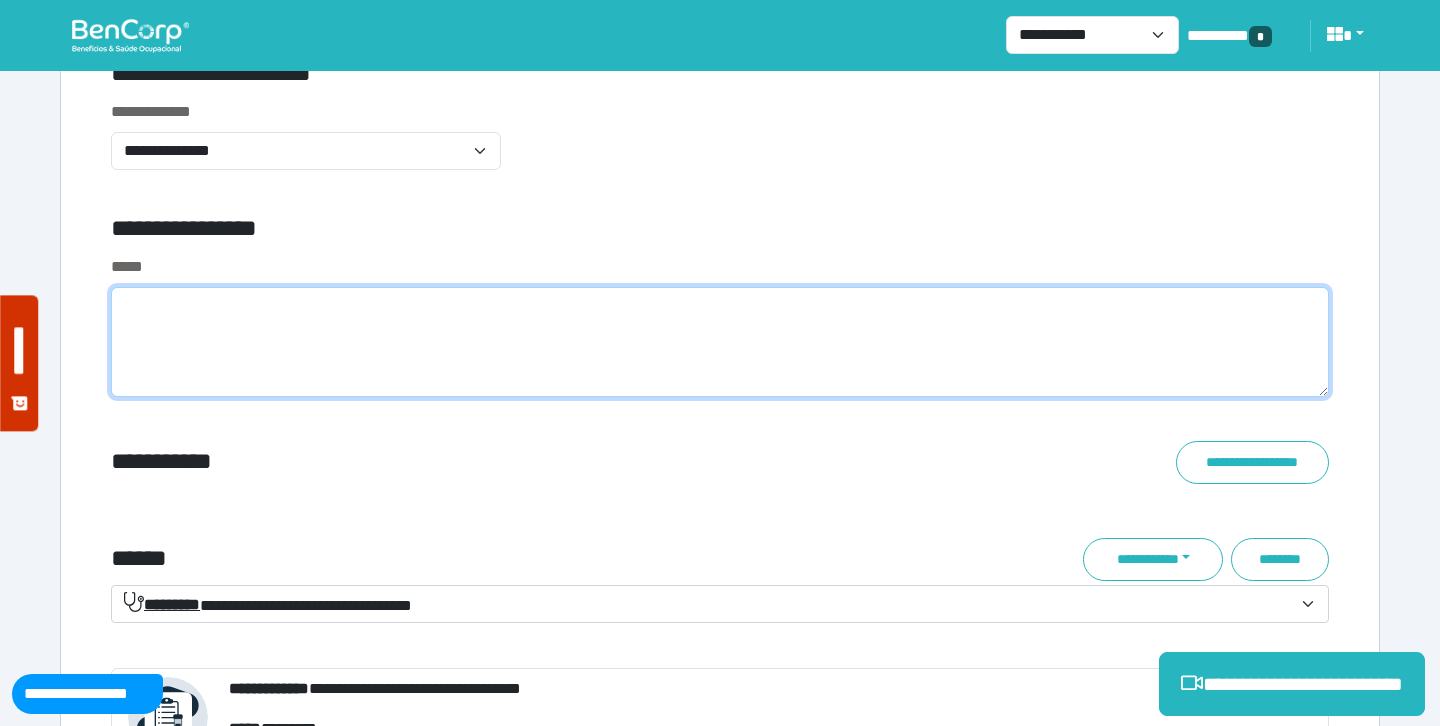 click at bounding box center [720, 342] 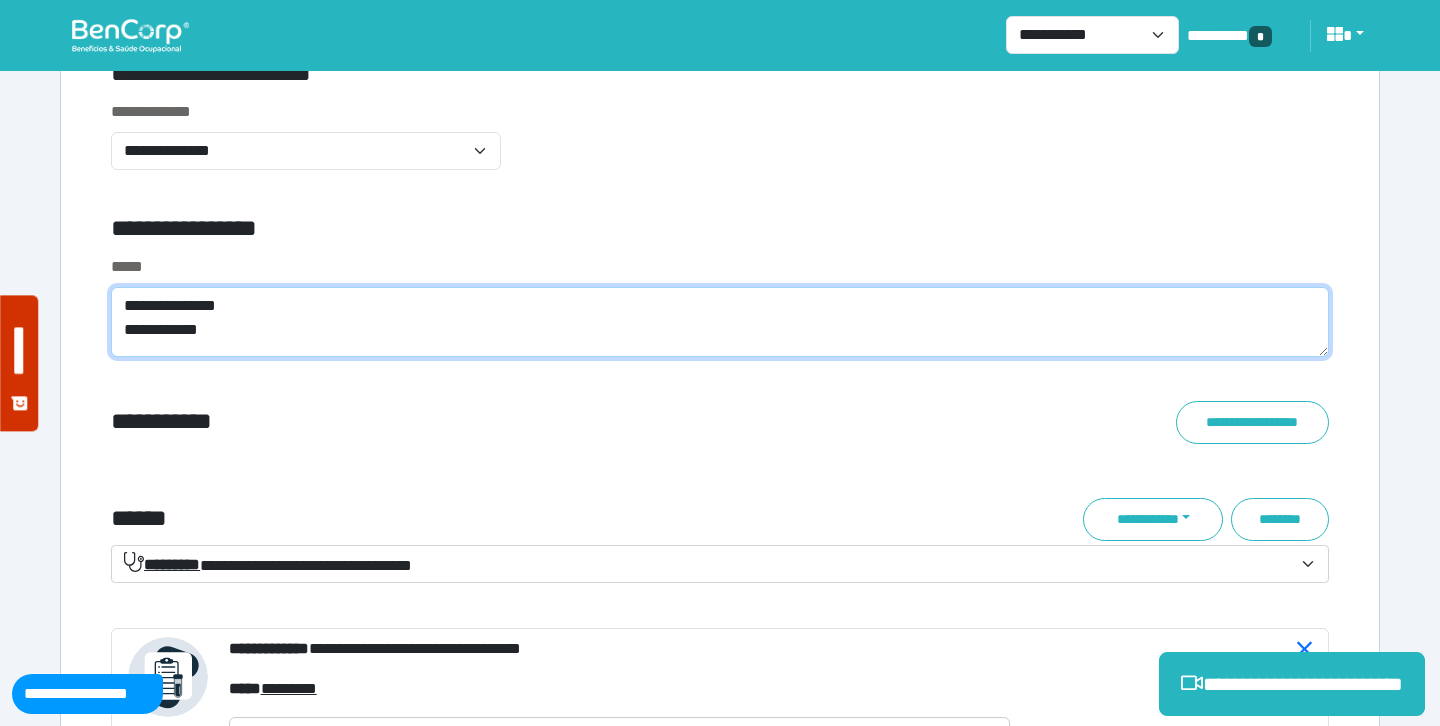 scroll, scrollTop: 0, scrollLeft: 0, axis: both 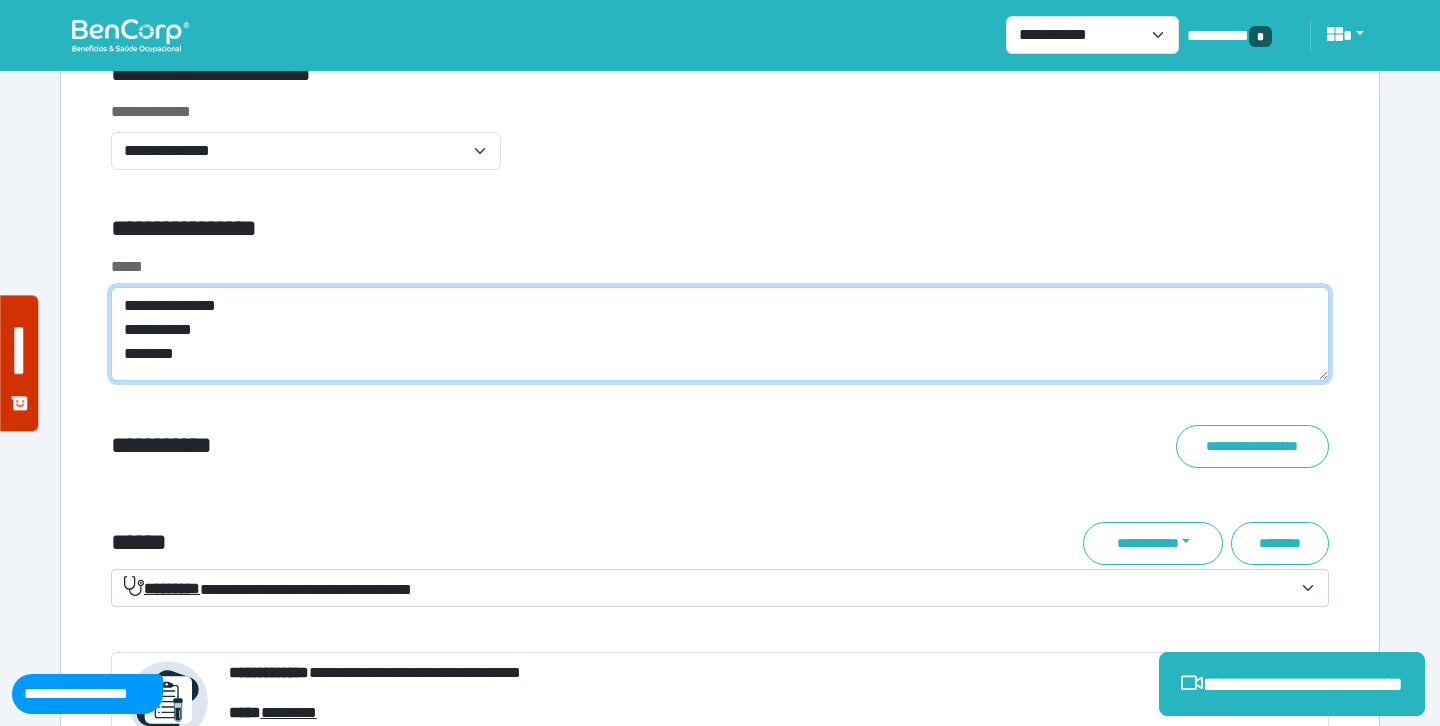 type on "**********" 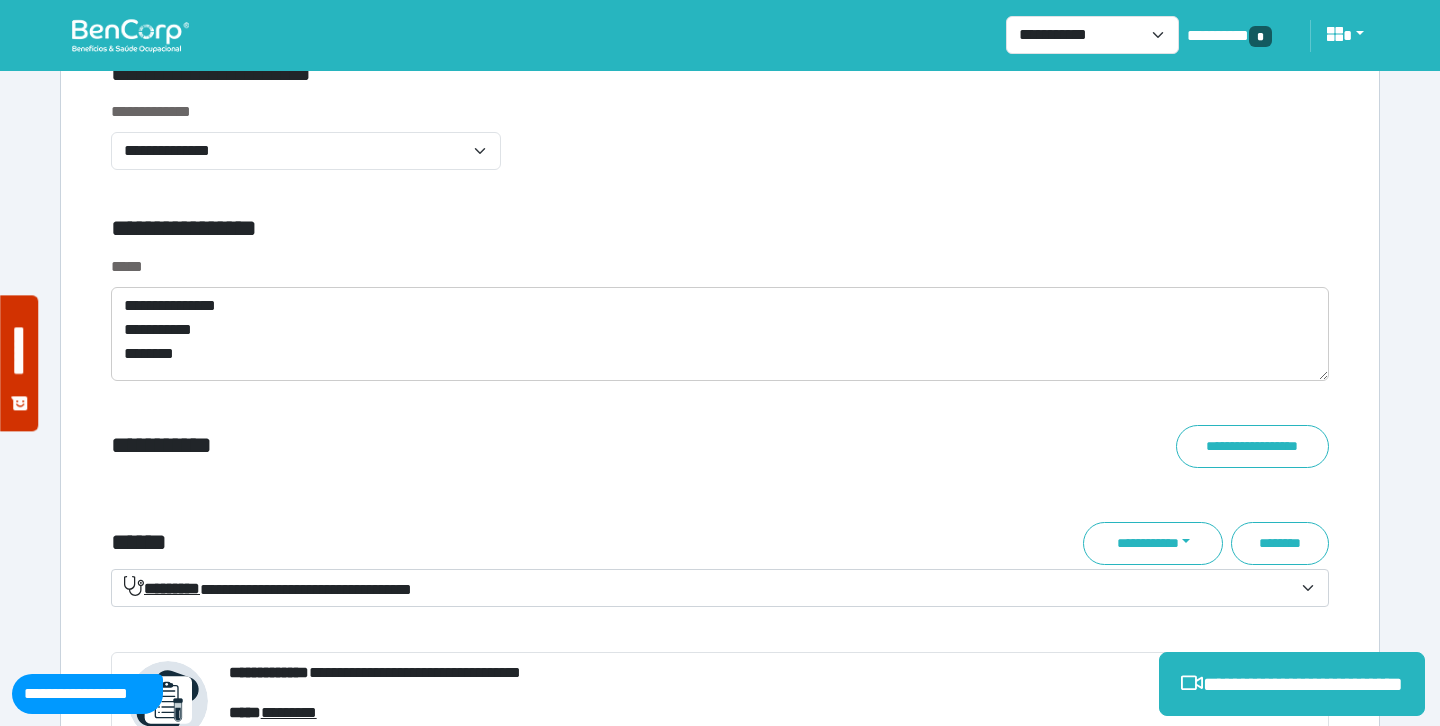 click on "**********" at bounding box center [513, 232] 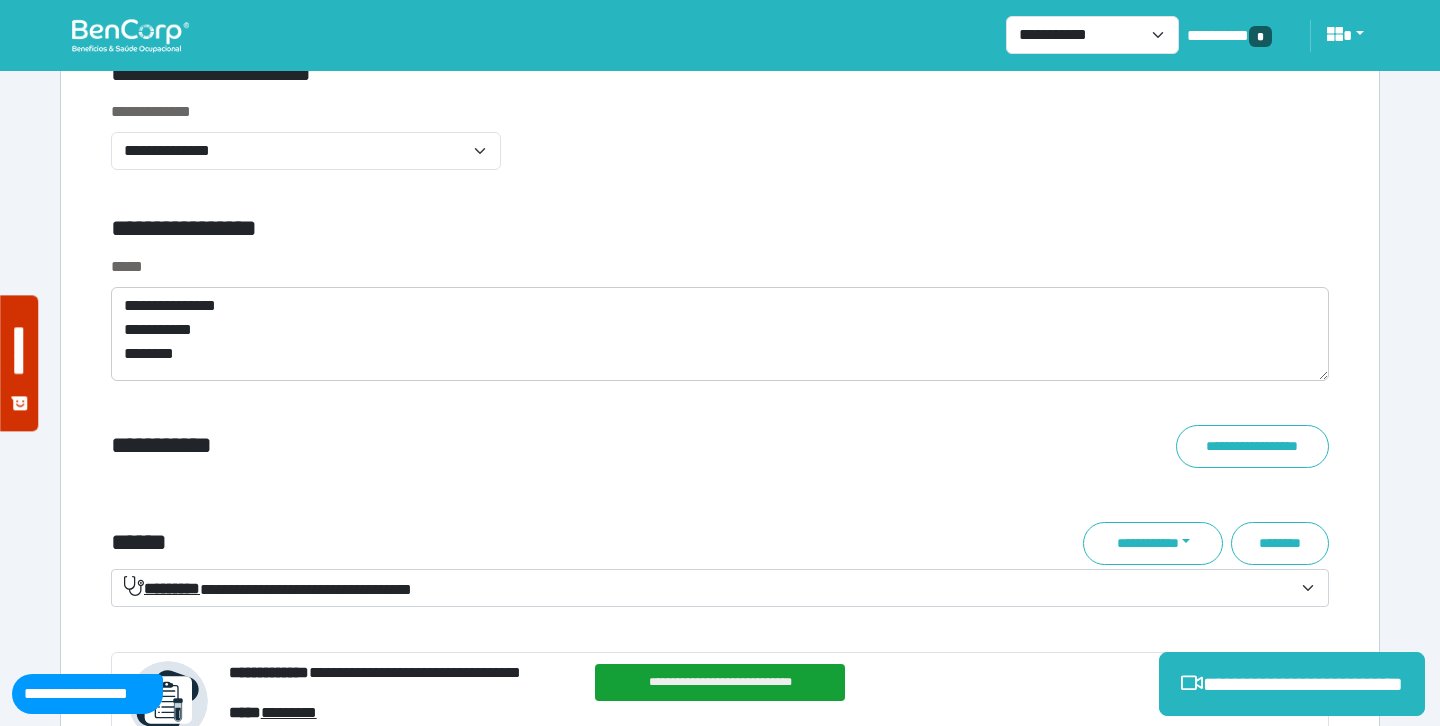 click on "**********" at bounding box center (720, 147) 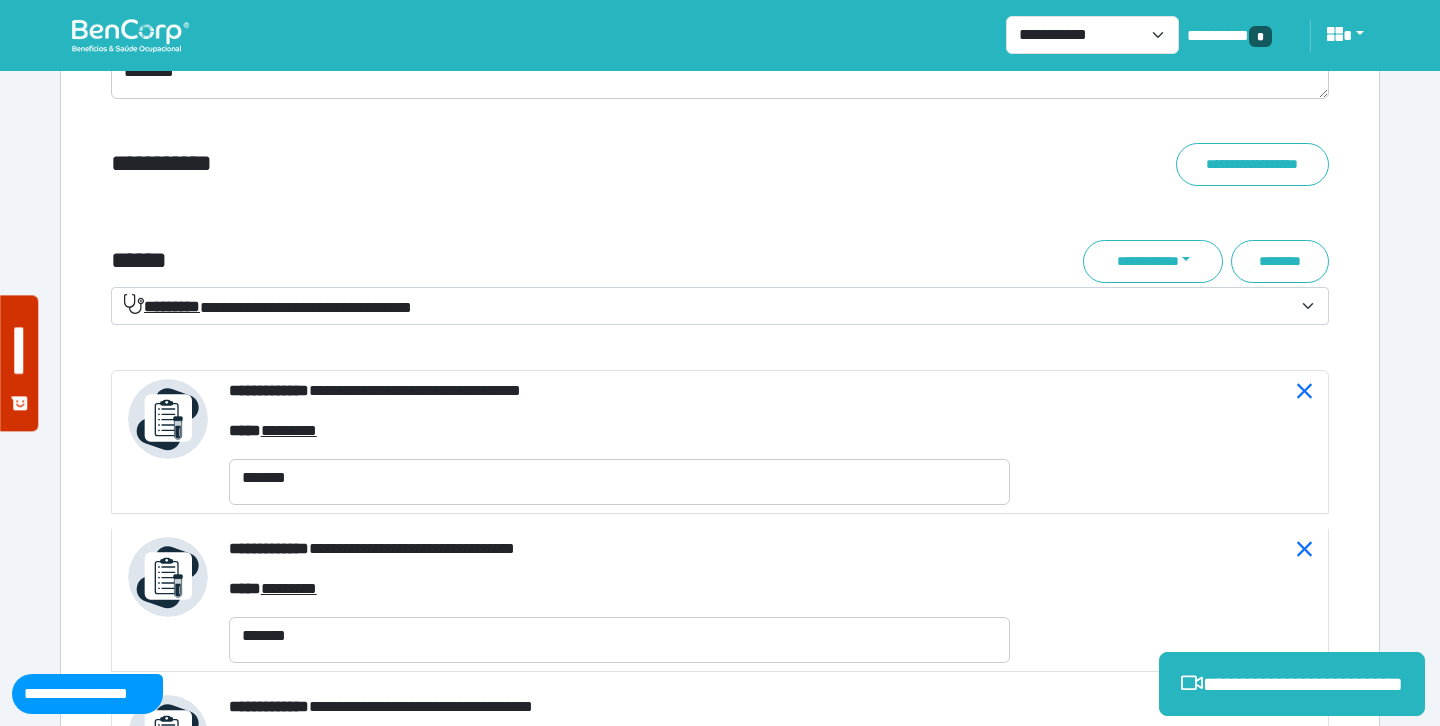 scroll, scrollTop: 6989, scrollLeft: 0, axis: vertical 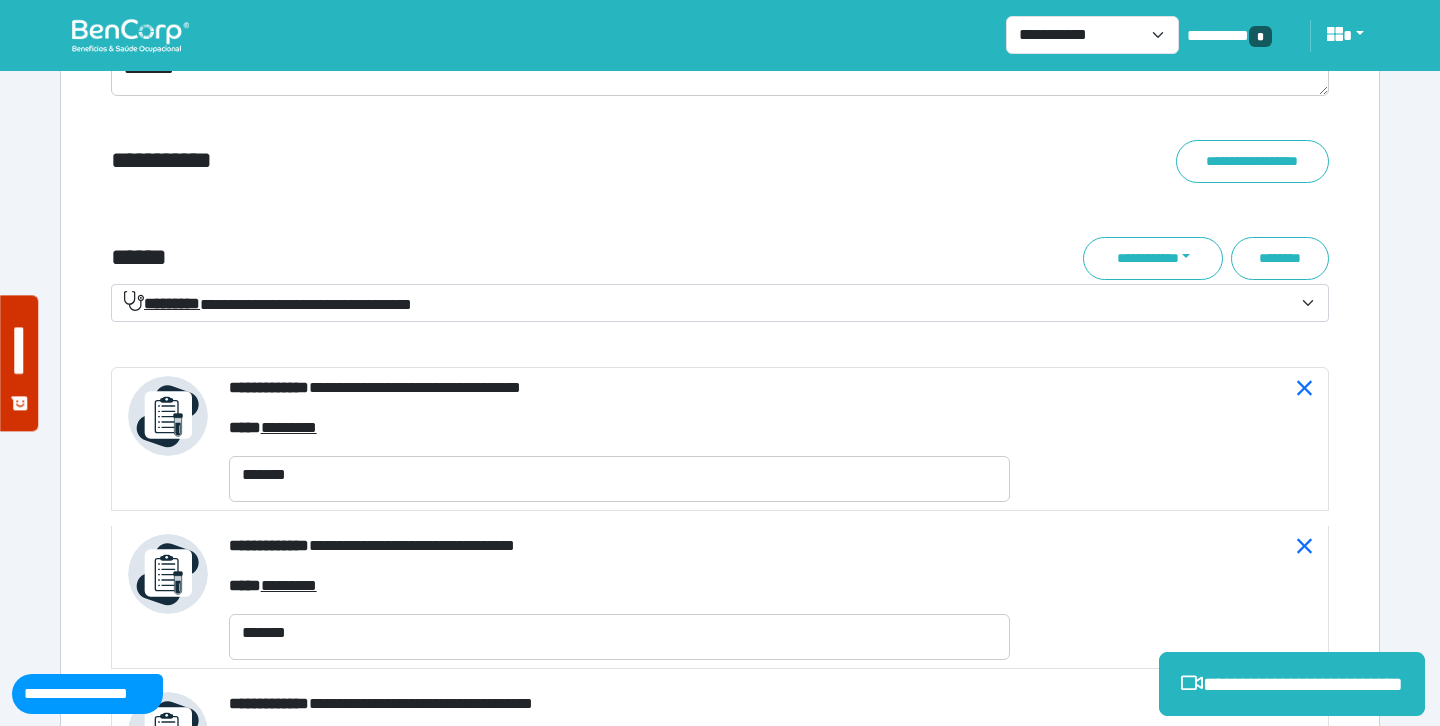 click on "**********" at bounding box center [720, 1556] 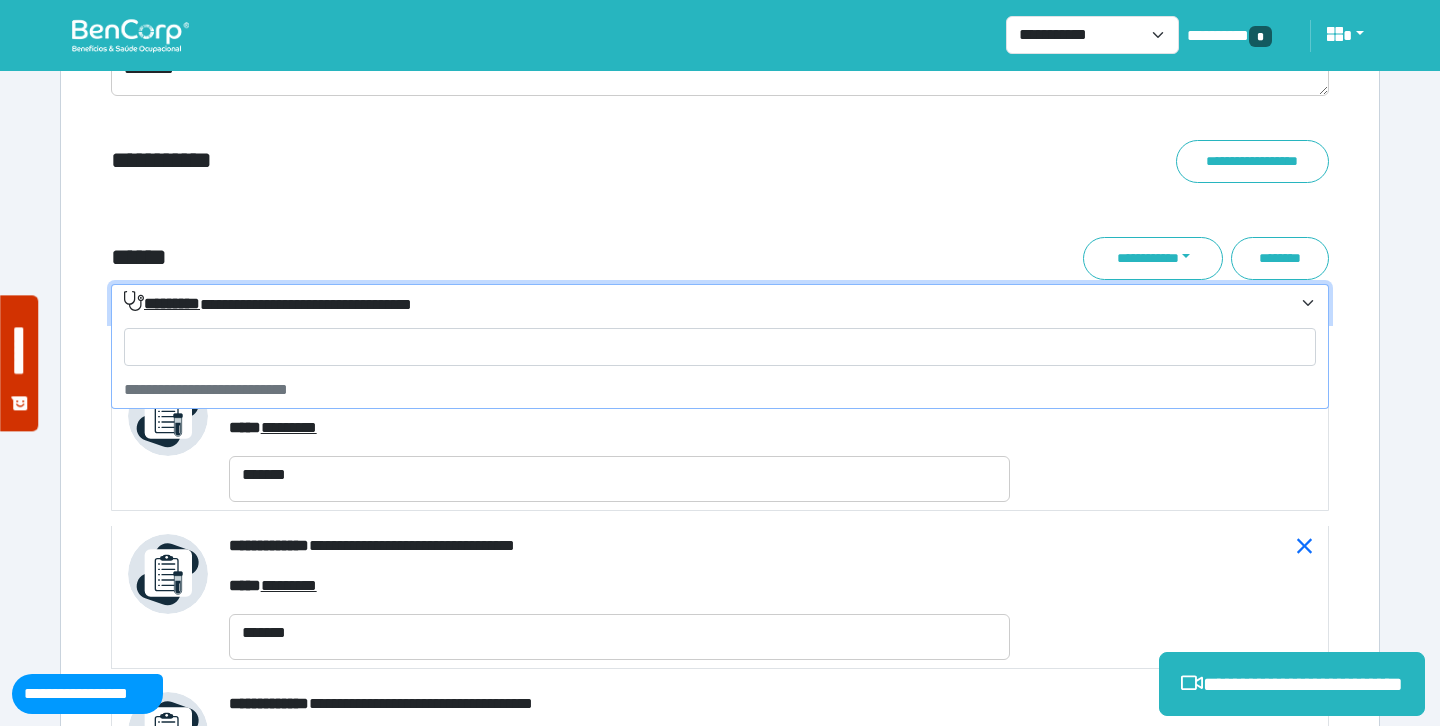 click on "**********" at bounding box center (708, 304) 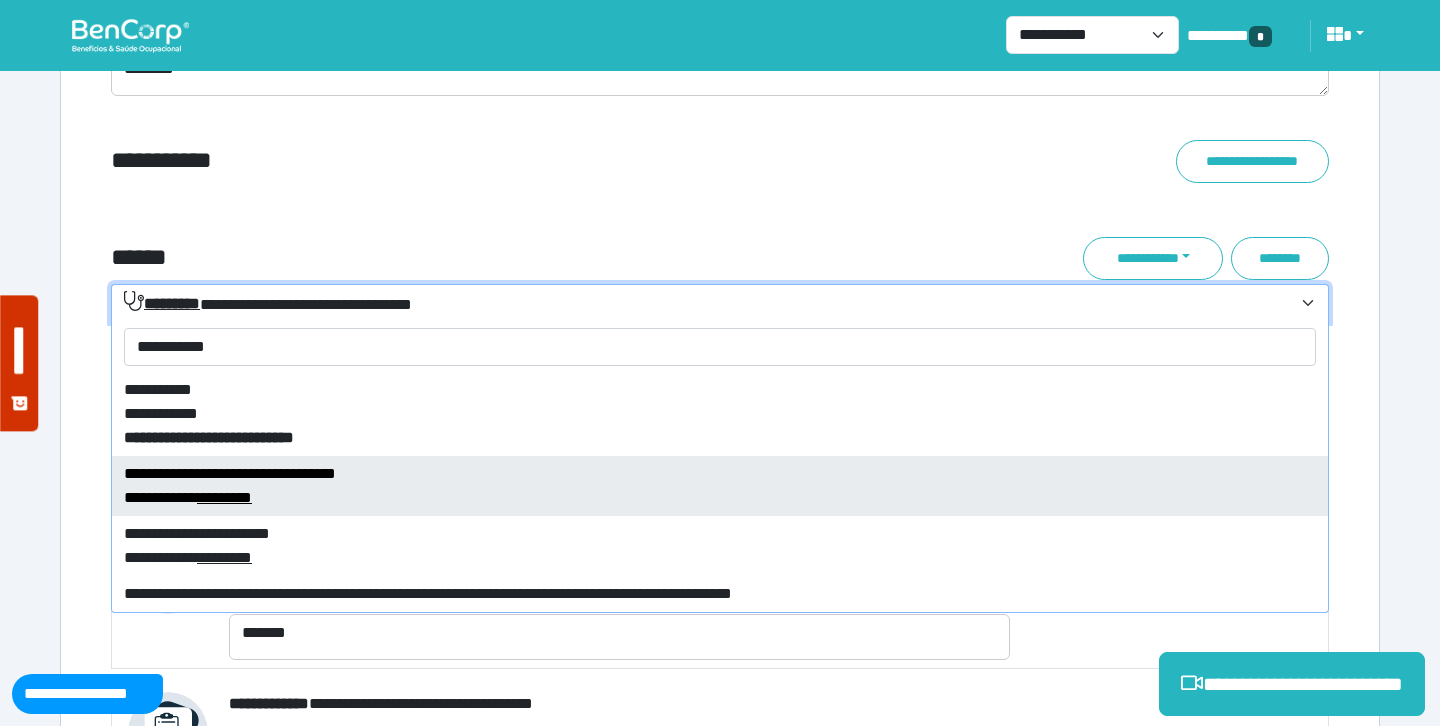 type on "**********" 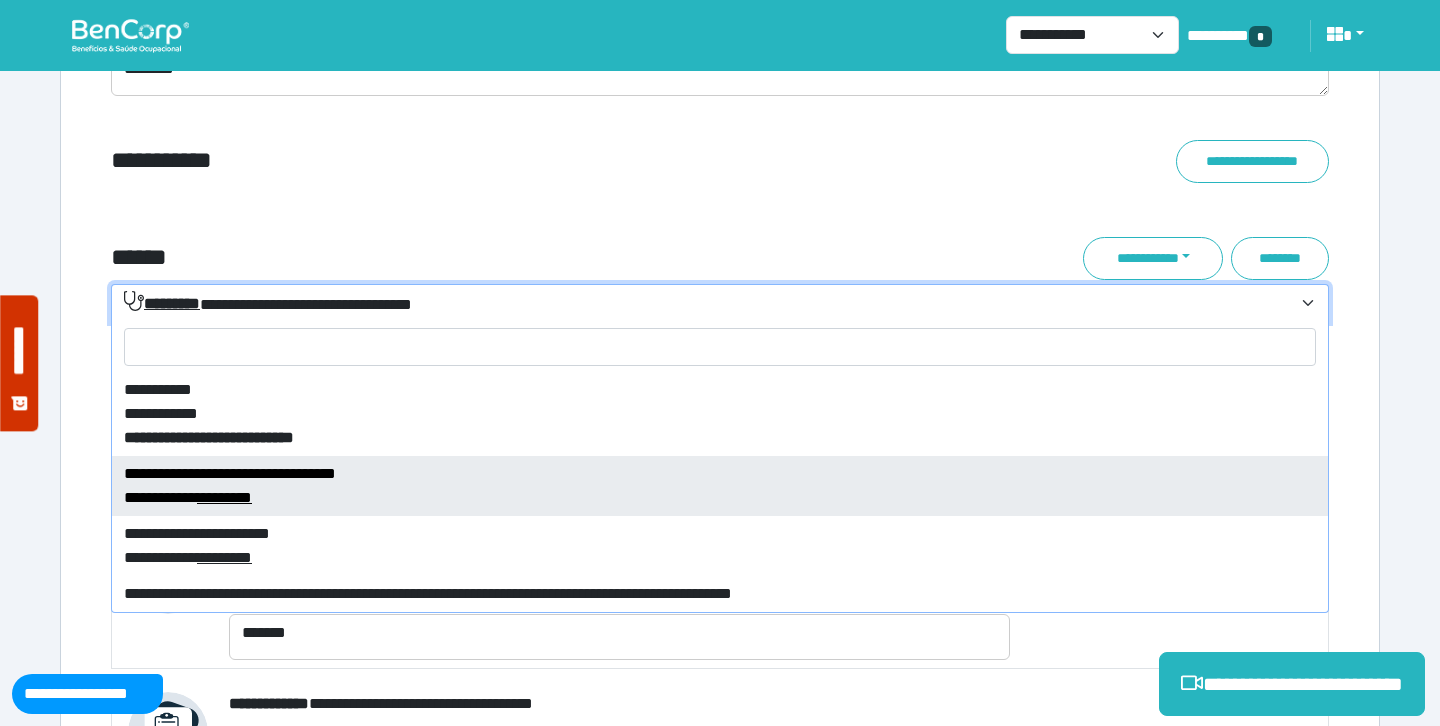 select on "****" 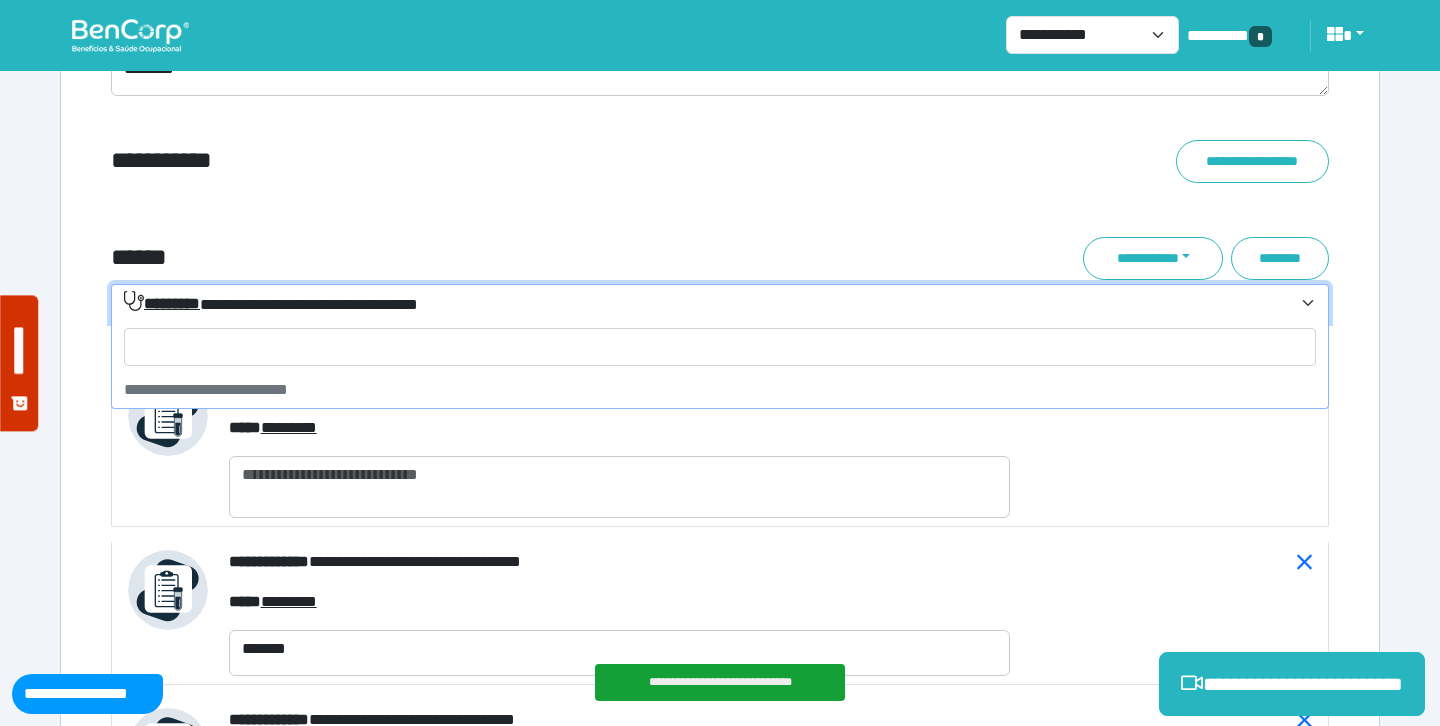 click on "**********" at bounding box center [271, 303] 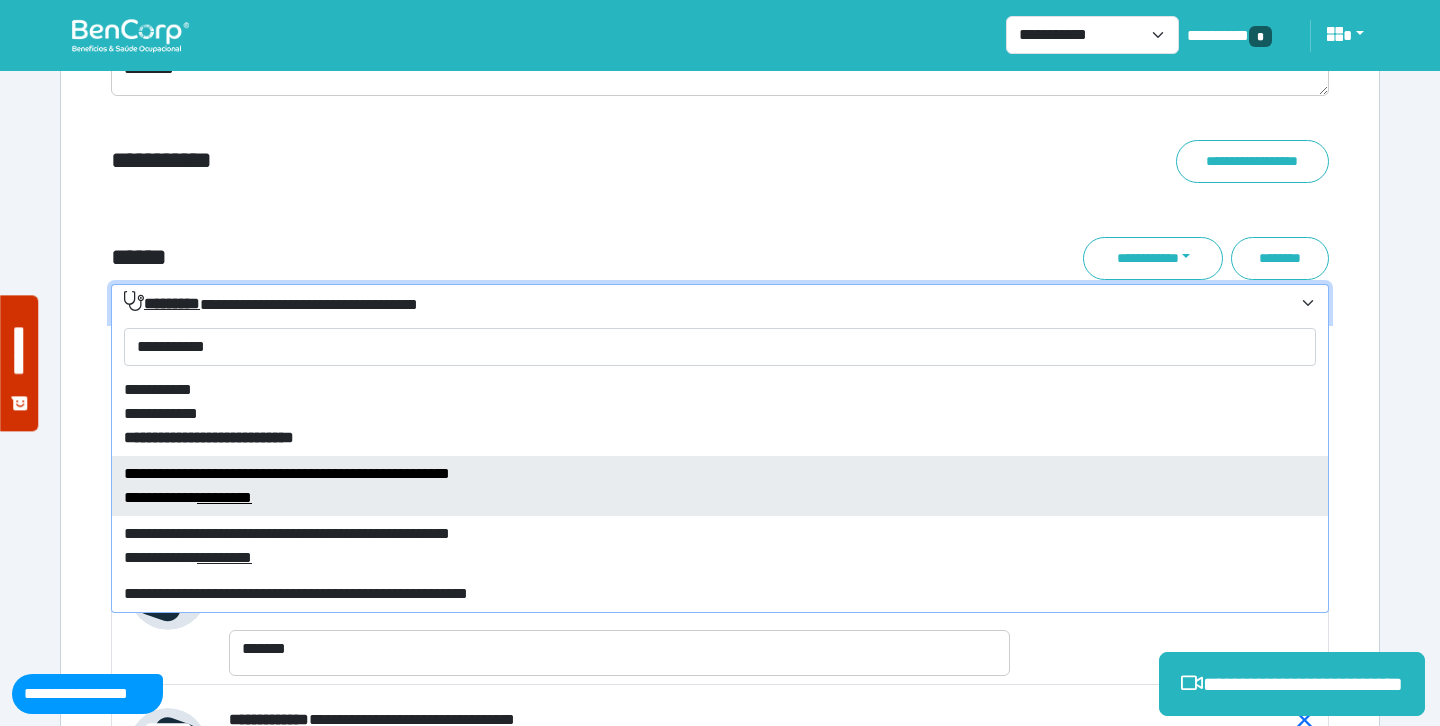 type on "**********" 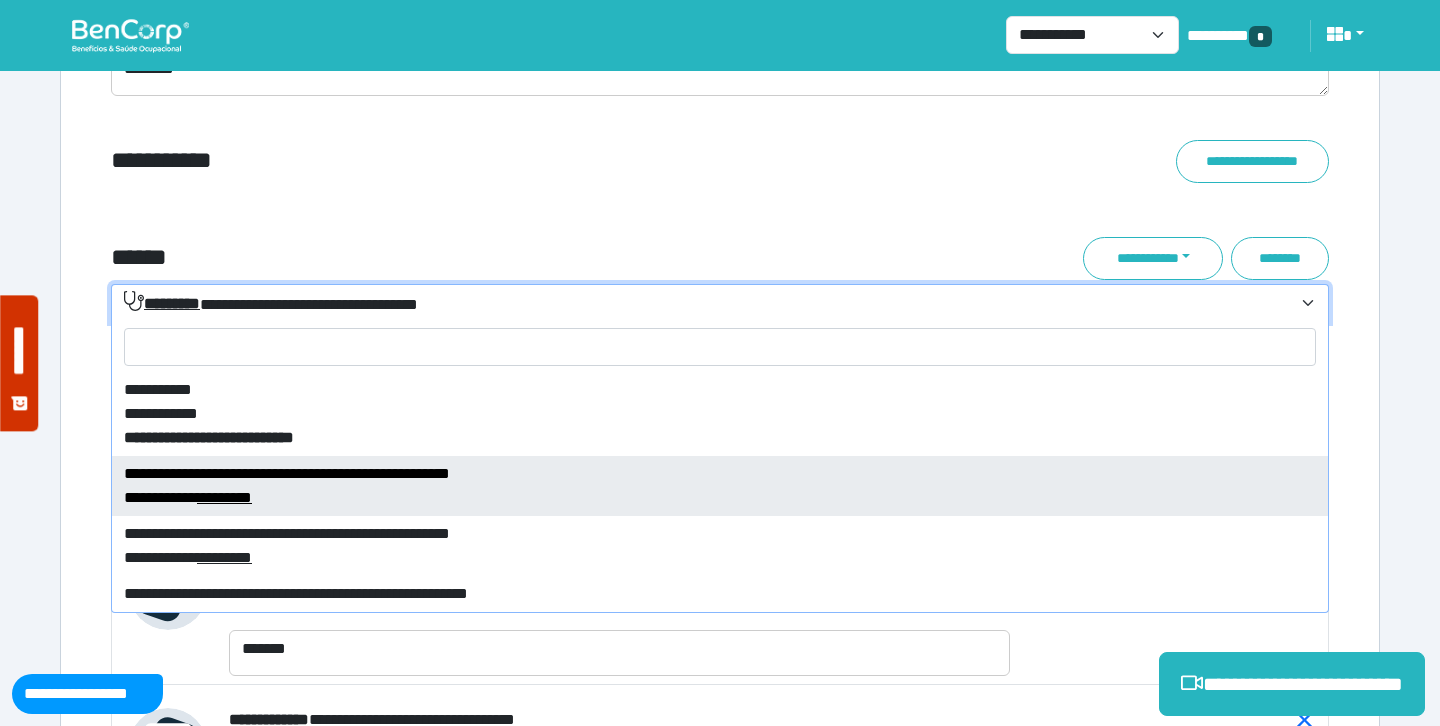 select on "****" 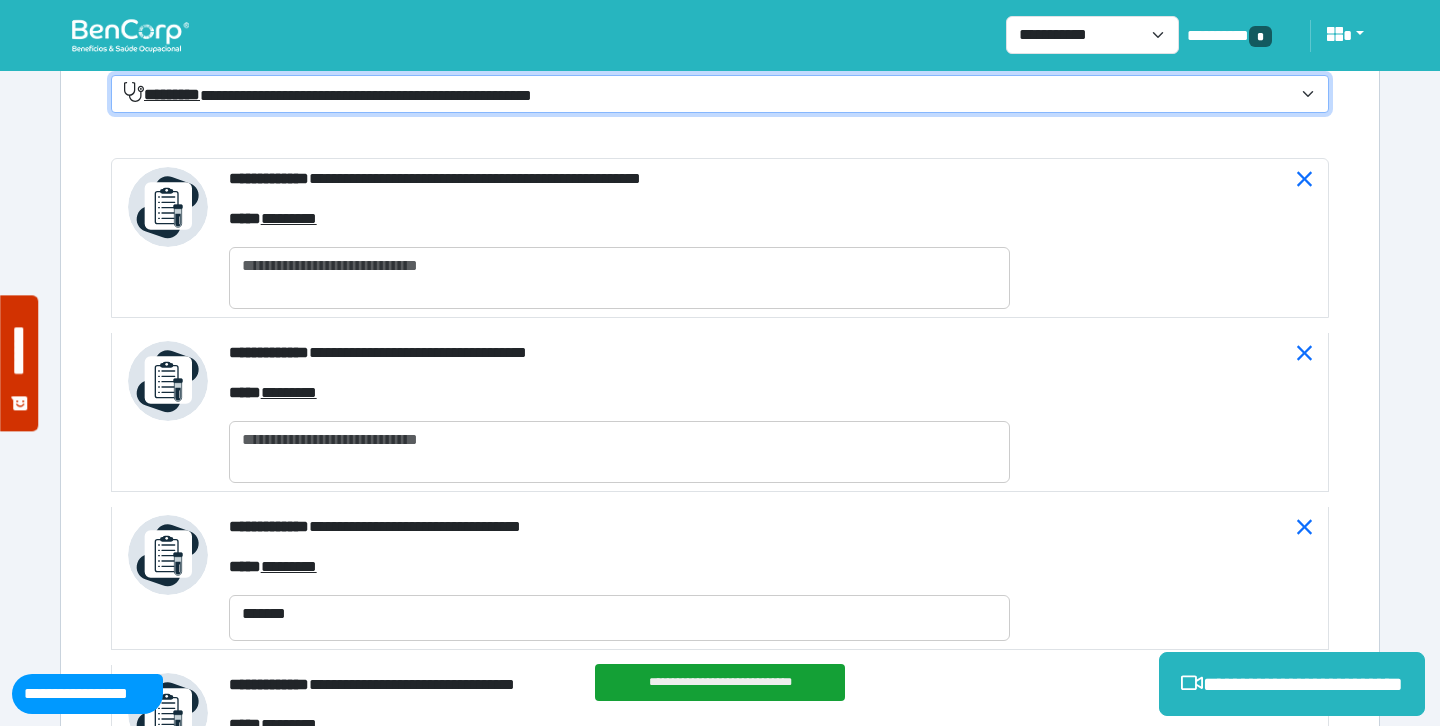 scroll, scrollTop: 7220, scrollLeft: 0, axis: vertical 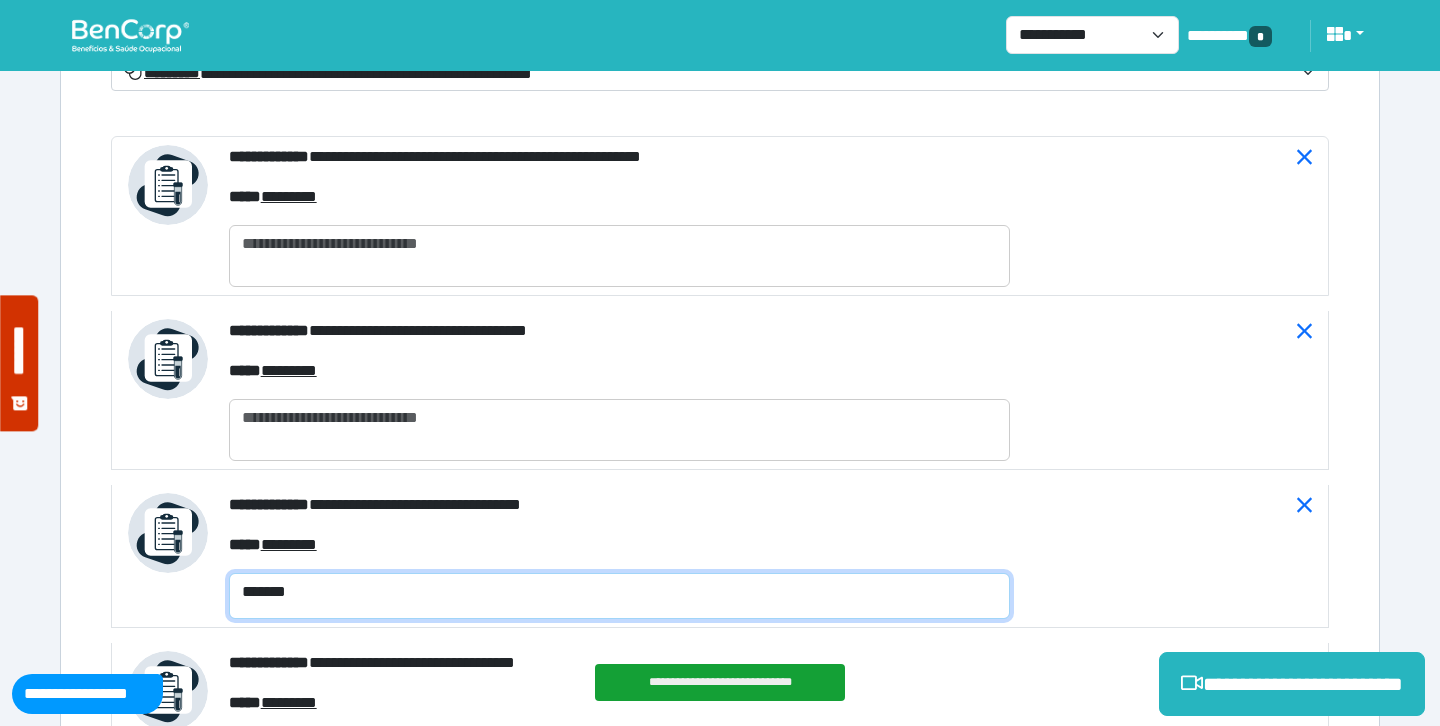 click on "*******" at bounding box center (619, 596) 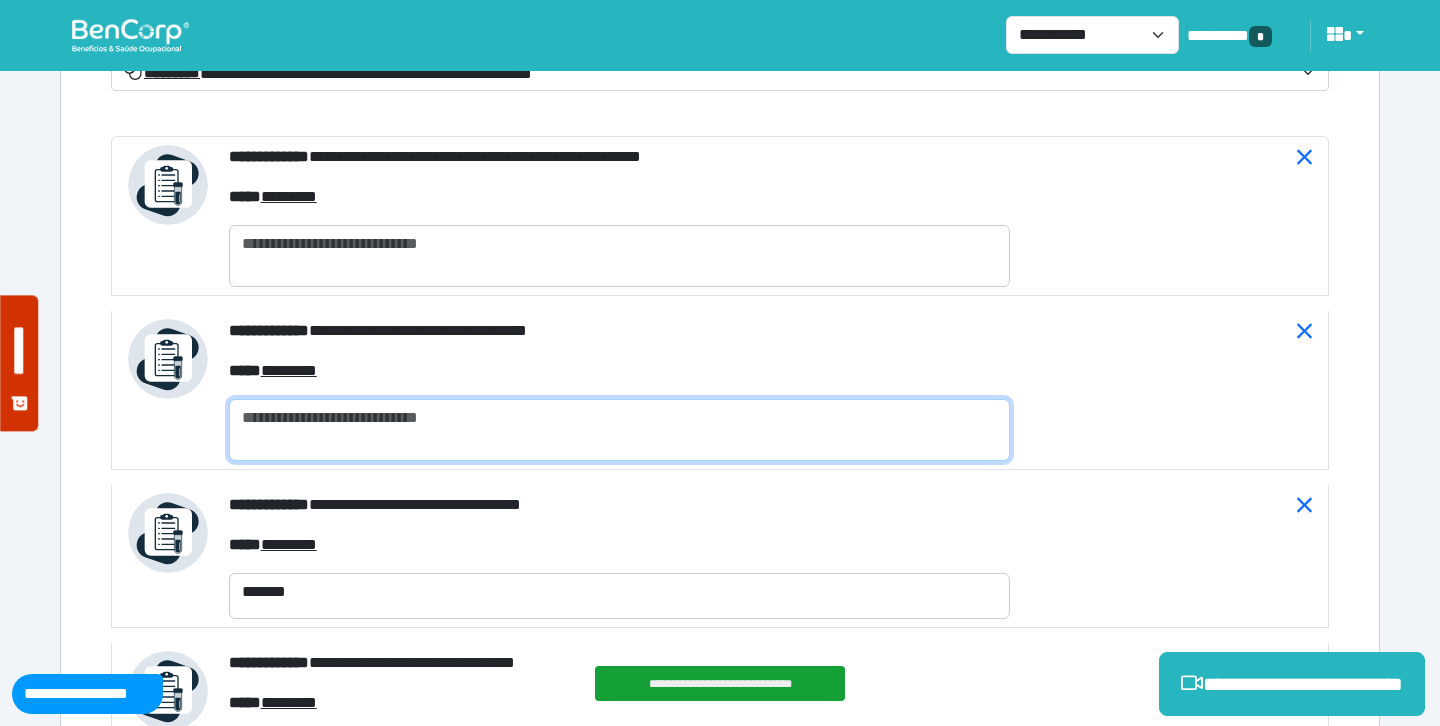 click at bounding box center [619, 430] 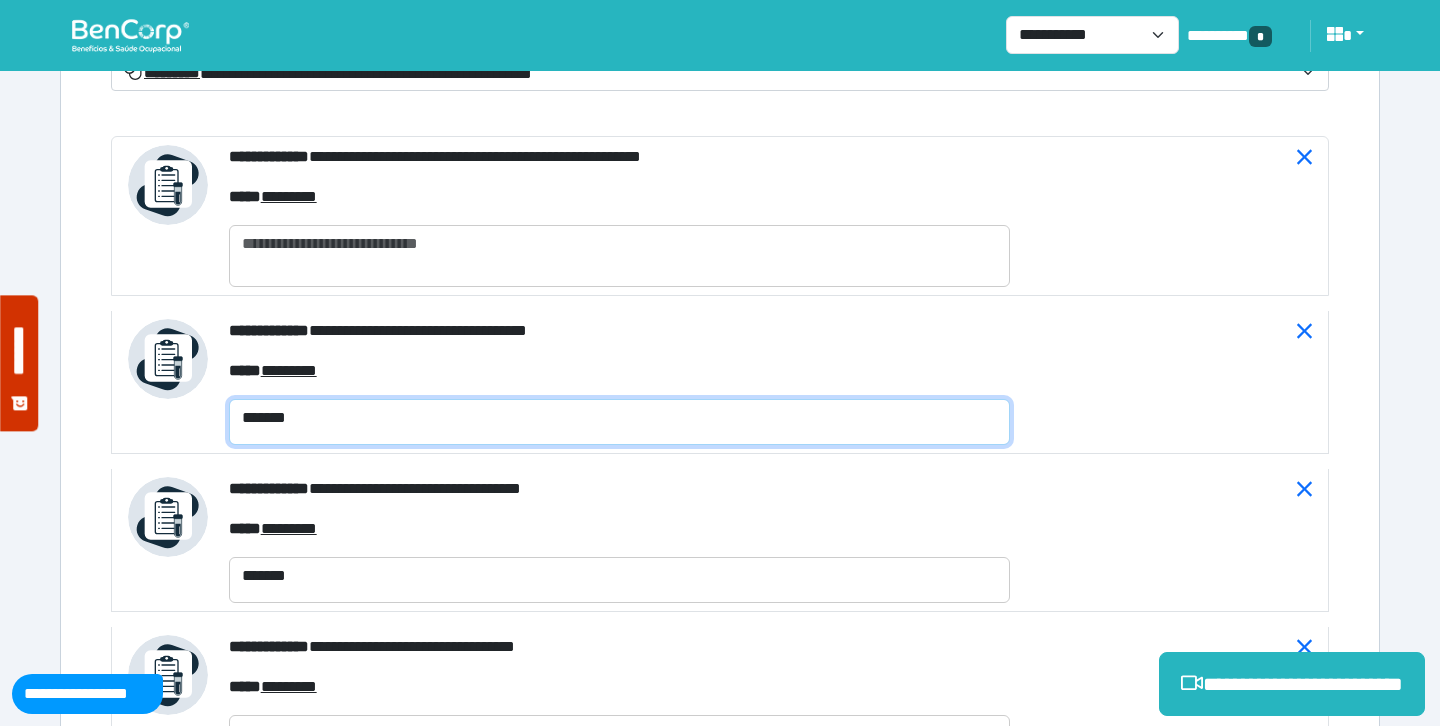 type on "*******" 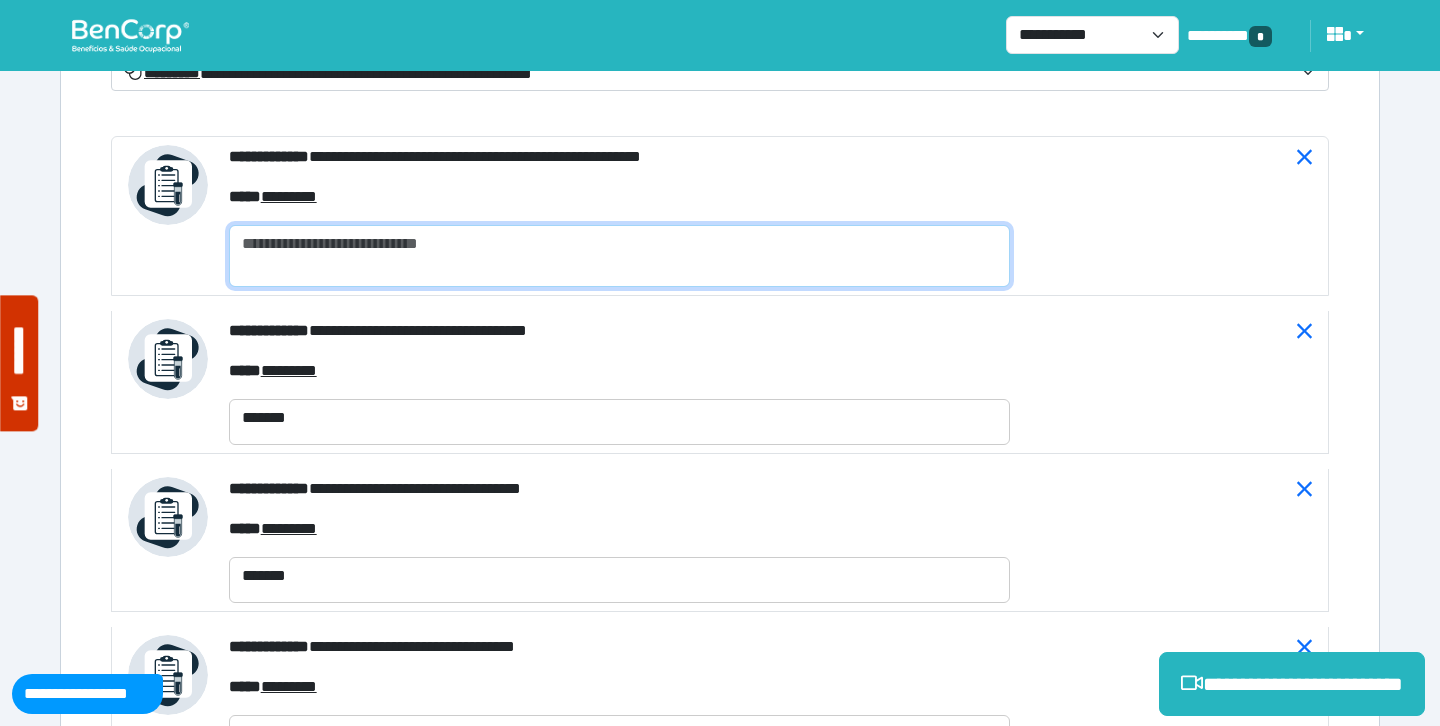 click at bounding box center (619, 256) 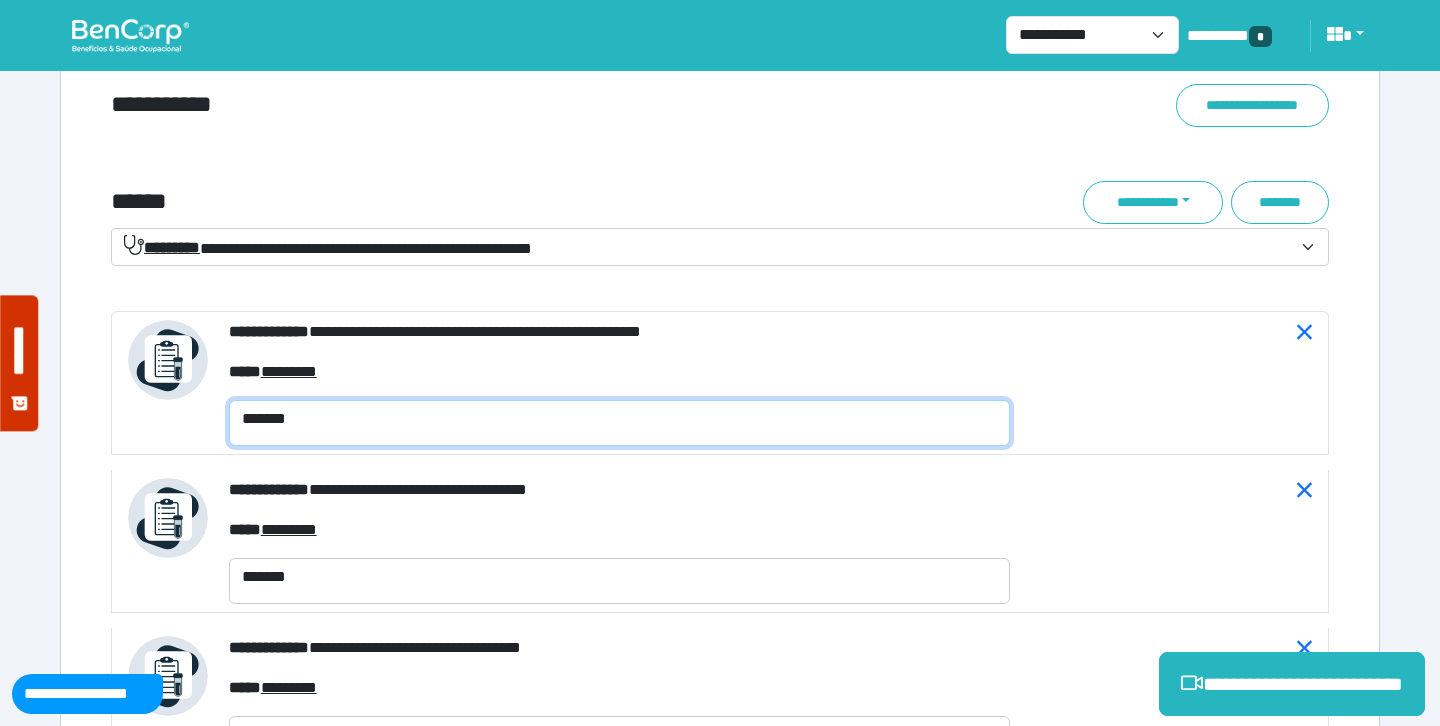 scroll, scrollTop: 6964, scrollLeft: 0, axis: vertical 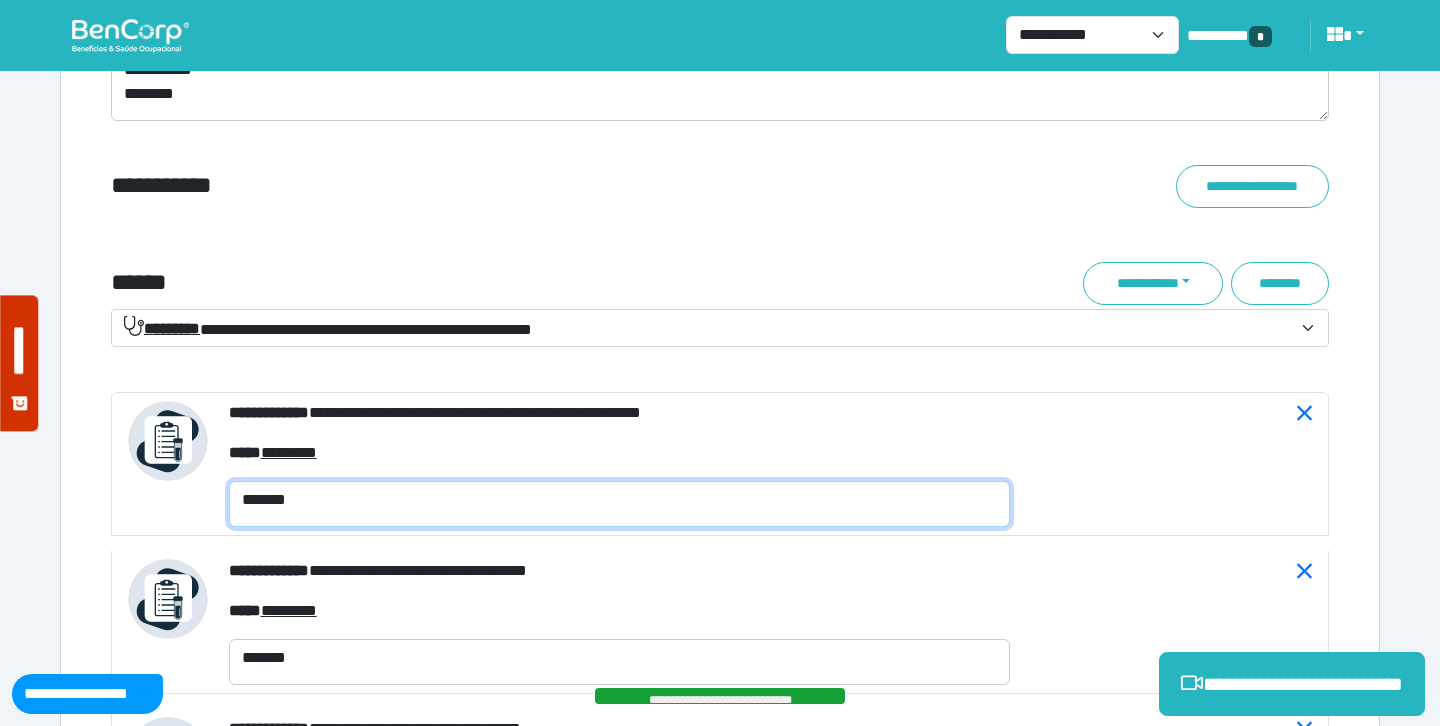type on "*******" 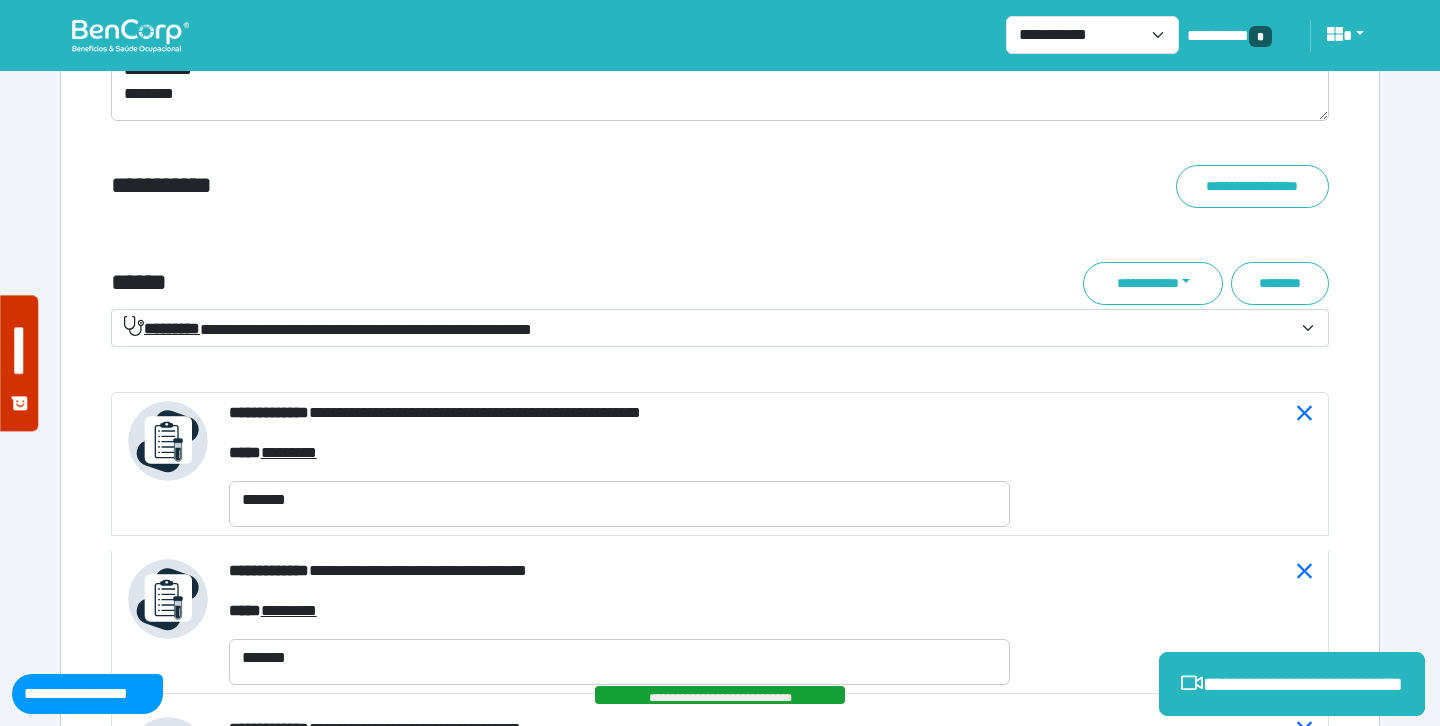click on "**********" at bounding box center (513, 186) 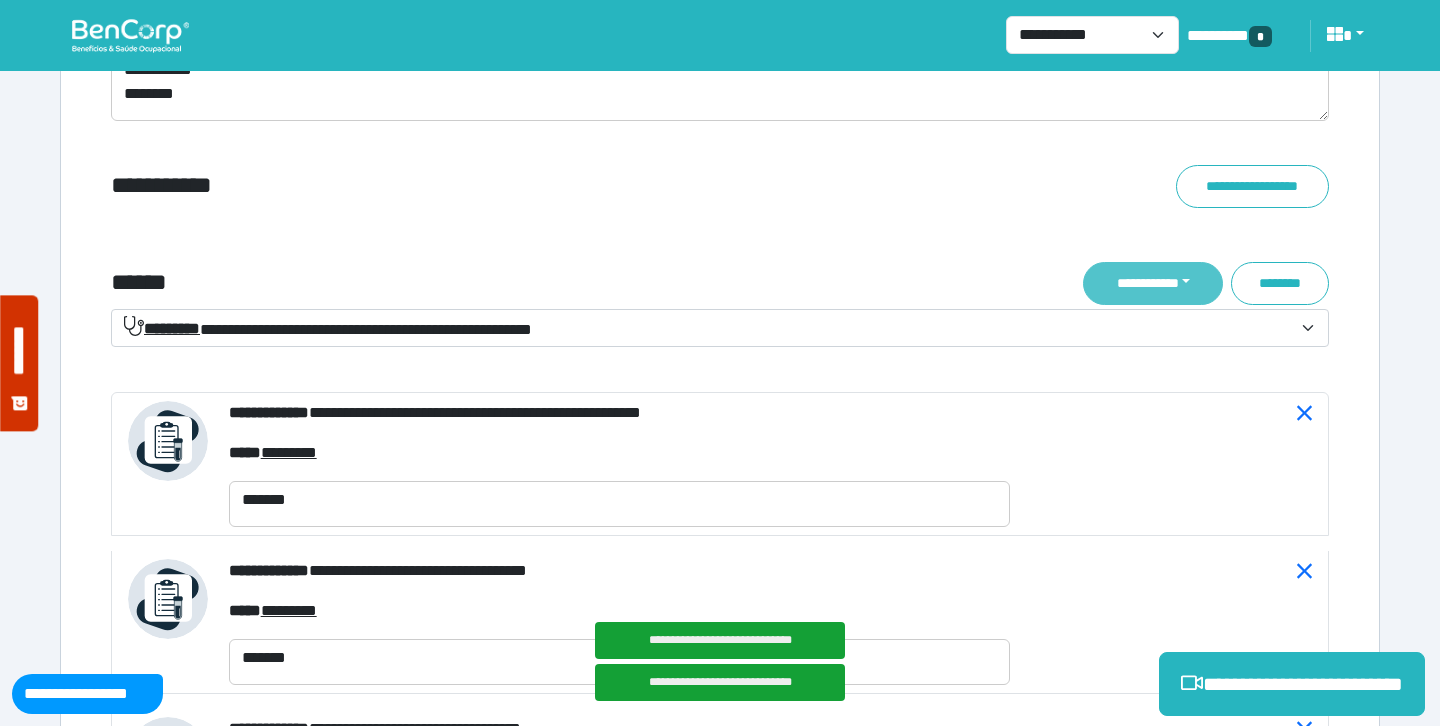 click on "**********" at bounding box center [1153, 283] 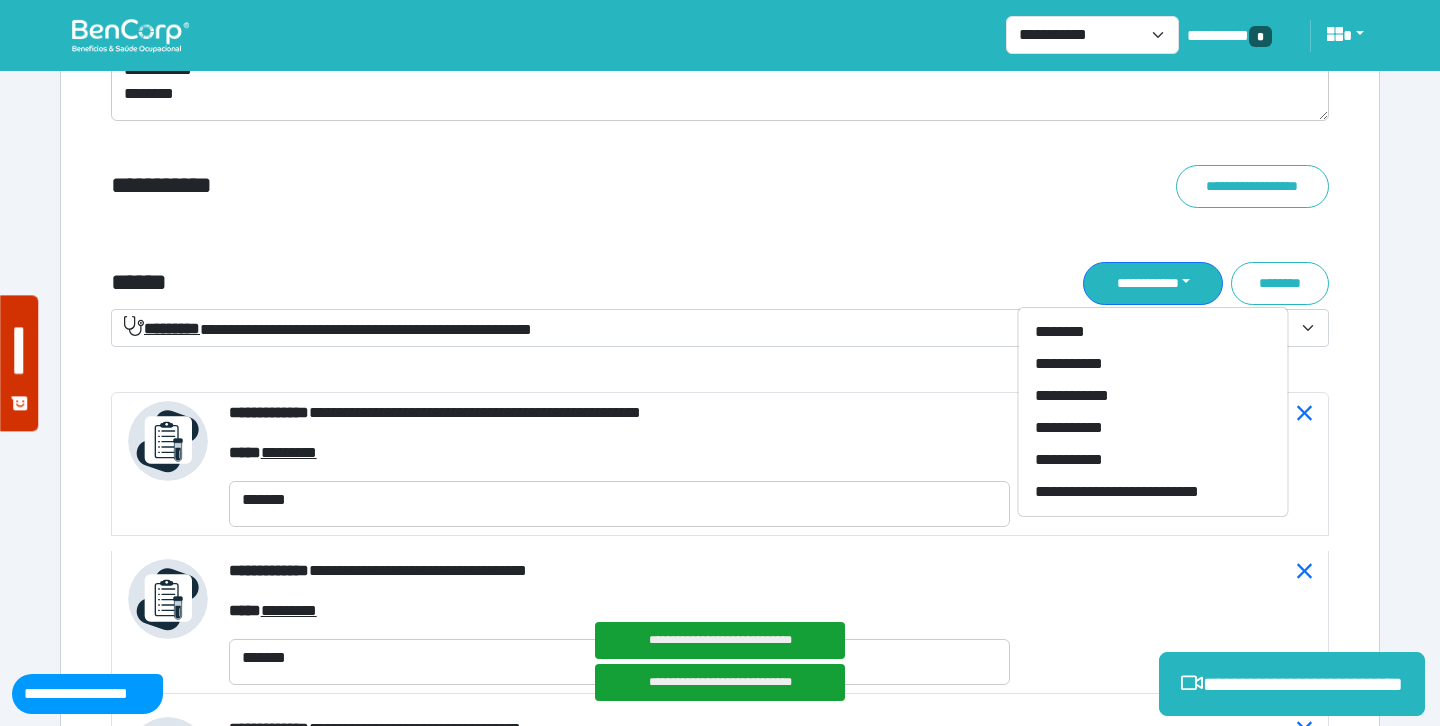 click on "**********" at bounding box center [513, 186] 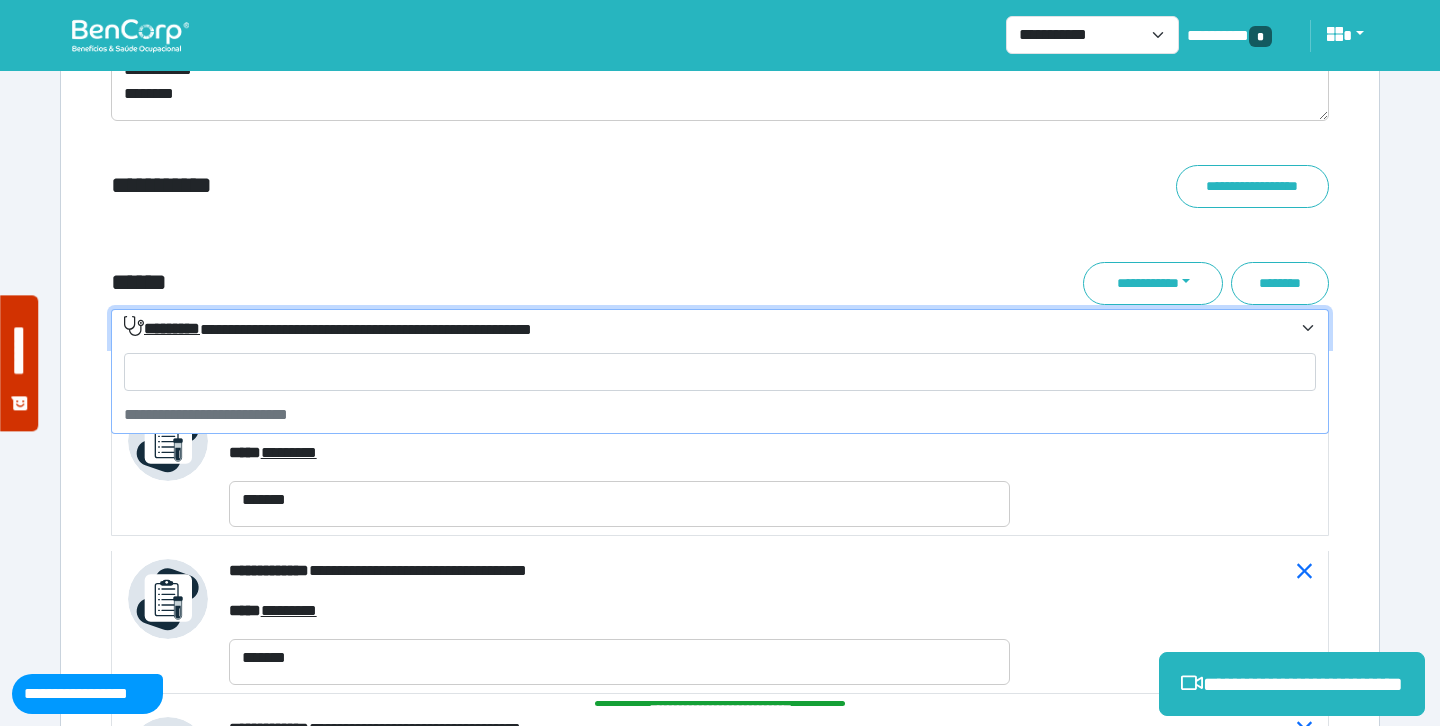 click on "**********" at bounding box center [708, 329] 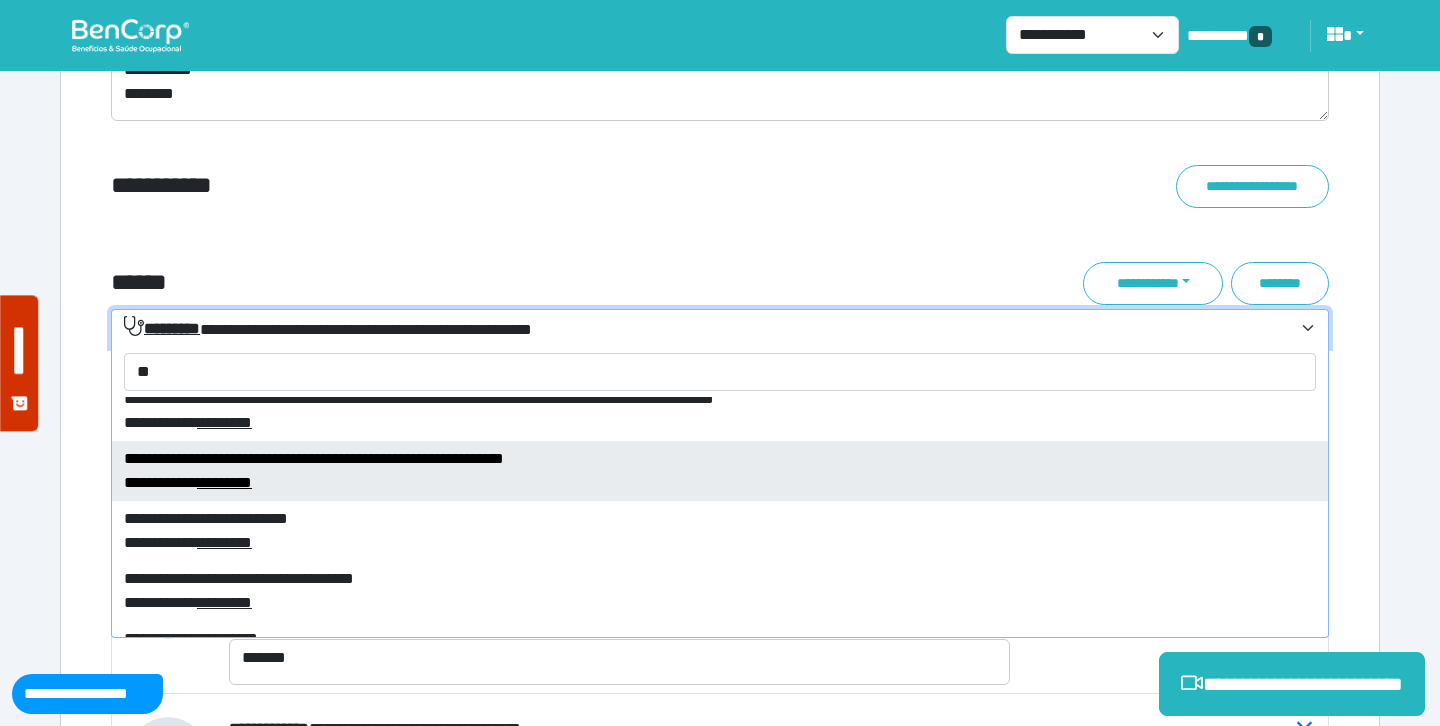 scroll, scrollTop: 11938, scrollLeft: 0, axis: vertical 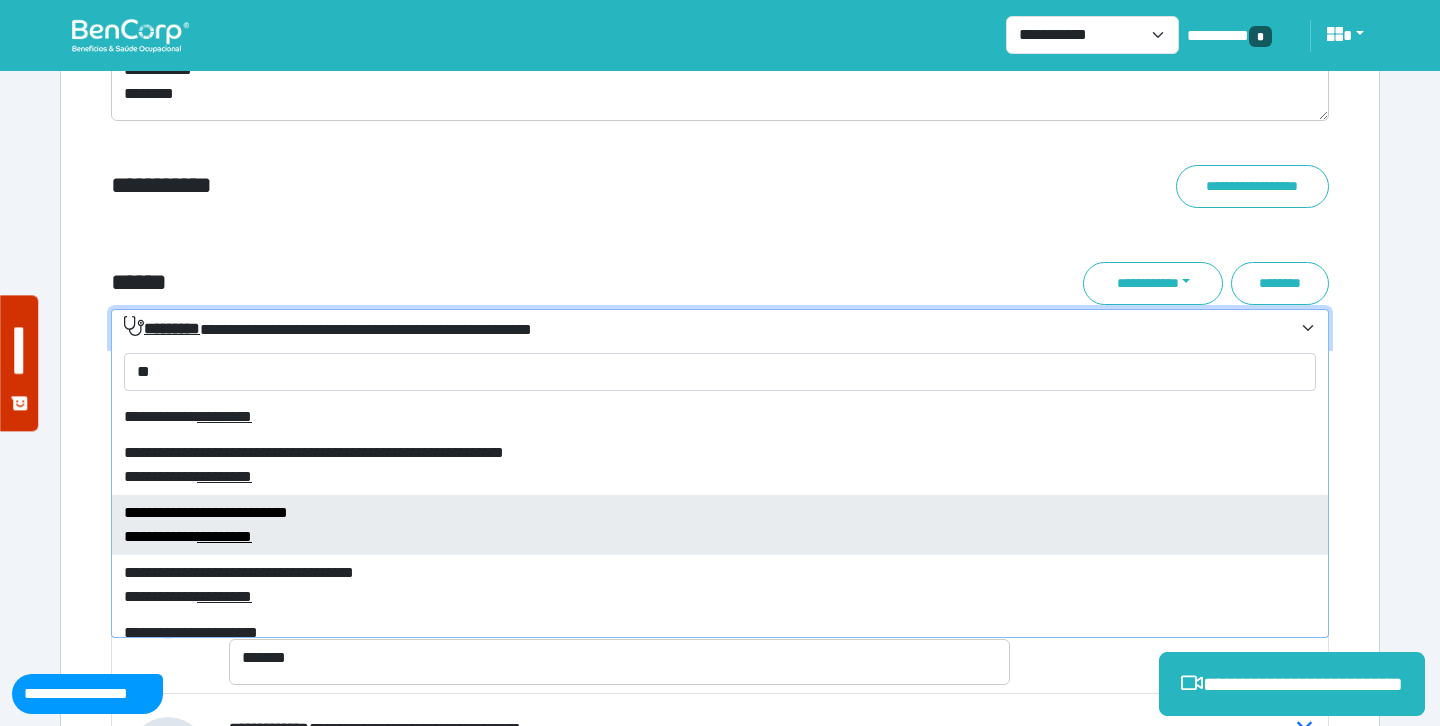 type on "**" 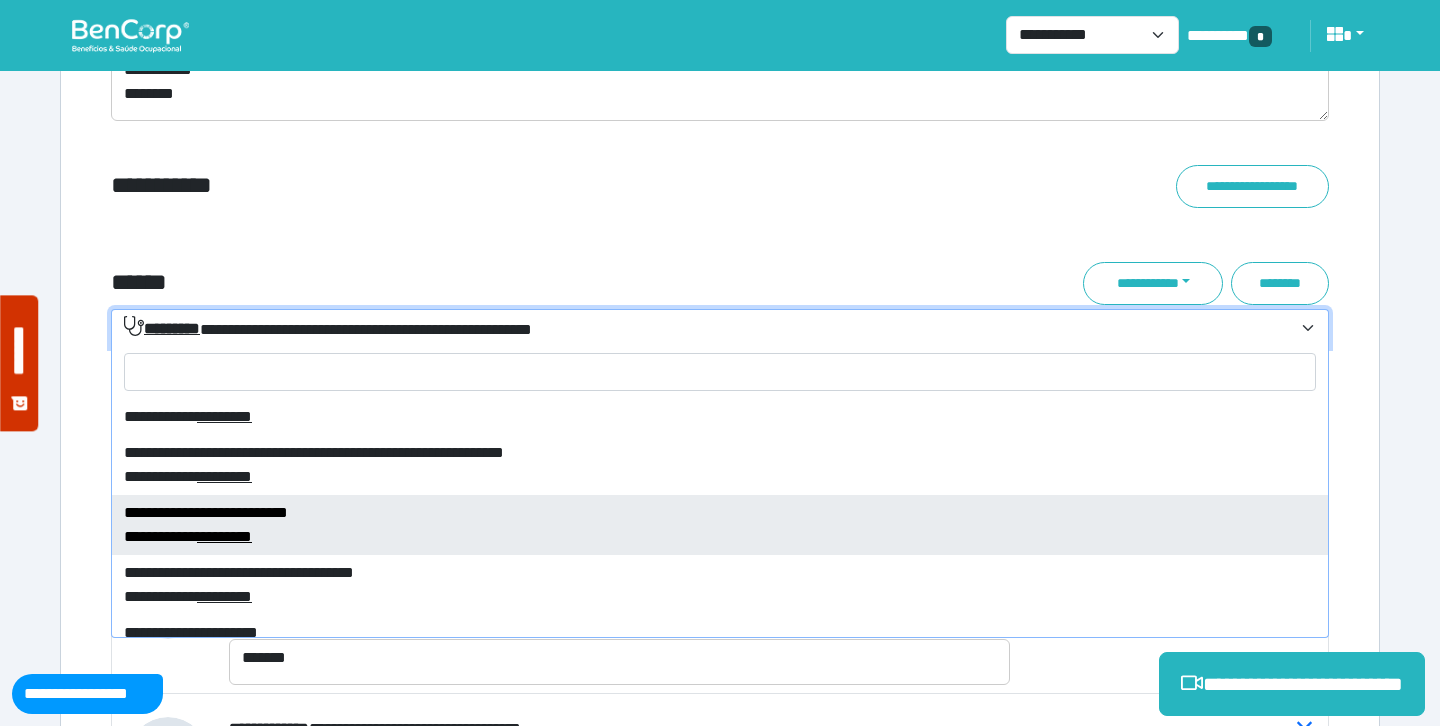 select on "****" 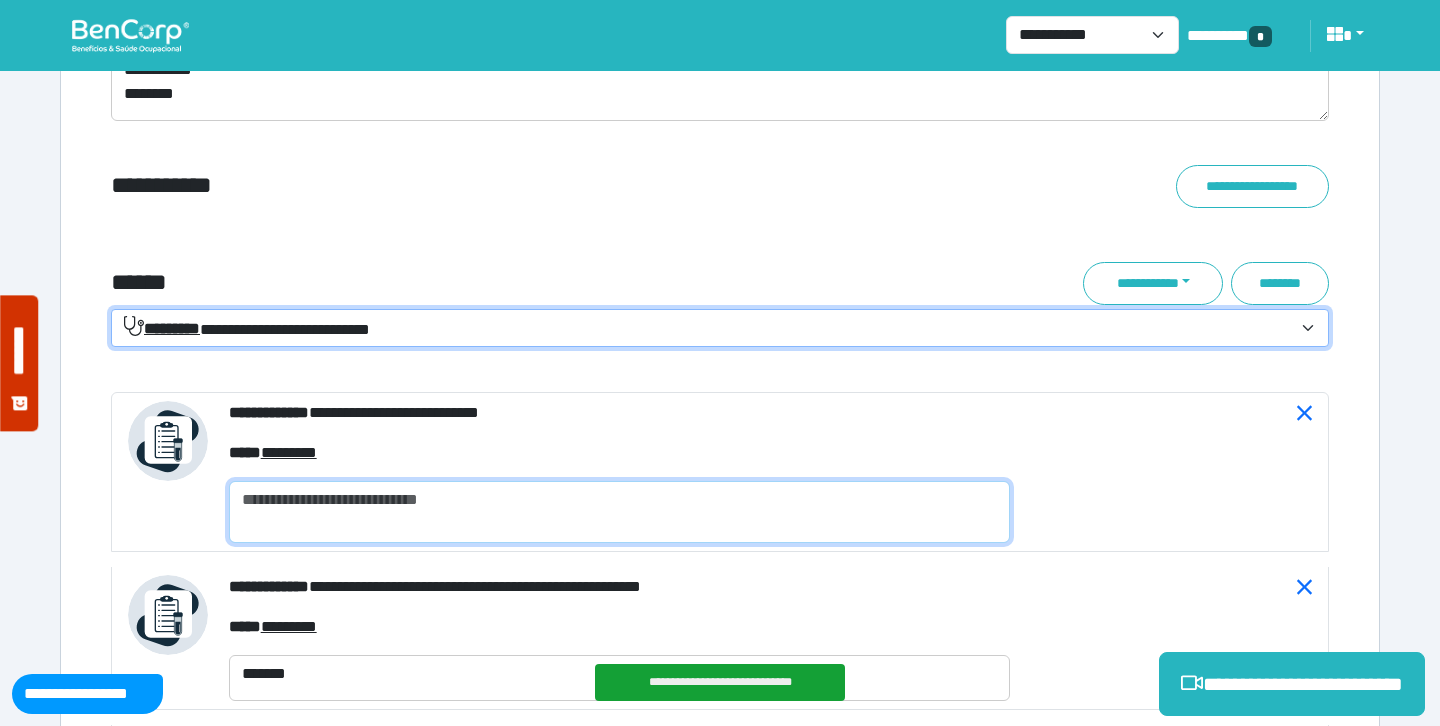 click at bounding box center (619, 512) 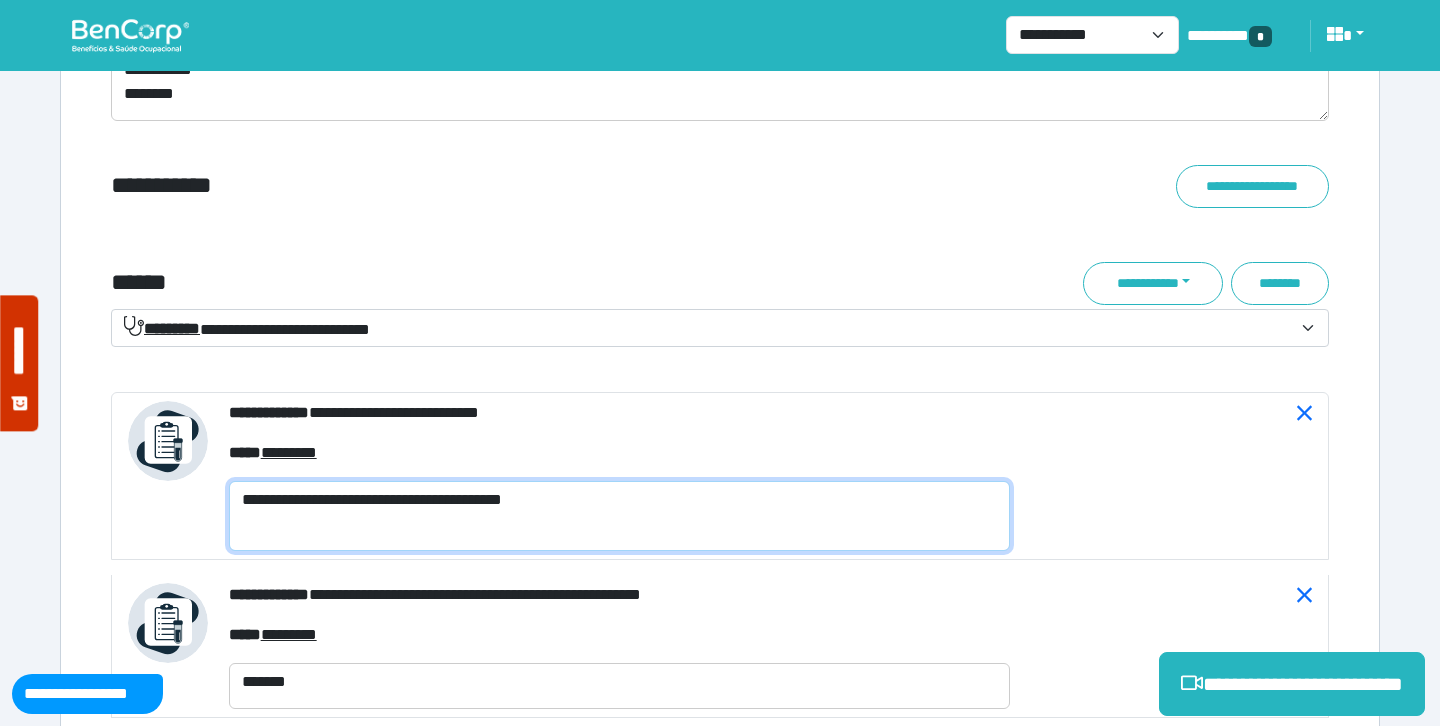 scroll, scrollTop: 0, scrollLeft: 0, axis: both 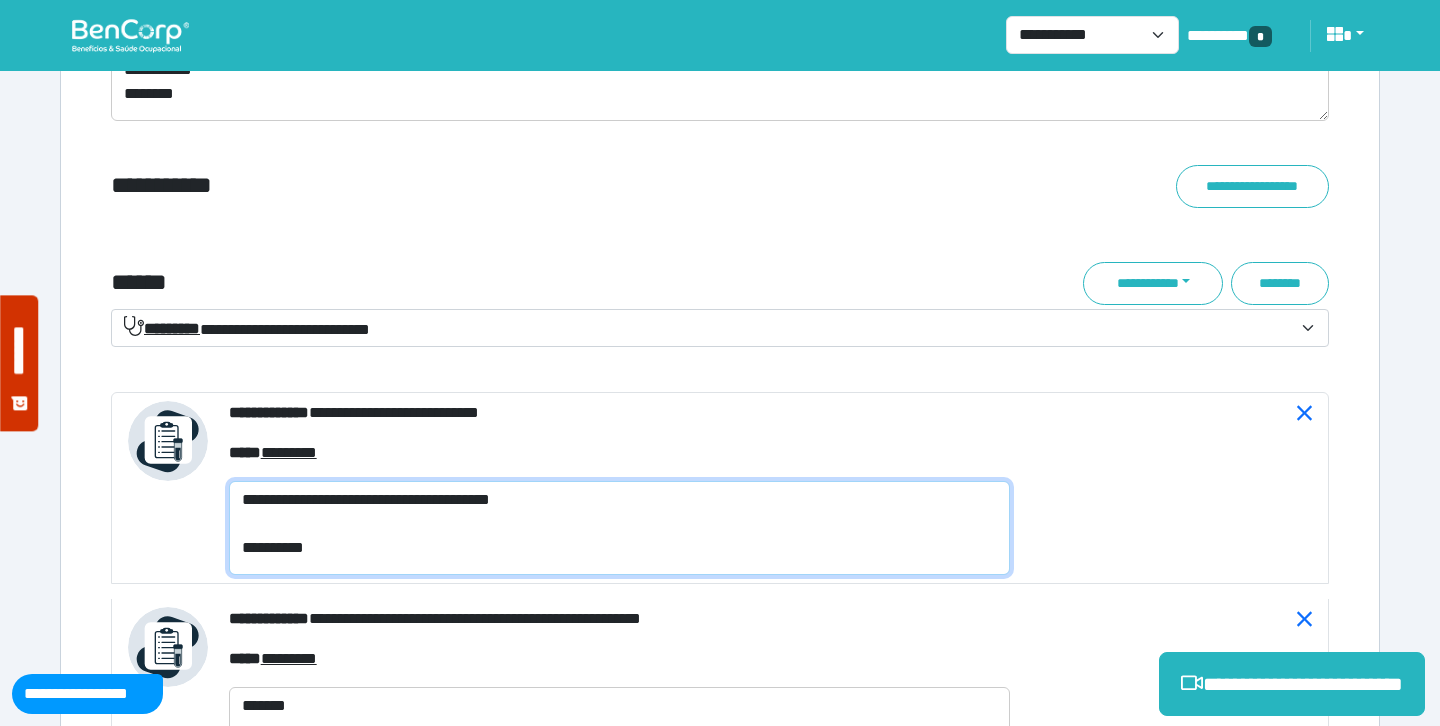 type on "**********" 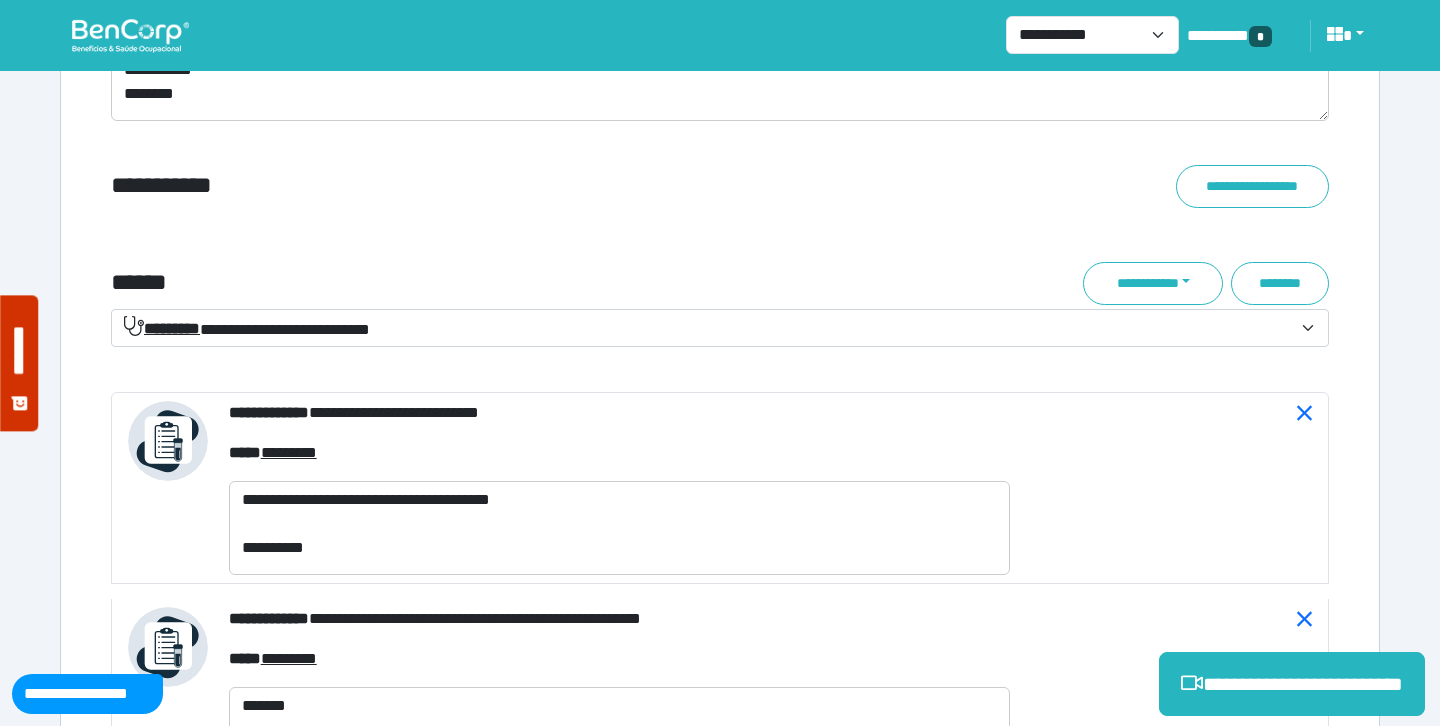 click on "******" at bounding box center (513, 283) 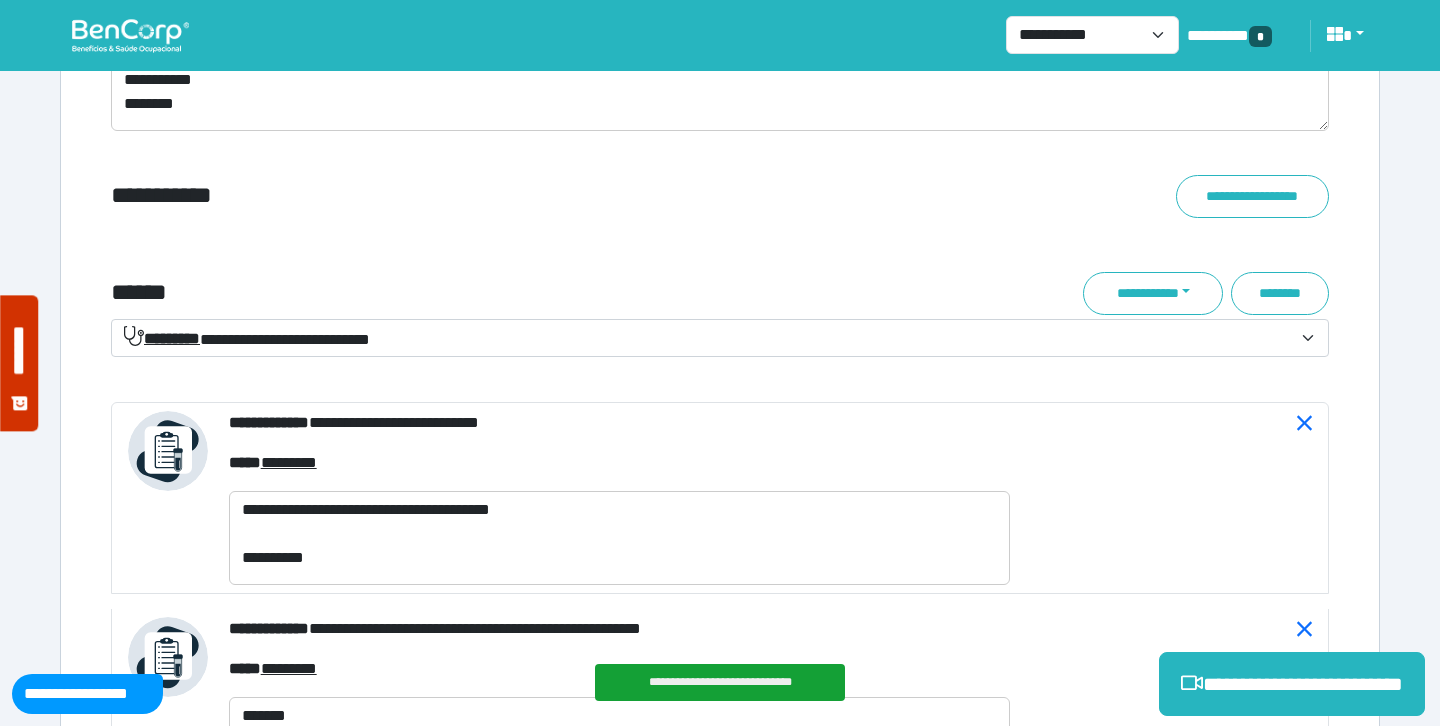scroll, scrollTop: 6844, scrollLeft: 0, axis: vertical 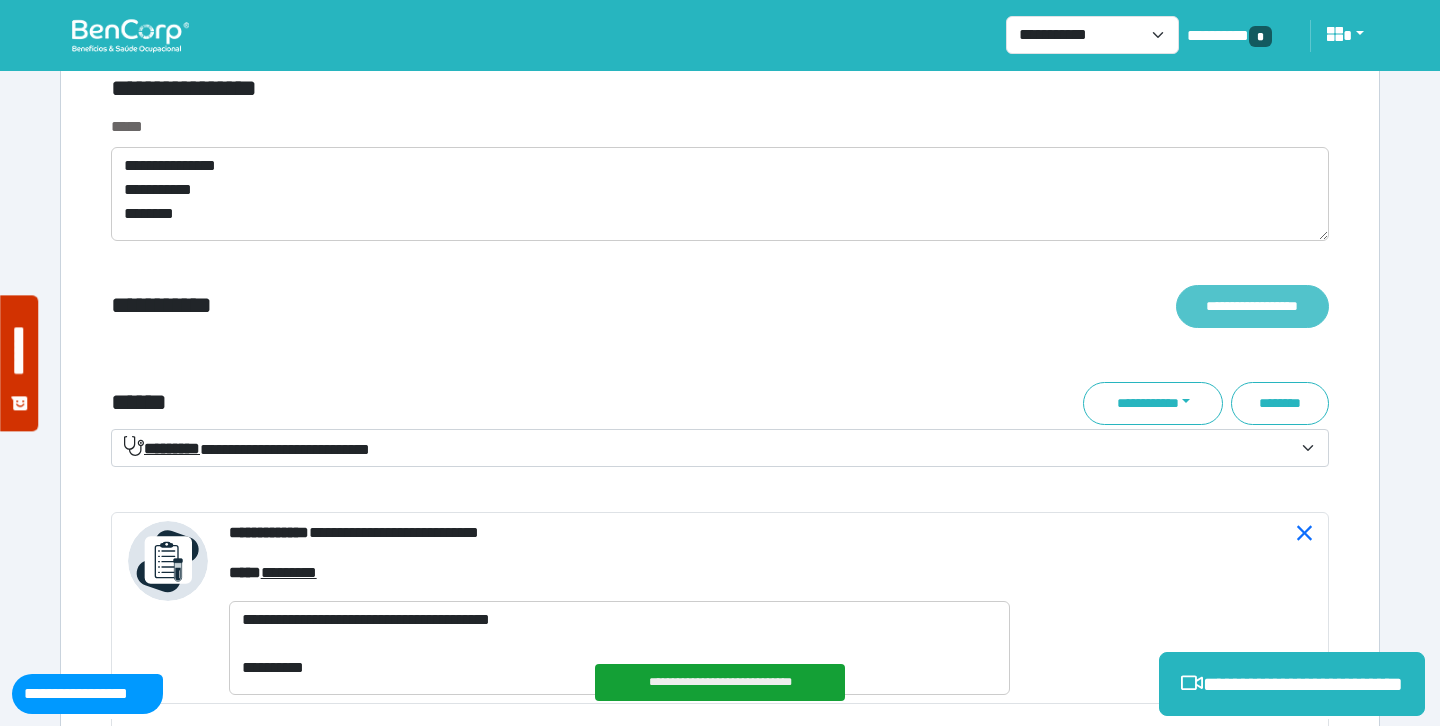 click on "**********" at bounding box center (1252, 306) 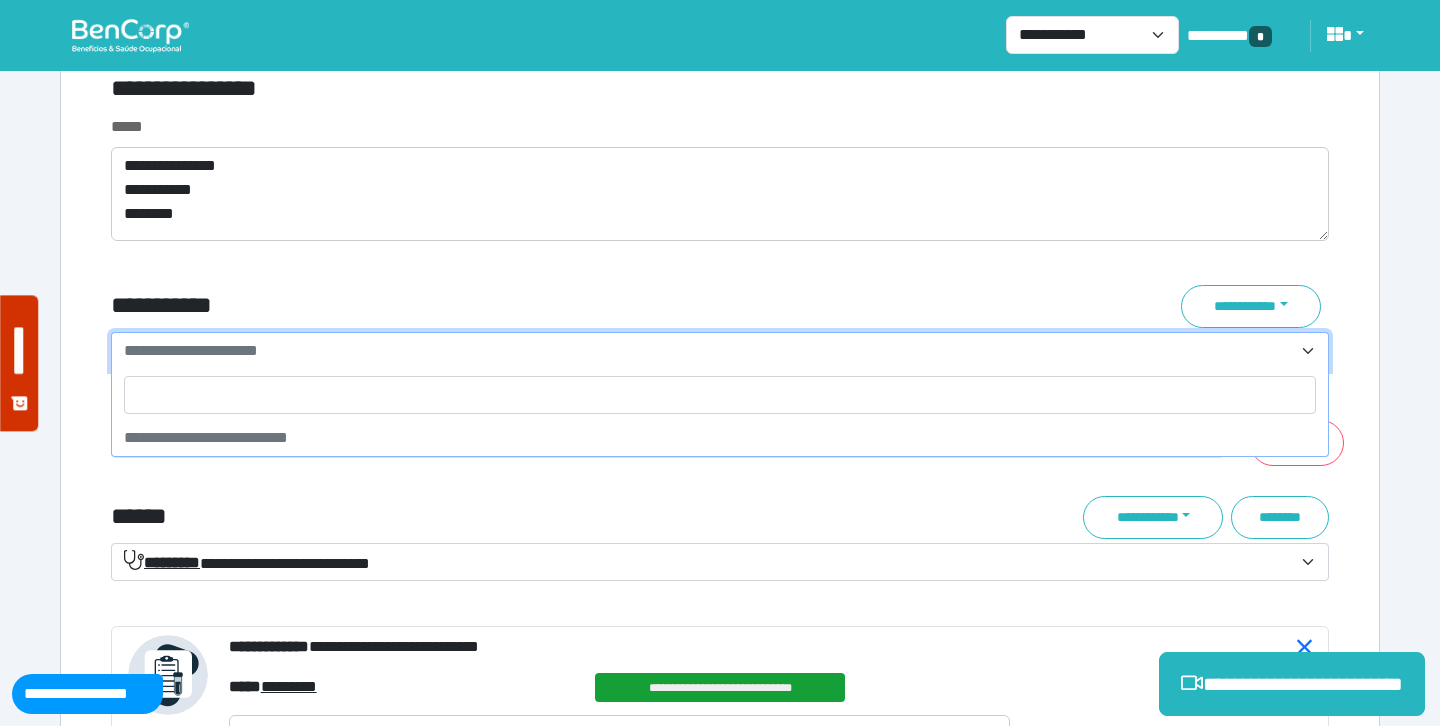 click on "**********" at bounding box center (191, 350) 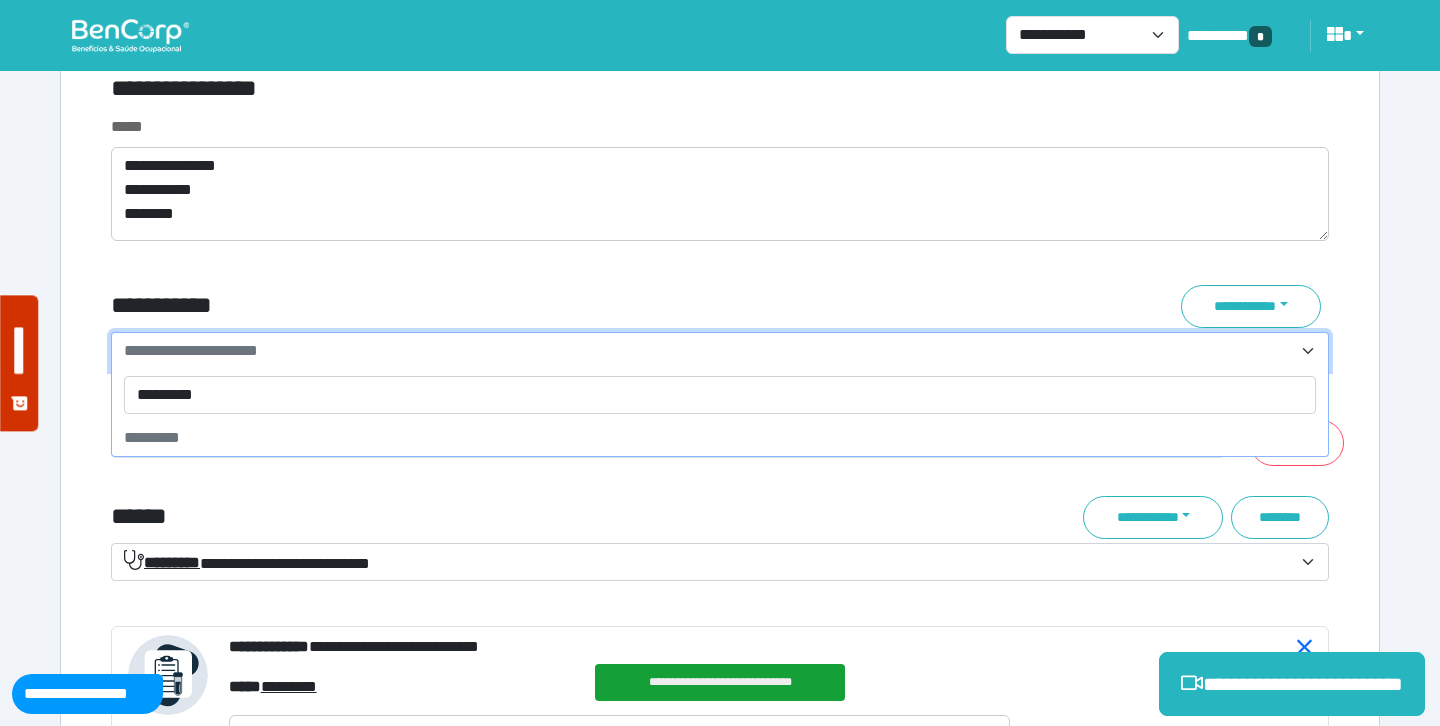 type on "**********" 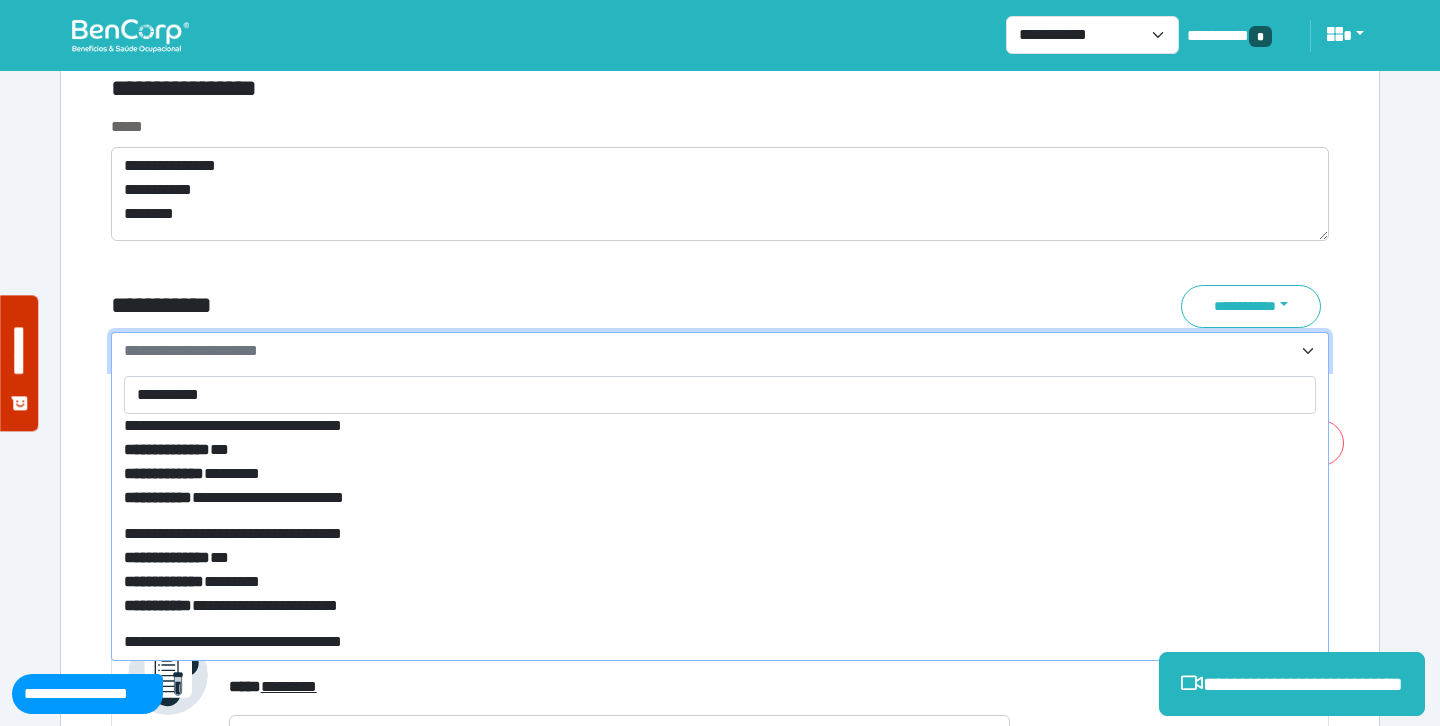 scroll, scrollTop: 471, scrollLeft: 0, axis: vertical 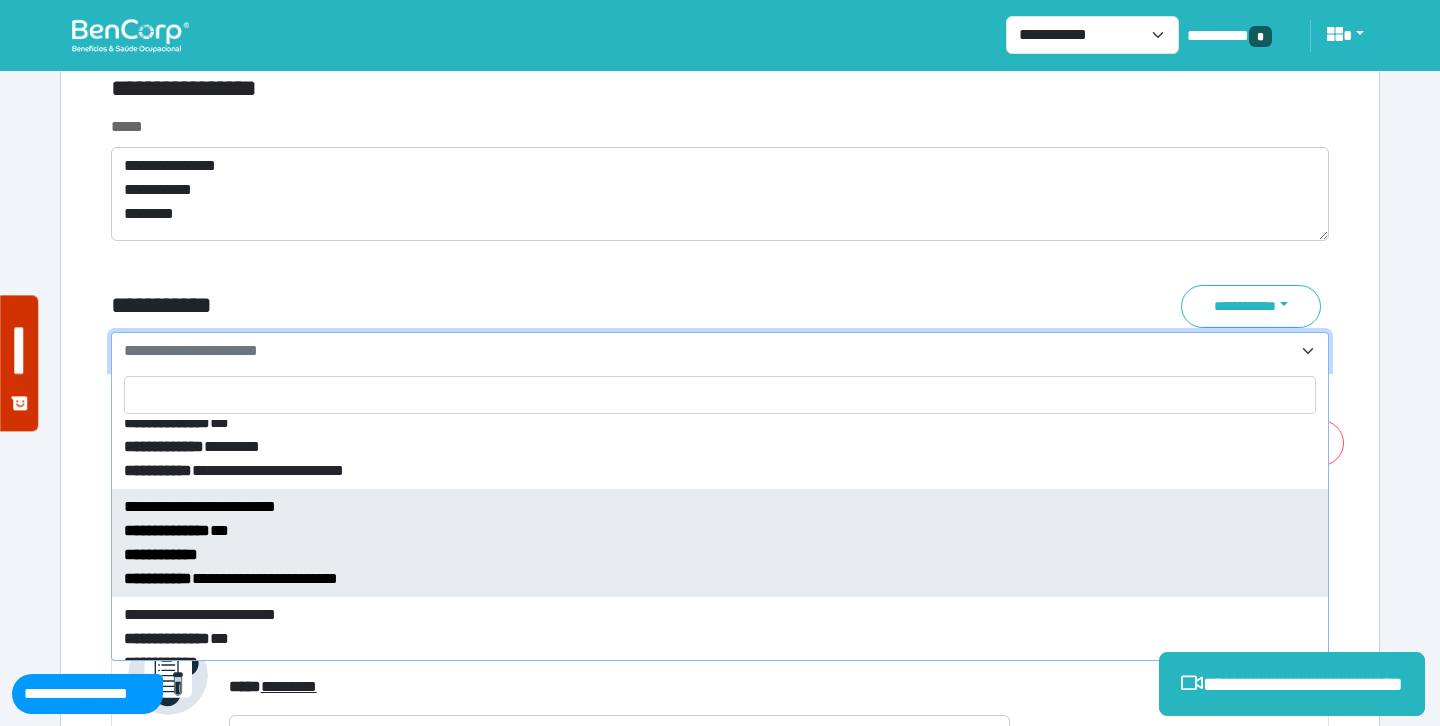 select on "*****" 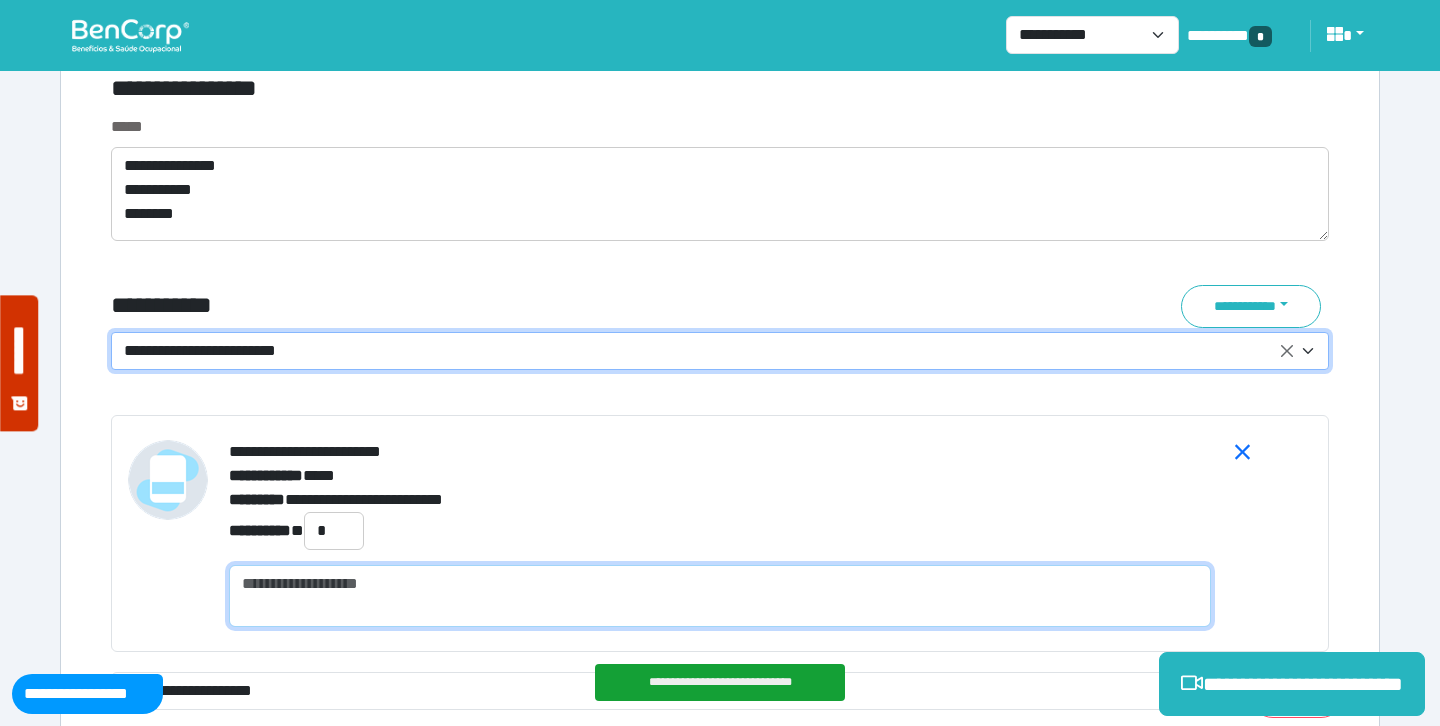 click at bounding box center [720, 596] 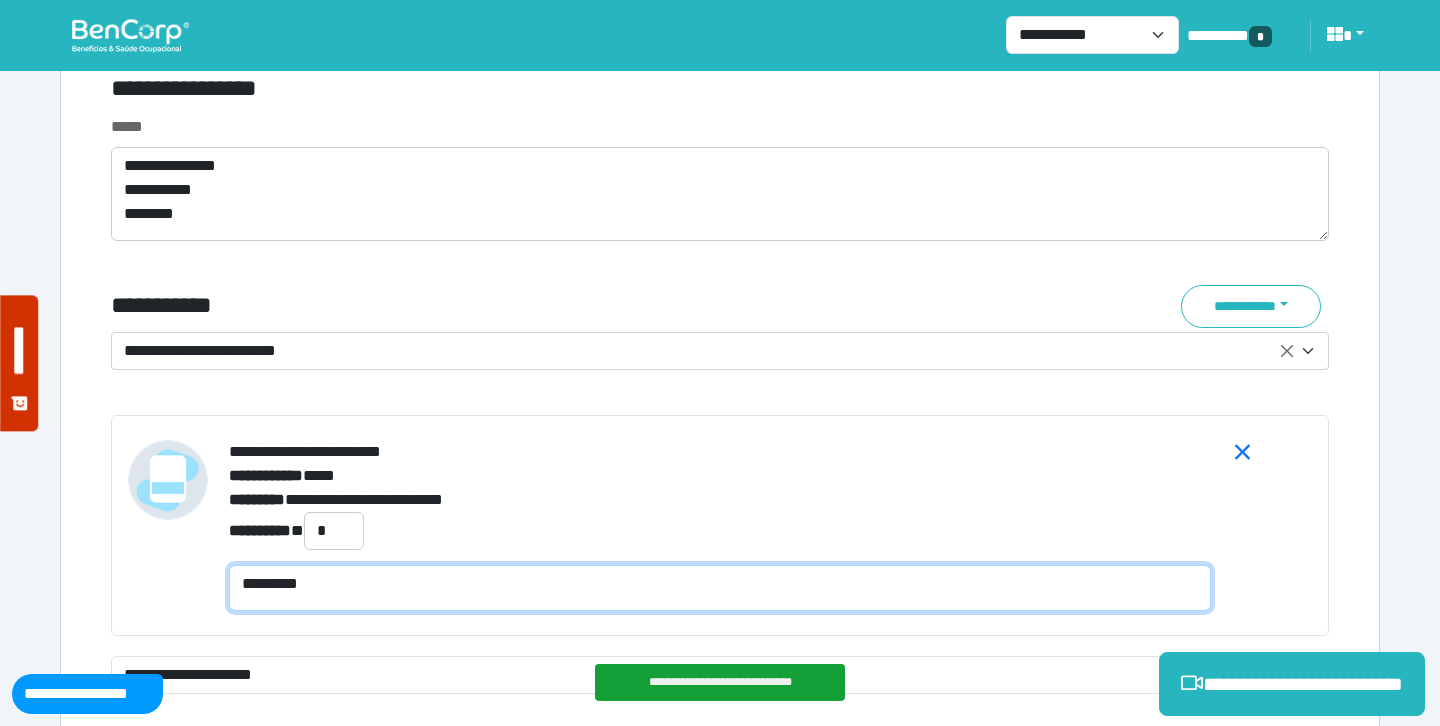 scroll, scrollTop: 0, scrollLeft: 0, axis: both 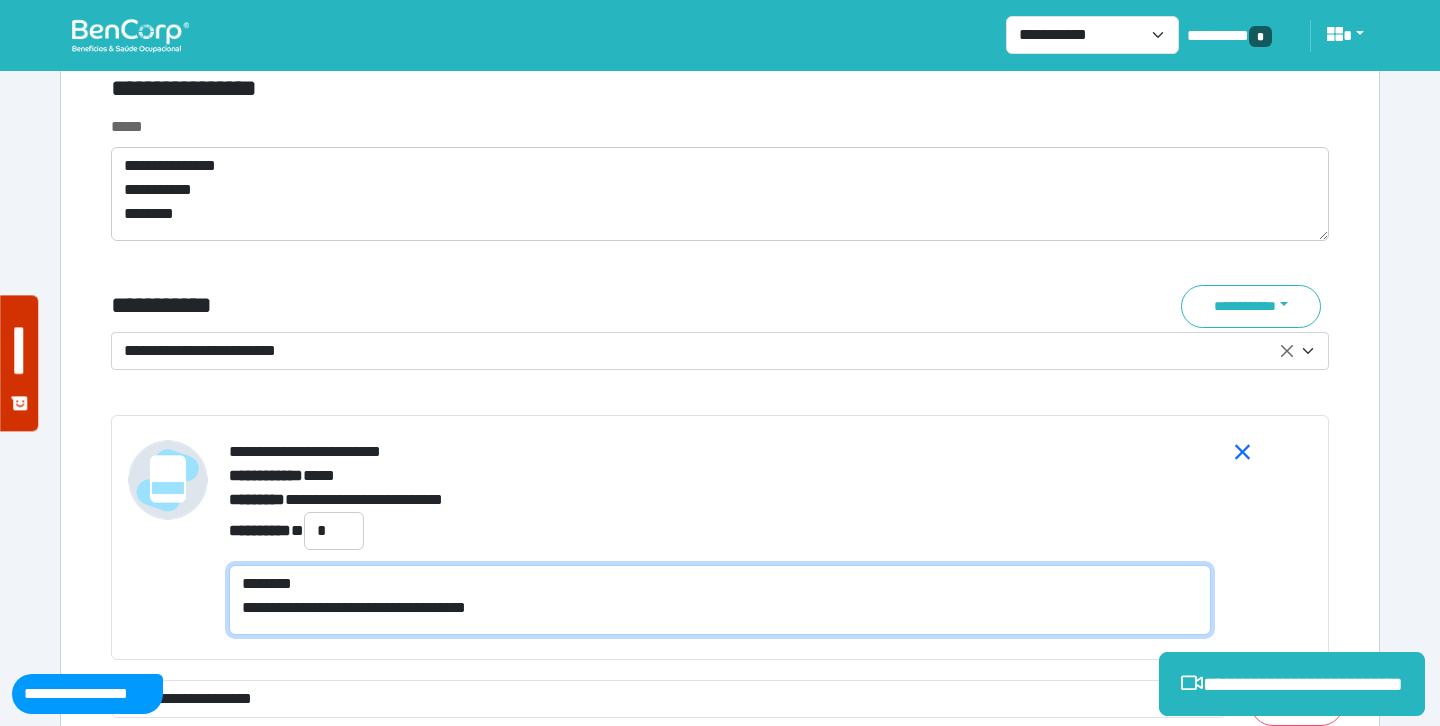 type on "**********" 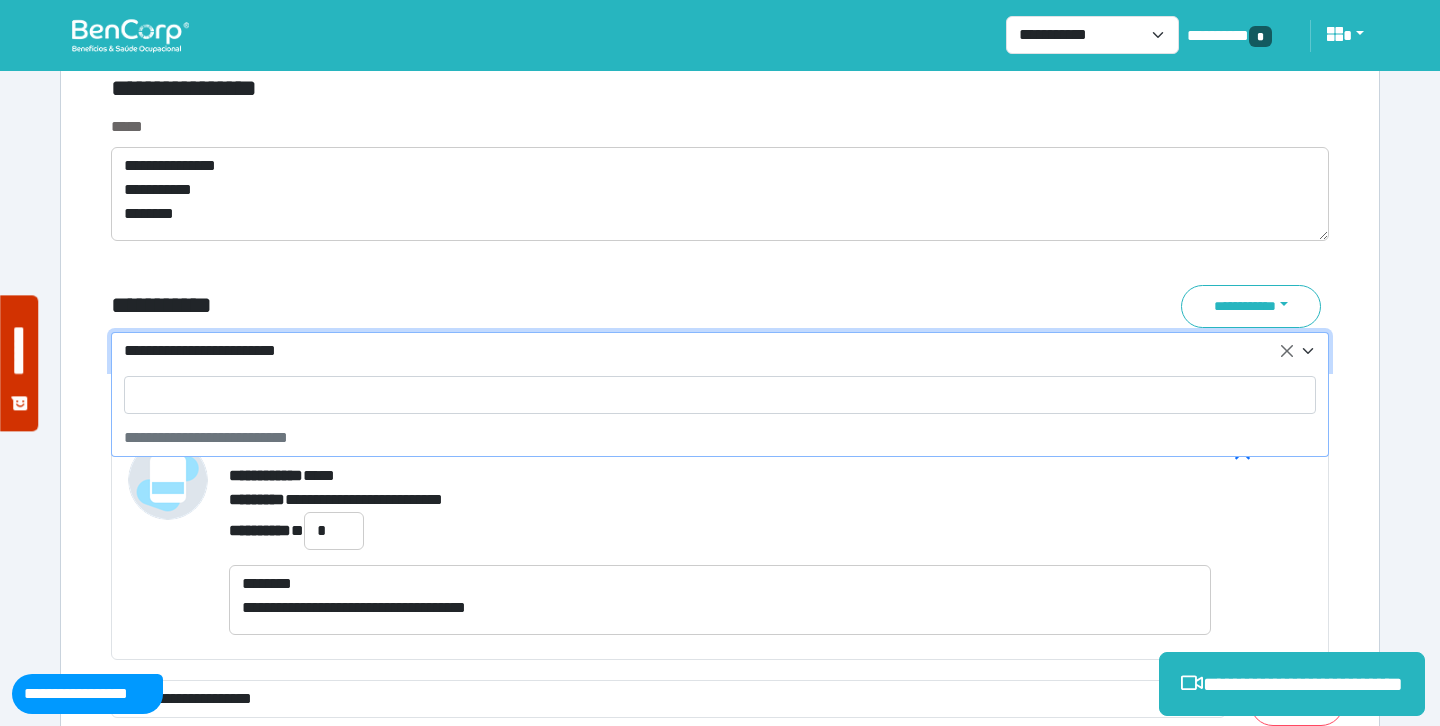 click on "**********" at bounding box center (708, 351) 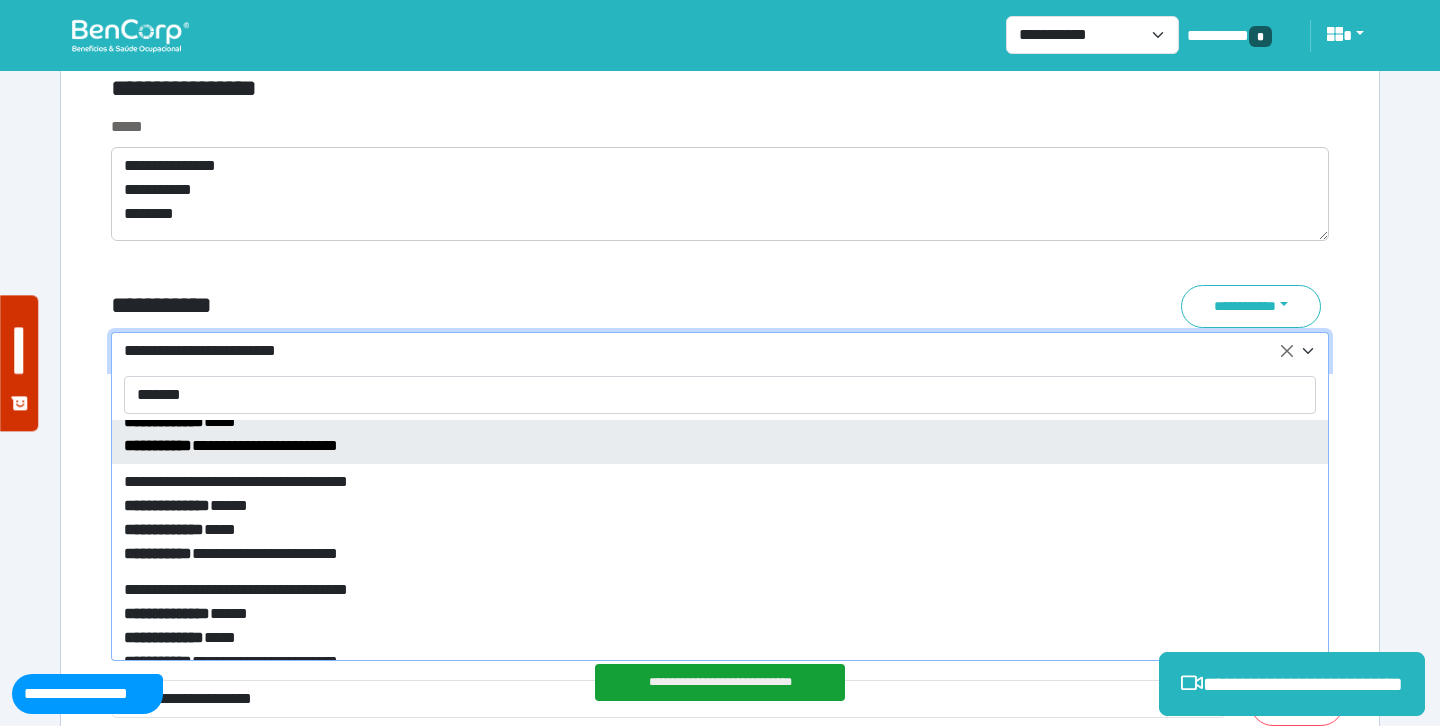 scroll, scrollTop: 408, scrollLeft: 0, axis: vertical 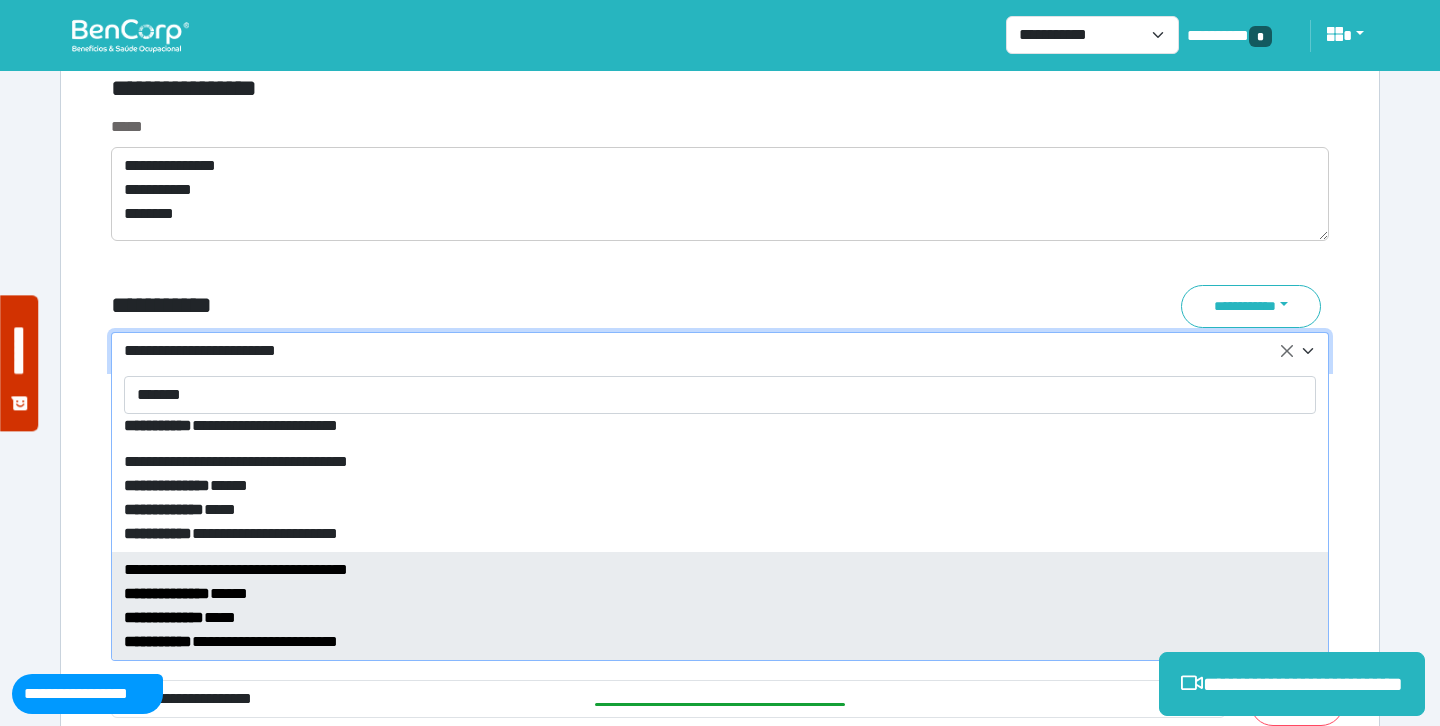 type on "*******" 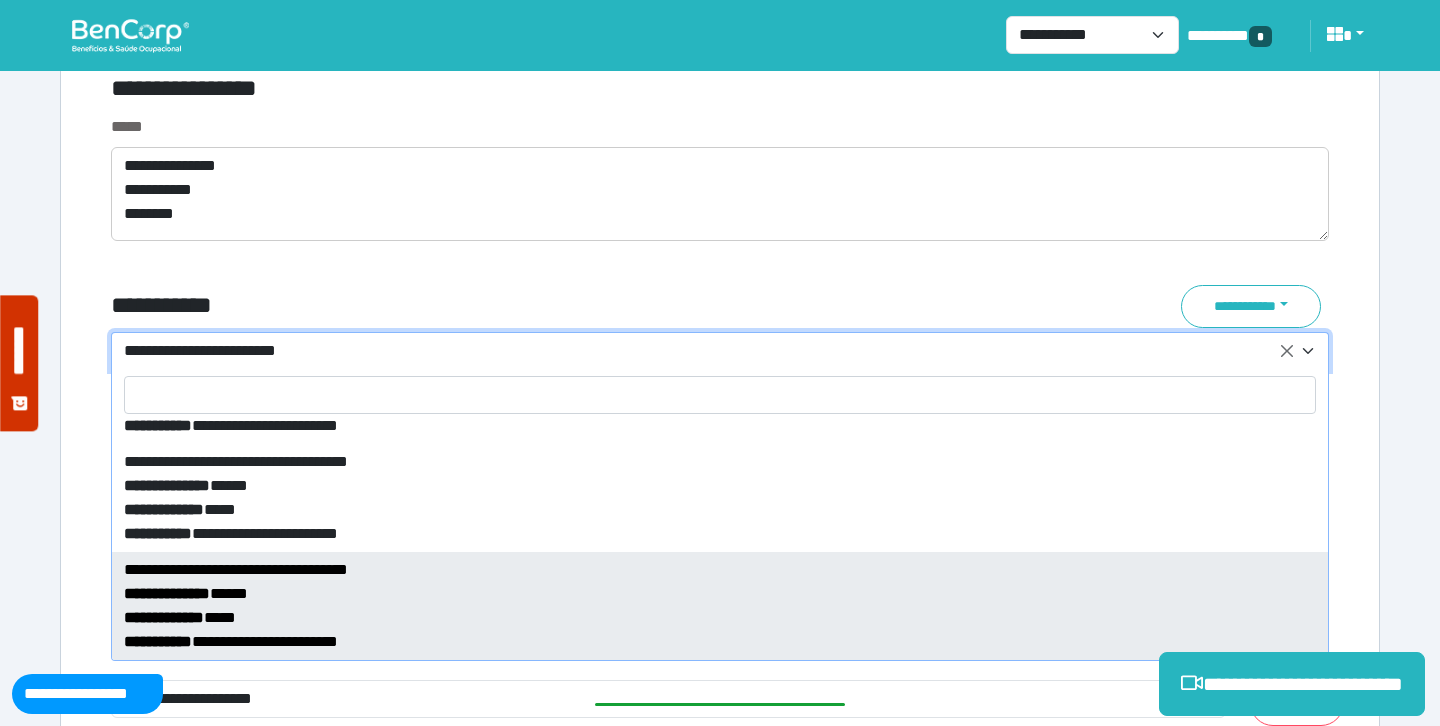 select on "*****" 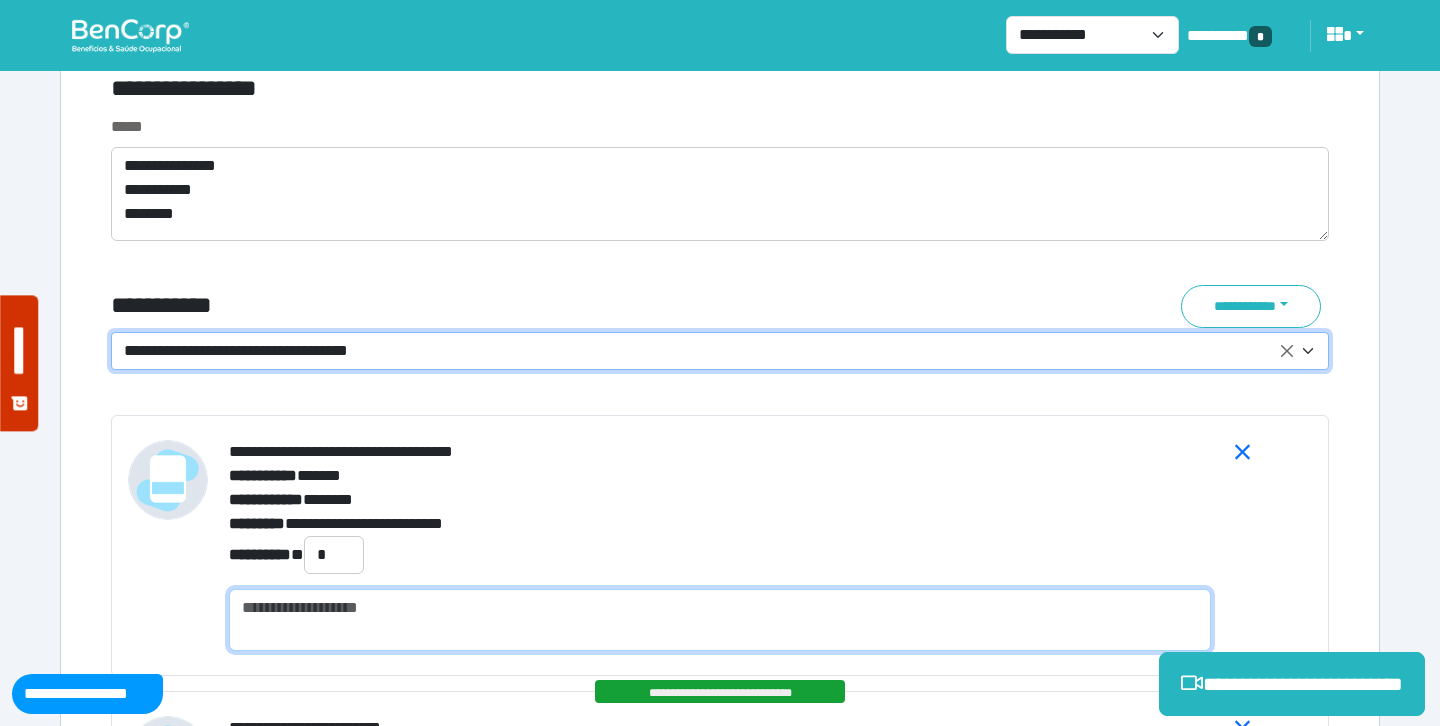 click at bounding box center (720, 620) 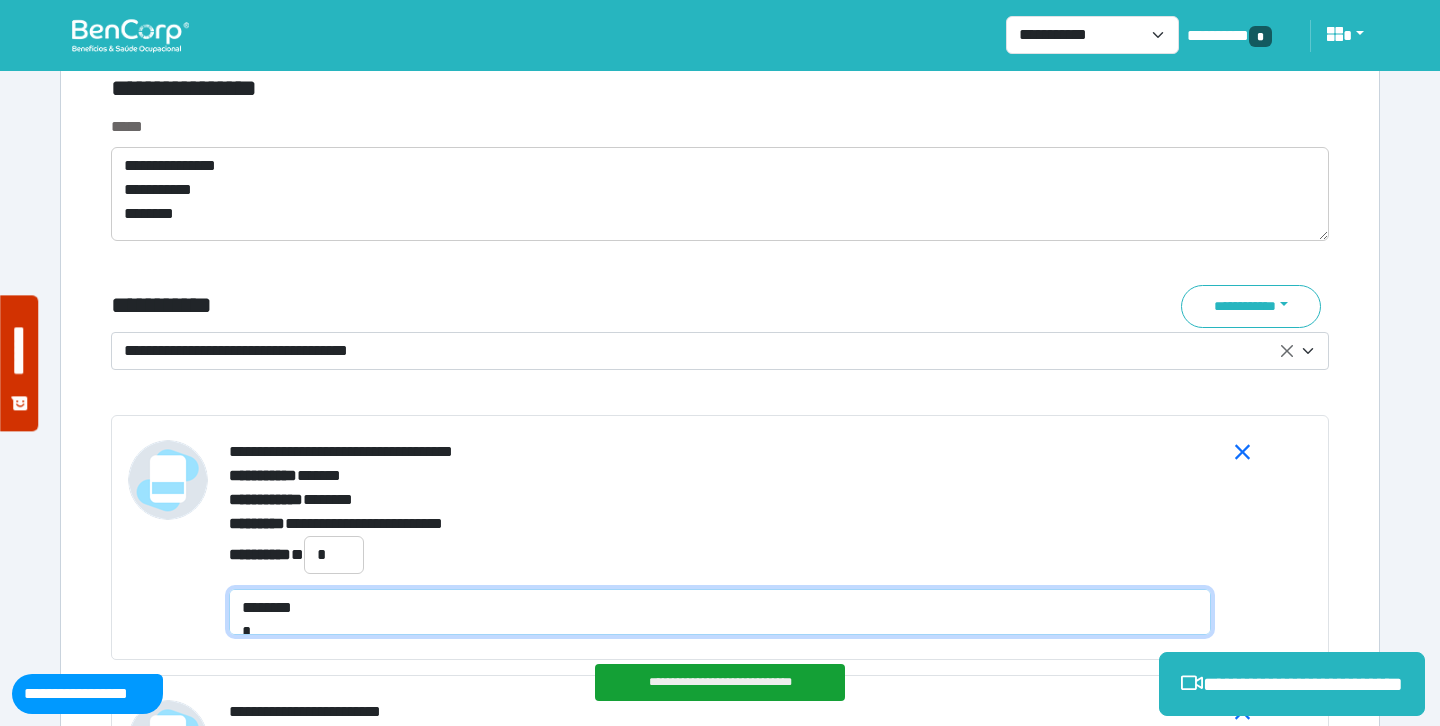 scroll, scrollTop: 0, scrollLeft: 0, axis: both 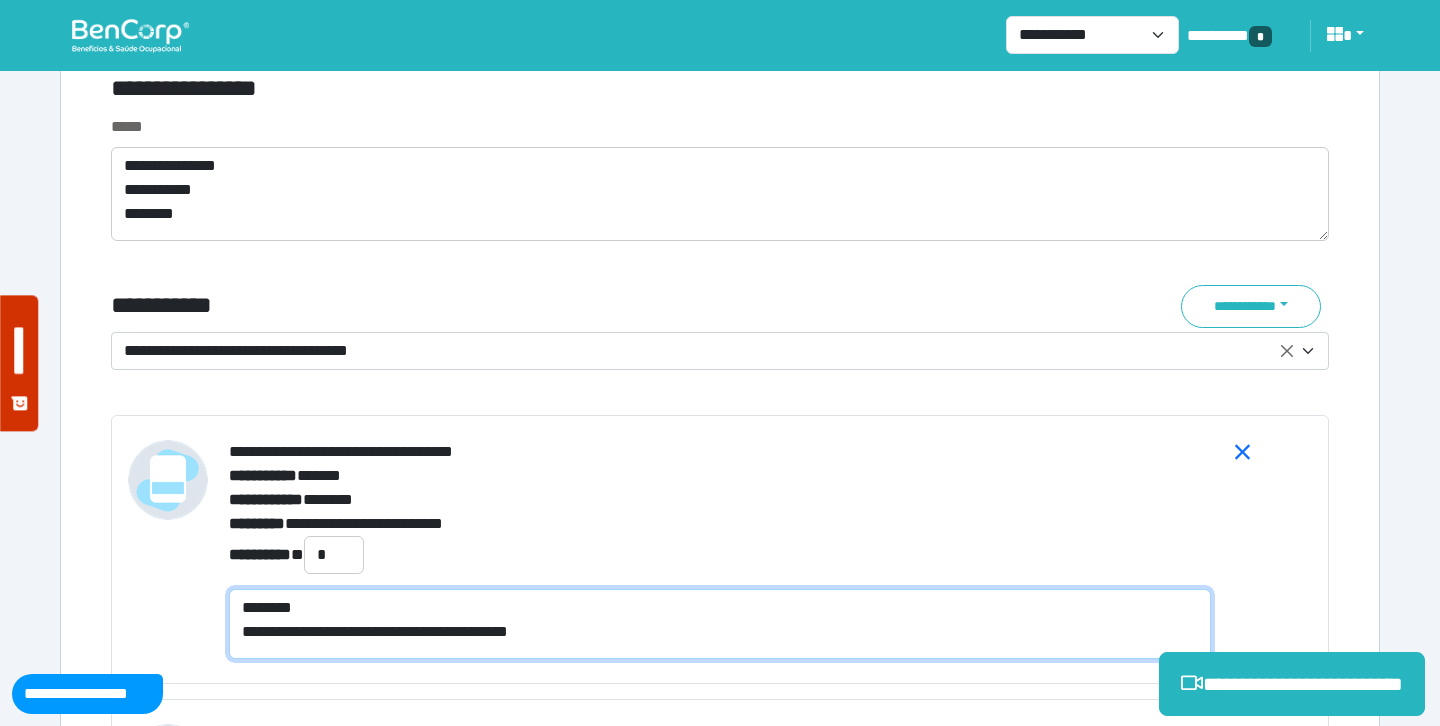 type on "**********" 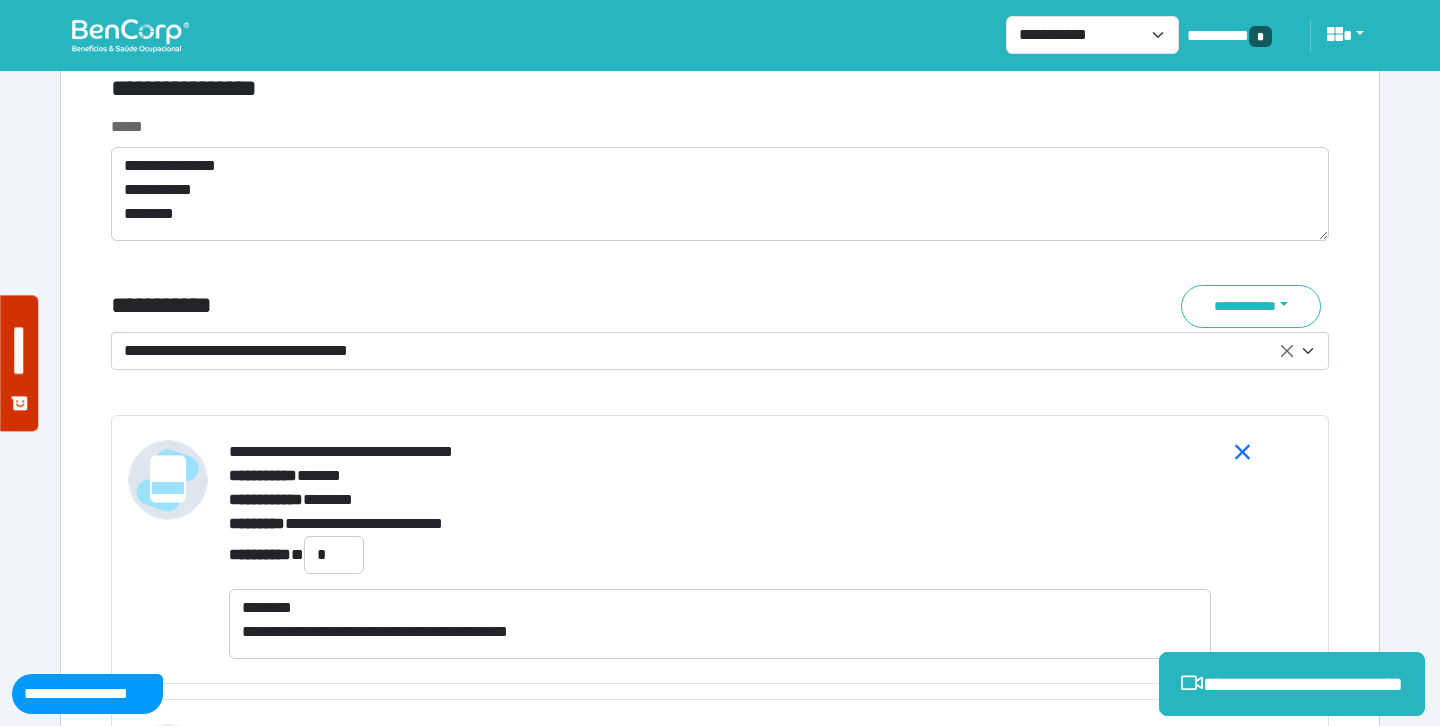 click on "**********" at bounding box center (720, 676) 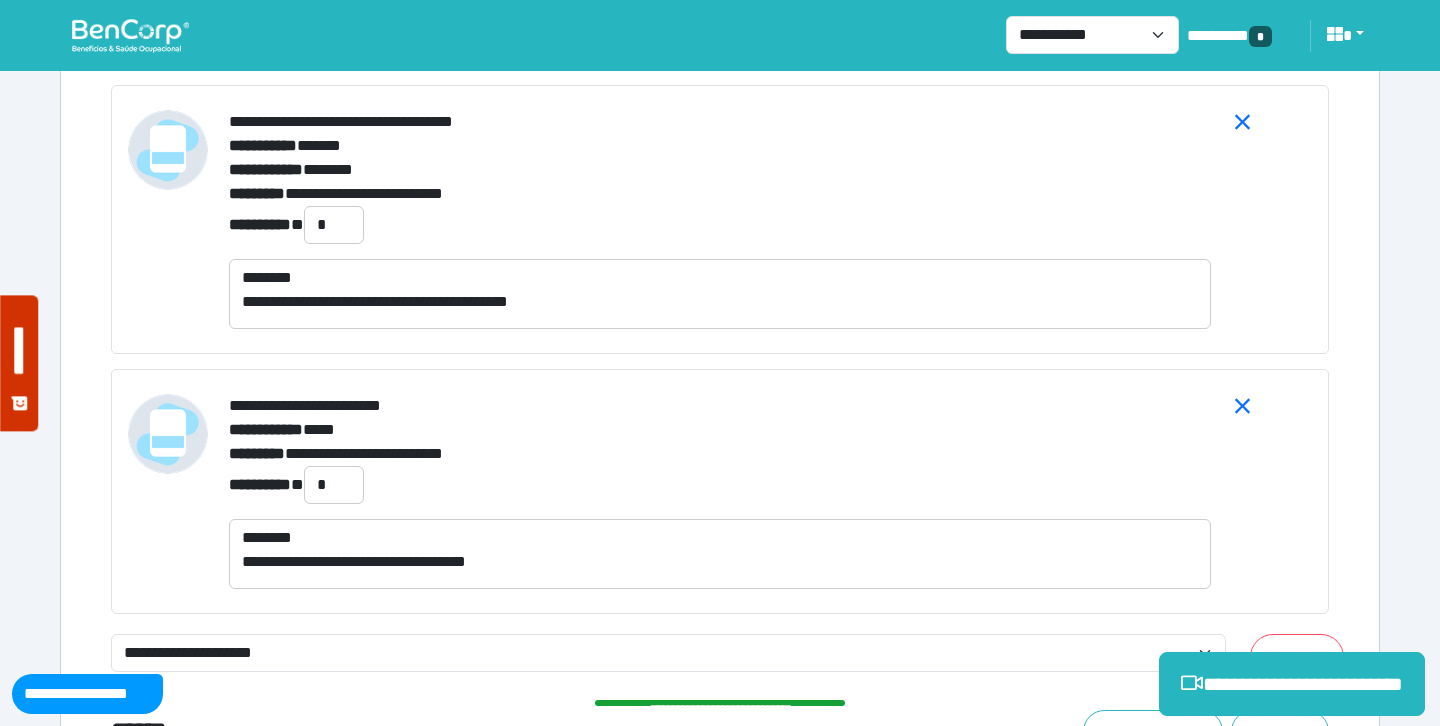 scroll, scrollTop: 7231, scrollLeft: 0, axis: vertical 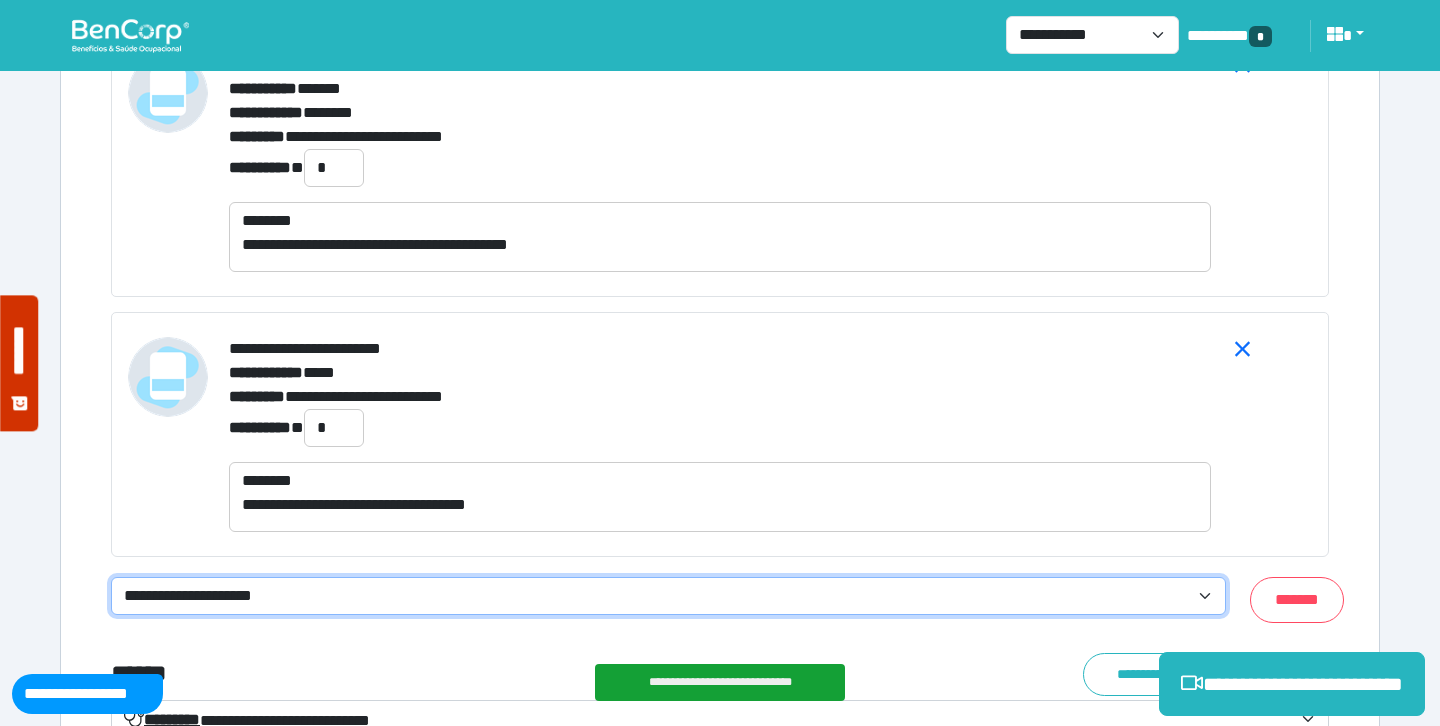 click on "**********" at bounding box center (668, 596) 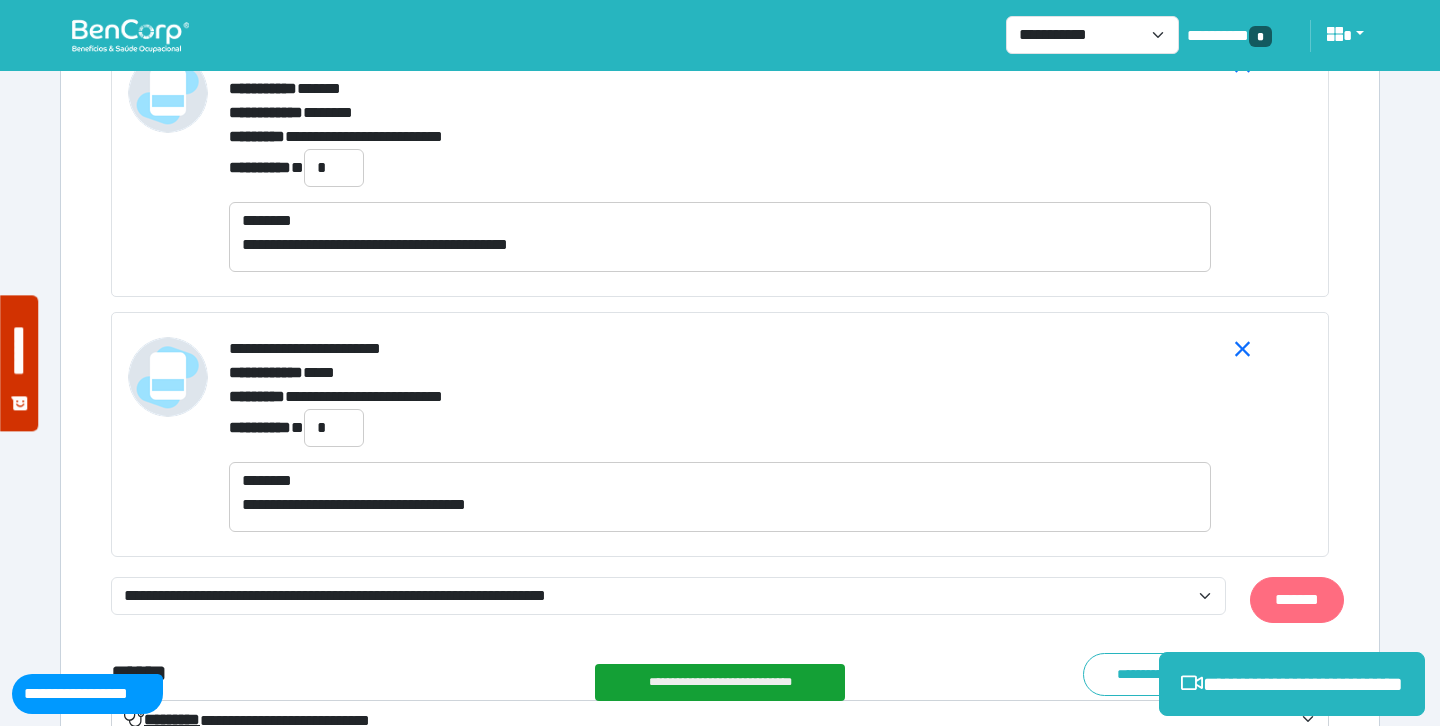 click on "*******" at bounding box center (1297, 600) 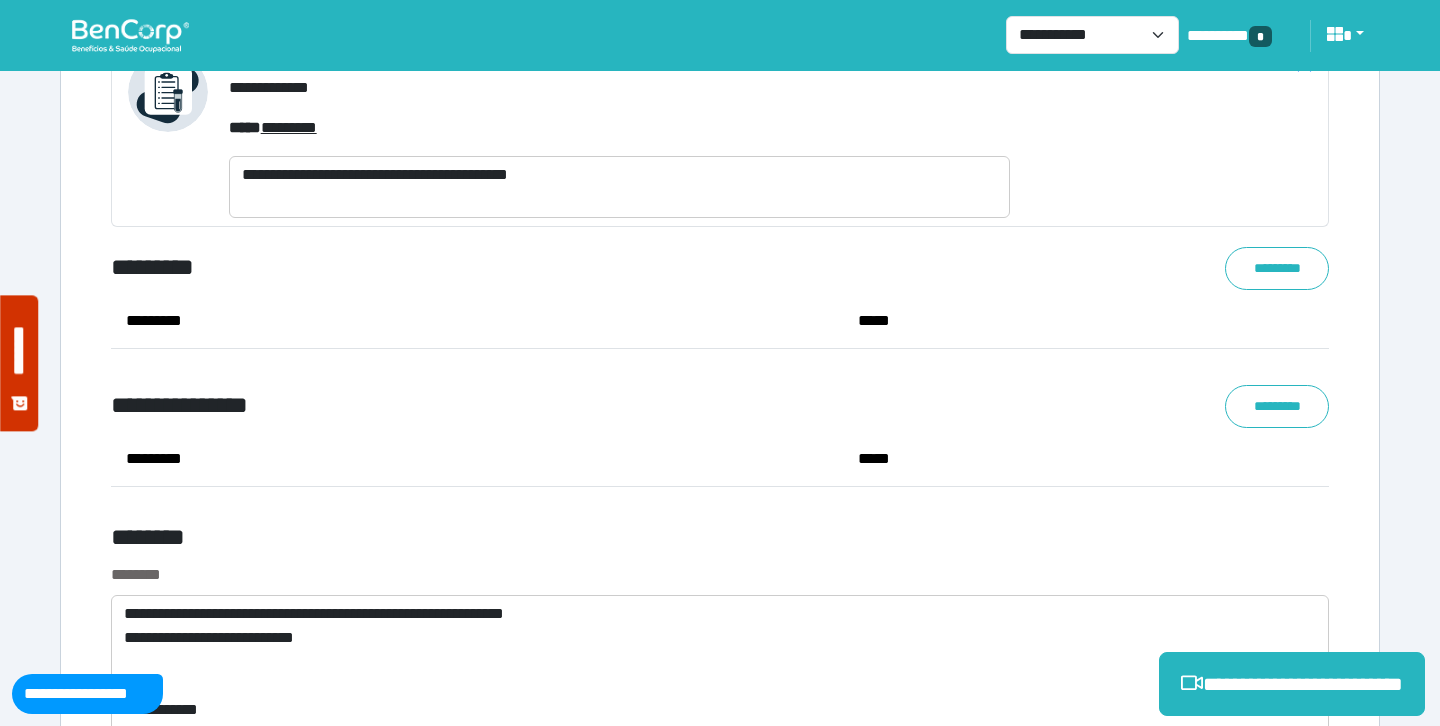 scroll, scrollTop: 11182, scrollLeft: 0, axis: vertical 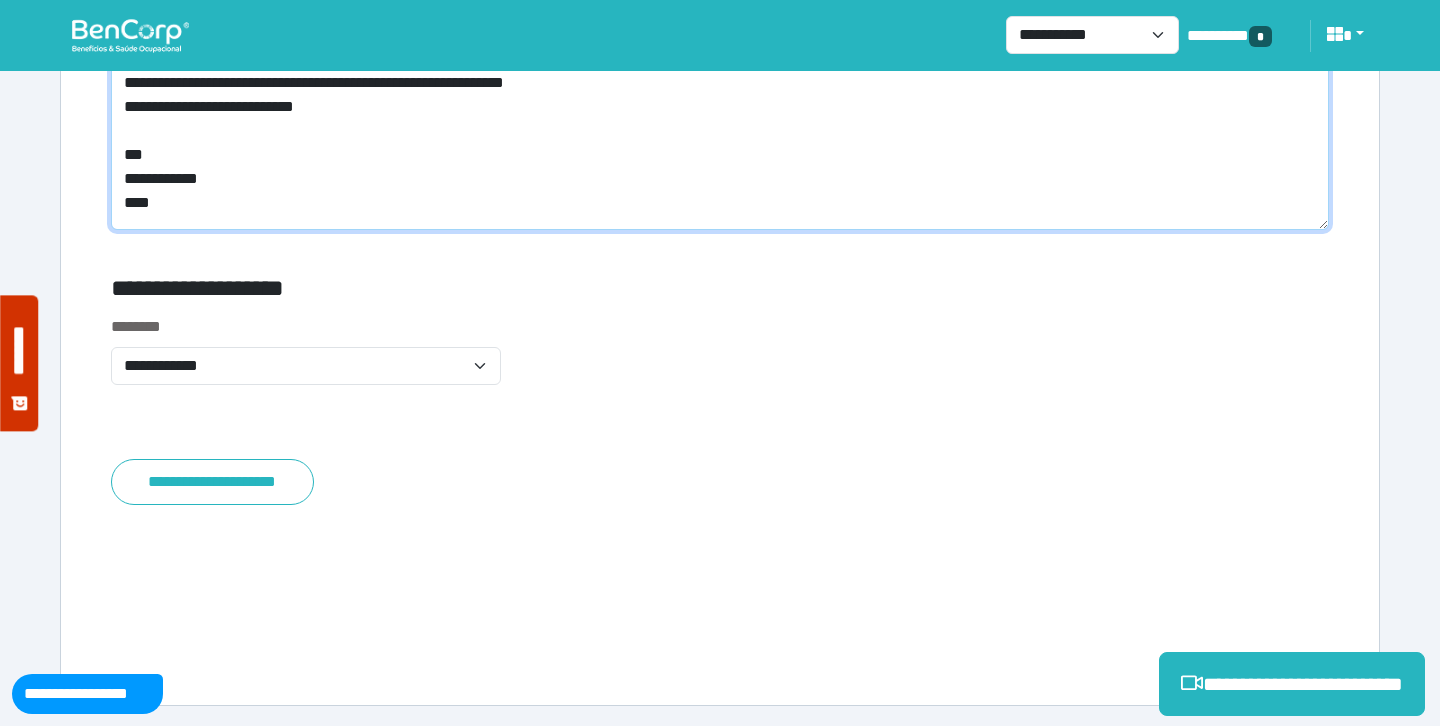 click on "**********" at bounding box center (720, 147) 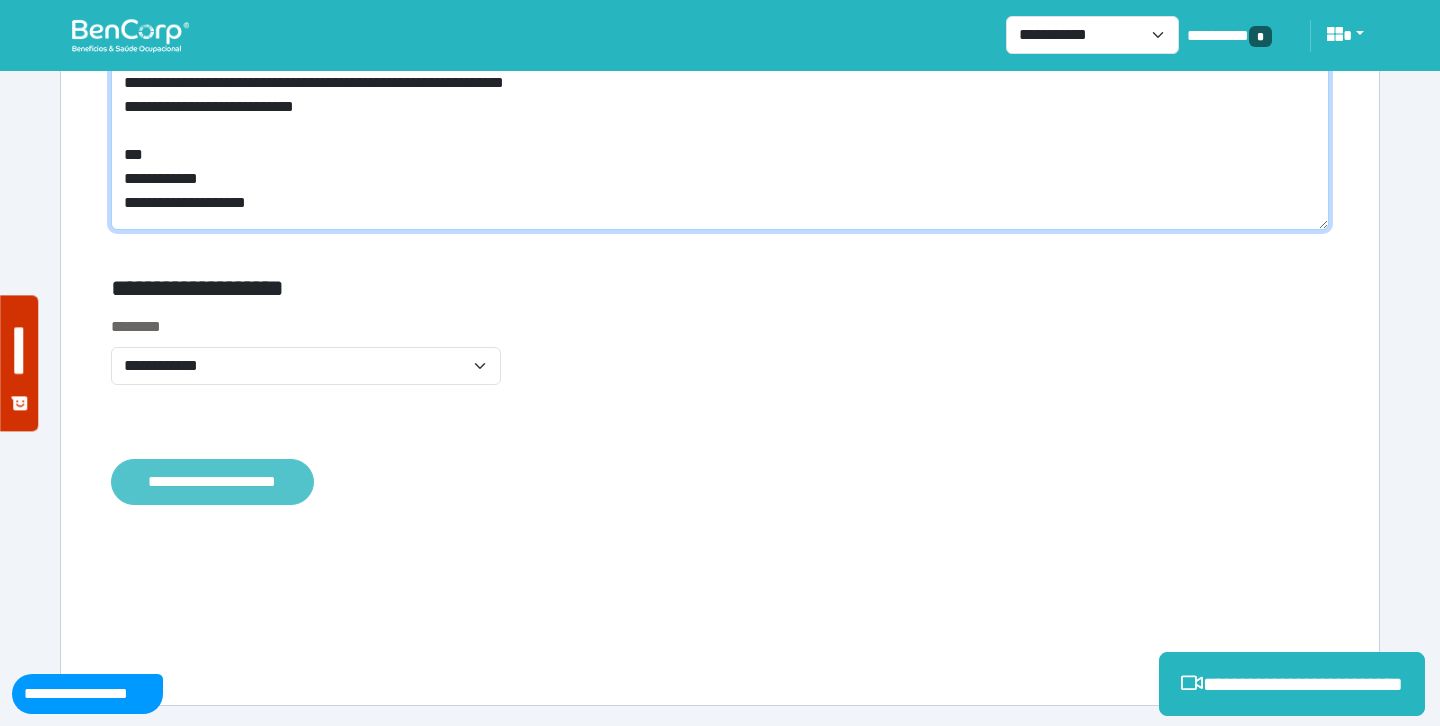 type on "**********" 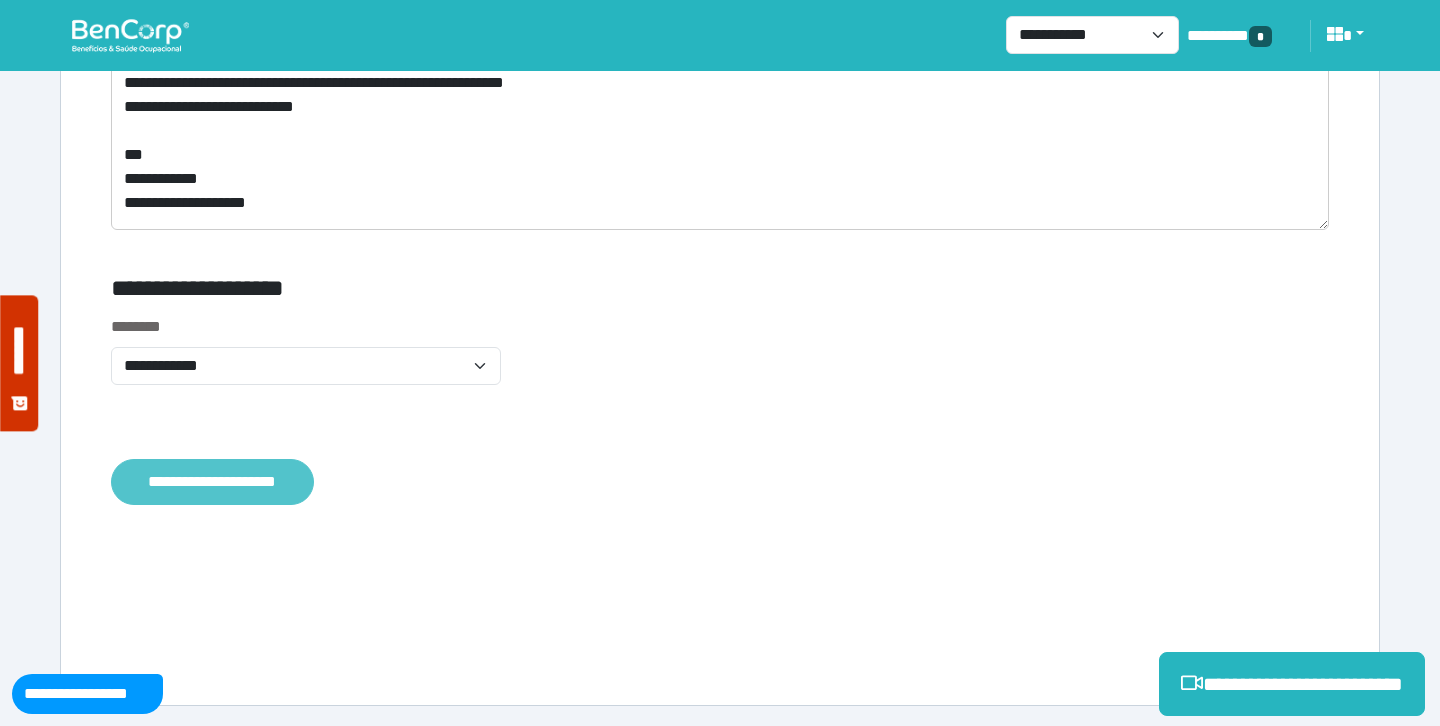 click on "**********" at bounding box center [212, 482] 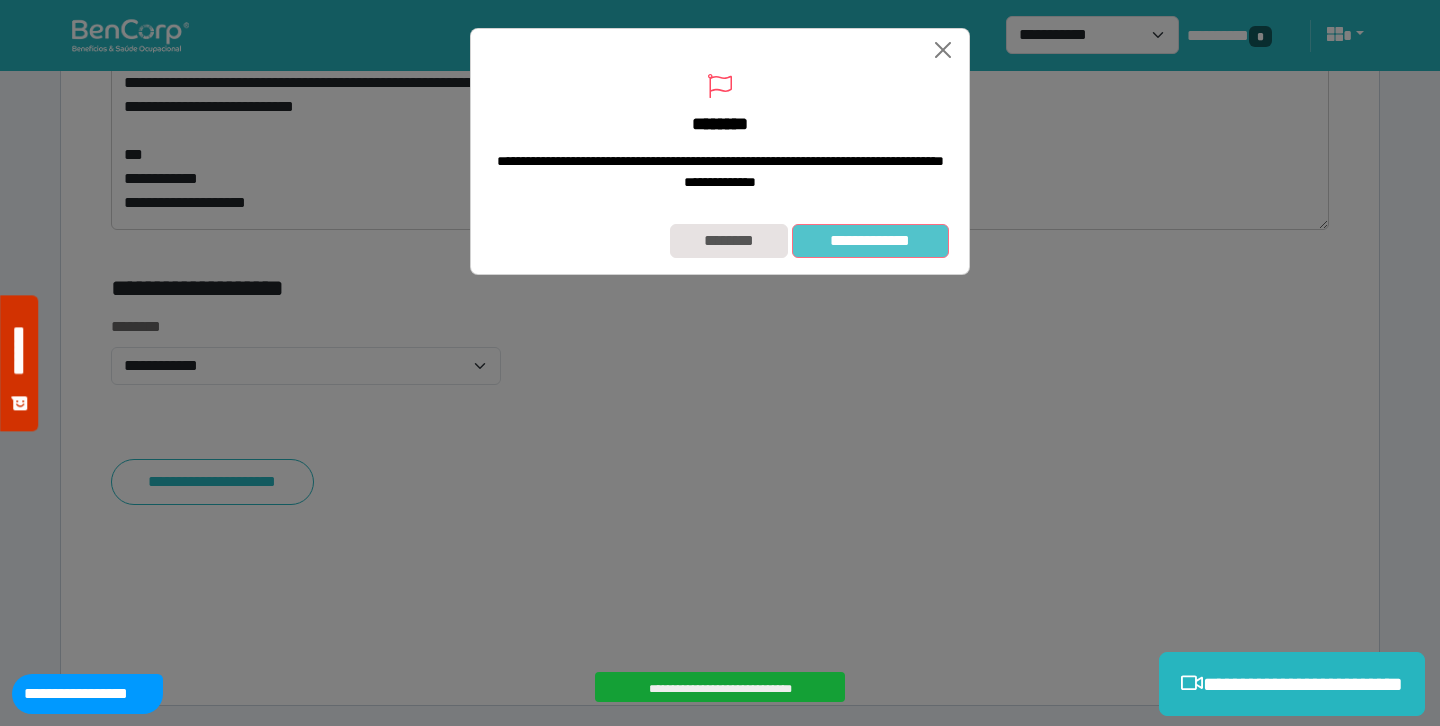 click on "**********" at bounding box center [870, 241] 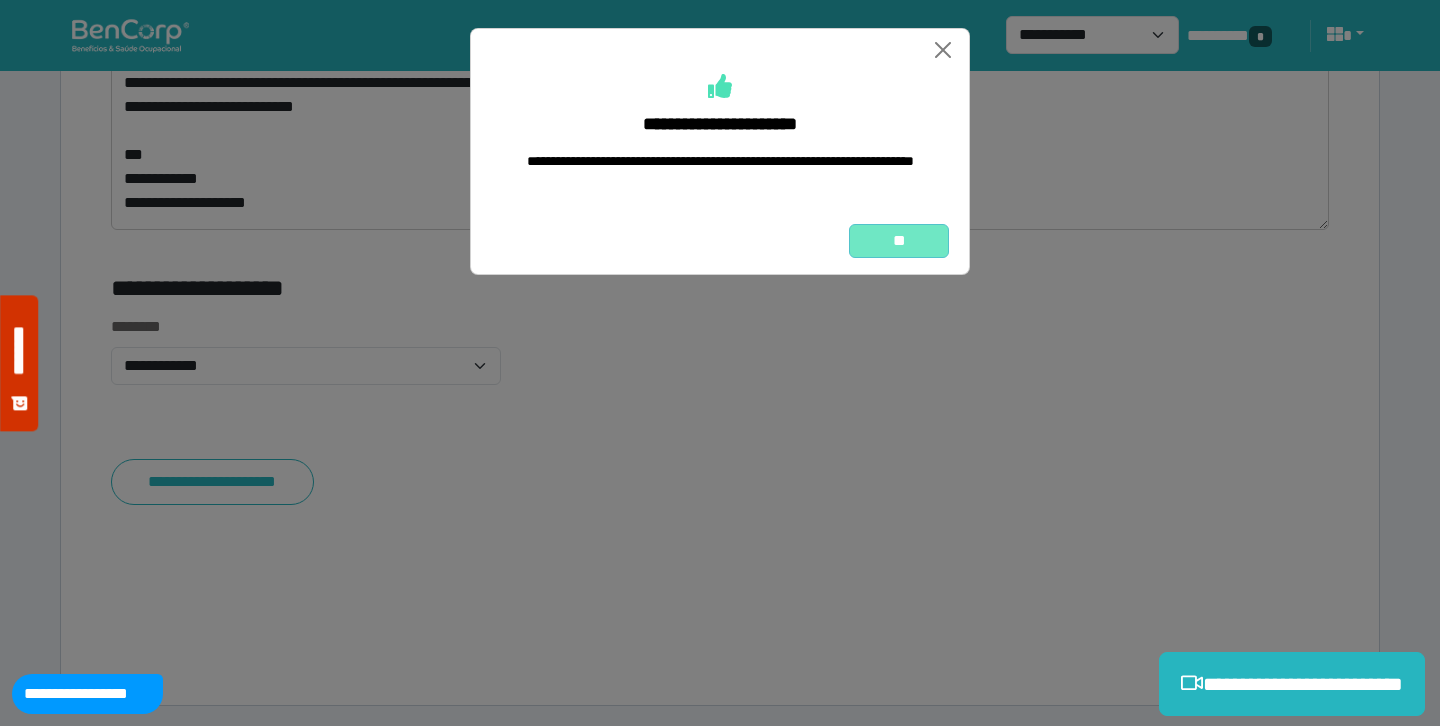 click on "**" at bounding box center [899, 241] 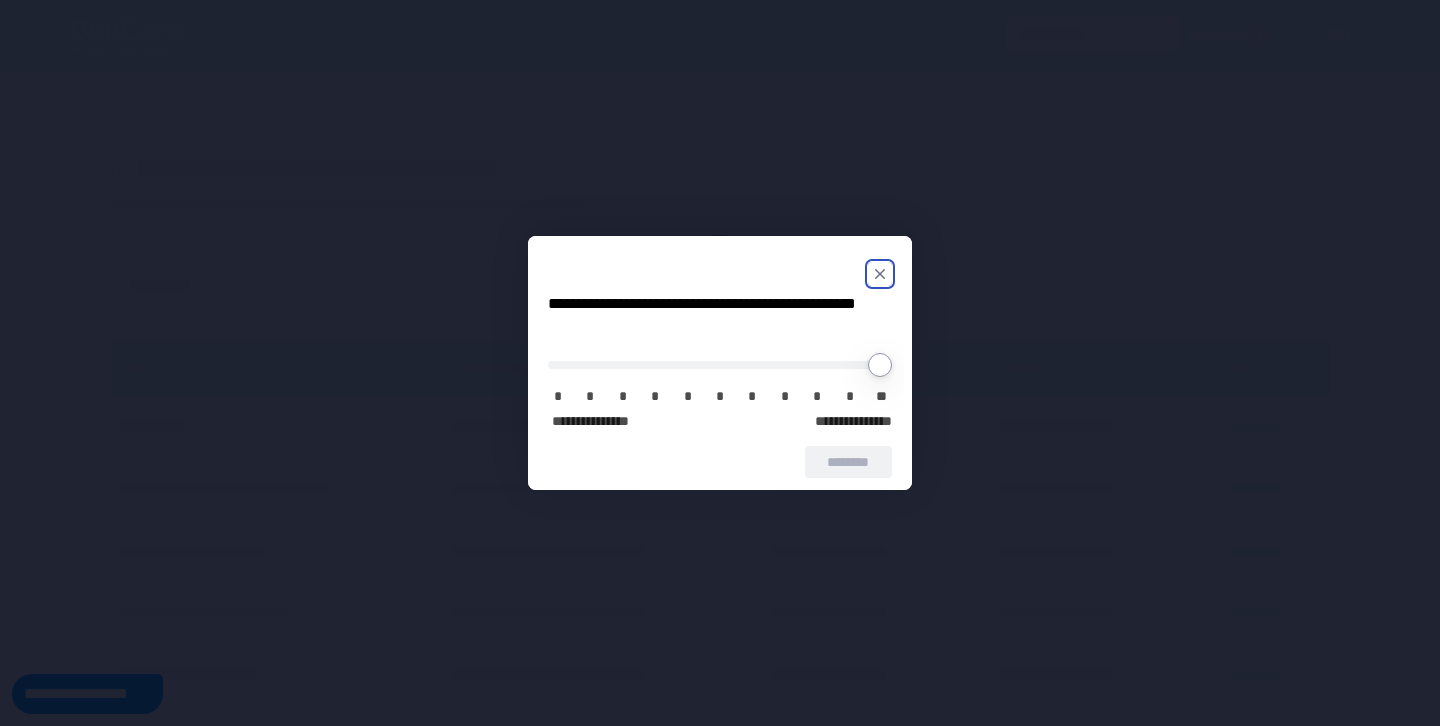 scroll, scrollTop: 0, scrollLeft: 0, axis: both 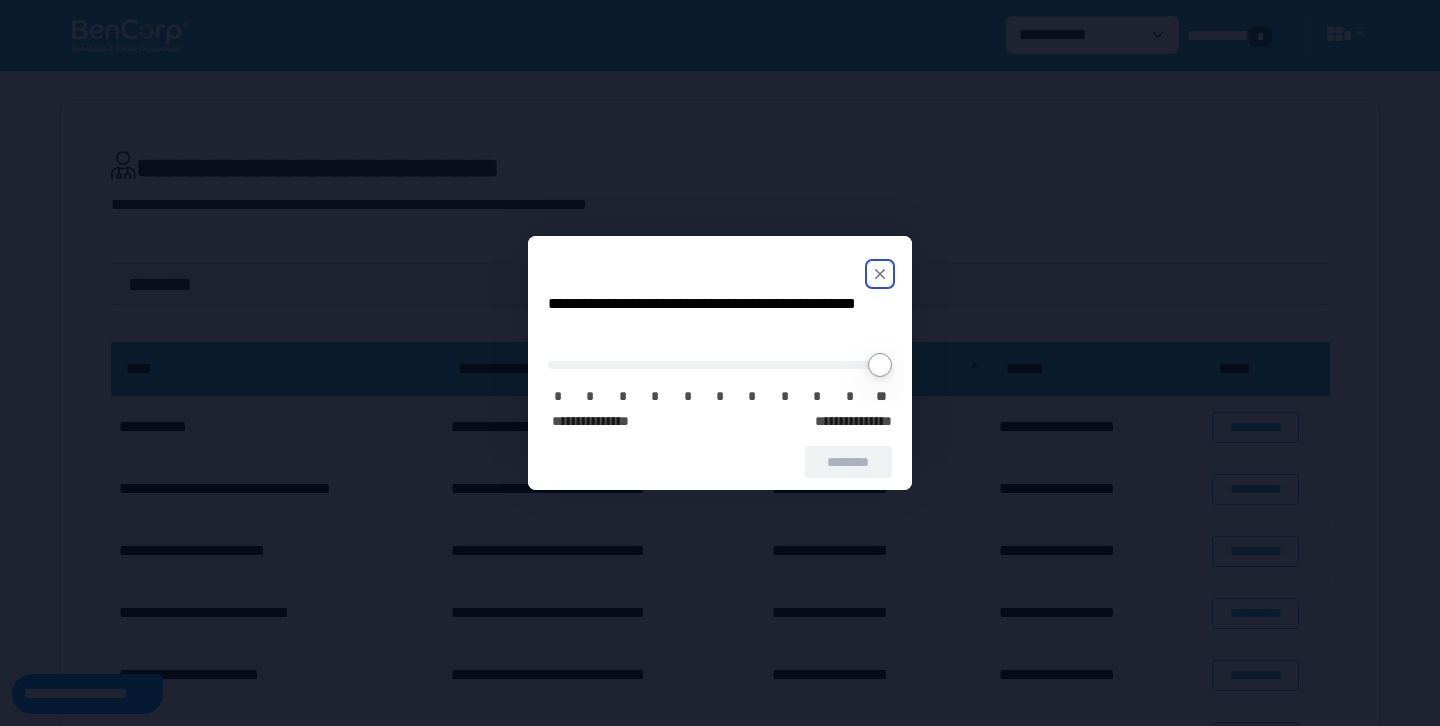 click 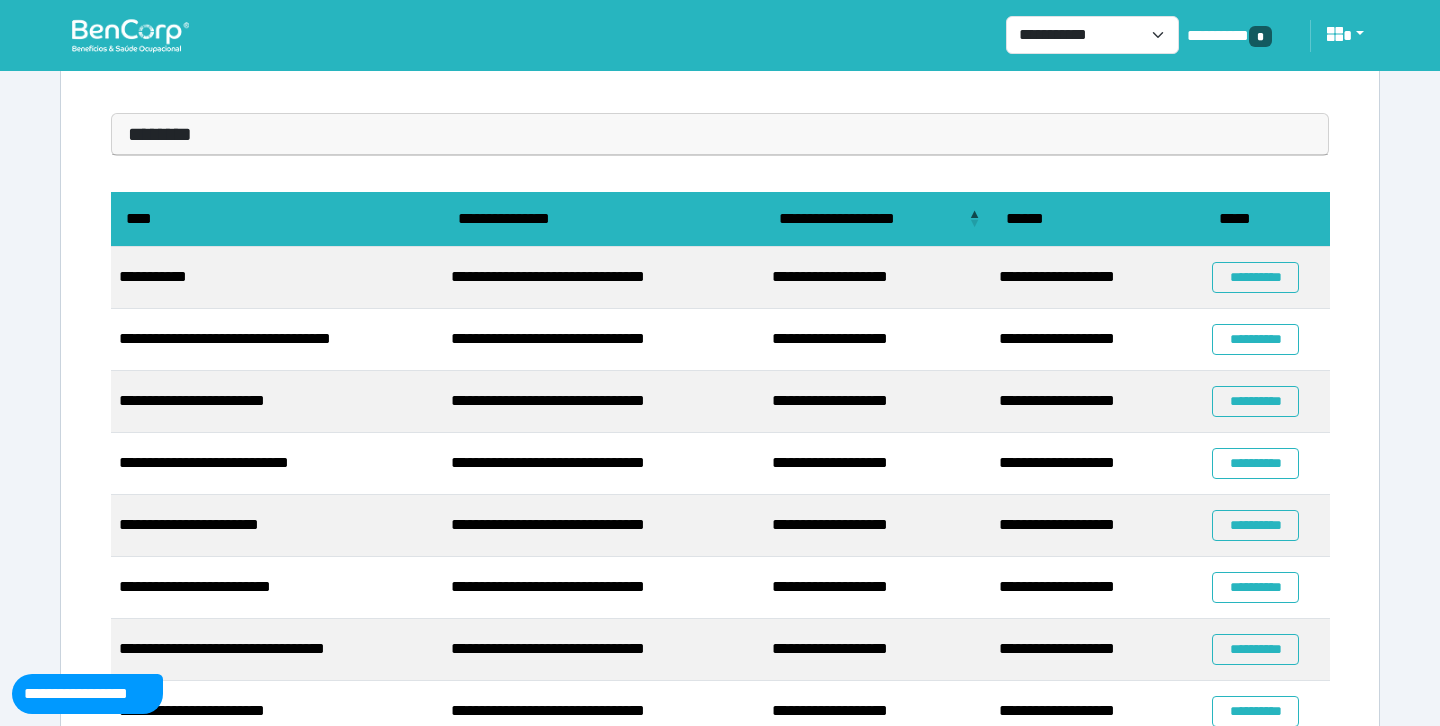 scroll, scrollTop: 152, scrollLeft: 0, axis: vertical 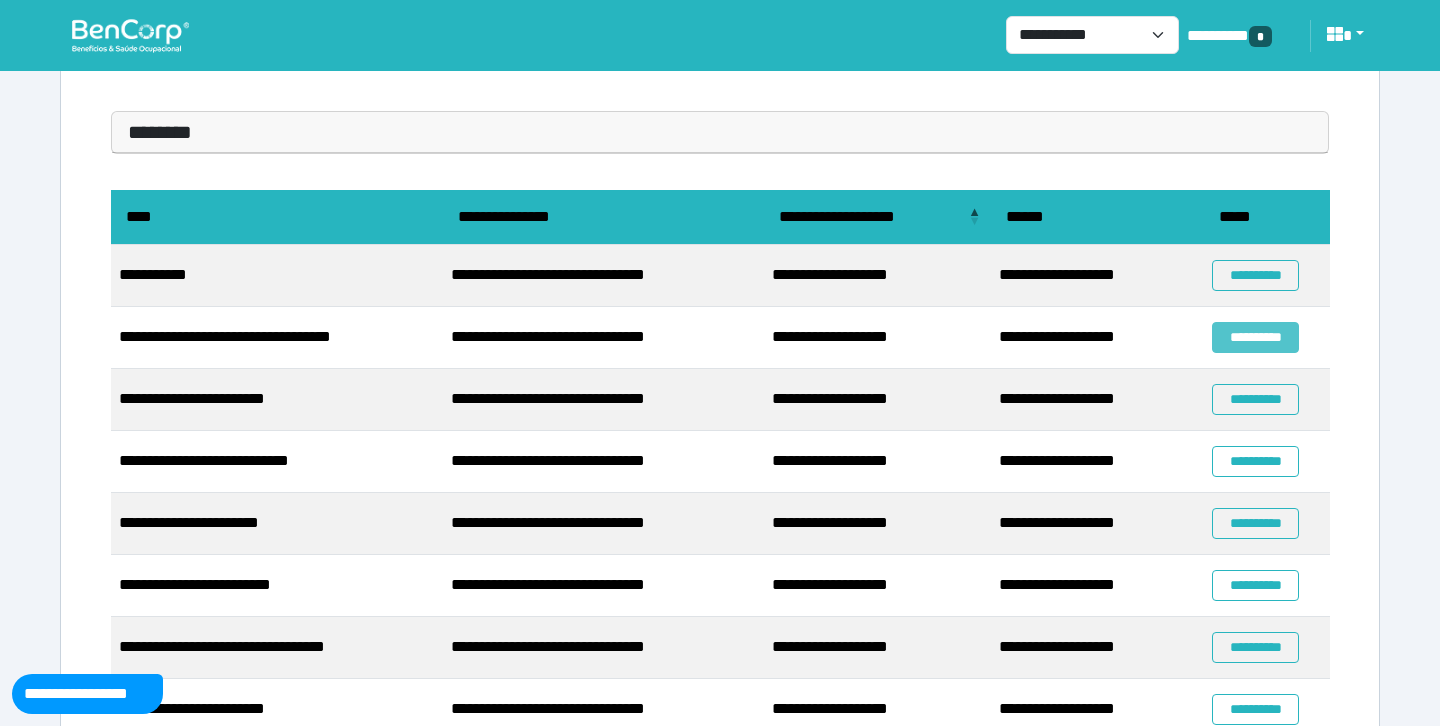 click on "**********" at bounding box center (1255, 337) 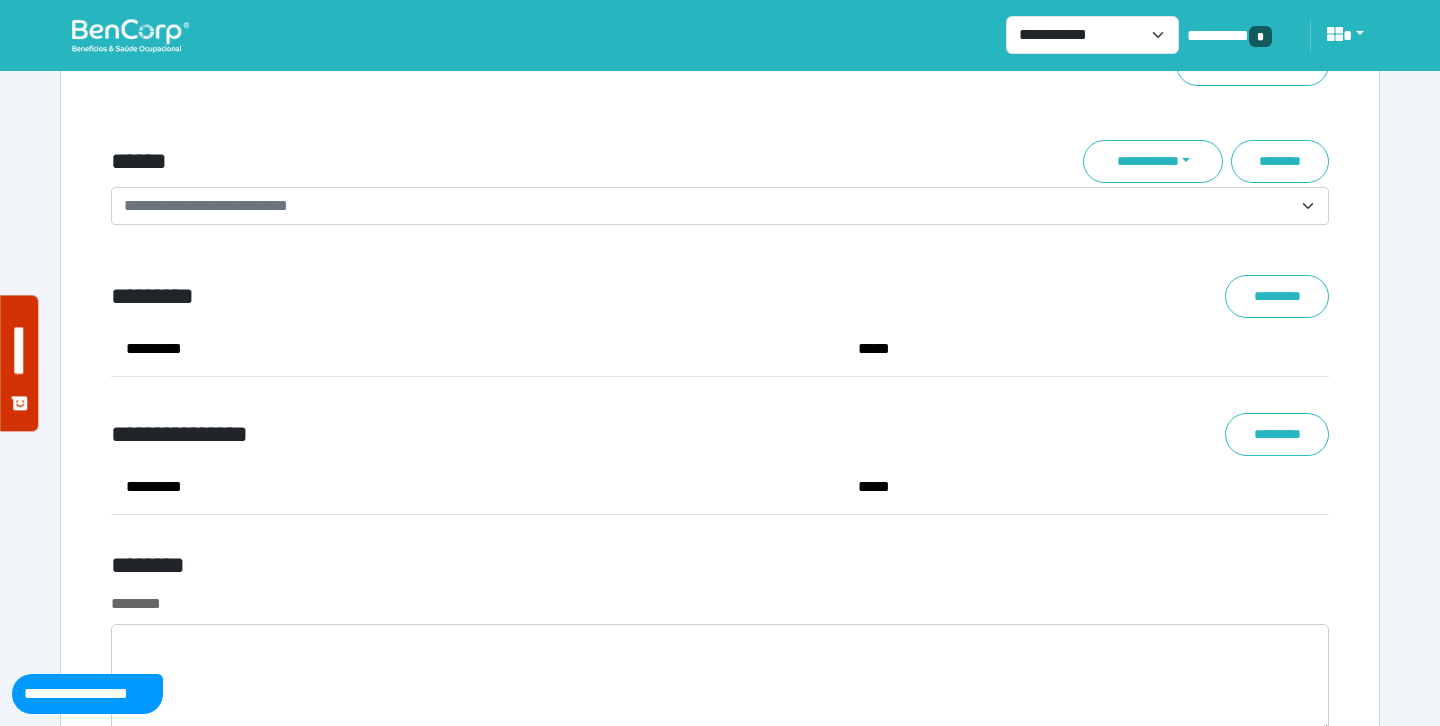 scroll, scrollTop: 7335, scrollLeft: 0, axis: vertical 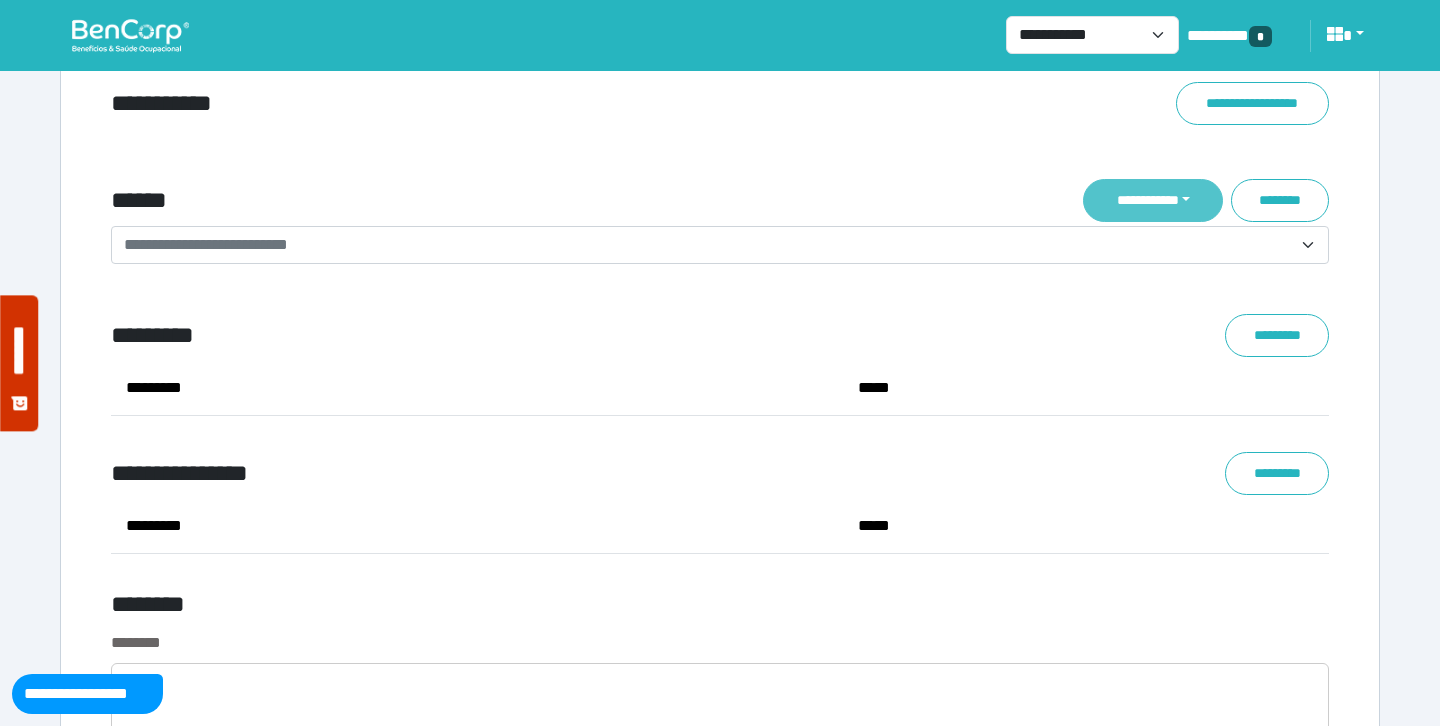 click on "**********" at bounding box center (1153, 200) 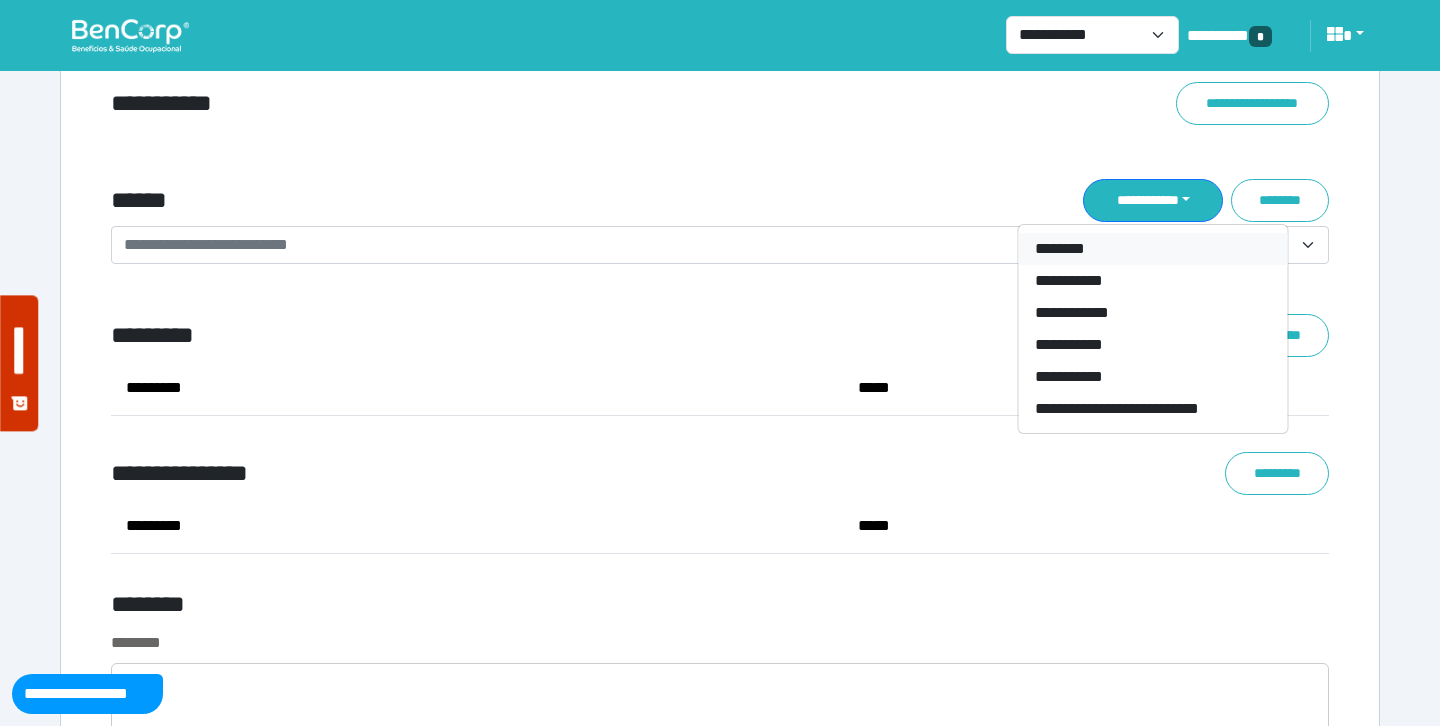 click on "********" at bounding box center (1153, 249) 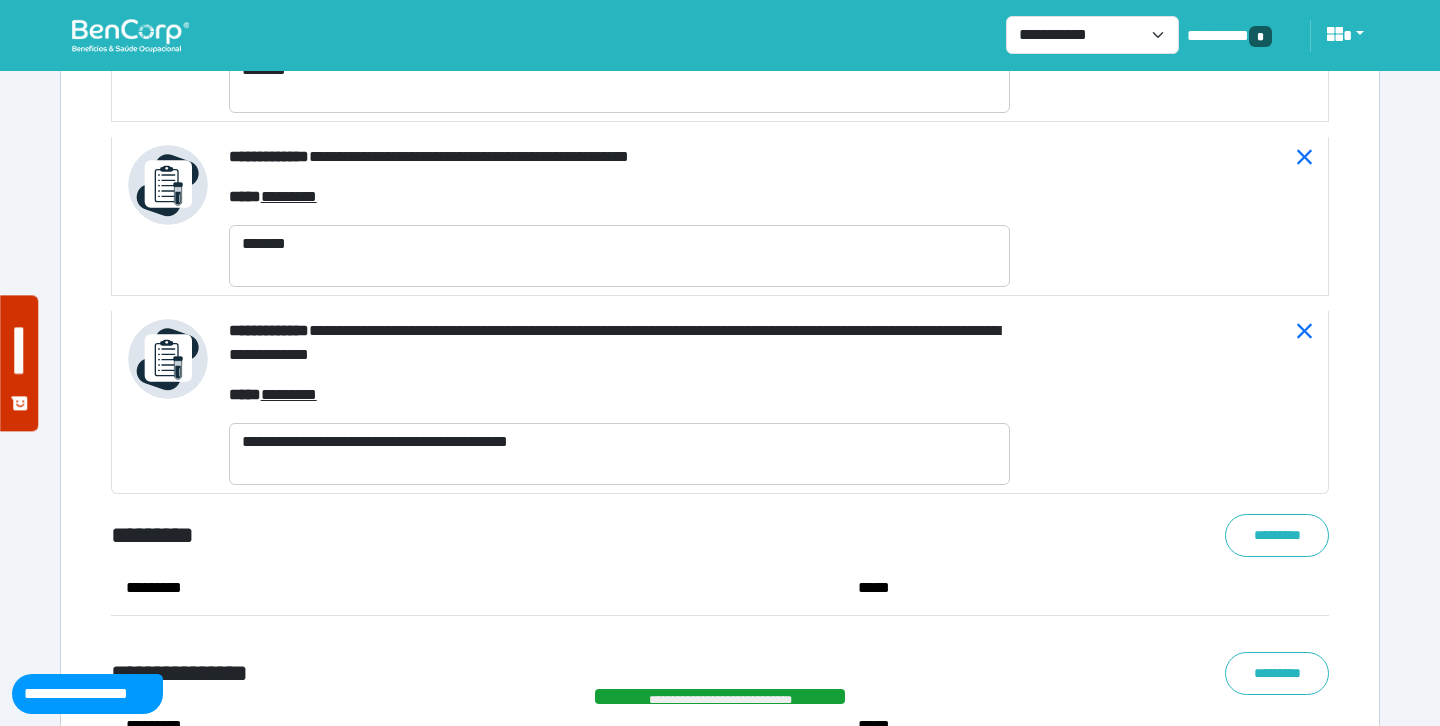 scroll, scrollTop: 9628, scrollLeft: 0, axis: vertical 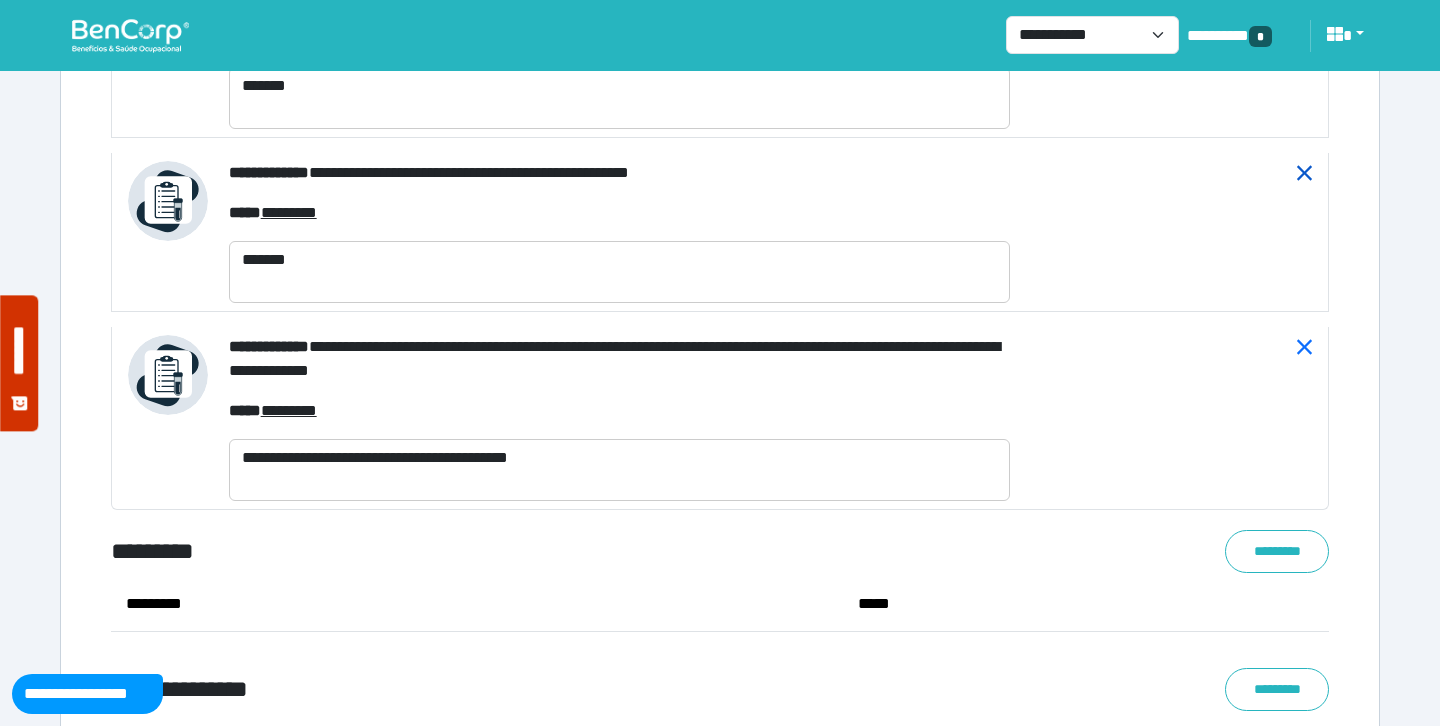 click 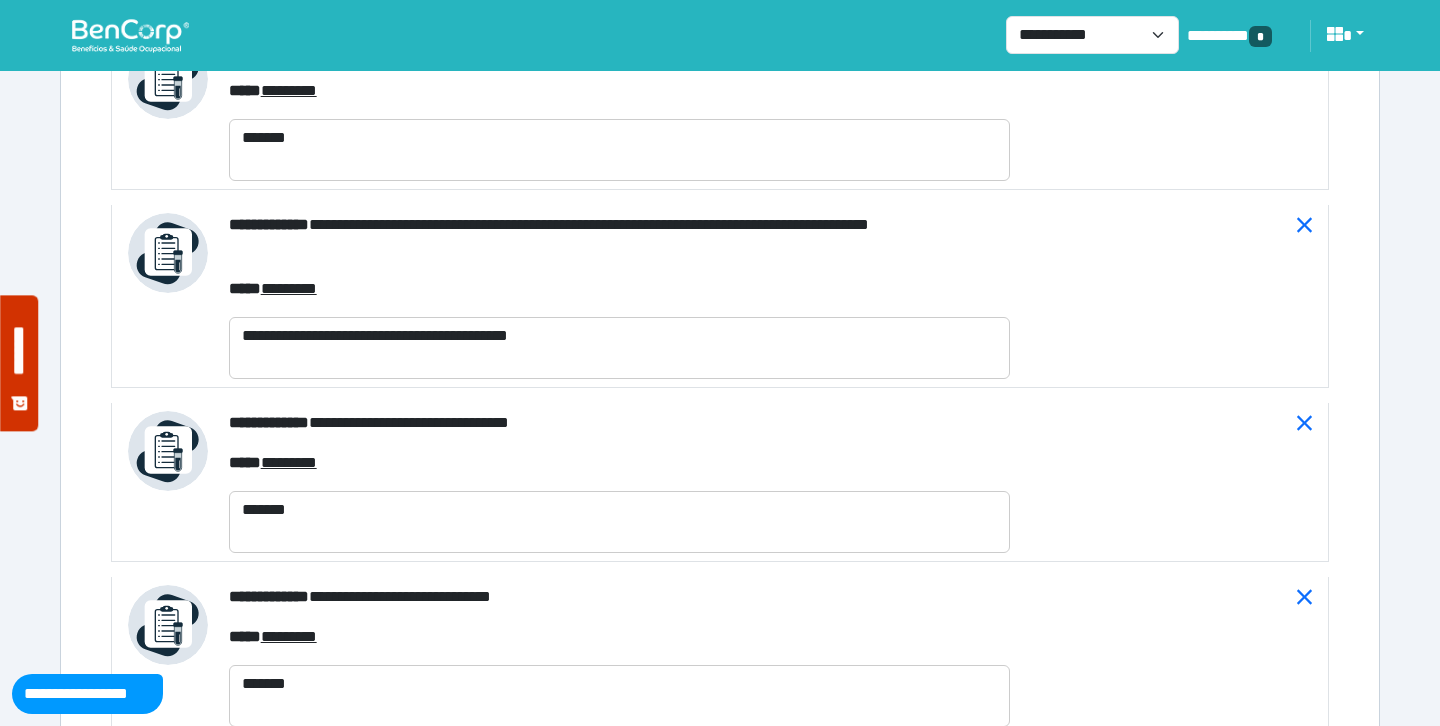 scroll, scrollTop: 8662, scrollLeft: 0, axis: vertical 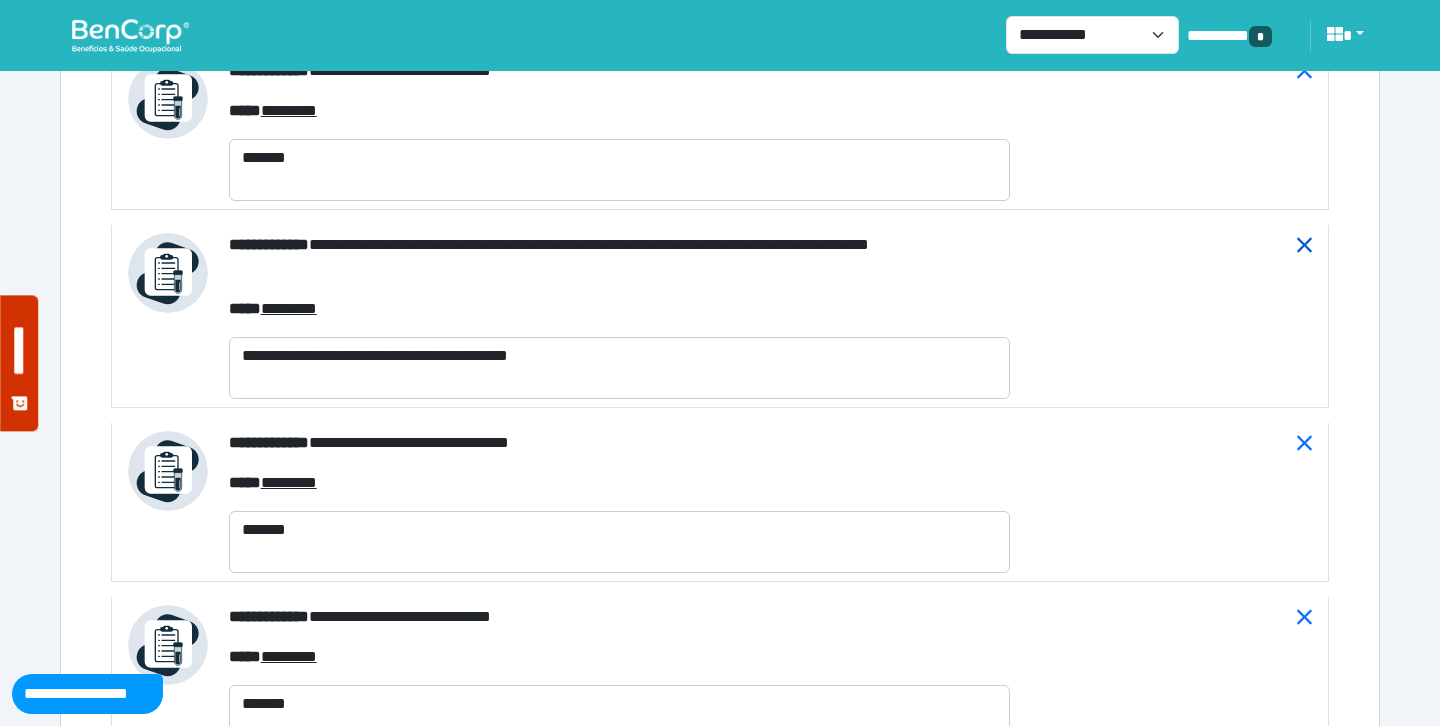 click 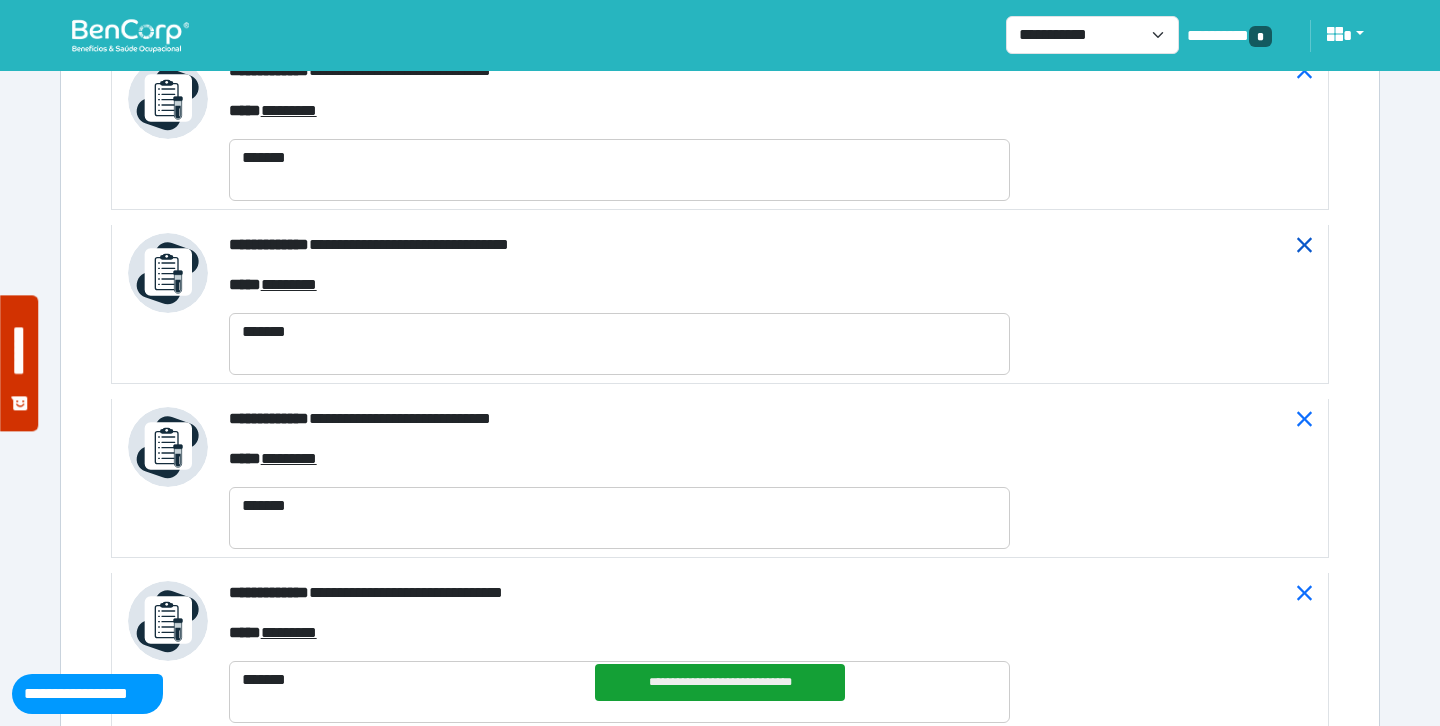 click 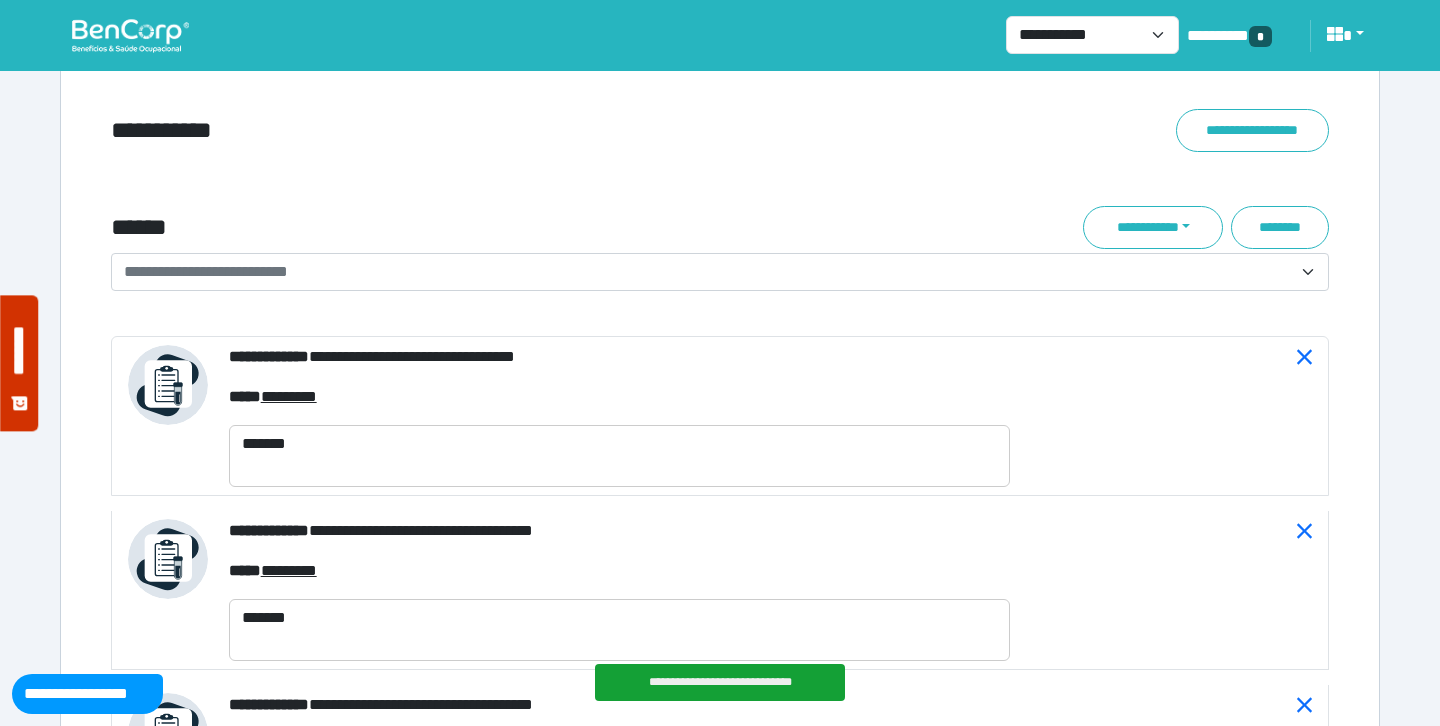 scroll, scrollTop: 7136, scrollLeft: 0, axis: vertical 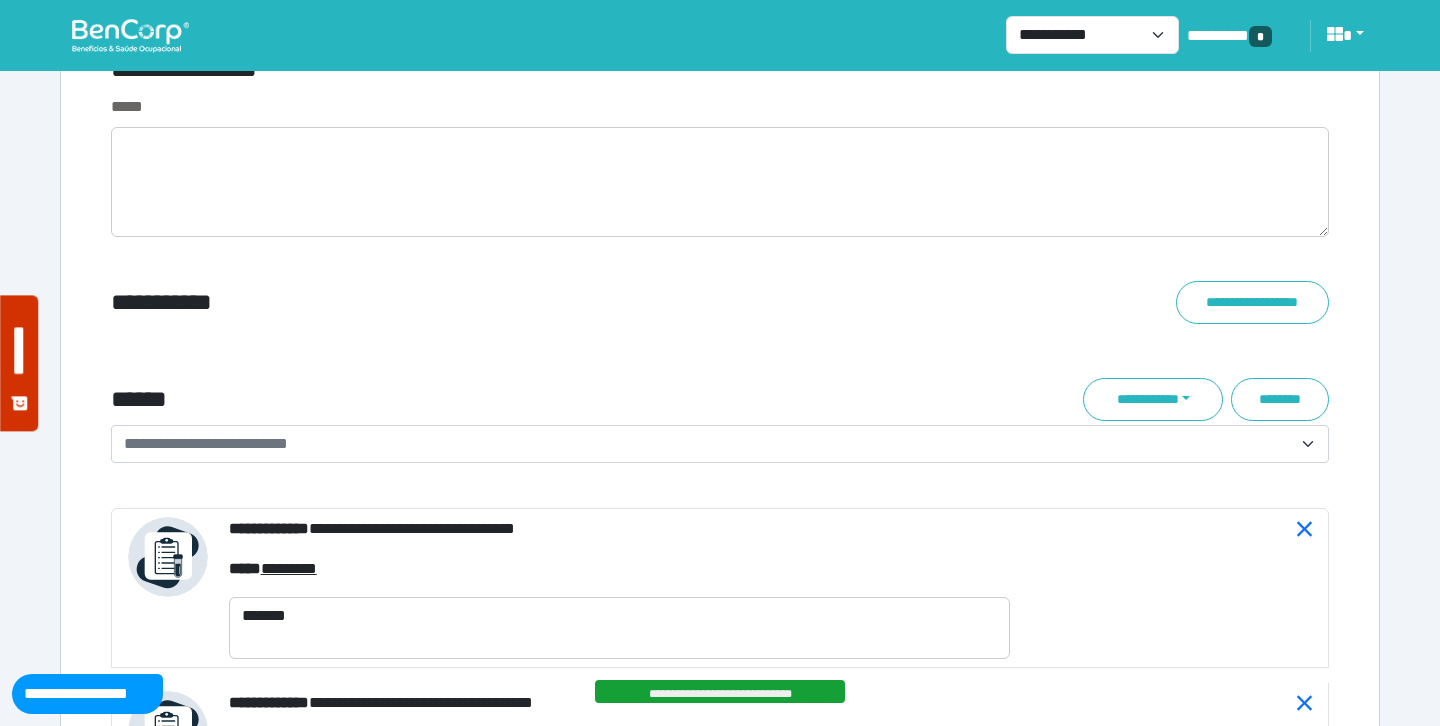 click on "**********" at bounding box center (708, 444) 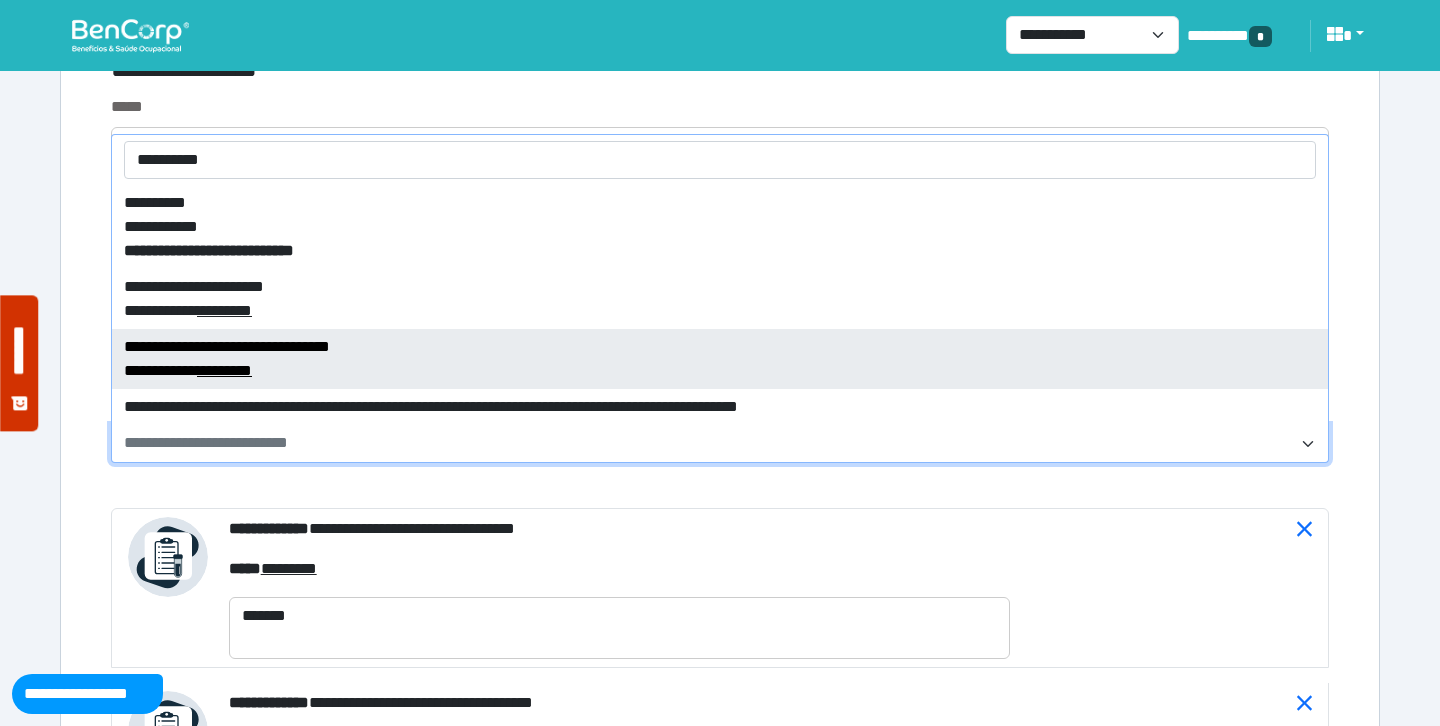 type on "**********" 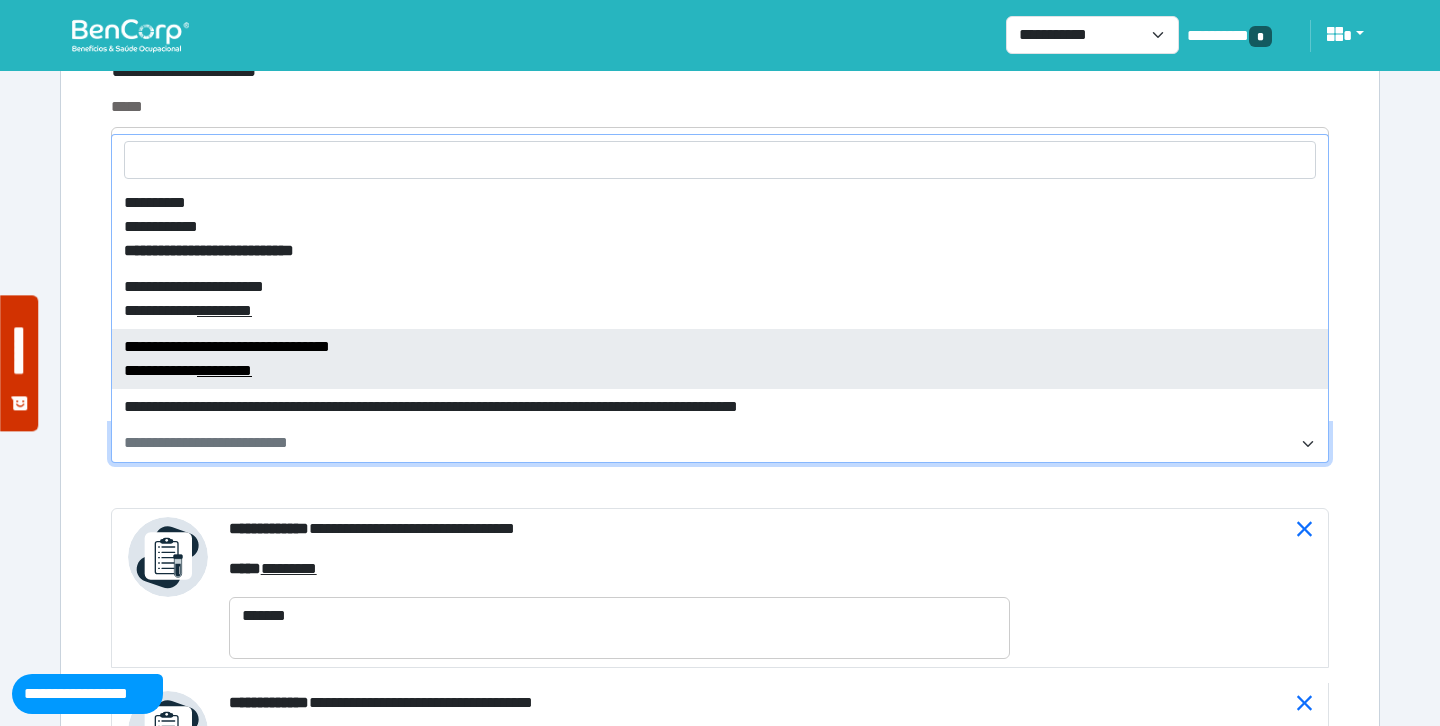 select on "****" 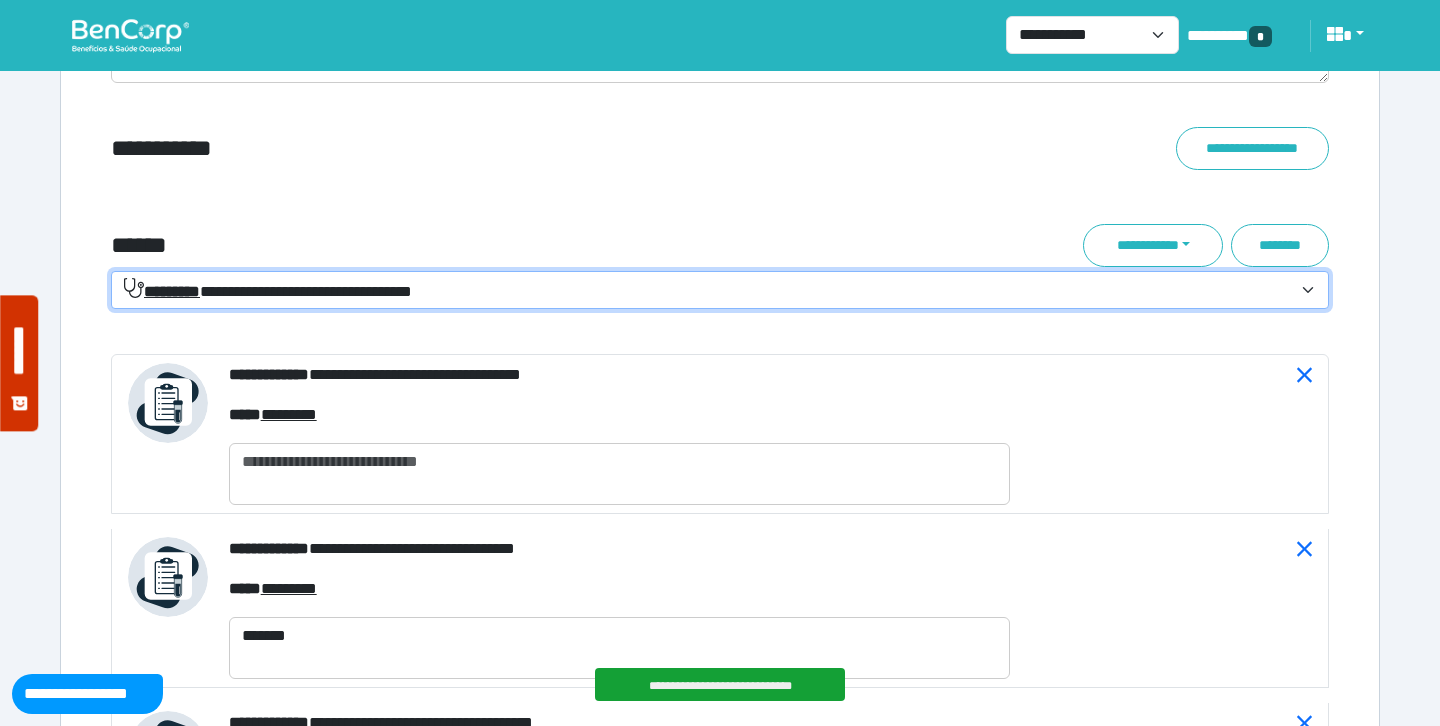 scroll, scrollTop: 7405, scrollLeft: 0, axis: vertical 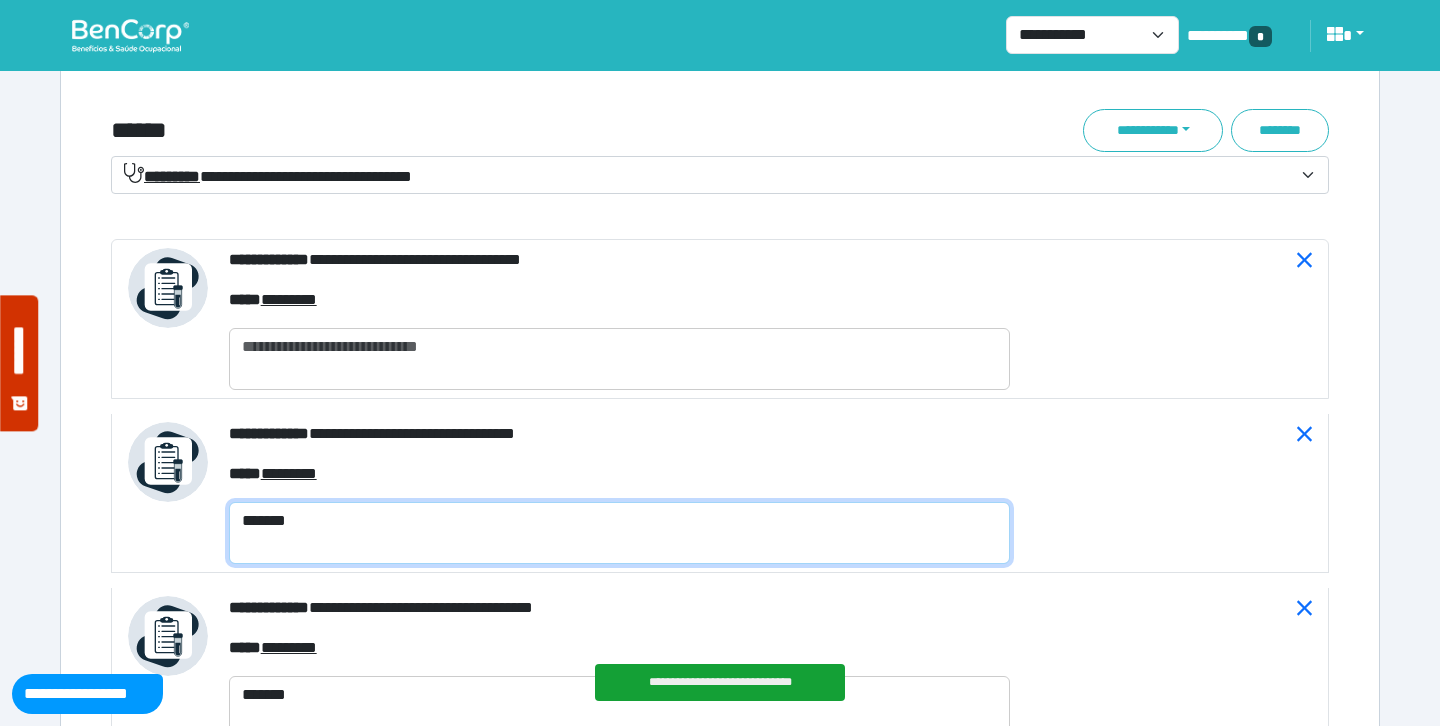 drag, startPoint x: 320, startPoint y: 509, endPoint x: 182, endPoint y: 511, distance: 138.0145 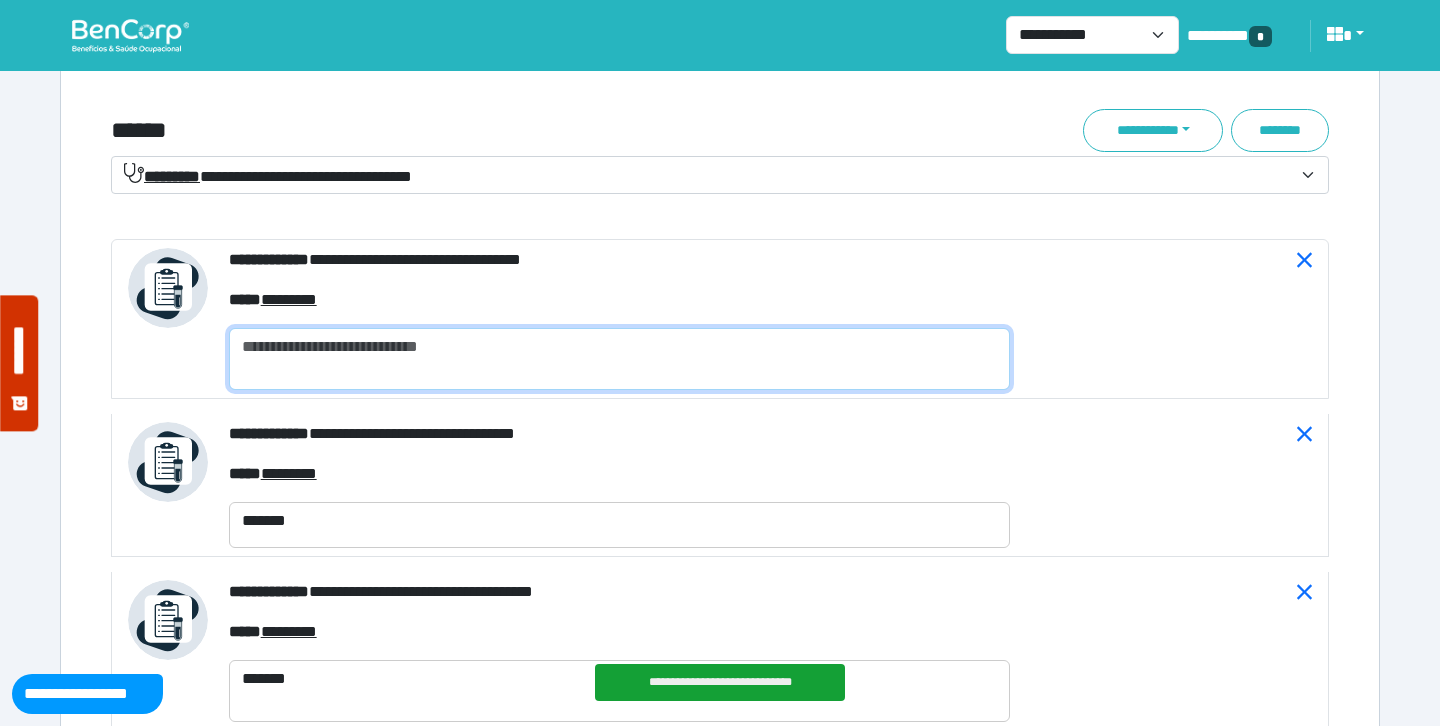 click at bounding box center [619, 359] 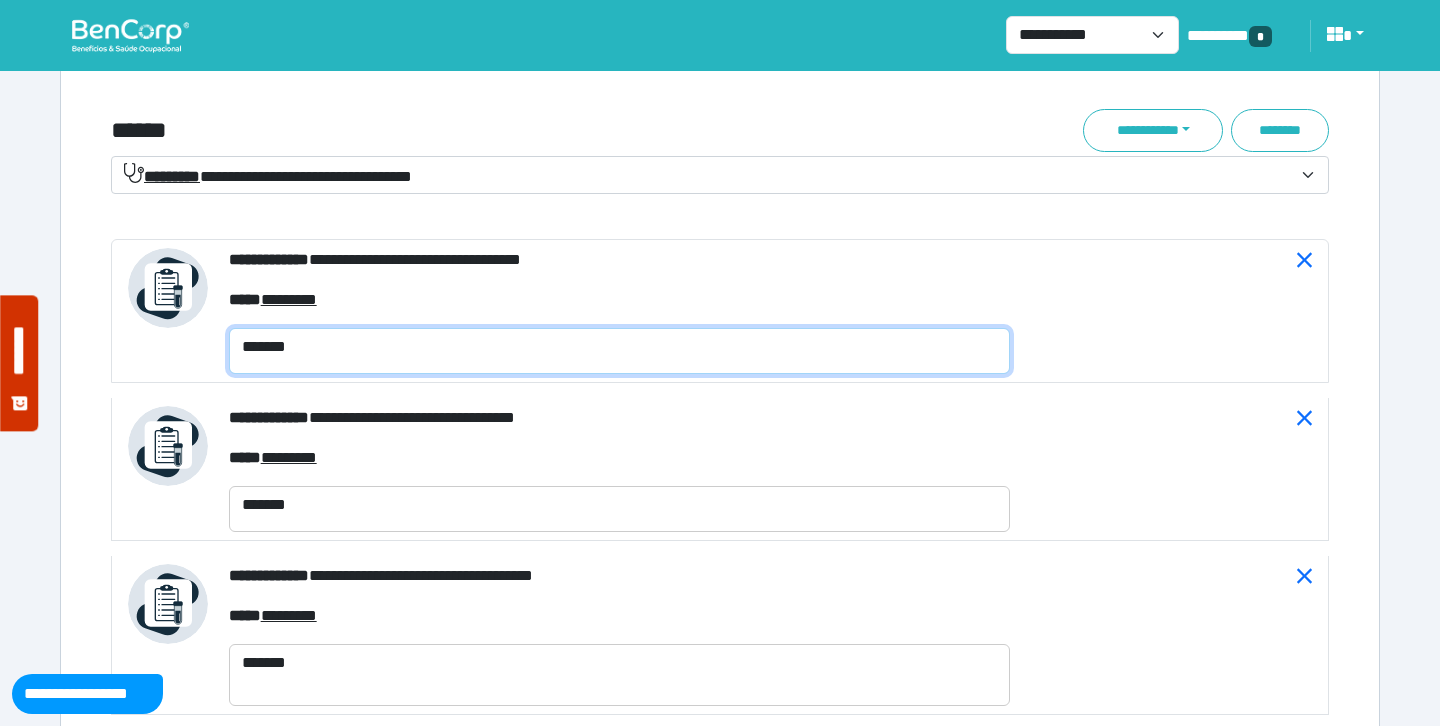 type on "*******" 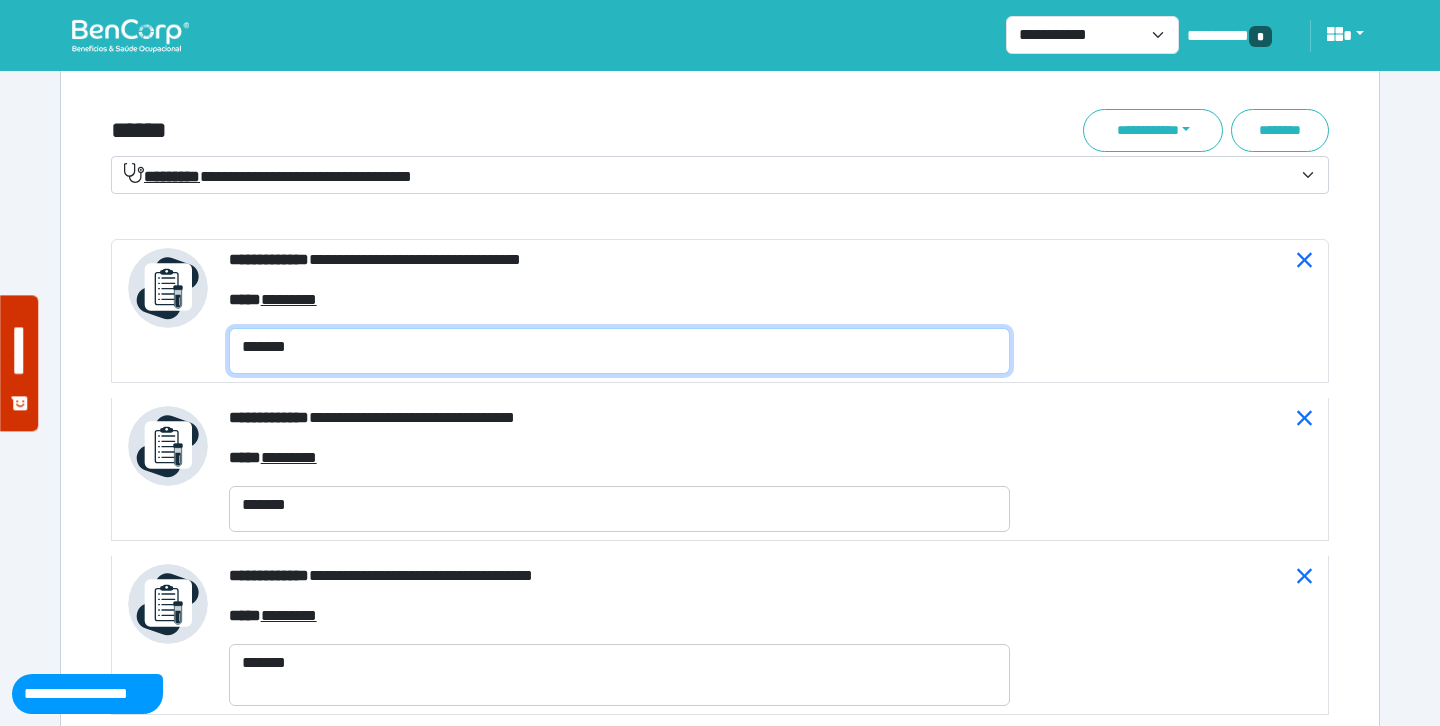 scroll, scrollTop: 7412, scrollLeft: 0, axis: vertical 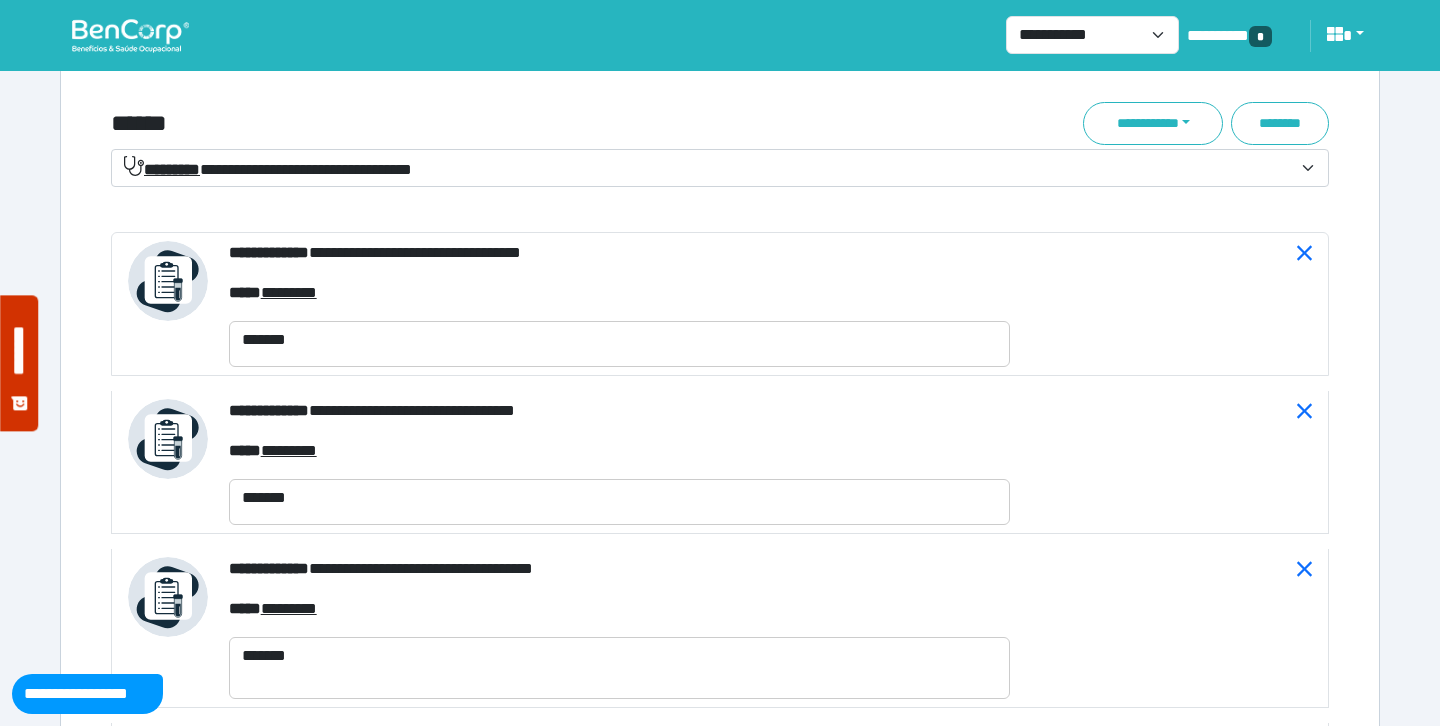click on "******" at bounding box center (513, 123) 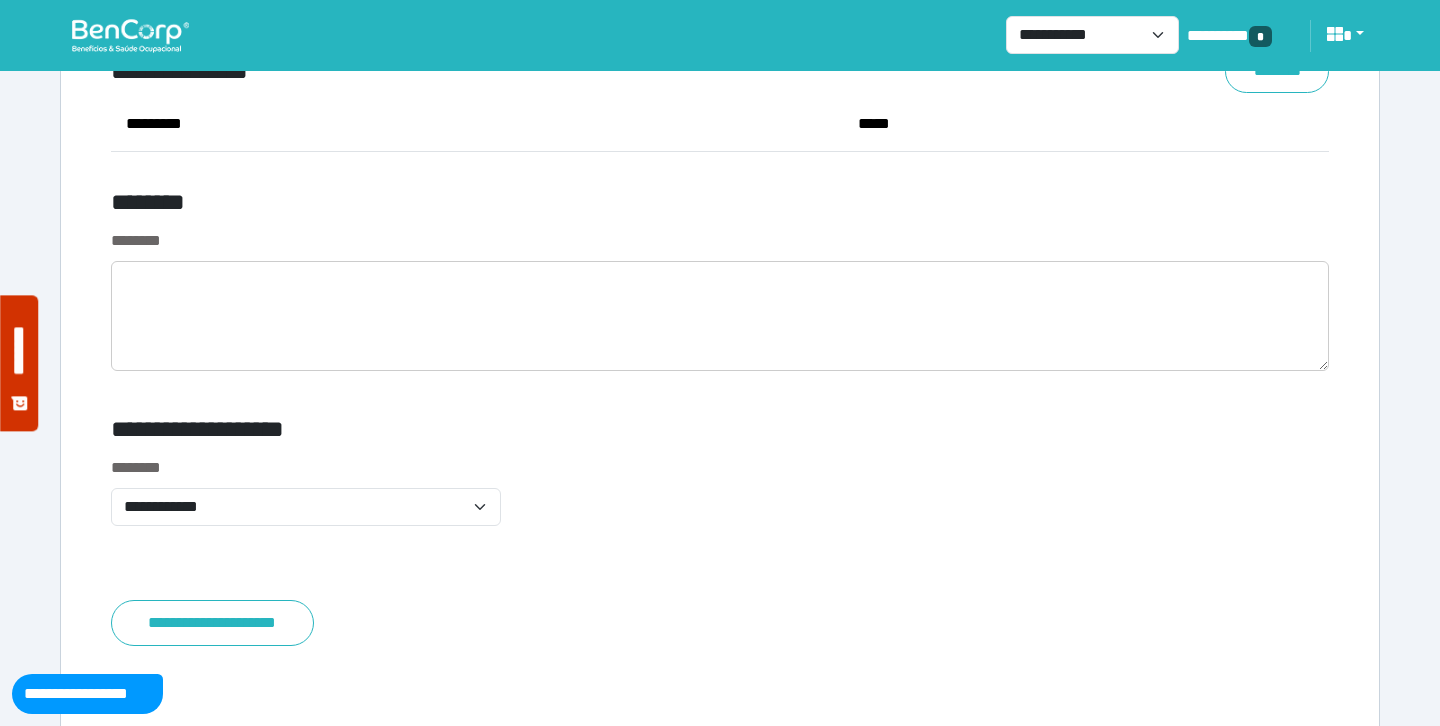 scroll, scrollTop: 9983, scrollLeft: 0, axis: vertical 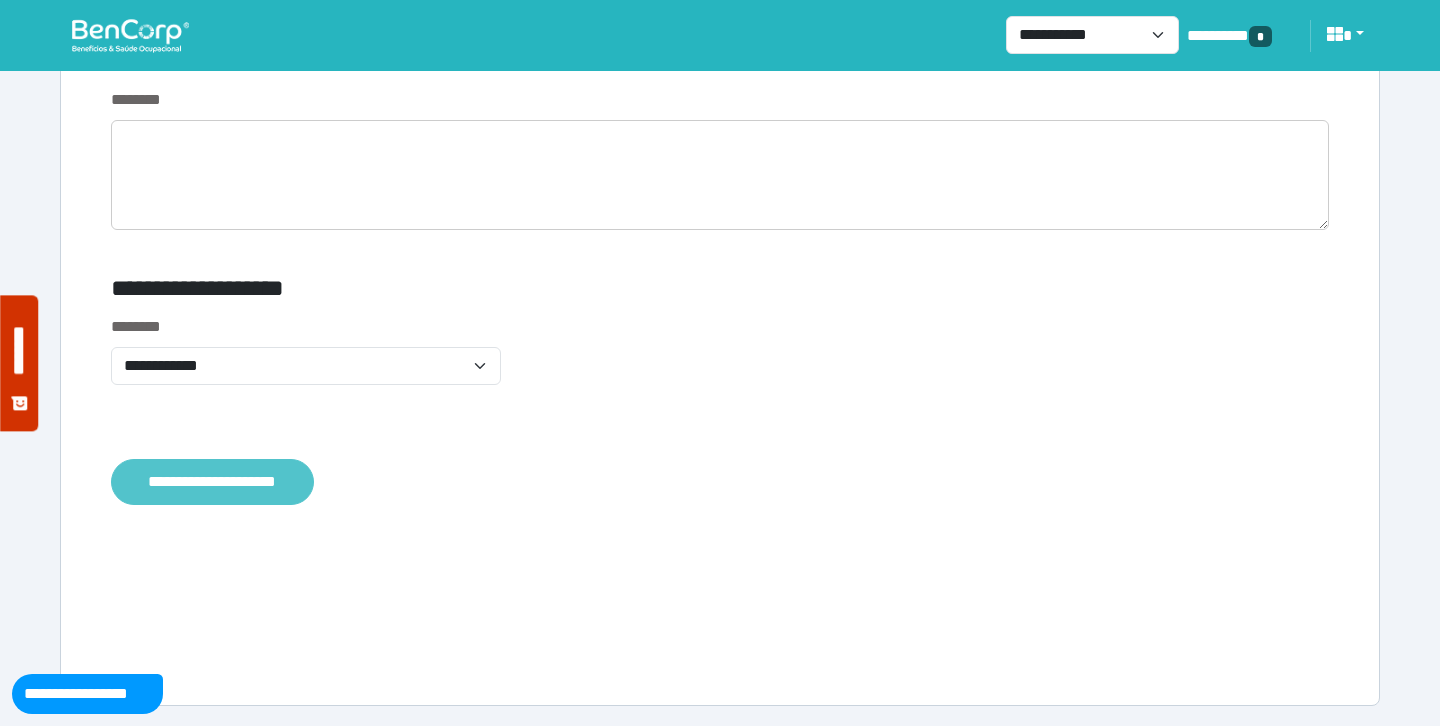 click on "**********" at bounding box center (212, 482) 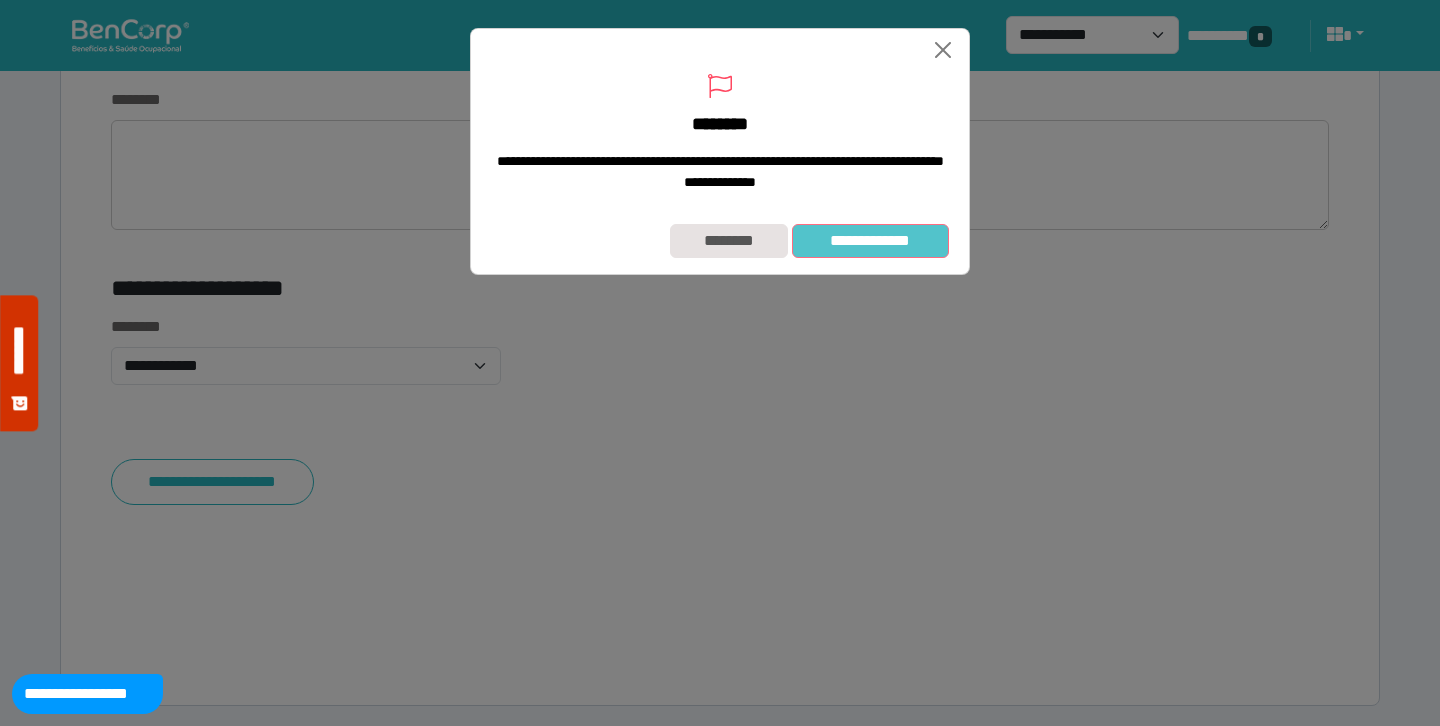click on "**********" at bounding box center [870, 241] 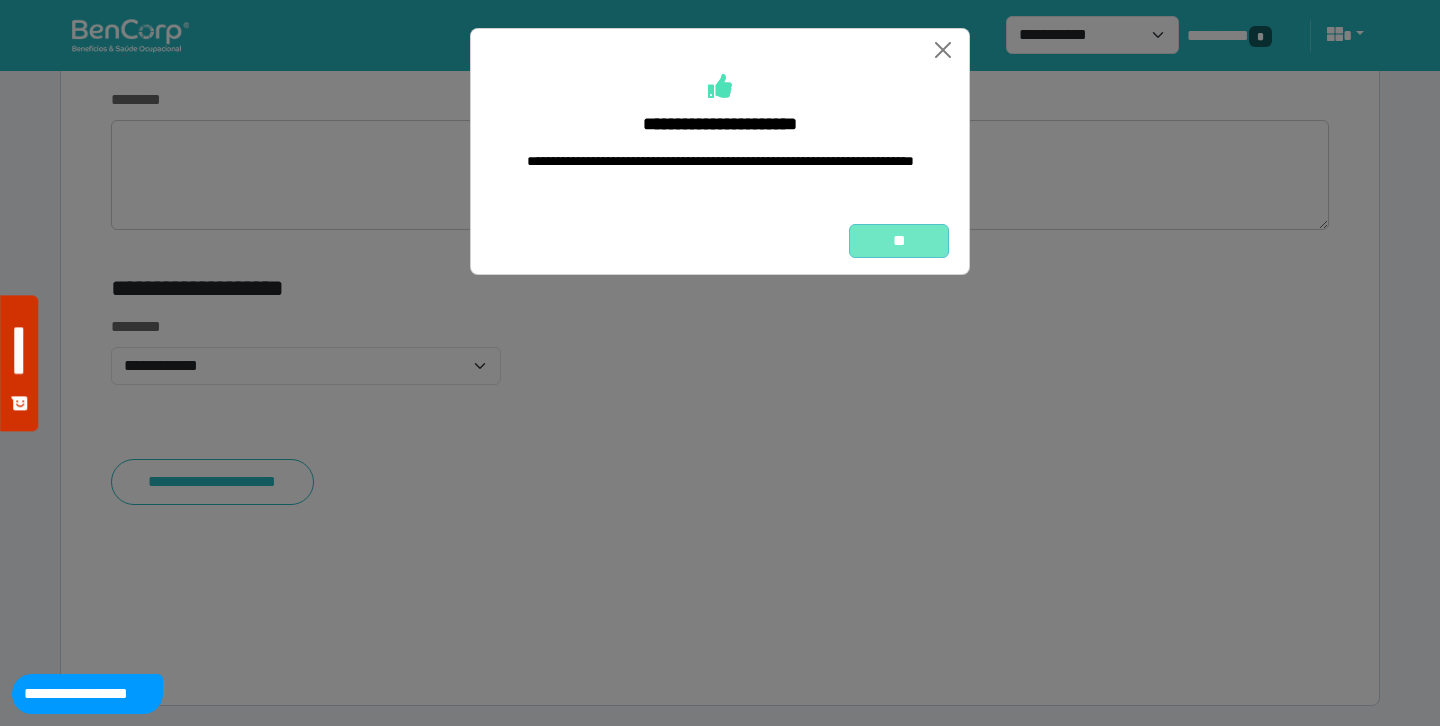 click on "**" at bounding box center (899, 241) 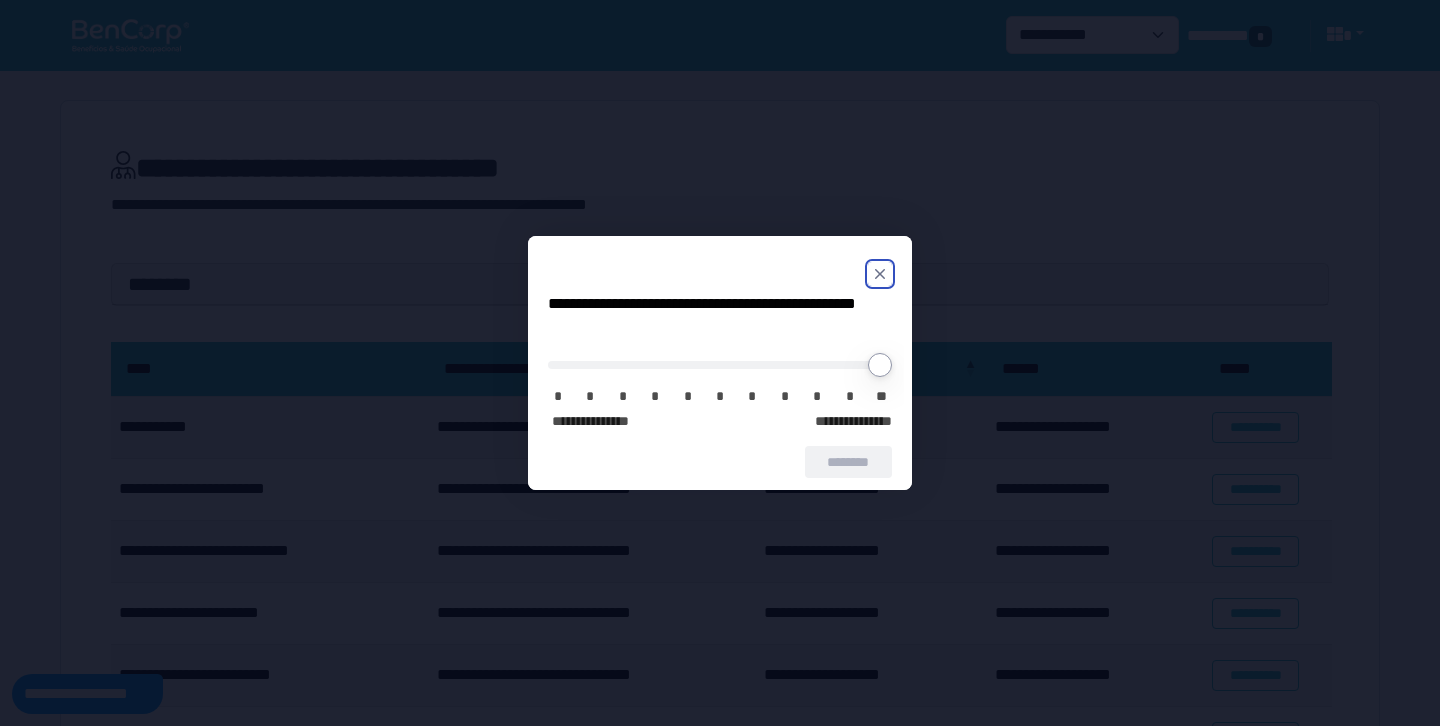 scroll, scrollTop: 0, scrollLeft: 0, axis: both 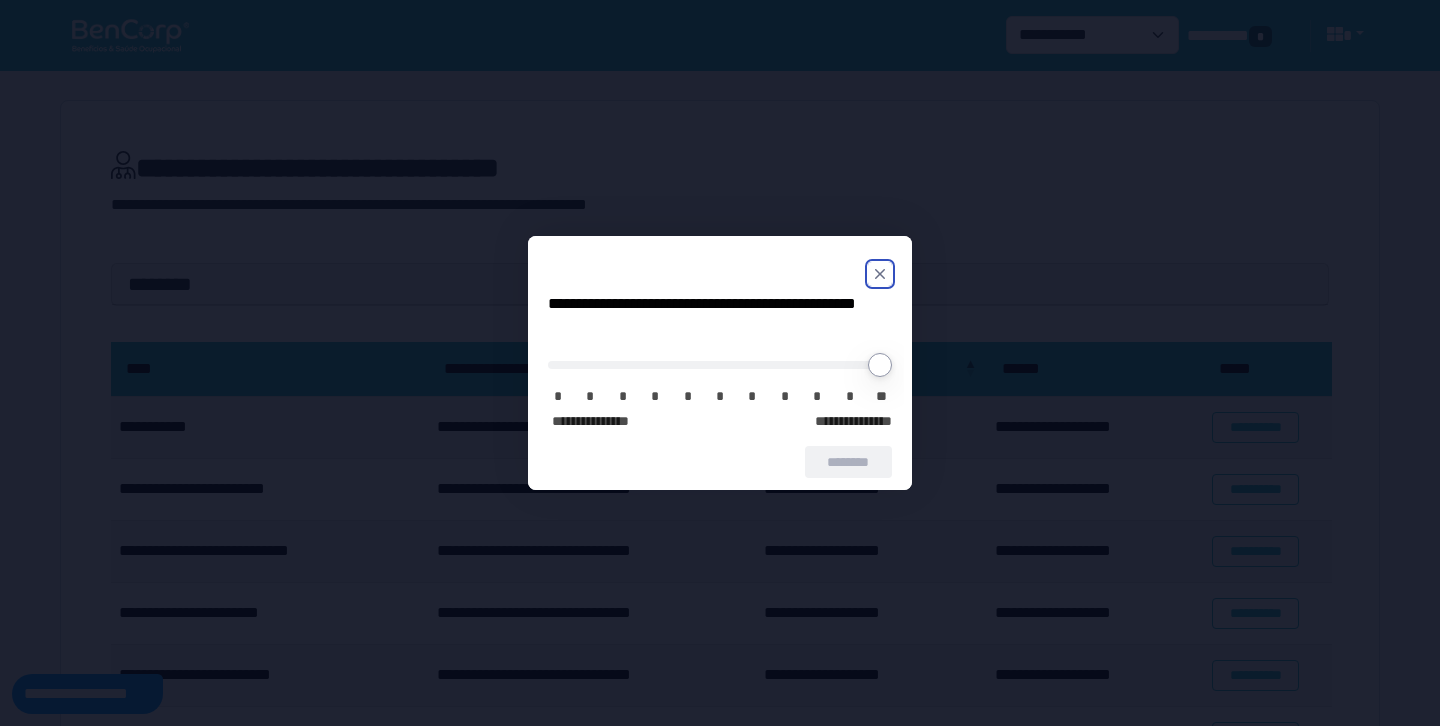 click 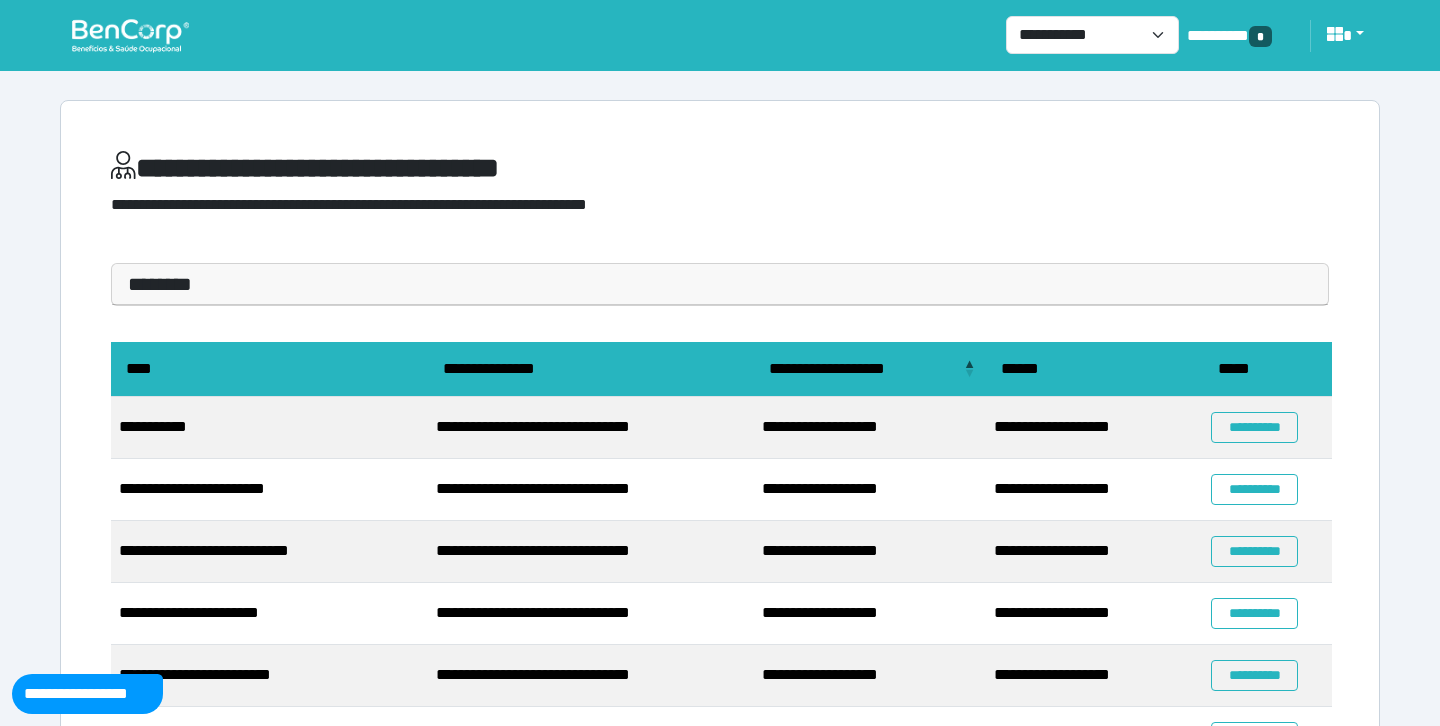 click on "**********" at bounding box center [461, 205] 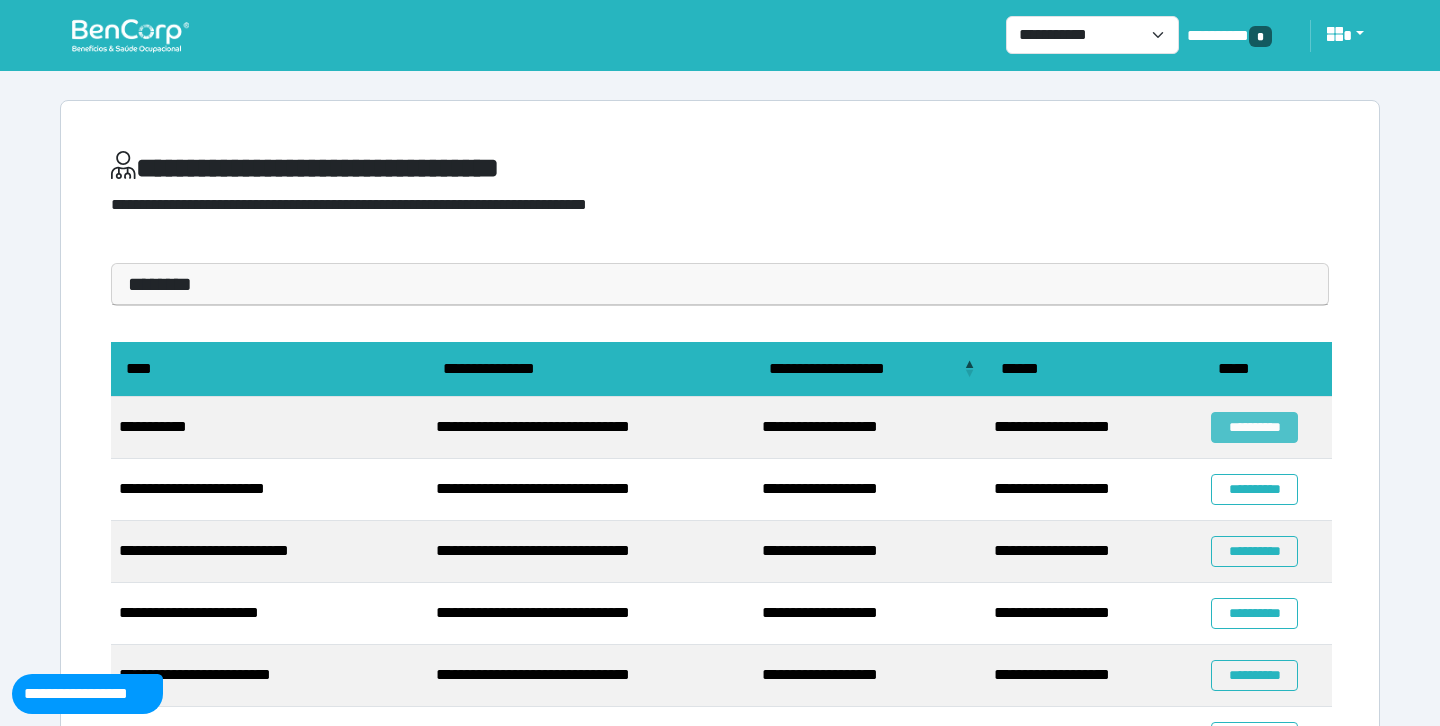 click on "**********" at bounding box center [1254, 427] 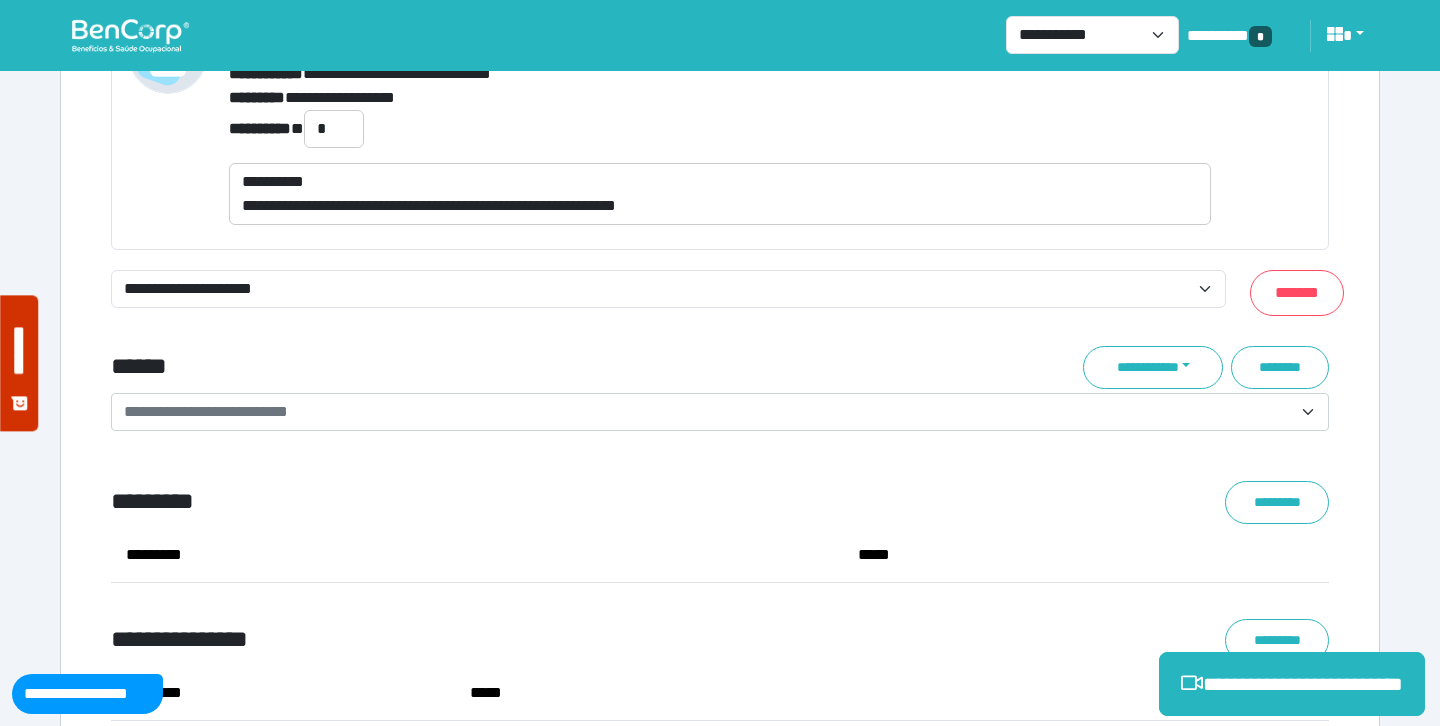 scroll, scrollTop: 7949, scrollLeft: 0, axis: vertical 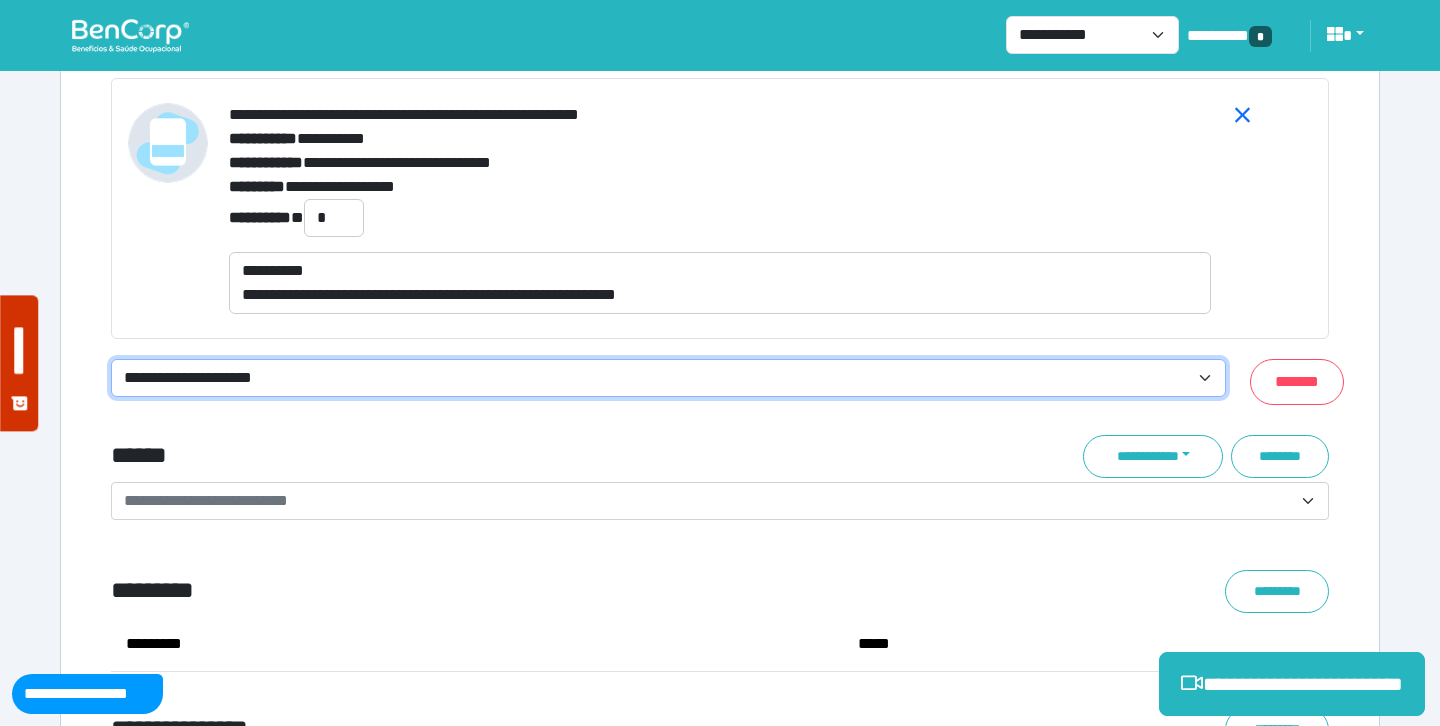 click on "**********" at bounding box center [668, 378] 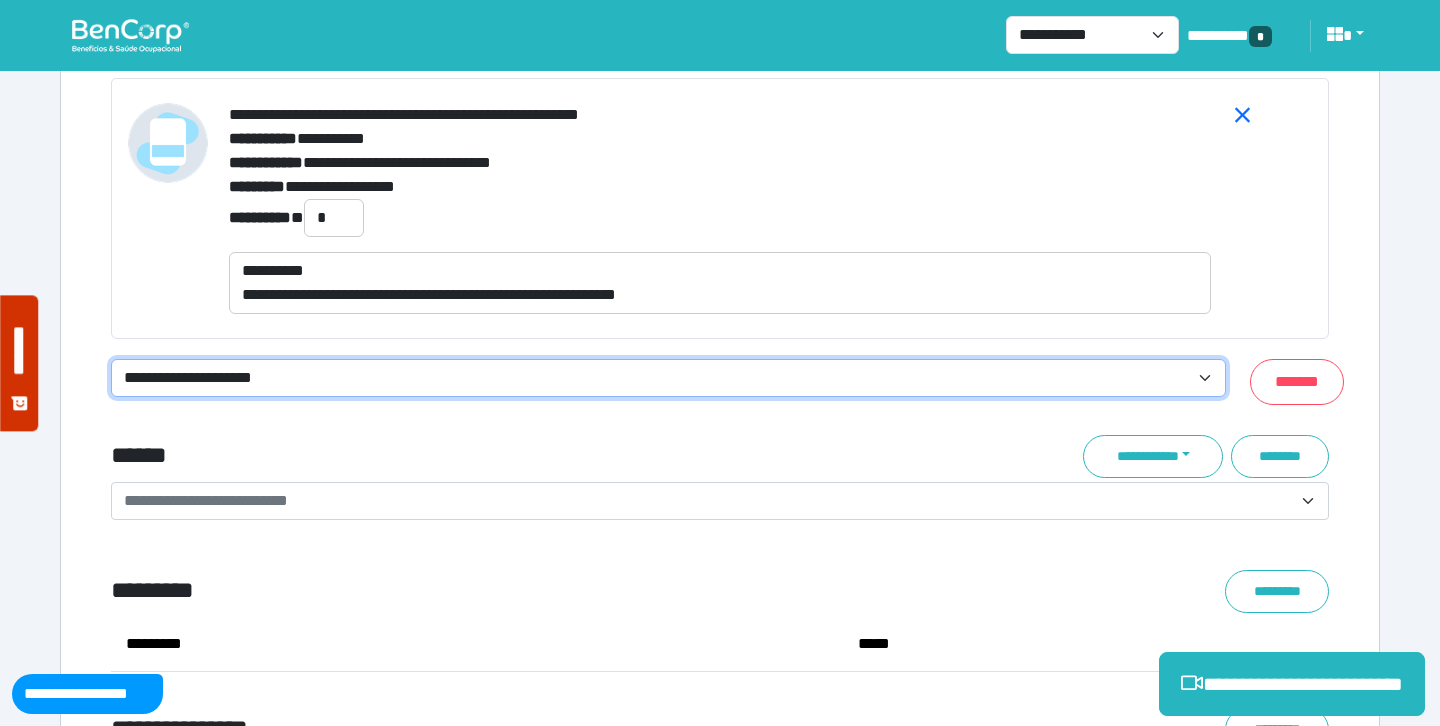 select on "**********" 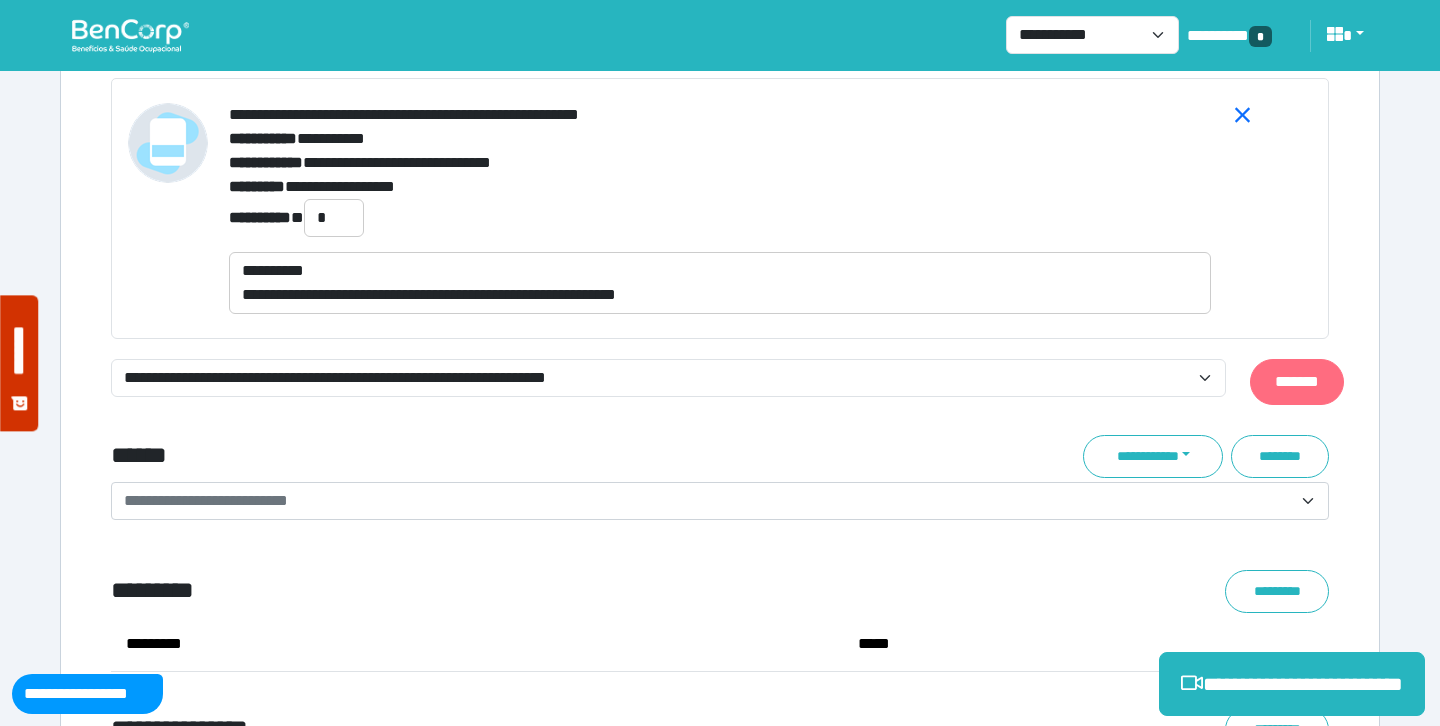 click on "*******" at bounding box center [1297, 382] 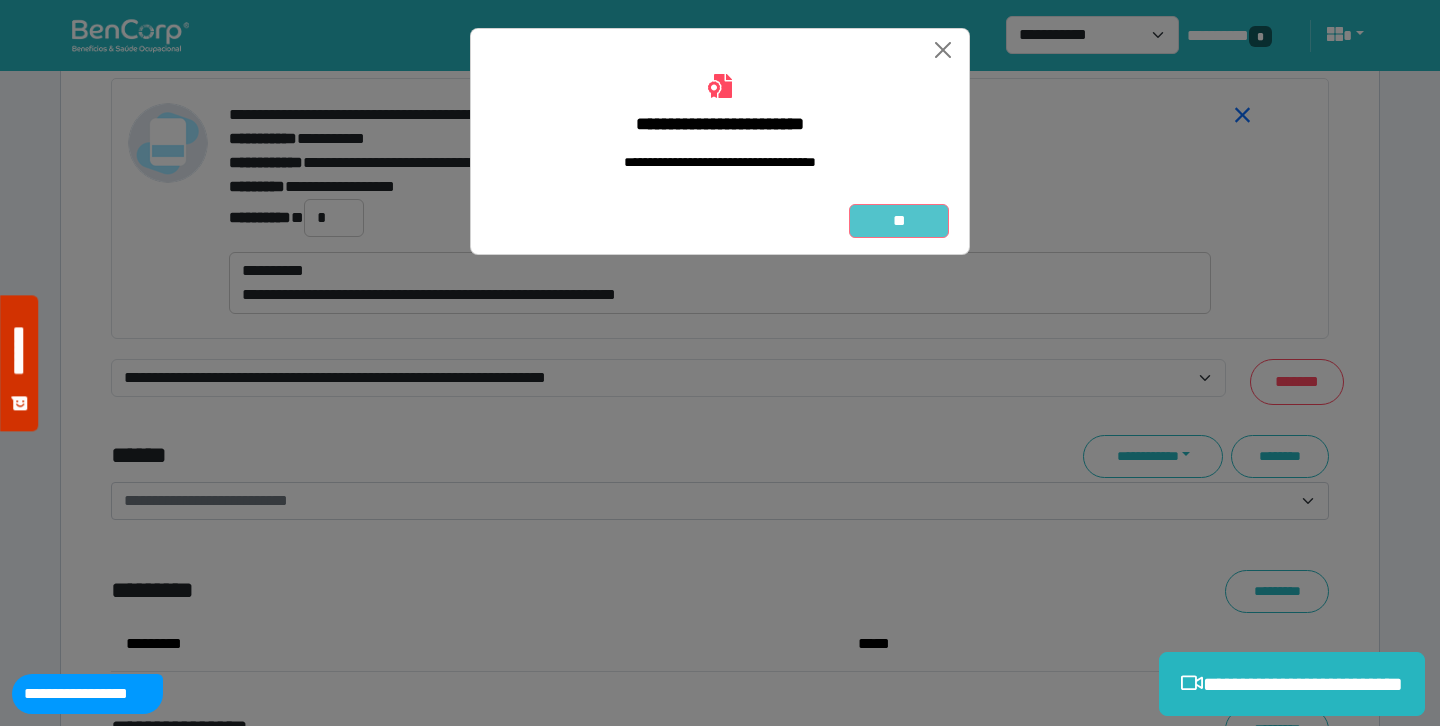 click on "**" at bounding box center [899, 221] 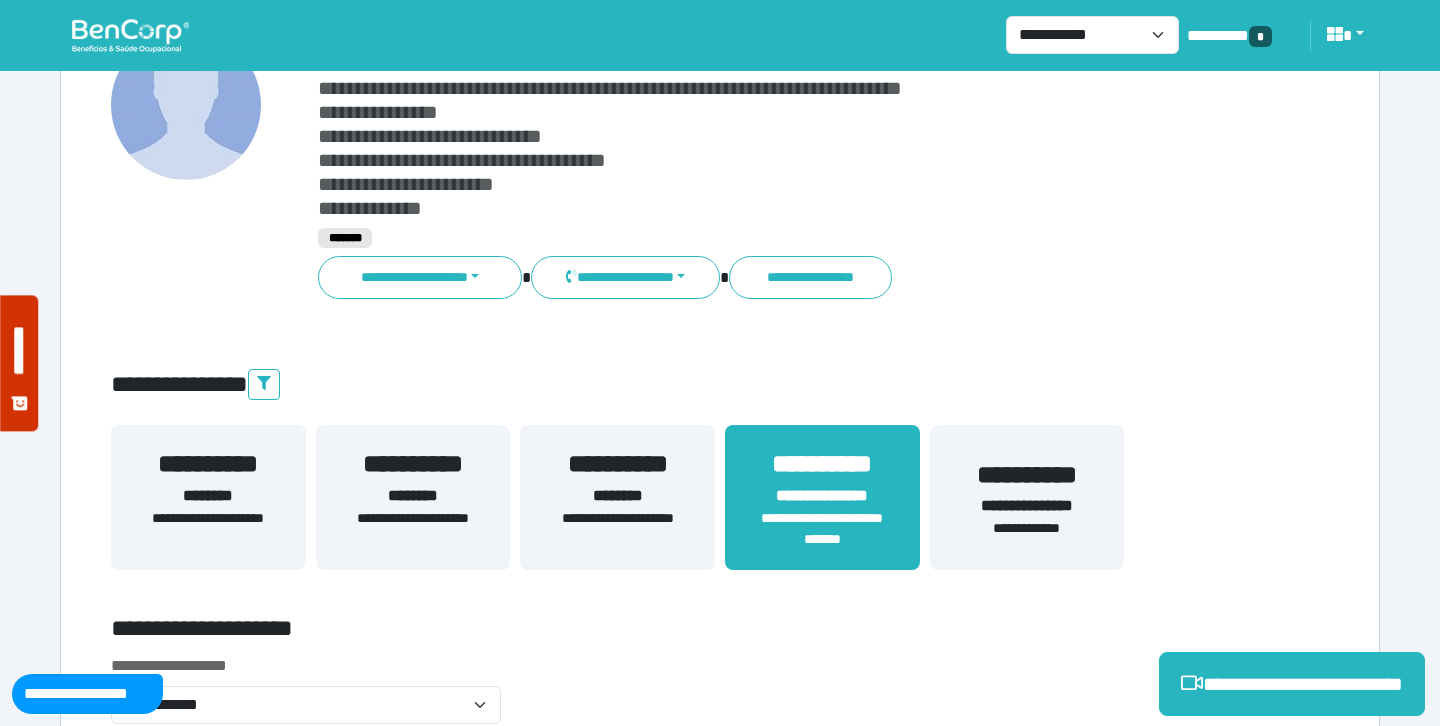 scroll, scrollTop: 0, scrollLeft: 0, axis: both 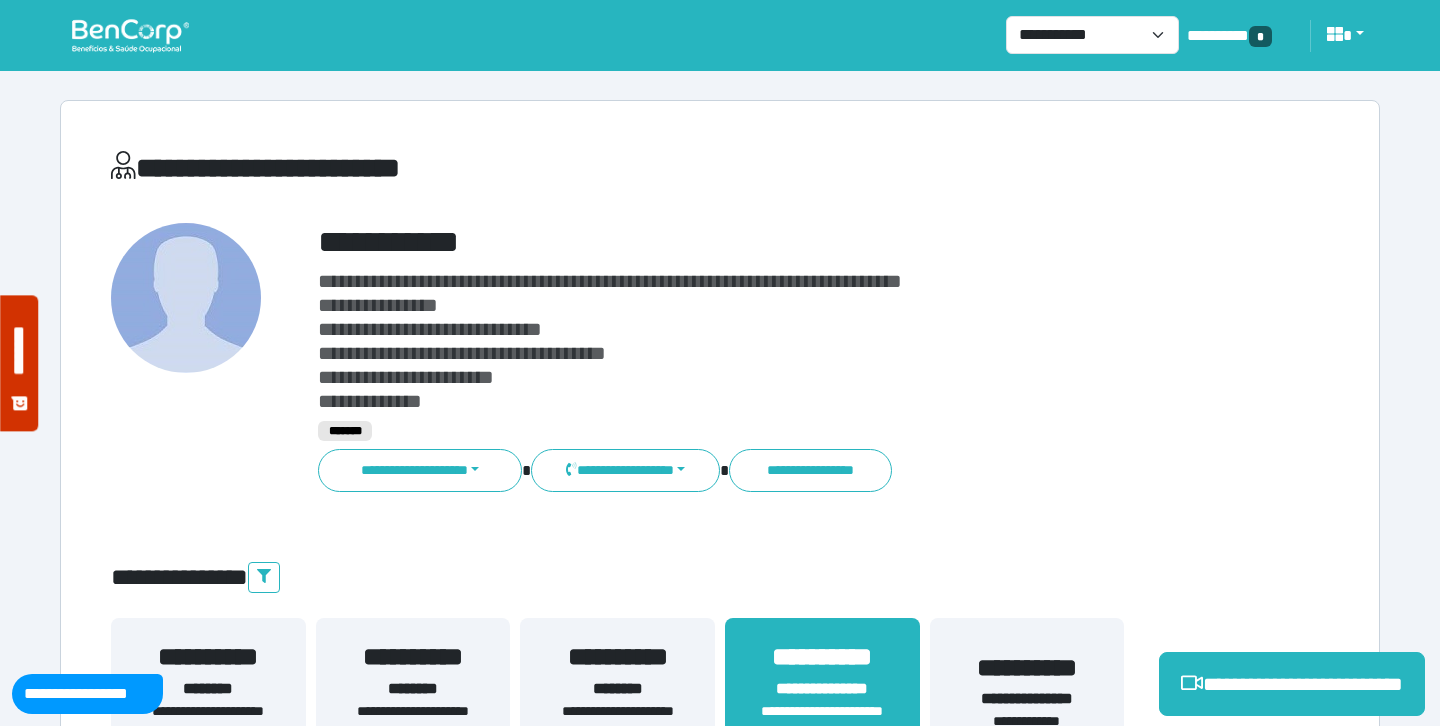 click on "**********" at bounding box center (772, 242) 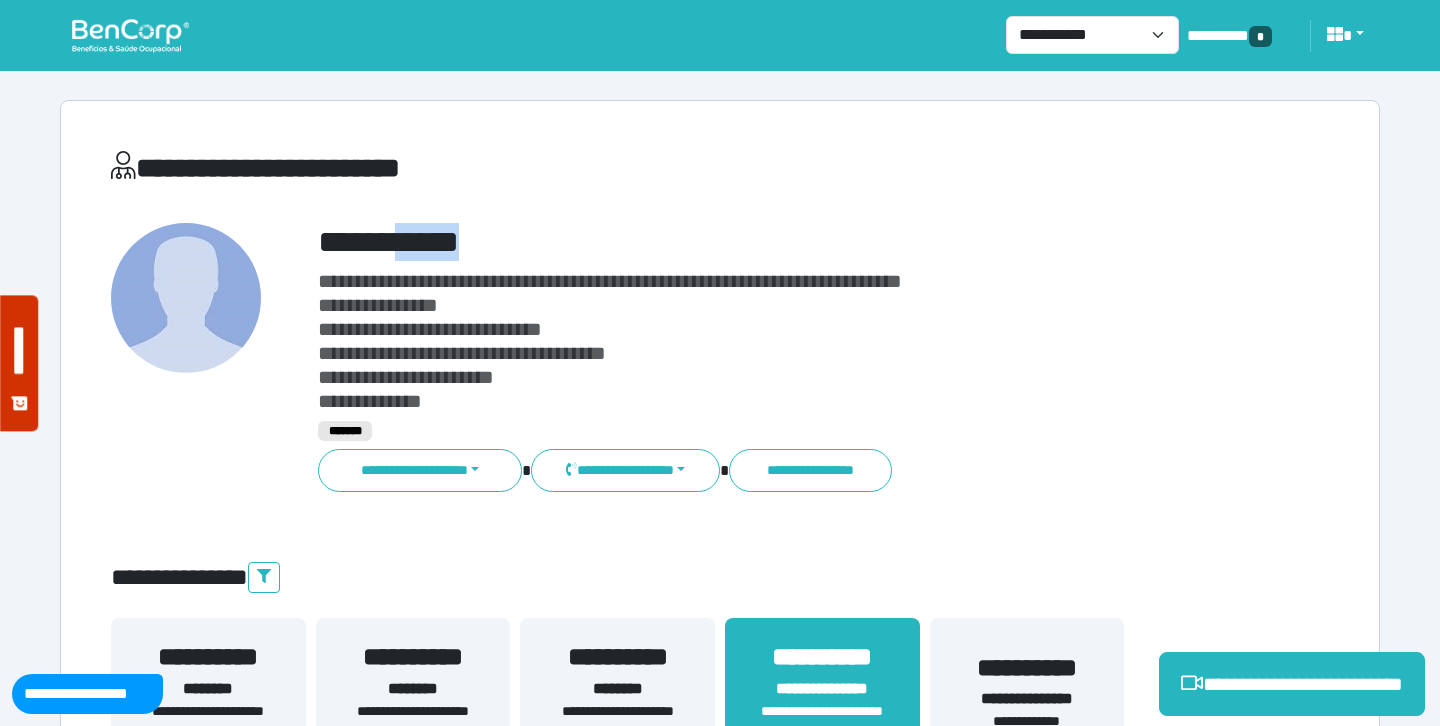 click on "**********" at bounding box center (772, 242) 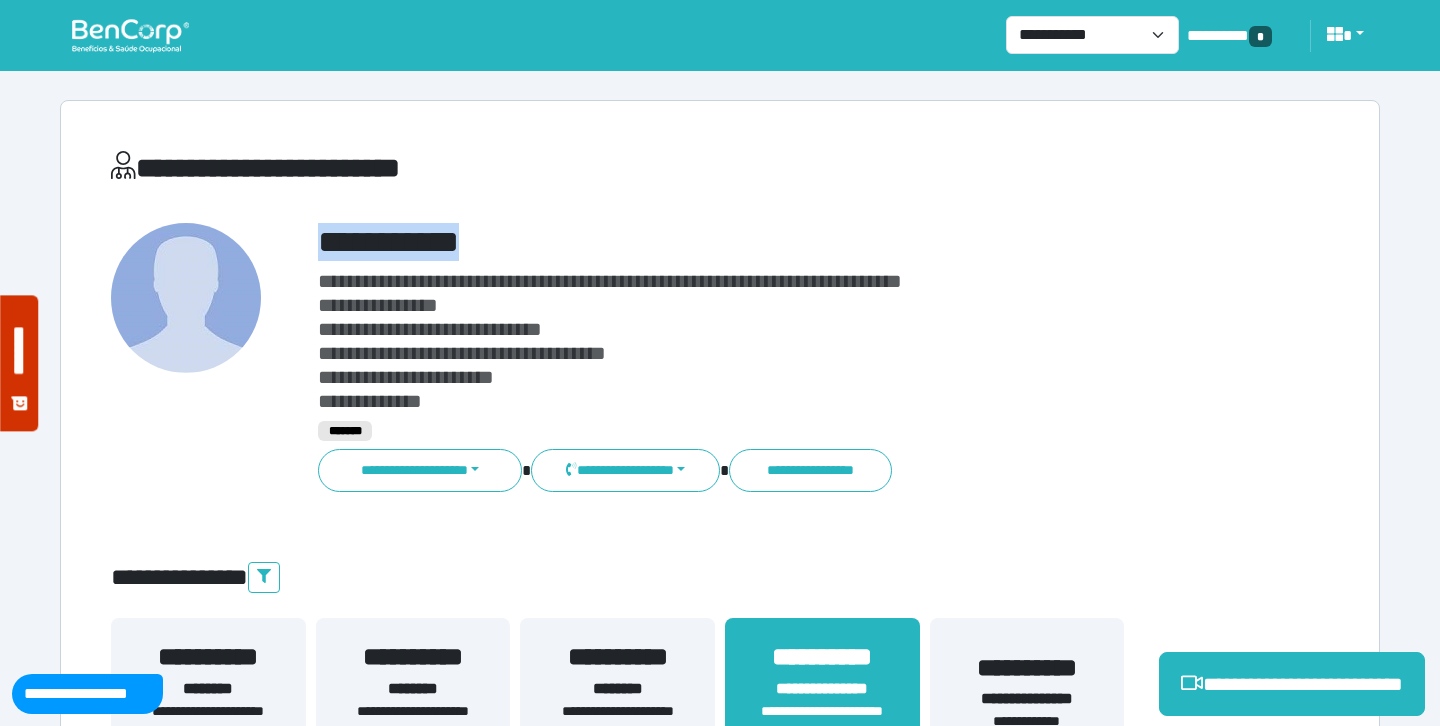 click on "**********" at bounding box center (772, 242) 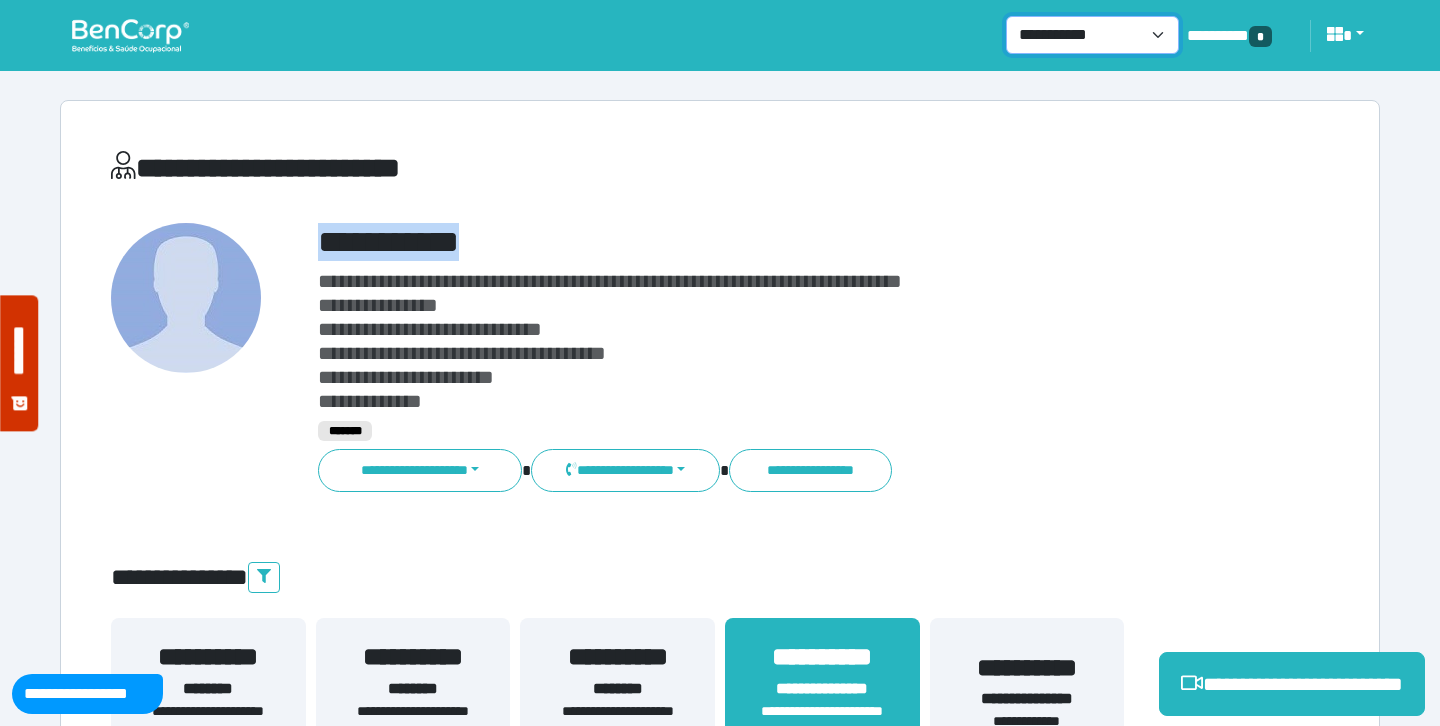 click on "**********" at bounding box center (1093, 35) 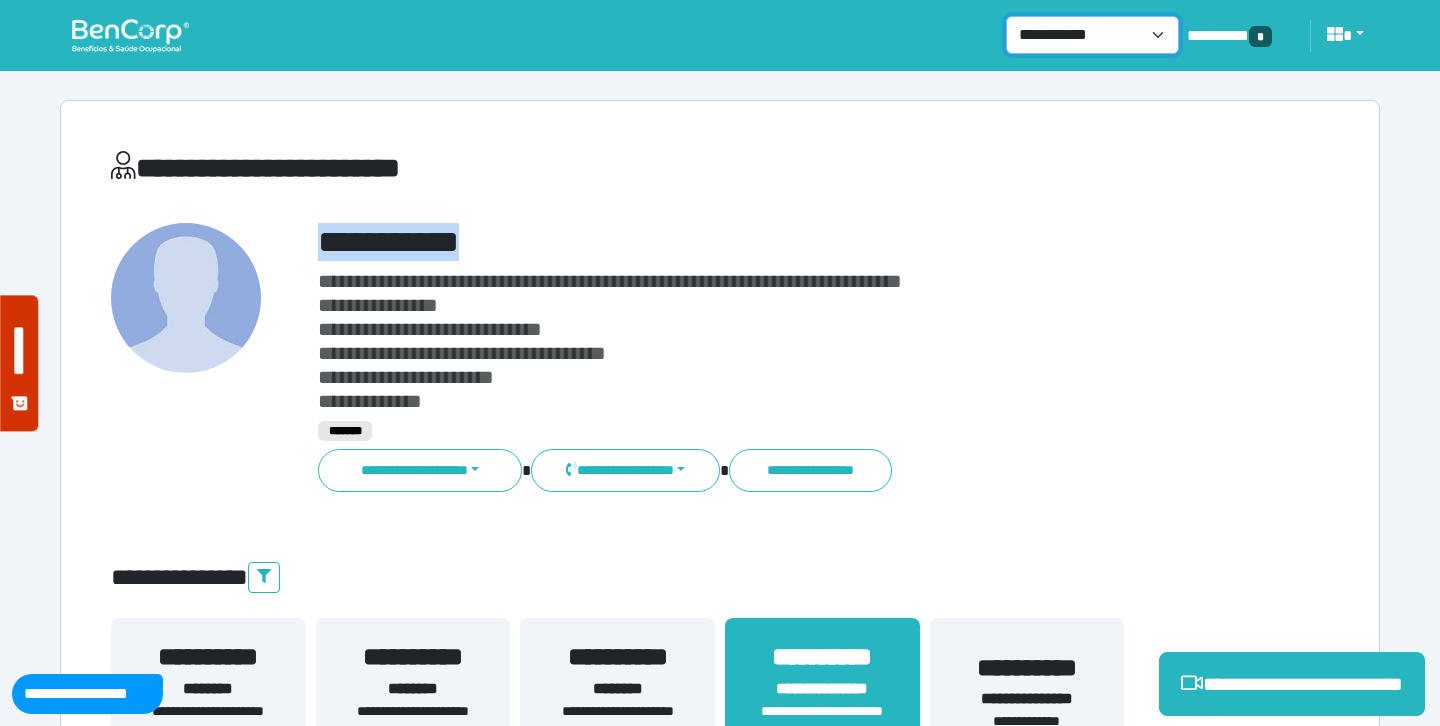 select on "*" 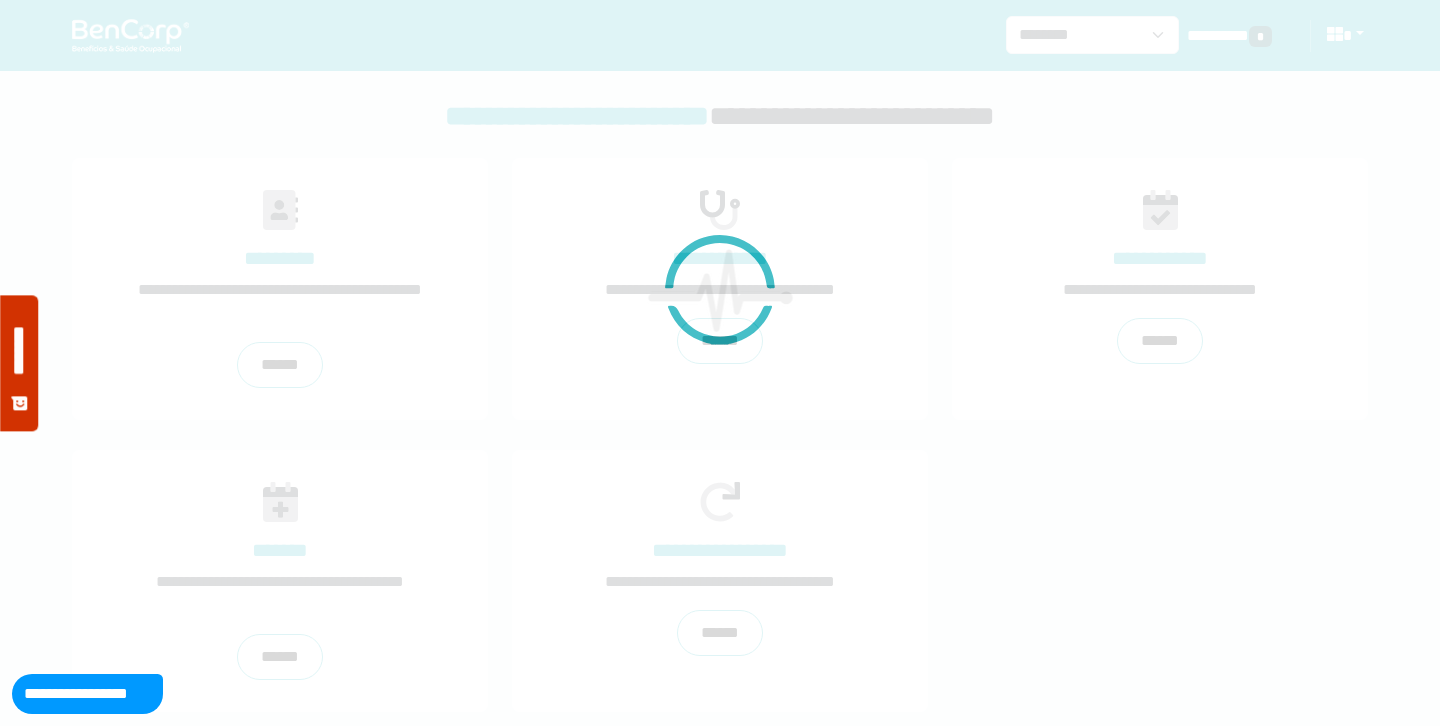 scroll, scrollTop: 0, scrollLeft: 0, axis: both 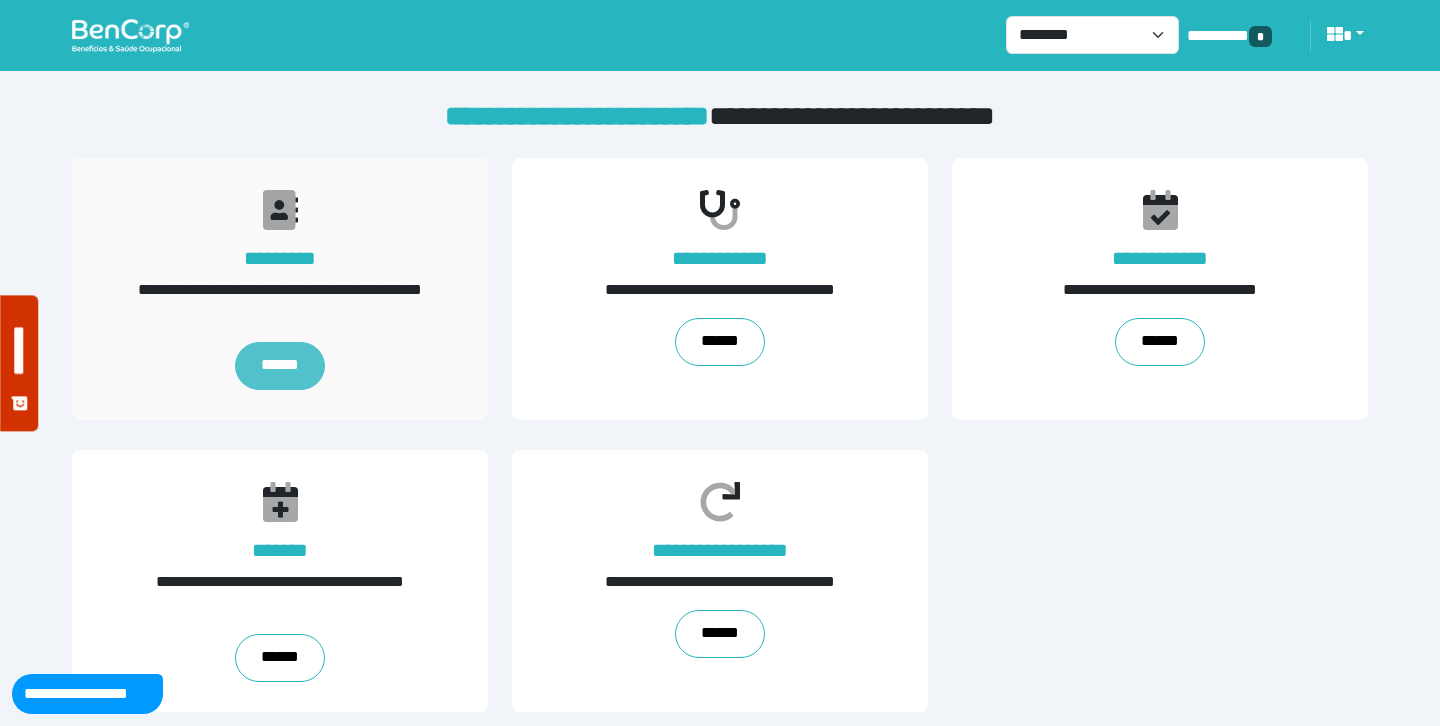 click on "******" at bounding box center [280, 366] 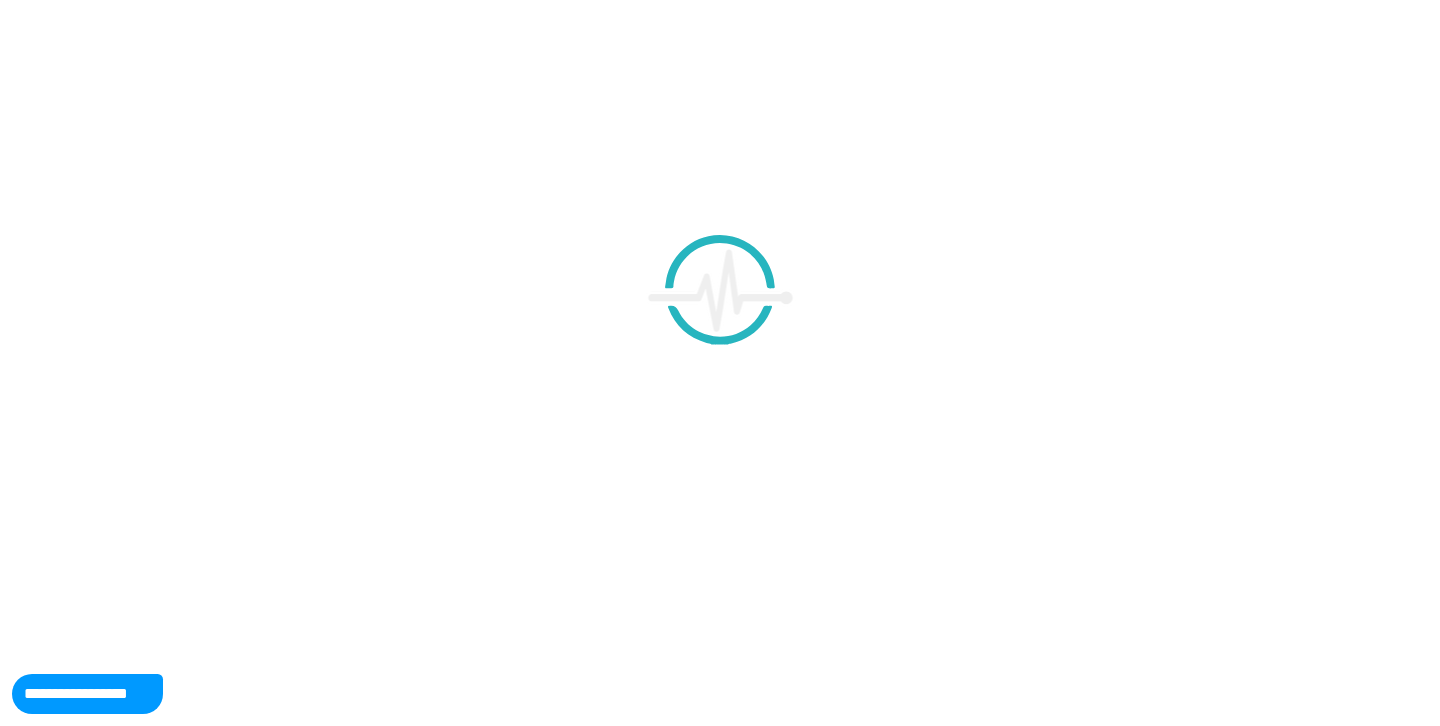 scroll, scrollTop: 0, scrollLeft: 0, axis: both 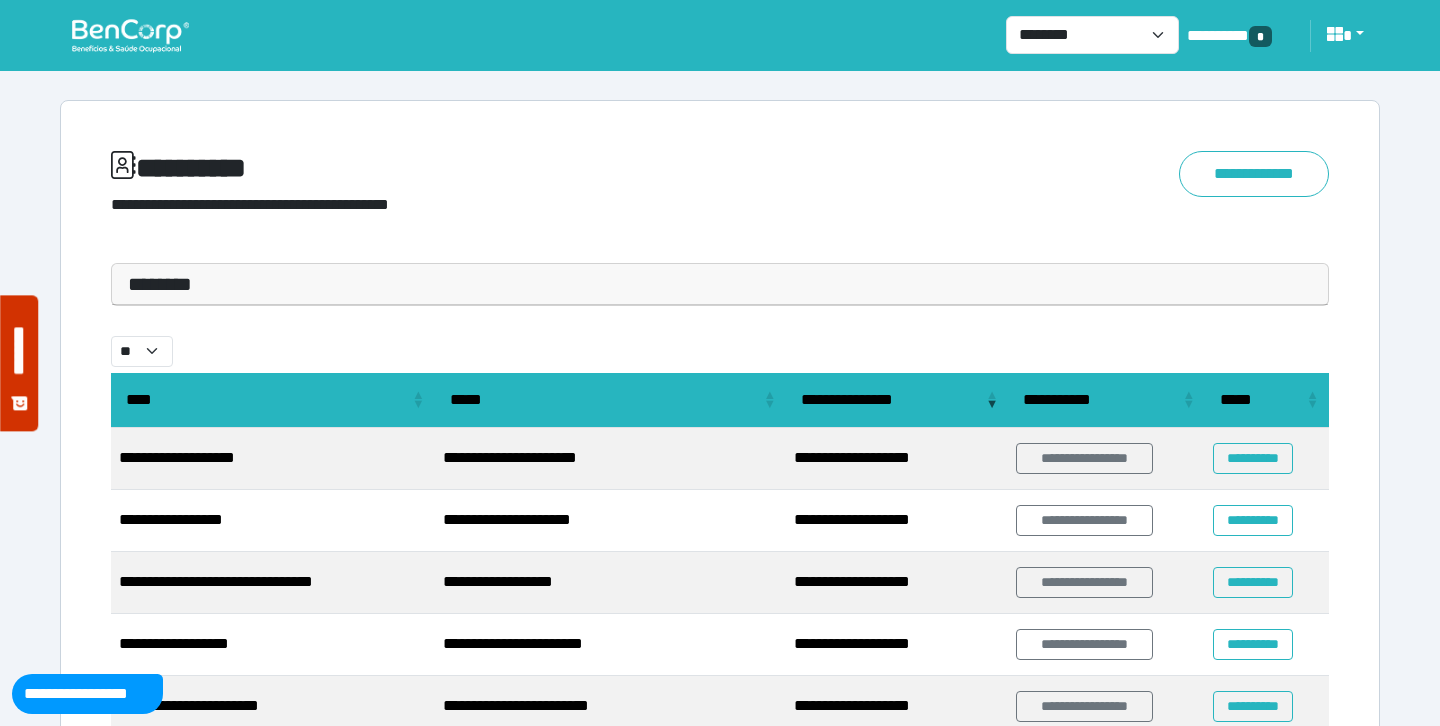 click on "********" at bounding box center [720, 284] 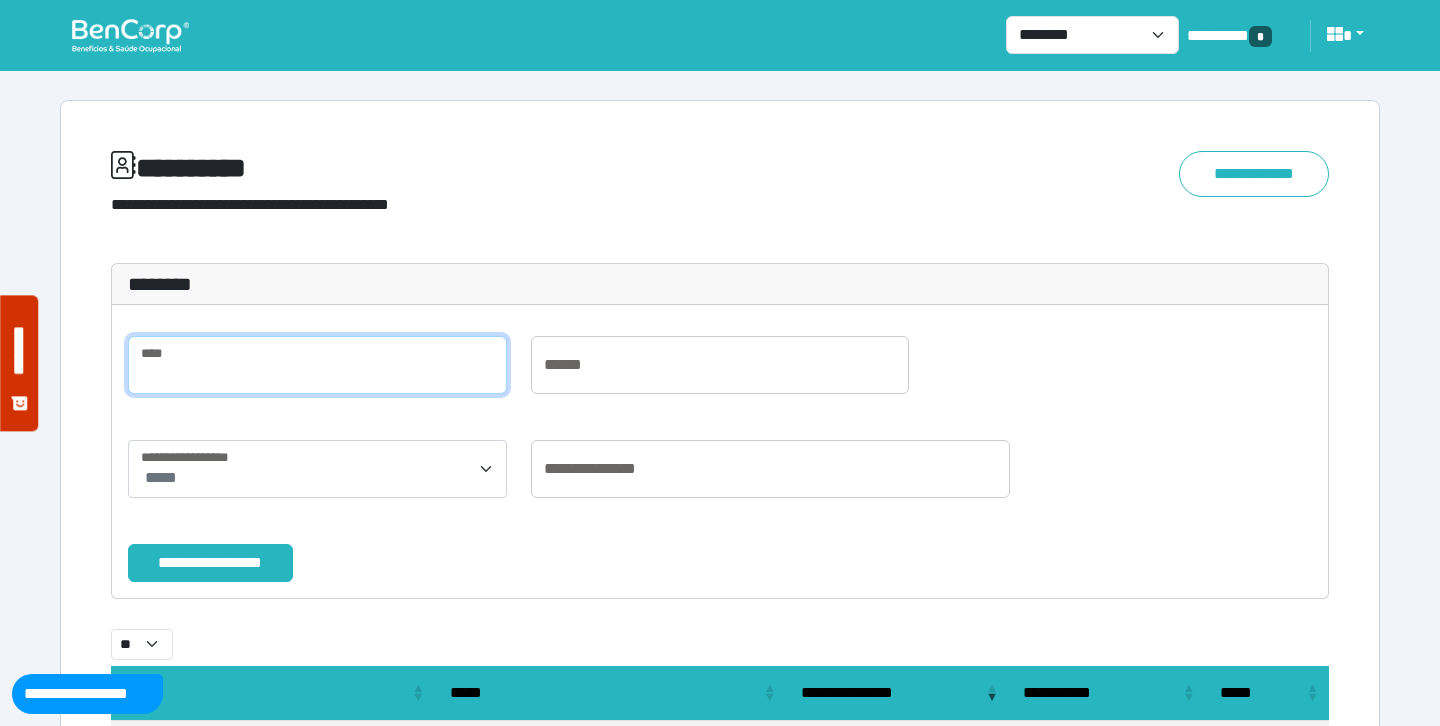 click at bounding box center [317, 365] 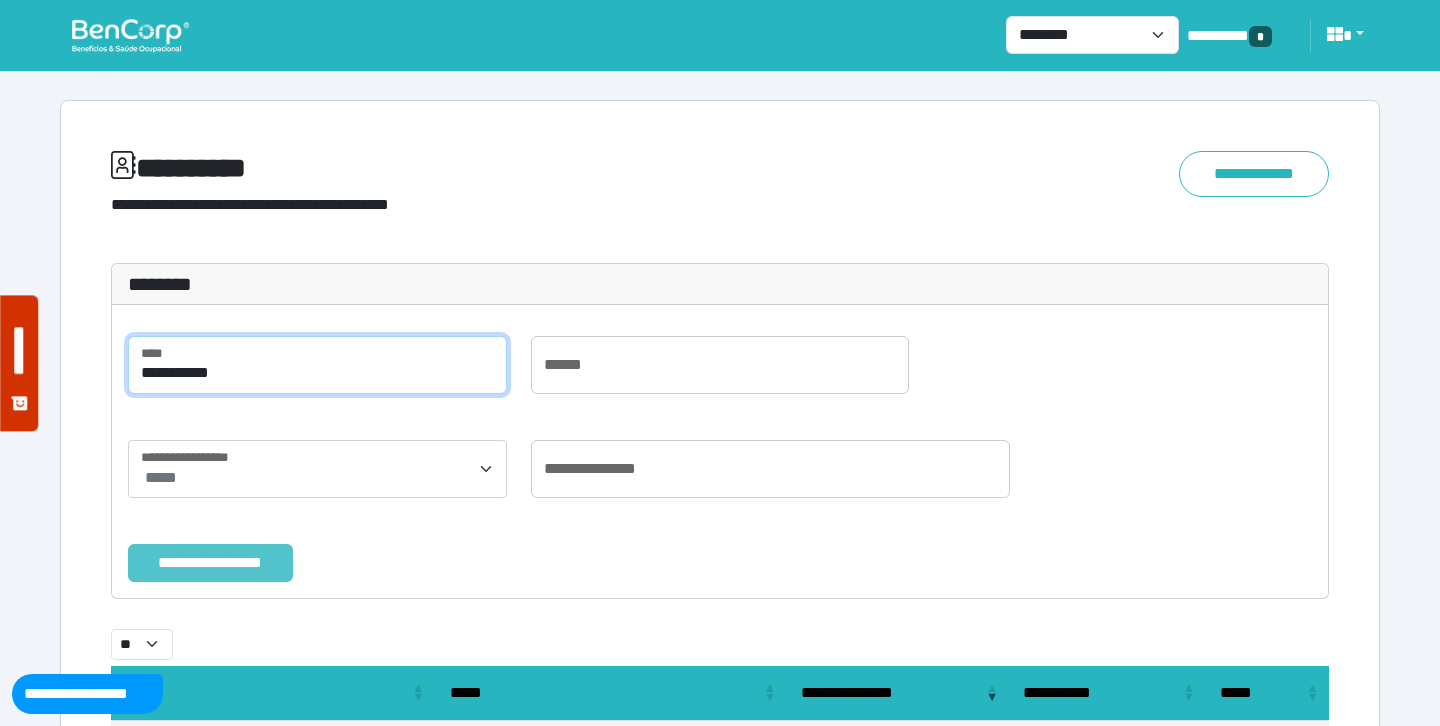 type on "**********" 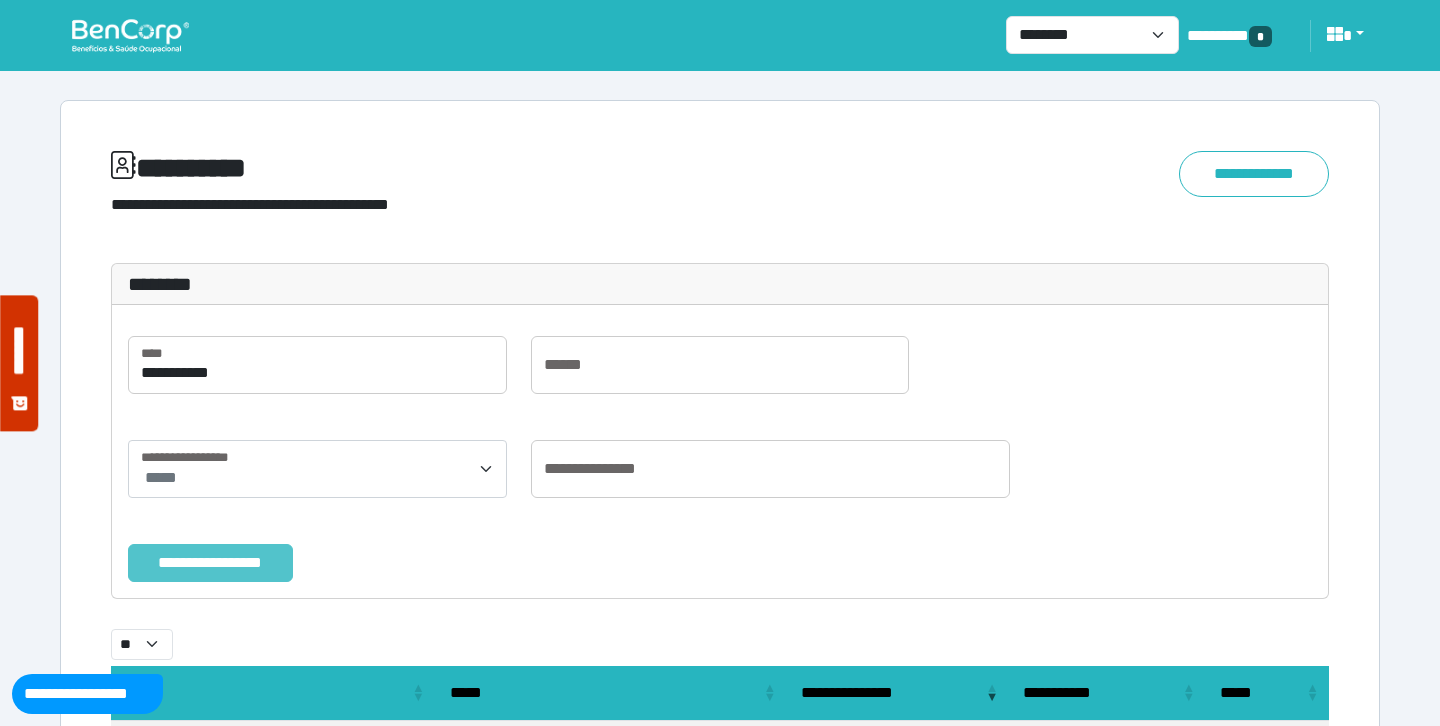 click on "**********" at bounding box center (210, 563) 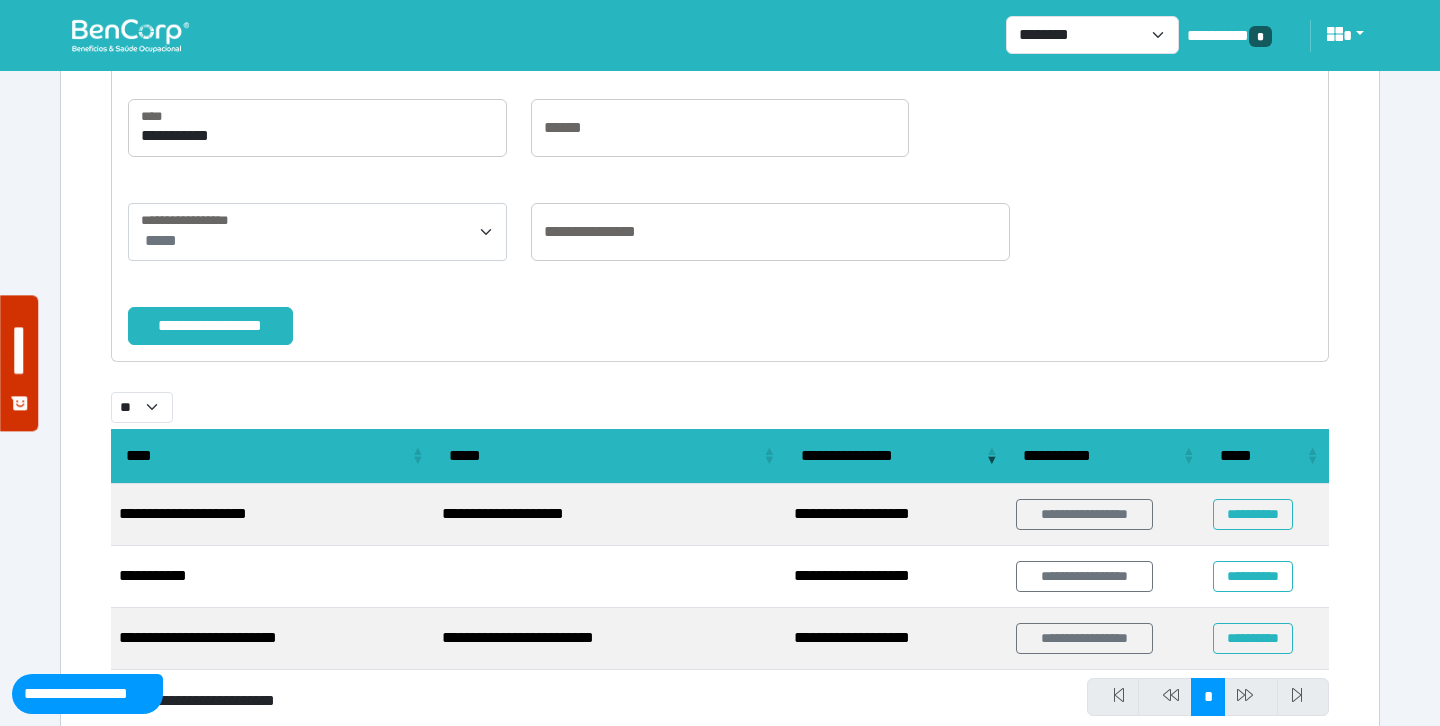 scroll, scrollTop: 299, scrollLeft: 0, axis: vertical 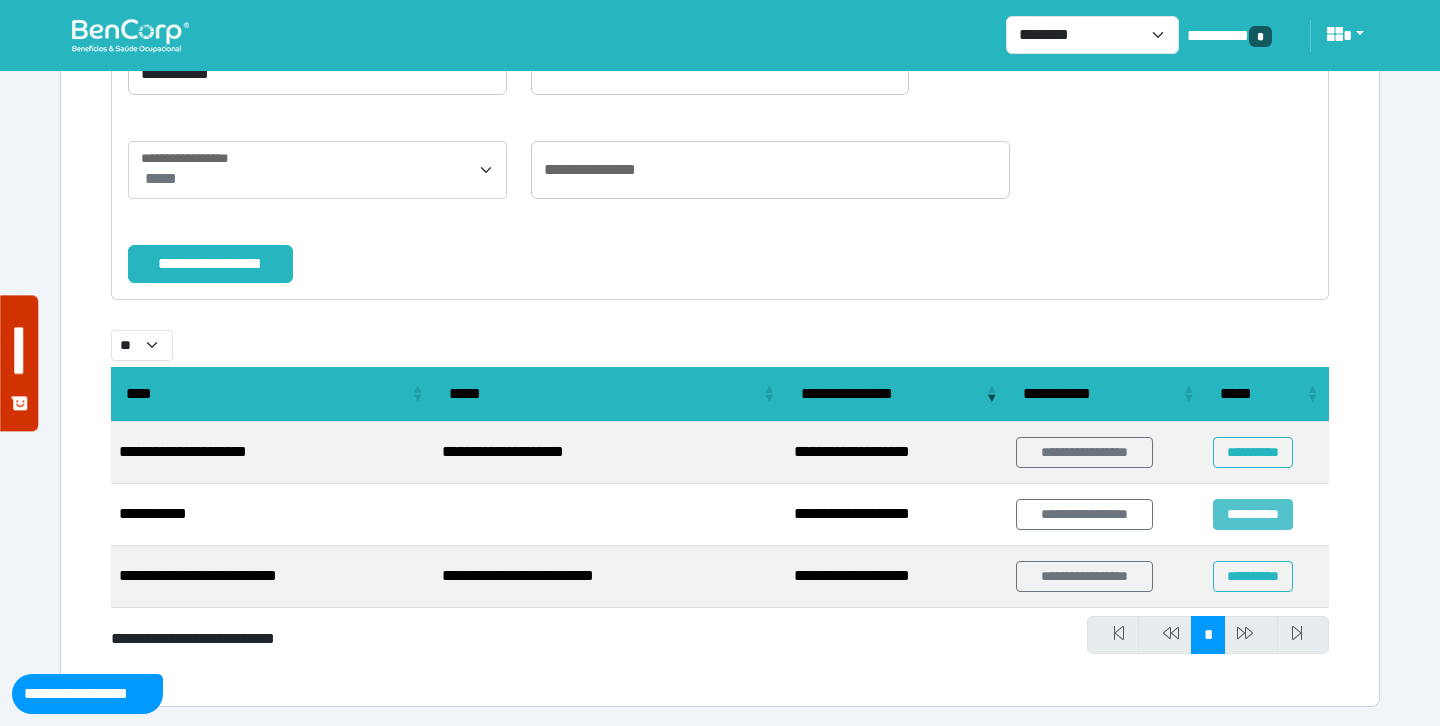 click on "**********" at bounding box center (1252, 514) 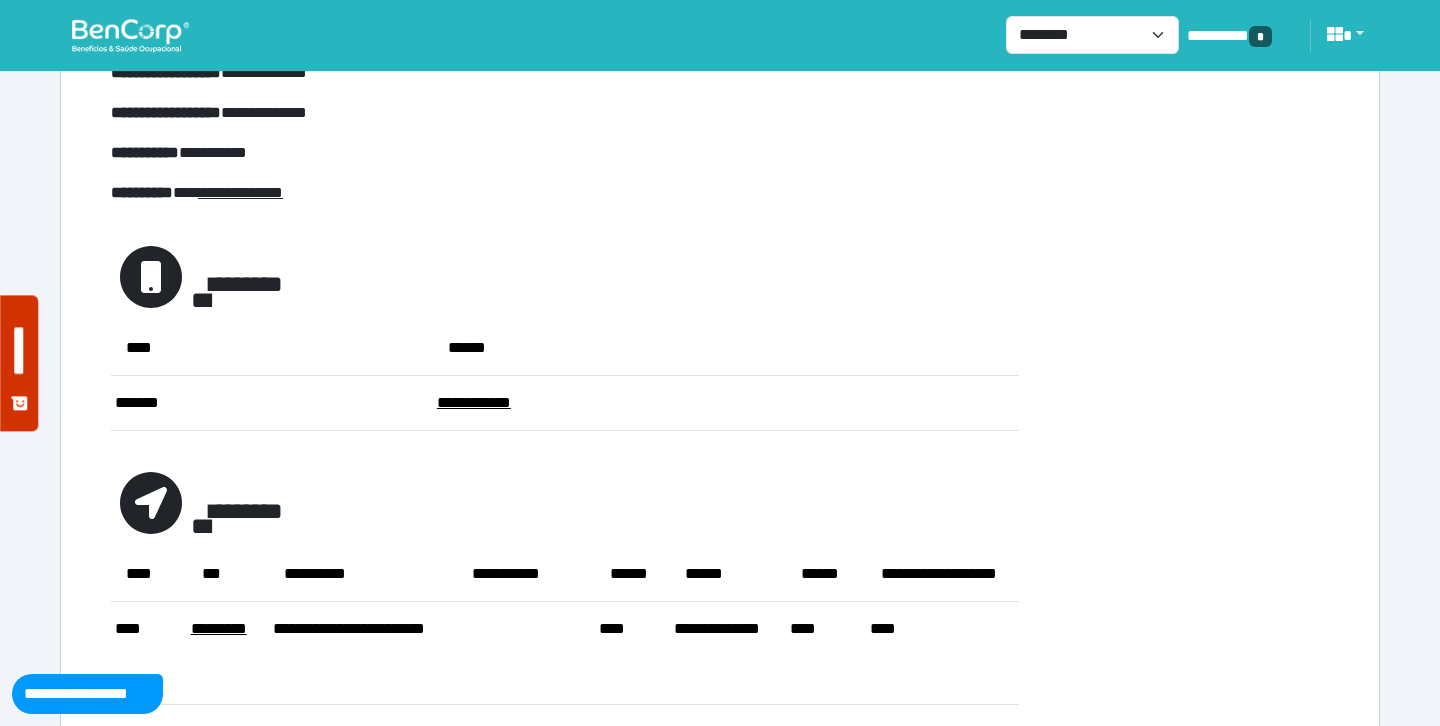 scroll, scrollTop: 559, scrollLeft: 0, axis: vertical 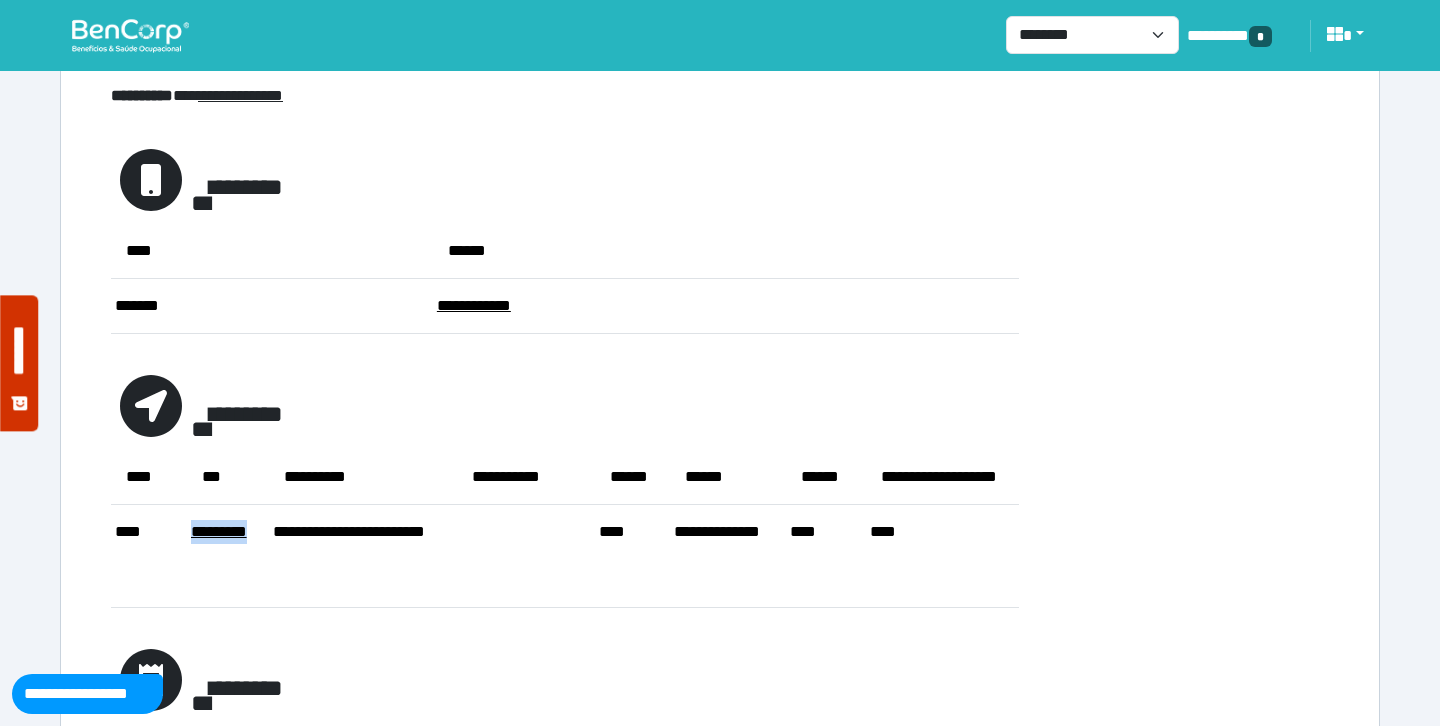 drag, startPoint x: 225, startPoint y: 586, endPoint x: 177, endPoint y: 562, distance: 53.66563 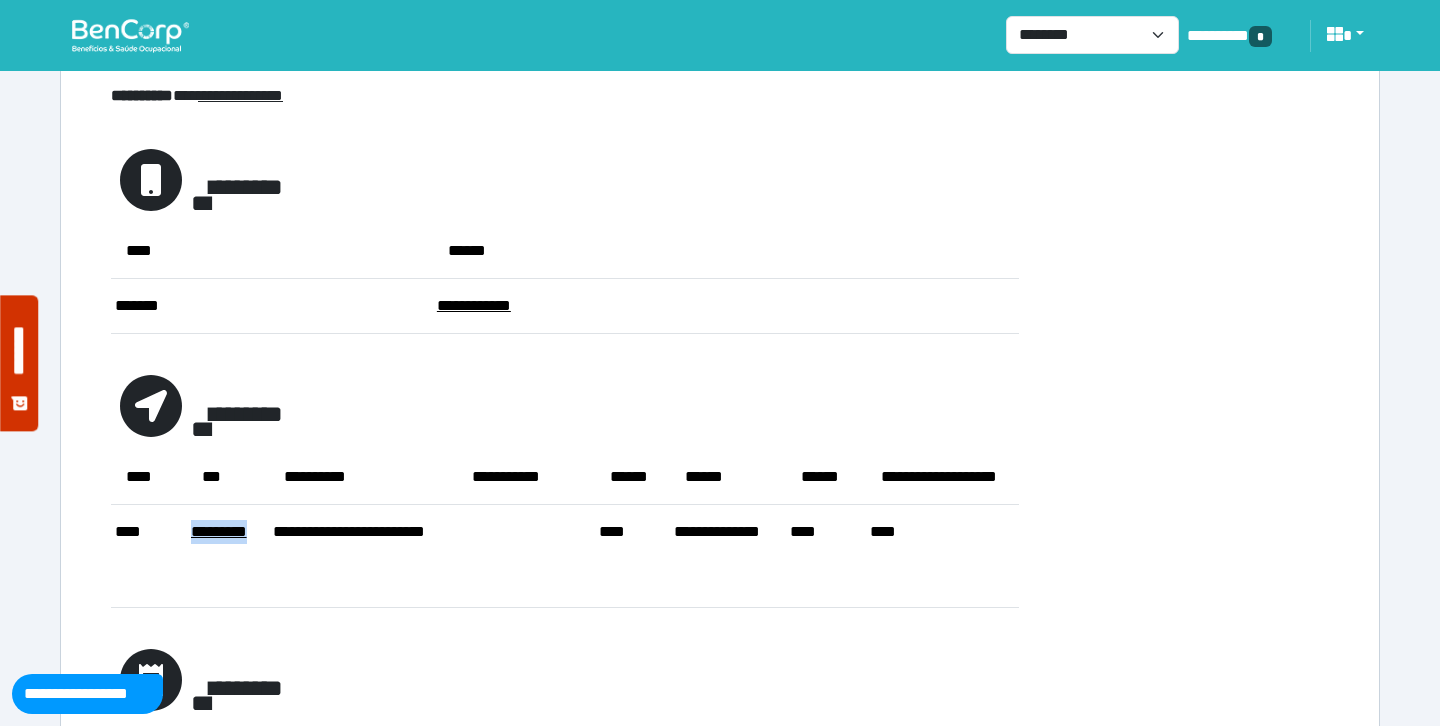 click on "*********" at bounding box center [565, 408] 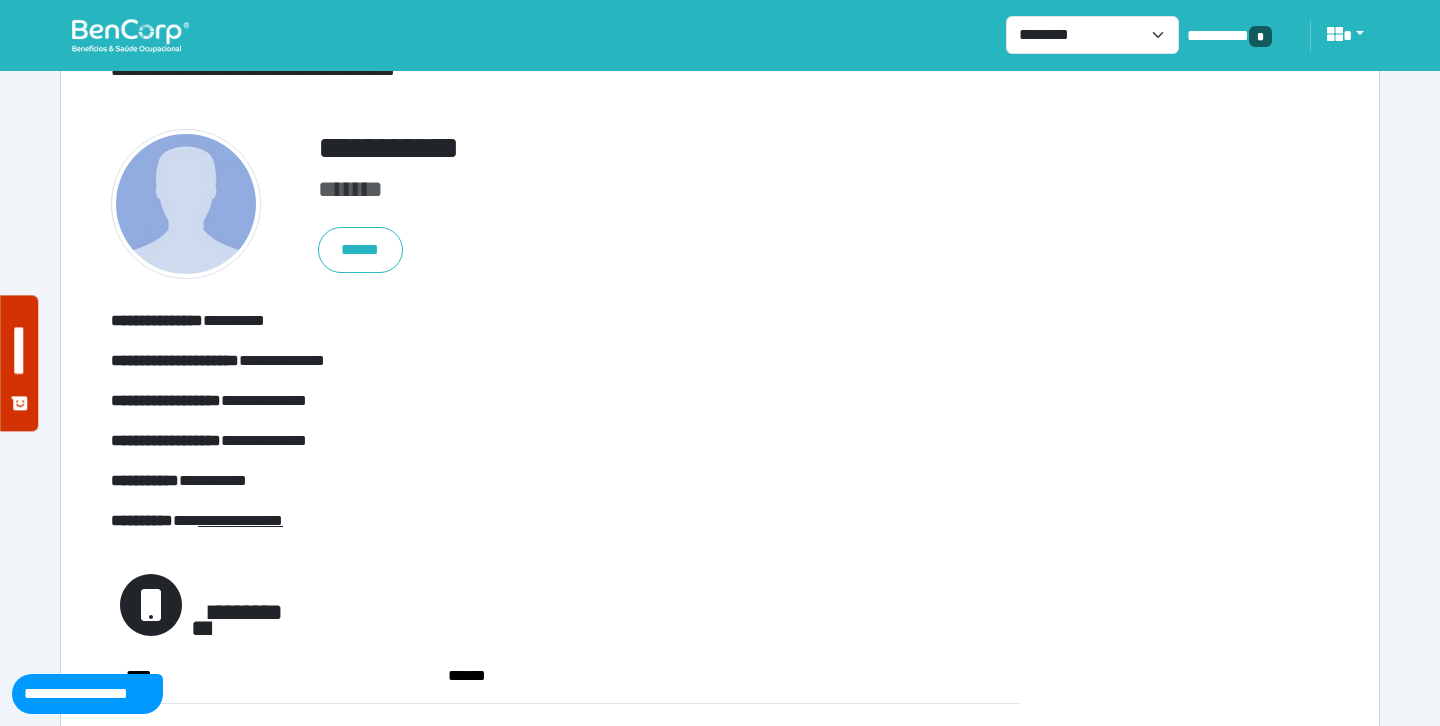 scroll, scrollTop: 114, scrollLeft: 0, axis: vertical 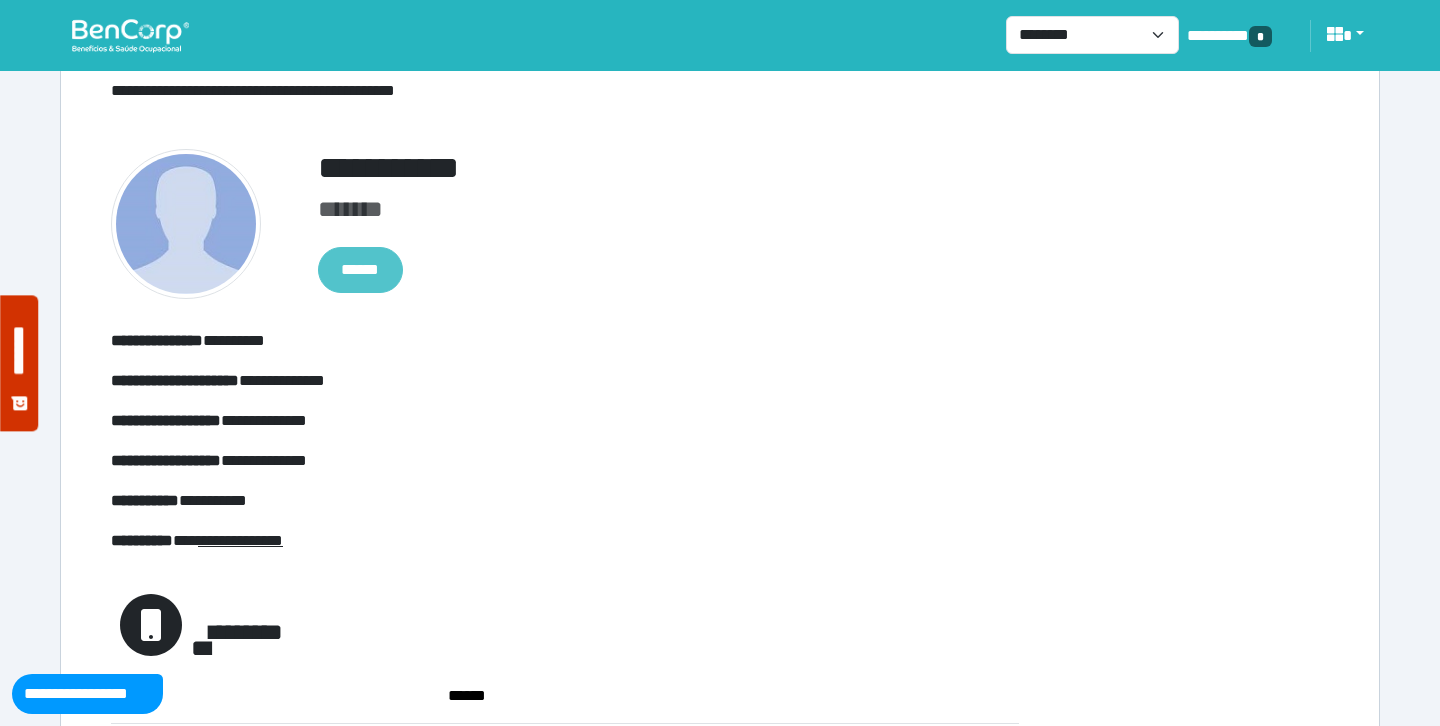 click on "******" at bounding box center (360, 270) 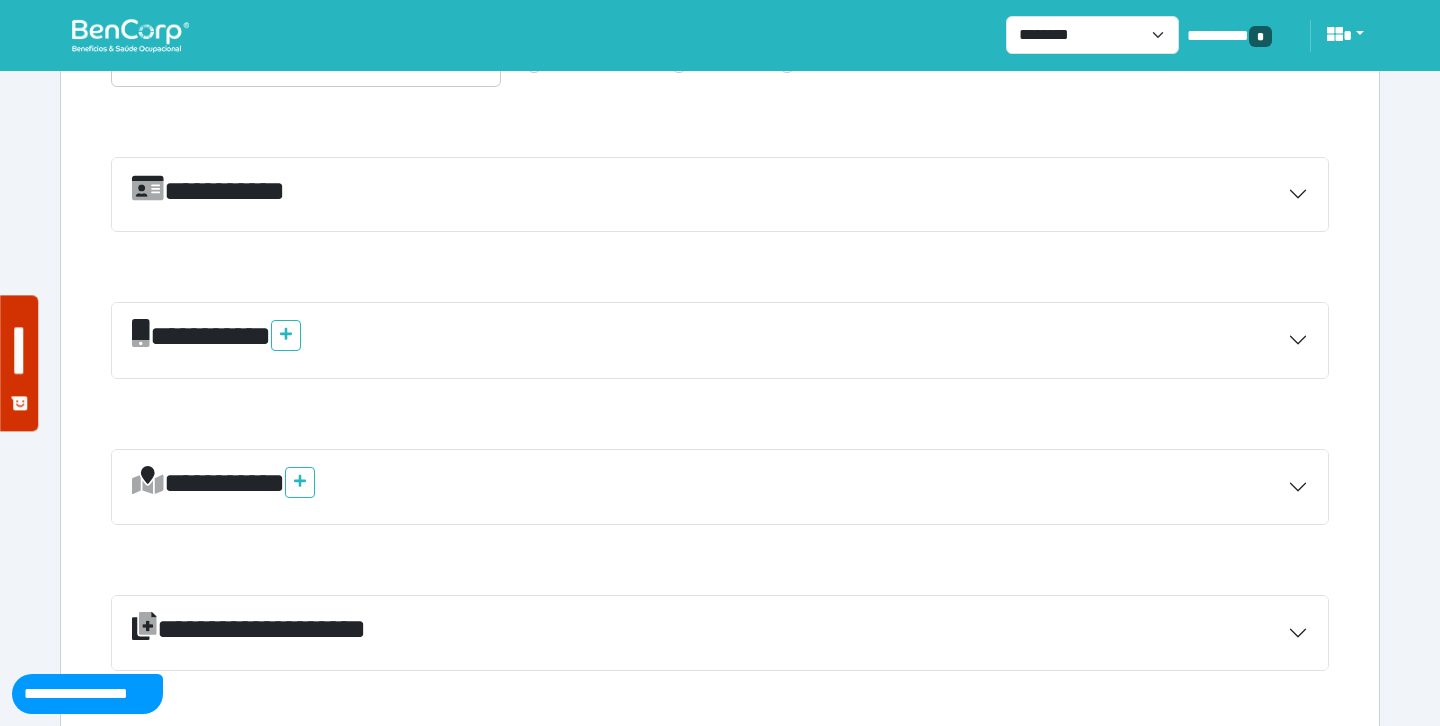 scroll, scrollTop: 812, scrollLeft: 0, axis: vertical 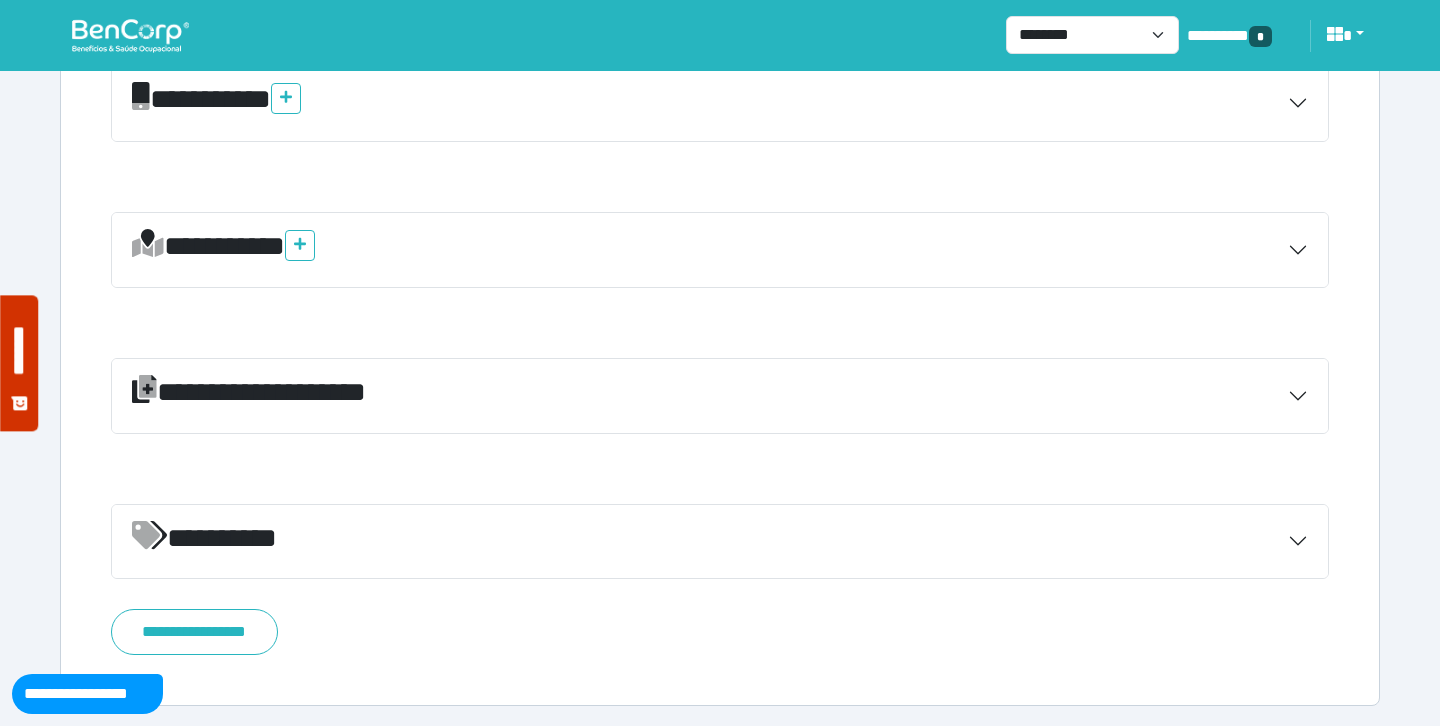 click on "*********" at bounding box center (720, 250) 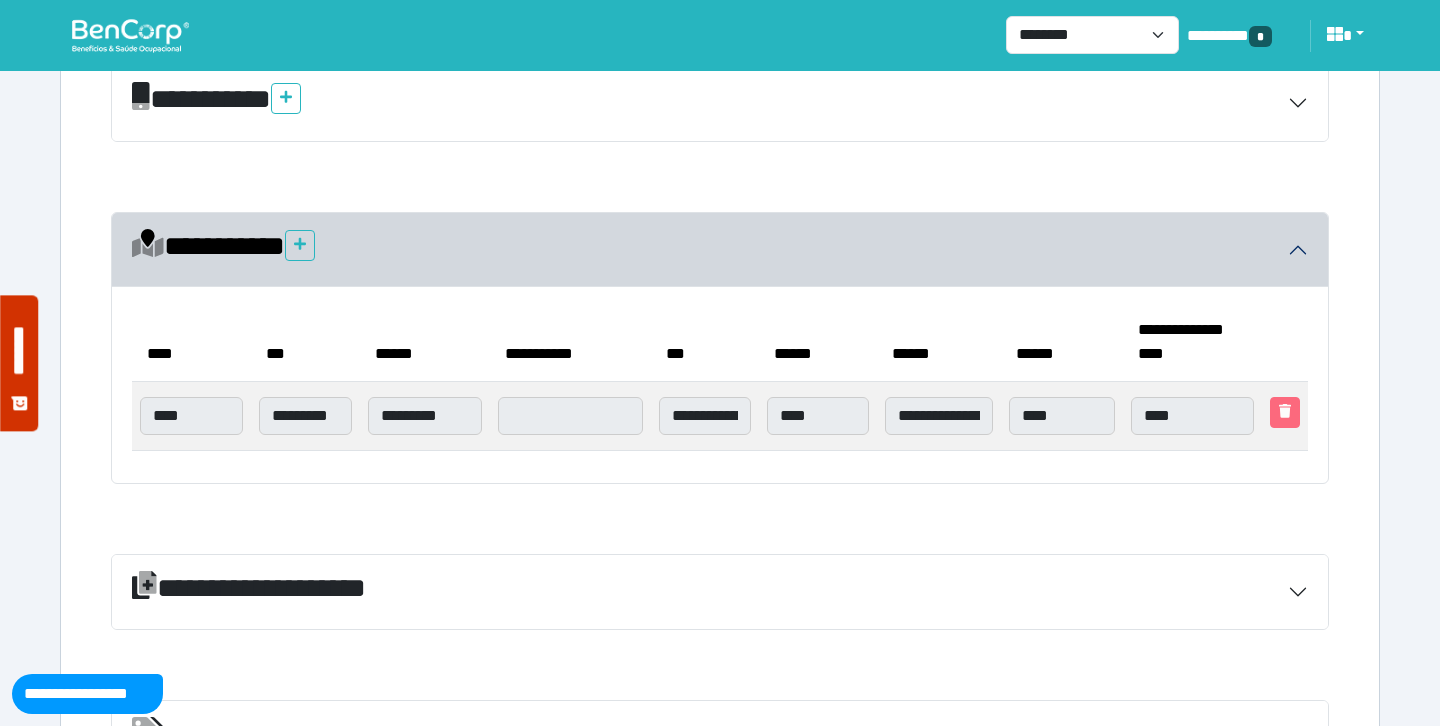 click 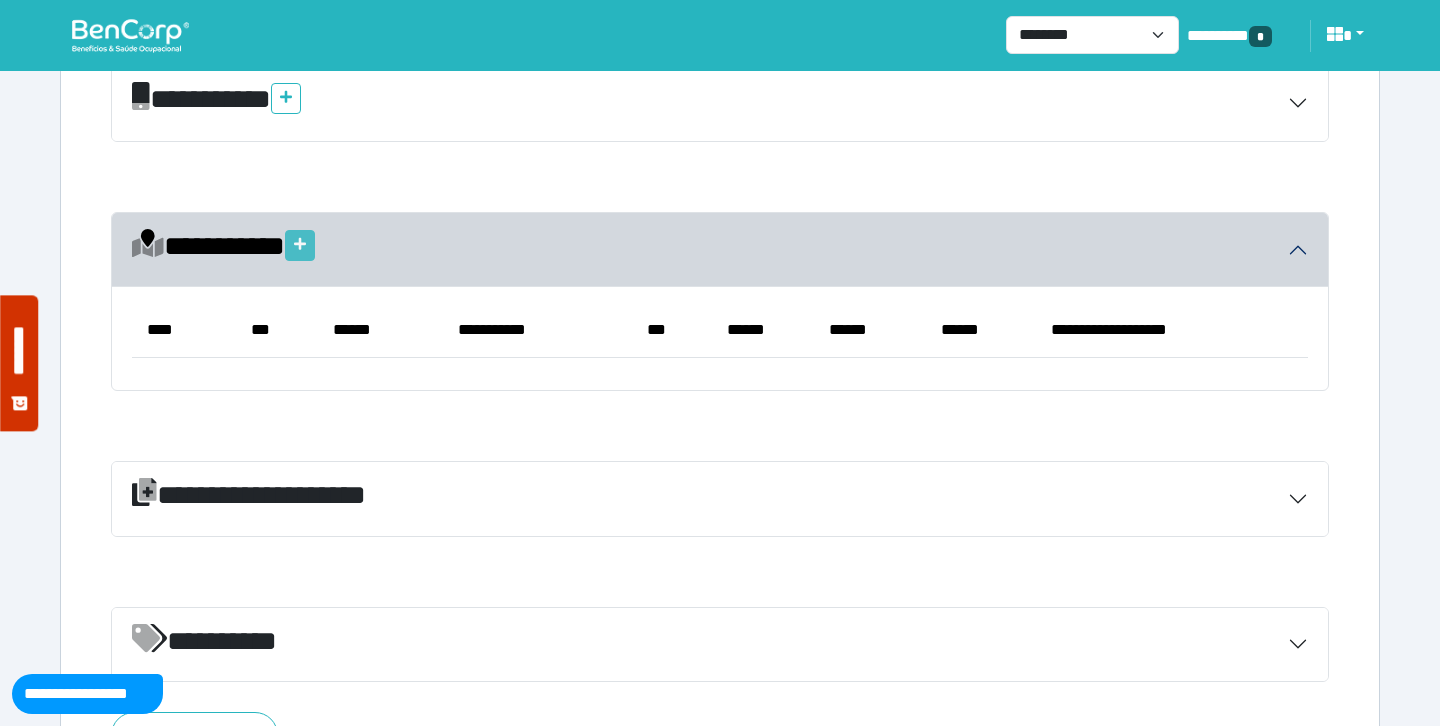 click 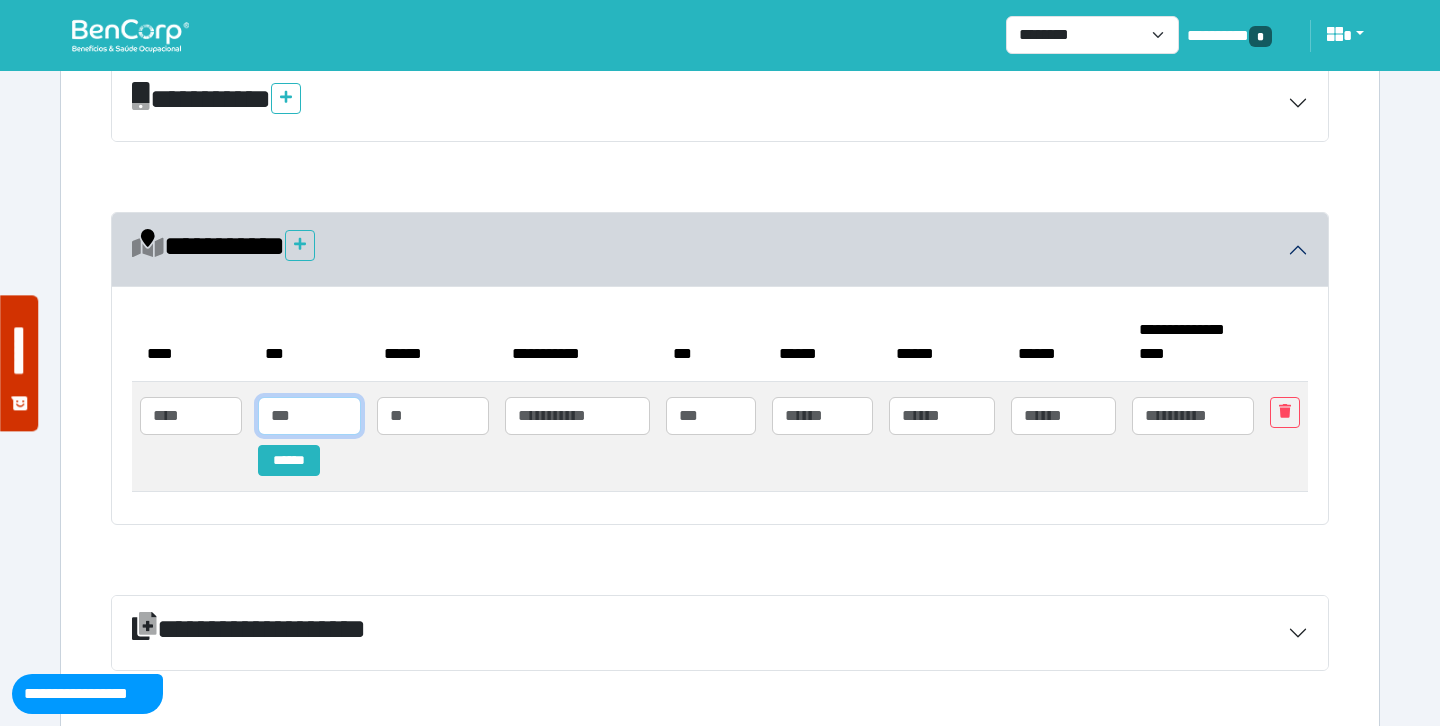 click at bounding box center (309, 416) 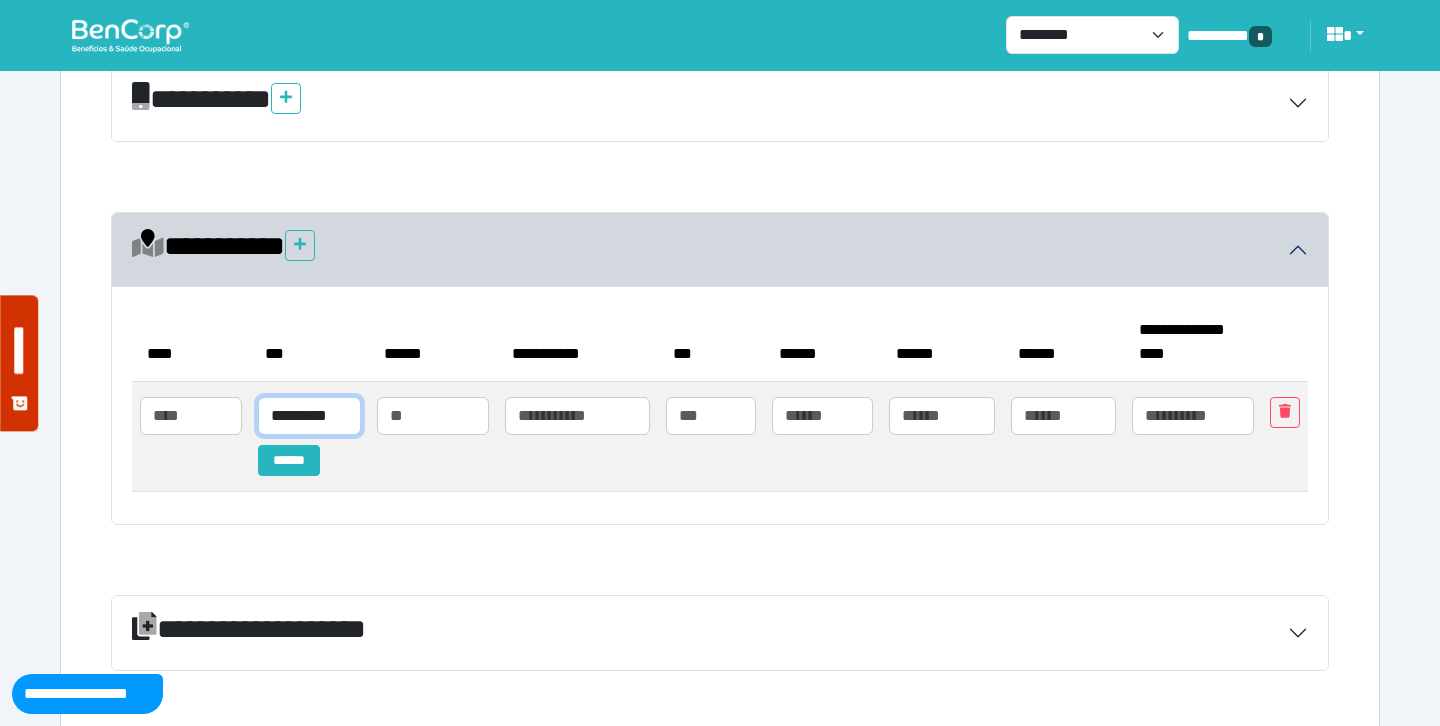 scroll, scrollTop: 0, scrollLeft: 0, axis: both 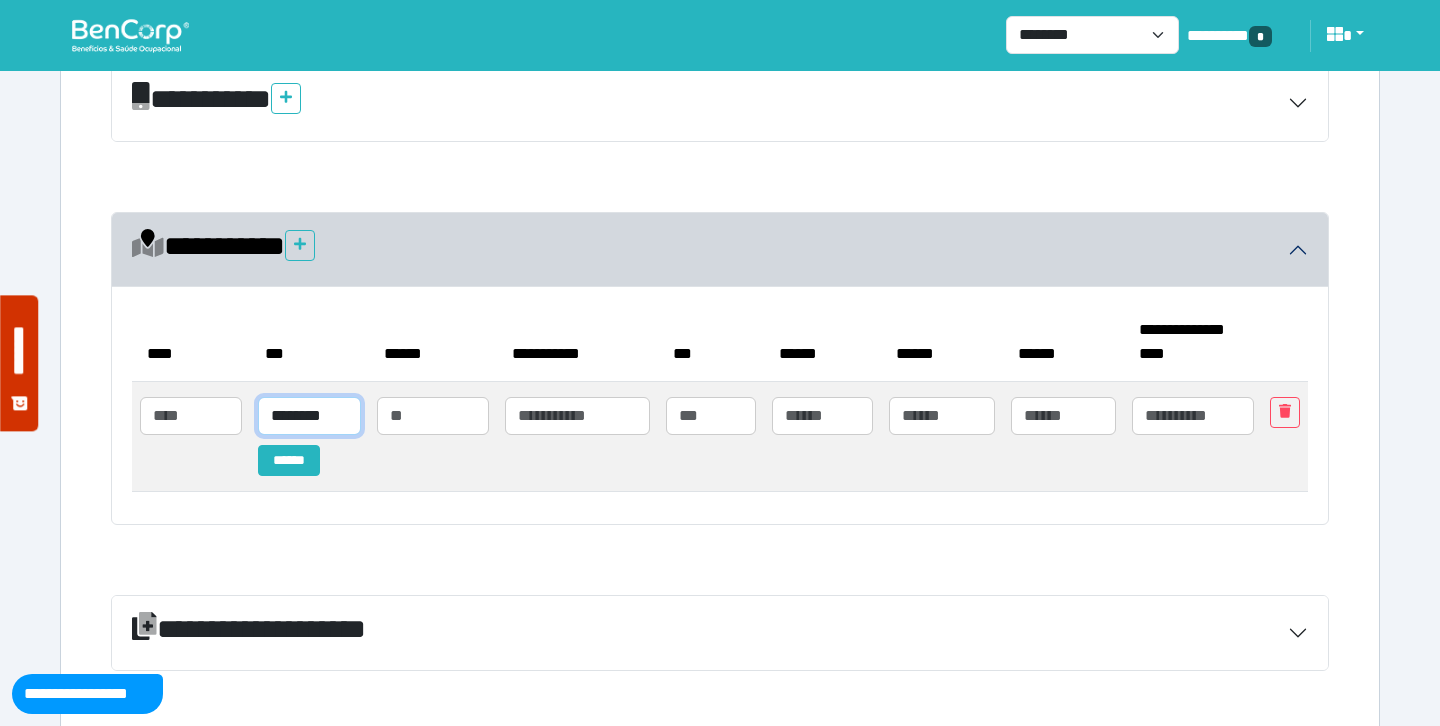 type on "********" 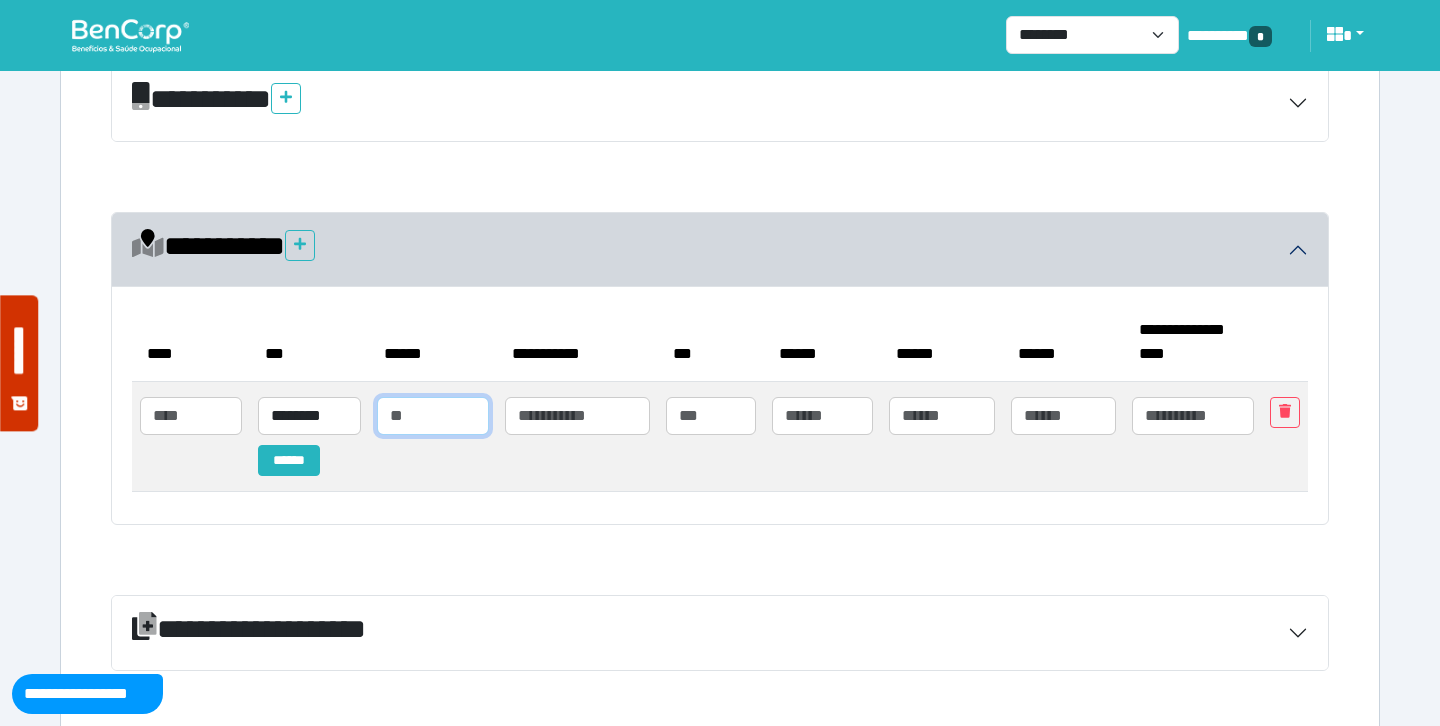 click at bounding box center (433, 416) 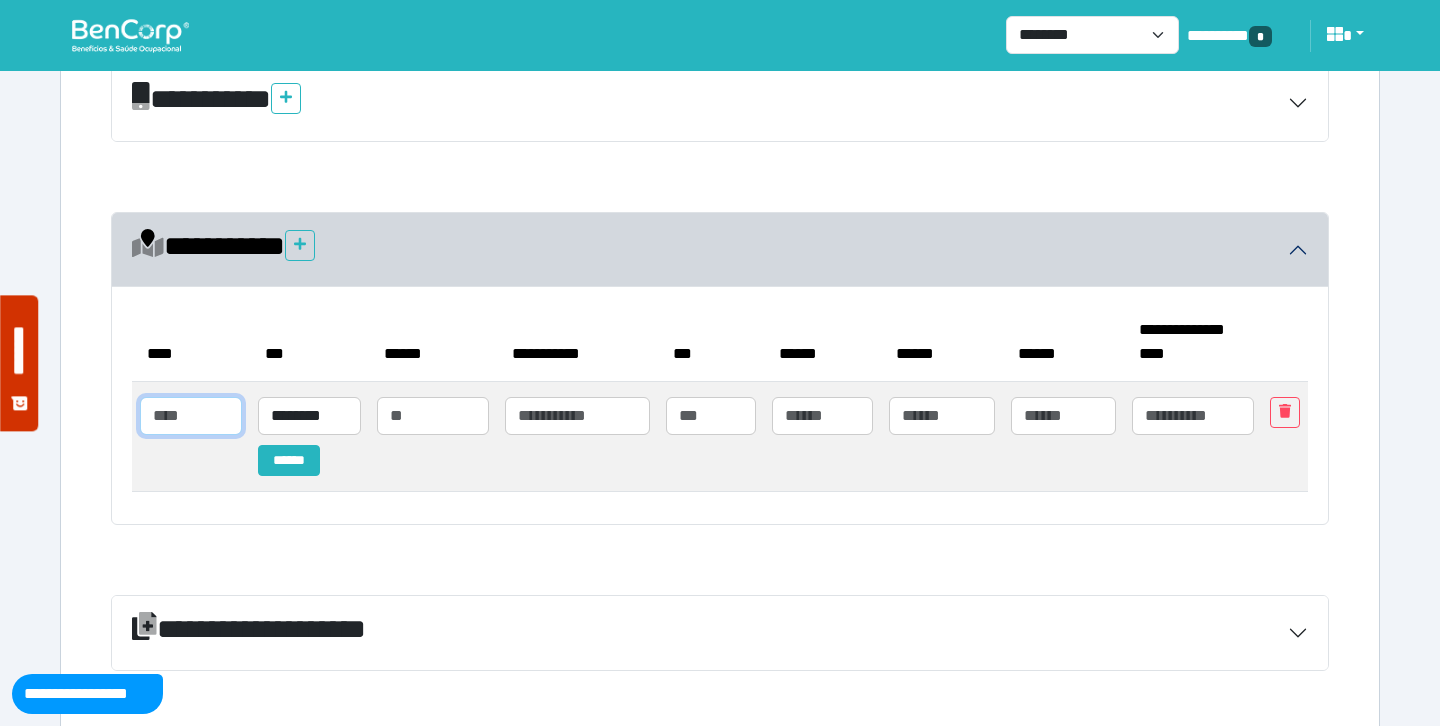 click at bounding box center [191, 416] 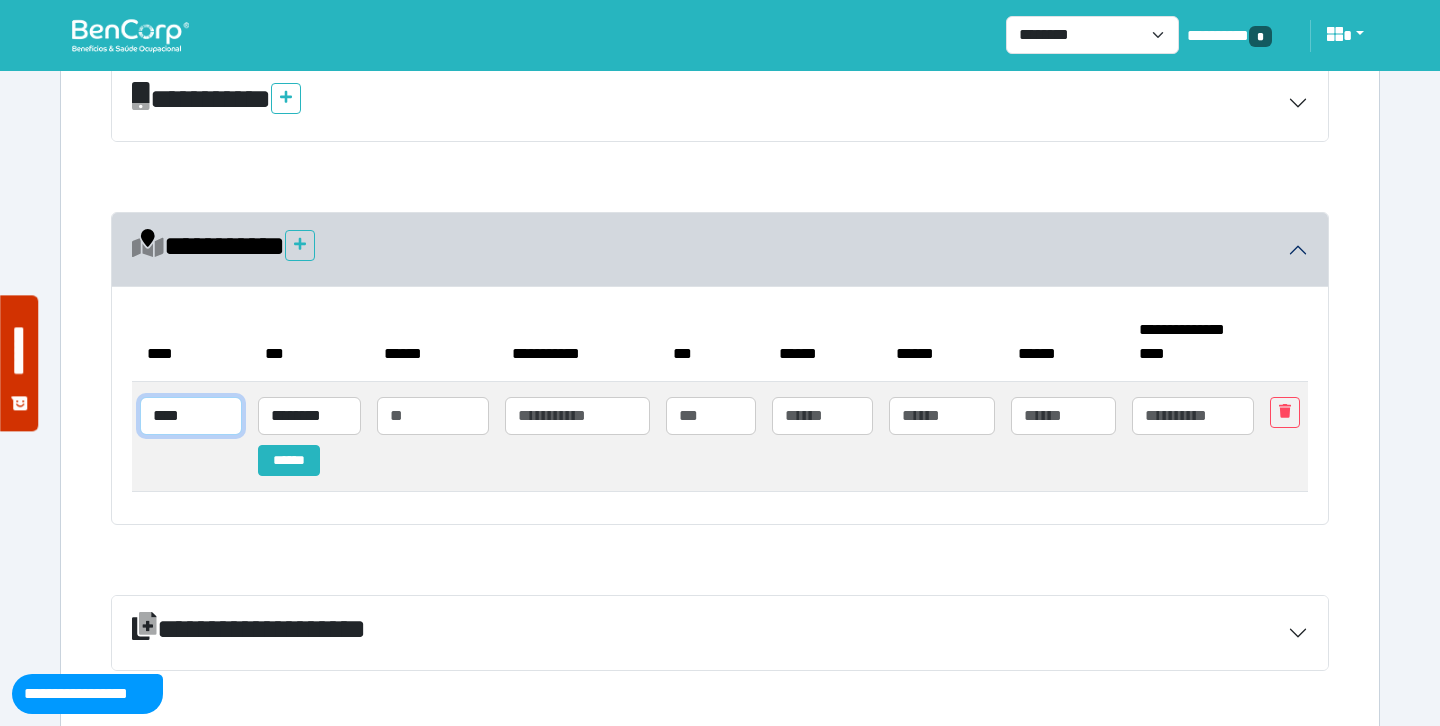type on "****" 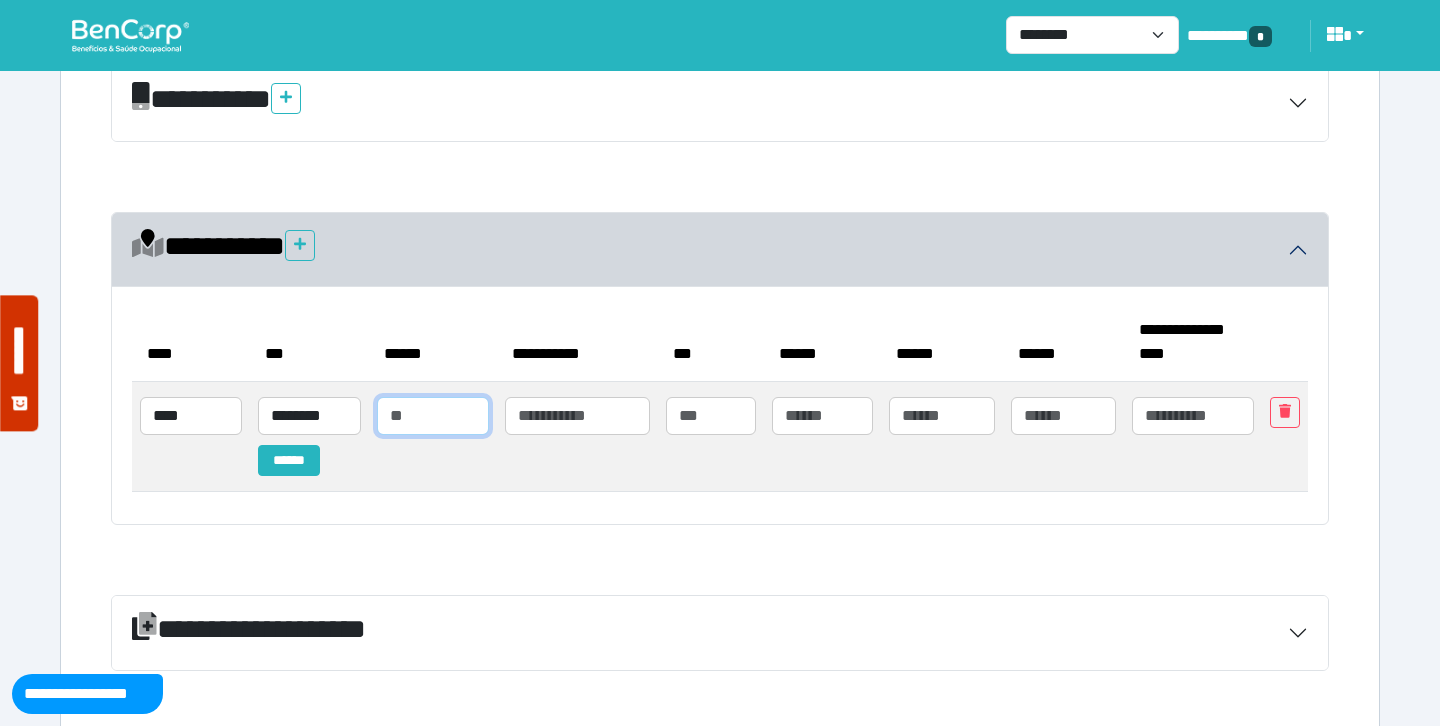 click at bounding box center [433, 416] 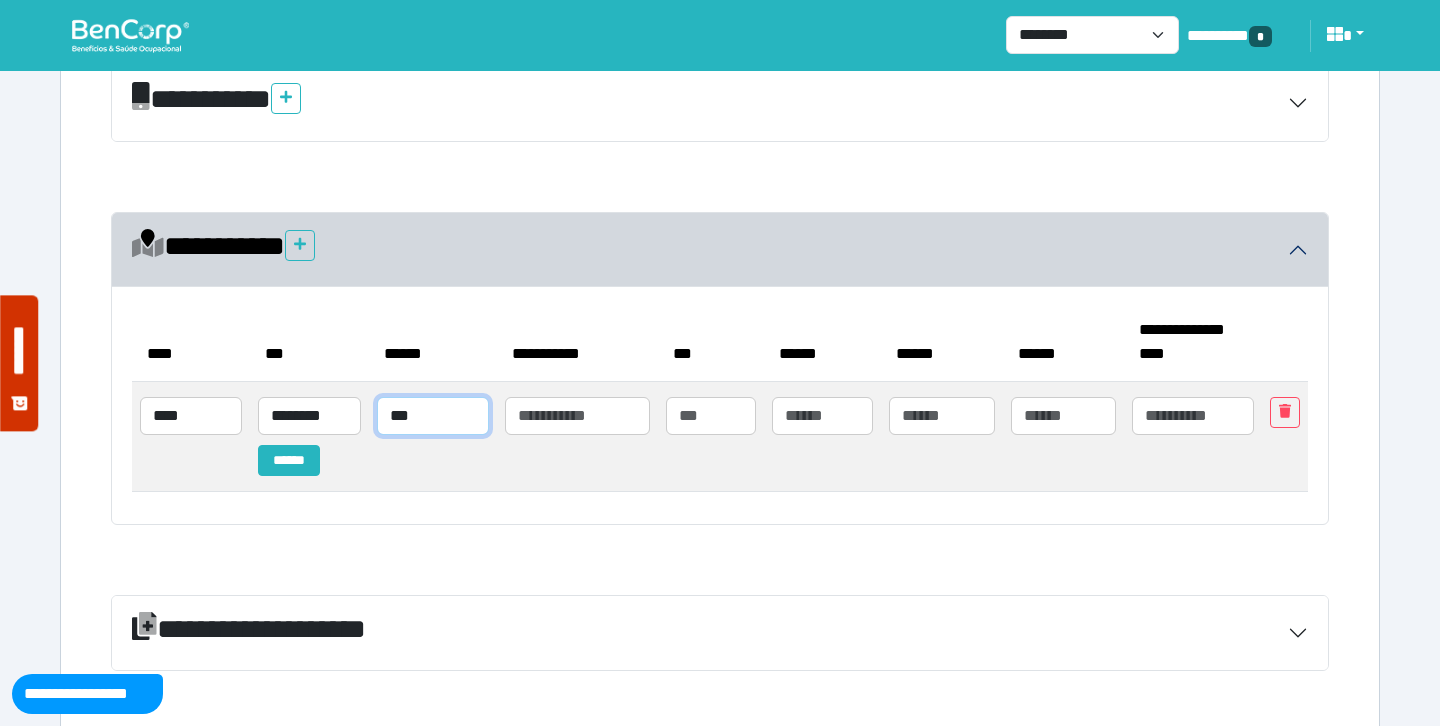 type on "***" 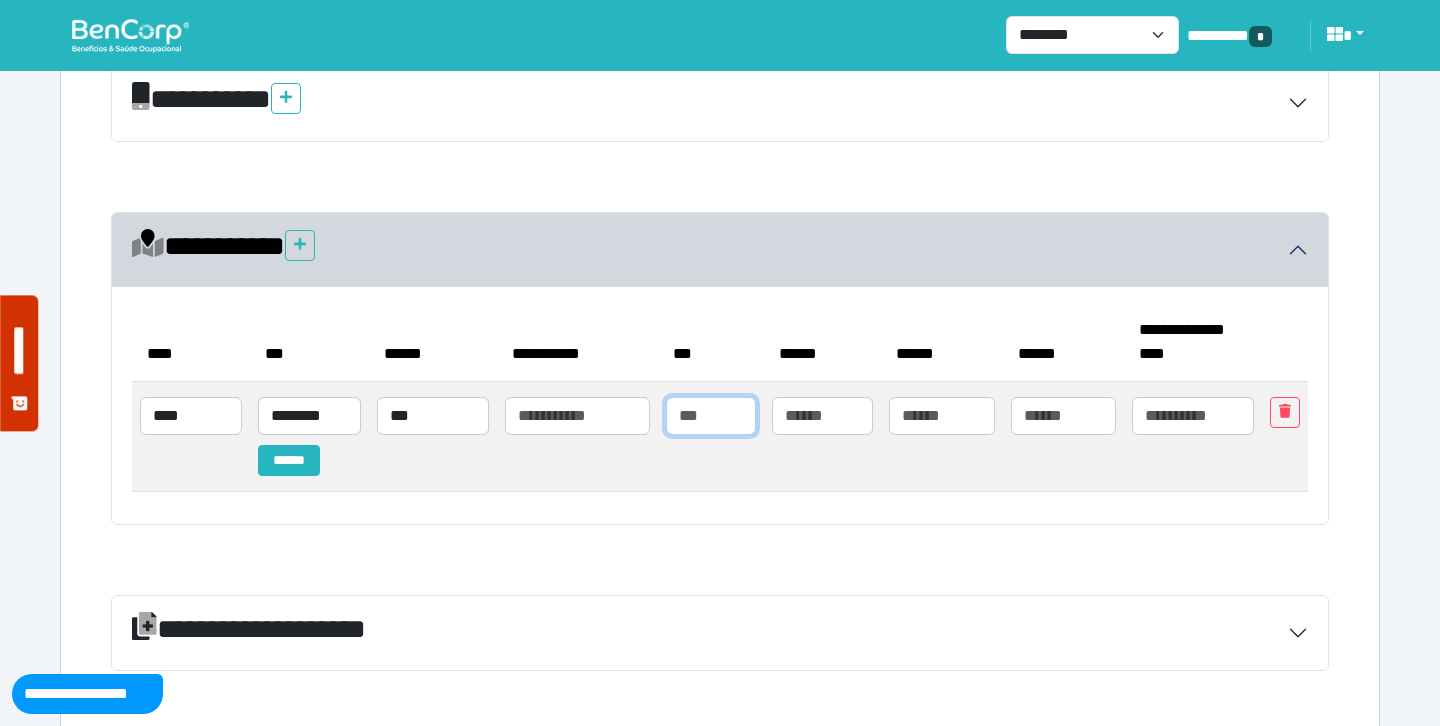 click at bounding box center [711, 416] 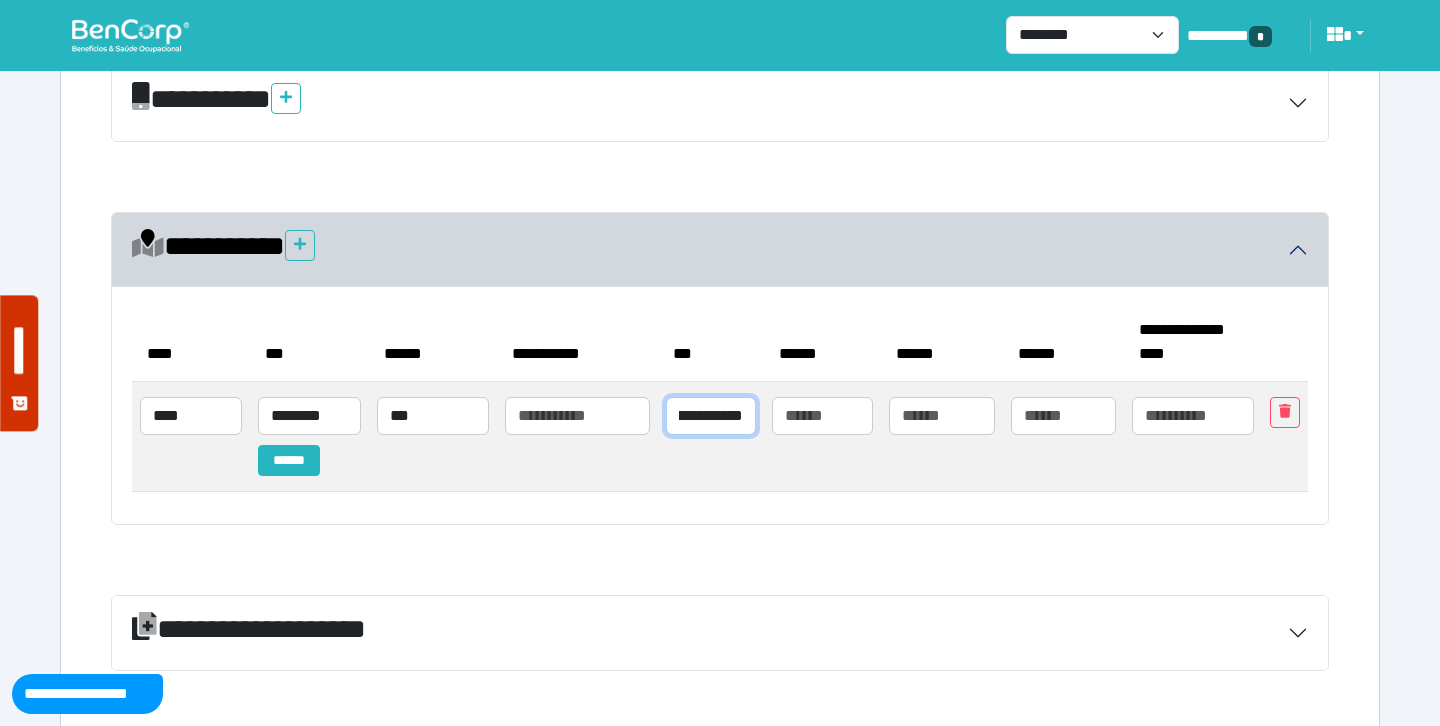 scroll, scrollTop: 0, scrollLeft: 59, axis: horizontal 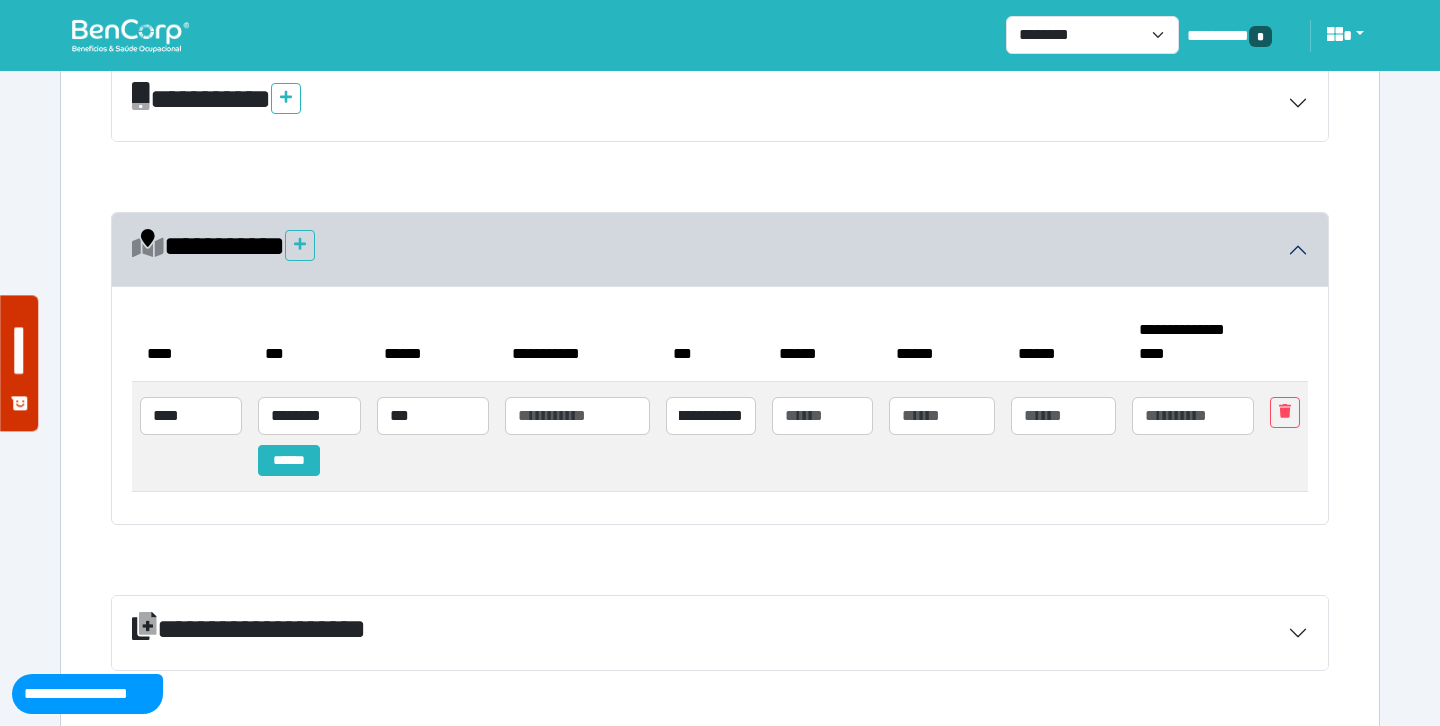 click on "***" at bounding box center [711, 342] 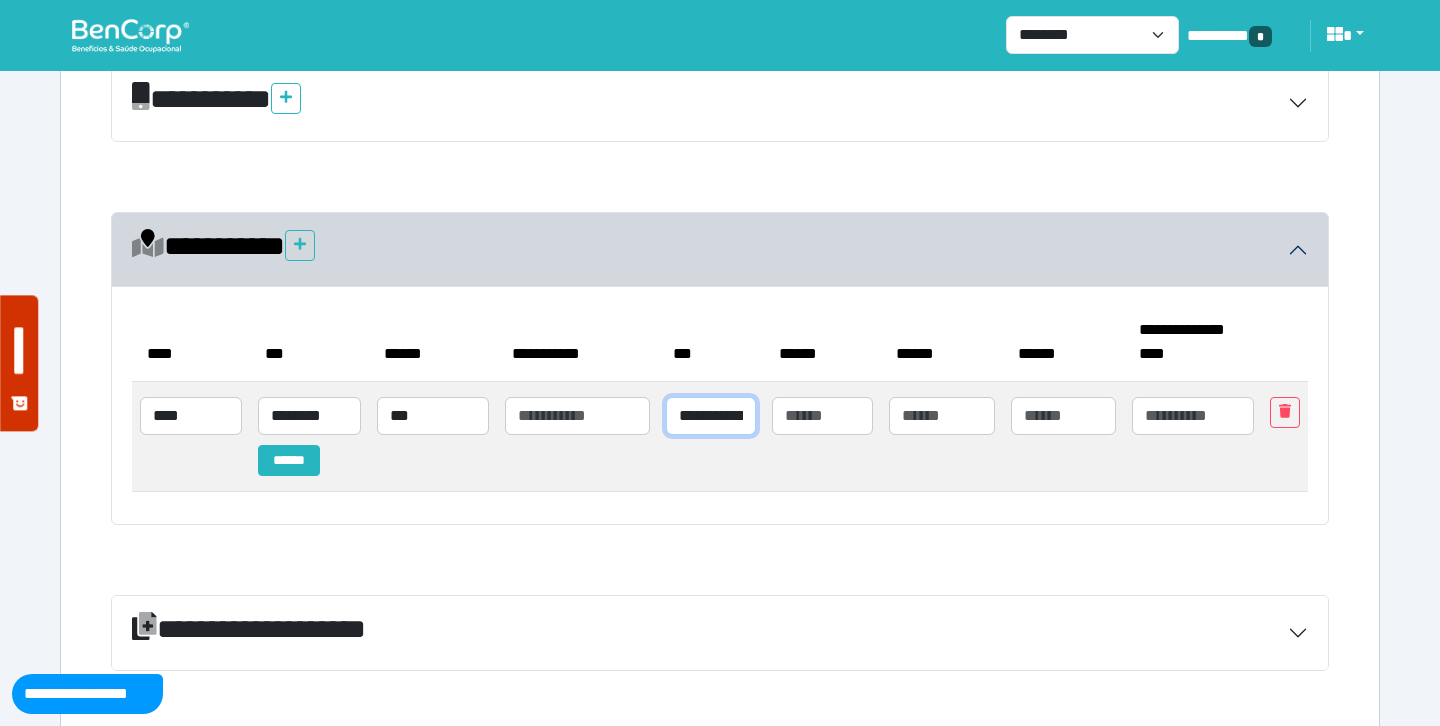 click on "**********" at bounding box center (711, 416) 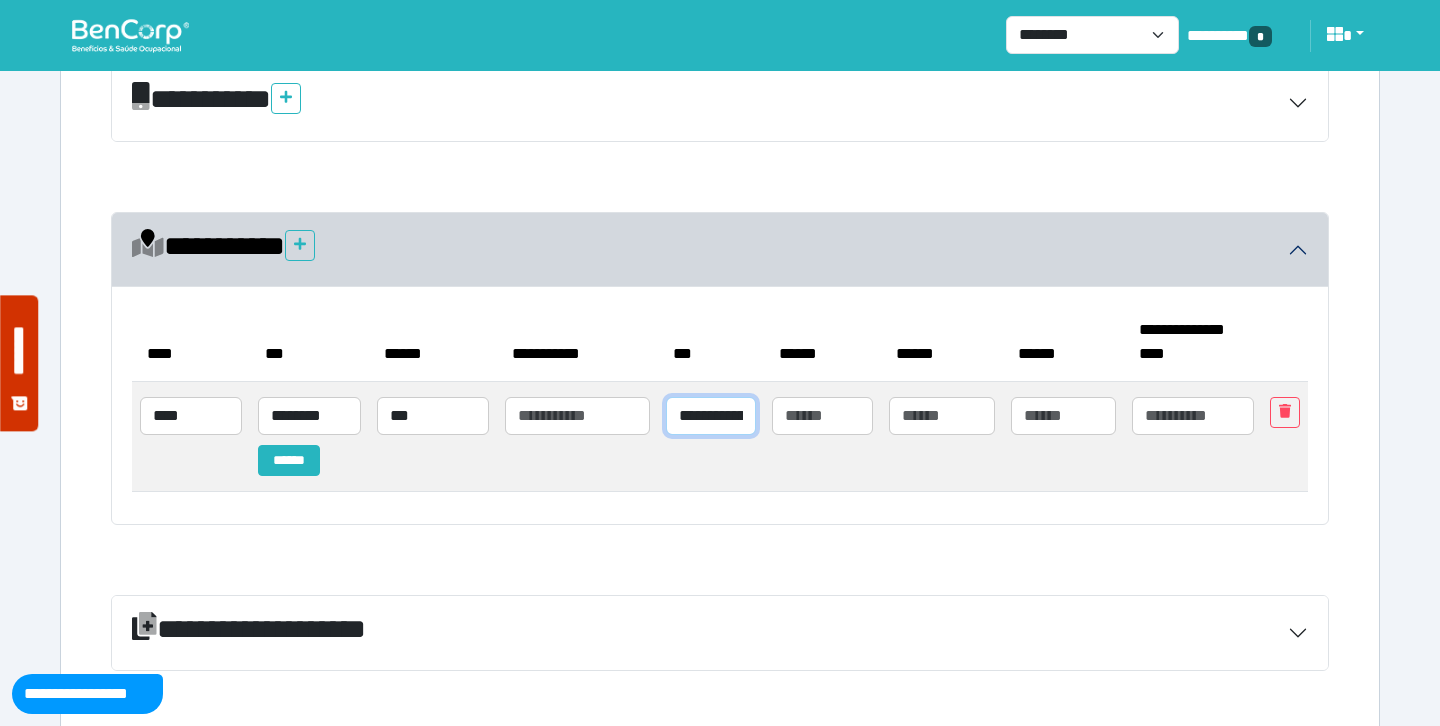 click on "**********" 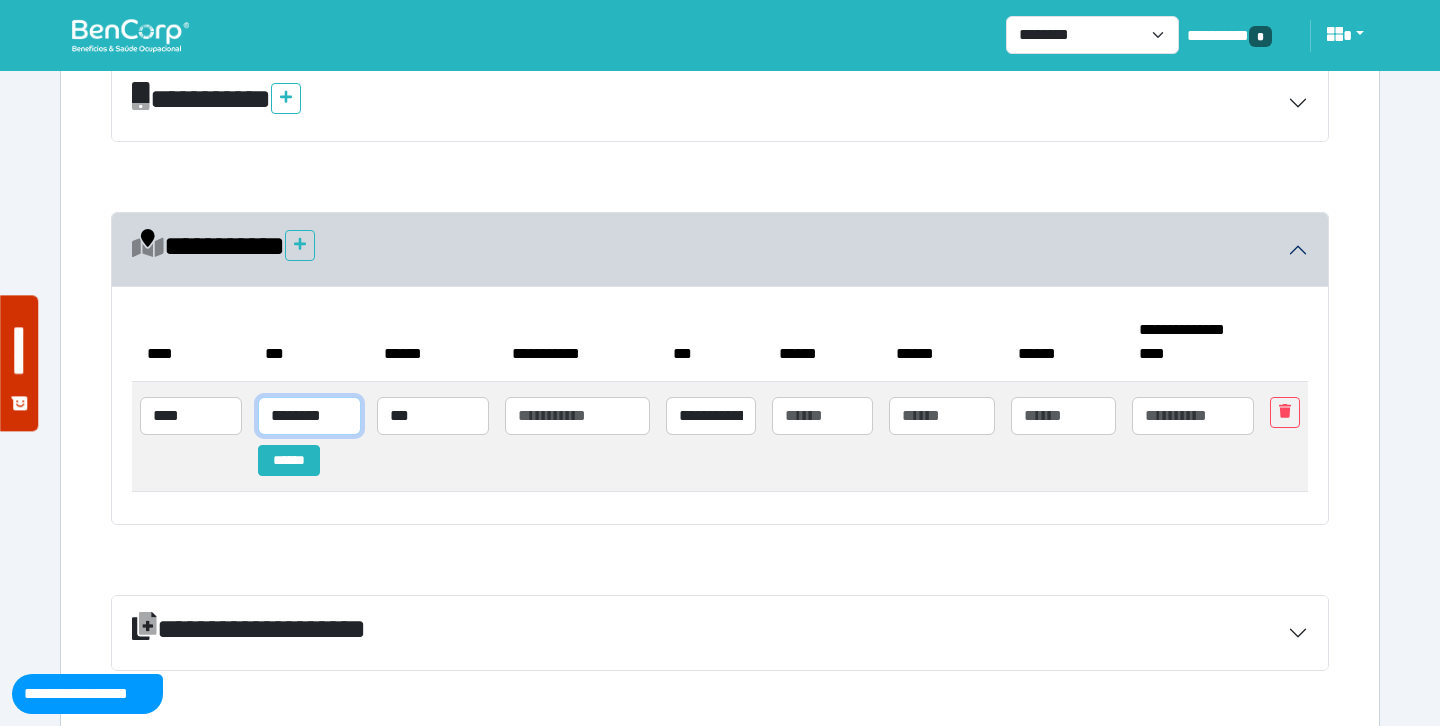 click on "********" 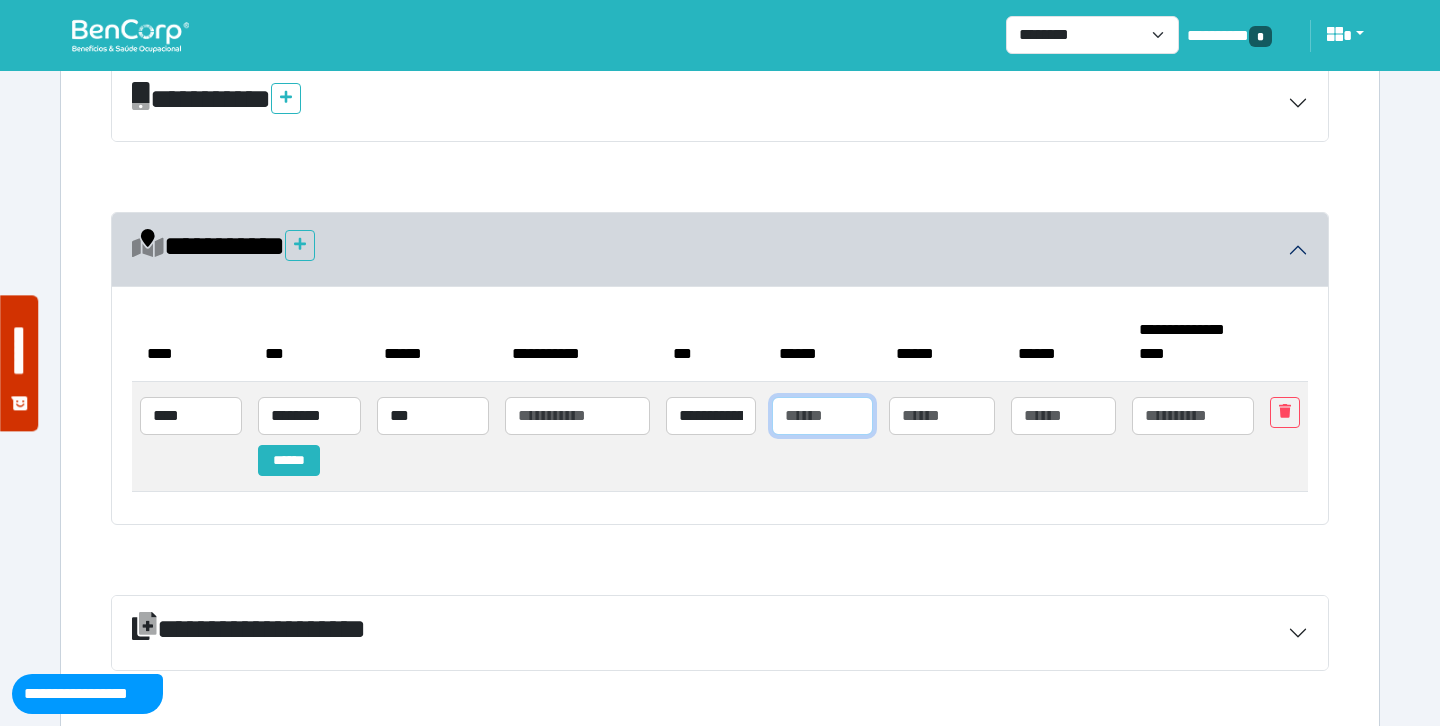 click 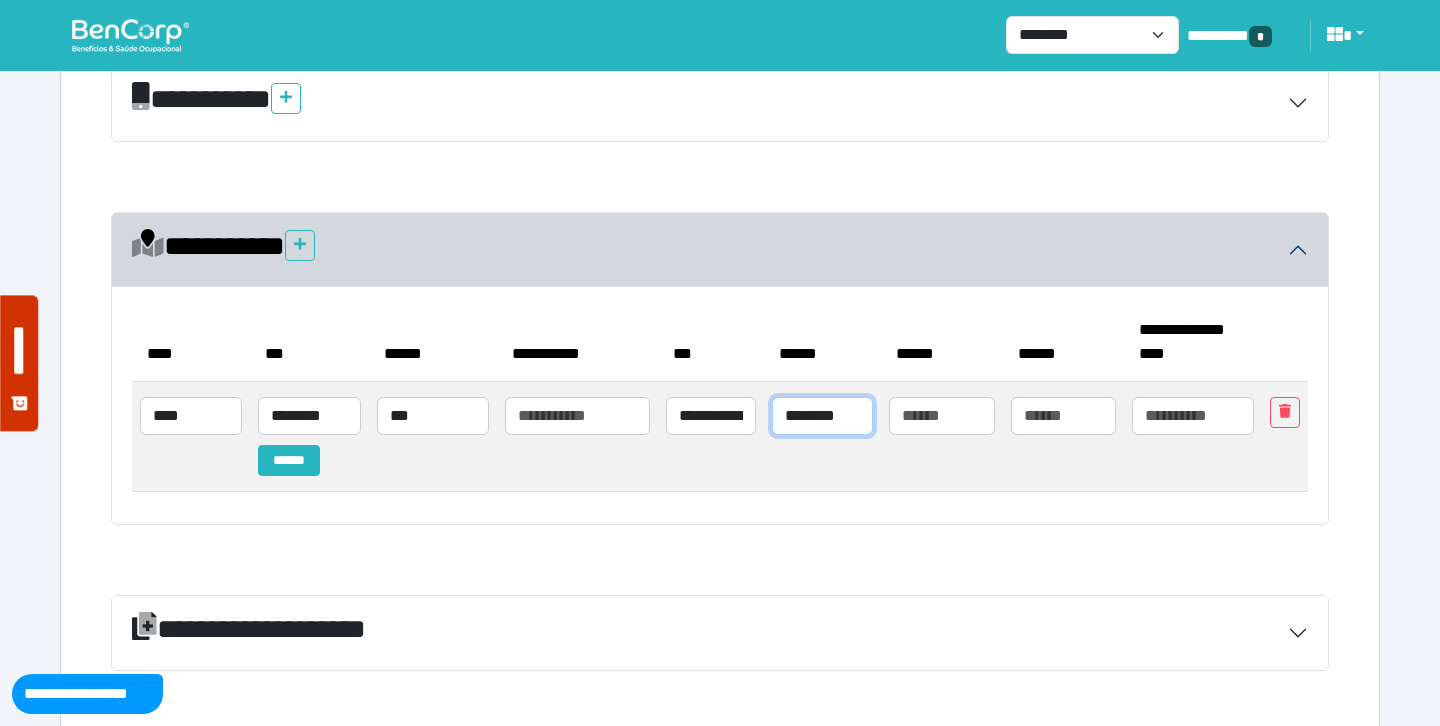 type on "********" 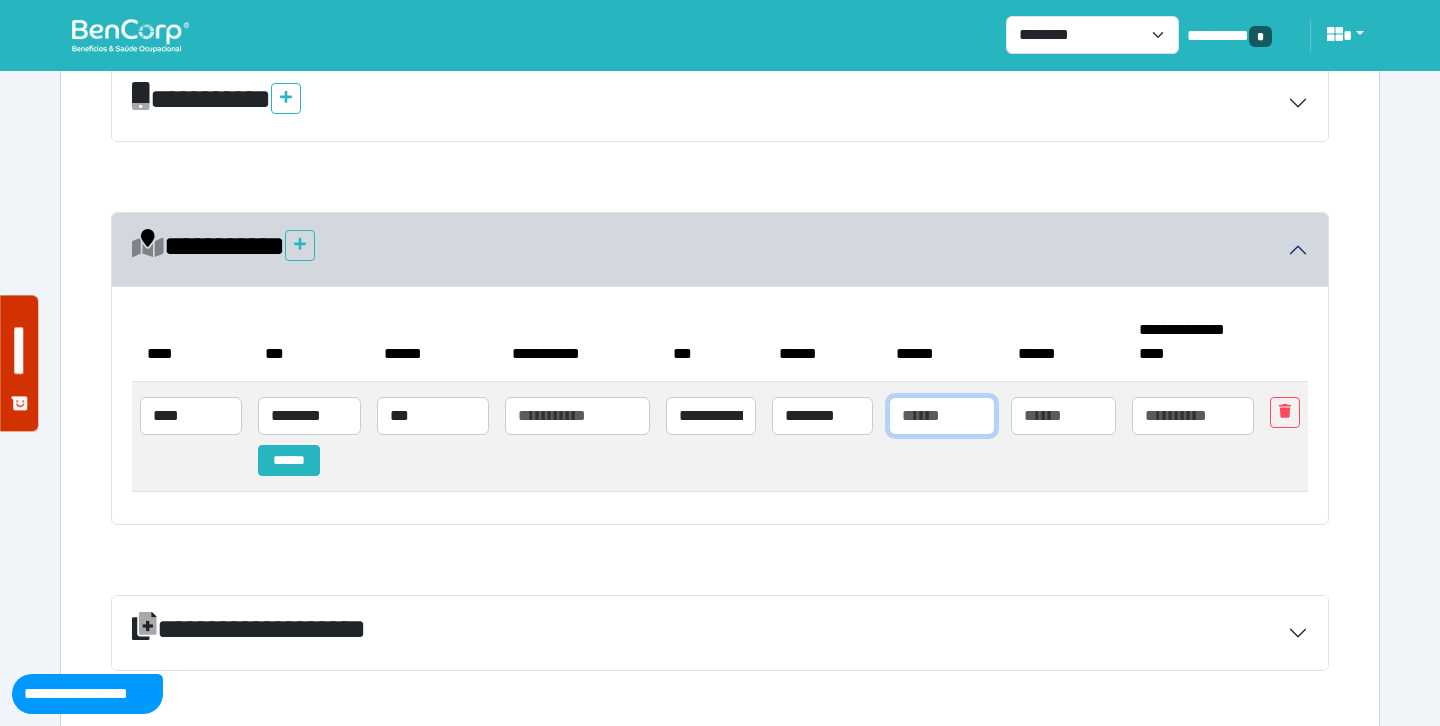 click 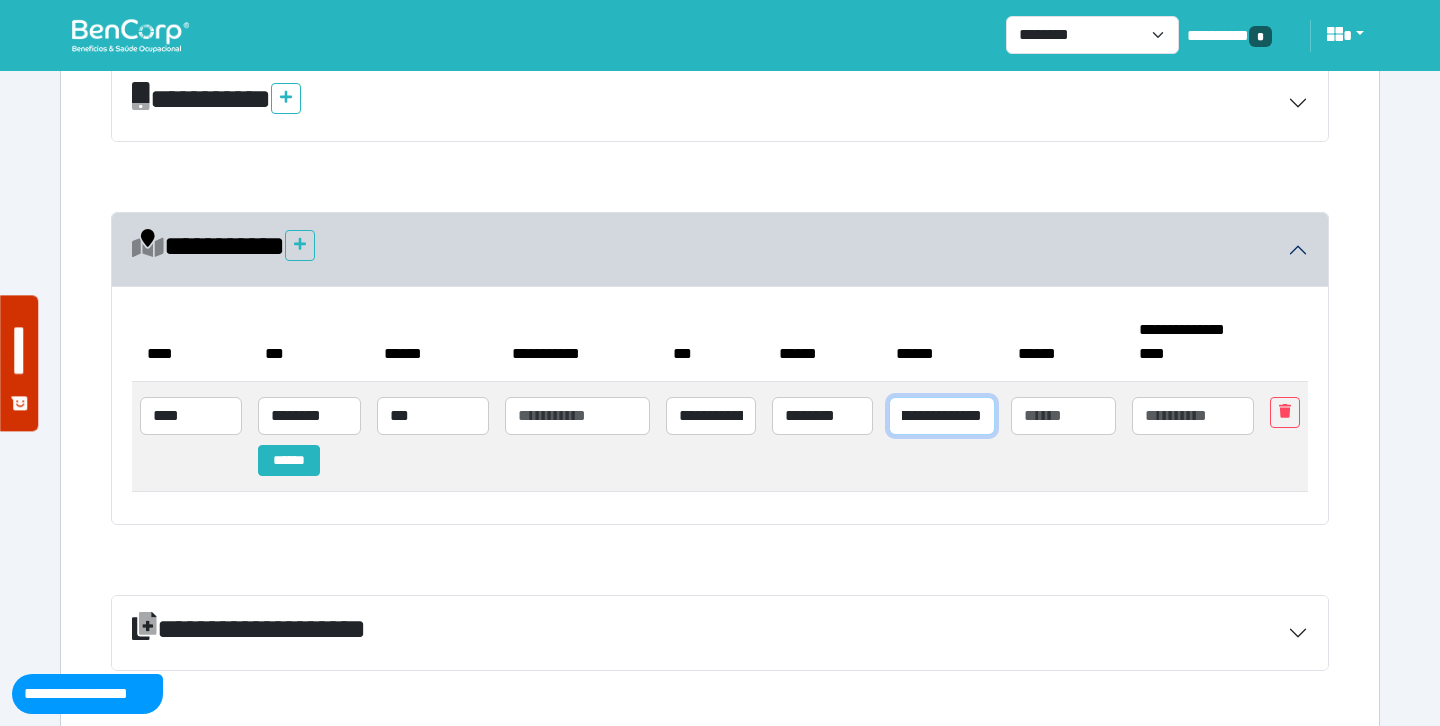 scroll, scrollTop: 0, scrollLeft: 26, axis: horizontal 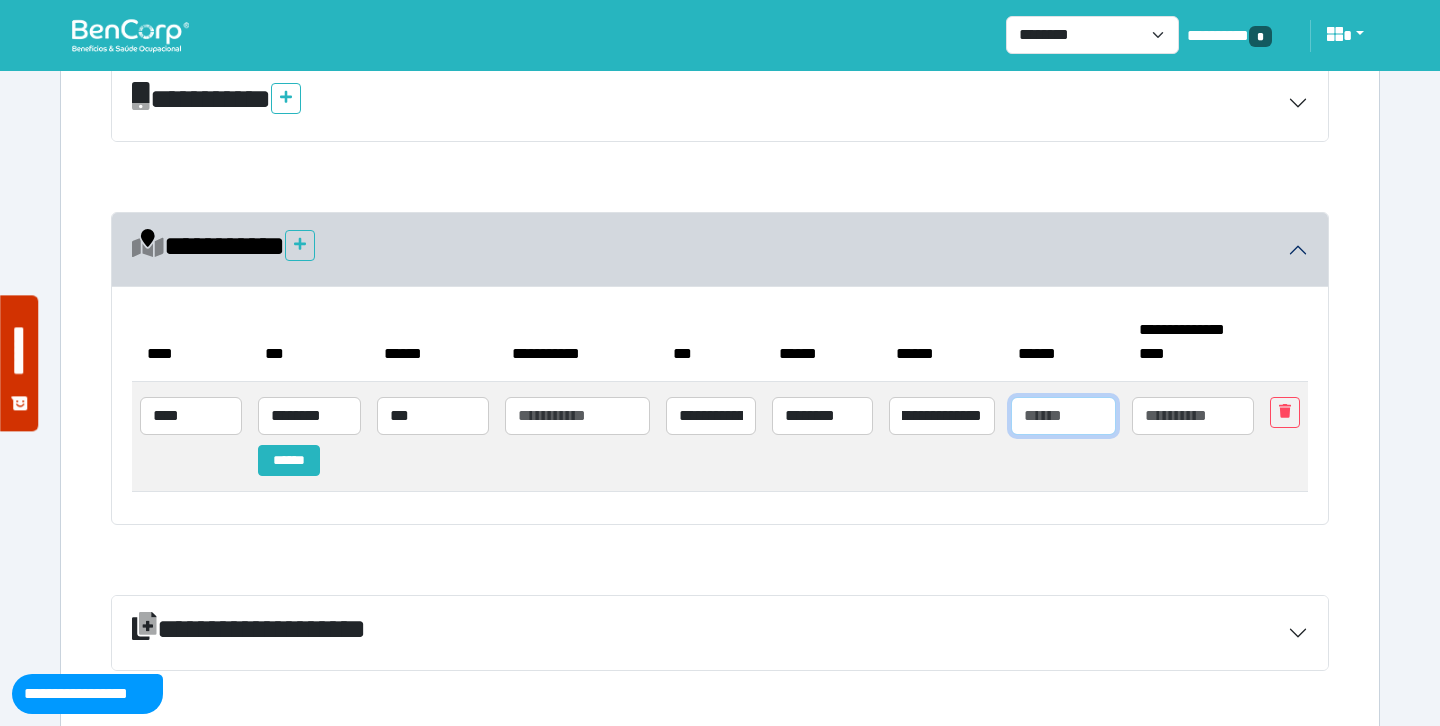 click 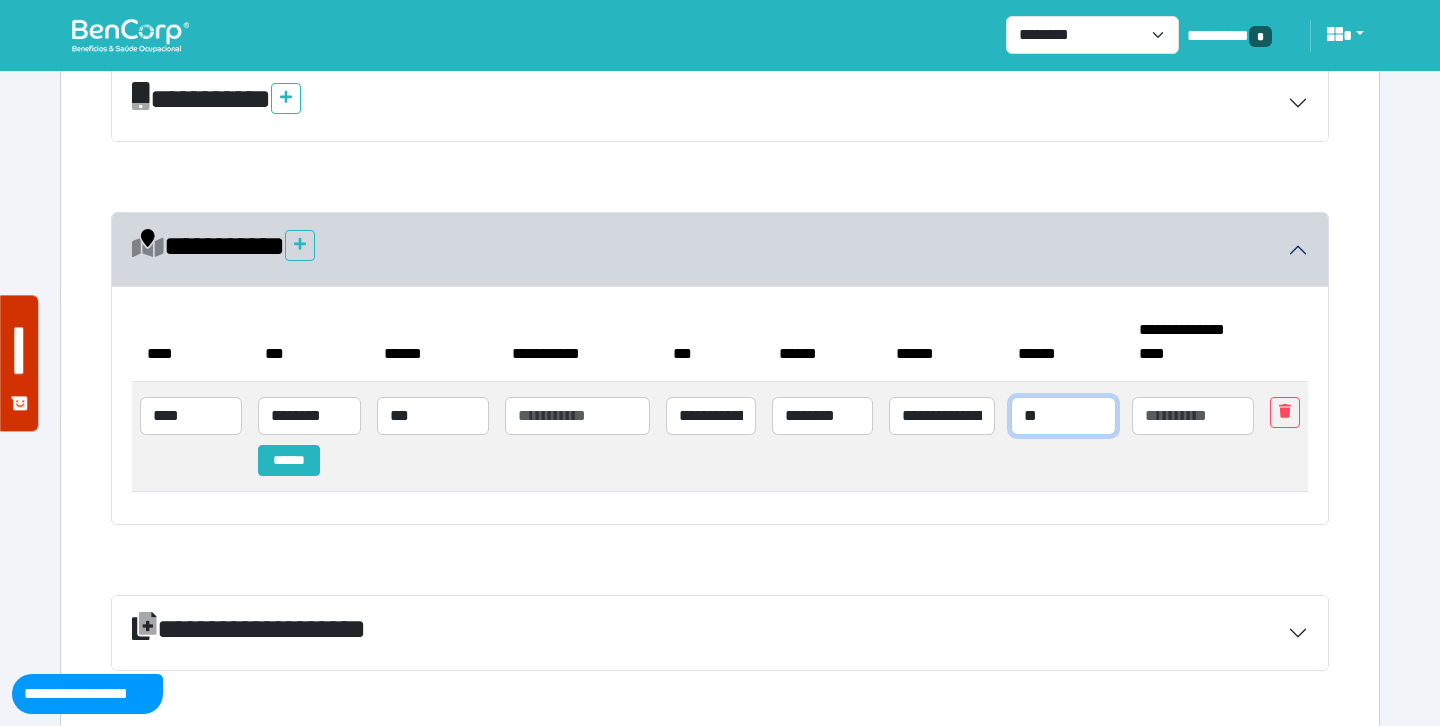 type on "**" 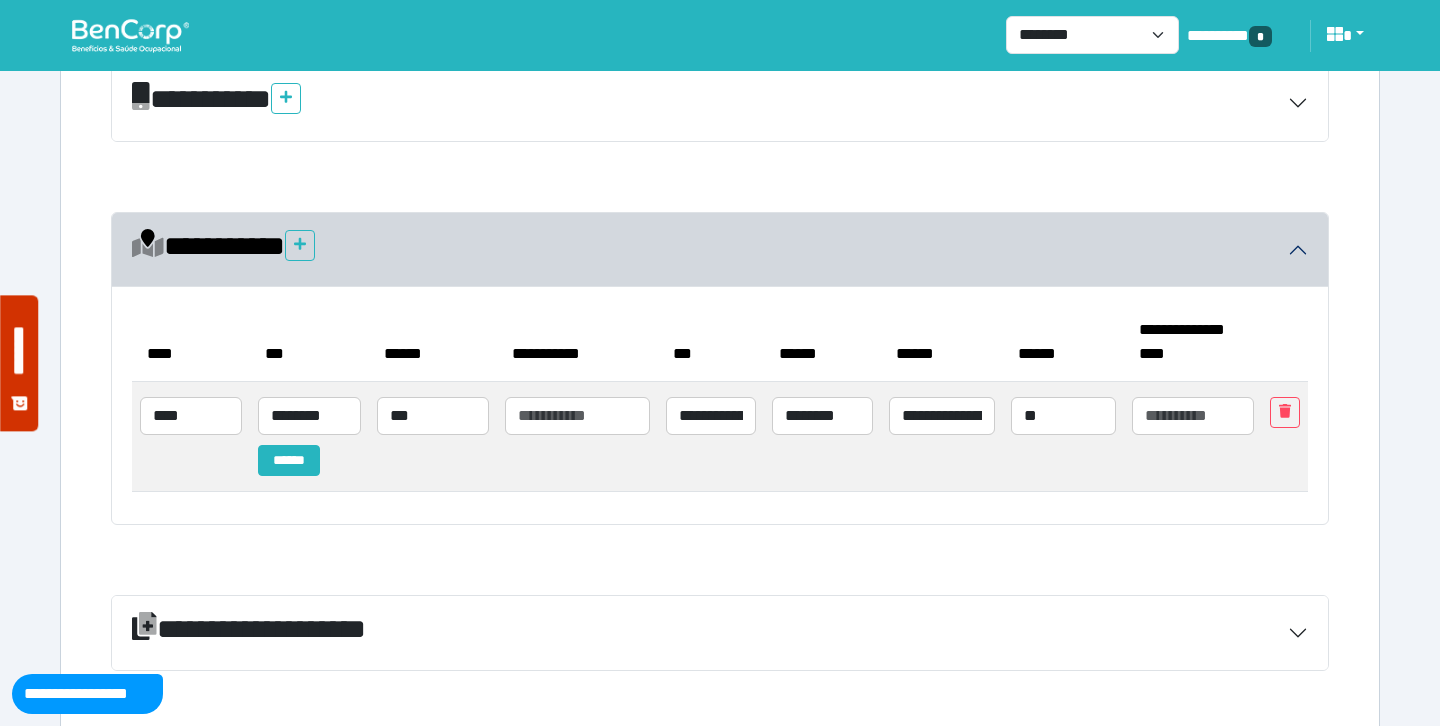 click on "**********" 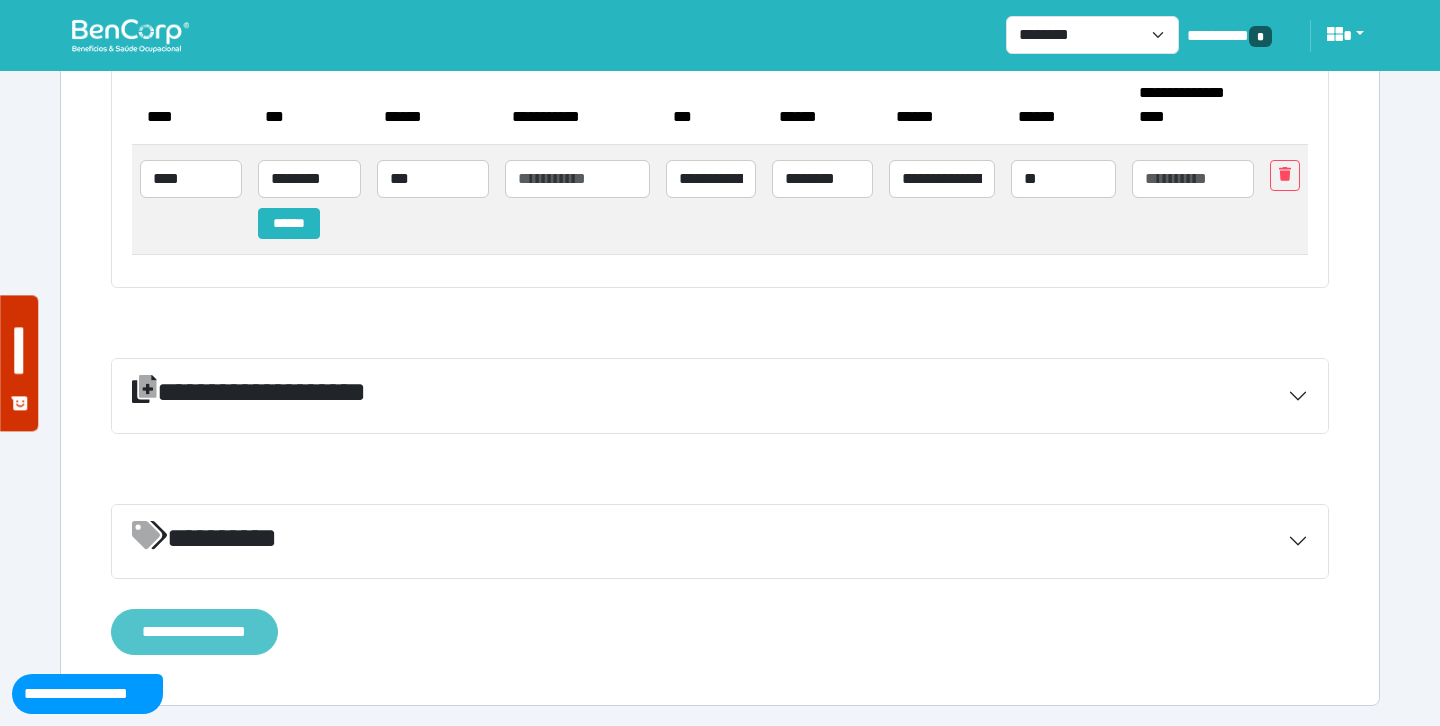 click on "**********" 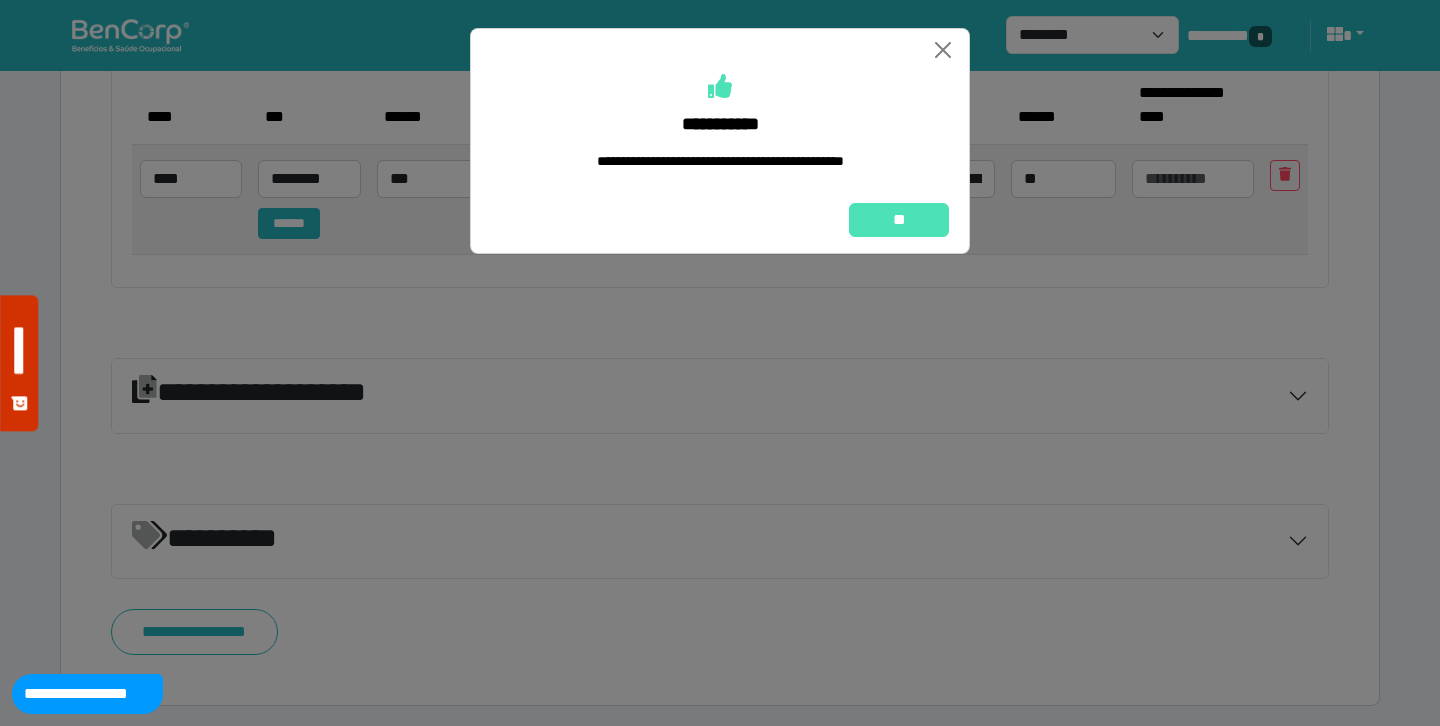 click on "**" 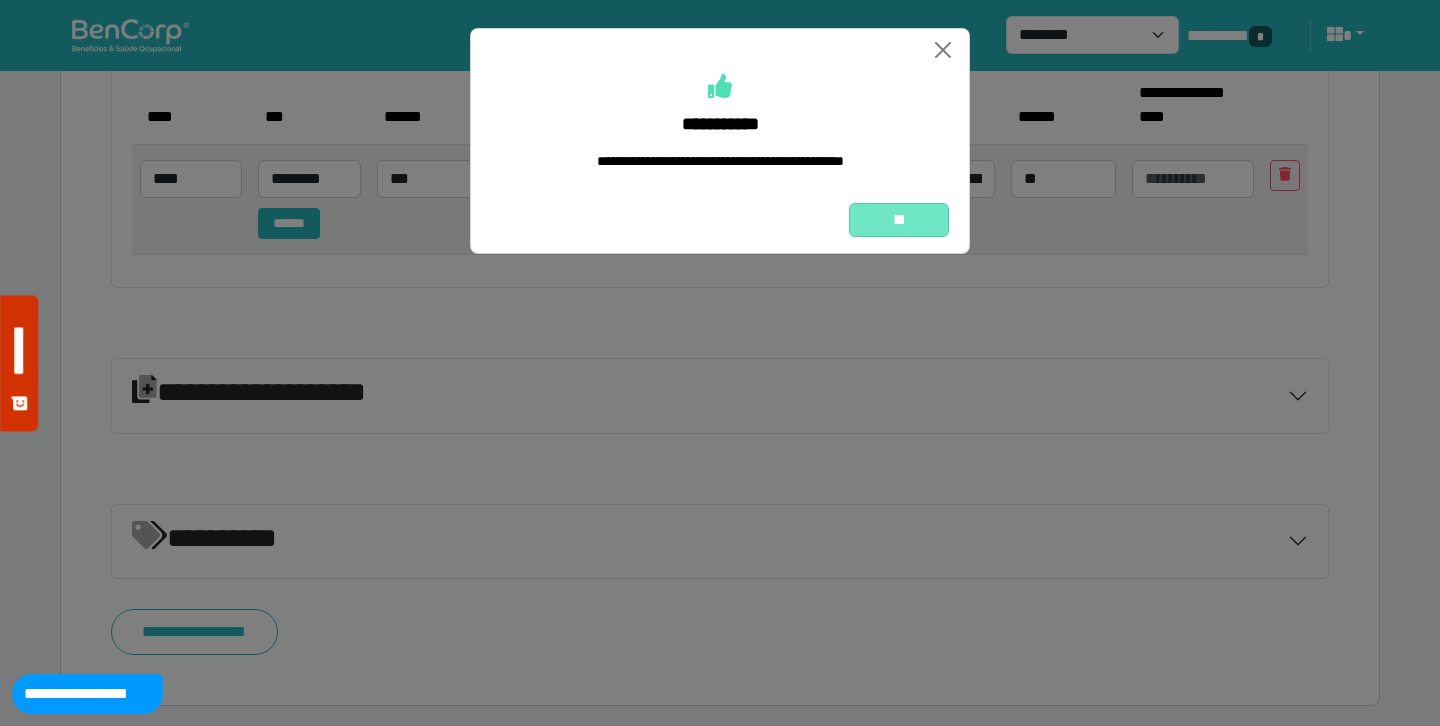 click on "**" 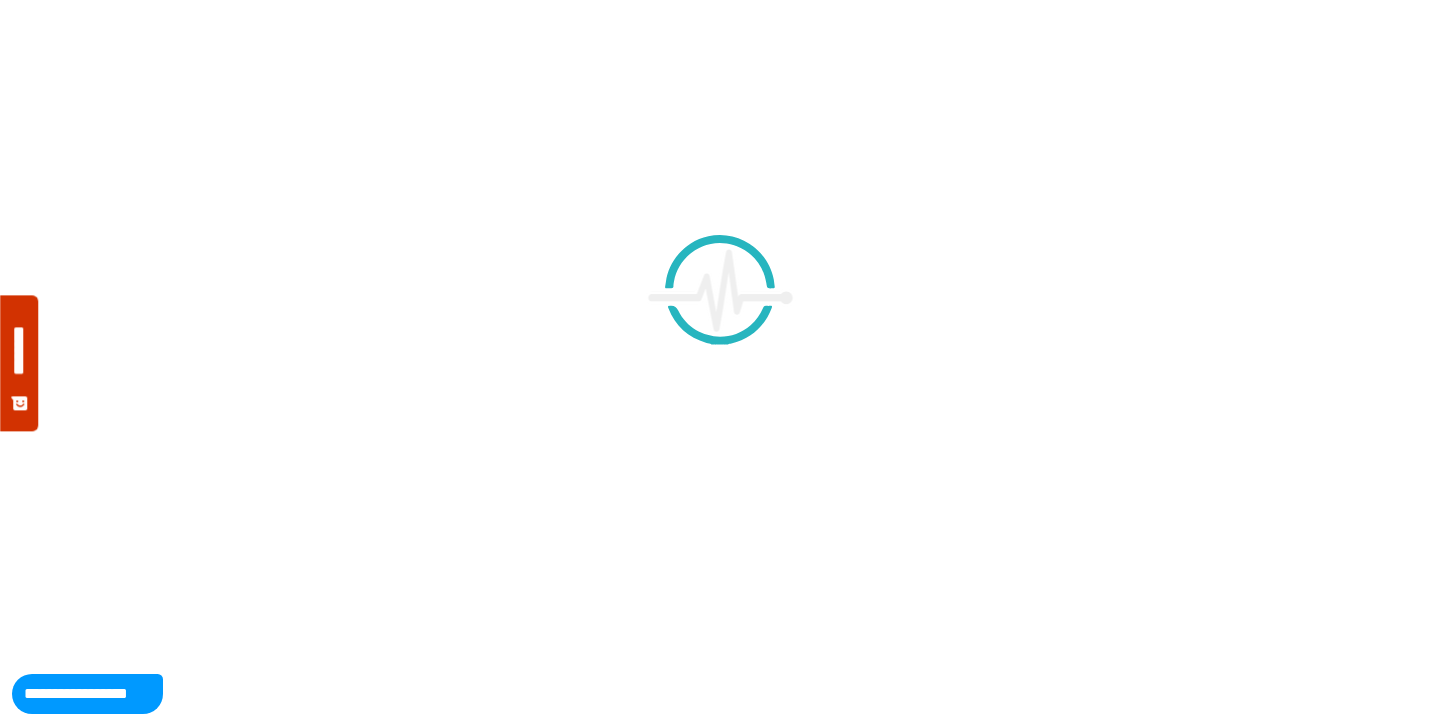 scroll, scrollTop: 0, scrollLeft: 0, axis: both 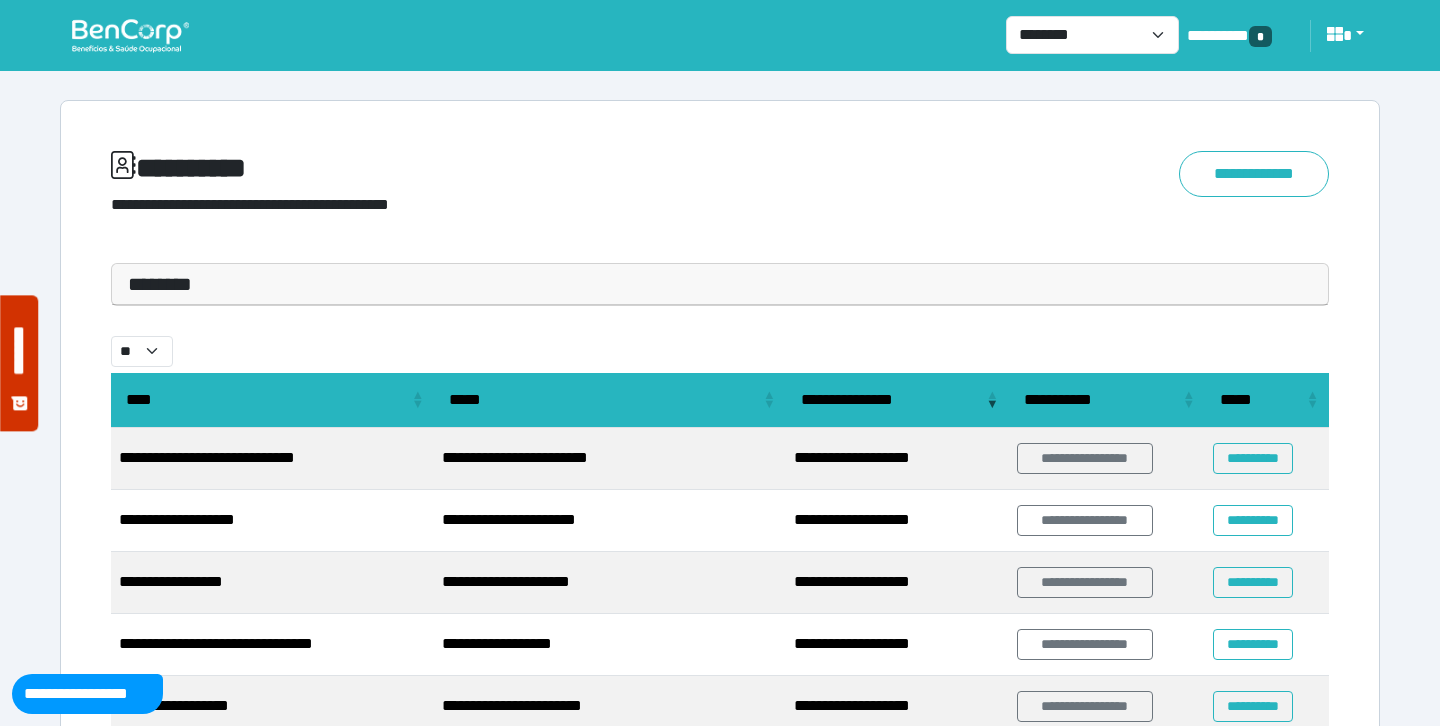 click at bounding box center (130, 35) 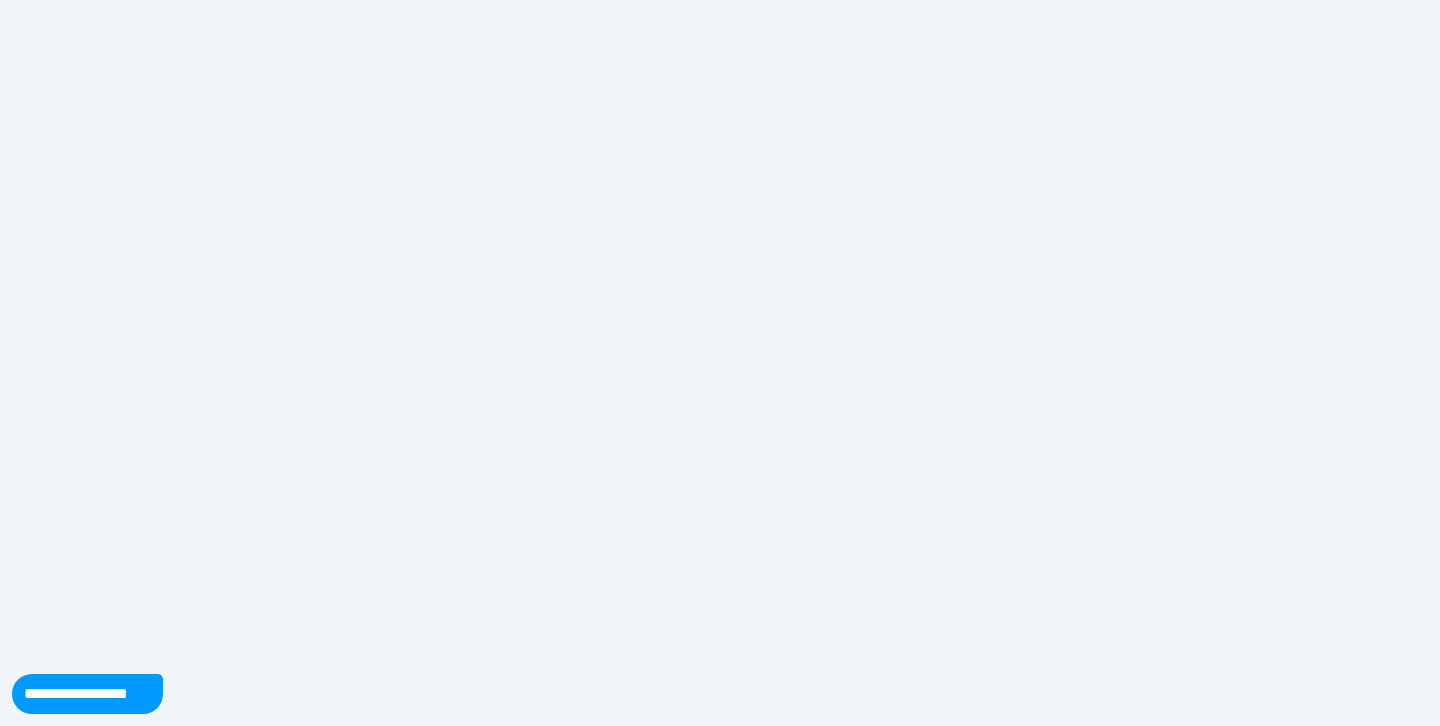 scroll, scrollTop: 0, scrollLeft: 0, axis: both 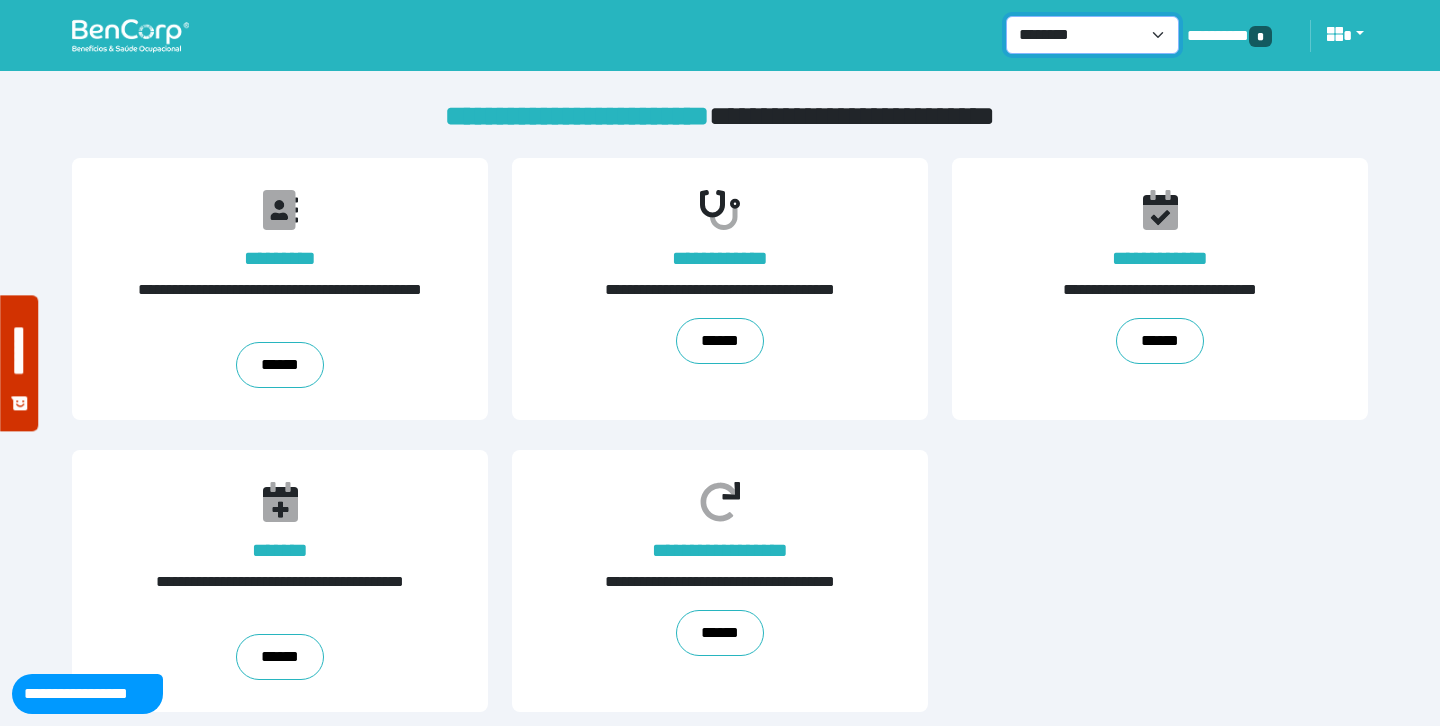 click on "**********" at bounding box center (1093, 35) 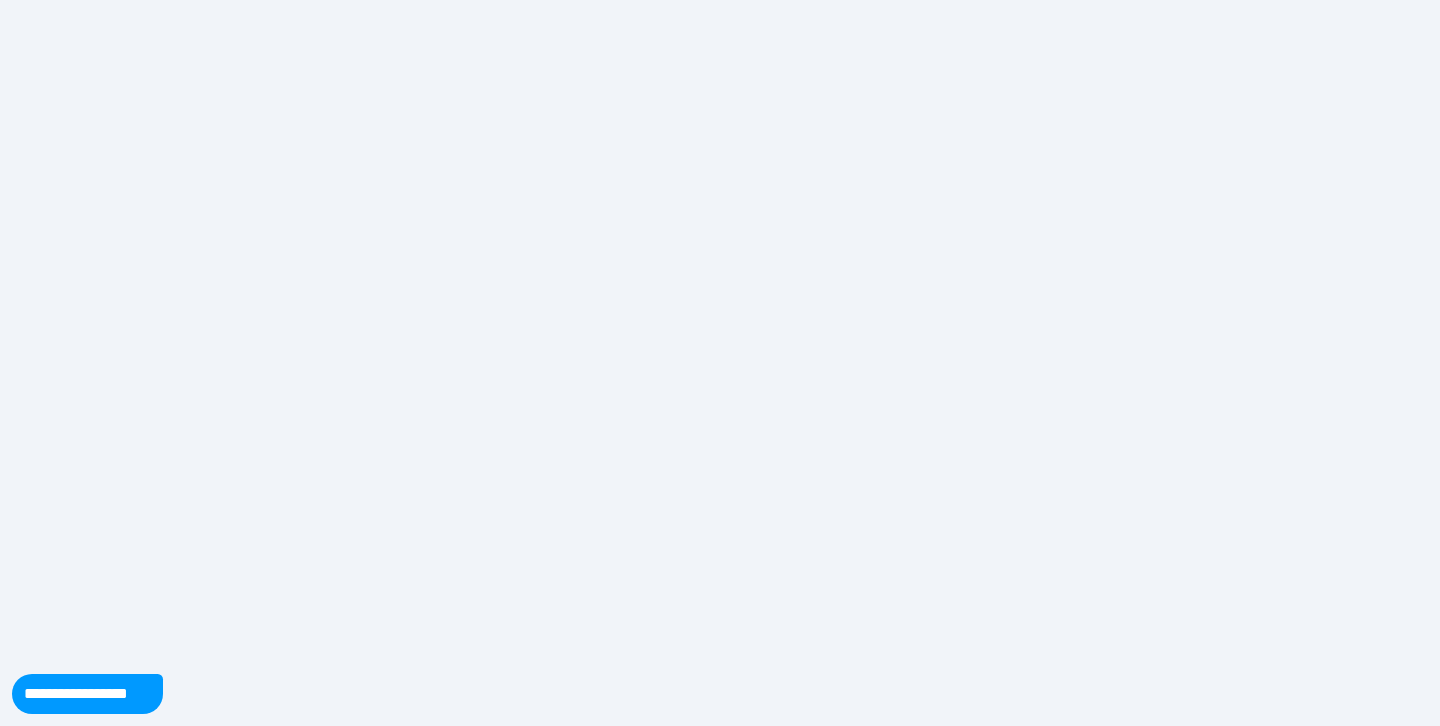 scroll, scrollTop: 0, scrollLeft: 0, axis: both 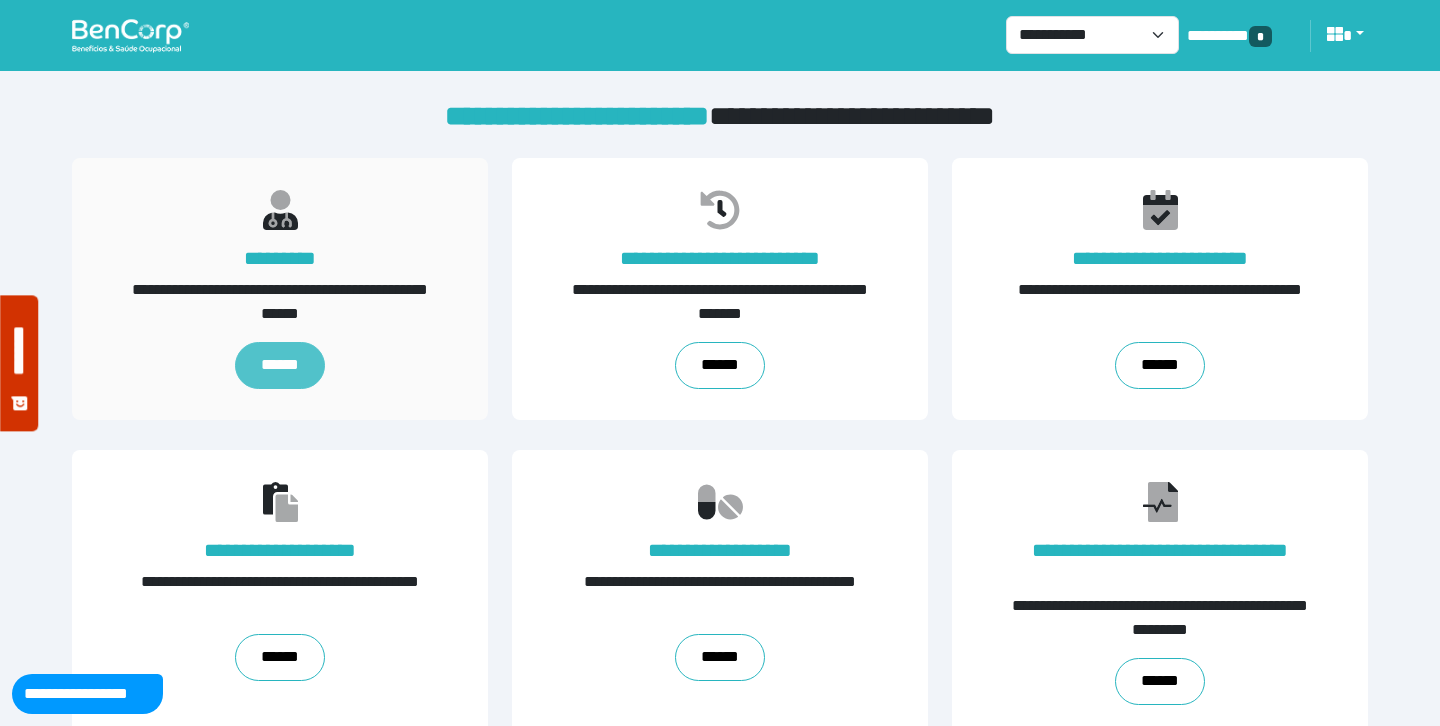 click on "******" at bounding box center (280, 366) 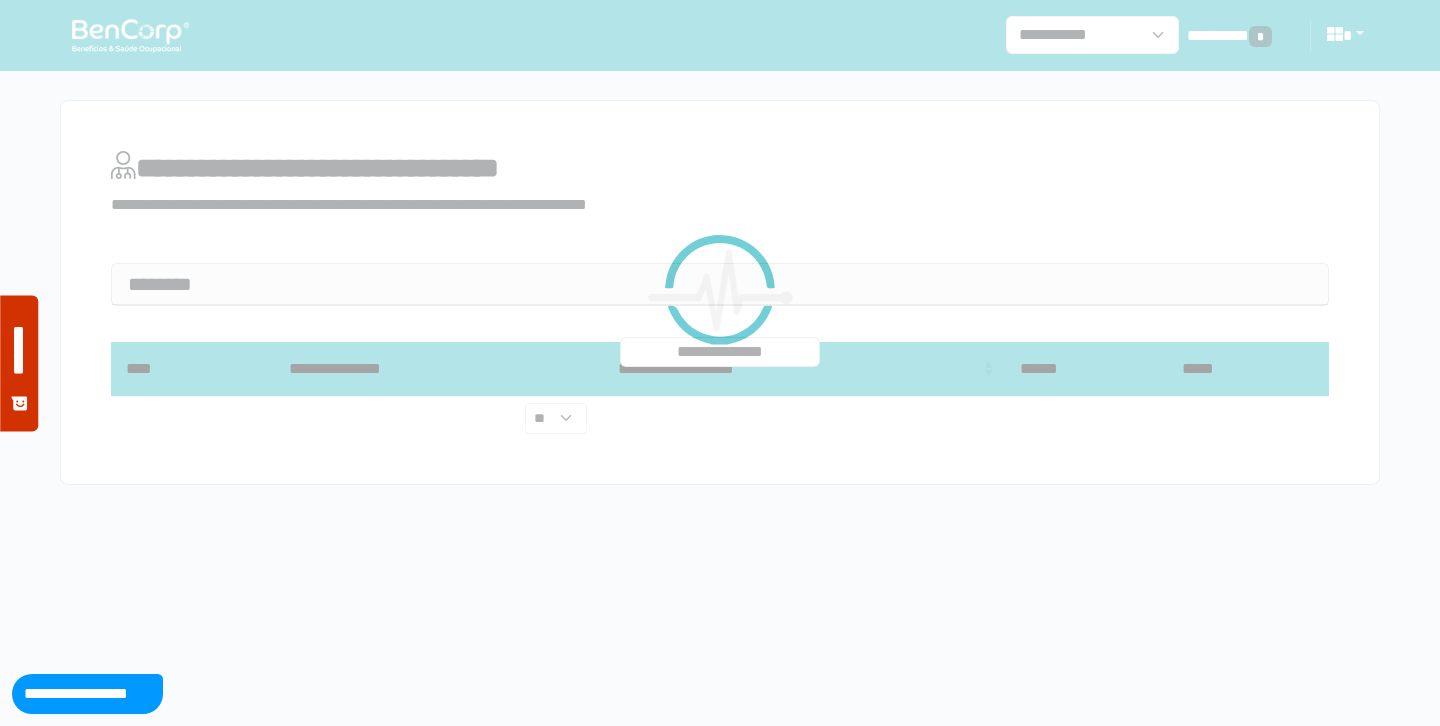 scroll, scrollTop: 0, scrollLeft: 0, axis: both 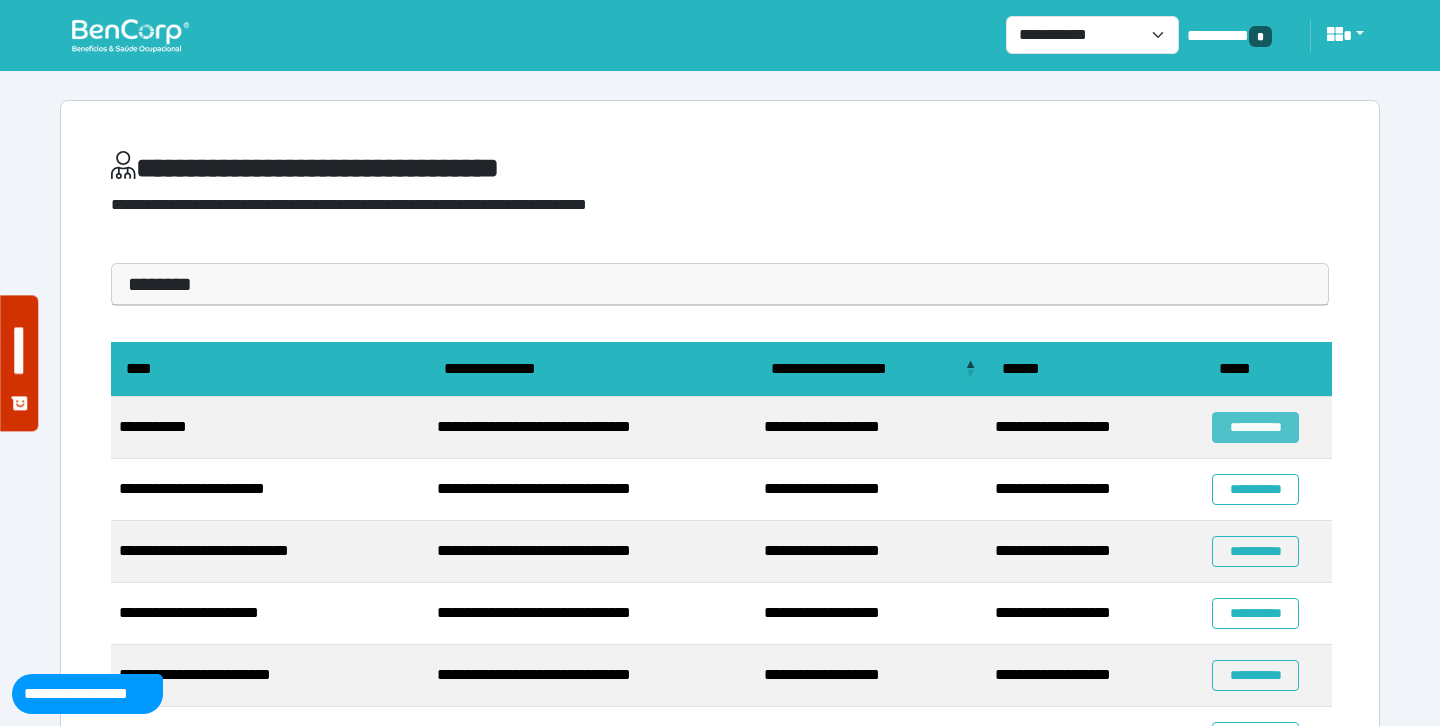 click on "**********" at bounding box center [1255, 427] 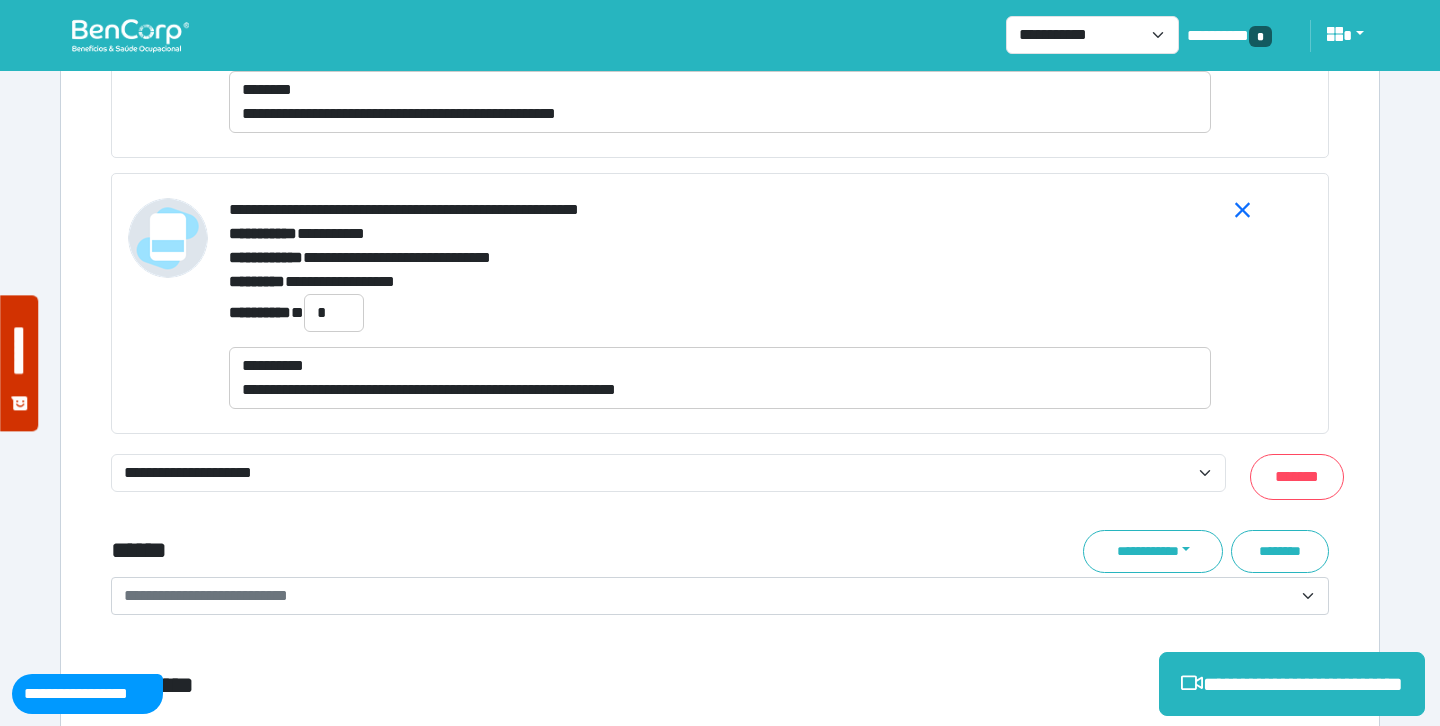 scroll, scrollTop: 7863, scrollLeft: 0, axis: vertical 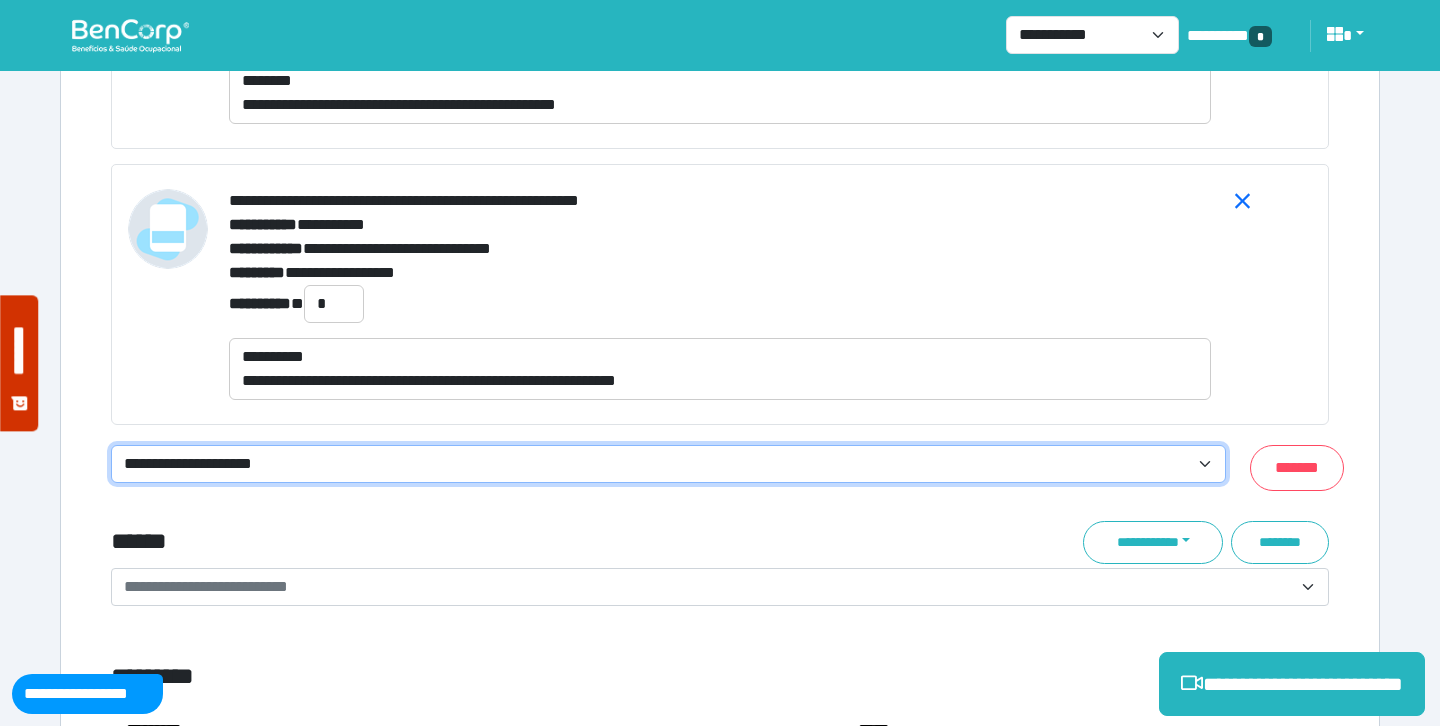 click on "**********" at bounding box center (668, 464) 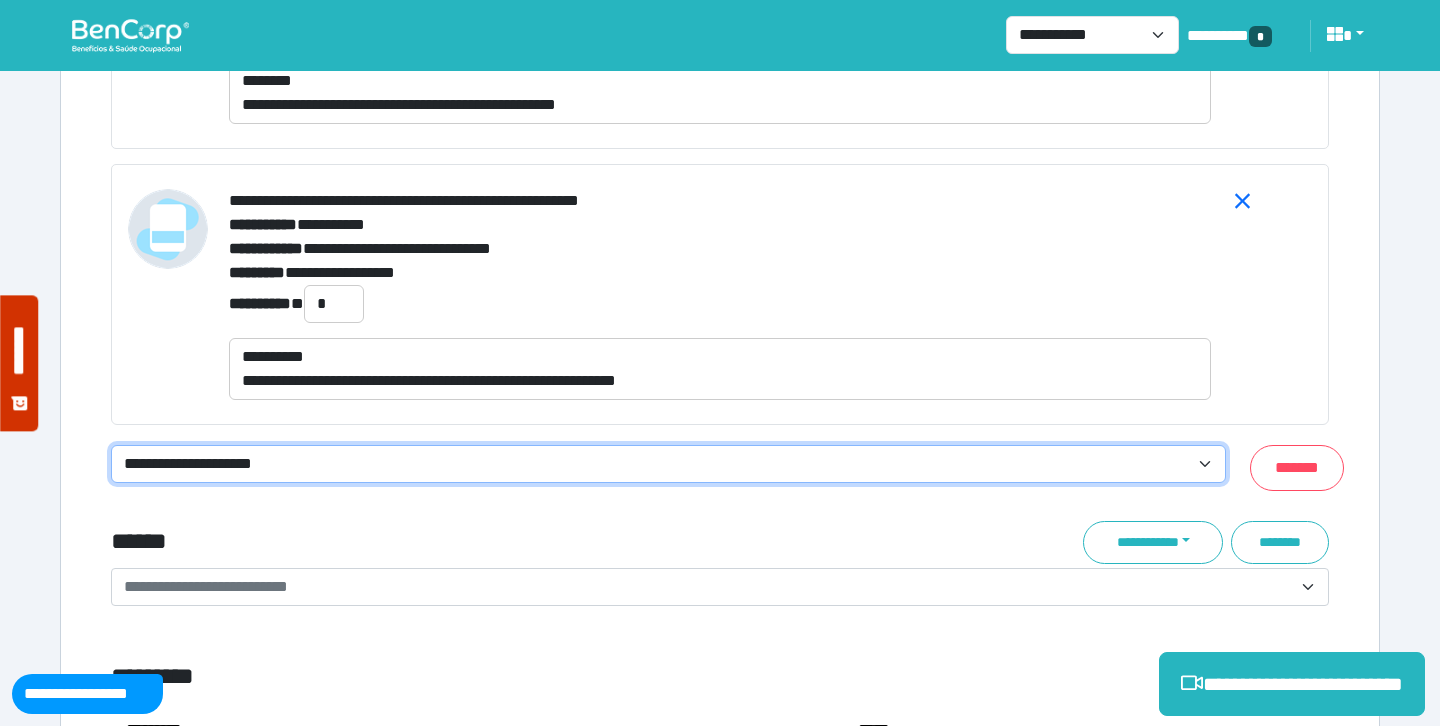 select on "**********" 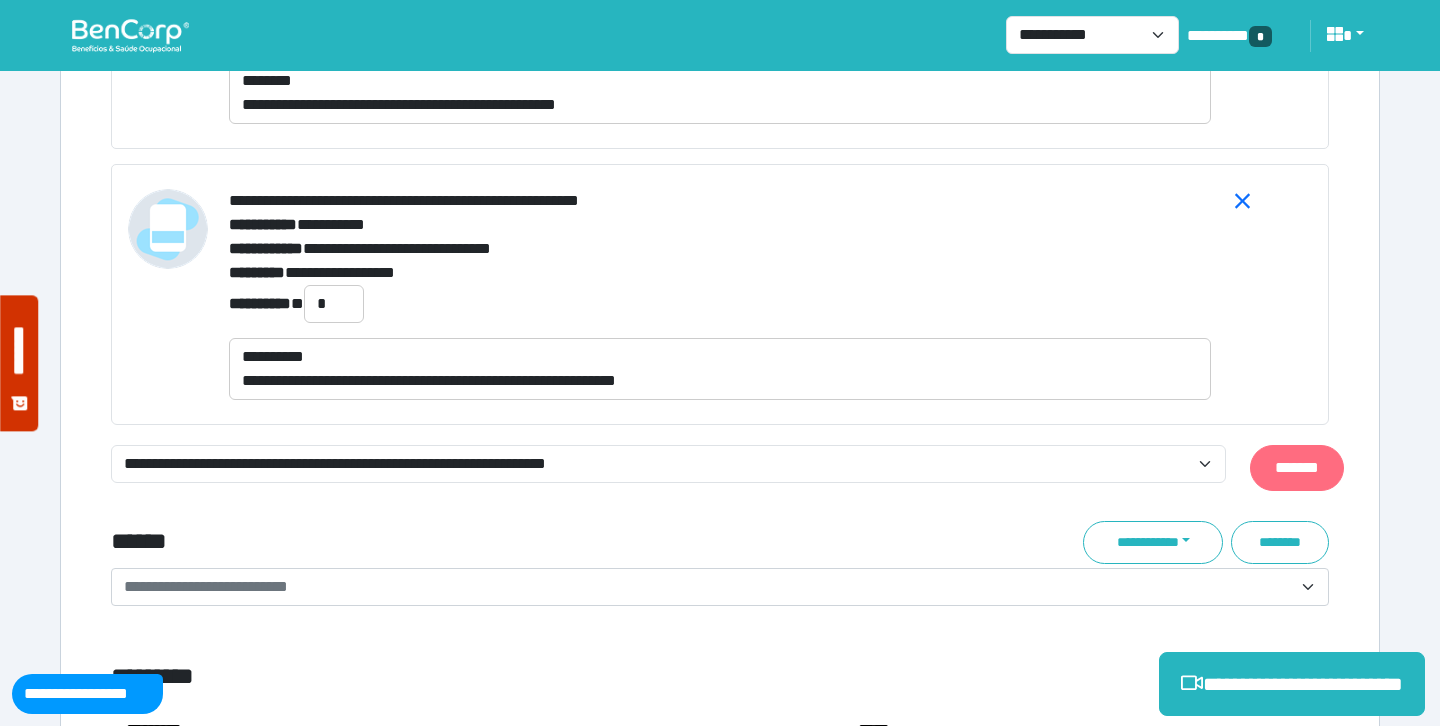 click on "*******" at bounding box center [1297, 468] 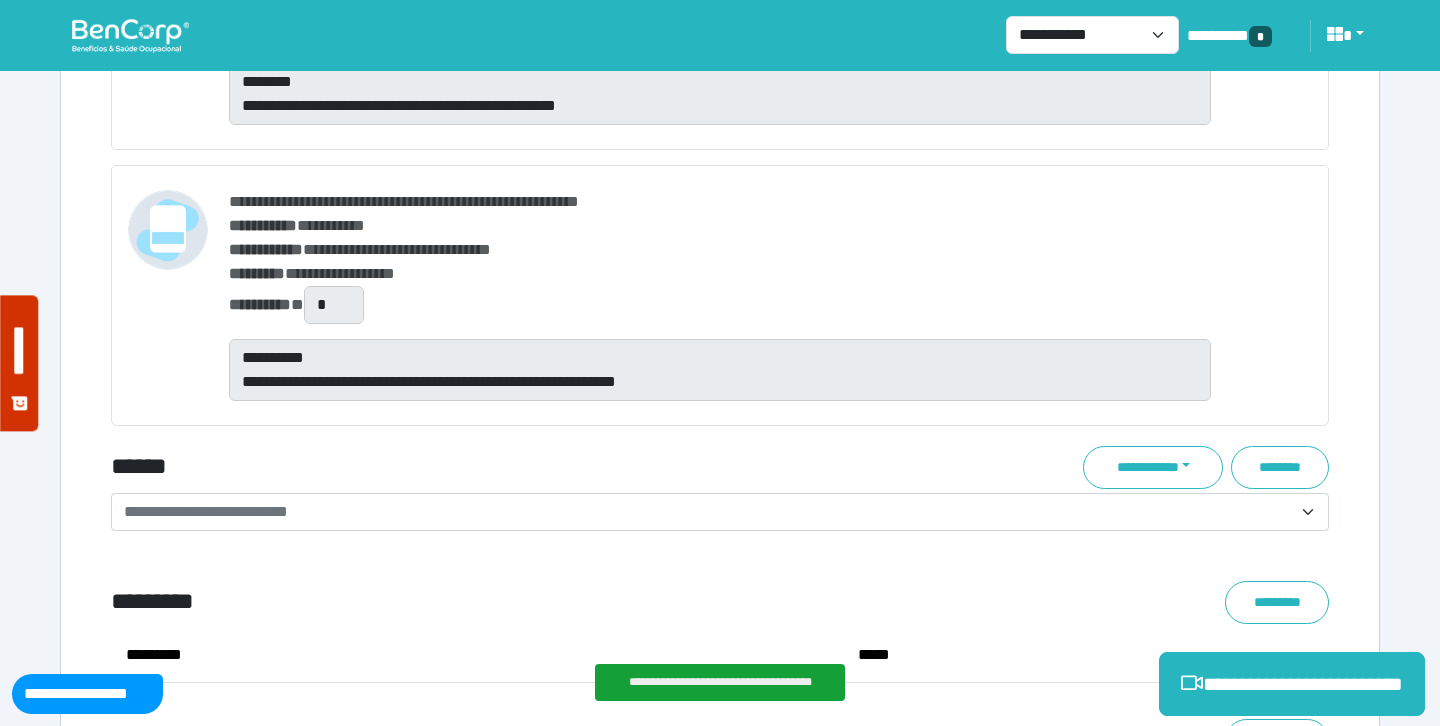 scroll, scrollTop: 8751, scrollLeft: 0, axis: vertical 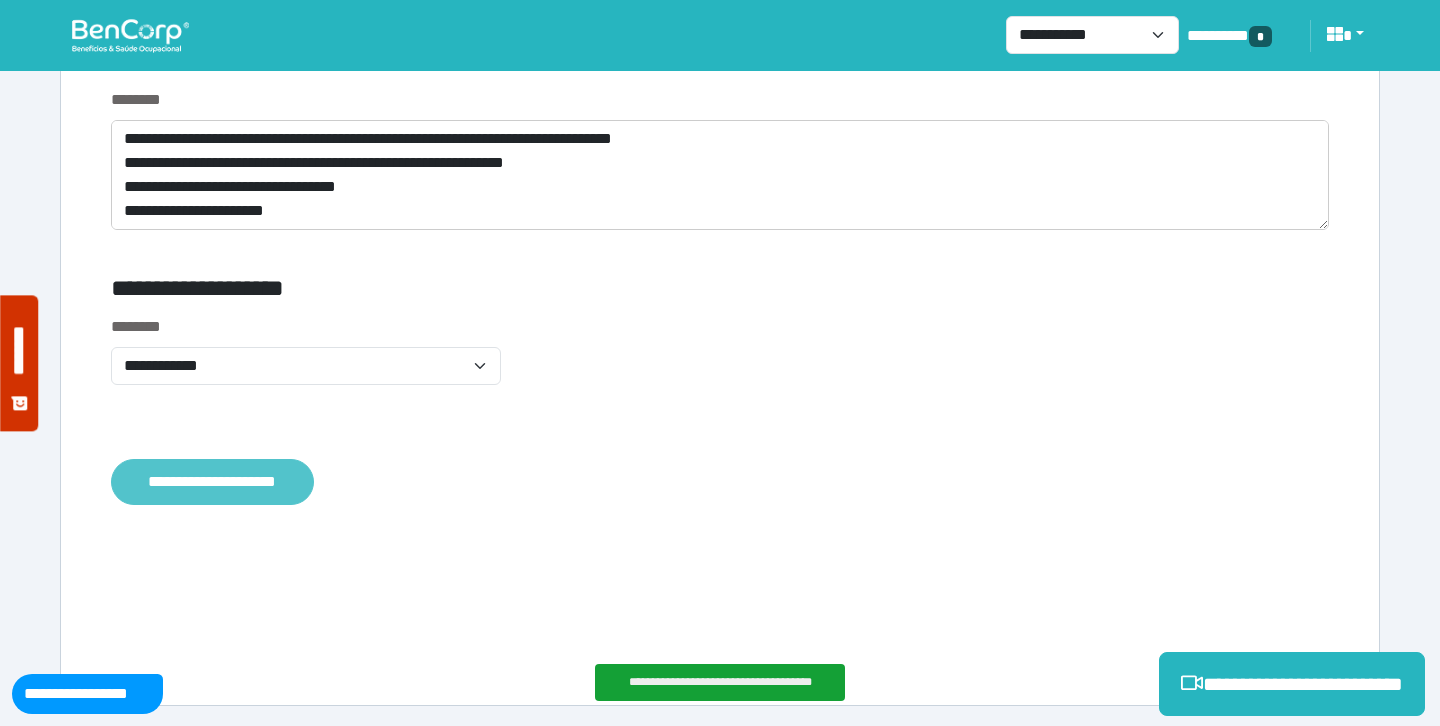 click on "**********" at bounding box center [212, 482] 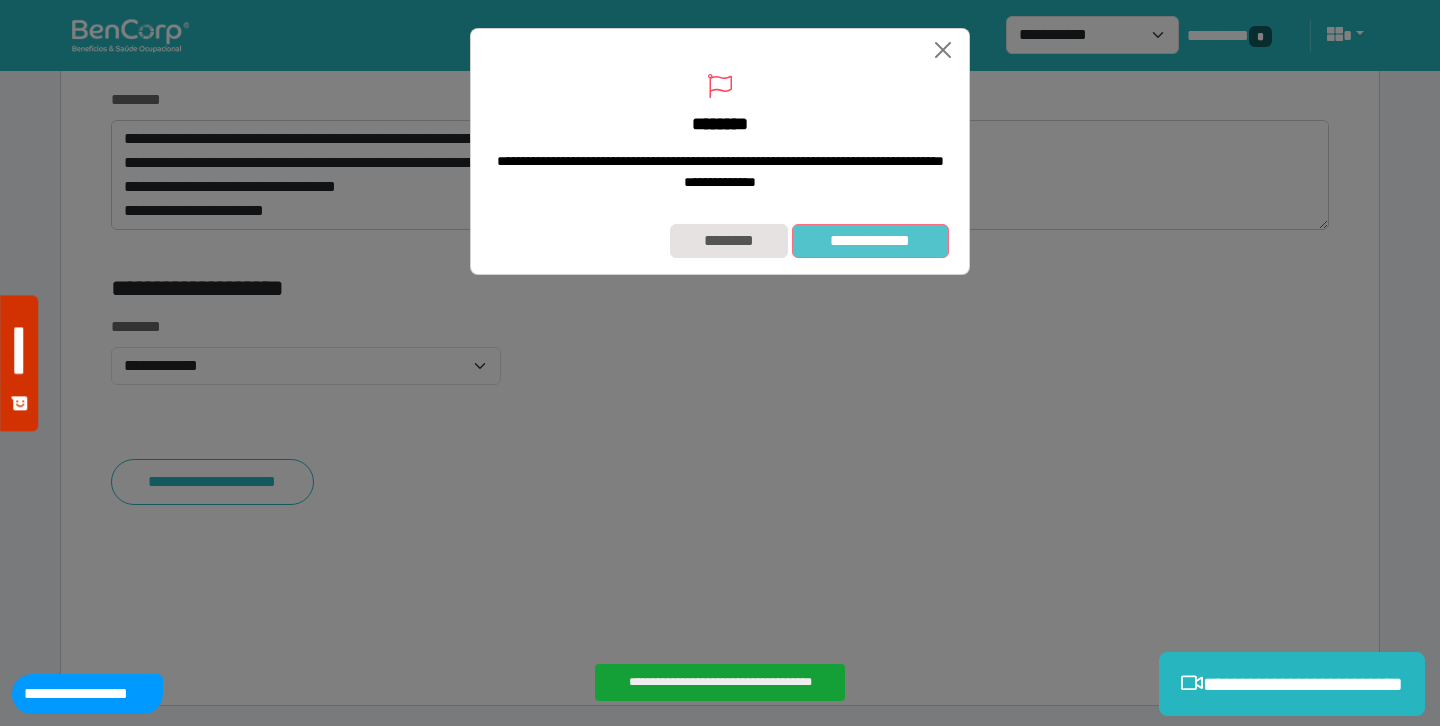click on "**********" at bounding box center (870, 241) 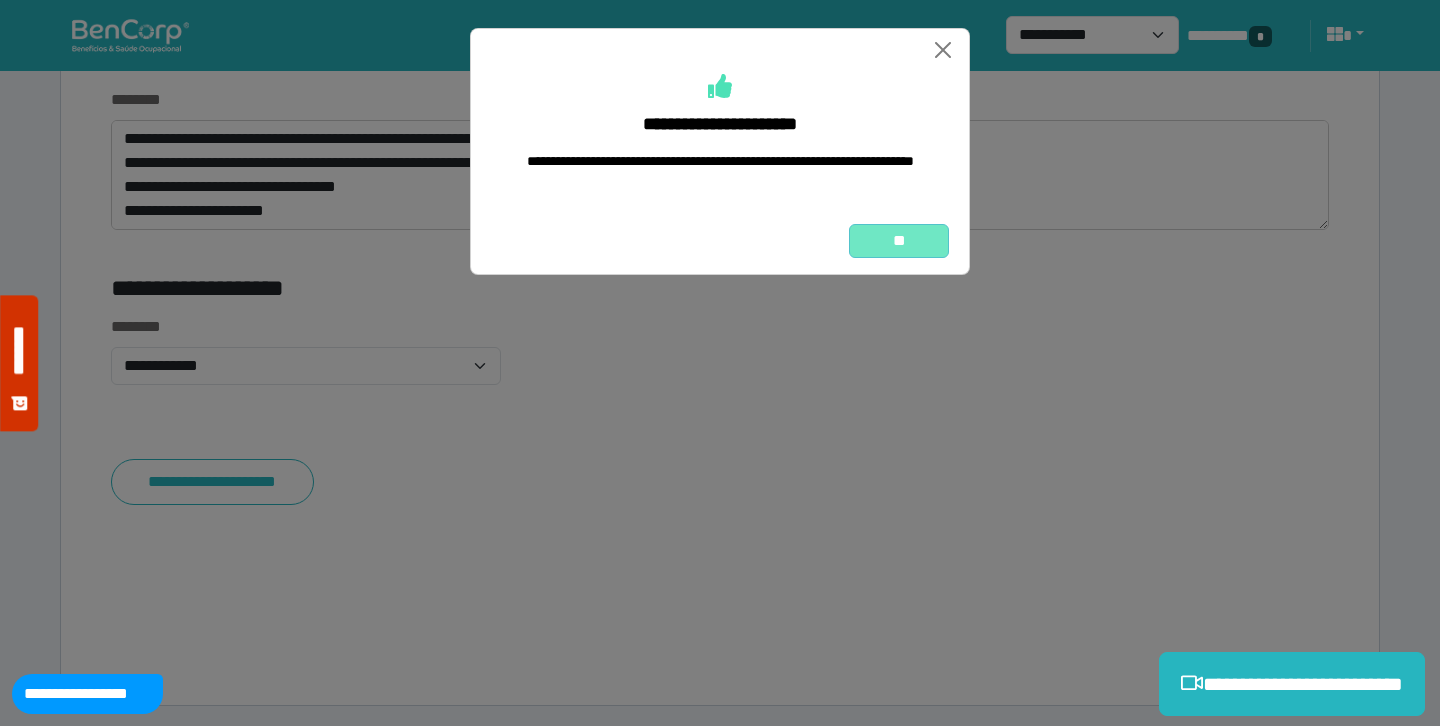 click on "**" at bounding box center (899, 241) 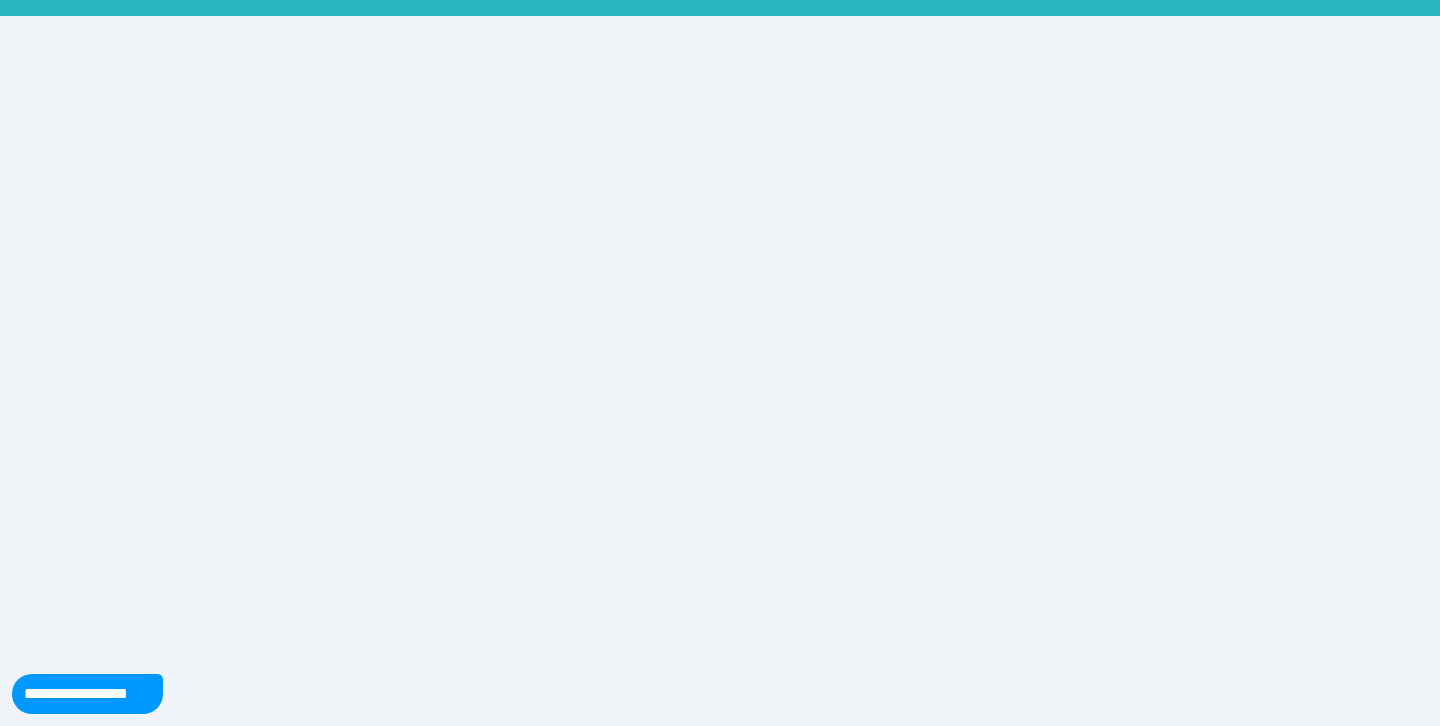 scroll, scrollTop: 0, scrollLeft: 0, axis: both 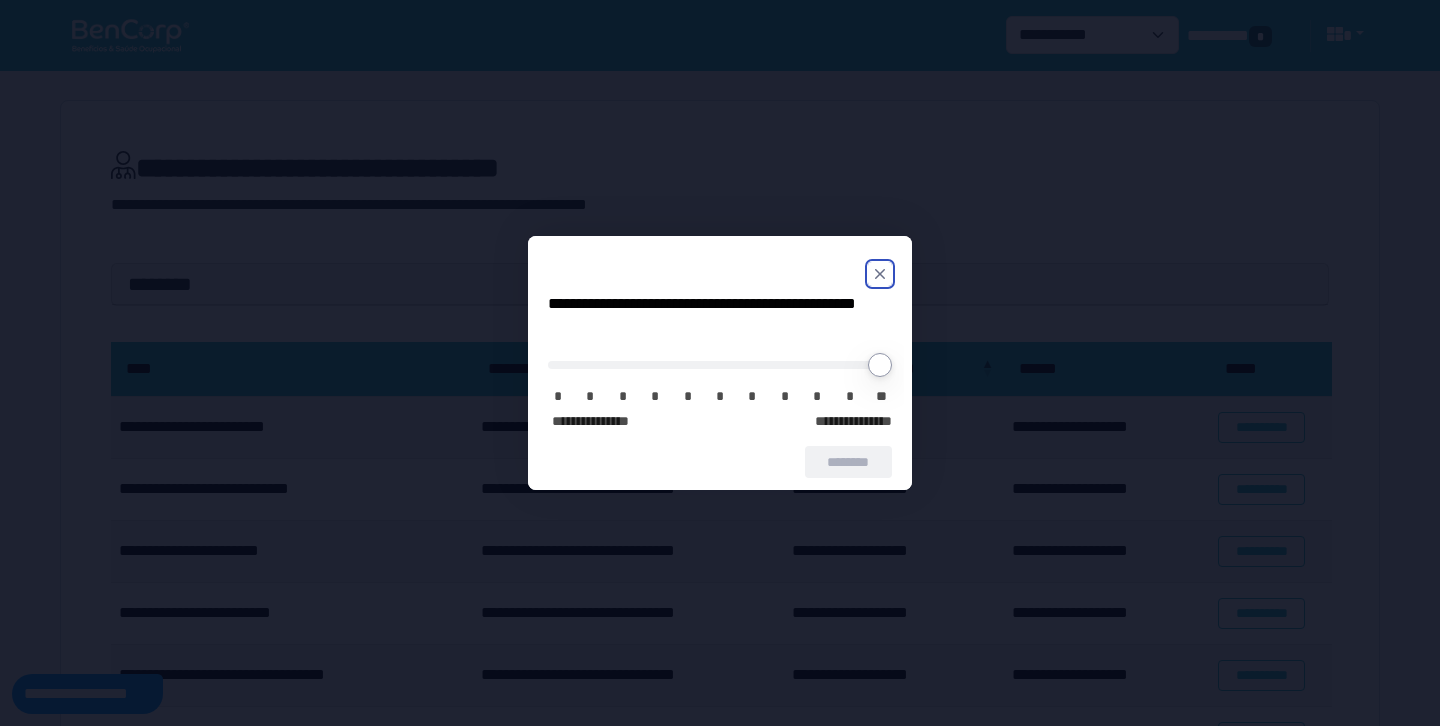 click on "**********" at bounding box center (720, 363) 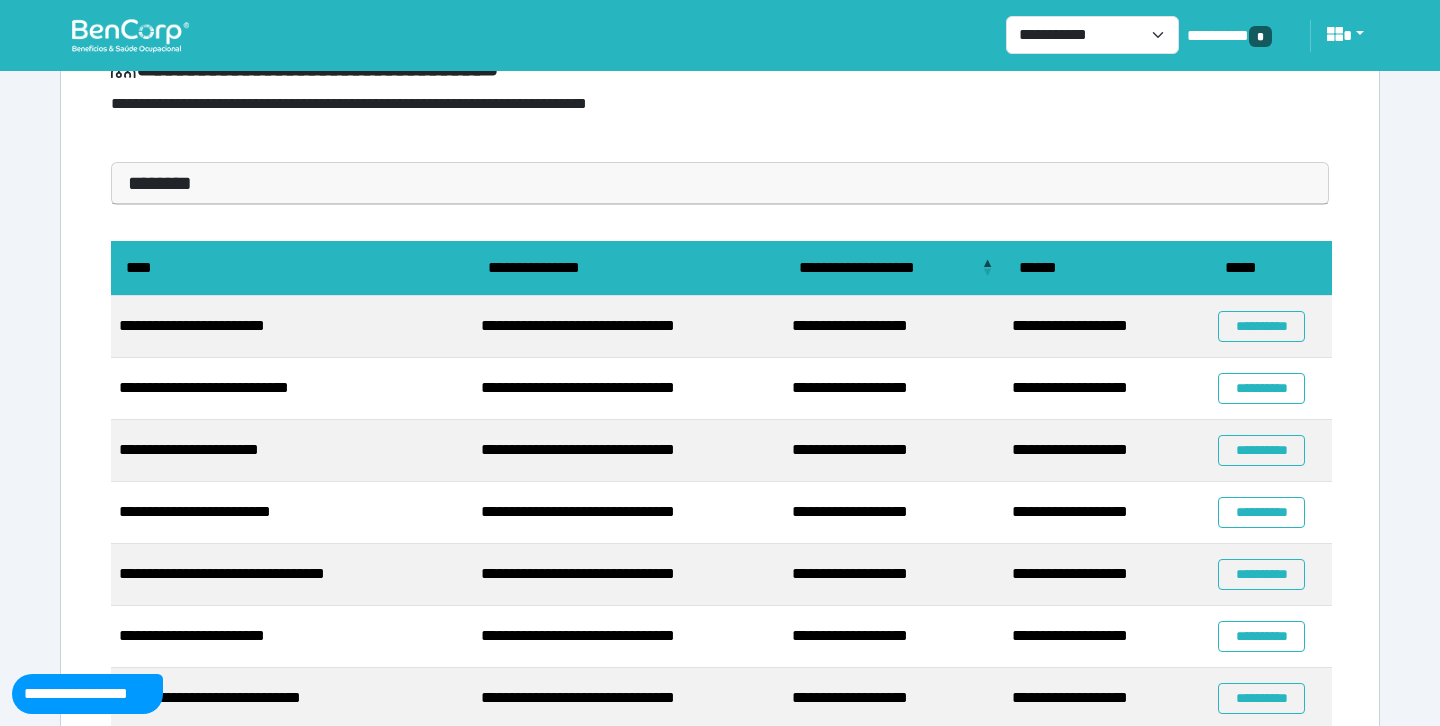 scroll, scrollTop: 104, scrollLeft: 0, axis: vertical 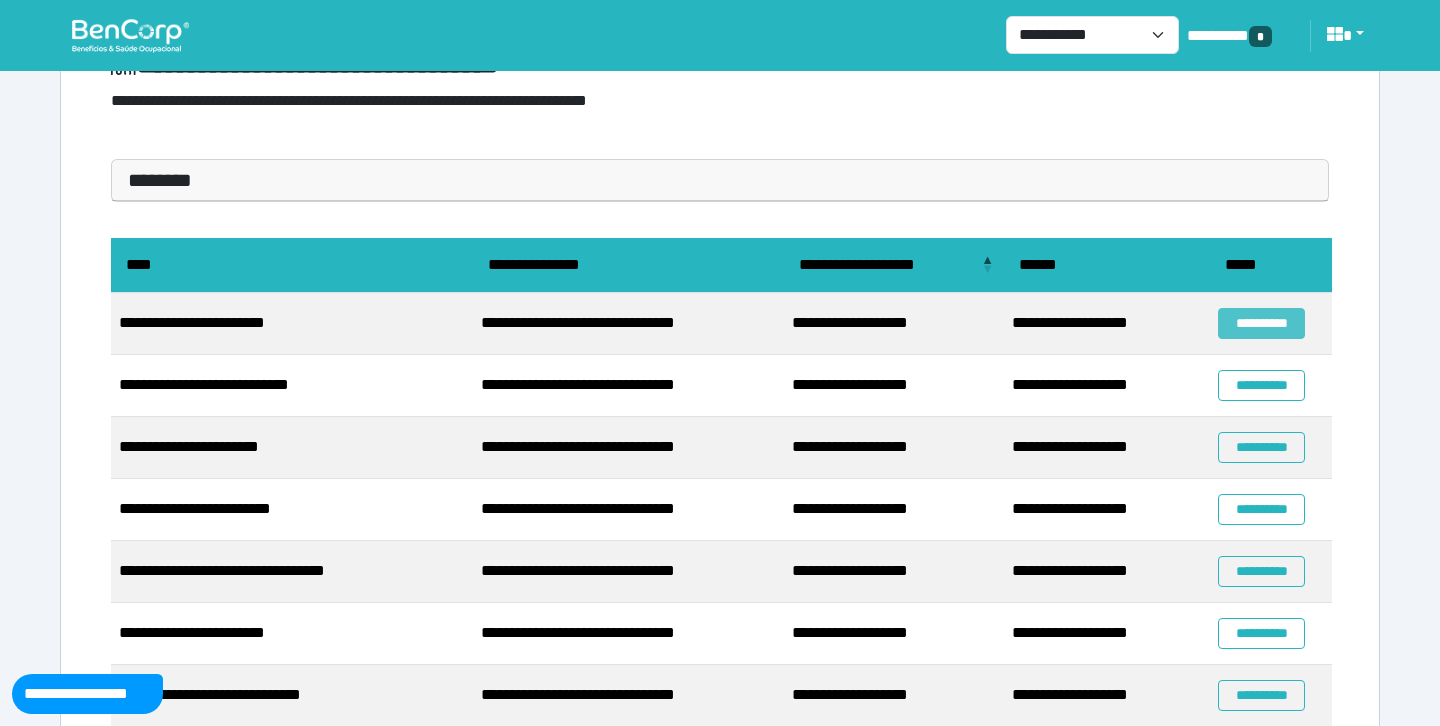 click on "**********" at bounding box center (1261, 323) 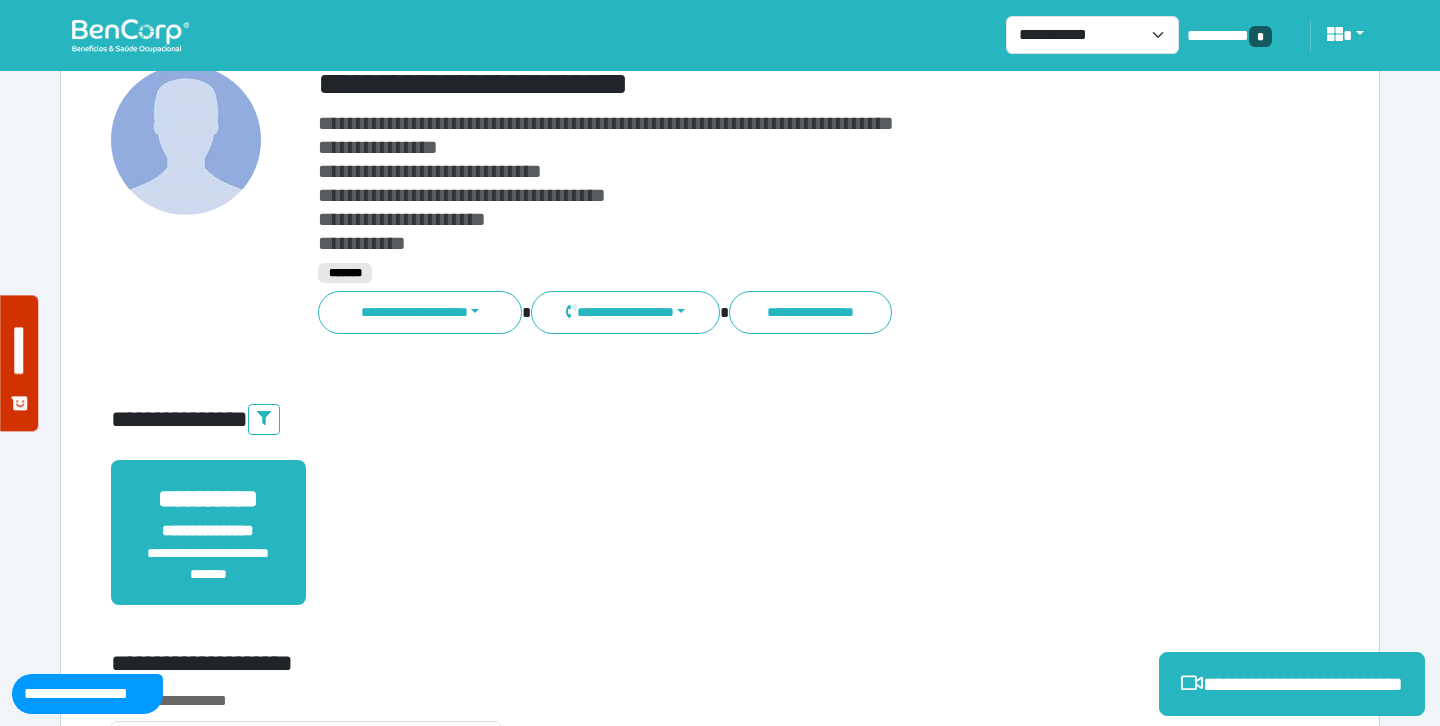 scroll, scrollTop: 174, scrollLeft: 0, axis: vertical 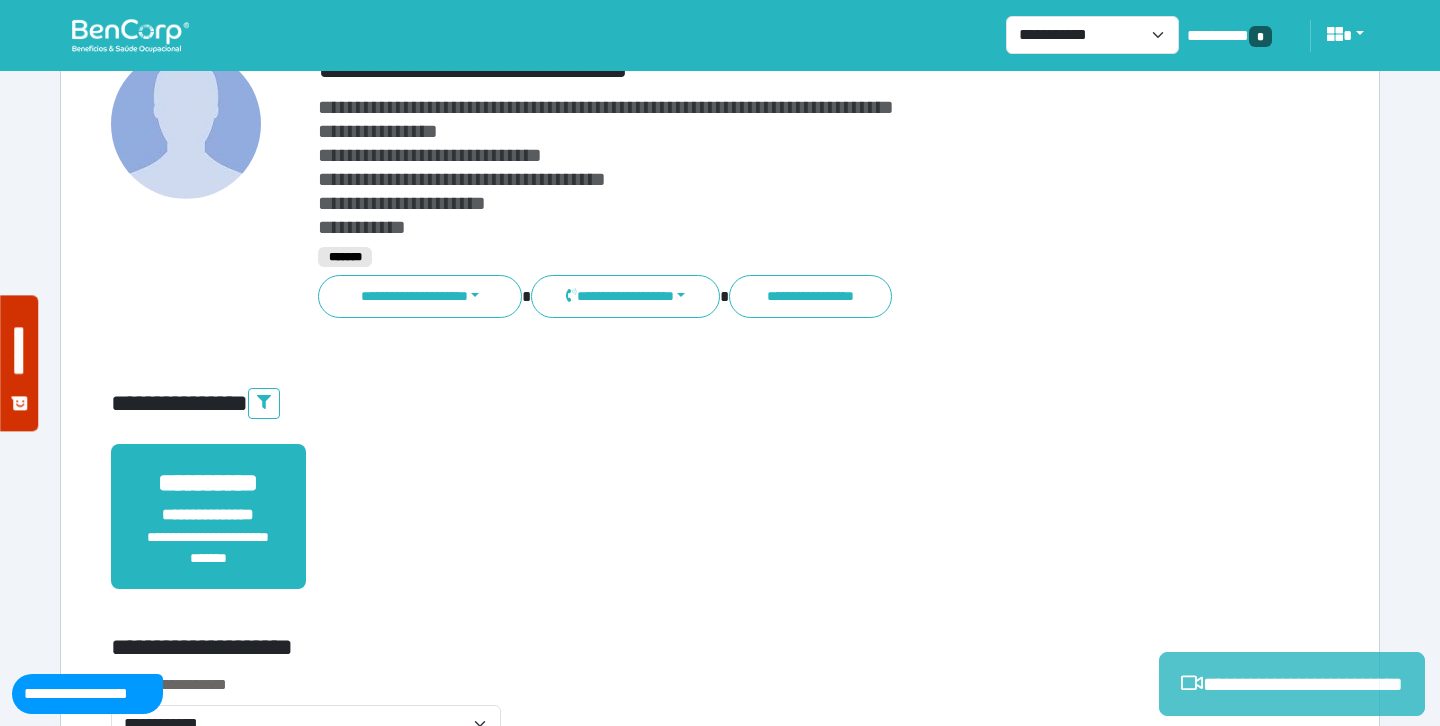 click on "**********" at bounding box center [1292, 684] 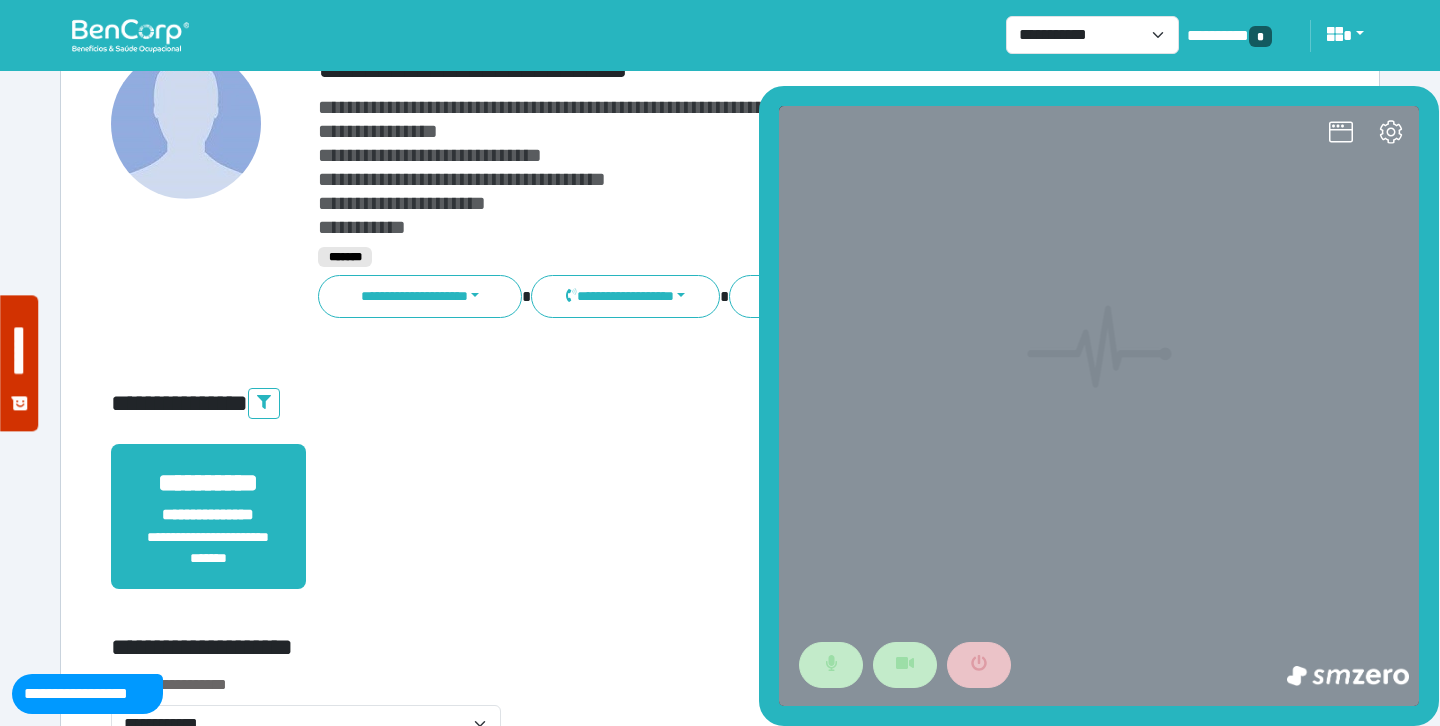 scroll, scrollTop: 0, scrollLeft: 0, axis: both 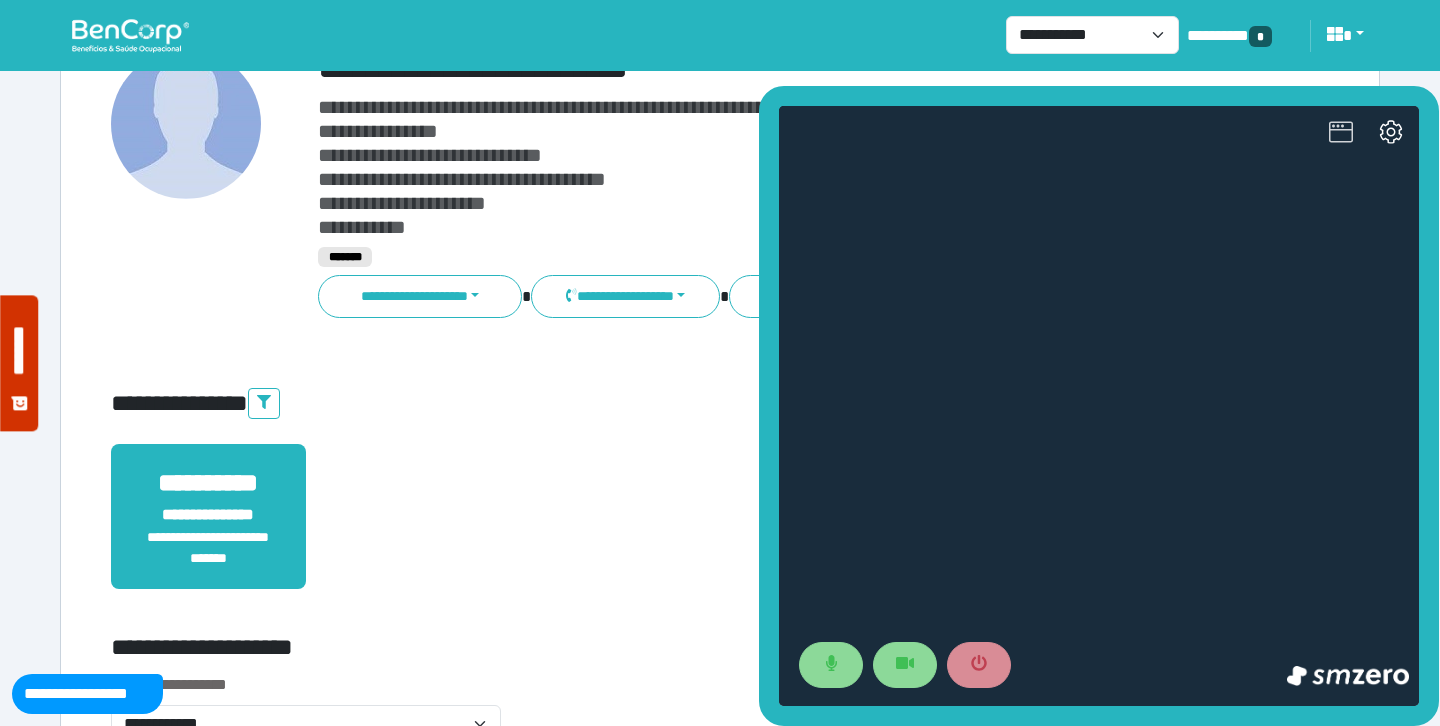 click 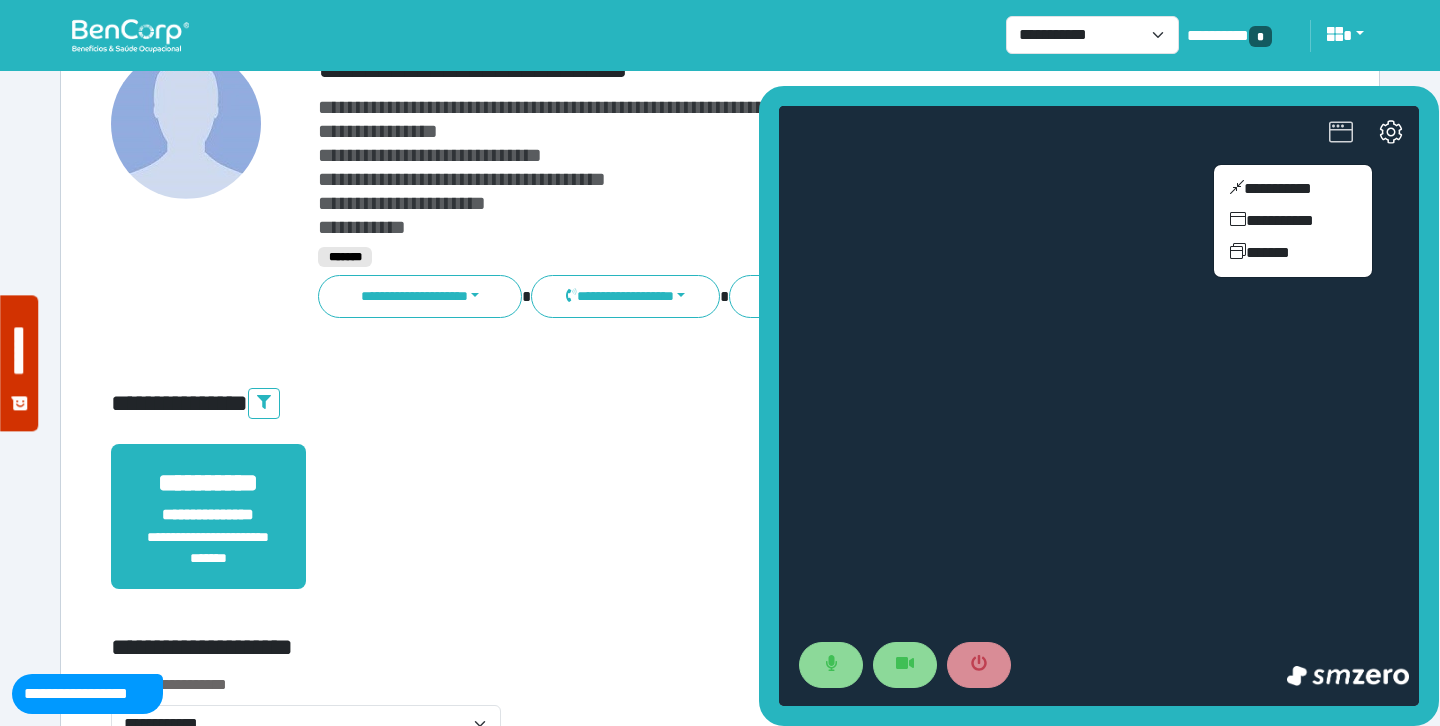 click 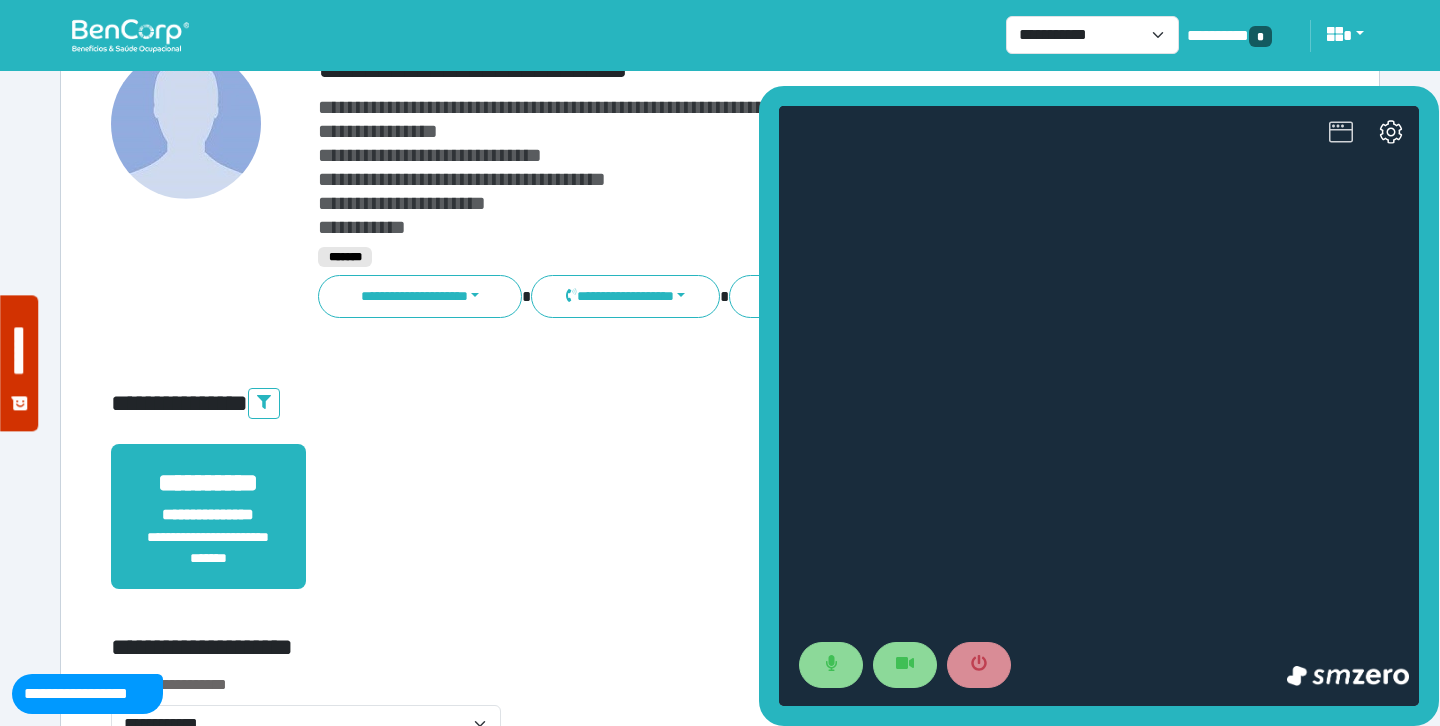 click 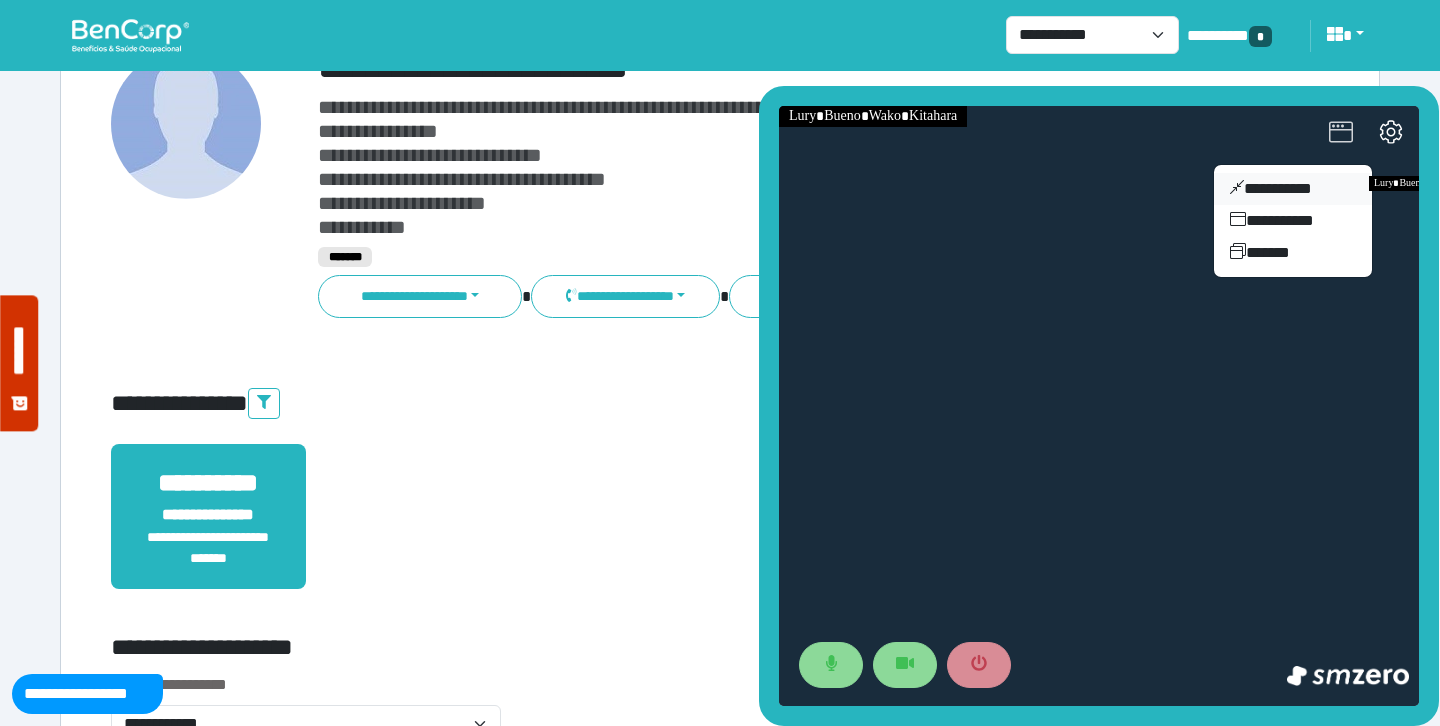 click on "**********" at bounding box center [1293, 189] 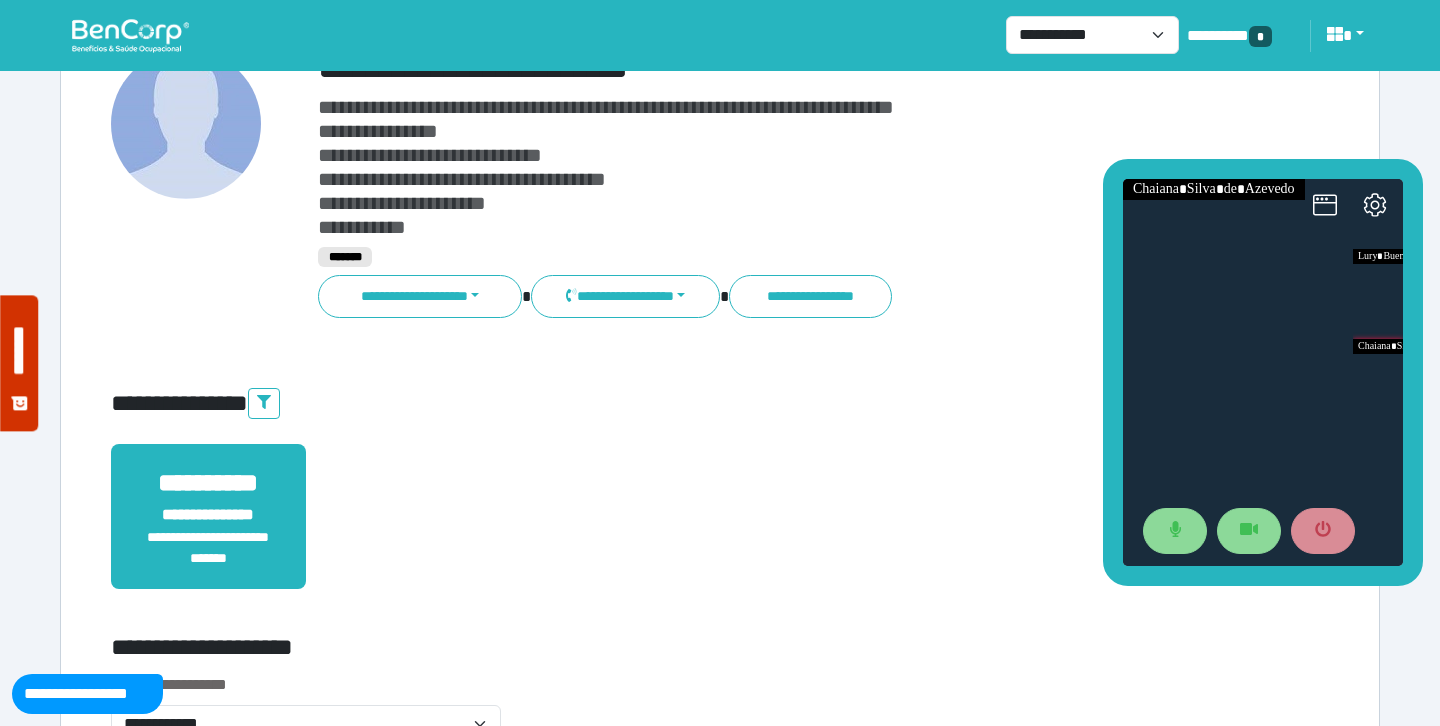 drag, startPoint x: 560, startPoint y: 31, endPoint x: 1207, endPoint y: 137, distance: 655.6257 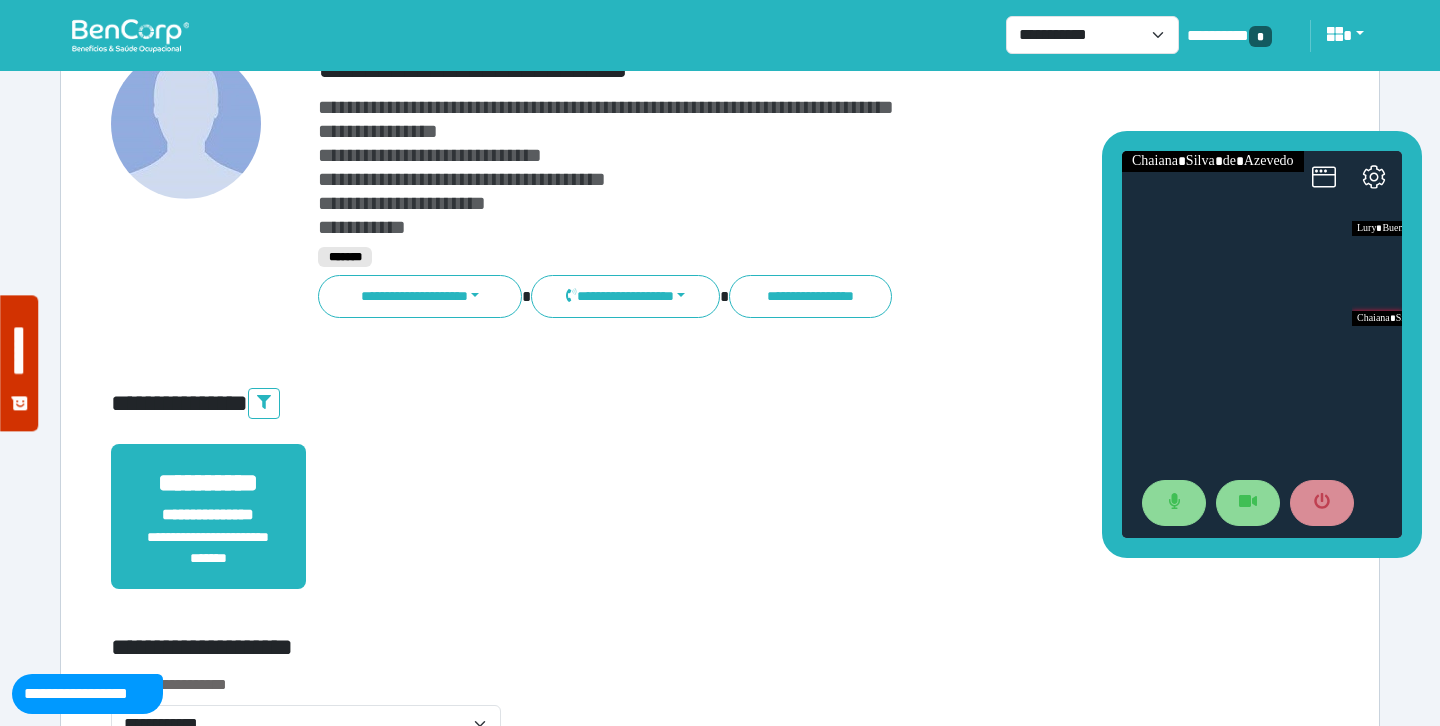 click on "**********" at bounding box center (720, 528) 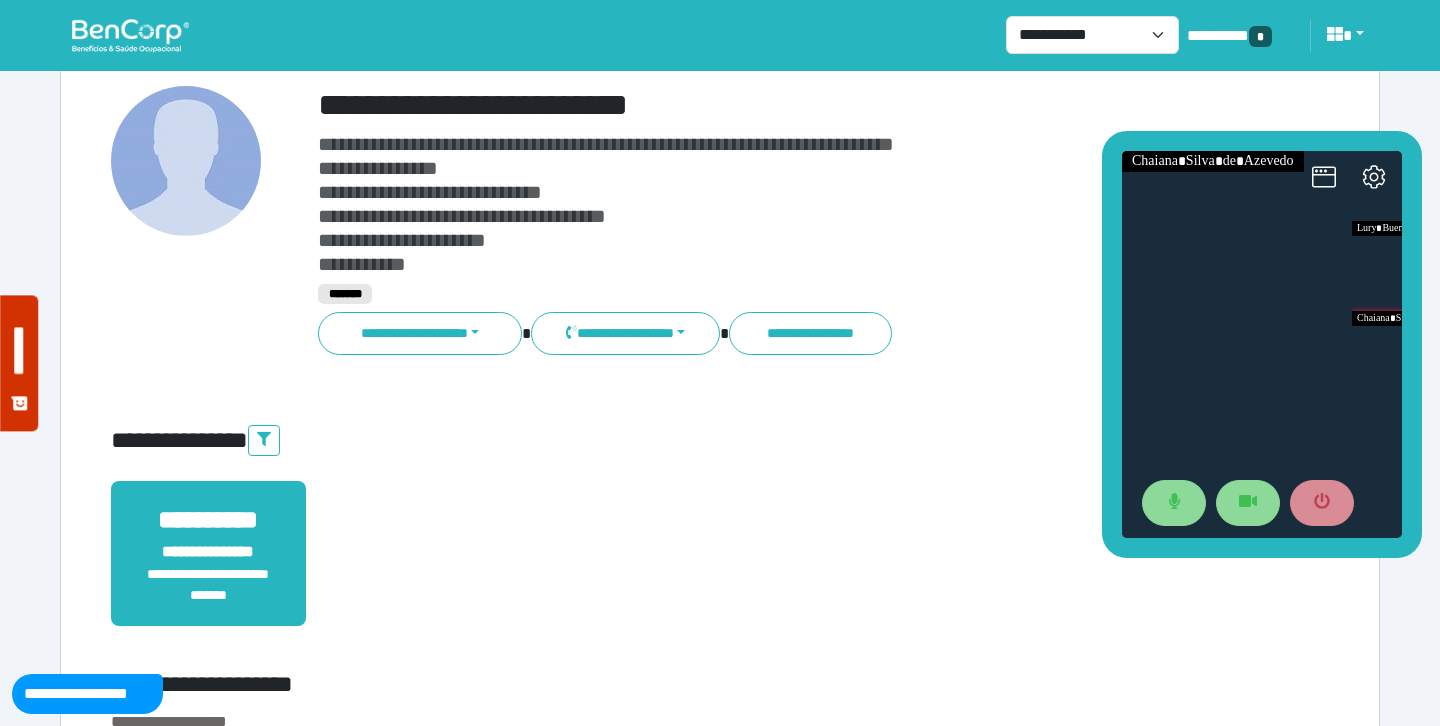 scroll, scrollTop: 0, scrollLeft: 0, axis: both 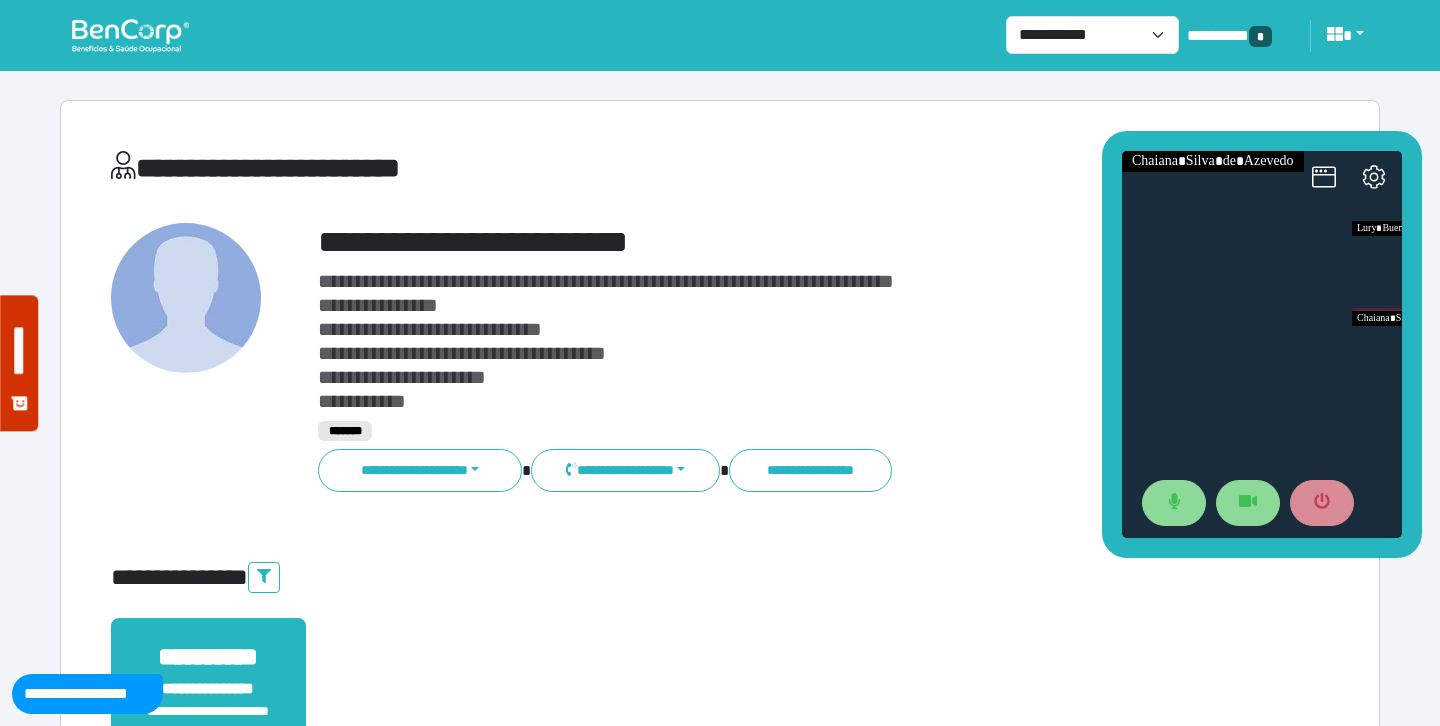 drag, startPoint x: 1207, startPoint y: 137, endPoint x: 479, endPoint y: 244, distance: 735.8213 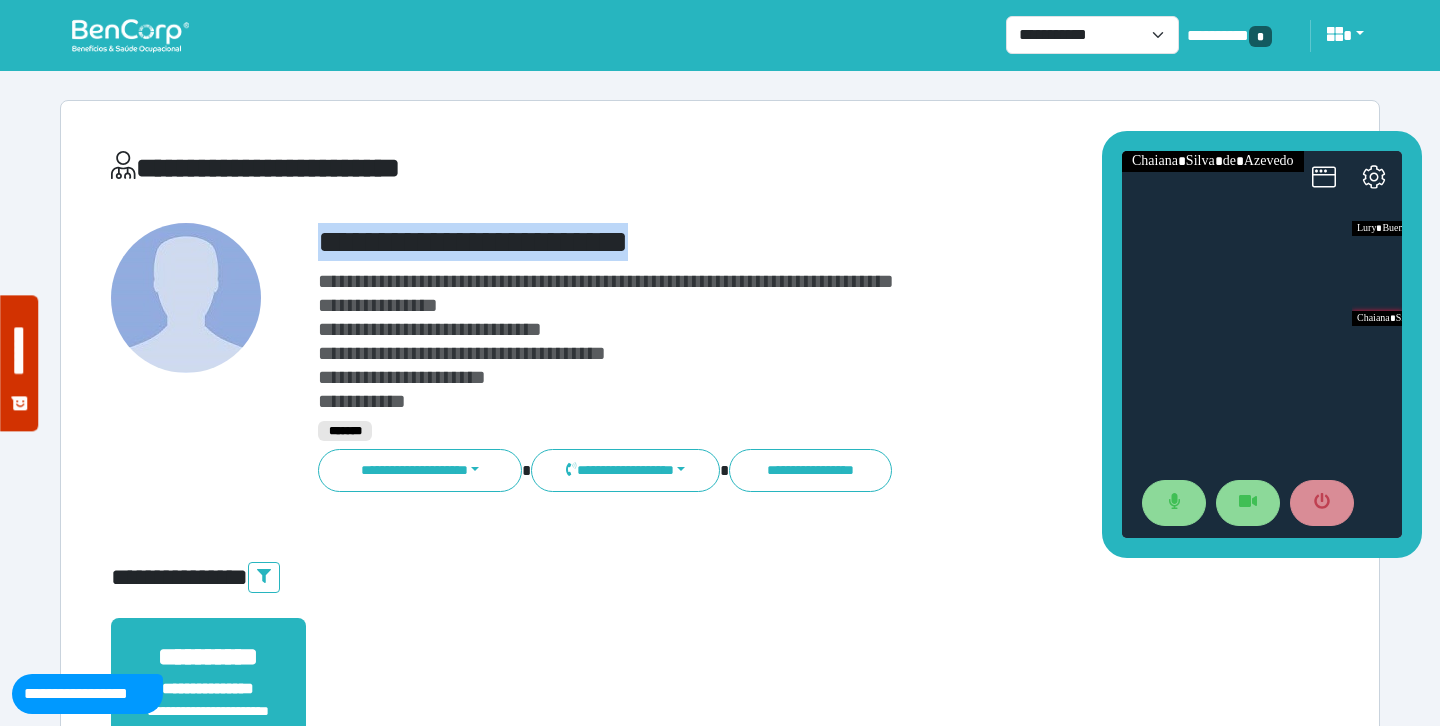 click on "**********" at bounding box center (772, 242) 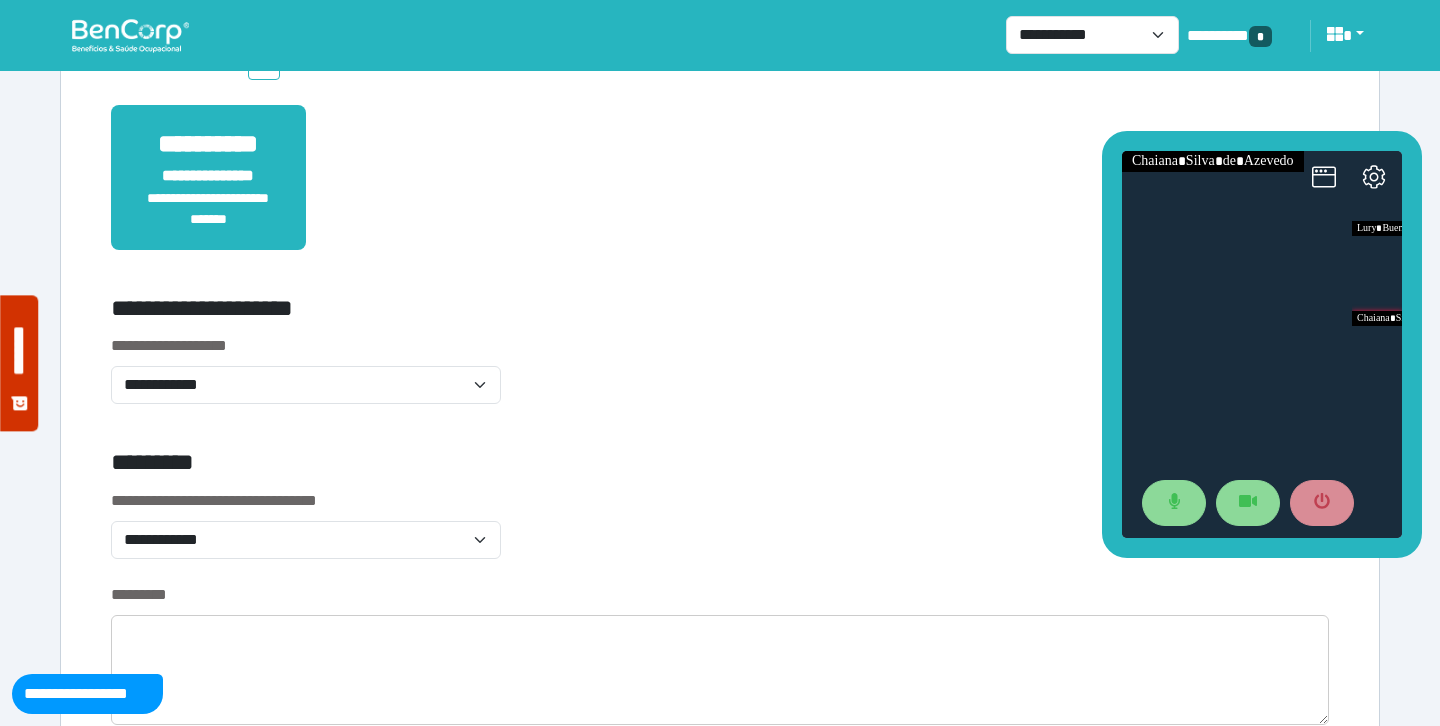 scroll, scrollTop: 552, scrollLeft: 0, axis: vertical 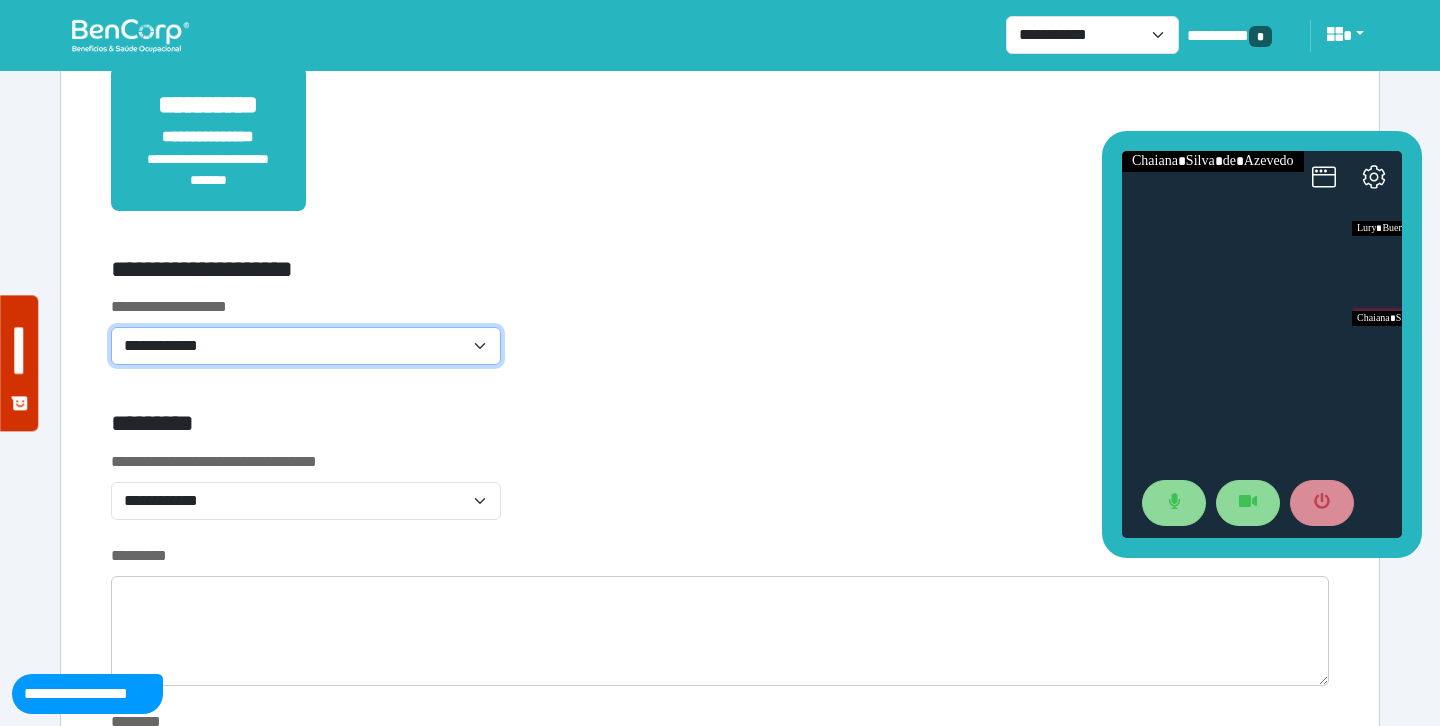click on "**********" at bounding box center (306, 346) 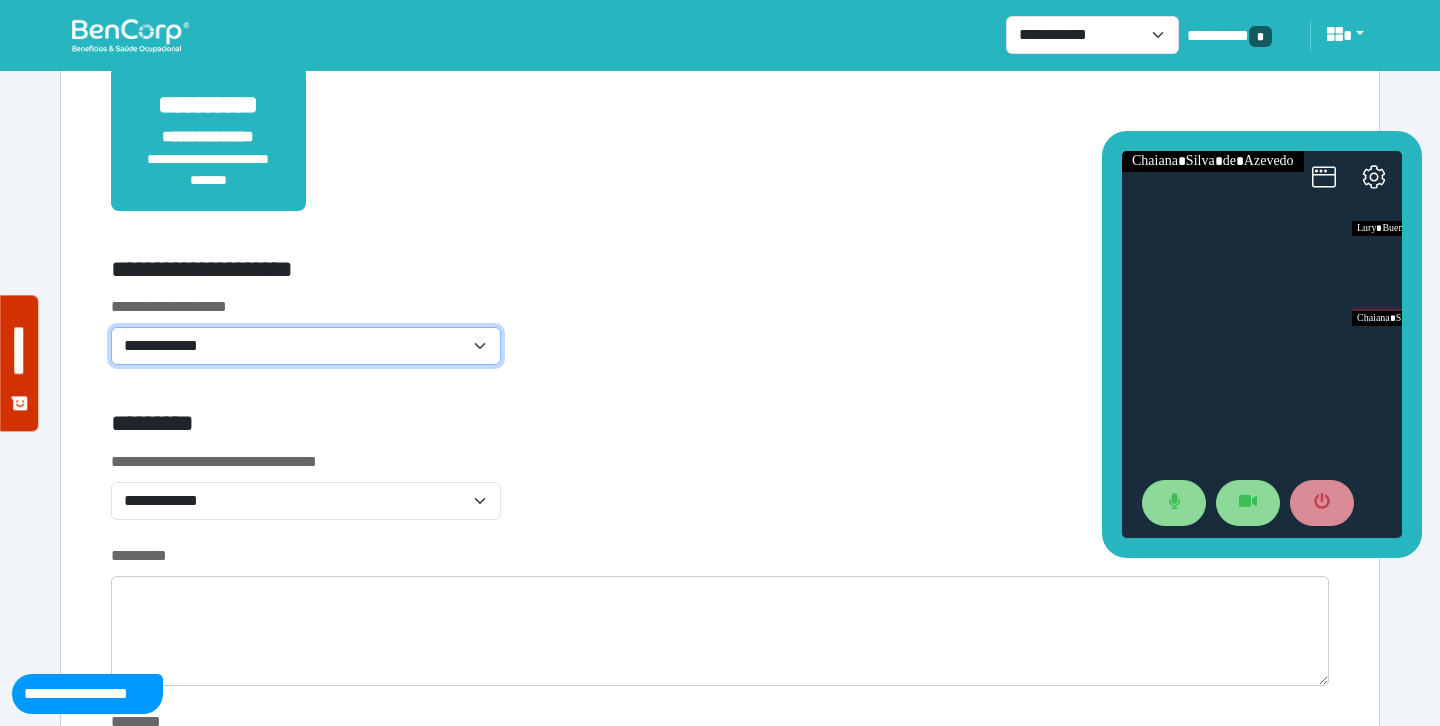 select on "**********" 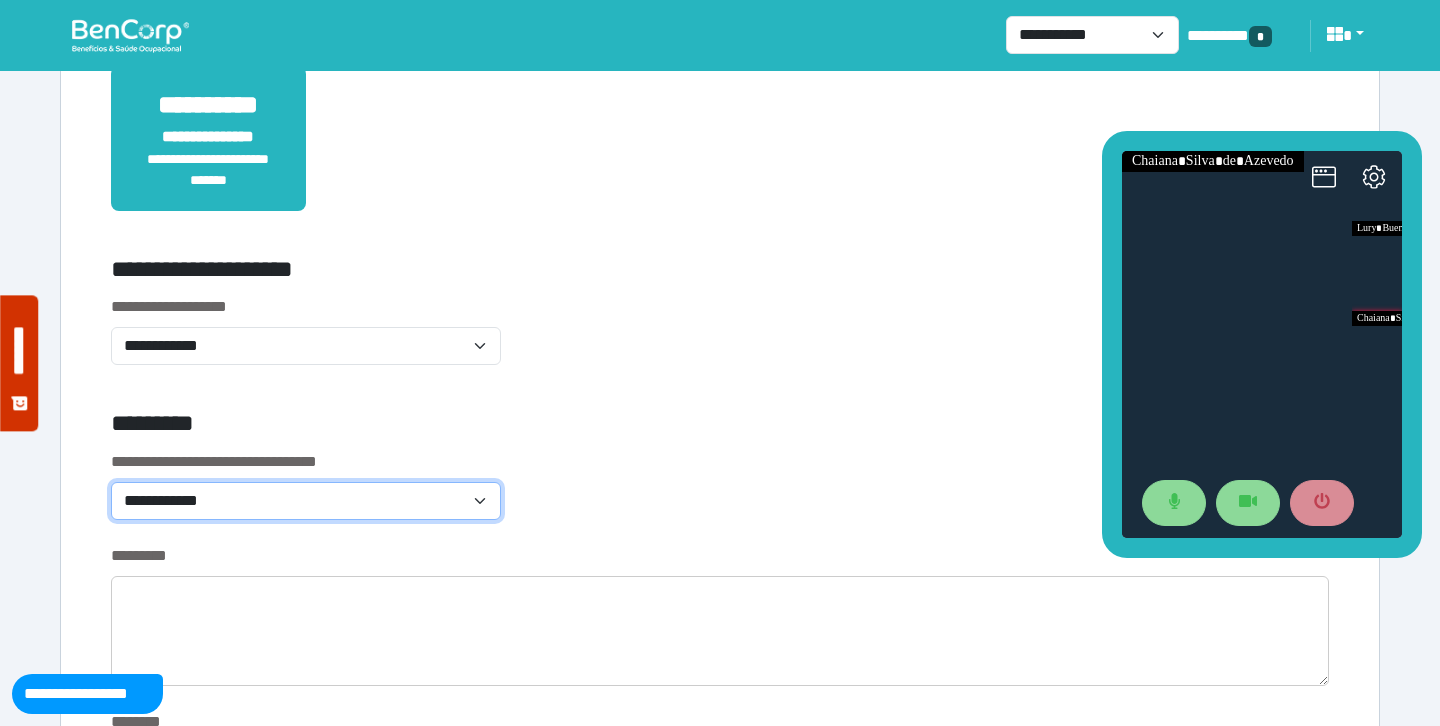 click on "**********" at bounding box center (306, 501) 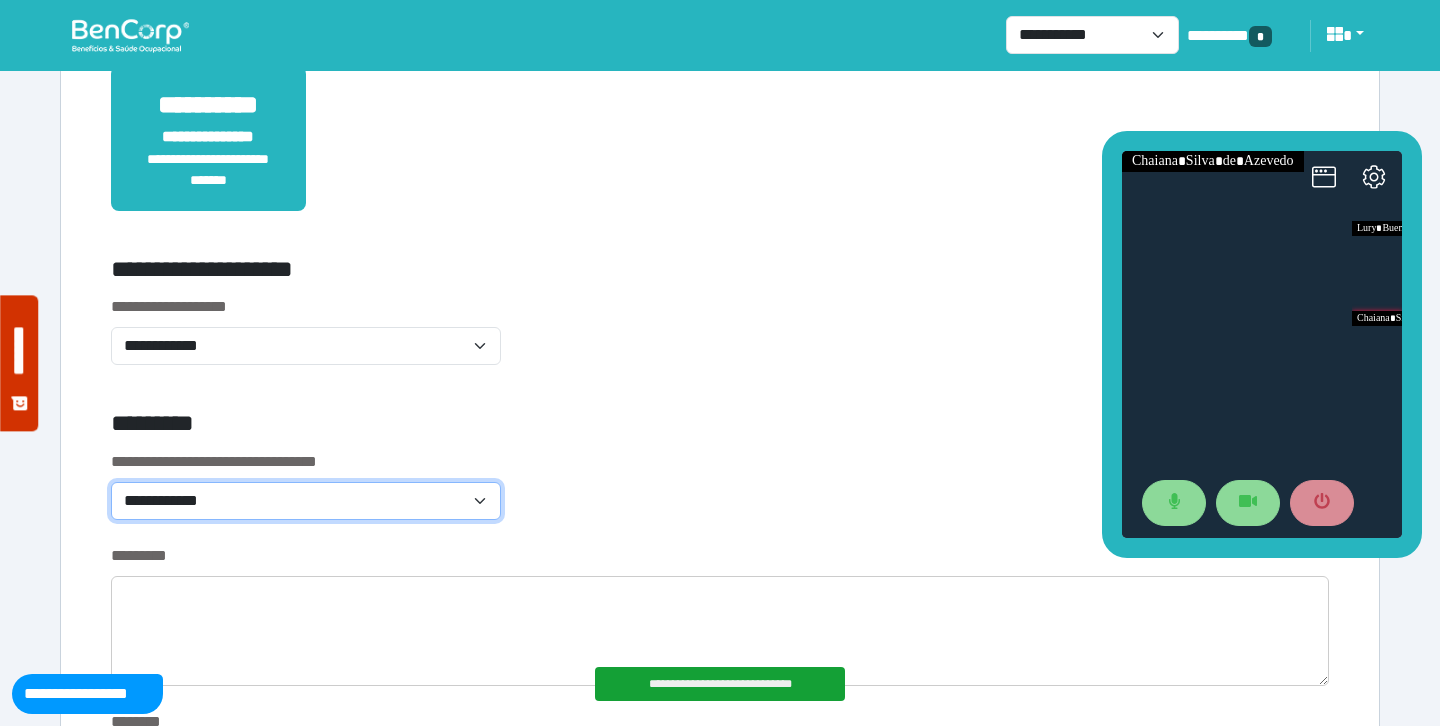 select on "*******" 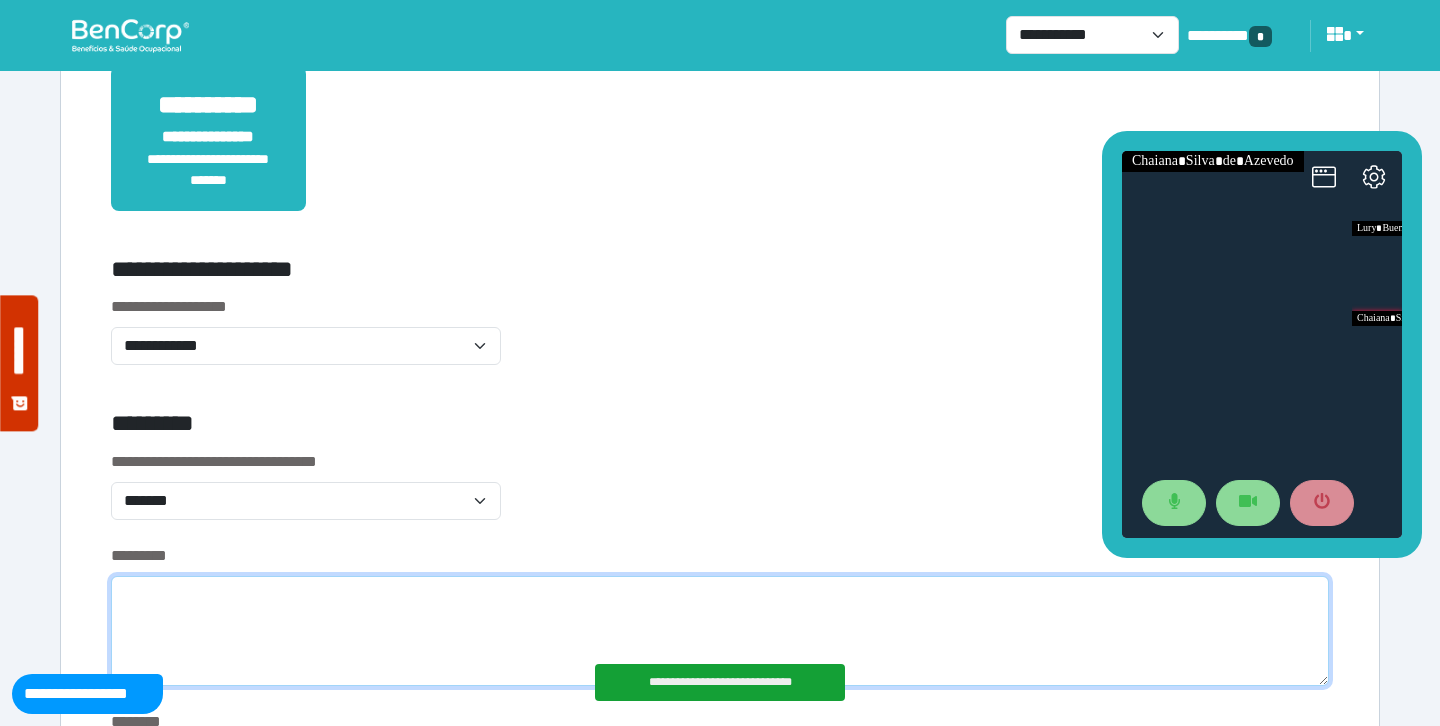 click at bounding box center [720, 631] 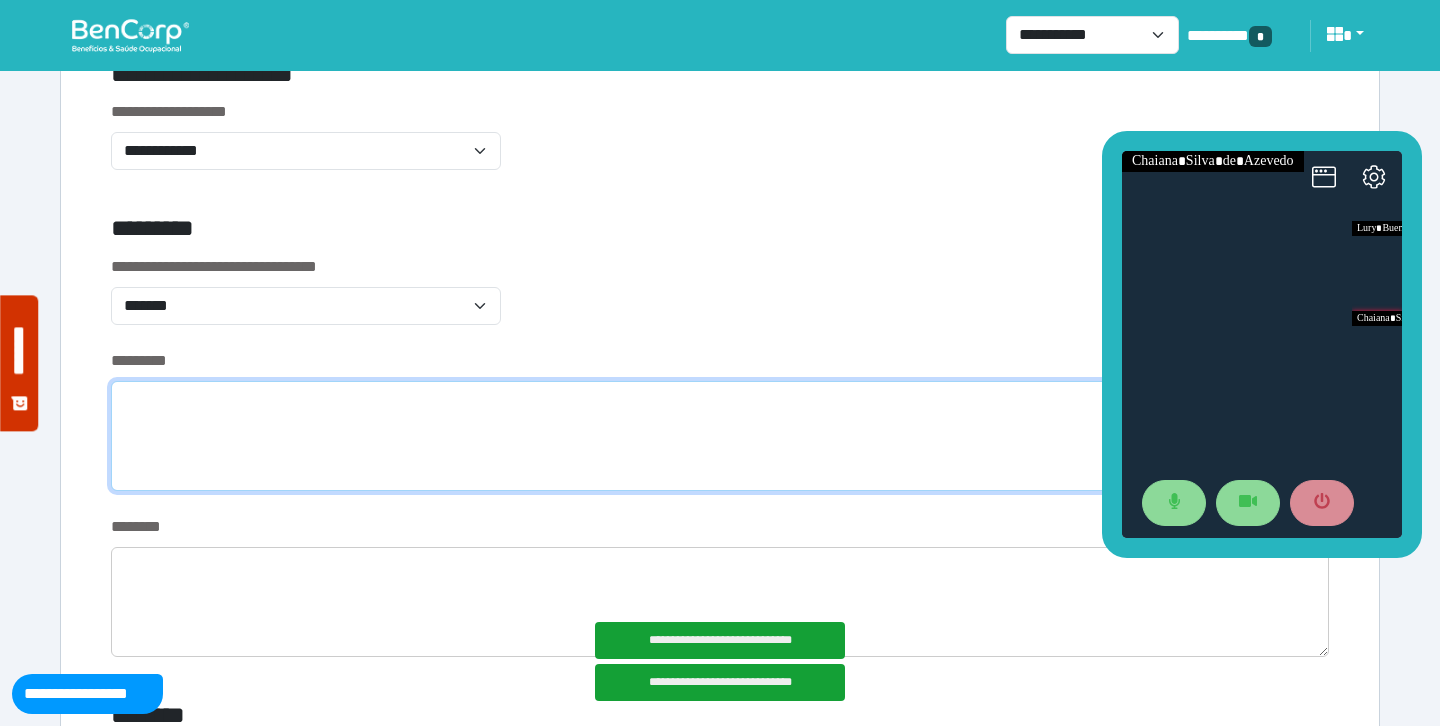 scroll, scrollTop: 929, scrollLeft: 0, axis: vertical 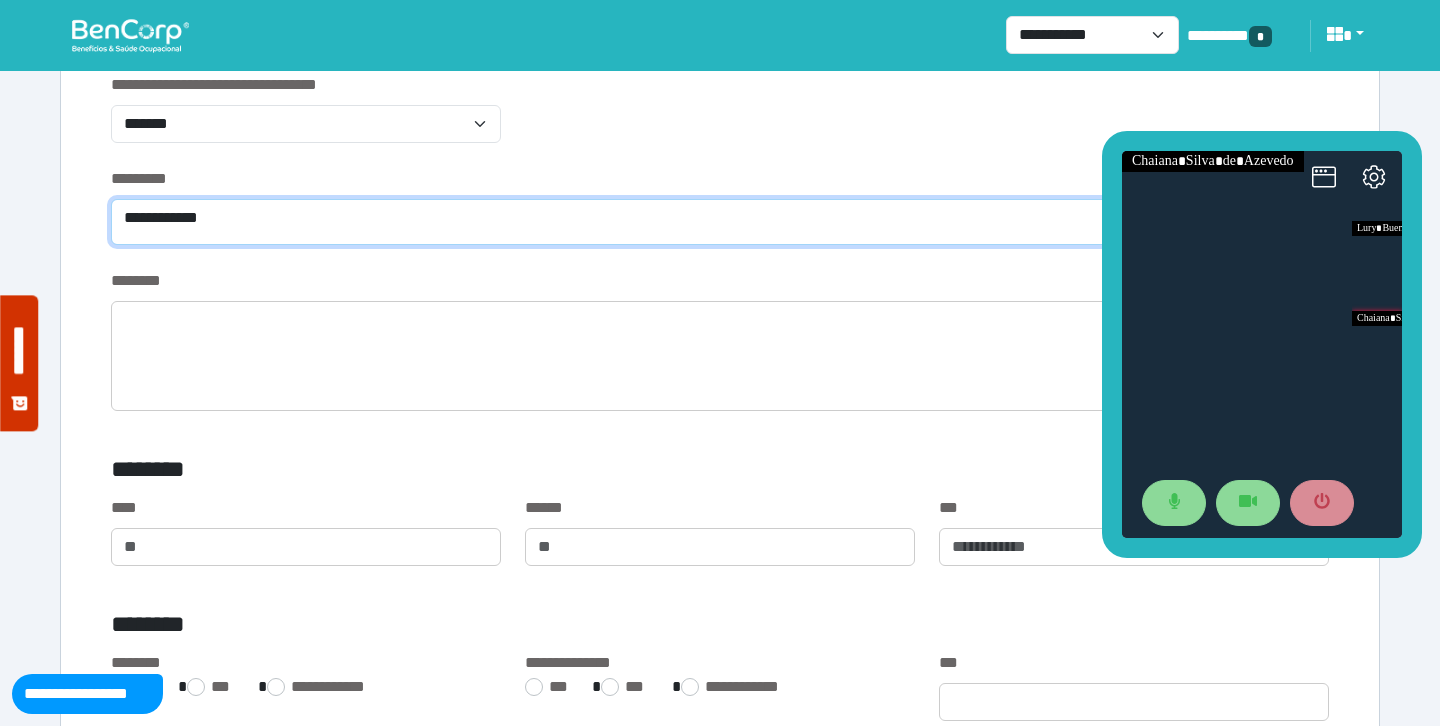 type on "**********" 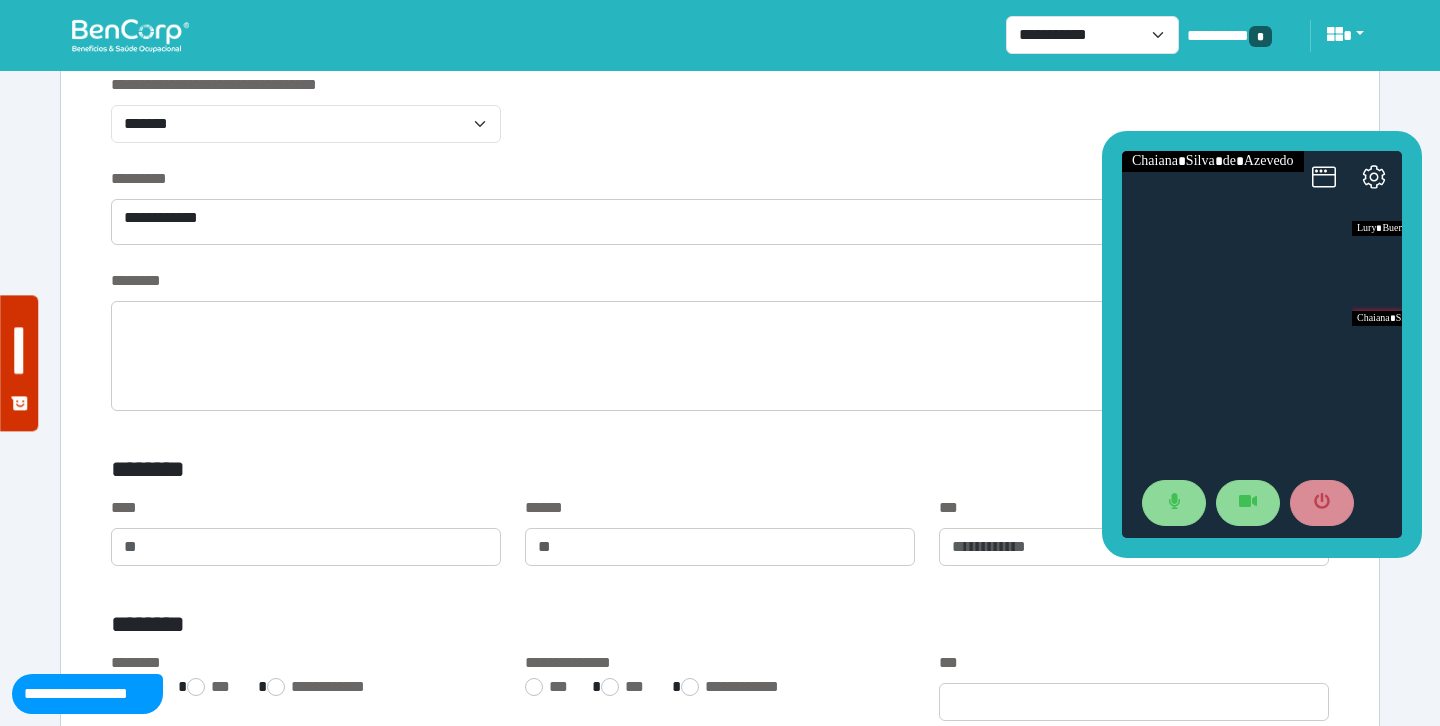 click on "**********" at bounding box center (720, 120) 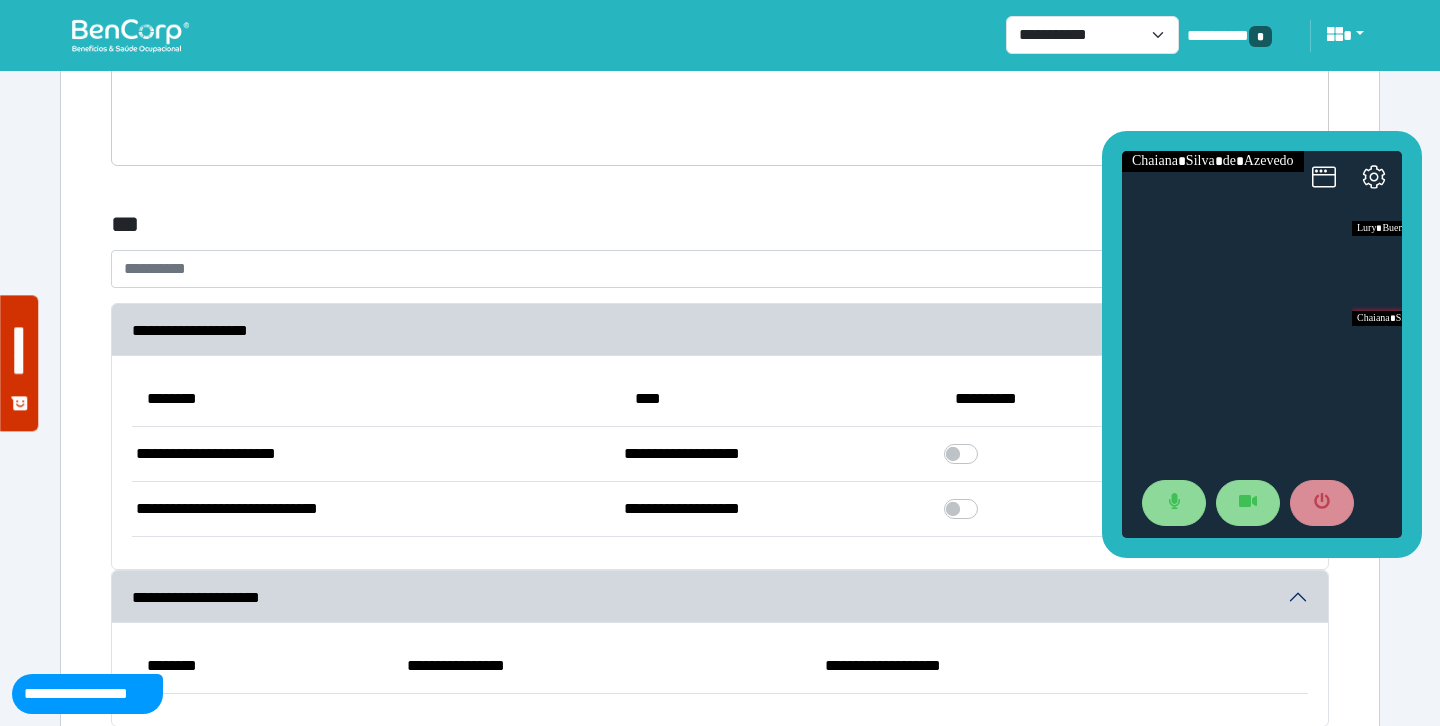 scroll, scrollTop: 5799, scrollLeft: 0, axis: vertical 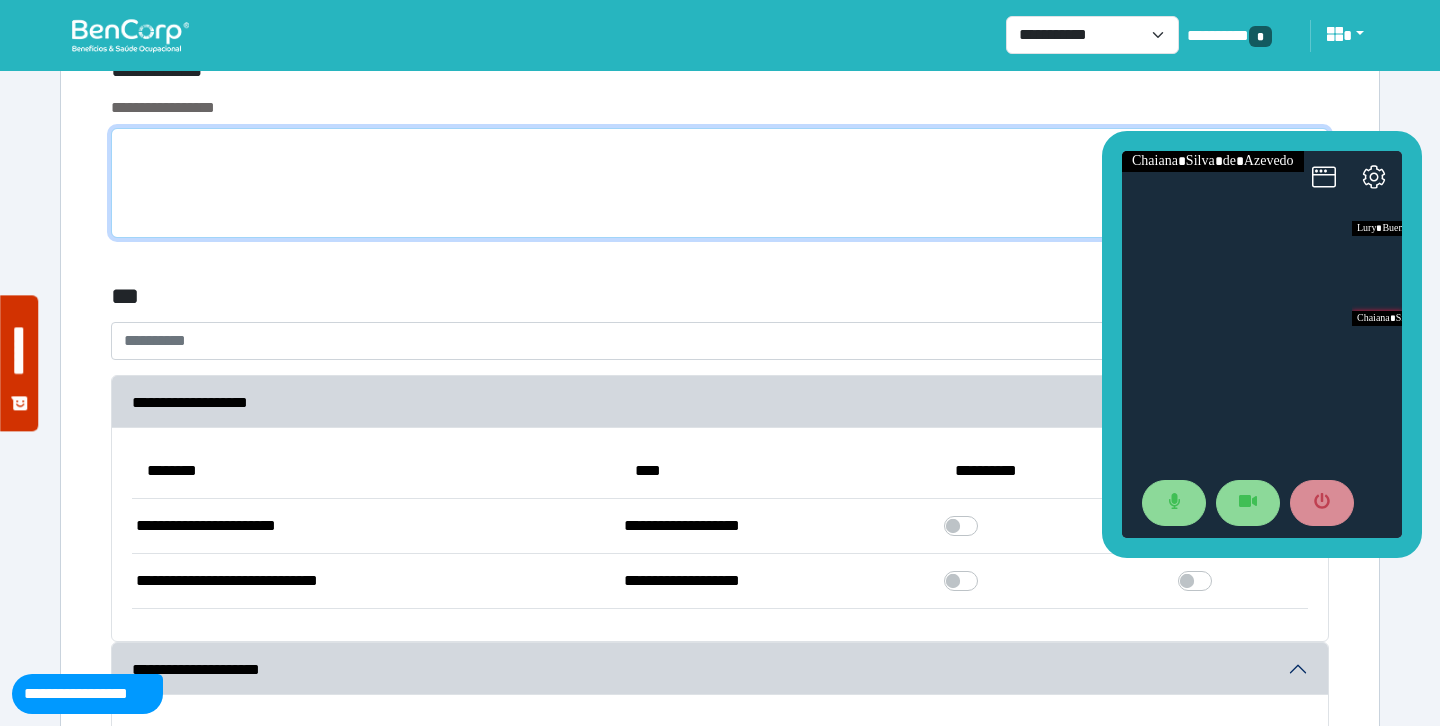 click at bounding box center (720, 183) 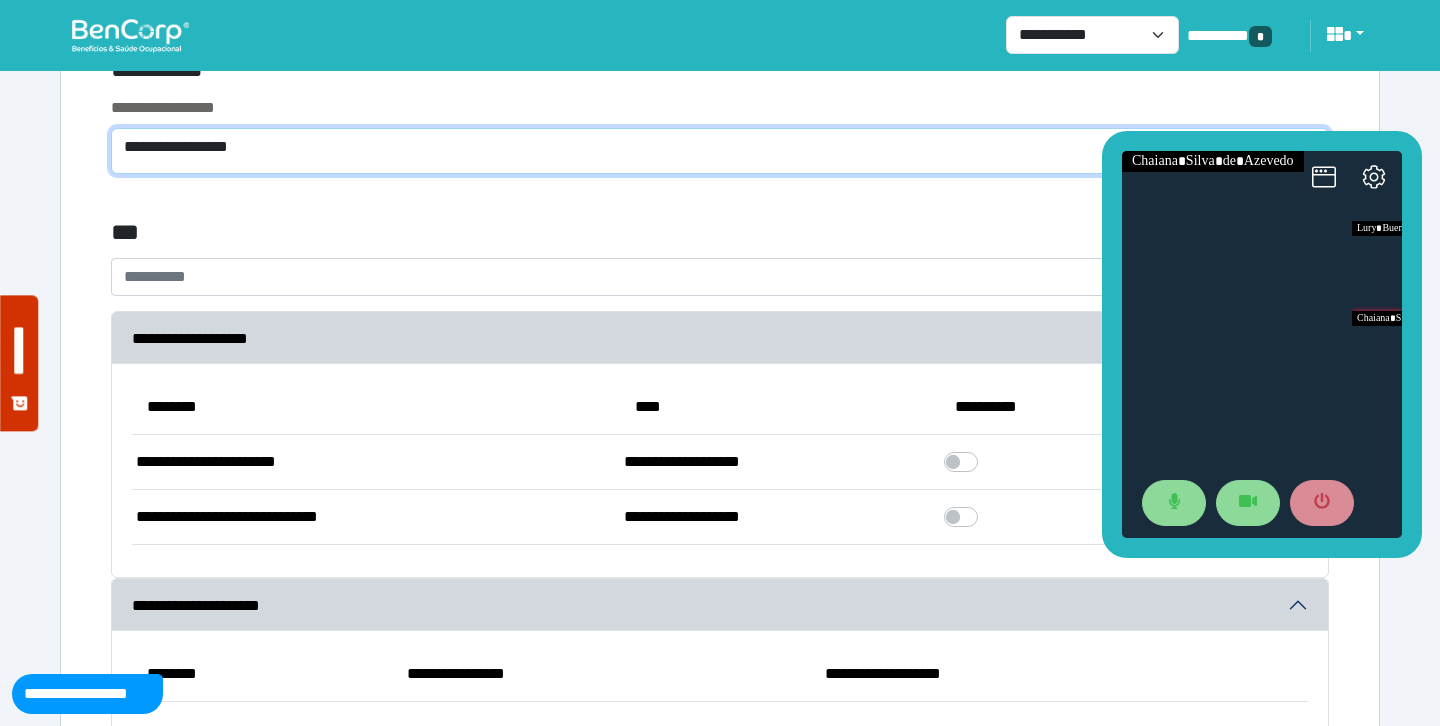 type on "**********" 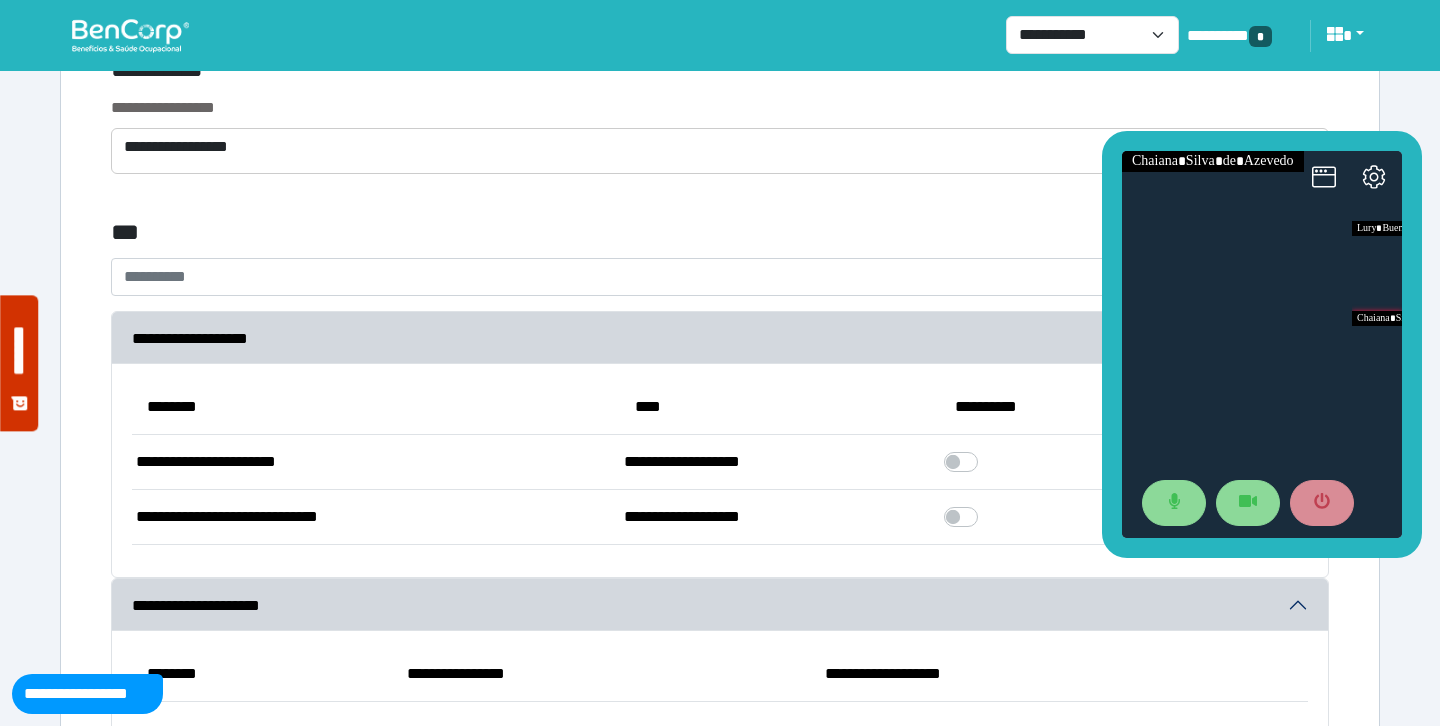 click on "**********" at bounding box center (720, -1237) 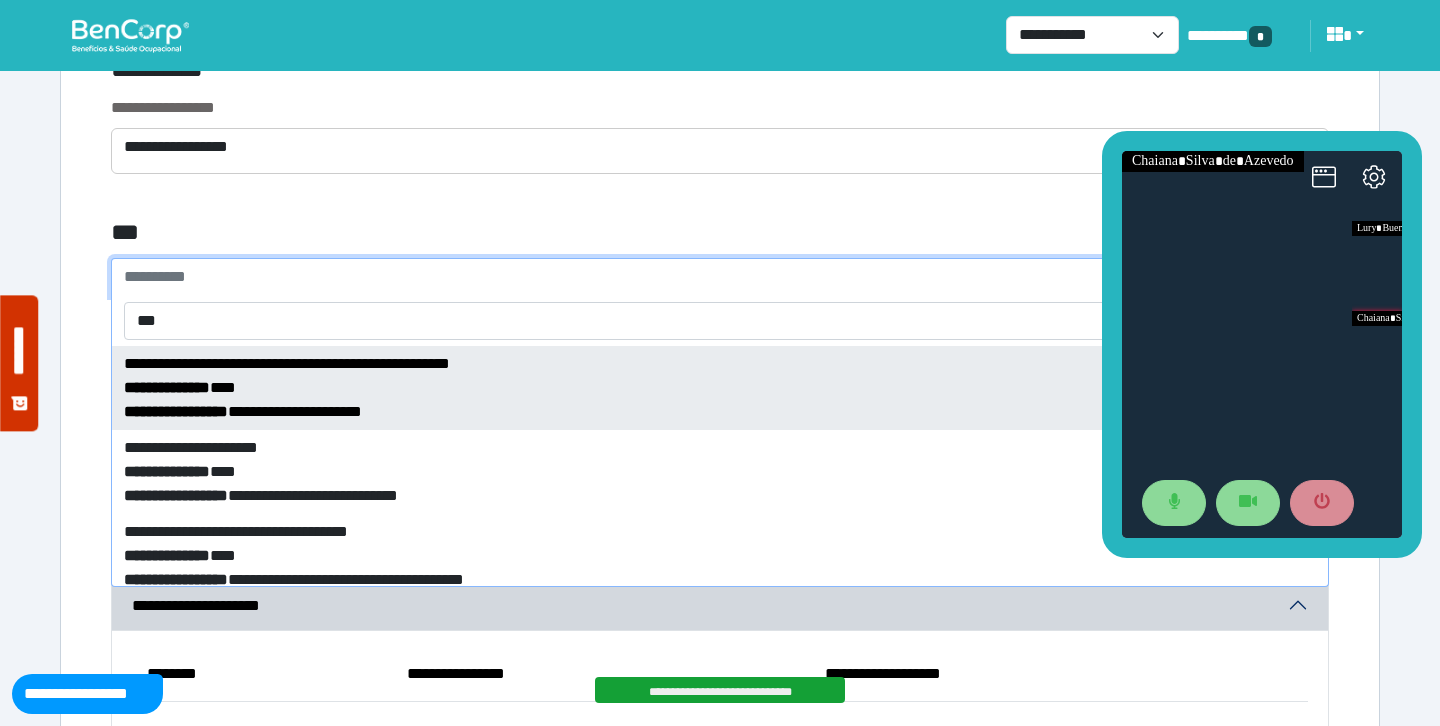 type on "***" 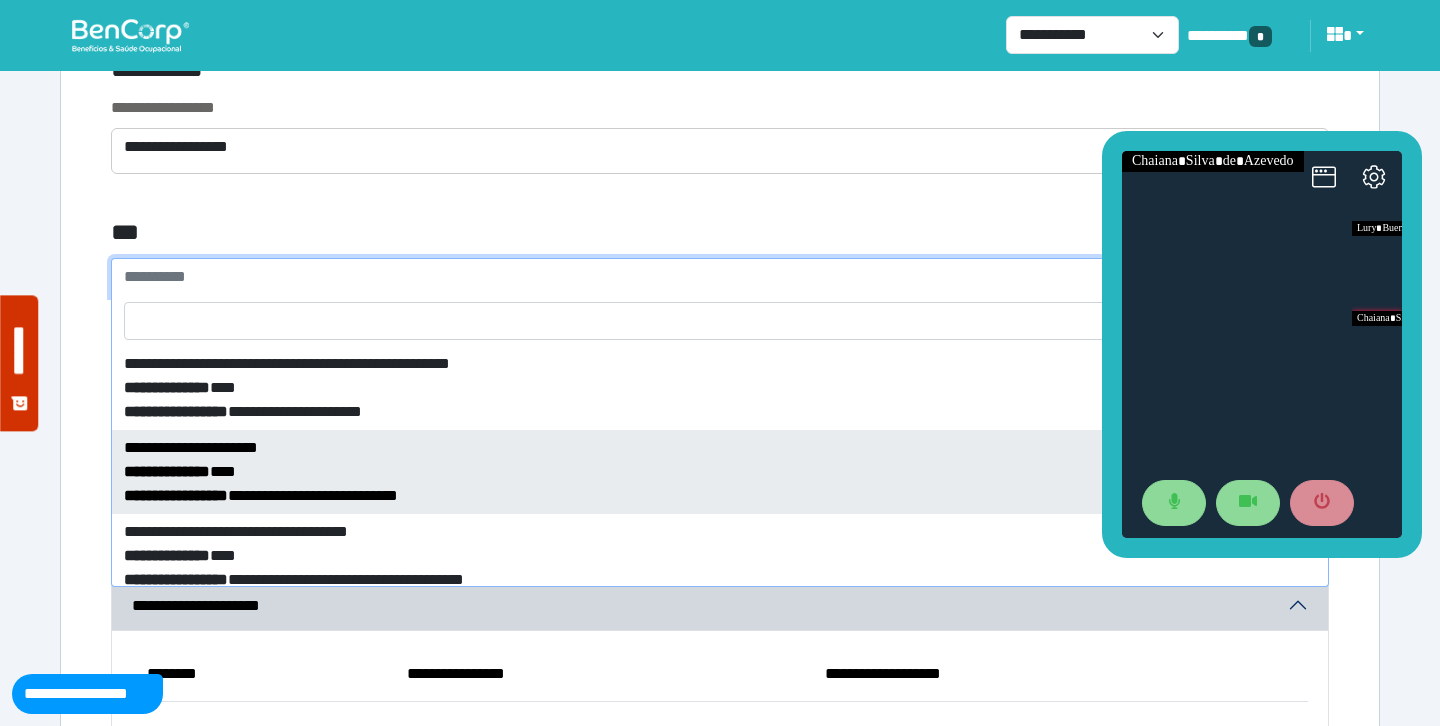 select on "****" 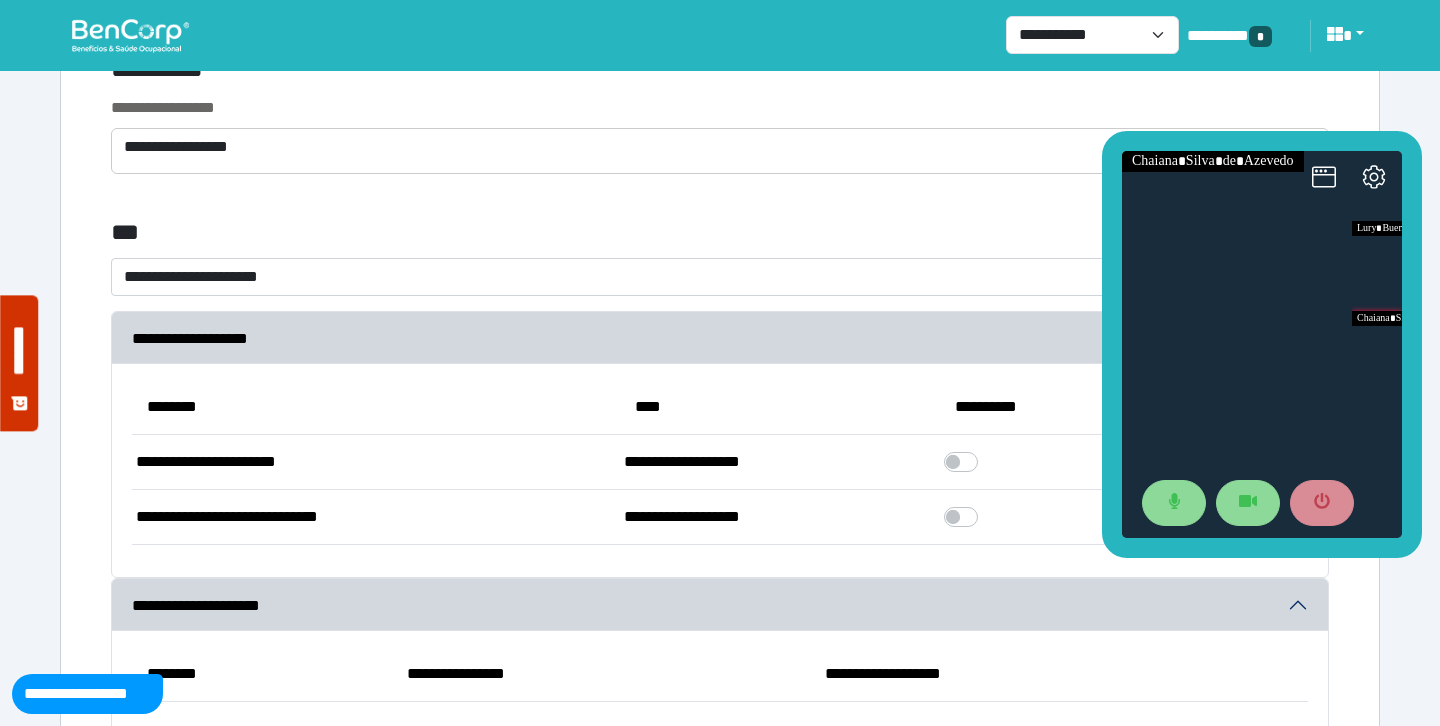 click on "**********" at bounding box center (720, 147) 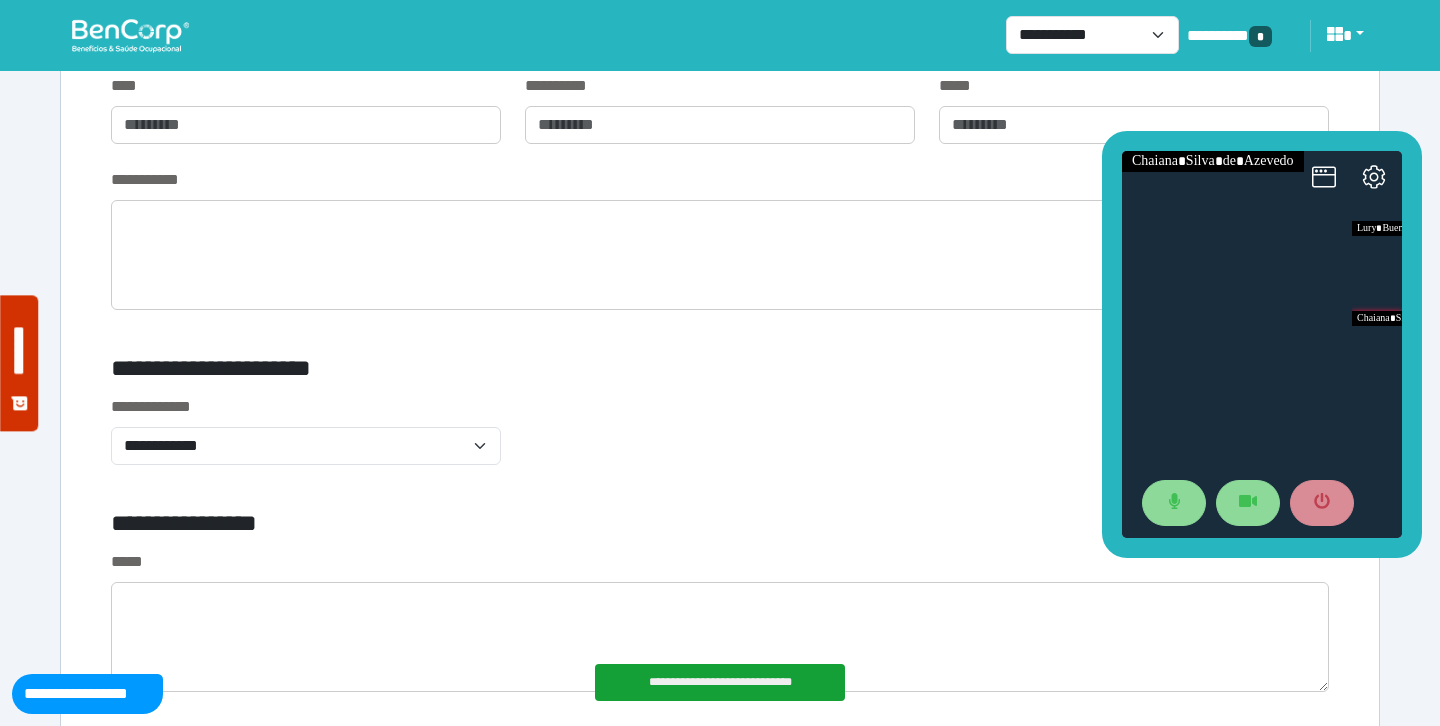 scroll, scrollTop: 6688, scrollLeft: 0, axis: vertical 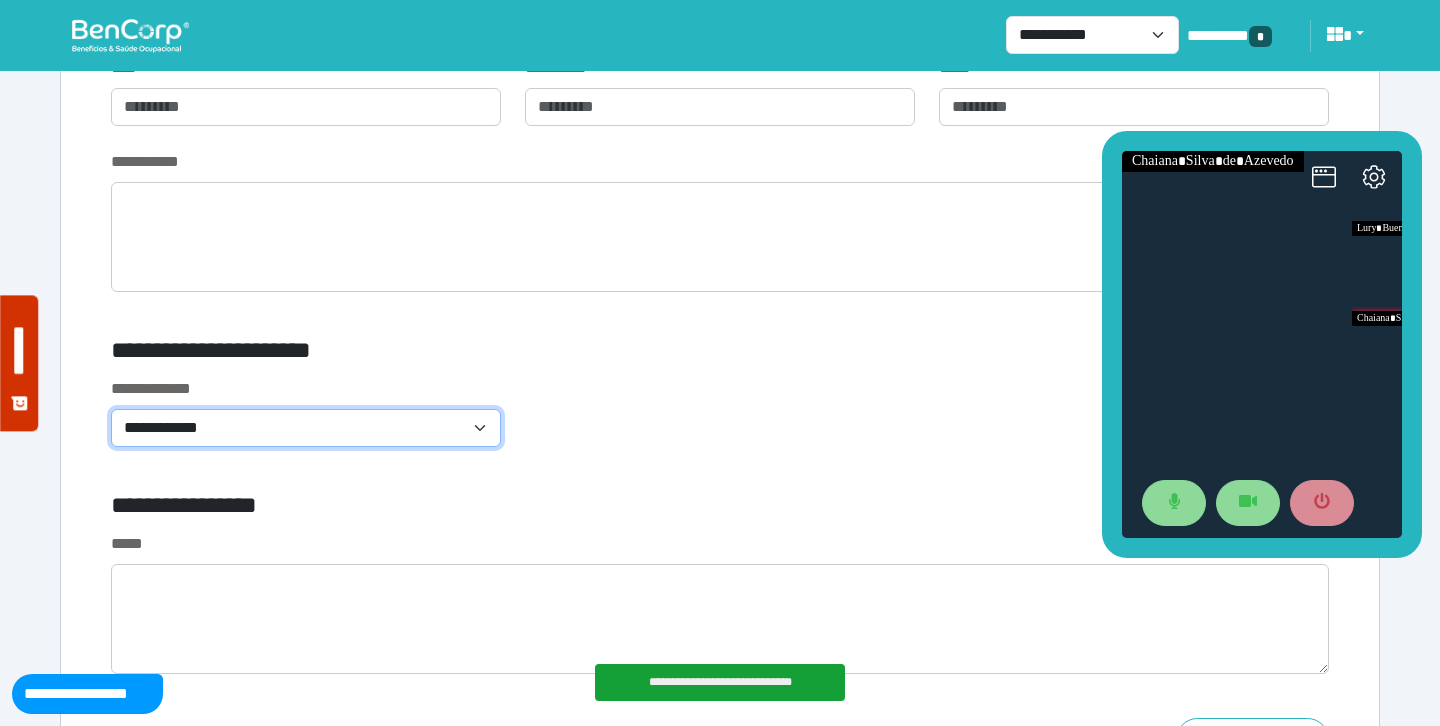 click on "**********" at bounding box center [306, 428] 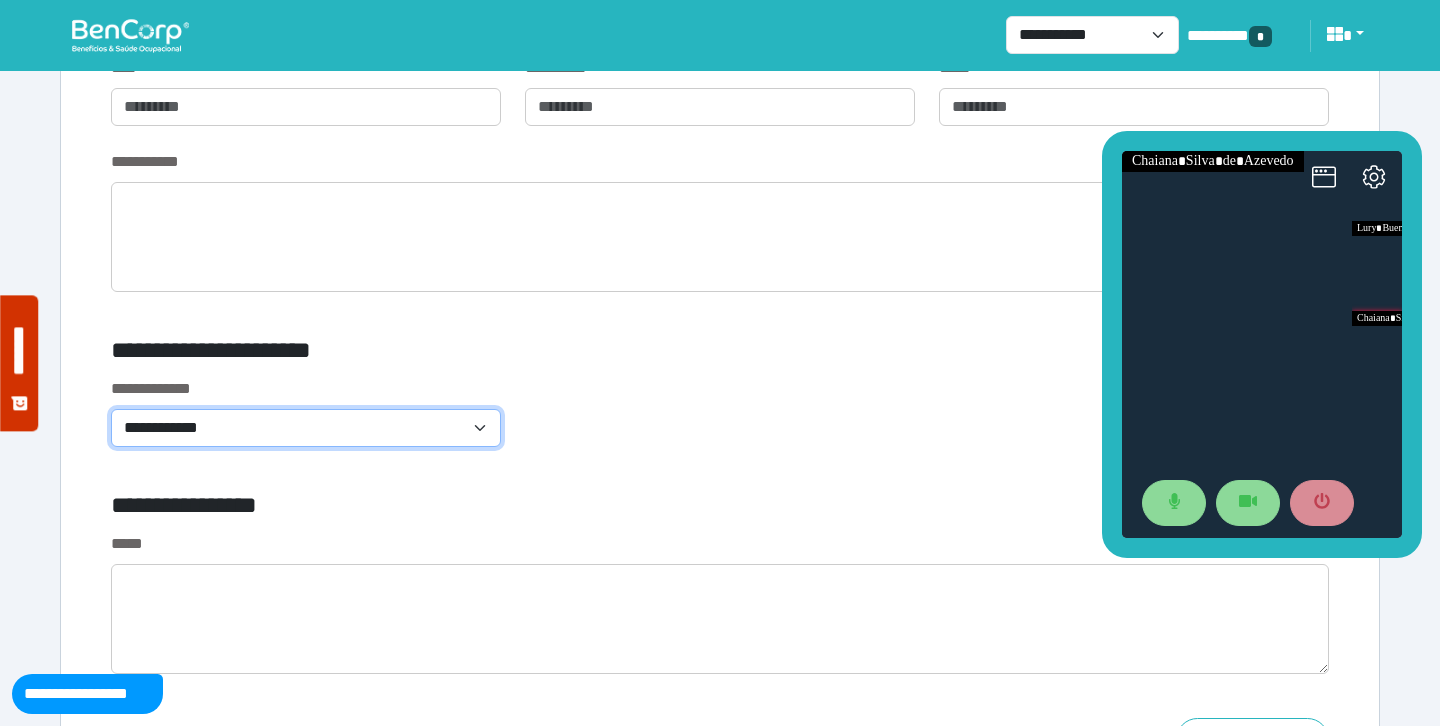 select on "**********" 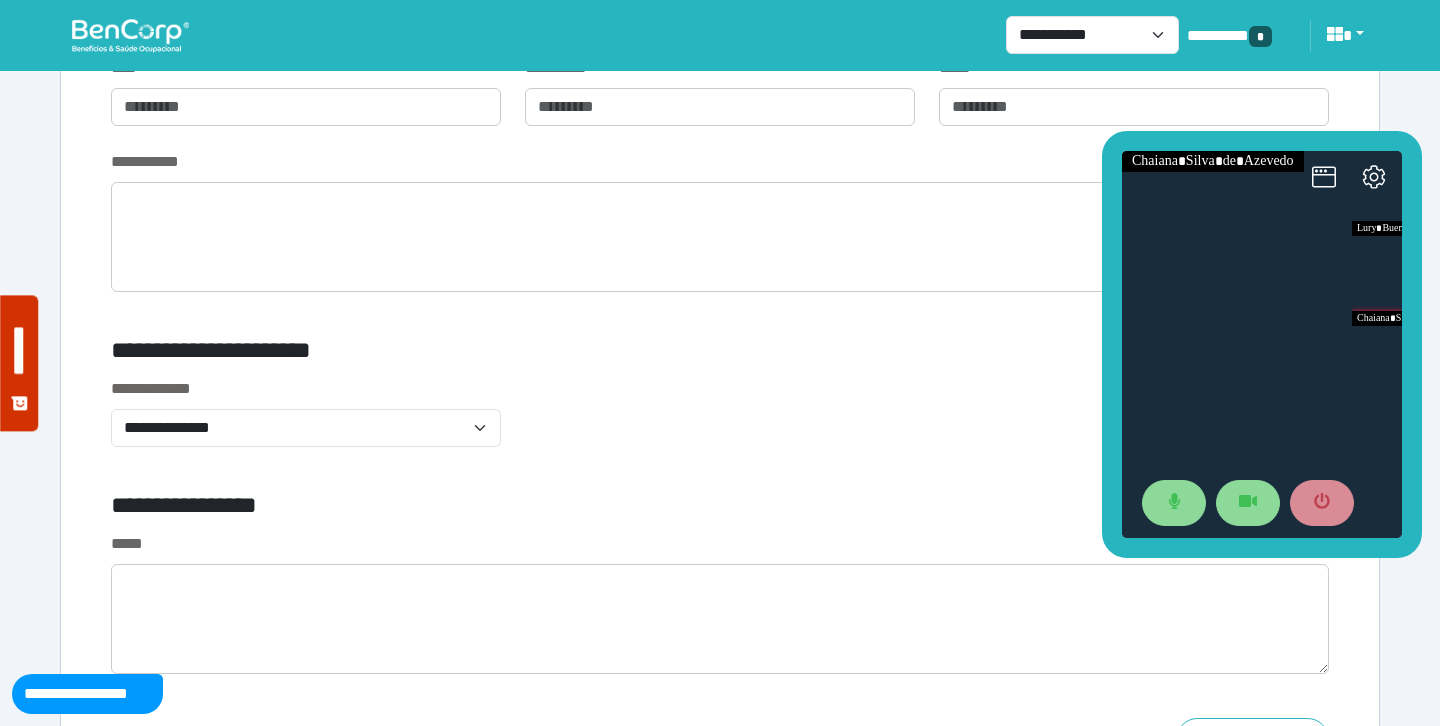 click on "**********" at bounding box center (720, 424) 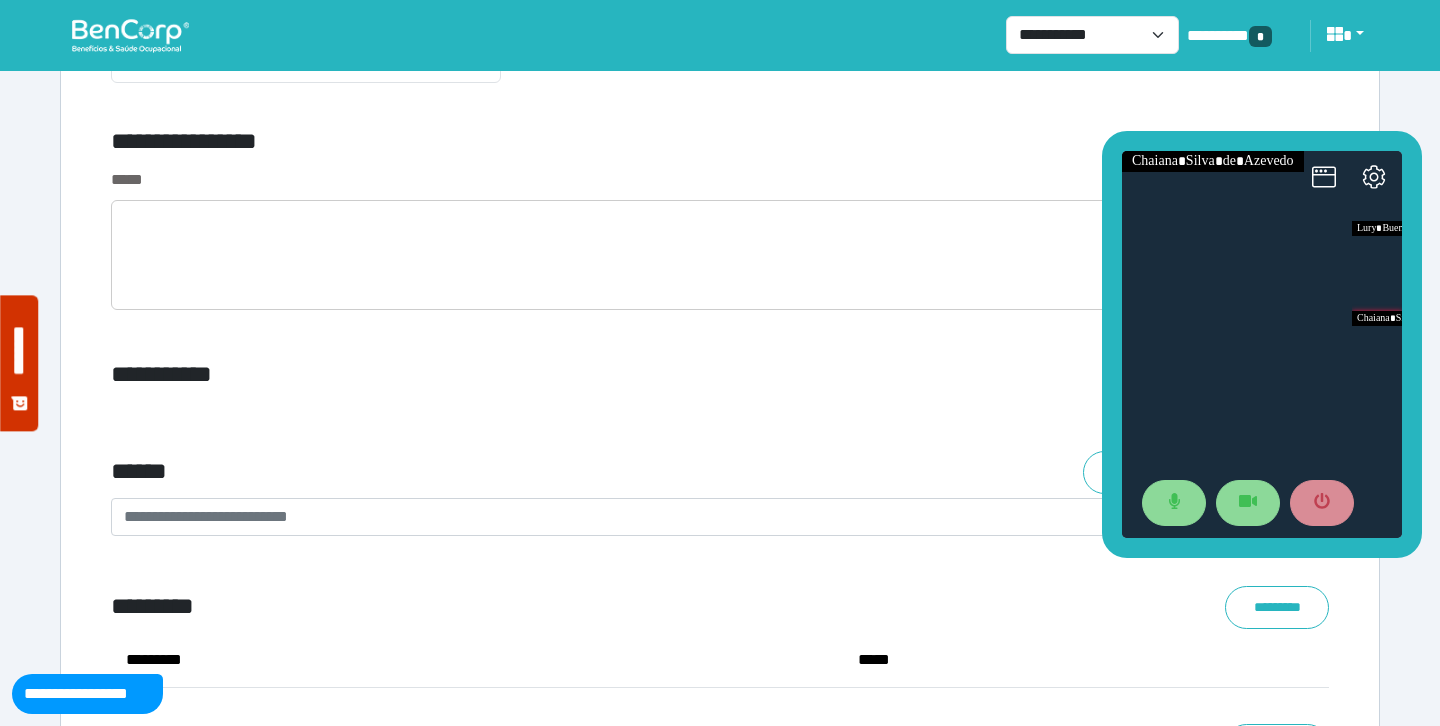 scroll, scrollTop: 7081, scrollLeft: 0, axis: vertical 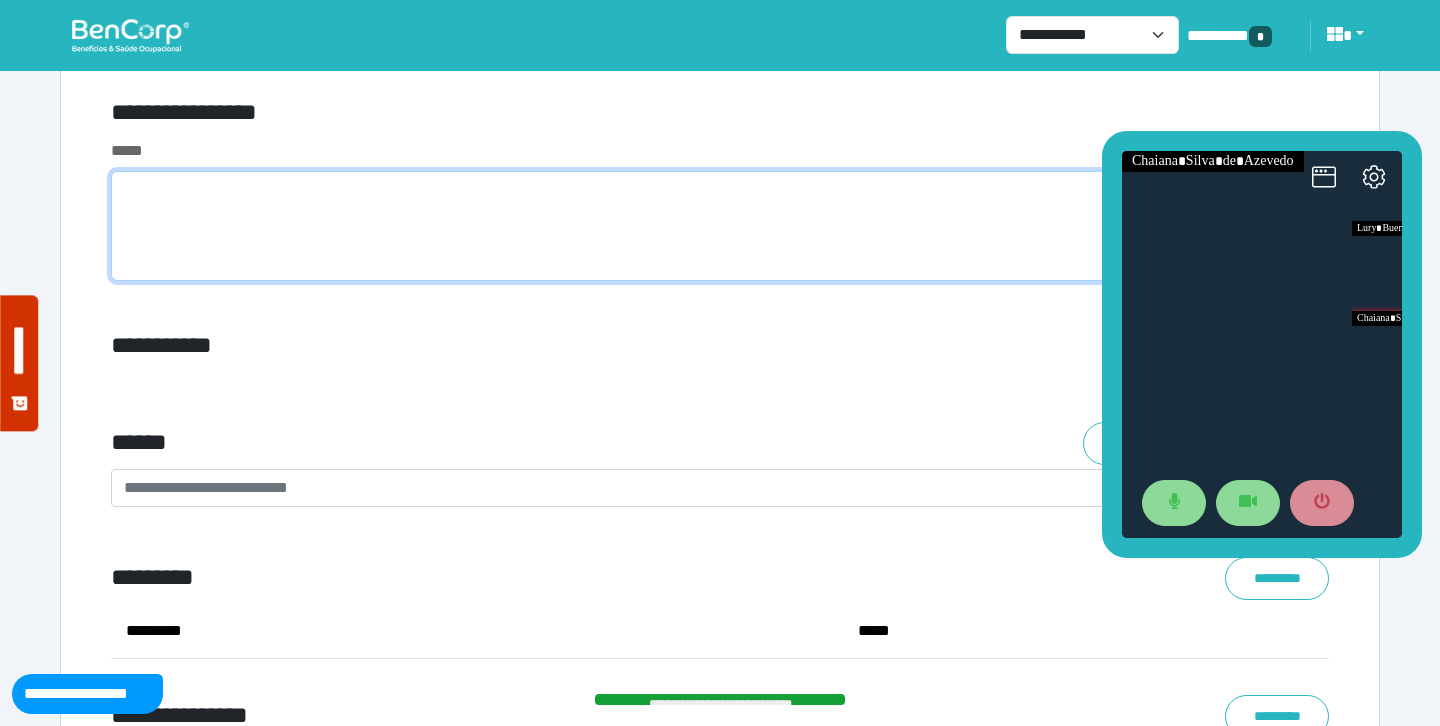 click at bounding box center [720, 226] 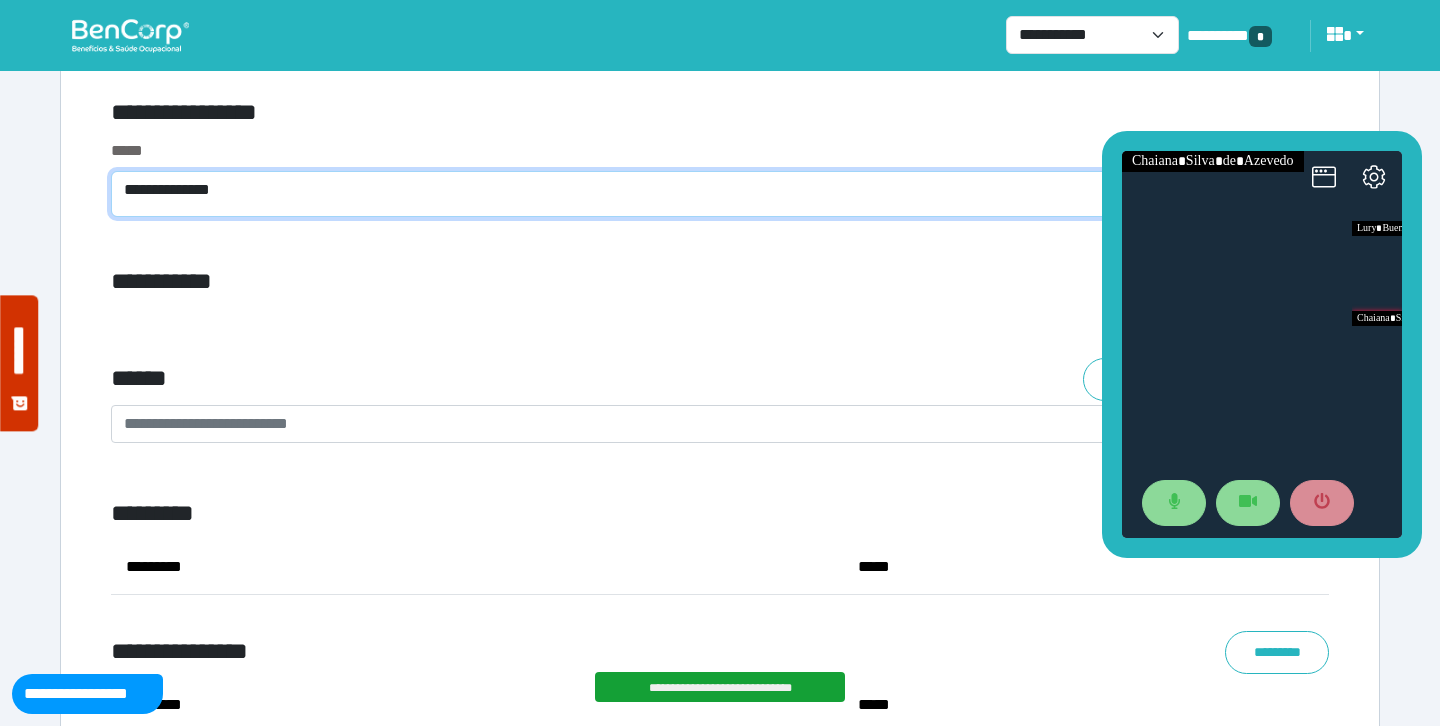 type on "**********" 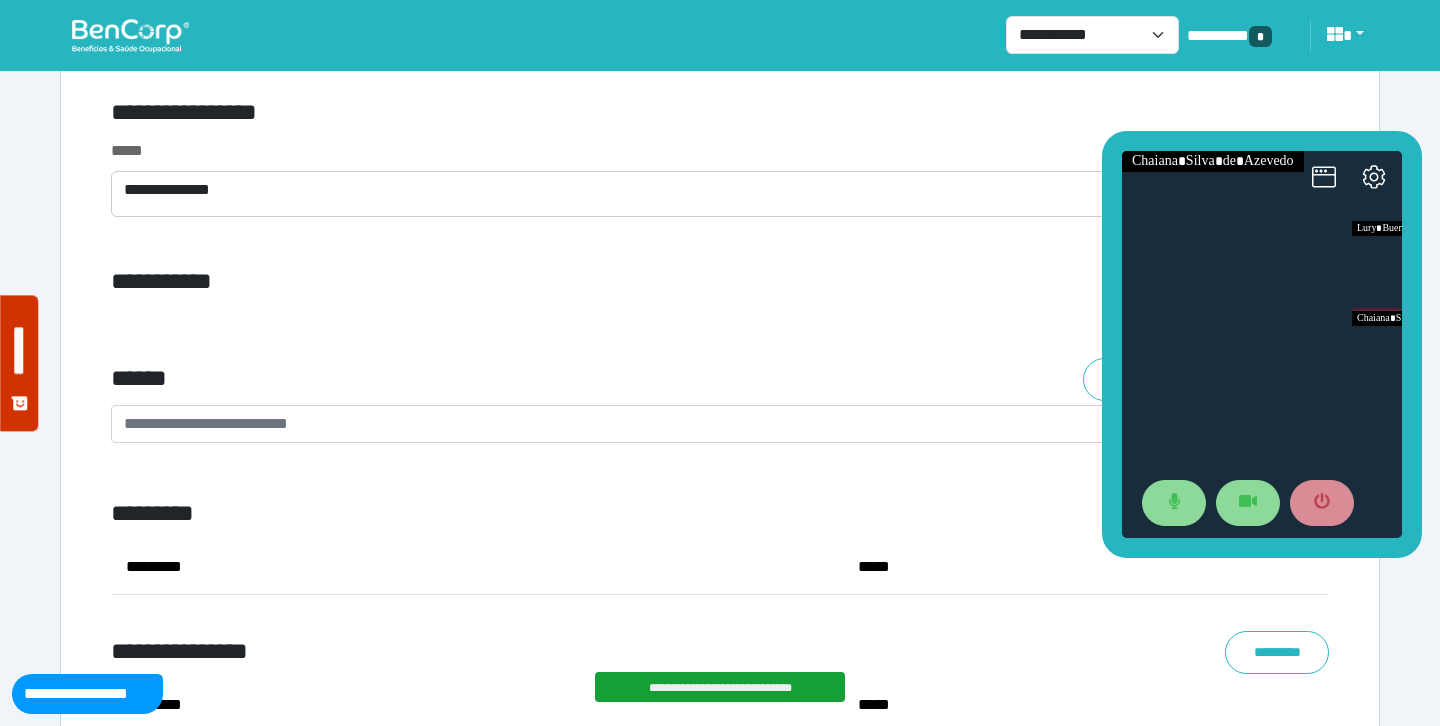 click on "**********" at bounding box center [720, 323] 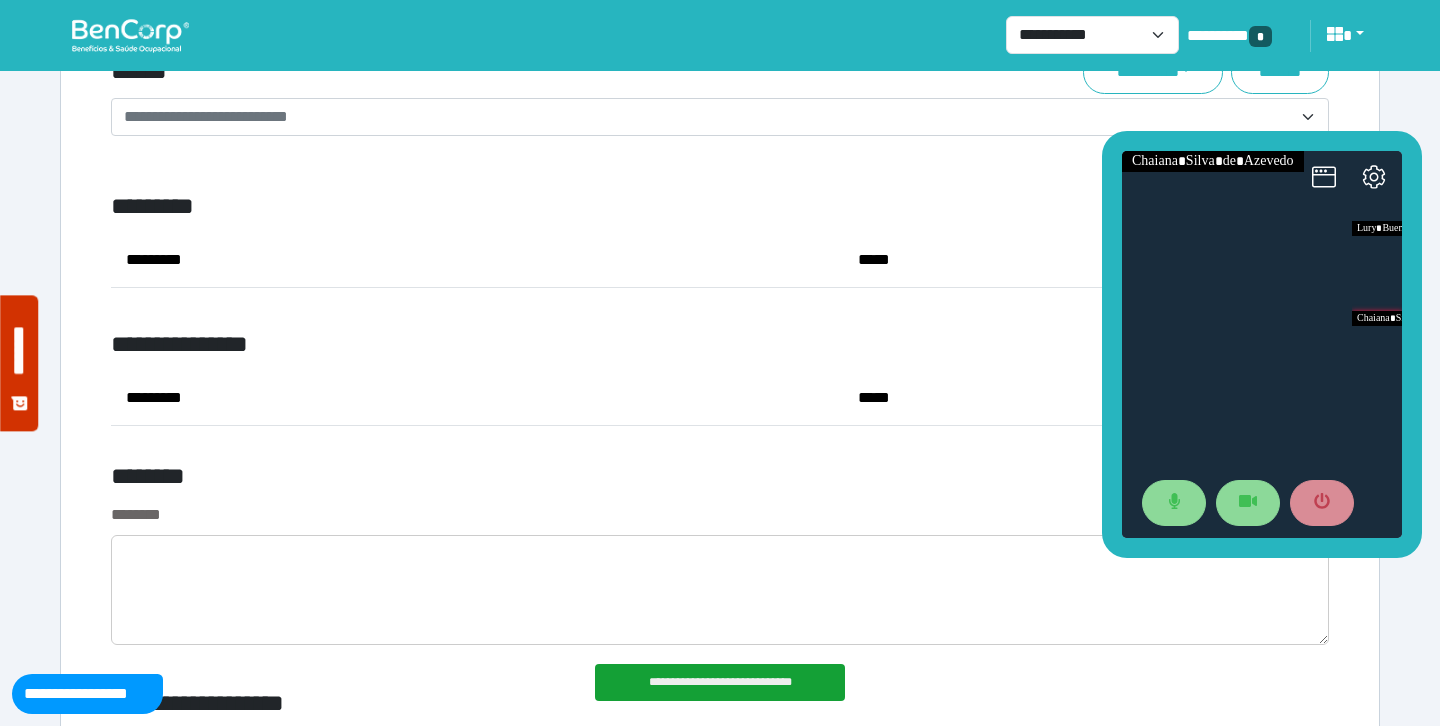 scroll, scrollTop: 7463, scrollLeft: 0, axis: vertical 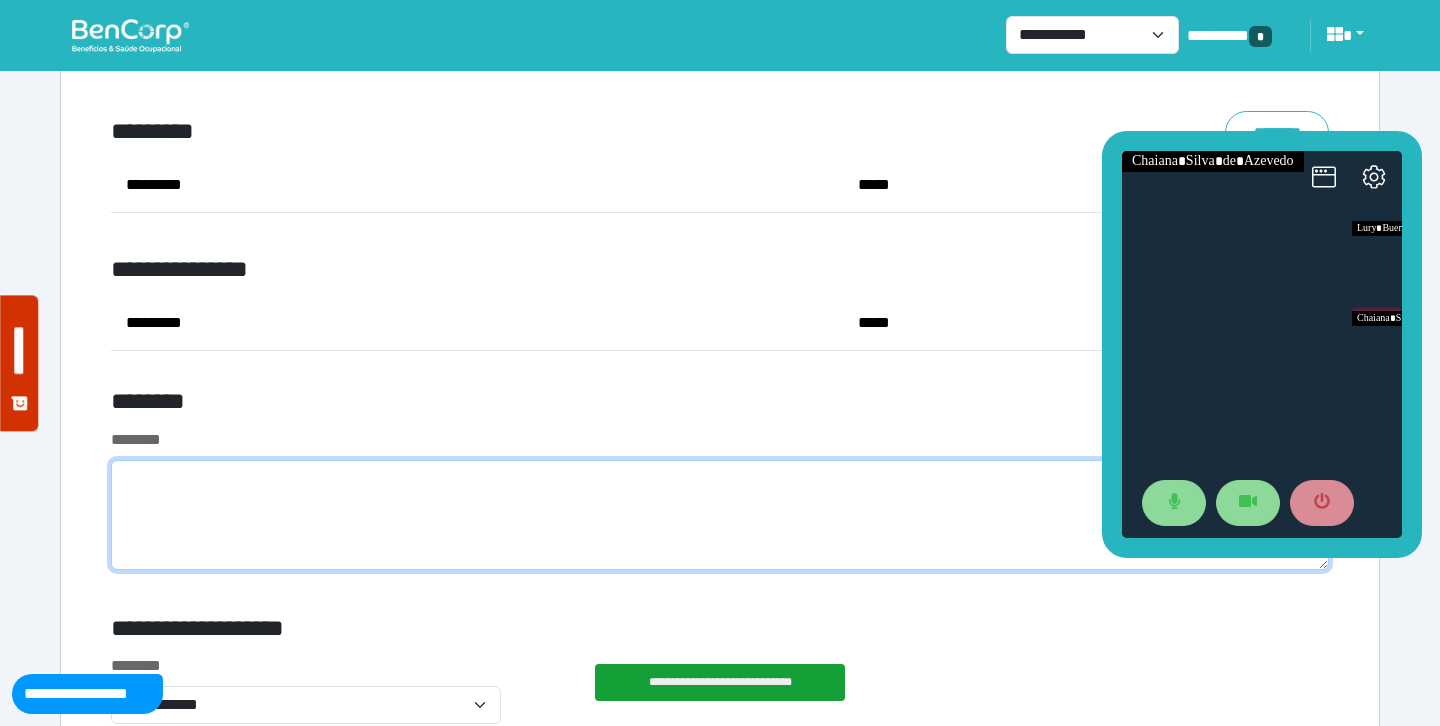 click at bounding box center [720, 515] 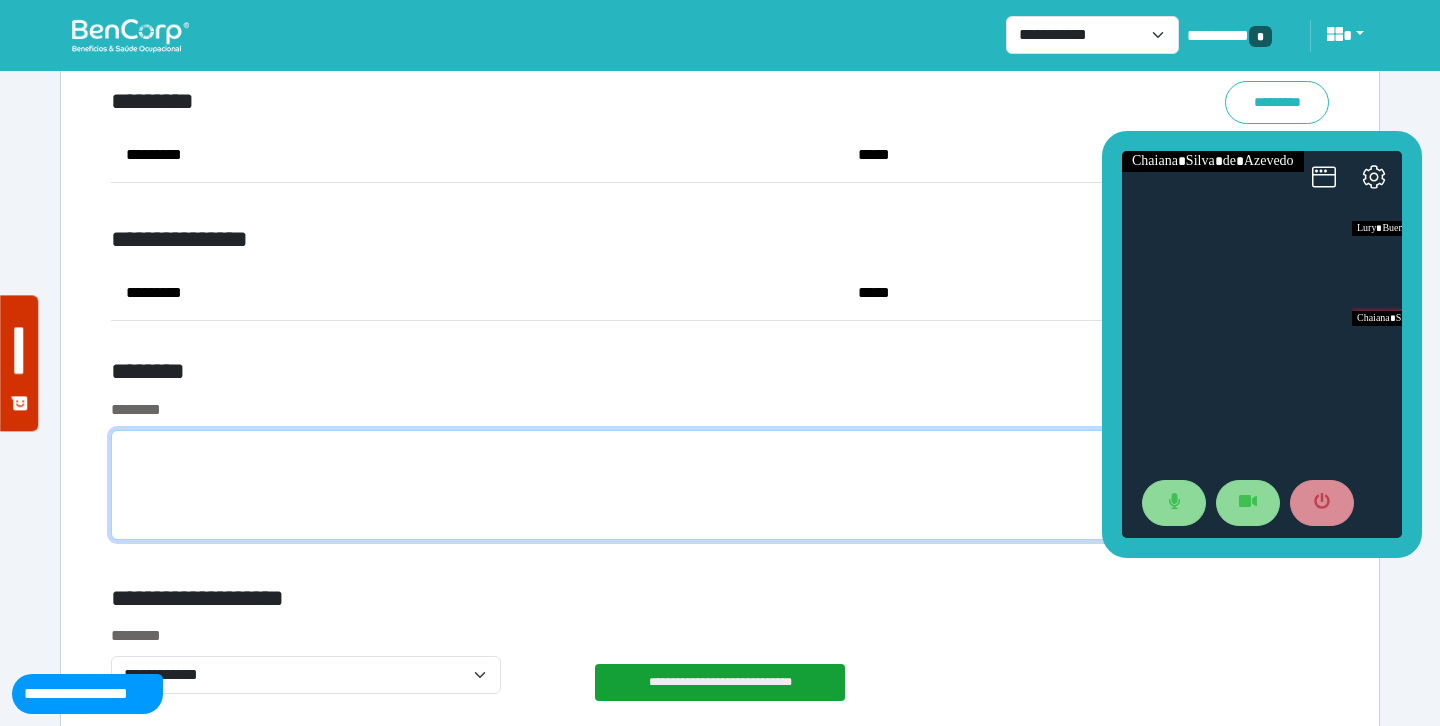 scroll, scrollTop: 7496, scrollLeft: 0, axis: vertical 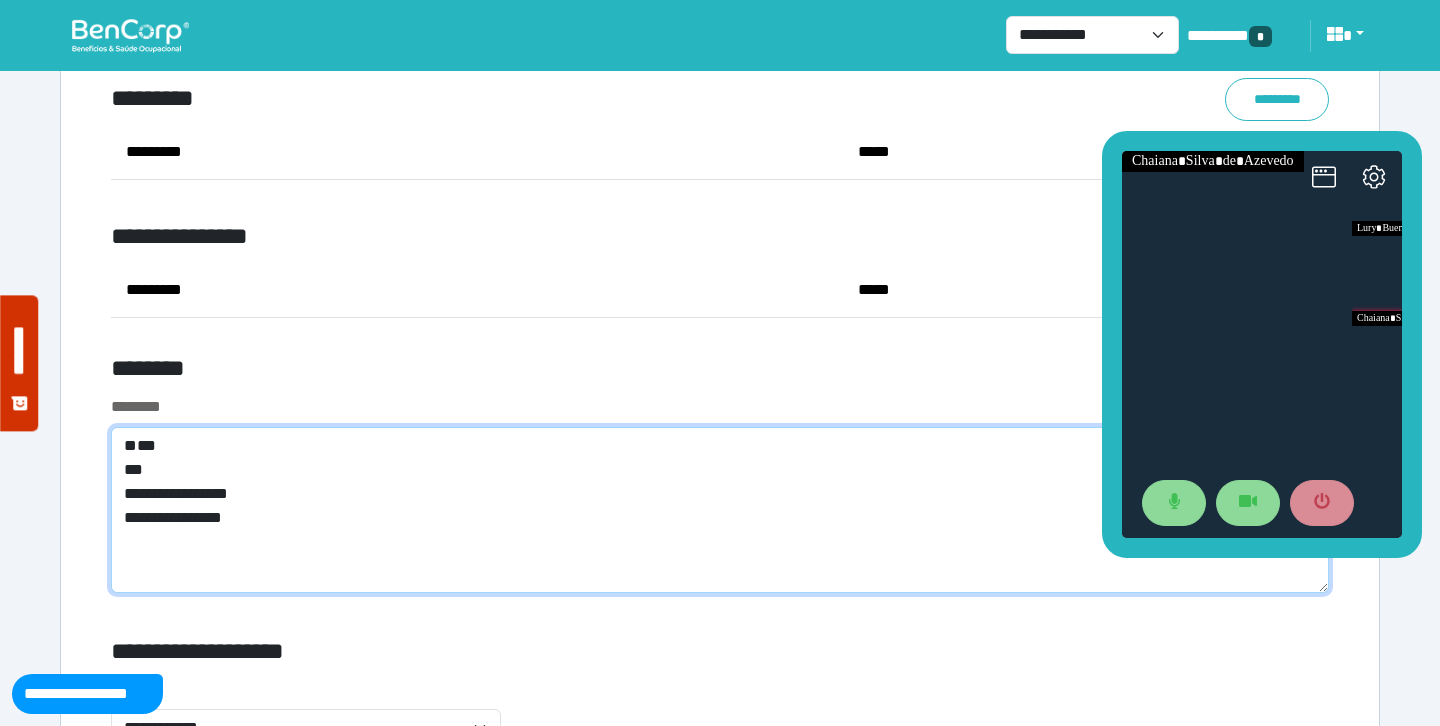 click on "**********" at bounding box center [720, 510] 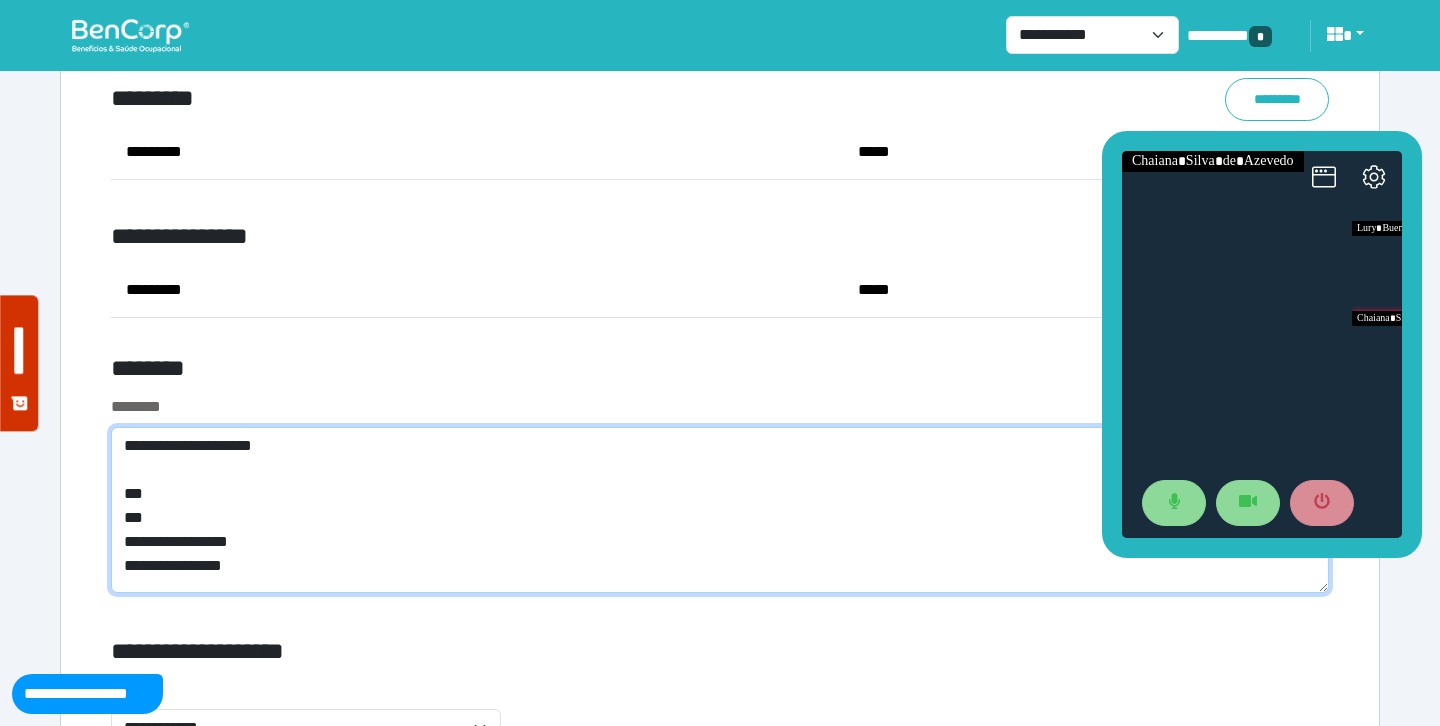 type on "**********" 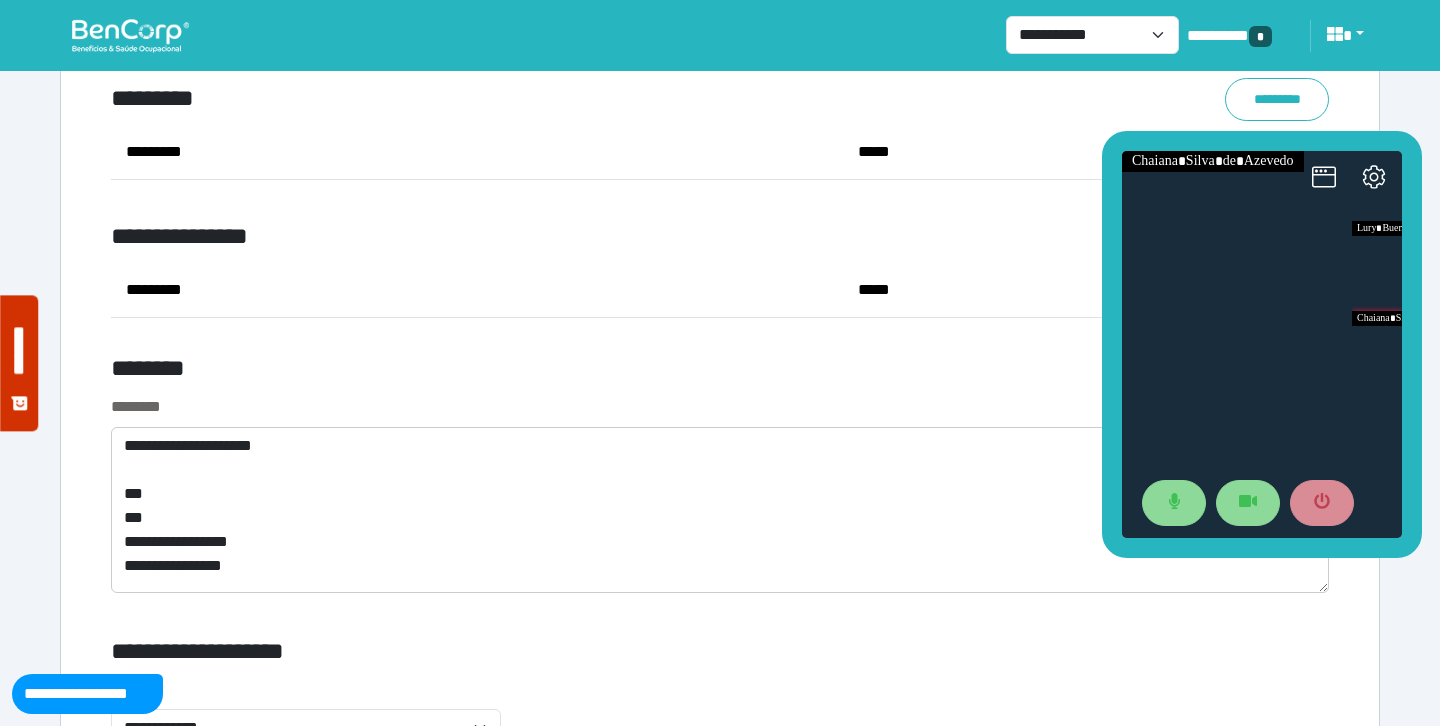 click on "********" at bounding box center (513, 372) 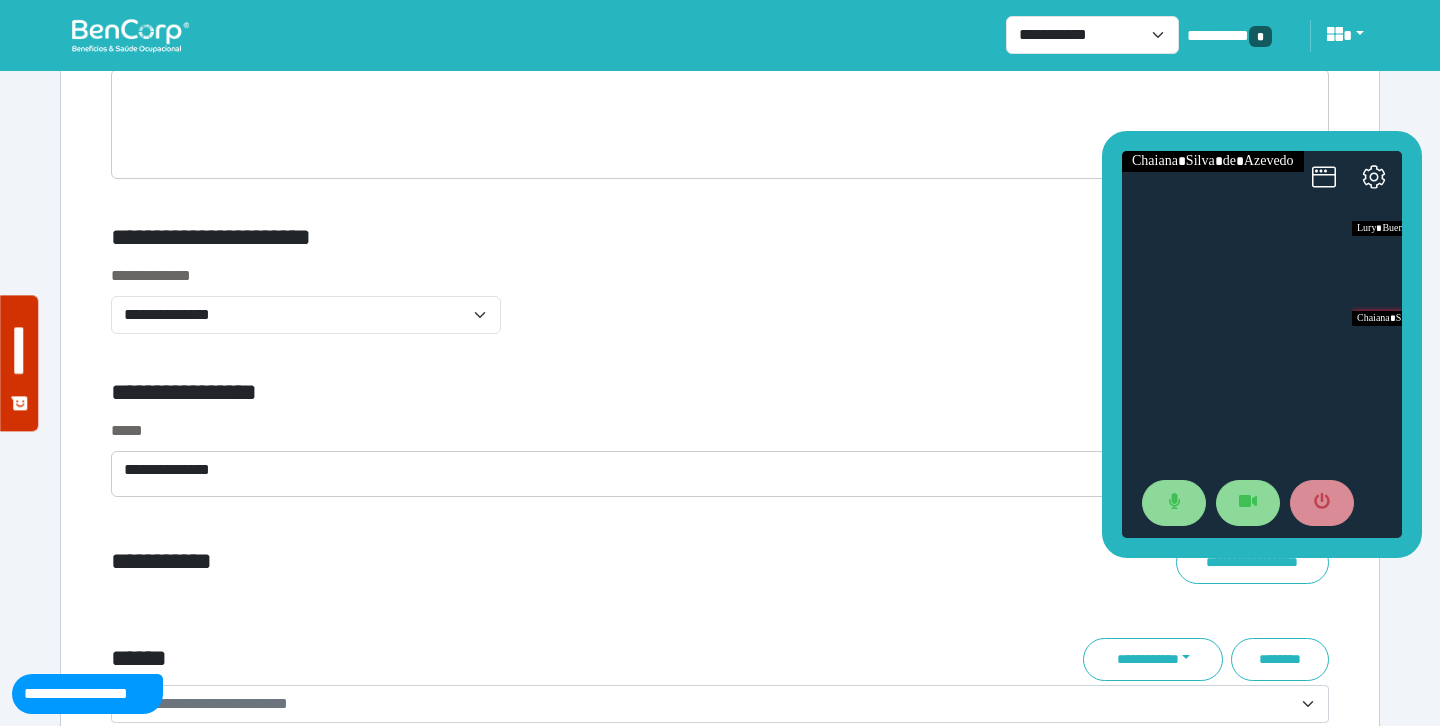 scroll, scrollTop: 6804, scrollLeft: 0, axis: vertical 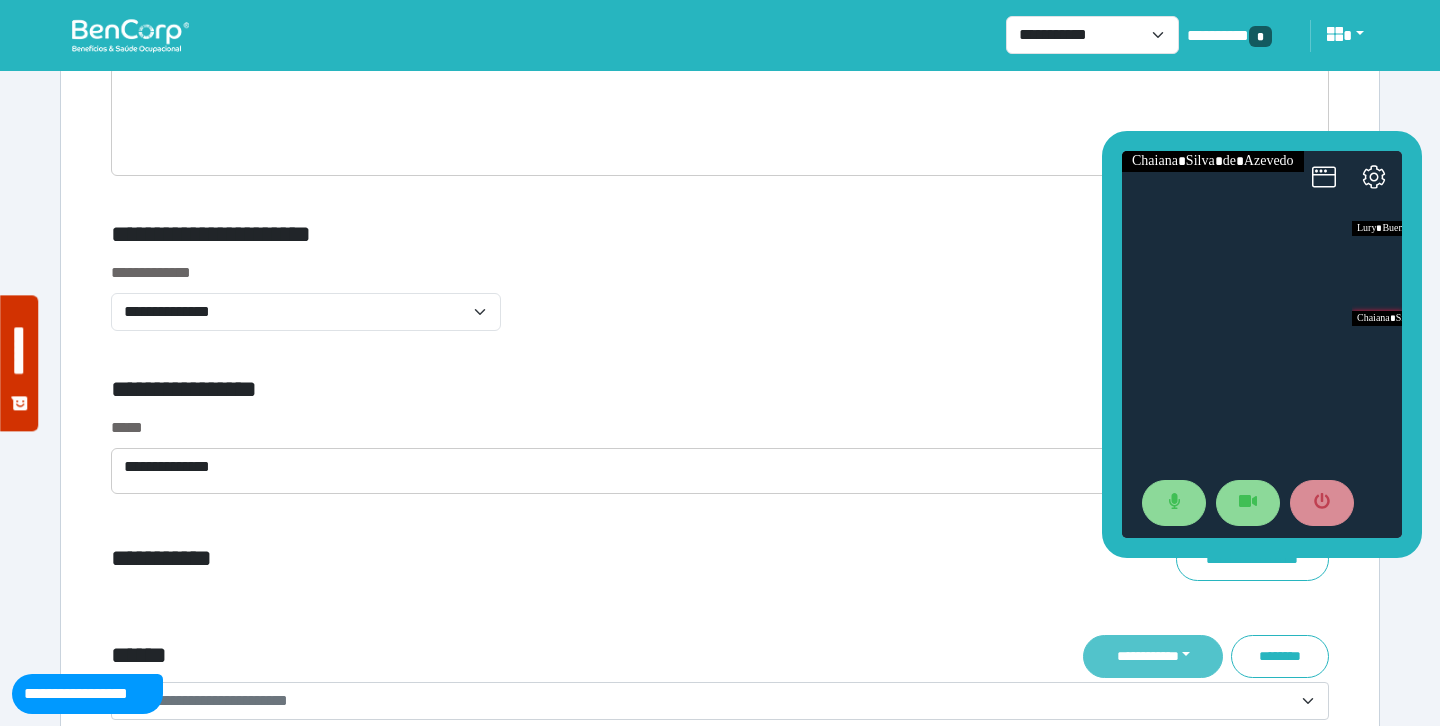 click on "**********" at bounding box center [1153, 656] 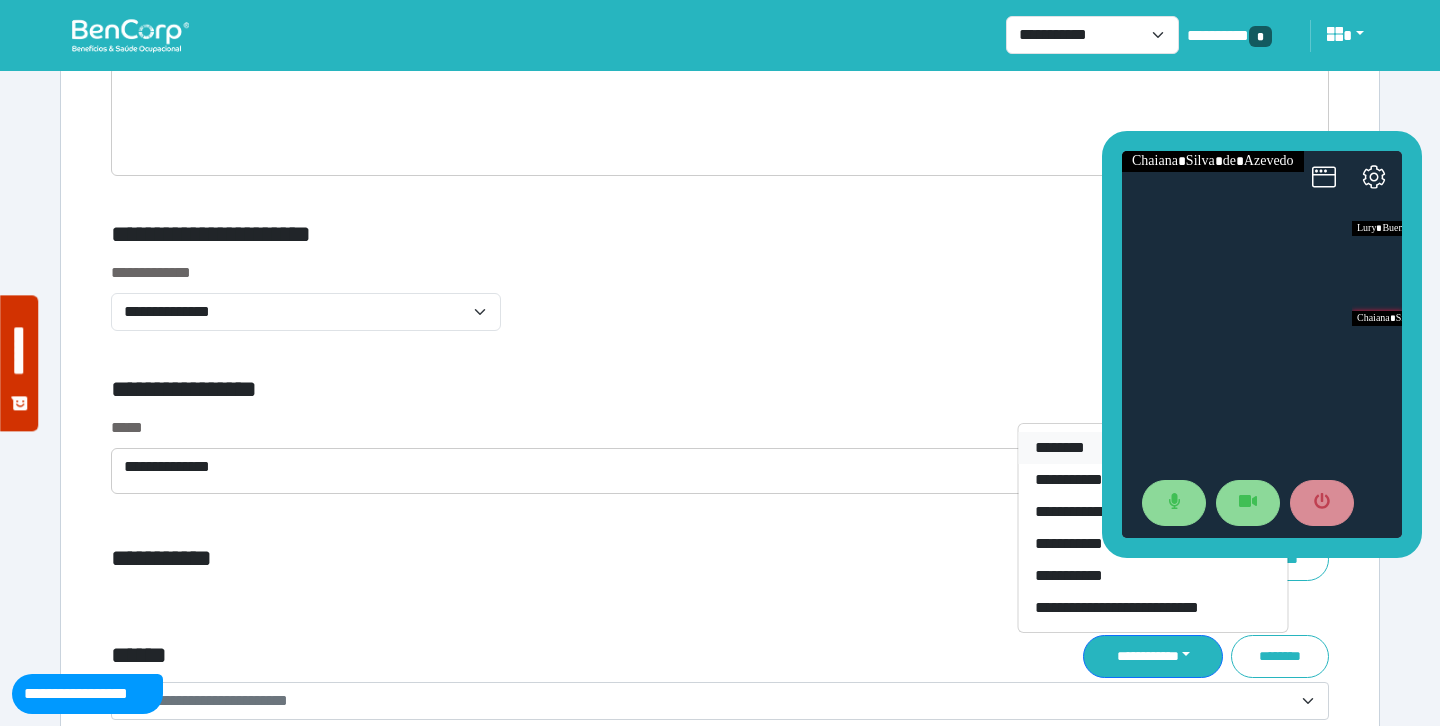 click on "********" at bounding box center [1153, 448] 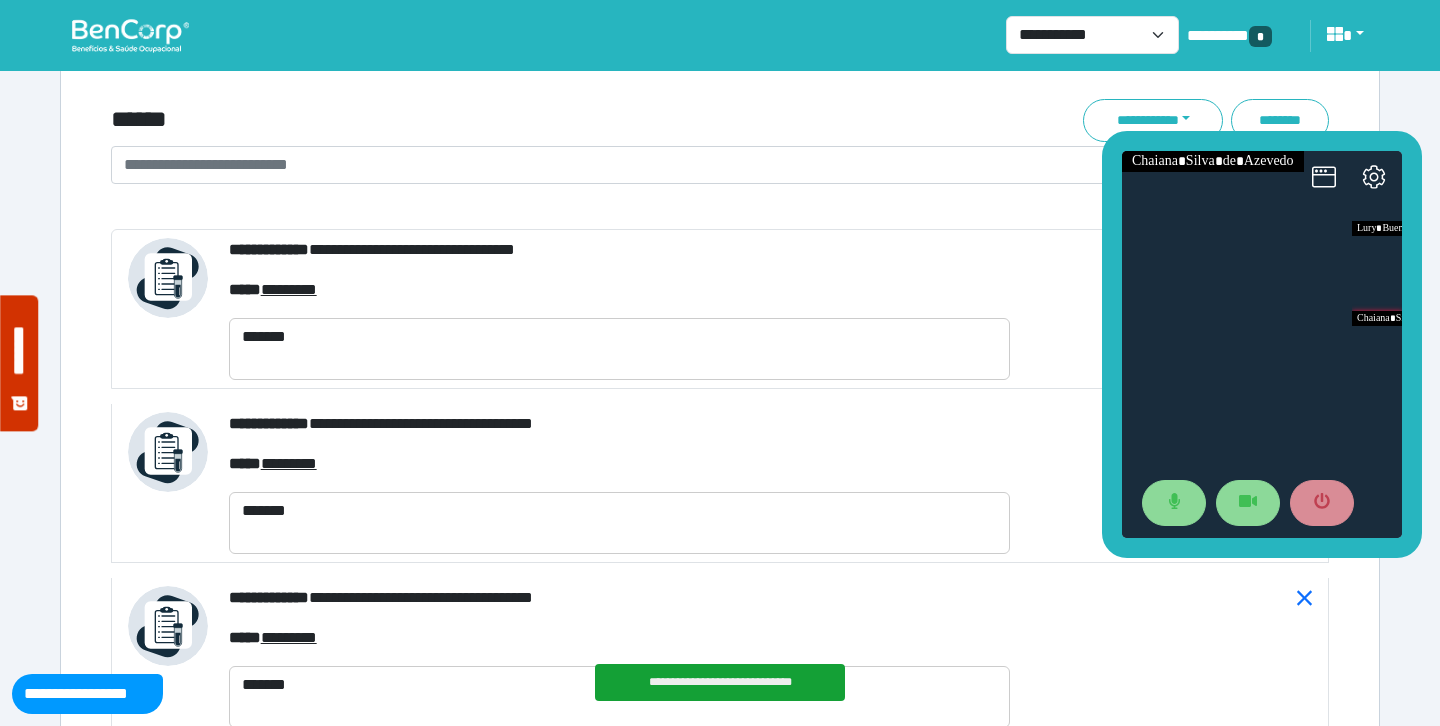 scroll, scrollTop: 7388, scrollLeft: 0, axis: vertical 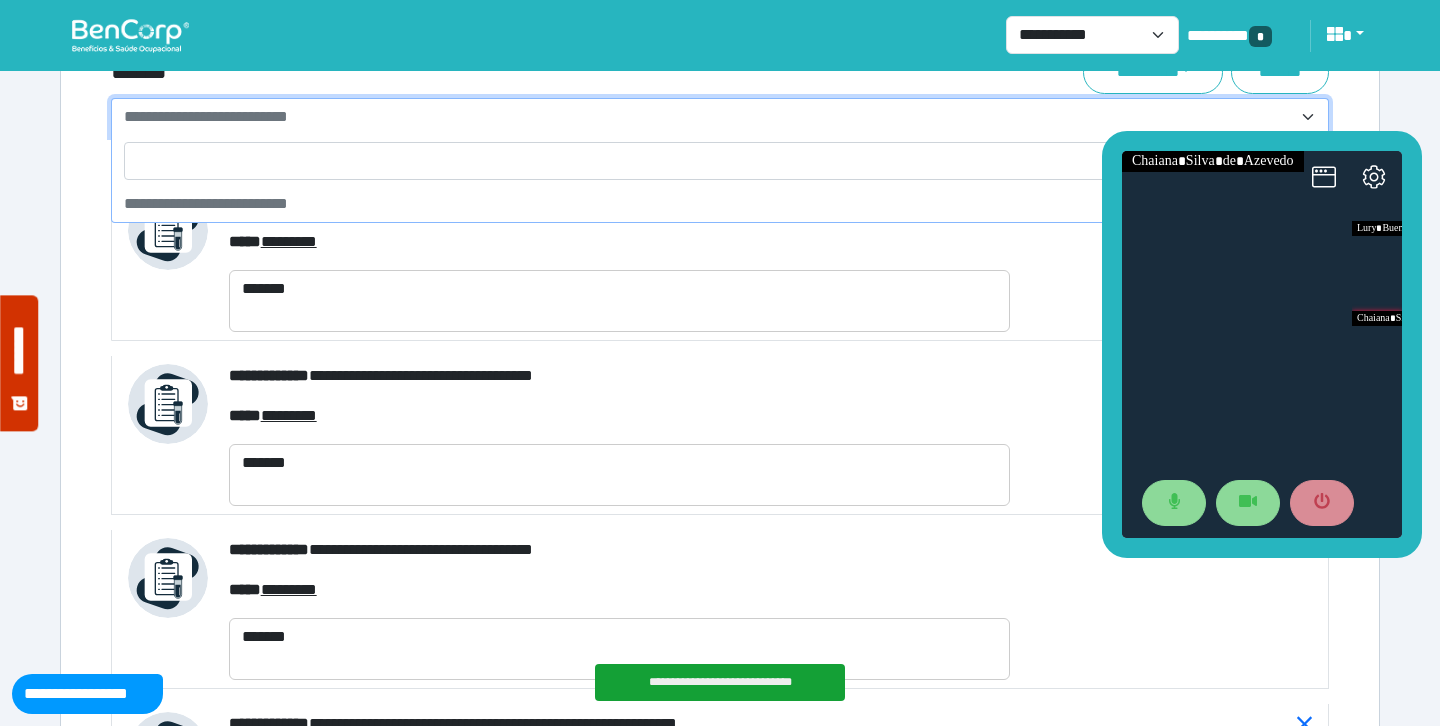 click on "**********" at bounding box center [708, 117] 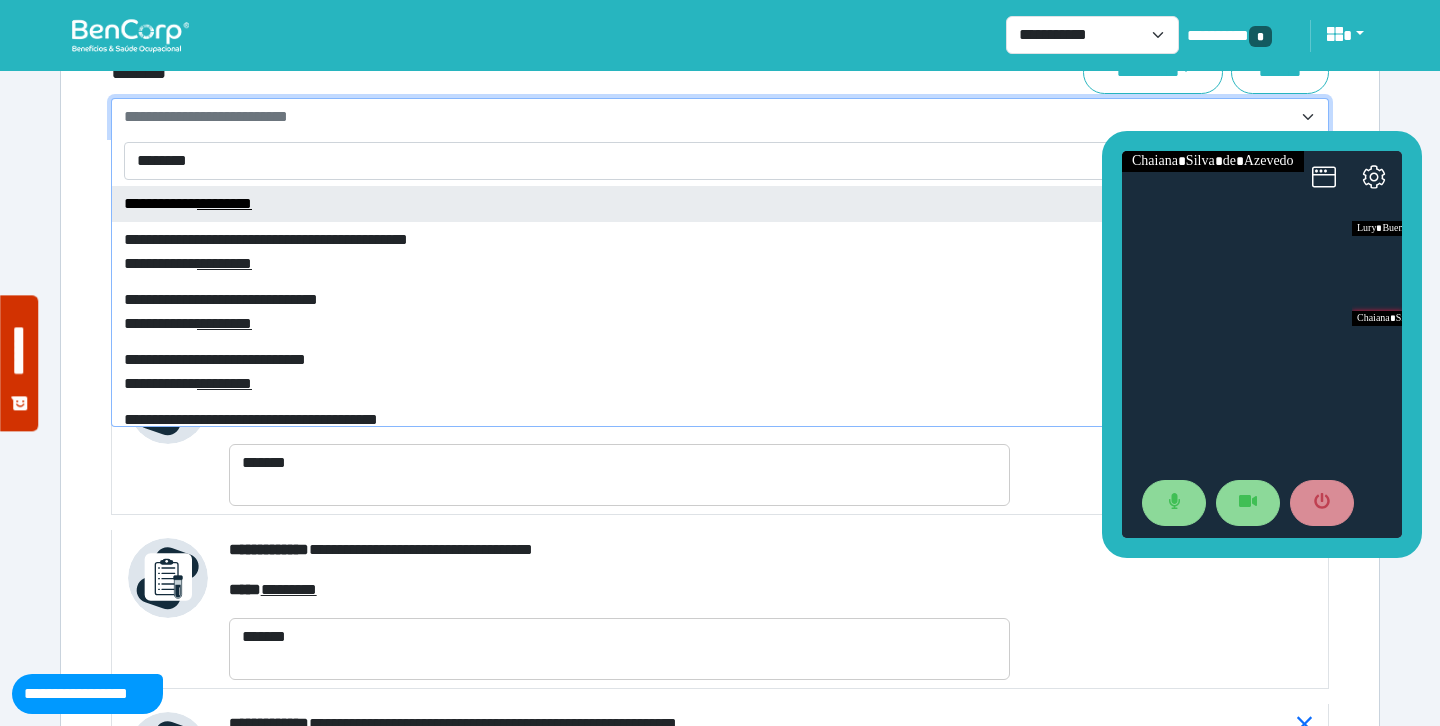 scroll, scrollTop: 113, scrollLeft: 0, axis: vertical 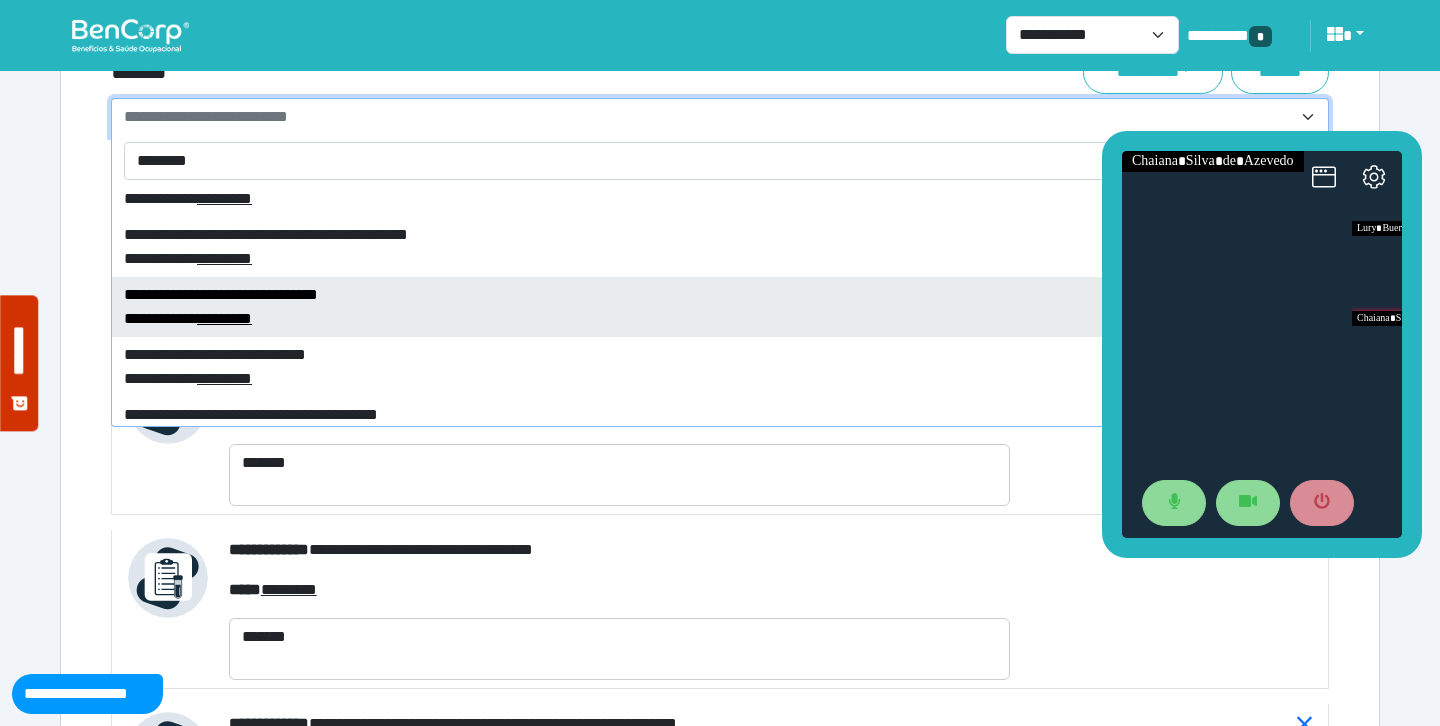 type on "********" 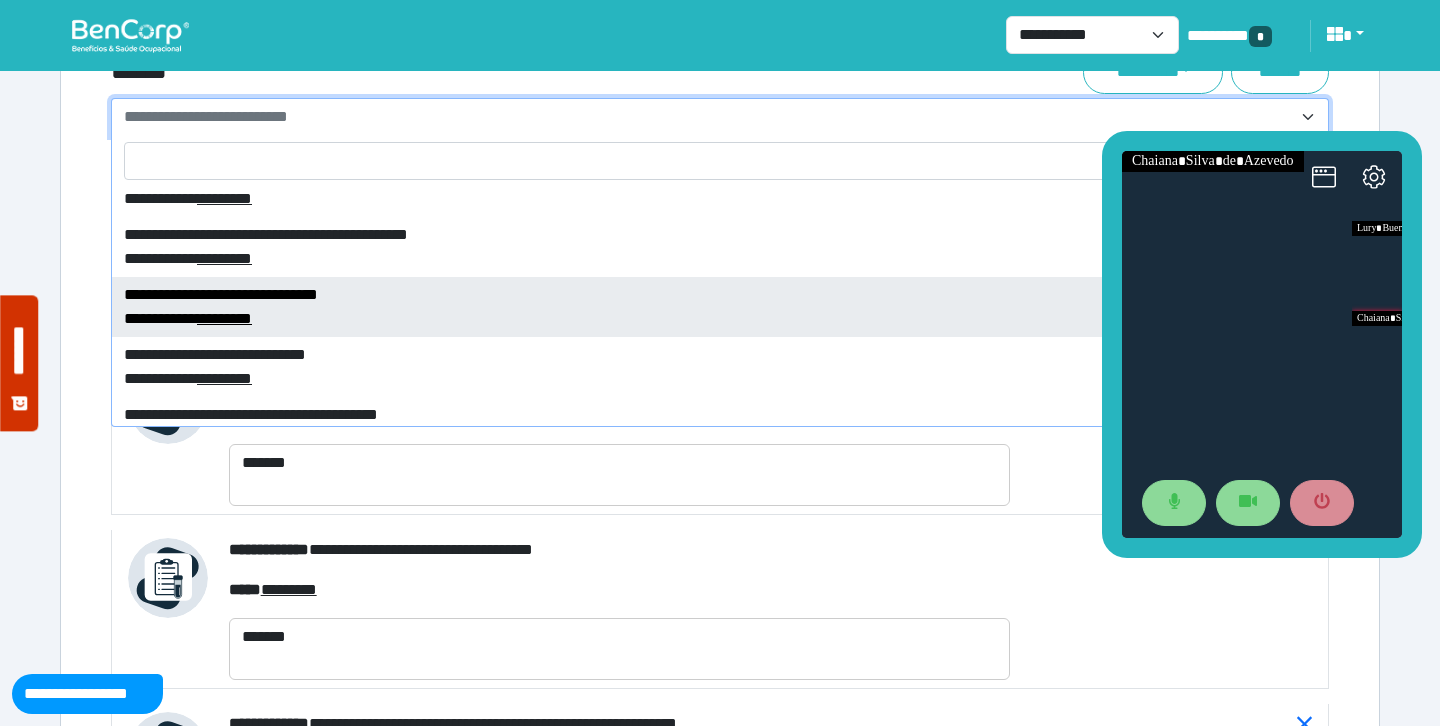 select on "****" 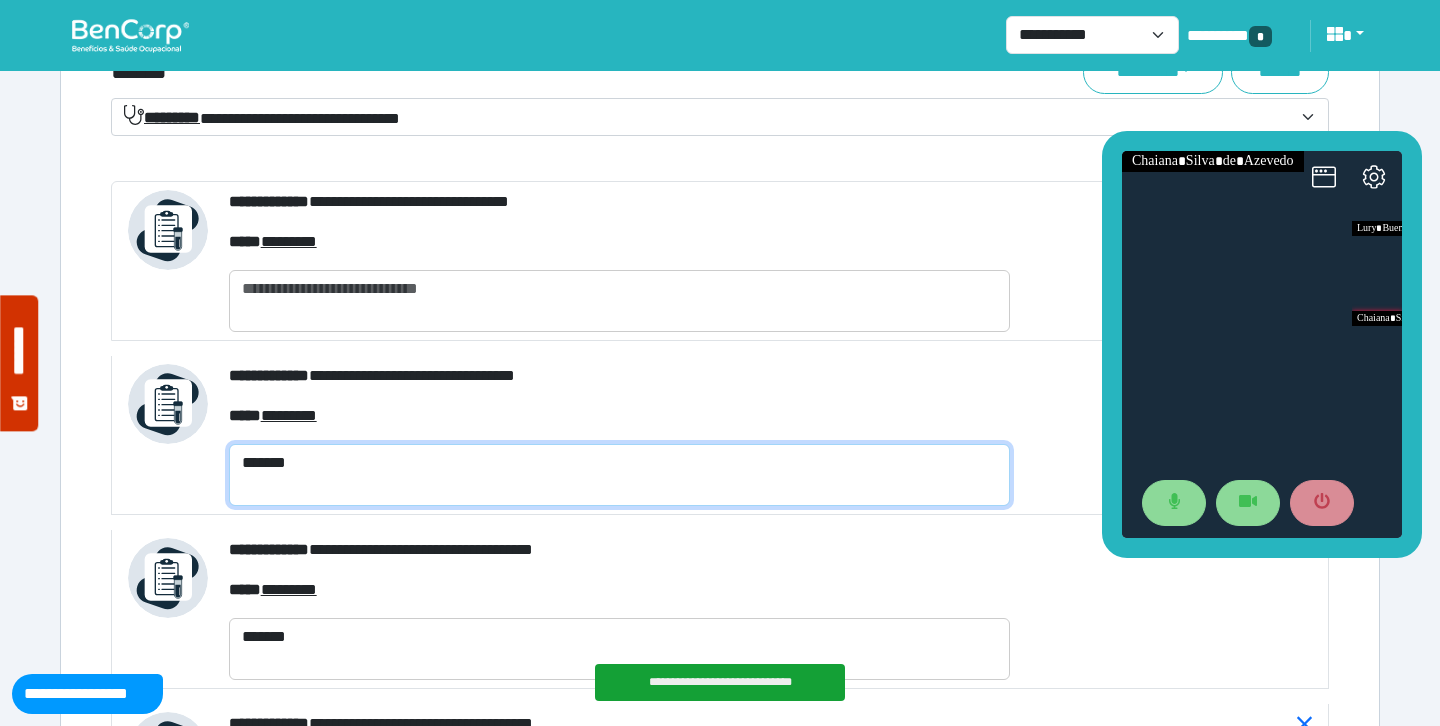 click on "*******" at bounding box center [619, 475] 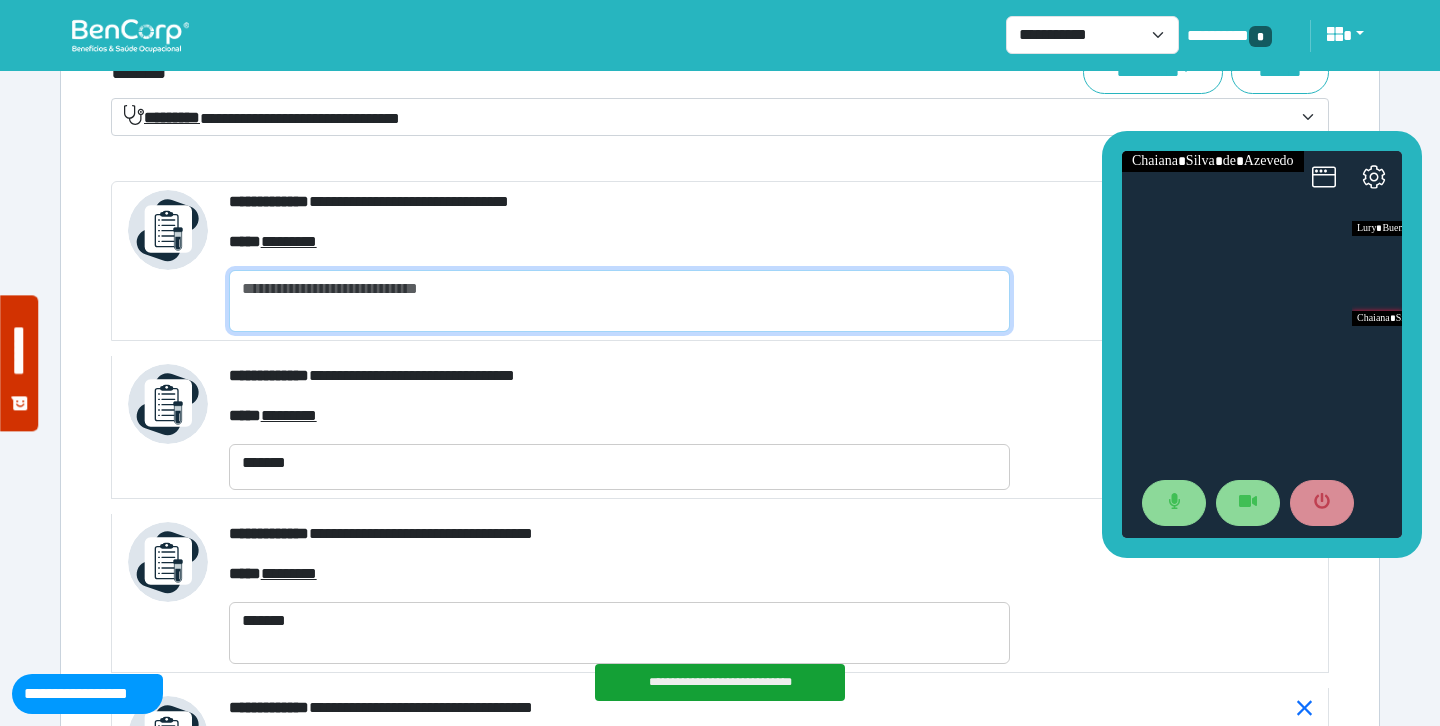click at bounding box center (619, 301) 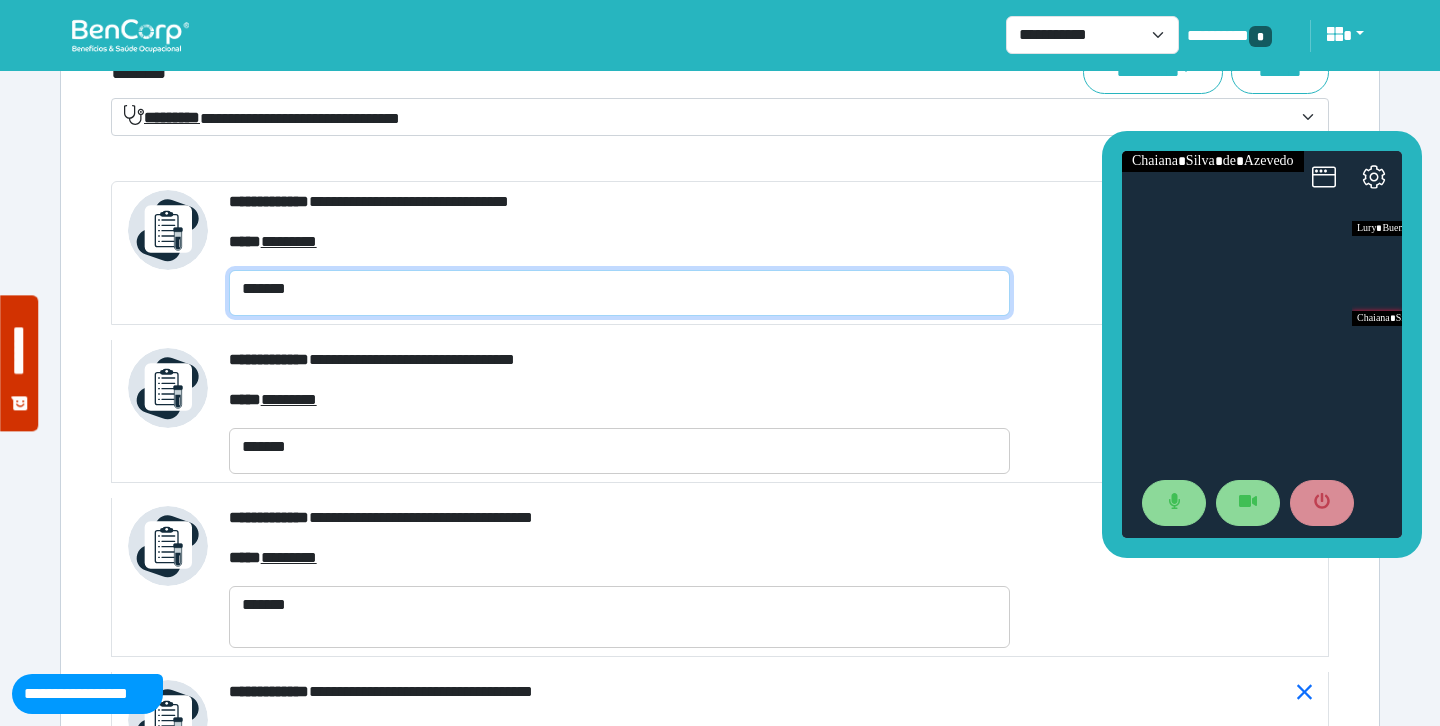 type on "*******" 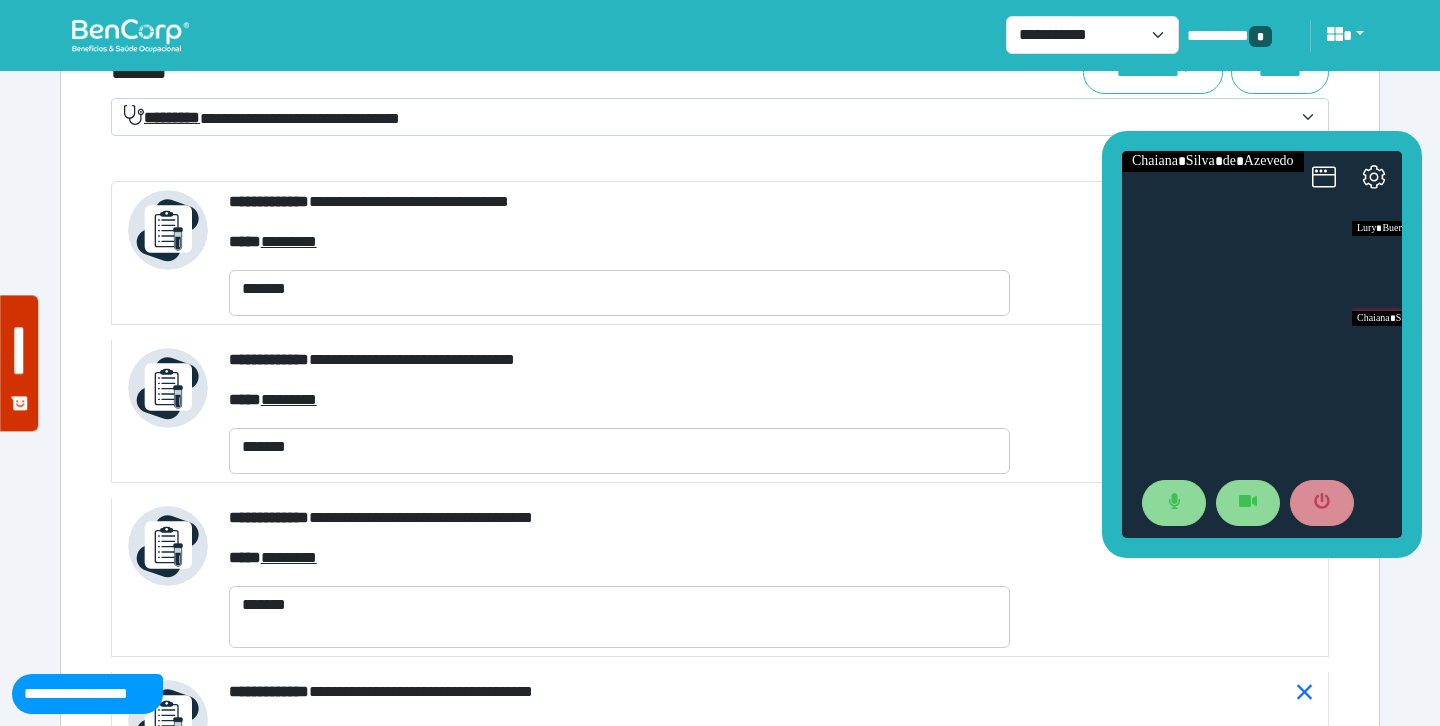 click on "******" at bounding box center (513, 72) 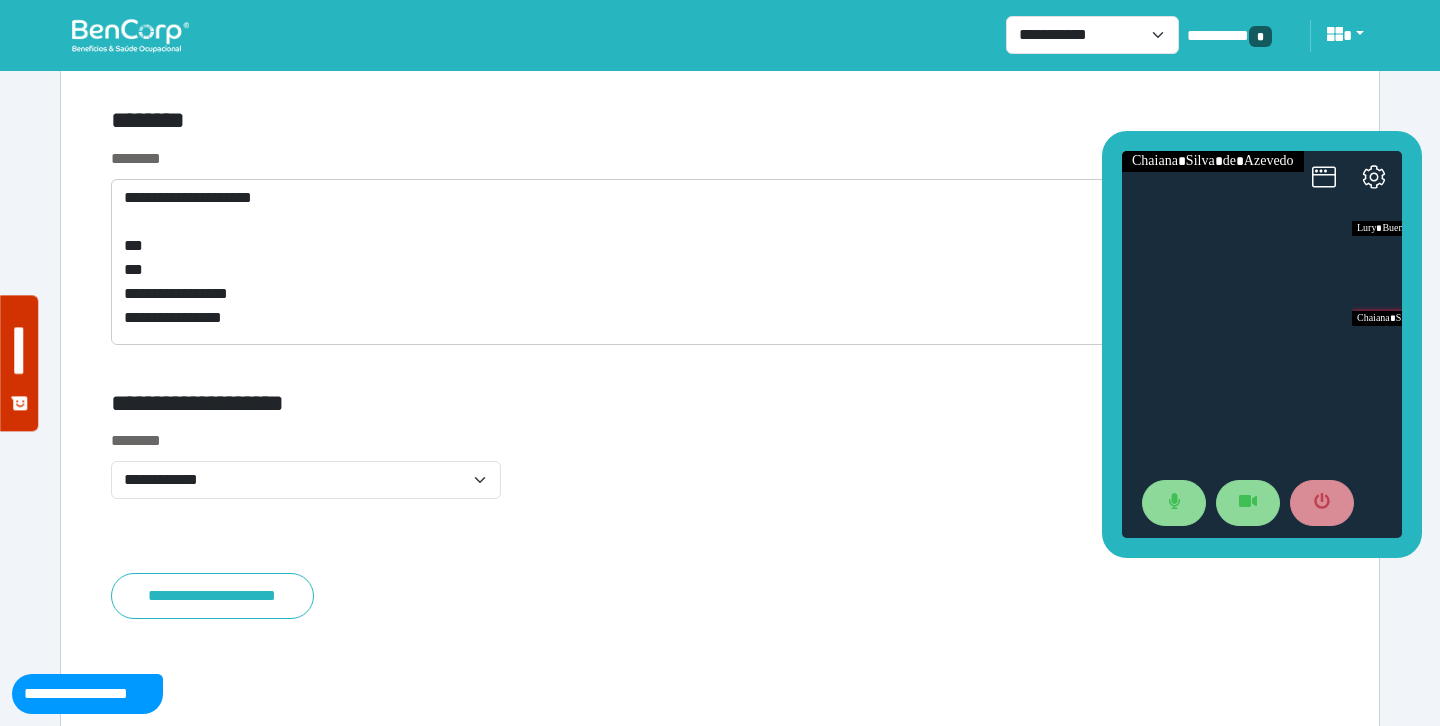 scroll, scrollTop: 10400, scrollLeft: 0, axis: vertical 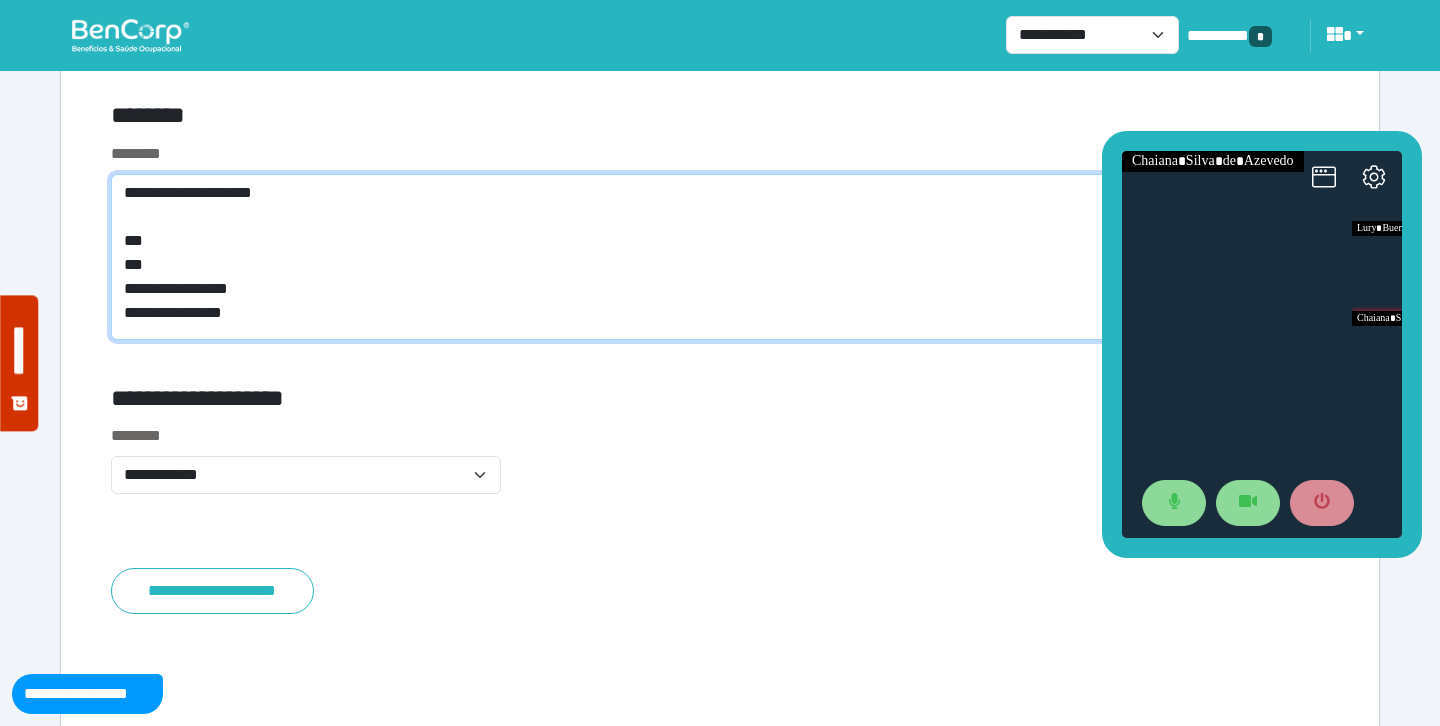 click on "**********" at bounding box center [720, 257] 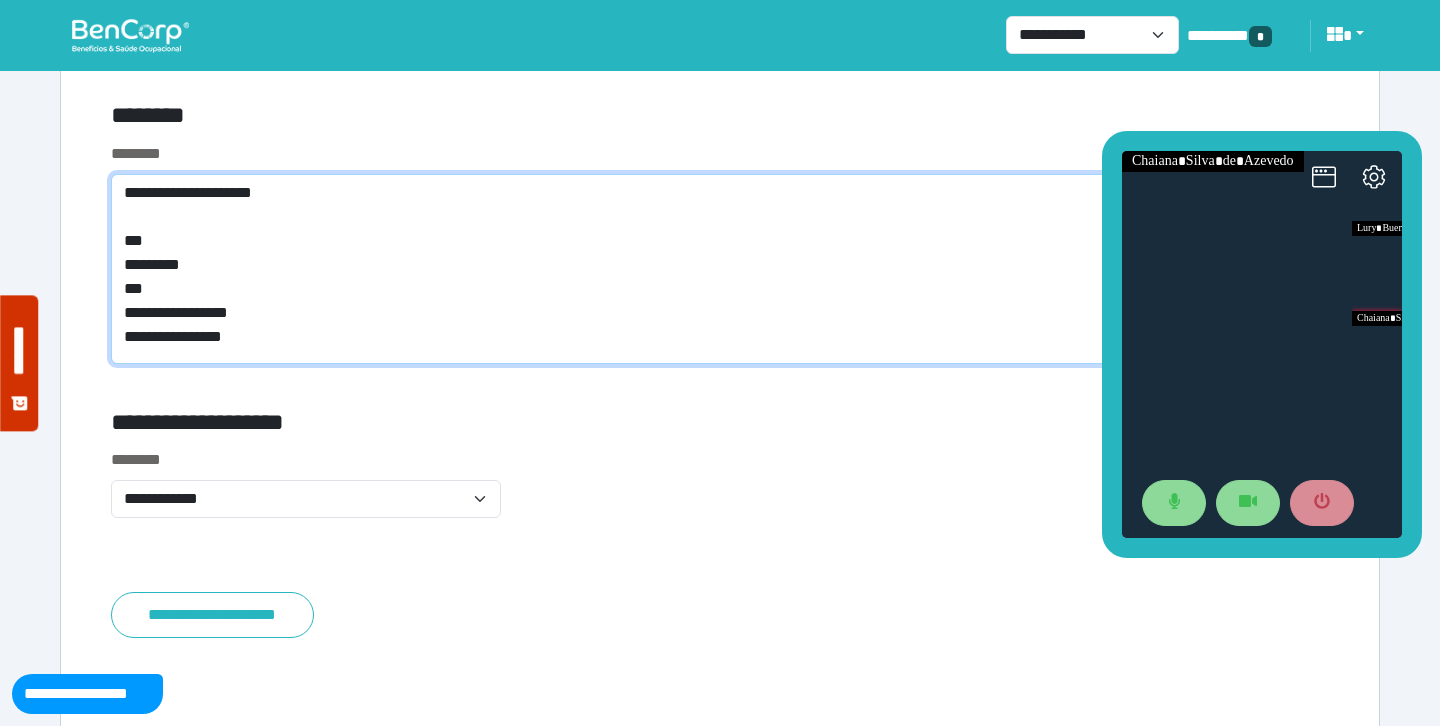 click on "**********" at bounding box center (720, 269) 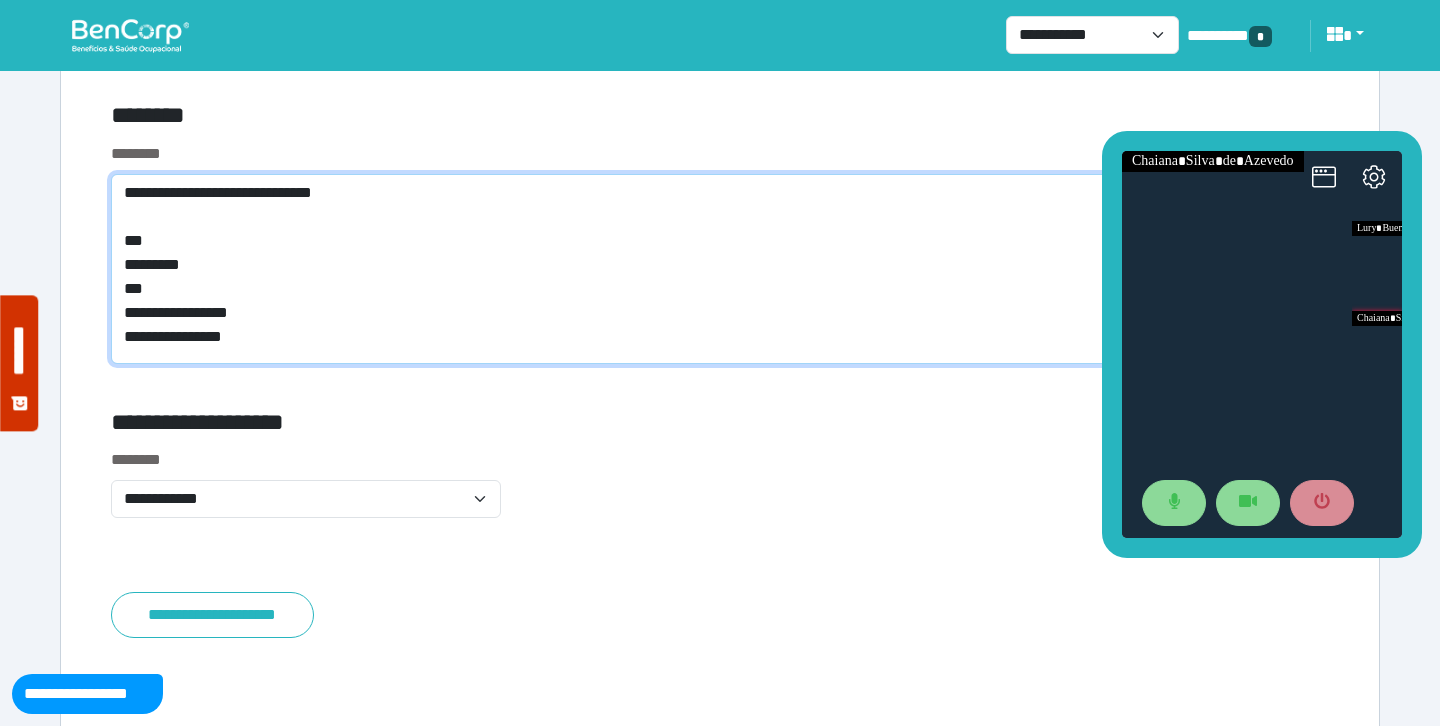 type on "**********" 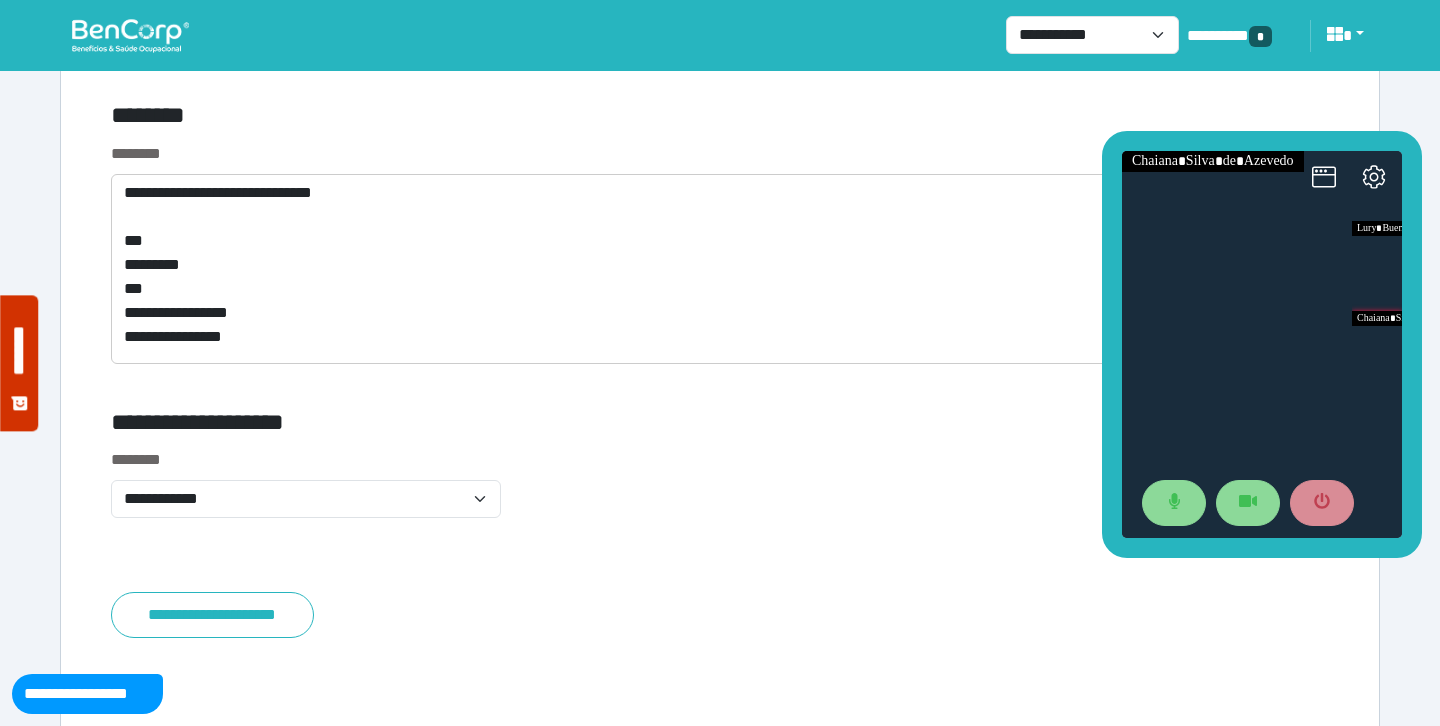click on "**********" at bounding box center [720, -4477] 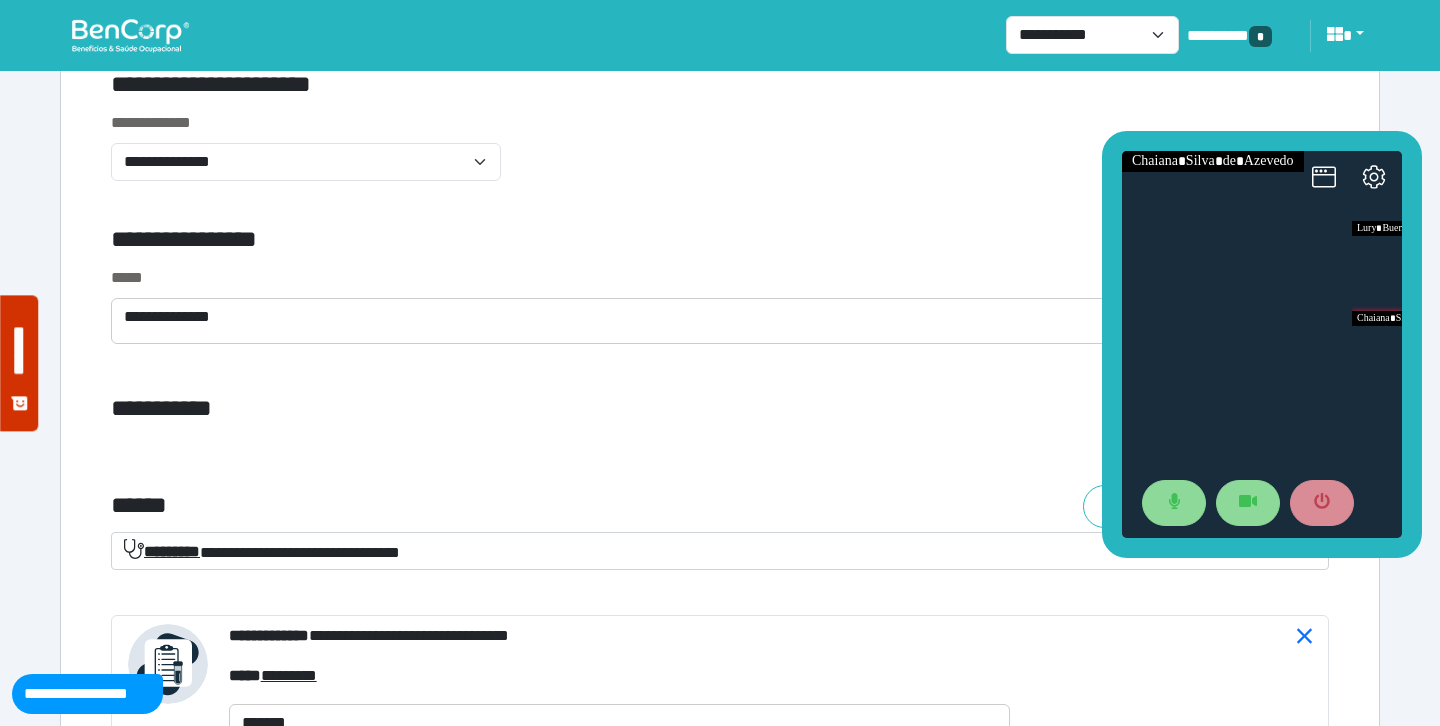 scroll, scrollTop: 7091, scrollLeft: 0, axis: vertical 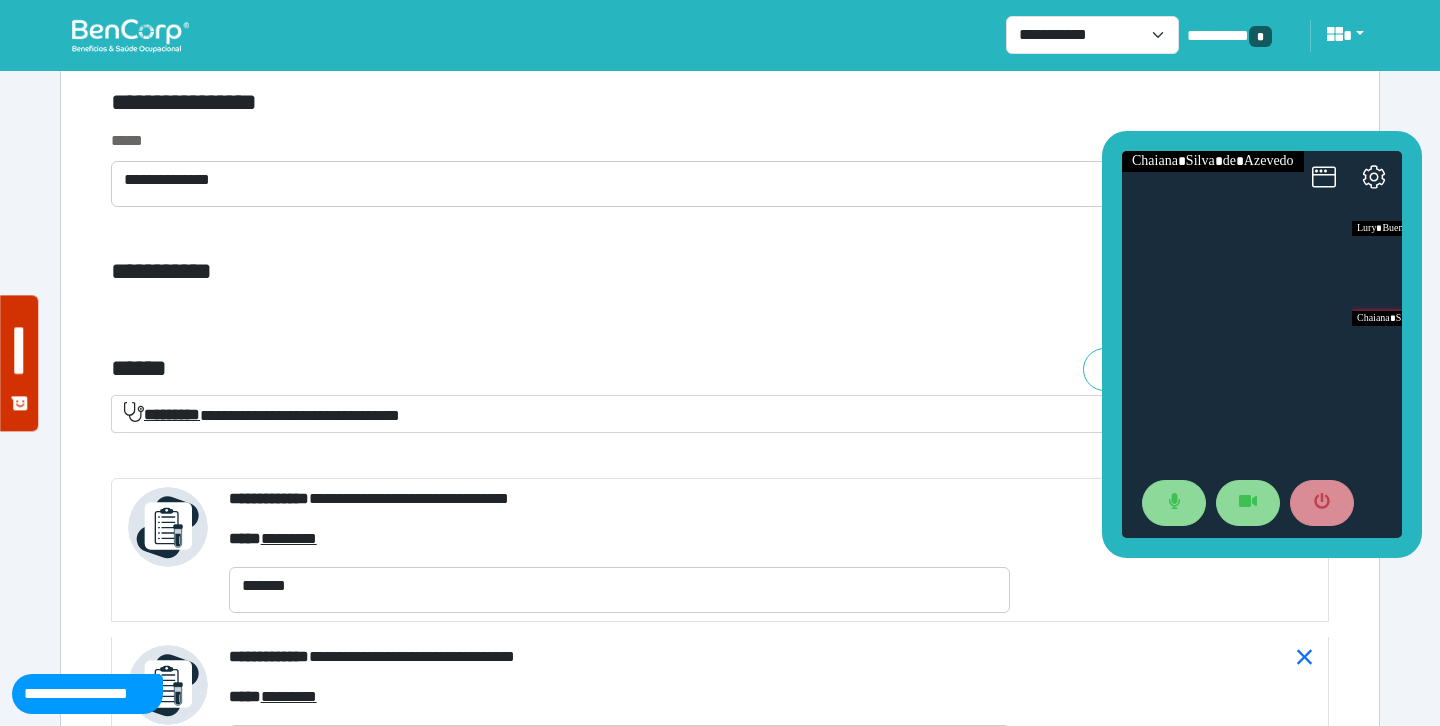 click on "**********" at bounding box center [262, 414] 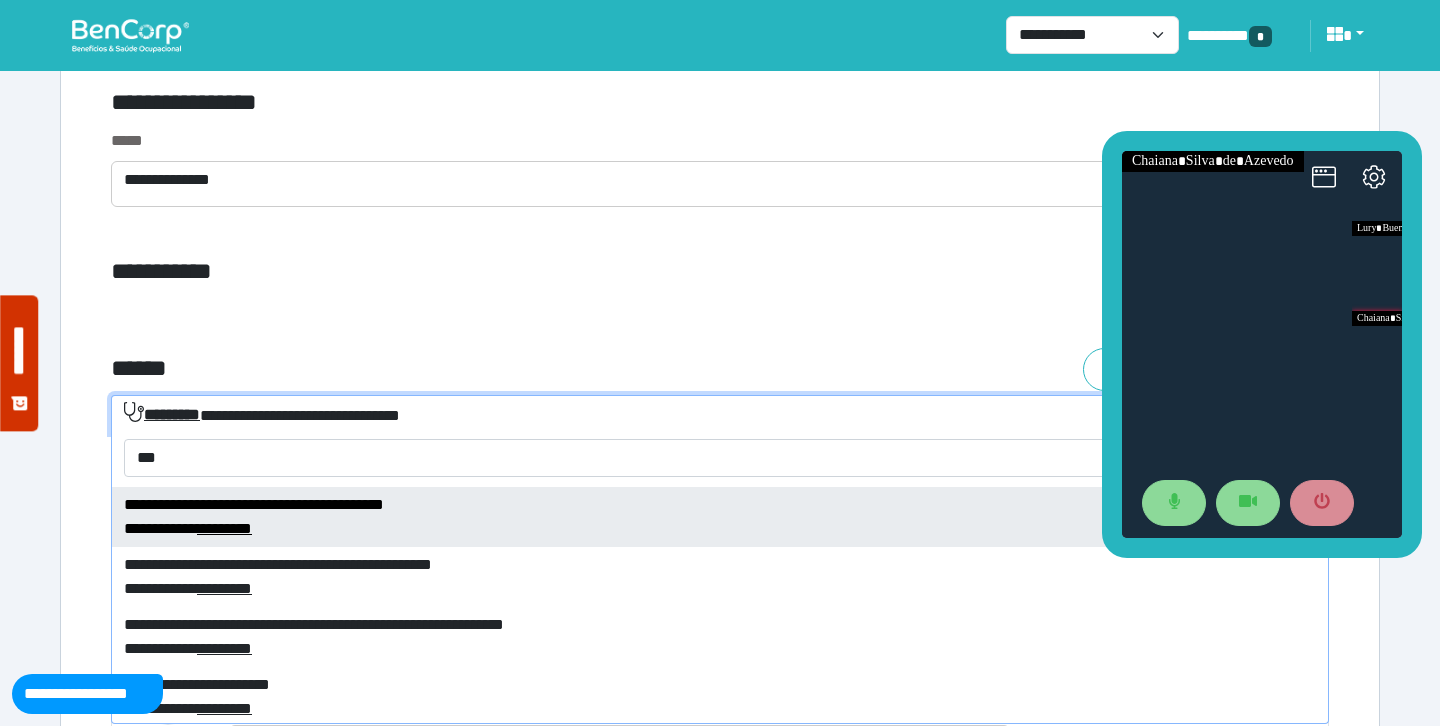 scroll, scrollTop: 1287, scrollLeft: 0, axis: vertical 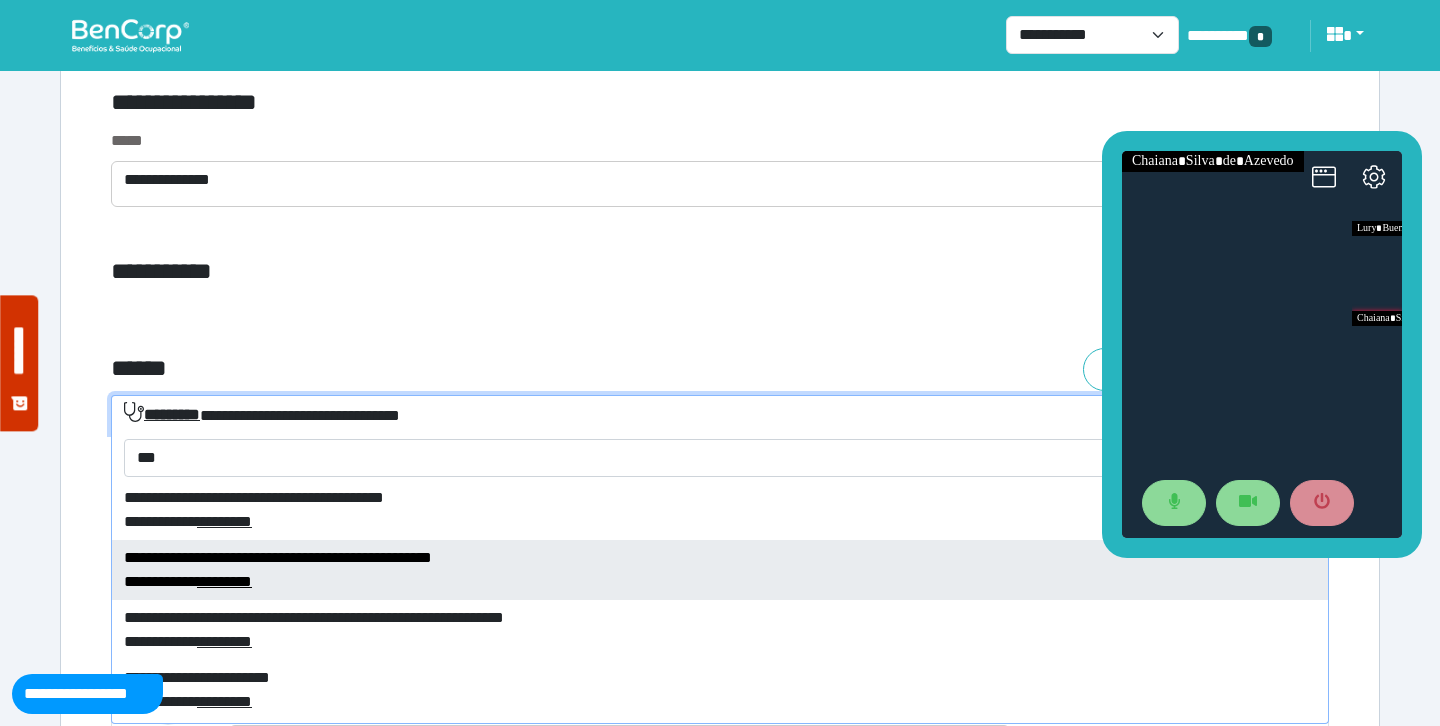 type on "***" 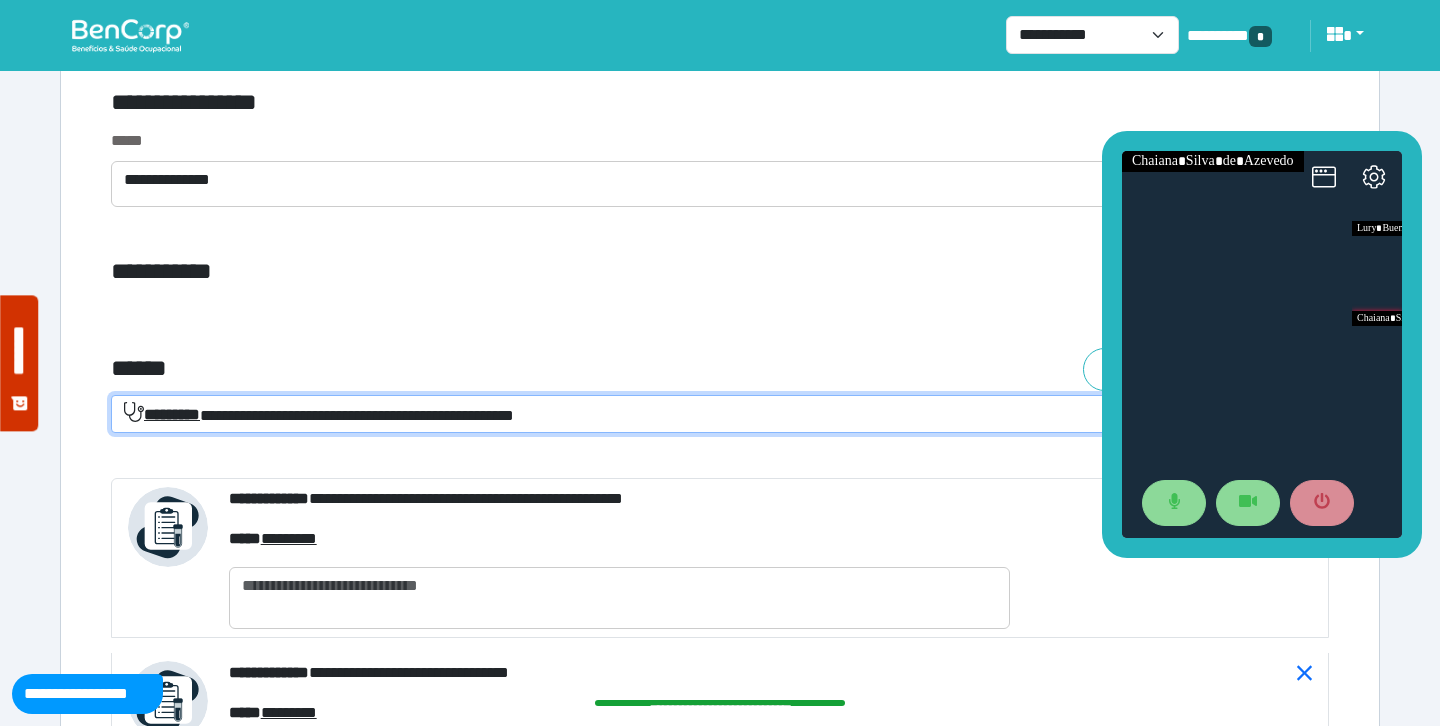 click on "**********" at bounding box center (513, 272) 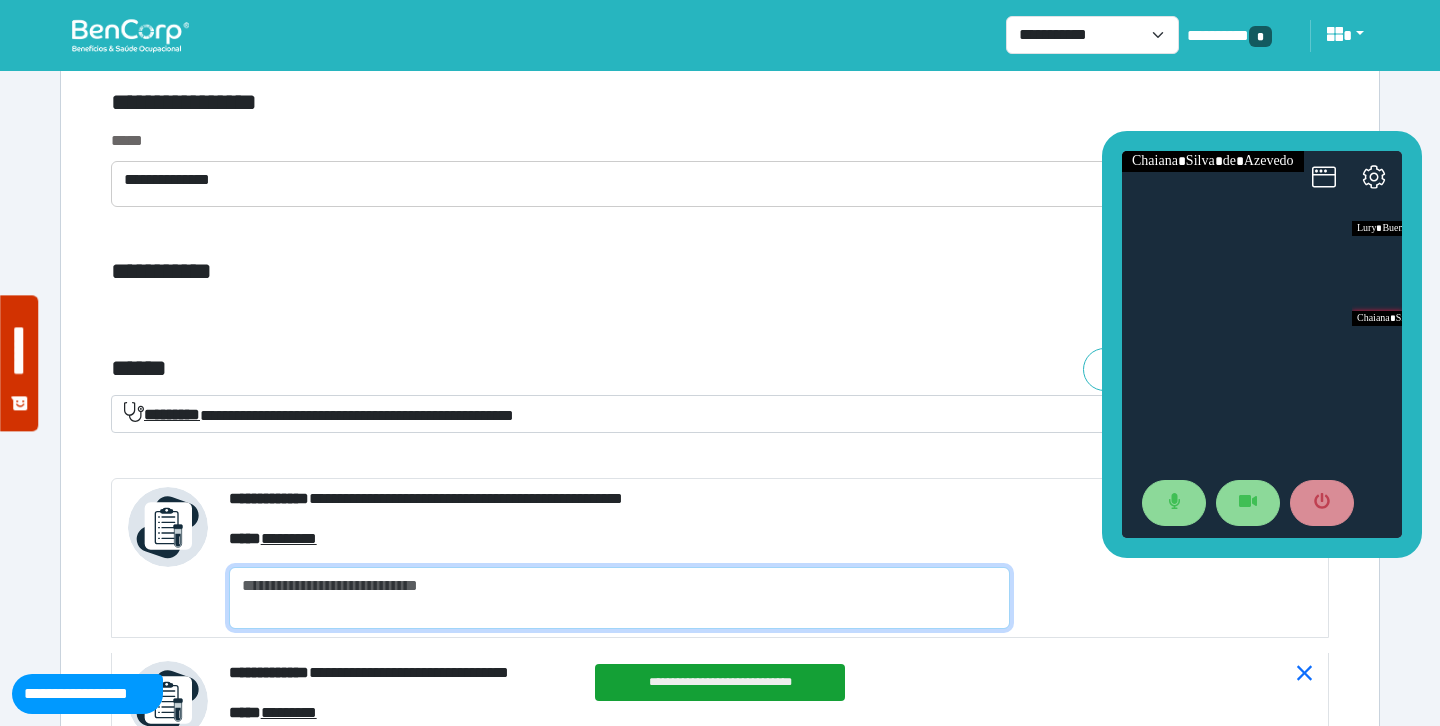 click at bounding box center [619, 598] 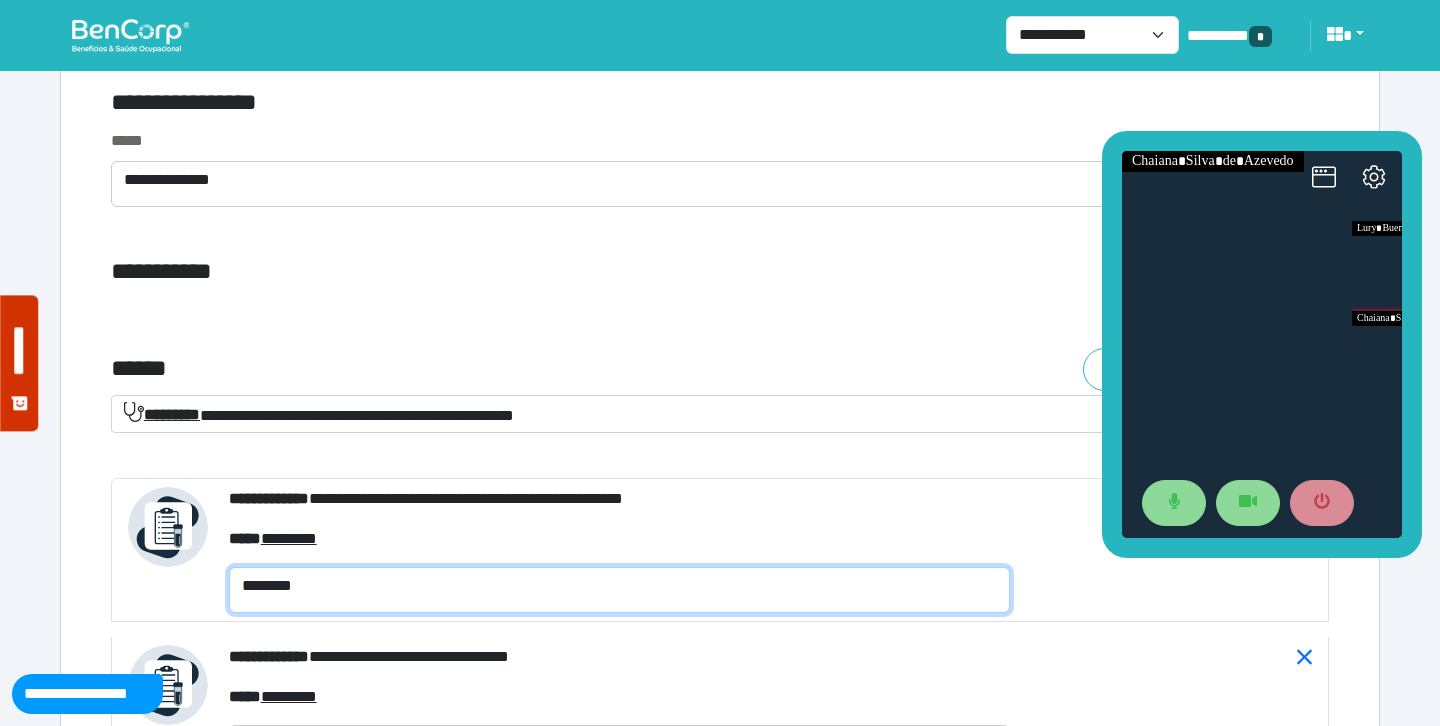 type on "********" 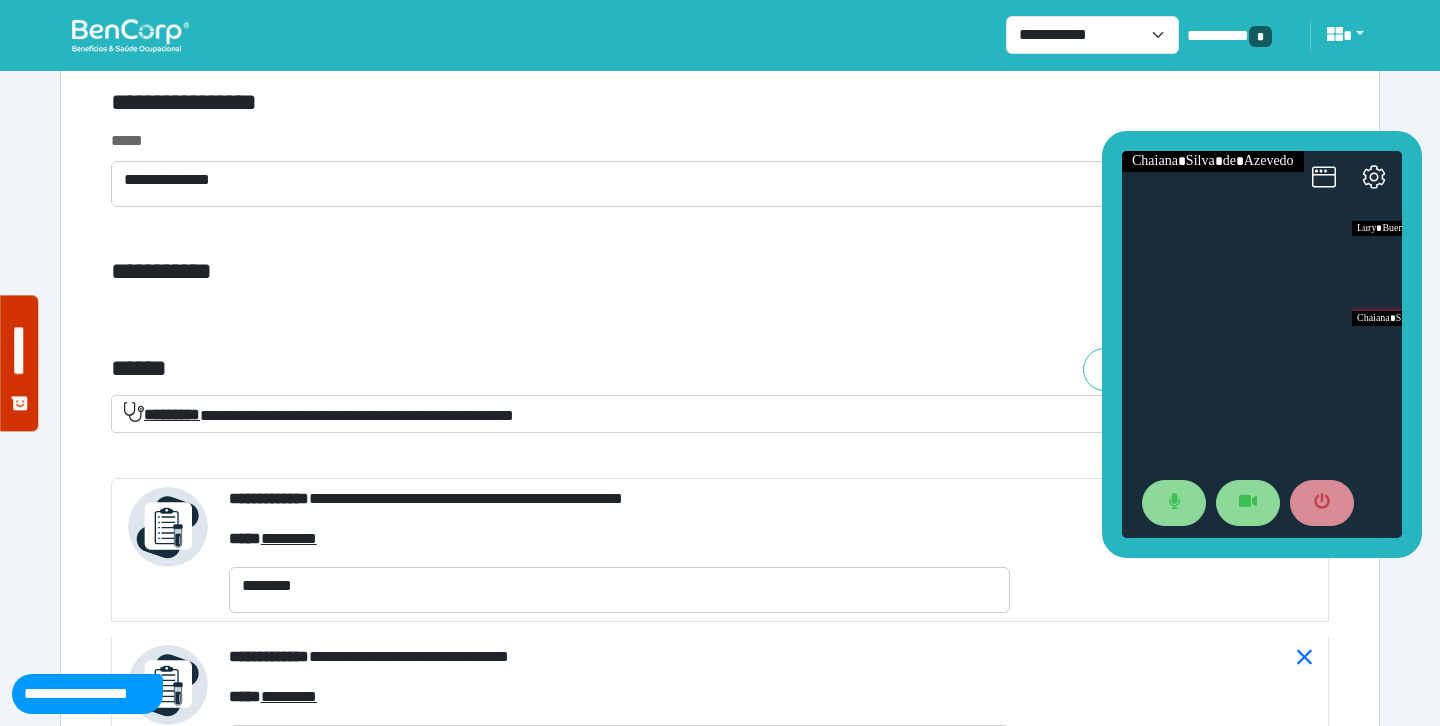 click on "**********" at bounding box center (720, -1089) 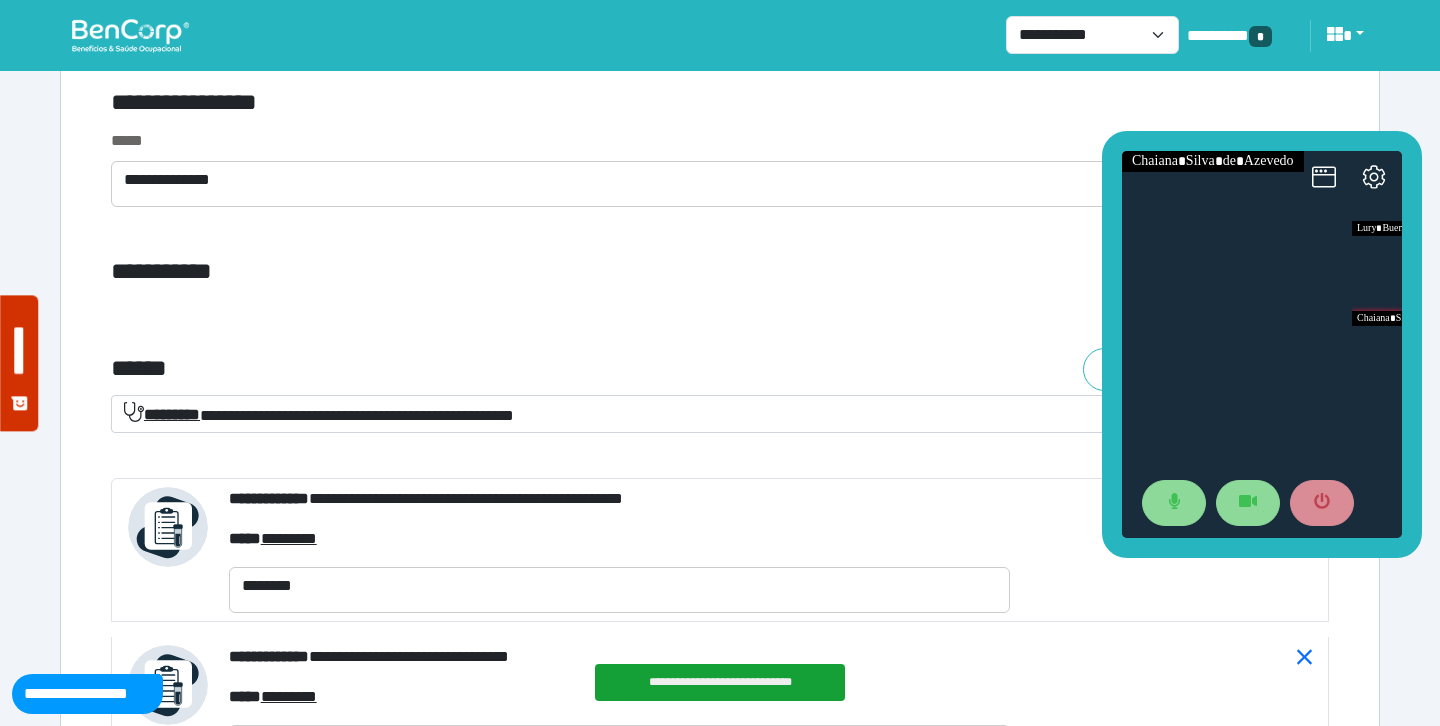 click on "**********" at bounding box center (720, 168) 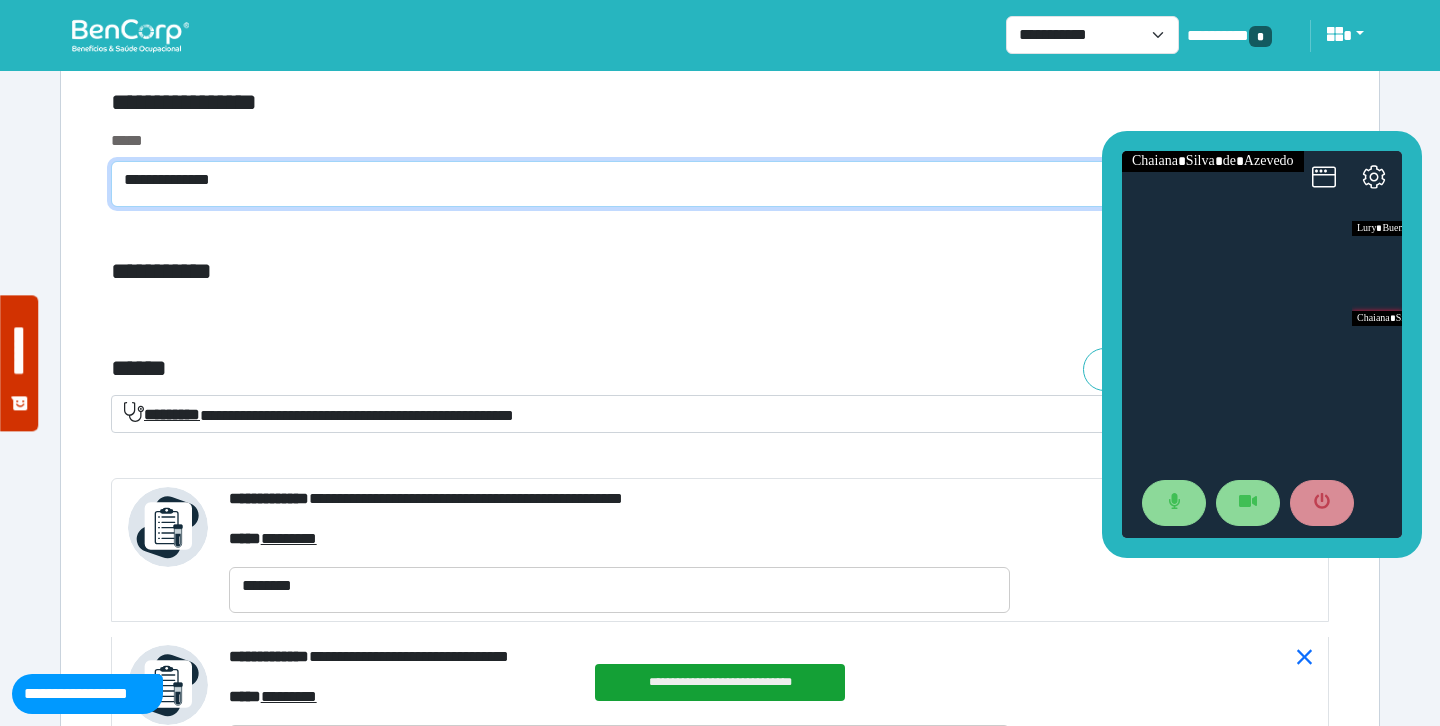 click on "**********" at bounding box center (720, 184) 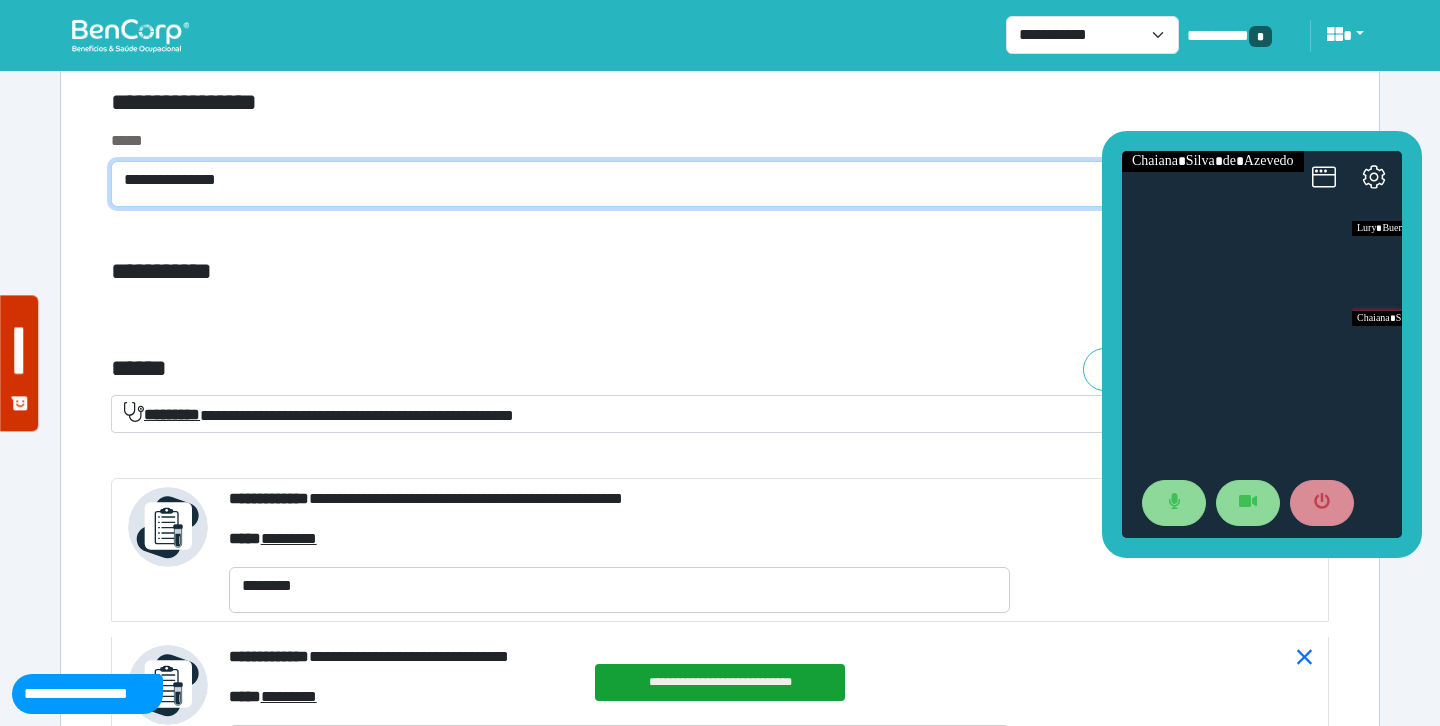 scroll, scrollTop: 0, scrollLeft: 0, axis: both 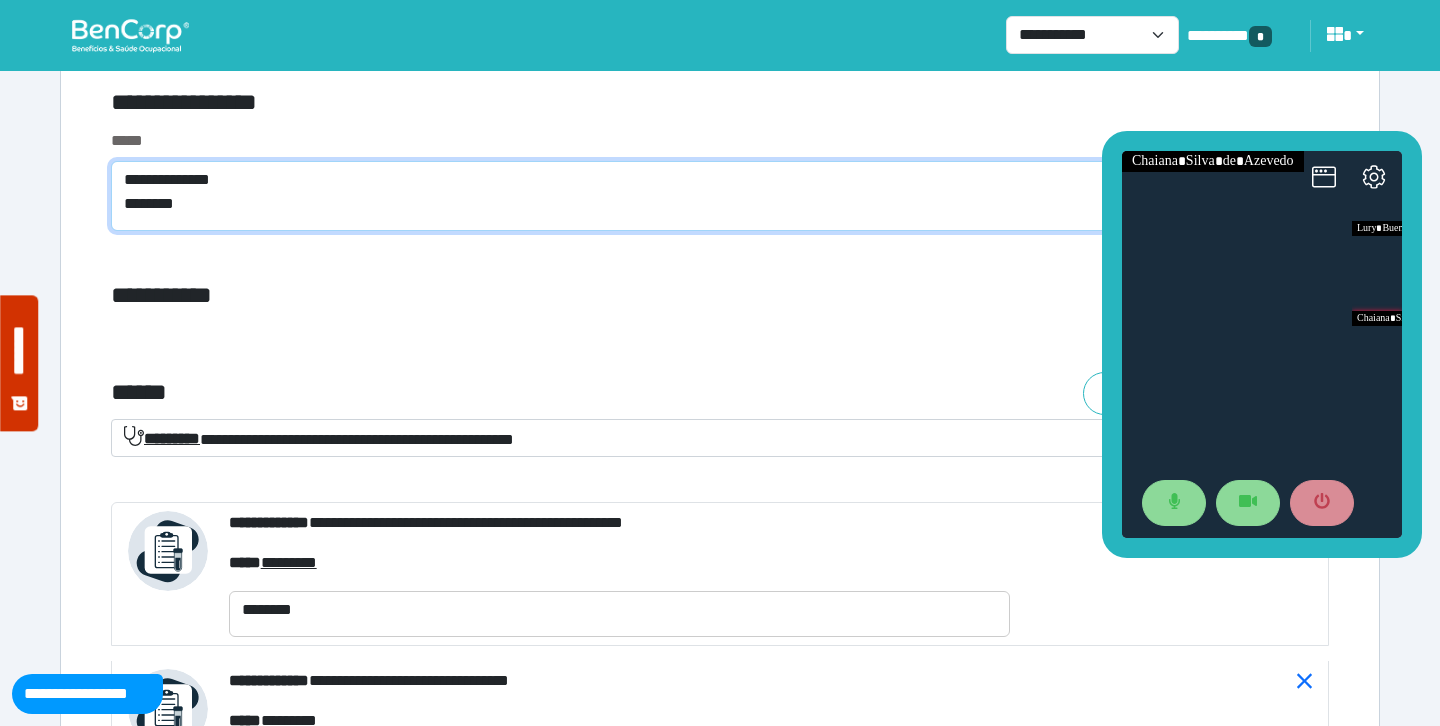 type on "**********" 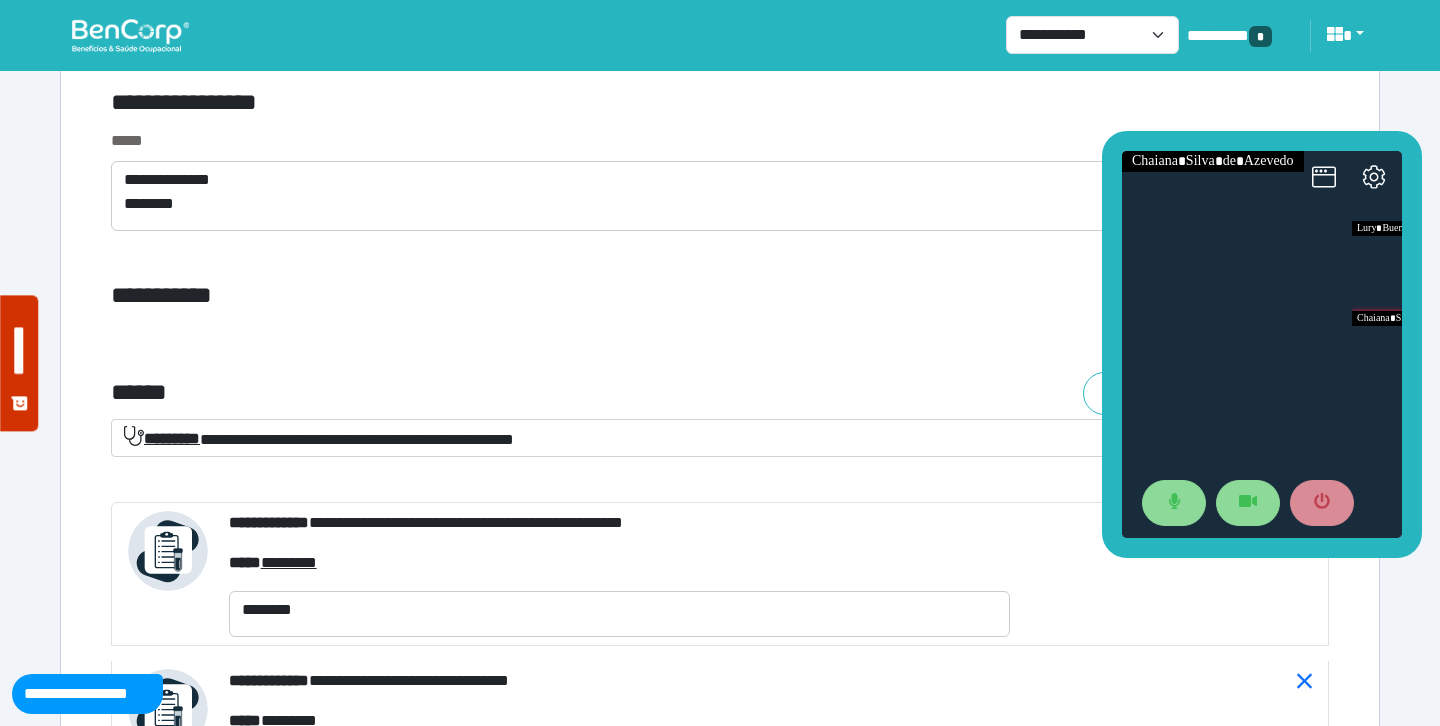 click on "**********" at bounding box center (720, 337) 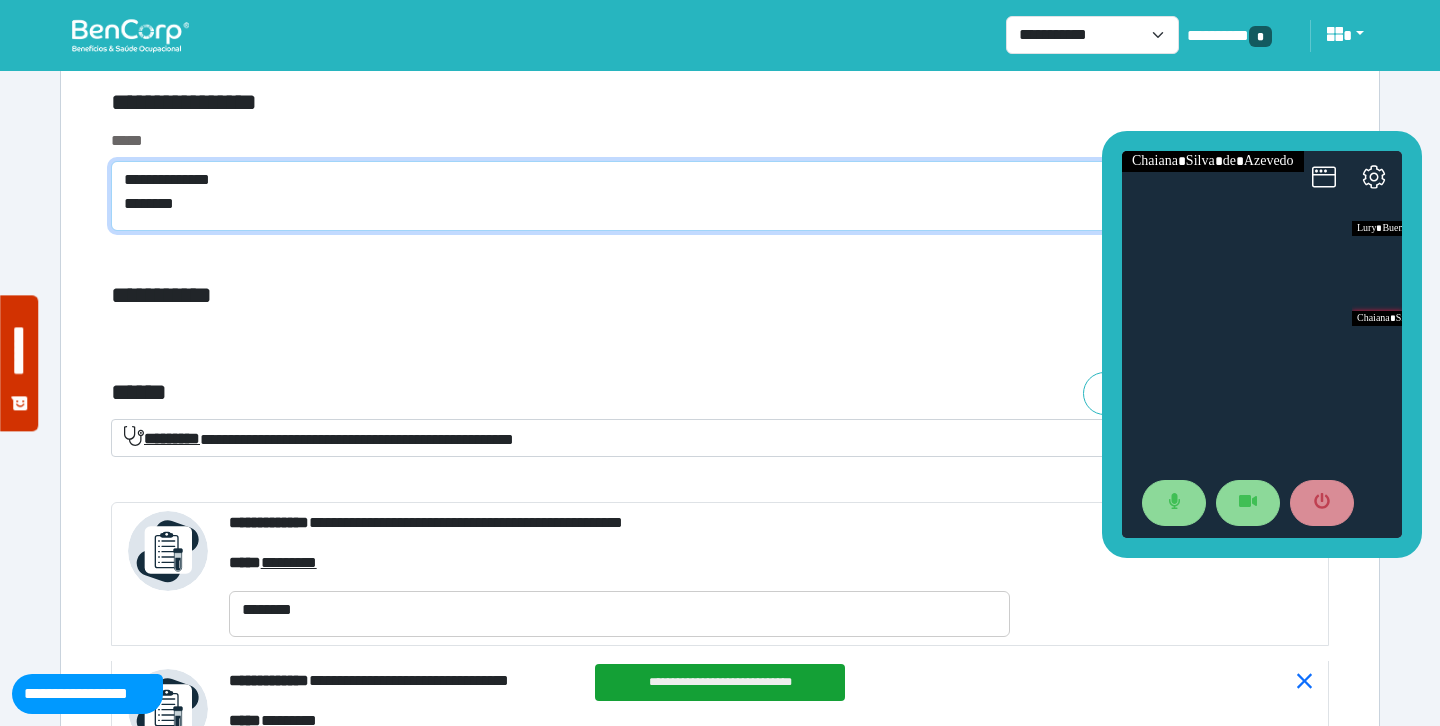 click on "**********" at bounding box center (720, 196) 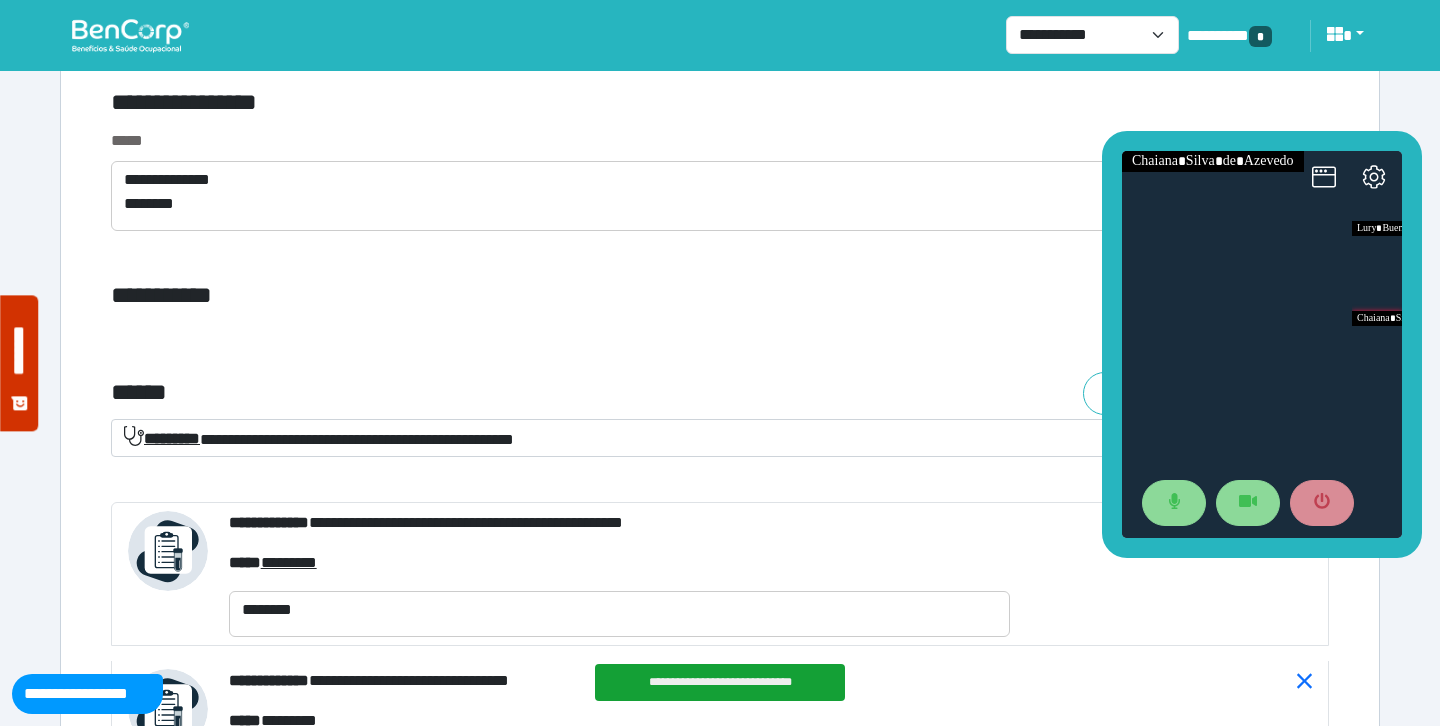click on "**********" at bounding box center (513, 106) 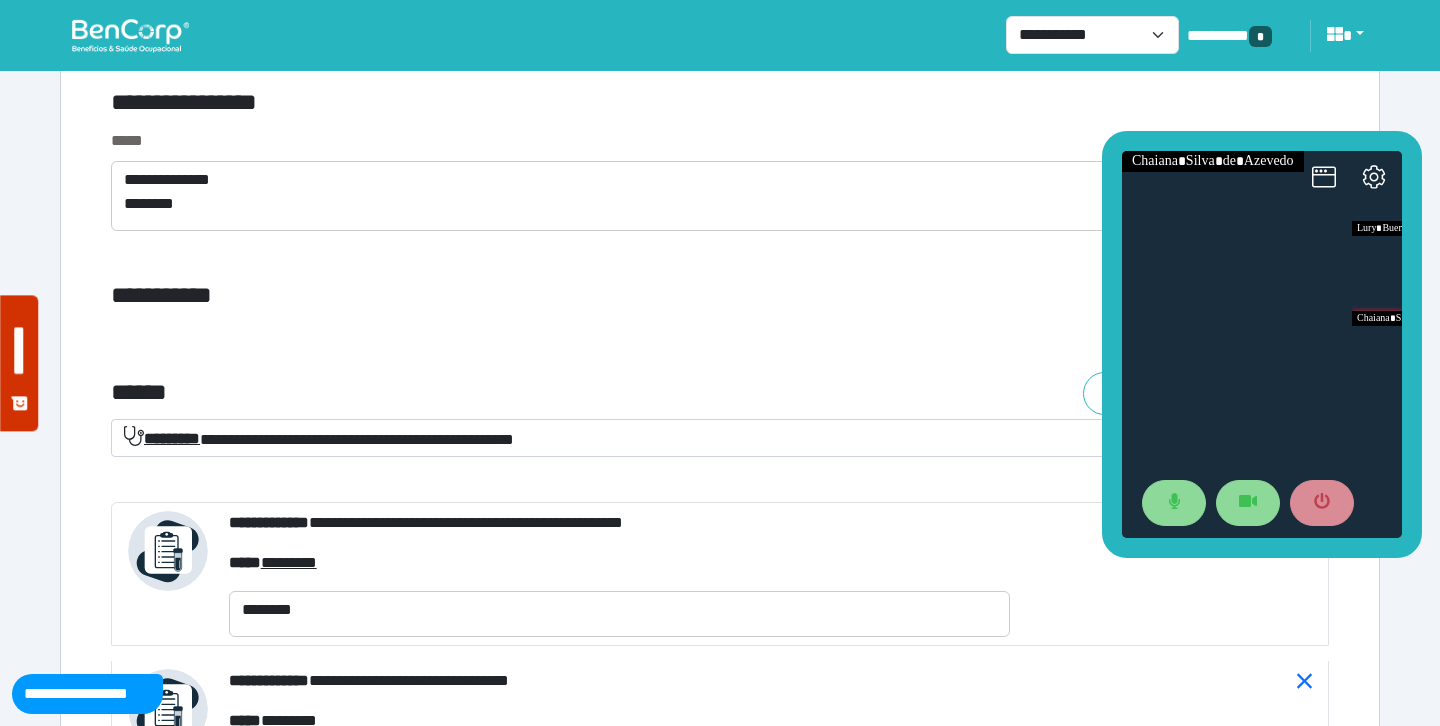 click on "**********" at bounding box center (720, 192) 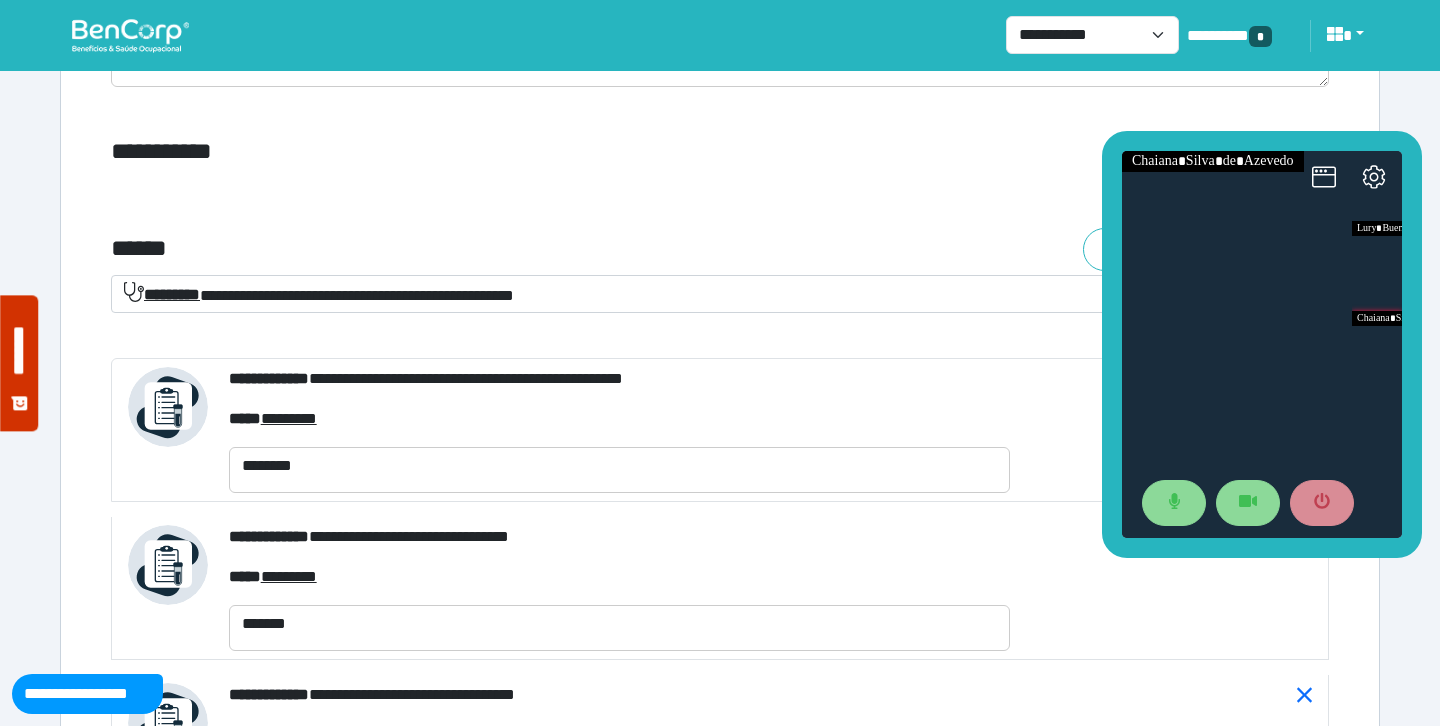 scroll, scrollTop: 7236, scrollLeft: 0, axis: vertical 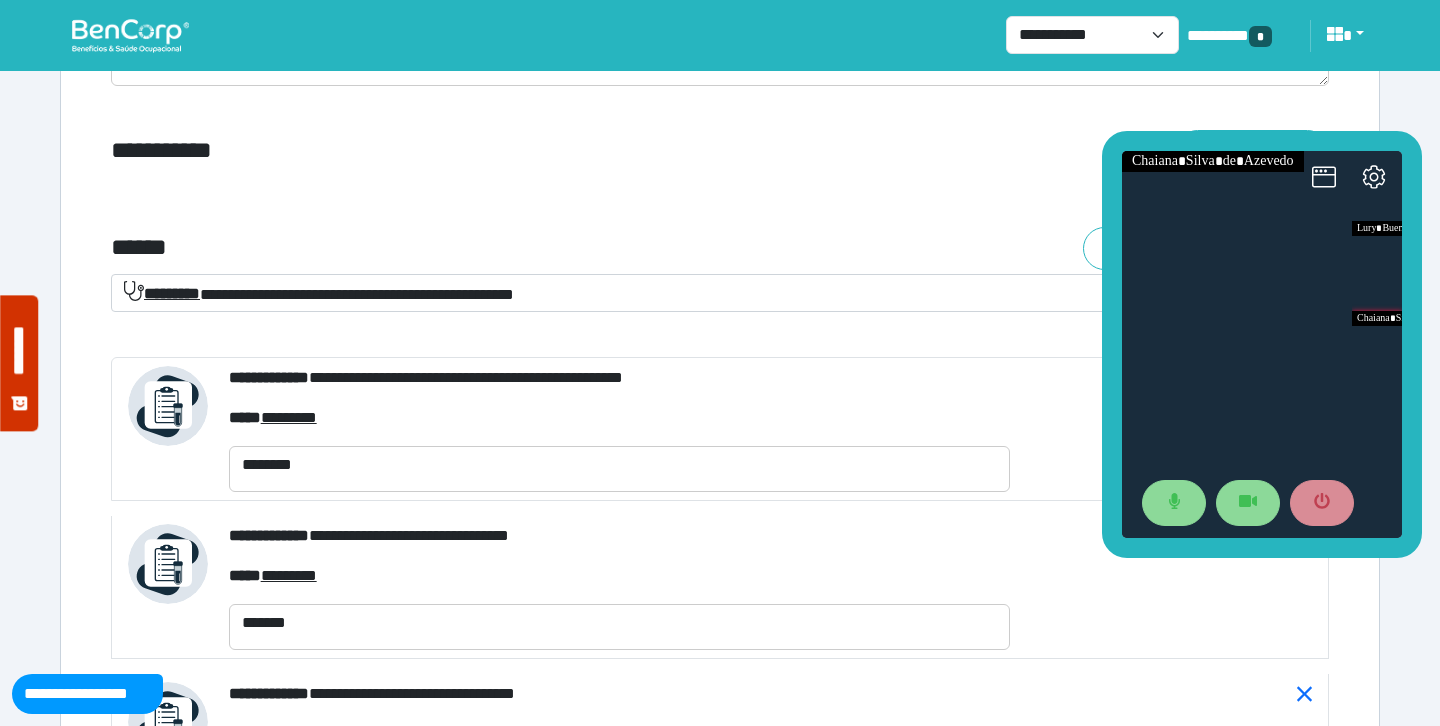 click on "**********" at bounding box center (708, 294) 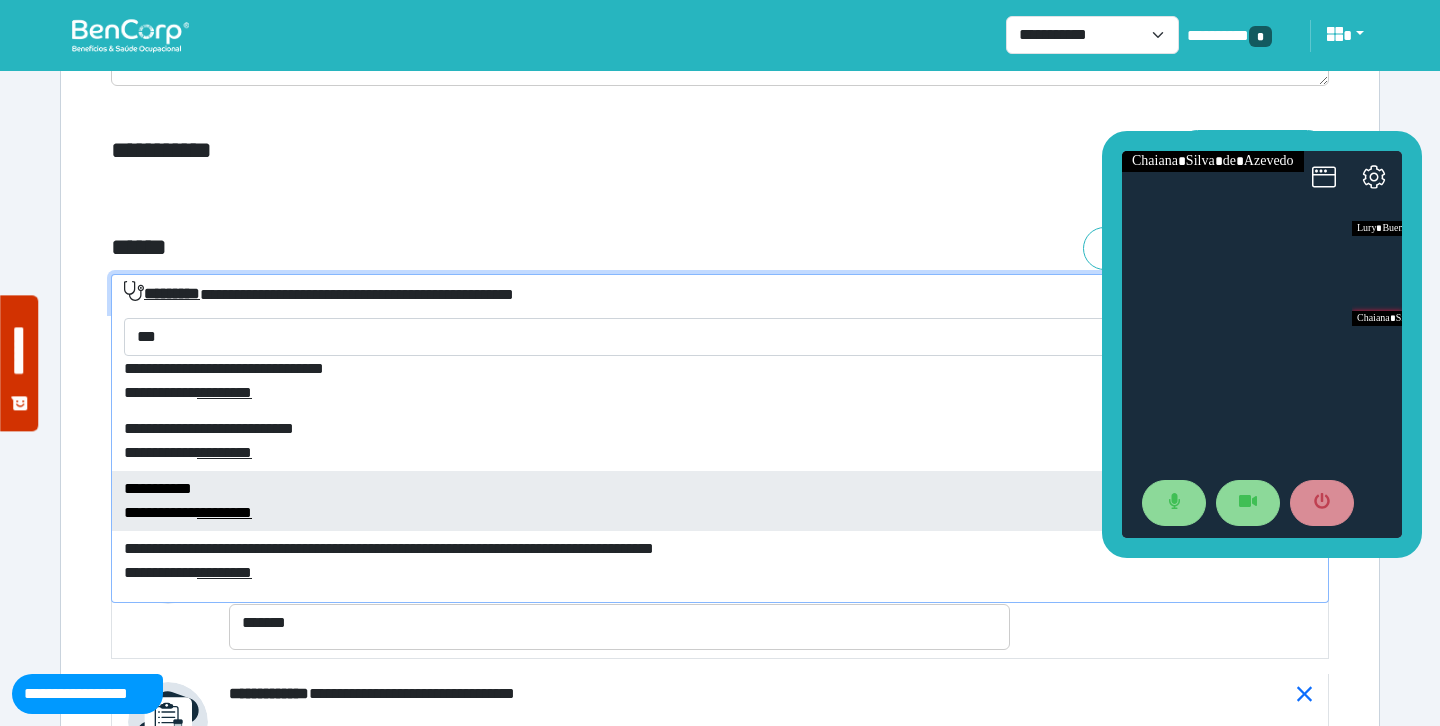 scroll, scrollTop: 173, scrollLeft: 0, axis: vertical 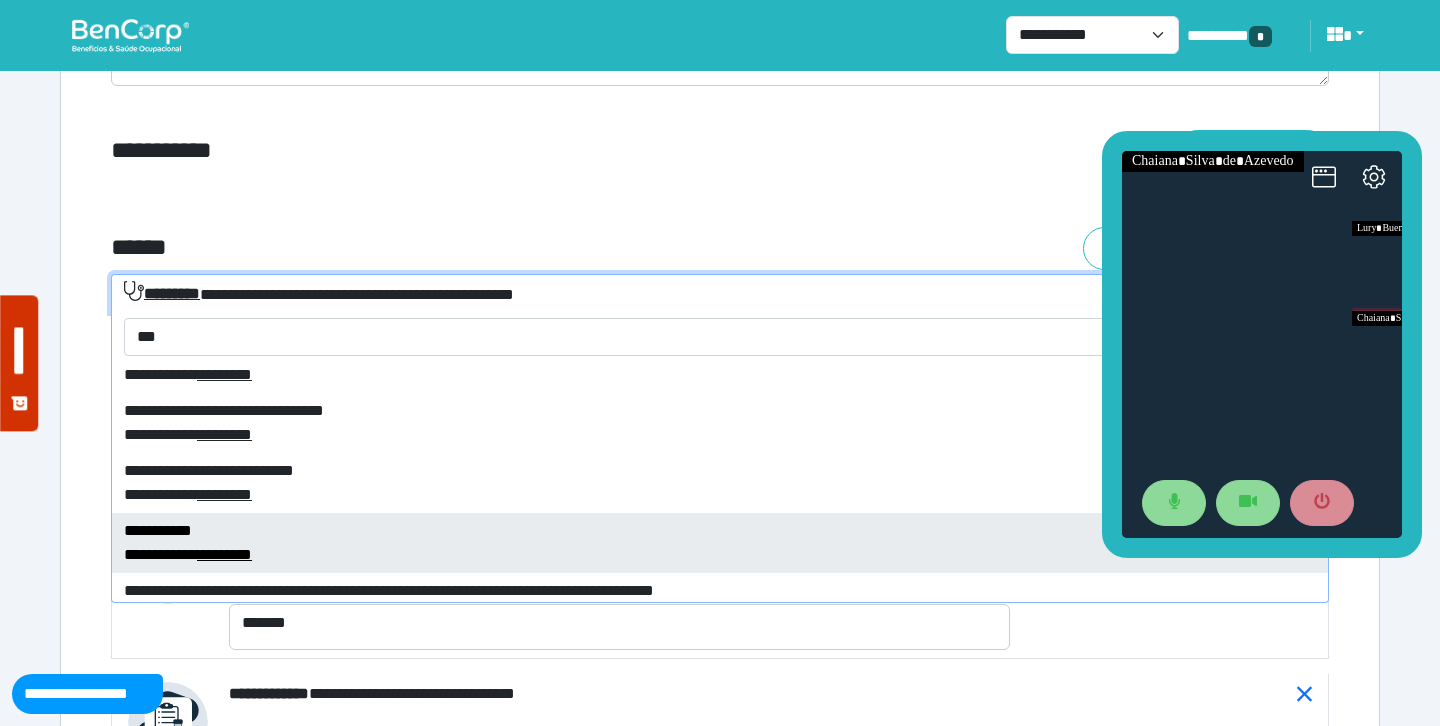 type on "***" 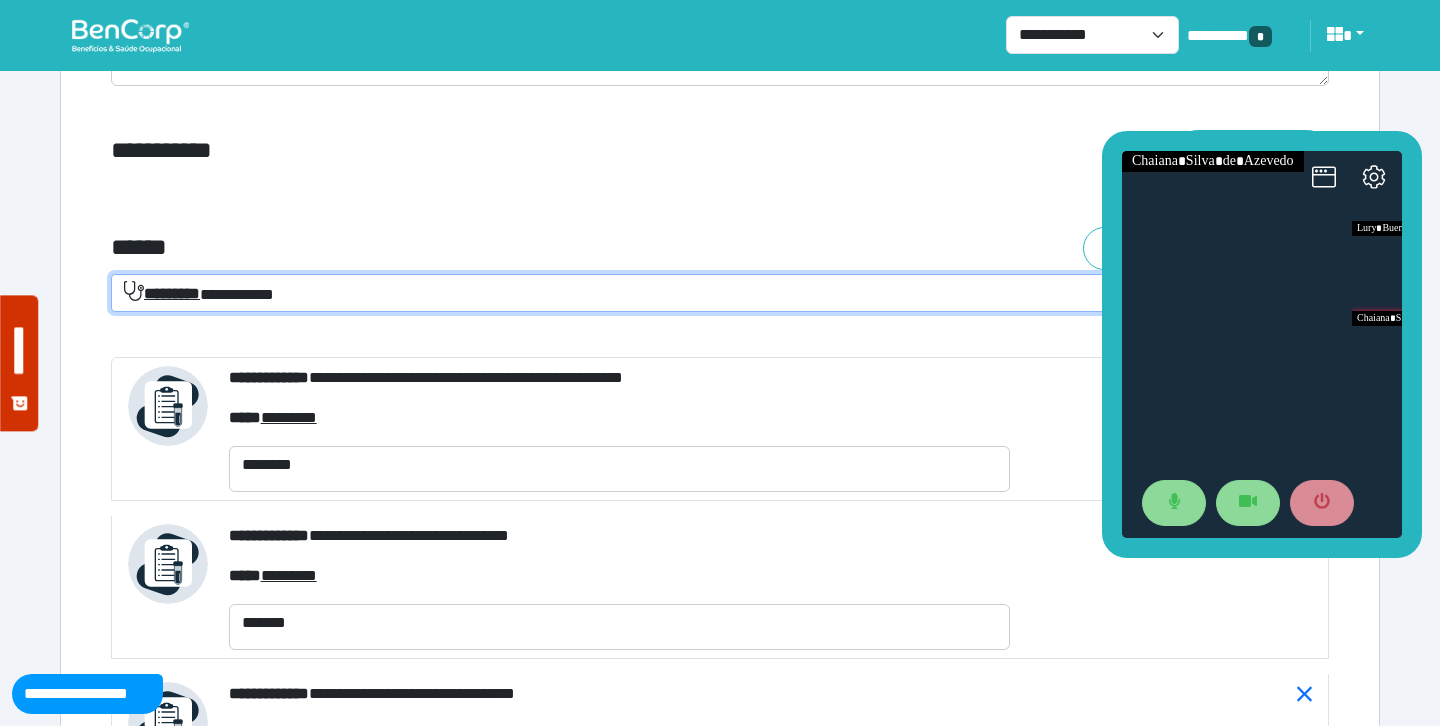 click on "**********" at bounding box center [720, 192] 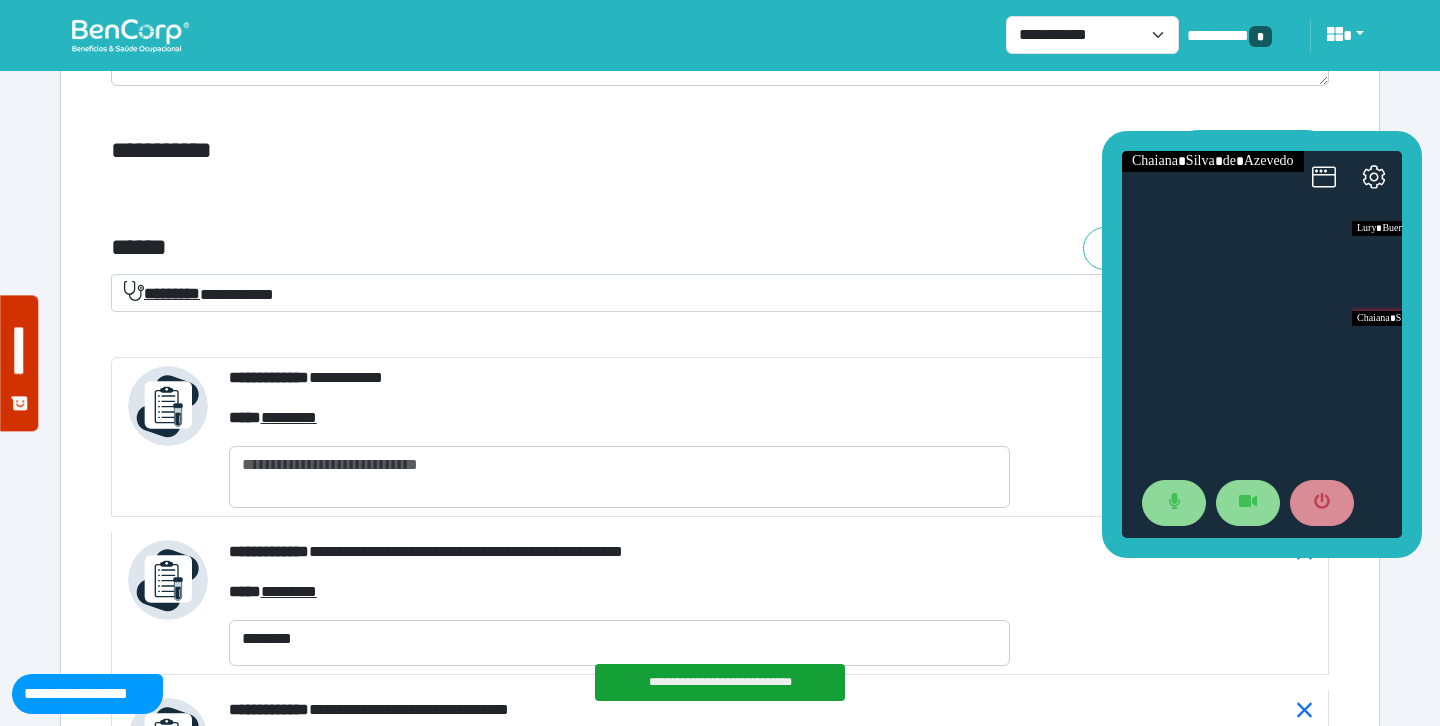 click on "**********" at bounding box center (708, 294) 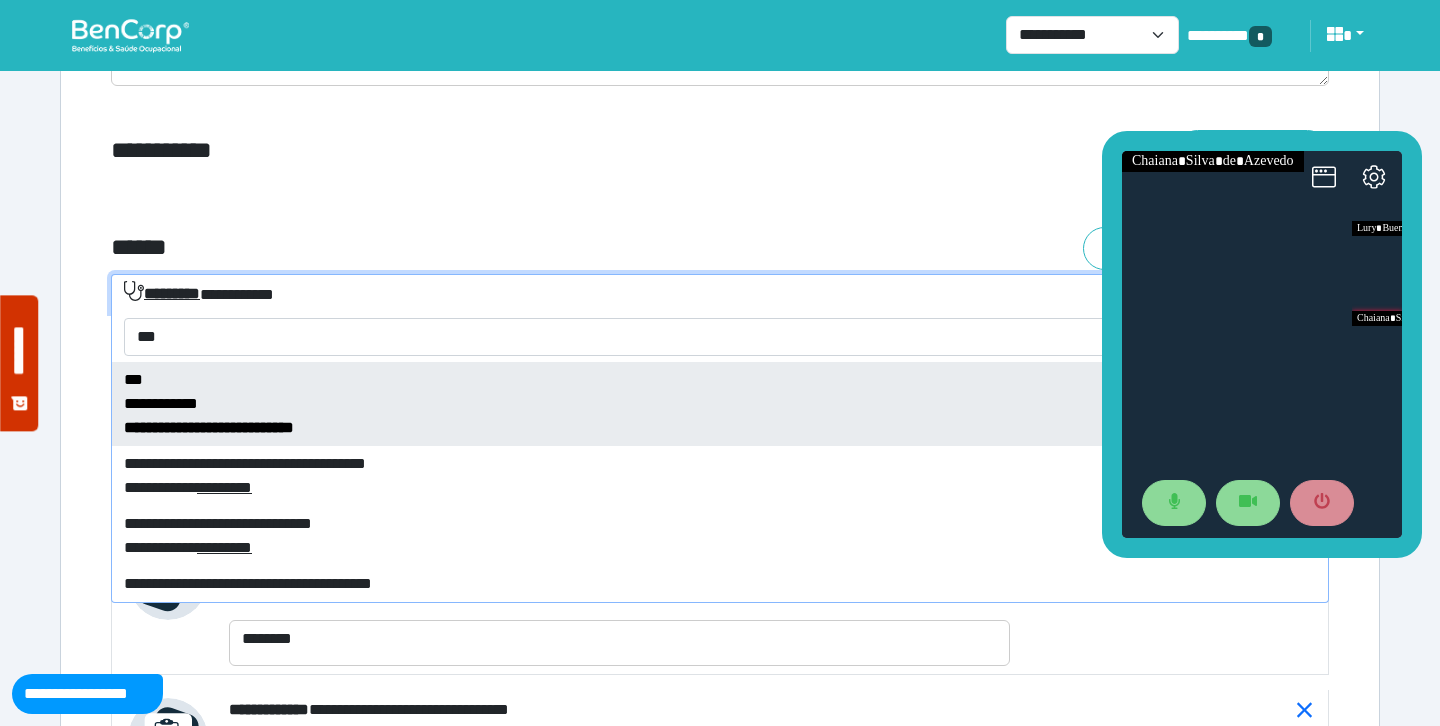 type on "****" 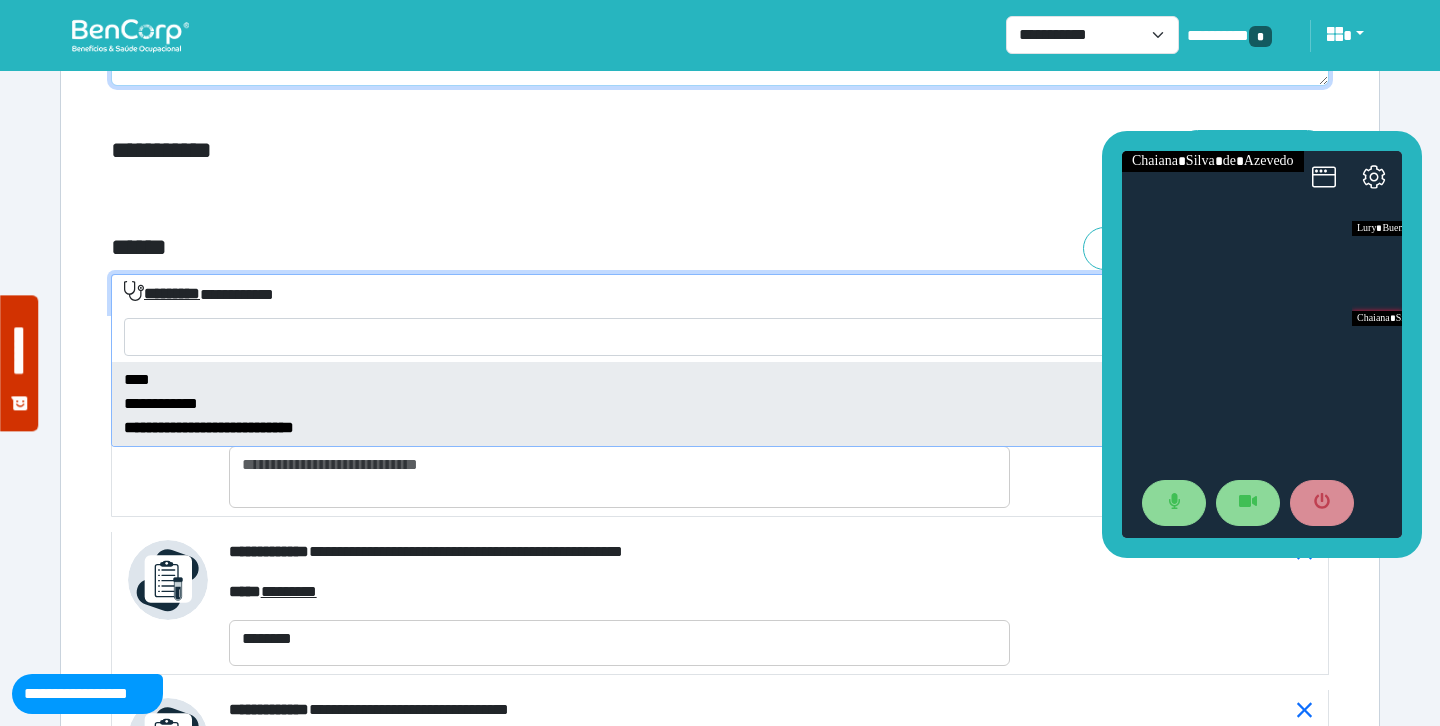 click on "**********" at bounding box center (720, 51) 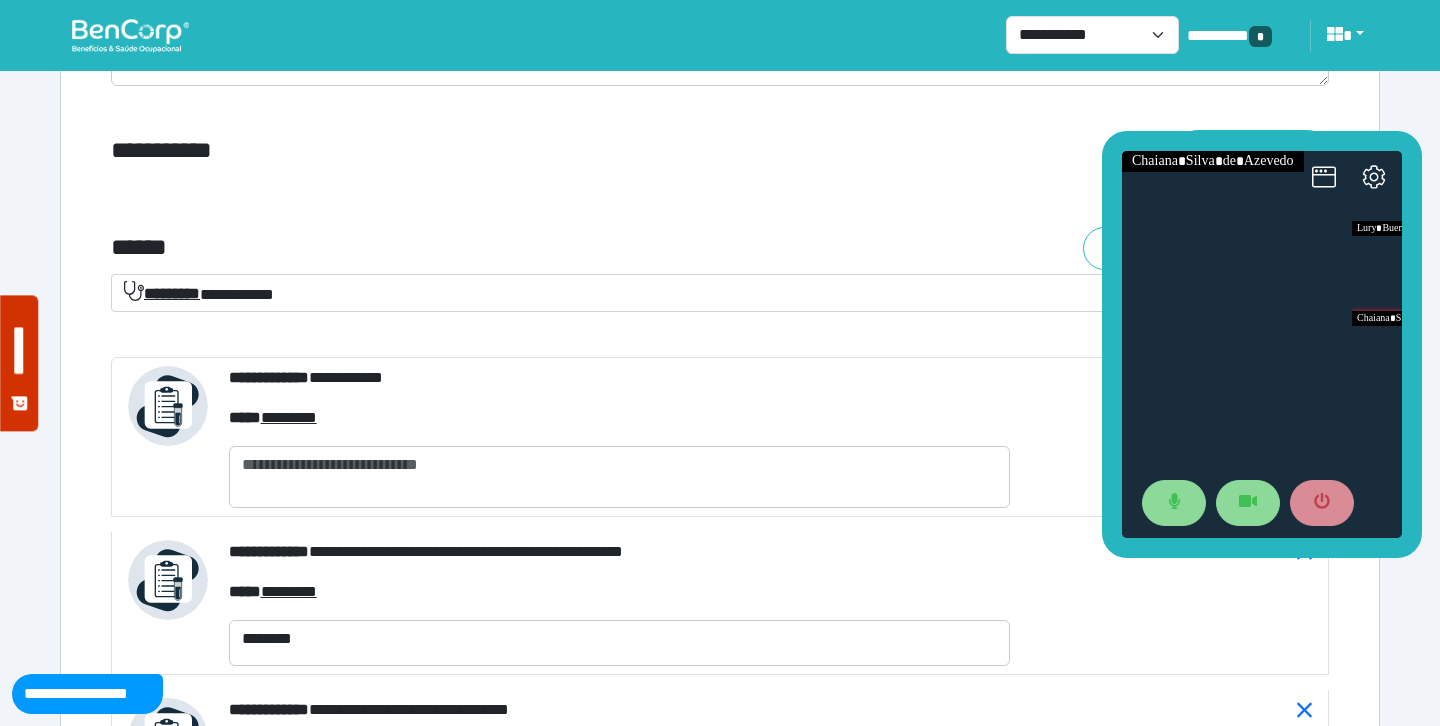 click on "**********" at bounding box center (720, -1135) 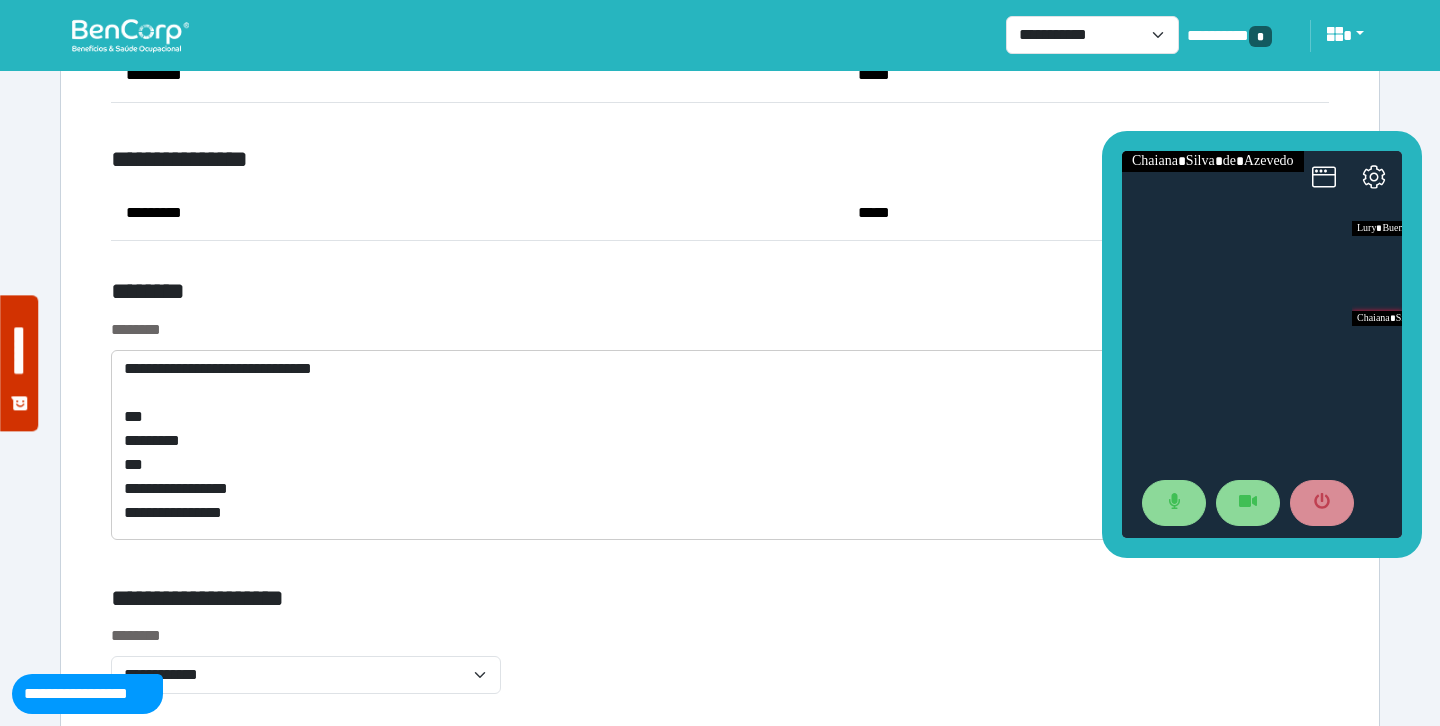 scroll, scrollTop: 10566, scrollLeft: 0, axis: vertical 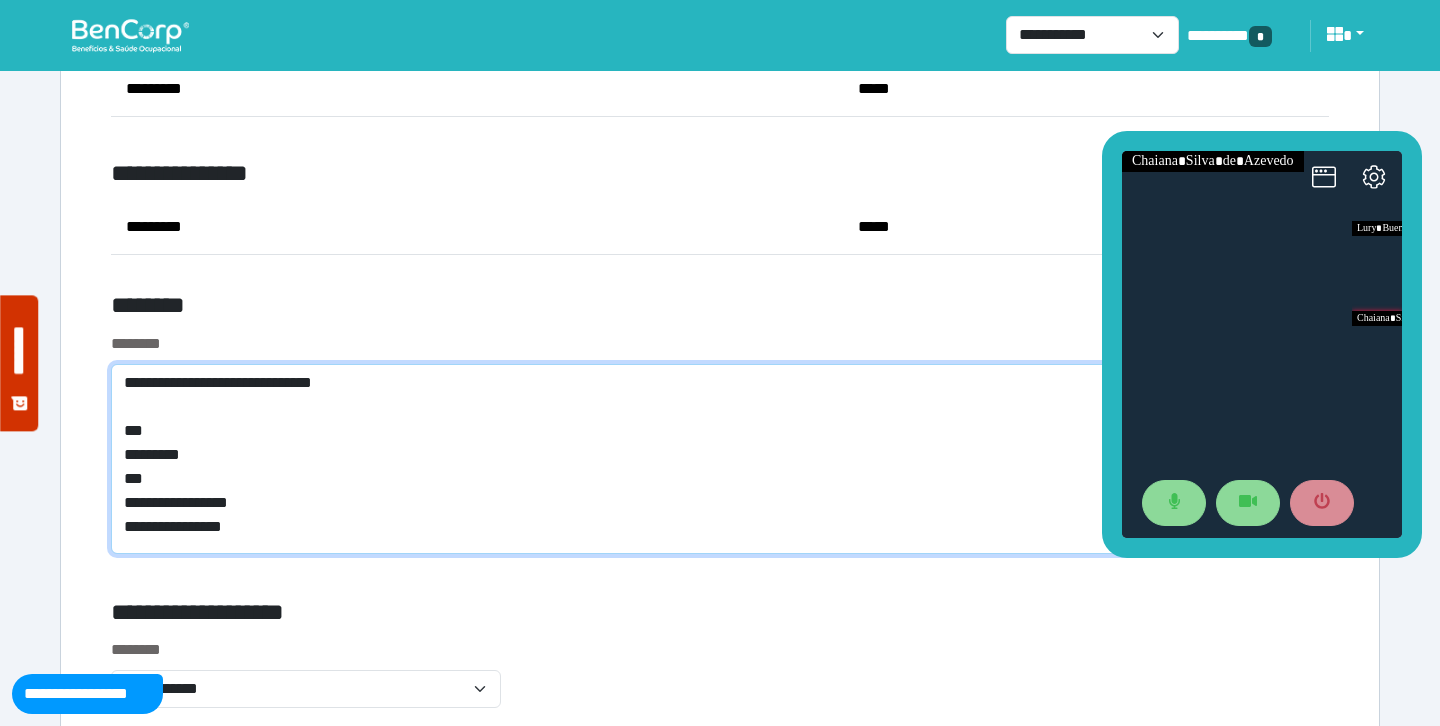 click on "**********" at bounding box center (720, 459) 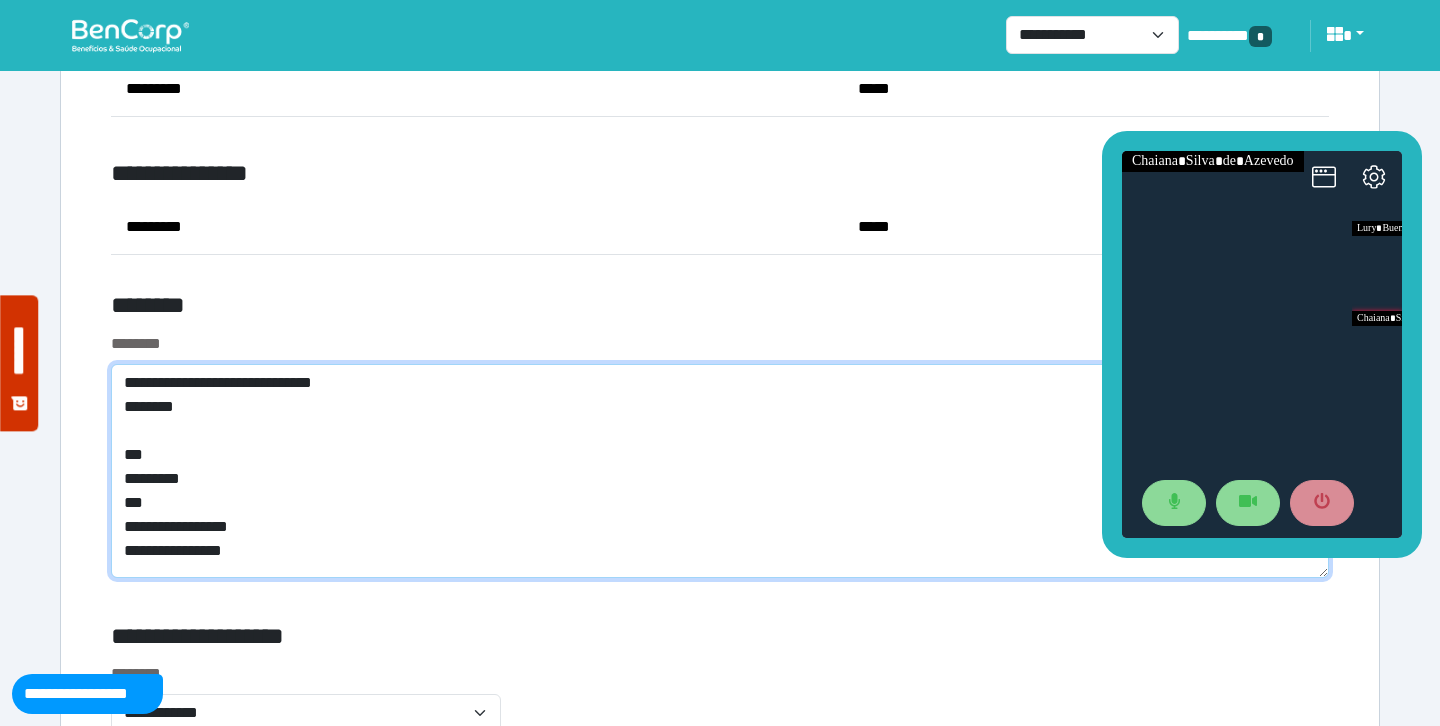 click on "**********" at bounding box center [720, 471] 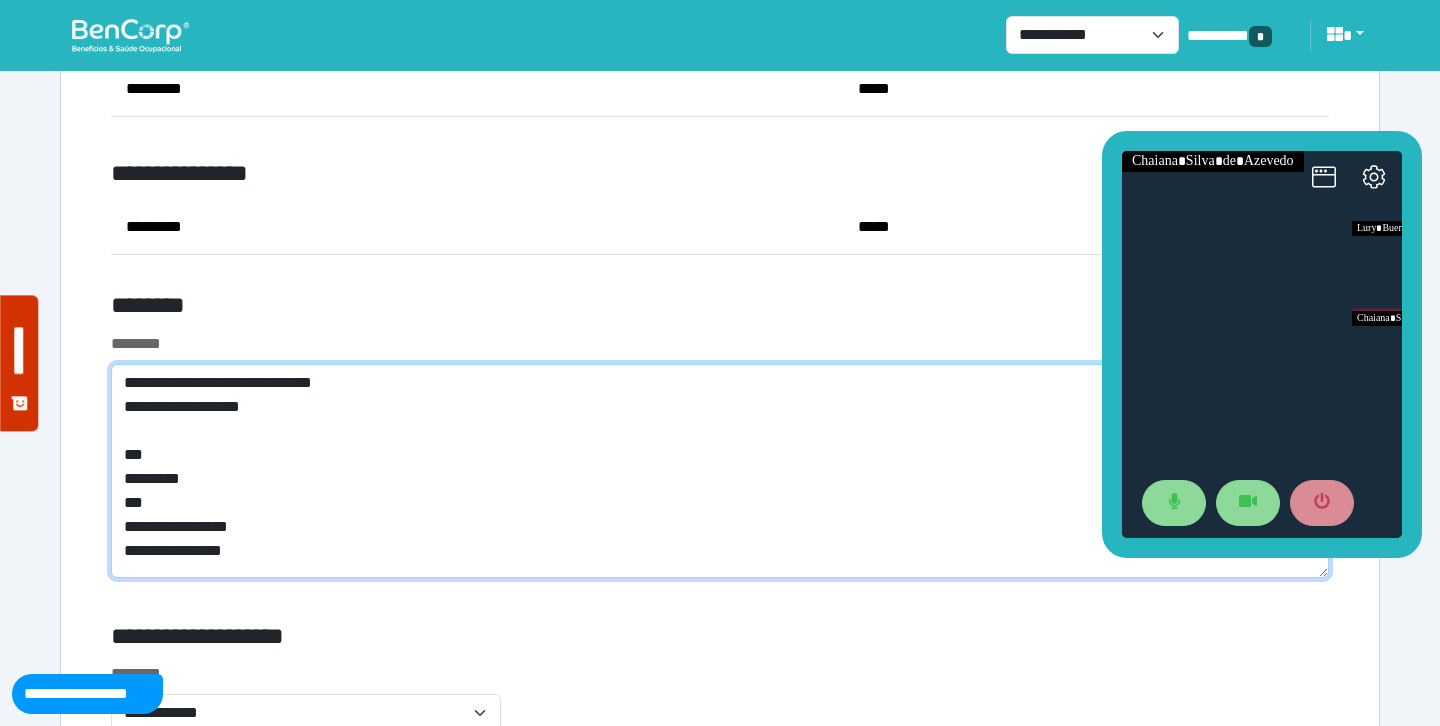 click on "**********" at bounding box center [720, 471] 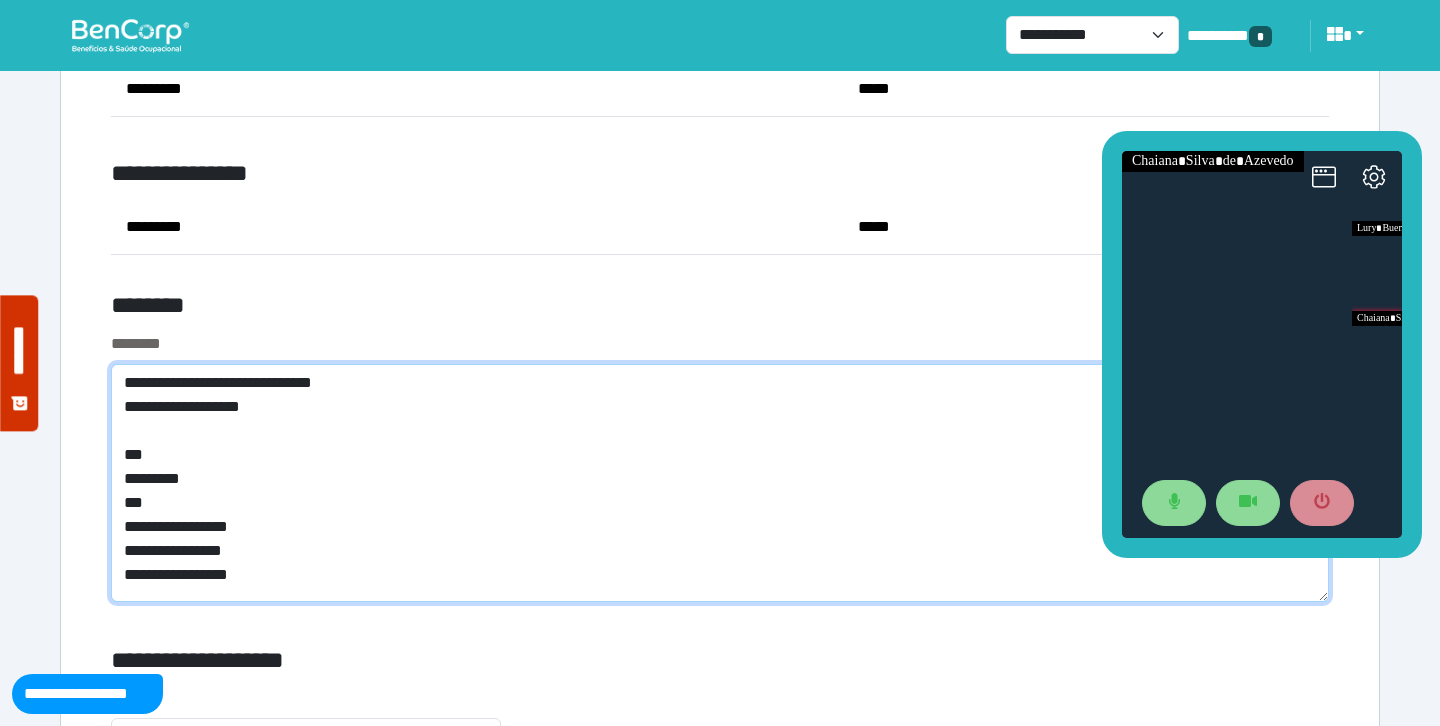 scroll, scrollTop: 0, scrollLeft: 0, axis: both 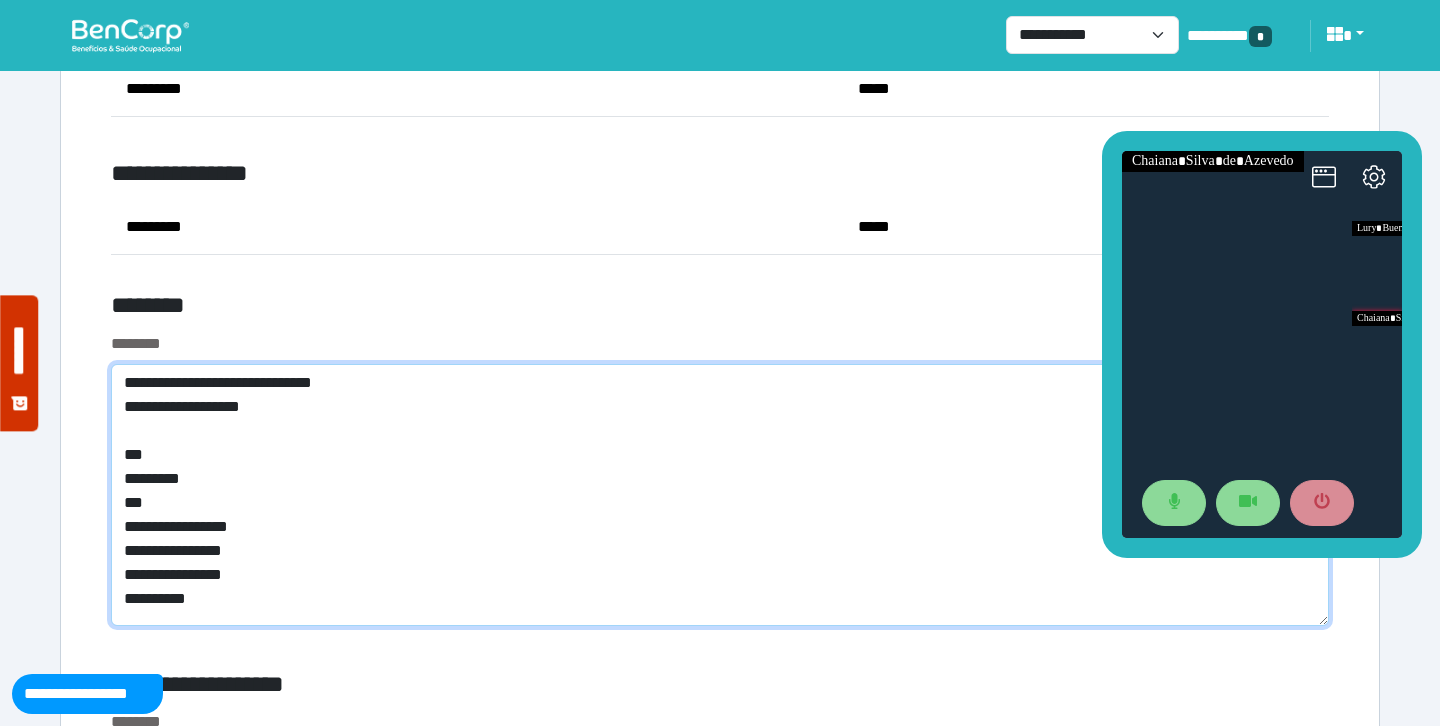 click on "**********" at bounding box center [720, 495] 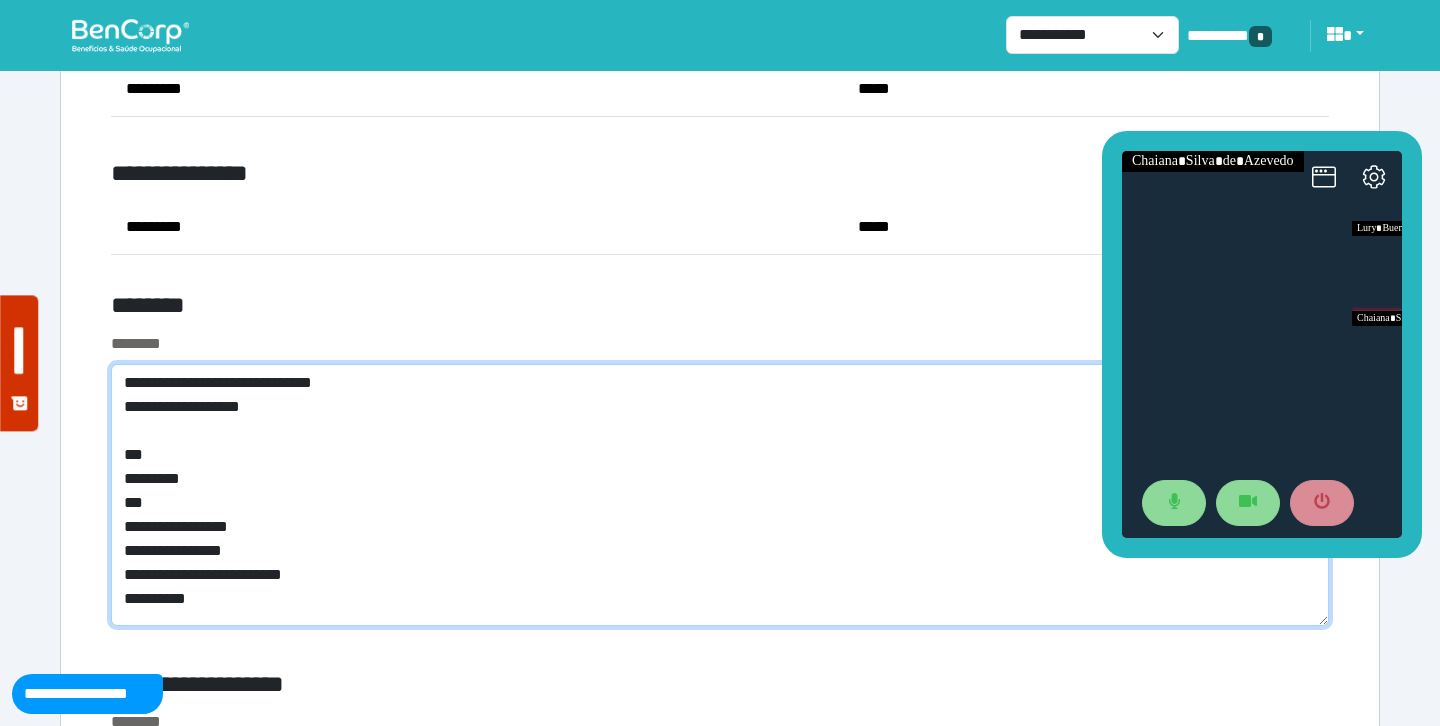 type on "**********" 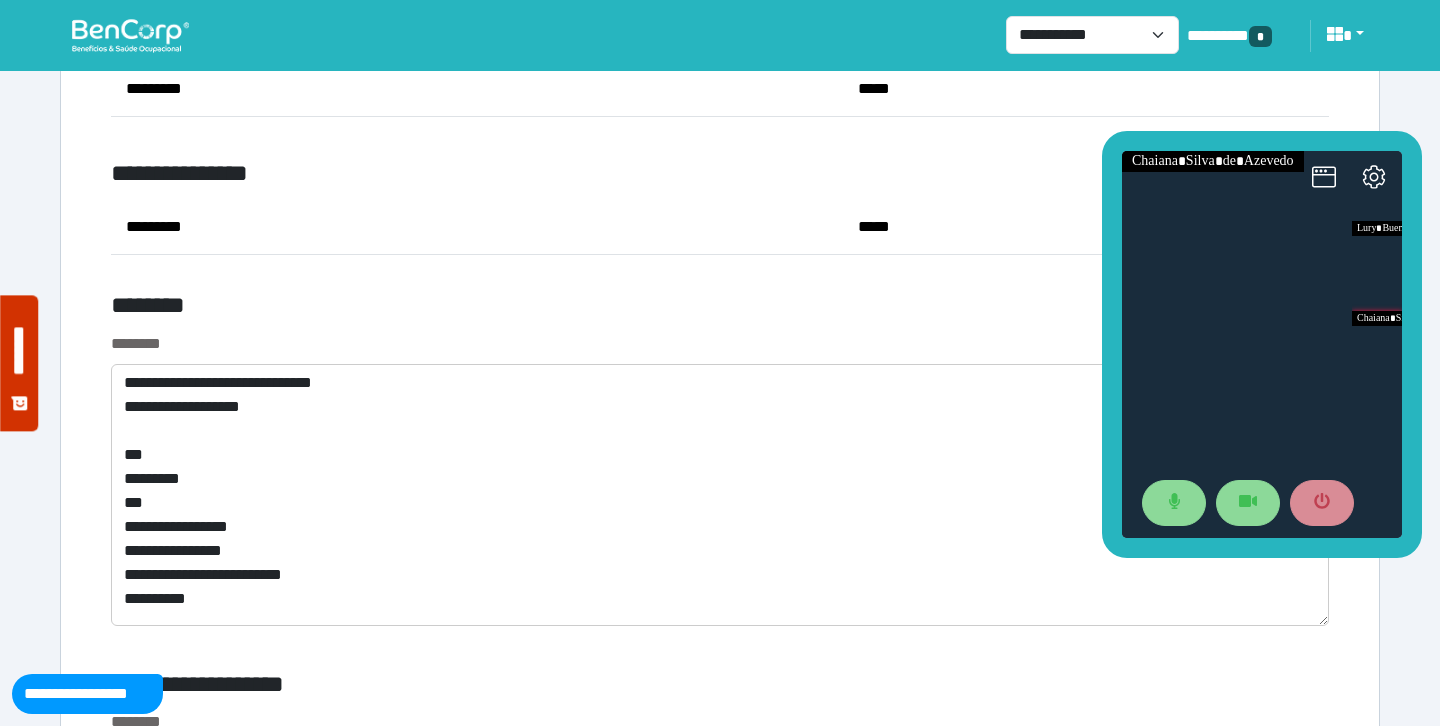 click on "********" at bounding box center [720, 344] 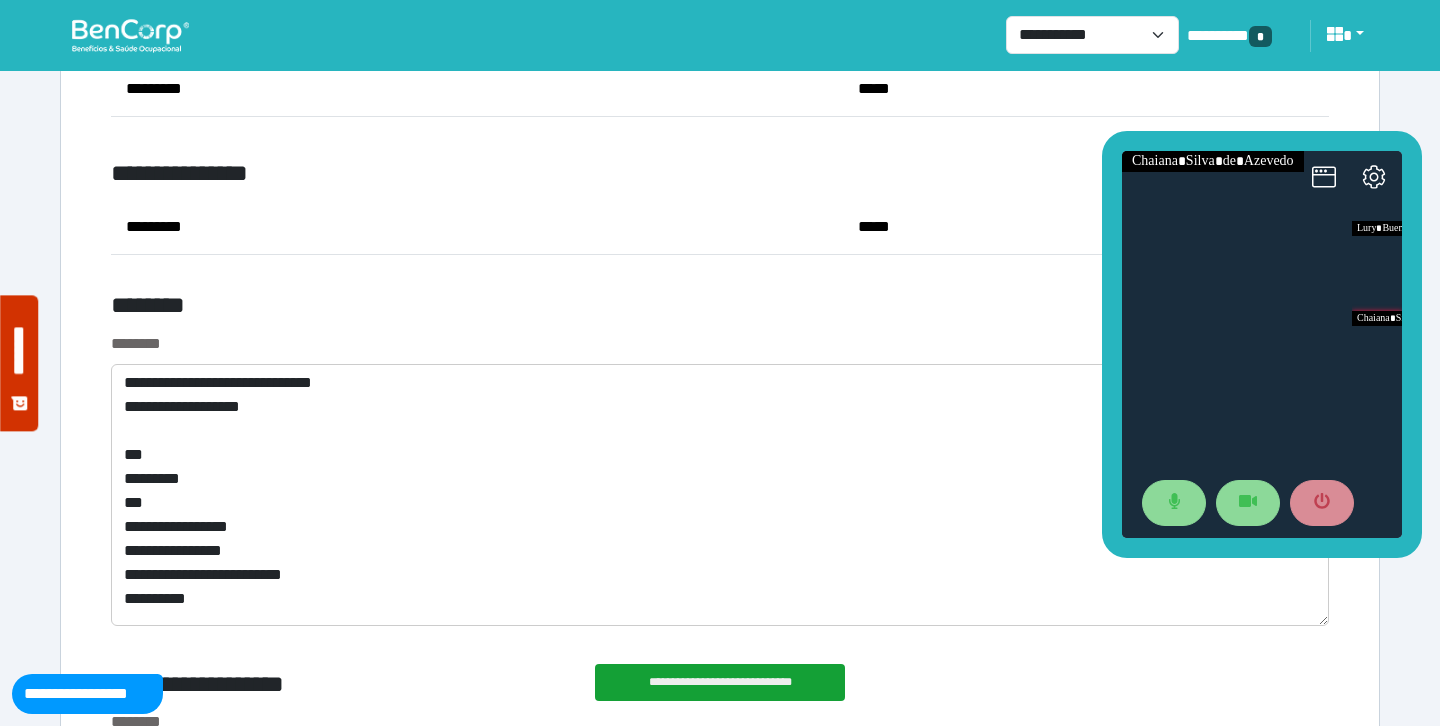 click on "********" at bounding box center (513, 309) 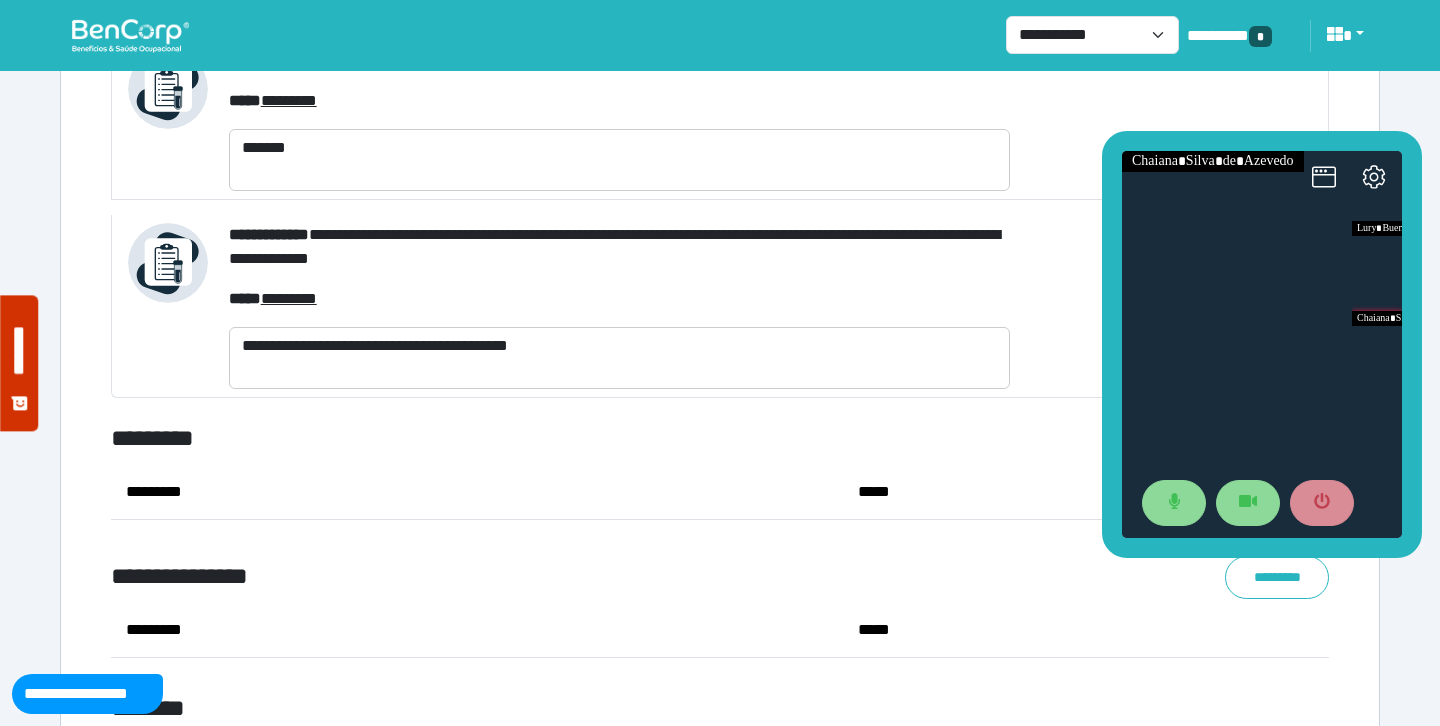scroll, scrollTop: 10161, scrollLeft: 0, axis: vertical 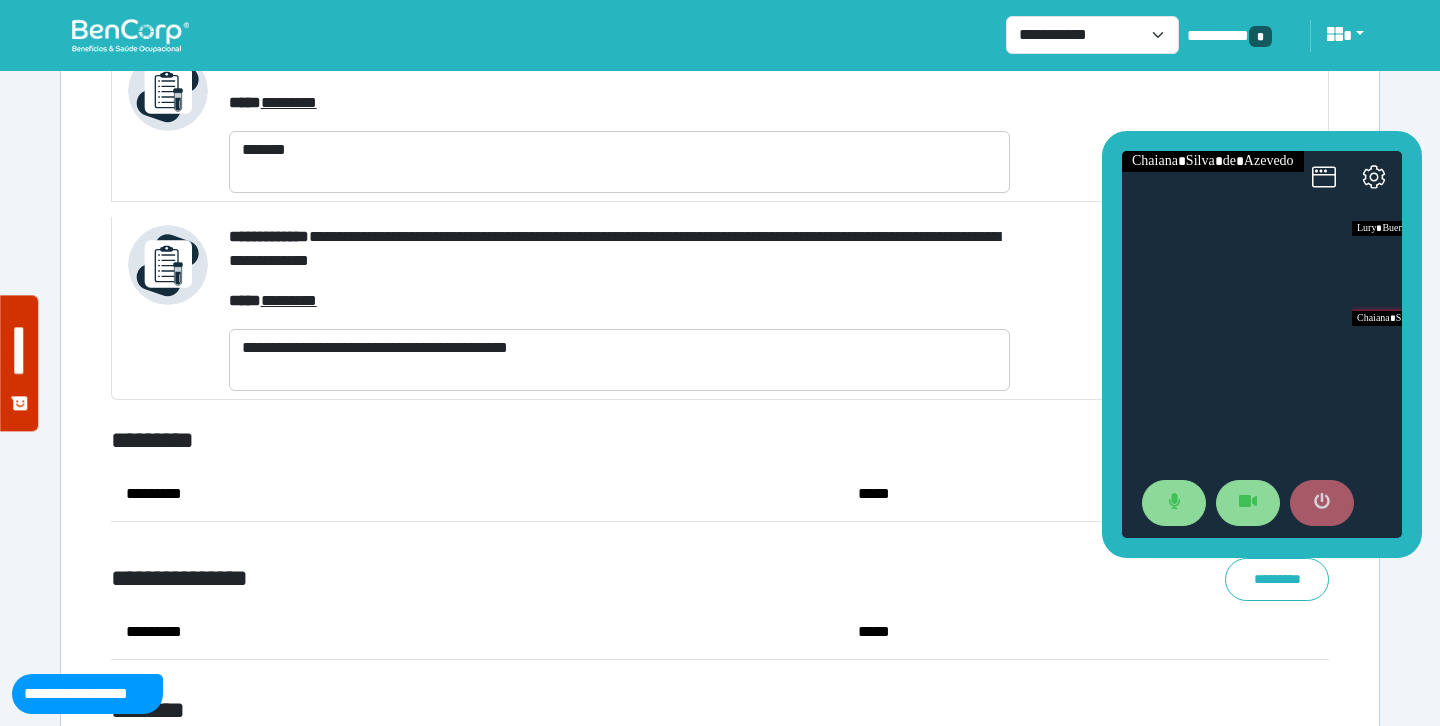 click at bounding box center [1322, 503] 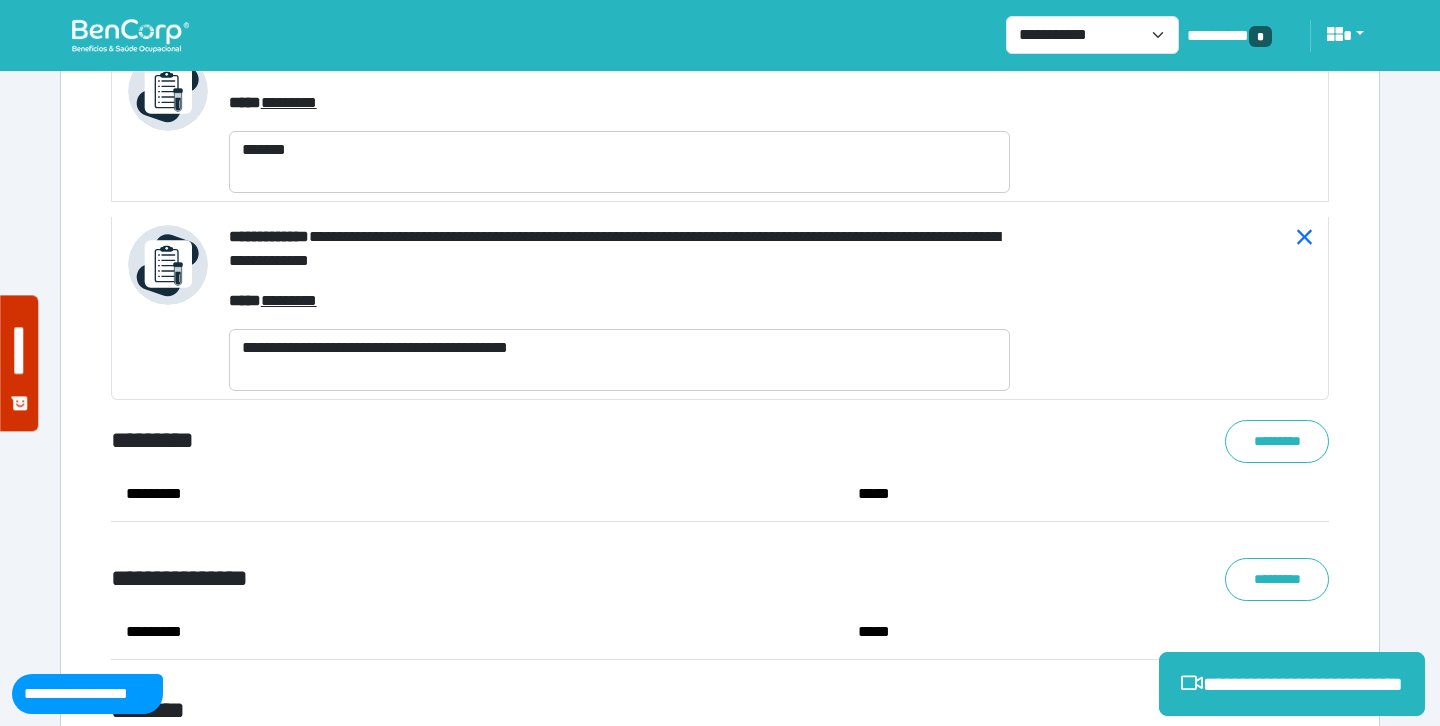 click on "*********
*****" at bounding box center (720, 502) 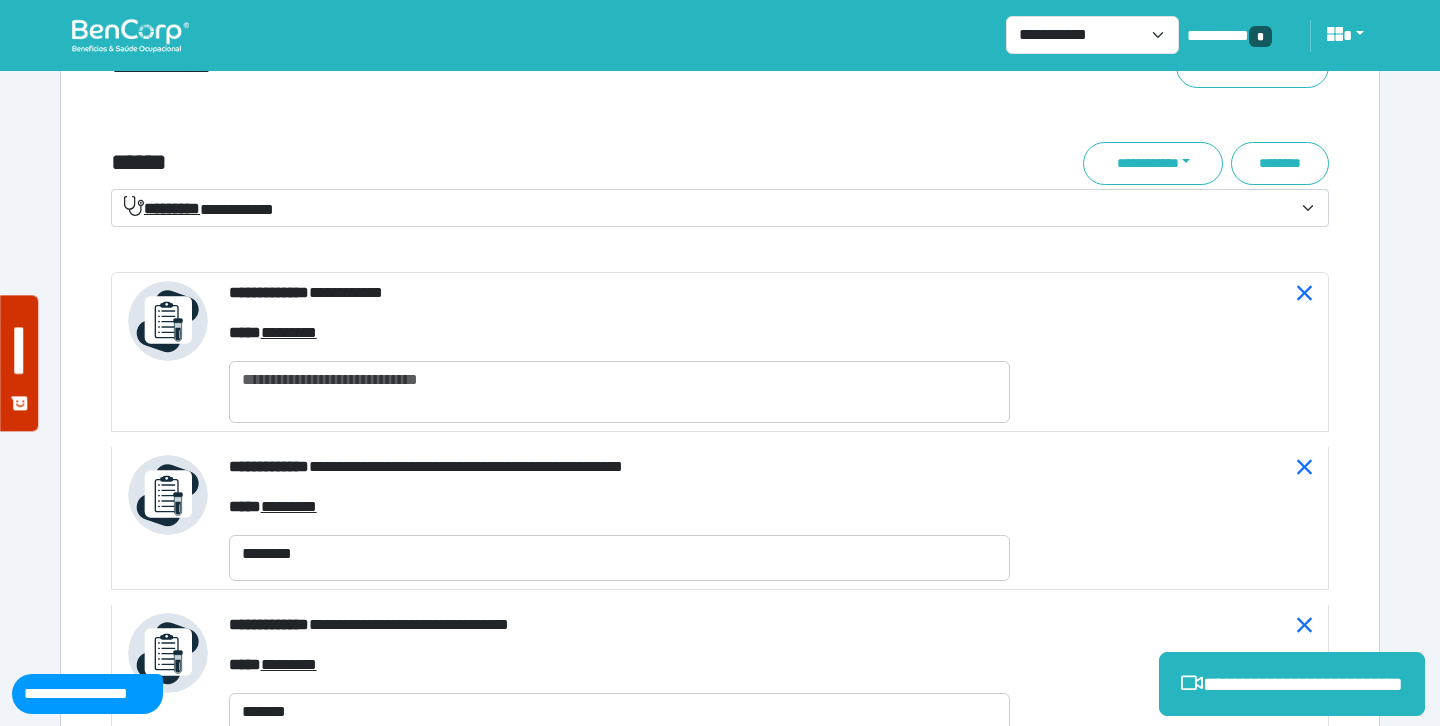 scroll, scrollTop: 7388, scrollLeft: 0, axis: vertical 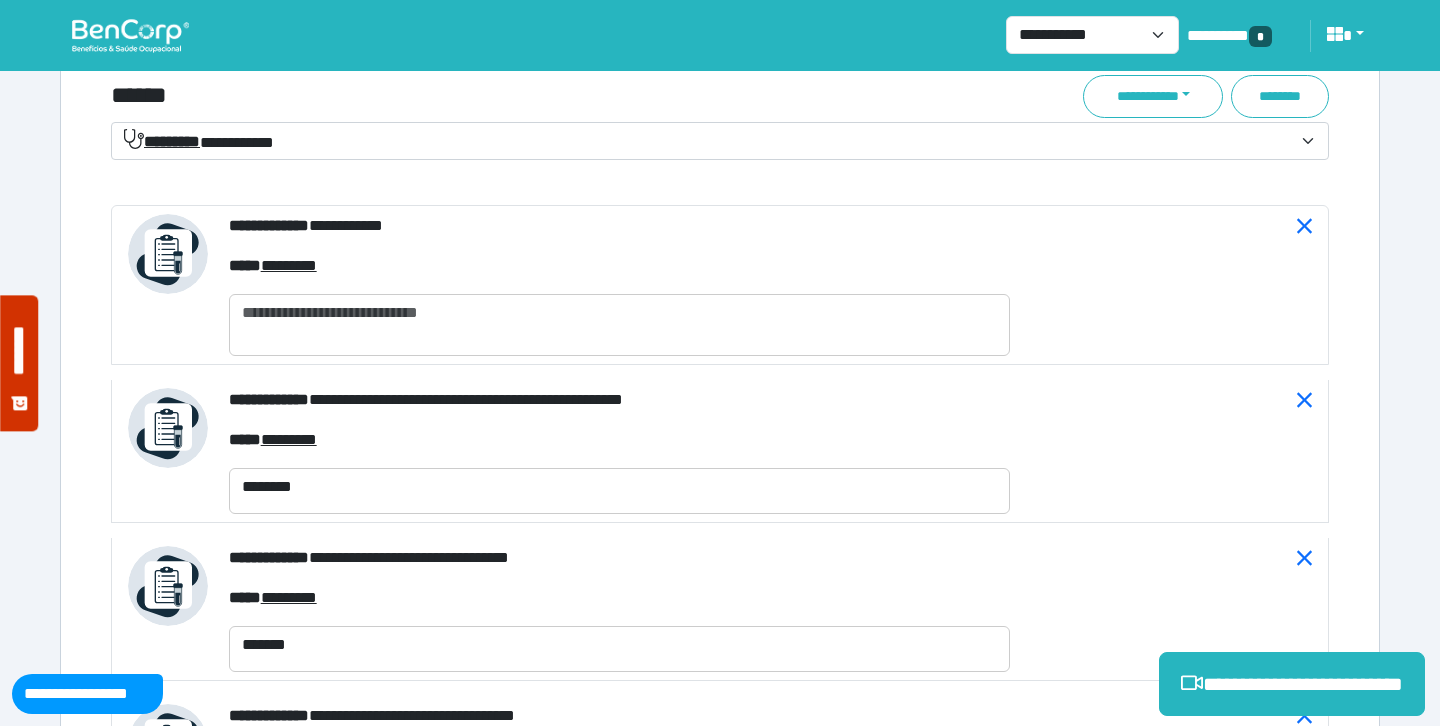click on "**********" at bounding box center (708, 142) 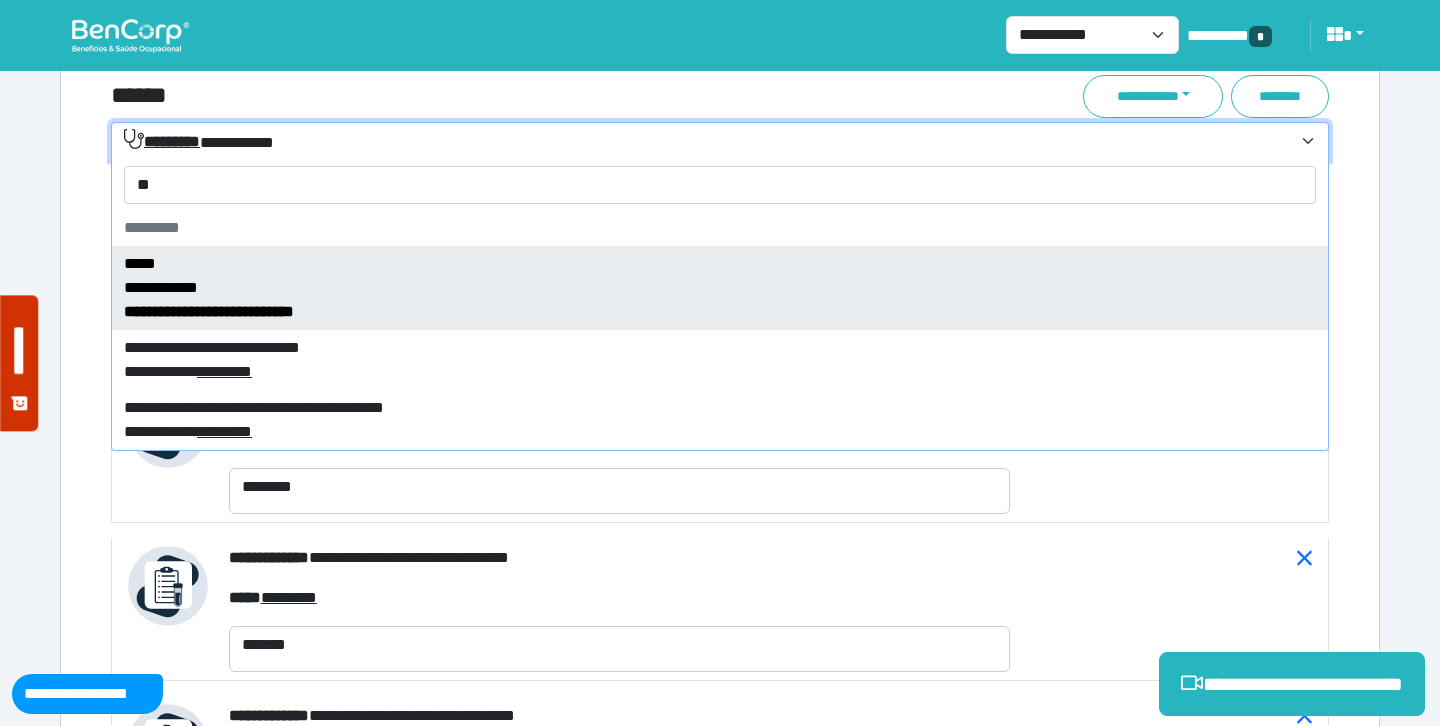 type on "*" 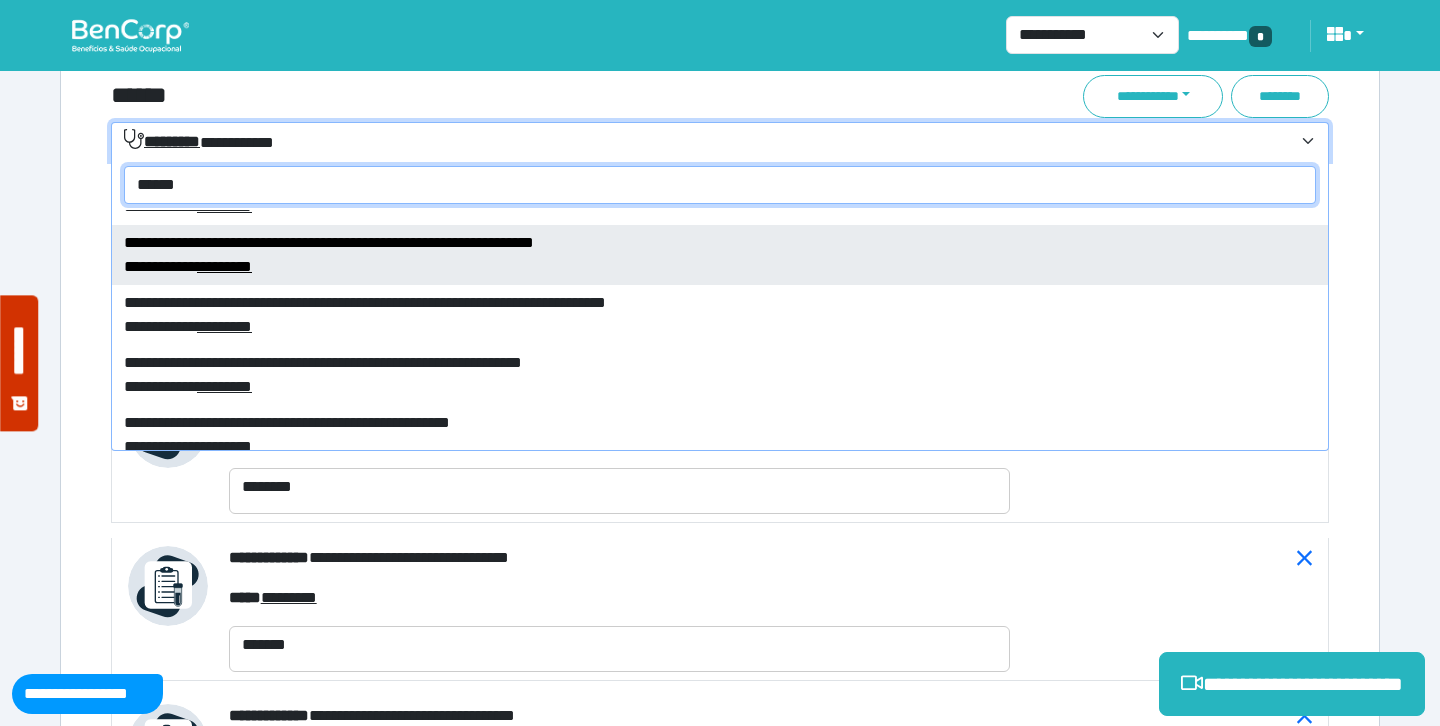 scroll, scrollTop: 146, scrollLeft: 0, axis: vertical 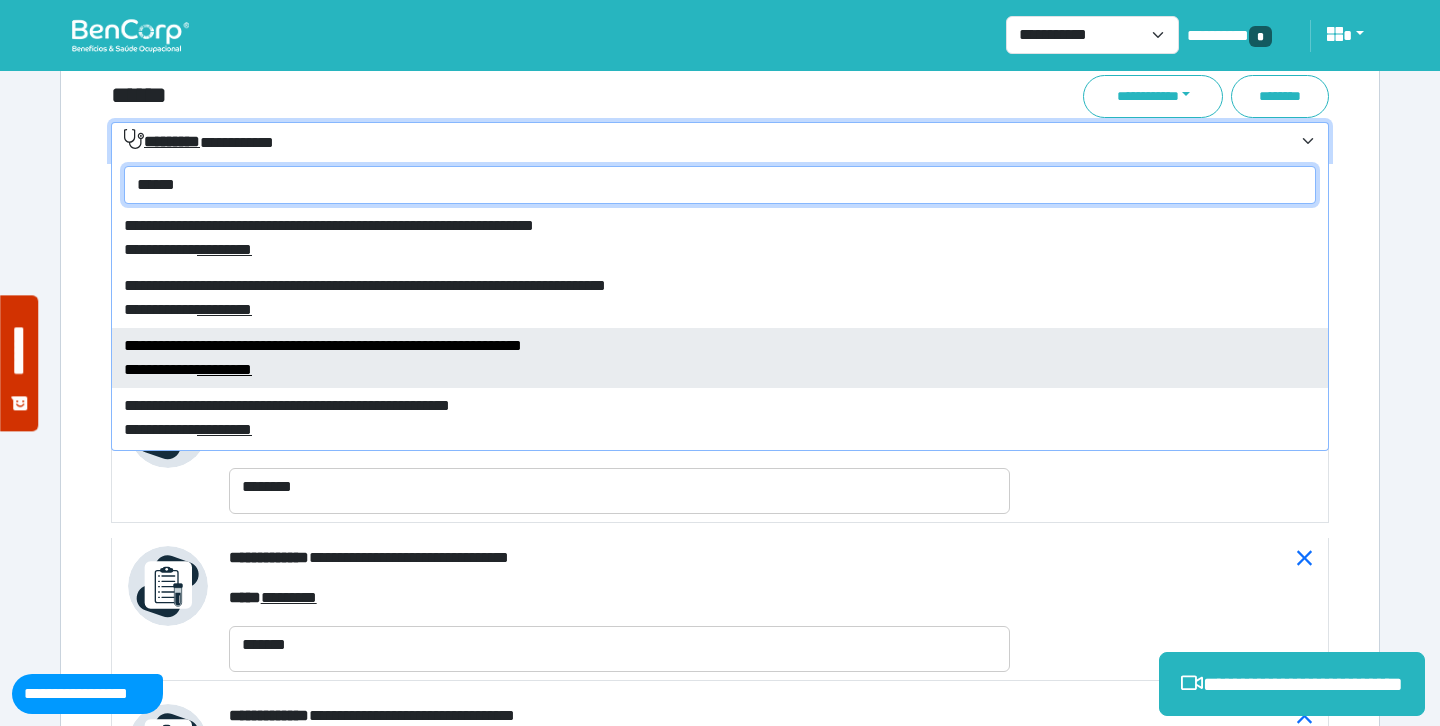 type on "******" 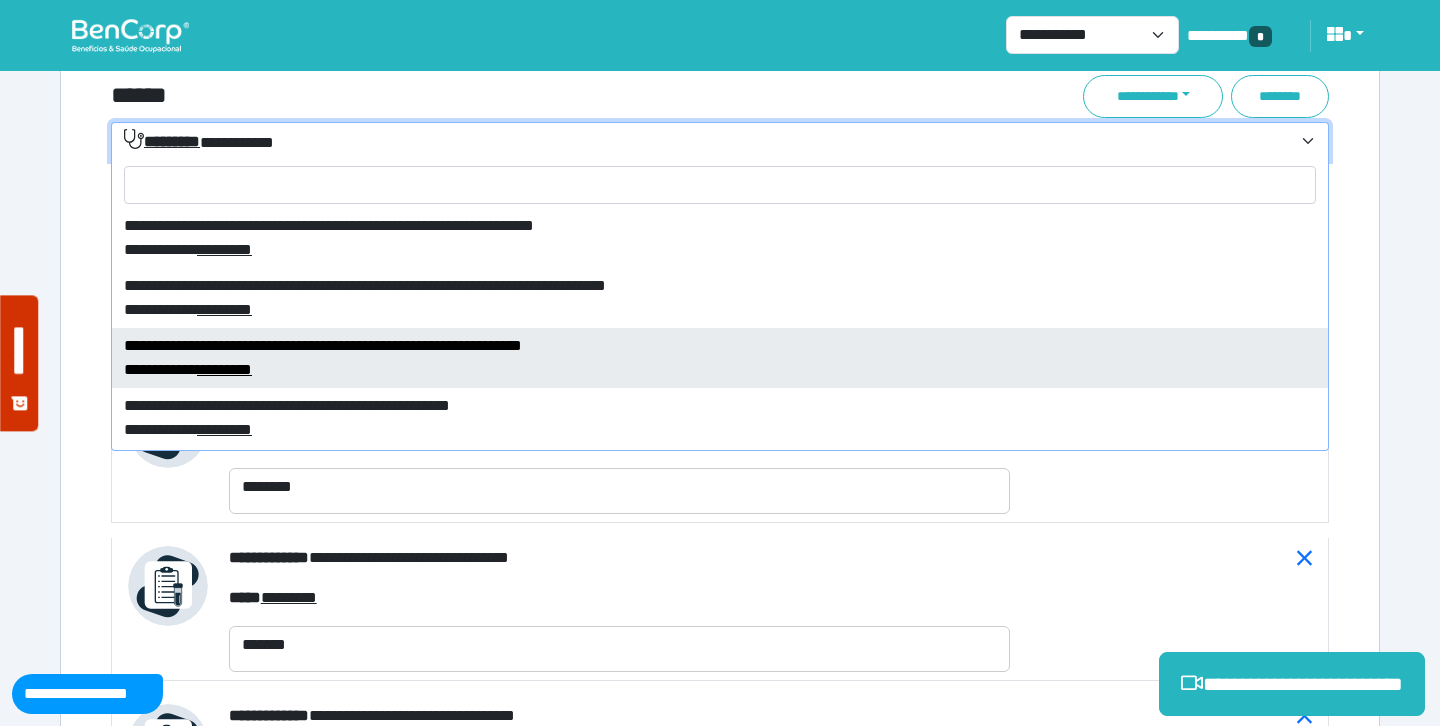 select on "****" 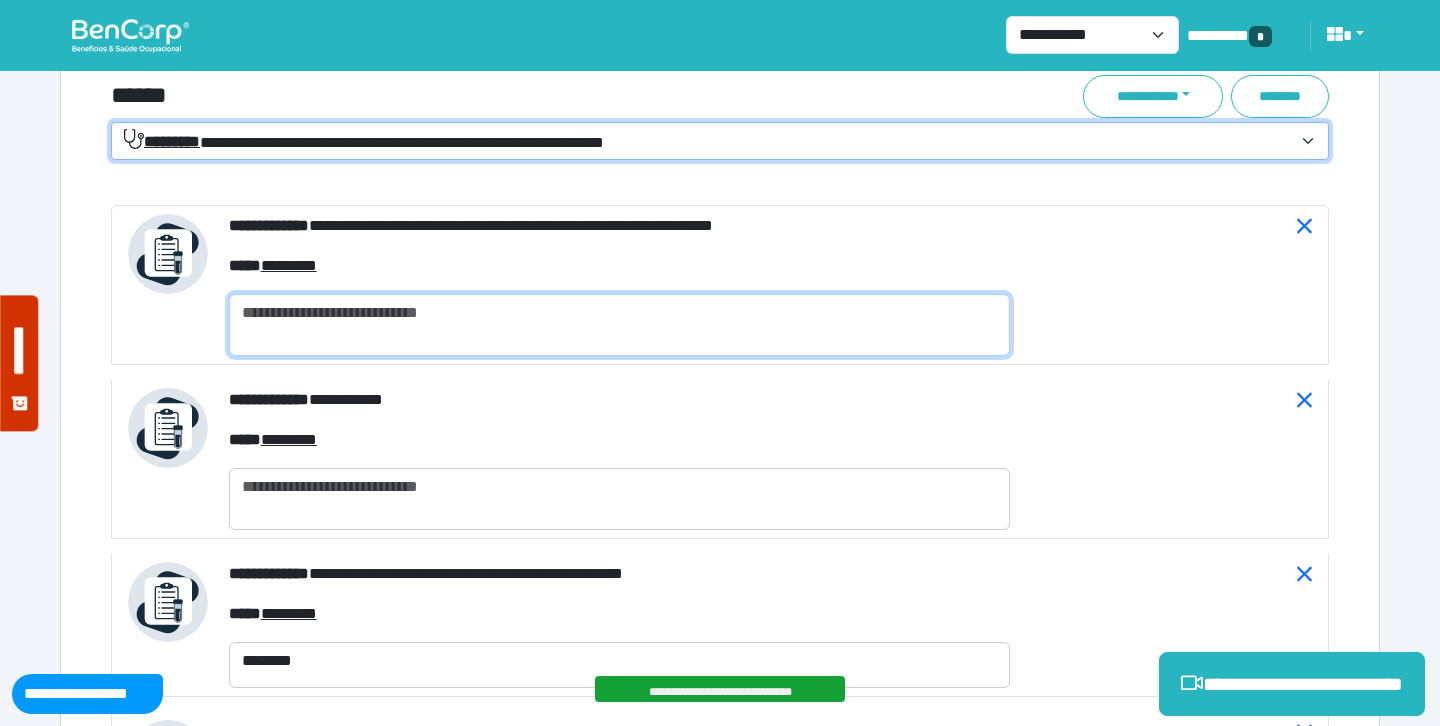 click at bounding box center (619, 325) 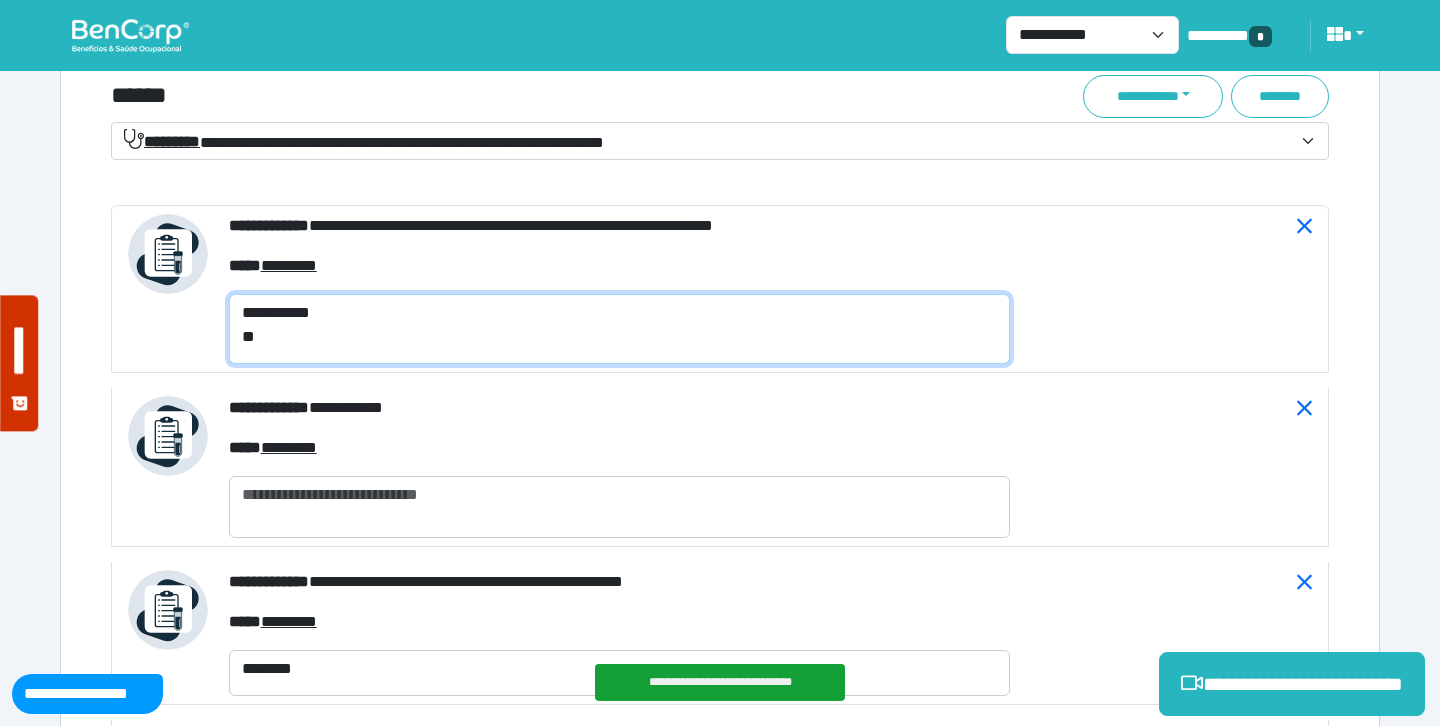 scroll, scrollTop: 0, scrollLeft: 0, axis: both 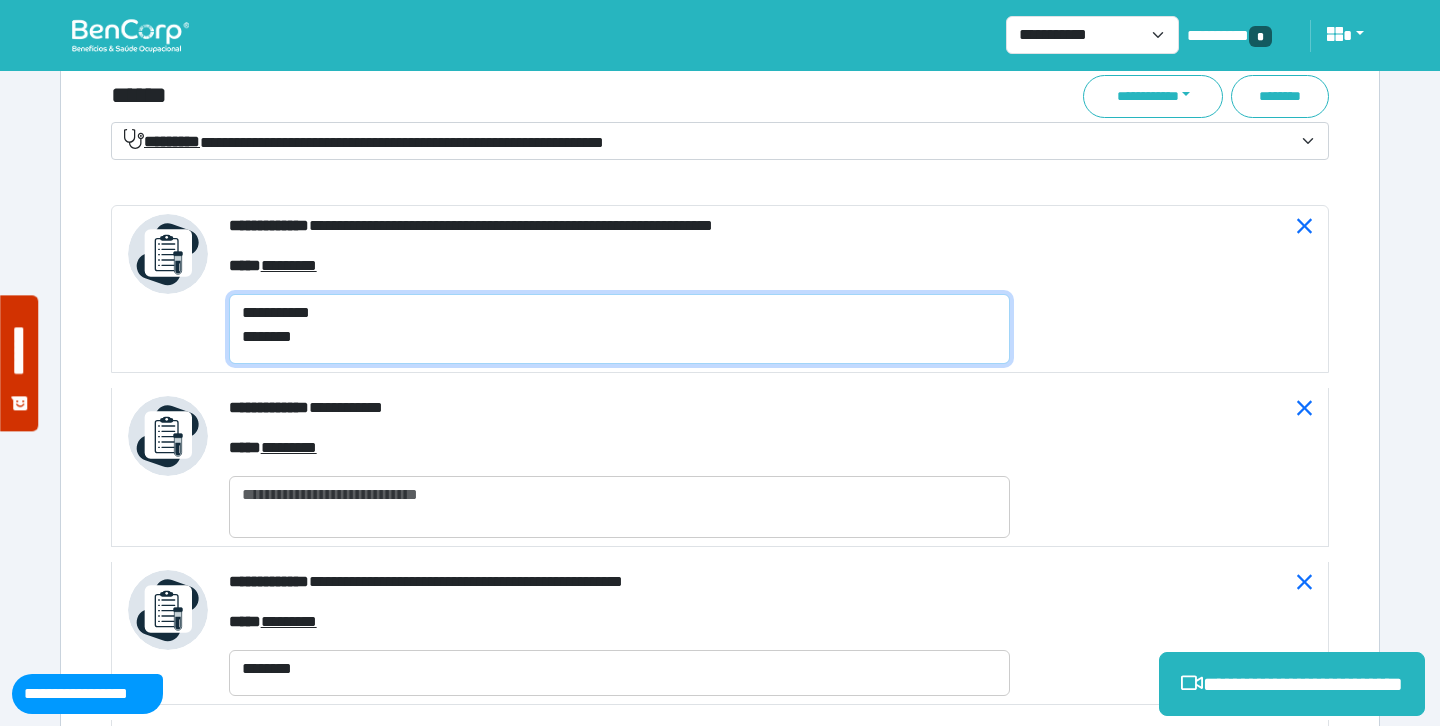 type on "**********" 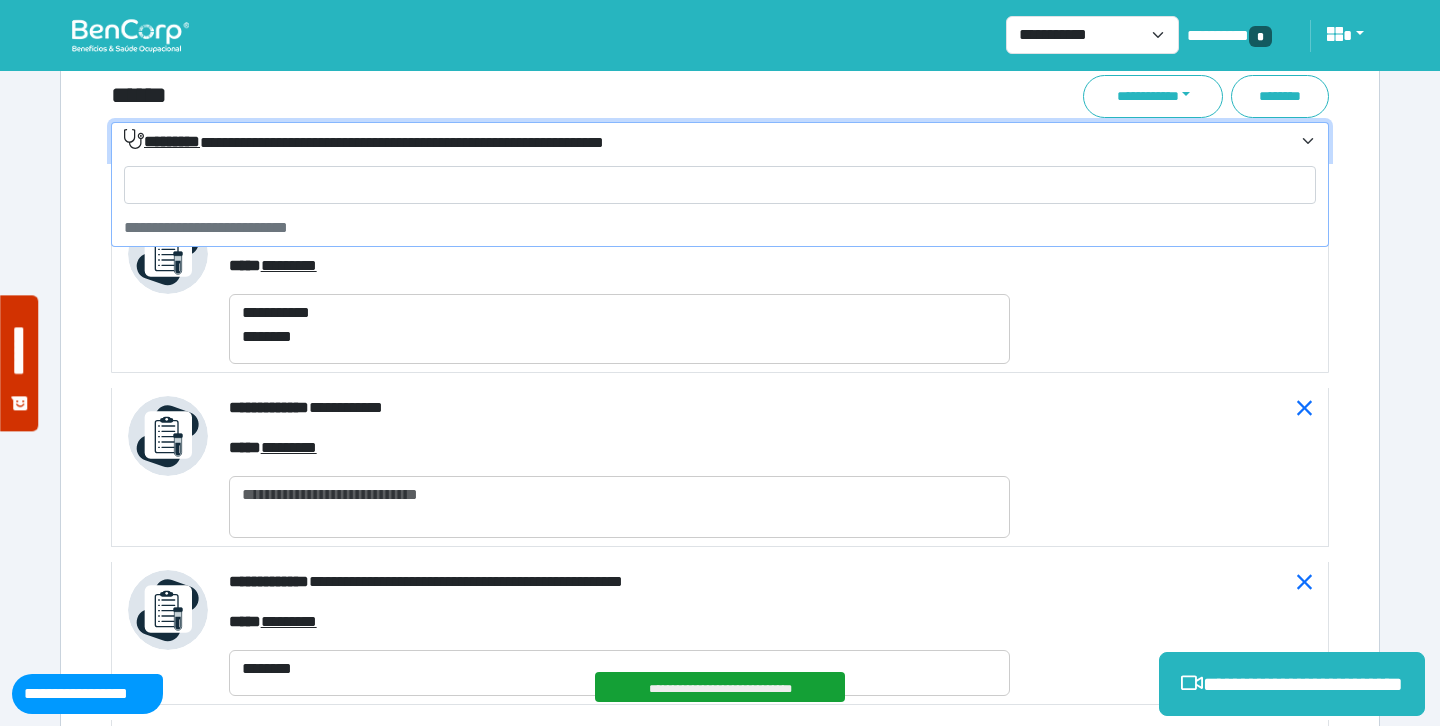 click on "**********" at bounding box center (364, 141) 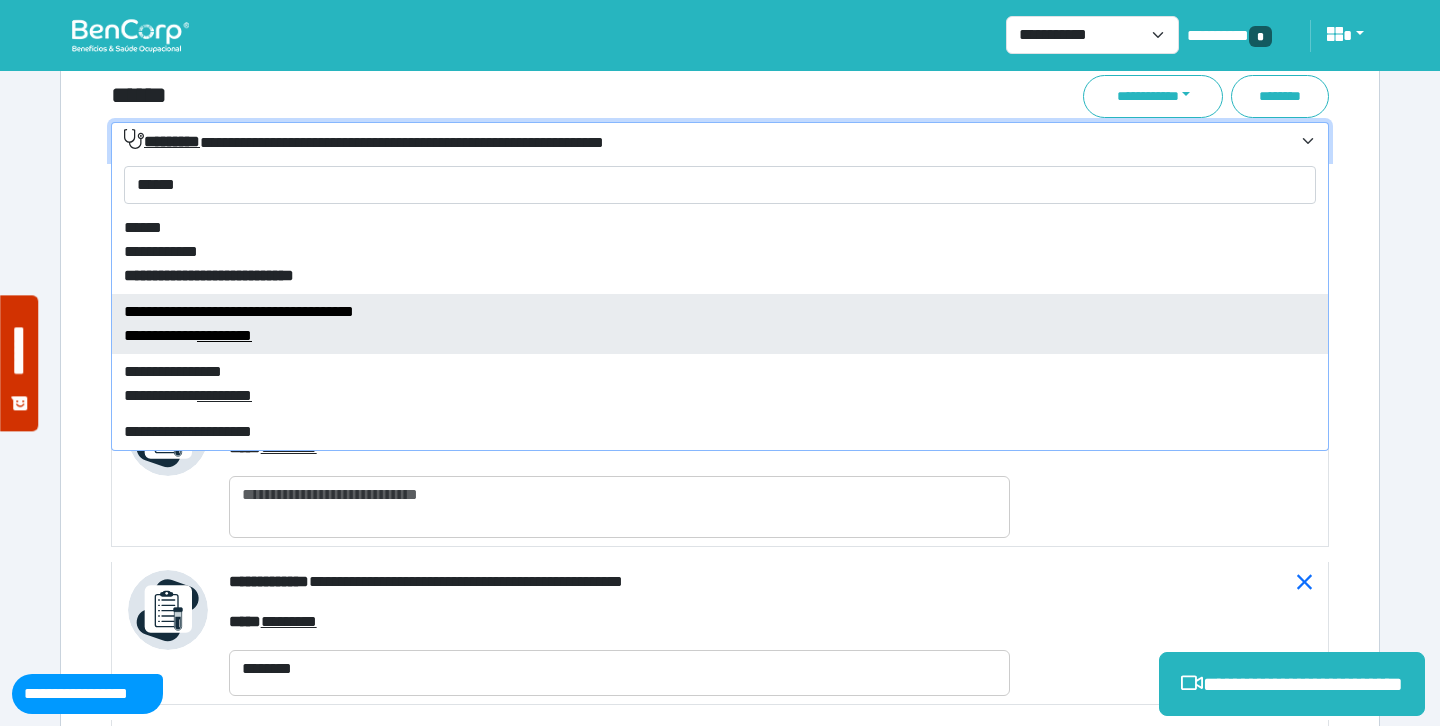 type on "******" 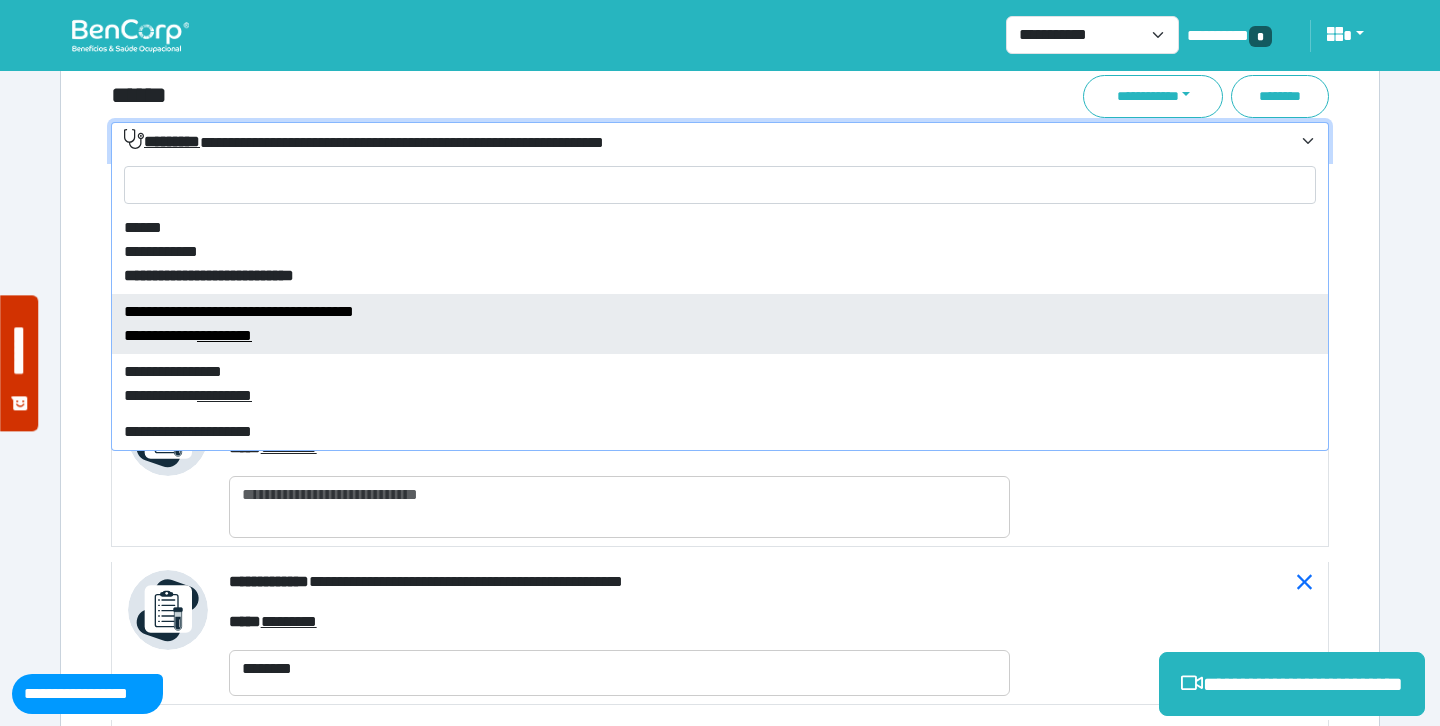 select on "****" 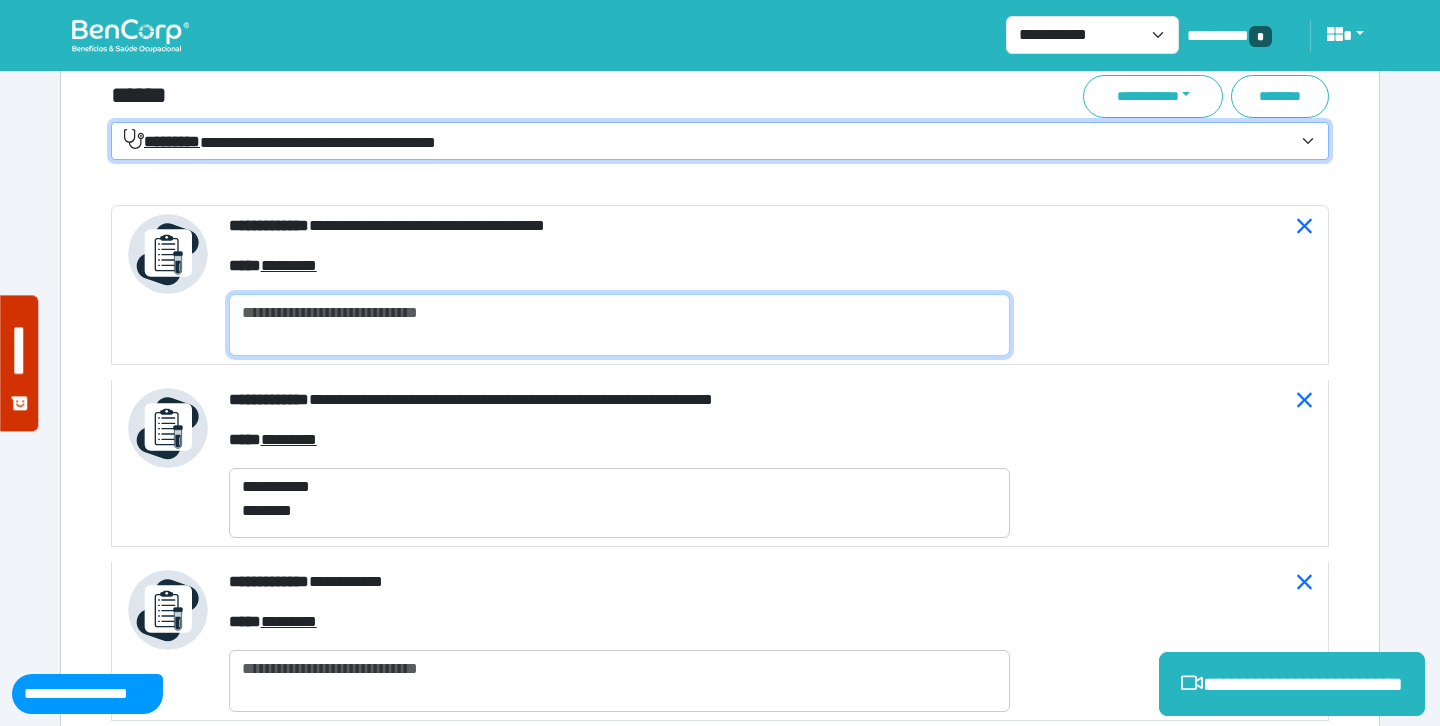 click at bounding box center (619, 325) 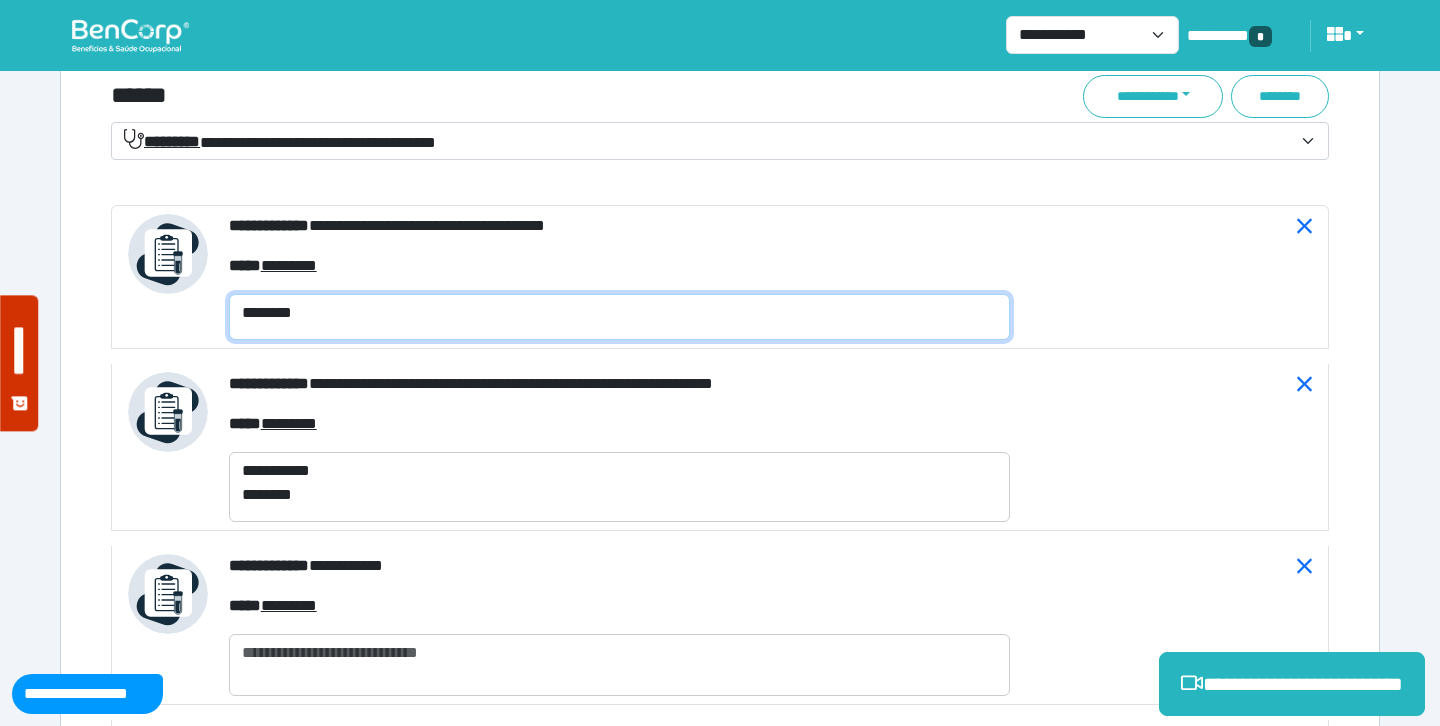 type on "********" 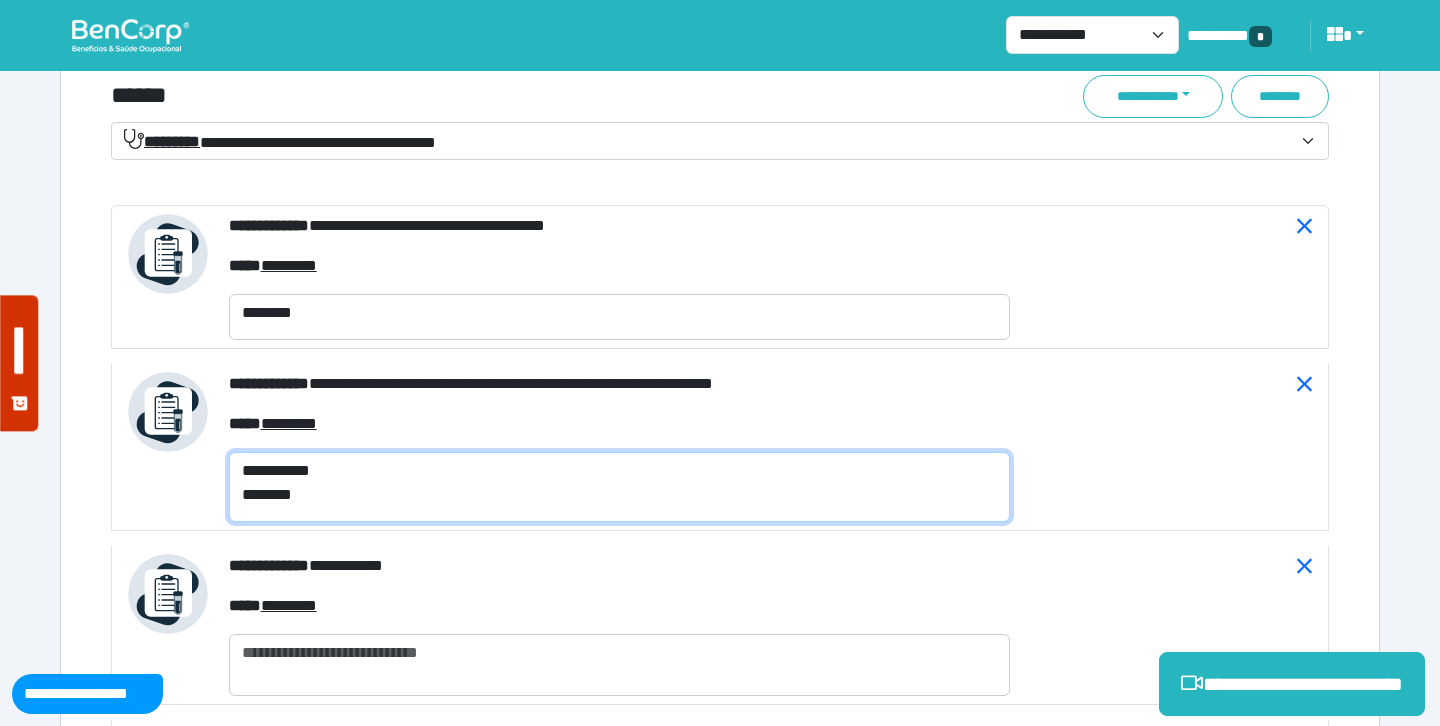 click on "**********" at bounding box center [619, 487] 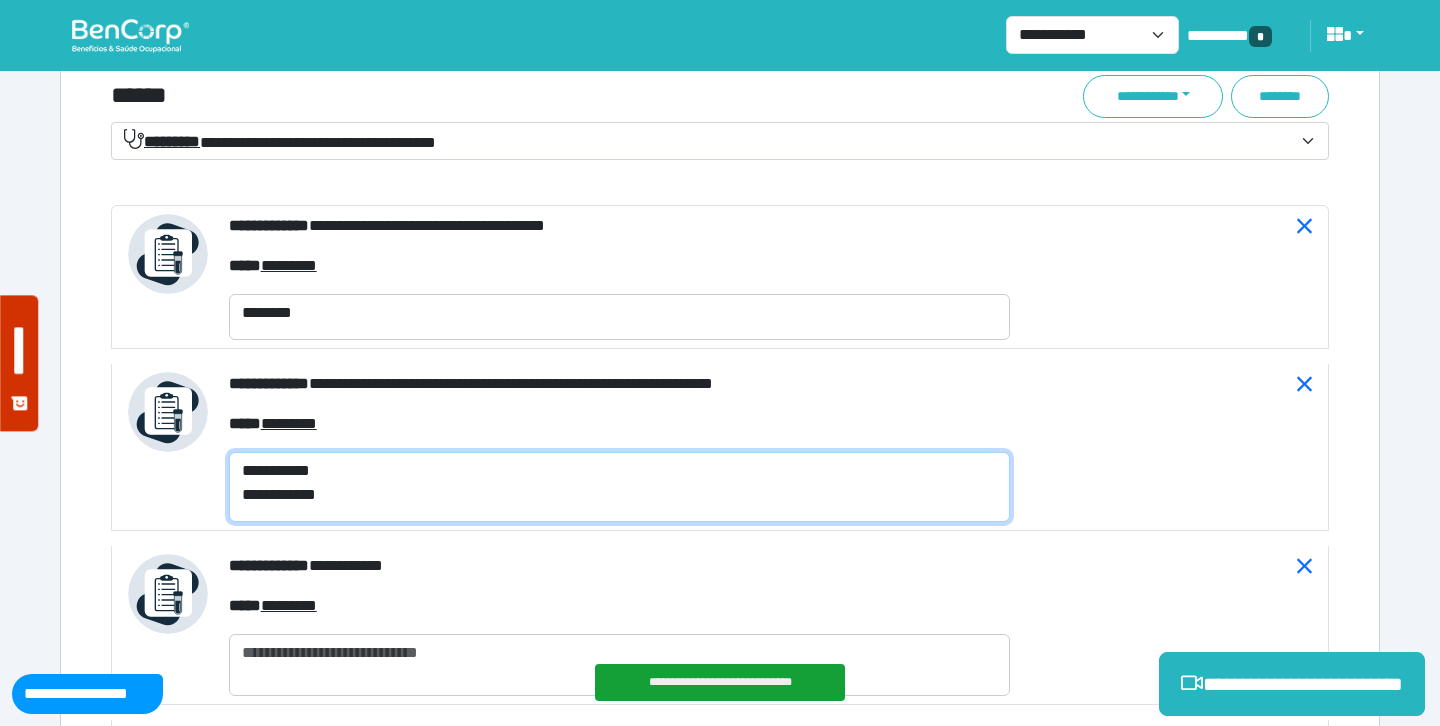 type on "**********" 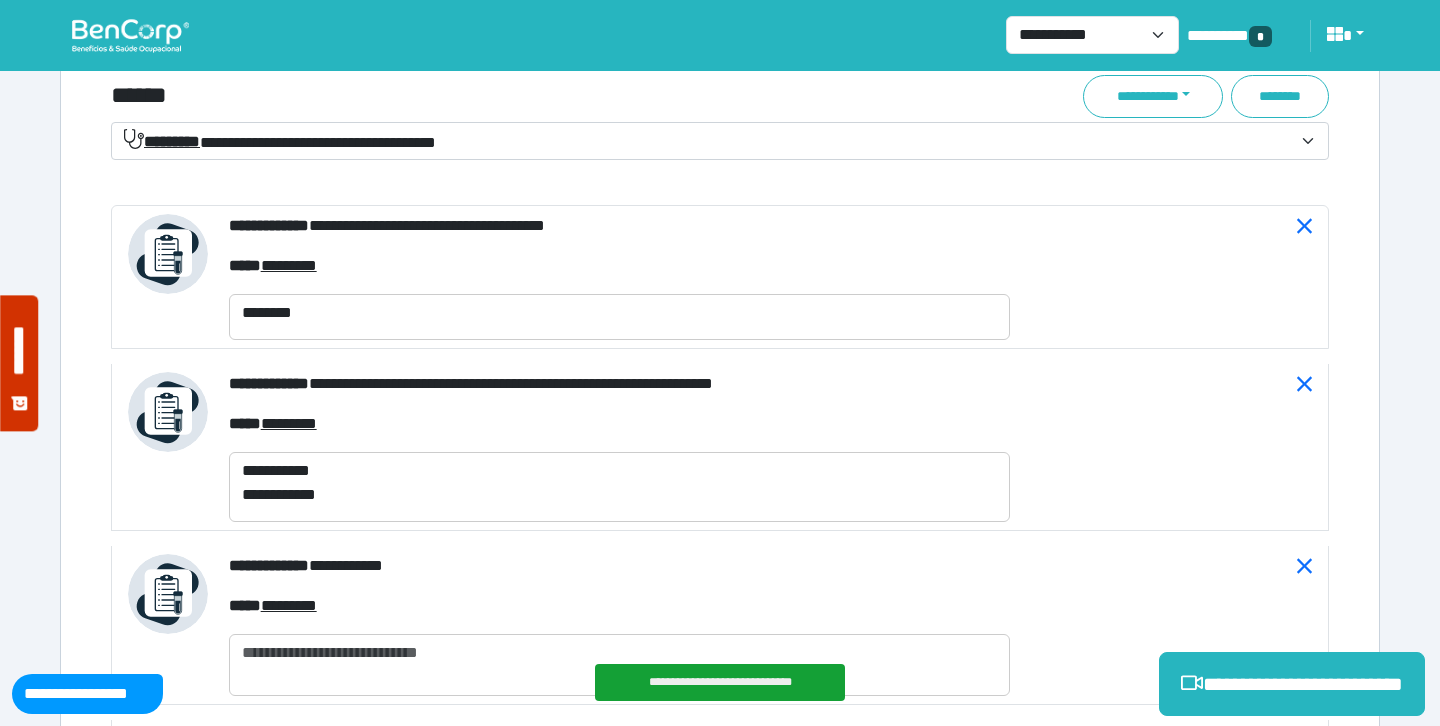 click on "***** ********" at bounding box center (619, 266) 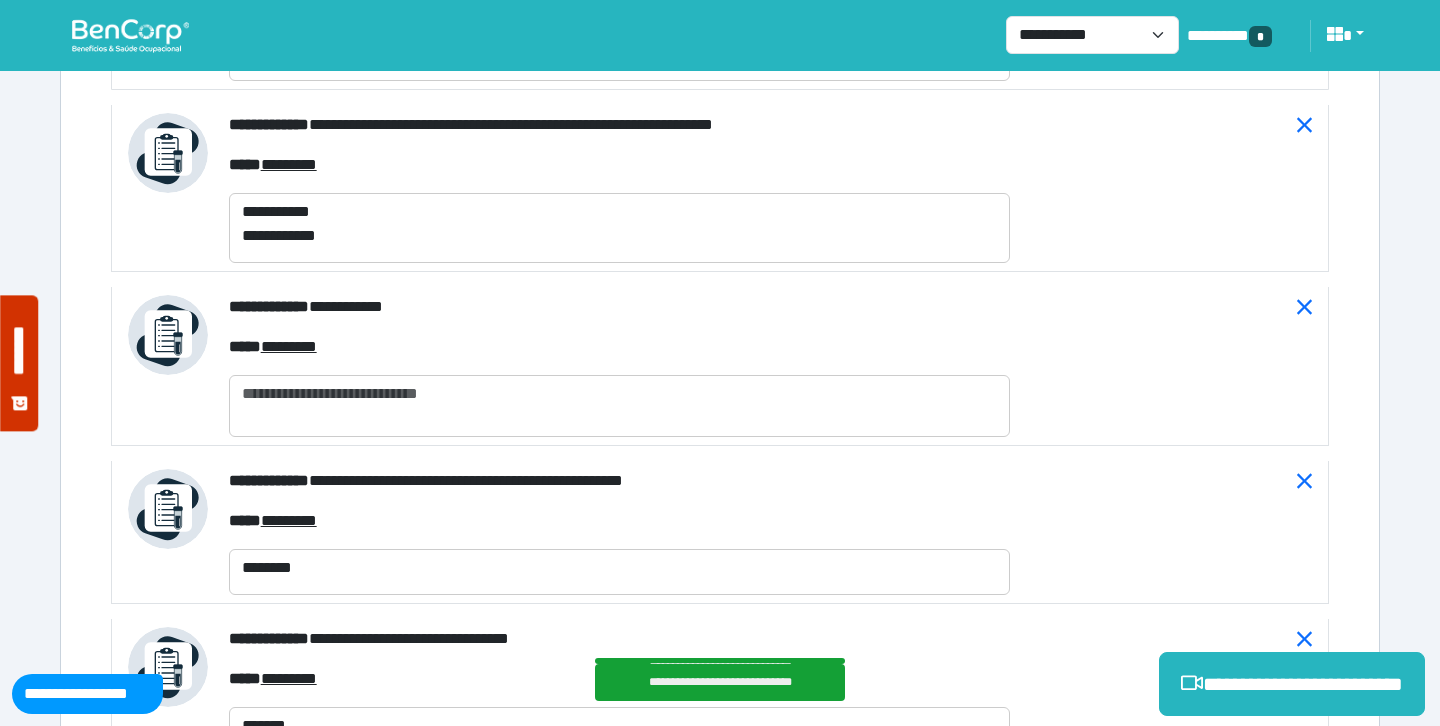 scroll, scrollTop: 7663, scrollLeft: 0, axis: vertical 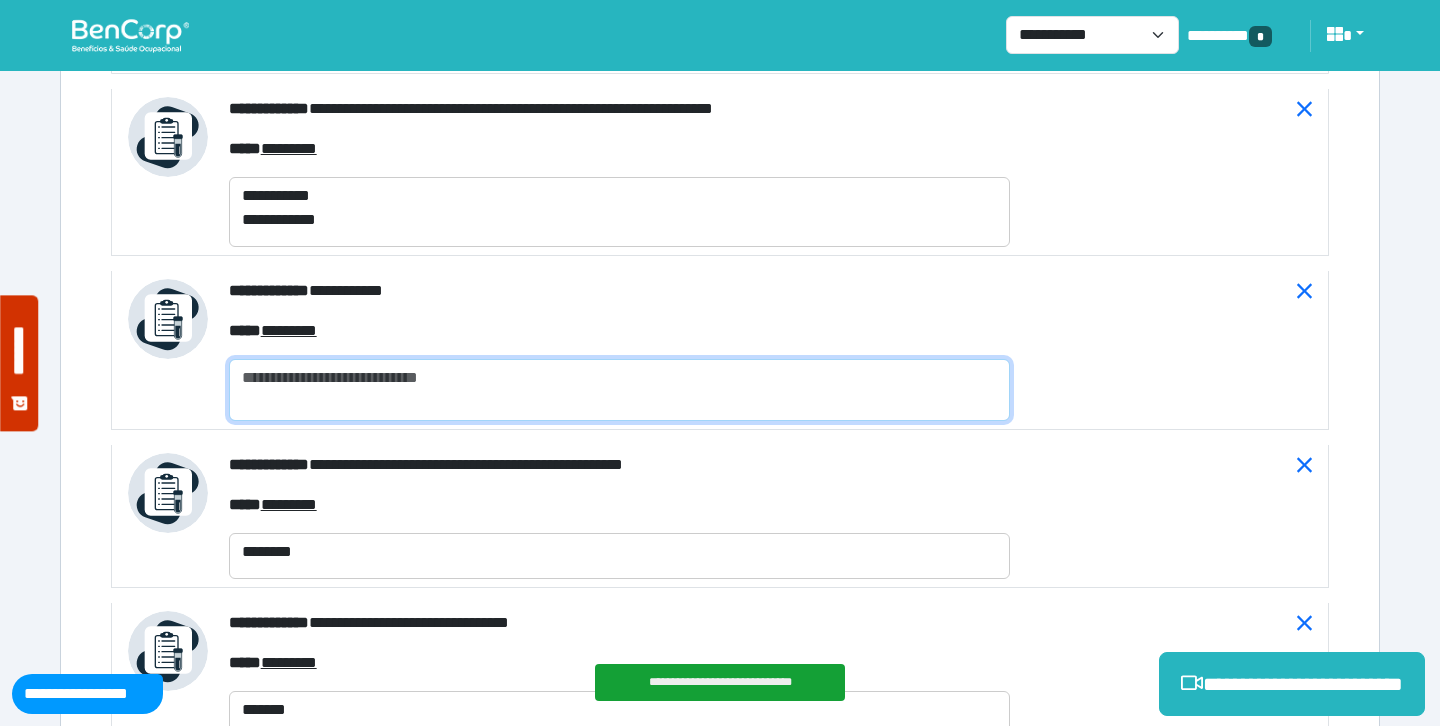 click at bounding box center [619, 390] 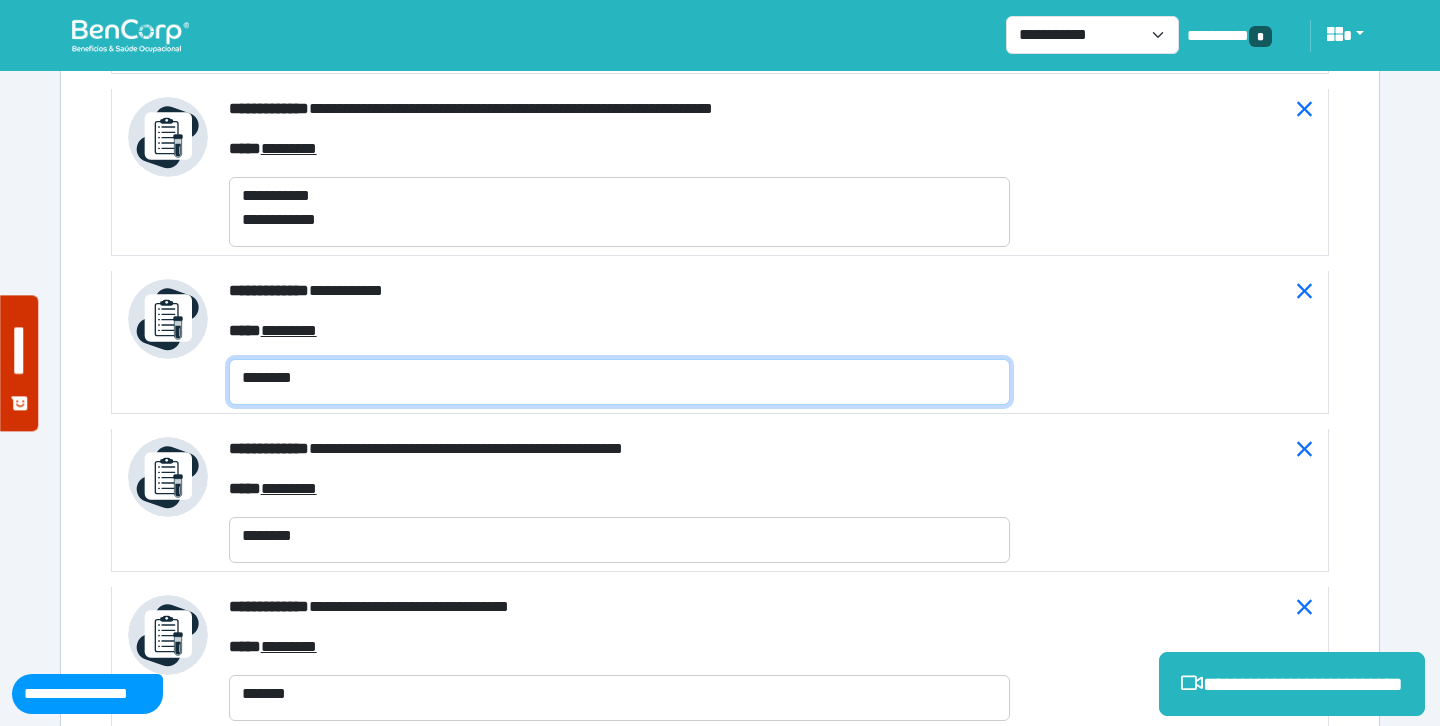 type on "********" 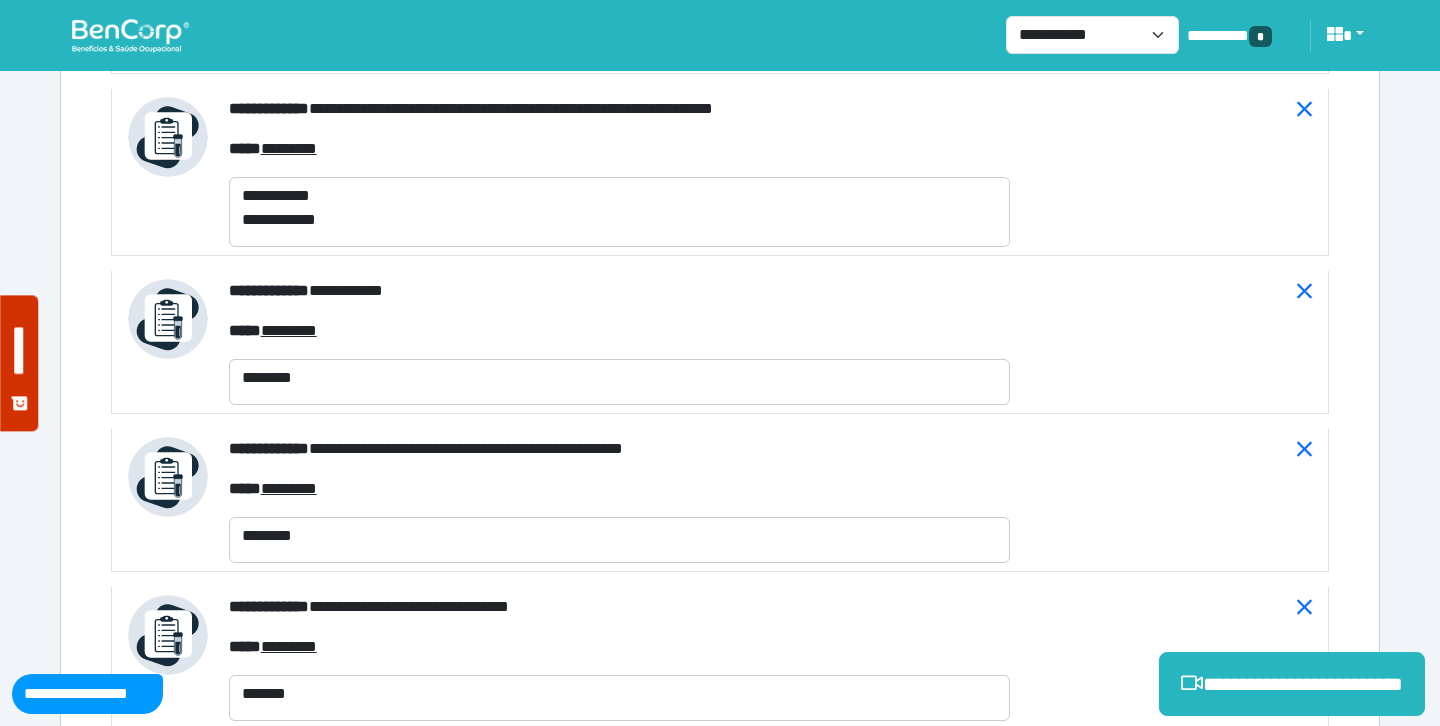 click on "**********" at bounding box center (720, -1618) 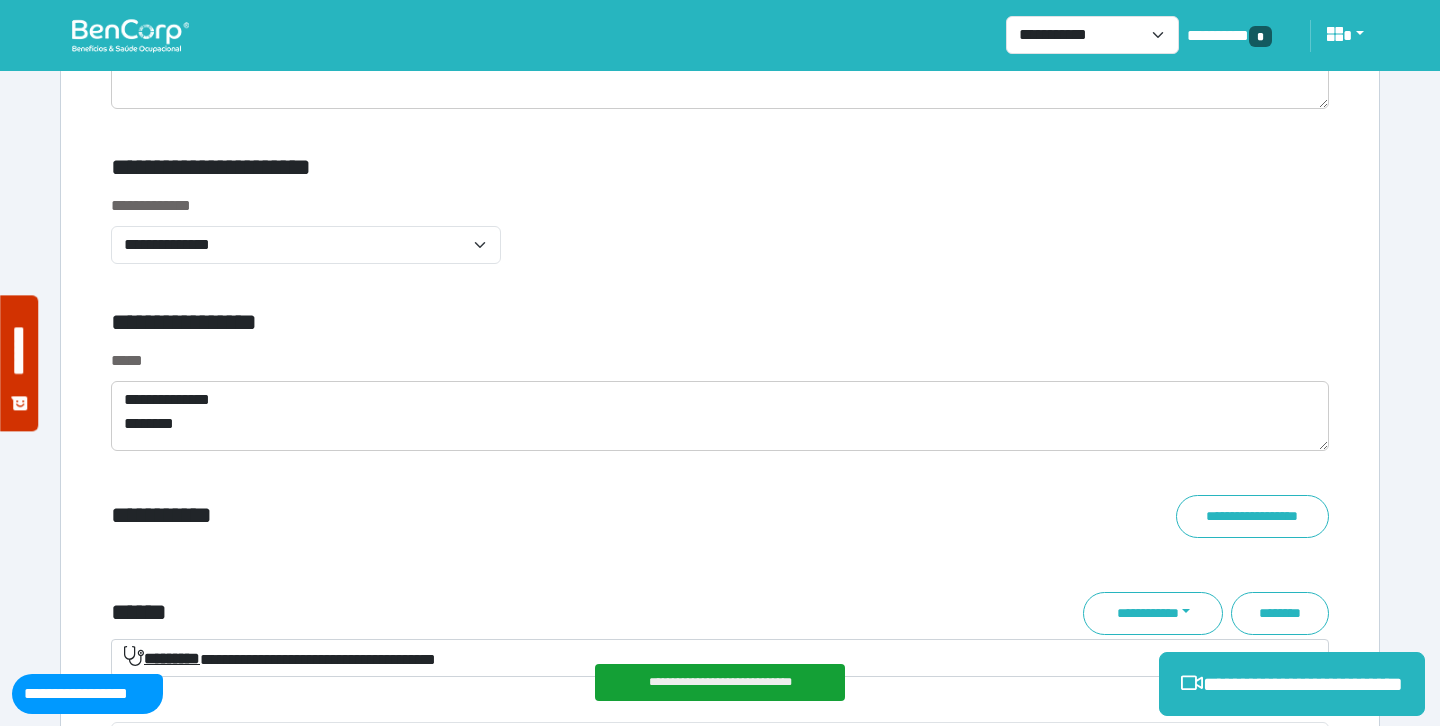 scroll, scrollTop: 6885, scrollLeft: 0, axis: vertical 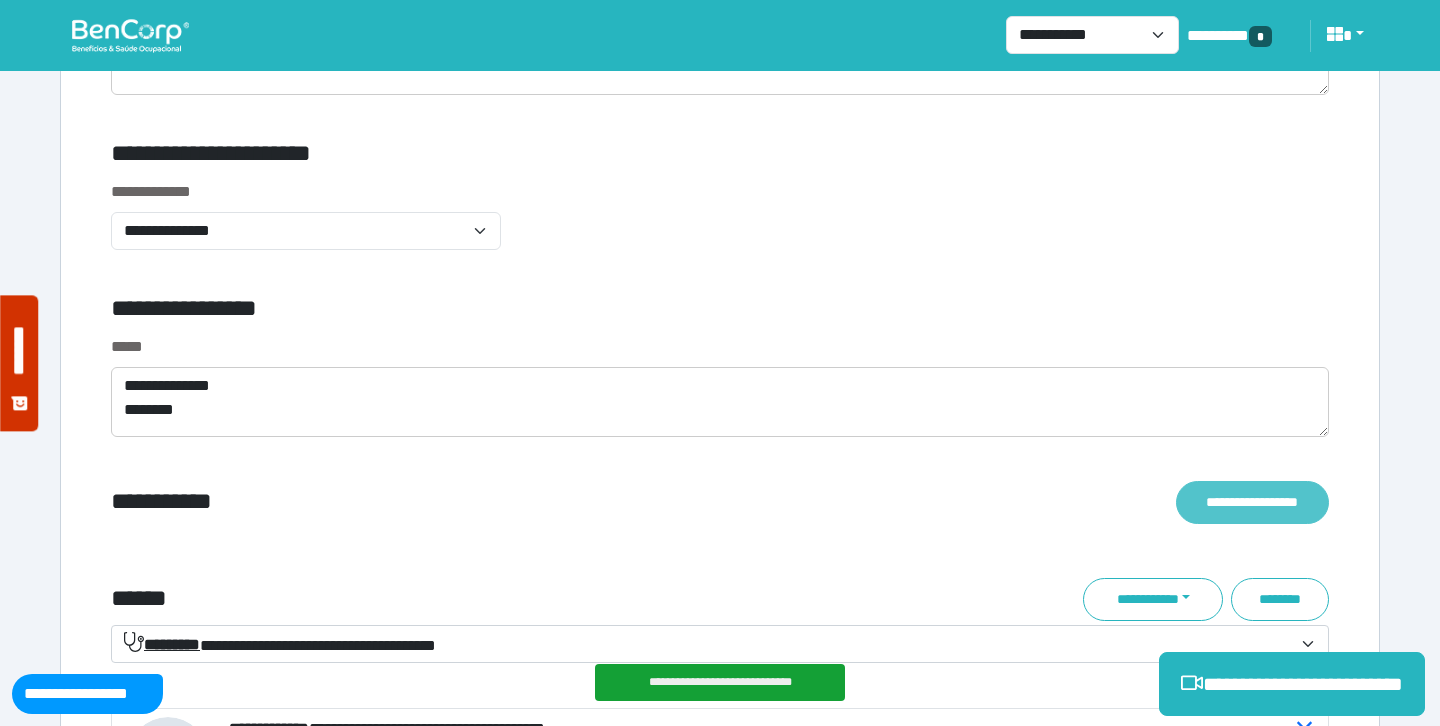 click on "**********" at bounding box center (1252, 502) 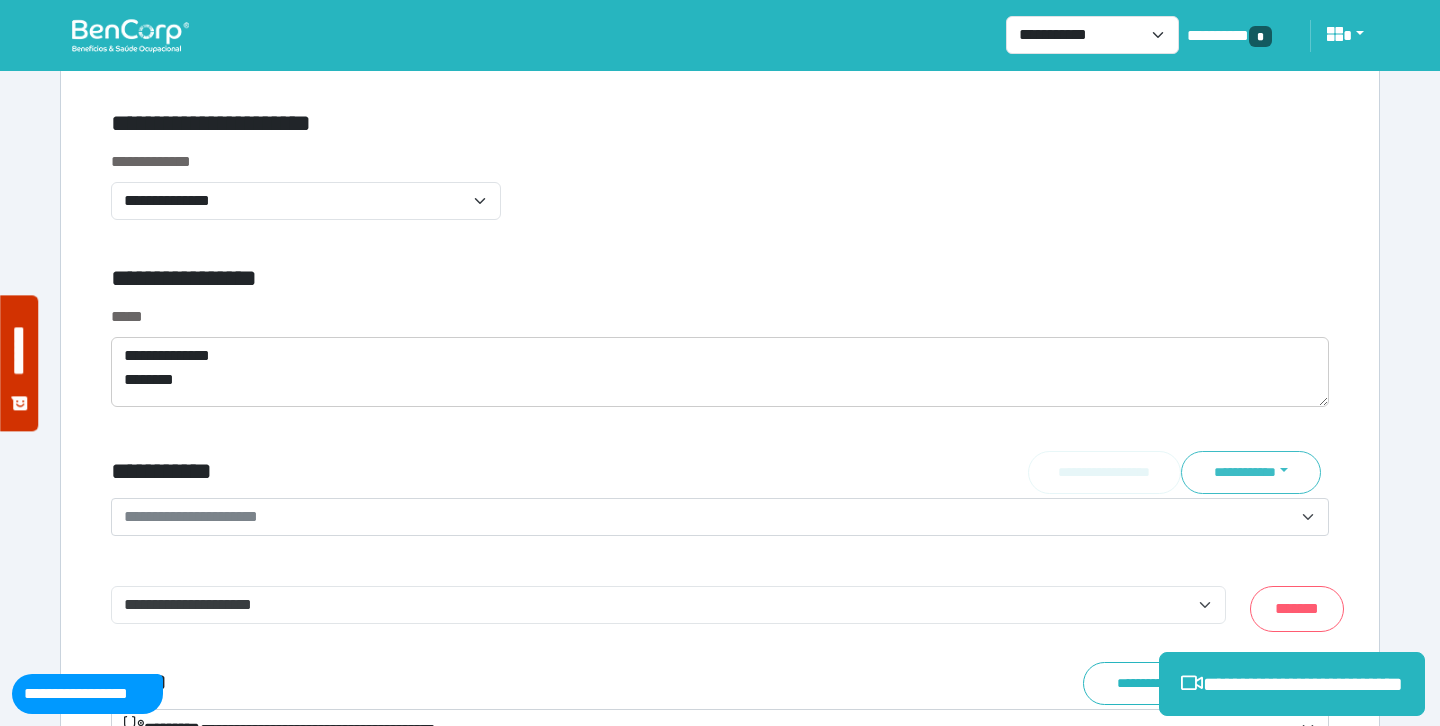 scroll, scrollTop: 7087, scrollLeft: 0, axis: vertical 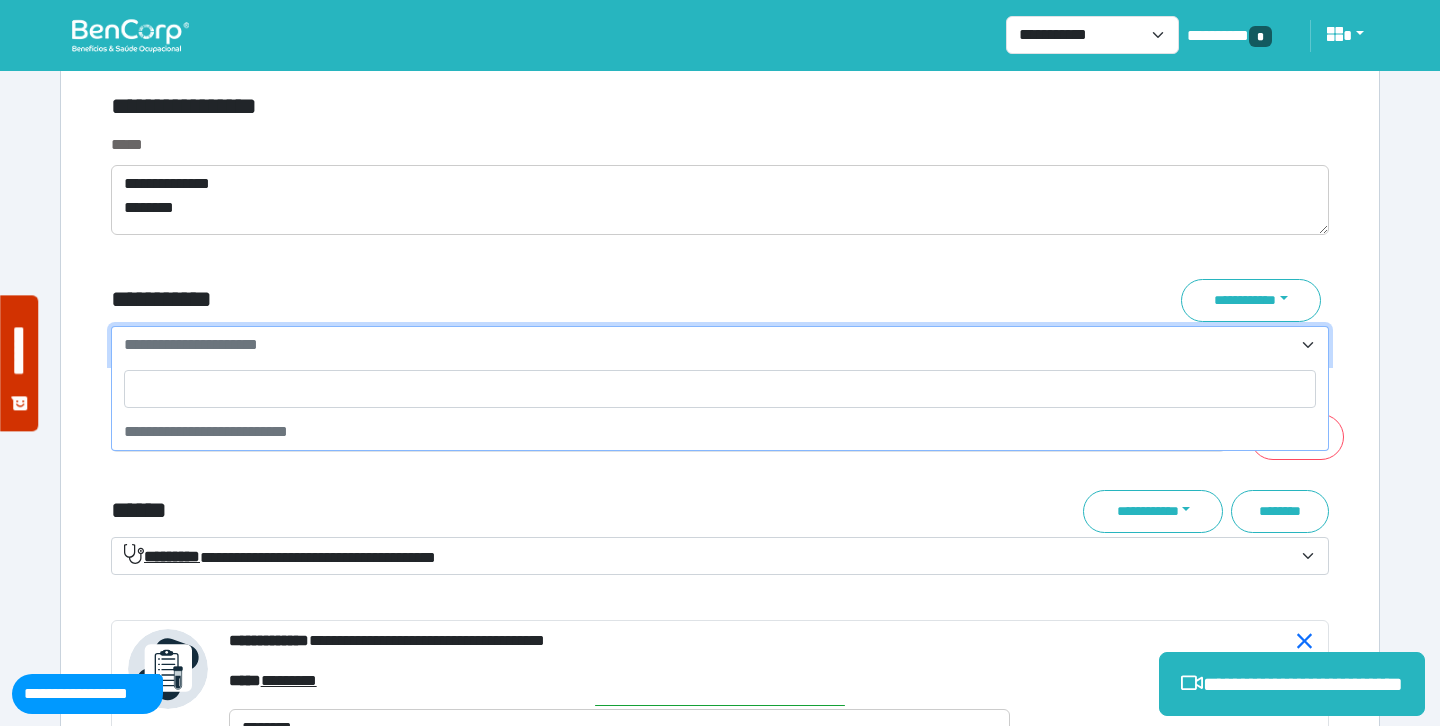 click on "**********" at bounding box center (720, 345) 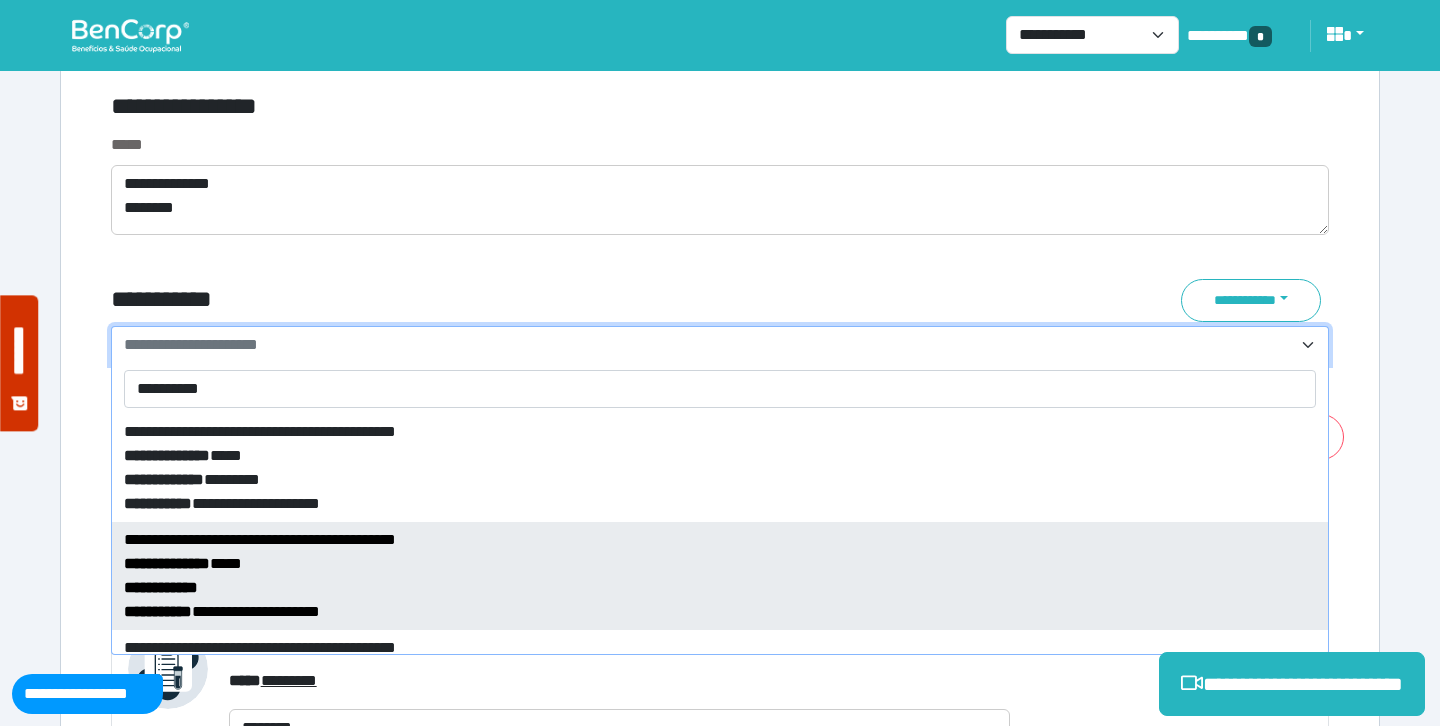 type on "**********" 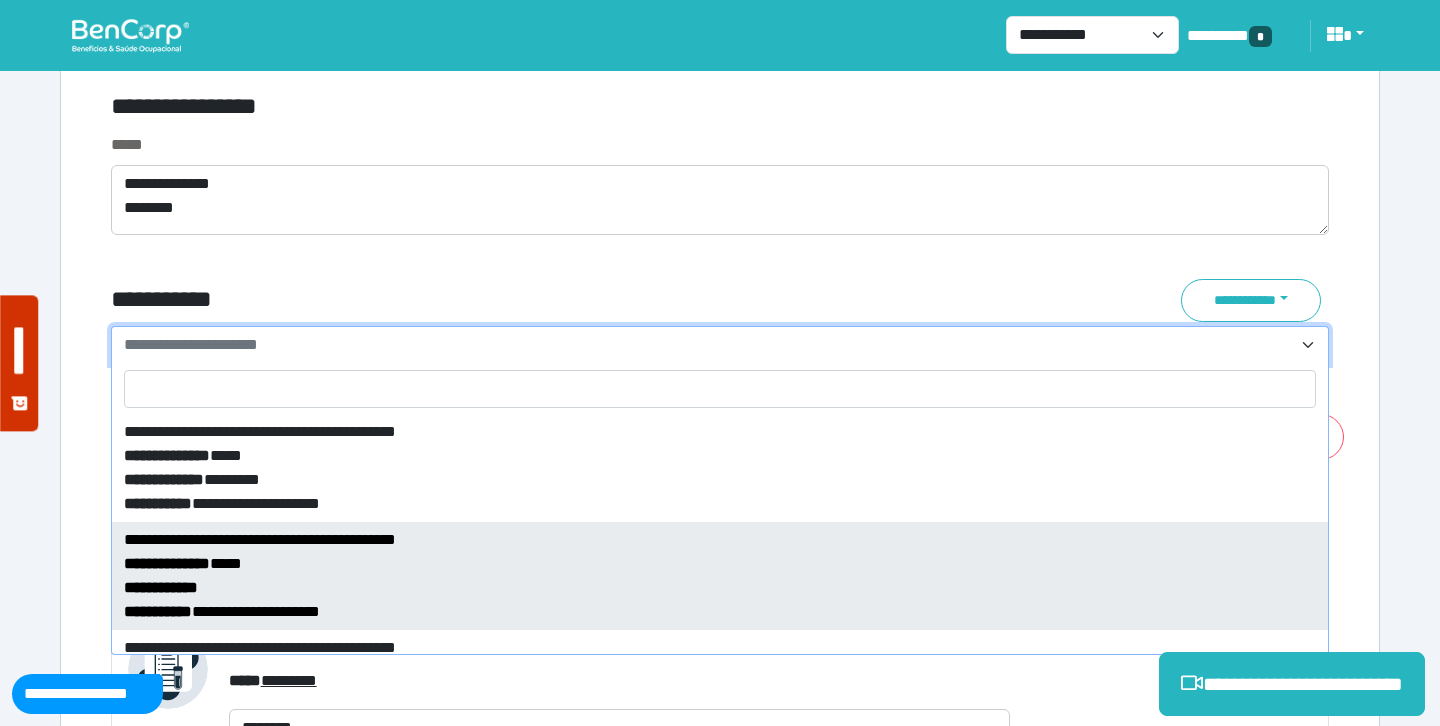 select on "****" 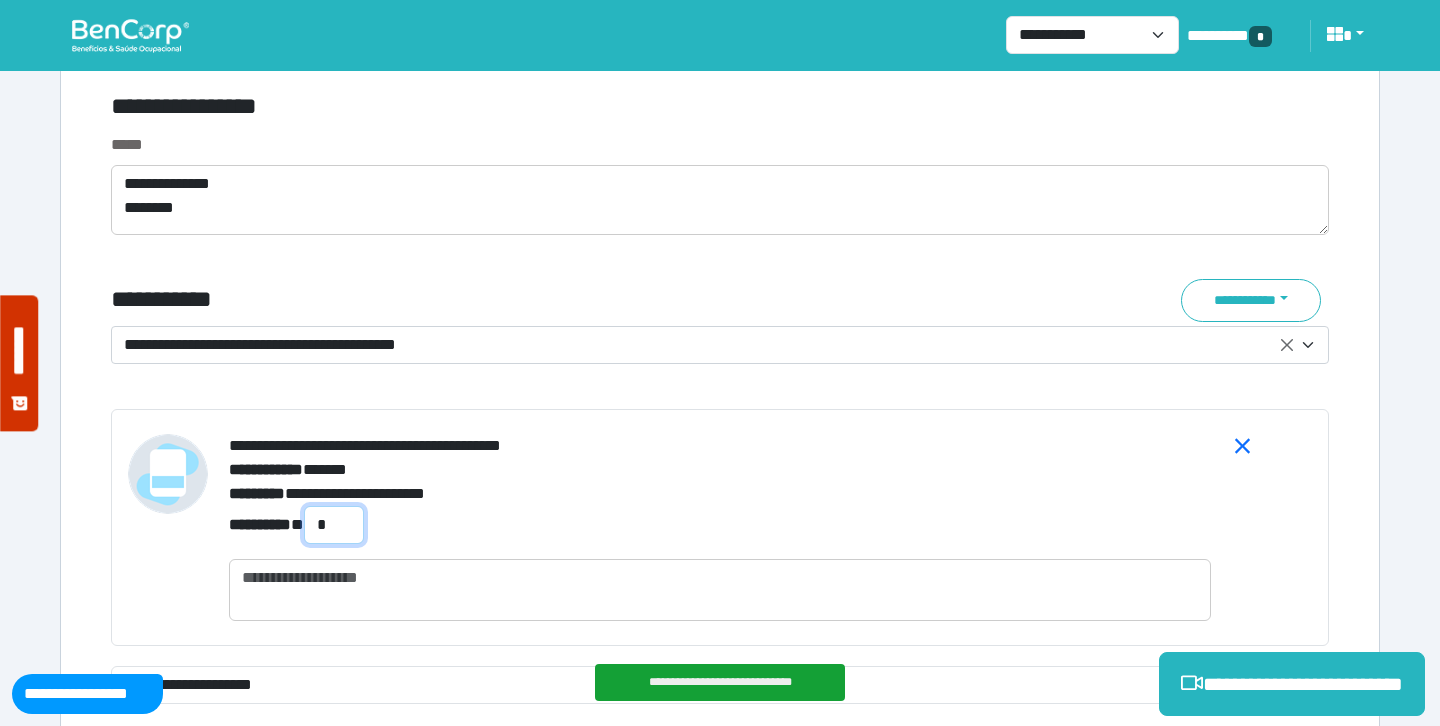 click on "*" at bounding box center [334, 525] 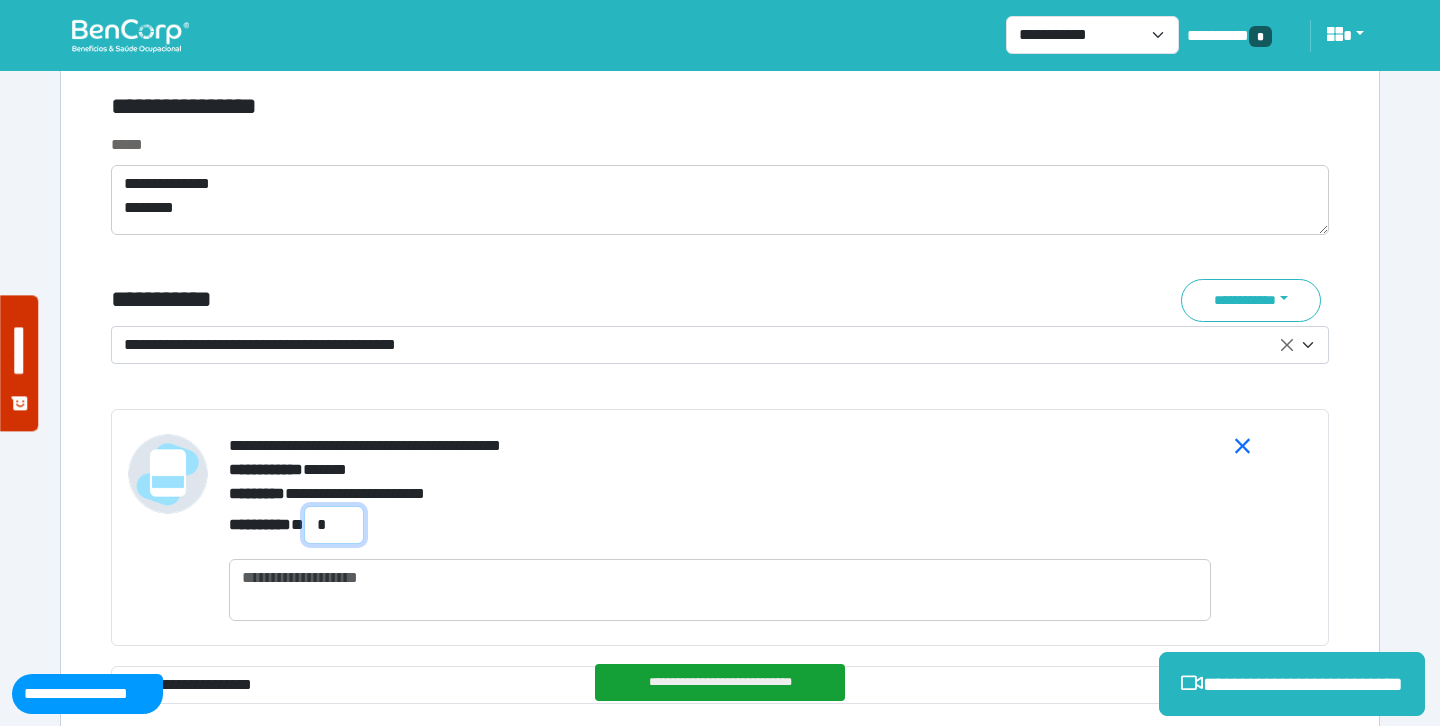 type on "*" 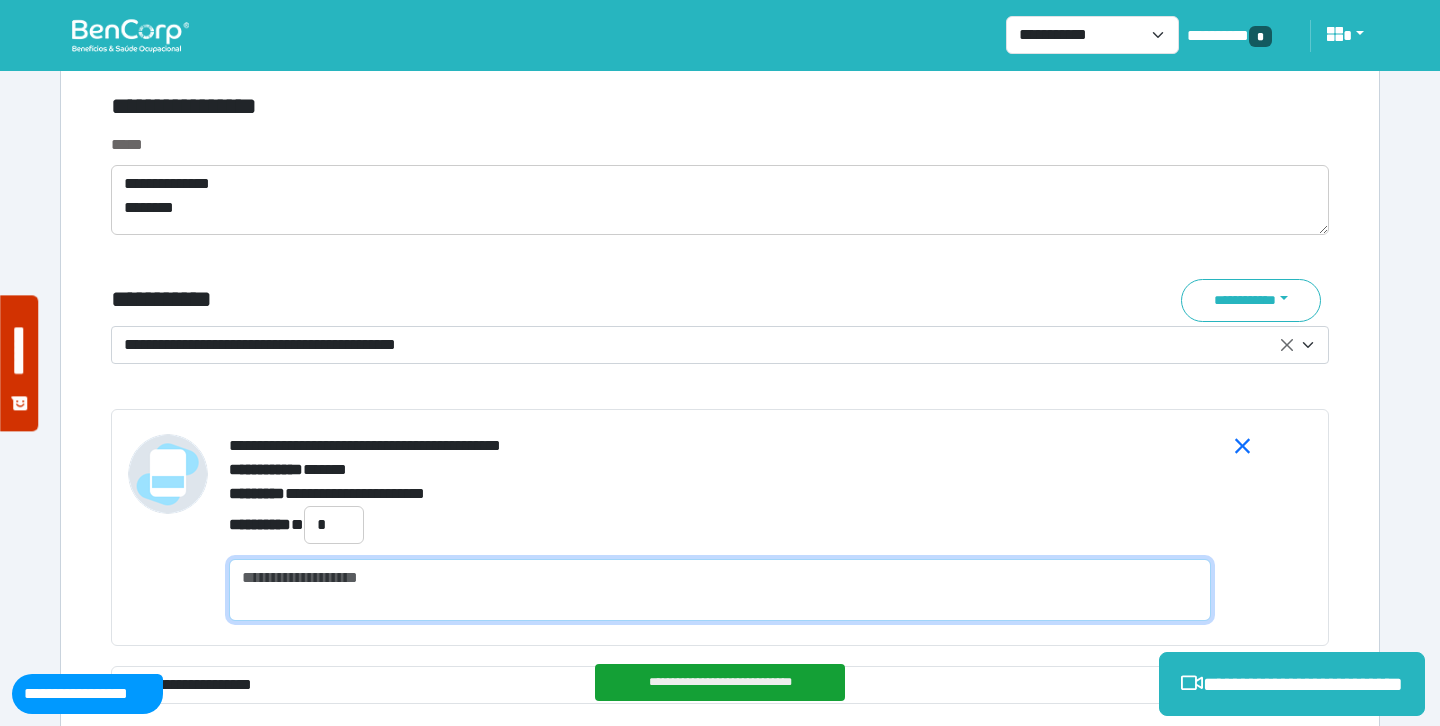 click at bounding box center [720, 590] 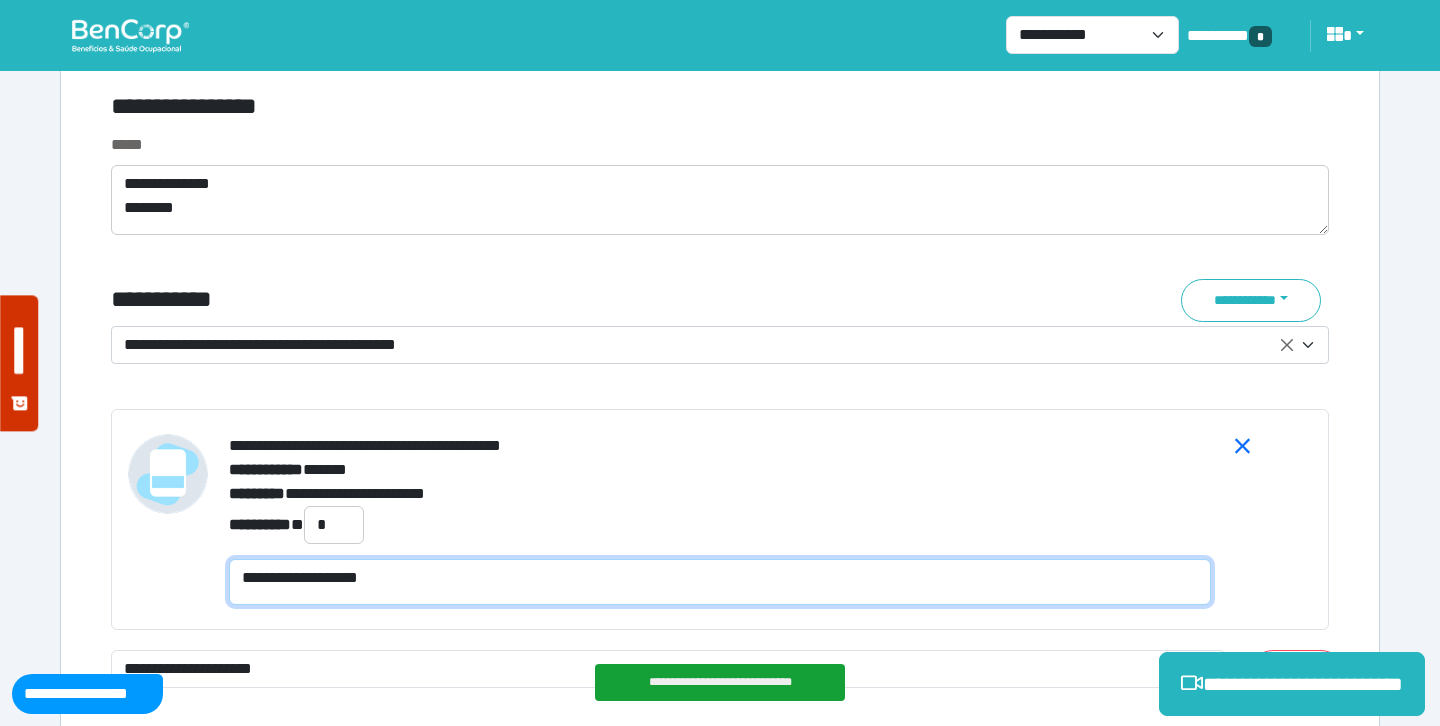 scroll, scrollTop: 0, scrollLeft: 0, axis: both 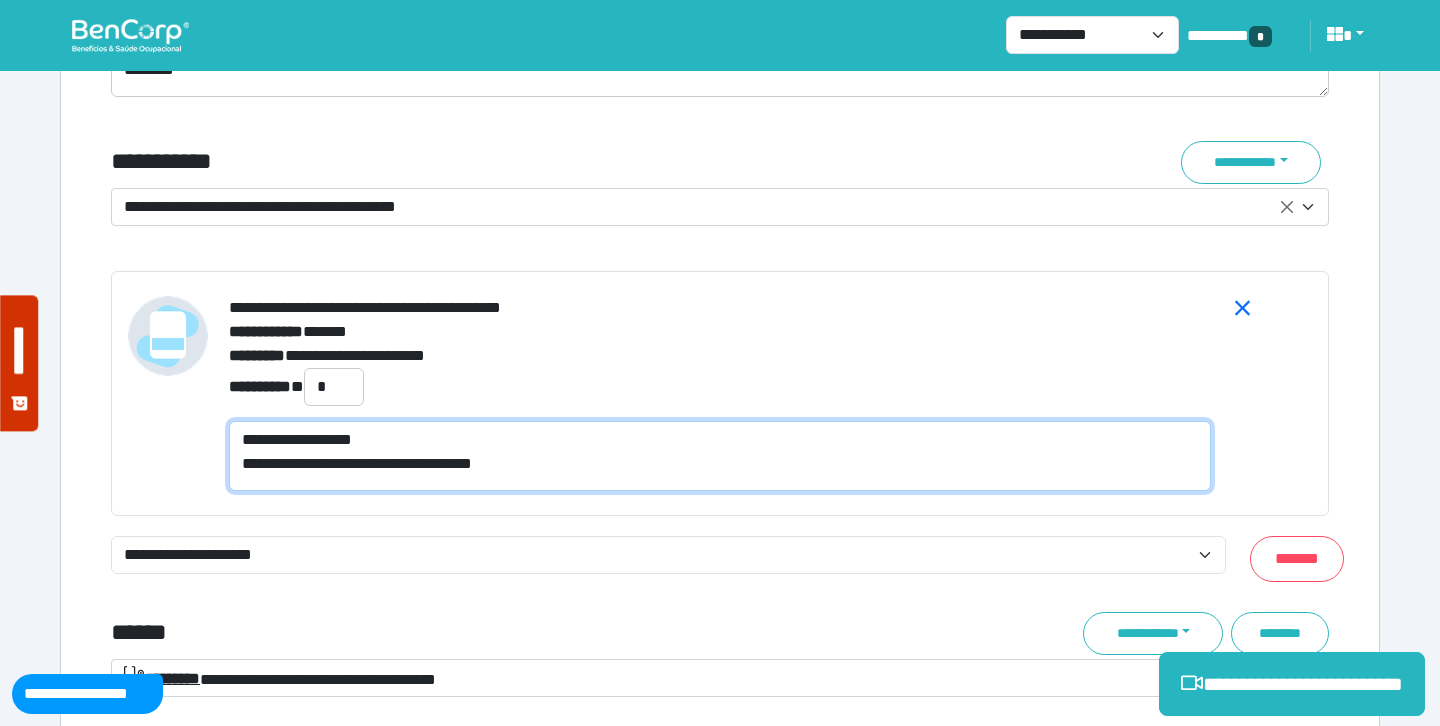 type on "**********" 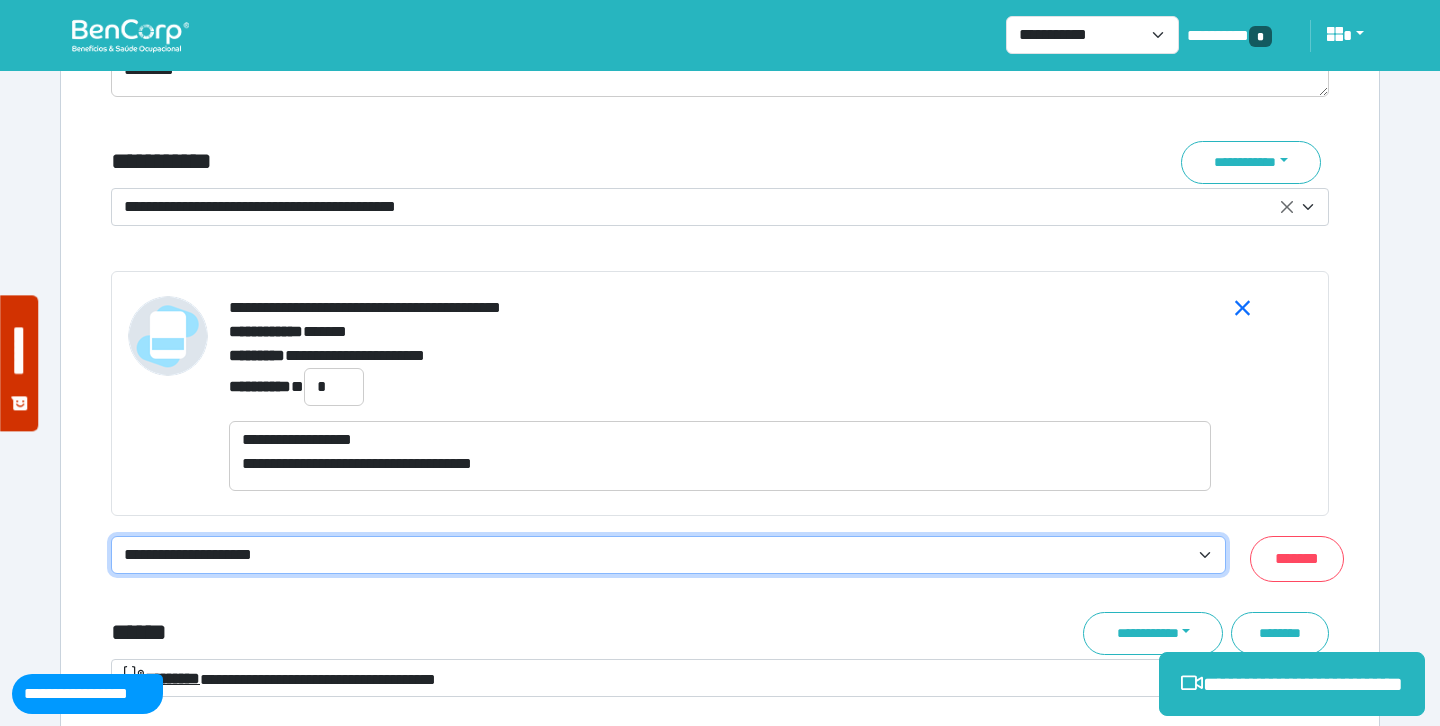 click on "**********" at bounding box center [668, 555] 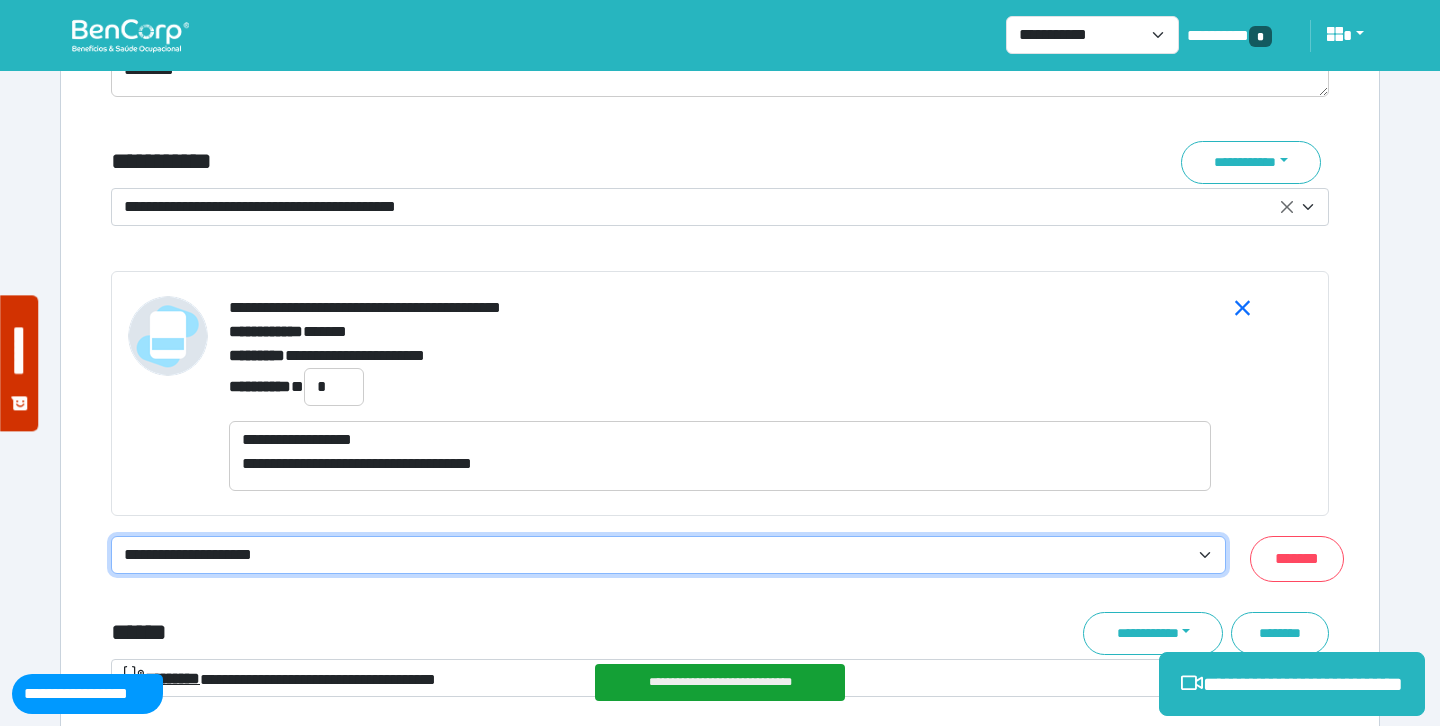 select on "**********" 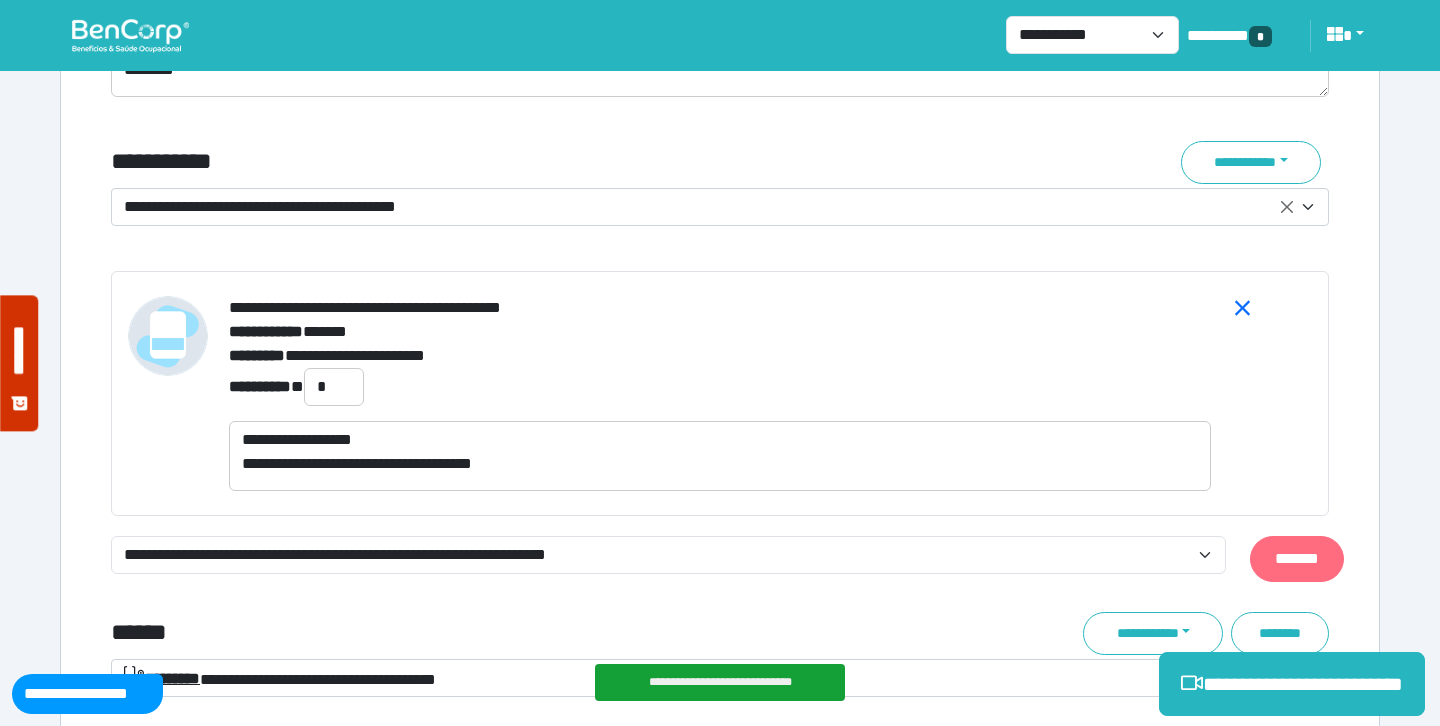 click on "*******" at bounding box center (1297, 559) 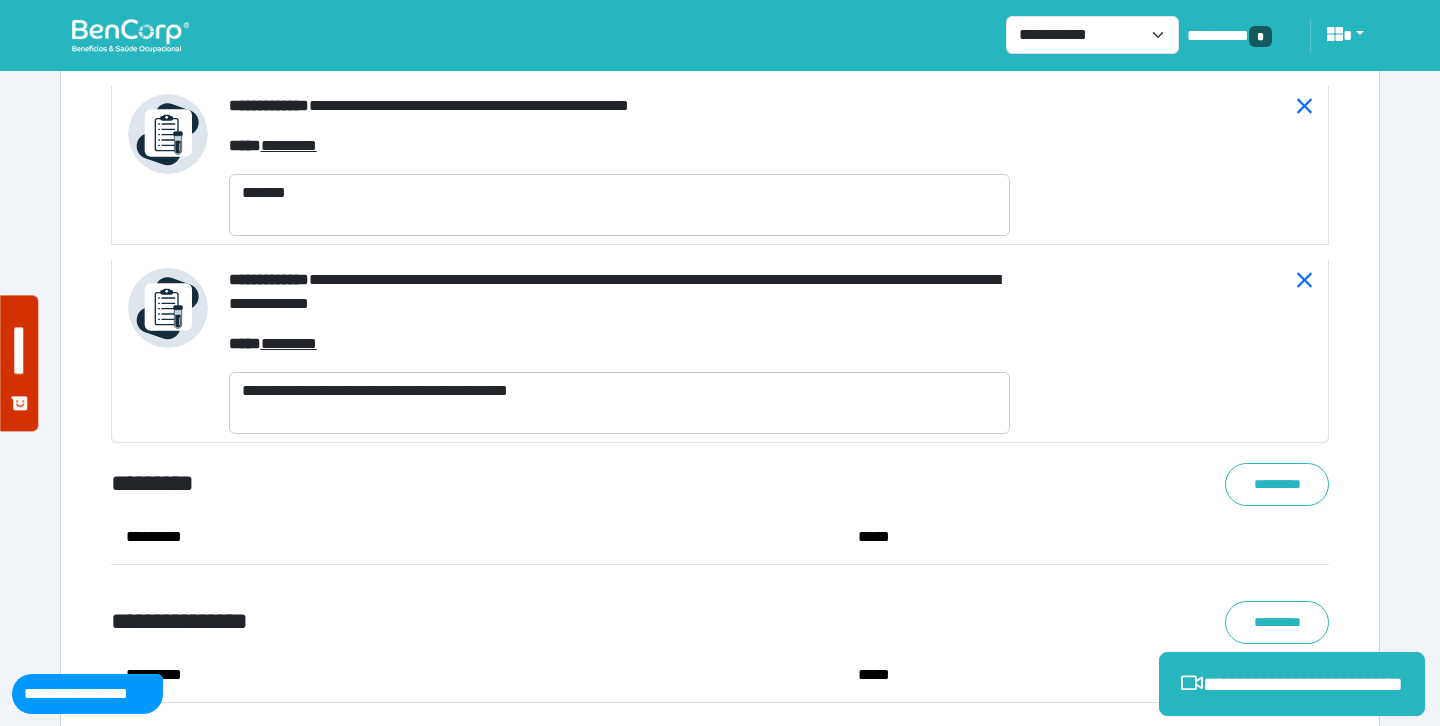 scroll, scrollTop: 11539, scrollLeft: 0, axis: vertical 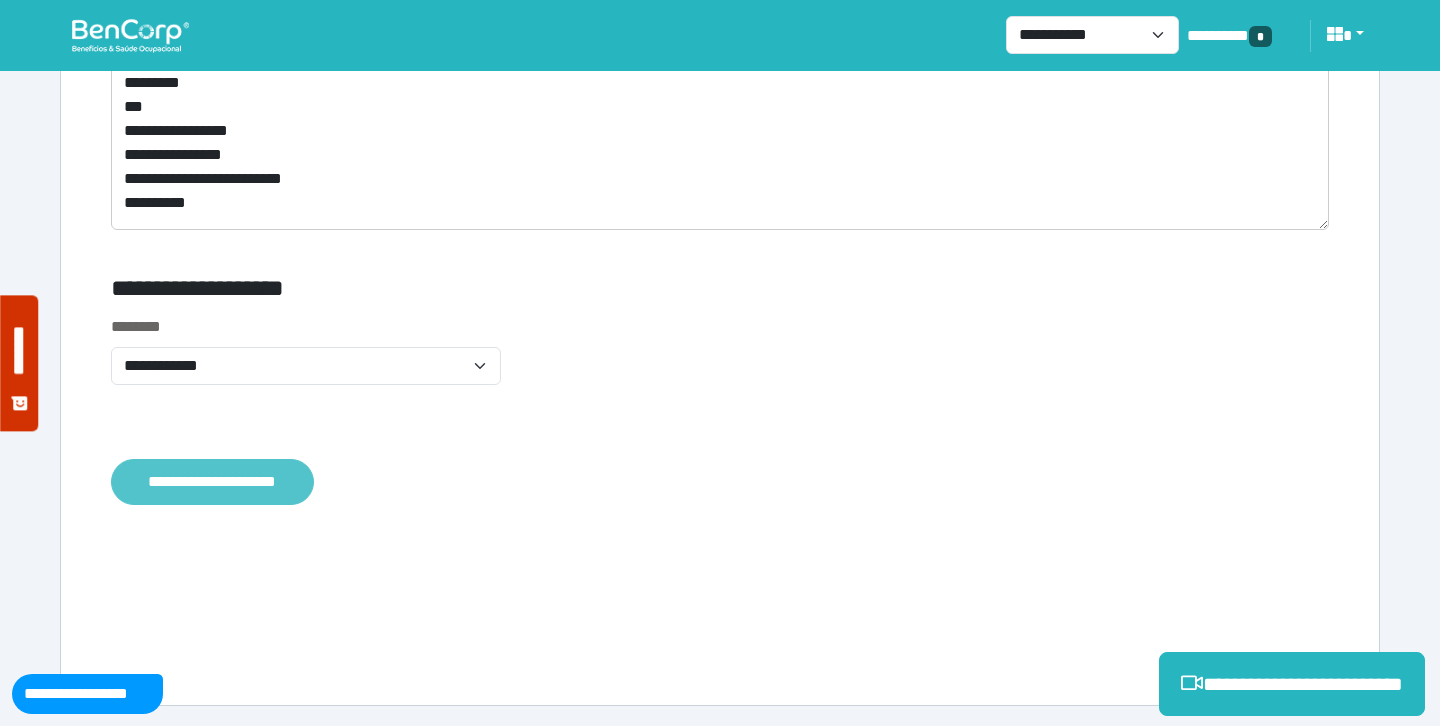 click on "**********" at bounding box center [212, 482] 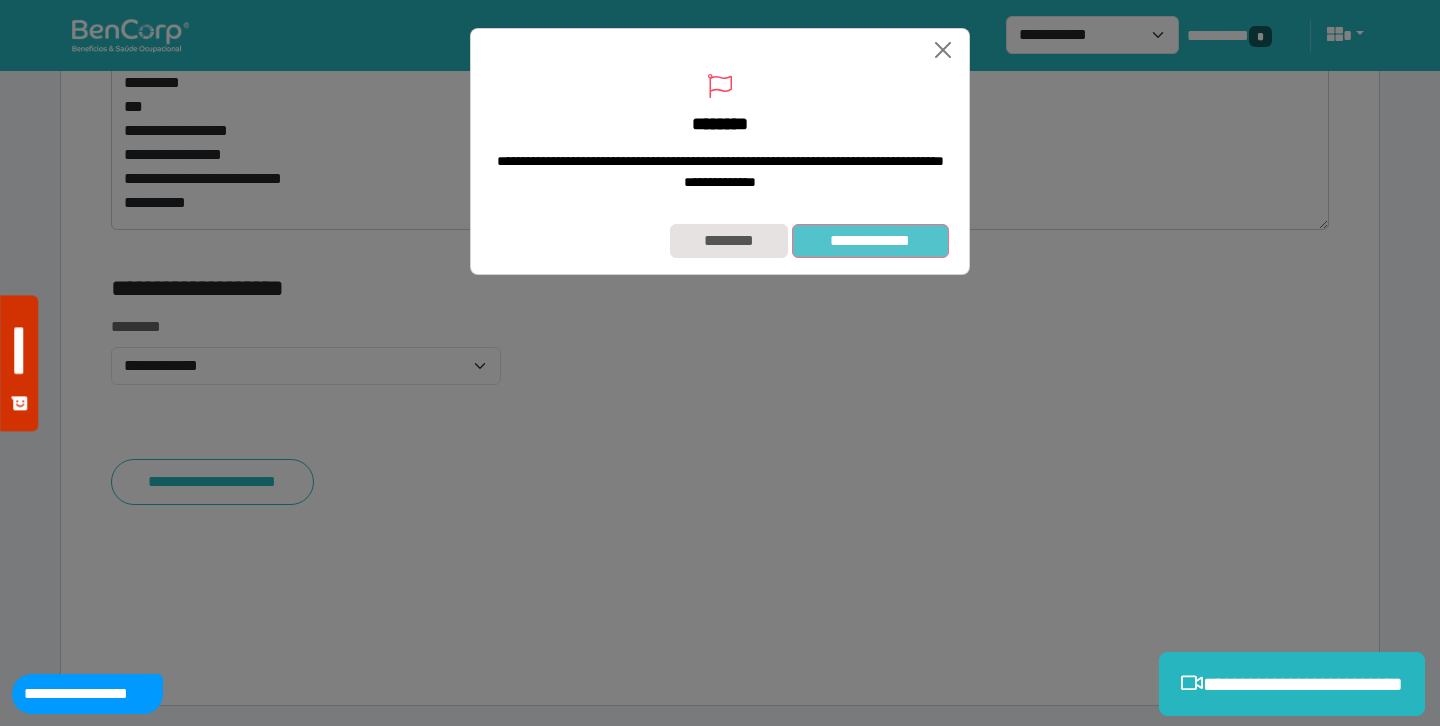 click on "**********" at bounding box center (870, 241) 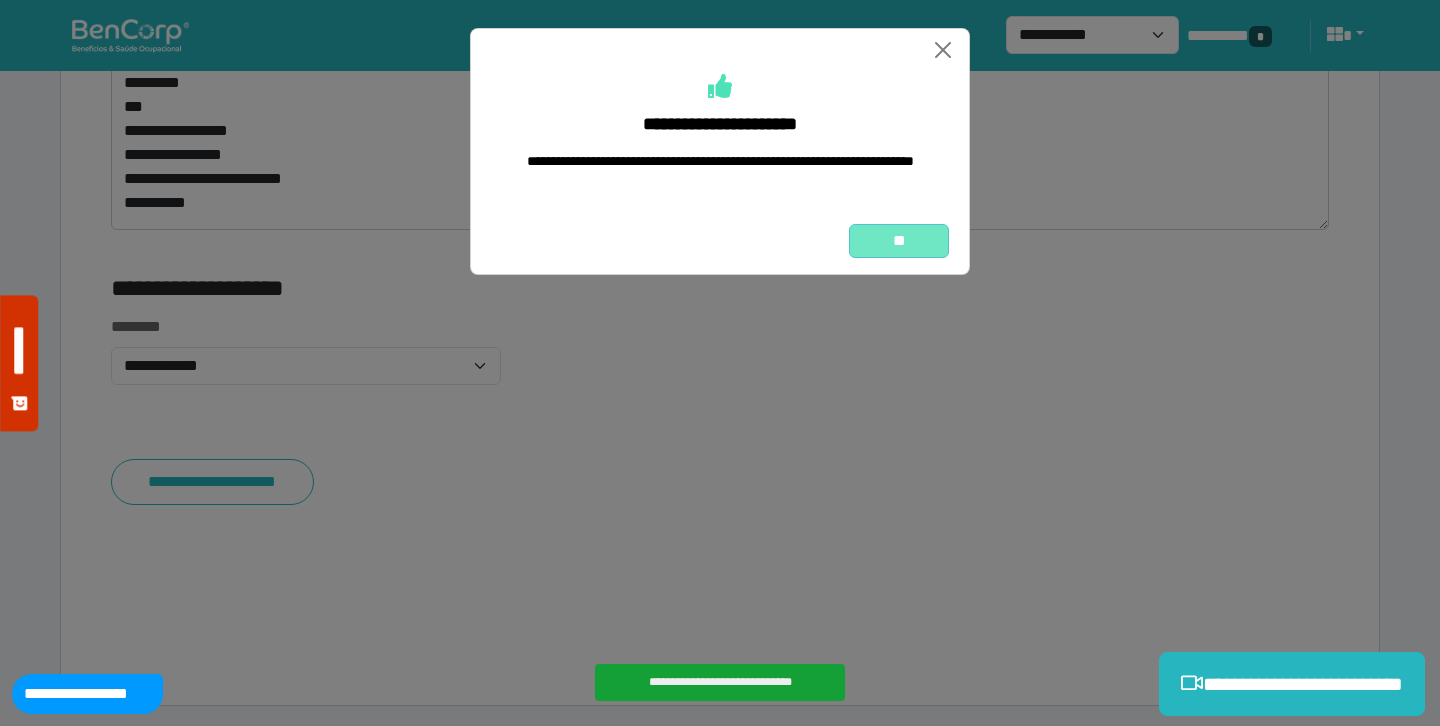 click on "**" at bounding box center [899, 241] 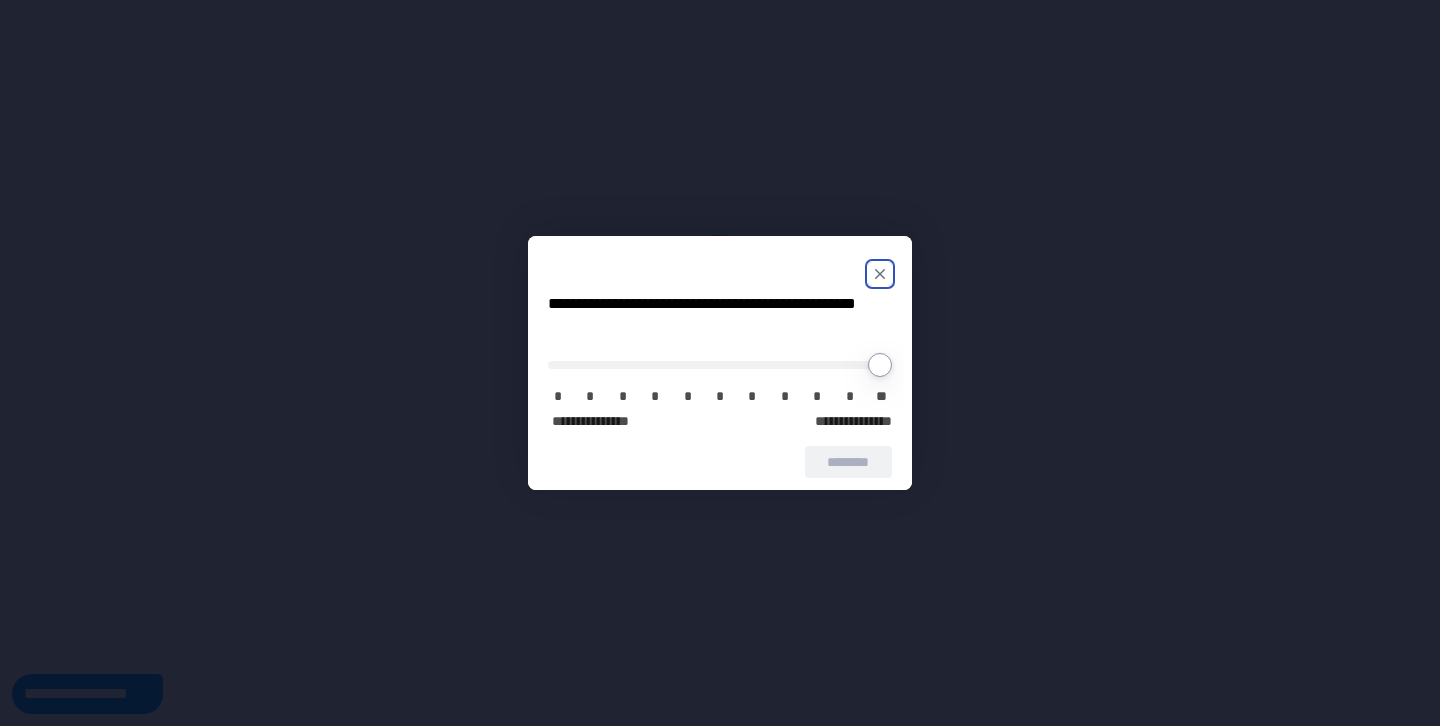 scroll, scrollTop: 0, scrollLeft: 0, axis: both 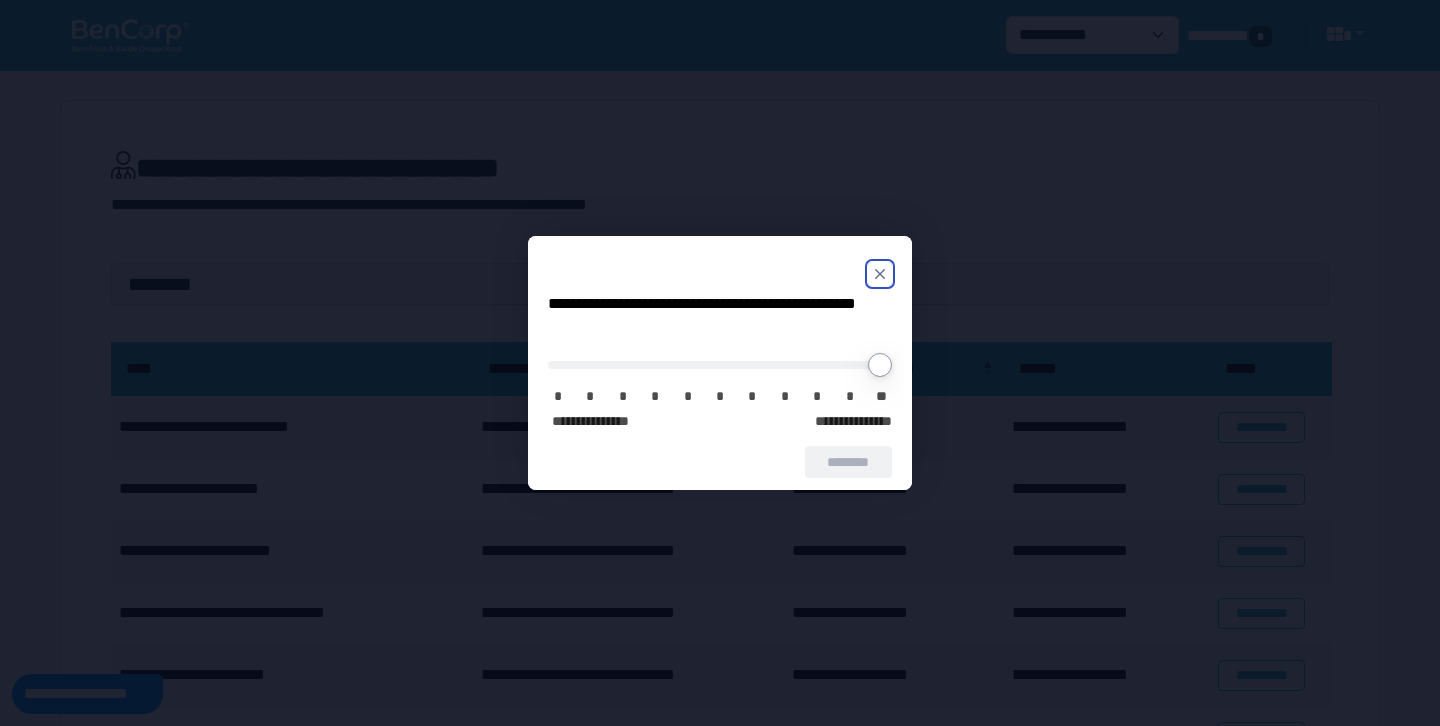 click 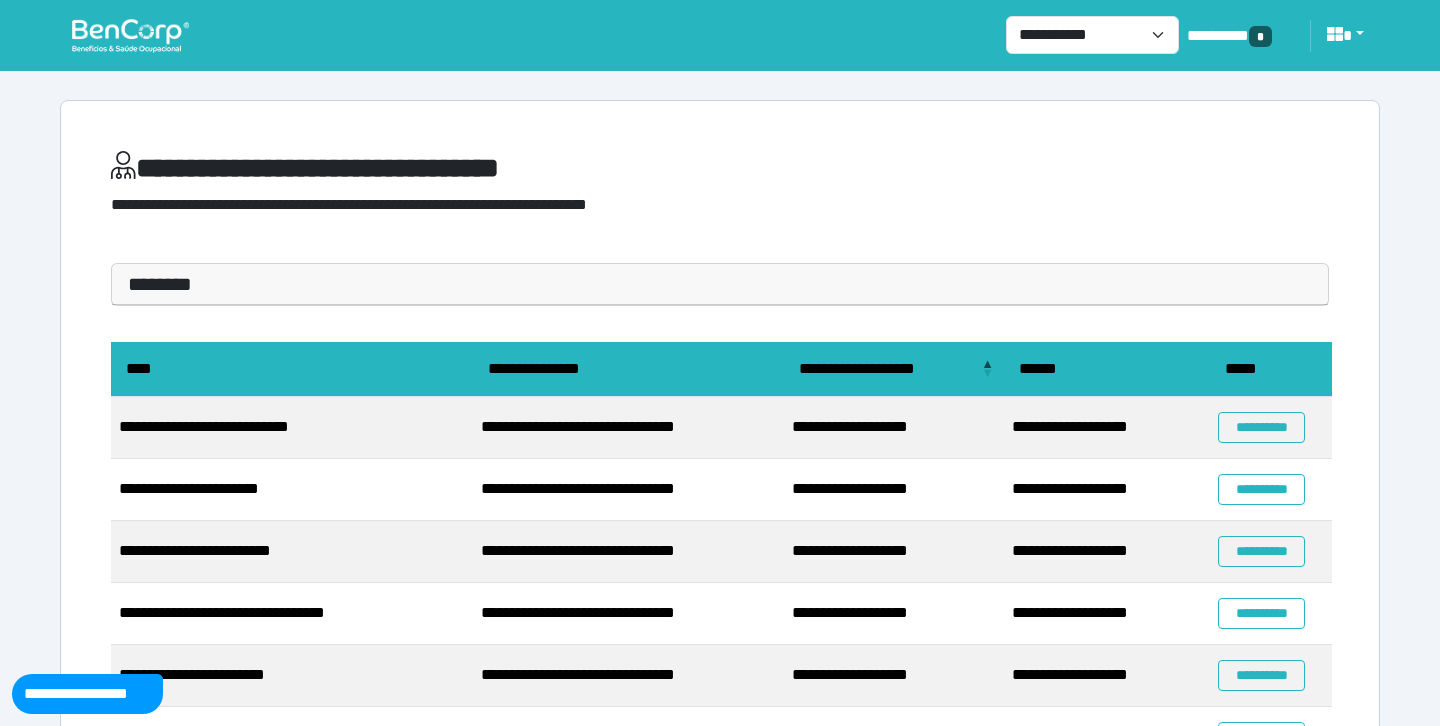 click on "********" at bounding box center (720, 284) 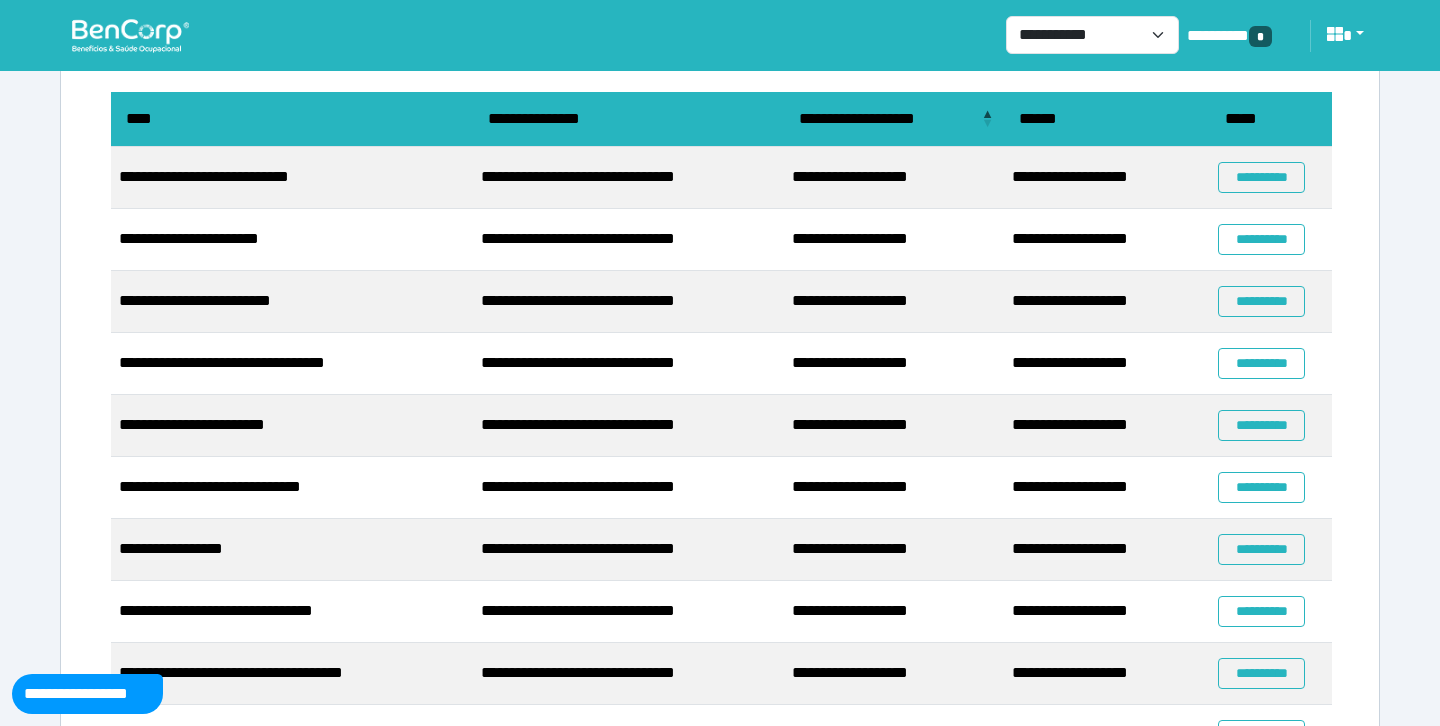 scroll, scrollTop: 452, scrollLeft: 0, axis: vertical 